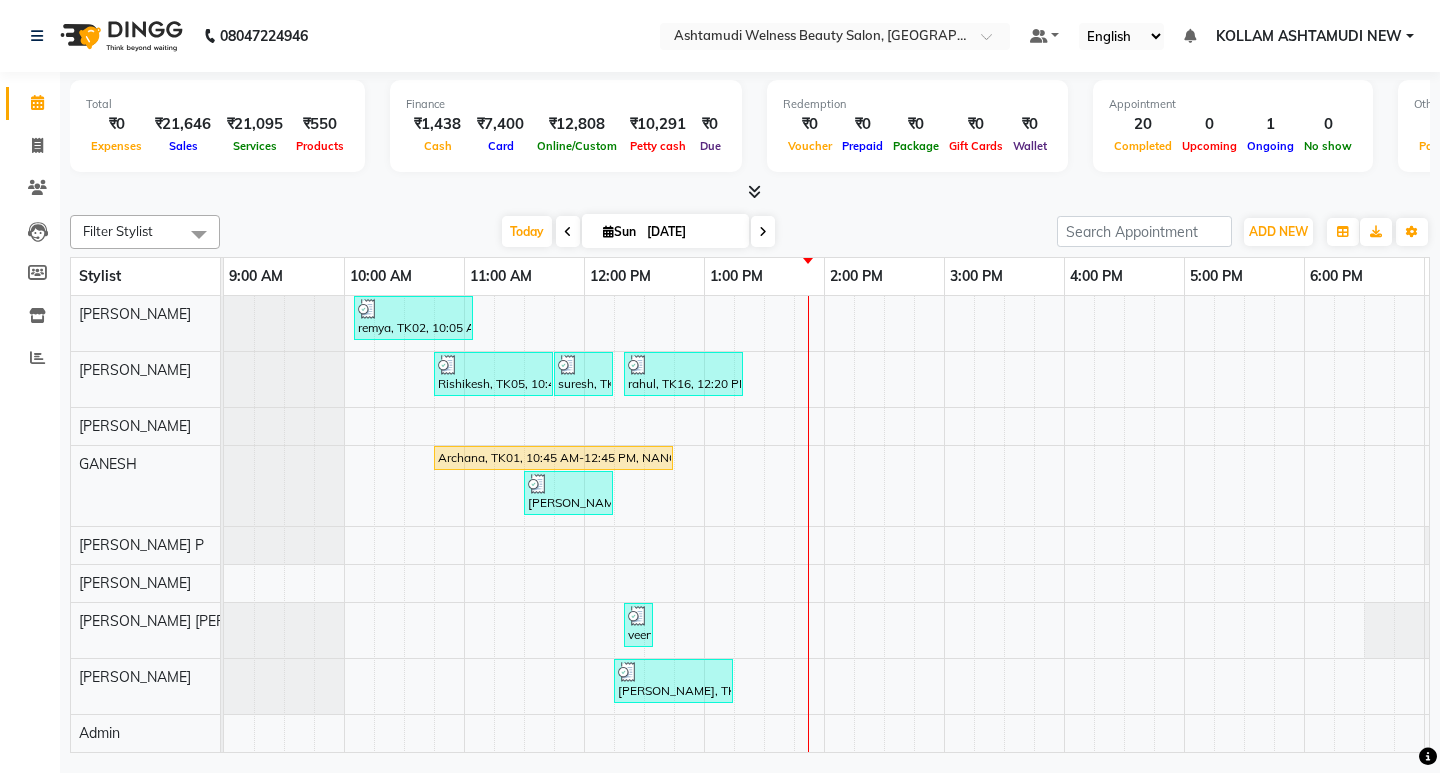 scroll, scrollTop: 0, scrollLeft: 0, axis: both 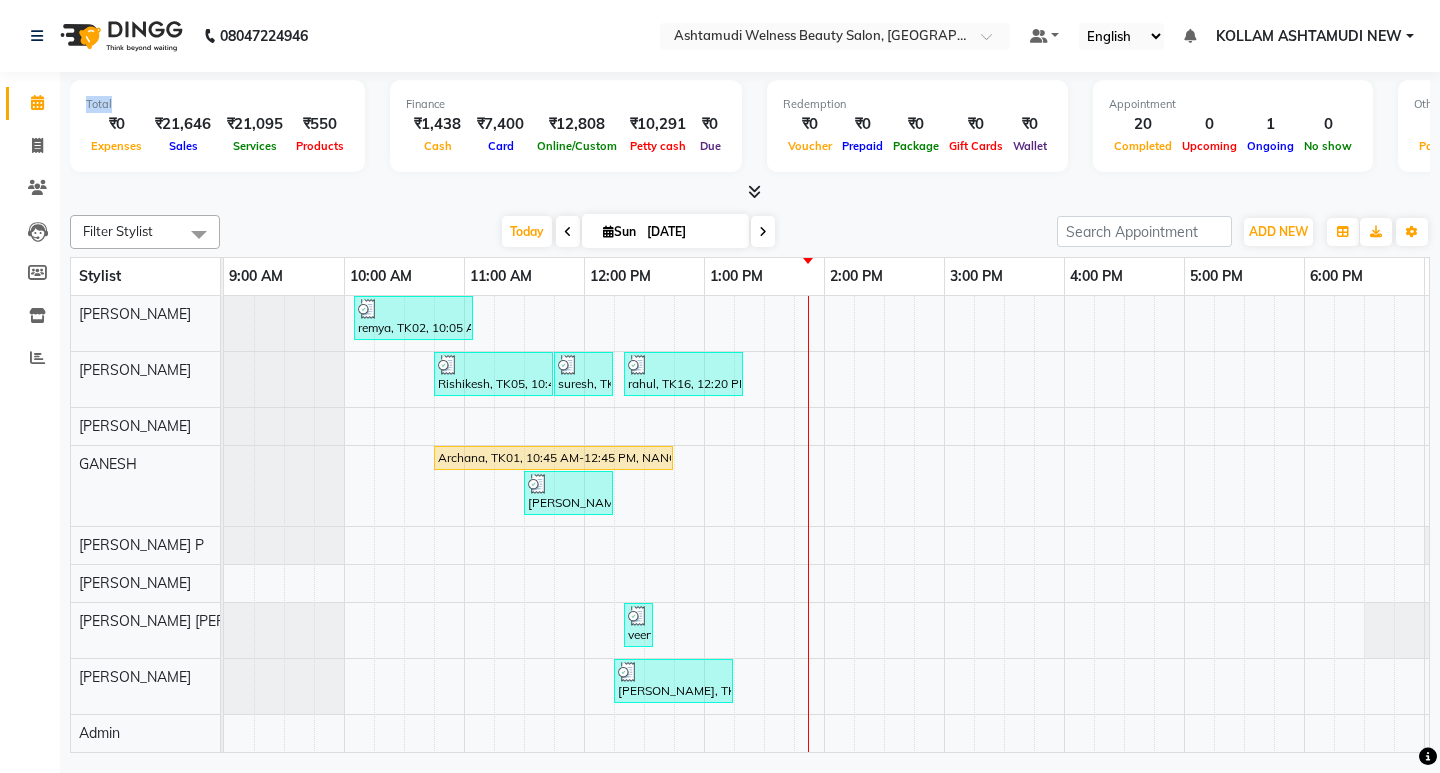 drag, startPoint x: 0, startPoint y: 107, endPoint x: 102, endPoint y: 126, distance: 103.75452 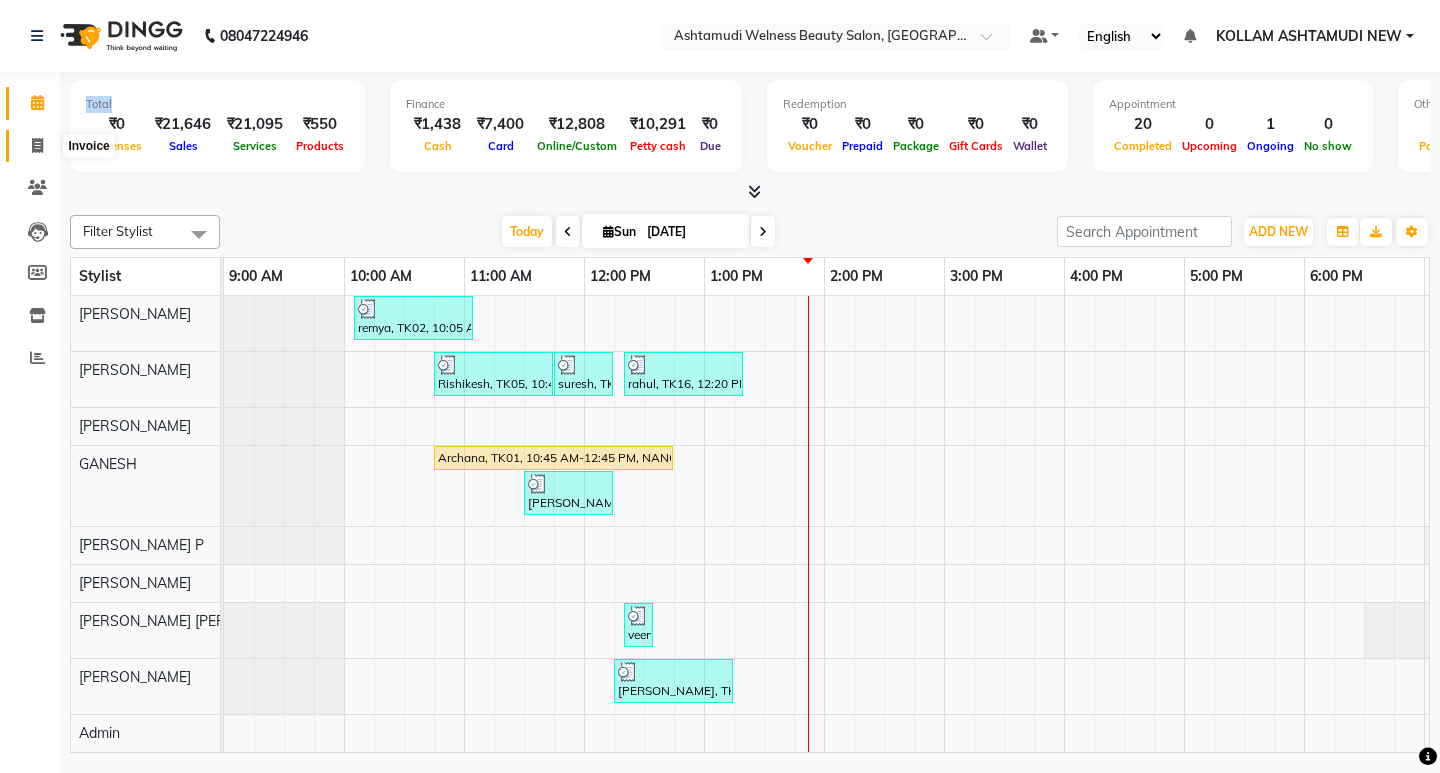 click 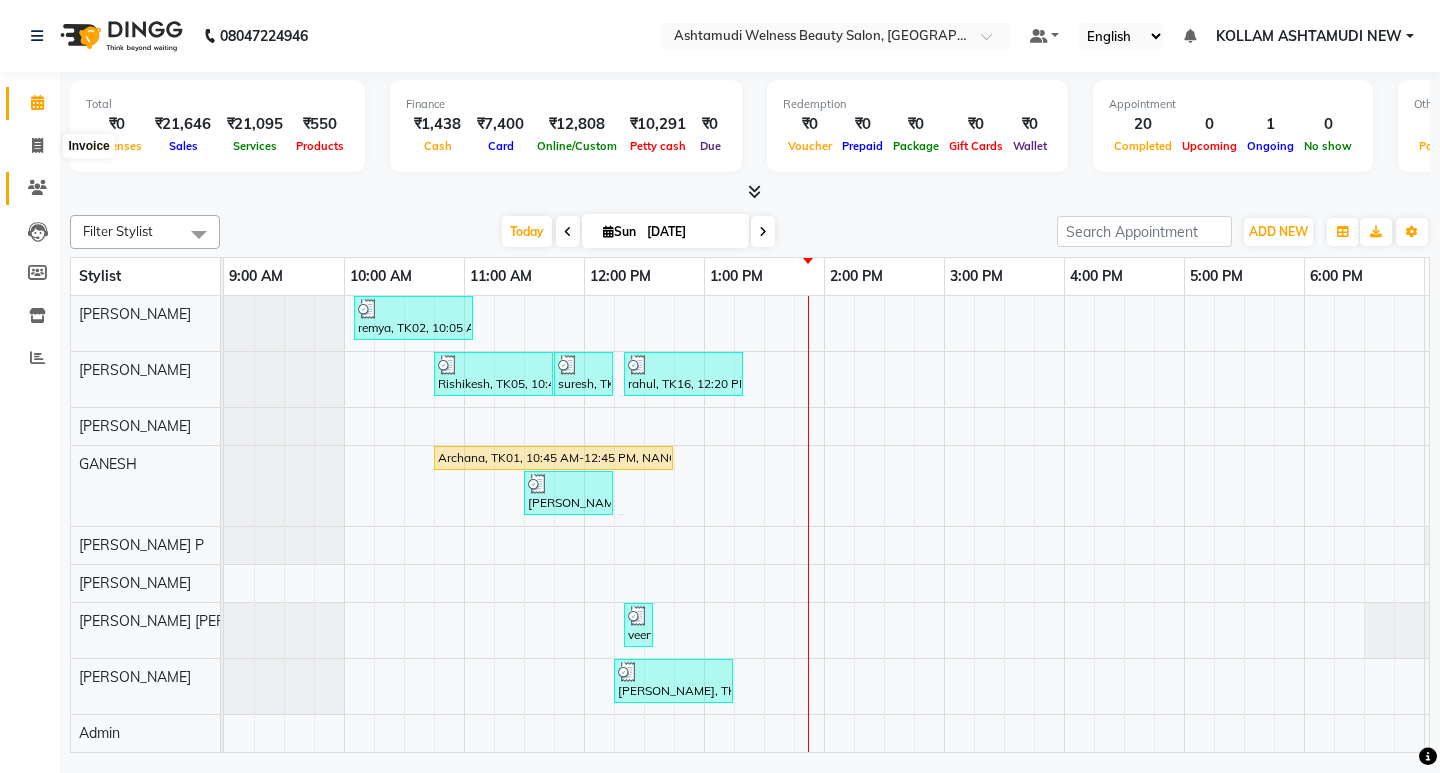 select on "4529" 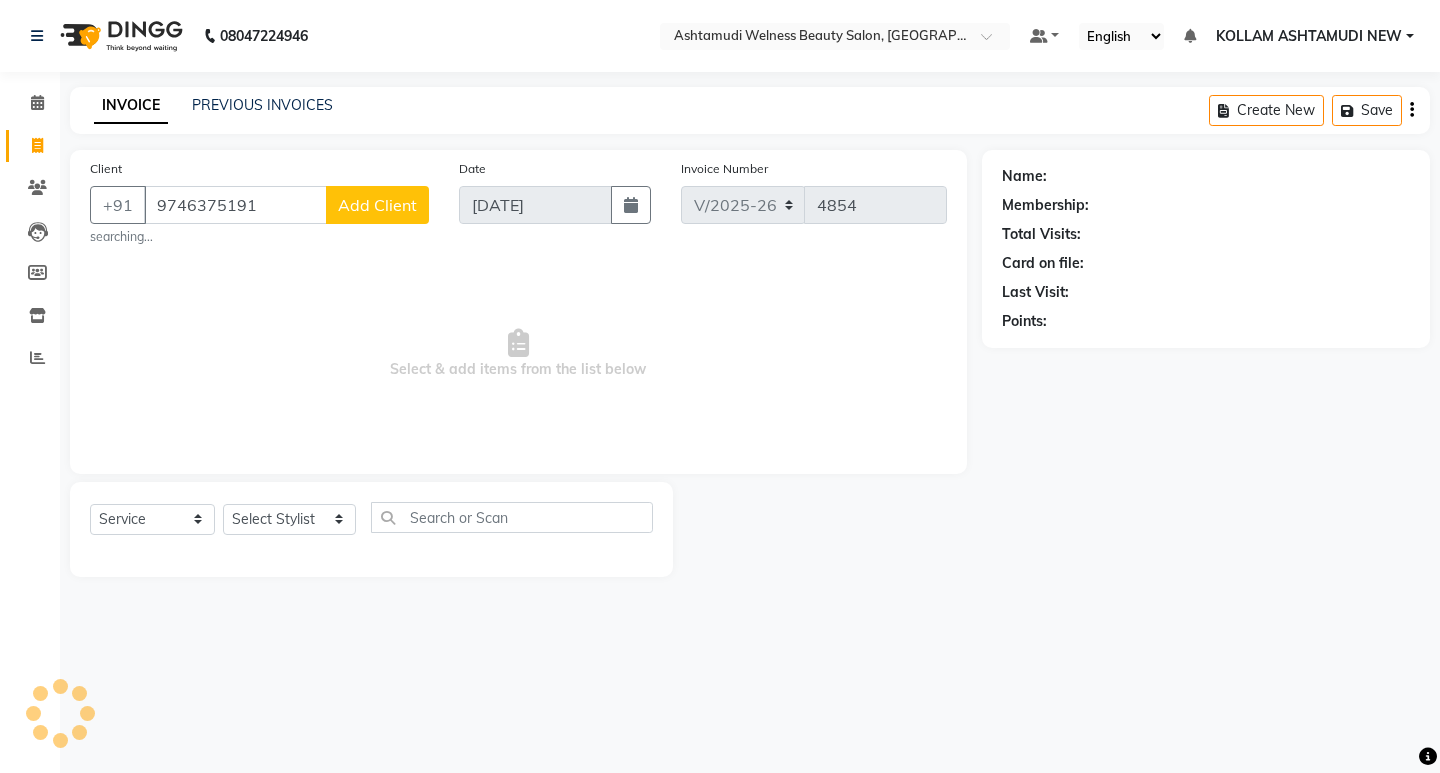 type on "9746375191" 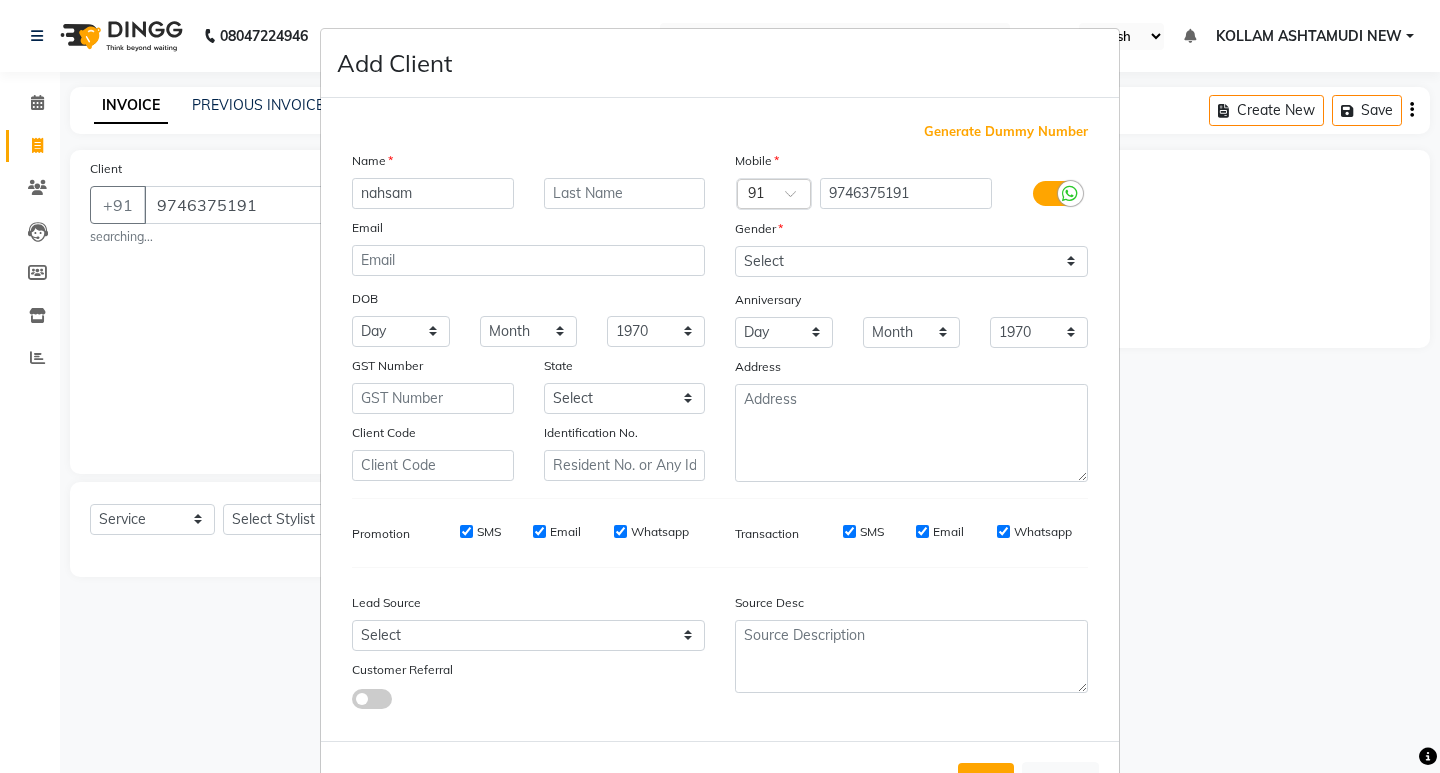 type on "nahsam" 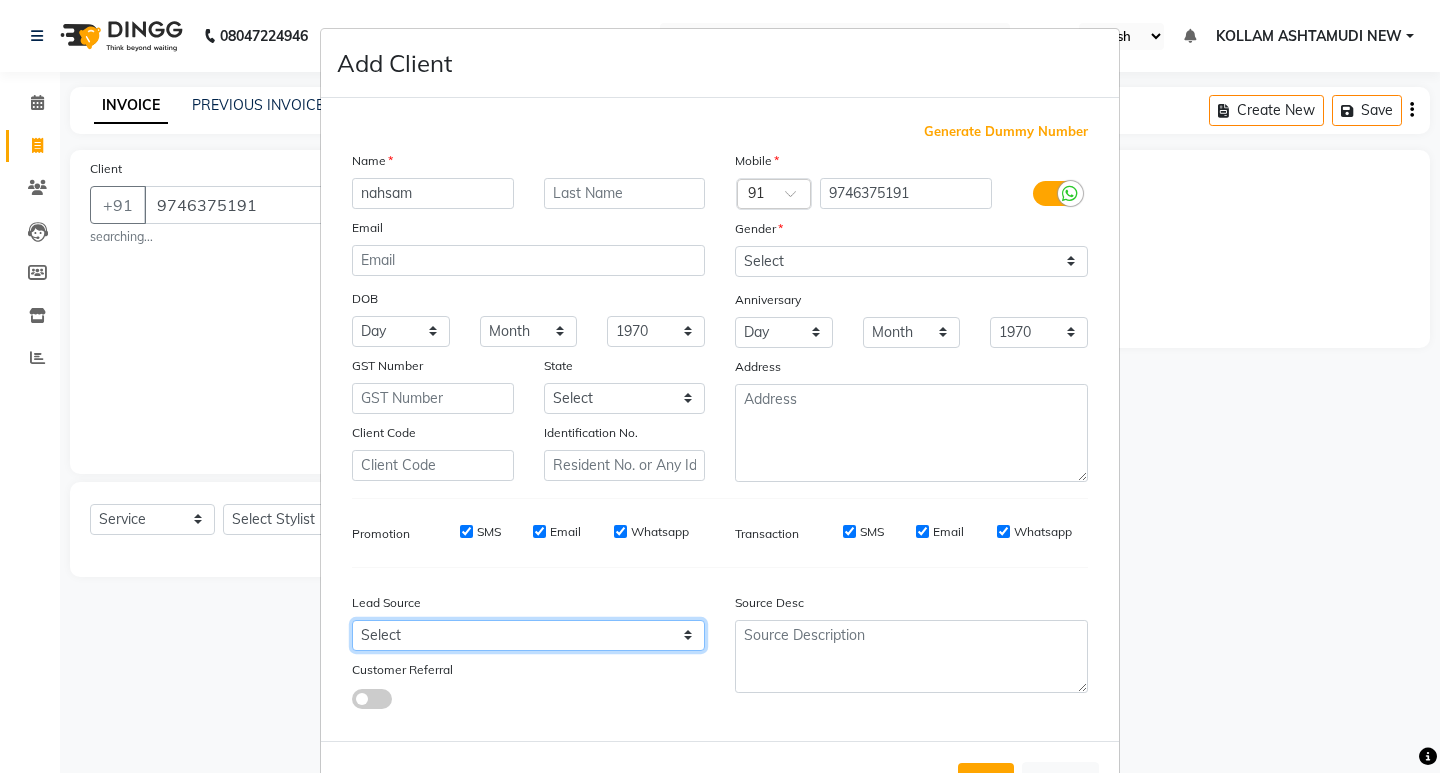 drag, startPoint x: 506, startPoint y: 634, endPoint x: 515, endPoint y: 544, distance: 90.44888 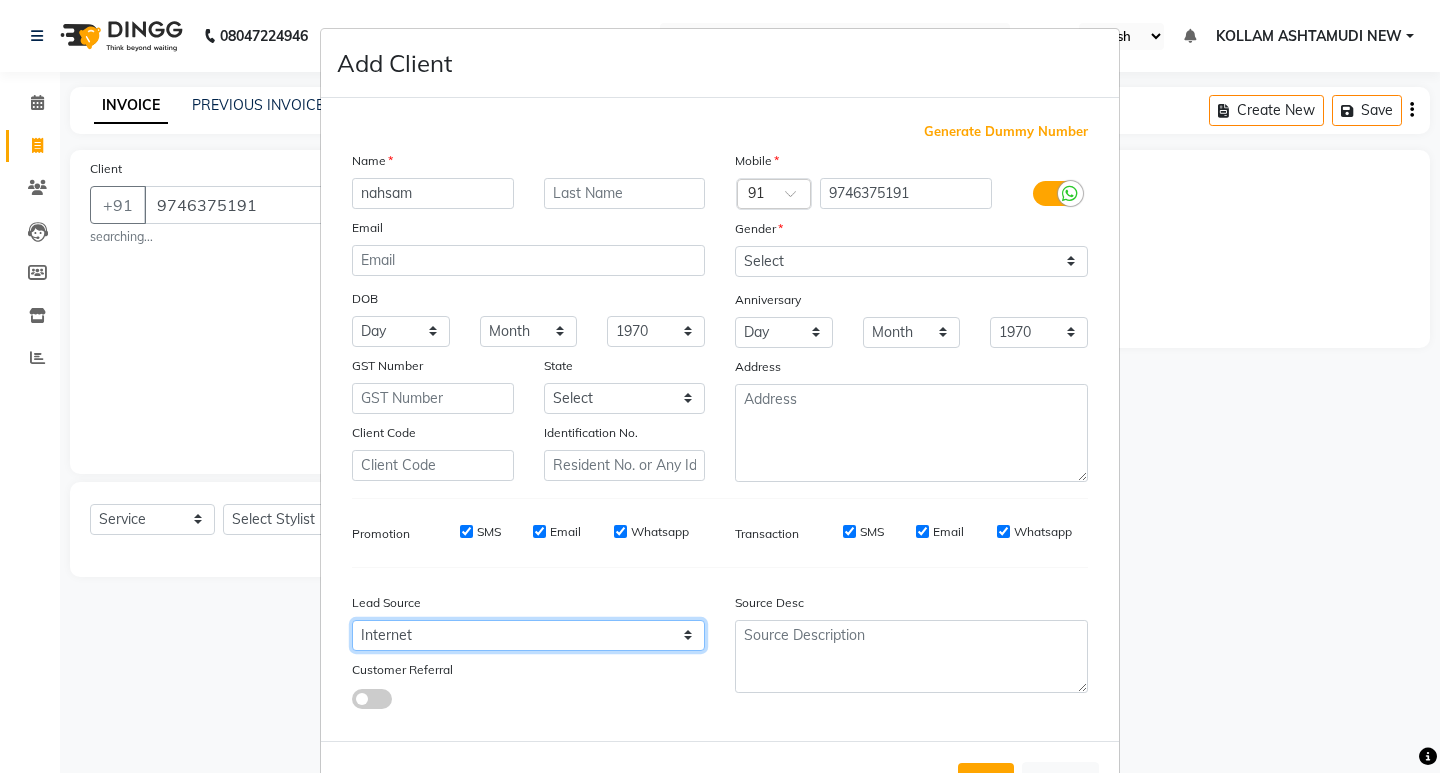 click on "Select Walk-in Referral Internet Friend Word of Mouth Advertisement Facebook JustDial Google Other Instagram  YouTube  WhatsApp" at bounding box center (528, 635) 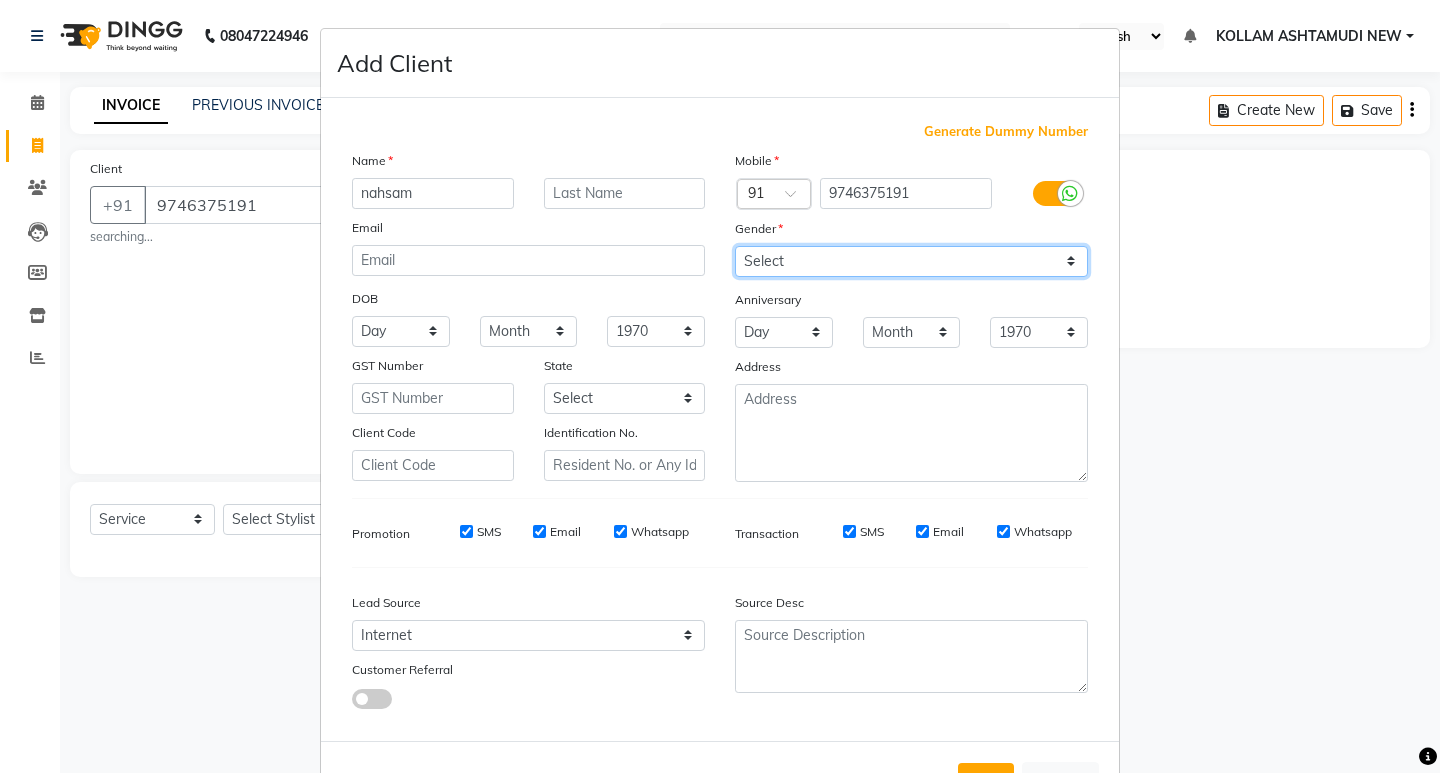click on "Select [DEMOGRAPHIC_DATA] [DEMOGRAPHIC_DATA] Other Prefer Not To Say" at bounding box center [911, 261] 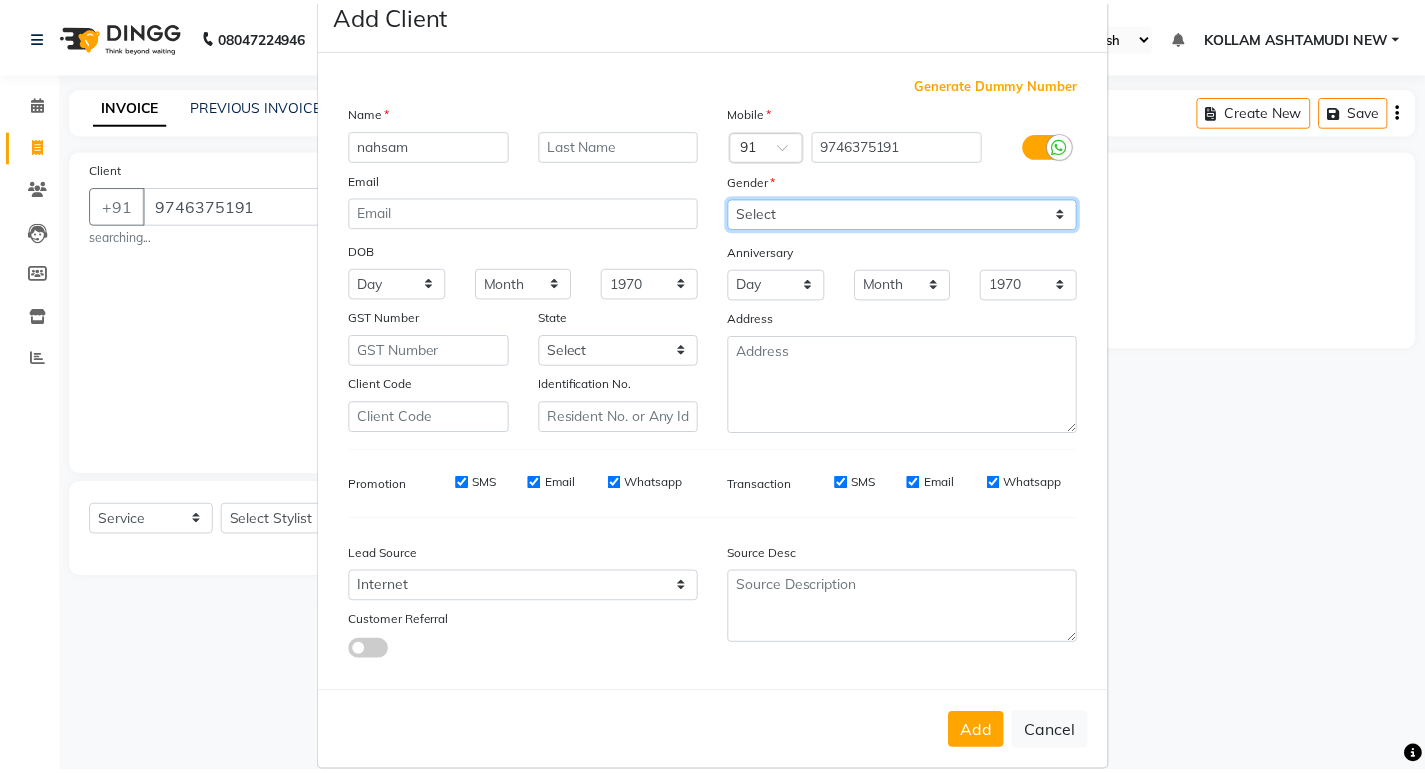 scroll, scrollTop: 76, scrollLeft: 0, axis: vertical 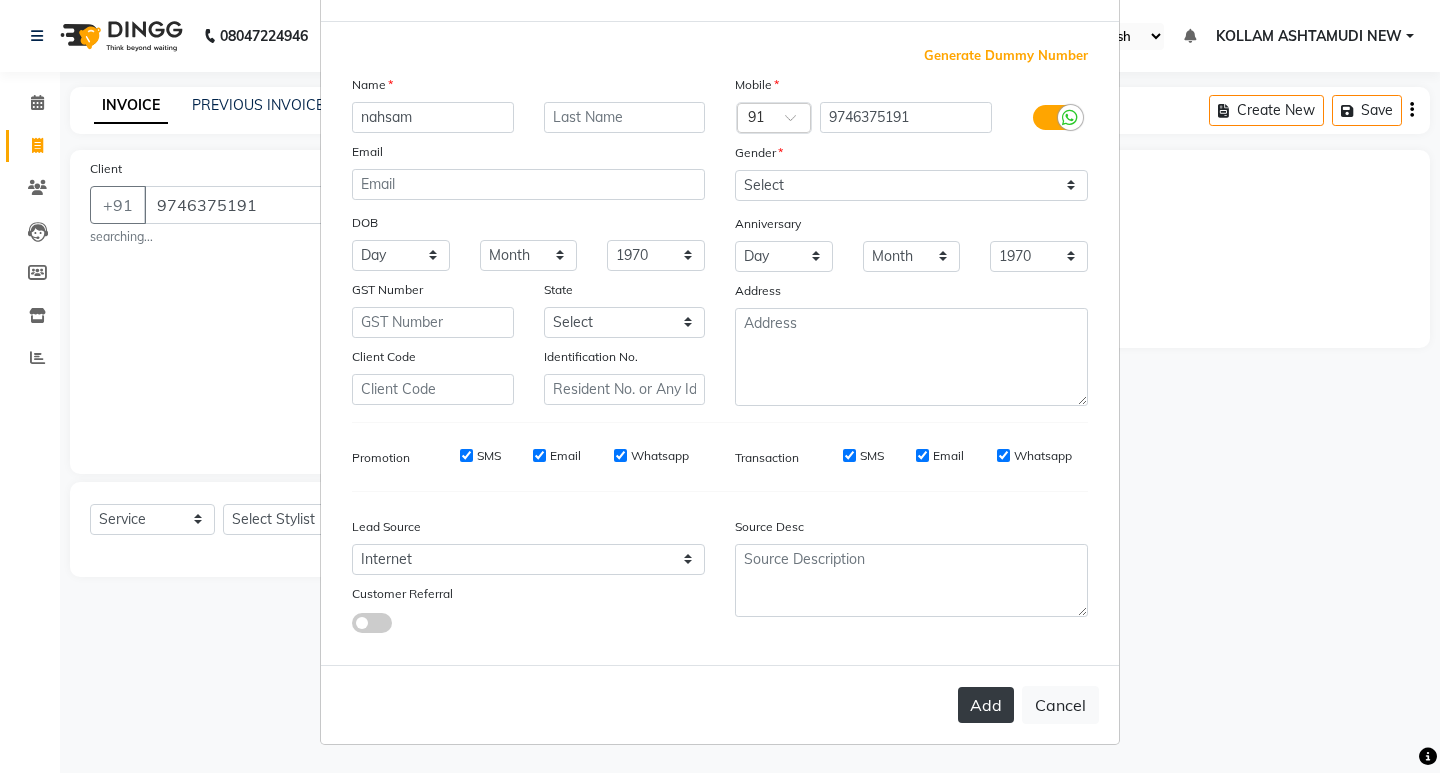 click on "Add" at bounding box center (986, 705) 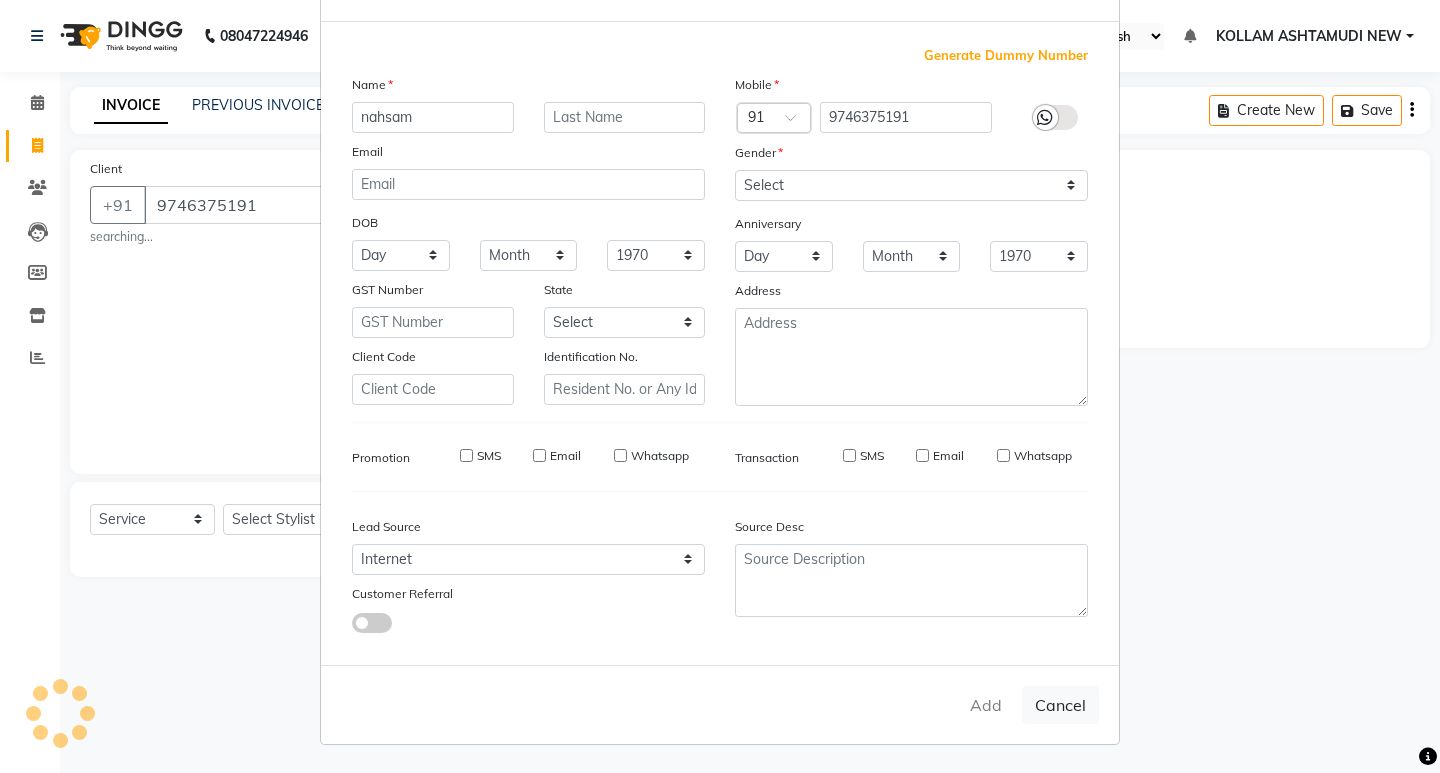 type 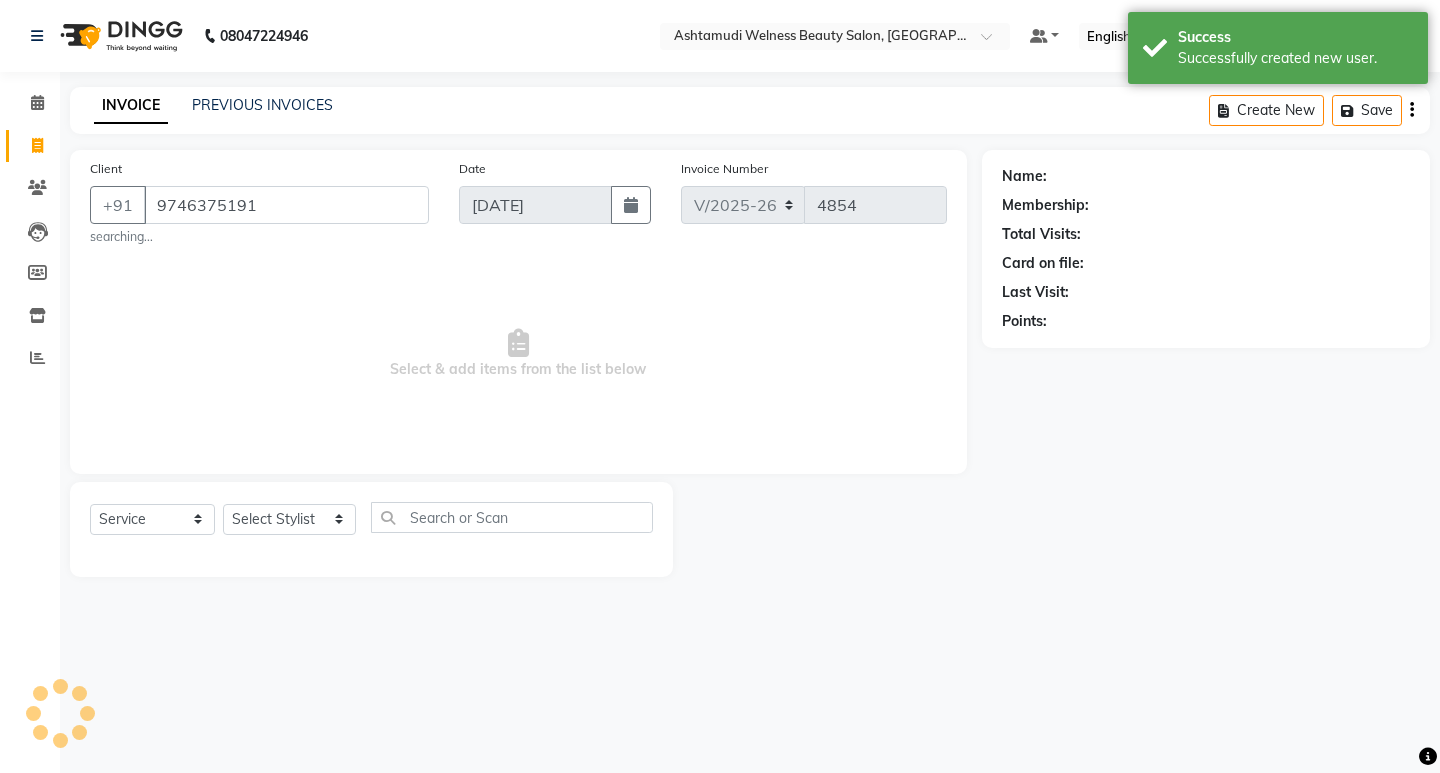 select on "1: Object" 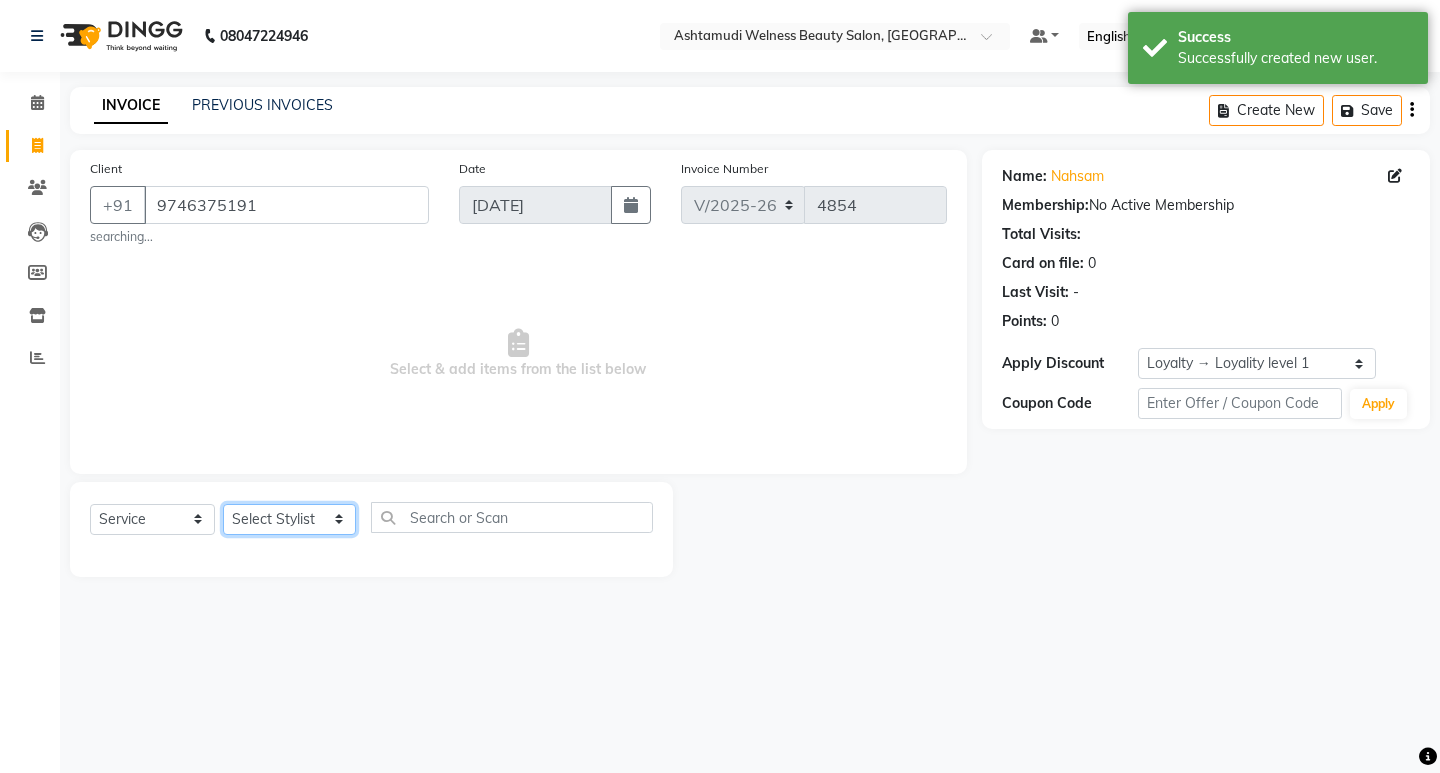 click on "Select Stylist [PERSON_NAME] Admin [PERSON_NAME]  [PERSON_NAME] [PERSON_NAME] [PERSON_NAME]  M [PERSON_NAME]  [PERSON_NAME]  P [PERSON_NAME] KOLLAM ASHTAMUDI NEW  [PERSON_NAME] [PERSON_NAME] [PERSON_NAME]  [PERSON_NAME] [PERSON_NAME] [PERSON_NAME] [PERSON_NAME] [PERSON_NAME] M [PERSON_NAME] SARIGA [PERSON_NAME] [PERSON_NAME] [PERSON_NAME] SIBI [PERSON_NAME] [PERSON_NAME] S" 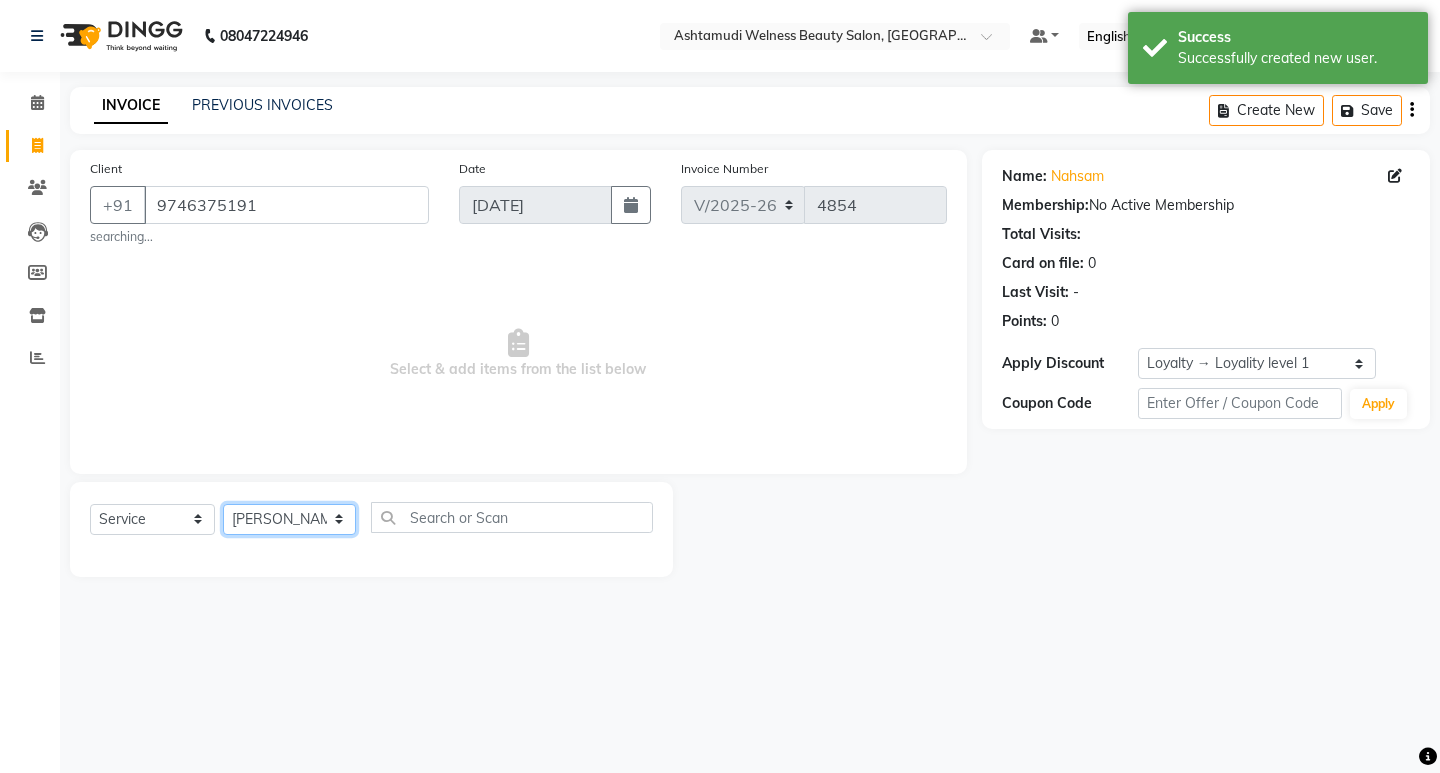click on "Select Stylist [PERSON_NAME] Admin [PERSON_NAME]  [PERSON_NAME] [PERSON_NAME] [PERSON_NAME]  M [PERSON_NAME]  [PERSON_NAME]  P [PERSON_NAME] KOLLAM ASHTAMUDI NEW  [PERSON_NAME] [PERSON_NAME] [PERSON_NAME]  [PERSON_NAME] [PERSON_NAME] [PERSON_NAME] [PERSON_NAME] [PERSON_NAME] M [PERSON_NAME] SARIGA [PERSON_NAME] [PERSON_NAME] [PERSON_NAME] SIBI [PERSON_NAME] [PERSON_NAME] S" 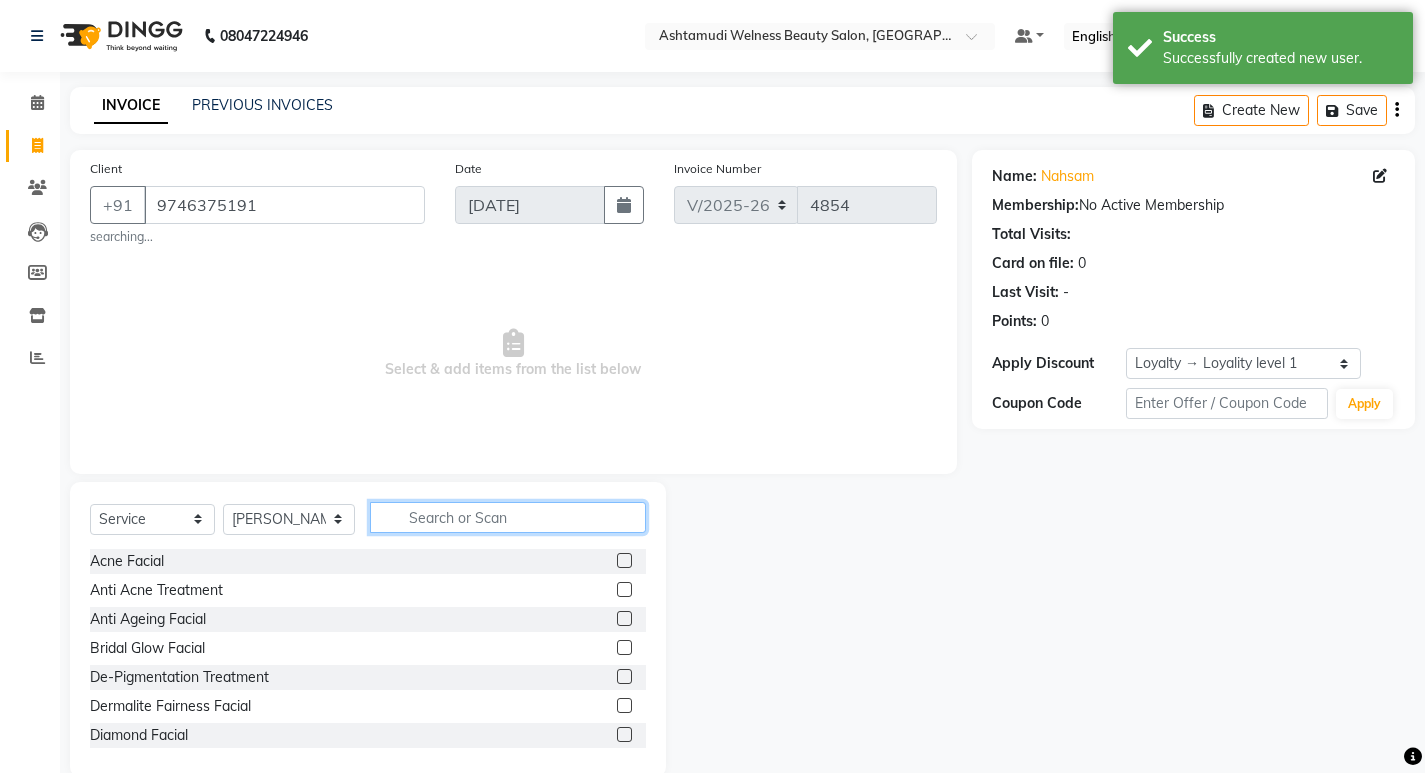 click 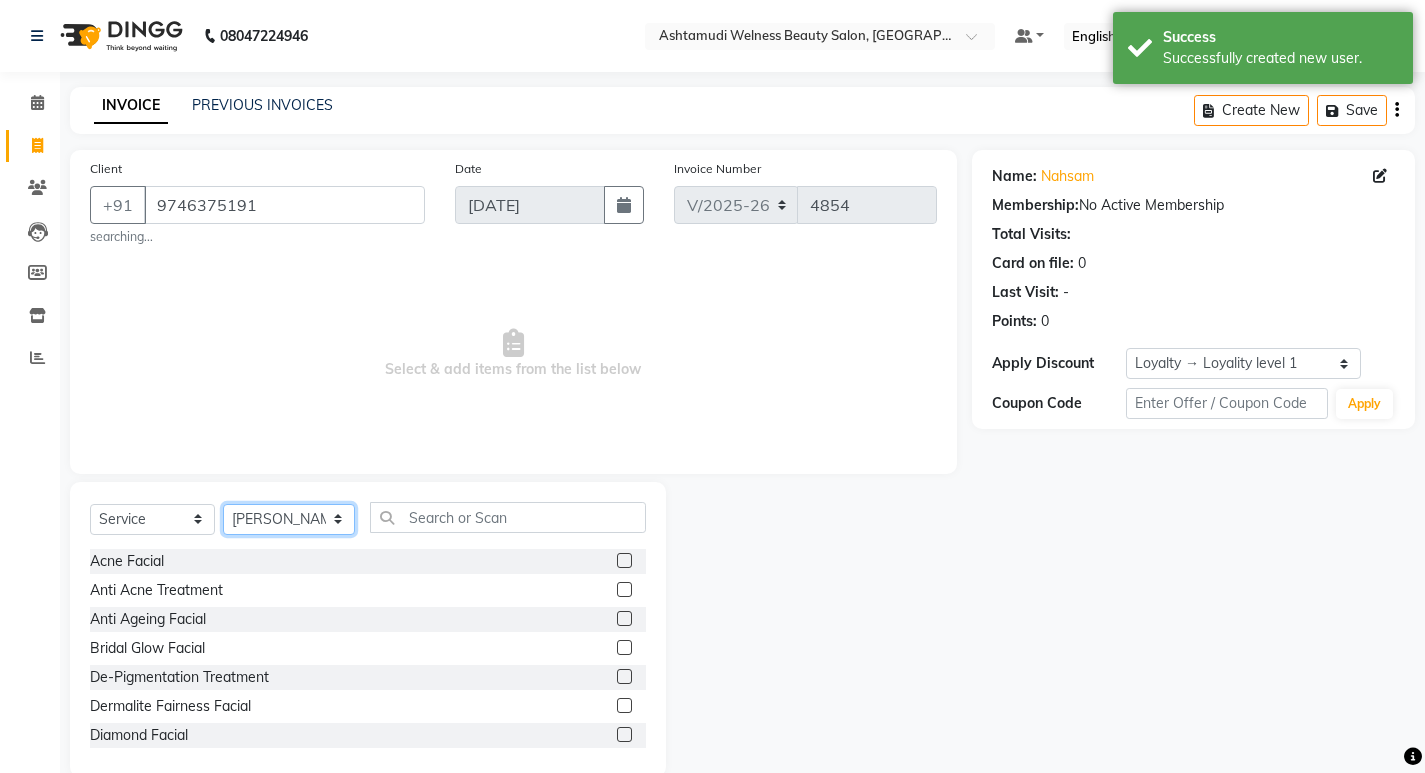 drag, startPoint x: 223, startPoint y: 506, endPoint x: 249, endPoint y: 507, distance: 26.019224 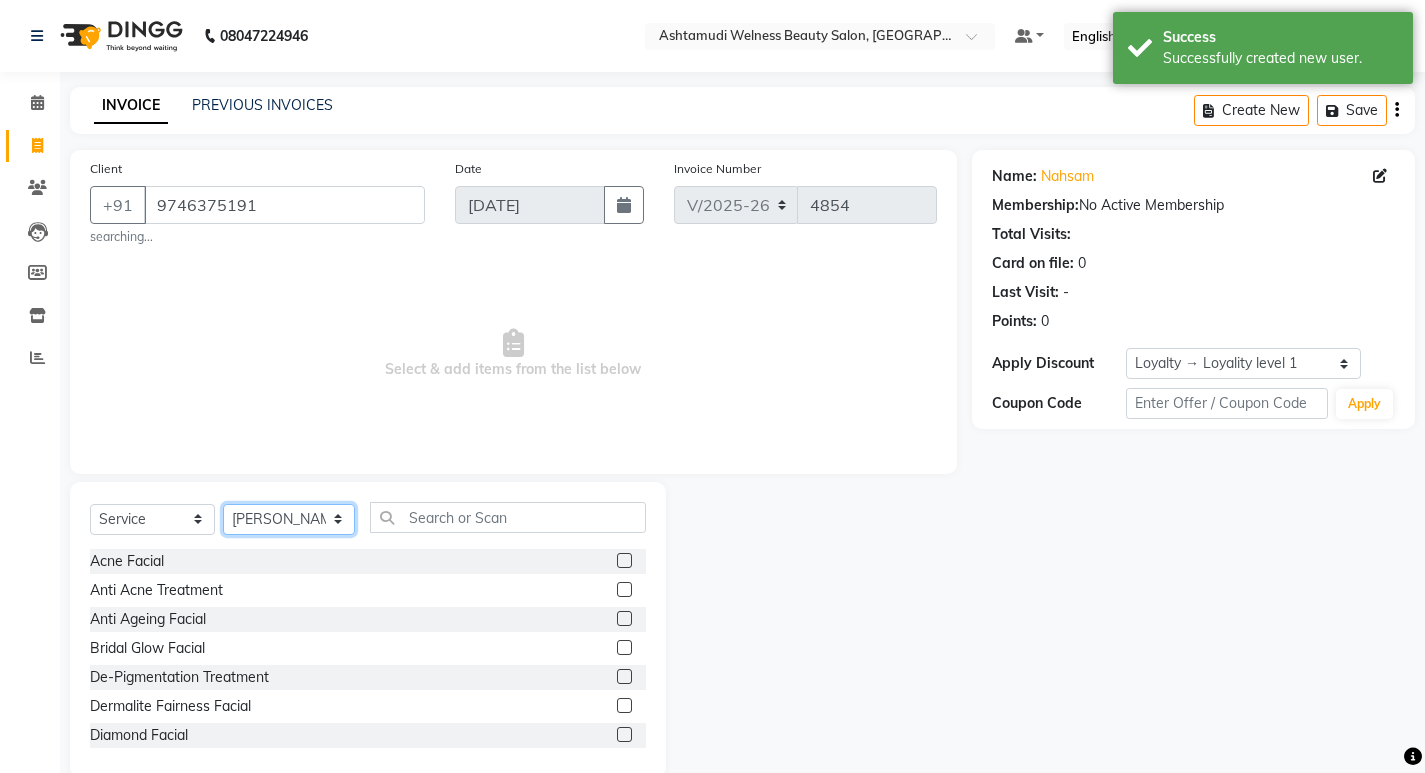 select on "30859" 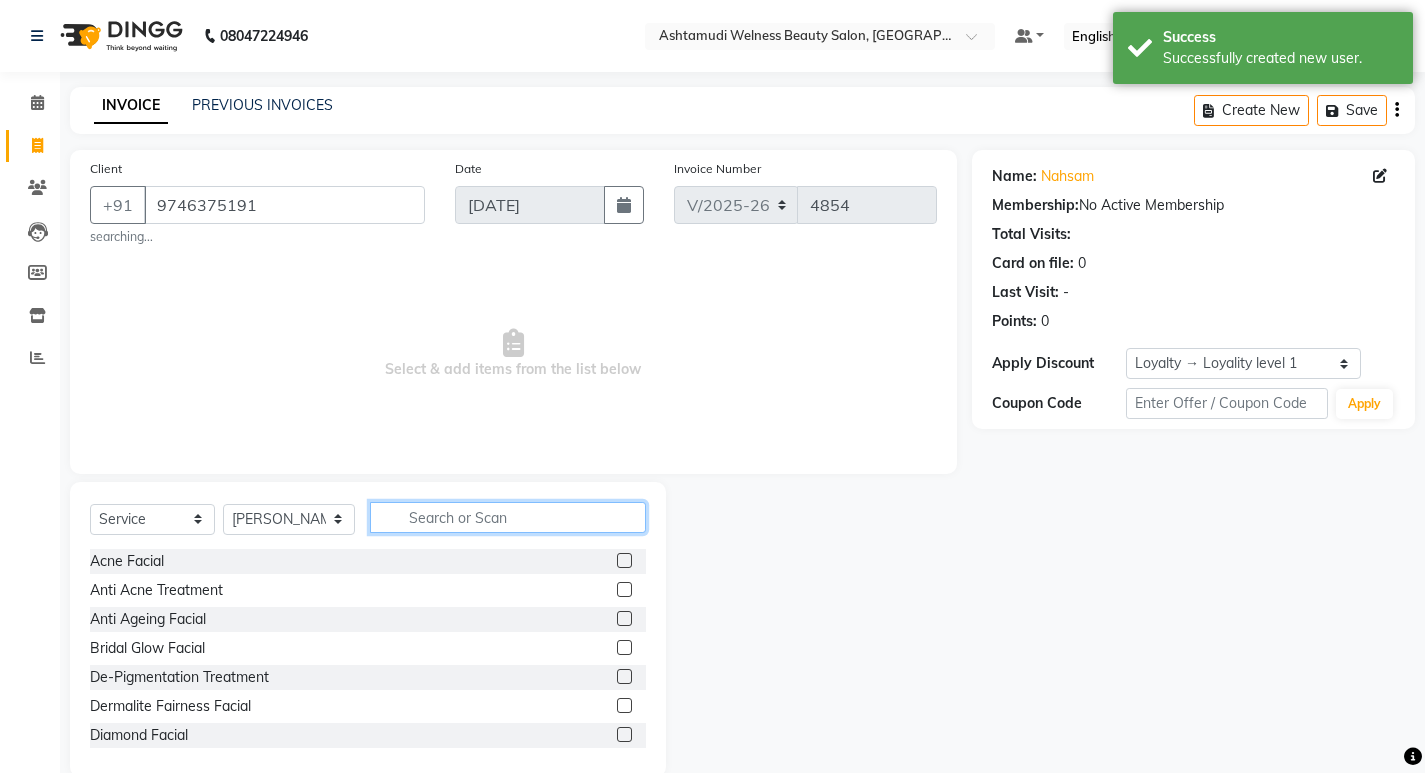 click 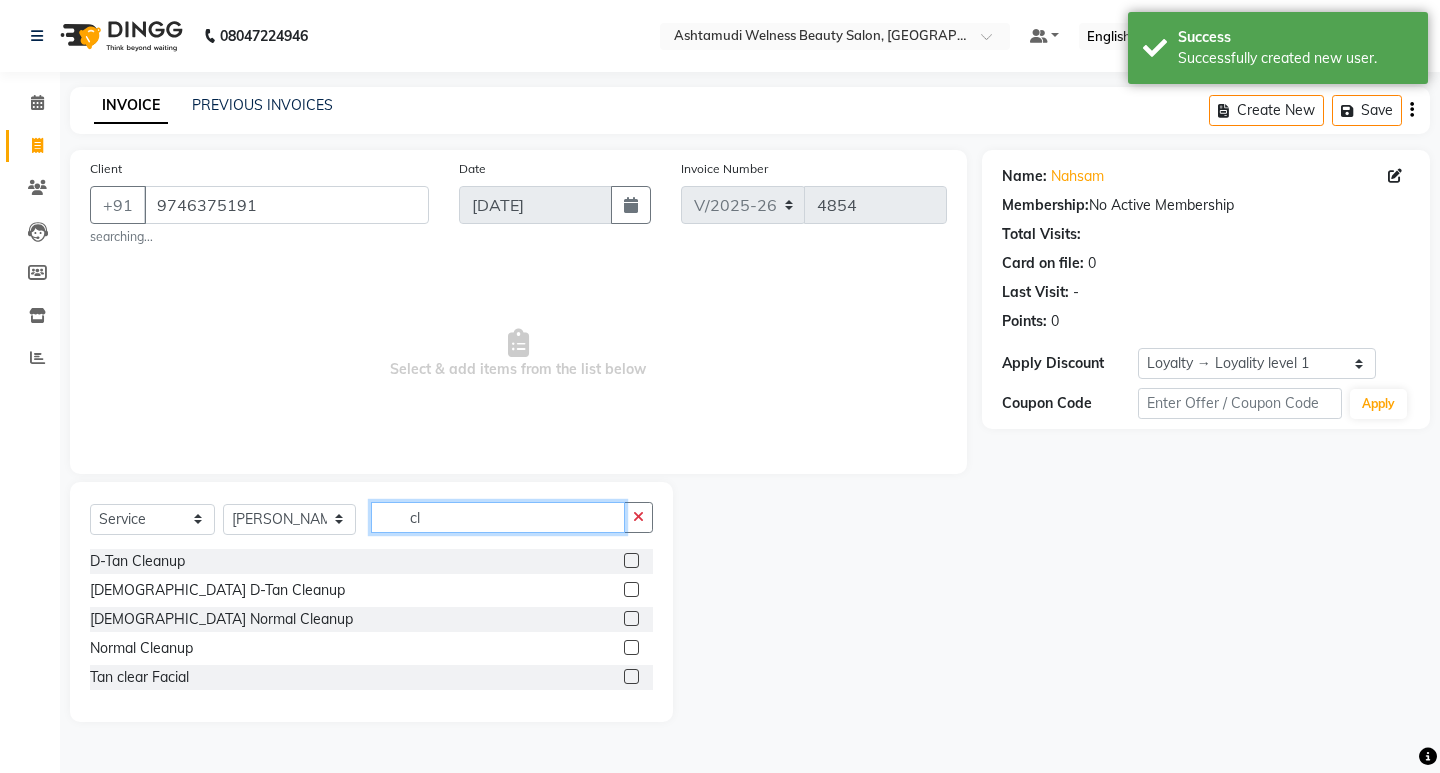 type on "cl" 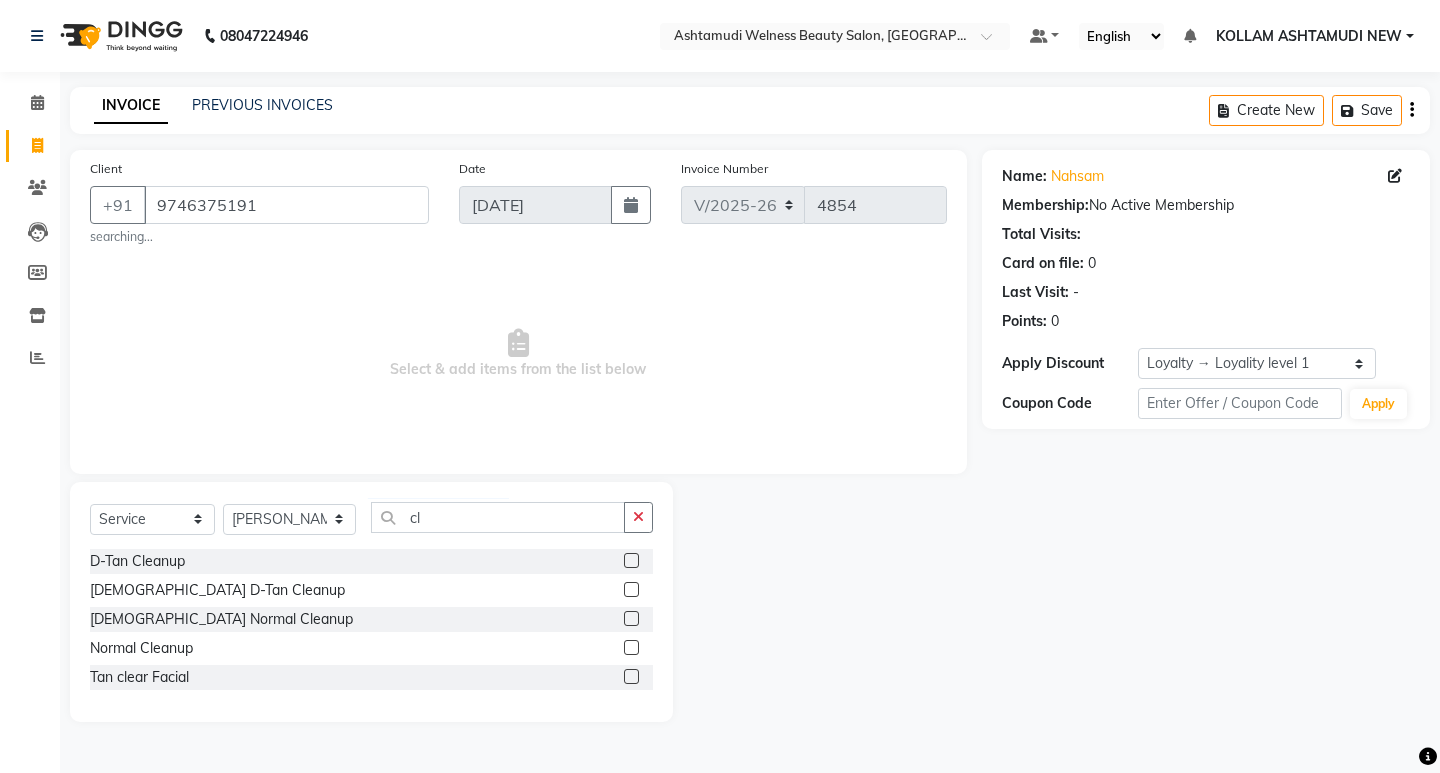click 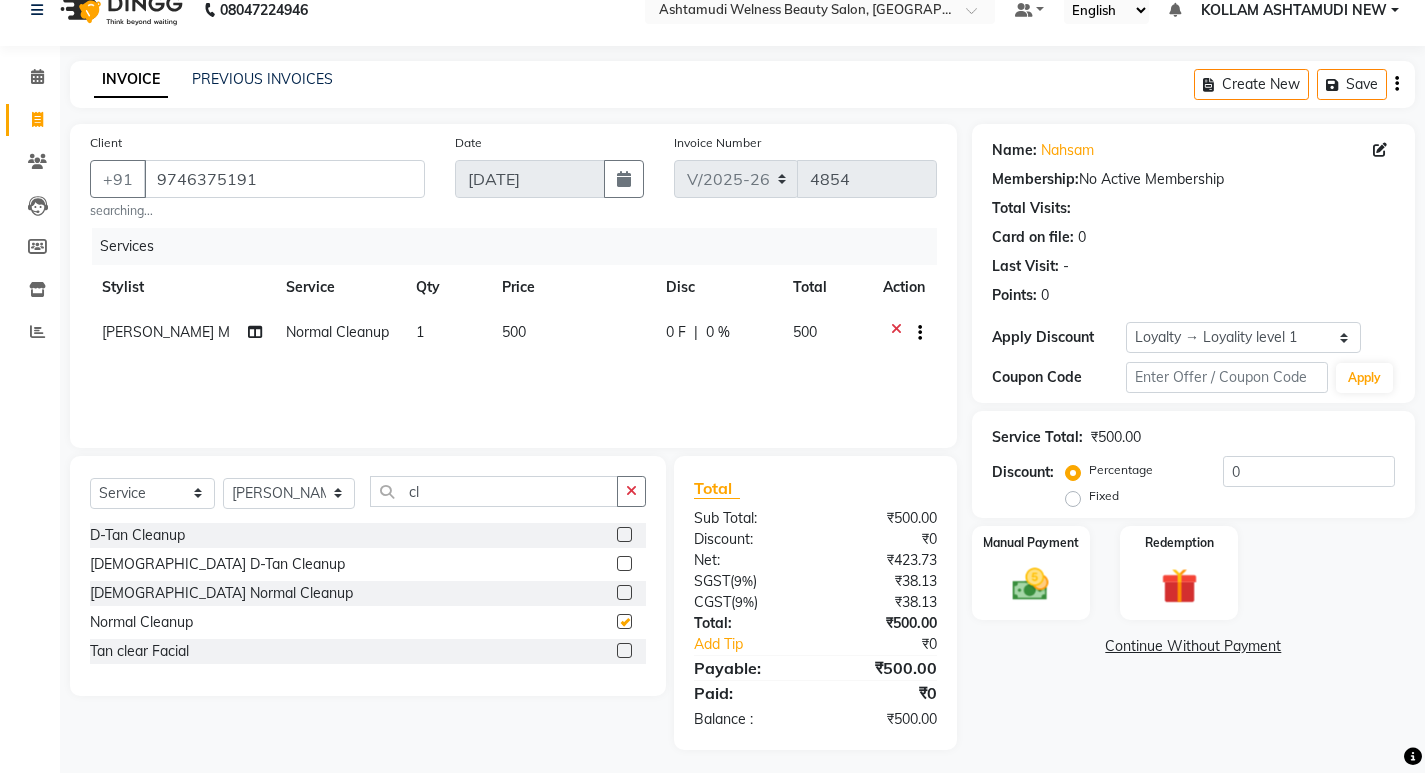 checkbox on "false" 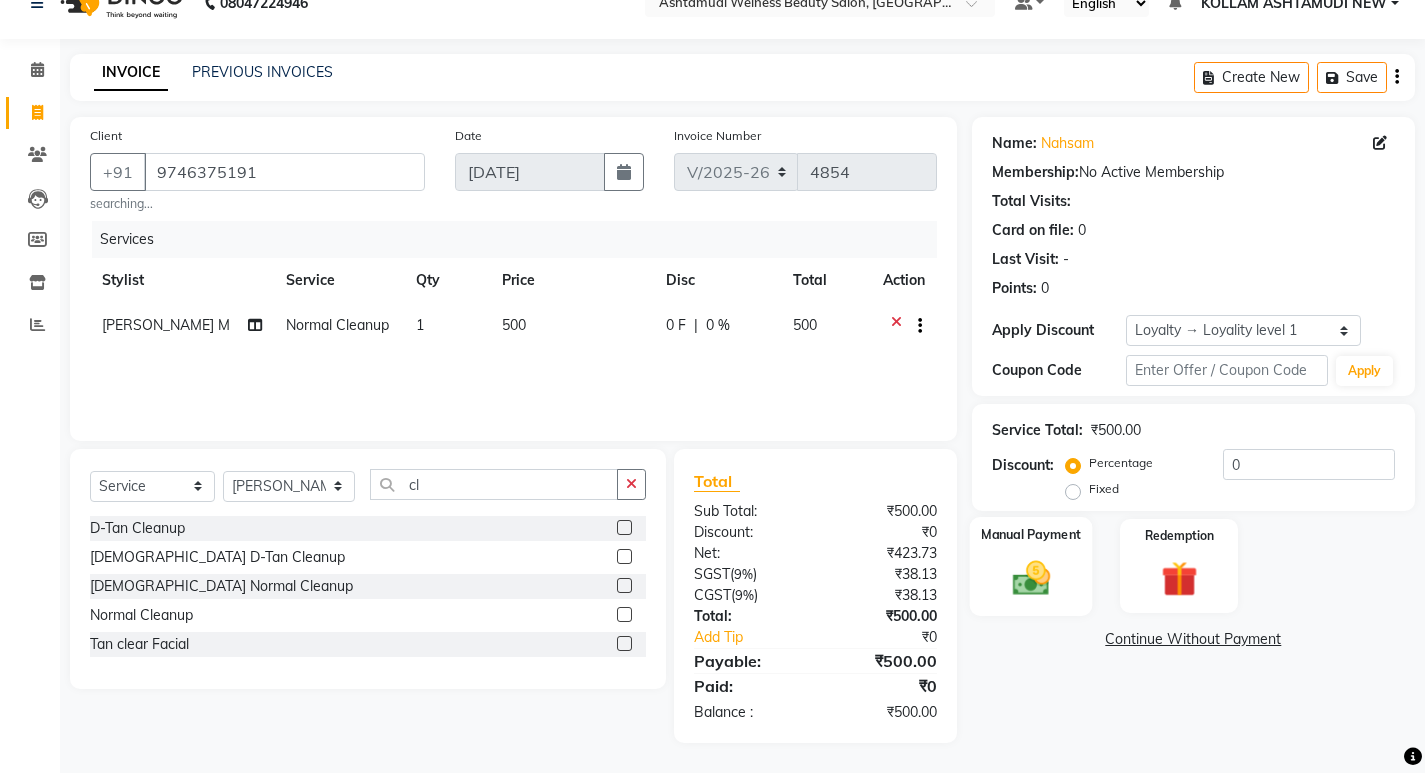 click 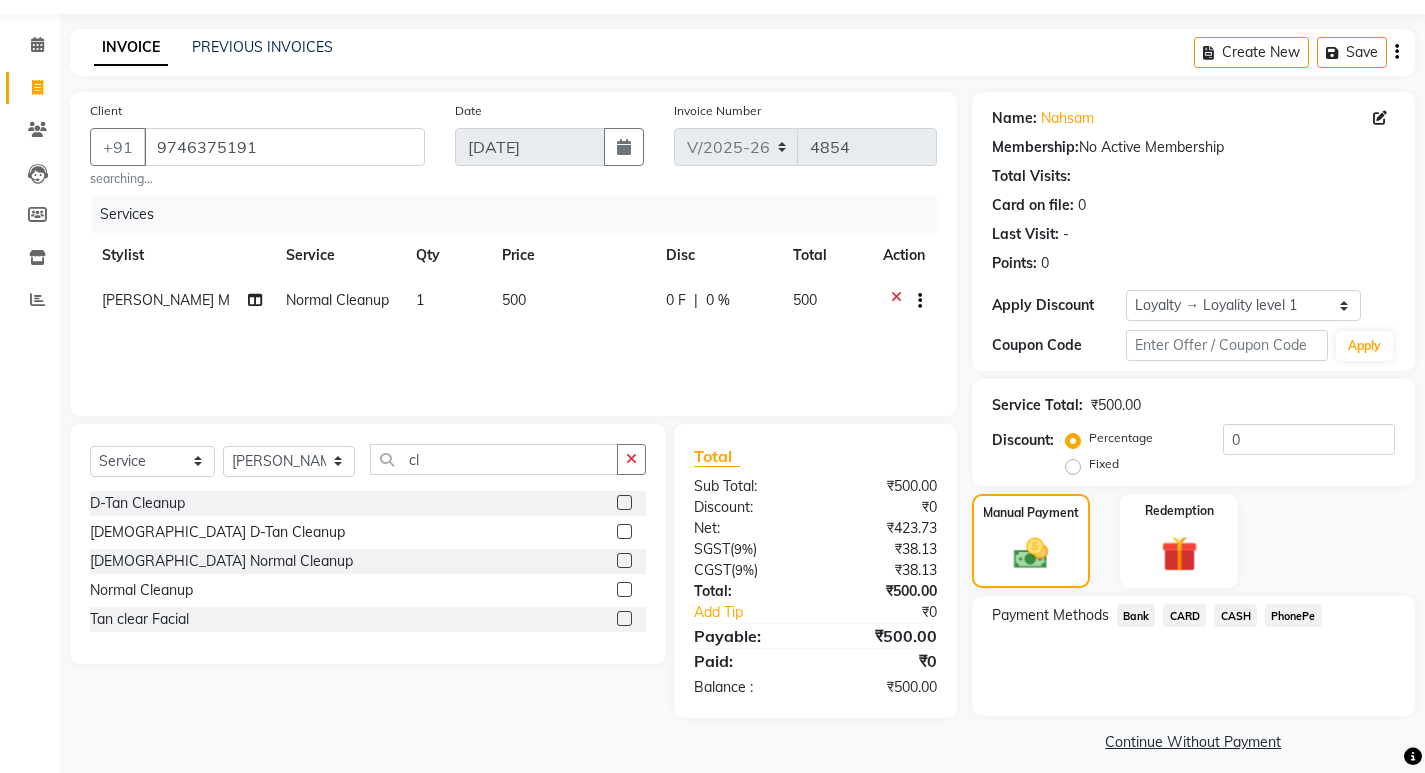 scroll, scrollTop: 72, scrollLeft: 0, axis: vertical 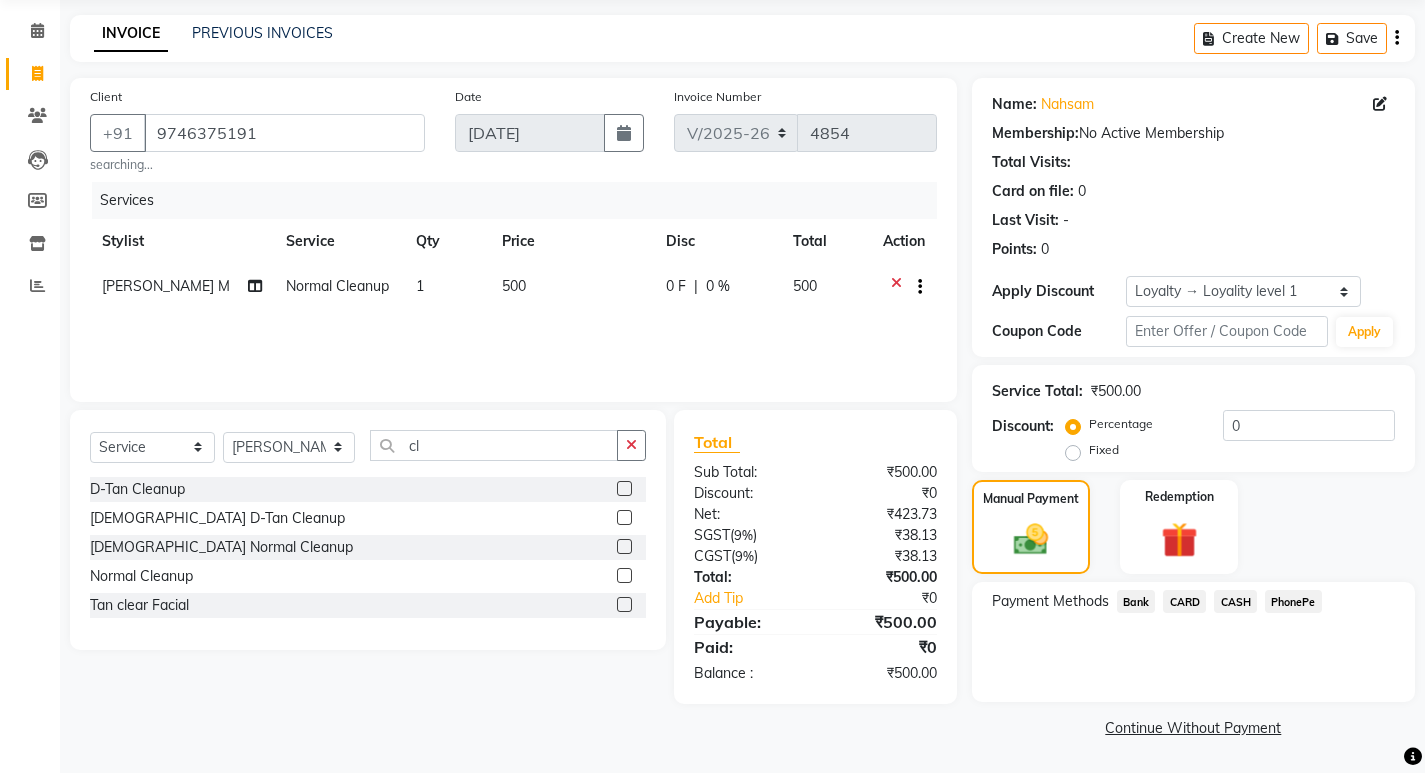 click on "PhonePe" 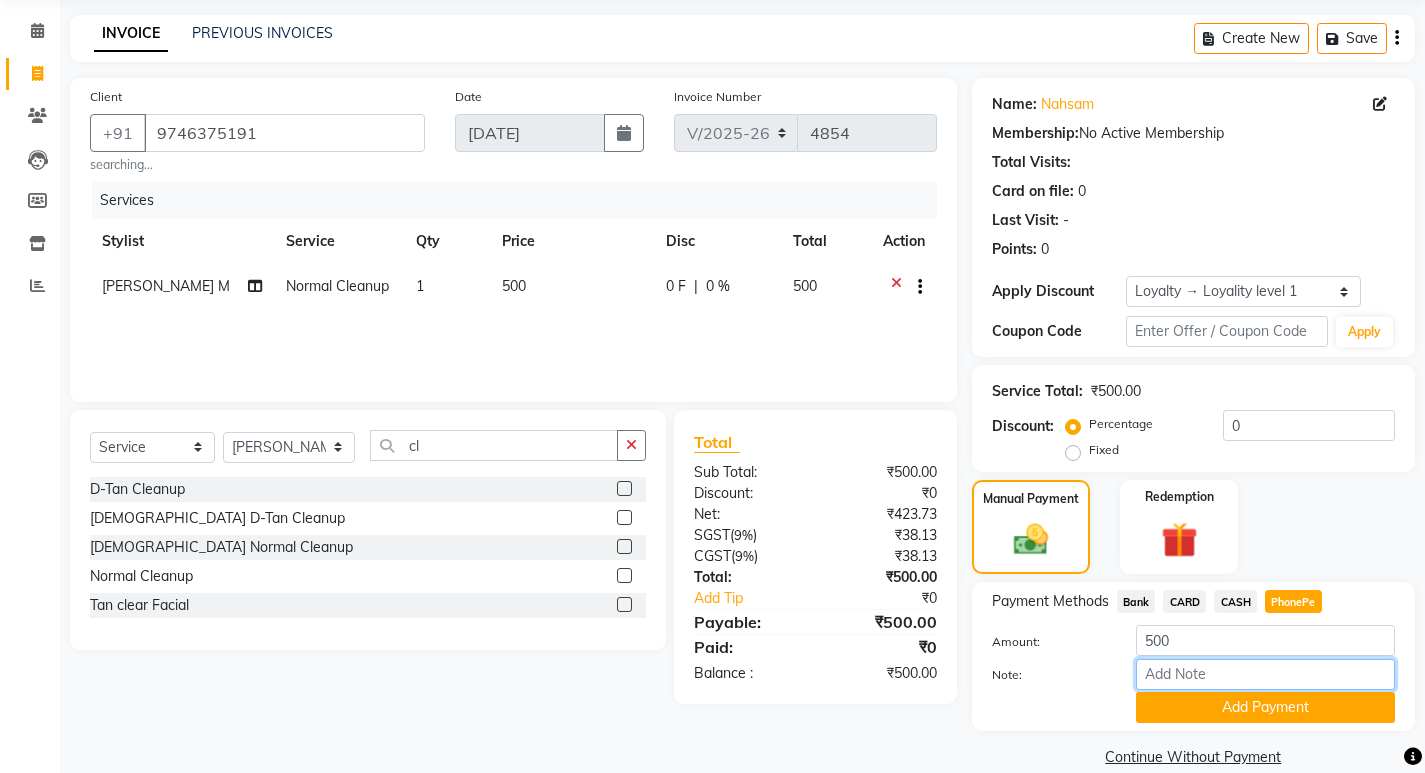 click on "Note:" at bounding box center [1265, 674] 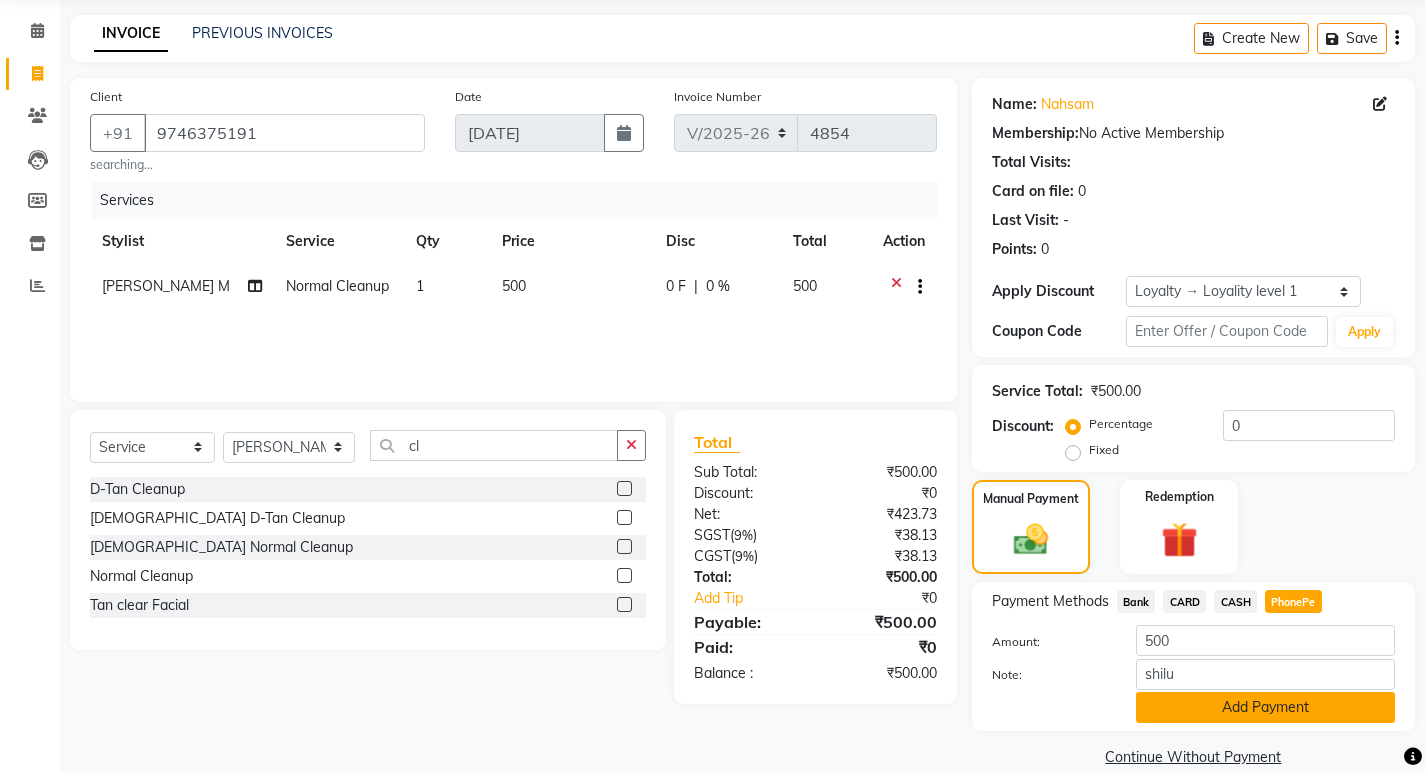 click on "Add Payment" 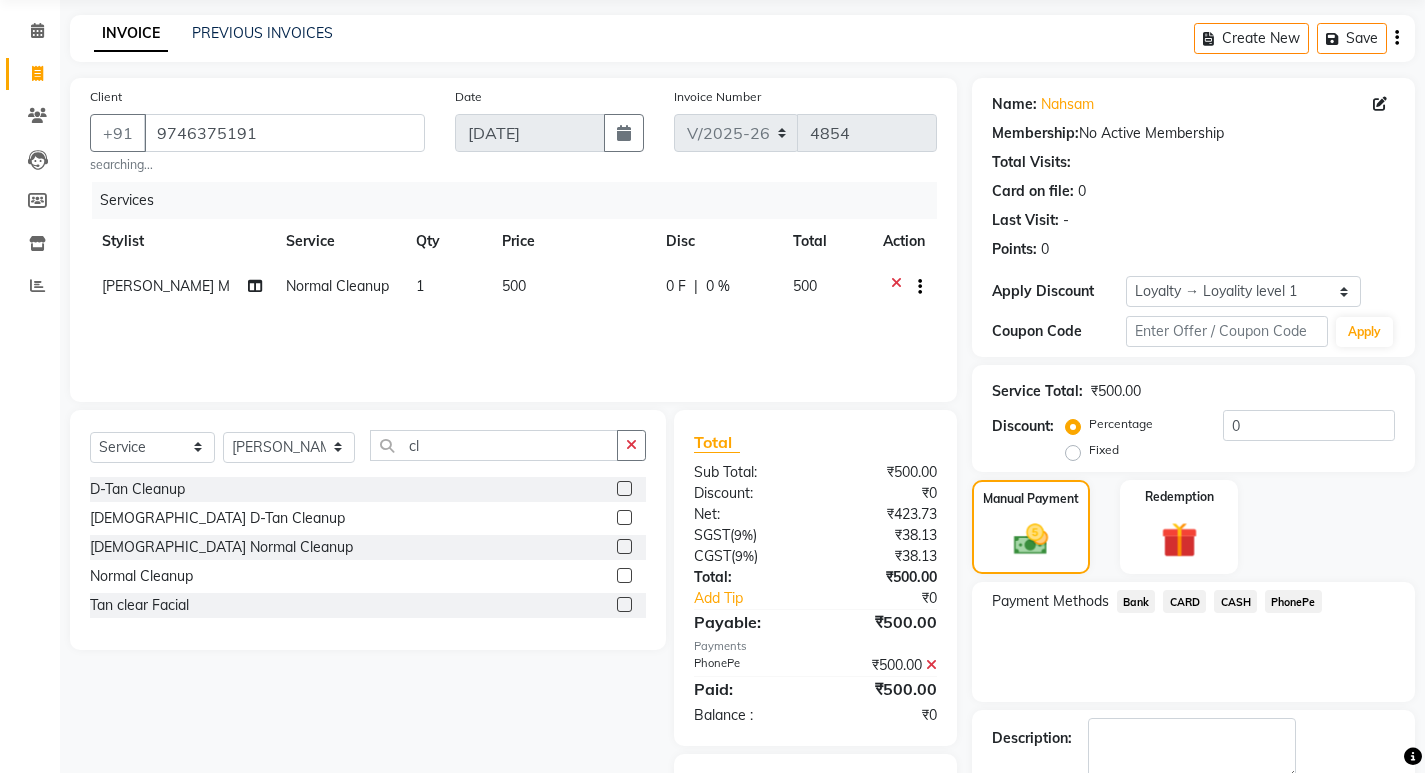 scroll, scrollTop: 174, scrollLeft: 0, axis: vertical 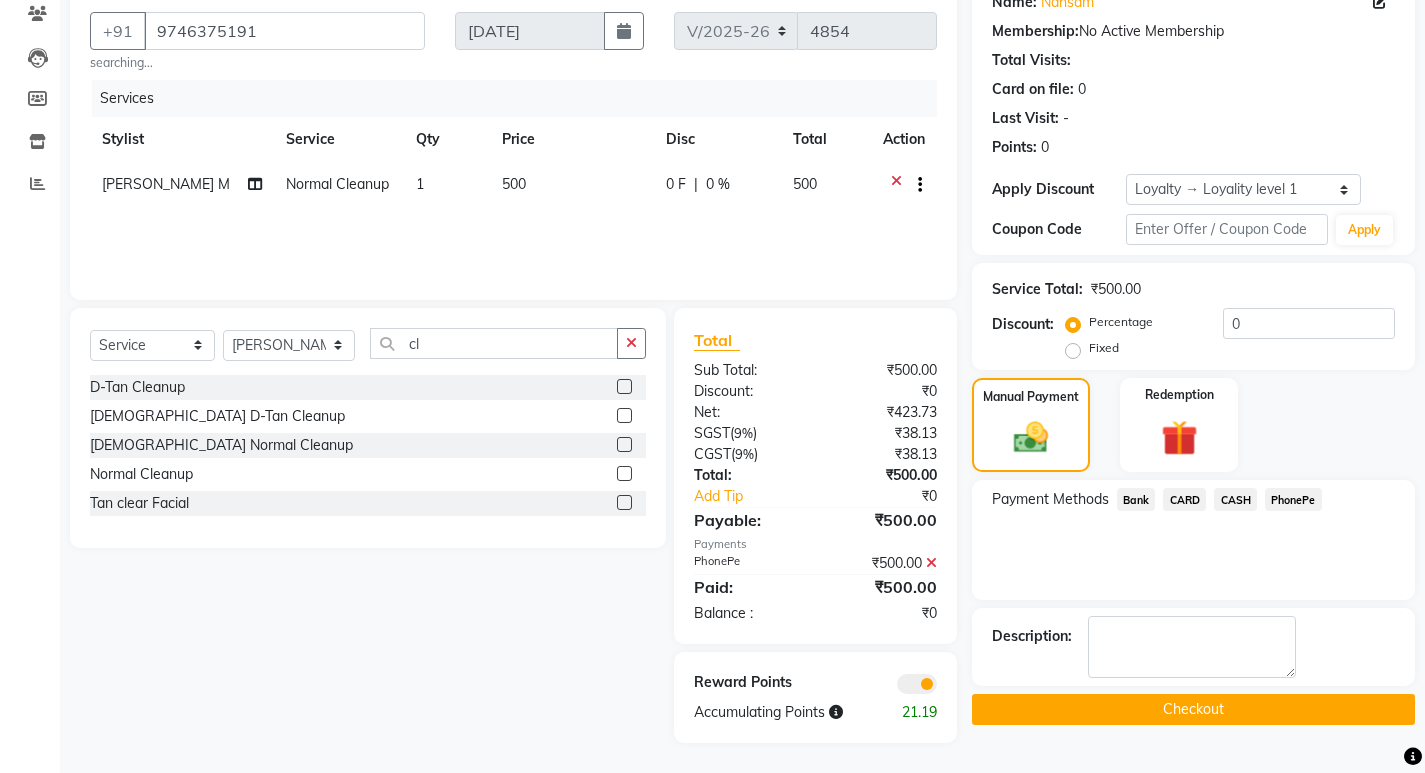 click on "Checkout" 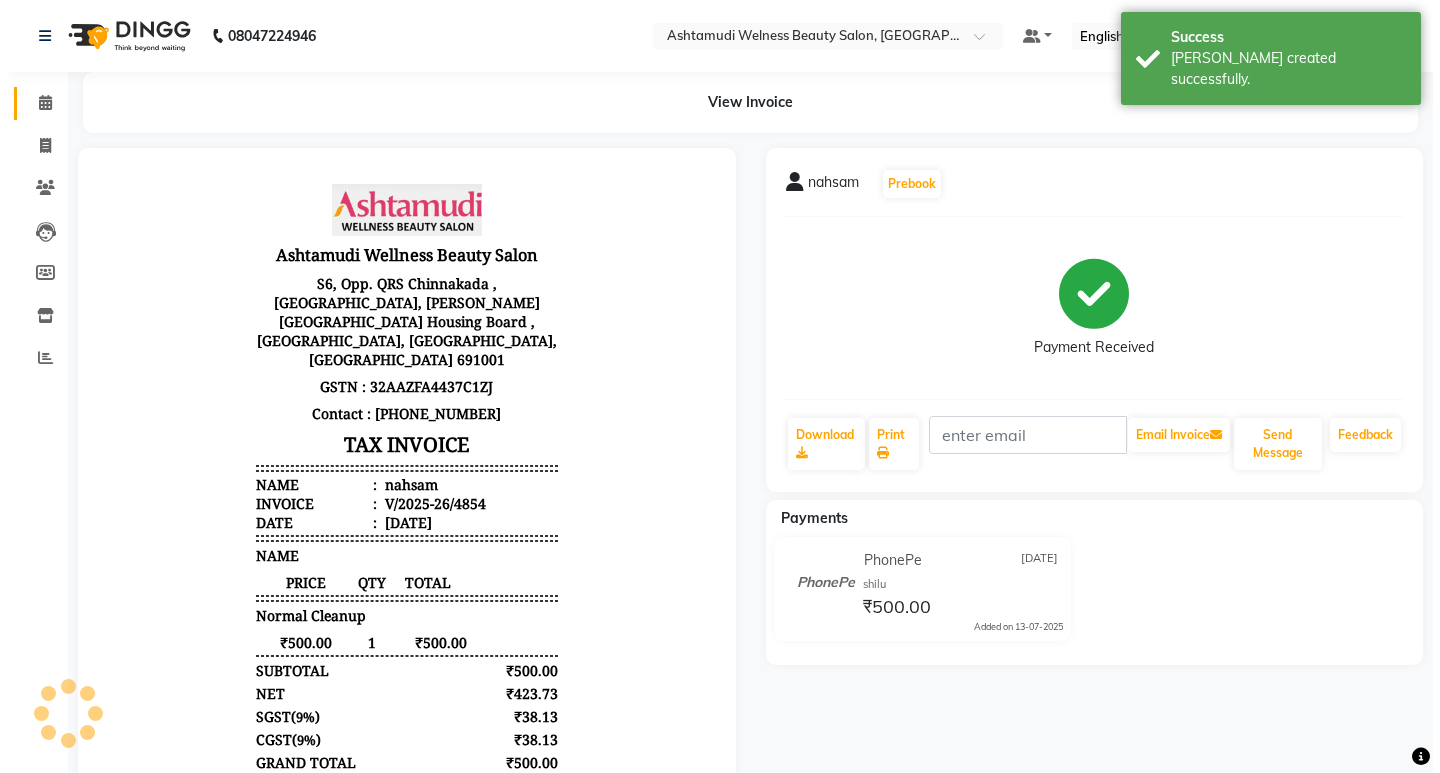 scroll, scrollTop: 0, scrollLeft: 0, axis: both 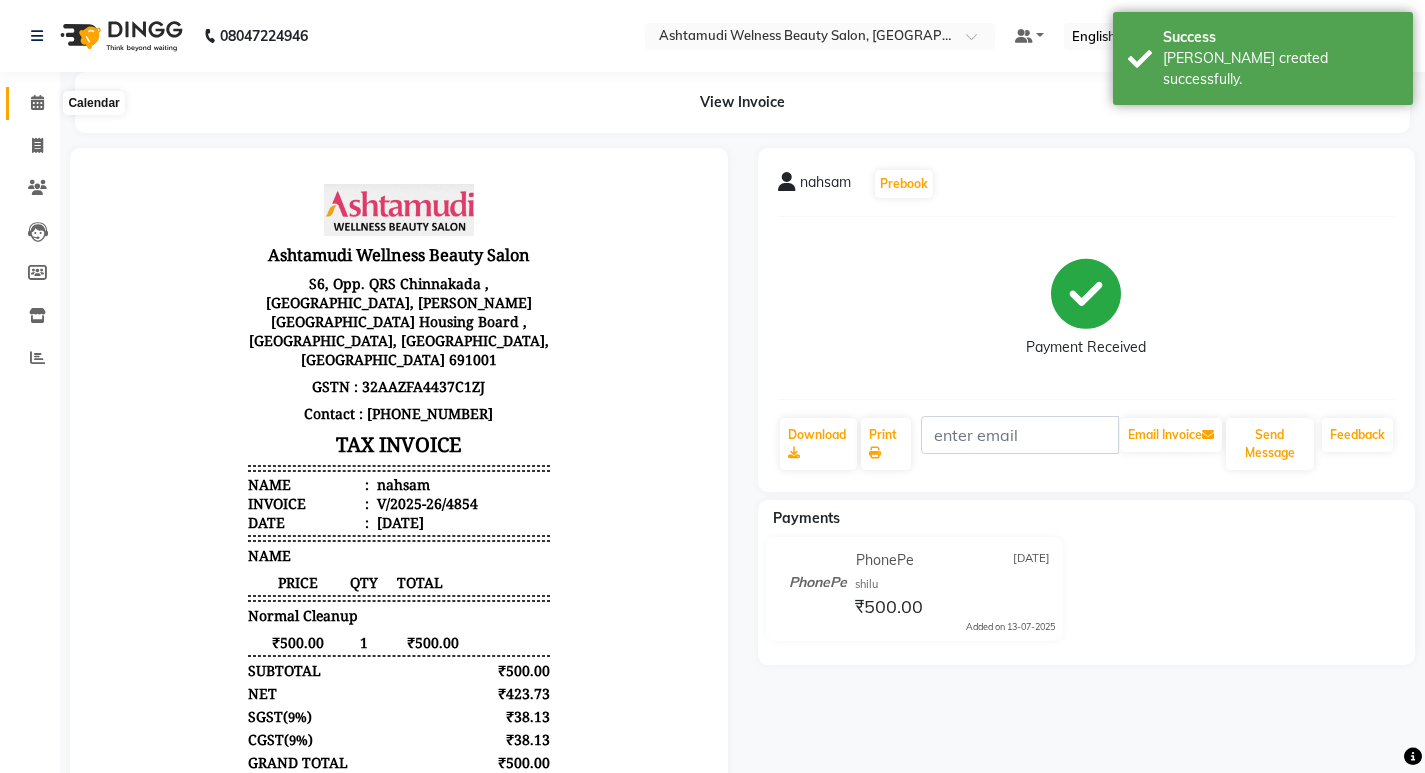 click 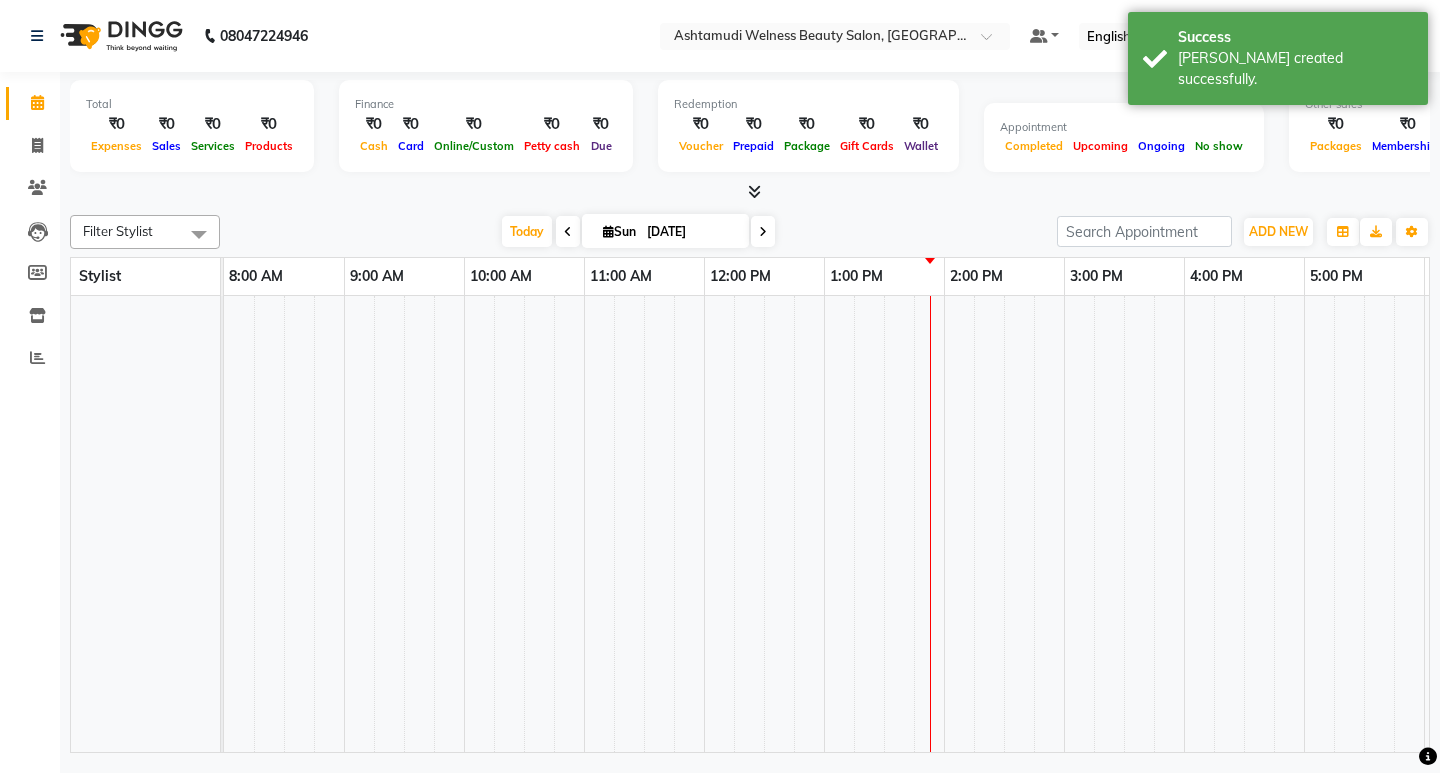 scroll, scrollTop: 0, scrollLeft: 0, axis: both 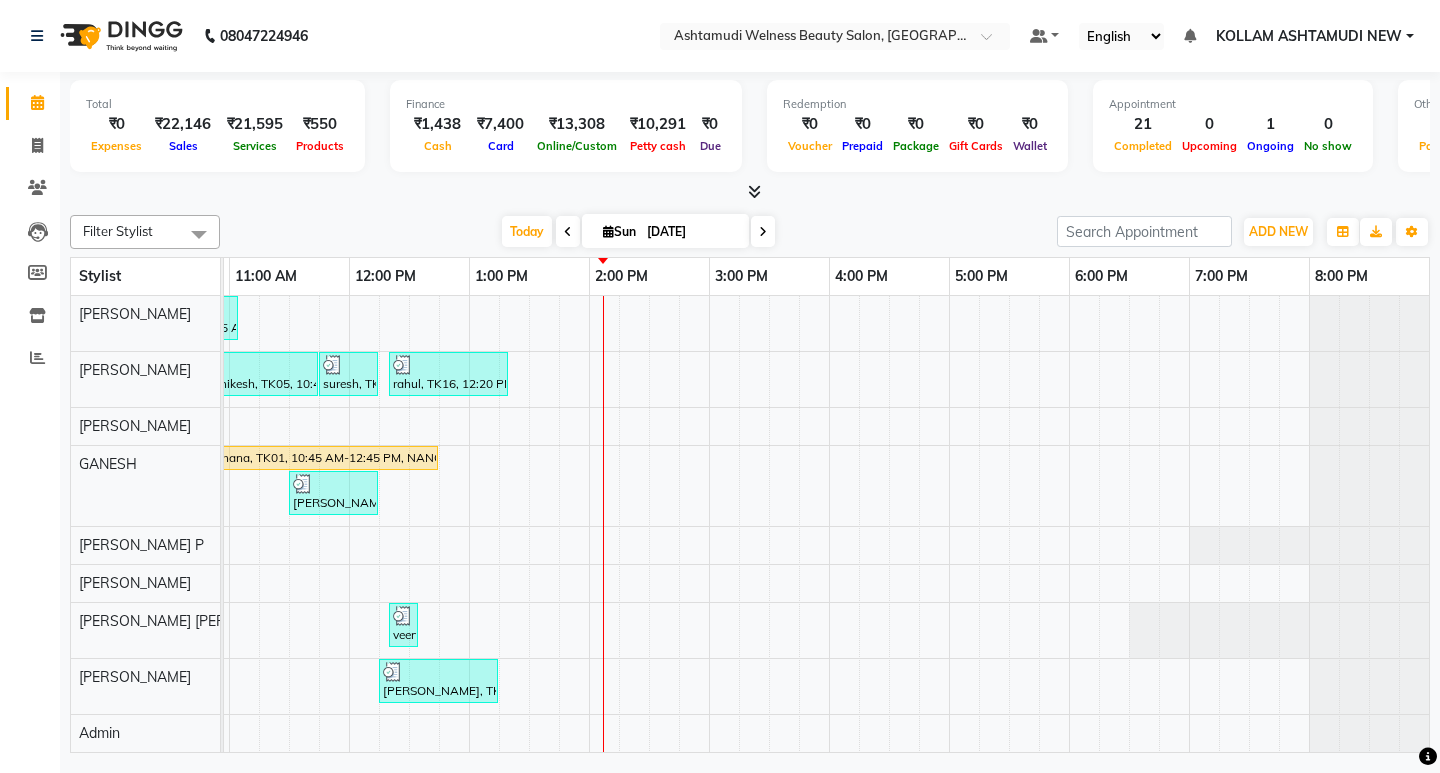click on "Total  ₹0  Expenses ₹22,146  Sales ₹21,595  Services ₹550  Products" at bounding box center [217, 126] 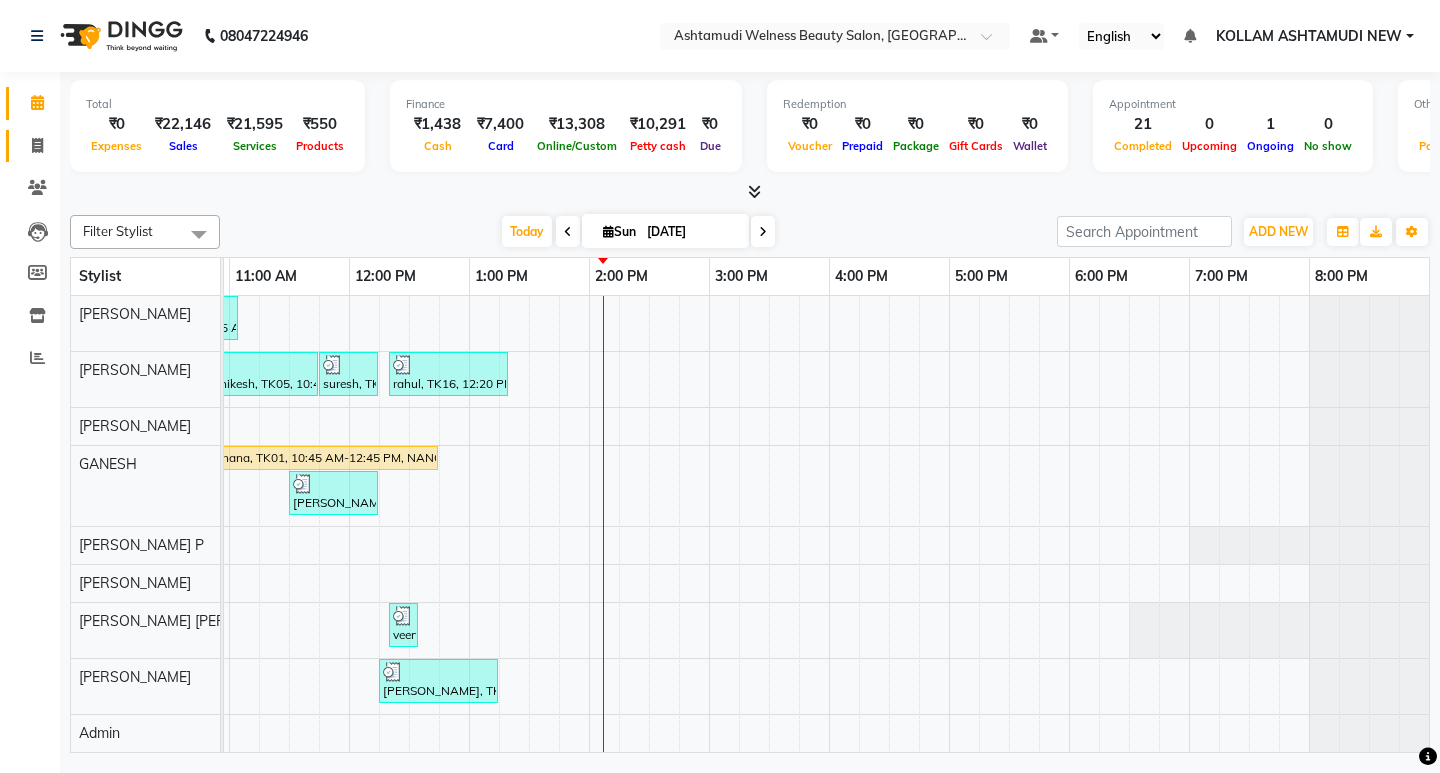 click 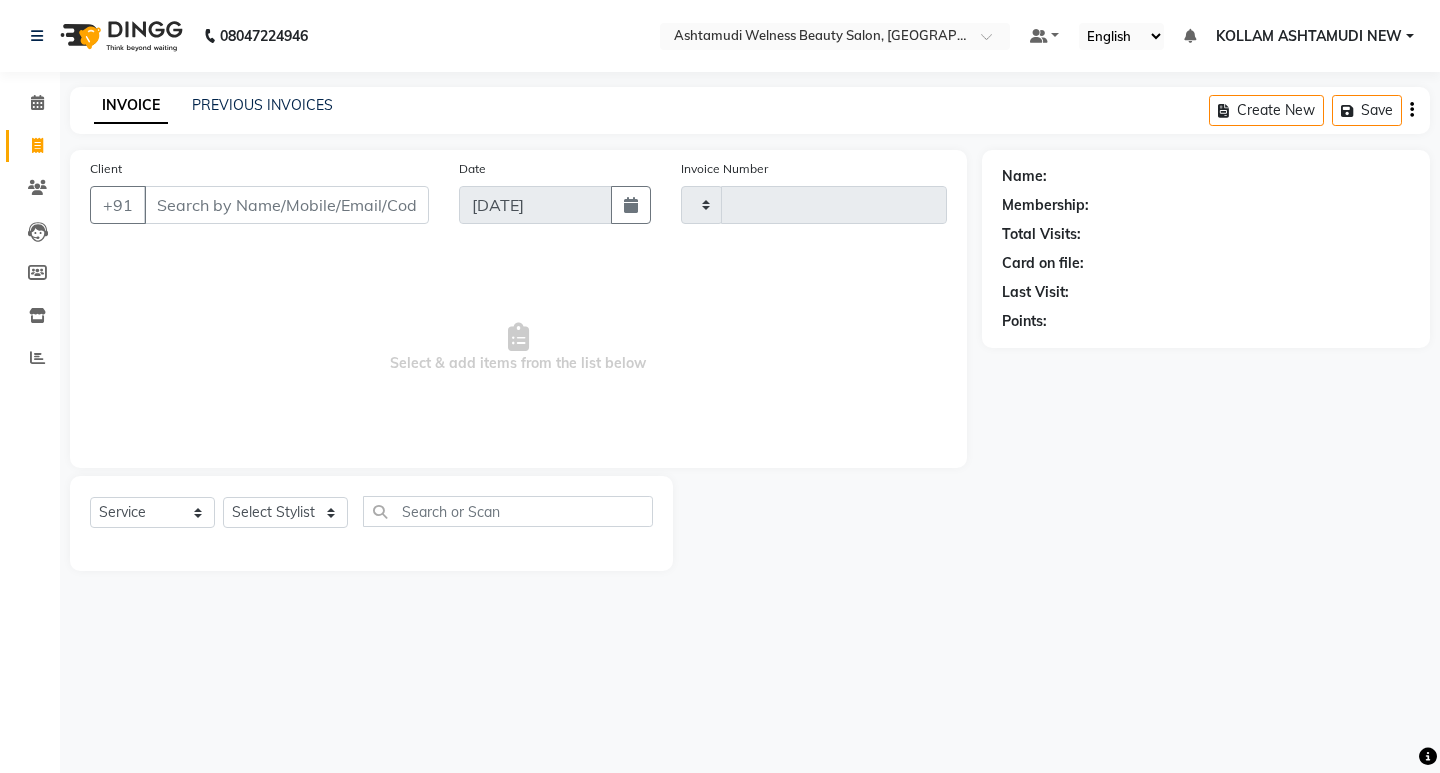 type on "4855" 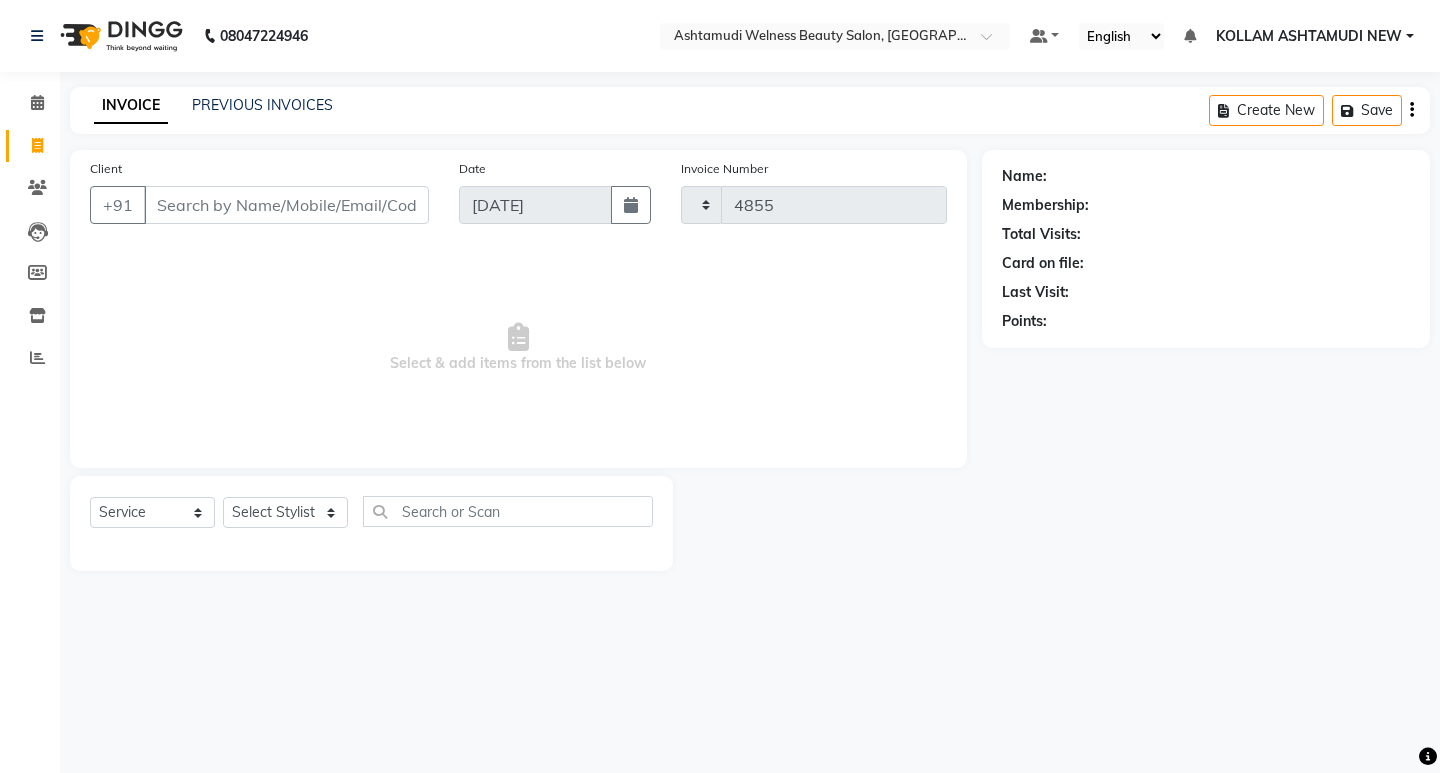 select on "4529" 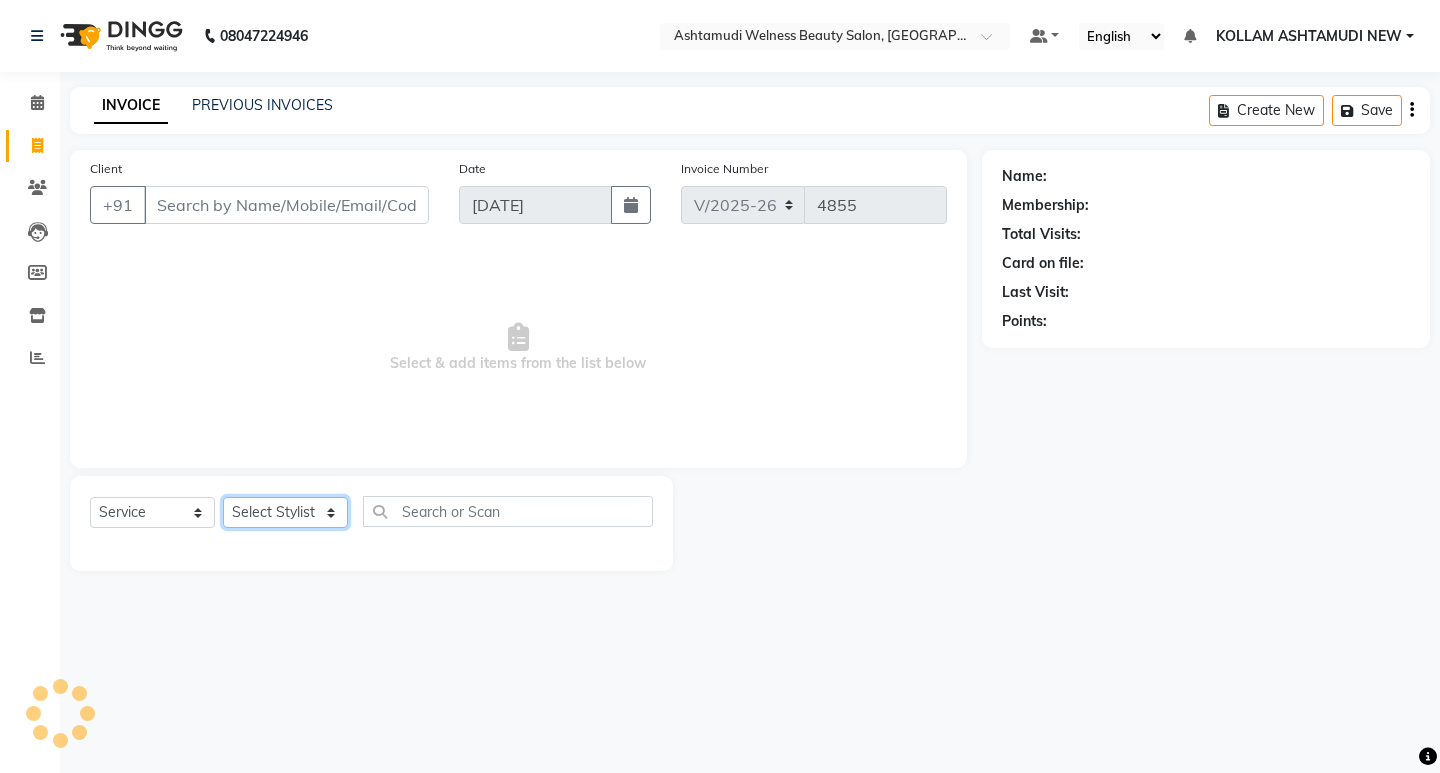 click on "Select Stylist" 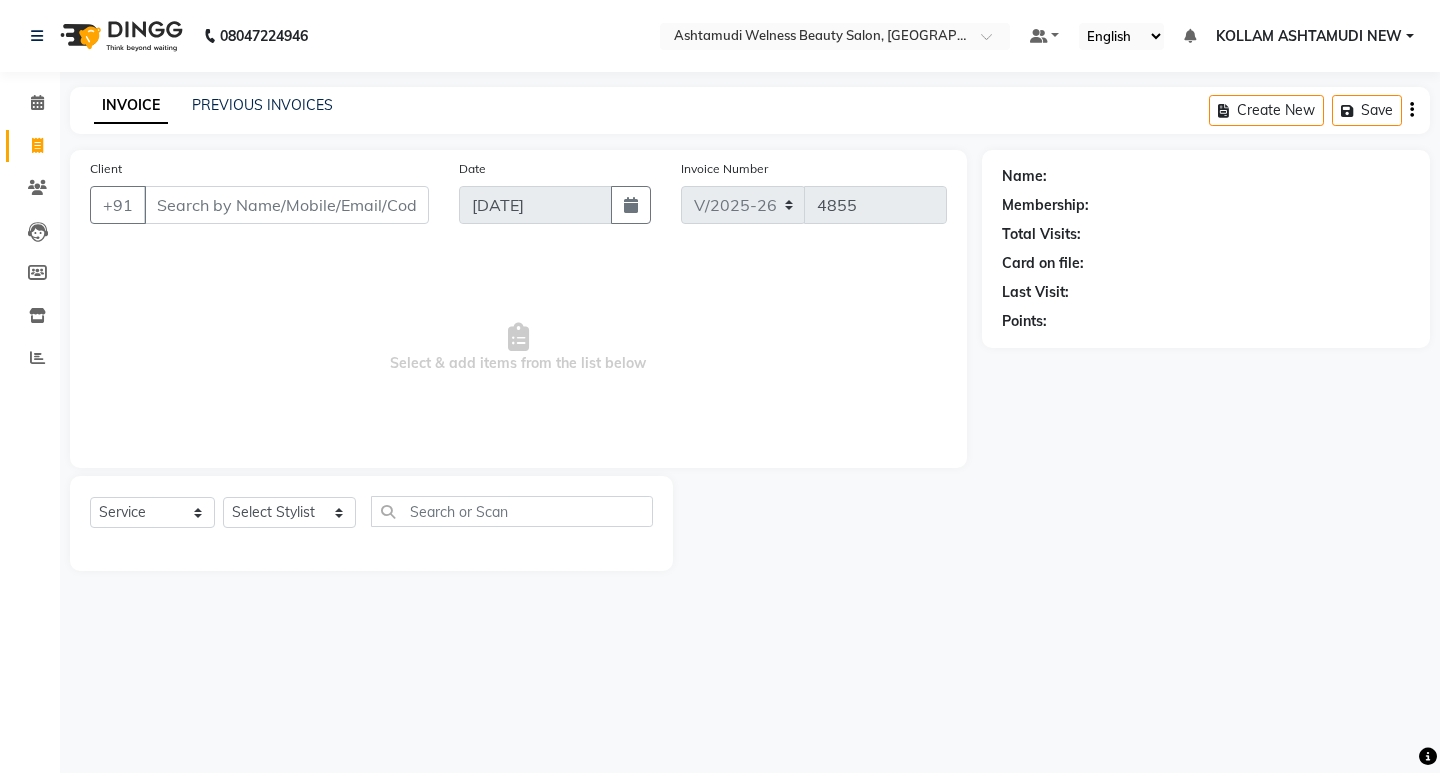 click on "Select  Service  Product  Membership  Package Voucher Prepaid Gift Card  Select Stylist [PERSON_NAME] Admin [PERSON_NAME]  [PERSON_NAME] [PERSON_NAME] [PERSON_NAME]  M [PERSON_NAME]  [PERSON_NAME]  P [PERSON_NAME] KOLLAM ASHTAMUDI KOLLAM ASHTAMUDI NEW  [PERSON_NAME] [PERSON_NAME] [PERSON_NAME]  [PERSON_NAME] [PERSON_NAME] [PERSON_NAME] [PERSON_NAME] [PERSON_NAME] M [PERSON_NAME] SARIGA [PERSON_NAME] [PERSON_NAME] [PERSON_NAME] SIBI [PERSON_NAME] [PERSON_NAME] S" 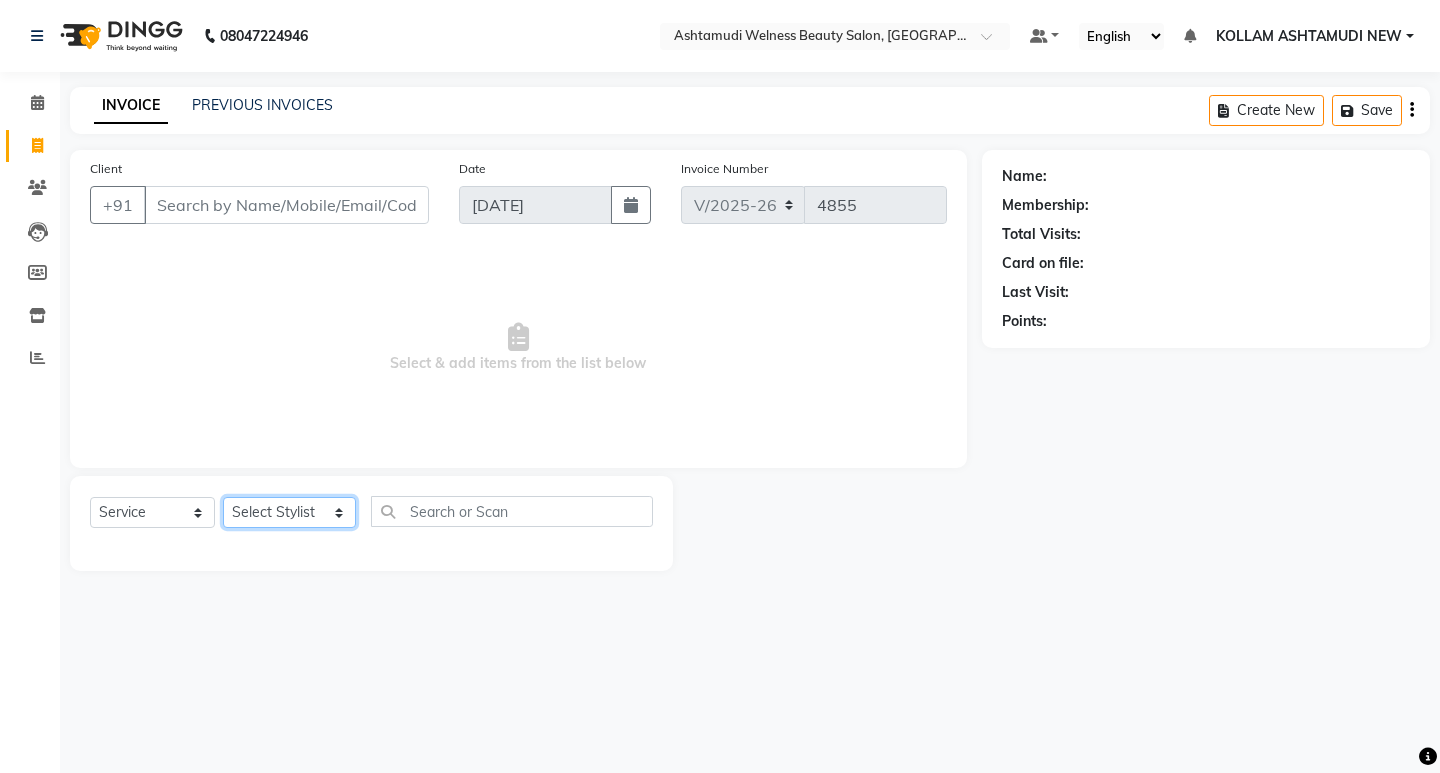 click on "Select Stylist [PERSON_NAME] Admin [PERSON_NAME]  [PERSON_NAME] [PERSON_NAME] [PERSON_NAME]  M [PERSON_NAME]  [PERSON_NAME]  P [PERSON_NAME] KOLLAM ASHTAMUDI NEW  [PERSON_NAME] [PERSON_NAME] [PERSON_NAME]  [PERSON_NAME] [PERSON_NAME] [PERSON_NAME] [PERSON_NAME] [PERSON_NAME] M [PERSON_NAME] SARIGA [PERSON_NAME] [PERSON_NAME] [PERSON_NAME] SIBI [PERSON_NAME] [PERSON_NAME] S" 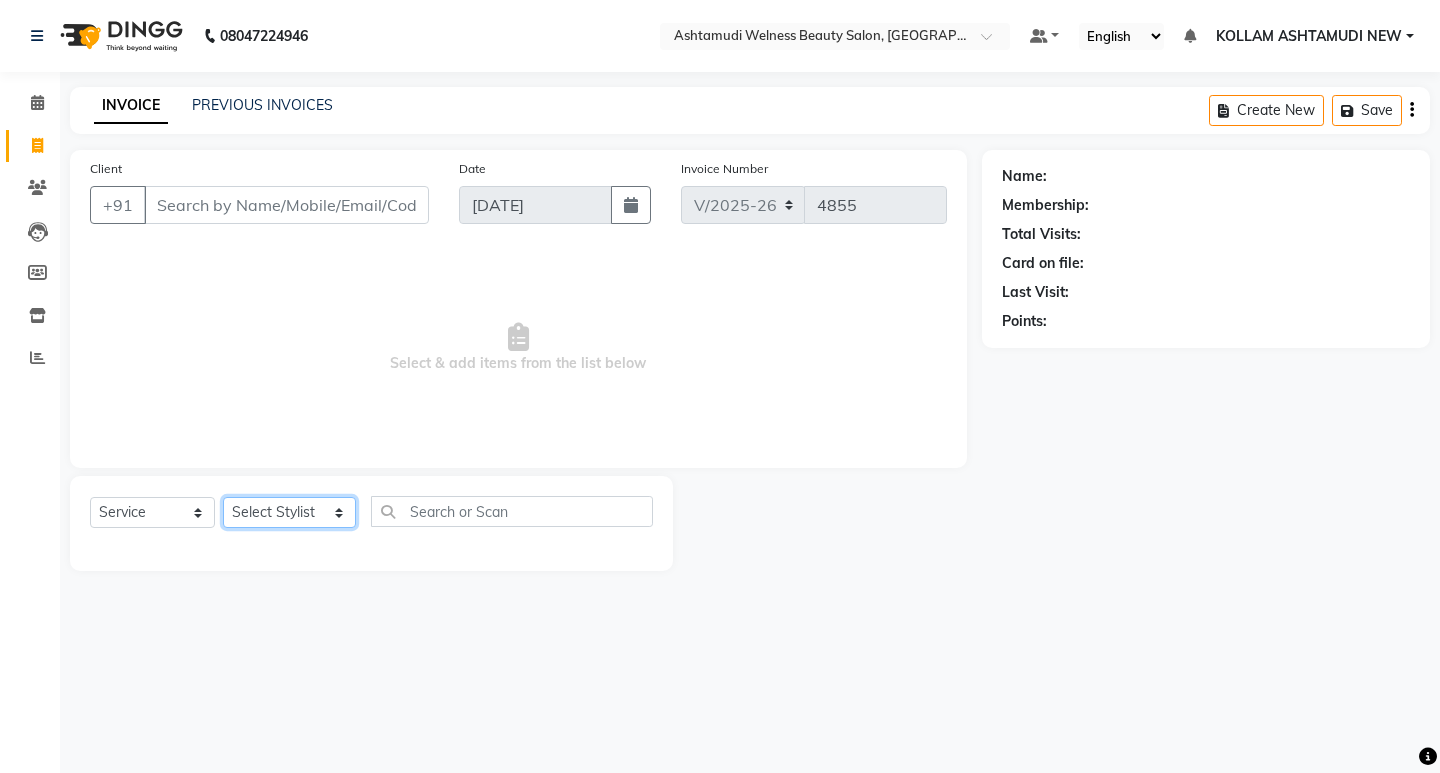 select on "62403" 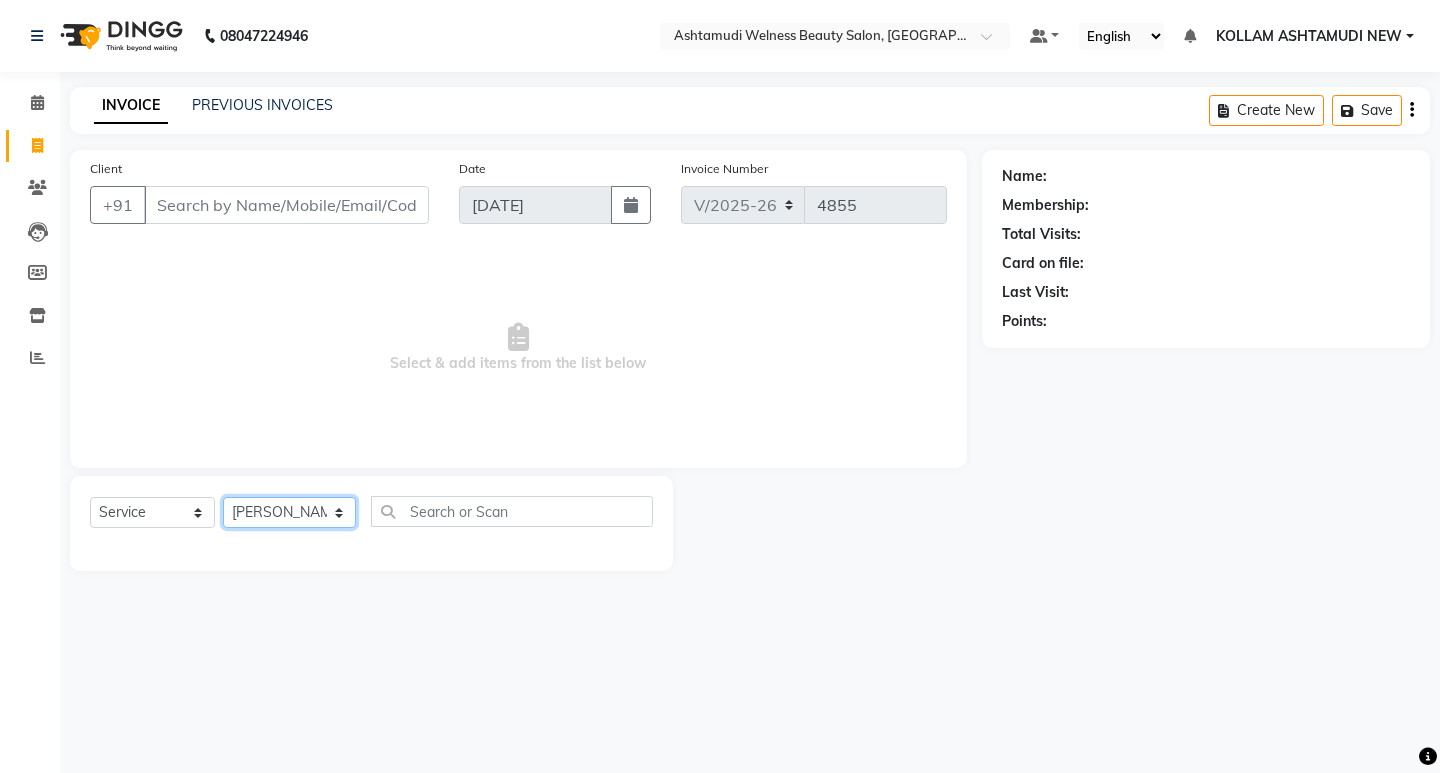 click on "Select Stylist [PERSON_NAME] Admin [PERSON_NAME]  [PERSON_NAME] [PERSON_NAME] [PERSON_NAME]  M [PERSON_NAME]  [PERSON_NAME]  P [PERSON_NAME] KOLLAM ASHTAMUDI NEW  [PERSON_NAME] [PERSON_NAME] [PERSON_NAME]  [PERSON_NAME] [PERSON_NAME] [PERSON_NAME] [PERSON_NAME] [PERSON_NAME] M [PERSON_NAME] SARIGA [PERSON_NAME] [PERSON_NAME] [PERSON_NAME] SIBI [PERSON_NAME] [PERSON_NAME] S" 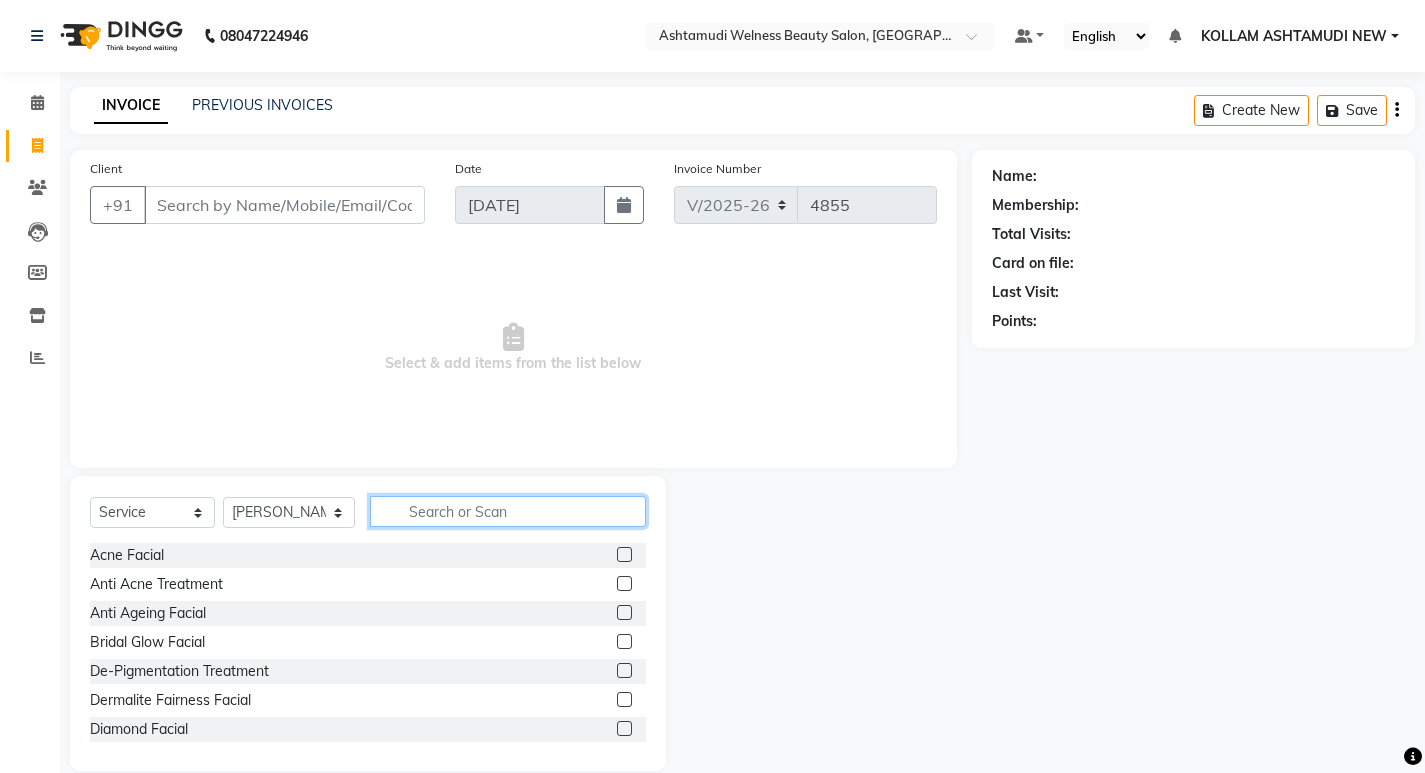 click 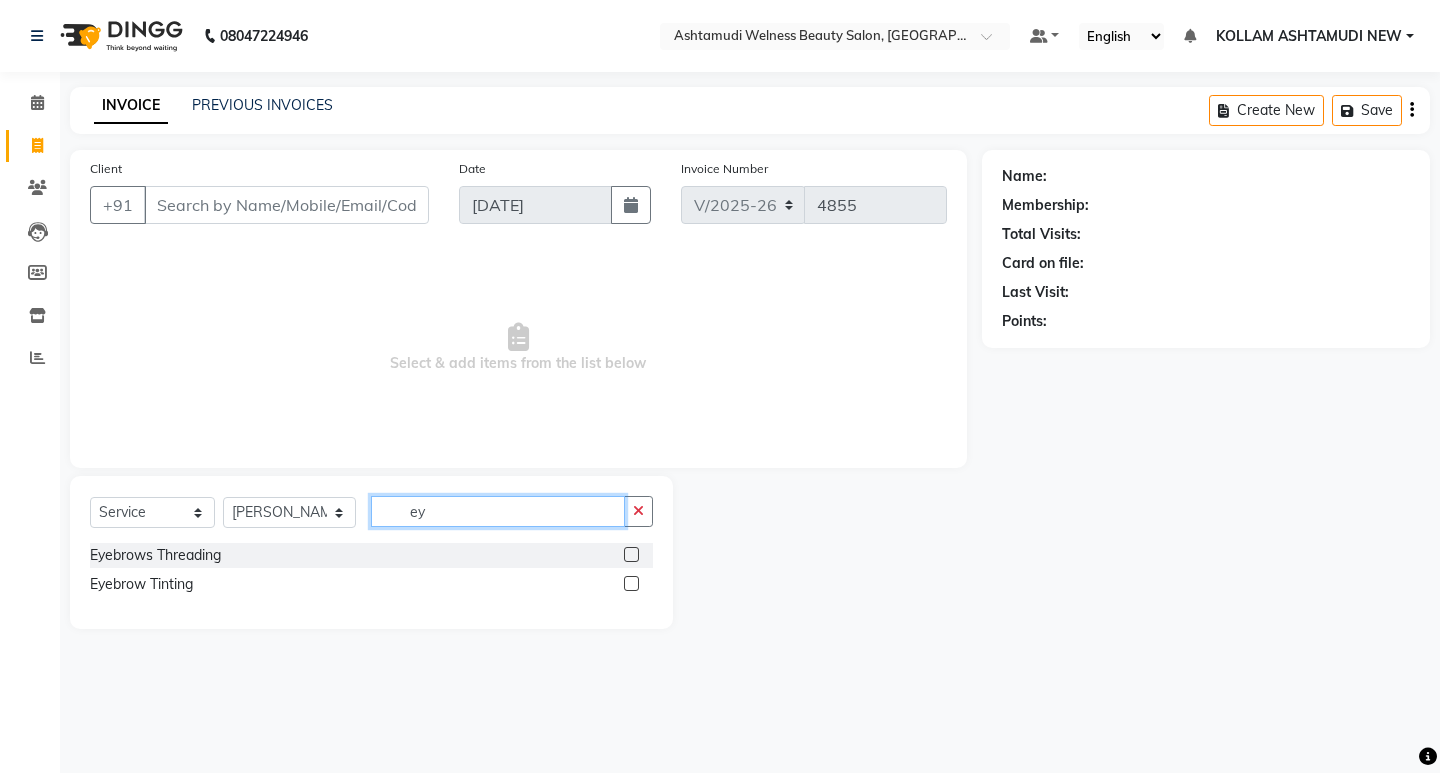 type on "ey" 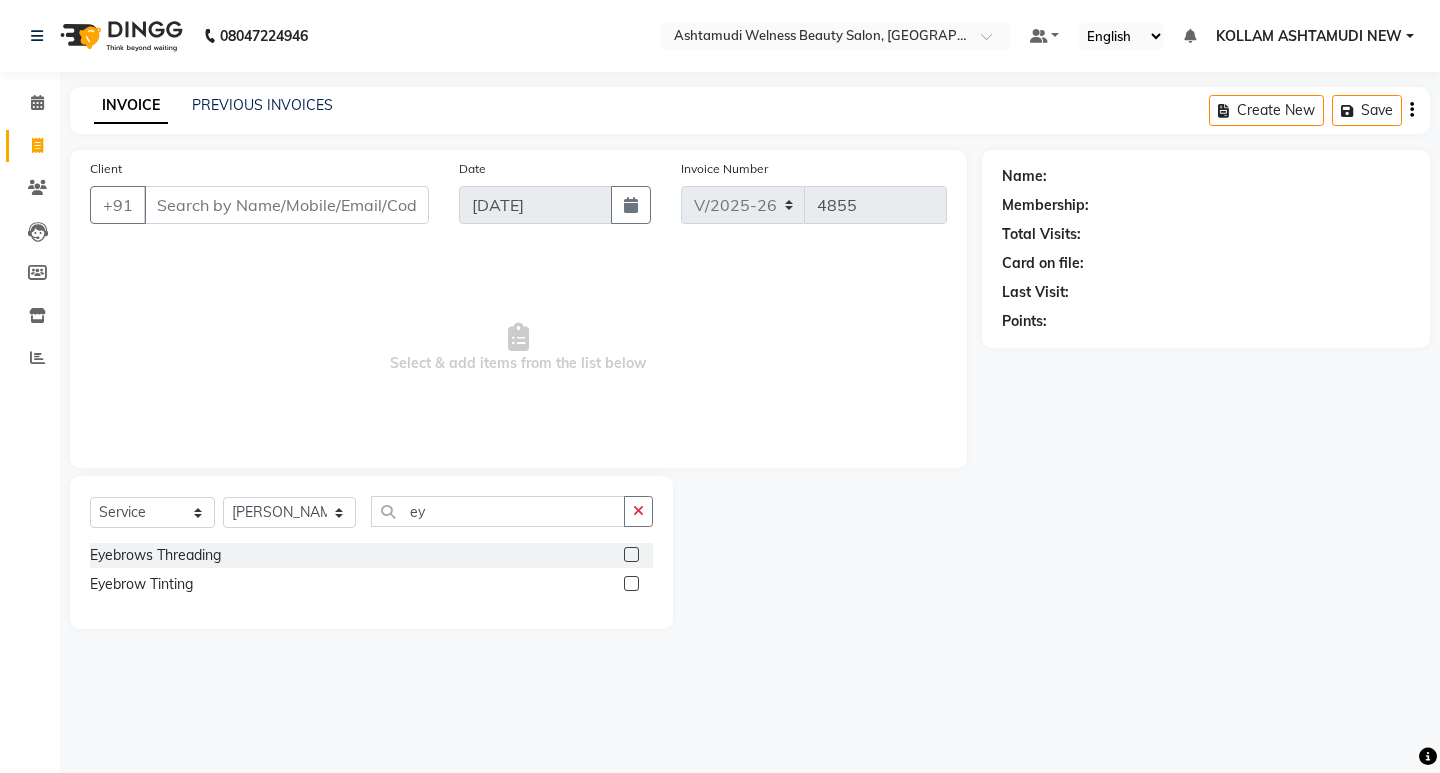click 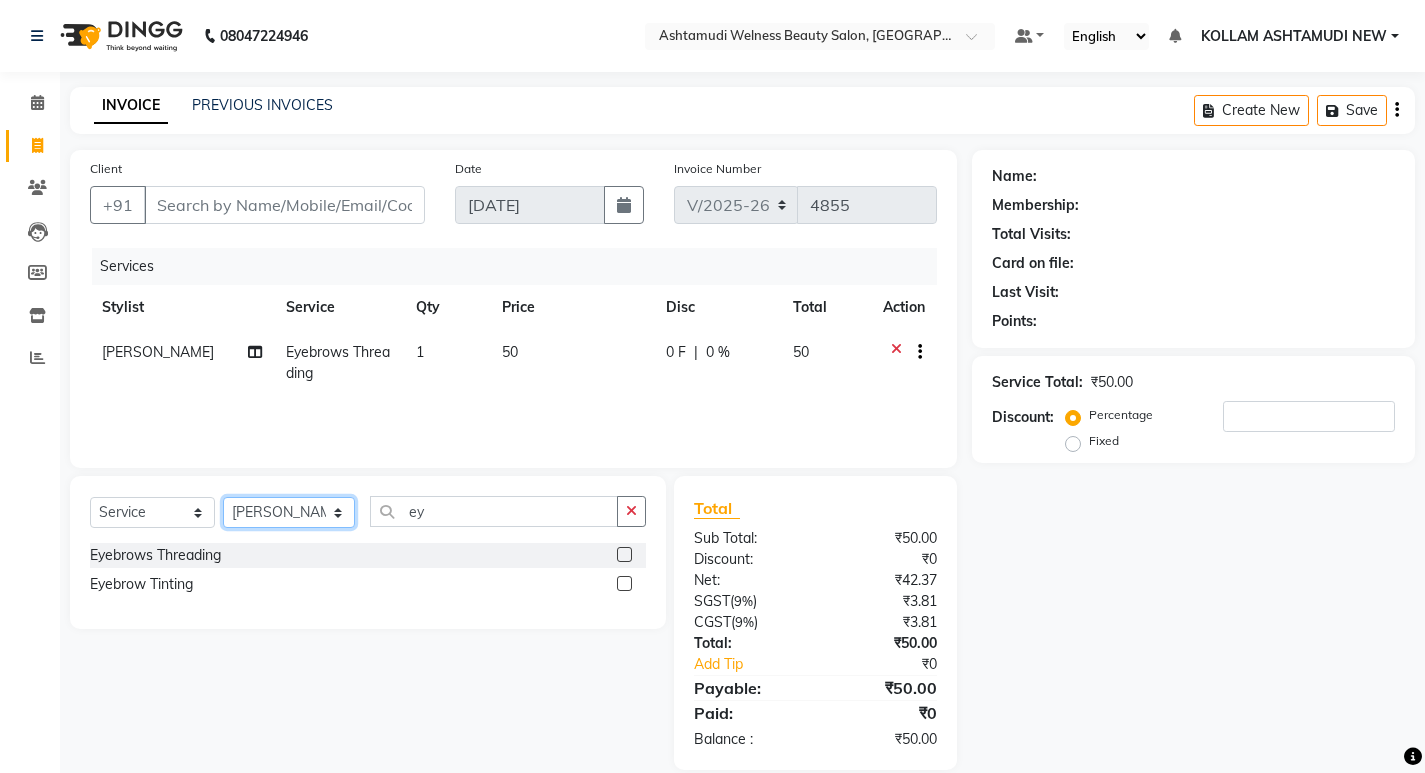 checkbox on "false" 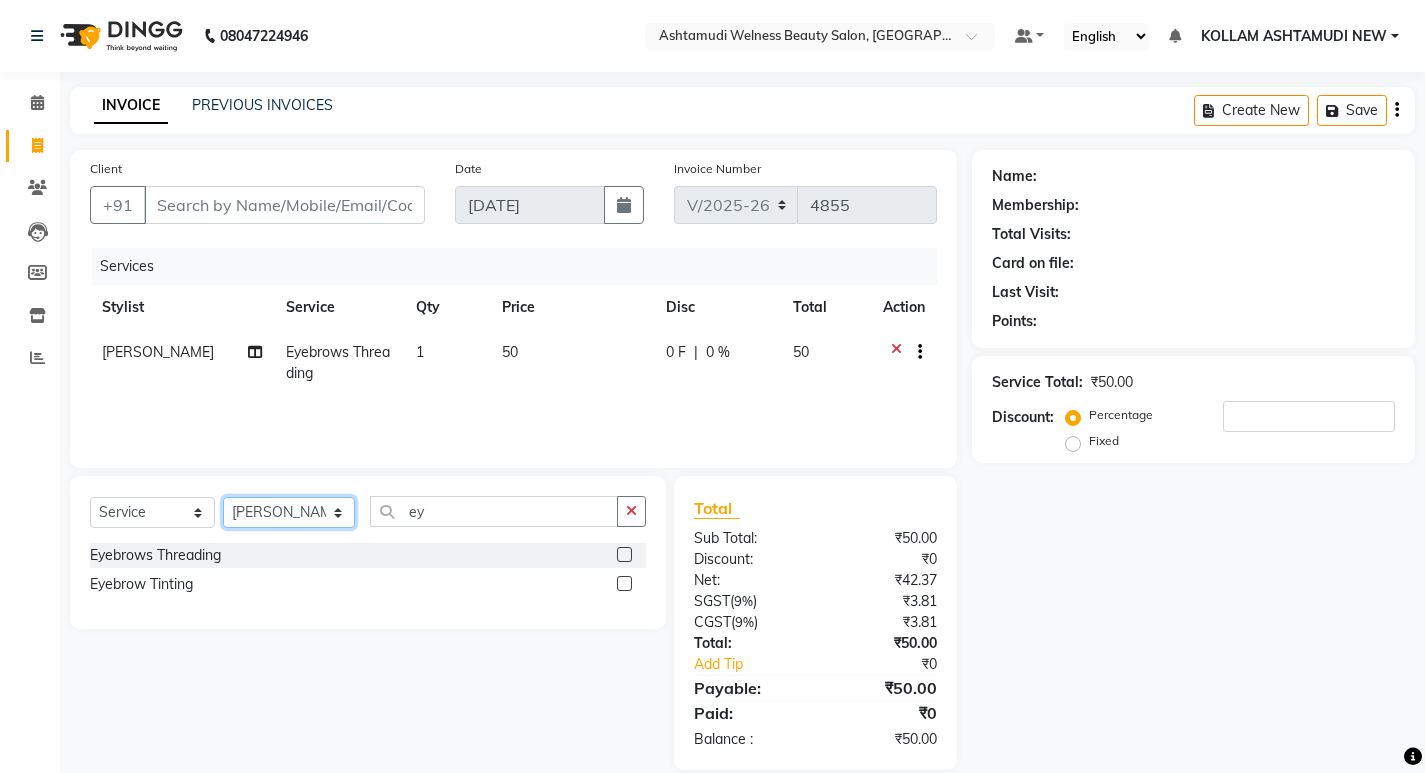 click on "Select Stylist [PERSON_NAME] Admin [PERSON_NAME]  [PERSON_NAME] [PERSON_NAME] [PERSON_NAME]  M [PERSON_NAME]  [PERSON_NAME]  P [PERSON_NAME] KOLLAM ASHTAMUDI NEW  [PERSON_NAME] [PERSON_NAME] [PERSON_NAME]  [PERSON_NAME] [PERSON_NAME] [PERSON_NAME] [PERSON_NAME] [PERSON_NAME] M [PERSON_NAME] SARIGA [PERSON_NAME] [PERSON_NAME] [PERSON_NAME] SIBI [PERSON_NAME] [PERSON_NAME] S" 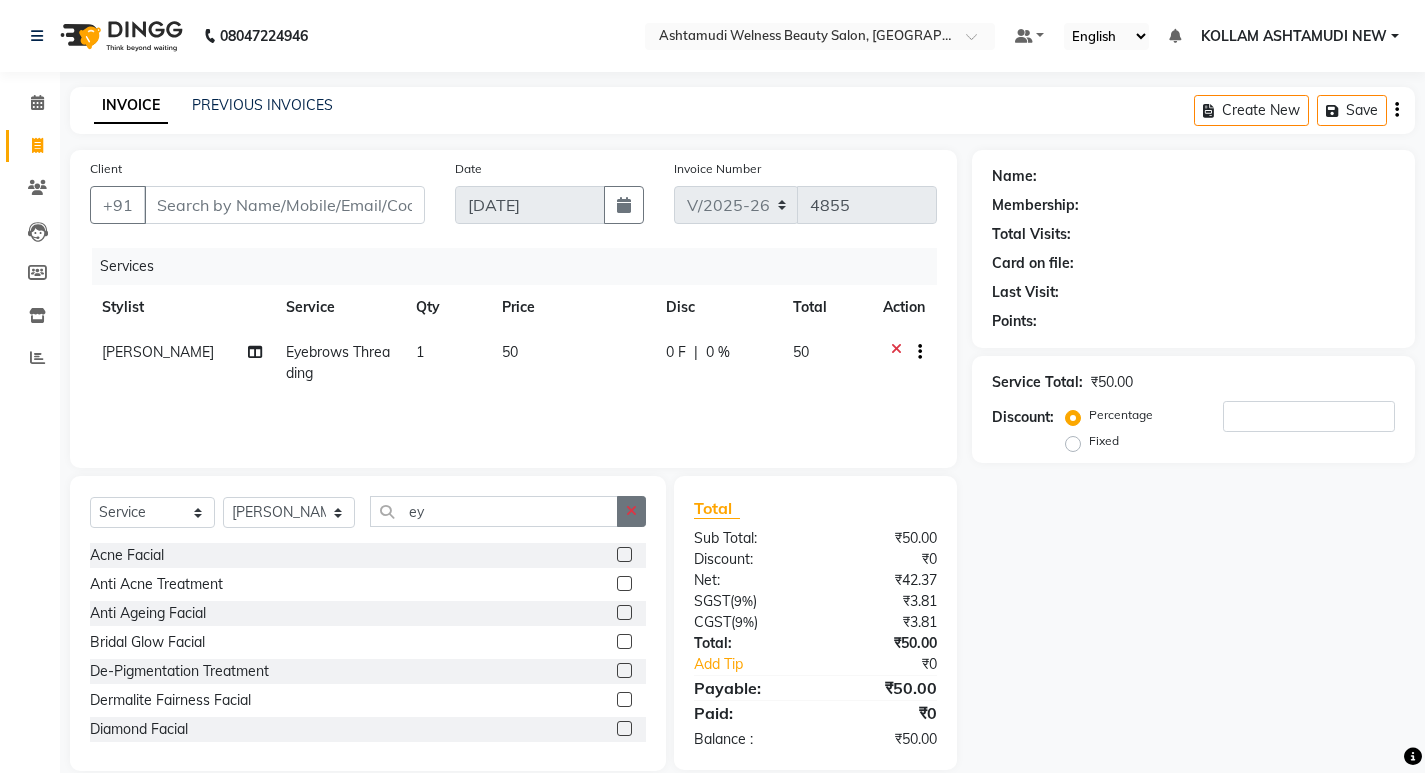 click 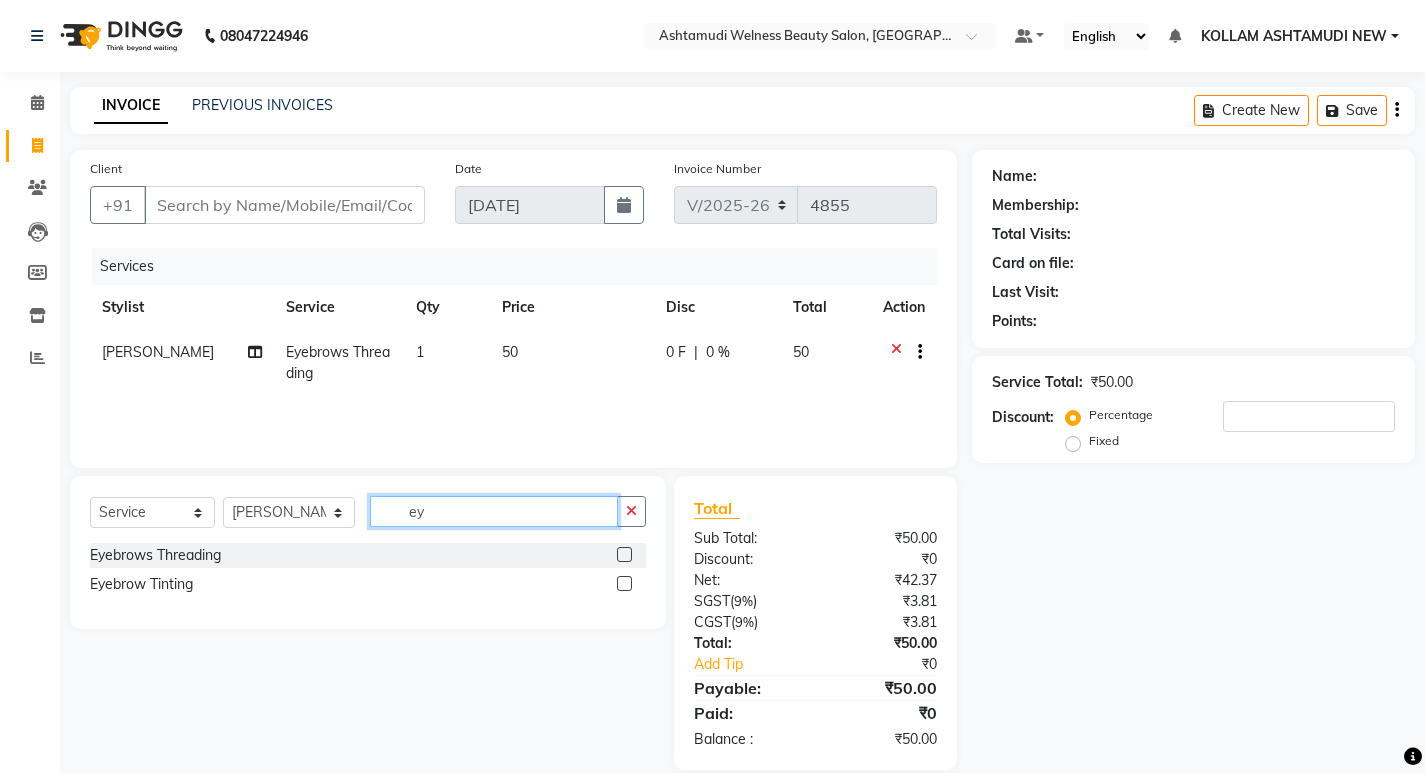 type on "ey" 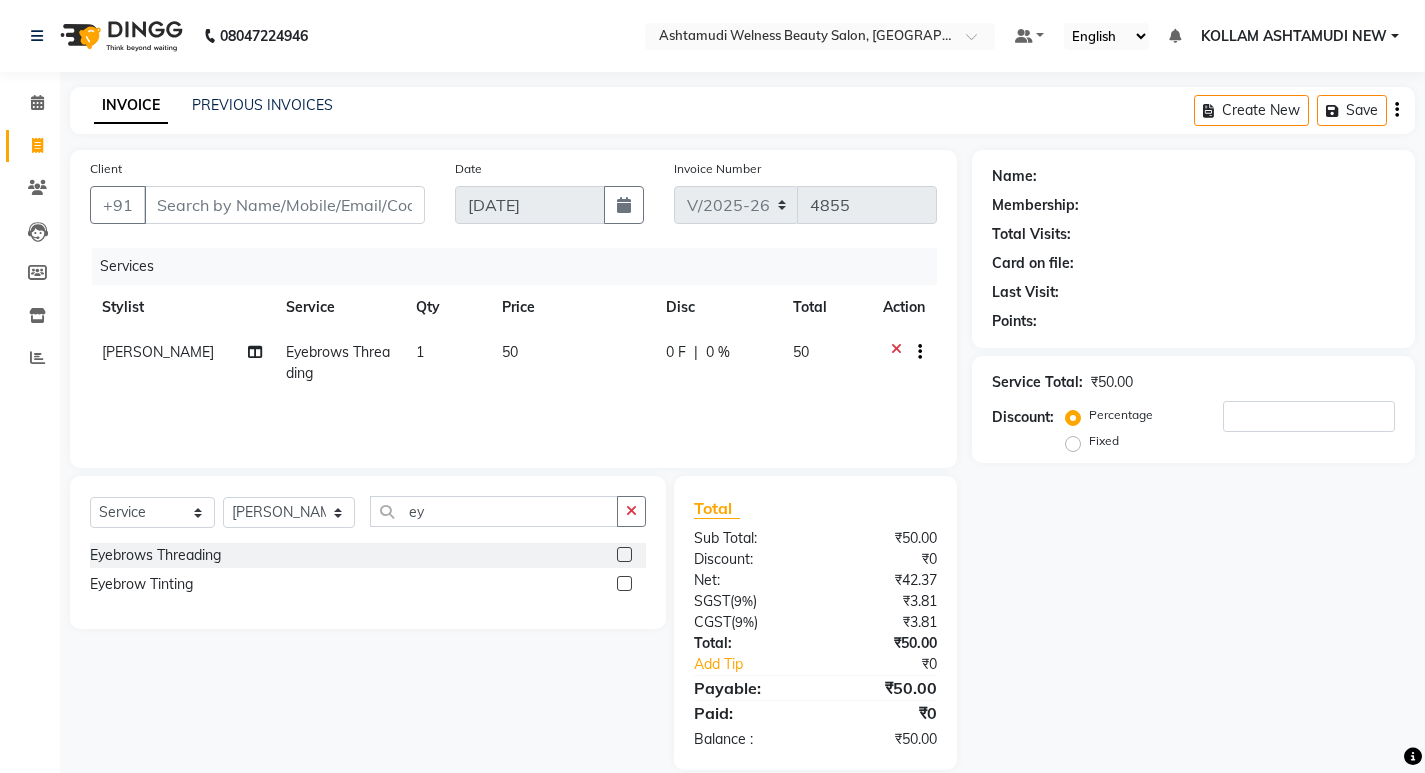 drag, startPoint x: 630, startPoint y: 548, endPoint x: 276, endPoint y: 567, distance: 354.50952 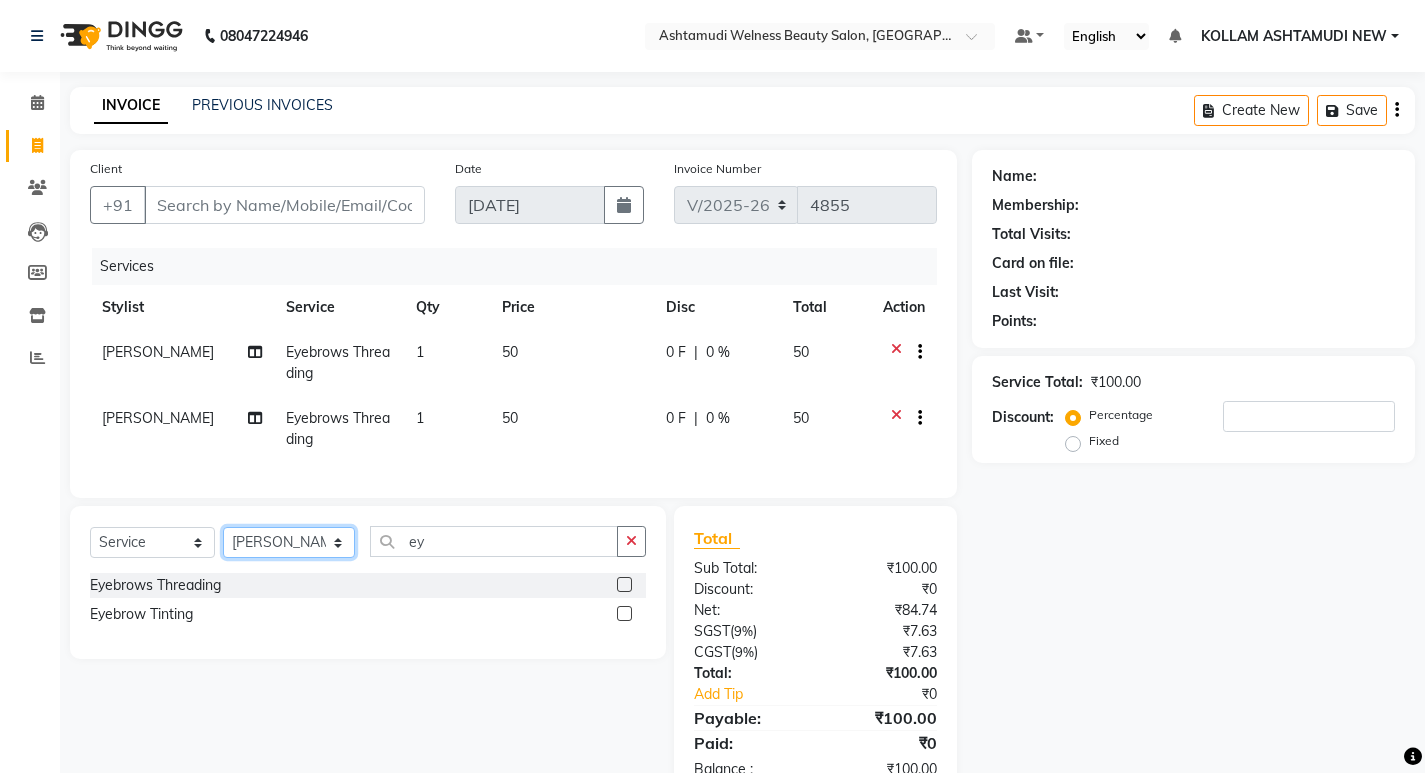 checkbox on "false" 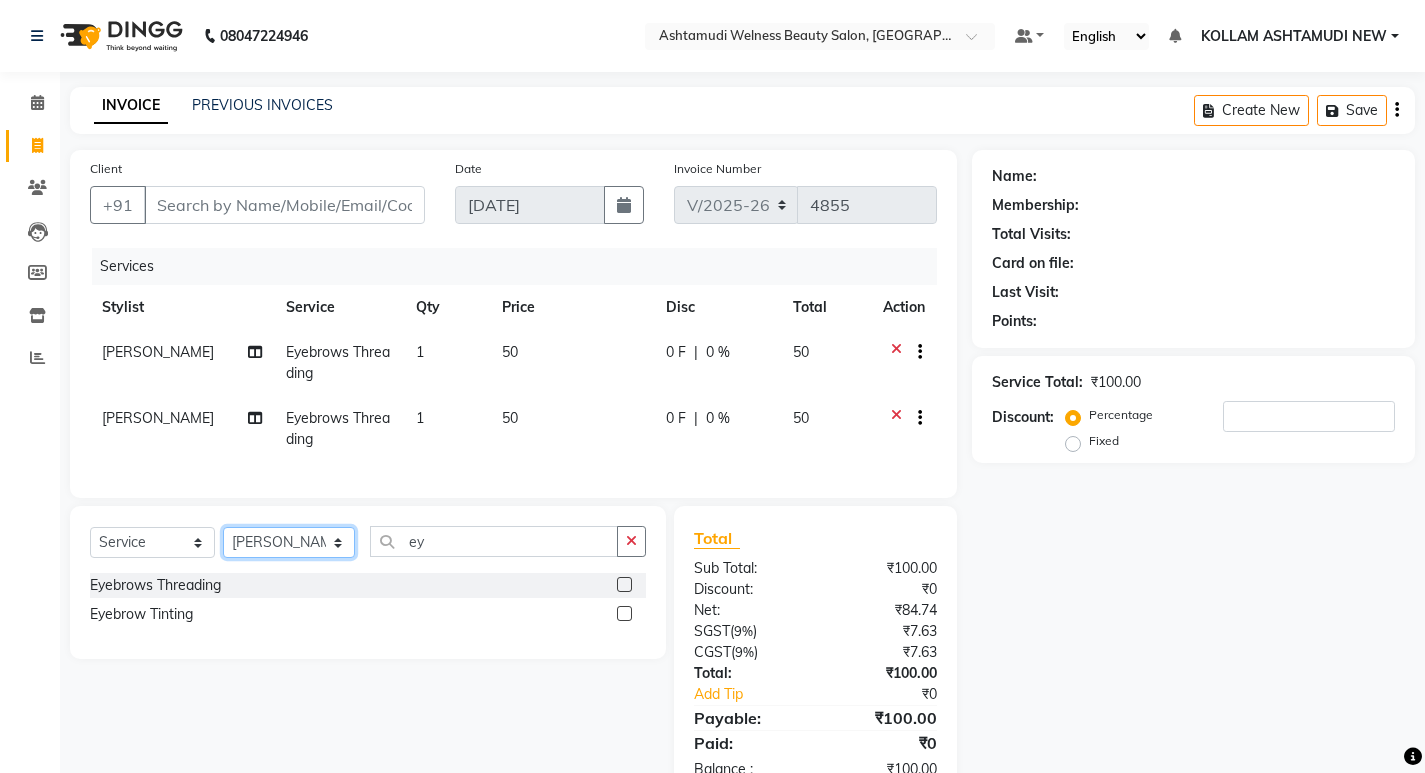 click on "Select Stylist [PERSON_NAME] Admin [PERSON_NAME]  [PERSON_NAME] [PERSON_NAME] [PERSON_NAME]  M [PERSON_NAME]  [PERSON_NAME]  P [PERSON_NAME] KOLLAM ASHTAMUDI NEW  [PERSON_NAME] [PERSON_NAME] [PERSON_NAME]  [PERSON_NAME] [PERSON_NAME] [PERSON_NAME] [PERSON_NAME] [PERSON_NAME] M [PERSON_NAME] SARIGA [PERSON_NAME] [PERSON_NAME] [PERSON_NAME] SIBI [PERSON_NAME] [PERSON_NAME] S" 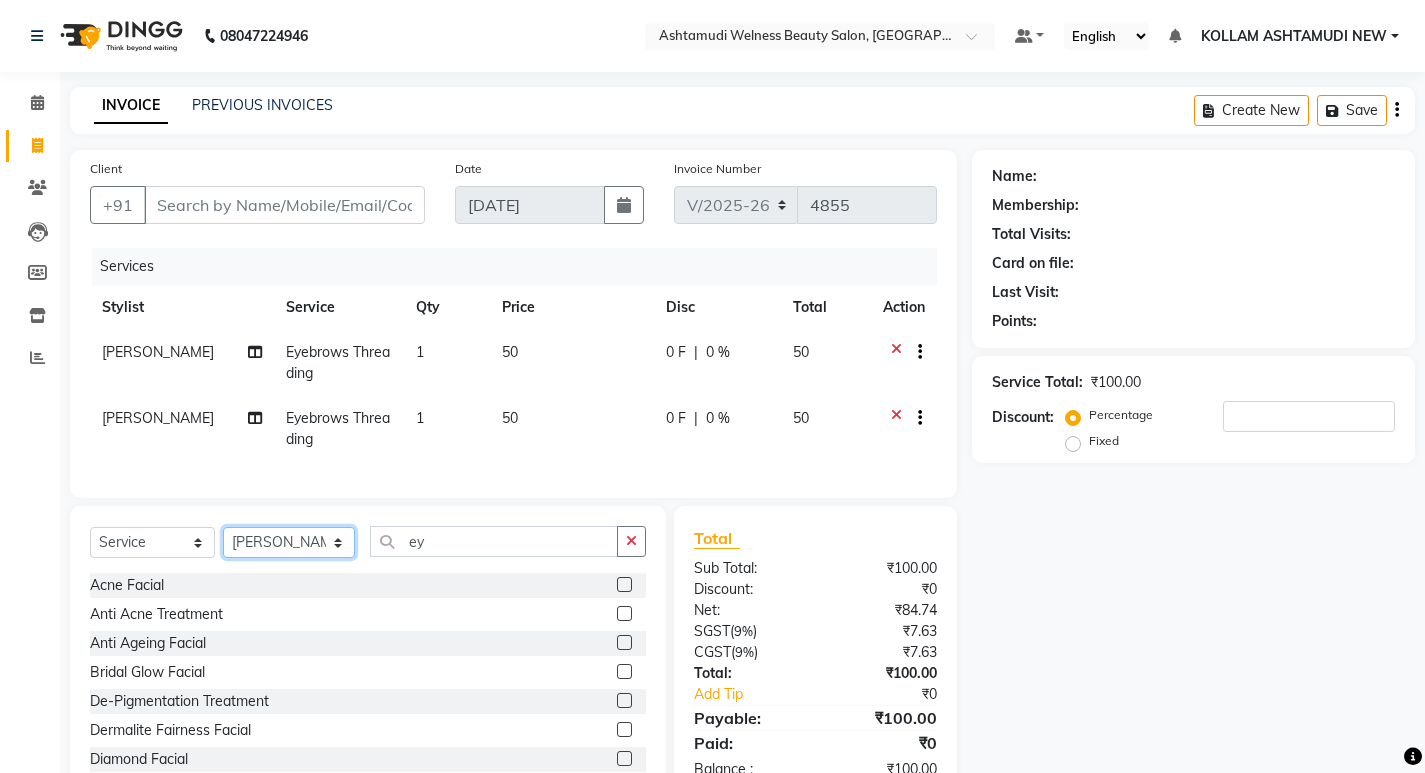 drag, startPoint x: 309, startPoint y: 560, endPoint x: 313, endPoint y: 548, distance: 12.649111 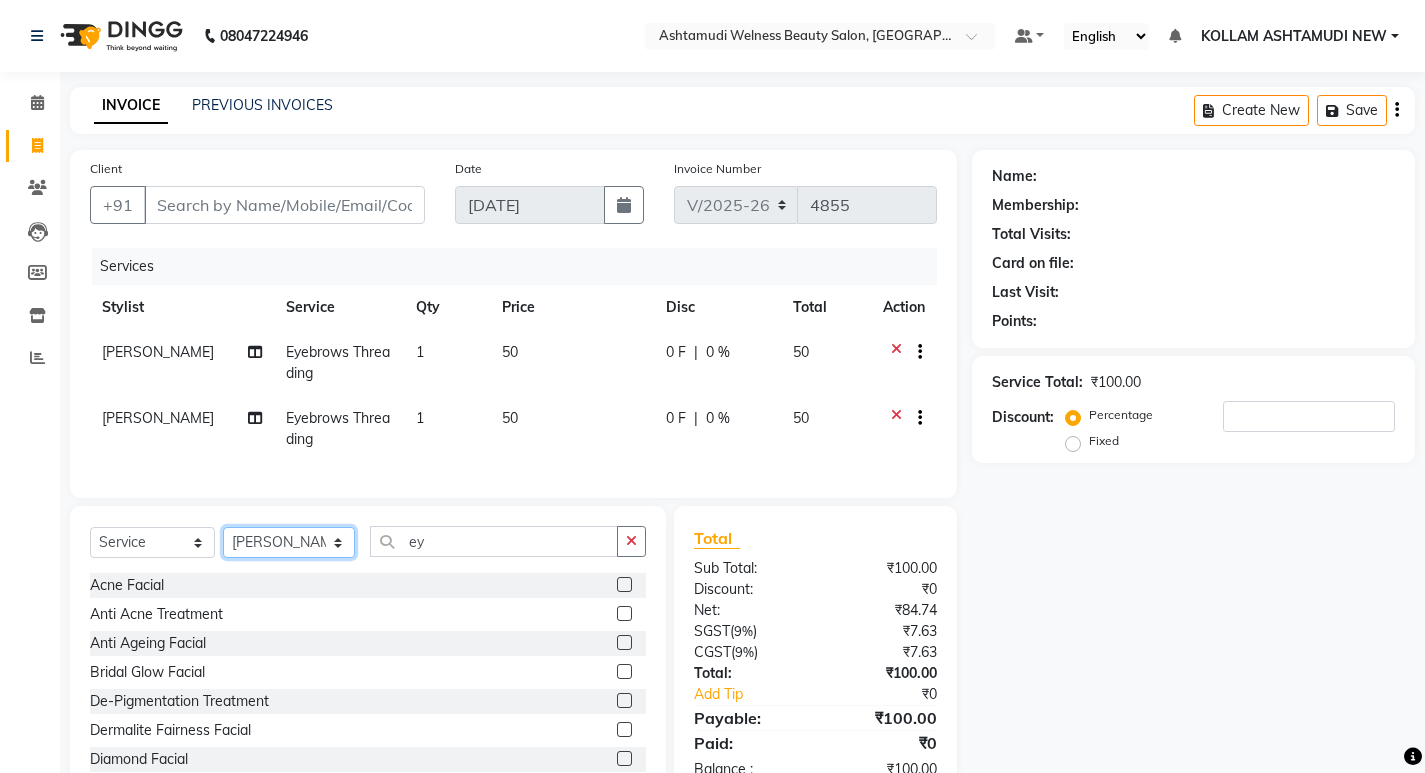 click on "Select Stylist [PERSON_NAME] Admin [PERSON_NAME]  [PERSON_NAME] [PERSON_NAME] [PERSON_NAME]  M [PERSON_NAME]  [PERSON_NAME]  P [PERSON_NAME] KOLLAM ASHTAMUDI NEW  [PERSON_NAME] [PERSON_NAME] [PERSON_NAME]  [PERSON_NAME] [PERSON_NAME] [PERSON_NAME] [PERSON_NAME] [PERSON_NAME] M [PERSON_NAME] SARIGA [PERSON_NAME] [PERSON_NAME] [PERSON_NAME] SIBI [PERSON_NAME] [PERSON_NAME] S" 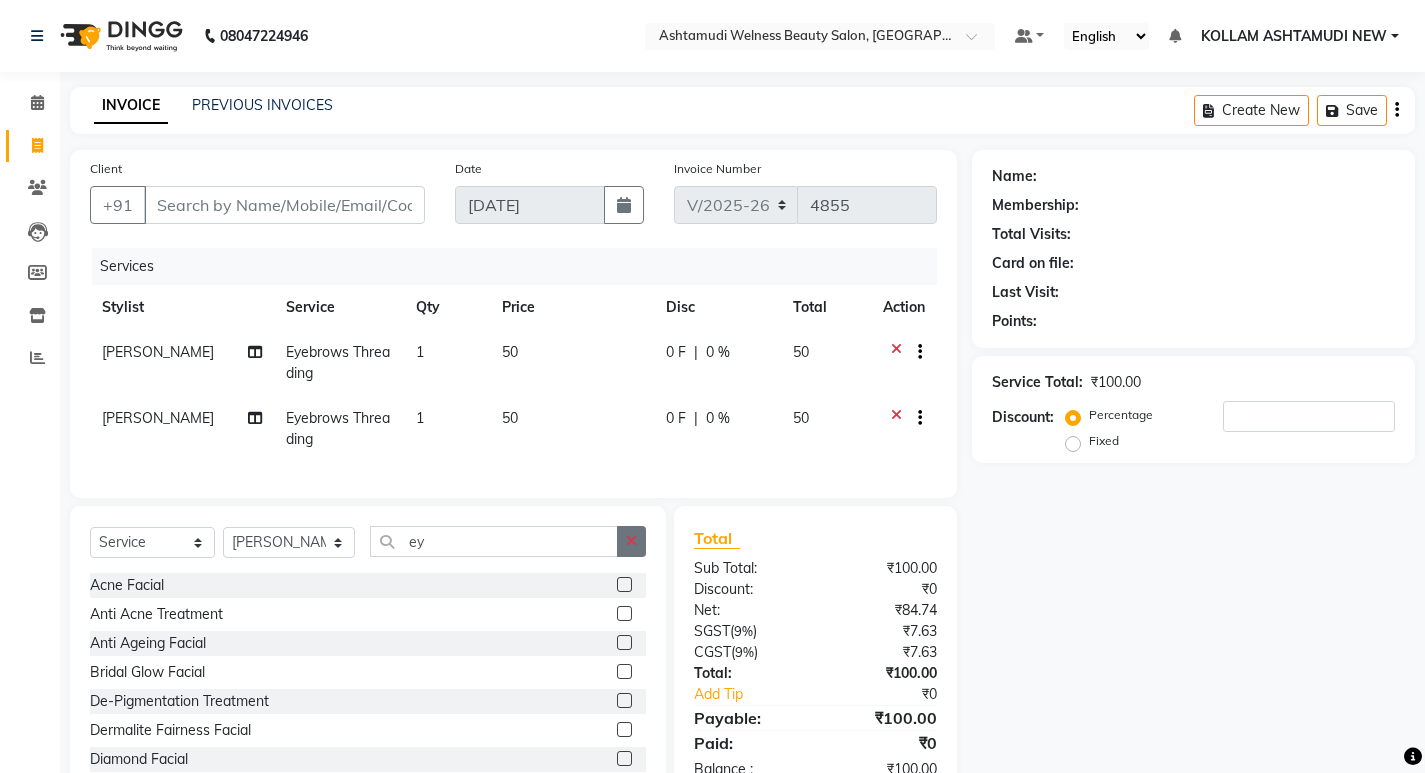 click 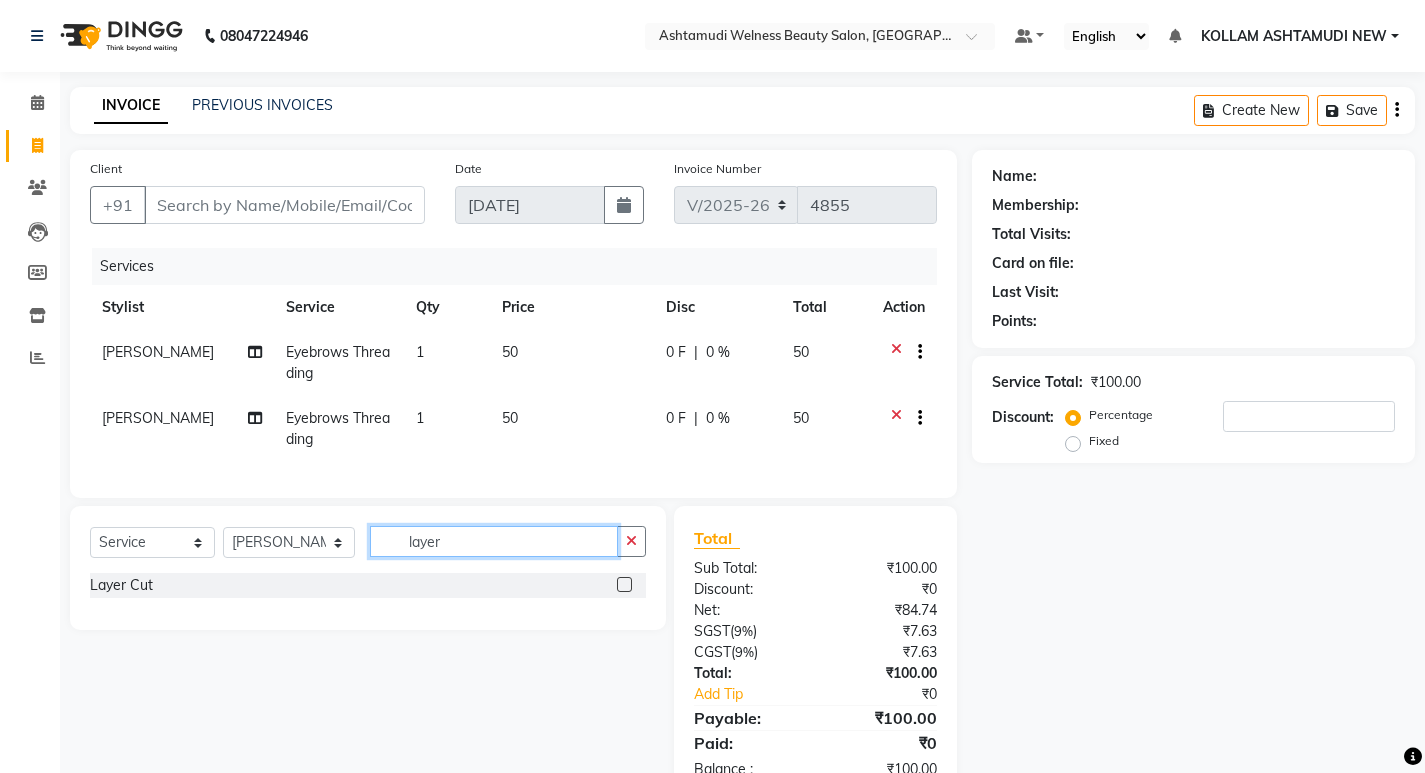 type on "layer" 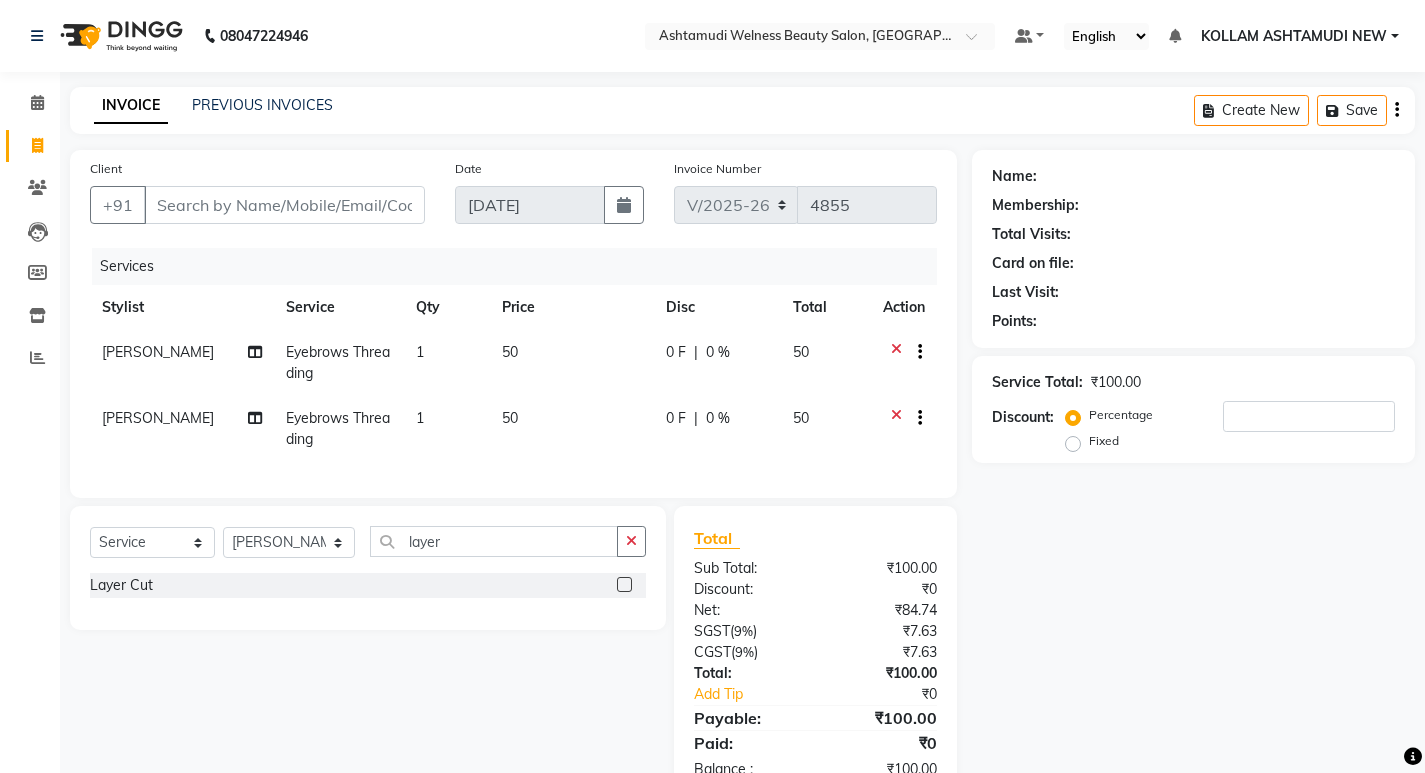 click 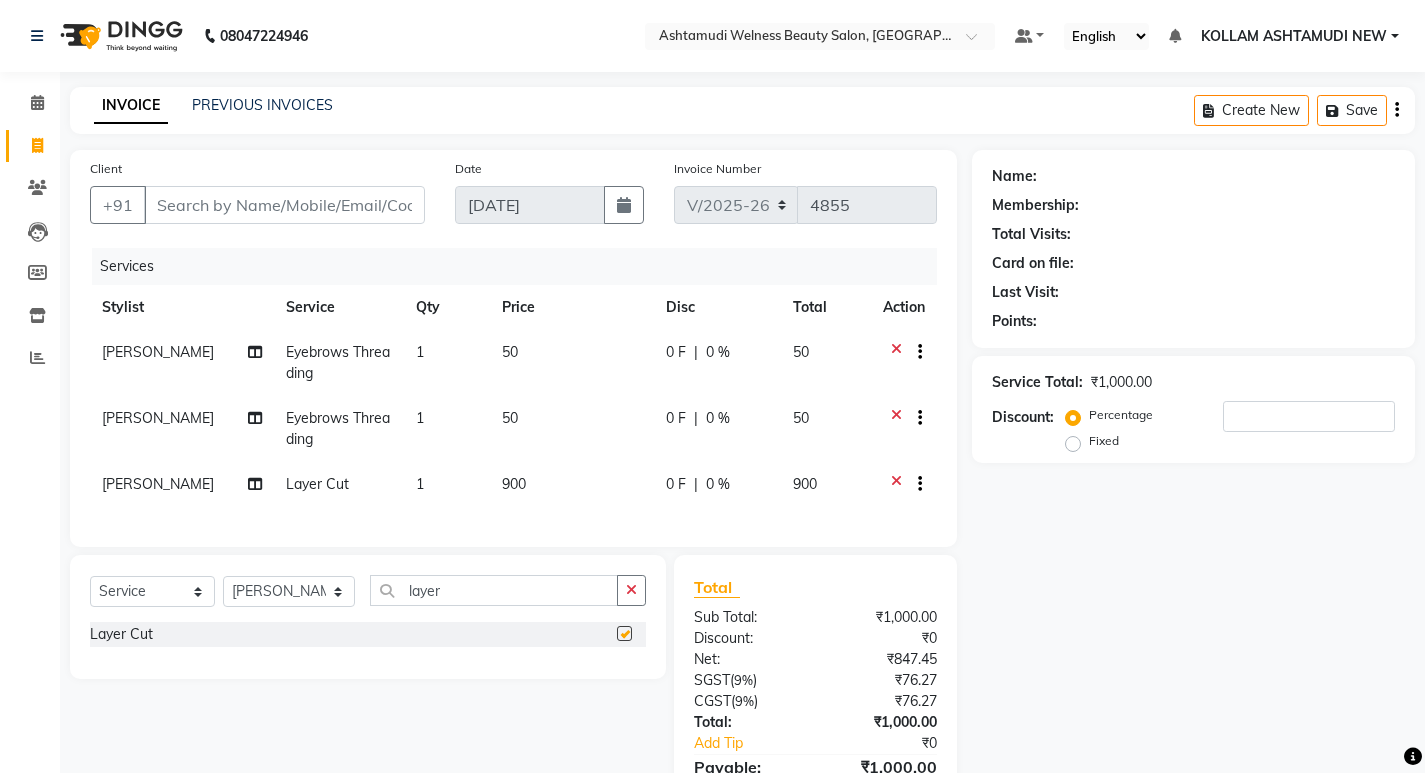 checkbox on "false" 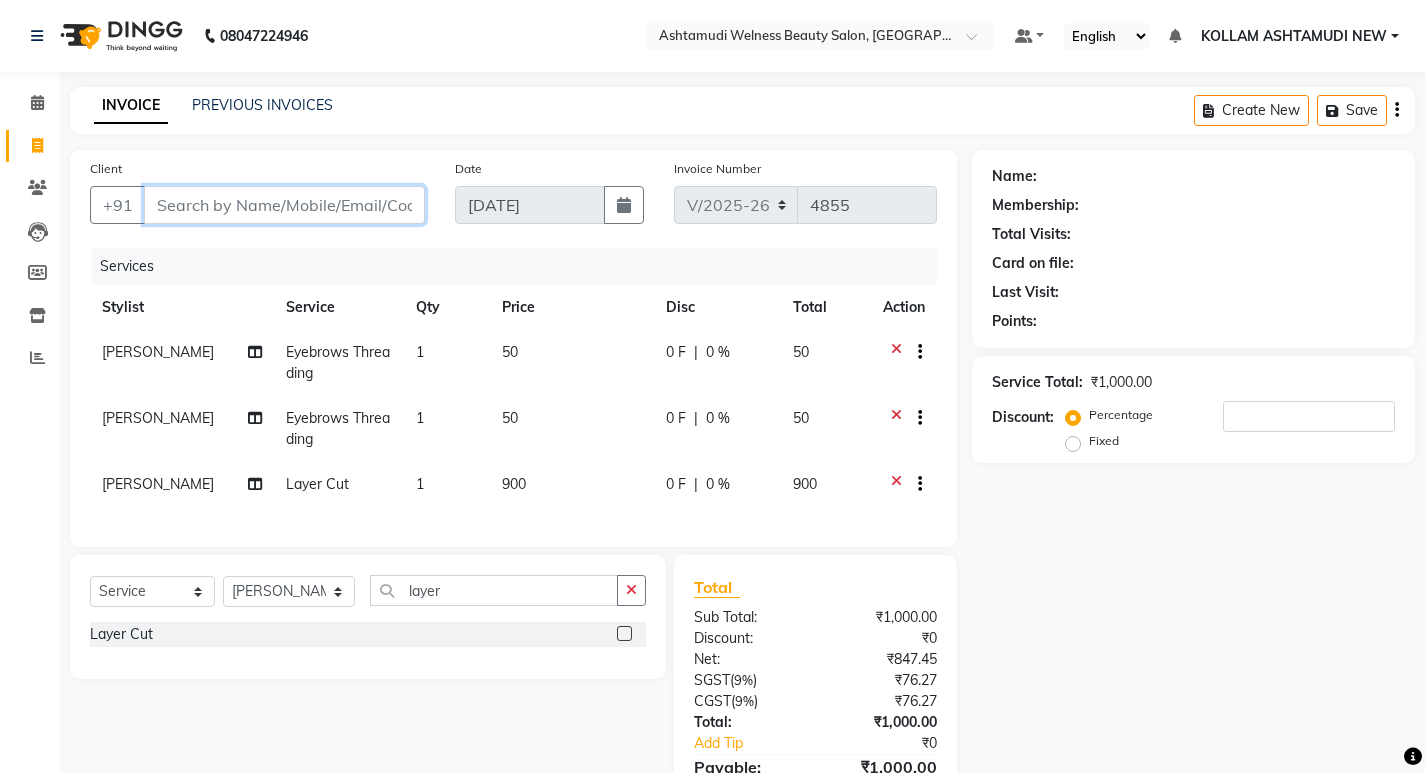 click on "Client" at bounding box center [284, 205] 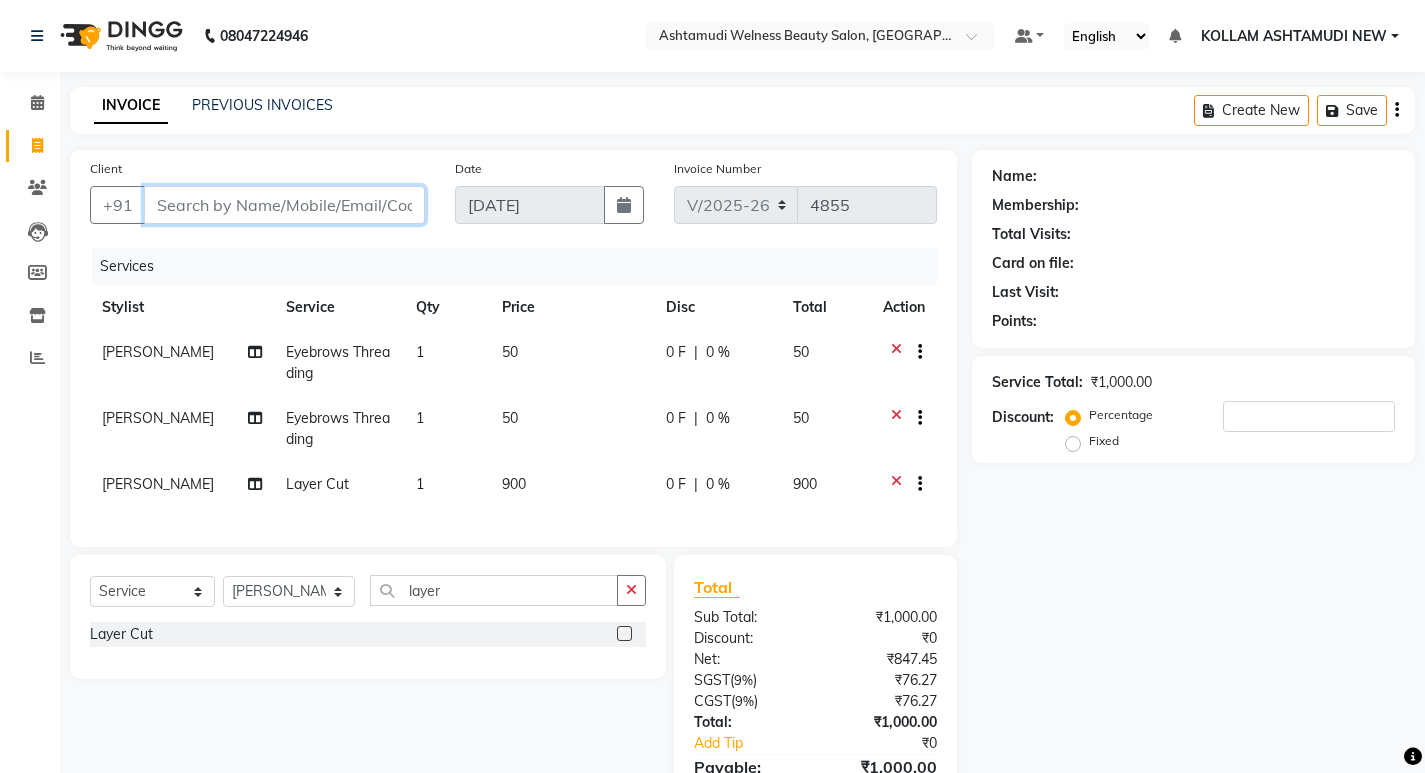 type on "9" 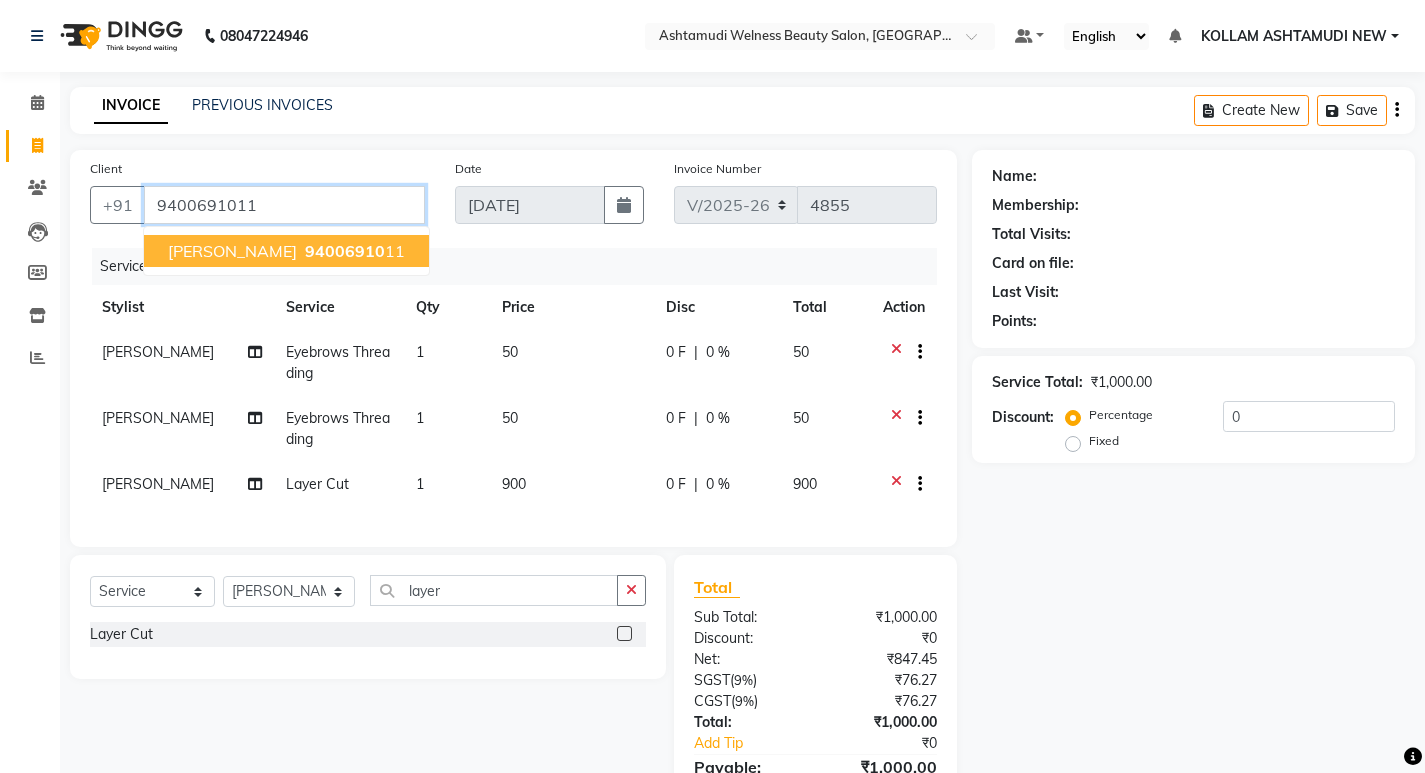type on "9400691011" 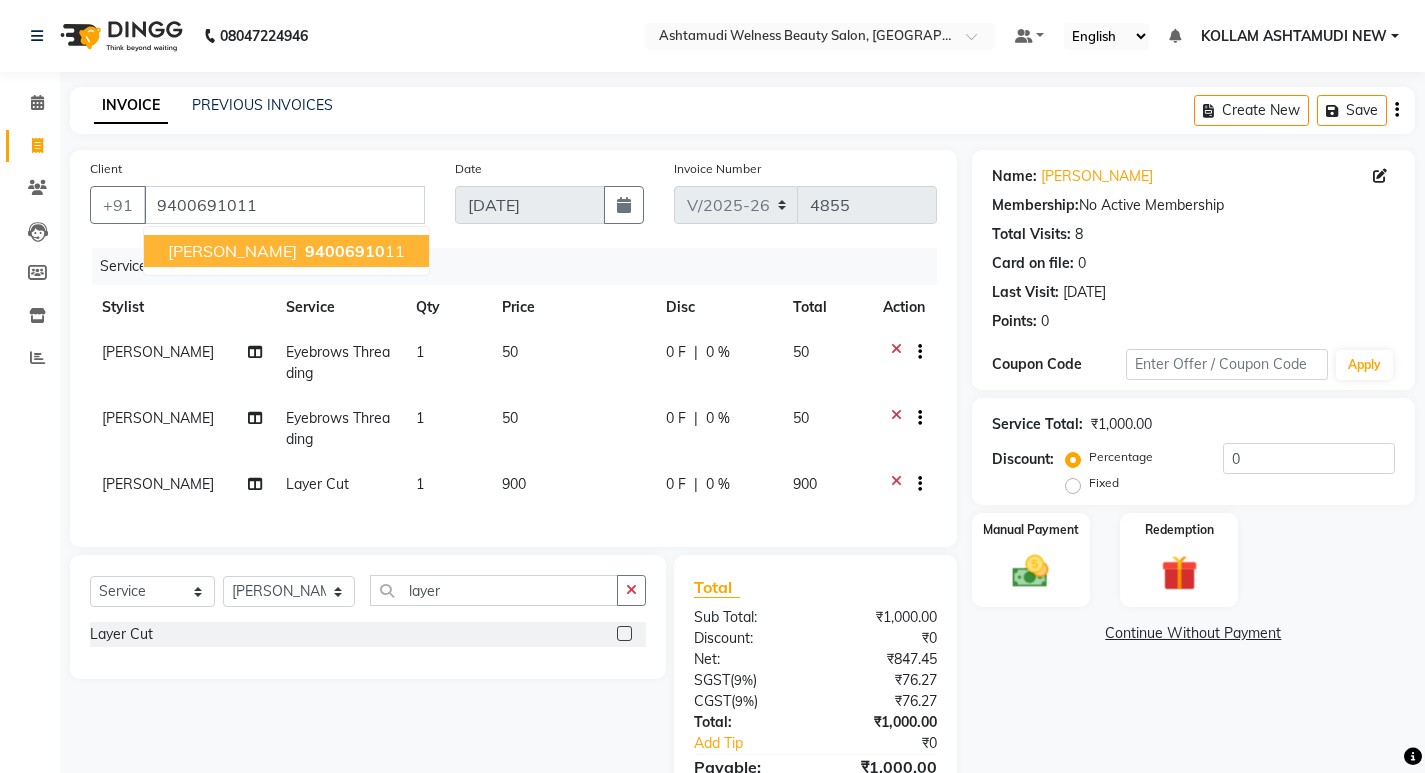 drag, startPoint x: 723, startPoint y: 274, endPoint x: 734, endPoint y: 267, distance: 13.038404 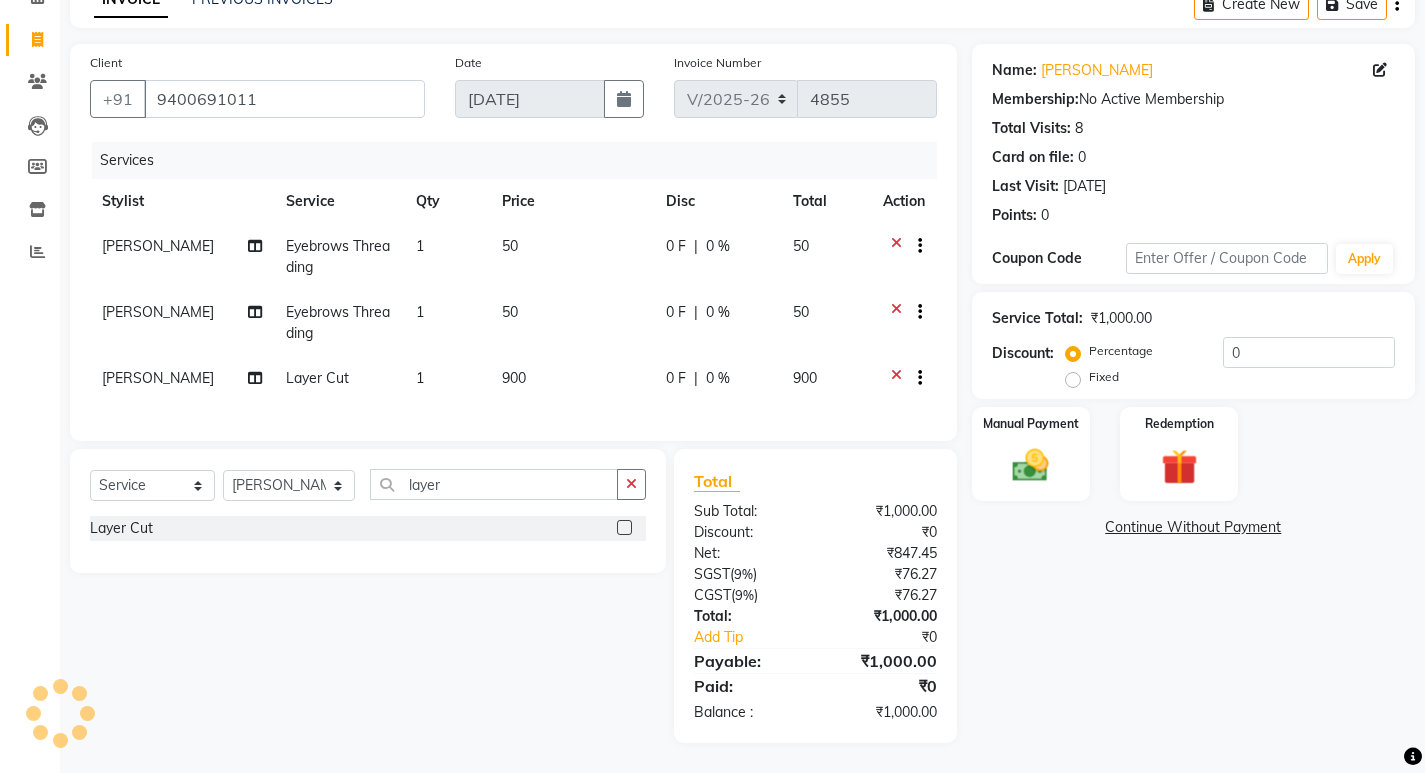 scroll, scrollTop: 121, scrollLeft: 0, axis: vertical 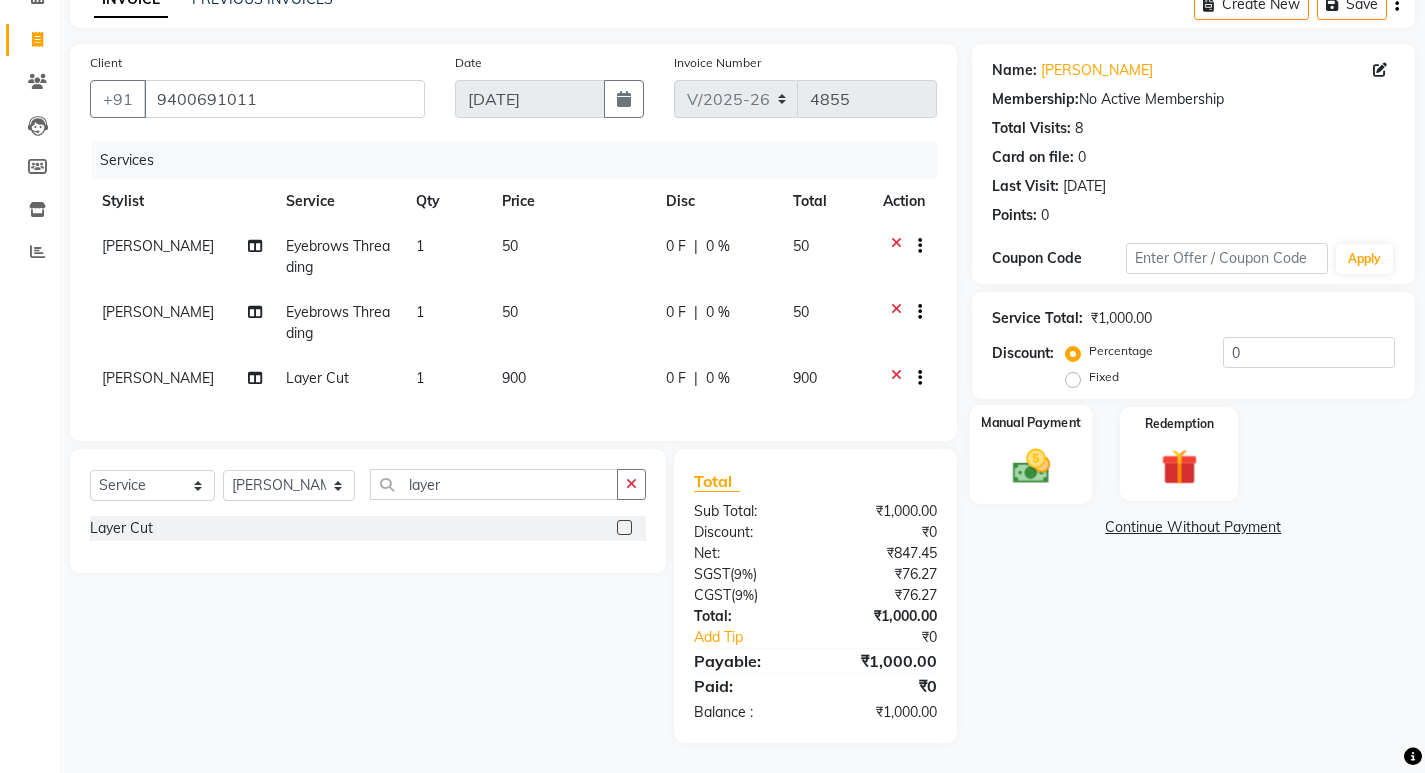 click 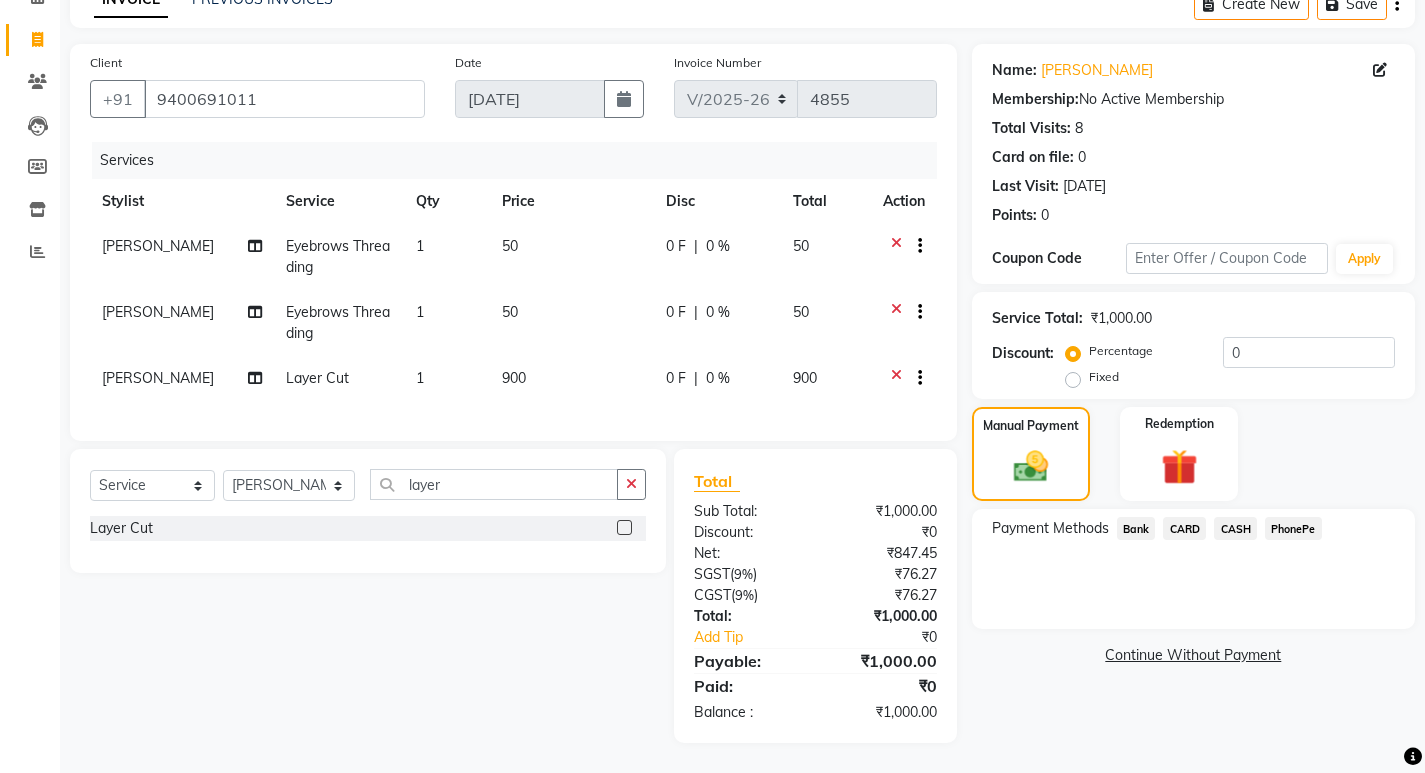 click on "PhonePe" 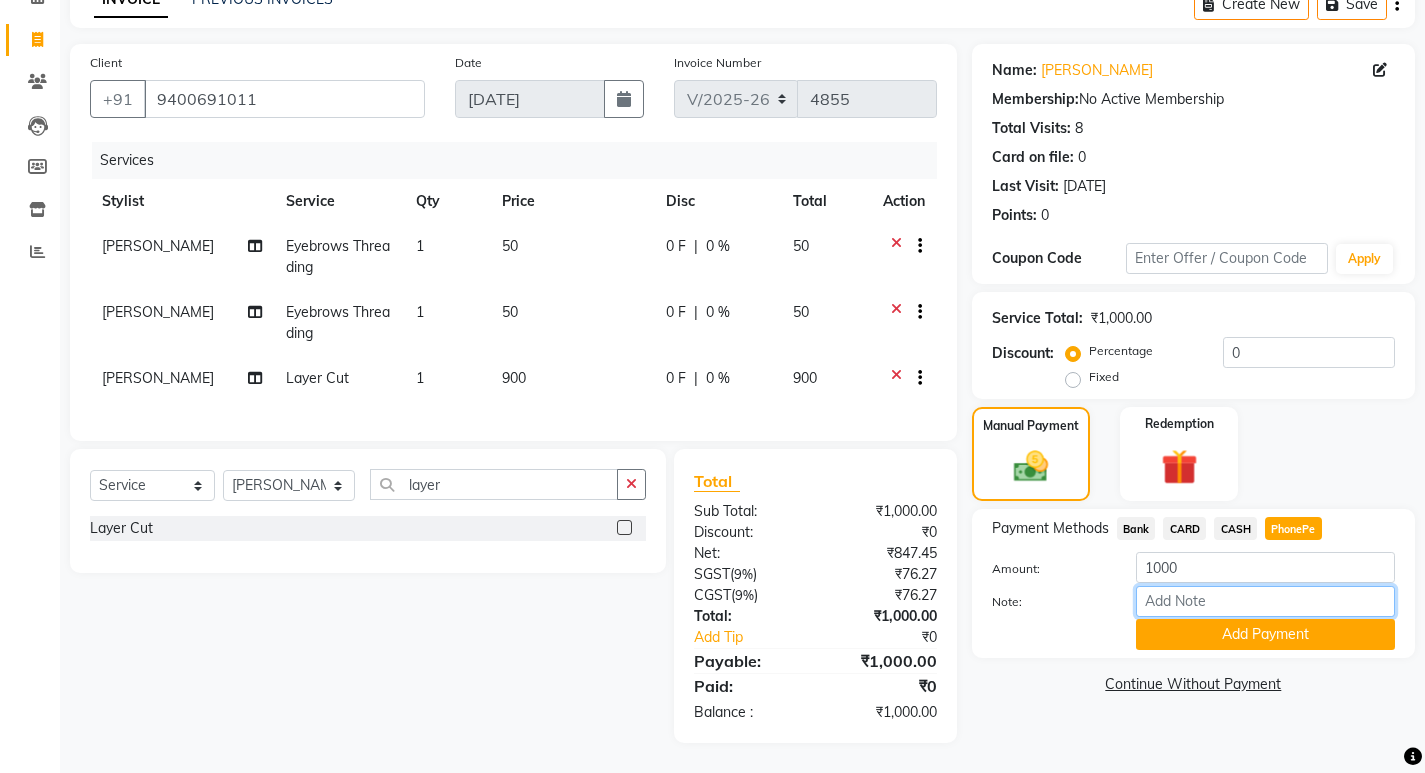 drag, startPoint x: 1158, startPoint y: 580, endPoint x: 1178, endPoint y: 583, distance: 20.22375 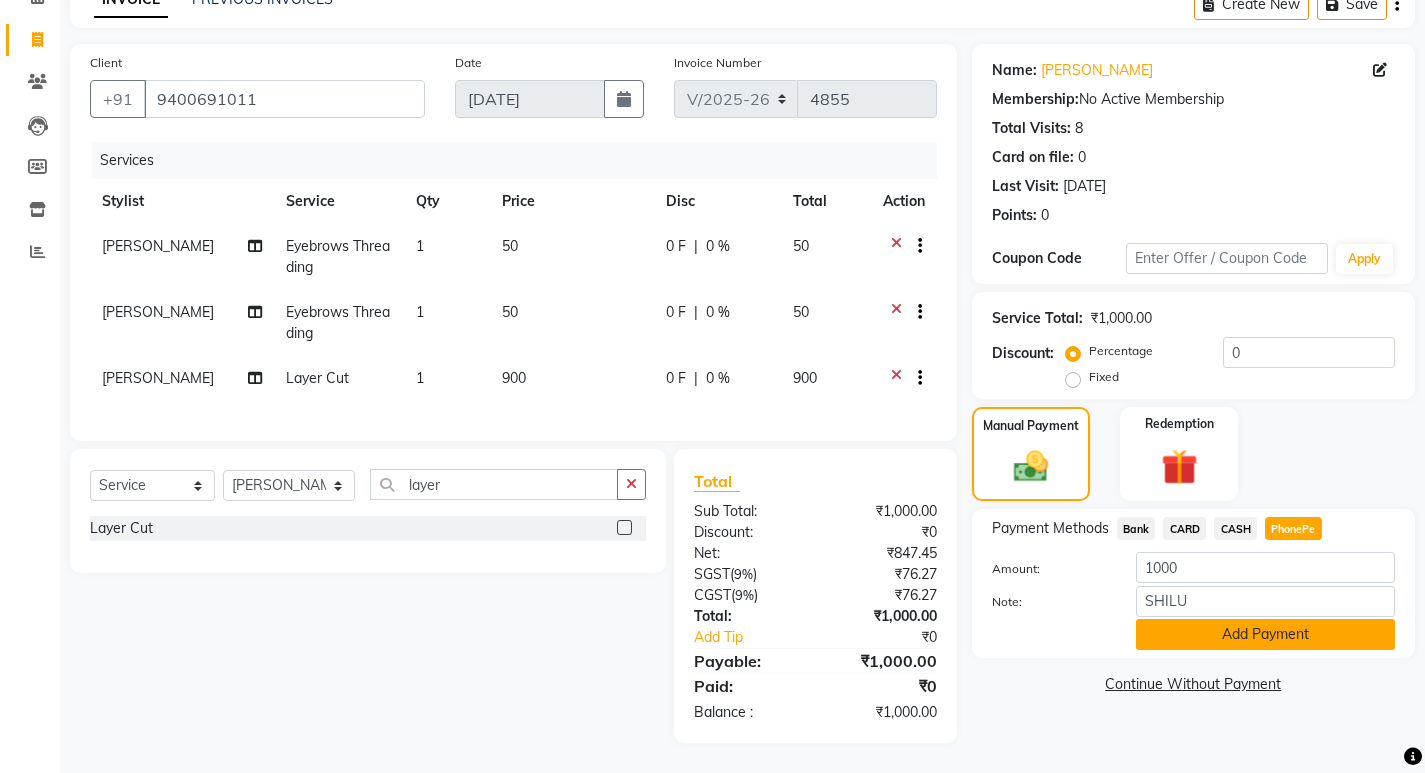 click on "Add Payment" 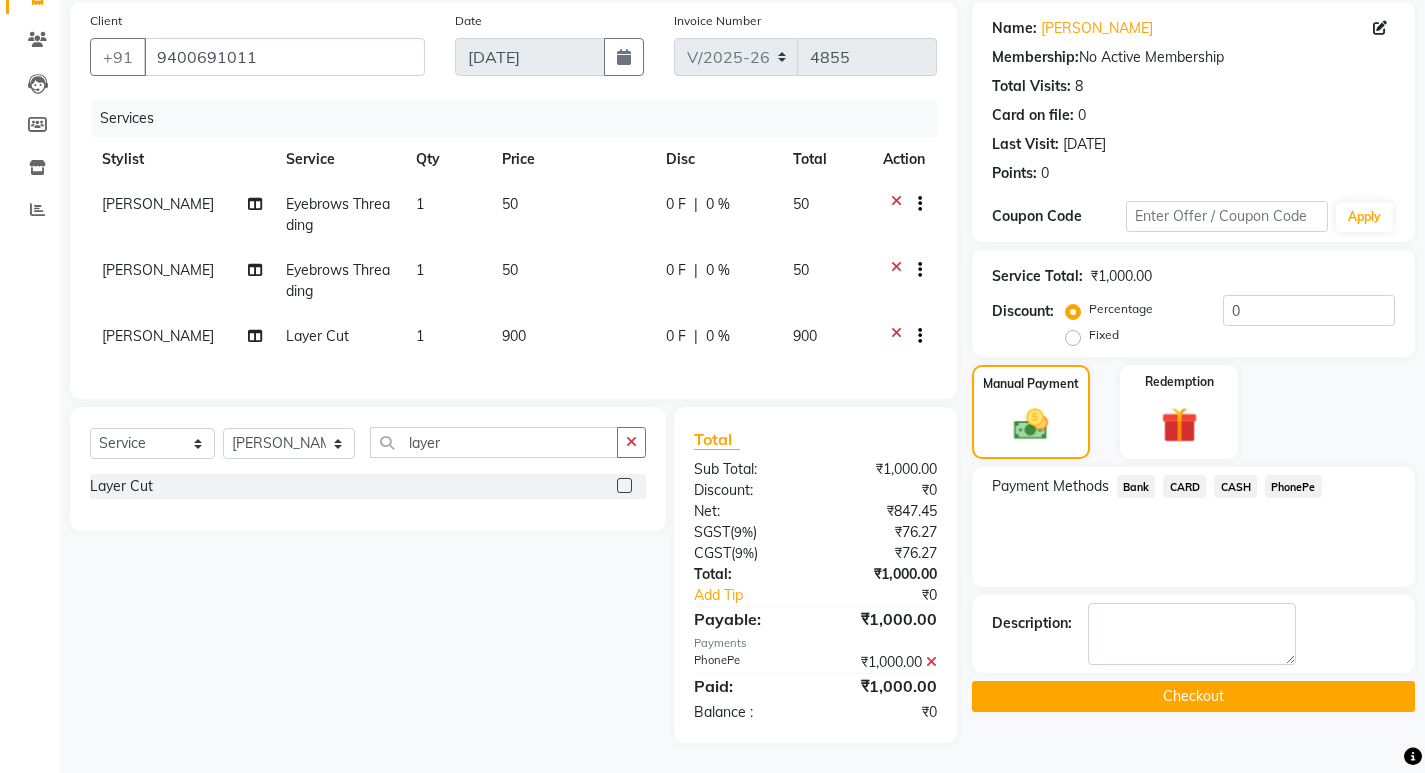 scroll, scrollTop: 163, scrollLeft: 0, axis: vertical 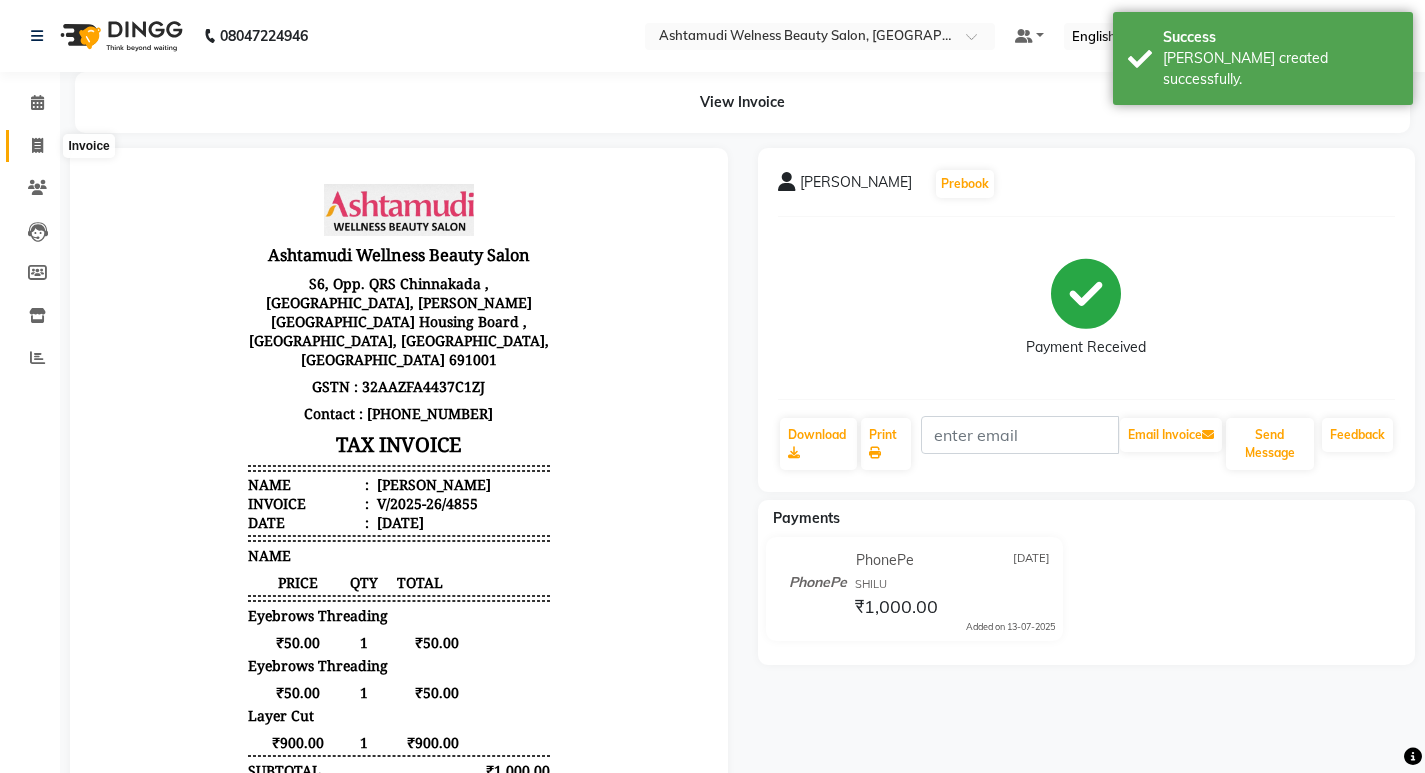 click 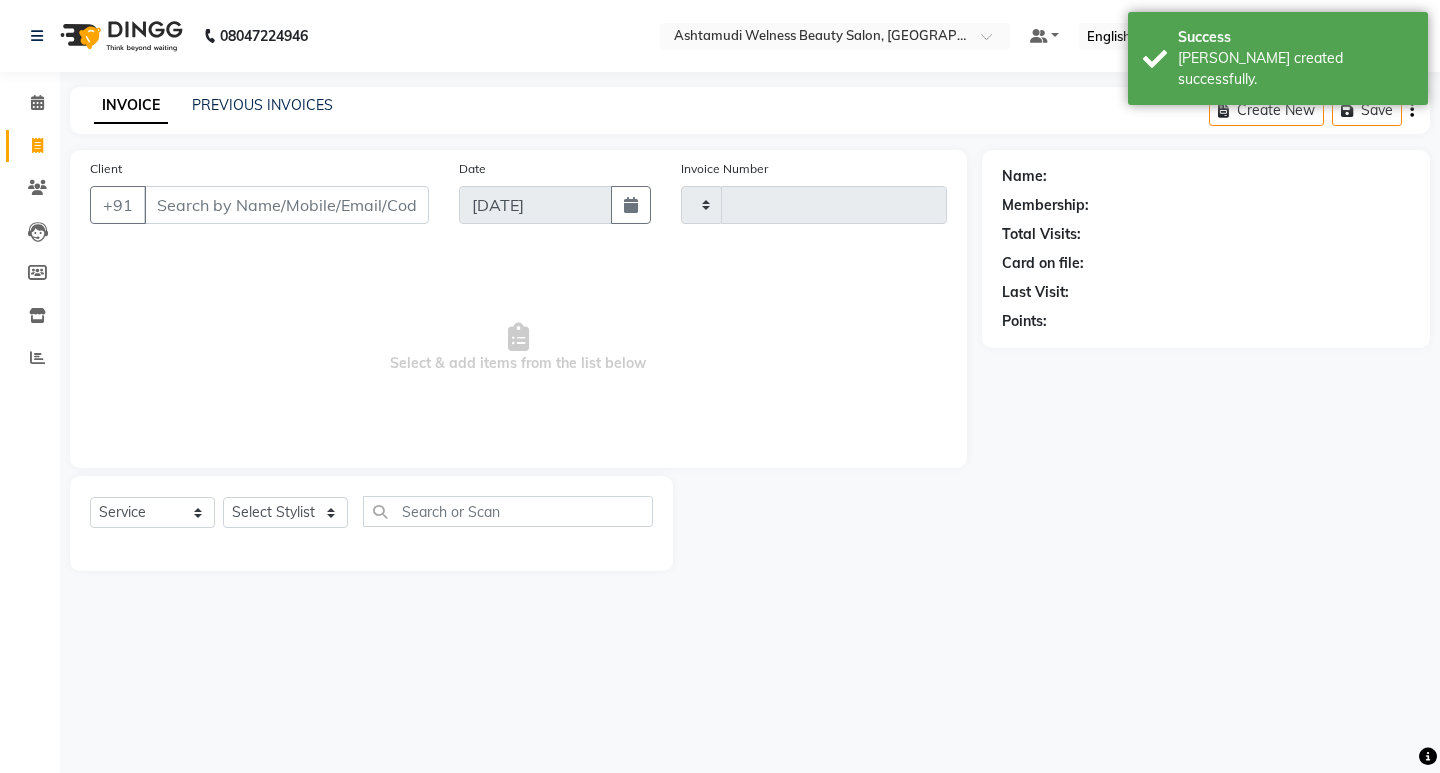 type on "4856" 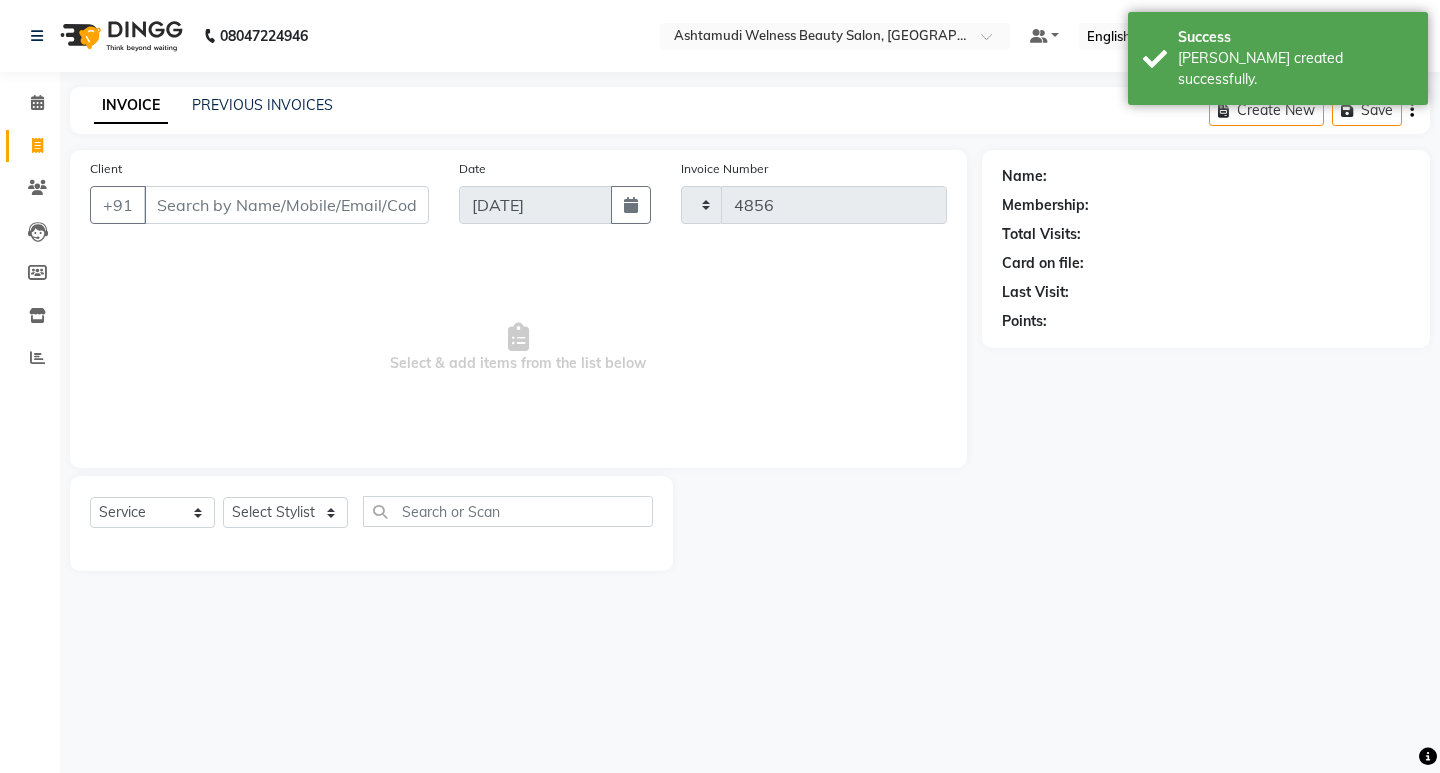 select on "4529" 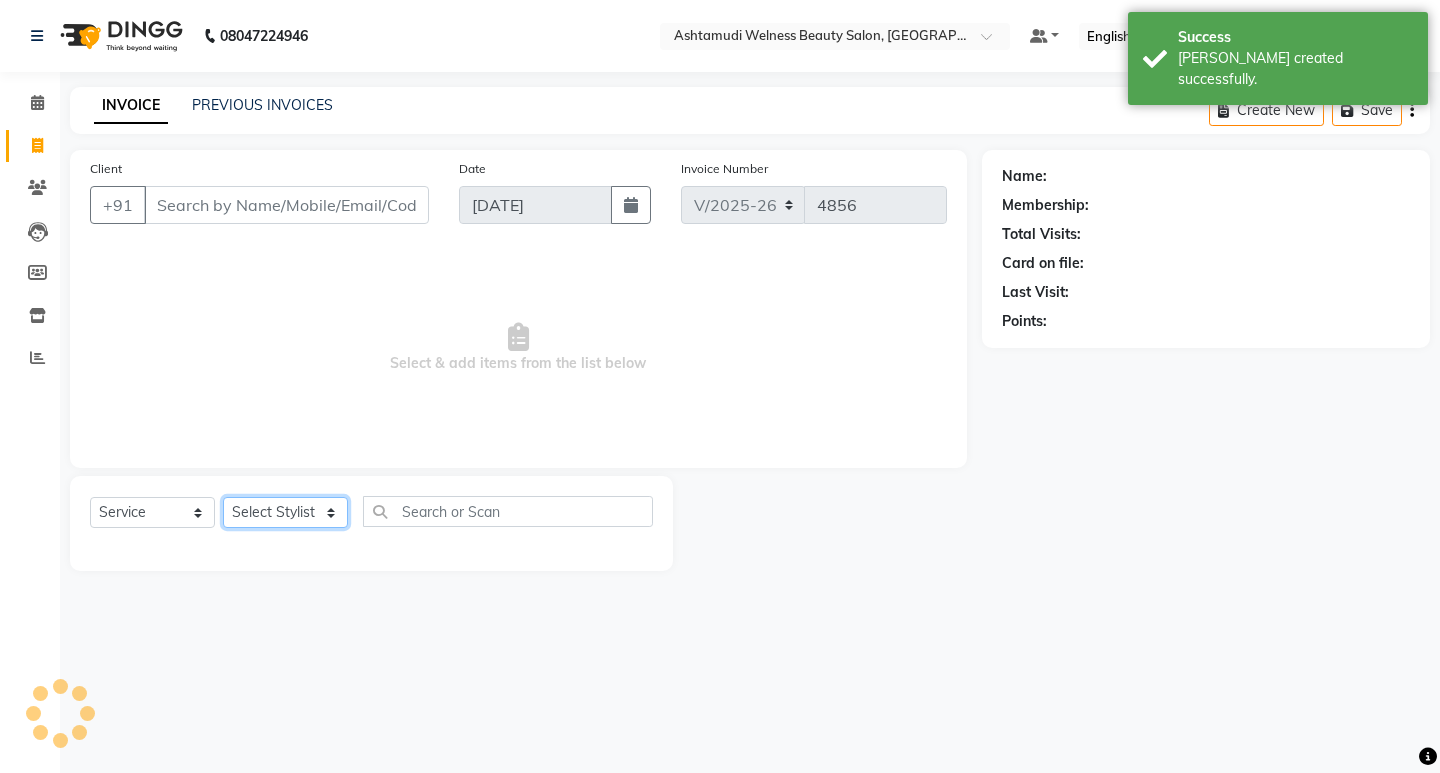 click on "Select Stylist" 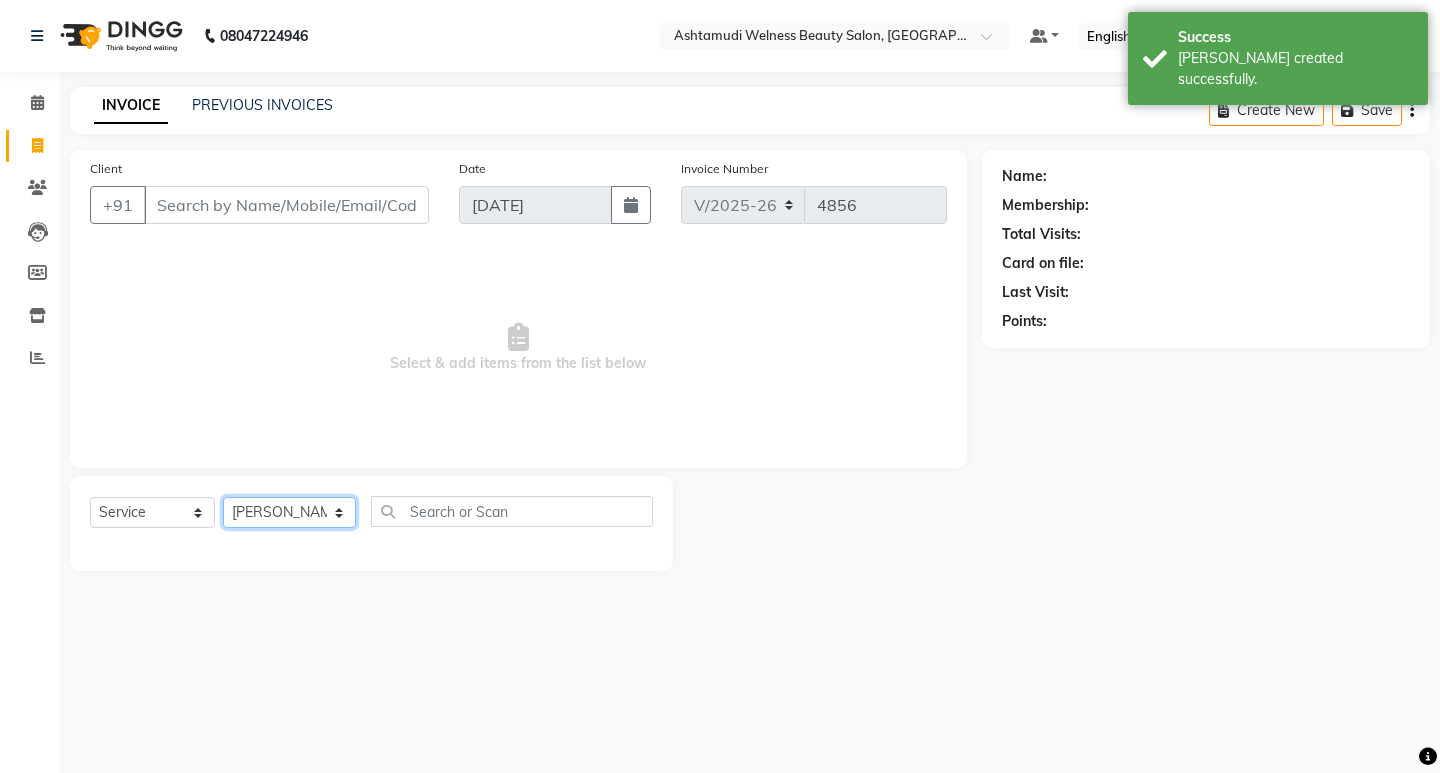 click on "Select Stylist [PERSON_NAME] Admin [PERSON_NAME]  [PERSON_NAME] [PERSON_NAME] [PERSON_NAME]  M [PERSON_NAME]  [PERSON_NAME]  P [PERSON_NAME] KOLLAM ASHTAMUDI NEW  [PERSON_NAME] [PERSON_NAME] [PERSON_NAME]  [PERSON_NAME] [PERSON_NAME] [PERSON_NAME] [PERSON_NAME] [PERSON_NAME] M [PERSON_NAME] SARIGA [PERSON_NAME] [PERSON_NAME] [PERSON_NAME] SIBI [PERSON_NAME] [PERSON_NAME] S" 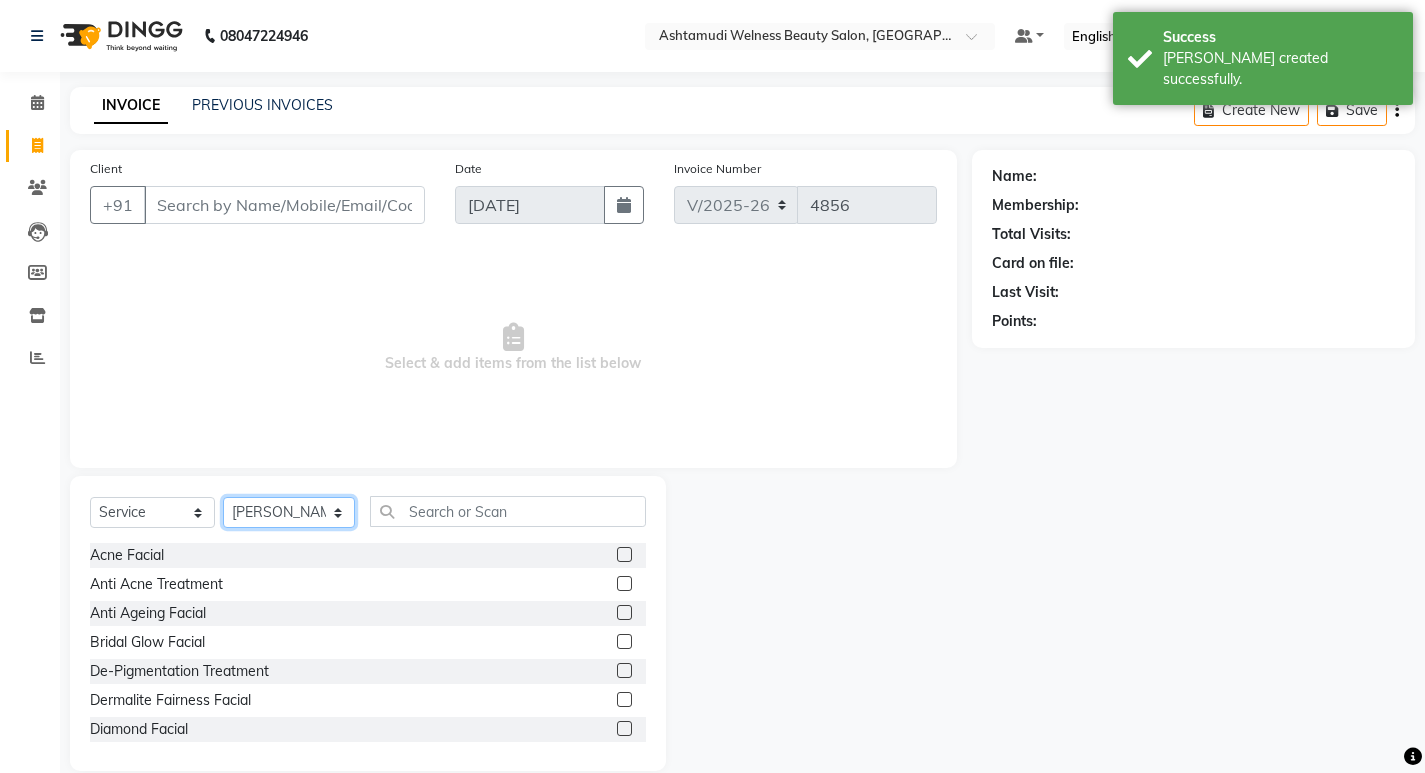 click on "Select Stylist [PERSON_NAME] Admin [PERSON_NAME]  [PERSON_NAME] [PERSON_NAME] [PERSON_NAME]  M [PERSON_NAME]  [PERSON_NAME]  P [PERSON_NAME] KOLLAM ASHTAMUDI NEW  [PERSON_NAME] [PERSON_NAME] [PERSON_NAME]  [PERSON_NAME] [PERSON_NAME] [PERSON_NAME] [PERSON_NAME] [PERSON_NAME] M [PERSON_NAME] SARIGA [PERSON_NAME] [PERSON_NAME] [PERSON_NAME] SIBI [PERSON_NAME] [PERSON_NAME] S" 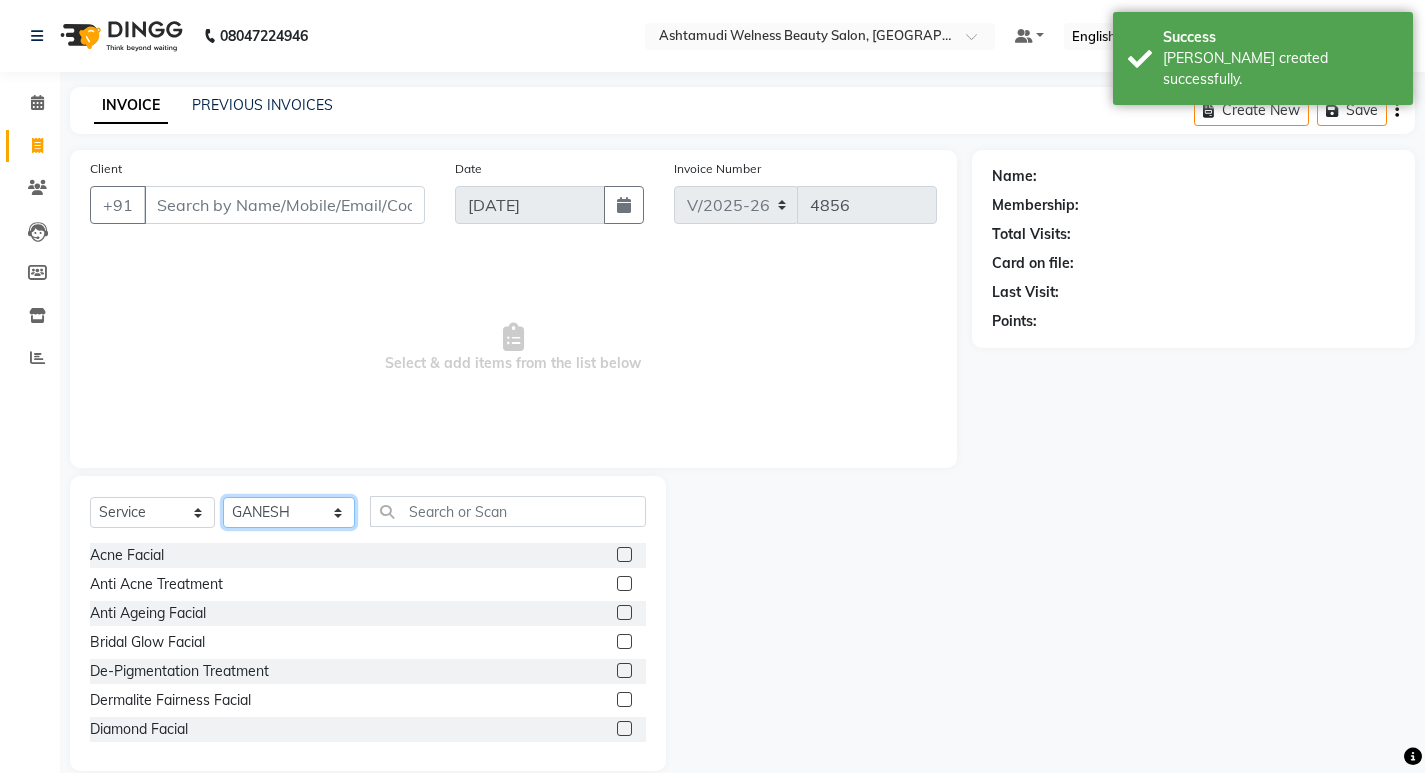click on "Select Stylist [PERSON_NAME] Admin [PERSON_NAME]  [PERSON_NAME] [PERSON_NAME] [PERSON_NAME]  M [PERSON_NAME]  [PERSON_NAME]  P [PERSON_NAME] KOLLAM ASHTAMUDI NEW  [PERSON_NAME] [PERSON_NAME] [PERSON_NAME]  [PERSON_NAME] [PERSON_NAME] [PERSON_NAME] [PERSON_NAME] [PERSON_NAME] M [PERSON_NAME] SARIGA [PERSON_NAME] [PERSON_NAME] [PERSON_NAME] SIBI [PERSON_NAME] [PERSON_NAME] S" 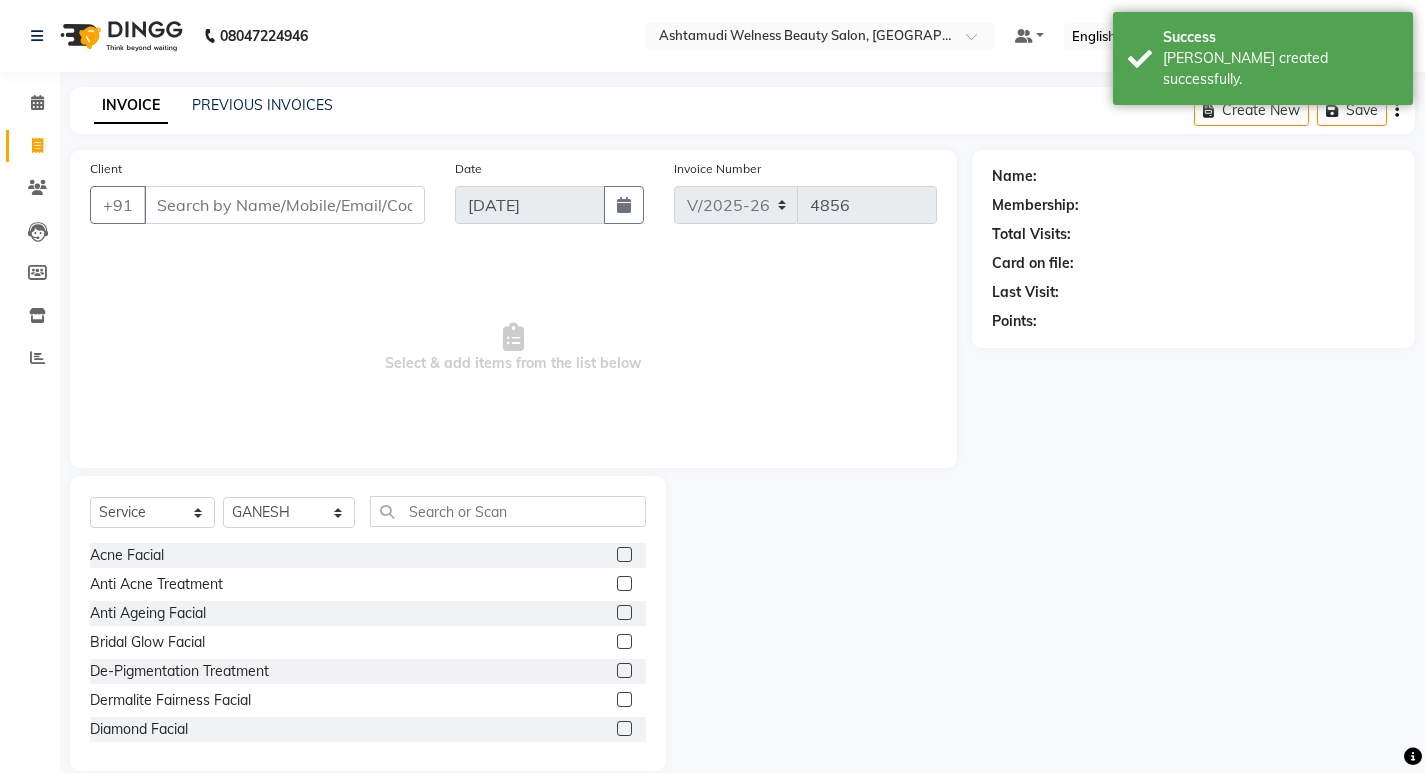 click on "Select  Service  Product  Membership  Package Voucher Prepaid Gift Card  Select Stylist [PERSON_NAME] Admin [PERSON_NAME]  [PERSON_NAME] [PERSON_NAME] [PERSON_NAME]  M [PERSON_NAME]  [PERSON_NAME]  P [PERSON_NAME] KOLLAM ASHTAMUDI KOLLAM ASHTAMUDI NEW  [PERSON_NAME] [PERSON_NAME] [PERSON_NAME]  [PERSON_NAME] [PERSON_NAME] [PERSON_NAME] [PERSON_NAME] [PERSON_NAME] M [PERSON_NAME] SARIGA [PERSON_NAME] [PERSON_NAME] [PERSON_NAME] SIBI [PERSON_NAME] [PERSON_NAME] S" 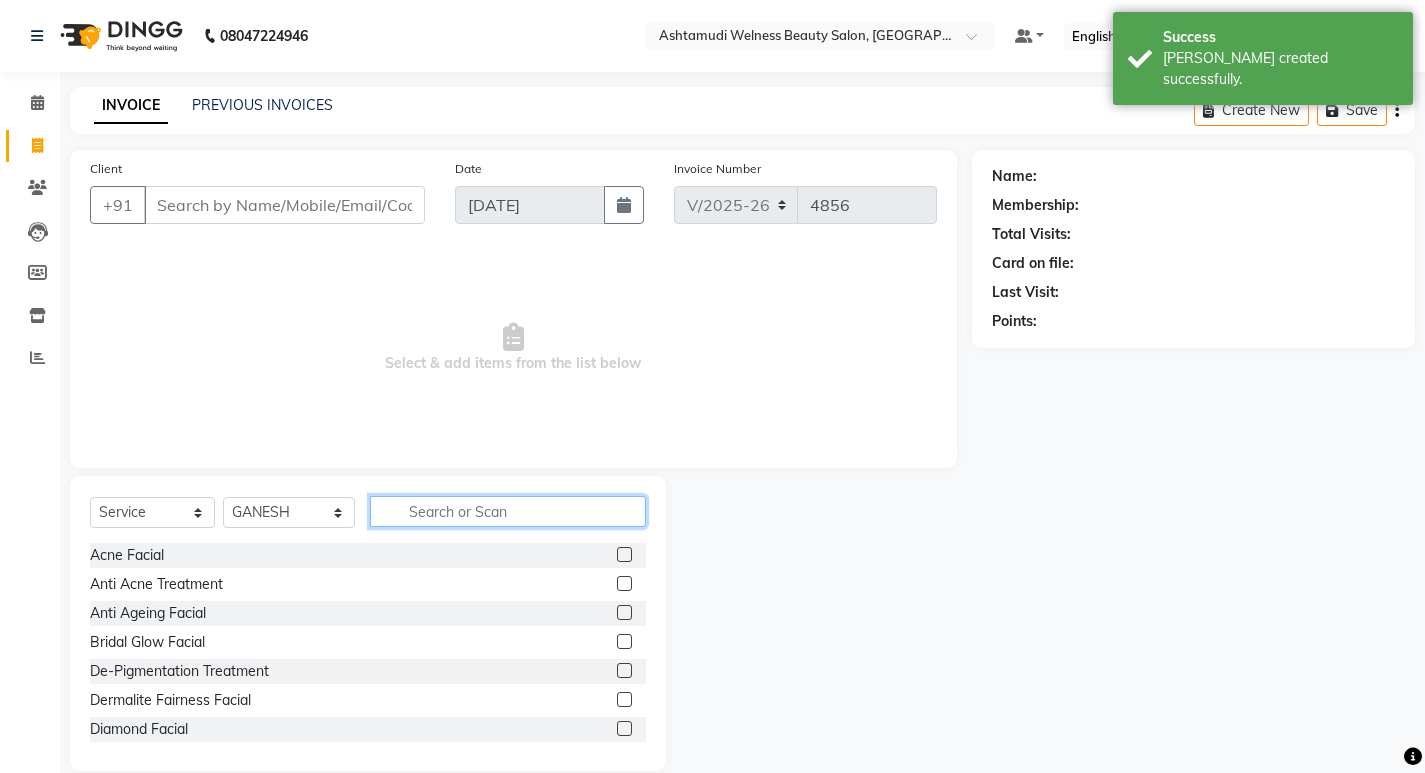click 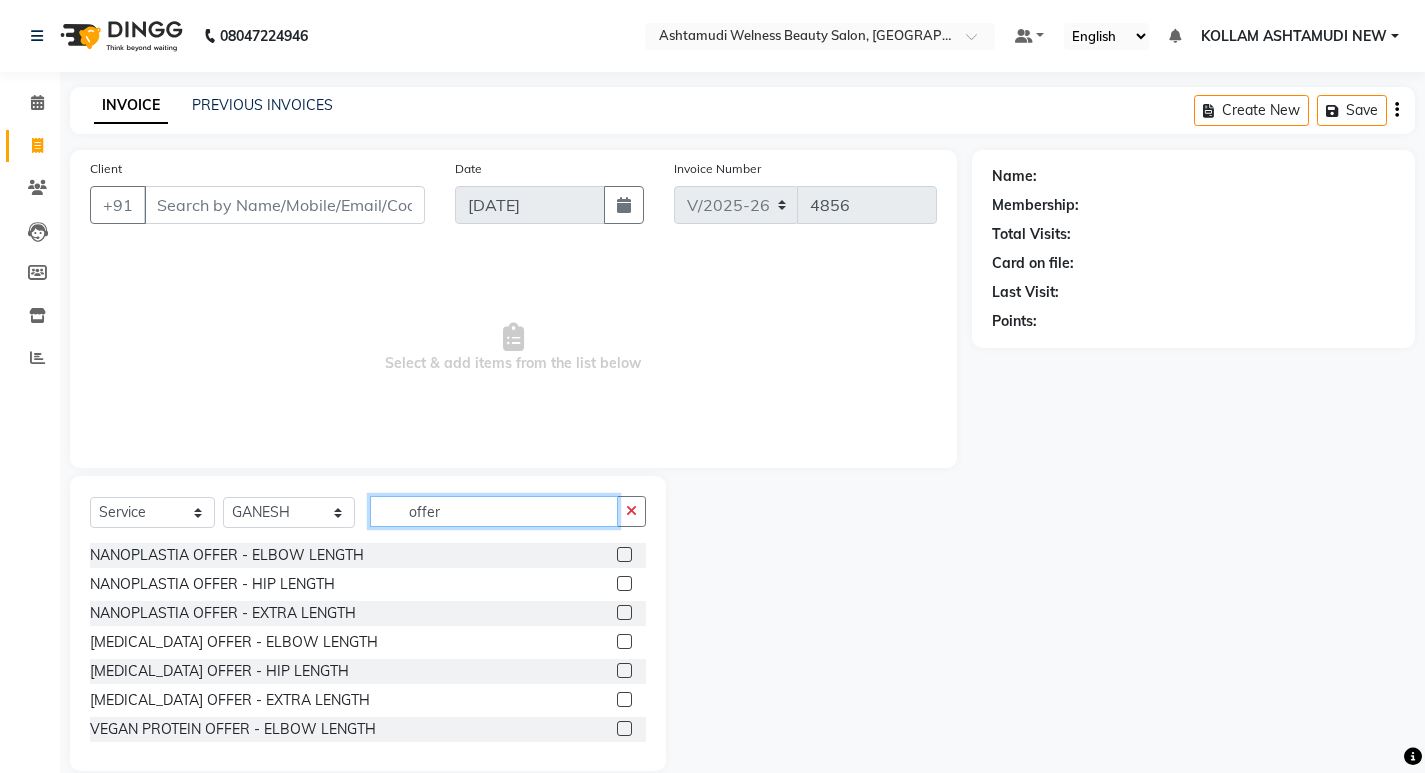 type on "offer" 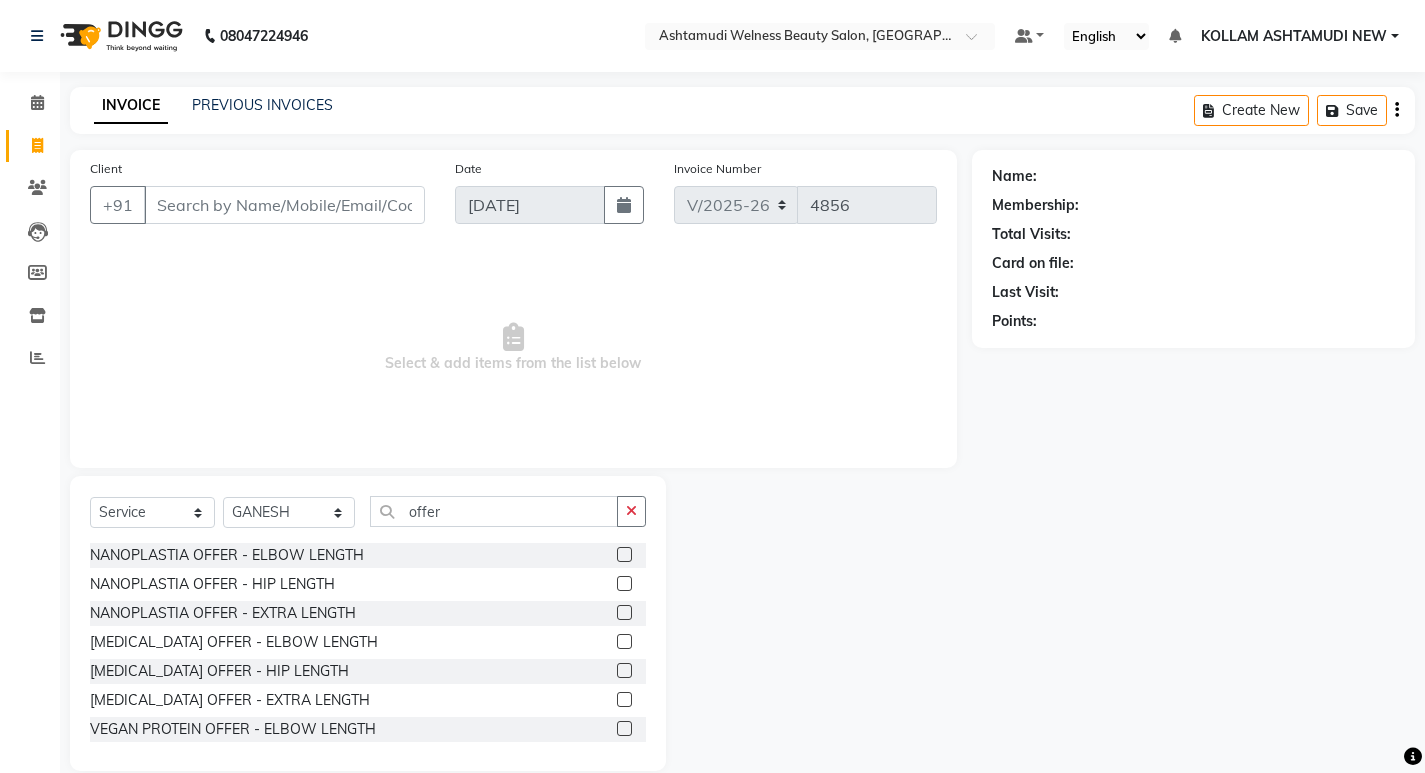 click 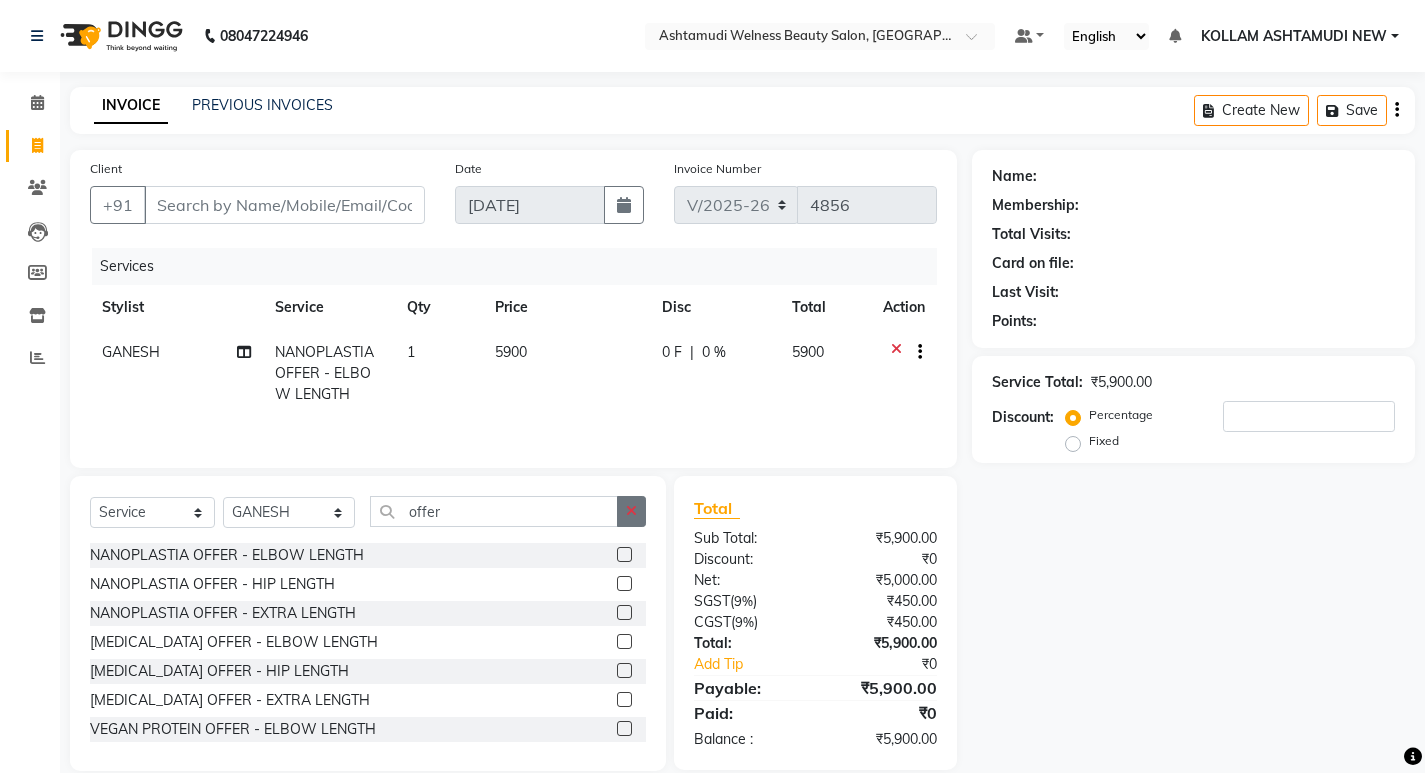 checkbox on "false" 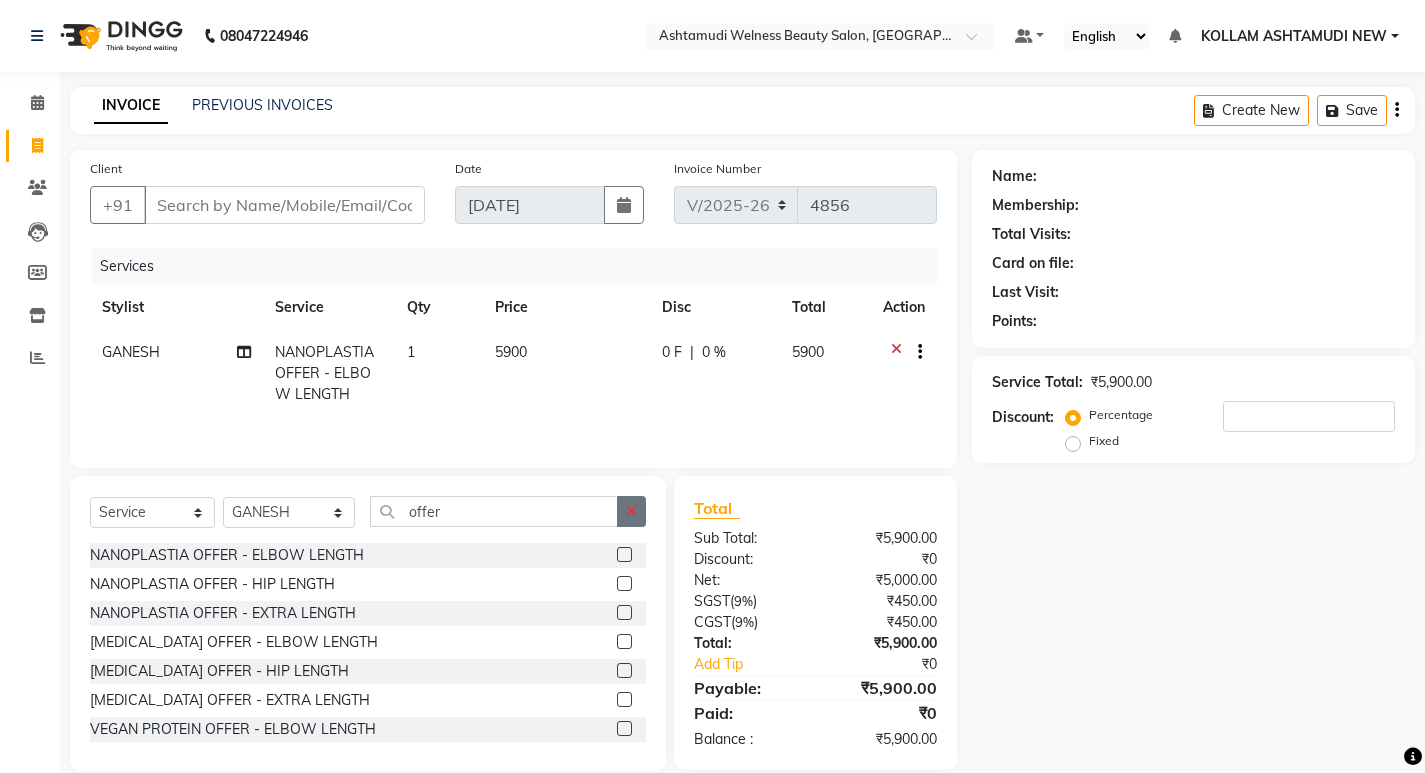click 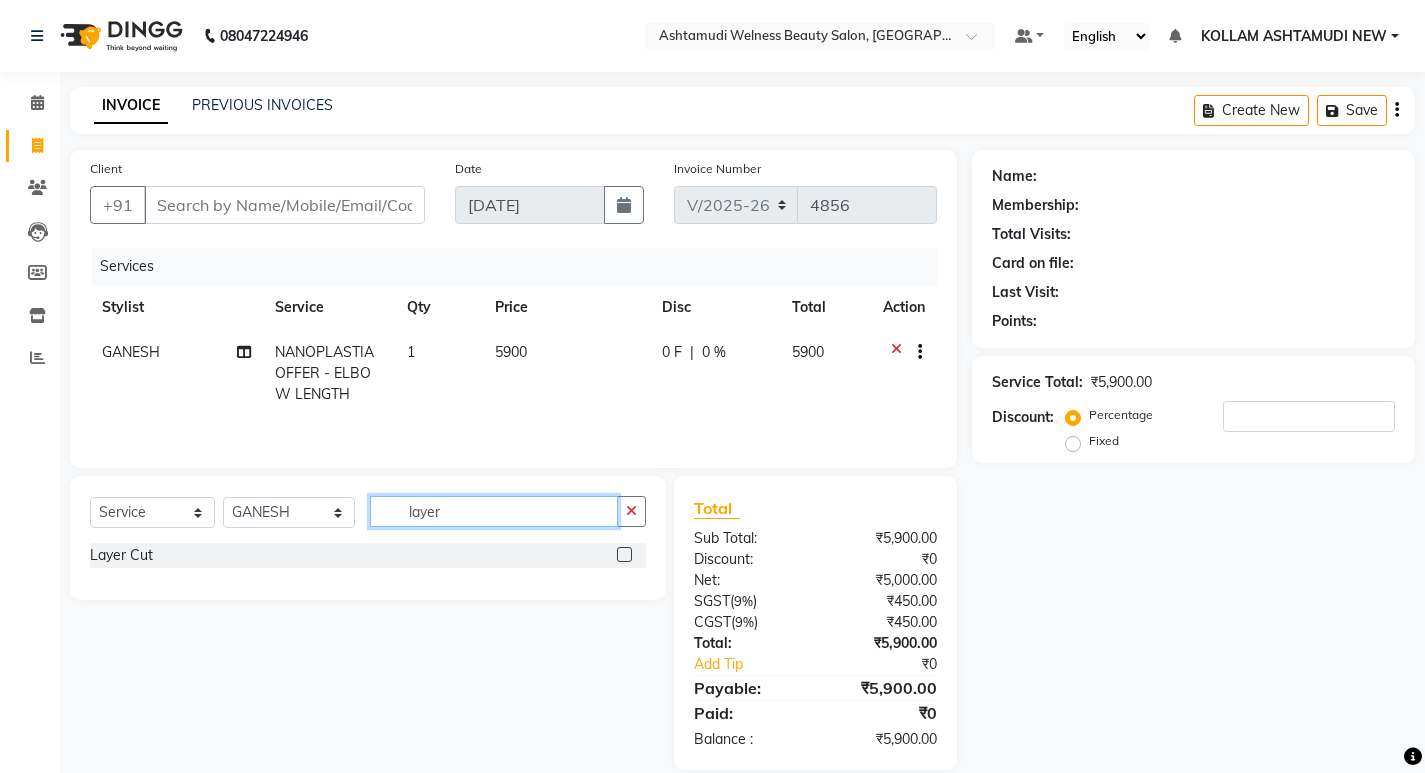 type on "layer" 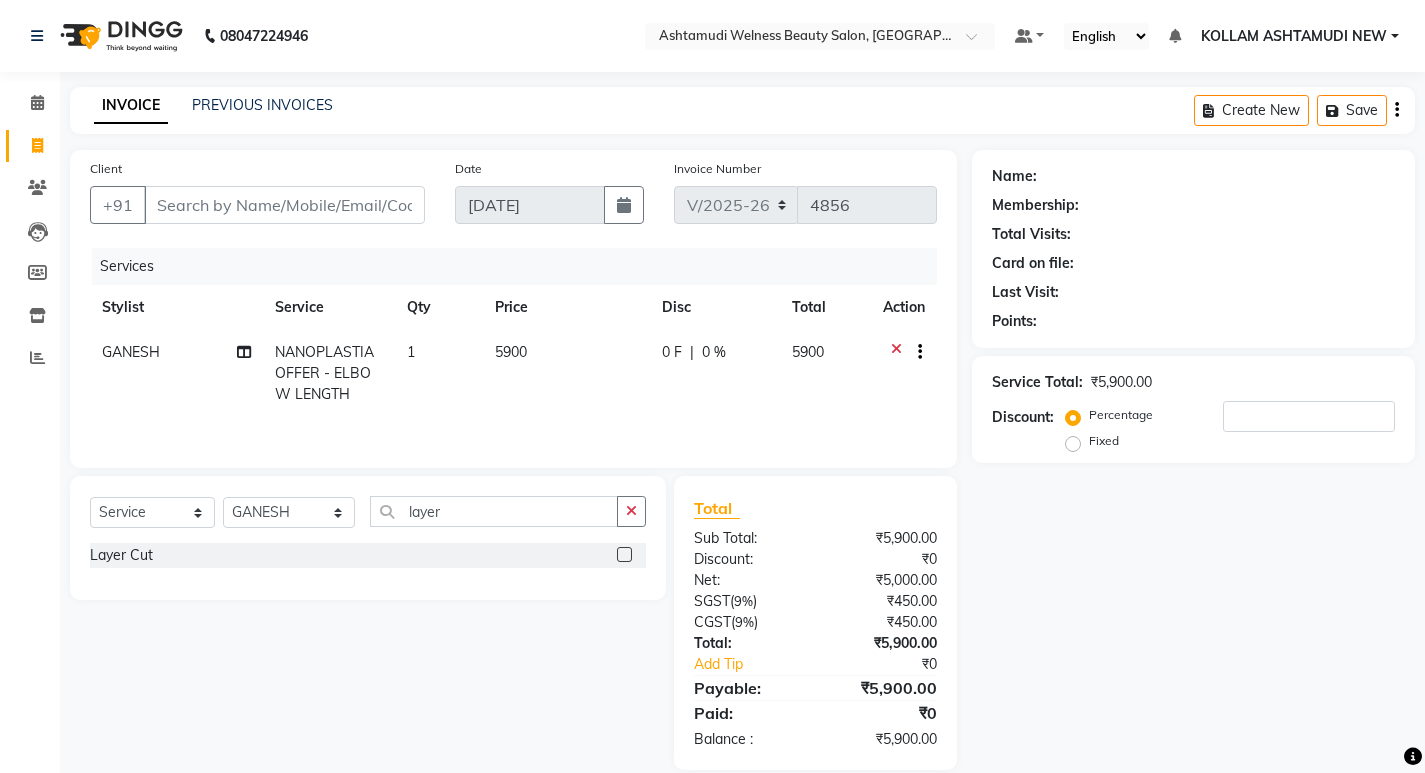 click 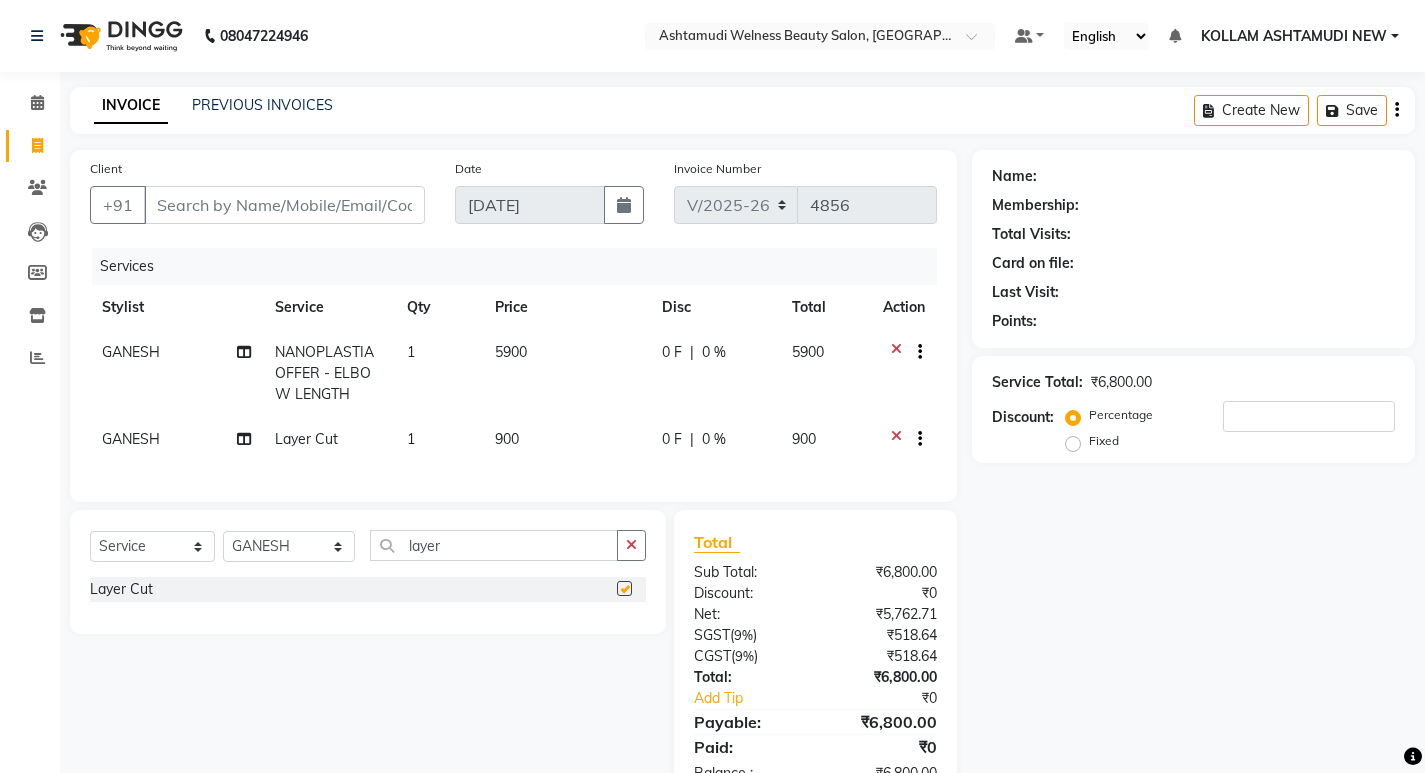 checkbox on "false" 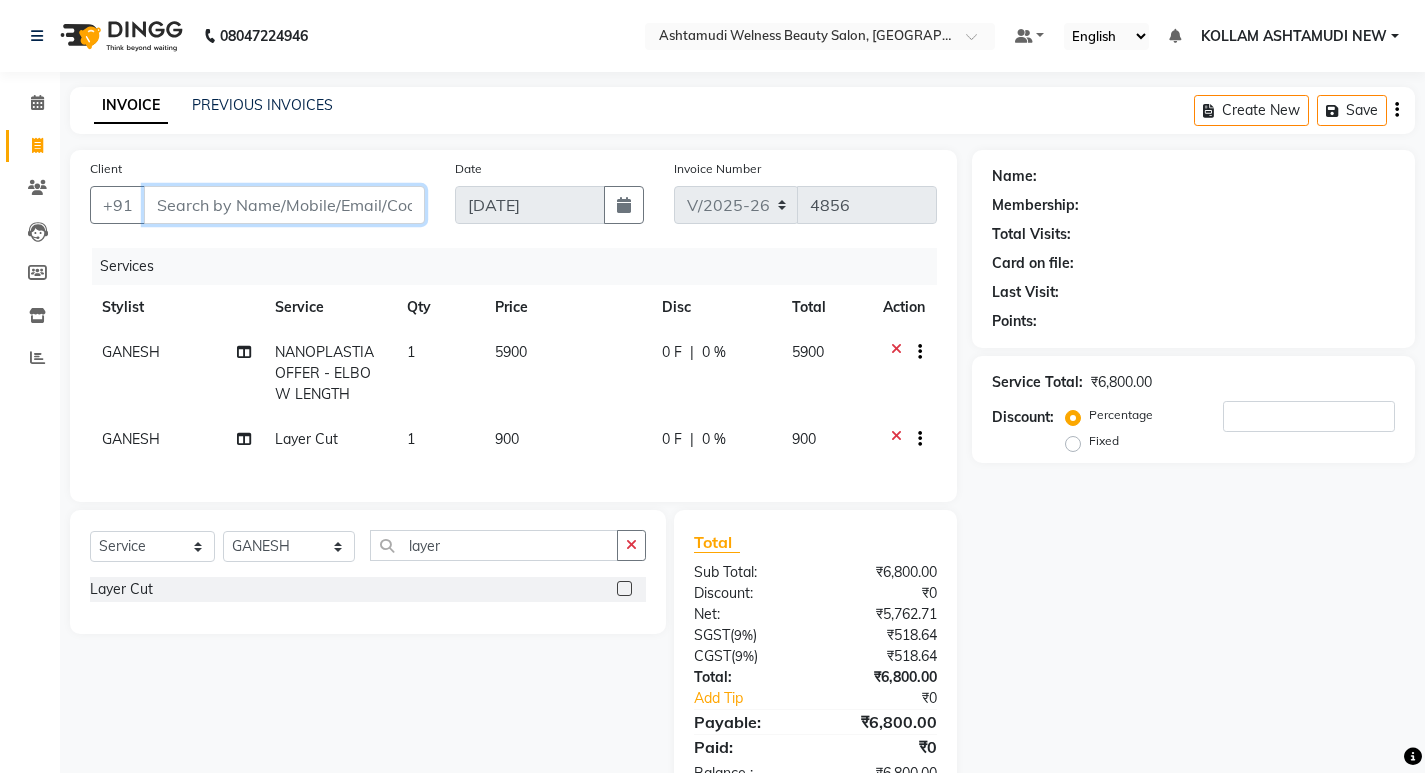 click on "Client" at bounding box center (284, 205) 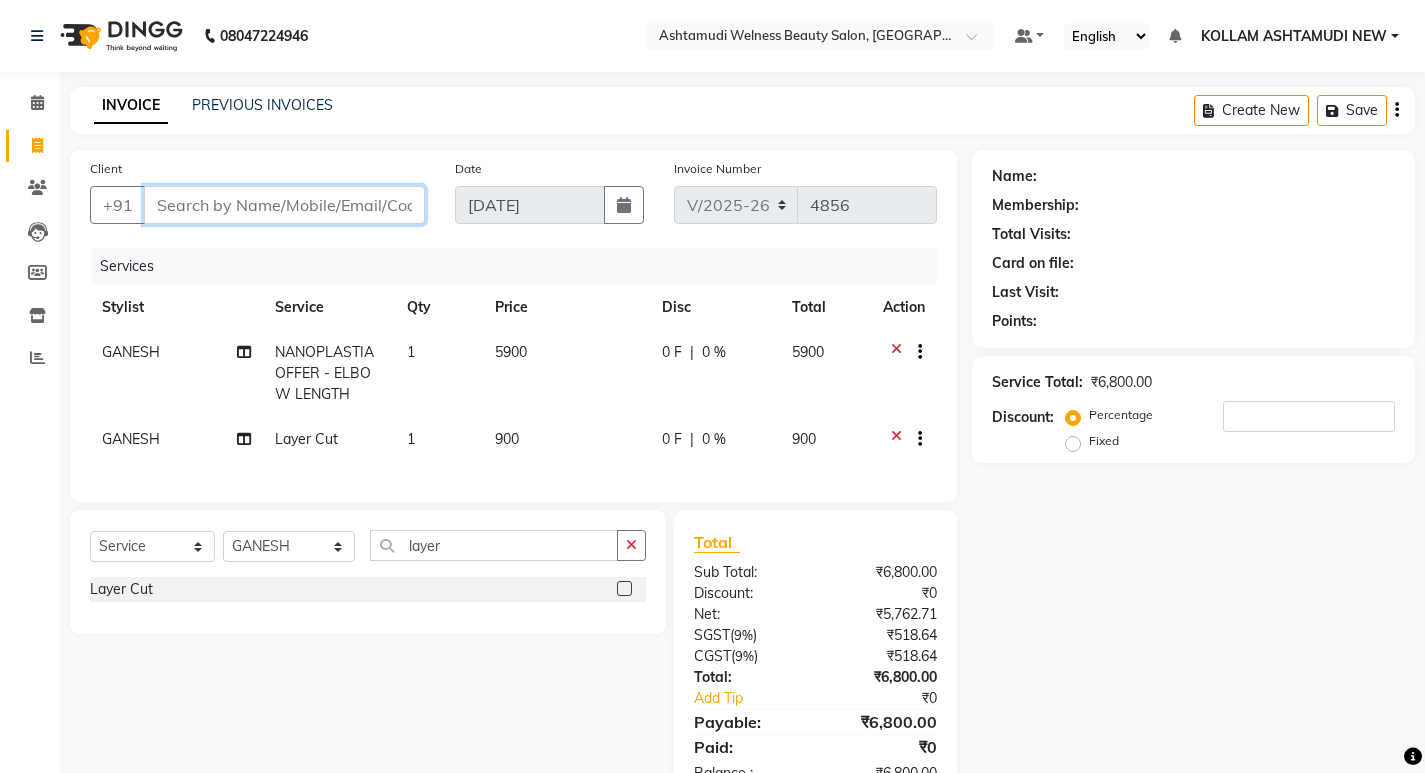 type on "8" 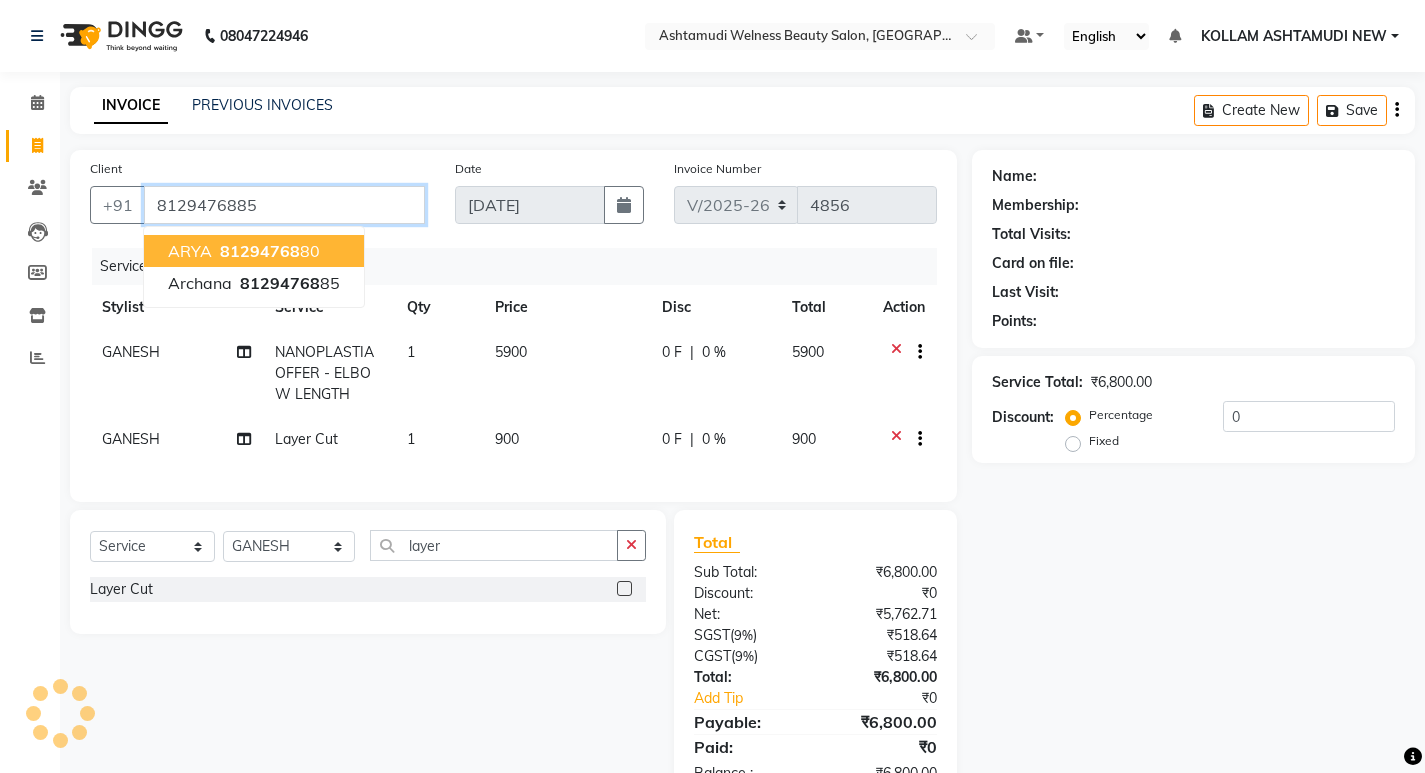 type on "8129476885" 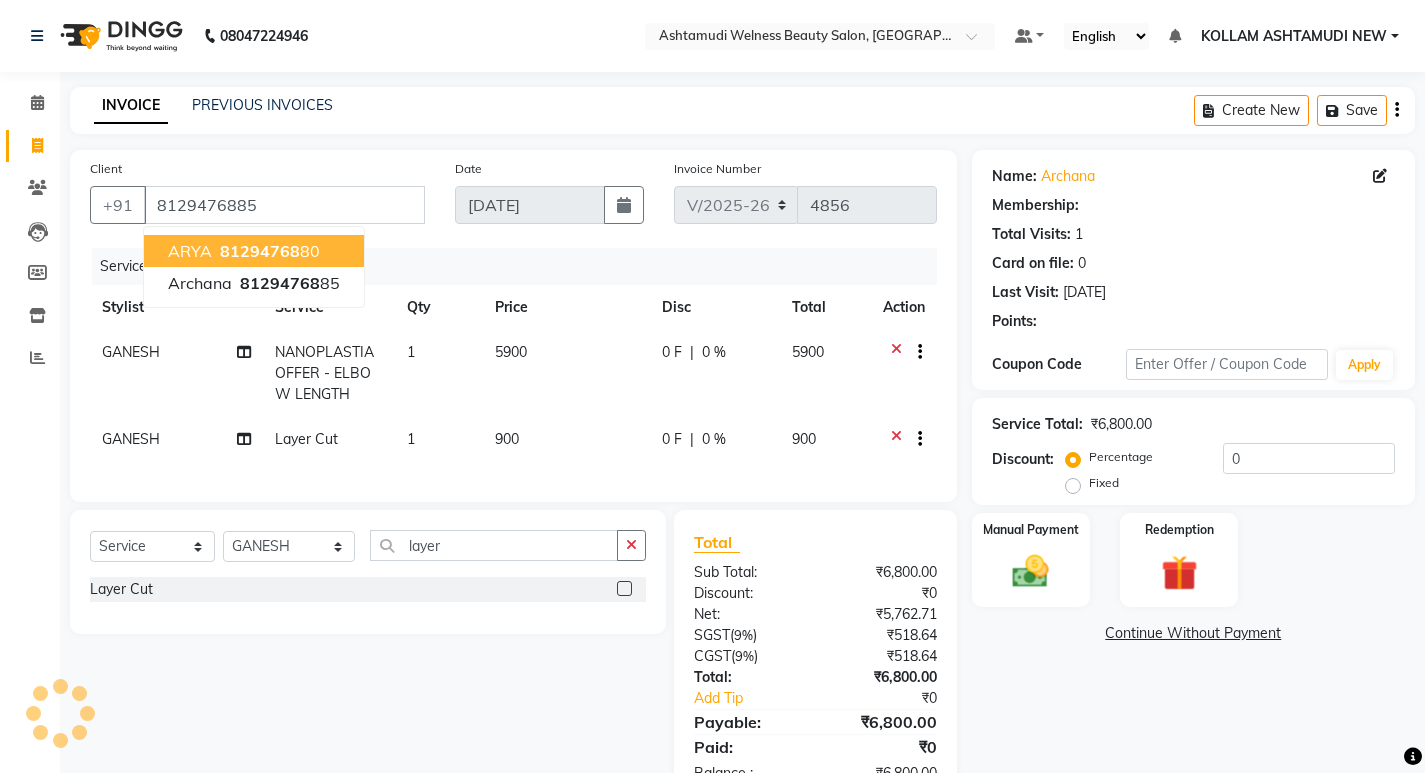 select on "1: Object" 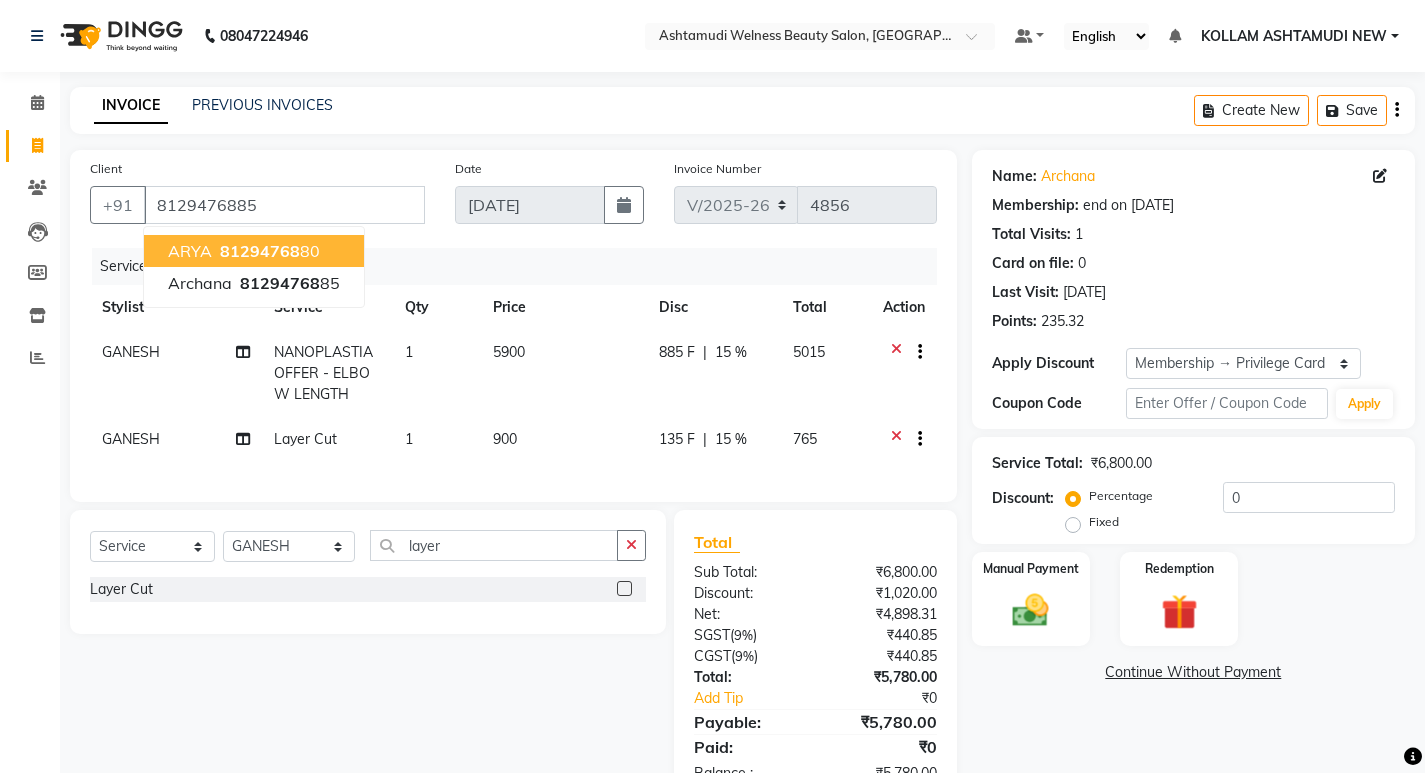type on "15" 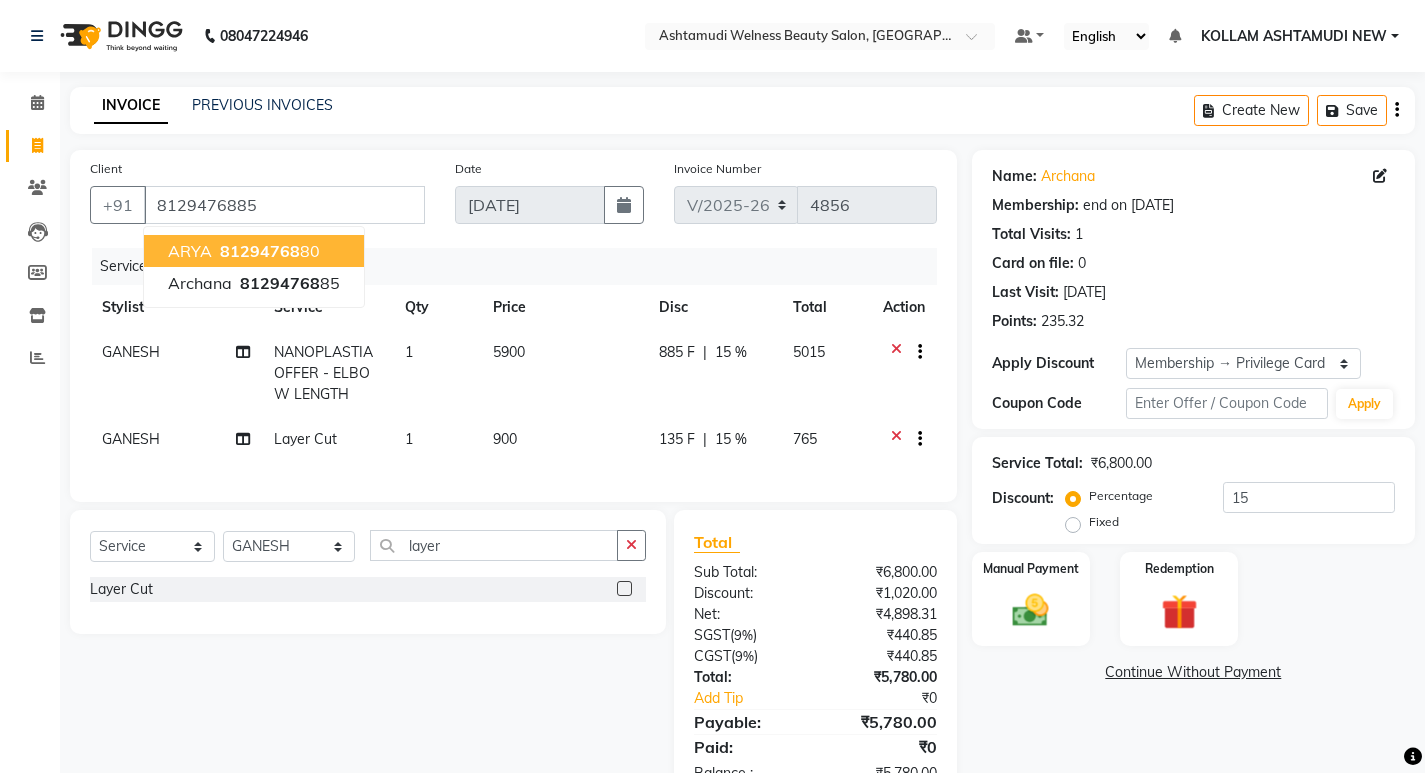 click on "Client +91 8129476885 ARYA   81294768 80 Archana   81294768 85 Date 13-07-2025 Invoice Number V/2025 V/2025-26 4856 Services Stylist Service Qty Price Disc Total Action GANESH  NANOPLASTIA OFFER - ELBOW LENGTH 1 5900 885 F | 15 % 5015 GANESH  Layer Cut 1 900 135 F | 15 % 765" 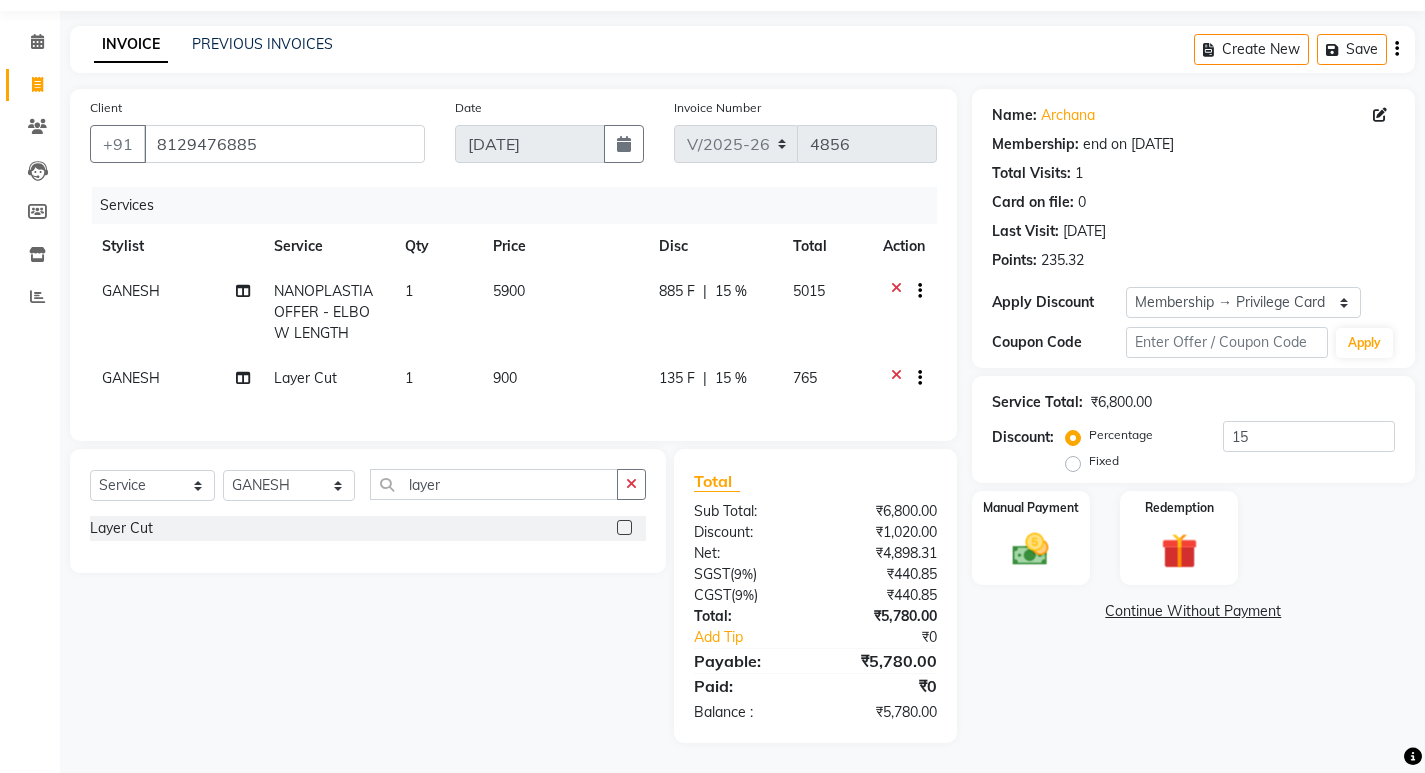click on "15 %" 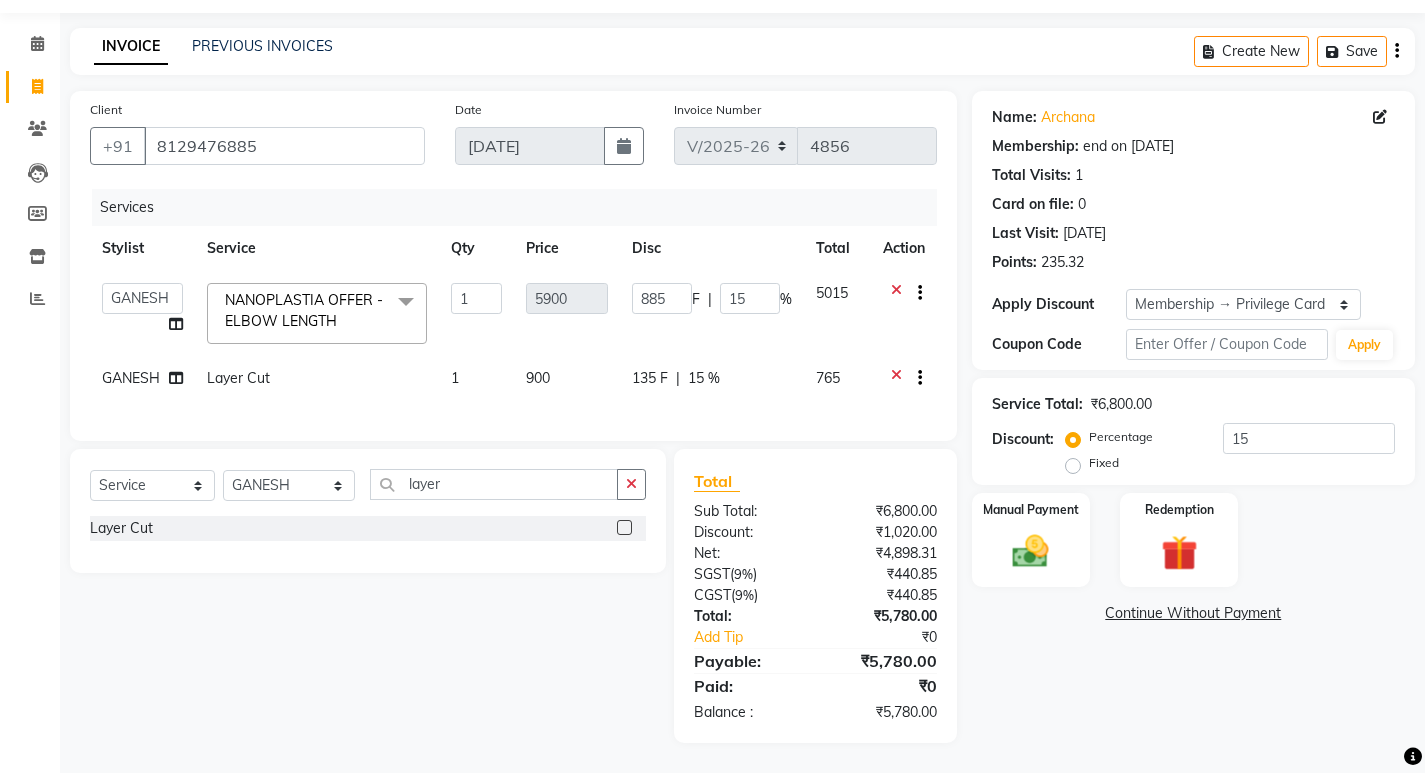 scroll, scrollTop: 74, scrollLeft: 0, axis: vertical 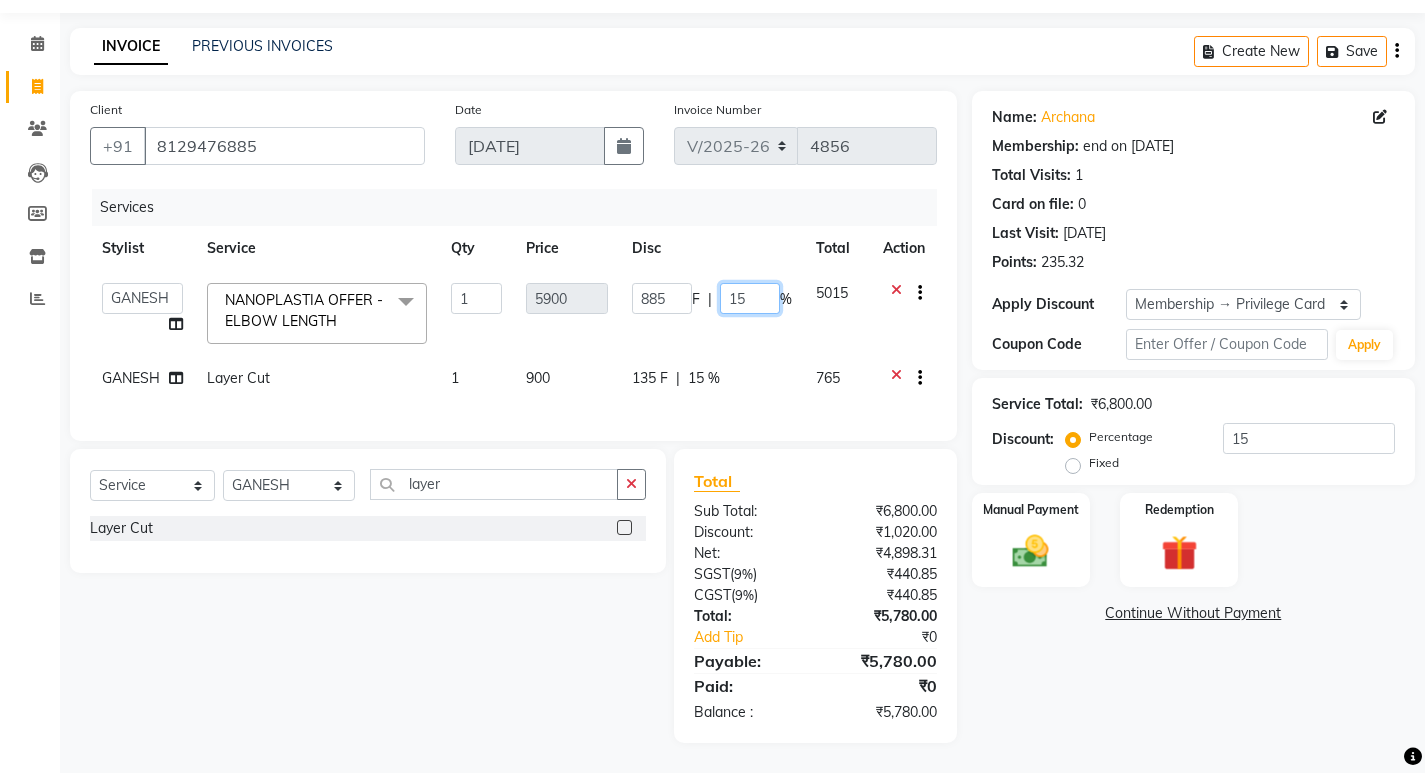 click on "15" 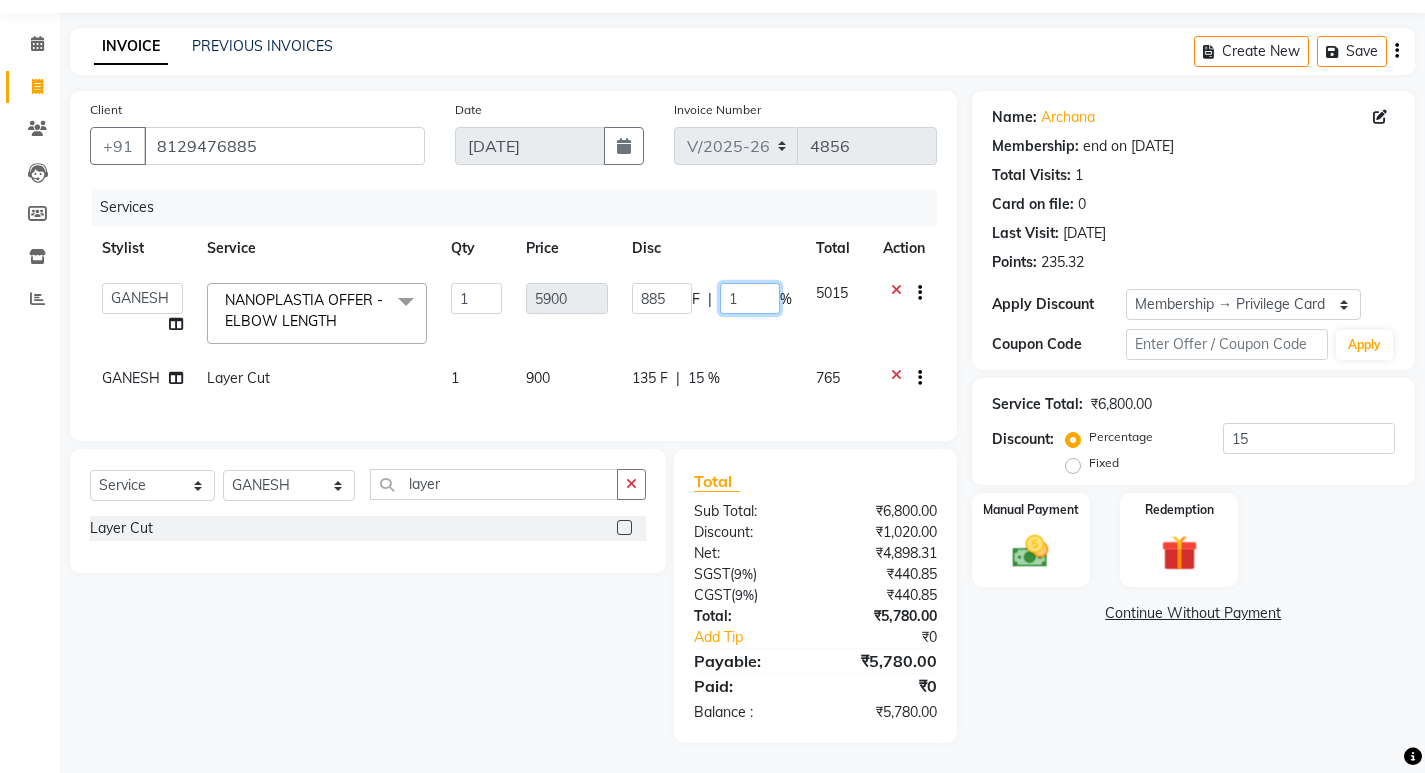 type 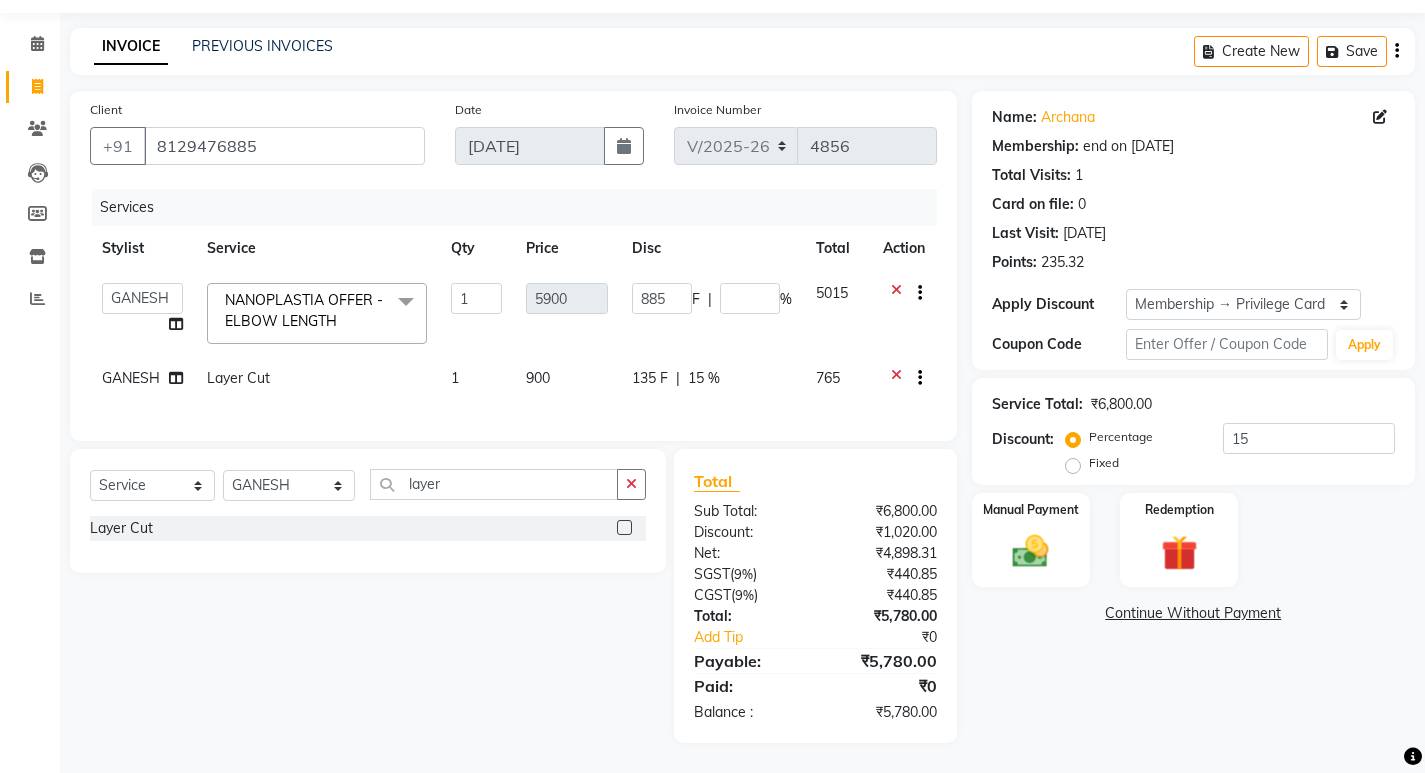 click on "765" 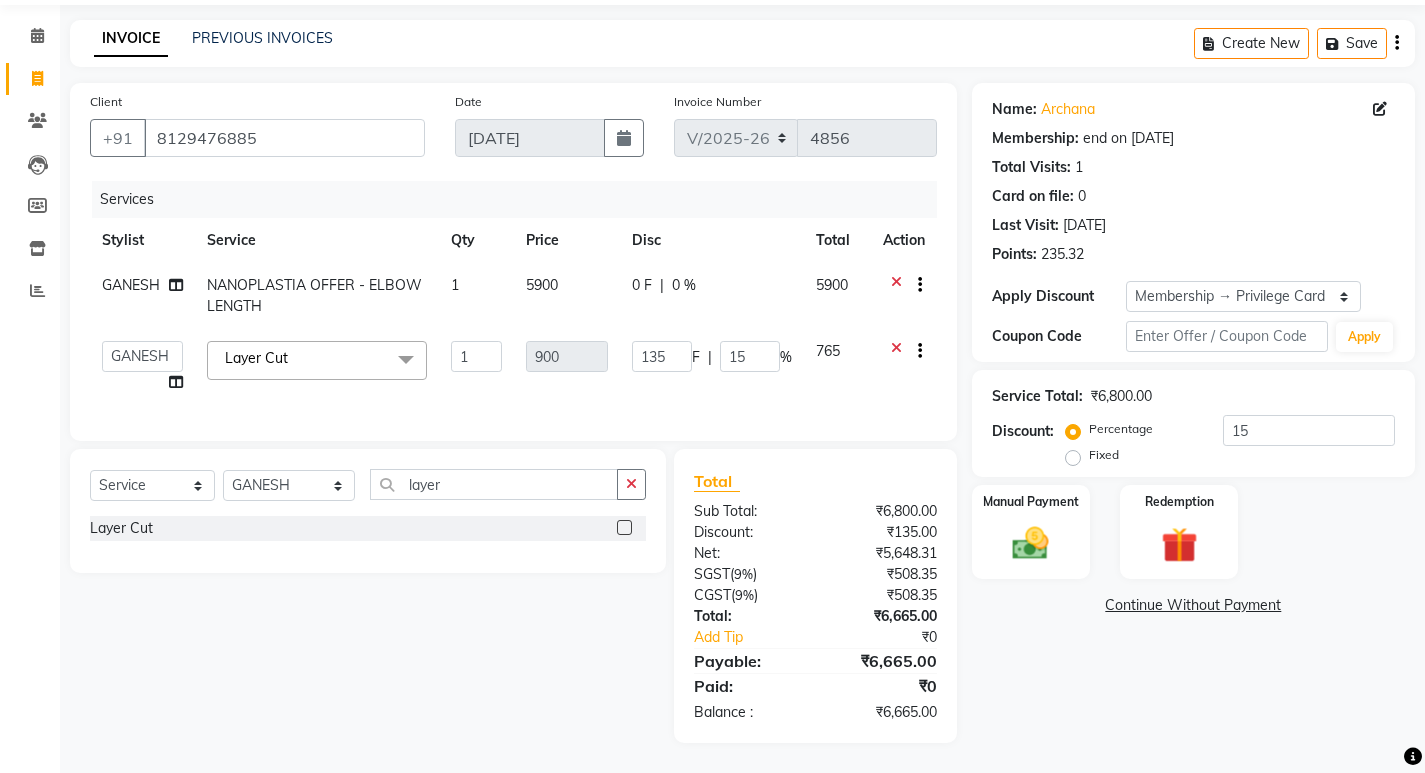 scroll, scrollTop: 82, scrollLeft: 0, axis: vertical 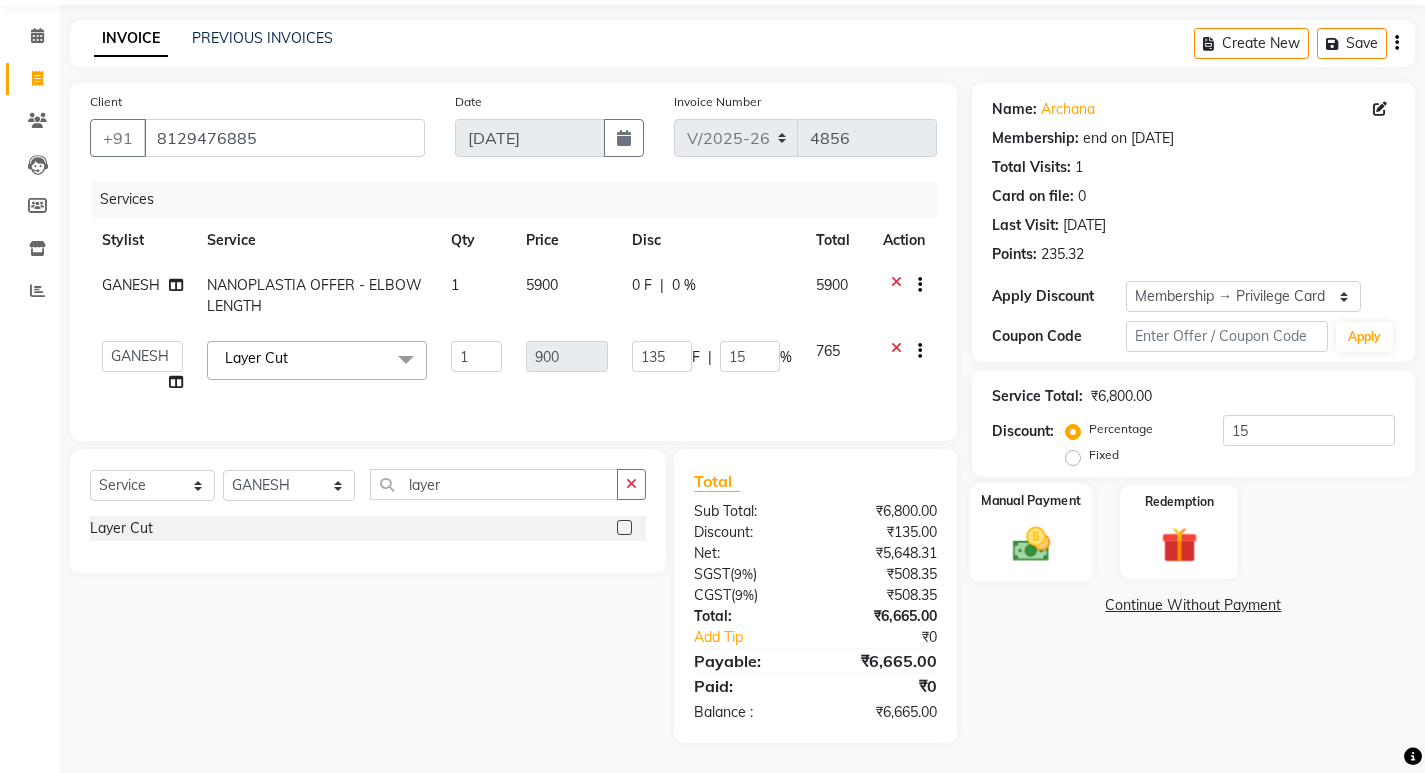 click 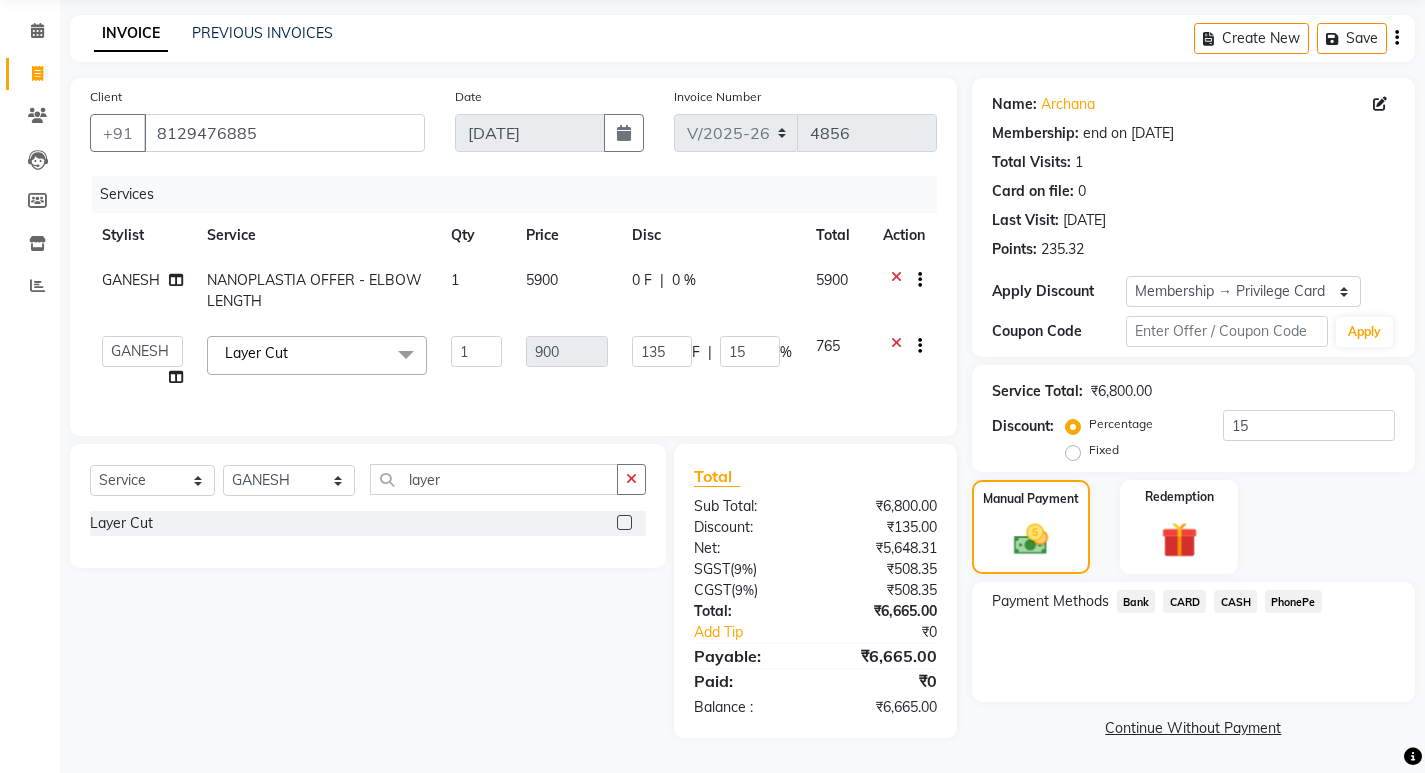 click on "PhonePe" 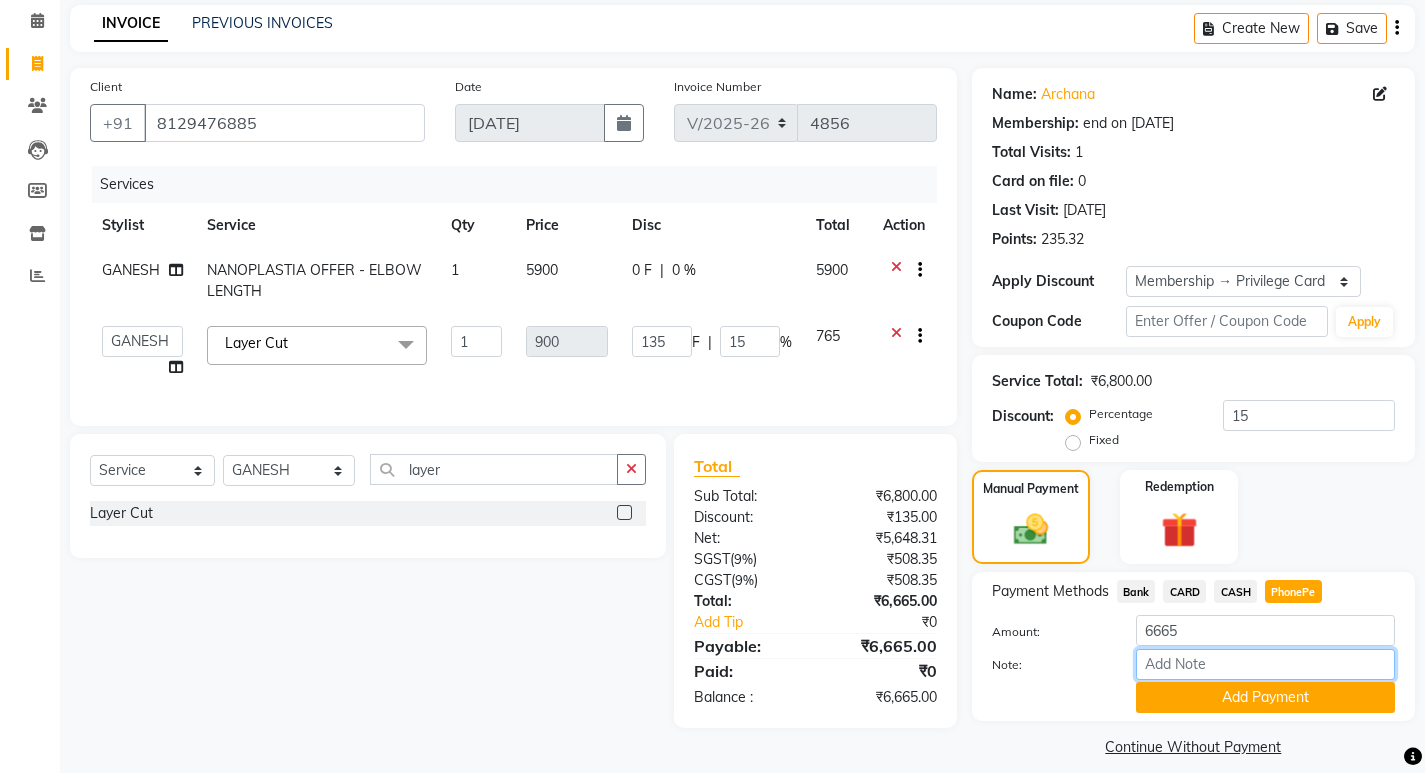 click on "Note:" at bounding box center (1265, 664) 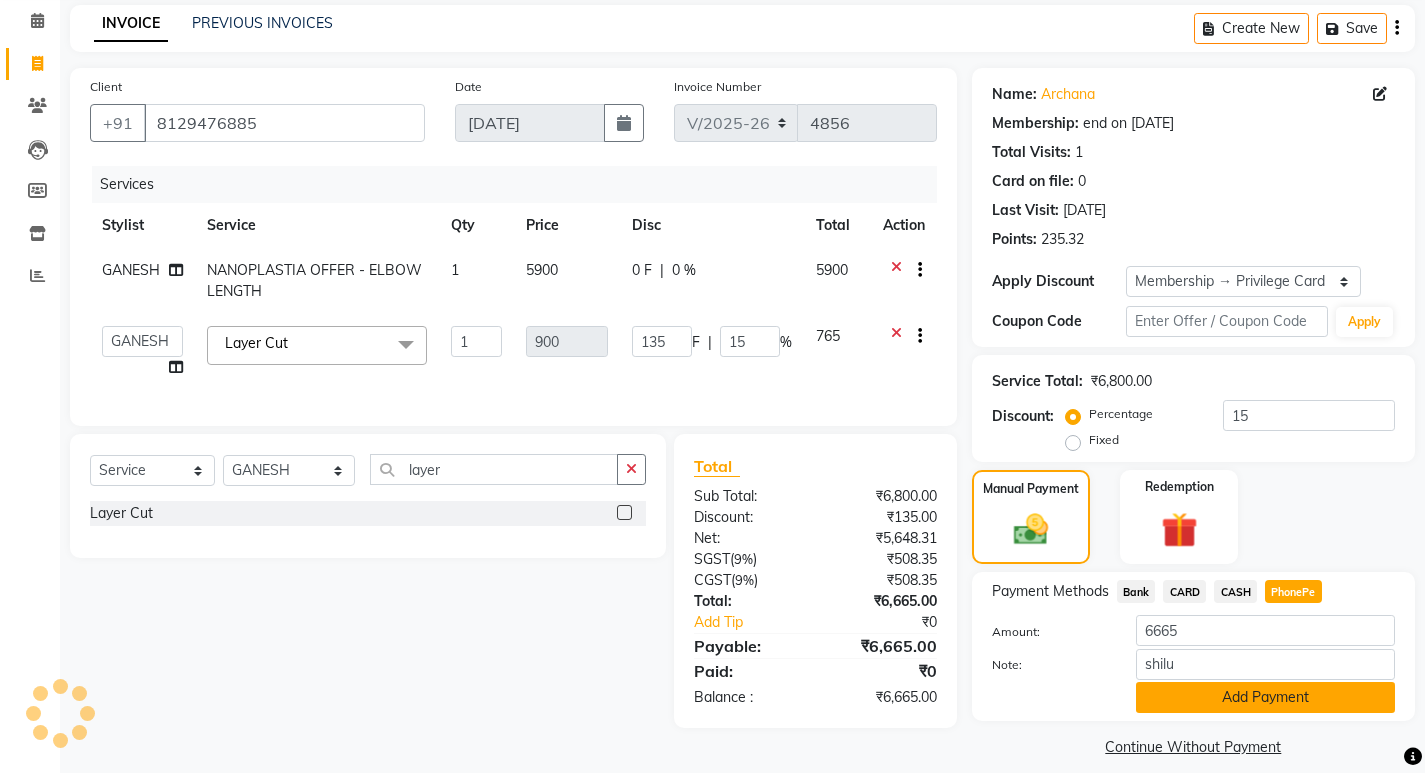 click on "Add Payment" 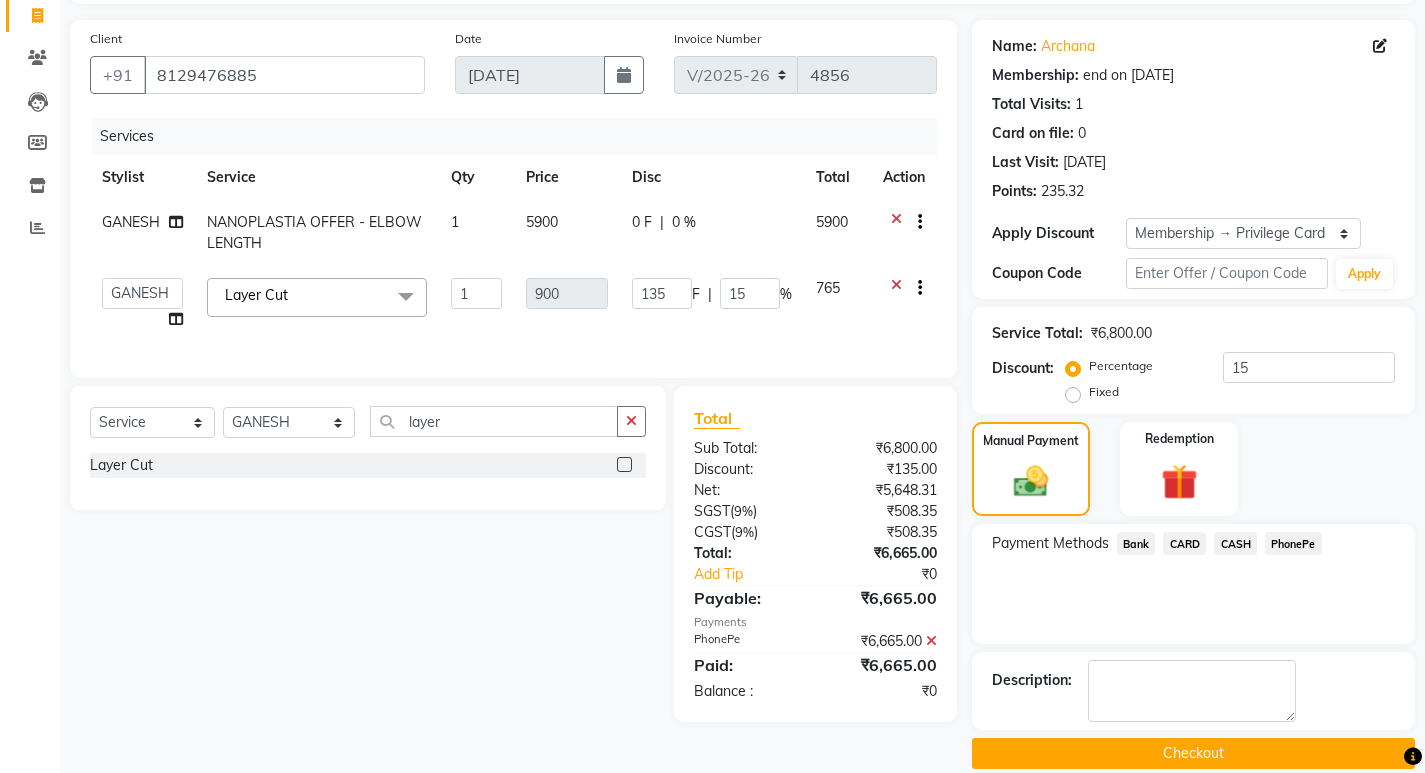 scroll, scrollTop: 156, scrollLeft: 0, axis: vertical 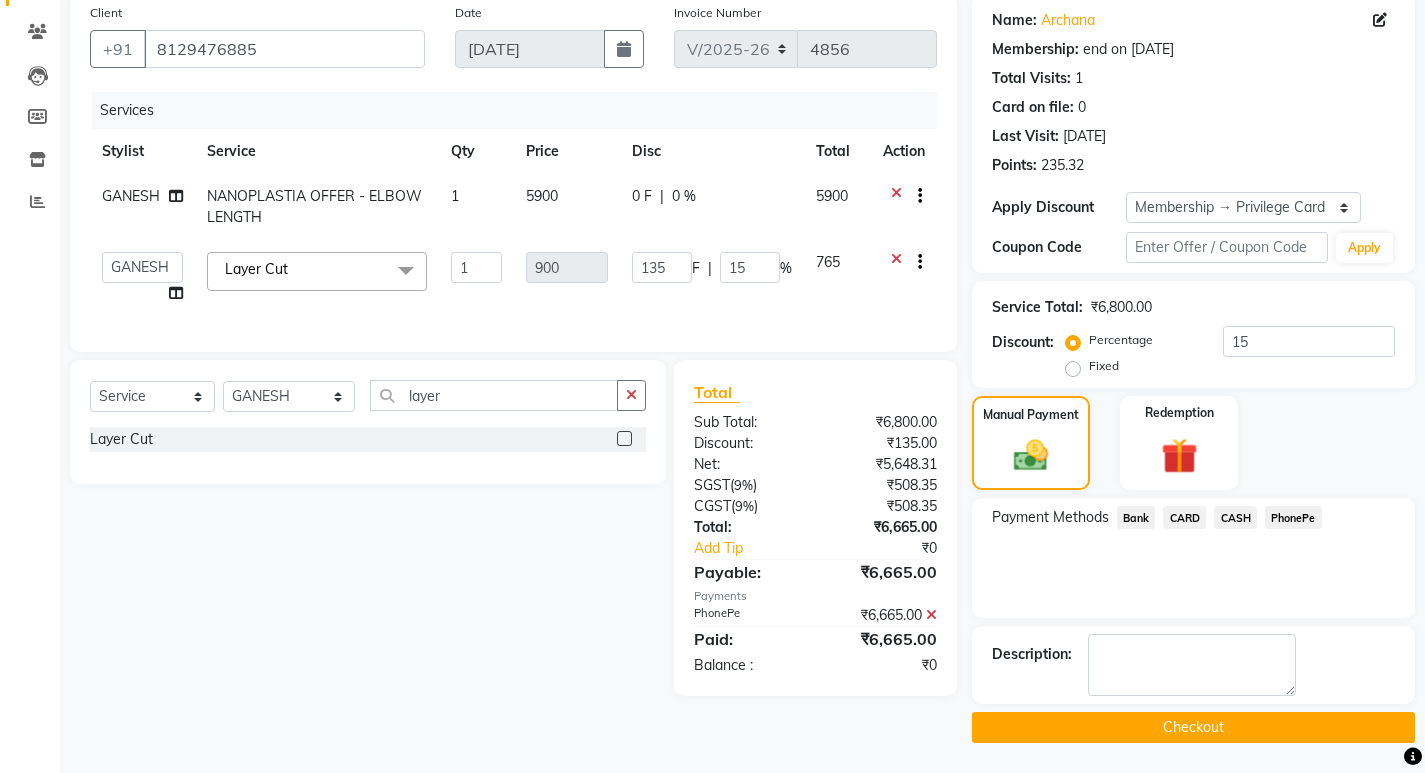 click 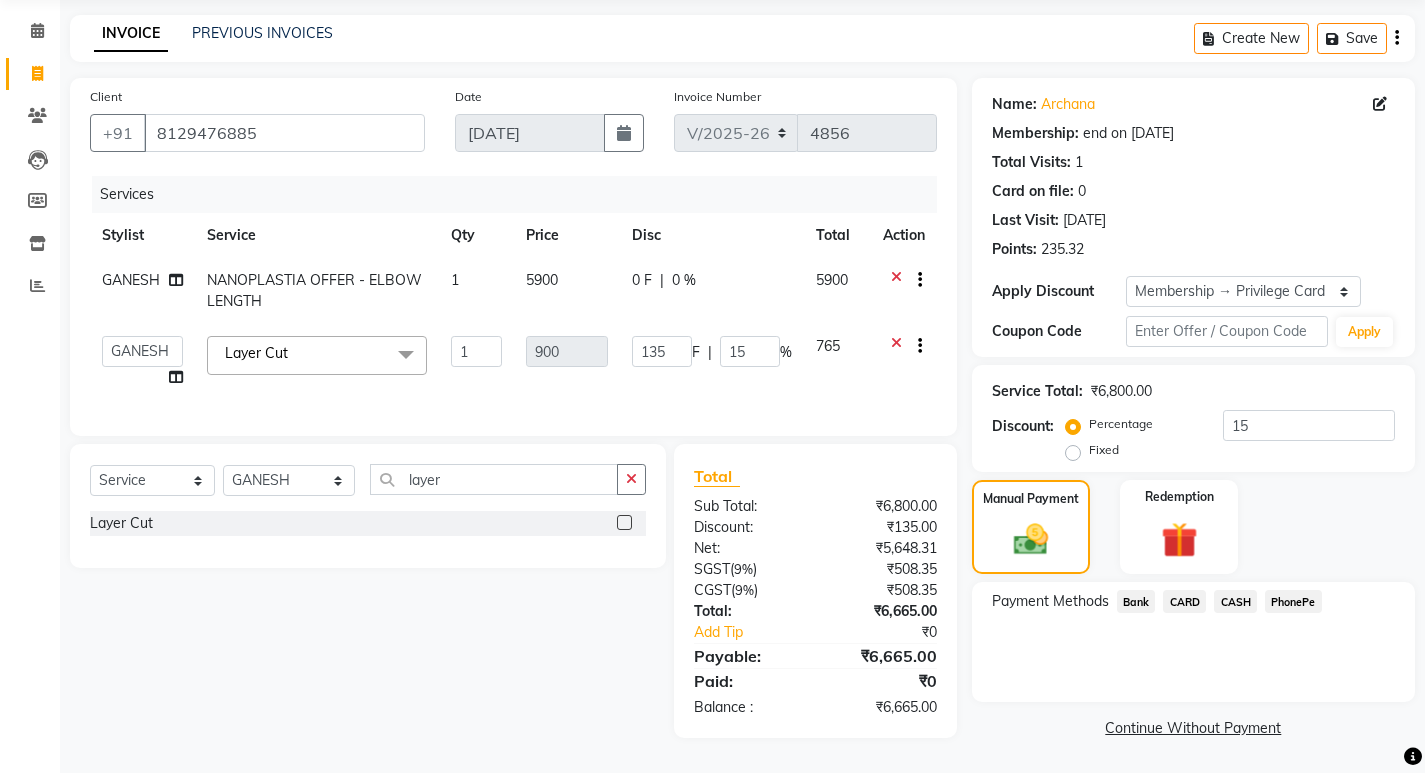 click on "CASH" 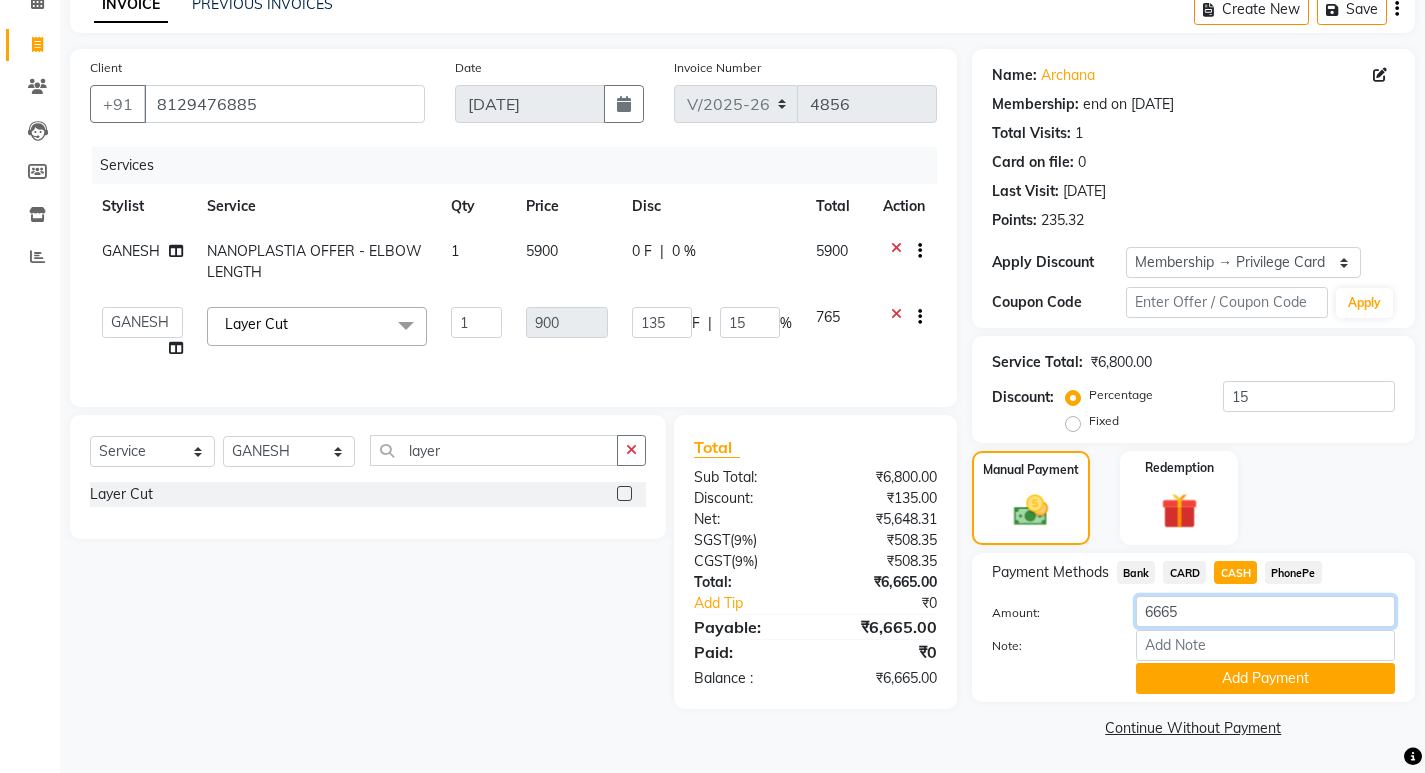 click on "6665" 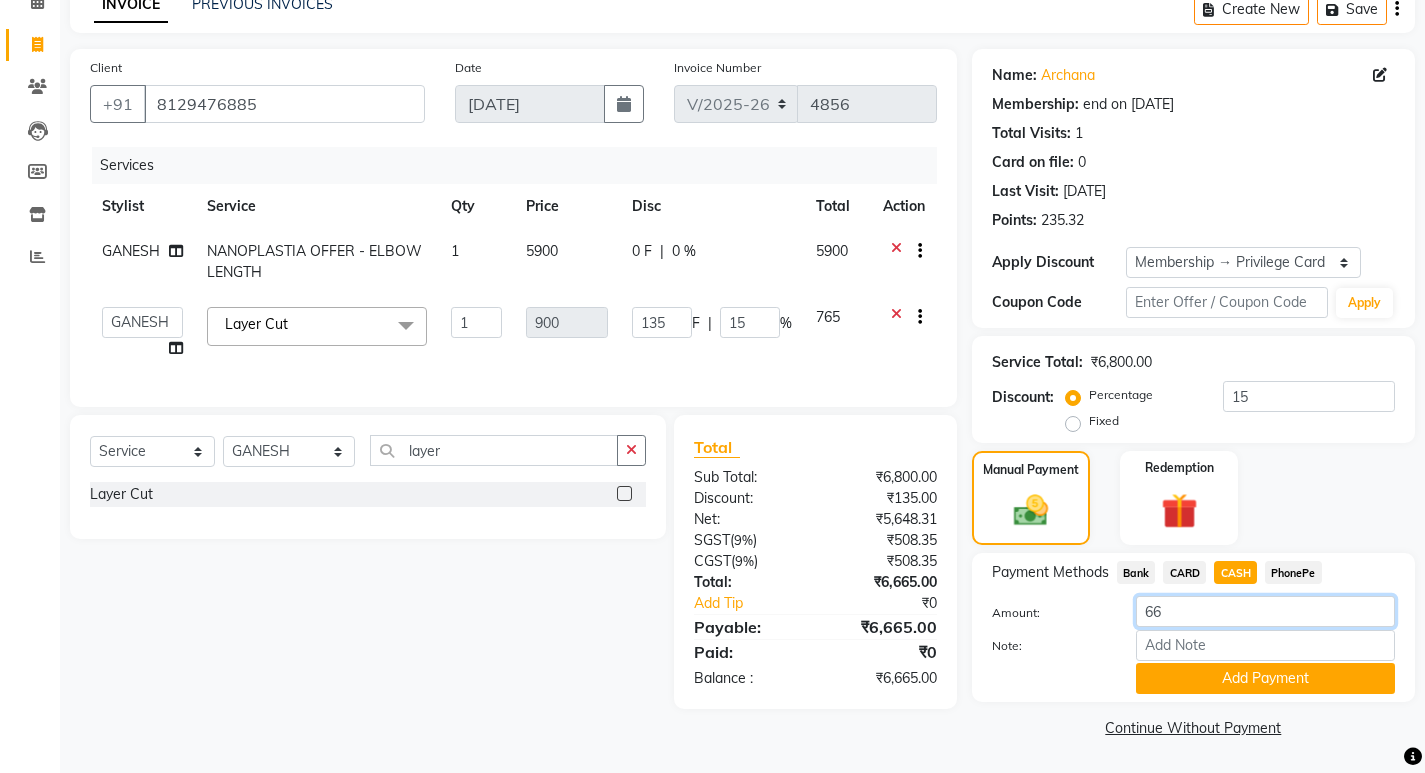 type on "6" 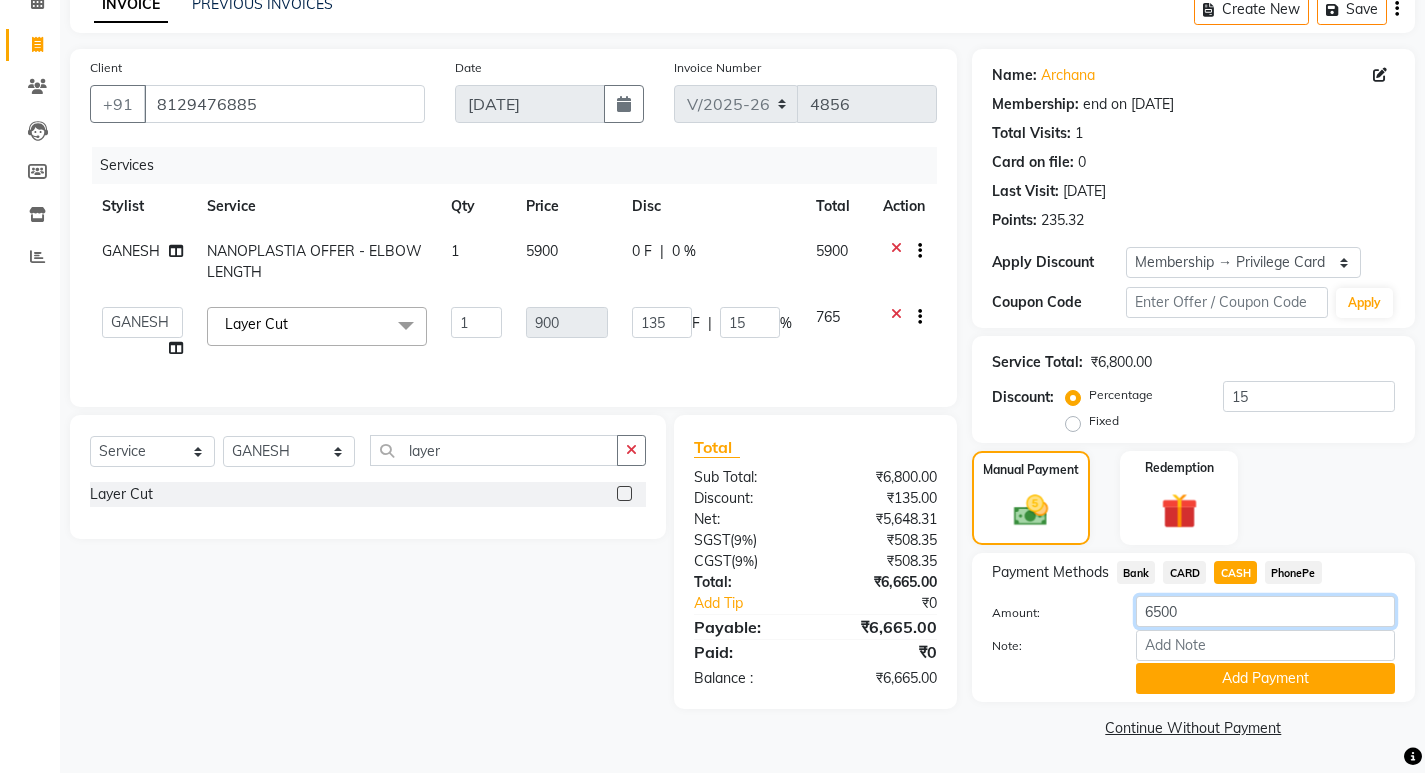 type on "6500" 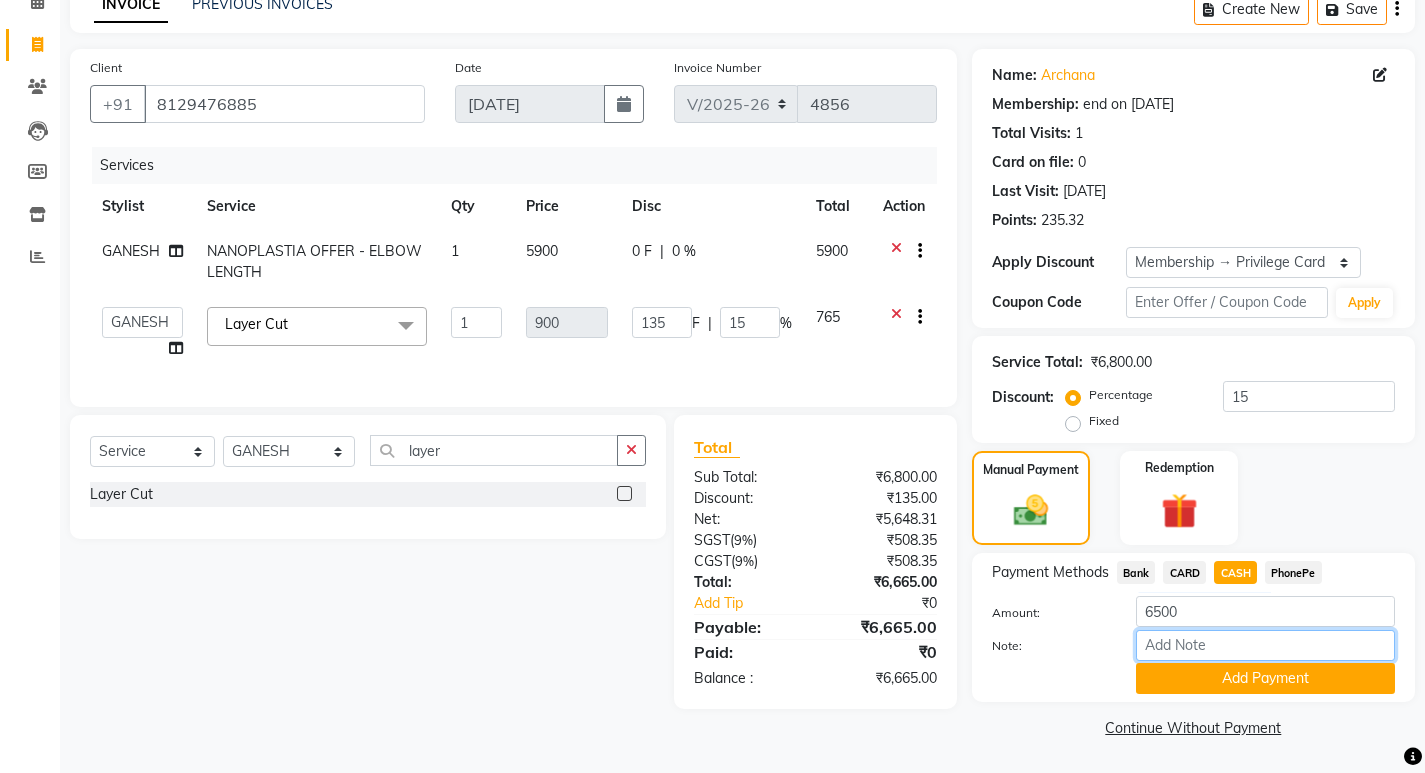 drag, startPoint x: 1243, startPoint y: 643, endPoint x: 1255, endPoint y: 633, distance: 15.6205 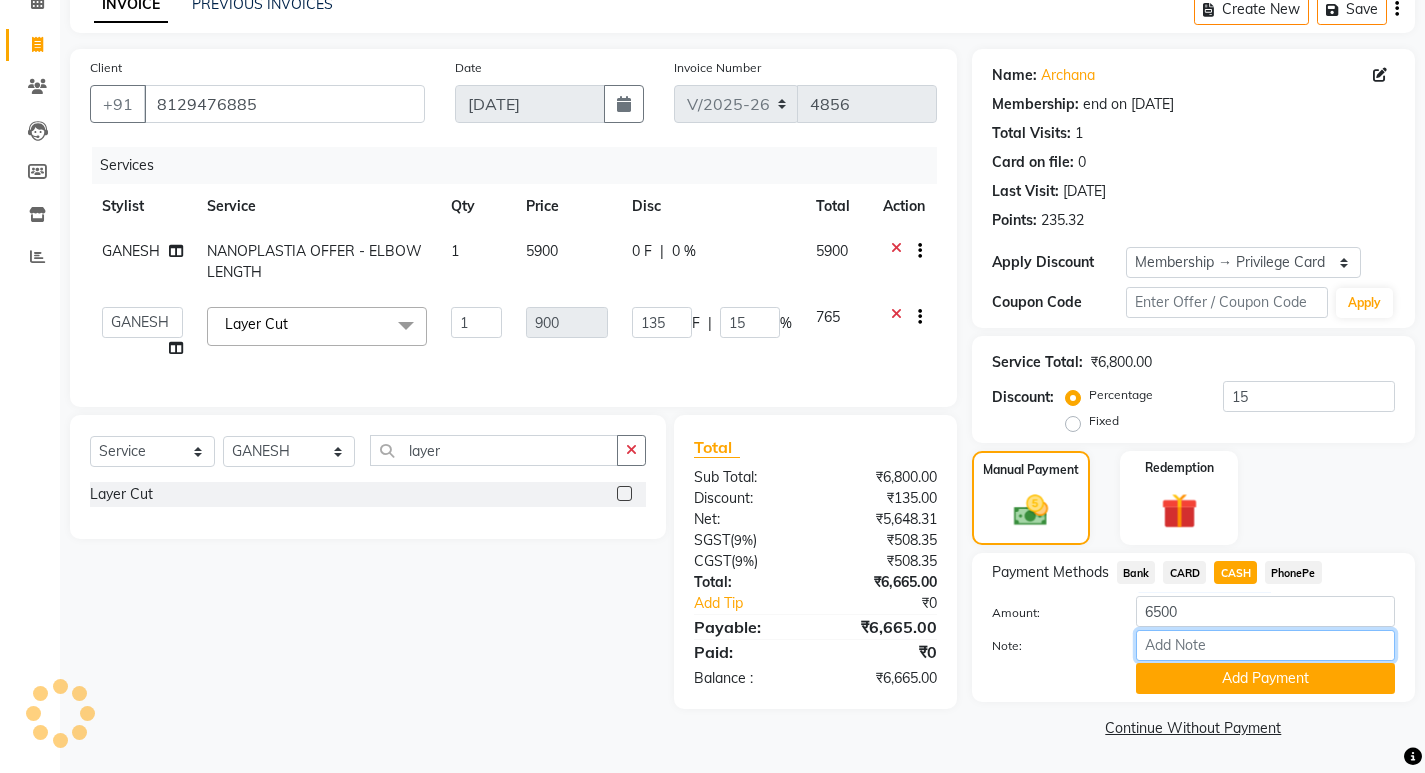 type on "SHILU" 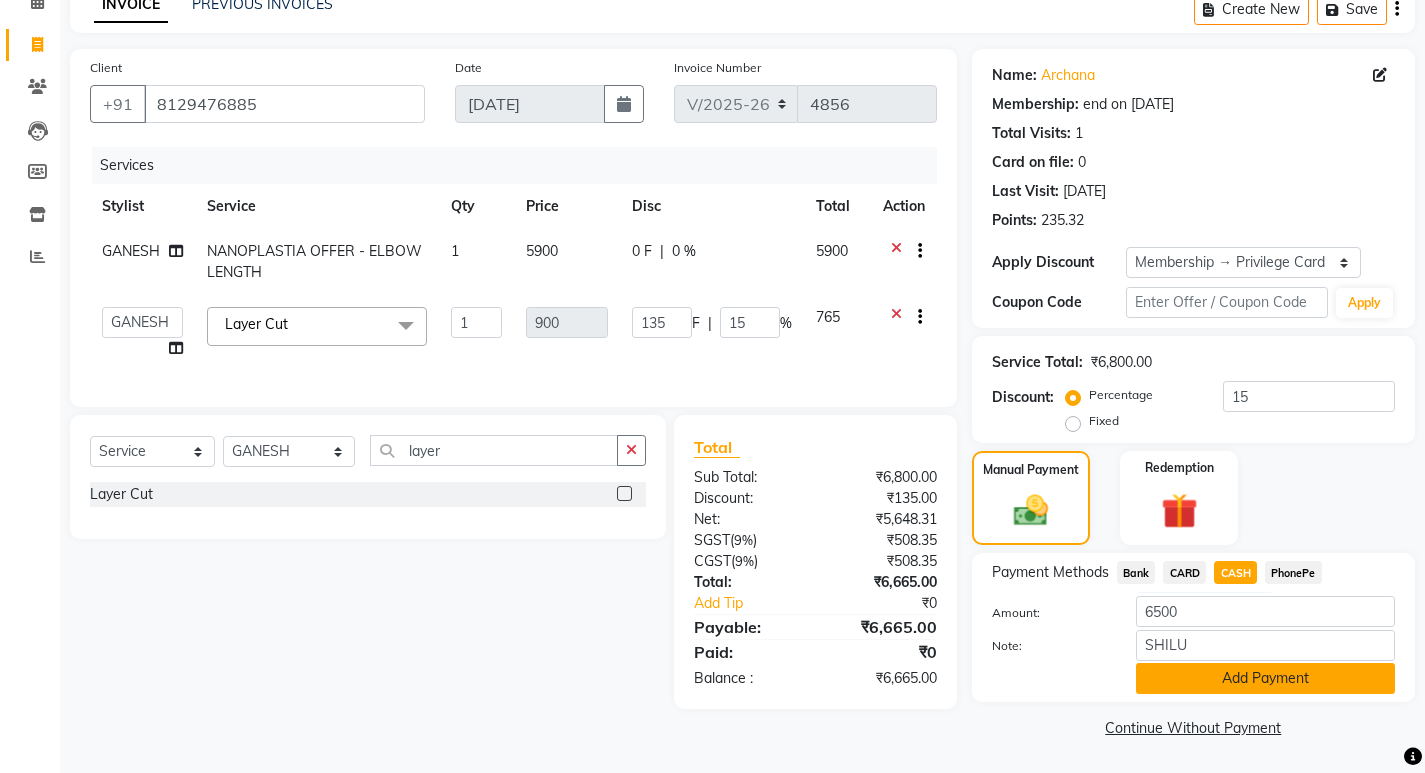 click on "Add Payment" 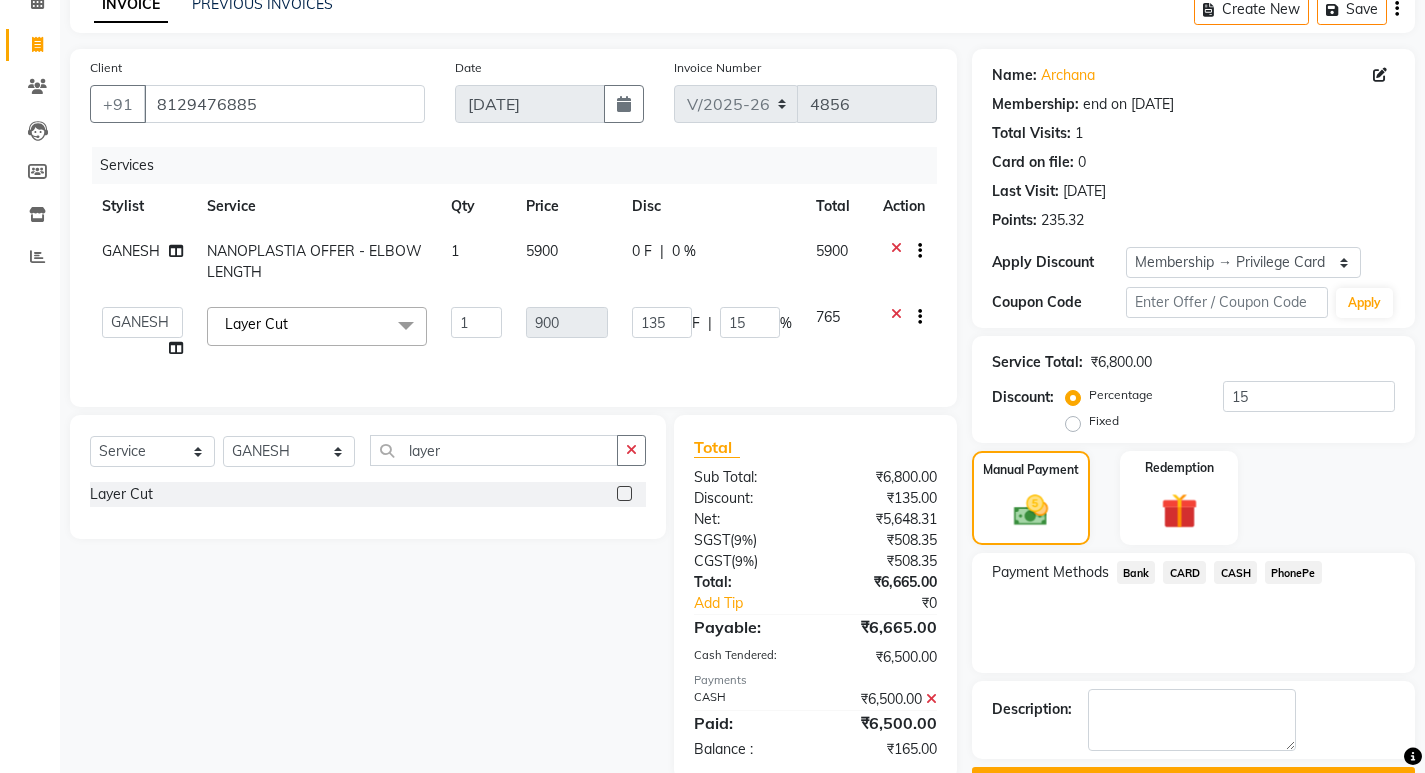 click on "PhonePe" 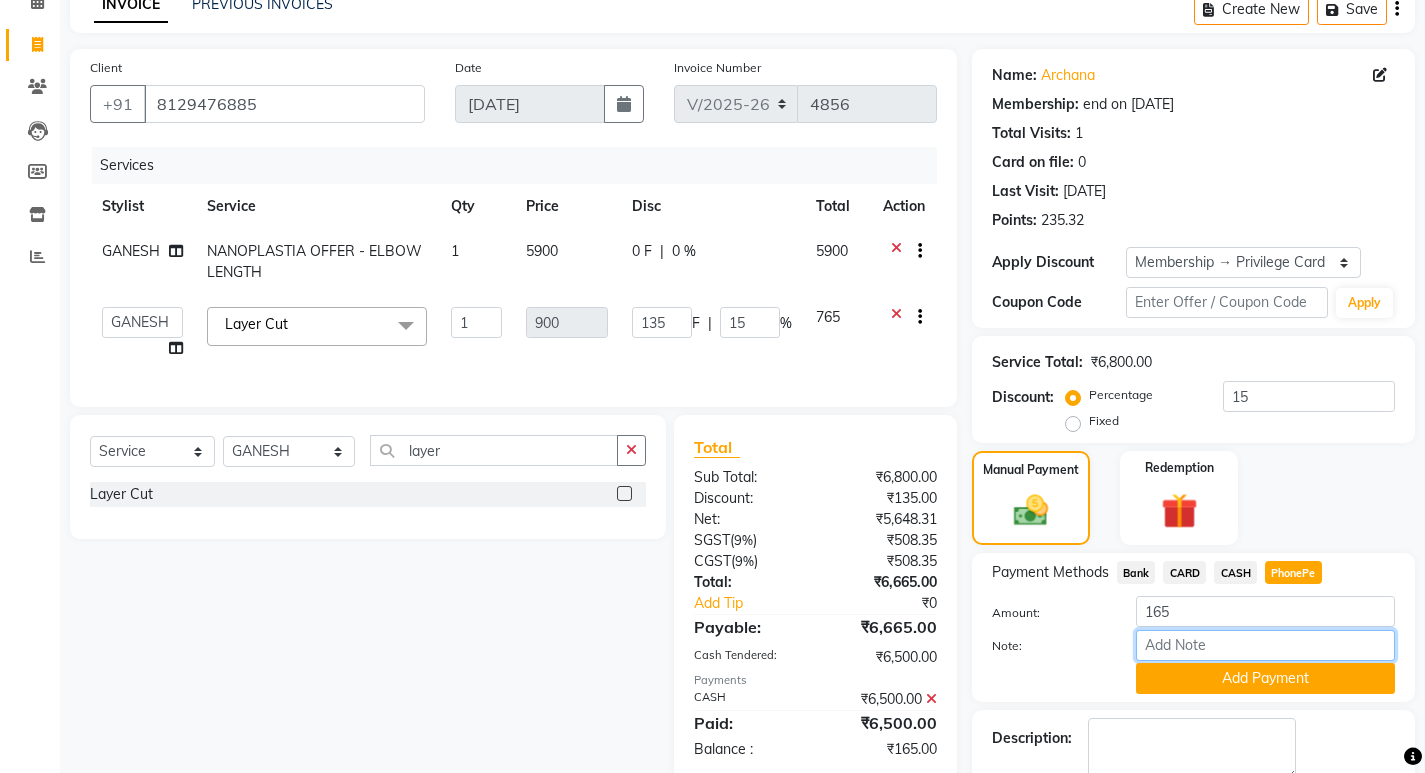 click on "Note:" at bounding box center [1265, 645] 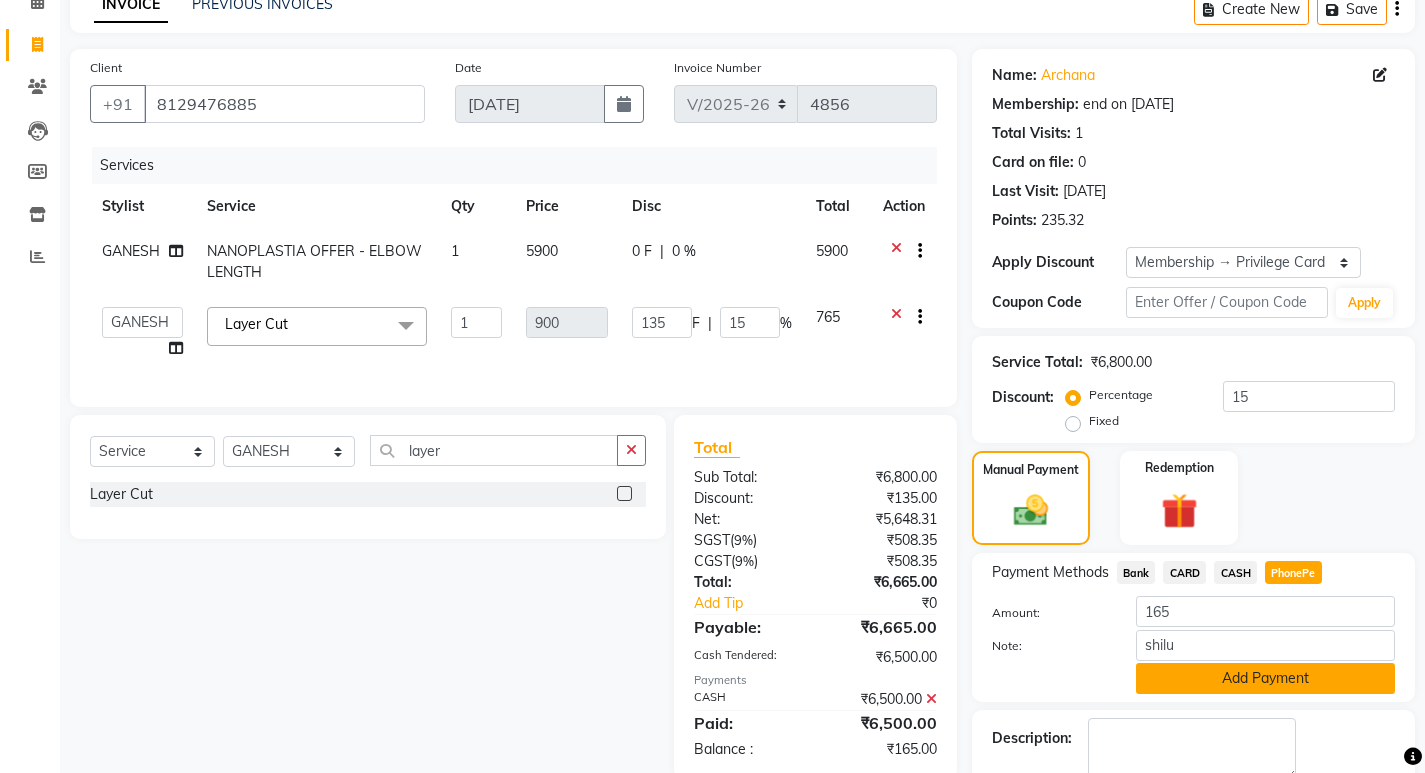 click on "Add Payment" 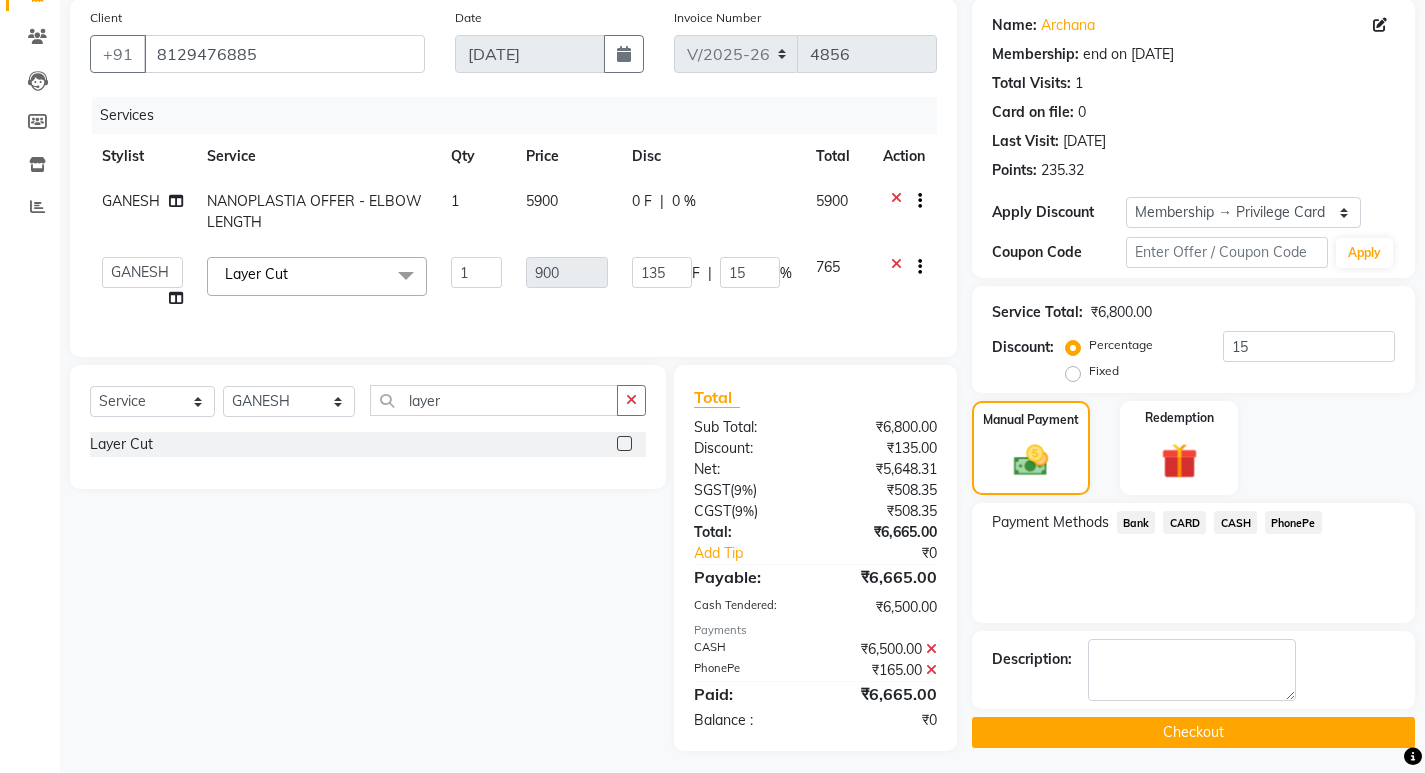 scroll, scrollTop: 174, scrollLeft: 0, axis: vertical 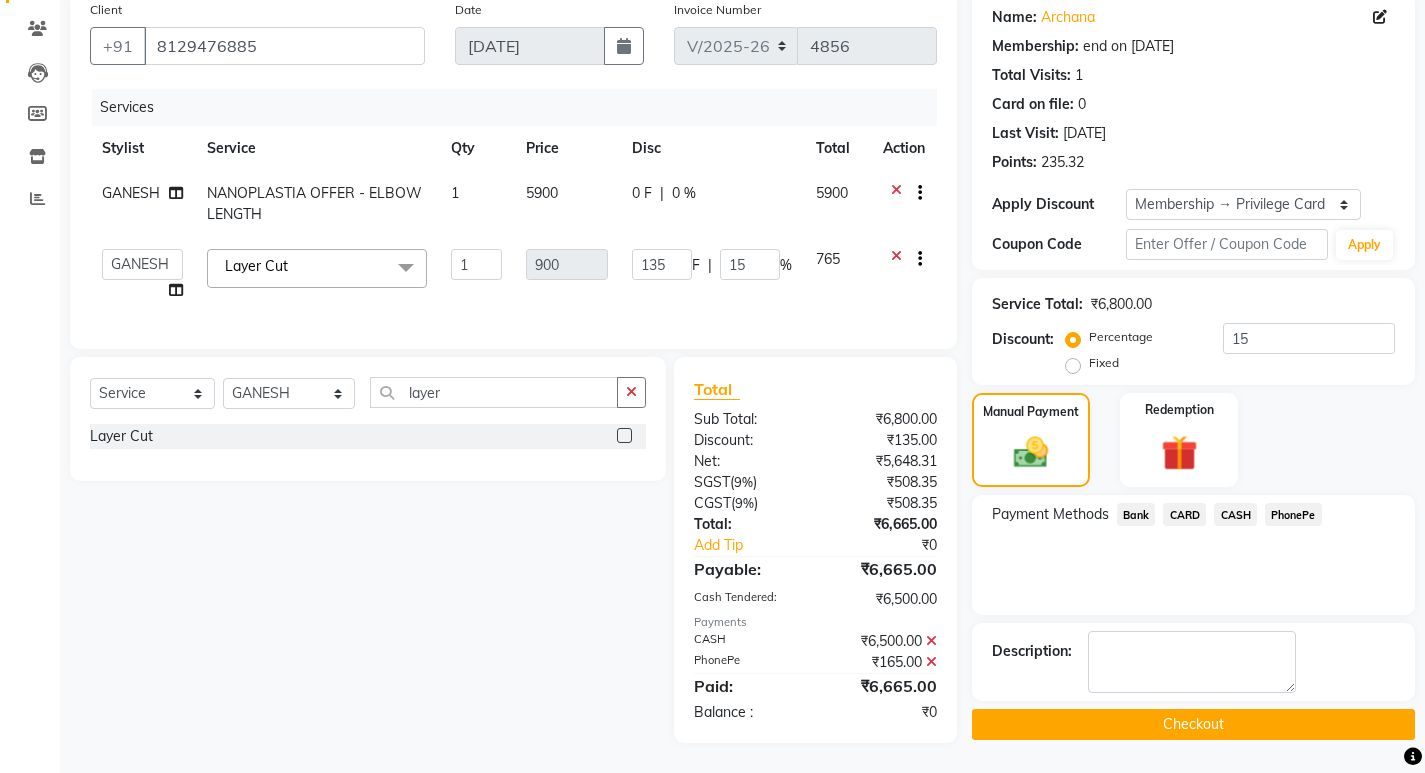 click on "Checkout" 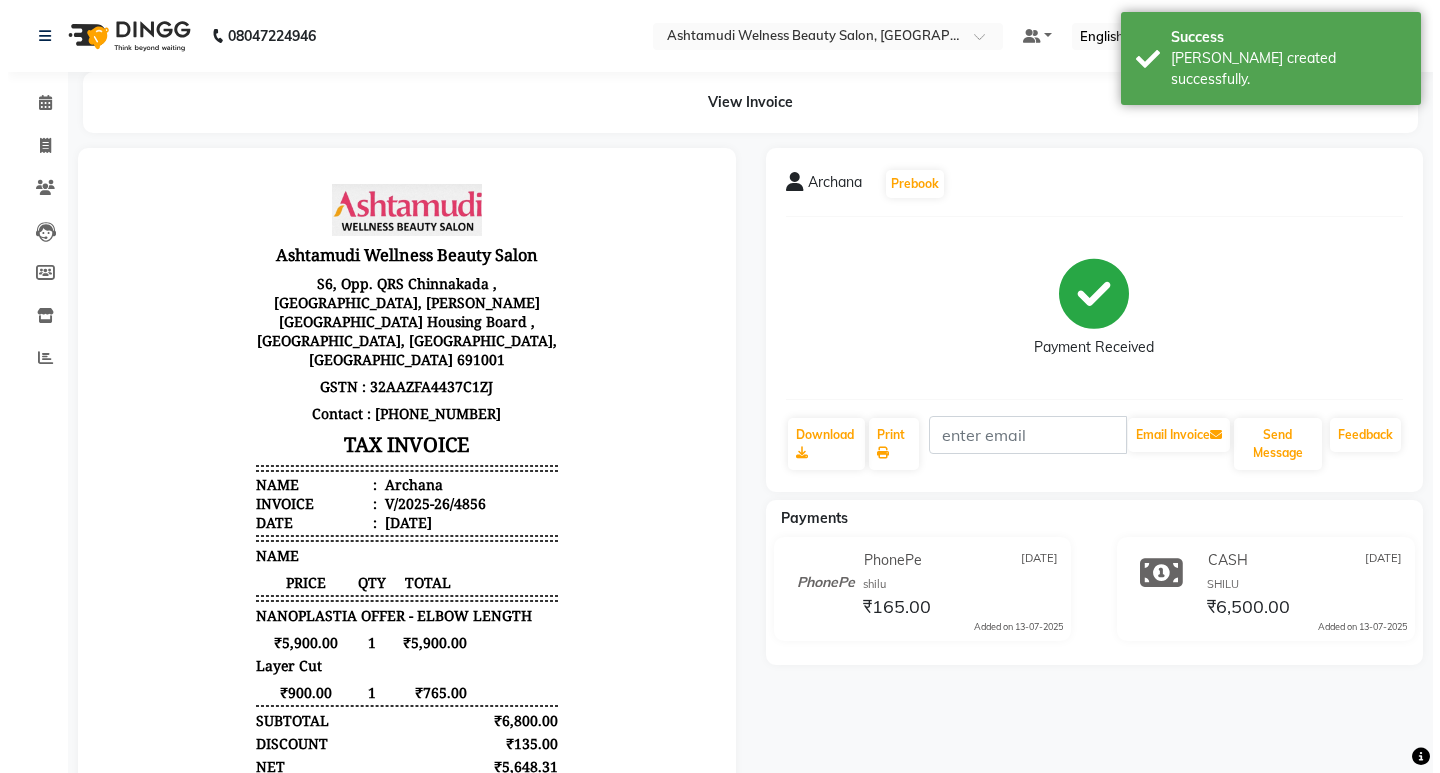 scroll, scrollTop: 0, scrollLeft: 0, axis: both 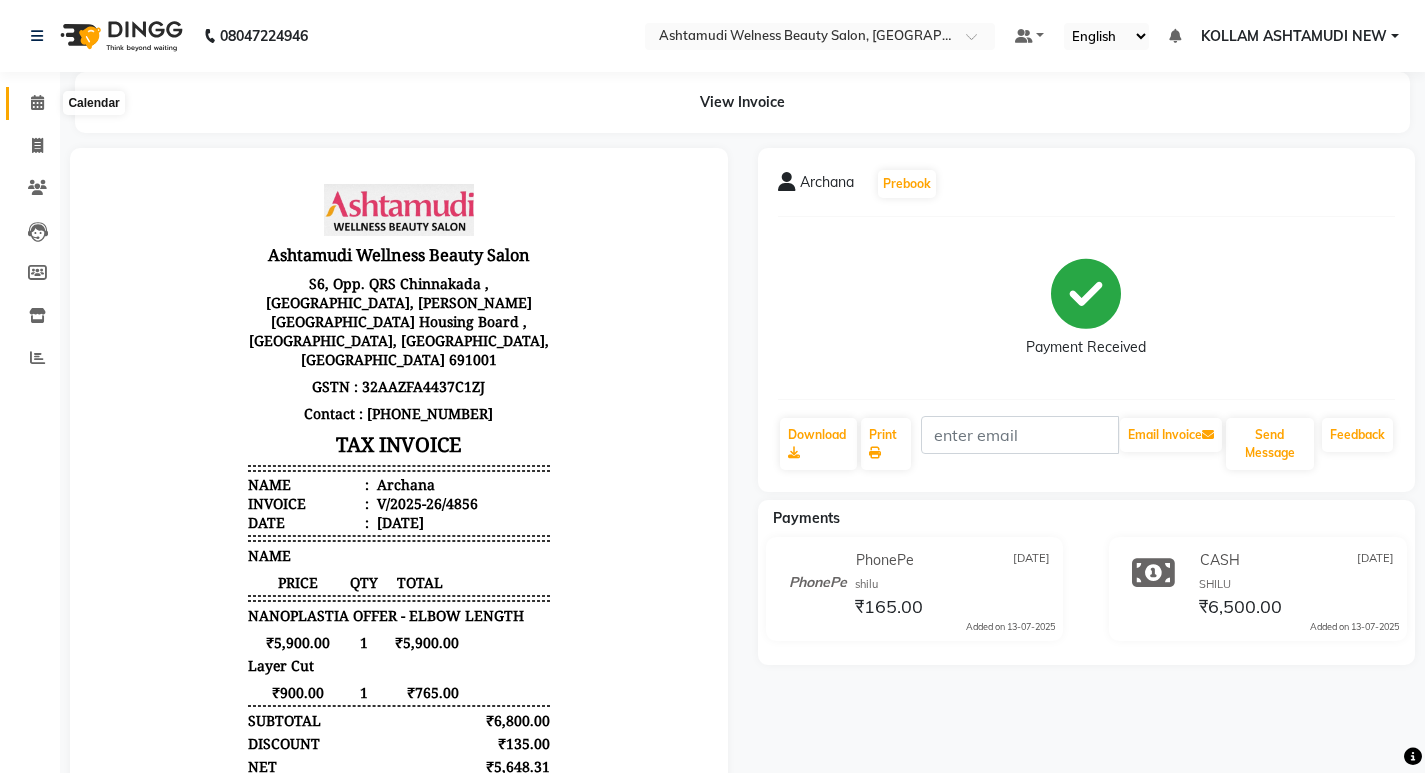 click 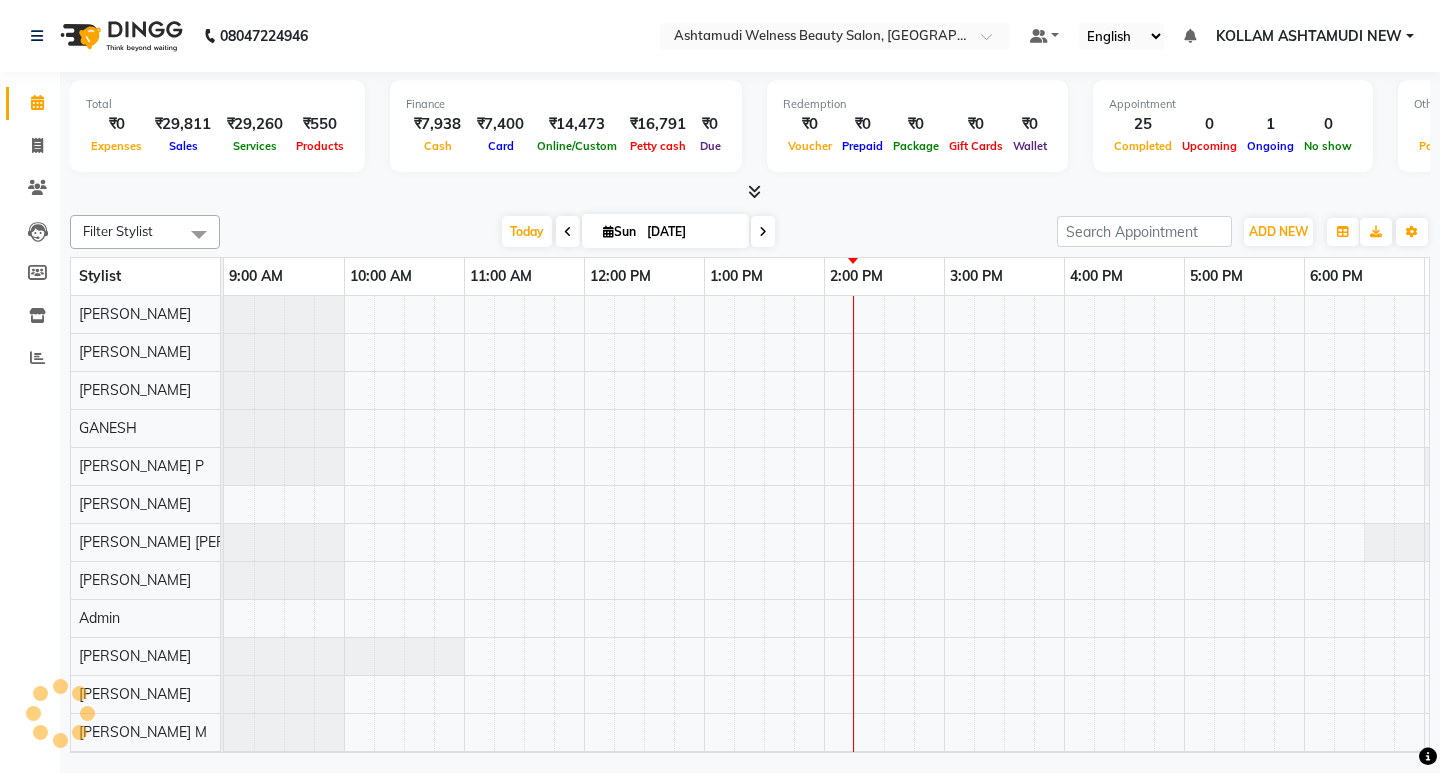 scroll, scrollTop: 0, scrollLeft: 0, axis: both 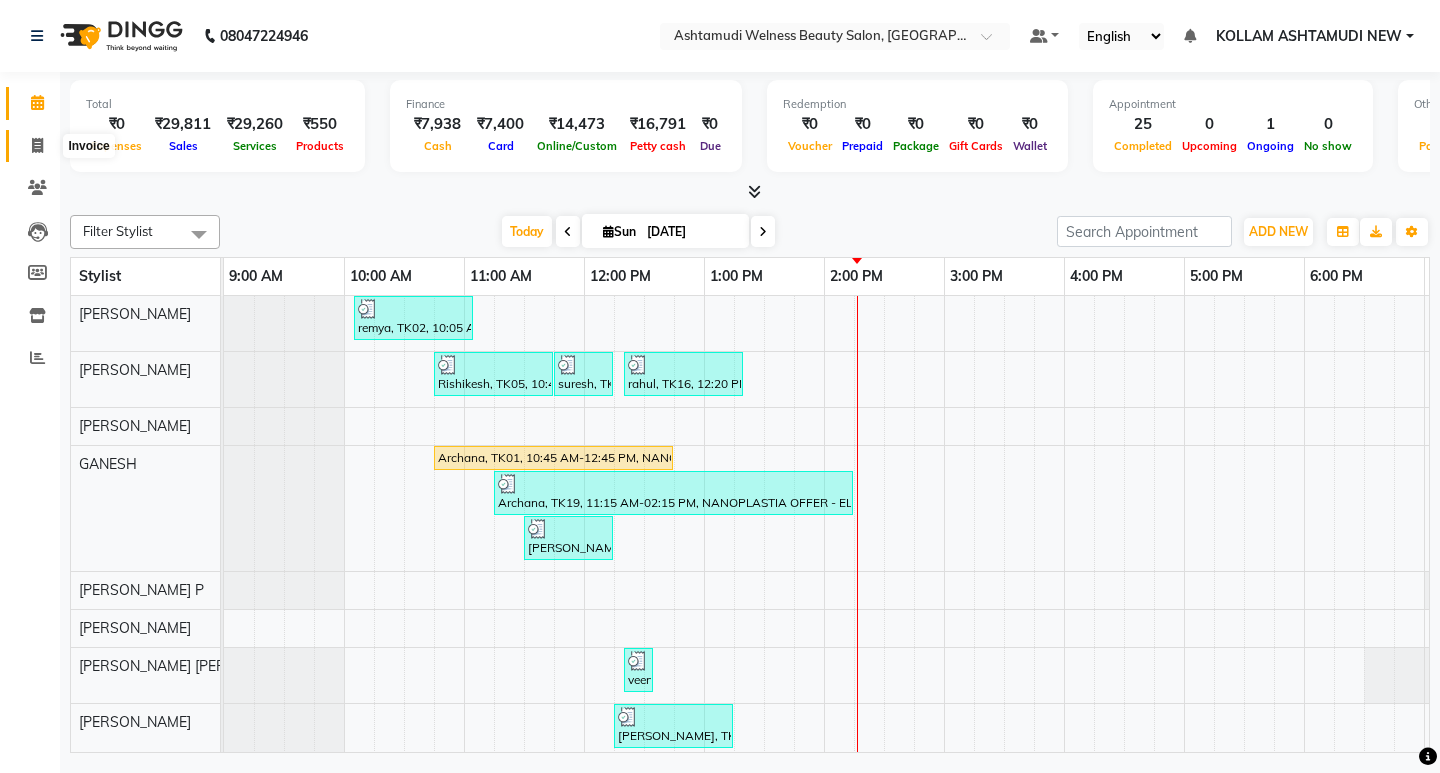 click 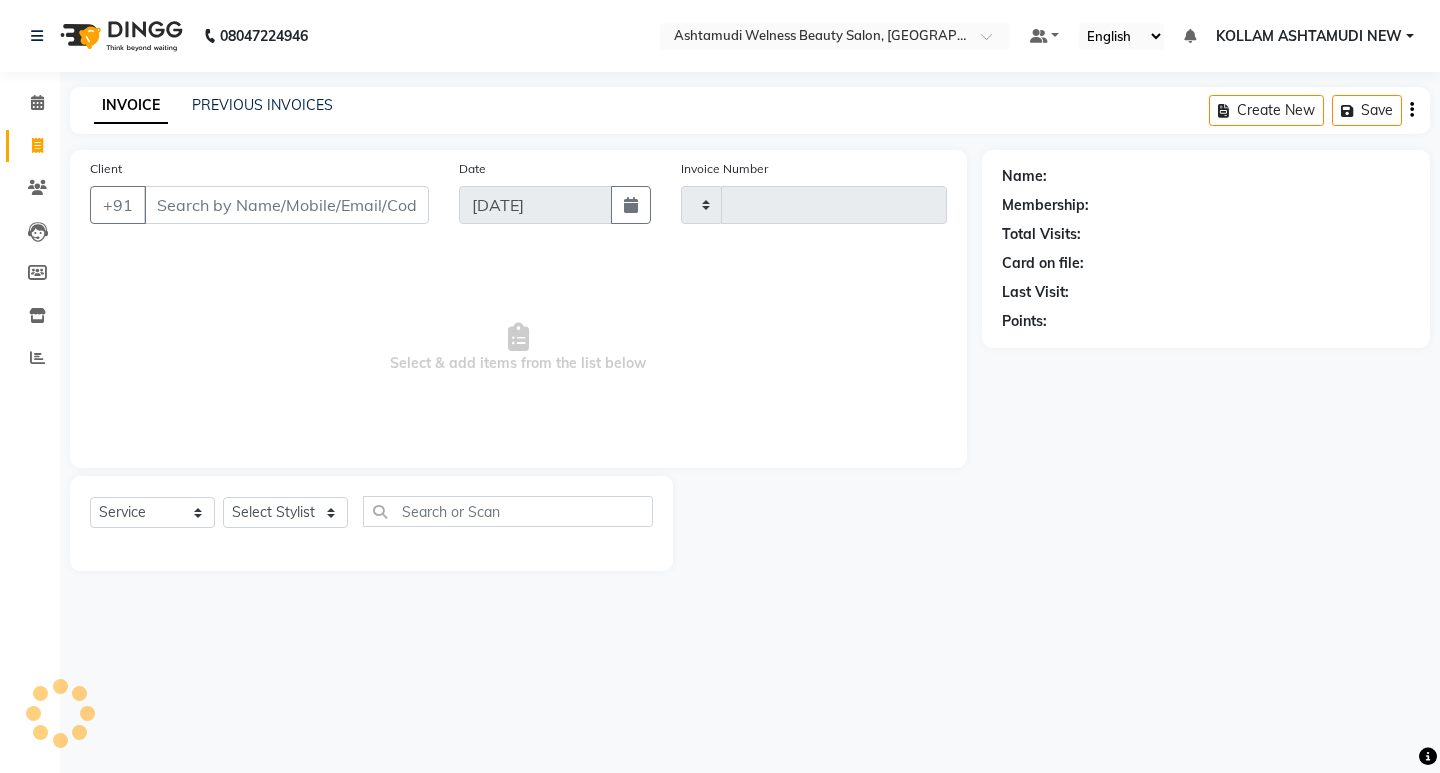 type on "4857" 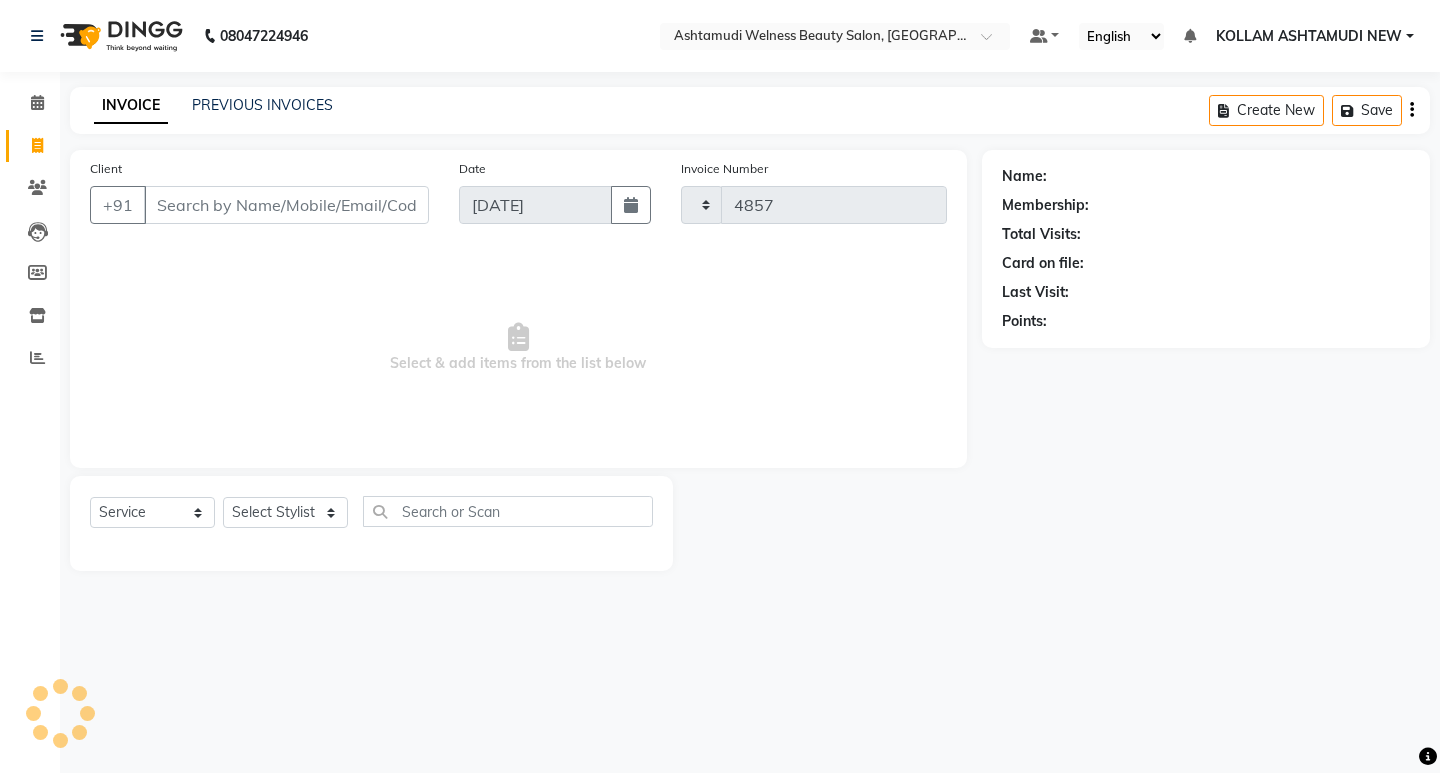 select on "4529" 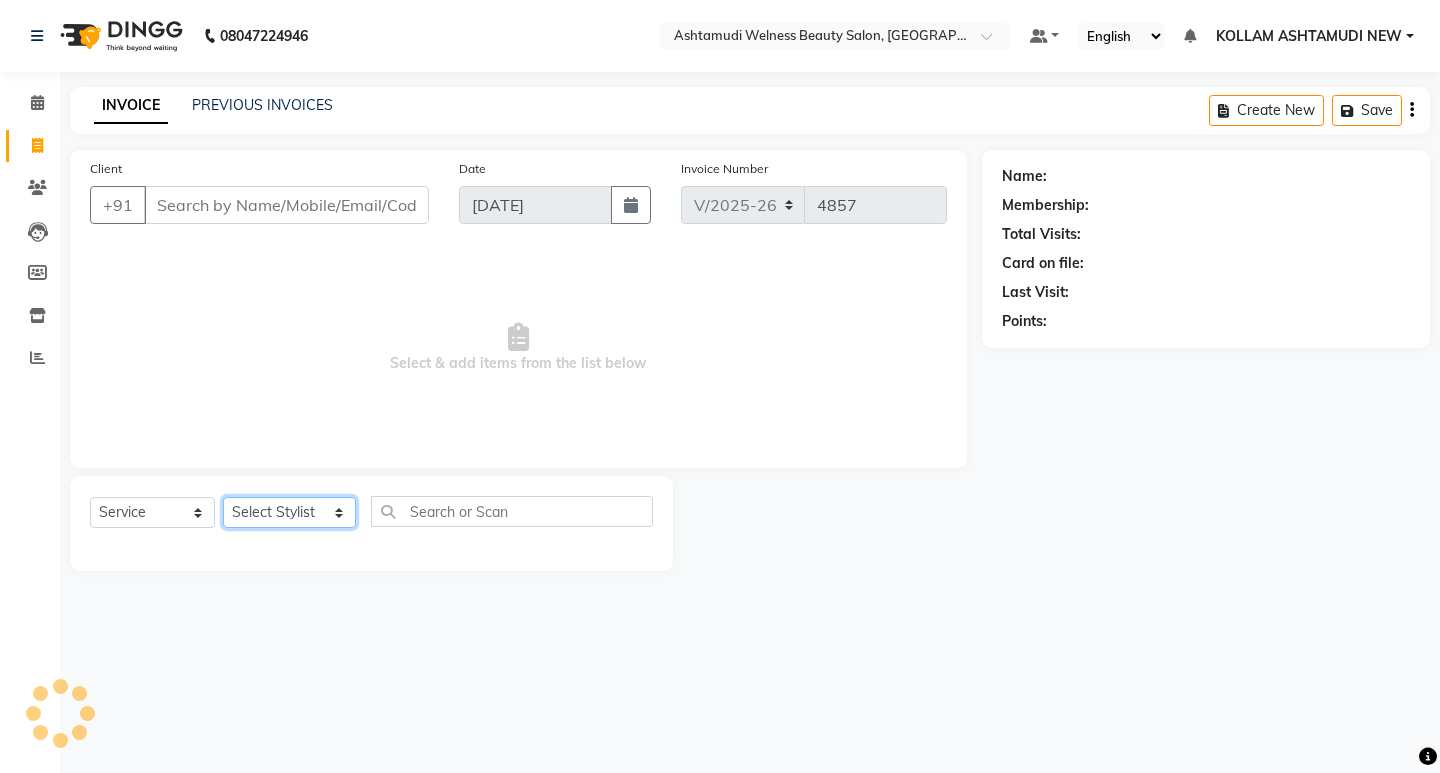 click on "Select Stylist [PERSON_NAME] Admin [PERSON_NAME]  [PERSON_NAME] [PERSON_NAME] [PERSON_NAME]  M [PERSON_NAME]  [PERSON_NAME]  P [PERSON_NAME] KOLLAM ASHTAMUDI NEW  [PERSON_NAME] [PERSON_NAME] [PERSON_NAME]  [PERSON_NAME] [PERSON_NAME] [PERSON_NAME] [PERSON_NAME] [PERSON_NAME] M [PERSON_NAME] SARIGA [PERSON_NAME] [PERSON_NAME] [PERSON_NAME] SIBI [PERSON_NAME] [PERSON_NAME] S" 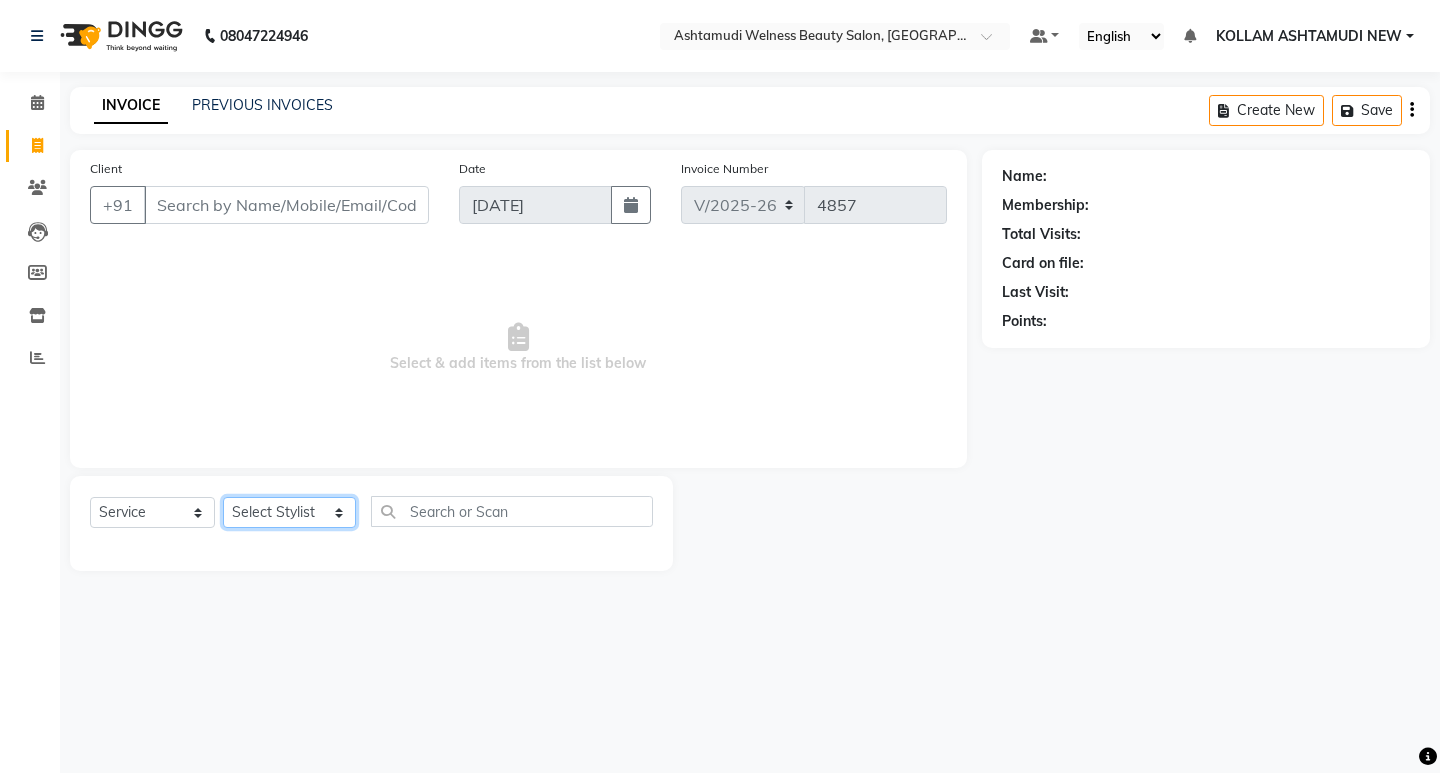 select on "25967" 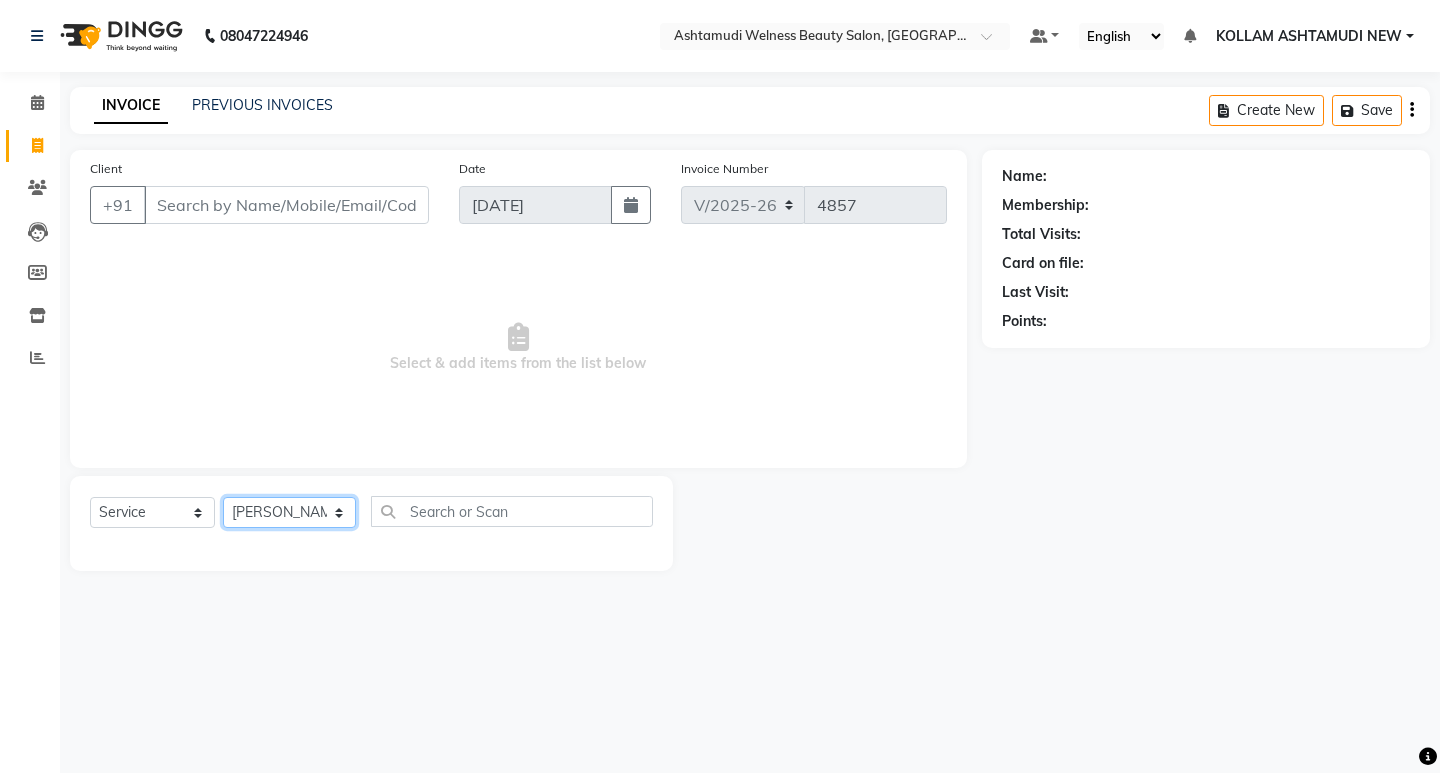click on "Select Stylist [PERSON_NAME] Admin [PERSON_NAME]  [PERSON_NAME] [PERSON_NAME] [PERSON_NAME]  M [PERSON_NAME]  [PERSON_NAME]  P [PERSON_NAME] KOLLAM ASHTAMUDI NEW  [PERSON_NAME] [PERSON_NAME] [PERSON_NAME]  [PERSON_NAME] [PERSON_NAME] [PERSON_NAME] [PERSON_NAME] [PERSON_NAME] M [PERSON_NAME] SARIGA [PERSON_NAME] [PERSON_NAME] [PERSON_NAME] SIBI [PERSON_NAME] [PERSON_NAME] S" 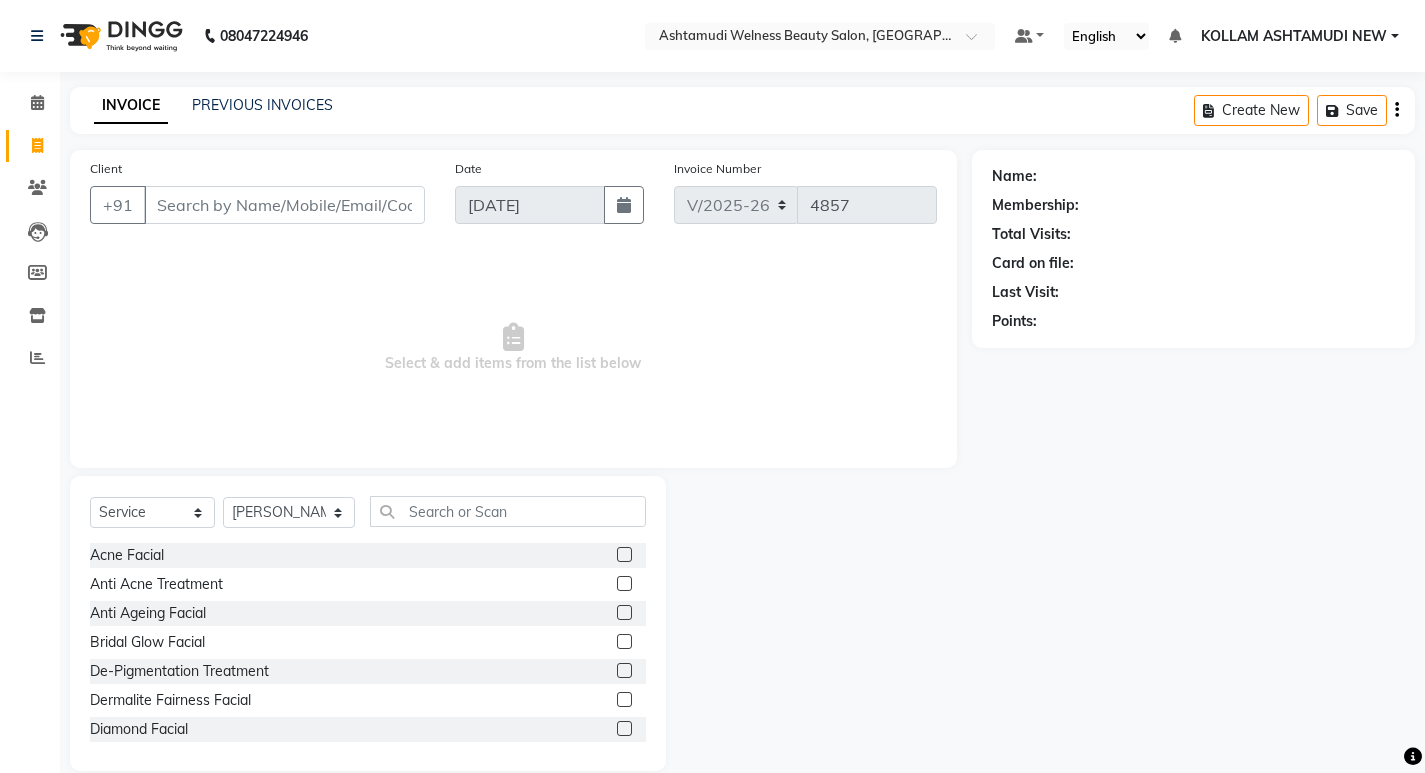 click on "Select  Service  Product  Membership  Package Voucher Prepaid Gift Card  Select Stylist ADITHYA   TAMANG Admin ALTHAF  Anitha  Ardra ATHIRA SANAL BETZA  M BINU GANESH  JIJUMON  P Kavya KOLLAM ASHTAMUDI KOLLAM ASHTAMUDI NEW  Kusum Mohammad Aalam Rahul REENA  VIDHYA RENUKA SUNDAS Revathy B Nair RINA RAI SAJEEV M SAMIR RAI SARIGA PRASAD SHIBU Shilu Fathima Shyni Salim SIBI SUKANYA Supriya SUSHEELA S Acne Facial  Anti Acne Treatment  Anti Ageing Facial  Bridal Glow Facial  De-Pigmentation Treatment  Dermalite Fairness Facial  Diamond Facial  D-Tan Cleanup  D-Tan Facial  D-Tan Pack  Fruit Facial  Fyc Bamboo Charcoal Facial  Fyc Bio Marine Facial  Fyc Fruit Fusion Facial  Fyc Luster Gold Facial  Fyc Pure Vit-C Facial  Fyc Red Wine Facial  Gents Bridal Glow Facial  Gents Dermalite Fairness Facial  Gents Diamond Facial  Gents D-Tan Cleanup  Gents D-Tan Facial  Gents Fruit Facial  Gents Fyc Bamboo Charcoal Facial  Gents Fyc Bio Marine Facial  Gents Fyc Fruit Fusion Facial  Gents Fyc Luster Gold Facial  Glovite Facial" 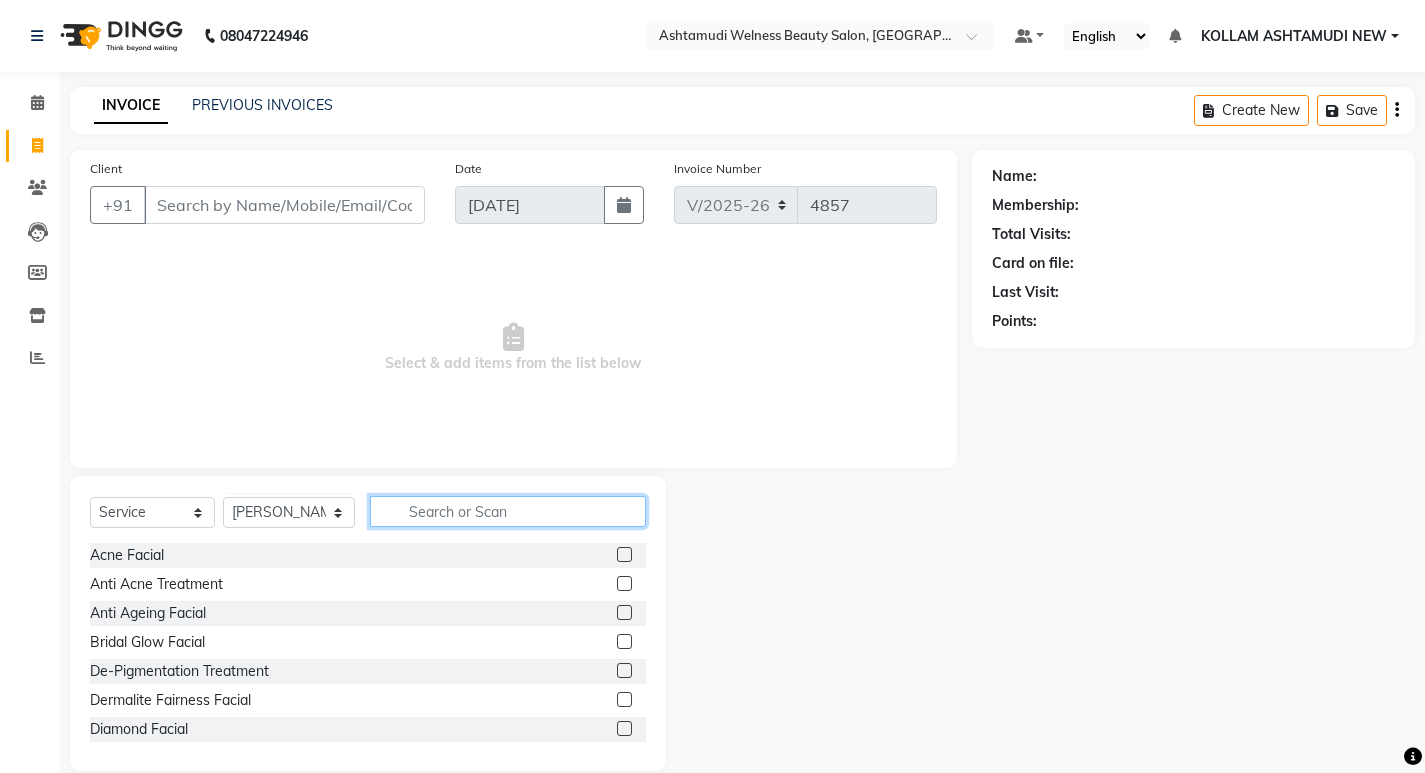 click 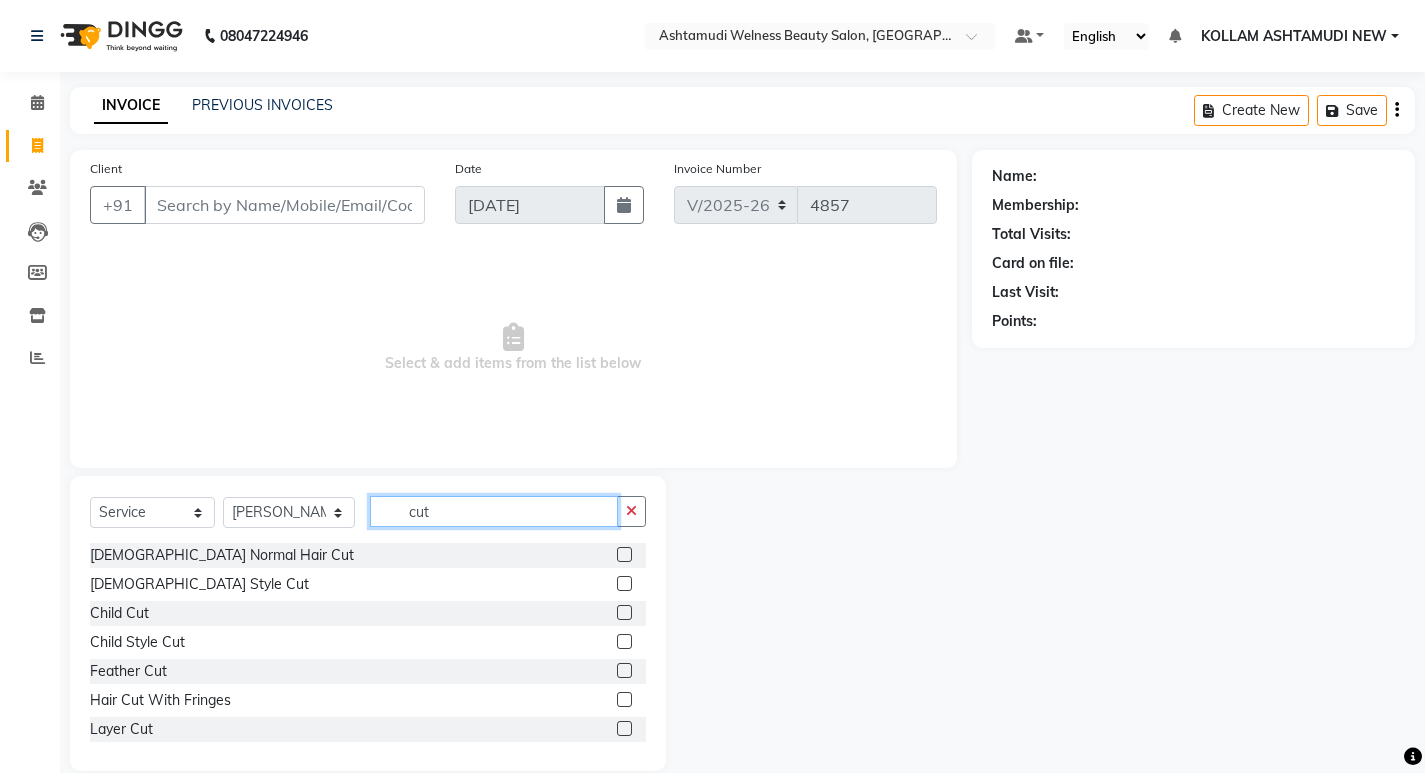 type on "cut" 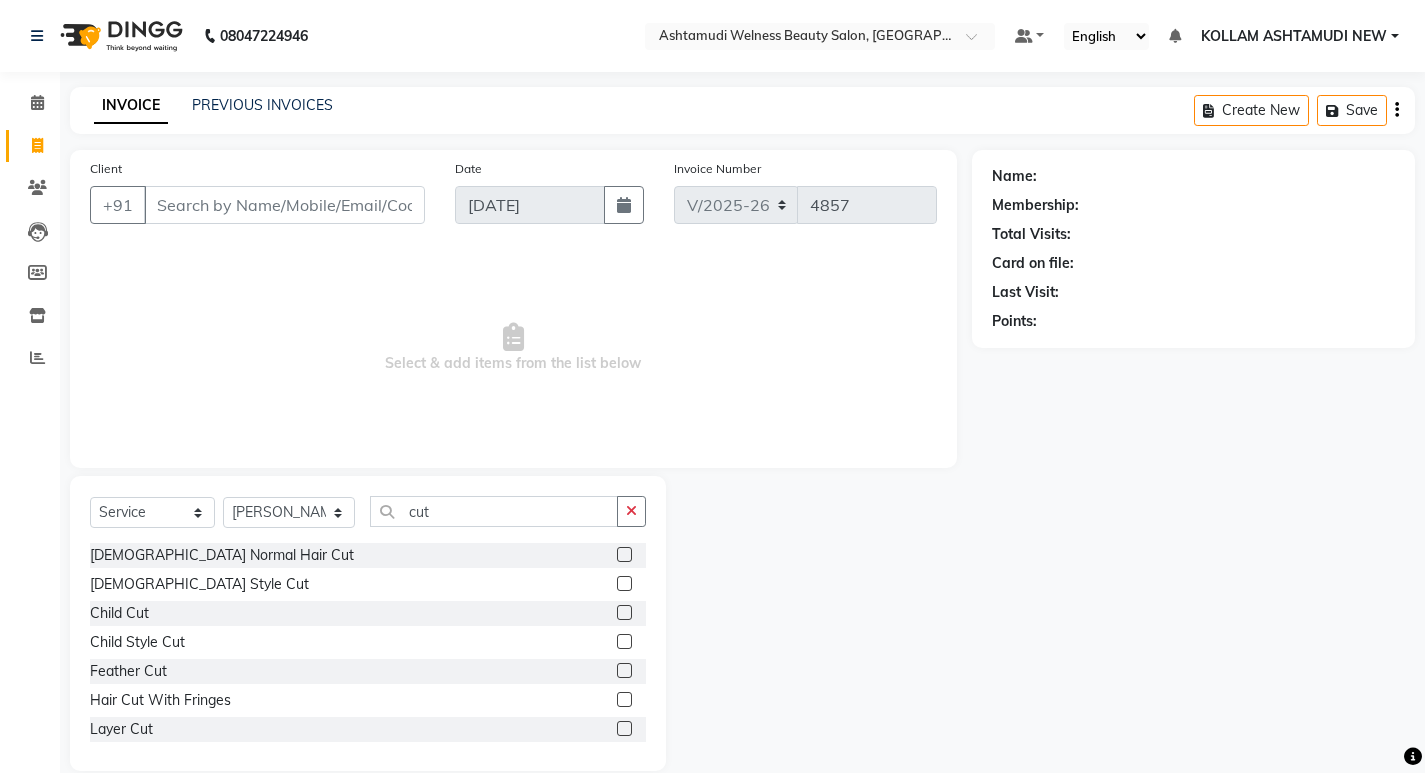 click 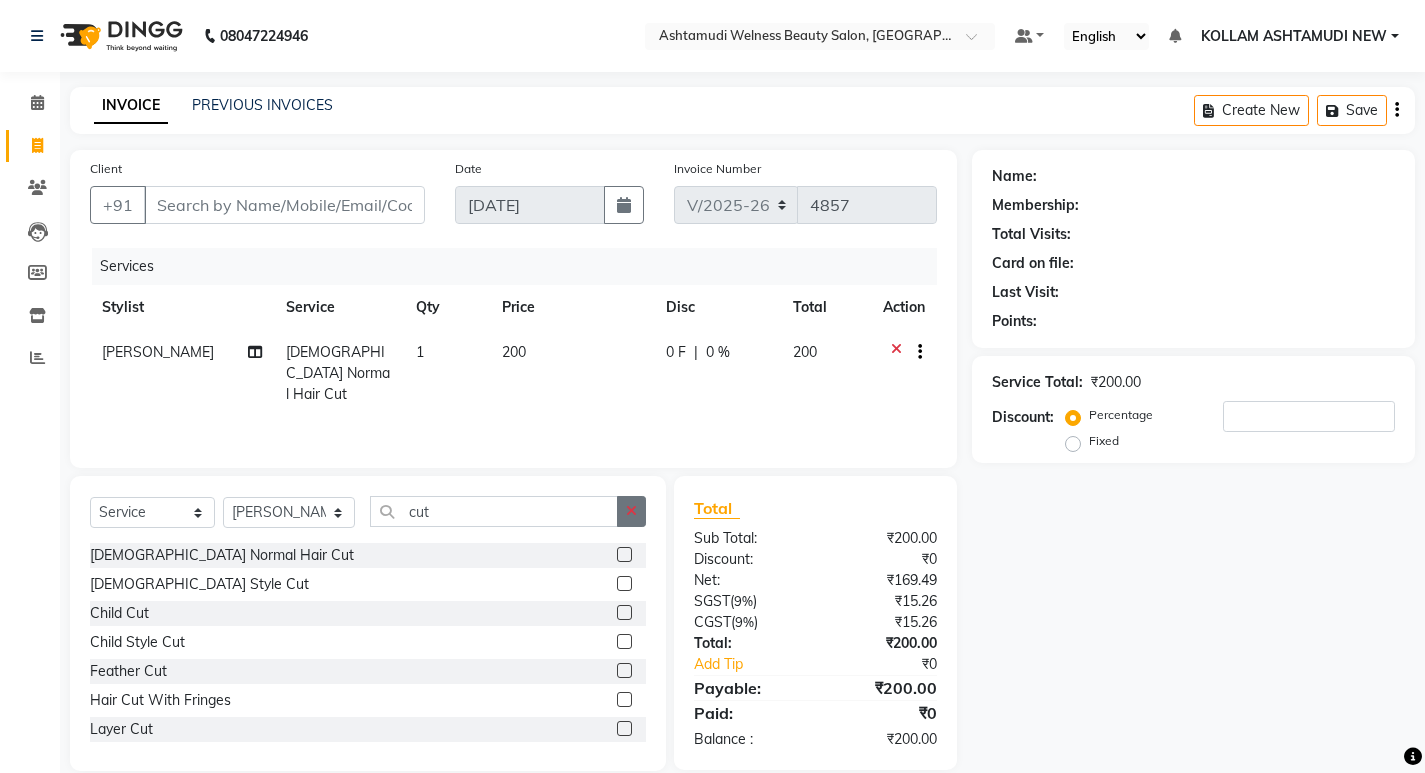 click 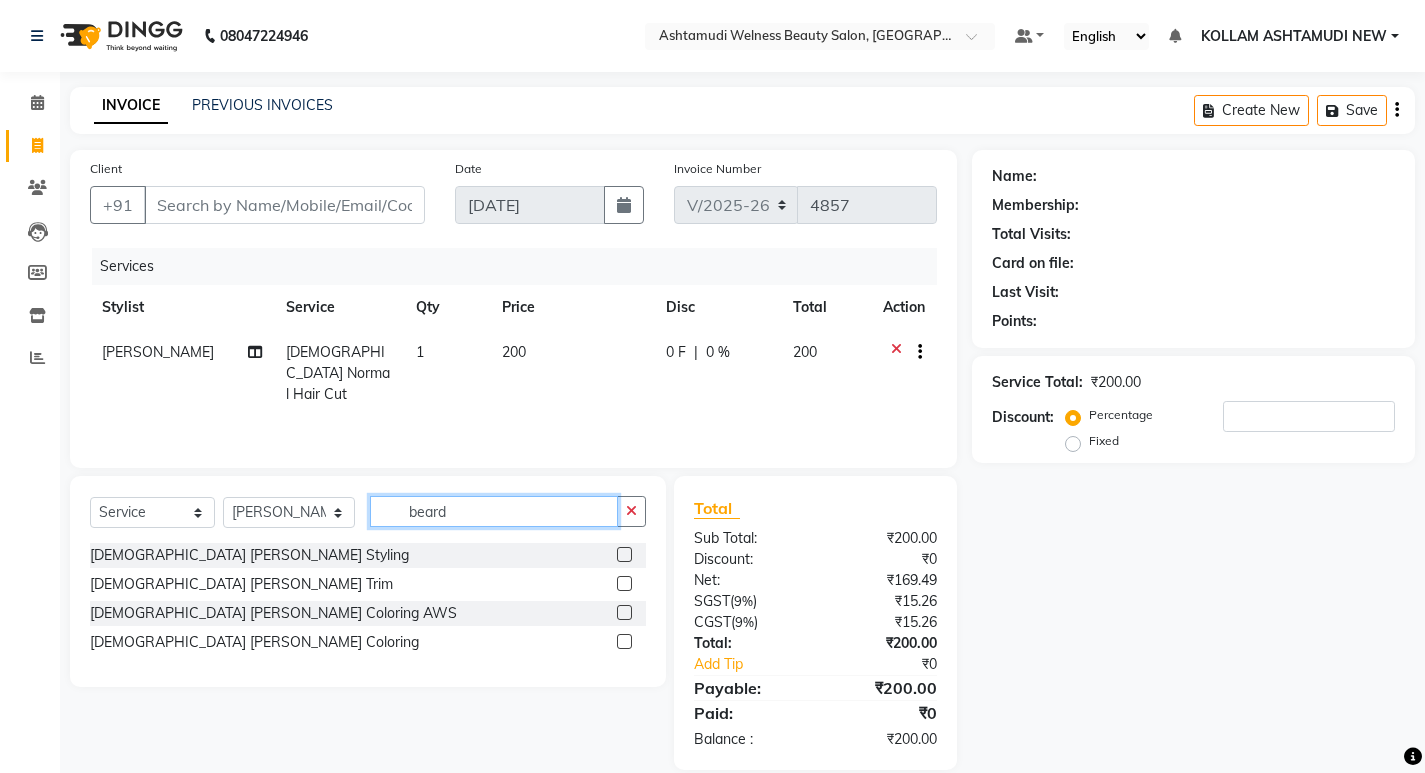 type on "beard" 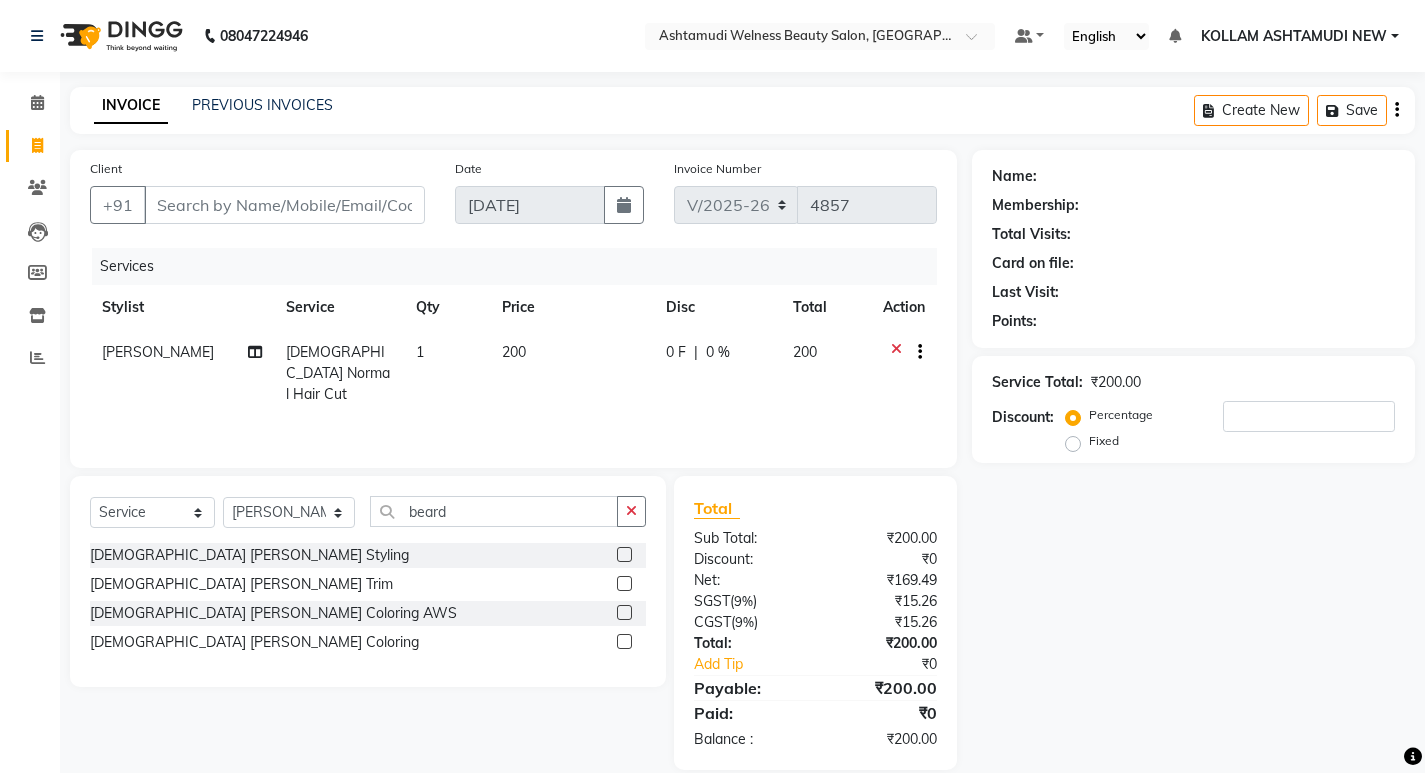 click 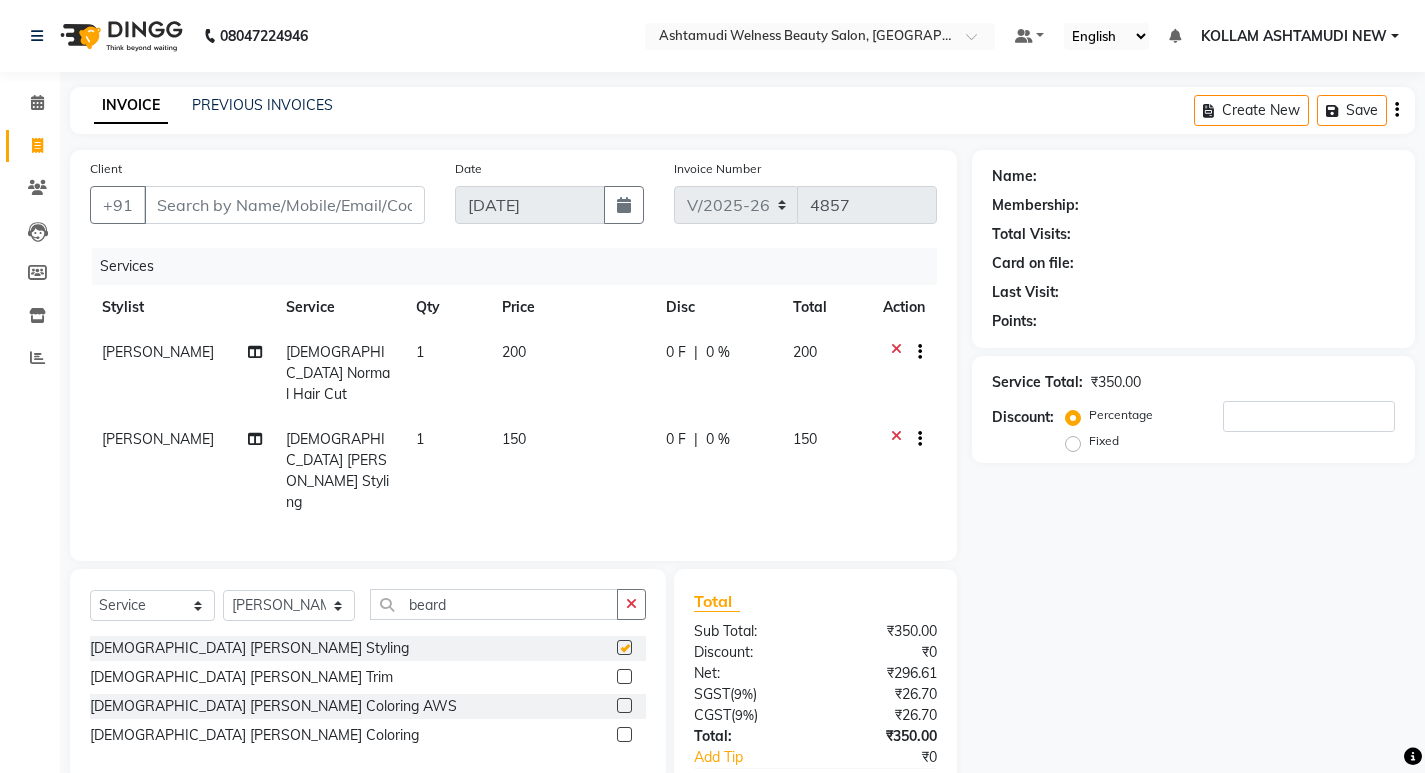 checkbox on "false" 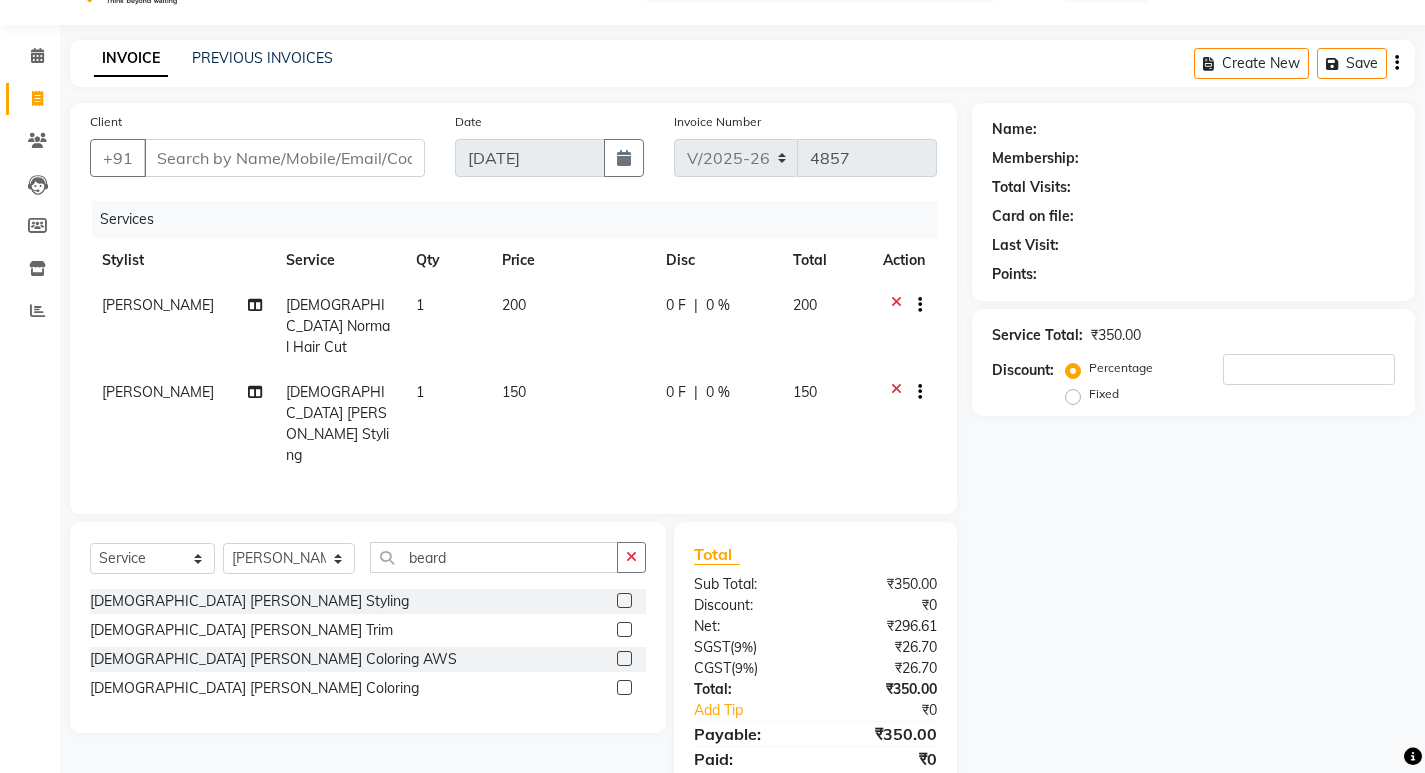 scroll, scrollTop: 72, scrollLeft: 0, axis: vertical 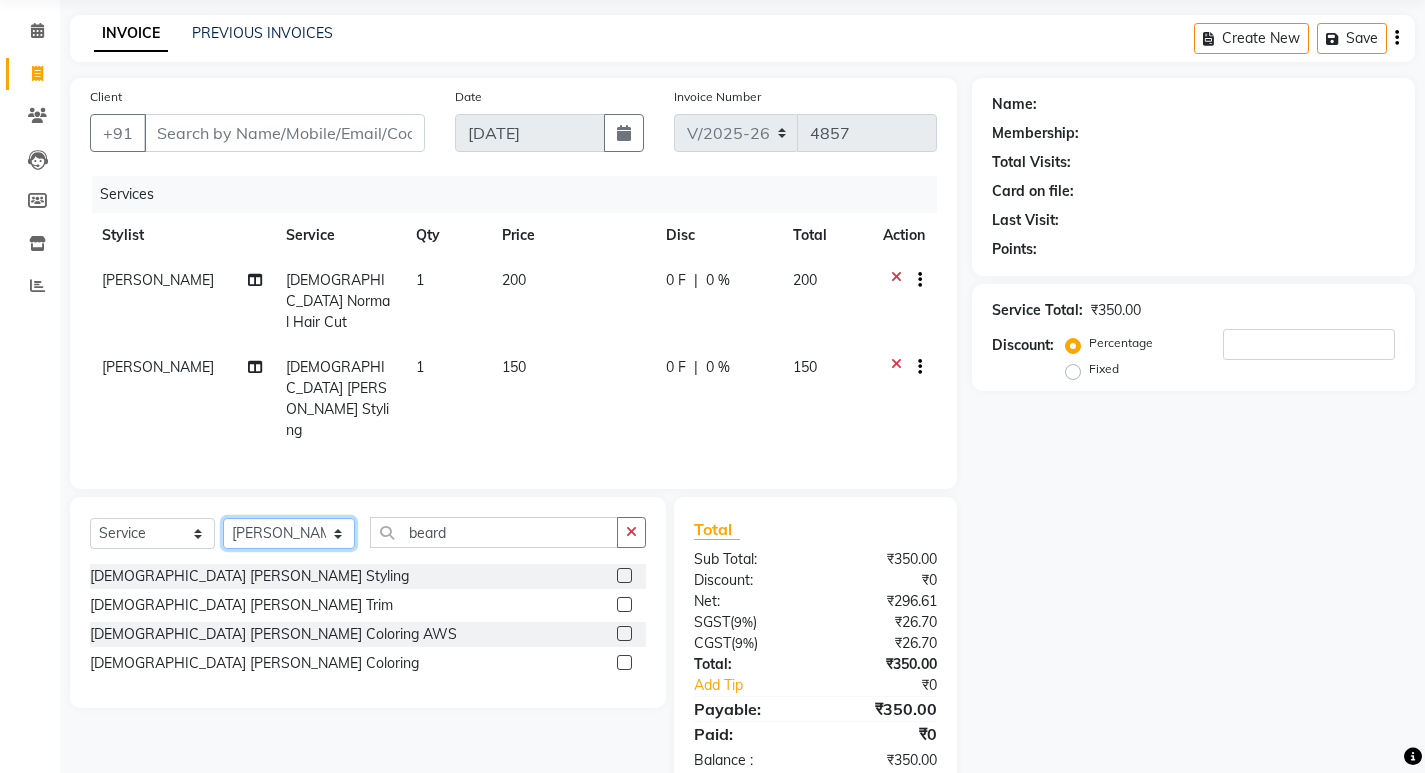 click on "Select Stylist [PERSON_NAME] Admin [PERSON_NAME]  [PERSON_NAME] [PERSON_NAME] [PERSON_NAME]  M [PERSON_NAME]  [PERSON_NAME]  P [PERSON_NAME] KOLLAM ASHTAMUDI NEW  [PERSON_NAME] [PERSON_NAME] [PERSON_NAME]  [PERSON_NAME] [PERSON_NAME] [PERSON_NAME] [PERSON_NAME] [PERSON_NAME] M [PERSON_NAME] SARIGA [PERSON_NAME] [PERSON_NAME] [PERSON_NAME] SIBI [PERSON_NAME] [PERSON_NAME] S" 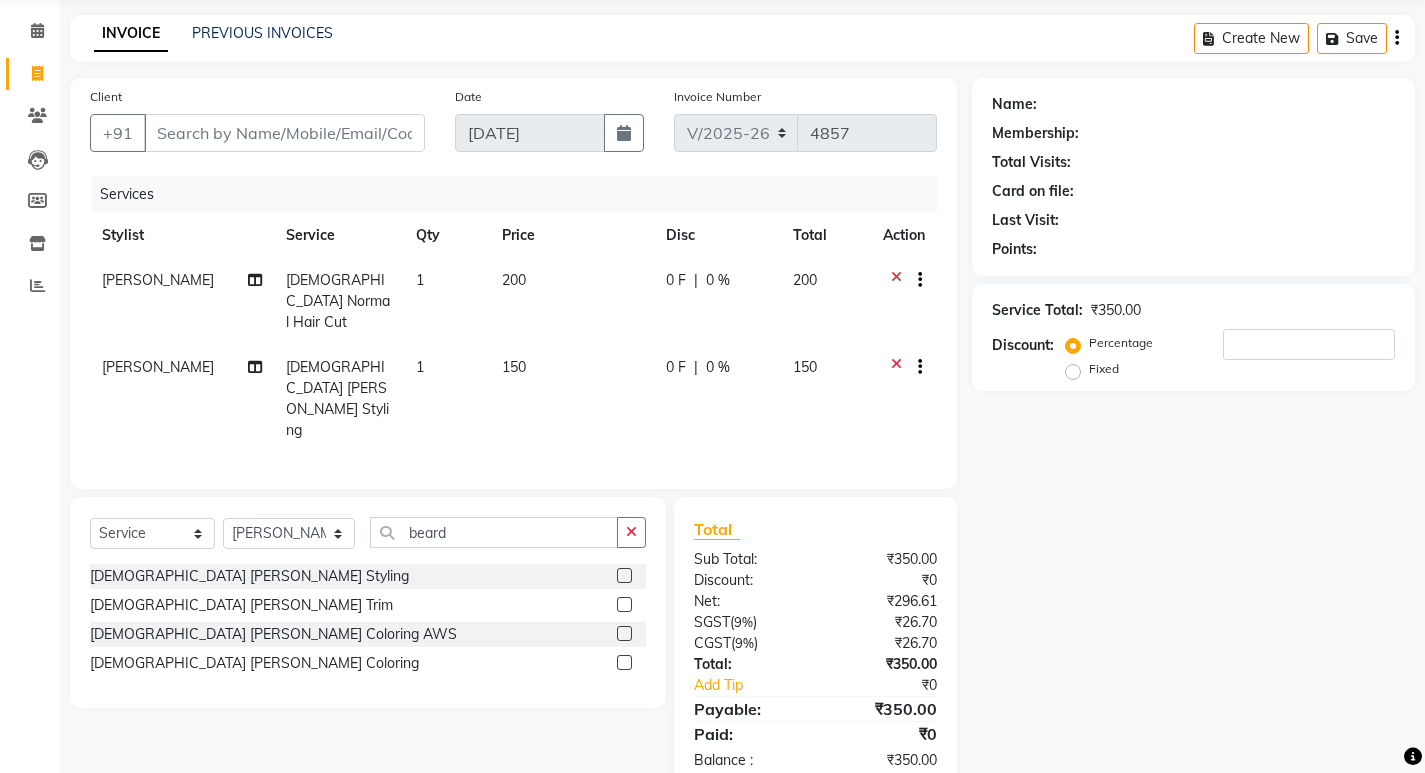click on "[PERSON_NAME]" 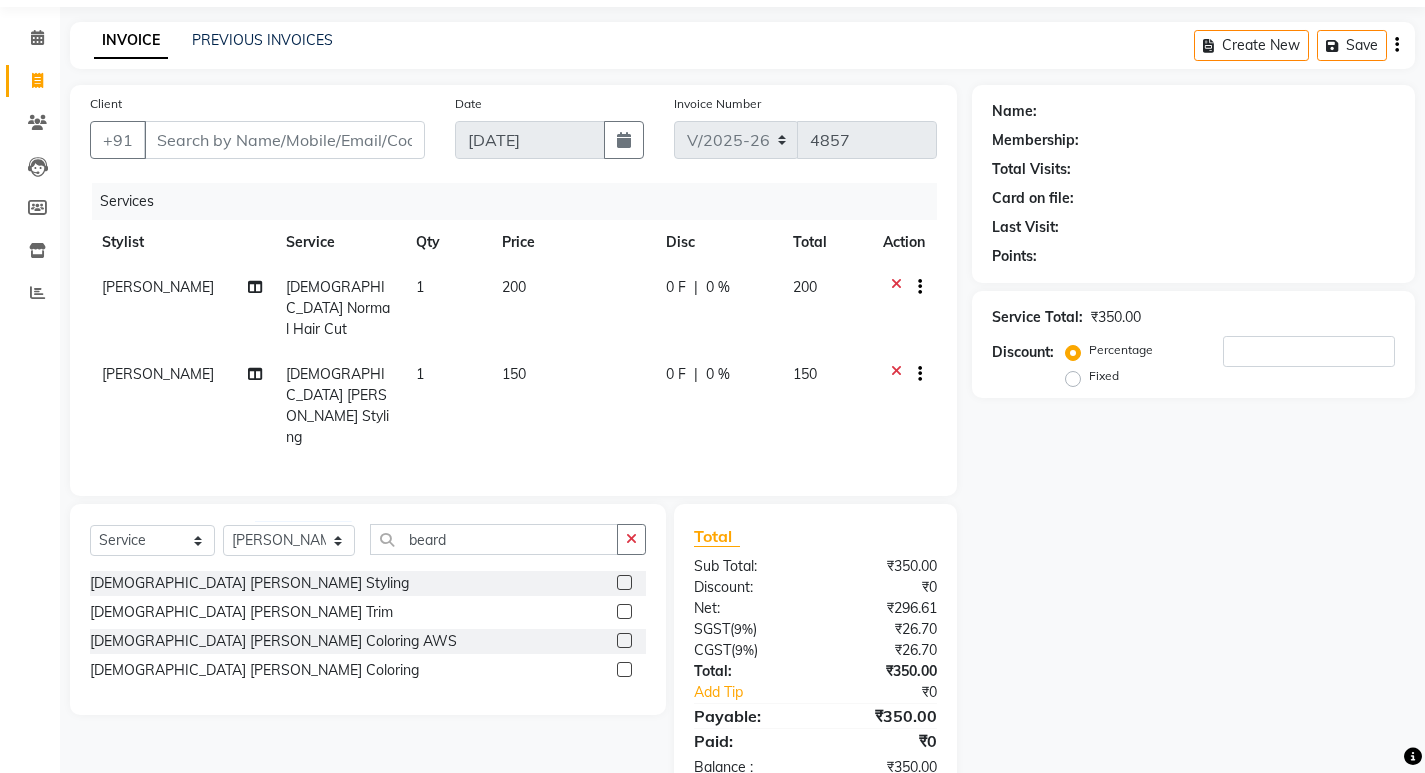 select on "25967" 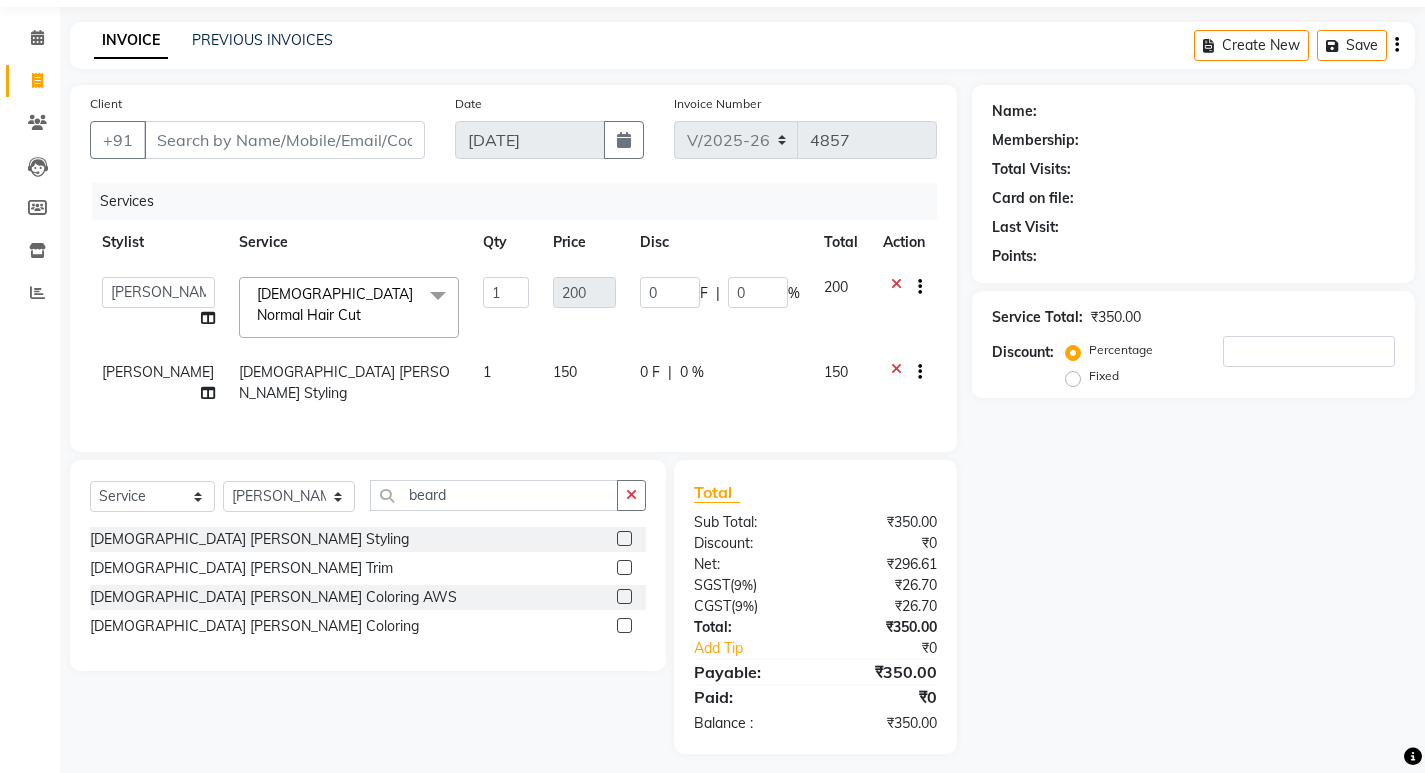 click on "ADITHYA   TAMANG   Admin   ALTHAF    Anitha    Ardra   ATHIRA SANAL   BETZA  M BINU   GANESH    JIJUMON  P   Kavya   KOLLAM ASHTAMUDI   KOLLAM ASHTAMUDI NEW    Kusum   Mohammad Aalam   Rahul   REENA  VIDHYA   RENUKA SUNDAS   Revathy B Nair   RINA RAI   SAJEEV M   SAMIR RAI   SARIGA PRASAD   SHIBU   Shilu Fathima   Shyni Salim   SIBI   SUKANYA   Supriya   SUSHEELA S" 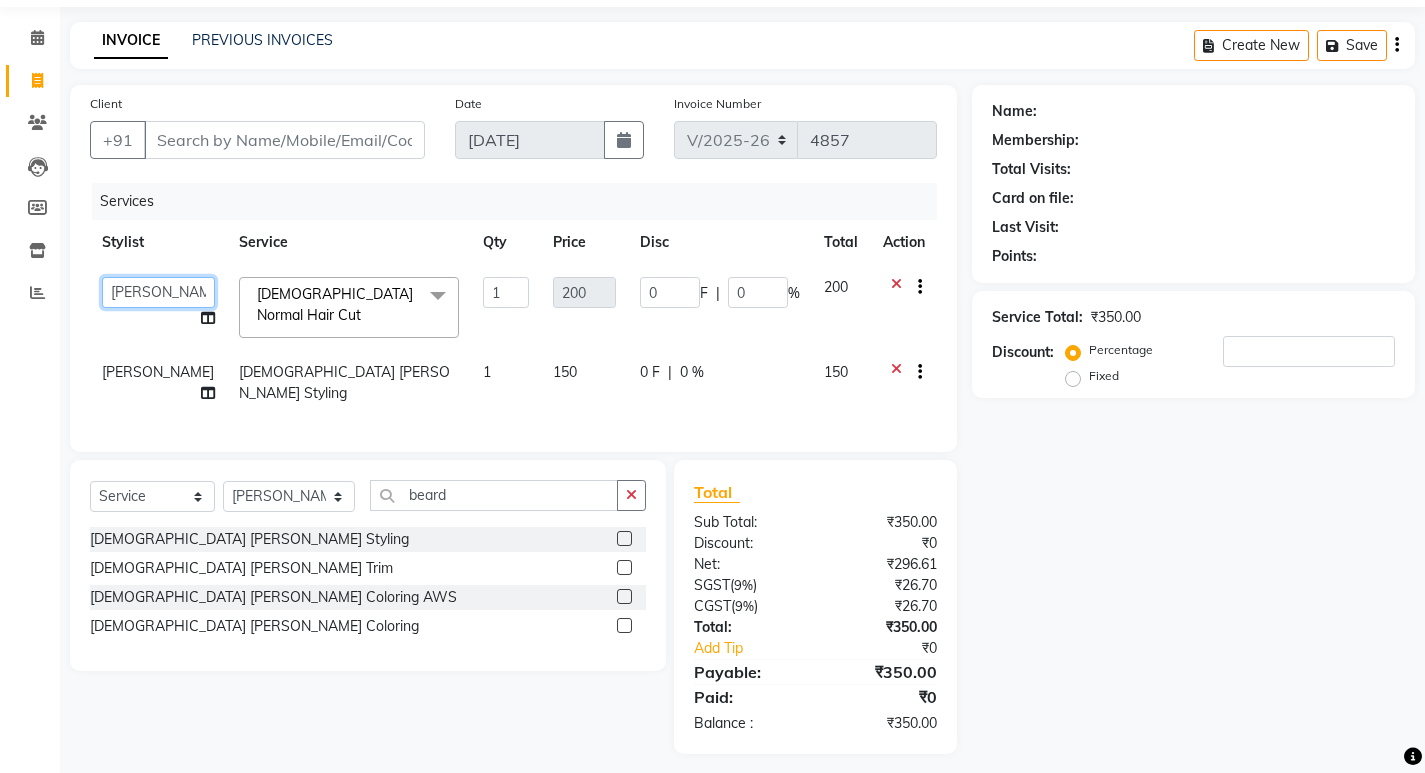 click on "ADITHYA   TAMANG   Admin   ALTHAF    Anitha    Ardra   ATHIRA SANAL   BETZA  M BINU   GANESH    JIJUMON  P   Kavya   KOLLAM ASHTAMUDI   KOLLAM ASHTAMUDI NEW    Kusum   Mohammad Aalam   Rahul   REENA  VIDHYA   RENUKA SUNDAS   Revathy B Nair   RINA RAI   SAJEEV M   SAMIR RAI   SARIGA PRASAD   SHIBU   Shilu Fathima   Shyni Salim   SIBI   SUKANYA   Supriya   SUSHEELA S" 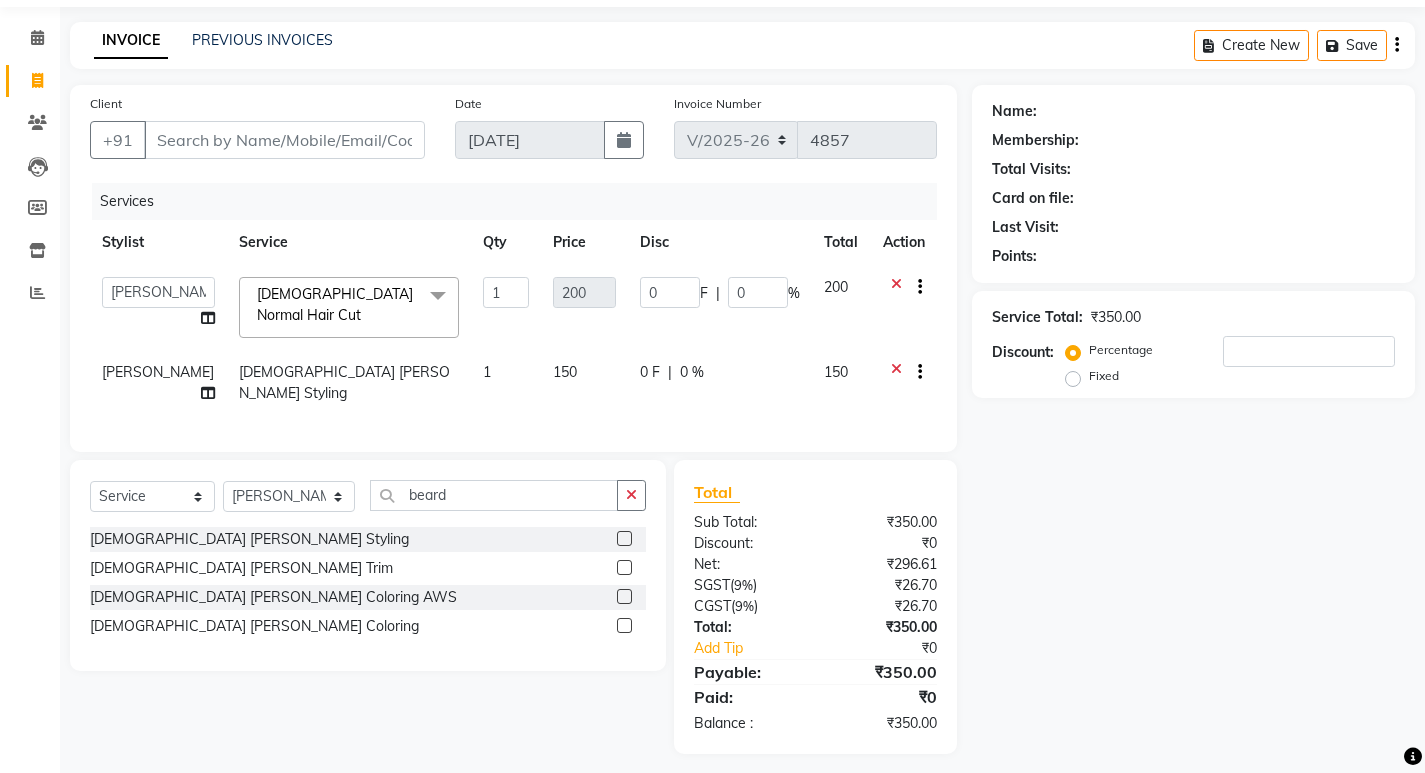 select on "25979" 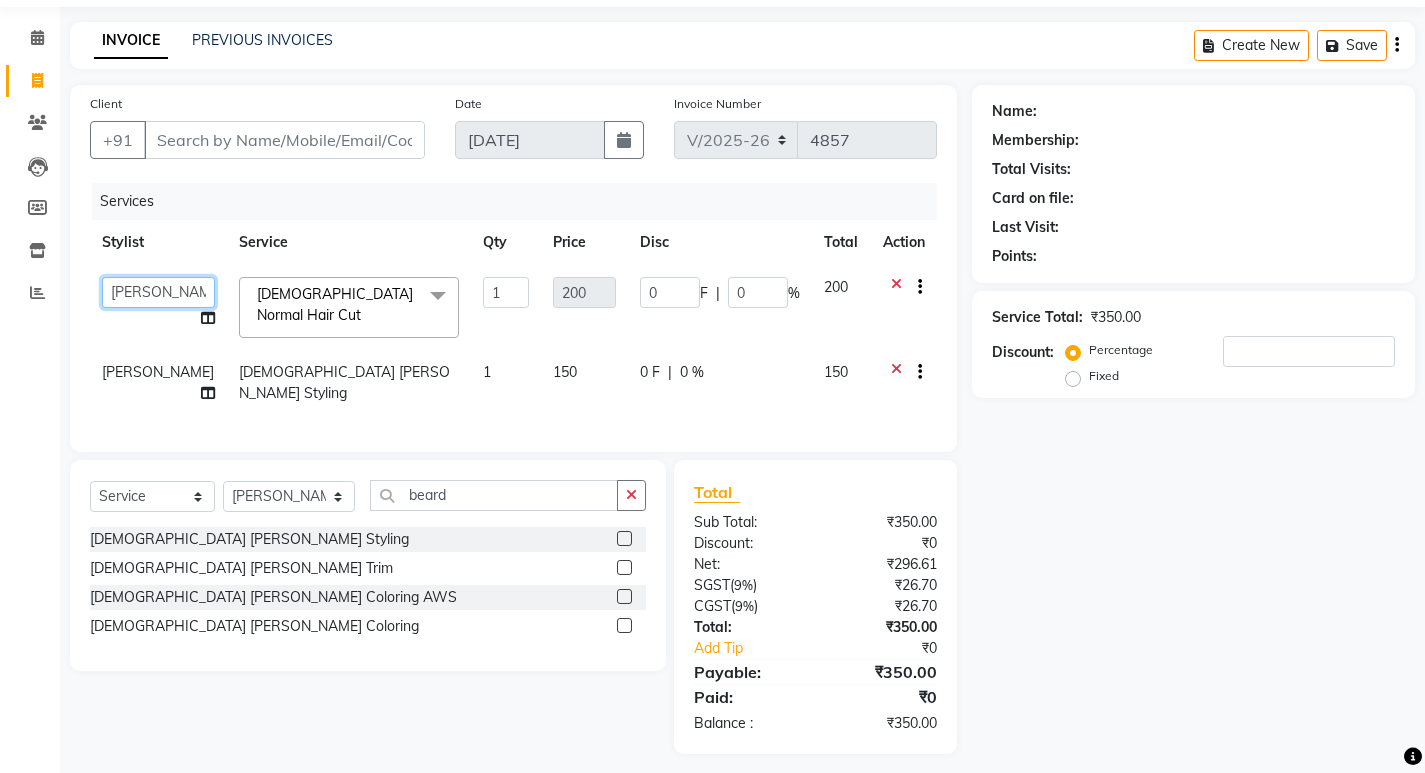 drag, startPoint x: 155, startPoint y: 298, endPoint x: 157, endPoint y: 311, distance: 13.152946 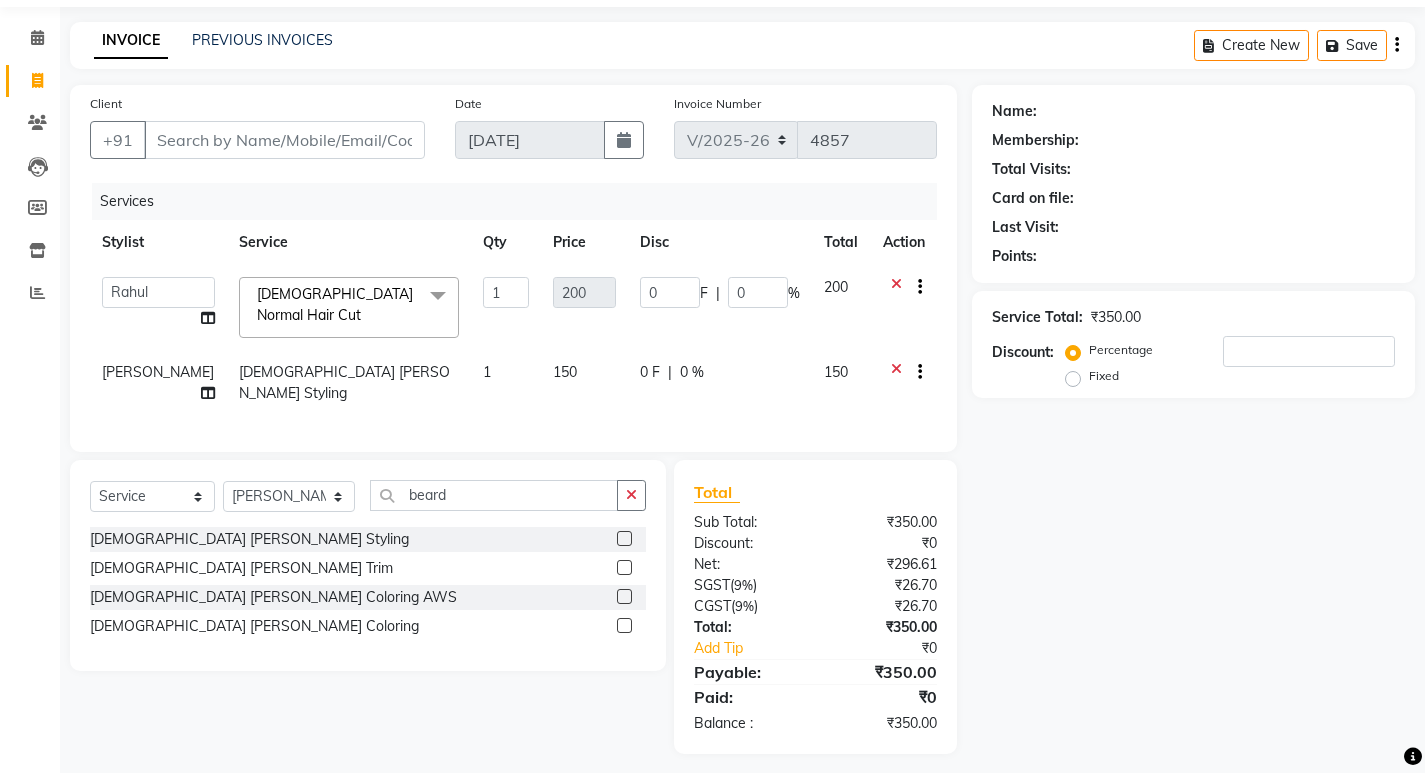 select on "69782" 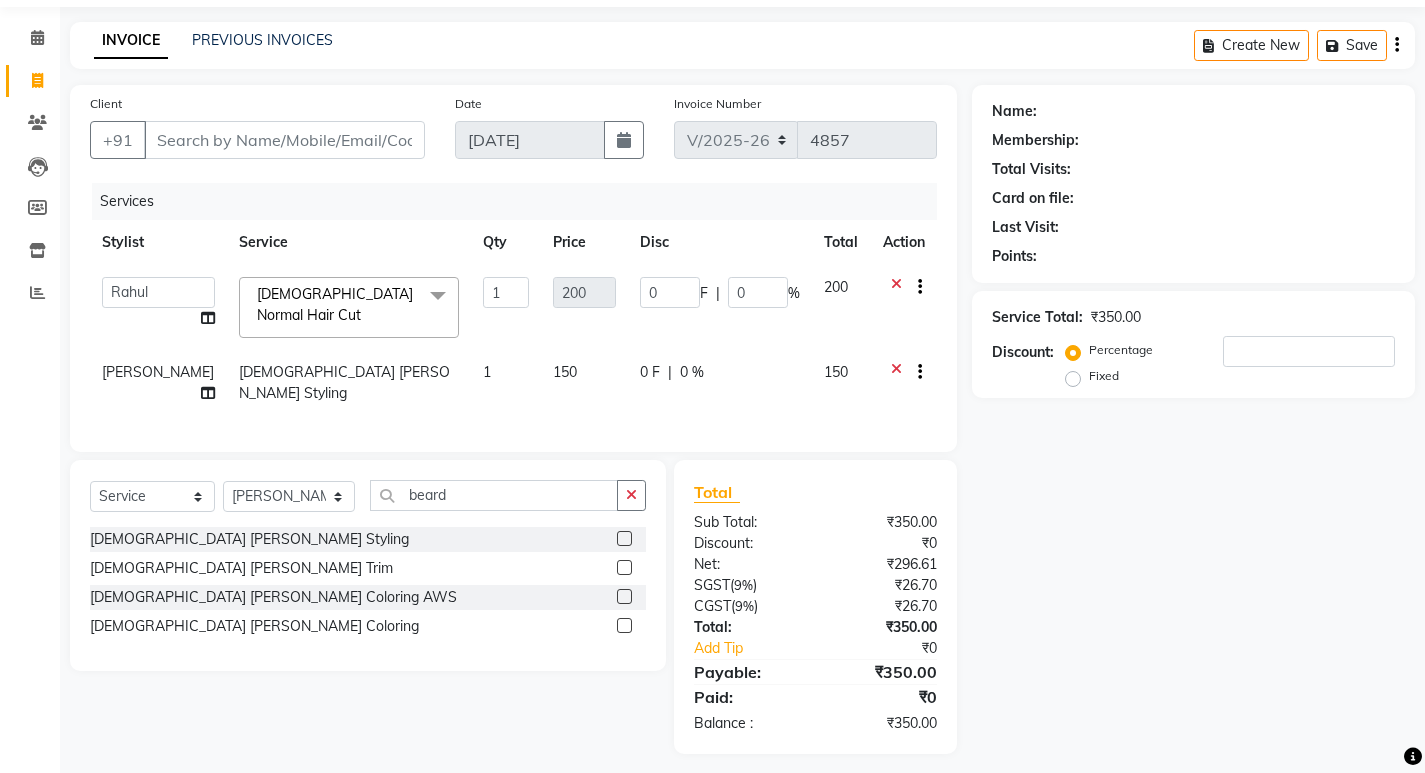 drag, startPoint x: 131, startPoint y: 364, endPoint x: 135, endPoint y: 385, distance: 21.377558 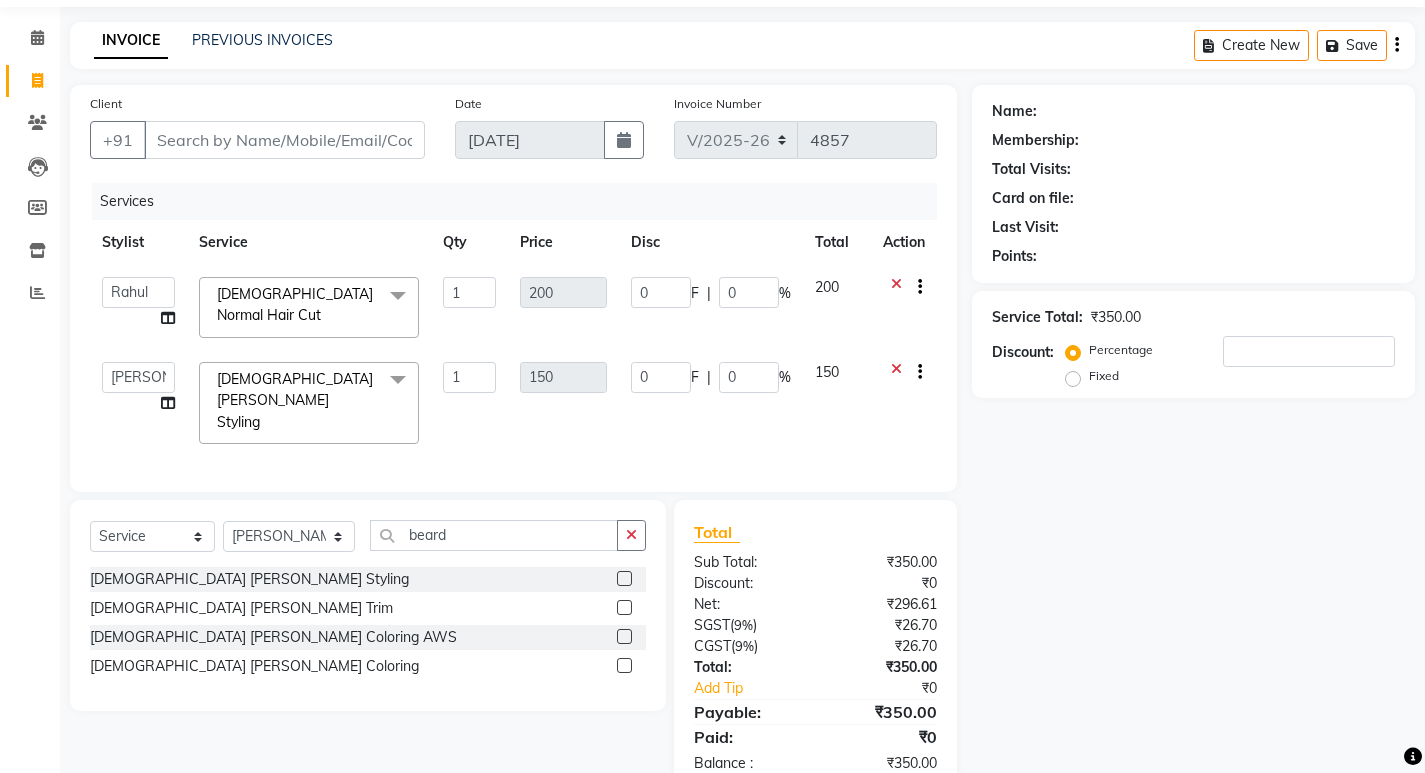drag, startPoint x: 135, startPoint y: 385, endPoint x: 140, endPoint y: 372, distance: 13.928389 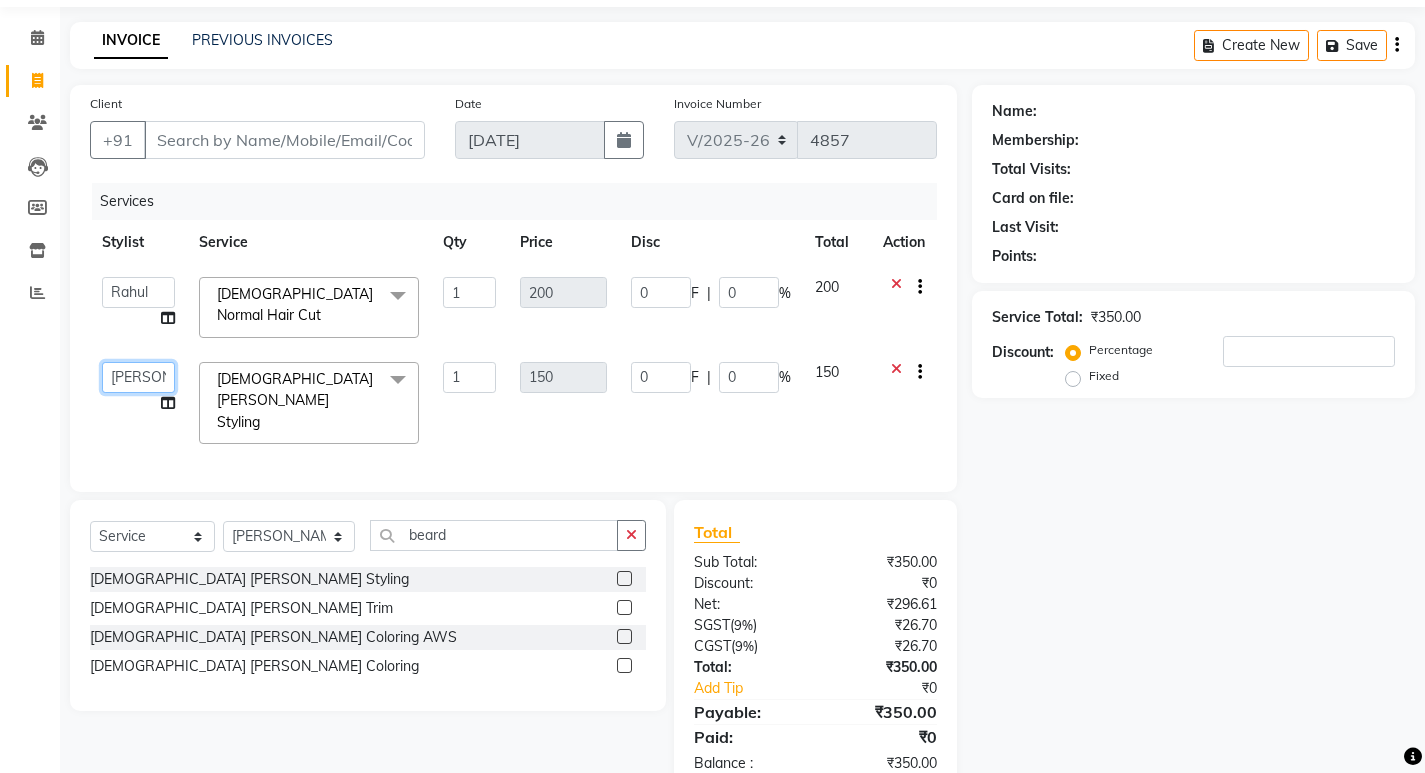 click on "ADITHYA   TAMANG   Admin   ALTHAF    Anitha    Ardra   ATHIRA SANAL   BETZA  M BINU   GANESH    JIJUMON  P   Kavya   KOLLAM ASHTAMUDI   KOLLAM ASHTAMUDI NEW    Kusum   Mohammad Aalam   Rahul   REENA  VIDHYA   RENUKA SUNDAS   Revathy B Nair   RINA RAI   SAJEEV M   SAMIR RAI   SARIGA PRASAD   SHIBU   Shilu Fathima   Shyni Salim   SIBI   SUKANYA   Supriya   SUSHEELA S" 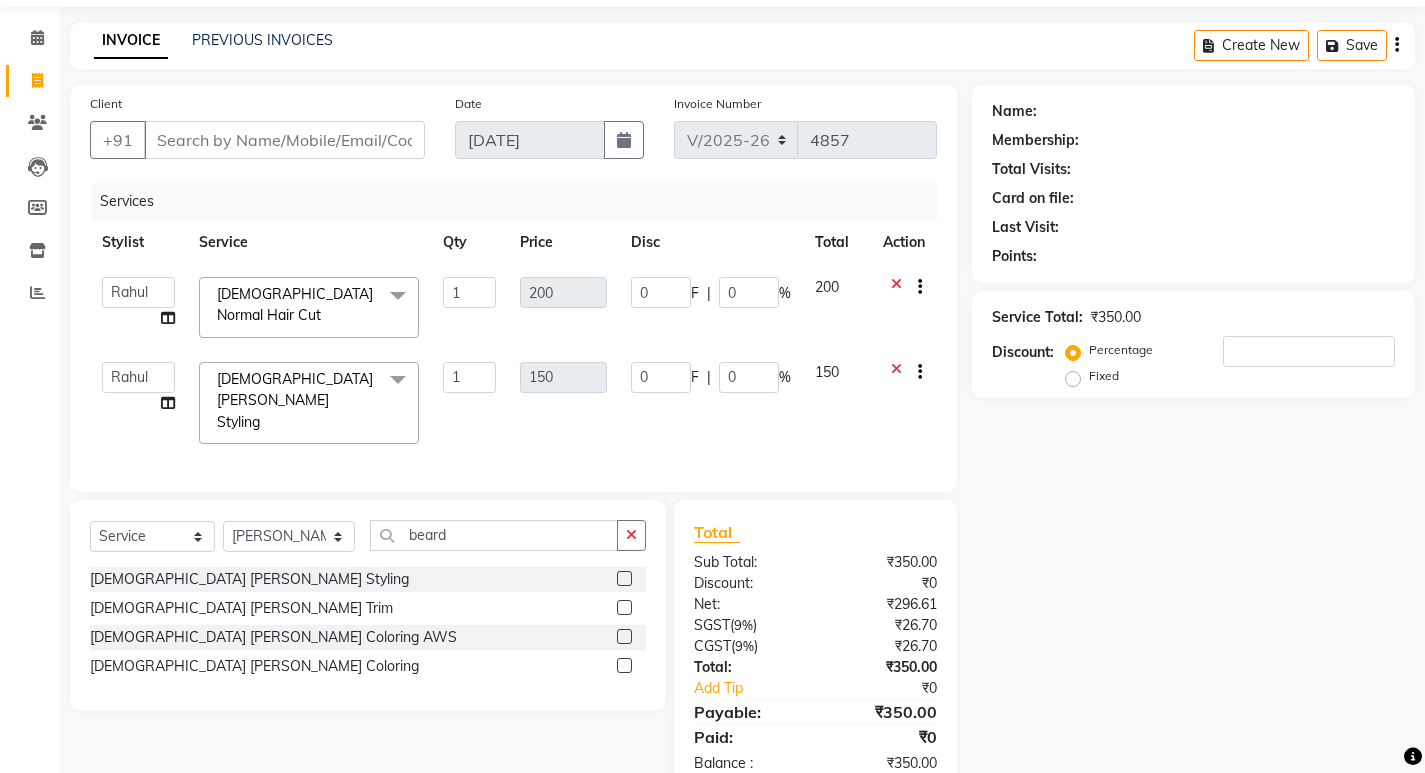 select on "69782" 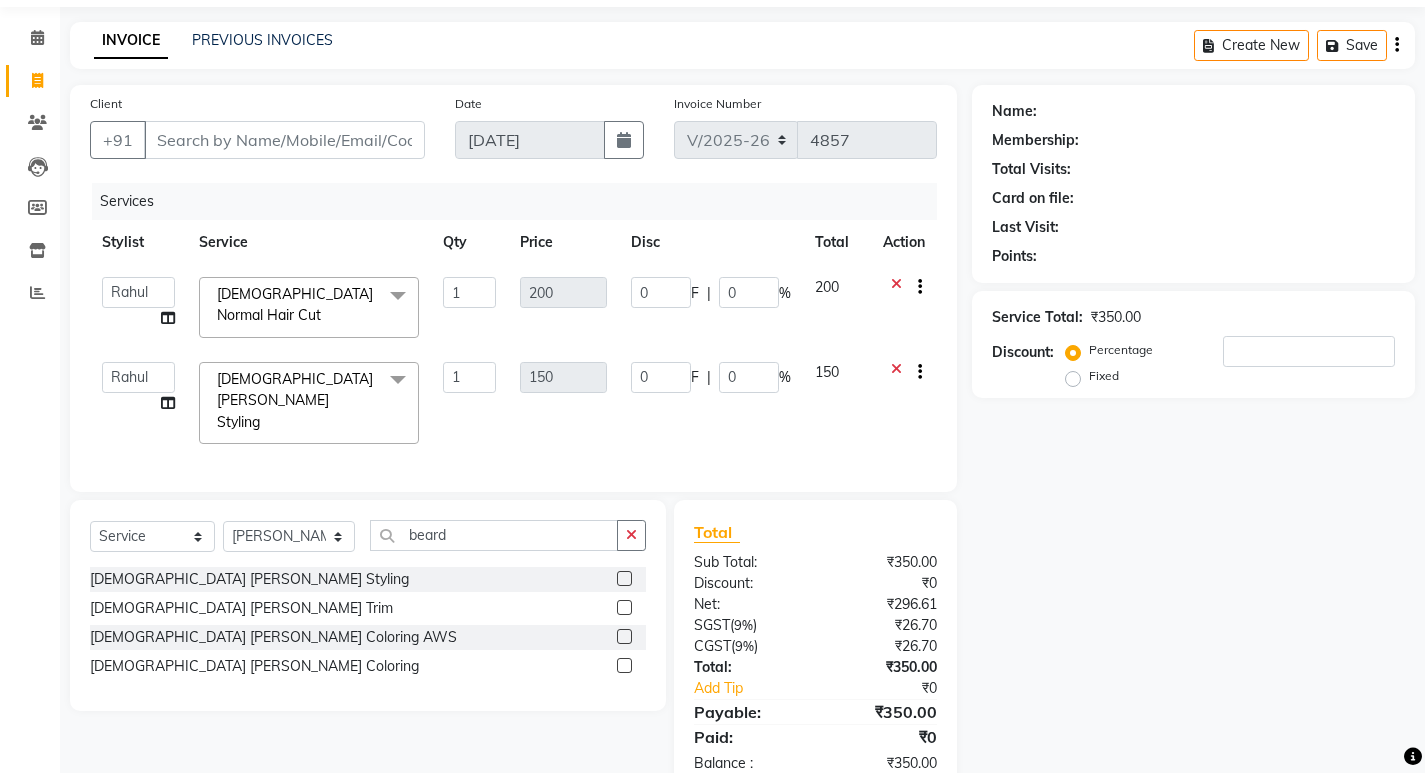 click on "Services Stylist Service Qty Price Disc Total Action  ADITHYA   TAMANG   Admin   ALTHAF    Anitha    Ardra   ATHIRA SANAL   BETZA  M BINU   GANESH    JIJUMON  P   Kavya   KOLLAM ASHTAMUDI   KOLLAM ASHTAMUDI NEW    Kusum   Mohammad Aalam   Rahul   REENA  VIDHYA   RENUKA SUNDAS   Revathy B Nair   RINA RAI   SAJEEV M   SAMIR RAI   SARIGA PRASAD   SHIBU   Shilu Fathima   Shyni Salim   SIBI   SUKANYA   Supriya   SUSHEELA S  Gents Normal Hair Cut  x Acne Facial Anti Acne Treatment Anti Ageing Facial Bridal Glow Facial De-Pigmentation Treatment Dermalite Fairness Facial Diamond Facial D-Tan Cleanup D-Tan Facial D-Tan Pack Fruit Facial Fyc Bamboo Charcoal Facial Fyc Bio Marine Facial Fyc Fruit Fusion Facial Fyc Luster Gold Facial Fyc Pure Vit-C Facial Fyc Red Wine Facial Gents Bridal Glow Facial Gents Dermalite Fairness Facial Gents Diamond Facial Gents D-Tan Cleanup Gents D-Tan Facial Gents Fruit Facial Gents Fyc Bamboo Charcoal Facial Gents Fyc Bio Marine Facial Gents Fyc Fruit Fusion Facial Gents Glovite Facial 1" 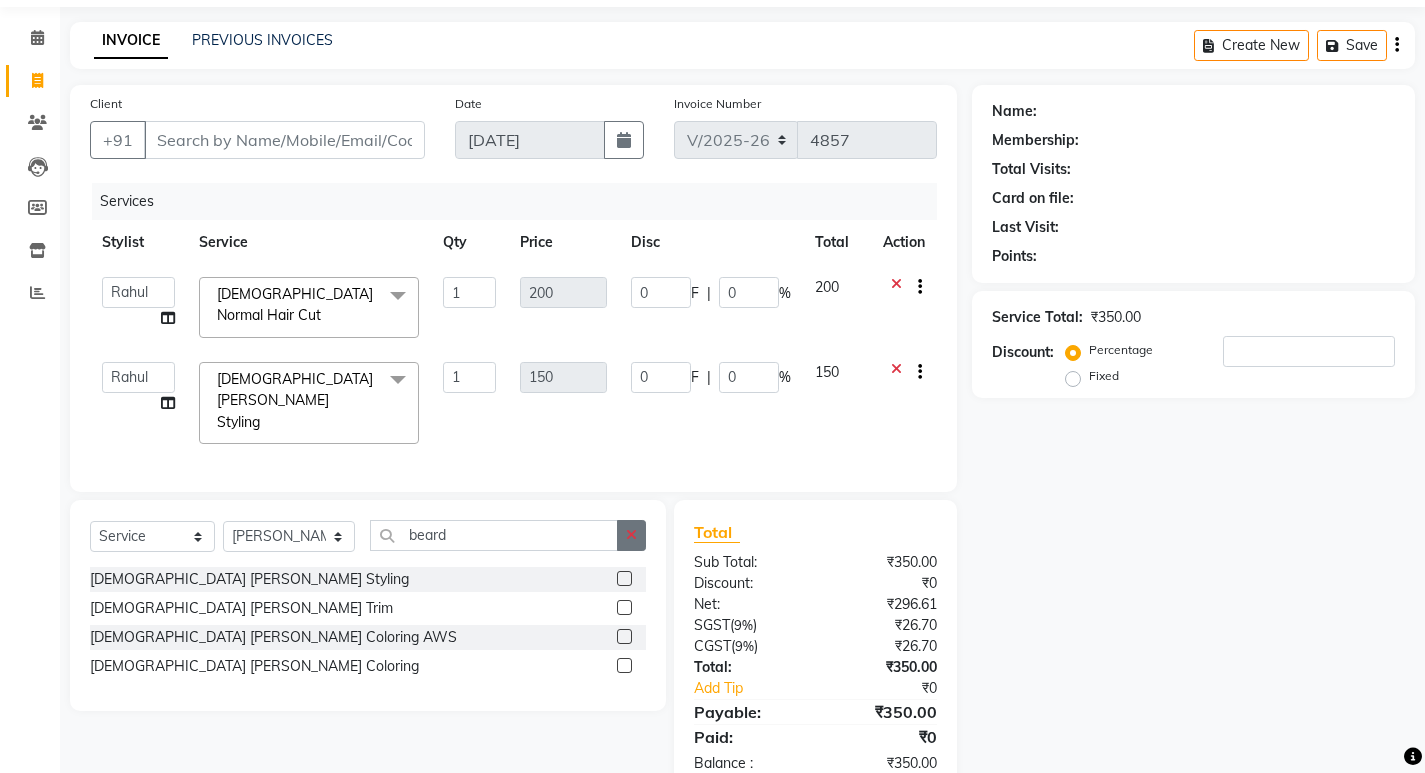 click 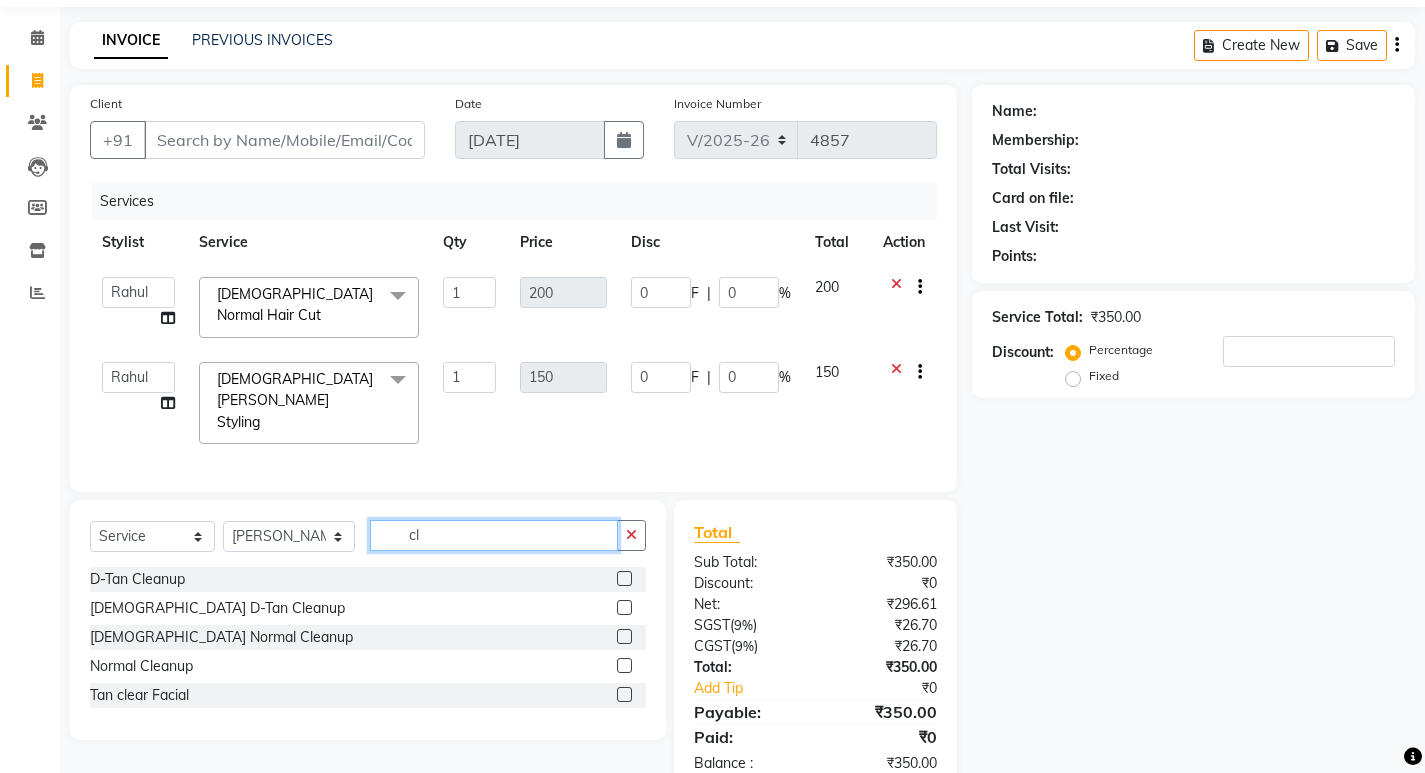 type on "cl" 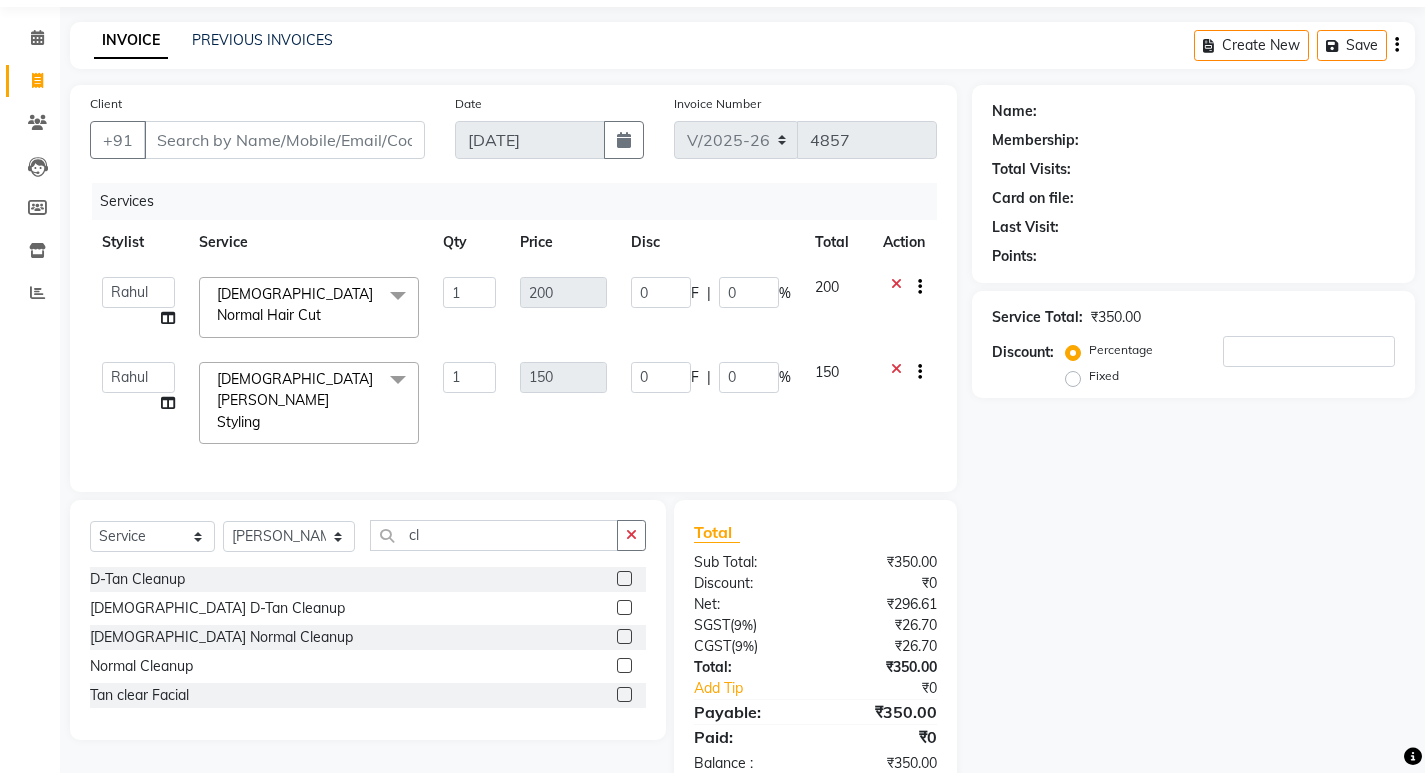click 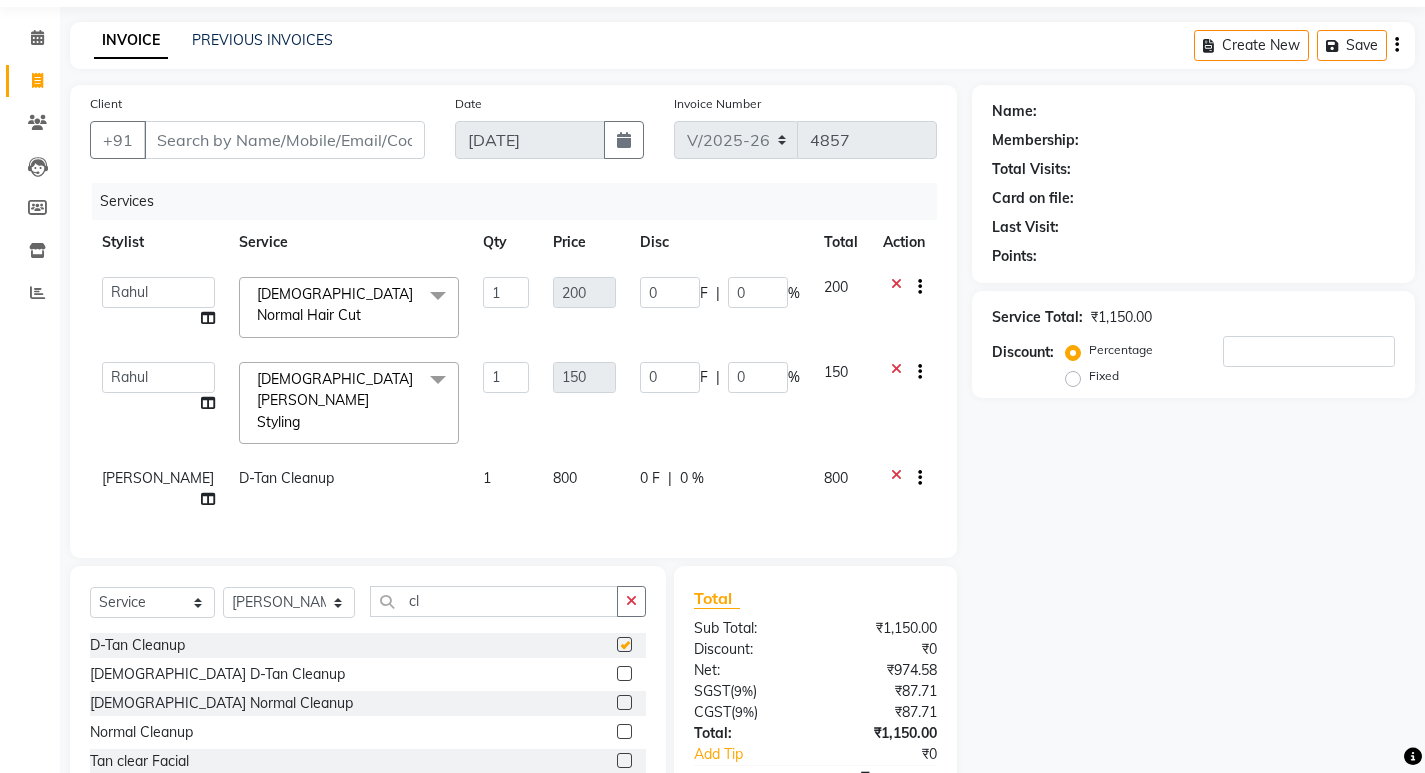 checkbox on "false" 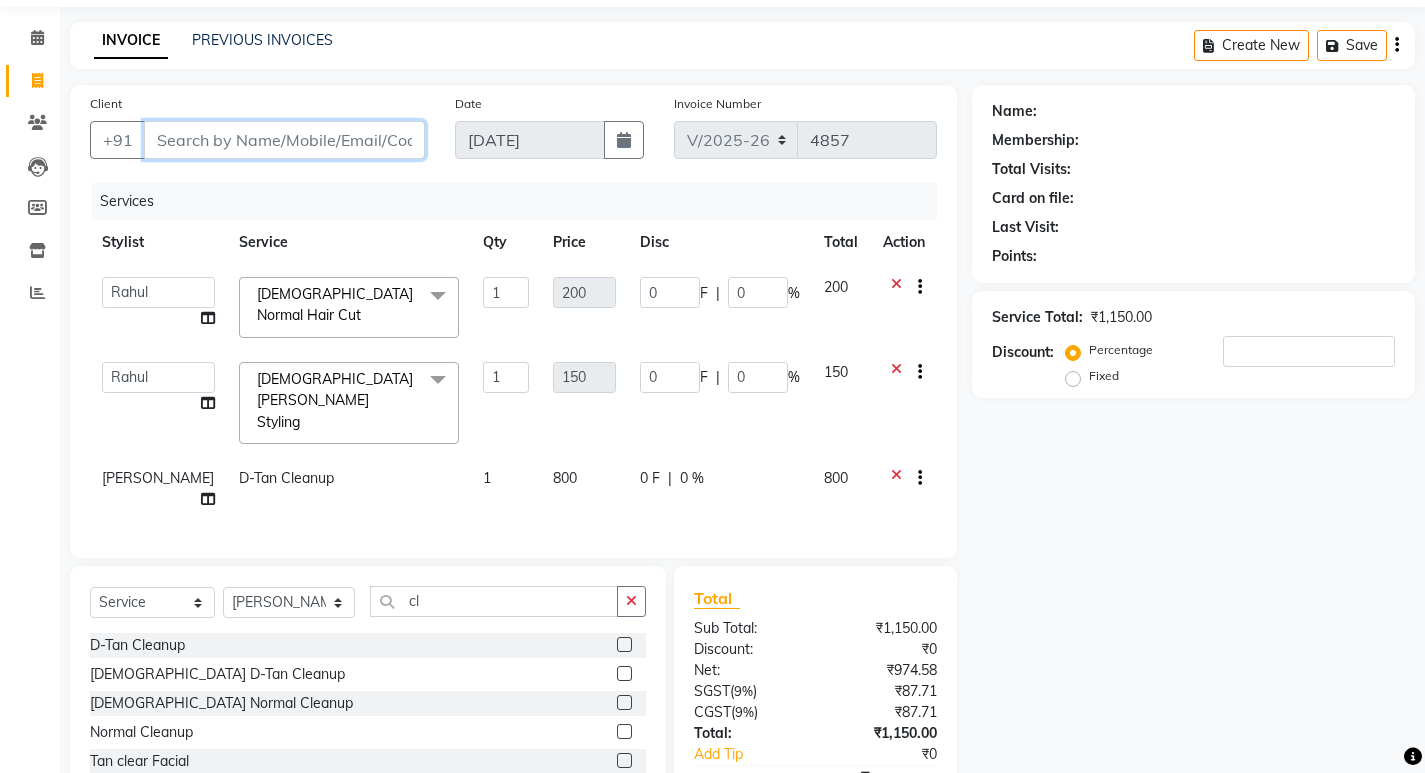 click on "Client" at bounding box center [284, 140] 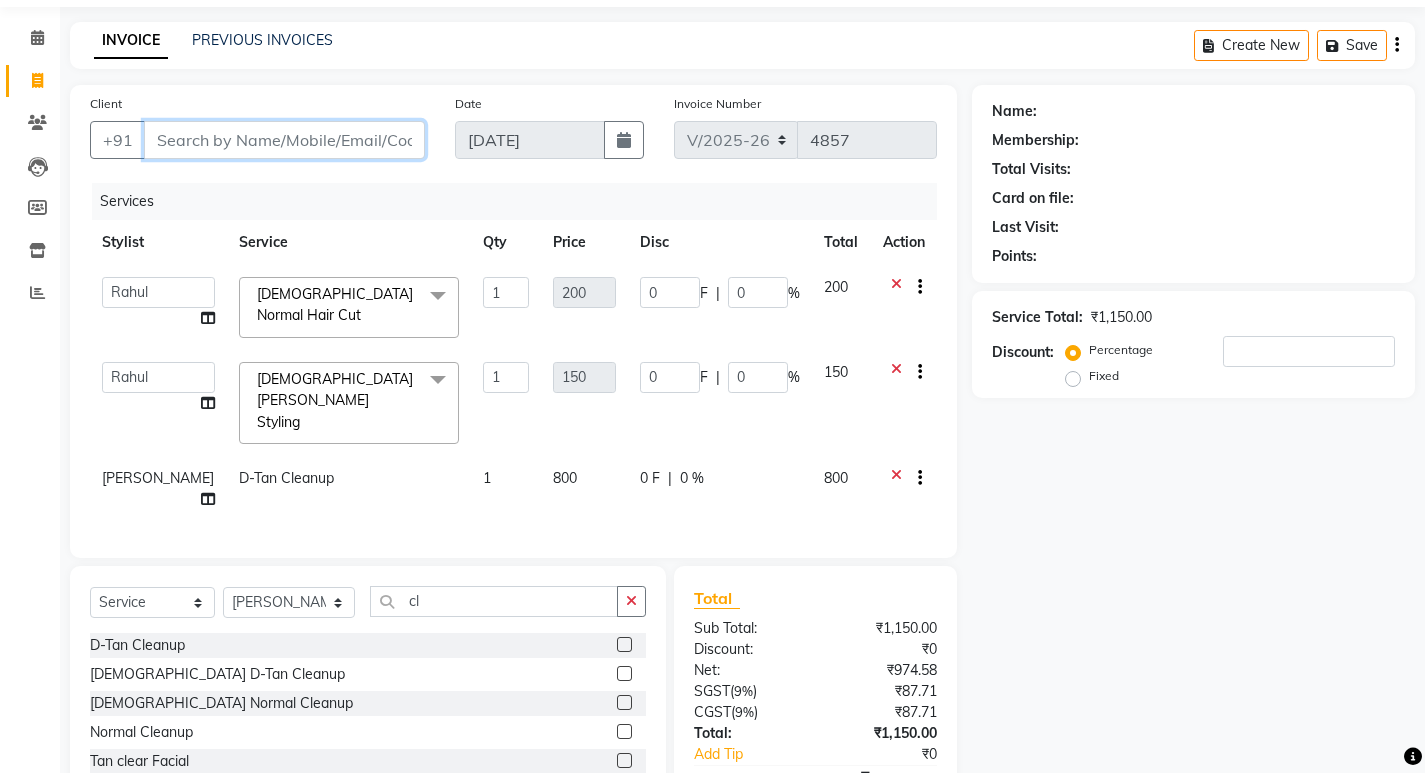 type on "7" 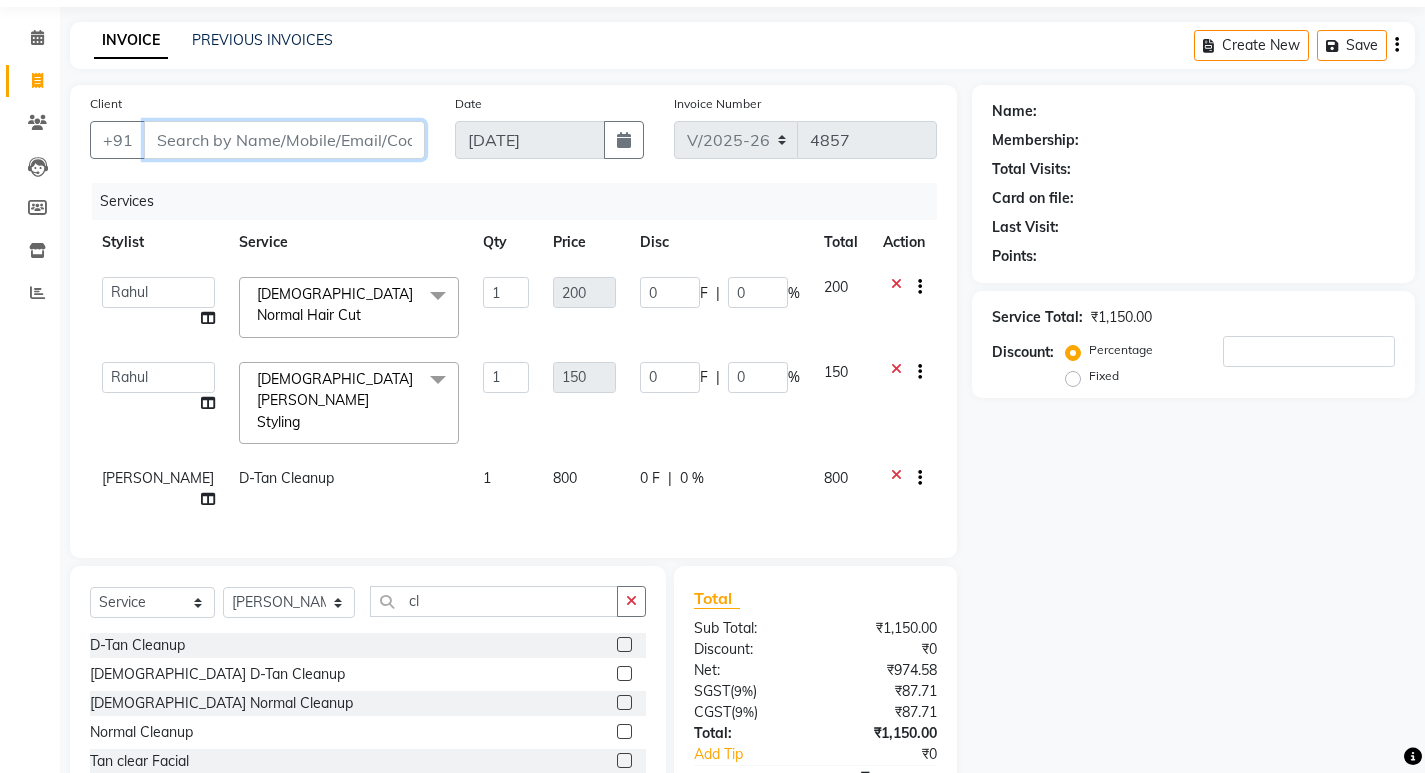 type on "0" 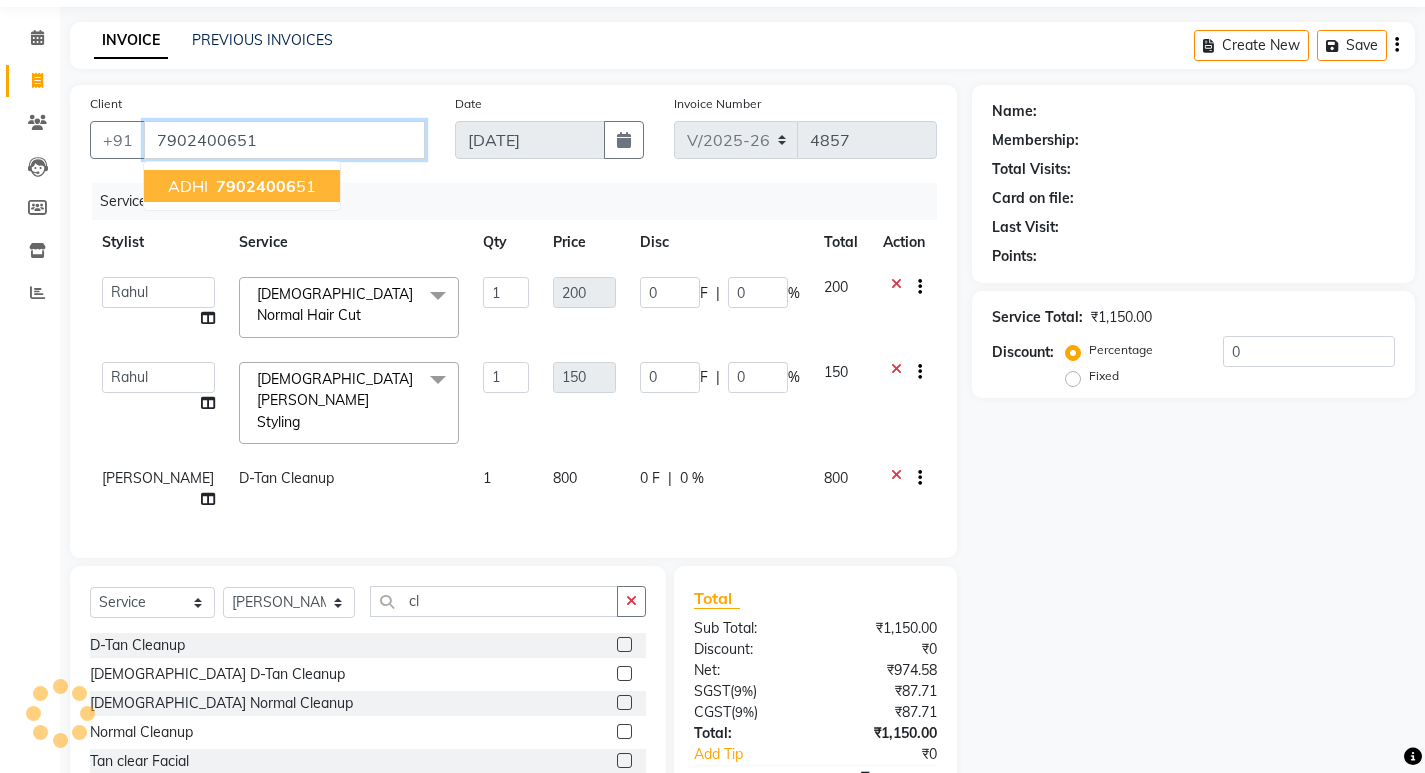 type on "7902400651" 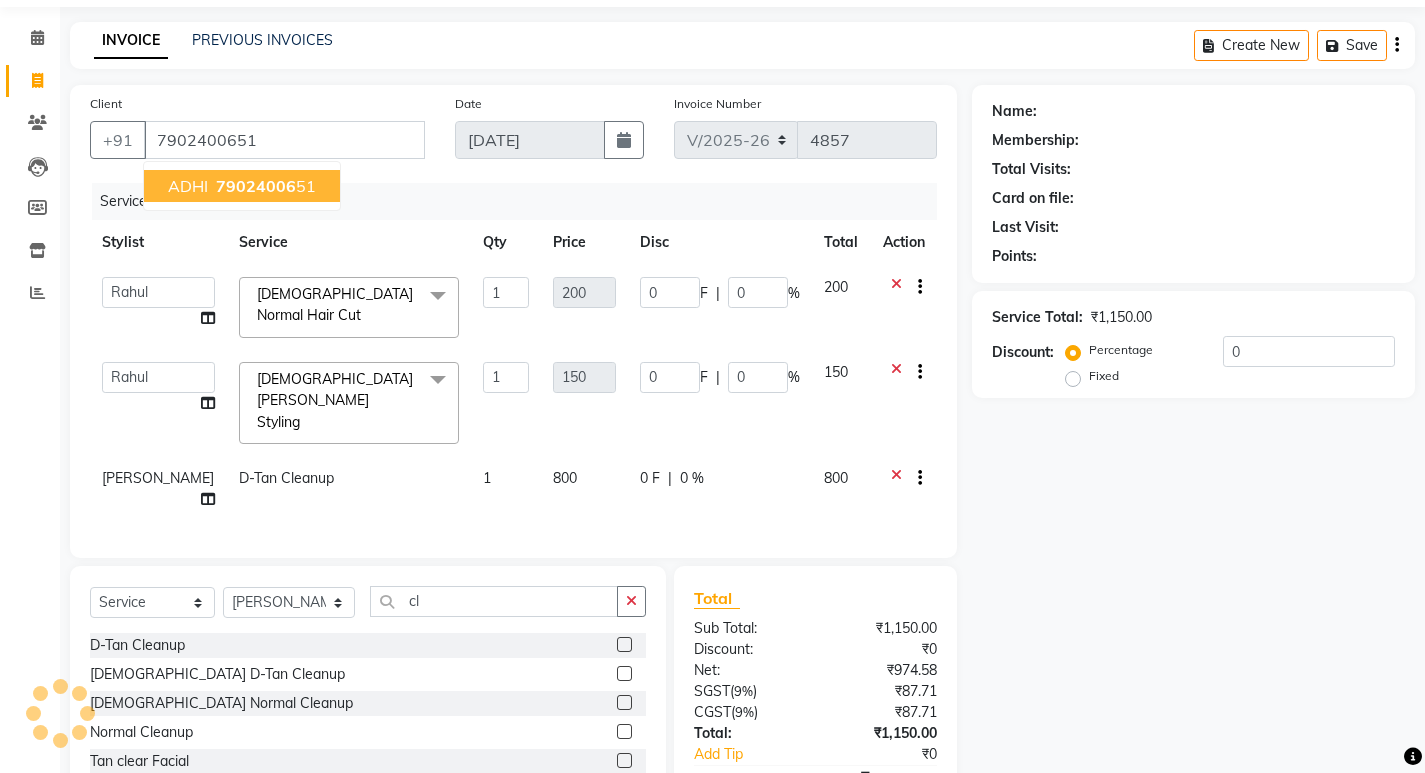 type on "30" 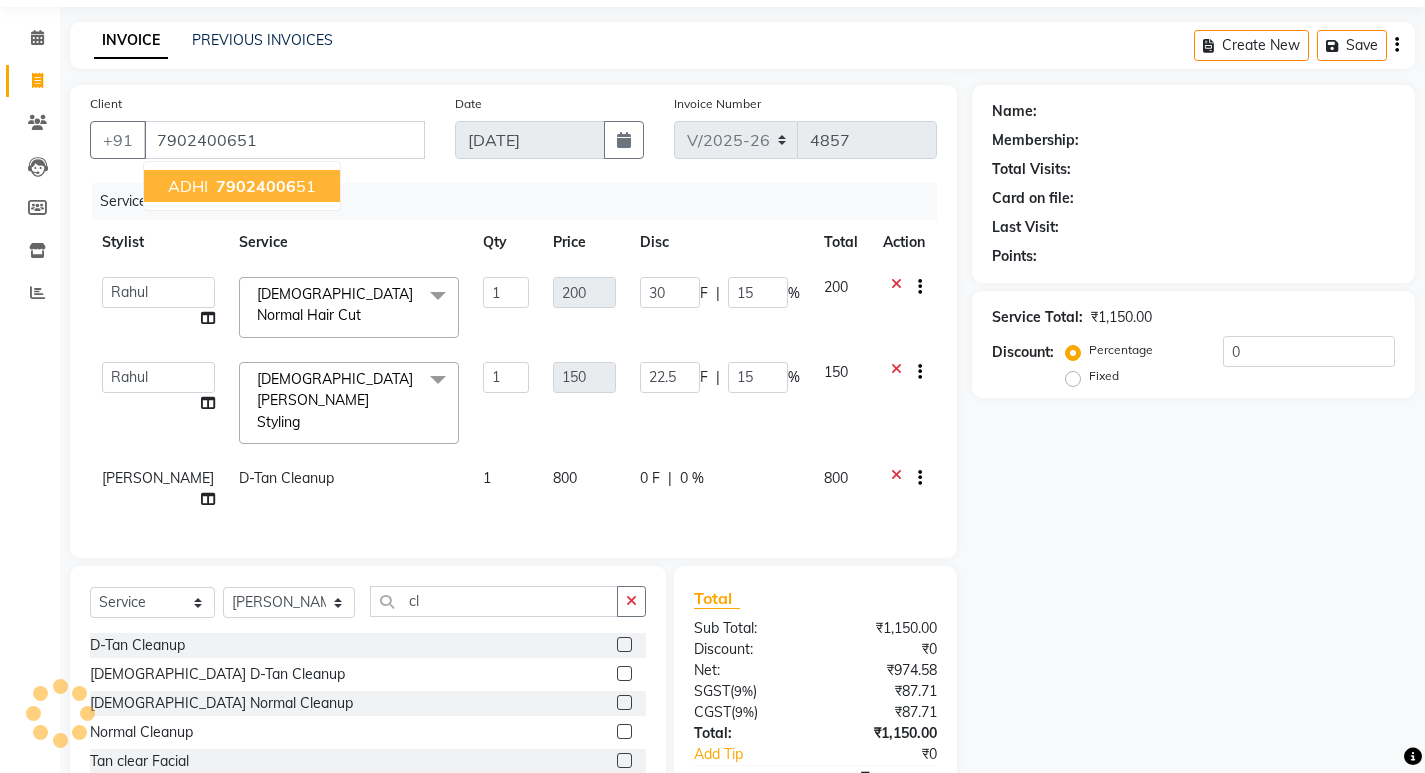 select on "2: Object" 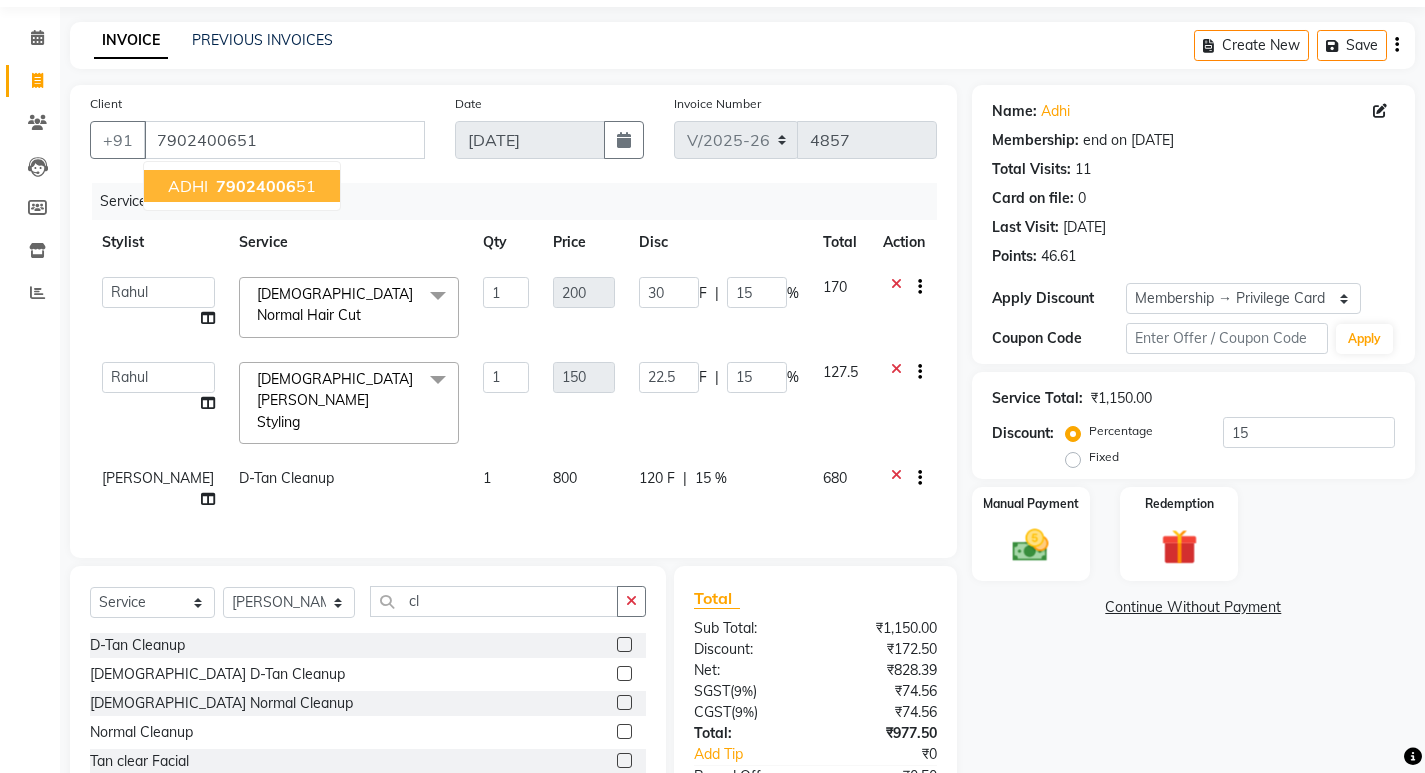 click on "79024006" at bounding box center (256, 186) 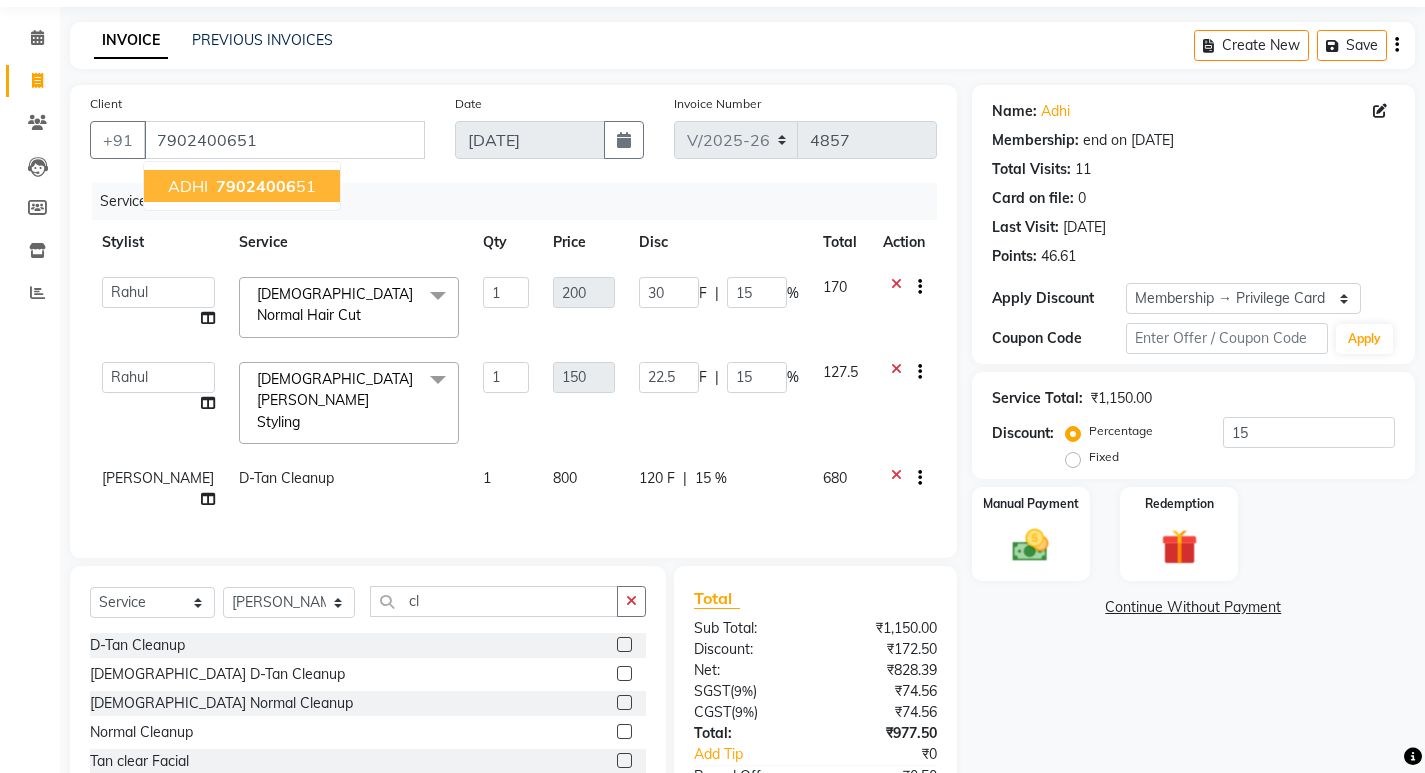 type on "0" 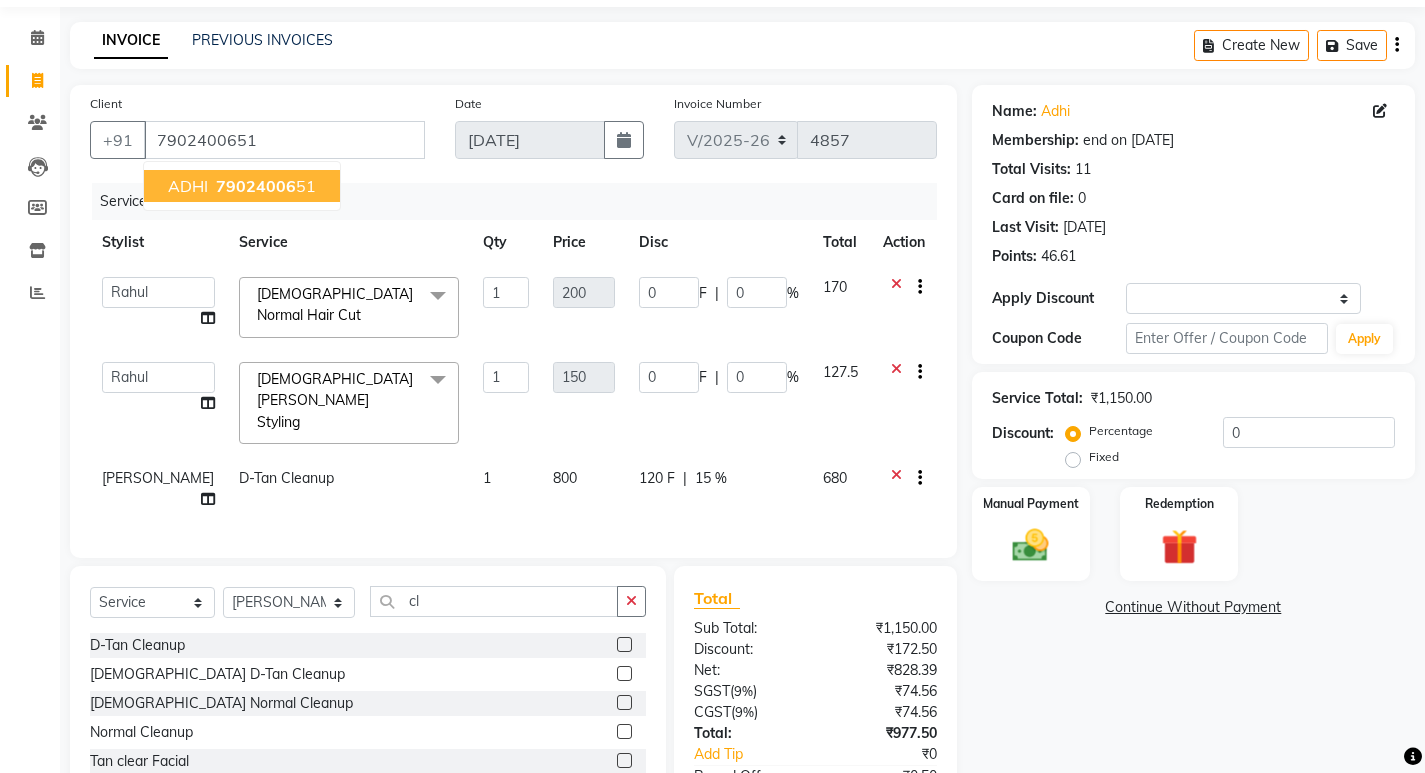 type on "30" 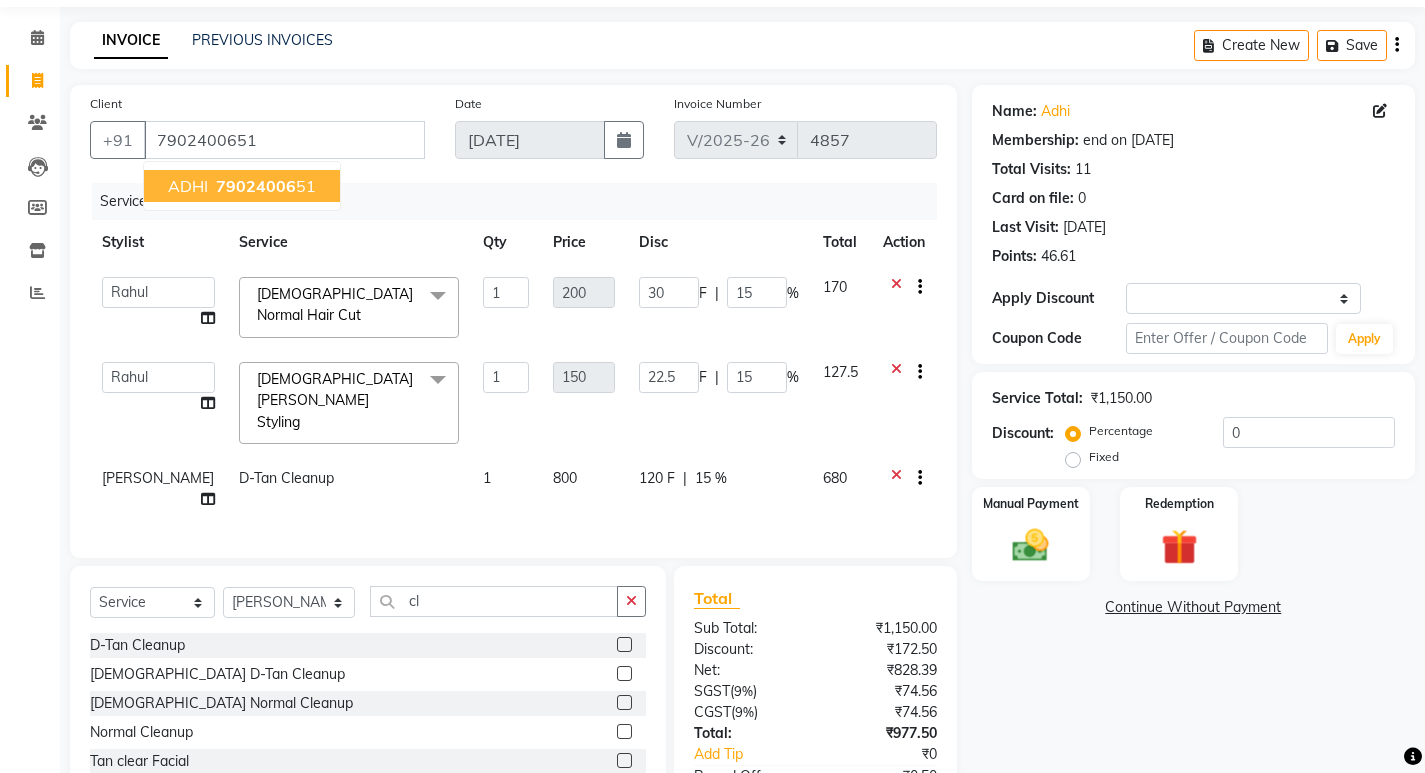 select on "2: Object" 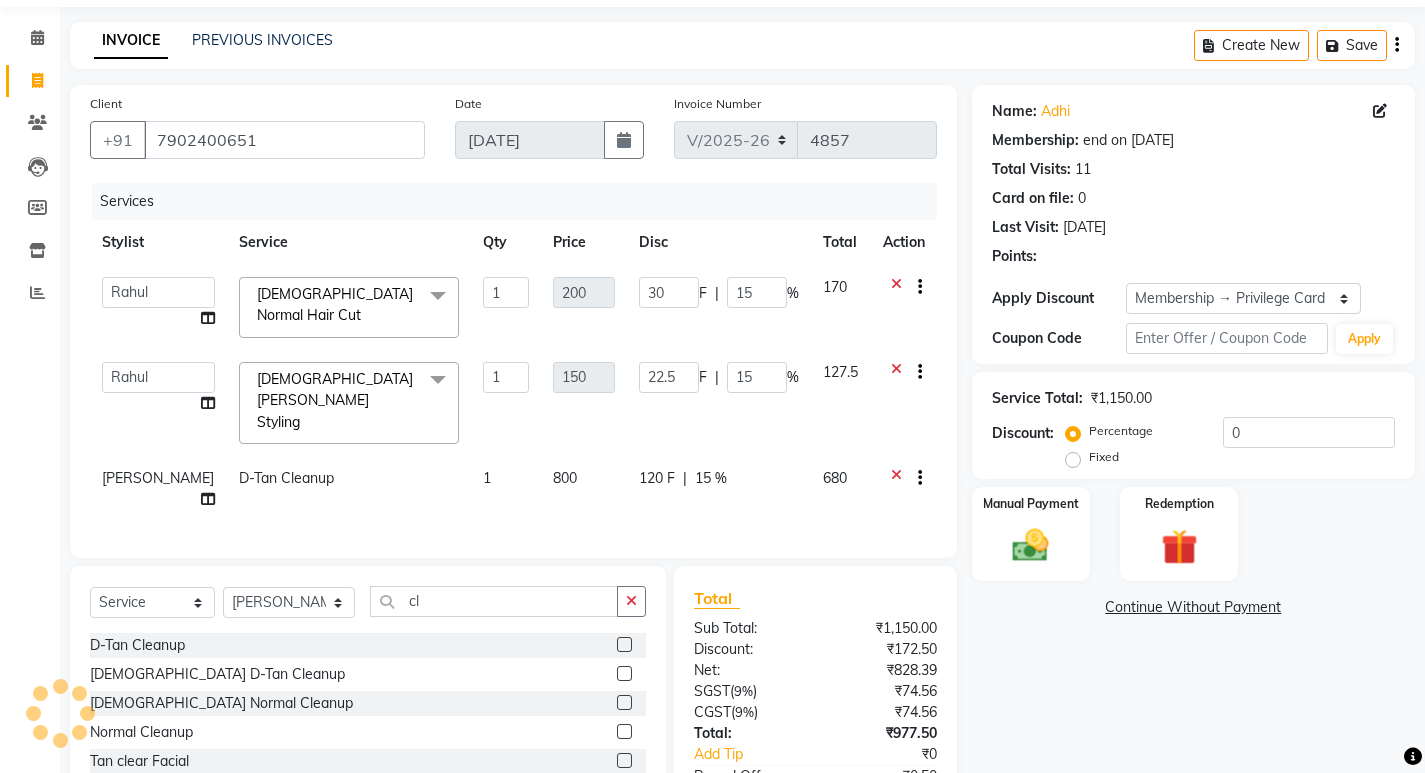 type on "15" 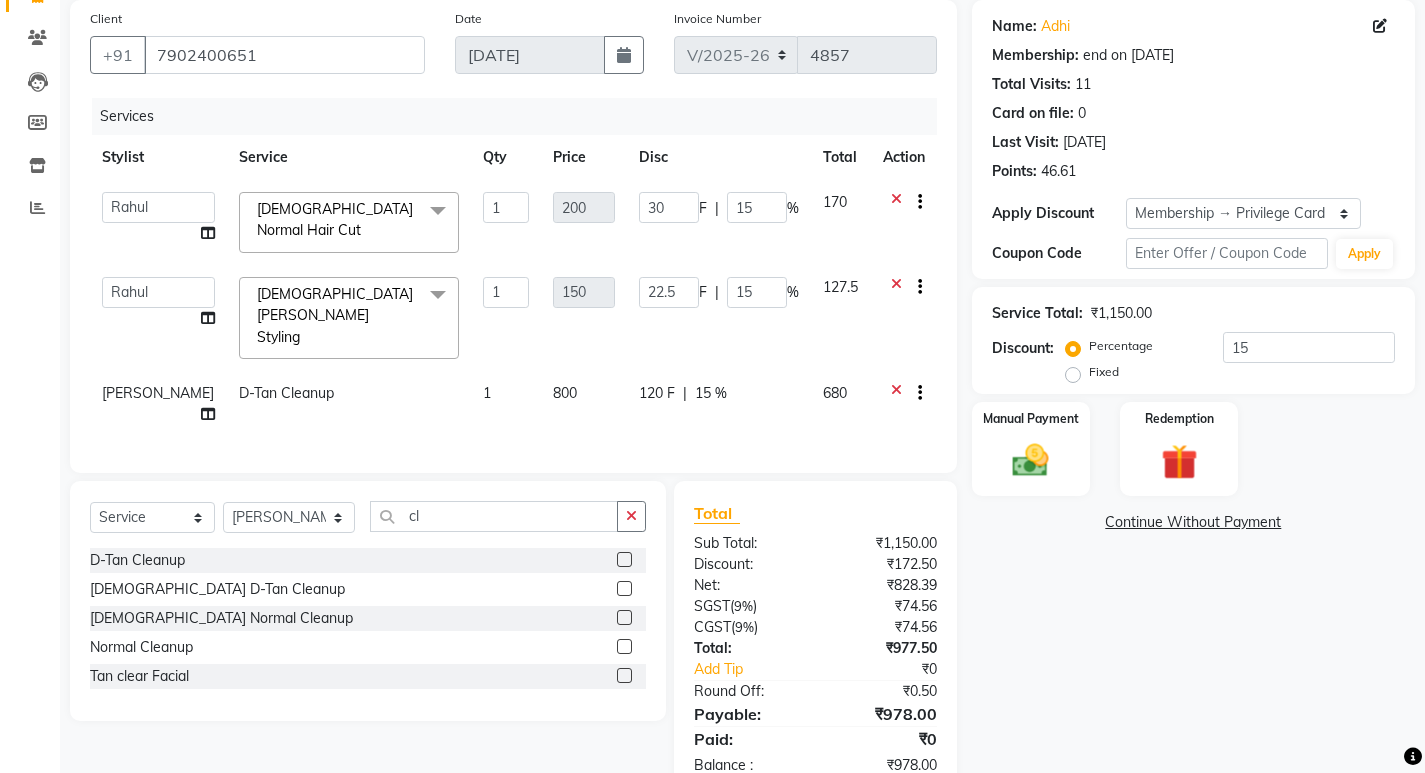 scroll, scrollTop: 162, scrollLeft: 0, axis: vertical 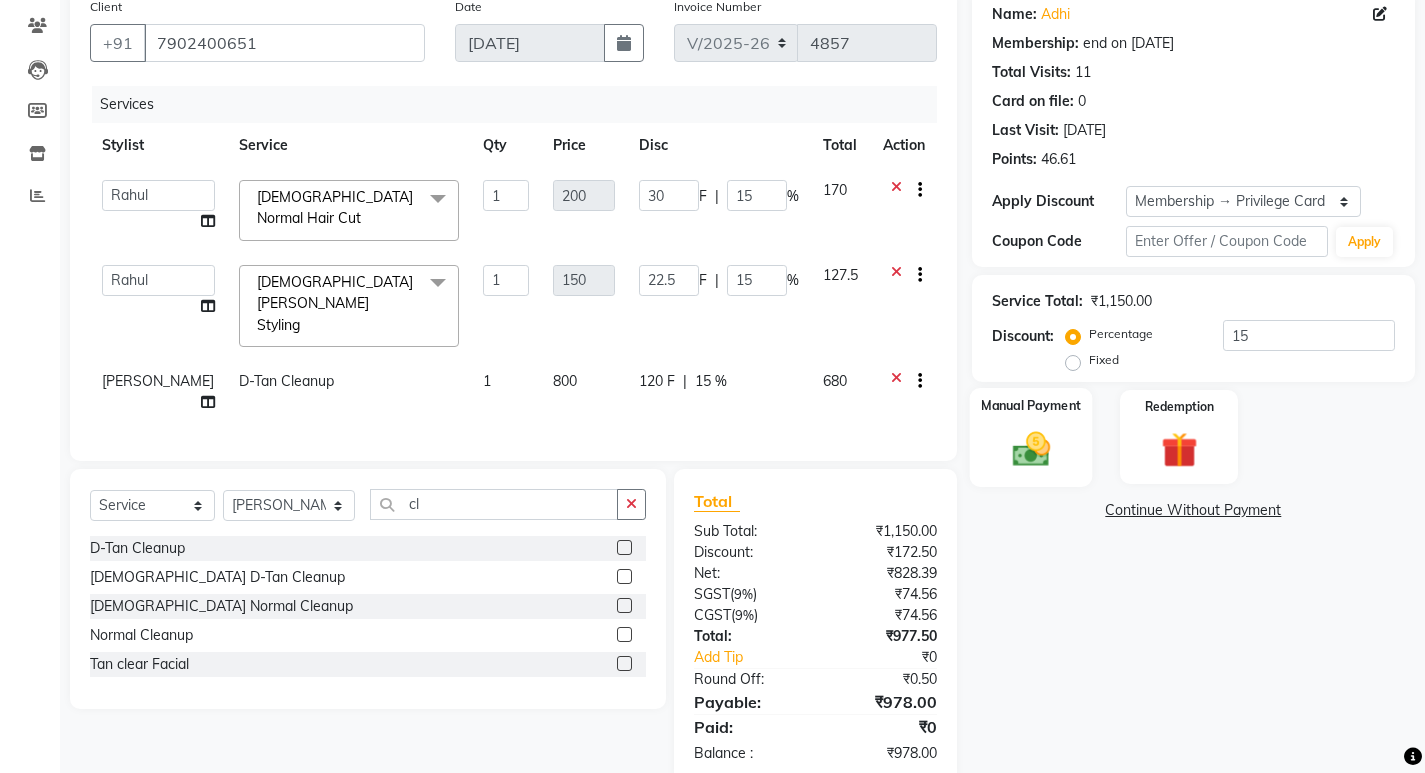 click 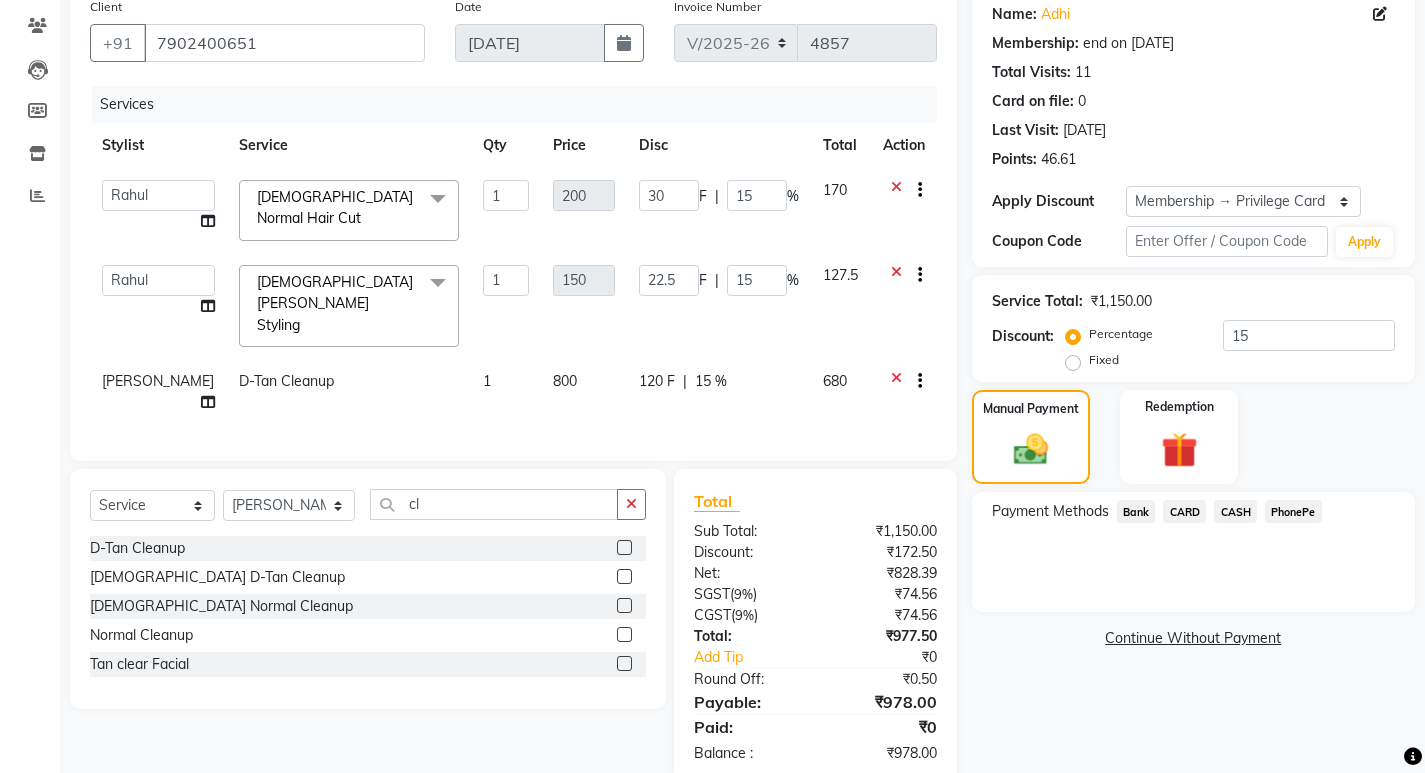 click on "PhonePe" 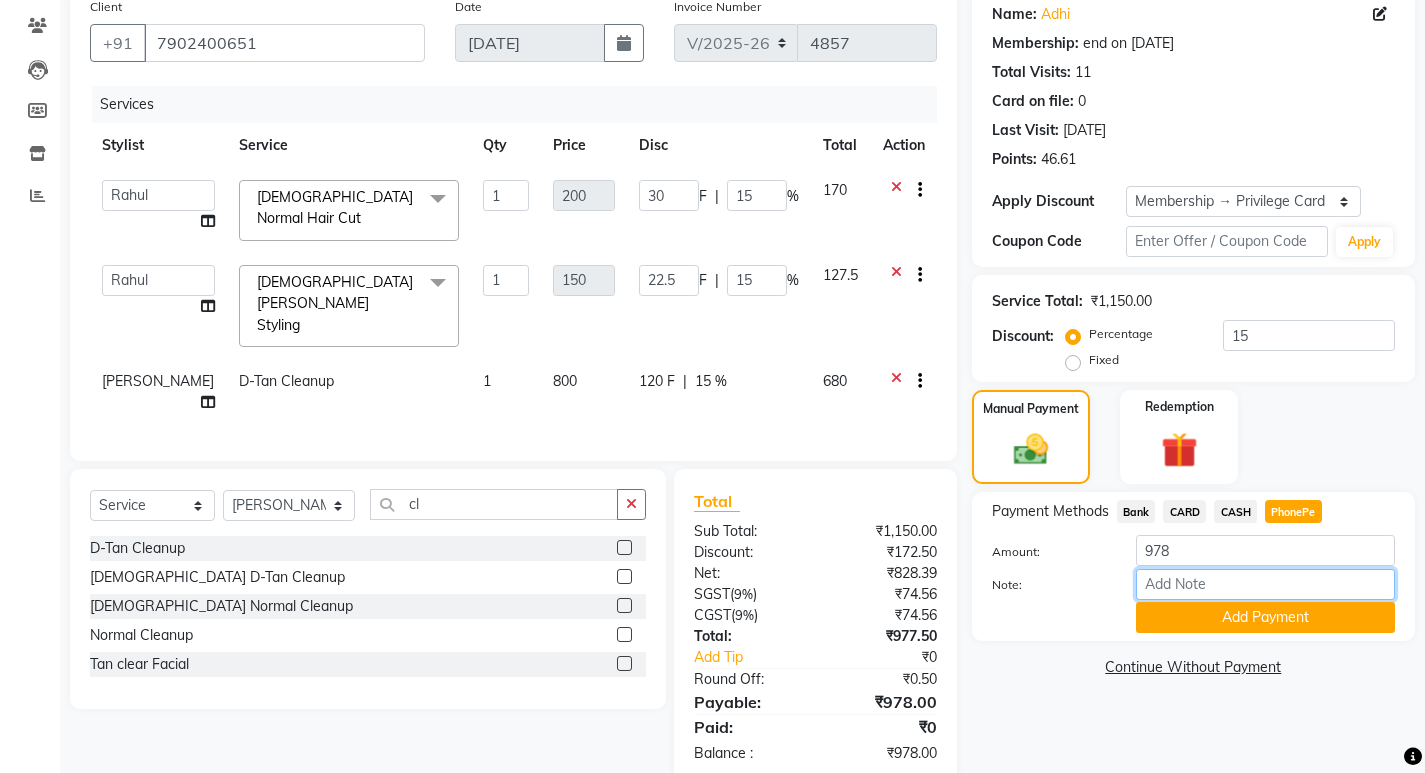 click on "Note:" at bounding box center (1265, 584) 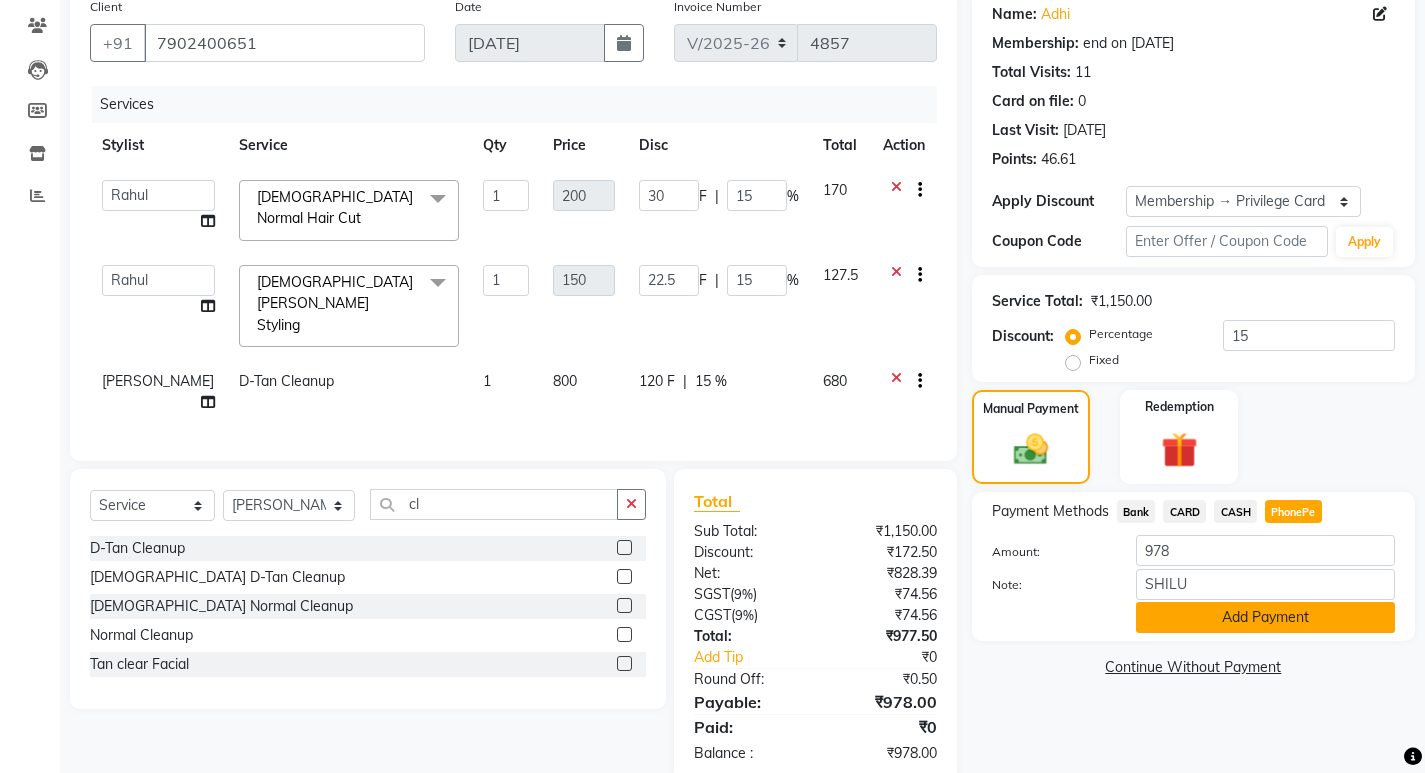 click on "Add Payment" 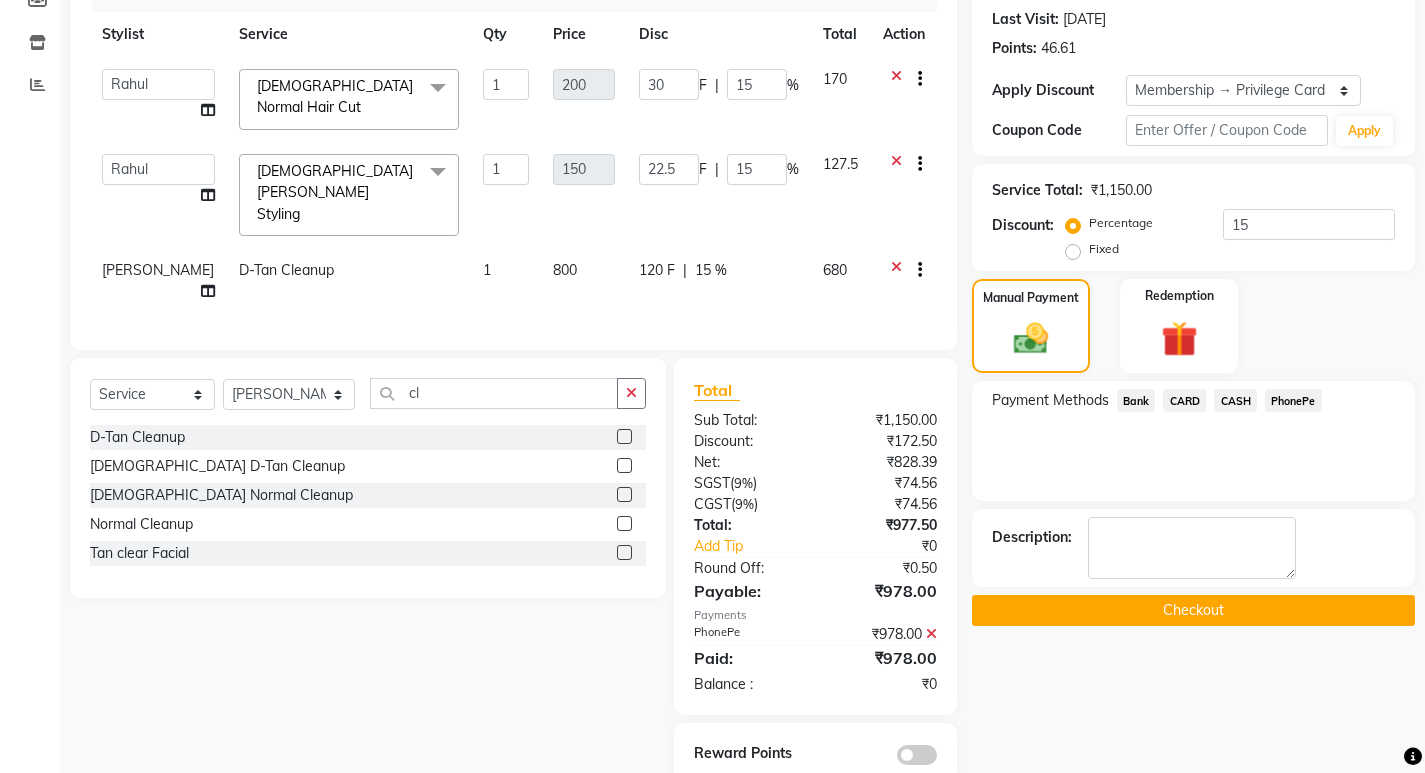 scroll, scrollTop: 274, scrollLeft: 0, axis: vertical 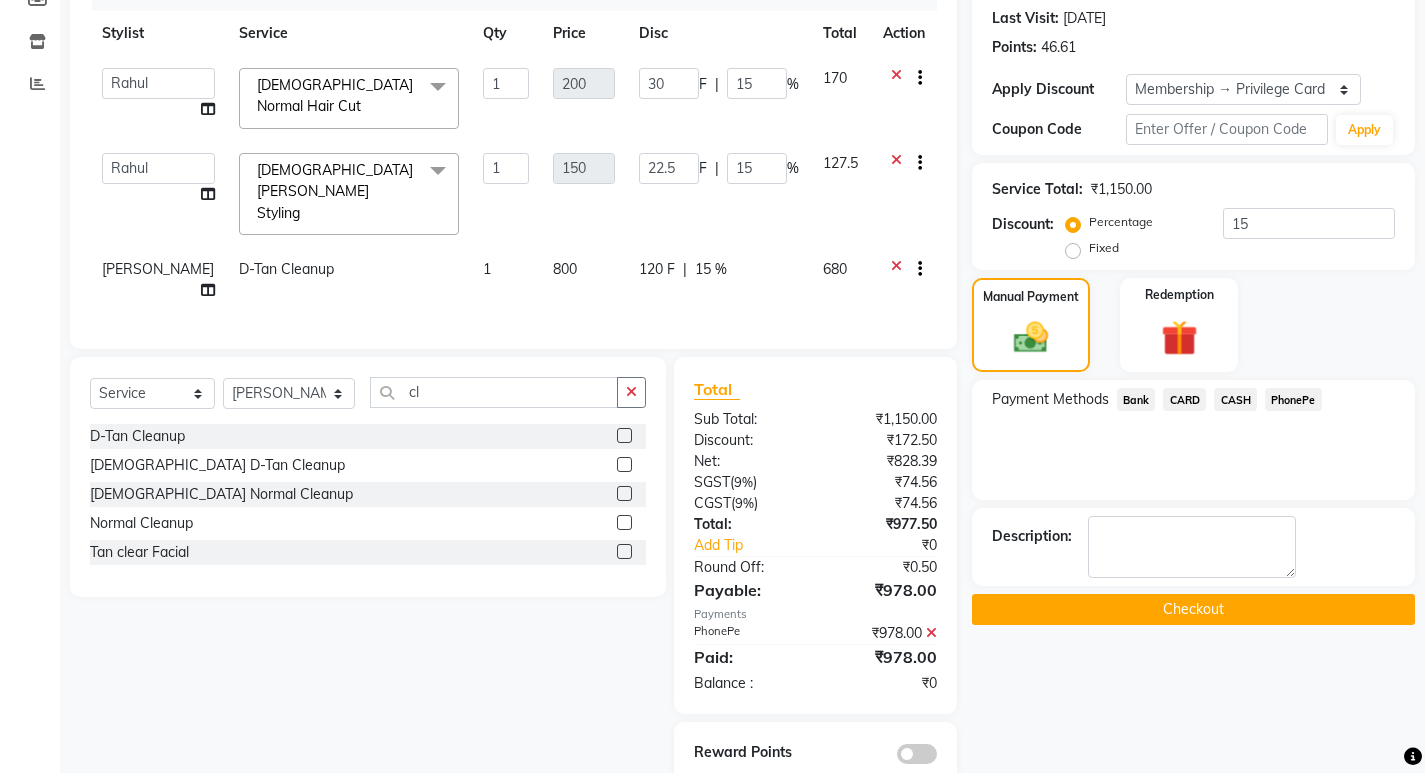 click on "Checkout" 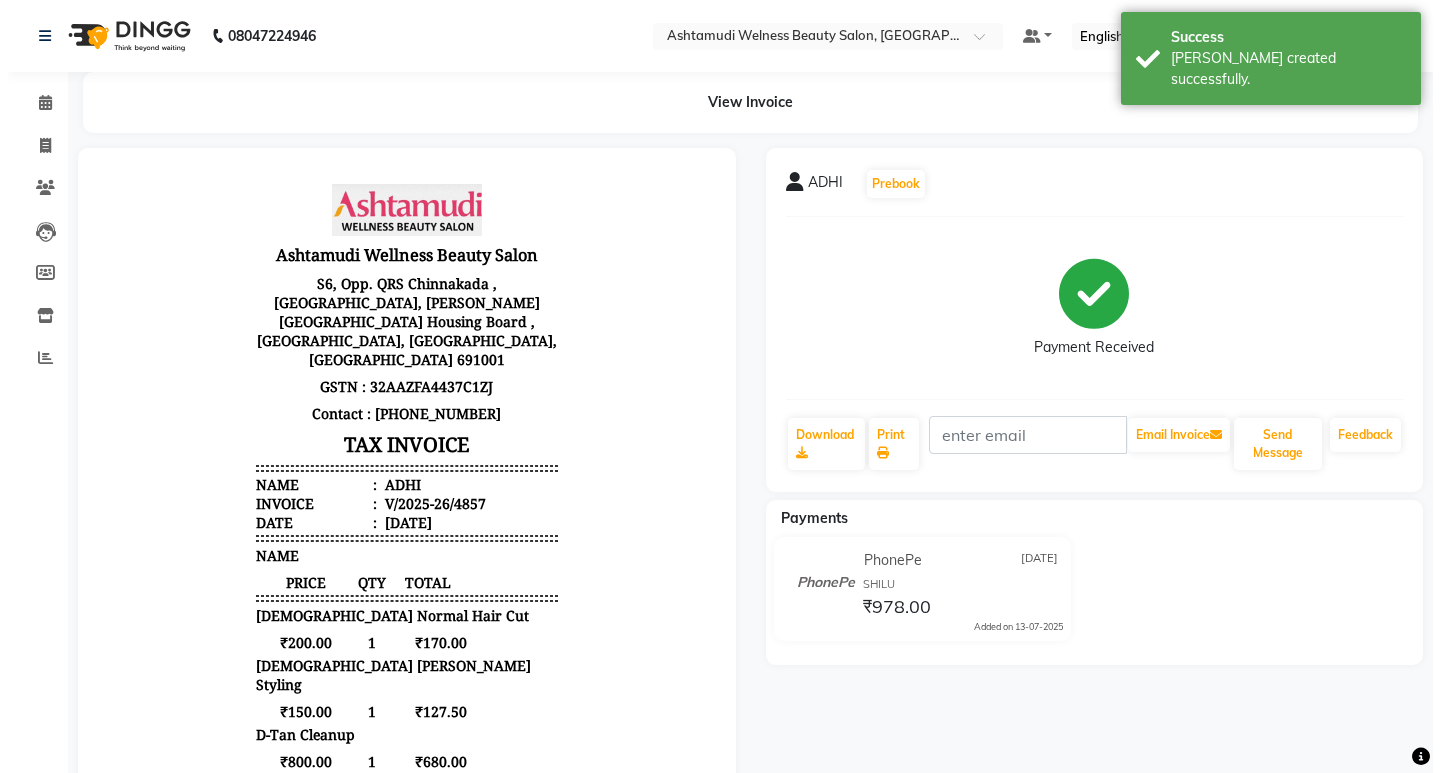 scroll, scrollTop: 0, scrollLeft: 0, axis: both 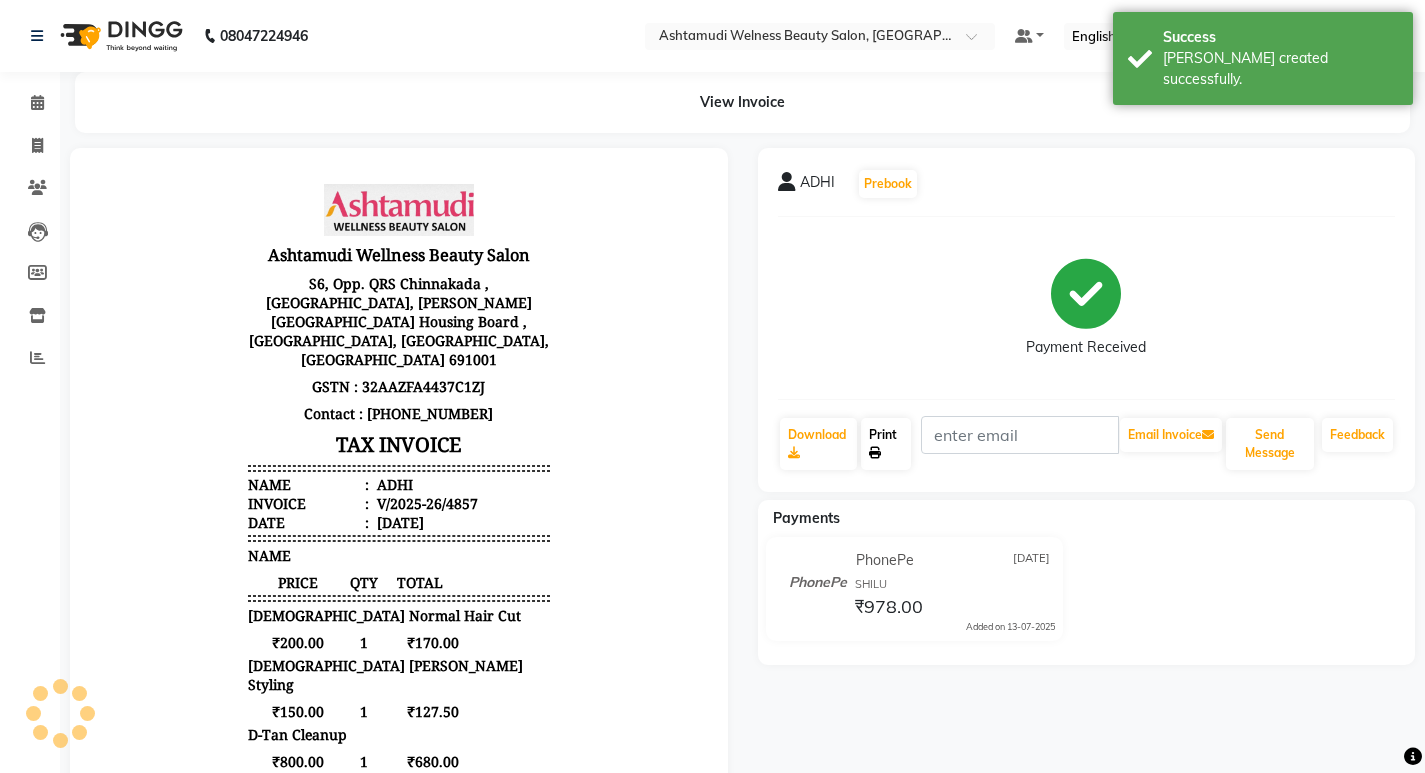 click on "Print" 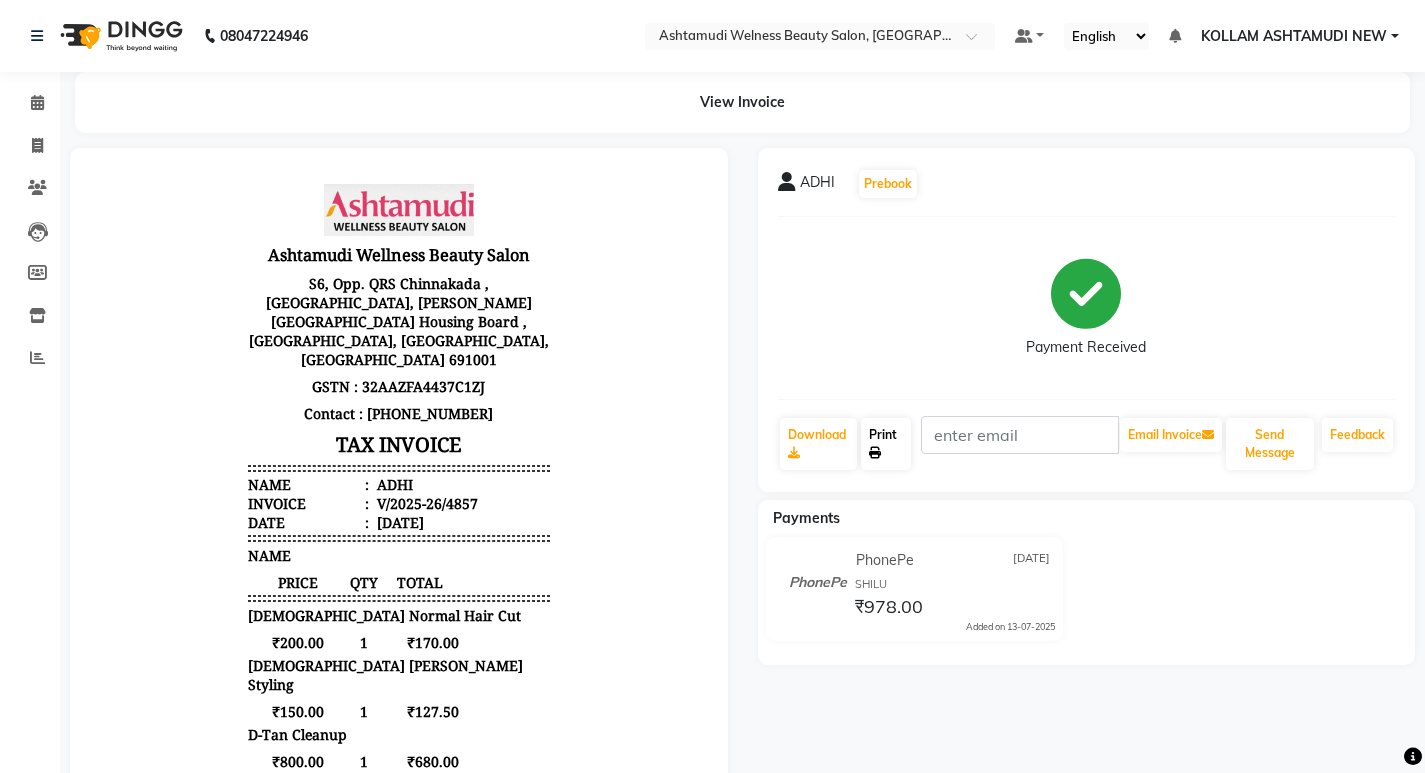 click 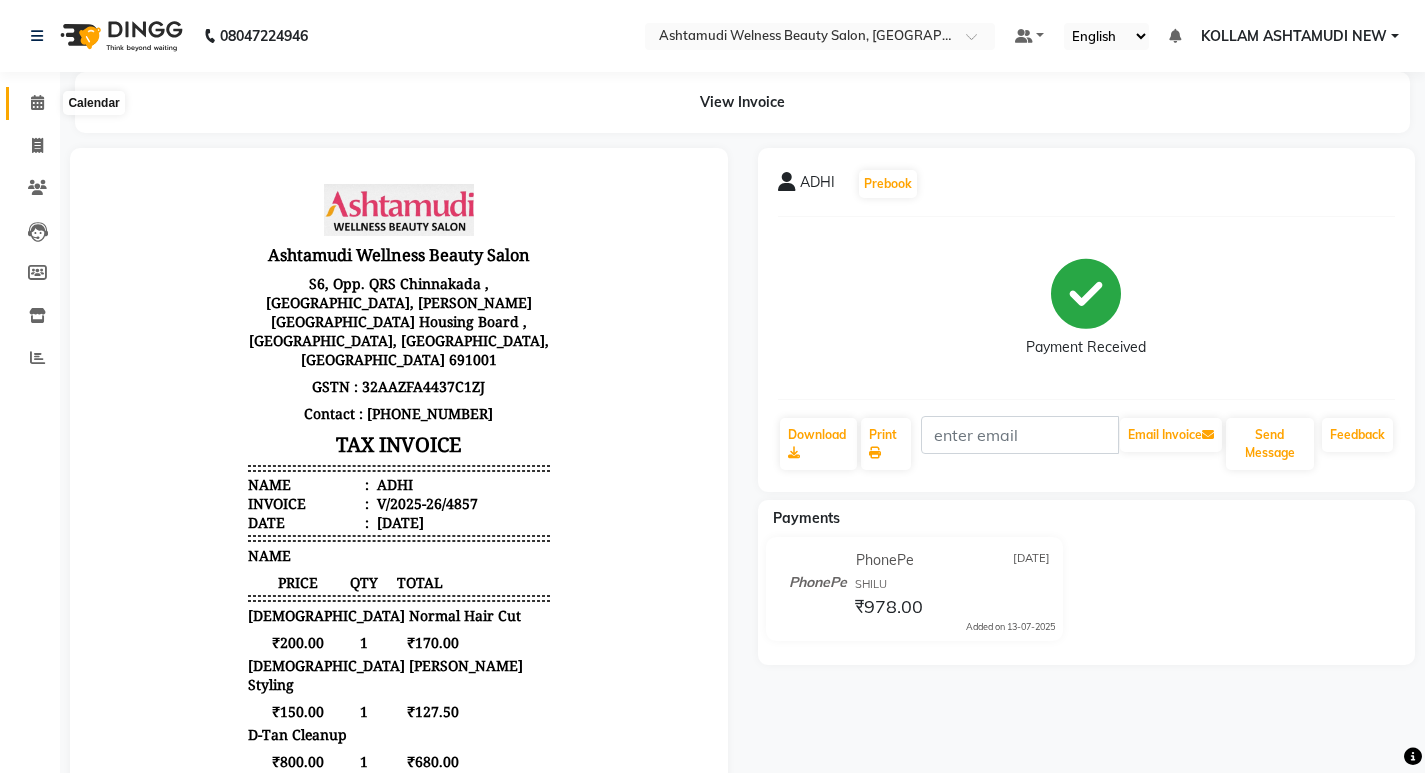 click 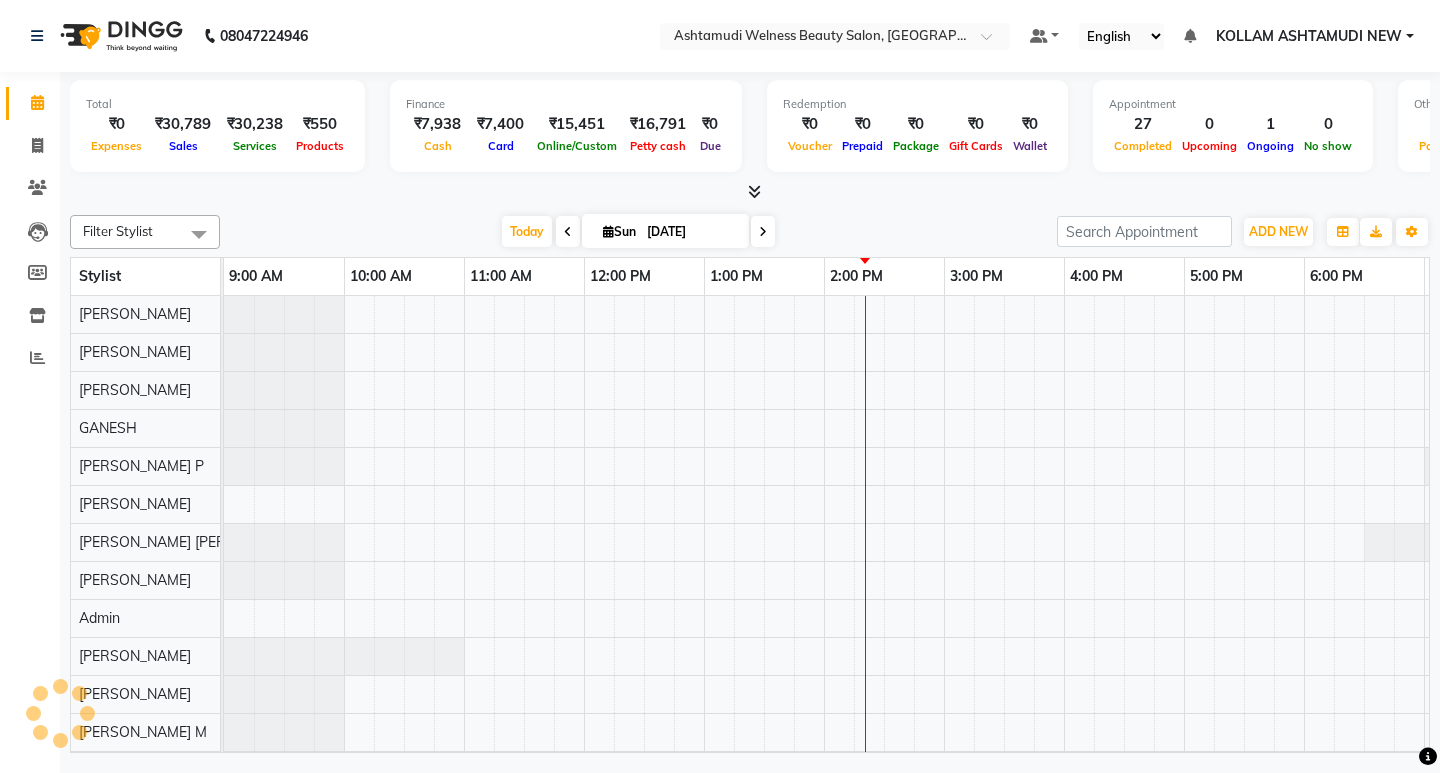 scroll, scrollTop: 0, scrollLeft: 0, axis: both 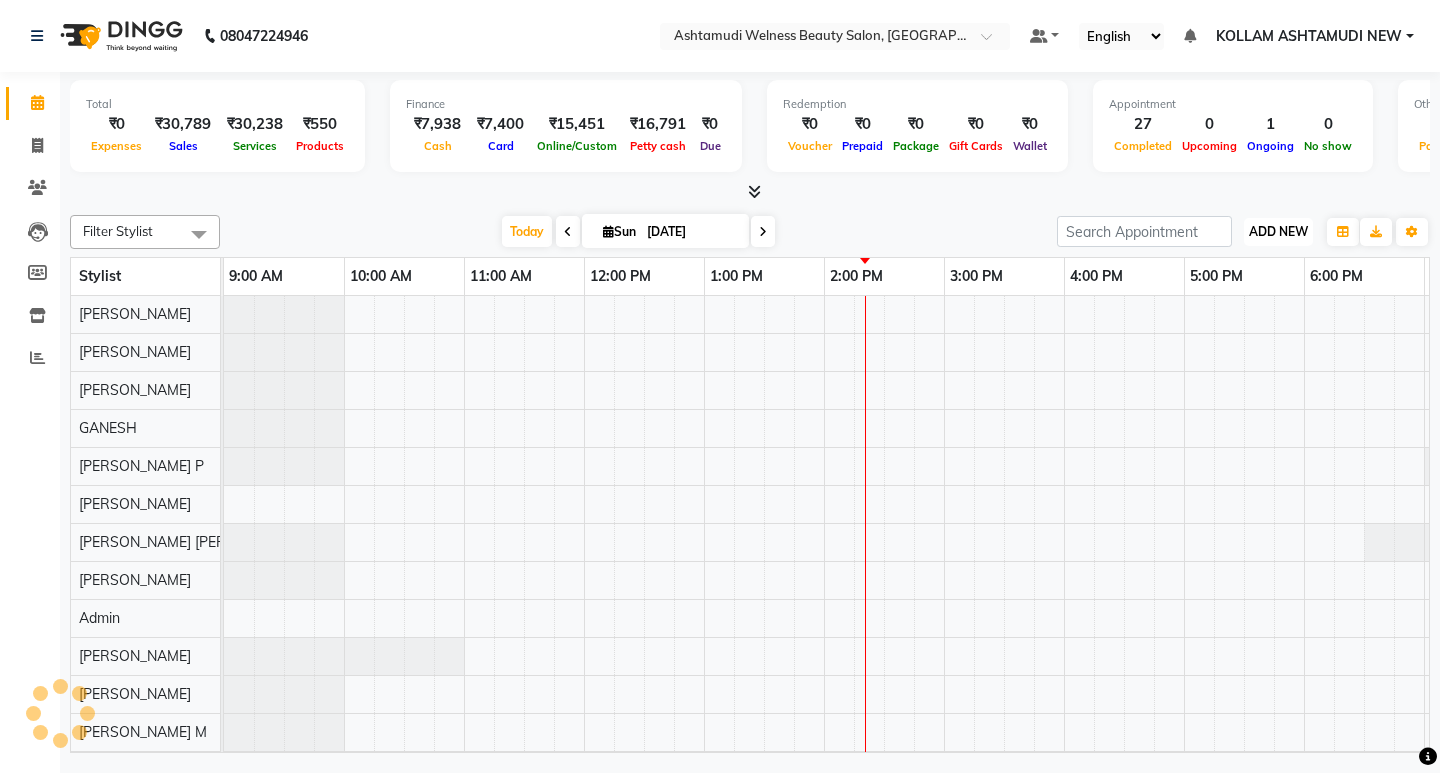 click on "ADD NEW" at bounding box center [1278, 231] 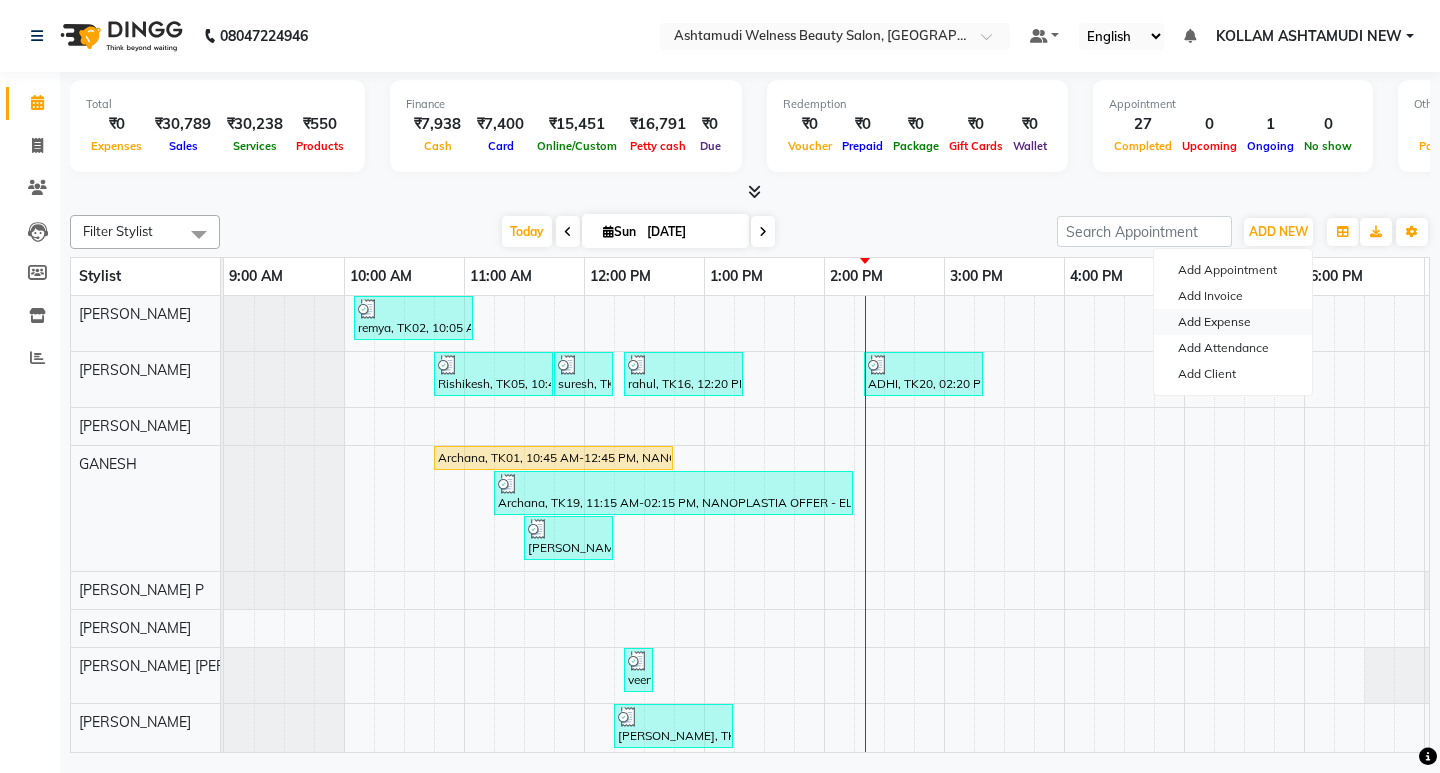 click on "Add Expense" at bounding box center [1233, 322] 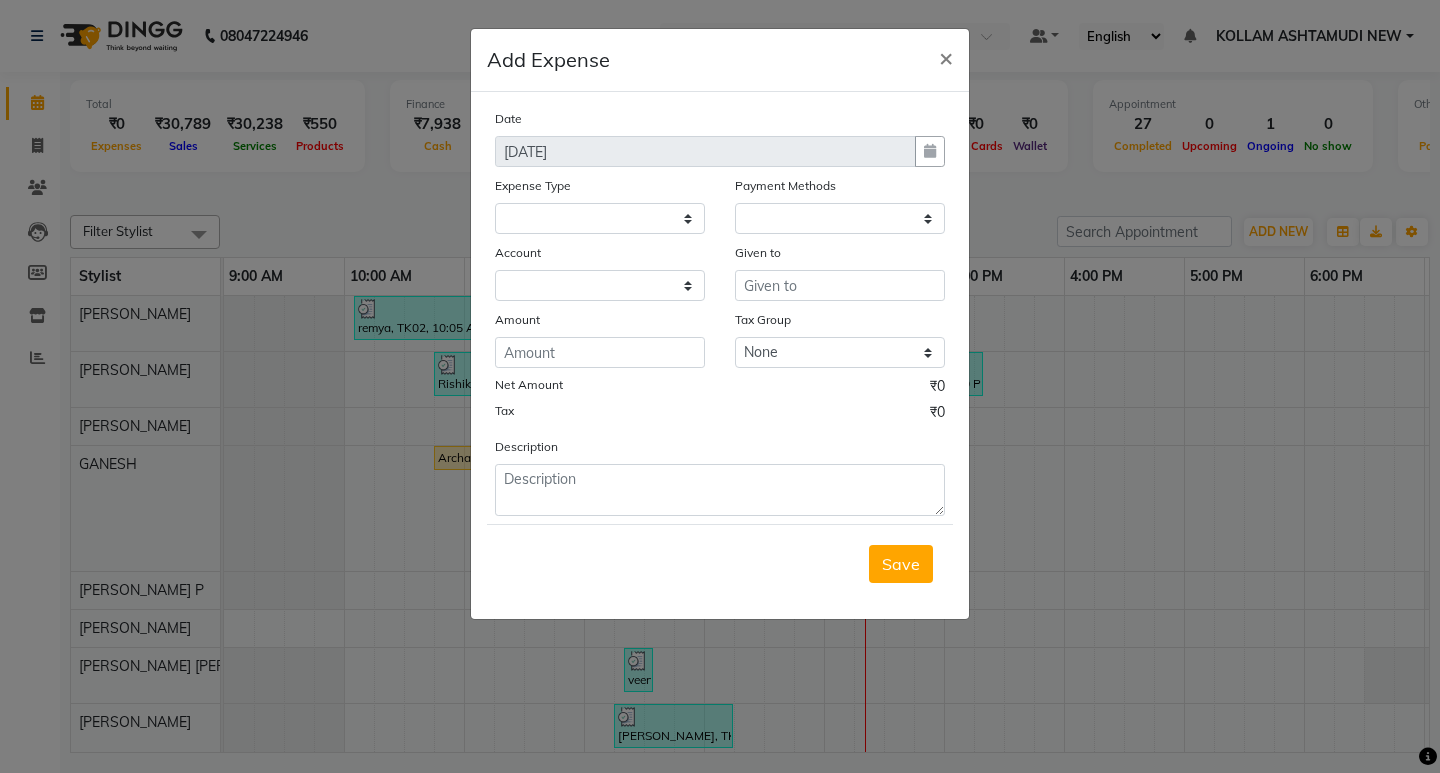select 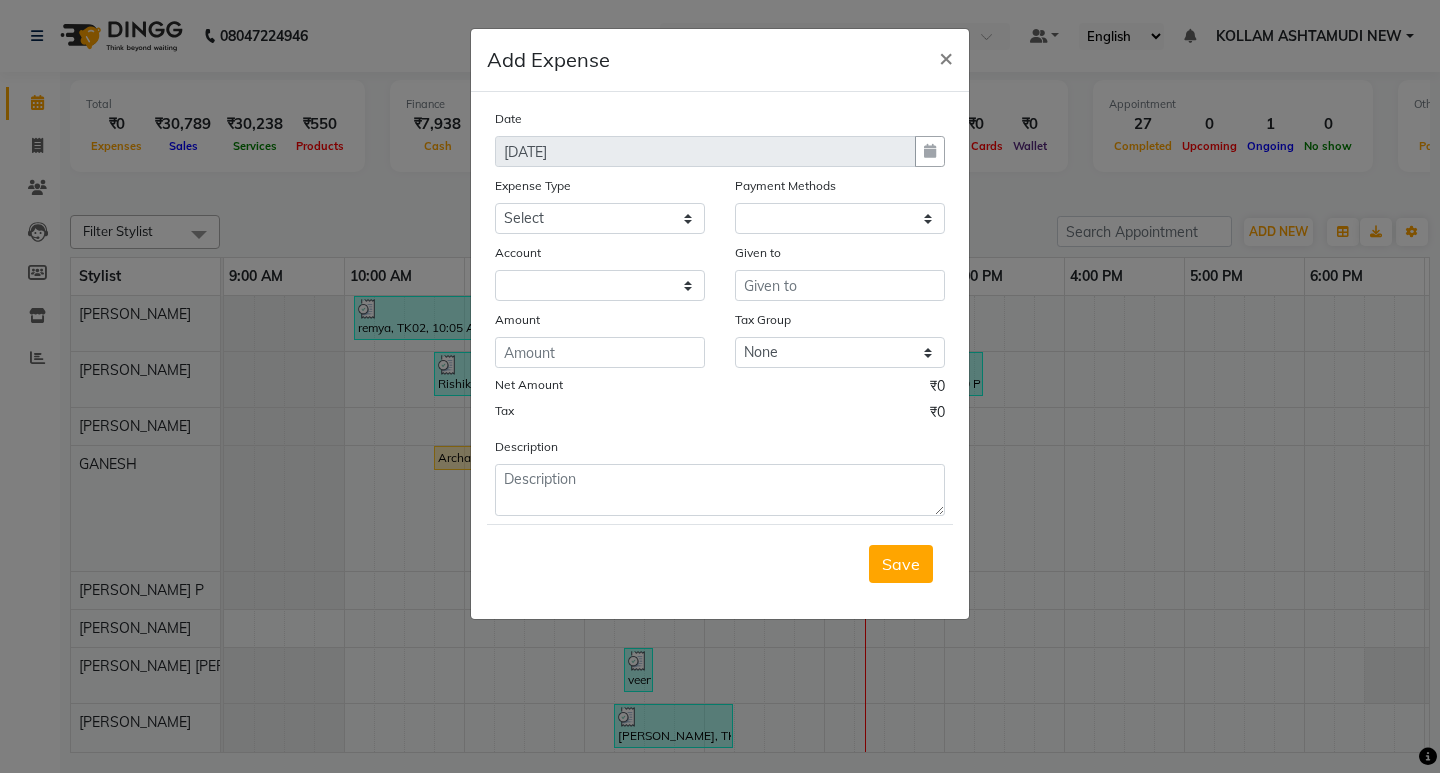 select on "1" 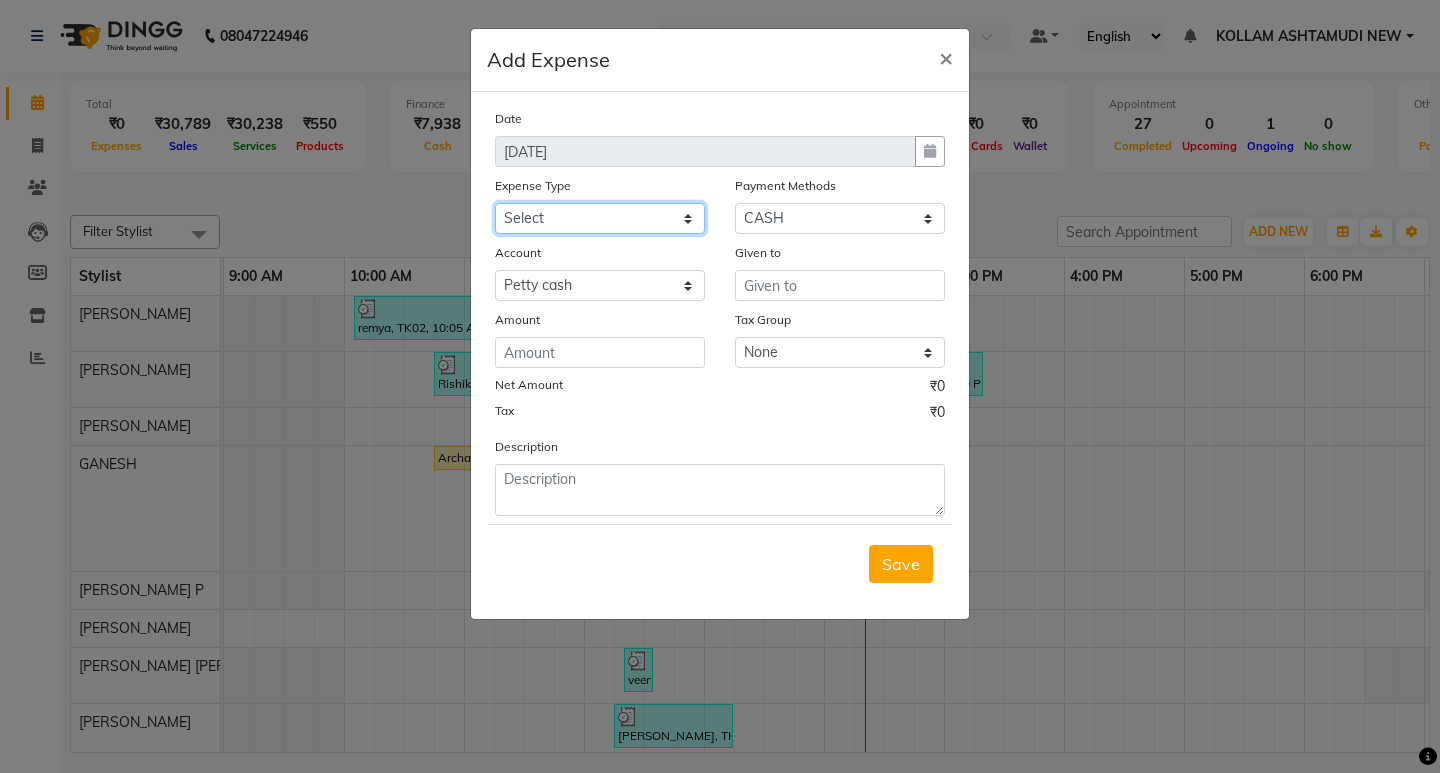 click on "Select ACCOMODATION EXPENSES ADVERTISEMENT SALES PROMOTIONAL EXPENSES Bonus BRIDAL ACCESSORIES REFUND BRIDAL COMMISSION BRIDAL FOOD BRIDAL INCENTIVES BRIDAL ORNAMENTS REFUND BRIDAL TA CASH DEPOSIT RAK BANK COMPUTER ACCESSORIES MOBILE PHONE Donation and Charity Expenses ELECTRICITY CHARGES ELECTRONICS FITTINGS Event Expense FISH FOOD EXPENSES FOOD REFRESHMENT FOR CLIENTS FOOD REFRESHMENT FOR STAFFS Freight And Forwarding Charges FUEL FOR GENERATOR FURNITURE AND EQUIPMENTS Gifts for Clients GIFTS FOR STAFFS GOKULAM CHITS HOSTEL RENT LAUNDRY EXPENSES LICENSE OTHER FEES LOADING UNLOADING CHARGES Medical Expenses MEHNDI PAYMENTS MISCELLANEOUS EXPENSES NEWSPAPER PERIODICALS Ornaments Maintenance Expense OVERTIME ALLOWANCES Payment For Pest Control Perfomance based incentives POSTAGE COURIER CHARGES Printing PRINTING STATIONERY EXPENSES PROFESSIONAL TAX REPAIRS MAINTENANCE ROUND OFF Salary SALARY ADVANCE Sales Incentives Membership Card SALES INCENTIVES PRODUCT SALES INCENTIVES SERVICES SALON ESSENTIALS SALON RENT" 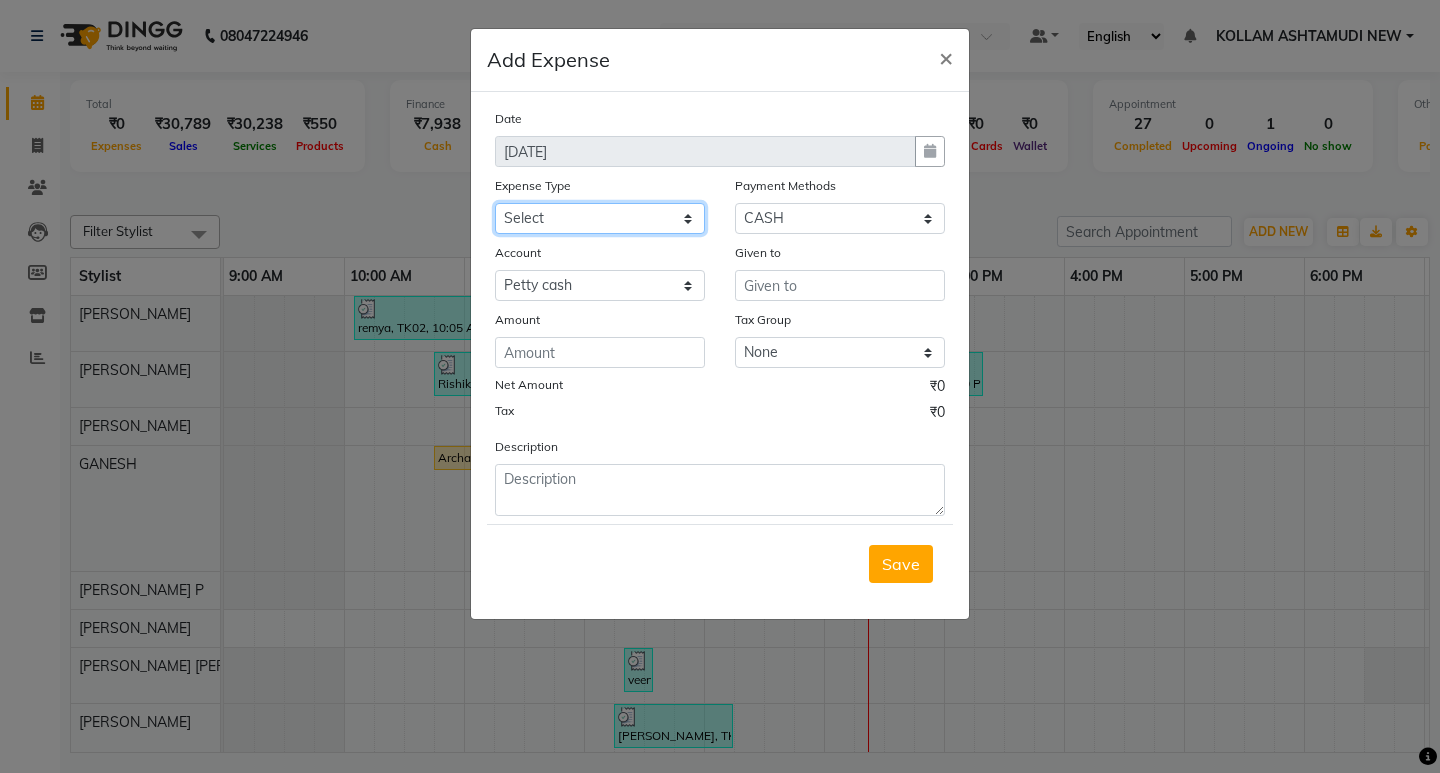 select on "6169" 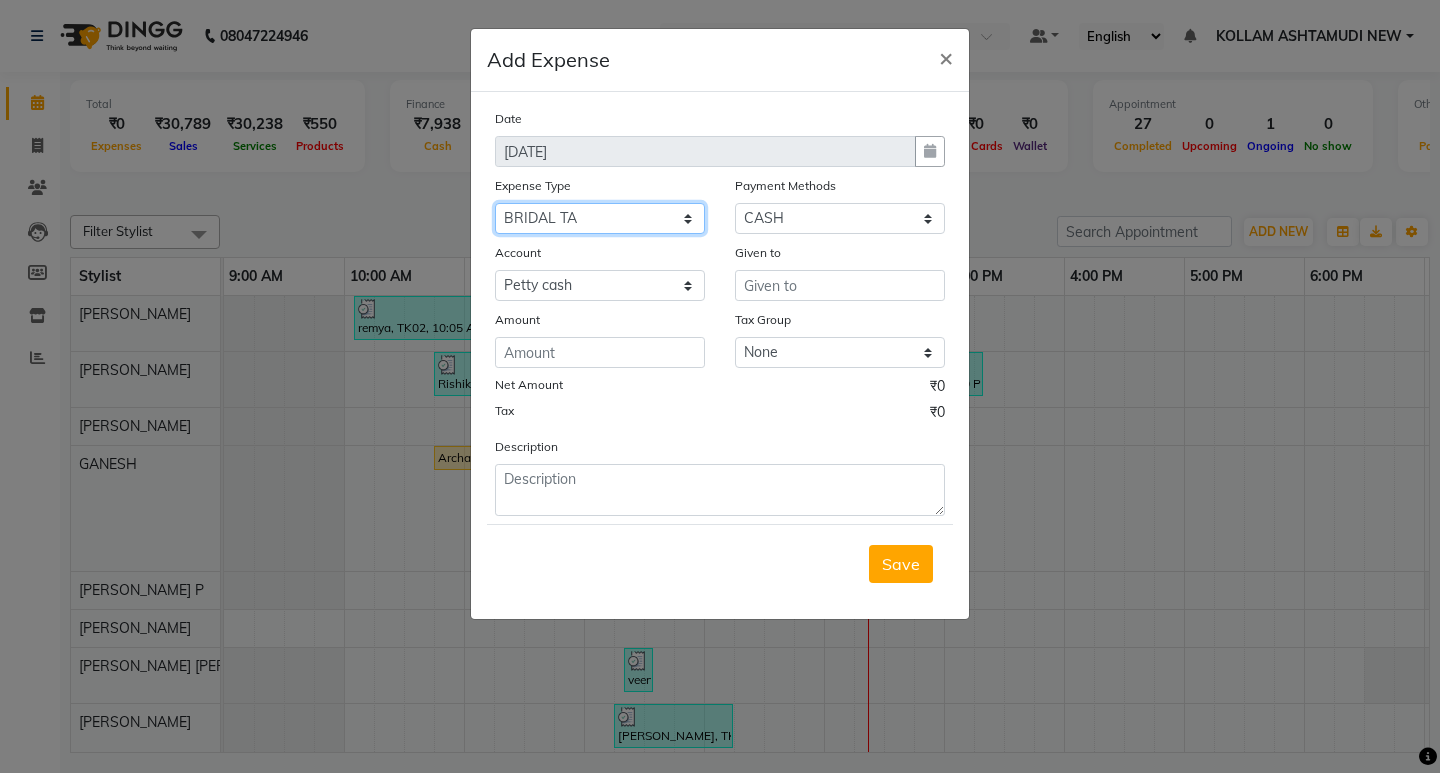 click on "Select ACCOMODATION EXPENSES ADVERTISEMENT SALES PROMOTIONAL EXPENSES Bonus BRIDAL ACCESSORIES REFUND BRIDAL COMMISSION BRIDAL FOOD BRIDAL INCENTIVES BRIDAL ORNAMENTS REFUND BRIDAL TA CASH DEPOSIT RAK BANK COMPUTER ACCESSORIES MOBILE PHONE Donation and Charity Expenses ELECTRICITY CHARGES ELECTRONICS FITTINGS Event Expense FISH FOOD EXPENSES FOOD REFRESHMENT FOR CLIENTS FOOD REFRESHMENT FOR STAFFS Freight And Forwarding Charges FUEL FOR GENERATOR FURNITURE AND EQUIPMENTS Gifts for Clients GIFTS FOR STAFFS GOKULAM CHITS HOSTEL RENT LAUNDRY EXPENSES LICENSE OTHER FEES LOADING UNLOADING CHARGES Medical Expenses MEHNDI PAYMENTS MISCELLANEOUS EXPENSES NEWSPAPER PERIODICALS Ornaments Maintenance Expense OVERTIME ALLOWANCES Payment For Pest Control Perfomance based incentives POSTAGE COURIER CHARGES Printing PRINTING STATIONERY EXPENSES PROFESSIONAL TAX REPAIRS MAINTENANCE ROUND OFF Salary SALARY ADVANCE Sales Incentives Membership Card SALES INCENTIVES PRODUCT SALES INCENTIVES SERVICES SALON ESSENTIALS SALON RENT" 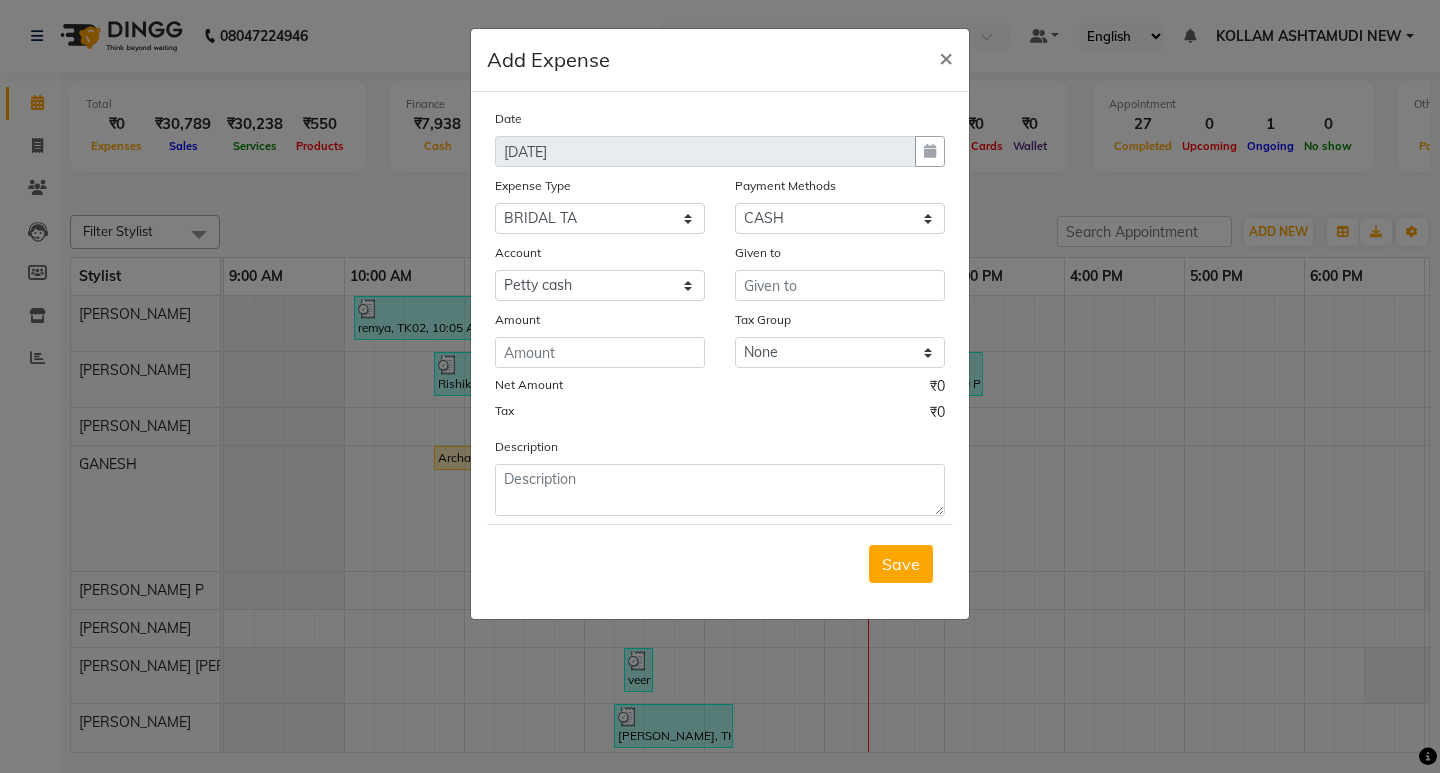 click on "Date 13-07-2025 Expense Type Select ACCOMODATION EXPENSES ADVERTISEMENT SALES PROMOTIONAL EXPENSES Bonus BRIDAL ACCESSORIES REFUND BRIDAL COMMISSION BRIDAL FOOD BRIDAL INCENTIVES BRIDAL ORNAMENTS REFUND BRIDAL TA CASH DEPOSIT RAK BANK COMPUTER ACCESSORIES MOBILE PHONE Donation and Charity Expenses ELECTRICITY CHARGES ELECTRONICS FITTINGS Event Expense FISH FOOD EXPENSES FOOD REFRESHMENT FOR CLIENTS FOOD REFRESHMENT FOR STAFFS Freight And Forwarding Charges FUEL FOR GENERATOR FURNITURE AND EQUIPMENTS Gifts for Clients GIFTS FOR STAFFS GOKULAM CHITS HOSTEL RENT LAUNDRY EXPENSES LICENSE OTHER FEES LOADING UNLOADING CHARGES Medical Expenses MEHNDI PAYMENTS MISCELLANEOUS EXPENSES NEWSPAPER PERIODICALS Ornaments Maintenance Expense OVERTIME ALLOWANCES Payment For Pest Control Perfomance based incentives POSTAGE COURIER CHARGES Printing PRINTING STATIONERY EXPENSES PROFESSIONAL TAX REPAIRS MAINTENANCE ROUND OFF Salary SALARY ADVANCE Sales Incentives Membership Card SALES INCENTIVES PRODUCT SALES INCENTIVES SERVICES" 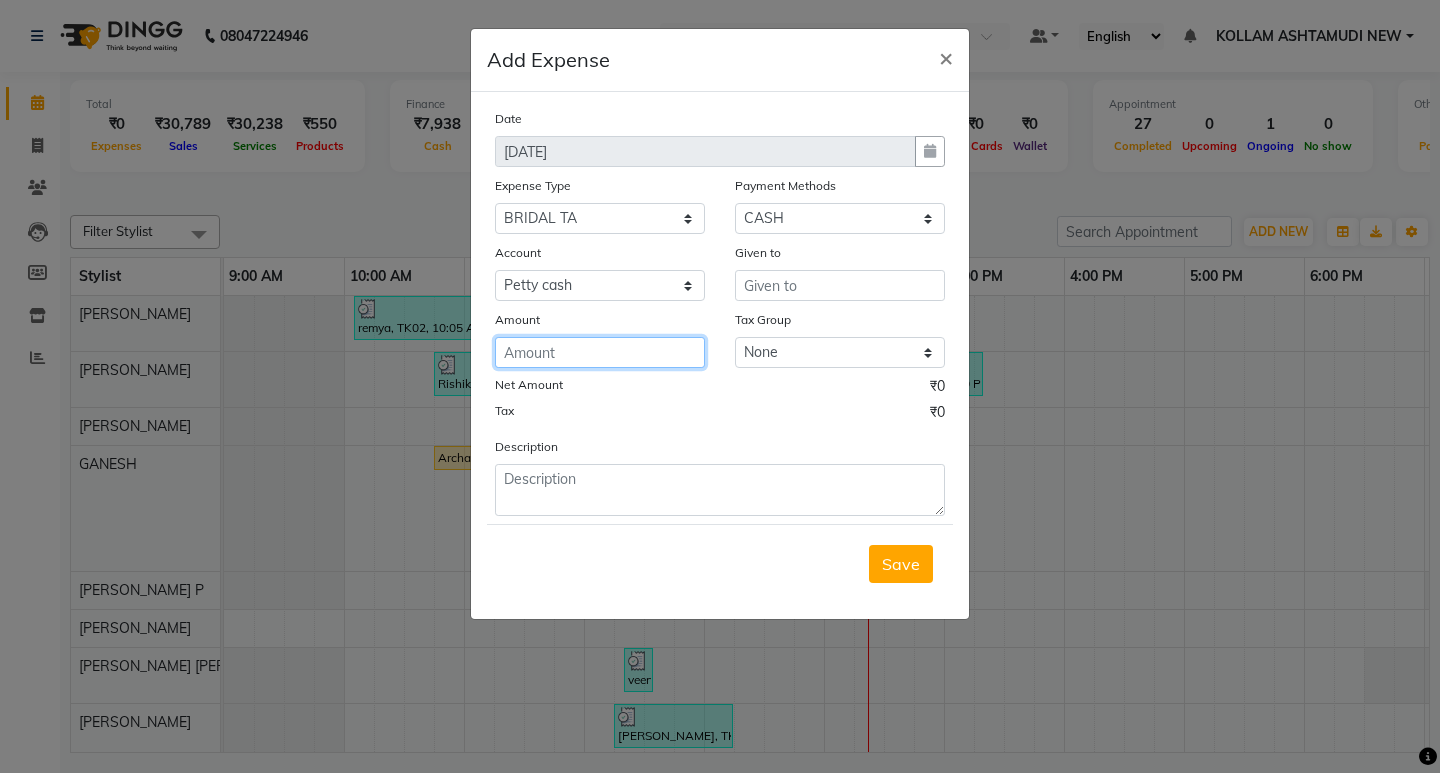 click 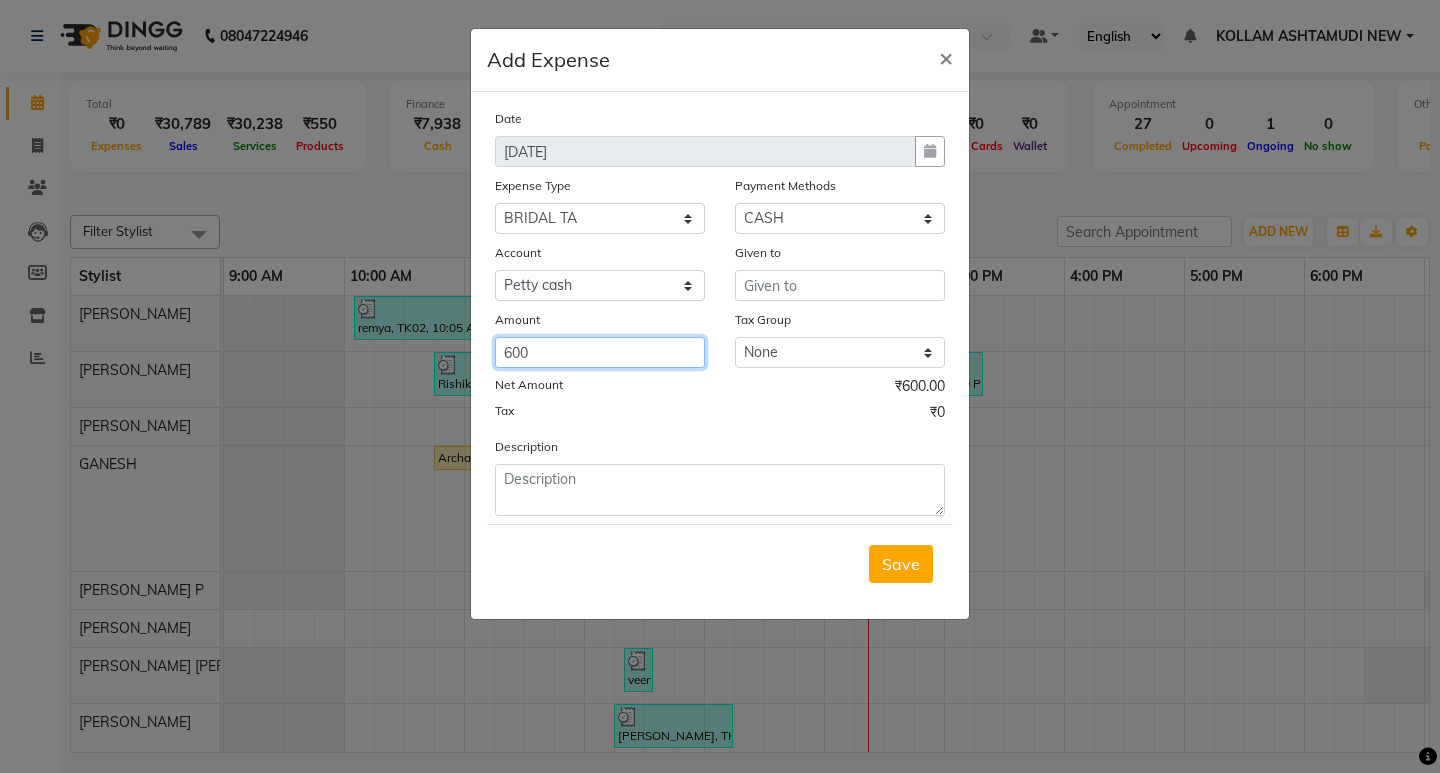 type on "600" 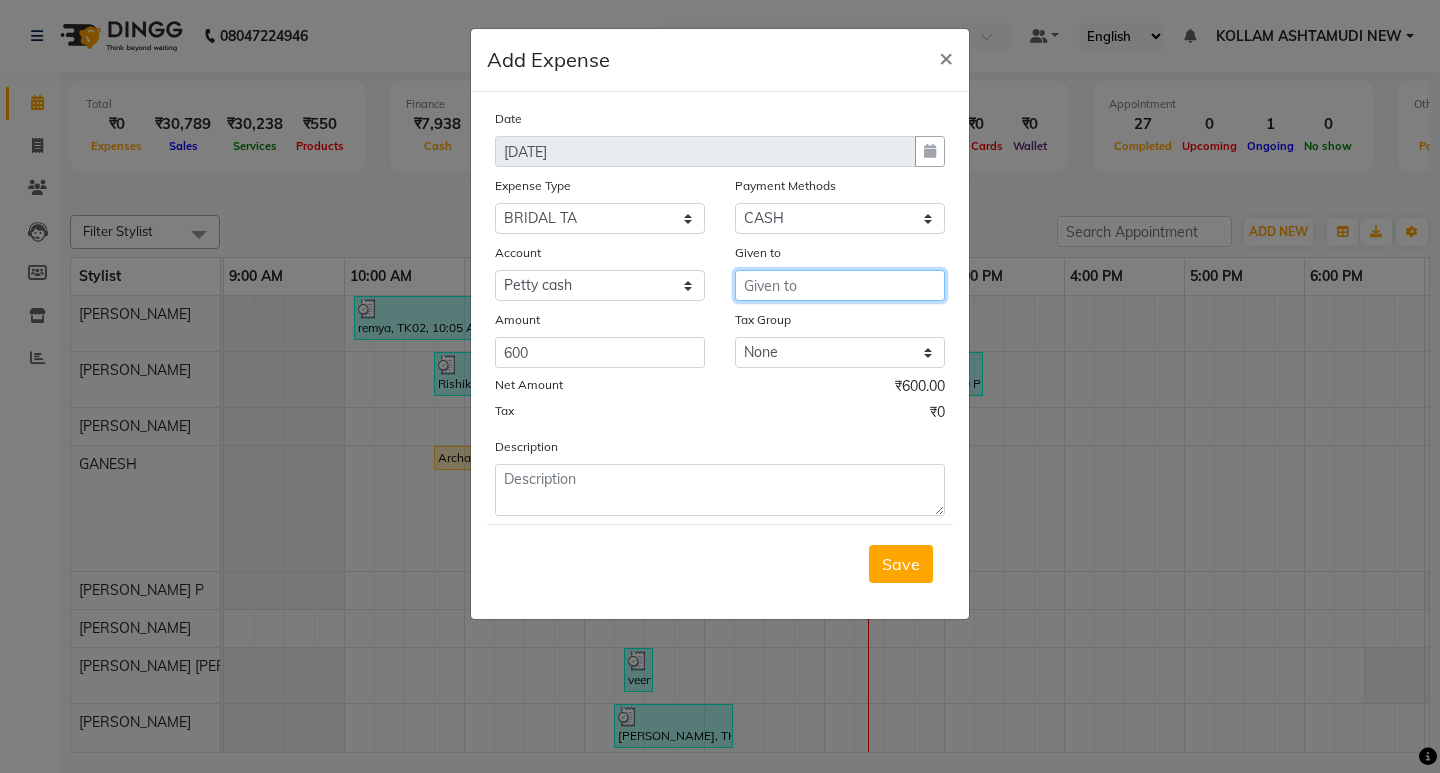 click at bounding box center [840, 285] 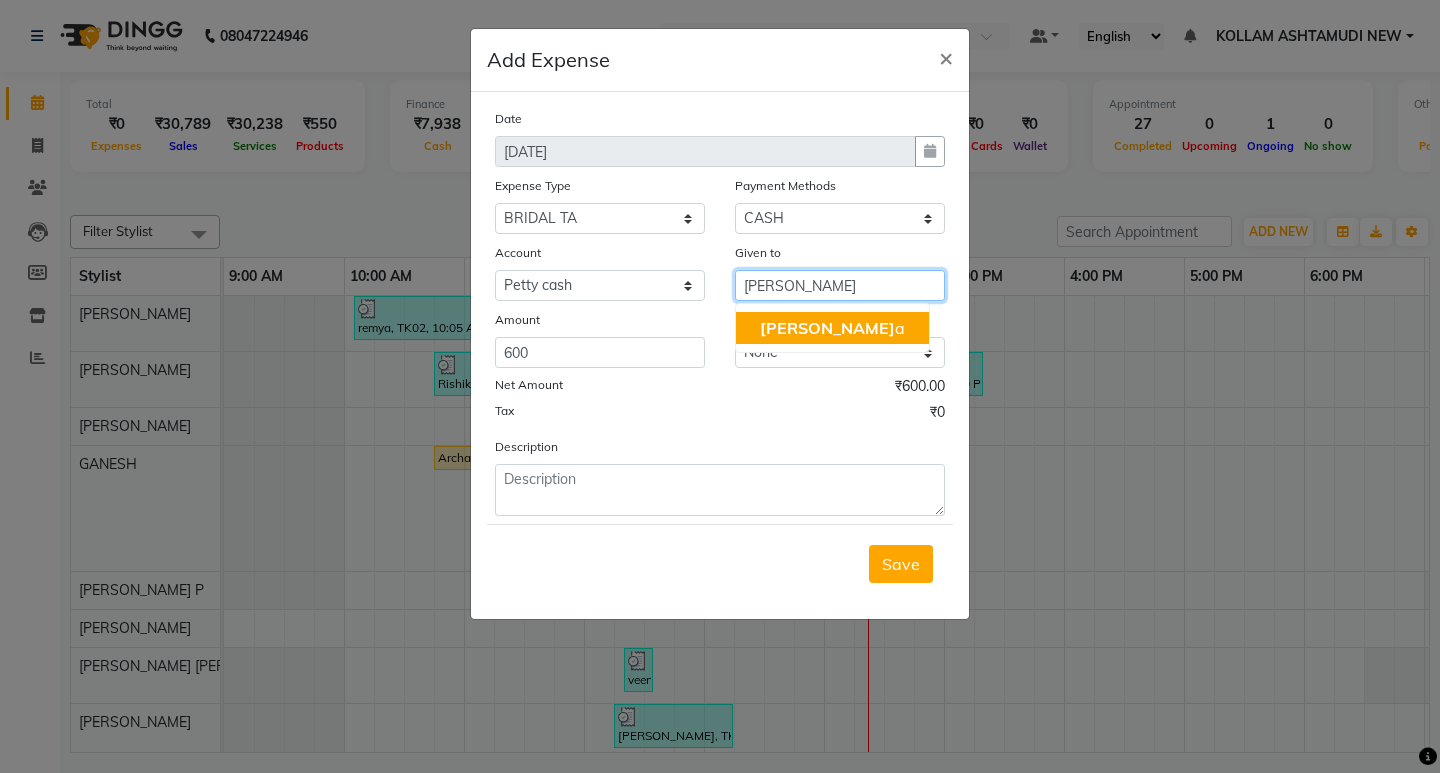 click on "Supriy a" at bounding box center [832, 328] 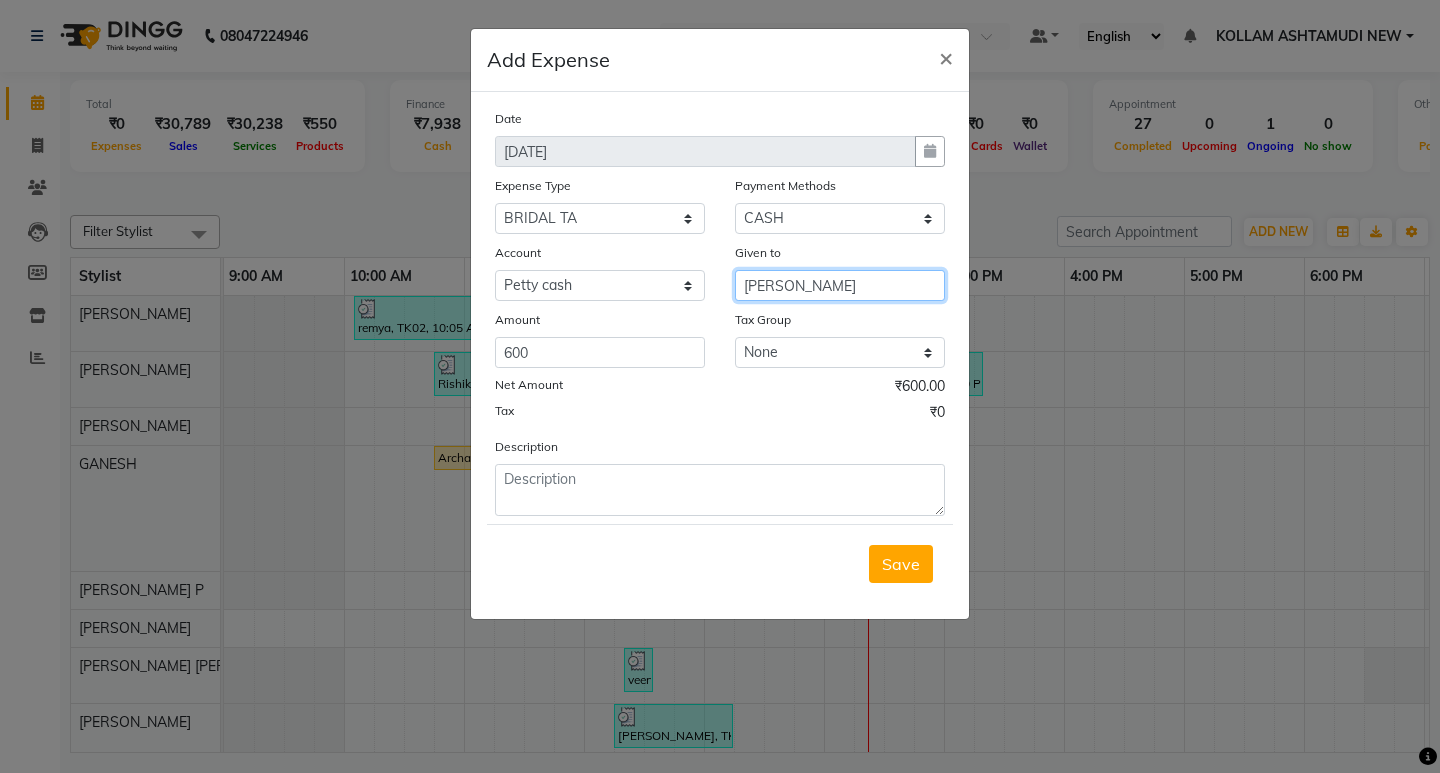 type on "[PERSON_NAME]" 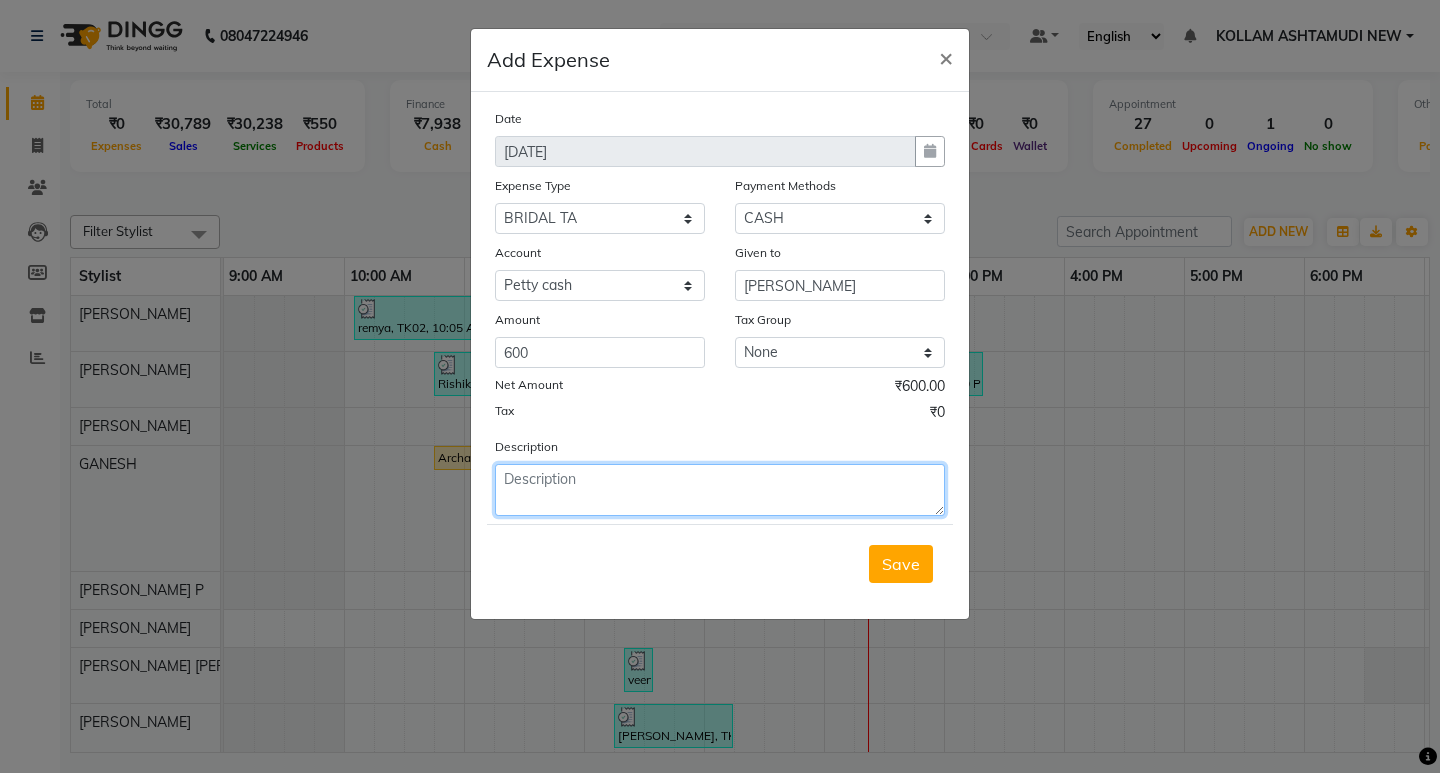 click 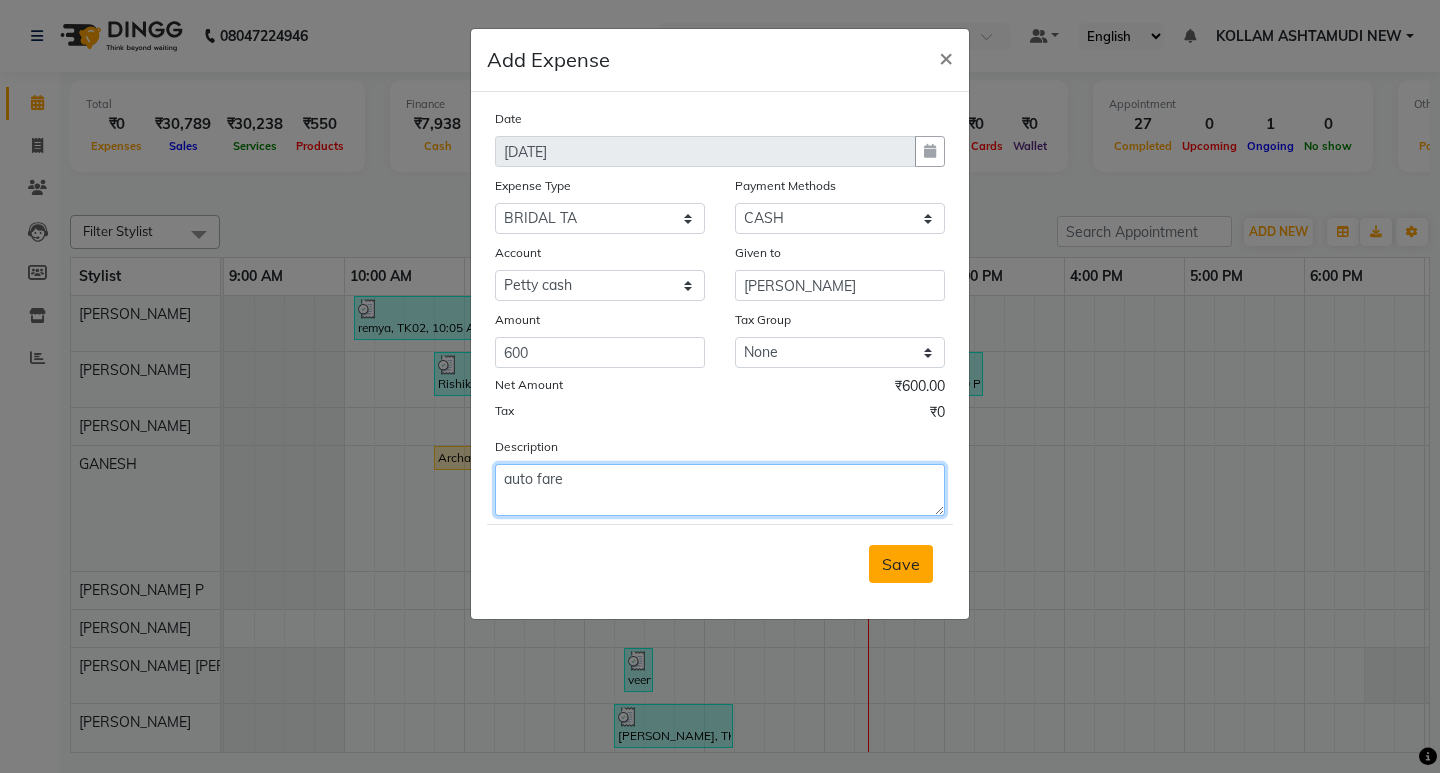 type on "auto fare" 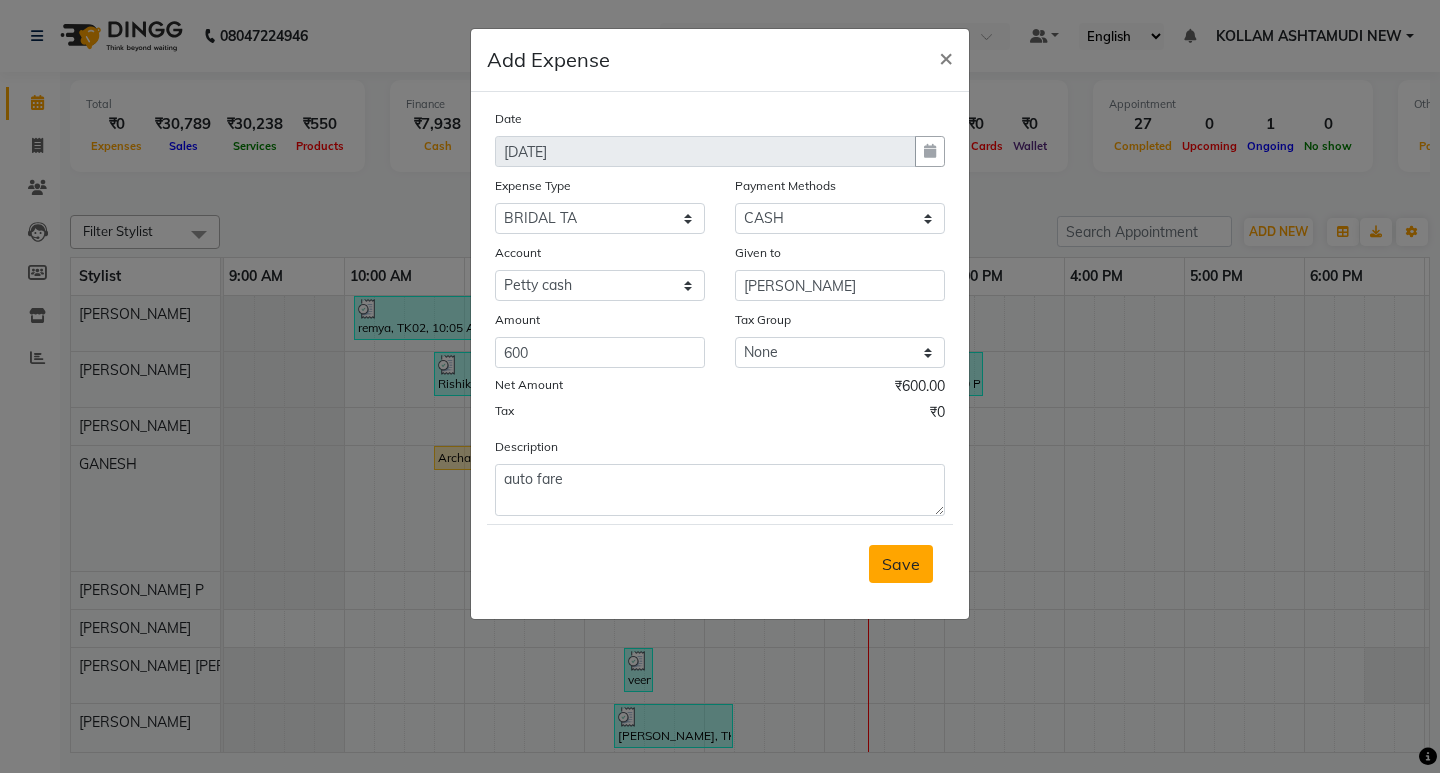 click on "Save" at bounding box center [901, 564] 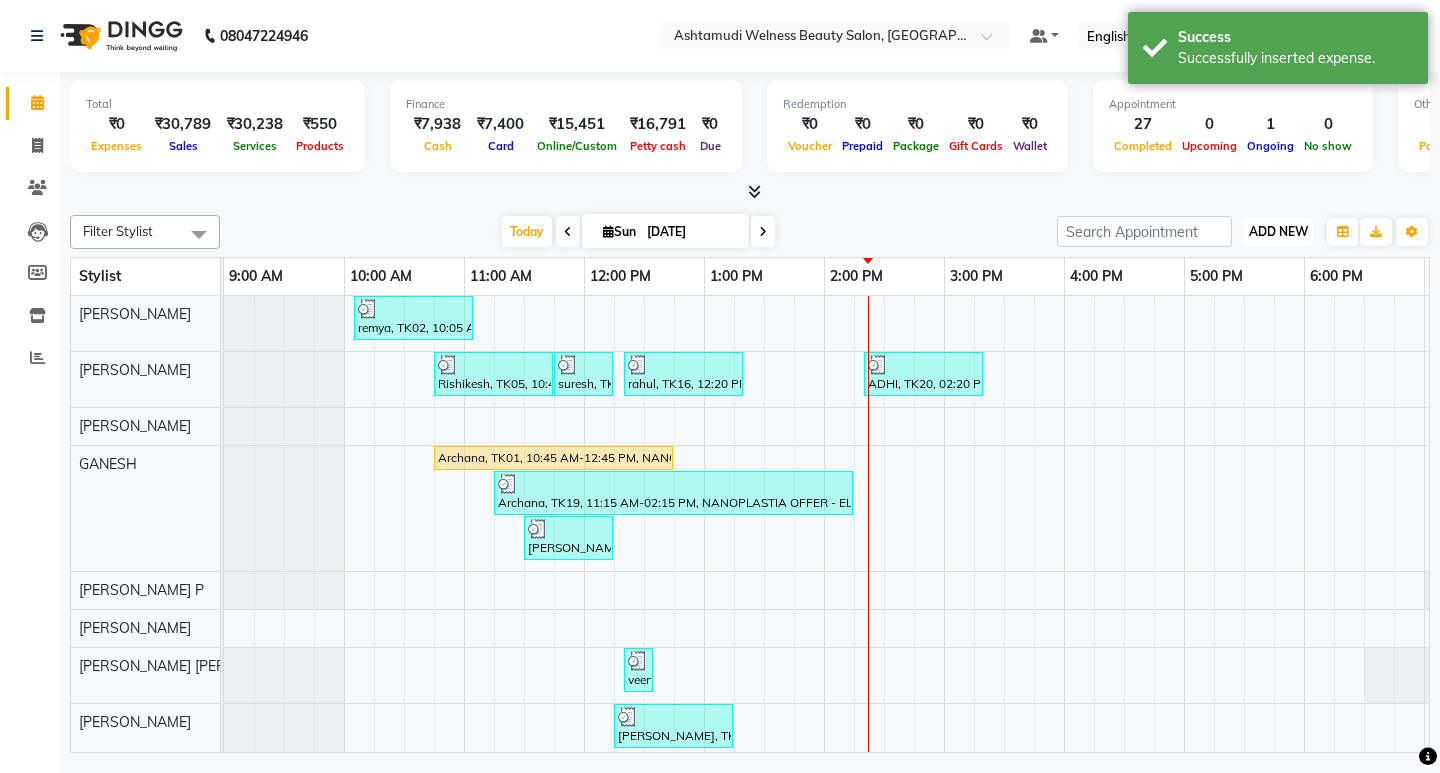 click on "ADD NEW Toggle Dropdown" at bounding box center [1278, 232] 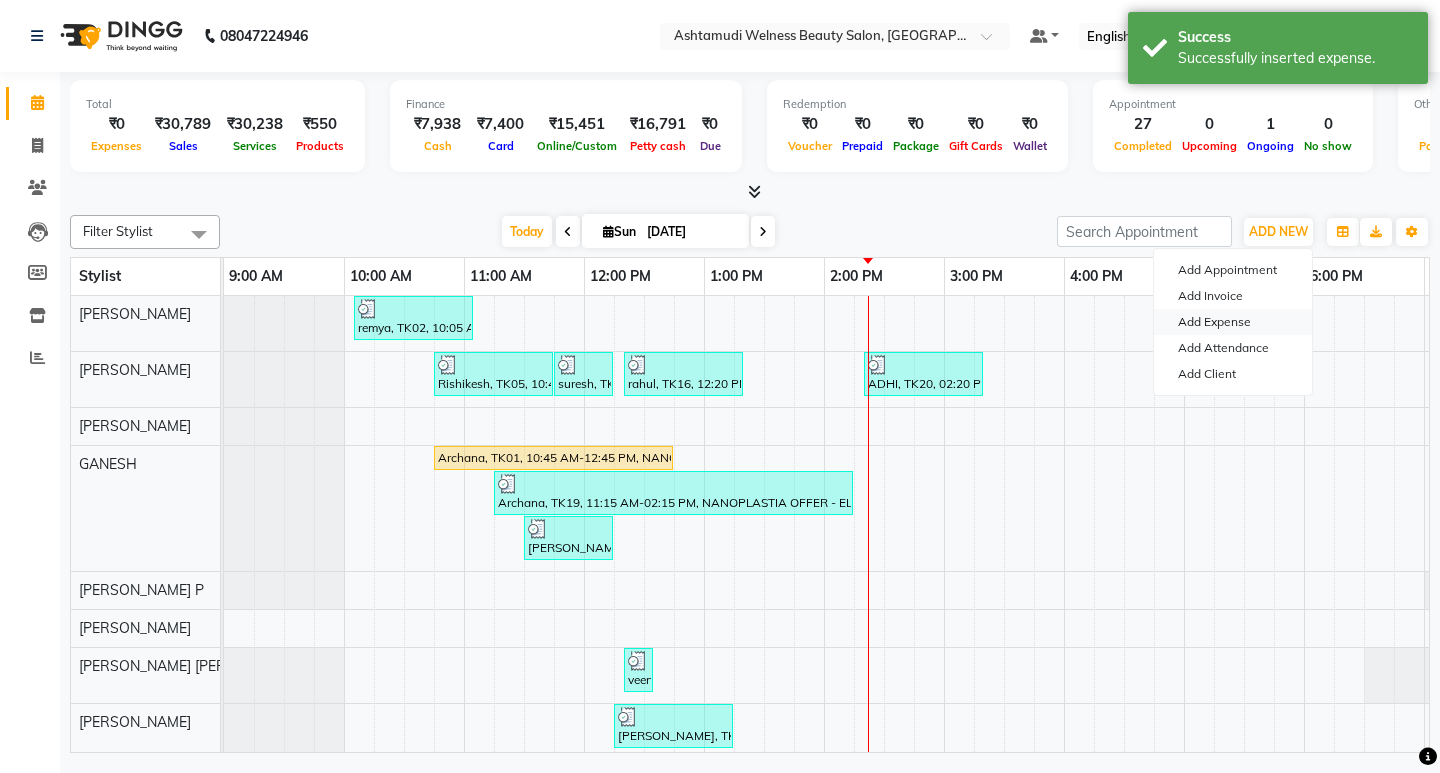 click on "Add Expense" at bounding box center [1233, 322] 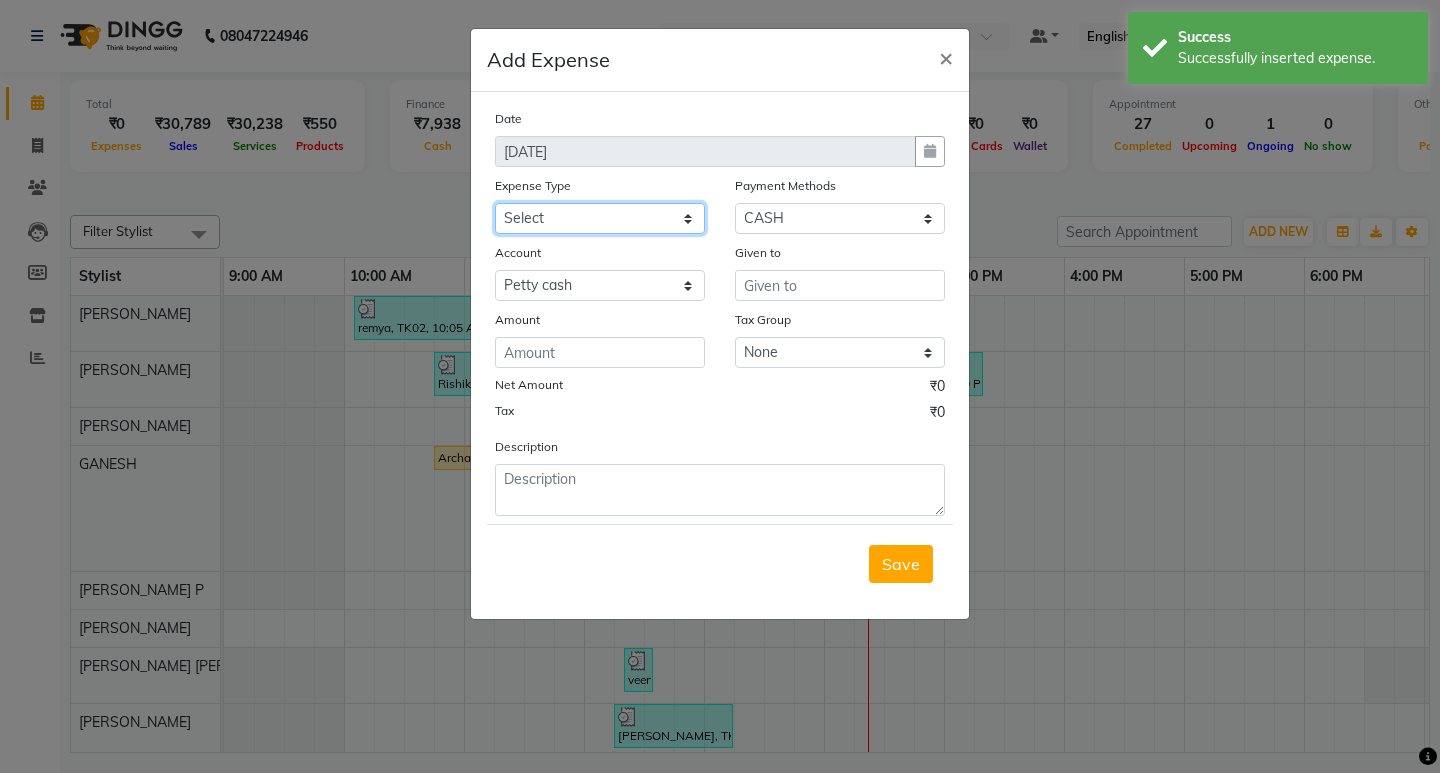 click on "Select ACCOMODATION EXPENSES ADVERTISEMENT SALES PROMOTIONAL EXPENSES Bonus BRIDAL ACCESSORIES REFUND BRIDAL COMMISSION BRIDAL FOOD BRIDAL INCENTIVES BRIDAL ORNAMENTS REFUND BRIDAL TA CASH DEPOSIT RAK BANK COMPUTER ACCESSORIES MOBILE PHONE Donation and Charity Expenses ELECTRICITY CHARGES ELECTRONICS FITTINGS Event Expense FISH FOOD EXPENSES FOOD REFRESHMENT FOR CLIENTS FOOD REFRESHMENT FOR STAFFS Freight And Forwarding Charges FUEL FOR GENERATOR FURNITURE AND EQUIPMENTS Gifts for Clients GIFTS FOR STAFFS GOKULAM CHITS HOSTEL RENT LAUNDRY EXPENSES LICENSE OTHER FEES LOADING UNLOADING CHARGES Medical Expenses MEHNDI PAYMENTS MISCELLANEOUS EXPENSES NEWSPAPER PERIODICALS Ornaments Maintenance Expense OVERTIME ALLOWANCES Payment For Pest Control Perfomance based incentives POSTAGE COURIER CHARGES Printing PRINTING STATIONERY EXPENSES PROFESSIONAL TAX REPAIRS MAINTENANCE ROUND OFF Salary SALARY ADVANCE Sales Incentives Membership Card SALES INCENTIVES PRODUCT SALES INCENTIVES SERVICES SALON ESSENTIALS SALON RENT" 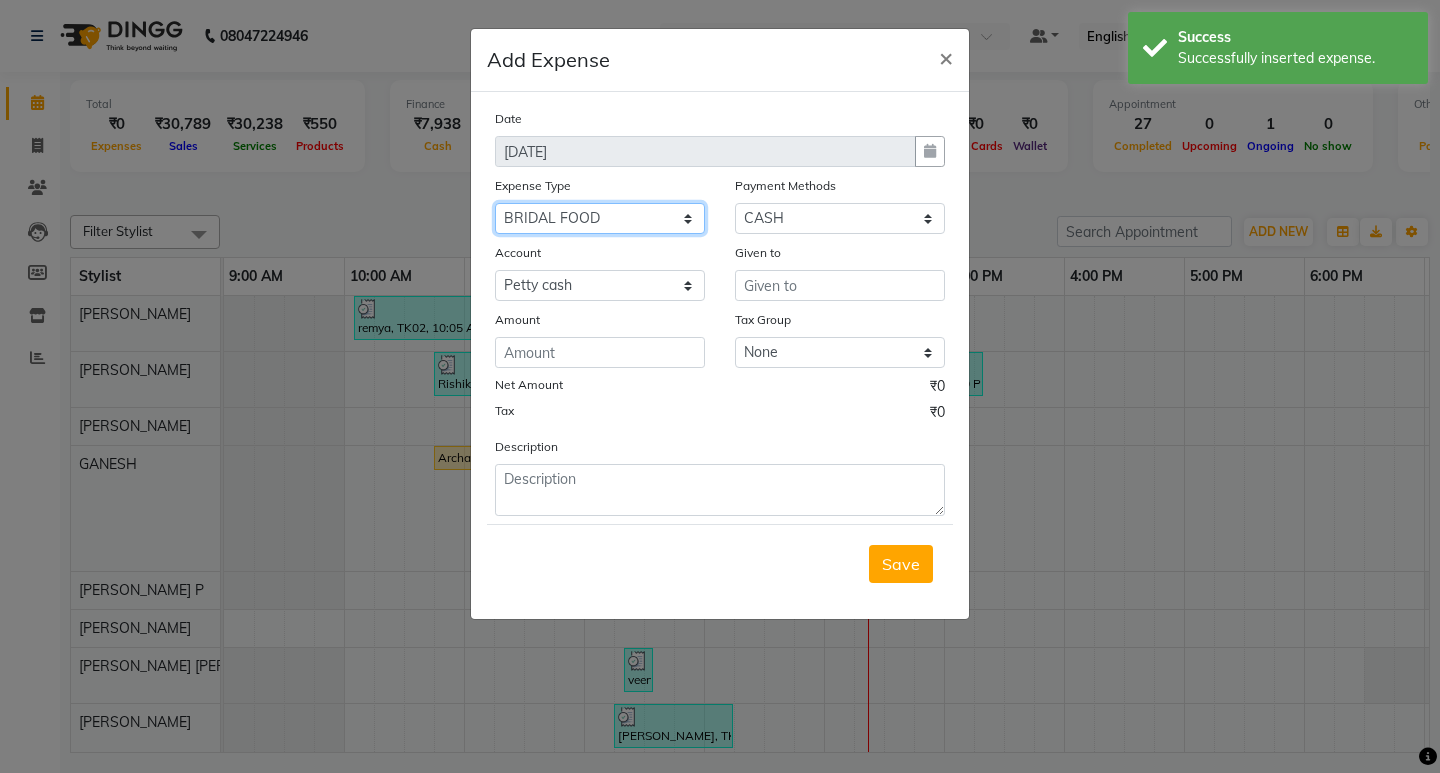 click on "Select ACCOMODATION EXPENSES ADVERTISEMENT SALES PROMOTIONAL EXPENSES Bonus BRIDAL ACCESSORIES REFUND BRIDAL COMMISSION BRIDAL FOOD BRIDAL INCENTIVES BRIDAL ORNAMENTS REFUND BRIDAL TA CASH DEPOSIT RAK BANK COMPUTER ACCESSORIES MOBILE PHONE Donation and Charity Expenses ELECTRICITY CHARGES ELECTRONICS FITTINGS Event Expense FISH FOOD EXPENSES FOOD REFRESHMENT FOR CLIENTS FOOD REFRESHMENT FOR STAFFS Freight And Forwarding Charges FUEL FOR GENERATOR FURNITURE AND EQUIPMENTS Gifts for Clients GIFTS FOR STAFFS GOKULAM CHITS HOSTEL RENT LAUNDRY EXPENSES LICENSE OTHER FEES LOADING UNLOADING CHARGES Medical Expenses MEHNDI PAYMENTS MISCELLANEOUS EXPENSES NEWSPAPER PERIODICALS Ornaments Maintenance Expense OVERTIME ALLOWANCES Payment For Pest Control Perfomance based incentives POSTAGE COURIER CHARGES Printing PRINTING STATIONERY EXPENSES PROFESSIONAL TAX REPAIRS MAINTENANCE ROUND OFF Salary SALARY ADVANCE Sales Incentives Membership Card SALES INCENTIVES PRODUCT SALES INCENTIVES SERVICES SALON ESSENTIALS SALON RENT" 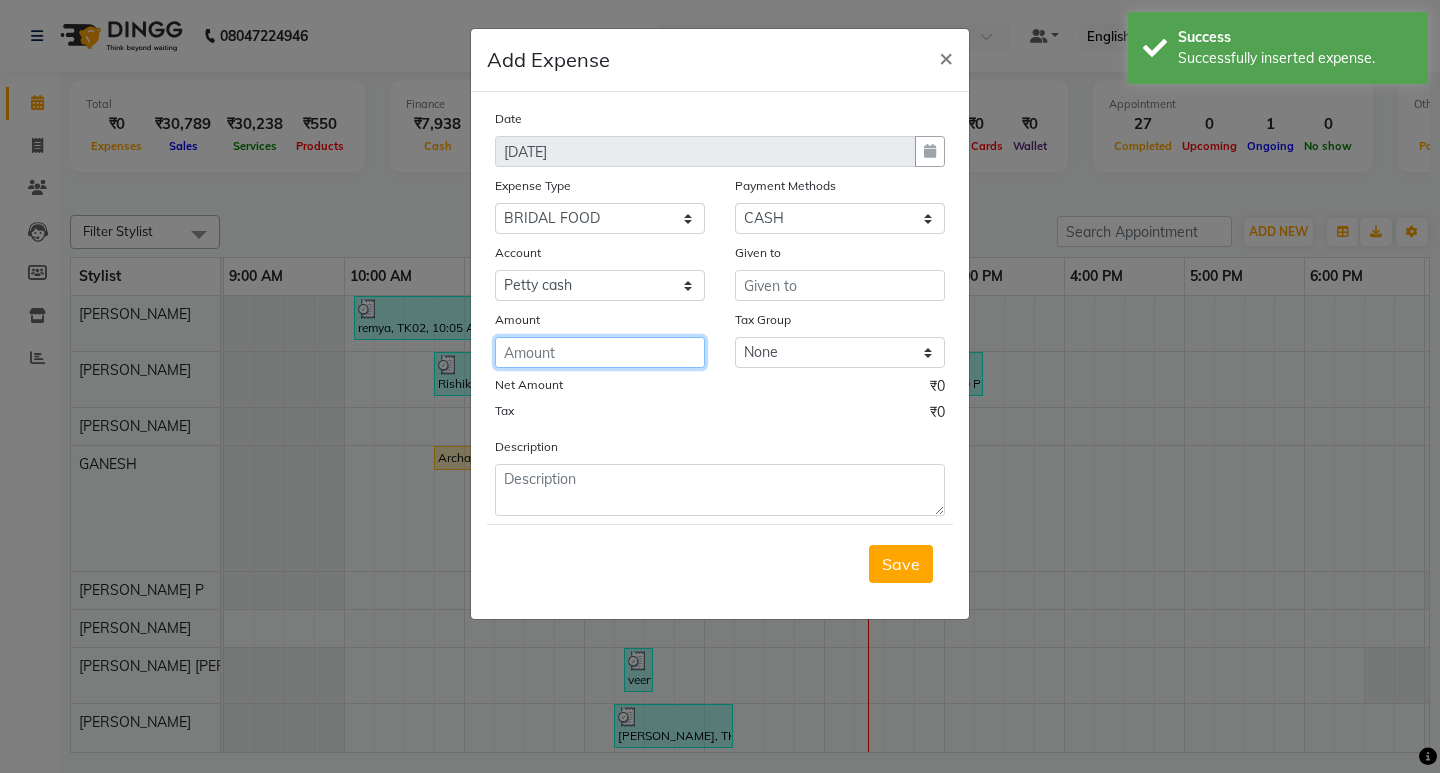 click 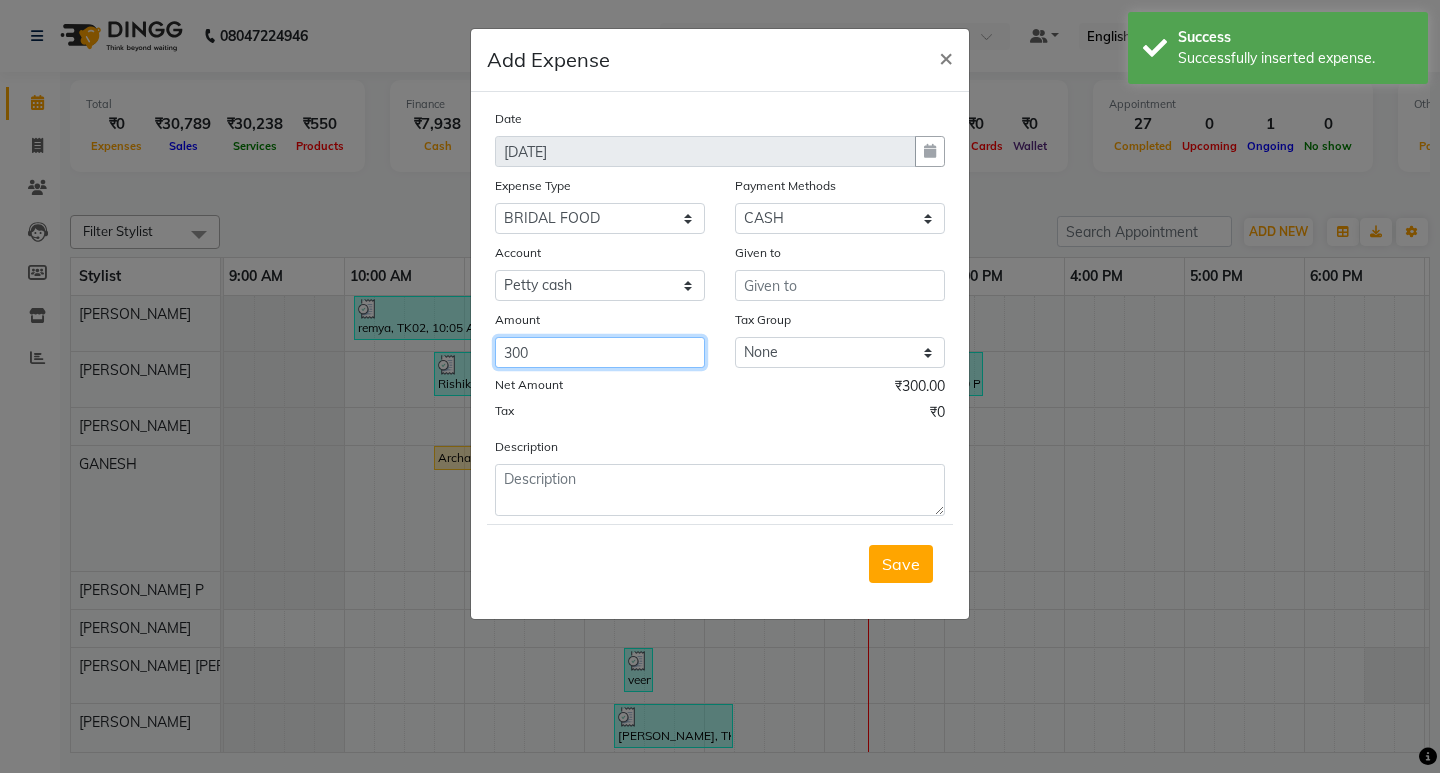 type on "300" 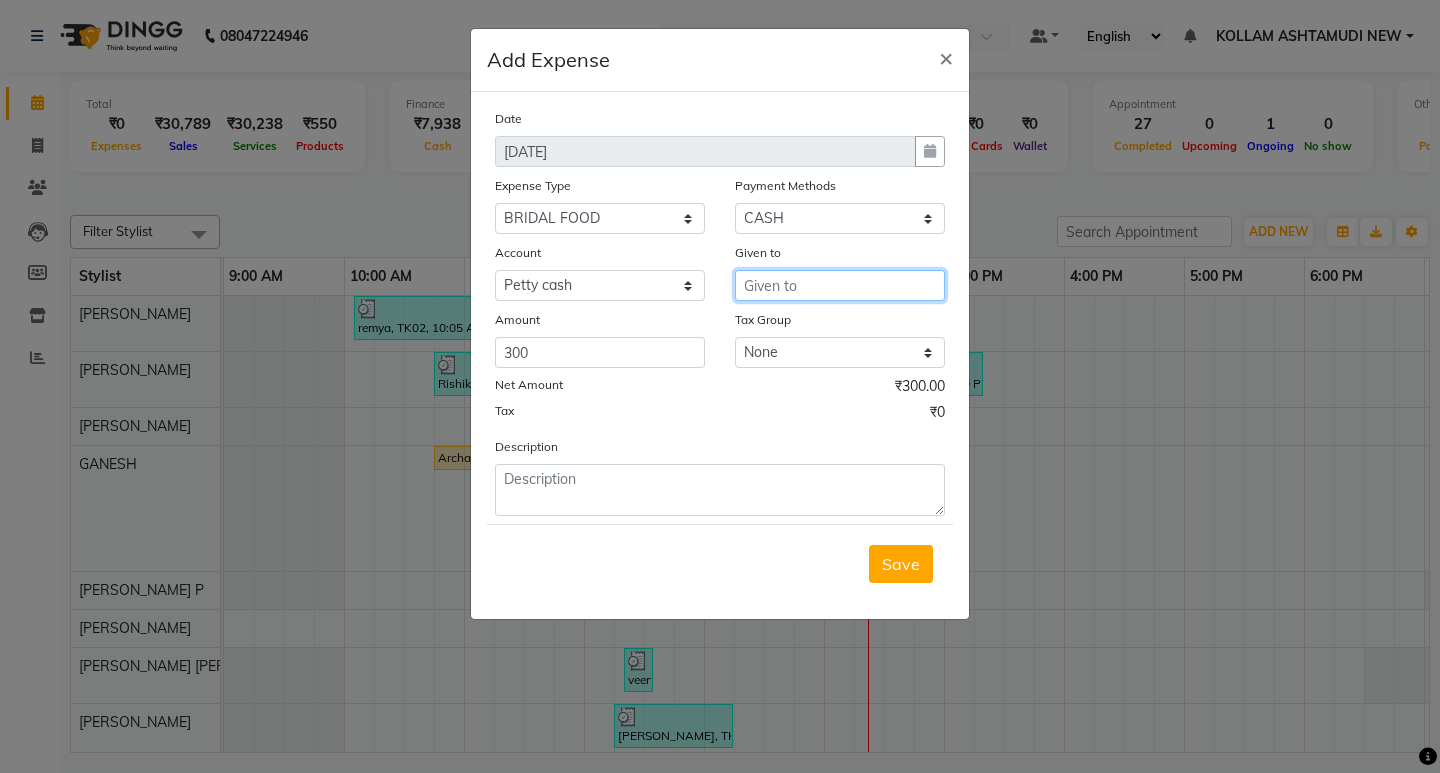 click at bounding box center [840, 285] 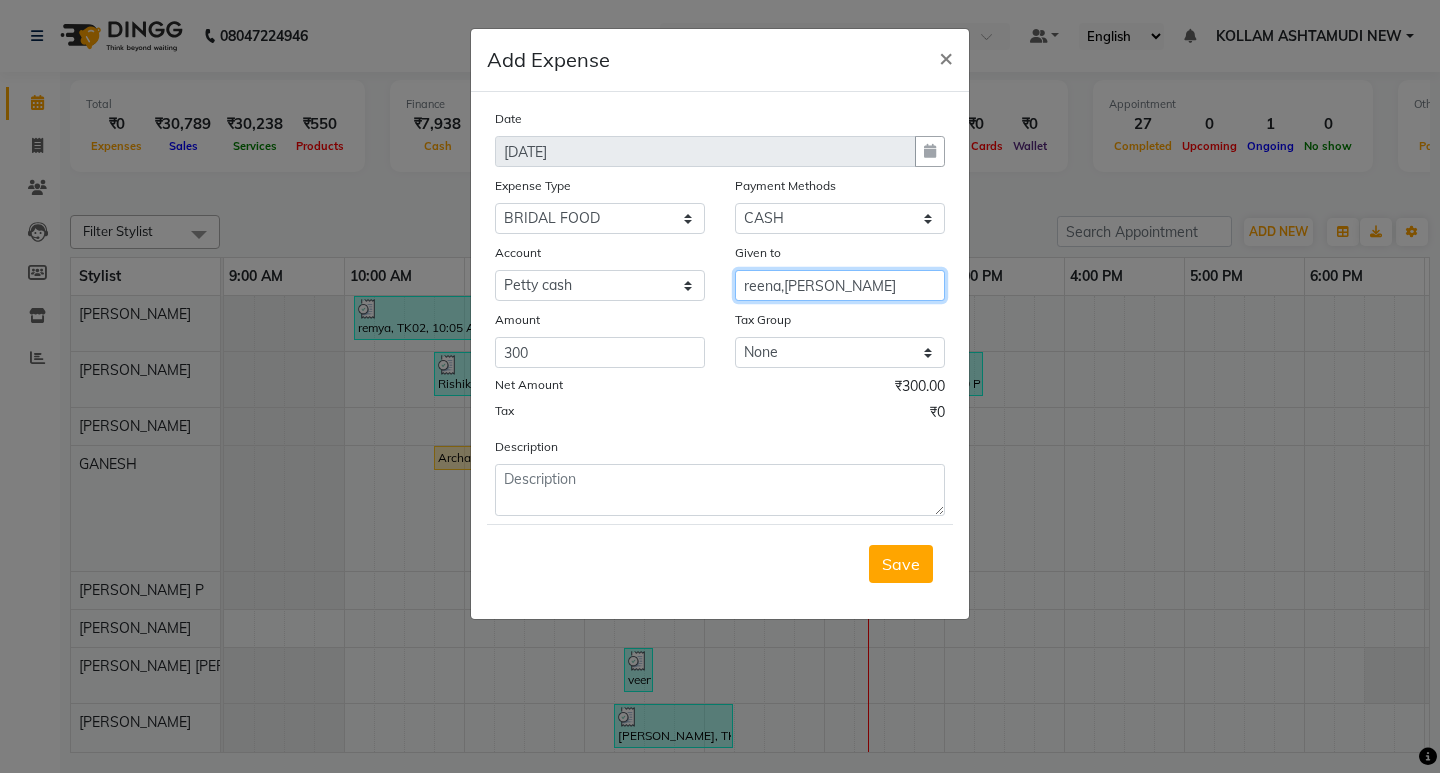 type on "reena,supriya" 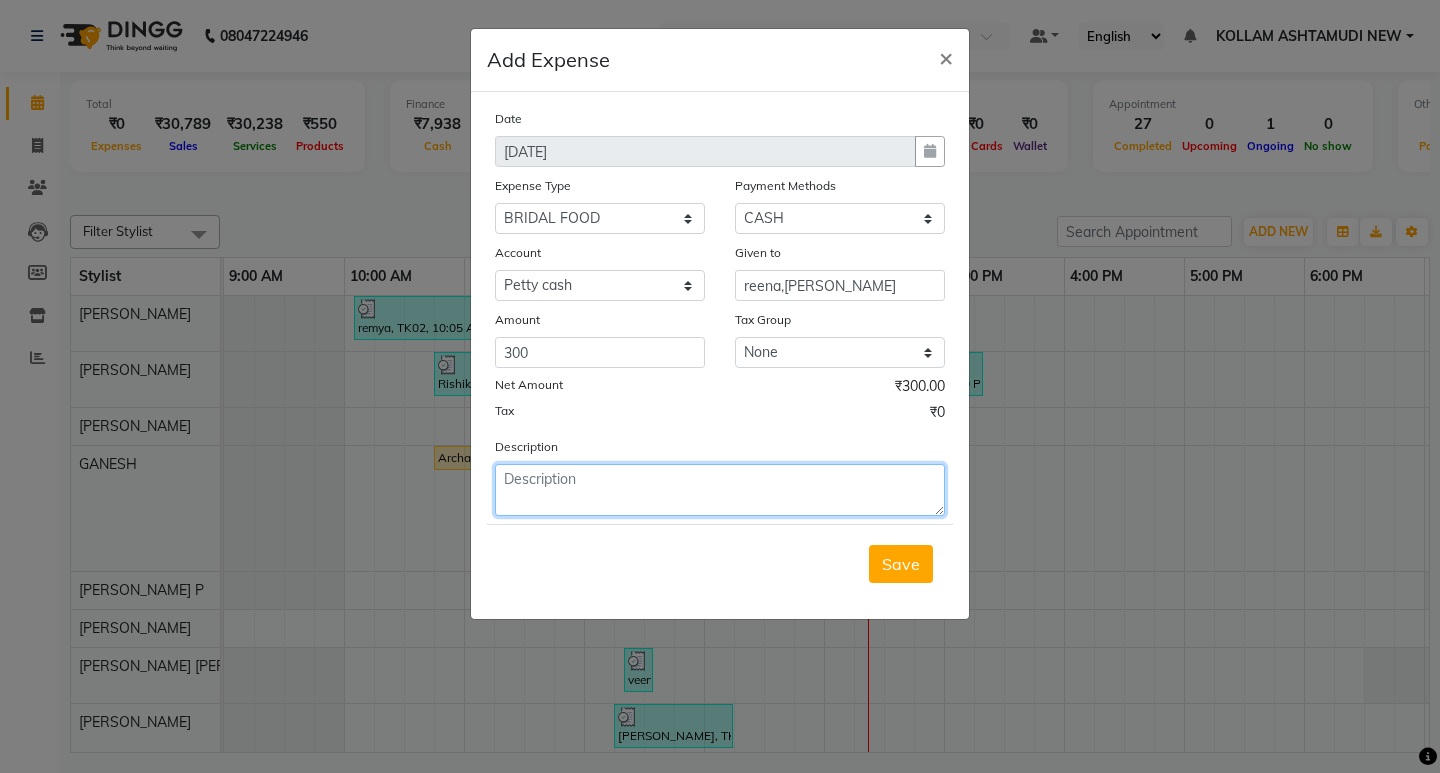 click 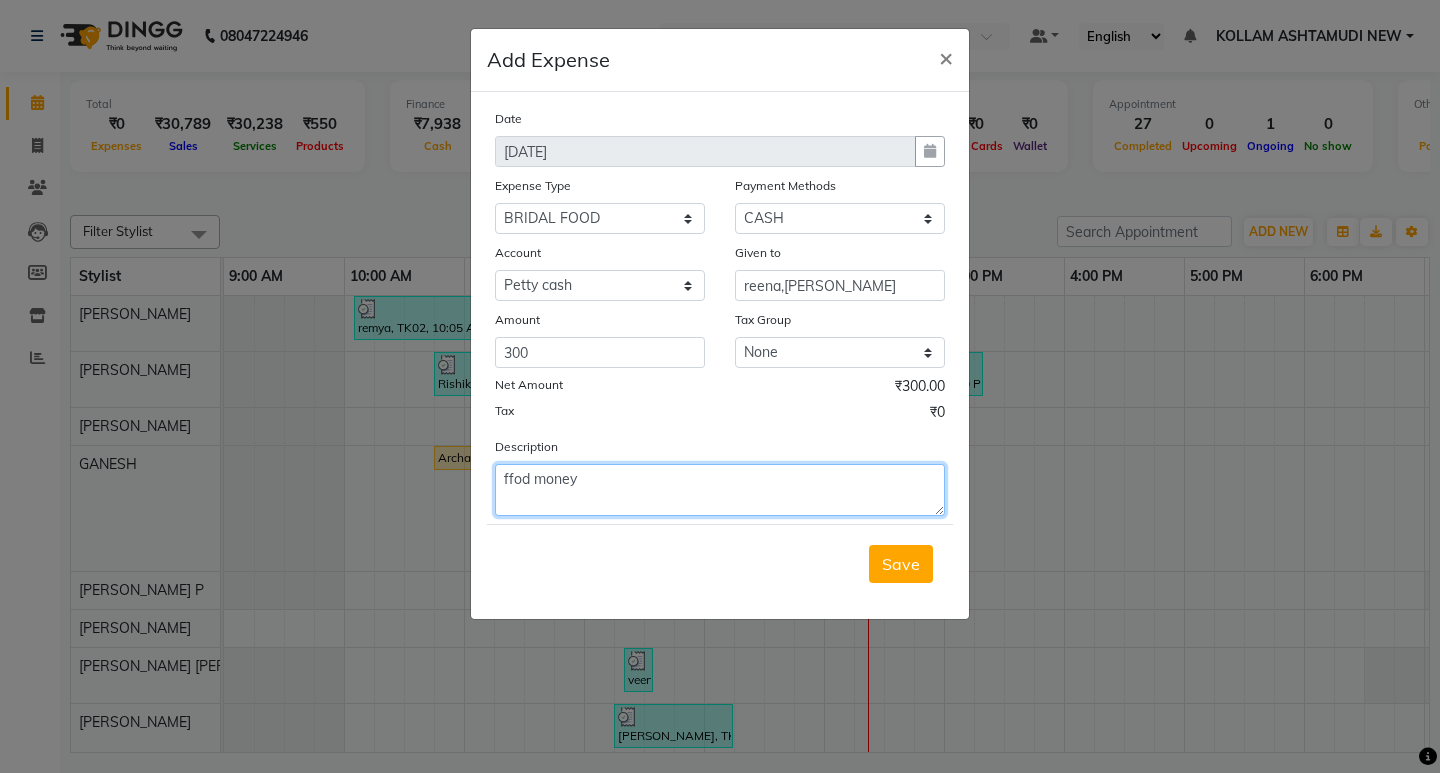 click on "ffod money" 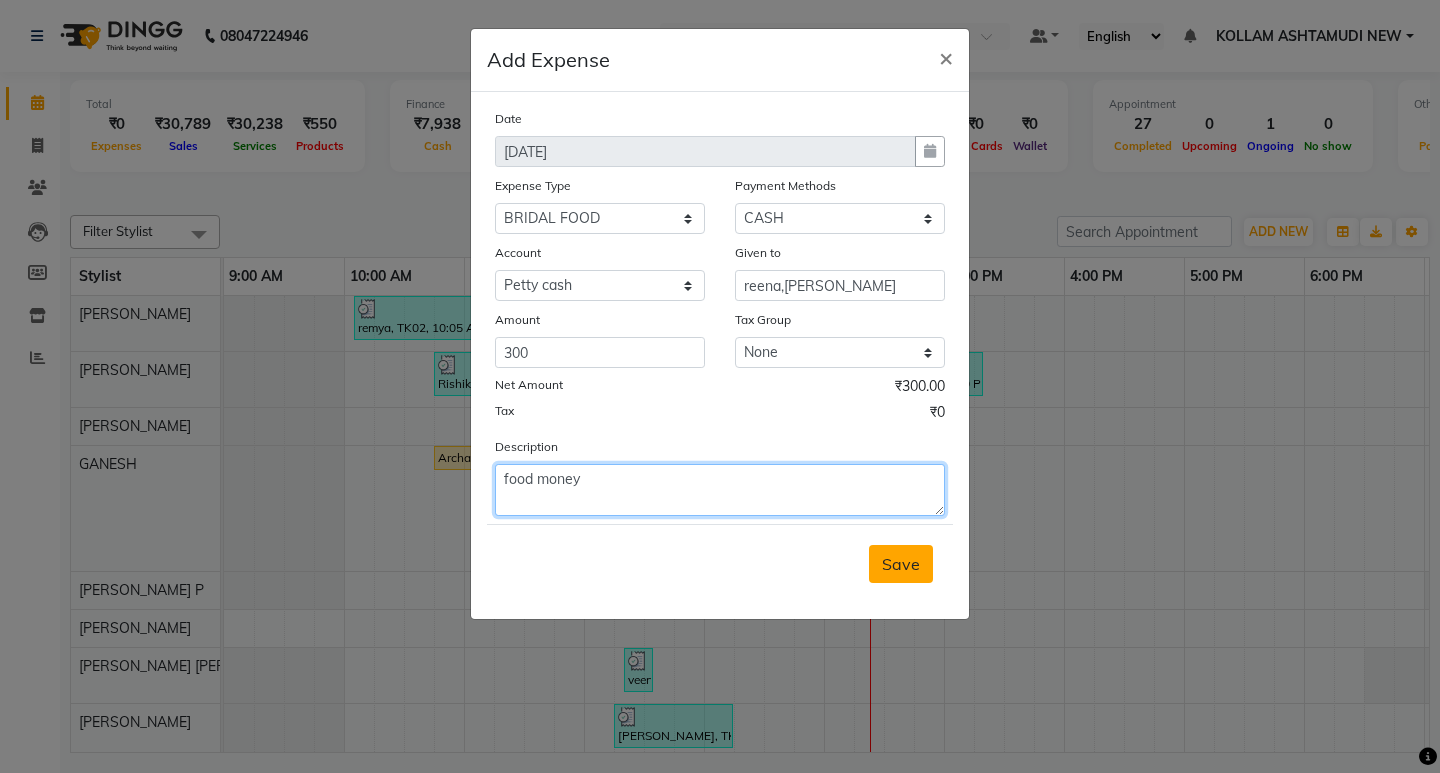 type on "food money" 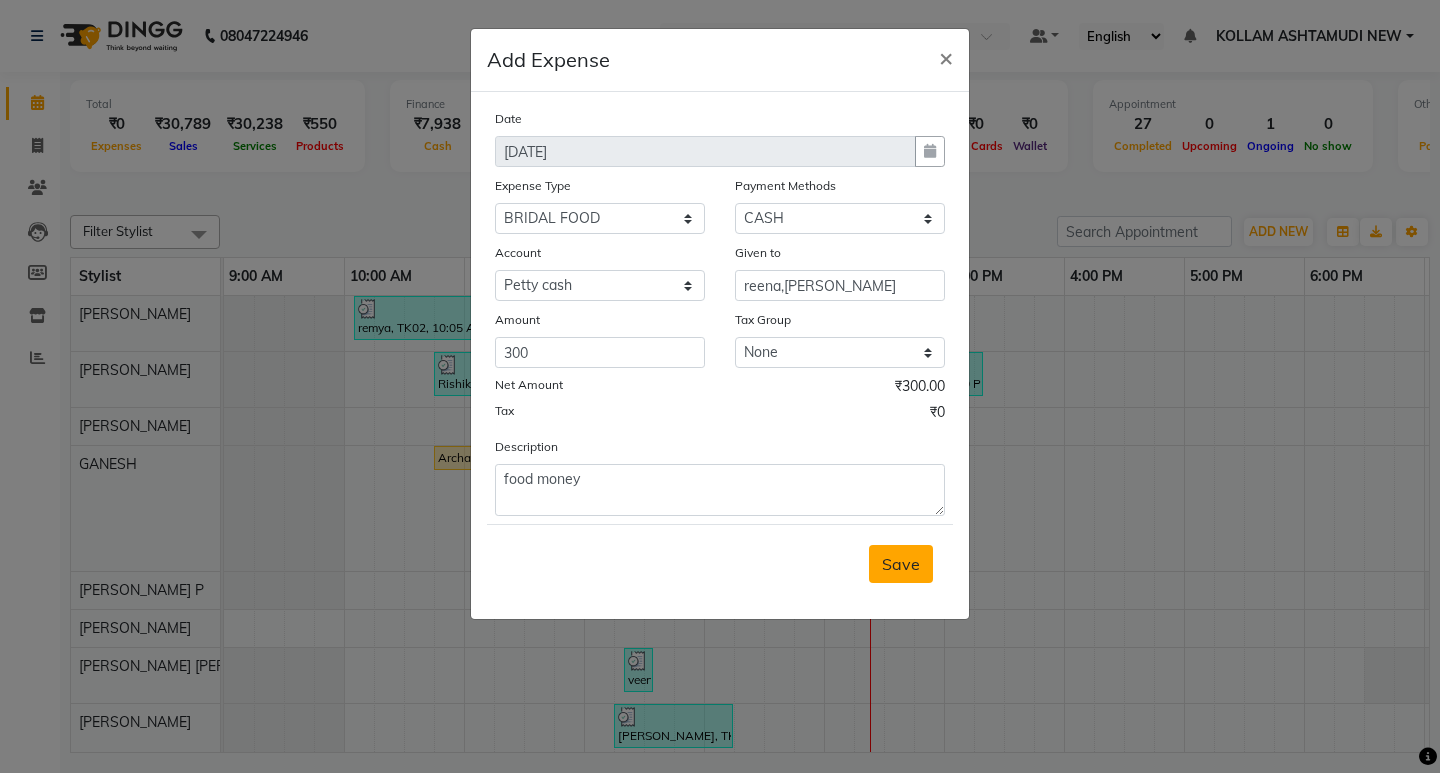 click on "Save" at bounding box center [901, 564] 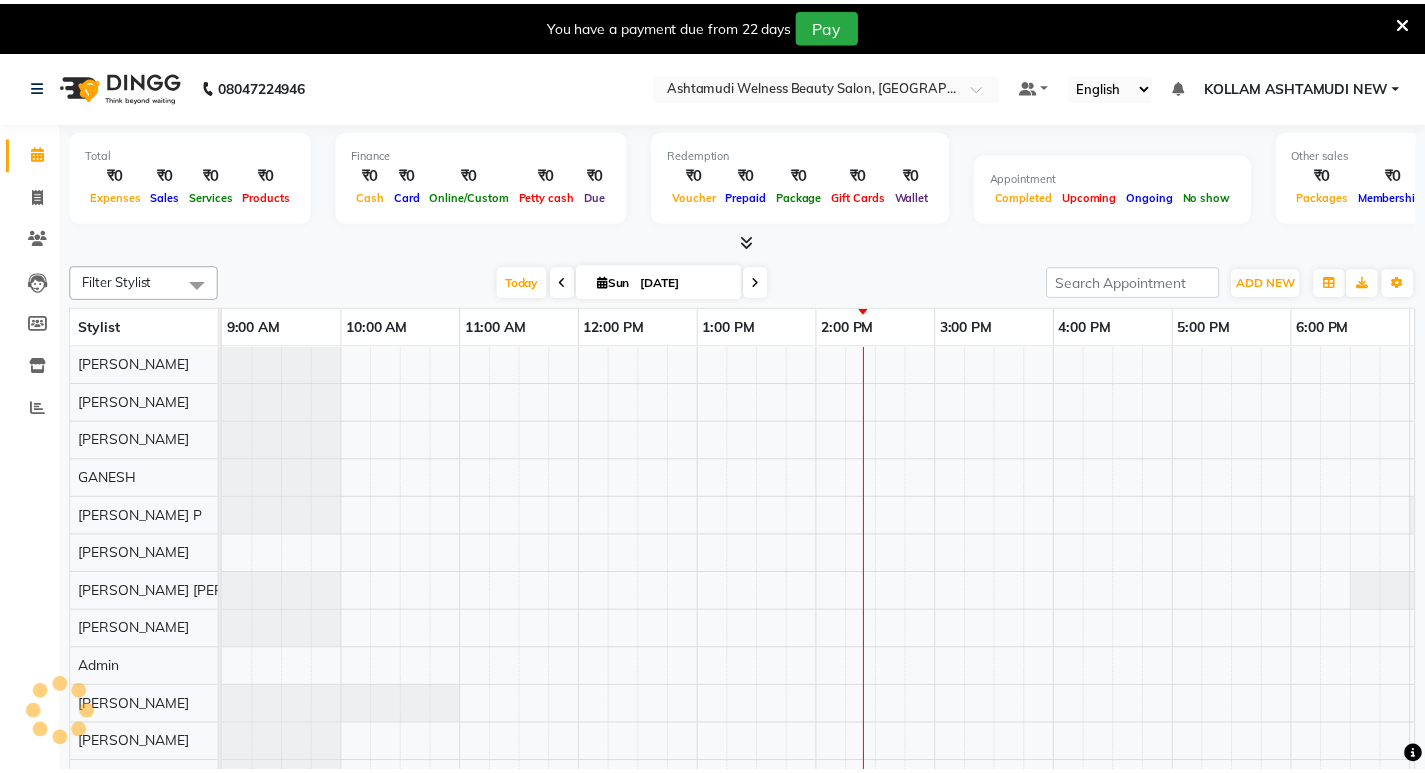 scroll, scrollTop: 0, scrollLeft: 0, axis: both 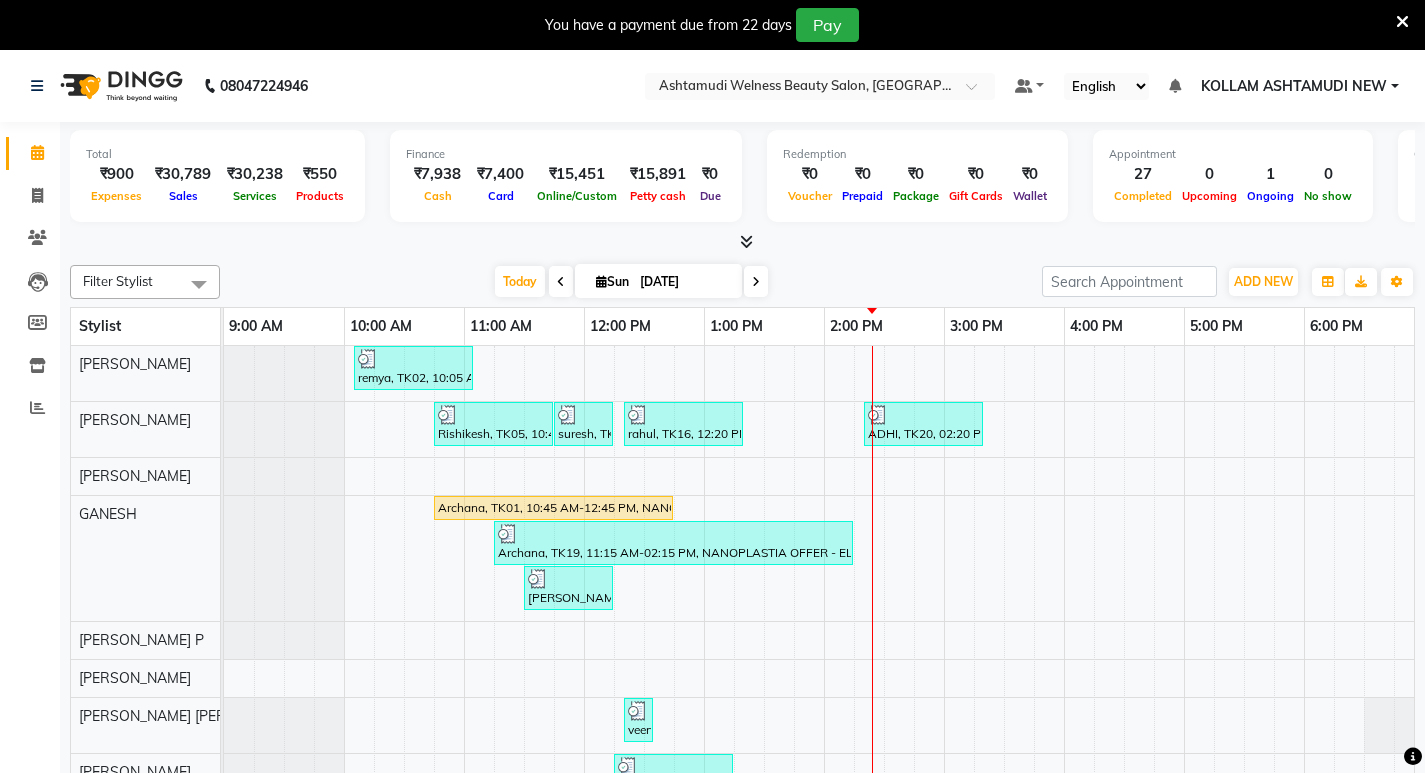 click at bounding box center [1402, 22] 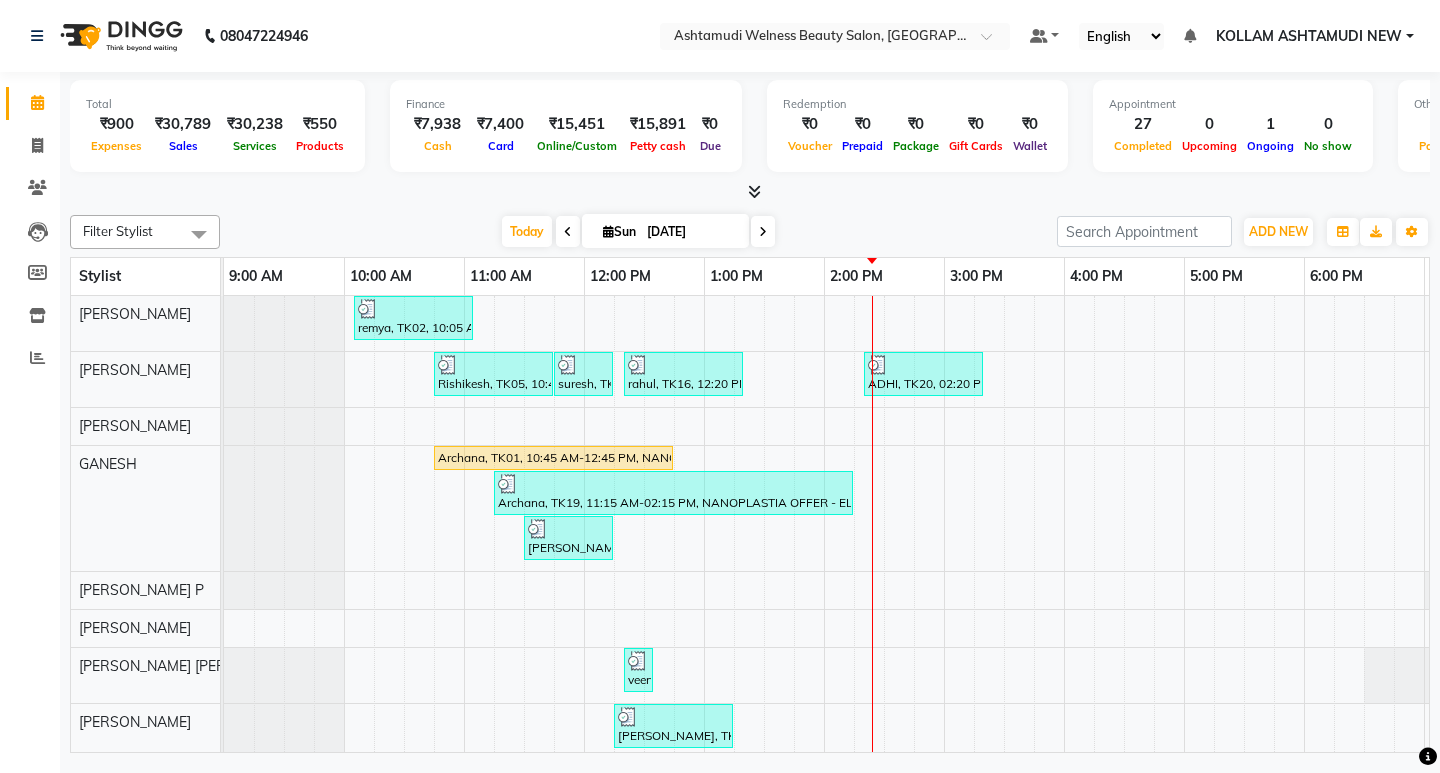 click on "ADD NEW Toggle Dropdown Add Appointment Add Invoice Add Expense Add Attendance Add Client" at bounding box center (1278, 232) 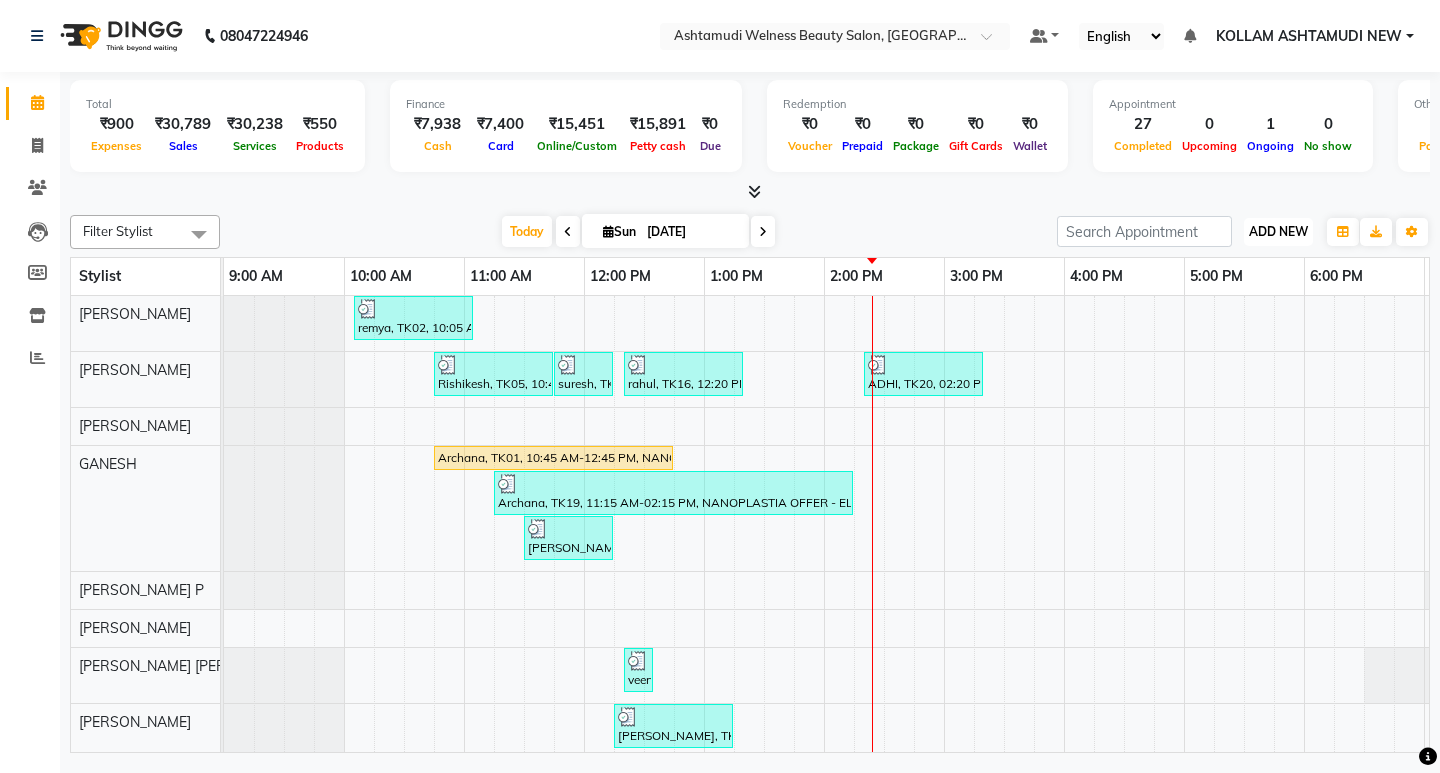 click on "ADD NEW" at bounding box center (1278, 231) 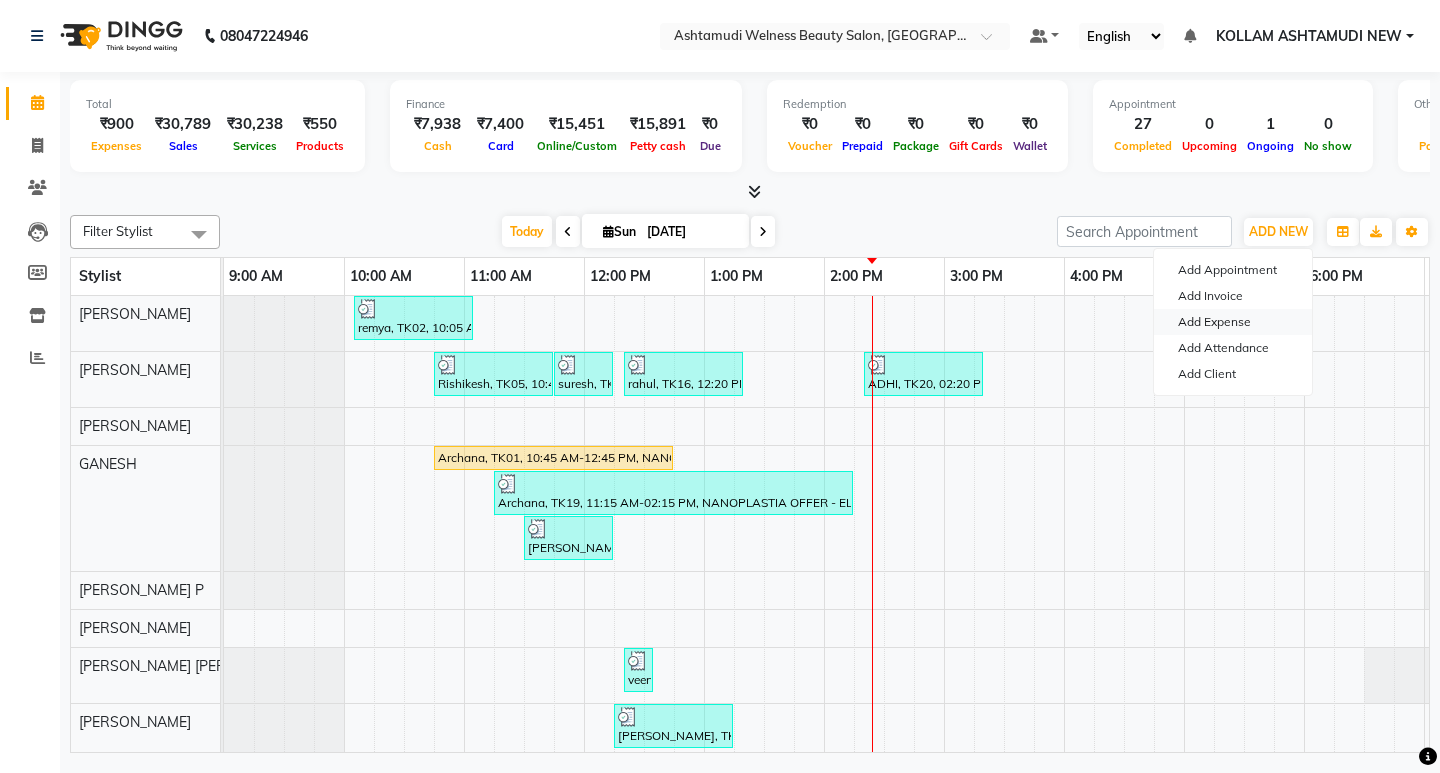 click on "Add Expense" at bounding box center [1233, 322] 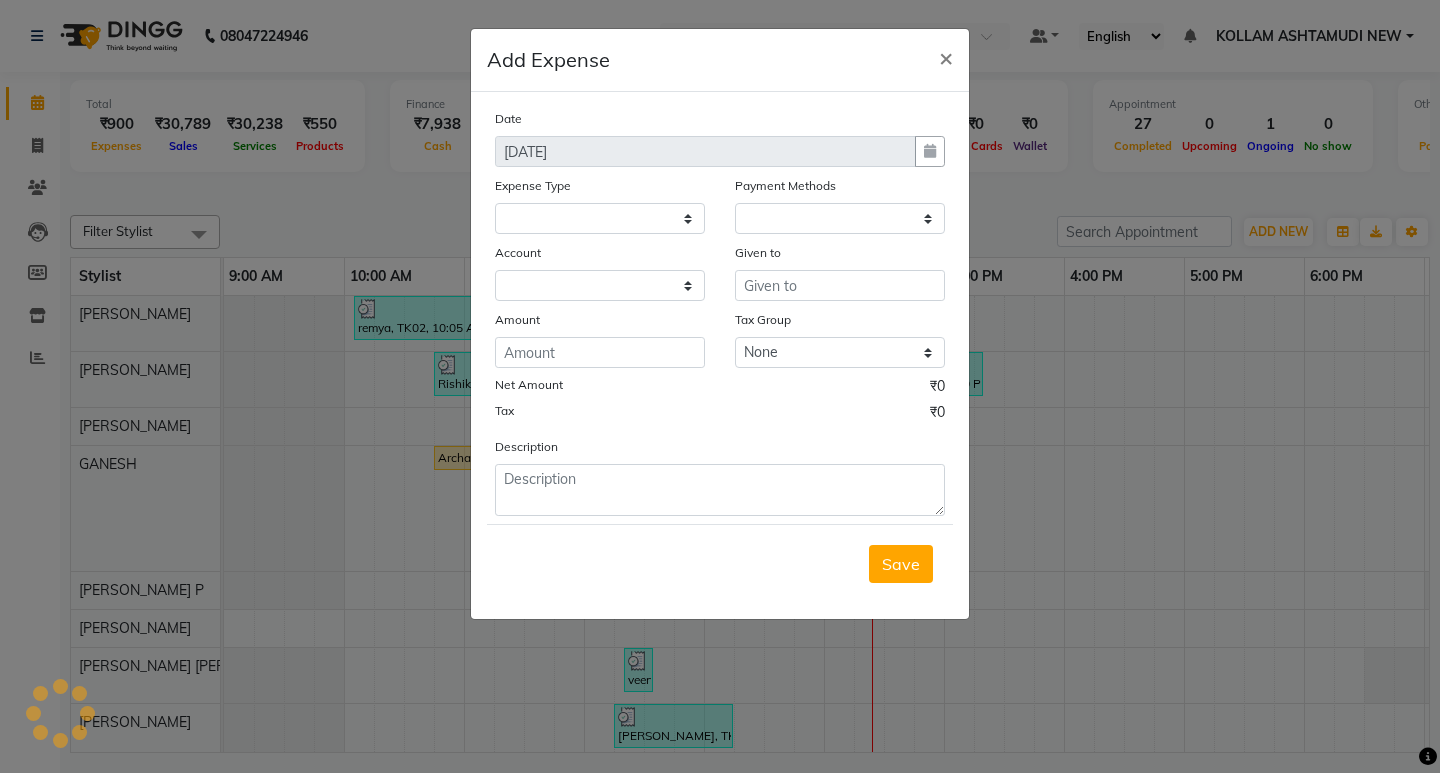 select 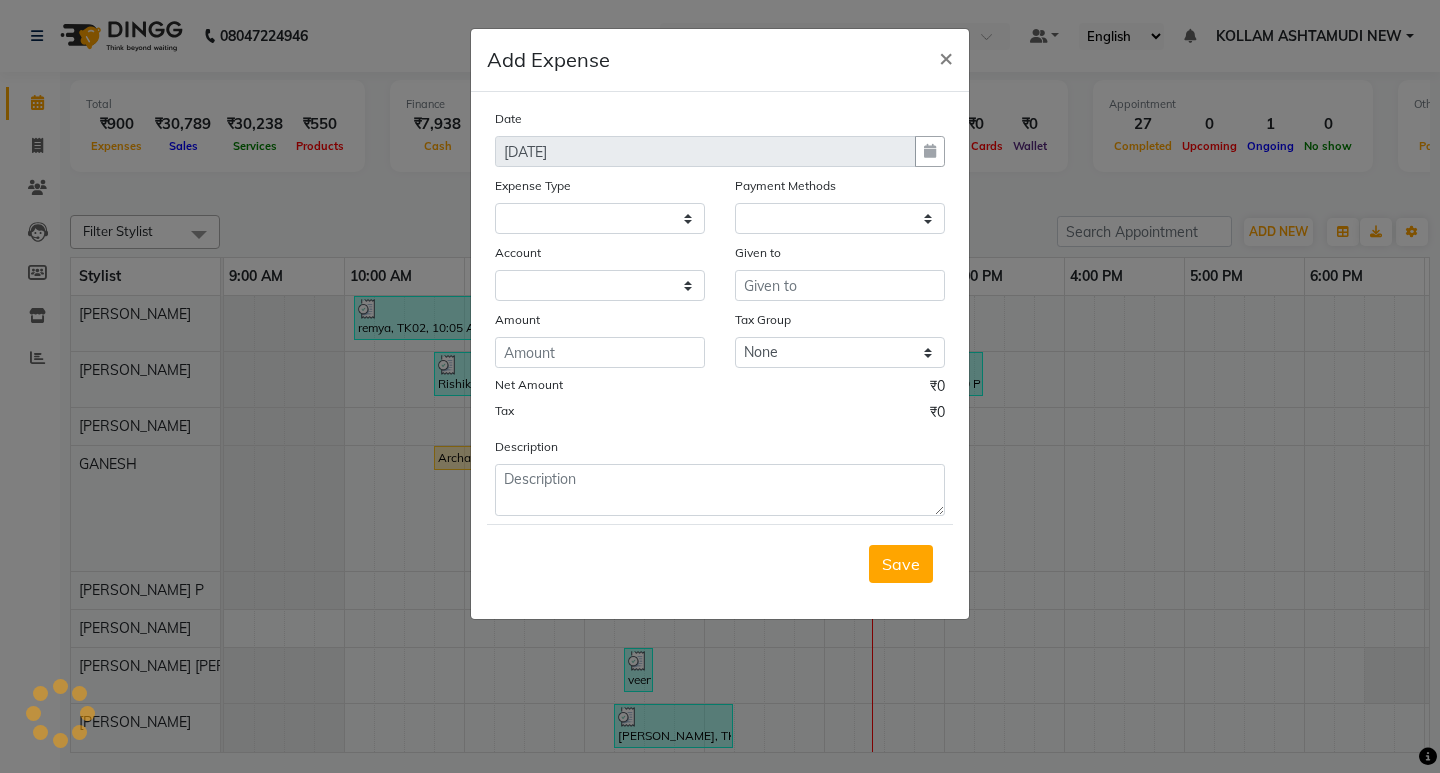 select on "1" 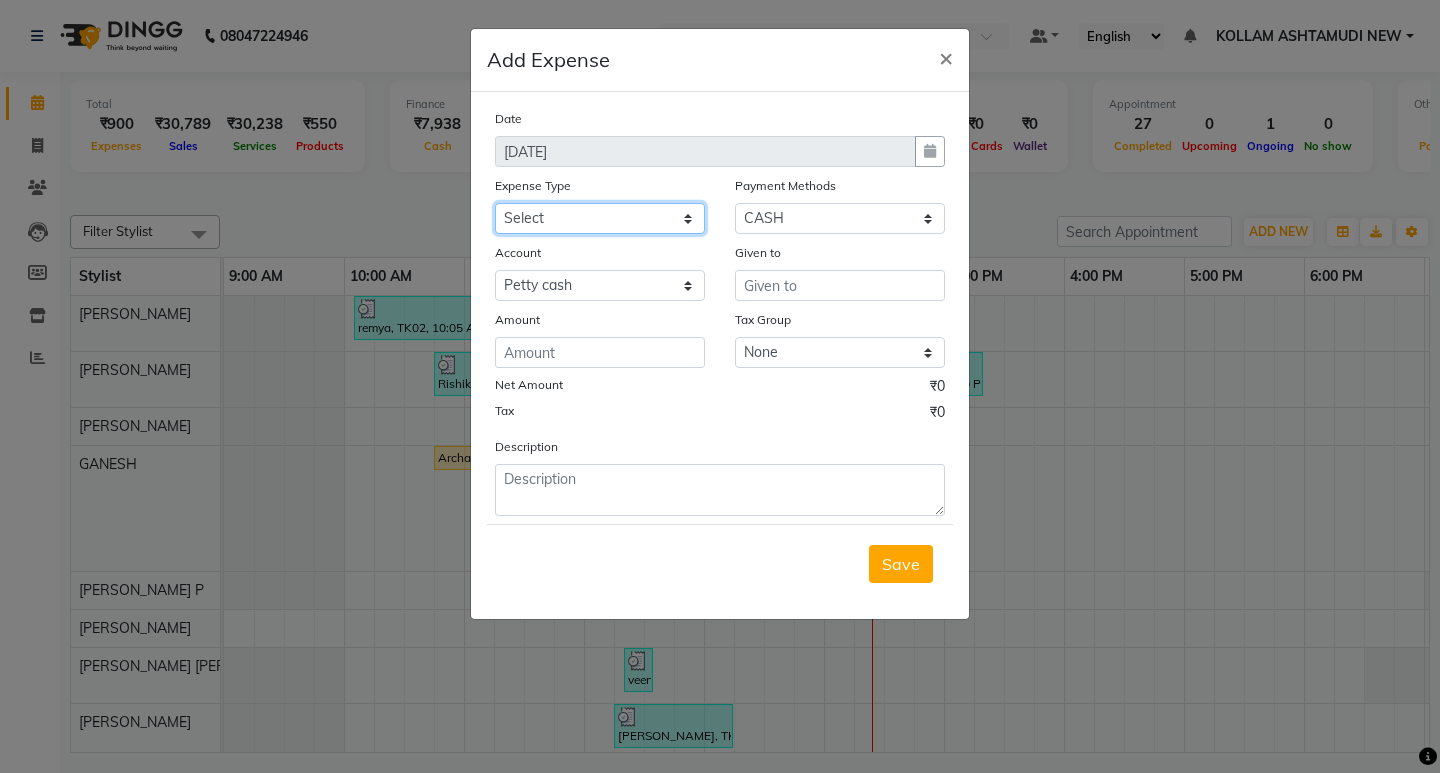 click on "Select ACCOMODATION EXPENSES ADVERTISEMENT SALES PROMOTIONAL EXPENSES Bonus BRIDAL ACCESSORIES REFUND BRIDAL COMMISSION BRIDAL FOOD BRIDAL INCENTIVES BRIDAL ORNAMENTS REFUND BRIDAL TA CASH DEPOSIT RAK BANK COMPUTER ACCESSORIES MOBILE PHONE Donation and Charity Expenses ELECTRICITY CHARGES ELECTRONICS FITTINGS Event Expense FISH FOOD EXPENSES FOOD REFRESHMENT FOR CLIENTS FOOD REFRESHMENT FOR STAFFS Freight And Forwarding Charges FUEL FOR GENERATOR FURNITURE AND EQUIPMENTS Gifts for Clients GIFTS FOR STAFFS GOKULAM CHITS HOSTEL RENT LAUNDRY EXPENSES LICENSE OTHER FEES LOADING UNLOADING CHARGES Medical Expenses MEHNDI PAYMENTS MISCELLANEOUS EXPENSES NEWSPAPER PERIODICALS Ornaments Maintenance Expense OVERTIME ALLOWANCES Payment For Pest Control Perfomance based incentives POSTAGE COURIER CHARGES Printing PRINTING STATIONERY EXPENSES PROFESSIONAL TAX REPAIRS MAINTENANCE ROUND OFF Salary SALARY ADVANCE Sales Incentives Membership Card SALES INCENTIVES PRODUCT SALES INCENTIVES SERVICES SALON ESSENTIALS SALON RENT" 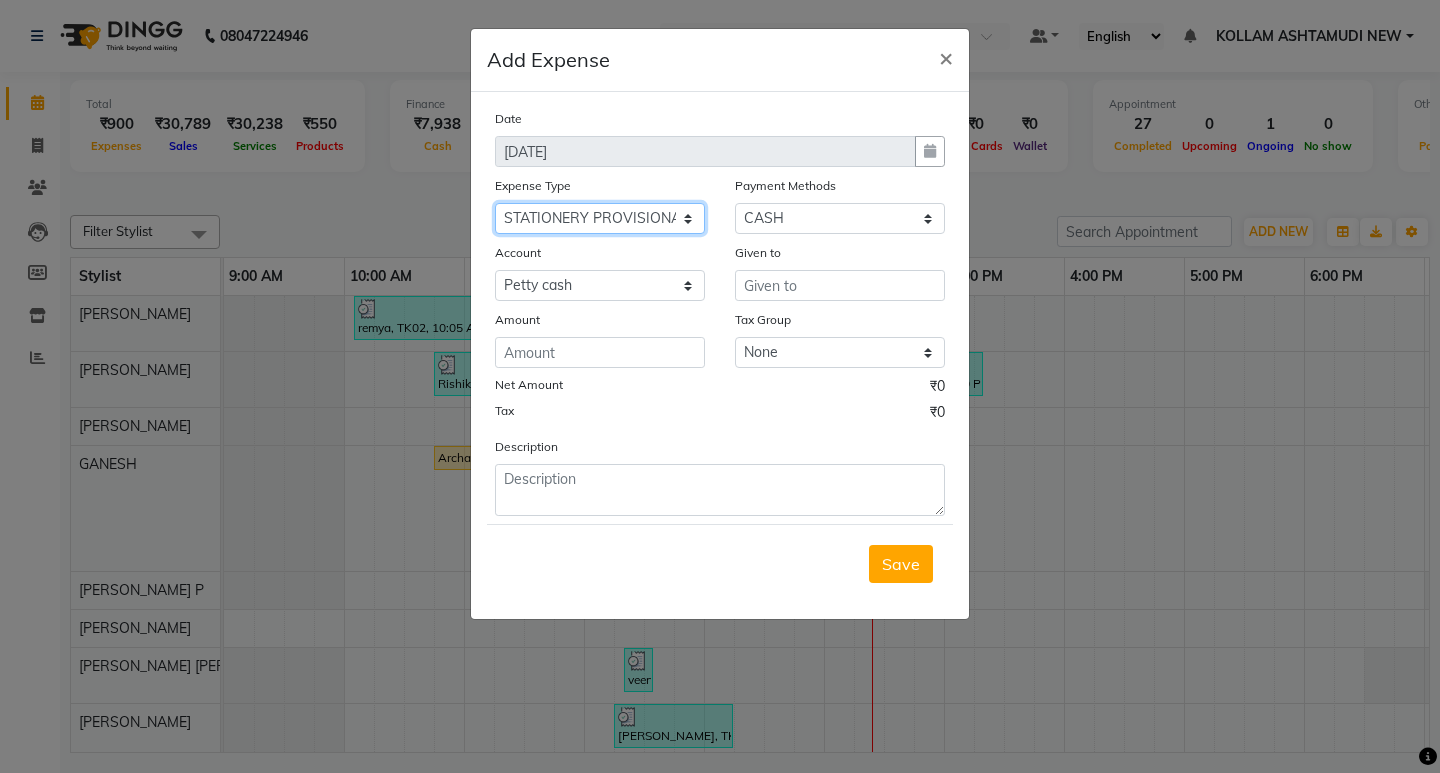 click on "Select ACCOMODATION EXPENSES ADVERTISEMENT SALES PROMOTIONAL EXPENSES Bonus BRIDAL ACCESSORIES REFUND BRIDAL COMMISSION BRIDAL FOOD BRIDAL INCENTIVES BRIDAL ORNAMENTS REFUND BRIDAL TA CASH DEPOSIT RAK BANK COMPUTER ACCESSORIES MOBILE PHONE Donation and Charity Expenses ELECTRICITY CHARGES ELECTRONICS FITTINGS Event Expense FISH FOOD EXPENSES FOOD REFRESHMENT FOR CLIENTS FOOD REFRESHMENT FOR STAFFS Freight And Forwarding Charges FUEL FOR GENERATOR FURNITURE AND EQUIPMENTS Gifts for Clients GIFTS FOR STAFFS GOKULAM CHITS HOSTEL RENT LAUNDRY EXPENSES LICENSE OTHER FEES LOADING UNLOADING CHARGES Medical Expenses MEHNDI PAYMENTS MISCELLANEOUS EXPENSES NEWSPAPER PERIODICALS Ornaments Maintenance Expense OVERTIME ALLOWANCES Payment For Pest Control Perfomance based incentives POSTAGE COURIER CHARGES Printing PRINTING STATIONERY EXPENSES PROFESSIONAL TAX REPAIRS MAINTENANCE ROUND OFF Salary SALARY ADVANCE Sales Incentives Membership Card SALES INCENTIVES PRODUCT SALES INCENTIVES SERVICES SALON ESSENTIALS SALON RENT" 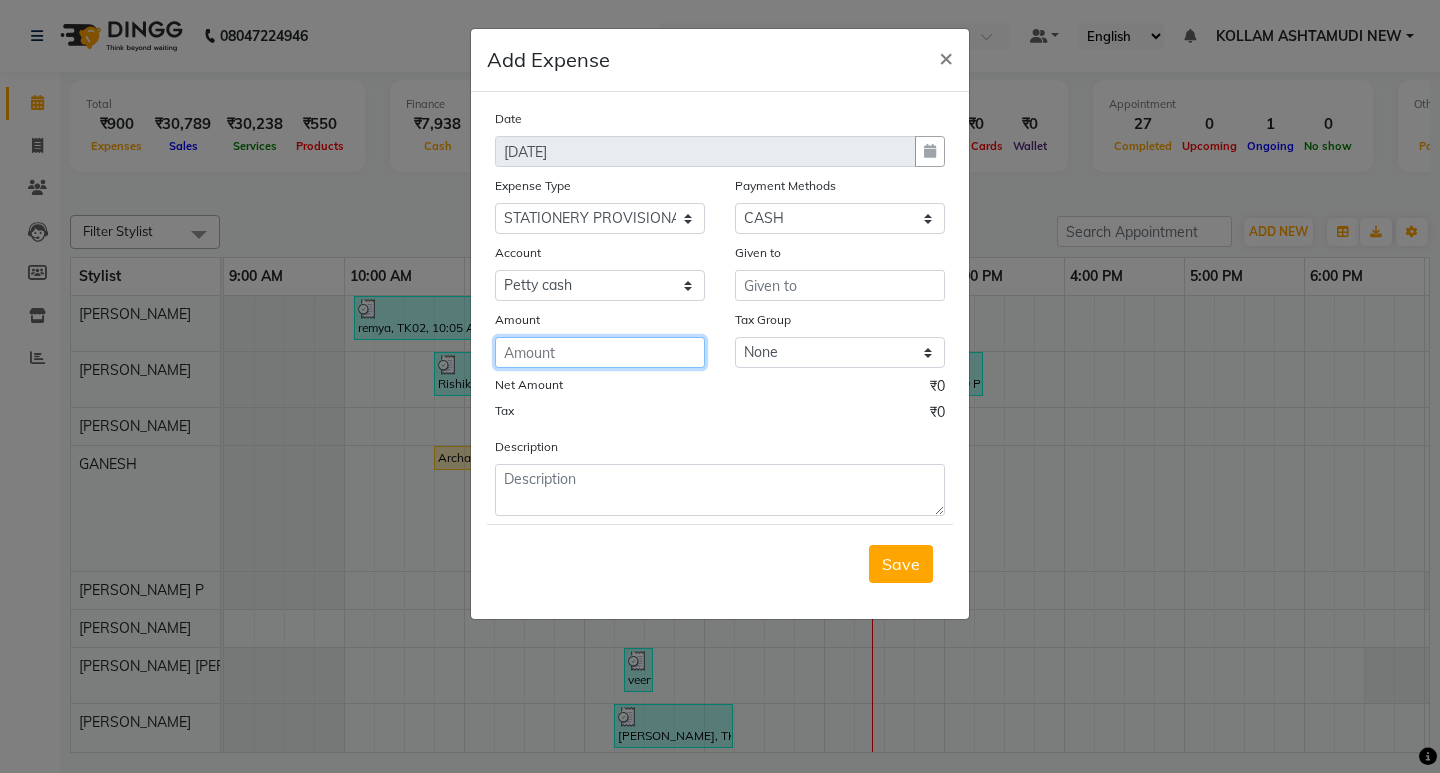 click 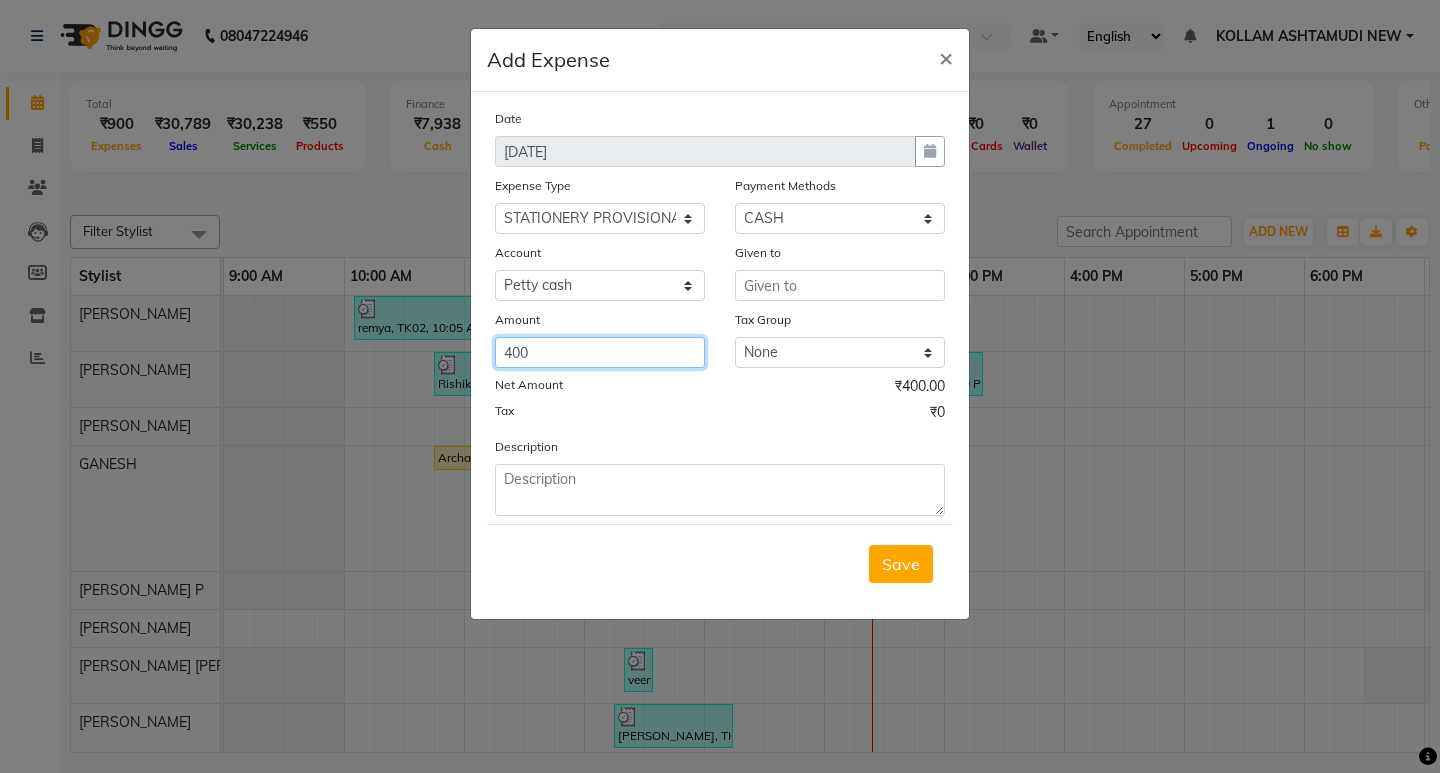 type on "400" 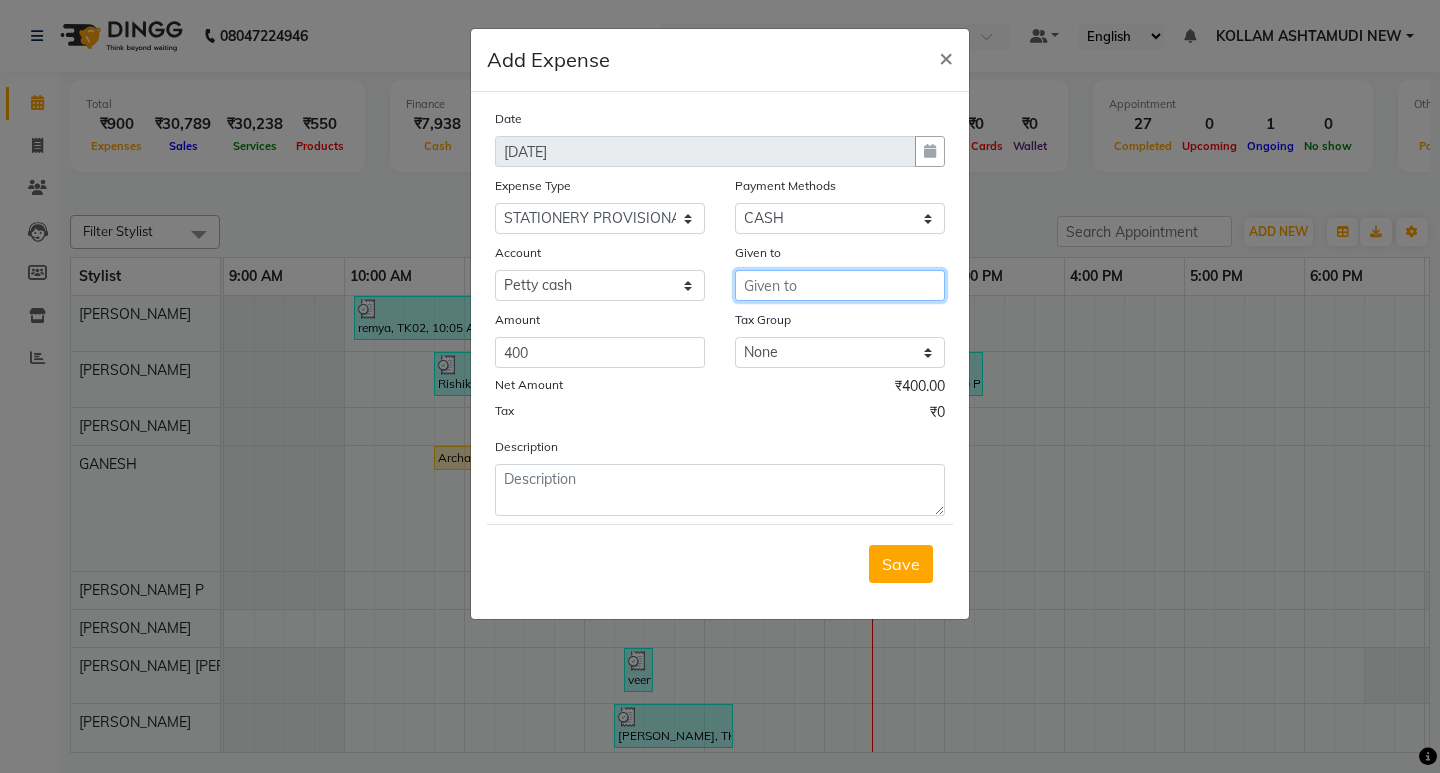 click at bounding box center [840, 285] 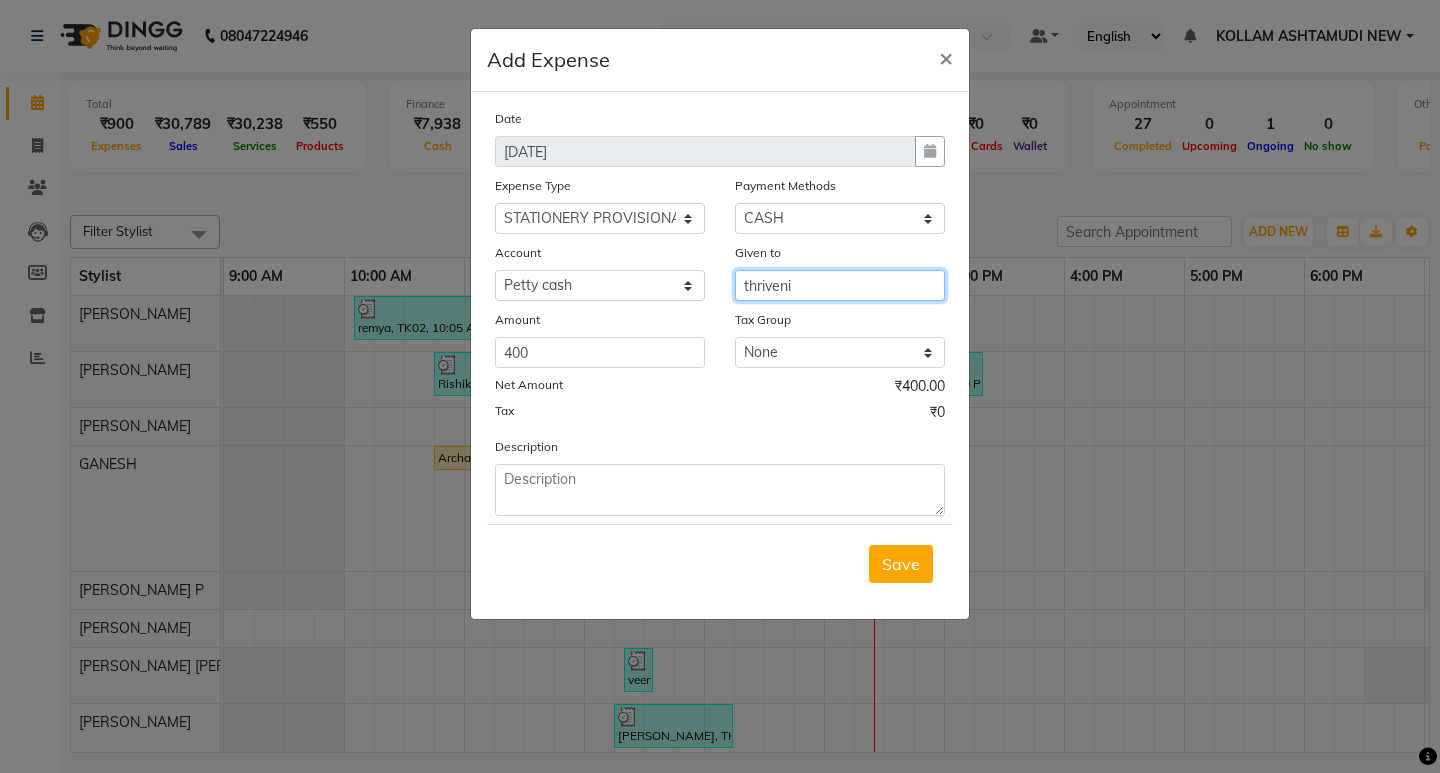 type on "thriveni" 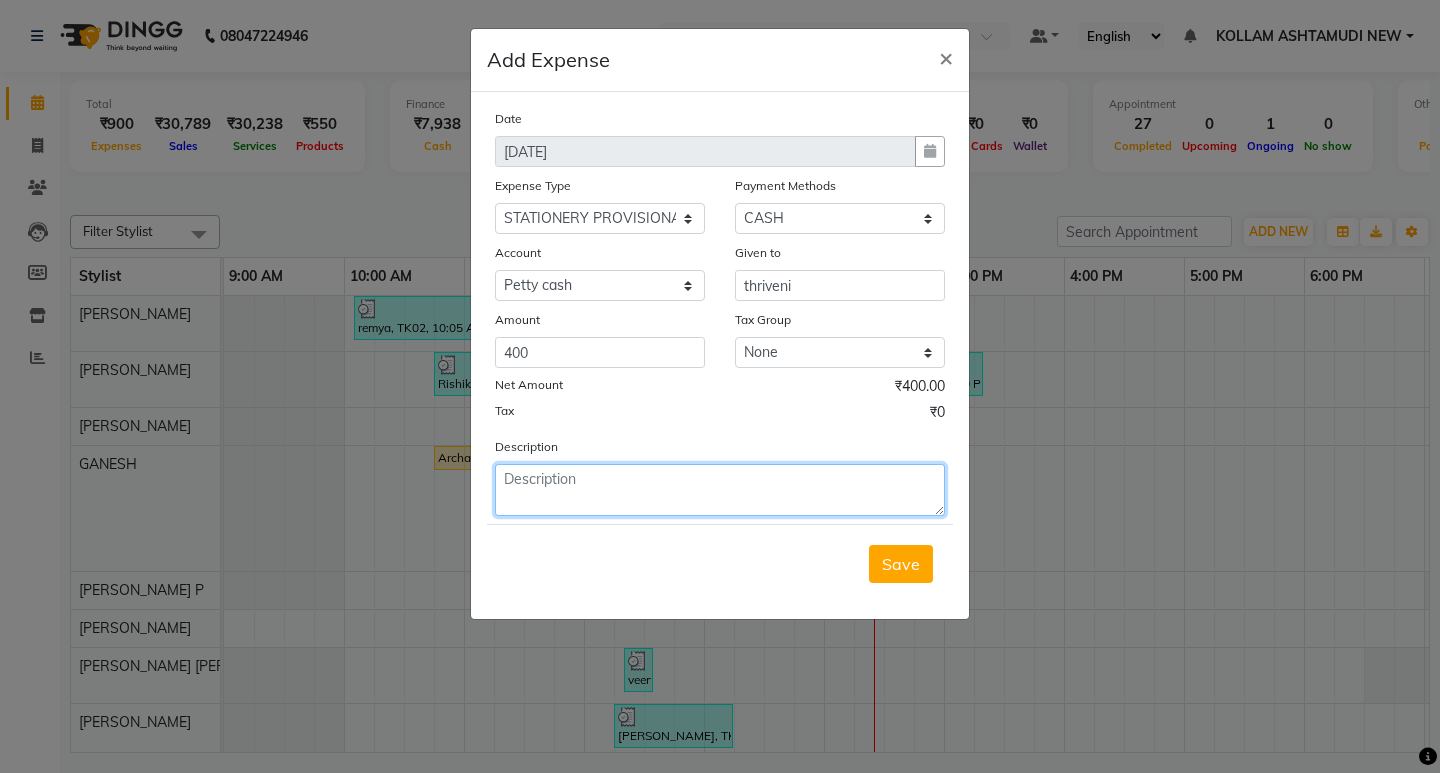 click 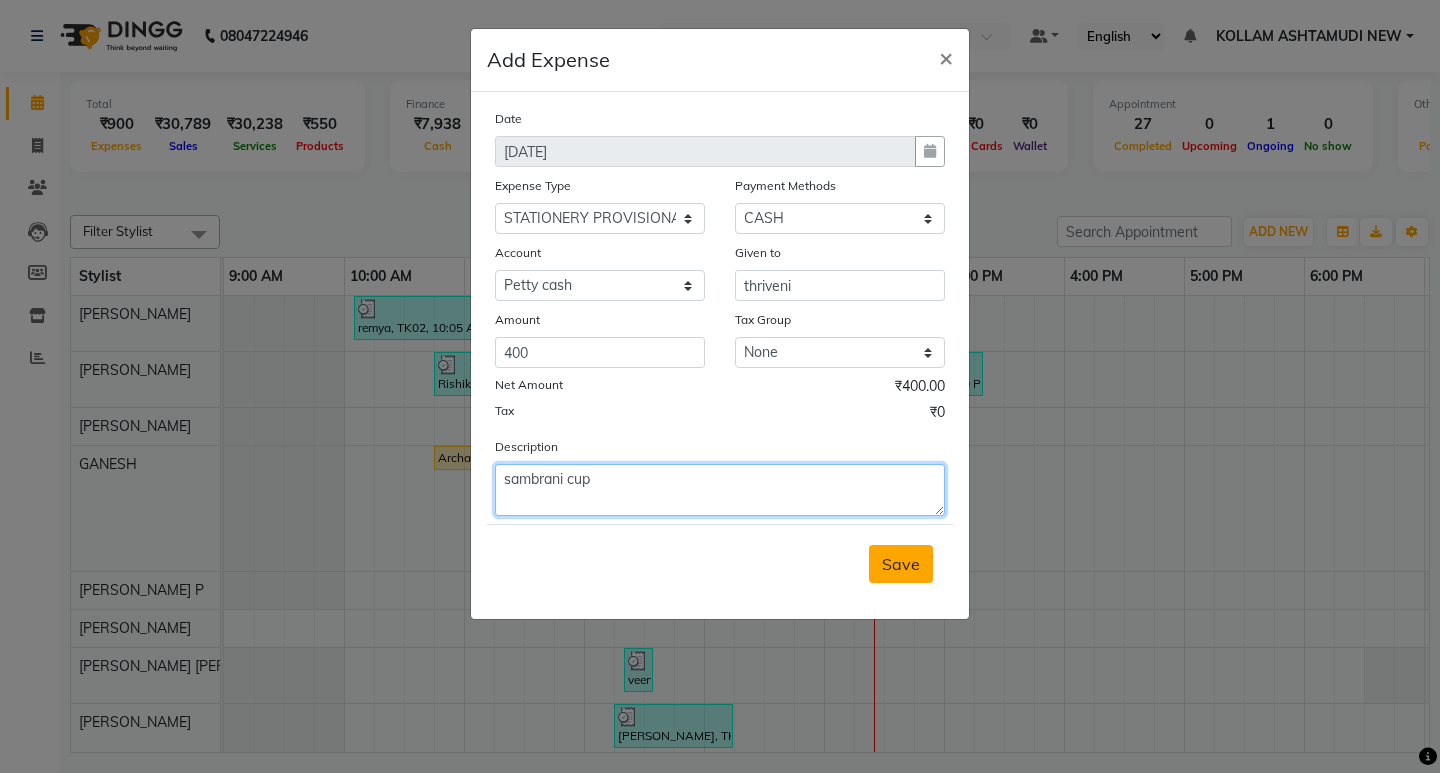 type on "sambrani cup" 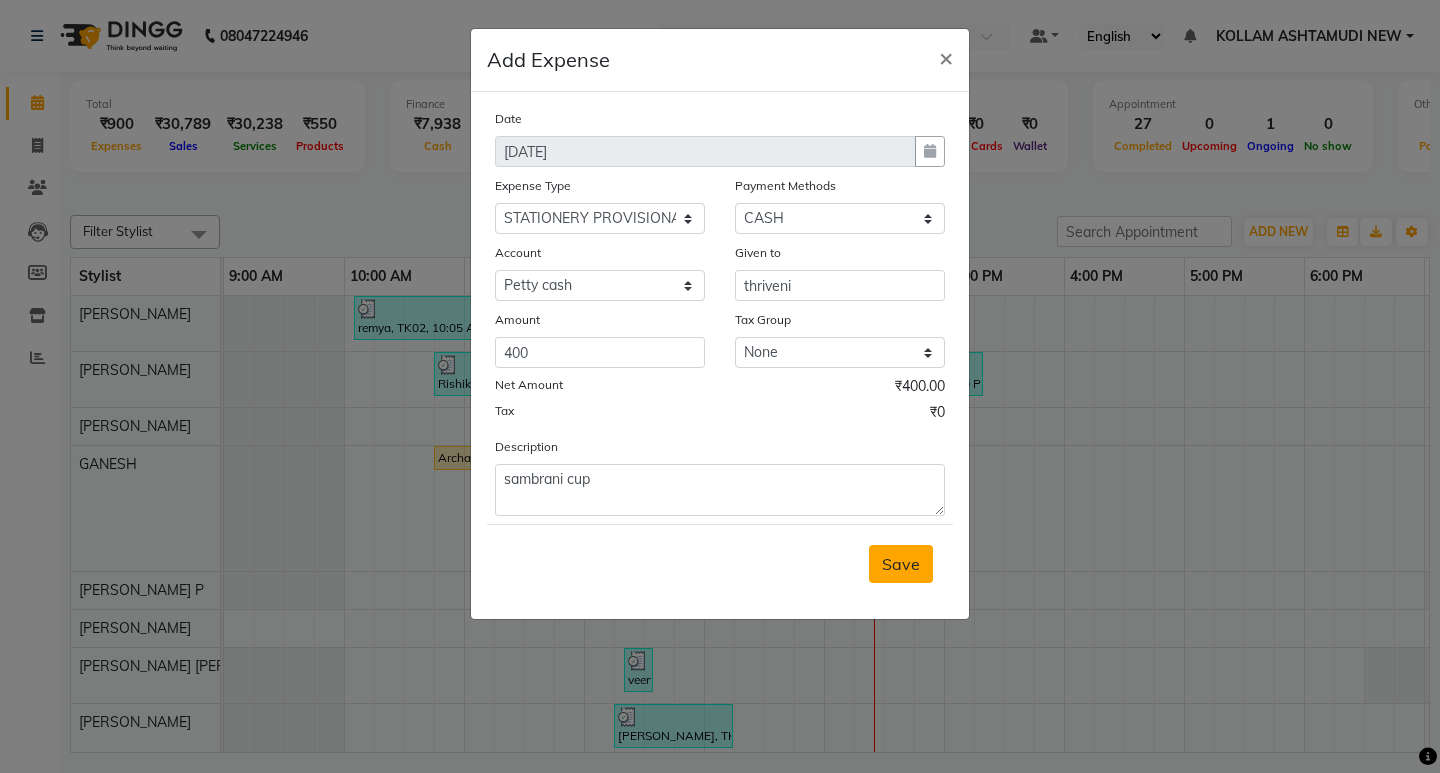 click on "Save" at bounding box center (901, 564) 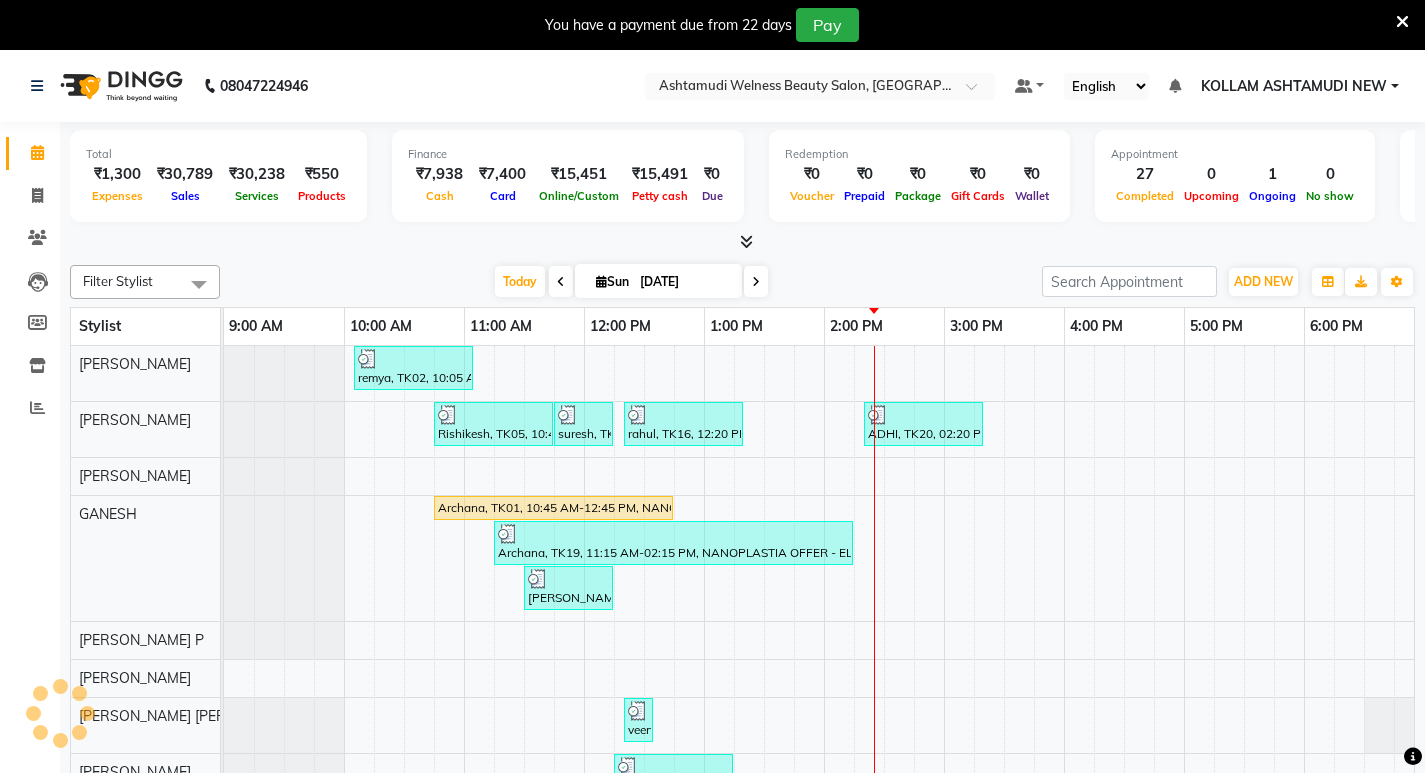 scroll, scrollTop: 0, scrollLeft: 0, axis: both 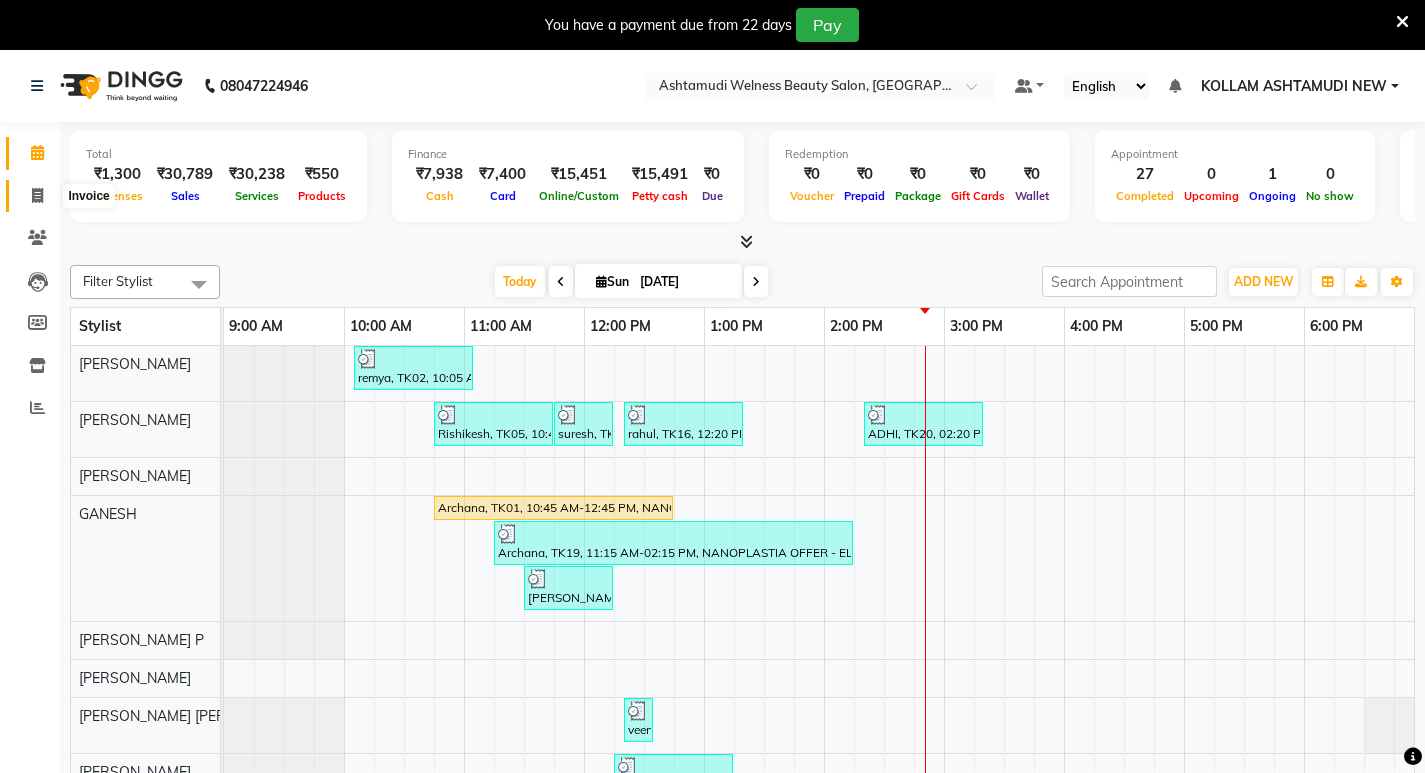 click 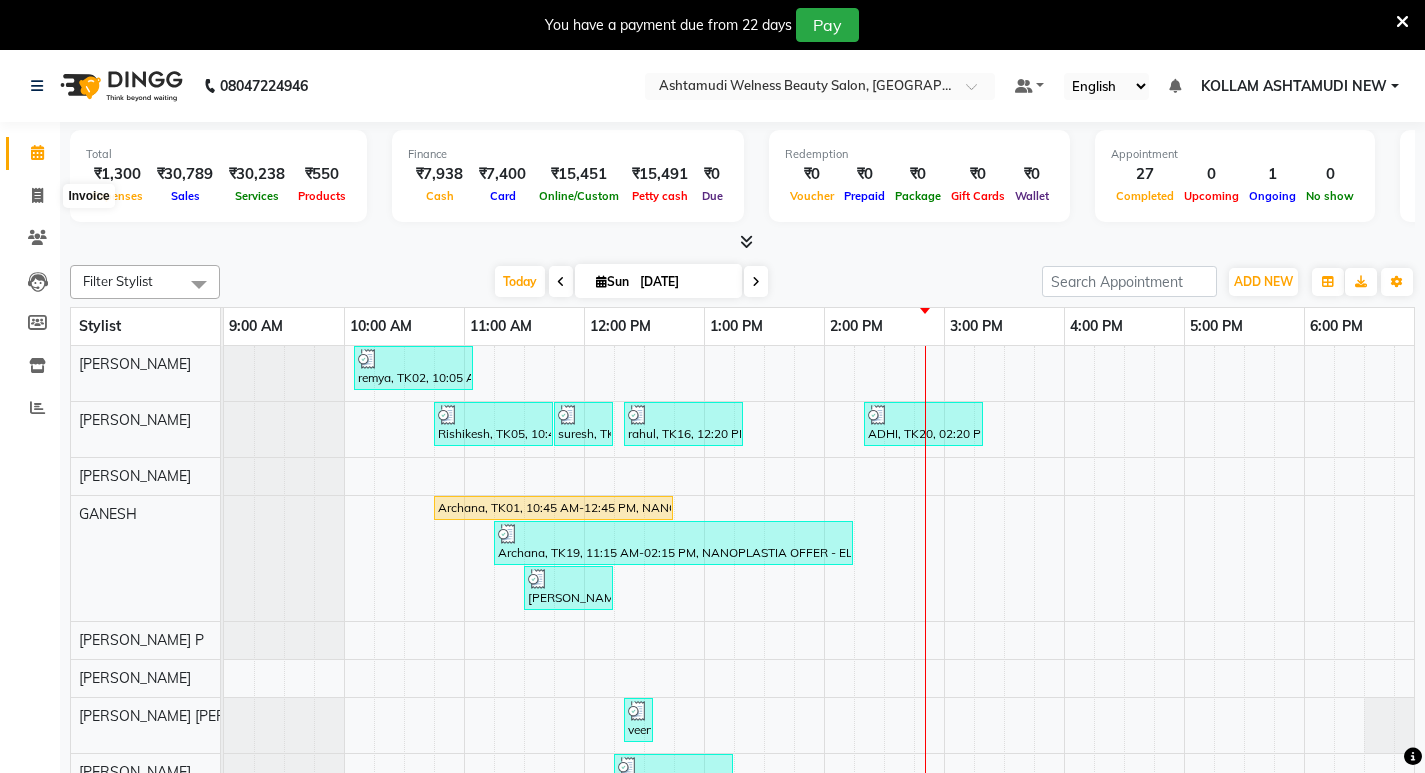 select on "4529" 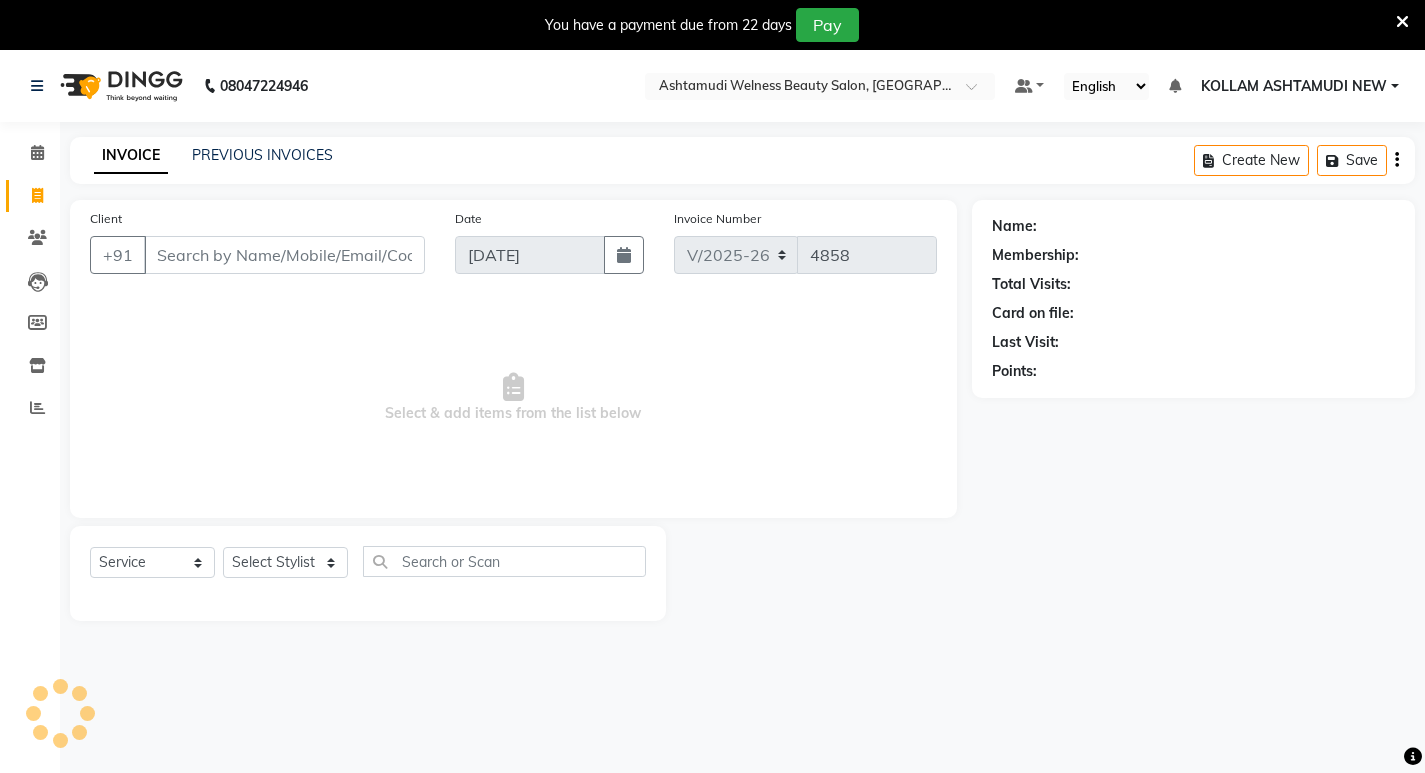 click on "Client" at bounding box center [284, 255] 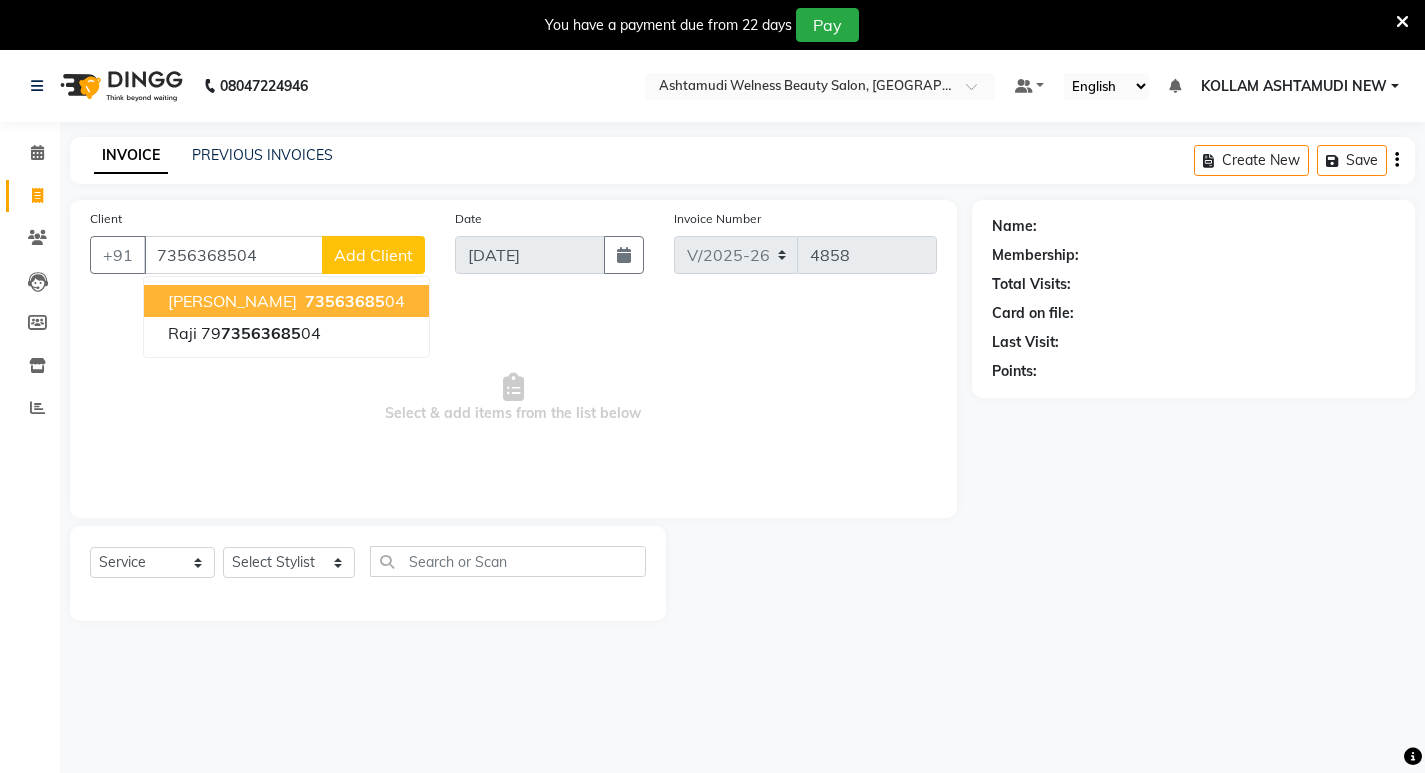 type on "7356368504" 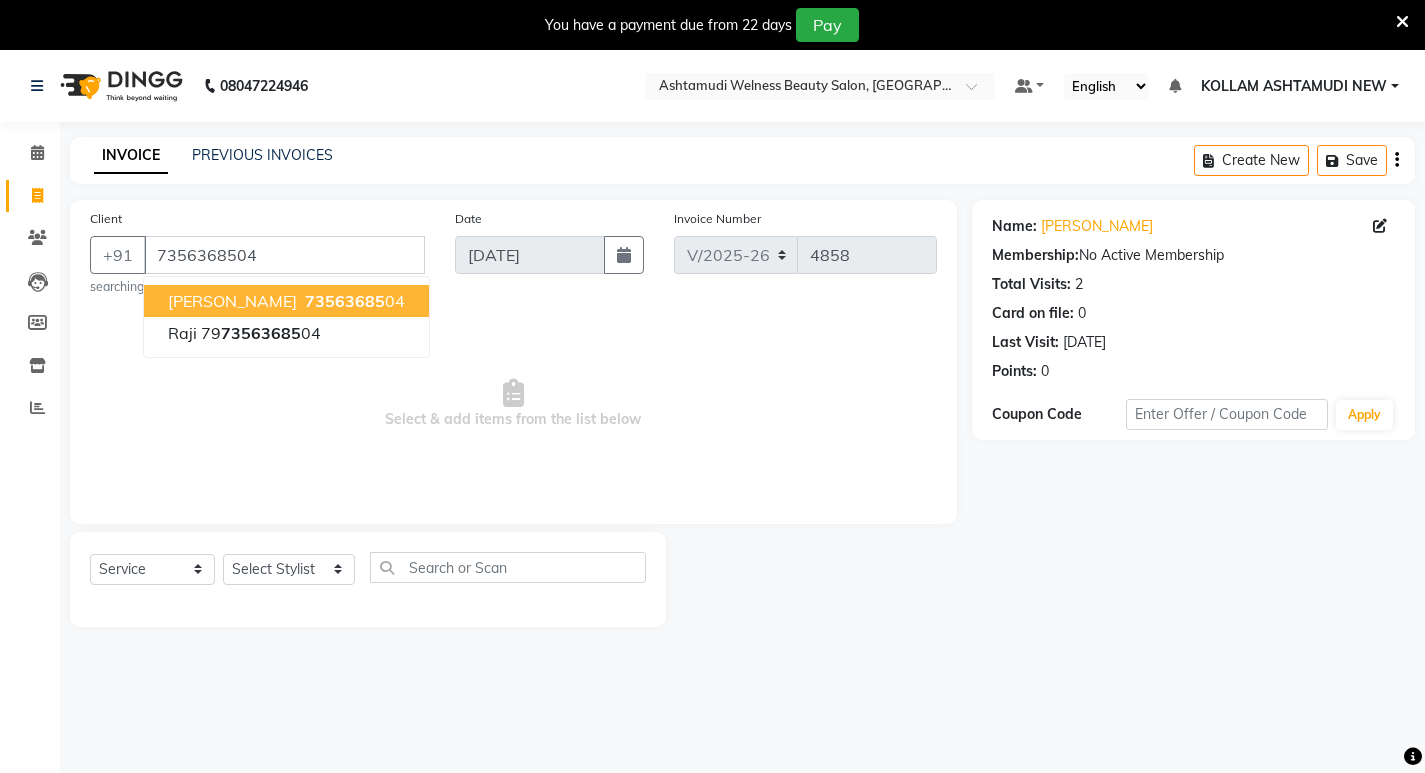click on "73563685" at bounding box center (345, 301) 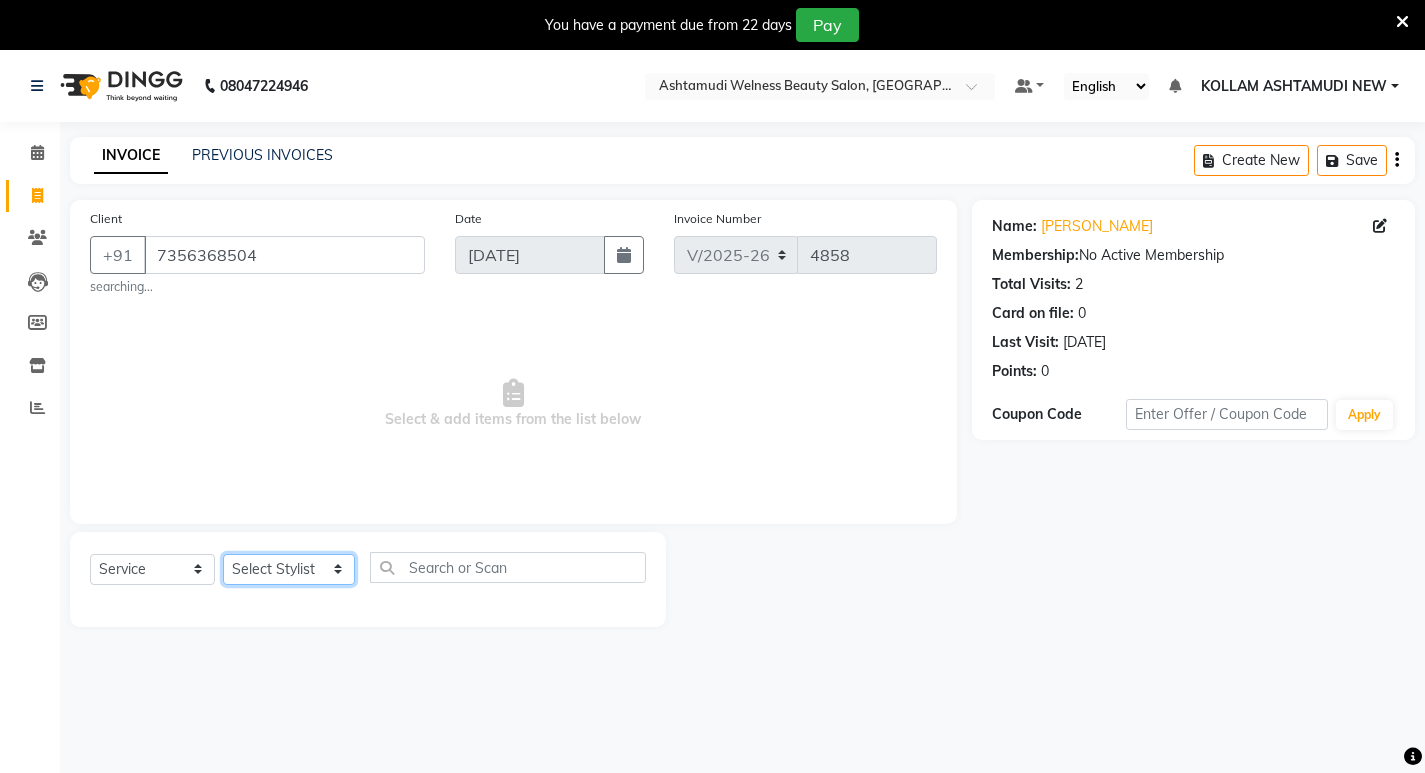 click on "Select Stylist [PERSON_NAME] Admin [PERSON_NAME]  [PERSON_NAME] [PERSON_NAME] [PERSON_NAME]  M [PERSON_NAME]  [PERSON_NAME]  P [PERSON_NAME] KOLLAM ASHTAMUDI NEW  [PERSON_NAME] [PERSON_NAME] [PERSON_NAME]  [PERSON_NAME] [PERSON_NAME] [PERSON_NAME] [PERSON_NAME] [PERSON_NAME] M [PERSON_NAME] SARIGA [PERSON_NAME] [PERSON_NAME] [PERSON_NAME] SIBI [PERSON_NAME] [PERSON_NAME] S" 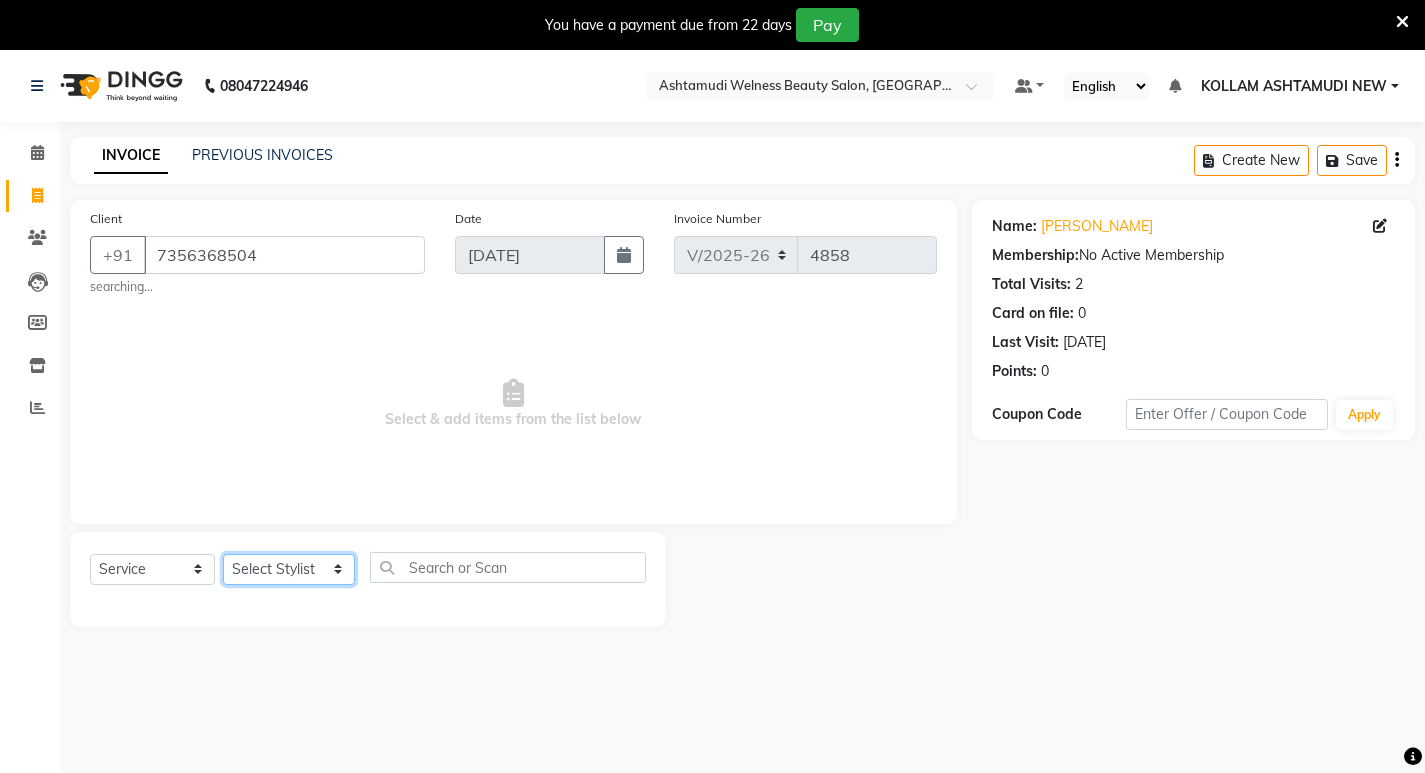 select on "25979" 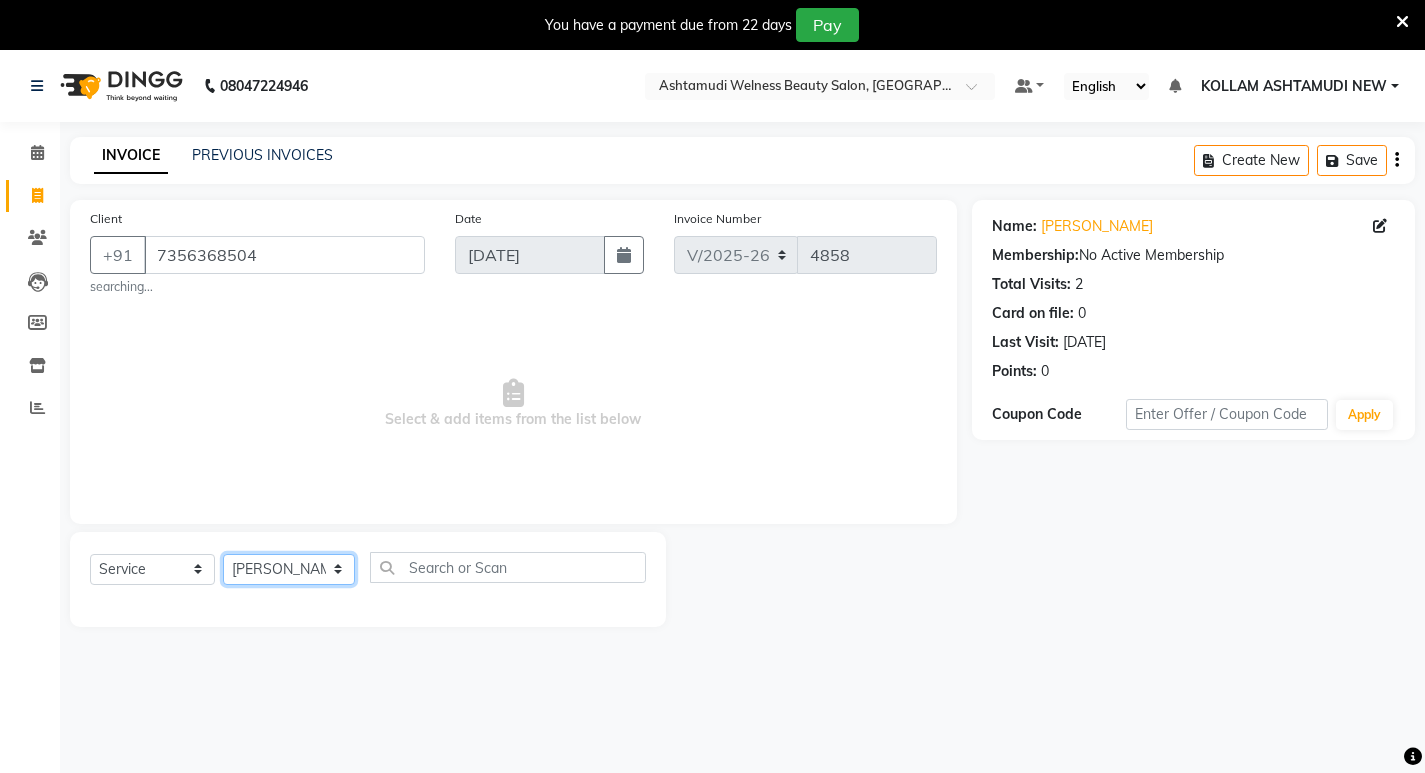 click on "Select Stylist [PERSON_NAME] Admin [PERSON_NAME]  [PERSON_NAME] [PERSON_NAME] [PERSON_NAME]  M [PERSON_NAME]  [PERSON_NAME]  P [PERSON_NAME] KOLLAM ASHTAMUDI NEW  [PERSON_NAME] [PERSON_NAME] [PERSON_NAME]  [PERSON_NAME] [PERSON_NAME] [PERSON_NAME] [PERSON_NAME] [PERSON_NAME] M [PERSON_NAME] SARIGA [PERSON_NAME] [PERSON_NAME] [PERSON_NAME] SIBI [PERSON_NAME] [PERSON_NAME] S" 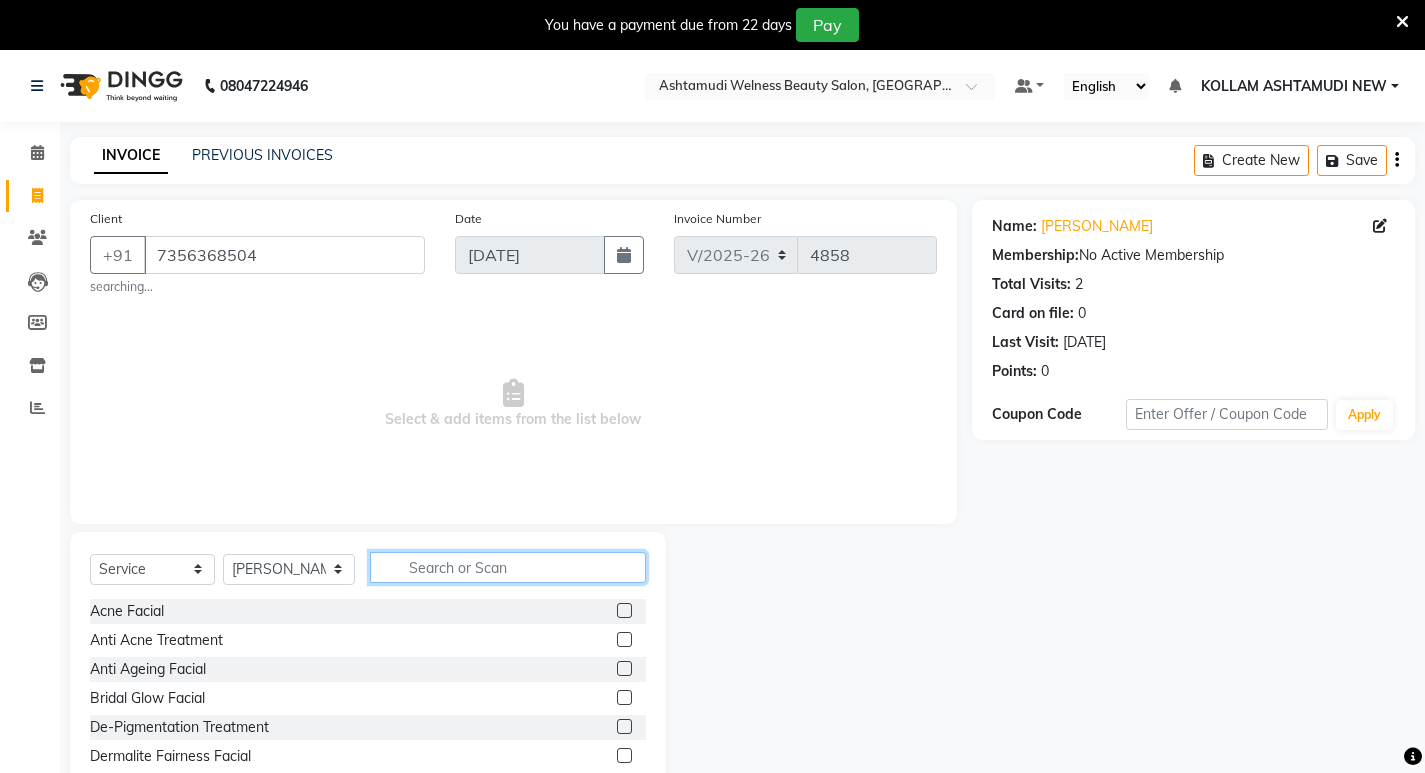 click 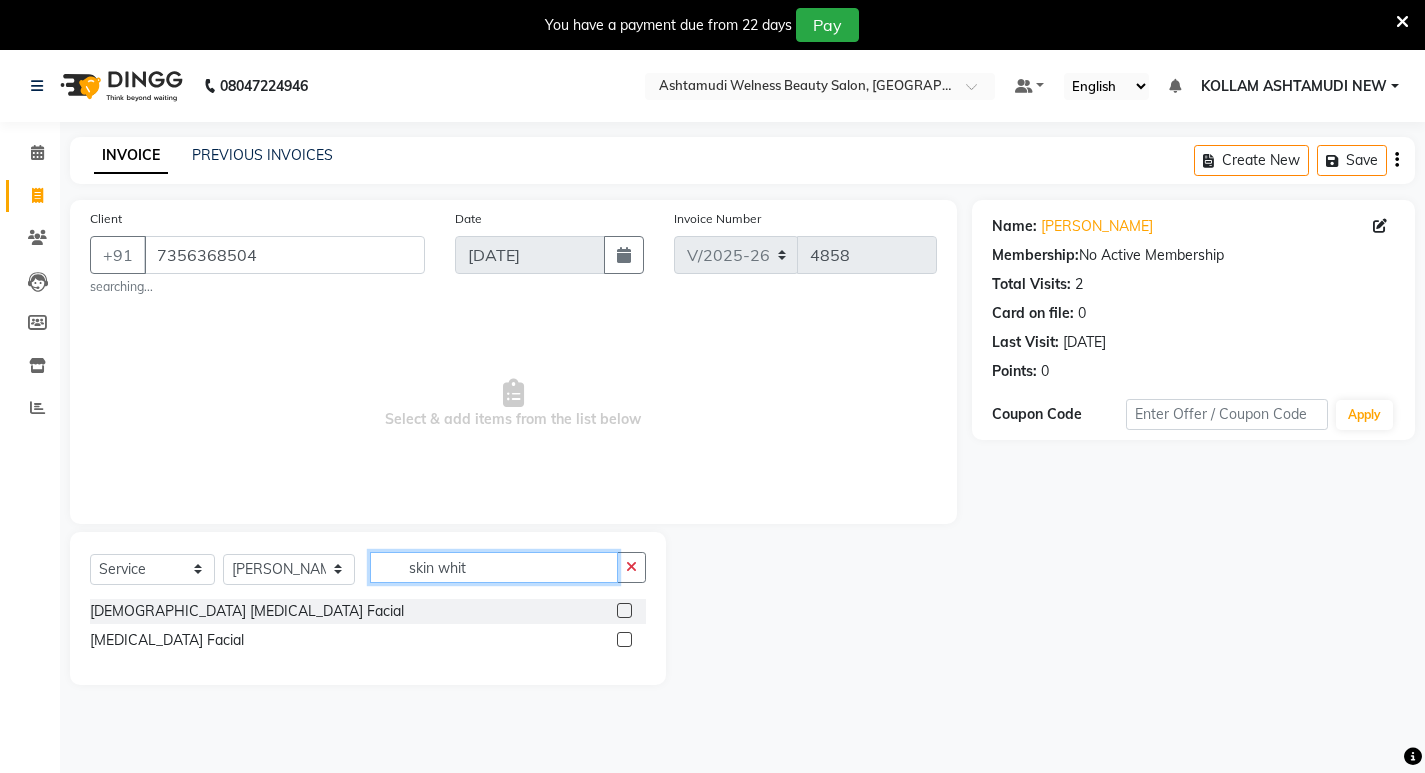 type on "skin whit" 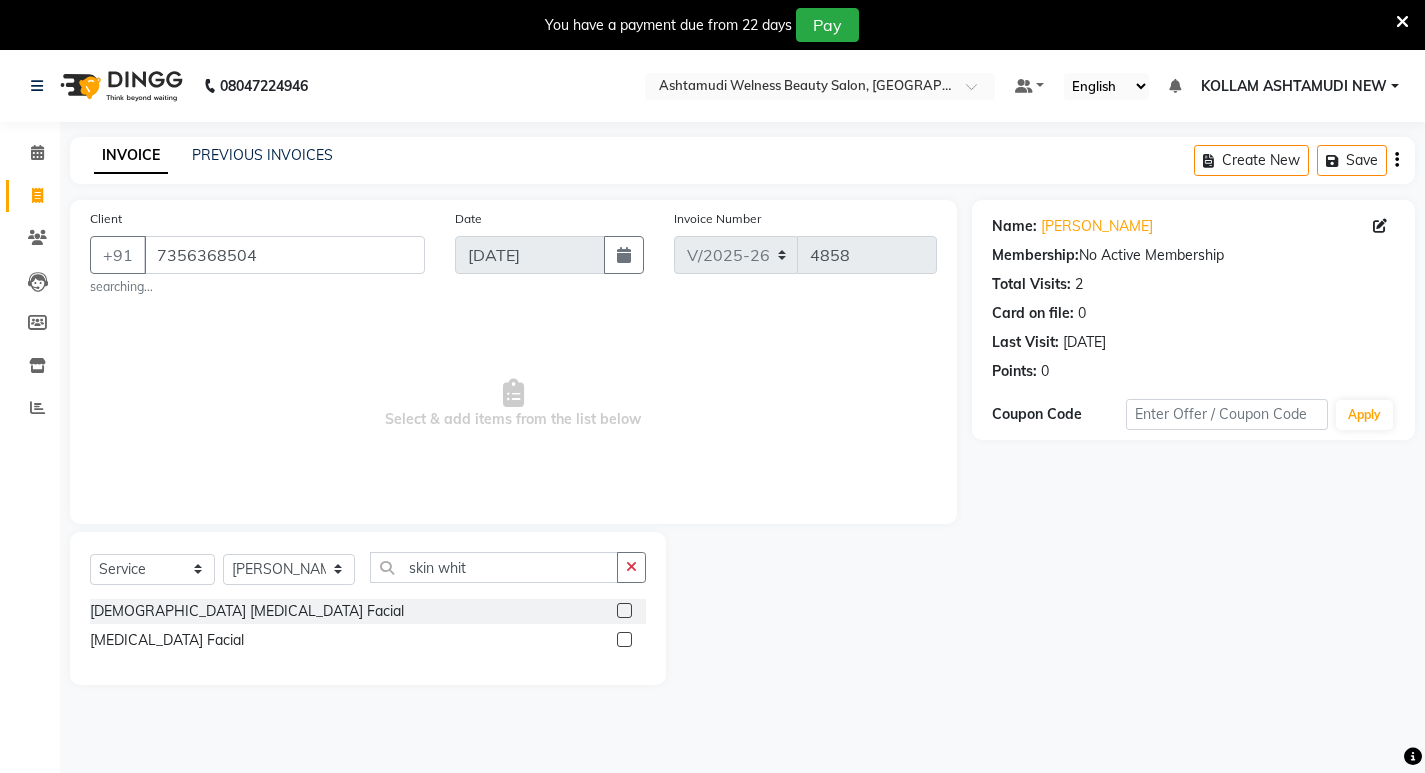 click 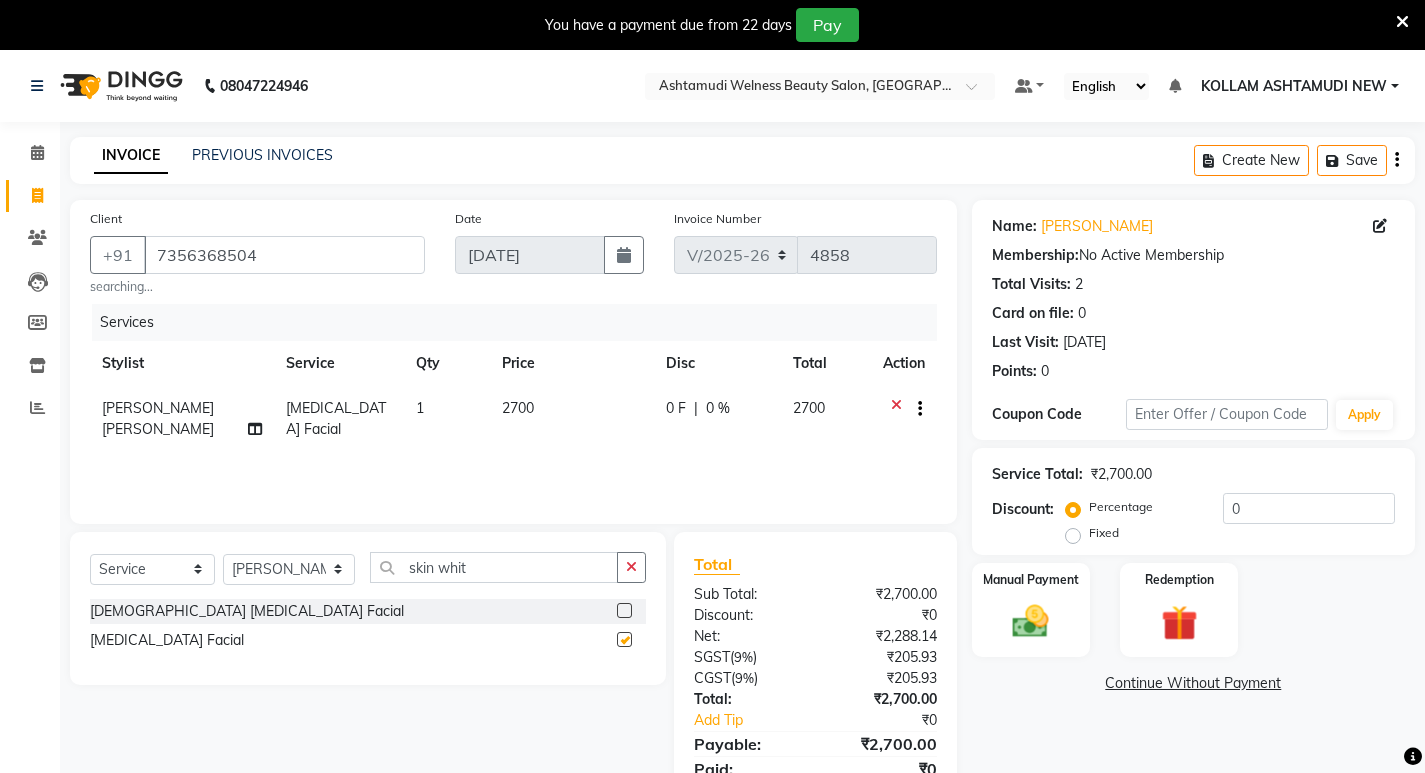 checkbox on "false" 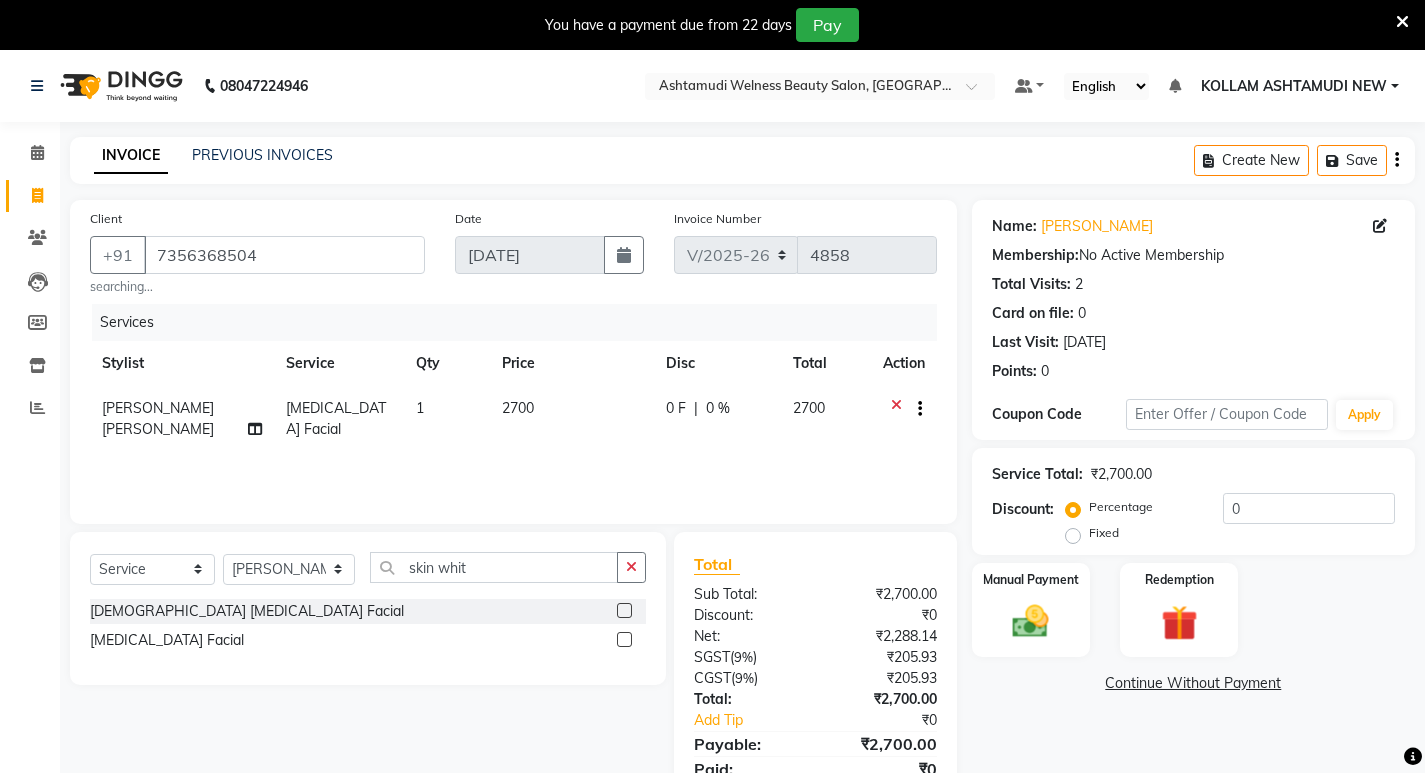 click on "Fixed" 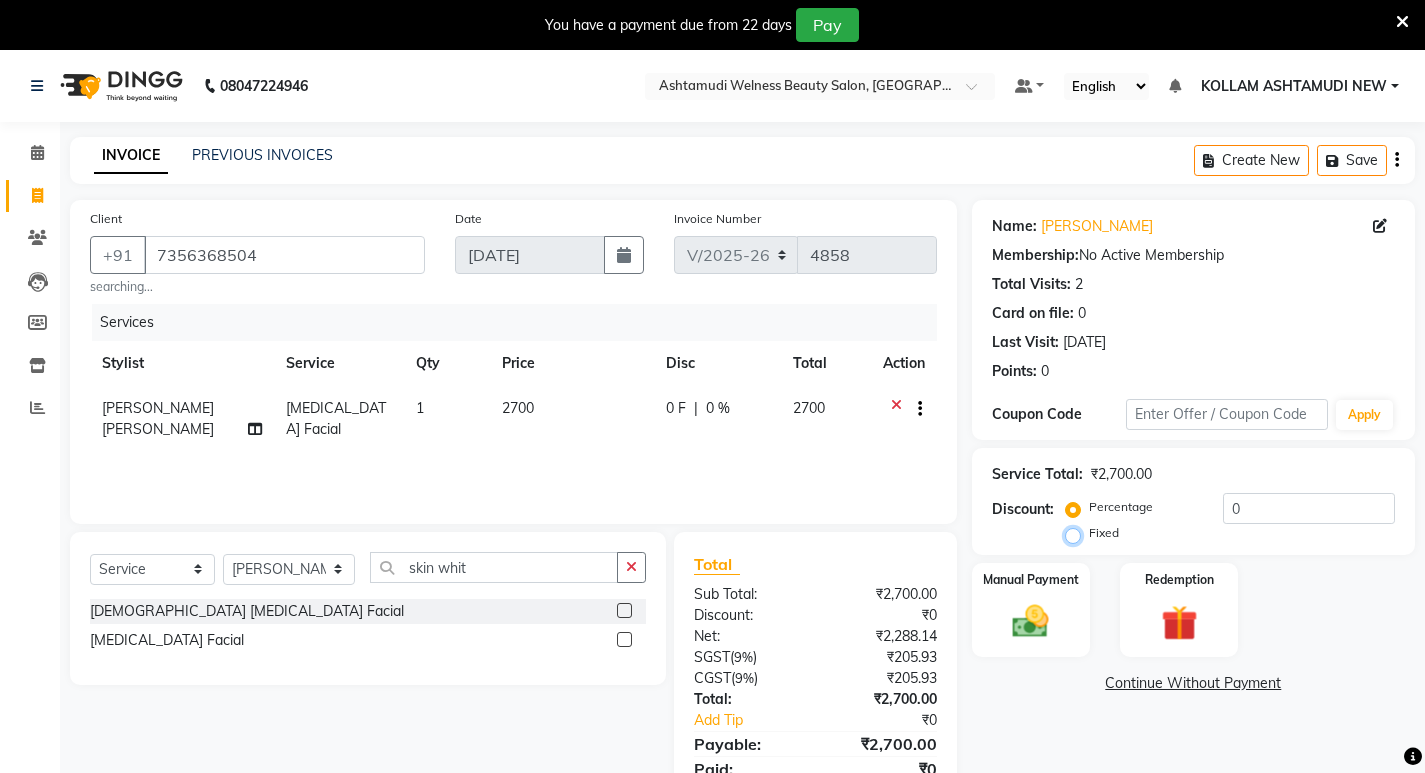 click on "Fixed" at bounding box center [1077, 533] 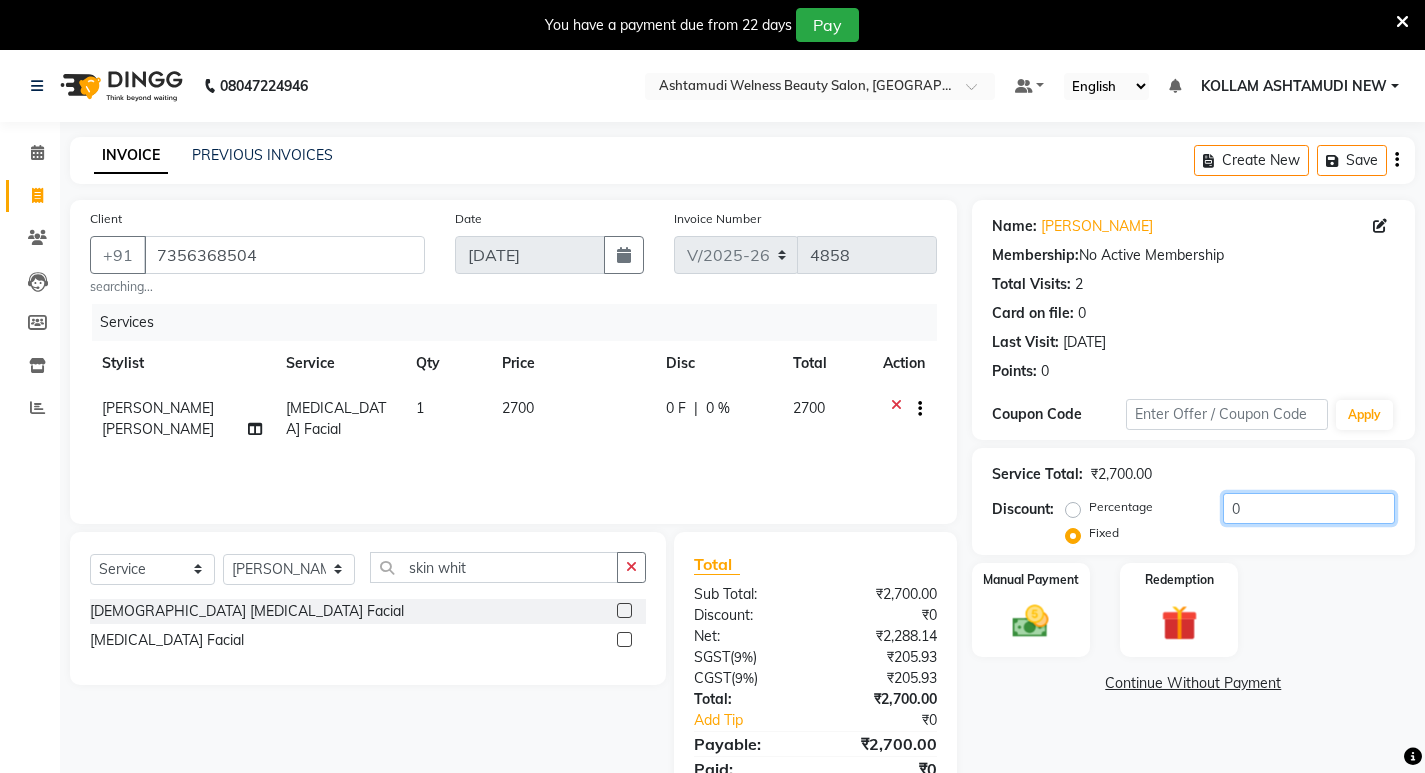 click on "0" 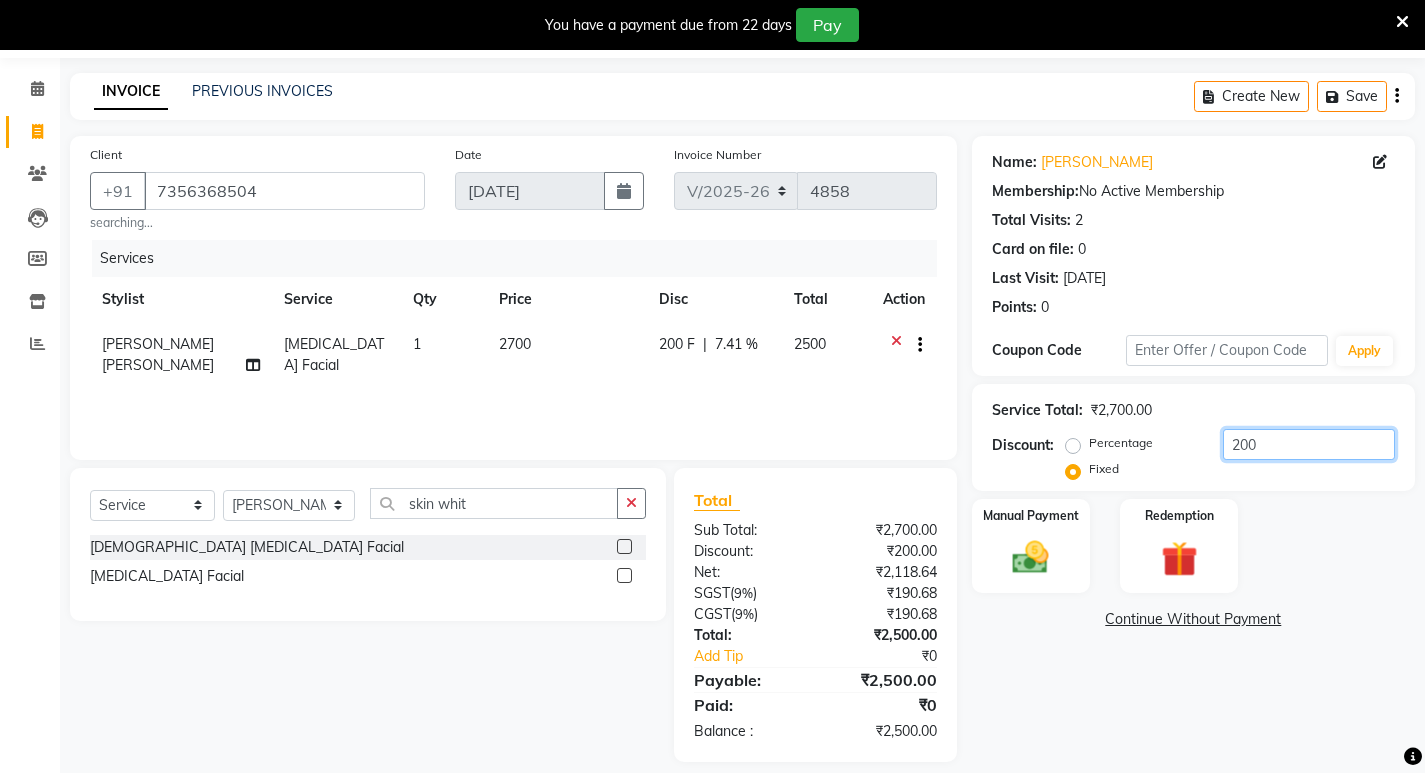scroll, scrollTop: 83, scrollLeft: 0, axis: vertical 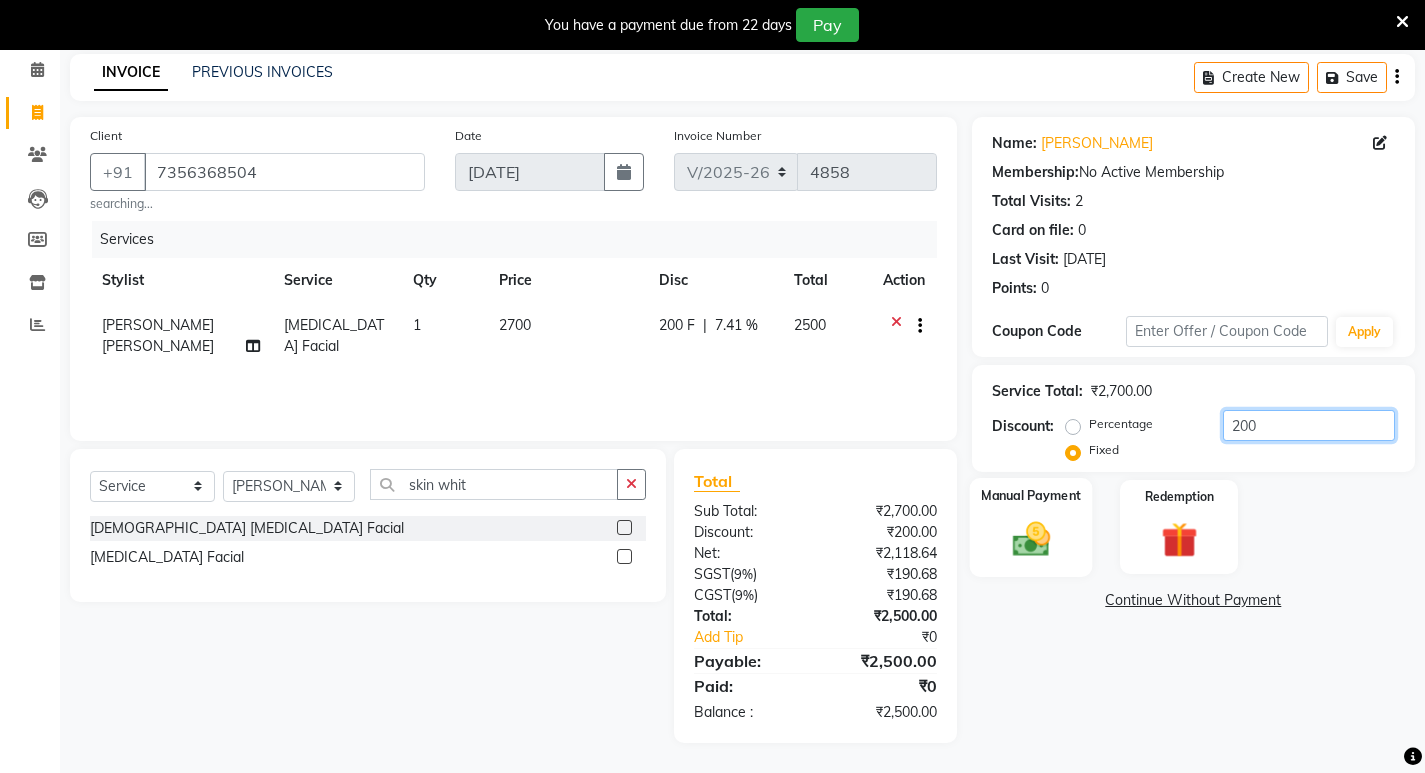 type on "200" 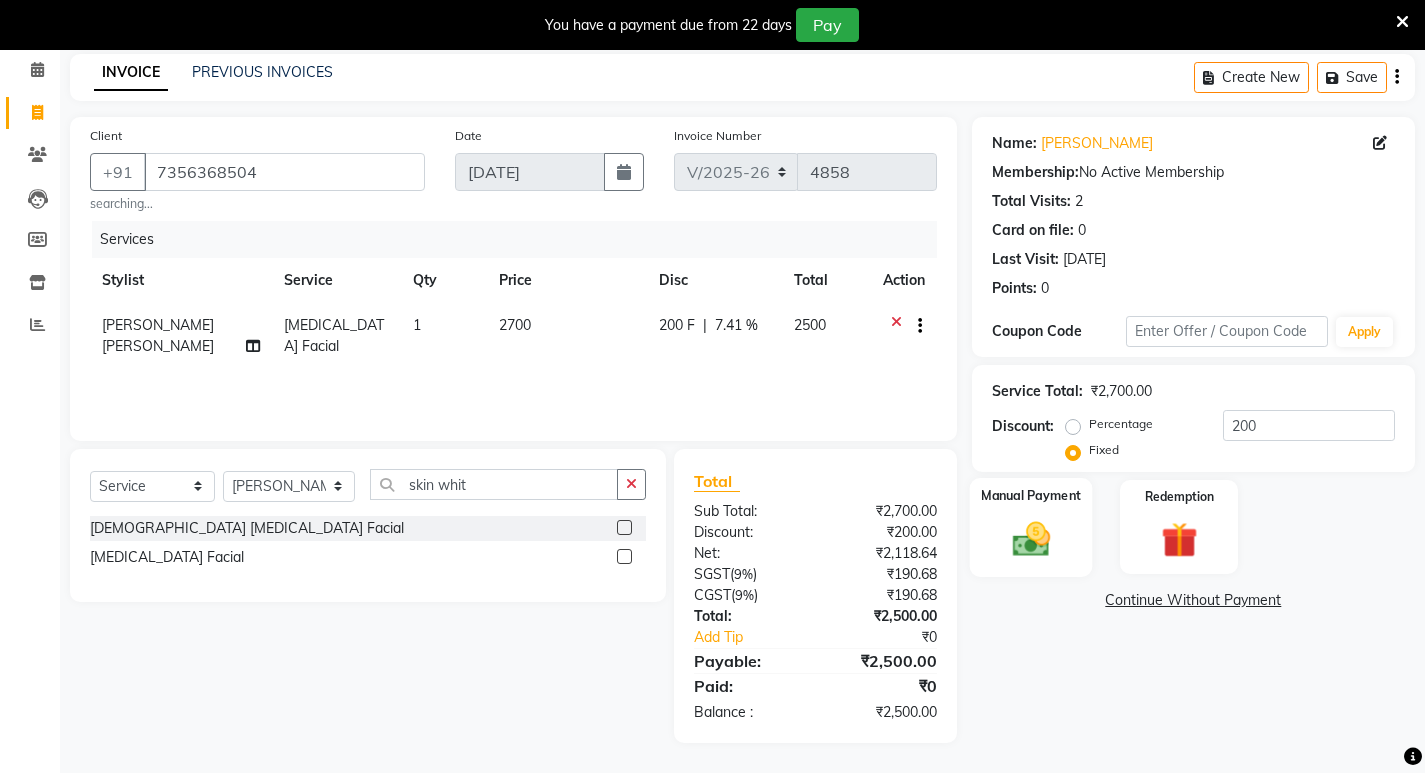 click 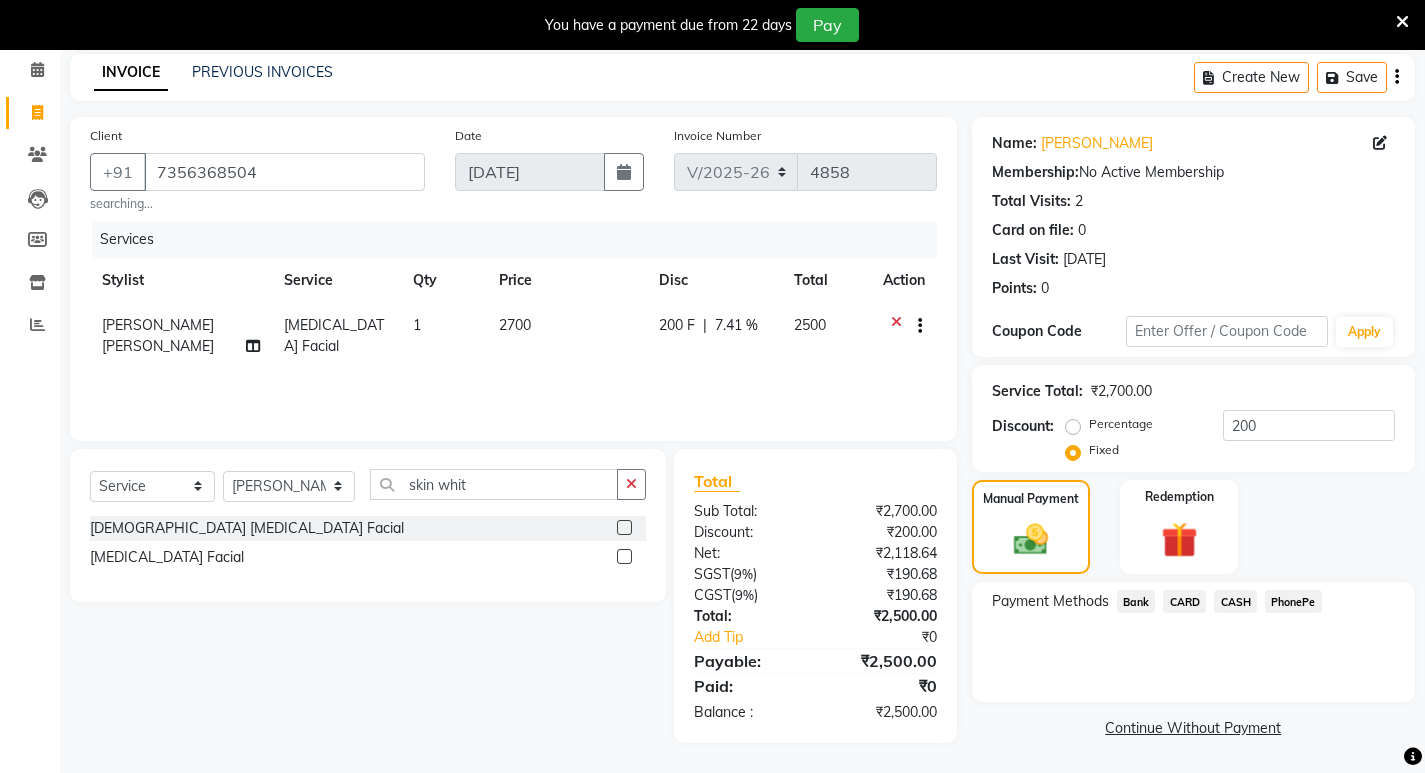 click on "CASH" 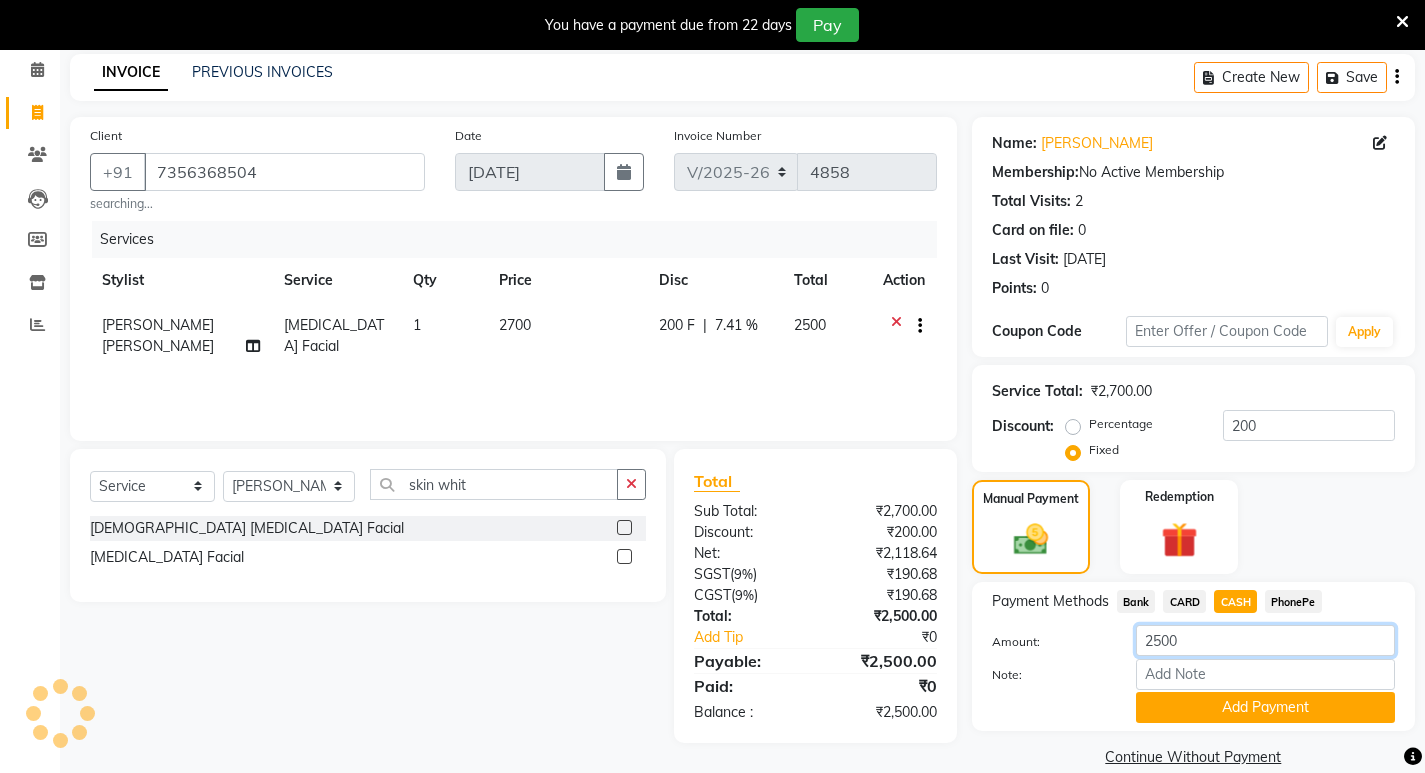 click on "2500" 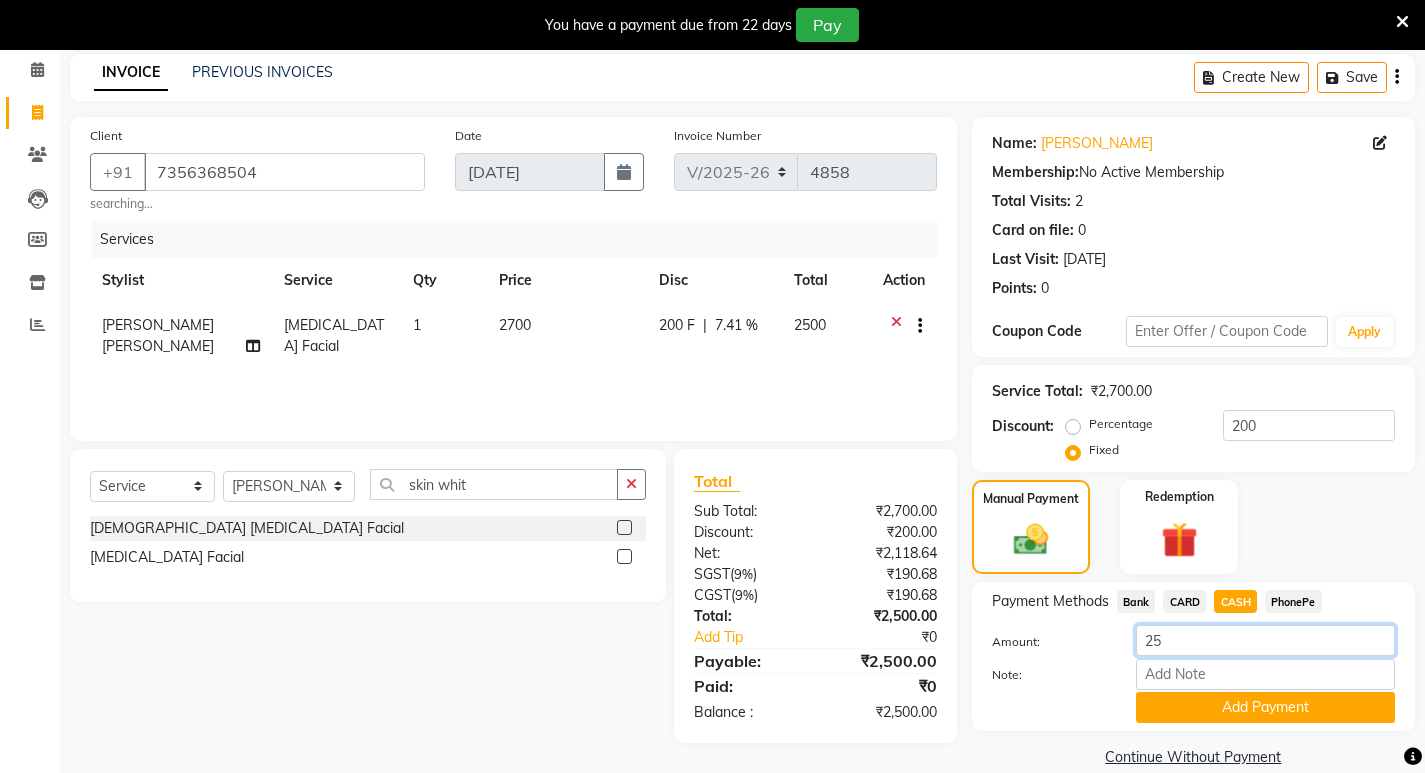 type on "2" 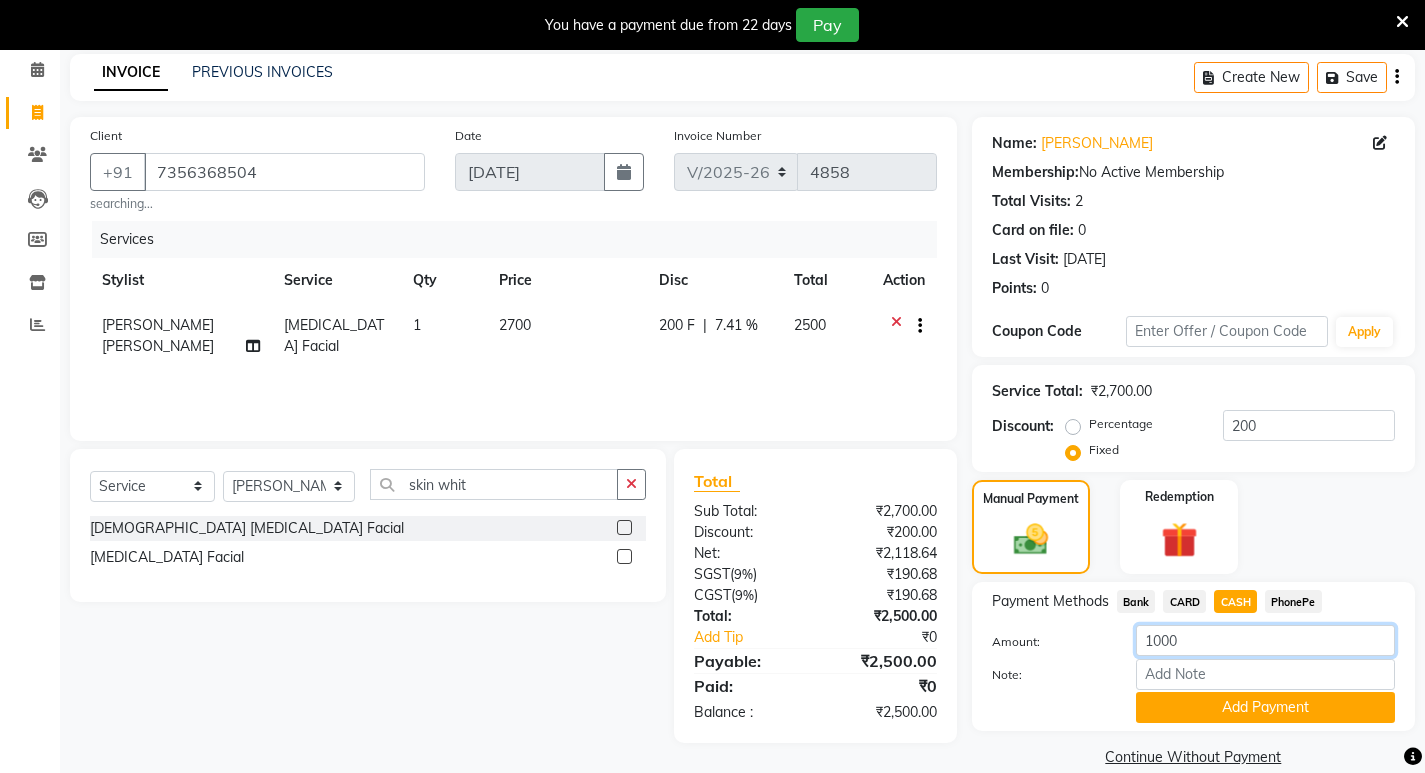 type on "1000" 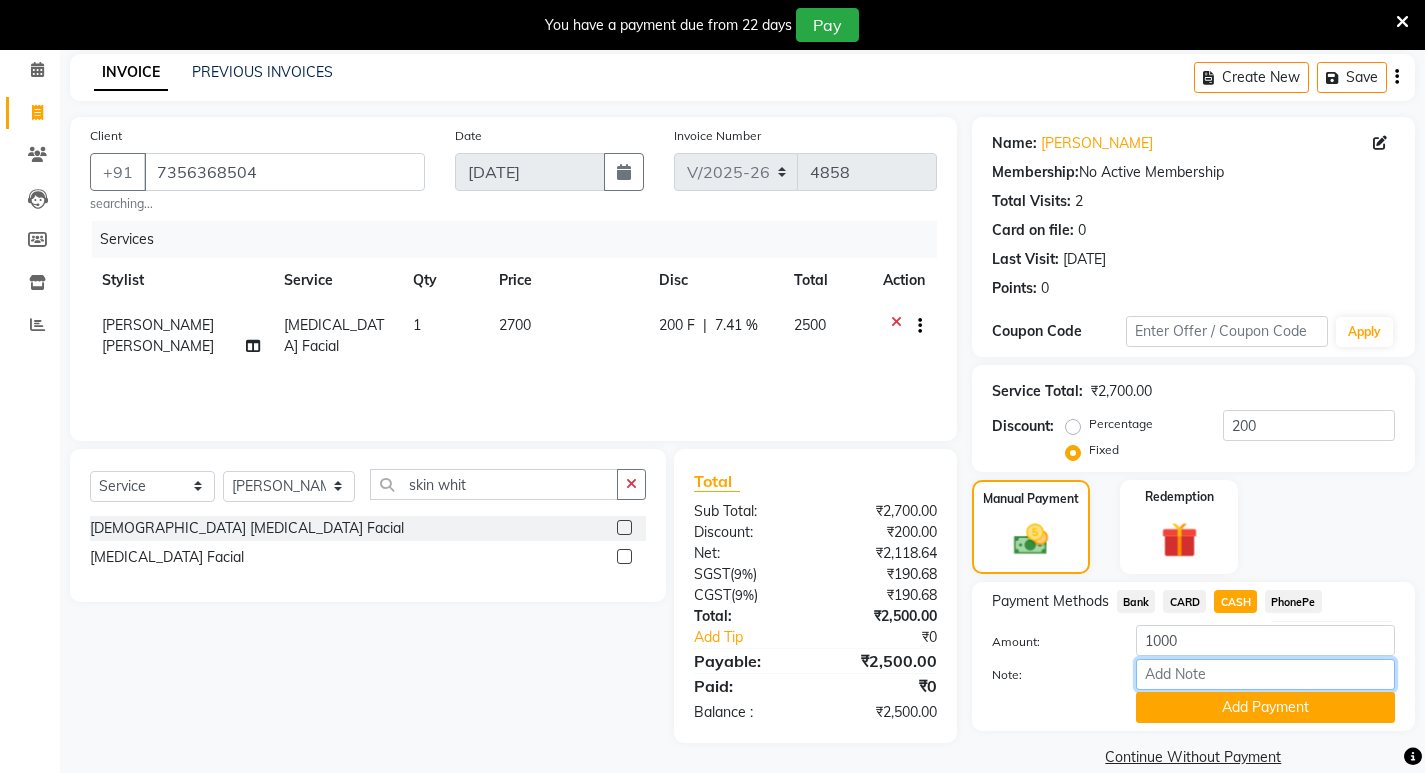 click on "Note:" at bounding box center (1265, 674) 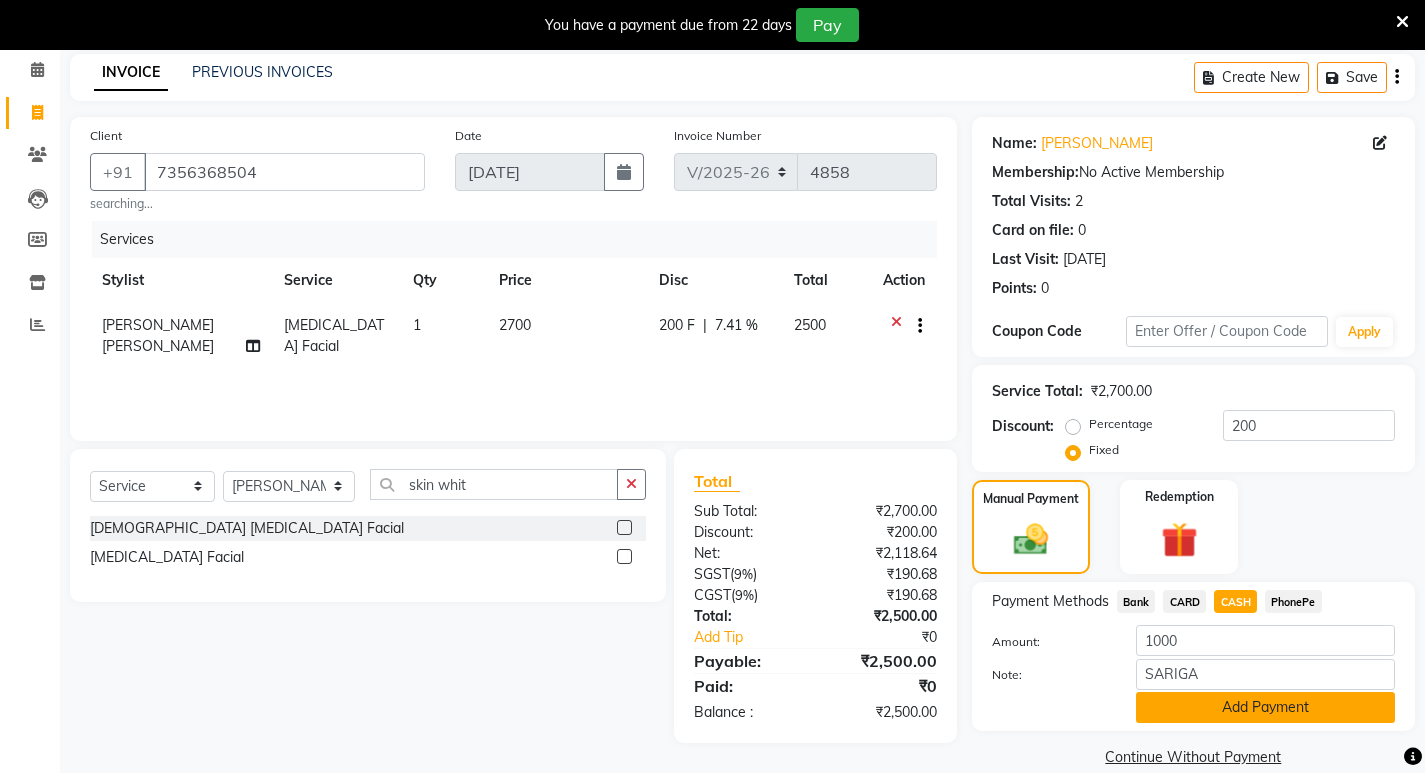 click on "Add Payment" 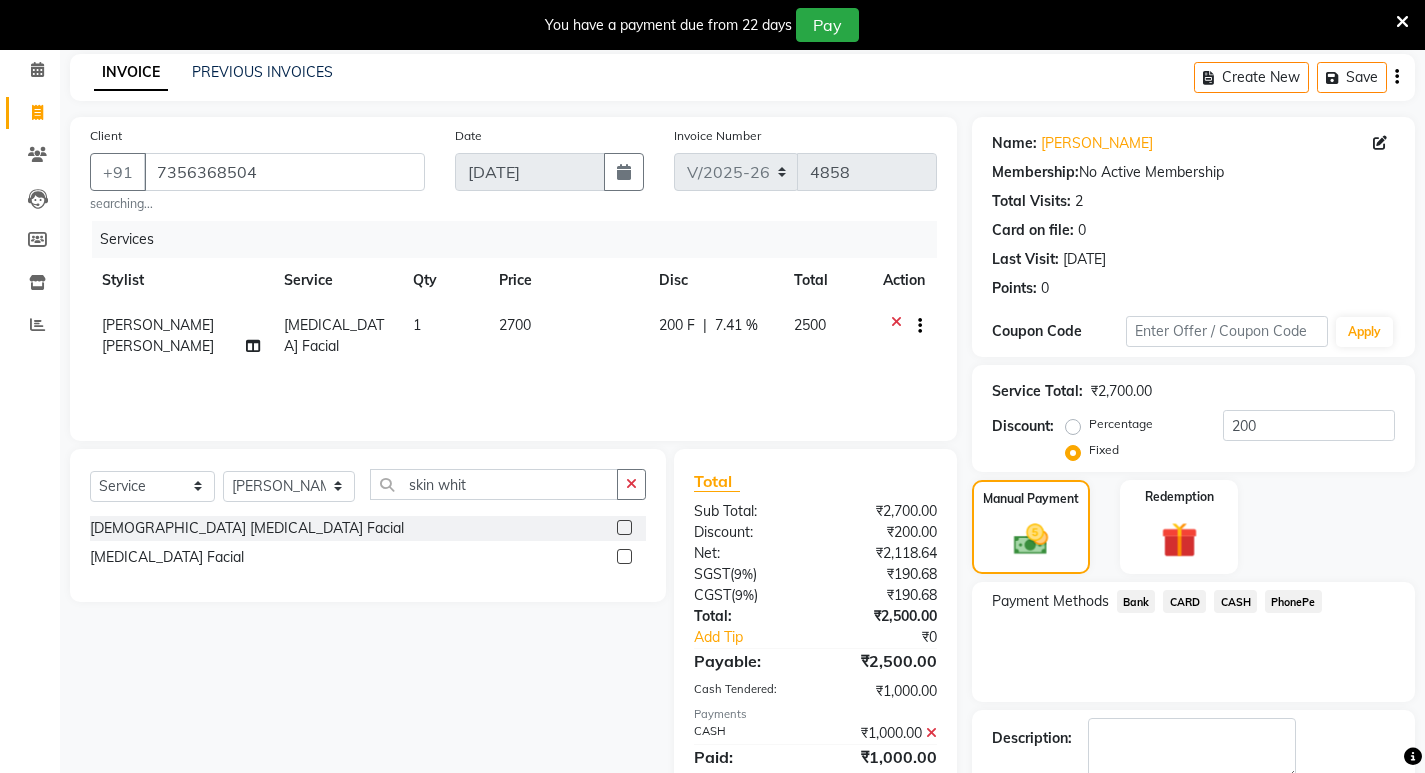 click on "PhonePe" 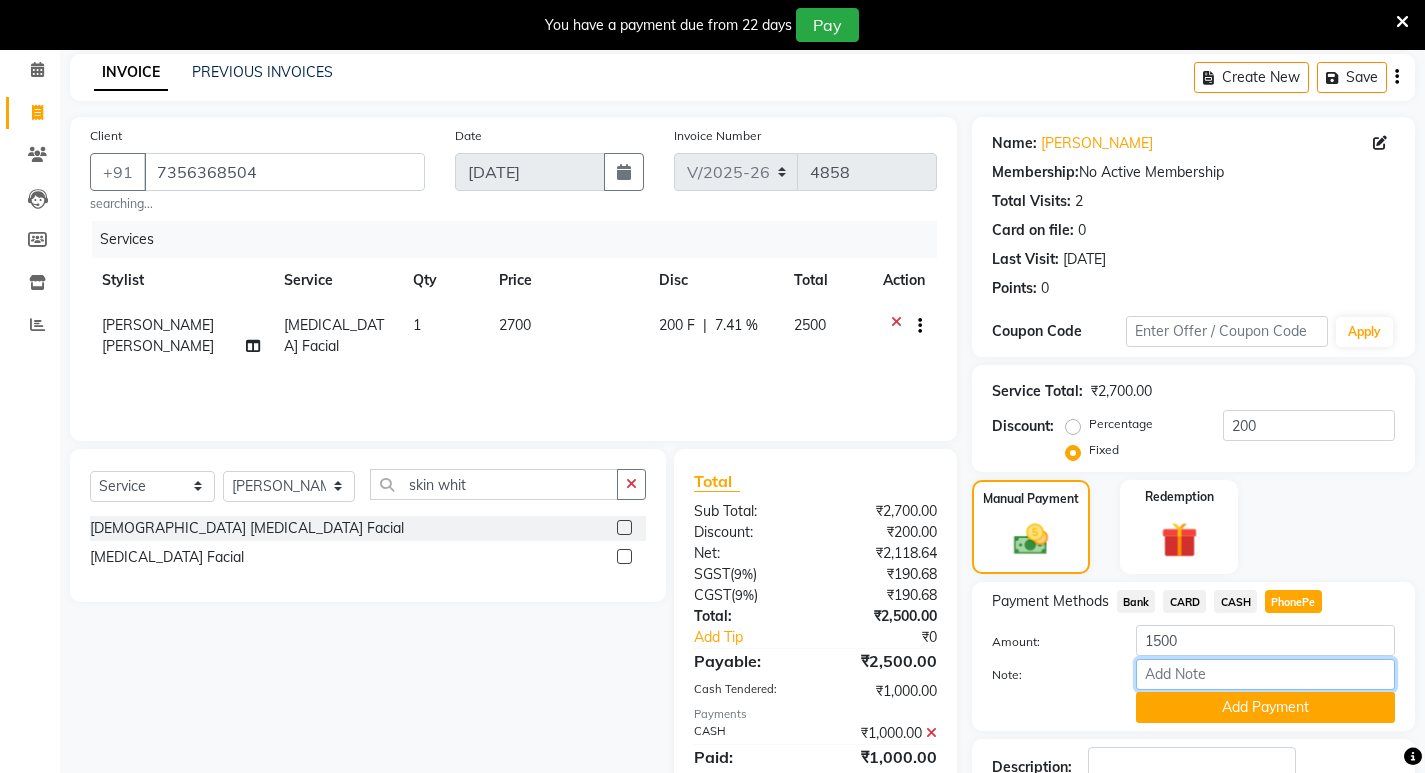 click on "Note:" at bounding box center (1265, 674) 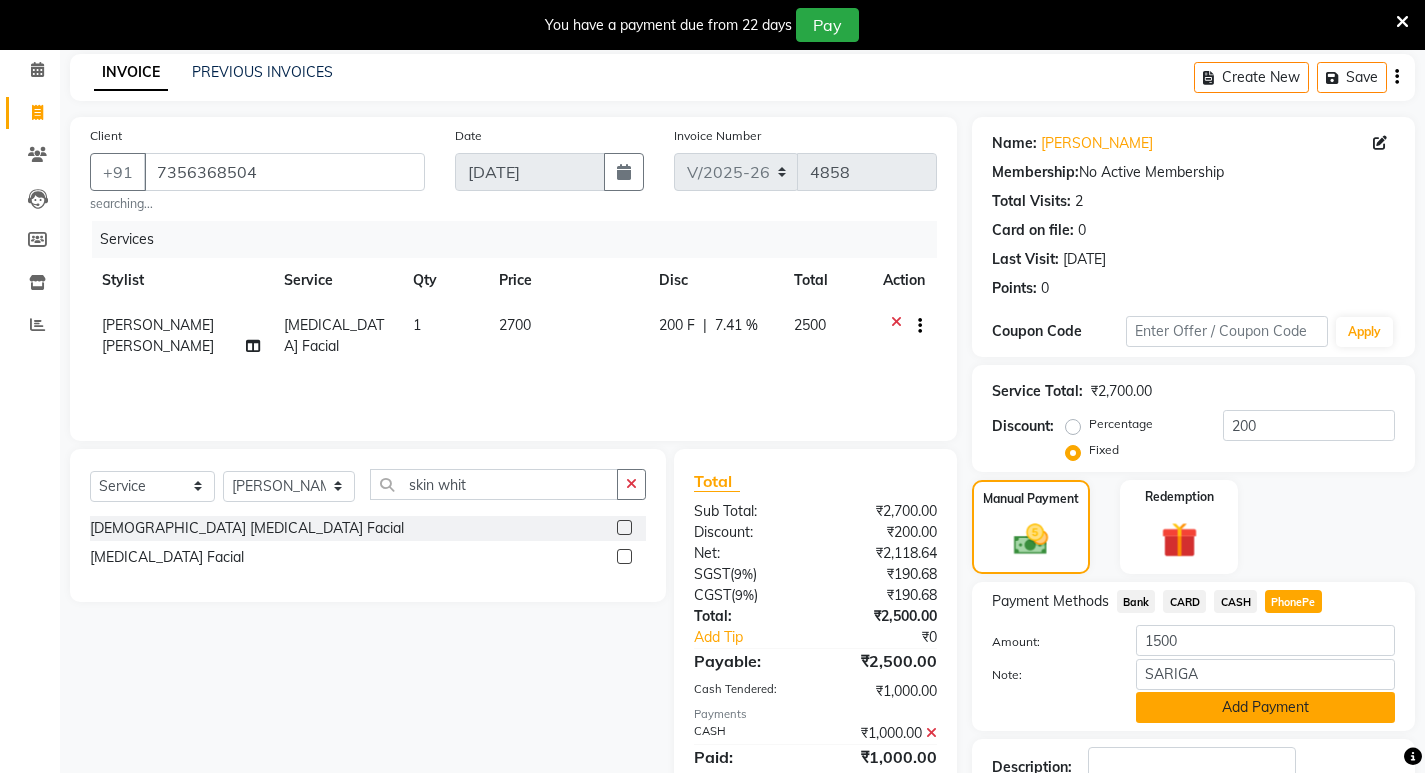 click on "Add Payment" 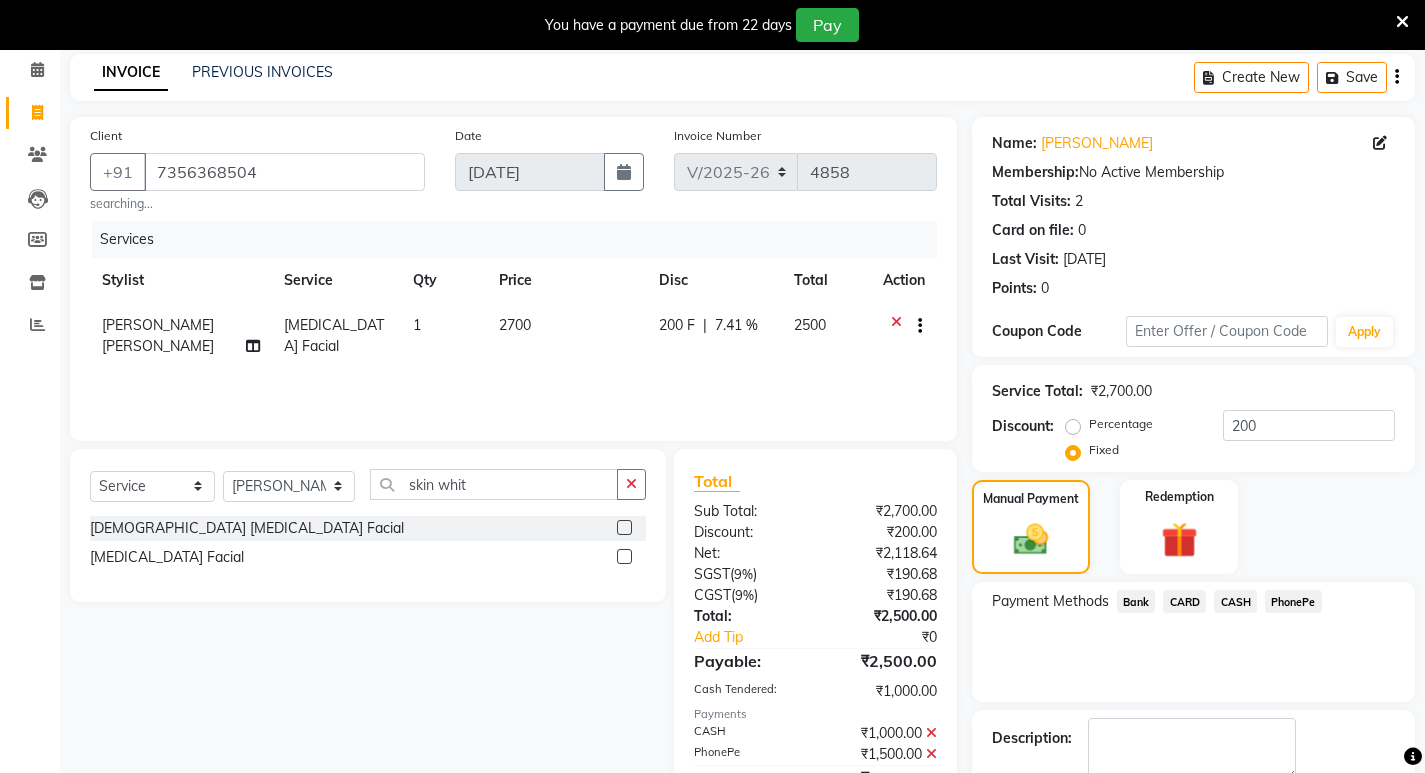 scroll, scrollTop: 175, scrollLeft: 0, axis: vertical 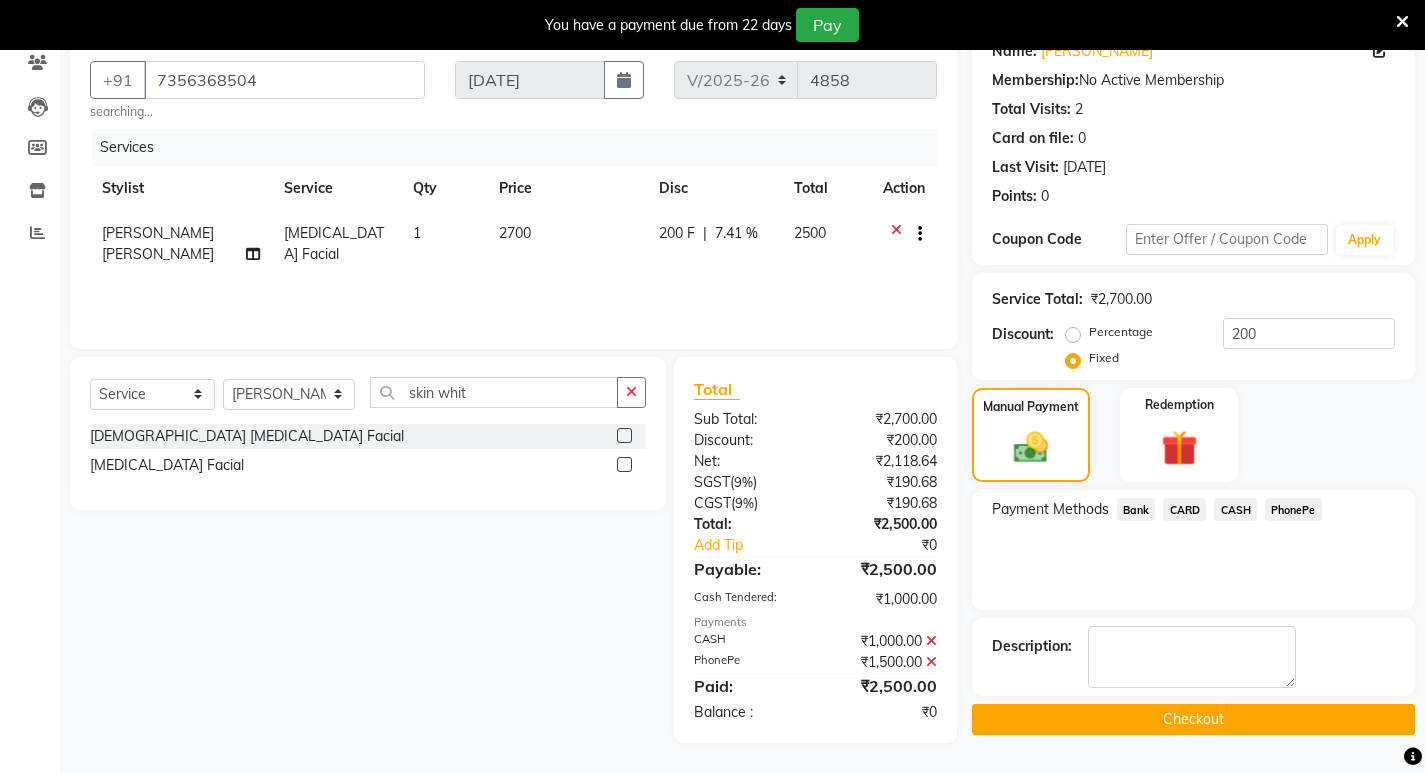 click on "Checkout" 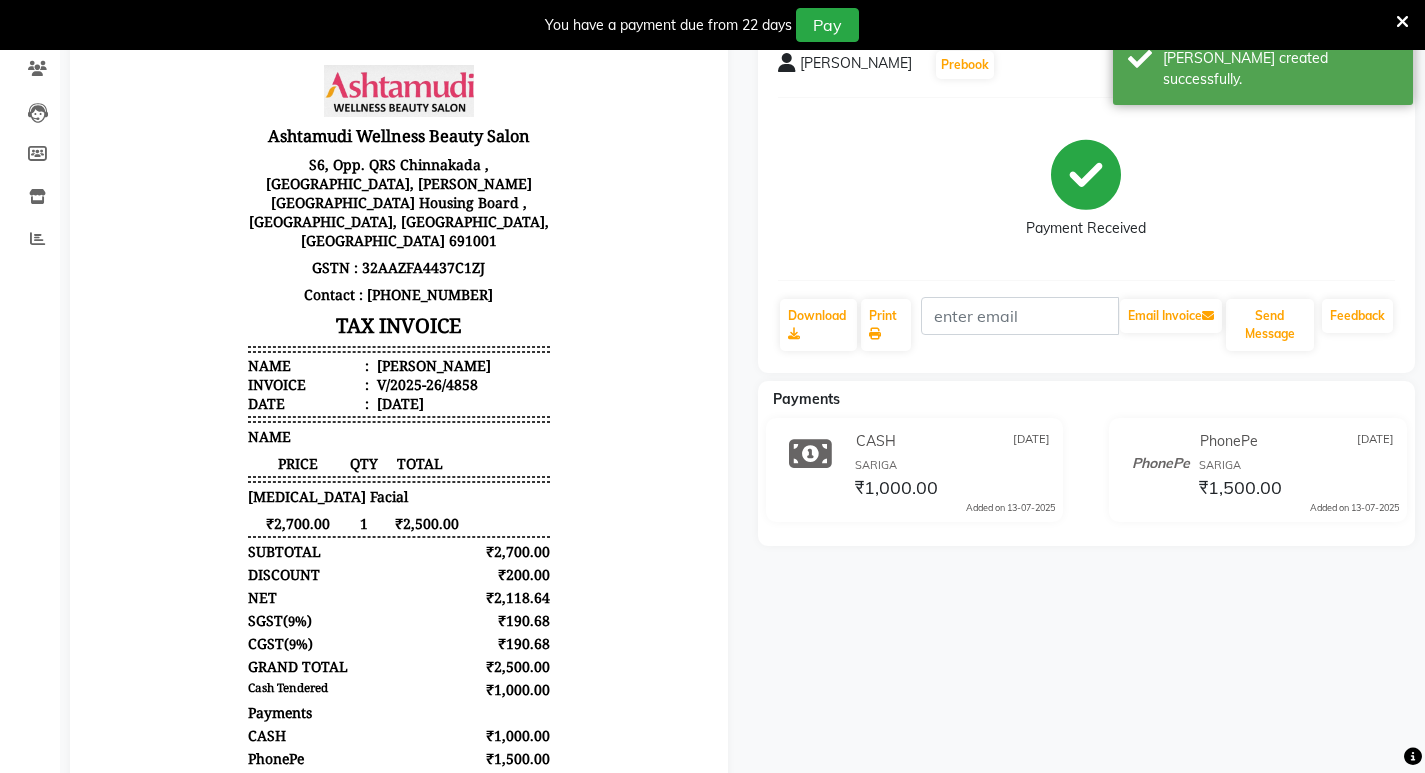 scroll, scrollTop: 254, scrollLeft: 0, axis: vertical 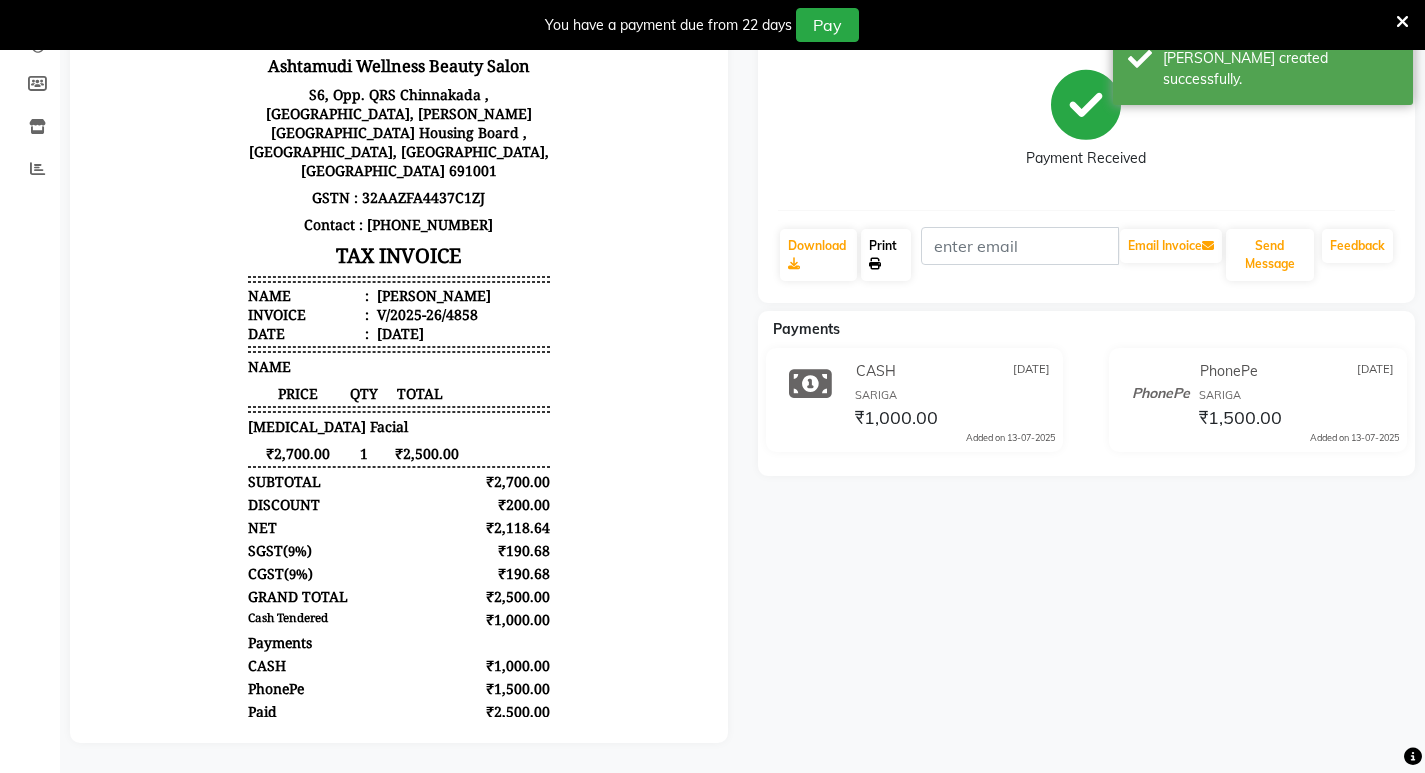click on "Print" 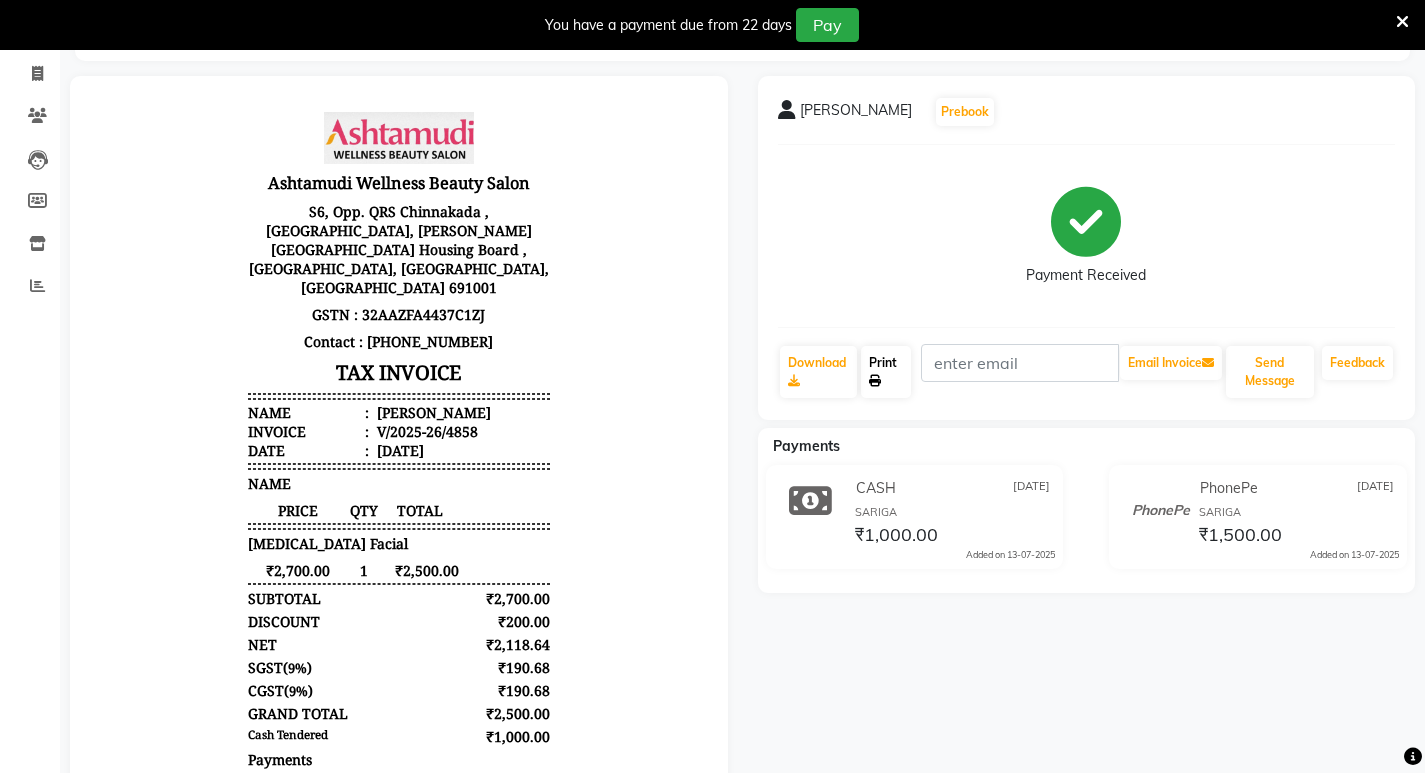 scroll, scrollTop: 0, scrollLeft: 0, axis: both 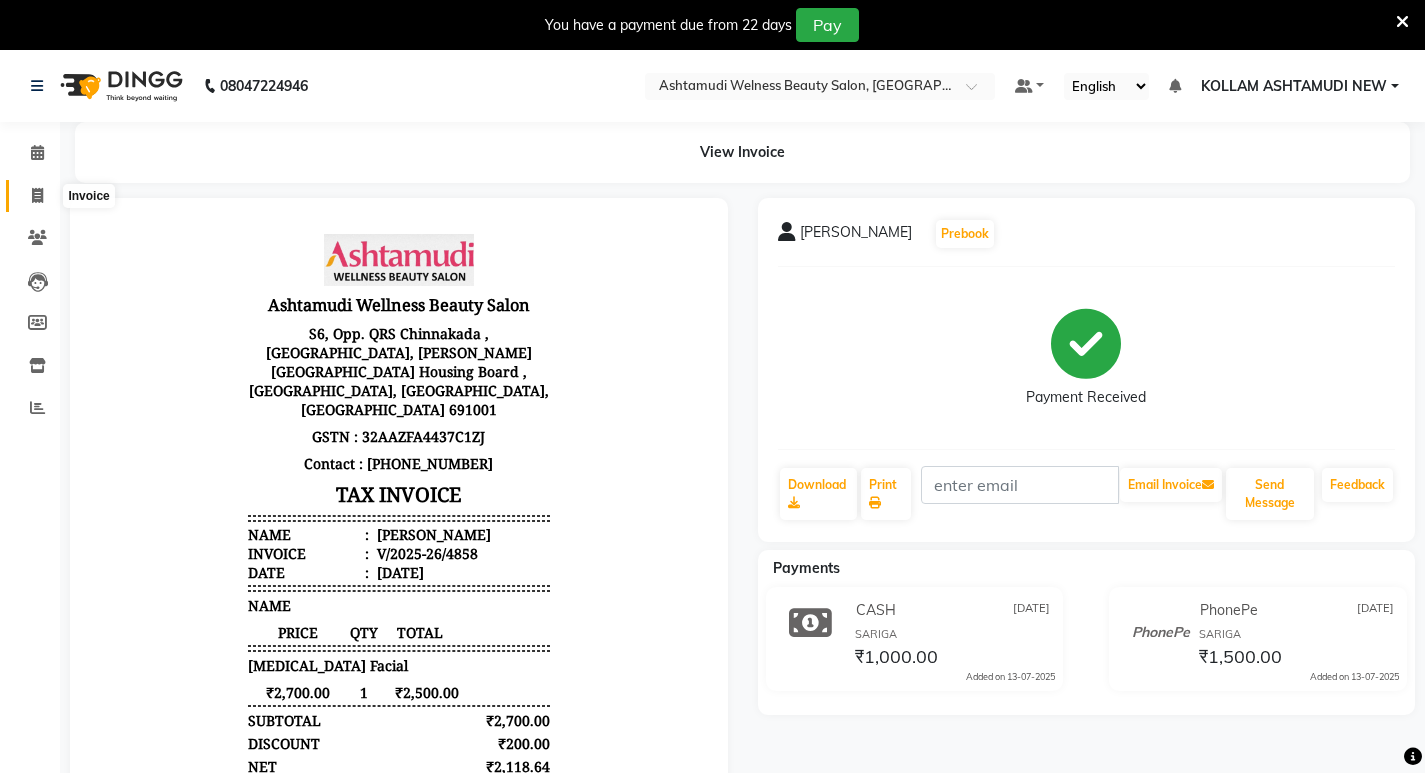 click 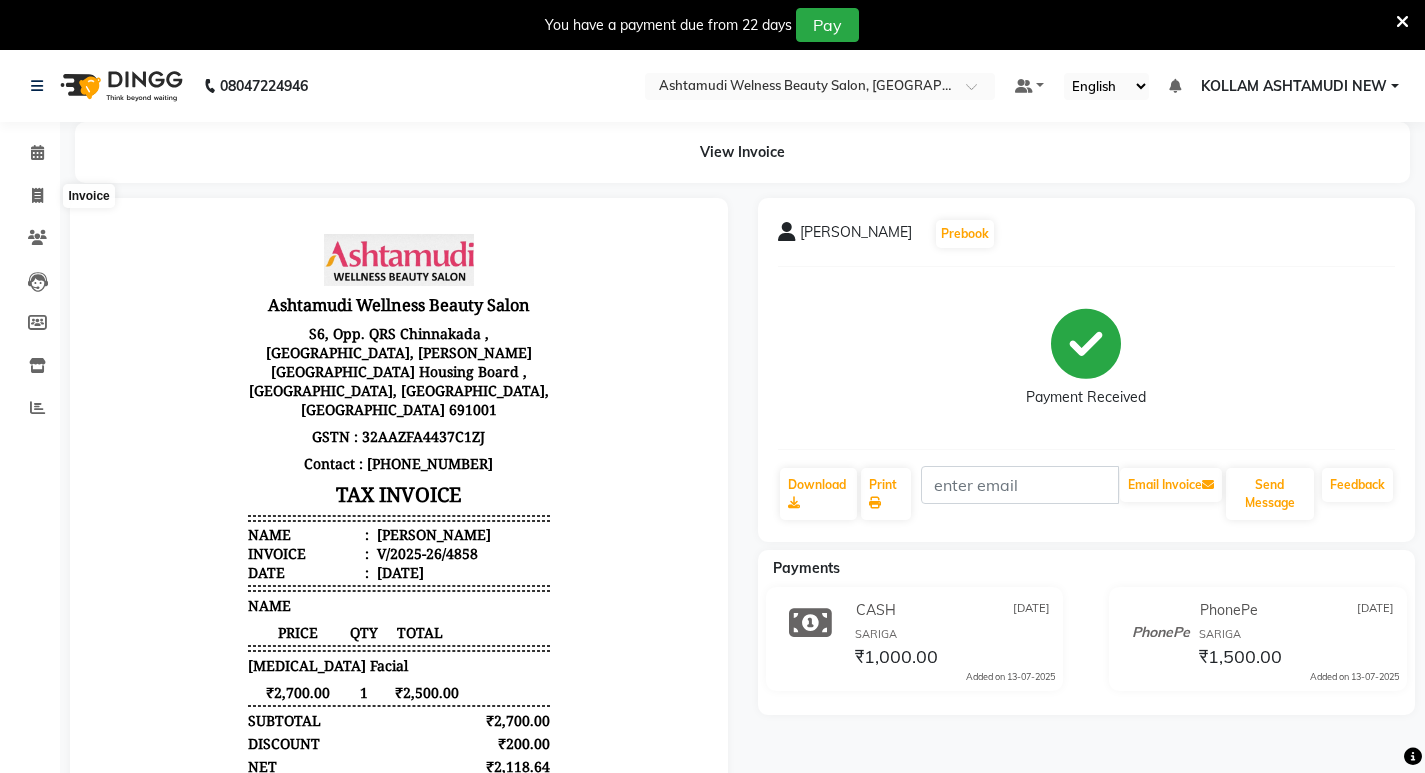 select on "service" 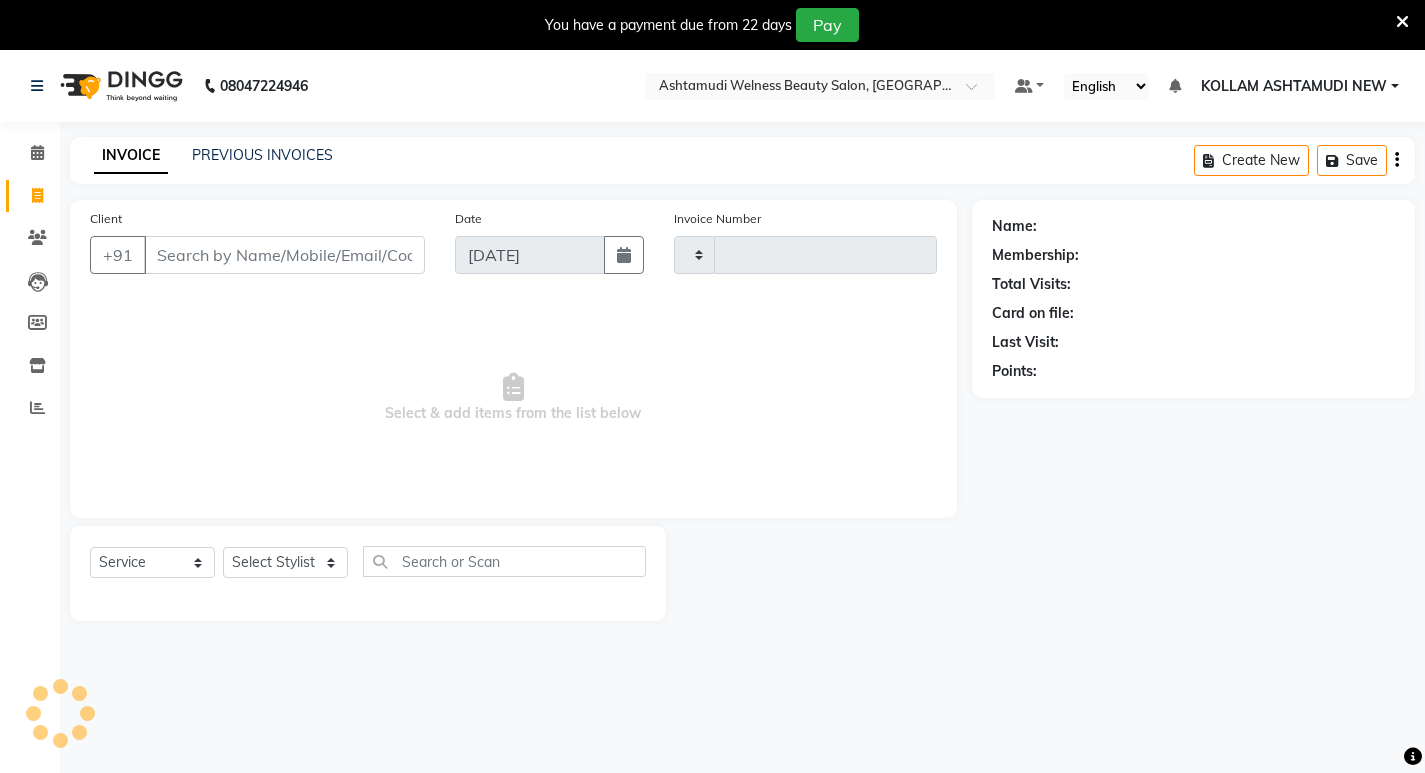 type on "4859" 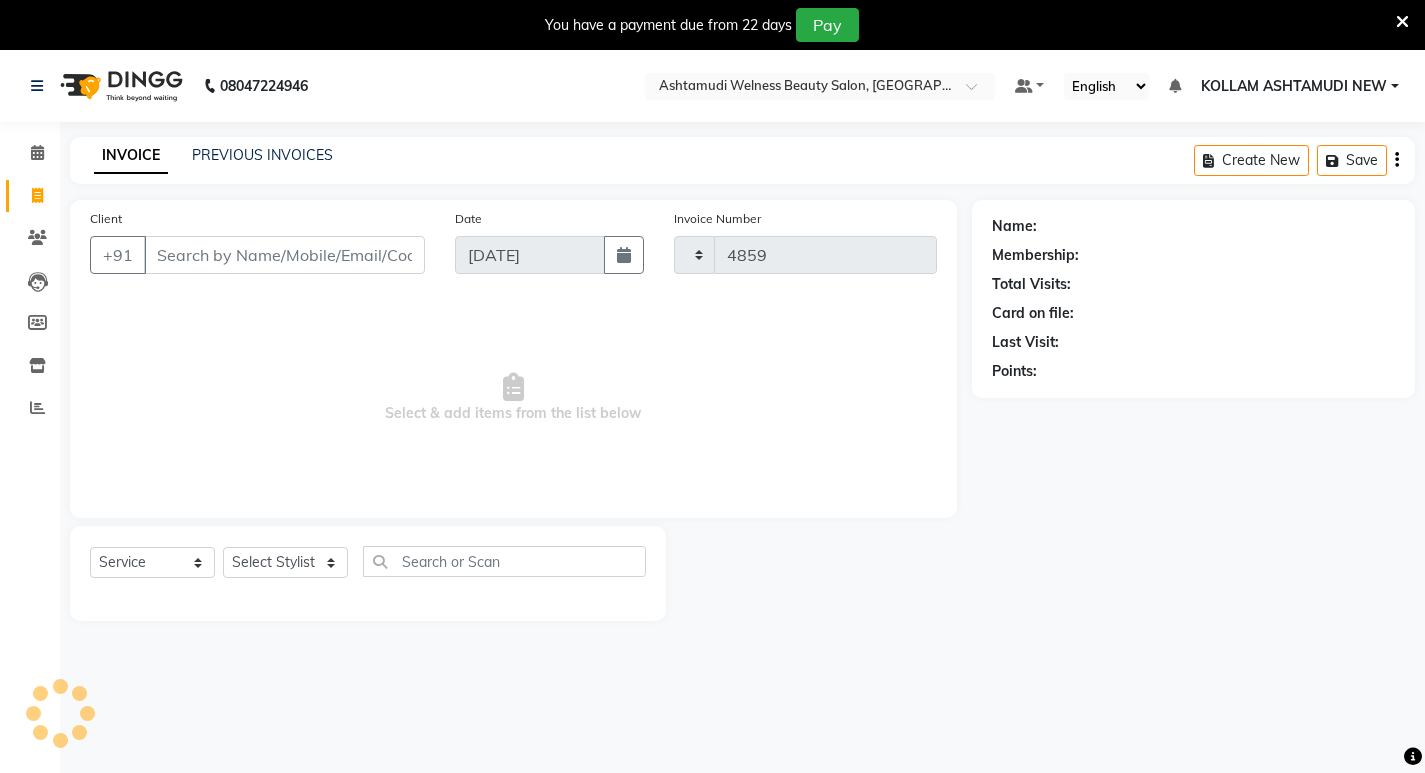 scroll, scrollTop: 50, scrollLeft: 0, axis: vertical 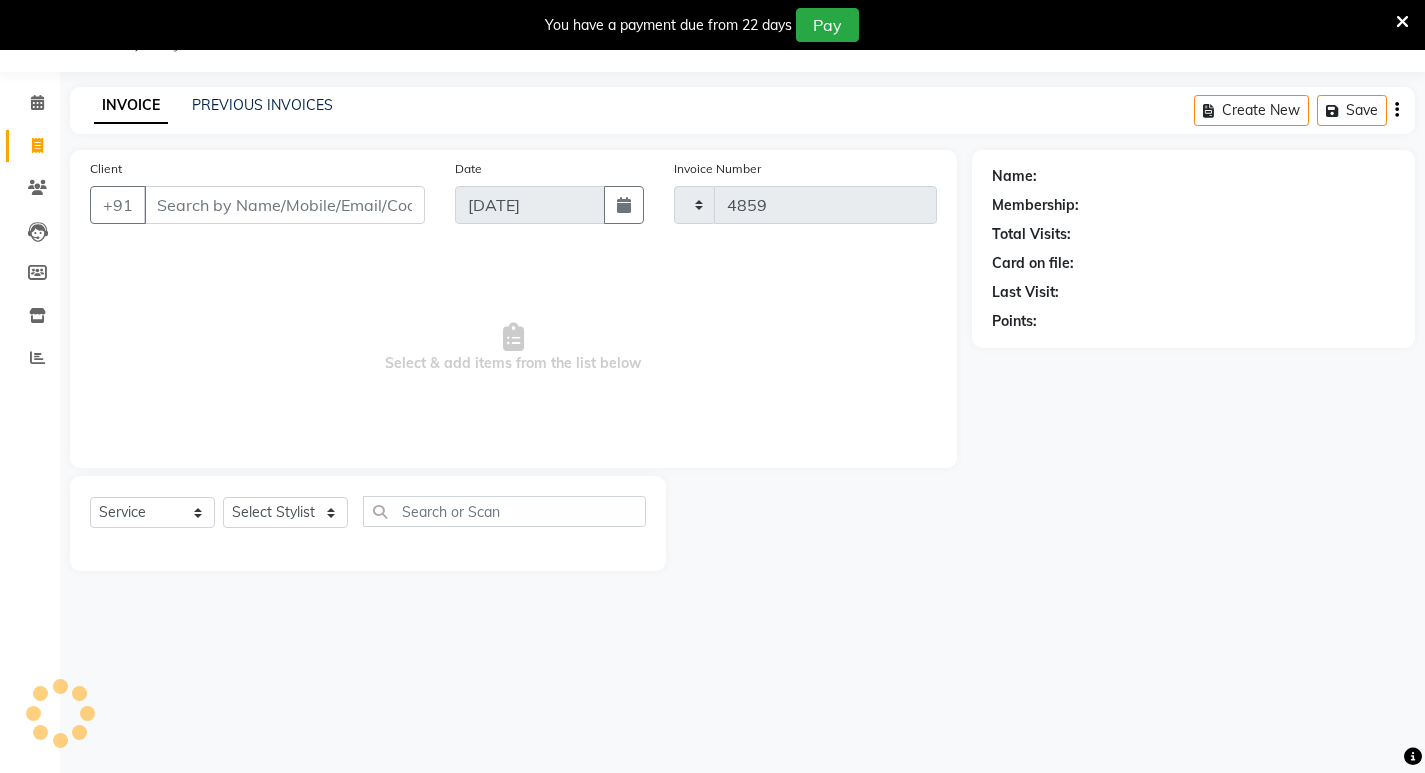 select on "4529" 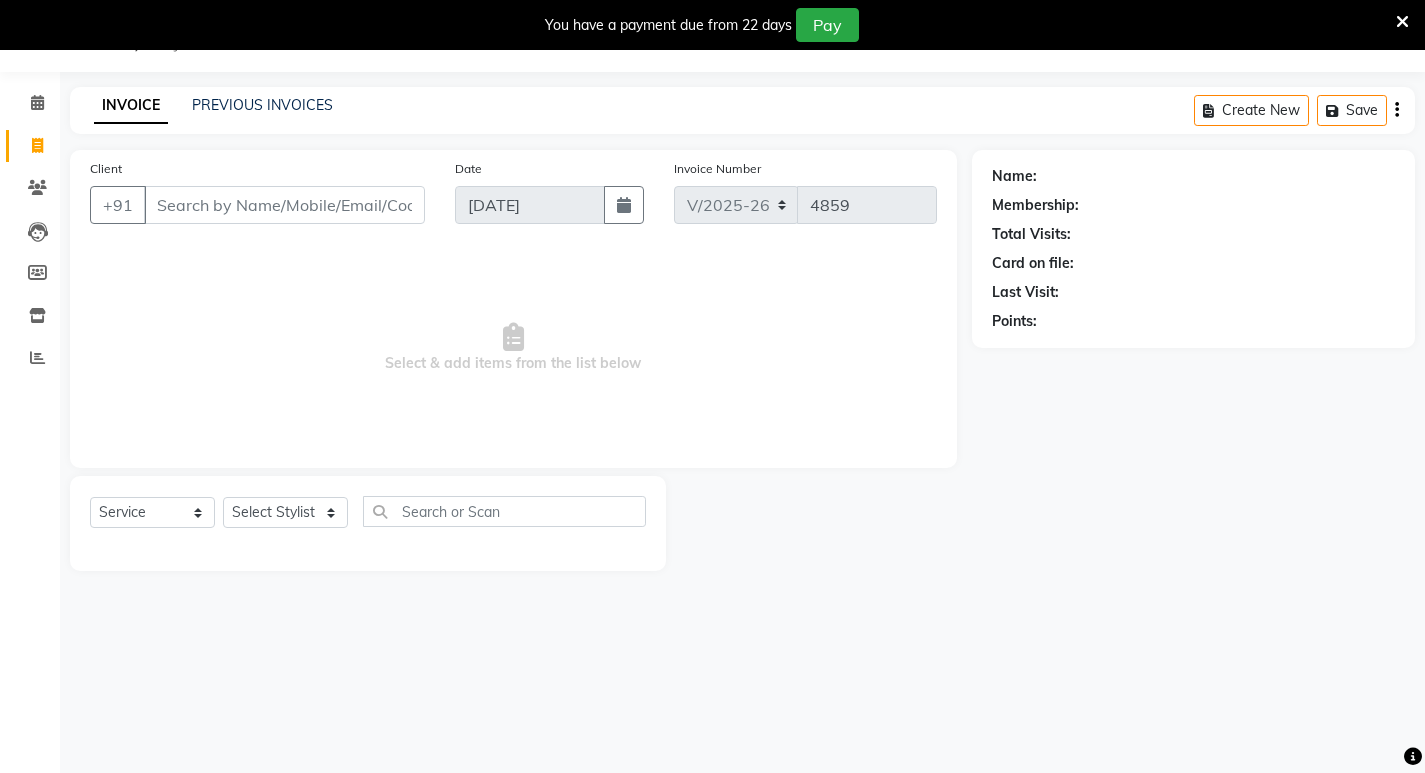 click on "Client" at bounding box center [284, 205] 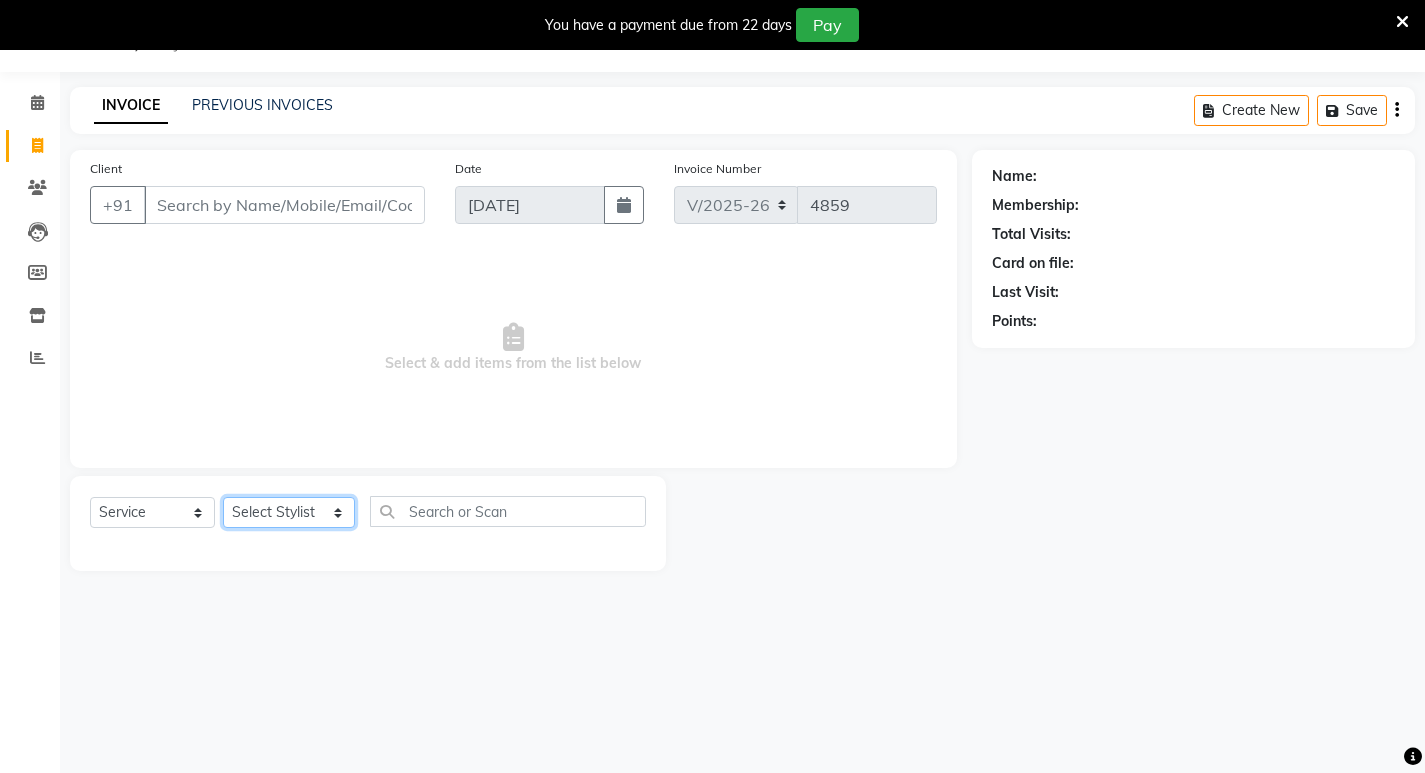 click on "Select Stylist [PERSON_NAME] Admin [PERSON_NAME]  [PERSON_NAME] [PERSON_NAME] [PERSON_NAME]  M [PERSON_NAME]  [PERSON_NAME]  P [PERSON_NAME] KOLLAM ASHTAMUDI NEW  [PERSON_NAME] [PERSON_NAME] [PERSON_NAME]  [PERSON_NAME] [PERSON_NAME] [PERSON_NAME] [PERSON_NAME] [PERSON_NAME] M [PERSON_NAME] SARIGA [PERSON_NAME] [PERSON_NAME] [PERSON_NAME] SIBI [PERSON_NAME] [PERSON_NAME] S" 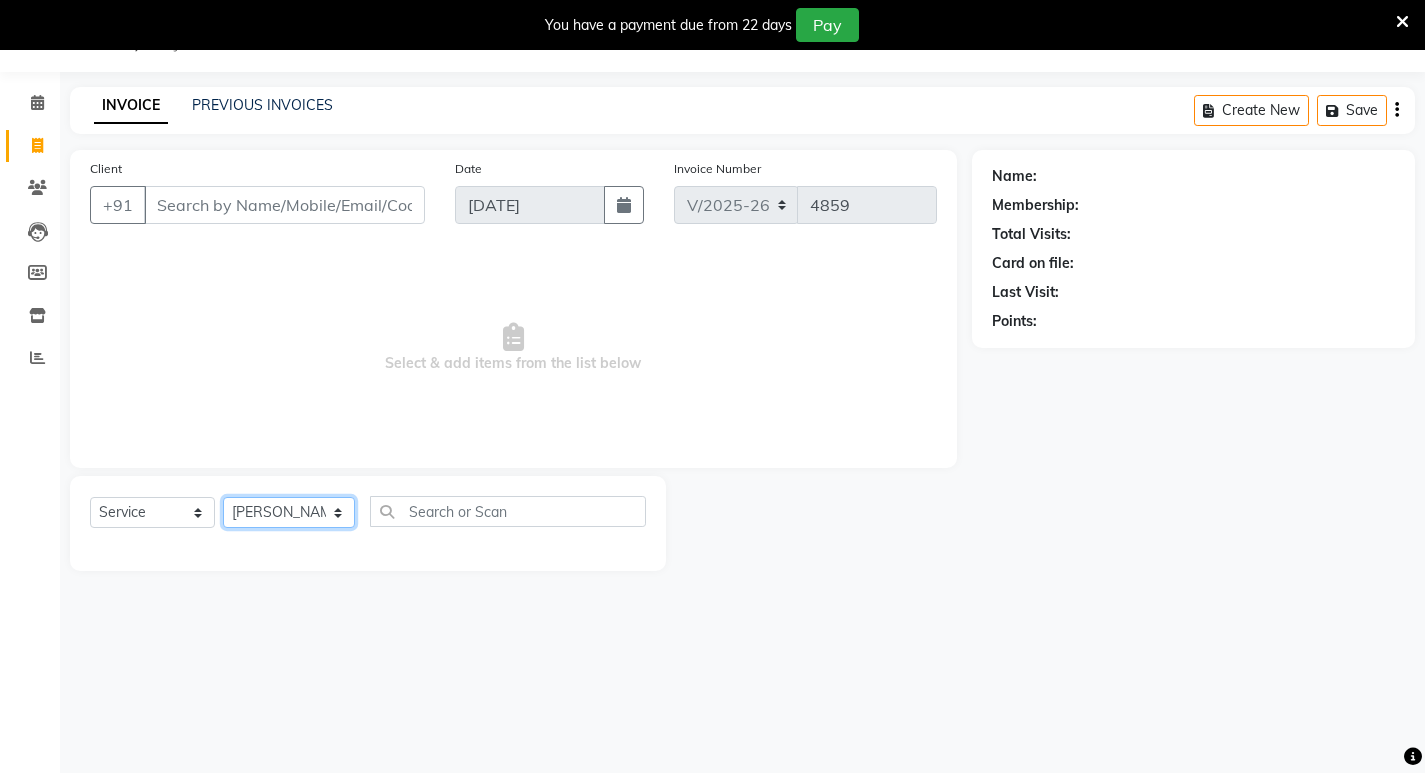 click on "Select Stylist [PERSON_NAME] Admin [PERSON_NAME]  [PERSON_NAME] [PERSON_NAME] [PERSON_NAME]  M [PERSON_NAME]  [PERSON_NAME]  P [PERSON_NAME] KOLLAM ASHTAMUDI NEW  [PERSON_NAME] [PERSON_NAME] [PERSON_NAME]  [PERSON_NAME] [PERSON_NAME] [PERSON_NAME] [PERSON_NAME] [PERSON_NAME] M [PERSON_NAME] SARIGA [PERSON_NAME] [PERSON_NAME] [PERSON_NAME] SIBI [PERSON_NAME] [PERSON_NAME] S" 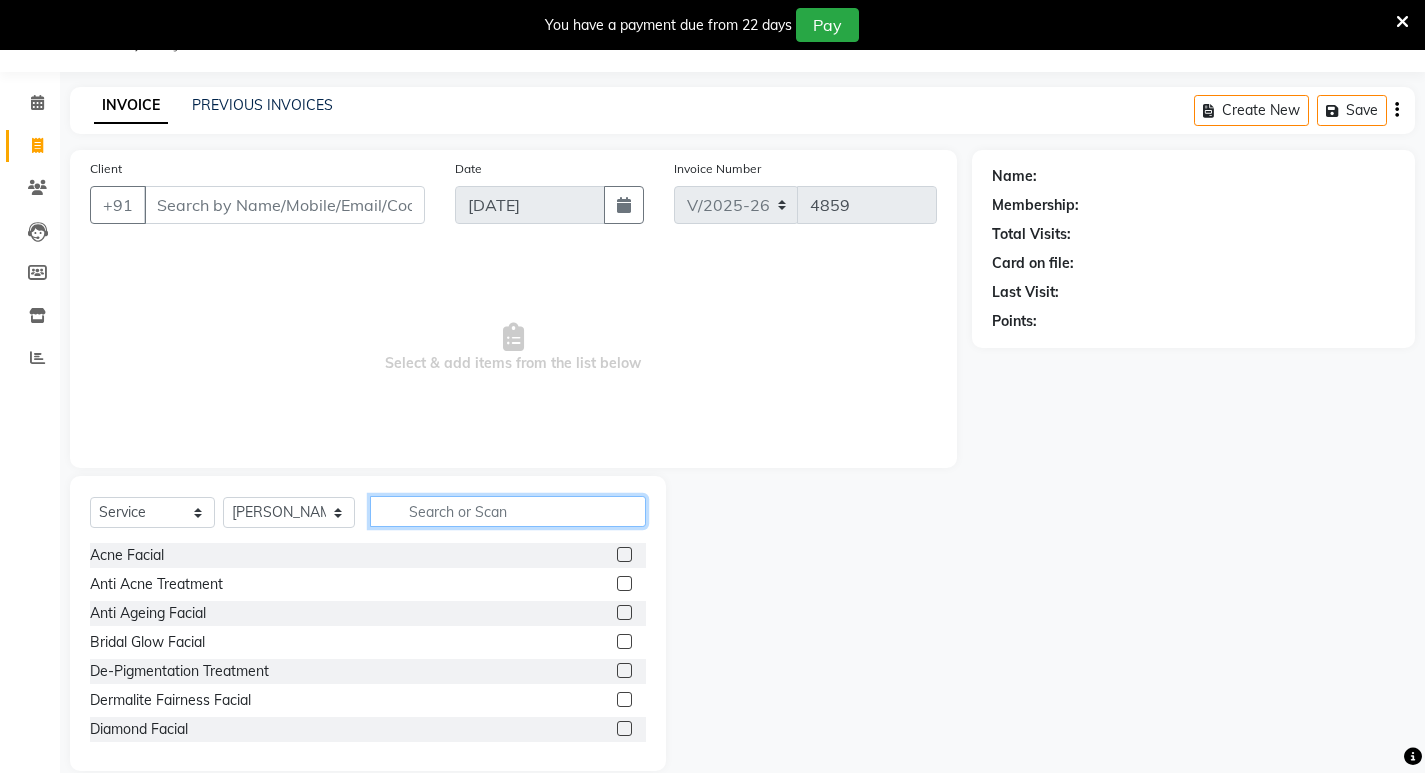 click 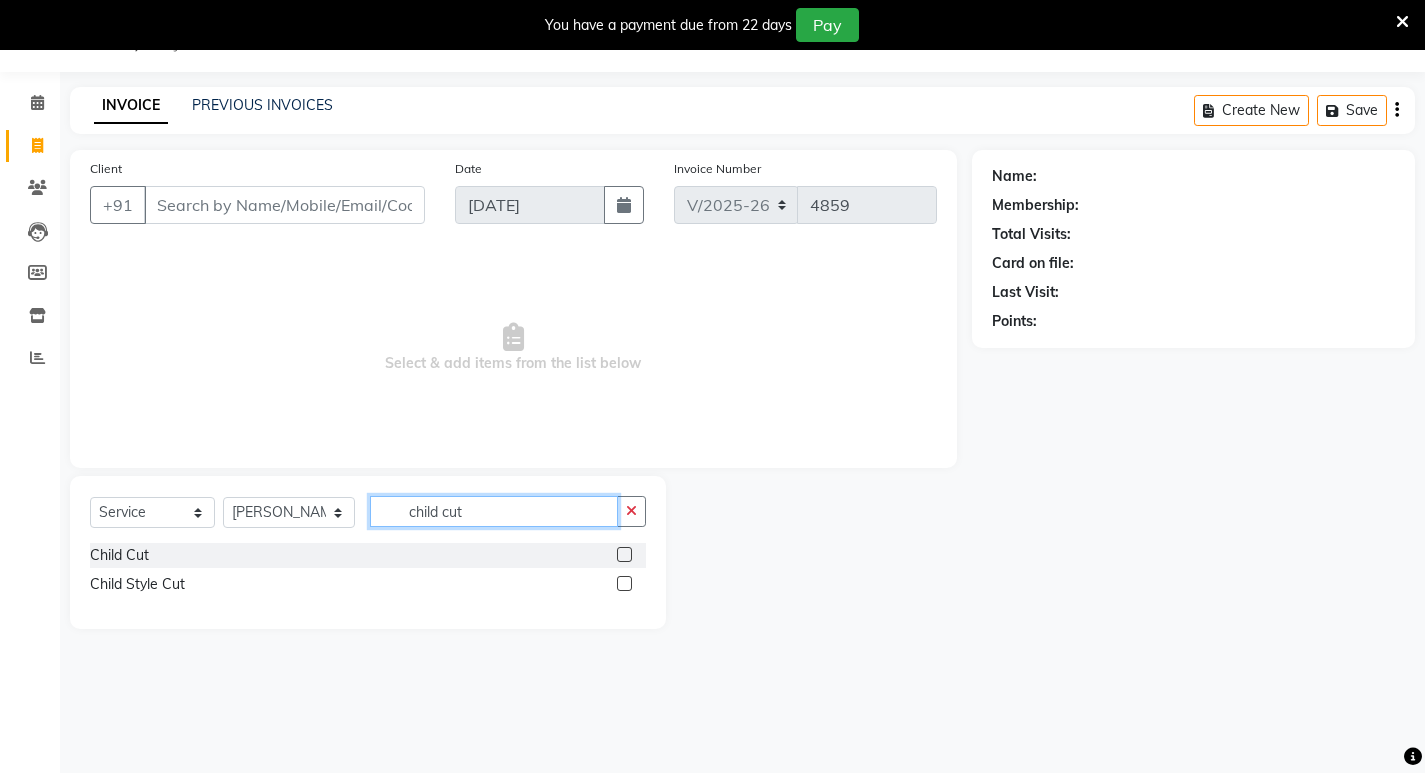 type on "child cut" 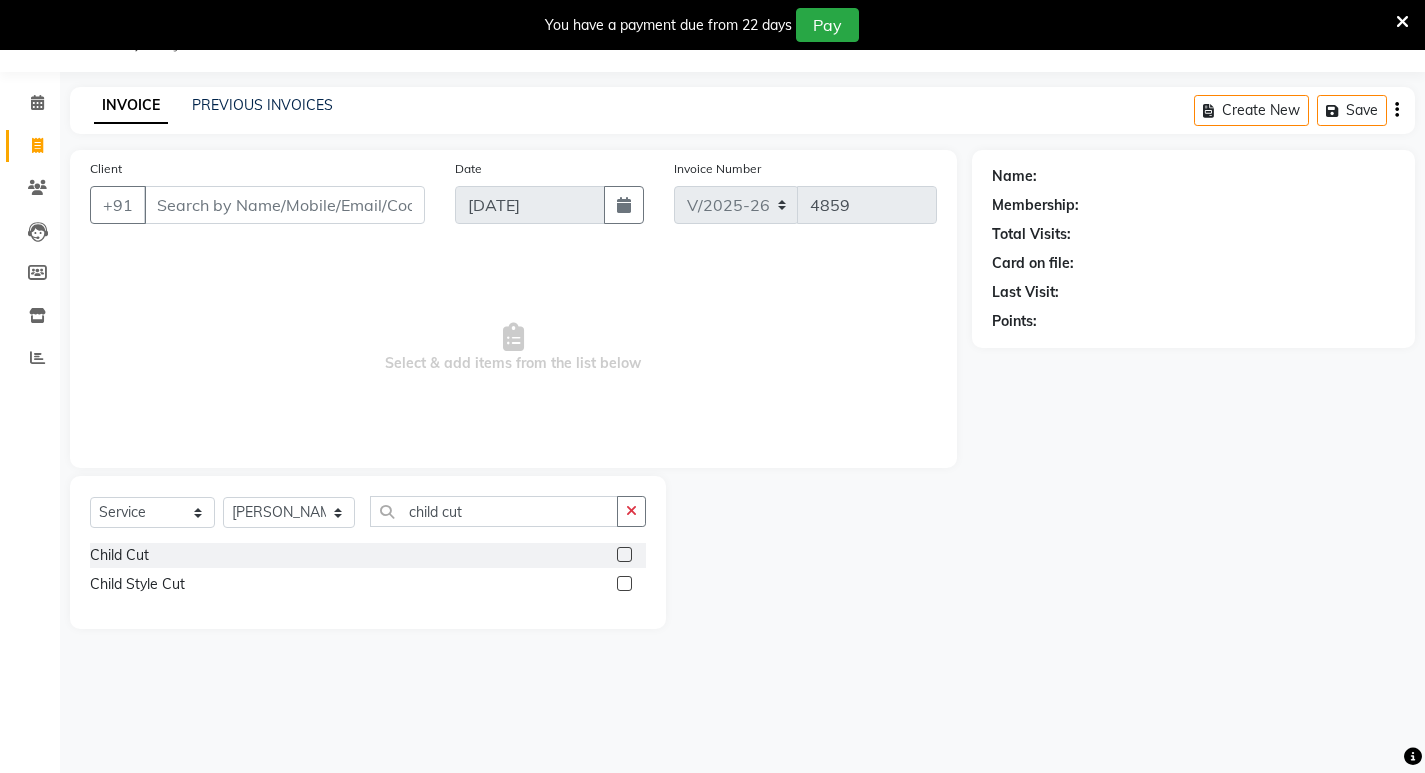 click 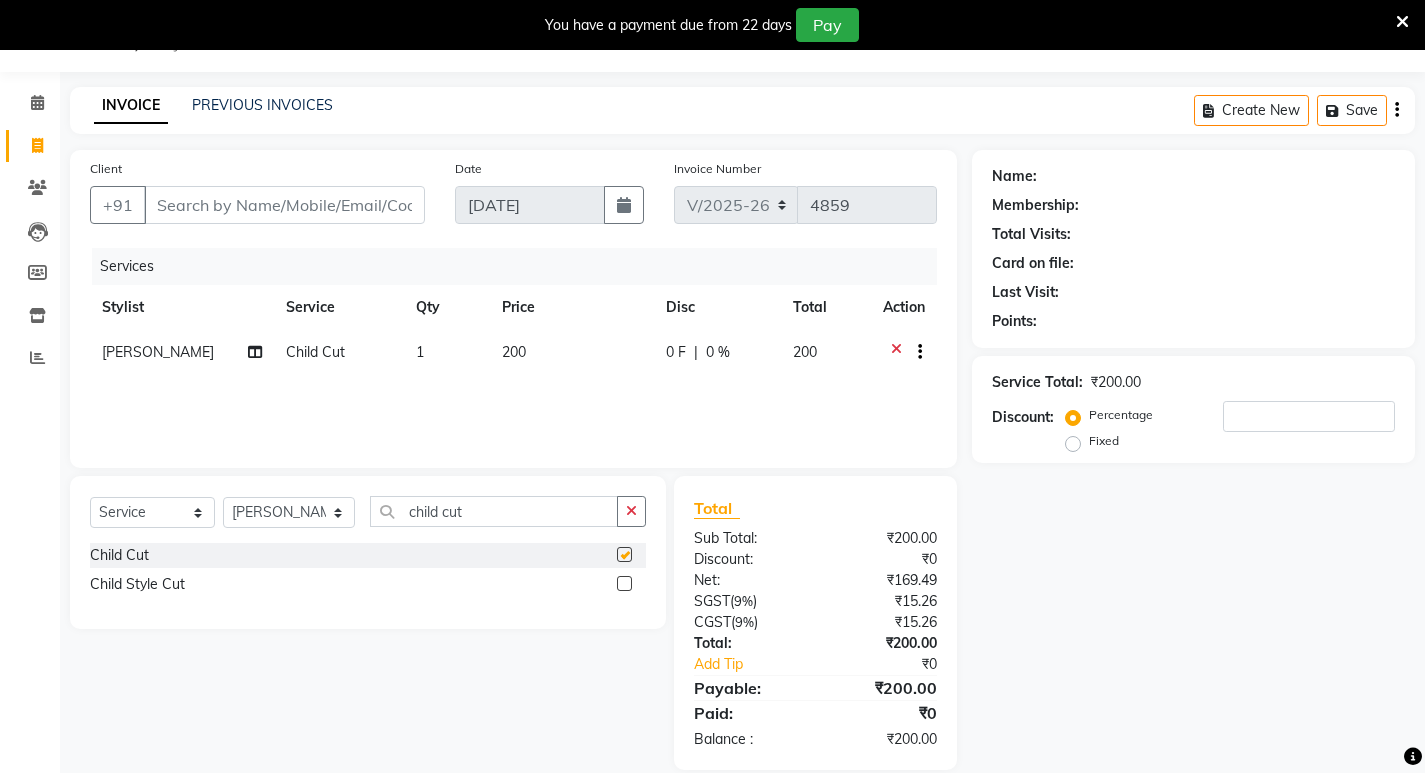checkbox on "false" 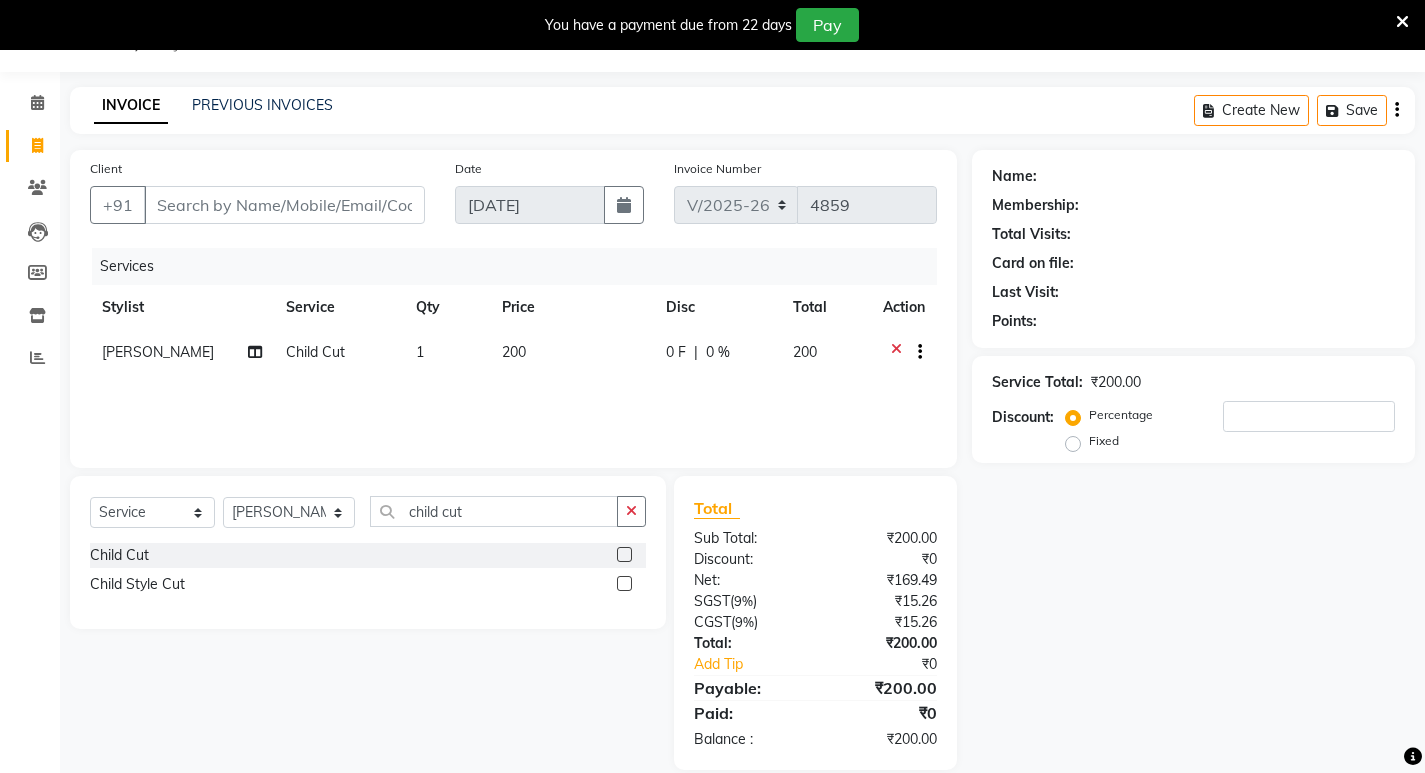 click on "Services Stylist Service Qty Price Disc Total Action ALTHAF  Child Cut 1 200 0 F | 0 % 200" 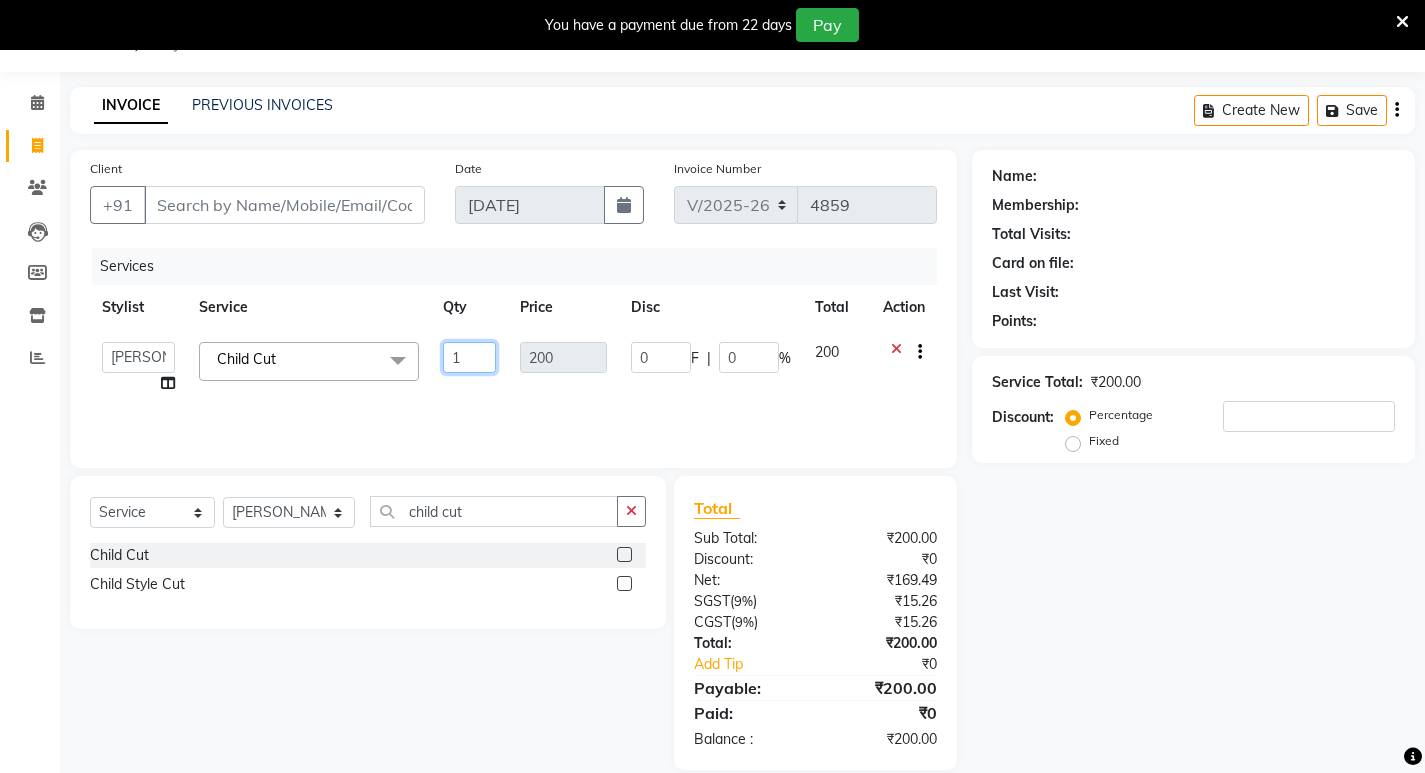 click on "1" 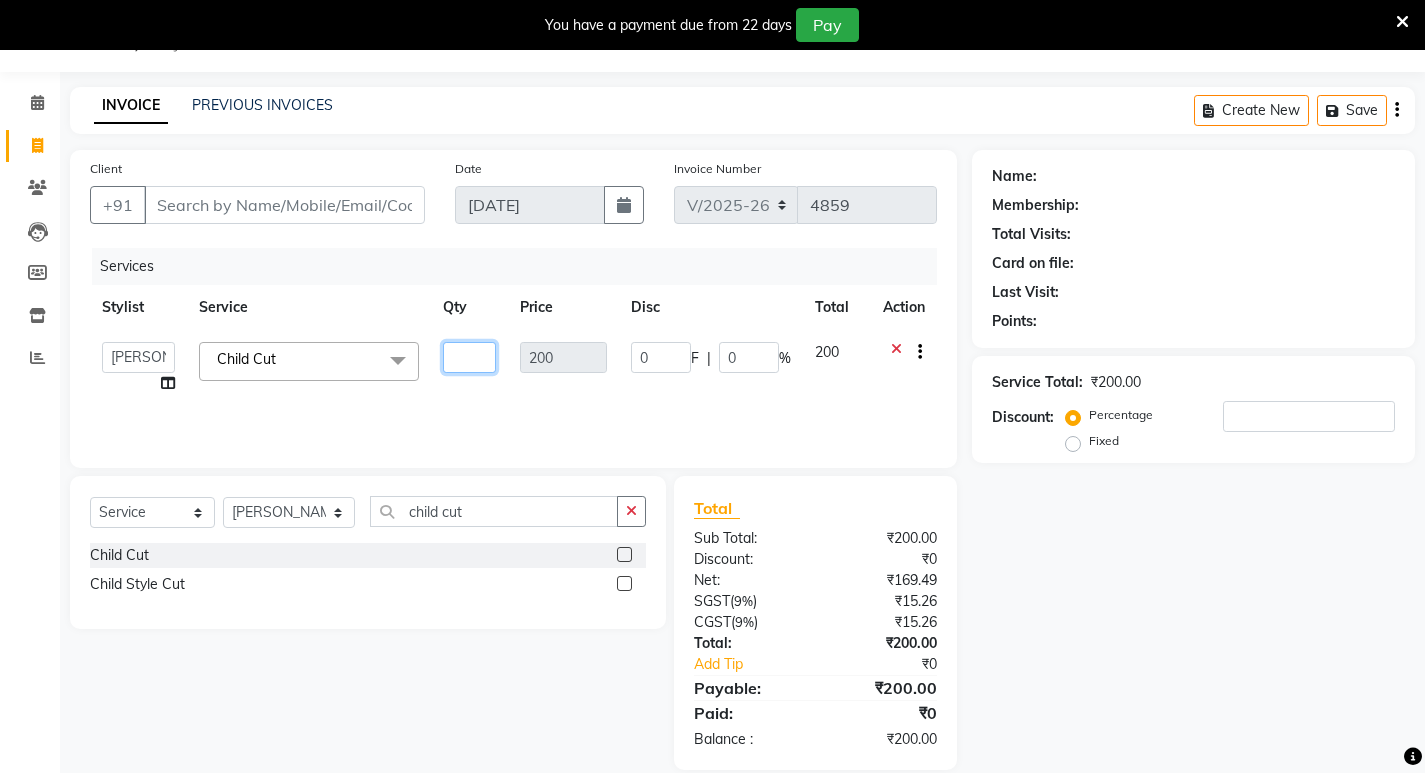 type on "2" 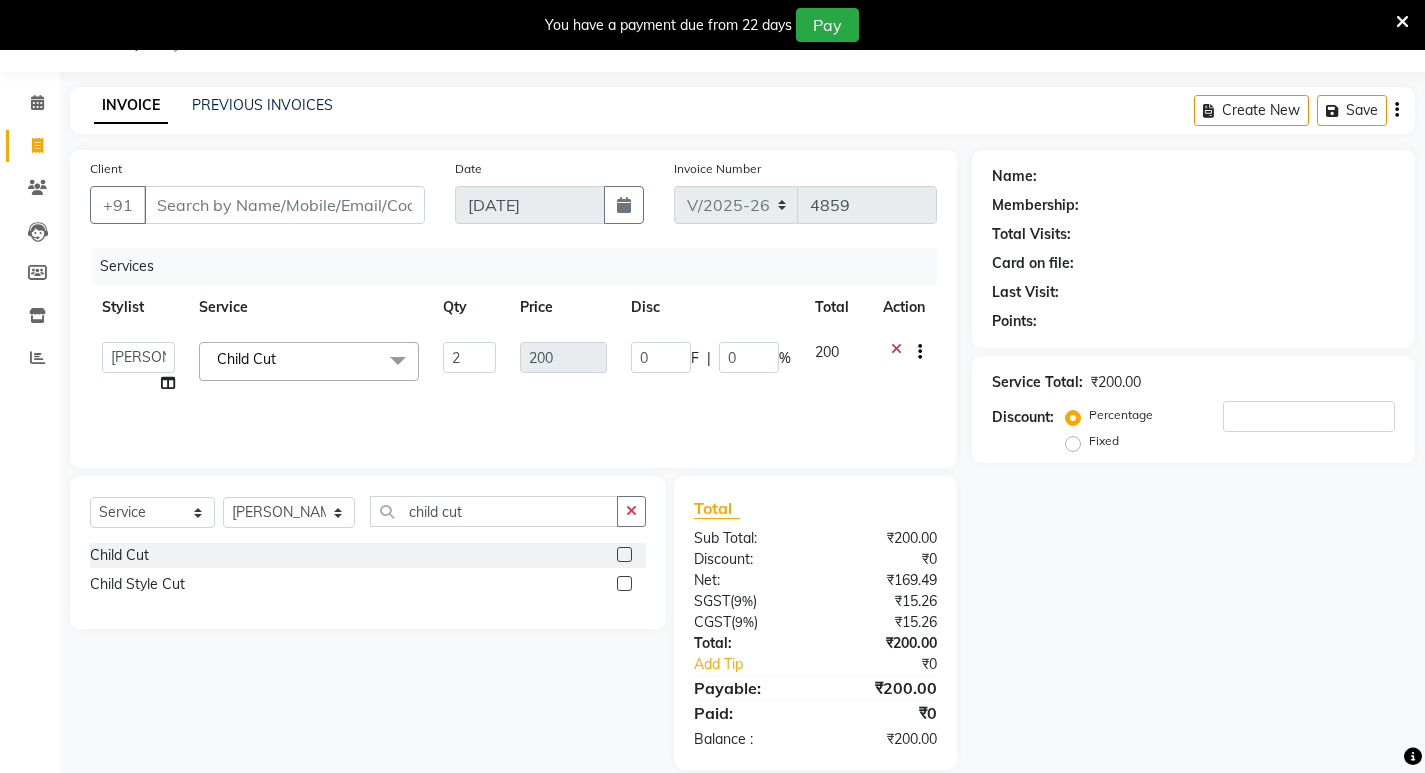 click on "Services Stylist Service Qty Price Disc Total Action  ADITHYA   TAMANG   Admin   ALTHAF    Anitha    Ardra   ATHIRA SANAL   BETZA  M BINU   GANESH    JIJUMON  P   Kavya   KOLLAM ASHTAMUDI   KOLLAM ASHTAMUDI NEW    Kusum   Mohammad Aalam   Rahul   REENA  VIDHYA   RENUKA SUNDAS   Revathy B Nair   RINA RAI   SAJEEV M   SAMIR RAI   SARIGA PRASAD   SHIBU   Shilu Fathima   Shyni Salim   SIBI   SUKANYA   Supriya   SUSHEELA S  Child Cut  x Acne Facial Anti Acne Treatment Anti Ageing Facial Bridal Glow Facial De-Pigmentation Treatment Dermalite Fairness Facial Diamond Facial D-Tan Cleanup D-Tan Facial D-Tan Pack Fruit Facial Fyc Bamboo Charcoal Facial Fyc Bio Marine Facial Fyc Fruit Fusion Facial Fyc Luster Gold Facial Fyc Pure Vit-C Facial Fyc Red Wine Facial Gents Bridal Glow Facial Gents Dermalite Fairness Facial Gents Diamond Facial Gents D-Tan Cleanup Gents D-Tan Facial Gents Fruit Facial Gents Fyc Bamboo Charcoal Facial Gents Fyc Bio Marine Facial Gents Fyc Fruit Fusion Facial Gents Fyc Luster Gold Facial U Cut" 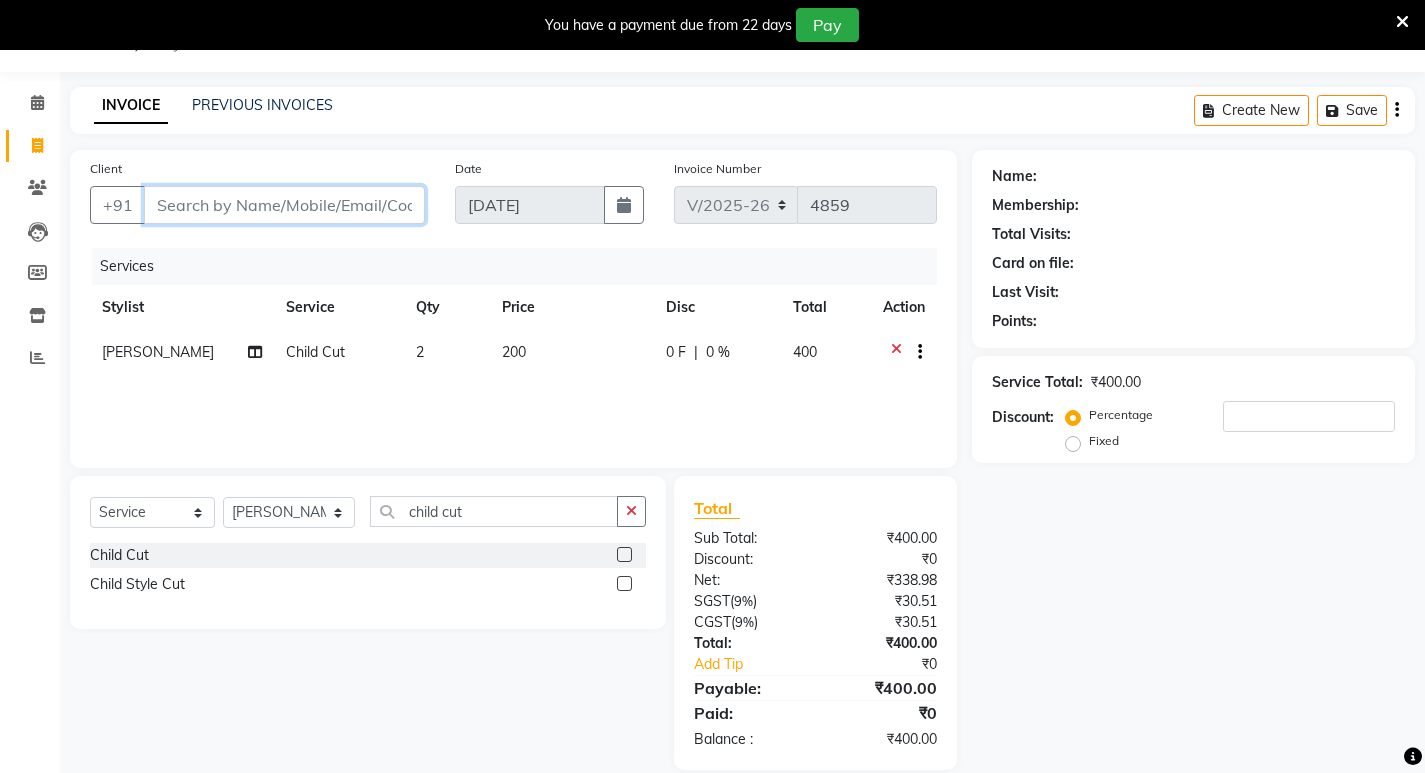 click on "Client" at bounding box center [284, 205] 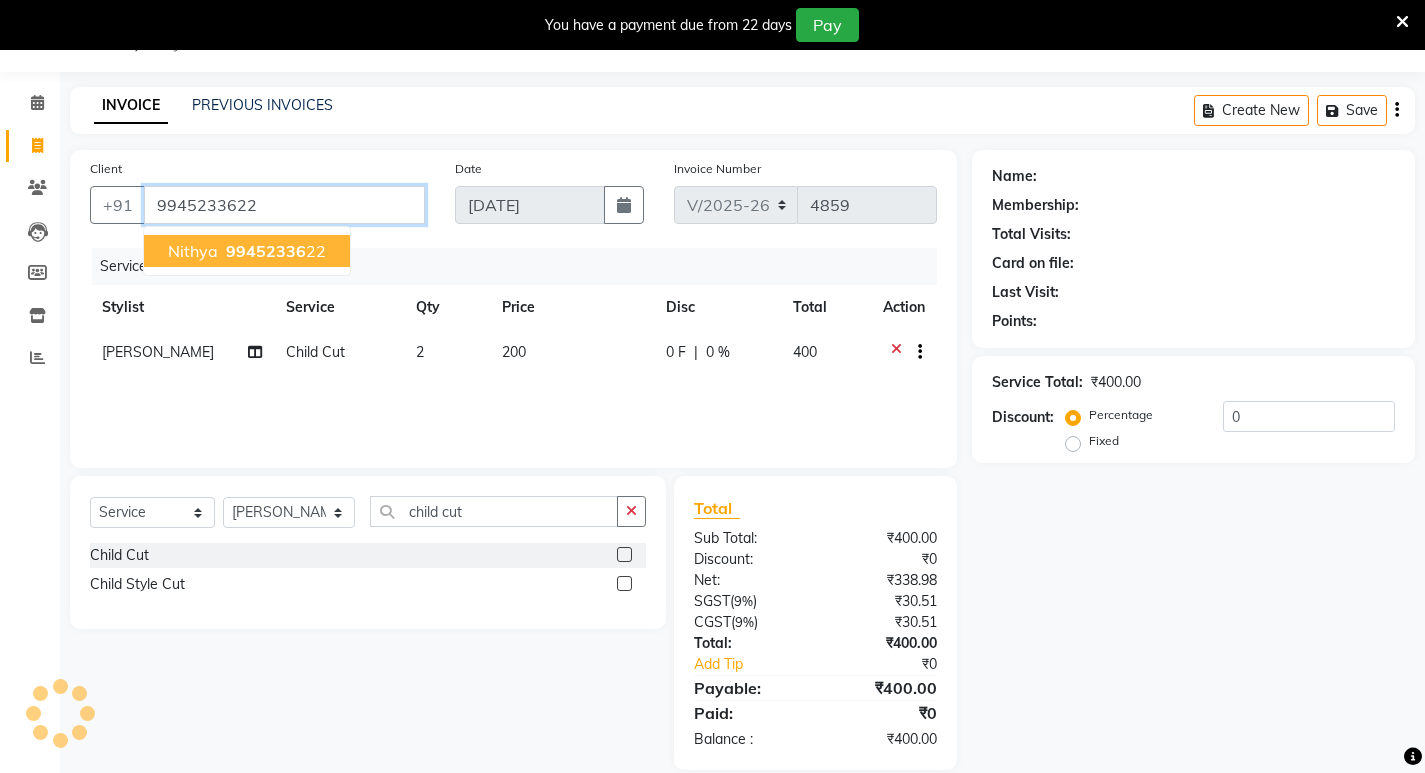 type on "9945233622" 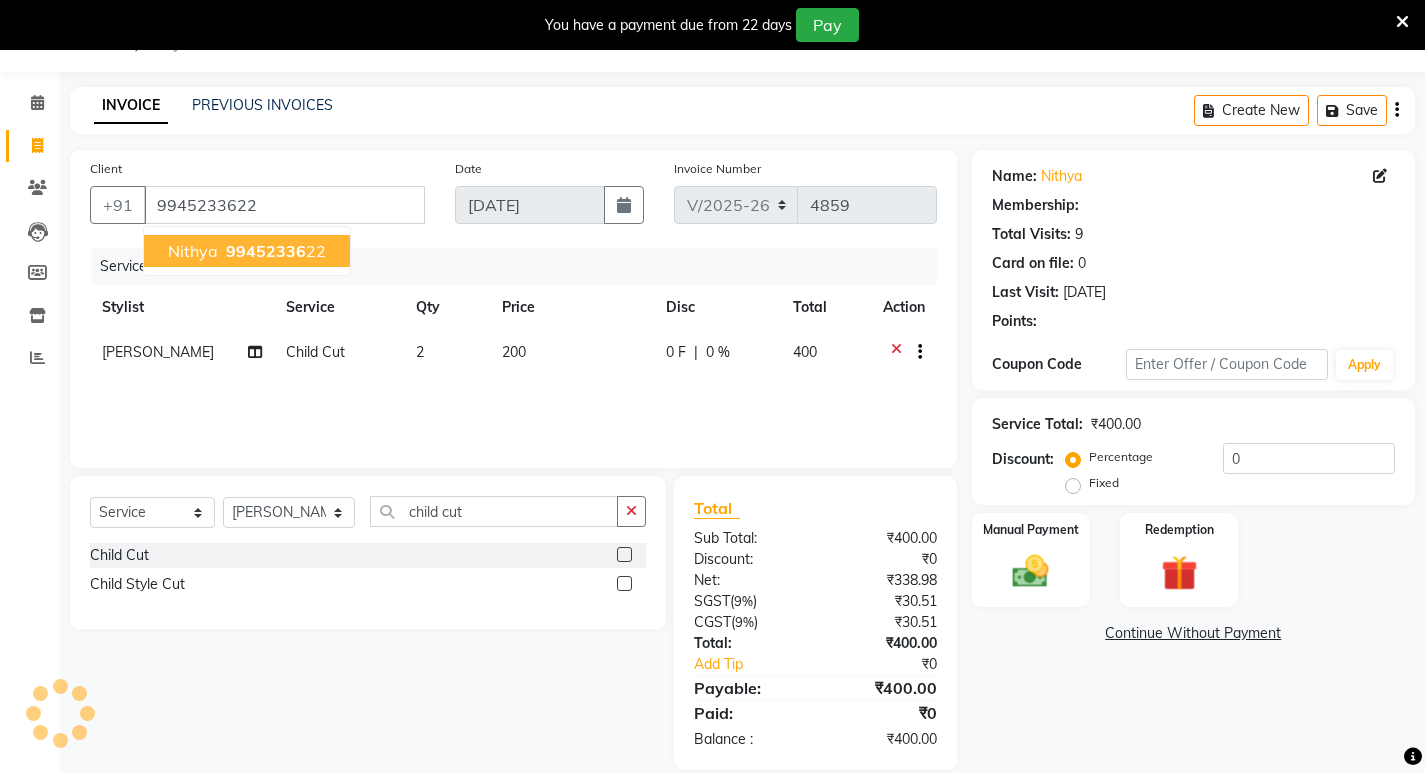 type on "15" 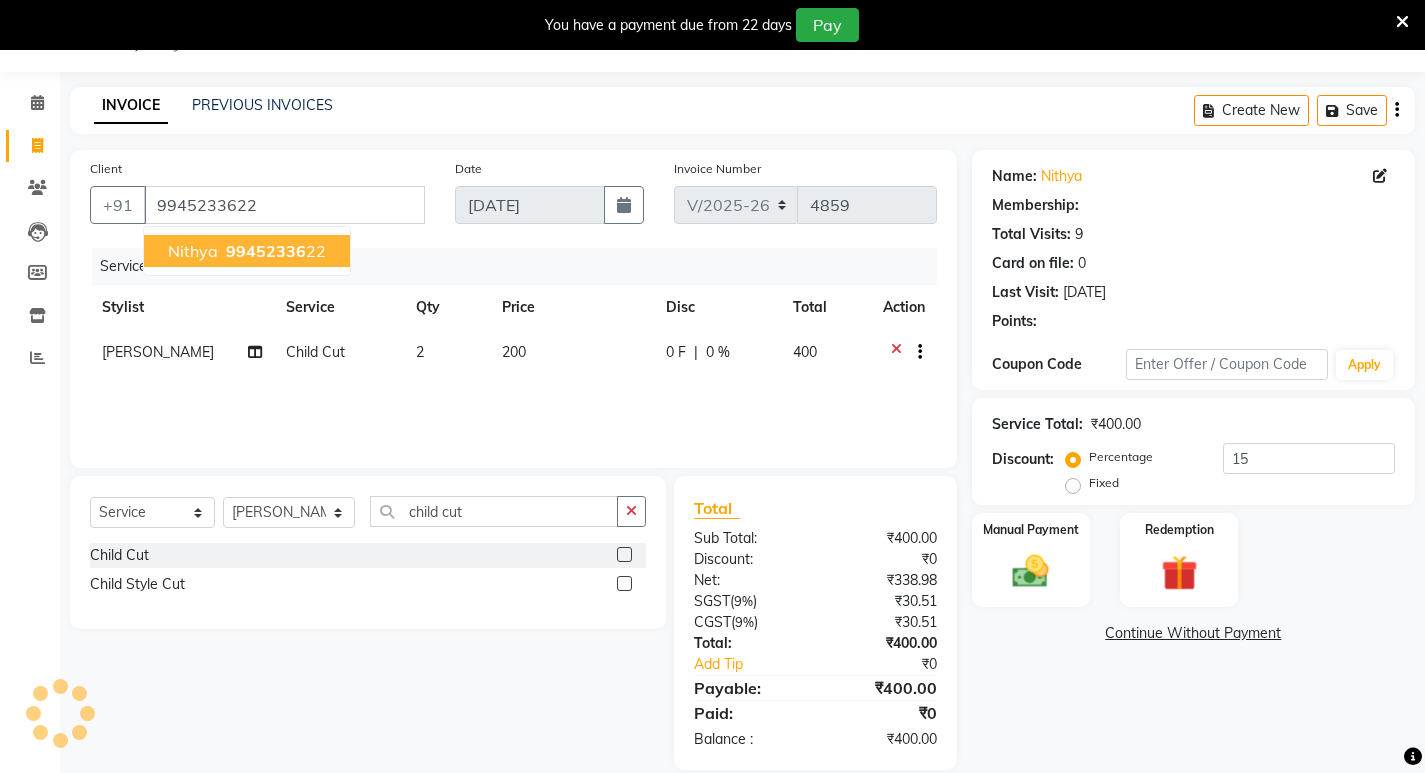 select on "2: Object" 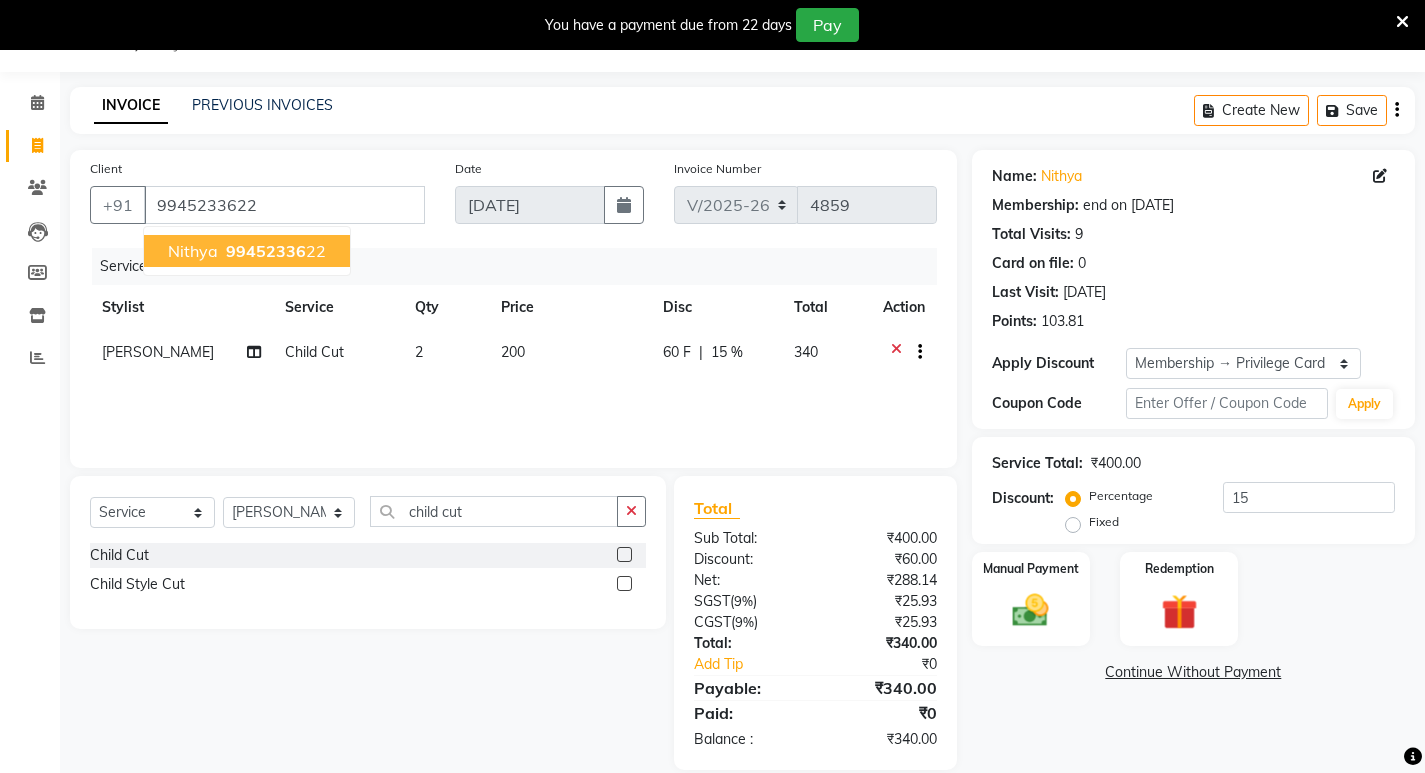 click on "99452336" at bounding box center (266, 251) 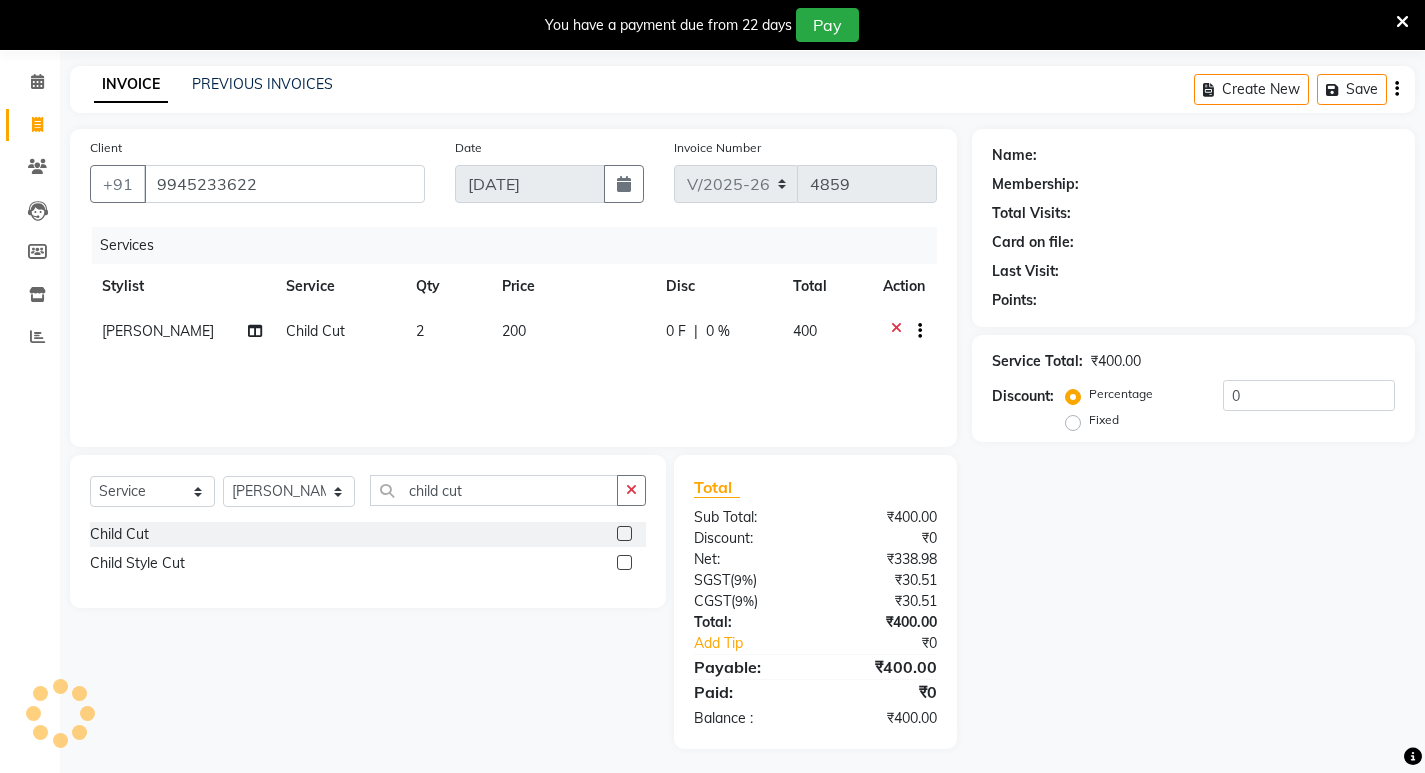 scroll, scrollTop: 77, scrollLeft: 0, axis: vertical 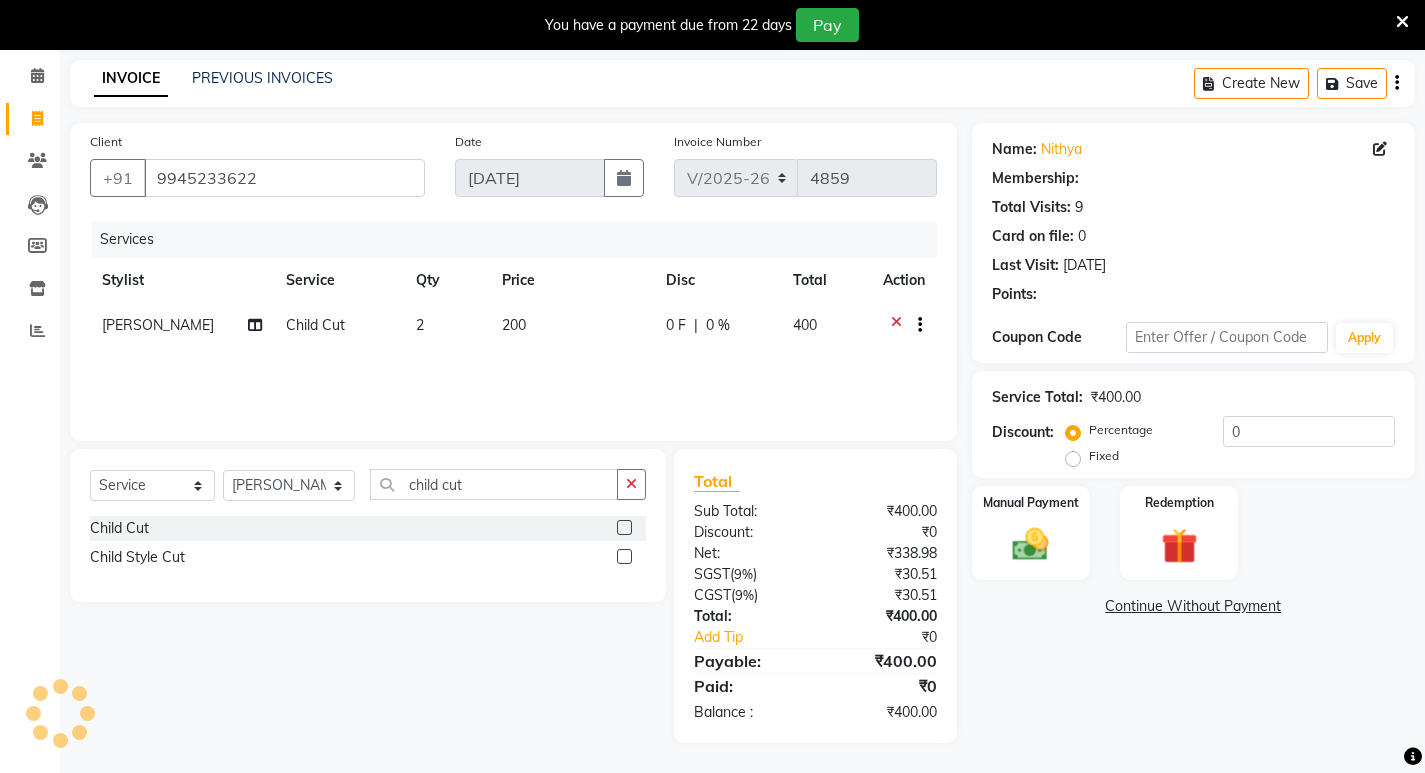 type on "15" 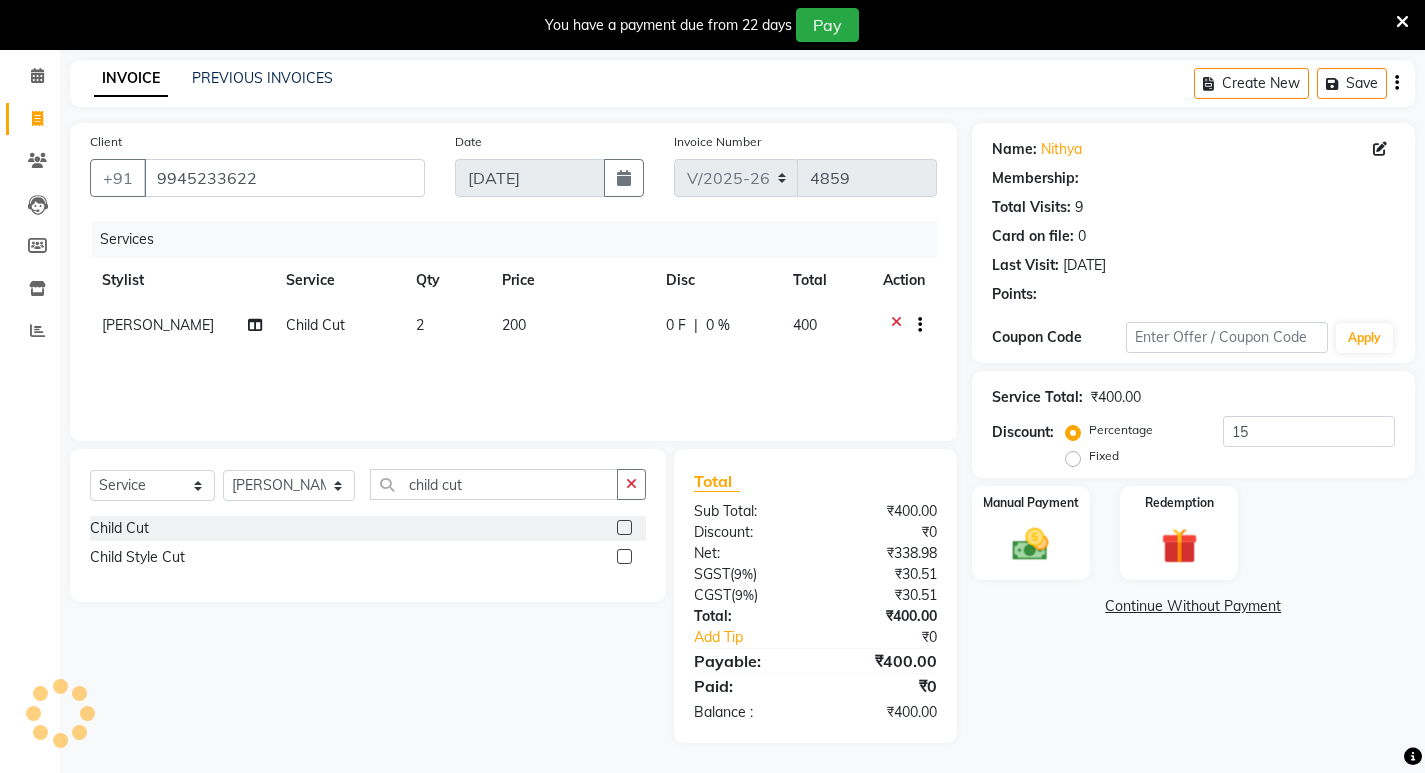 select on "2: Object" 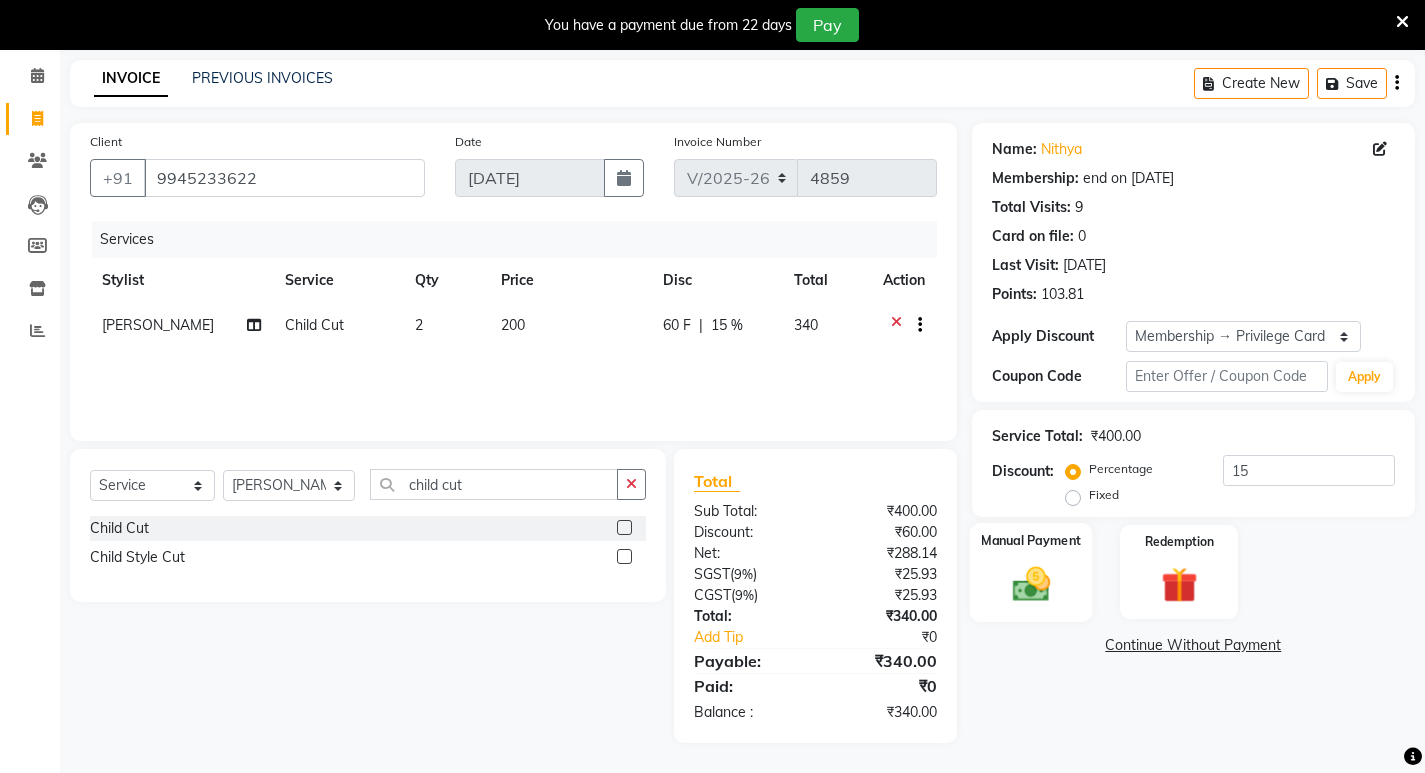 click 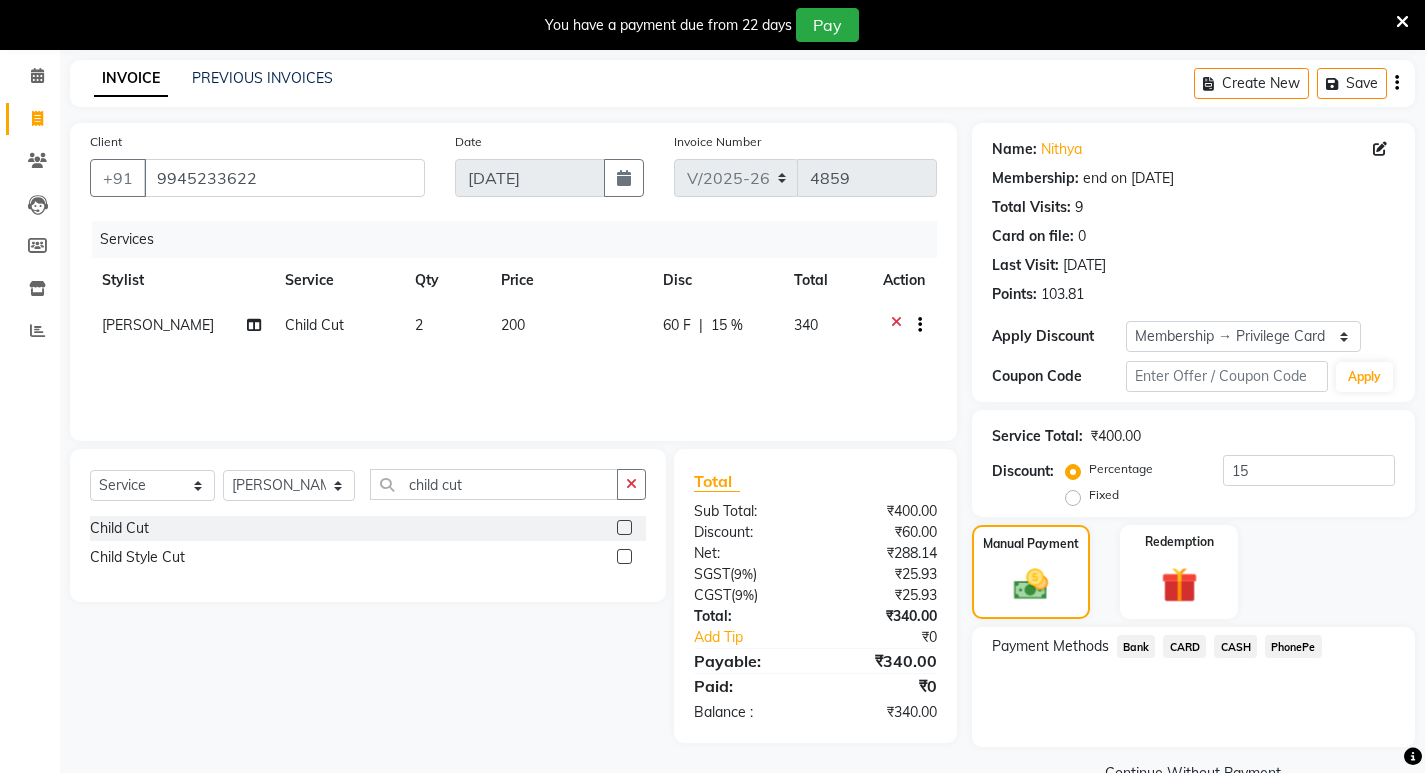 click on "CASH" 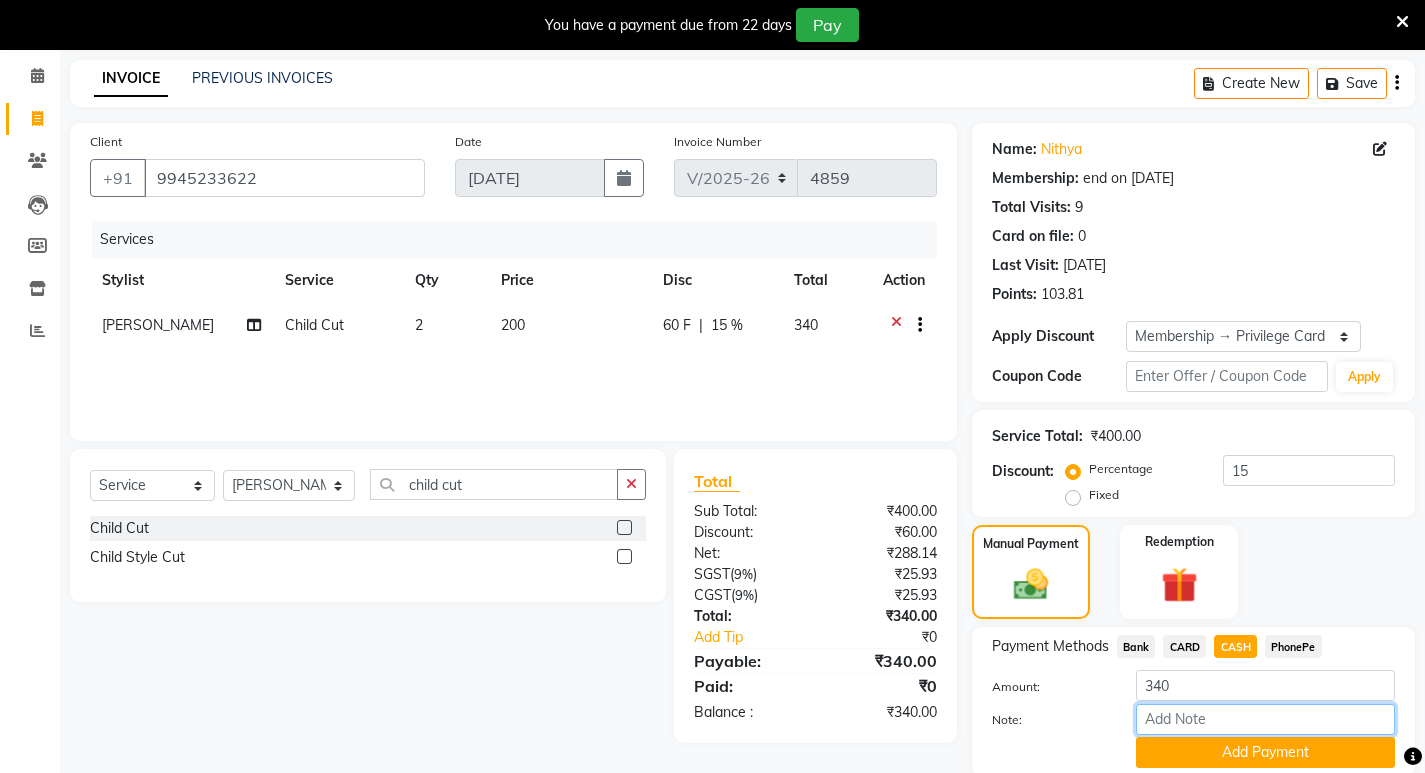 click on "Note:" at bounding box center (1265, 719) 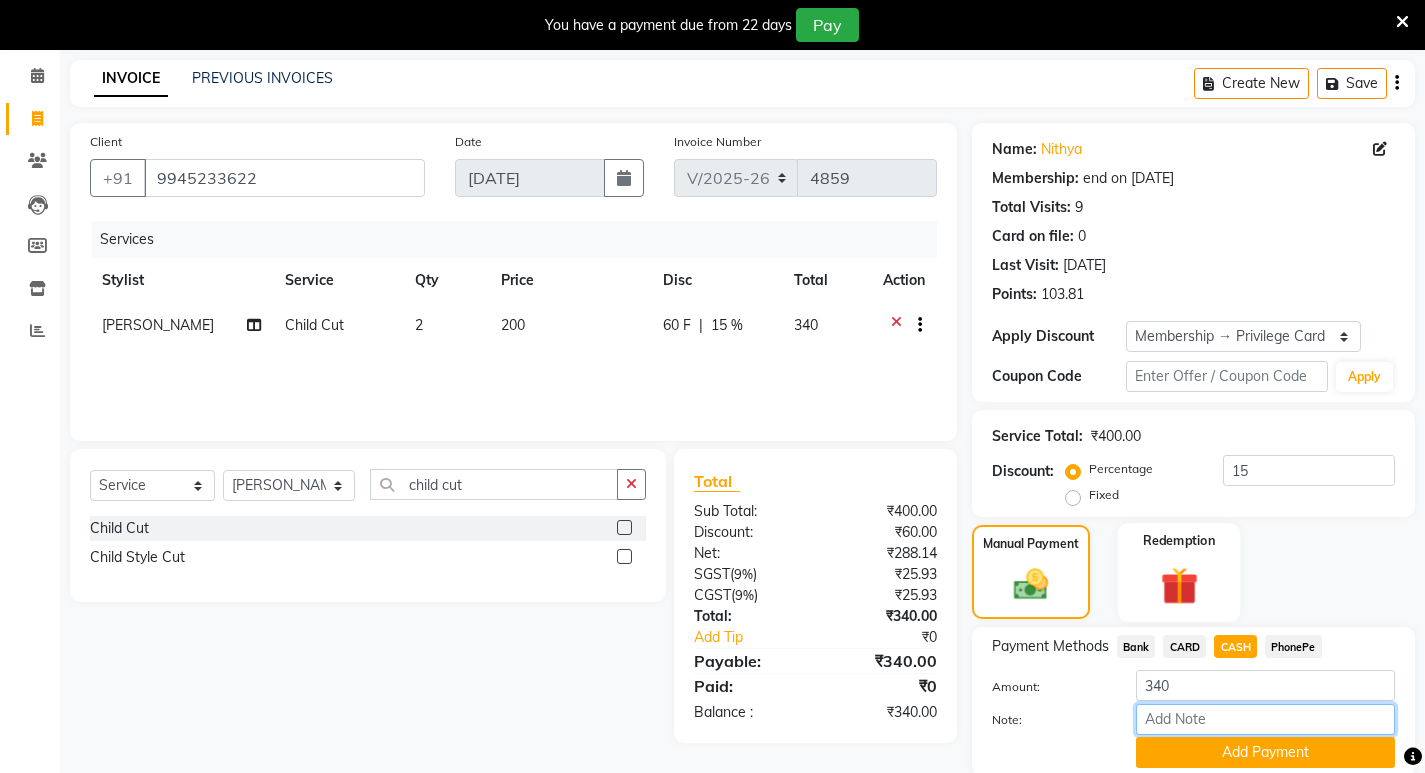 type on "SARIGA" 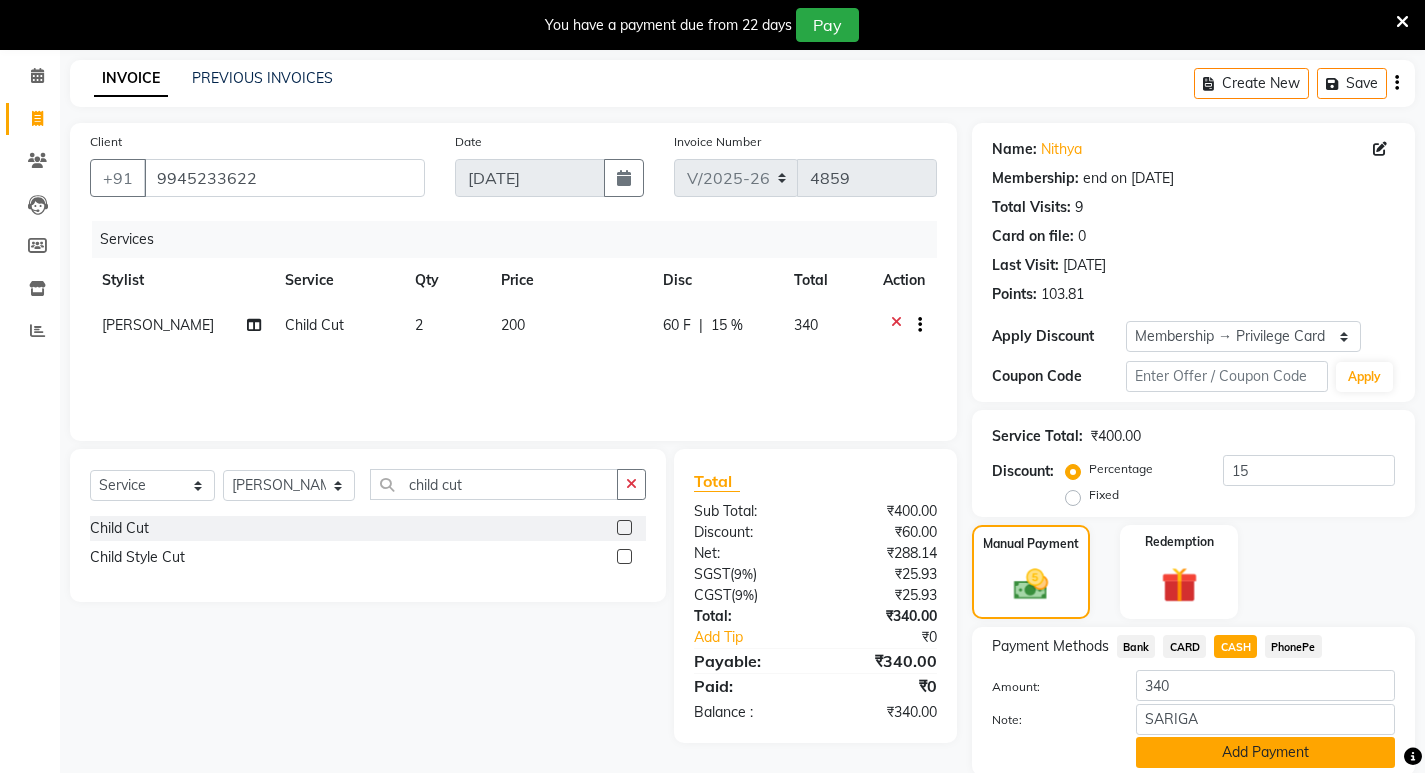 click on "Add Payment" 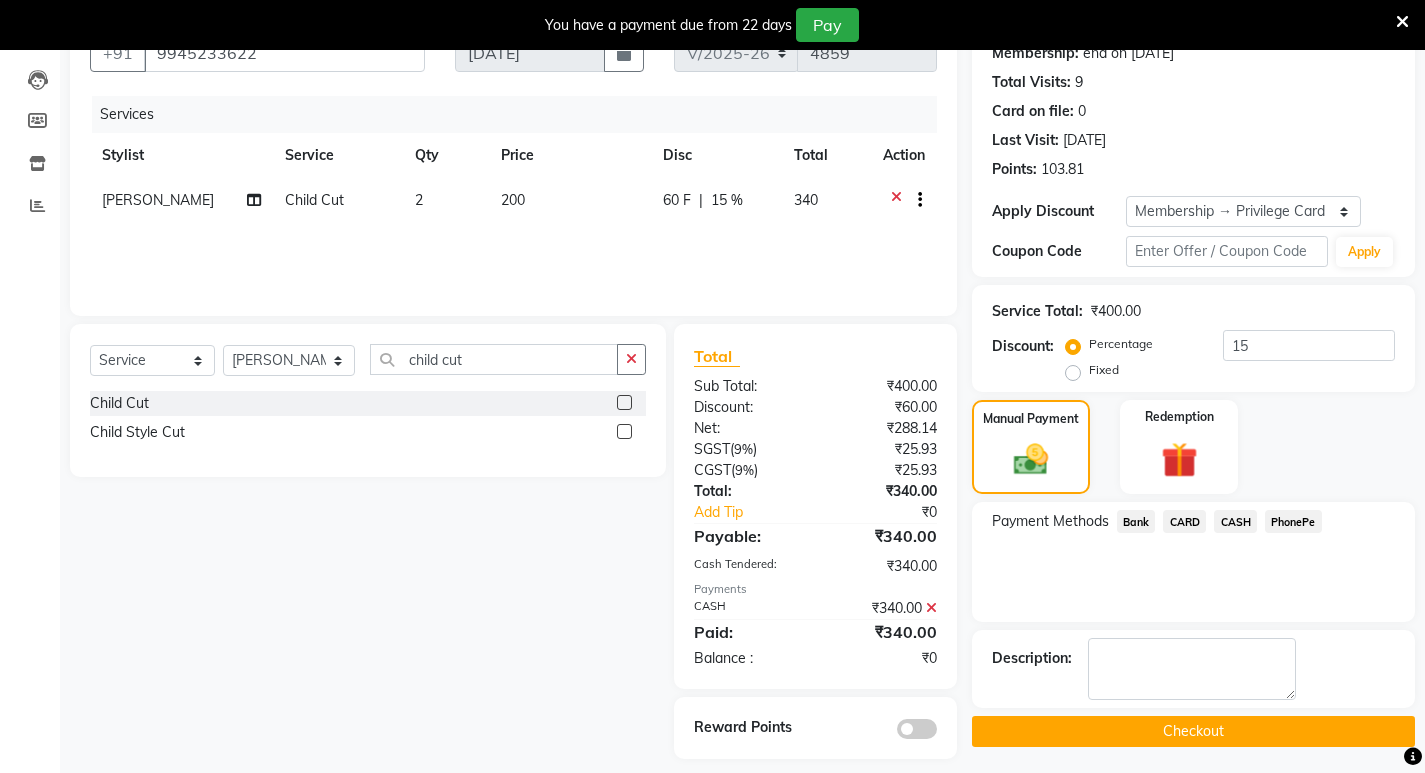 scroll, scrollTop: 218, scrollLeft: 0, axis: vertical 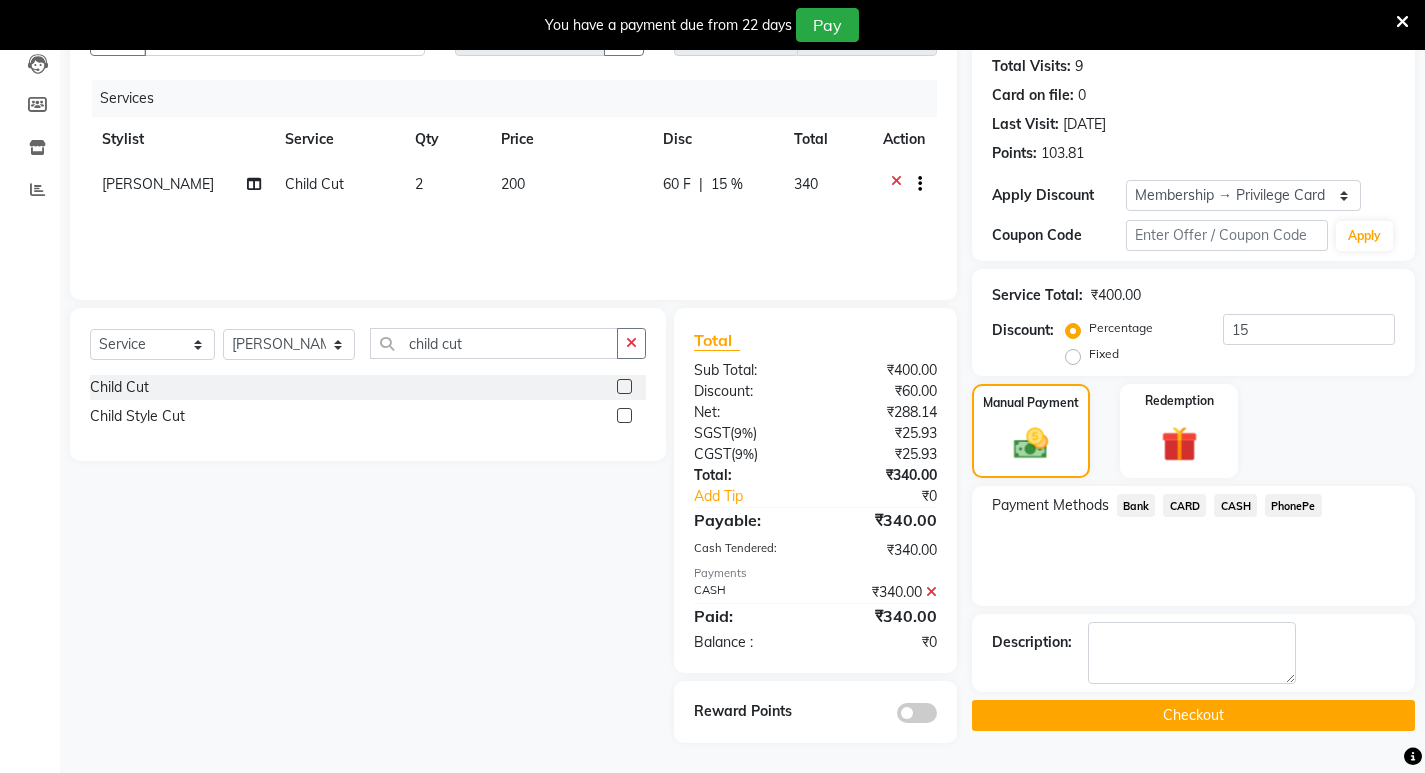 click on "Checkout" 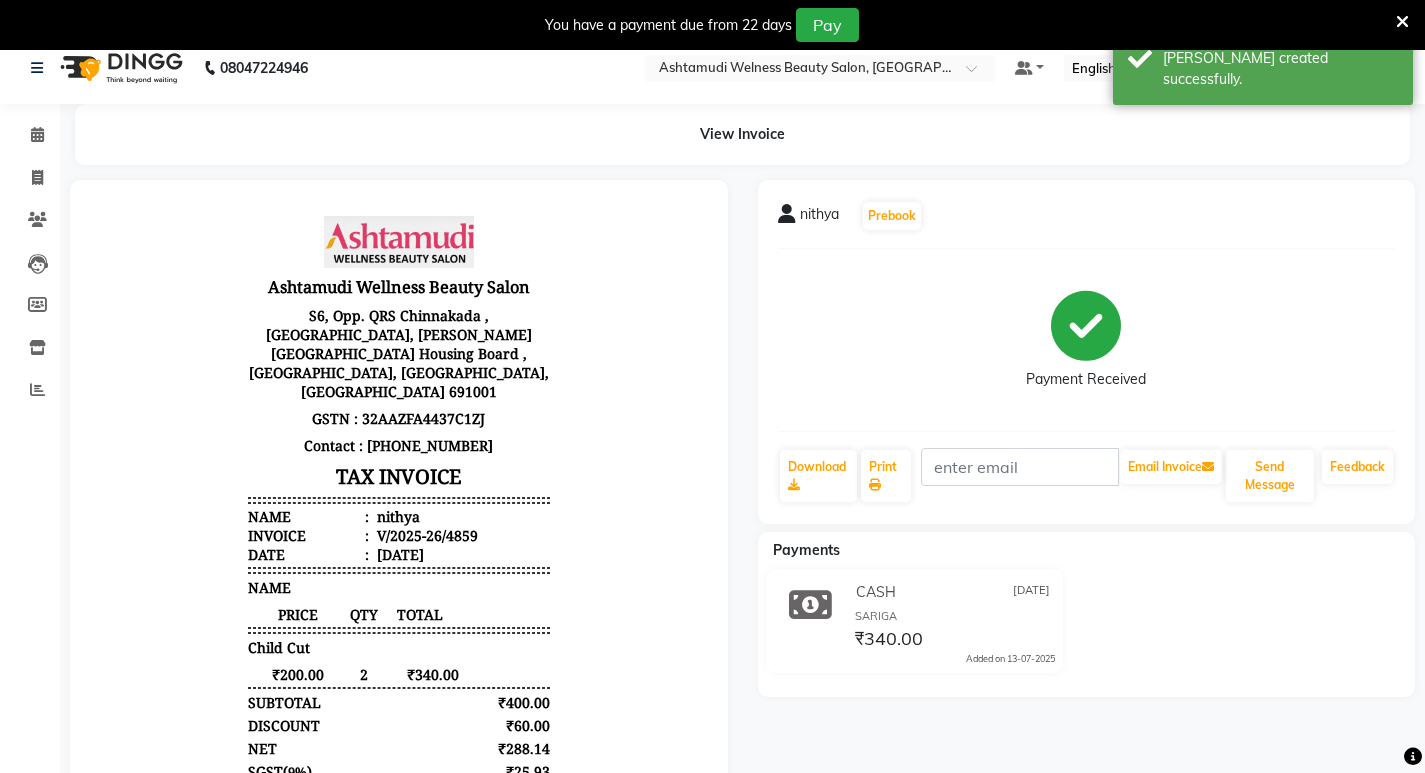 scroll, scrollTop: 0, scrollLeft: 0, axis: both 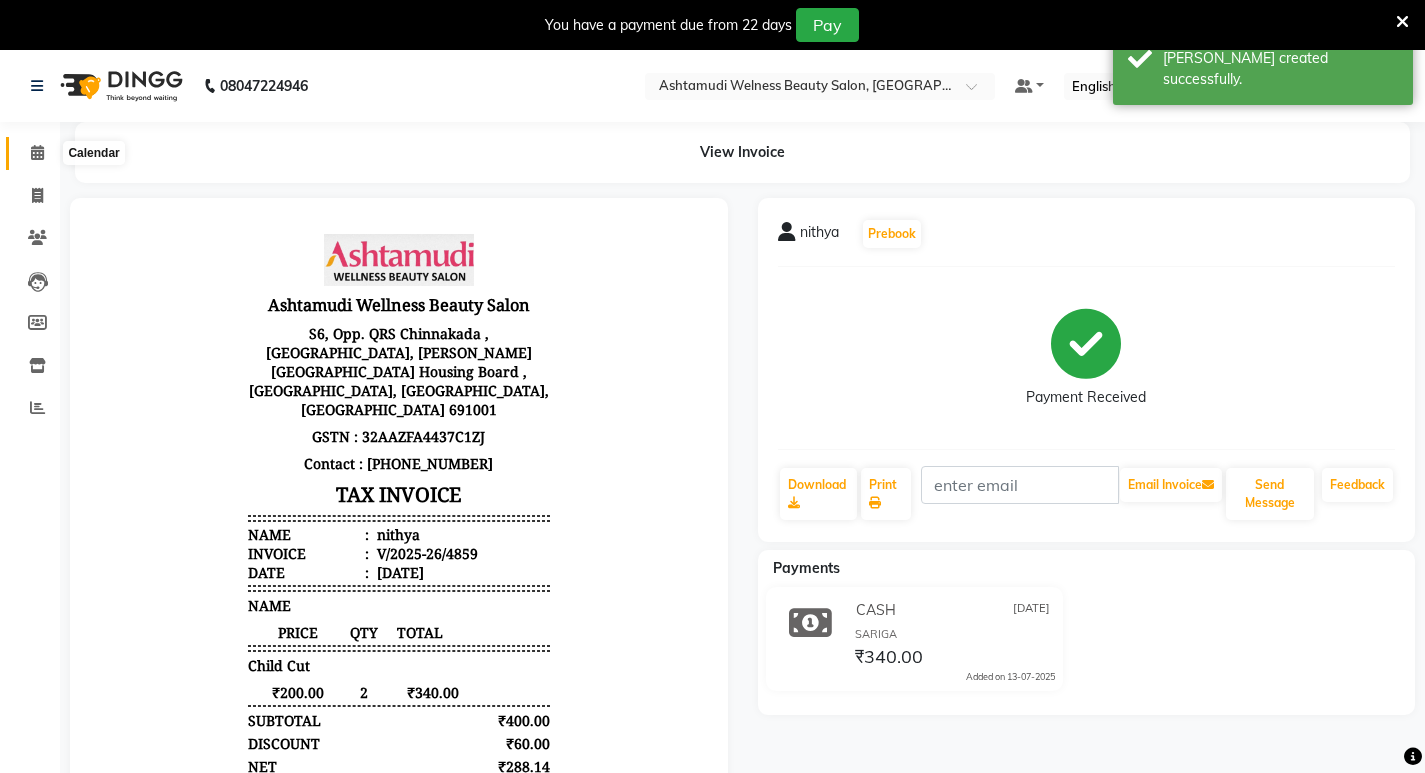 click 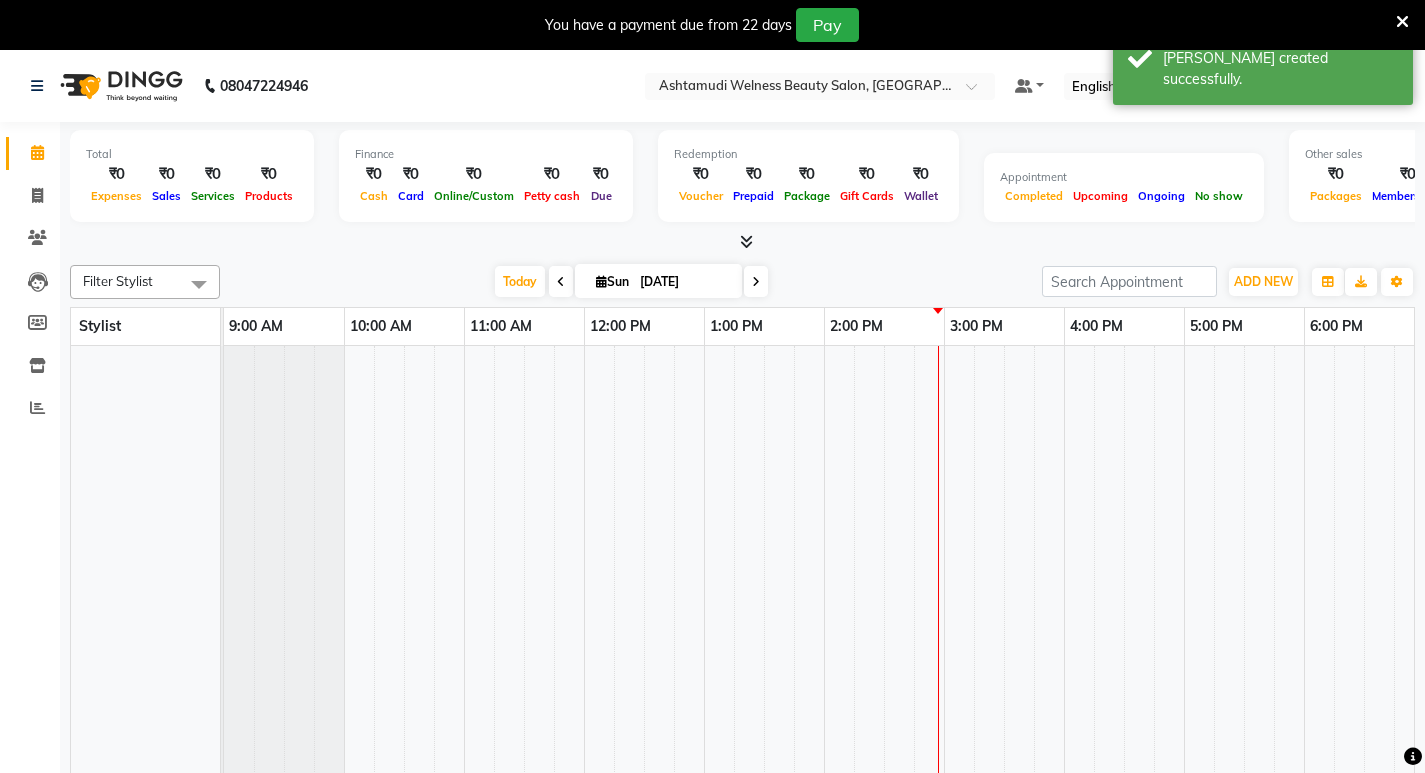 scroll, scrollTop: 0, scrollLeft: 250, axis: horizontal 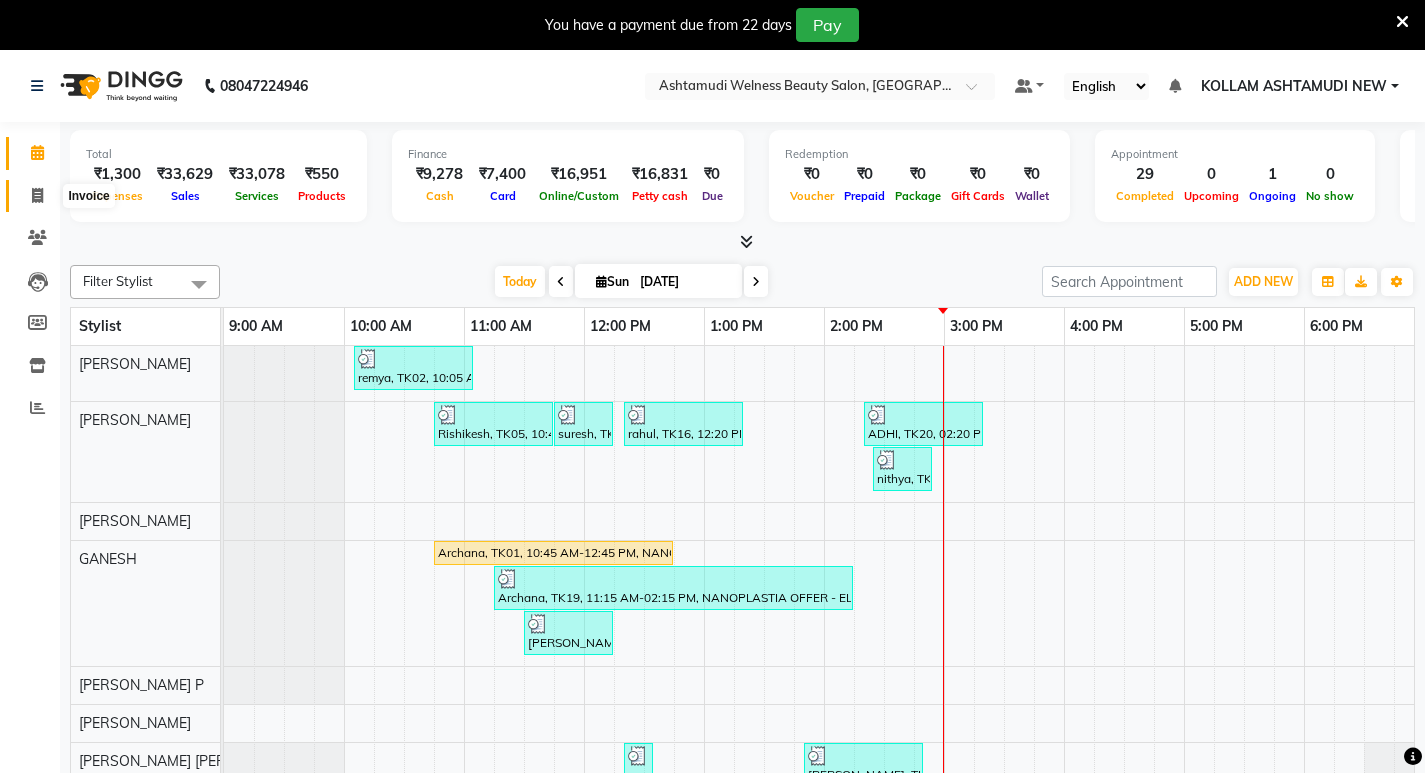 click 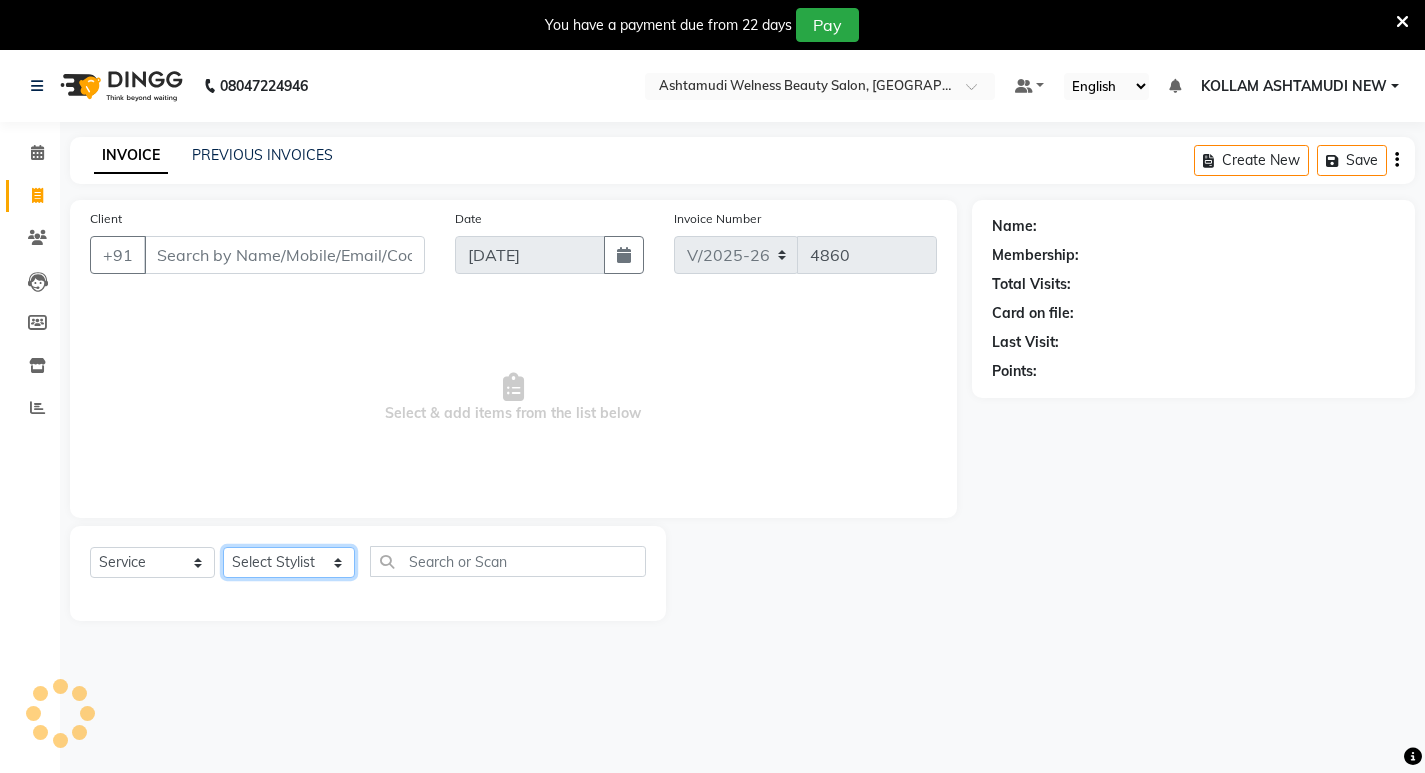 click on "Select Stylist [PERSON_NAME] Admin [PERSON_NAME]  [PERSON_NAME] [PERSON_NAME] [PERSON_NAME]  M [PERSON_NAME]  [PERSON_NAME]  P [PERSON_NAME] KOLLAM ASHTAMUDI NEW  [PERSON_NAME] [PERSON_NAME] [PERSON_NAME]  [PERSON_NAME] [PERSON_NAME] [PERSON_NAME] [PERSON_NAME] [PERSON_NAME] M [PERSON_NAME] SARIGA [PERSON_NAME] [PERSON_NAME] [PERSON_NAME] SIBI [PERSON_NAME] [PERSON_NAME] S" 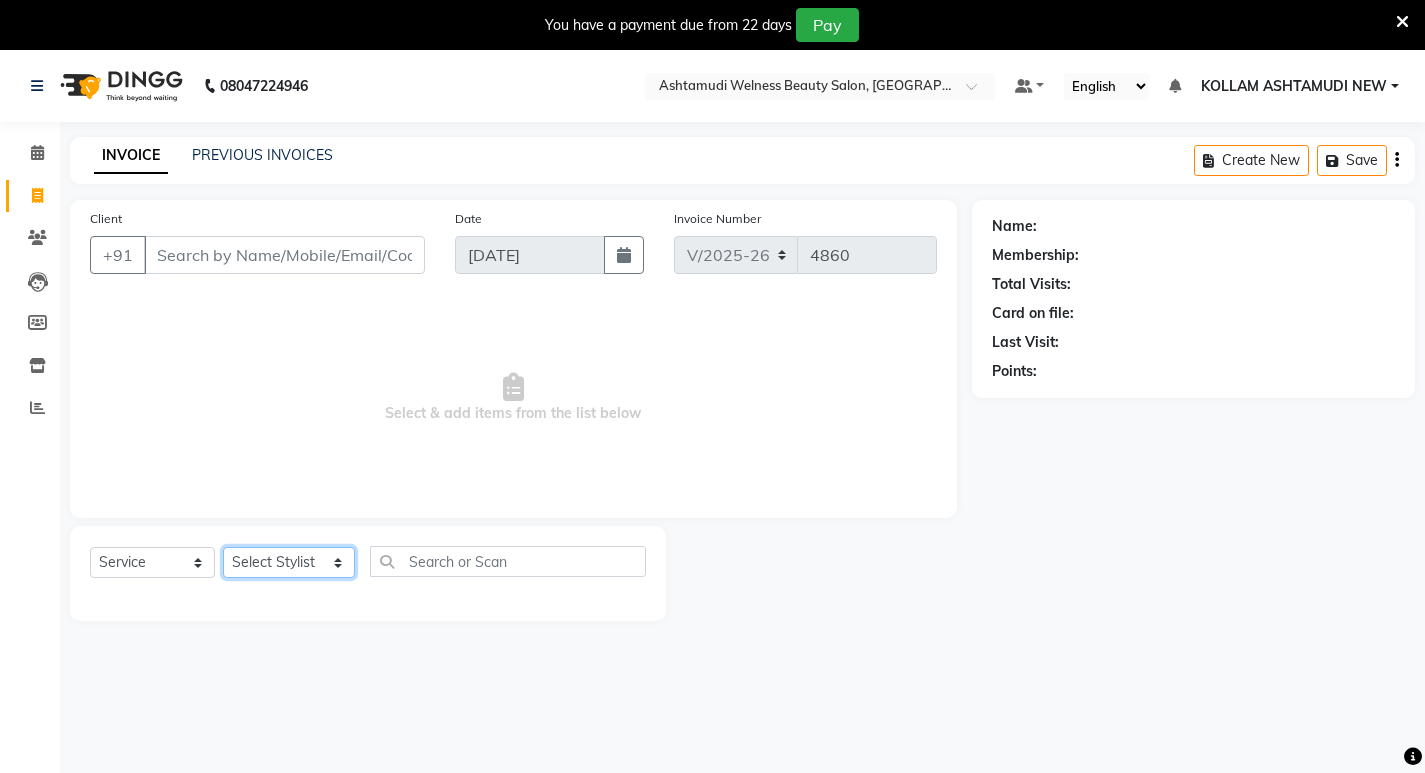 select on "59295" 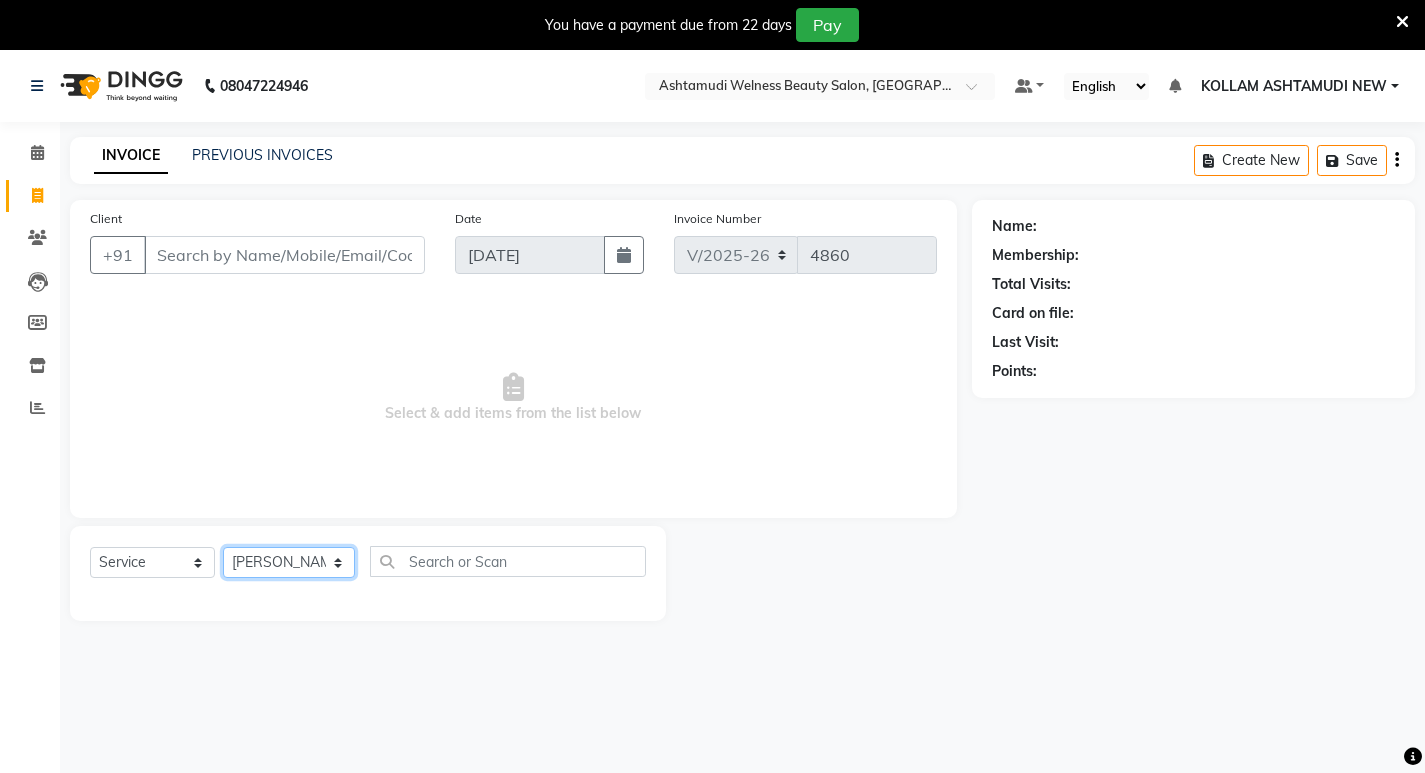 click on "Select Stylist [PERSON_NAME] Admin [PERSON_NAME]  [PERSON_NAME] [PERSON_NAME] [PERSON_NAME]  M [PERSON_NAME]  [PERSON_NAME]  P [PERSON_NAME] KOLLAM ASHTAMUDI NEW  [PERSON_NAME] [PERSON_NAME] [PERSON_NAME]  [PERSON_NAME] [PERSON_NAME] [PERSON_NAME] [PERSON_NAME] [PERSON_NAME] M [PERSON_NAME] SARIGA [PERSON_NAME] [PERSON_NAME] [PERSON_NAME] SIBI [PERSON_NAME] [PERSON_NAME] S" 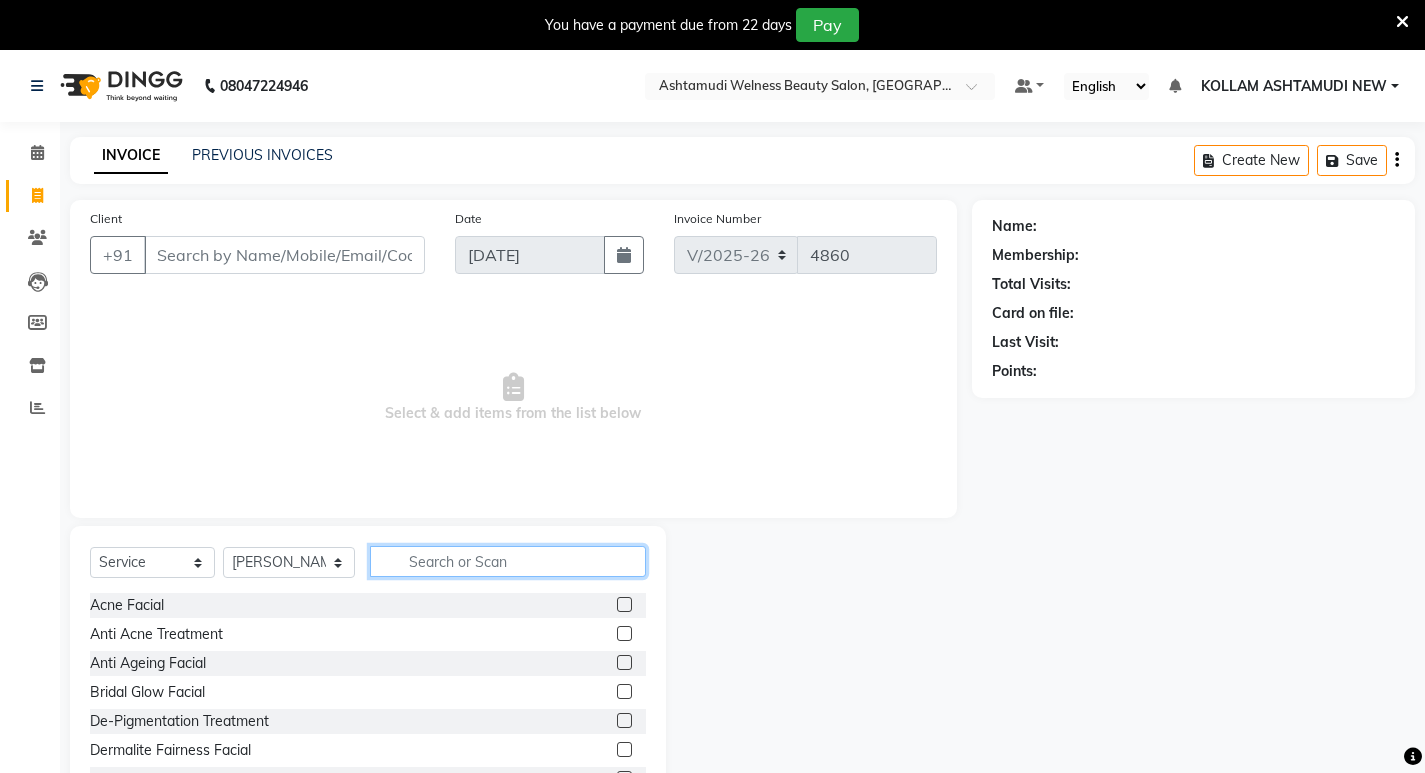 click 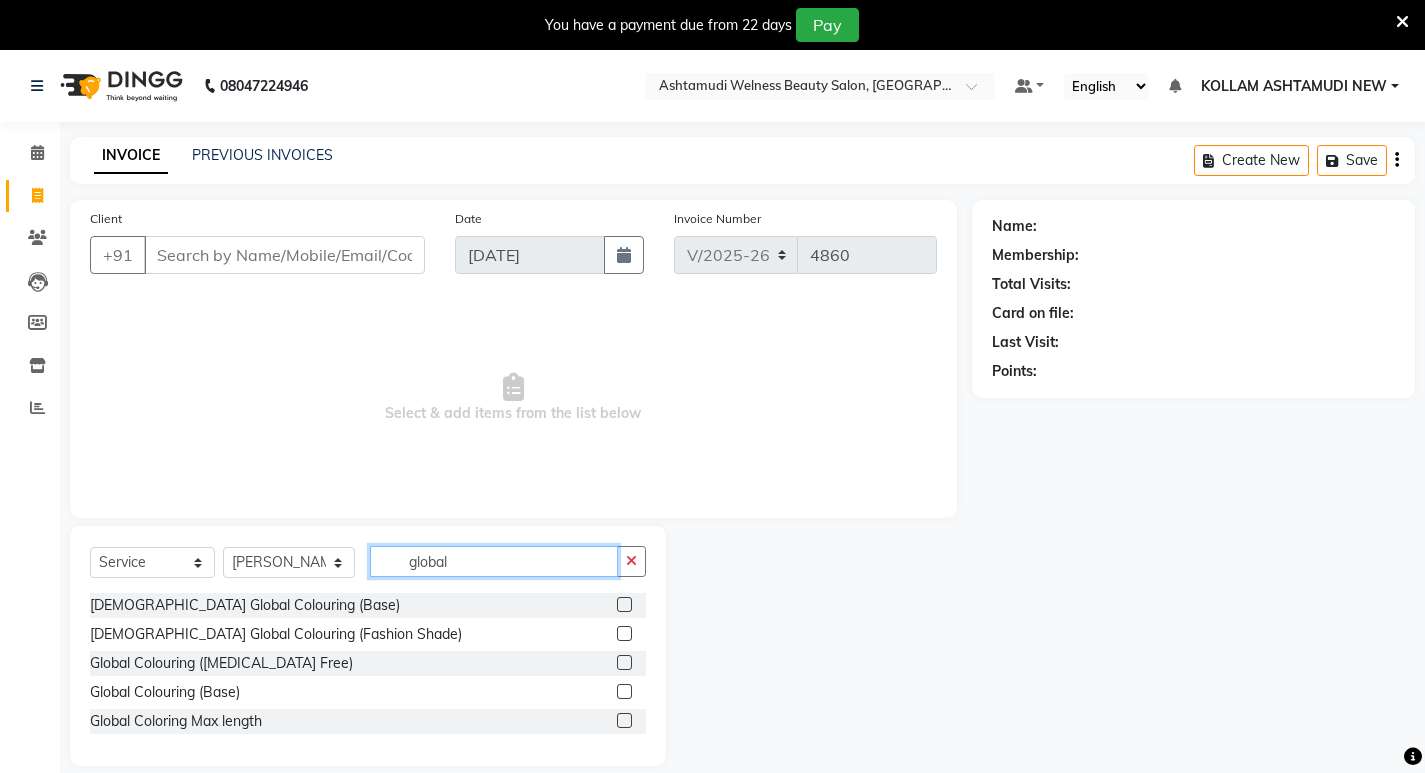 type on "global" 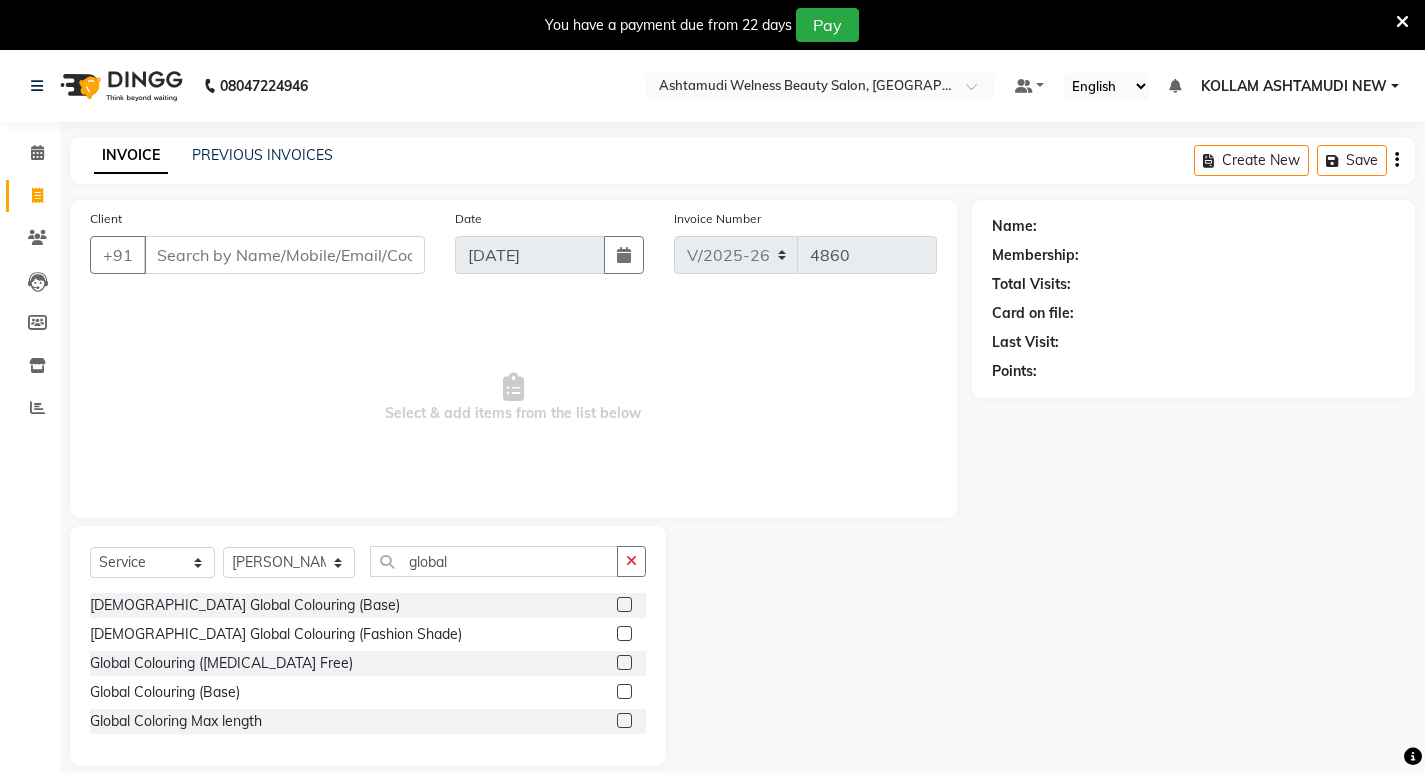 click 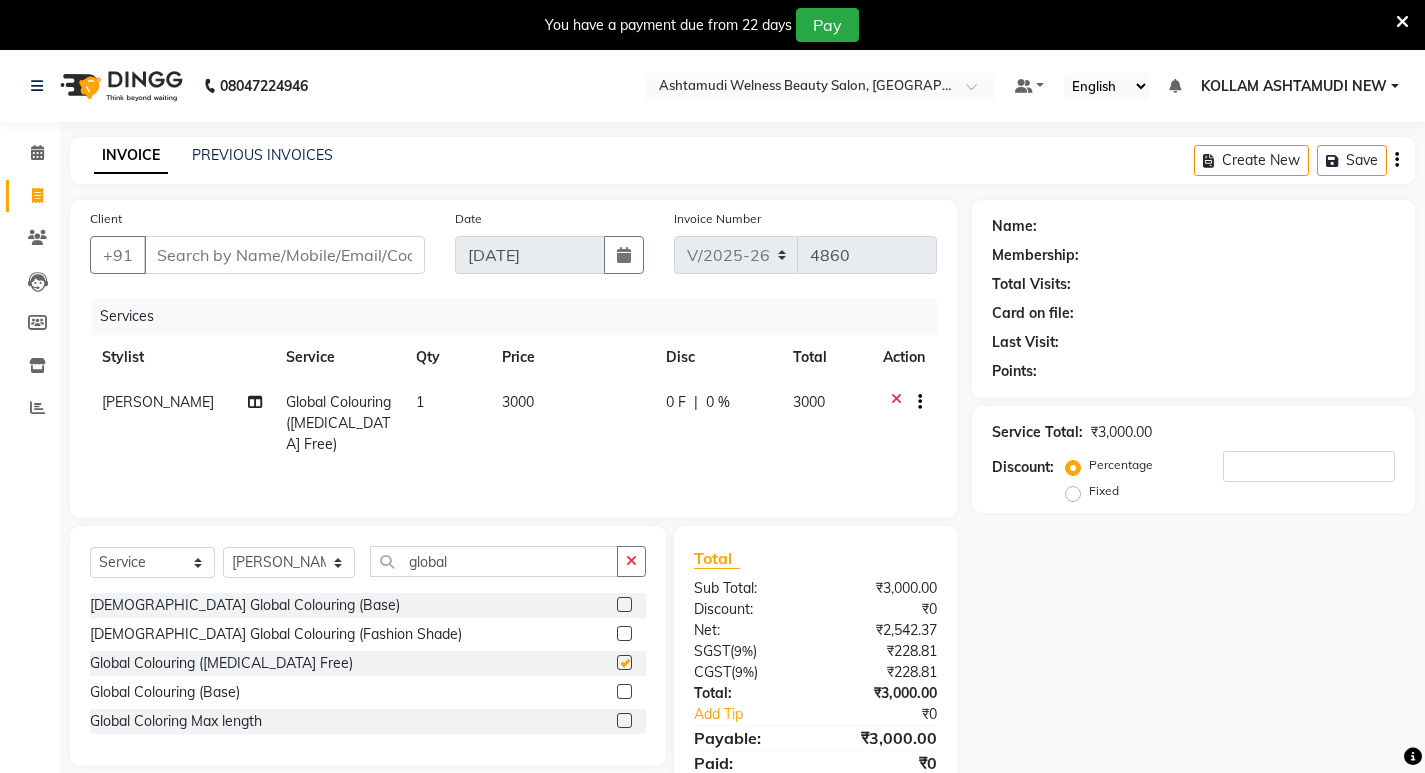 checkbox on "false" 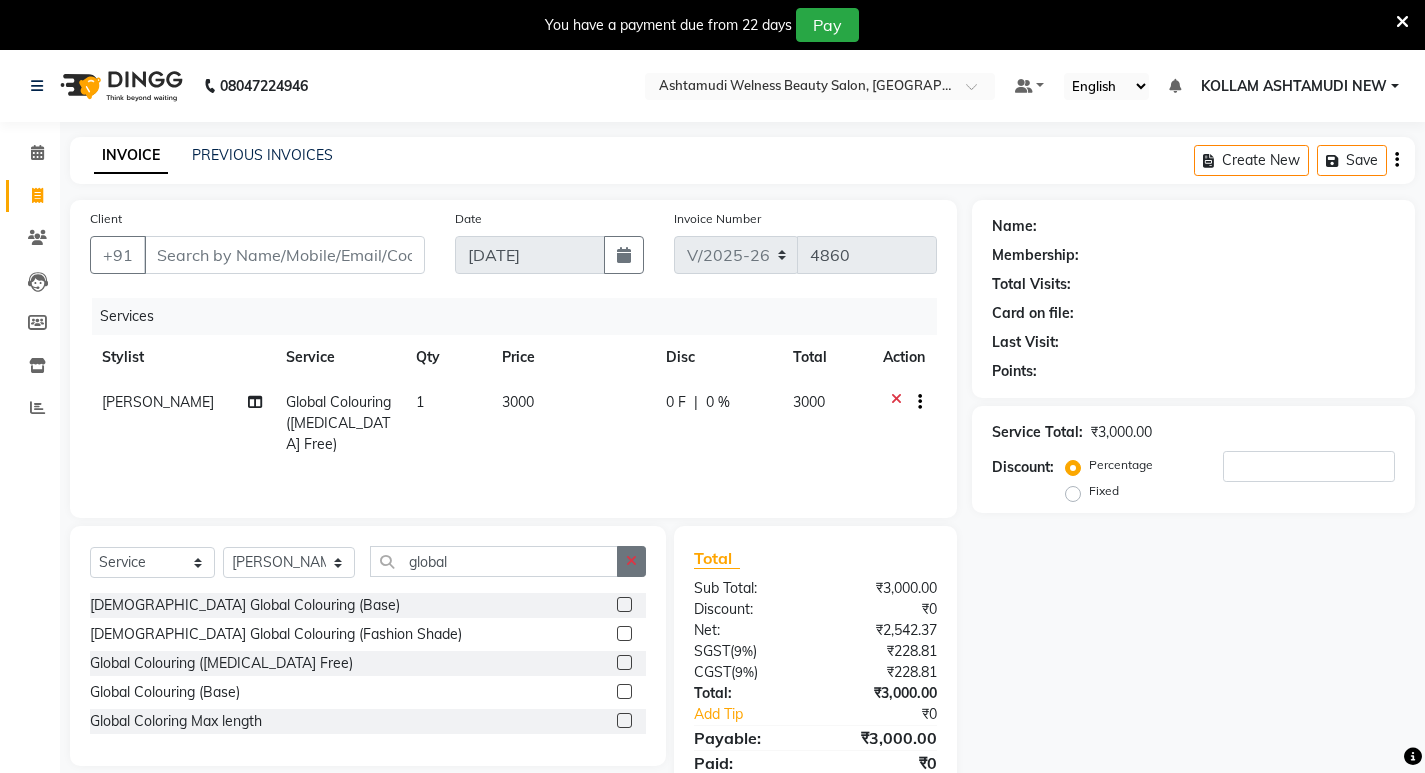 click 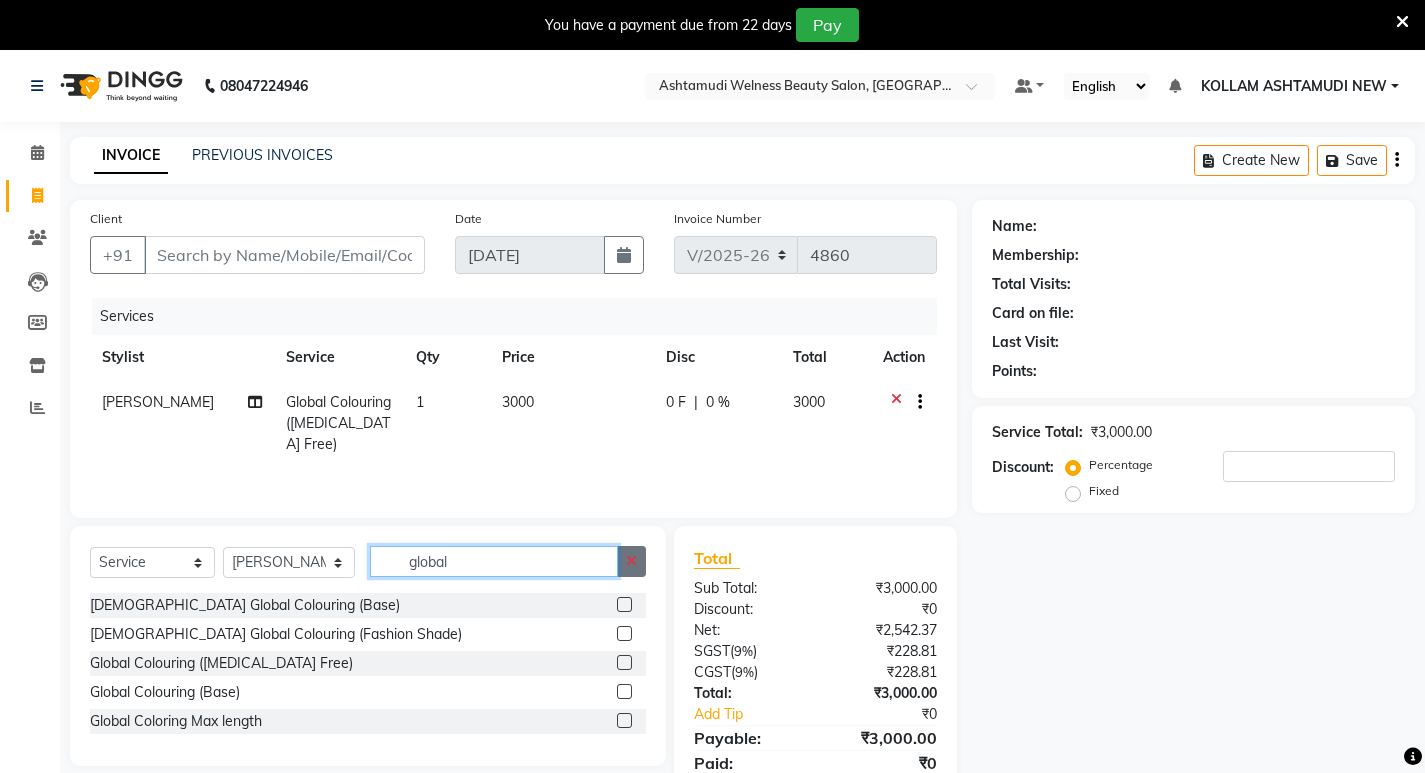 type 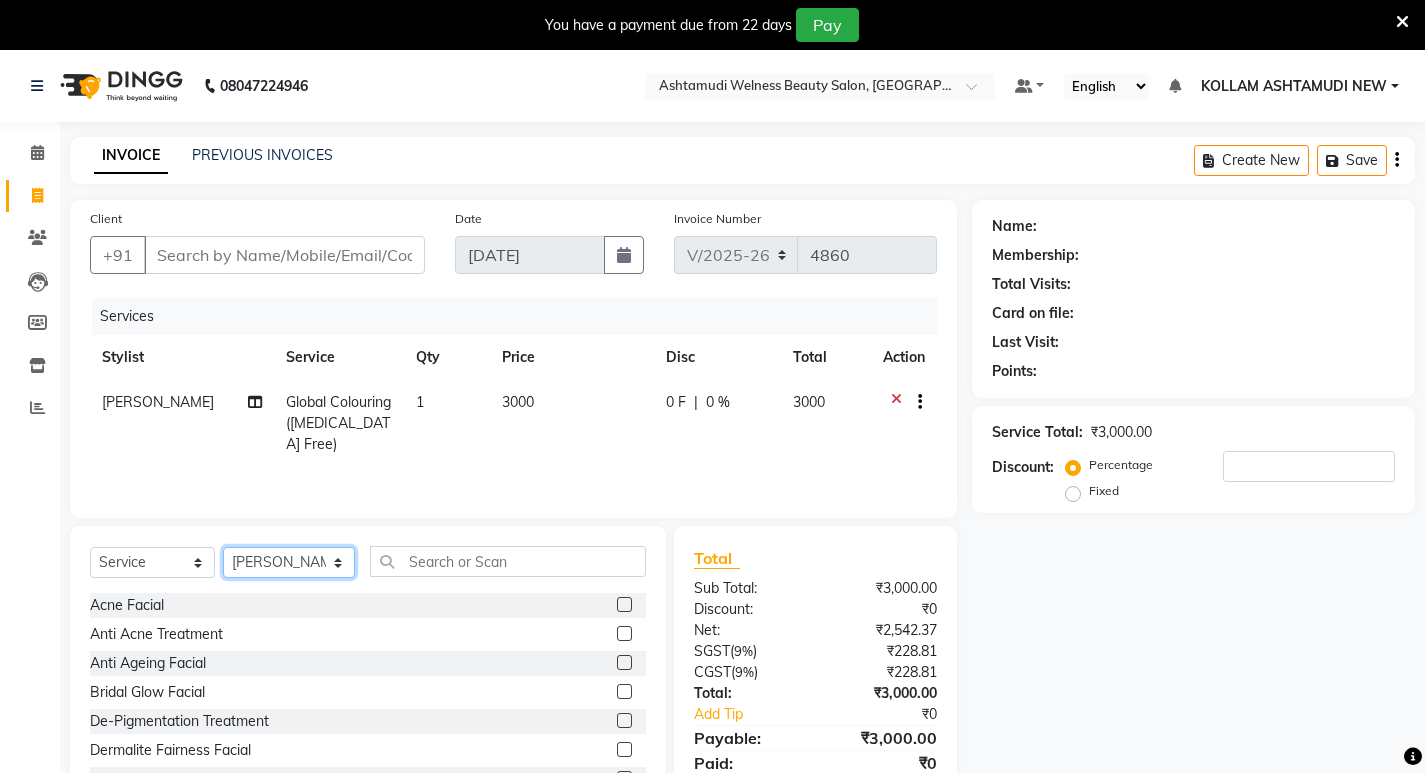click on "Select Stylist [PERSON_NAME] Admin [PERSON_NAME]  [PERSON_NAME] [PERSON_NAME] [PERSON_NAME]  M [PERSON_NAME]  [PERSON_NAME]  P [PERSON_NAME] KOLLAM ASHTAMUDI NEW  [PERSON_NAME] [PERSON_NAME] [PERSON_NAME]  [PERSON_NAME] [PERSON_NAME] [PERSON_NAME] [PERSON_NAME] [PERSON_NAME] M [PERSON_NAME] SARIGA [PERSON_NAME] [PERSON_NAME] [PERSON_NAME] SIBI [PERSON_NAME] [PERSON_NAME] S" 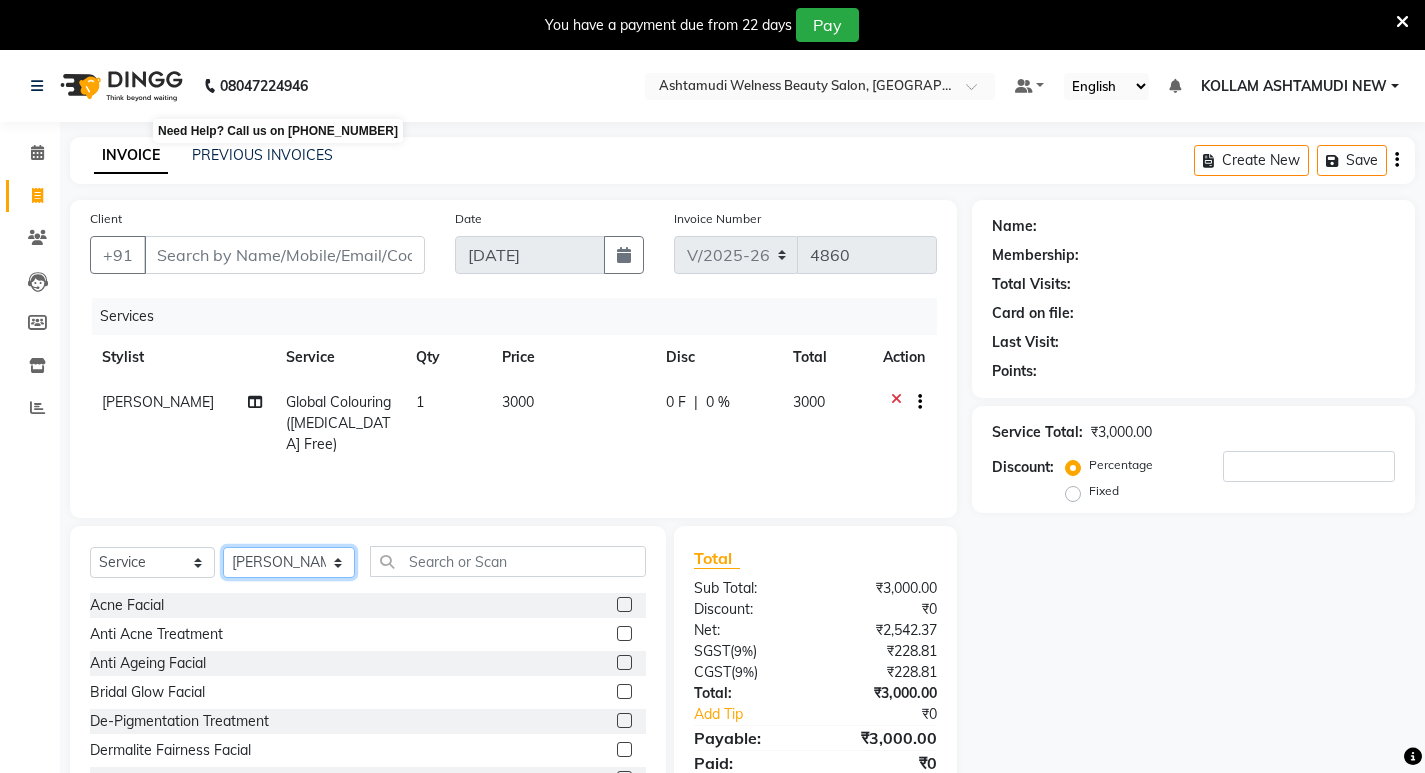 select on "25963" 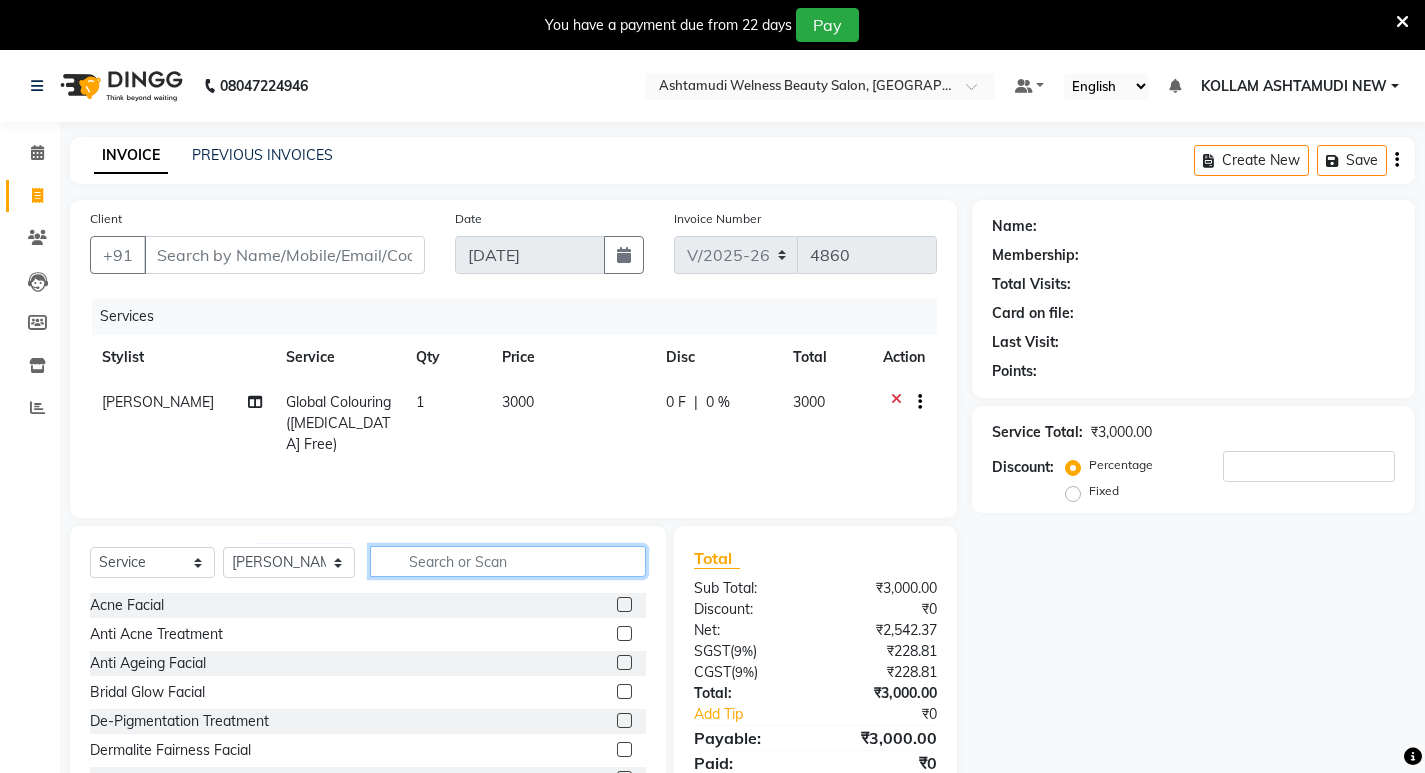 click 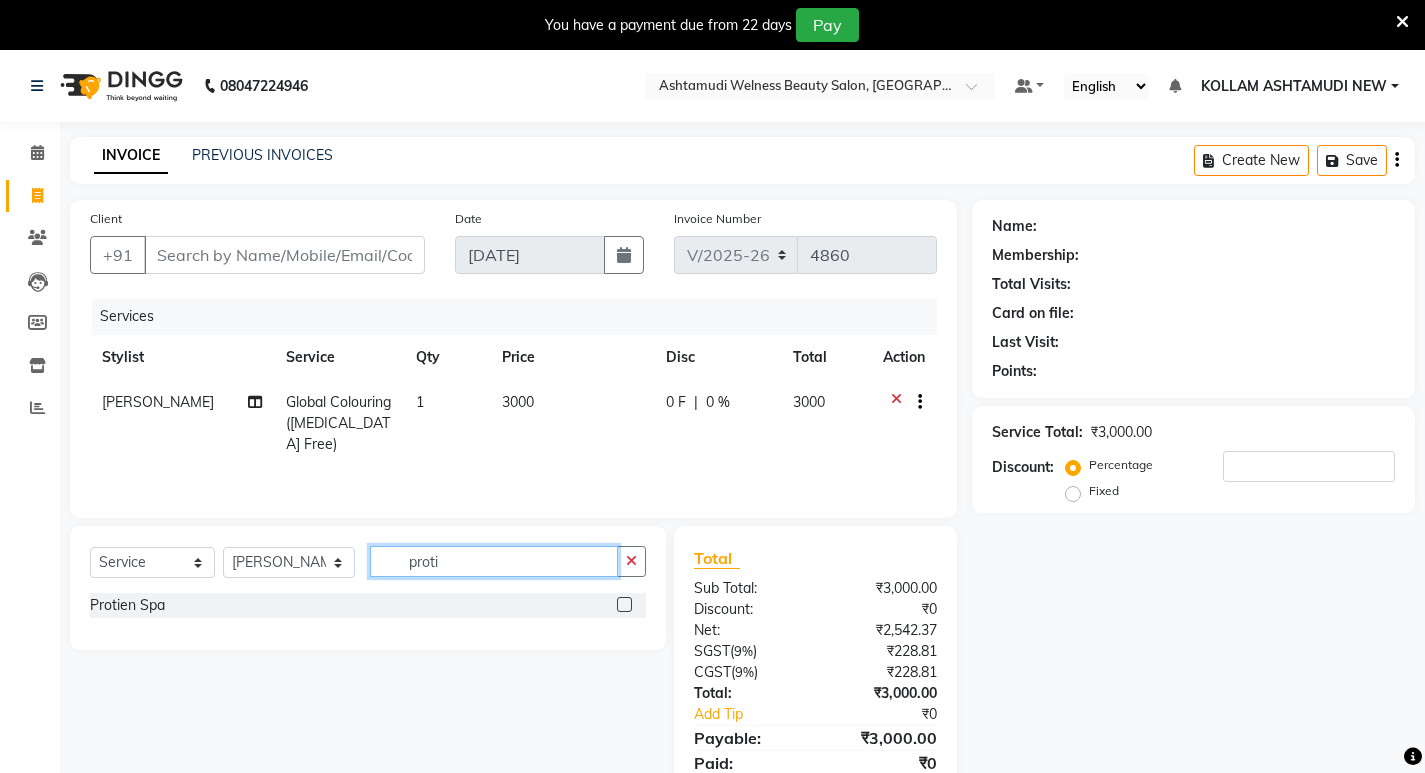 type on "proti" 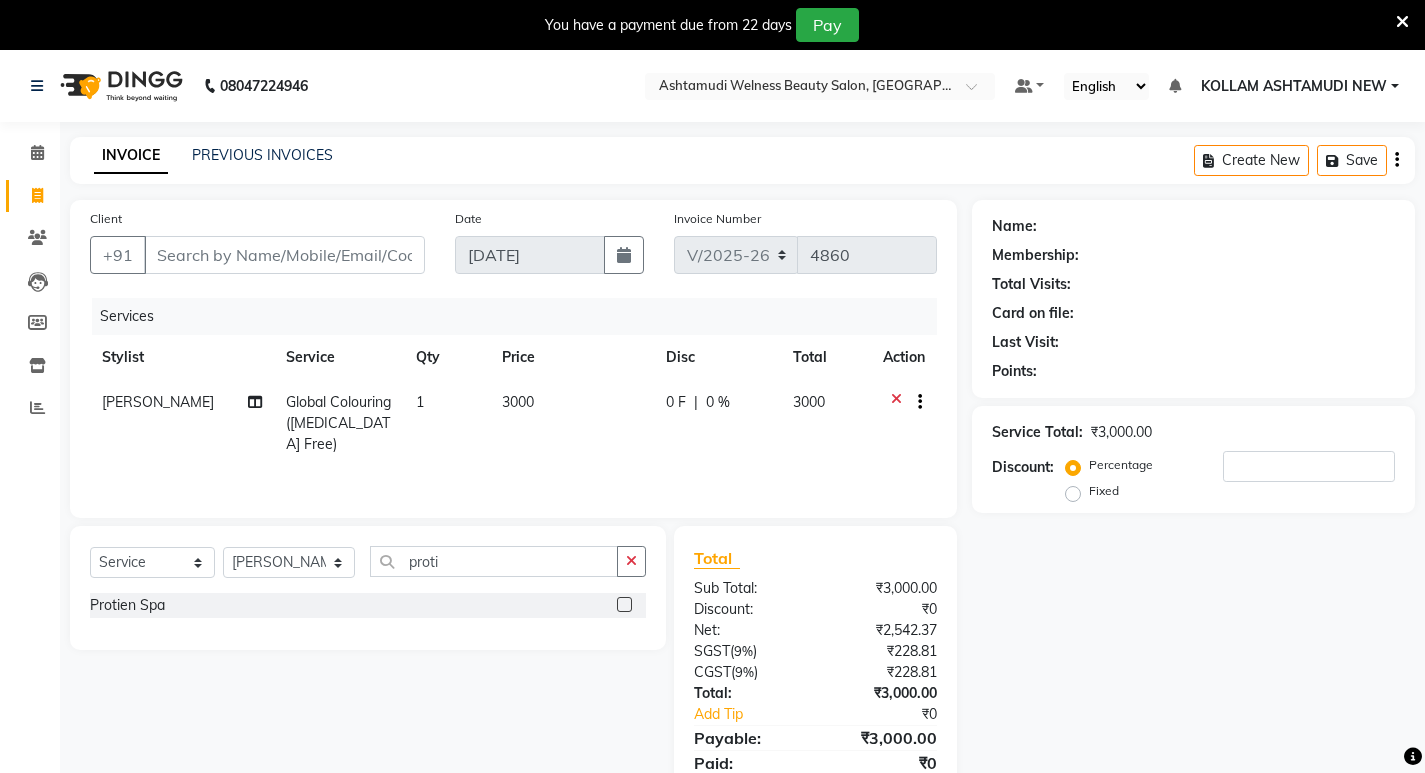 click 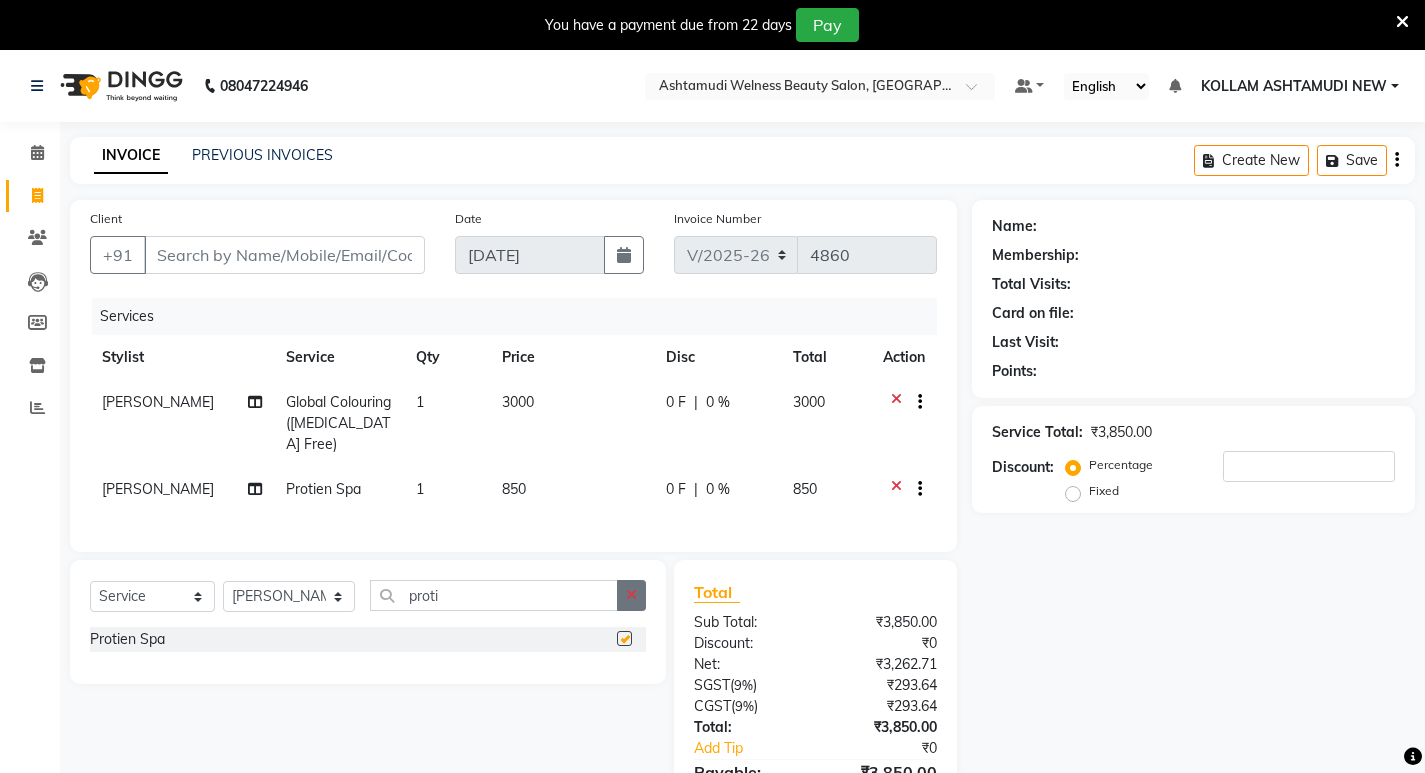 click 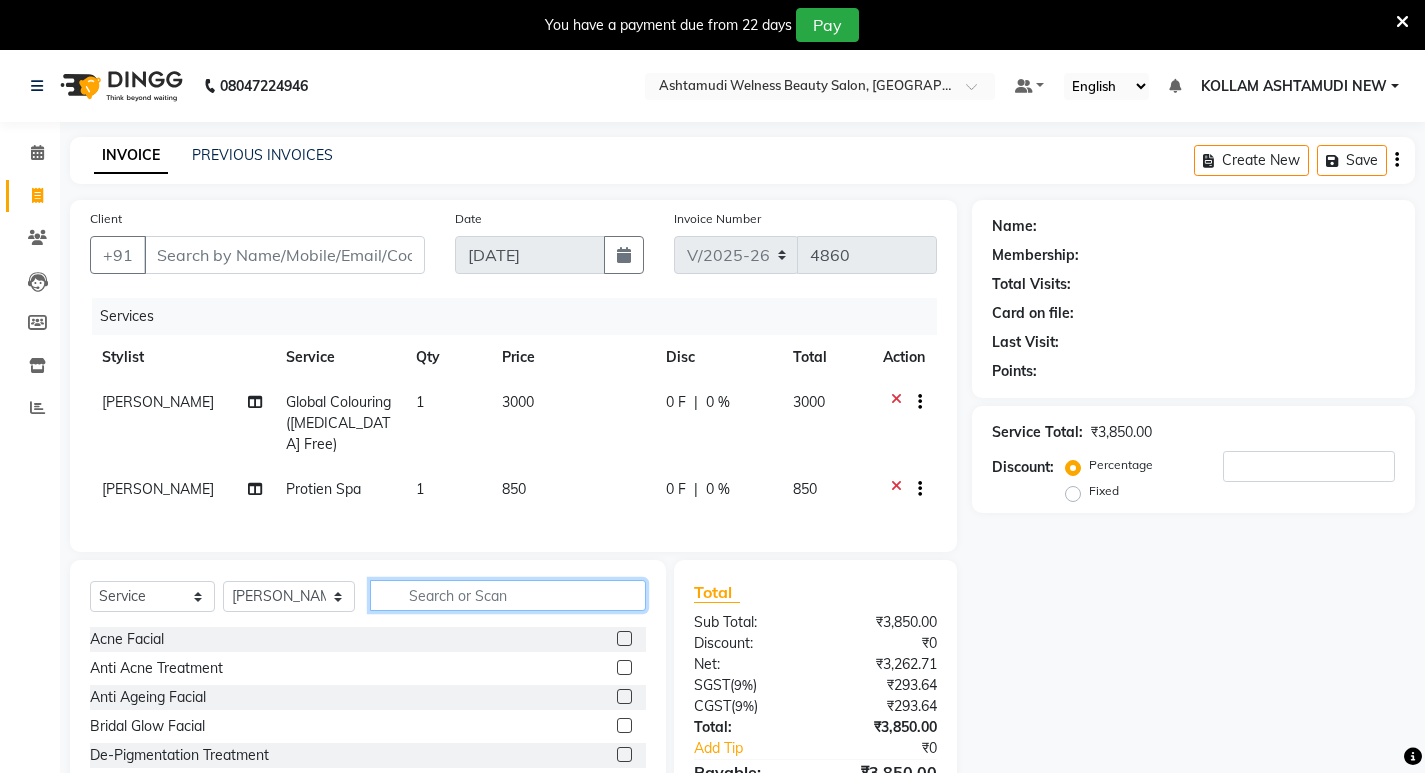 click 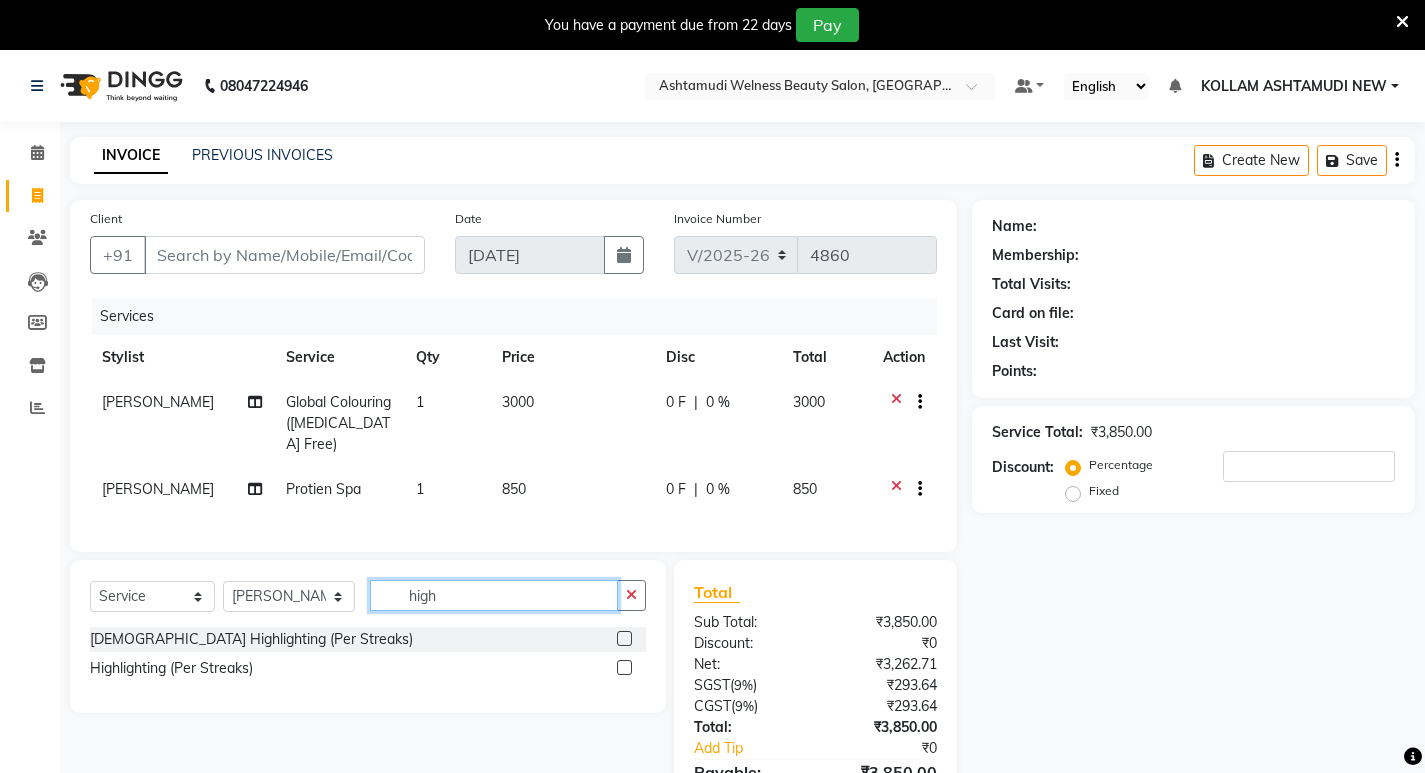 type on "high" 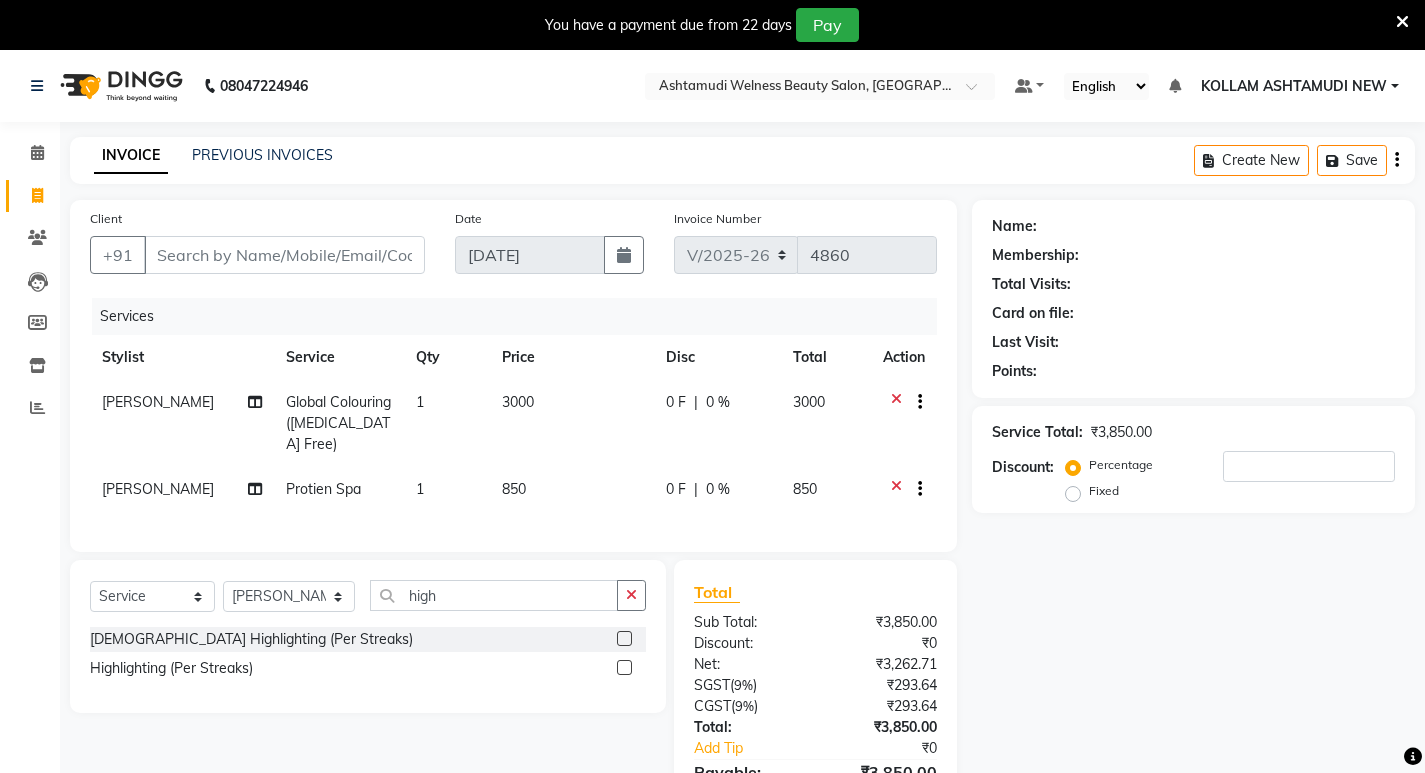 click 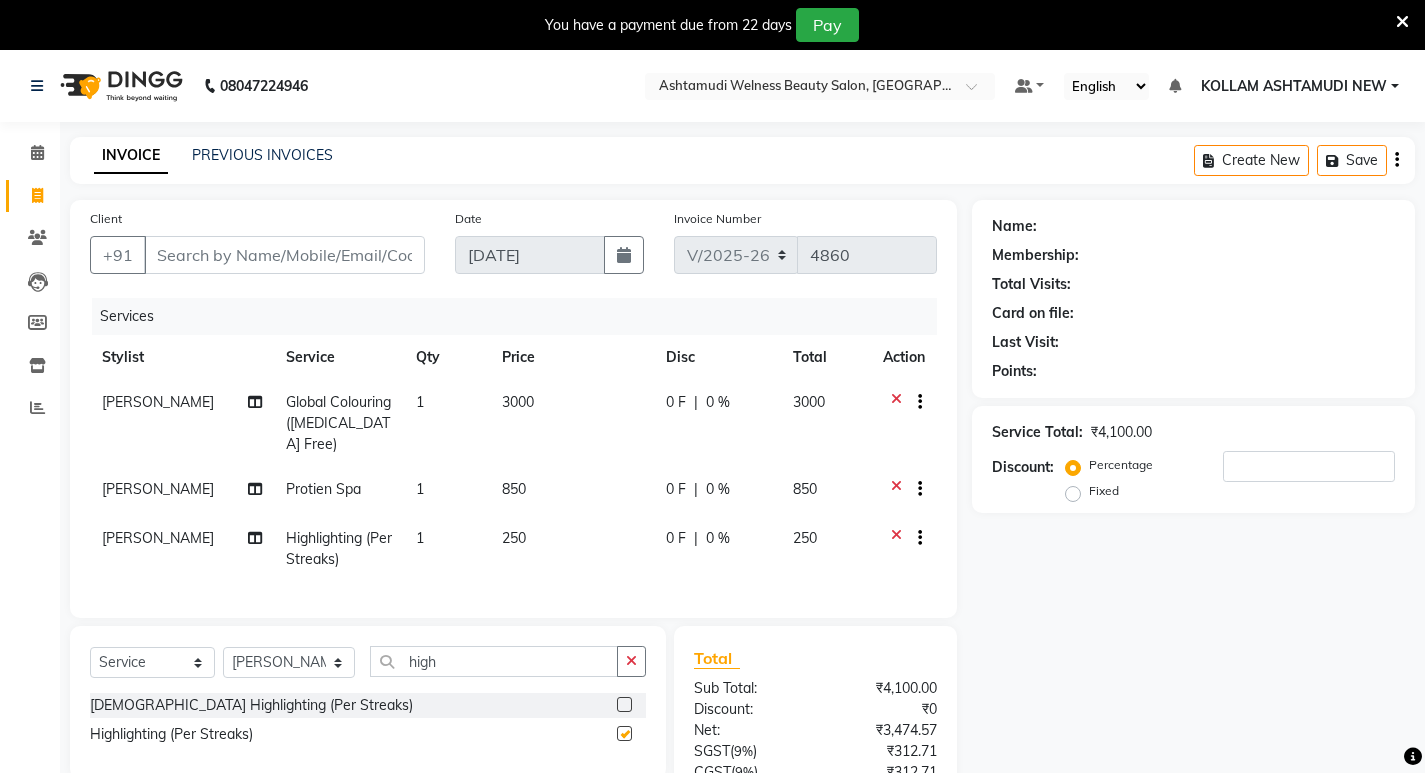 checkbox on "false" 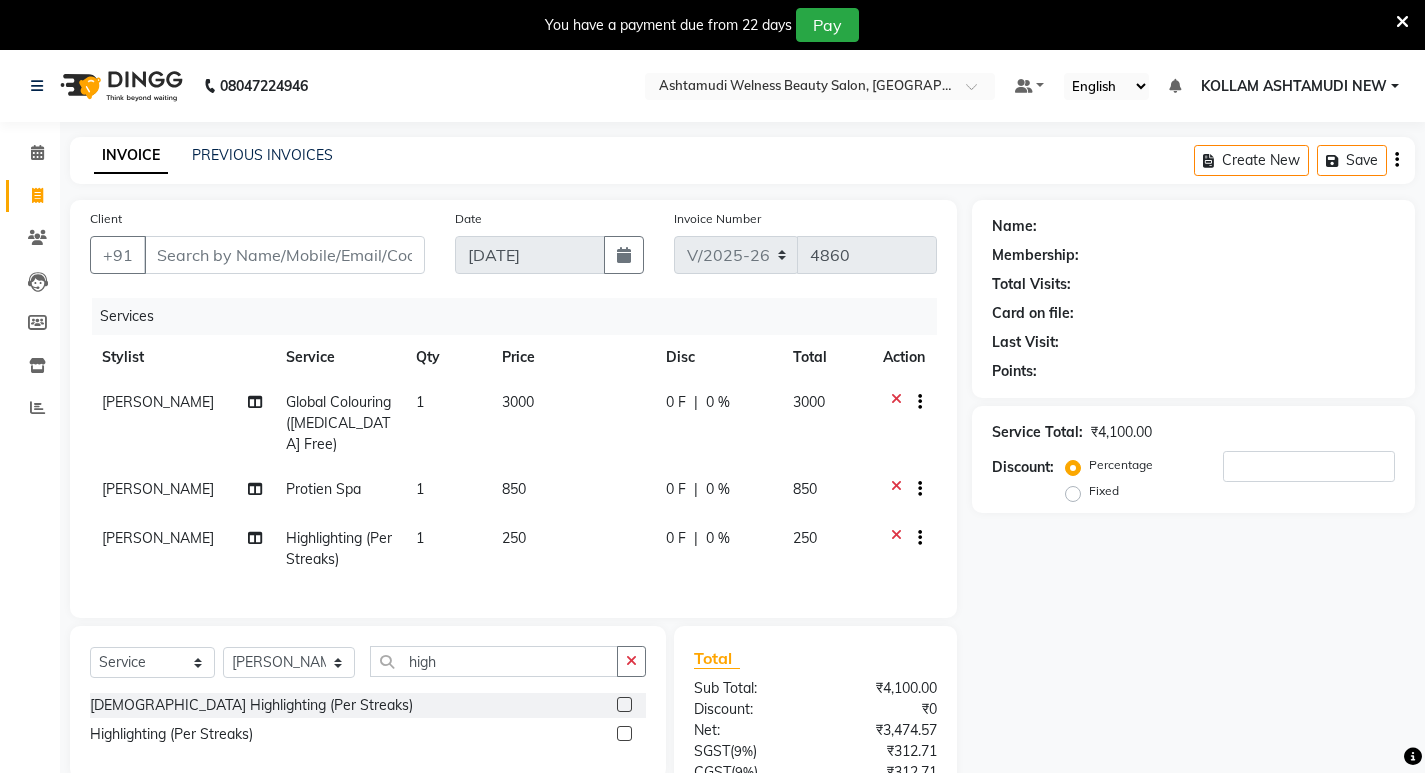 click on "1" 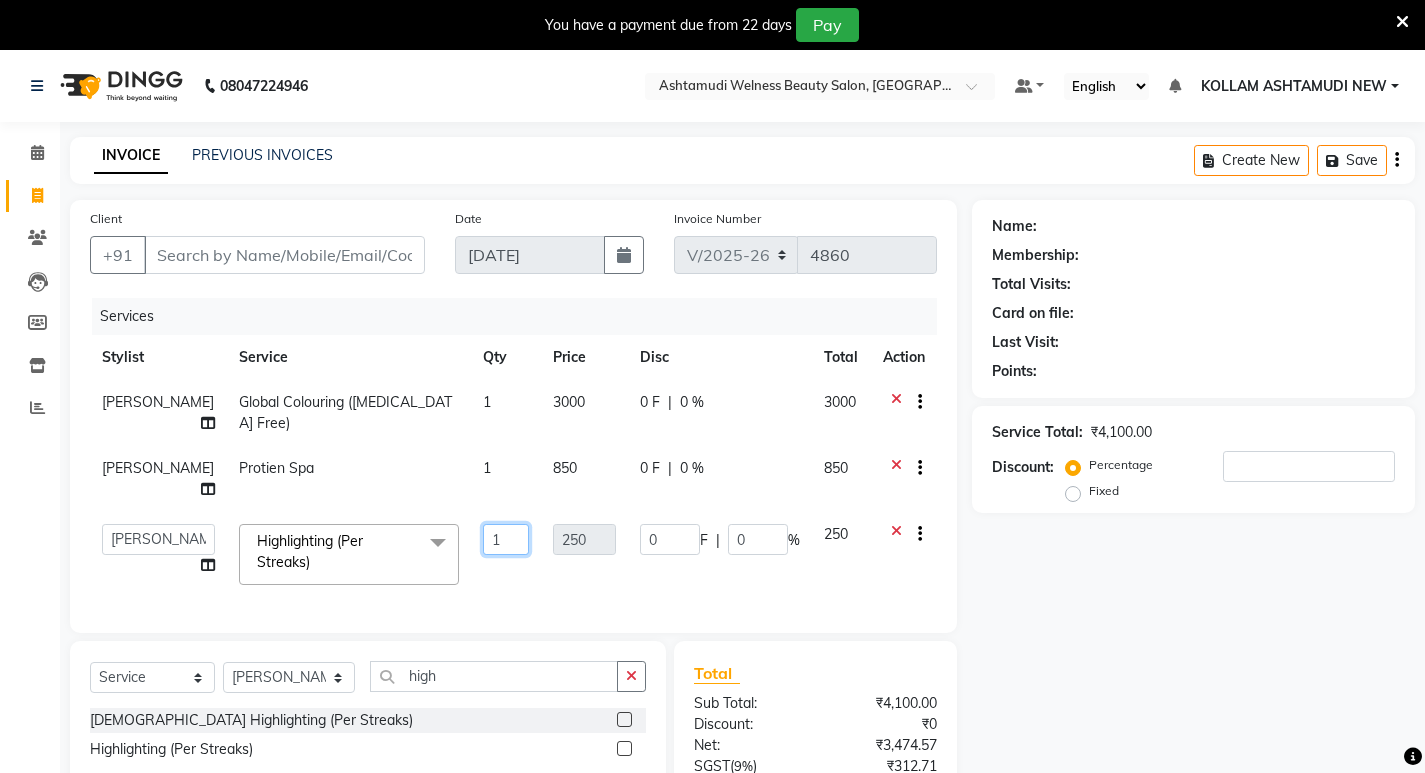 click on "1" 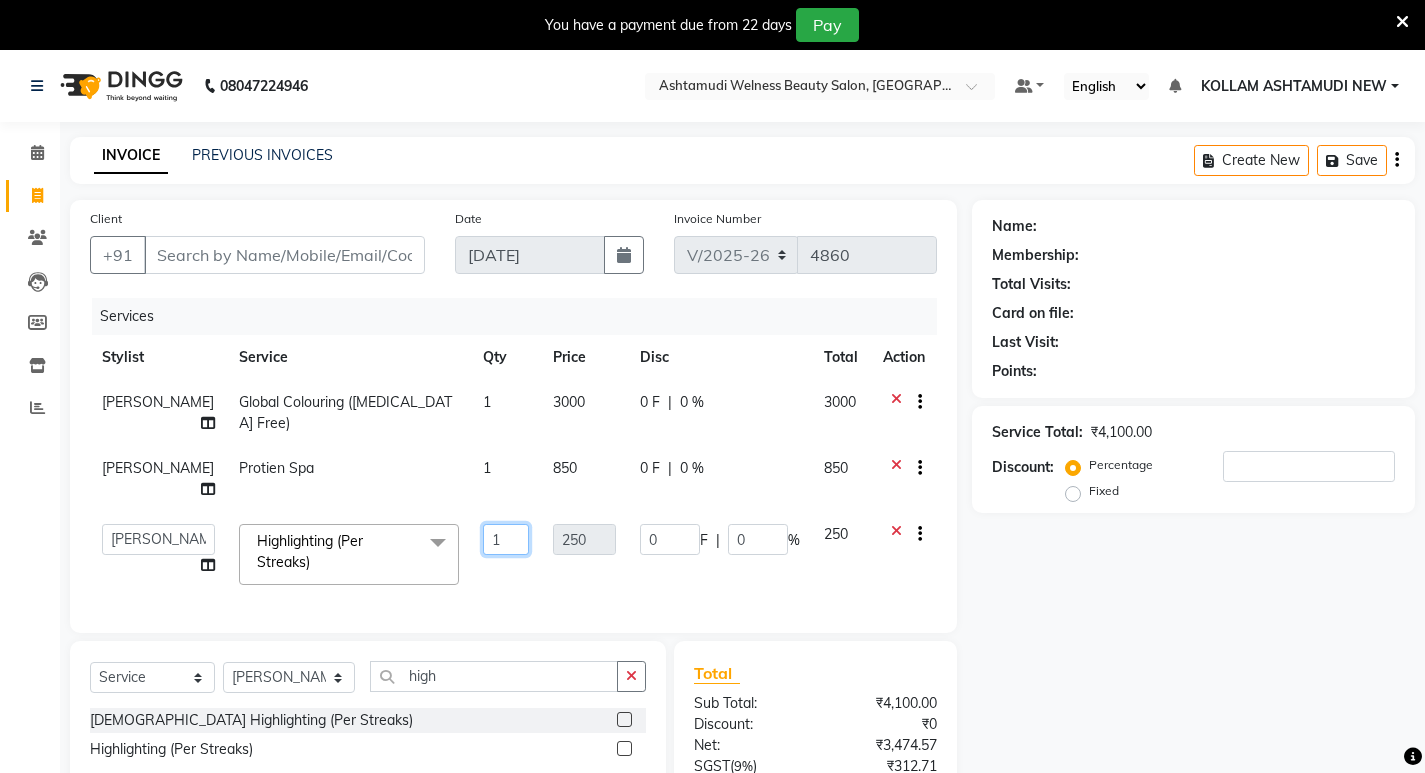 type on "12" 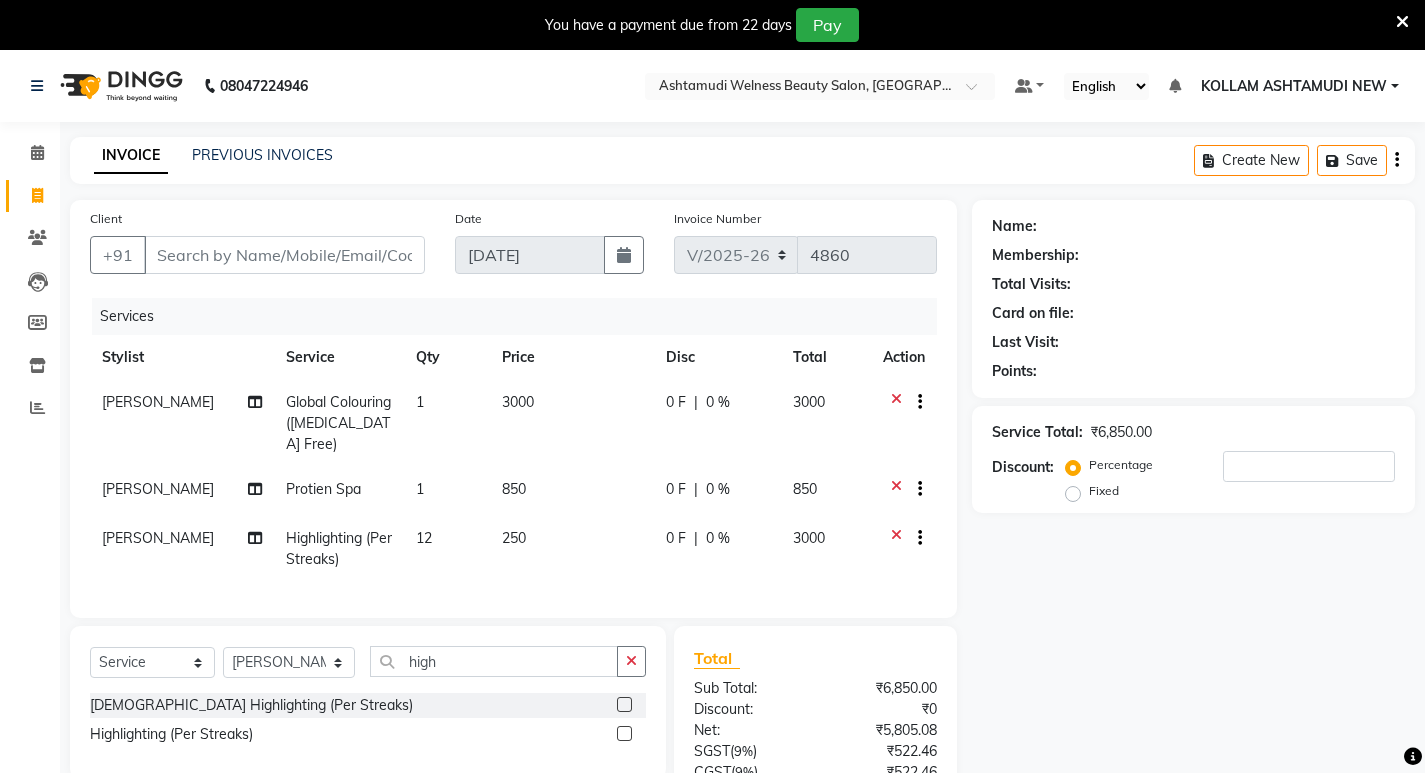 click on "Services Stylist Service Qty Price Disc Total Action ATHIRA SANAL Global Colouring (Ammonia Free) 1 3000 0 F | 0 % 3000 ADITHYA   TAMANG Protien Spa 1 850 0 F | 0 % 850 ADITHYA   TAMANG Highlighting (Per Streaks) 12 250 0 F | 0 % 3000" 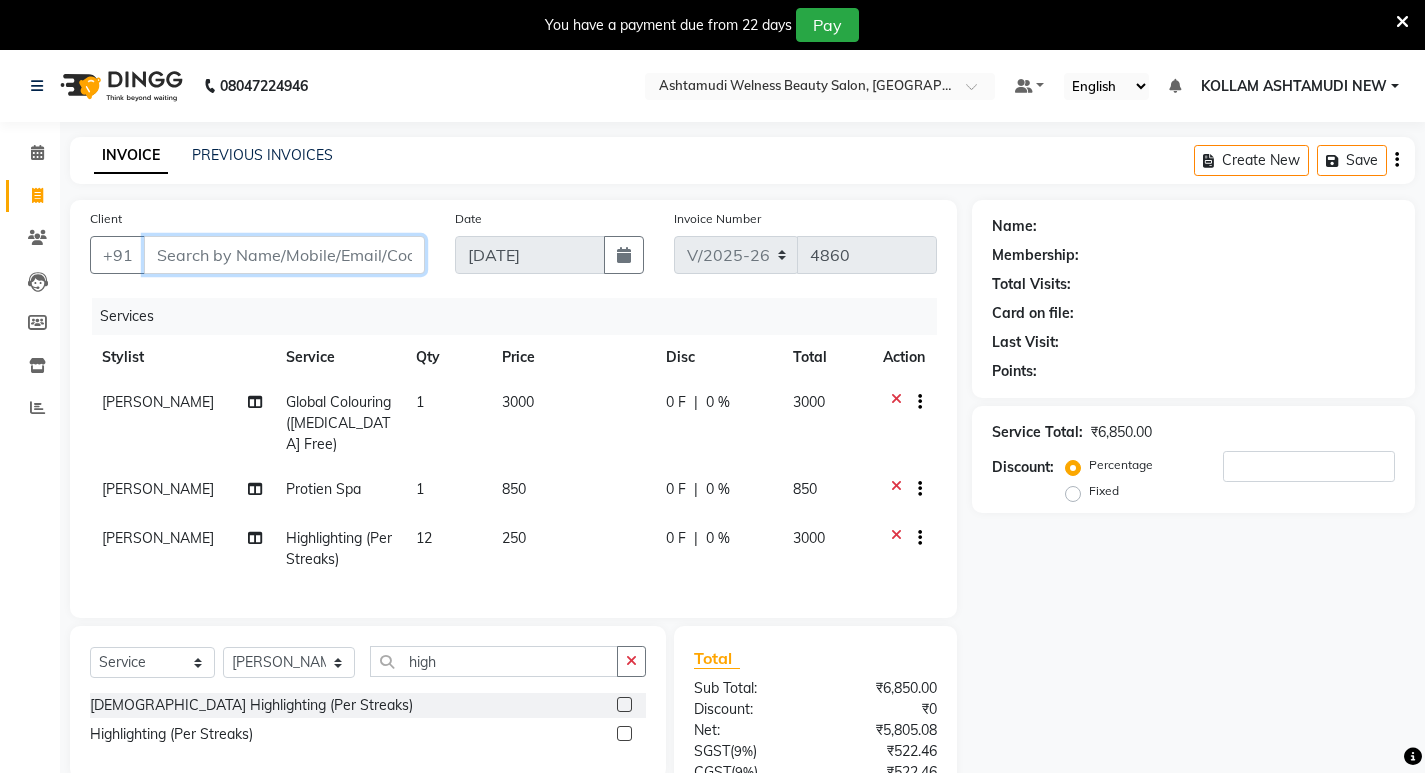 click on "Client" at bounding box center (284, 255) 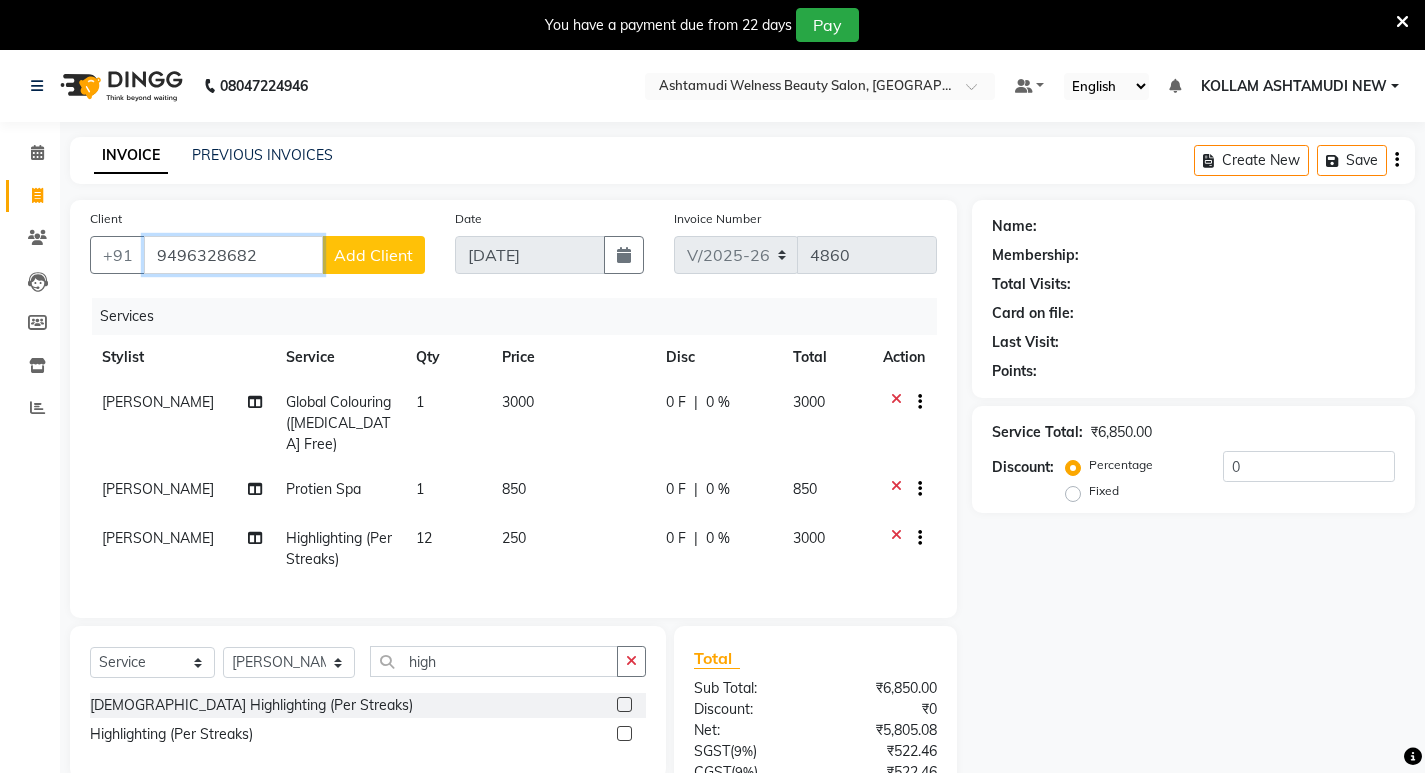 type on "9496328682" 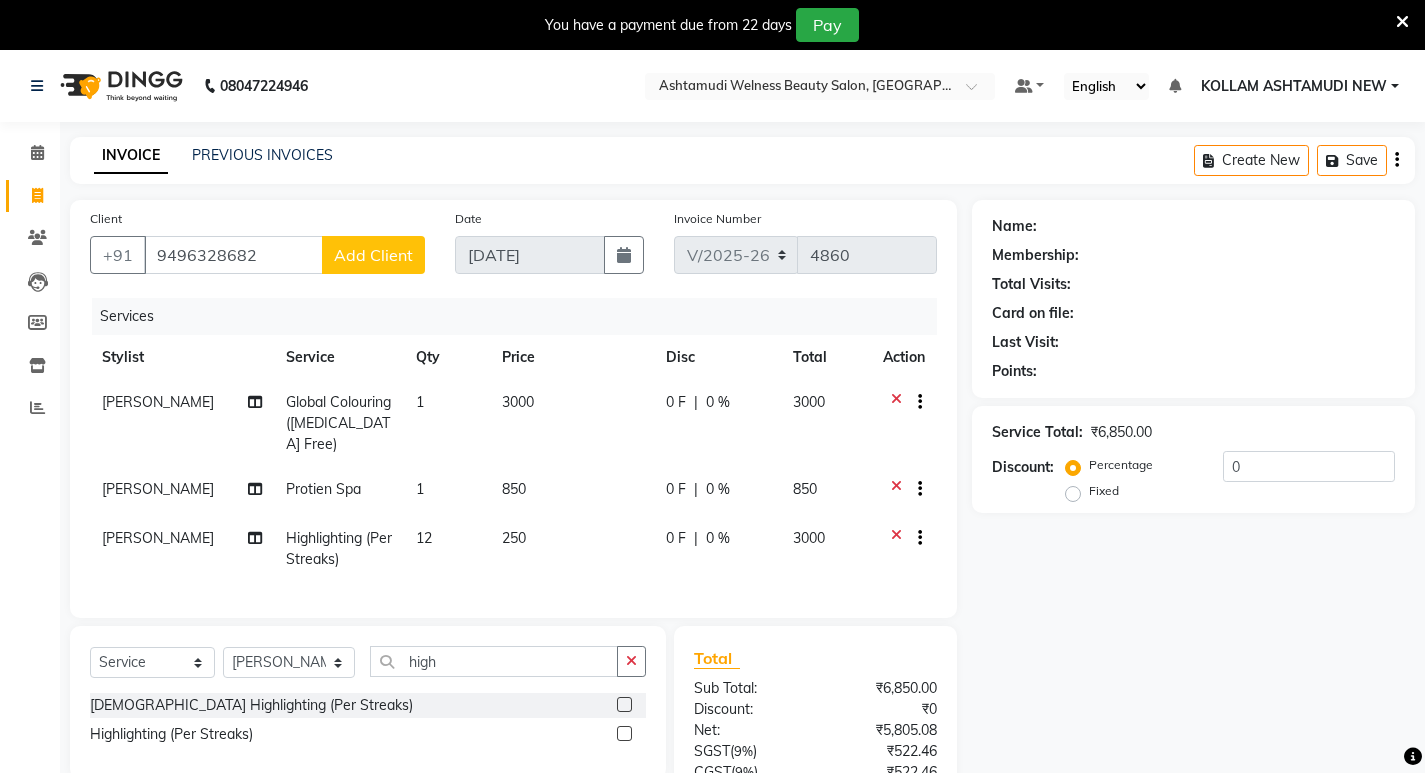 click on "Add Client" 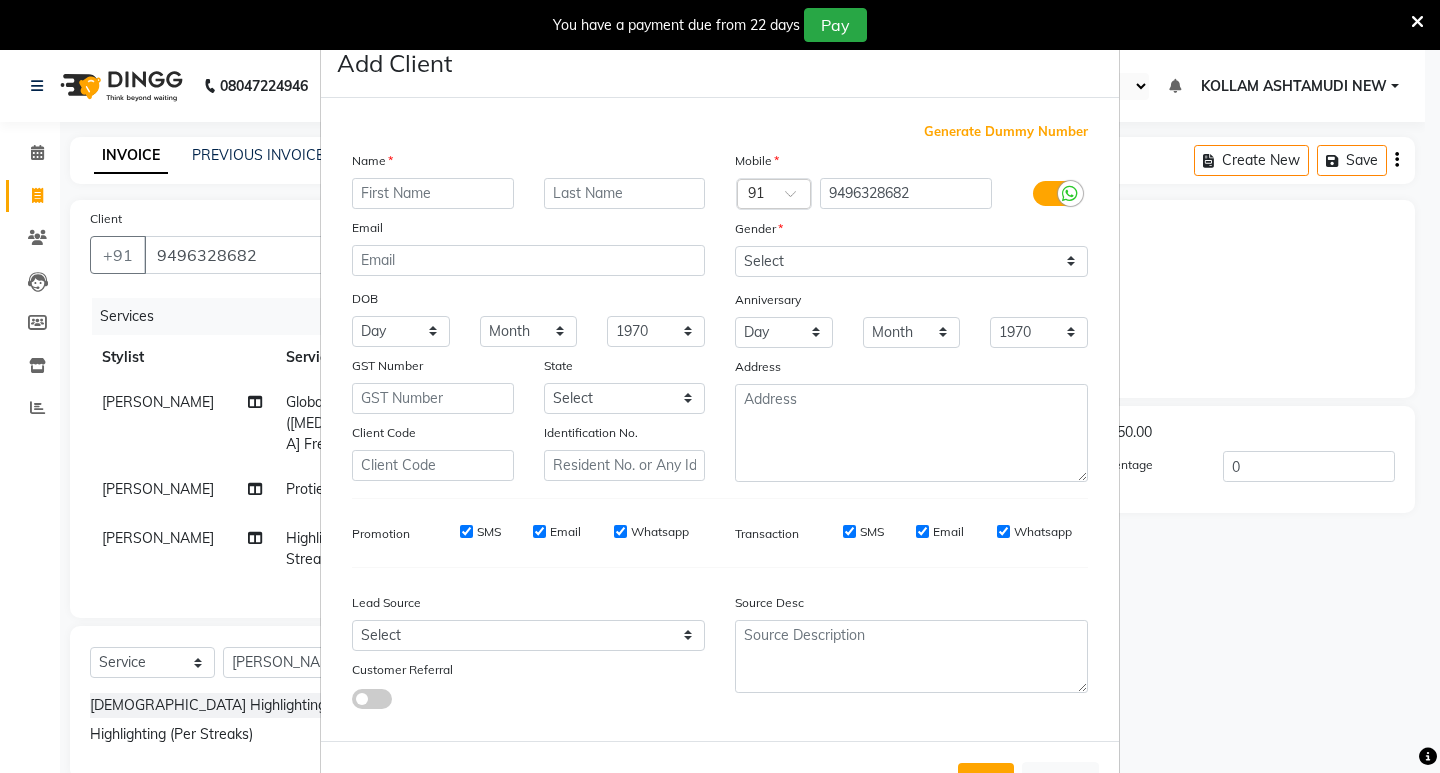 click at bounding box center (433, 193) 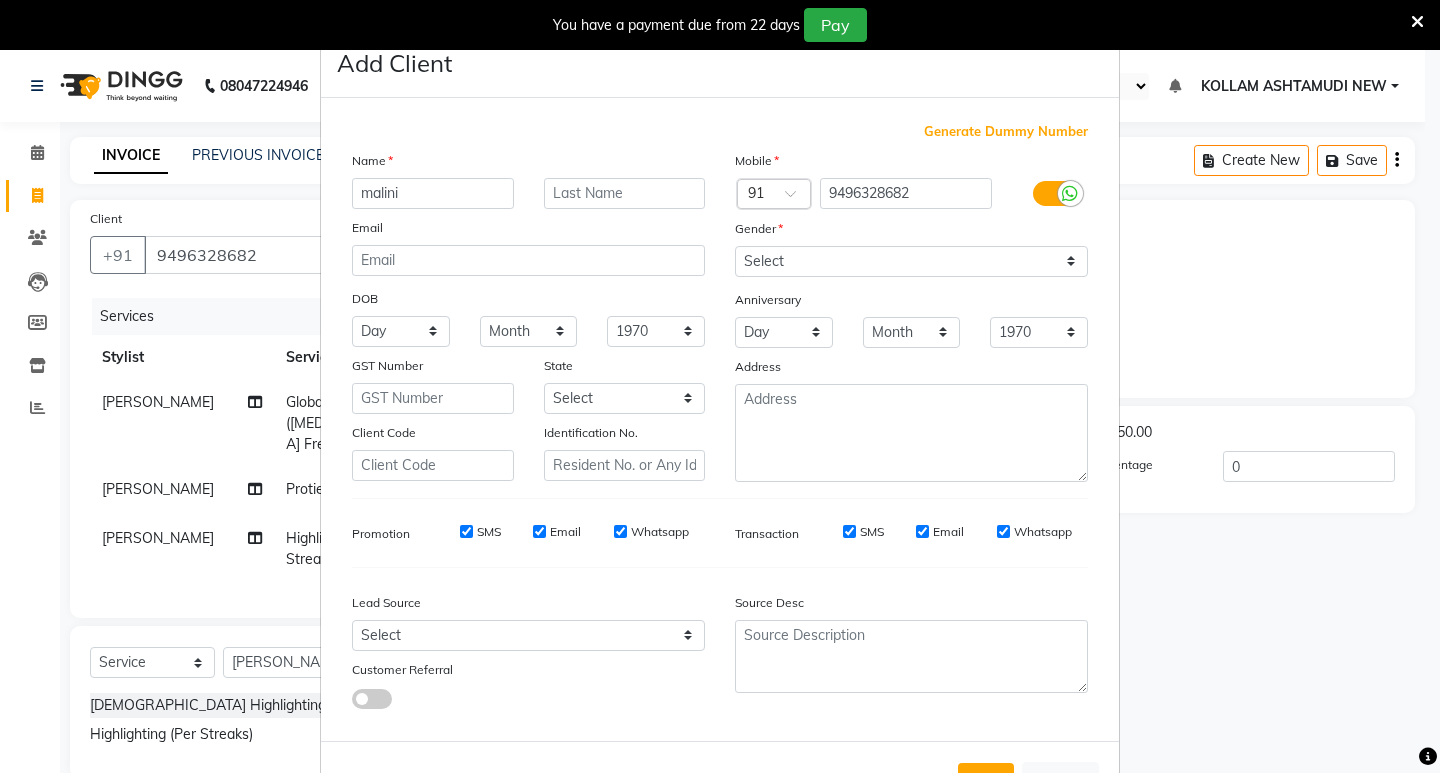 type on "malini" 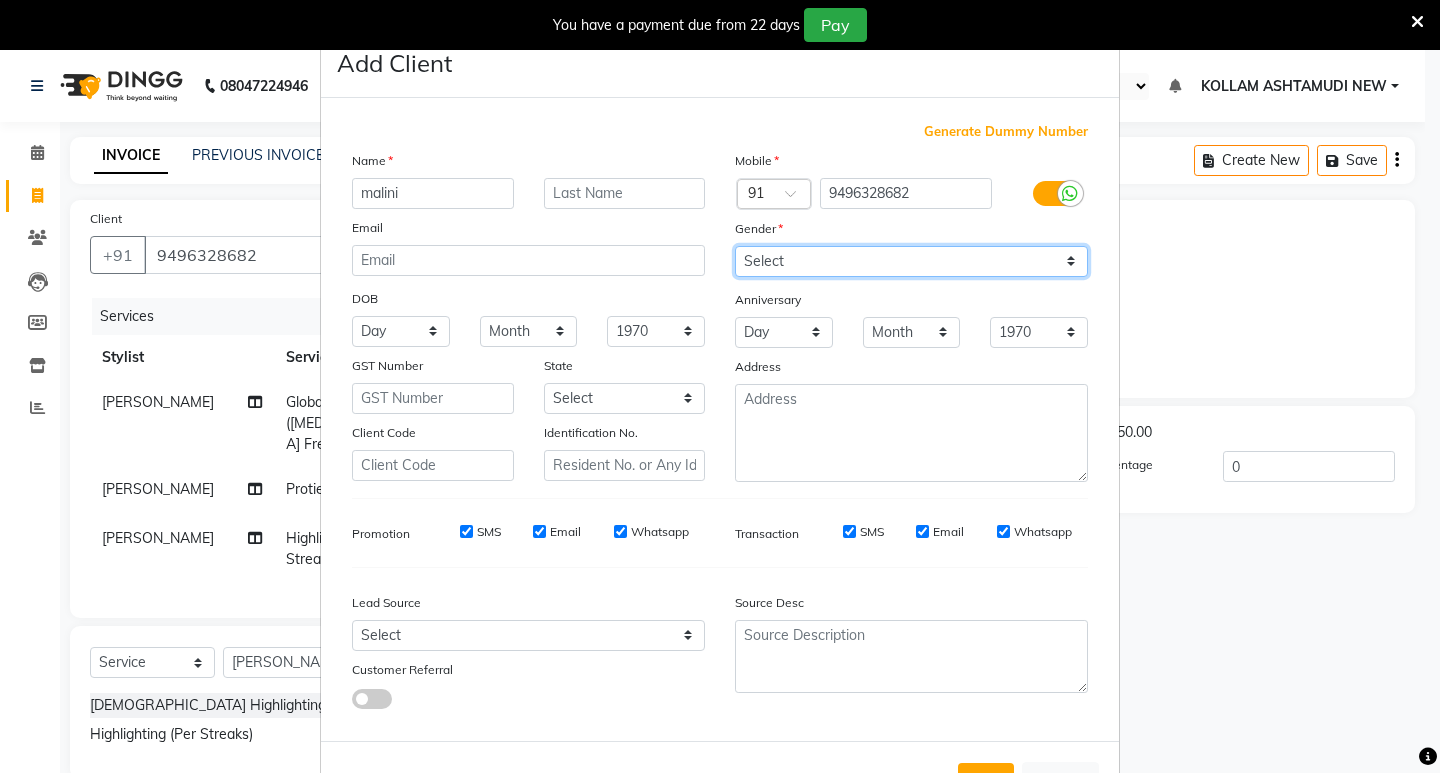 click on "Select [DEMOGRAPHIC_DATA] [DEMOGRAPHIC_DATA] Other Prefer Not To Say" at bounding box center (911, 261) 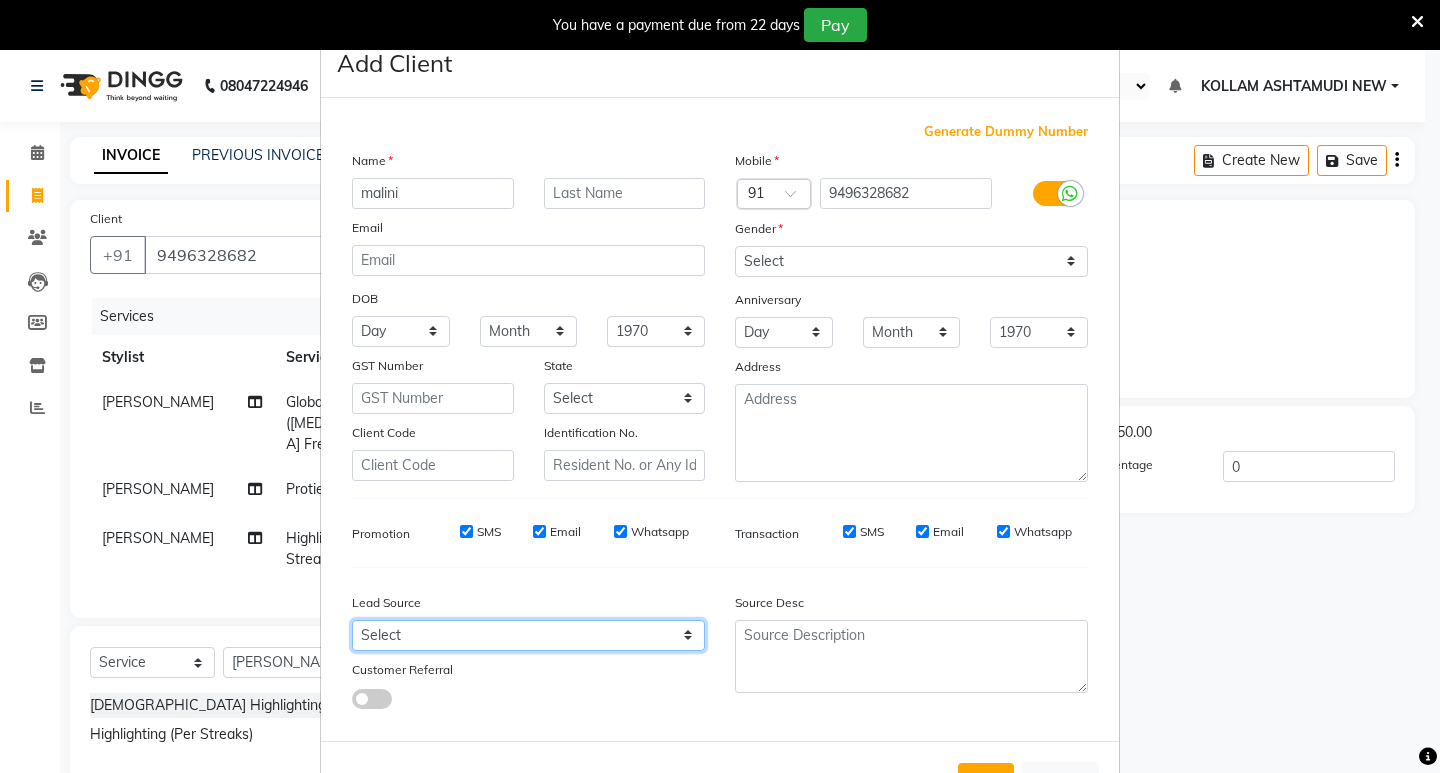 drag, startPoint x: 442, startPoint y: 635, endPoint x: 434, endPoint y: 620, distance: 17 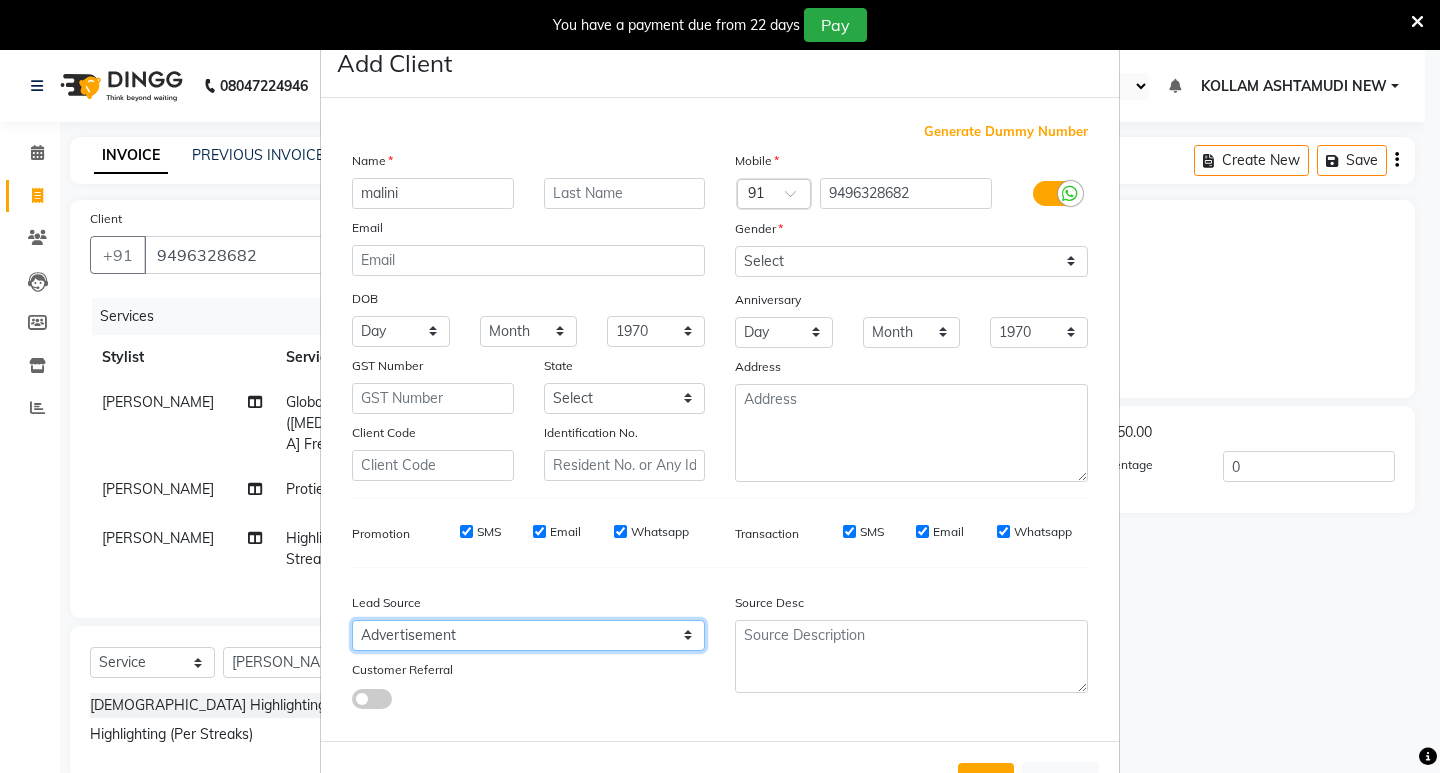 click on "Select Walk-in Referral Internet Friend Word of Mouth Advertisement Facebook JustDial Google Other Instagram  YouTube  WhatsApp" at bounding box center (528, 635) 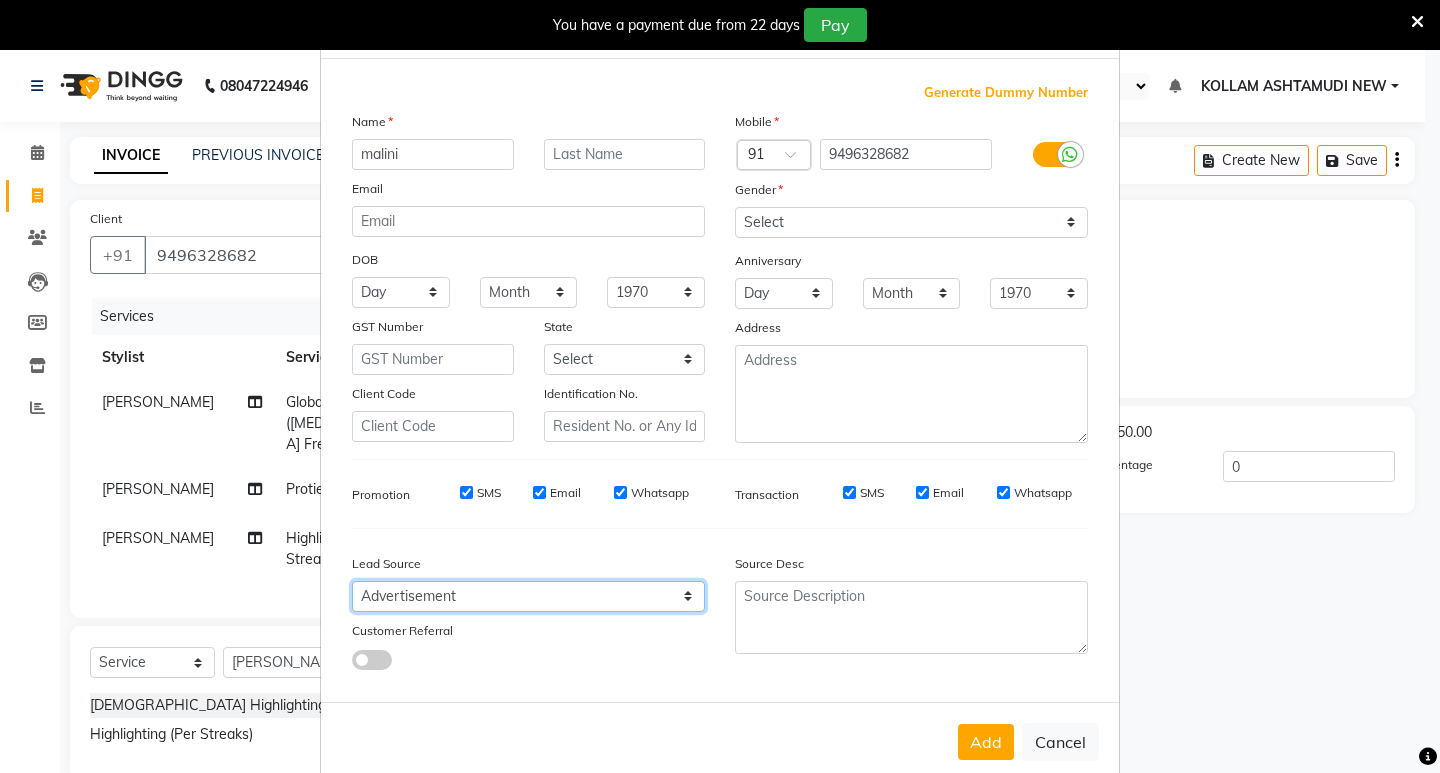 scroll, scrollTop: 76, scrollLeft: 0, axis: vertical 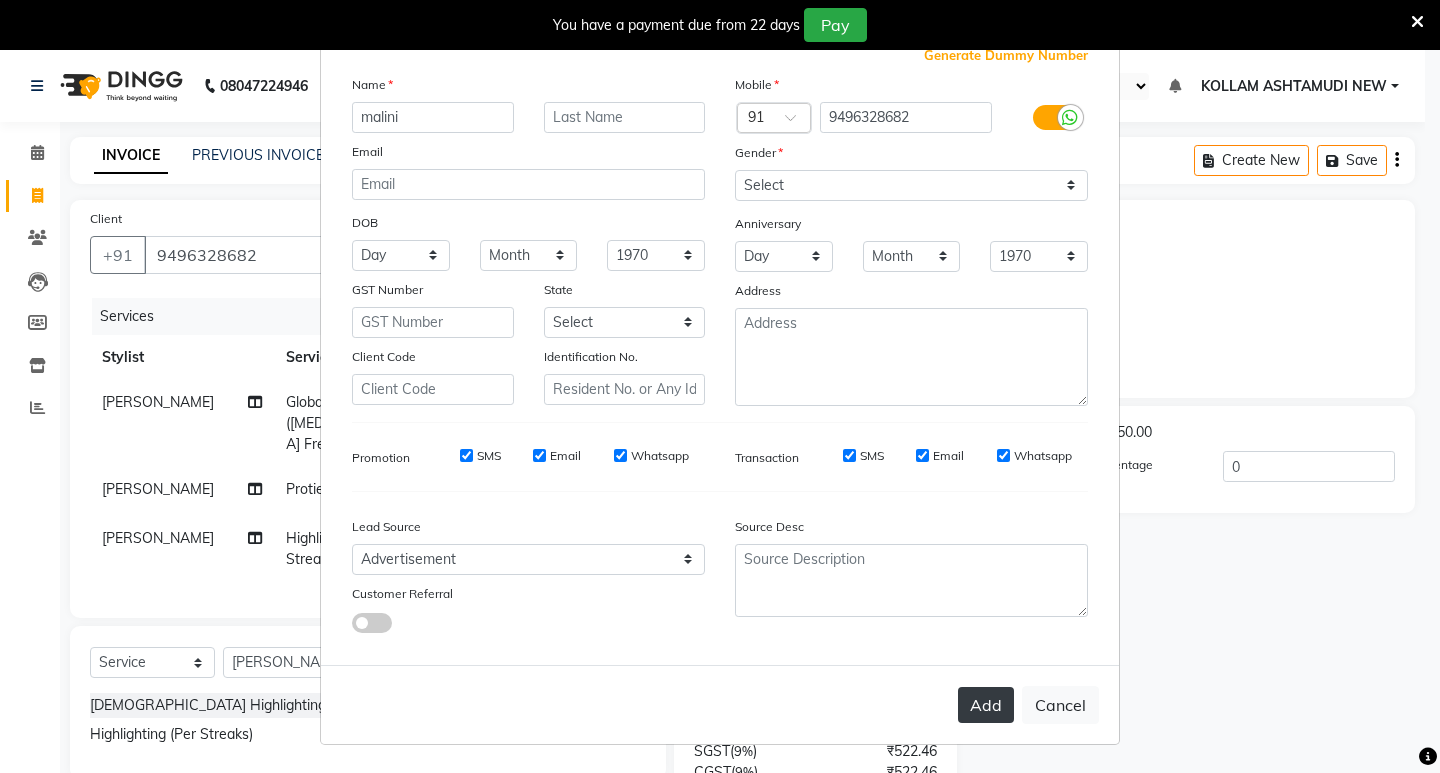 click on "Add" at bounding box center [986, 705] 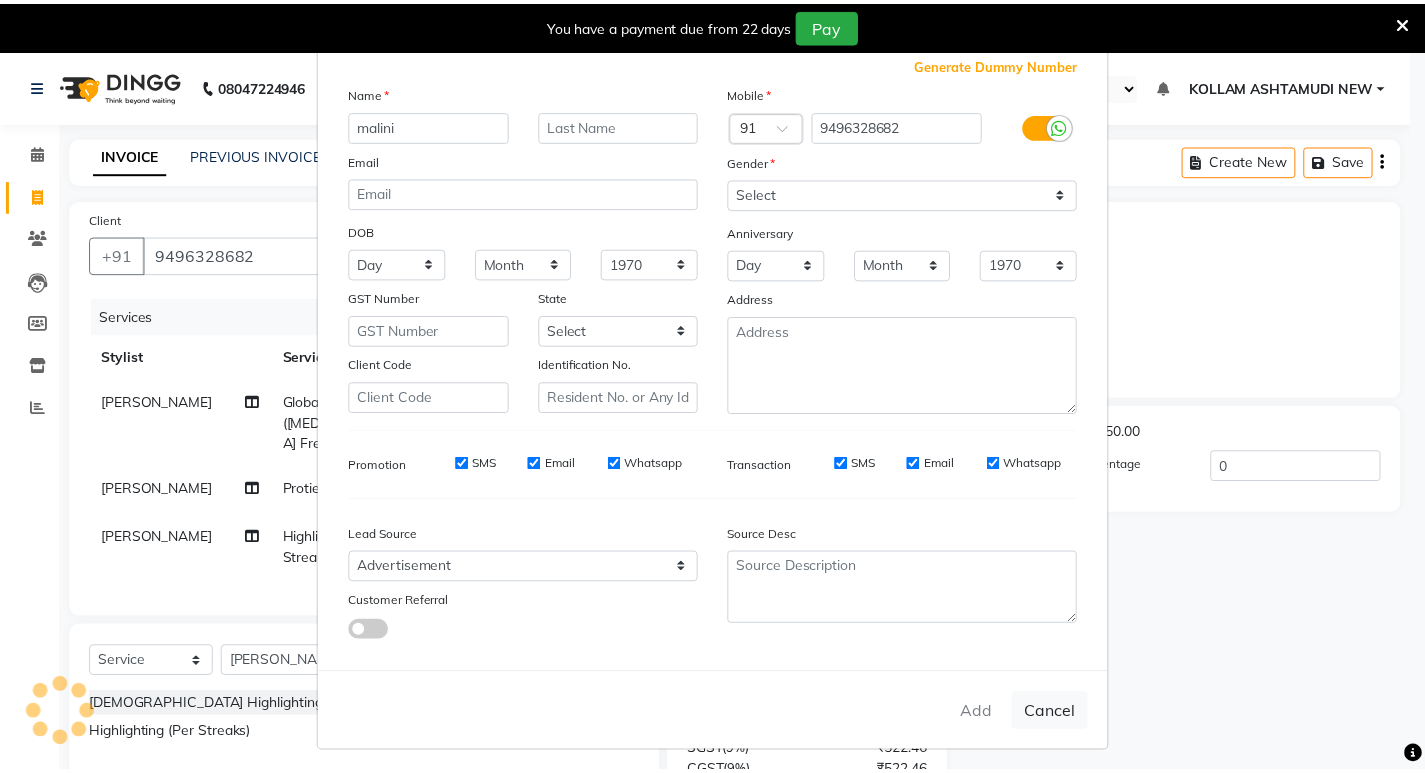 scroll, scrollTop: 76, scrollLeft: 0, axis: vertical 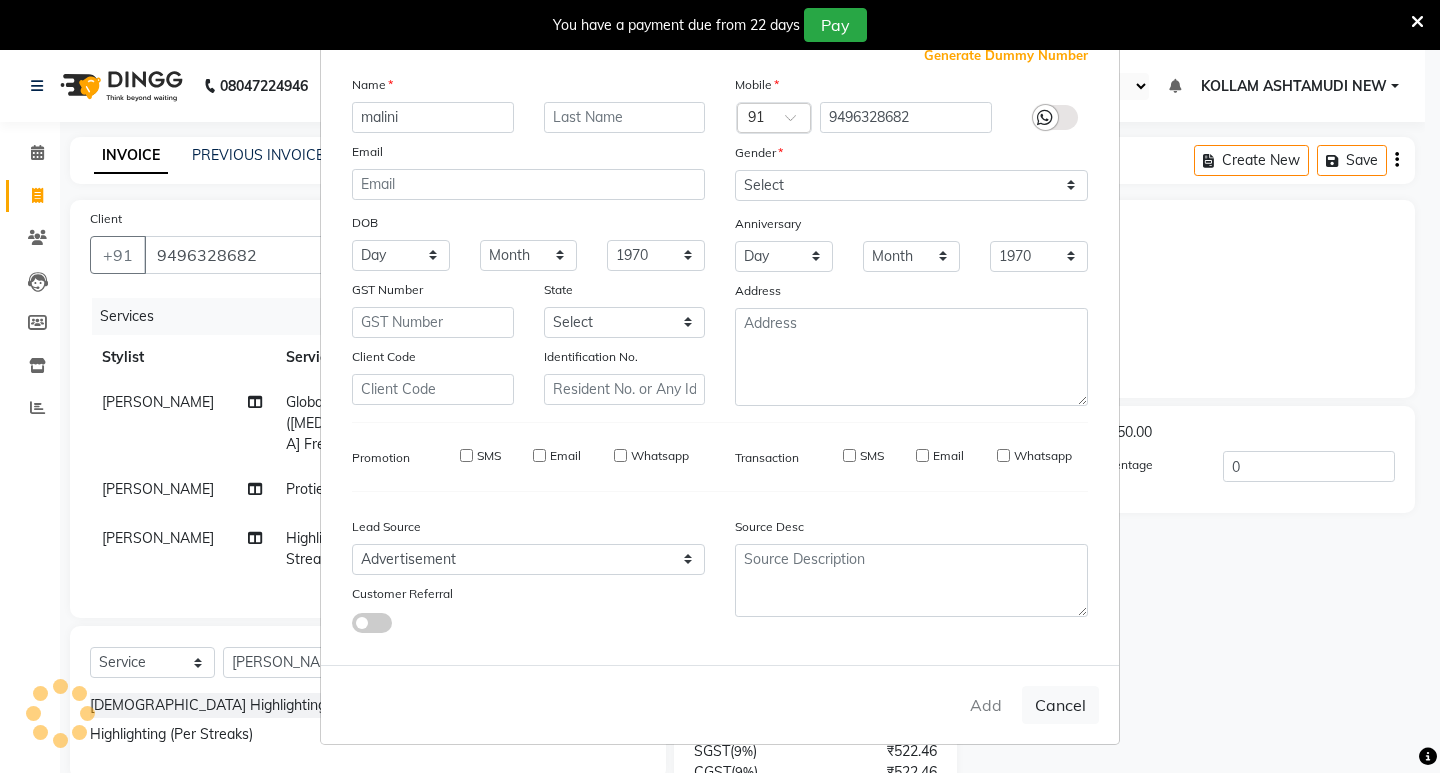 type 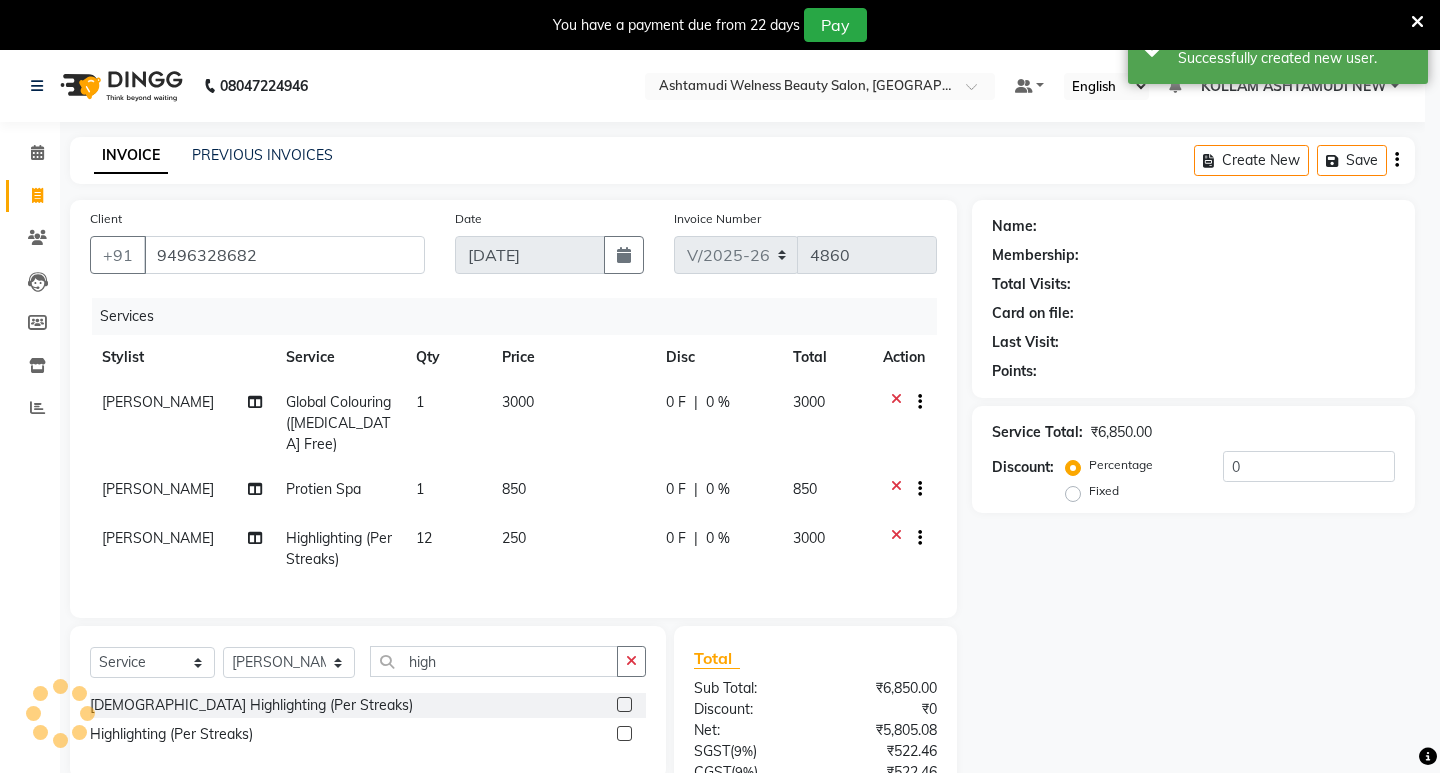 select on "1: Object" 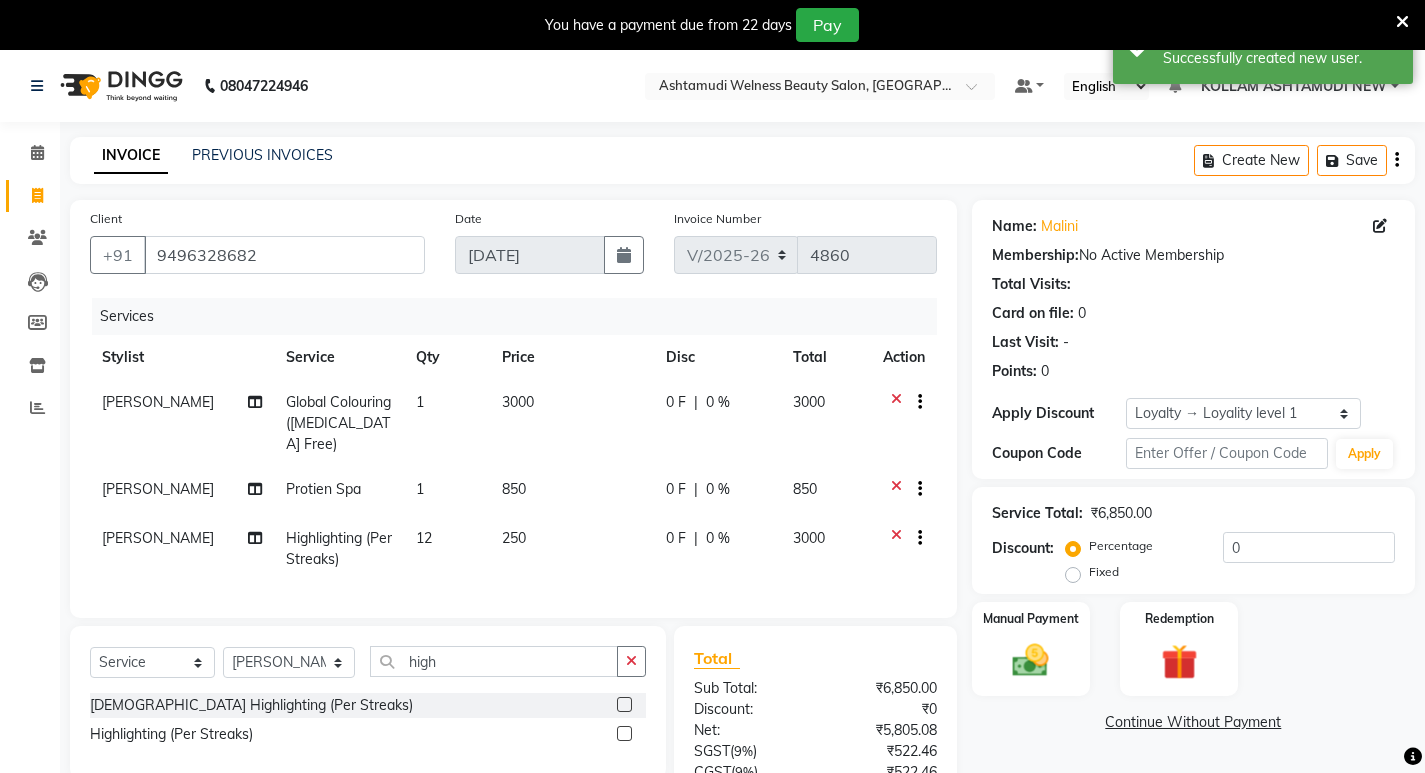 scroll, scrollTop: 171, scrollLeft: 0, axis: vertical 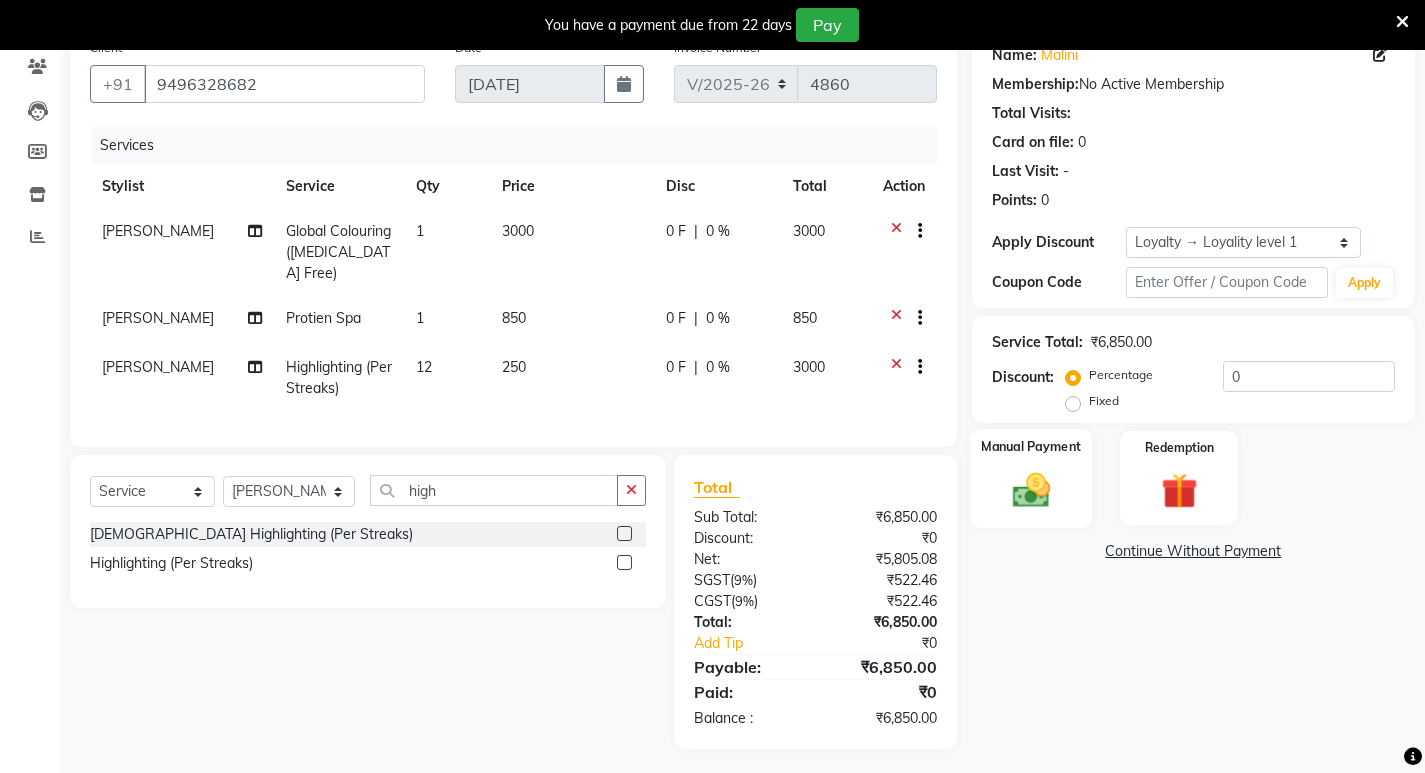 click 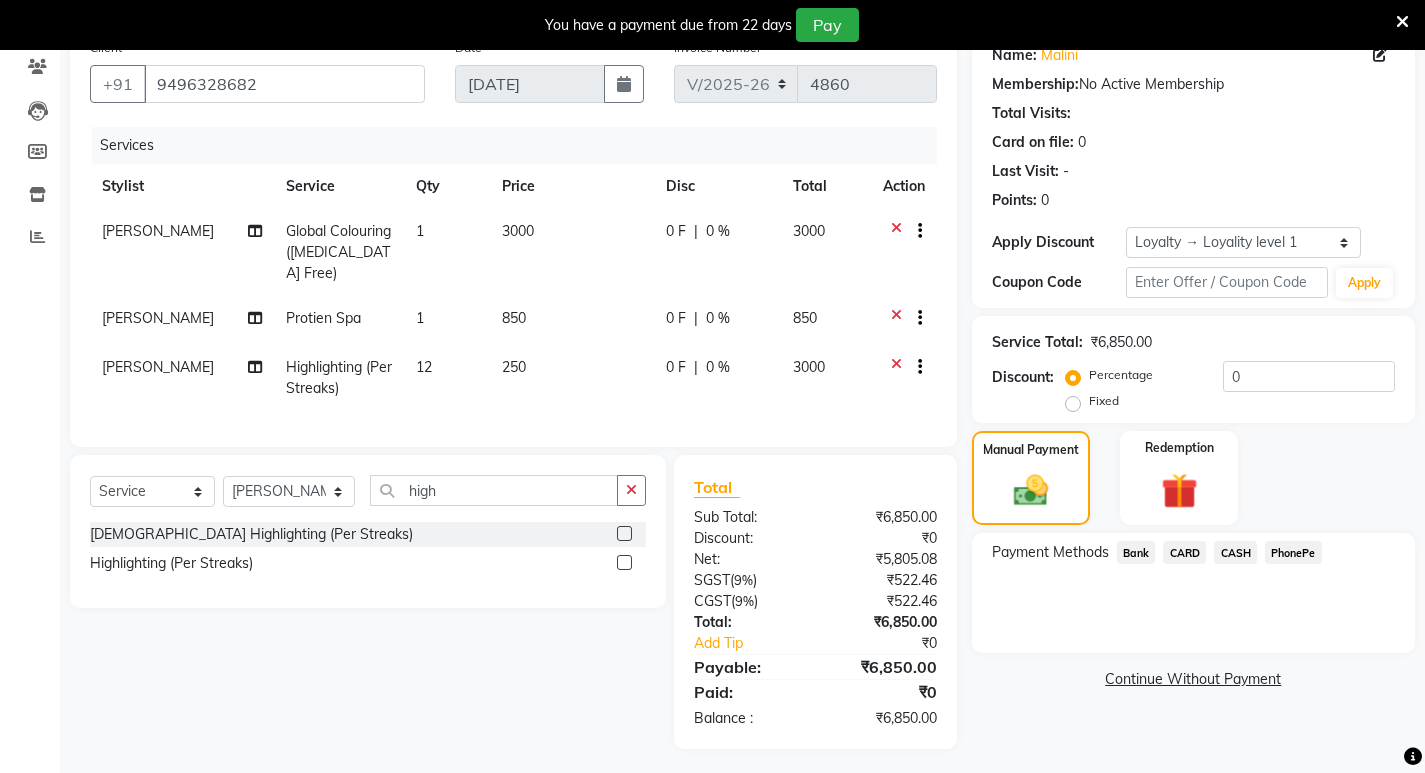 click on "PhonePe" 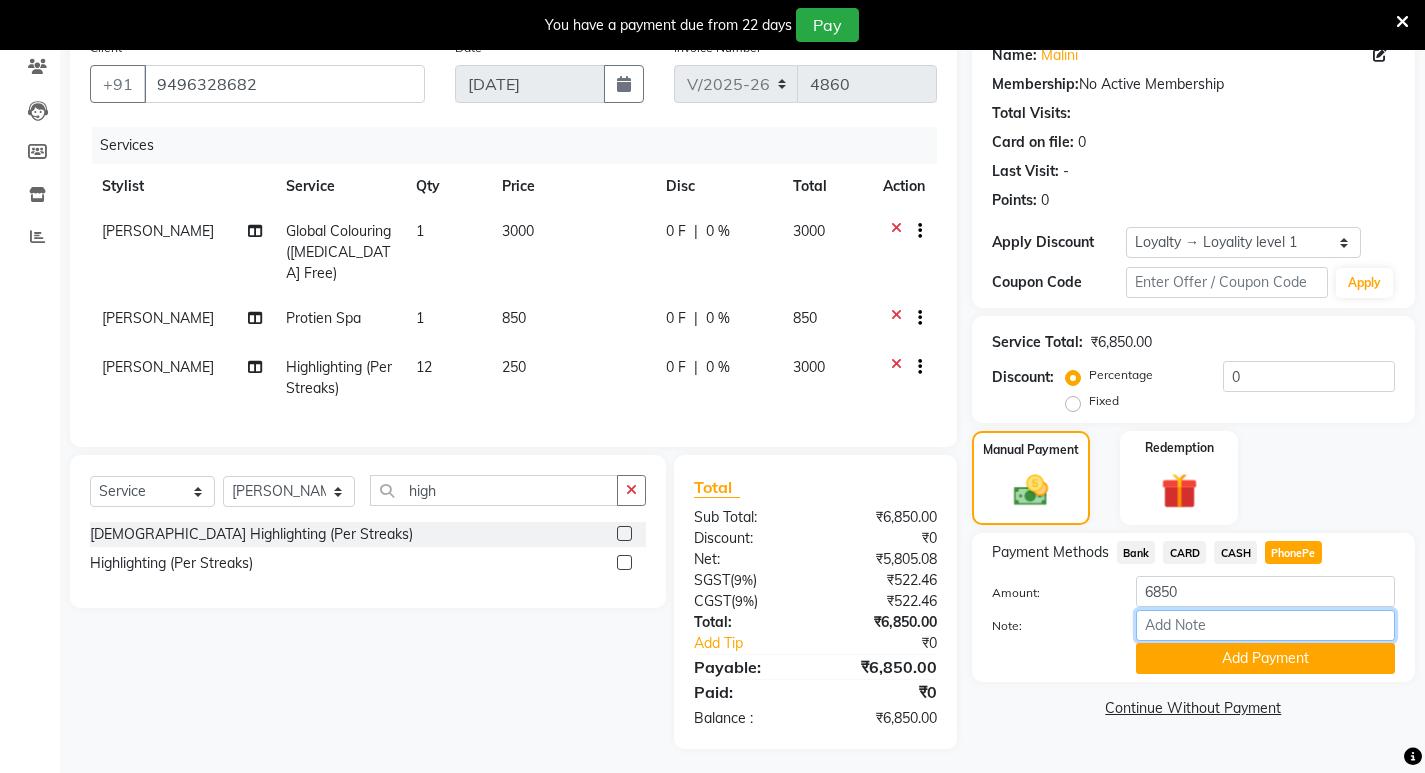 click on "Note:" at bounding box center (1265, 625) 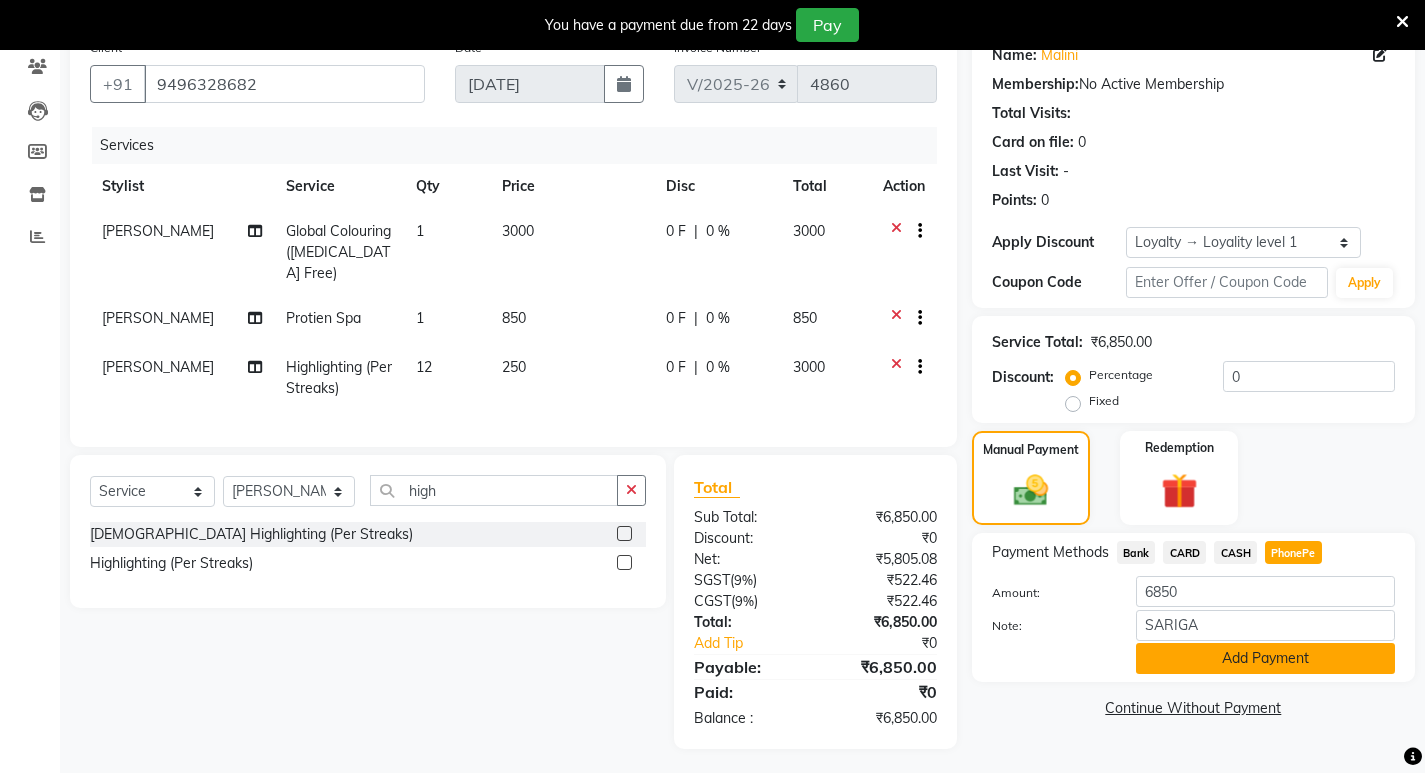 click on "Add Payment" 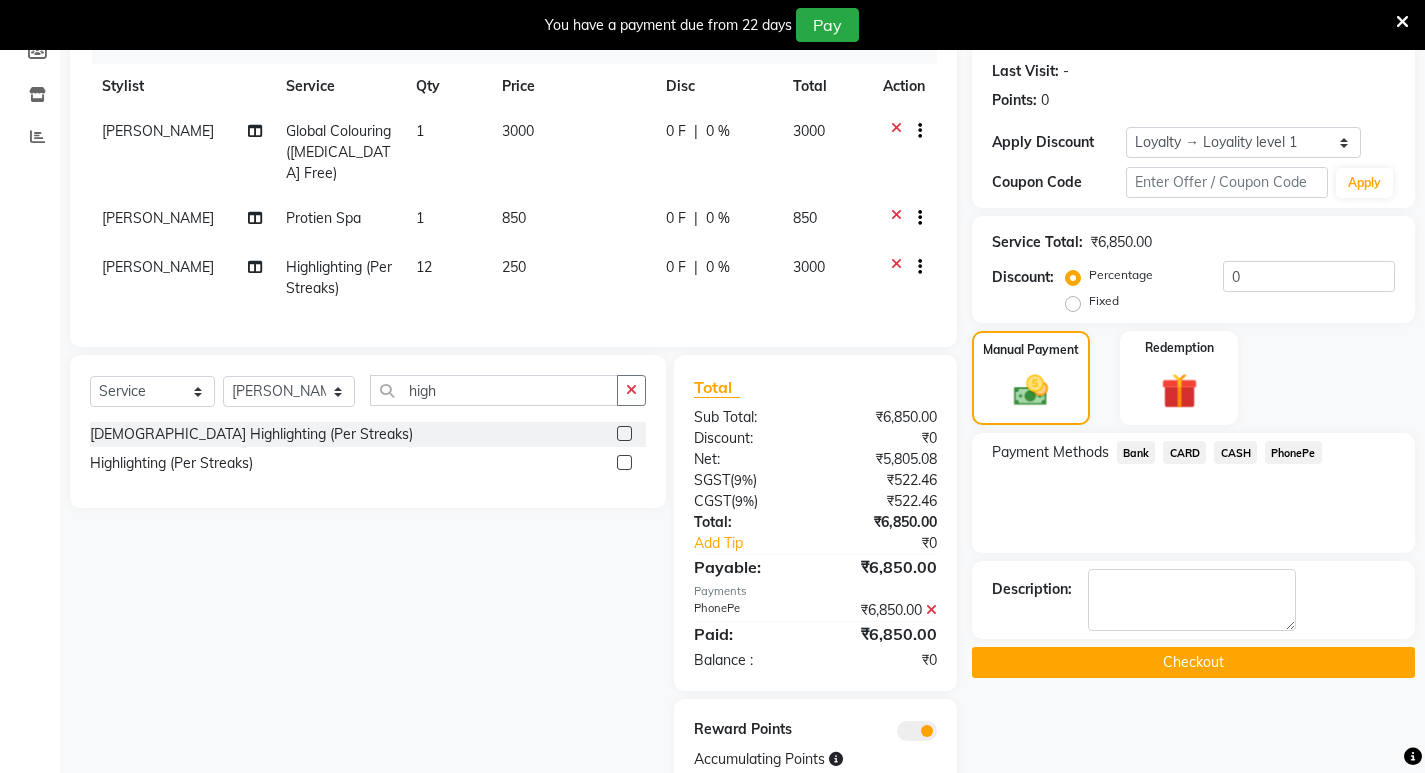 click on "Checkout" 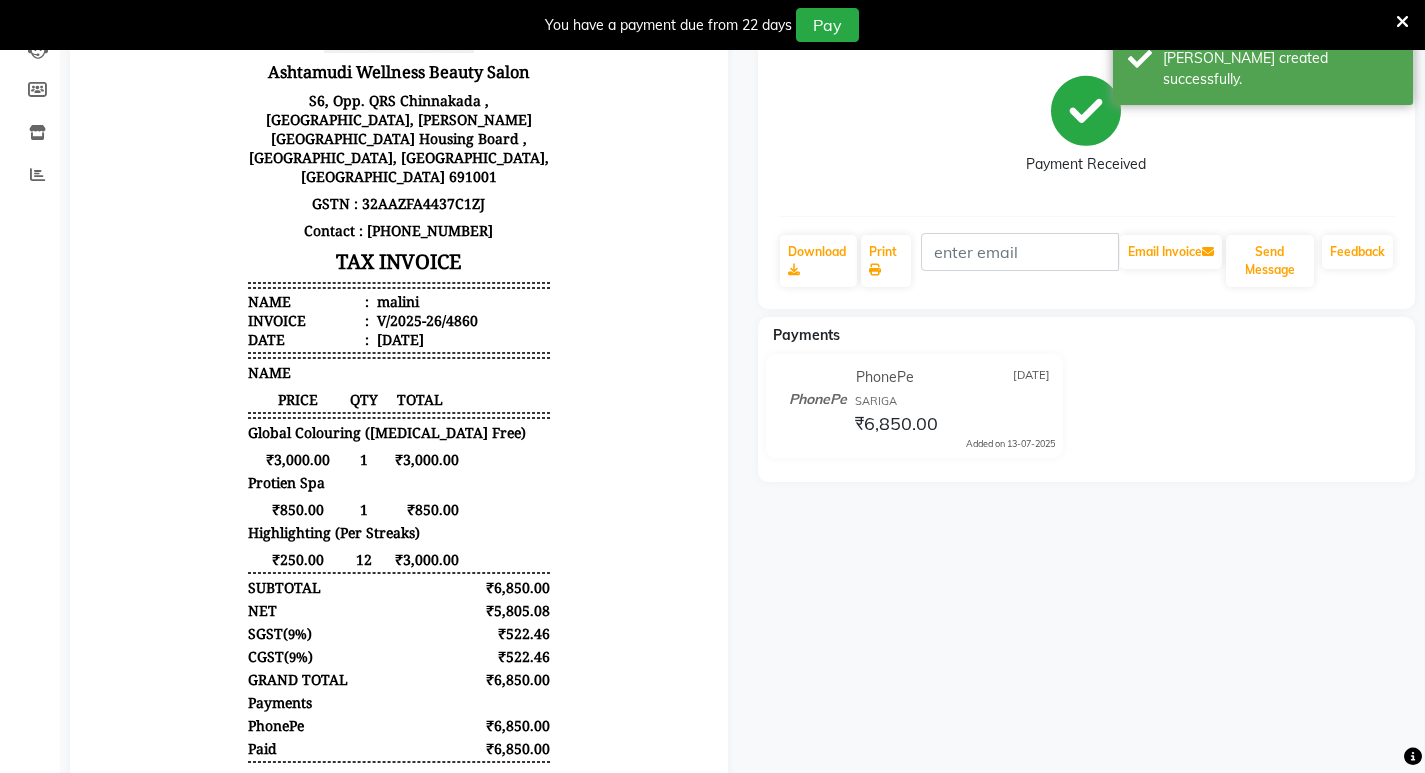 scroll, scrollTop: 0, scrollLeft: 0, axis: both 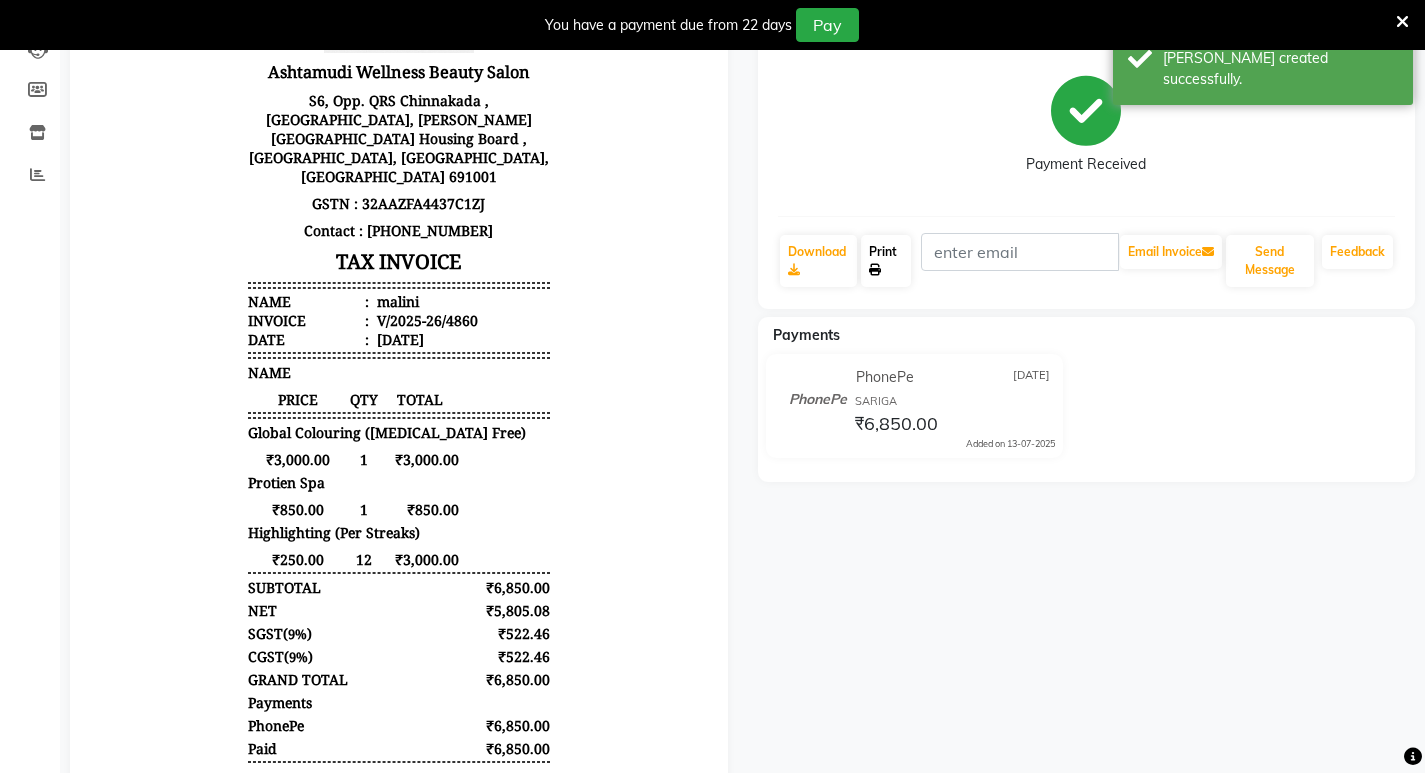 click on "Print" 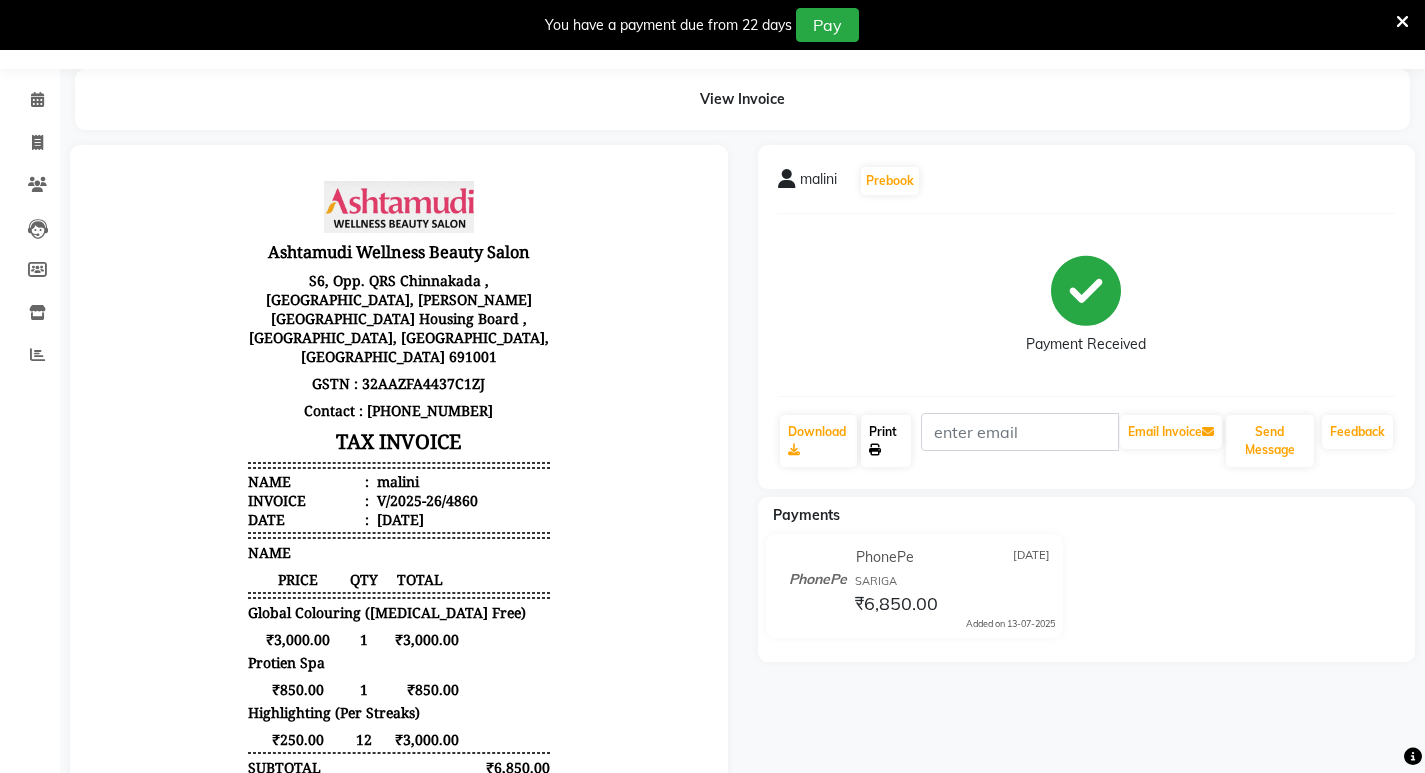 scroll, scrollTop: 0, scrollLeft: 0, axis: both 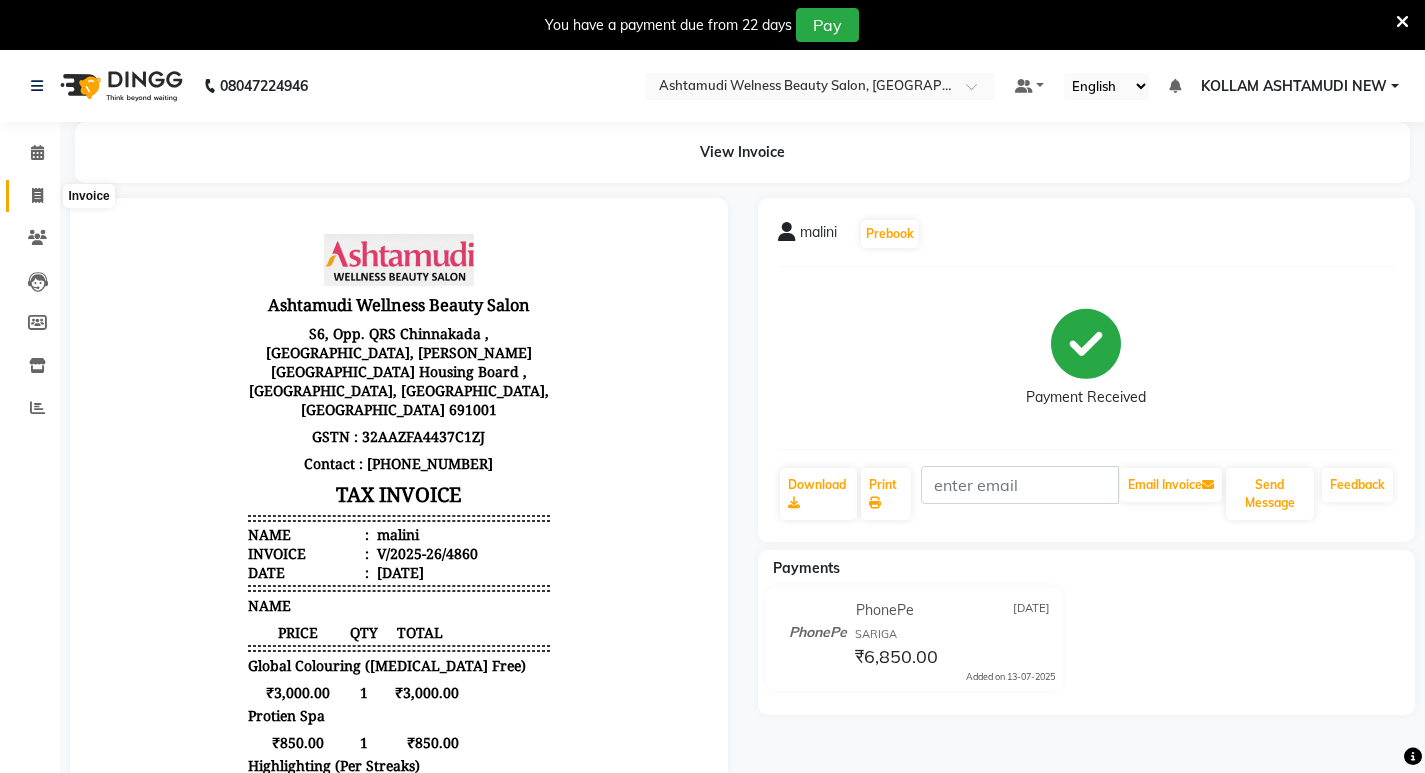 click 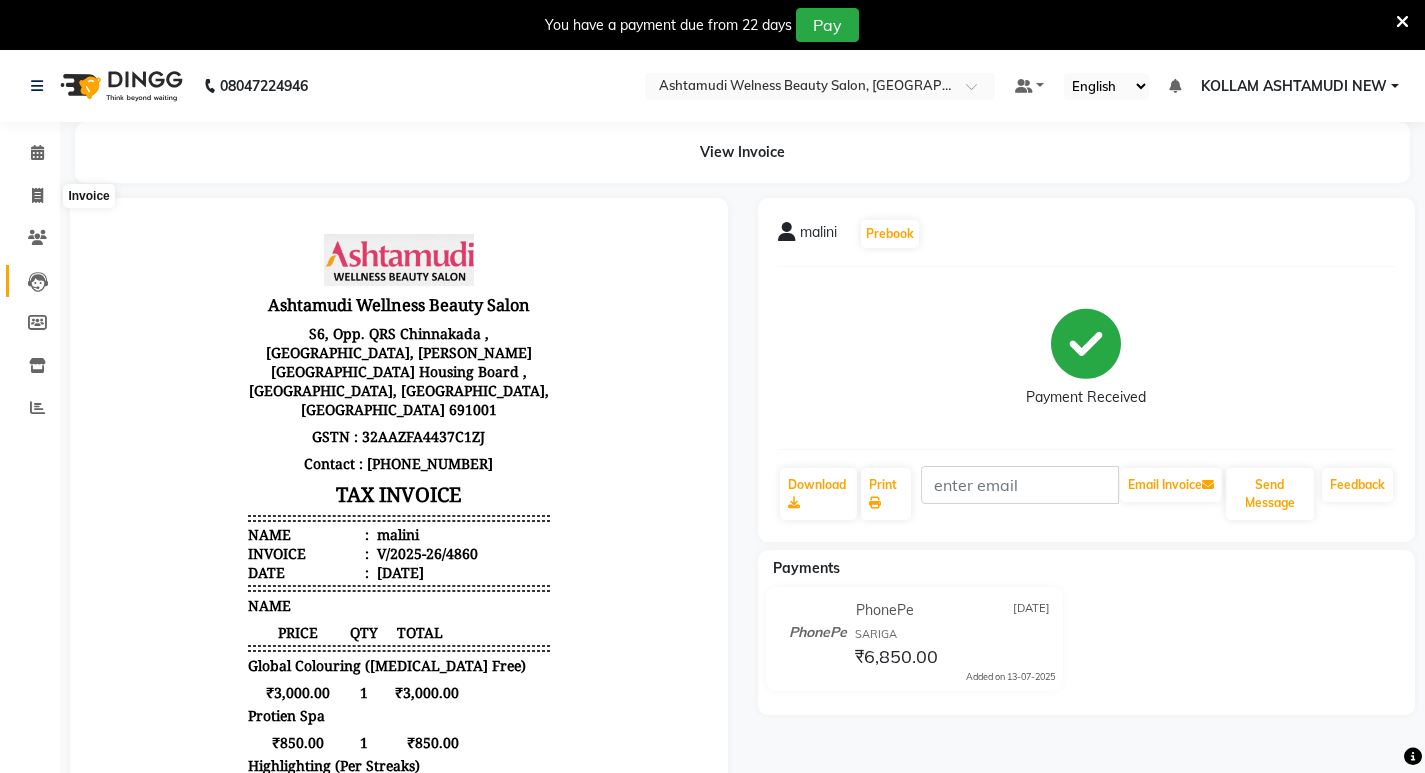 scroll, scrollTop: 50, scrollLeft: 0, axis: vertical 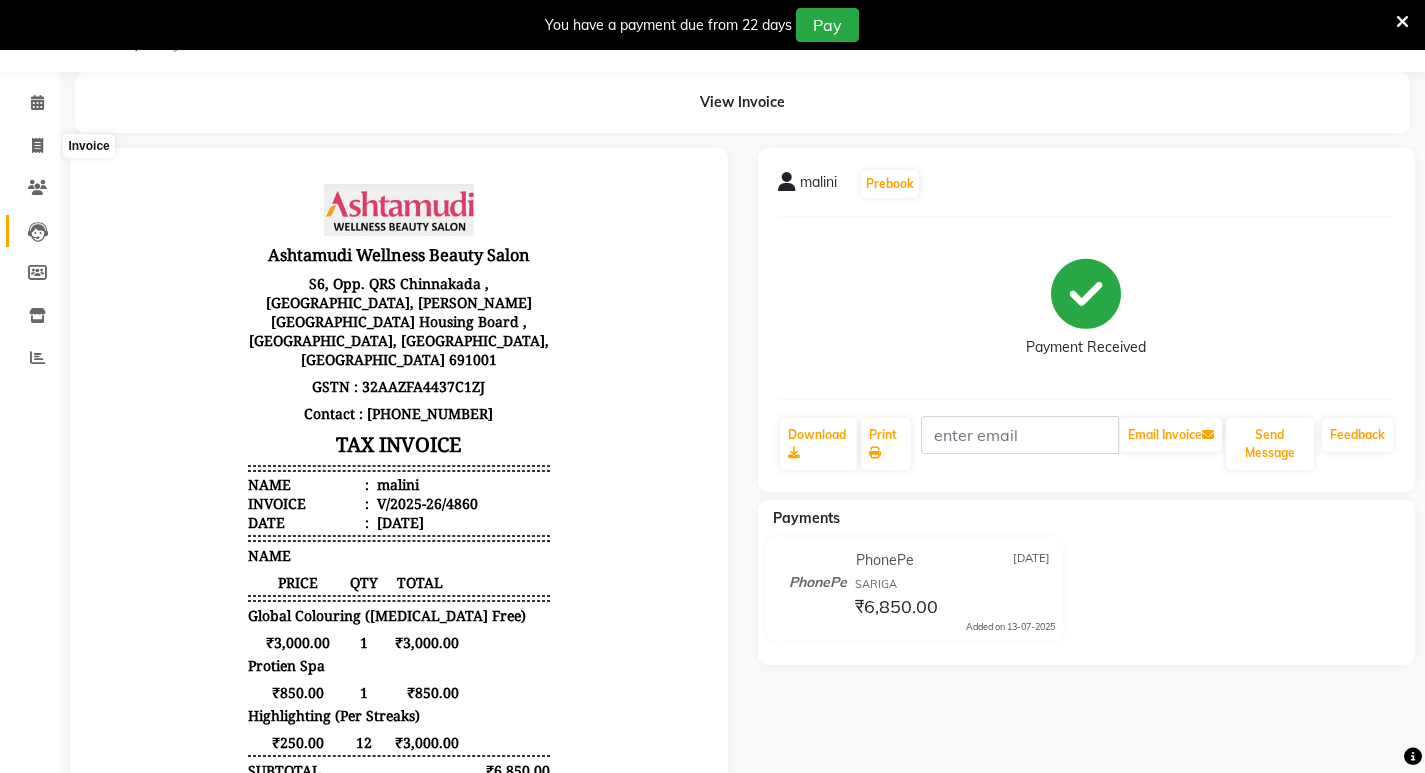 select on "service" 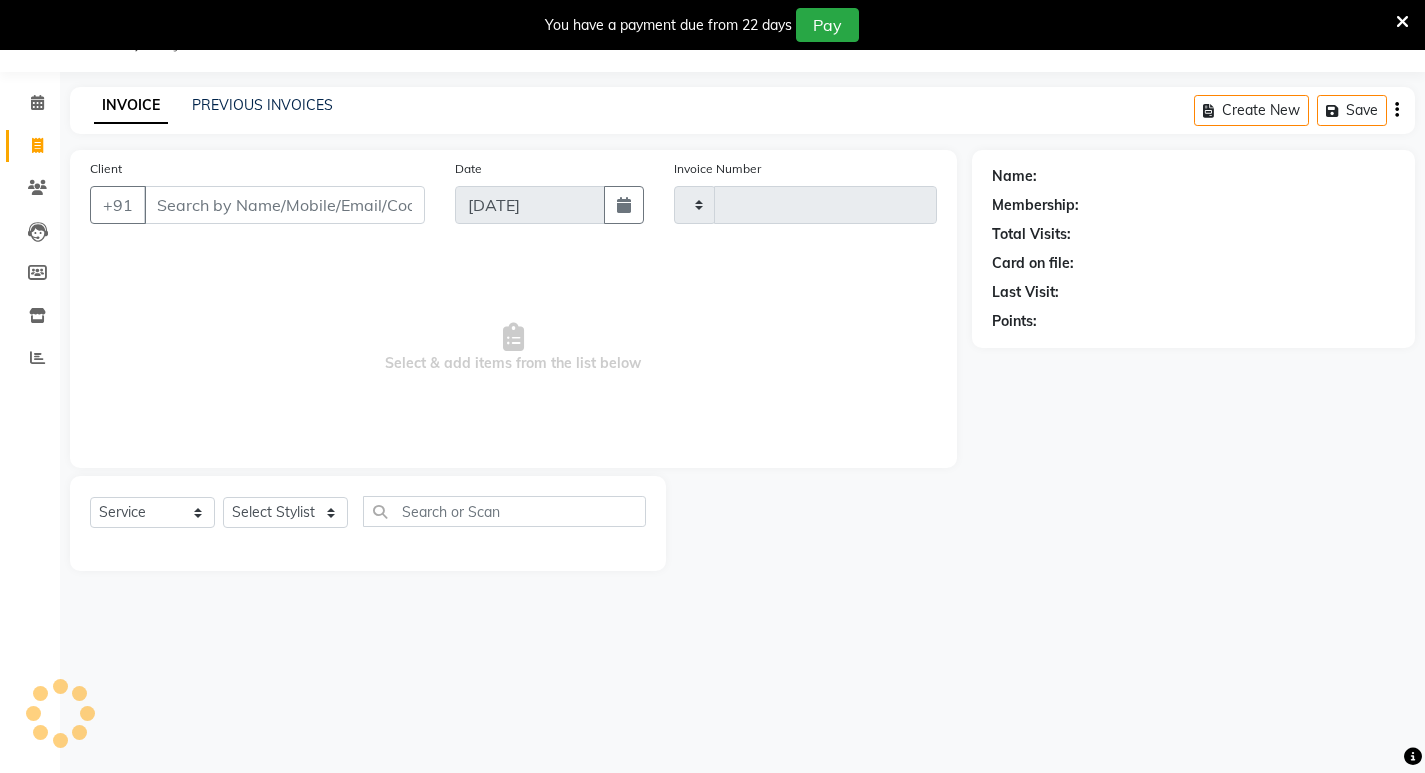 type on "4861" 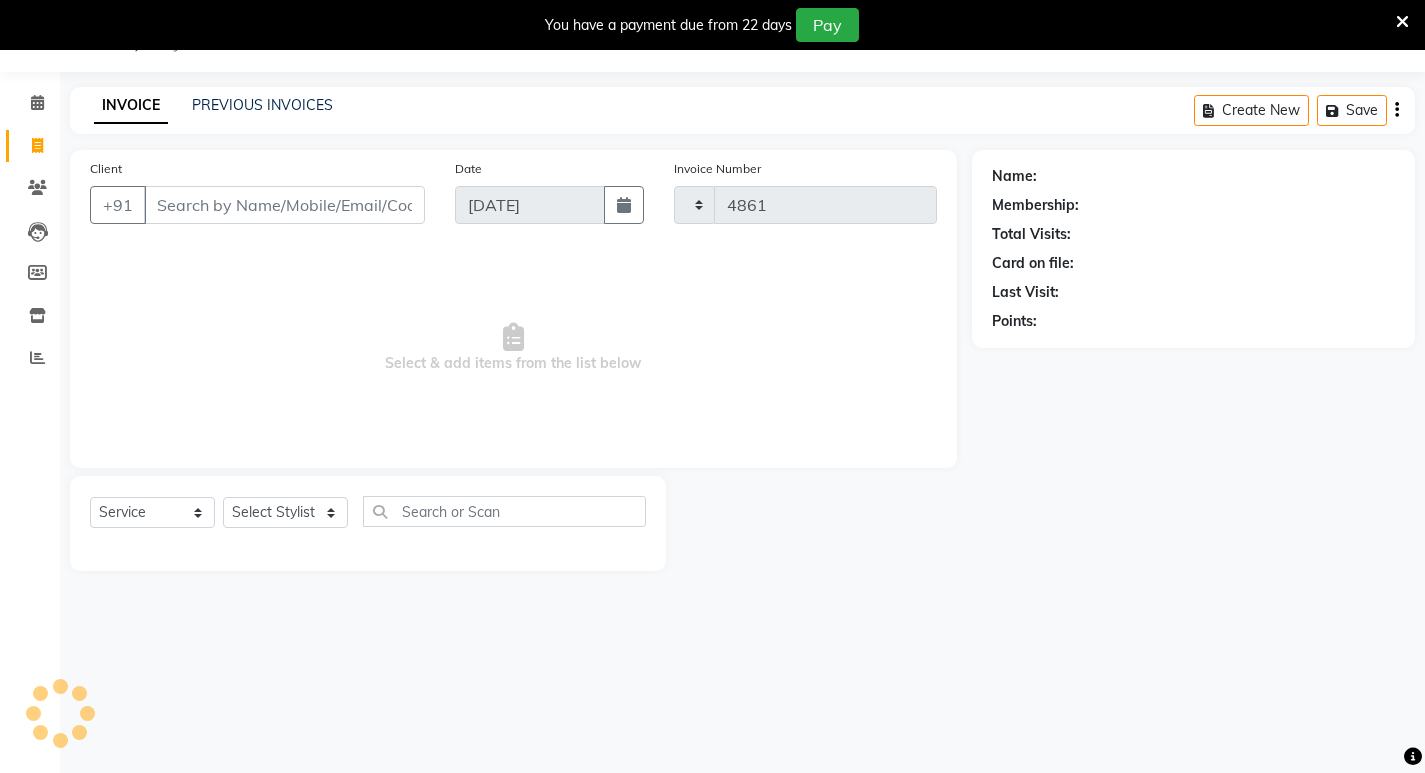 select on "4529" 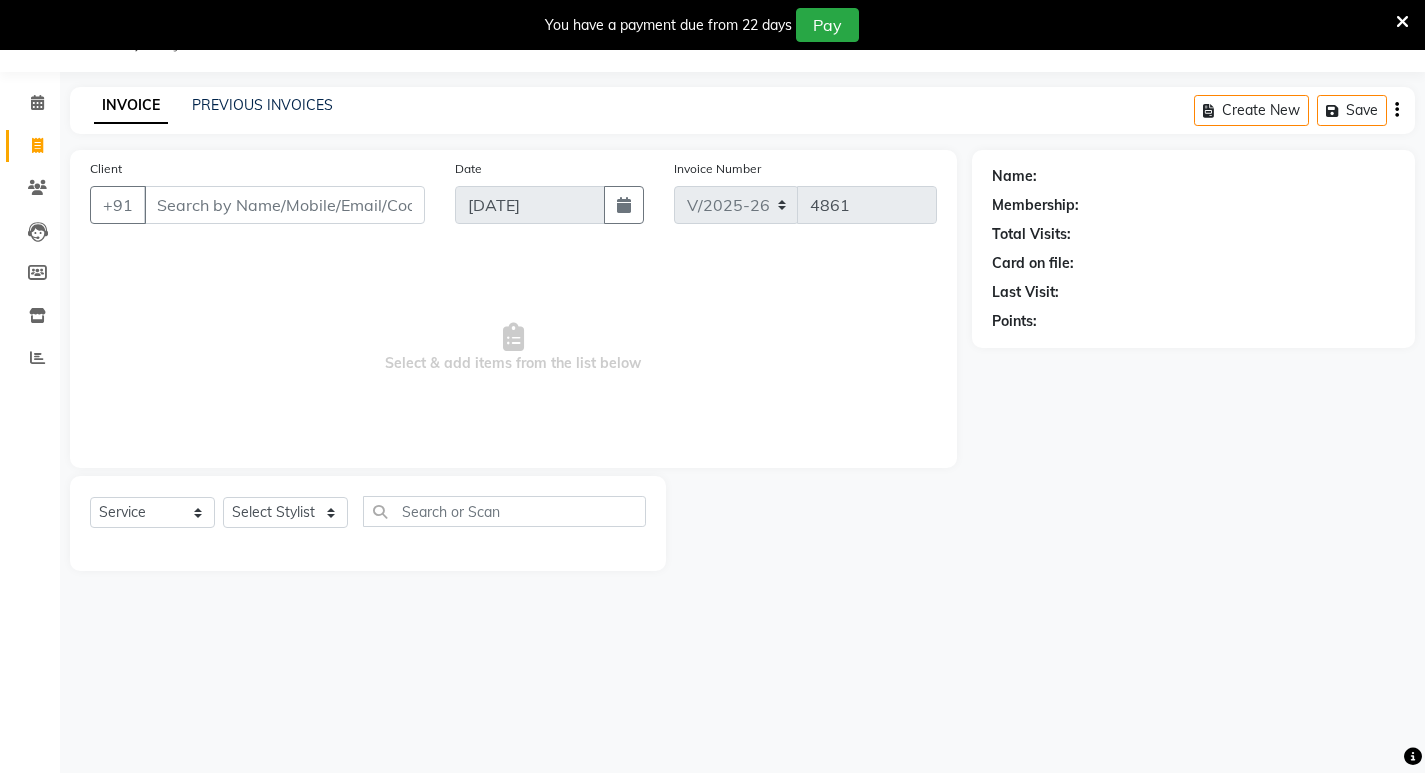 click on "Client" at bounding box center [284, 205] 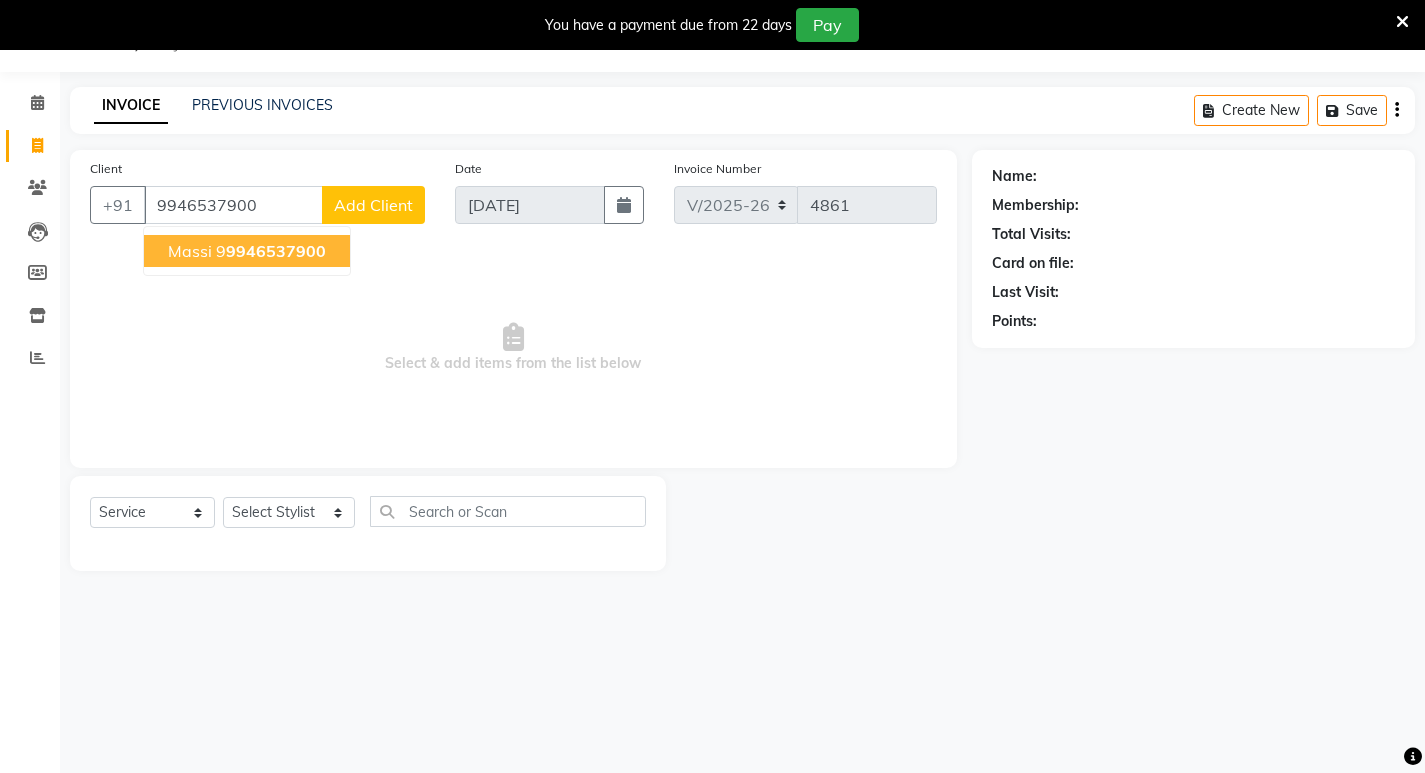 click on "massi  9 9946537900" at bounding box center (247, 251) 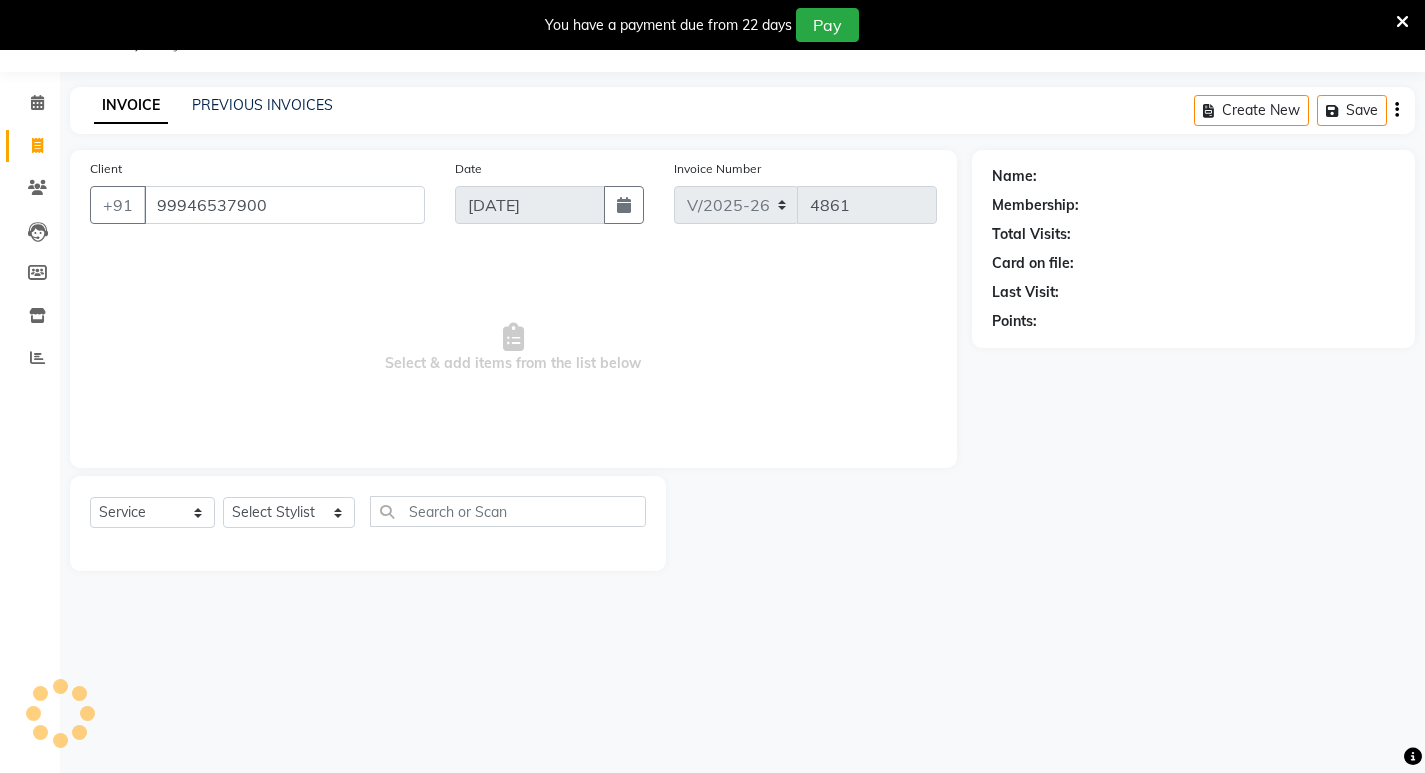 type on "99946537900" 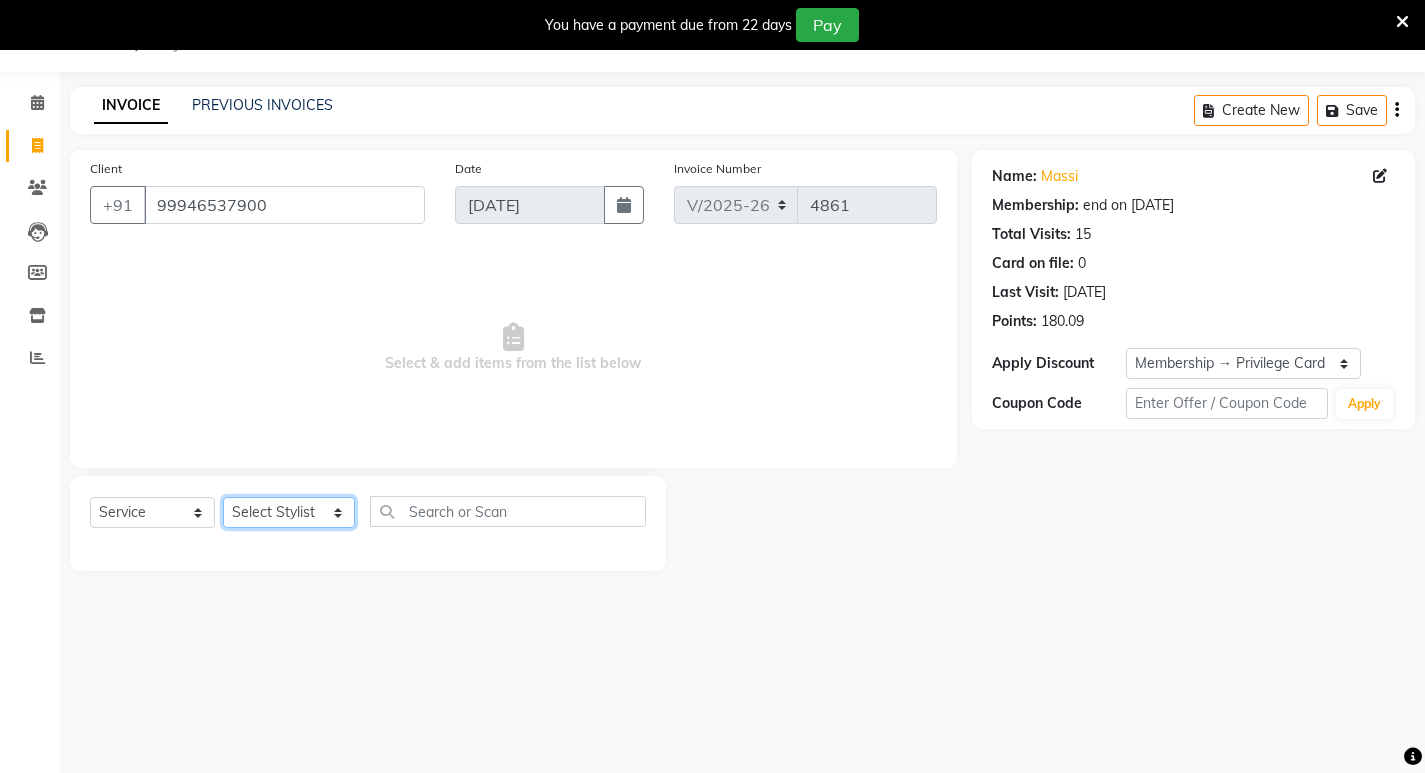 click on "Select Stylist [PERSON_NAME] Admin [PERSON_NAME]  [PERSON_NAME] [PERSON_NAME] [PERSON_NAME]  M [PERSON_NAME]  [PERSON_NAME]  P [PERSON_NAME] KOLLAM ASHTAMUDI NEW  [PERSON_NAME] [PERSON_NAME] [PERSON_NAME]  [PERSON_NAME] [PERSON_NAME] [PERSON_NAME] [PERSON_NAME] [PERSON_NAME] M [PERSON_NAME] SARIGA [PERSON_NAME] [PERSON_NAME] [PERSON_NAME] SIBI [PERSON_NAME] [PERSON_NAME] S" 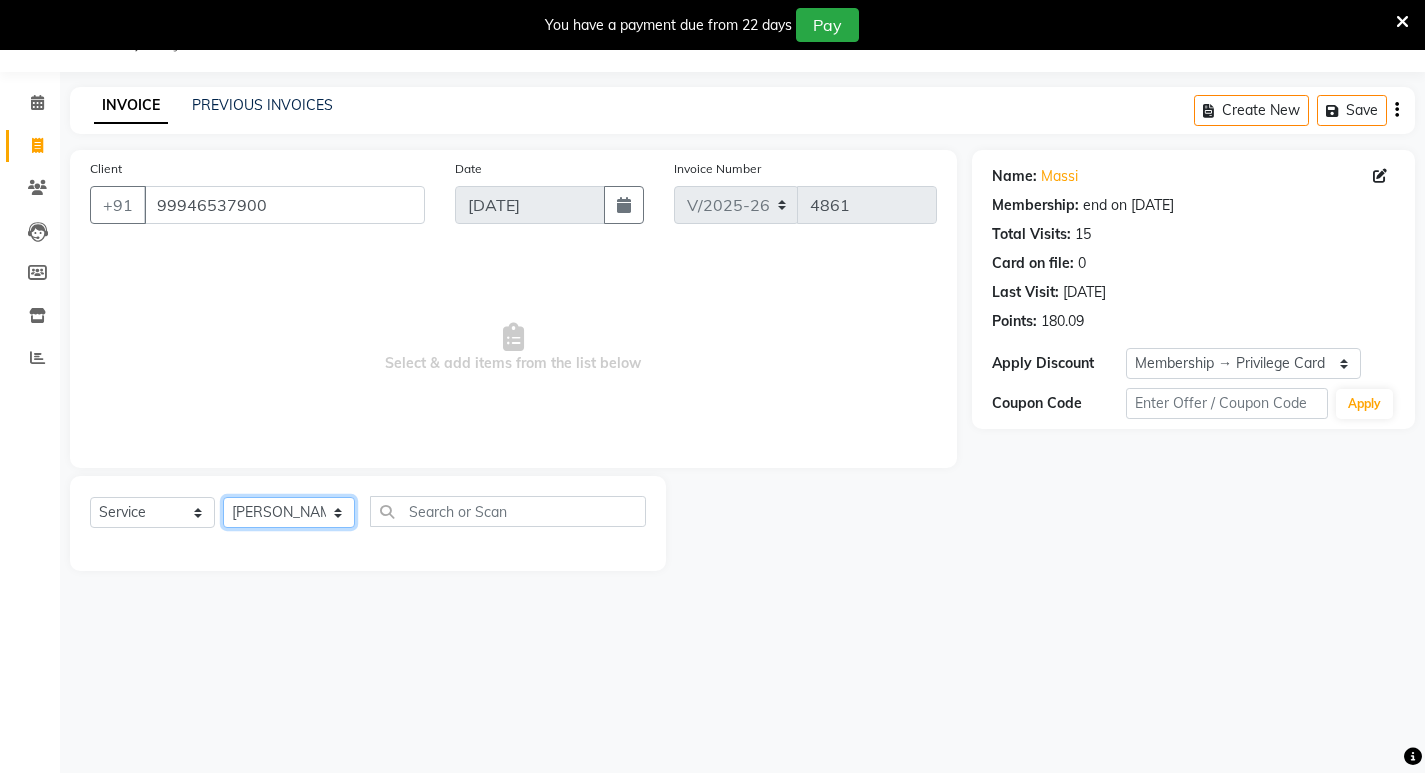 click on "Select Stylist [PERSON_NAME] Admin [PERSON_NAME]  [PERSON_NAME] [PERSON_NAME] [PERSON_NAME]  M [PERSON_NAME]  [PERSON_NAME]  P [PERSON_NAME] KOLLAM ASHTAMUDI NEW  [PERSON_NAME] [PERSON_NAME] [PERSON_NAME]  [PERSON_NAME] [PERSON_NAME] [PERSON_NAME] [PERSON_NAME] [PERSON_NAME] M [PERSON_NAME] SARIGA [PERSON_NAME] [PERSON_NAME] [PERSON_NAME] SIBI [PERSON_NAME] [PERSON_NAME] S" 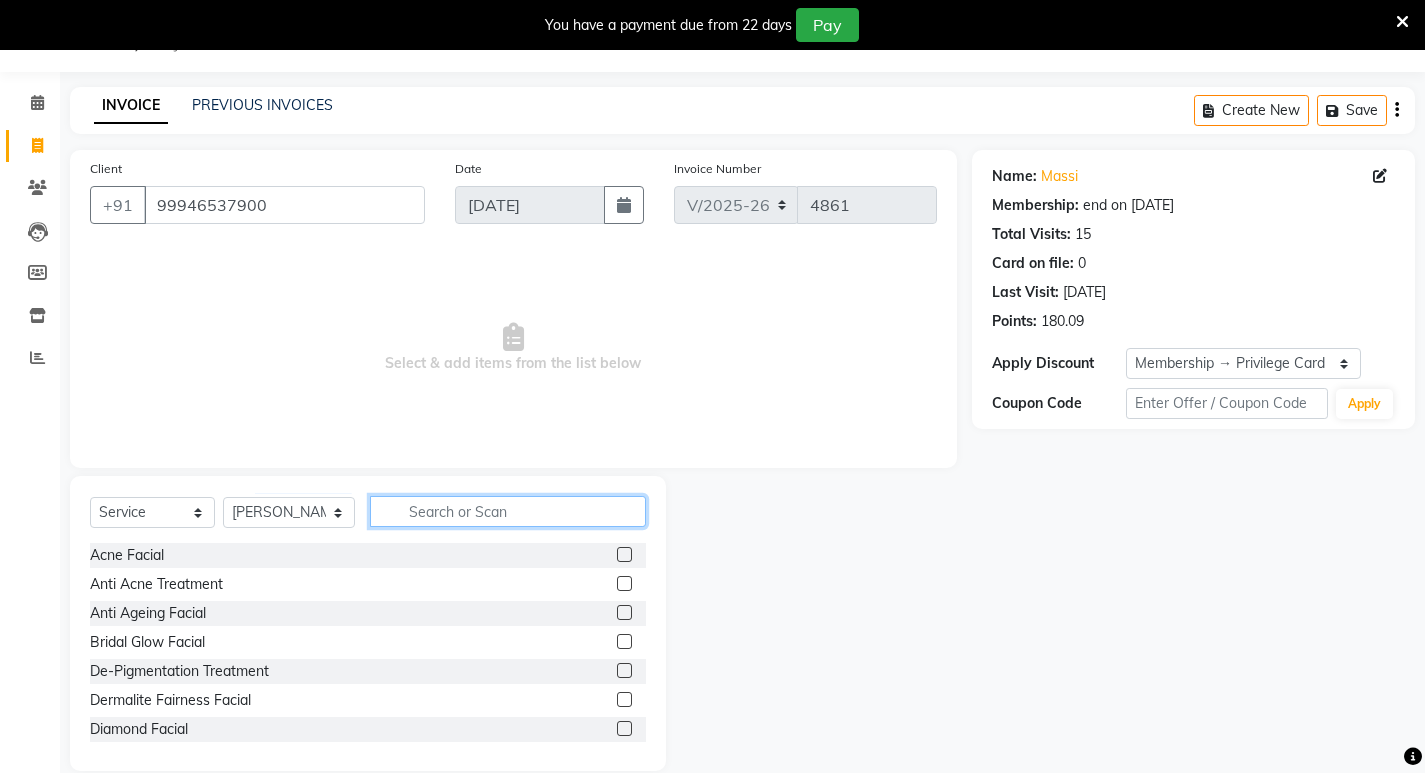 click 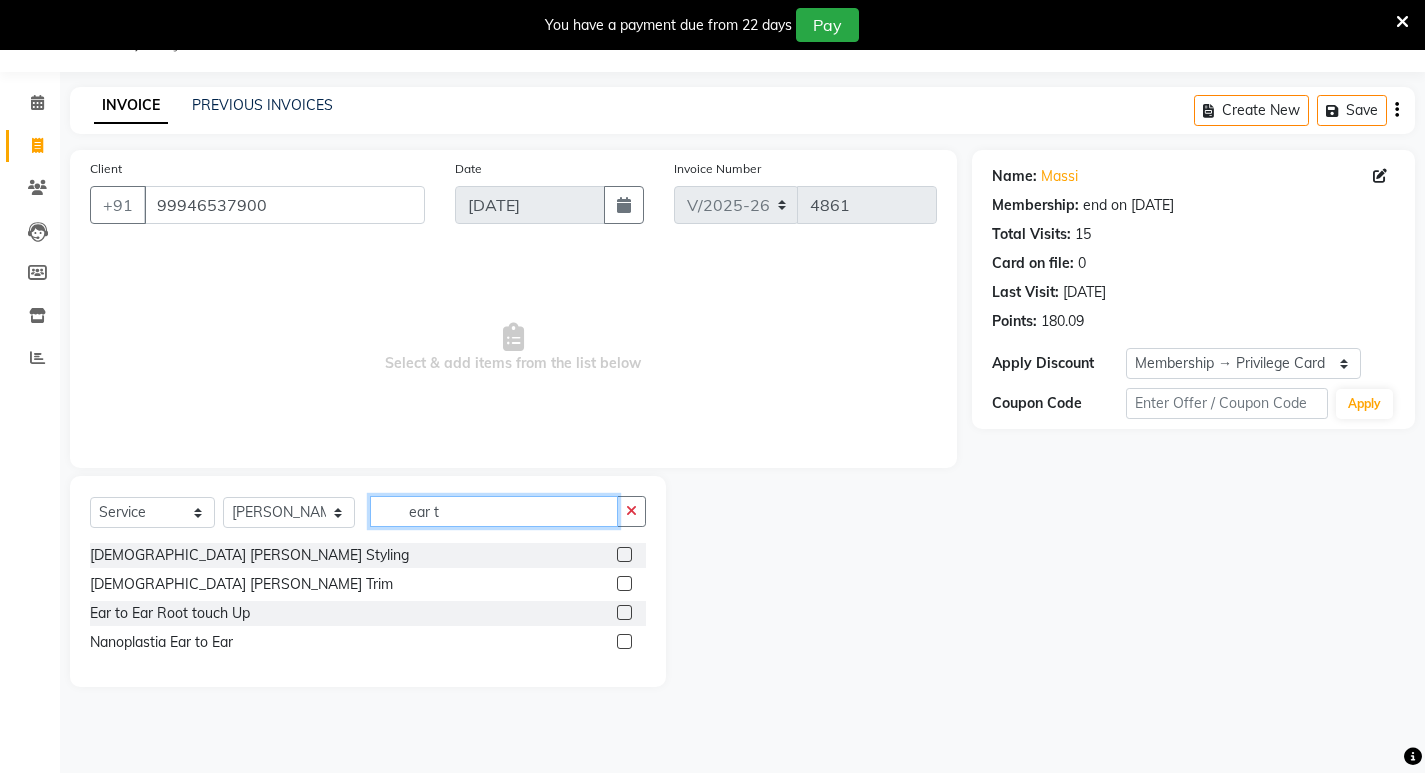 type on "ear t" 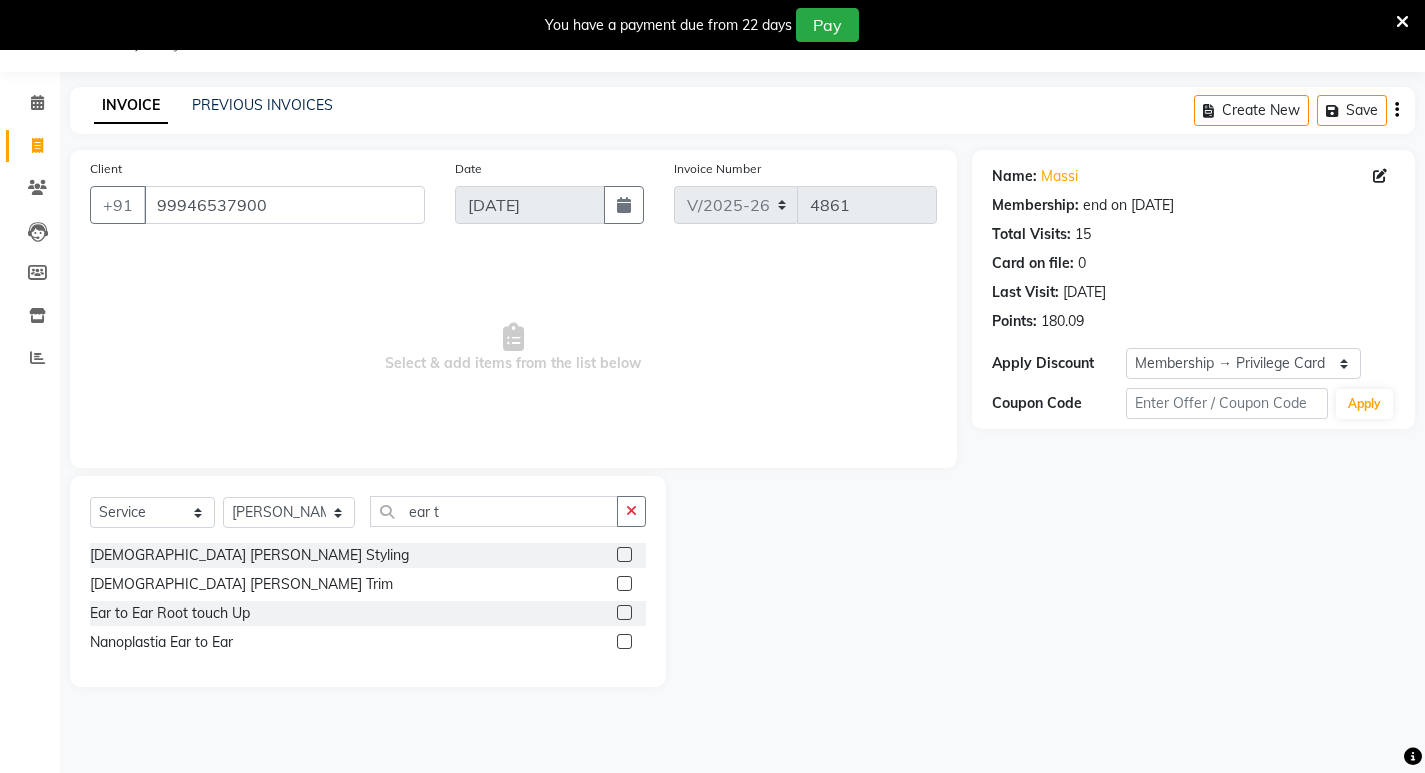 click 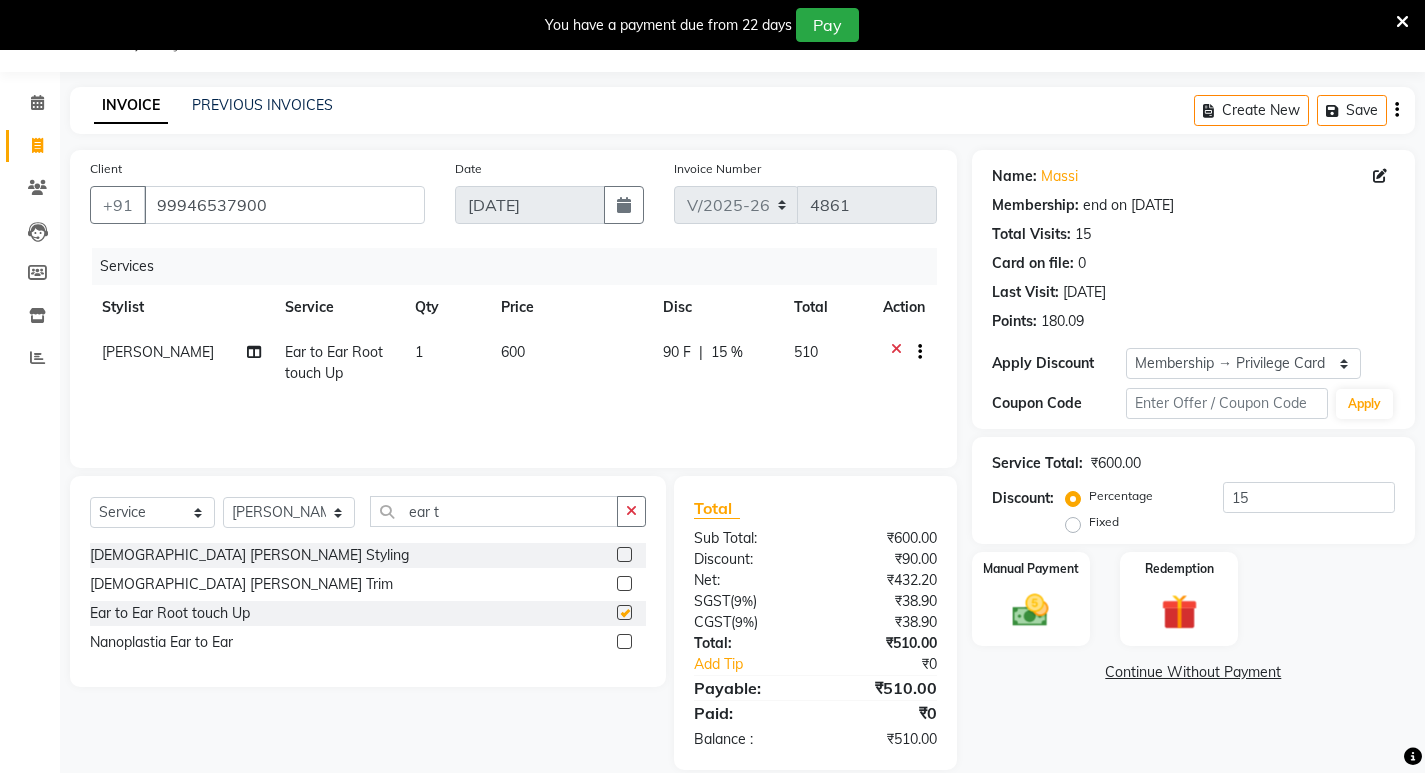 checkbox on "false" 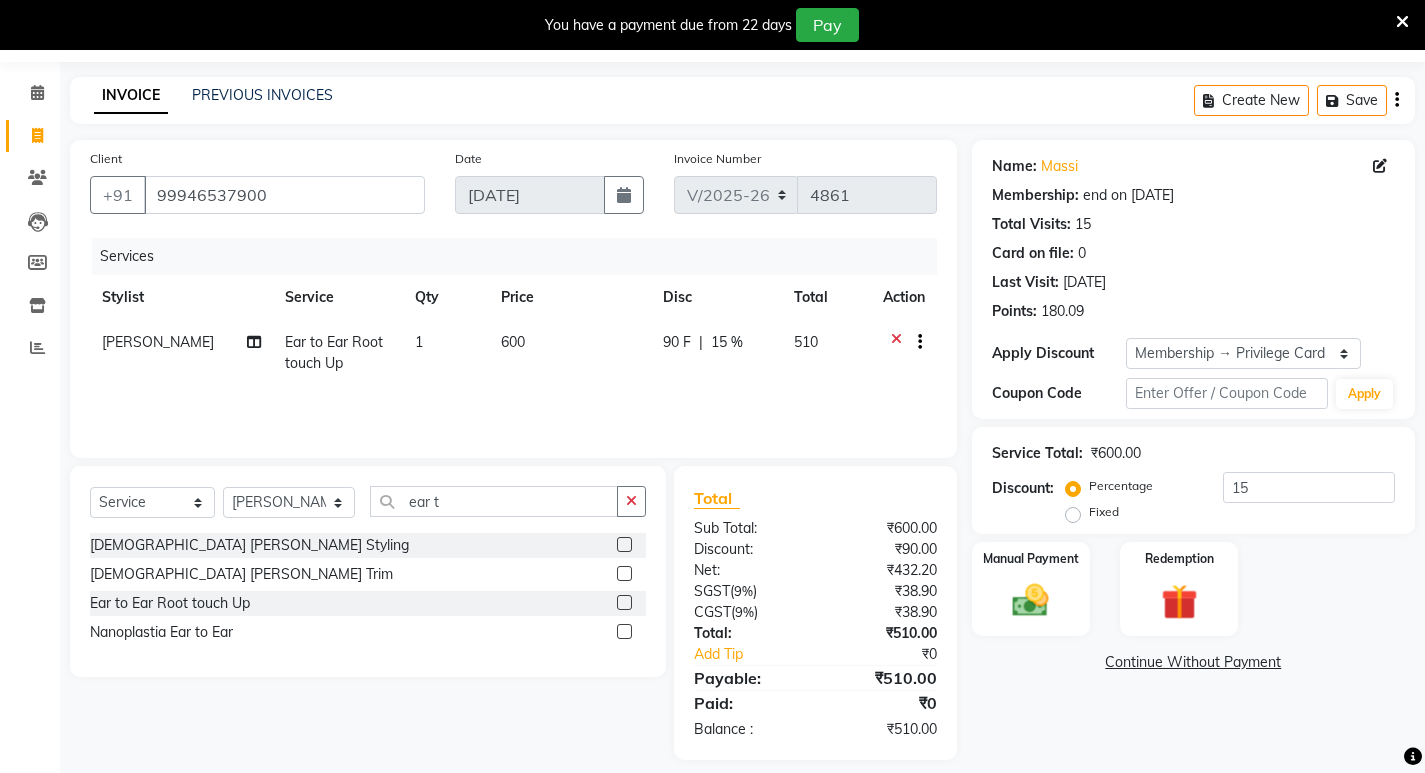 scroll, scrollTop: 77, scrollLeft: 0, axis: vertical 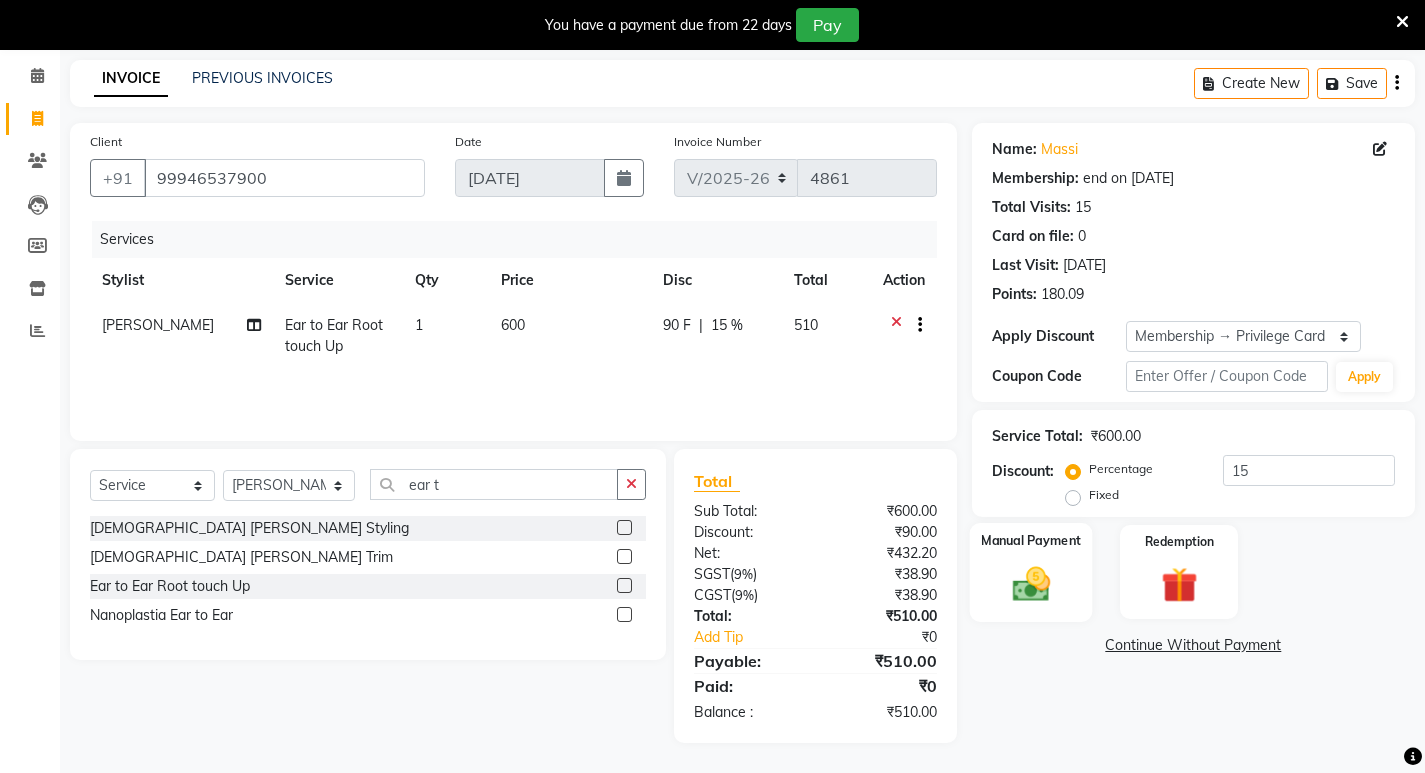 click 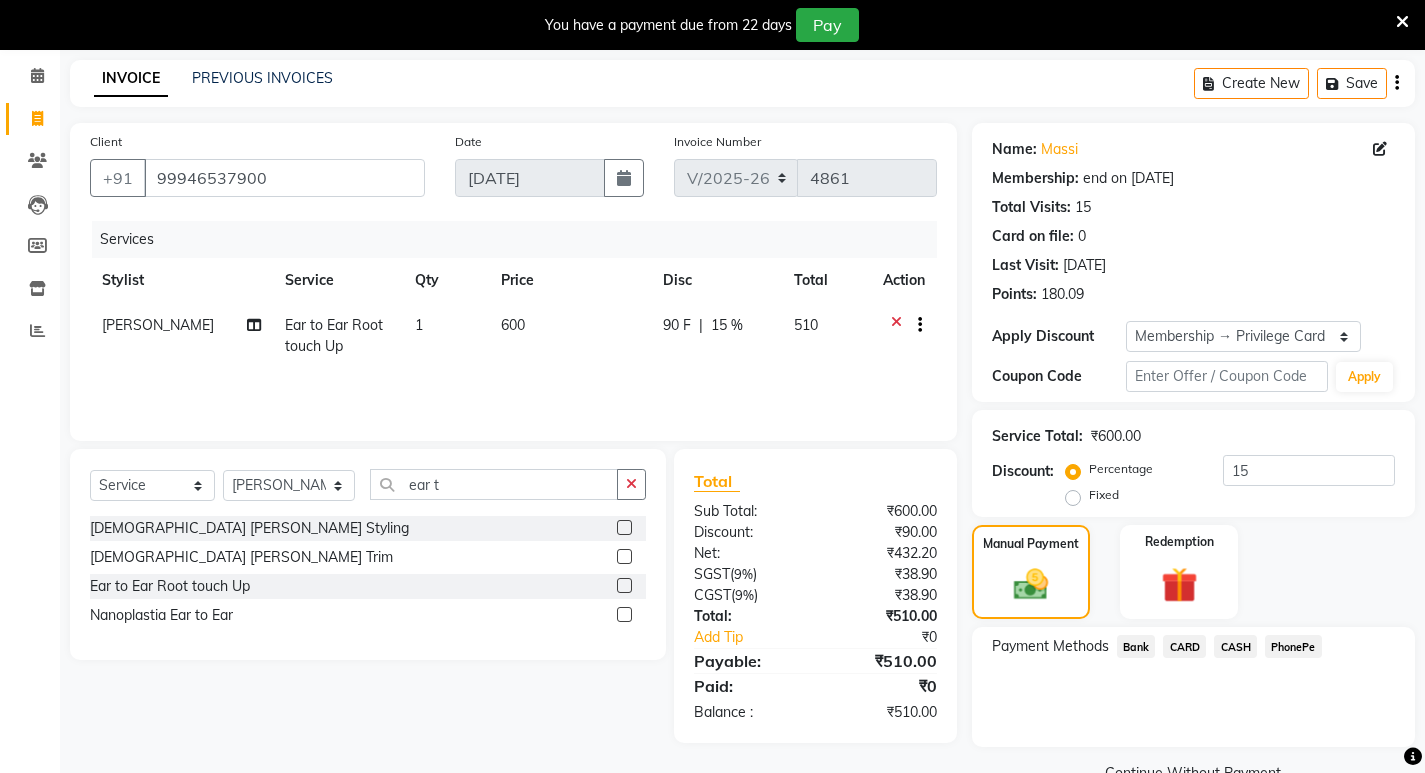 click on "PhonePe" 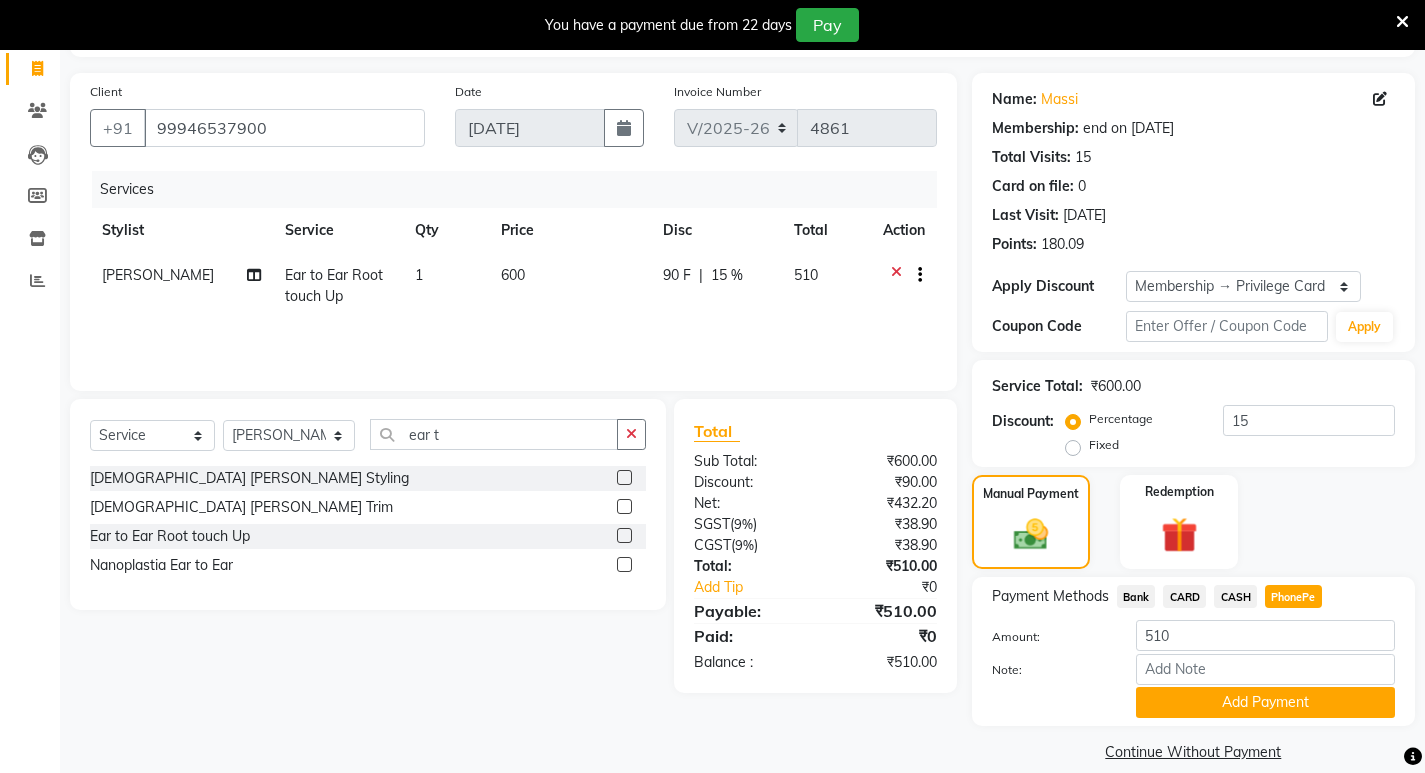 scroll, scrollTop: 151, scrollLeft: 0, axis: vertical 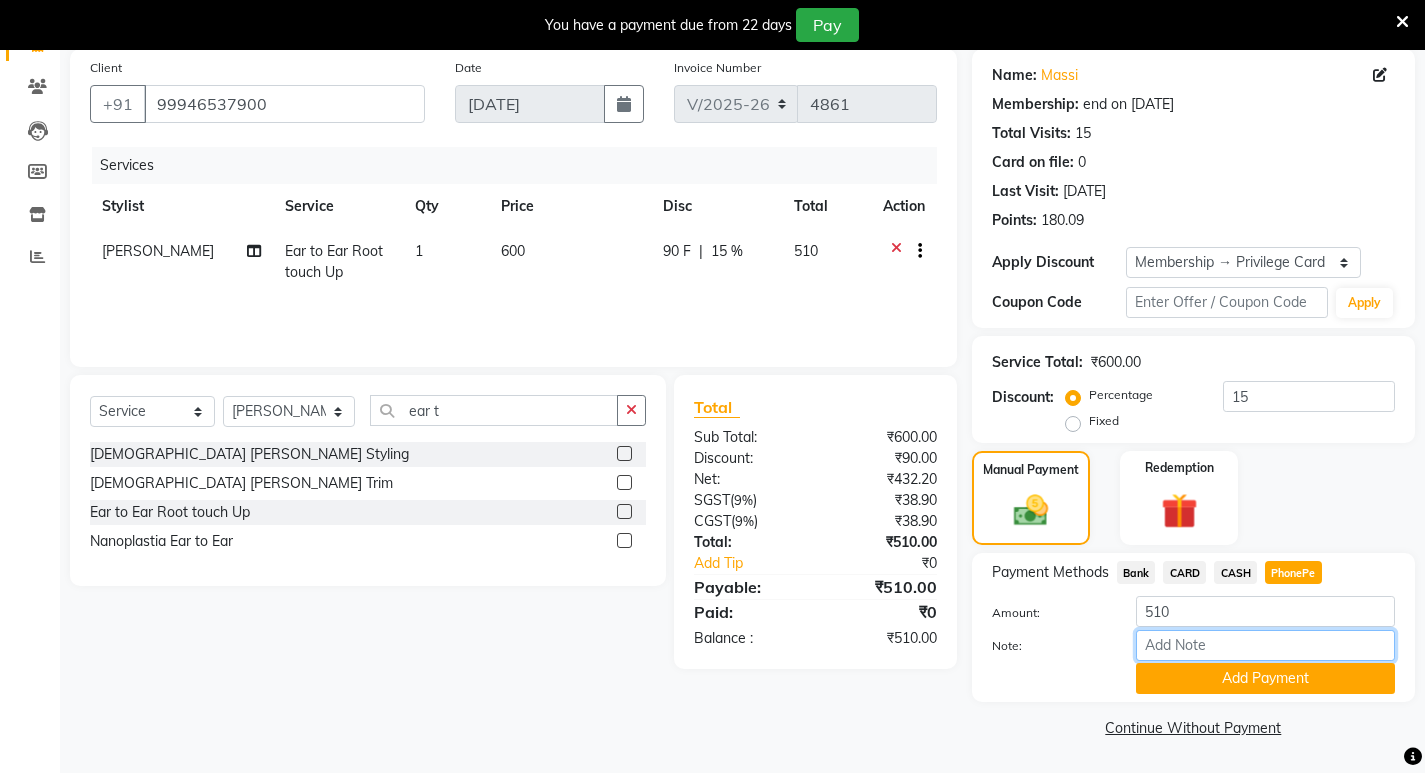 click on "Note:" at bounding box center (1265, 645) 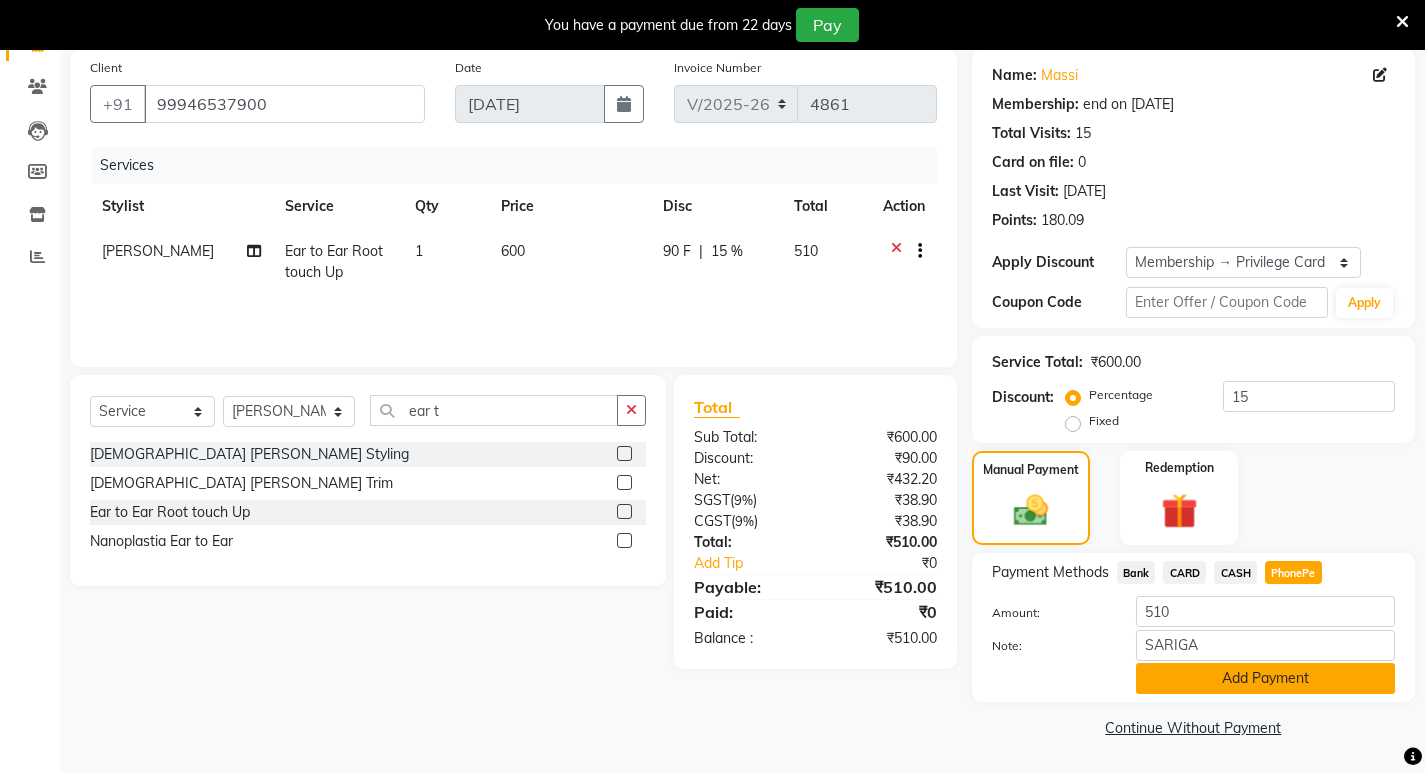 click on "Add Payment" 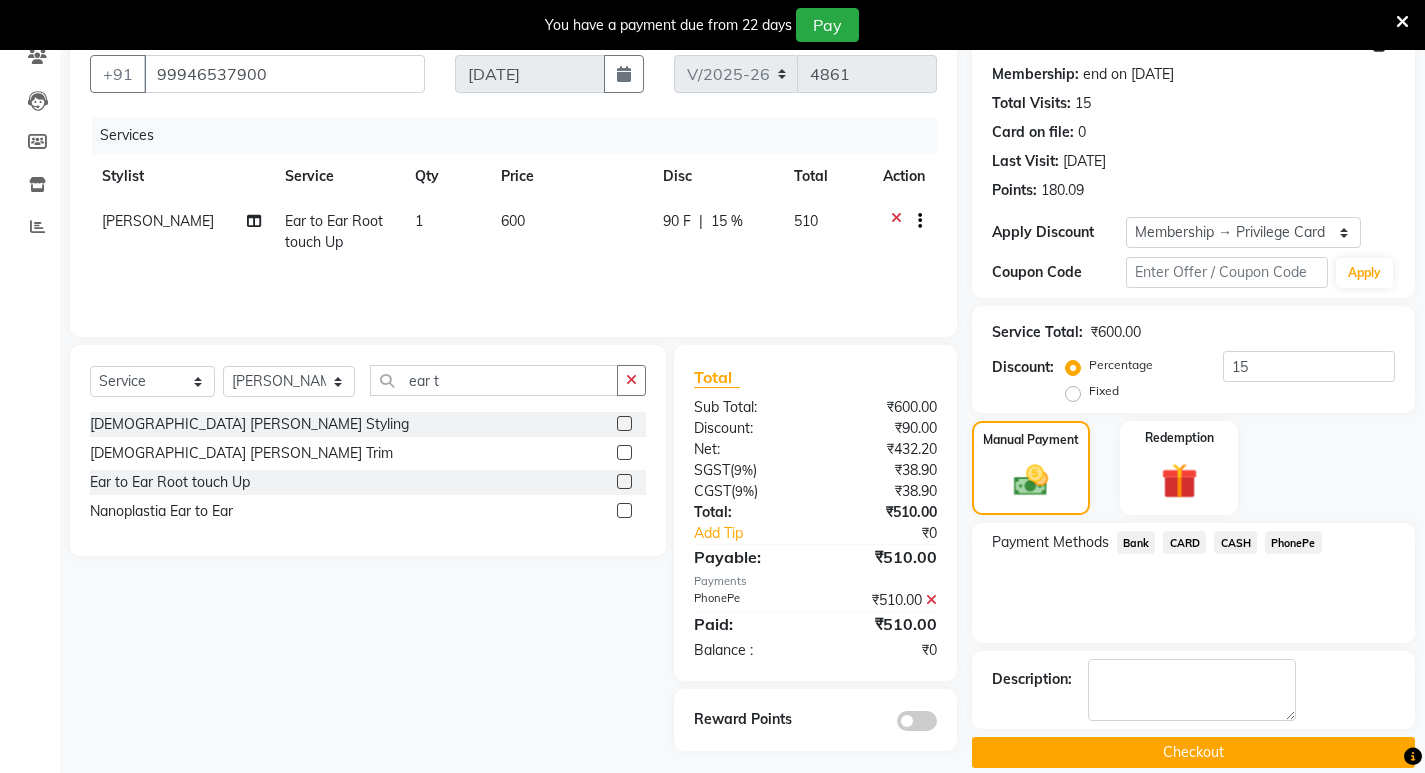 scroll, scrollTop: 206, scrollLeft: 0, axis: vertical 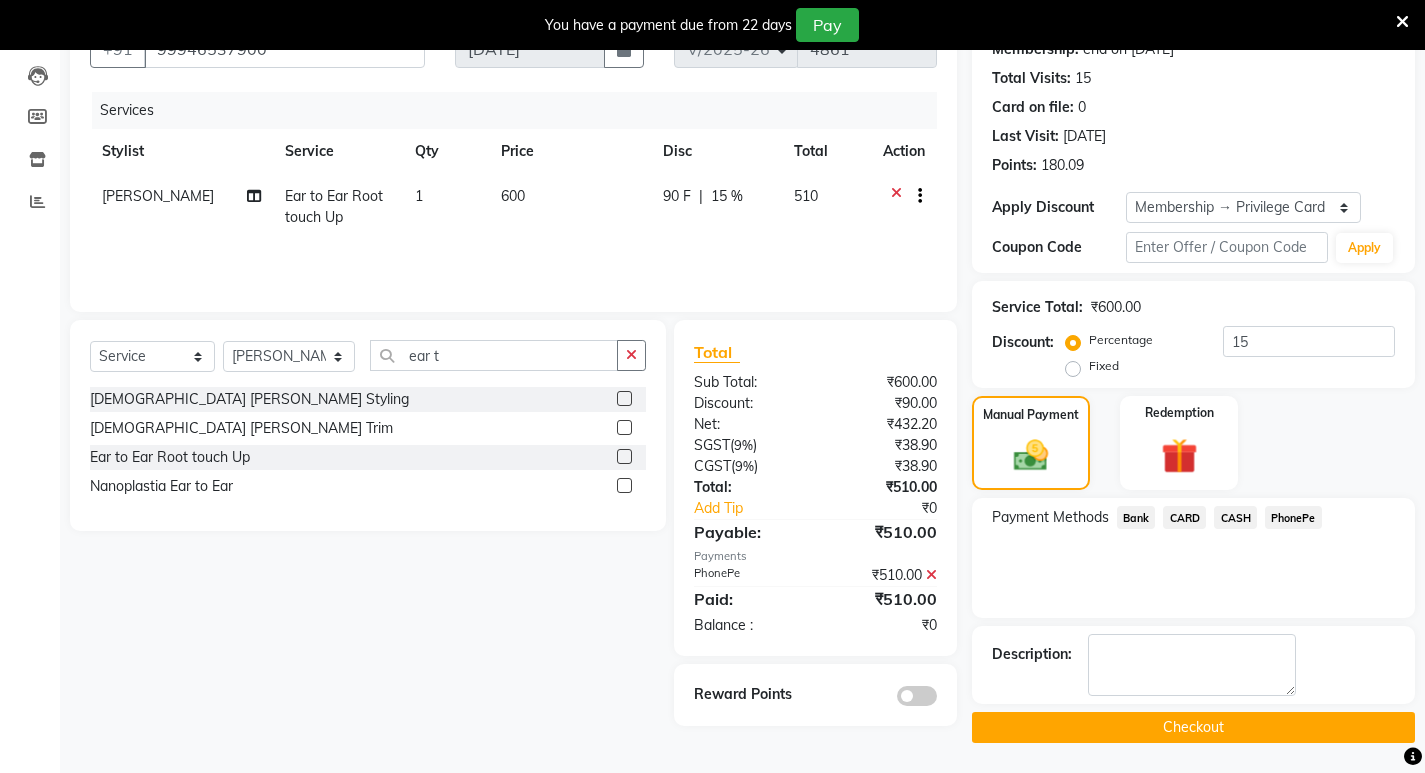 click on "Checkout" 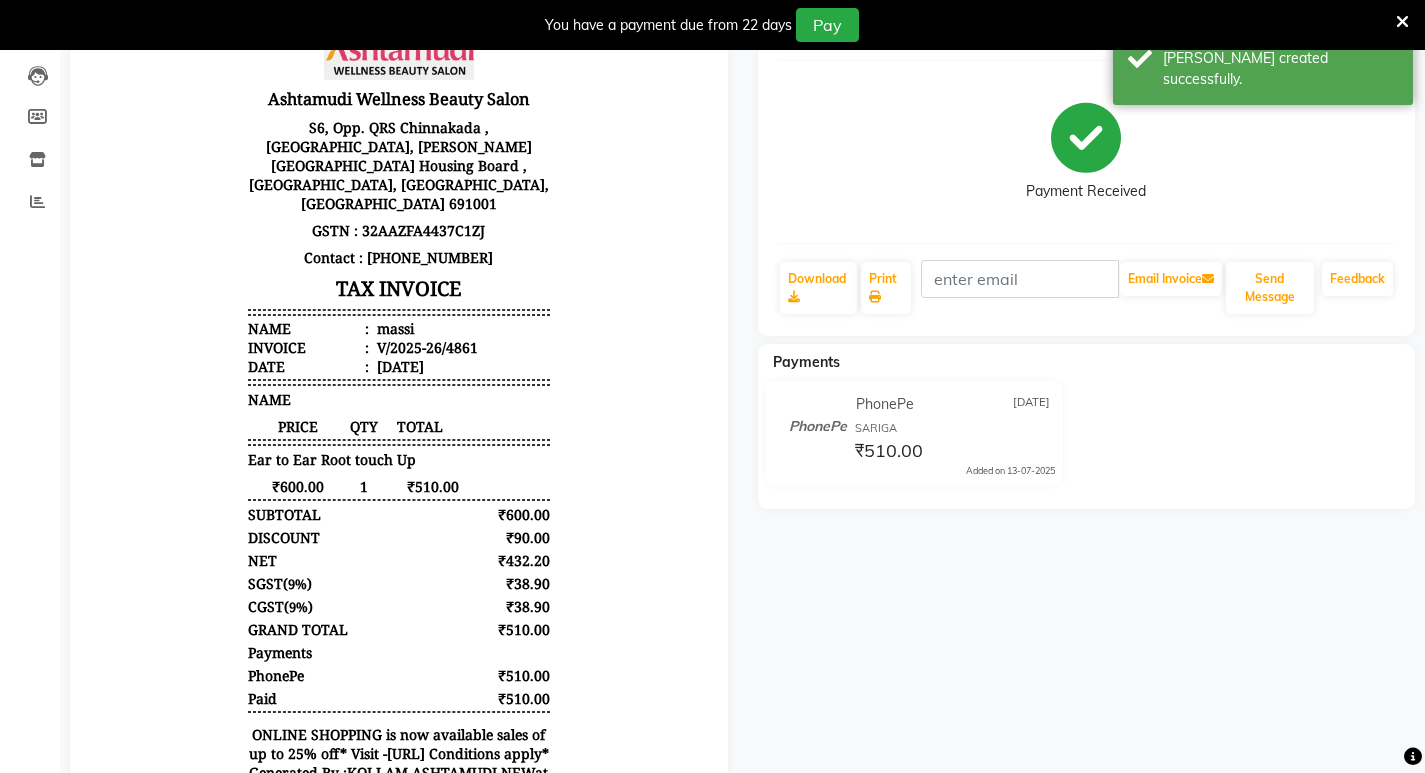 scroll, scrollTop: 0, scrollLeft: 0, axis: both 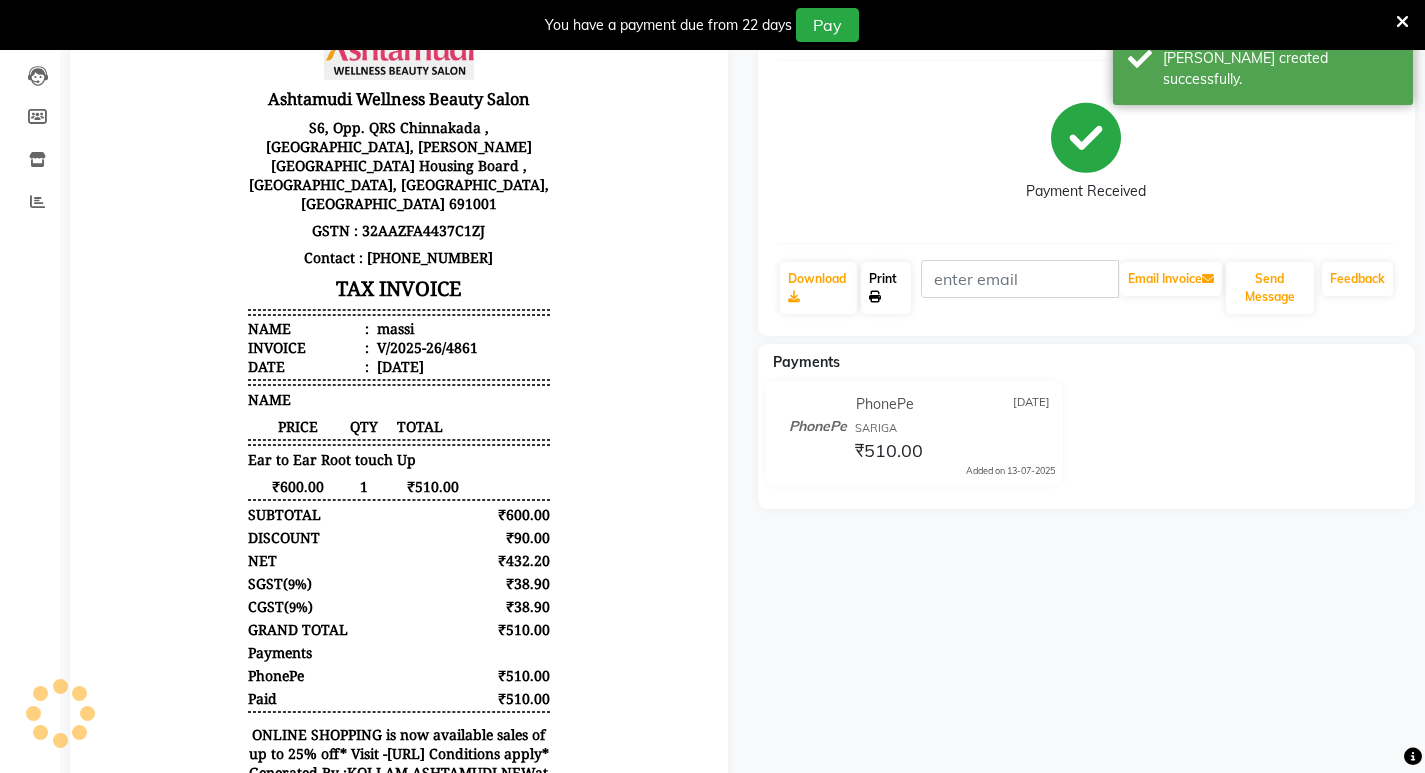click on "Print" 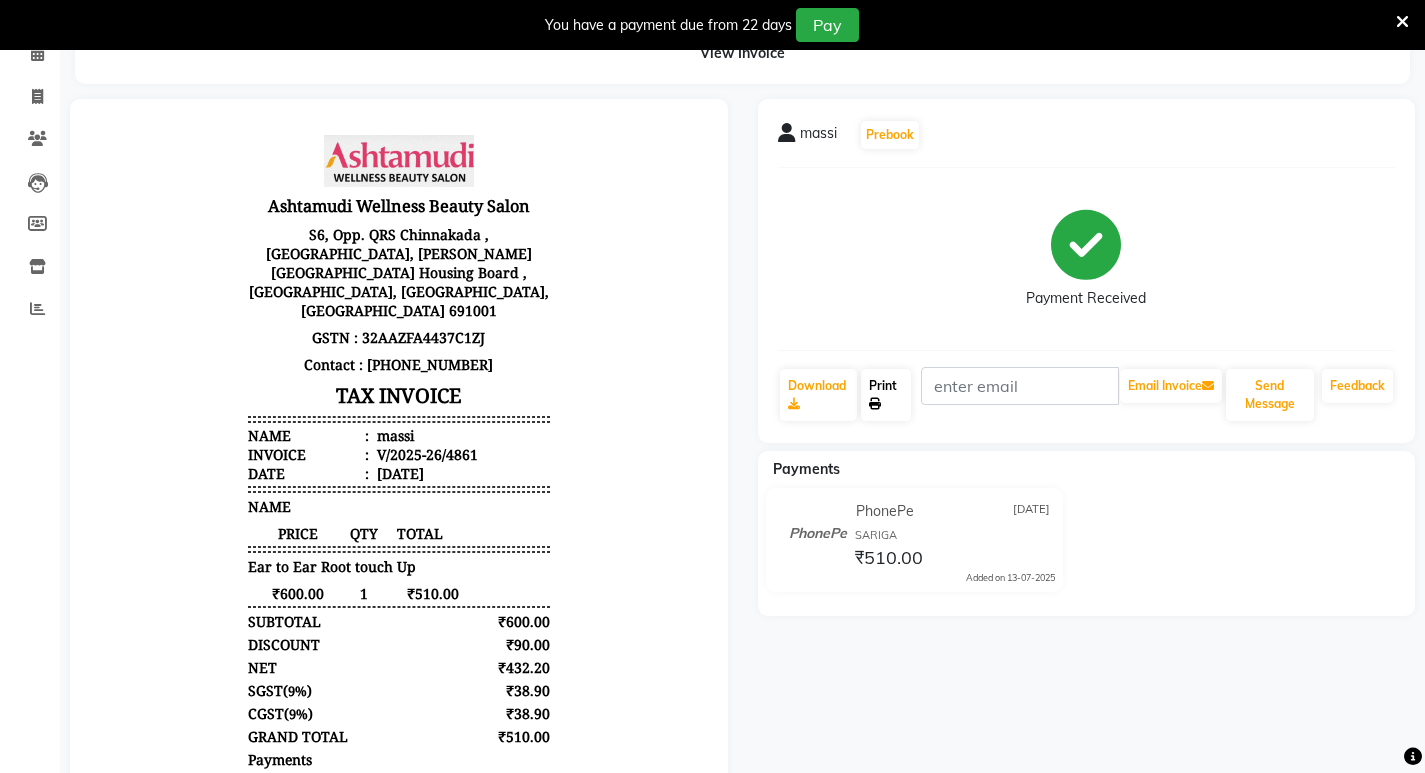scroll, scrollTop: 0, scrollLeft: 0, axis: both 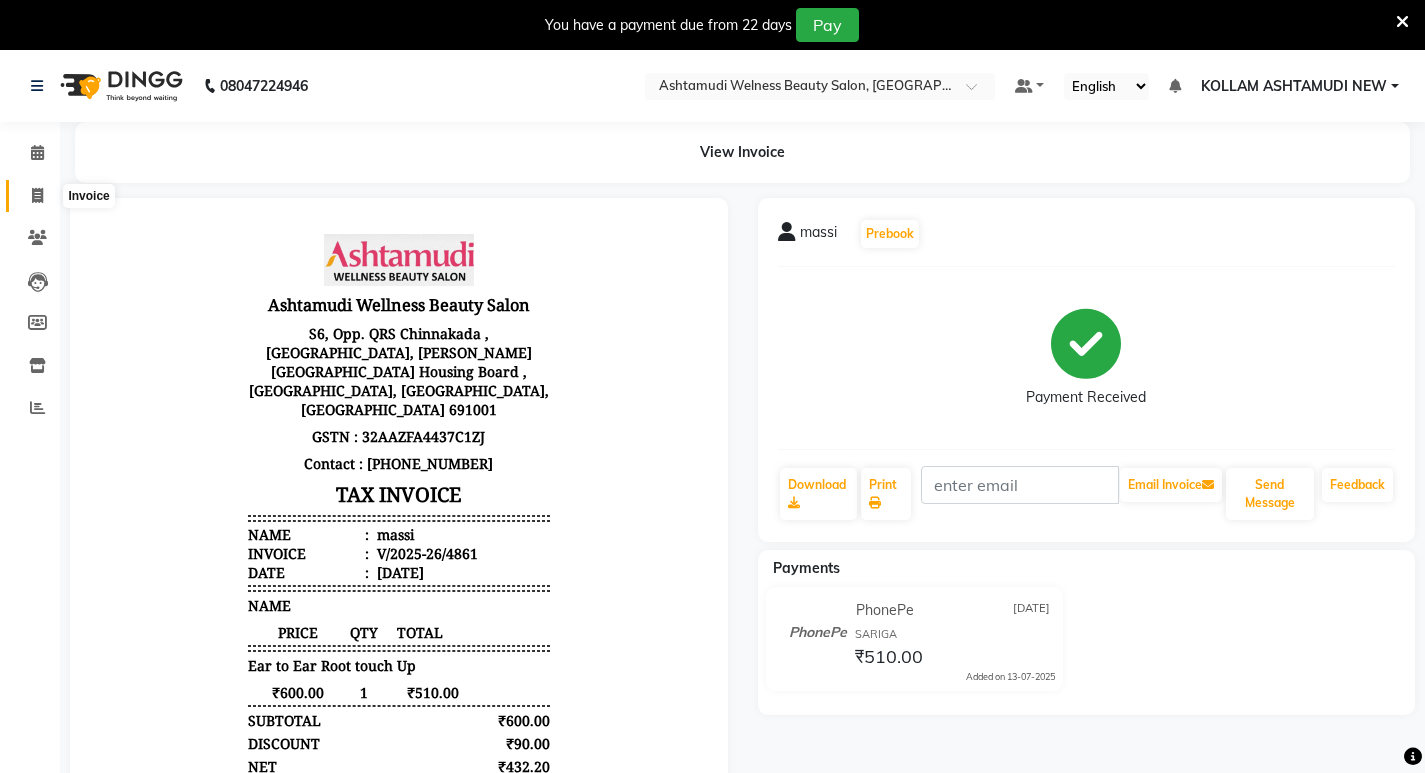 click 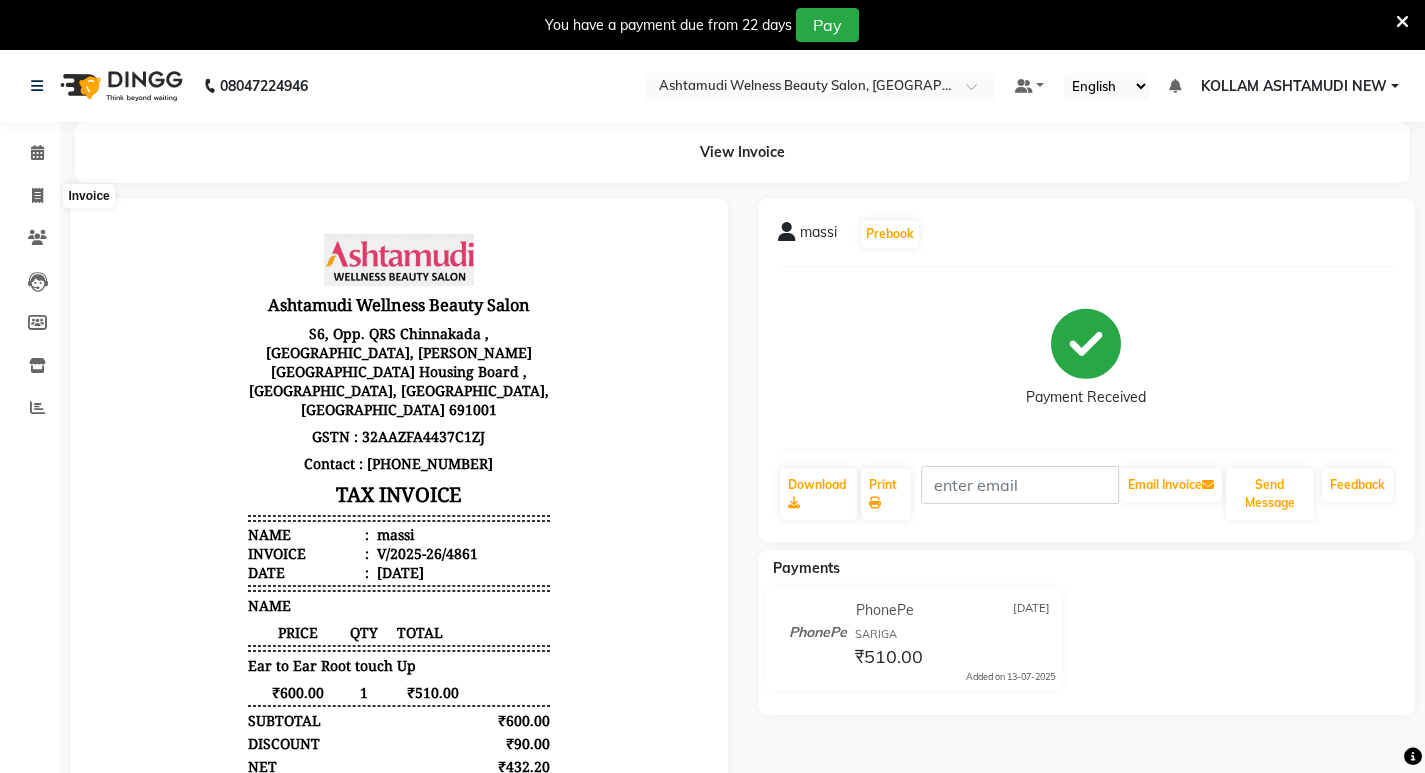 select on "service" 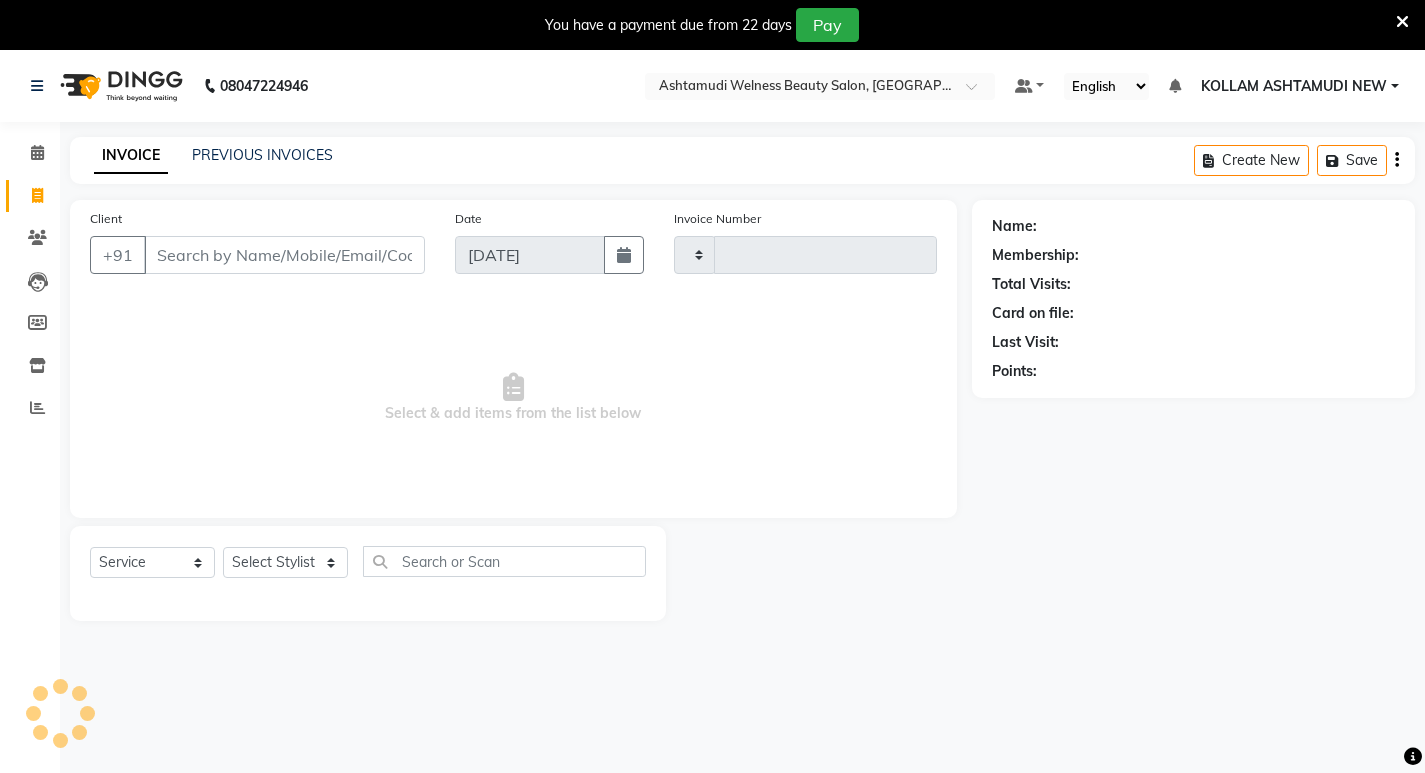 type on "4862" 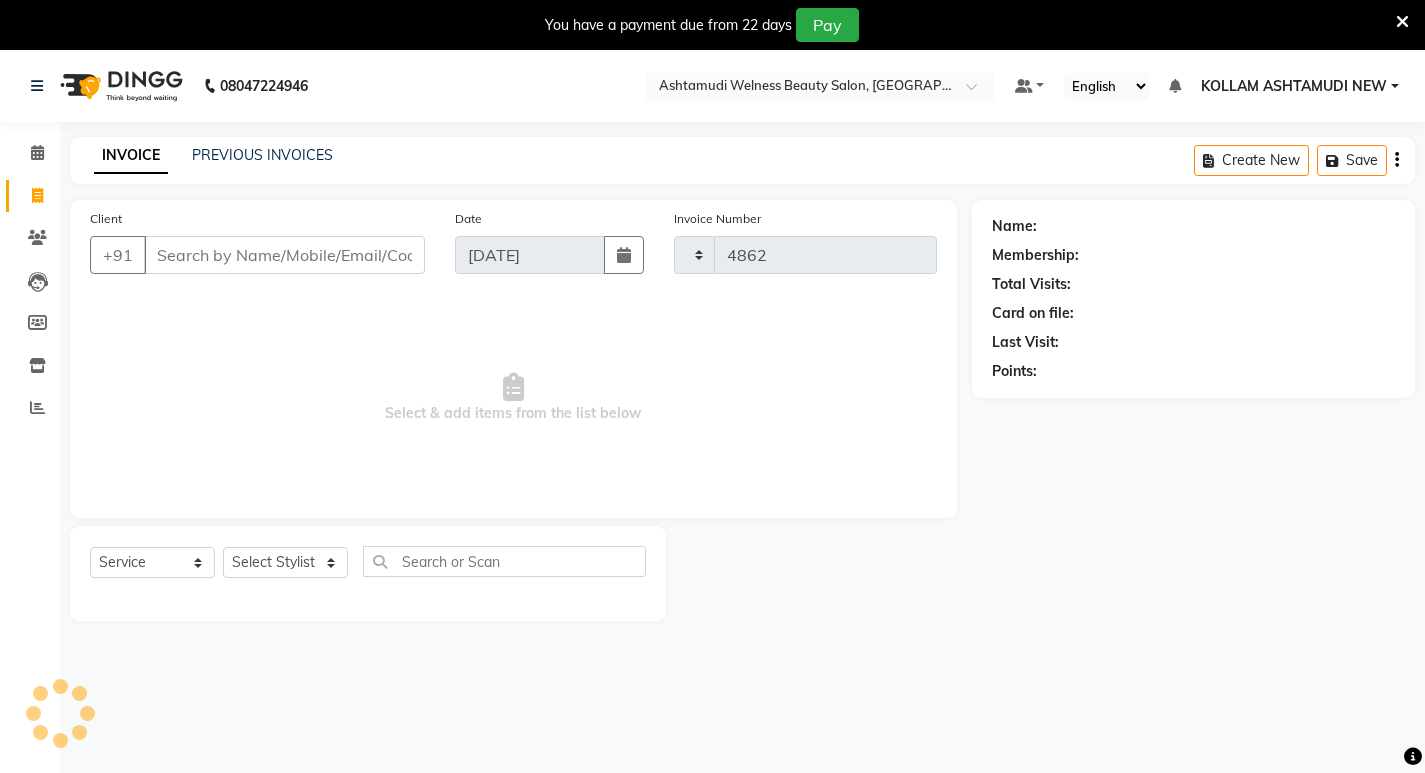 scroll, scrollTop: 50, scrollLeft: 0, axis: vertical 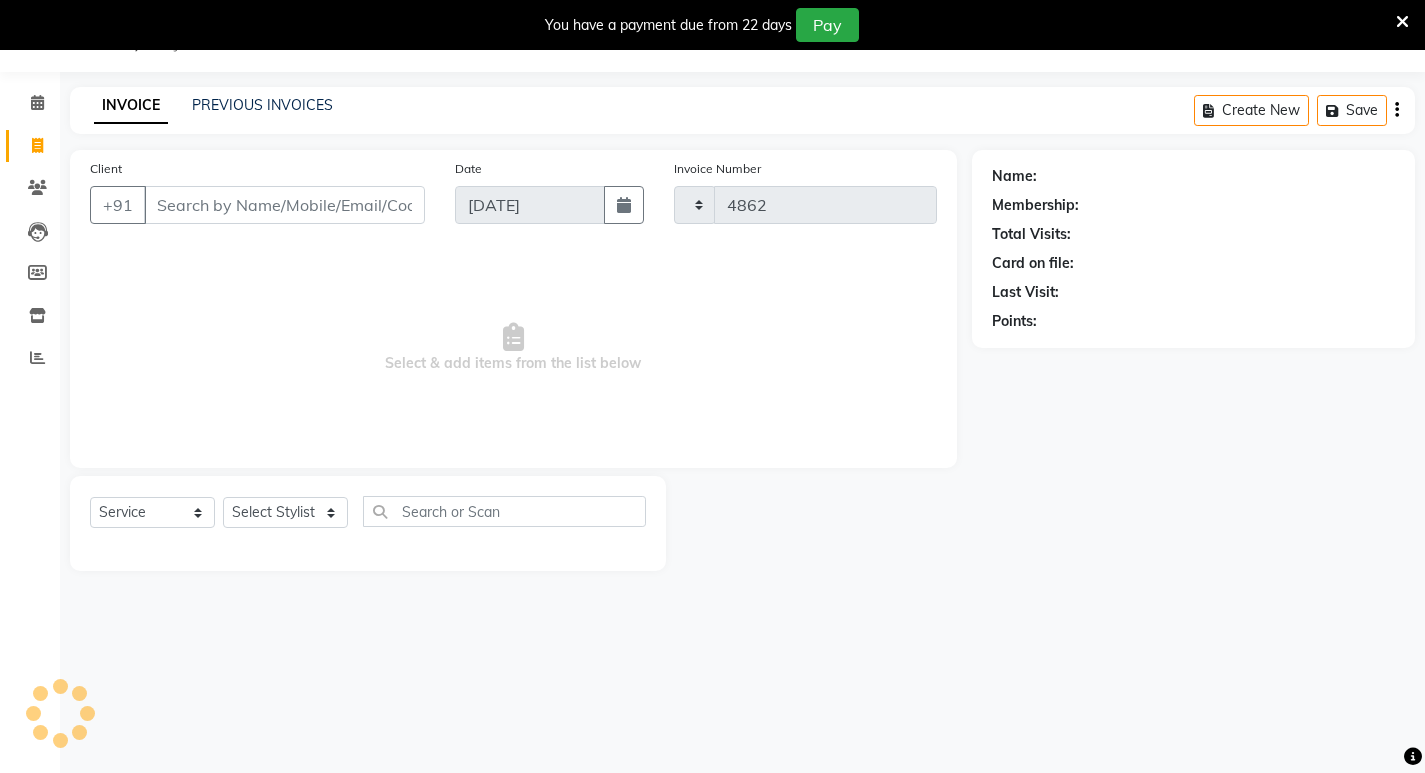 select on "4529" 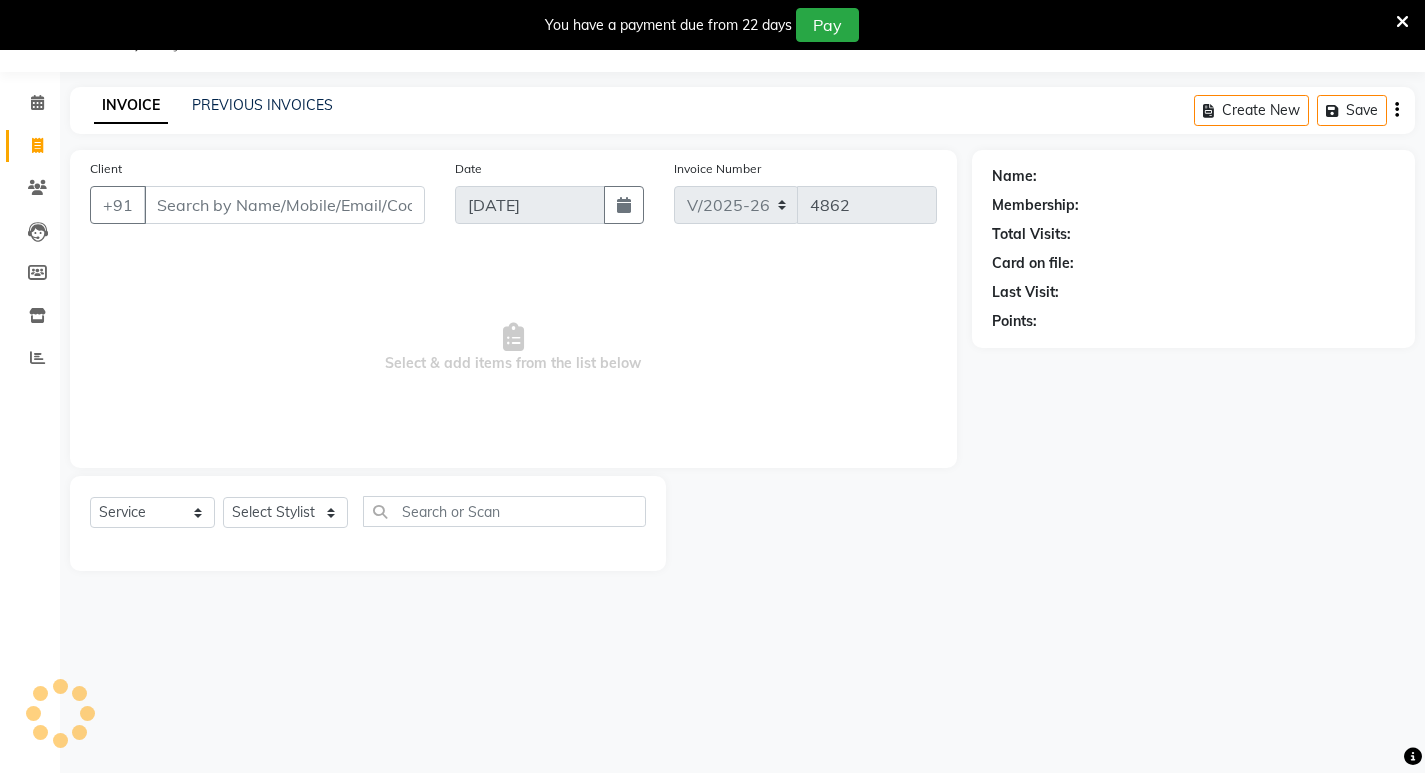 click on "Client" at bounding box center [284, 205] 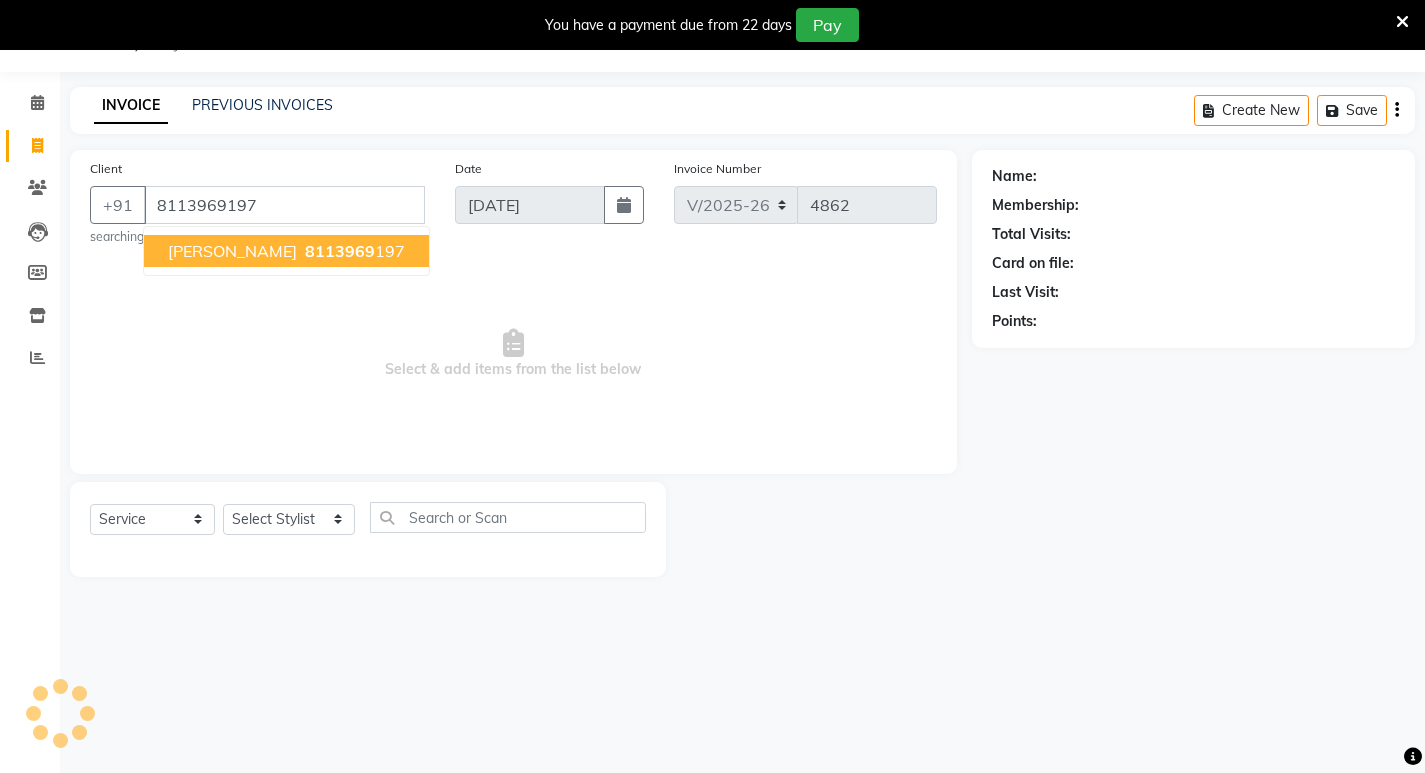 type on "8113969197" 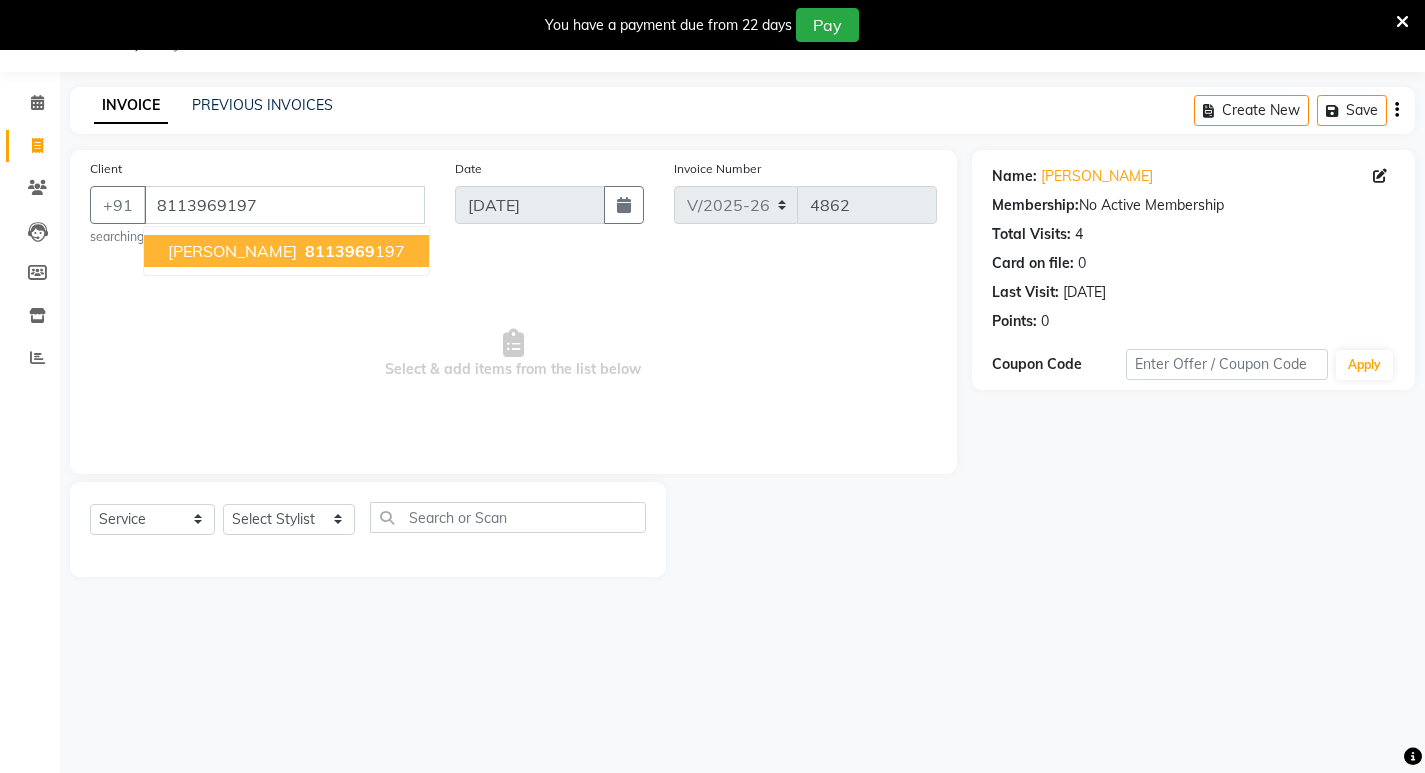 click on "8113969" at bounding box center (340, 251) 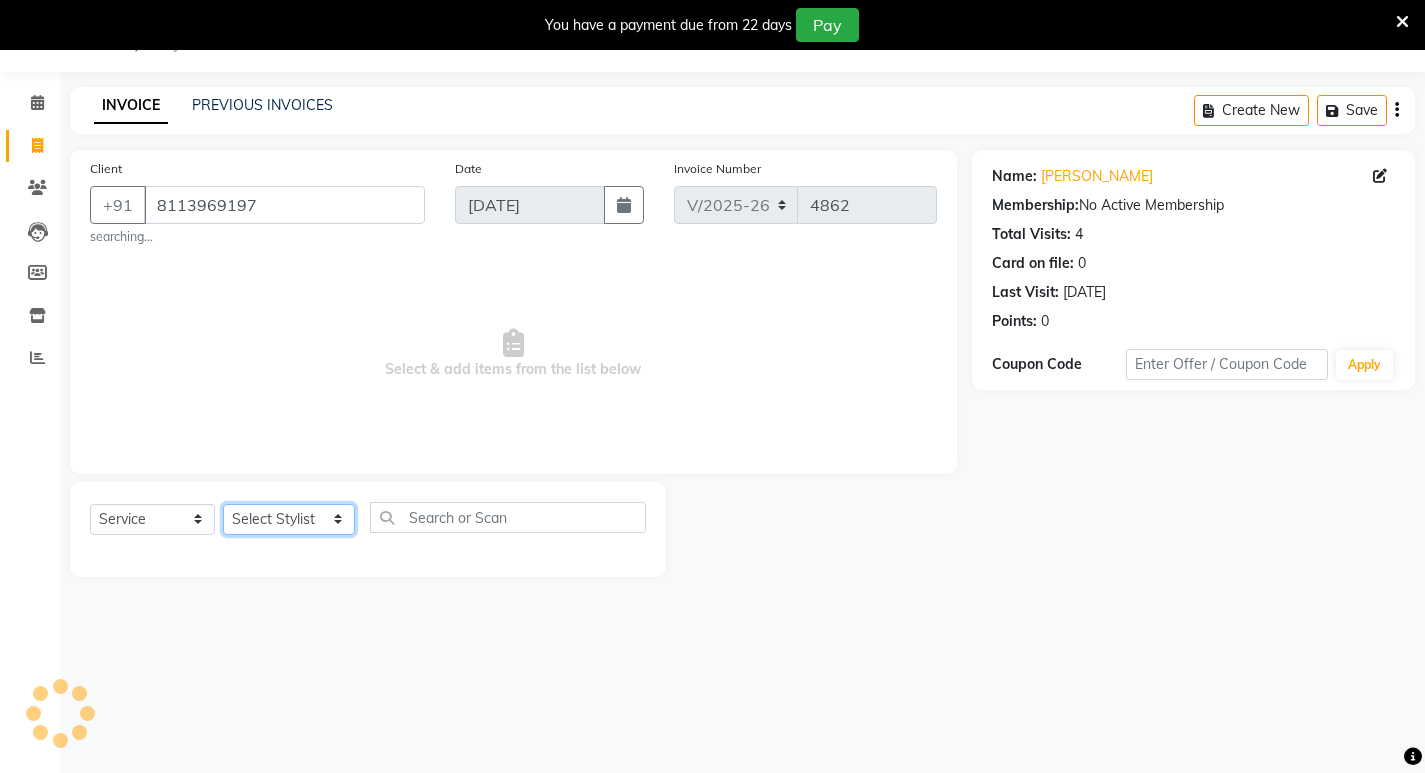 click on "Select Stylist [PERSON_NAME] Admin [PERSON_NAME]  [PERSON_NAME] [PERSON_NAME] [PERSON_NAME]  M [PERSON_NAME]  [PERSON_NAME]  P [PERSON_NAME] KOLLAM ASHTAMUDI NEW  [PERSON_NAME] [PERSON_NAME] [PERSON_NAME]  [PERSON_NAME] [PERSON_NAME] [PERSON_NAME] [PERSON_NAME] [PERSON_NAME] M [PERSON_NAME] SARIGA [PERSON_NAME] [PERSON_NAME] [PERSON_NAME] SIBI [PERSON_NAME] [PERSON_NAME] S" 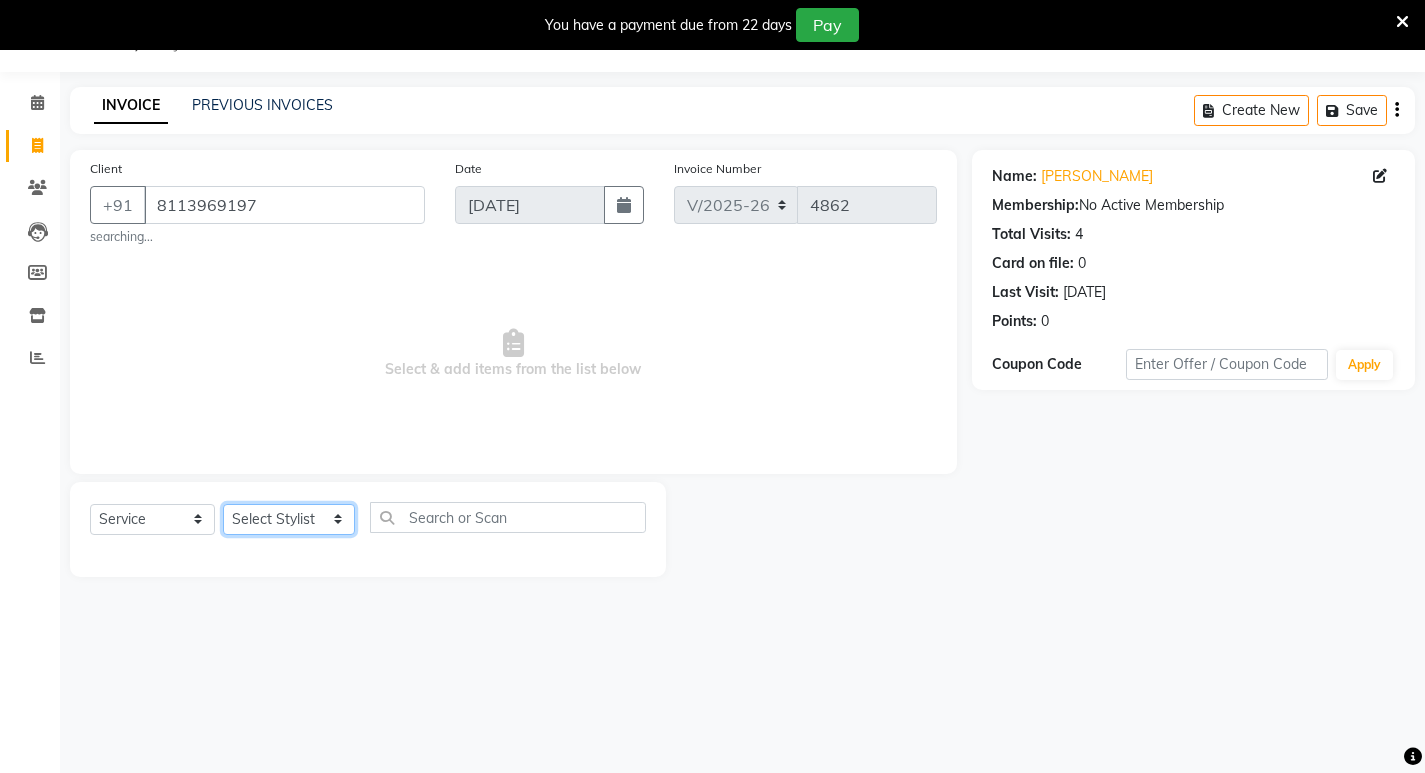 select on "25963" 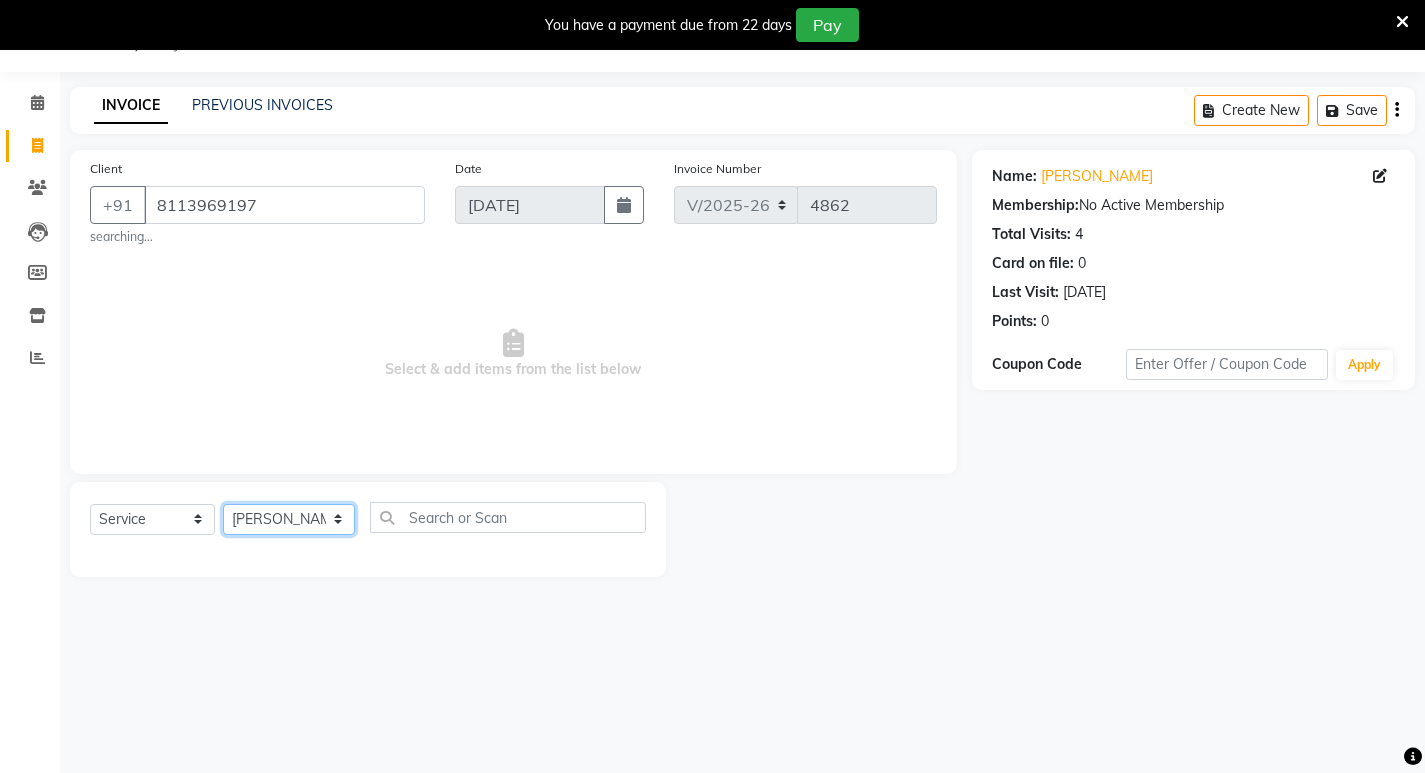 click on "Select Stylist [PERSON_NAME] Admin [PERSON_NAME]  [PERSON_NAME] [PERSON_NAME] [PERSON_NAME]  M [PERSON_NAME]  [PERSON_NAME]  P [PERSON_NAME] KOLLAM ASHTAMUDI NEW  [PERSON_NAME] [PERSON_NAME] [PERSON_NAME]  [PERSON_NAME] [PERSON_NAME] [PERSON_NAME] [PERSON_NAME] [PERSON_NAME] M [PERSON_NAME] SARIGA [PERSON_NAME] [PERSON_NAME] [PERSON_NAME] SIBI [PERSON_NAME] [PERSON_NAME] S" 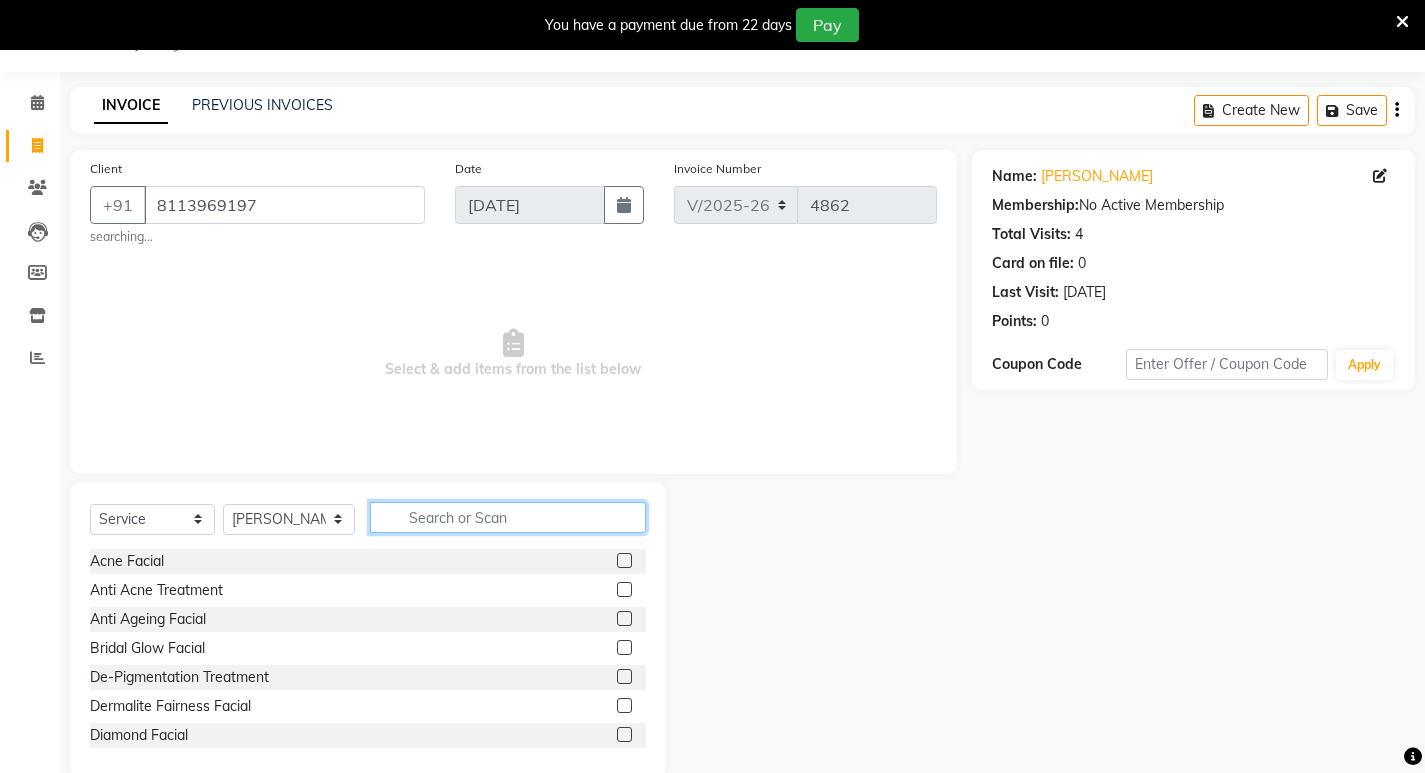 click 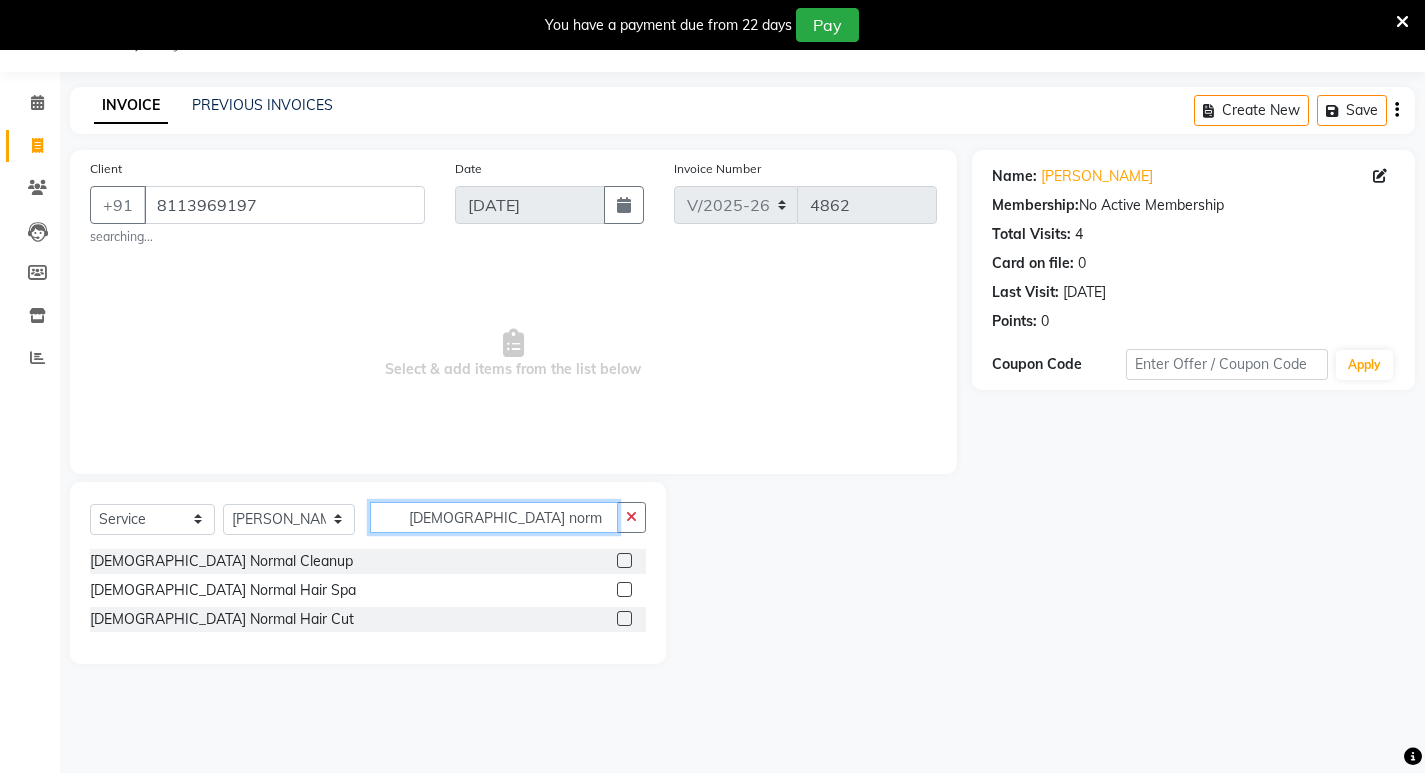 type on "gents norm" 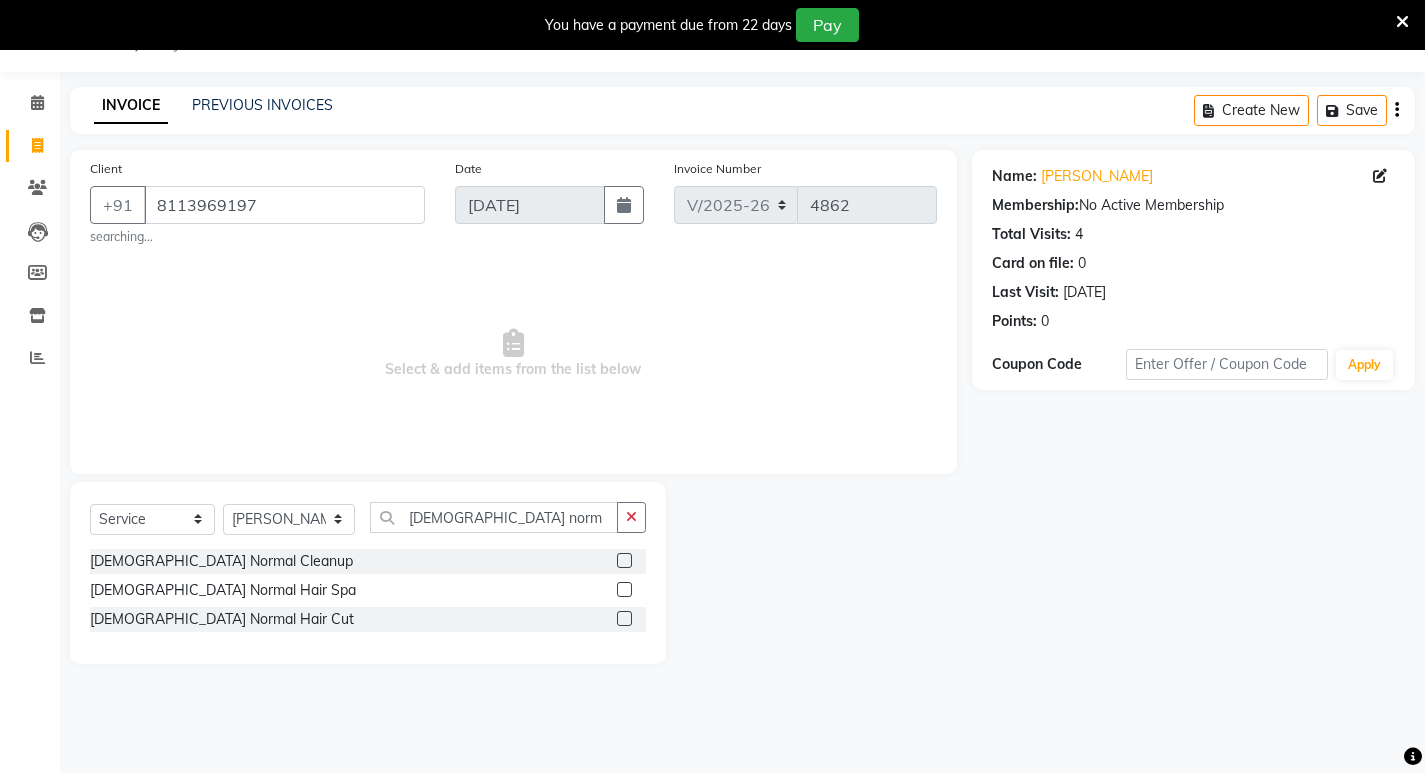 click 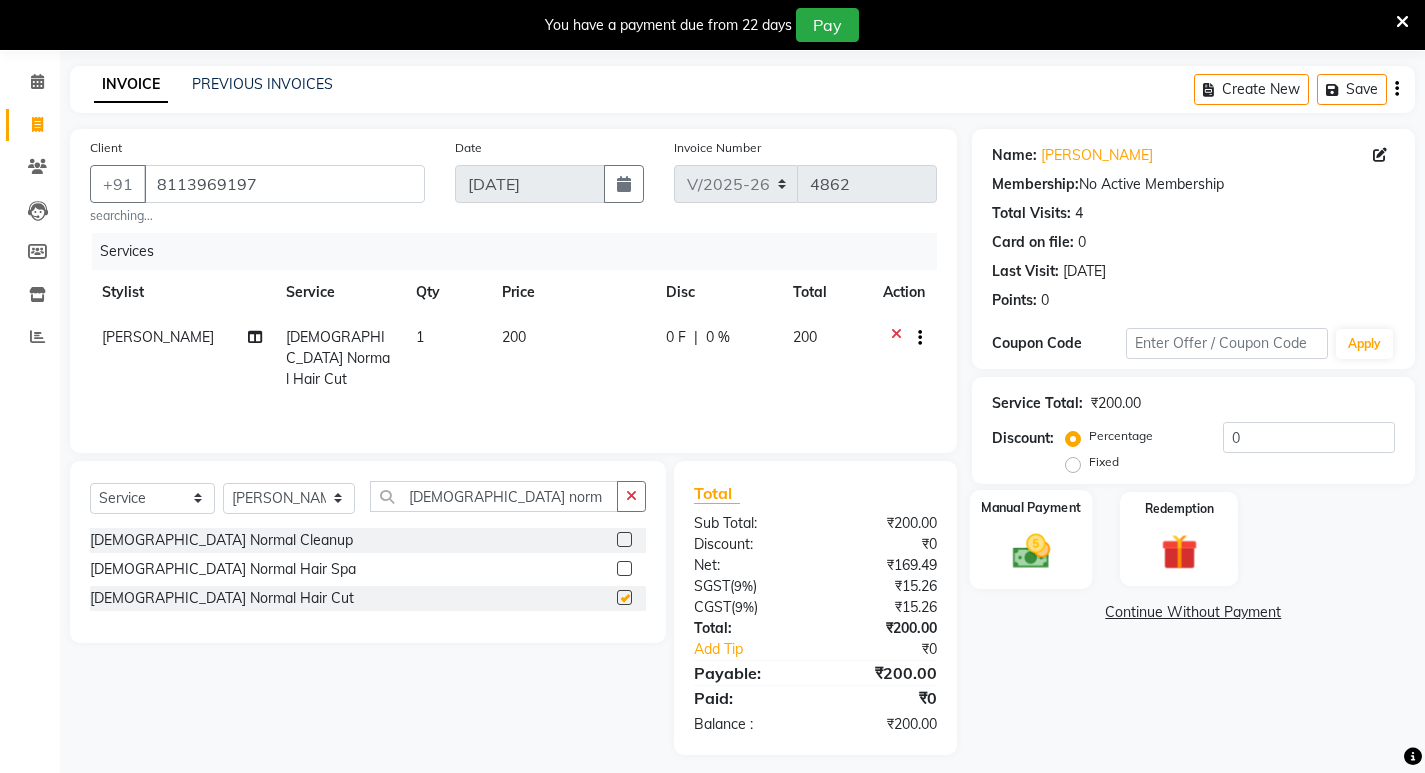 checkbox on "false" 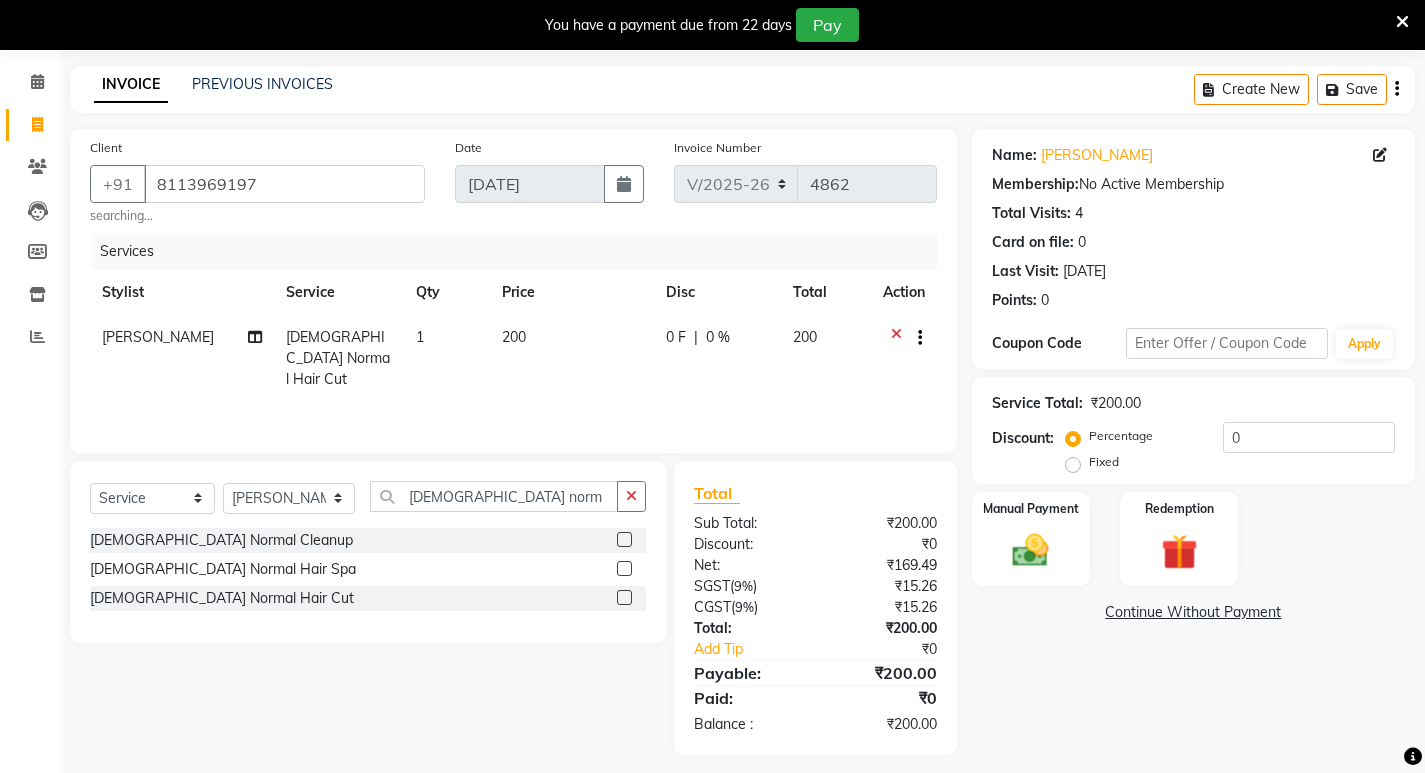 scroll, scrollTop: 83, scrollLeft: 0, axis: vertical 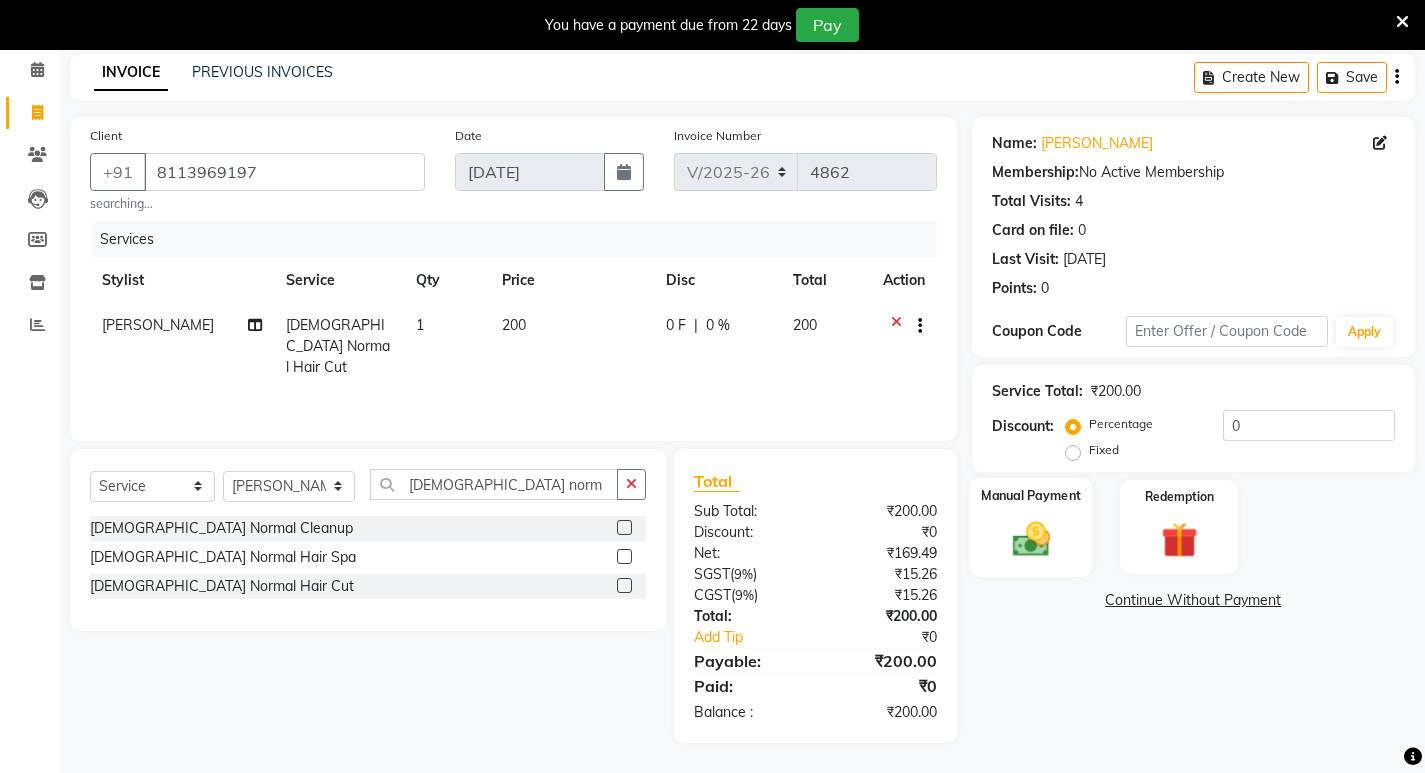 click 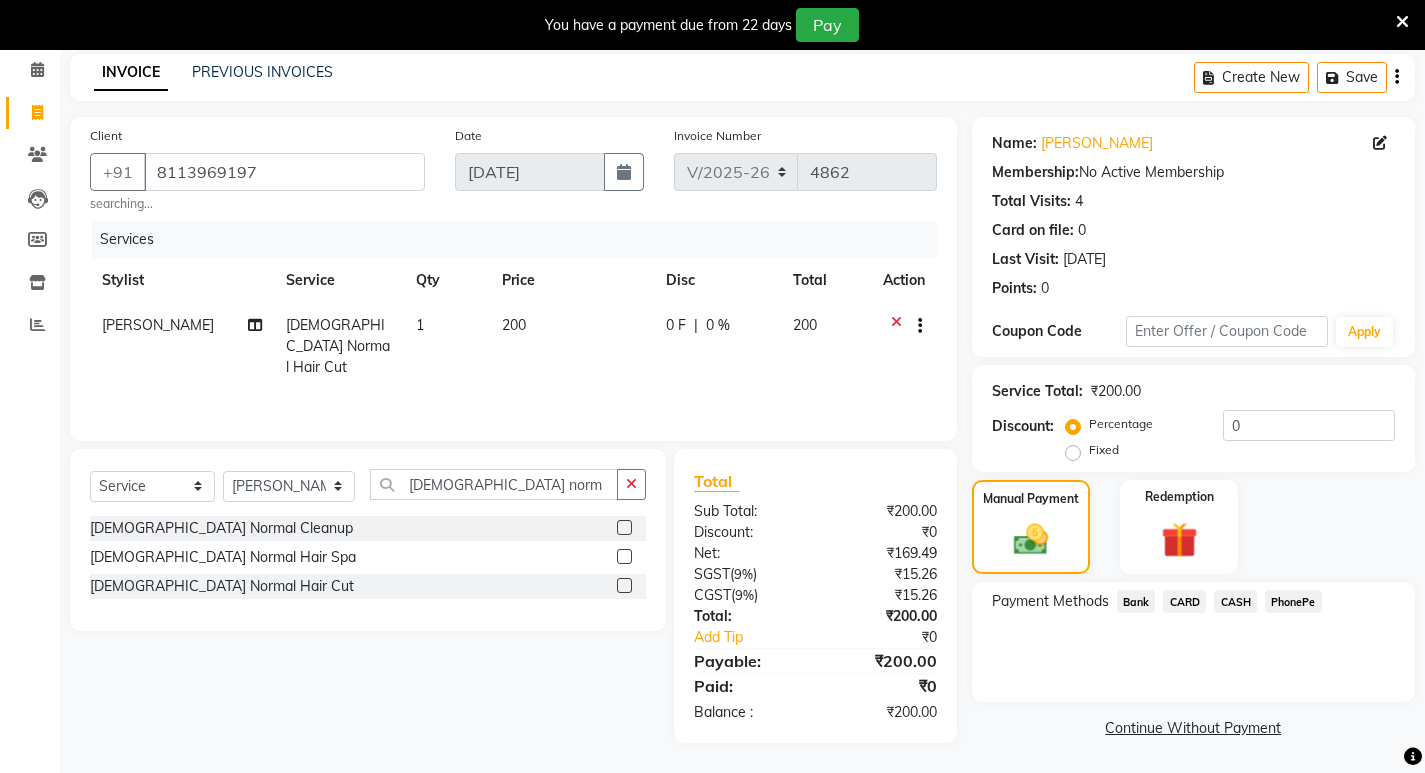 click on "CASH" 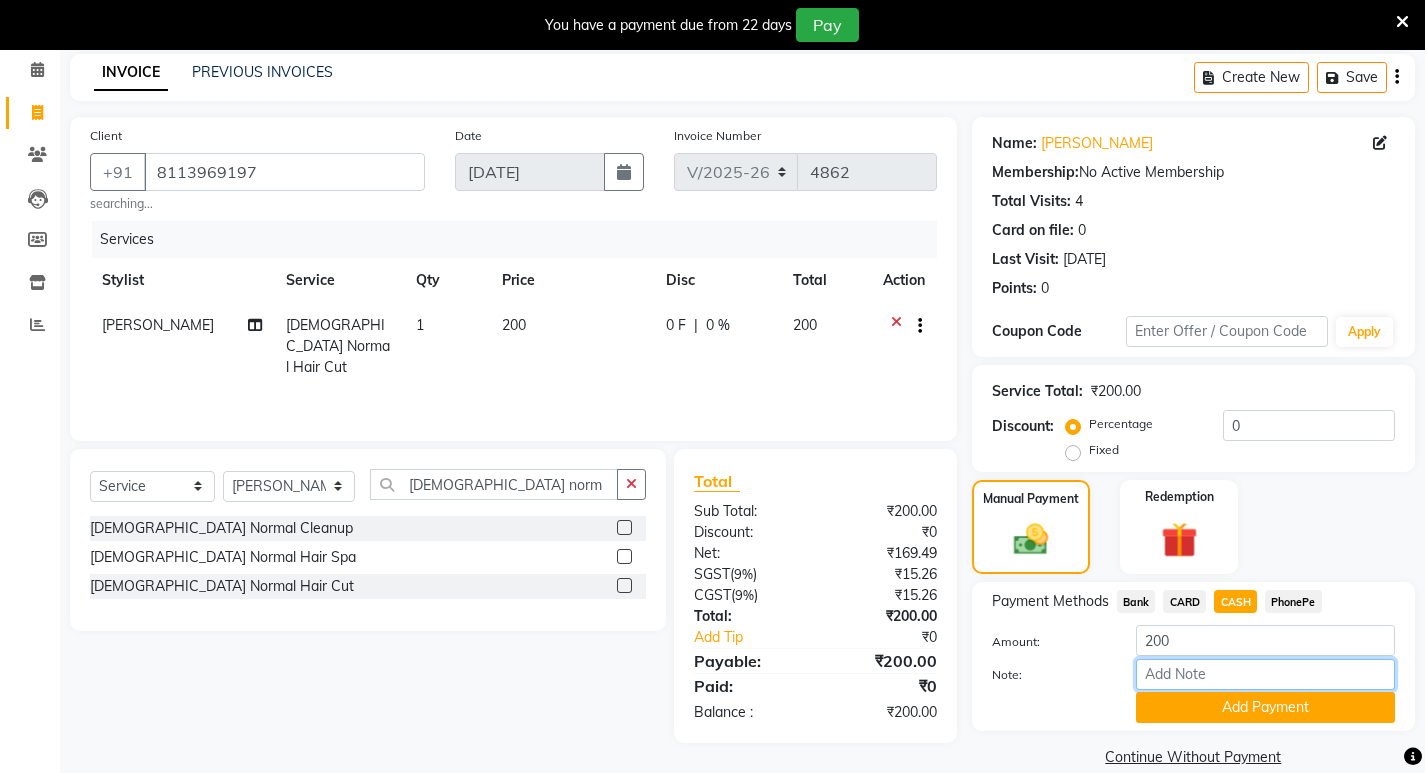 drag, startPoint x: 1209, startPoint y: 671, endPoint x: 1224, endPoint y: 625, distance: 48.38388 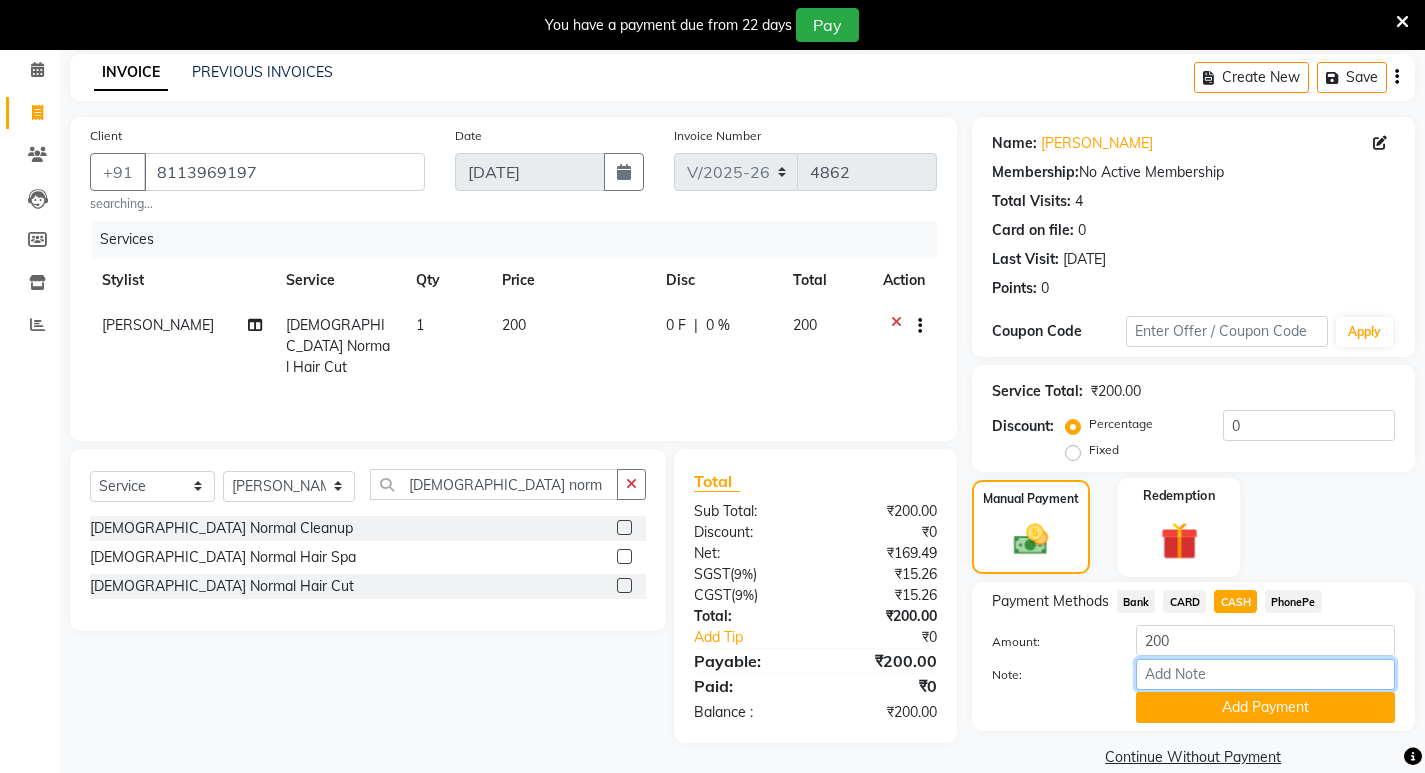 type on "SARIGA" 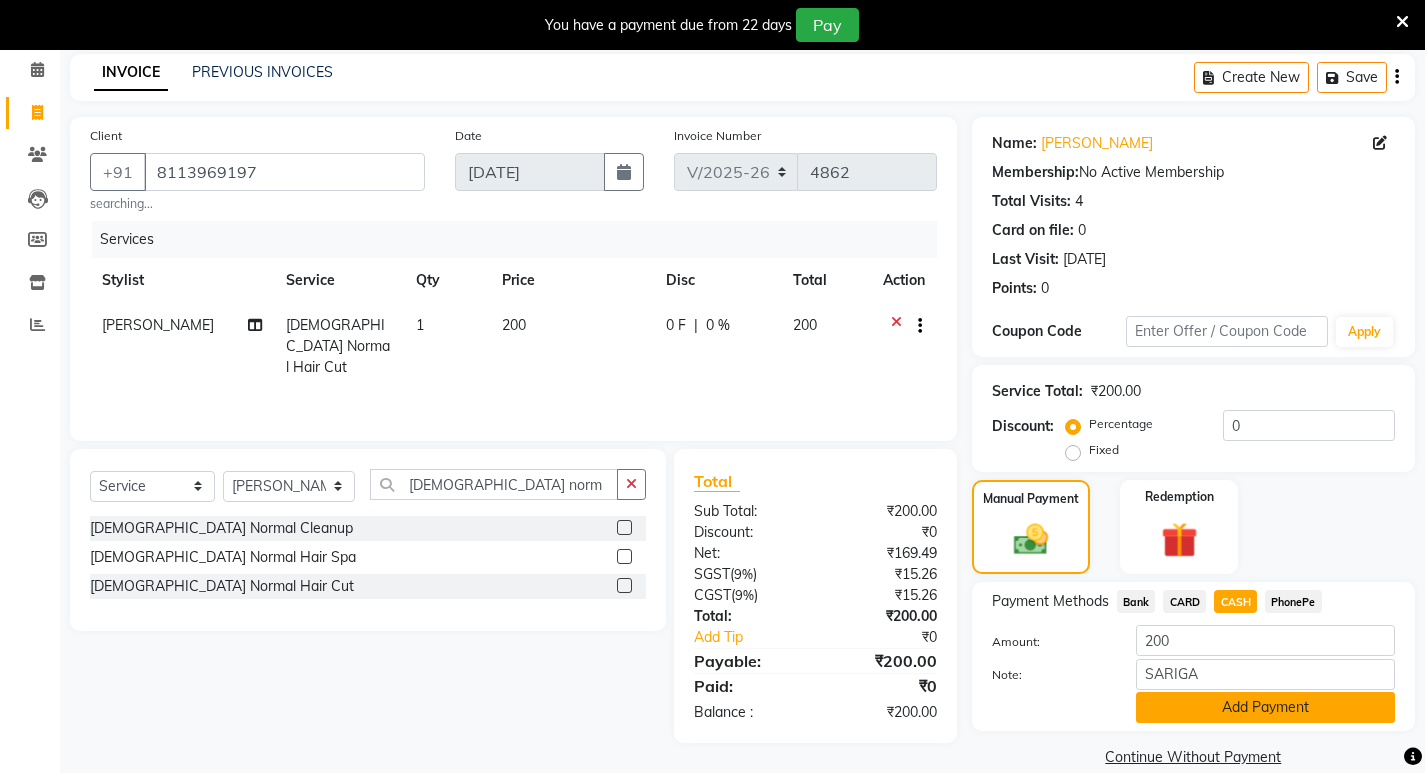 click on "Add Payment" 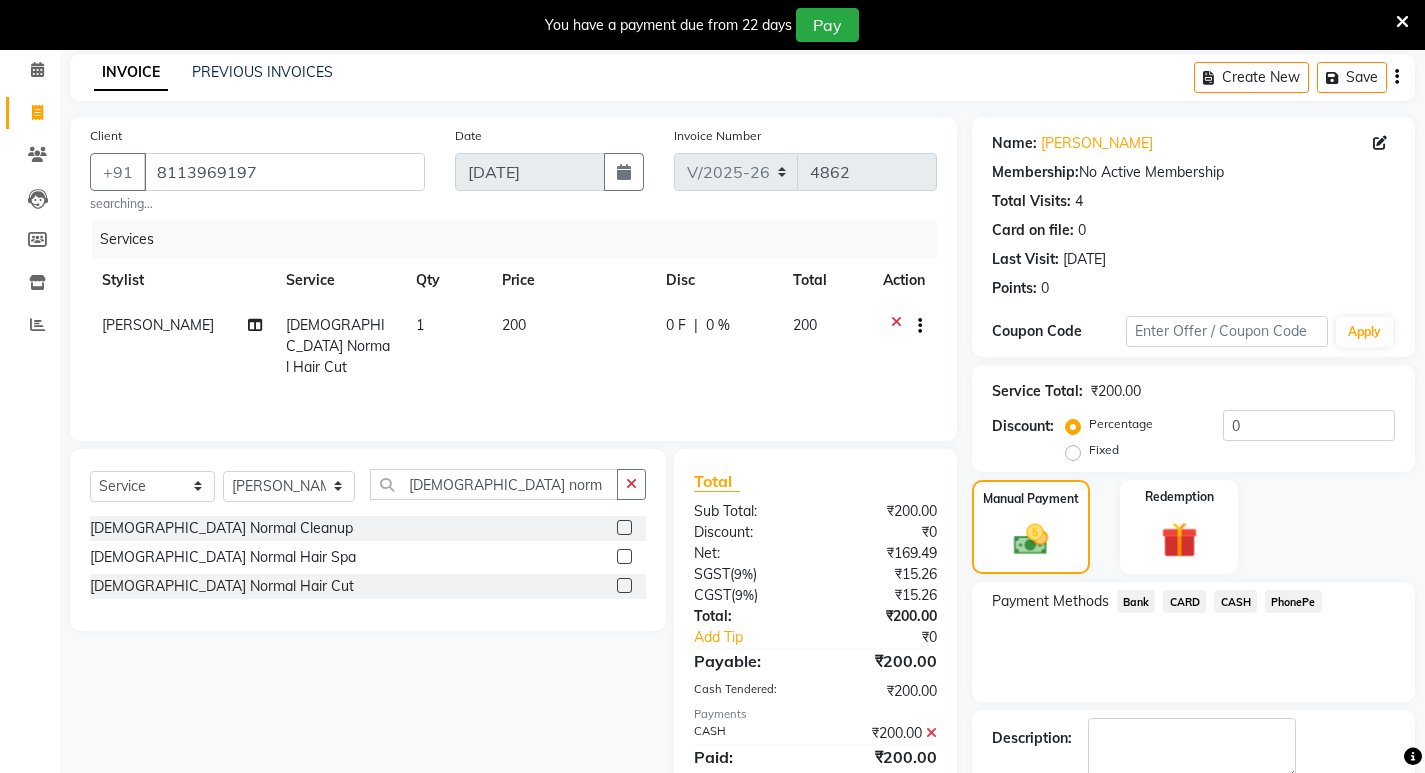 scroll, scrollTop: 167, scrollLeft: 0, axis: vertical 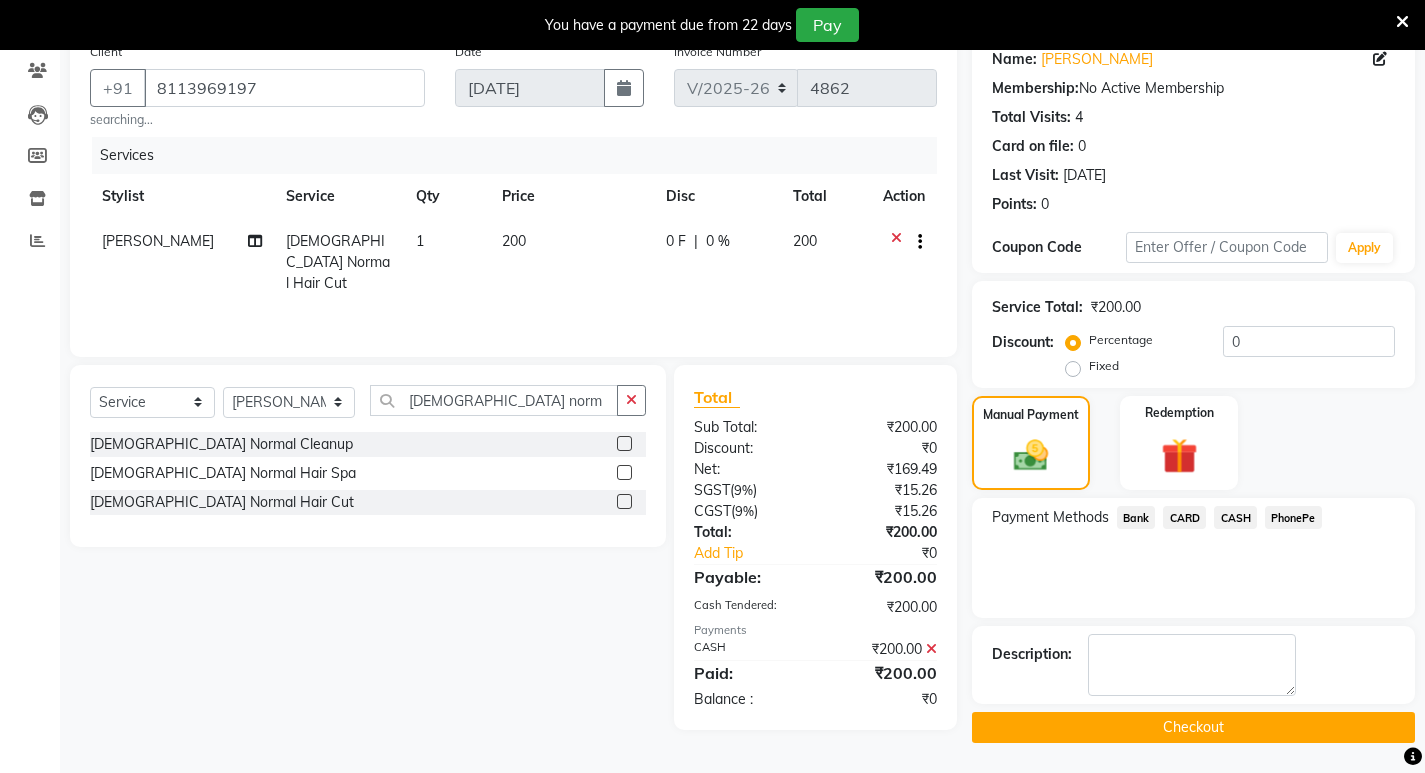 click on "Checkout" 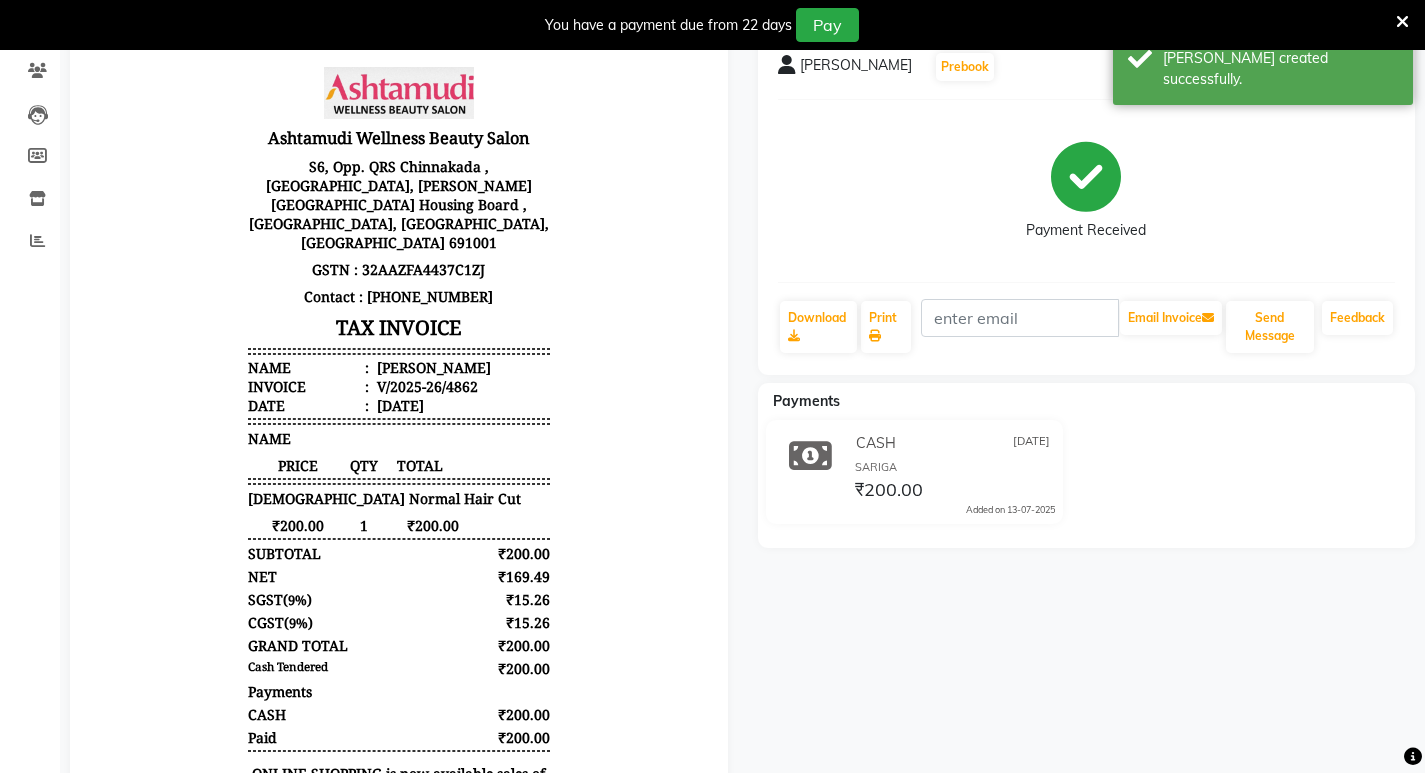 scroll, scrollTop: 0, scrollLeft: 0, axis: both 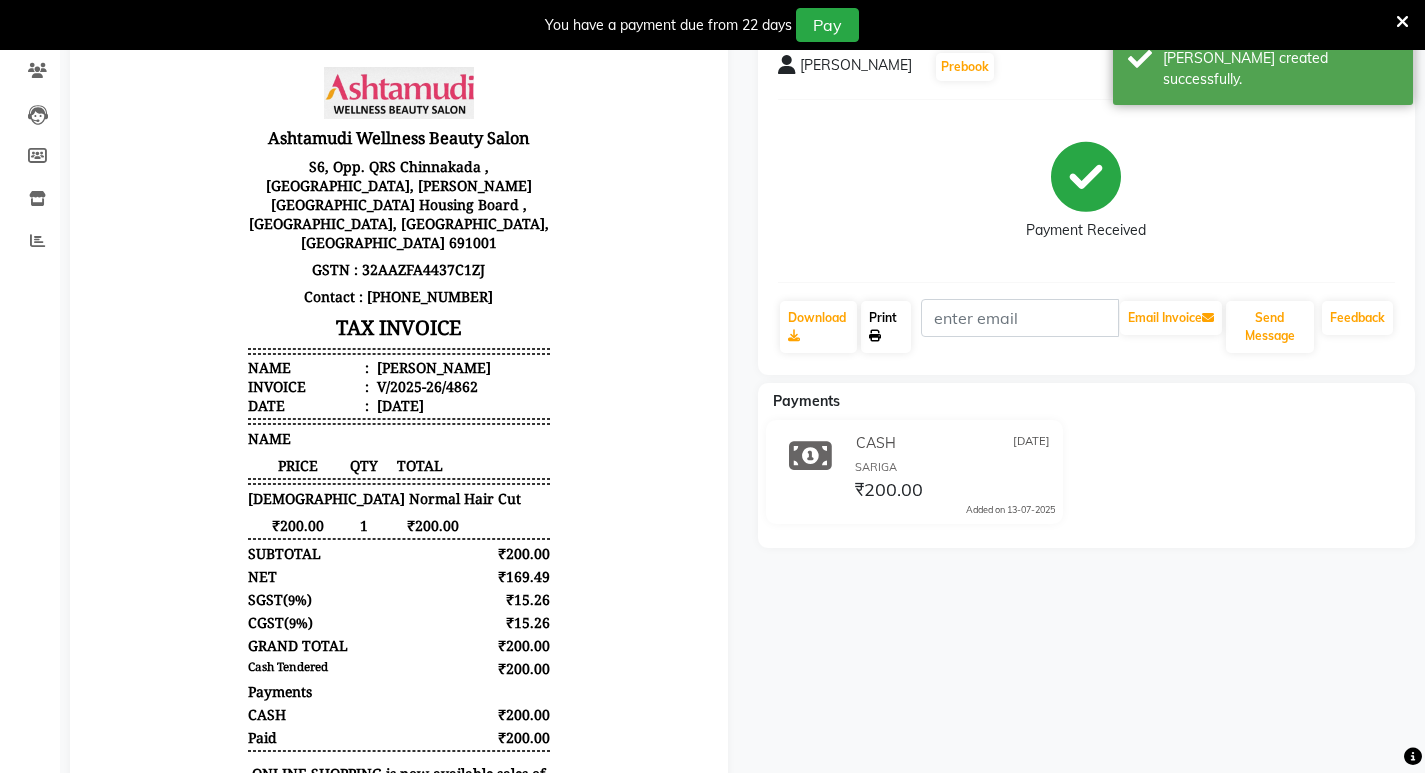 click on "Print" 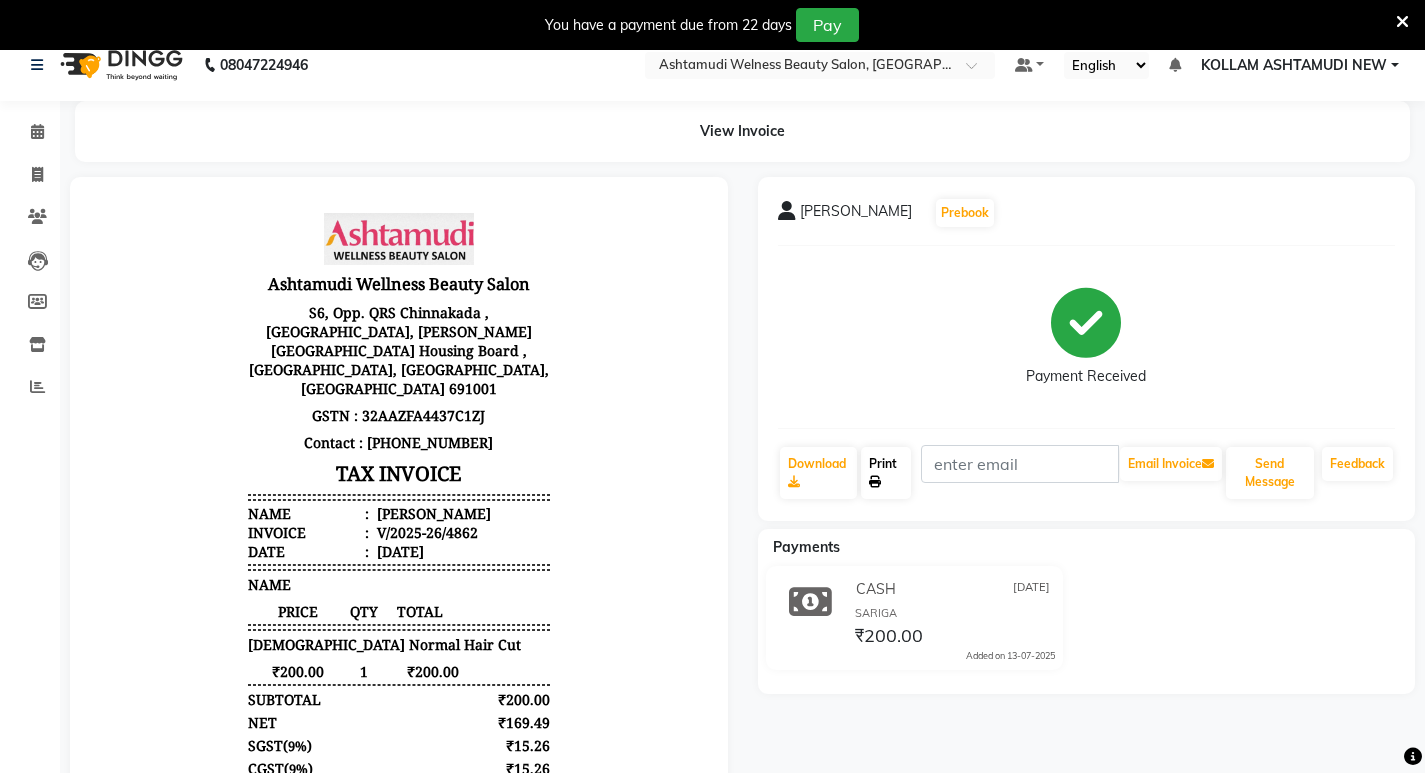 scroll, scrollTop: 0, scrollLeft: 0, axis: both 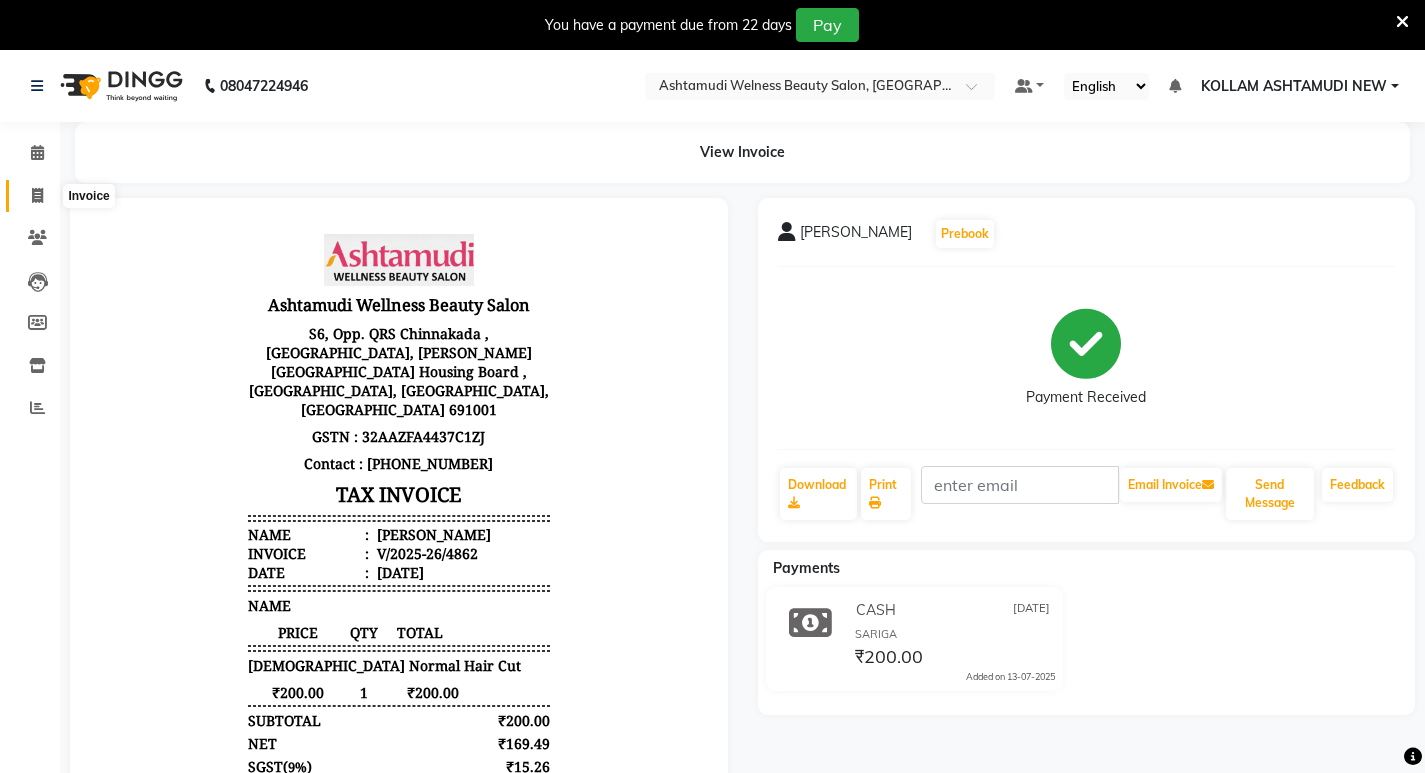 click 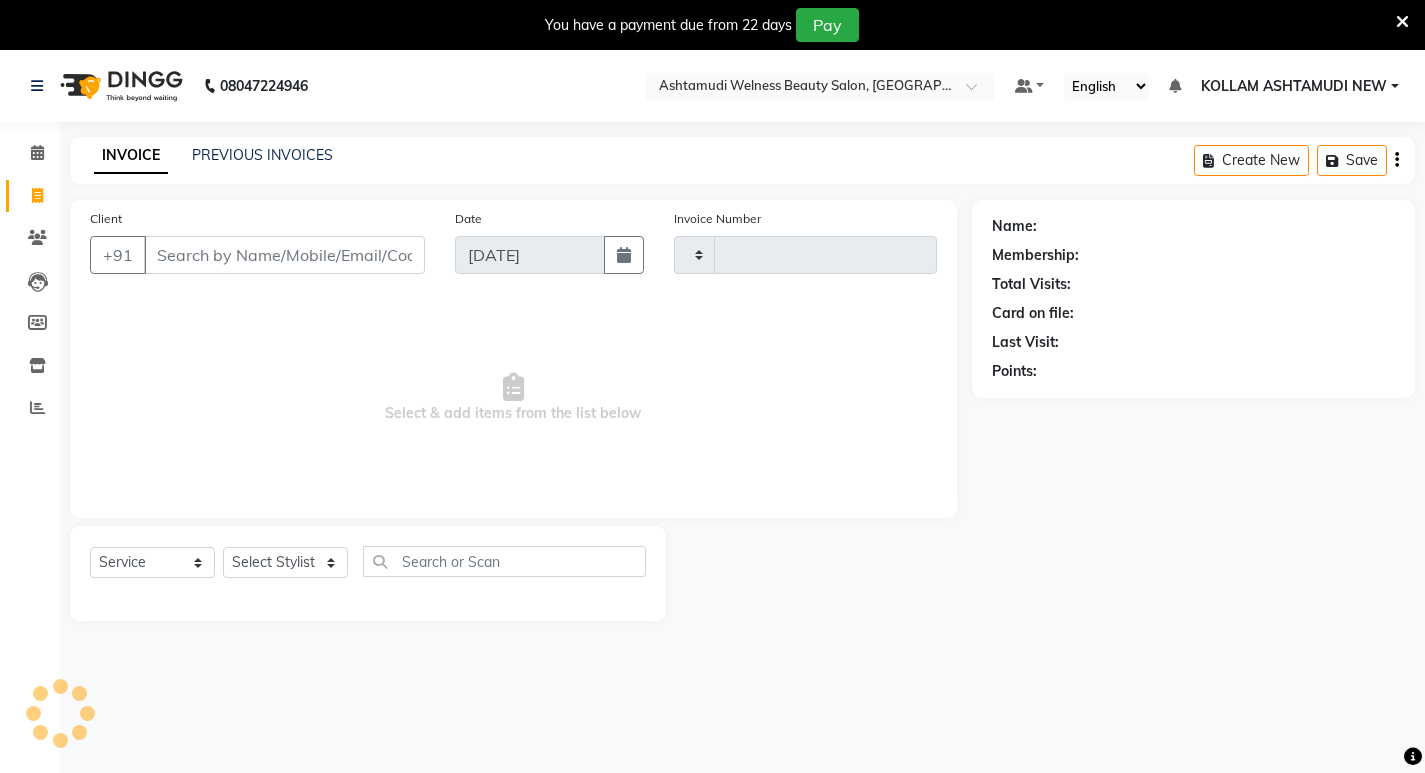 scroll, scrollTop: 50, scrollLeft: 0, axis: vertical 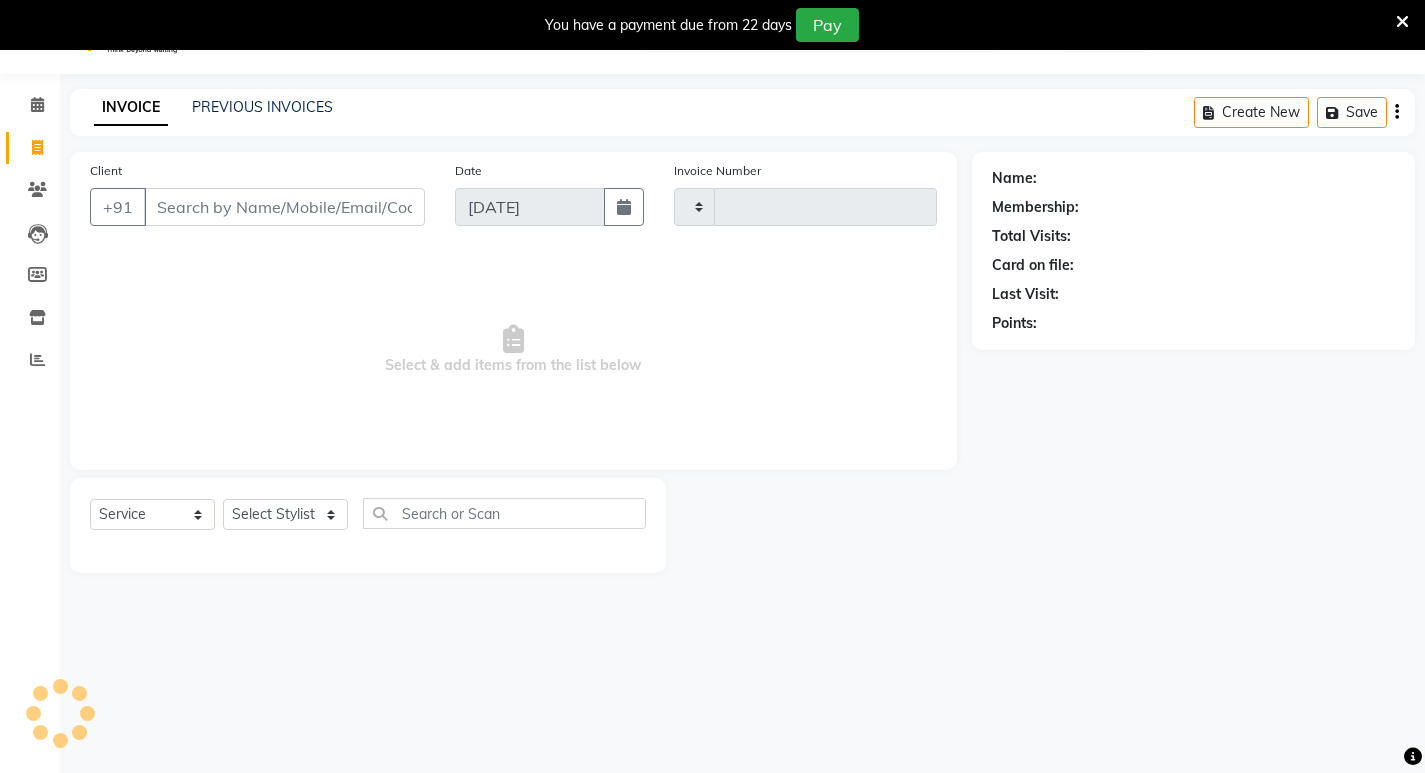 type on "4863" 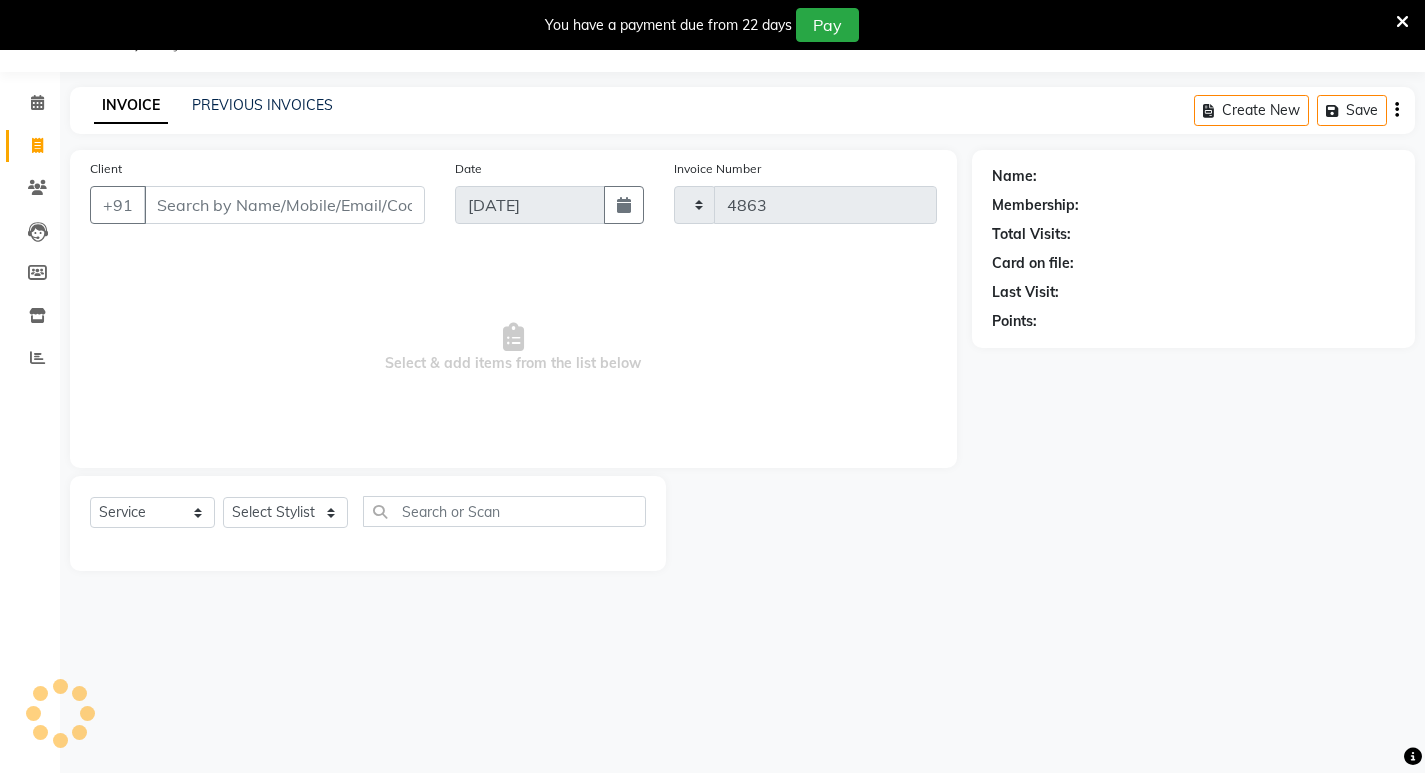 select on "4529" 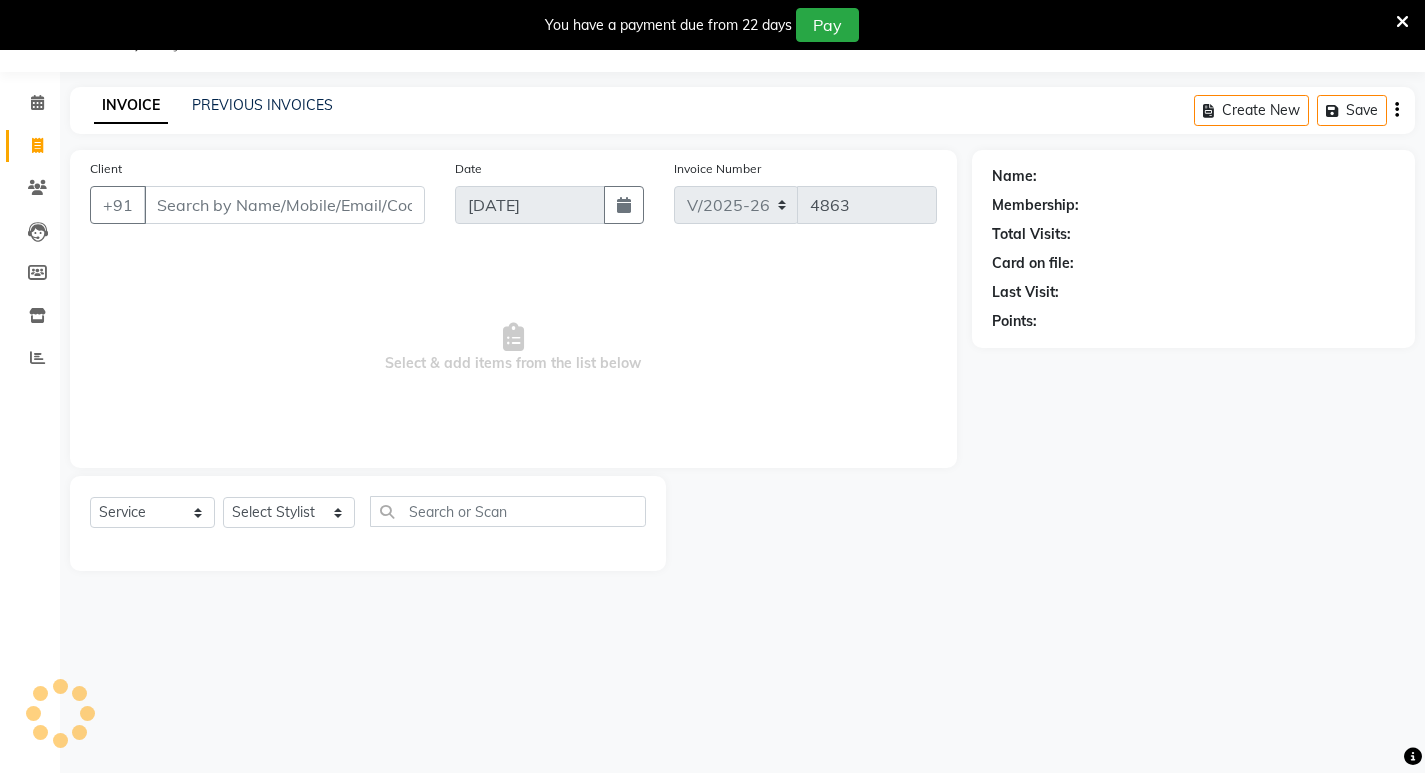 click on "Client" at bounding box center [284, 205] 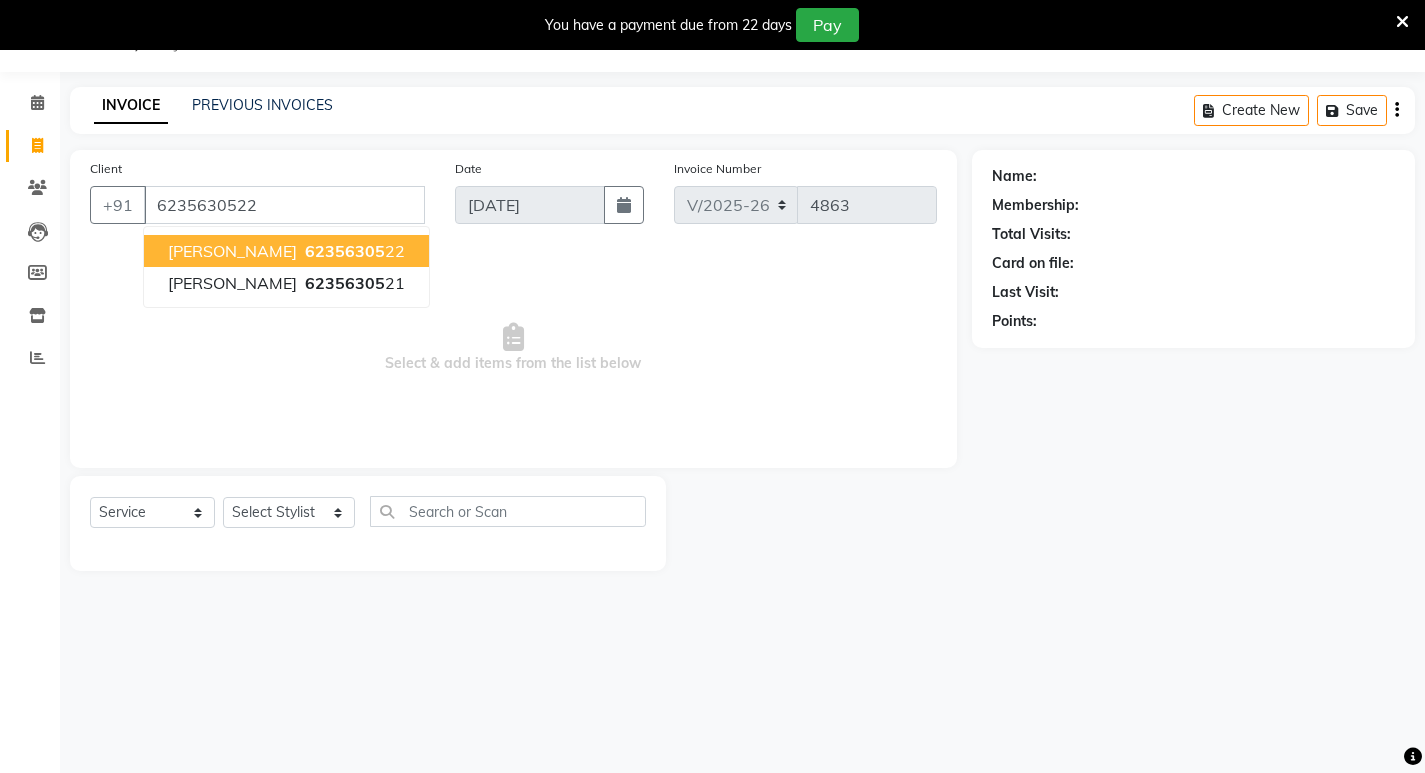 type on "6235630522" 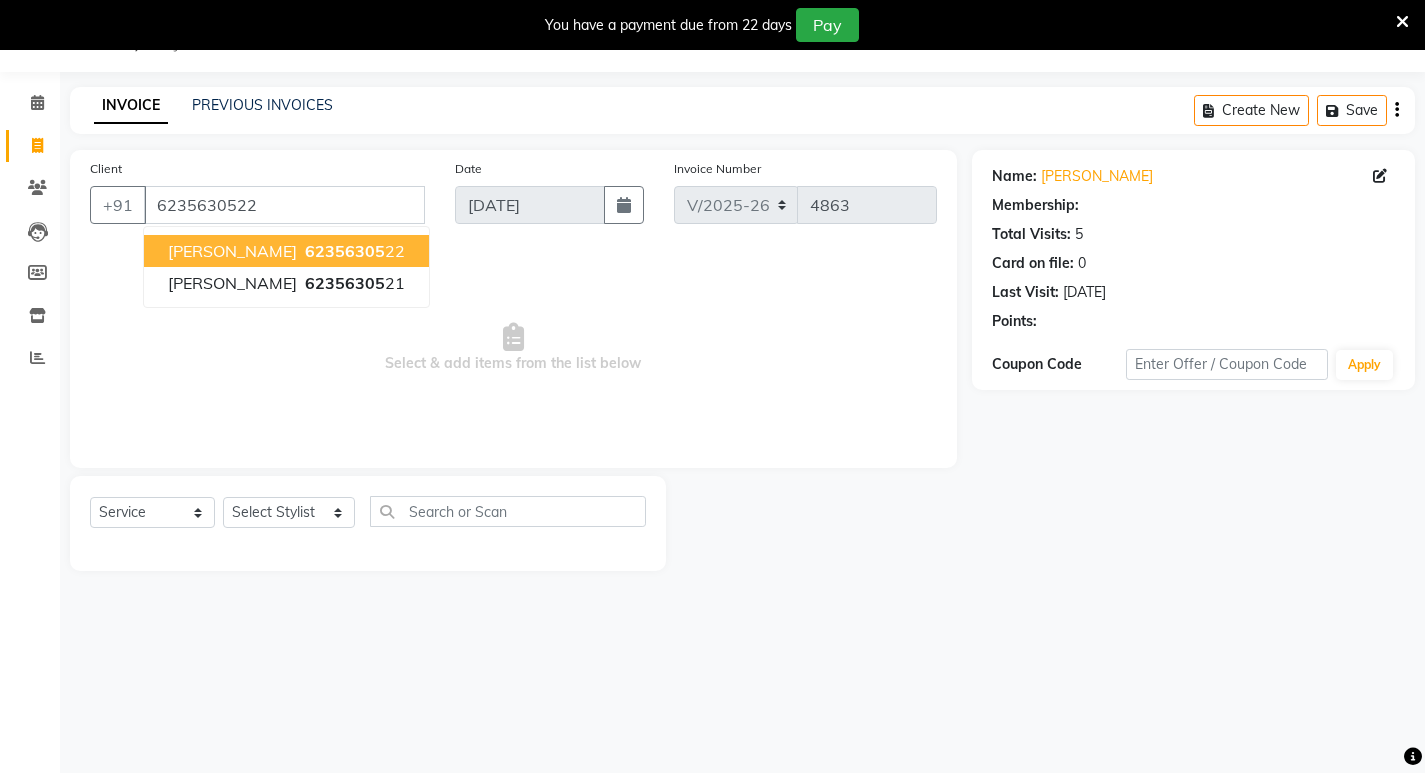 select on "1: Object" 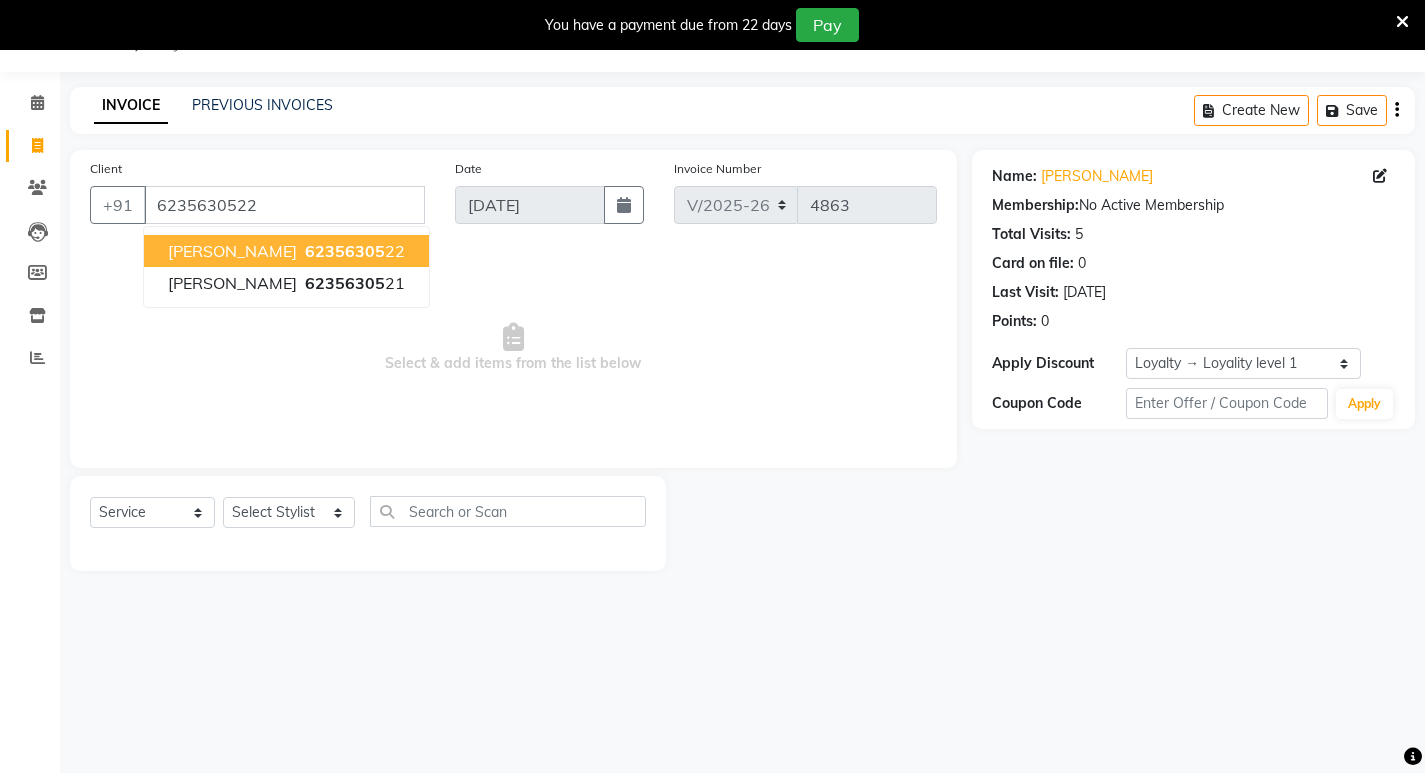 click on "nimmi   62356305 22" at bounding box center (286, 251) 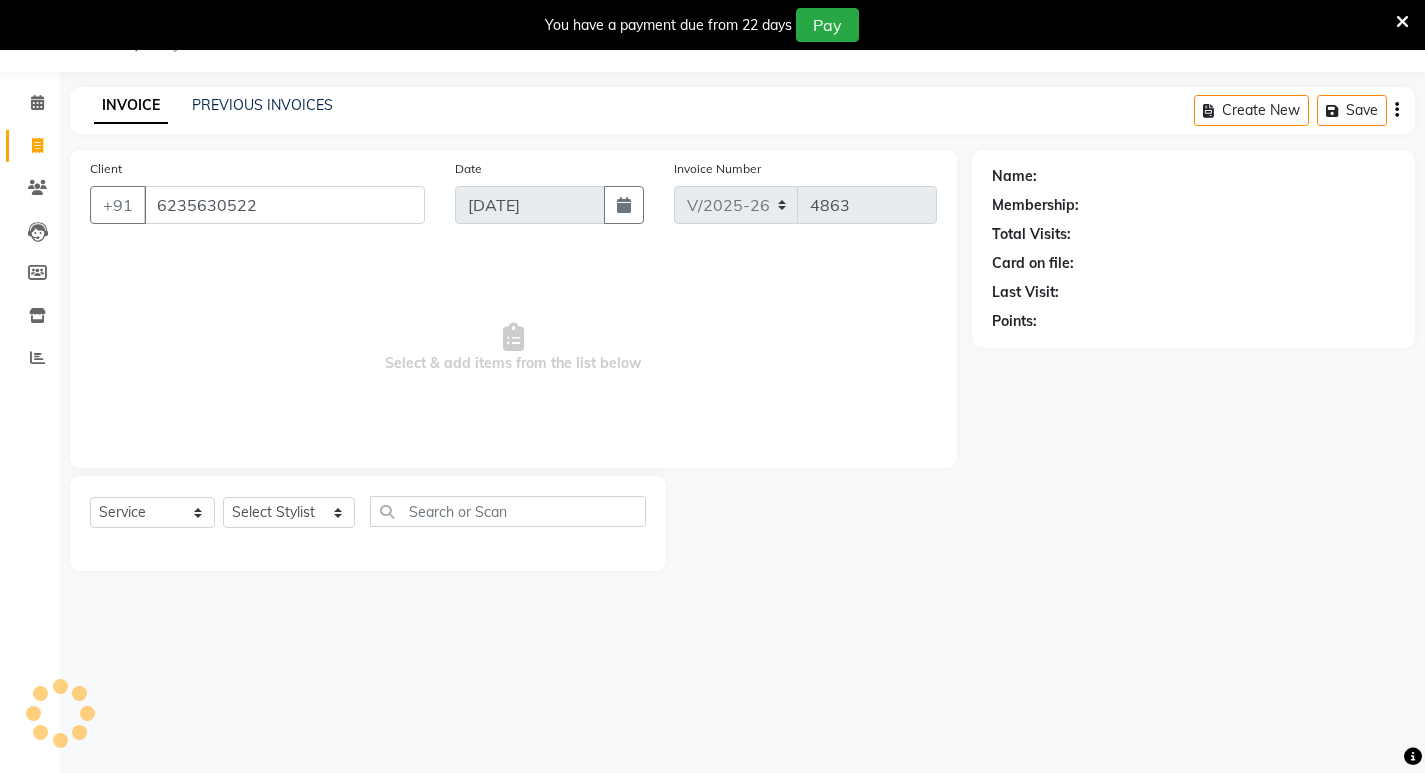 select on "1: Object" 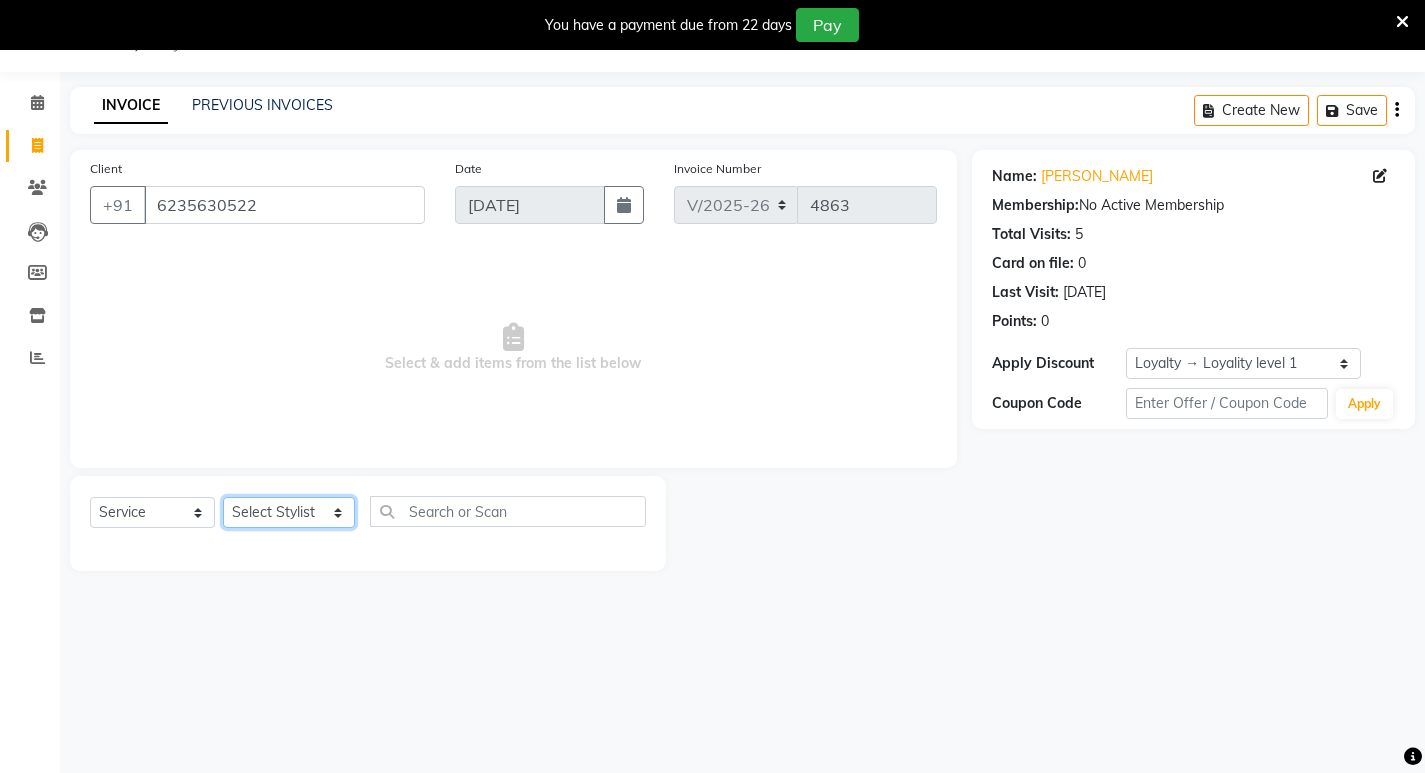 click on "Select Stylist [PERSON_NAME] Admin [PERSON_NAME]  [PERSON_NAME] [PERSON_NAME] [PERSON_NAME]  M [PERSON_NAME]  [PERSON_NAME]  P [PERSON_NAME] KOLLAM ASHTAMUDI NEW  [PERSON_NAME] [PERSON_NAME] [PERSON_NAME]  [PERSON_NAME] [PERSON_NAME] [PERSON_NAME] [PERSON_NAME] [PERSON_NAME] M [PERSON_NAME] SARIGA [PERSON_NAME] [PERSON_NAME] [PERSON_NAME] SIBI [PERSON_NAME] [PERSON_NAME] S" 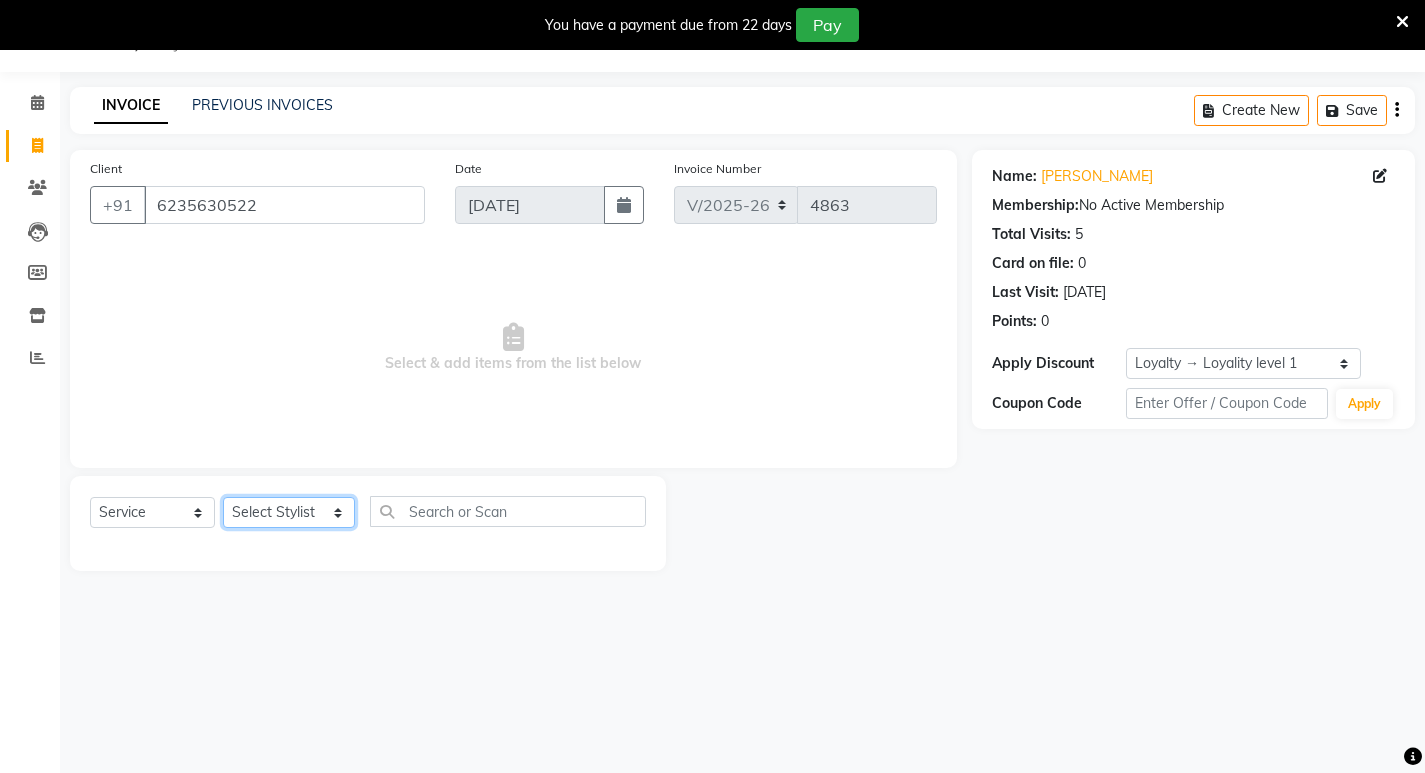 select on "41349" 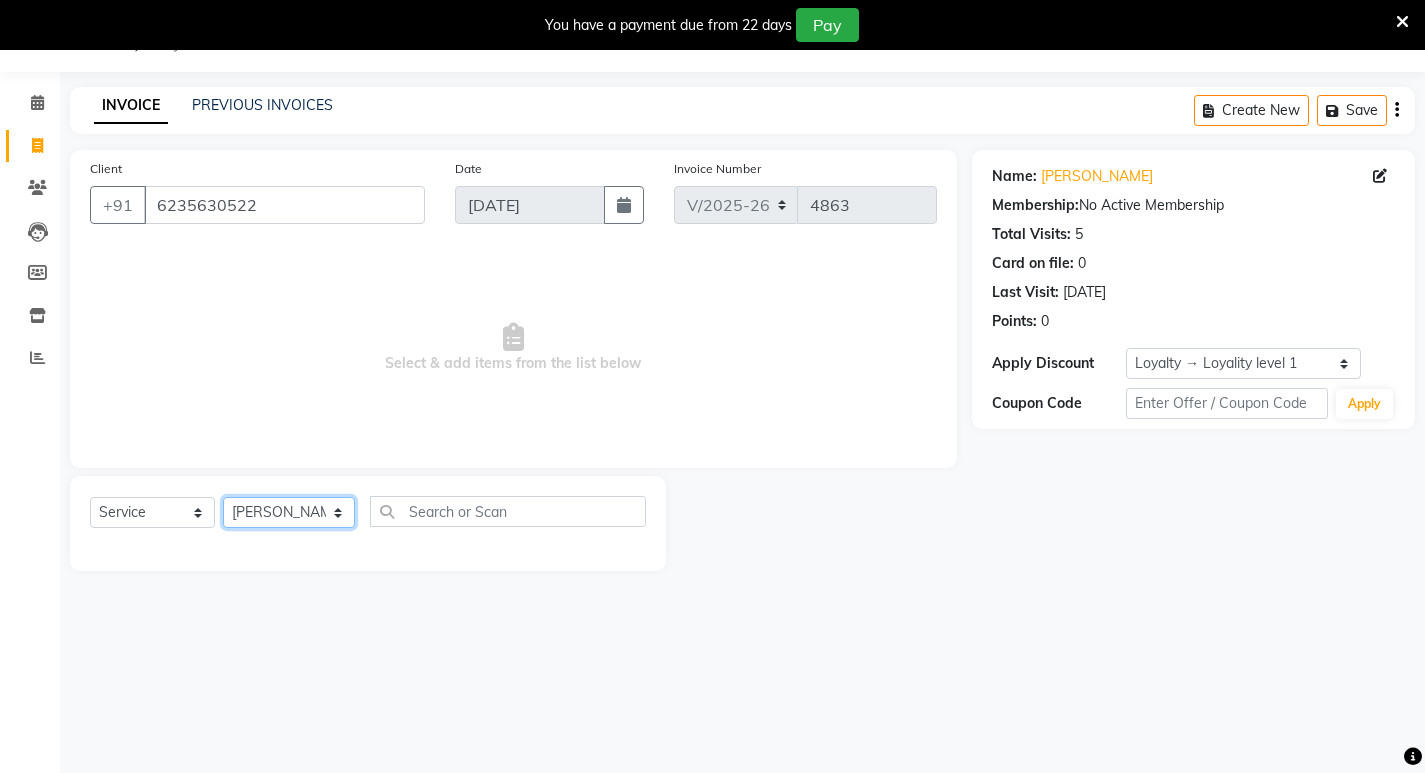 click on "Select Stylist [PERSON_NAME] Admin [PERSON_NAME]  [PERSON_NAME] [PERSON_NAME] [PERSON_NAME]  M [PERSON_NAME]  [PERSON_NAME]  P [PERSON_NAME] KOLLAM ASHTAMUDI NEW  [PERSON_NAME] [PERSON_NAME] [PERSON_NAME]  [PERSON_NAME] [PERSON_NAME] [PERSON_NAME] [PERSON_NAME] [PERSON_NAME] M [PERSON_NAME] SARIGA [PERSON_NAME] [PERSON_NAME] [PERSON_NAME] SIBI [PERSON_NAME] [PERSON_NAME] S" 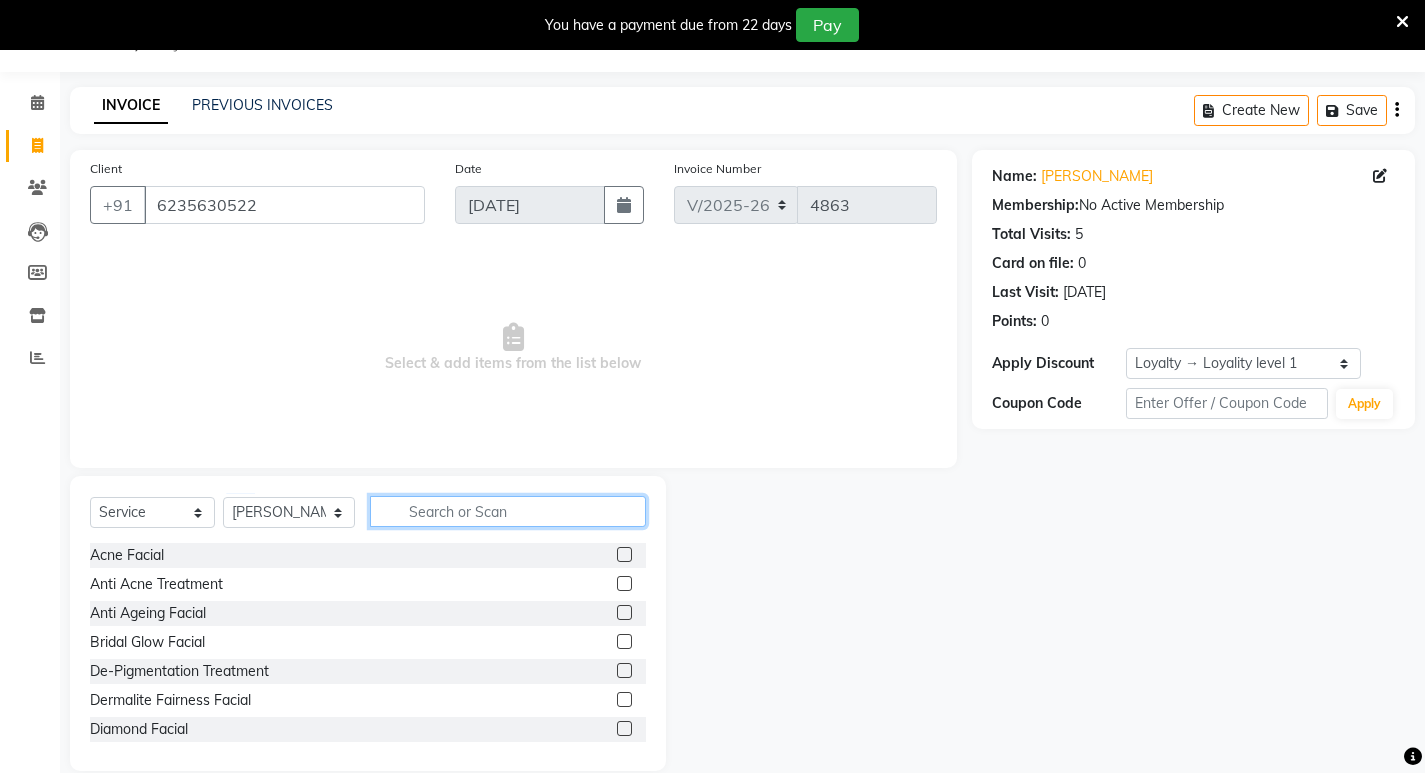 click 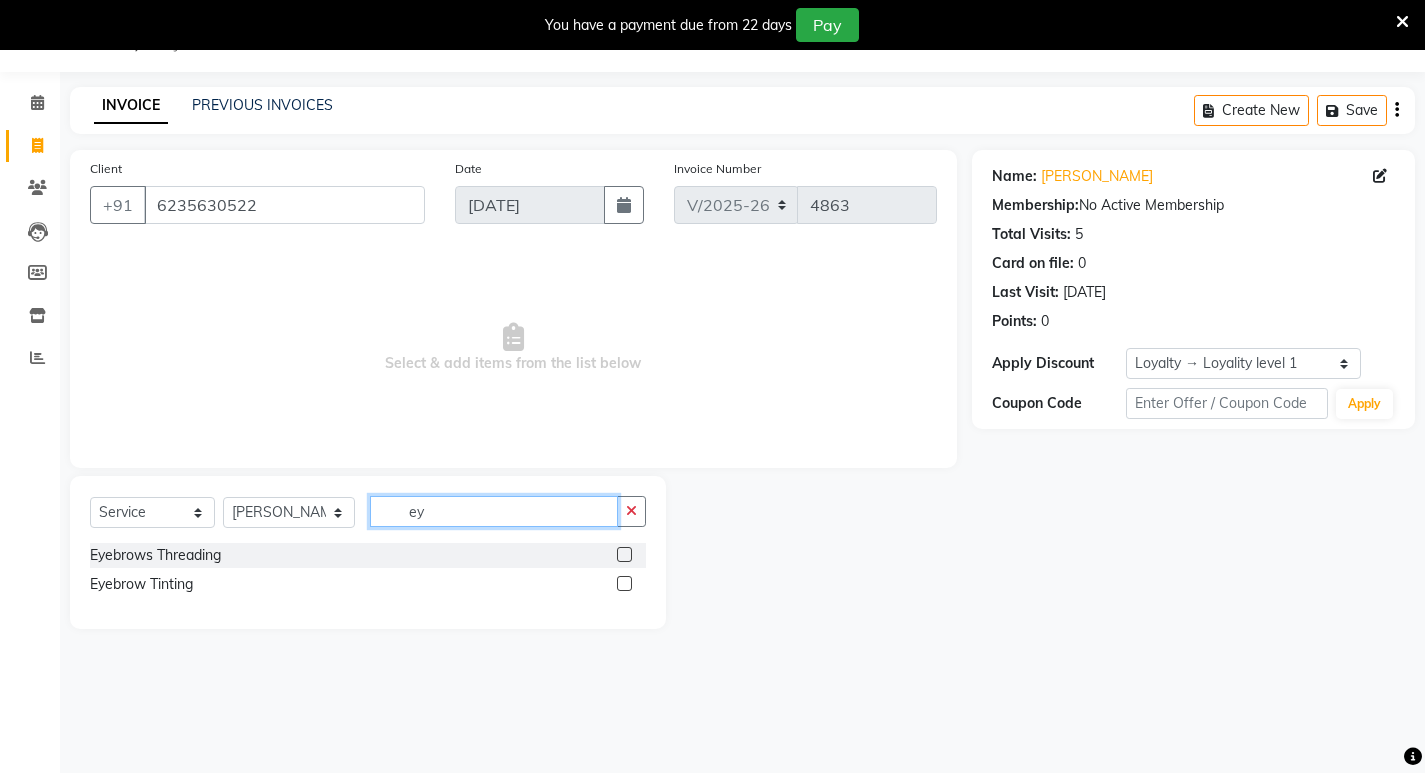 type on "ey" 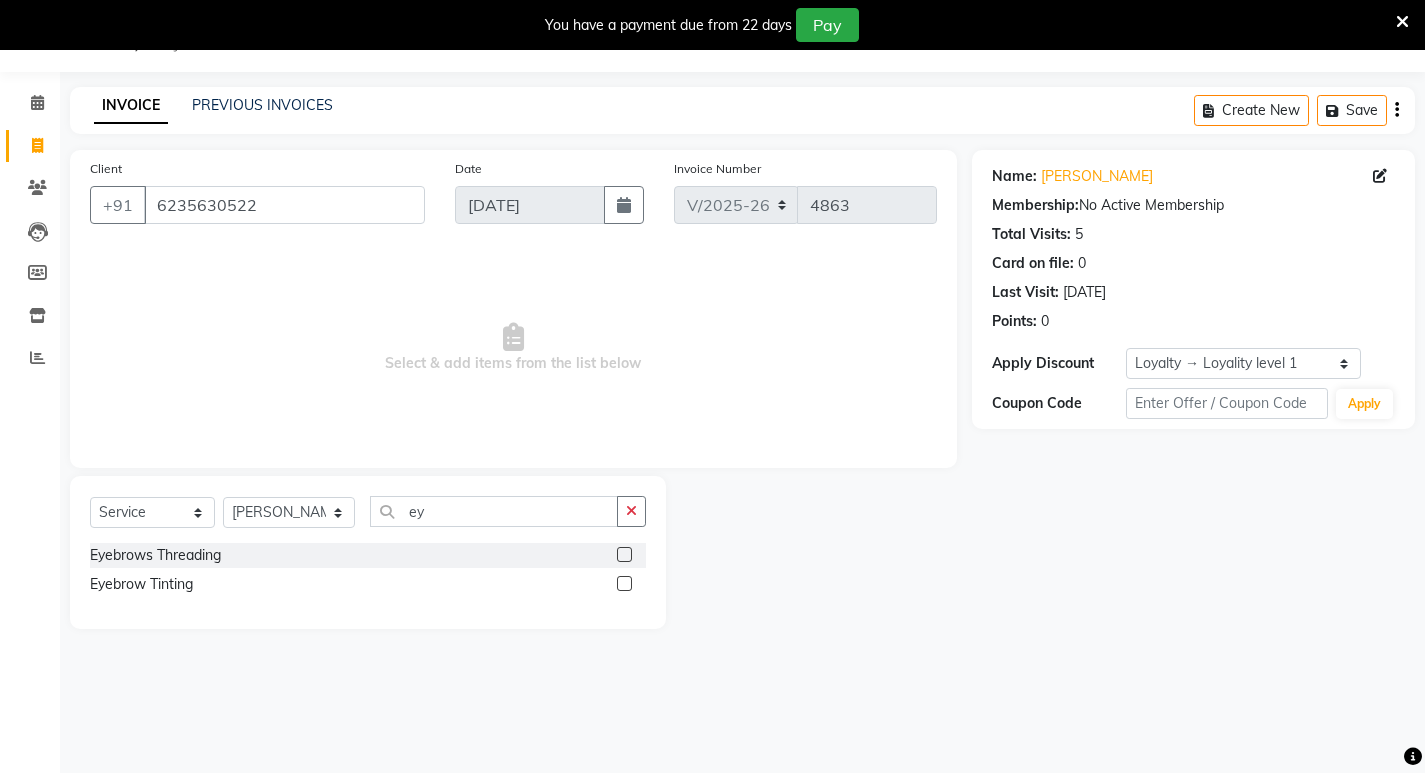 click 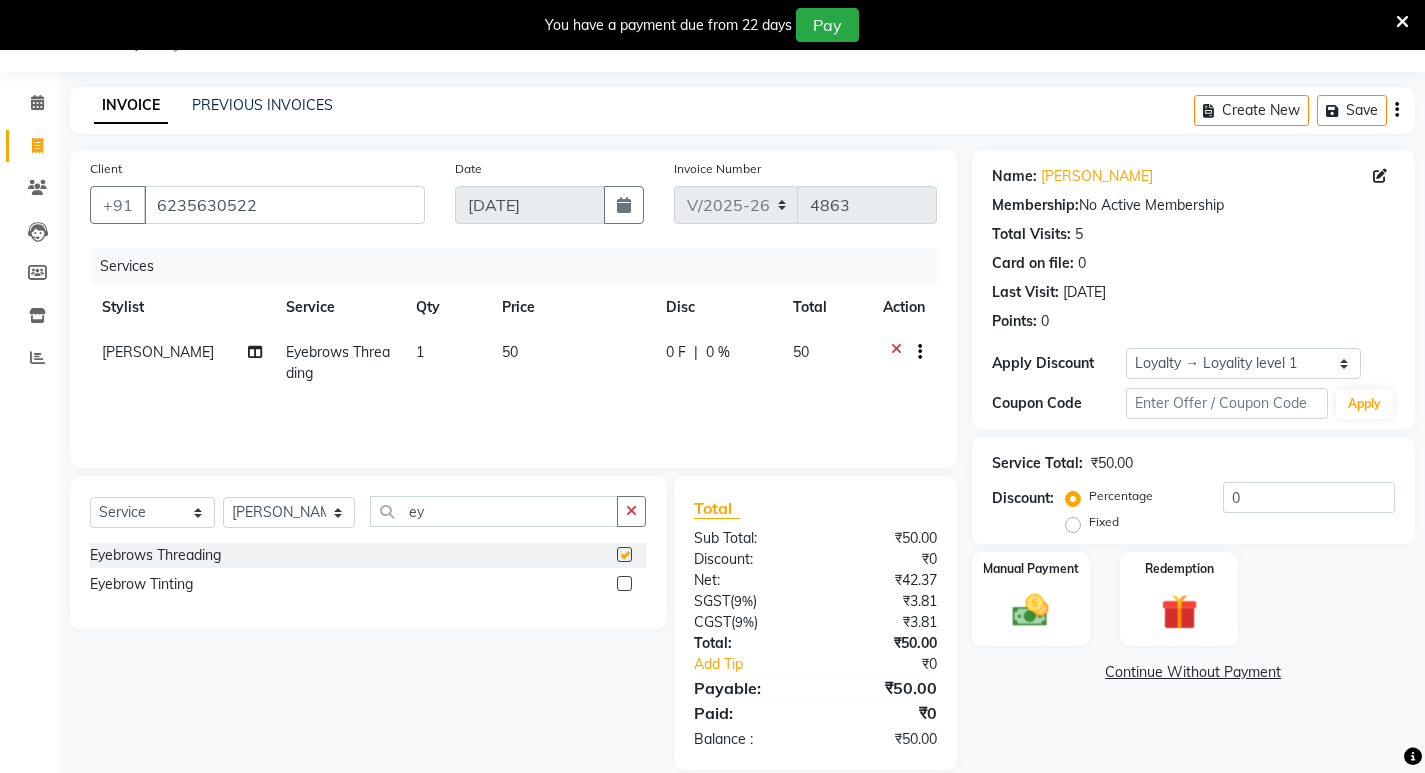 checkbox on "false" 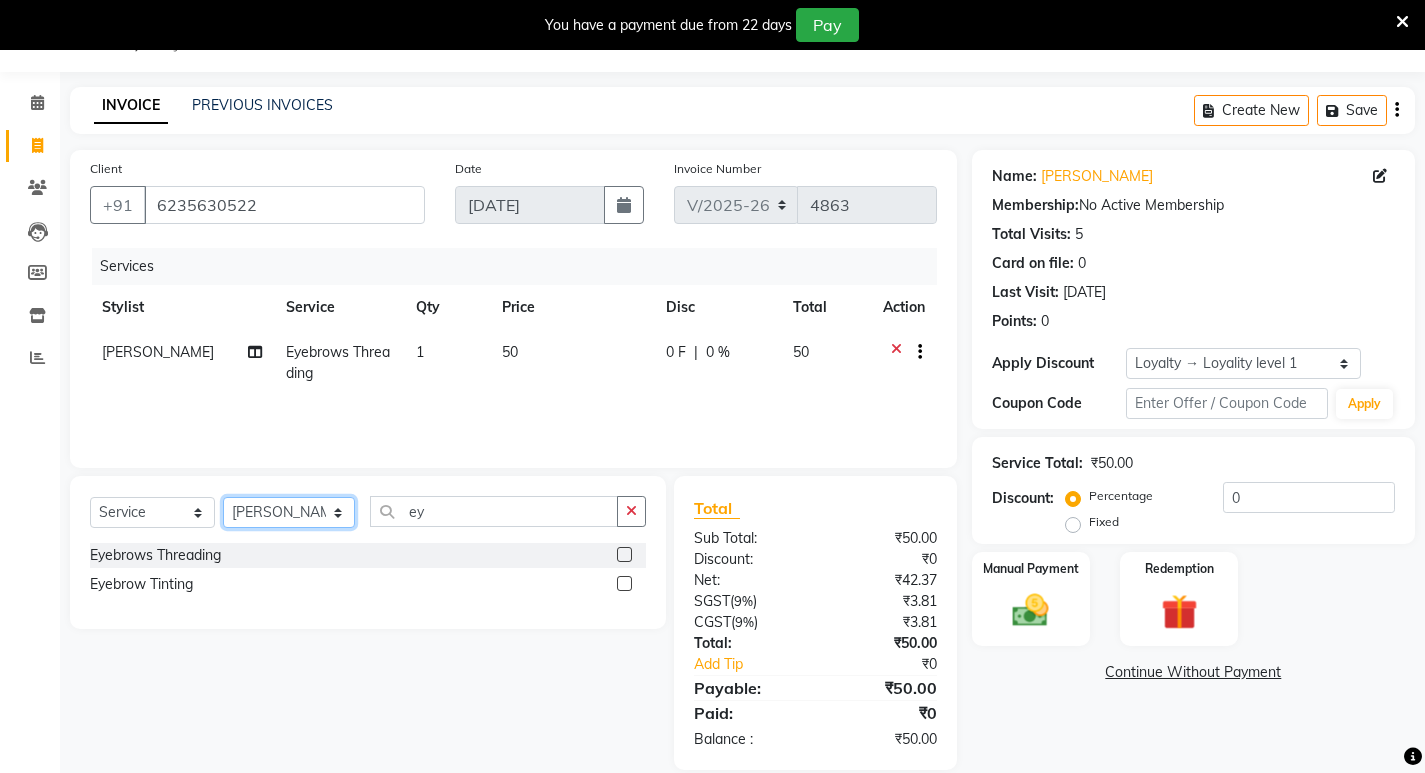 click on "Select Stylist [PERSON_NAME] Admin [PERSON_NAME]  [PERSON_NAME] [PERSON_NAME] [PERSON_NAME]  M [PERSON_NAME]  [PERSON_NAME]  P [PERSON_NAME] KOLLAM ASHTAMUDI NEW  [PERSON_NAME] [PERSON_NAME] [PERSON_NAME]  [PERSON_NAME] [PERSON_NAME] [PERSON_NAME] [PERSON_NAME] [PERSON_NAME] M [PERSON_NAME] SARIGA [PERSON_NAME] [PERSON_NAME] [PERSON_NAME] SIBI [PERSON_NAME] [PERSON_NAME] S" 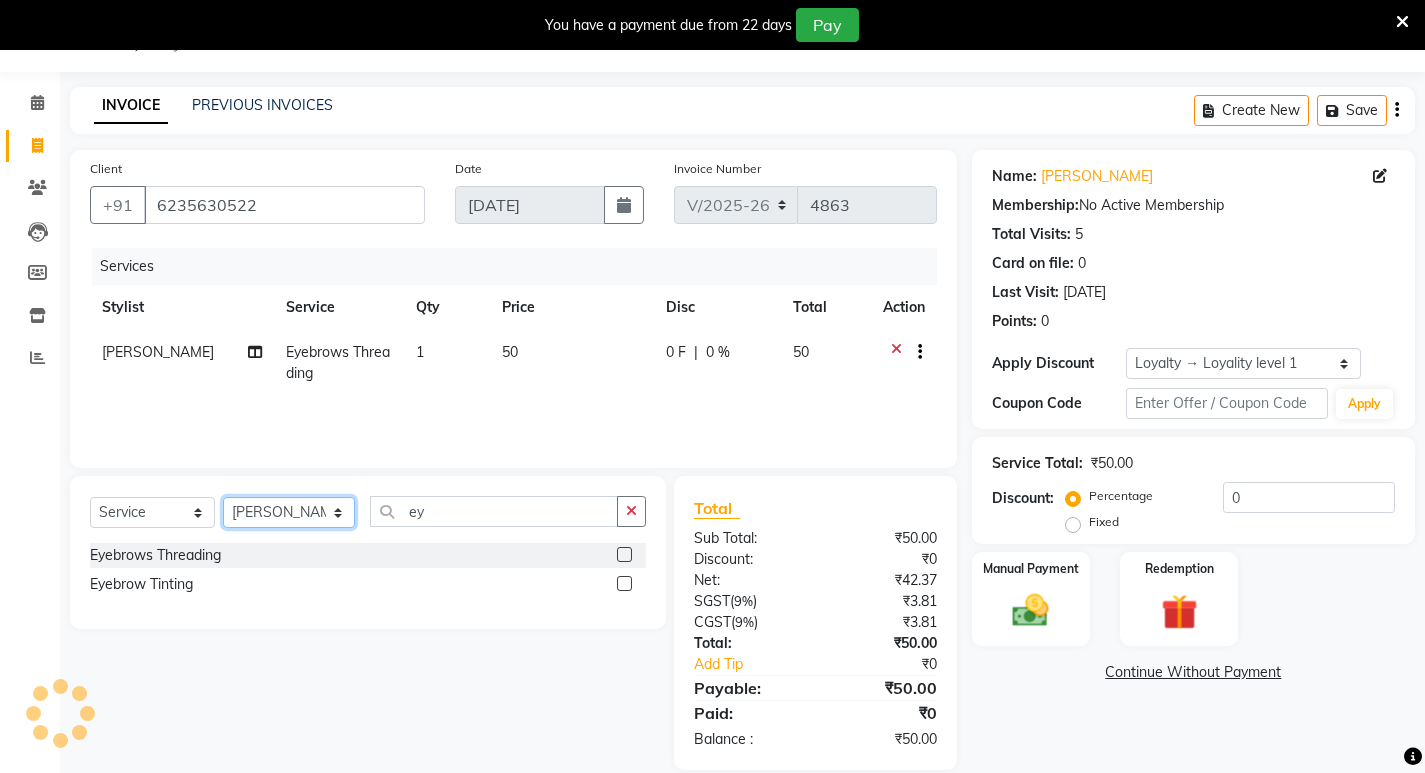 select on "67520" 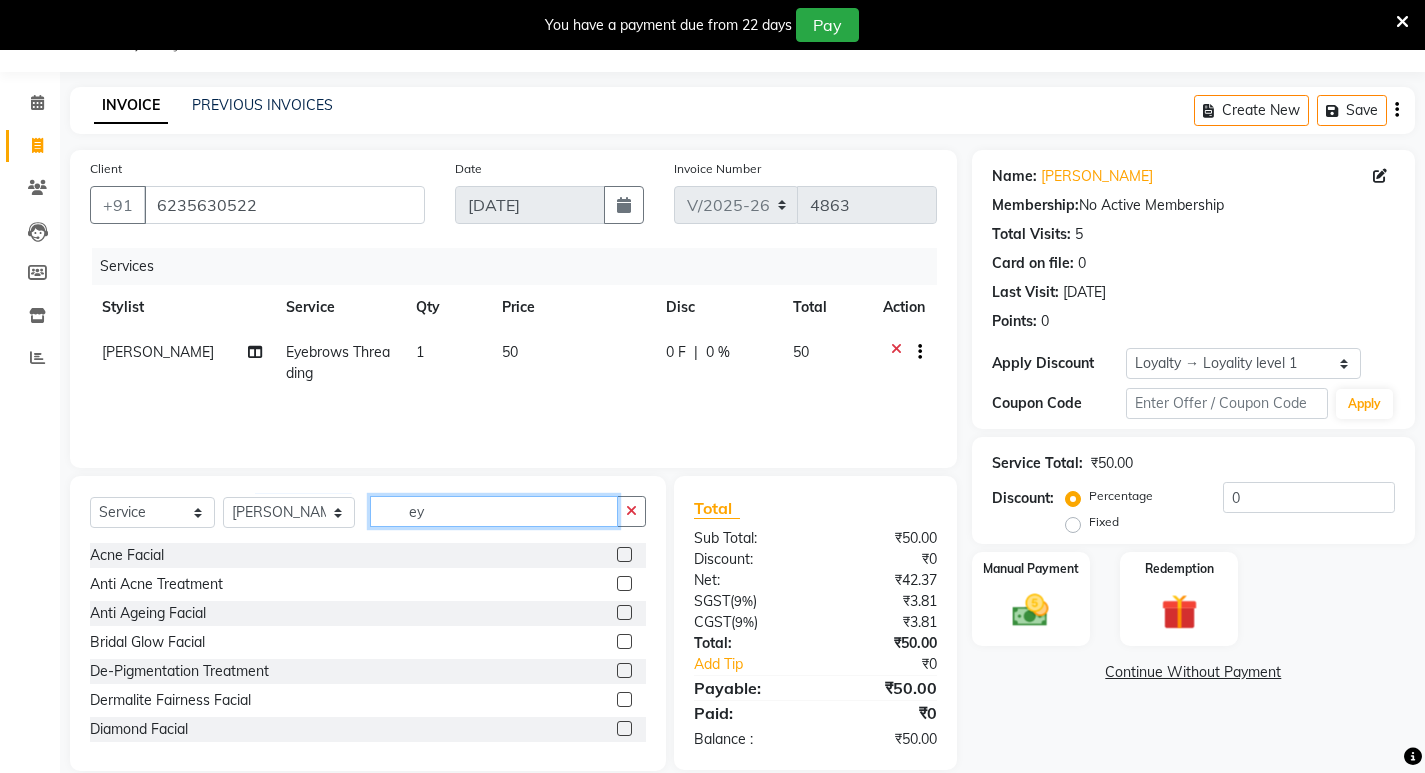 click on "ey" 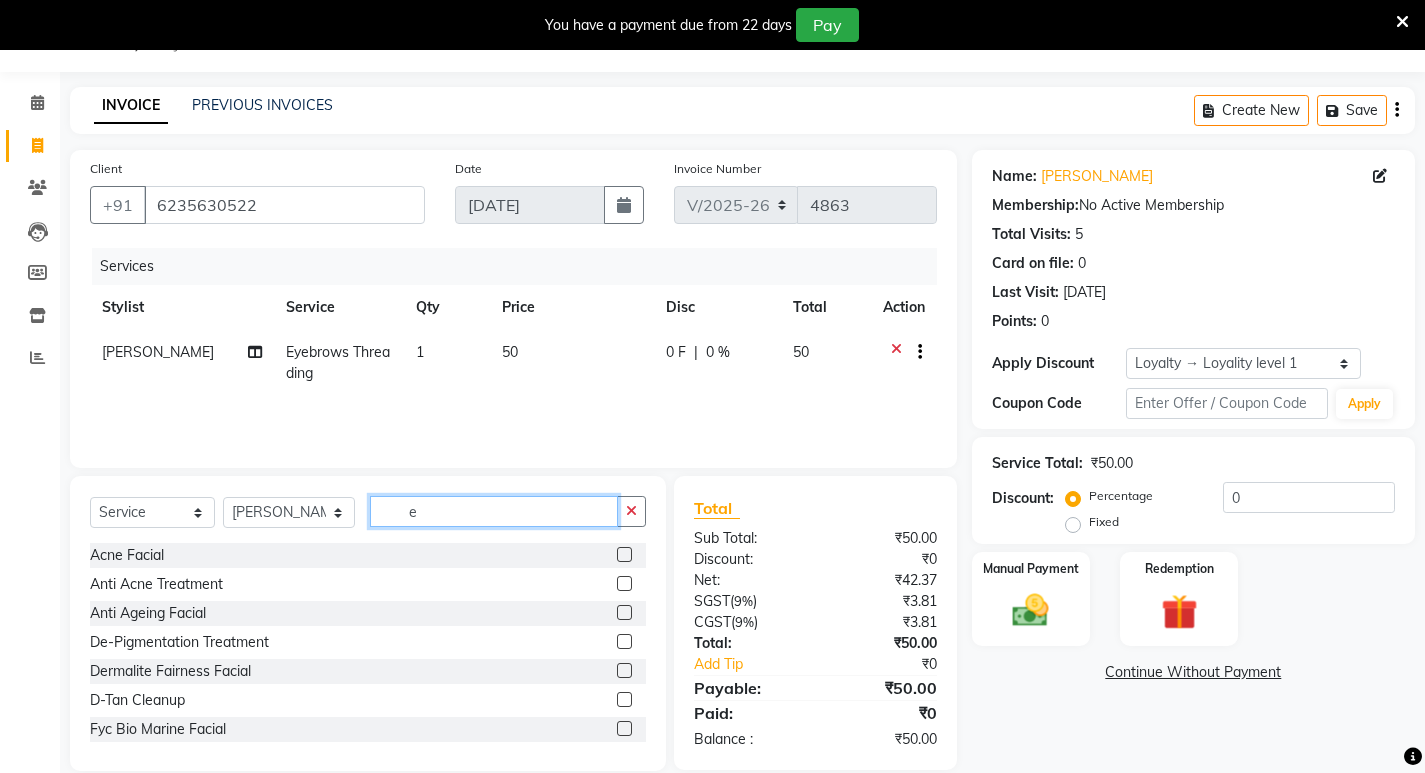 type on "ey" 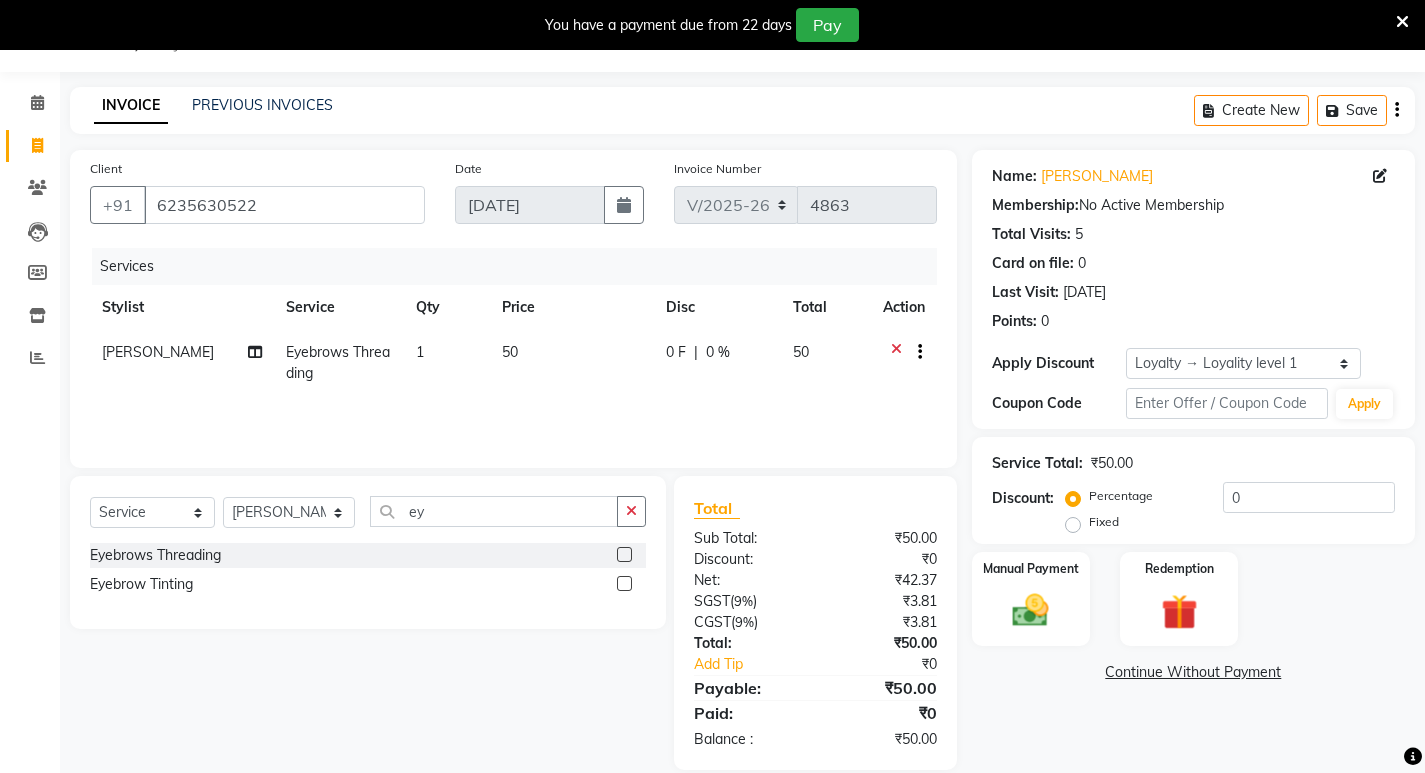 click 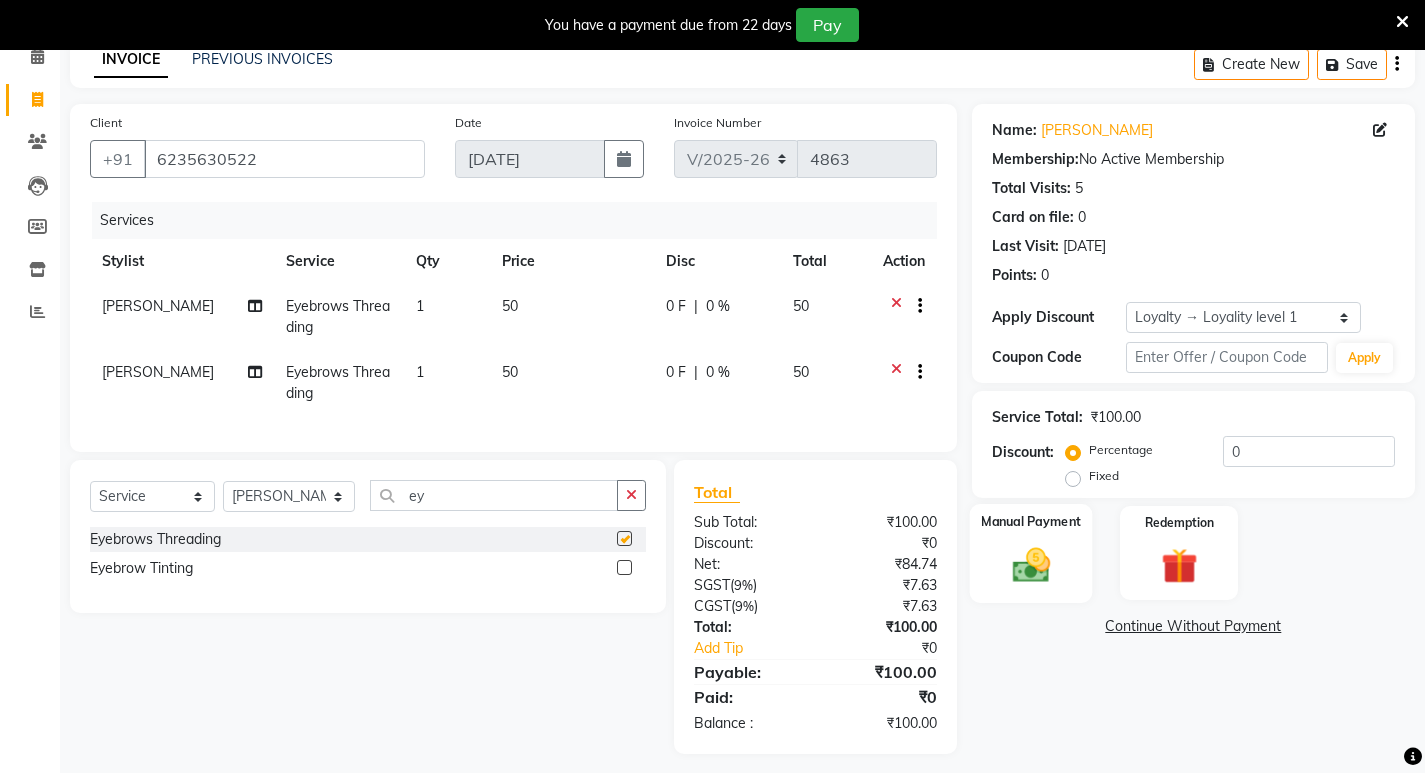 scroll, scrollTop: 122, scrollLeft: 0, axis: vertical 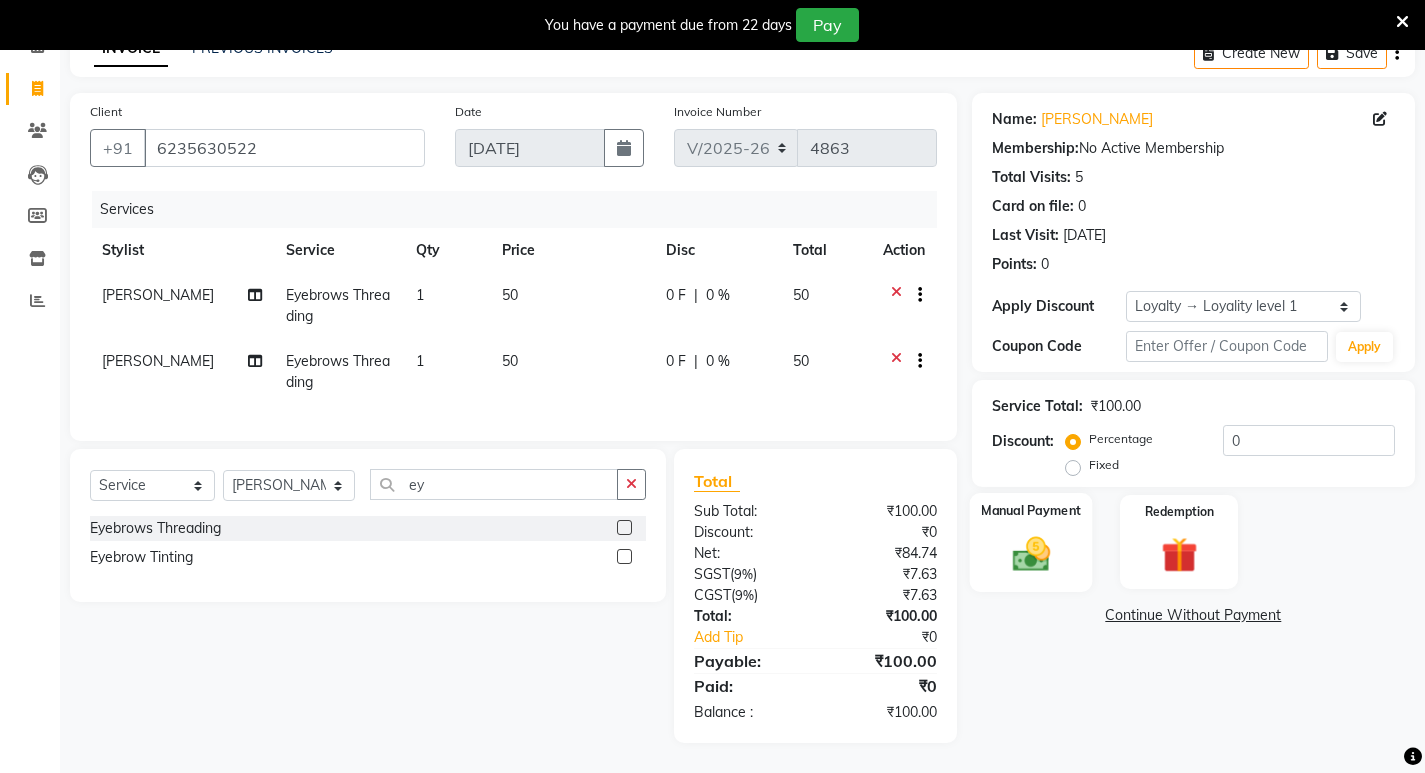 checkbox on "false" 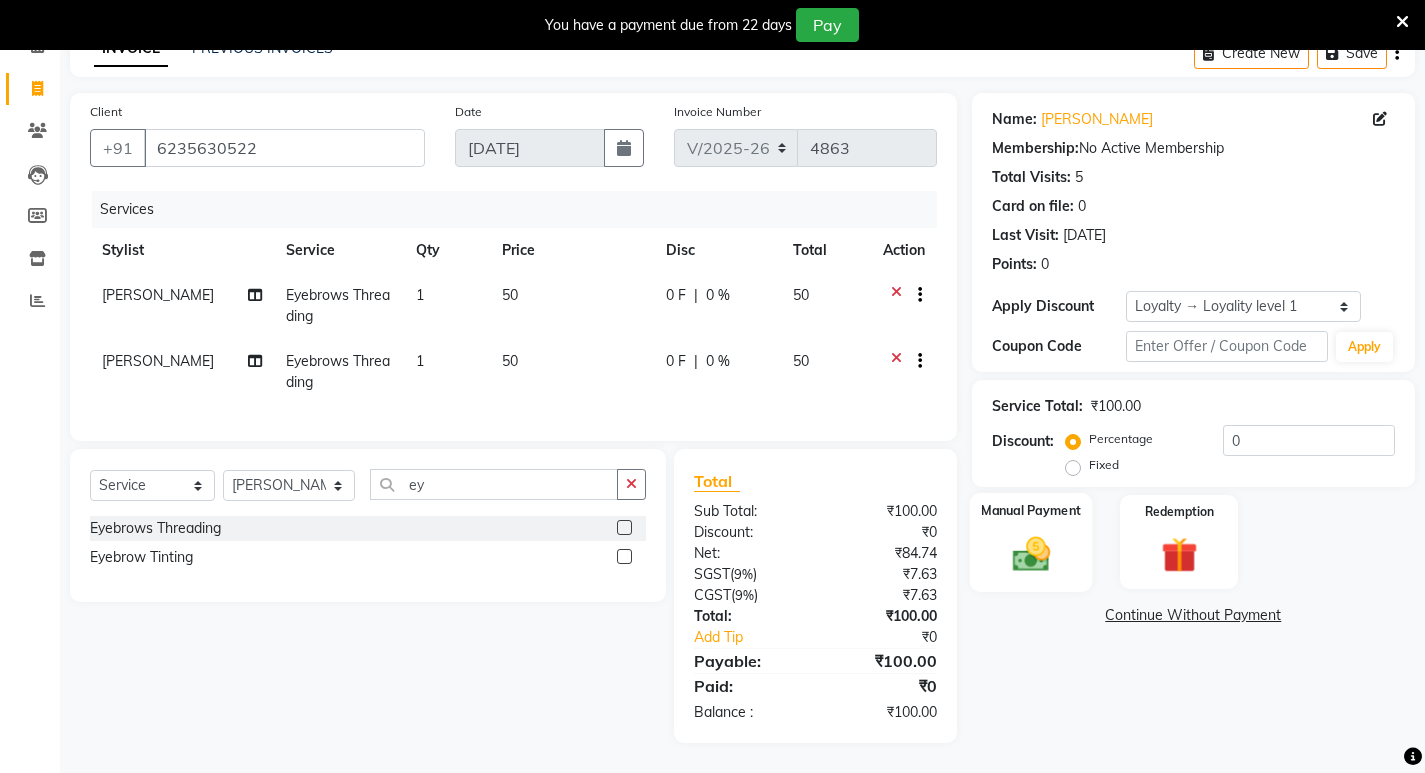 click 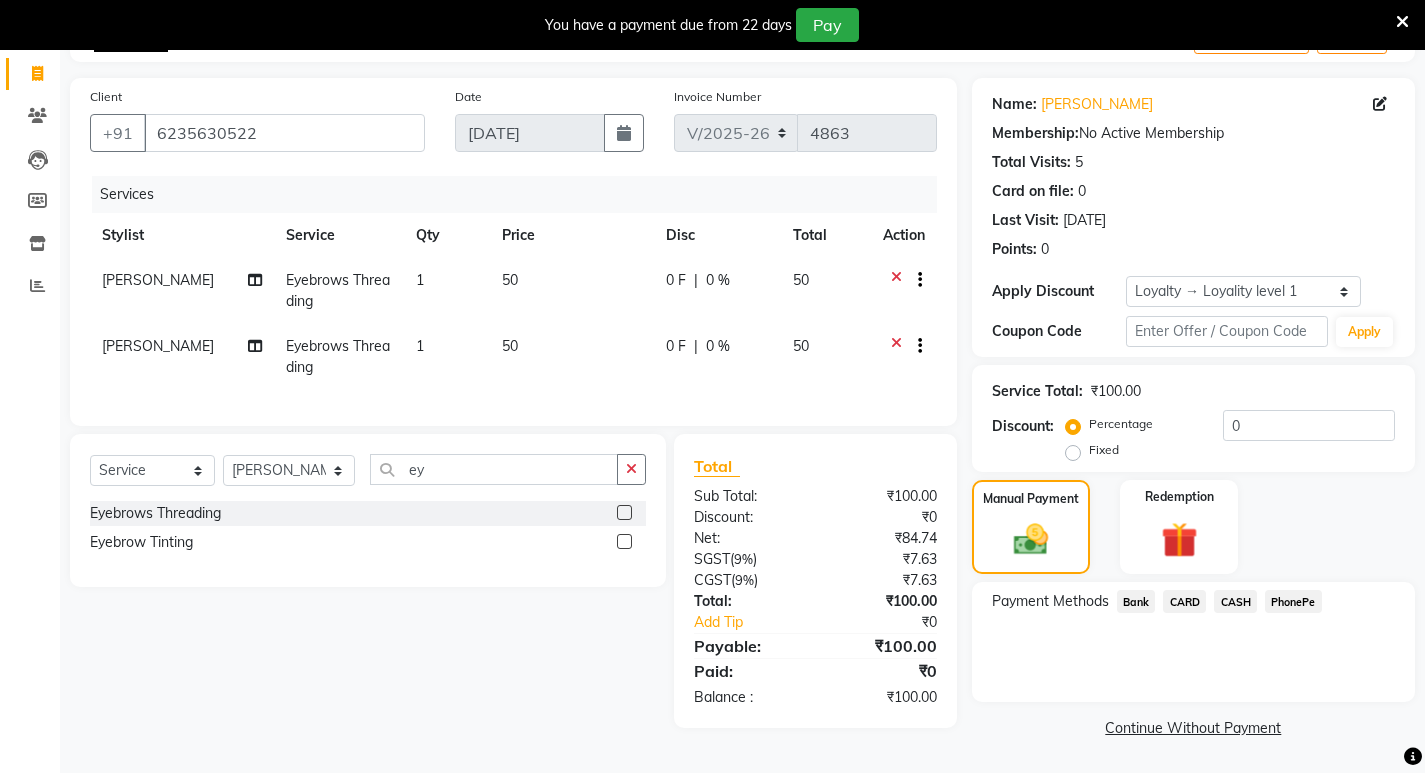 click on "PhonePe" 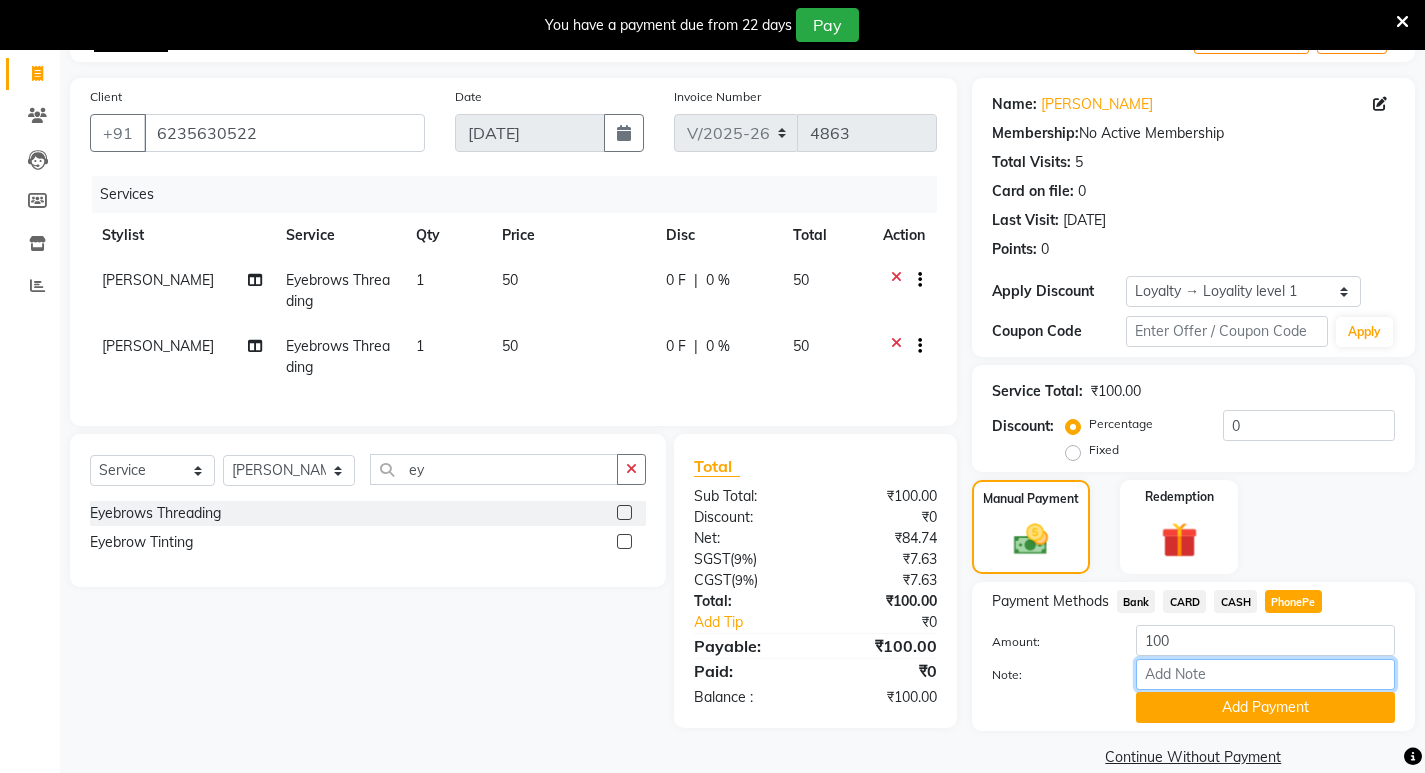 click on "Note:" at bounding box center (1265, 674) 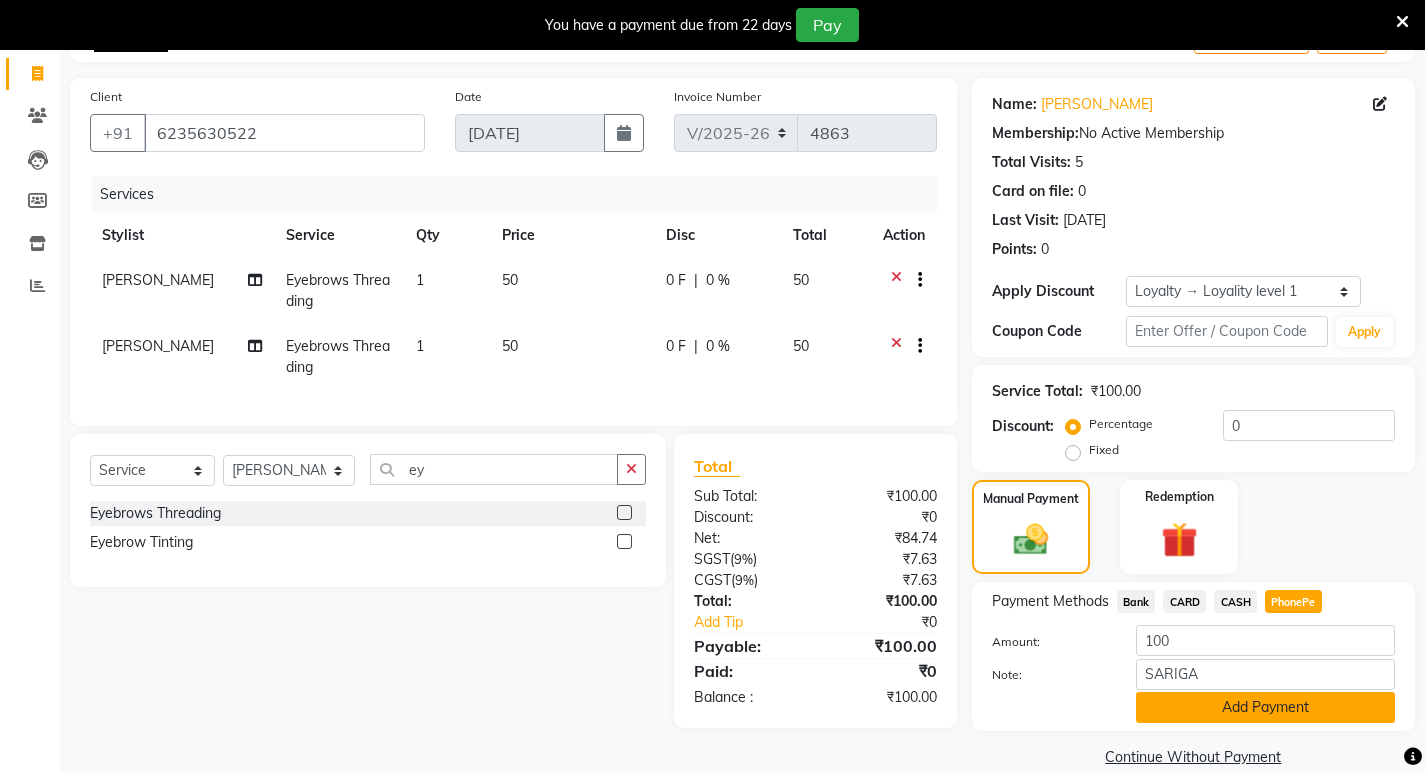 click on "Add Payment" 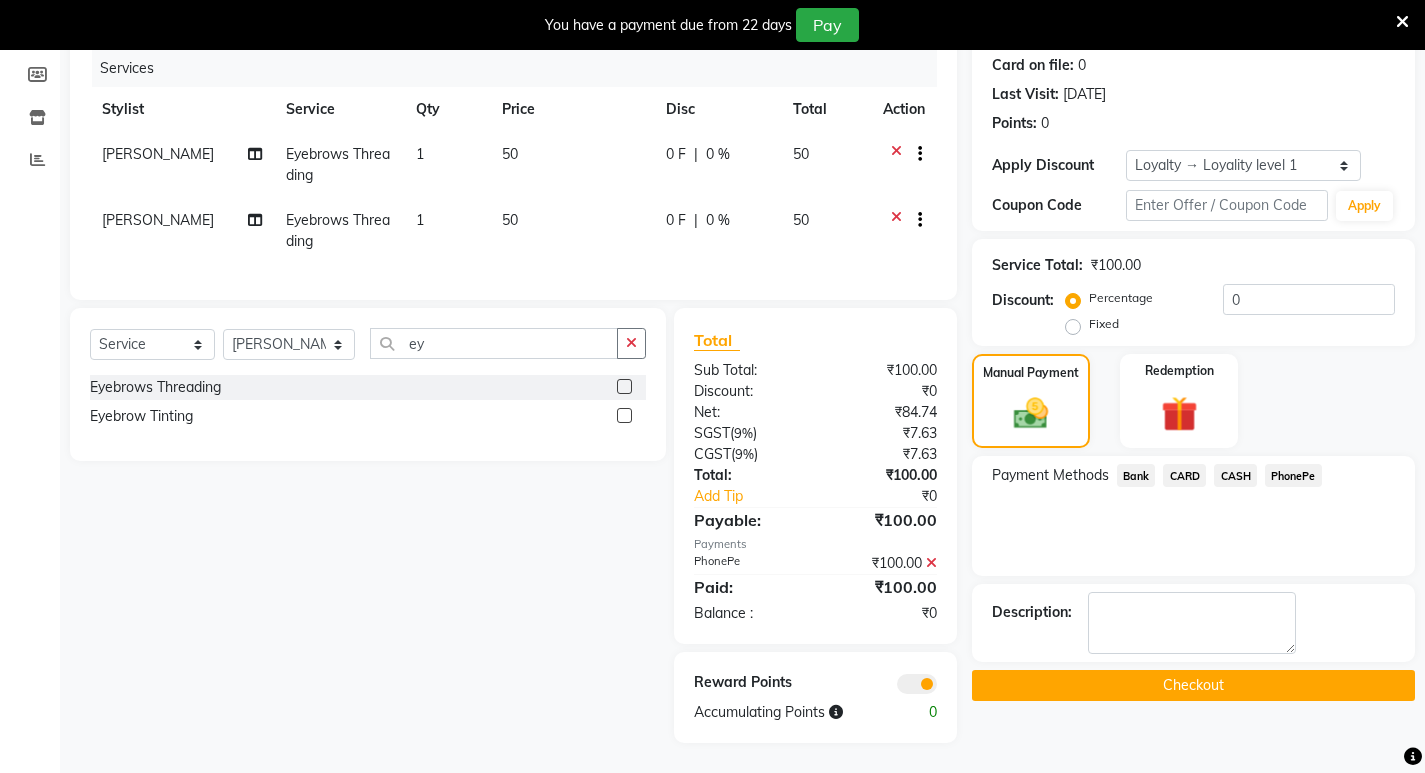 scroll, scrollTop: 263, scrollLeft: 0, axis: vertical 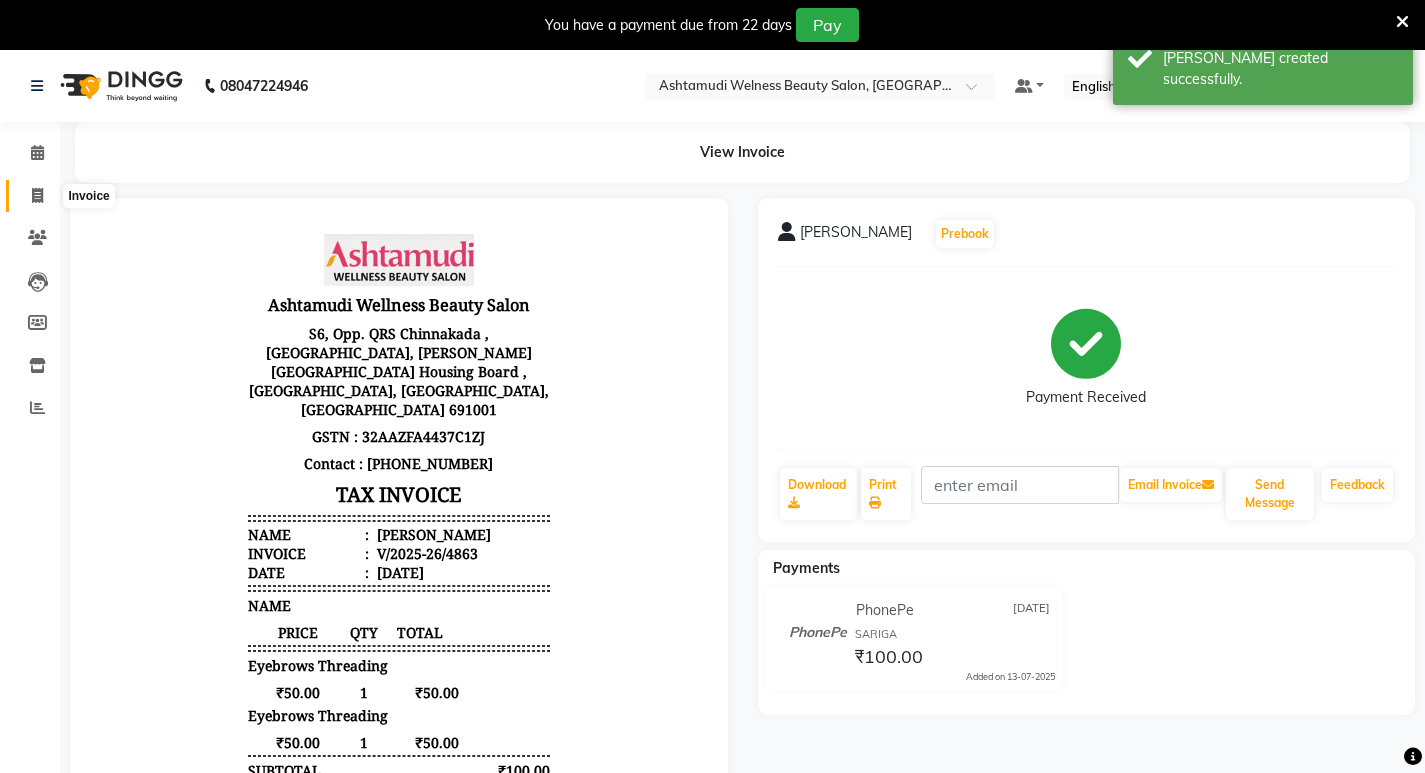 click 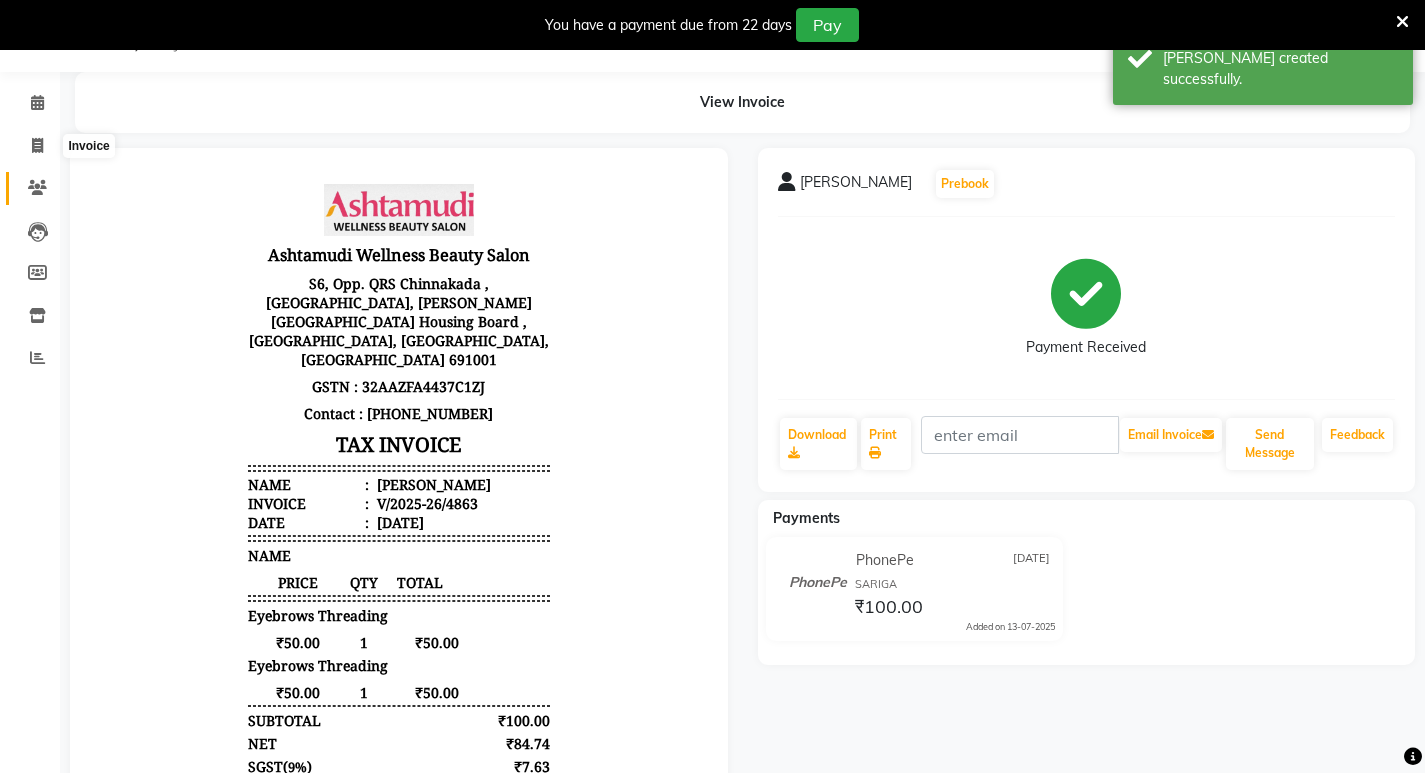 select on "4529" 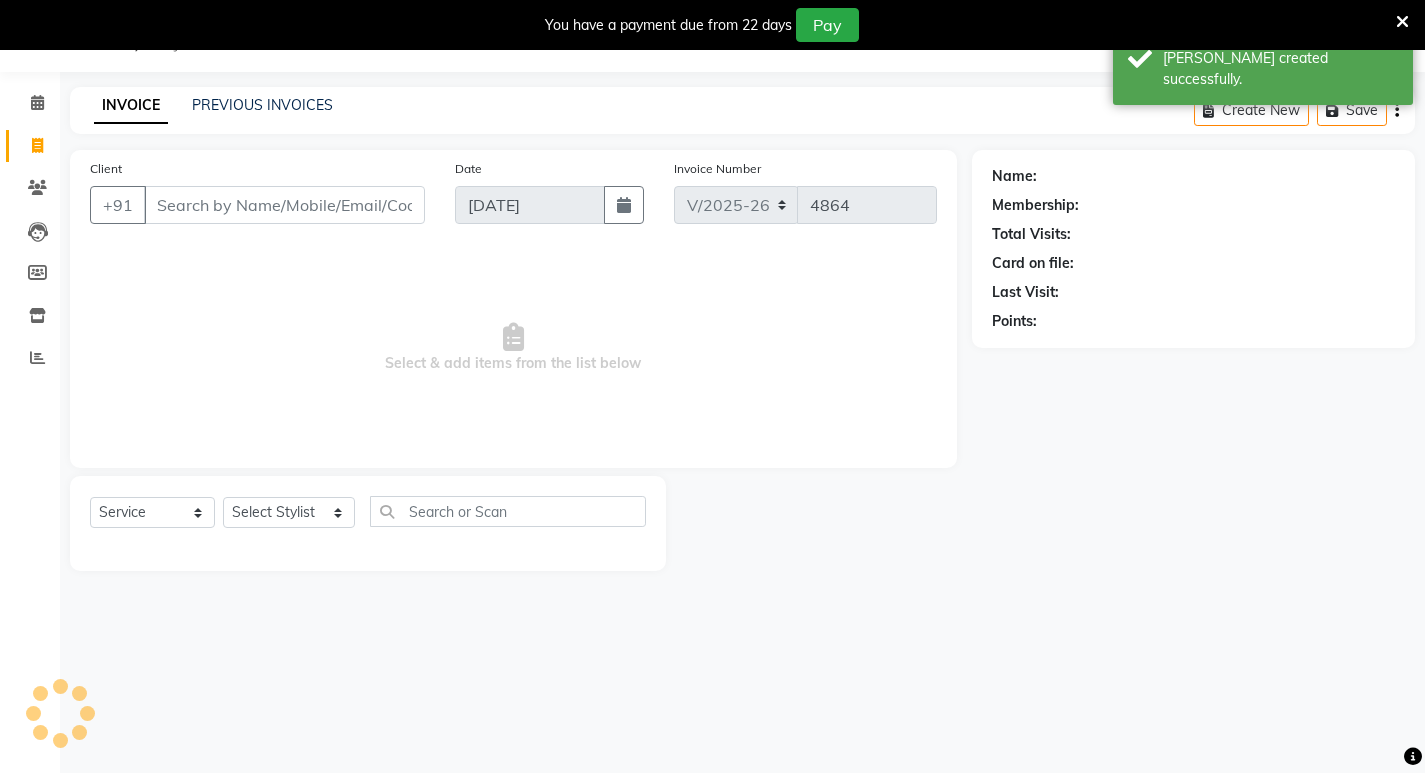 click on "Client" at bounding box center [284, 205] 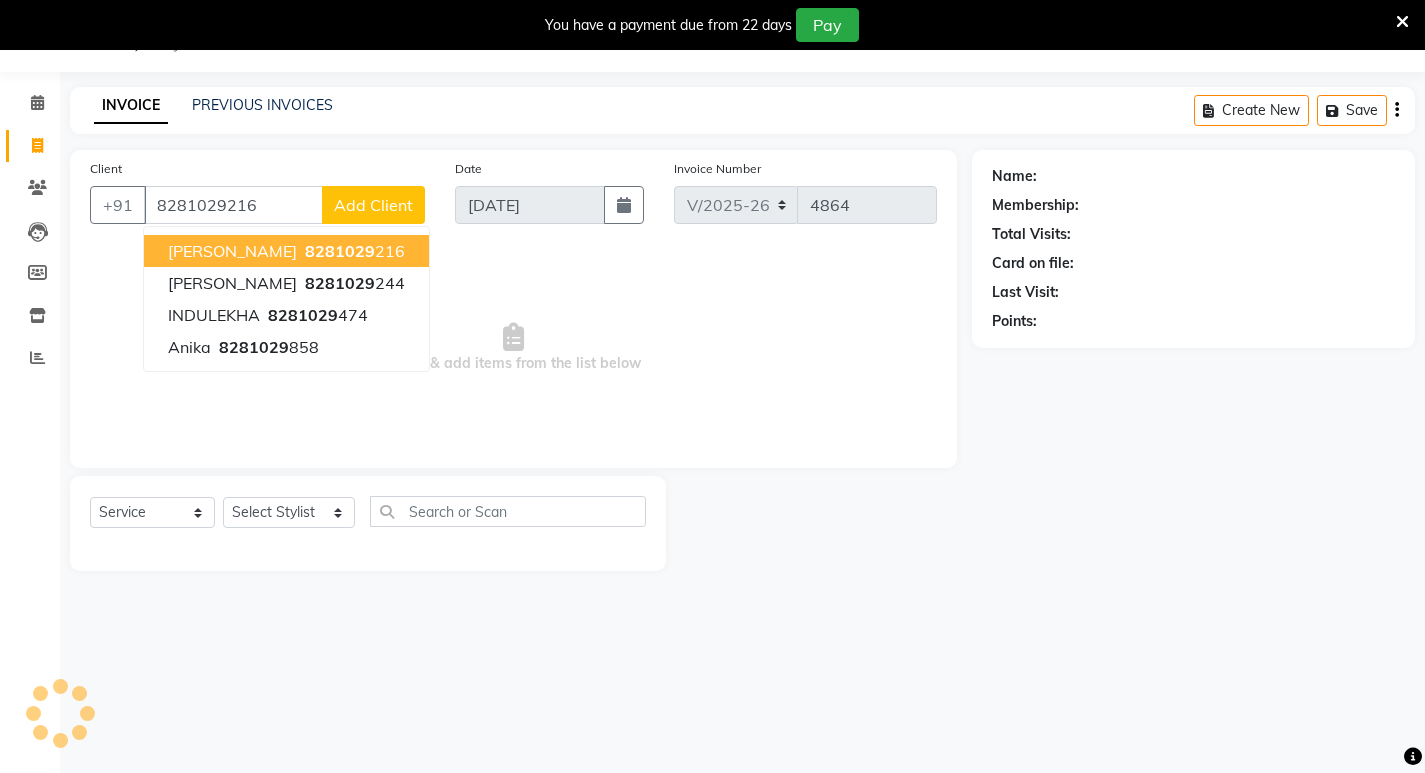 type on "8281029216" 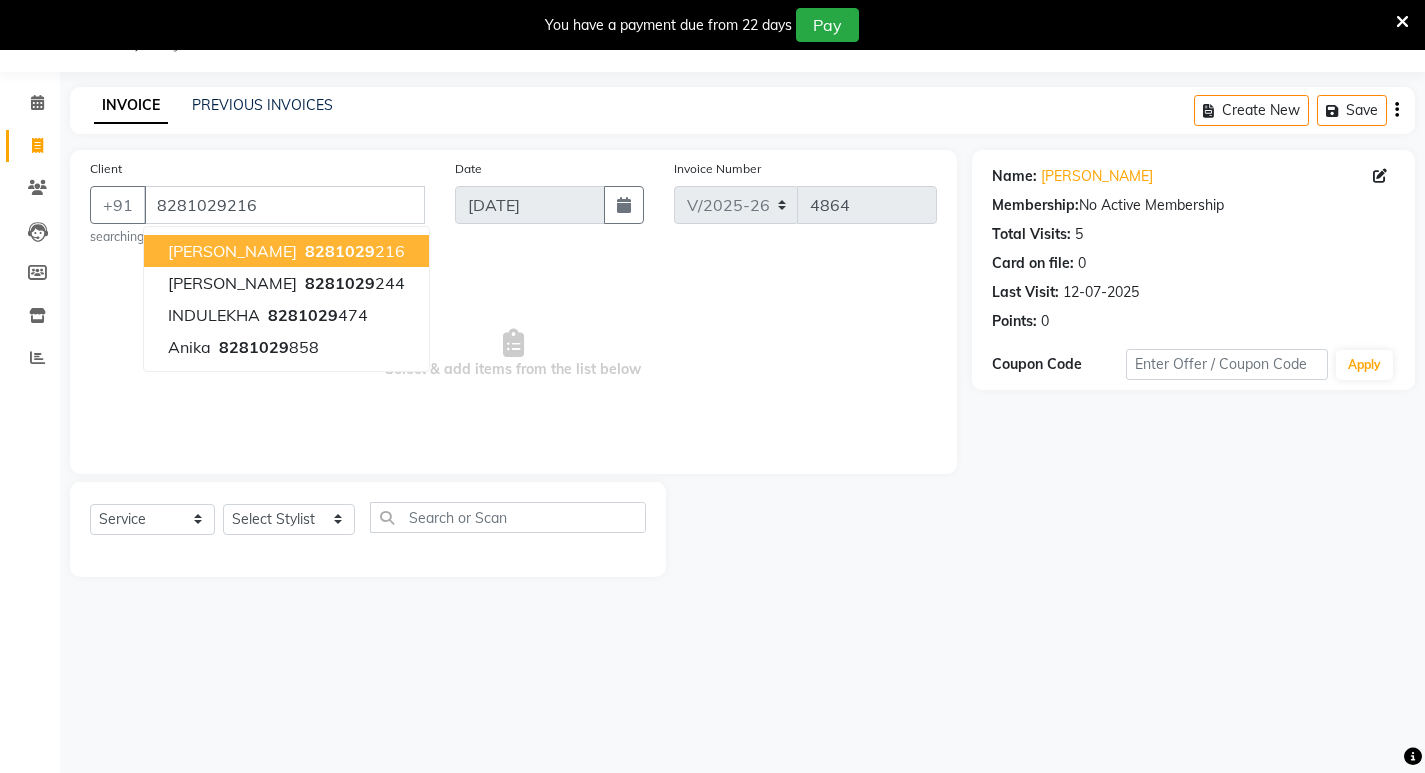 click on "kavya   8281029 216" at bounding box center (286, 251) 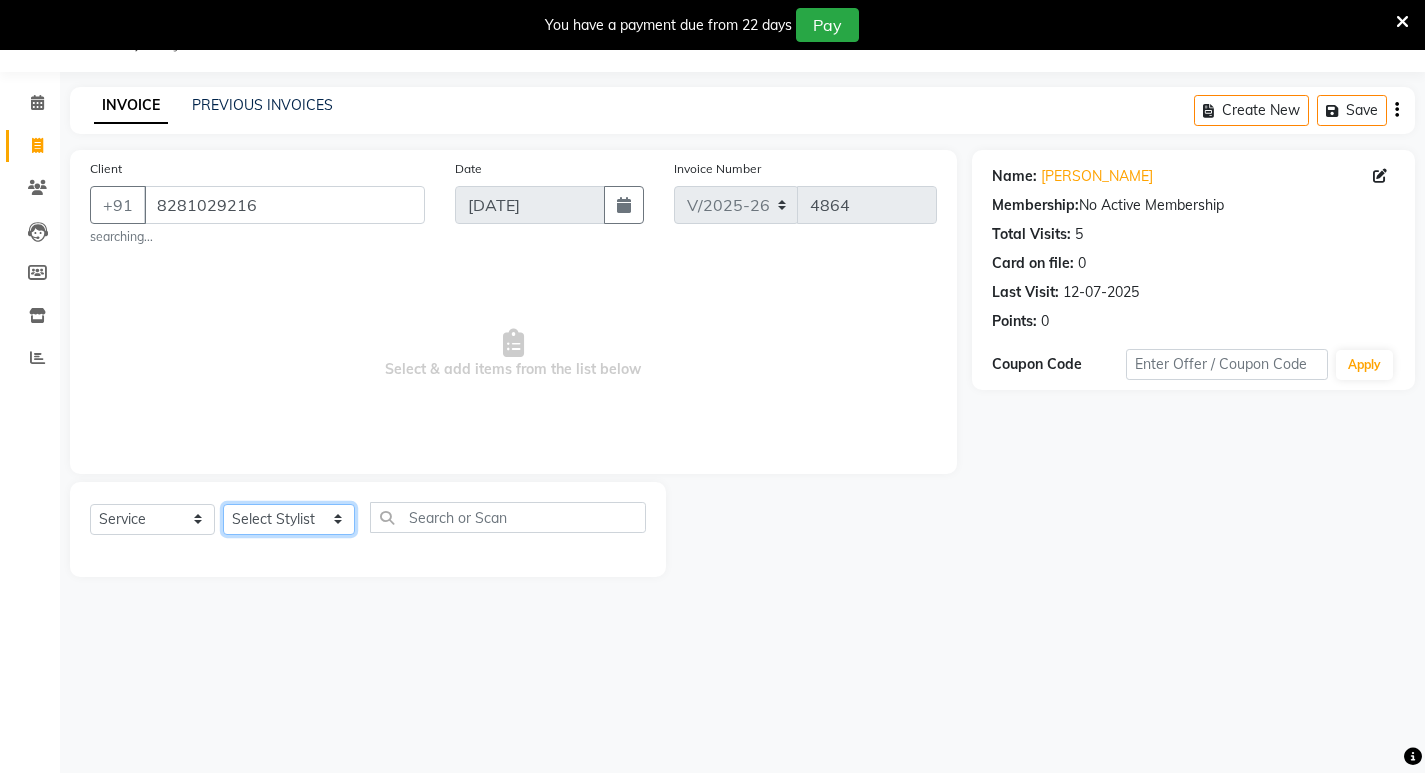 click on "Select Stylist [PERSON_NAME] Admin [PERSON_NAME]  [PERSON_NAME] [PERSON_NAME] [PERSON_NAME]  M [PERSON_NAME]  [PERSON_NAME]  P [PERSON_NAME] KOLLAM ASHTAMUDI NEW  [PERSON_NAME] [PERSON_NAME] [PERSON_NAME]  [PERSON_NAME] [PERSON_NAME] [PERSON_NAME] [PERSON_NAME] [PERSON_NAME] M [PERSON_NAME] SARIGA [PERSON_NAME] [PERSON_NAME] [PERSON_NAME] SIBI [PERSON_NAME] [PERSON_NAME] S" 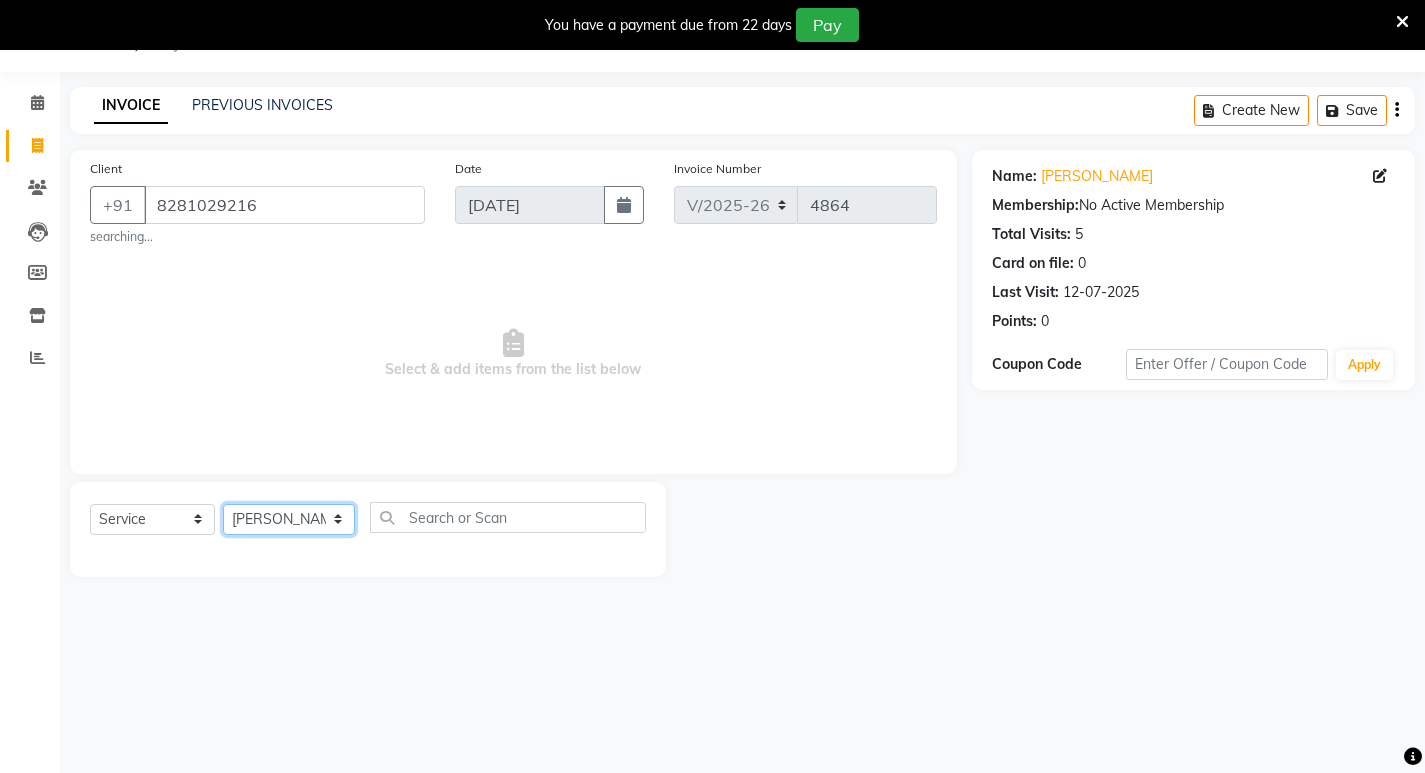 click on "Select Stylist [PERSON_NAME] Admin [PERSON_NAME]  [PERSON_NAME] [PERSON_NAME] [PERSON_NAME]  M [PERSON_NAME]  [PERSON_NAME]  P [PERSON_NAME] KOLLAM ASHTAMUDI NEW  [PERSON_NAME] [PERSON_NAME] [PERSON_NAME]  [PERSON_NAME] [PERSON_NAME] [PERSON_NAME] [PERSON_NAME] [PERSON_NAME] M [PERSON_NAME] SARIGA [PERSON_NAME] [PERSON_NAME] [PERSON_NAME] SIBI [PERSON_NAME] [PERSON_NAME] S" 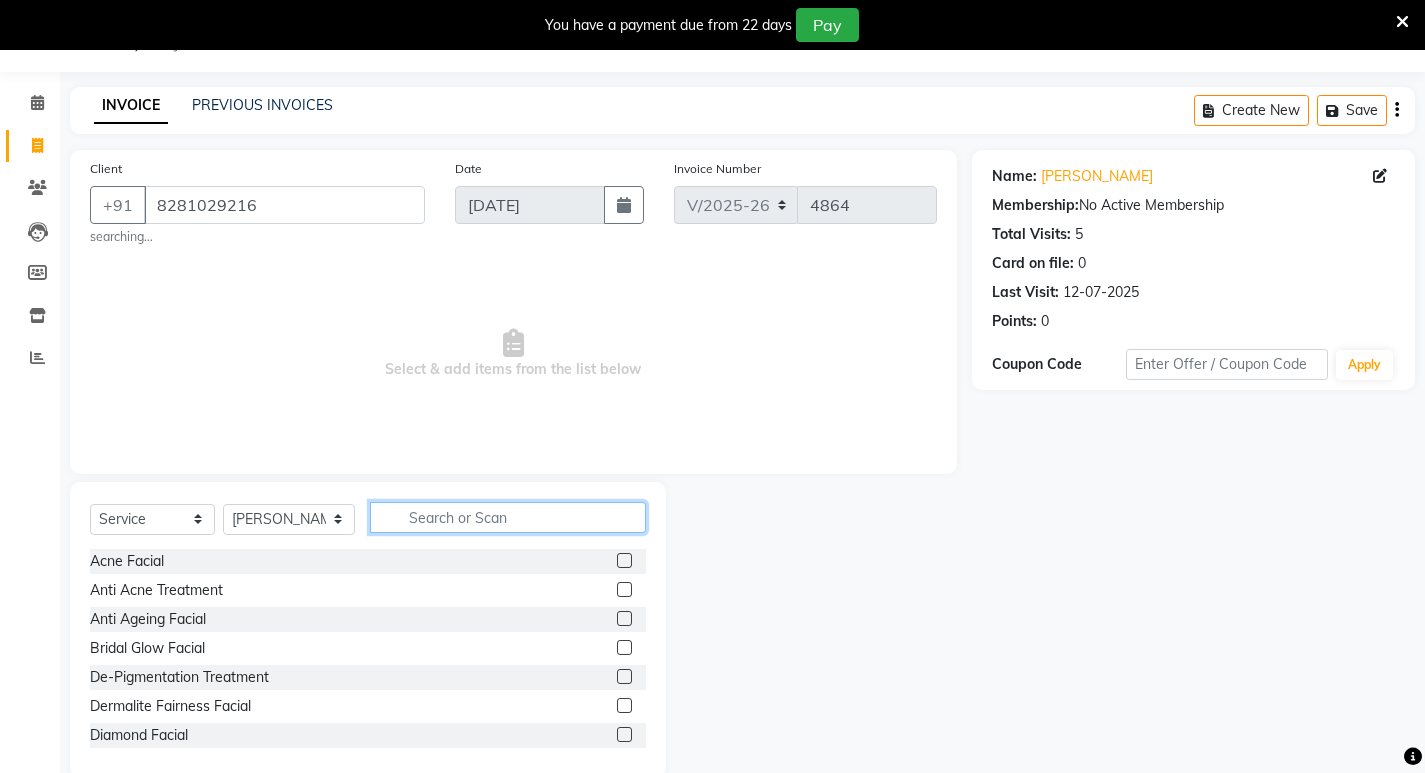 click 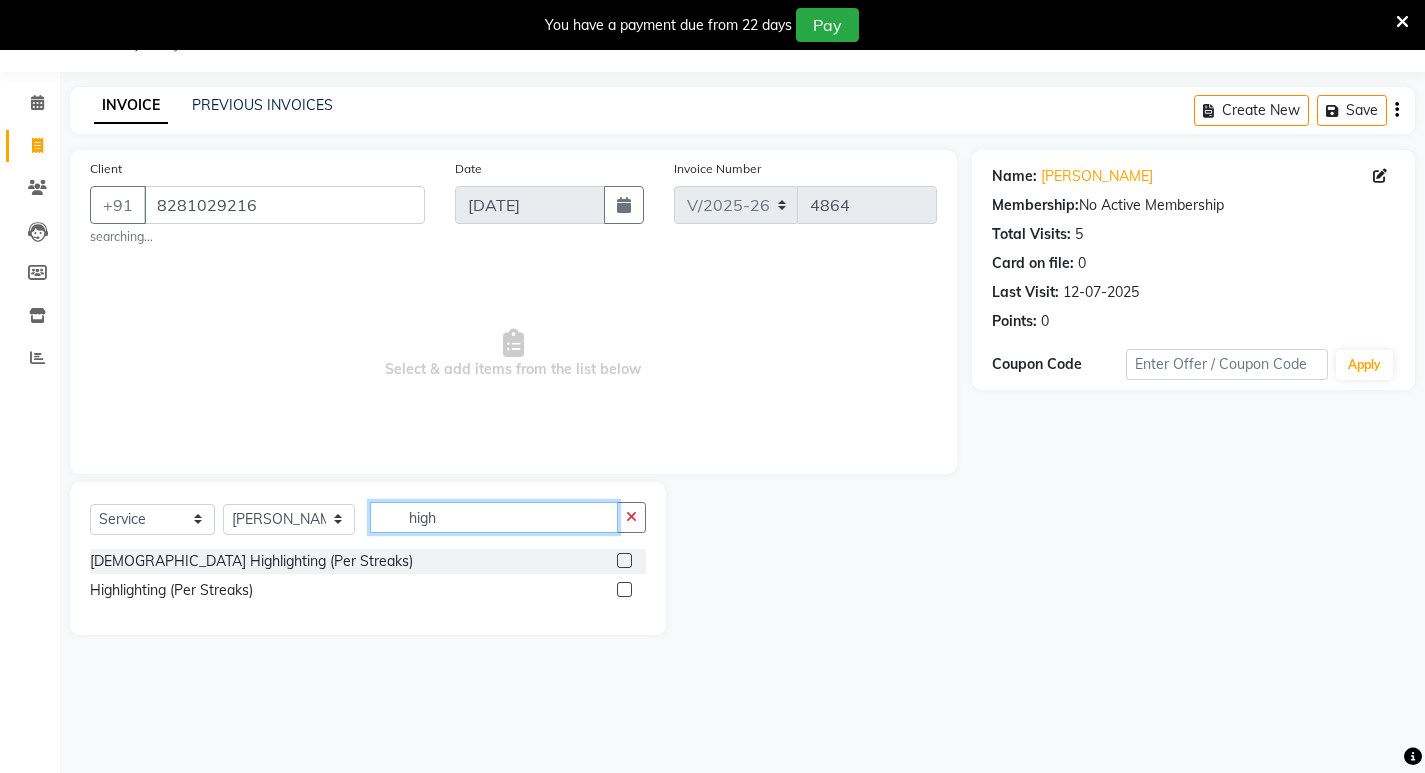 type on "high" 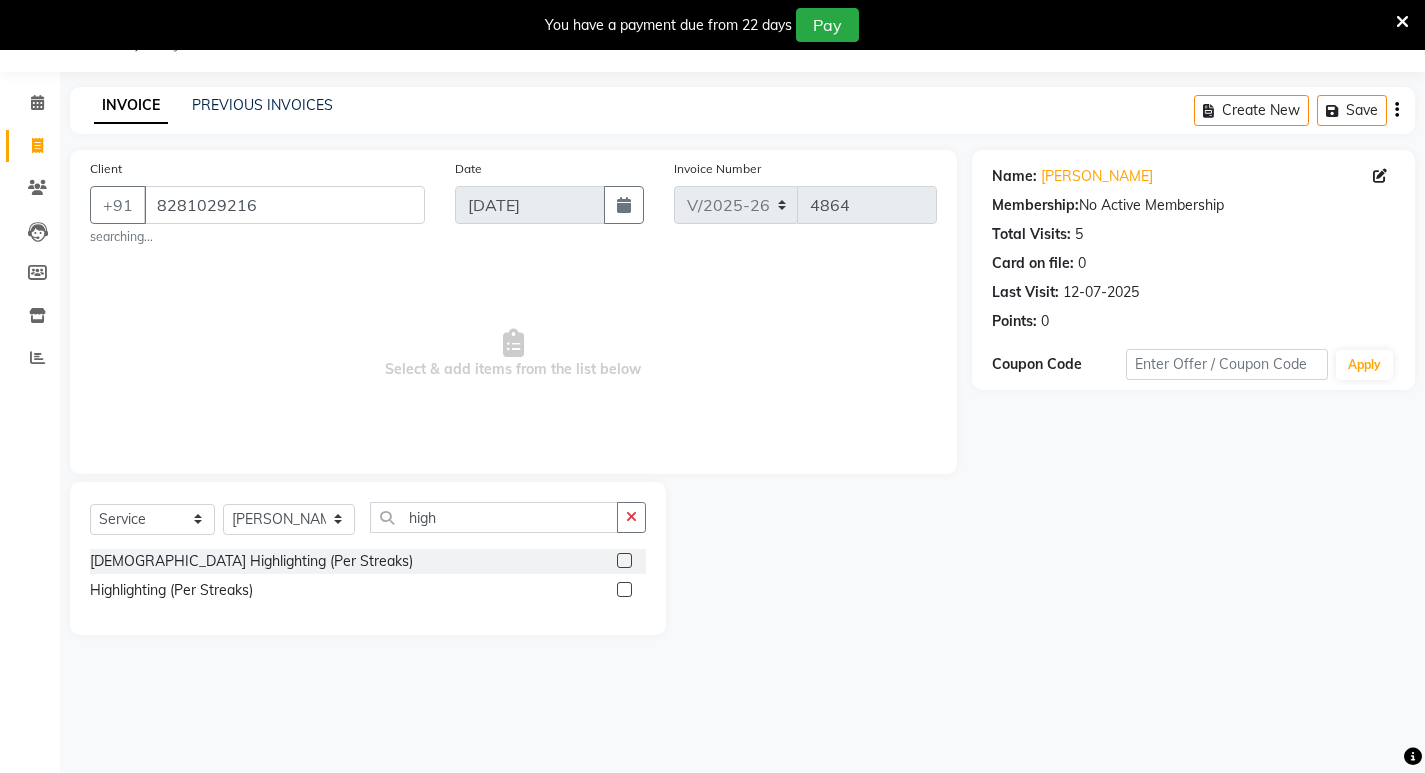 click 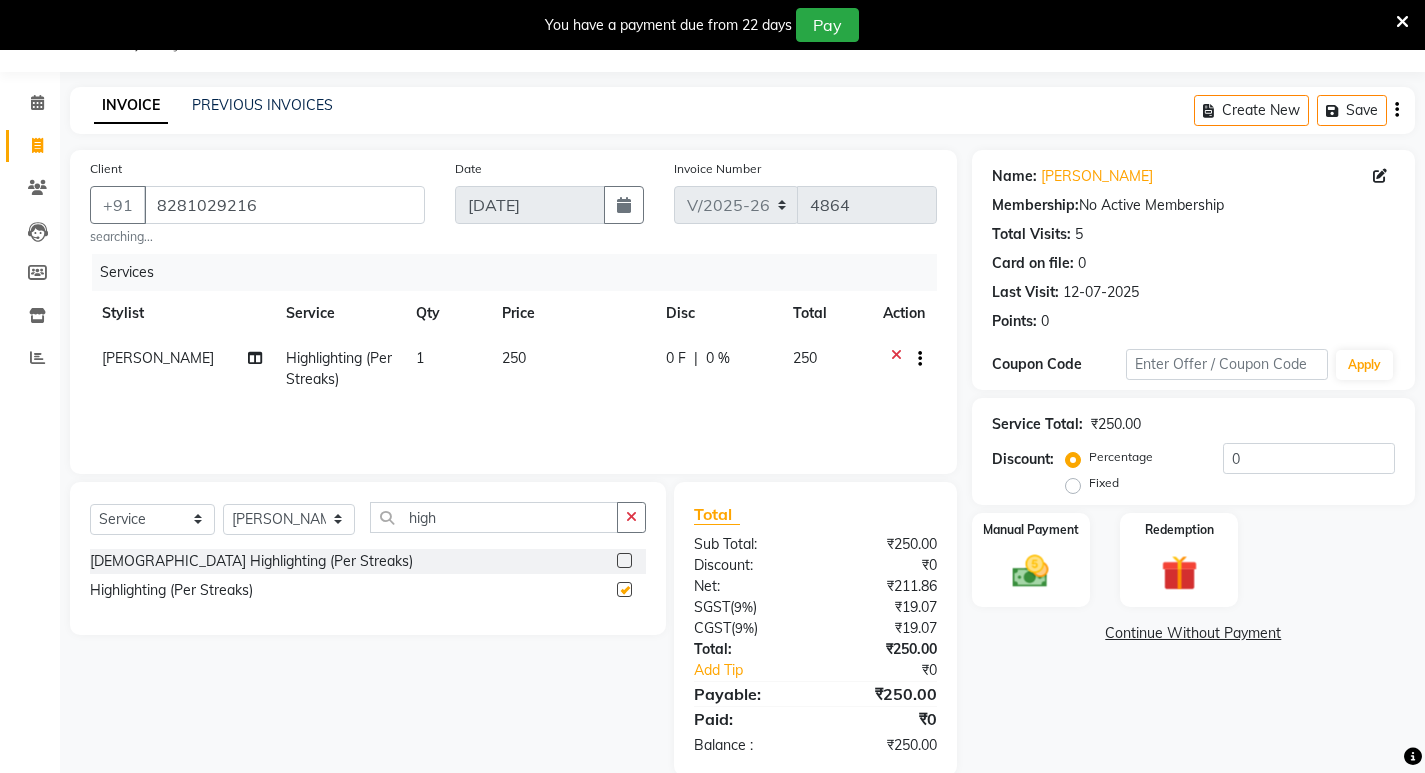 checkbox on "false" 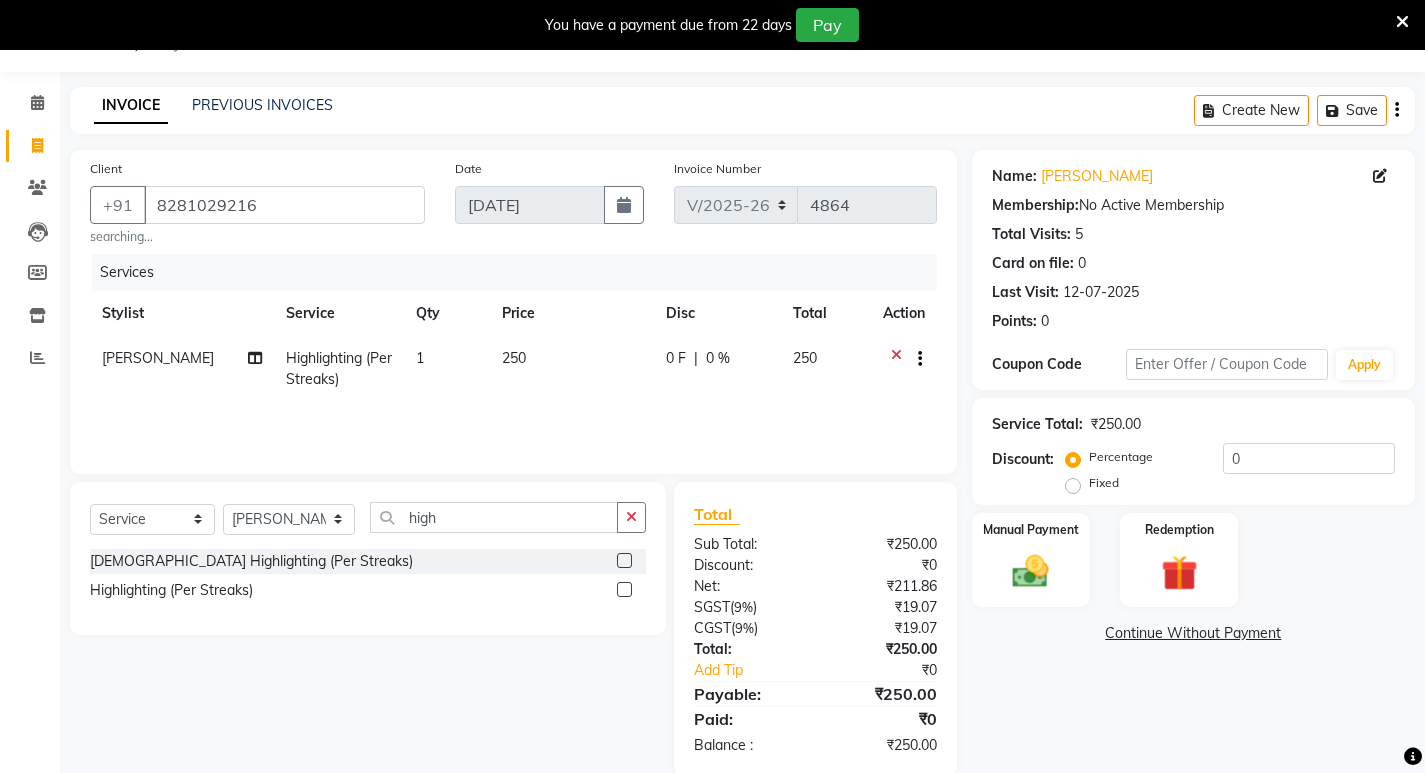 click on "1" 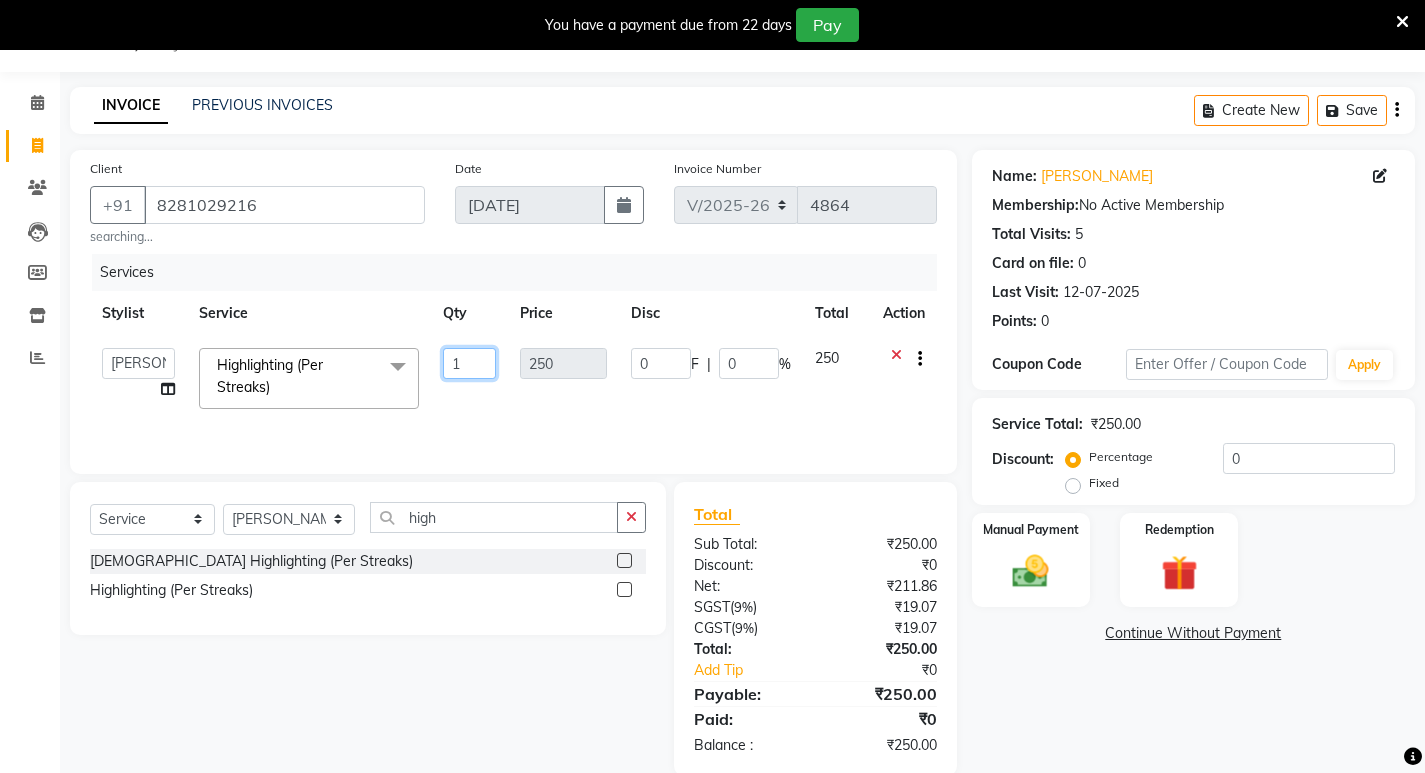 click on "1" 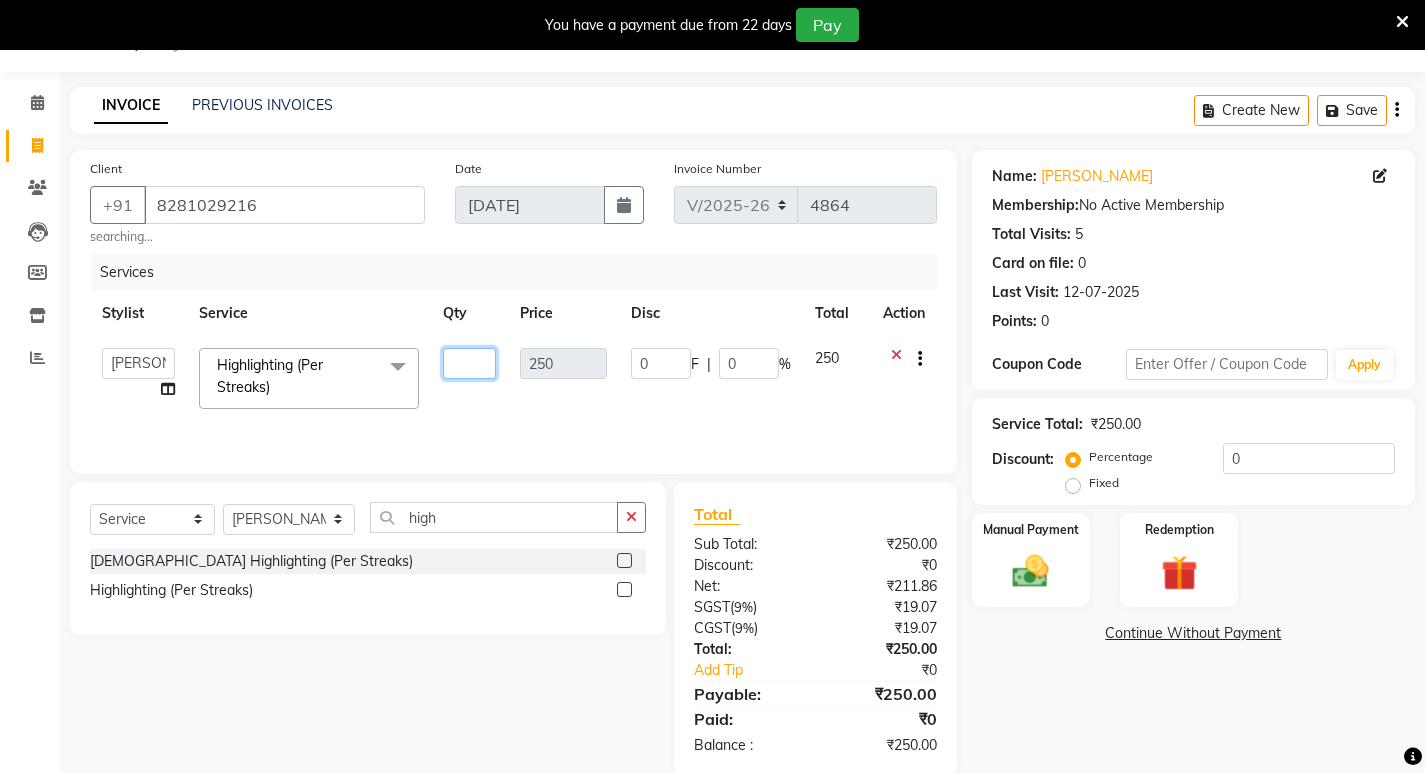 type on "6" 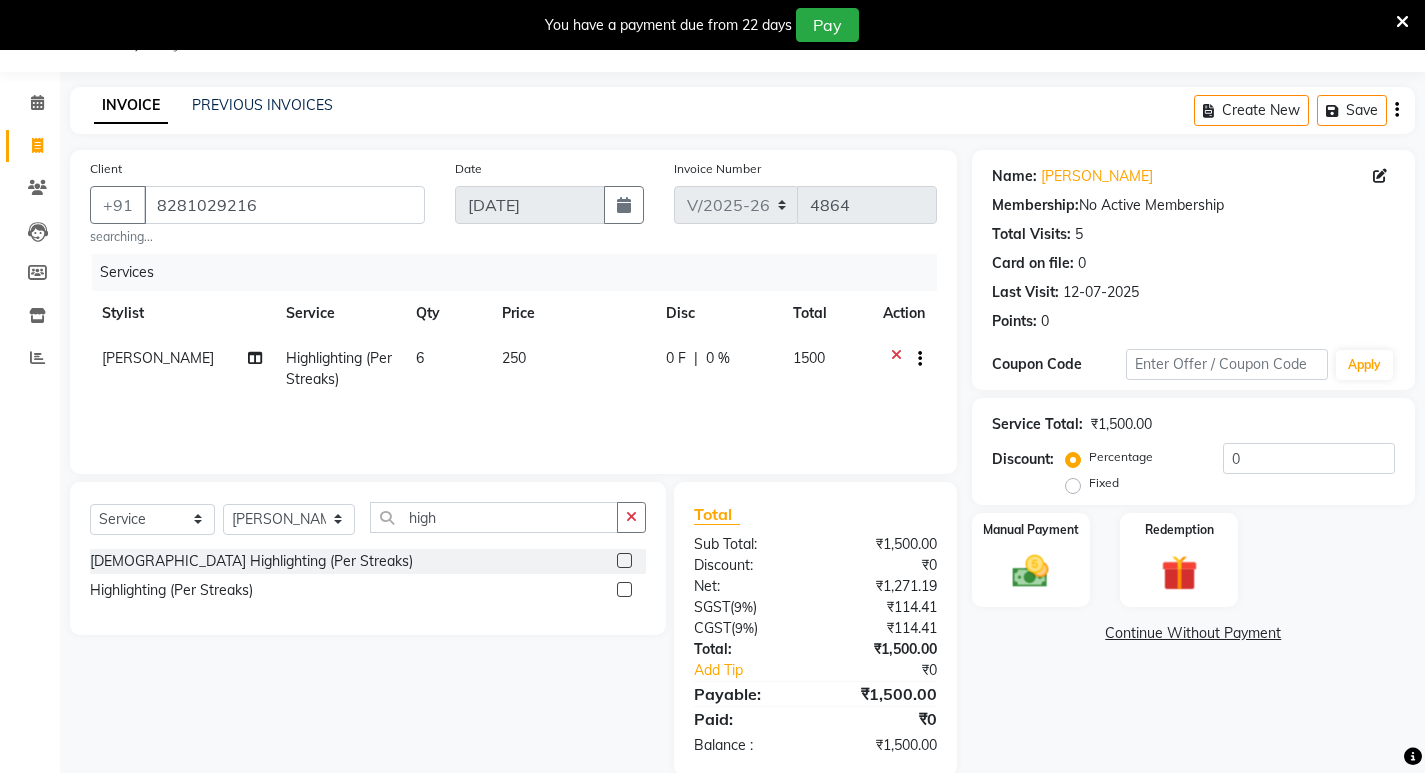 click on "250" 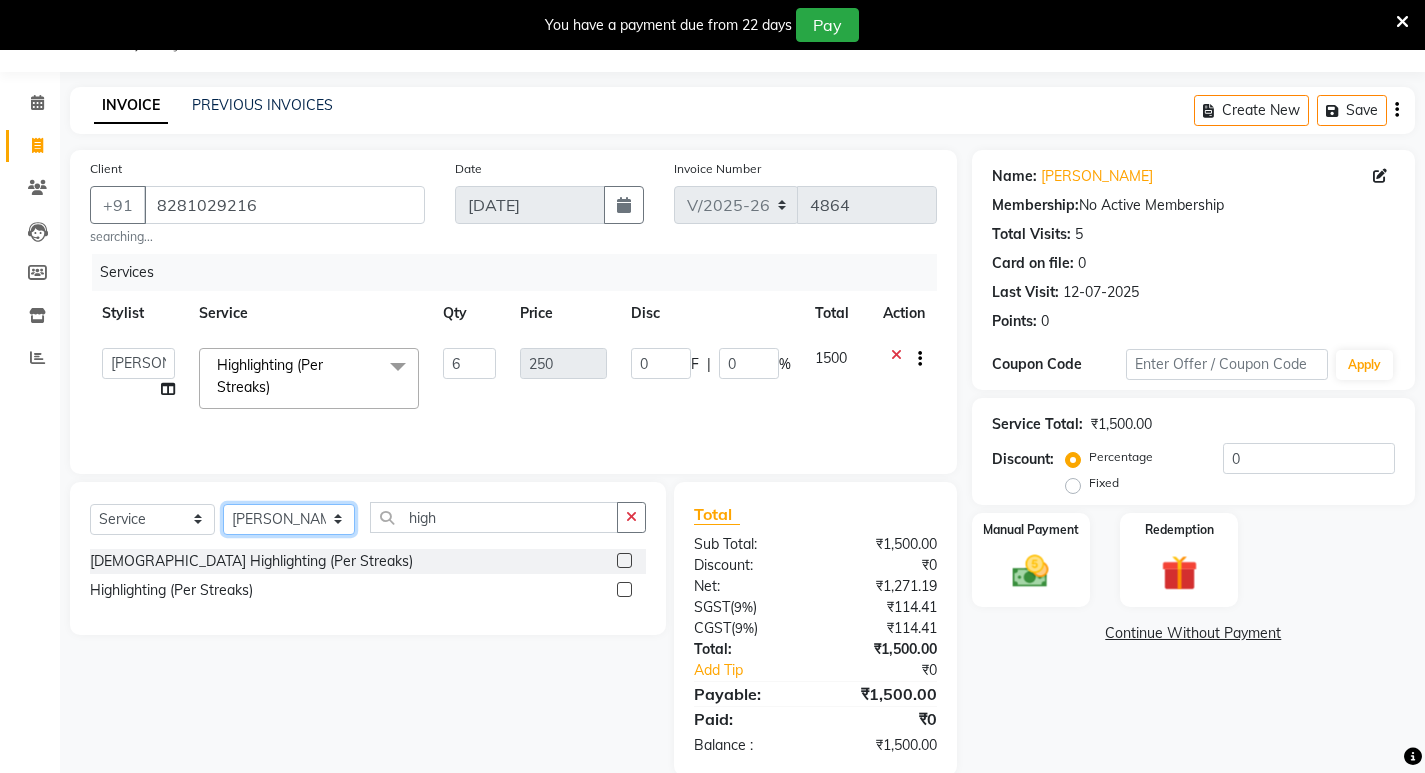 click on "Select Stylist [PERSON_NAME] Admin [PERSON_NAME]  [PERSON_NAME] [PERSON_NAME] [PERSON_NAME]  M [PERSON_NAME]  [PERSON_NAME]  P [PERSON_NAME] KOLLAM ASHTAMUDI NEW  [PERSON_NAME] [PERSON_NAME] [PERSON_NAME]  [PERSON_NAME] [PERSON_NAME] [PERSON_NAME] [PERSON_NAME] [PERSON_NAME] M [PERSON_NAME] SARIGA [PERSON_NAME] [PERSON_NAME] [PERSON_NAME] SIBI [PERSON_NAME] [PERSON_NAME] S" 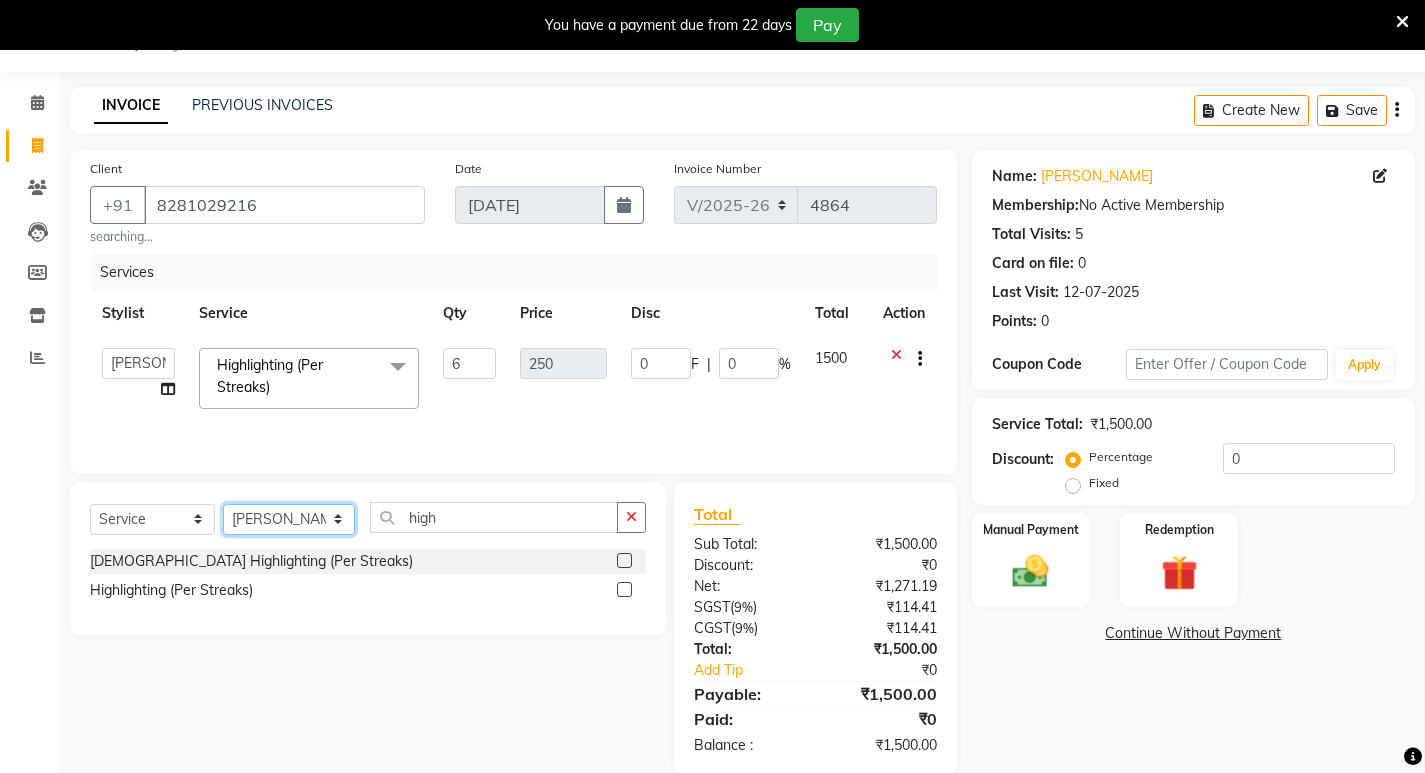 click on "Select Stylist [PERSON_NAME] Admin [PERSON_NAME]  [PERSON_NAME] [PERSON_NAME] [PERSON_NAME]  M [PERSON_NAME]  [PERSON_NAME]  P [PERSON_NAME] KOLLAM ASHTAMUDI NEW  [PERSON_NAME] [PERSON_NAME] [PERSON_NAME]  [PERSON_NAME] [PERSON_NAME] [PERSON_NAME] [PERSON_NAME] [PERSON_NAME] M [PERSON_NAME] SARIGA [PERSON_NAME] [PERSON_NAME] [PERSON_NAME] SIBI [PERSON_NAME] [PERSON_NAME] S" 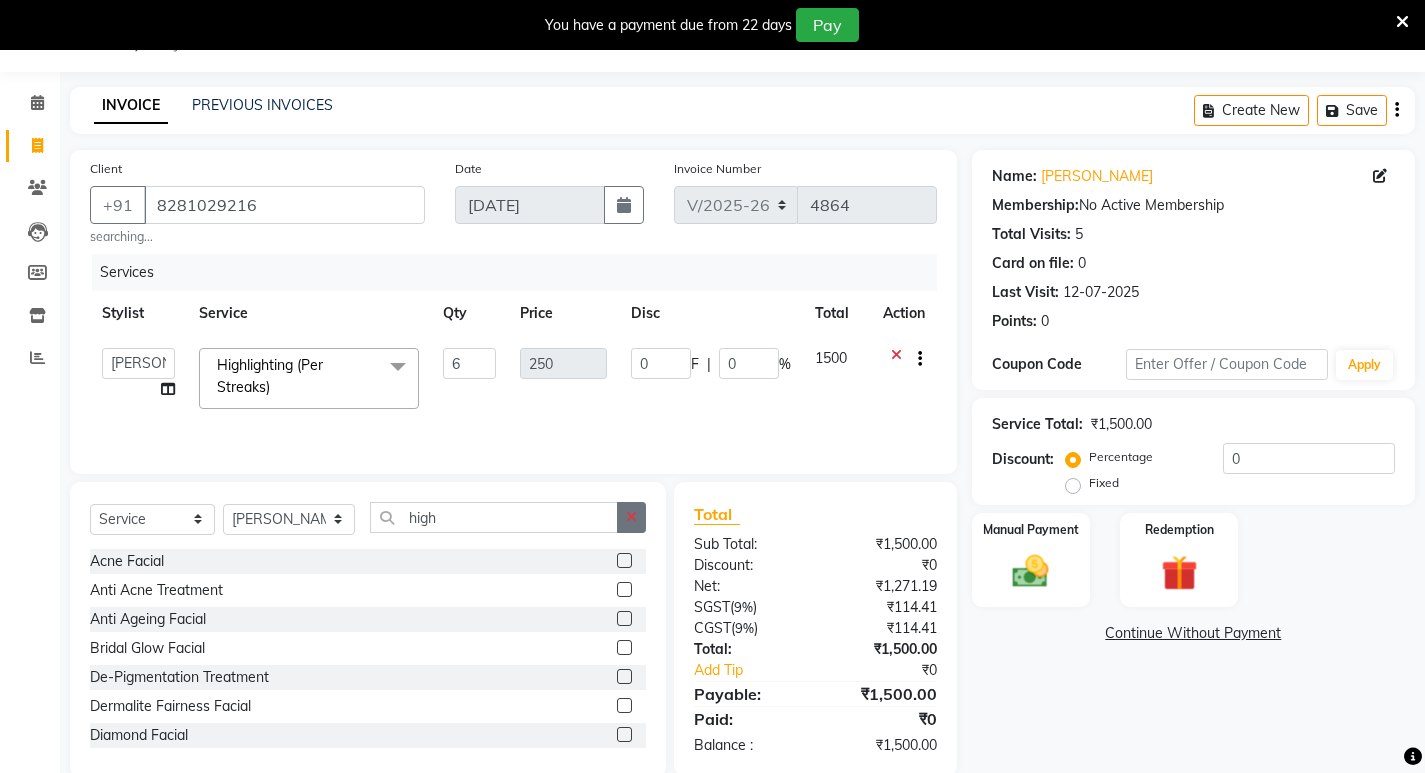click 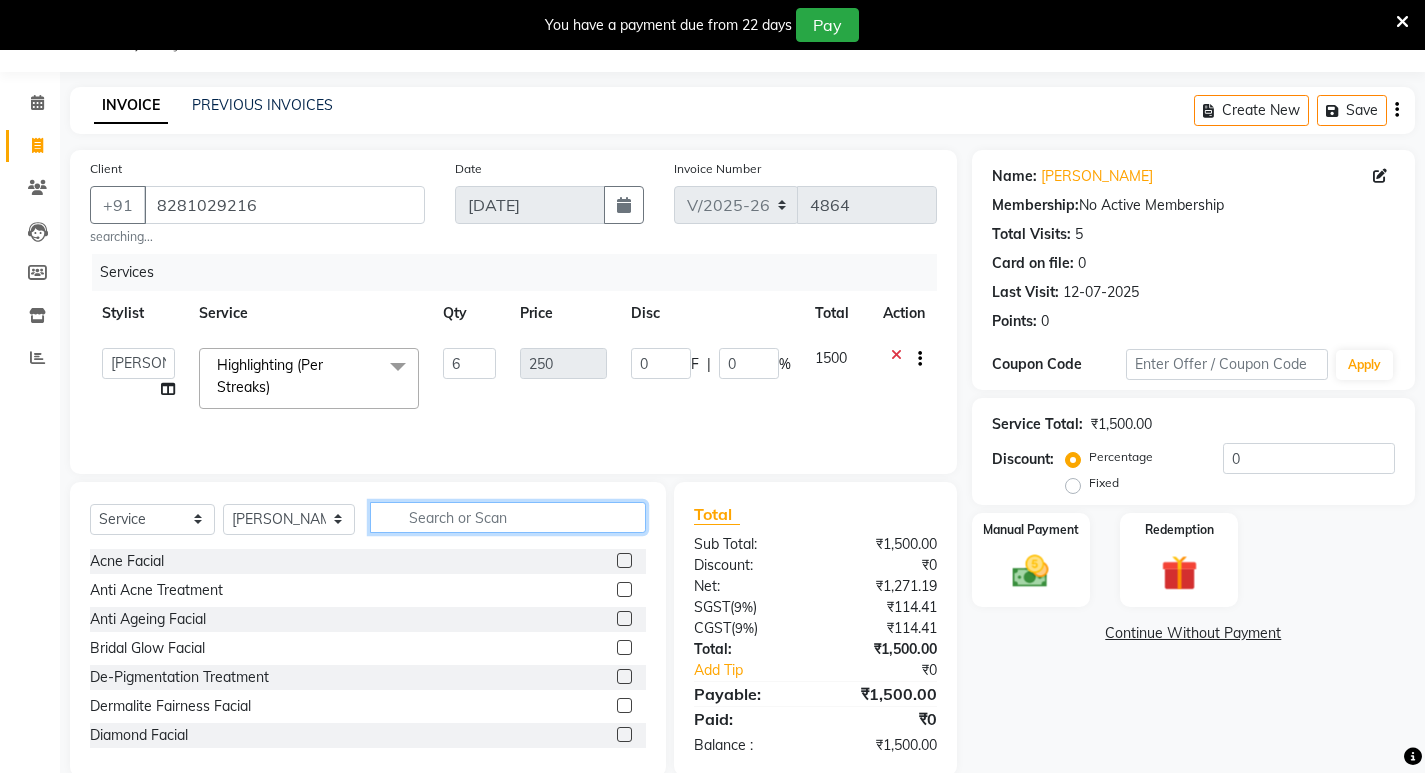click 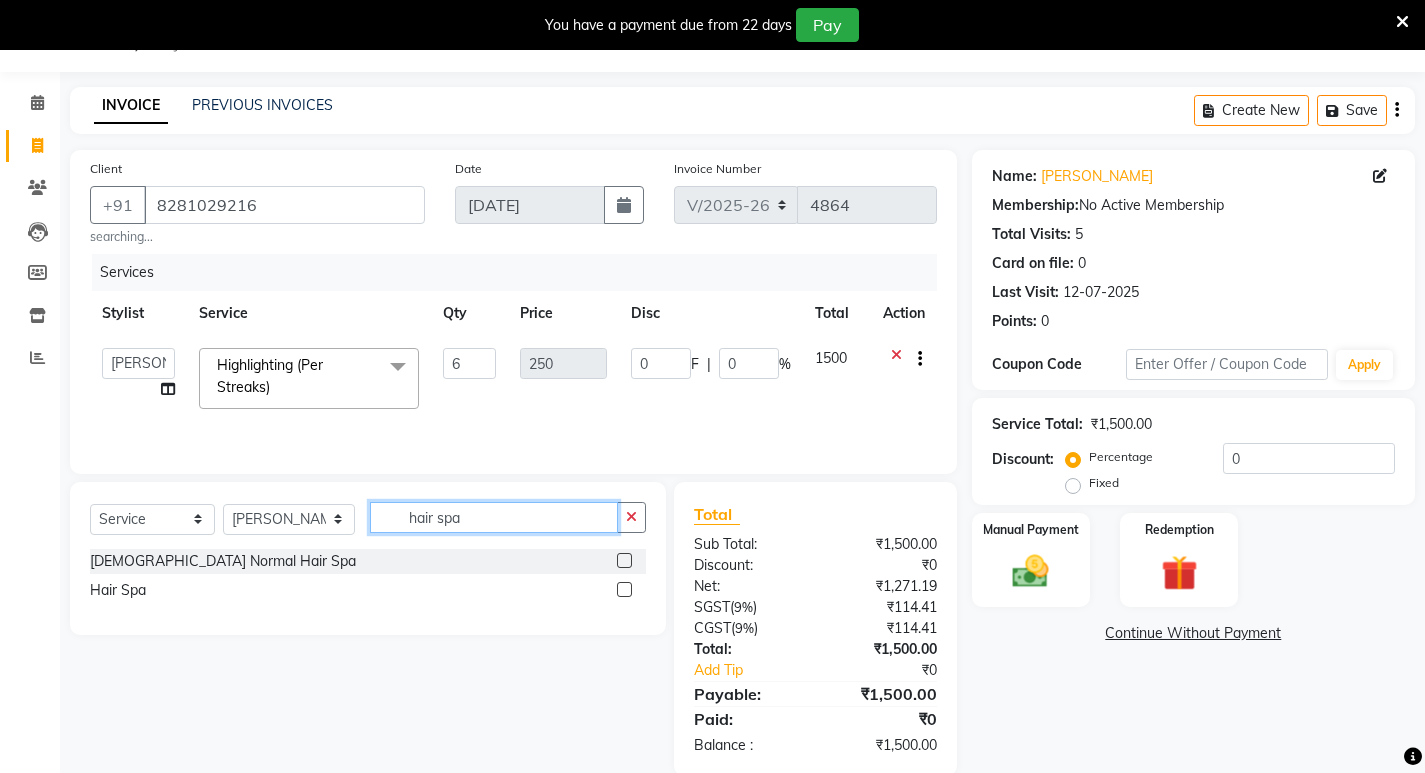 type on "hair spa" 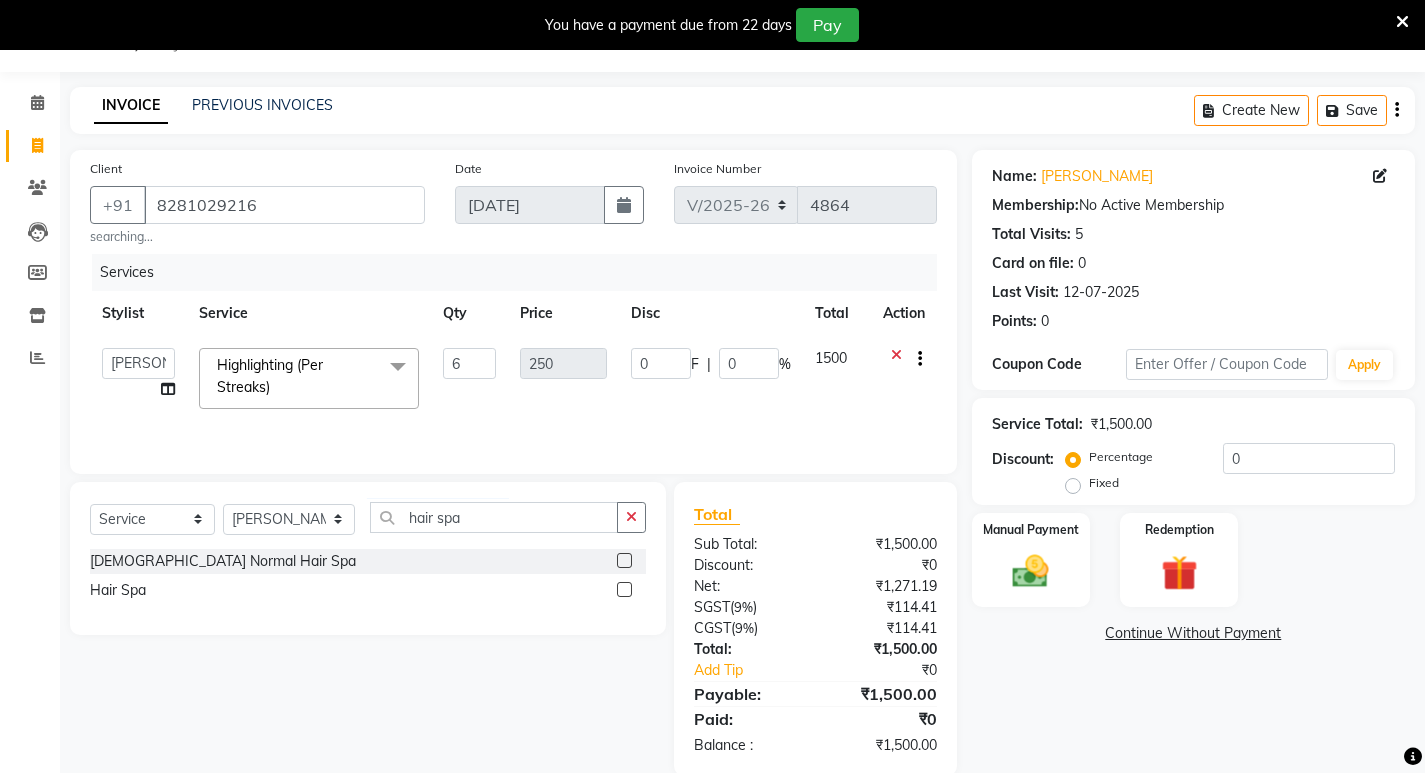 click 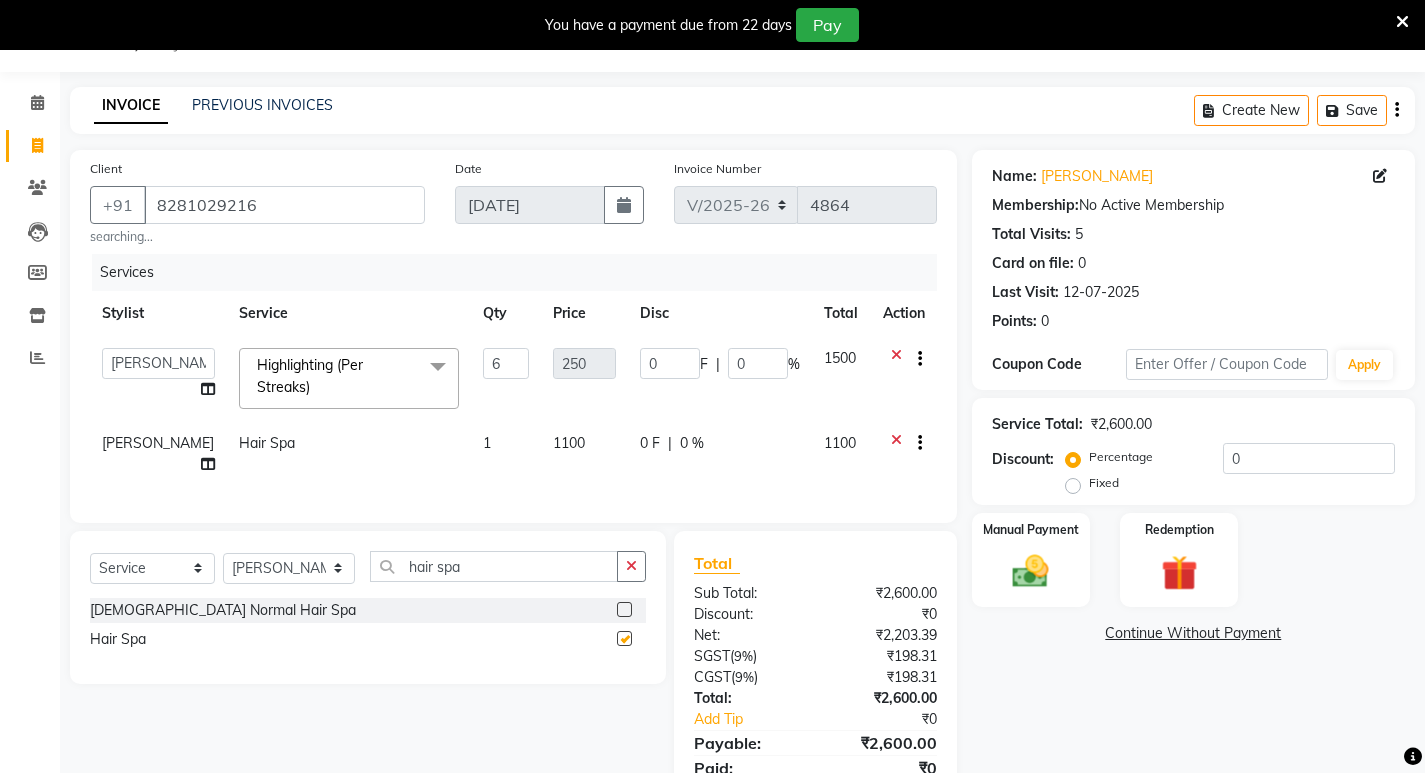 checkbox on "false" 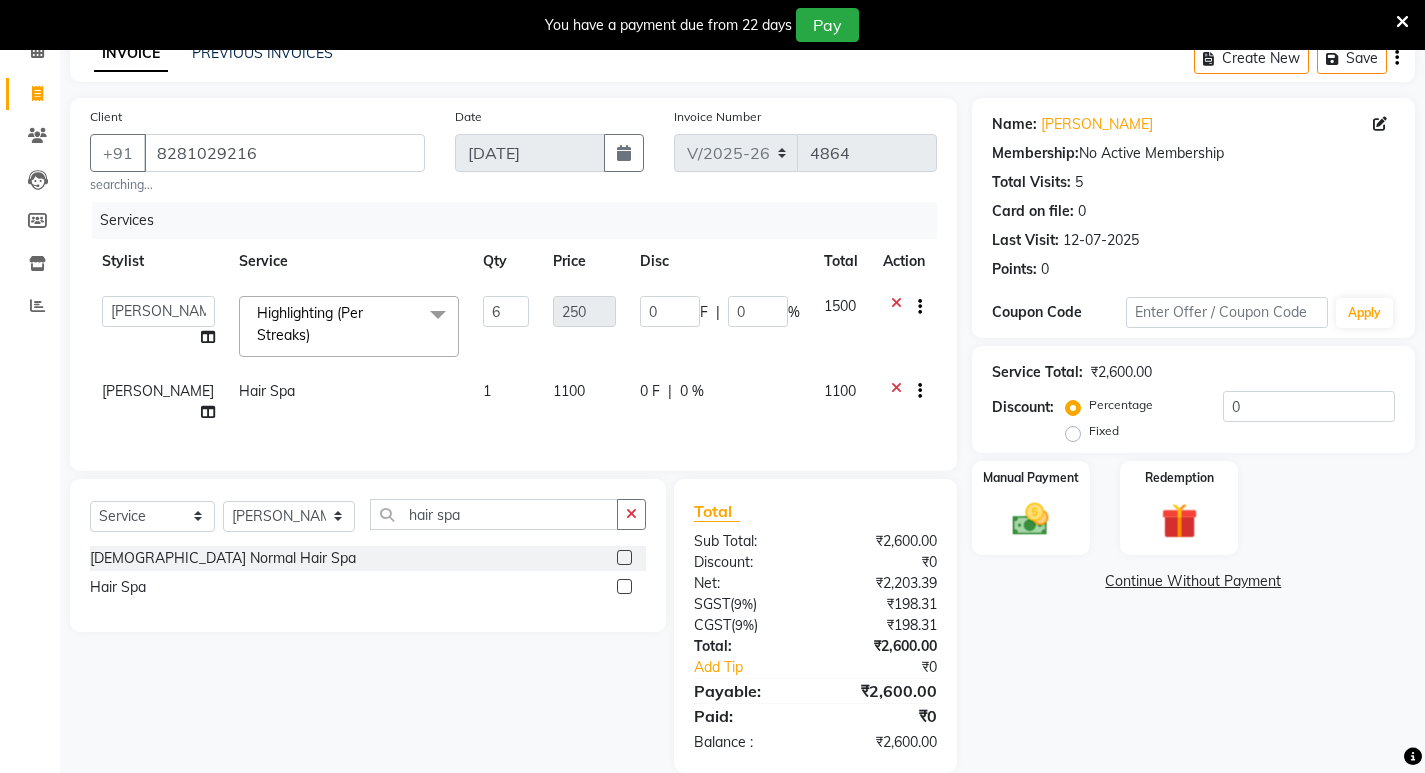 scroll, scrollTop: 130, scrollLeft: 0, axis: vertical 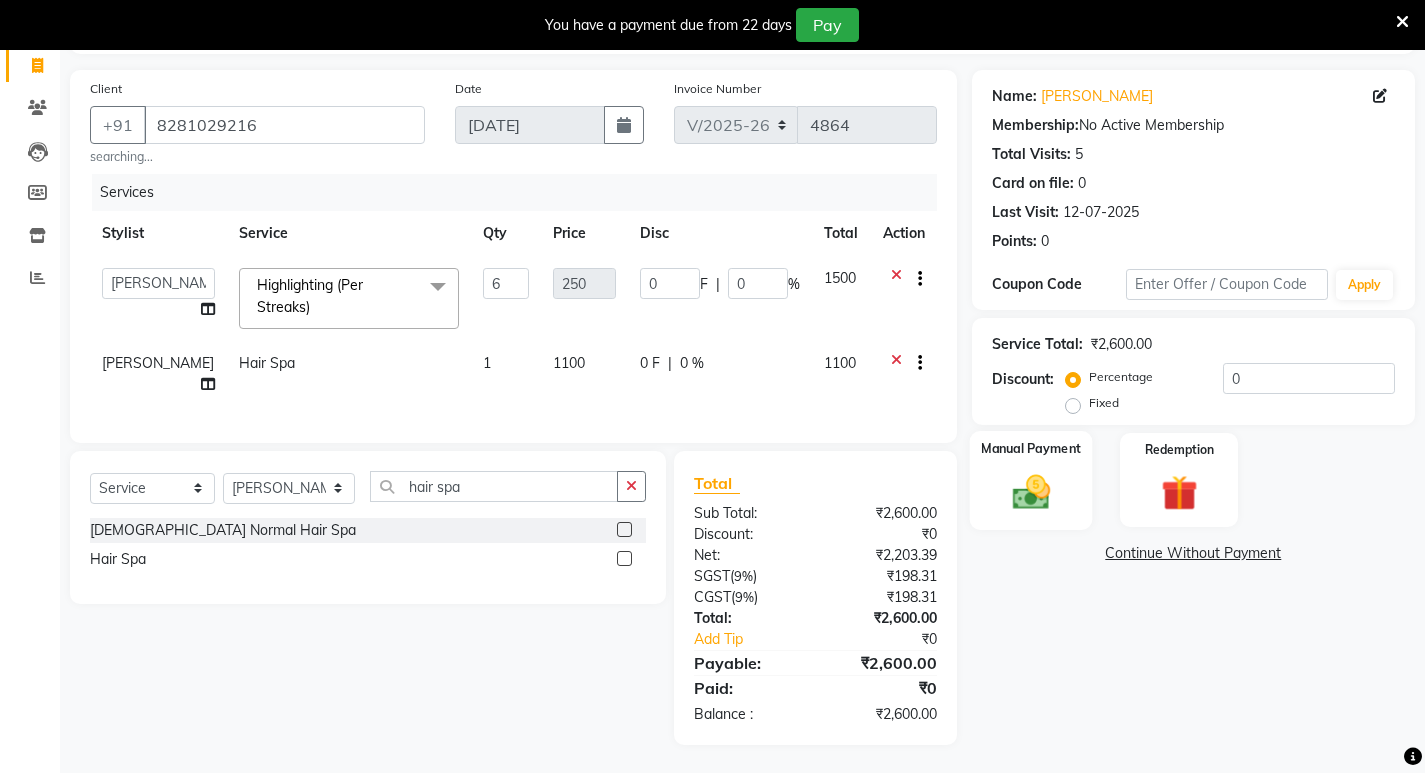 click 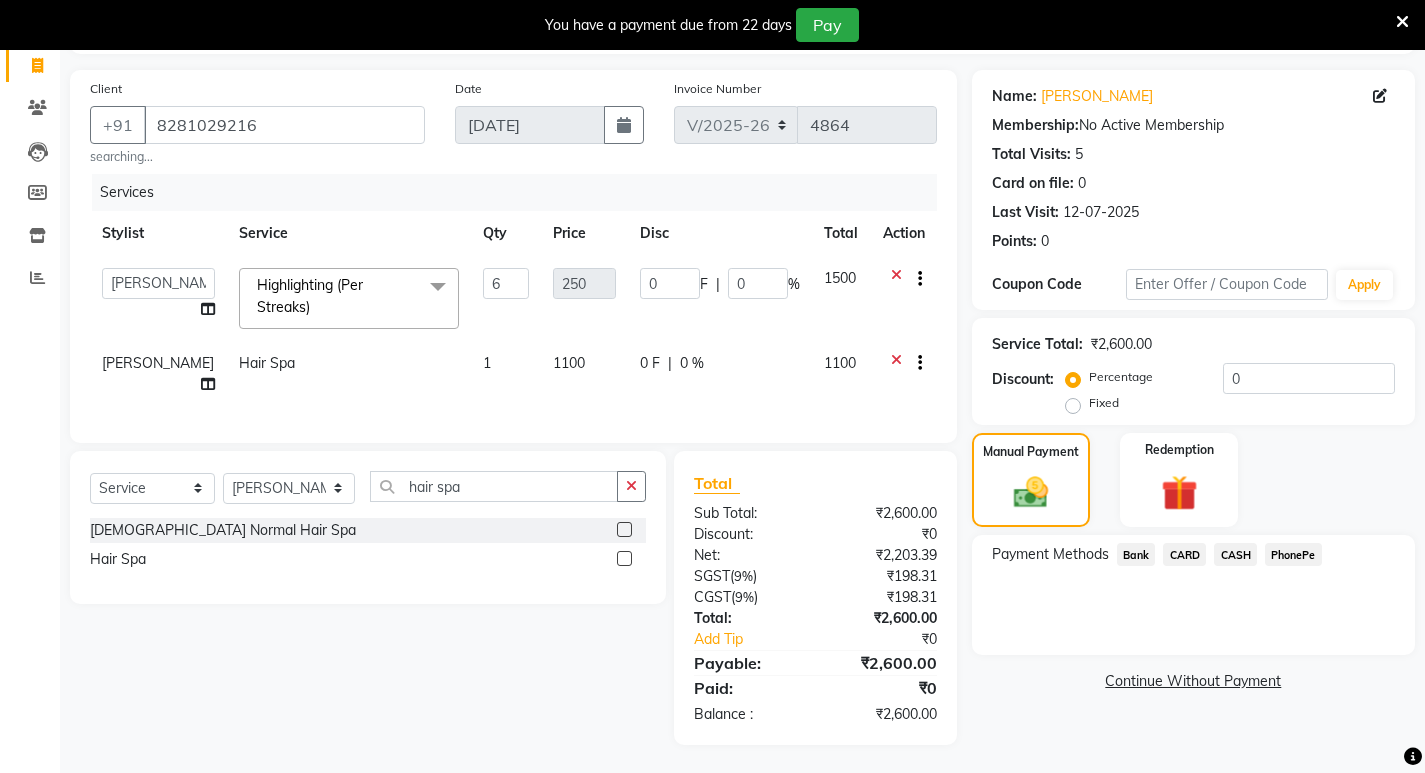 click on "CASH" 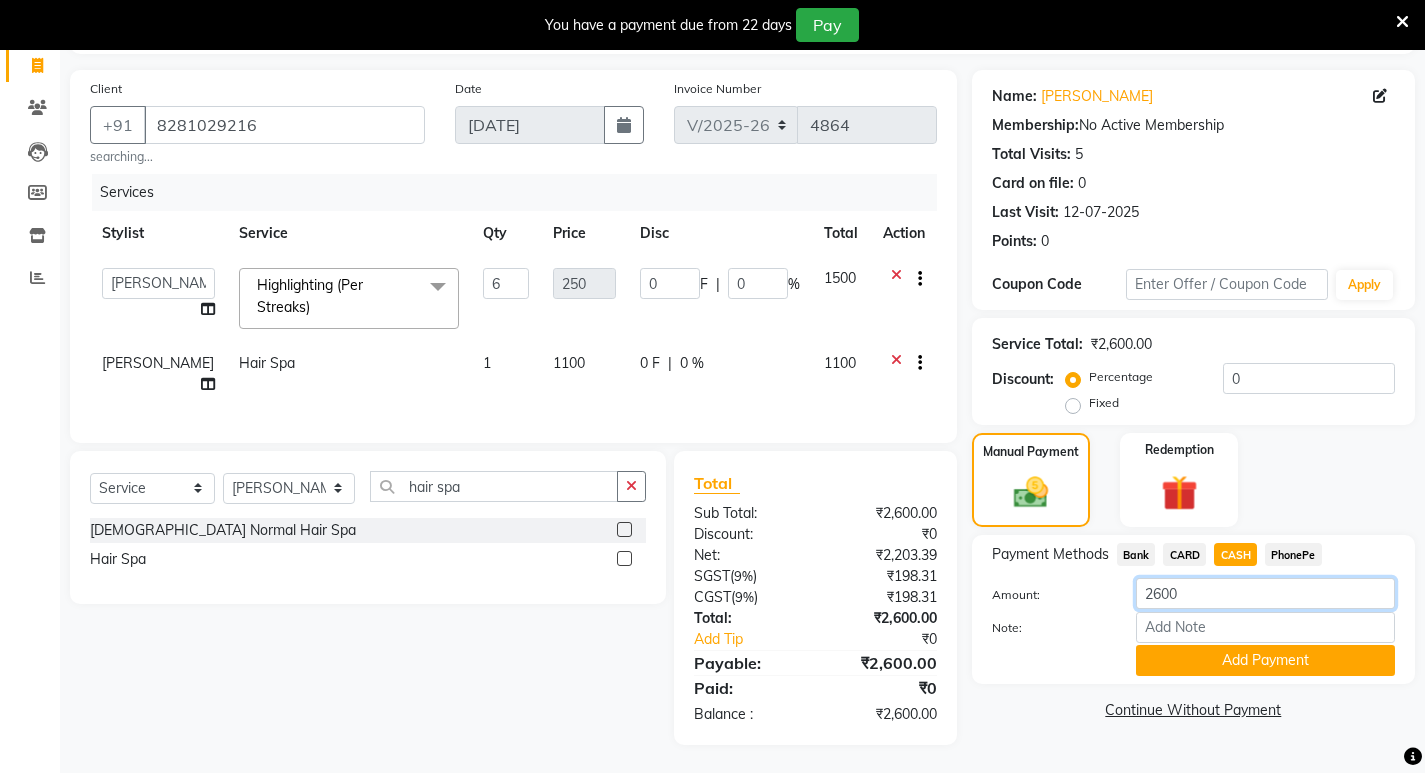 click on "2600" 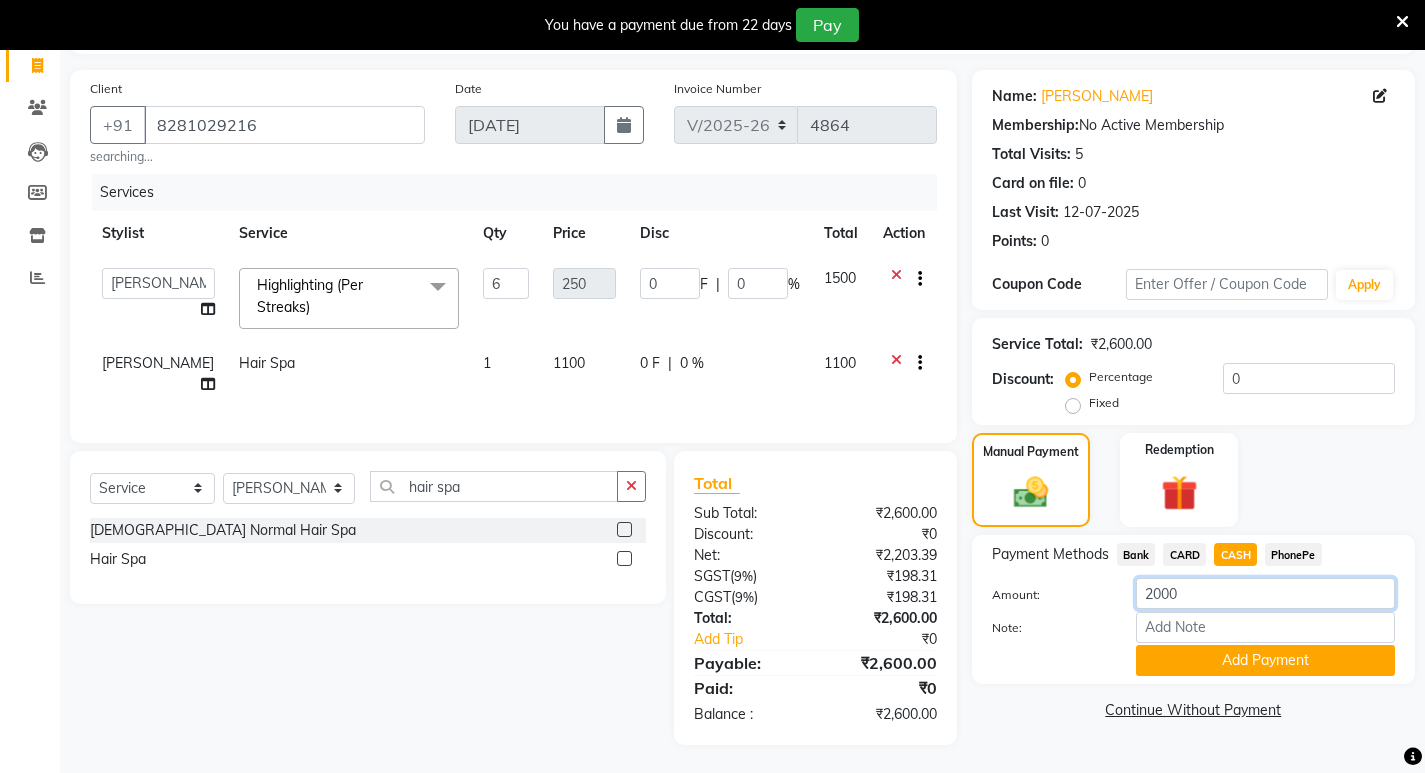 type on "2000" 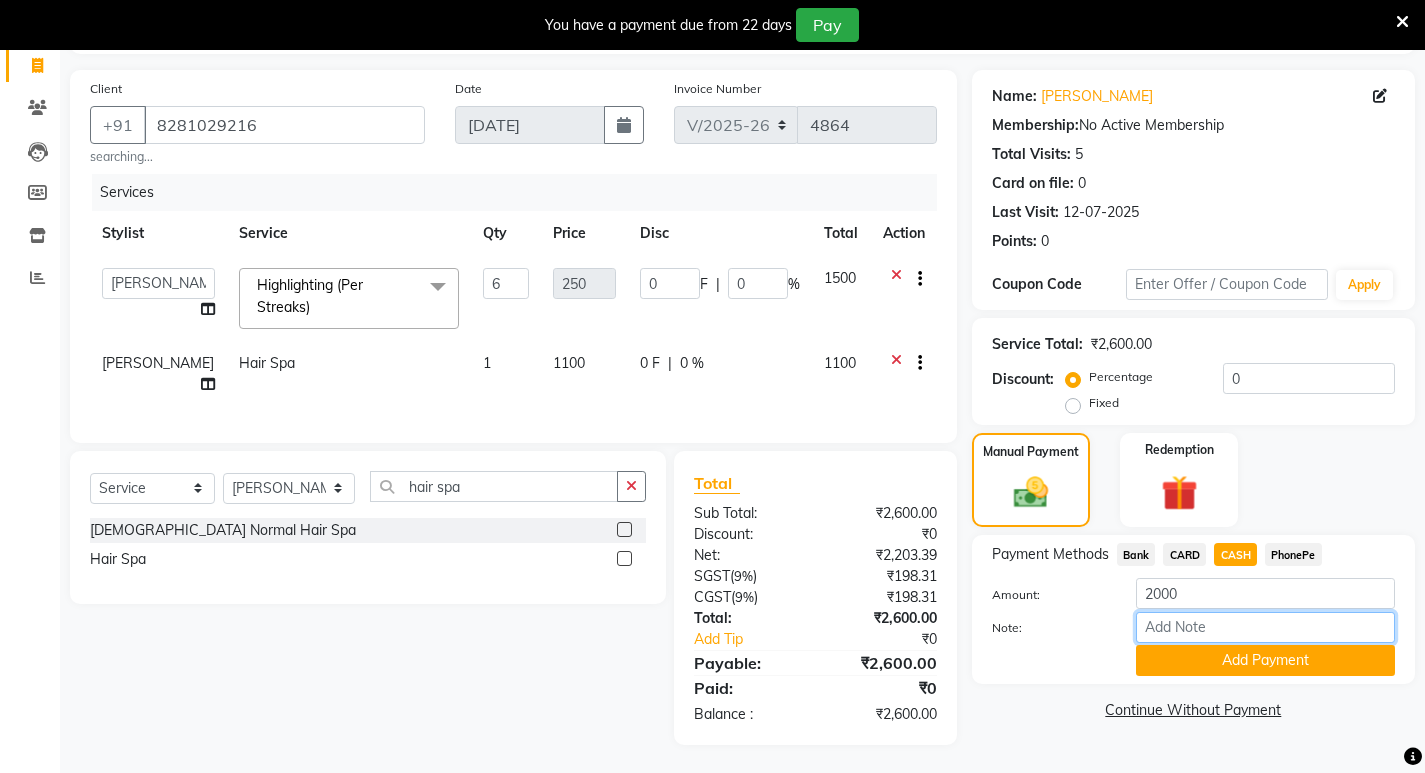 click on "Note:" at bounding box center [1265, 627] 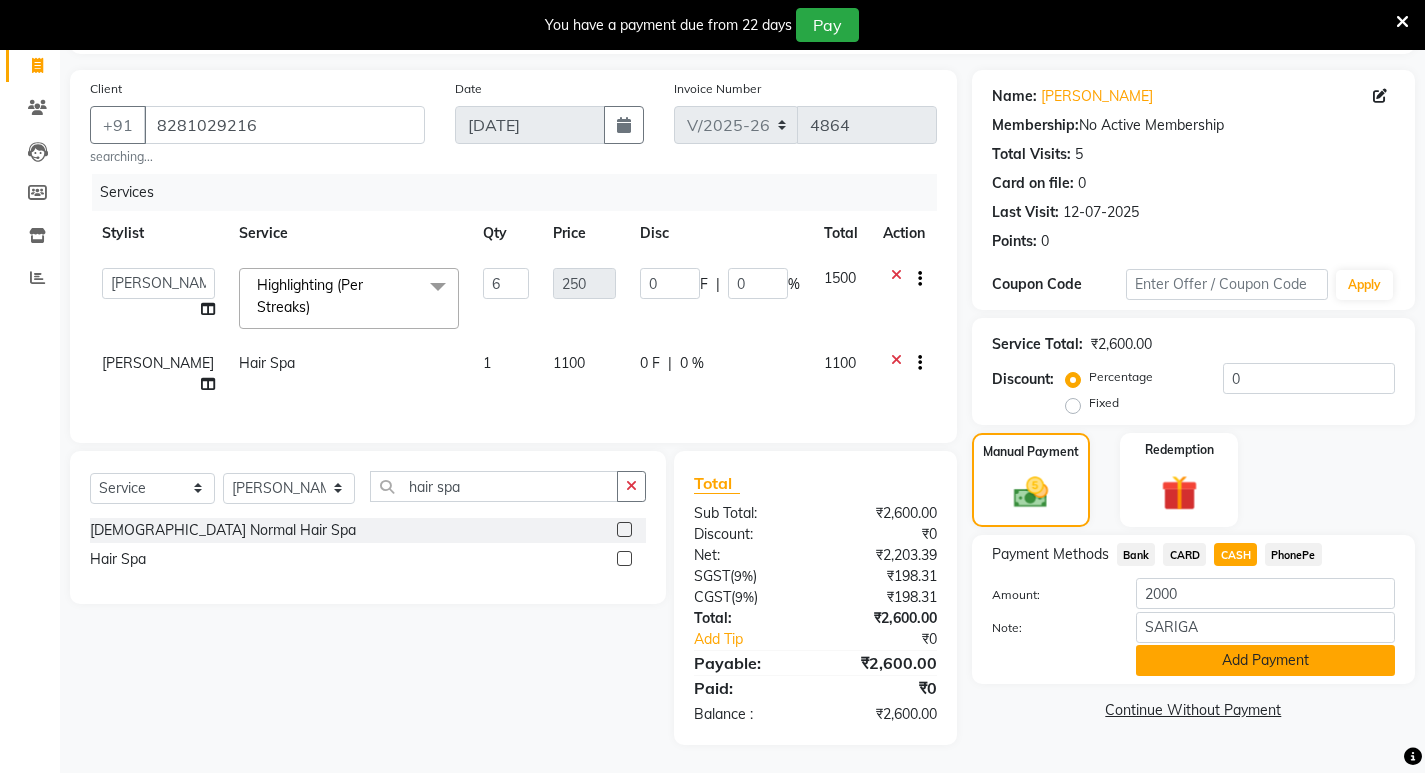 click on "Add Payment" 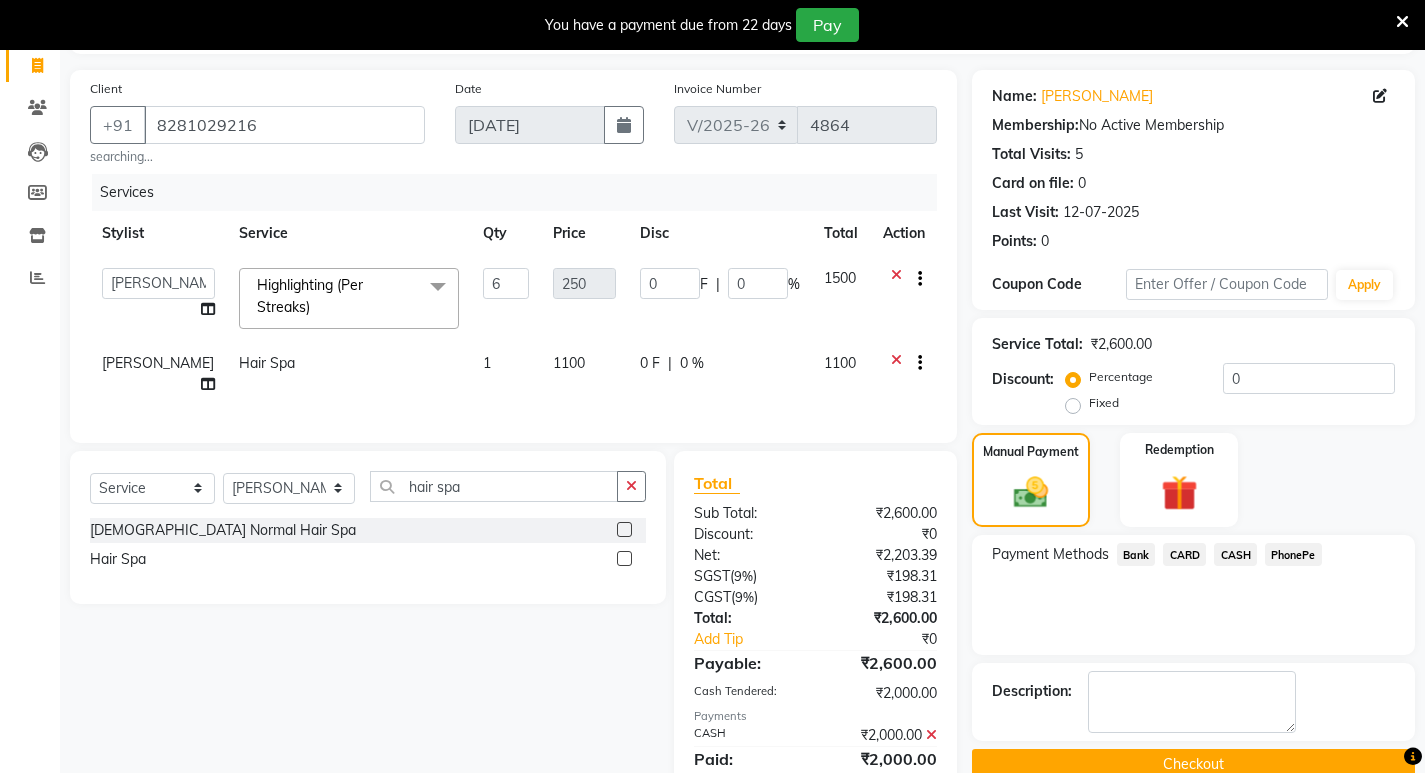 click on "PhonePe" 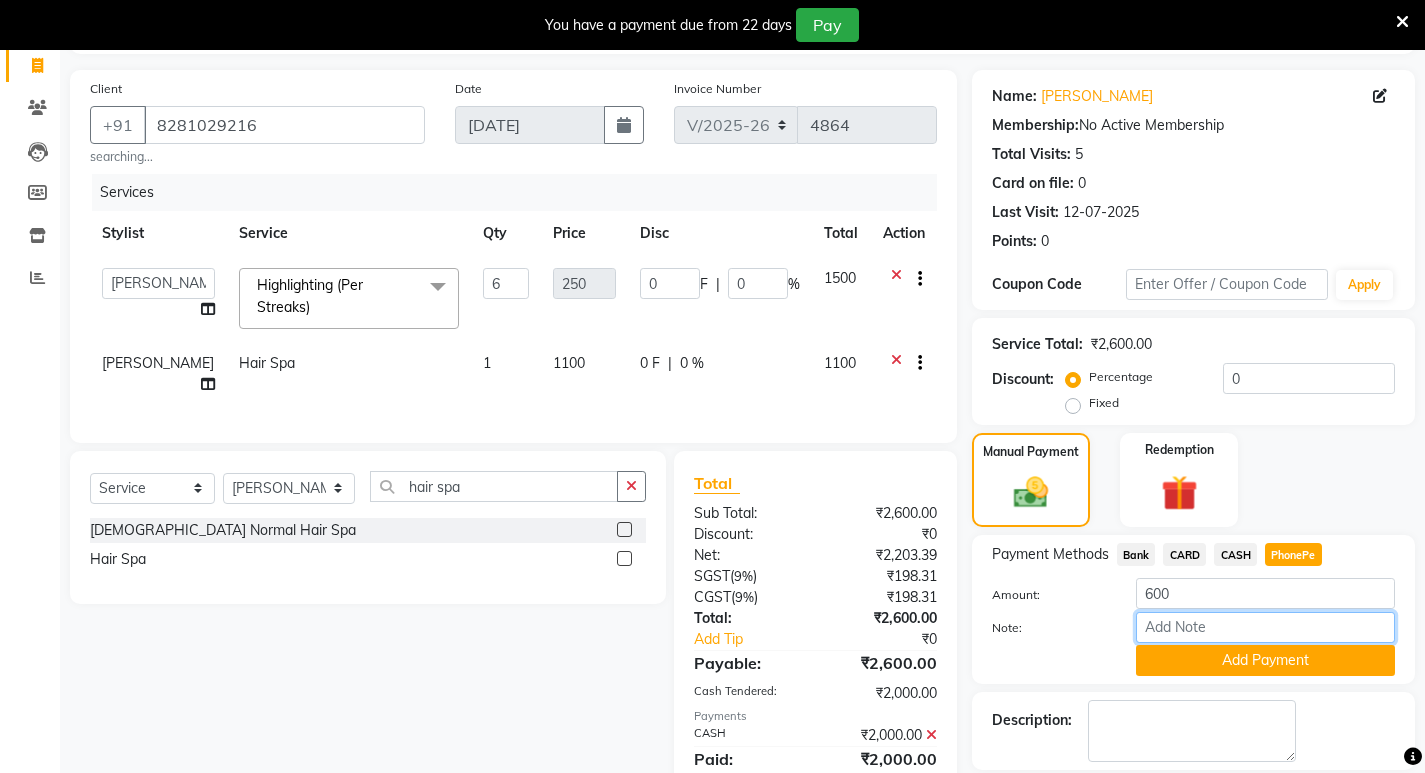 click on "Note:" at bounding box center (1265, 627) 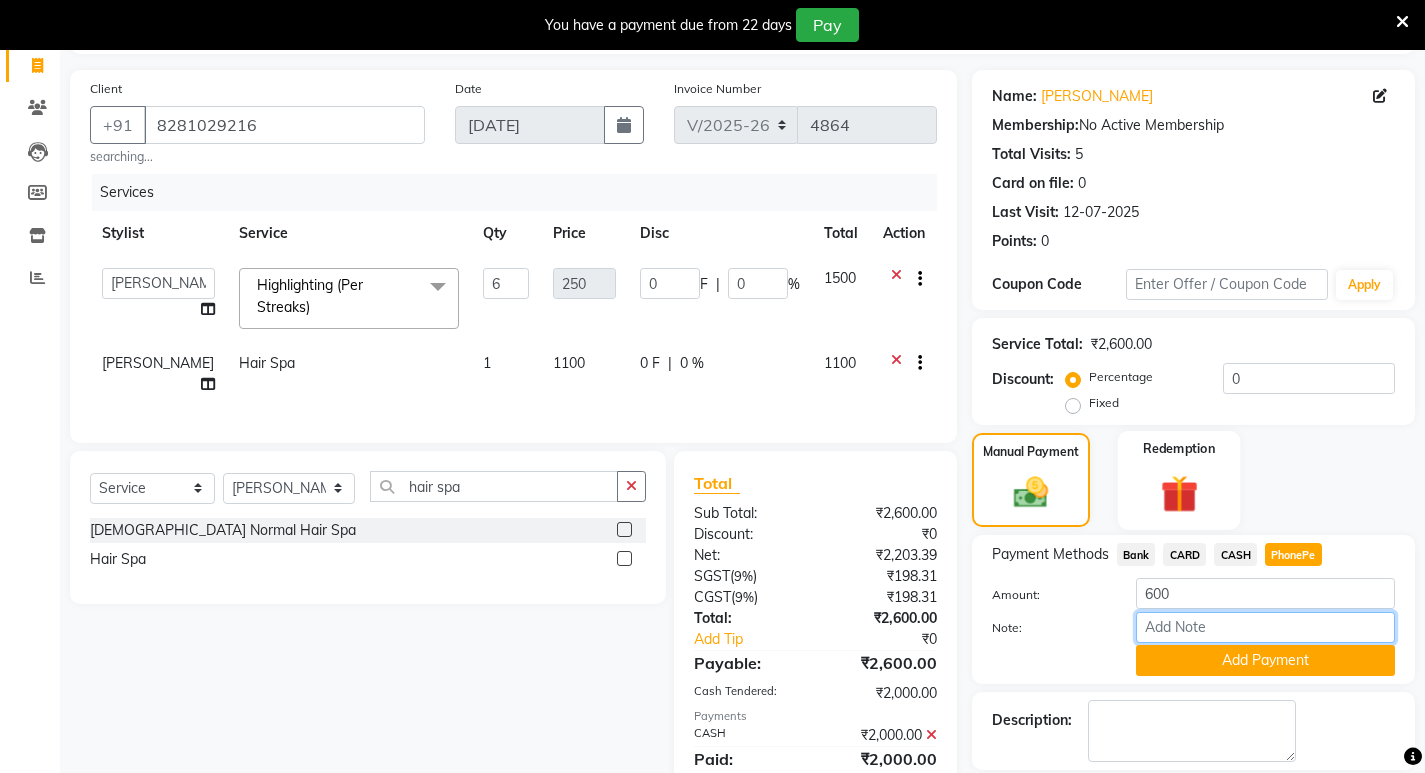 type on "SARIGA" 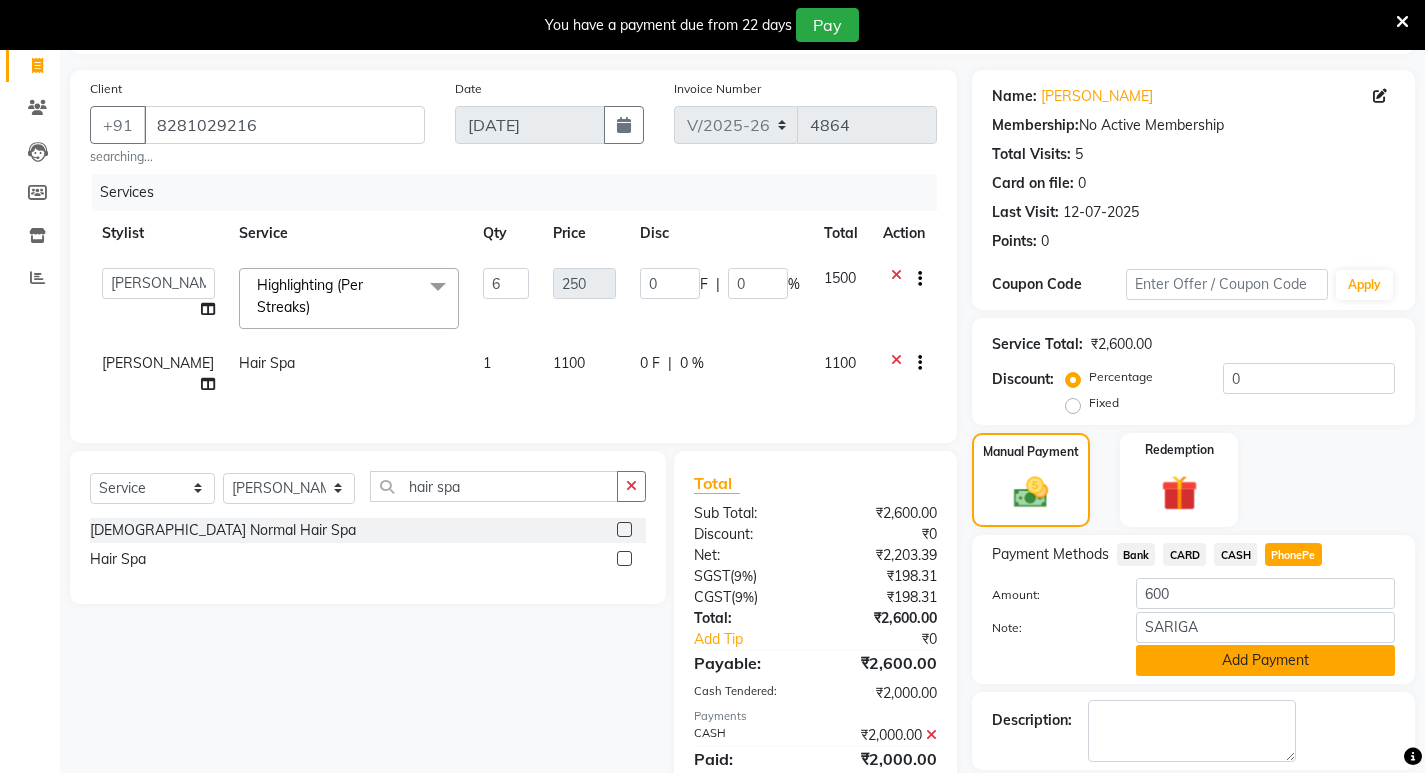 click on "Add Payment" 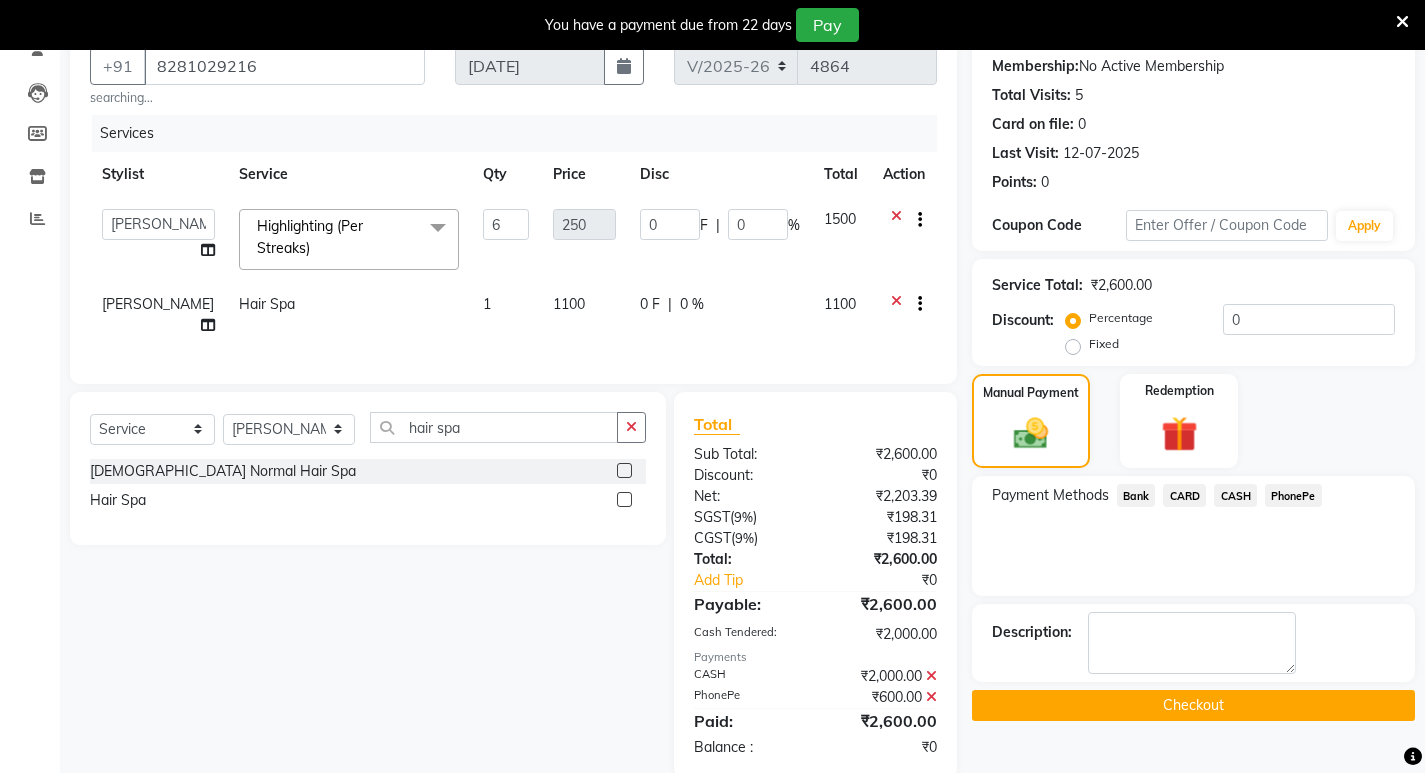 scroll, scrollTop: 222, scrollLeft: 0, axis: vertical 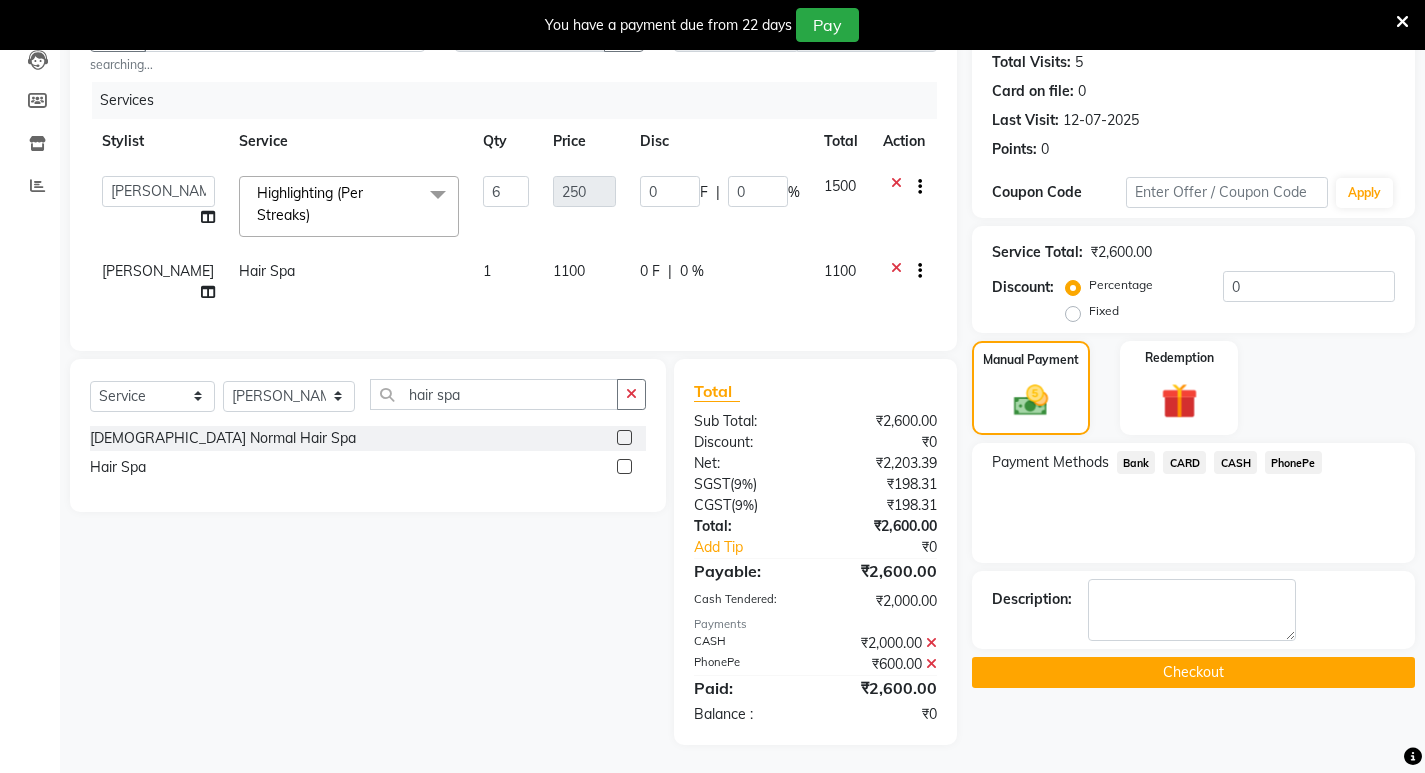 click on "Checkout" 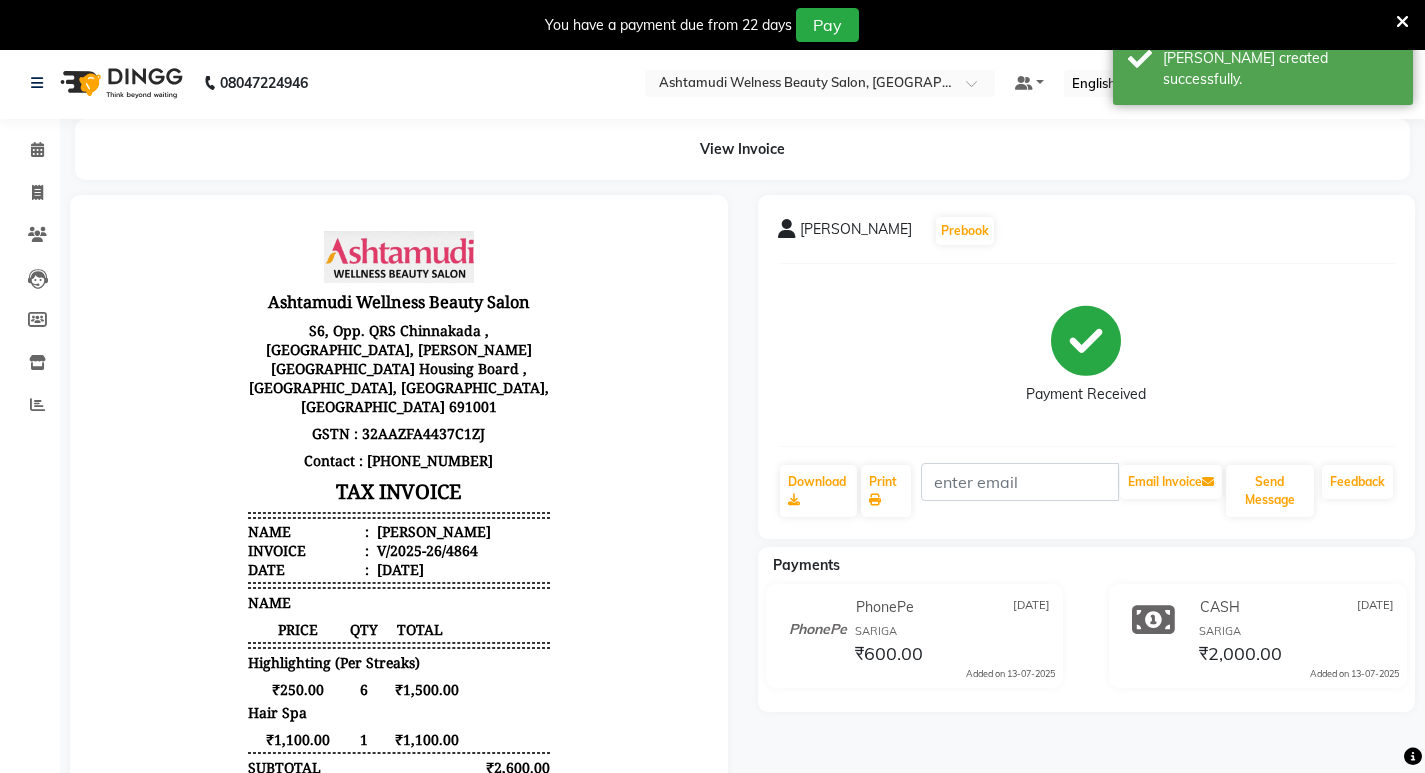 scroll, scrollTop: 0, scrollLeft: 0, axis: both 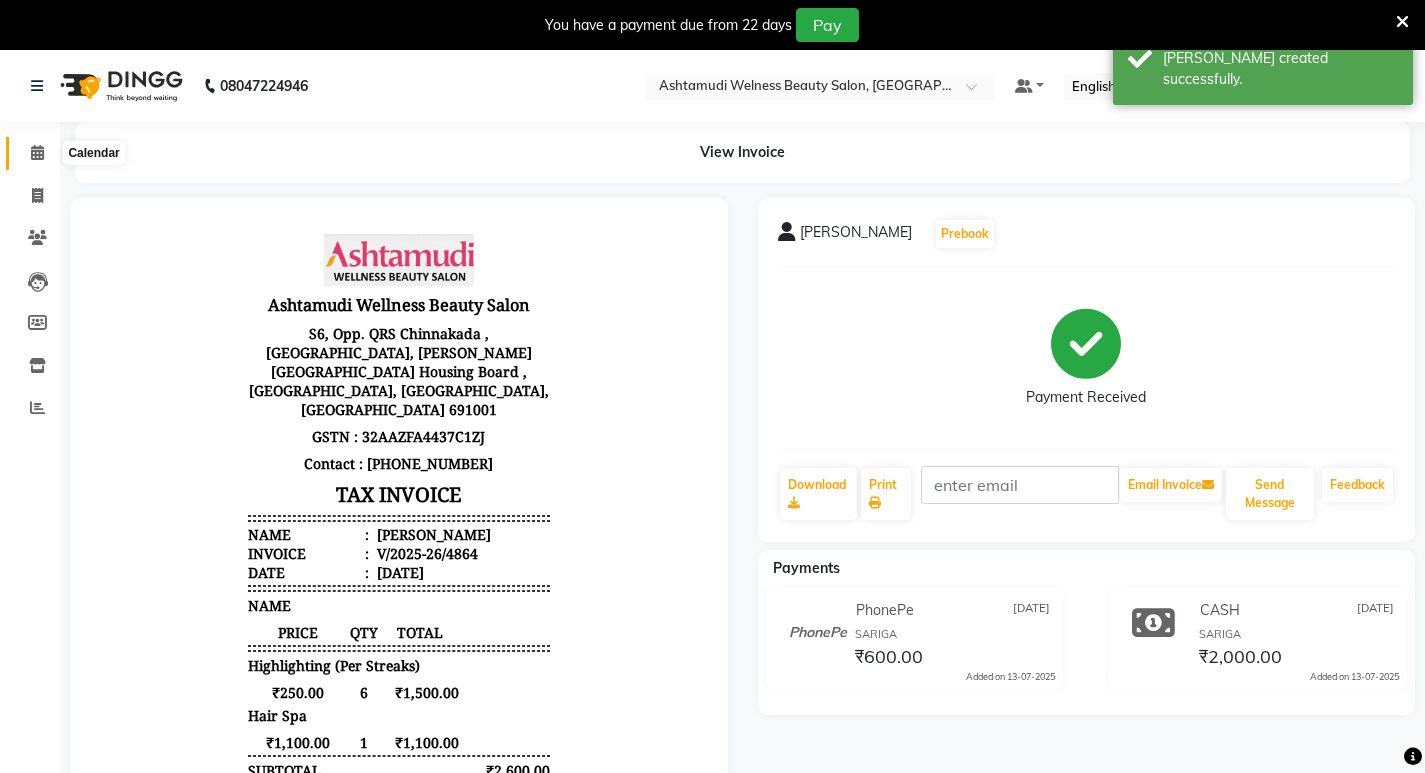 click 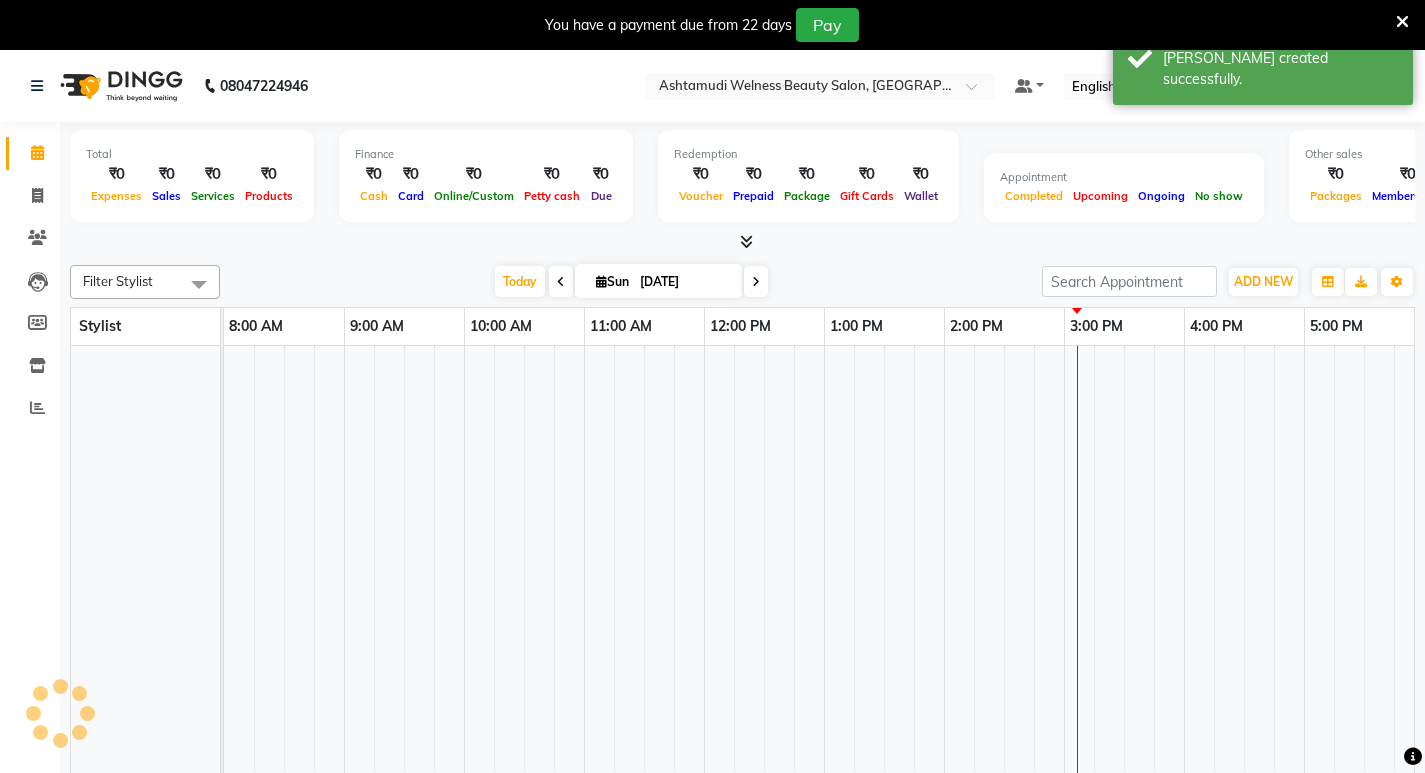 scroll, scrollTop: 0, scrollLeft: 0, axis: both 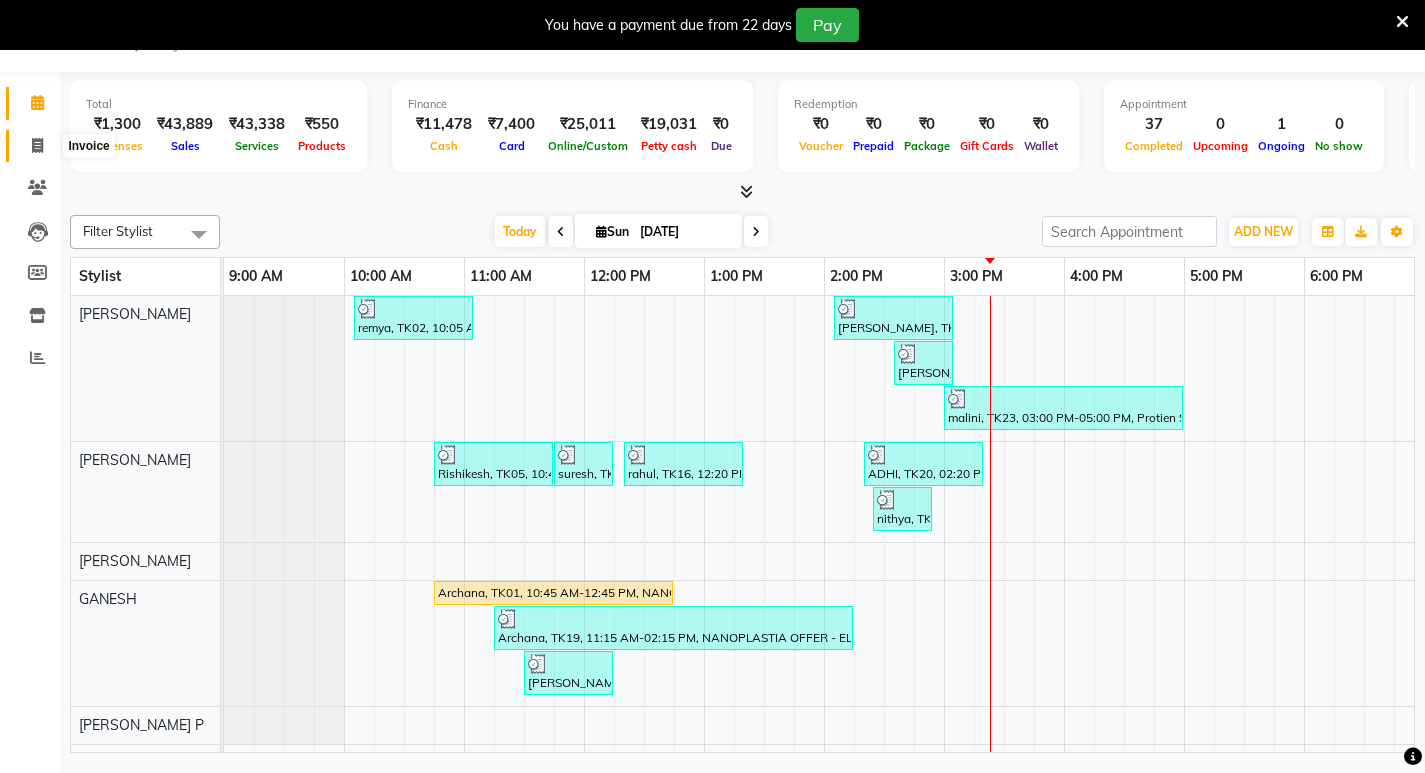 click 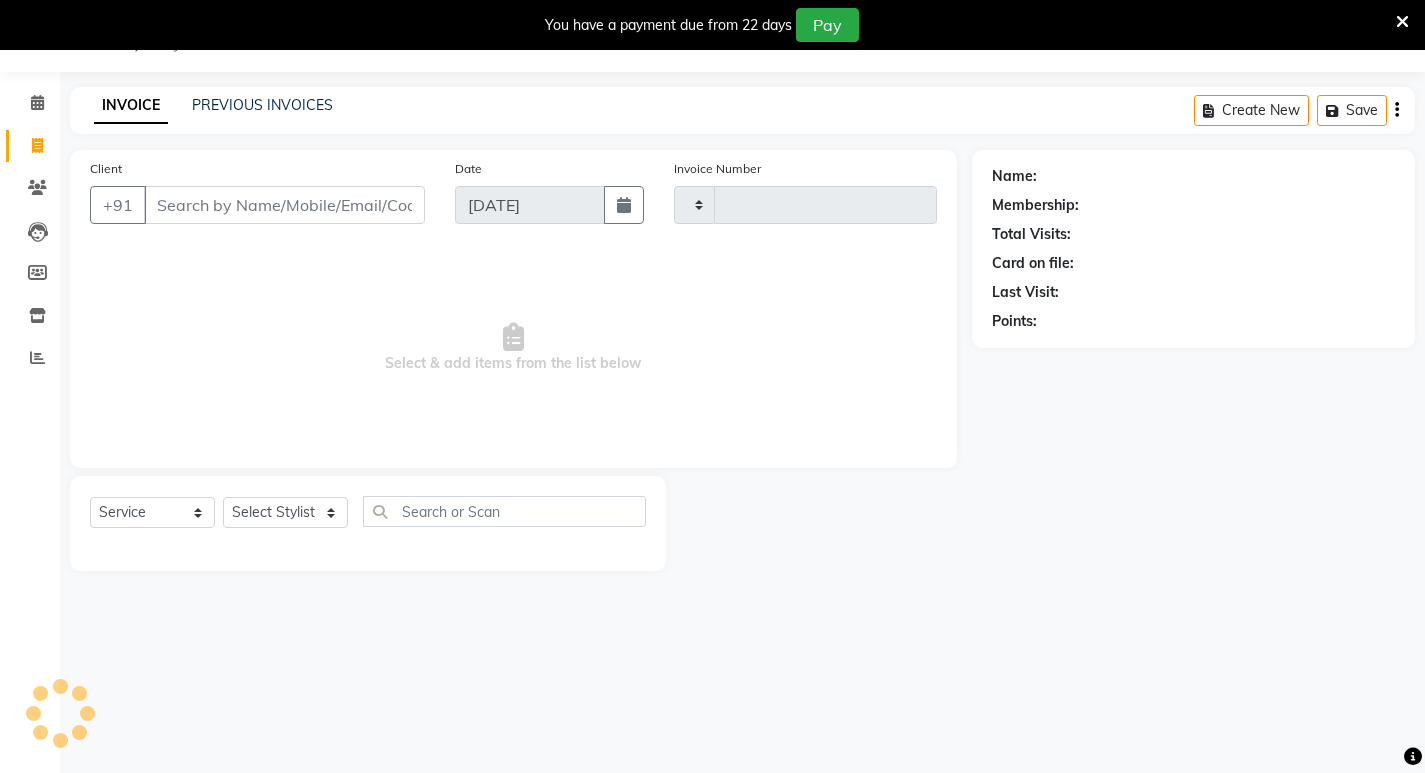 type on "4865" 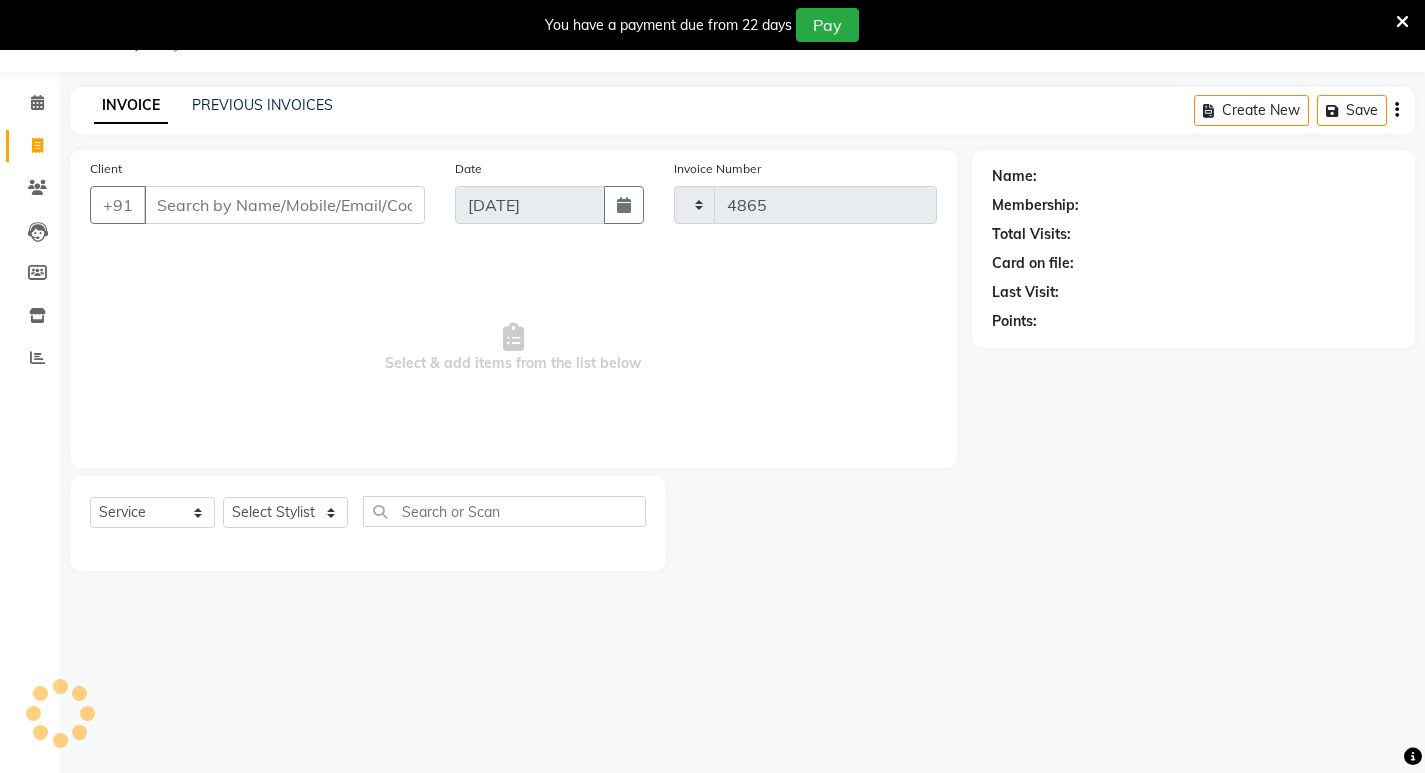 select on "4529" 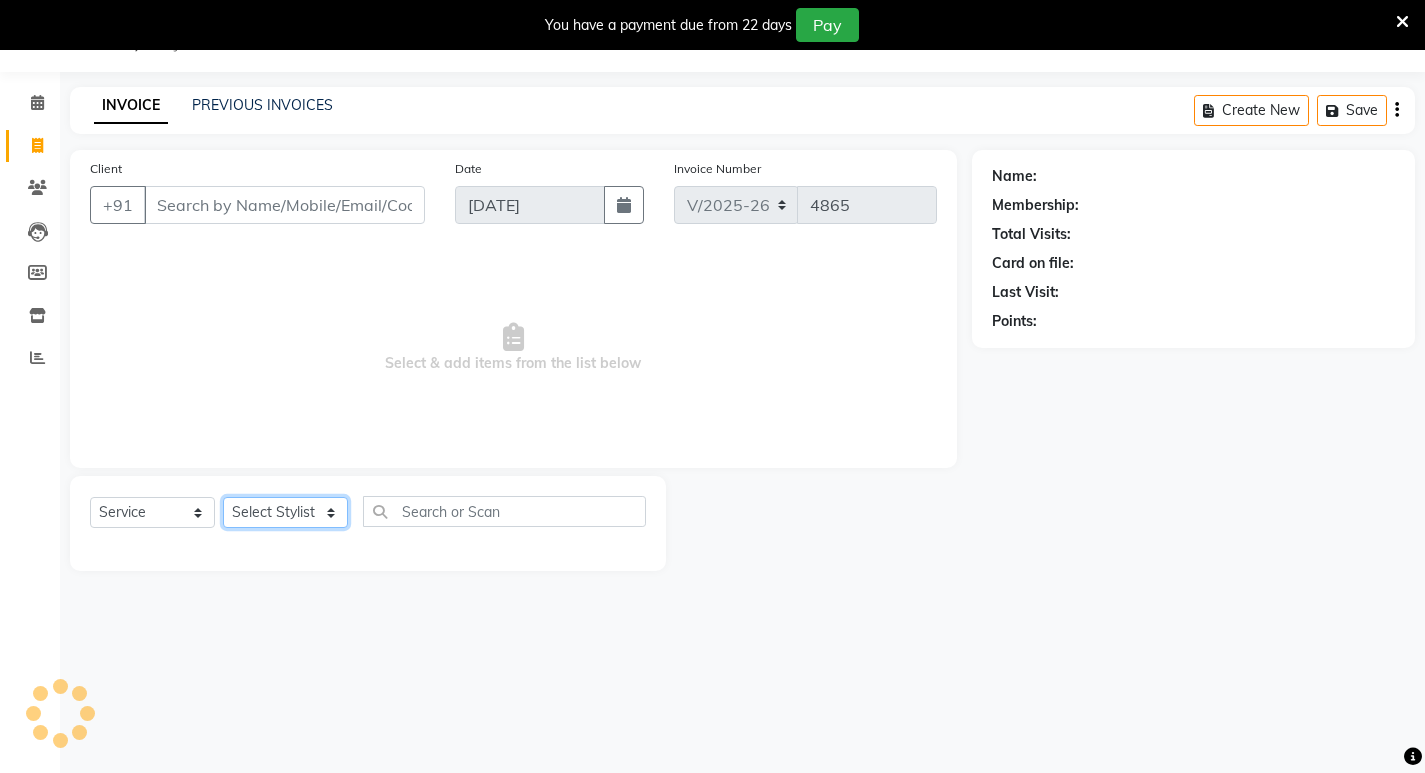 drag, startPoint x: 261, startPoint y: 502, endPoint x: 284, endPoint y: 482, distance: 30.479502 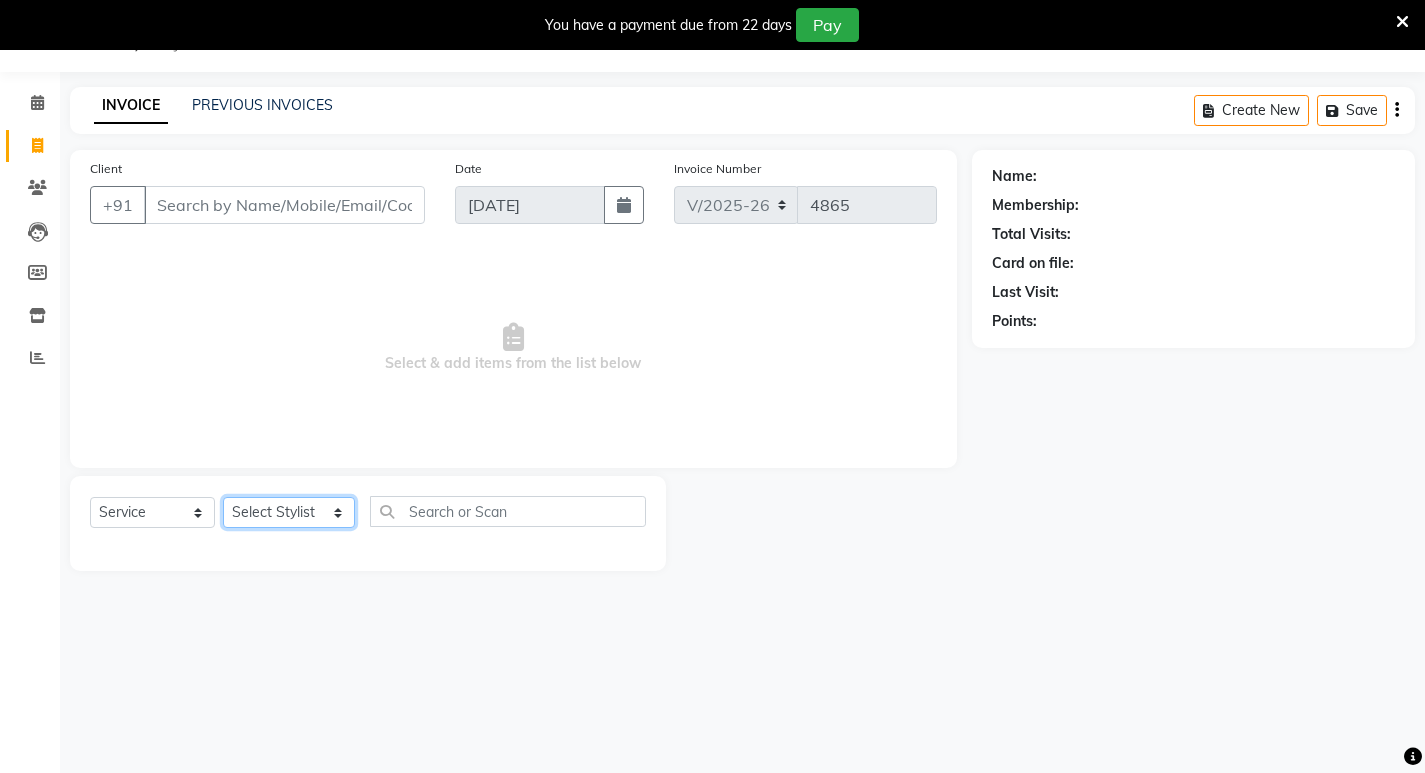 select on "78962" 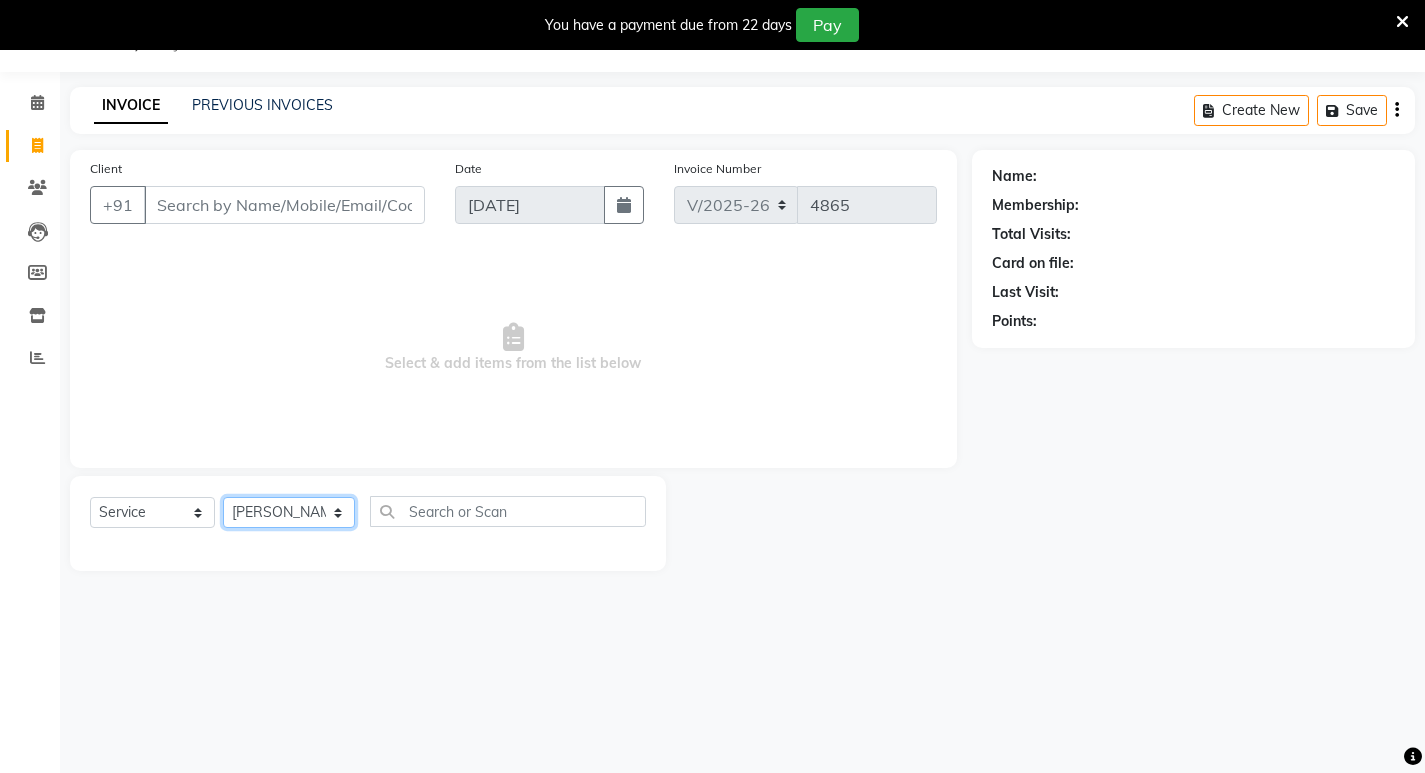 click on "Select Stylist [PERSON_NAME] Admin [PERSON_NAME]  [PERSON_NAME] [PERSON_NAME] [PERSON_NAME]  M [PERSON_NAME]  [PERSON_NAME]  P [PERSON_NAME] KOLLAM ASHTAMUDI NEW  [PERSON_NAME] [PERSON_NAME] [PERSON_NAME]  [PERSON_NAME] [PERSON_NAME] [PERSON_NAME] [PERSON_NAME] [PERSON_NAME] M [PERSON_NAME] SARIGA [PERSON_NAME] [PERSON_NAME] [PERSON_NAME] SIBI [PERSON_NAME] [PERSON_NAME] S" 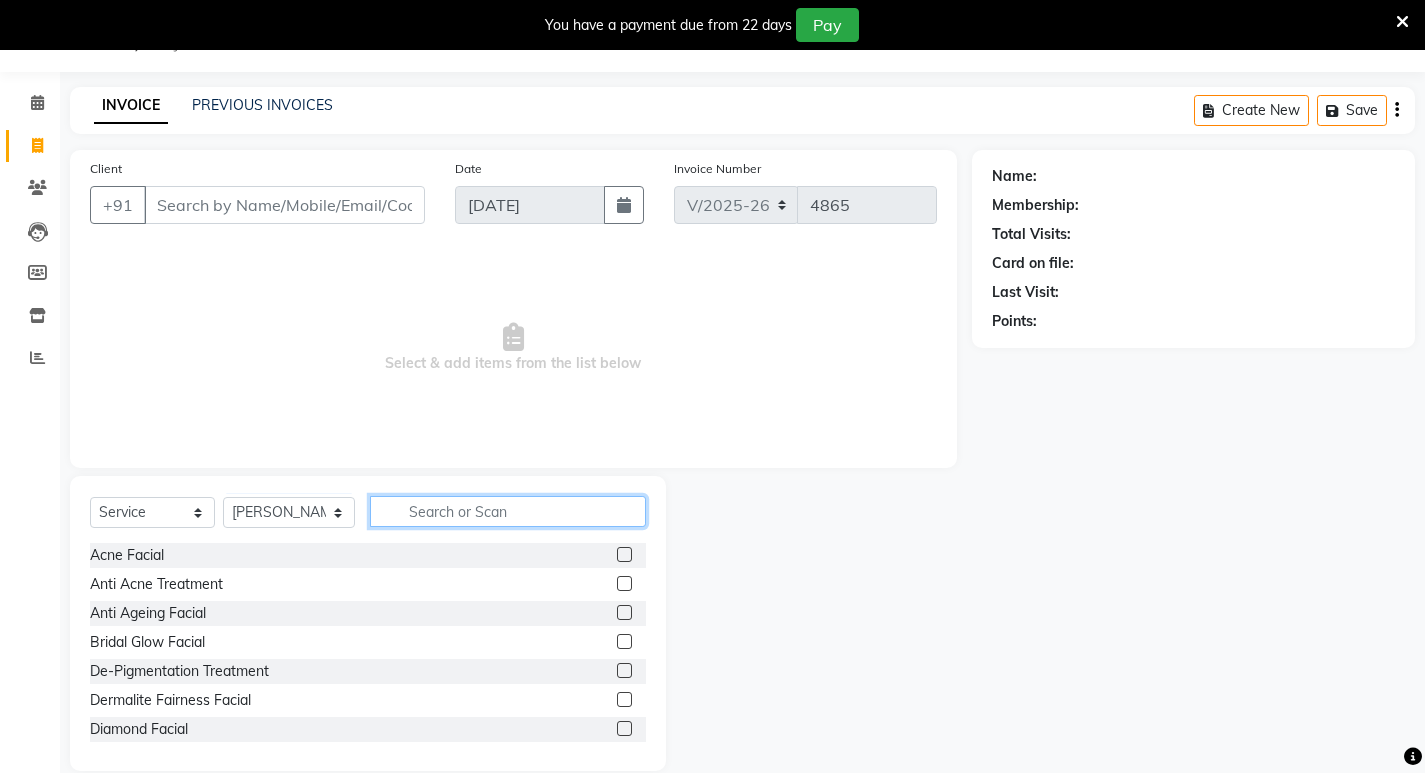 drag, startPoint x: 389, startPoint y: 503, endPoint x: 404, endPoint y: 505, distance: 15.132746 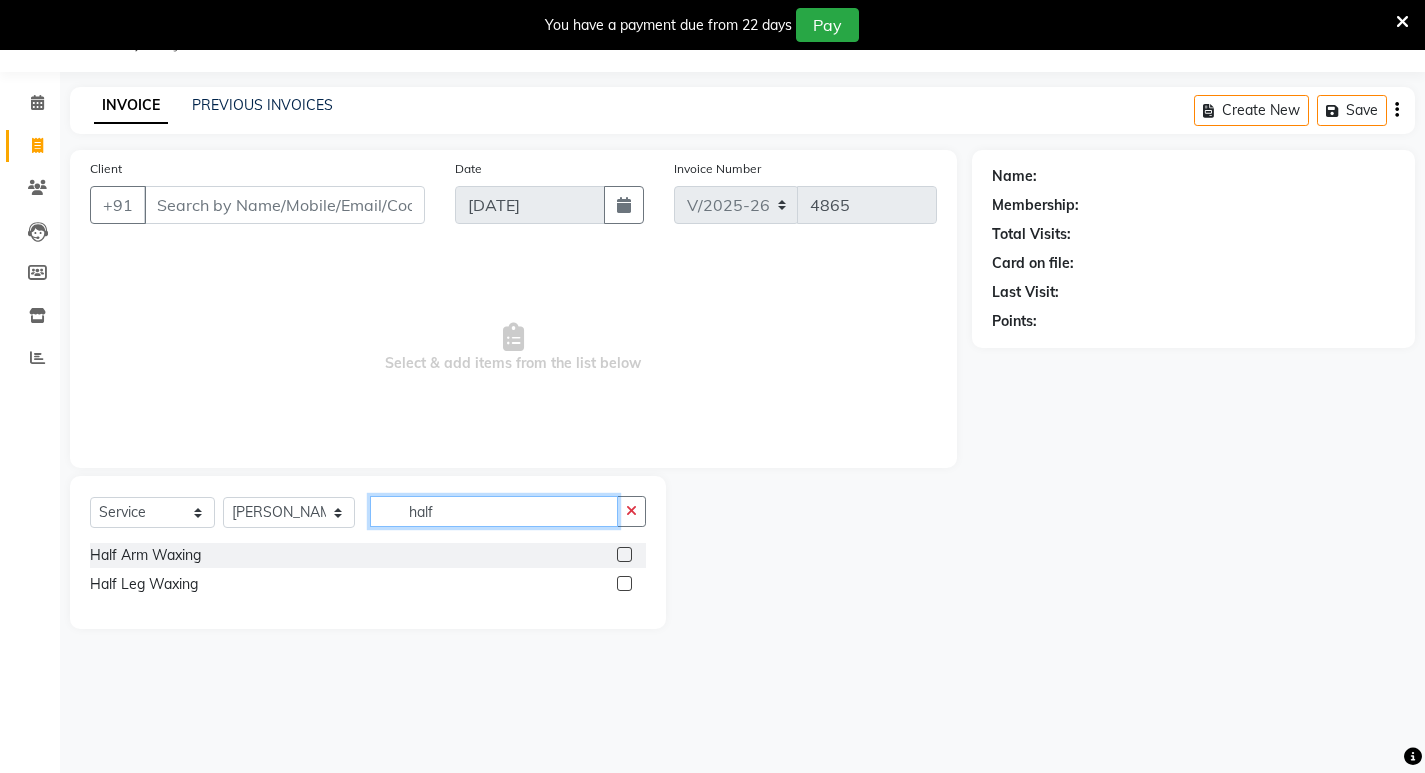 type on "half" 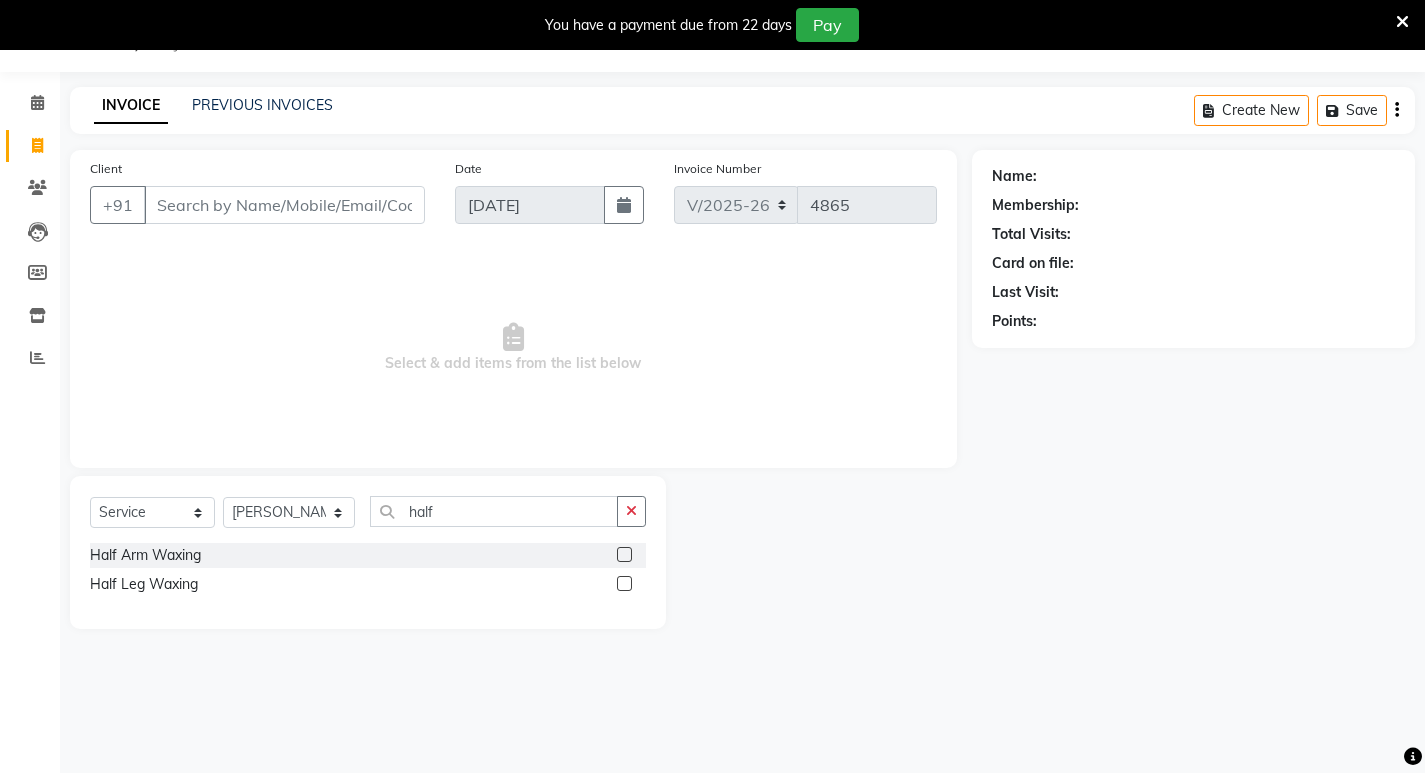click 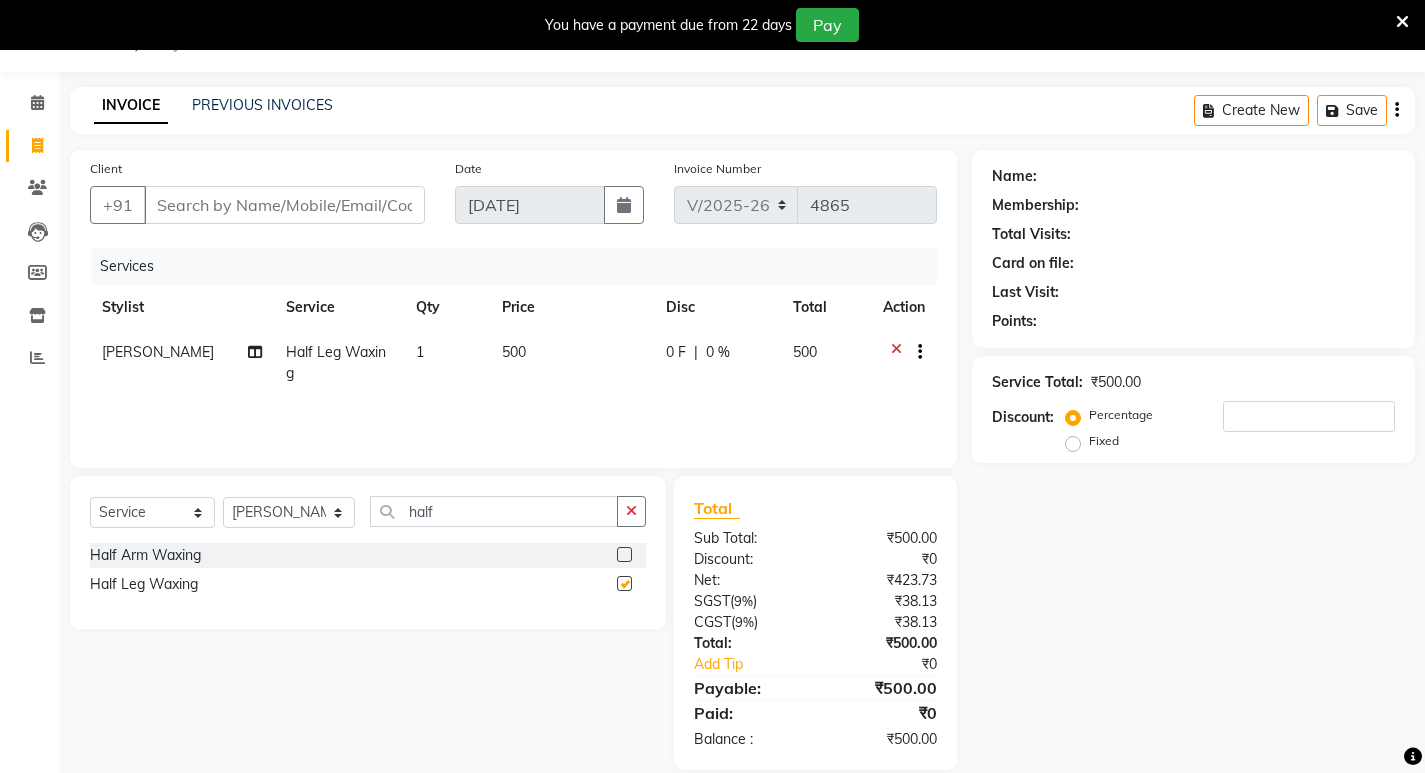 checkbox on "false" 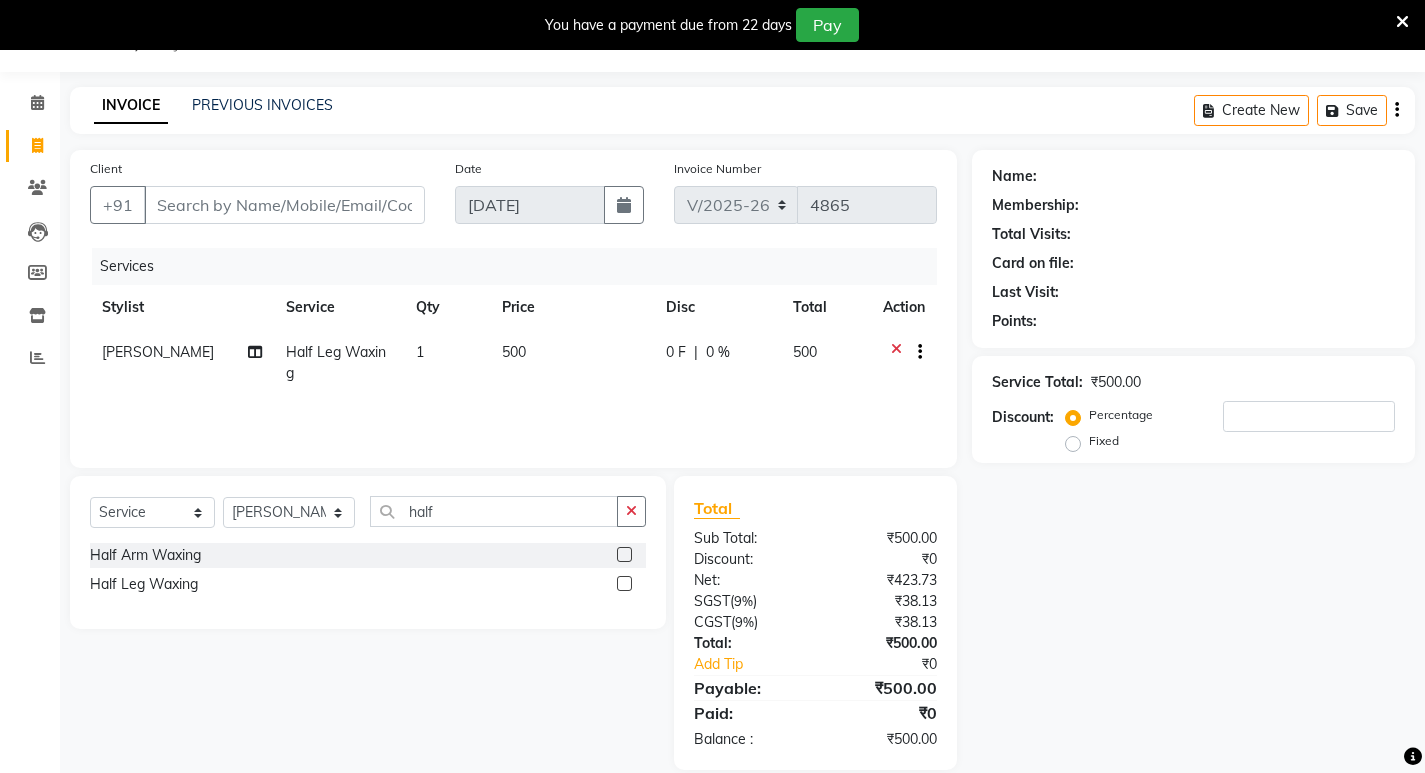 scroll, scrollTop: 77, scrollLeft: 0, axis: vertical 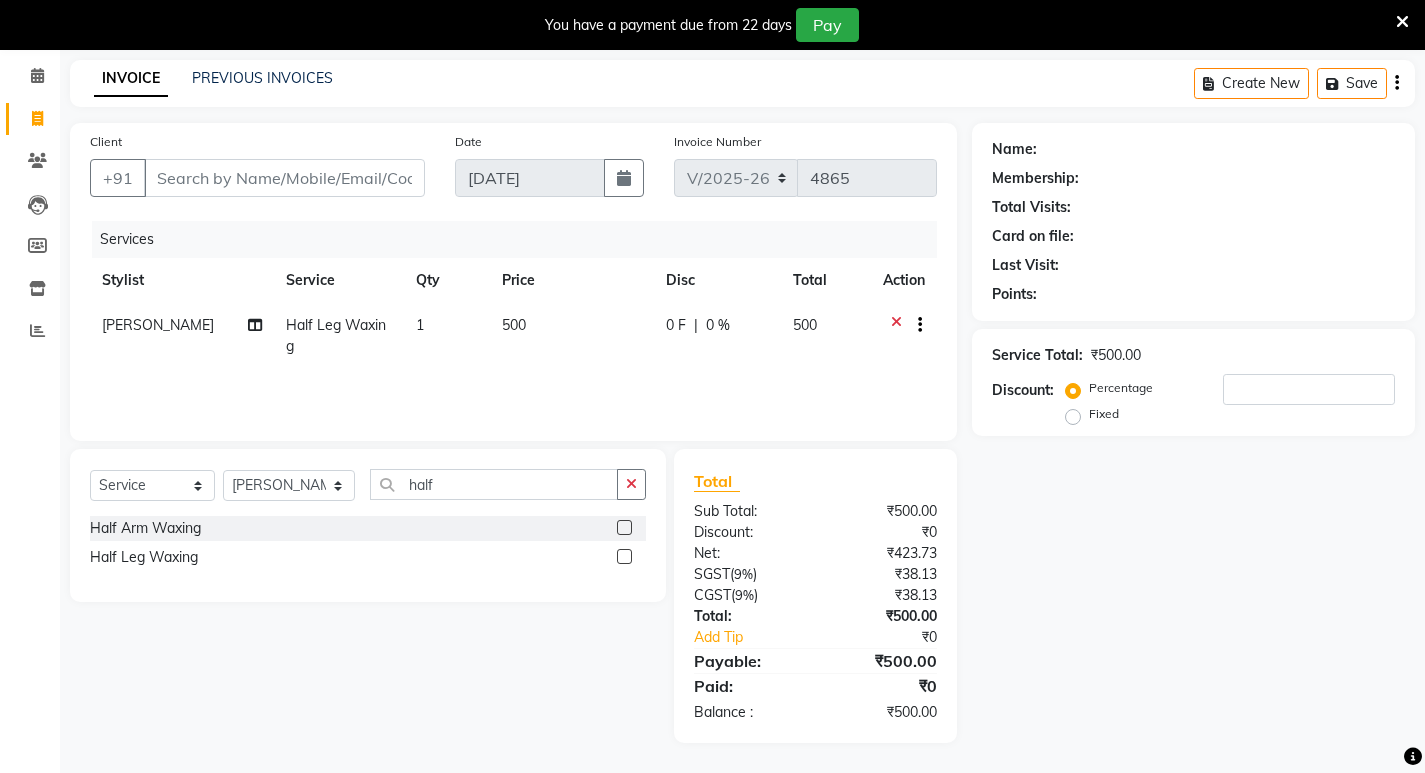 click at bounding box center (1402, 22) 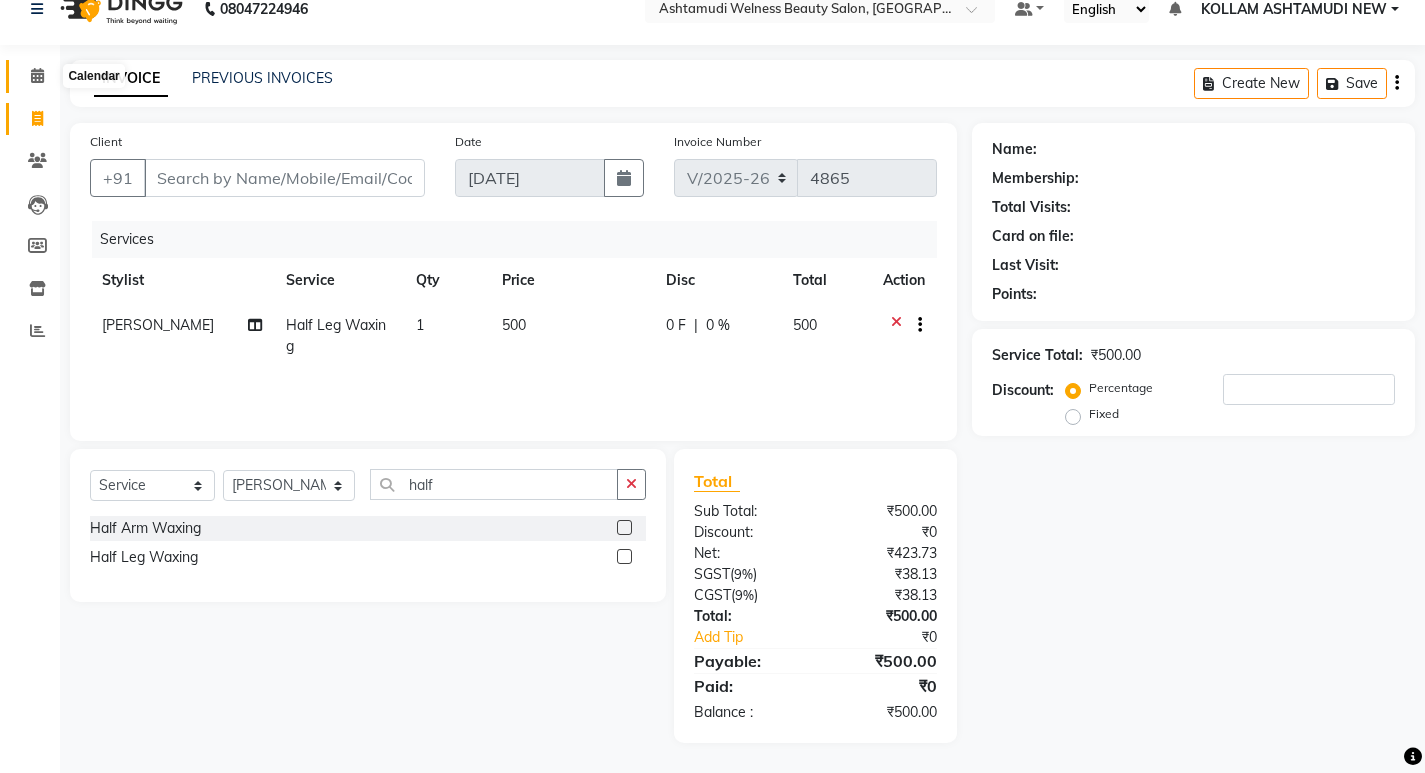 click 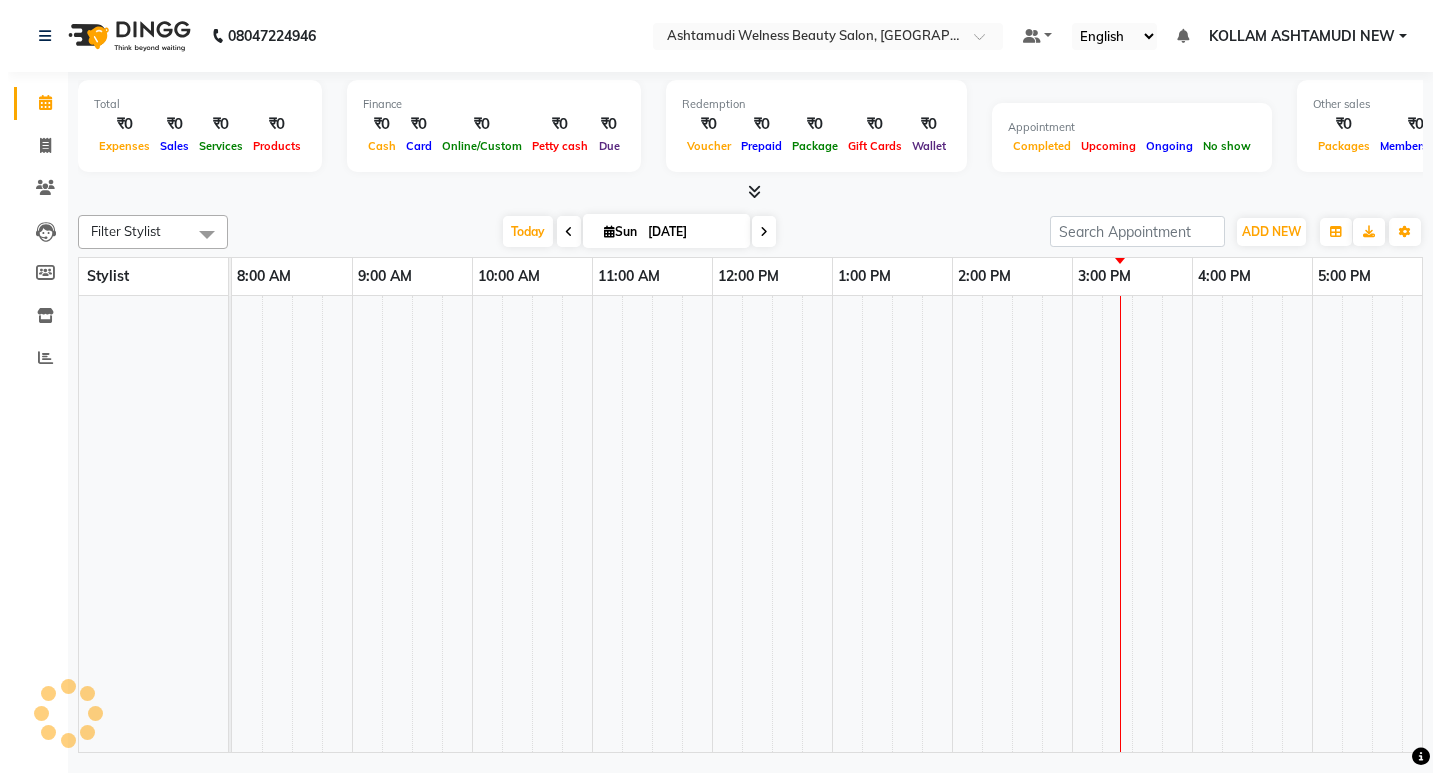scroll, scrollTop: 0, scrollLeft: 0, axis: both 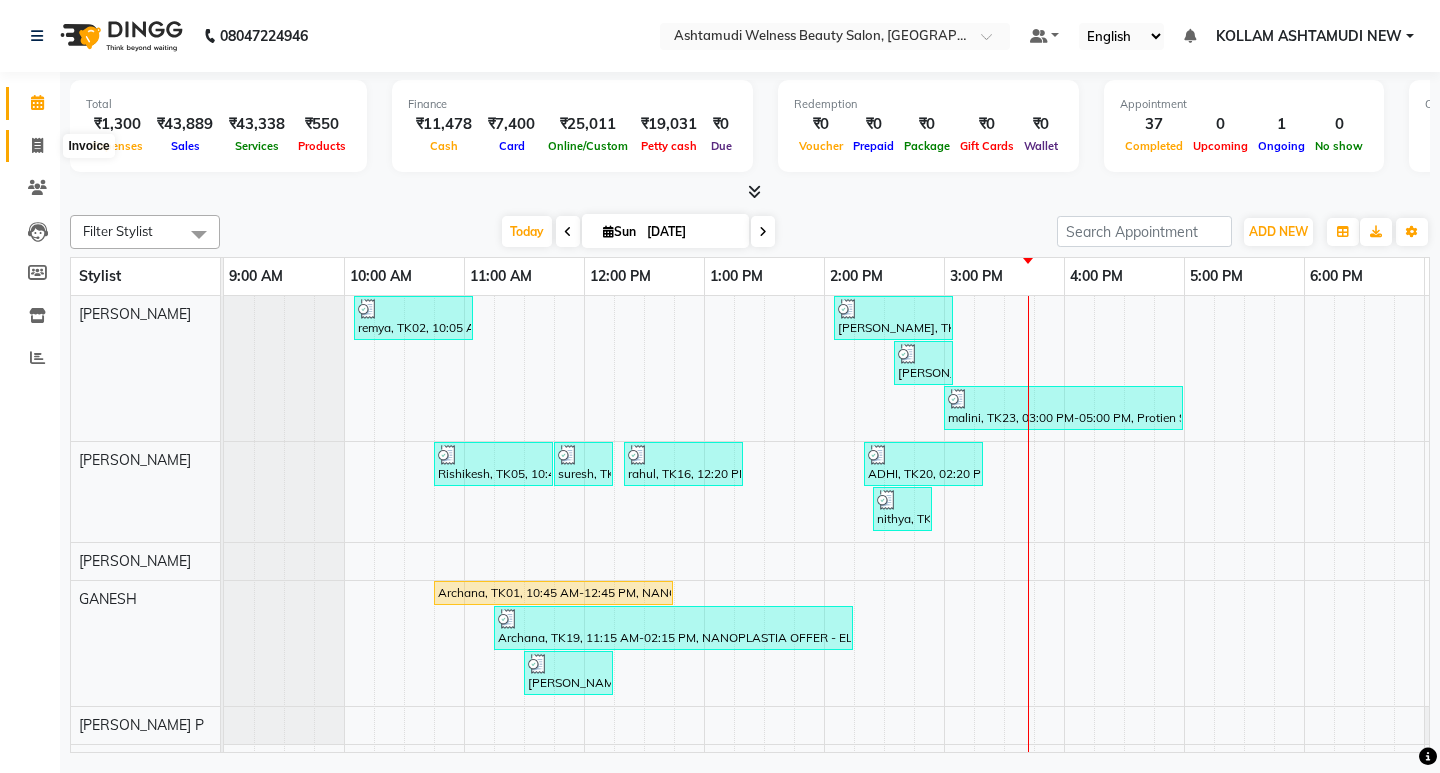 click 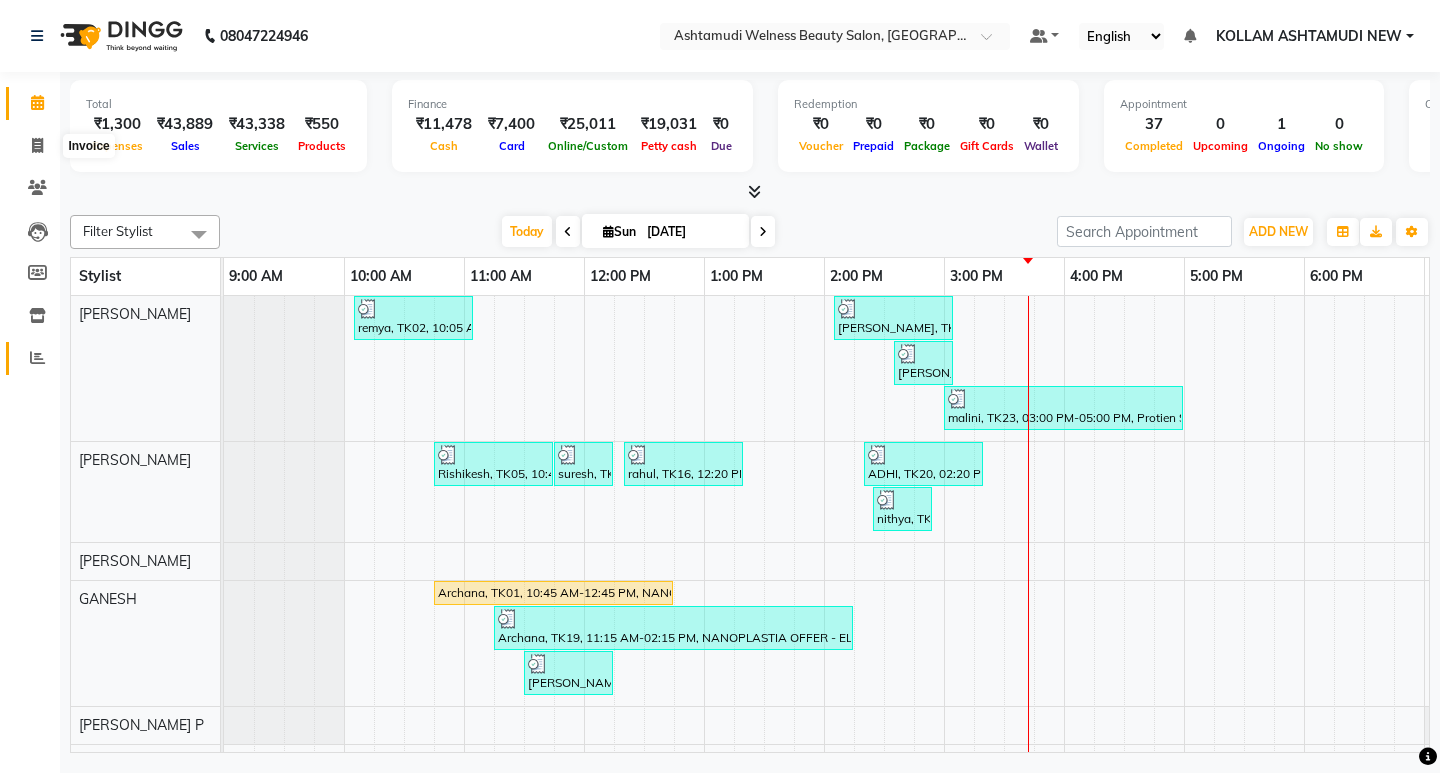 select on "4529" 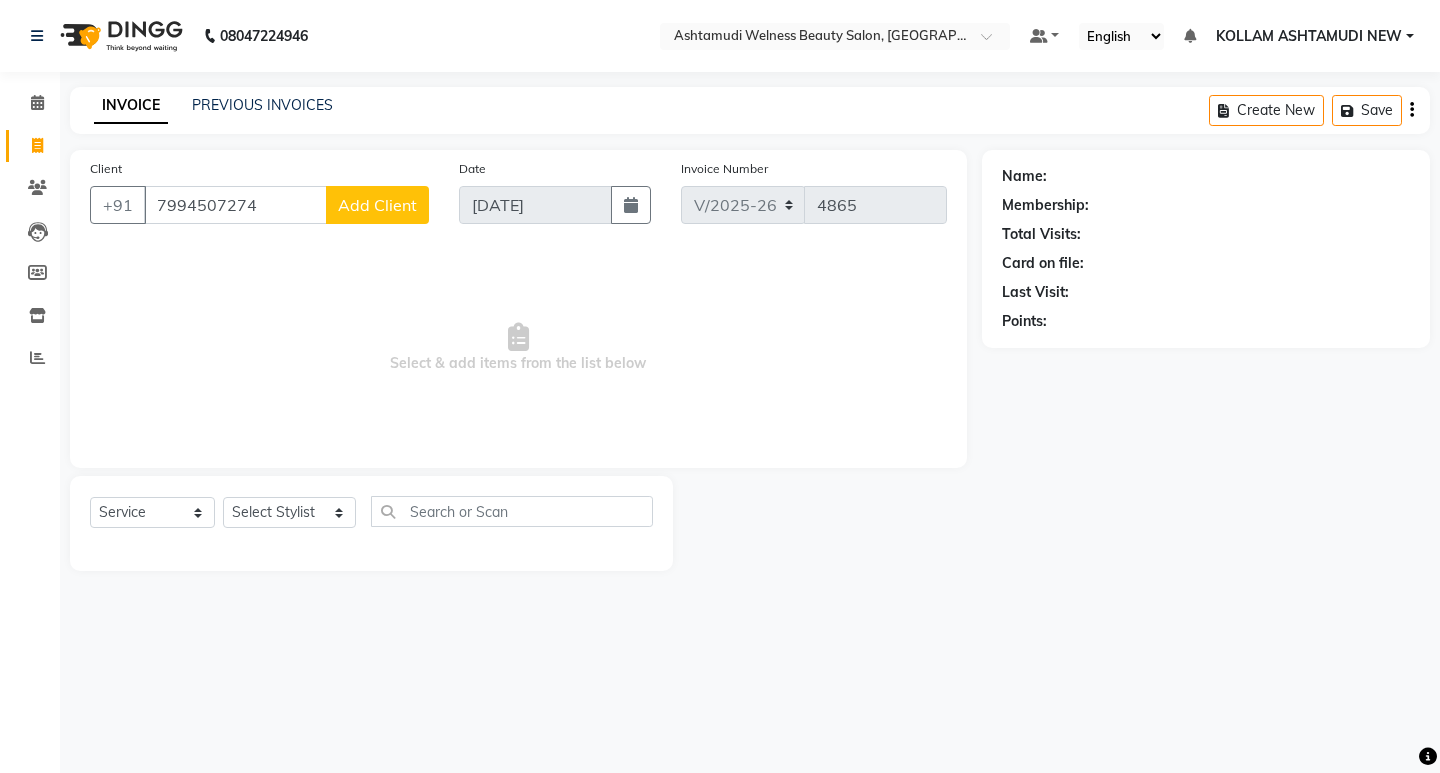 type on "7994507274" 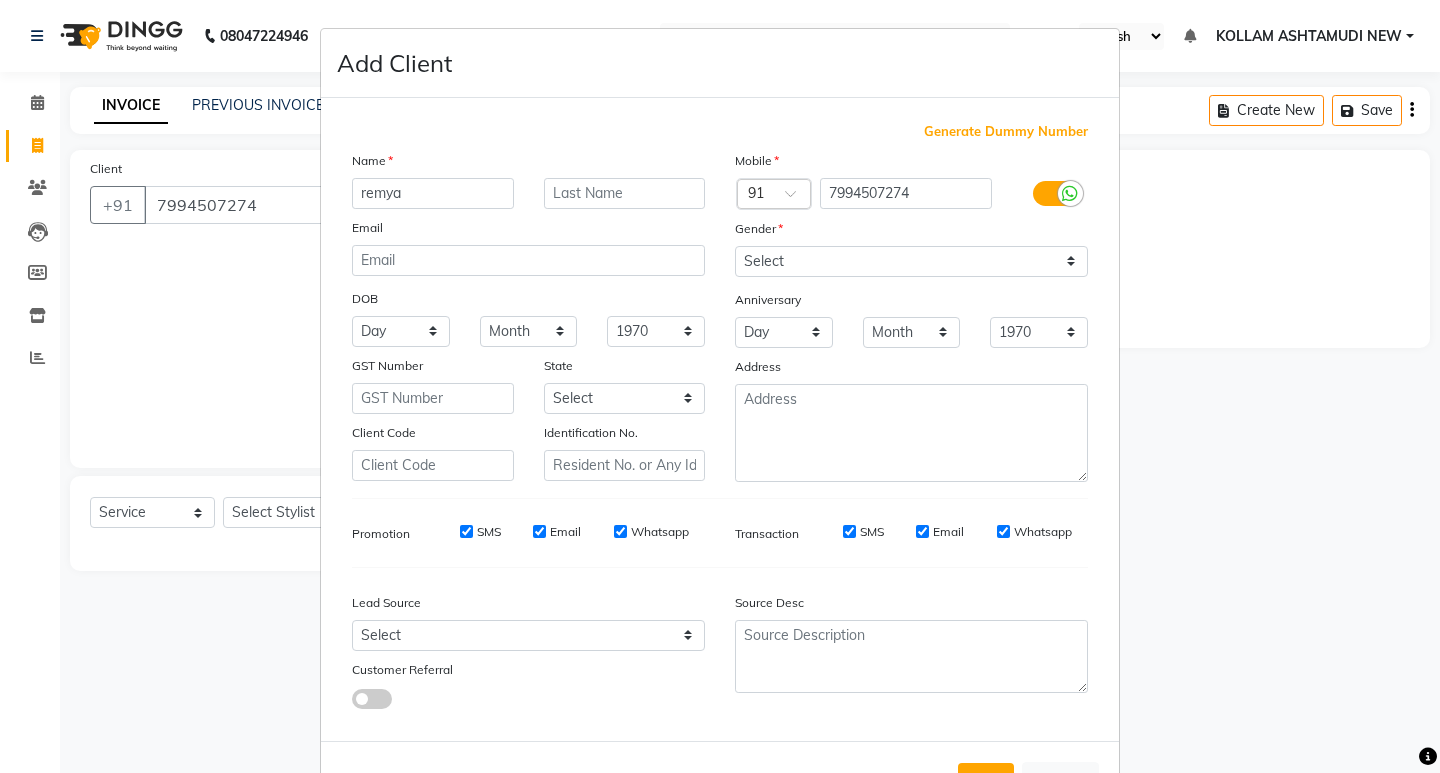 type on "remya" 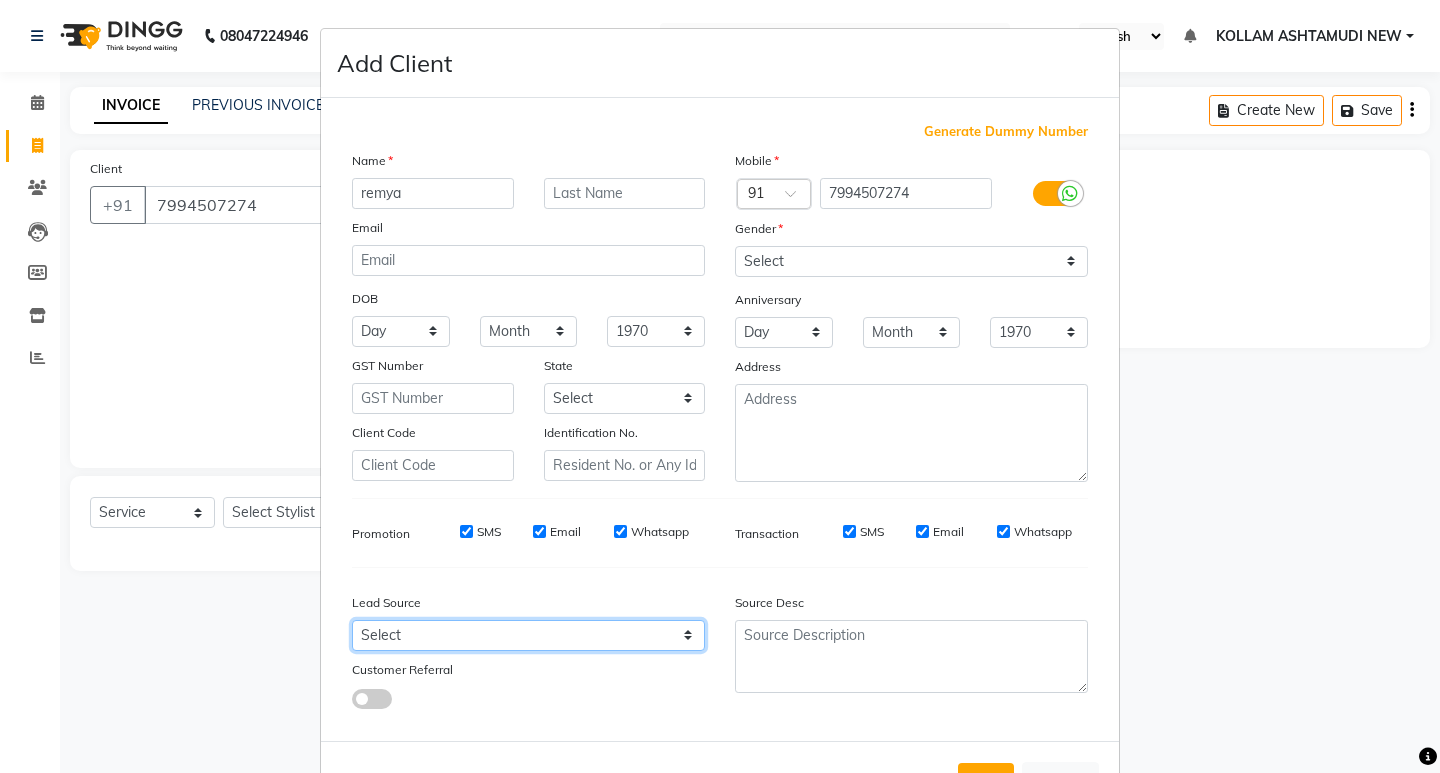 drag, startPoint x: 455, startPoint y: 640, endPoint x: 462, endPoint y: 621, distance: 20.248457 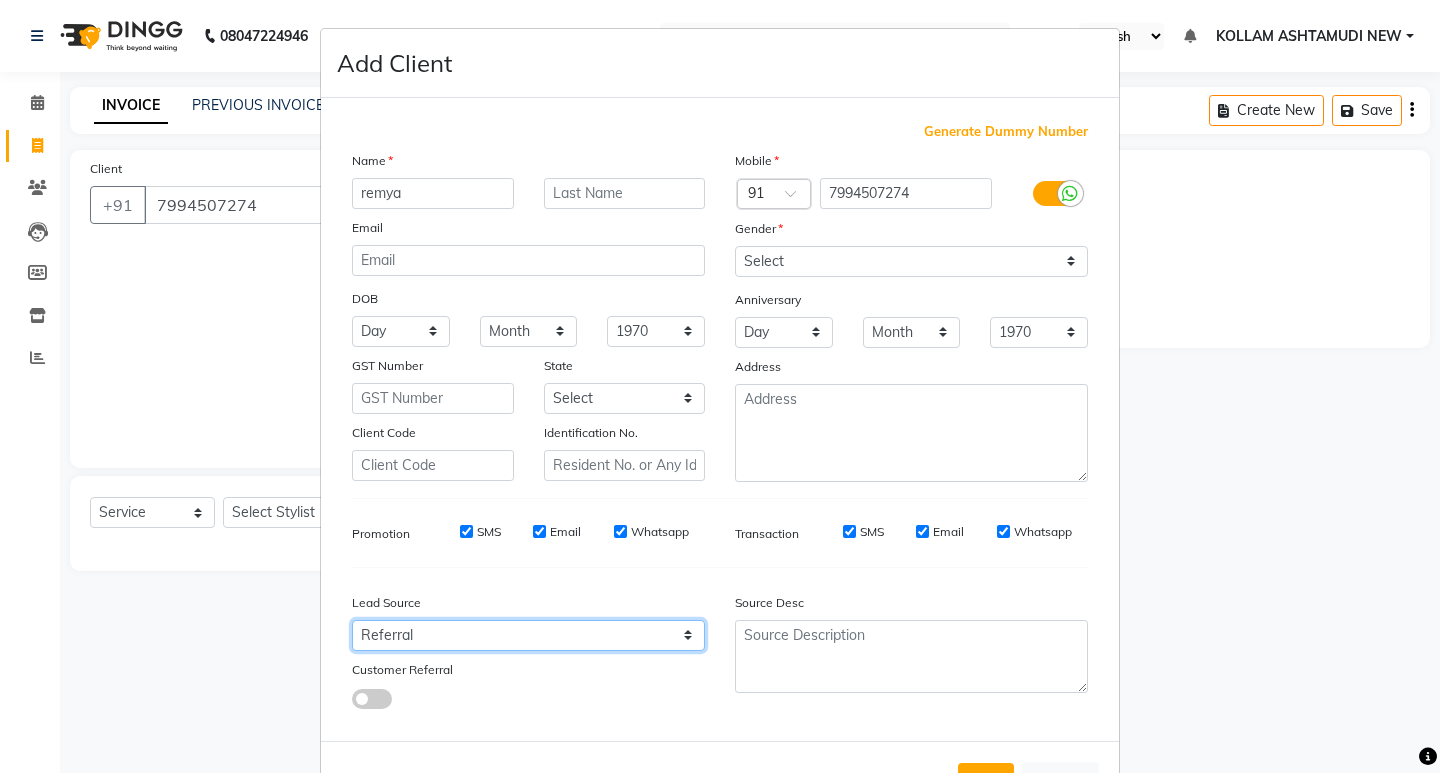 click on "Select Walk-in Referral Internet Friend Word of Mouth Advertisement Facebook JustDial Google Other Instagram  YouTube  WhatsApp" at bounding box center (528, 635) 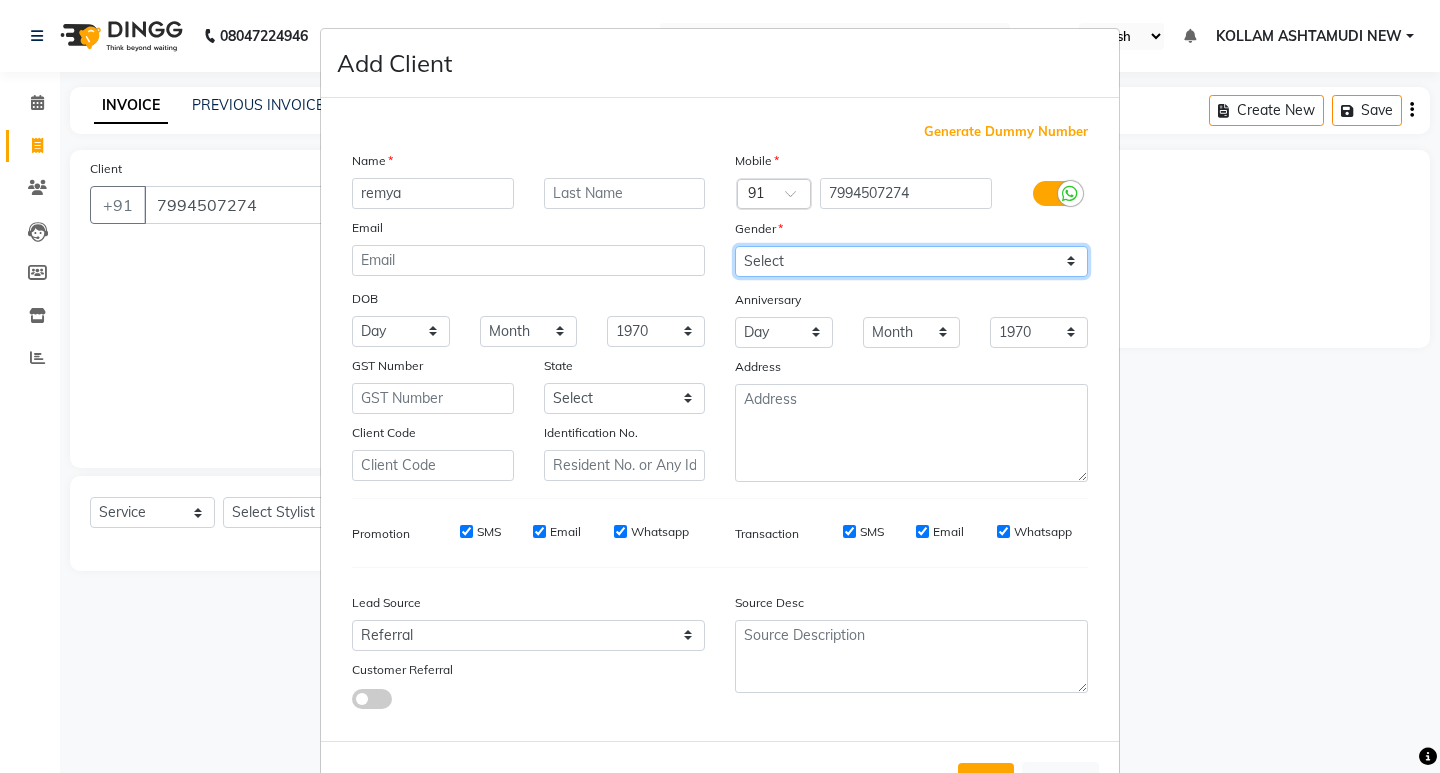 drag, startPoint x: 936, startPoint y: 257, endPoint x: 935, endPoint y: 273, distance: 16.03122 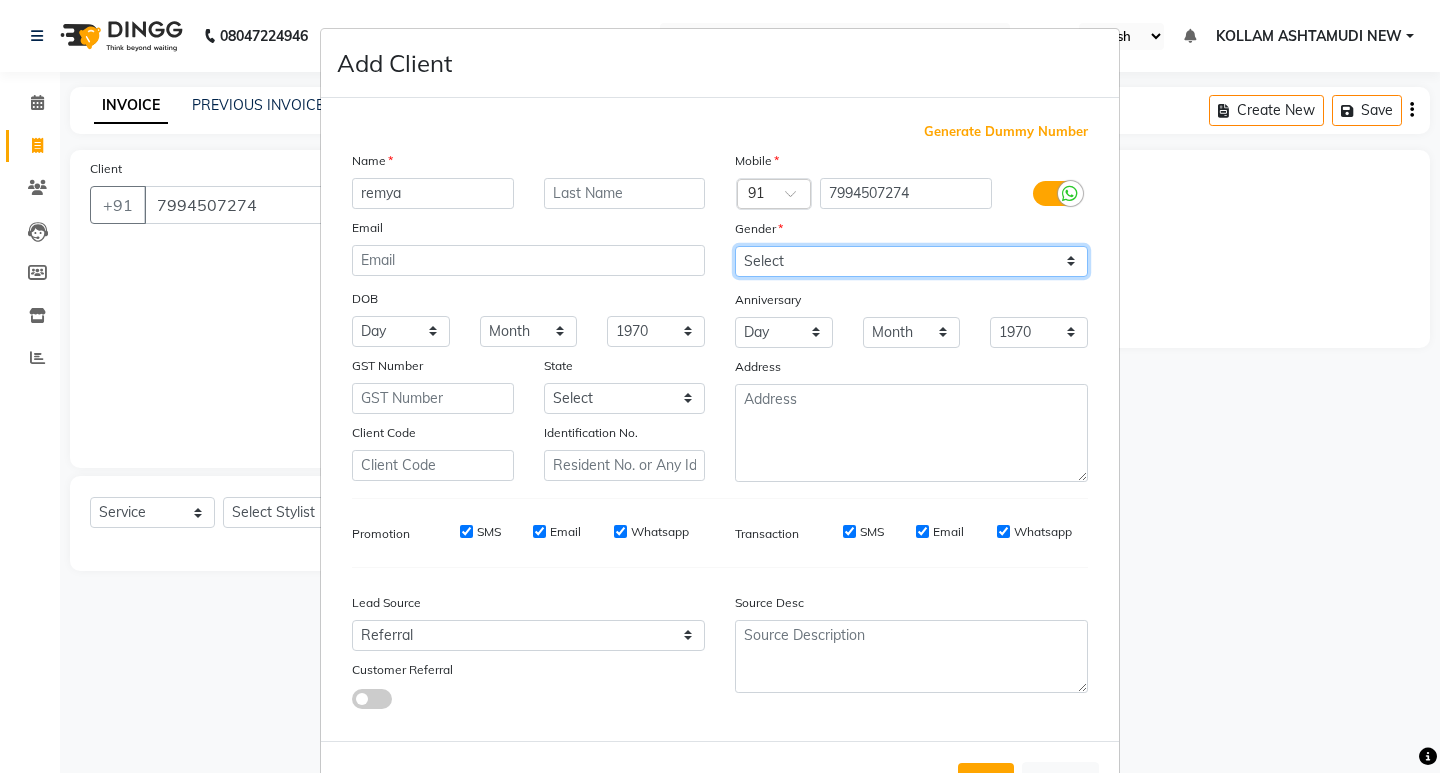 select on "[DEMOGRAPHIC_DATA]" 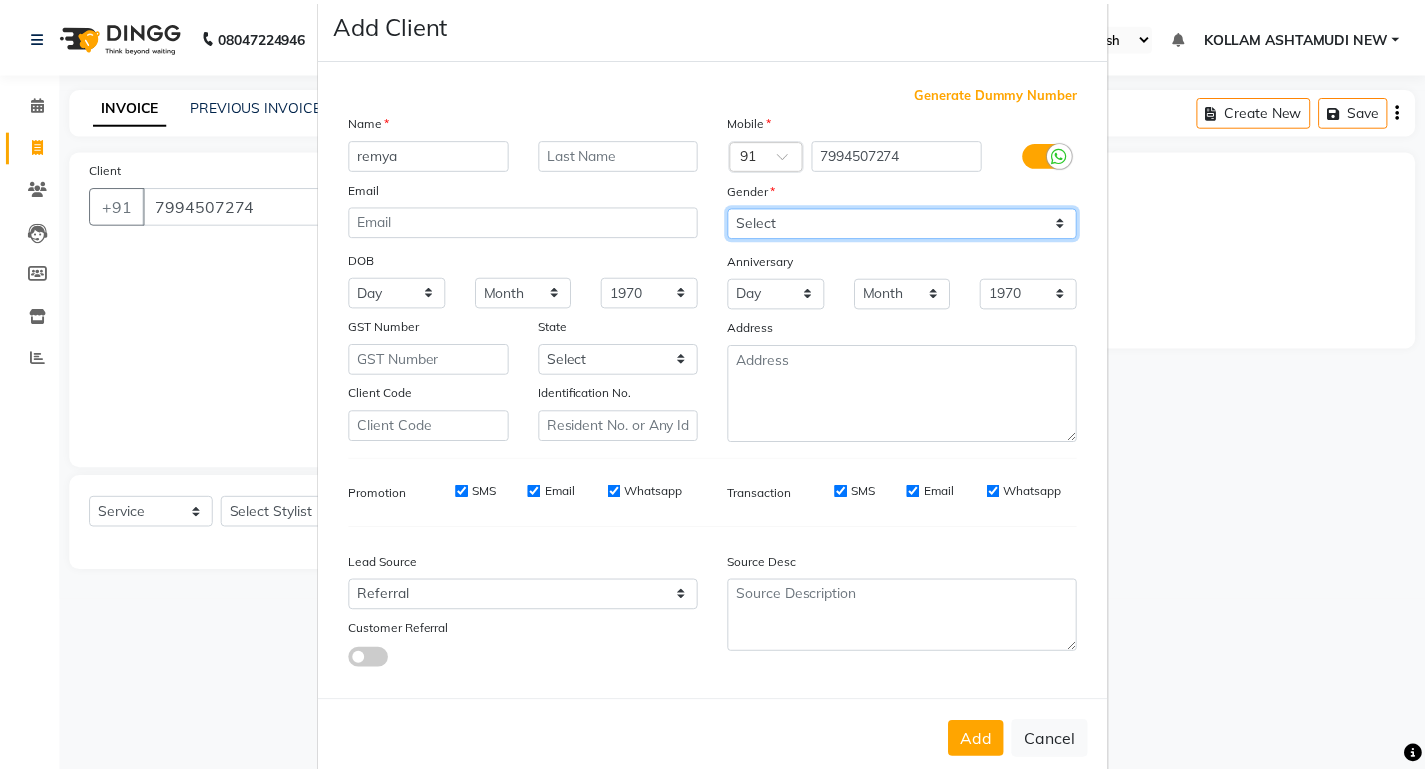 scroll, scrollTop: 76, scrollLeft: 0, axis: vertical 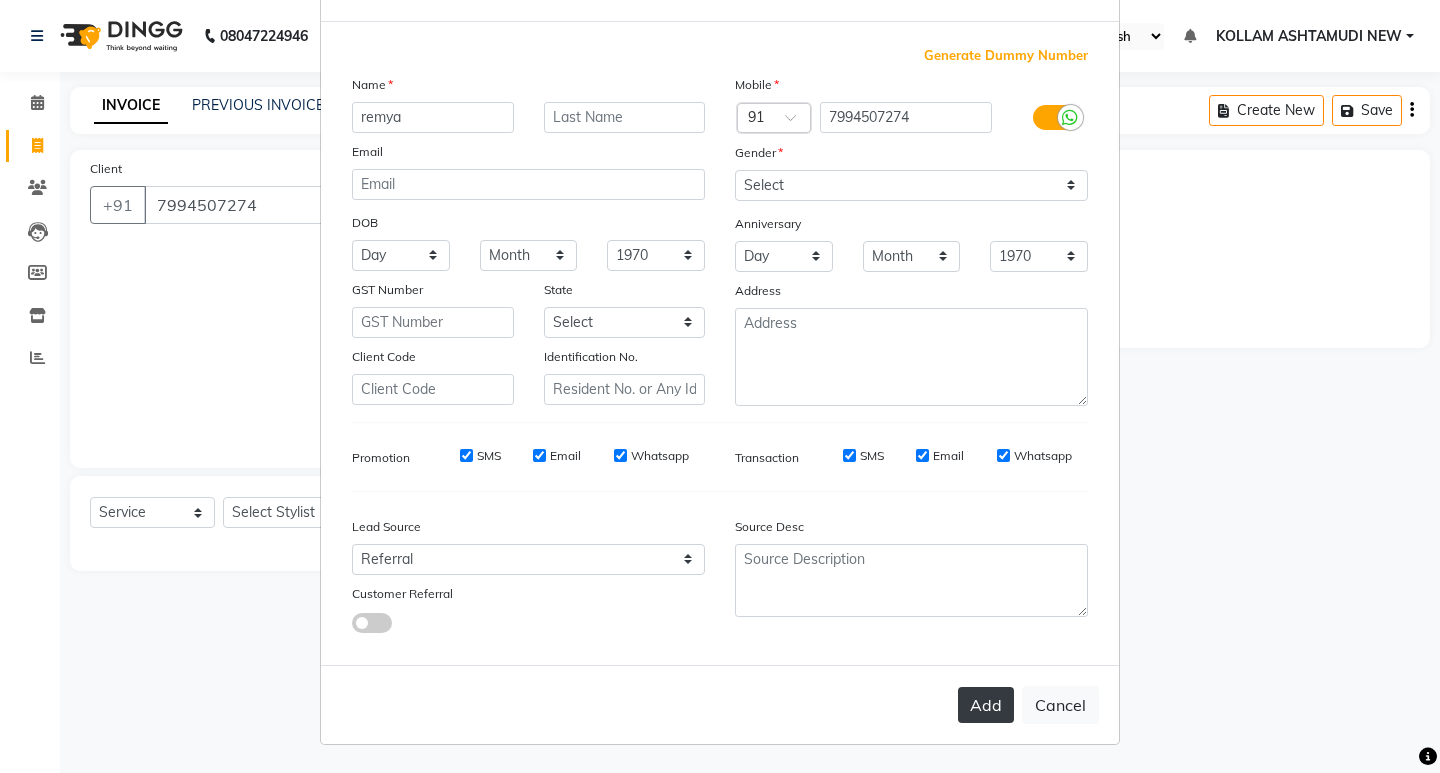 click on "Add" at bounding box center (986, 705) 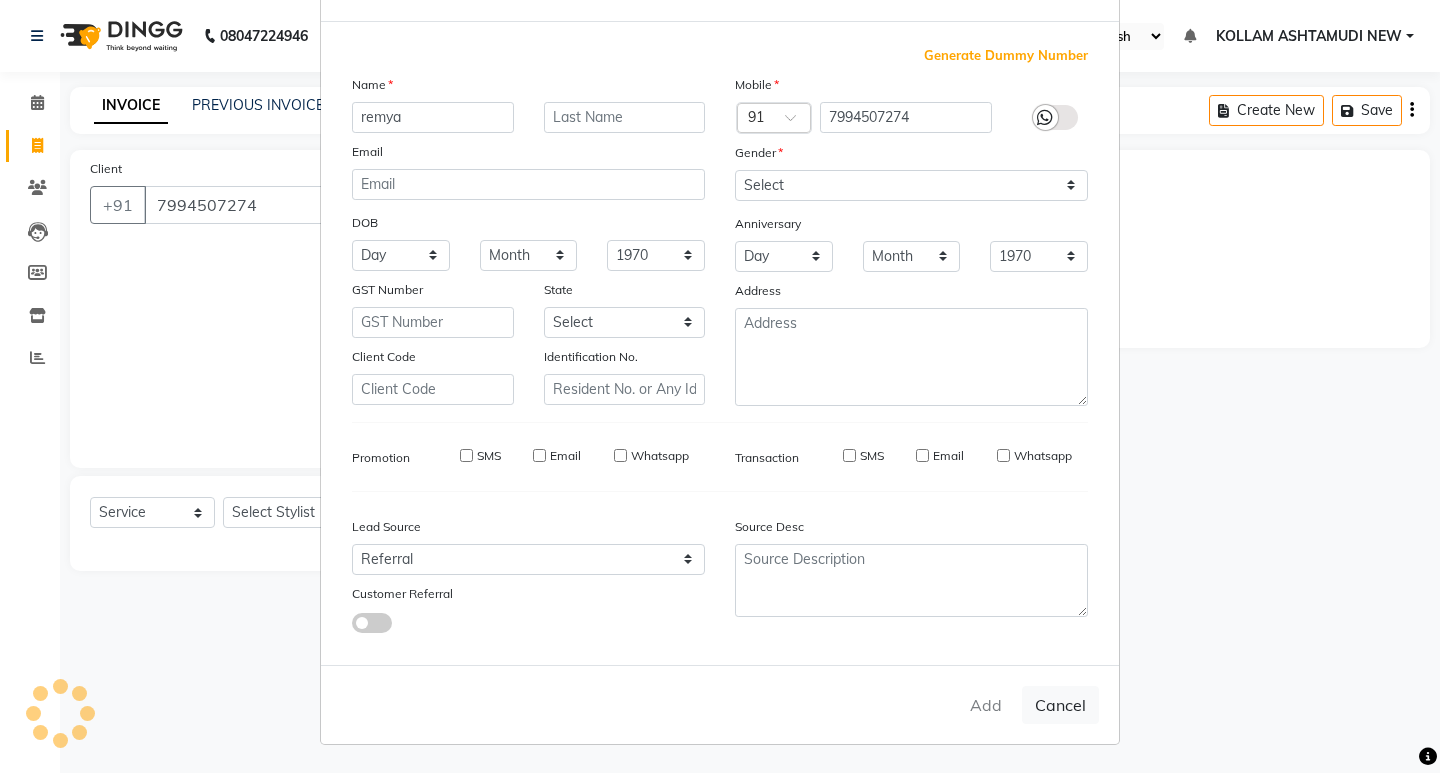 type 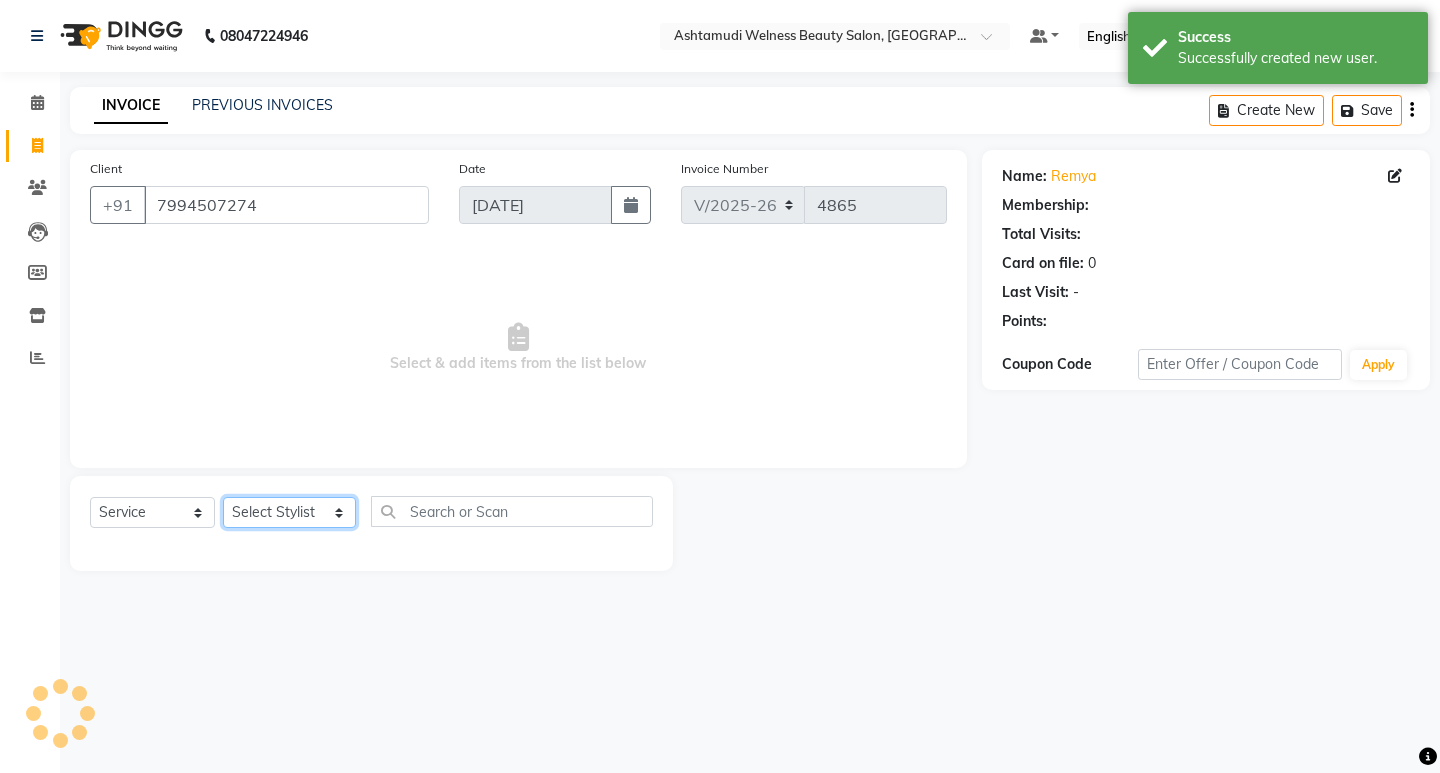 click on "Select Stylist [PERSON_NAME] Admin [PERSON_NAME]  [PERSON_NAME] [PERSON_NAME] [PERSON_NAME]  M [PERSON_NAME]  [PERSON_NAME]  P [PERSON_NAME] KOLLAM ASHTAMUDI NEW  [PERSON_NAME] [PERSON_NAME] [PERSON_NAME]  [PERSON_NAME] [PERSON_NAME] [PERSON_NAME] [PERSON_NAME] [PERSON_NAME] M [PERSON_NAME] SARIGA [PERSON_NAME] [PERSON_NAME] [PERSON_NAME] SIBI [PERSON_NAME] [PERSON_NAME] S" 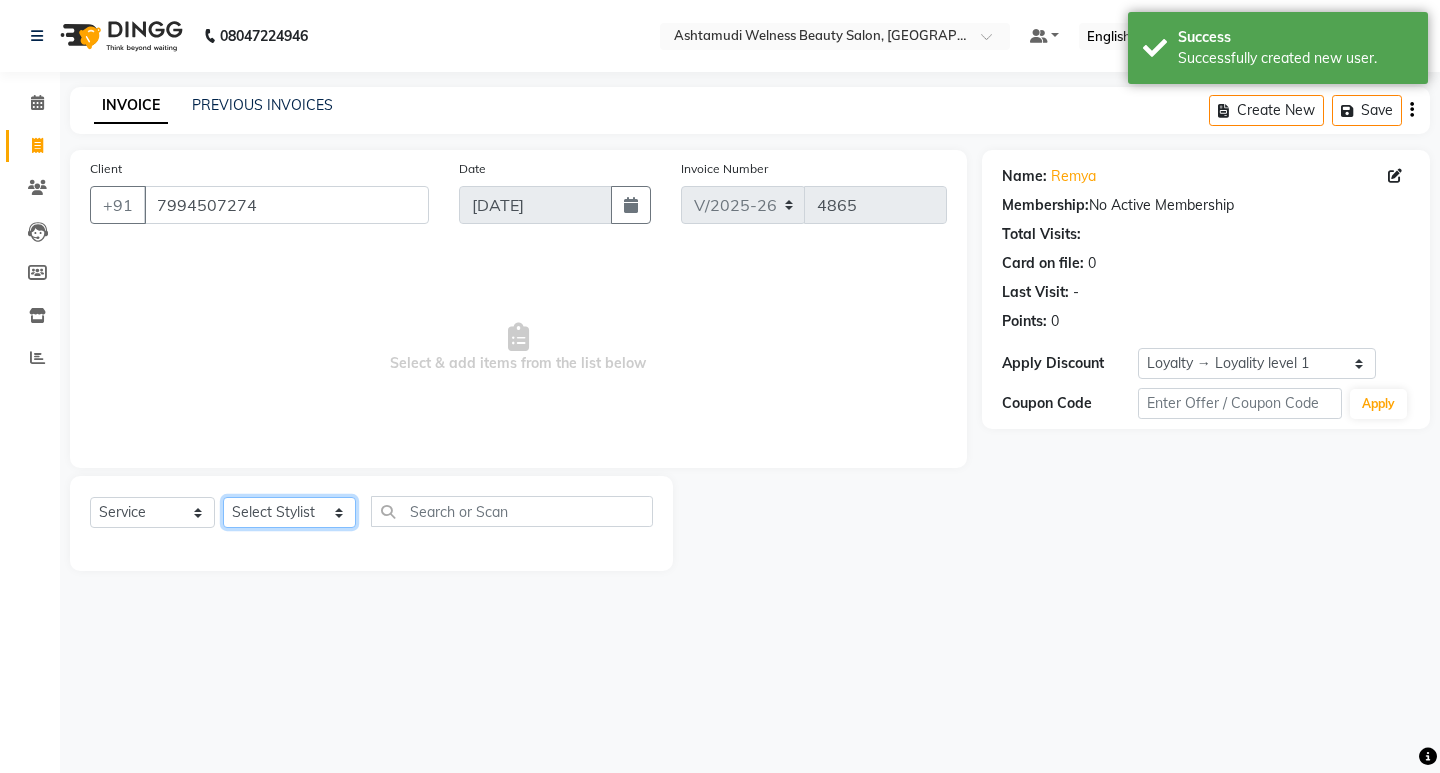 select on "59295" 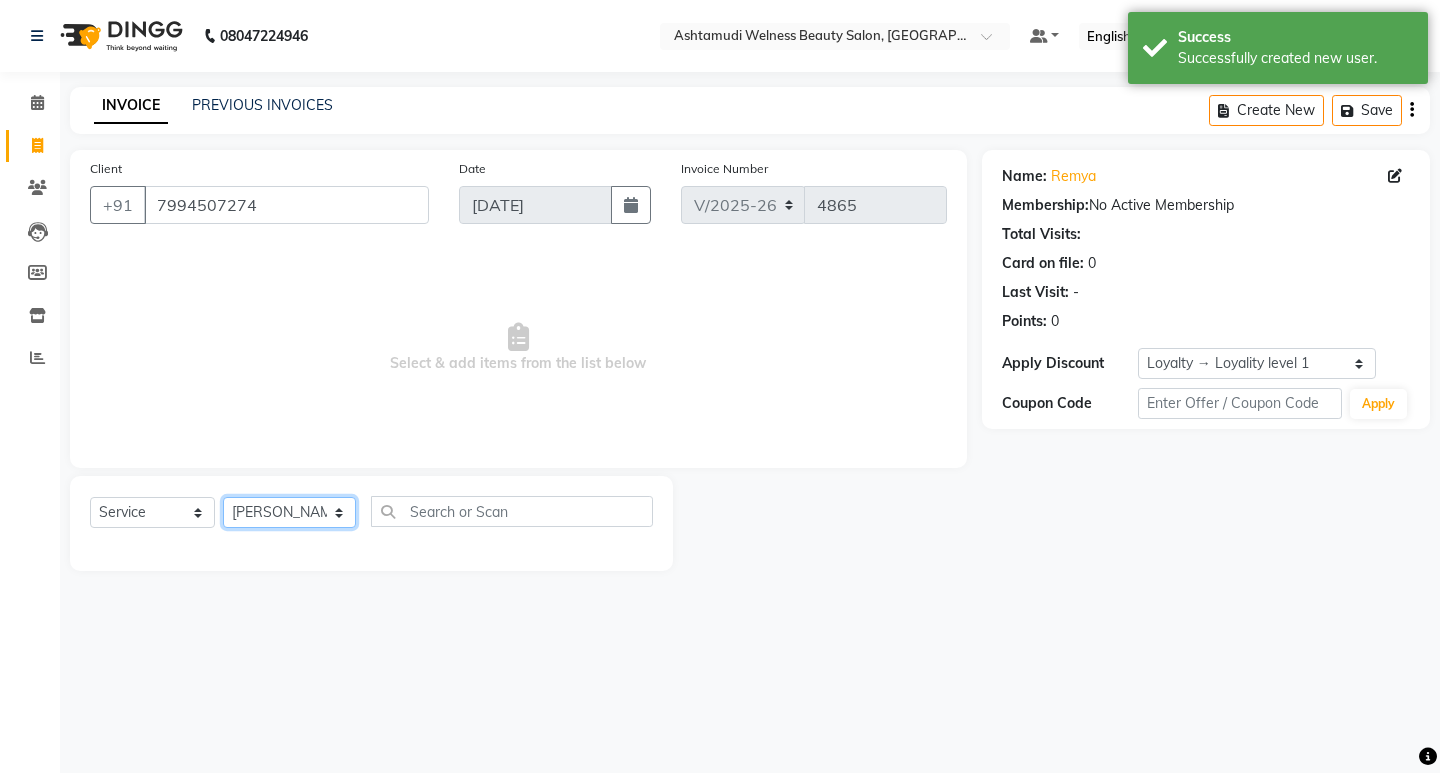 click on "Select Stylist [PERSON_NAME] Admin [PERSON_NAME]  [PERSON_NAME] [PERSON_NAME] [PERSON_NAME]  M [PERSON_NAME]  [PERSON_NAME]  P [PERSON_NAME] KOLLAM ASHTAMUDI NEW  [PERSON_NAME] [PERSON_NAME] [PERSON_NAME]  [PERSON_NAME] [PERSON_NAME] [PERSON_NAME] [PERSON_NAME] [PERSON_NAME] M [PERSON_NAME] SARIGA [PERSON_NAME] [PERSON_NAME] [PERSON_NAME] SIBI [PERSON_NAME] [PERSON_NAME] S" 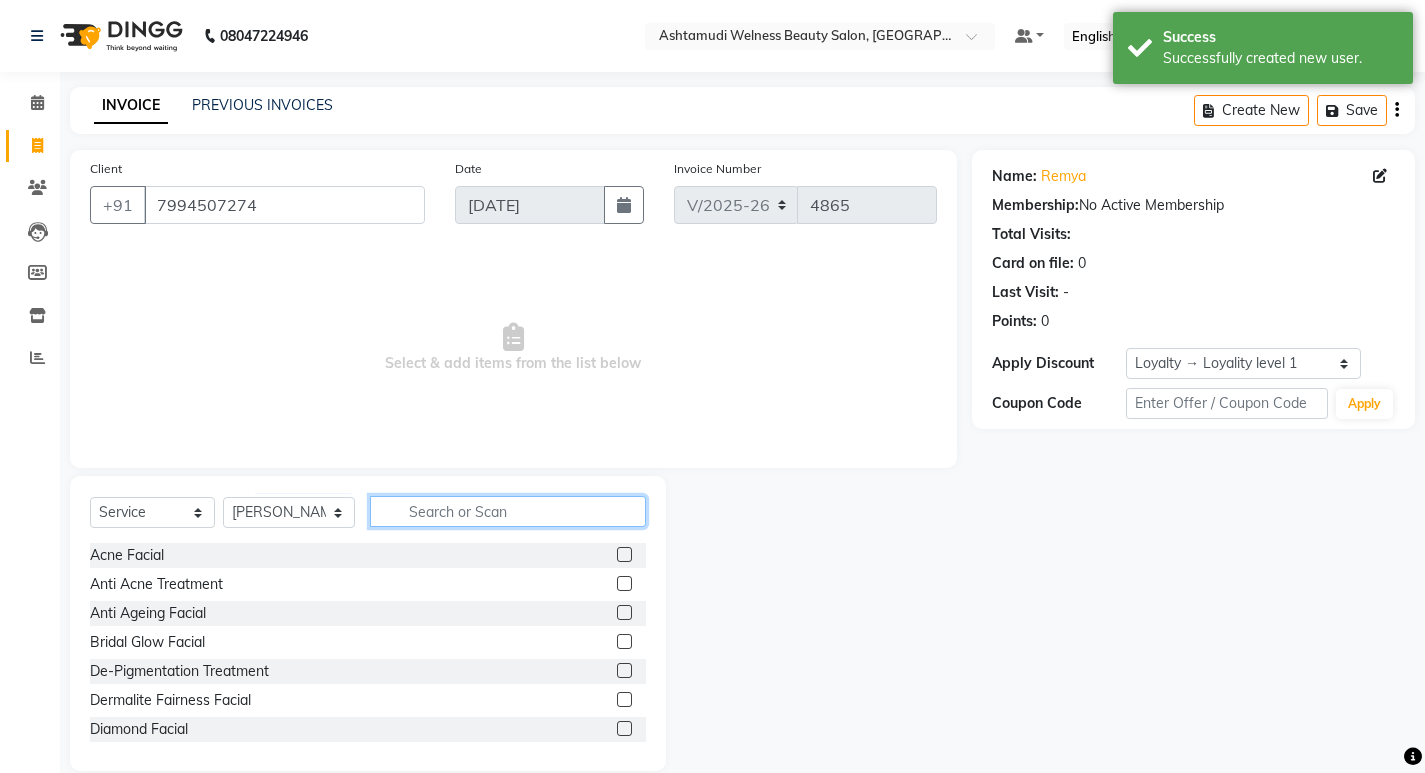 click 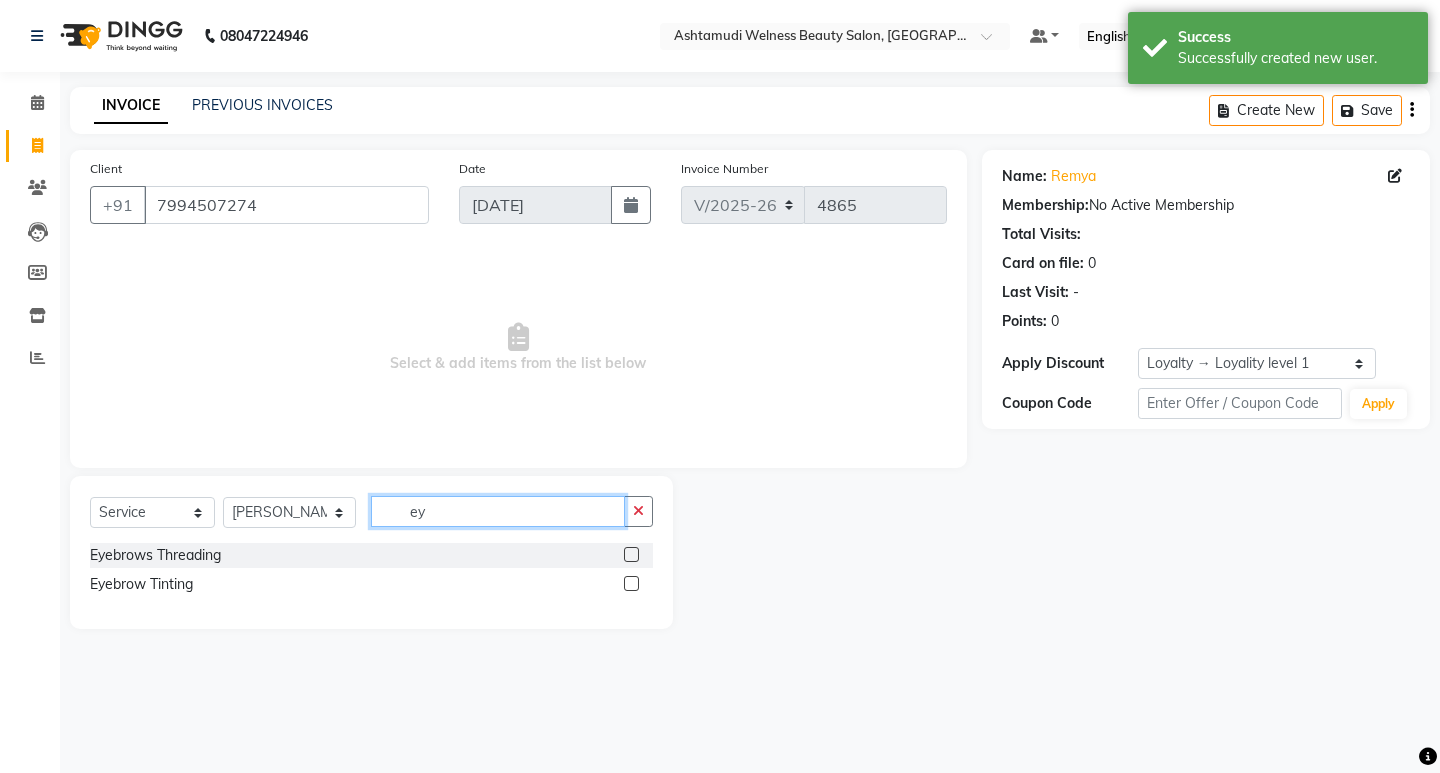 type on "ey" 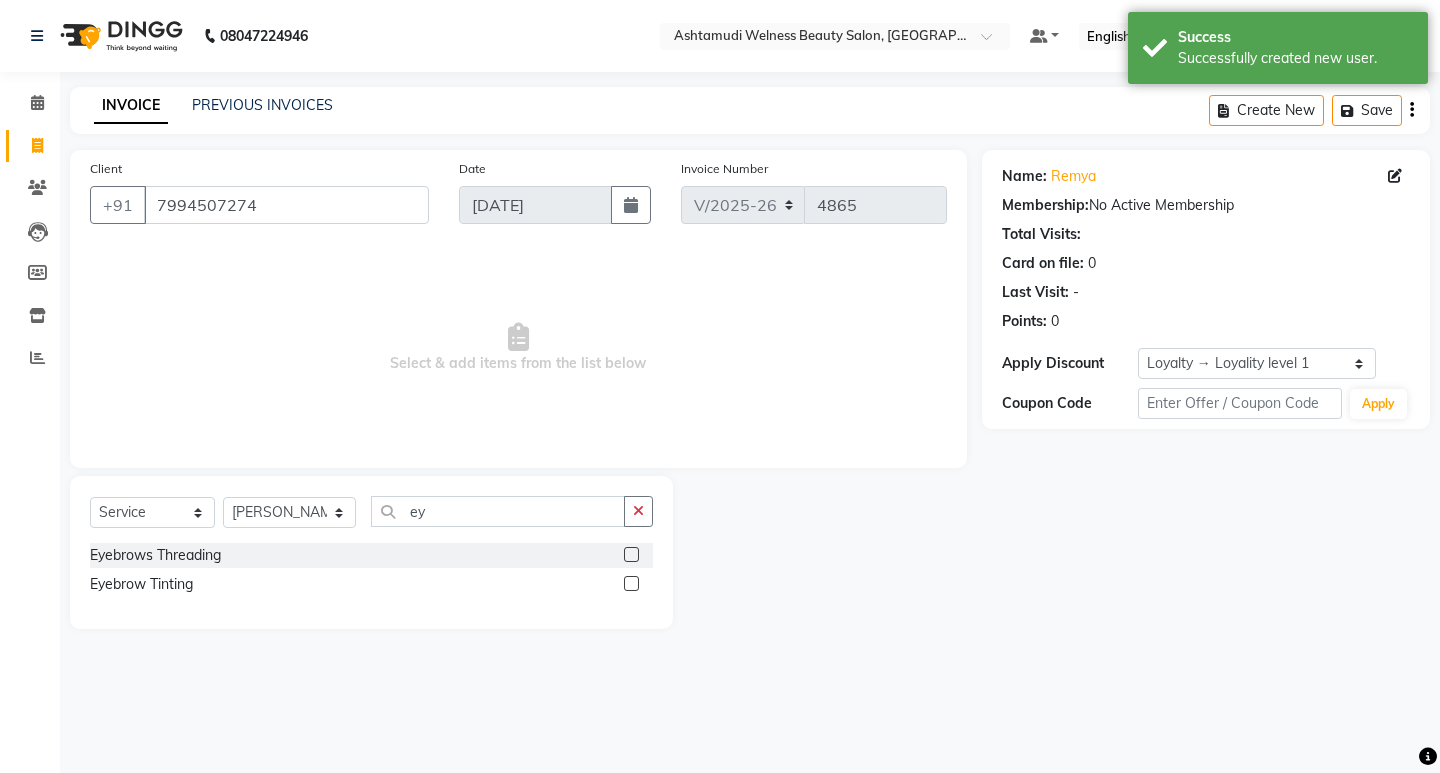 click 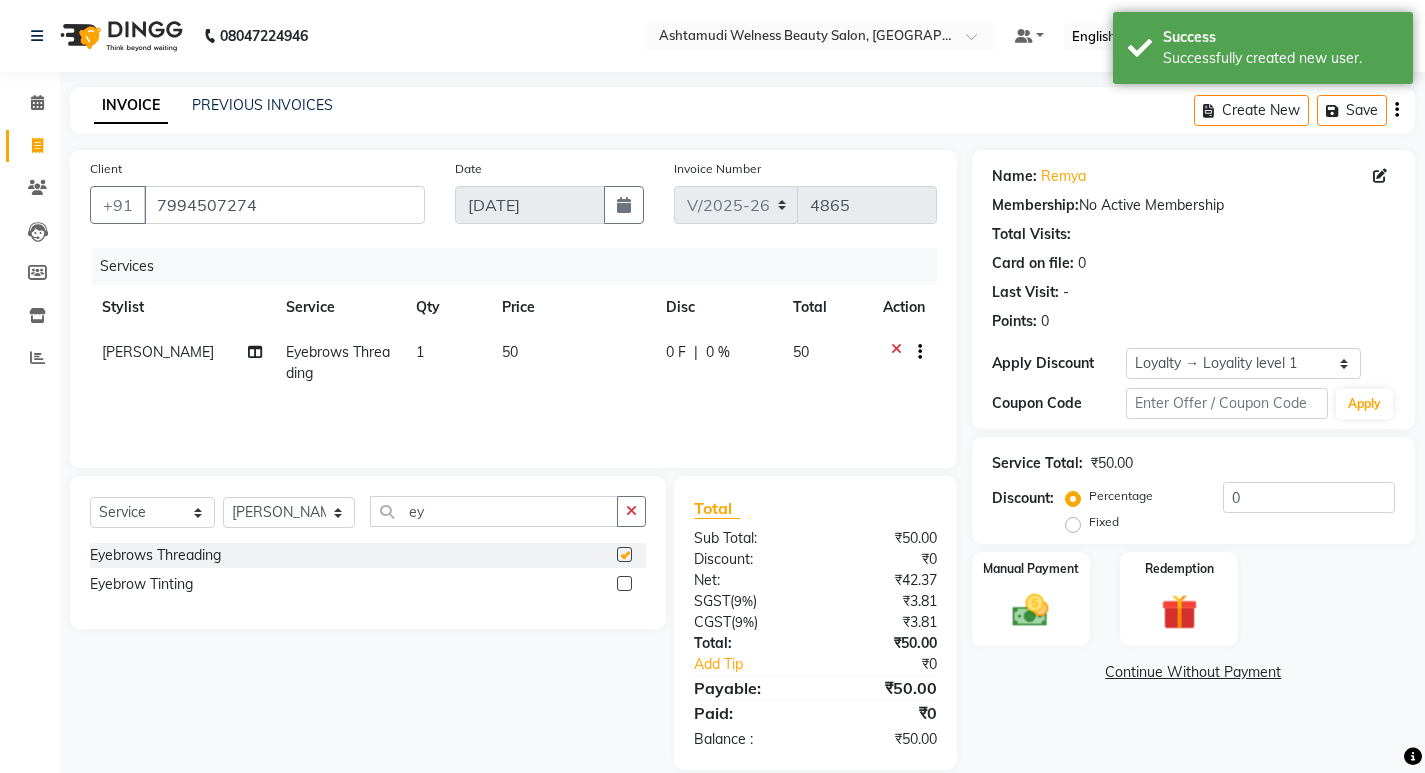 checkbox on "false" 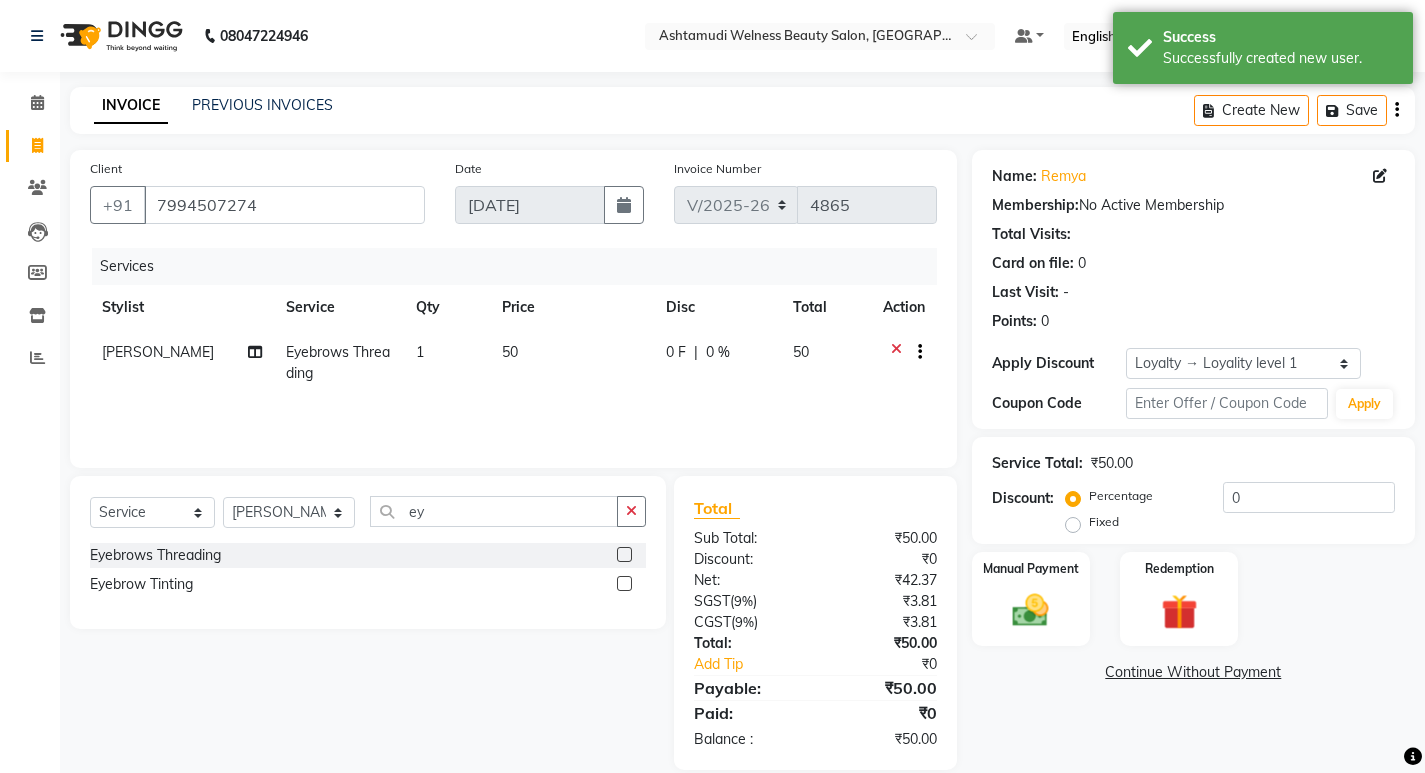 scroll, scrollTop: 27, scrollLeft: 0, axis: vertical 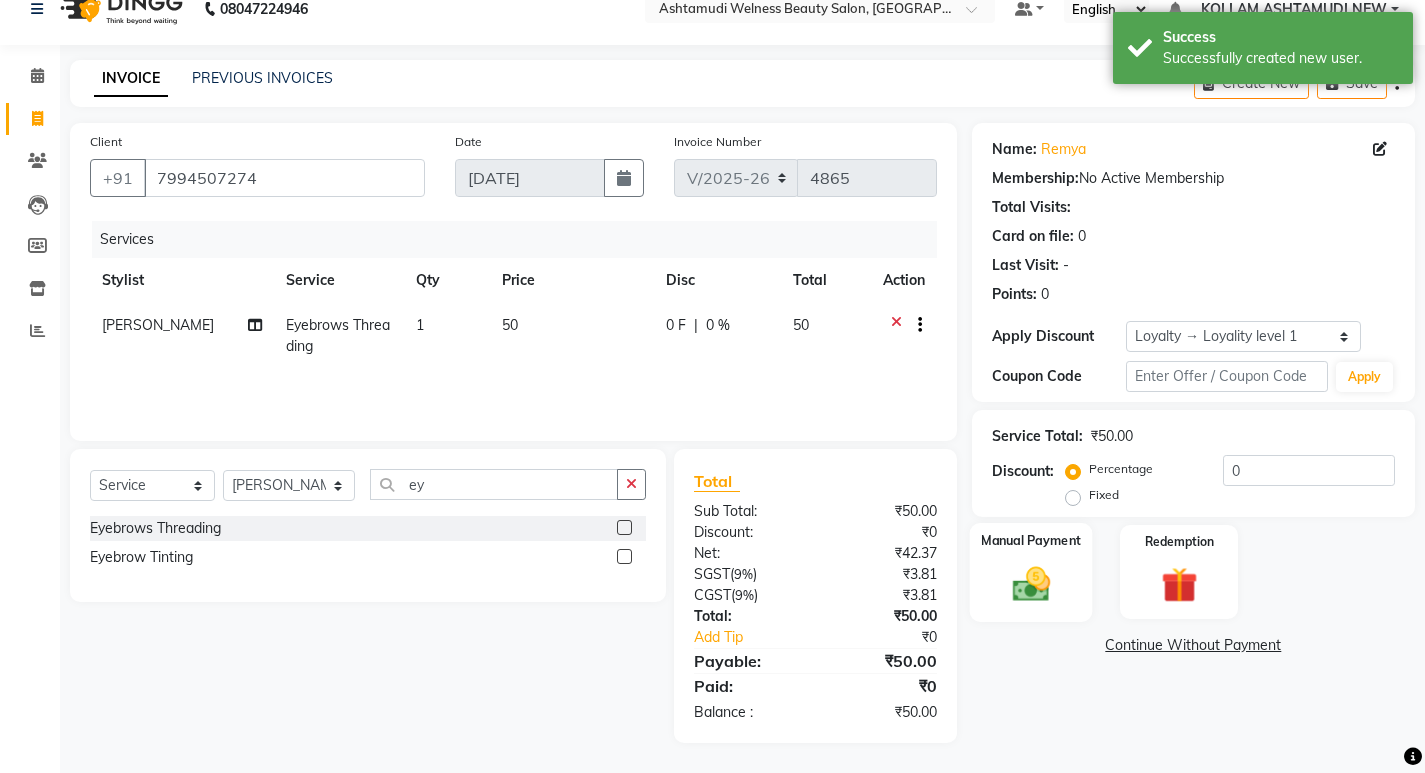 click 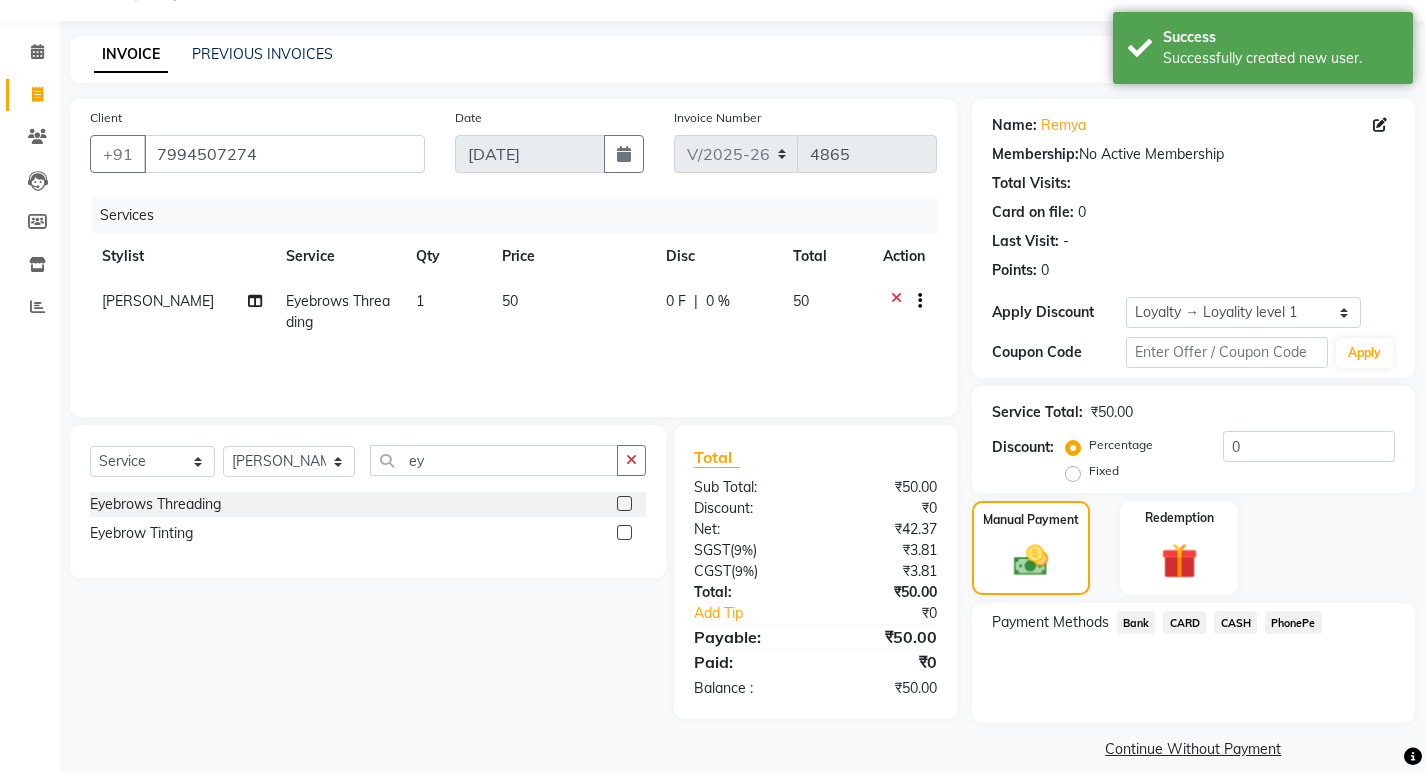 scroll, scrollTop: 72, scrollLeft: 0, axis: vertical 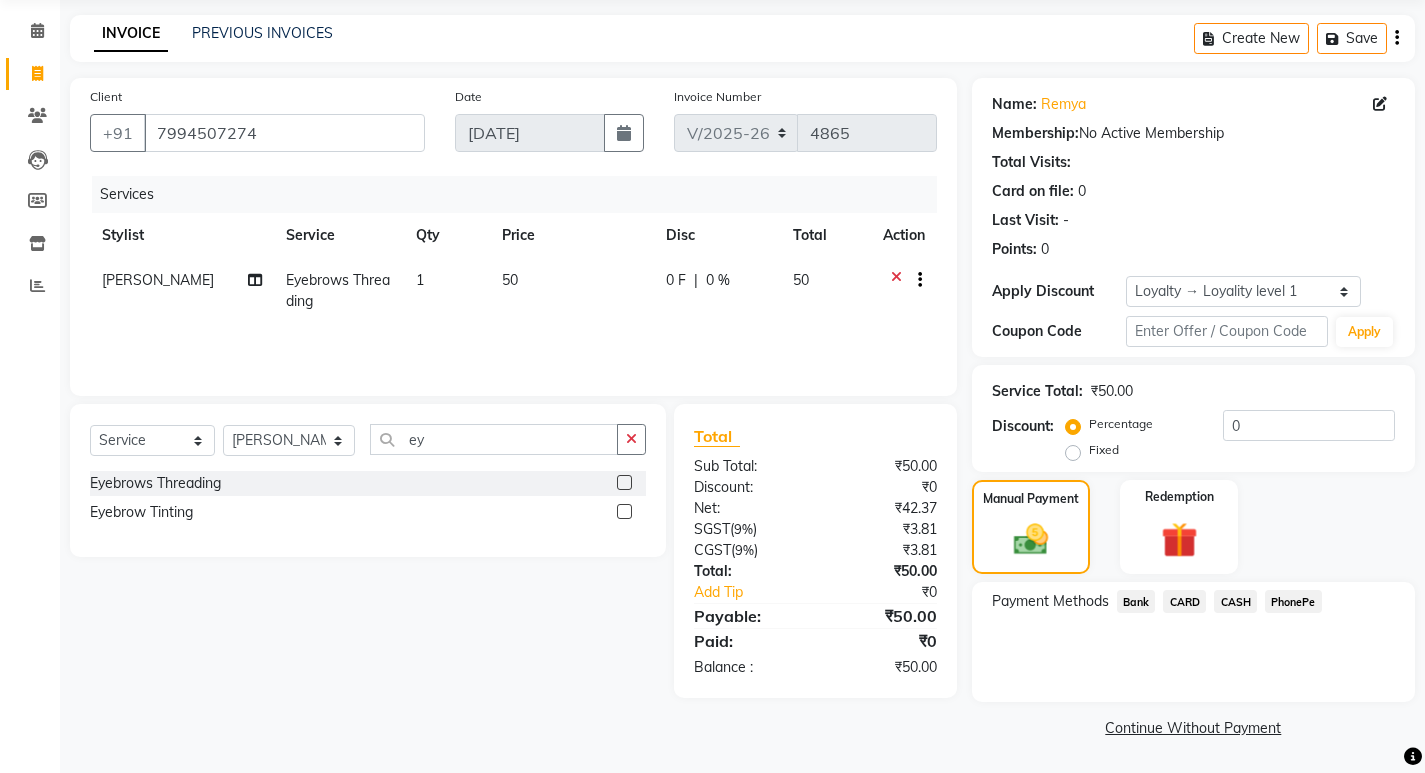 click on "PhonePe" 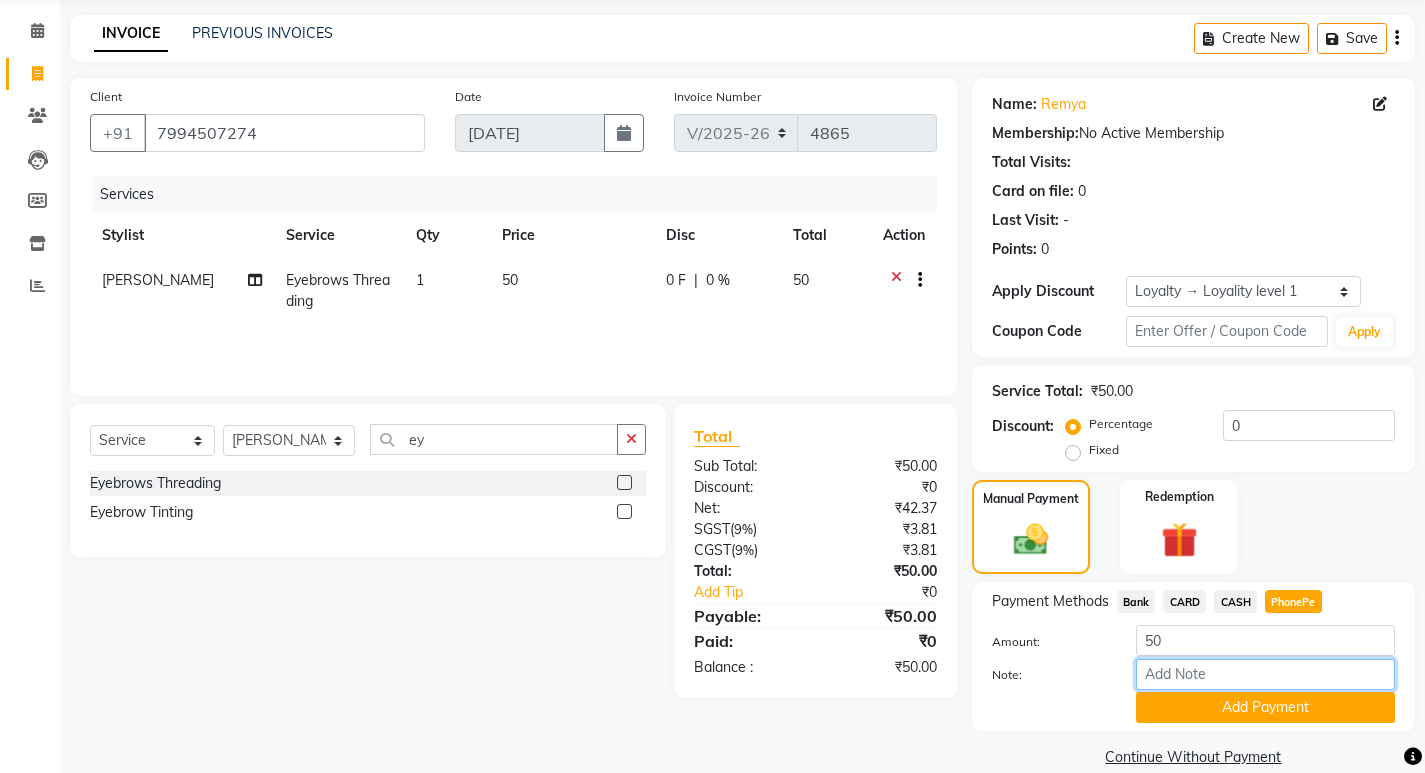 click on "Note:" at bounding box center [1265, 674] 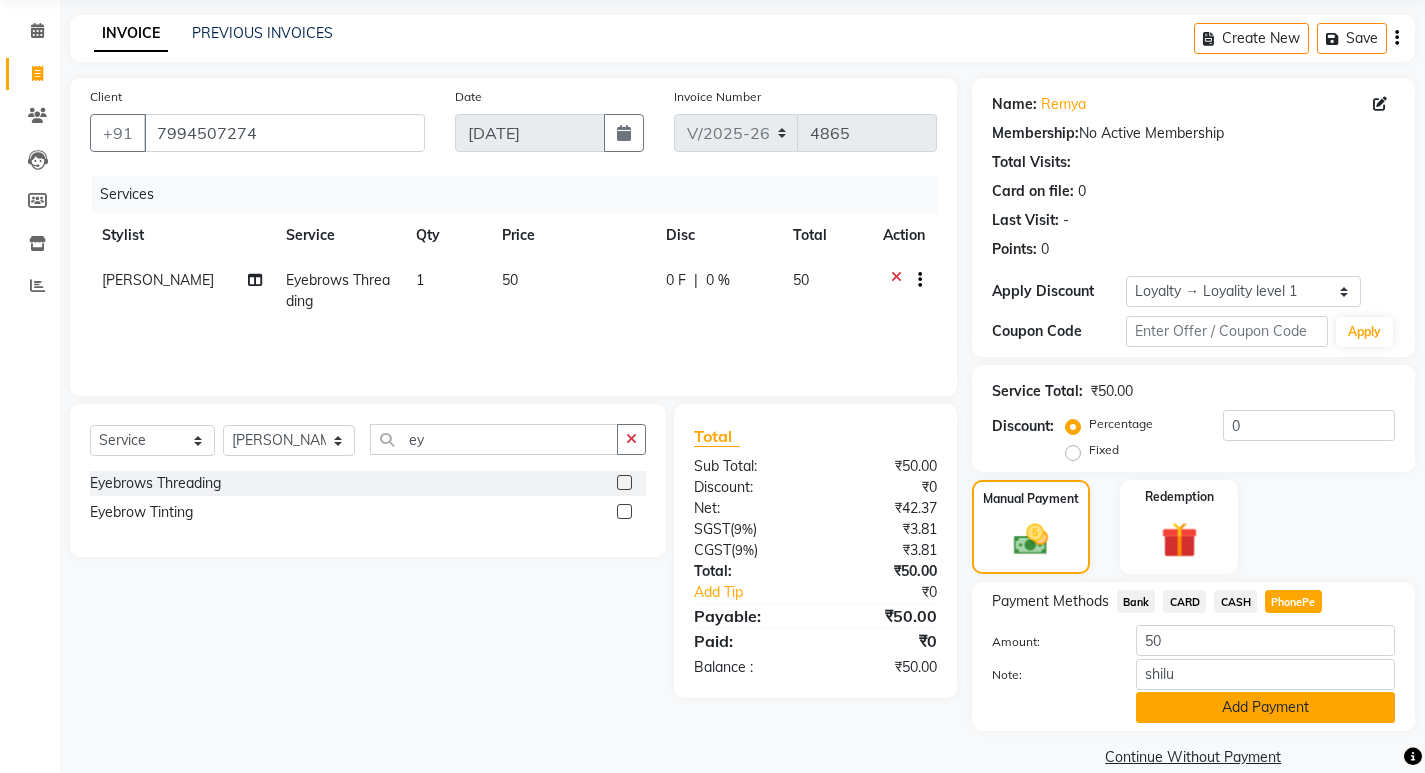 click on "Add Payment" 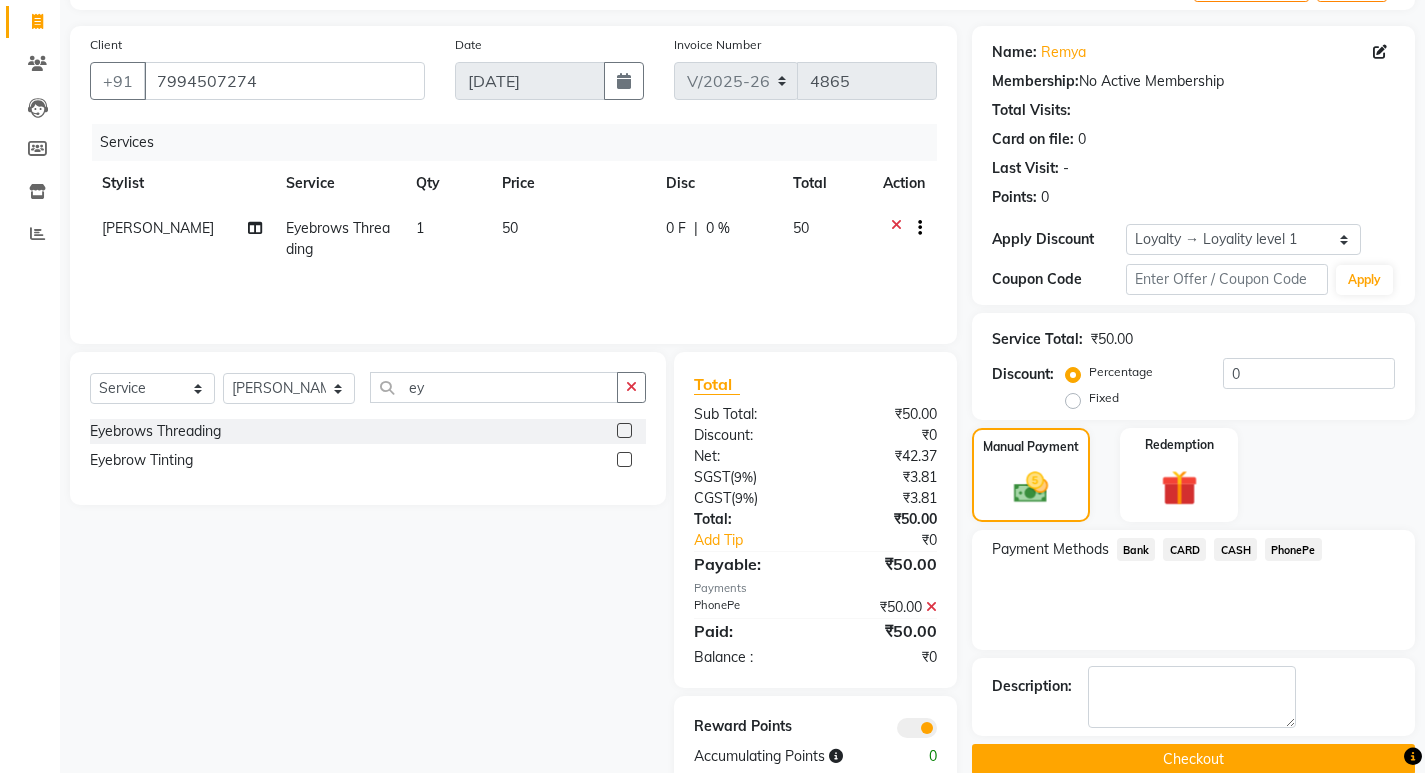 scroll, scrollTop: 168, scrollLeft: 0, axis: vertical 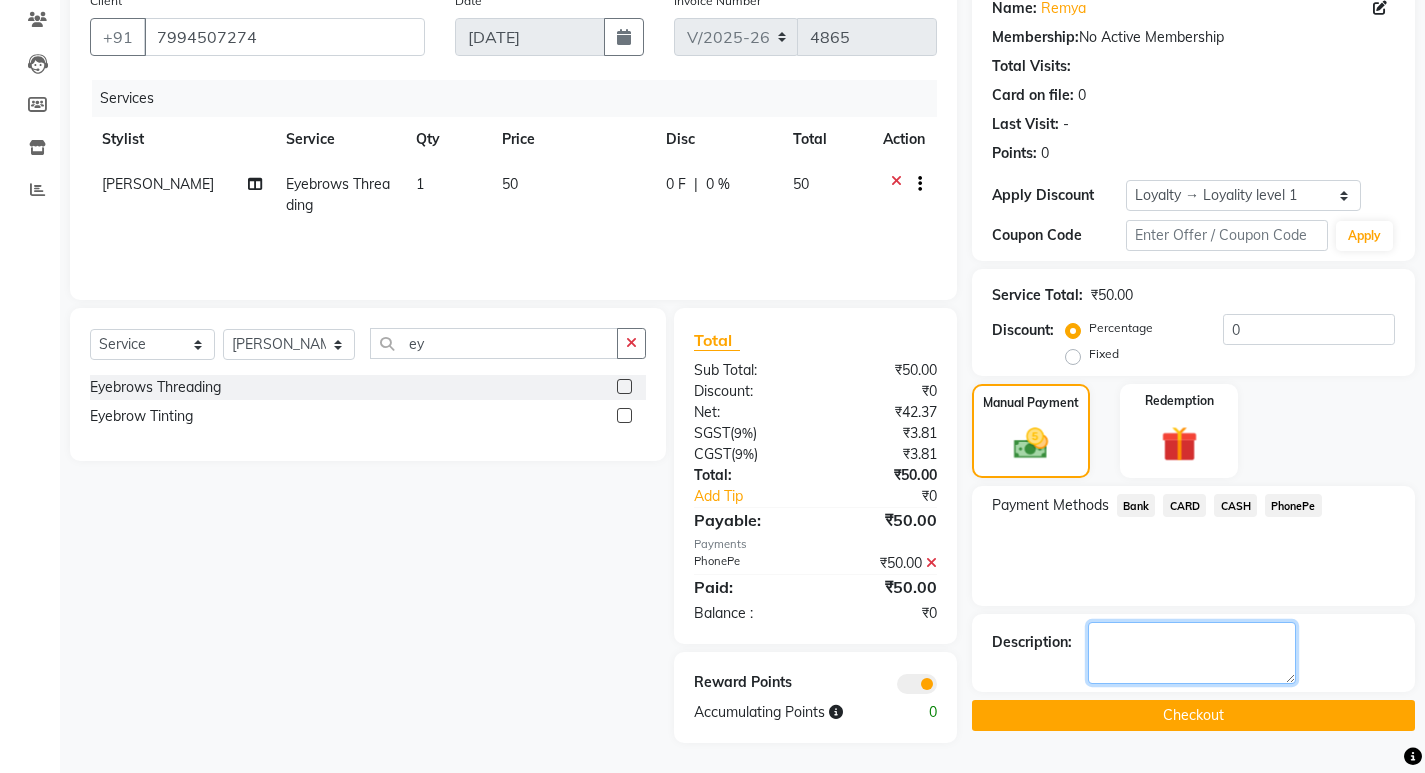 click 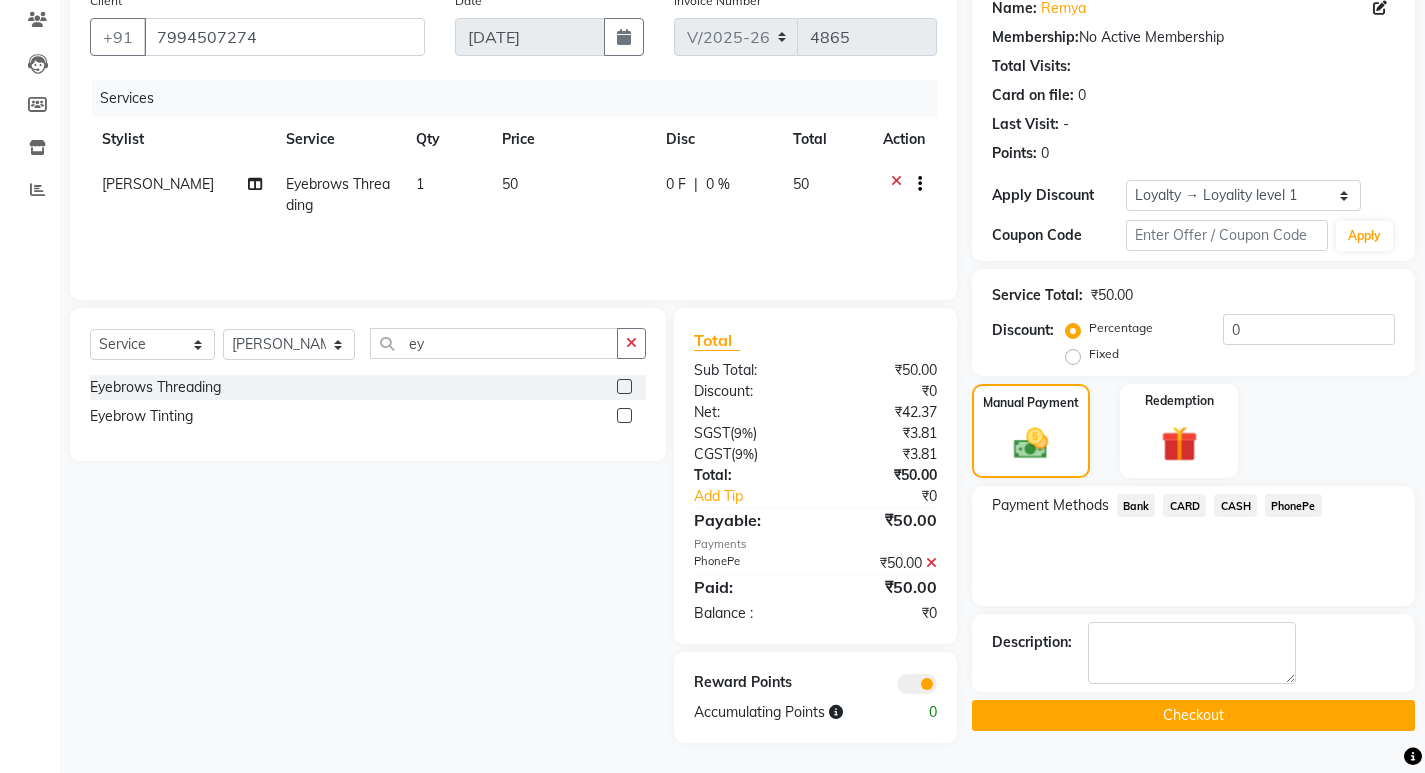 click on "Checkout" 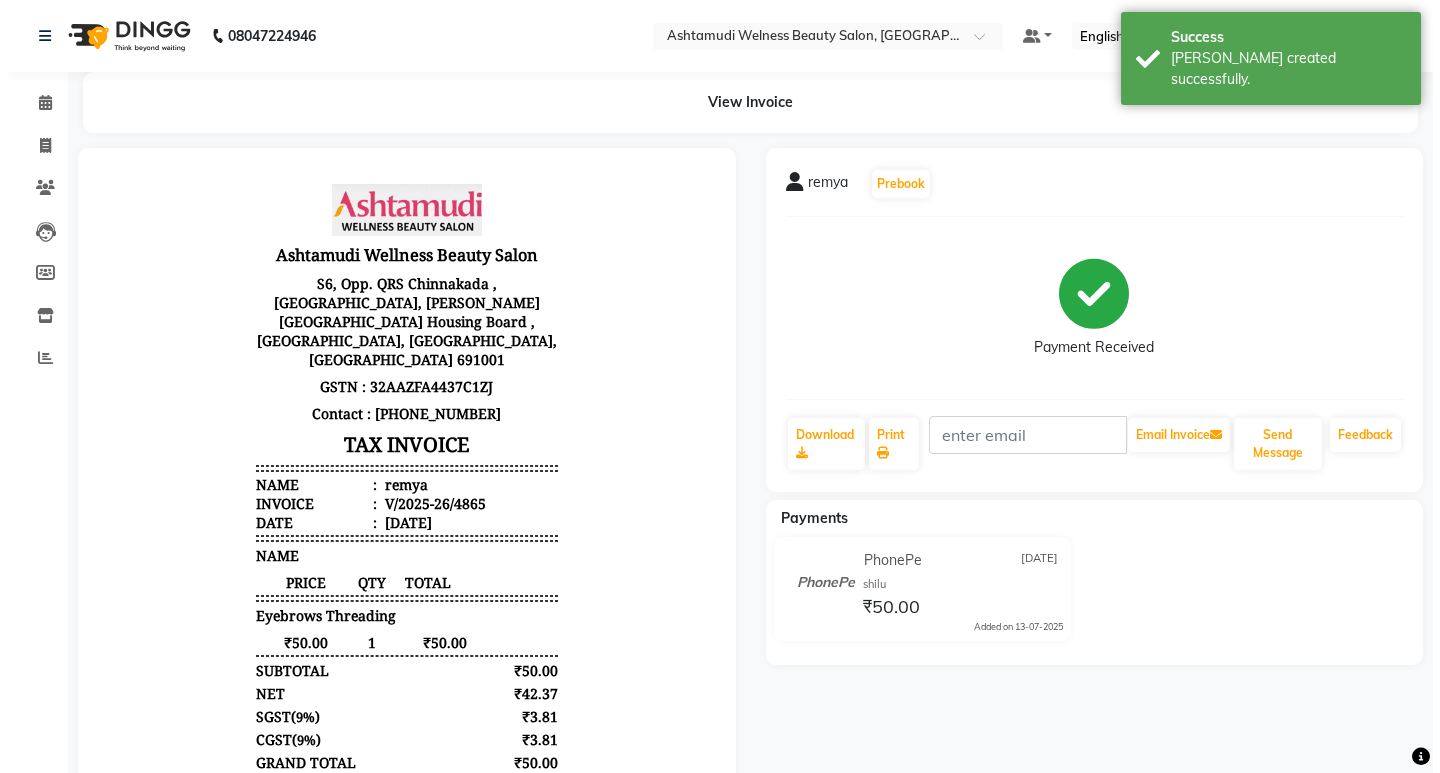 scroll, scrollTop: 0, scrollLeft: 0, axis: both 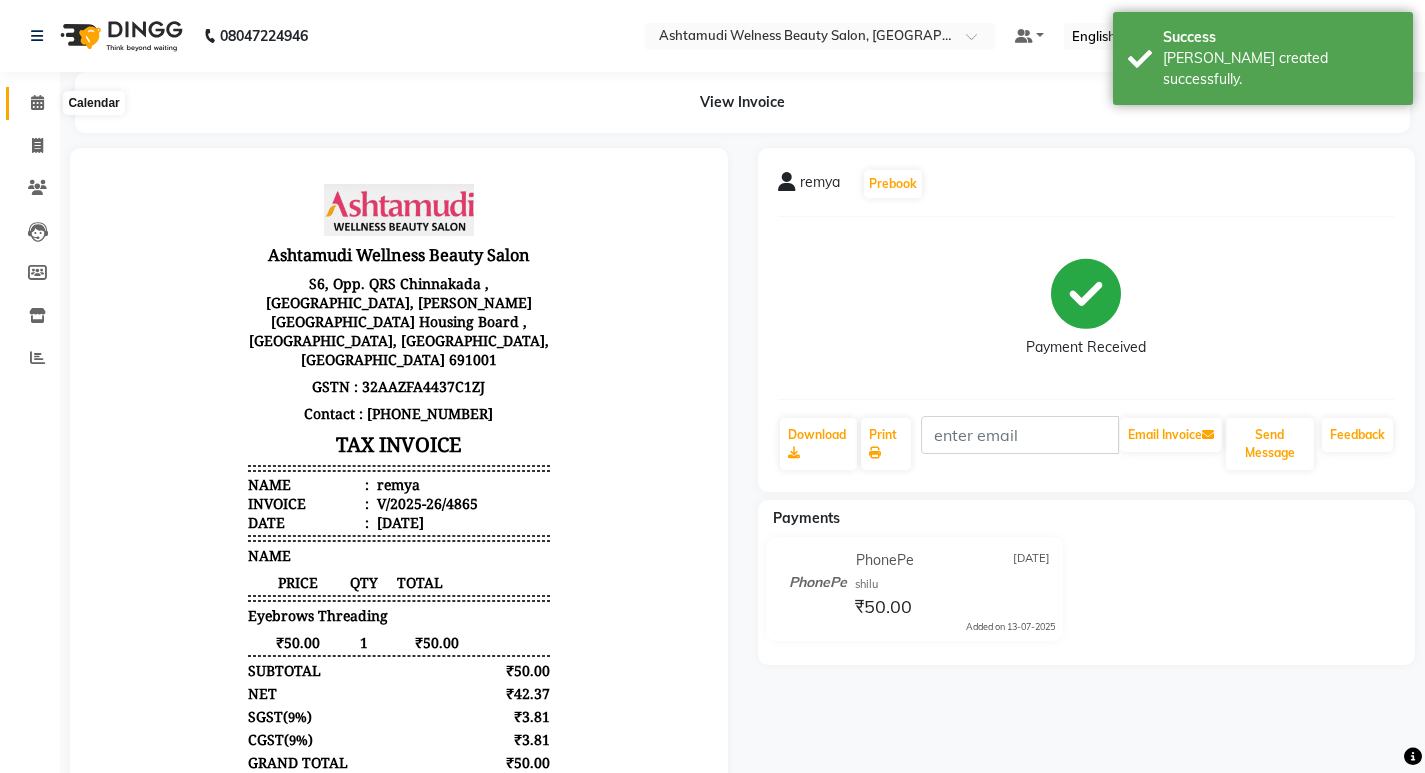 click 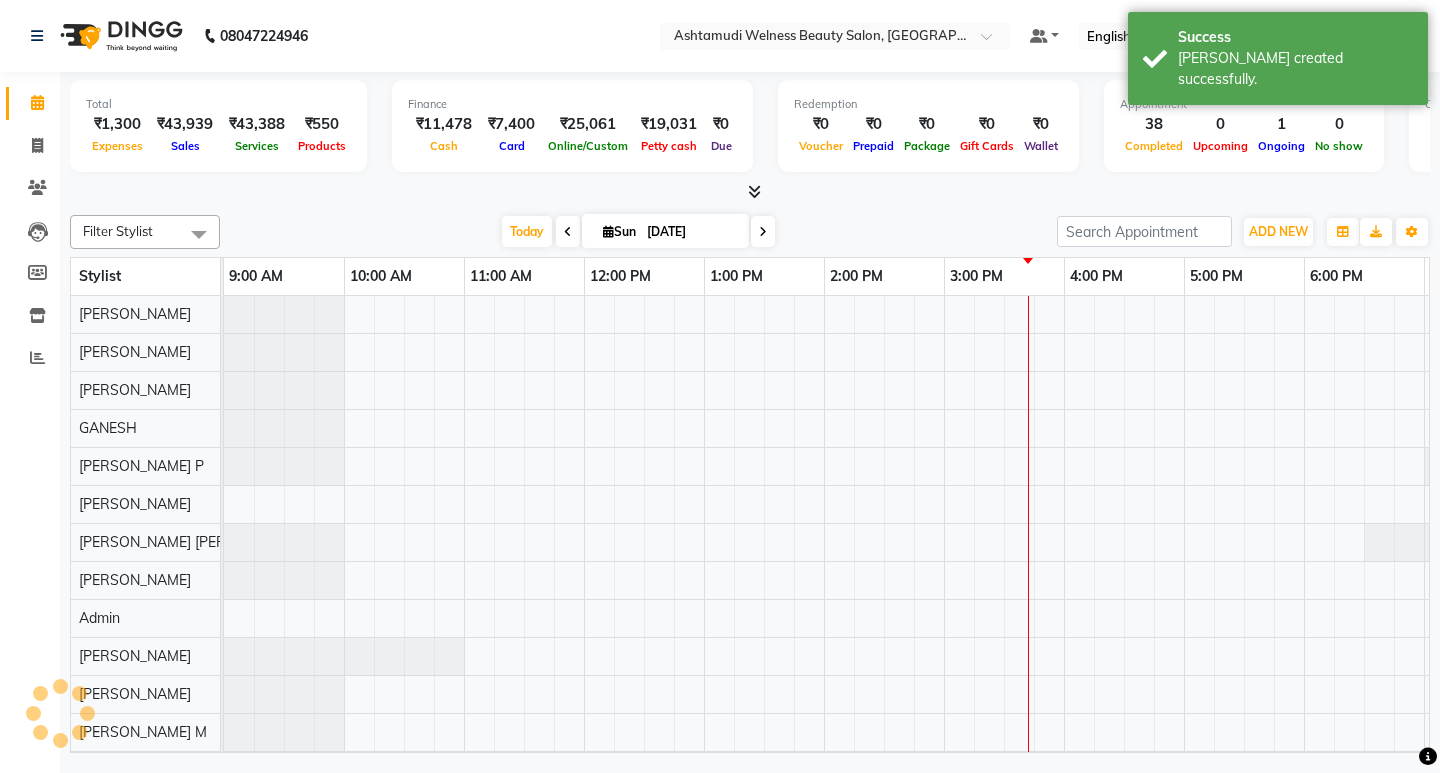 scroll, scrollTop: 0, scrollLeft: 0, axis: both 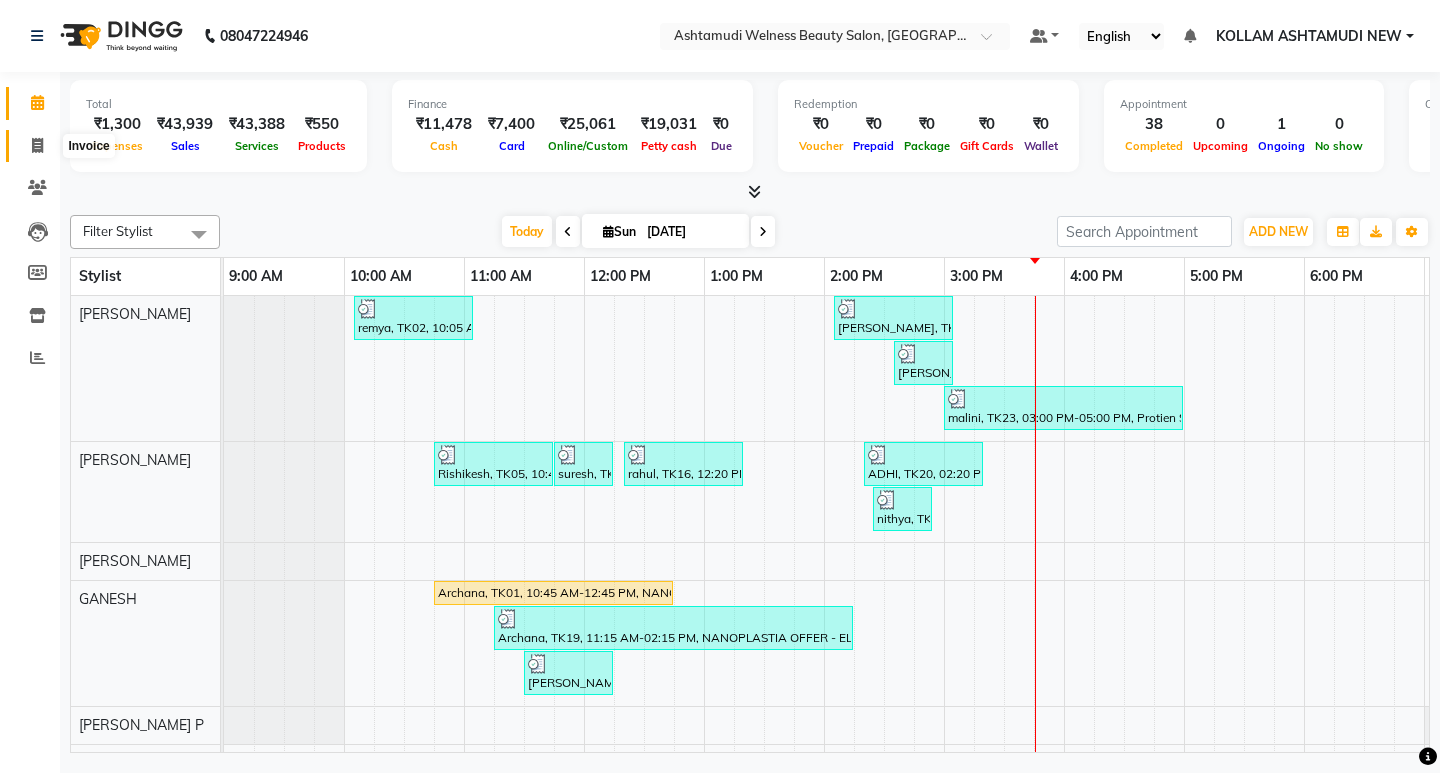 click 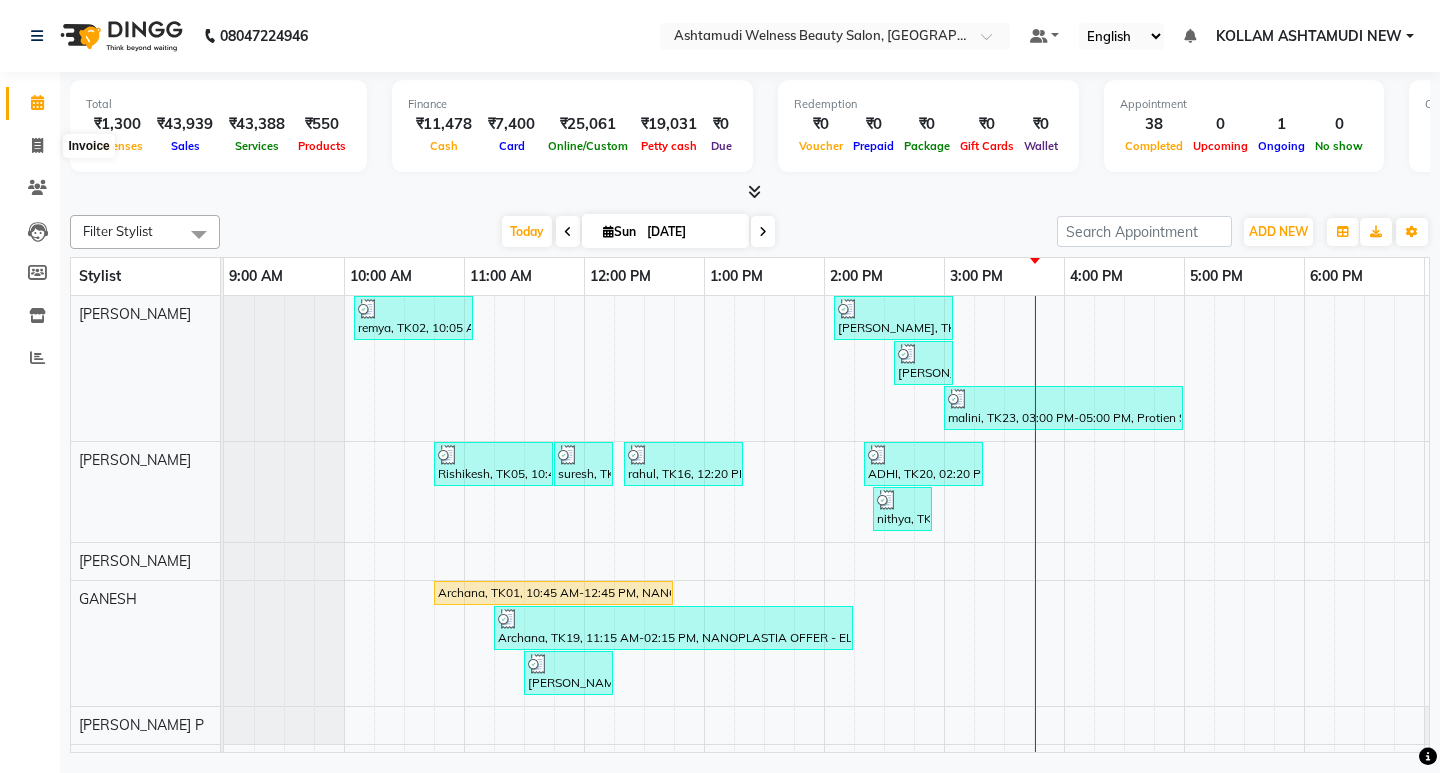 select on "service" 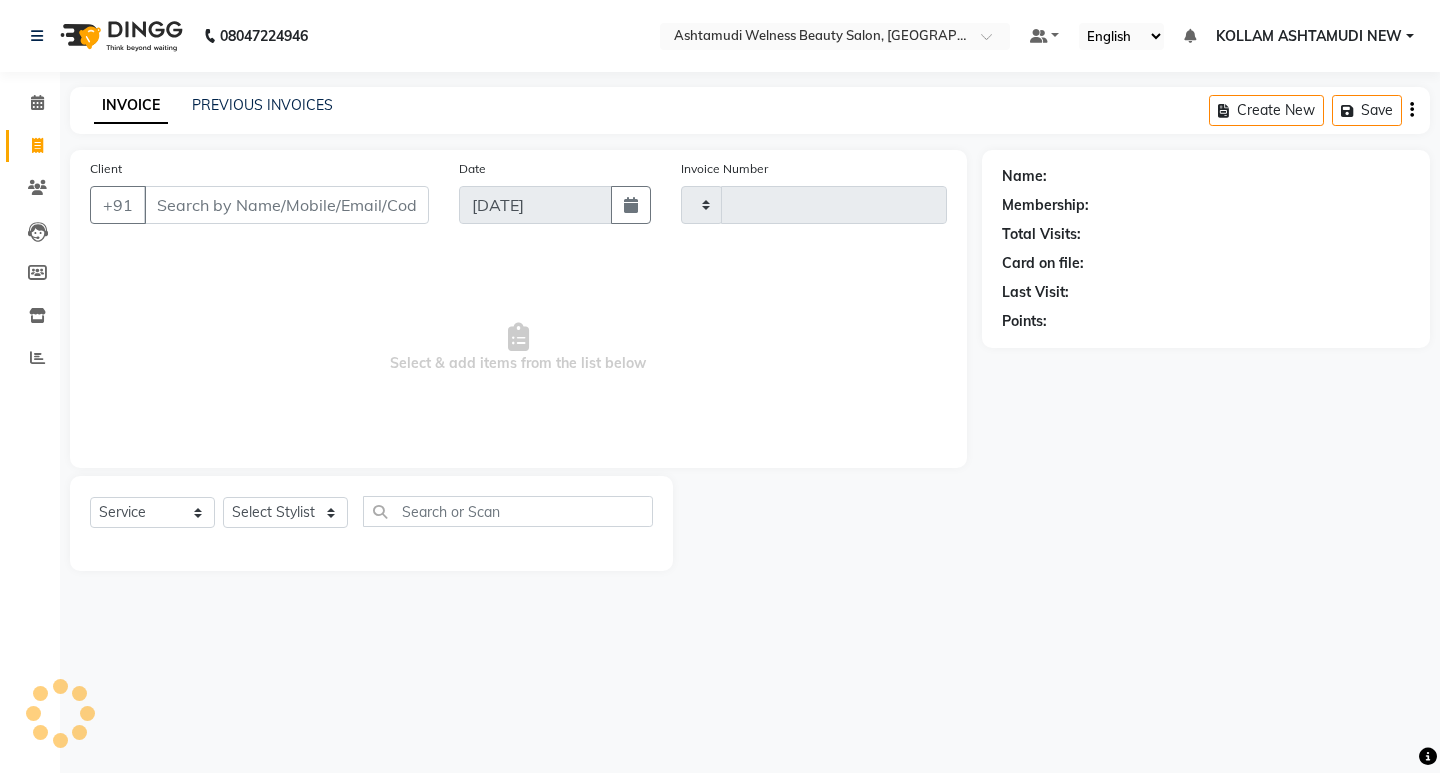 type on "4866" 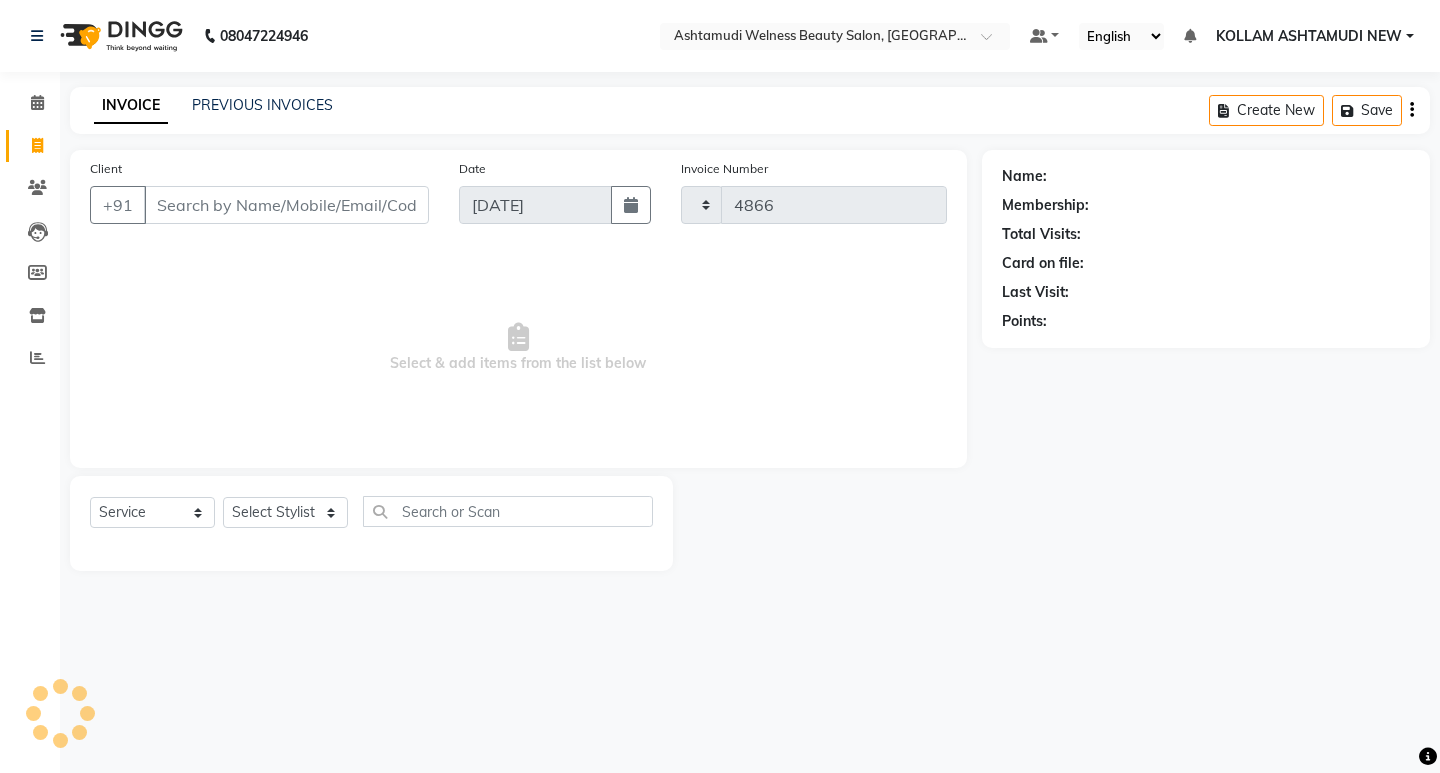 select on "4529" 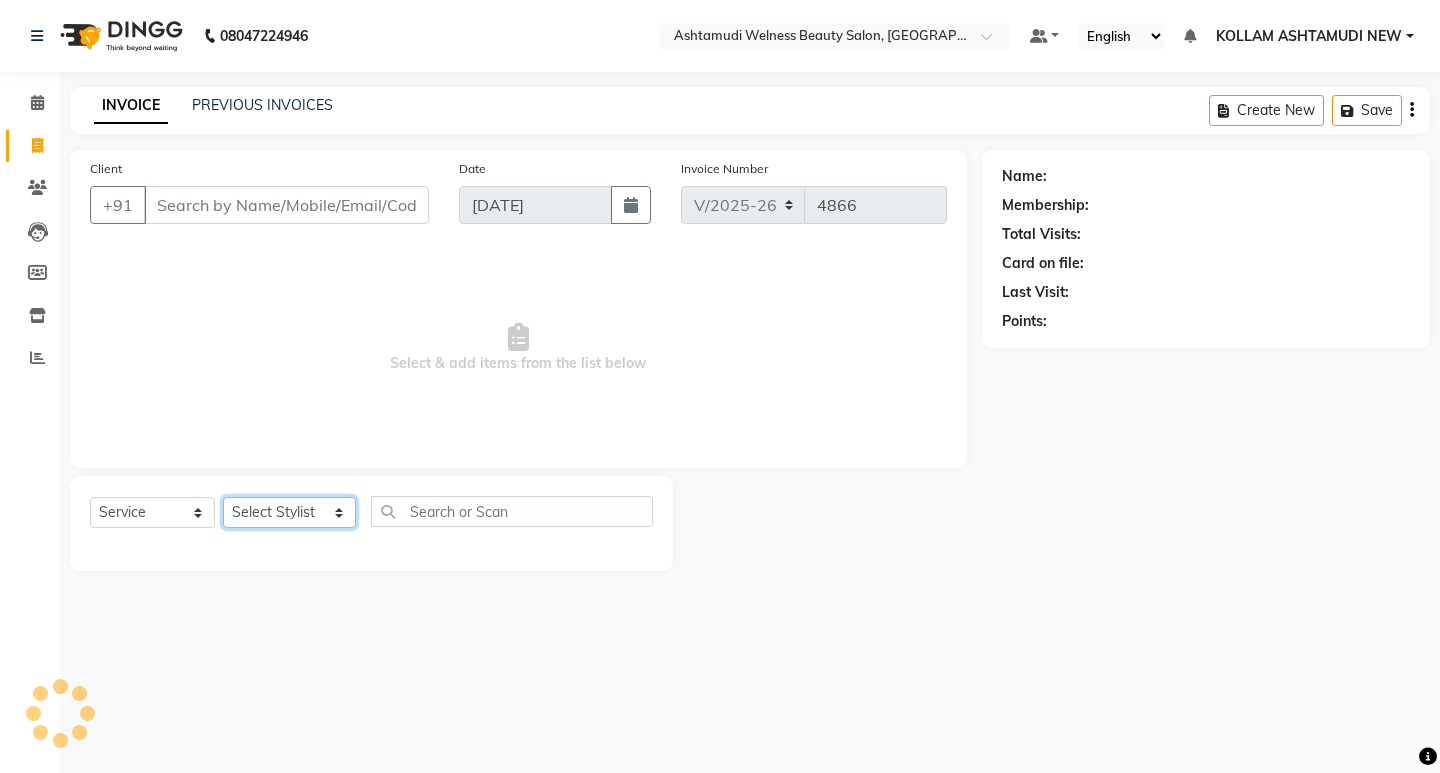 click on "Select Stylist [PERSON_NAME] Admin [PERSON_NAME]  [PERSON_NAME] [PERSON_NAME] [PERSON_NAME]  M [PERSON_NAME]  [PERSON_NAME]  P [PERSON_NAME] KOLLAM ASHTAMUDI NEW  [PERSON_NAME] [PERSON_NAME] [PERSON_NAME]  [PERSON_NAME] [PERSON_NAME] [PERSON_NAME] [PERSON_NAME] [PERSON_NAME] M [PERSON_NAME] SARIGA [PERSON_NAME] [PERSON_NAME] [PERSON_NAME] SIBI [PERSON_NAME] [PERSON_NAME] S" 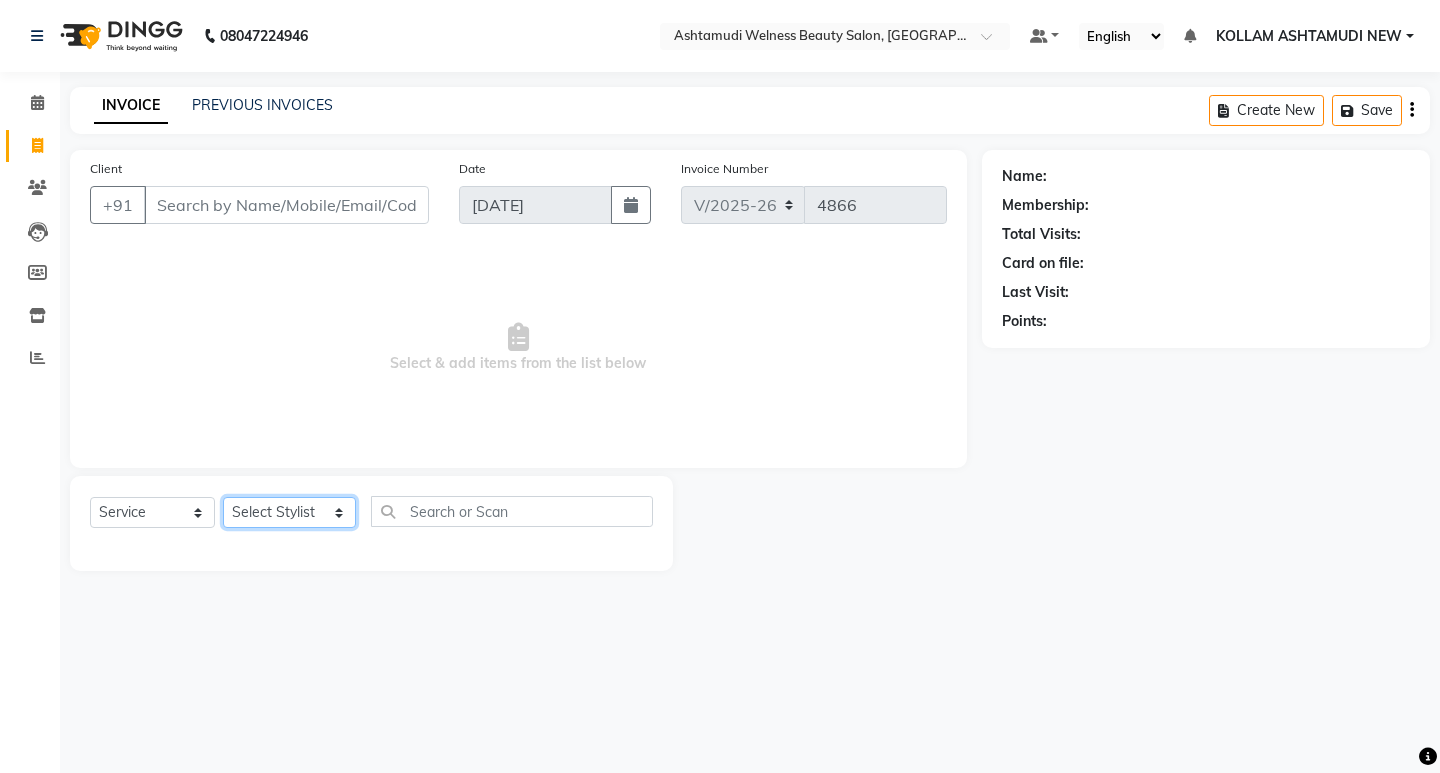 select on "25980" 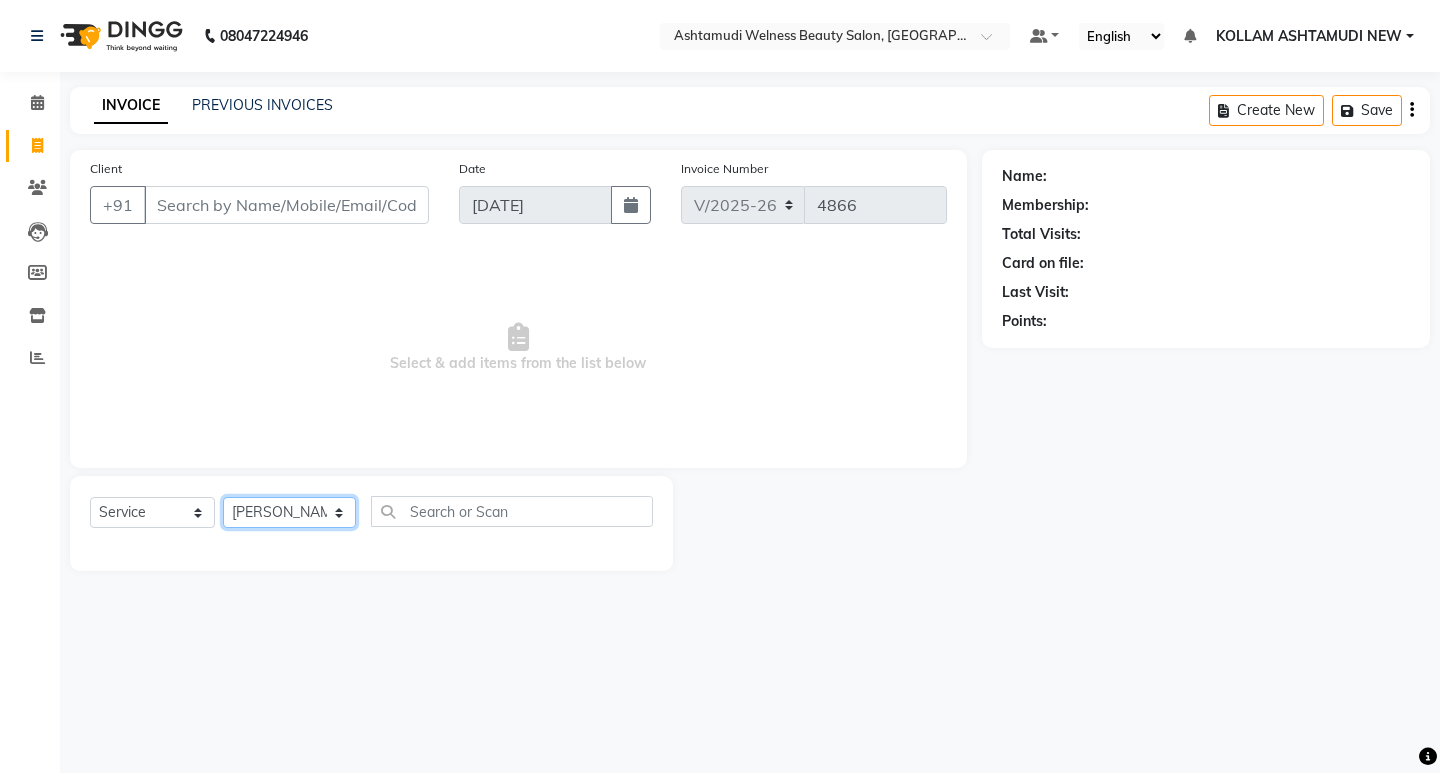 click on "Select Stylist [PERSON_NAME] Admin [PERSON_NAME]  [PERSON_NAME] [PERSON_NAME] [PERSON_NAME]  M [PERSON_NAME]  [PERSON_NAME]  P [PERSON_NAME] KOLLAM ASHTAMUDI NEW  [PERSON_NAME] [PERSON_NAME] [PERSON_NAME]  [PERSON_NAME] [PERSON_NAME] [PERSON_NAME] [PERSON_NAME] [PERSON_NAME] M [PERSON_NAME] SARIGA [PERSON_NAME] [PERSON_NAME] [PERSON_NAME] SIBI [PERSON_NAME] [PERSON_NAME] S" 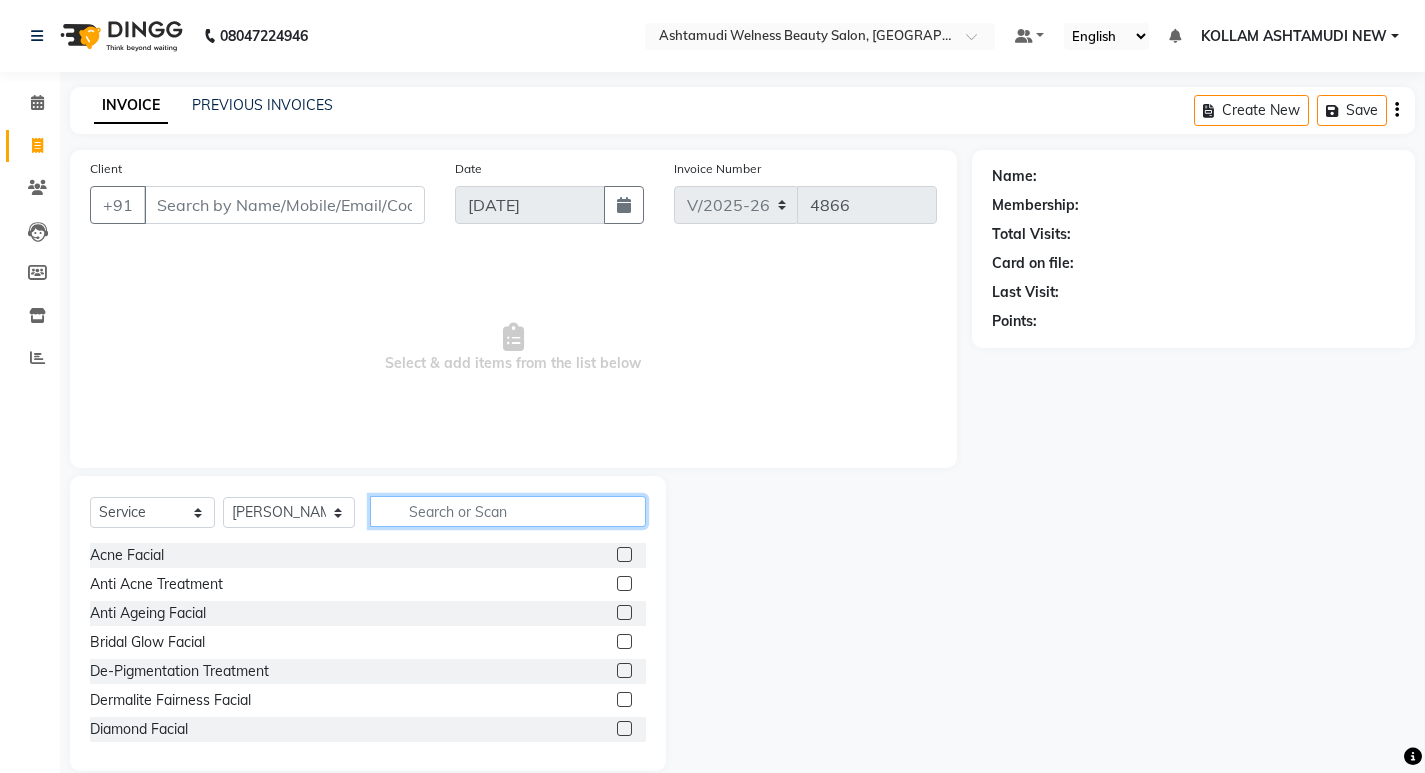 click 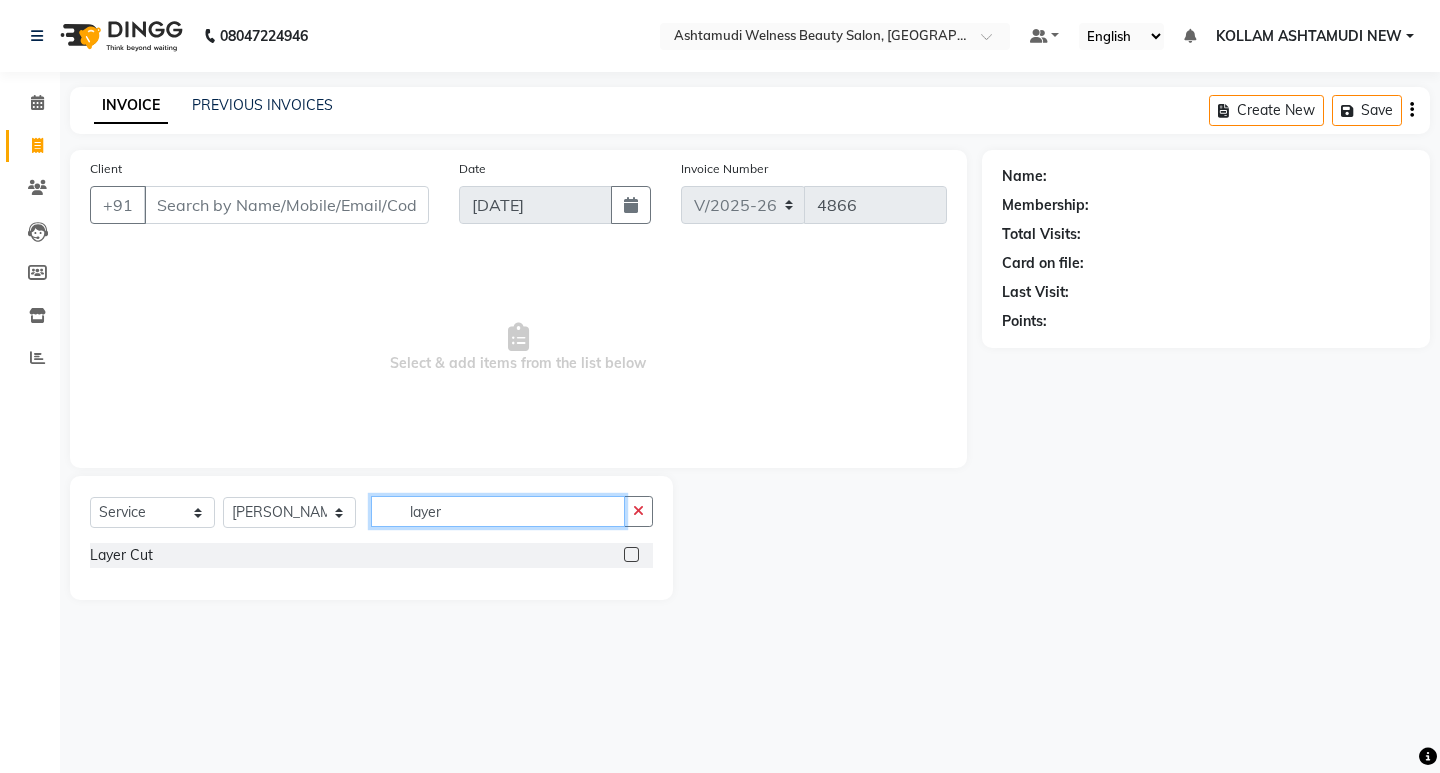 type on "layer" 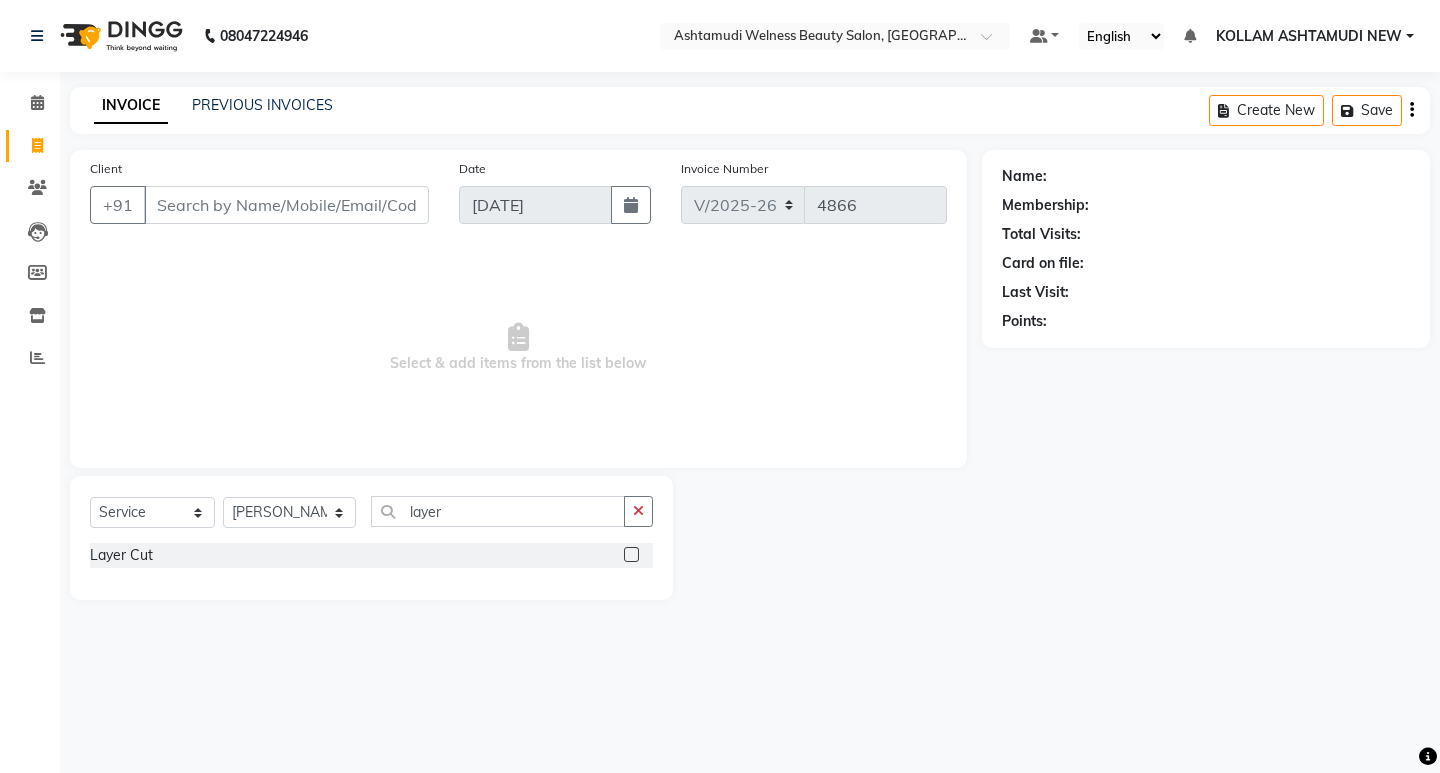 click 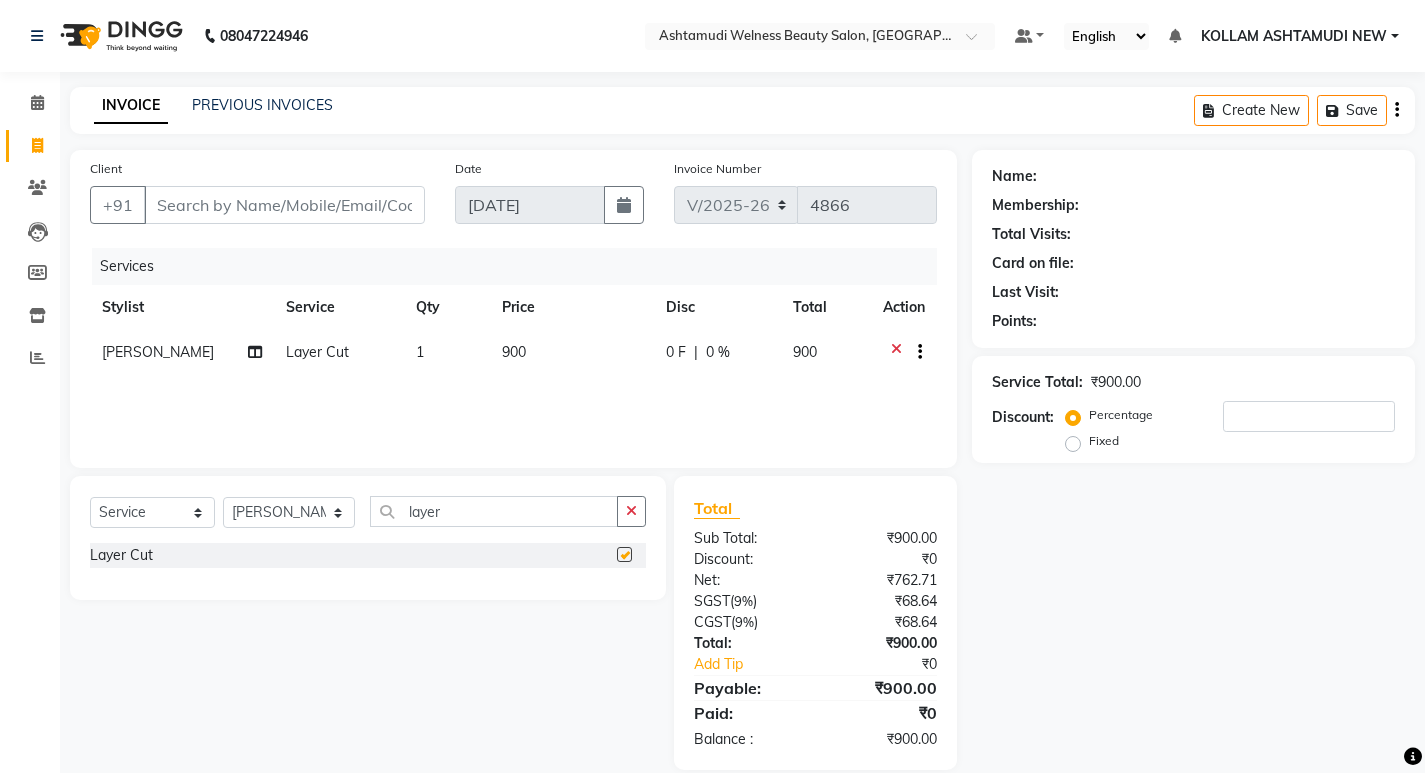 checkbox on "false" 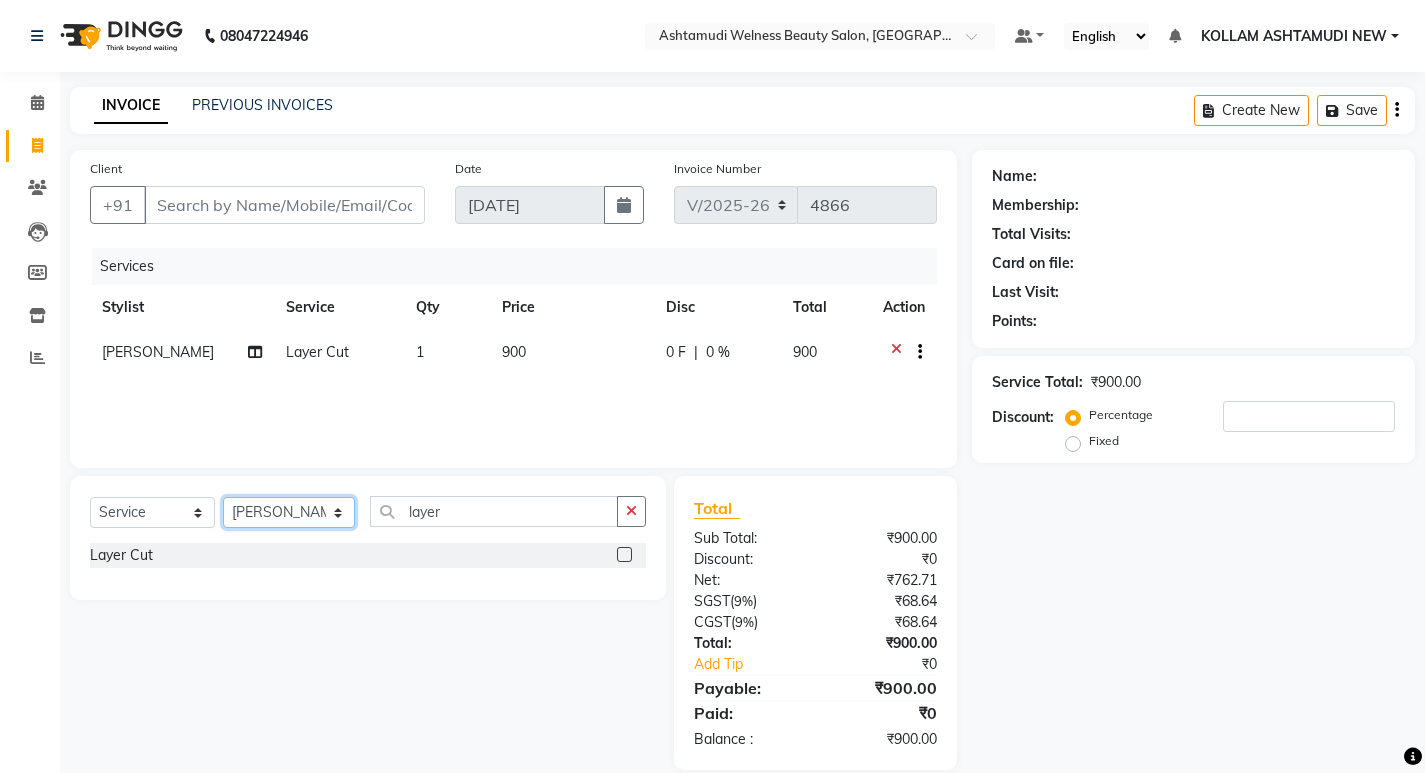 click on "Select Stylist [PERSON_NAME] Admin [PERSON_NAME]  [PERSON_NAME] [PERSON_NAME] [PERSON_NAME]  M [PERSON_NAME]  [PERSON_NAME]  P [PERSON_NAME] KOLLAM ASHTAMUDI NEW  [PERSON_NAME] [PERSON_NAME] [PERSON_NAME]  [PERSON_NAME] [PERSON_NAME] [PERSON_NAME] [PERSON_NAME] [PERSON_NAME] M [PERSON_NAME] SARIGA [PERSON_NAME] [PERSON_NAME] [PERSON_NAME] SIBI [PERSON_NAME] [PERSON_NAME] S" 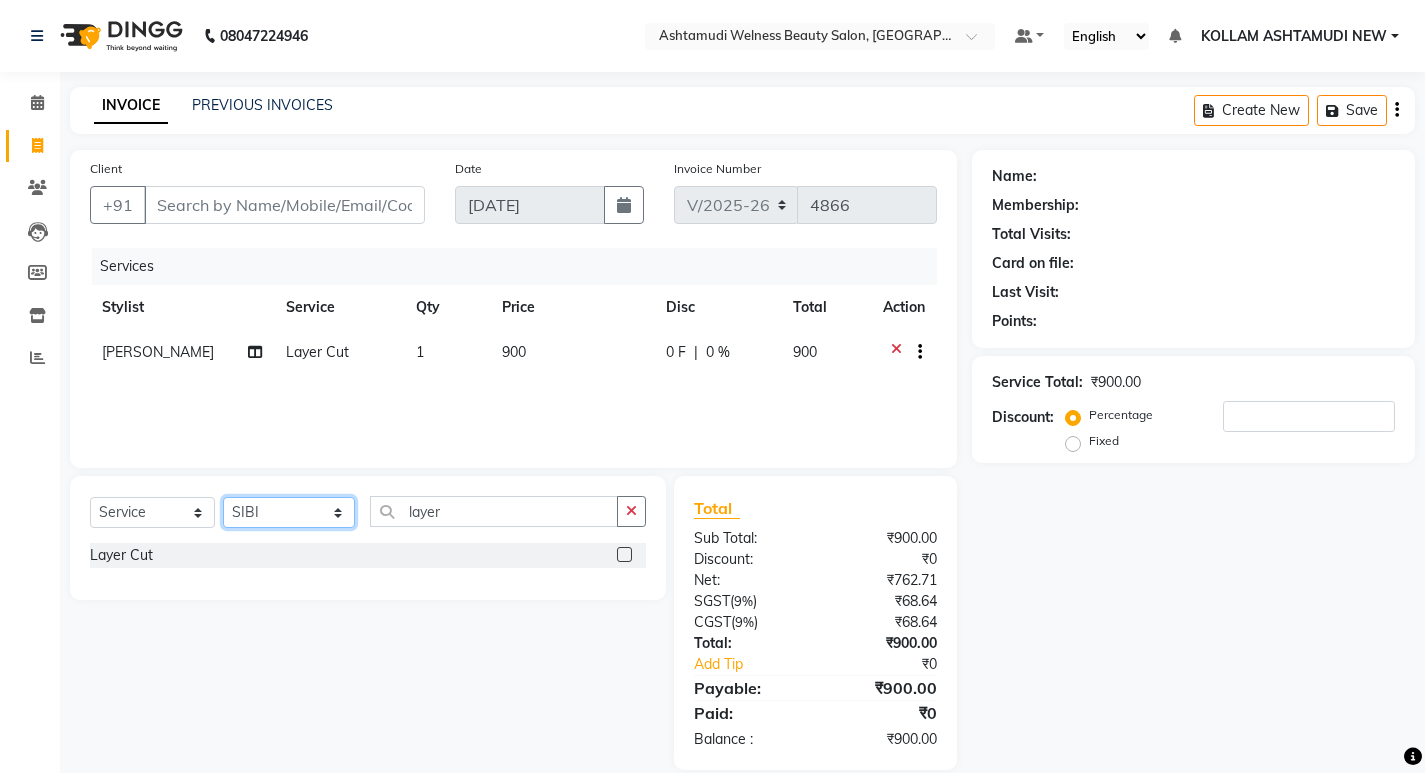 click on "Select Stylist [PERSON_NAME] Admin [PERSON_NAME]  [PERSON_NAME] [PERSON_NAME] [PERSON_NAME]  M [PERSON_NAME]  [PERSON_NAME]  P [PERSON_NAME] KOLLAM ASHTAMUDI NEW  [PERSON_NAME] [PERSON_NAME] [PERSON_NAME]  [PERSON_NAME] [PERSON_NAME] [PERSON_NAME] [PERSON_NAME] [PERSON_NAME] M [PERSON_NAME] SARIGA [PERSON_NAME] [PERSON_NAME] [PERSON_NAME] SIBI [PERSON_NAME] [PERSON_NAME] S" 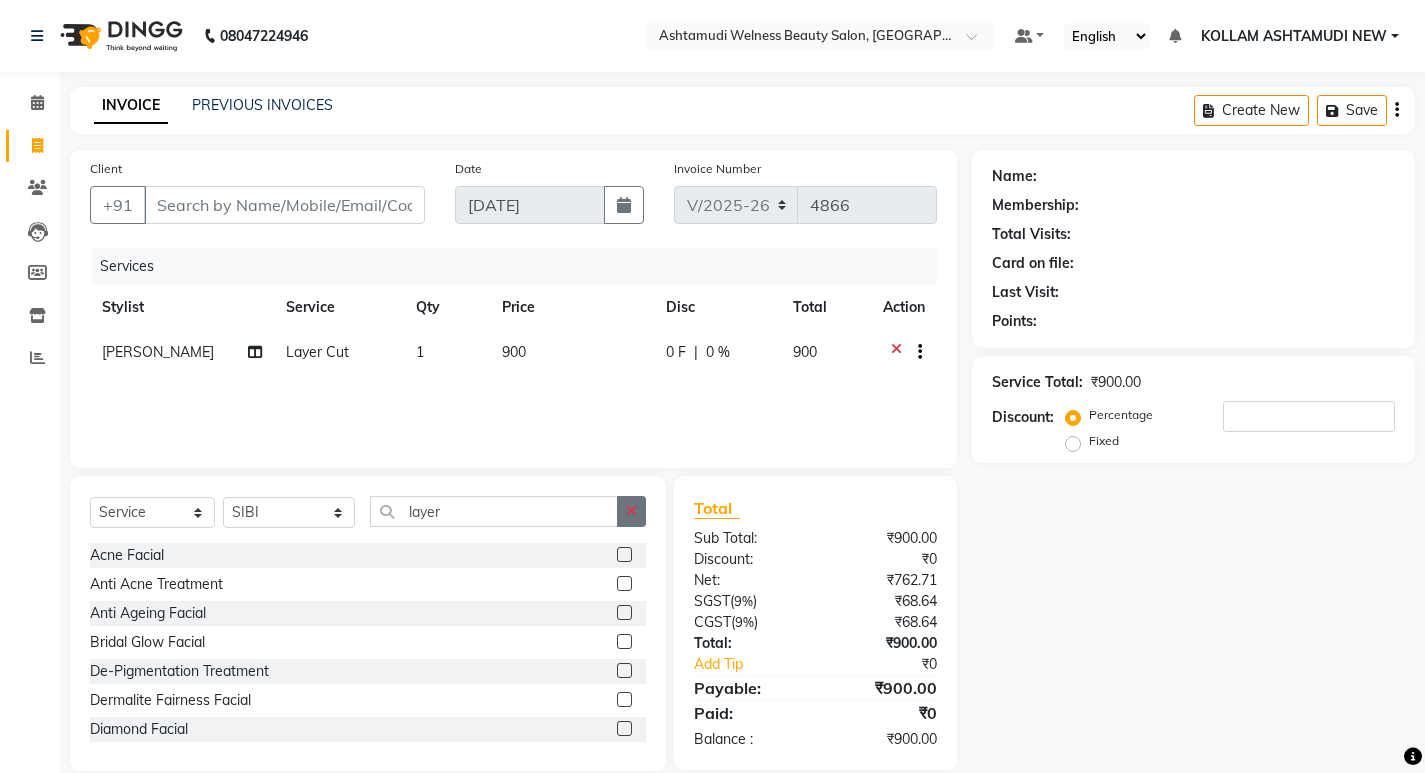 click 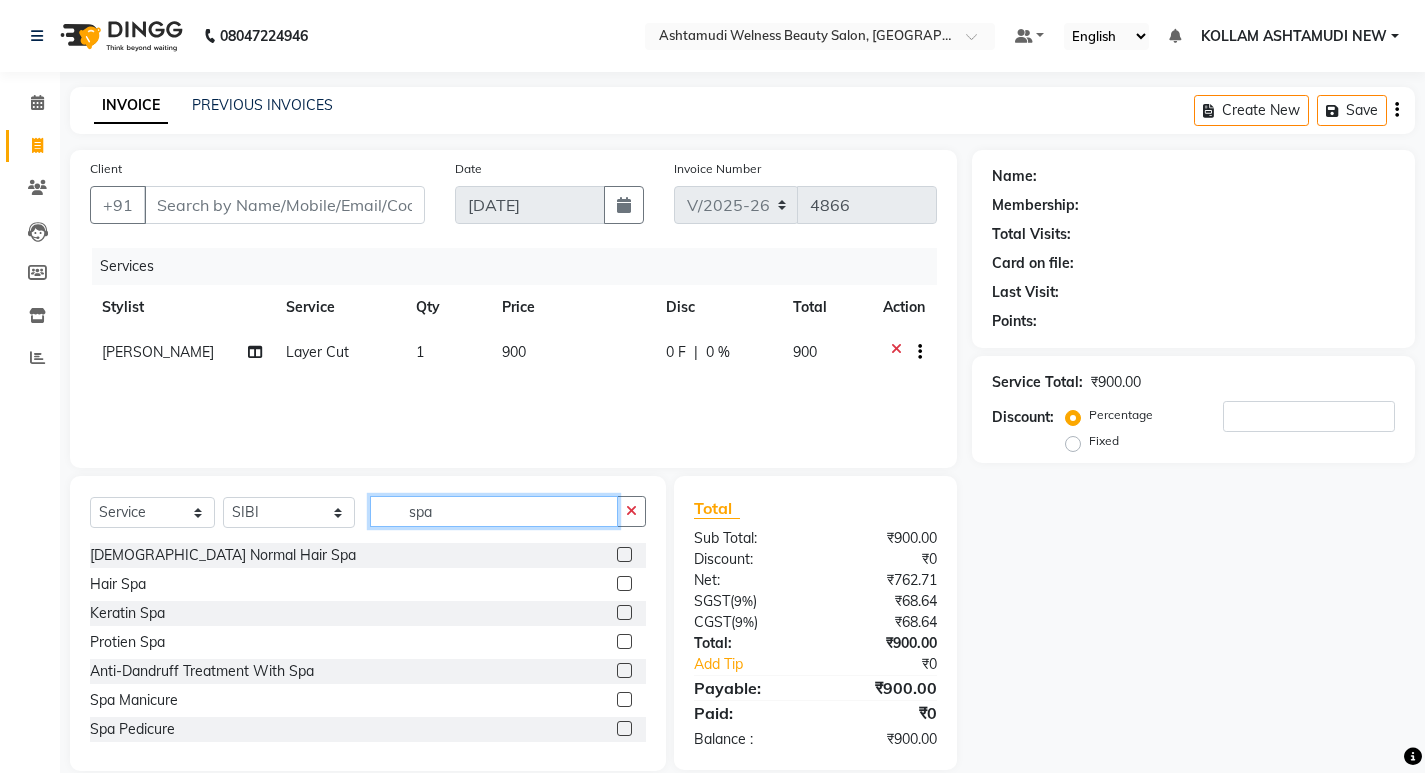 type on "spa" 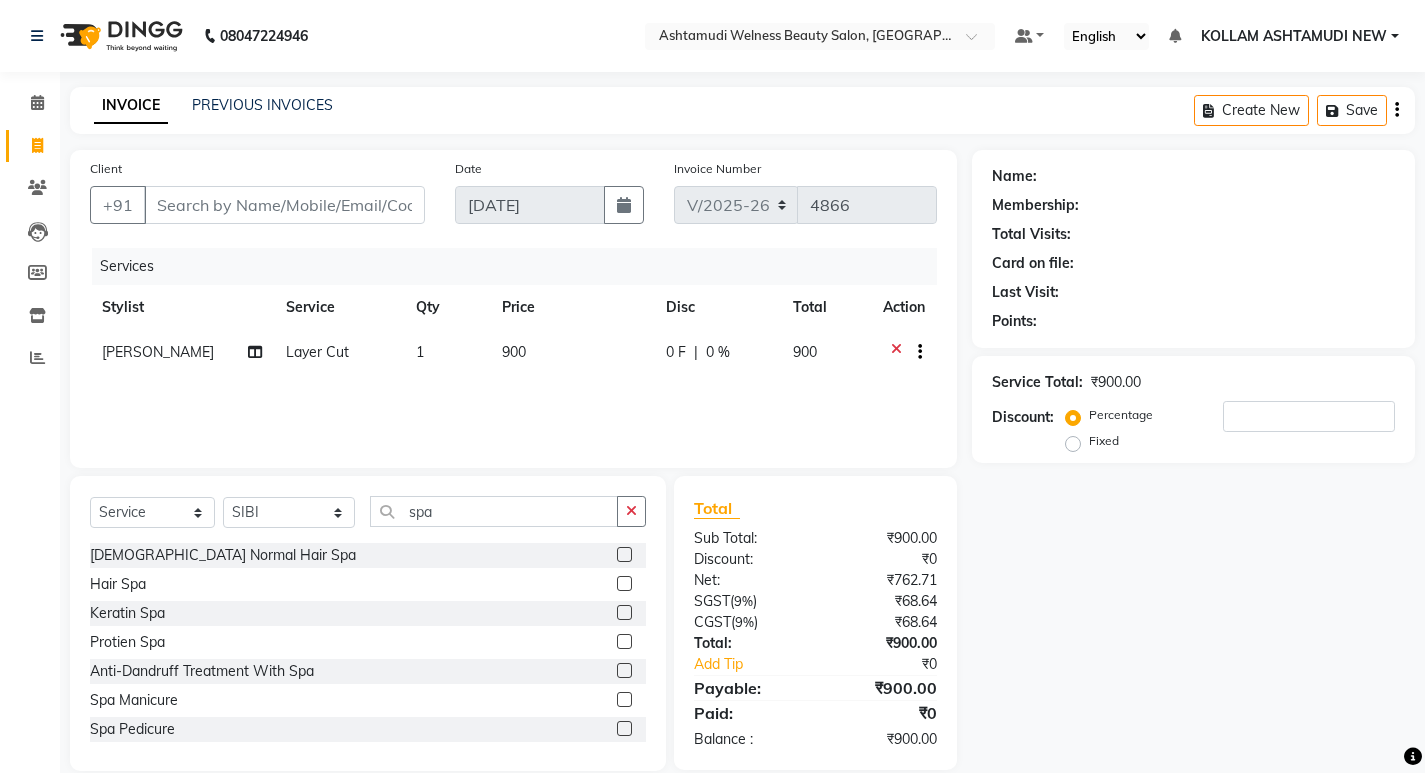 click 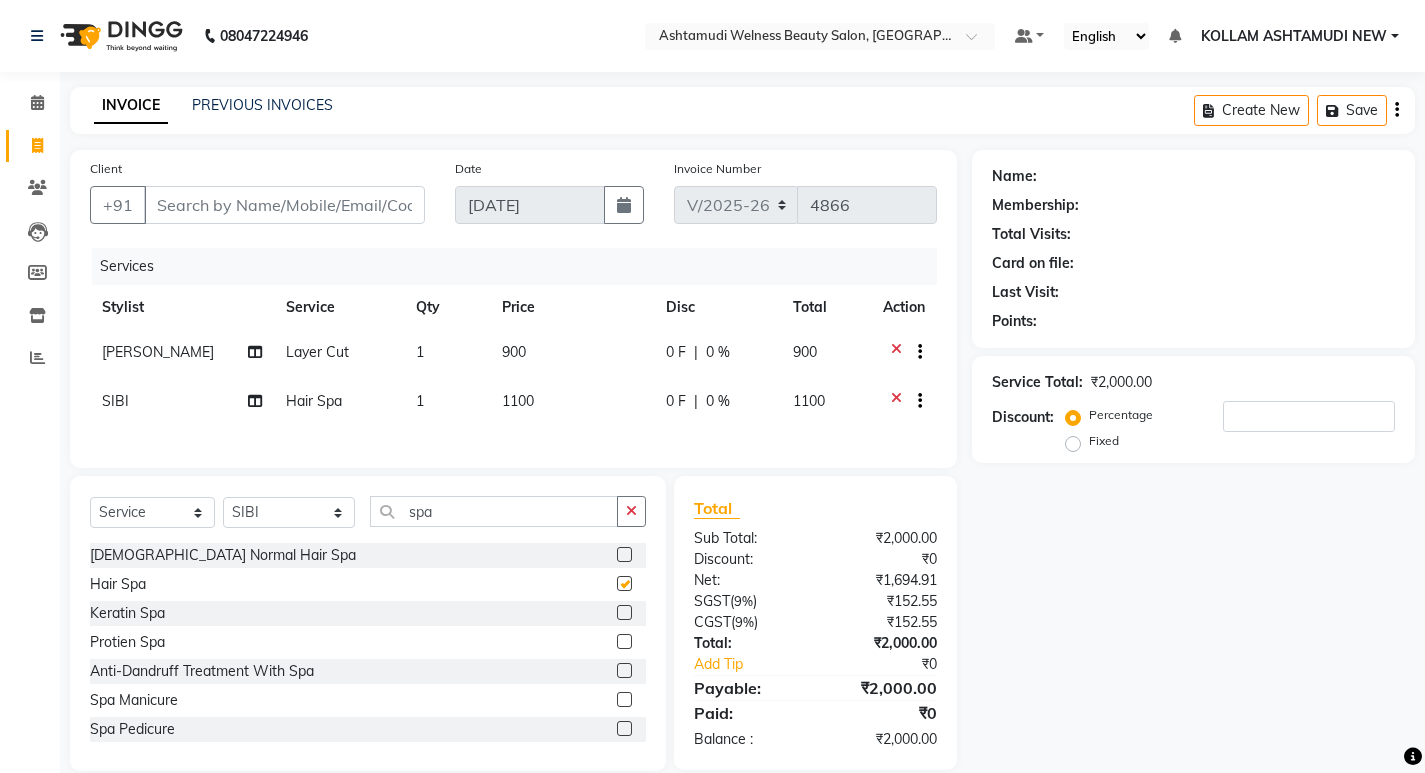 checkbox on "false" 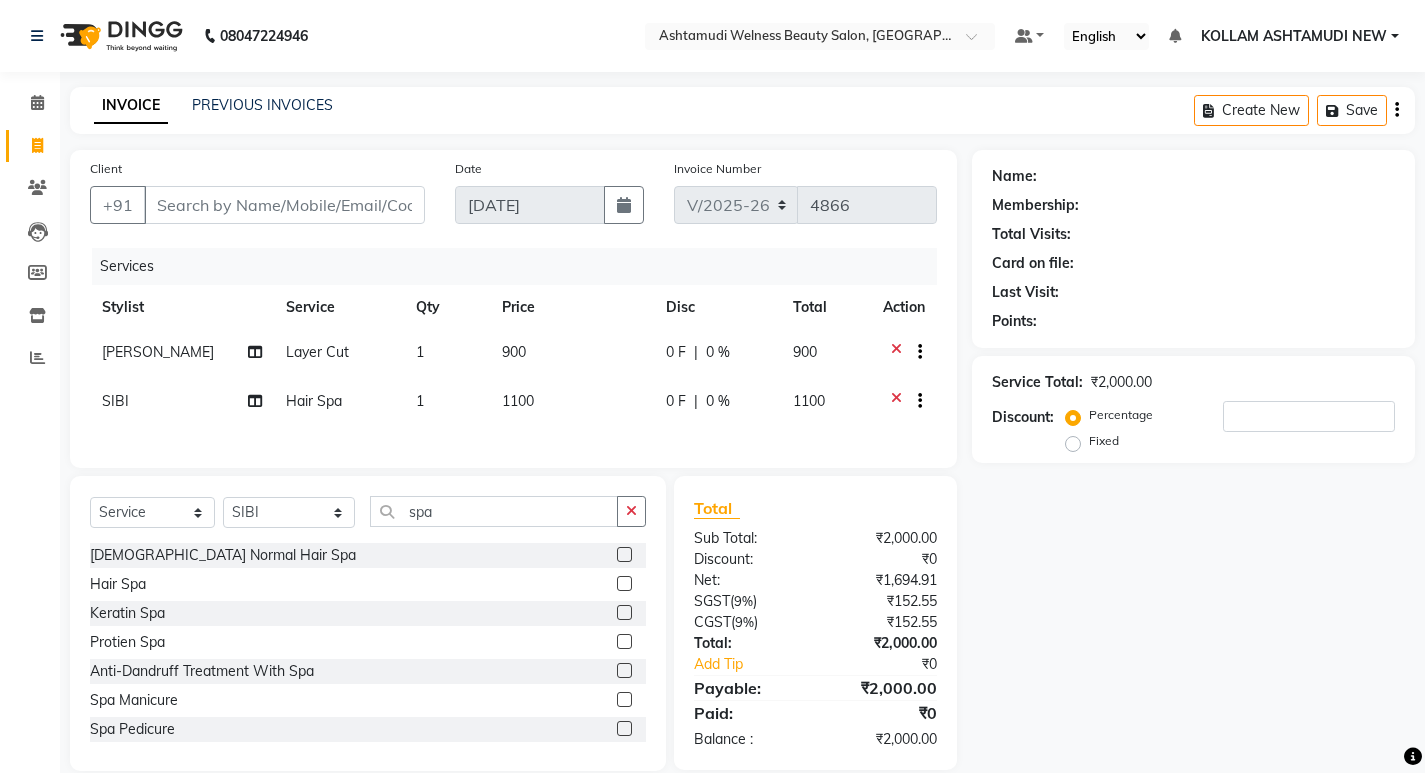 click on "Select  Service  Product  Membership  Package Voucher Prepaid Gift Card  Select Stylist ADITHYA   TAMANG Admin ALTHAF  Anitha  Ardra ATHIRA SANAL BETZA  M BINU GANESH  JIJUMON  P Kavya KOLLAM ASHTAMUDI KOLLAM ASHTAMUDI NEW  Kusum Mohammad Aalam Rahul REENA  VIDHYA RENUKA SUNDAS Revathy B Nair RINA RAI SAJEEV M SAMIR RAI SARIGA PRASAD SHIBU Shilu Fathima Shyni Salim SIBI SUKANYA Supriya SUSHEELA S spa Gents Normal Hair Spa  Hair Spa  Keratin Spa  Protien Spa  Anti-Dandruff Treatment With Spa  Spa Manicure  Spa Pedicure" 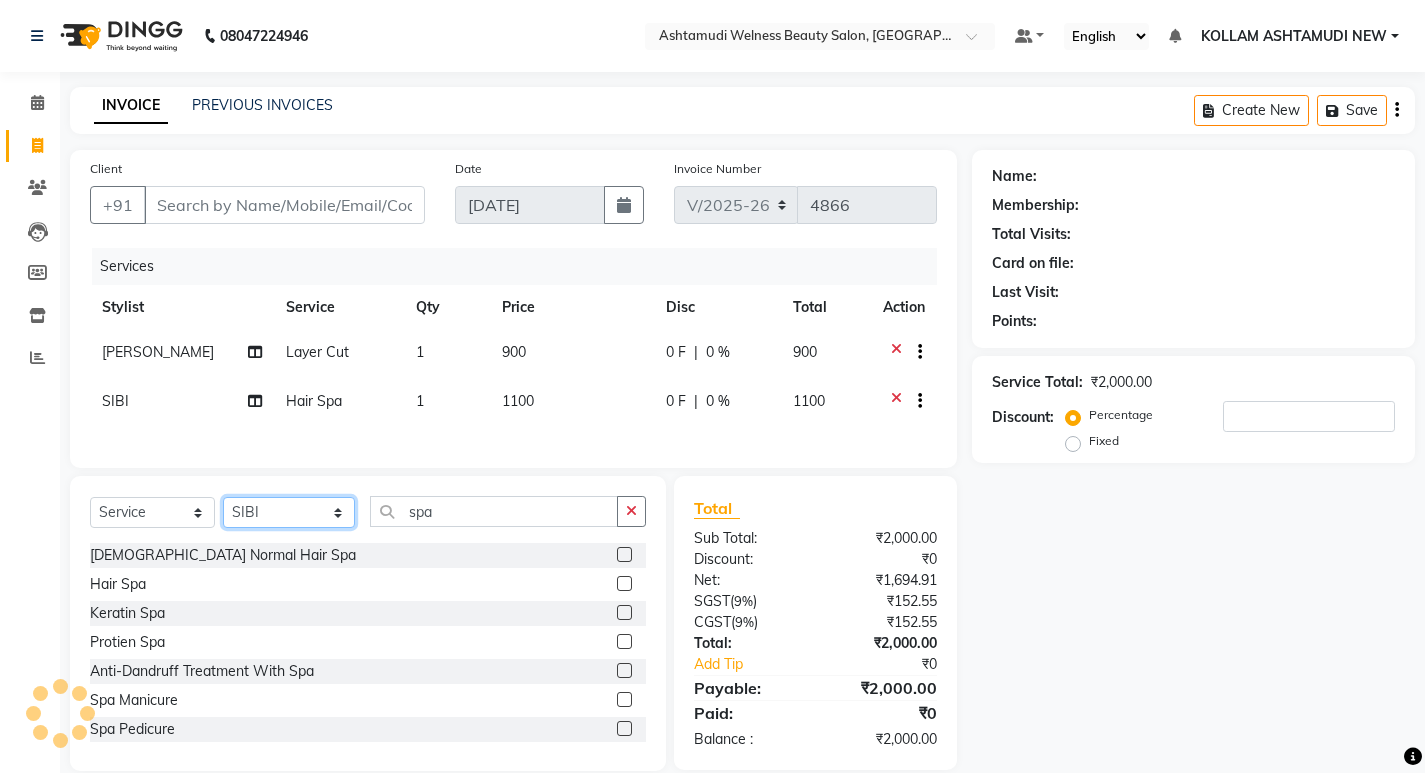 click on "Select Stylist [PERSON_NAME] Admin [PERSON_NAME]  [PERSON_NAME] [PERSON_NAME] [PERSON_NAME]  M [PERSON_NAME]  [PERSON_NAME]  P [PERSON_NAME] KOLLAM ASHTAMUDI NEW  [PERSON_NAME] [PERSON_NAME] [PERSON_NAME]  [PERSON_NAME] [PERSON_NAME] [PERSON_NAME] [PERSON_NAME] [PERSON_NAME] M [PERSON_NAME] SARIGA [PERSON_NAME] [PERSON_NAME] [PERSON_NAME] SIBI [PERSON_NAME] [PERSON_NAME] S" 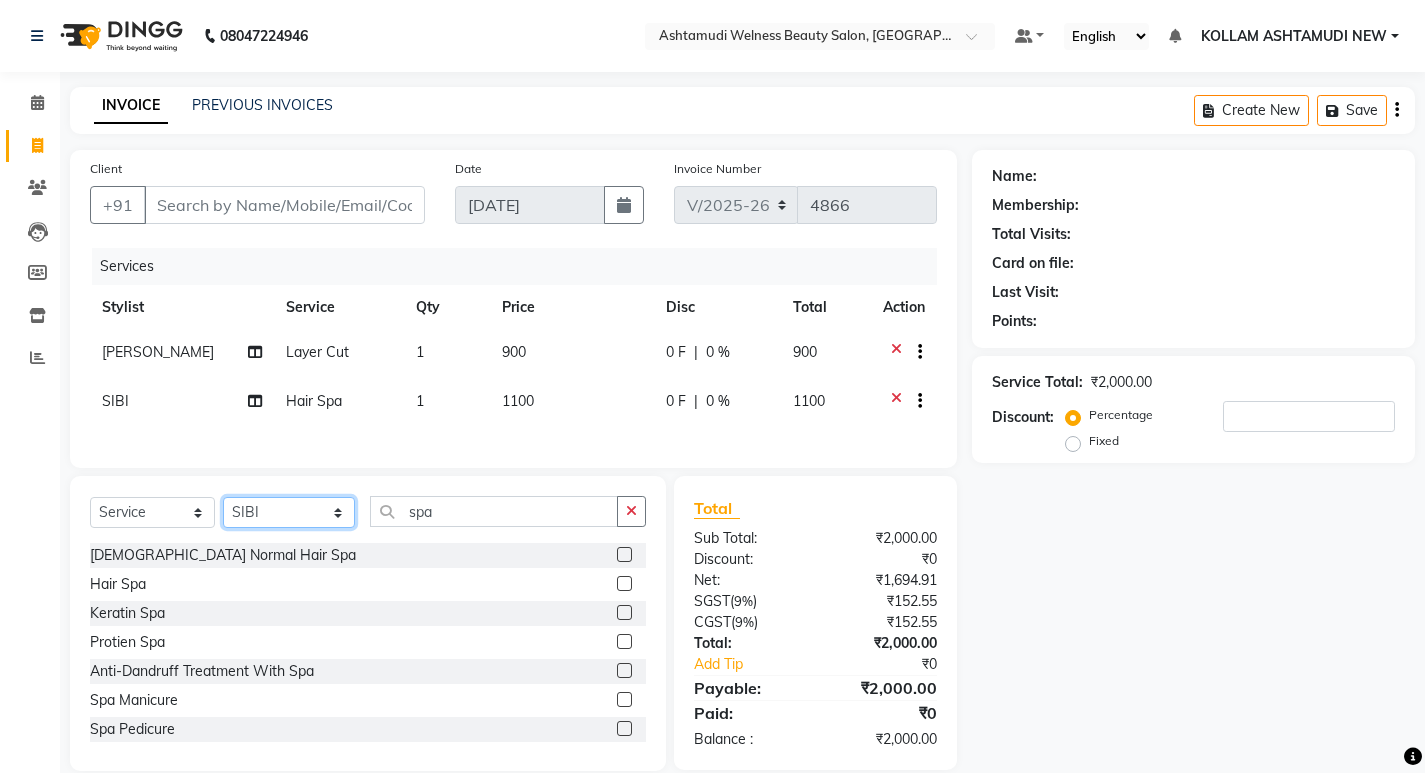 select on "51154" 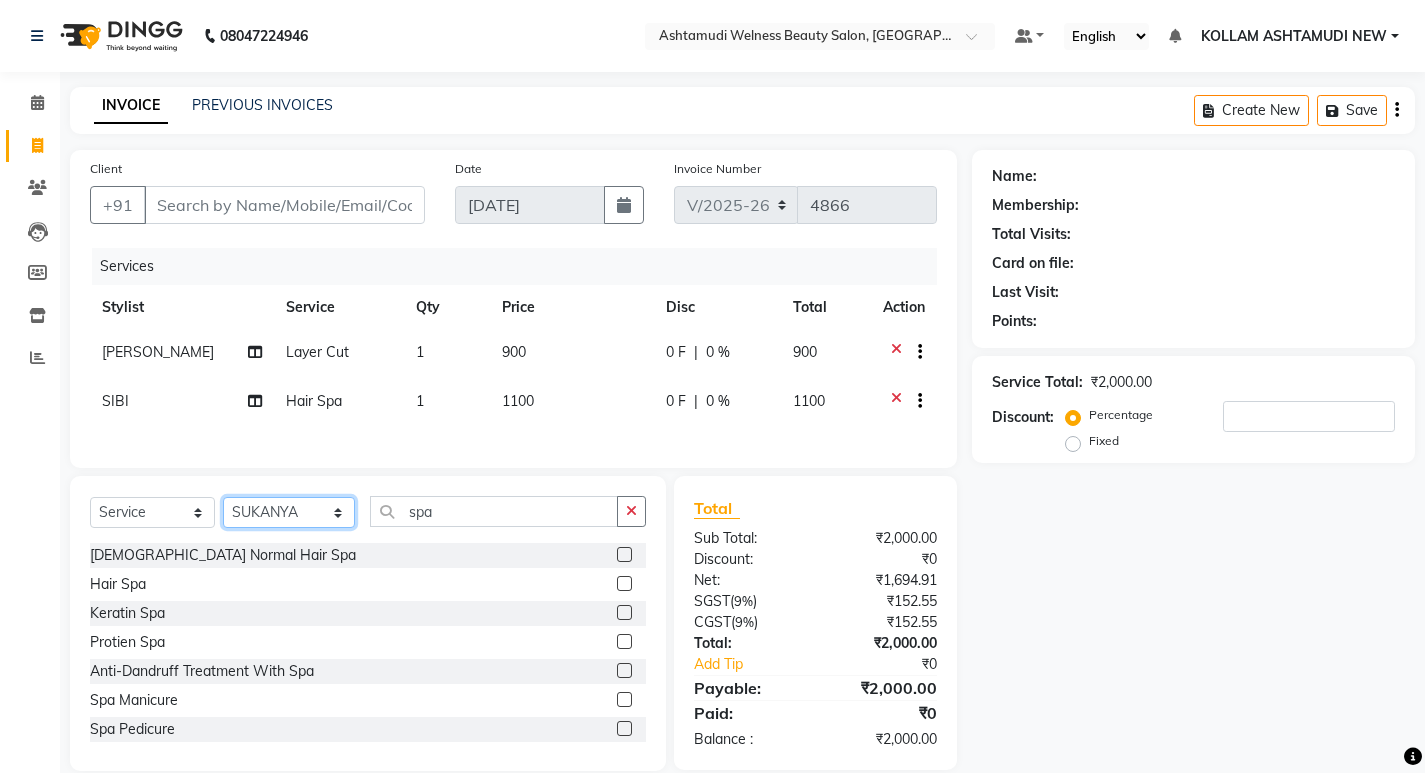 click on "Select Stylist [PERSON_NAME] Admin [PERSON_NAME]  [PERSON_NAME] [PERSON_NAME] [PERSON_NAME]  M [PERSON_NAME]  [PERSON_NAME]  P [PERSON_NAME] KOLLAM ASHTAMUDI NEW  [PERSON_NAME] [PERSON_NAME] [PERSON_NAME]  [PERSON_NAME] [PERSON_NAME] [PERSON_NAME] [PERSON_NAME] [PERSON_NAME] M [PERSON_NAME] SARIGA [PERSON_NAME] [PERSON_NAME] [PERSON_NAME] SIBI [PERSON_NAME] [PERSON_NAME] S" 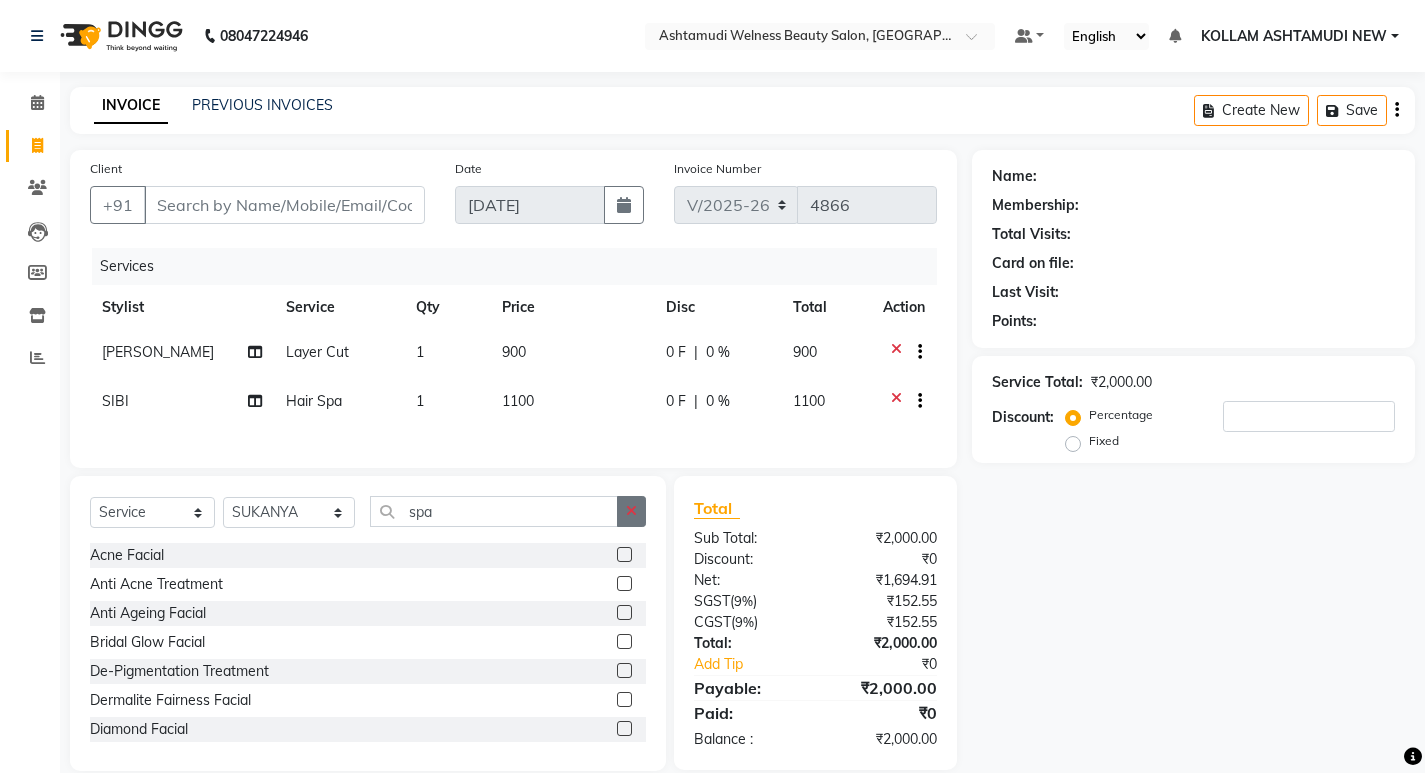click 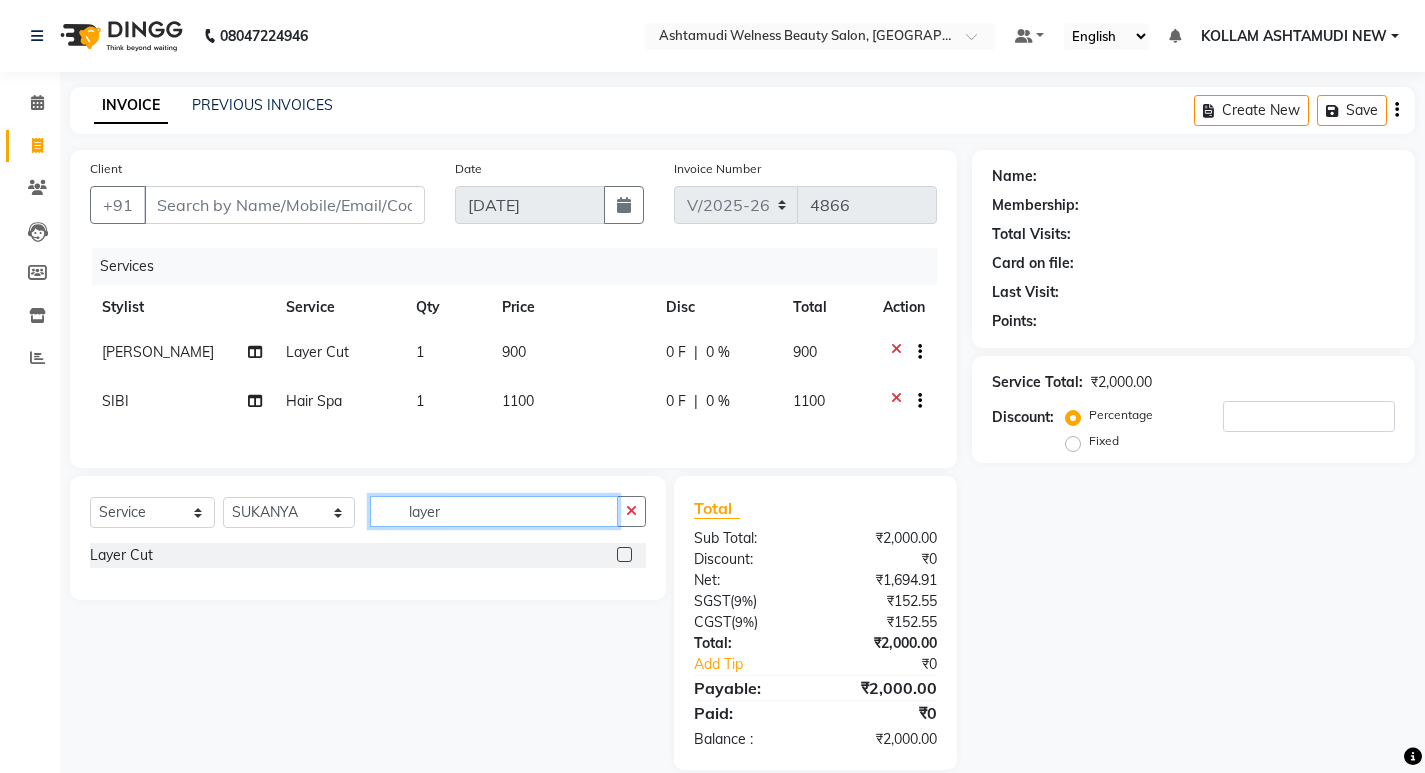 type on "layer" 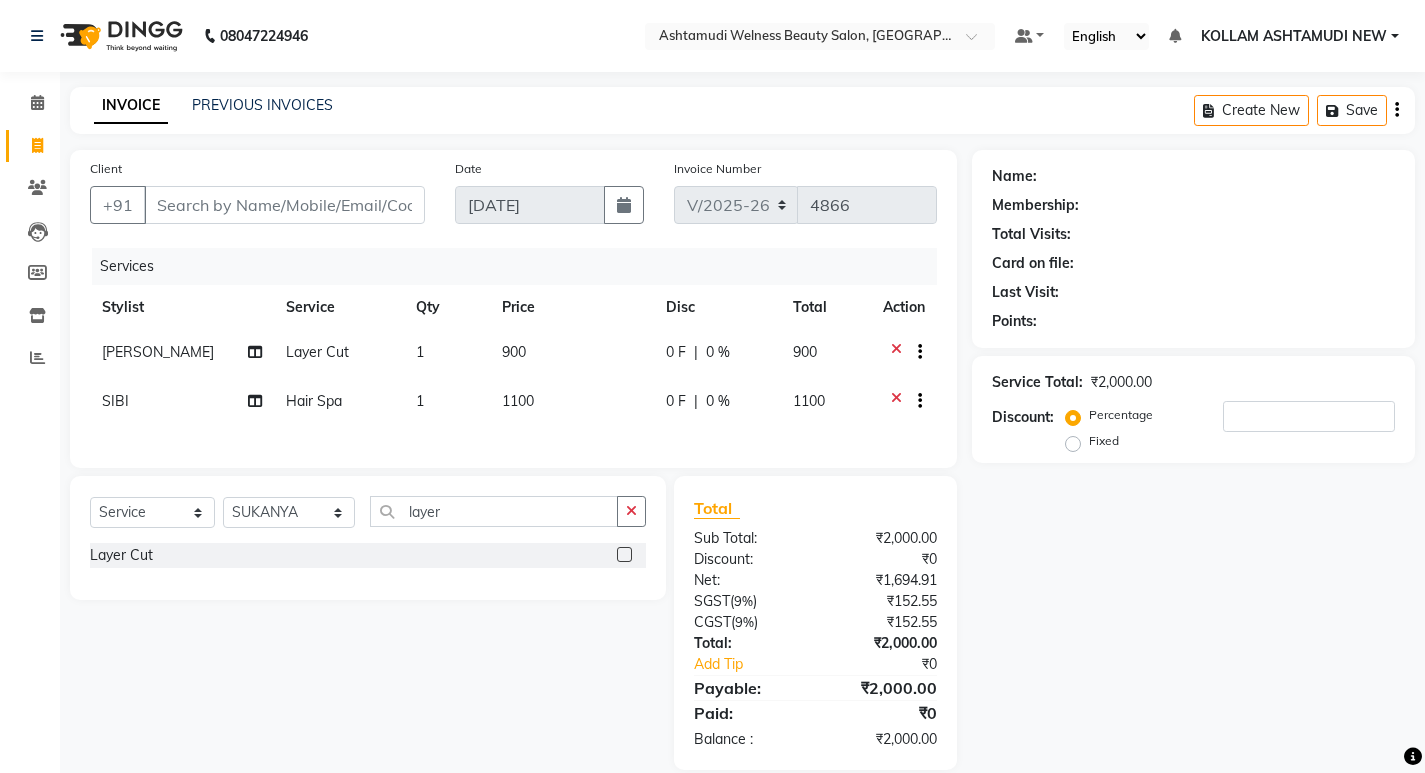 click 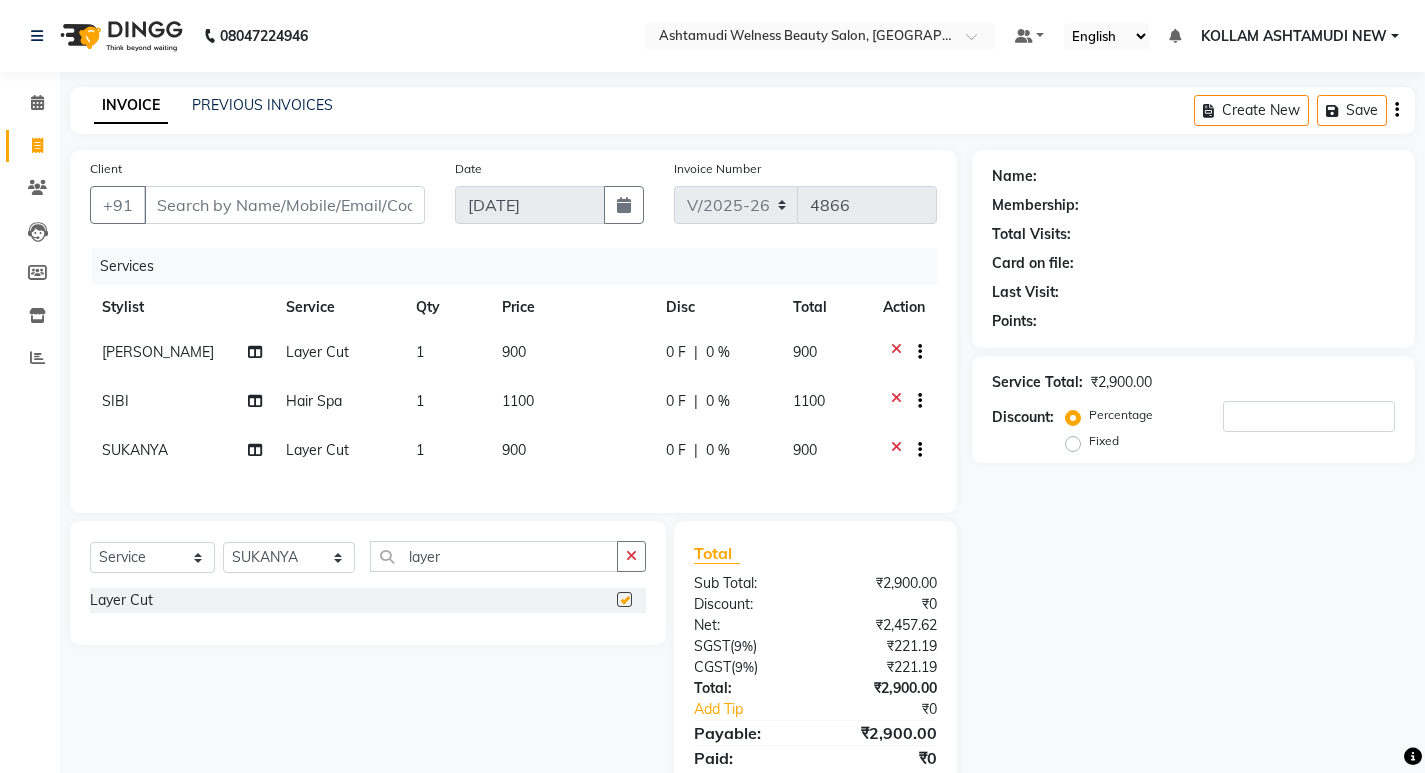 checkbox on "false" 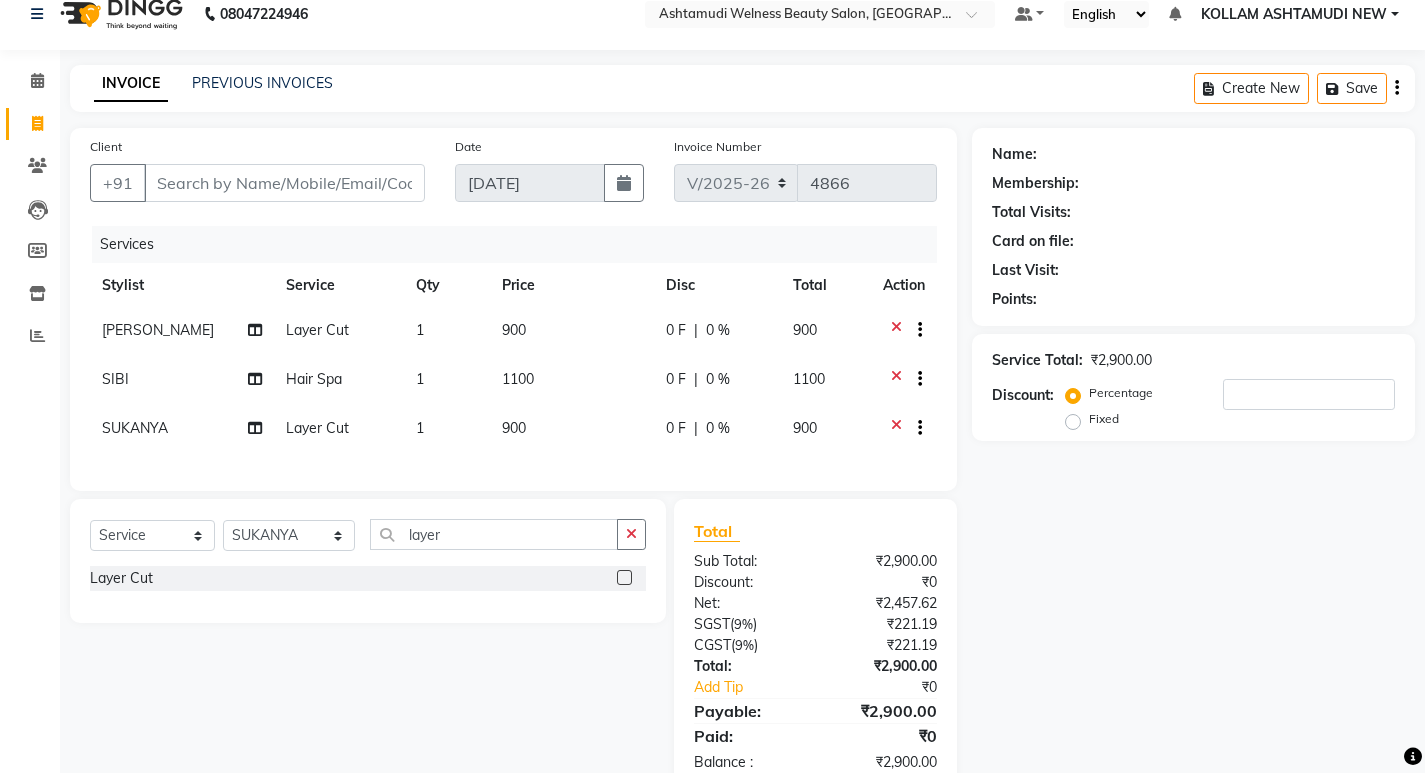 scroll, scrollTop: 87, scrollLeft: 0, axis: vertical 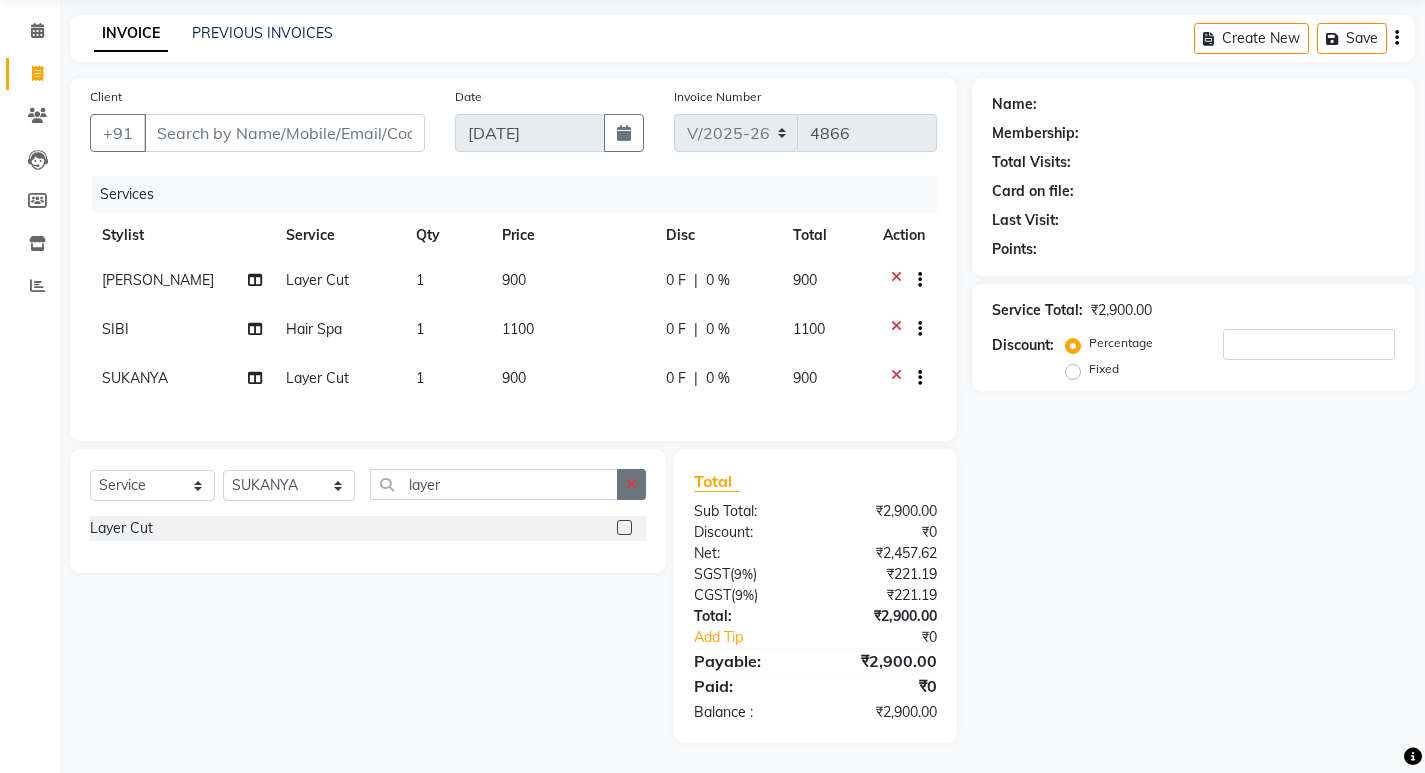 click 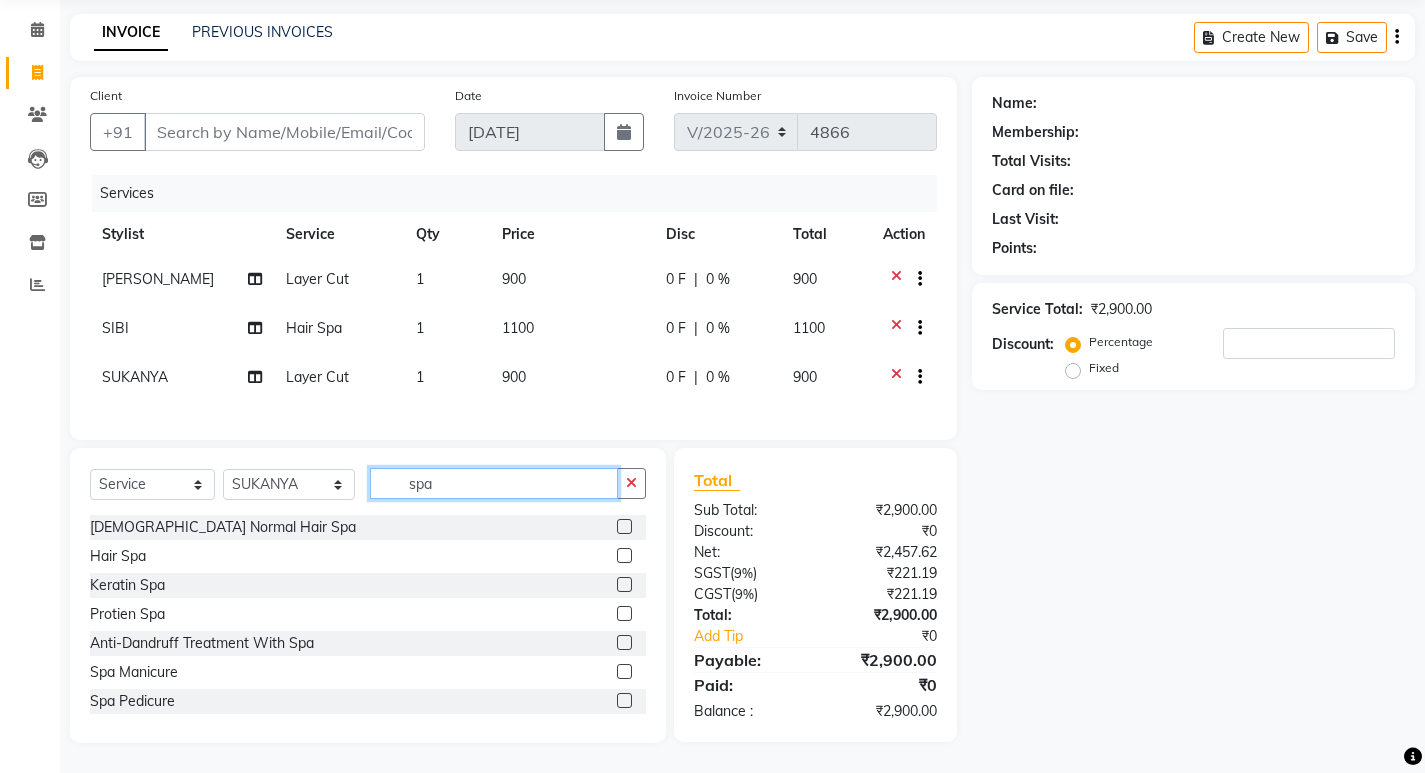 type on "spa" 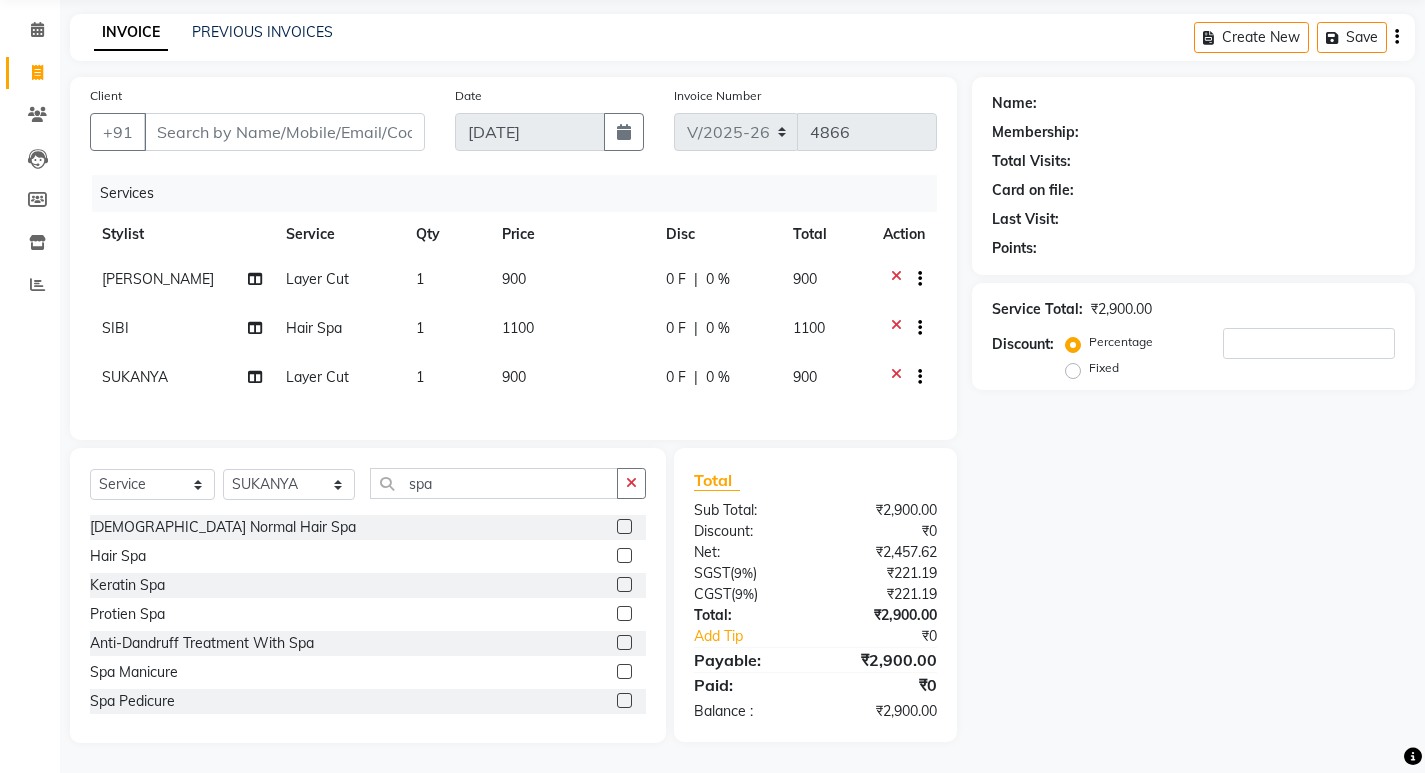 click 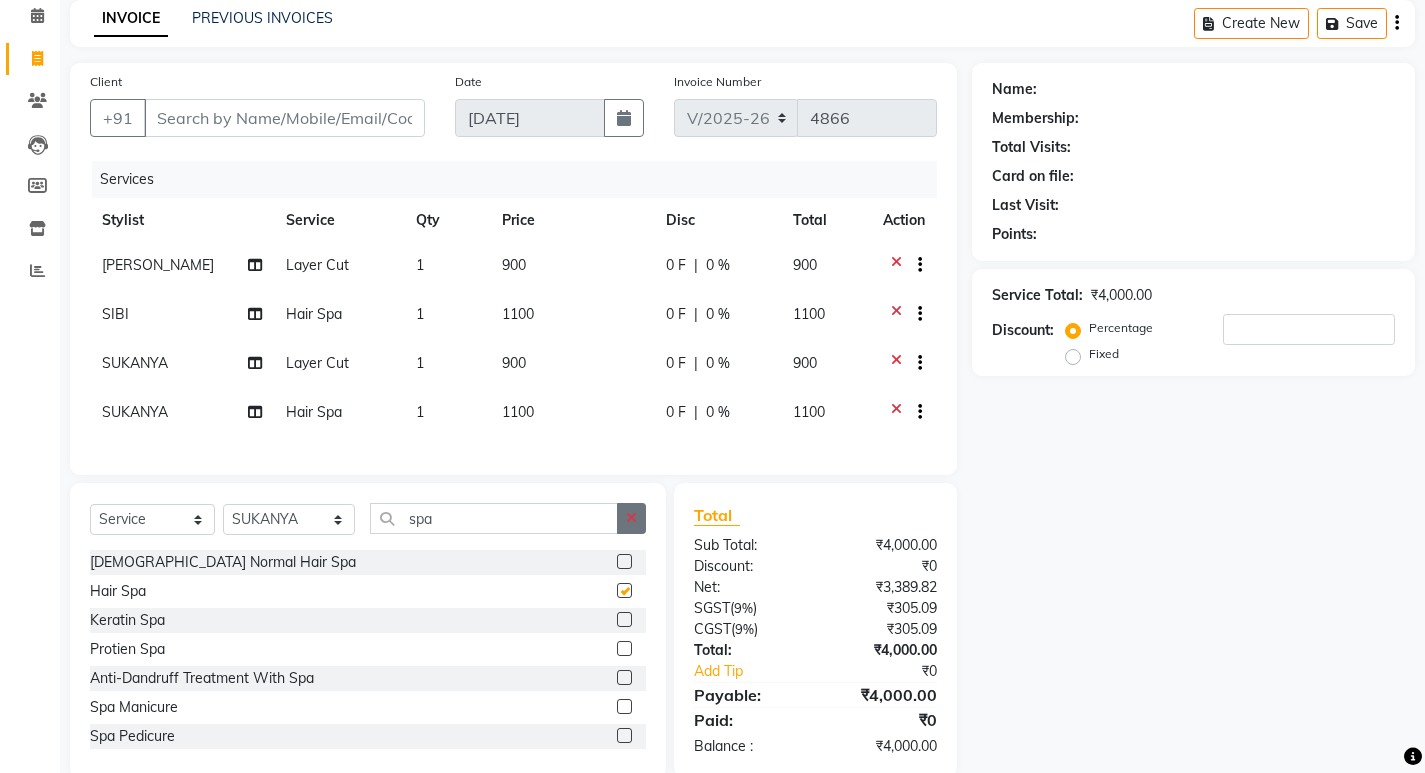 checkbox on "false" 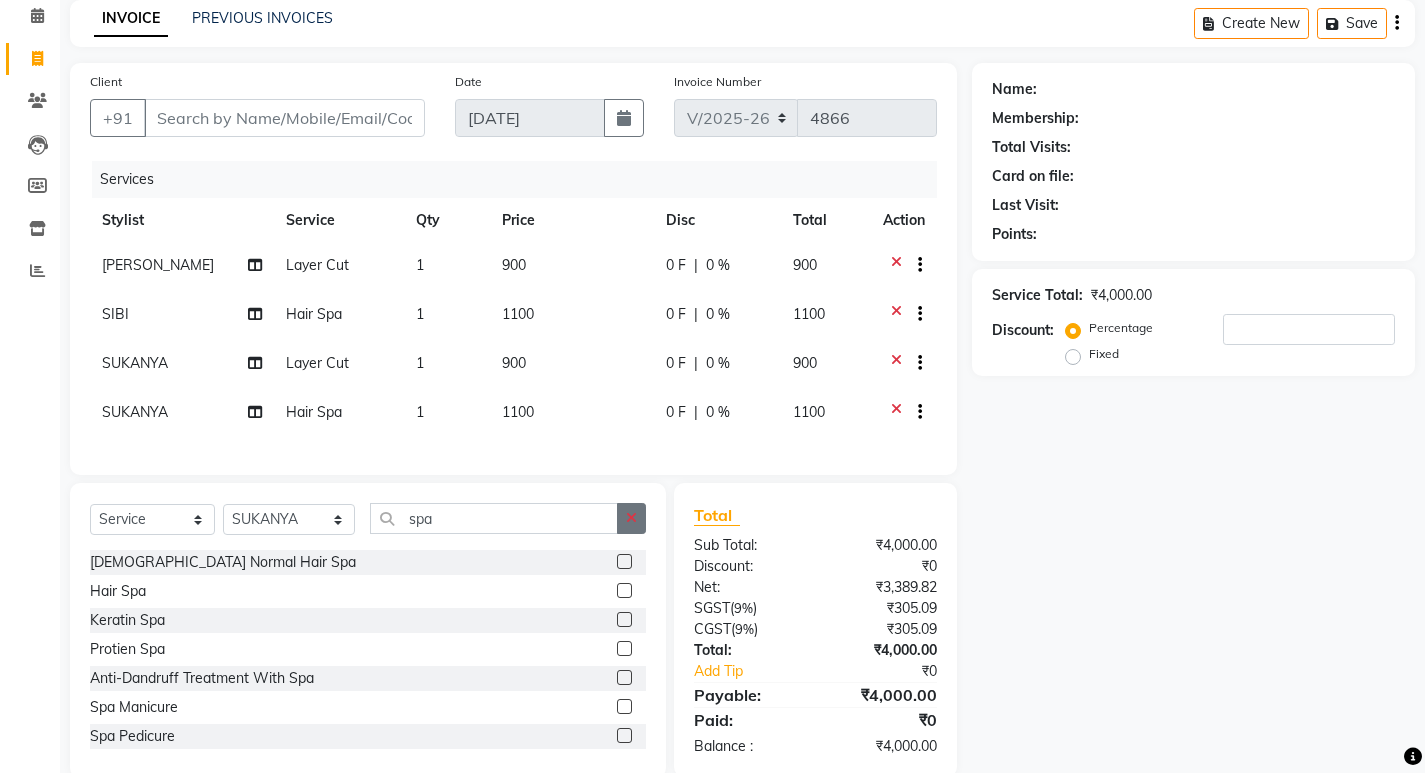click 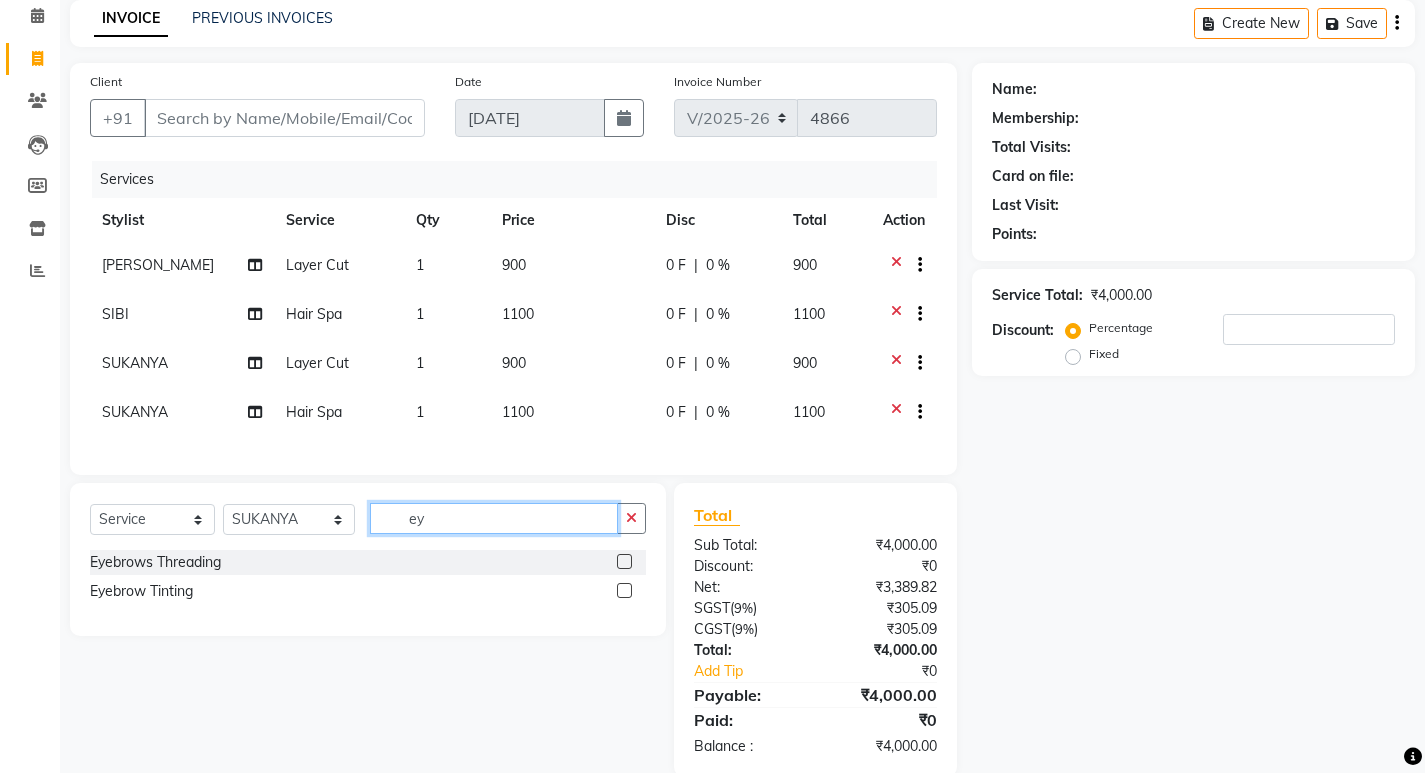 type on "ey" 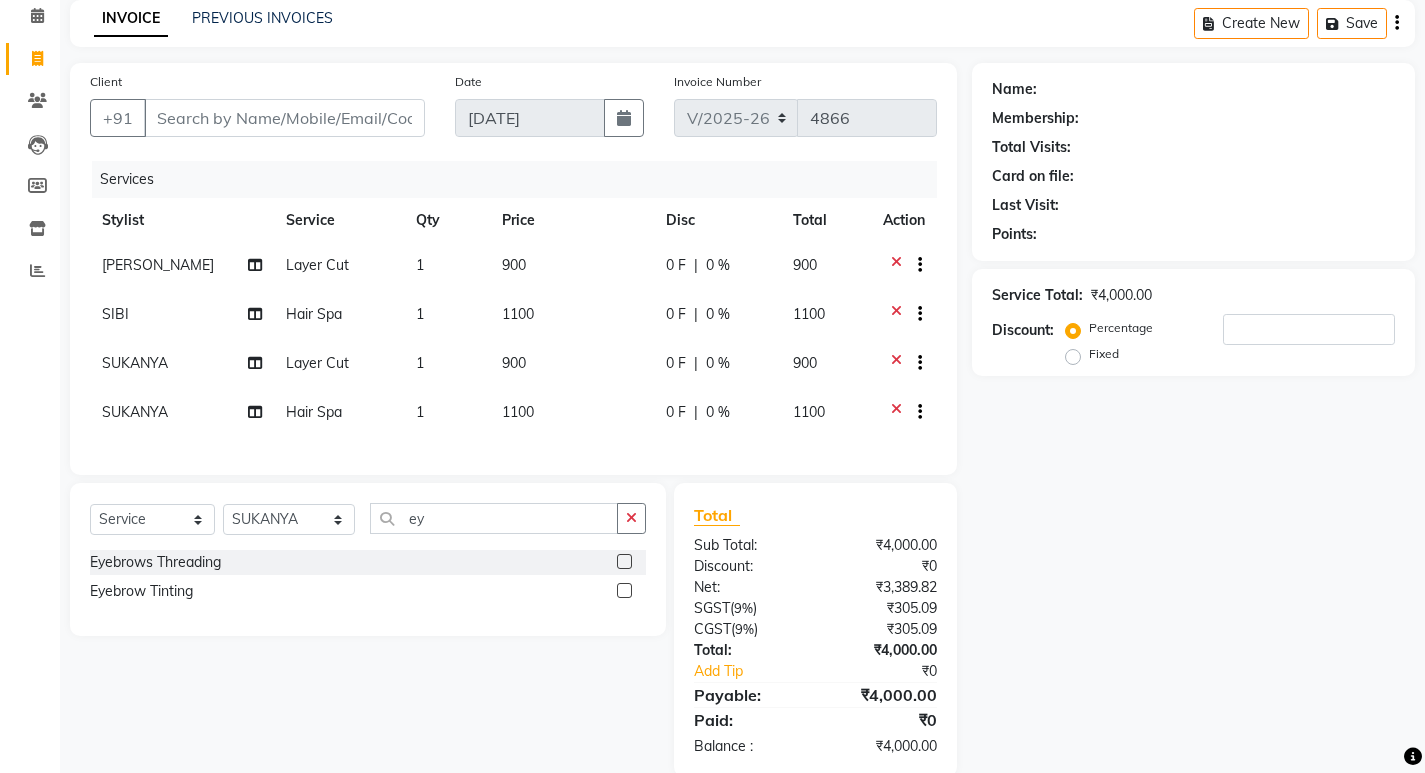 click 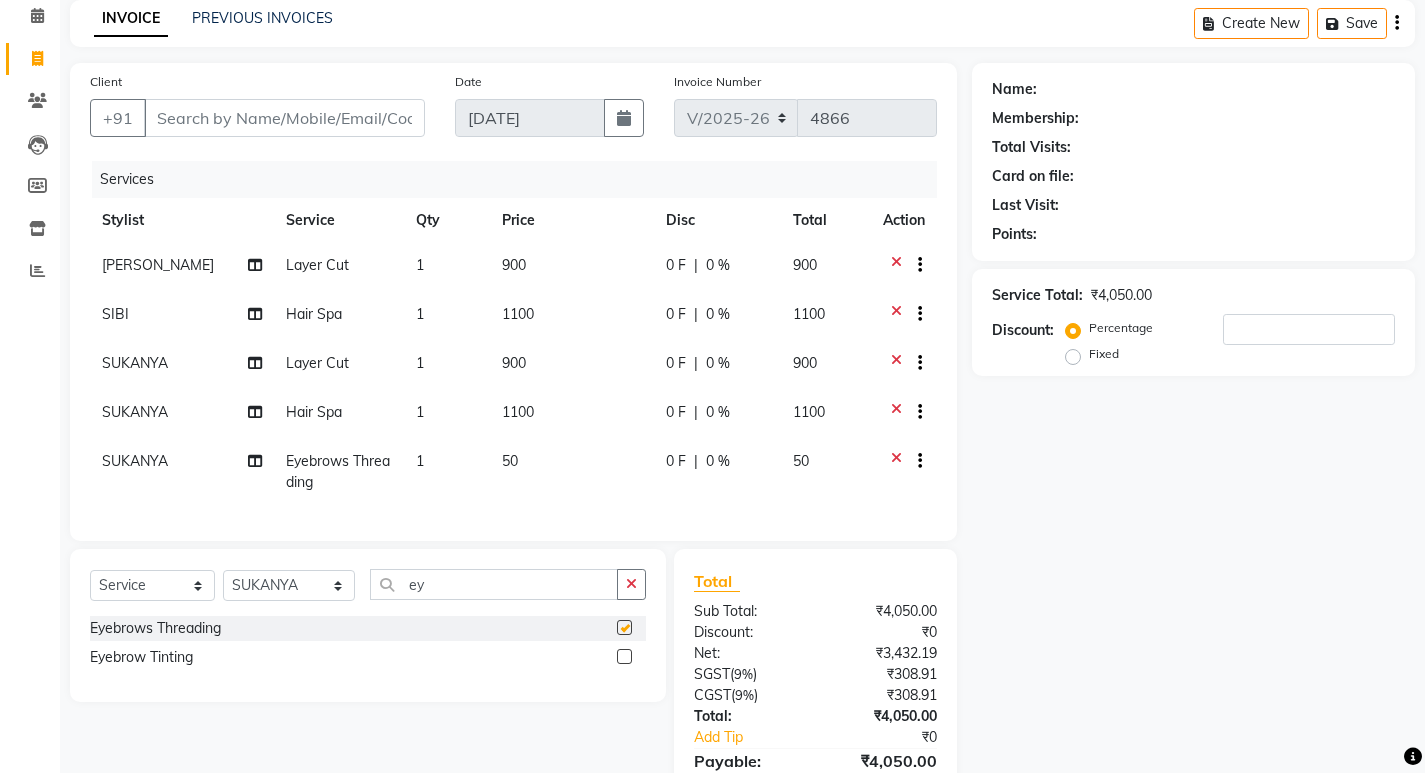 checkbox on "false" 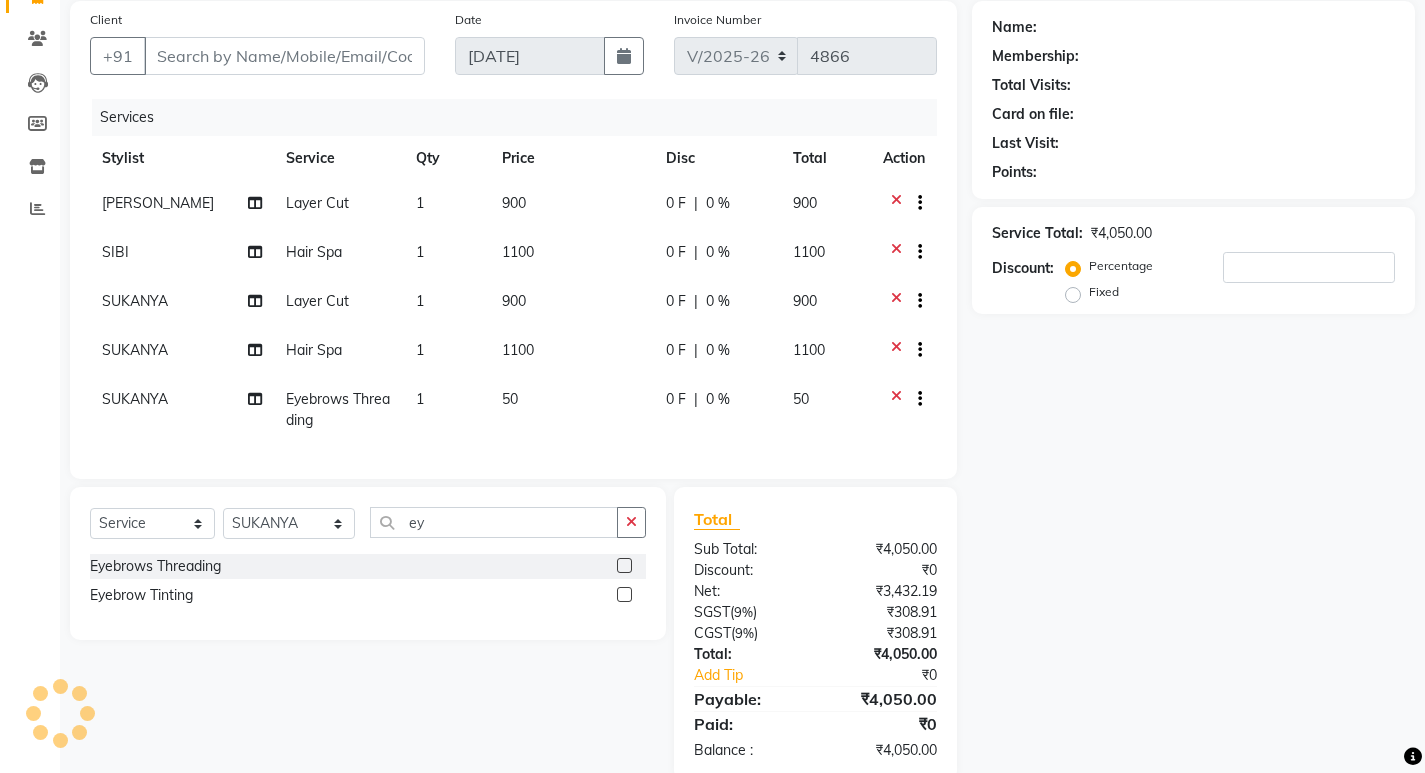 scroll, scrollTop: 2, scrollLeft: 0, axis: vertical 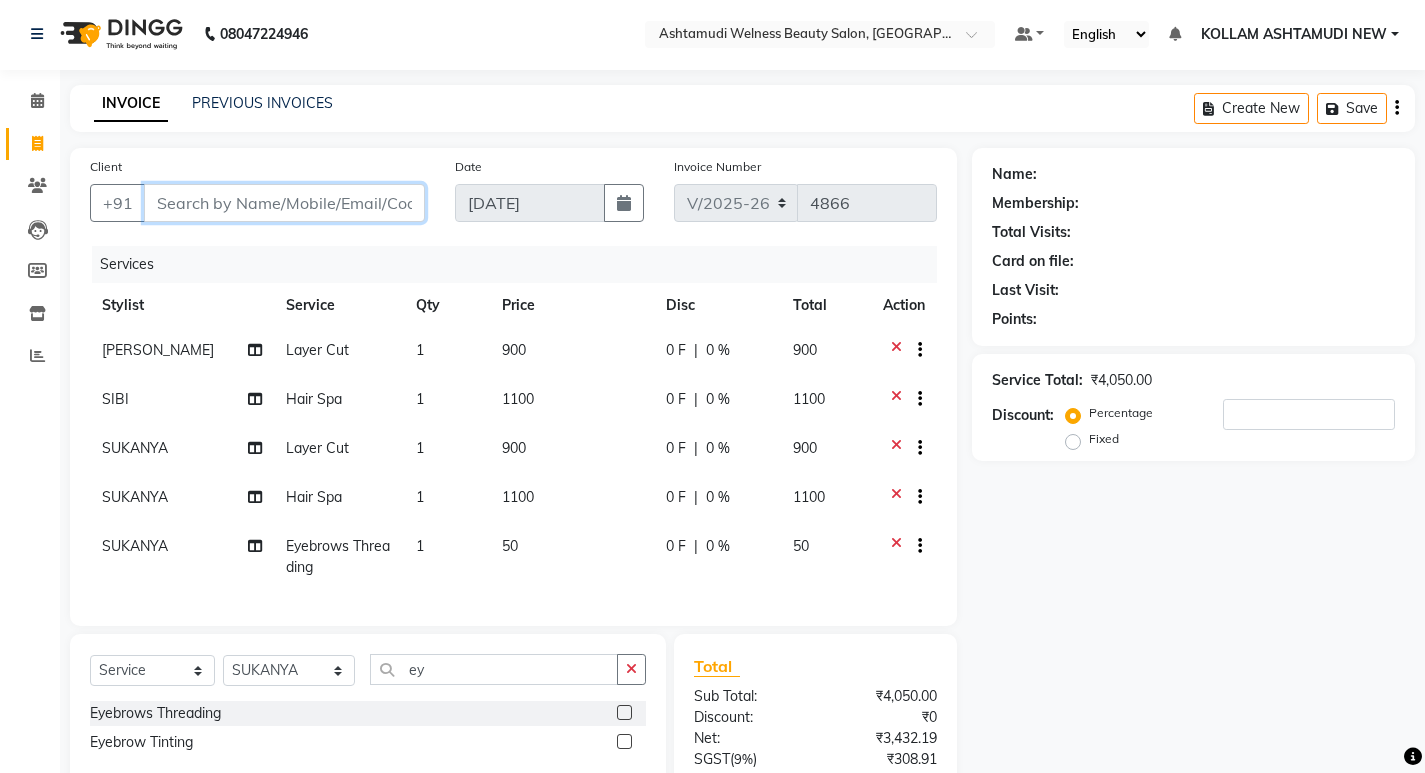 click on "Client" at bounding box center (284, 203) 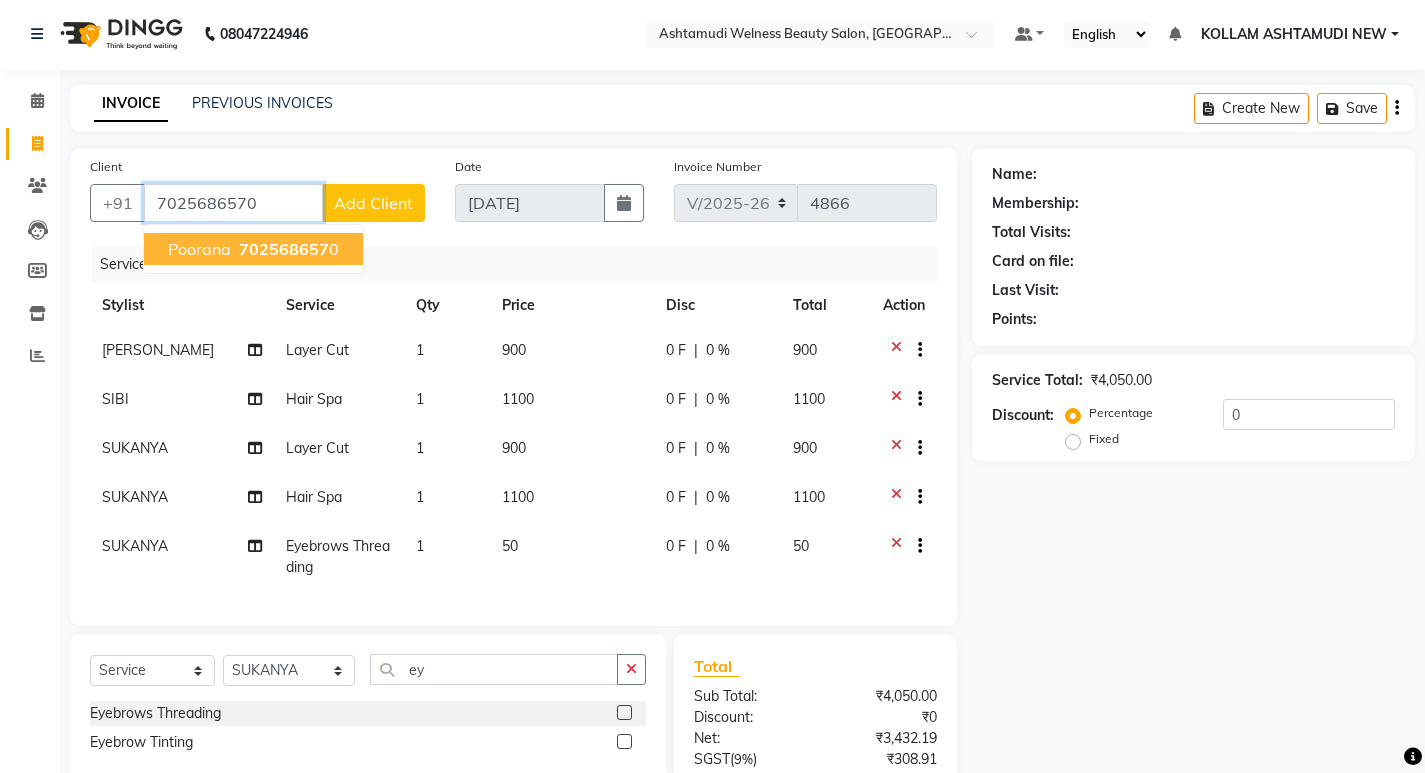 type on "7025686570" 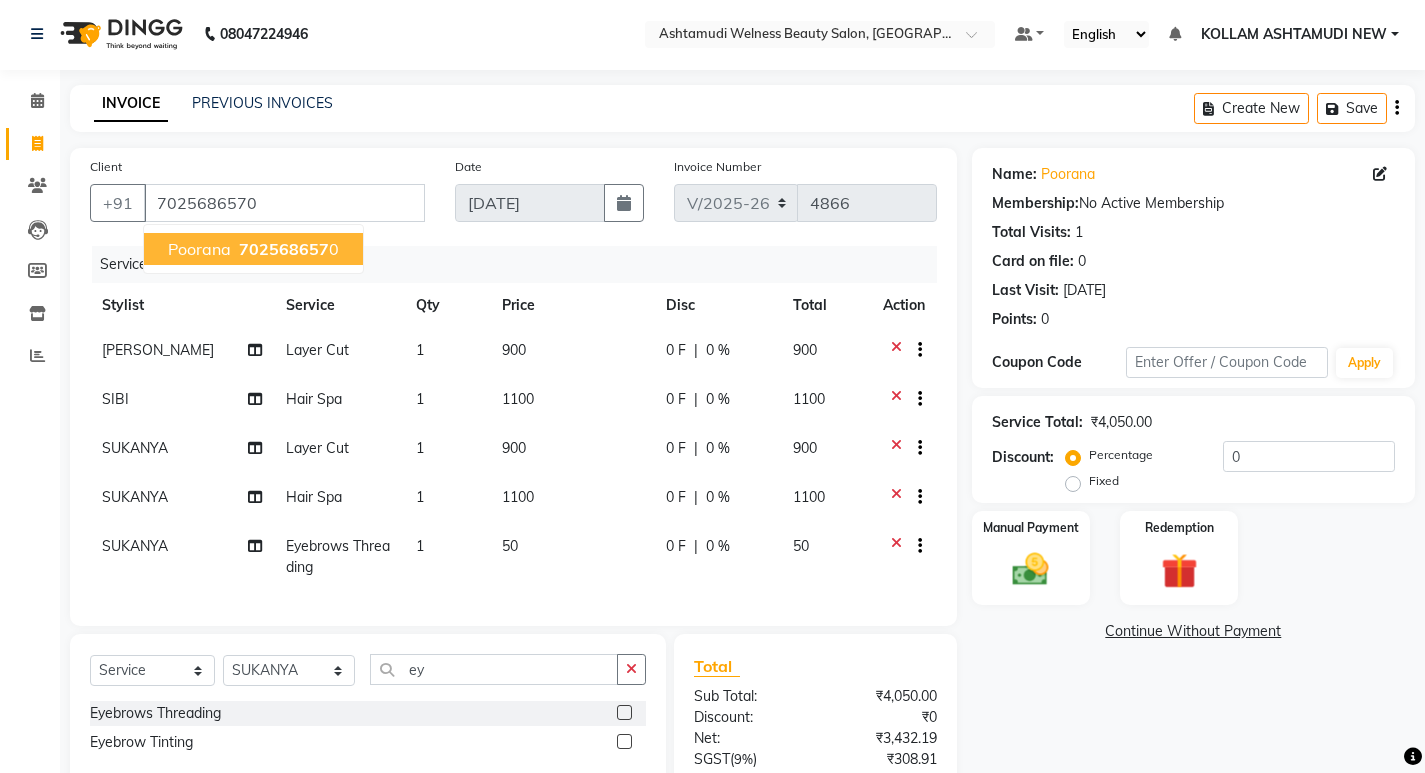 click on "Services" 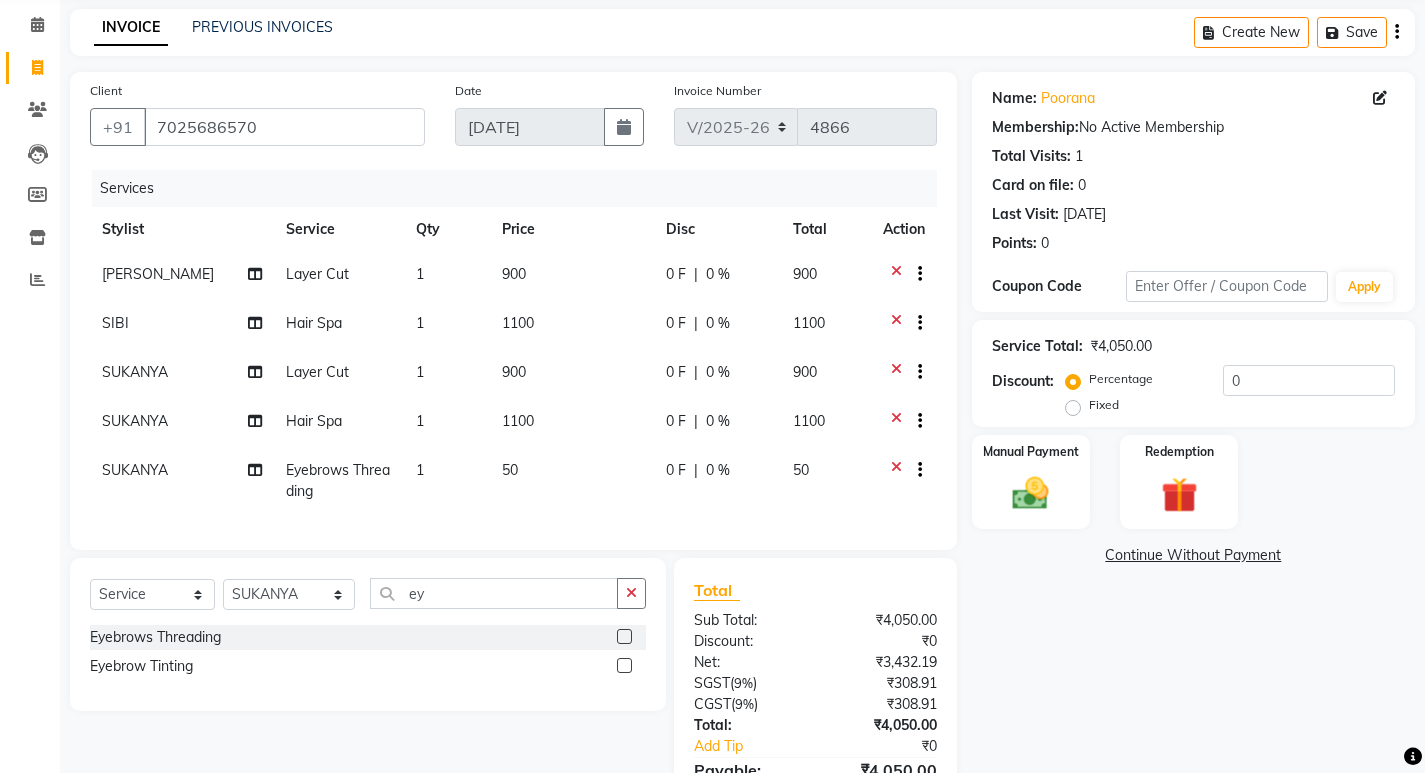 scroll, scrollTop: 202, scrollLeft: 0, axis: vertical 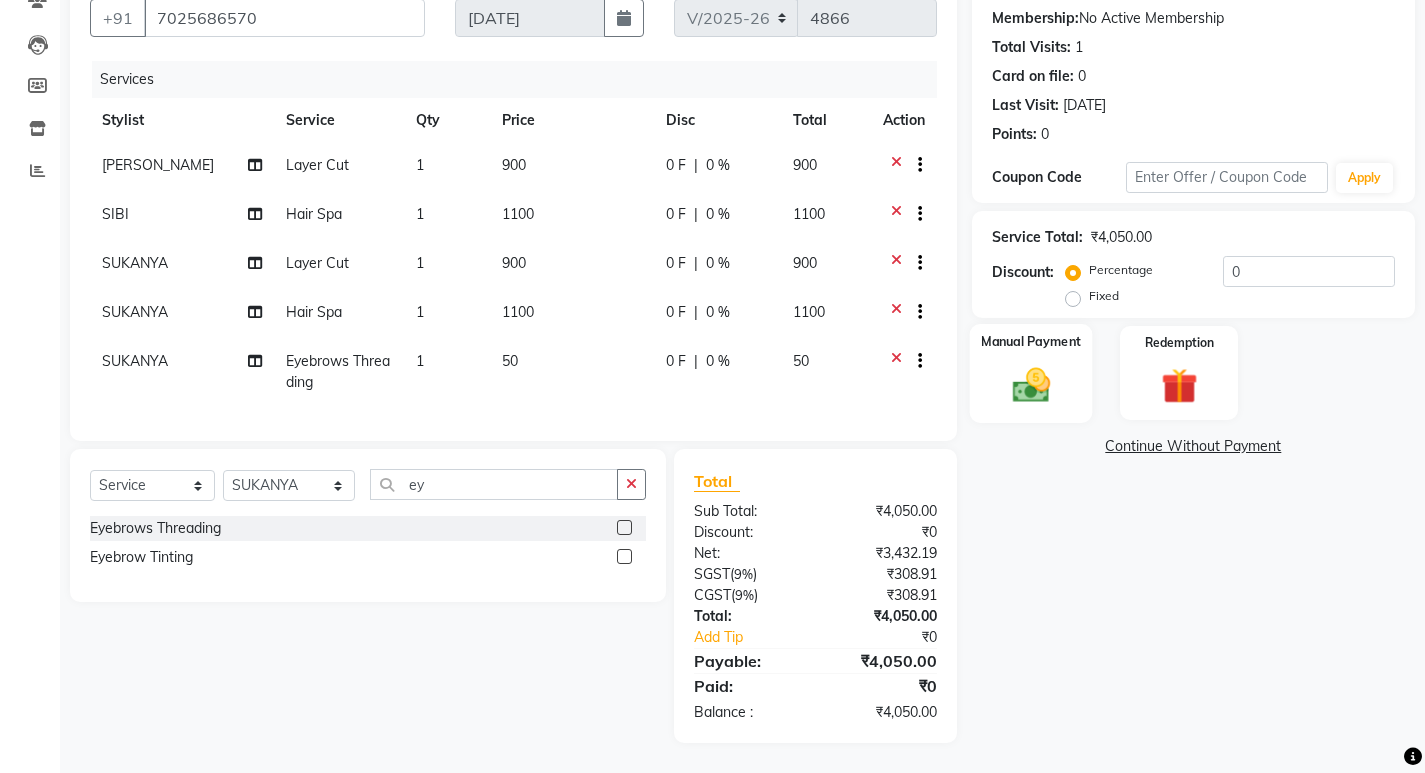 click 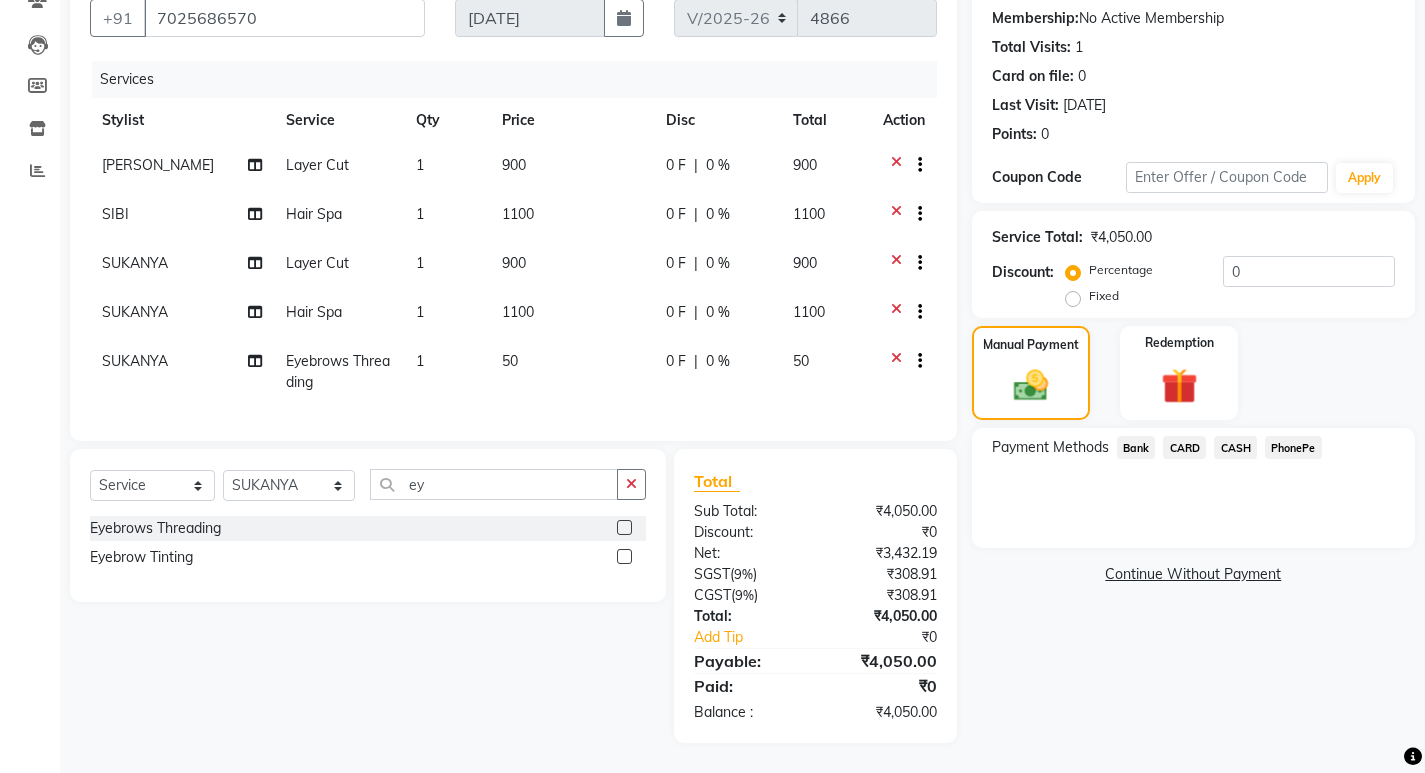 click on "PhonePe" 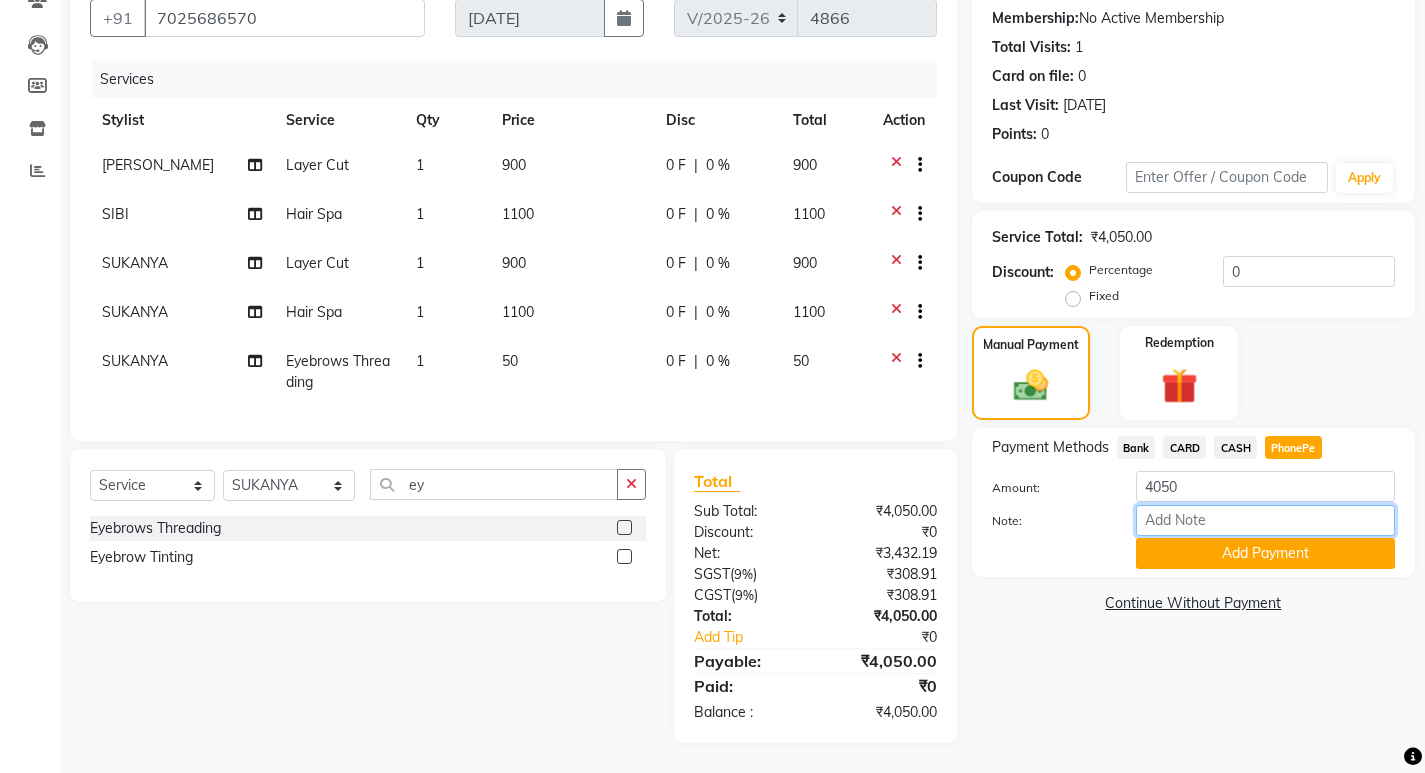 click on "Note:" at bounding box center [1265, 520] 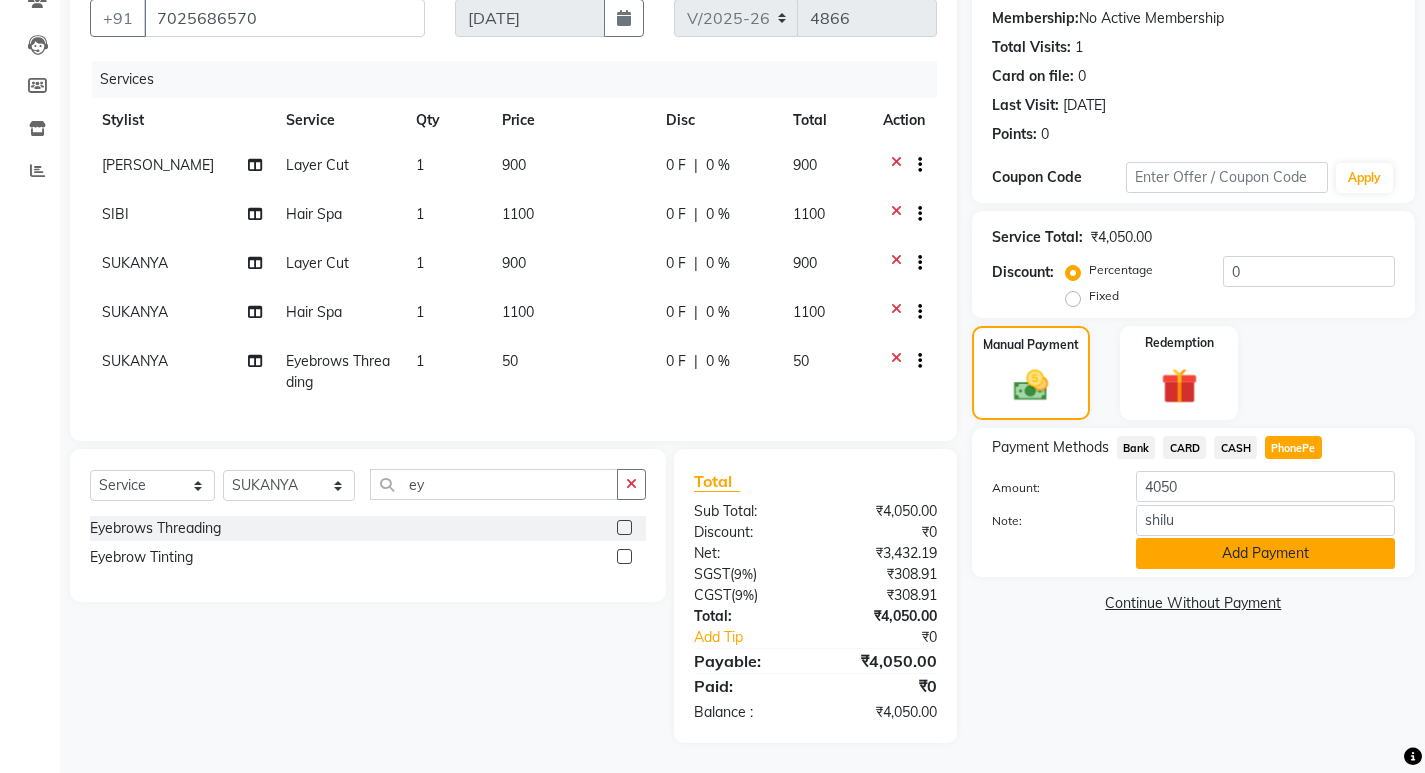 click on "Add Payment" 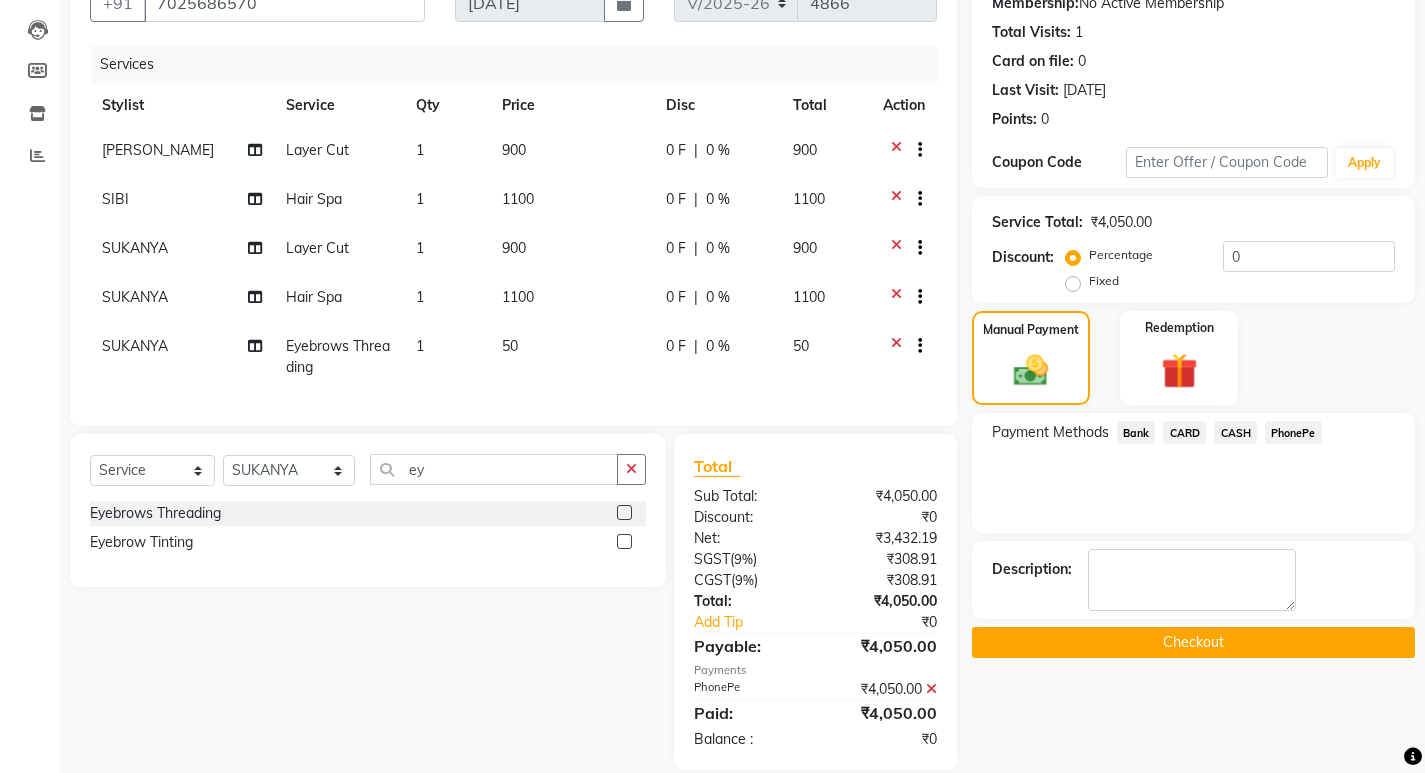 click on "Checkout" 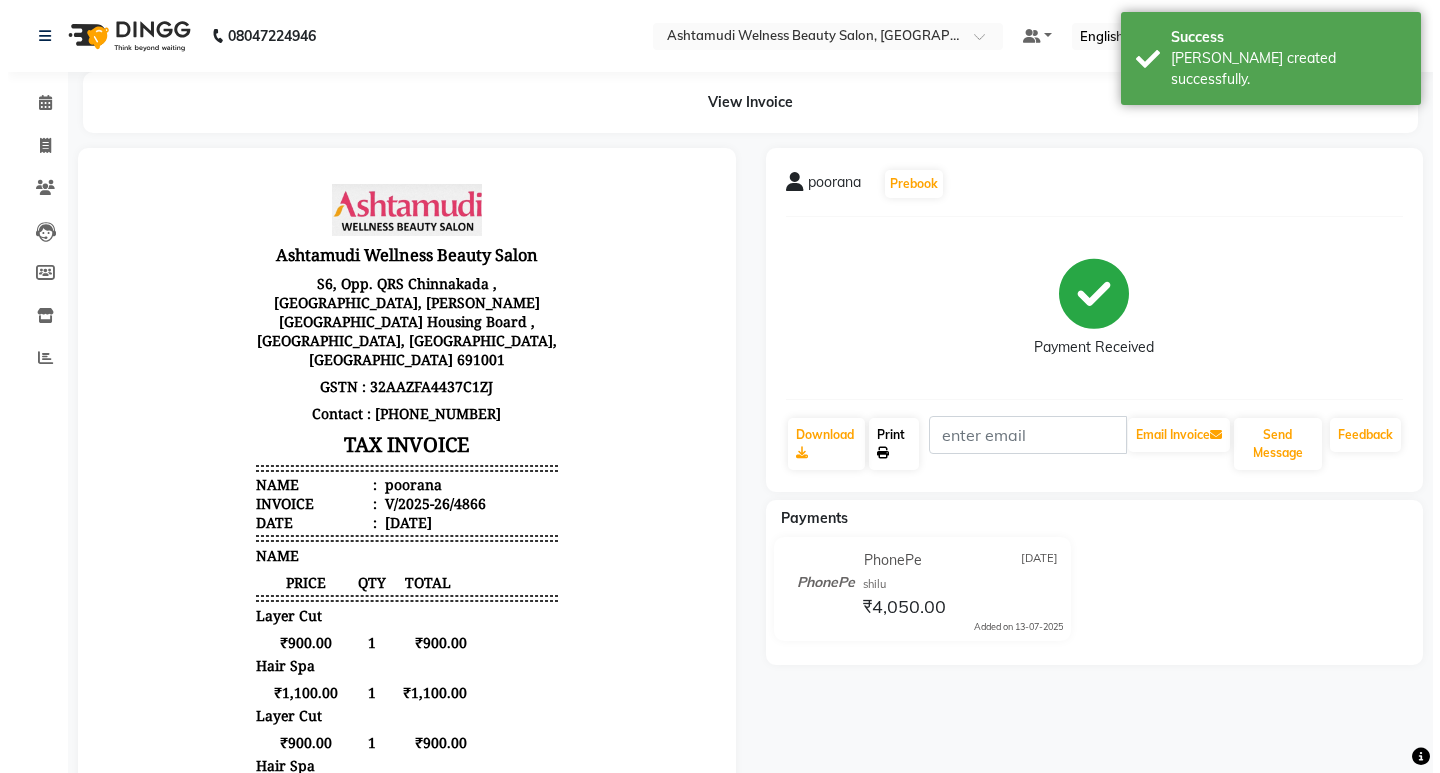 scroll, scrollTop: 0, scrollLeft: 0, axis: both 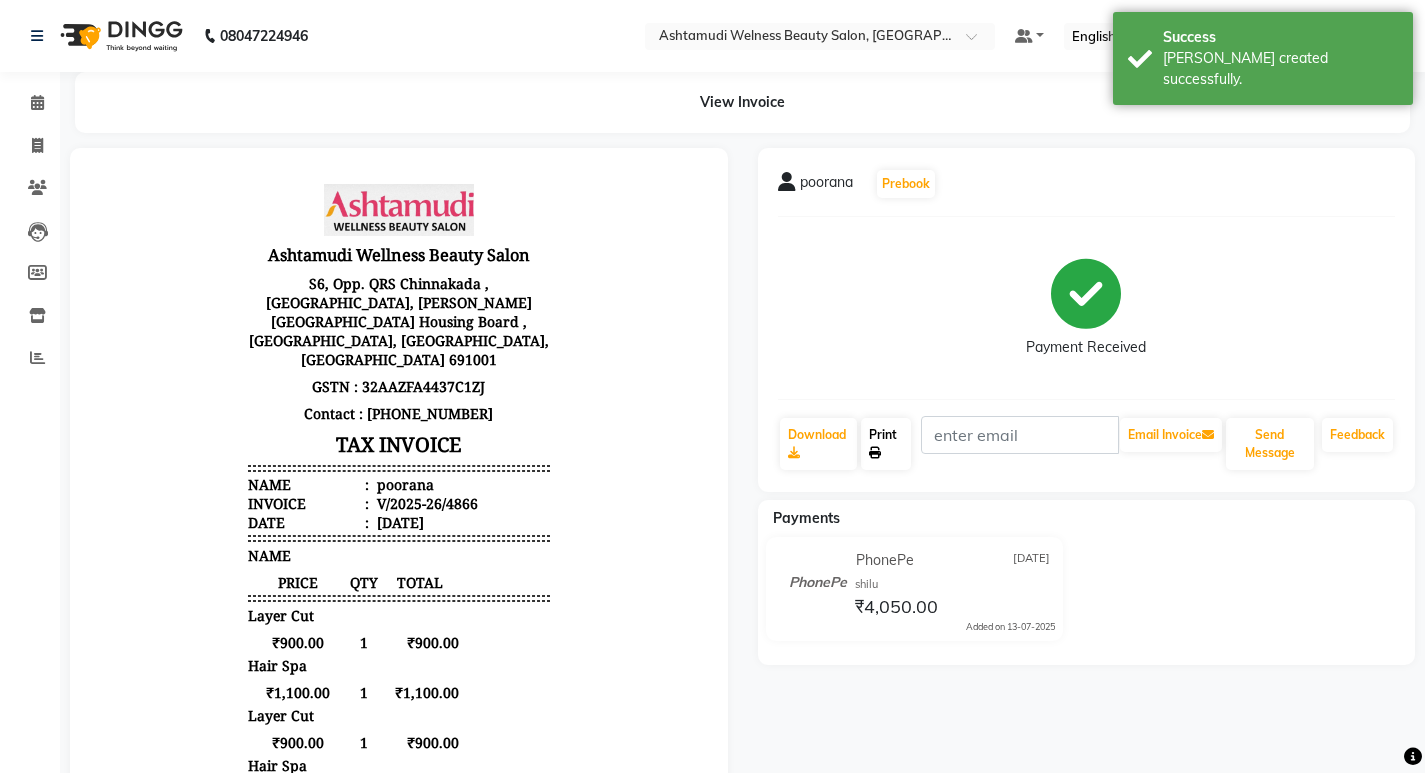 click 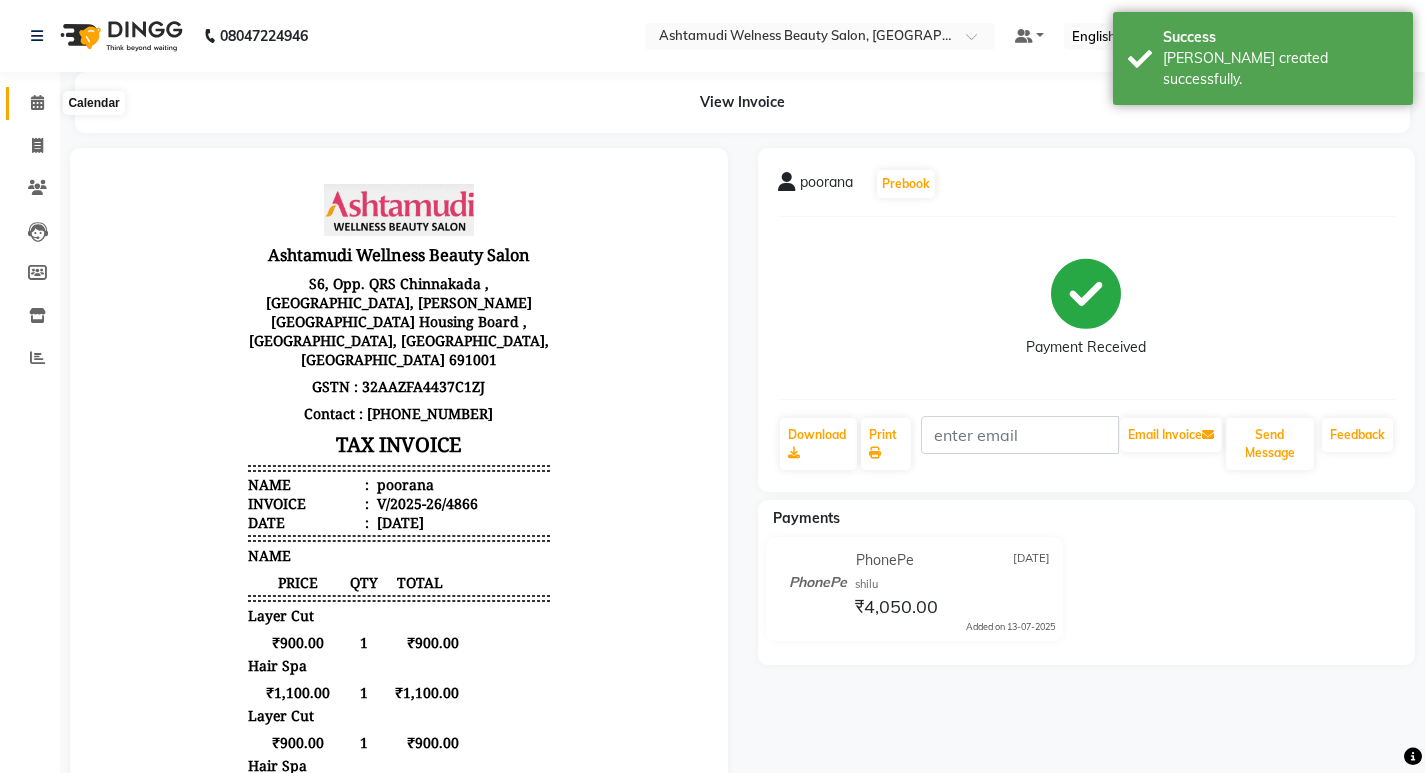 click 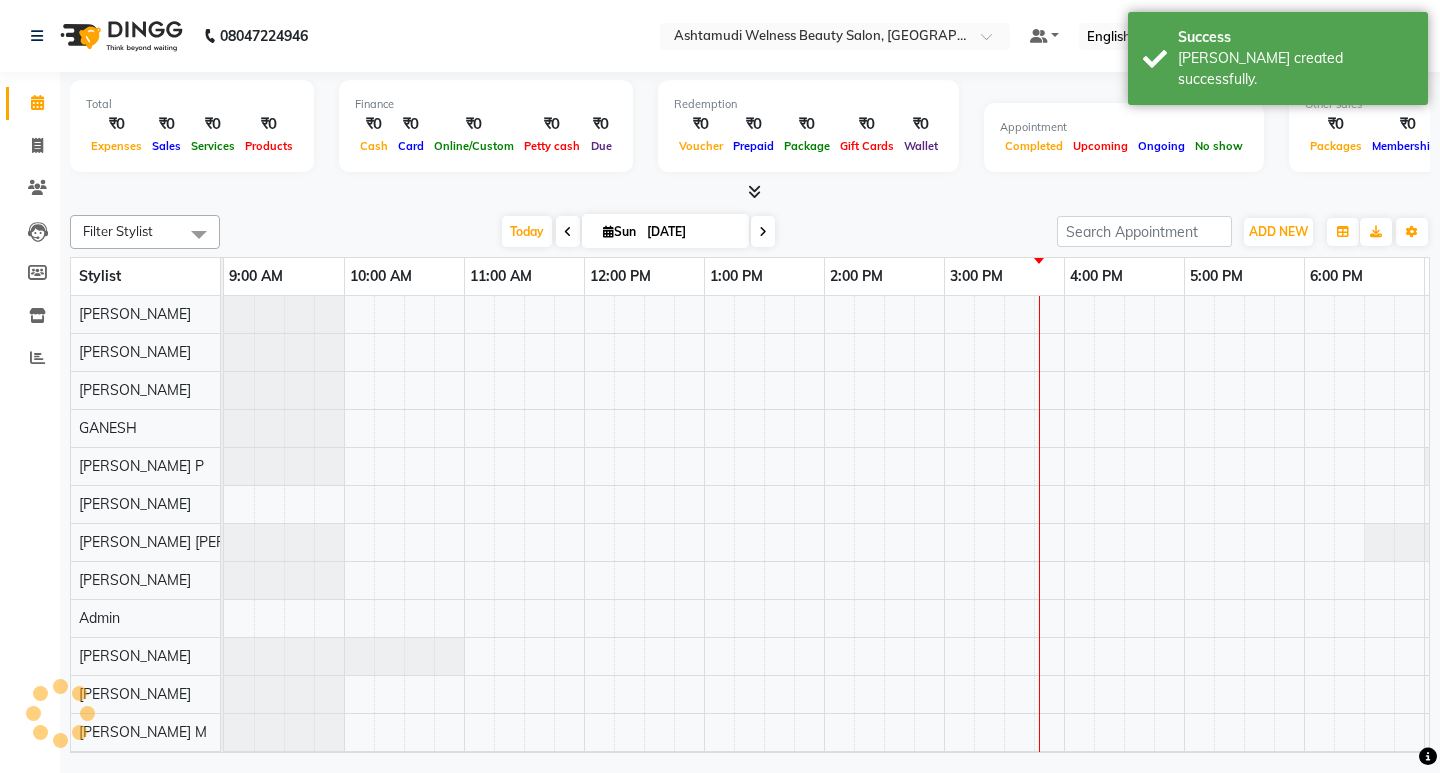 scroll, scrollTop: 0, scrollLeft: 0, axis: both 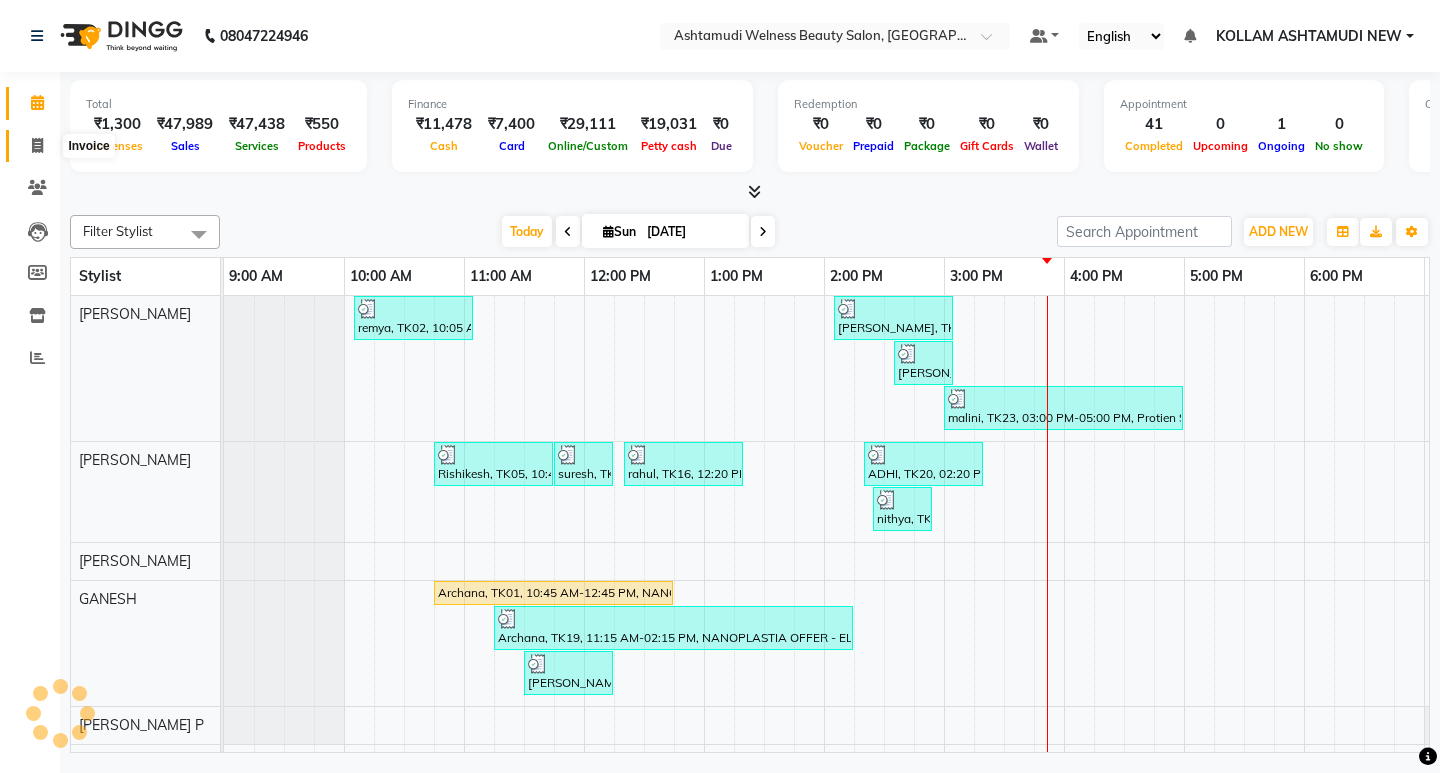 click 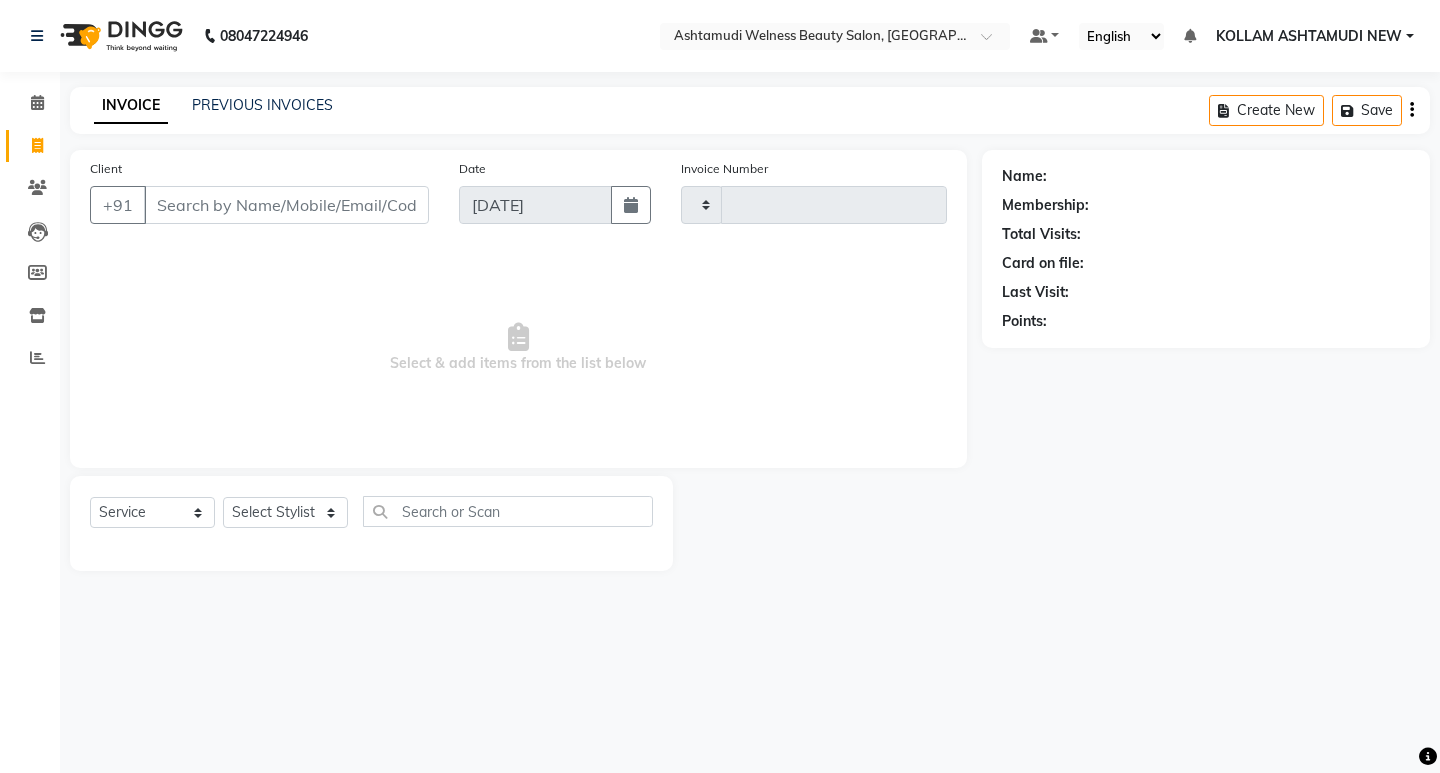type on "4867" 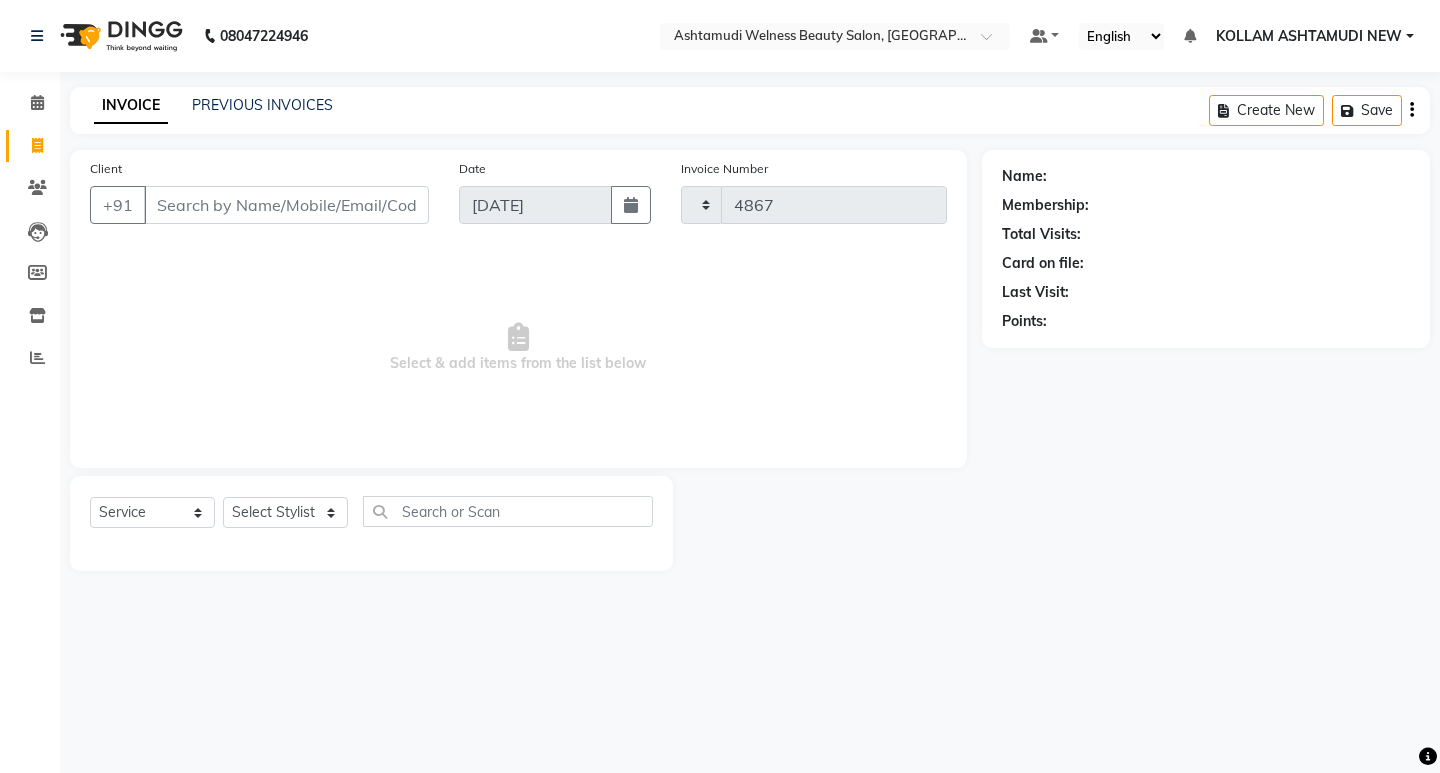 select on "4529" 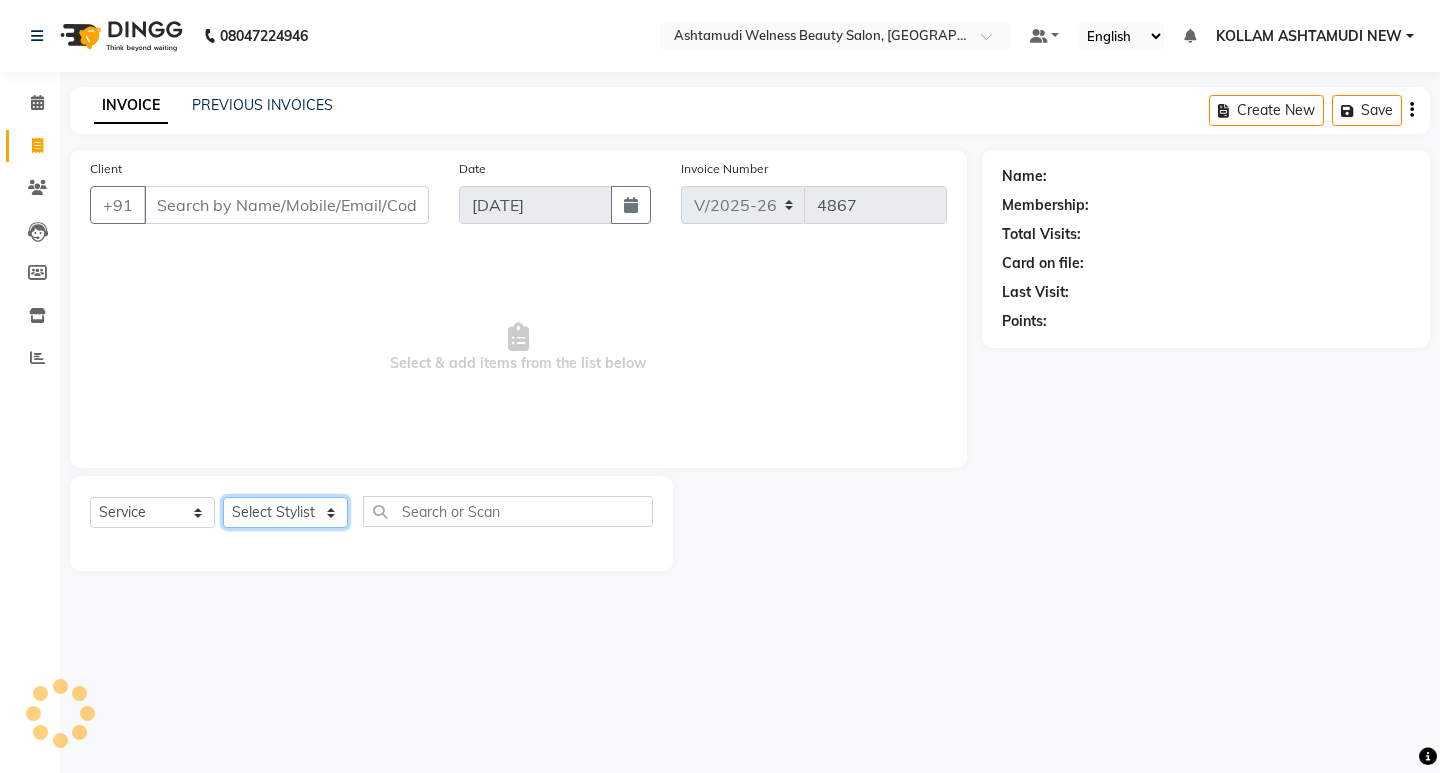 click on "Select Stylist" 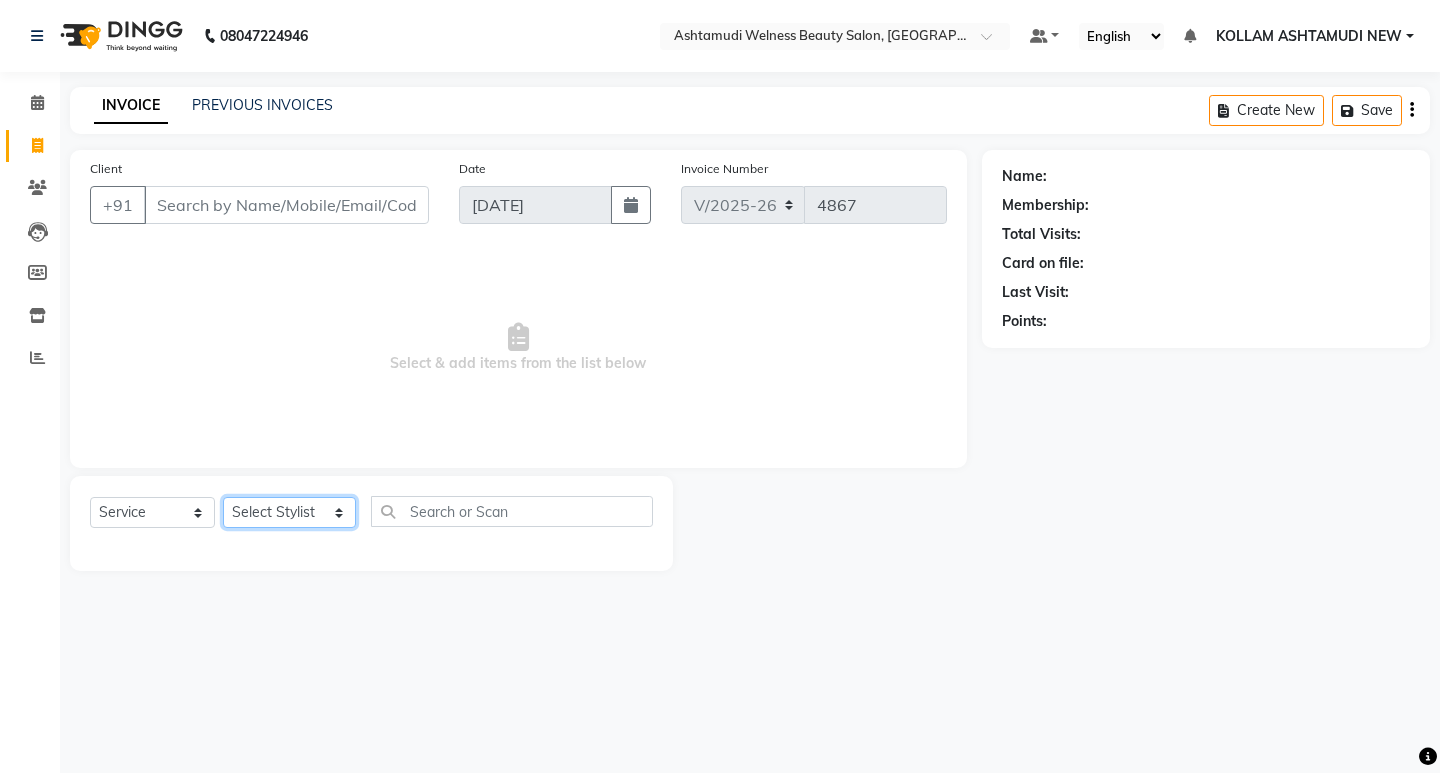 select on "62403" 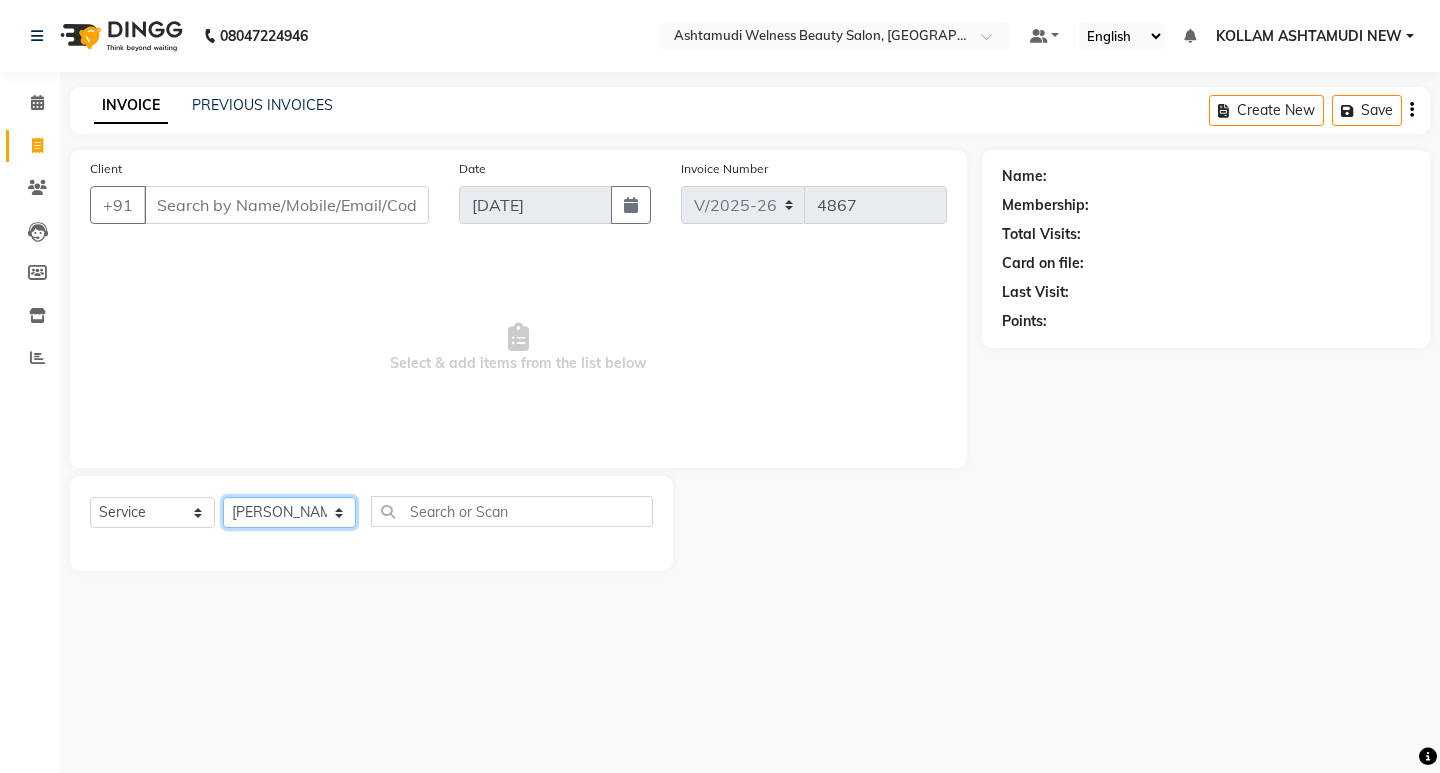 click on "Select Stylist [PERSON_NAME] Admin [PERSON_NAME]  [PERSON_NAME] [PERSON_NAME] [PERSON_NAME]  M [PERSON_NAME]  [PERSON_NAME]  P [PERSON_NAME] KOLLAM ASHTAMUDI NEW  [PERSON_NAME] [PERSON_NAME] [PERSON_NAME]  [PERSON_NAME] [PERSON_NAME] [PERSON_NAME] [PERSON_NAME] [PERSON_NAME] M [PERSON_NAME] SARIGA [PERSON_NAME] [PERSON_NAME] [PERSON_NAME] SIBI [PERSON_NAME] [PERSON_NAME] S" 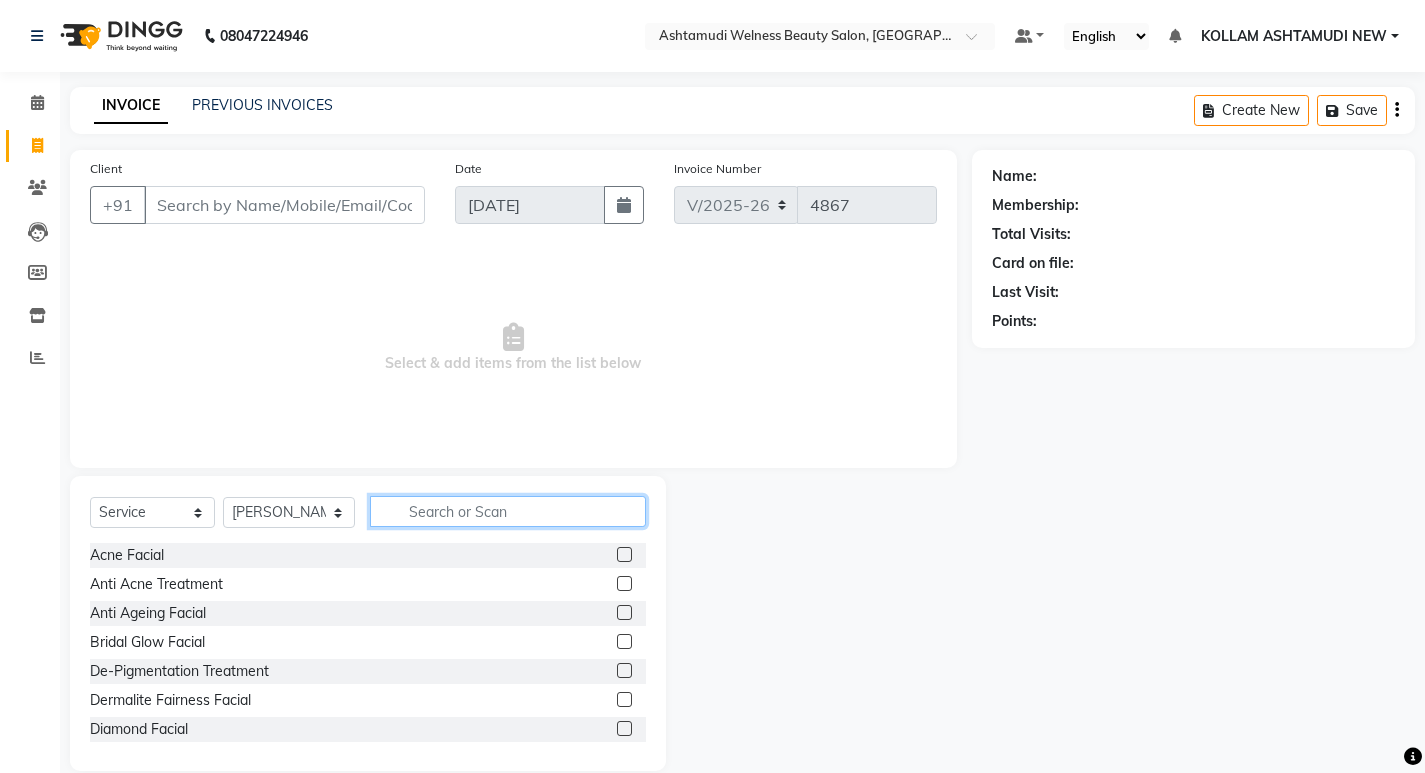 click 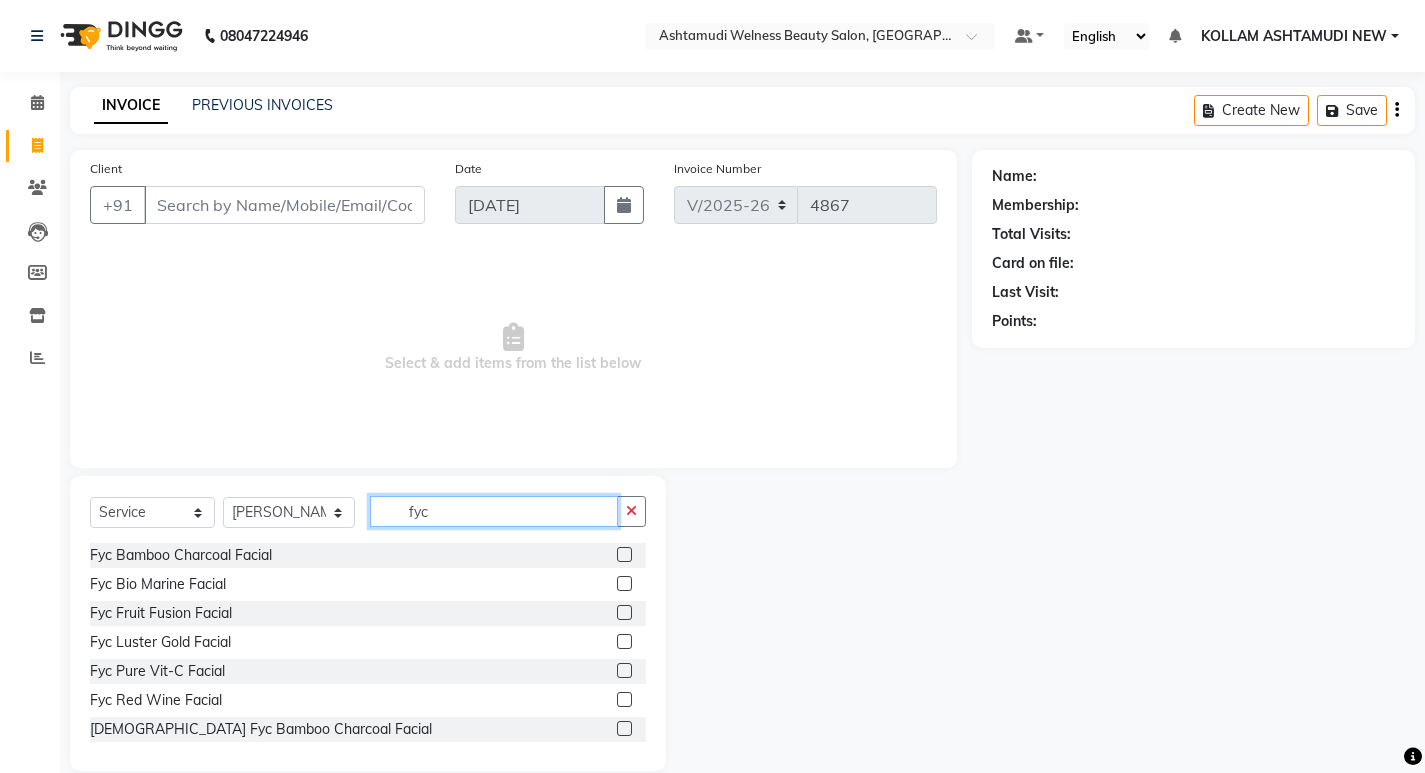 type on "fyc" 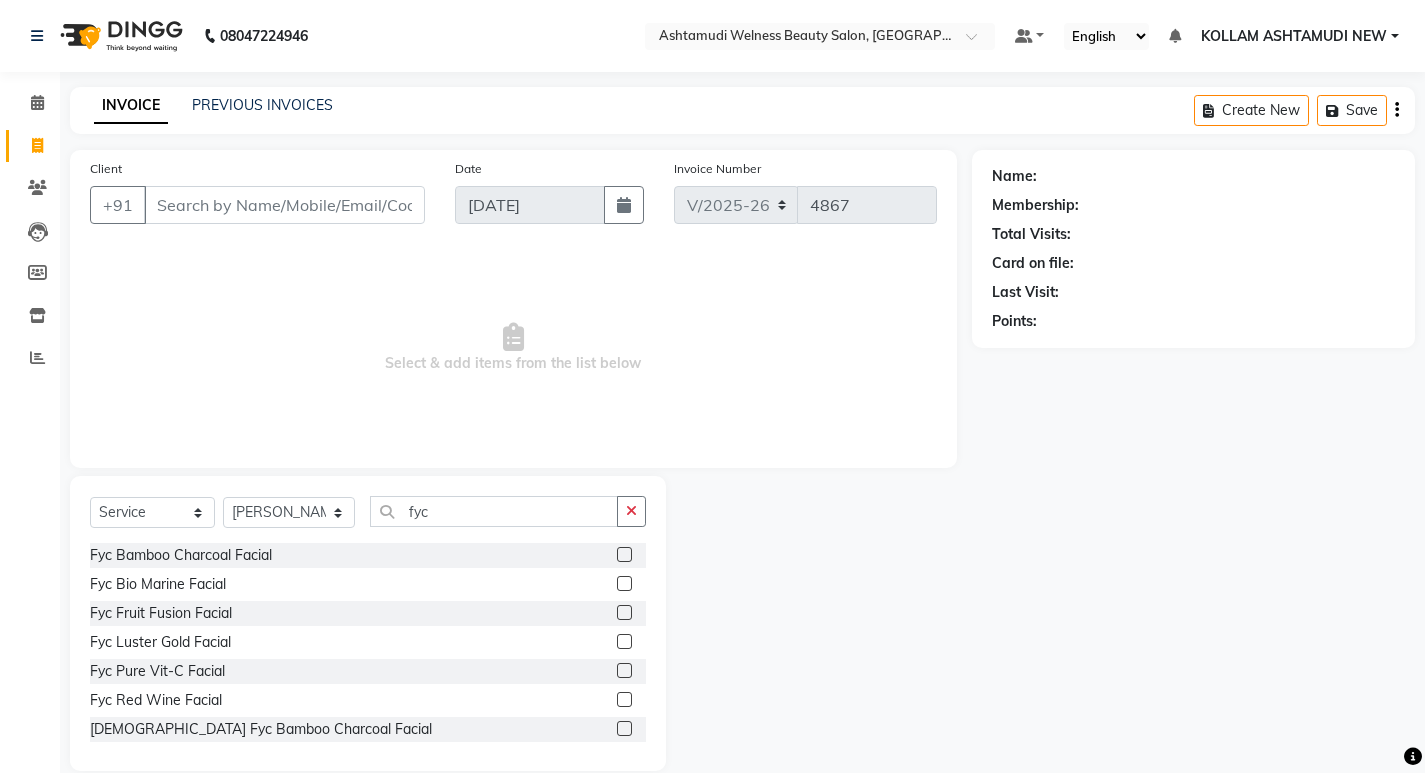 click 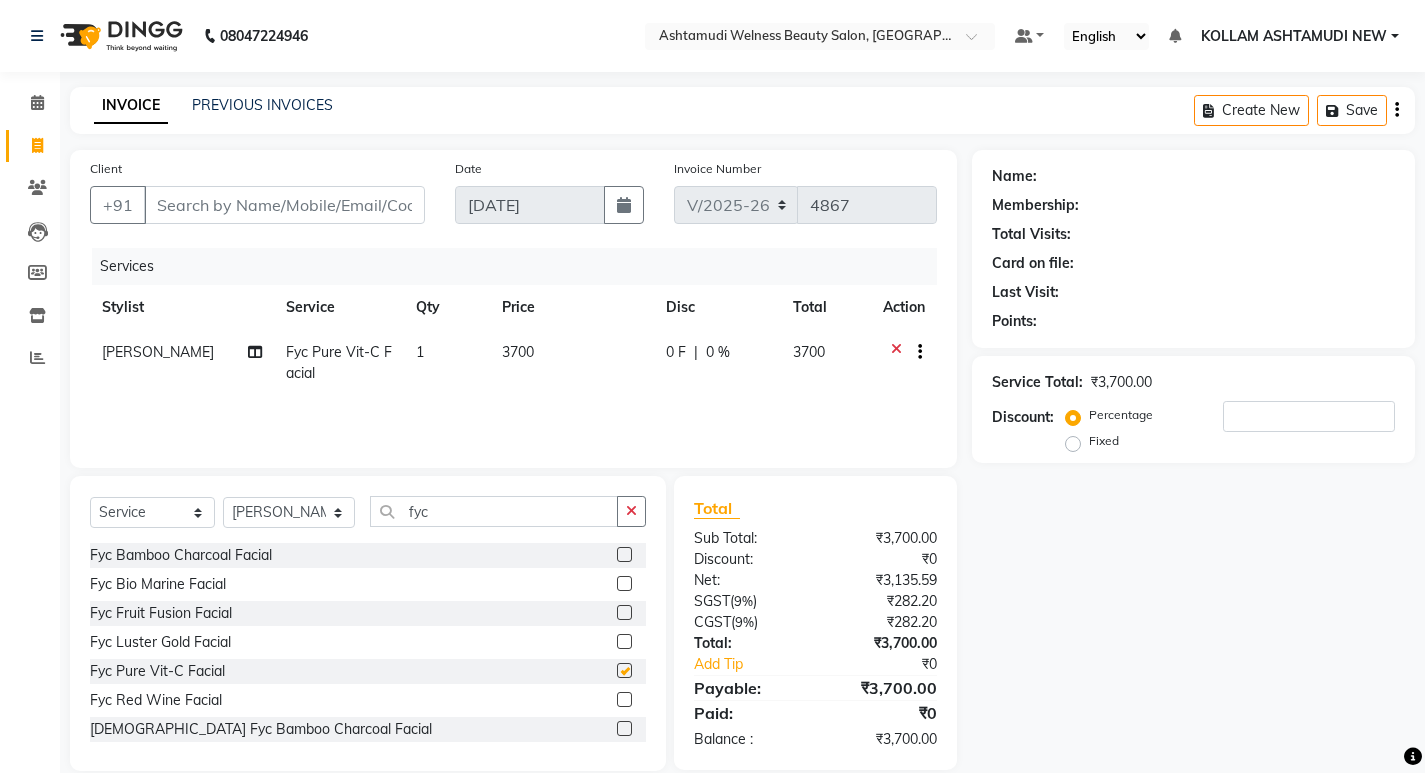 checkbox on "false" 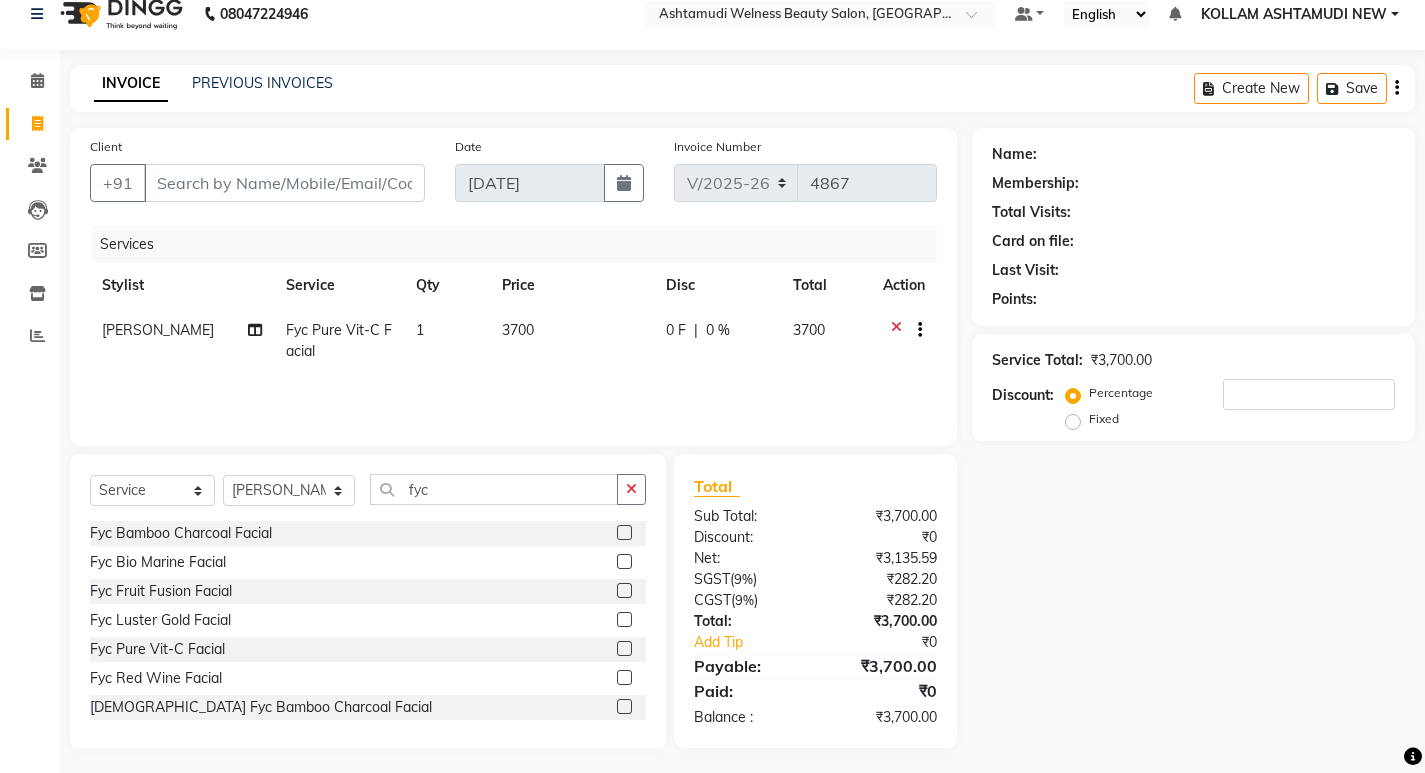 scroll, scrollTop: 28, scrollLeft: 0, axis: vertical 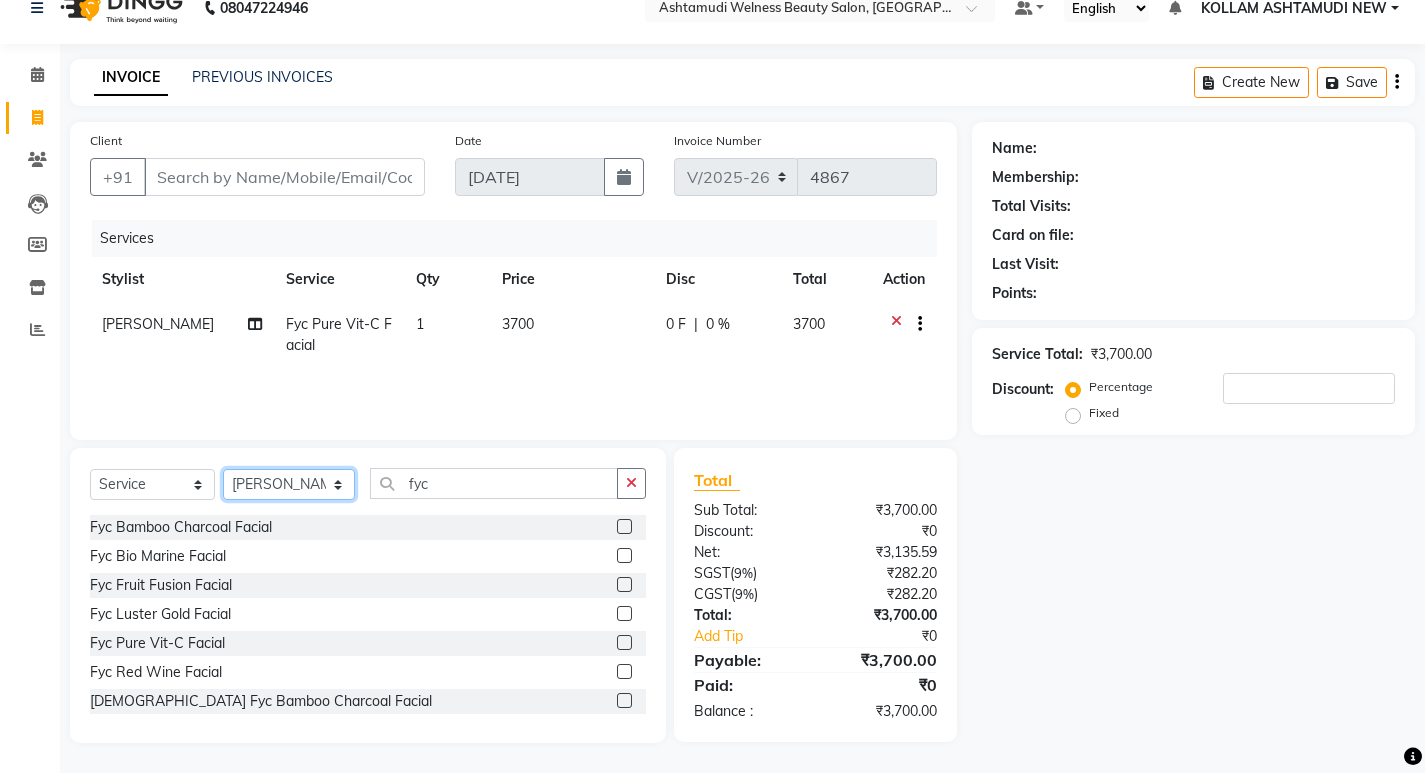 click on "Select Stylist [PERSON_NAME] Admin [PERSON_NAME]  [PERSON_NAME] [PERSON_NAME] [PERSON_NAME]  M [PERSON_NAME]  [PERSON_NAME]  P [PERSON_NAME] KOLLAM ASHTAMUDI NEW  [PERSON_NAME] [PERSON_NAME] [PERSON_NAME]  [PERSON_NAME] [PERSON_NAME] [PERSON_NAME] [PERSON_NAME] [PERSON_NAME] M [PERSON_NAME] SARIGA [PERSON_NAME] [PERSON_NAME] [PERSON_NAME] SIBI [PERSON_NAME] [PERSON_NAME] S" 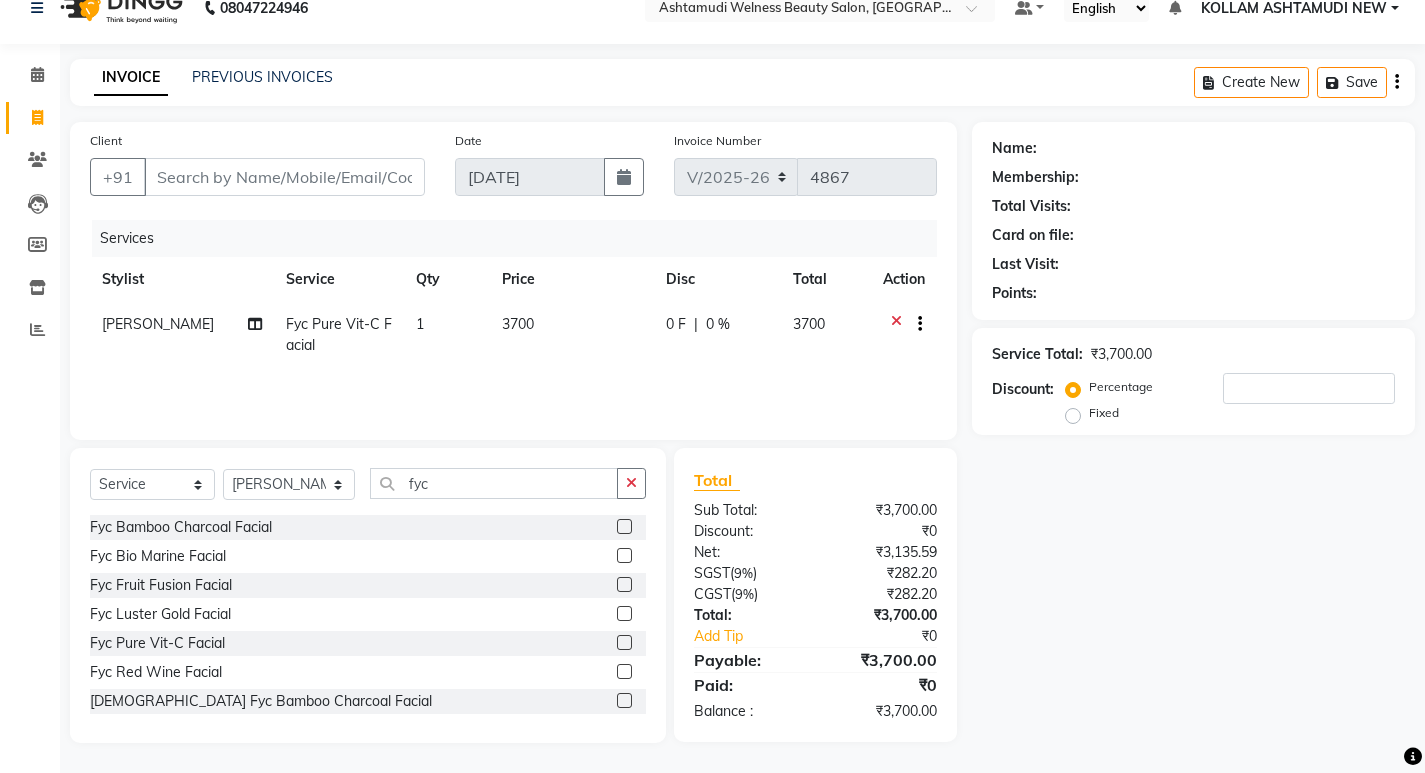 click on "3700" 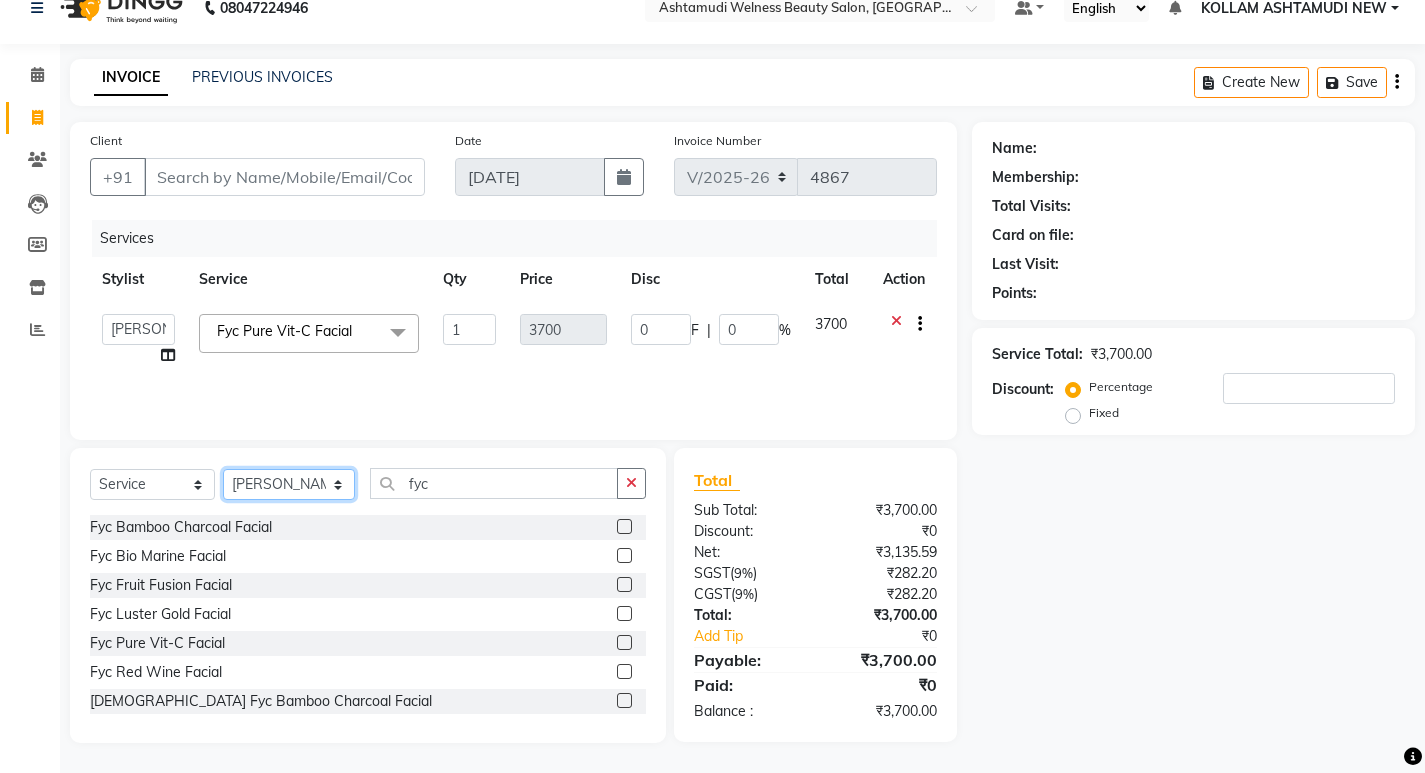 click on "Select Stylist [PERSON_NAME] Admin [PERSON_NAME]  [PERSON_NAME] [PERSON_NAME] [PERSON_NAME]  M [PERSON_NAME]  [PERSON_NAME]  P [PERSON_NAME] KOLLAM ASHTAMUDI NEW  [PERSON_NAME] [PERSON_NAME] [PERSON_NAME]  [PERSON_NAME] [PERSON_NAME] [PERSON_NAME] [PERSON_NAME] [PERSON_NAME] M [PERSON_NAME] SARIGA [PERSON_NAME] [PERSON_NAME] [PERSON_NAME] SIBI [PERSON_NAME] [PERSON_NAME] S" 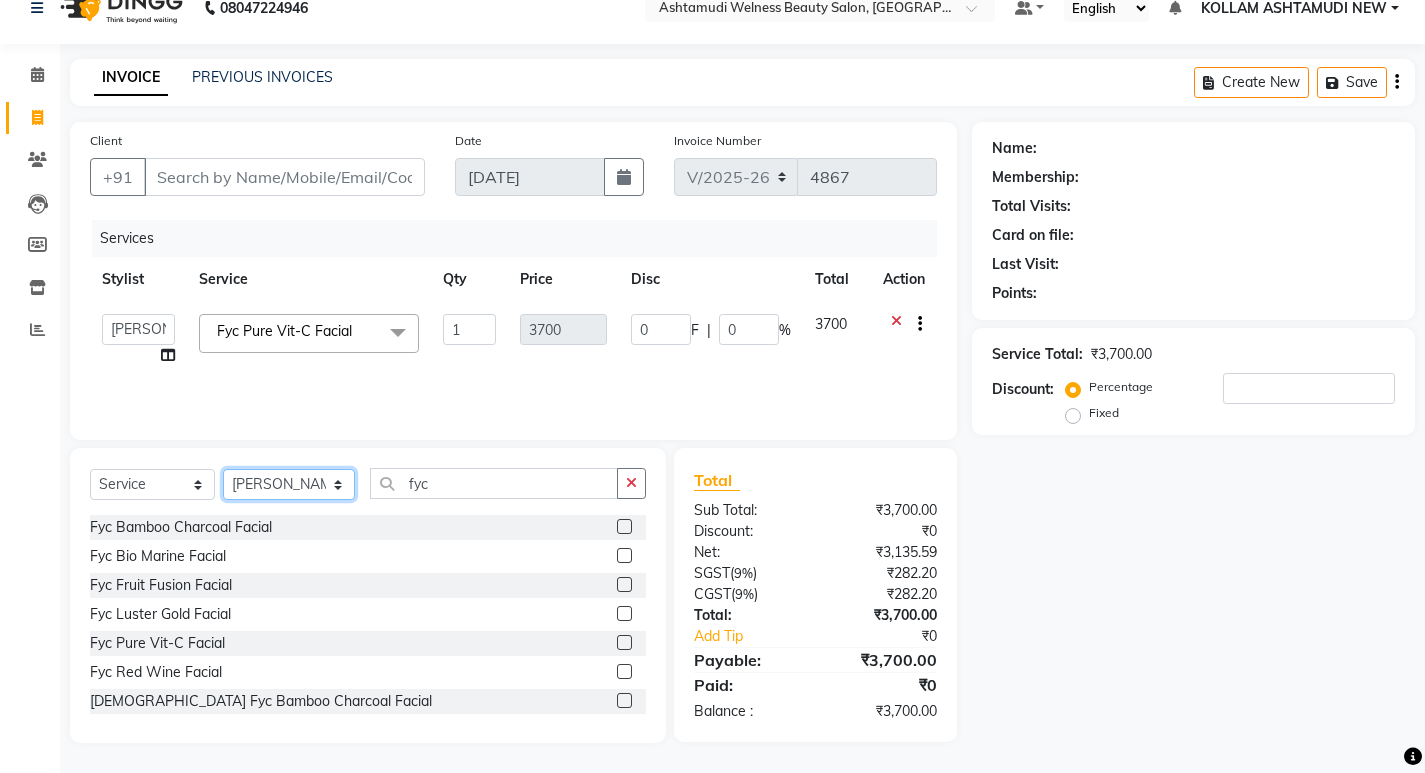 select on "41349" 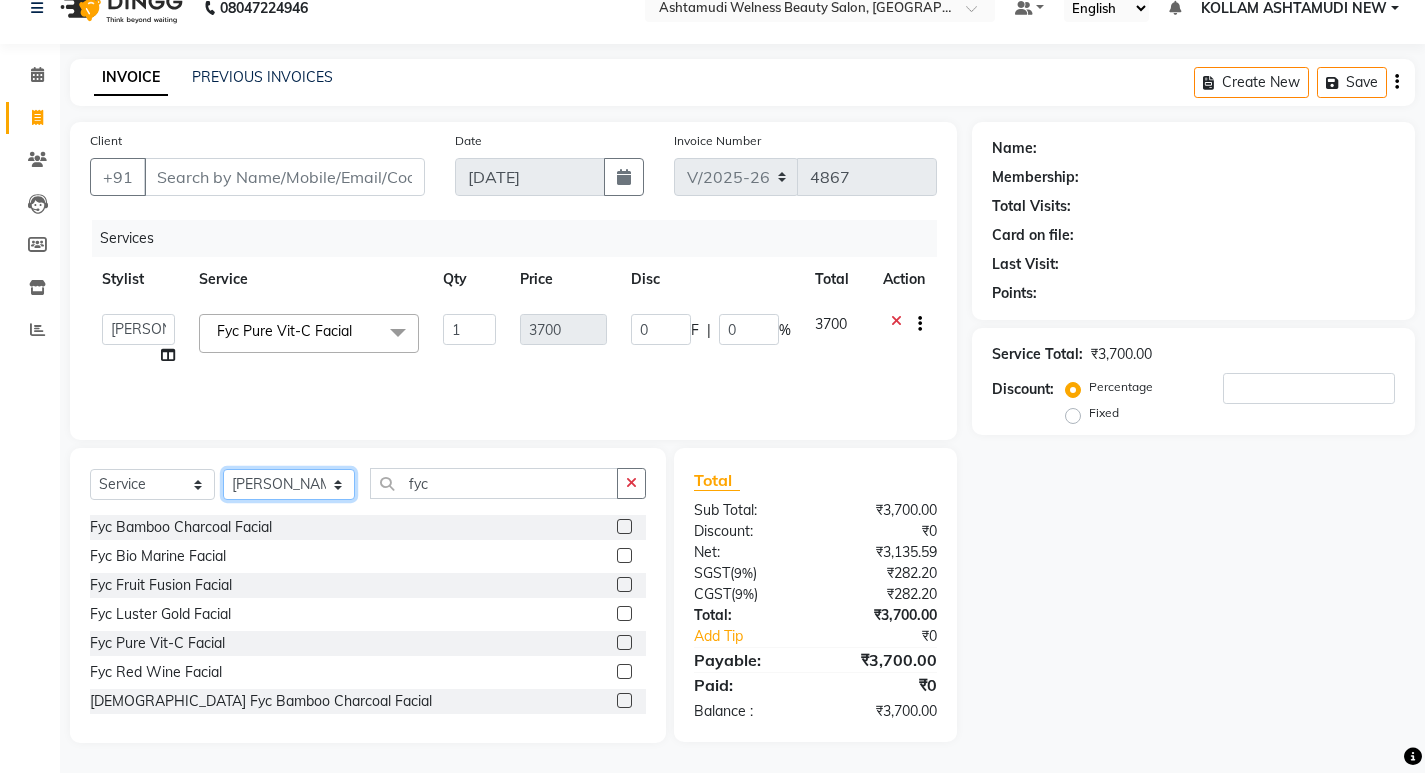 click on "Select Stylist [PERSON_NAME] Admin [PERSON_NAME]  [PERSON_NAME] [PERSON_NAME] [PERSON_NAME]  M [PERSON_NAME]  [PERSON_NAME]  P [PERSON_NAME] KOLLAM ASHTAMUDI NEW  [PERSON_NAME] [PERSON_NAME] [PERSON_NAME]  [PERSON_NAME] [PERSON_NAME] [PERSON_NAME] [PERSON_NAME] [PERSON_NAME] M [PERSON_NAME] SARIGA [PERSON_NAME] [PERSON_NAME] [PERSON_NAME] SIBI [PERSON_NAME] [PERSON_NAME] S" 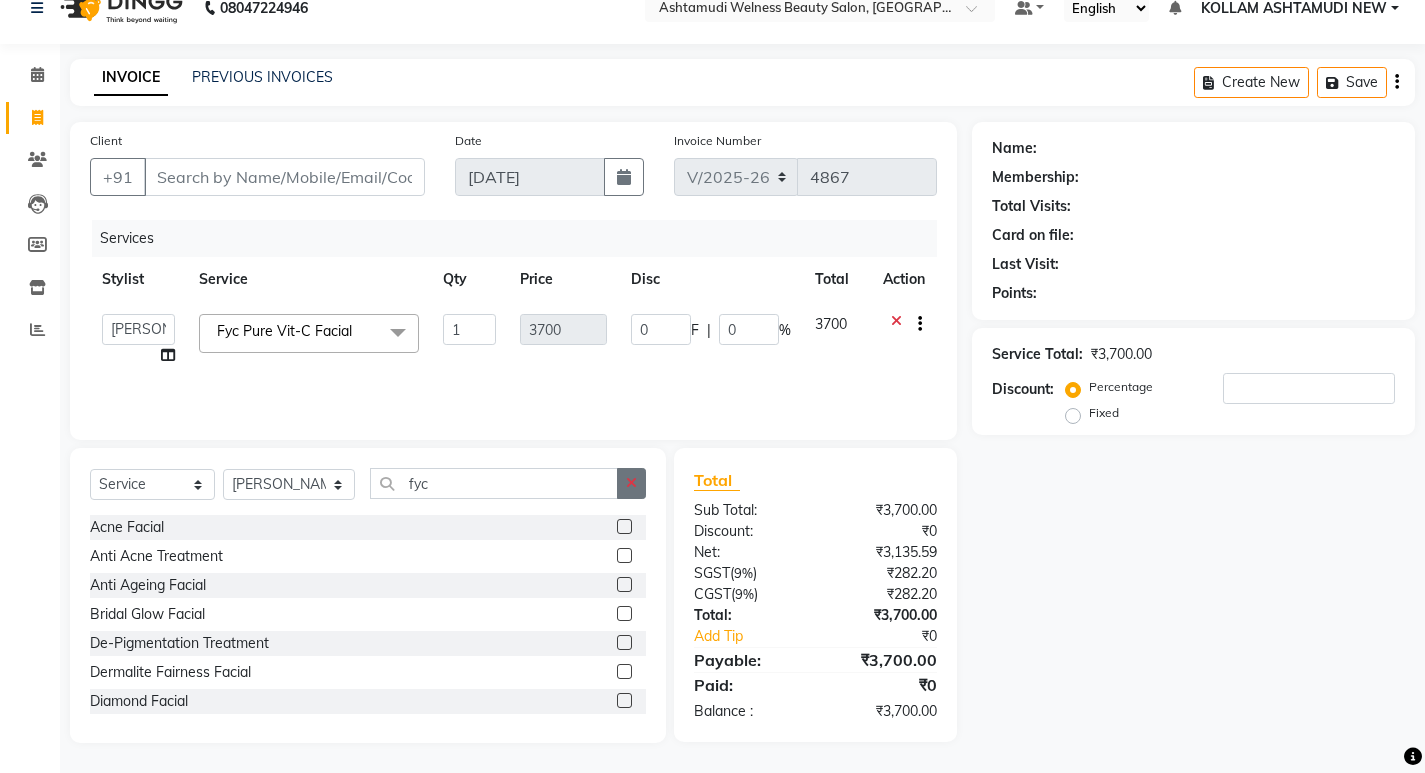 click 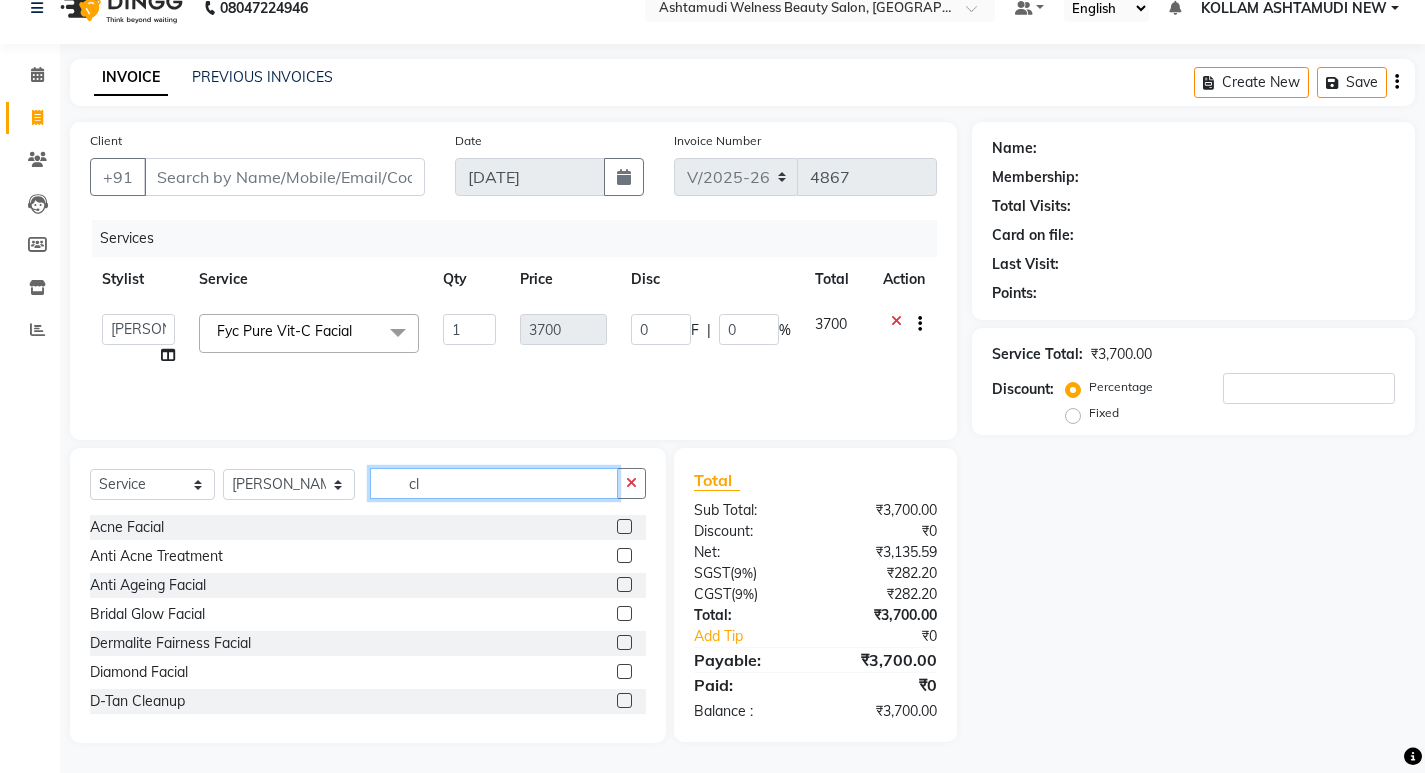 scroll, scrollTop: 27, scrollLeft: 0, axis: vertical 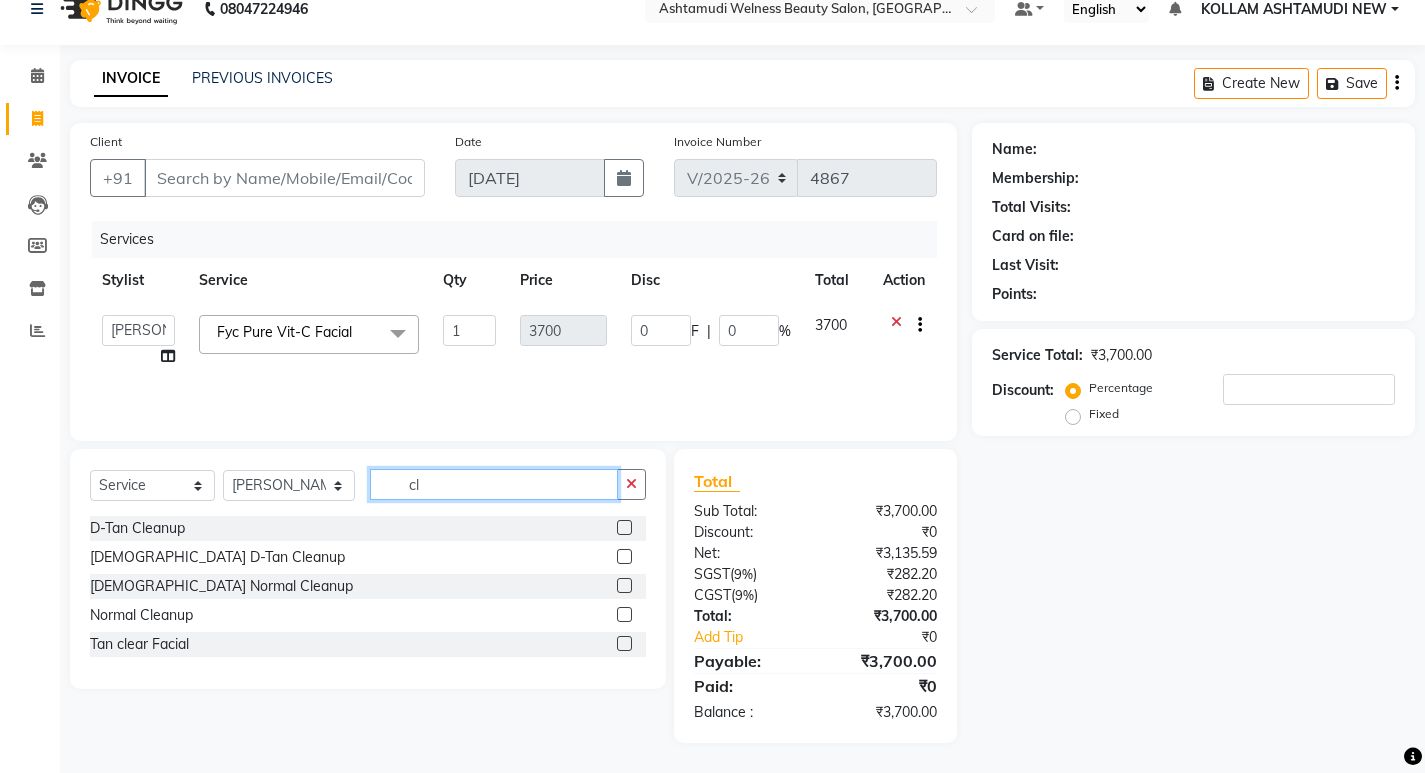 type on "cl" 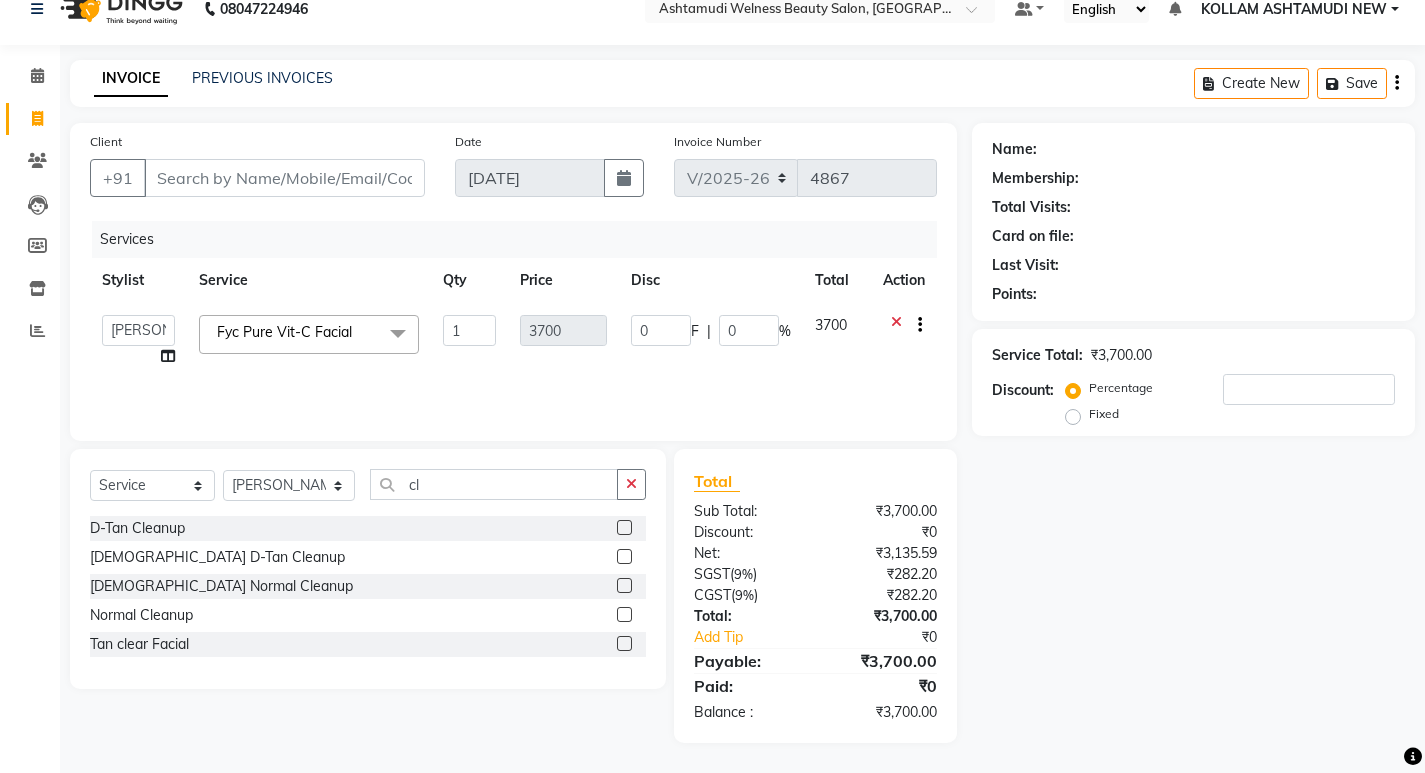 click 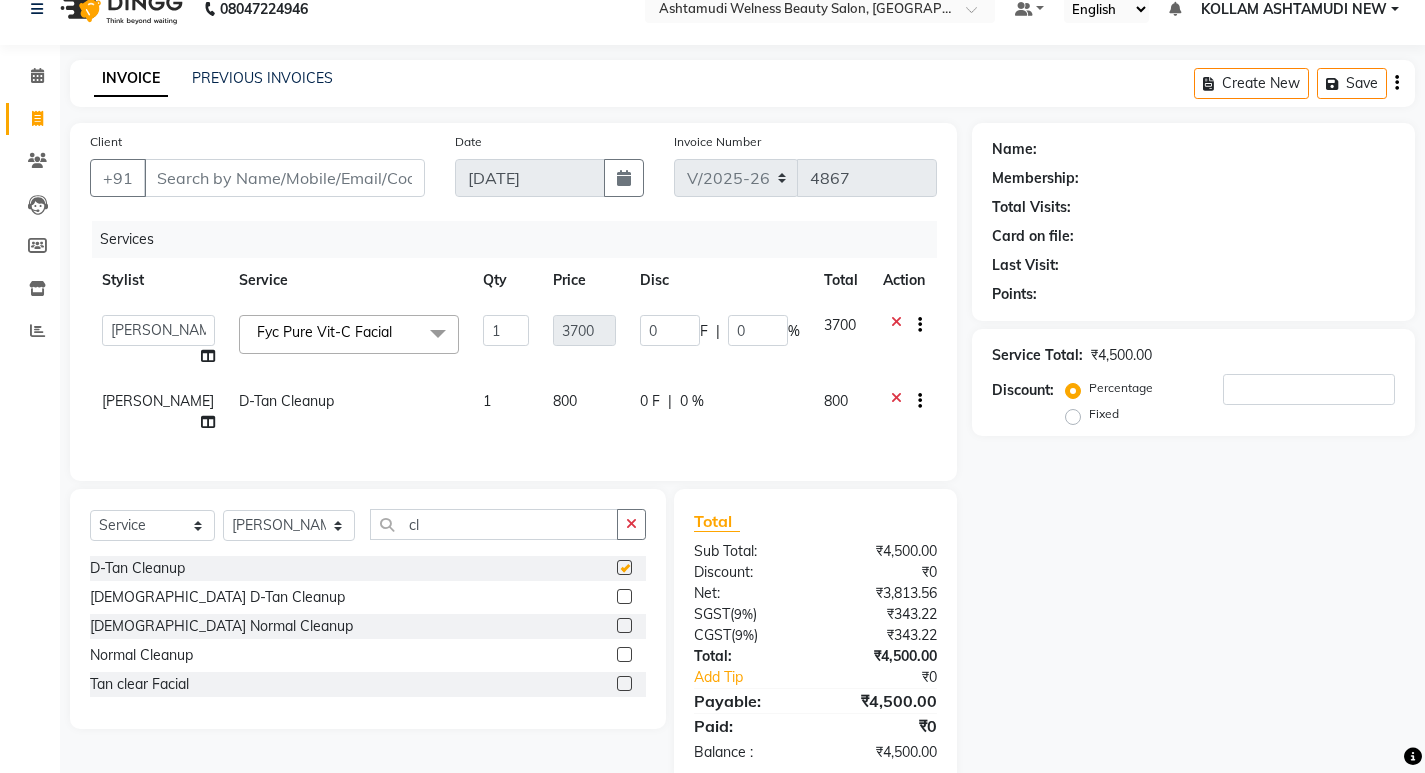 checkbox on "false" 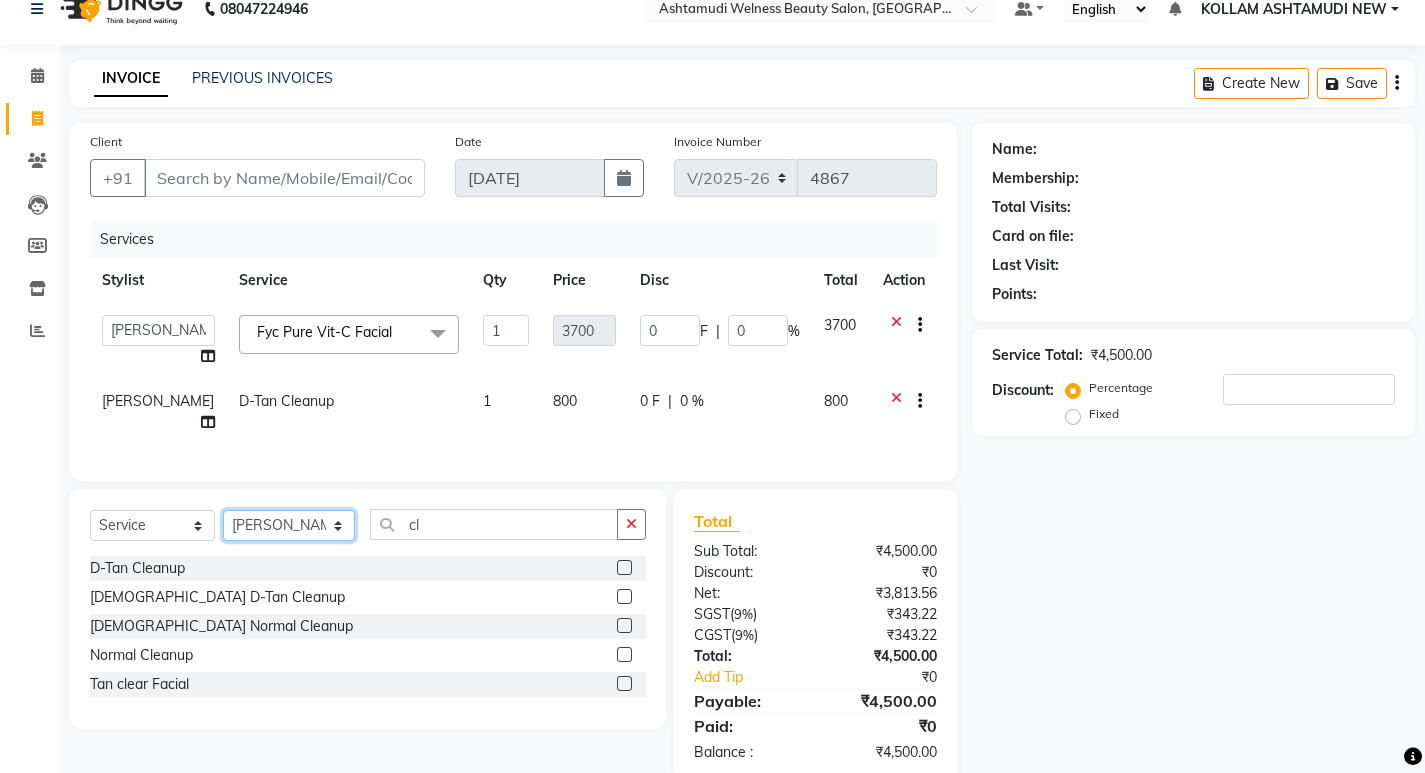 click on "Select Stylist [PERSON_NAME] Admin [PERSON_NAME]  [PERSON_NAME] [PERSON_NAME] [PERSON_NAME]  M [PERSON_NAME]  [PERSON_NAME]  P [PERSON_NAME] KOLLAM ASHTAMUDI NEW  [PERSON_NAME] [PERSON_NAME] [PERSON_NAME]  [PERSON_NAME] [PERSON_NAME] [PERSON_NAME] [PERSON_NAME] [PERSON_NAME] M [PERSON_NAME] SARIGA [PERSON_NAME] [PERSON_NAME] [PERSON_NAME] SIBI [PERSON_NAME] [PERSON_NAME] S" 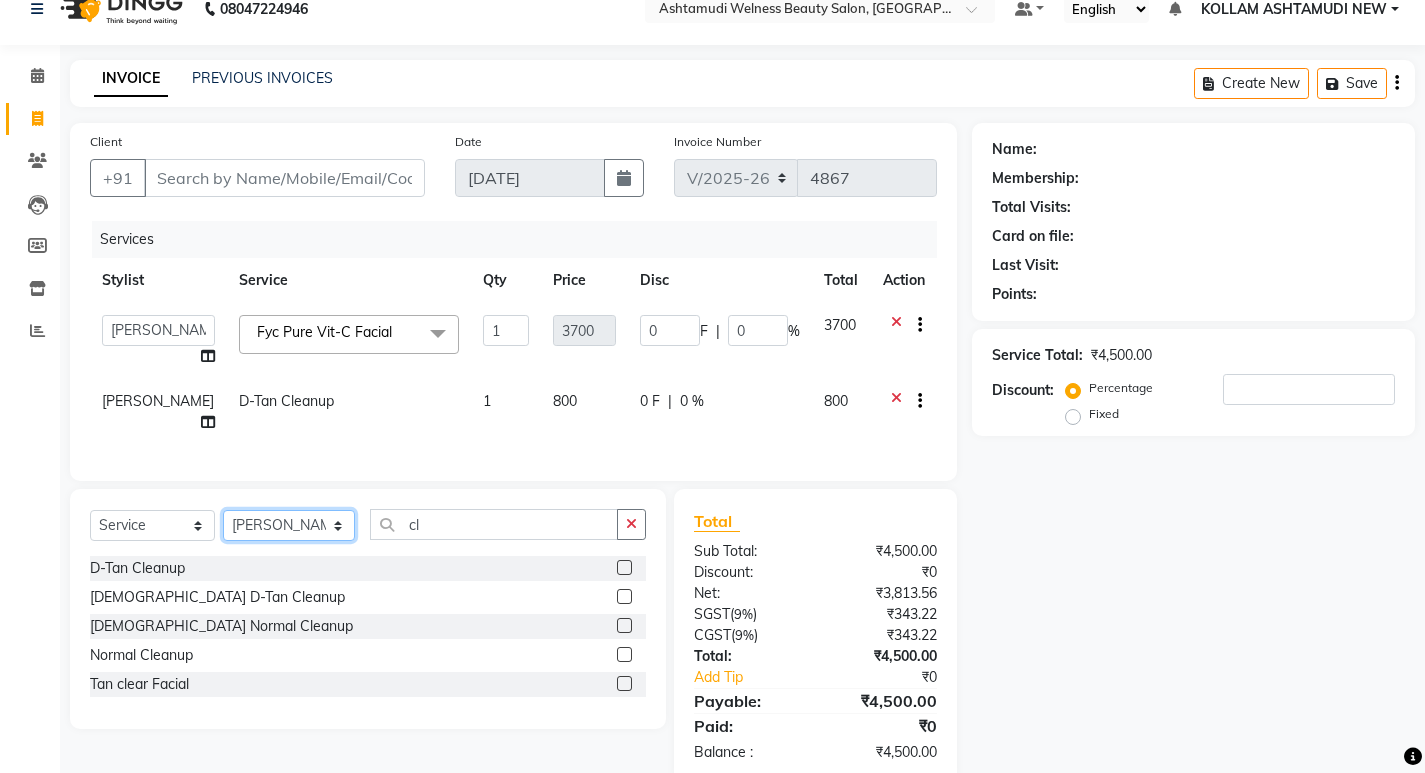 select on "62102" 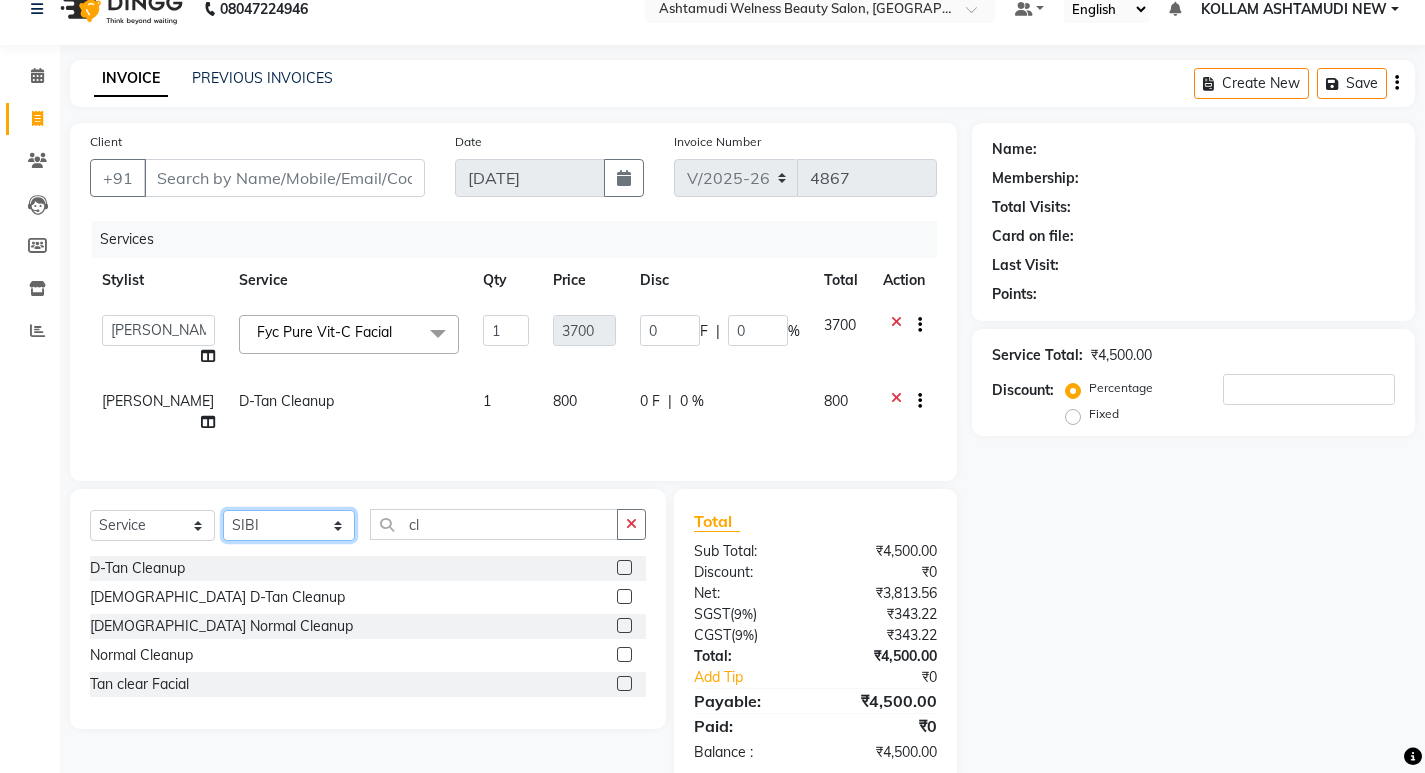 click on "Select Stylist [PERSON_NAME] Admin [PERSON_NAME]  [PERSON_NAME] [PERSON_NAME] [PERSON_NAME]  M [PERSON_NAME]  [PERSON_NAME]  P [PERSON_NAME] KOLLAM ASHTAMUDI NEW  [PERSON_NAME] [PERSON_NAME] [PERSON_NAME]  [PERSON_NAME] [PERSON_NAME] [PERSON_NAME] [PERSON_NAME] [PERSON_NAME] M [PERSON_NAME] SARIGA [PERSON_NAME] [PERSON_NAME] [PERSON_NAME] SIBI [PERSON_NAME] [PERSON_NAME] S" 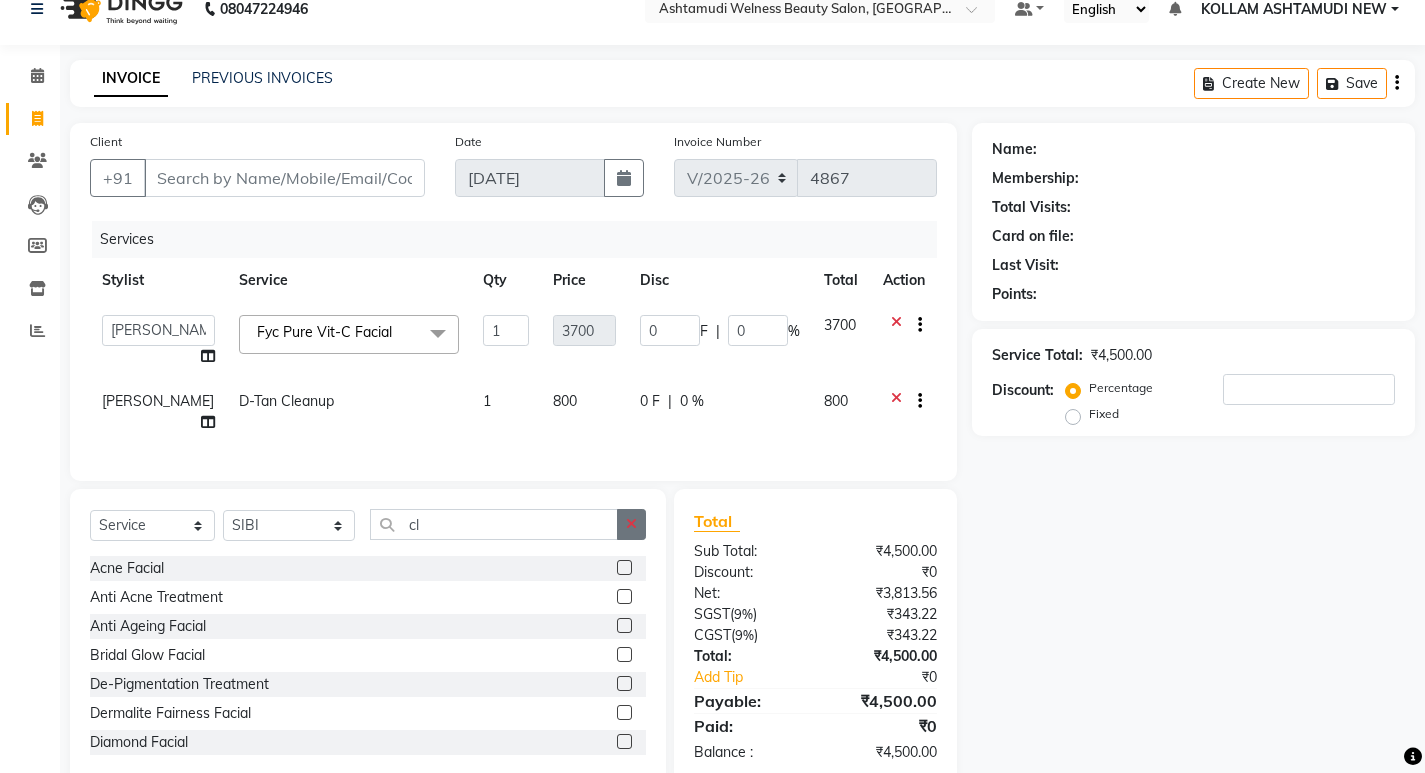 click 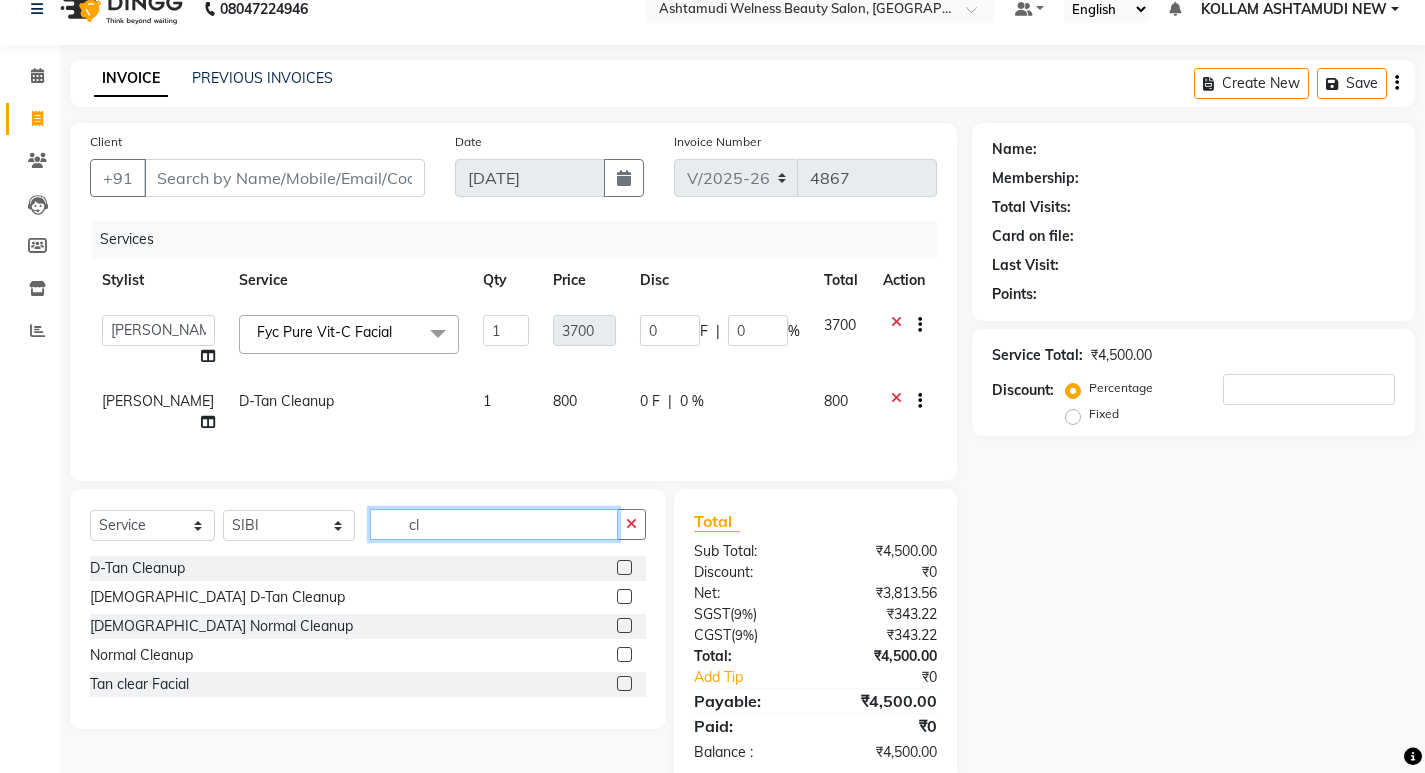 type on "cl" 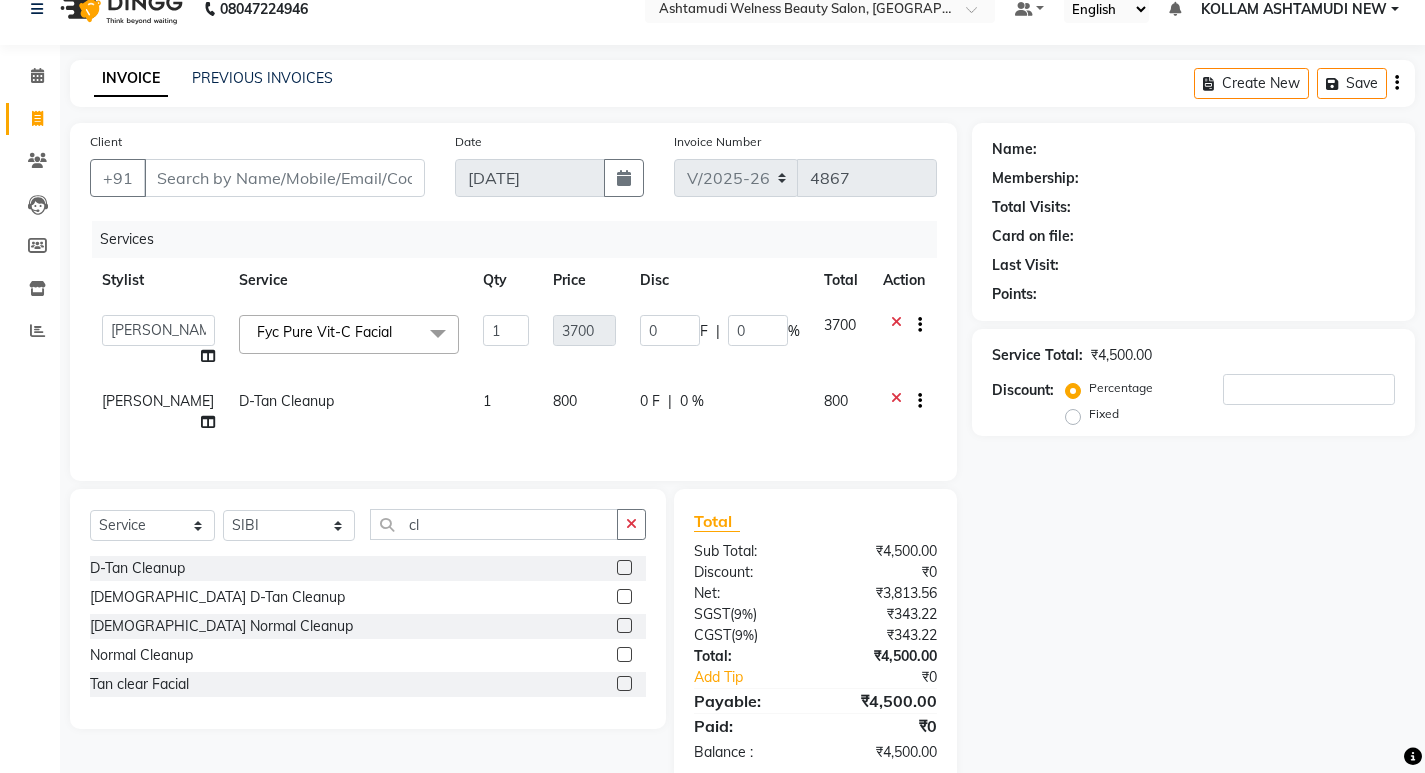 click 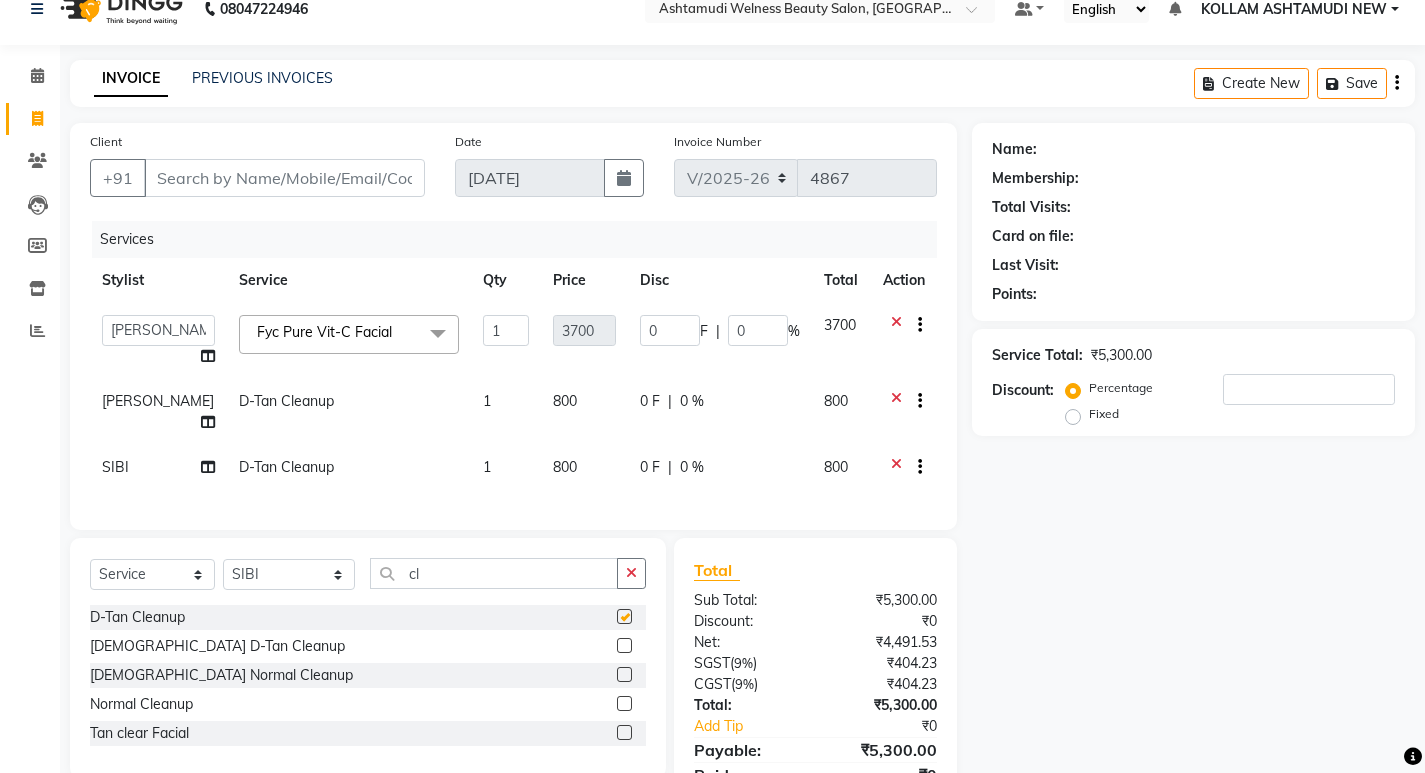 checkbox on "false" 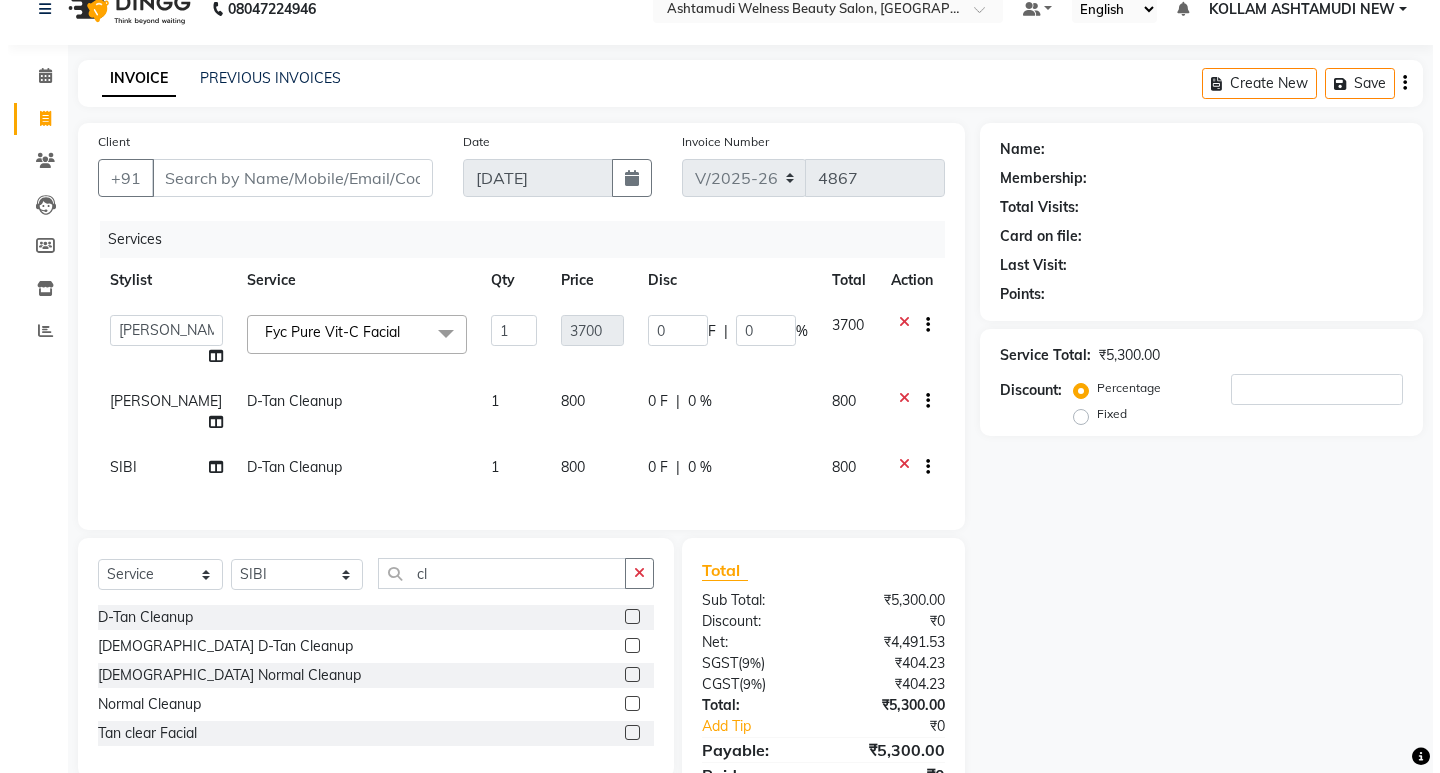 scroll, scrollTop: 131, scrollLeft: 0, axis: vertical 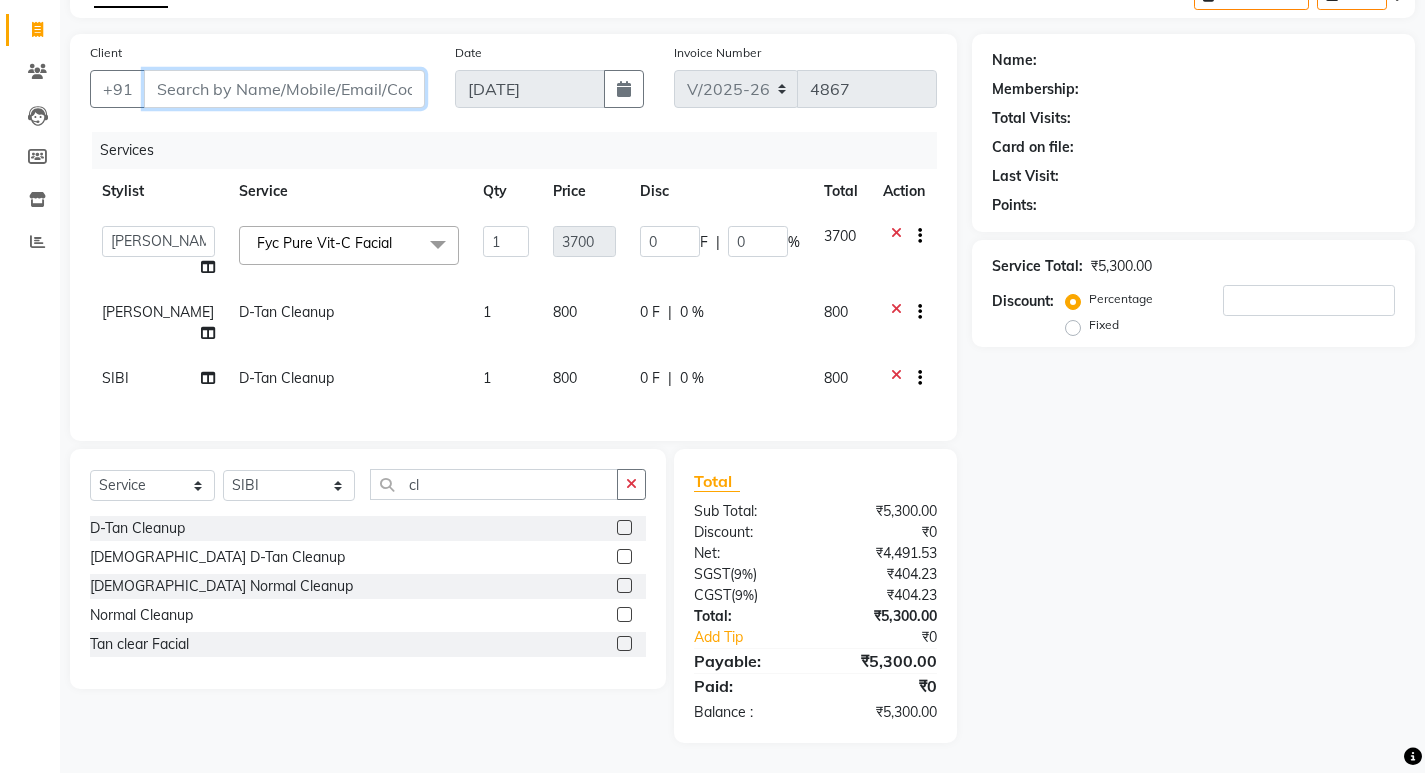 click on "Client" at bounding box center [284, 89] 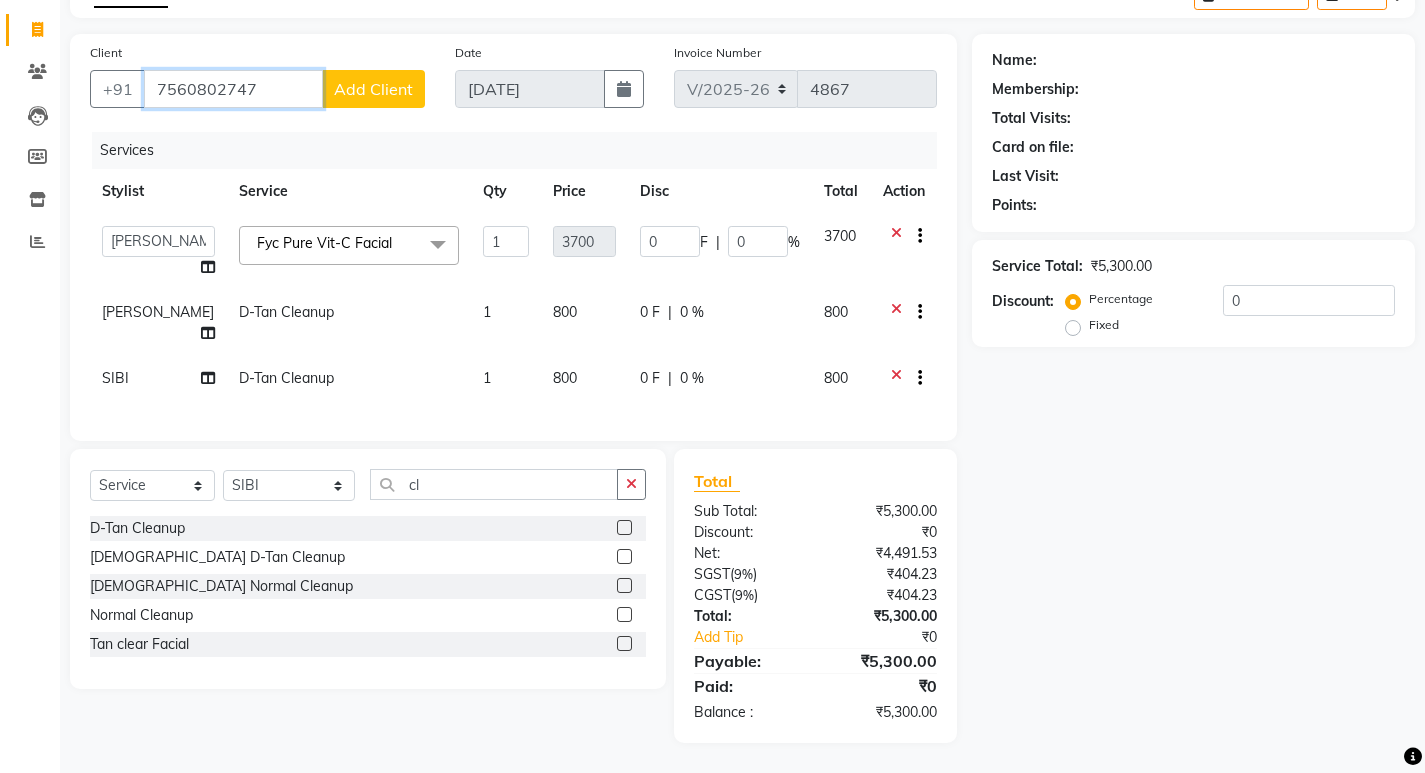 type on "7560802747" 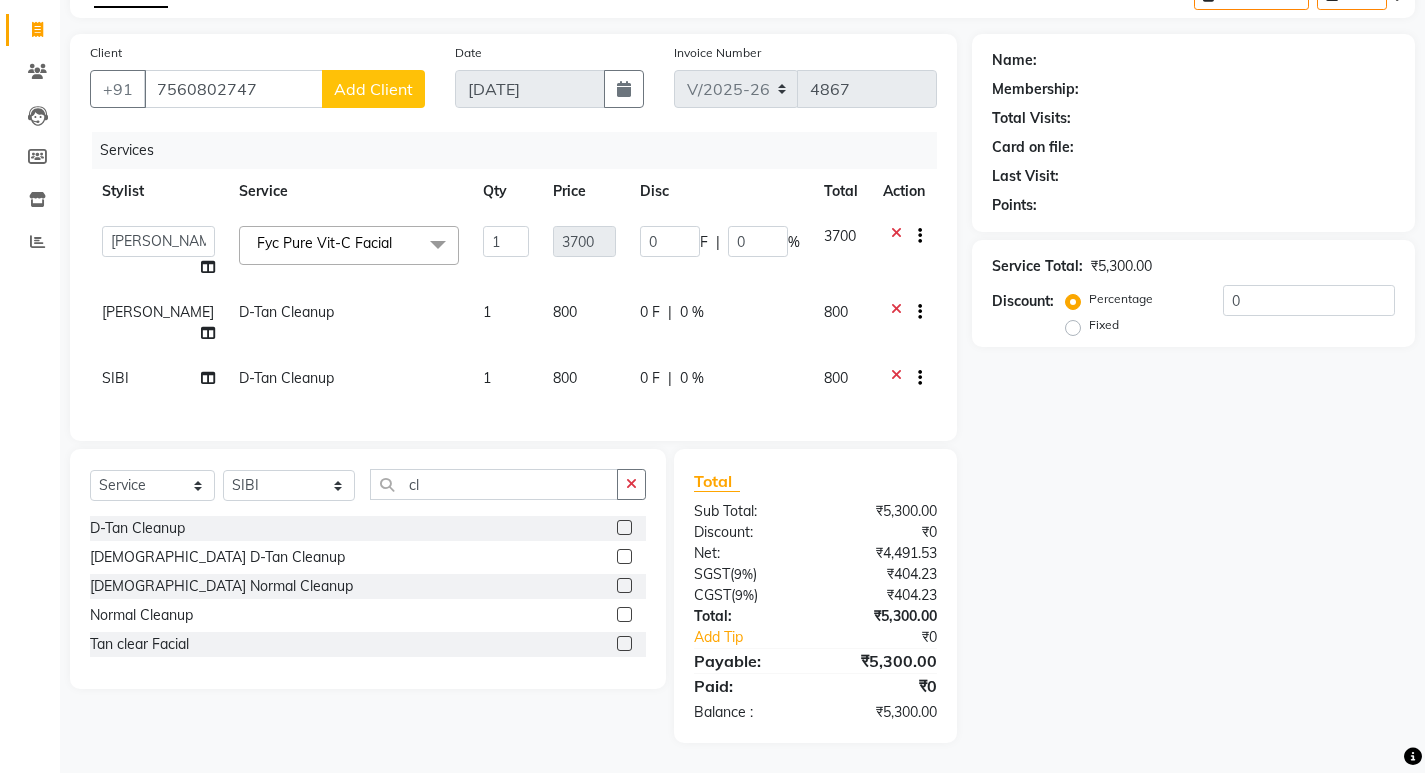 click on "Add Client" 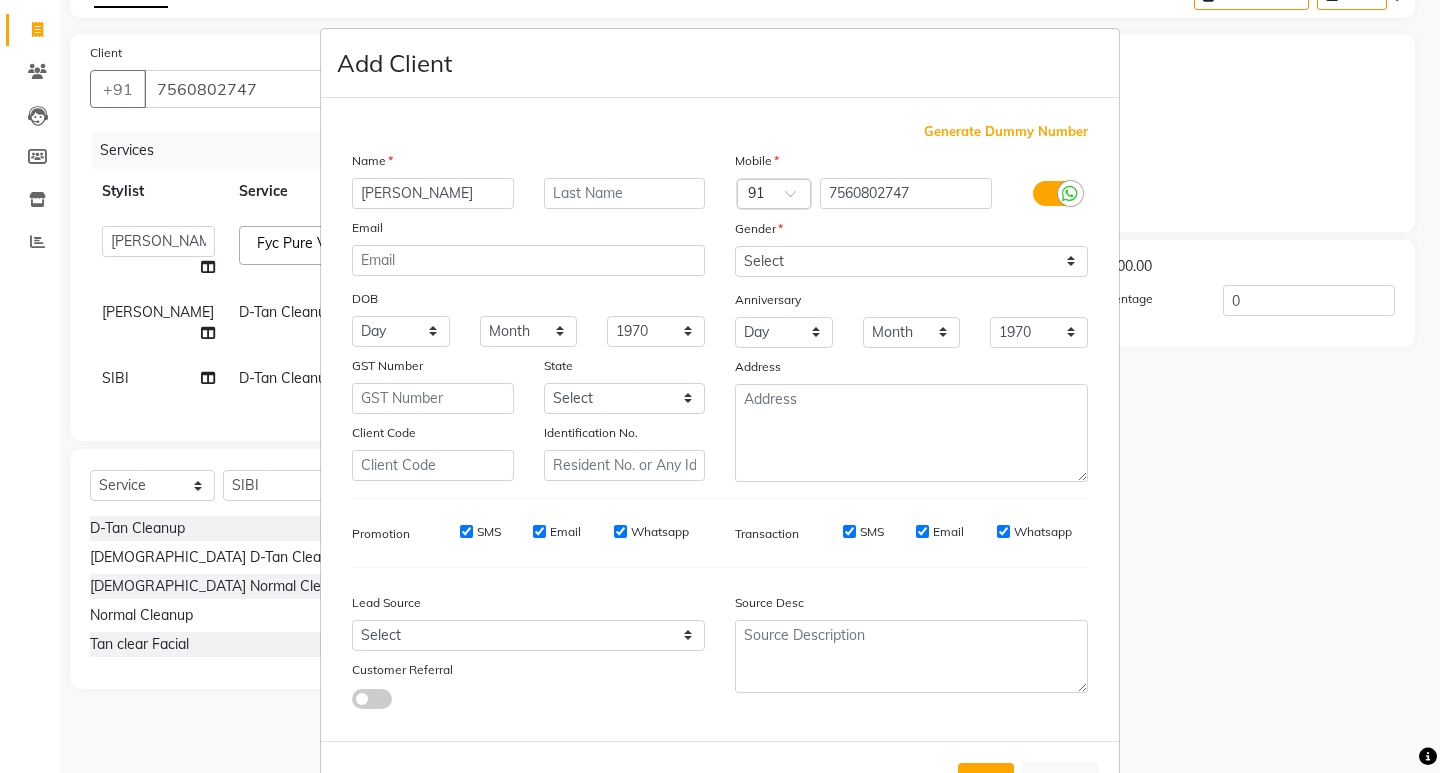 type on "reshmi" 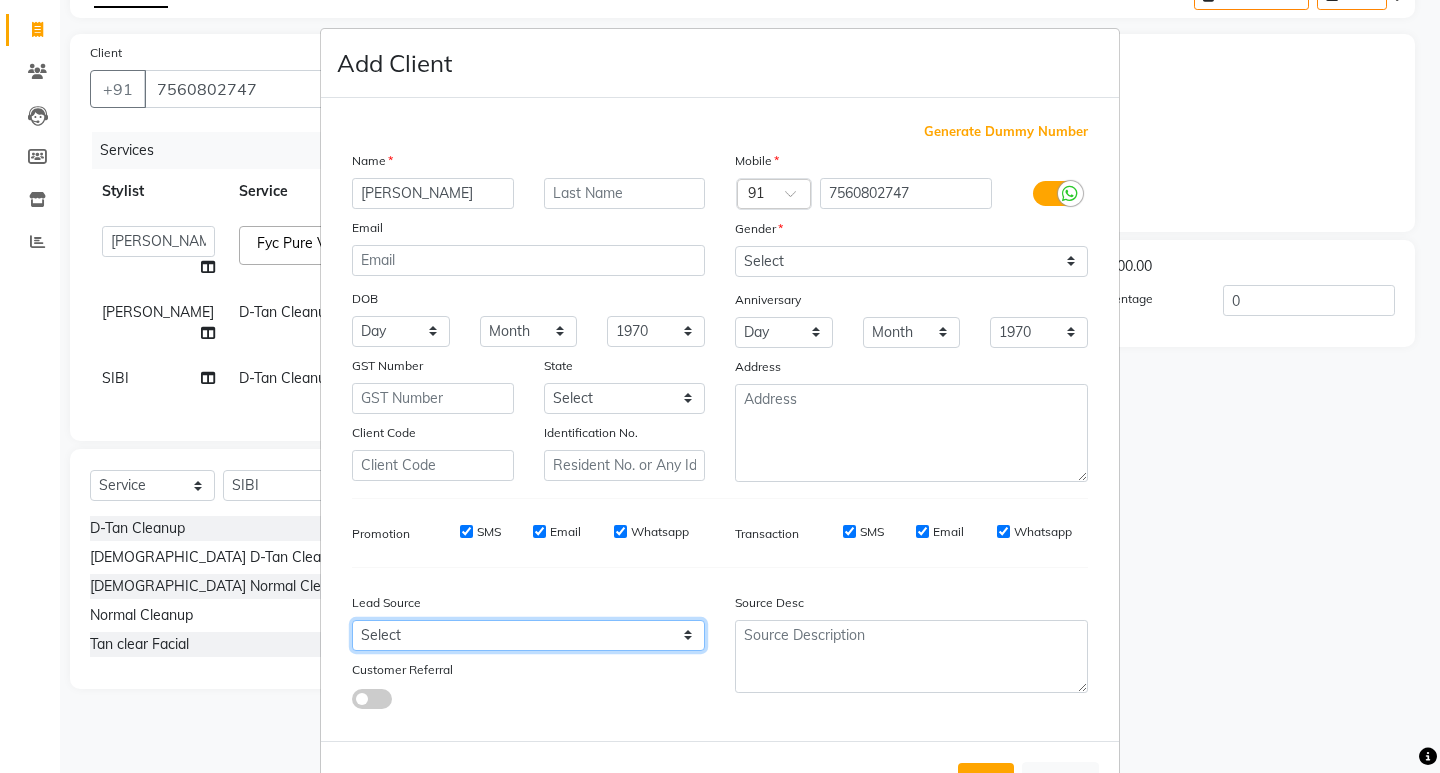 click on "Select Walk-in Referral Internet Friend Word of Mouth Advertisement Facebook JustDial Google Other Instagram  YouTube  WhatsApp" at bounding box center [528, 635] 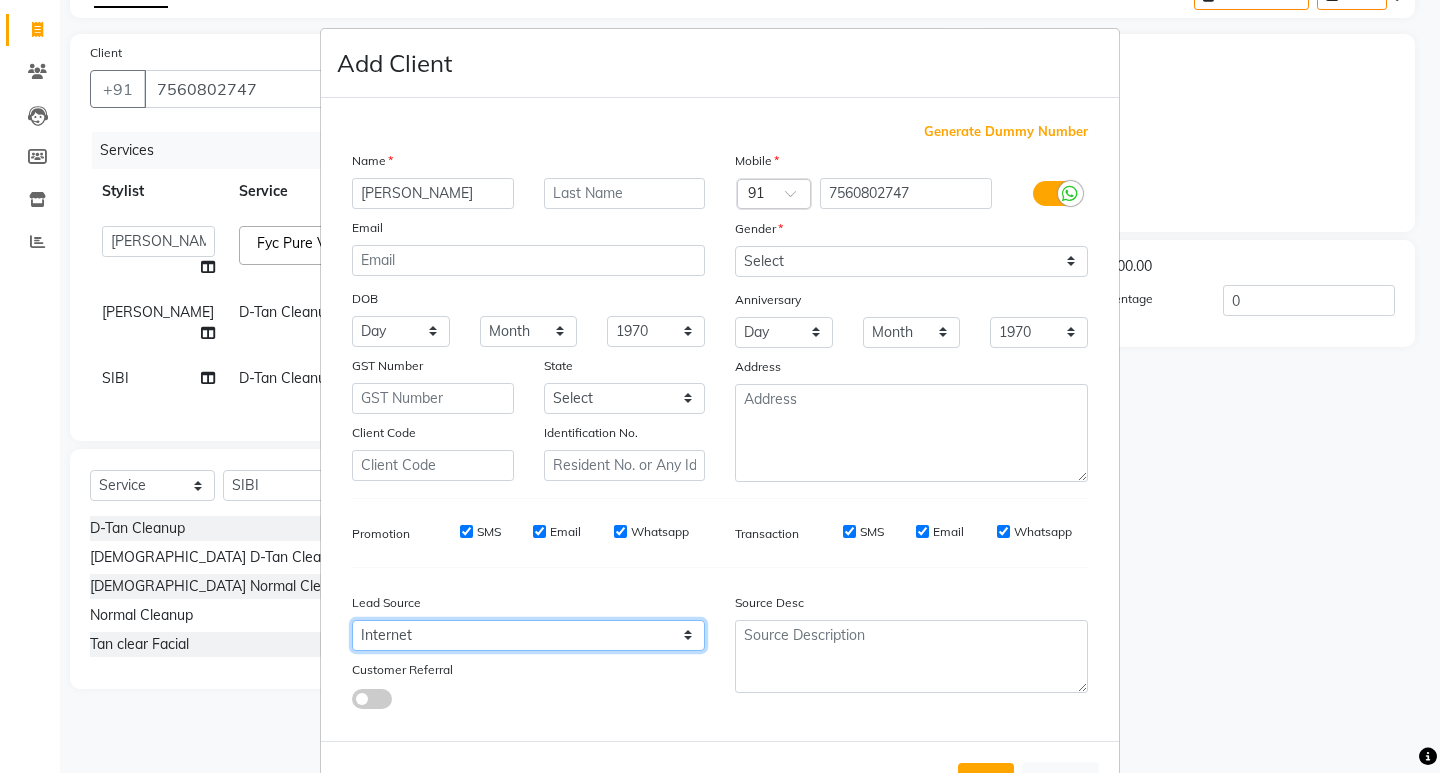 click on "Select Walk-in Referral Internet Friend Word of Mouth Advertisement Facebook JustDial Google Other Instagram  YouTube  WhatsApp" at bounding box center [528, 635] 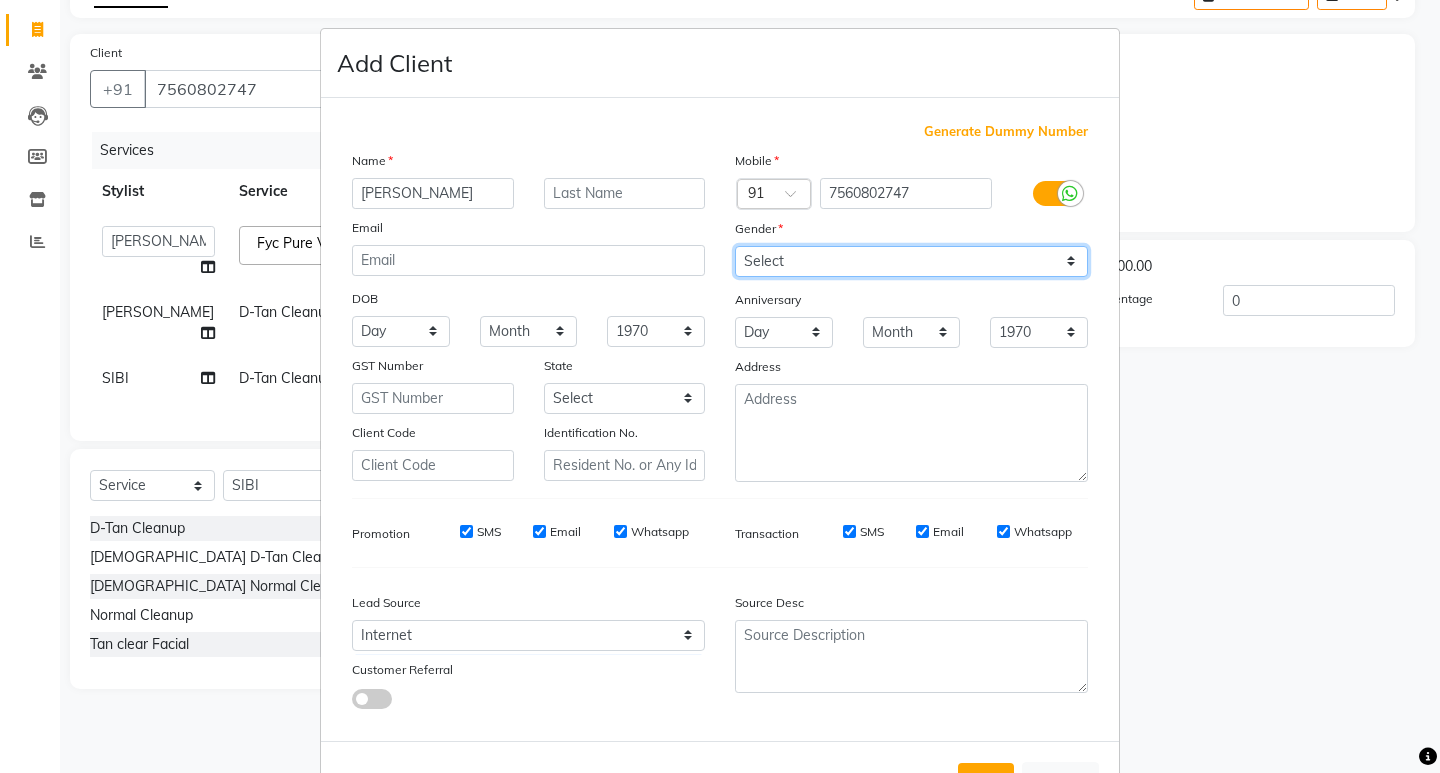 drag, startPoint x: 776, startPoint y: 257, endPoint x: 773, endPoint y: 276, distance: 19.235384 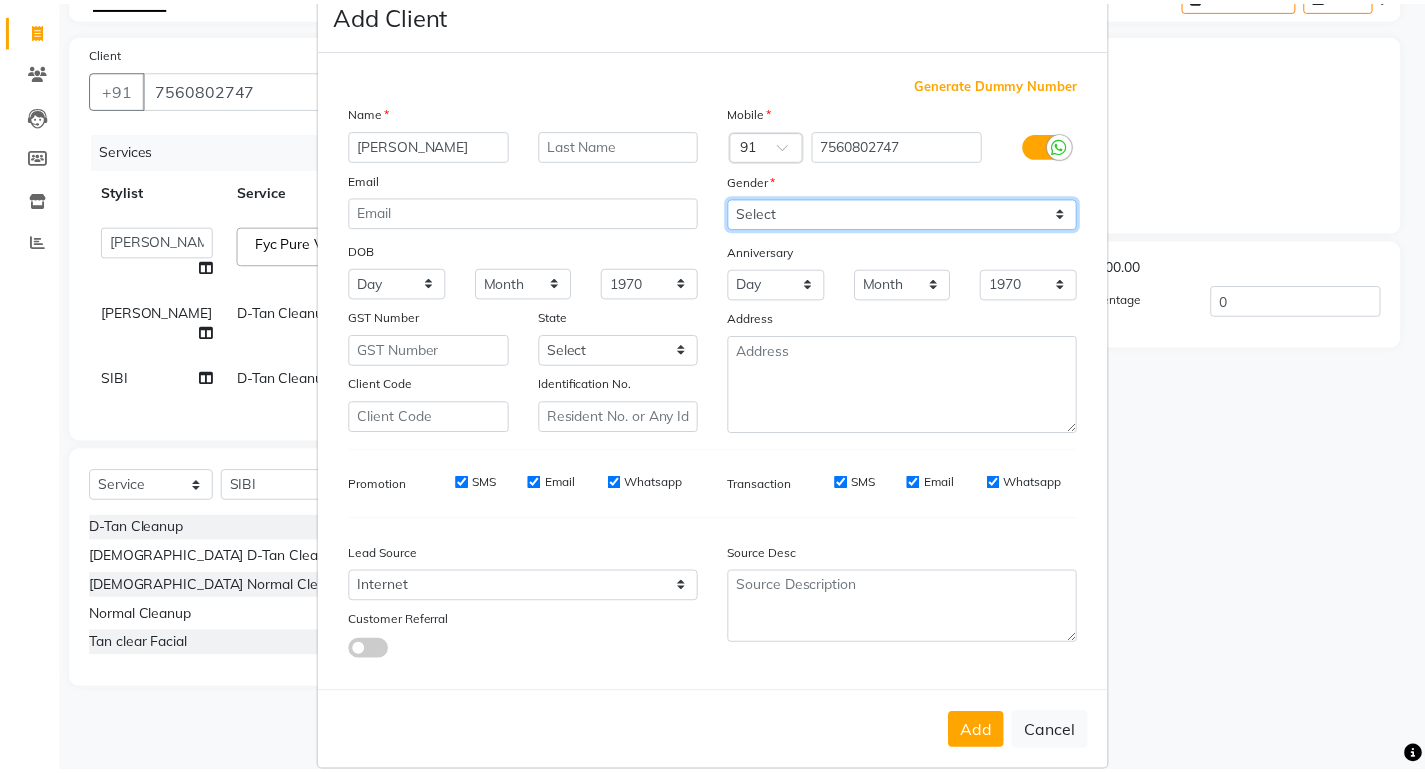 scroll, scrollTop: 76, scrollLeft: 0, axis: vertical 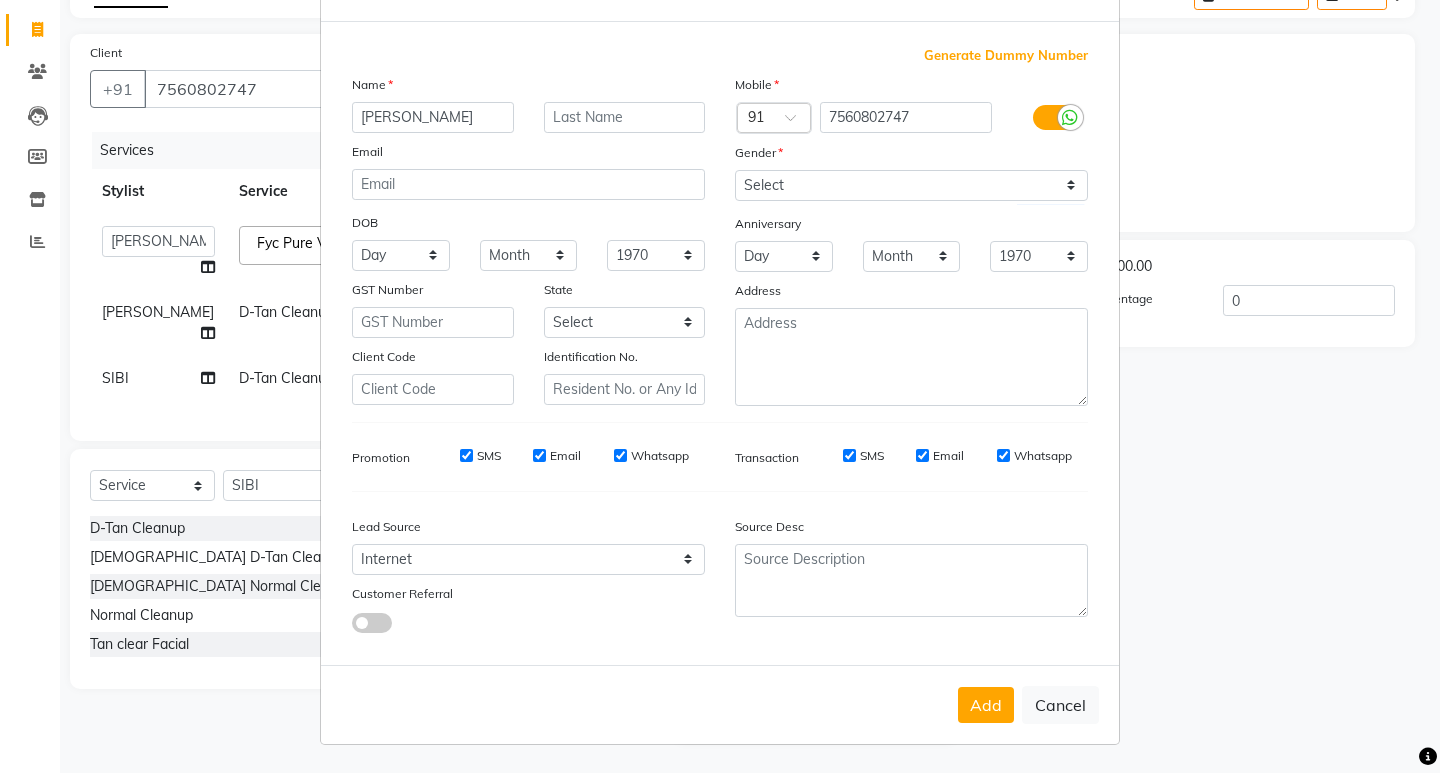 click on "Add" at bounding box center [986, 705] 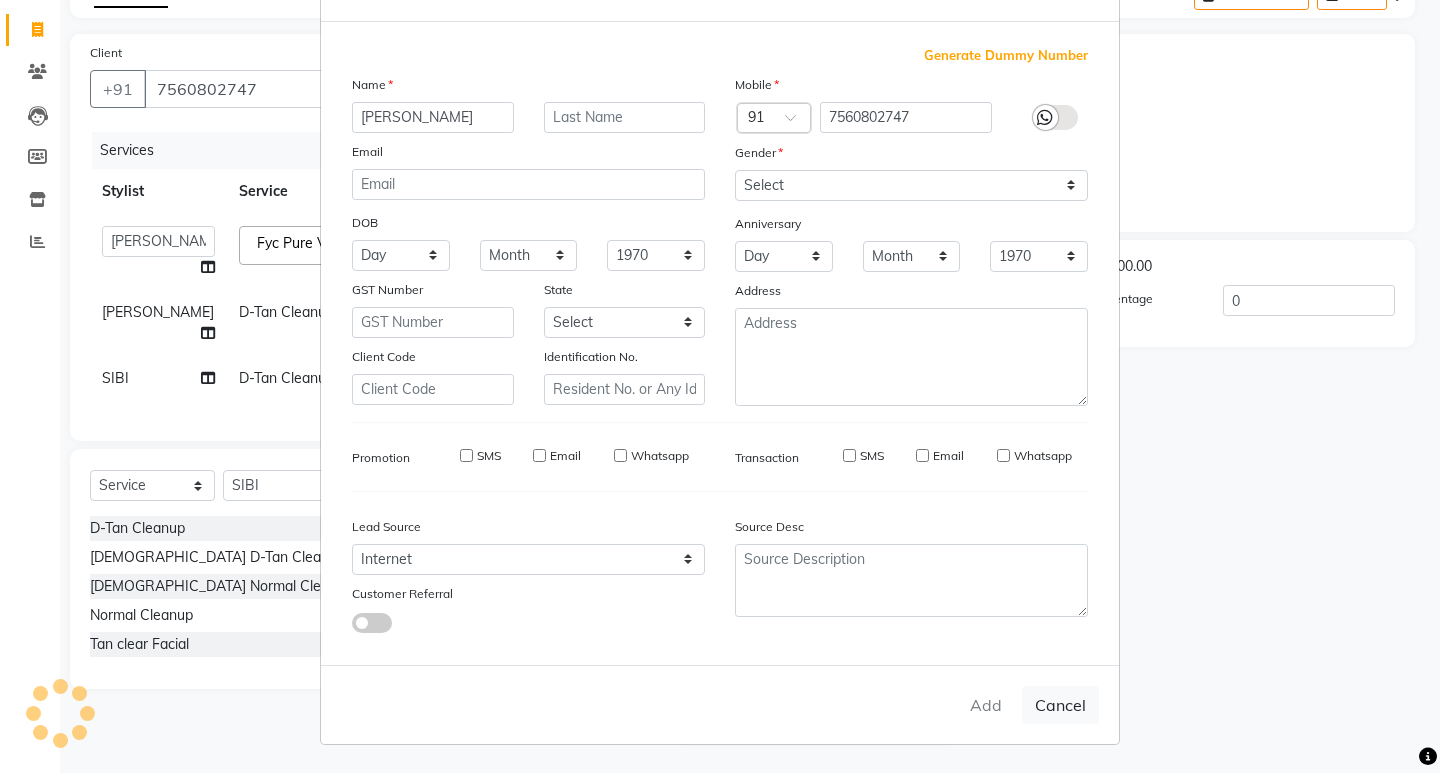 type 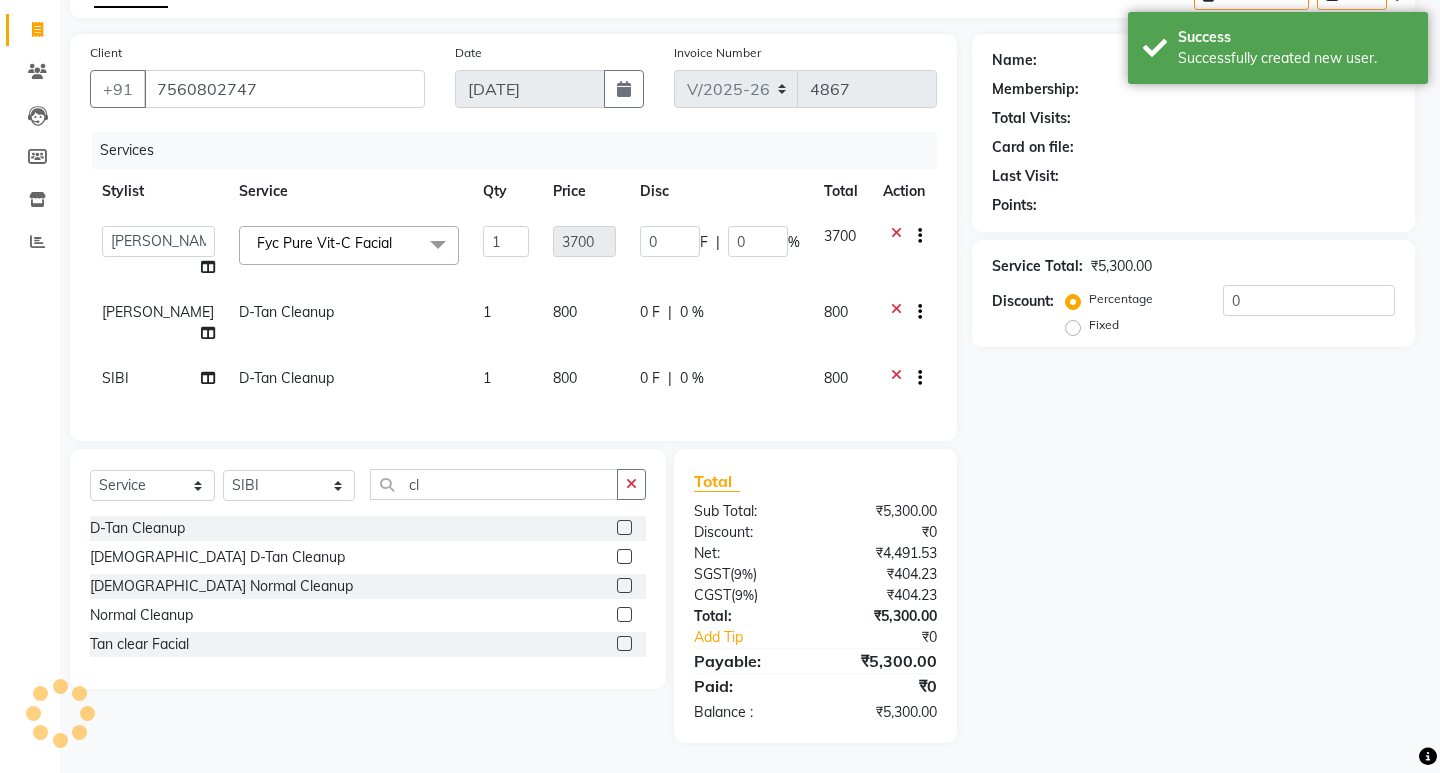 select on "1: Object" 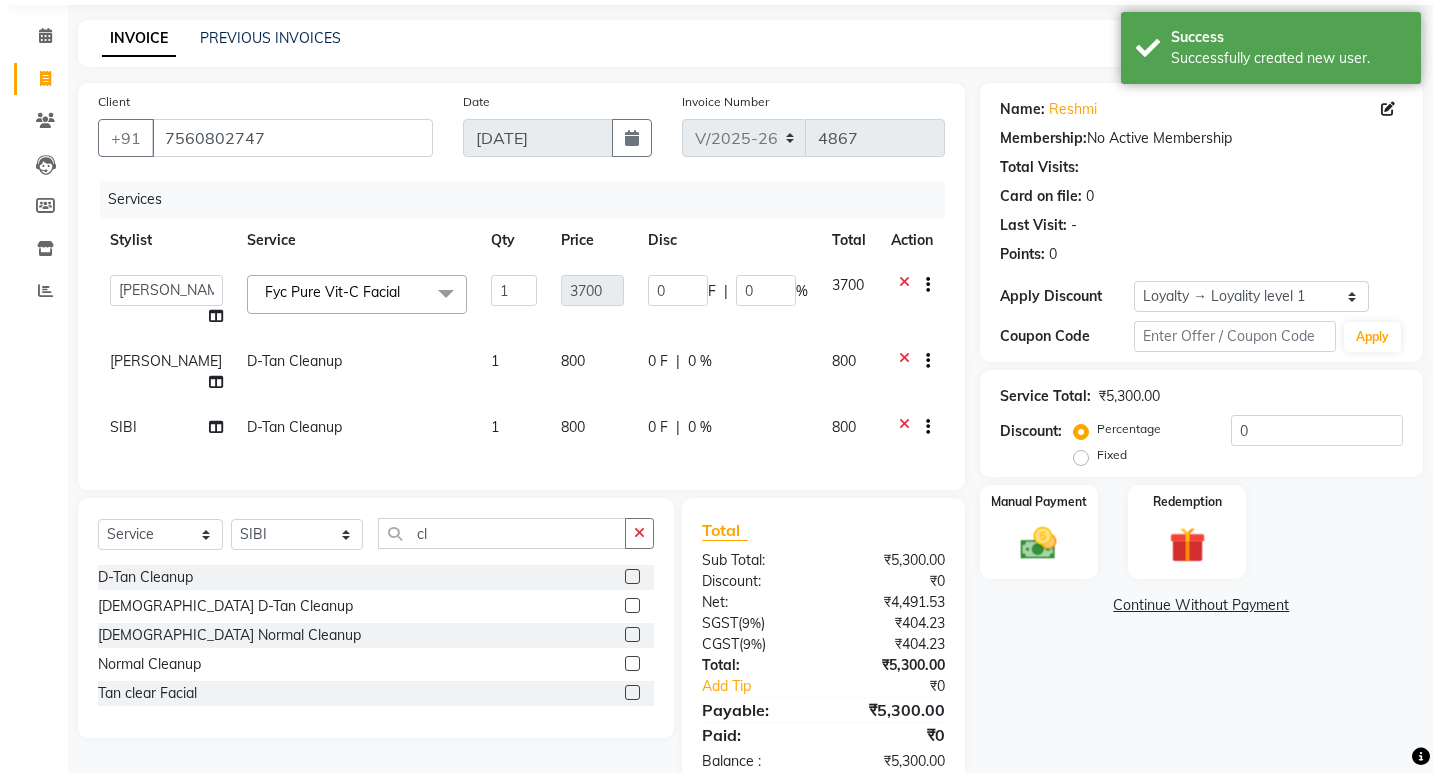 scroll, scrollTop: 0, scrollLeft: 0, axis: both 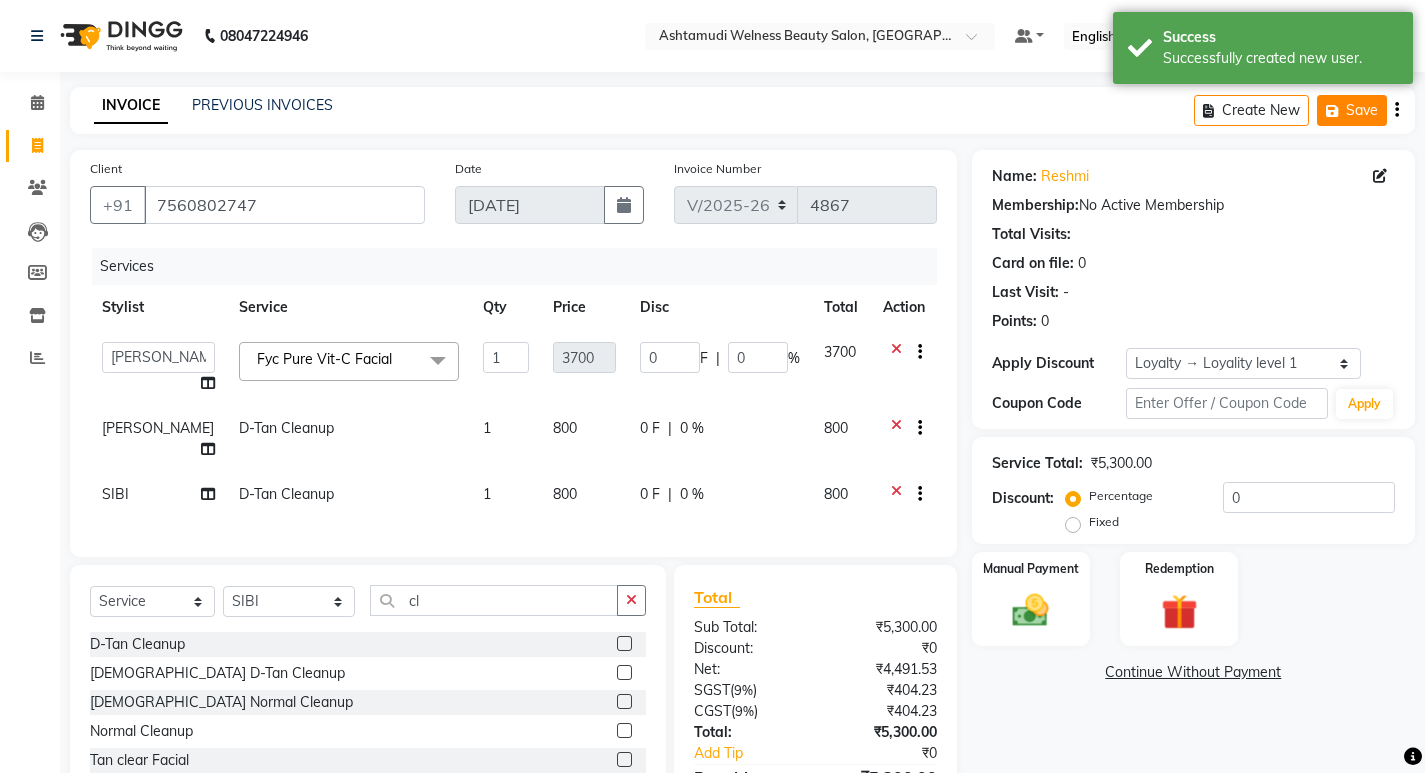 click on "Save" 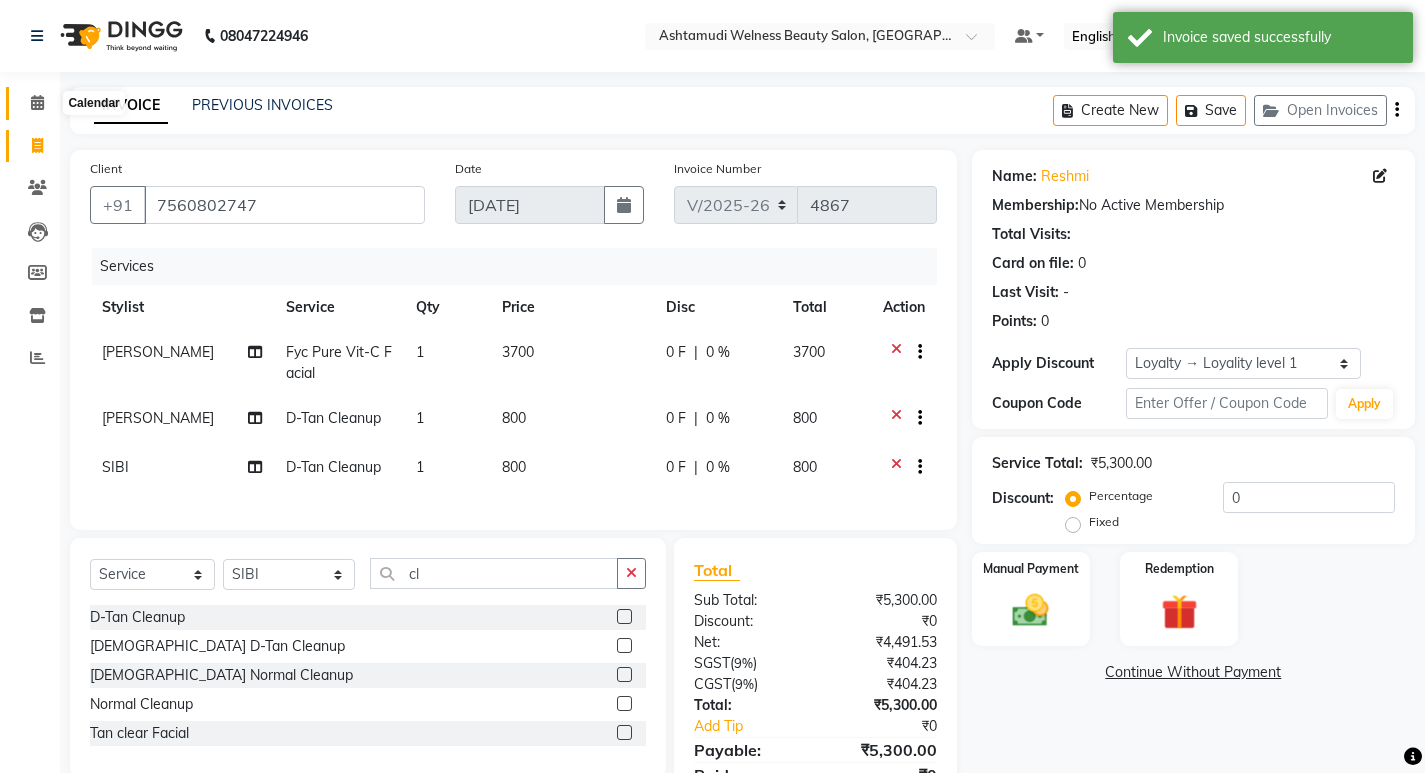 click 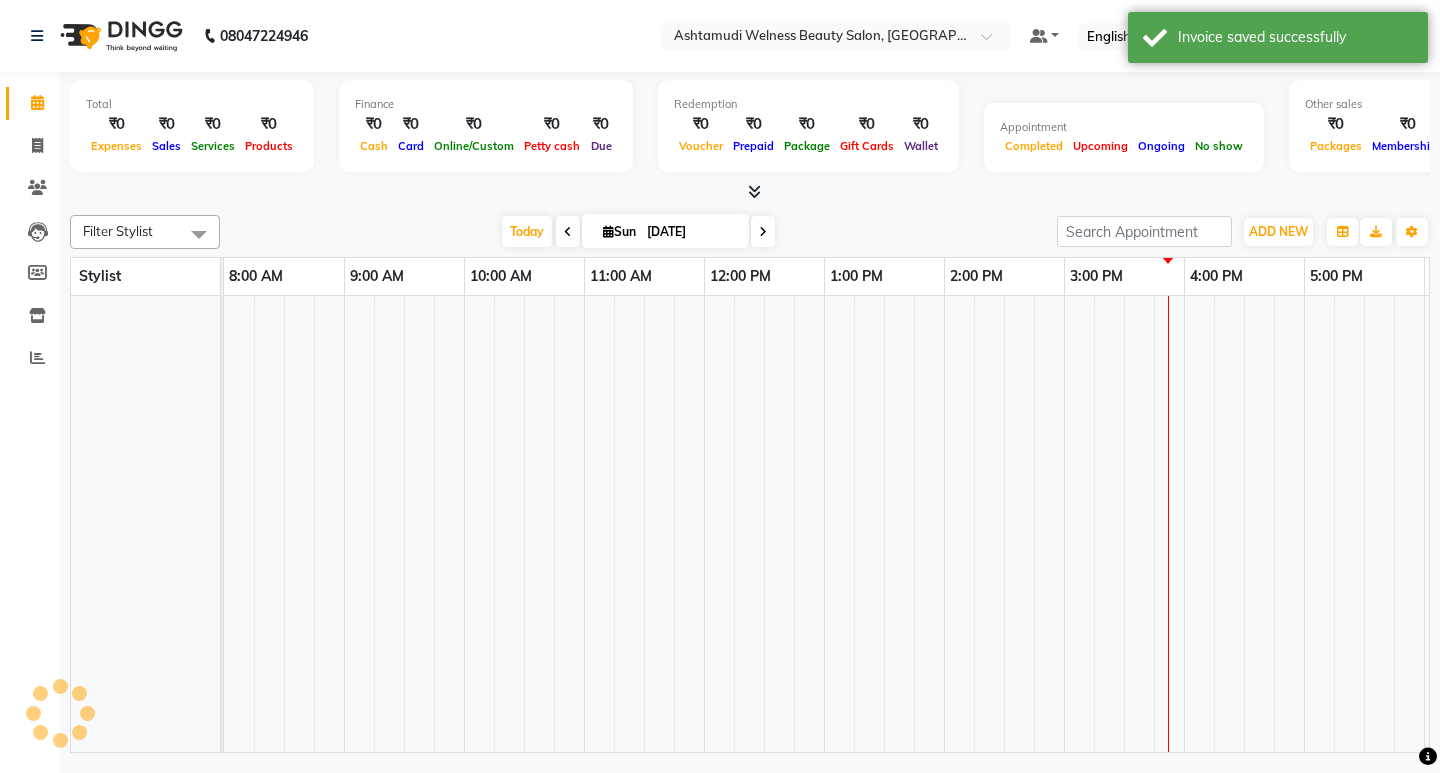 scroll, scrollTop: 0, scrollLeft: 0, axis: both 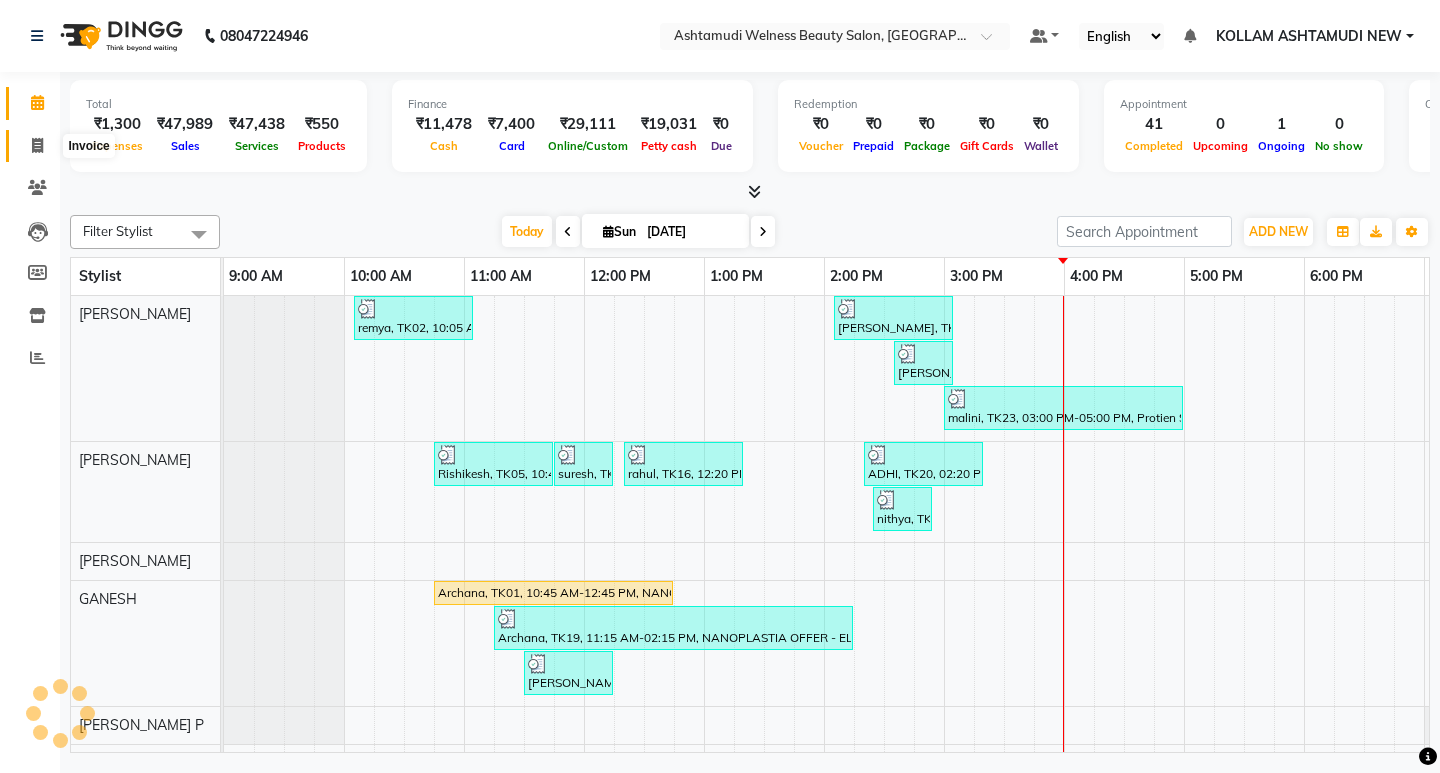 click 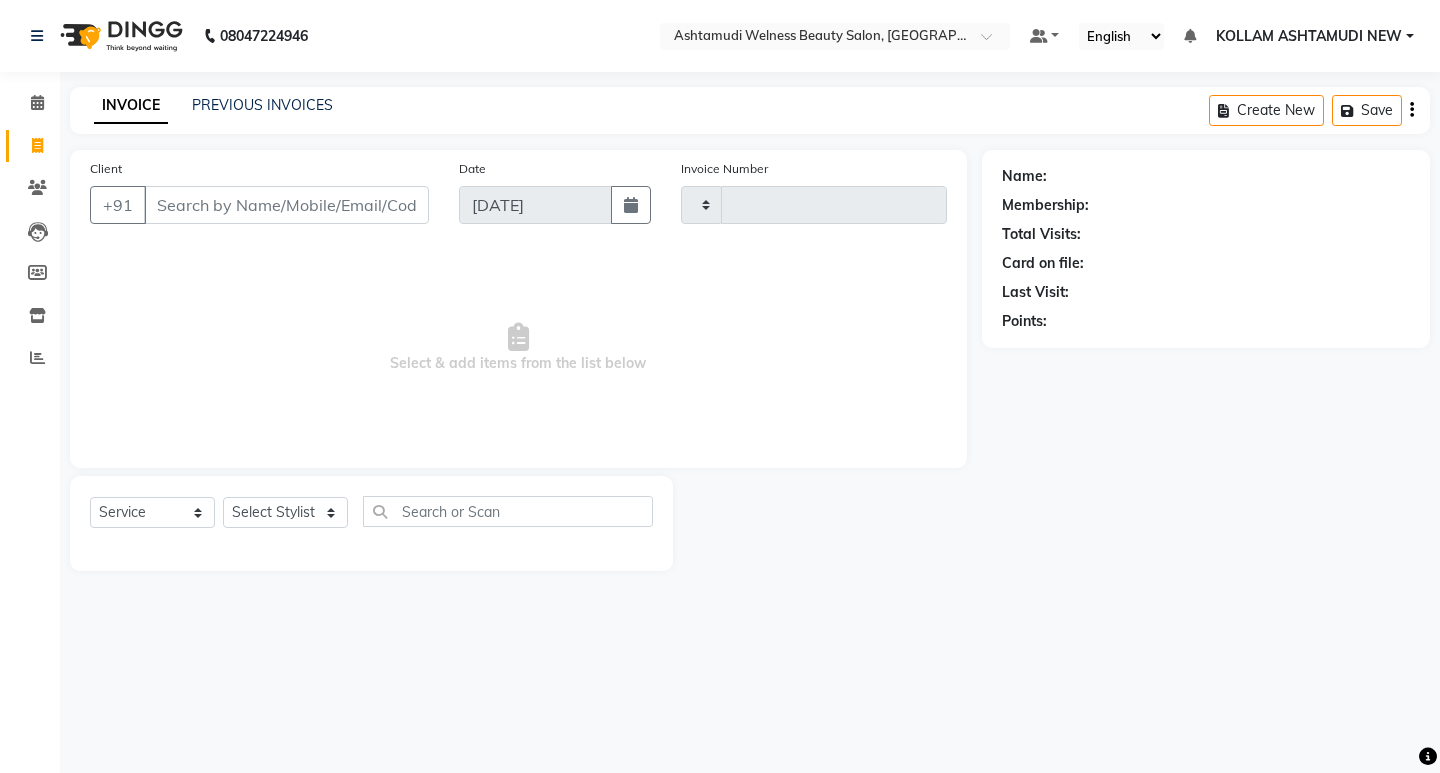 type on "4867" 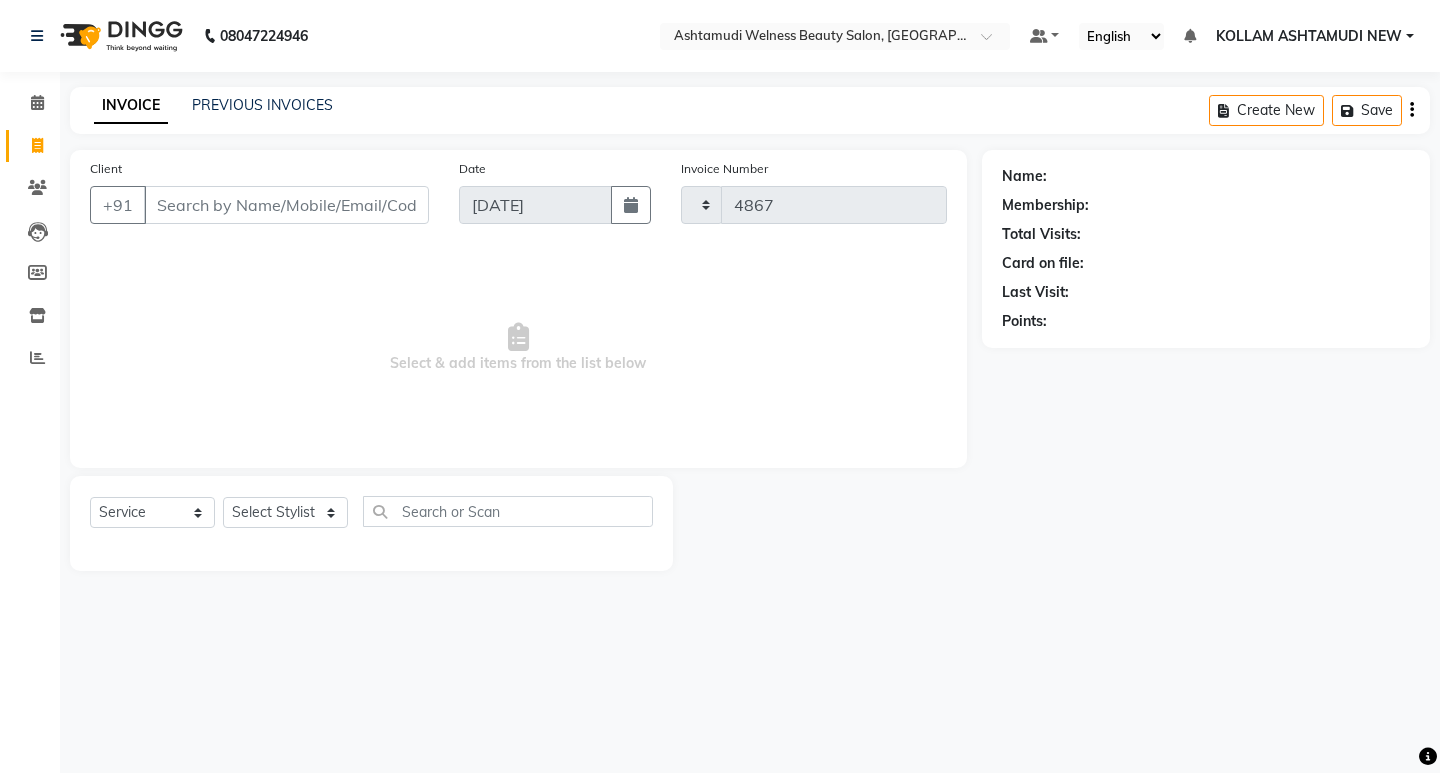 select on "4529" 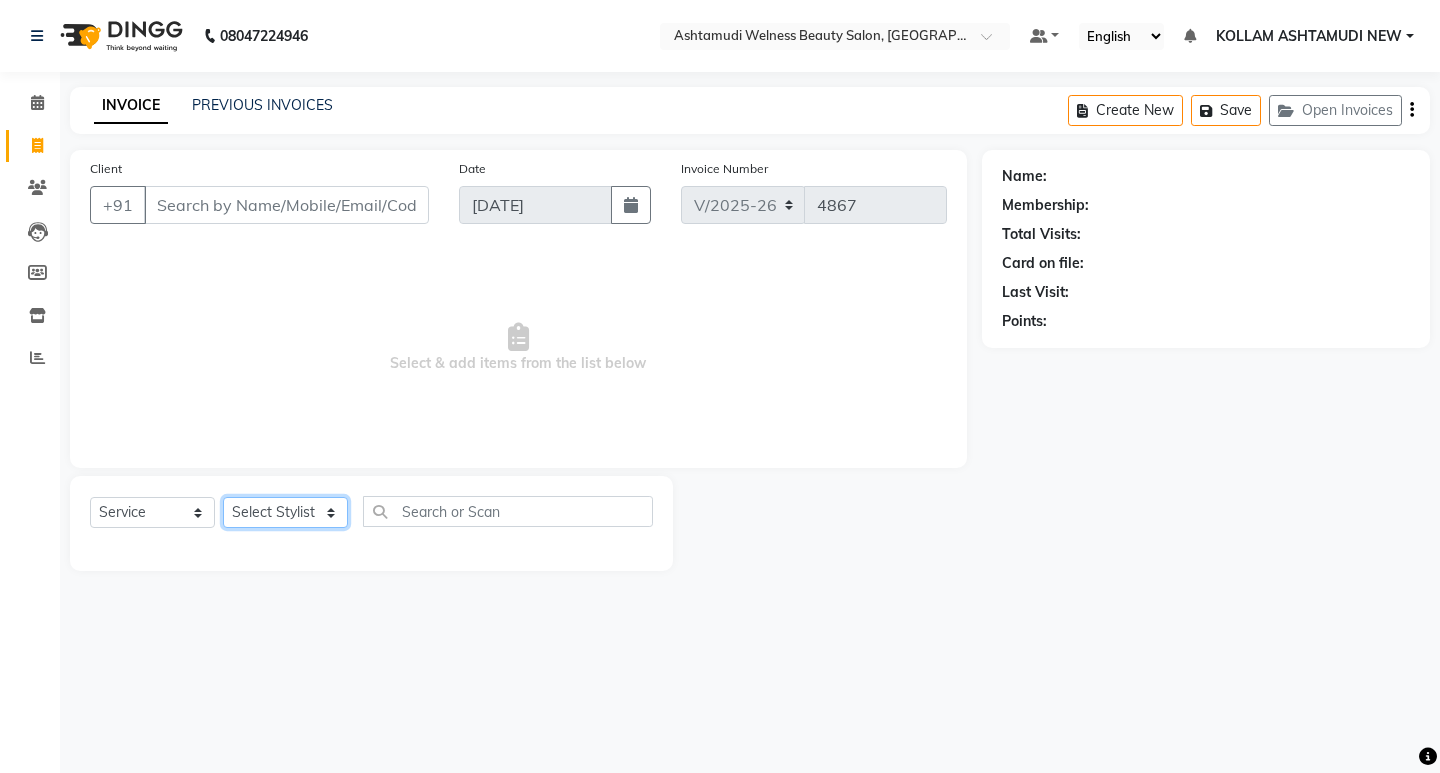 click on "Select Stylist" 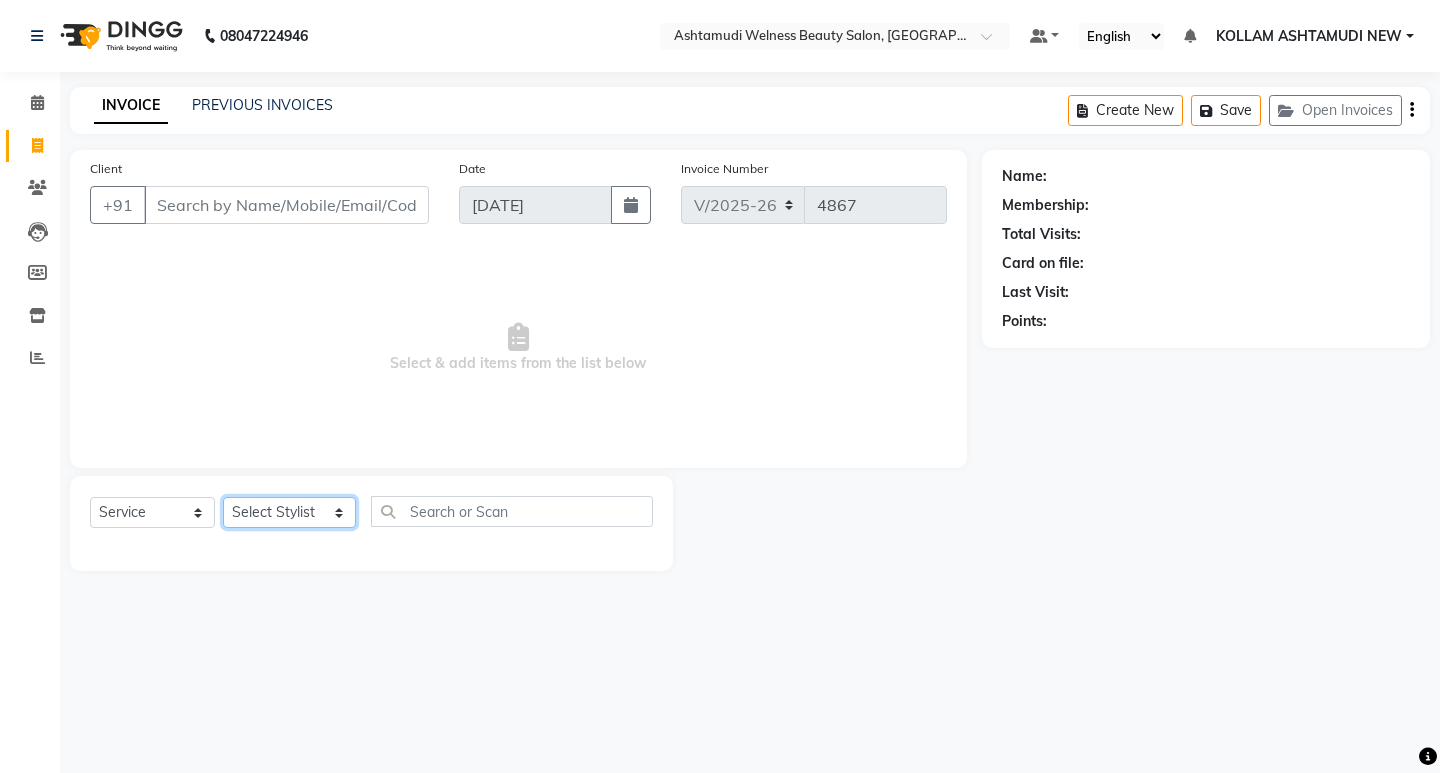 select on "25969" 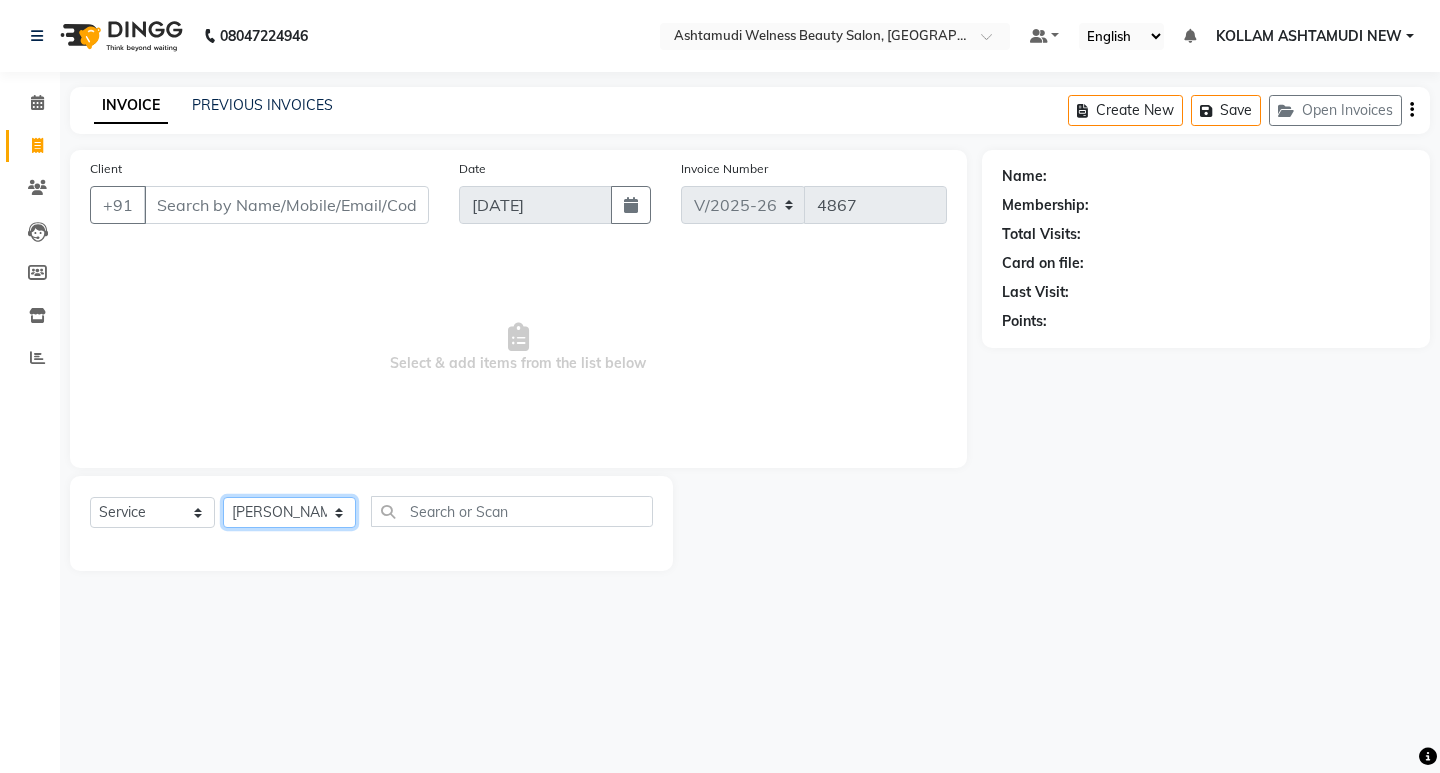 click on "Select Stylist [PERSON_NAME] Admin [PERSON_NAME]  [PERSON_NAME] [PERSON_NAME] [PERSON_NAME]  M [PERSON_NAME]  [PERSON_NAME]  P [PERSON_NAME] KOLLAM ASHTAMUDI NEW  [PERSON_NAME] [PERSON_NAME] [PERSON_NAME]  [PERSON_NAME] [PERSON_NAME] [PERSON_NAME] [PERSON_NAME] [PERSON_NAME] M [PERSON_NAME] SARIGA [PERSON_NAME] [PERSON_NAME] [PERSON_NAME] SIBI [PERSON_NAME] [PERSON_NAME] S" 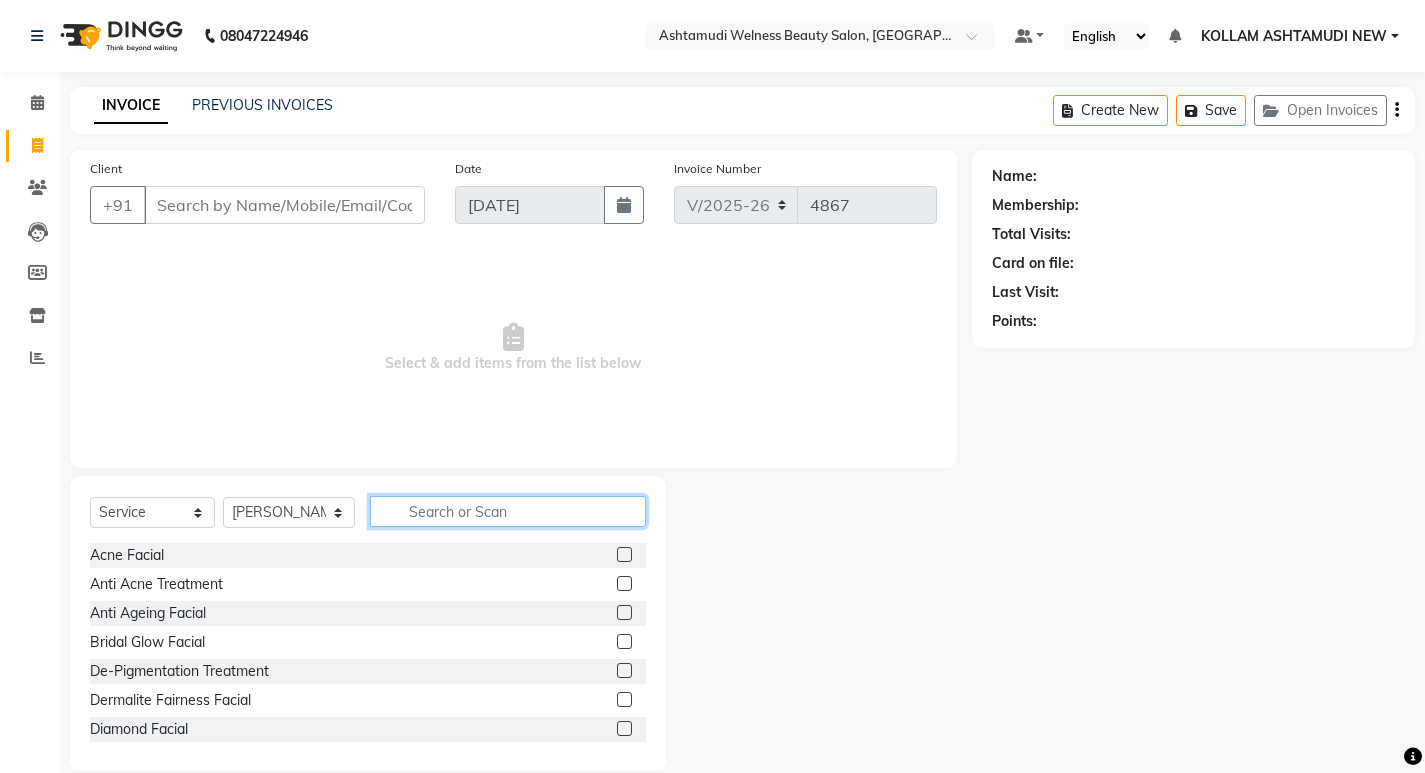click 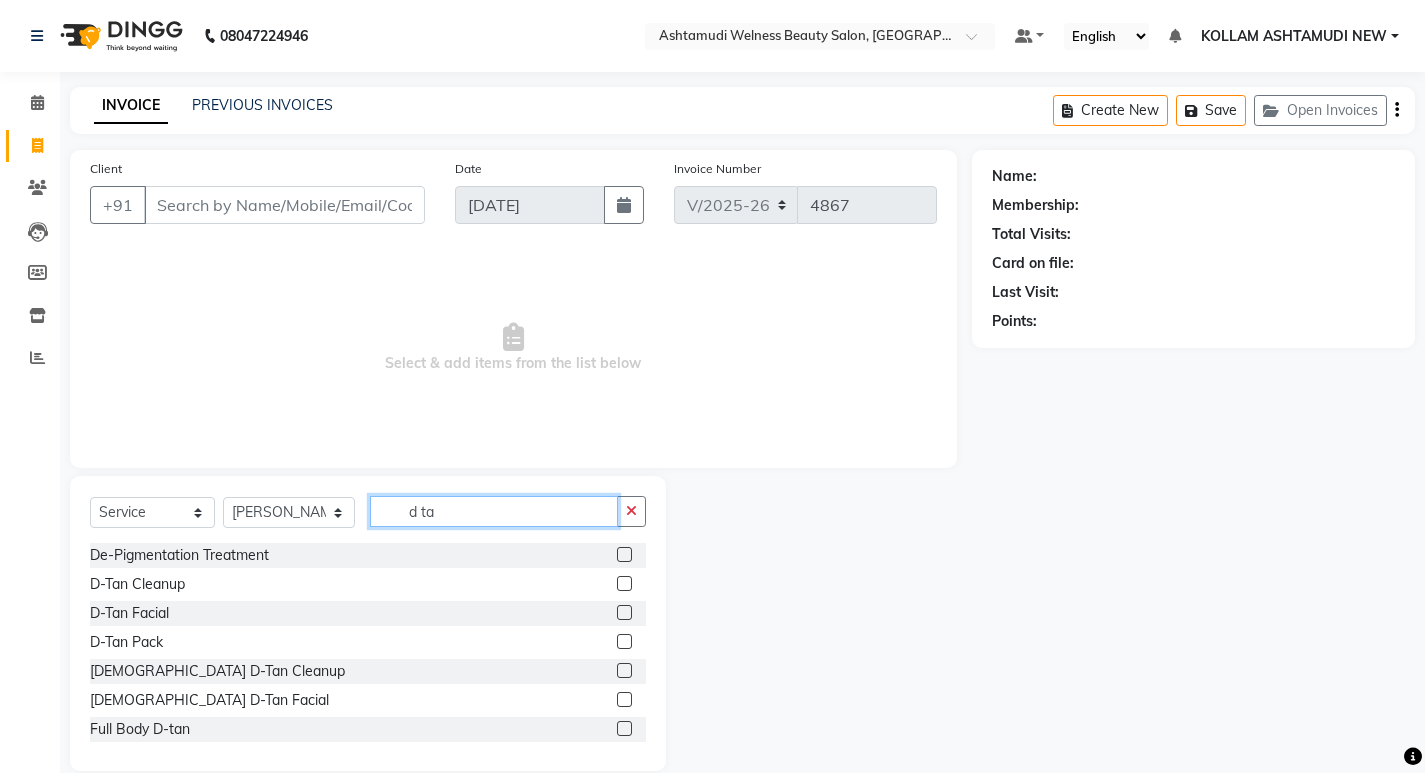 type on "d ta" 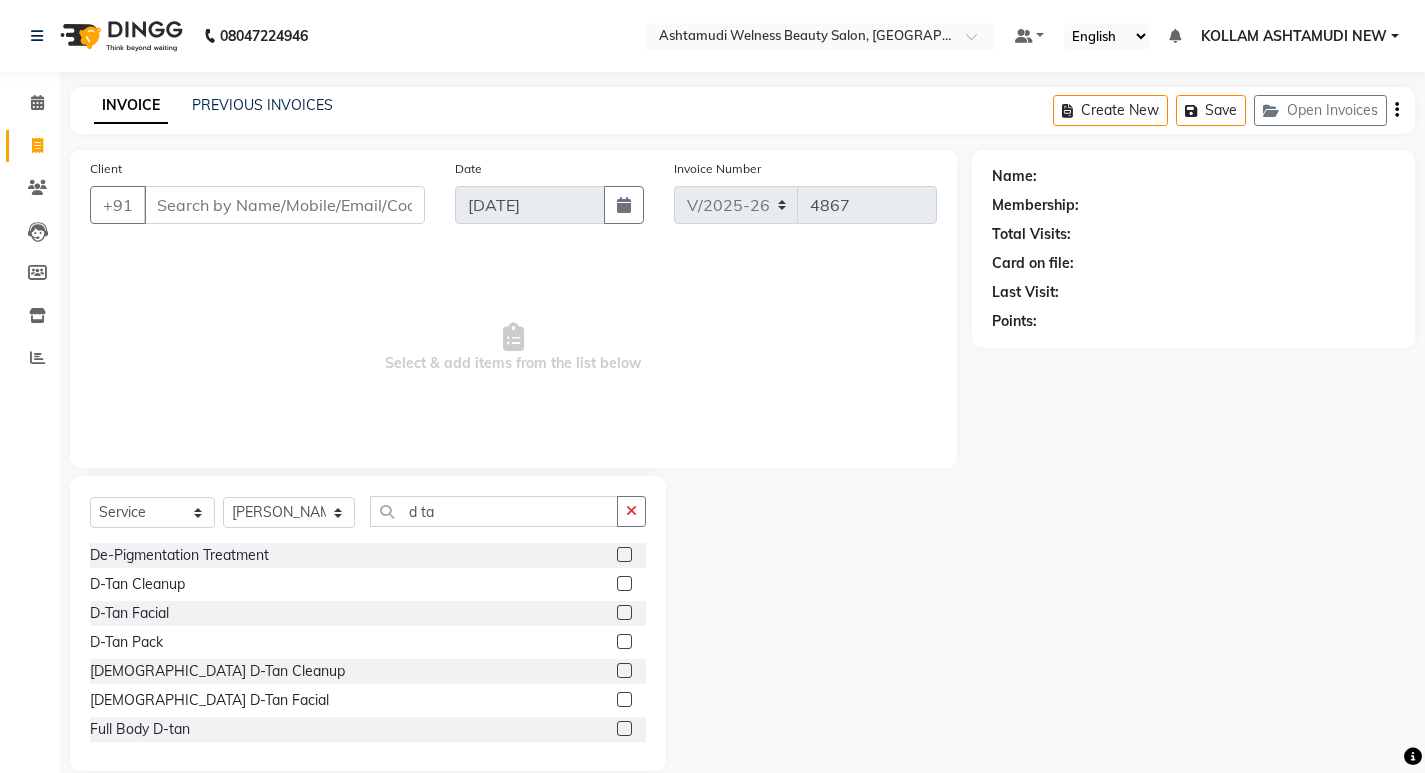 click 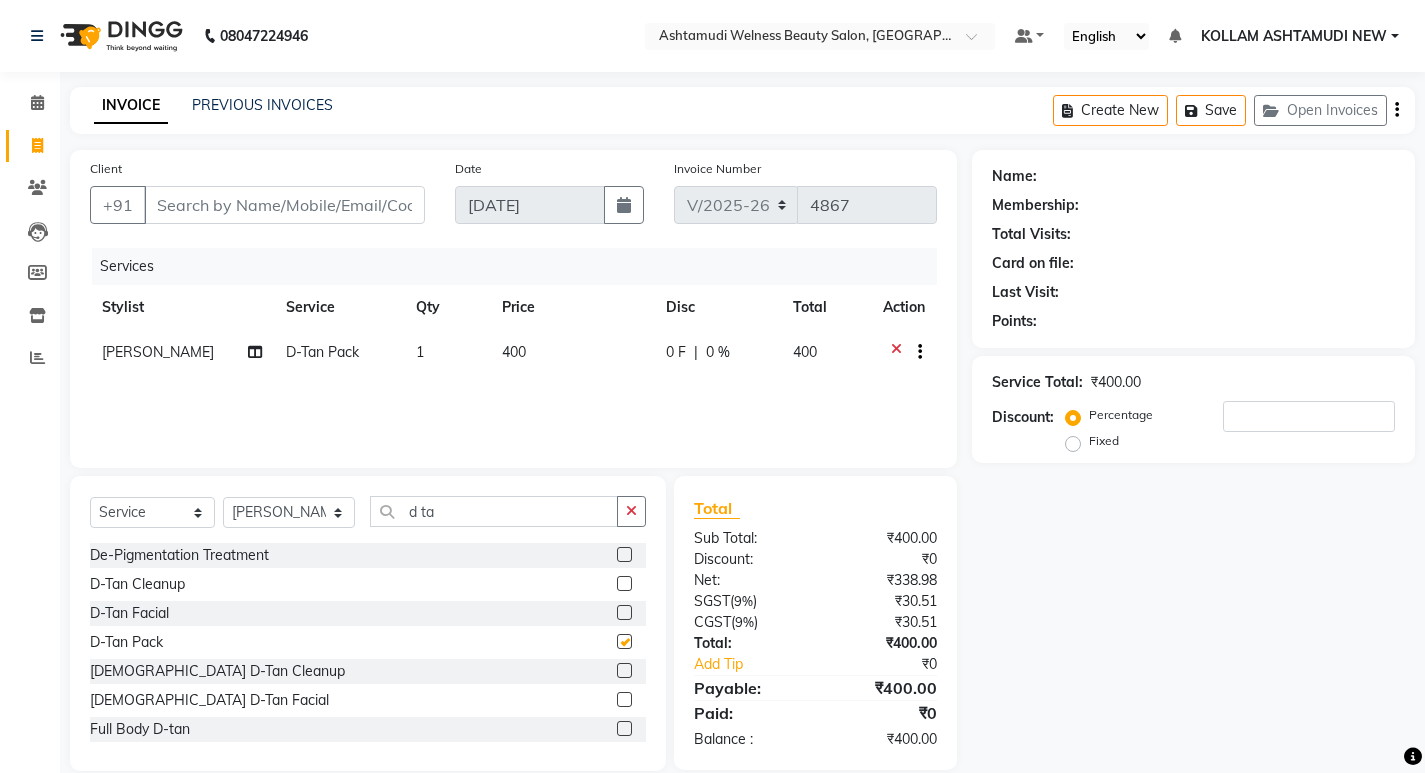 drag, startPoint x: 643, startPoint y: 490, endPoint x: 630, endPoint y: 518, distance: 30.870699 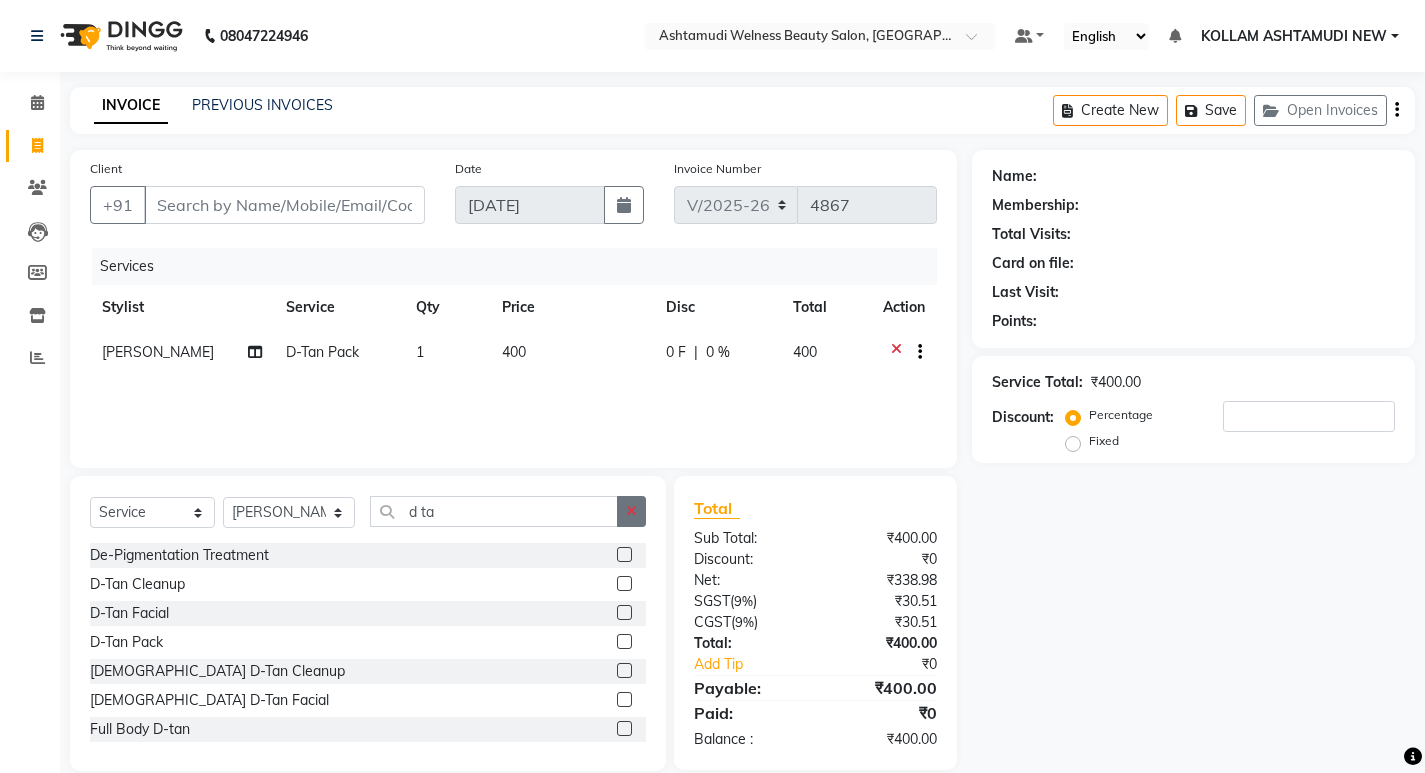 checkbox on "false" 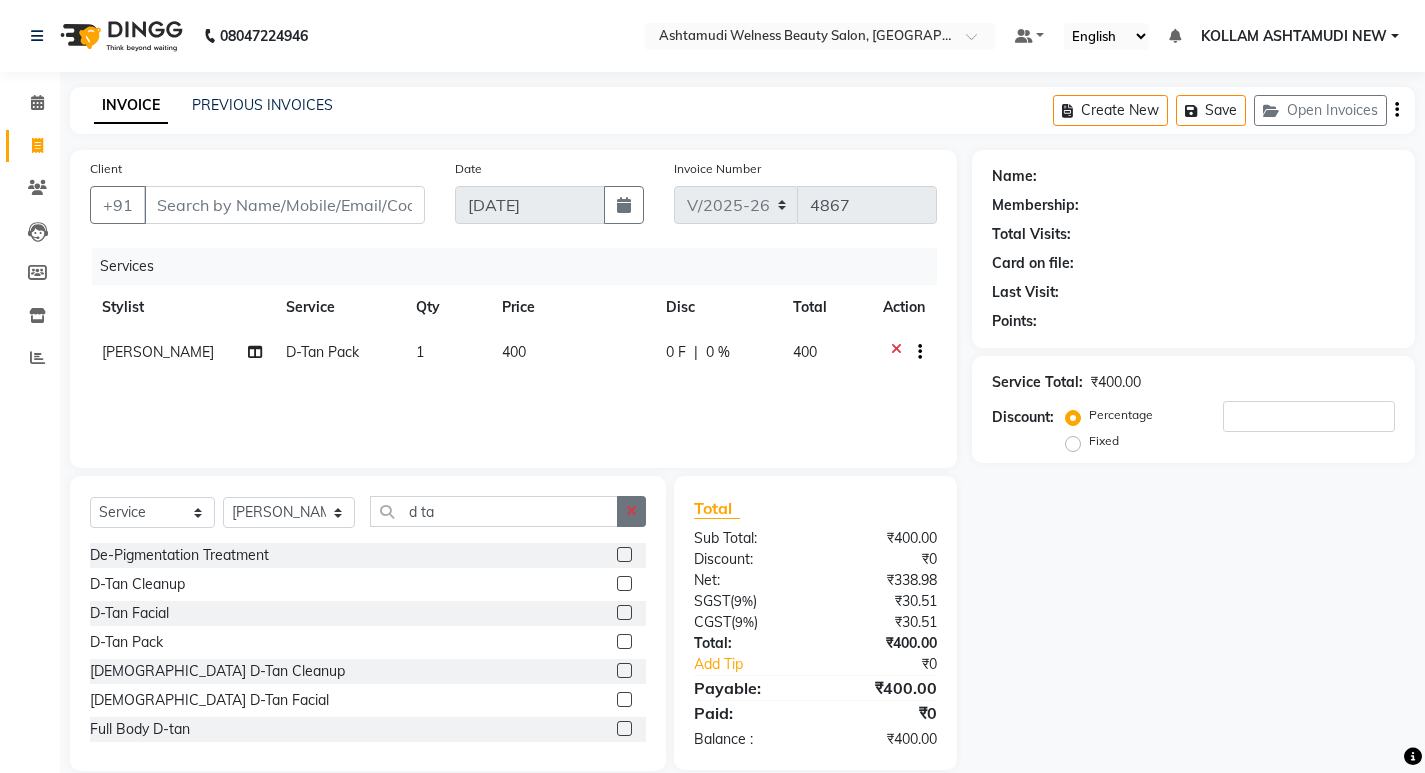 click 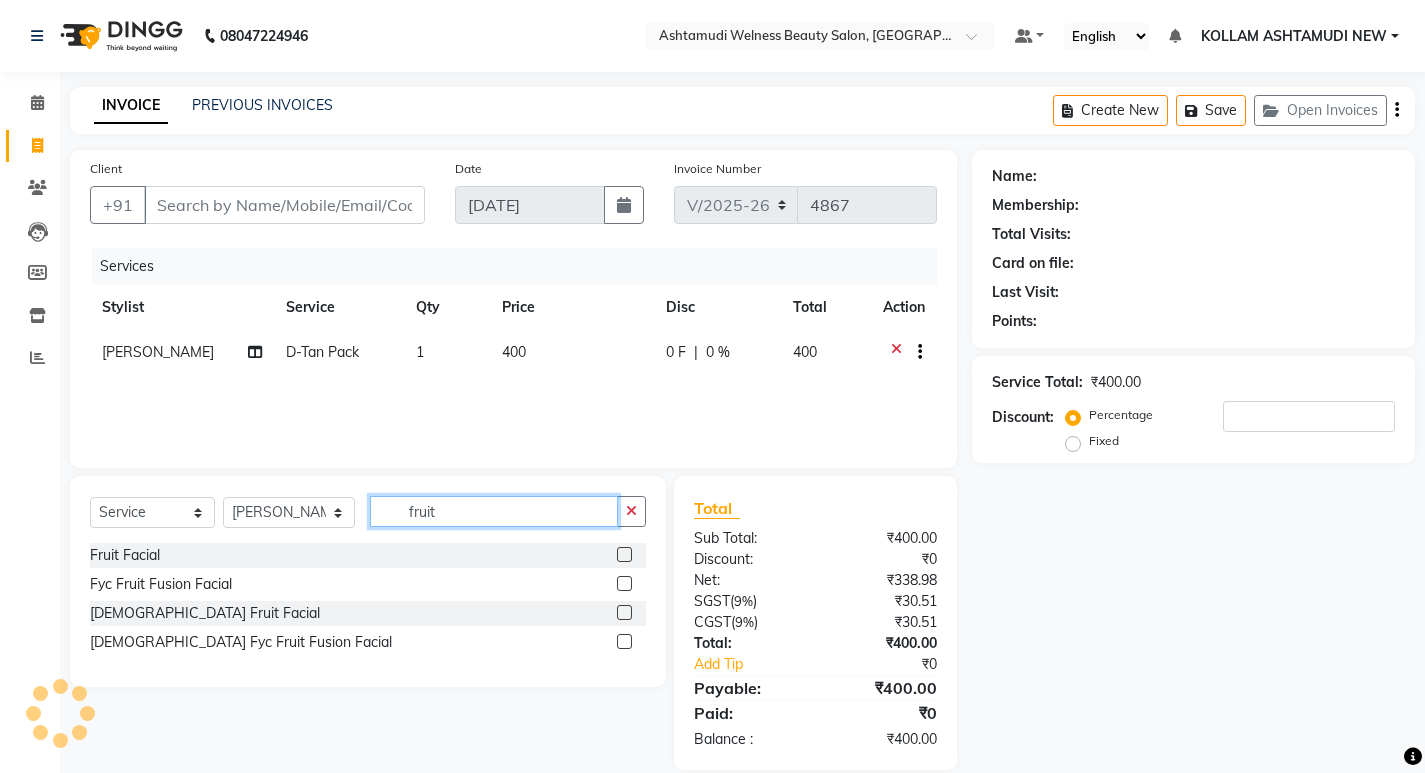 type on "fruit" 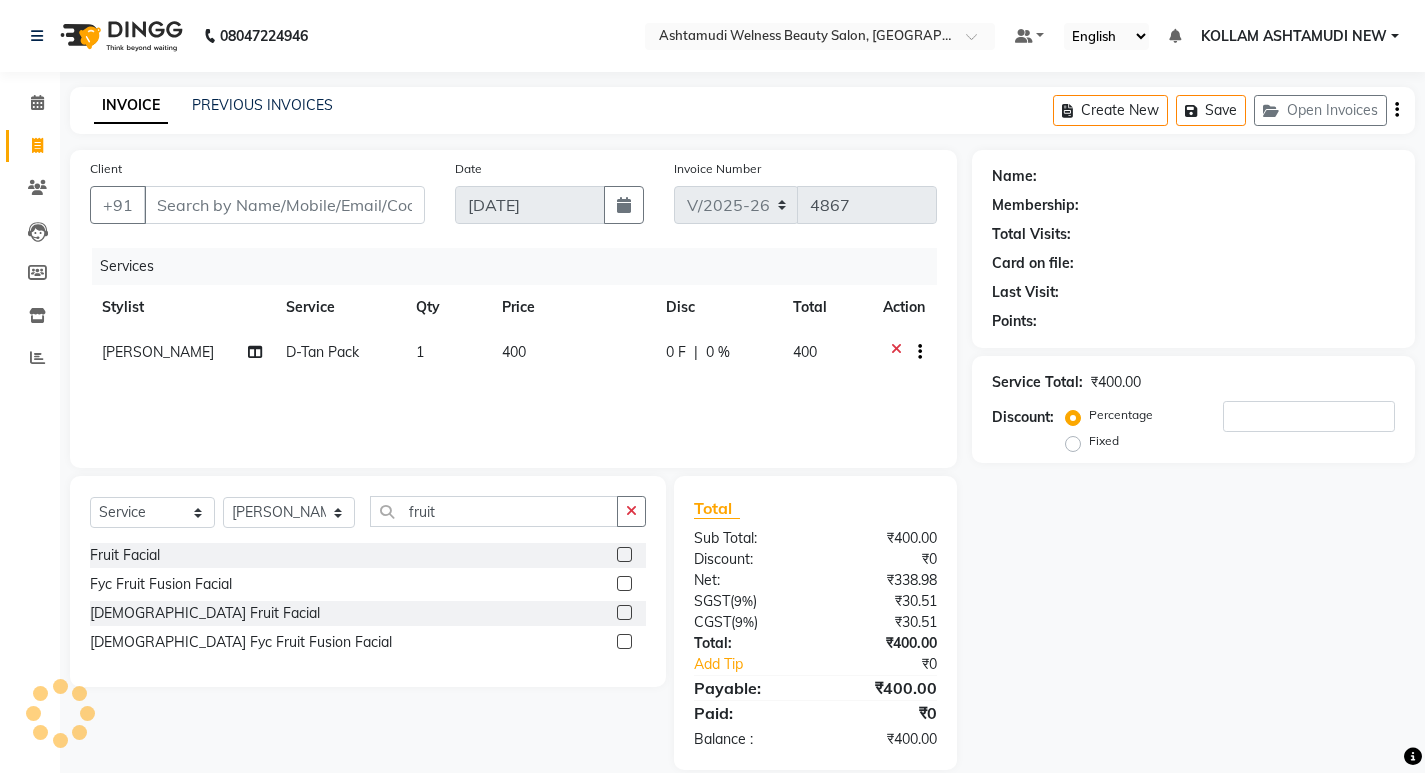 click 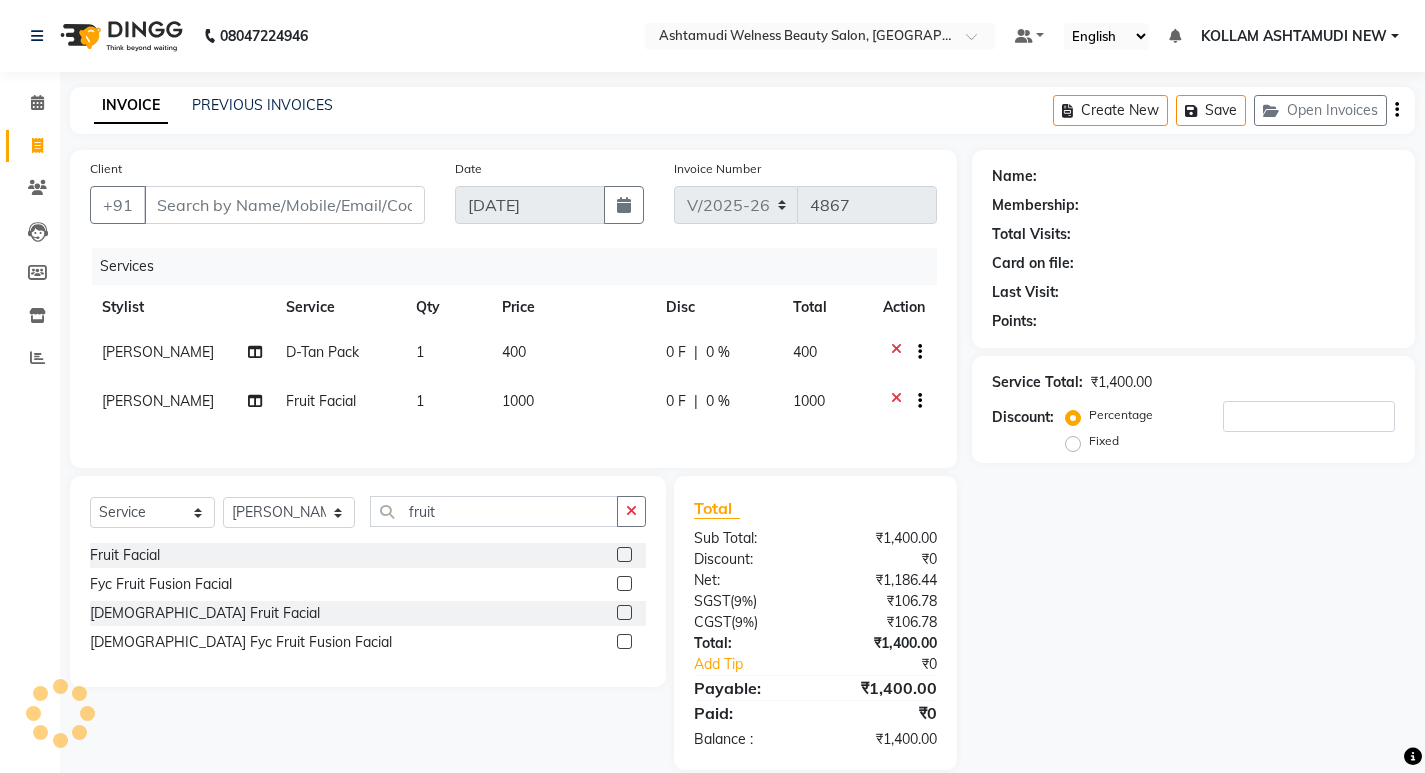 checkbox on "false" 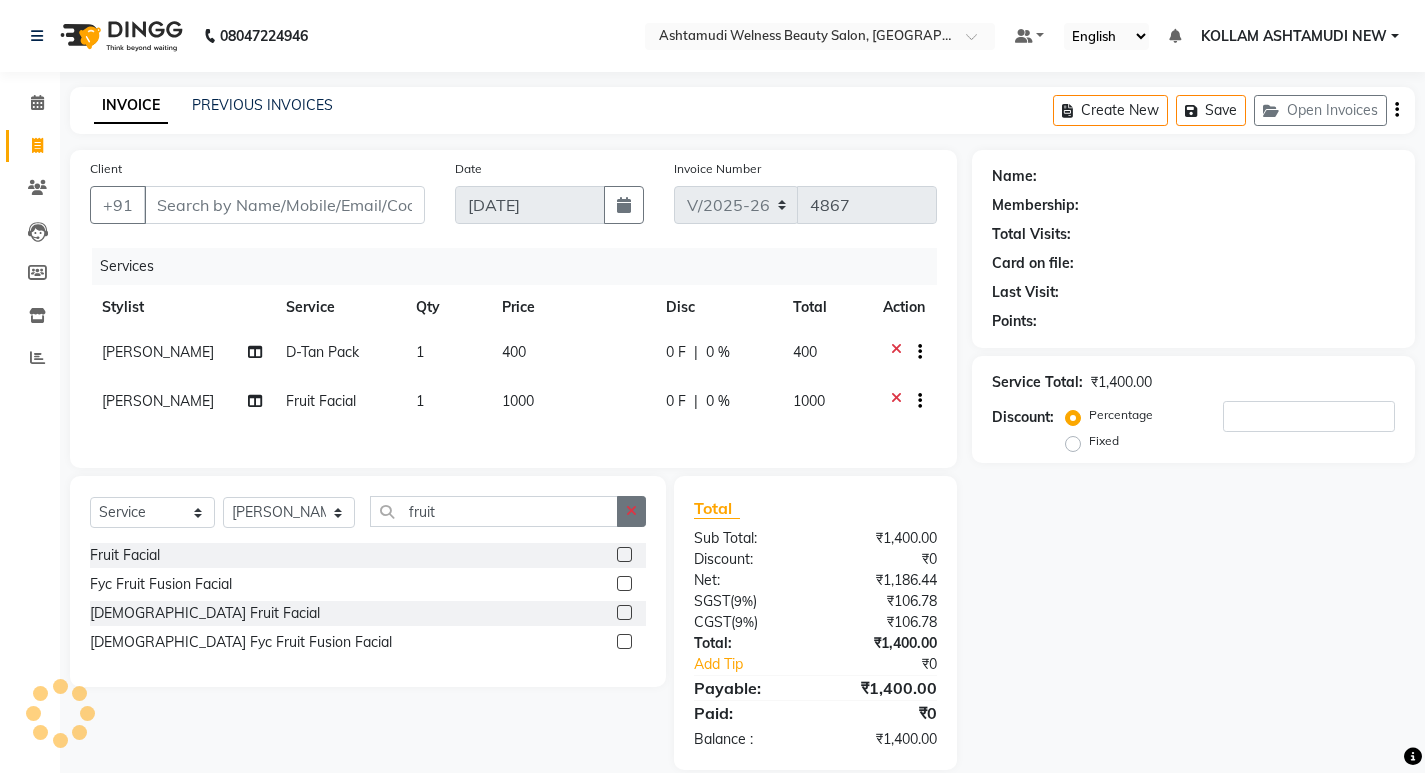 click 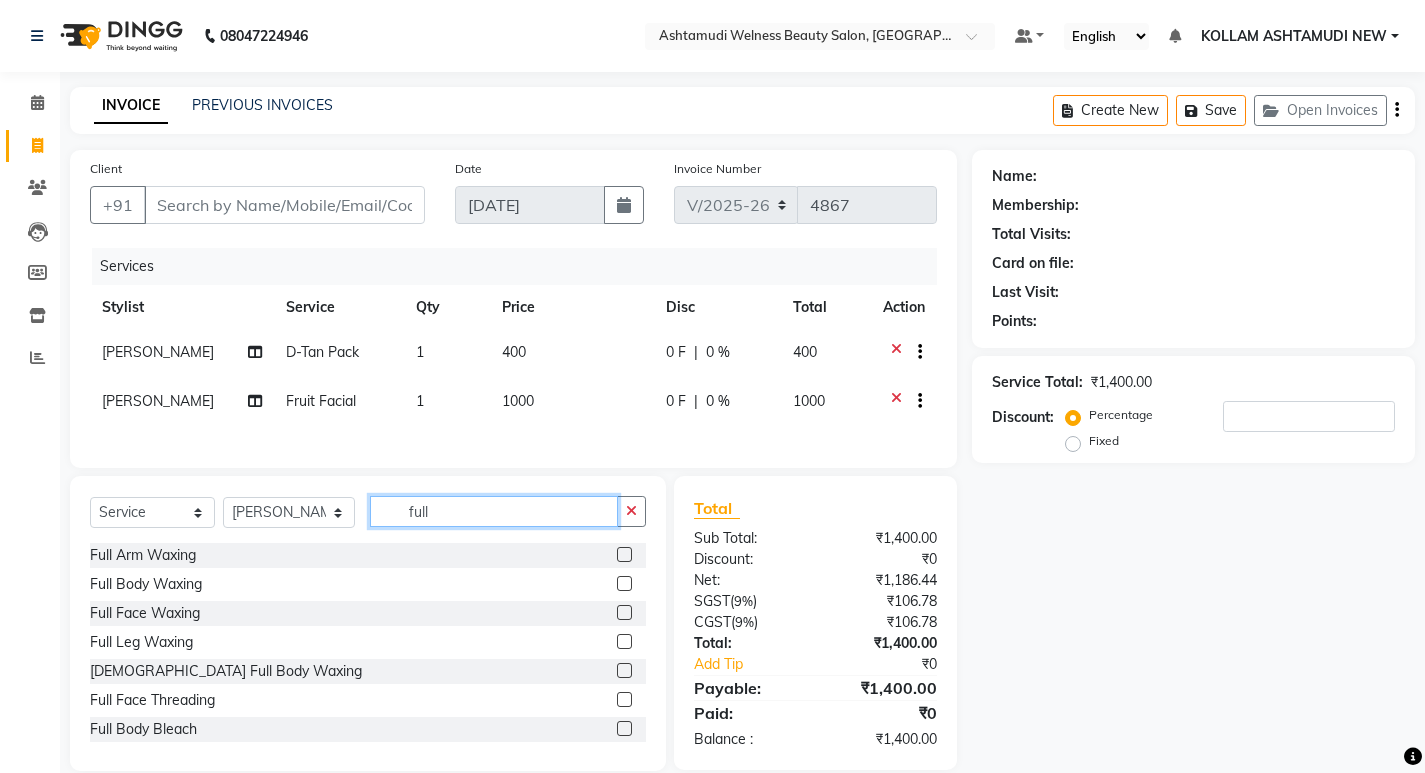 type on "full" 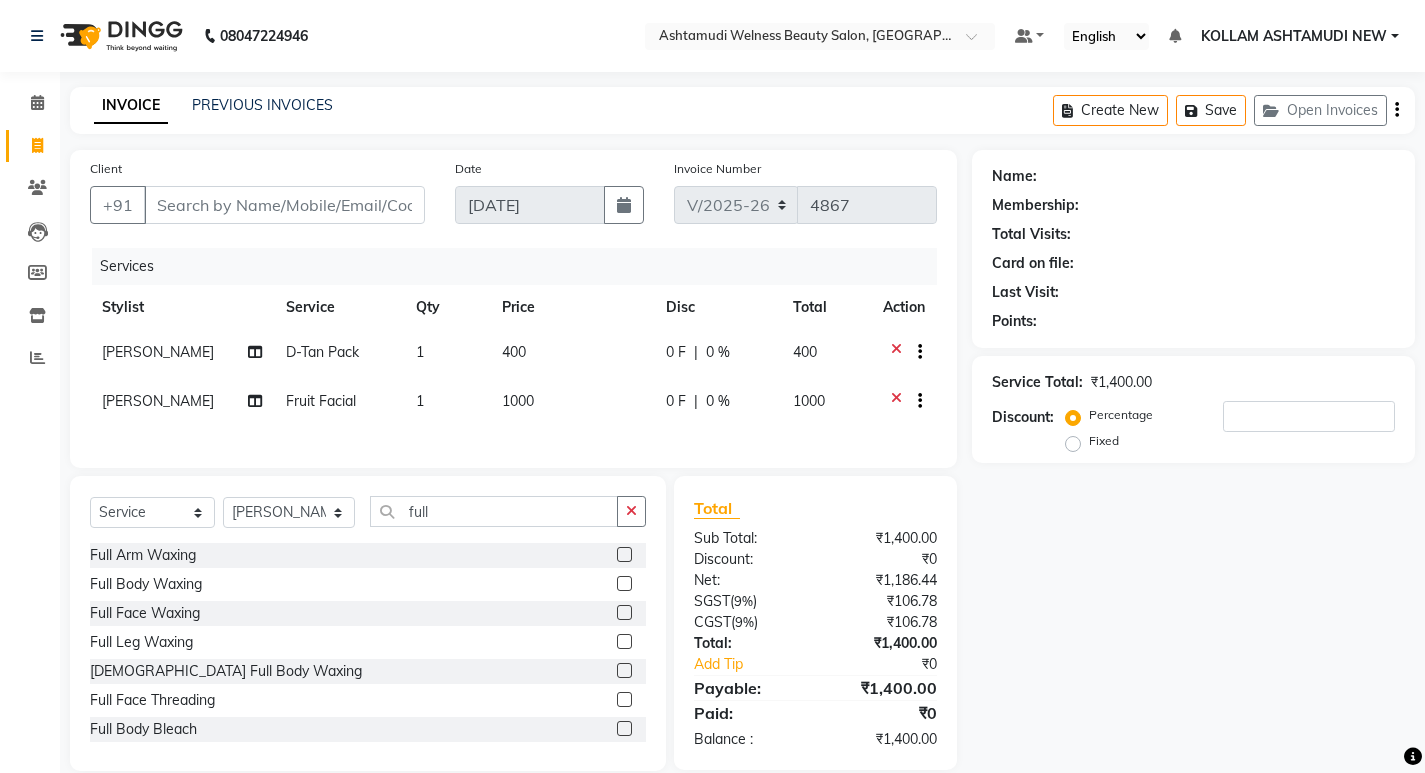 click 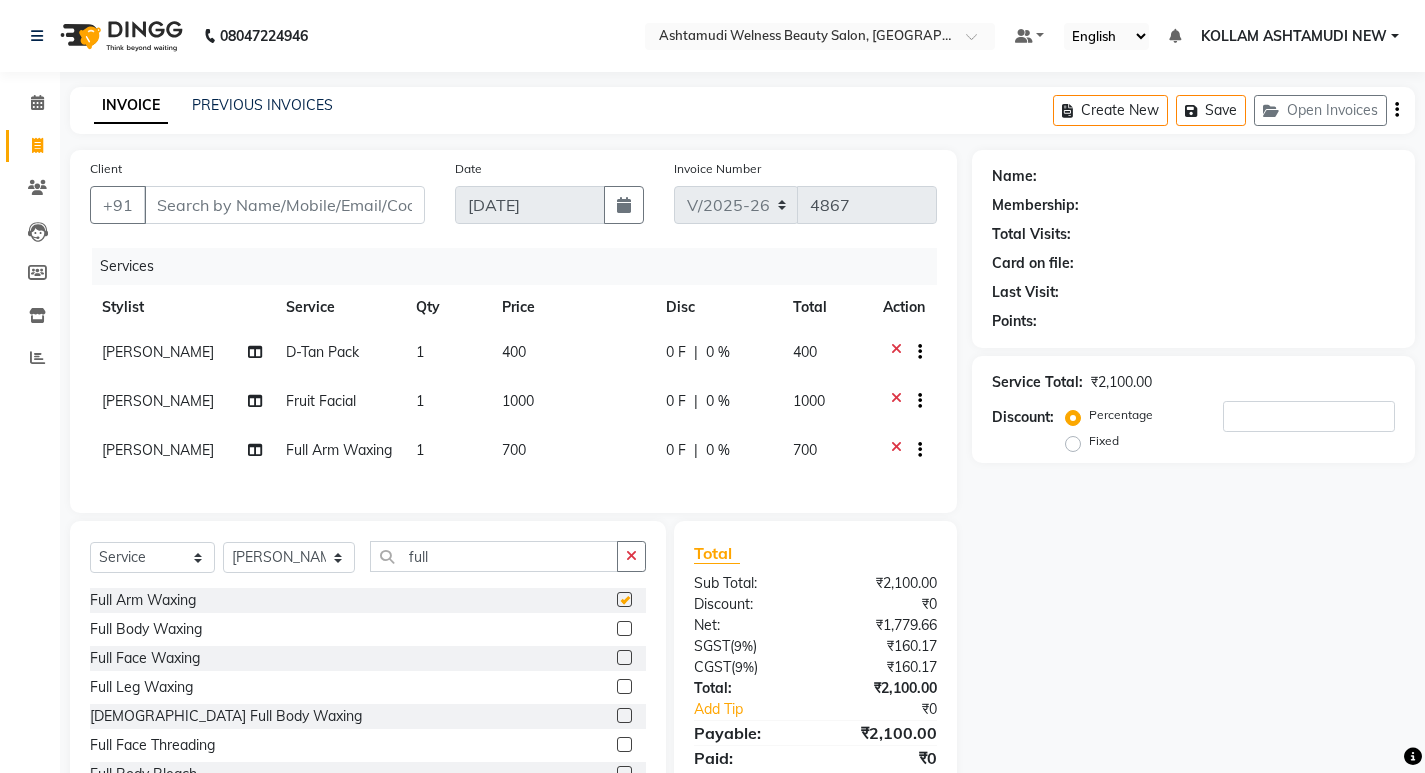 checkbox on "false" 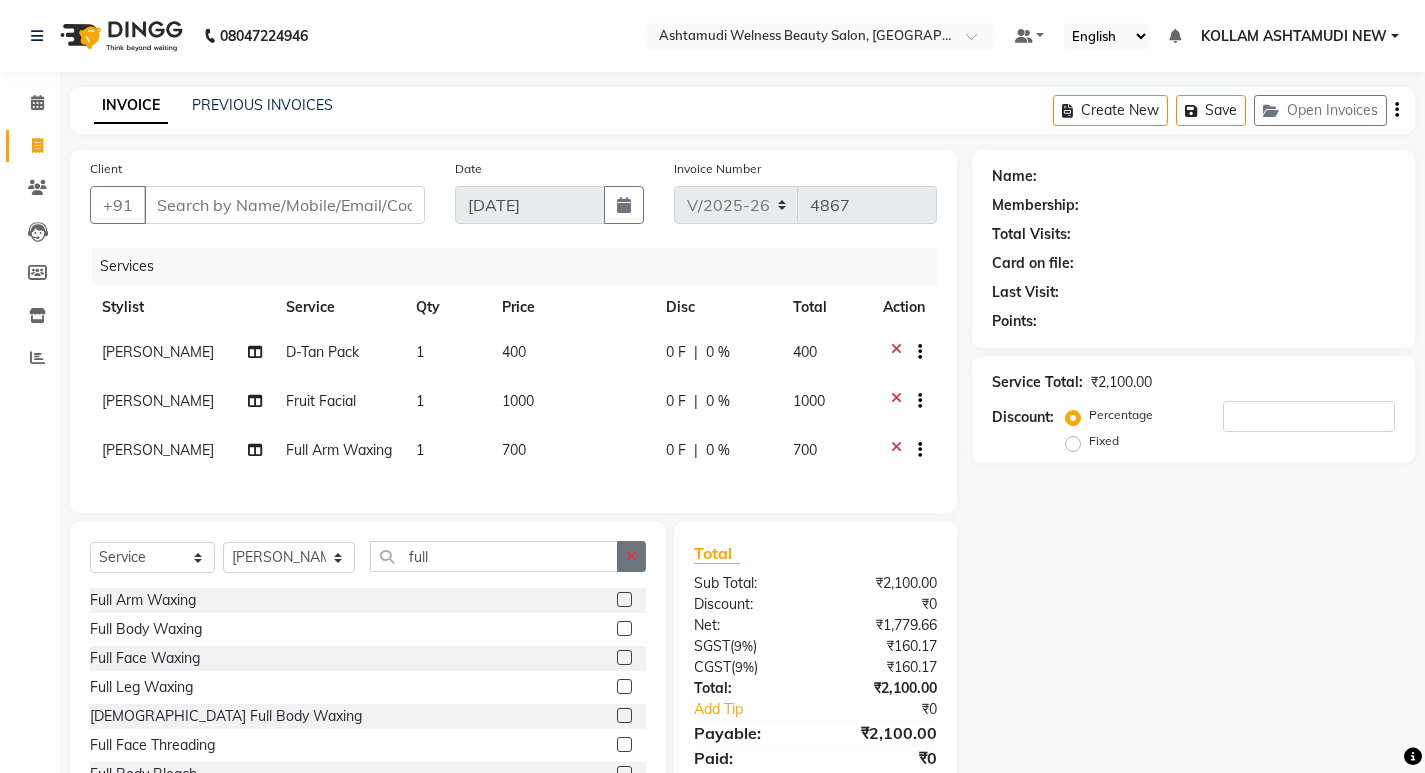 click 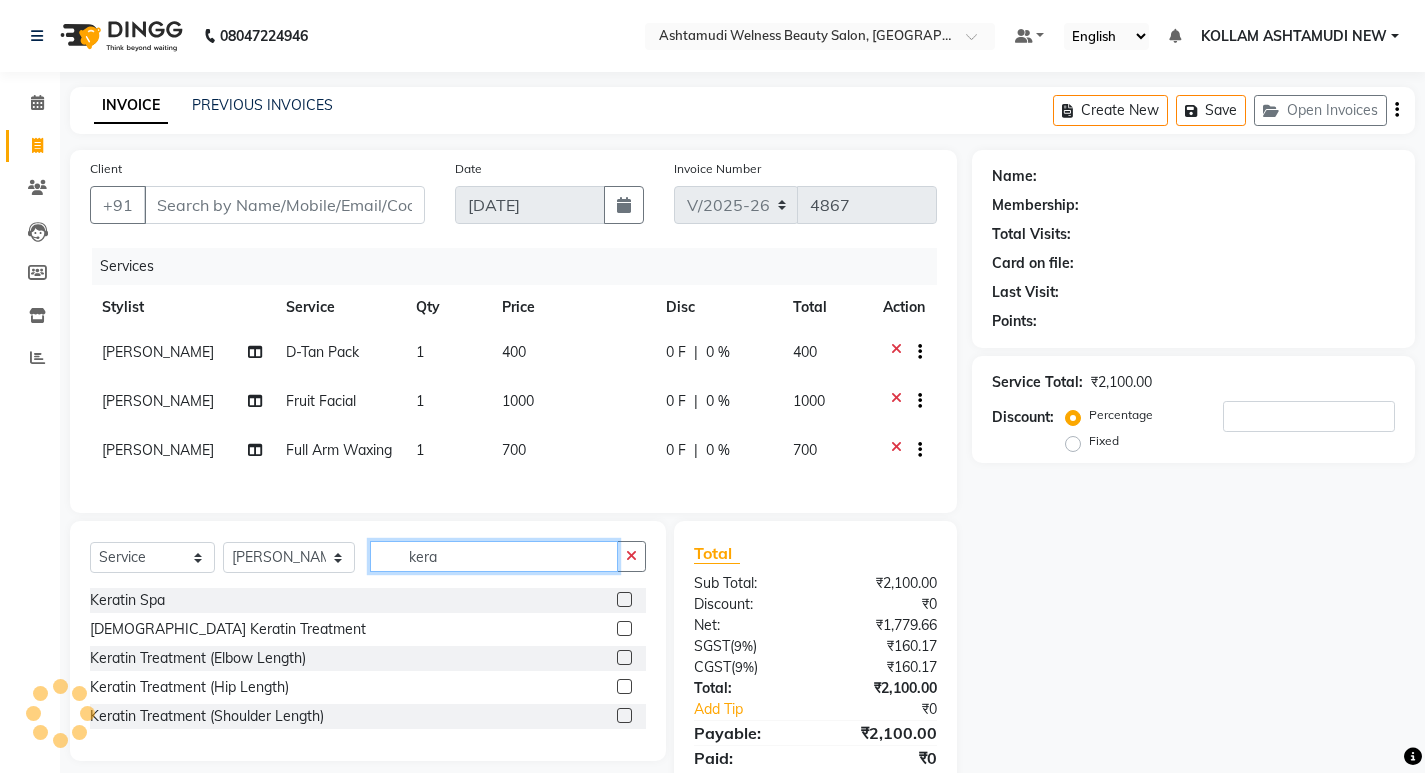 type on "kera" 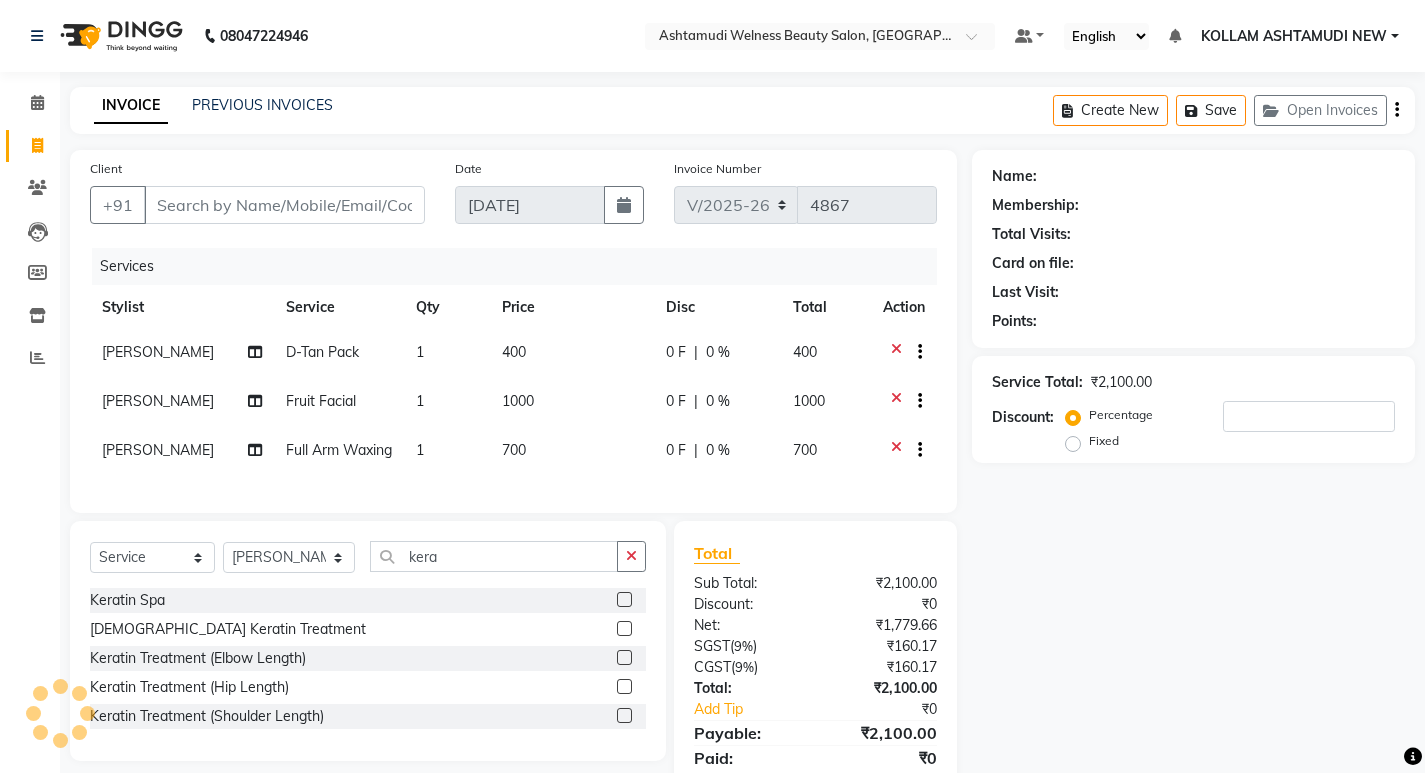 click 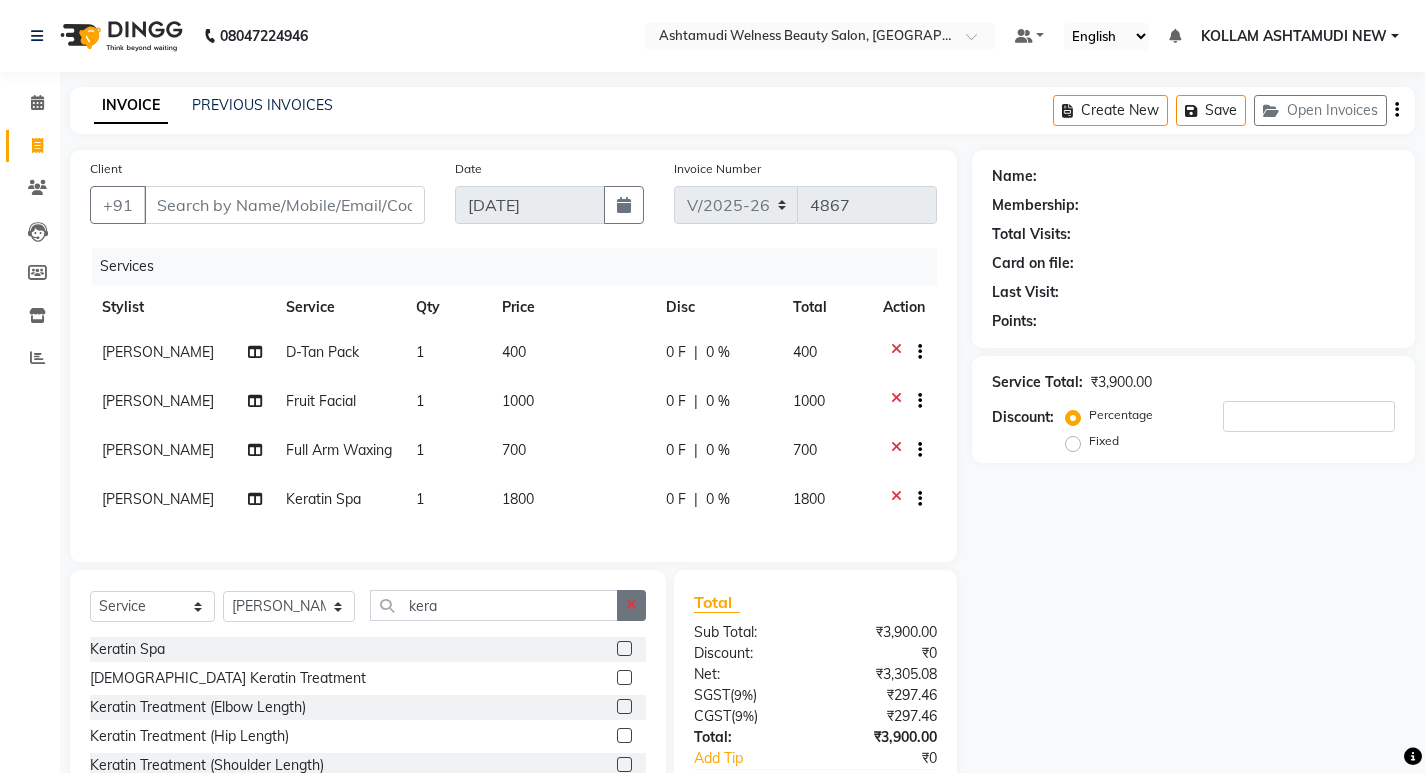 click 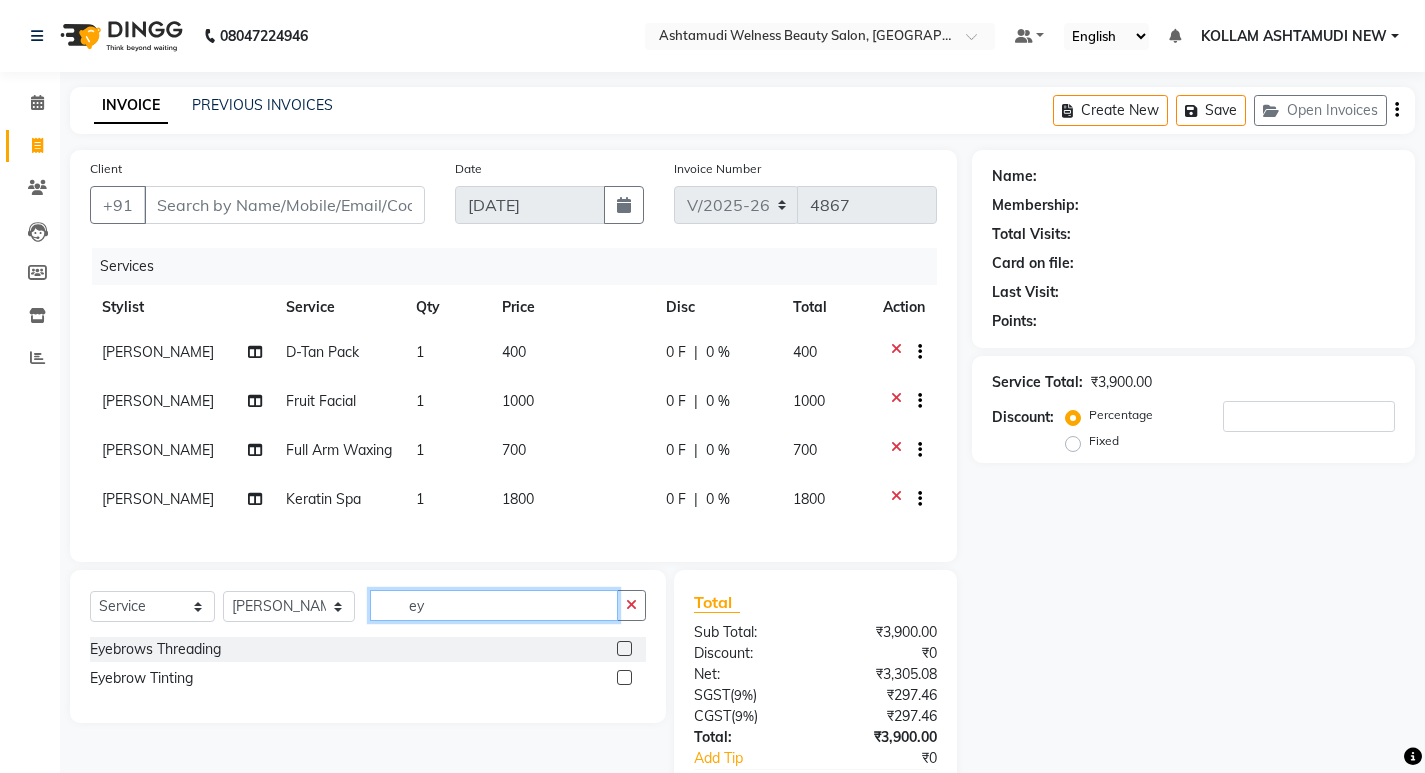 type 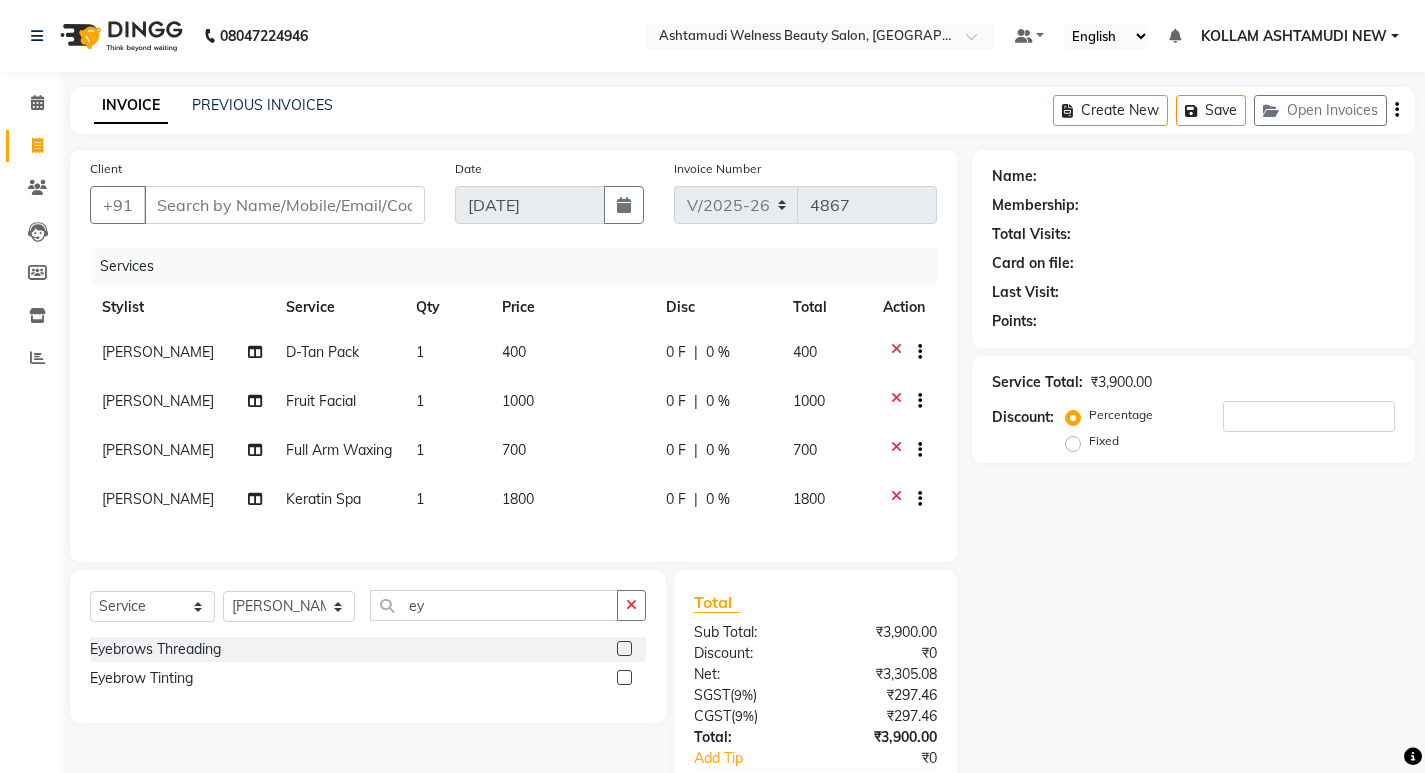 click 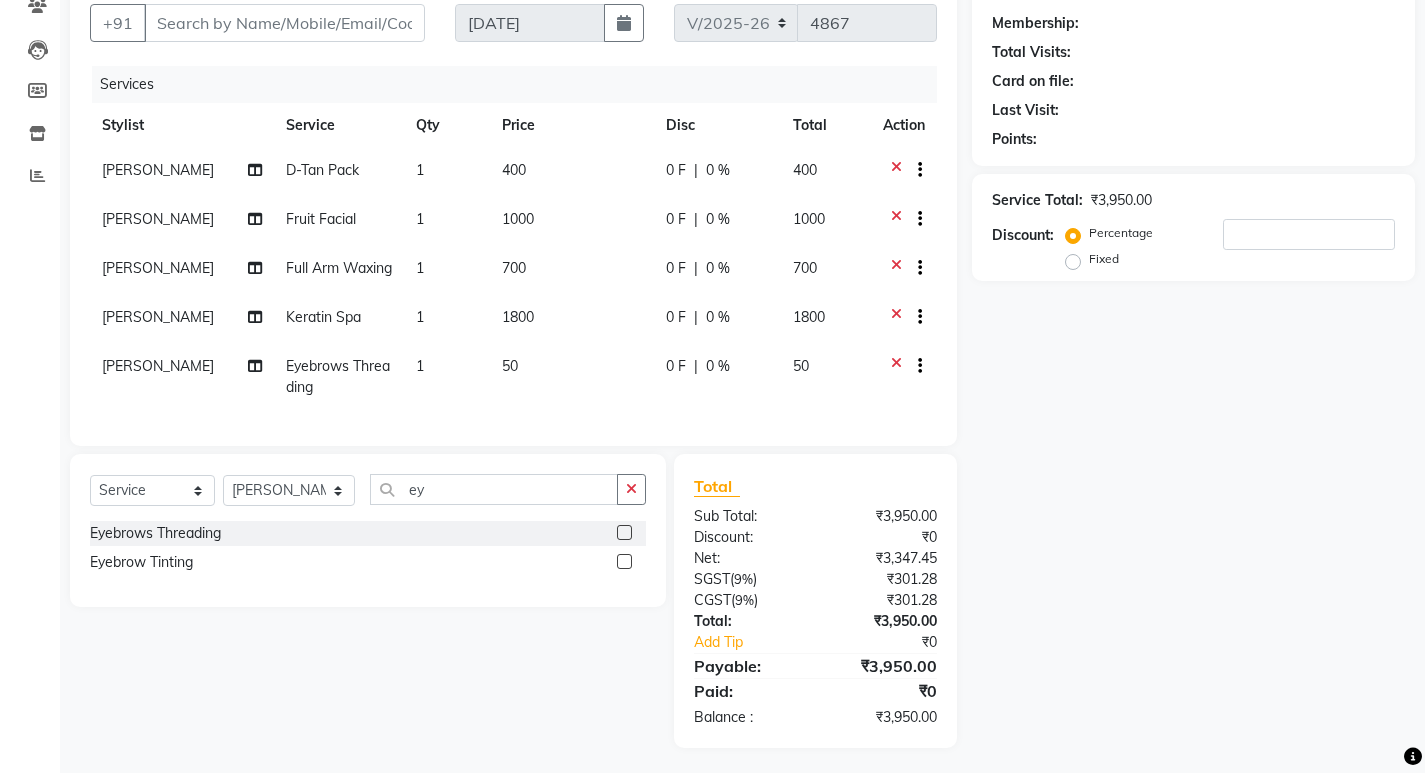 scroll, scrollTop: 202, scrollLeft: 0, axis: vertical 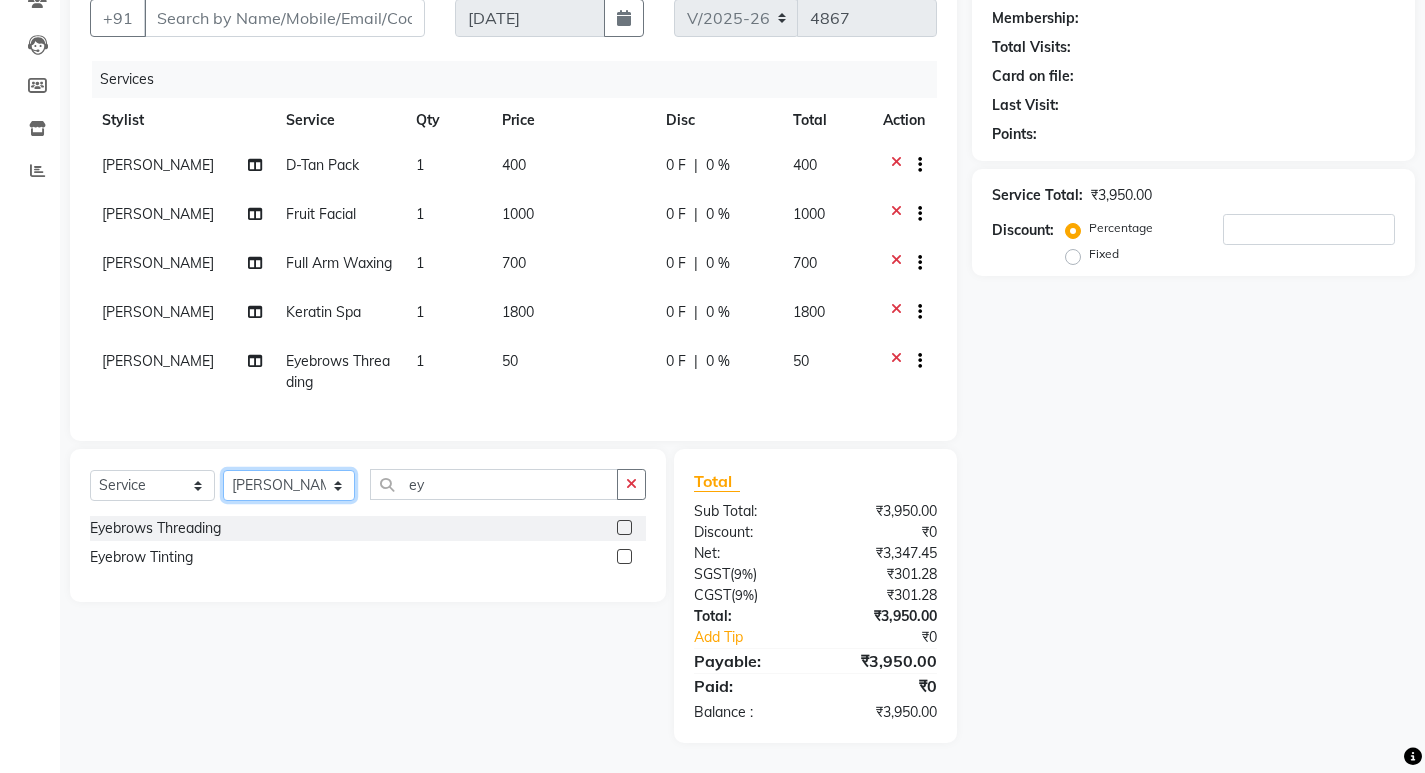 drag, startPoint x: 332, startPoint y: 486, endPoint x: 336, endPoint y: 476, distance: 10.770329 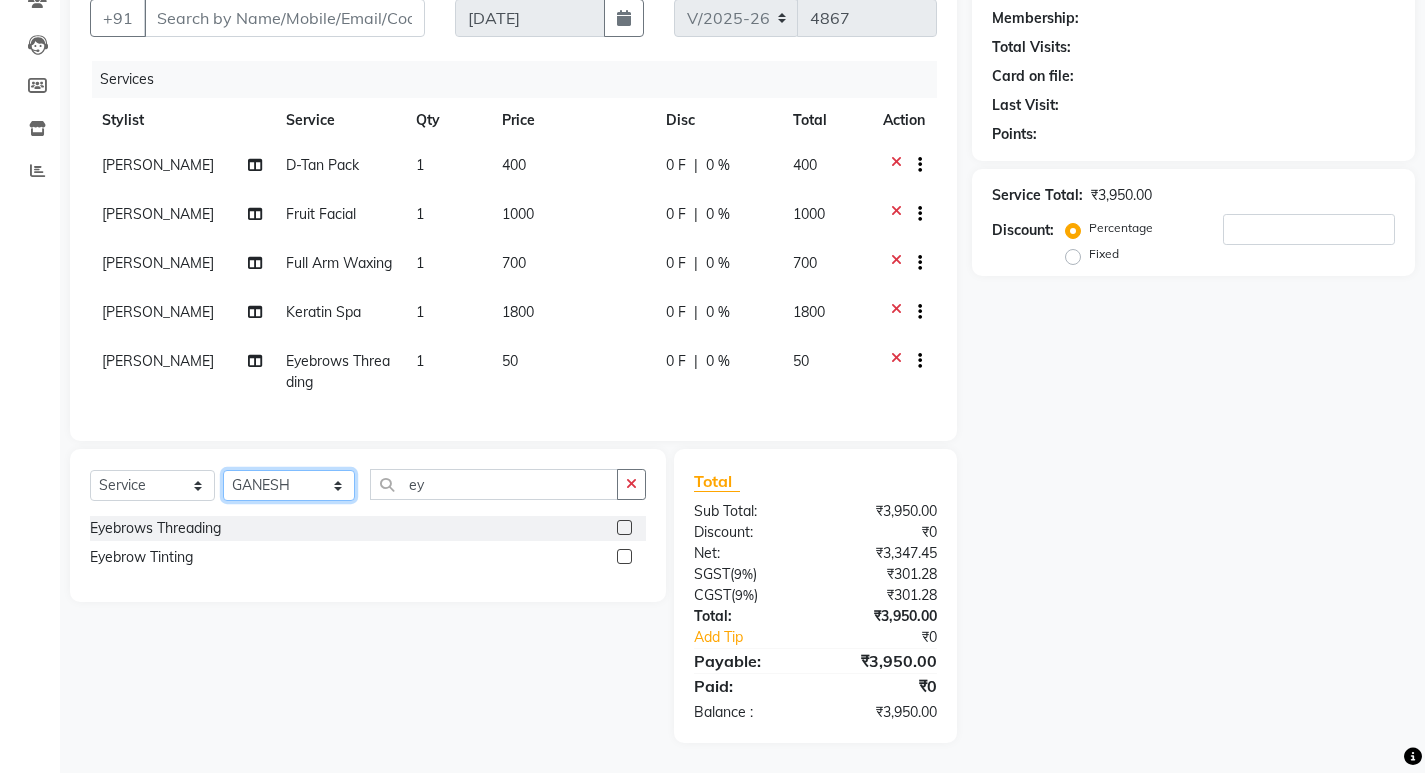 click on "Select Stylist [PERSON_NAME] Admin [PERSON_NAME]  [PERSON_NAME] [PERSON_NAME] [PERSON_NAME]  M [PERSON_NAME]  [PERSON_NAME]  P [PERSON_NAME] KOLLAM ASHTAMUDI NEW  [PERSON_NAME] [PERSON_NAME] [PERSON_NAME]  [PERSON_NAME] [PERSON_NAME] [PERSON_NAME] [PERSON_NAME] [PERSON_NAME] M [PERSON_NAME] SARIGA [PERSON_NAME] [PERSON_NAME] [PERSON_NAME] SIBI [PERSON_NAME] [PERSON_NAME] S" 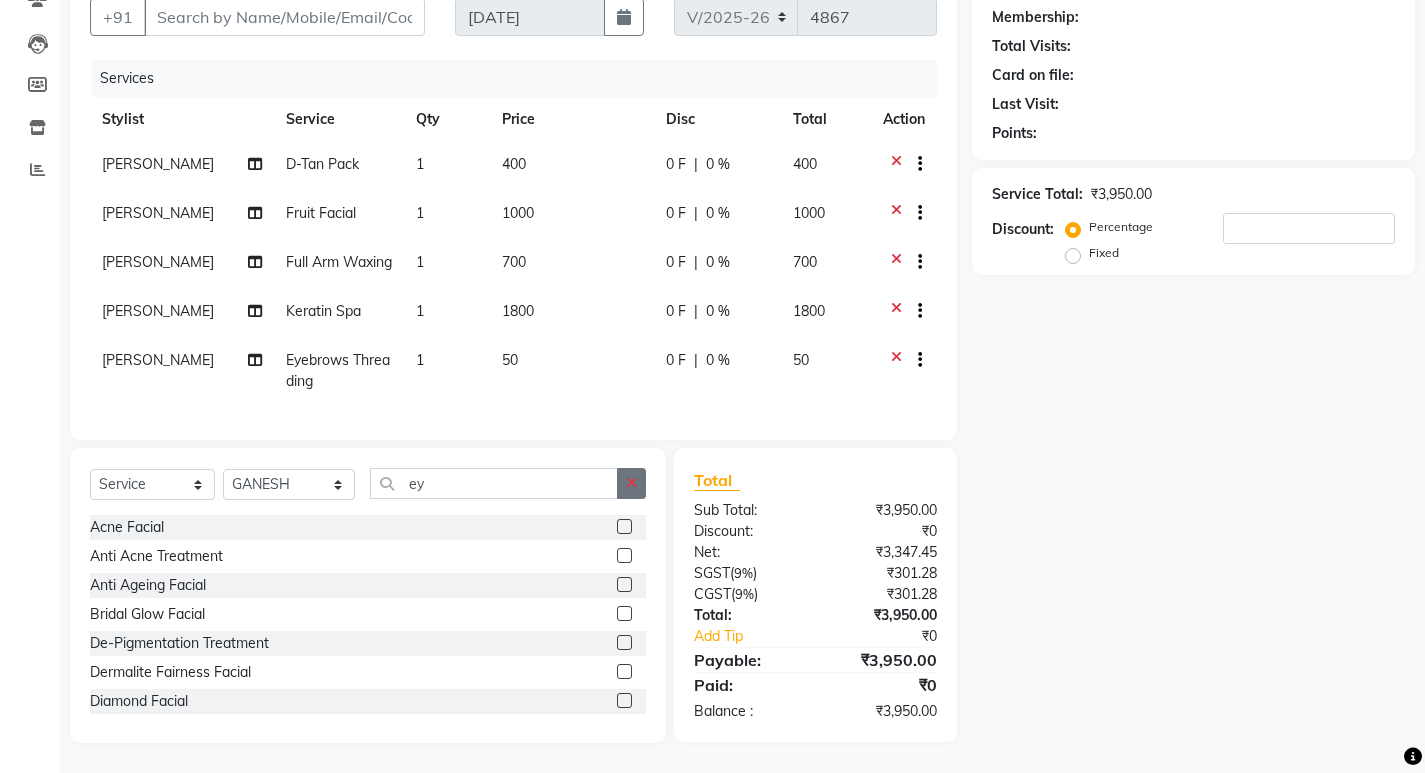 click 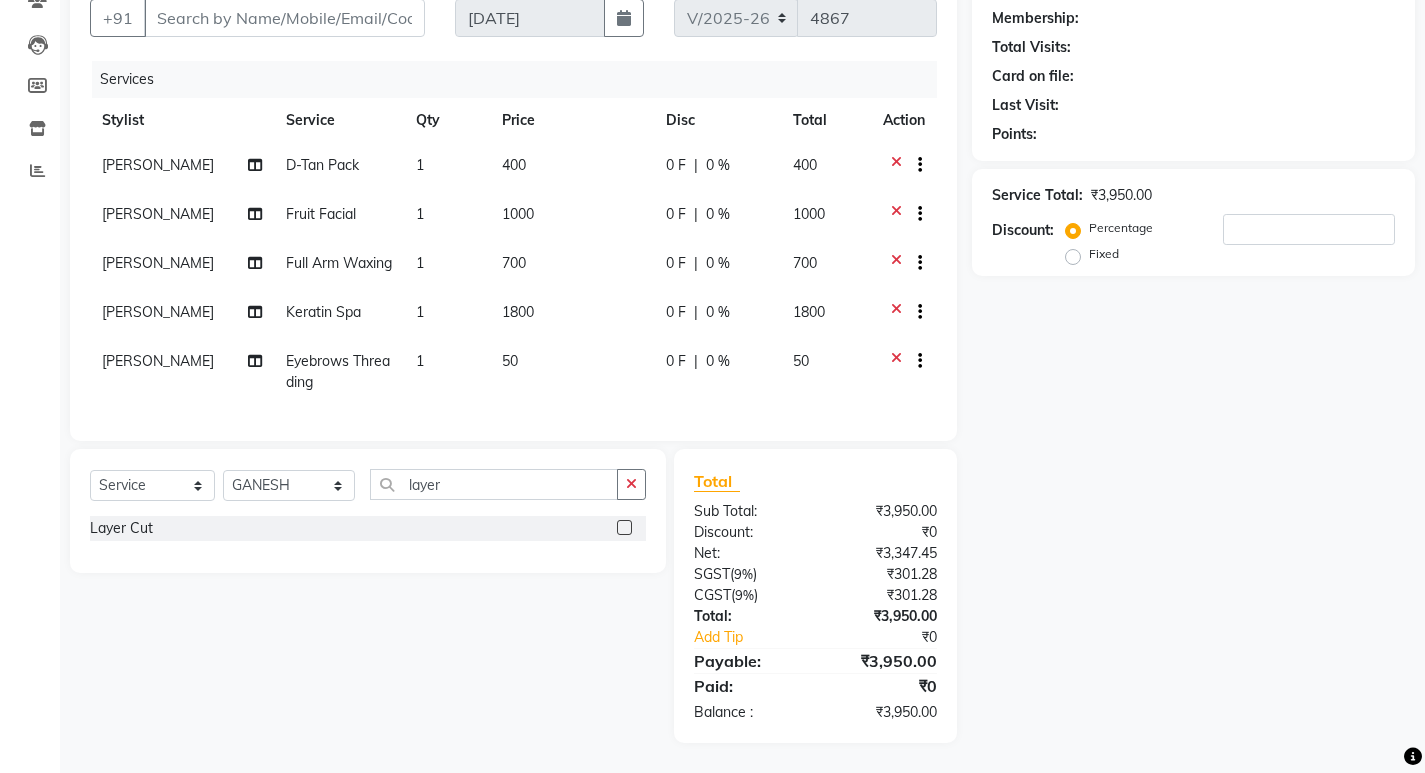 click 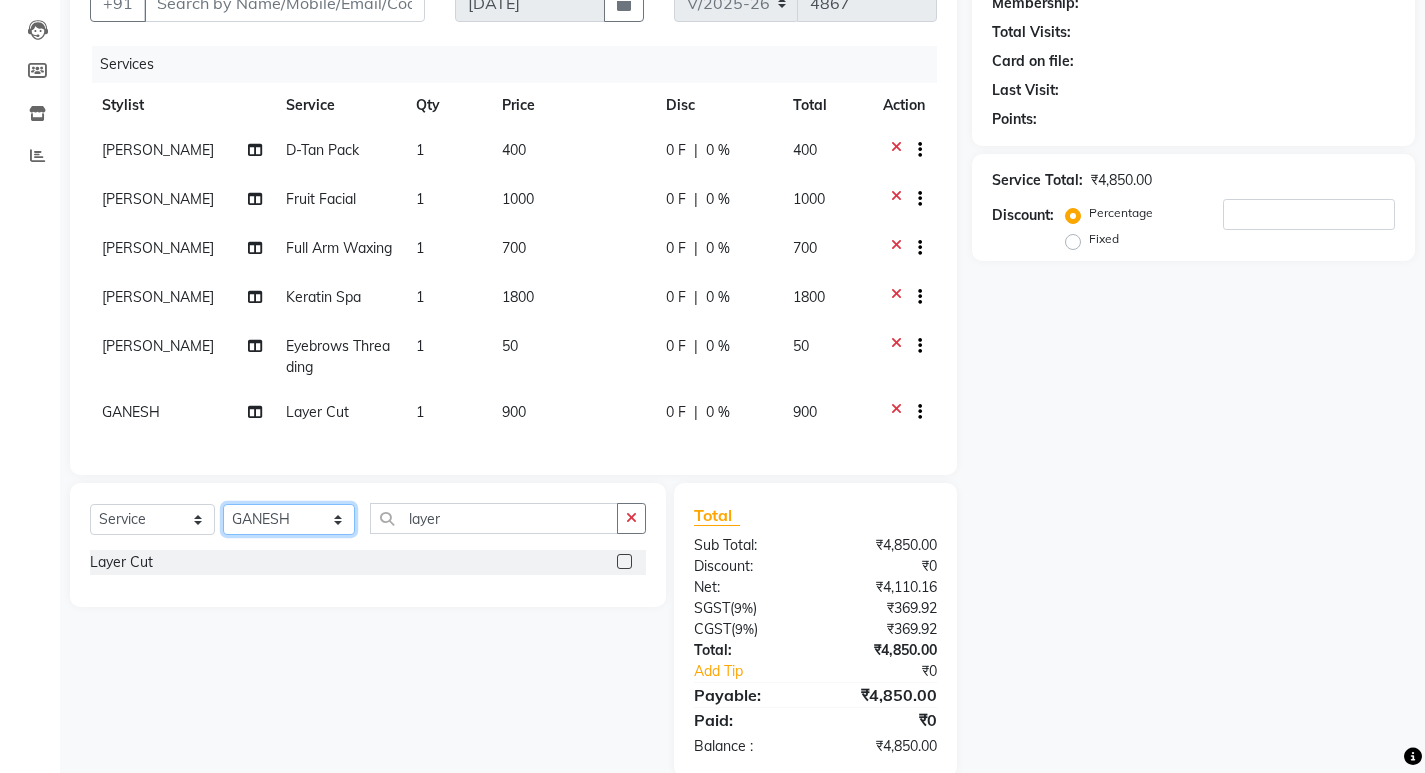 drag, startPoint x: 261, startPoint y: 545, endPoint x: 267, endPoint y: 536, distance: 10.816654 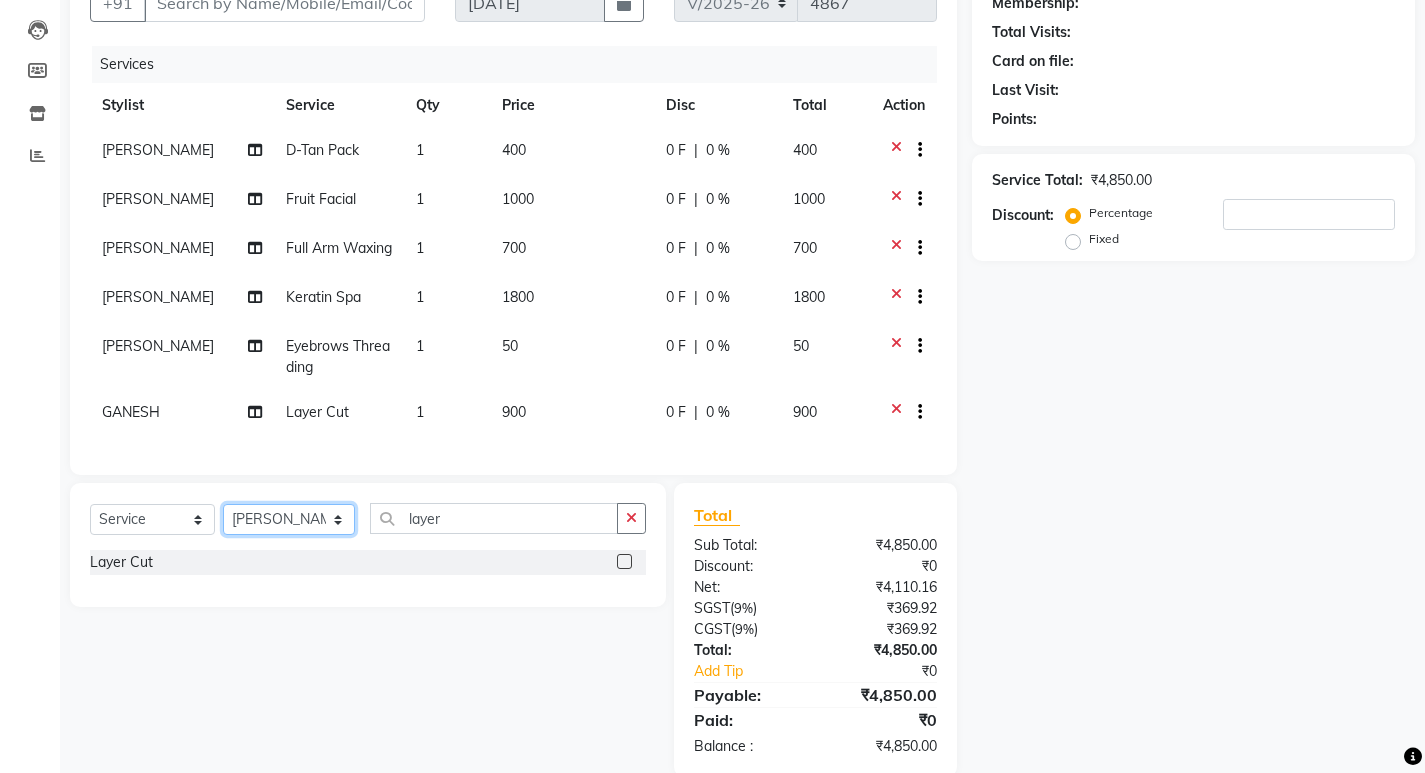 click on "Select Stylist [PERSON_NAME] Admin [PERSON_NAME]  [PERSON_NAME] [PERSON_NAME] [PERSON_NAME]  M [PERSON_NAME]  [PERSON_NAME]  P [PERSON_NAME] KOLLAM ASHTAMUDI NEW  [PERSON_NAME] [PERSON_NAME] [PERSON_NAME]  [PERSON_NAME] [PERSON_NAME] [PERSON_NAME] [PERSON_NAME] [PERSON_NAME] M [PERSON_NAME] SARIGA [PERSON_NAME] [PERSON_NAME] [PERSON_NAME] SIBI [PERSON_NAME] [PERSON_NAME] S" 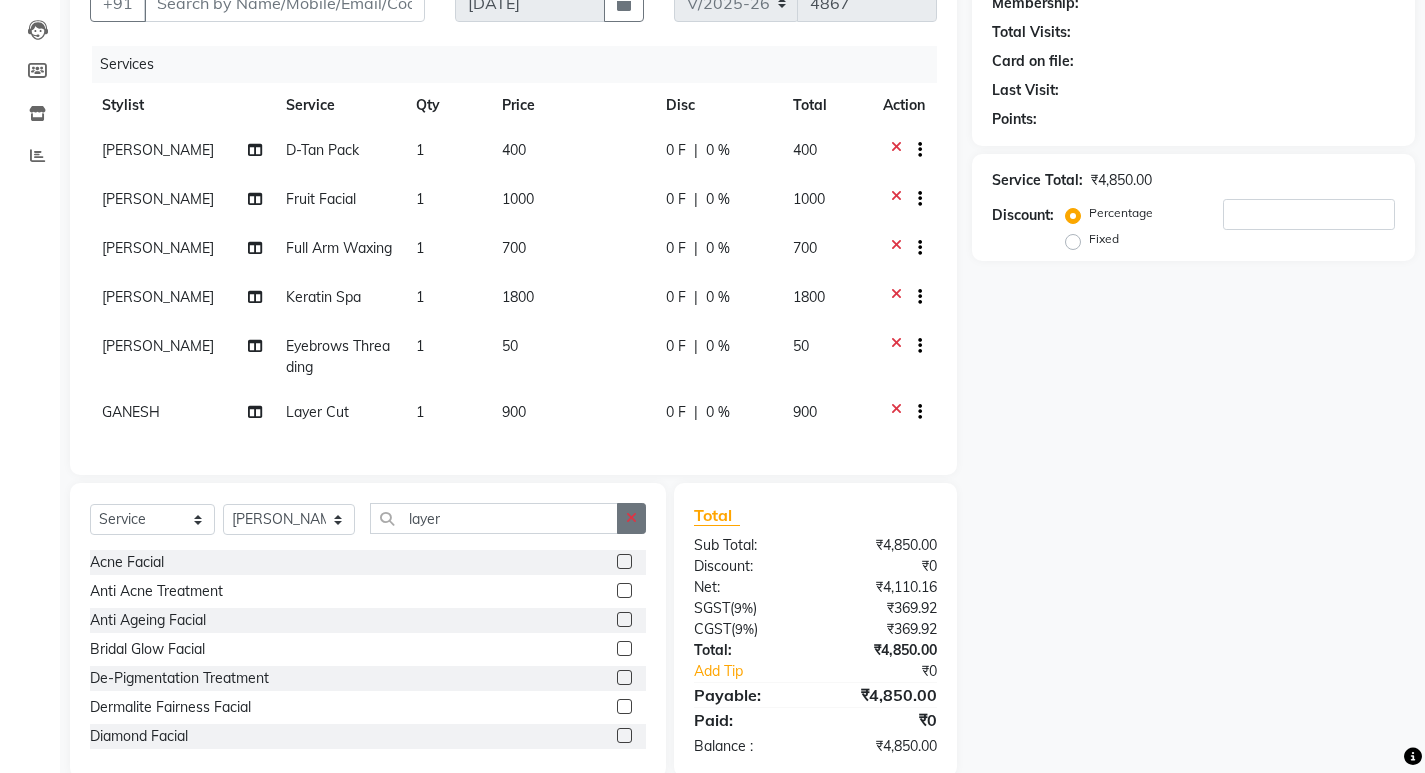 click 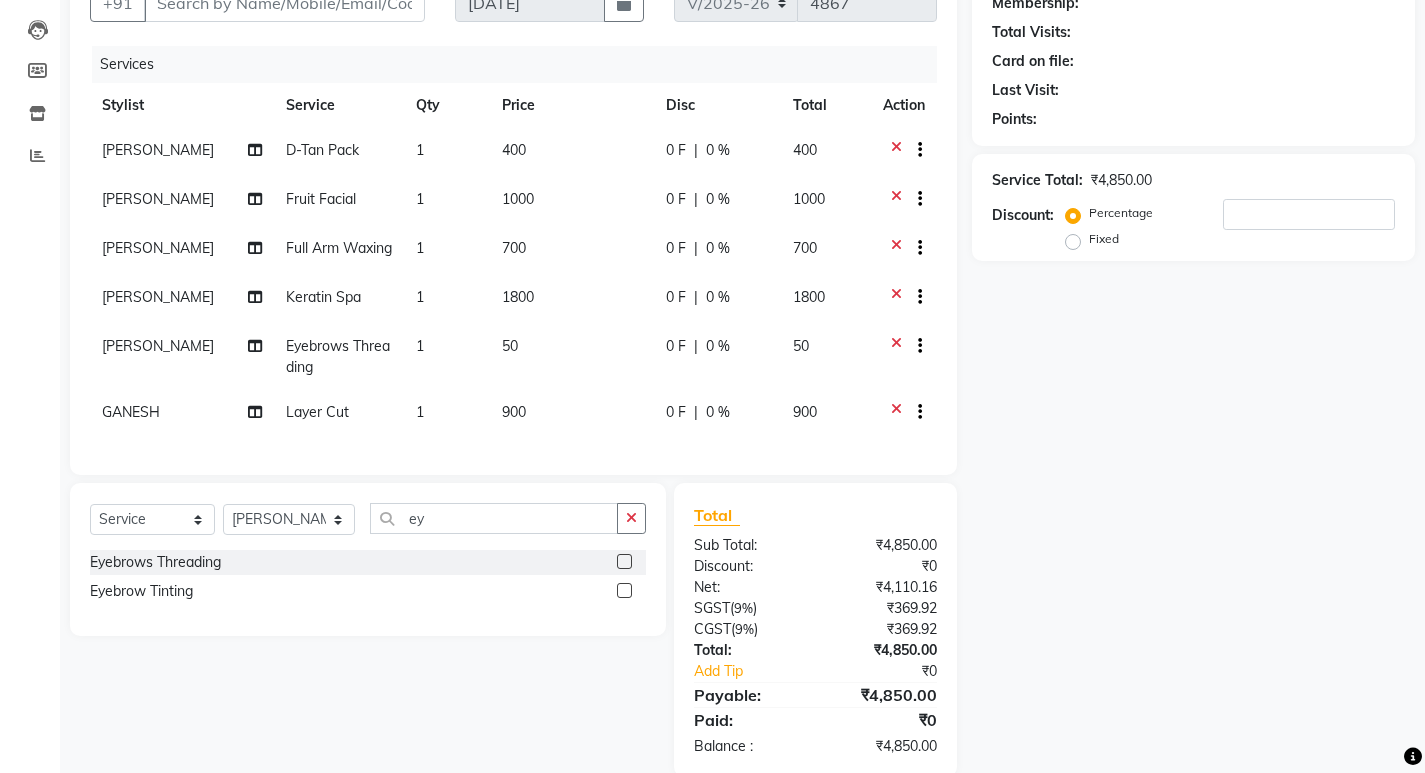 click 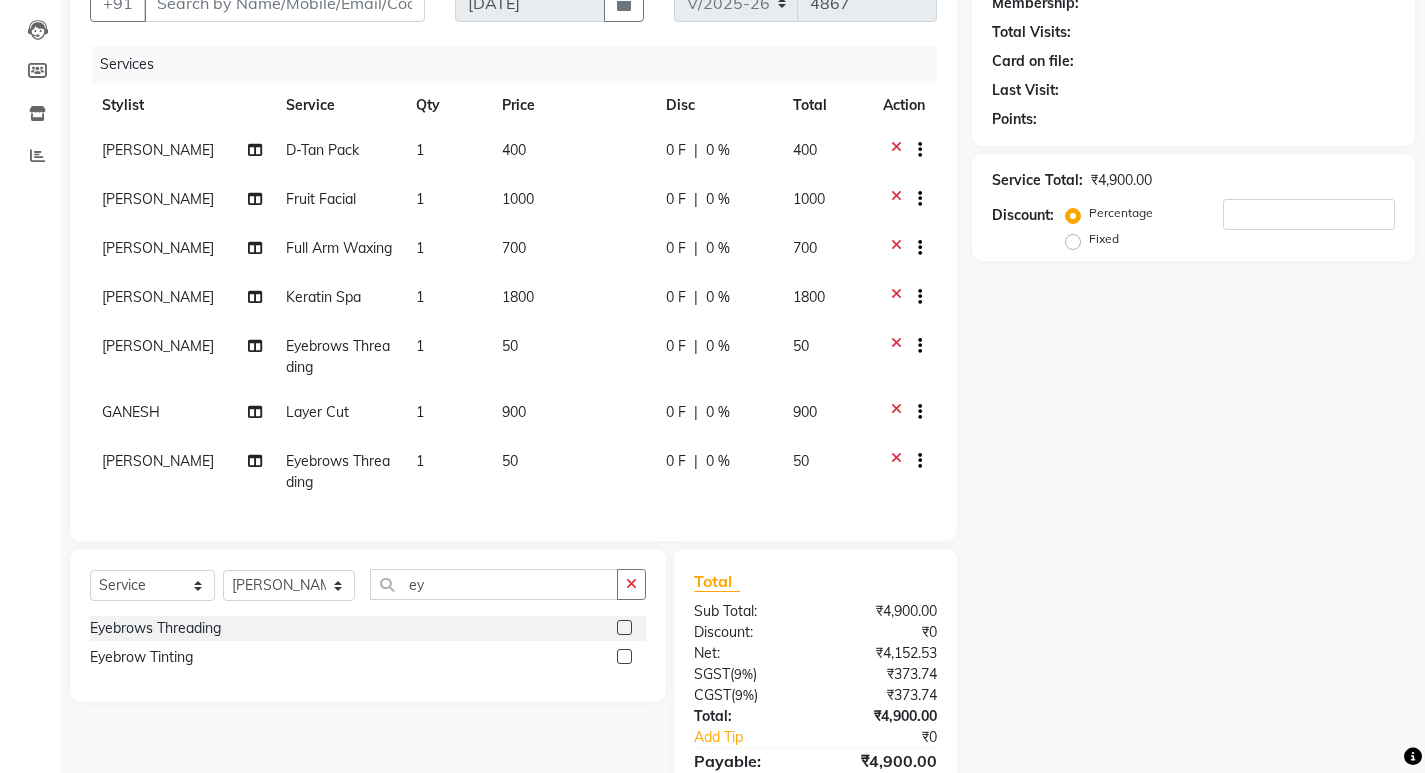scroll, scrollTop: 7, scrollLeft: 0, axis: vertical 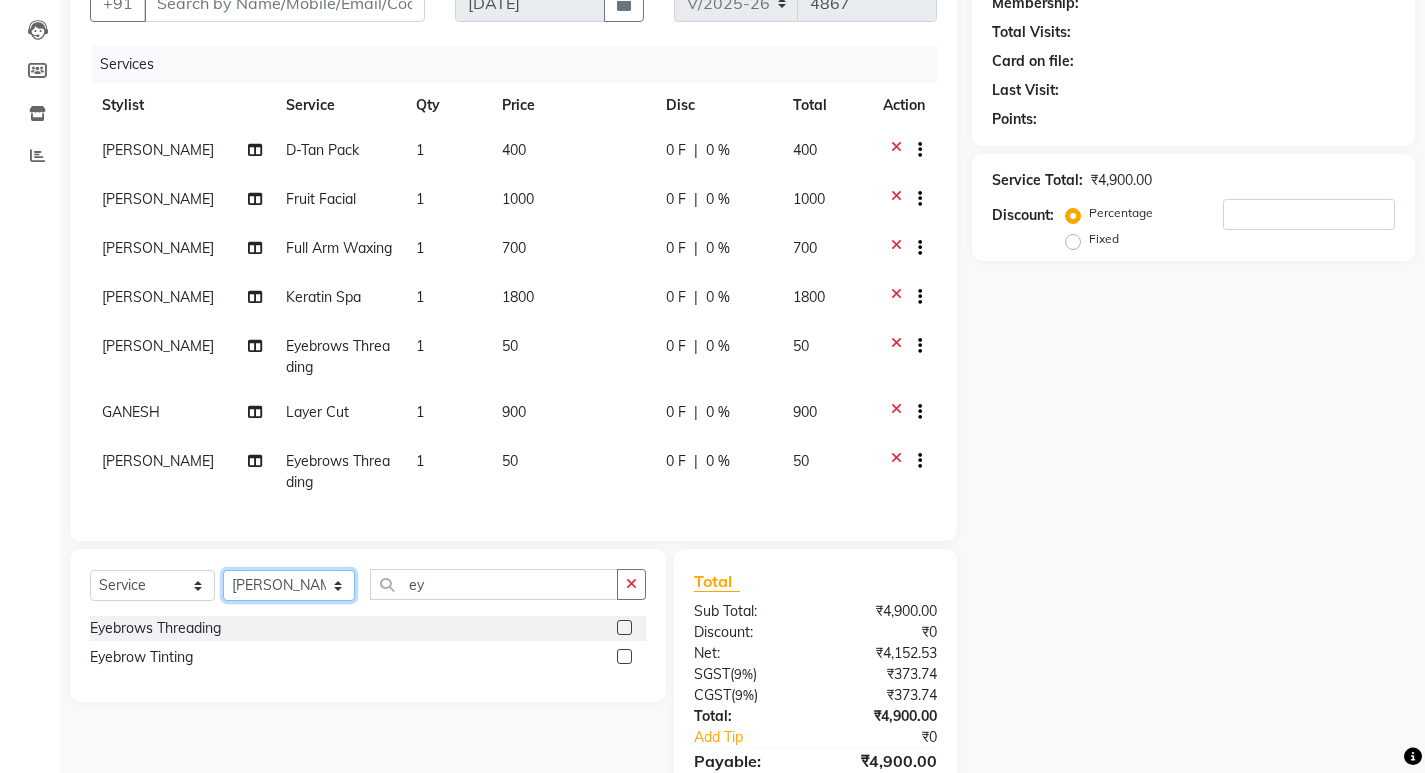 drag, startPoint x: 273, startPoint y: 613, endPoint x: 290, endPoint y: 601, distance: 20.808653 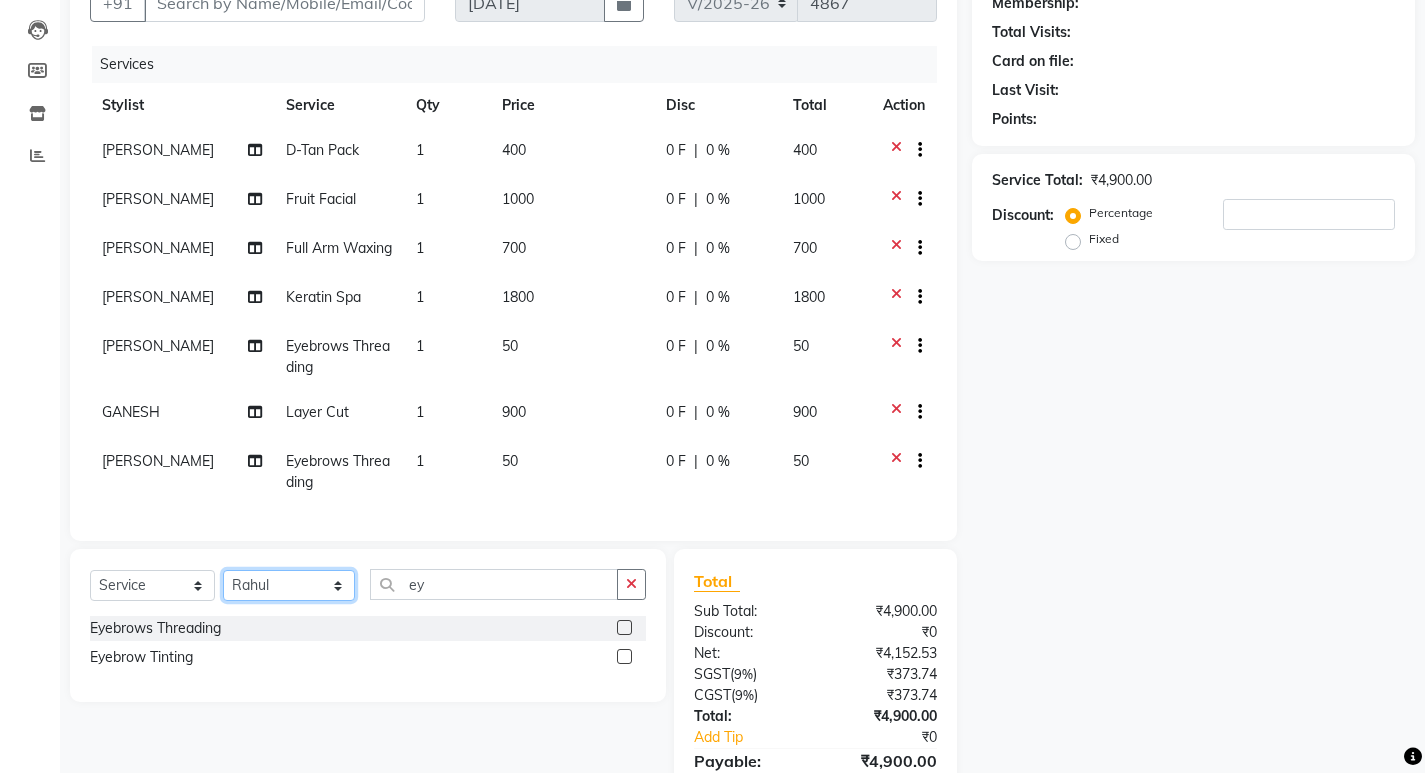 click on "Select Stylist [PERSON_NAME] Admin [PERSON_NAME]  [PERSON_NAME] [PERSON_NAME] [PERSON_NAME]  M [PERSON_NAME]  [PERSON_NAME]  P [PERSON_NAME] KOLLAM ASHTAMUDI NEW  [PERSON_NAME] [PERSON_NAME] [PERSON_NAME]  [PERSON_NAME] [PERSON_NAME] [PERSON_NAME] [PERSON_NAME] [PERSON_NAME] M [PERSON_NAME] SARIGA [PERSON_NAME] [PERSON_NAME] [PERSON_NAME] SIBI [PERSON_NAME] [PERSON_NAME] S" 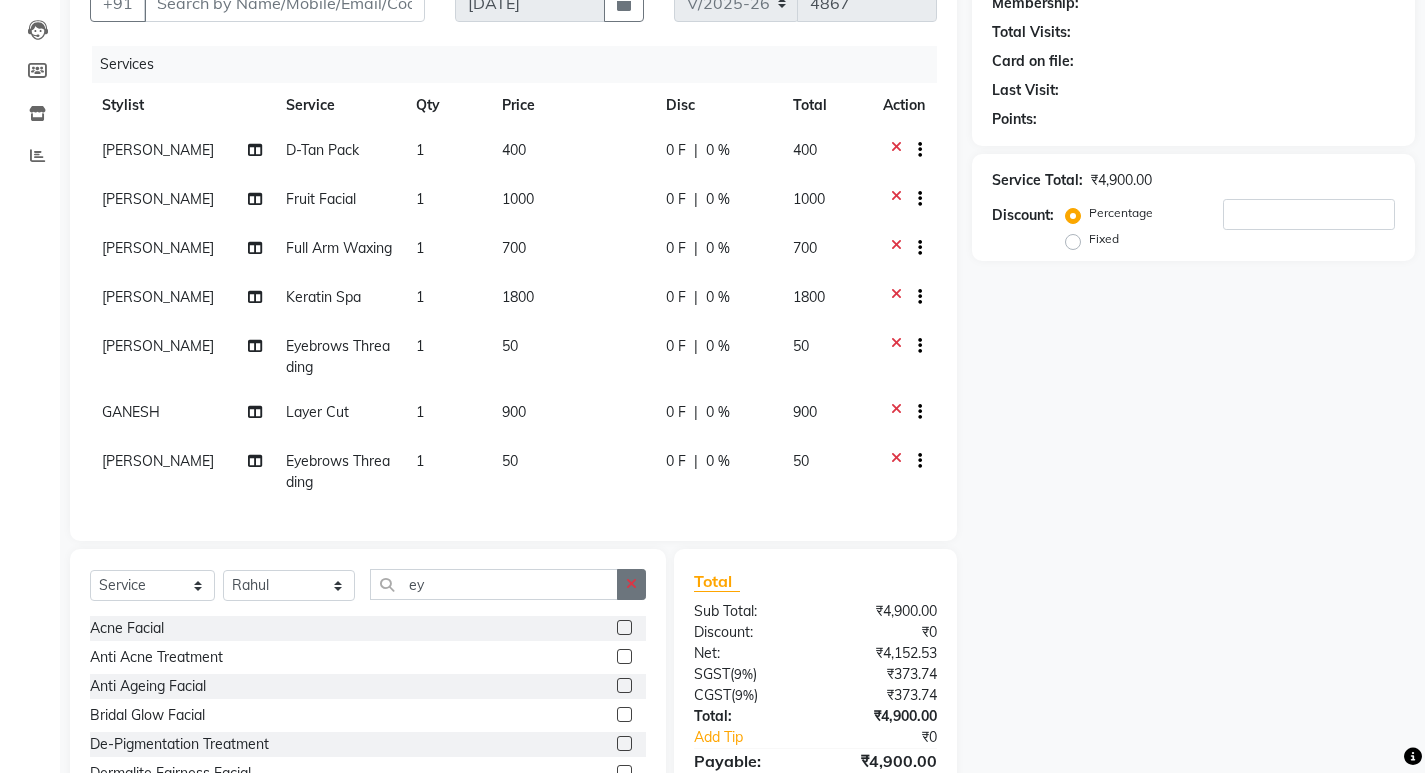 click 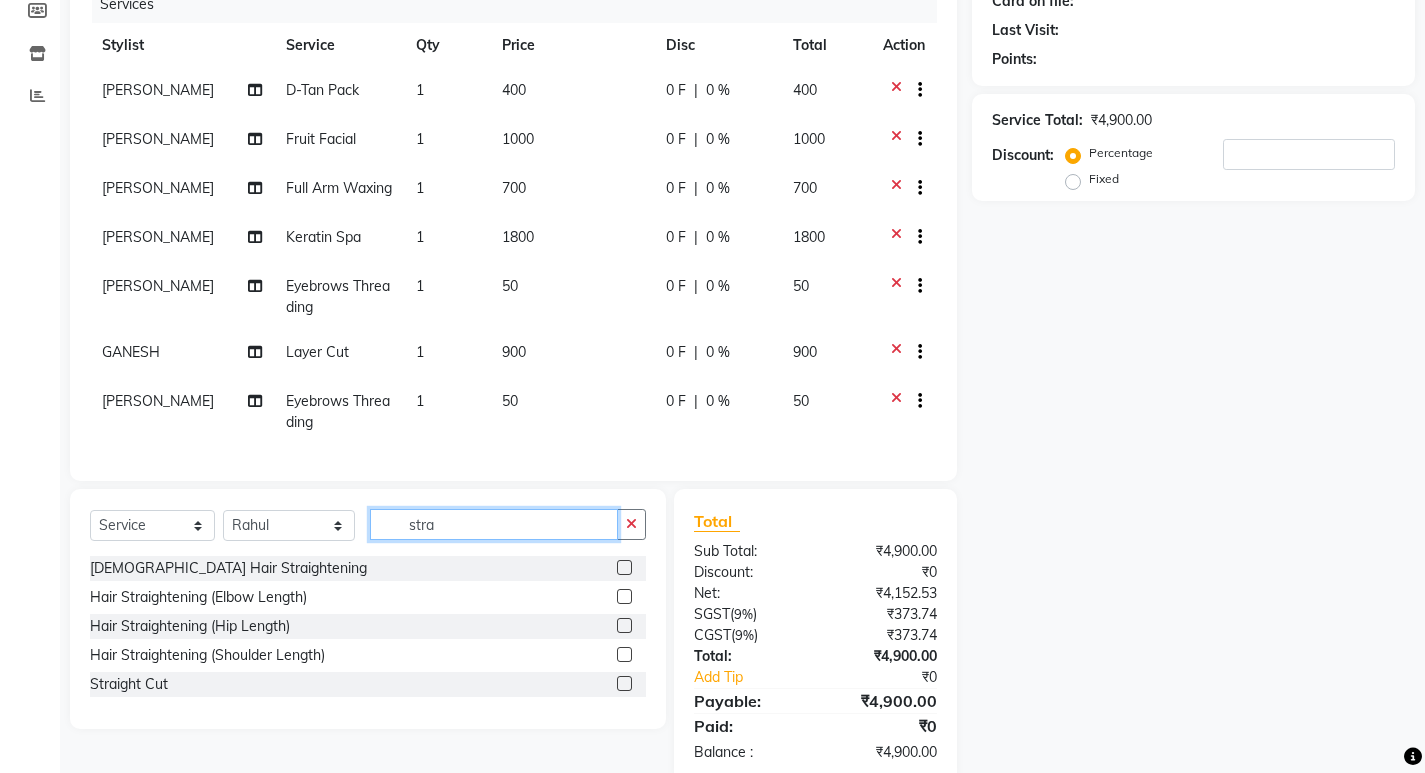 scroll, scrollTop: 327, scrollLeft: 0, axis: vertical 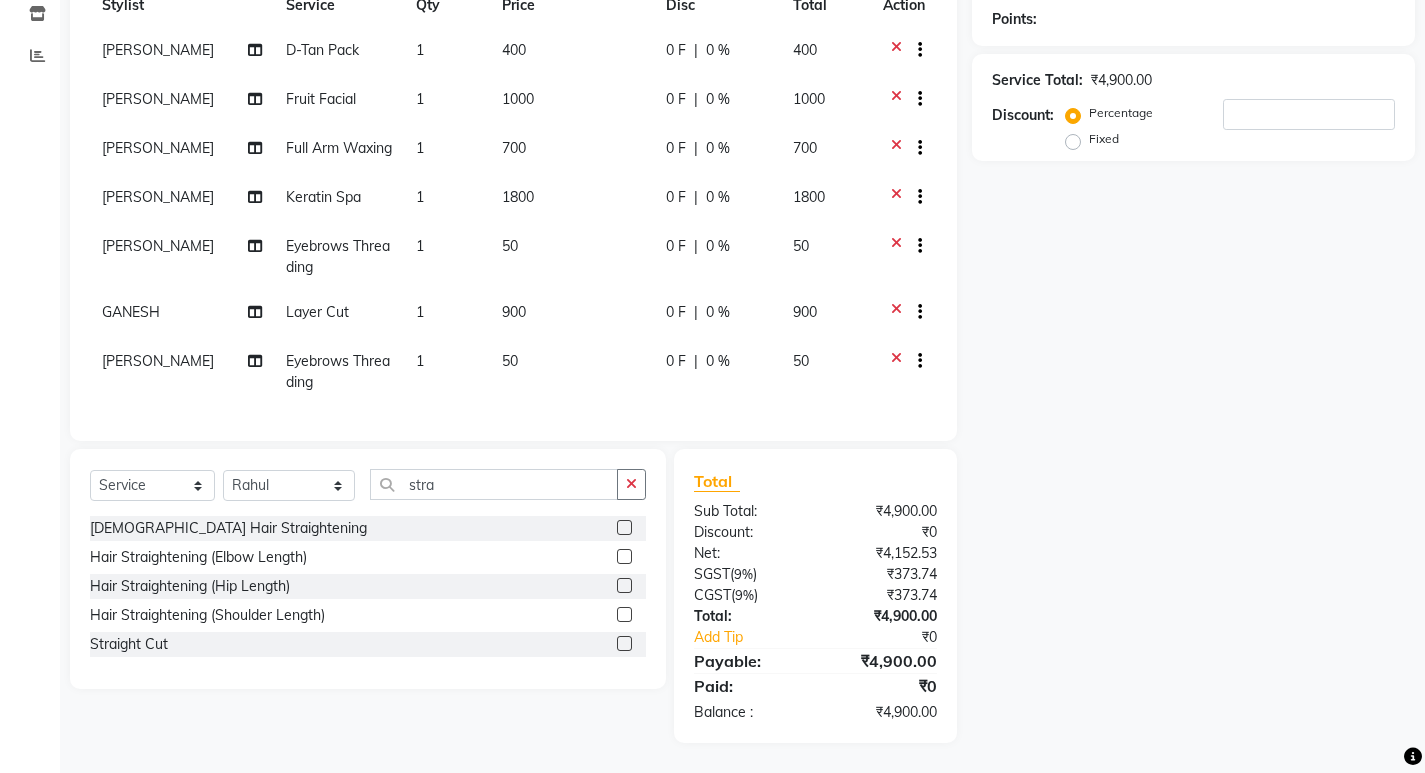 click 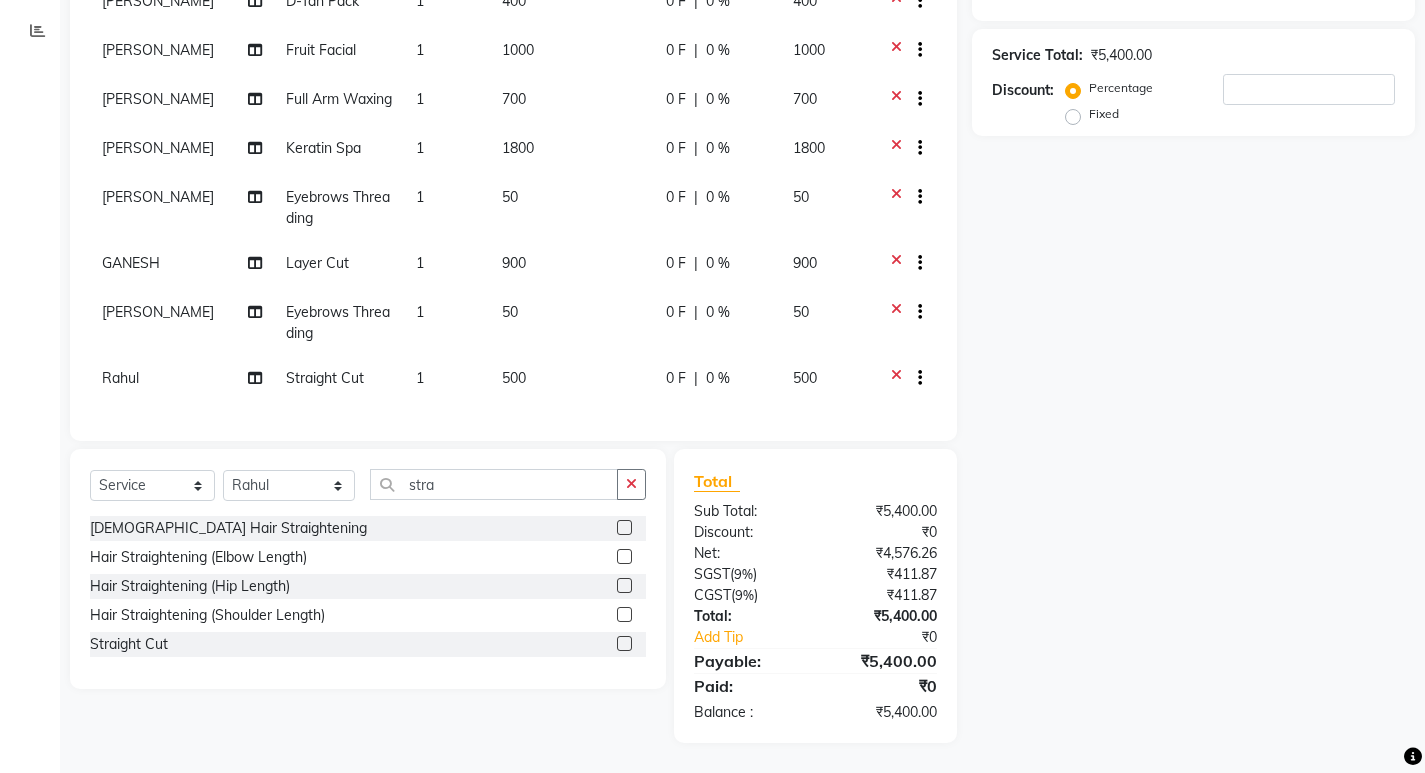 scroll, scrollTop: 0, scrollLeft: 0, axis: both 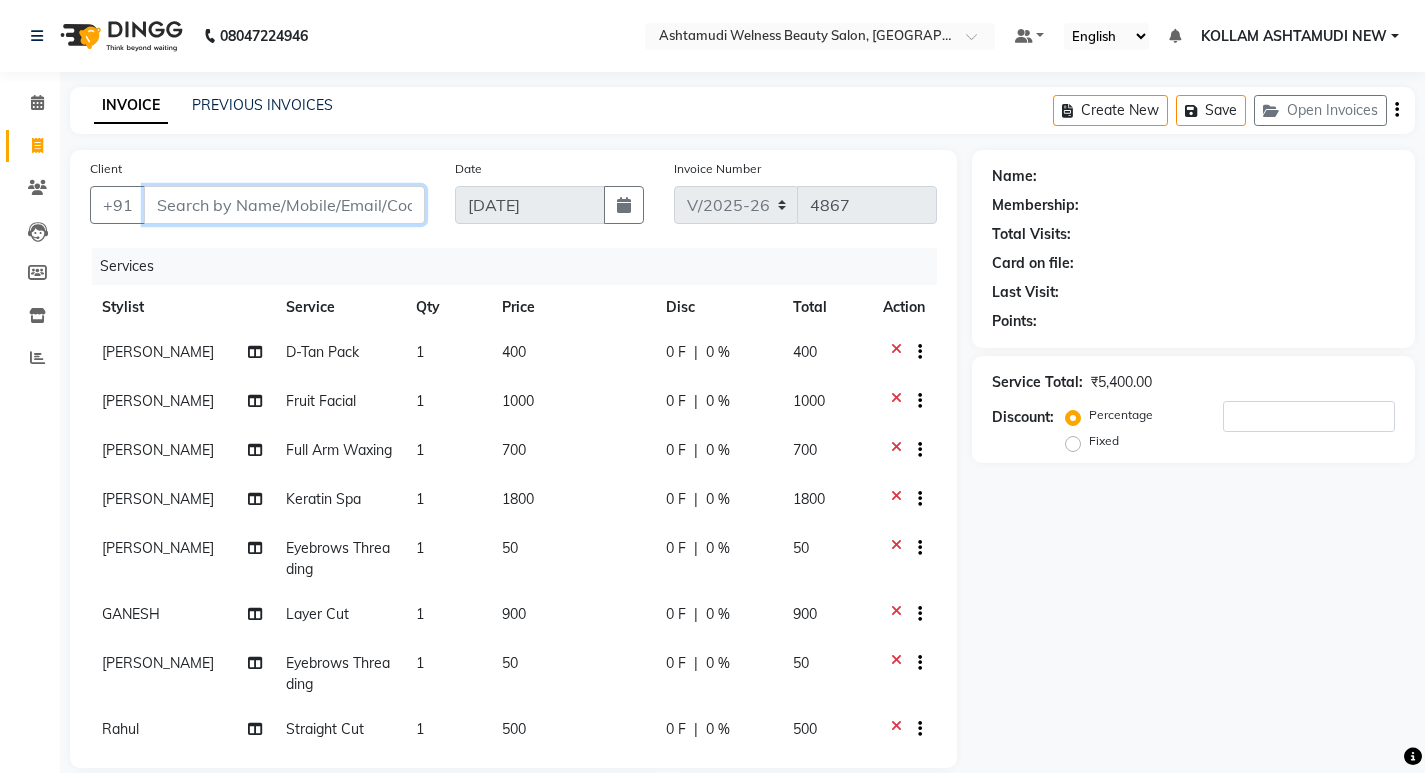 click on "Client" at bounding box center (284, 205) 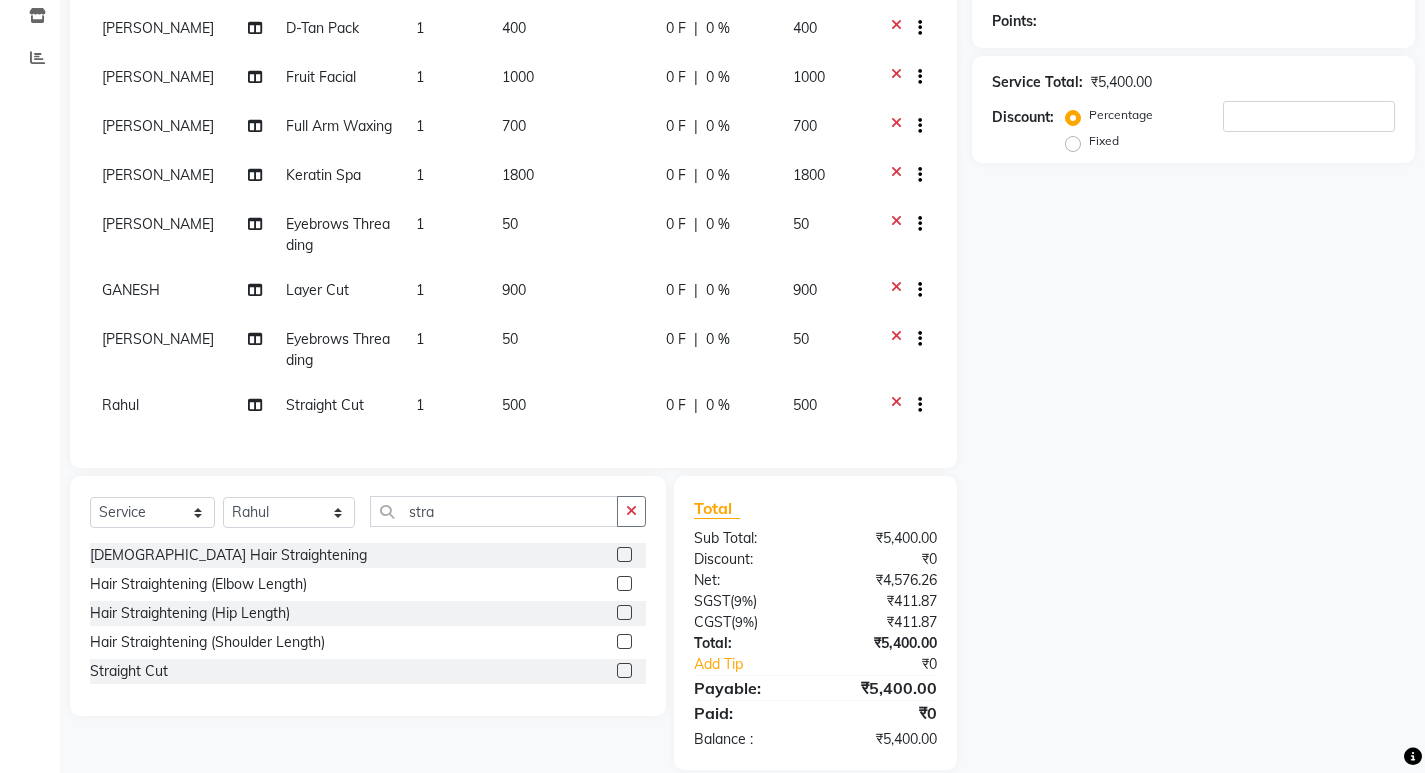 scroll, scrollTop: 327, scrollLeft: 0, axis: vertical 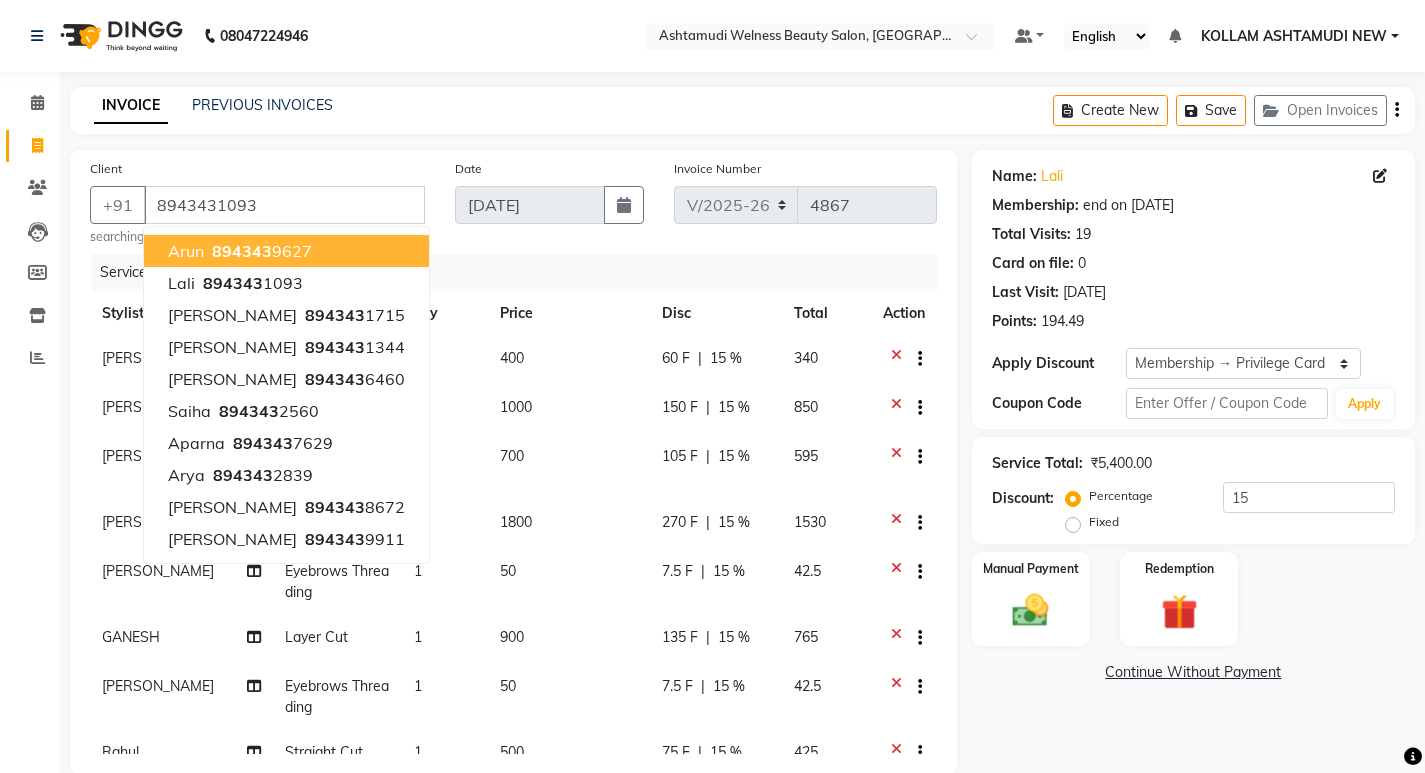 click on "Services" 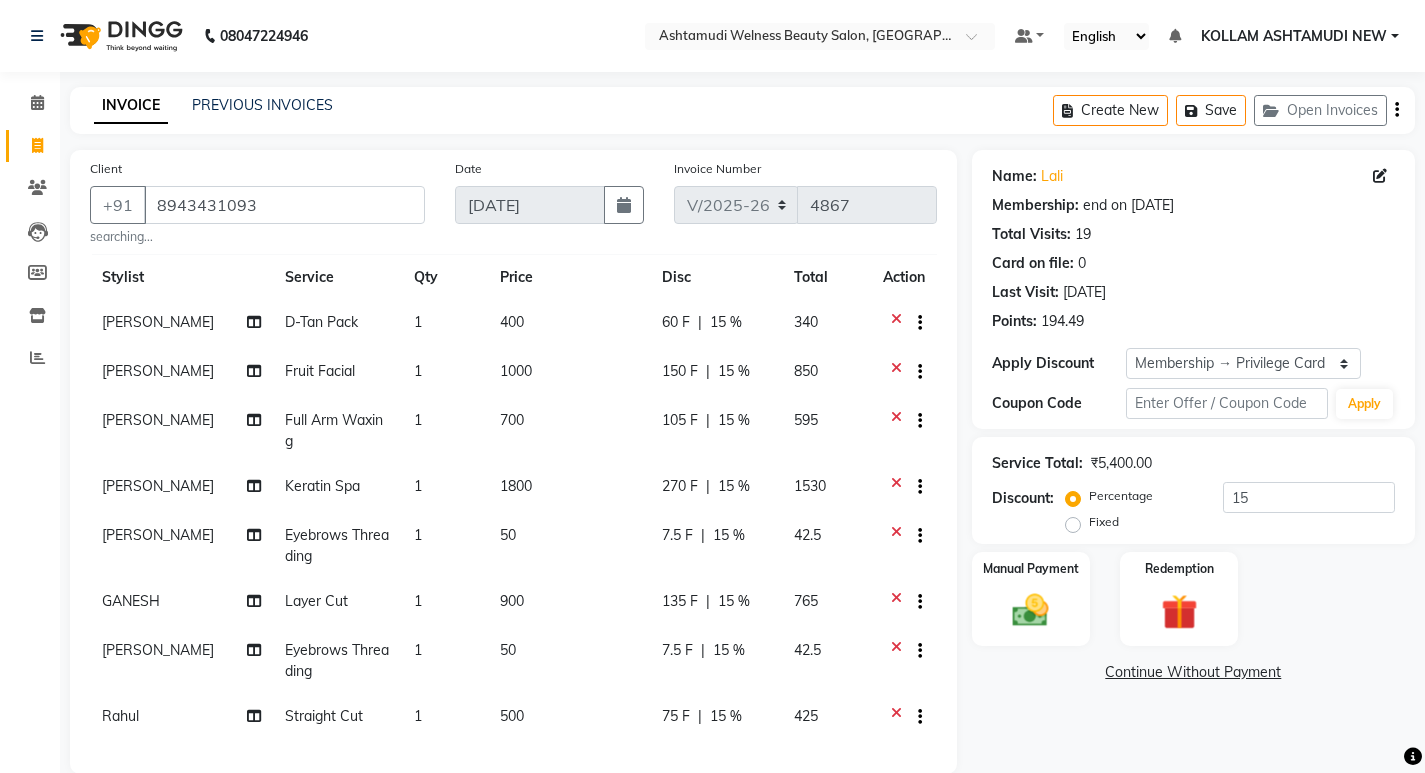 scroll, scrollTop: 56, scrollLeft: 0, axis: vertical 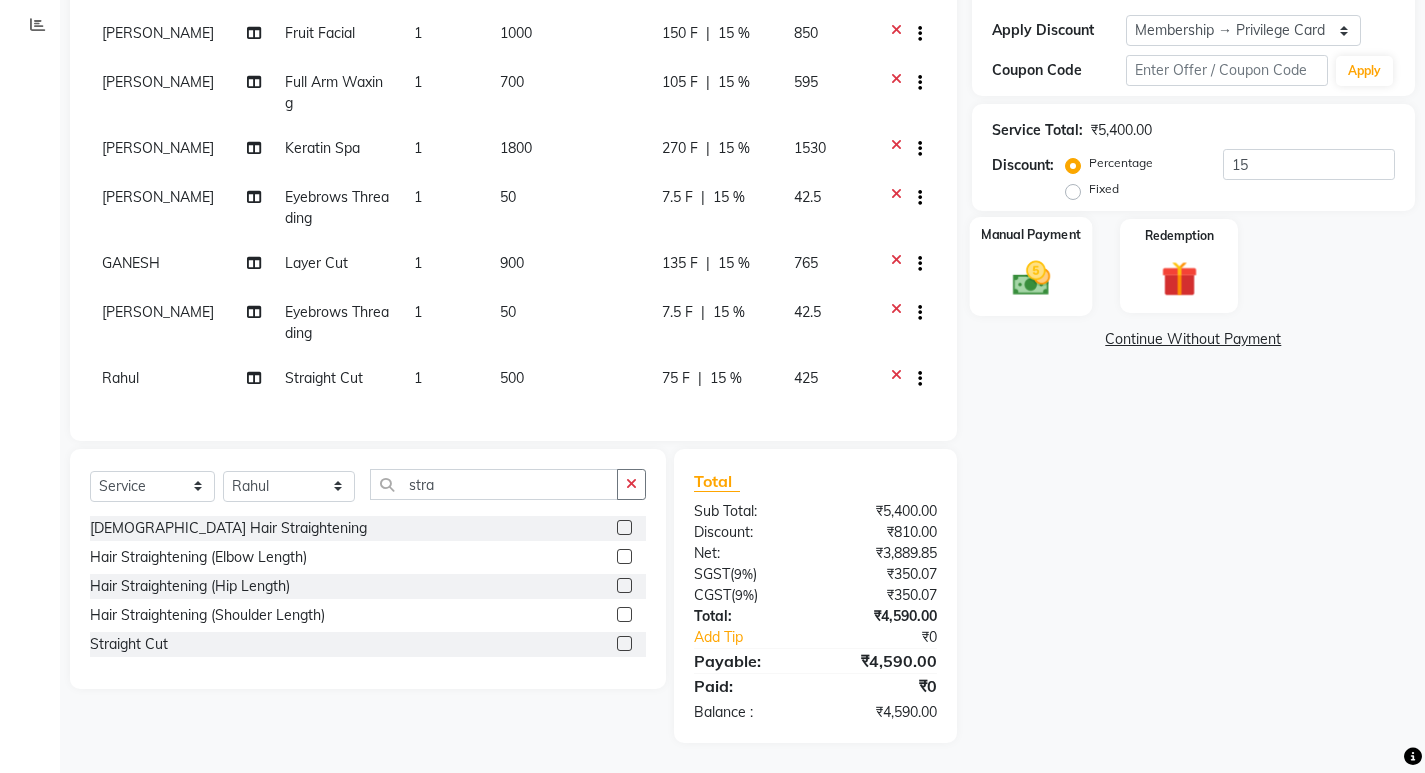 click 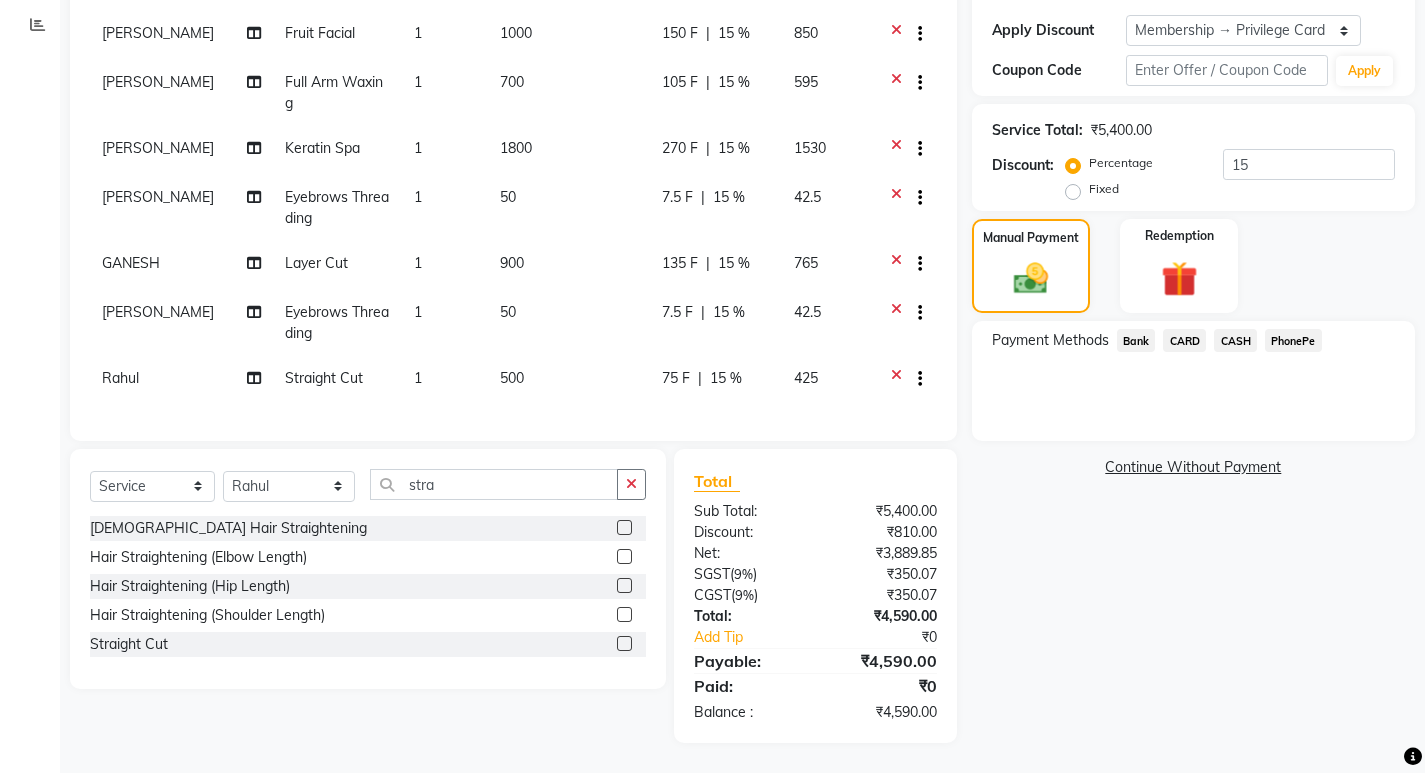 click on "PhonePe" 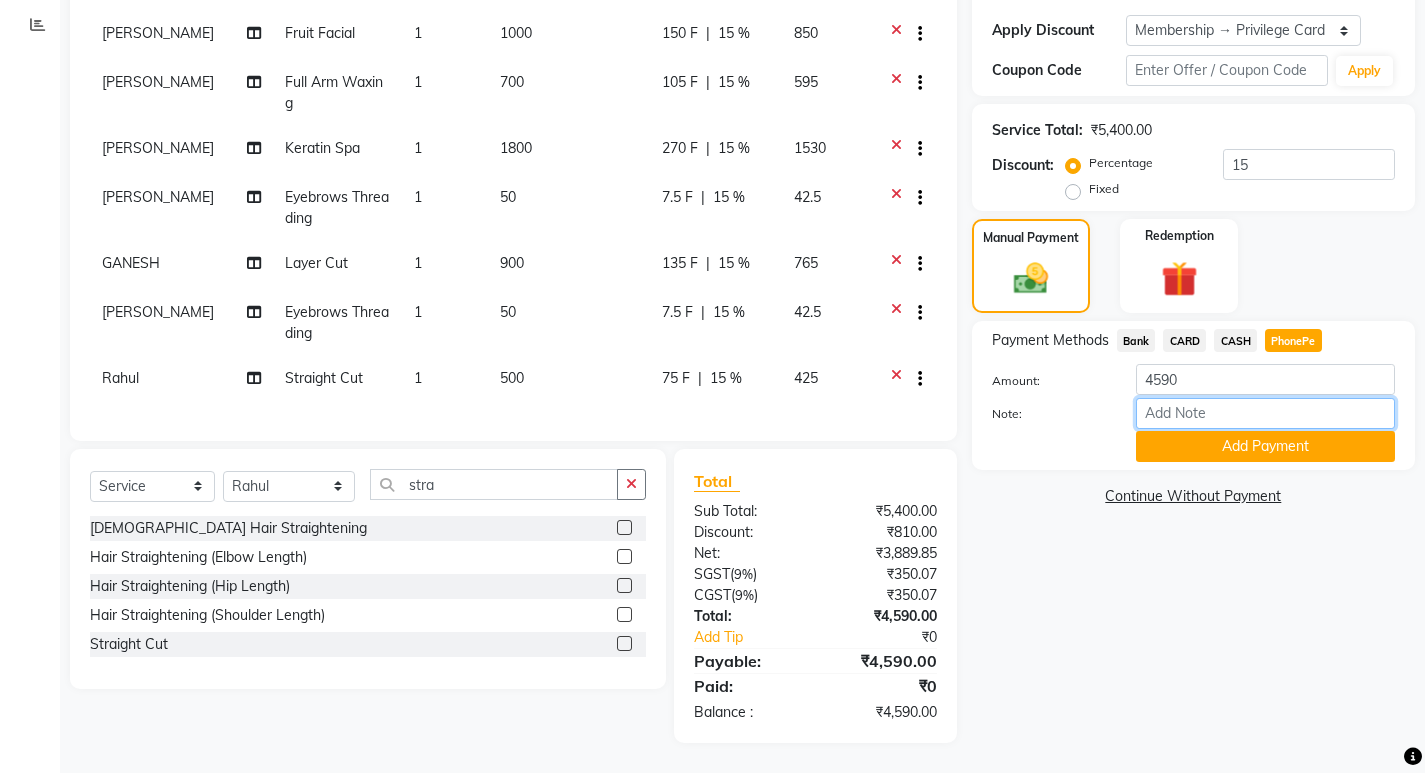 click on "Note:" at bounding box center (1265, 413) 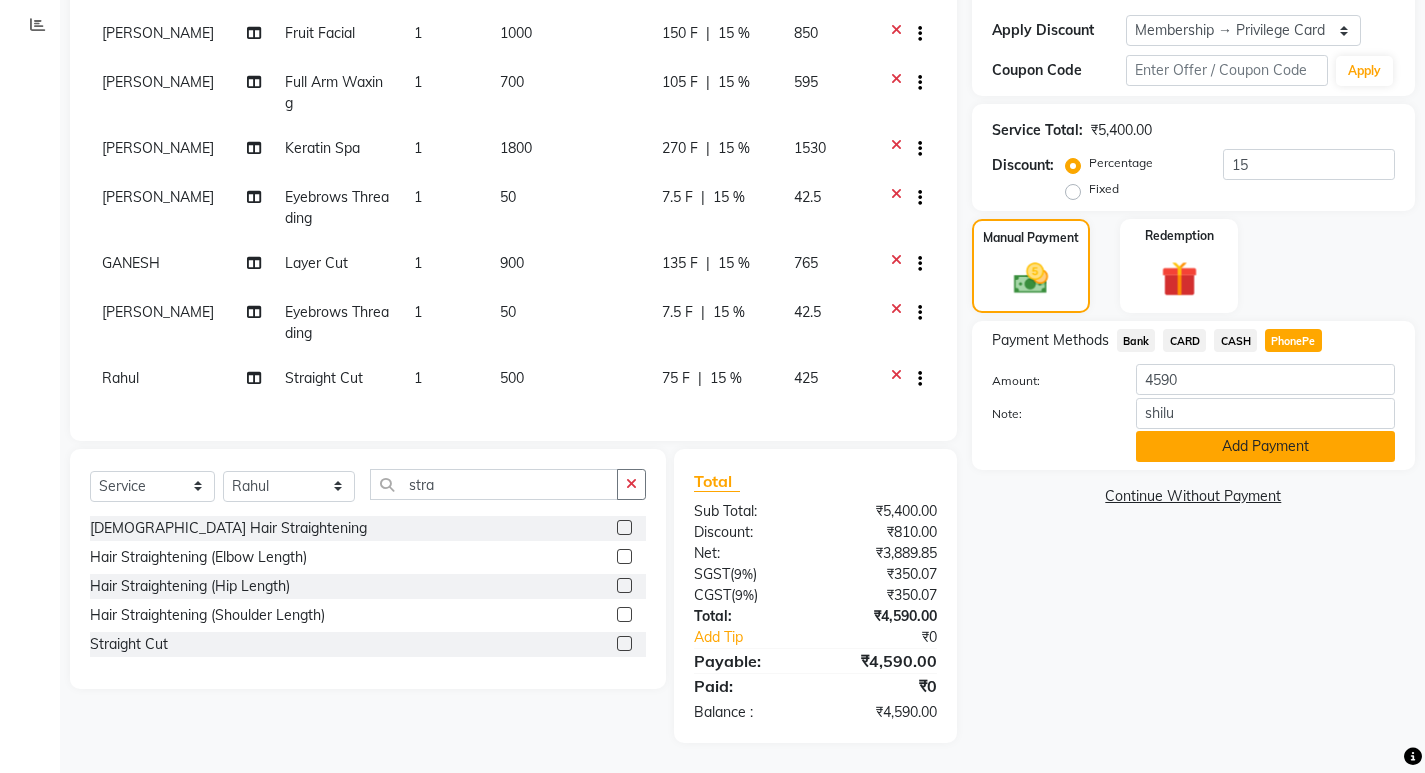 click on "Add Payment" 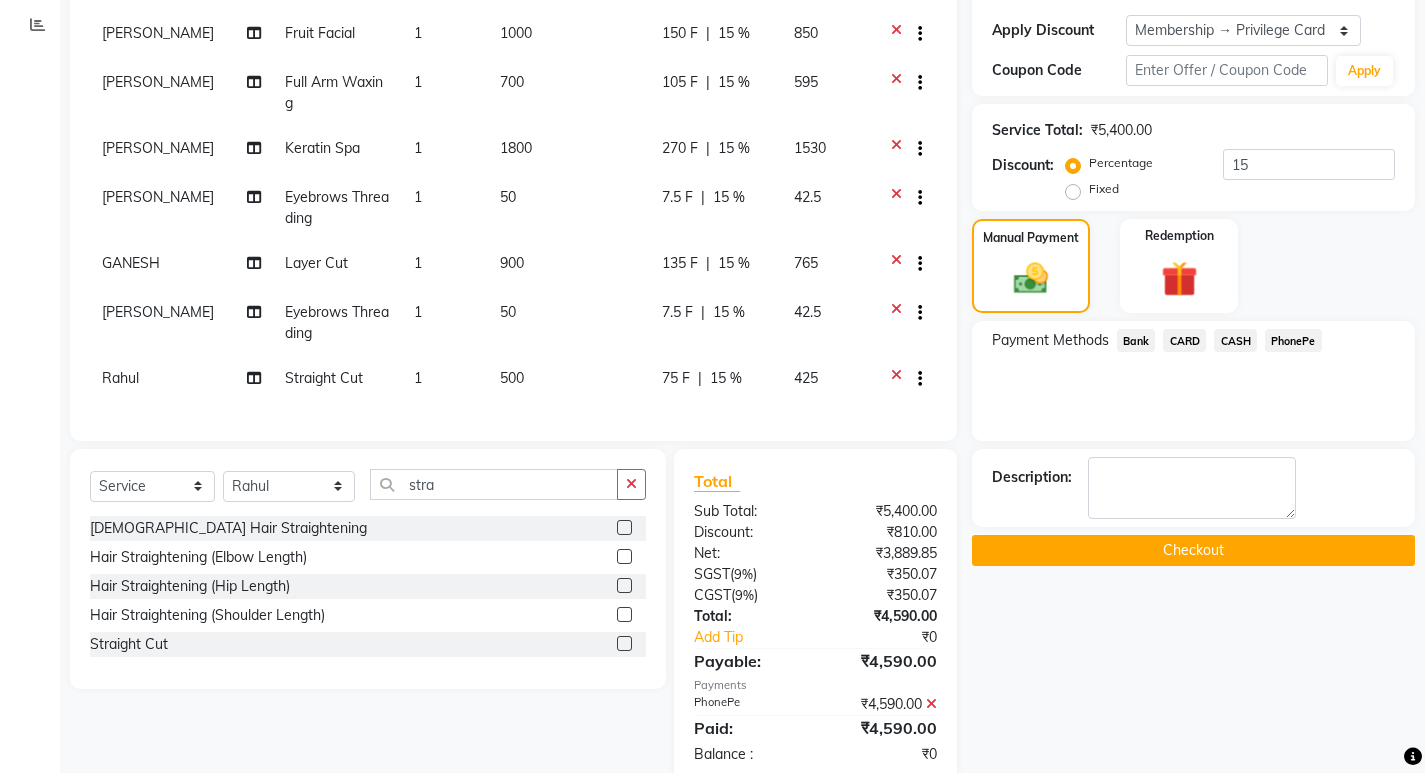 click on "Checkout" 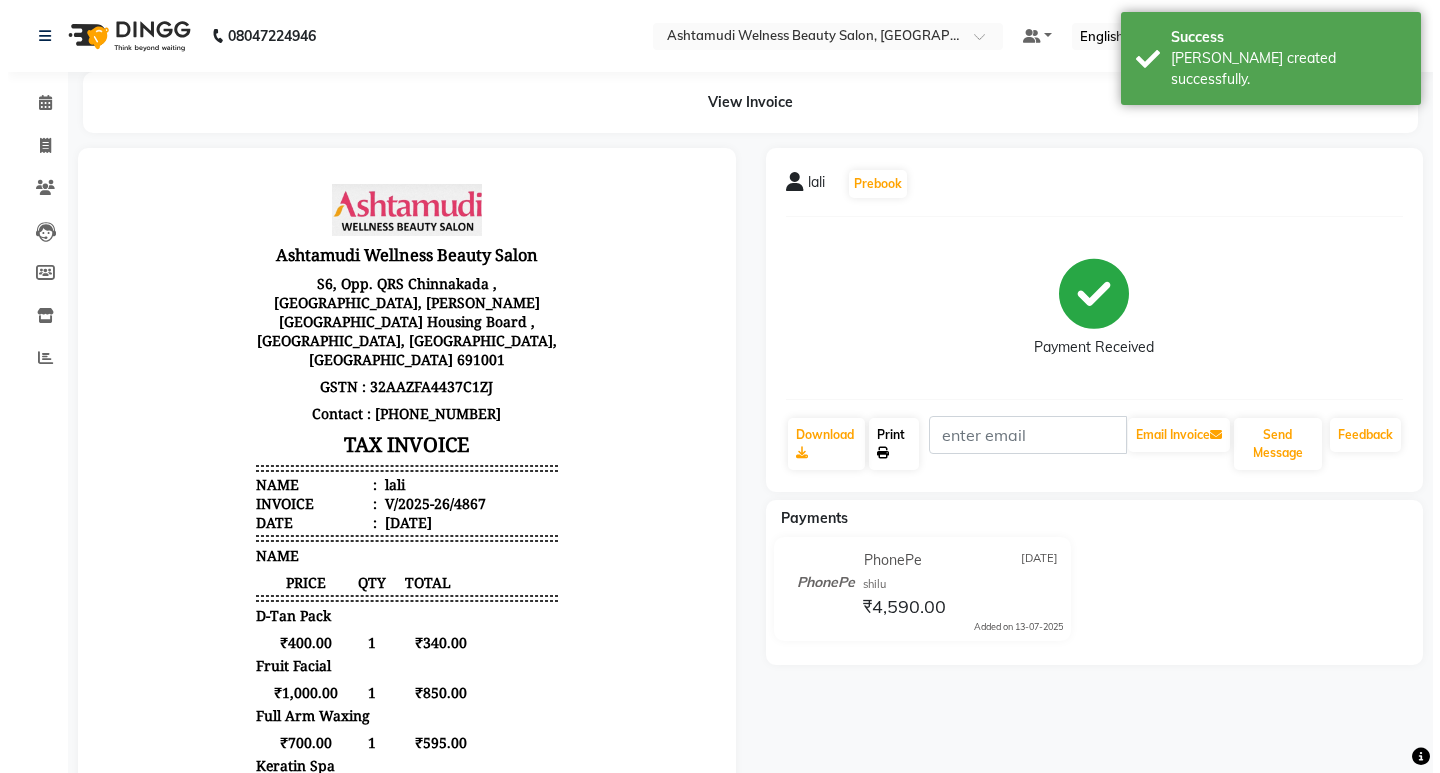 scroll, scrollTop: 0, scrollLeft: 0, axis: both 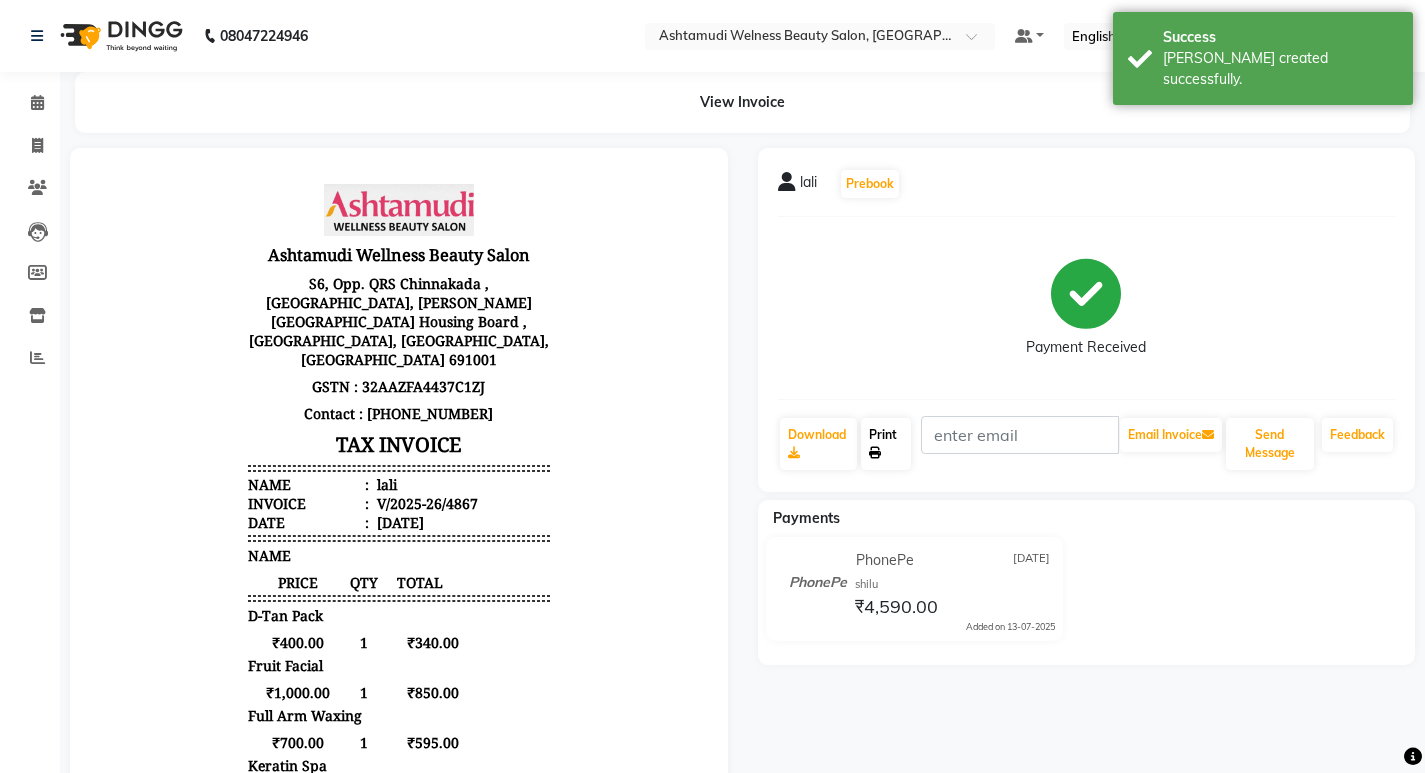 click 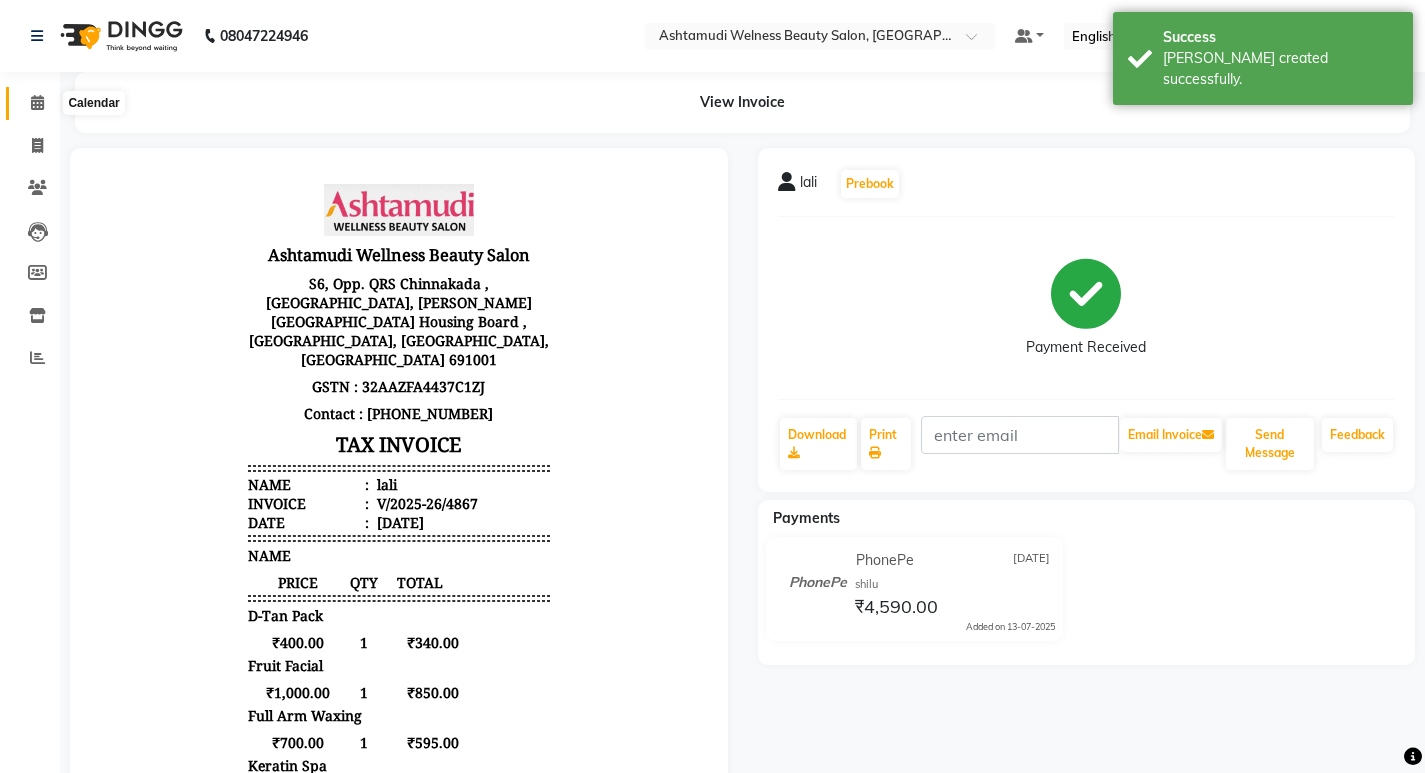 drag, startPoint x: 36, startPoint y: 99, endPoint x: 40, endPoint y: 112, distance: 13.601471 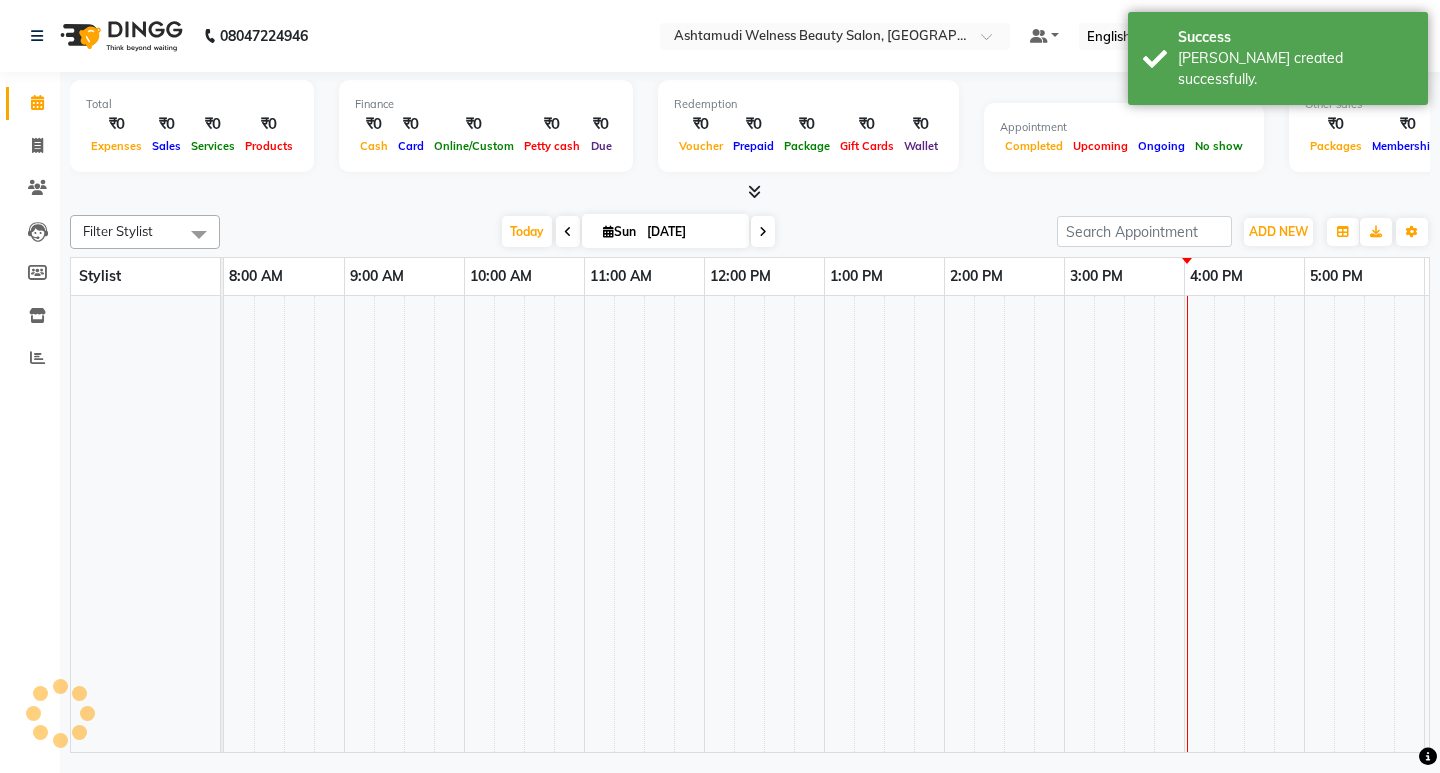 scroll, scrollTop: 0, scrollLeft: 0, axis: both 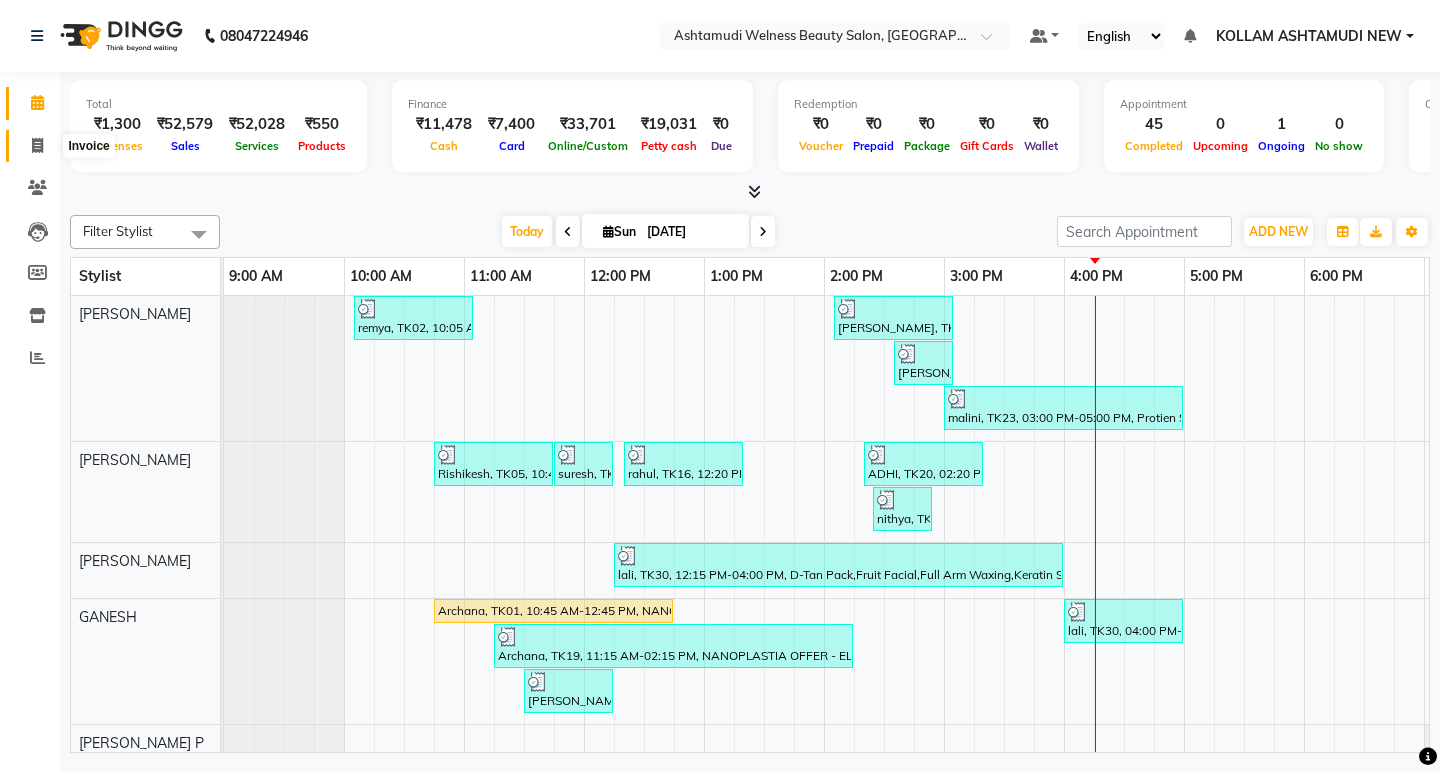 click 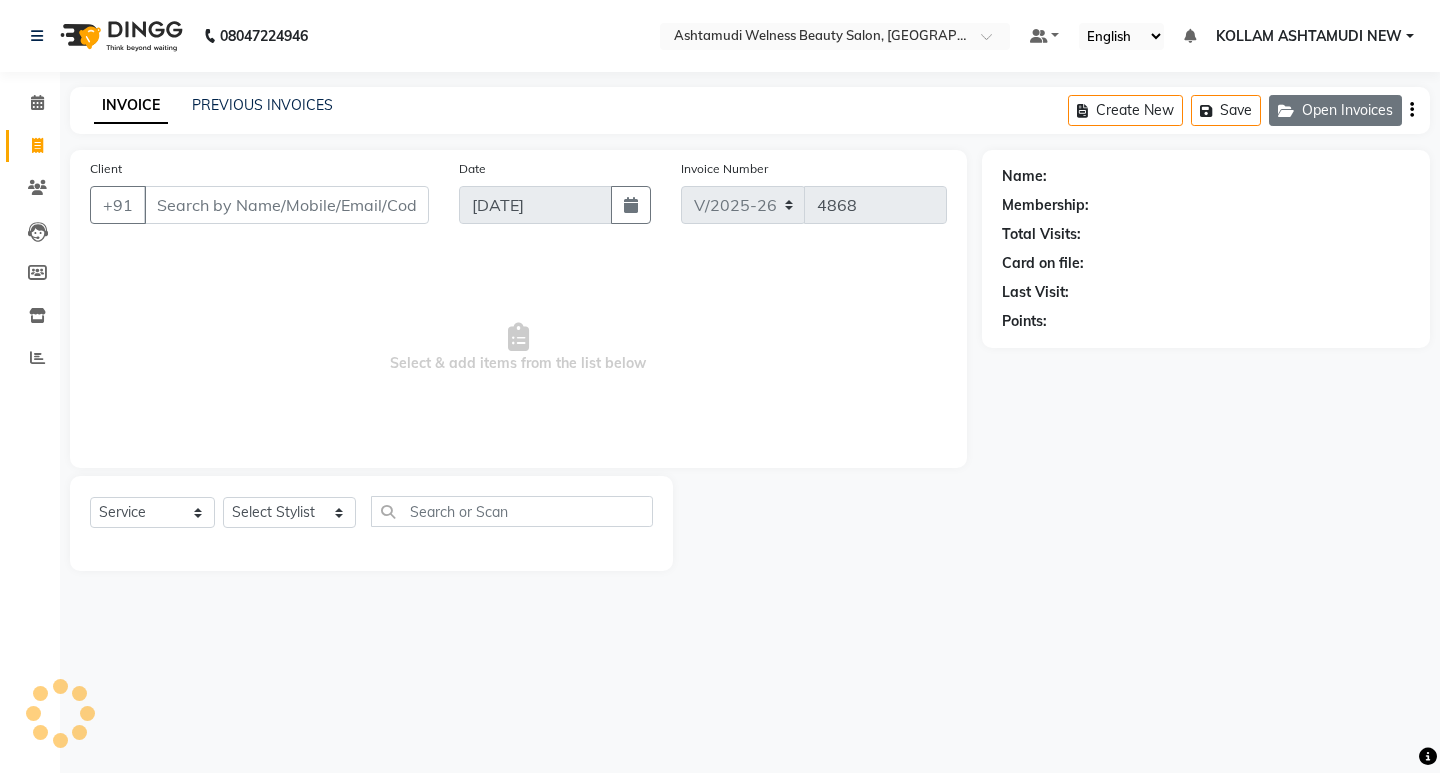click on "Open Invoices" 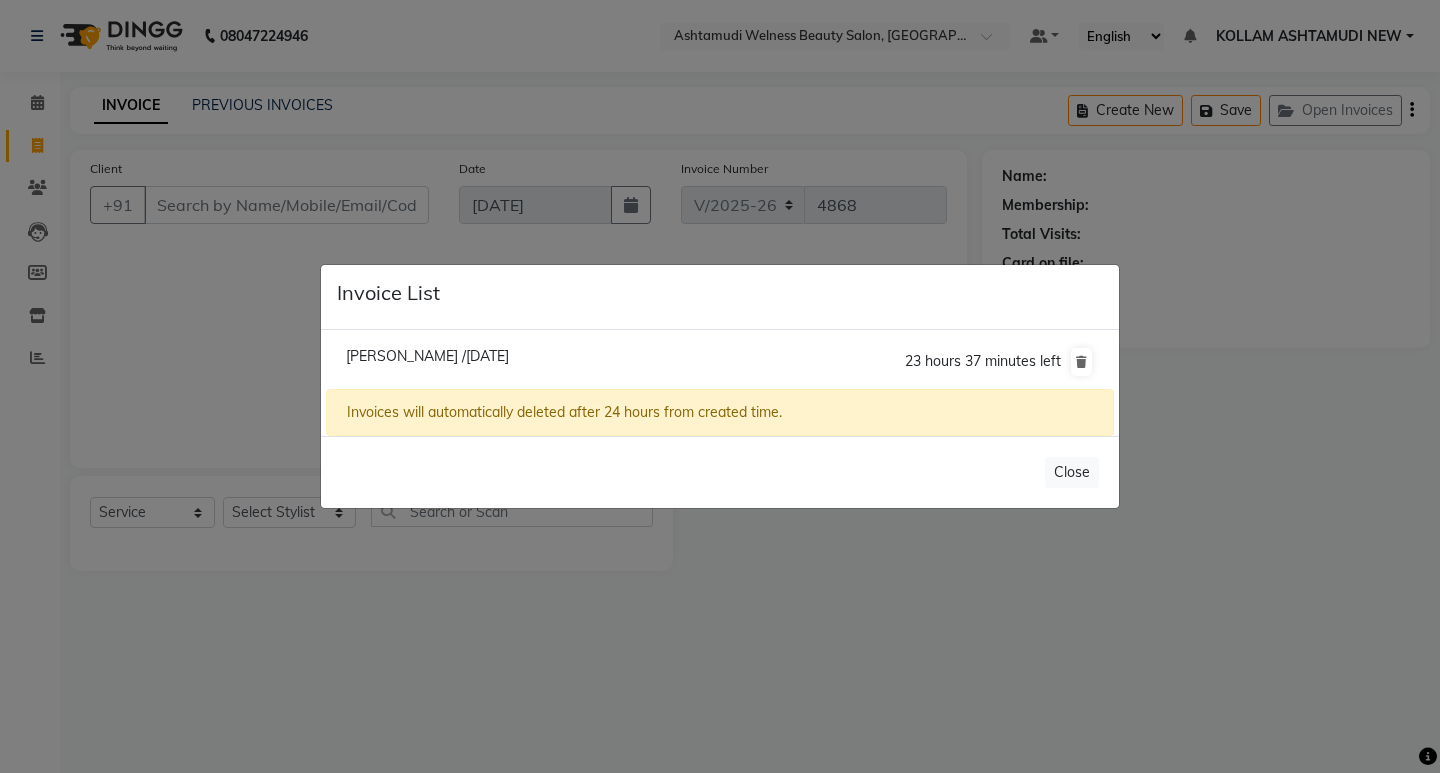 click on "Reshmi /13 July 2025  23 hours 37 minutes left" 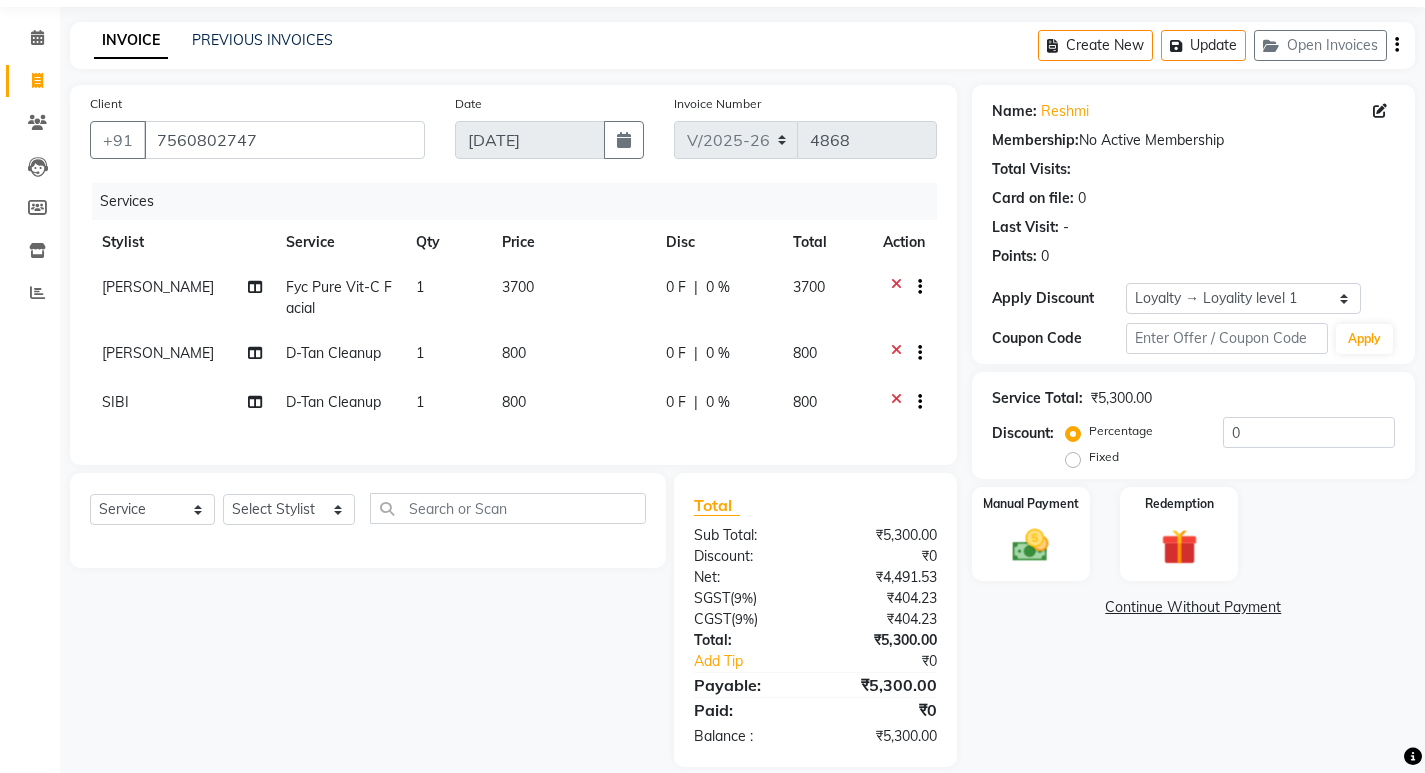 scroll, scrollTop: 100, scrollLeft: 0, axis: vertical 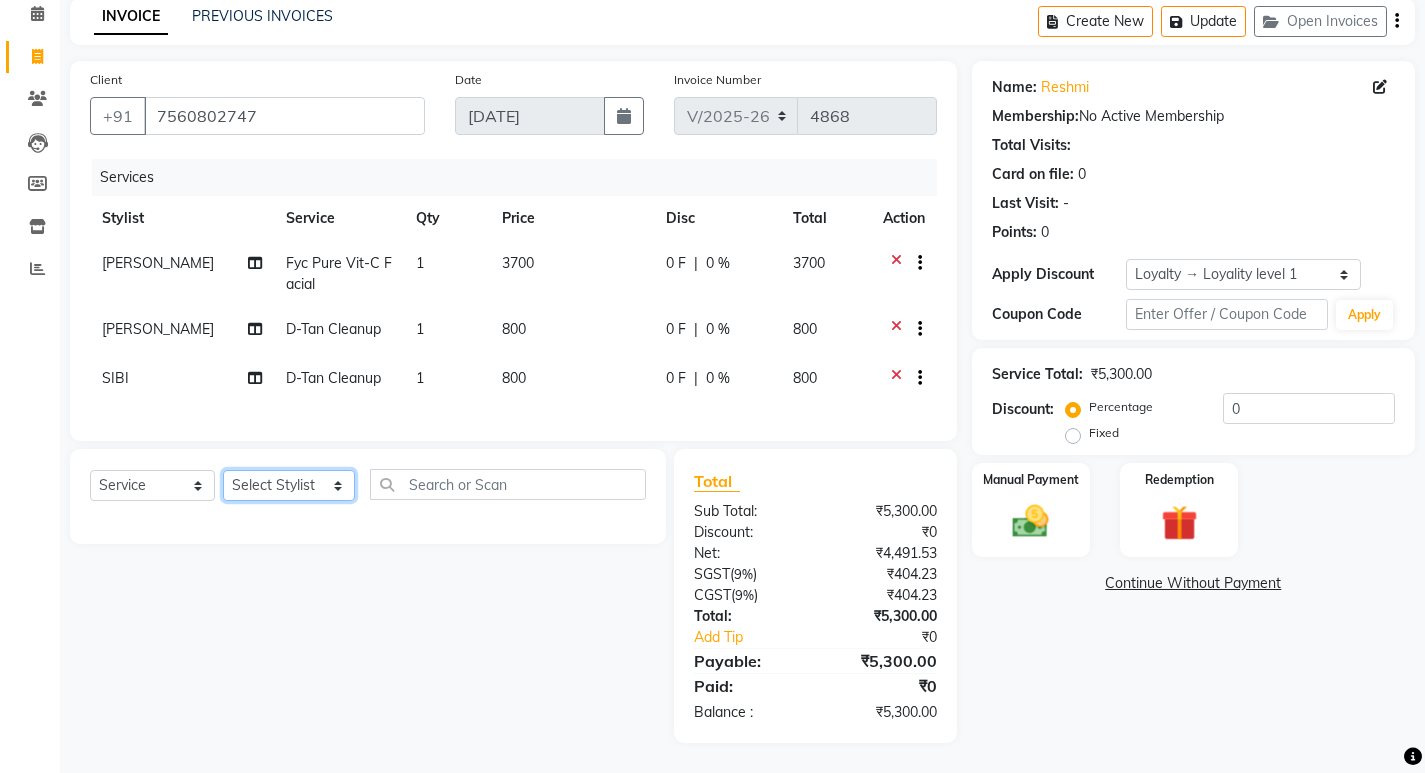 drag, startPoint x: 283, startPoint y: 499, endPoint x: 290, endPoint y: 475, distance: 25 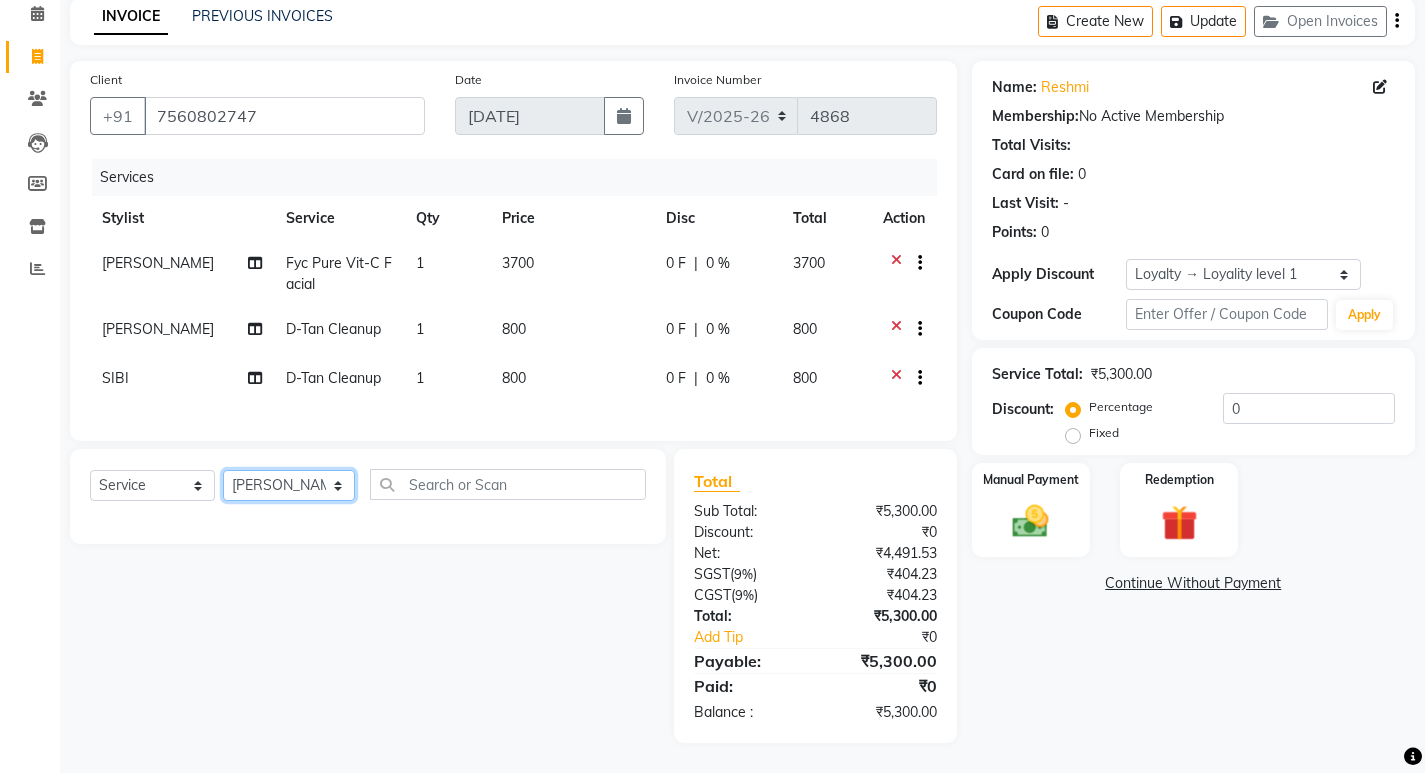 click on "Select Stylist [PERSON_NAME] Admin [PERSON_NAME]  [PERSON_NAME] [PERSON_NAME] [PERSON_NAME]  M [PERSON_NAME]  [PERSON_NAME]  P [PERSON_NAME] KOLLAM ASHTAMUDI NEW  [PERSON_NAME] [PERSON_NAME] [PERSON_NAME]  [PERSON_NAME] [PERSON_NAME] [PERSON_NAME] [PERSON_NAME] [PERSON_NAME] M [PERSON_NAME] SARIGA [PERSON_NAME] [PERSON_NAME] [PERSON_NAME] SIBI [PERSON_NAME] [PERSON_NAME] S" 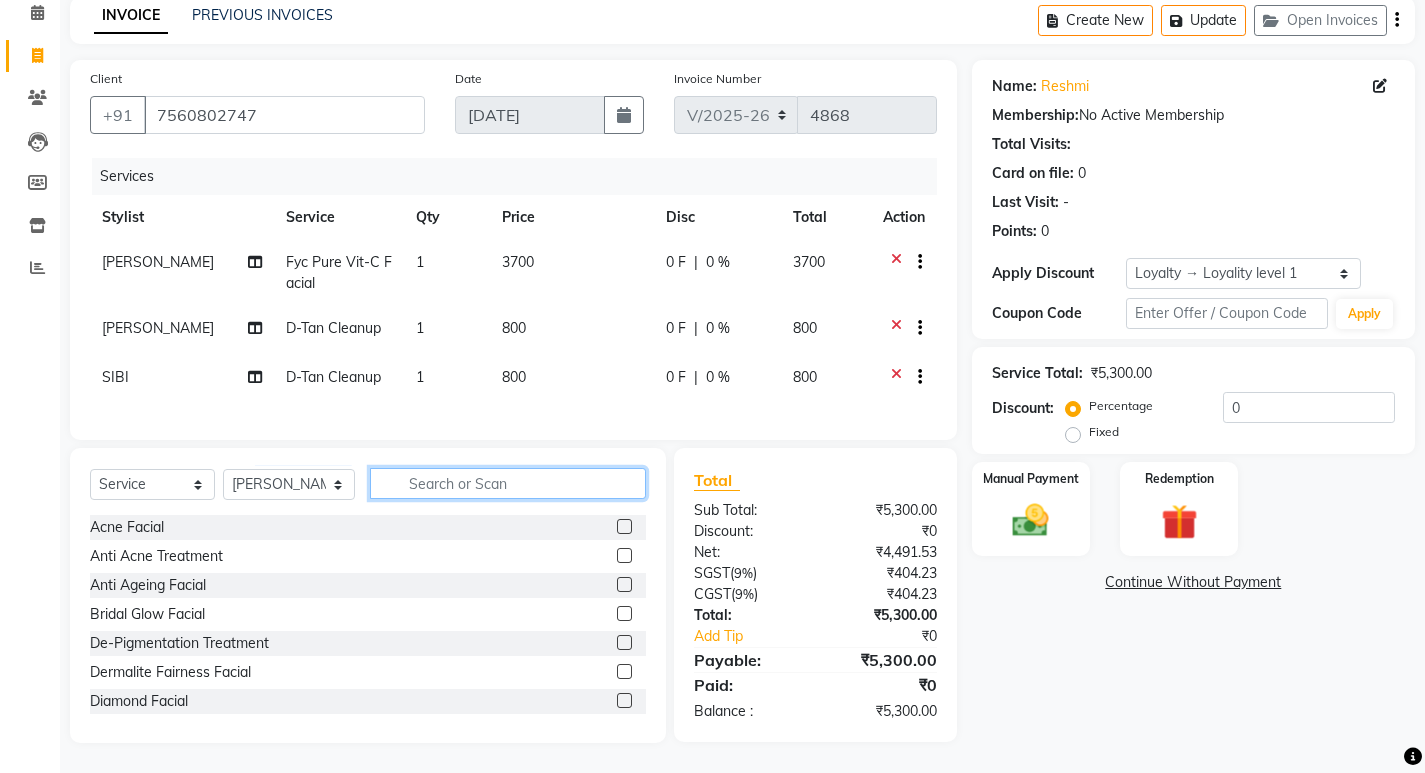 click 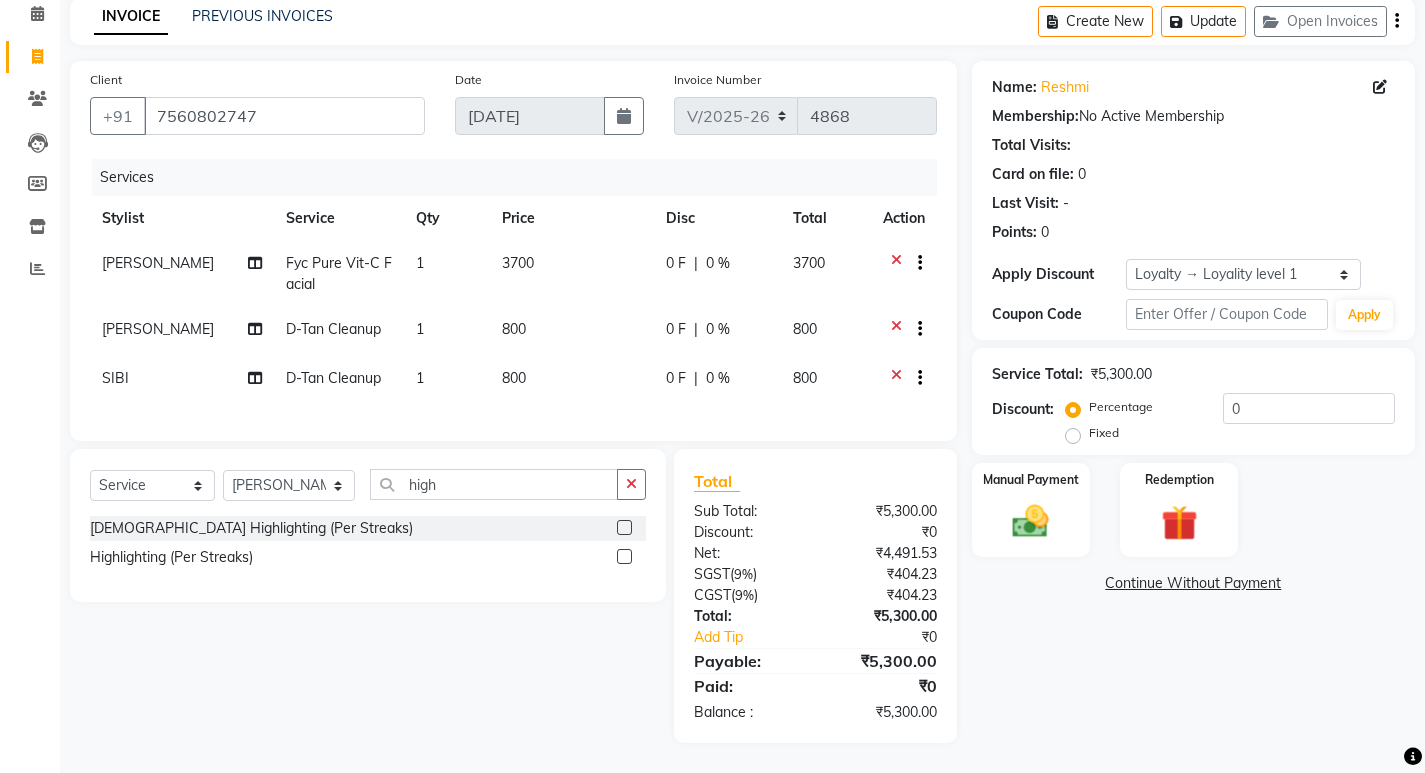 click 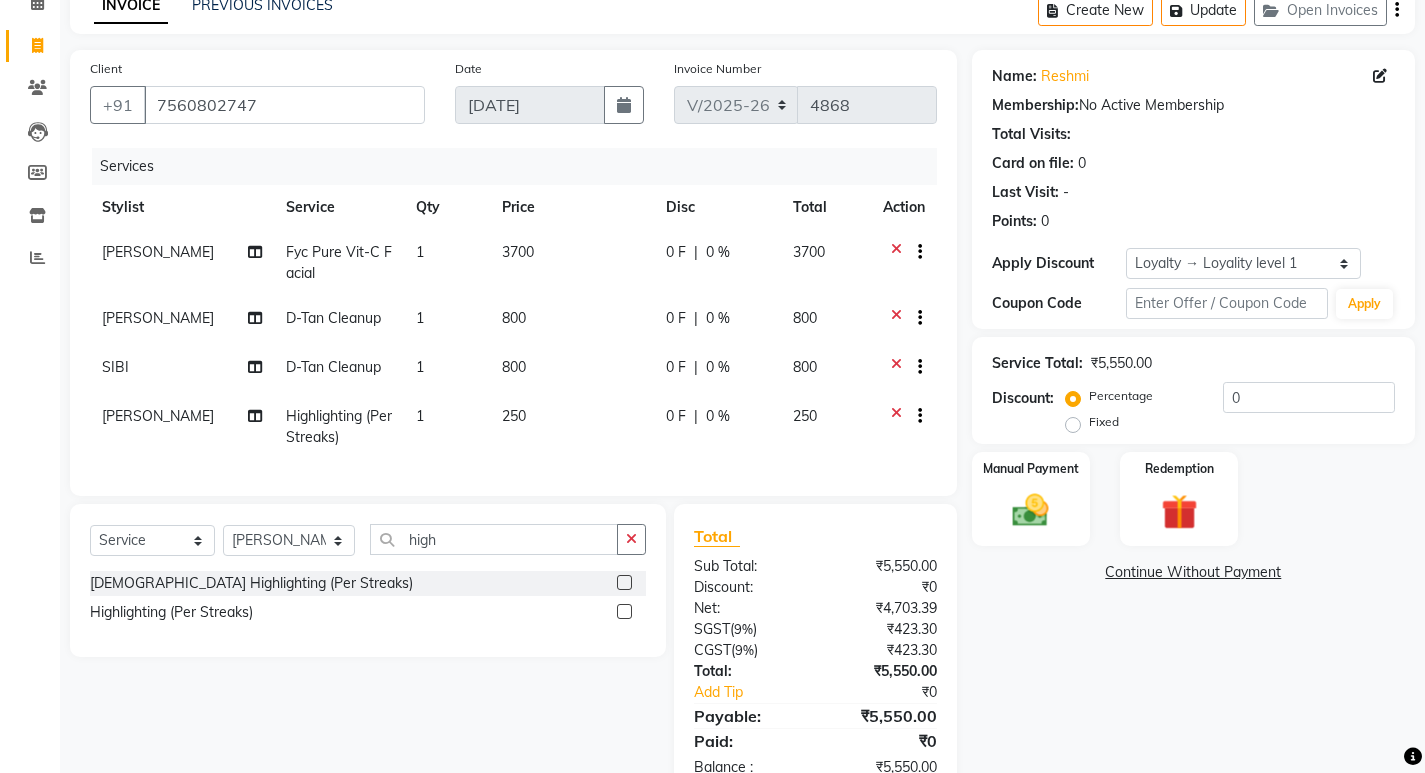drag, startPoint x: 421, startPoint y: 407, endPoint x: 443, endPoint y: 408, distance: 22.022715 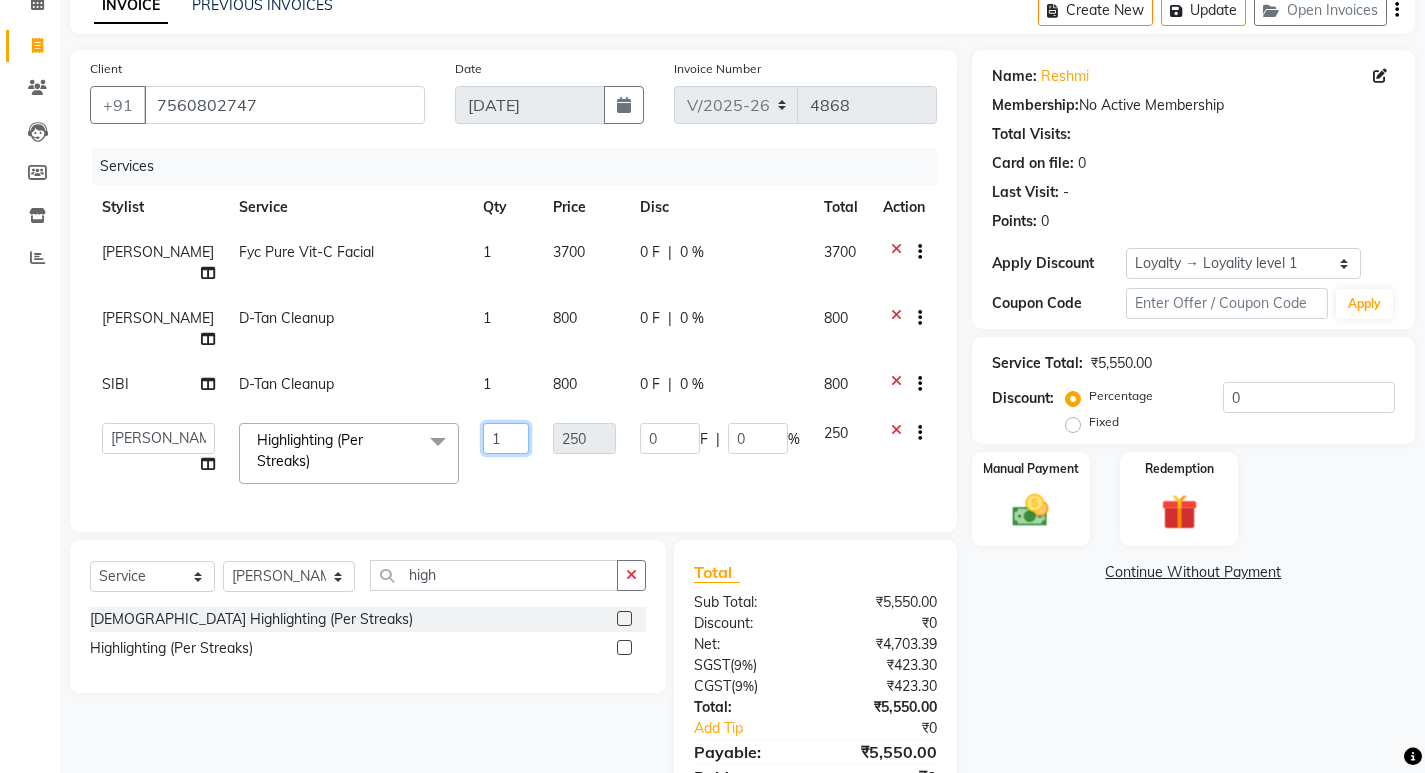 click on "1" 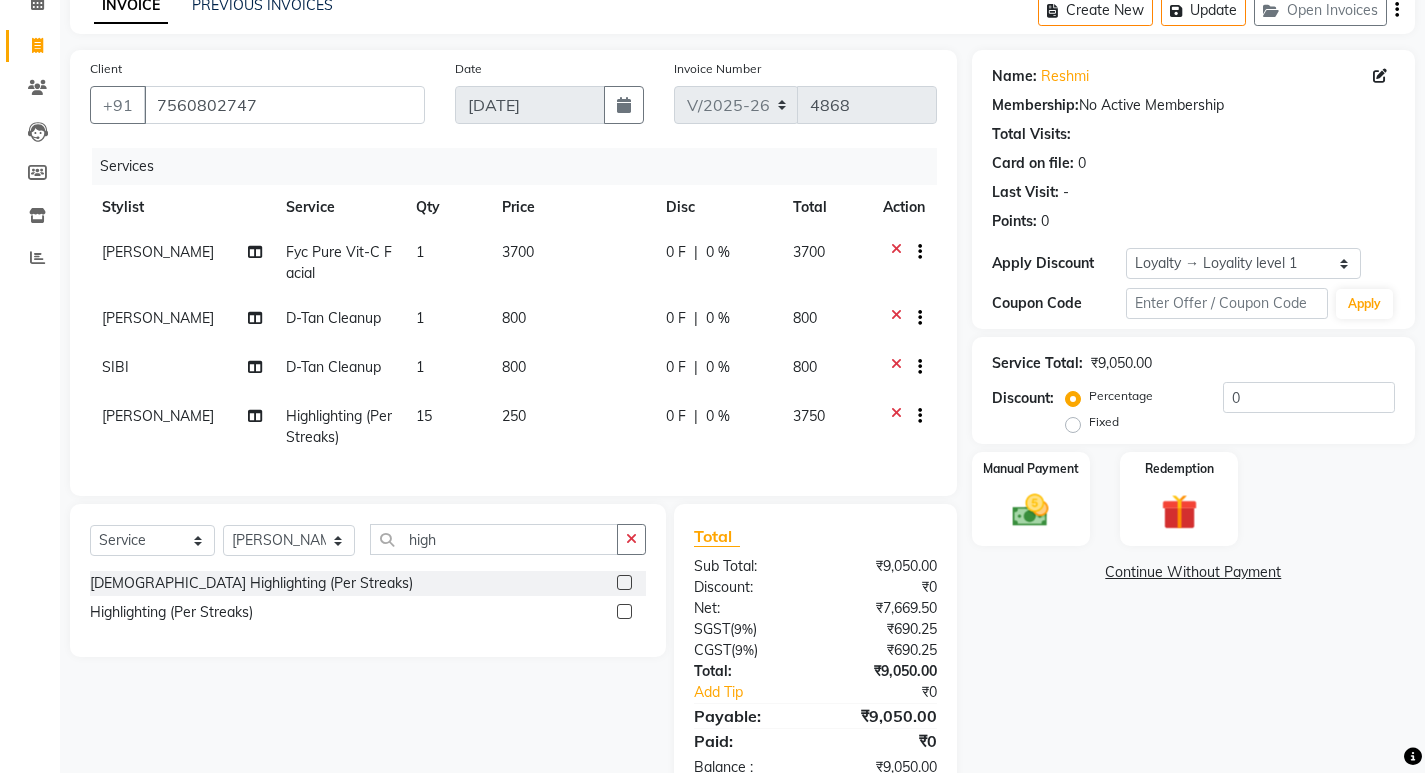 click on "Services Stylist Service Qty Price Disc Total Action Anitha  Fyc Pure Vit-C Facial 1 3700 0 F | 0 % 3700 RENUKA SUNDAS D-Tan Cleanup 1 800 0 F | 0 % 800 SIBI D-Tan Cleanup 1 800 0 F | 0 % 800 SAMIR RAI Highlighting (Per Streaks) 15 250 0 F | 0 % 3750" 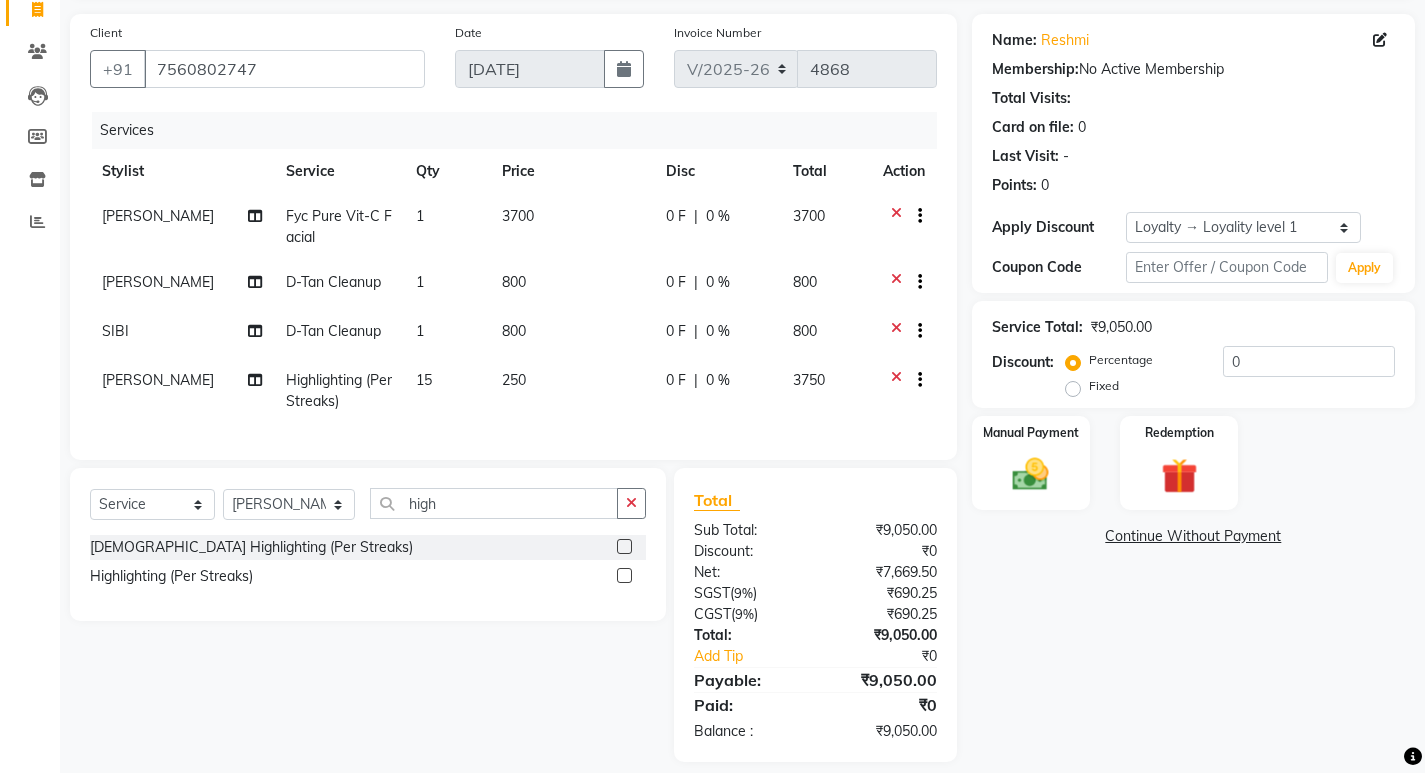 scroll, scrollTop: 170, scrollLeft: 0, axis: vertical 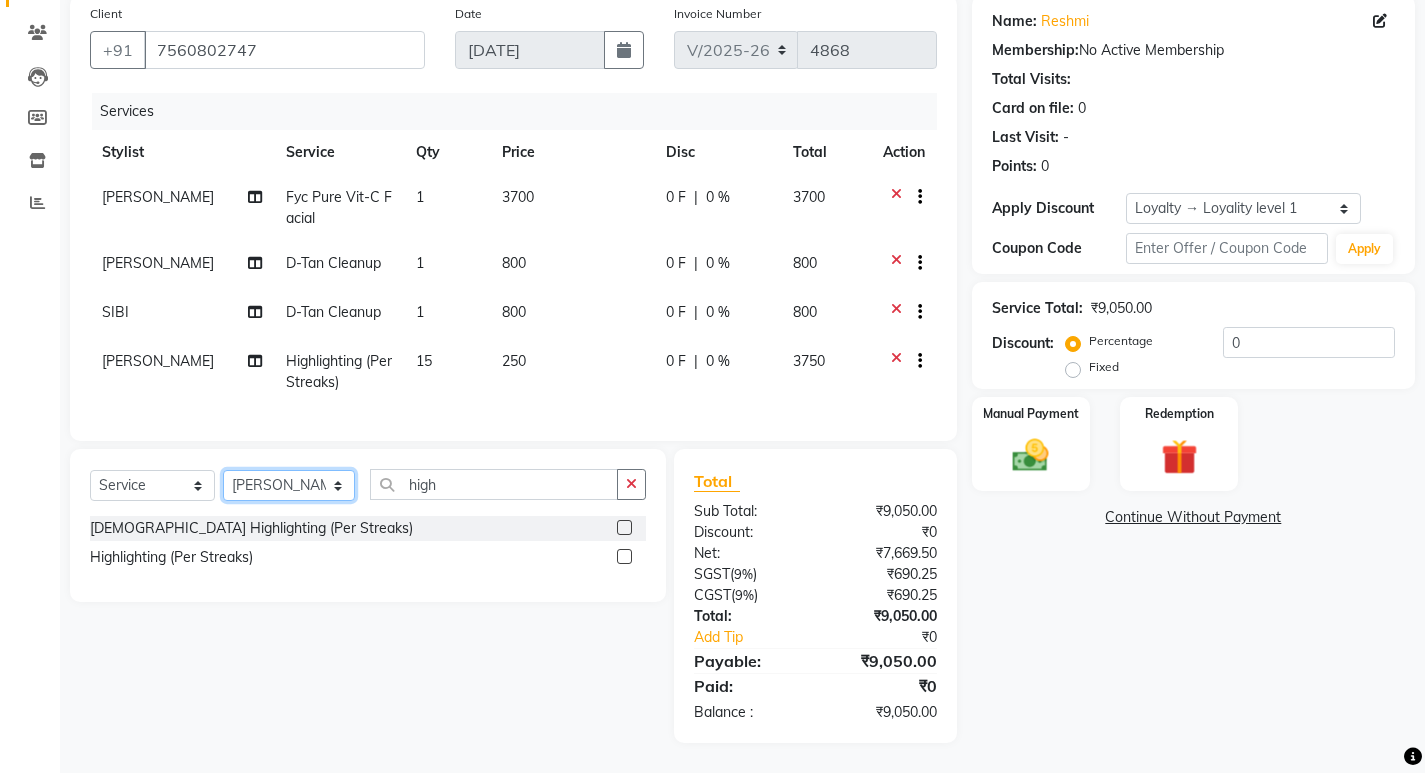 click on "Select Stylist [PERSON_NAME] Admin [PERSON_NAME]  [PERSON_NAME] [PERSON_NAME] [PERSON_NAME]  M [PERSON_NAME]  [PERSON_NAME]  P [PERSON_NAME] KOLLAM ASHTAMUDI NEW  [PERSON_NAME] [PERSON_NAME] [PERSON_NAME]  [PERSON_NAME] [PERSON_NAME] [PERSON_NAME] [PERSON_NAME] [PERSON_NAME] M [PERSON_NAME] SARIGA [PERSON_NAME] [PERSON_NAME] [PERSON_NAME] SIBI [PERSON_NAME] [PERSON_NAME] S" 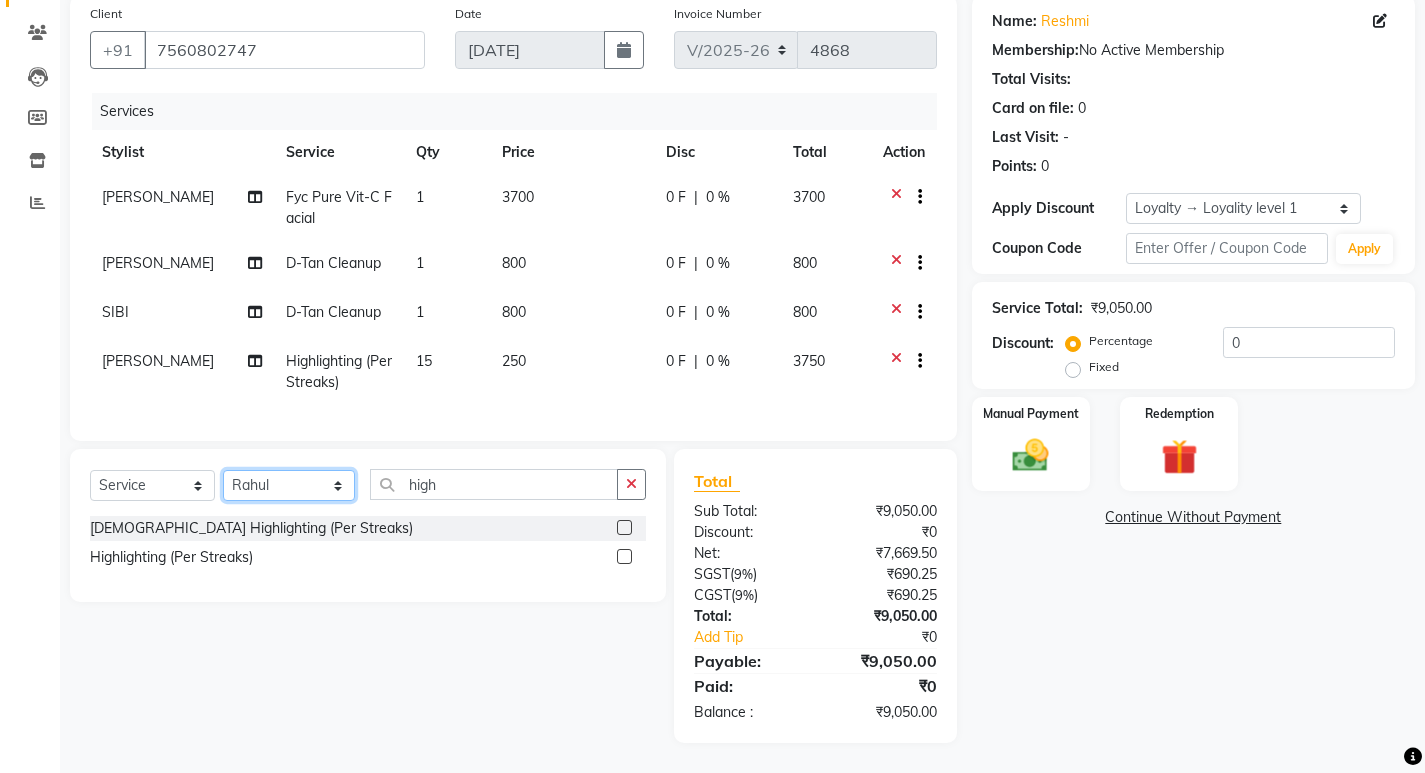 click on "Select Stylist [PERSON_NAME] Admin [PERSON_NAME]  [PERSON_NAME] [PERSON_NAME] [PERSON_NAME]  M [PERSON_NAME]  [PERSON_NAME]  P [PERSON_NAME] KOLLAM ASHTAMUDI NEW  [PERSON_NAME] [PERSON_NAME] [PERSON_NAME]  [PERSON_NAME] [PERSON_NAME] [PERSON_NAME] [PERSON_NAME] [PERSON_NAME] M [PERSON_NAME] SARIGA [PERSON_NAME] [PERSON_NAME] [PERSON_NAME] SIBI [PERSON_NAME] [PERSON_NAME] S" 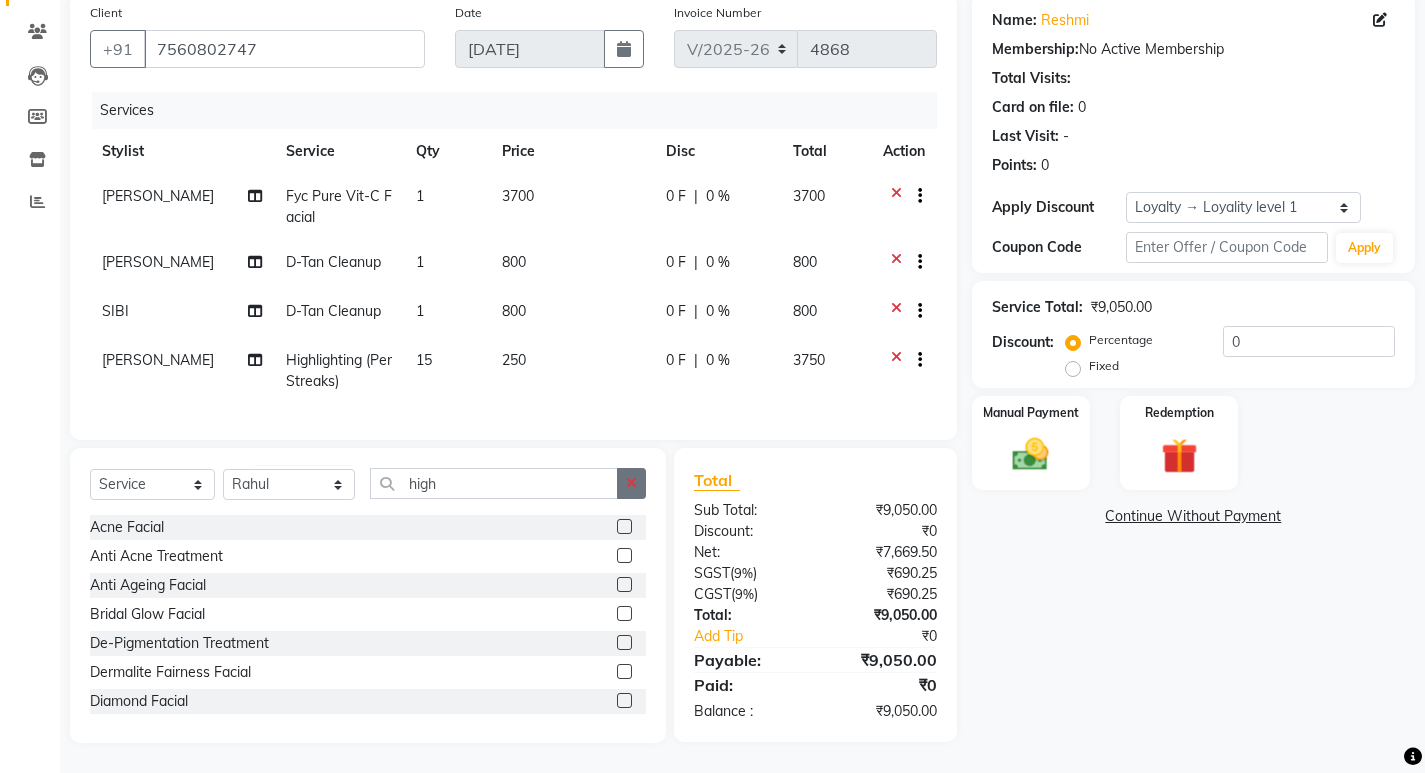 click 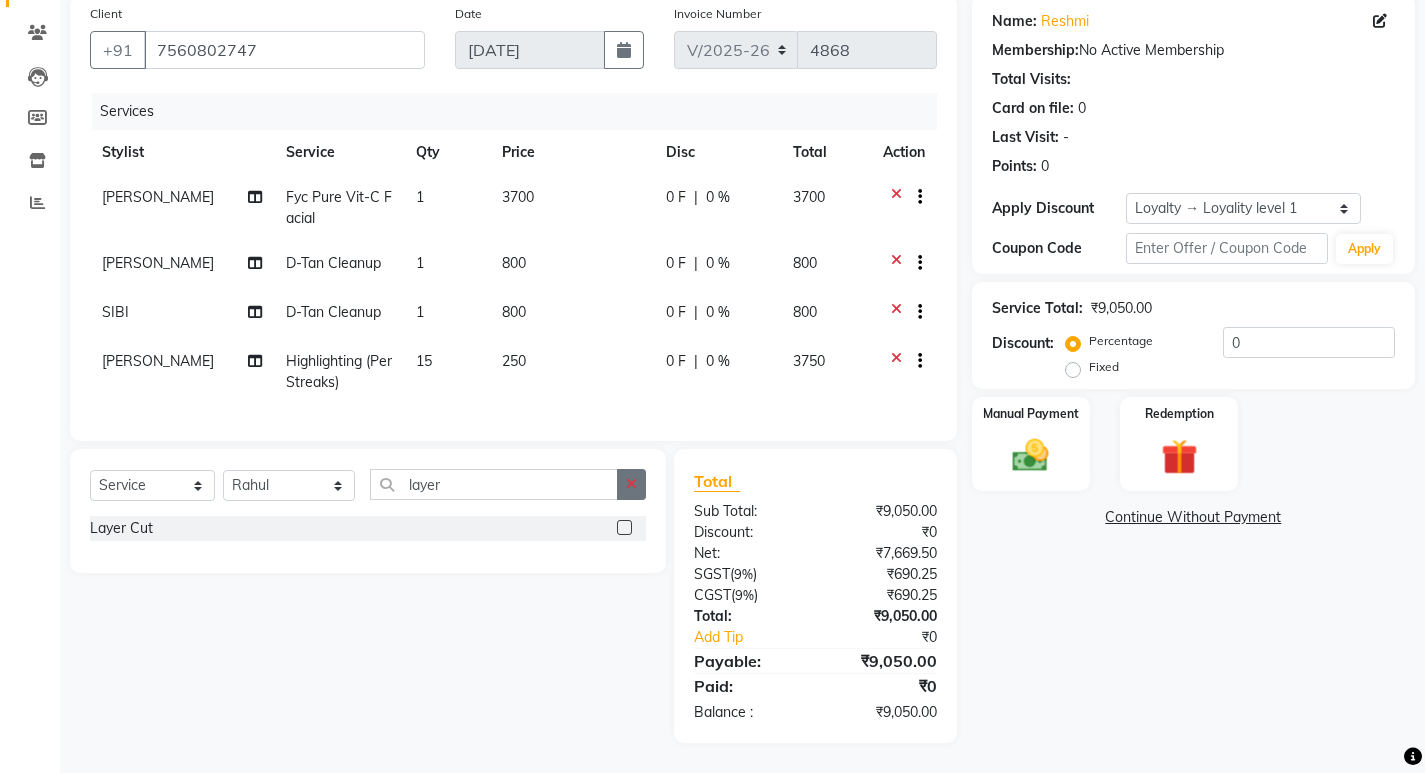 click 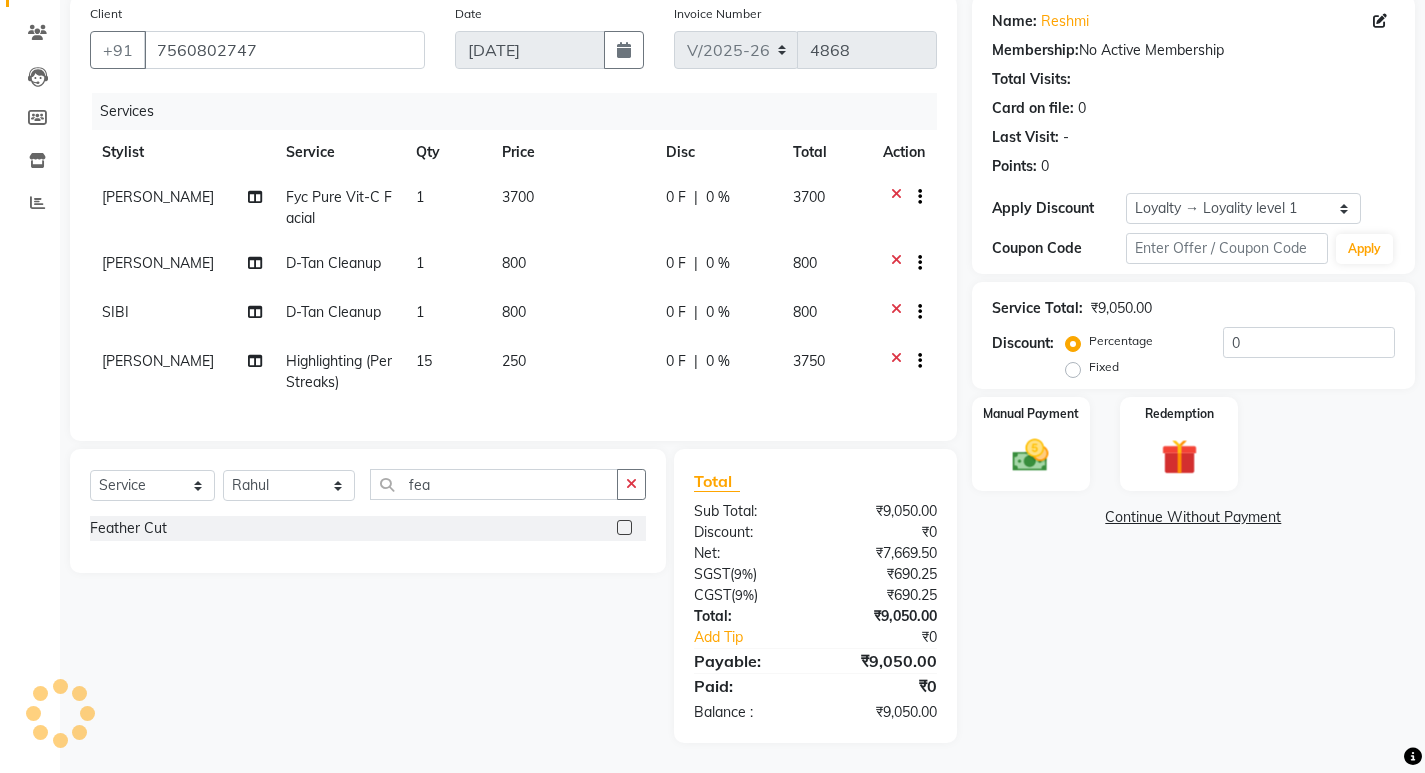click 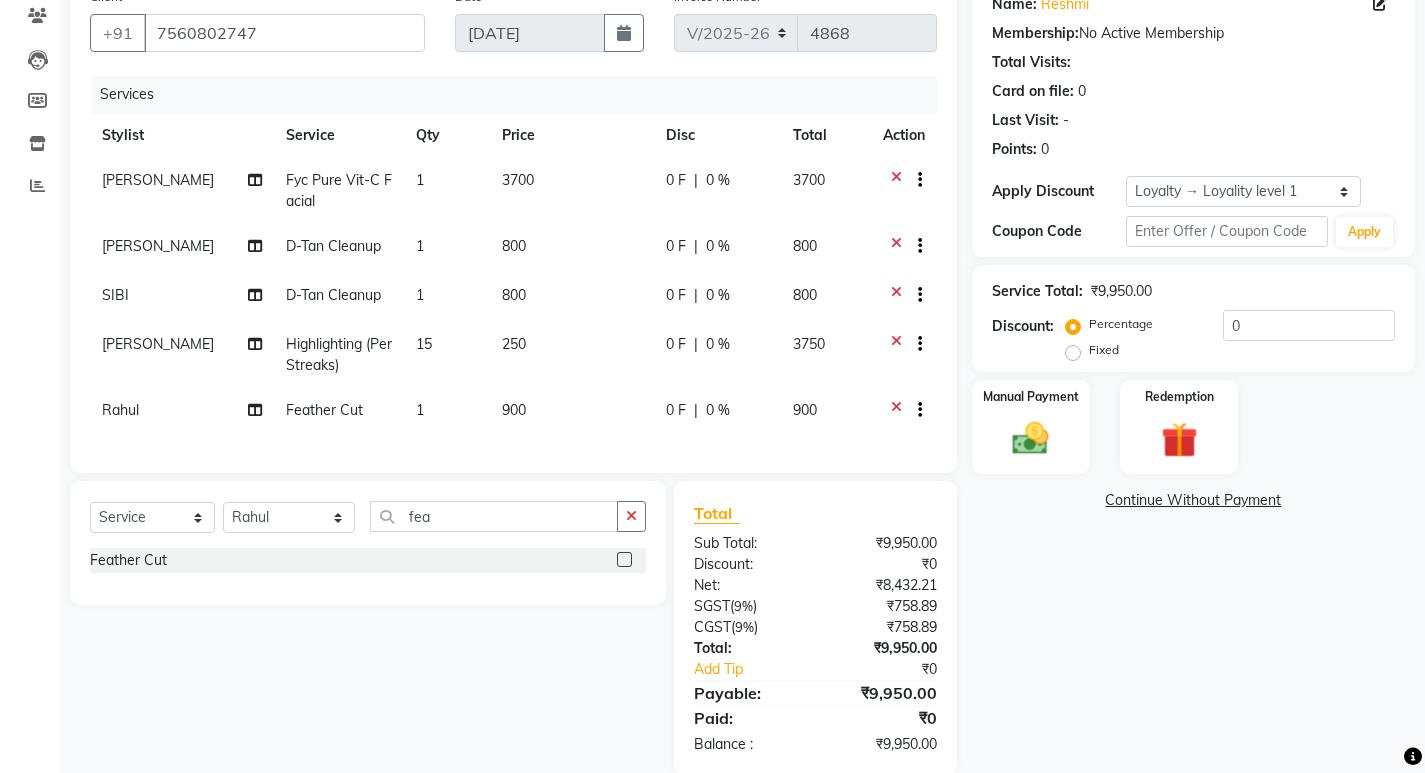 scroll, scrollTop: 219, scrollLeft: 0, axis: vertical 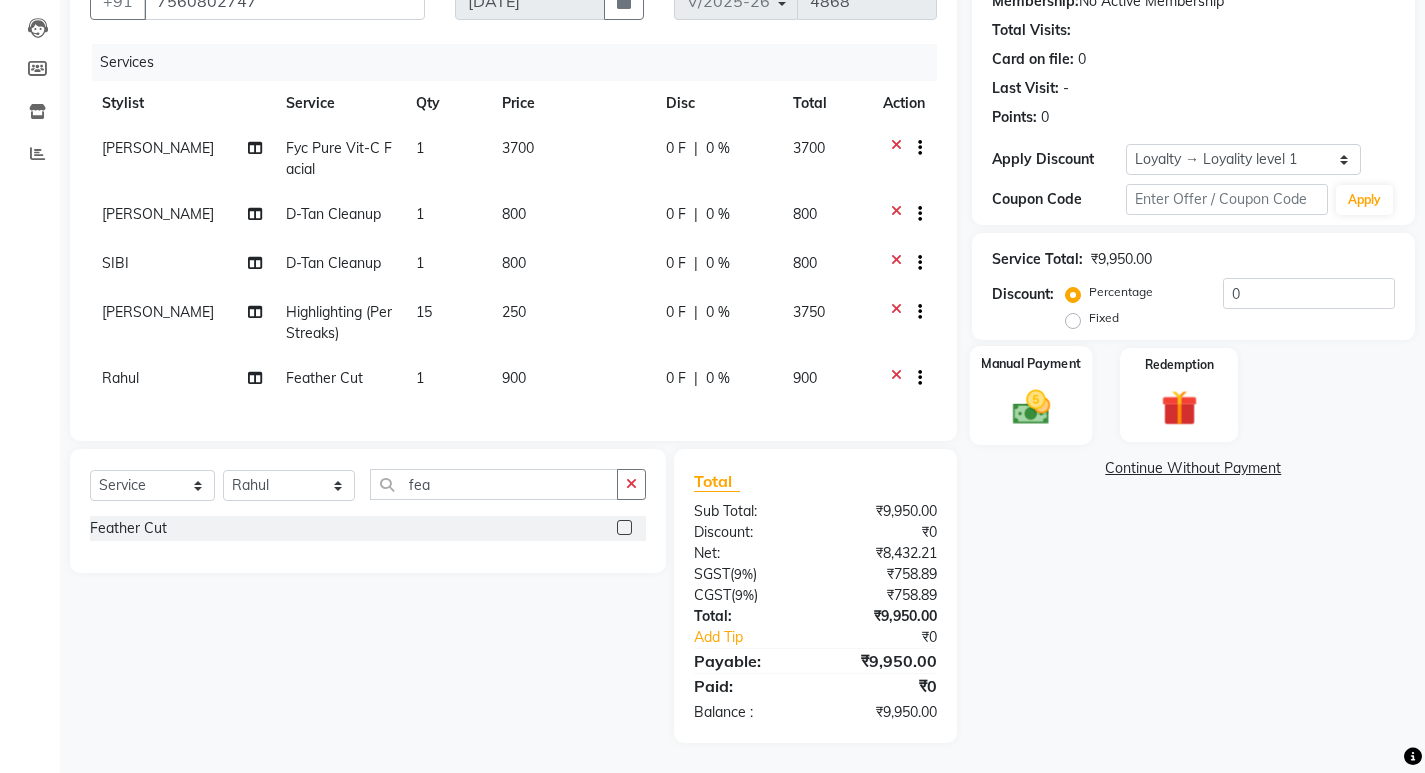 click 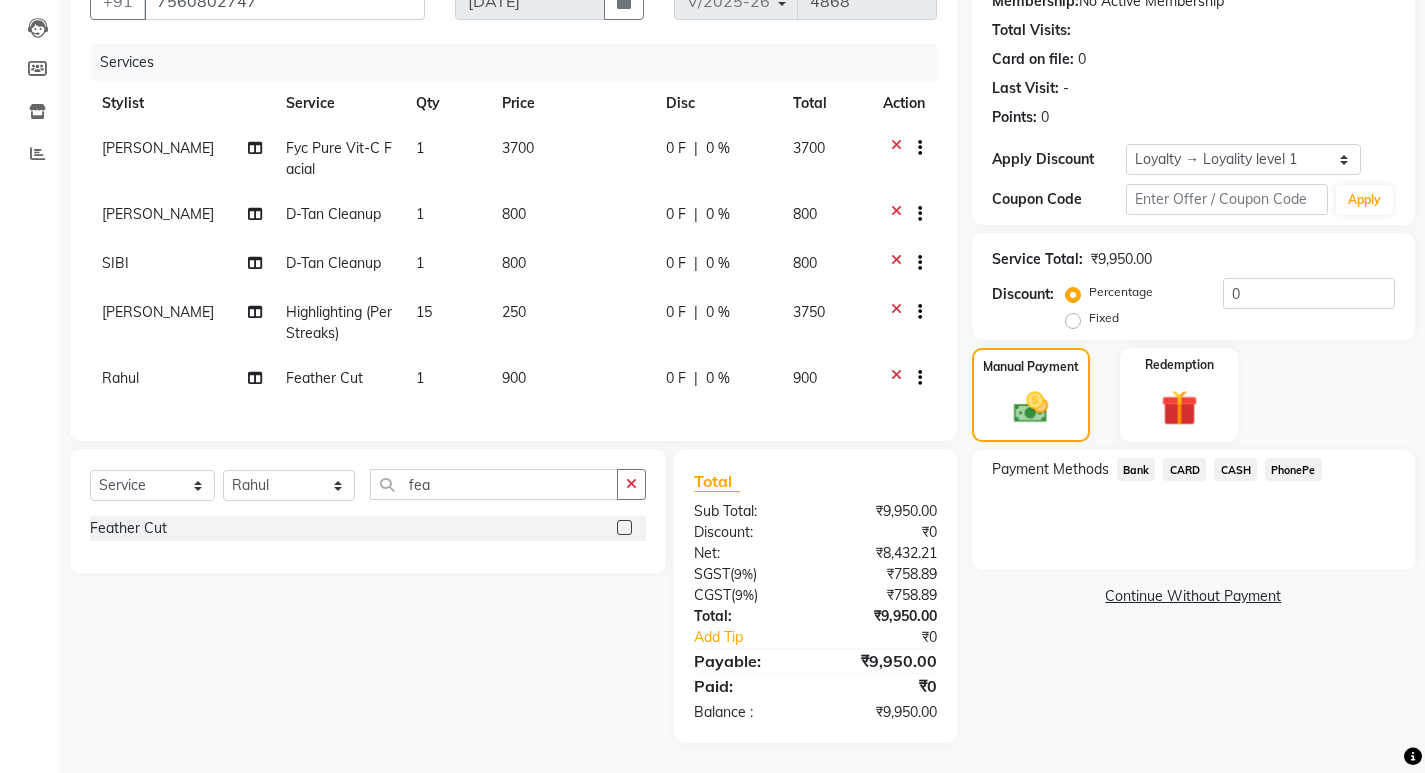 click on "PhonePe" 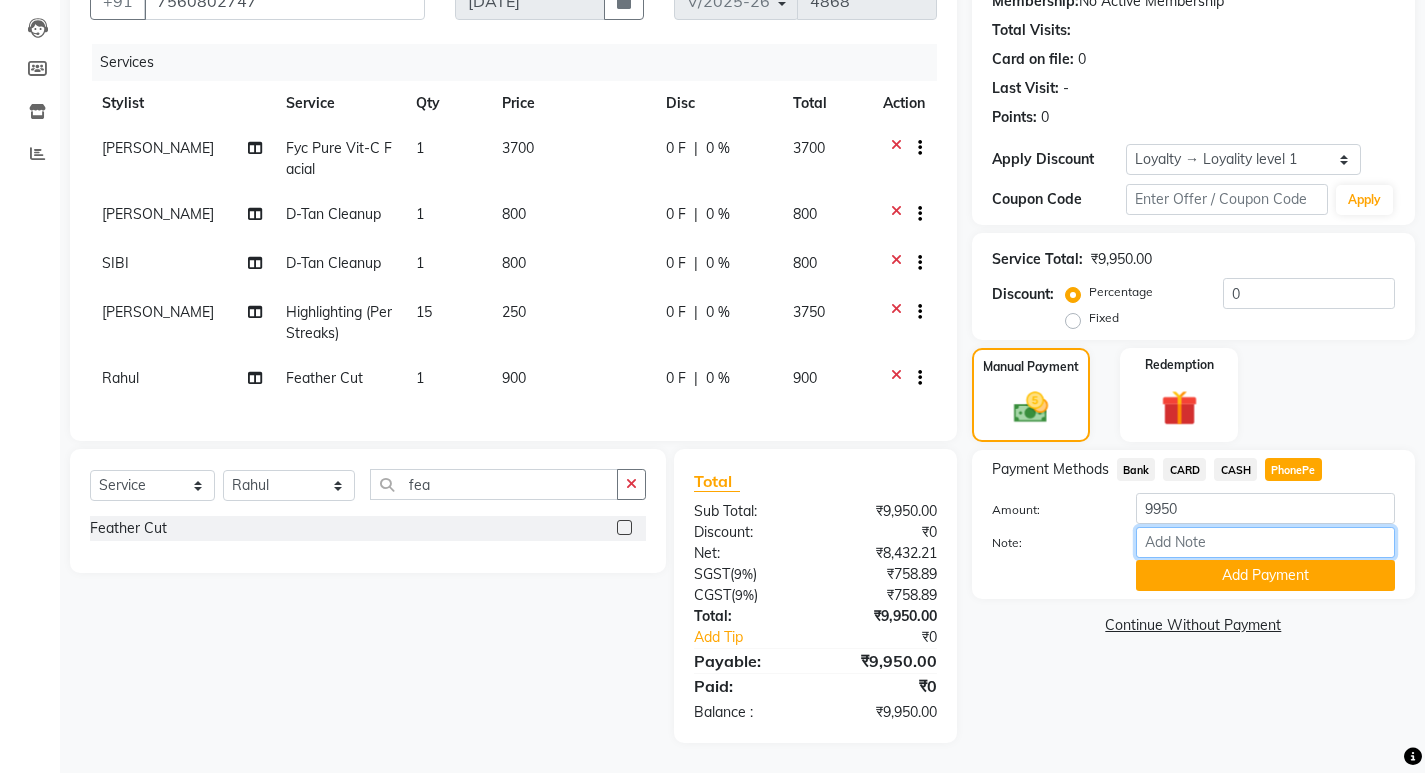 click on "Note:" at bounding box center (1265, 542) 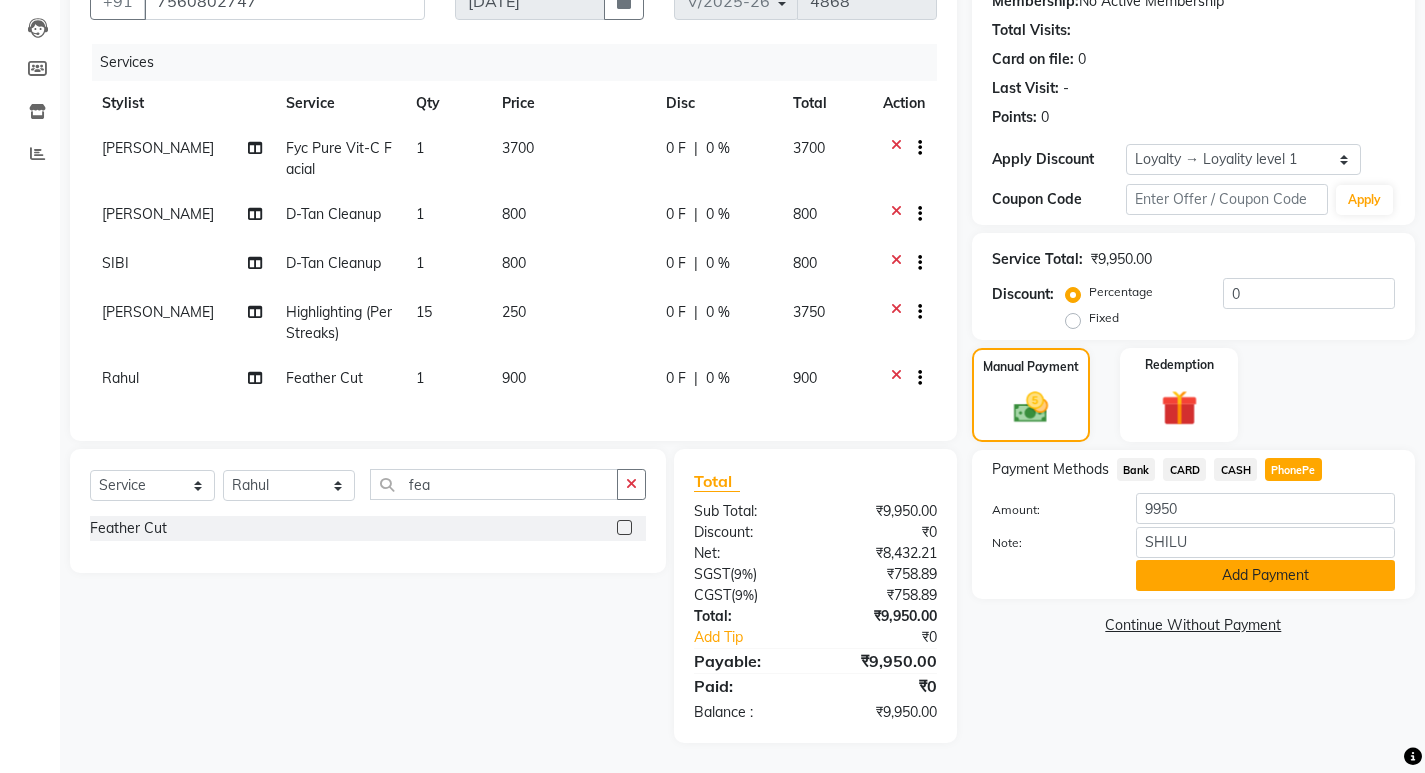 click on "Add Payment" 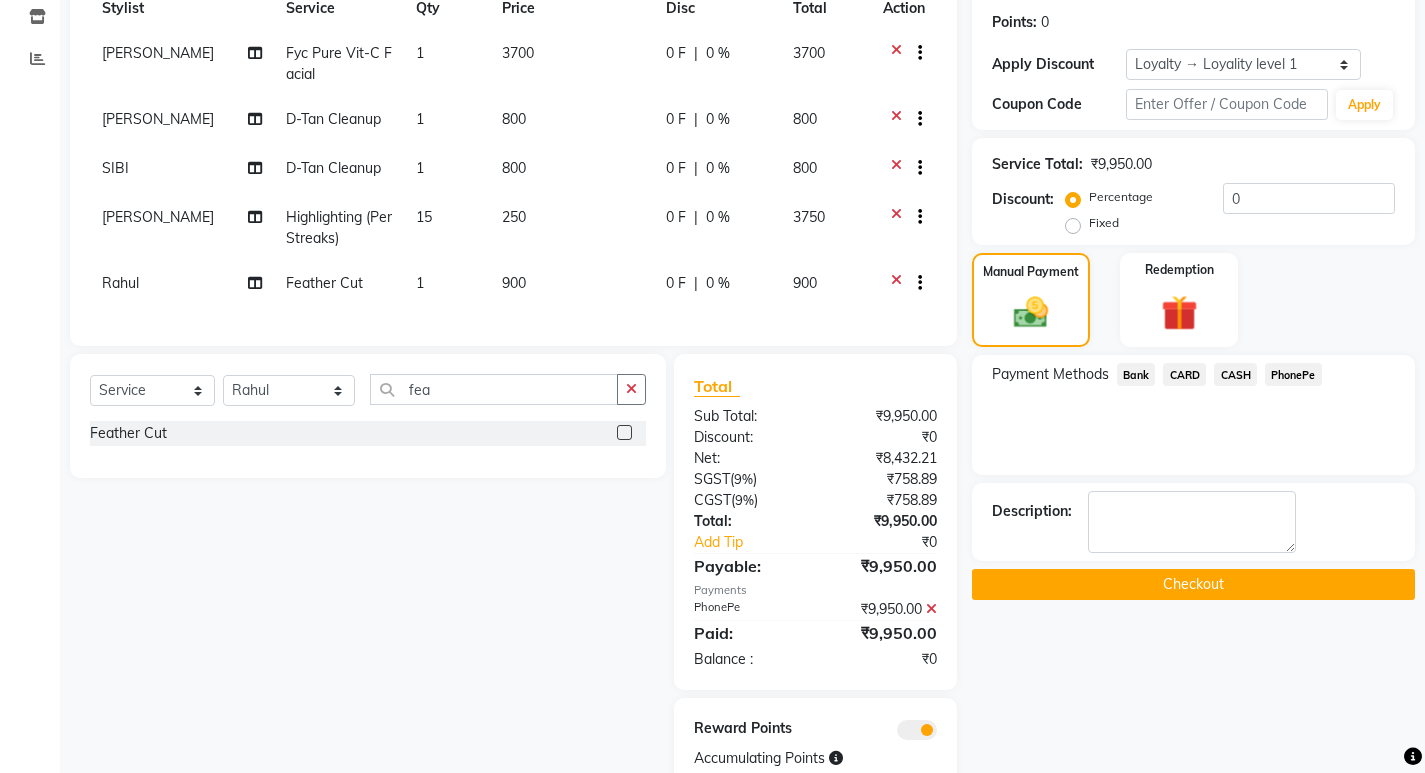scroll, scrollTop: 381, scrollLeft: 0, axis: vertical 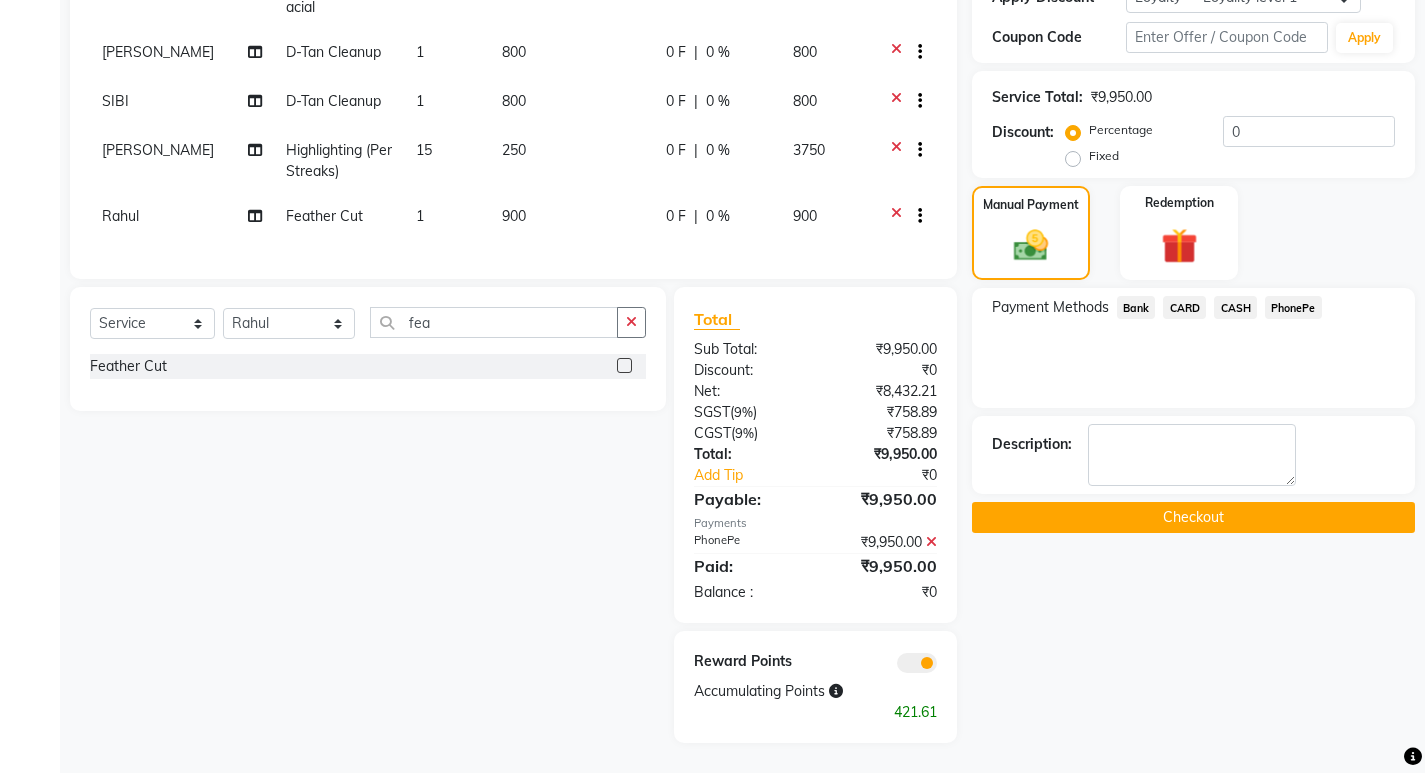 click on "Checkout" 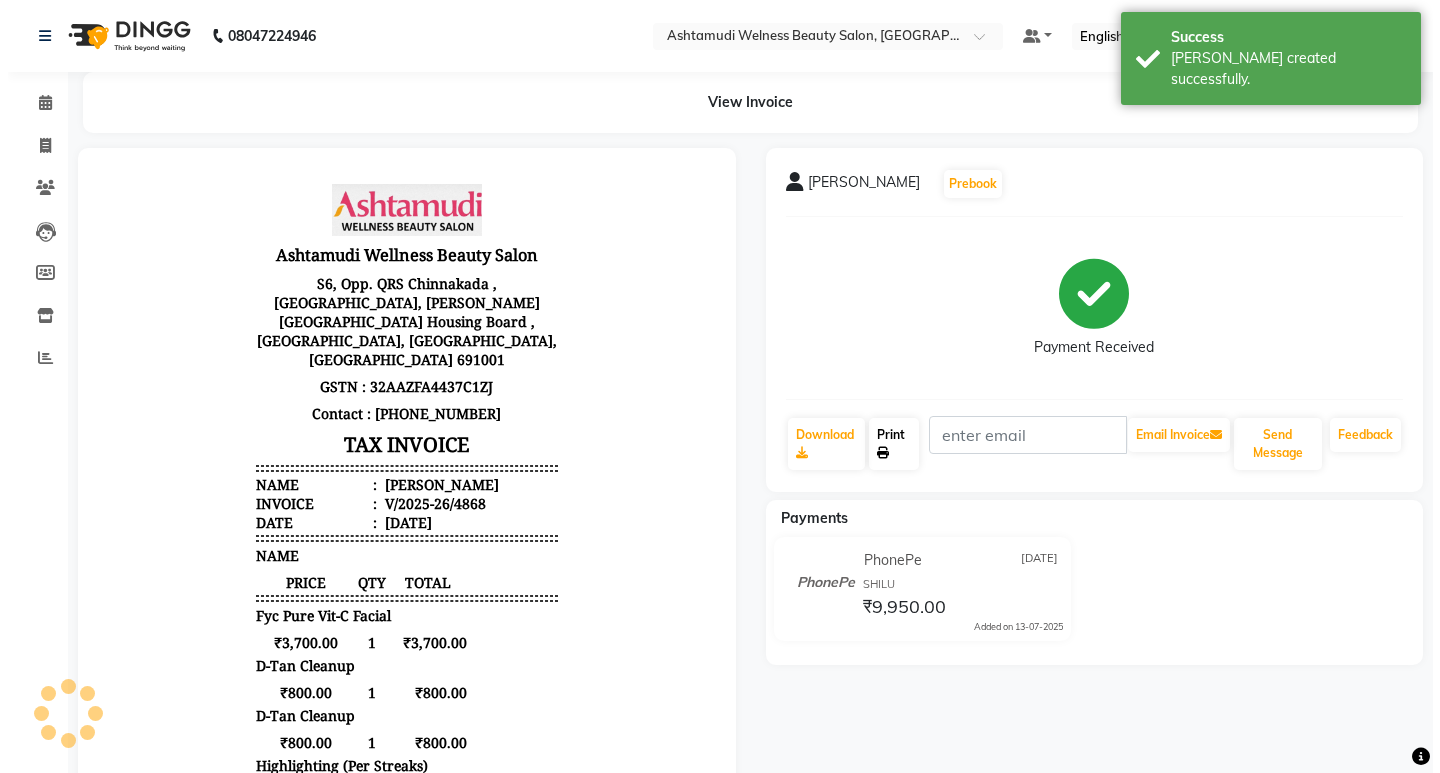 scroll, scrollTop: 0, scrollLeft: 0, axis: both 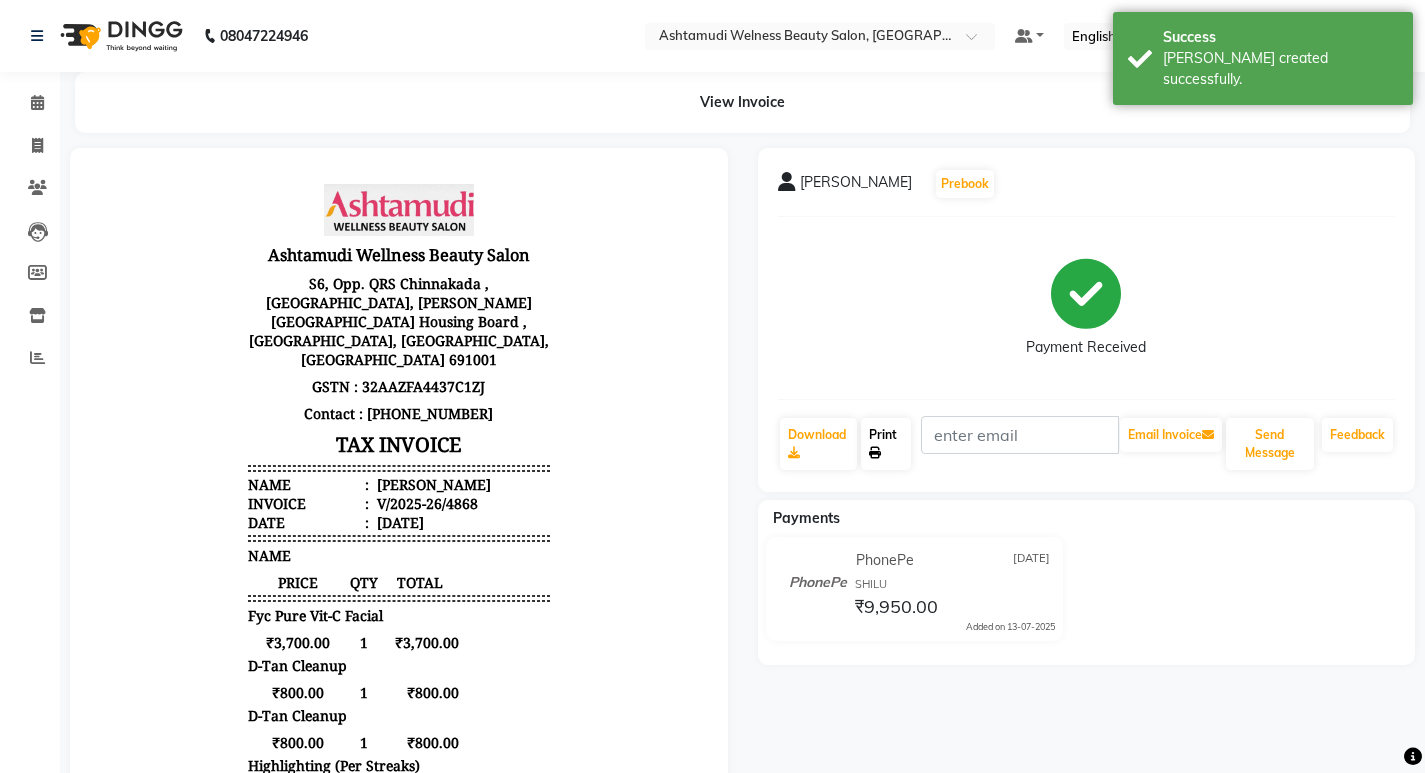 click on "Print" 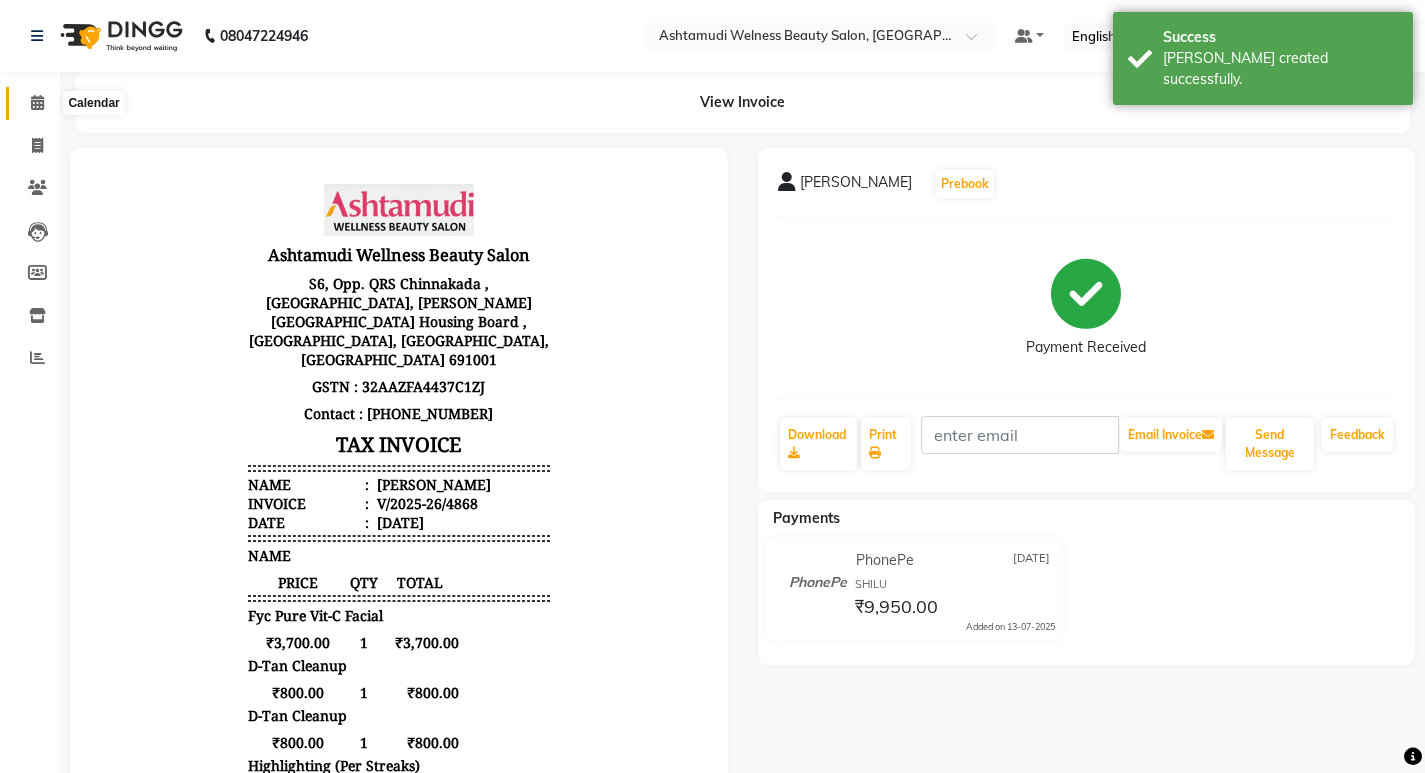 click 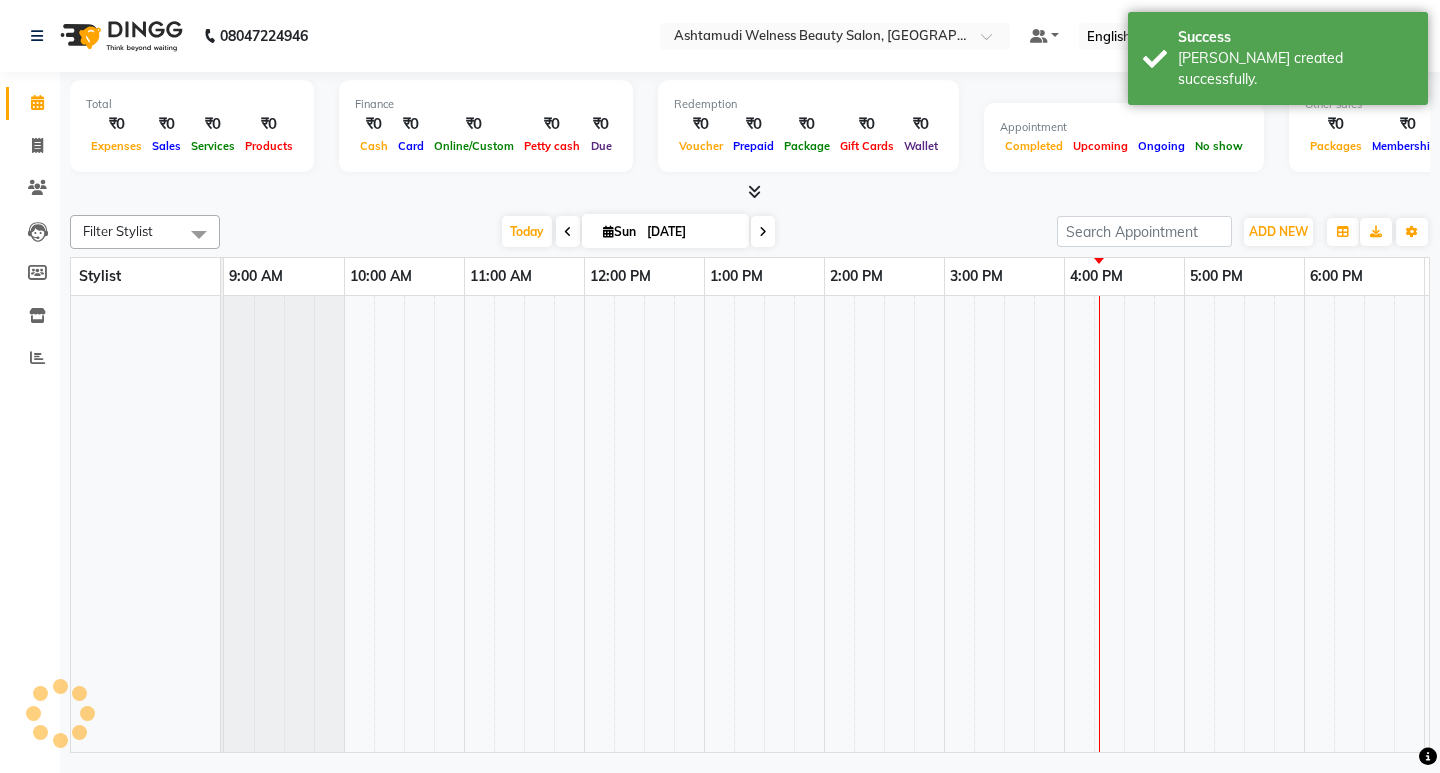 scroll, scrollTop: 0, scrollLeft: 235, axis: horizontal 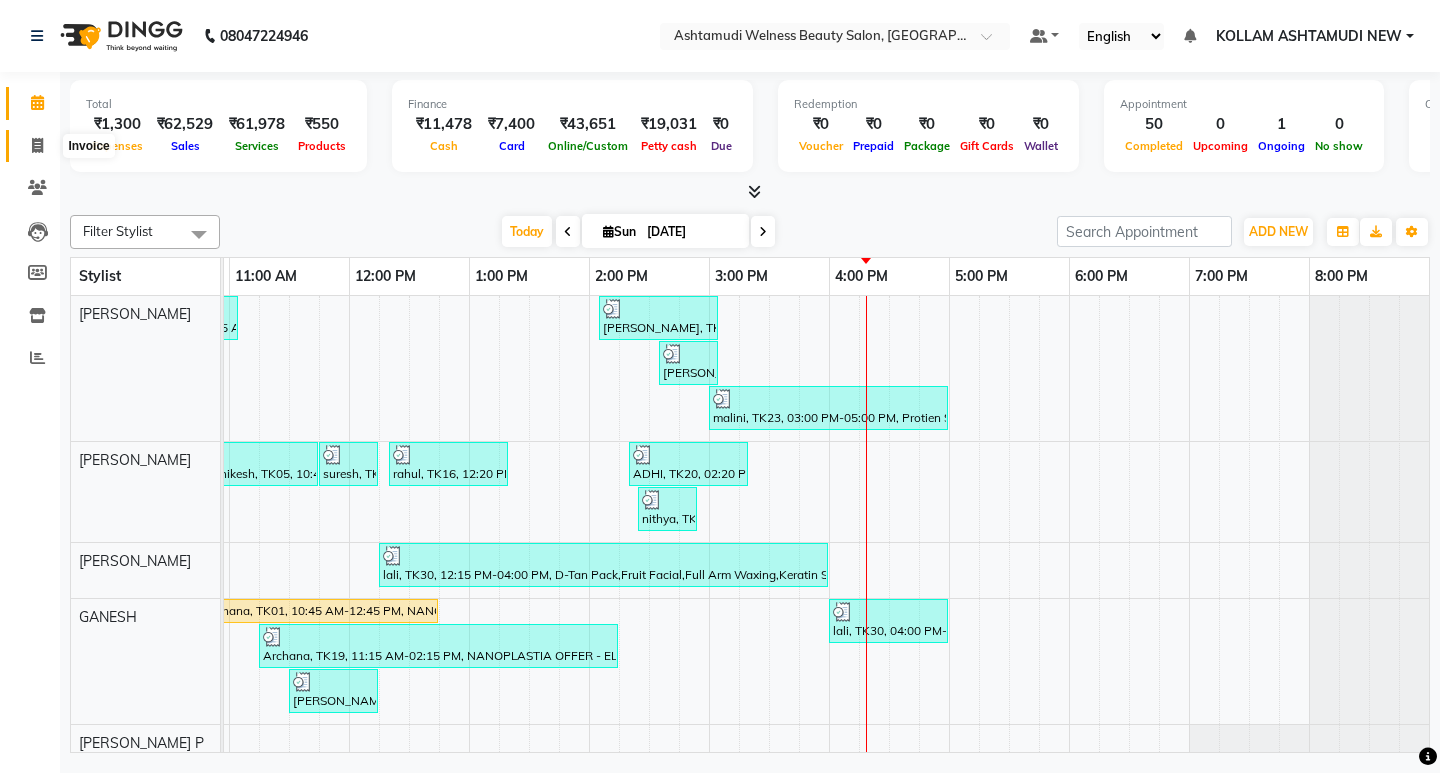 click 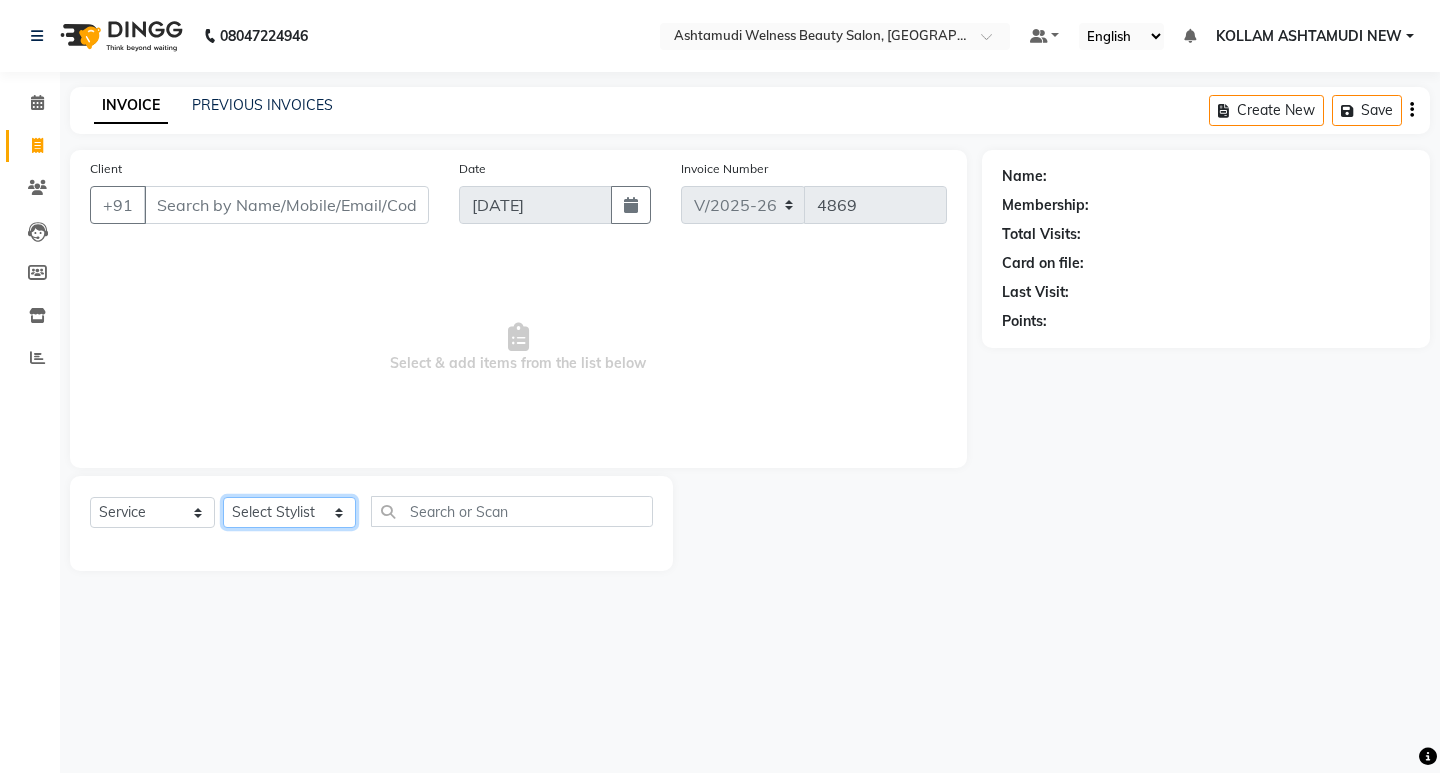 click on "Select Stylist [PERSON_NAME] Admin [PERSON_NAME]  [PERSON_NAME] [PERSON_NAME] [PERSON_NAME]  M [PERSON_NAME]  [PERSON_NAME]  P [PERSON_NAME] KOLLAM ASHTAMUDI NEW  [PERSON_NAME] [PERSON_NAME] [PERSON_NAME]  [PERSON_NAME] [PERSON_NAME] [PERSON_NAME] [PERSON_NAME] [PERSON_NAME] M [PERSON_NAME] SARIGA [PERSON_NAME] [PERSON_NAME] [PERSON_NAME] SIBI [PERSON_NAME] [PERSON_NAME] S" 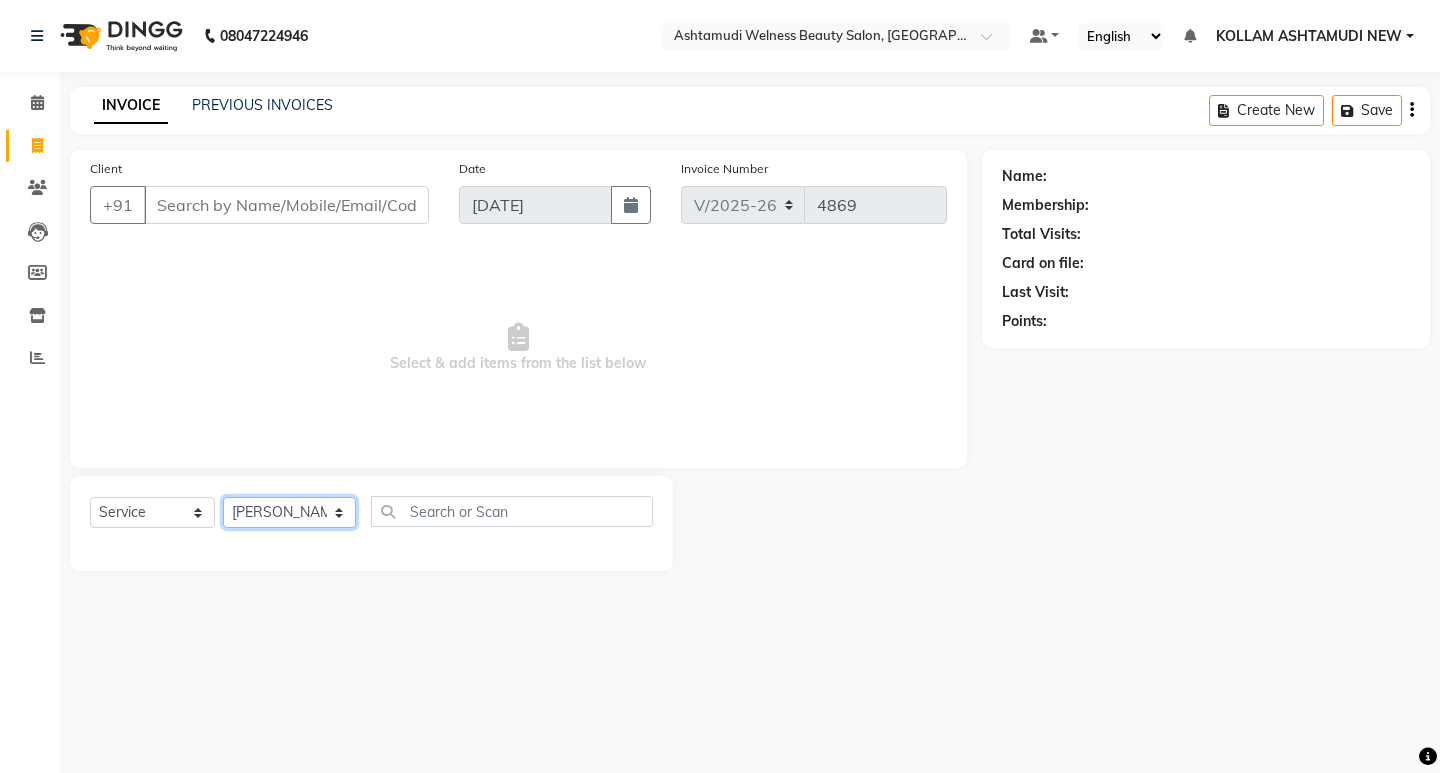 click on "Select Stylist [PERSON_NAME] Admin [PERSON_NAME]  [PERSON_NAME] [PERSON_NAME] [PERSON_NAME]  M [PERSON_NAME]  [PERSON_NAME]  P [PERSON_NAME] KOLLAM ASHTAMUDI NEW  [PERSON_NAME] [PERSON_NAME] [PERSON_NAME]  [PERSON_NAME] [PERSON_NAME] [PERSON_NAME] [PERSON_NAME] [PERSON_NAME] M [PERSON_NAME] SARIGA [PERSON_NAME] [PERSON_NAME] [PERSON_NAME] SIBI [PERSON_NAME] [PERSON_NAME] S" 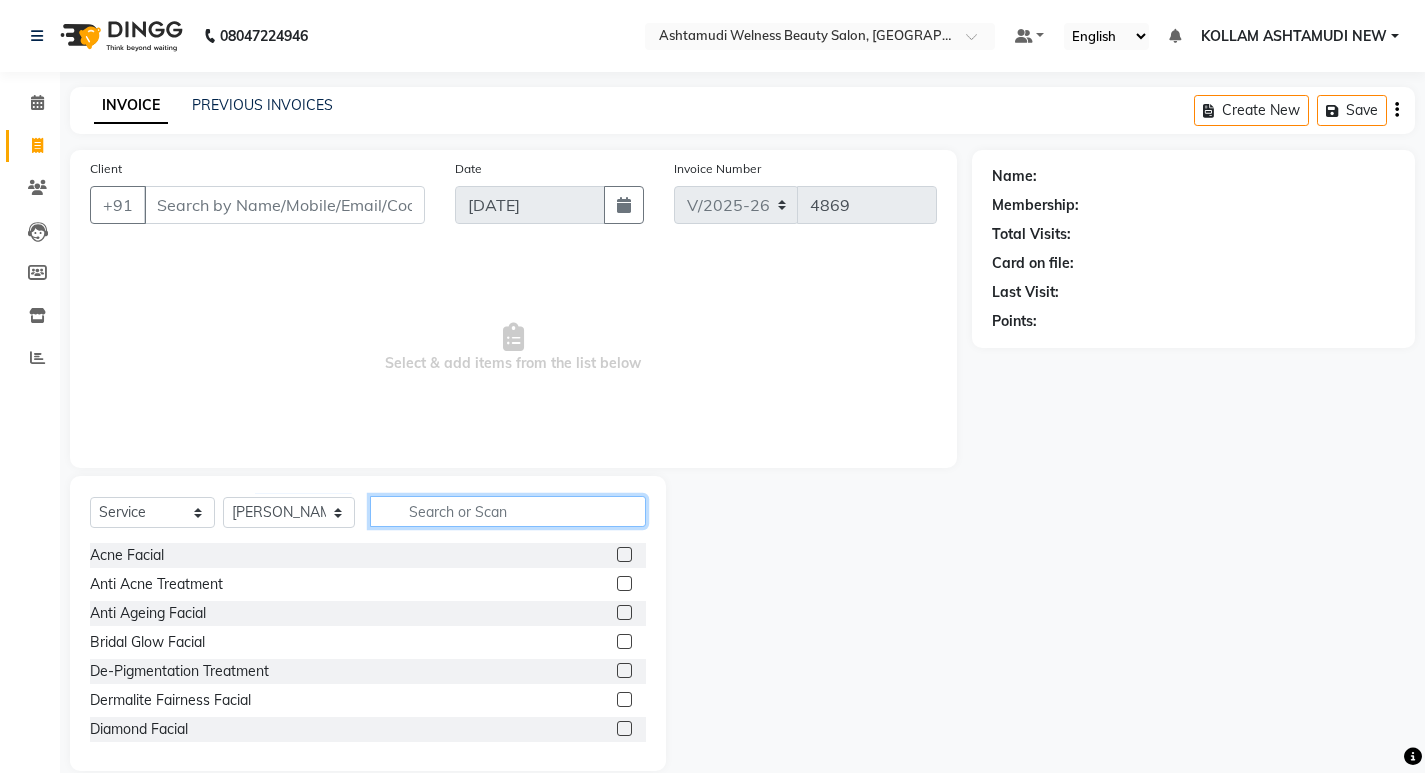 click 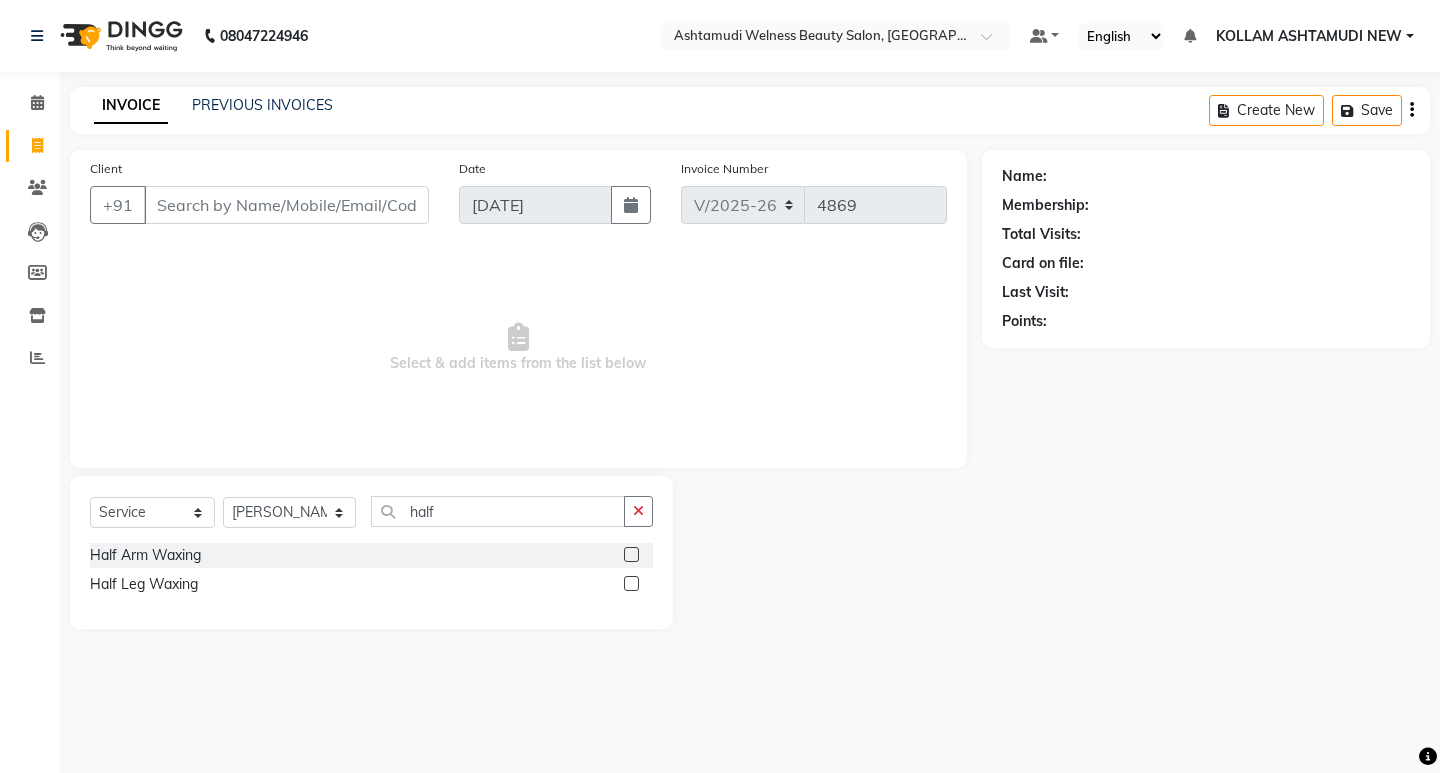 click 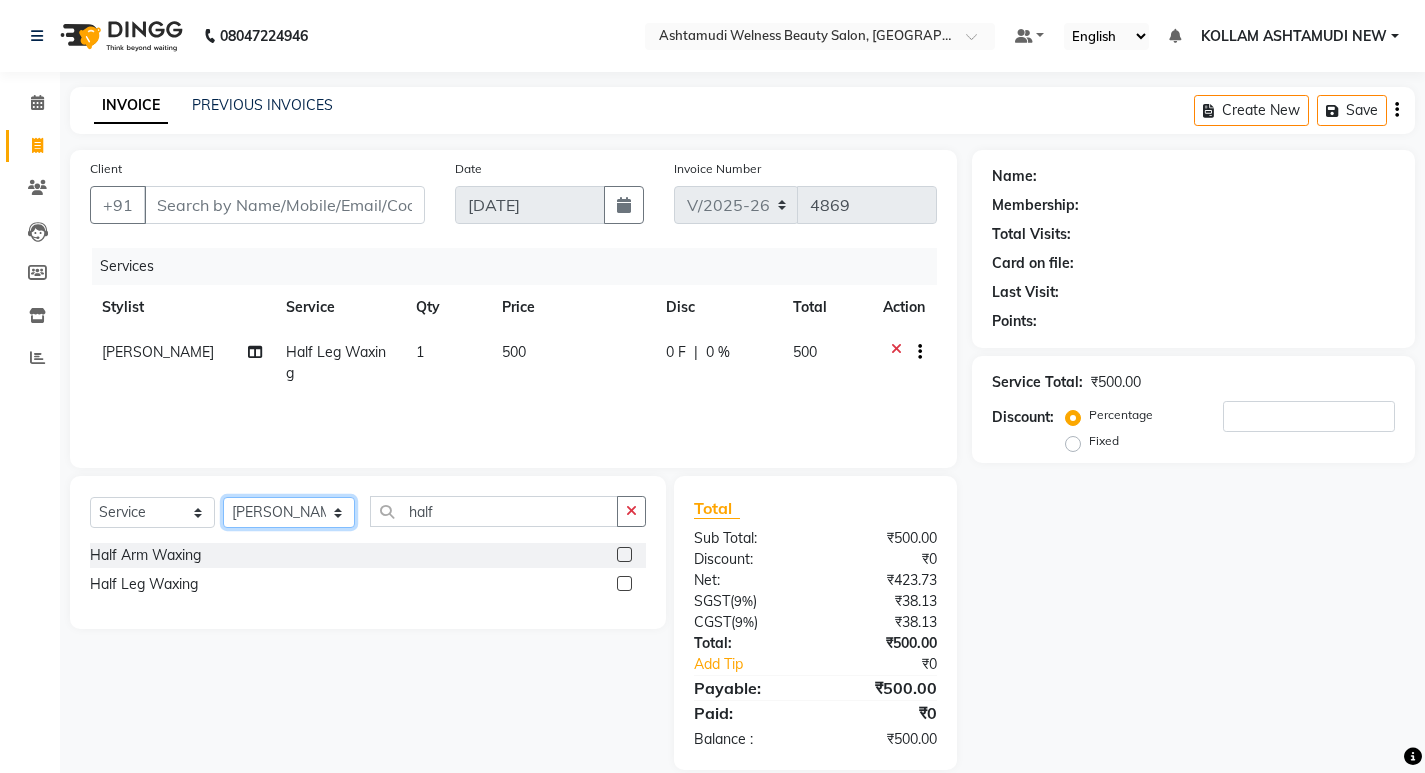 drag, startPoint x: 265, startPoint y: 515, endPoint x: 279, endPoint y: 503, distance: 18.439089 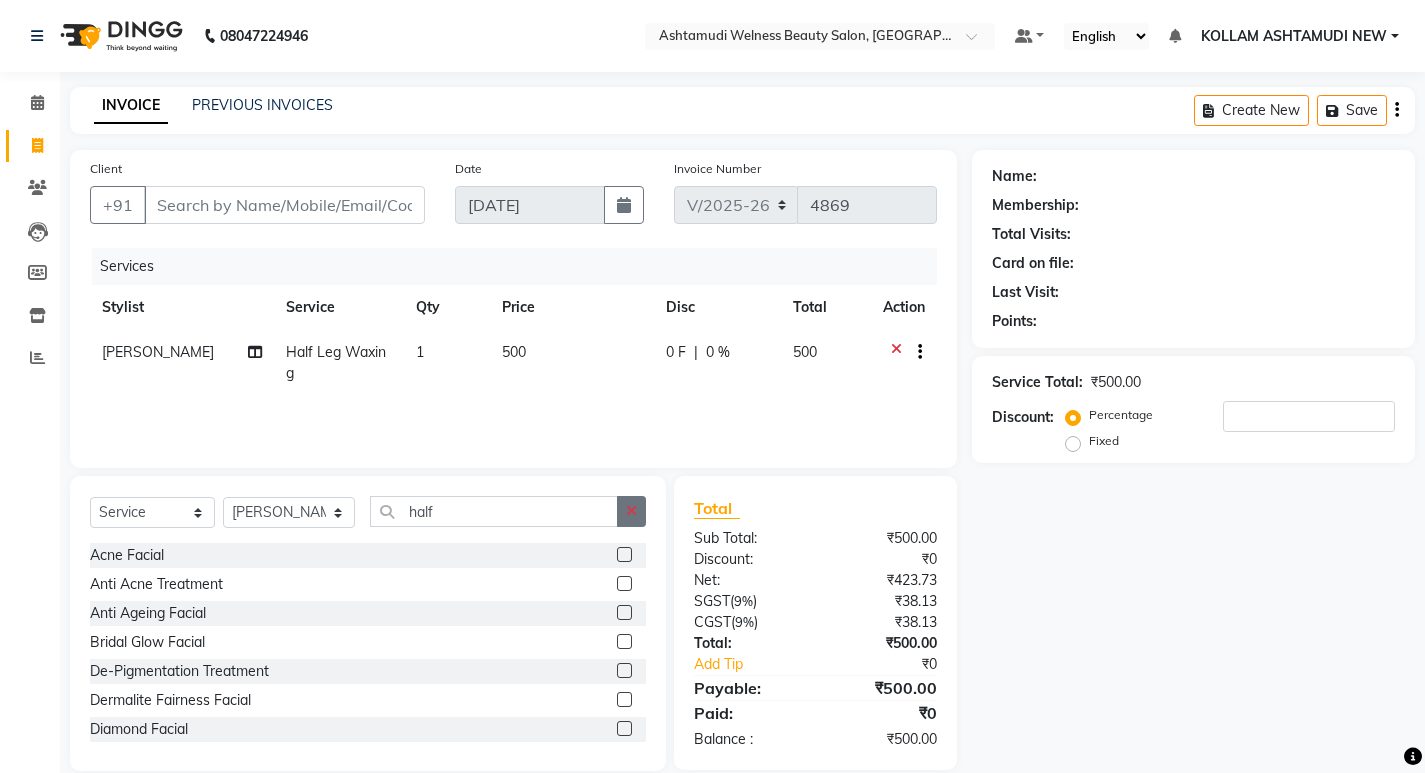 click 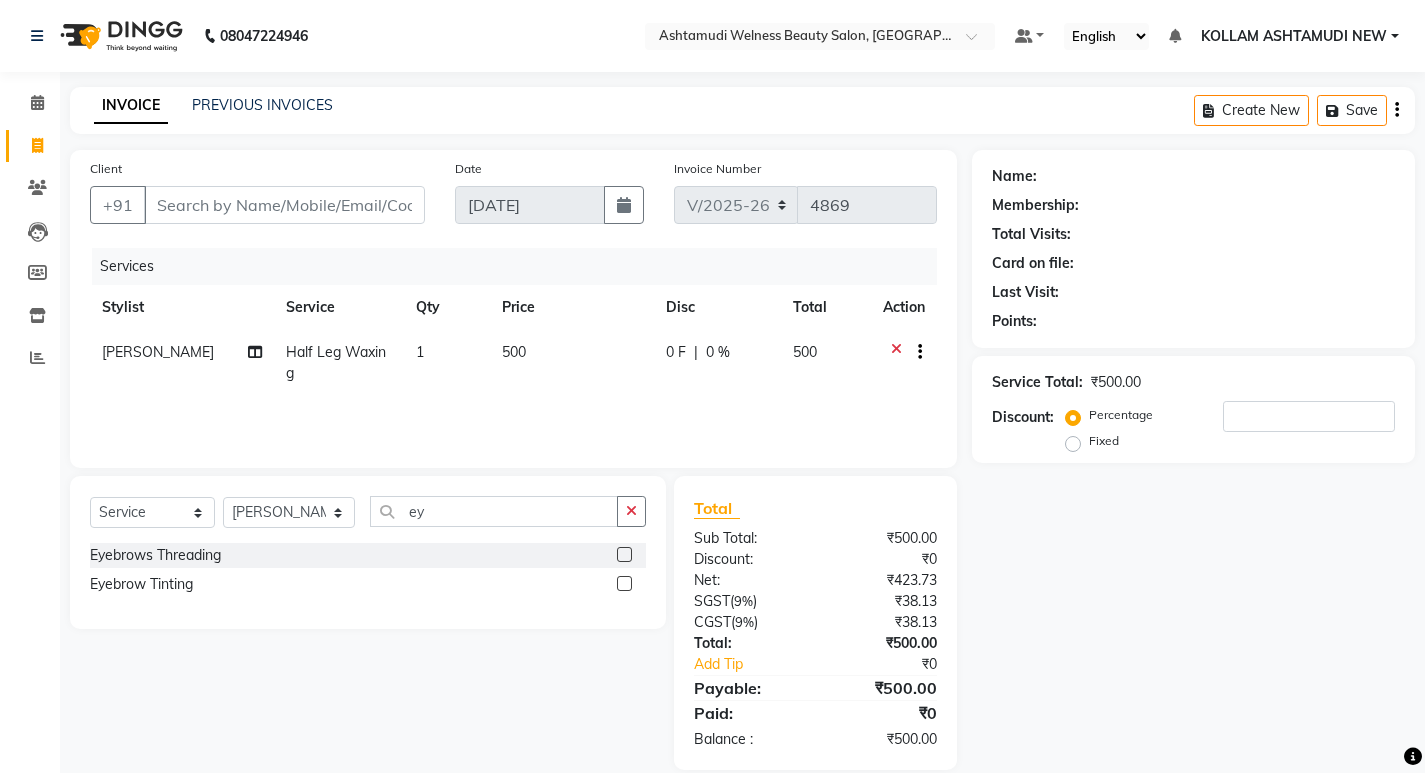 click 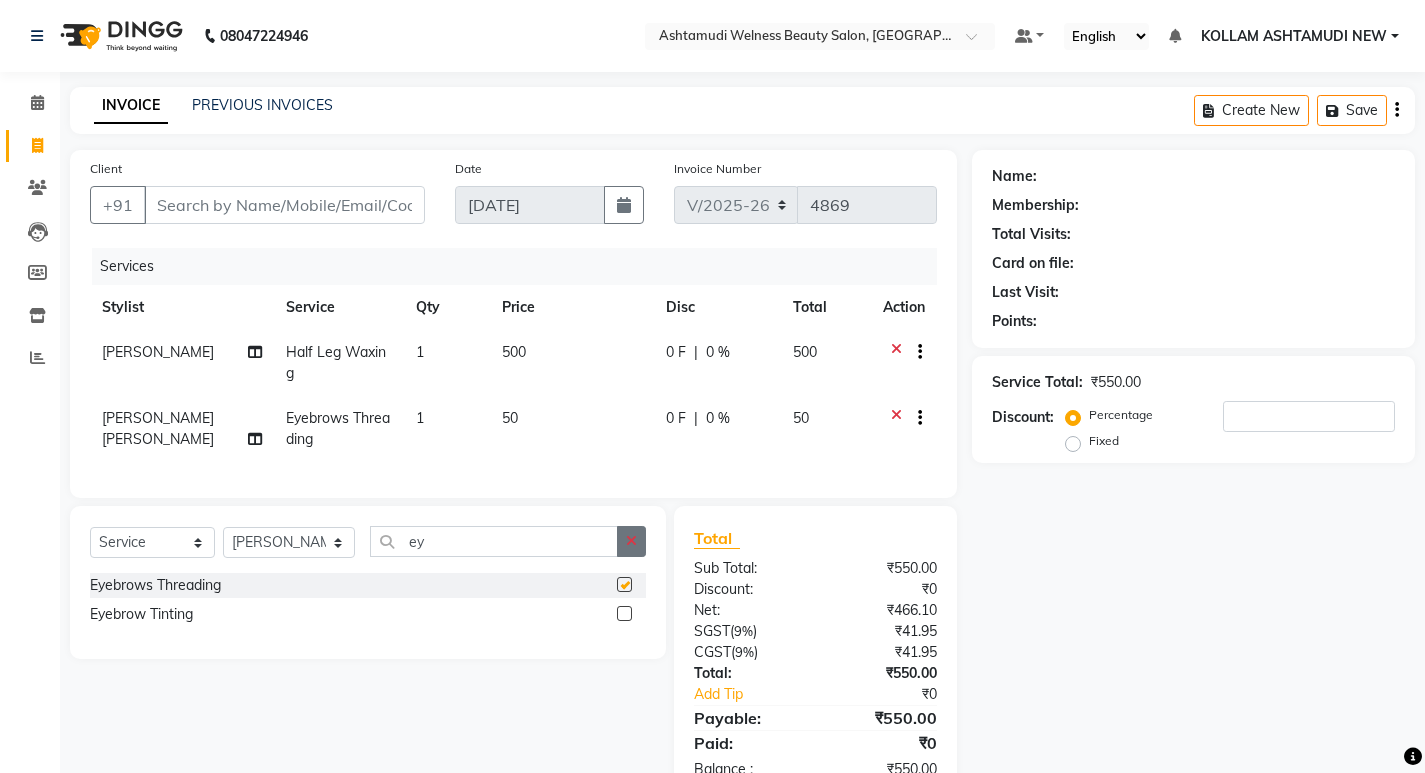 click 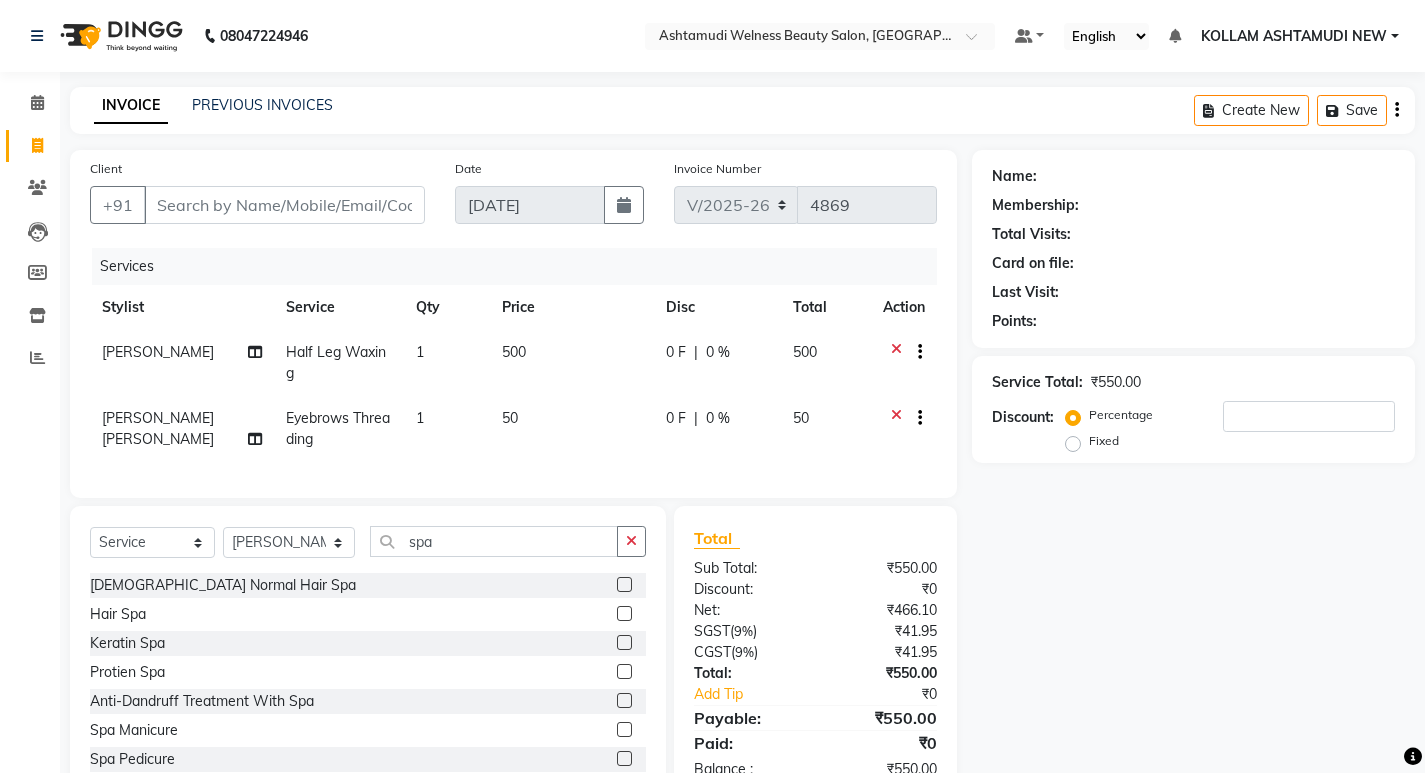 click 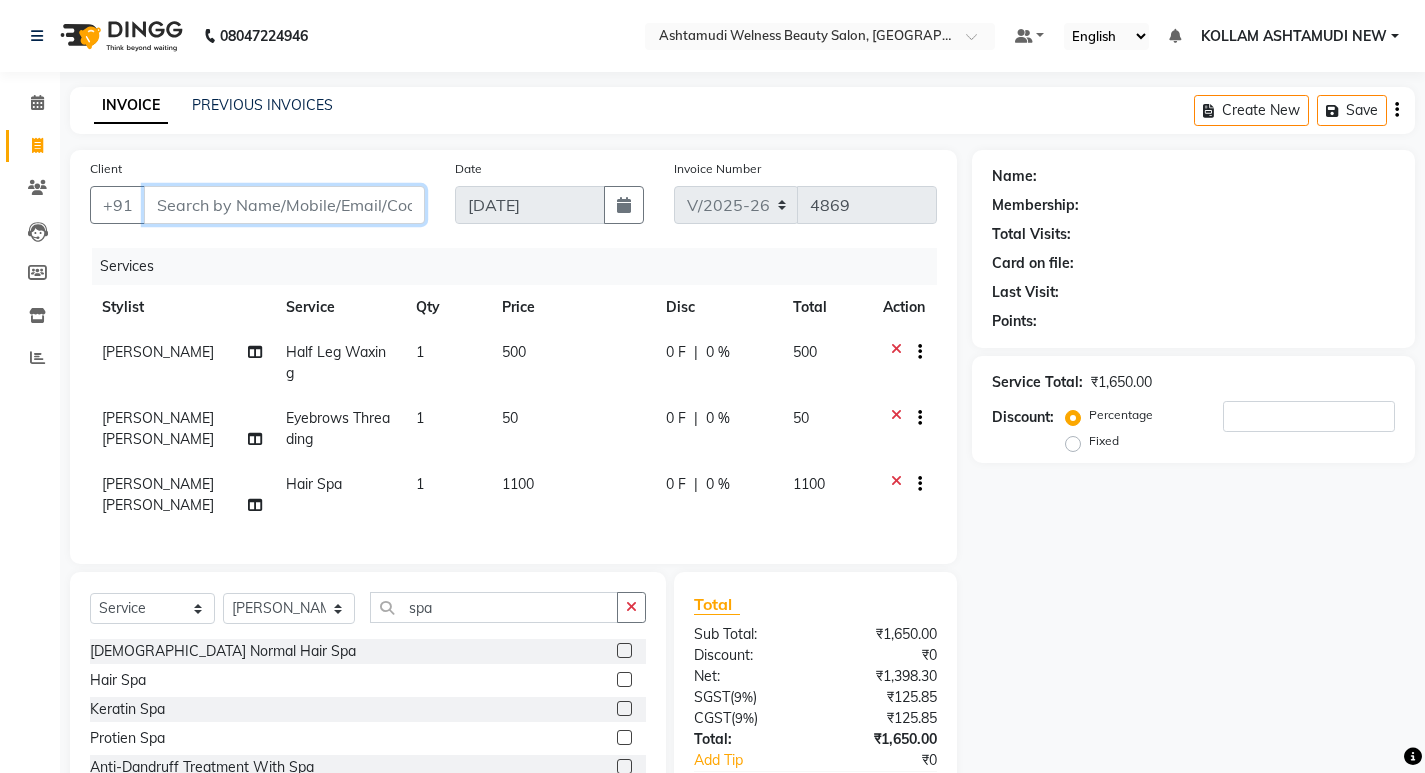 click on "Client" at bounding box center [284, 205] 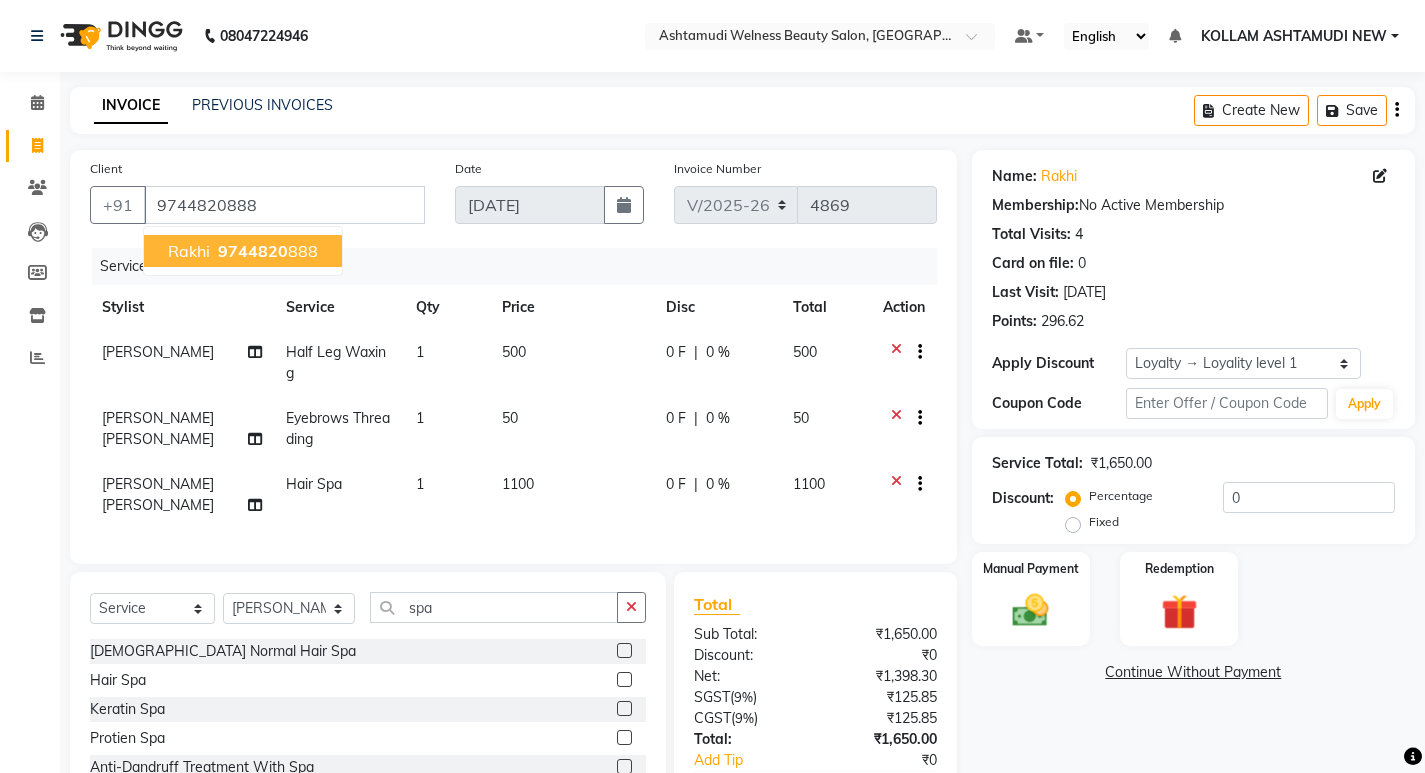 click on "Services" 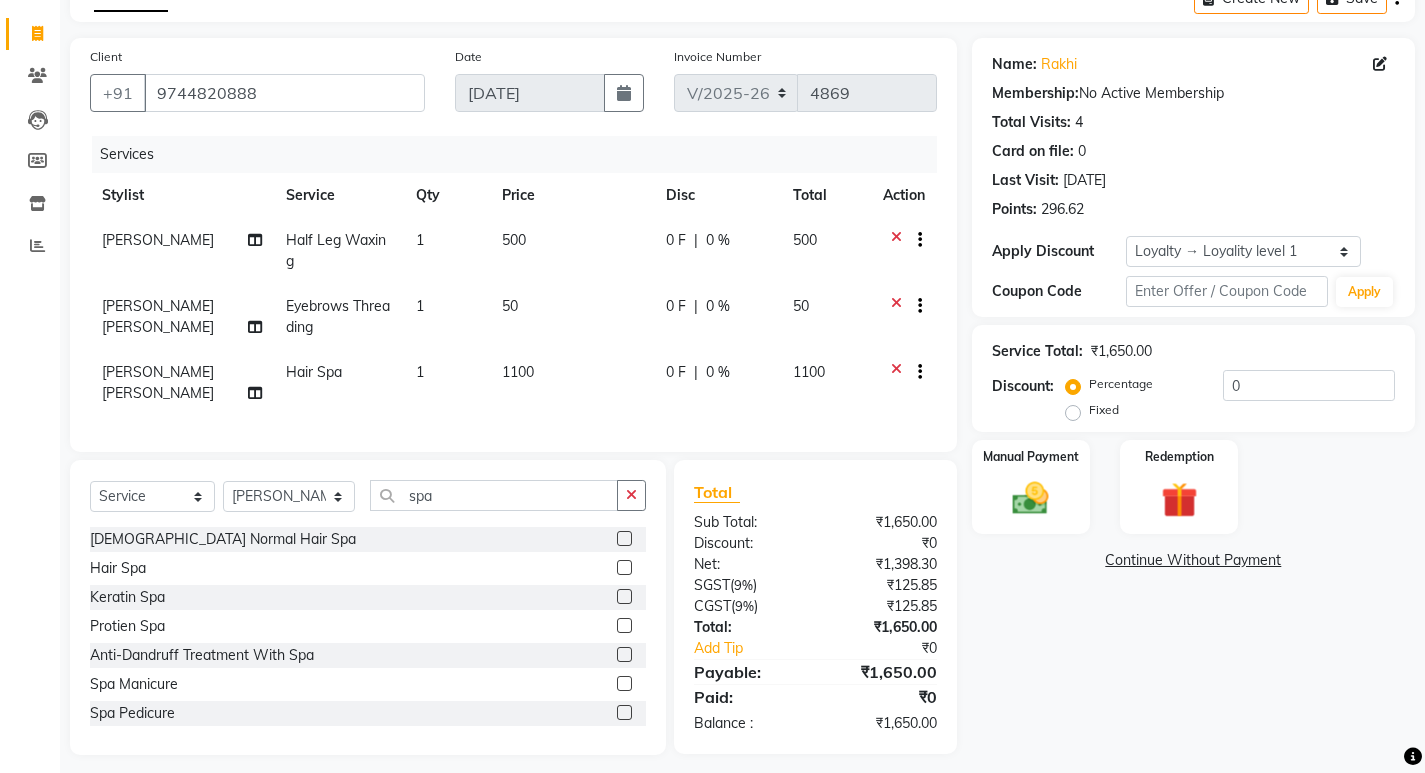 scroll, scrollTop: 122, scrollLeft: 0, axis: vertical 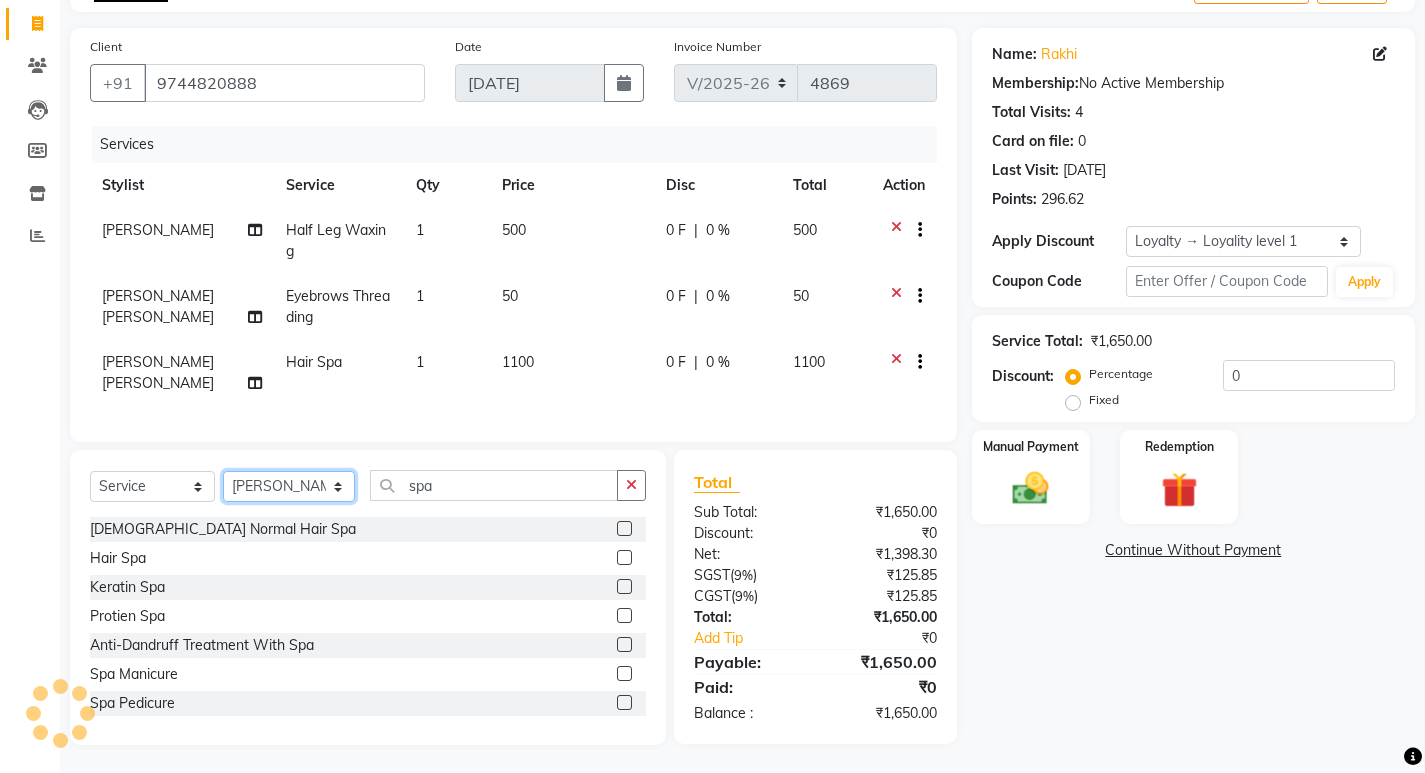 click on "Select Stylist [PERSON_NAME] Admin [PERSON_NAME]  [PERSON_NAME] [PERSON_NAME] [PERSON_NAME]  M [PERSON_NAME]  [PERSON_NAME]  P [PERSON_NAME] KOLLAM ASHTAMUDI NEW  [PERSON_NAME] [PERSON_NAME] [PERSON_NAME]  [PERSON_NAME] [PERSON_NAME] [PERSON_NAME] [PERSON_NAME] [PERSON_NAME] M [PERSON_NAME] SARIGA [PERSON_NAME] [PERSON_NAME] [PERSON_NAME] SIBI [PERSON_NAME] [PERSON_NAME] S" 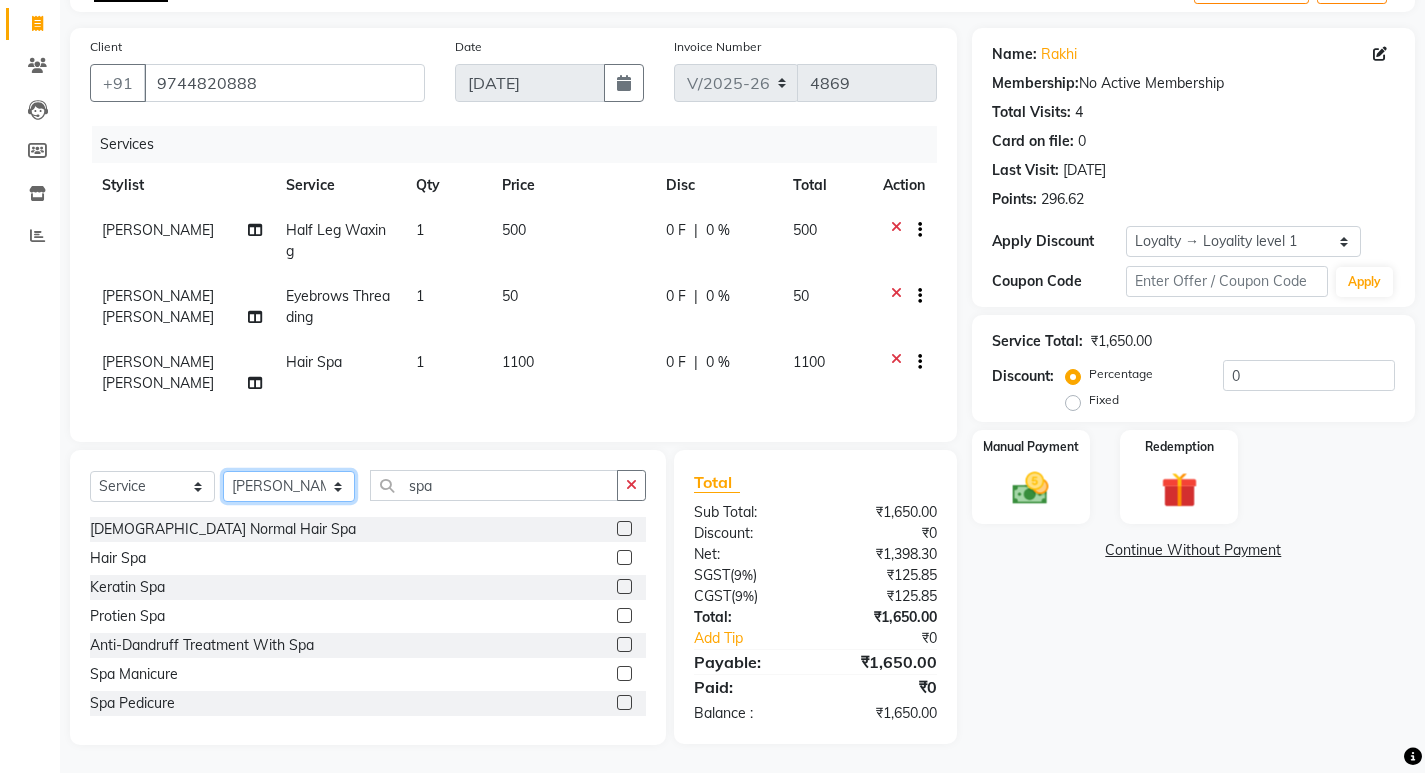 click on "Select Stylist [PERSON_NAME] Admin [PERSON_NAME]  [PERSON_NAME] [PERSON_NAME] [PERSON_NAME]  M [PERSON_NAME]  [PERSON_NAME]  P [PERSON_NAME] KOLLAM ASHTAMUDI NEW  [PERSON_NAME] [PERSON_NAME] [PERSON_NAME]  [PERSON_NAME] [PERSON_NAME] [PERSON_NAME] [PERSON_NAME] [PERSON_NAME] M [PERSON_NAME] SARIGA [PERSON_NAME] [PERSON_NAME] [PERSON_NAME] SIBI [PERSON_NAME] [PERSON_NAME] S" 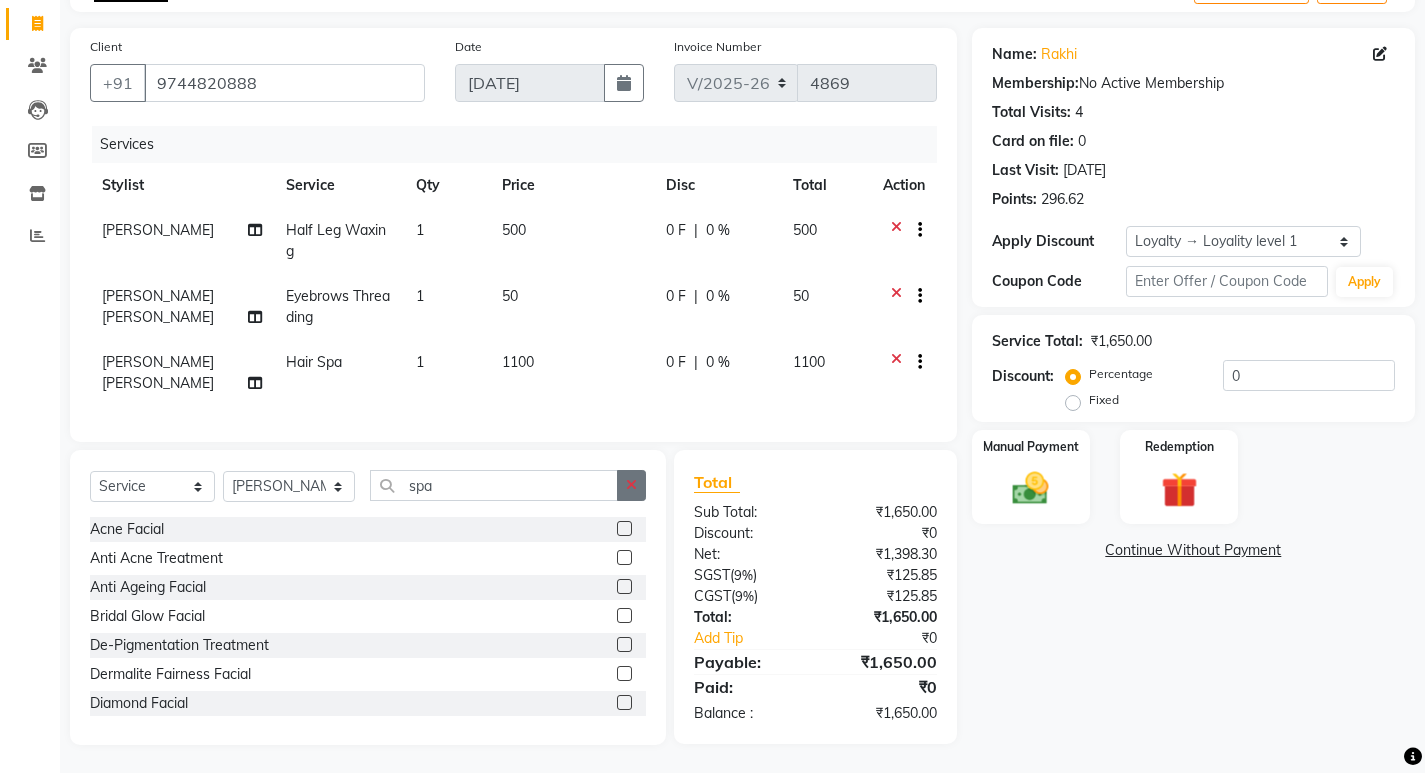 click 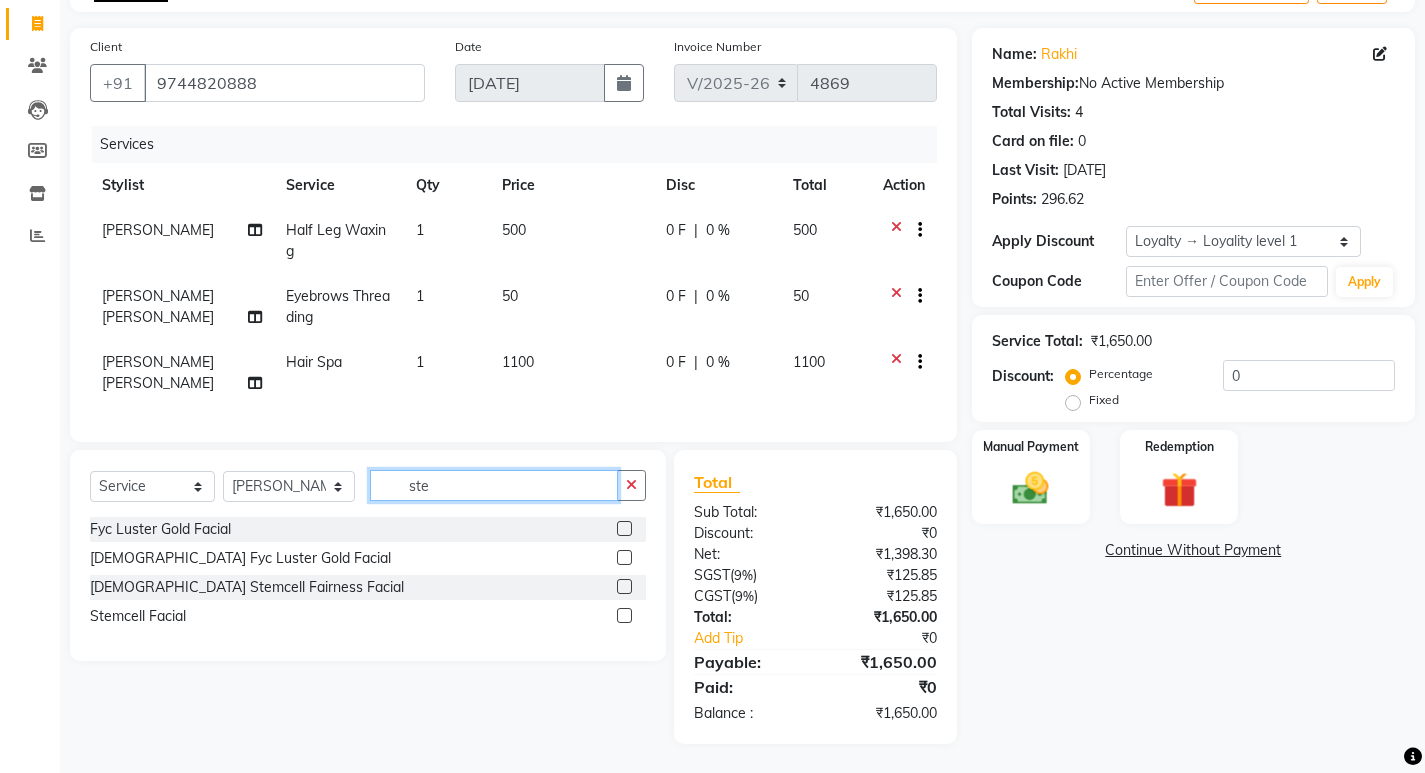 scroll, scrollTop: 121, scrollLeft: 0, axis: vertical 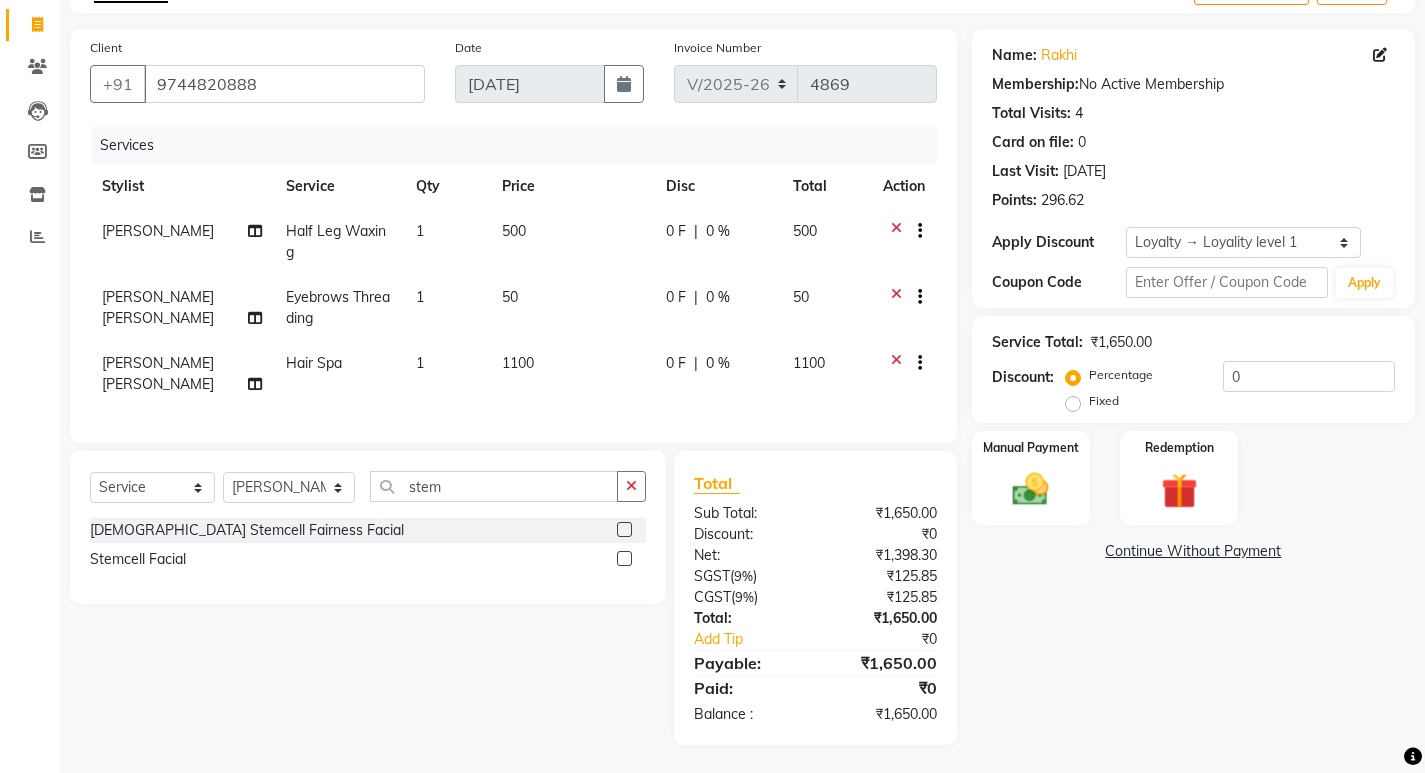 drag, startPoint x: 622, startPoint y: 549, endPoint x: 623, endPoint y: 562, distance: 13.038404 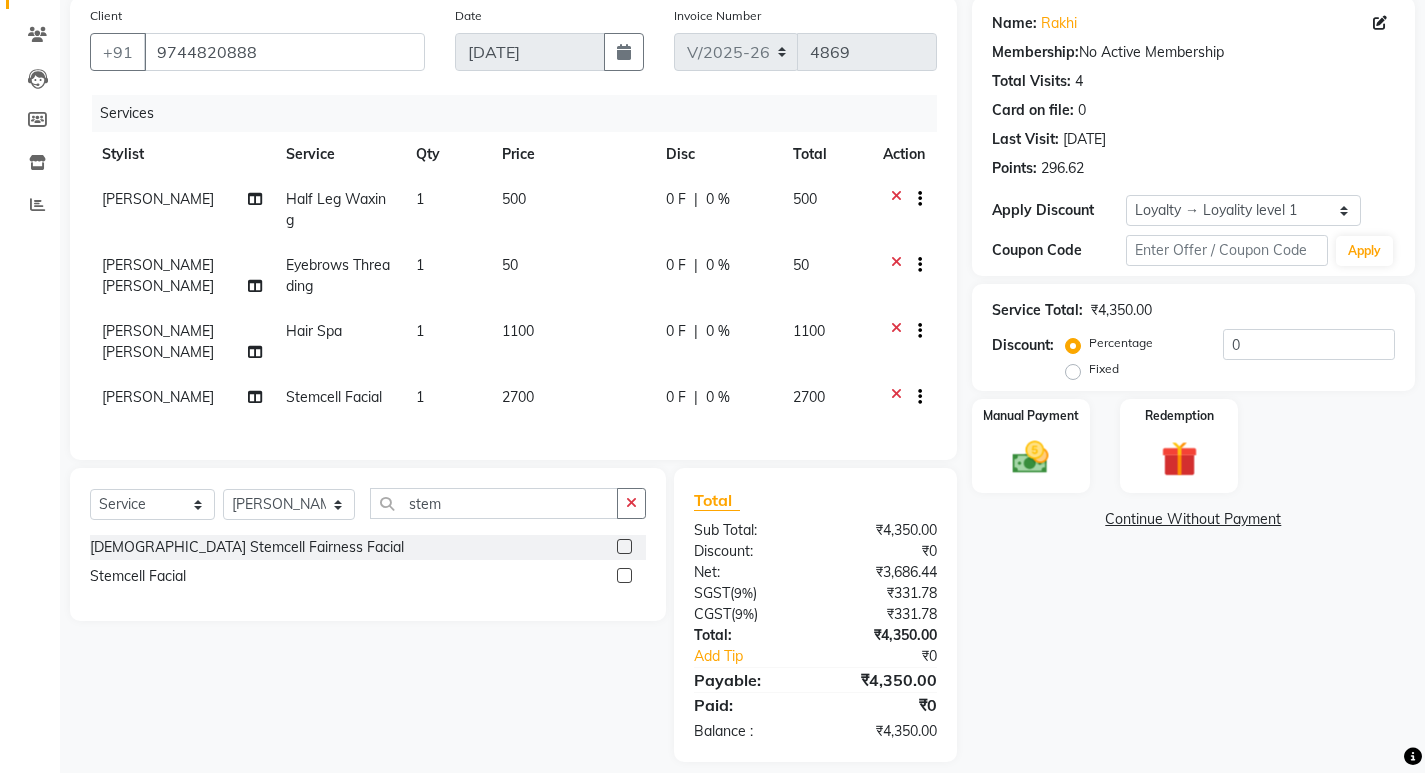scroll, scrollTop: 170, scrollLeft: 0, axis: vertical 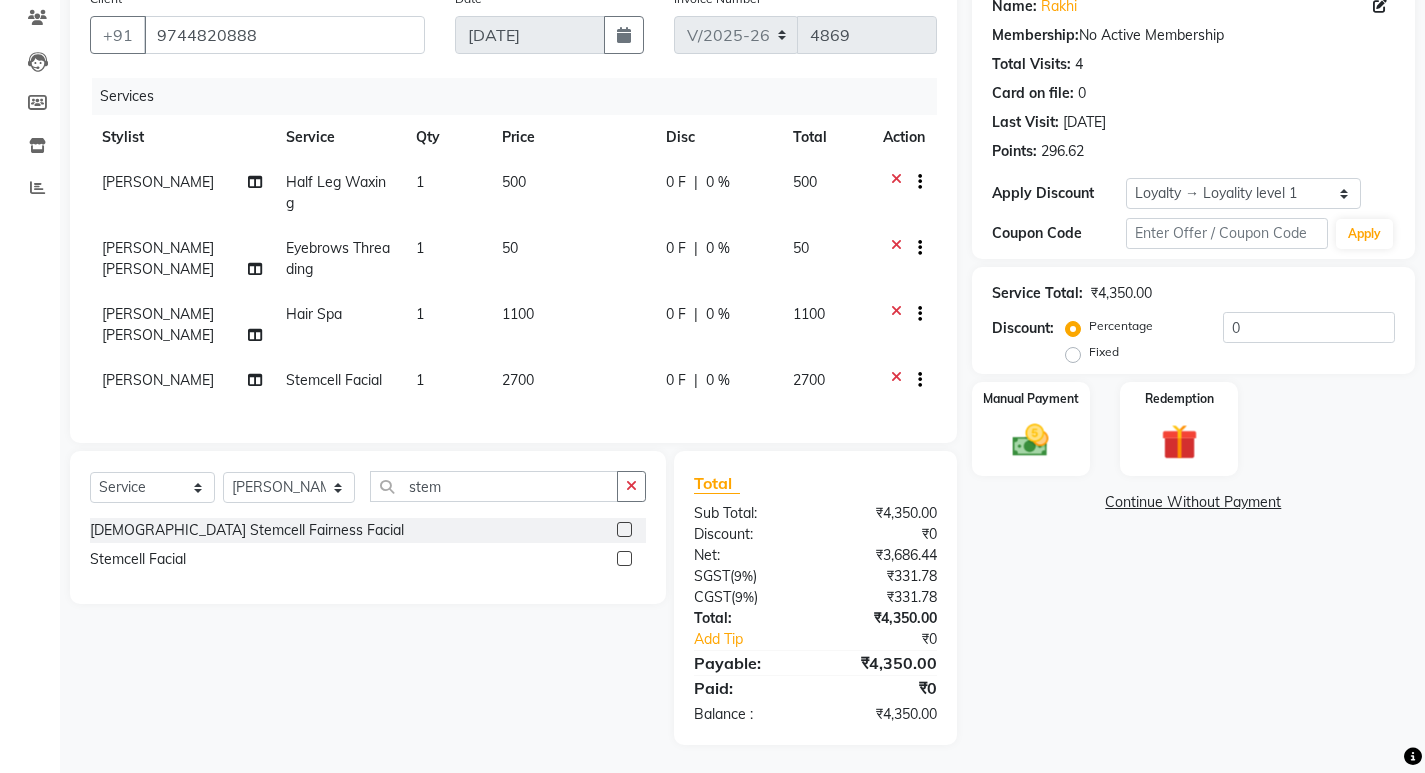 click 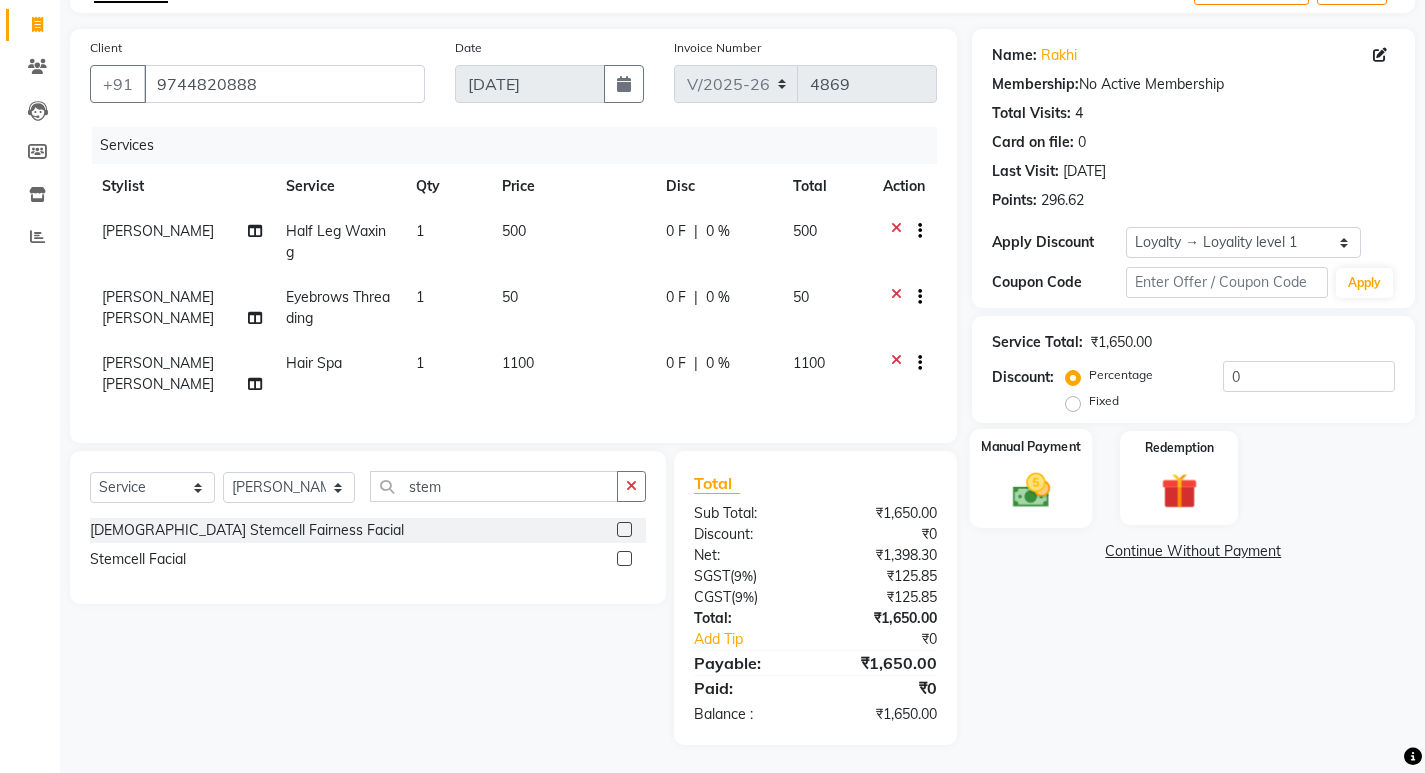 click 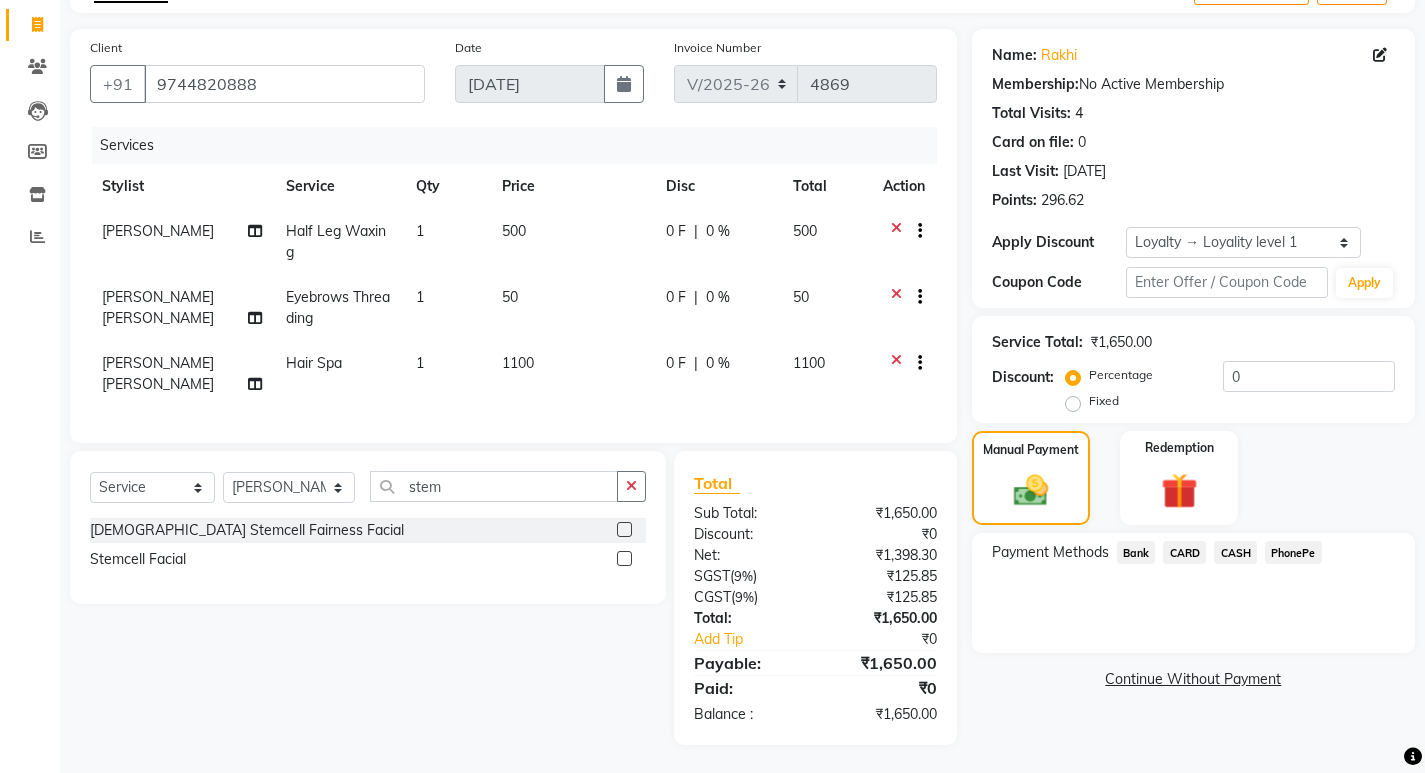 click on "PhonePe" 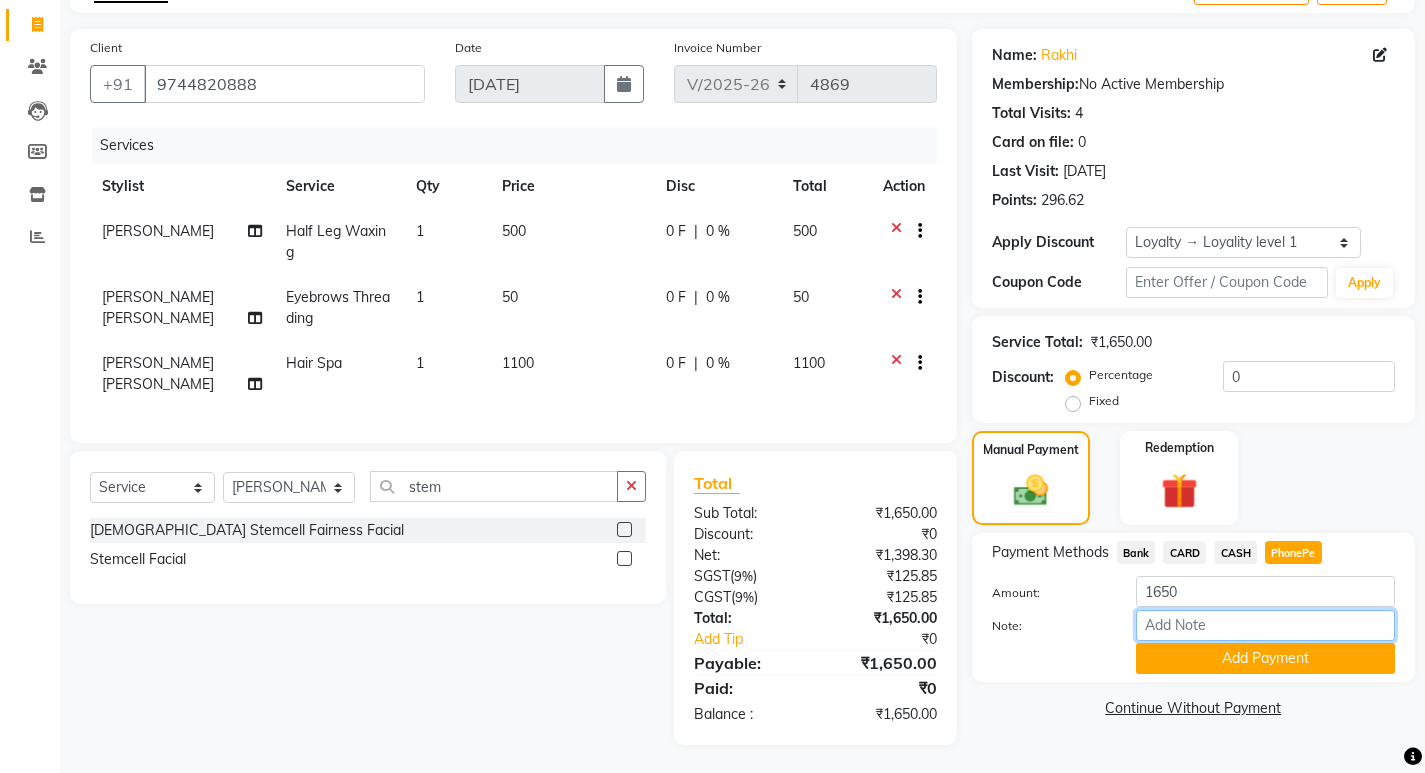 drag, startPoint x: 1186, startPoint y: 639, endPoint x: 1196, endPoint y: 631, distance: 12.806249 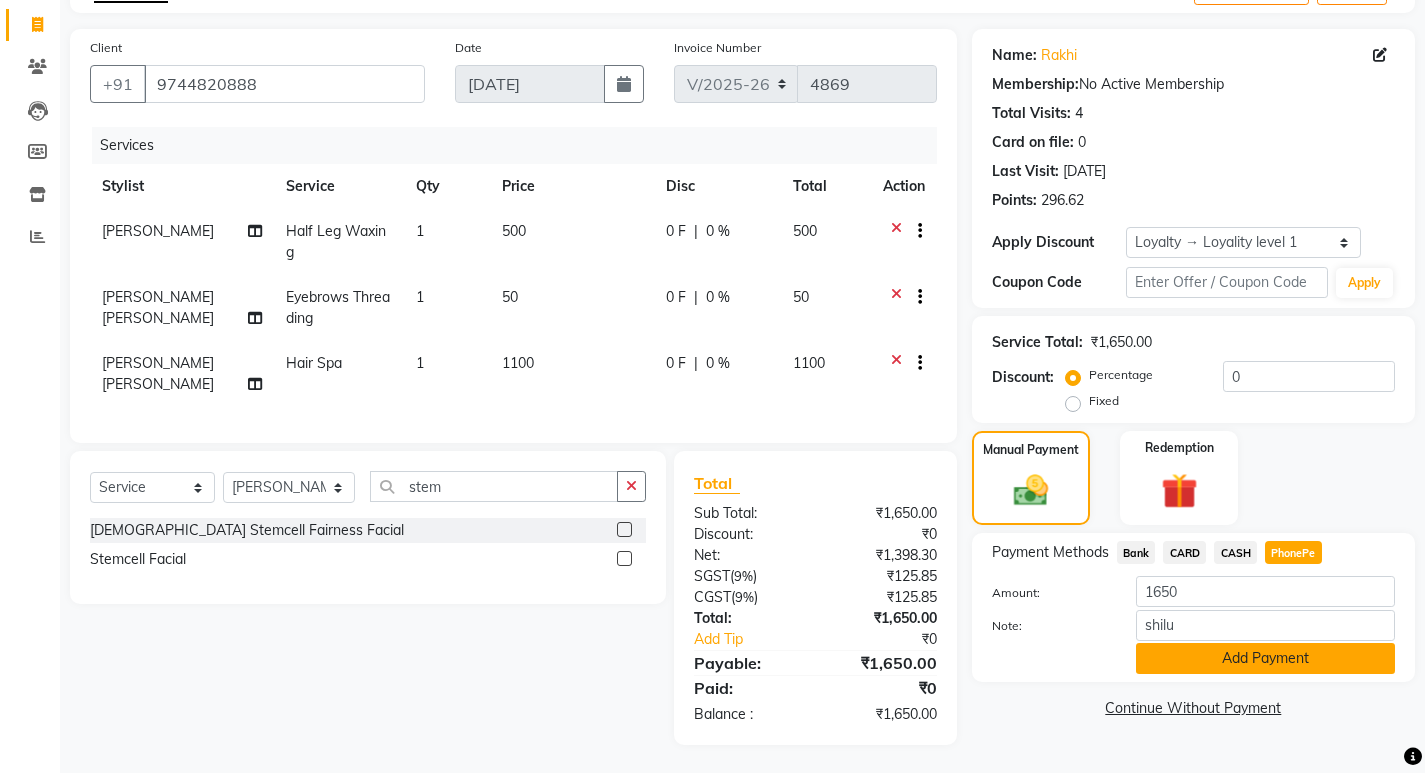 click on "Add Payment" 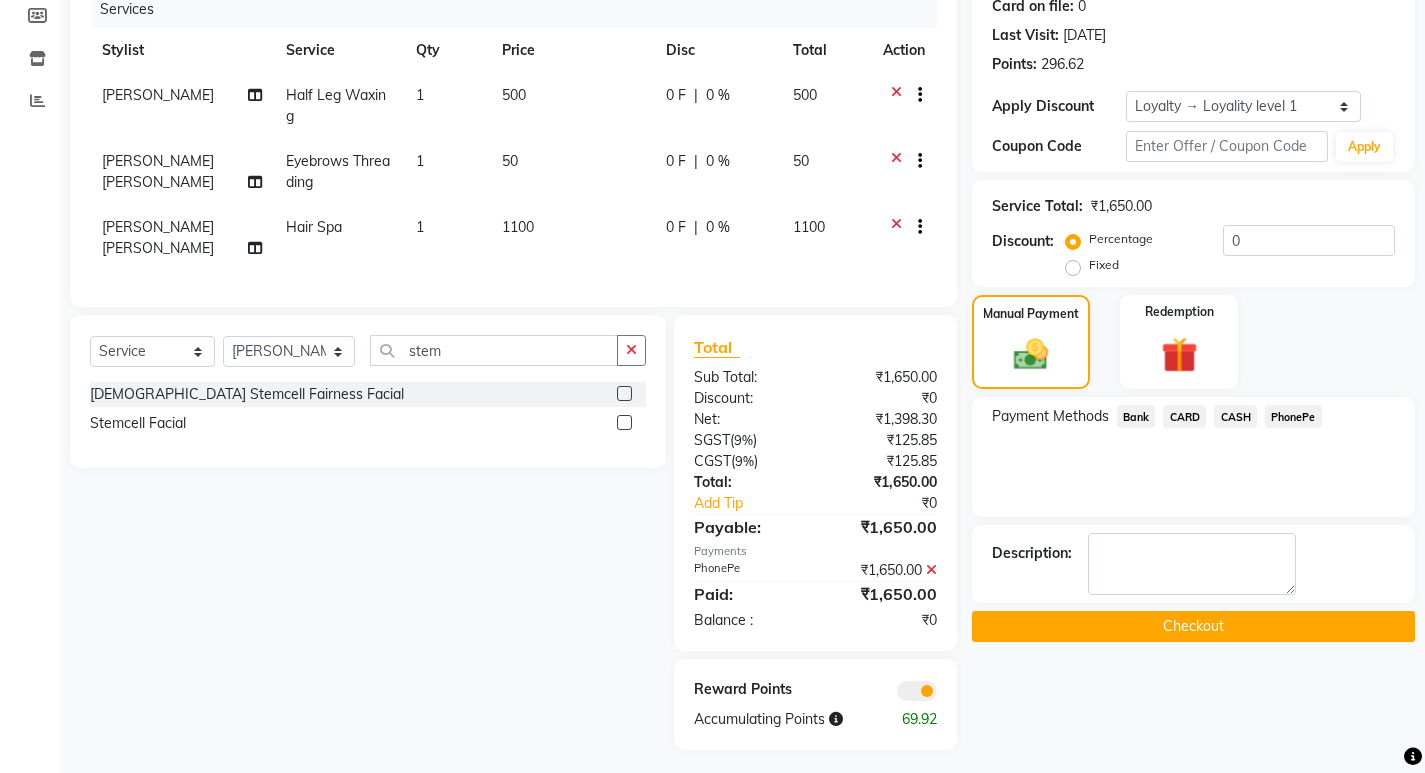 scroll, scrollTop: 262, scrollLeft: 0, axis: vertical 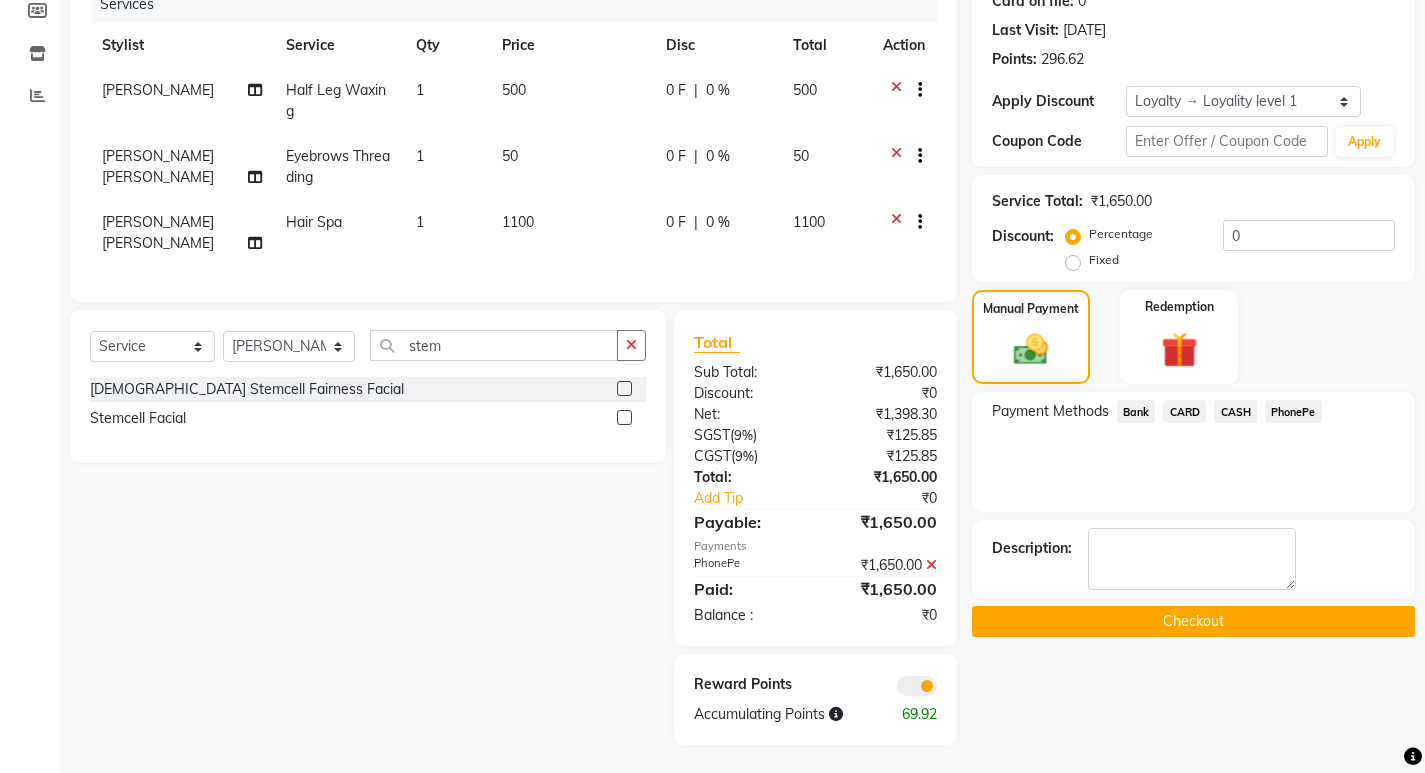 click on "Checkout" 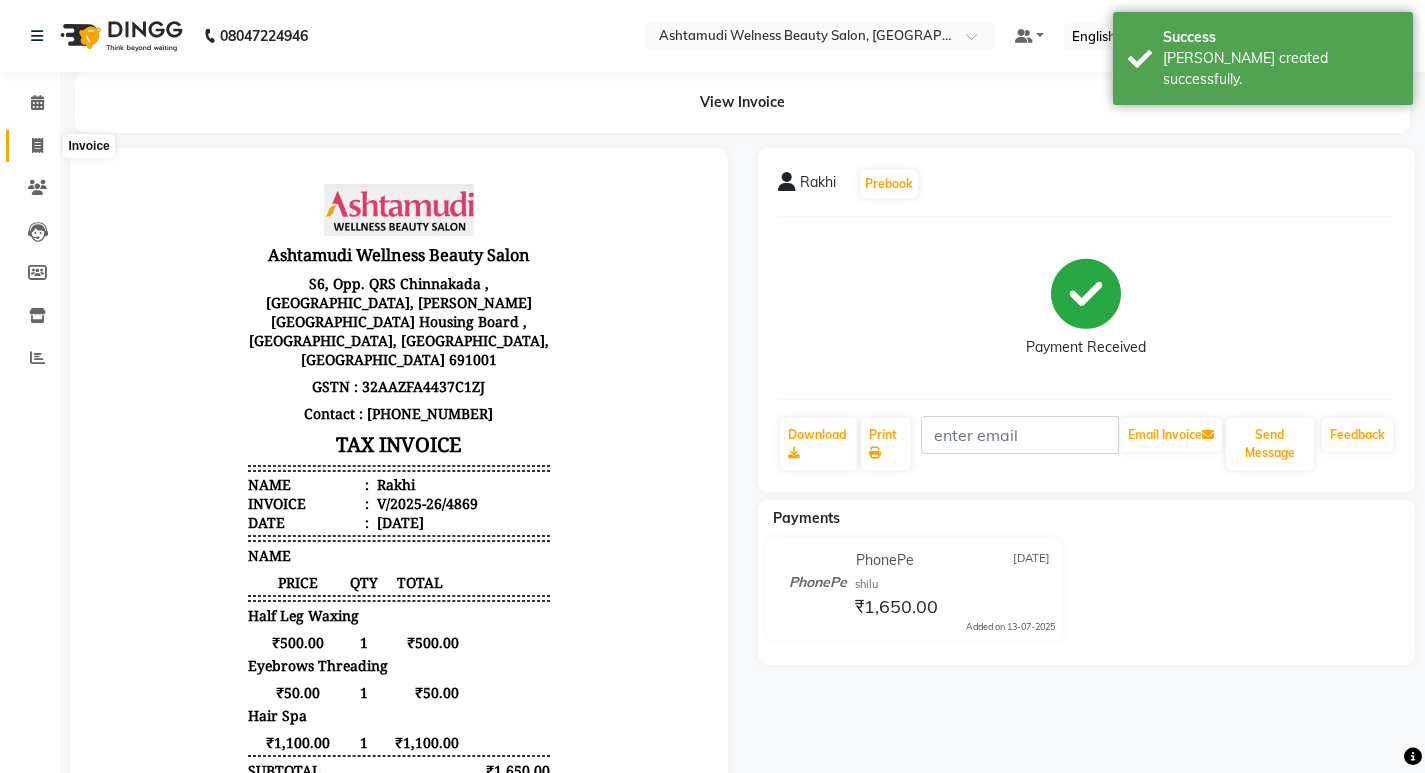 scroll, scrollTop: 0, scrollLeft: 0, axis: both 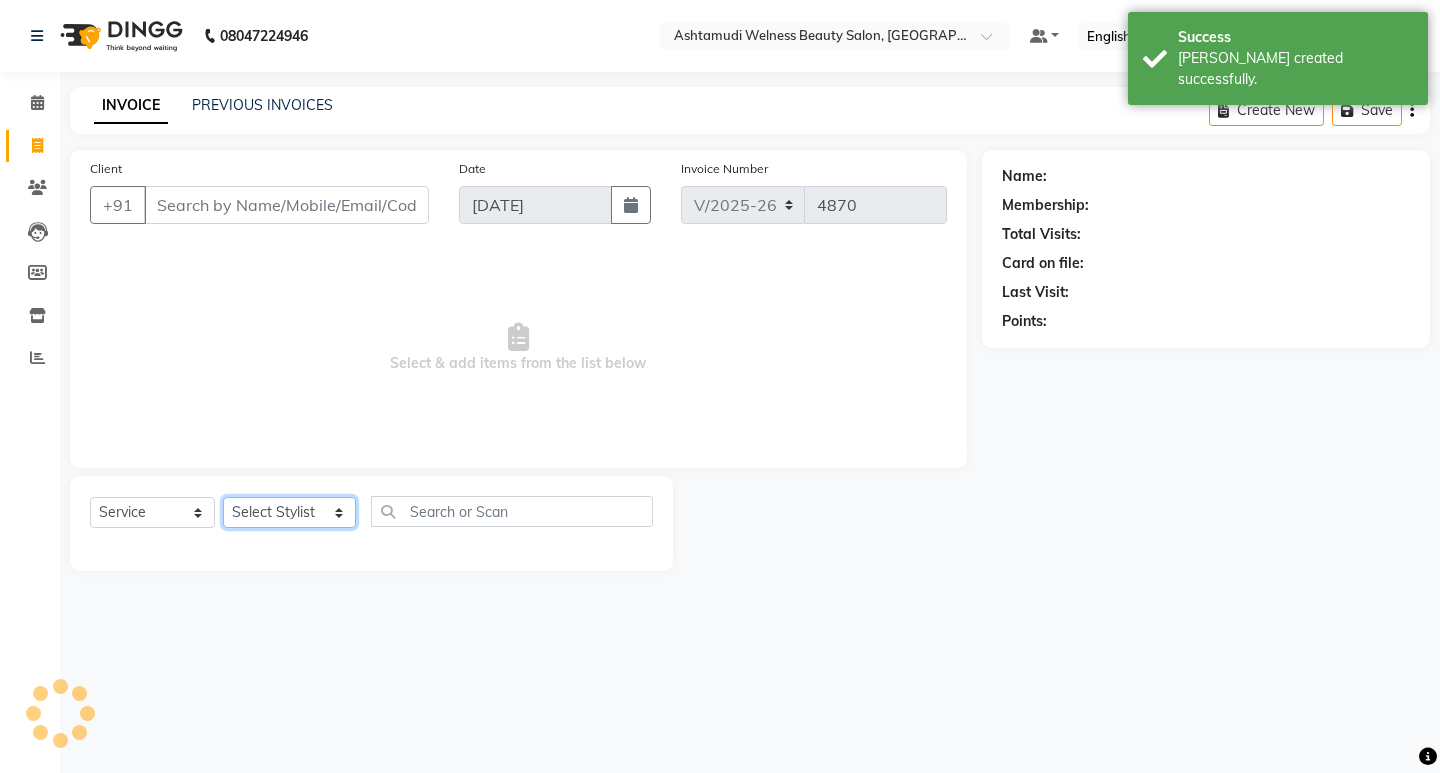 click on "Select Stylist [PERSON_NAME] Admin [PERSON_NAME]  [PERSON_NAME] [PERSON_NAME] [PERSON_NAME]  M [PERSON_NAME]  [PERSON_NAME]  P [PERSON_NAME] KOLLAM ASHTAMUDI NEW  [PERSON_NAME] [PERSON_NAME] [PERSON_NAME]  [PERSON_NAME] [PERSON_NAME] [PERSON_NAME] [PERSON_NAME] [PERSON_NAME] M [PERSON_NAME] SARIGA [PERSON_NAME] [PERSON_NAME] [PERSON_NAME] SIBI [PERSON_NAME] [PERSON_NAME] S" 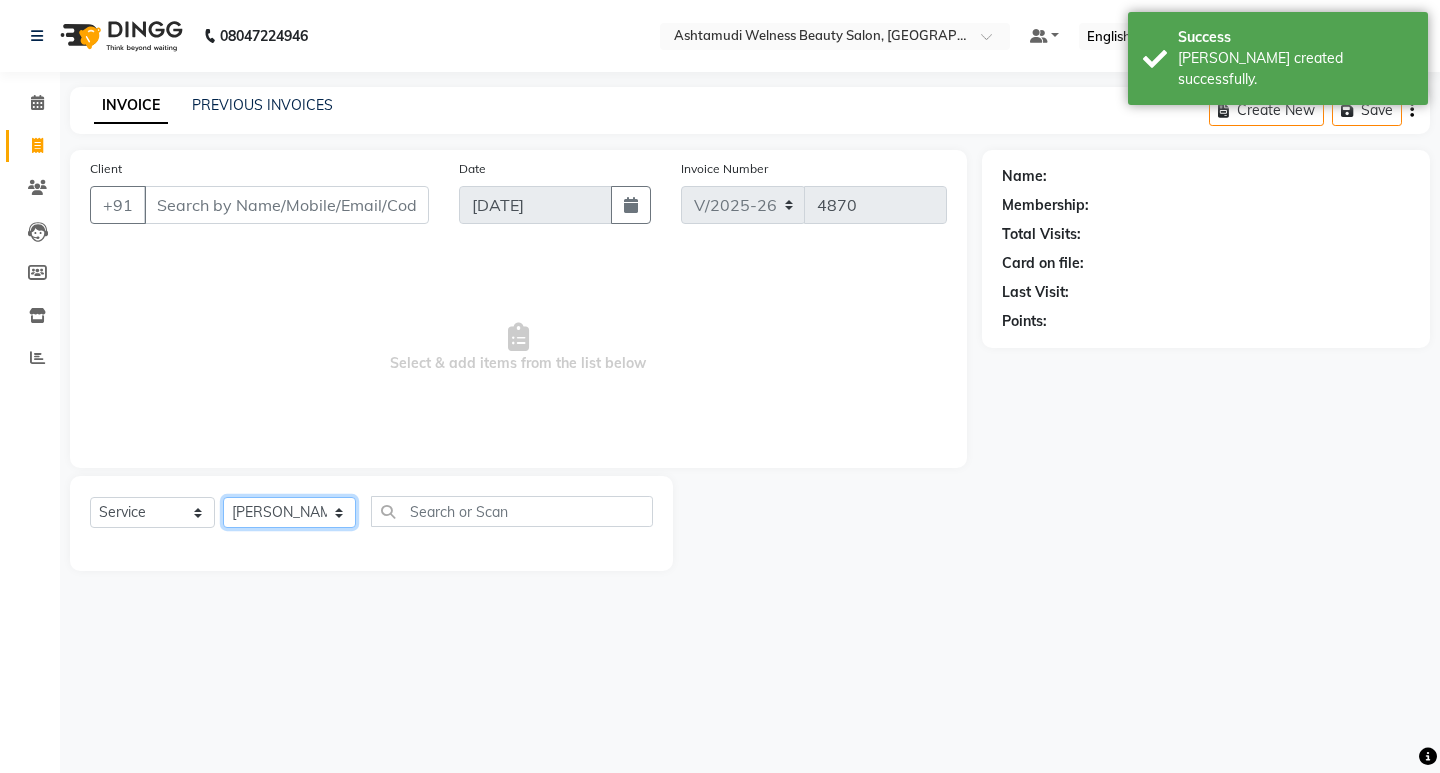 click on "Select Stylist [PERSON_NAME] Admin [PERSON_NAME]  [PERSON_NAME] [PERSON_NAME] [PERSON_NAME]  M [PERSON_NAME]  [PERSON_NAME]  P [PERSON_NAME] KOLLAM ASHTAMUDI NEW  [PERSON_NAME] [PERSON_NAME] [PERSON_NAME]  [PERSON_NAME] [PERSON_NAME] [PERSON_NAME] [PERSON_NAME] [PERSON_NAME] M [PERSON_NAME] SARIGA [PERSON_NAME] [PERSON_NAME] [PERSON_NAME] SIBI [PERSON_NAME] [PERSON_NAME] S" 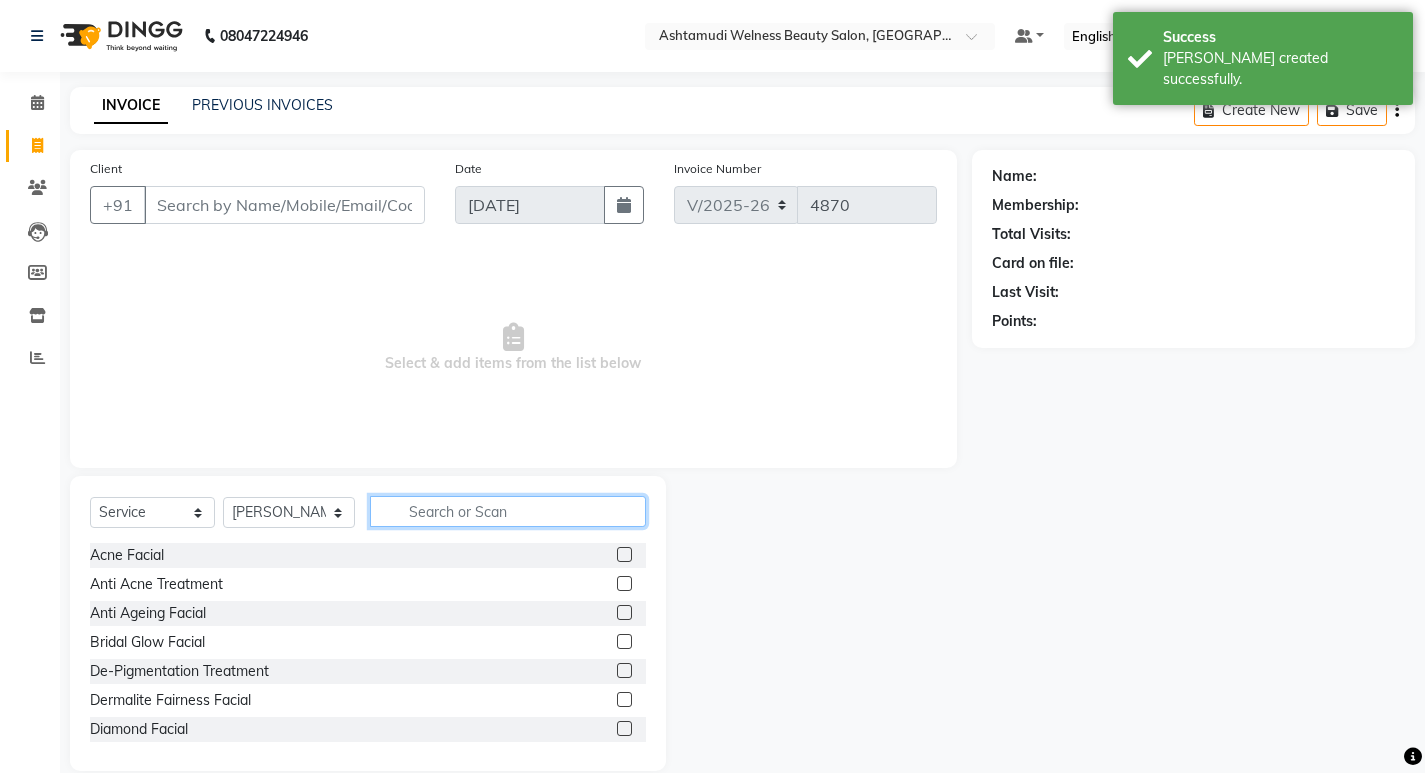 click 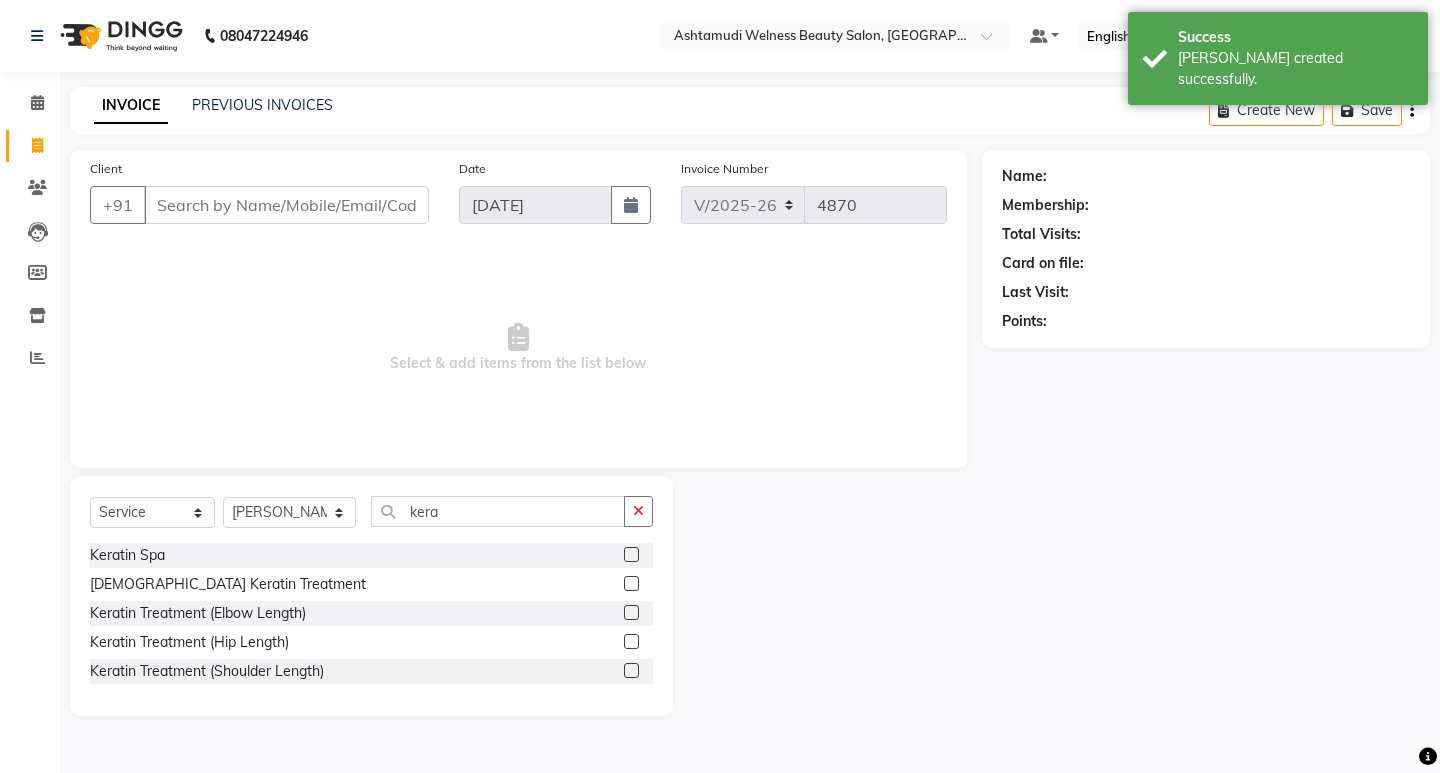 click 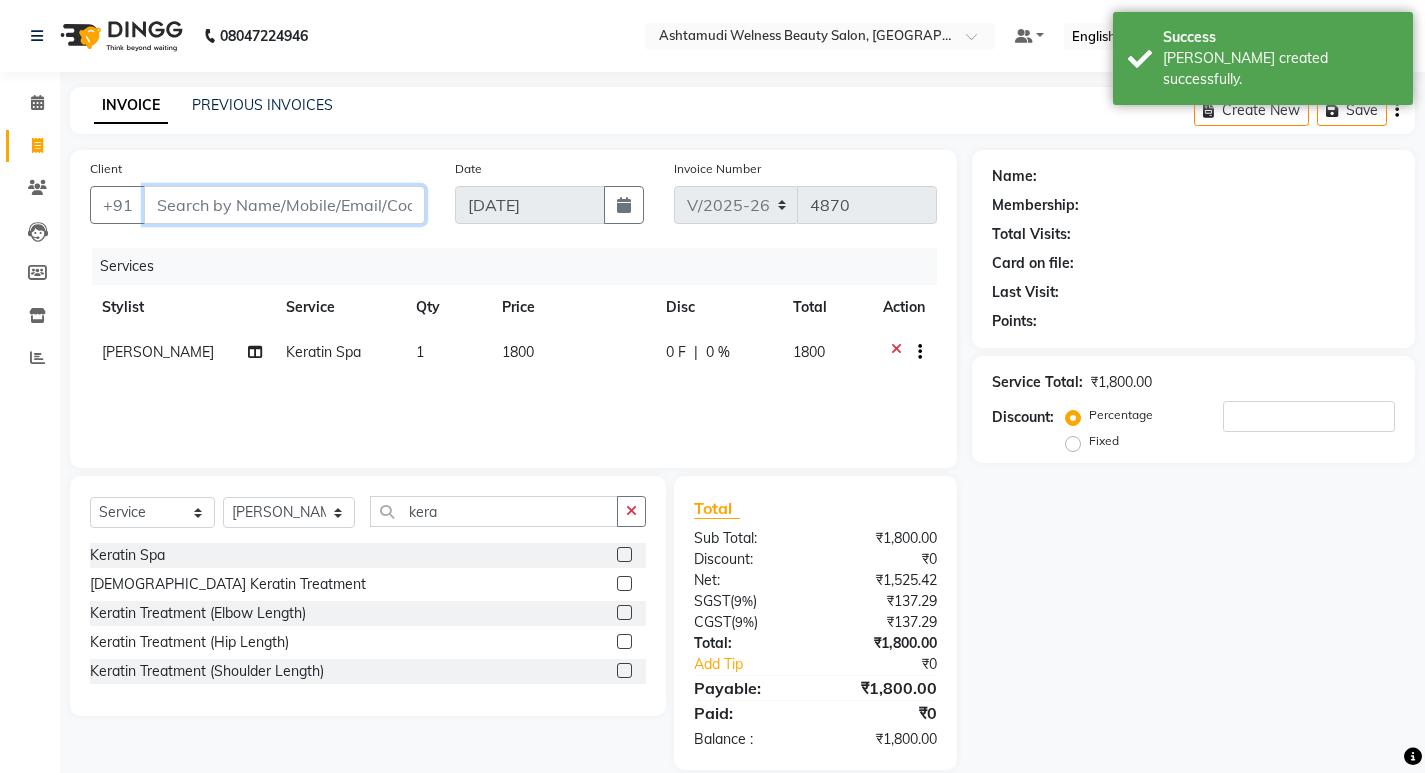 click on "Client" at bounding box center [284, 205] 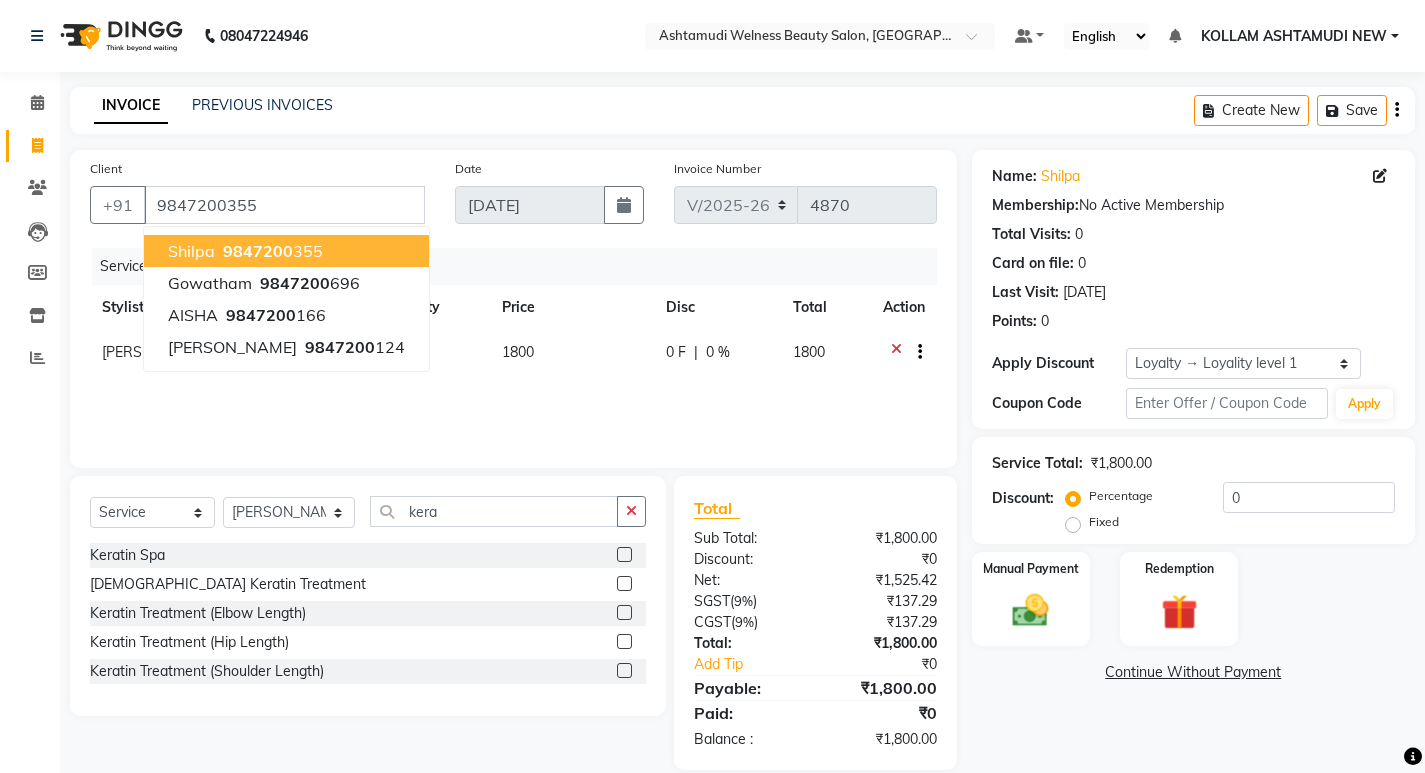 click on "Services" 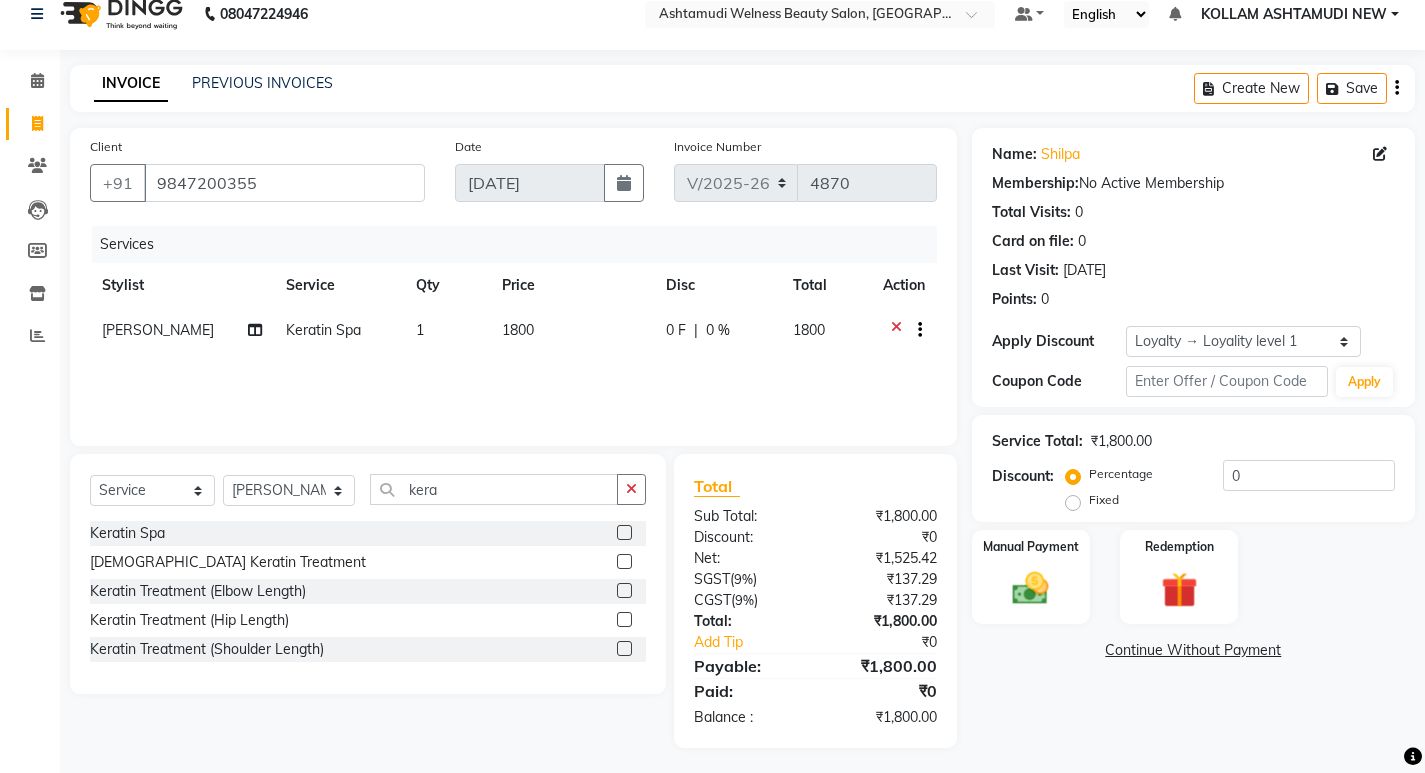 scroll, scrollTop: 27, scrollLeft: 0, axis: vertical 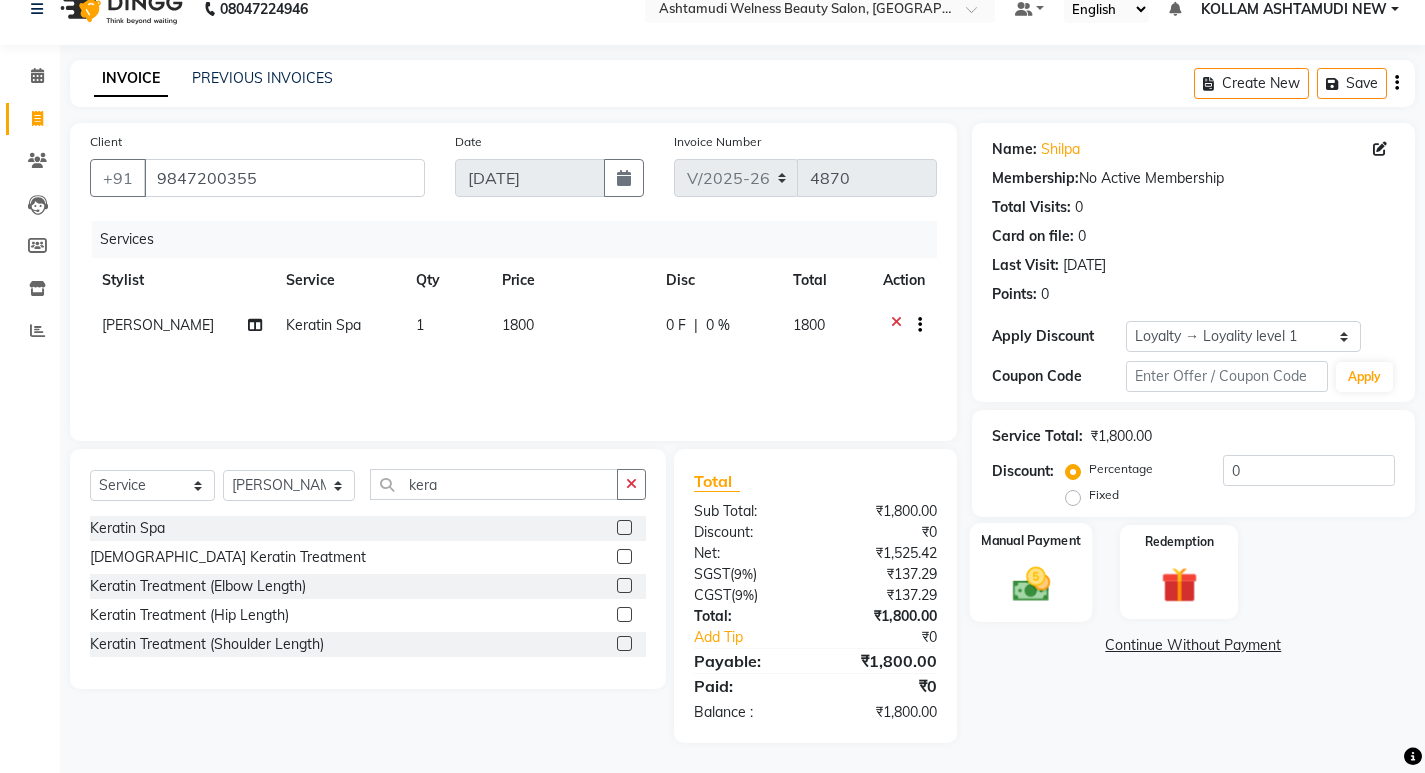 click 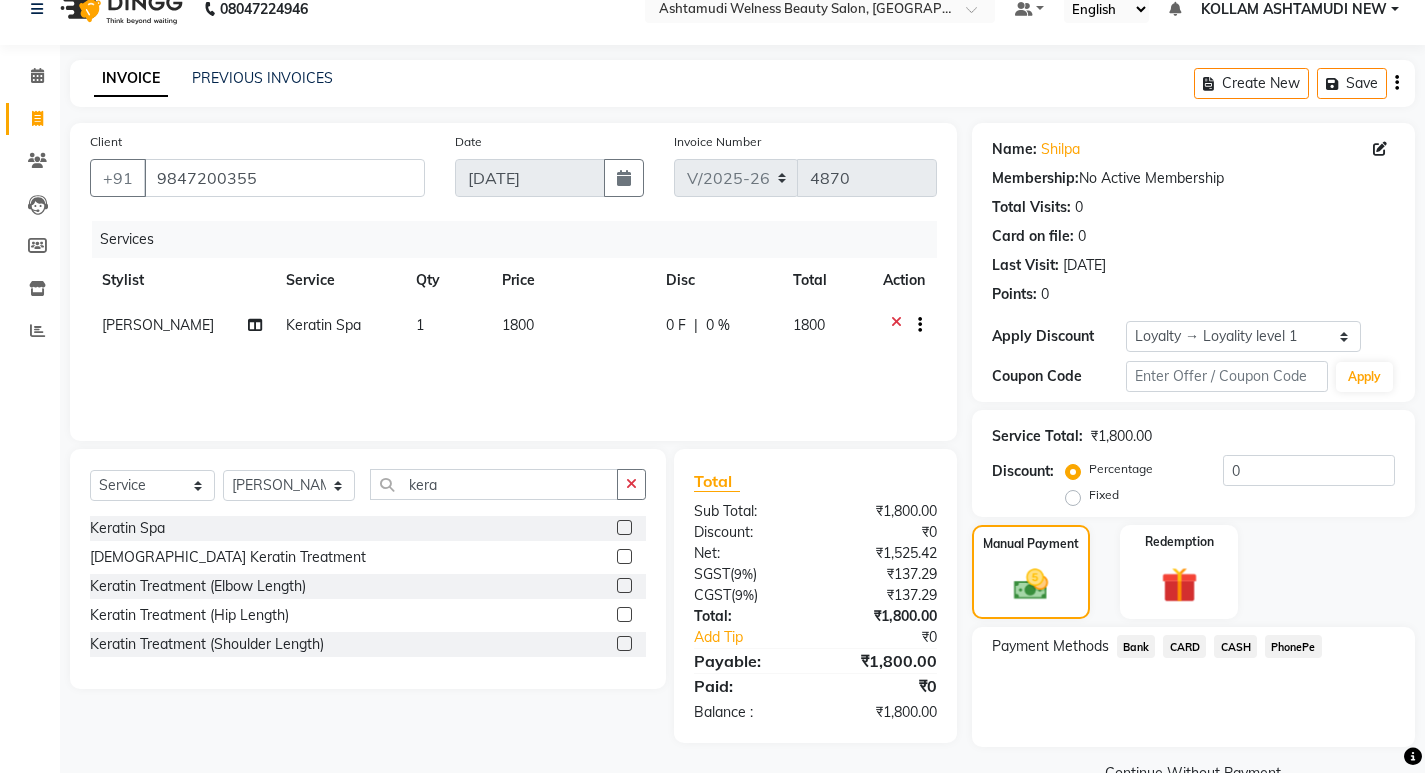 scroll, scrollTop: 72, scrollLeft: 0, axis: vertical 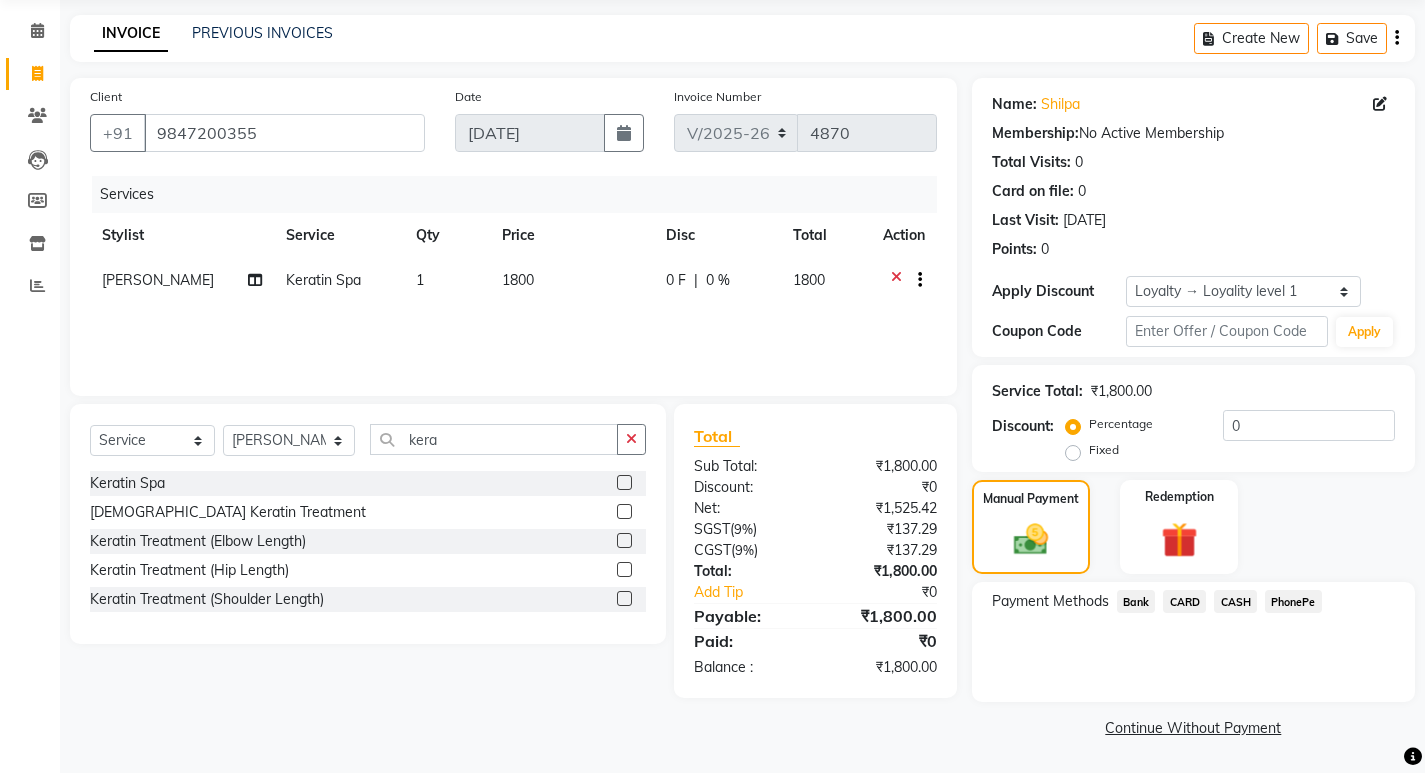 click on "CARD" 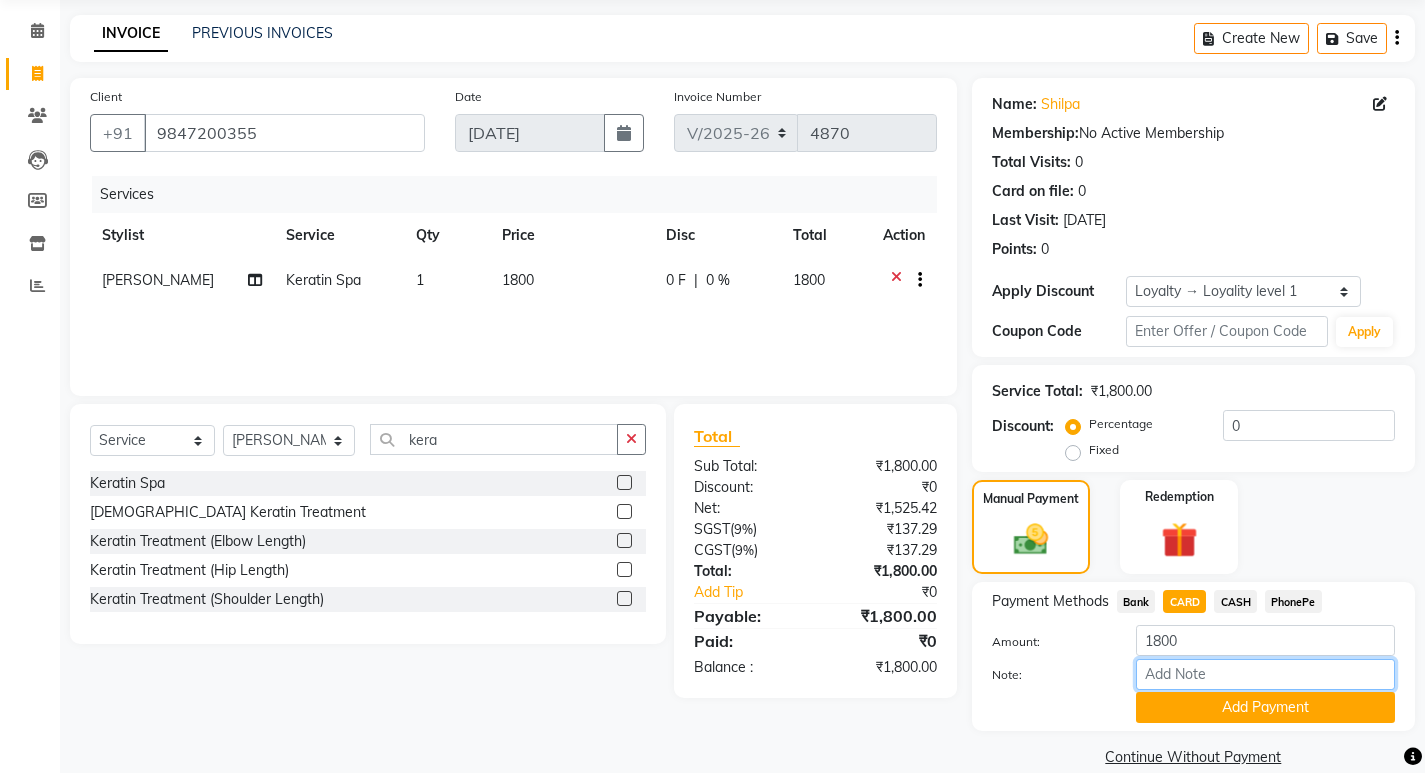 click on "Note:" at bounding box center [1265, 674] 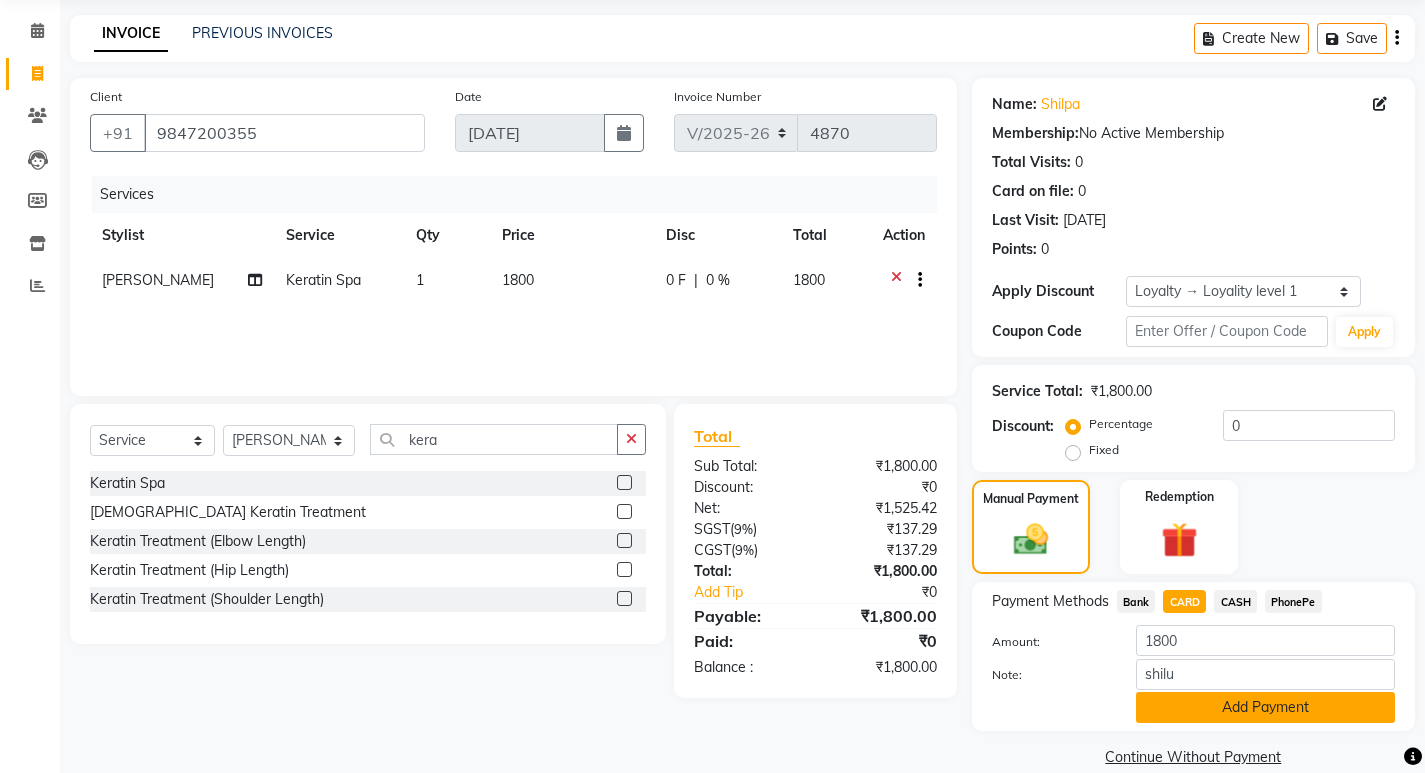 click on "Add Payment" 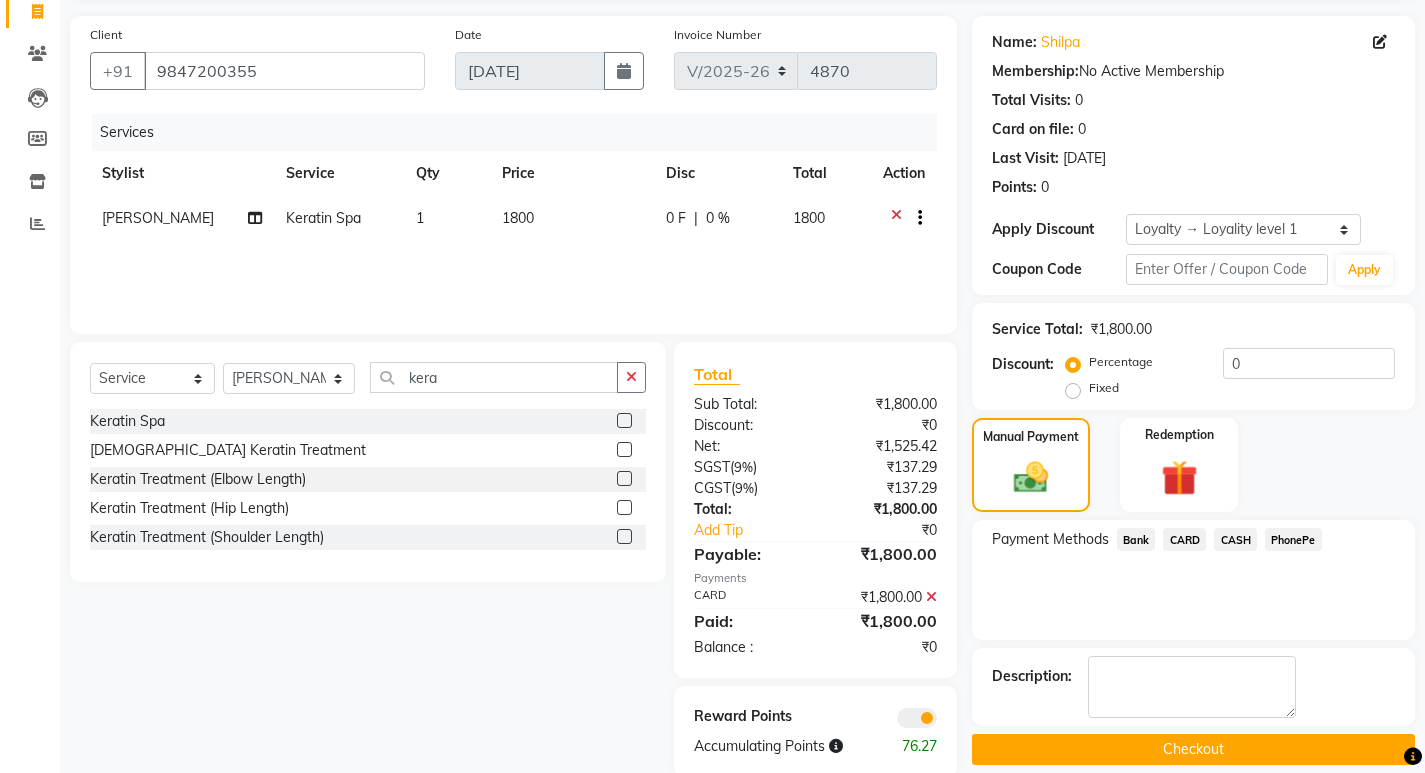 scroll, scrollTop: 168, scrollLeft: 0, axis: vertical 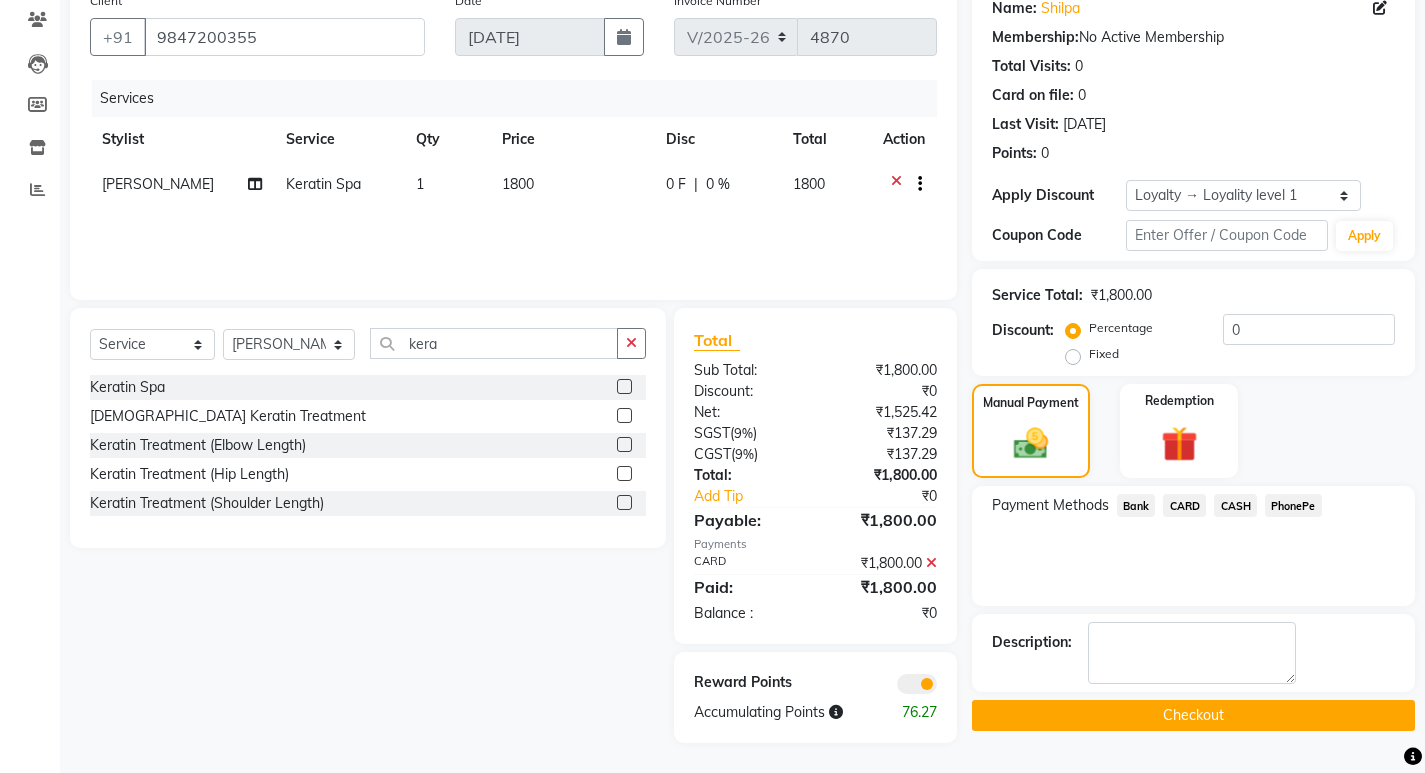 click on "Checkout" 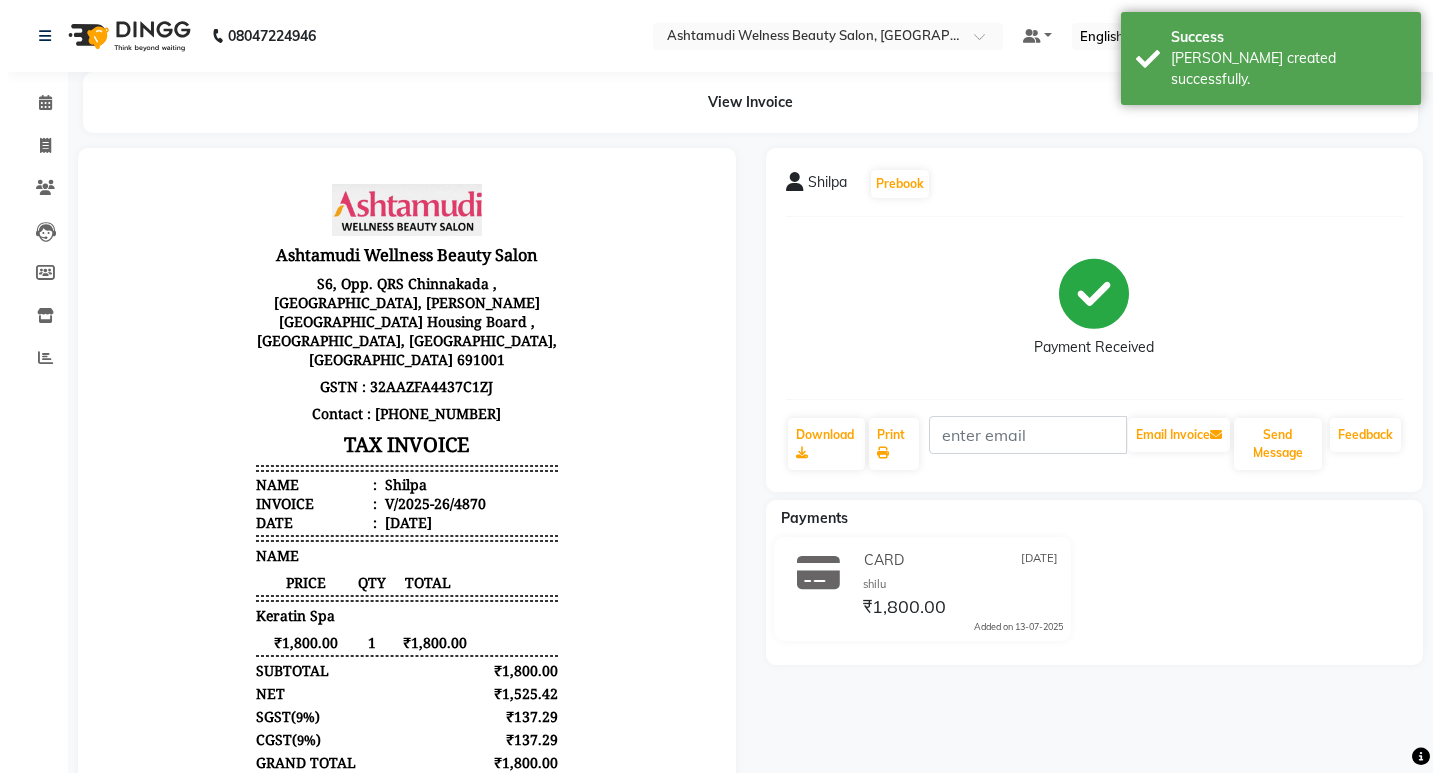 scroll, scrollTop: 0, scrollLeft: 0, axis: both 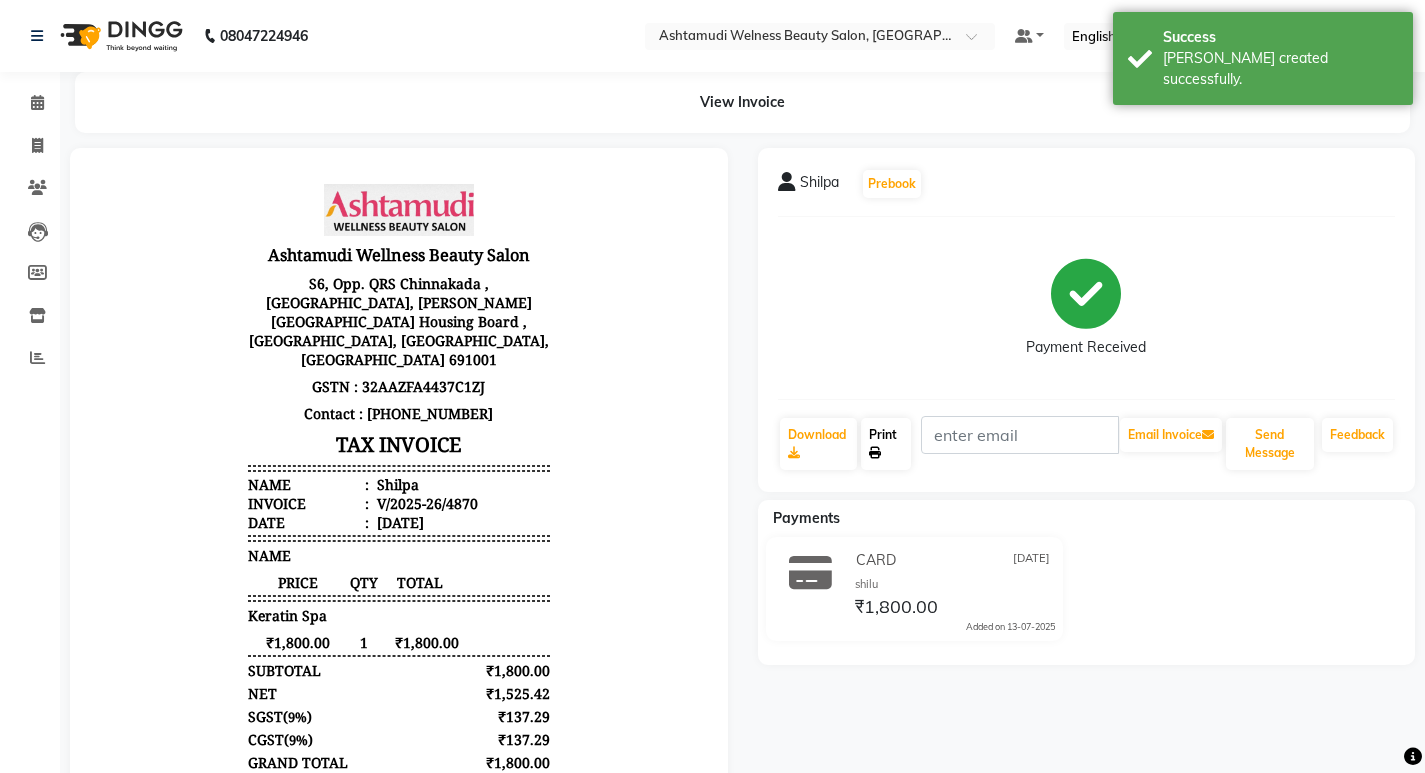 click on "Print" 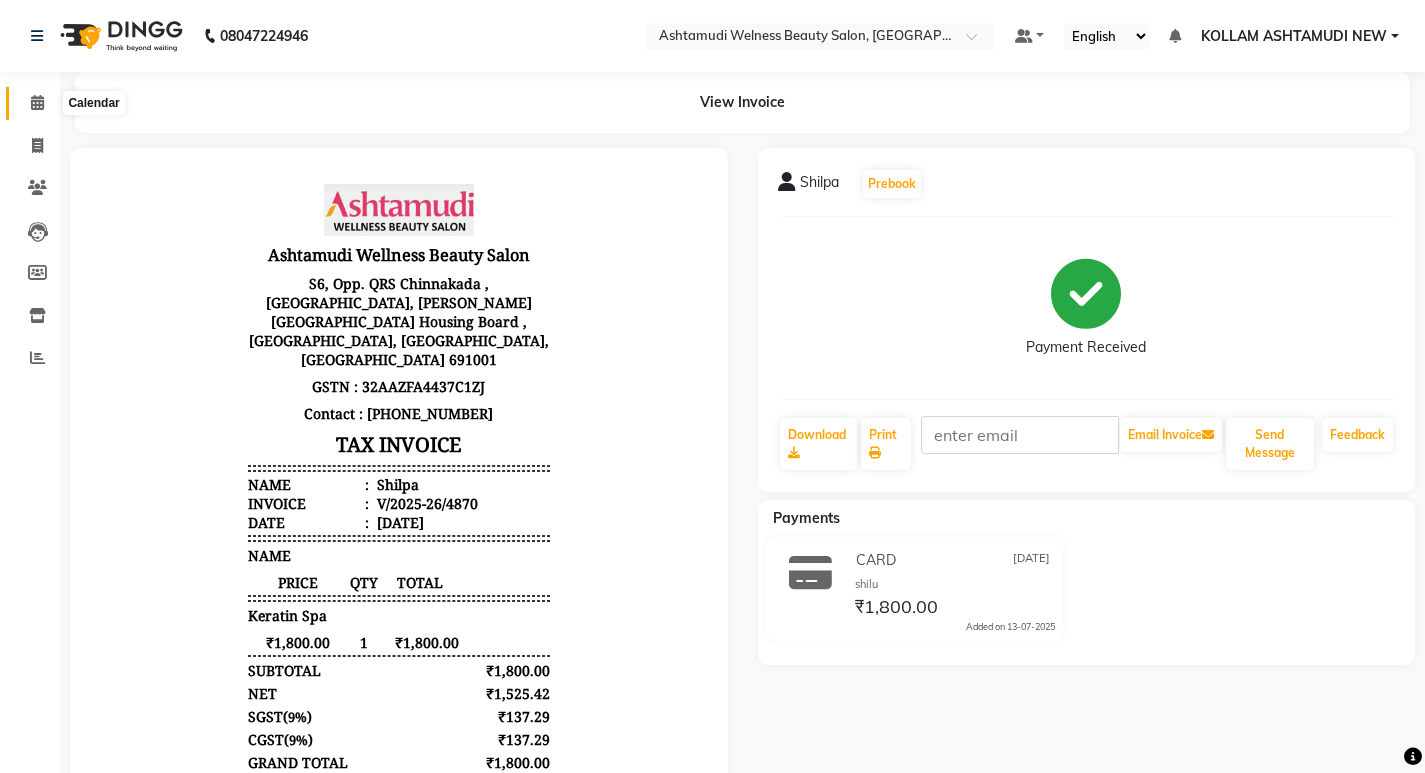 click 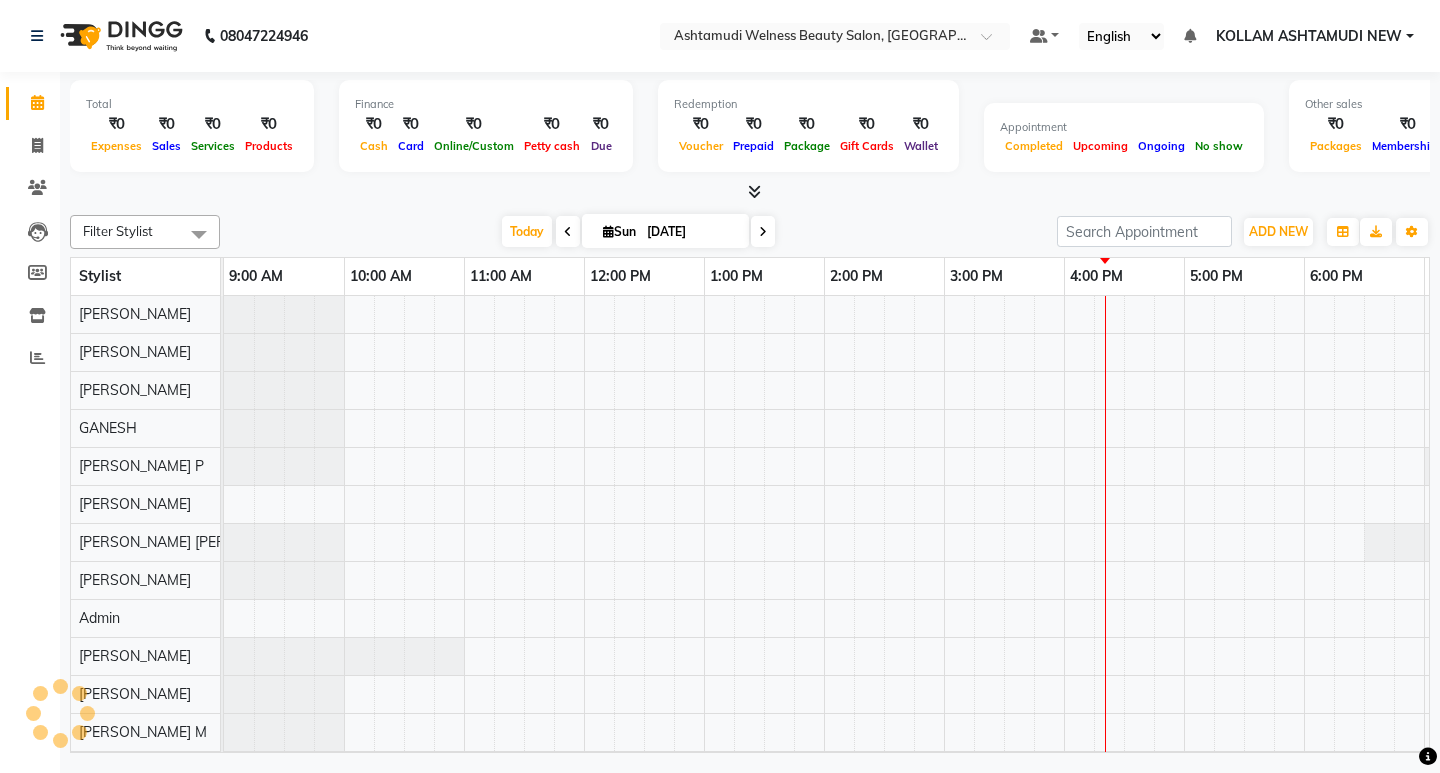 scroll, scrollTop: 0, scrollLeft: 0, axis: both 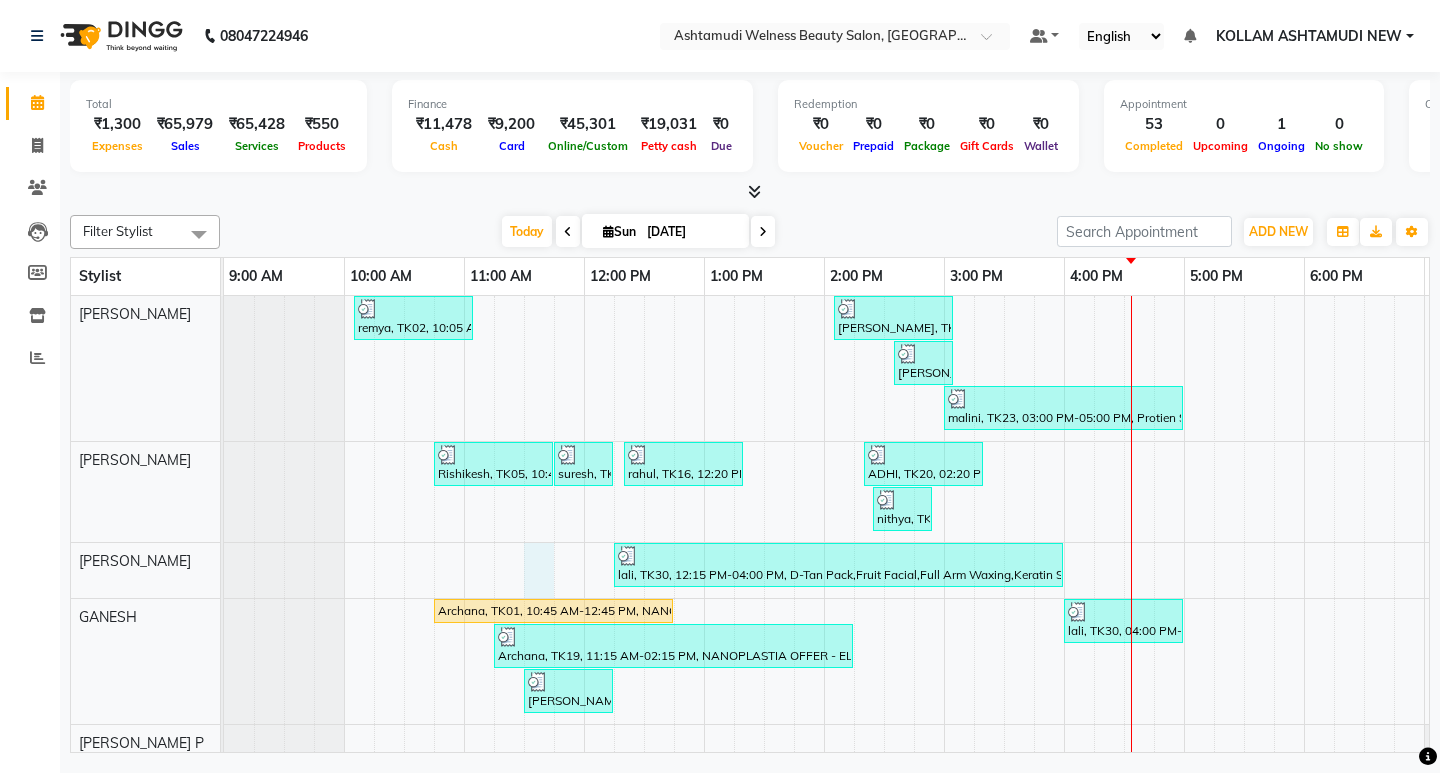 click on "remya, TK02, 10:05 AM-11:05 AM, Layer Cut     kavya, TK27, 02:05 PM-03:05 PM, Highlighting (Per Streaks)     Latha, TK25, 02:35 PM-03:05 PM, Gents Normal Hair Cut     malini, TK23, 03:00 PM-05:00 PM, Protien Spa,Highlighting (Per Streaks)     Rishikesh, TK05, 10:45 AM-11:45 AM, Gents Normal Hair Cut,Gents Beard Styling     suresh, TK07, 11:45 AM-12:15 PM, Gents Normal Hair Cut     rahul, TK16, 12:20 PM-01:20 PM, Gents Normal Hair Cut,Gents Beard Styling     ADHI, TK20, 02:20 PM-03:20 PM, D-Tan Cleanup     nithya, TK22, 02:25 PM-02:55 PM, Child Cut     lali, TK30, 12:15 PM-04:00 PM, D-Tan Pack,Fruit Facial,Full Arm Waxing,Keratin Spa,Eyebrows Threading    Archana, TK01, 10:45 AM-12:45 PM, NANOPLASTIA OFFER - ELBOW LENGTH     lali, TK30, 04:00 PM-05:00 PM, Layer Cut     Archana, TK19, 11:15 AM-02:15 PM, NANOPLASTIA OFFER - ELBOW LENGTH,Layer Cut     aswathi, TK08, 11:30 AM-12:15 PM, U Cut     veena, TK10, 12:20 PM-12:35 PM, Eyebrows Threading     Raji Rajeev, TK21, 01:50 PM-02:50 PM, Skin Whitening Facial" at bounding box center [944, 1163] 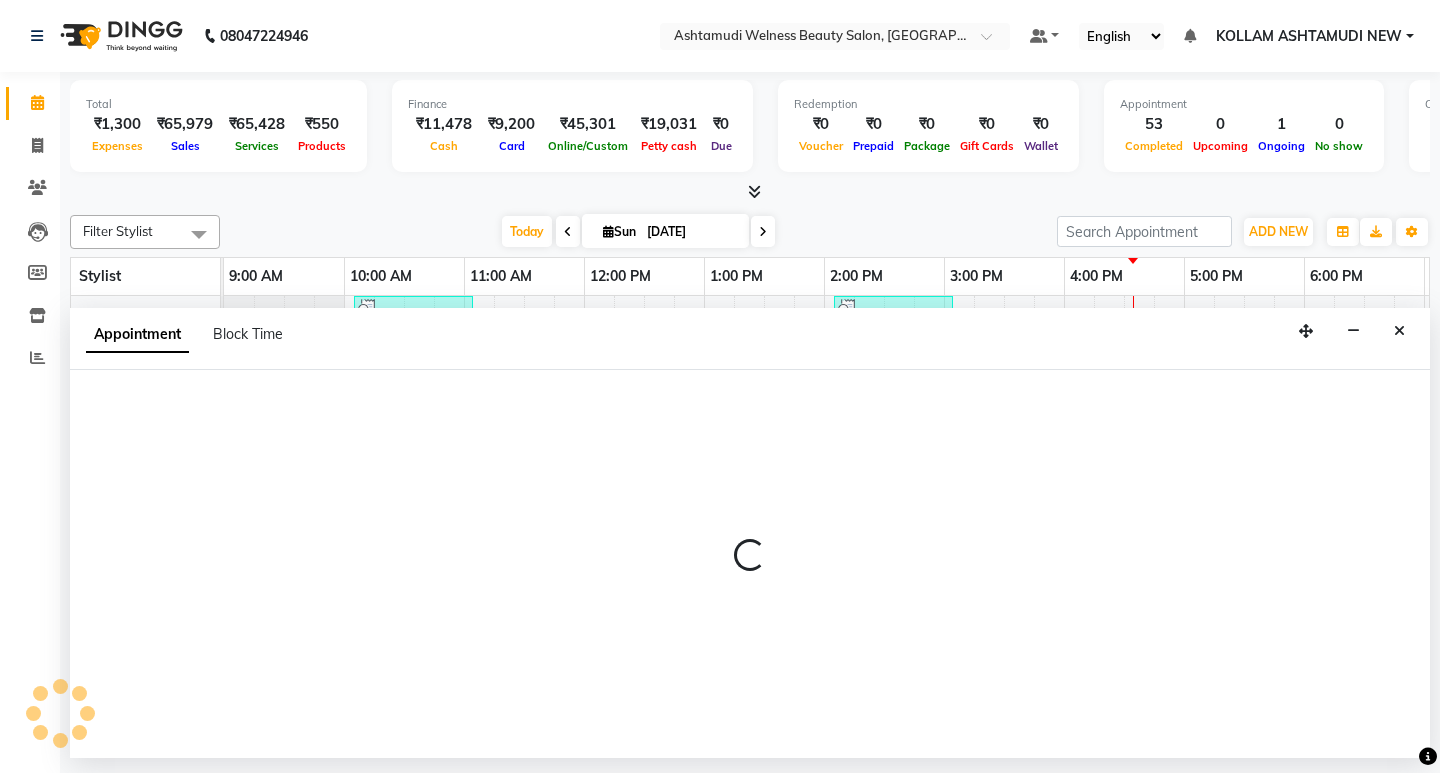 click at bounding box center (750, 556) 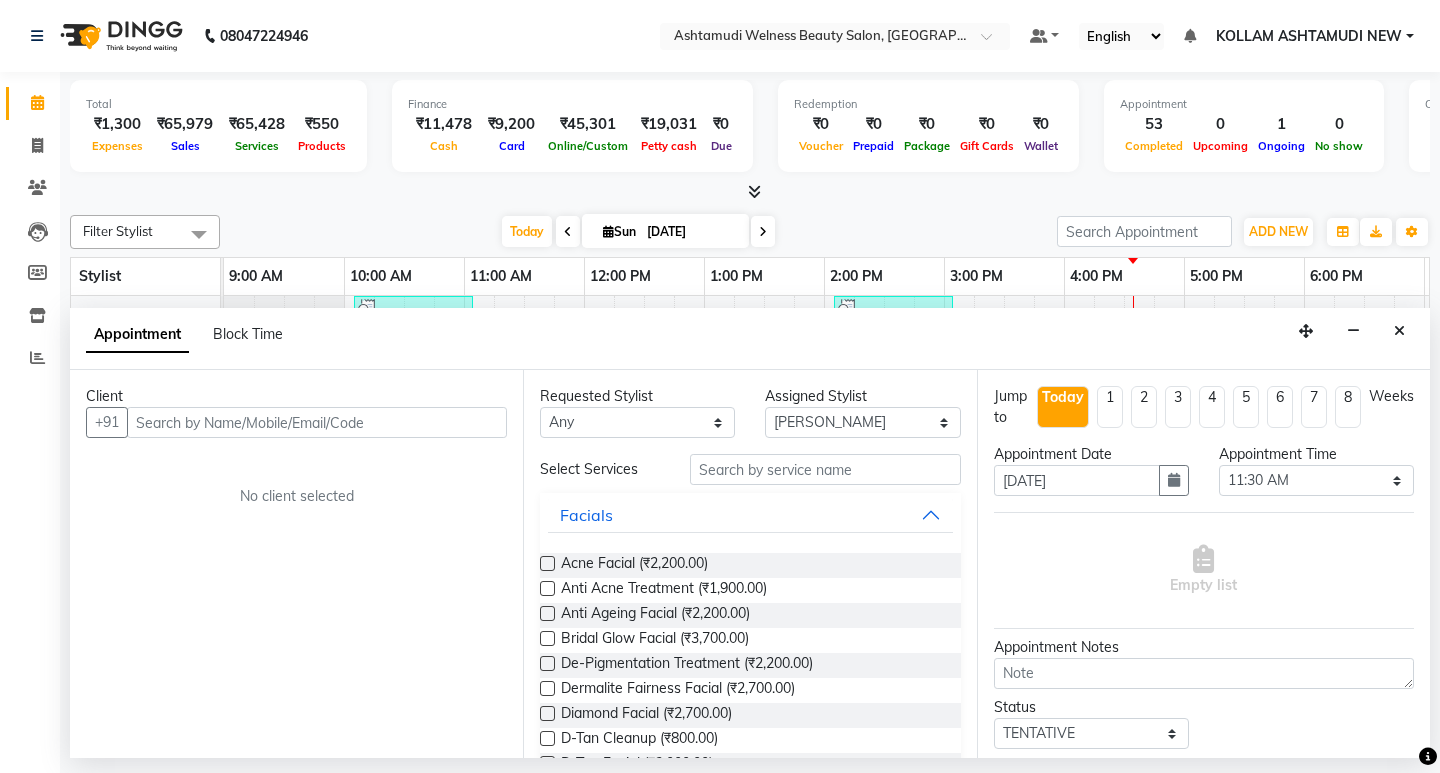 click on "Select Services" at bounding box center [600, 469] 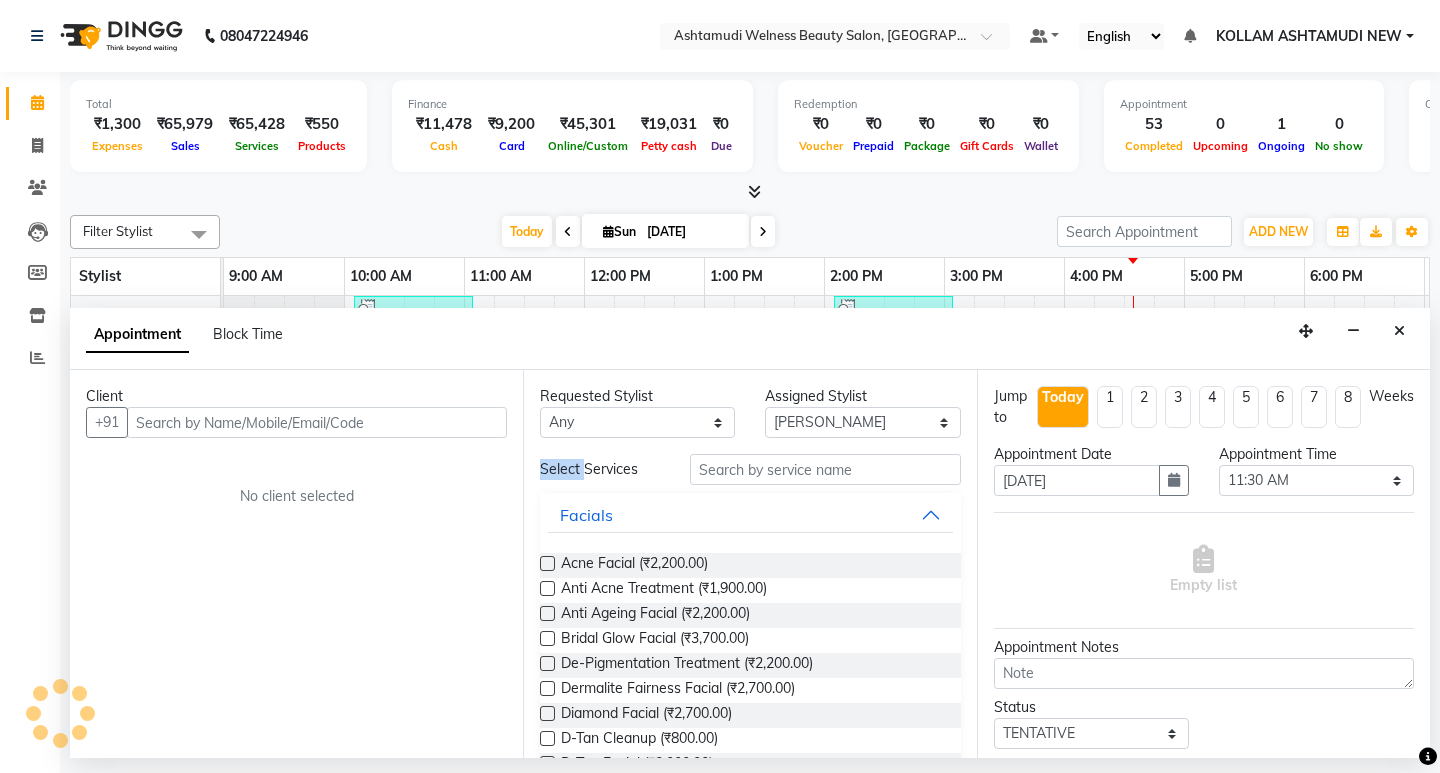 click on "Select Services" at bounding box center (600, 469) 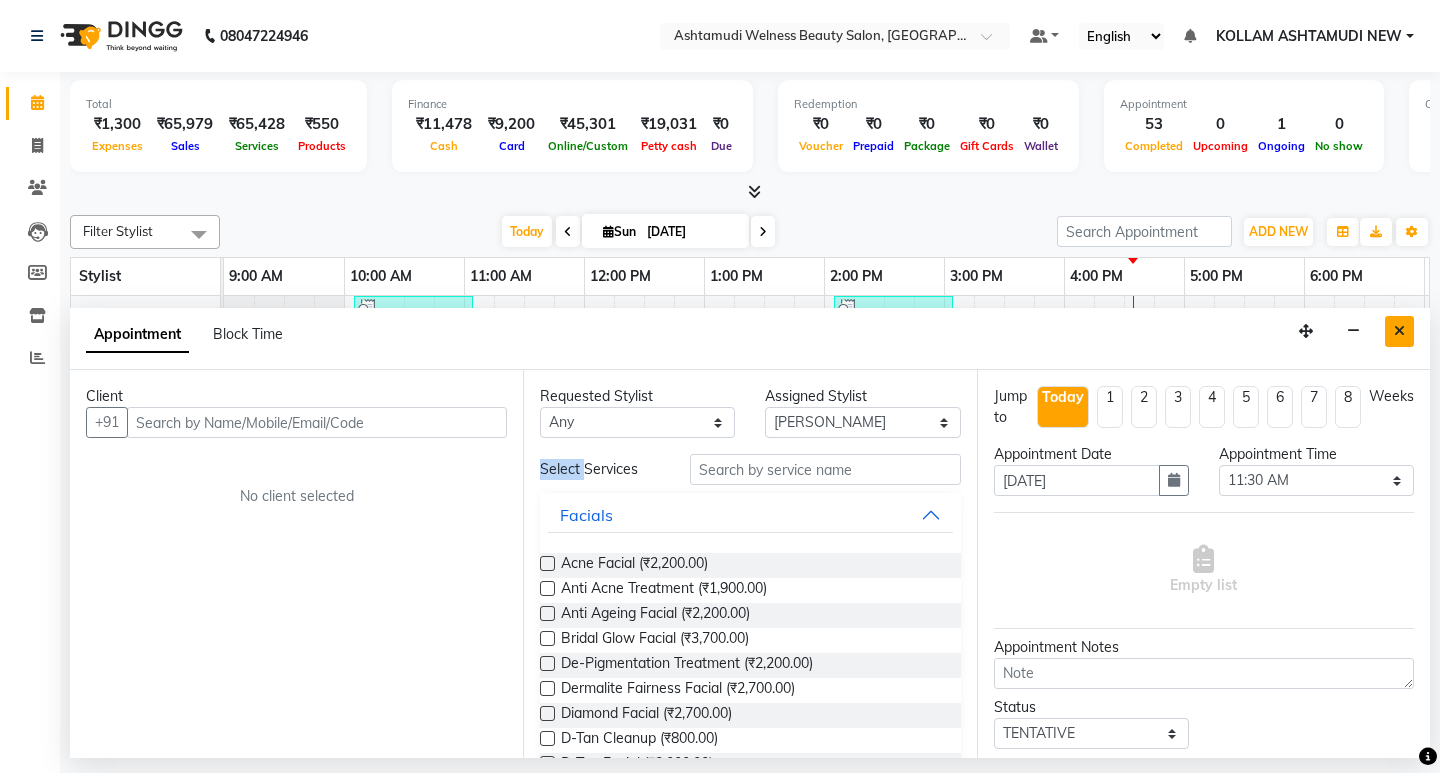click at bounding box center [1399, 331] 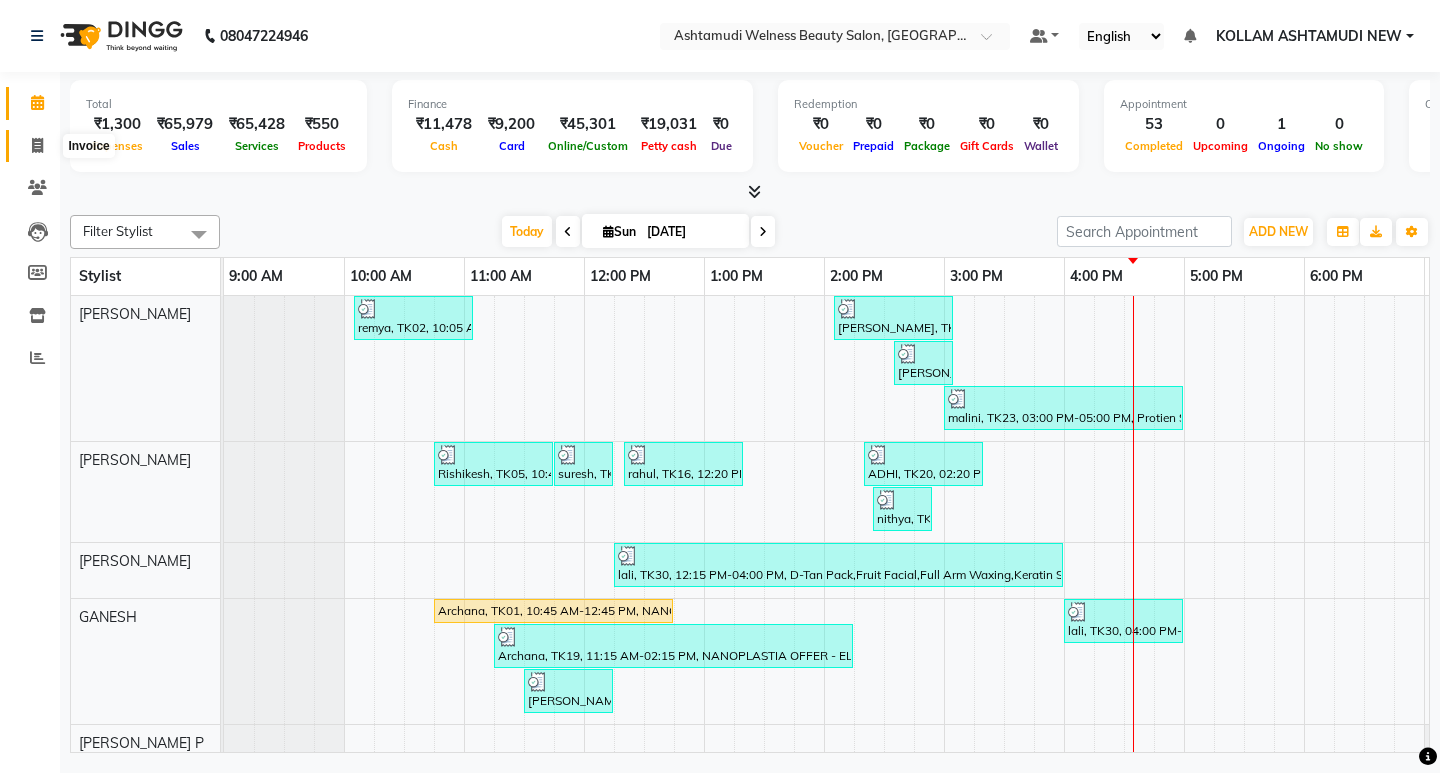 click 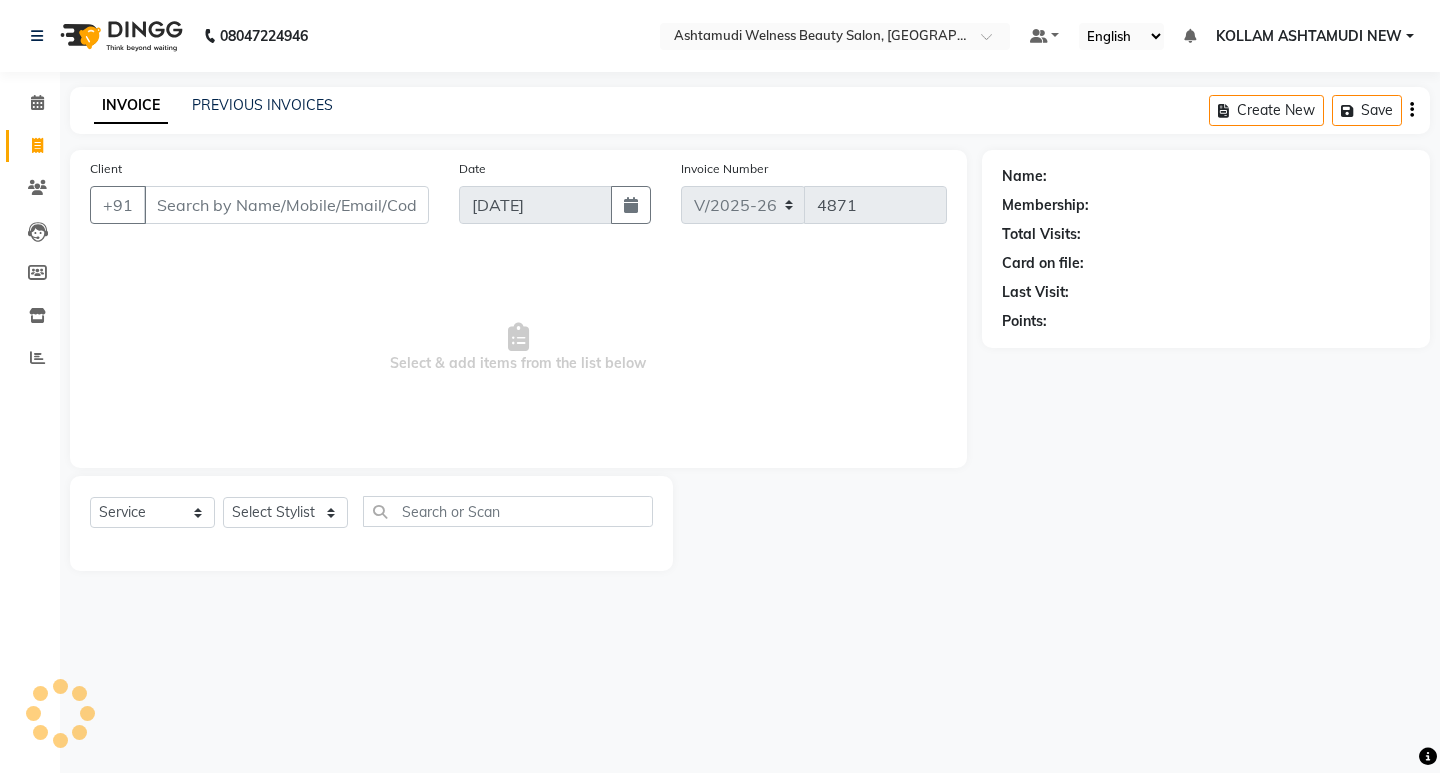 click on "Client" at bounding box center (286, 205) 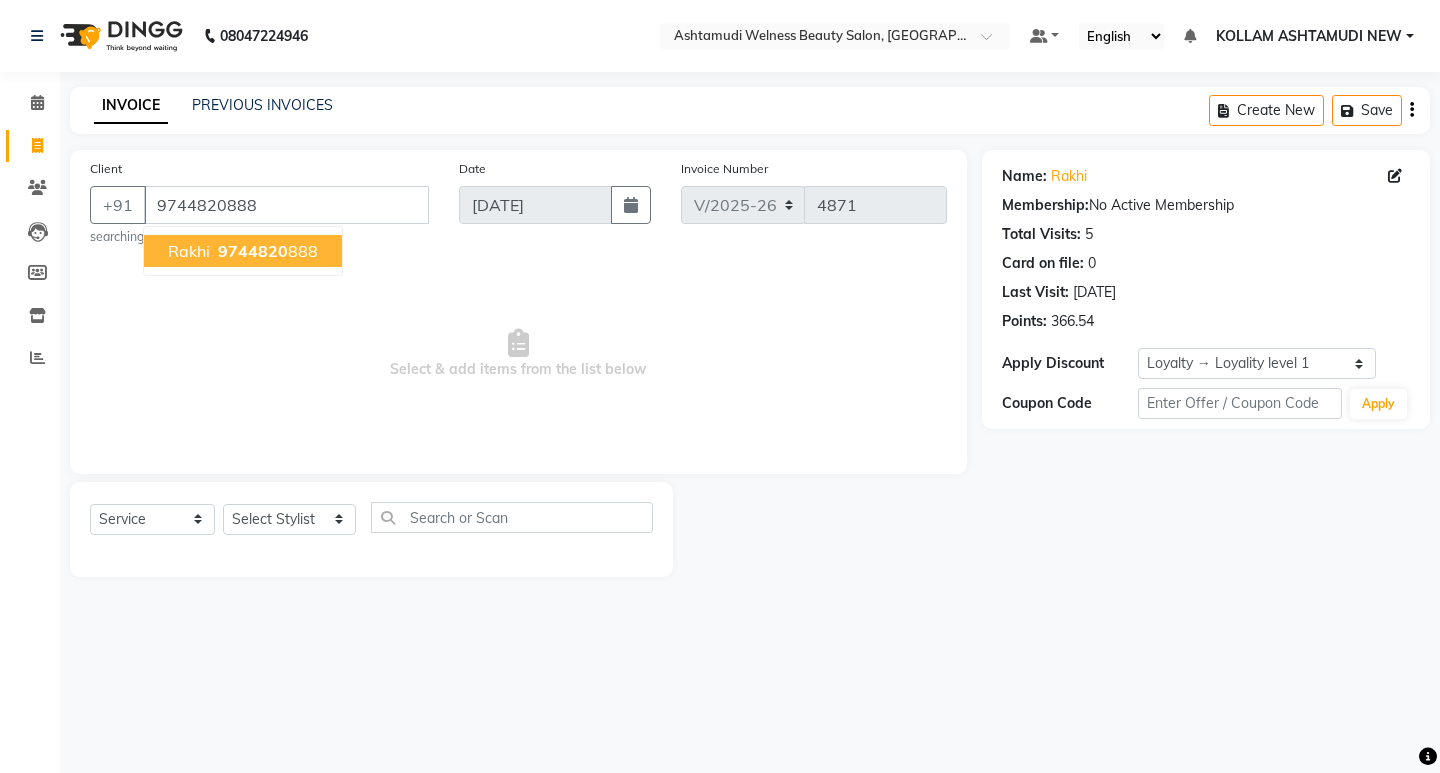 click on "Rakhi" at bounding box center (189, 251) 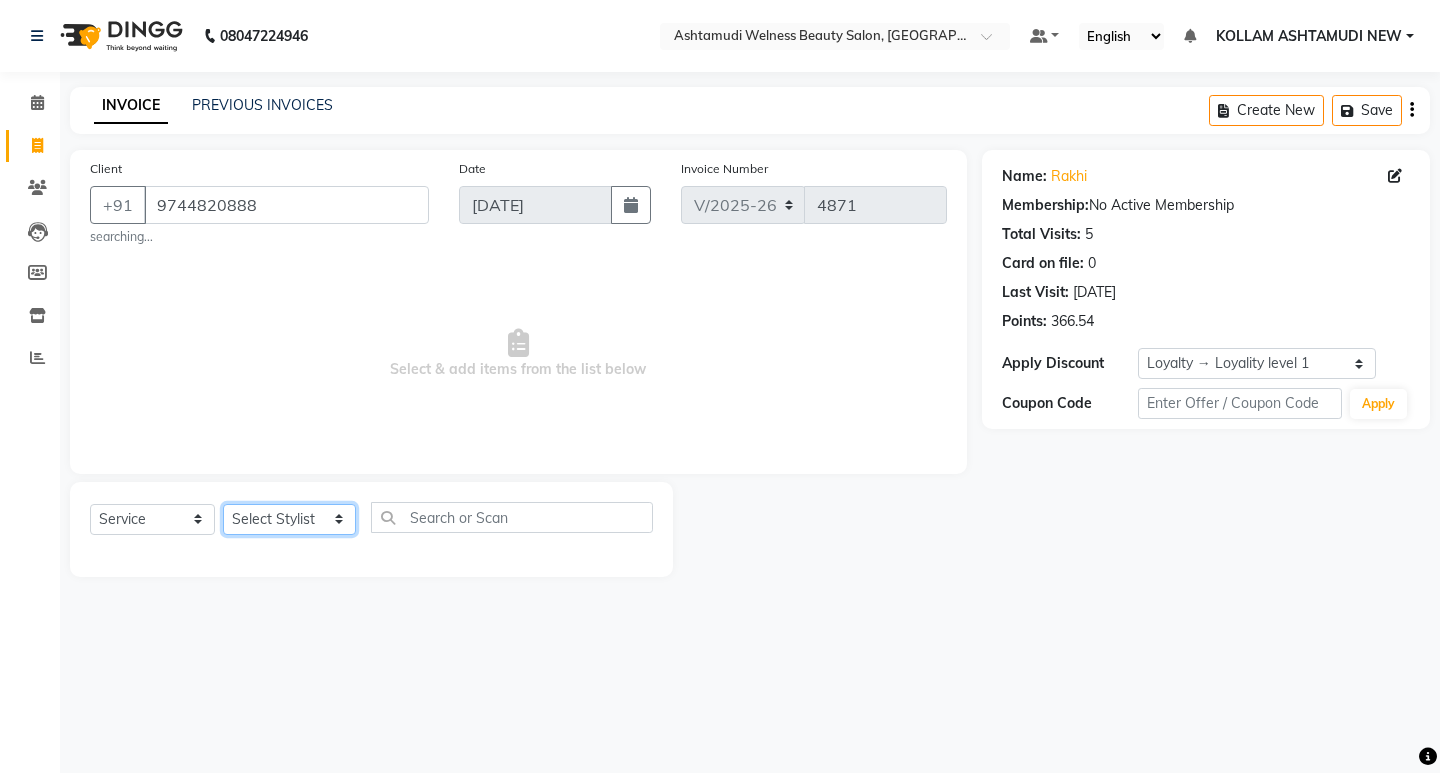 click on "Select Stylist [PERSON_NAME] Admin [PERSON_NAME]  [PERSON_NAME] [PERSON_NAME] [PERSON_NAME]  M [PERSON_NAME]  [PERSON_NAME]  P [PERSON_NAME] KOLLAM ASHTAMUDI NEW  [PERSON_NAME] [PERSON_NAME] [PERSON_NAME]  [PERSON_NAME] [PERSON_NAME] [PERSON_NAME] [PERSON_NAME] [PERSON_NAME] M [PERSON_NAME] SARIGA [PERSON_NAME] [PERSON_NAME] [PERSON_NAME] SIBI [PERSON_NAME] [PERSON_NAME] S" 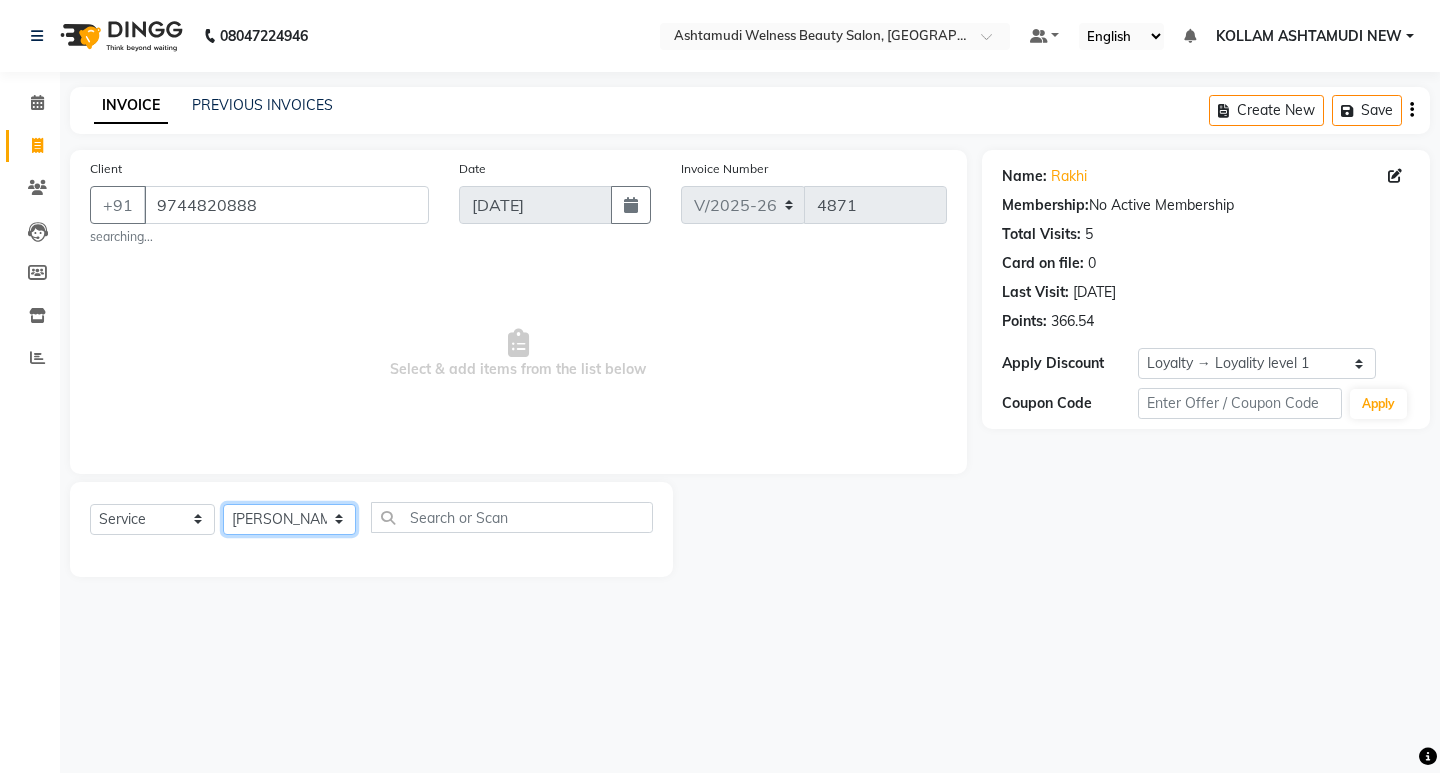 click on "Select Stylist [PERSON_NAME] Admin [PERSON_NAME]  [PERSON_NAME] [PERSON_NAME] [PERSON_NAME]  M [PERSON_NAME]  [PERSON_NAME]  P [PERSON_NAME] KOLLAM ASHTAMUDI NEW  [PERSON_NAME] [PERSON_NAME] [PERSON_NAME]  [PERSON_NAME] [PERSON_NAME] [PERSON_NAME] [PERSON_NAME] [PERSON_NAME] M [PERSON_NAME] SARIGA [PERSON_NAME] [PERSON_NAME] [PERSON_NAME] SIBI [PERSON_NAME] [PERSON_NAME] S" 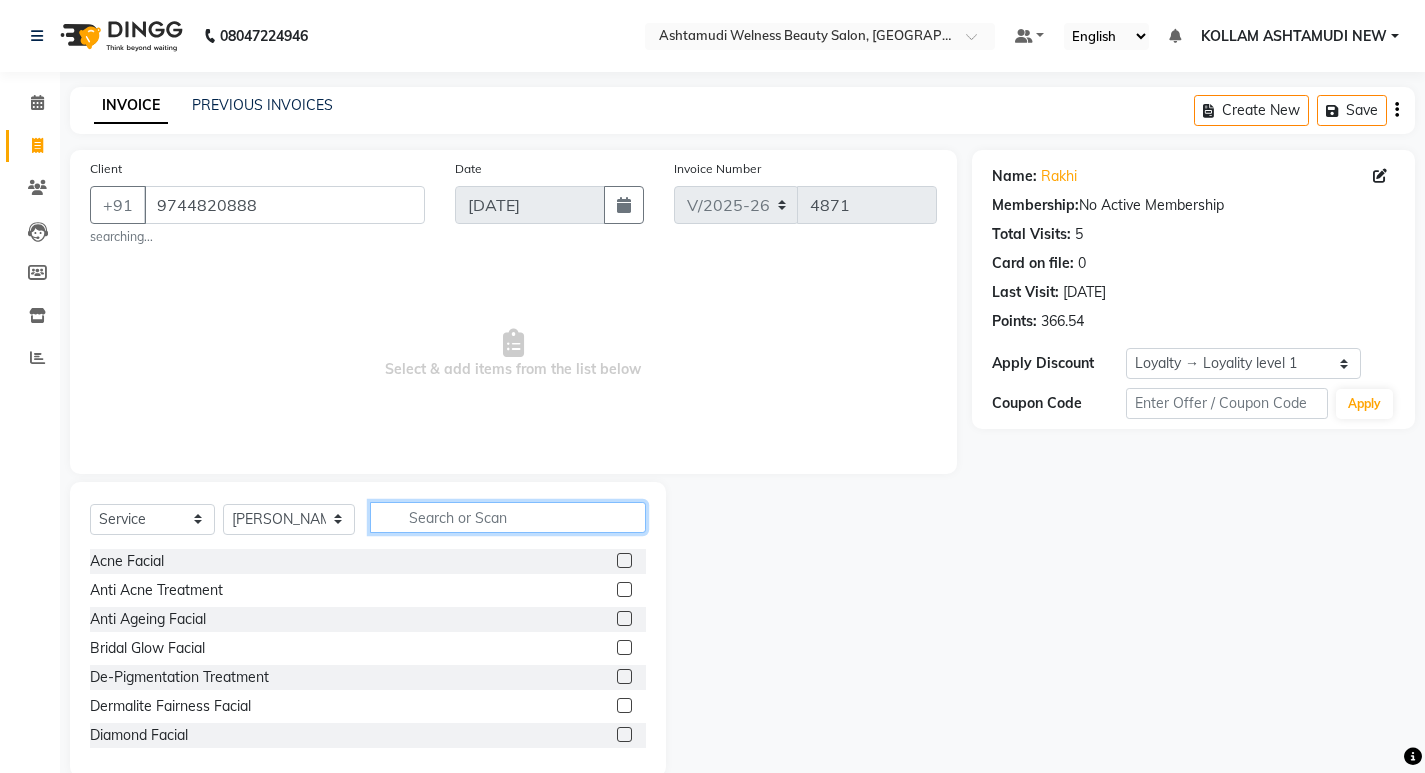 click 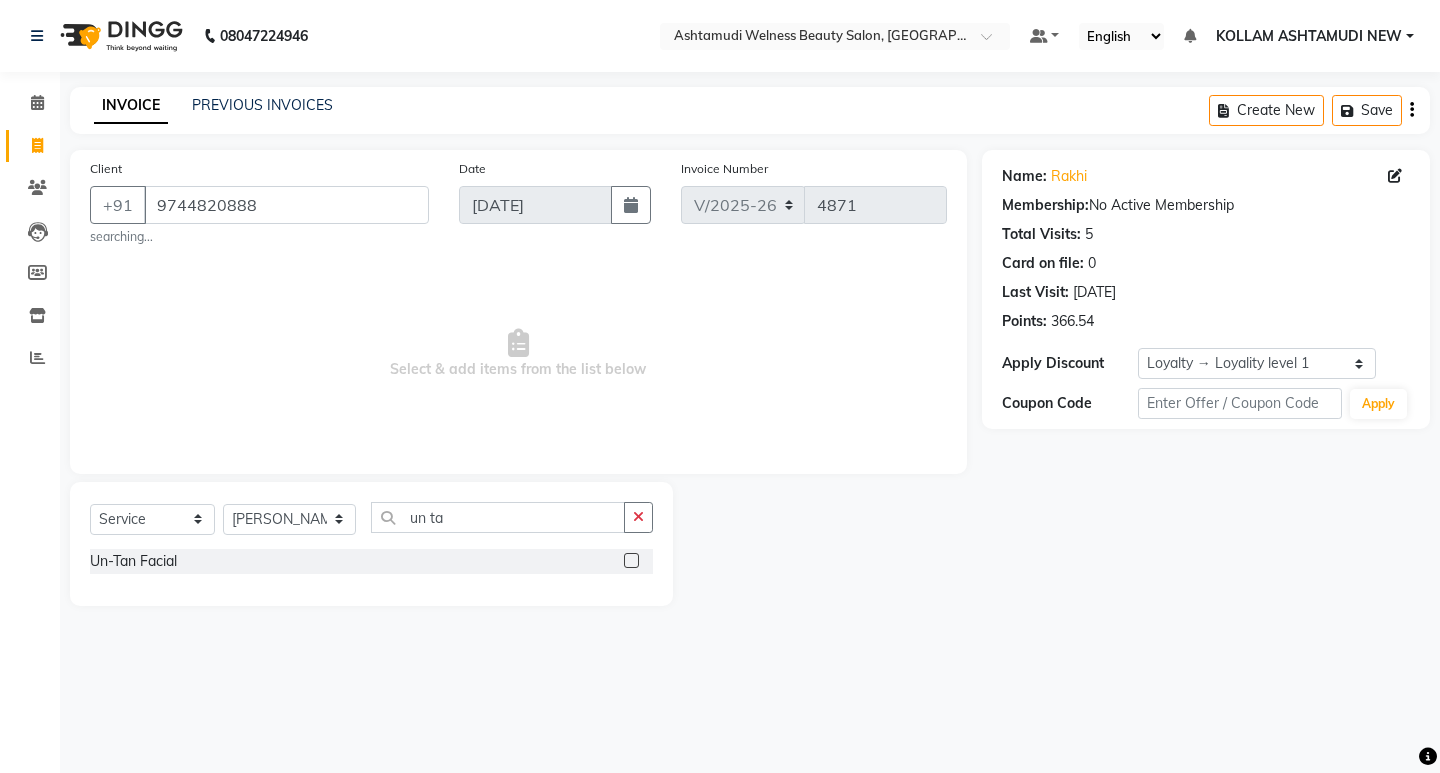 click 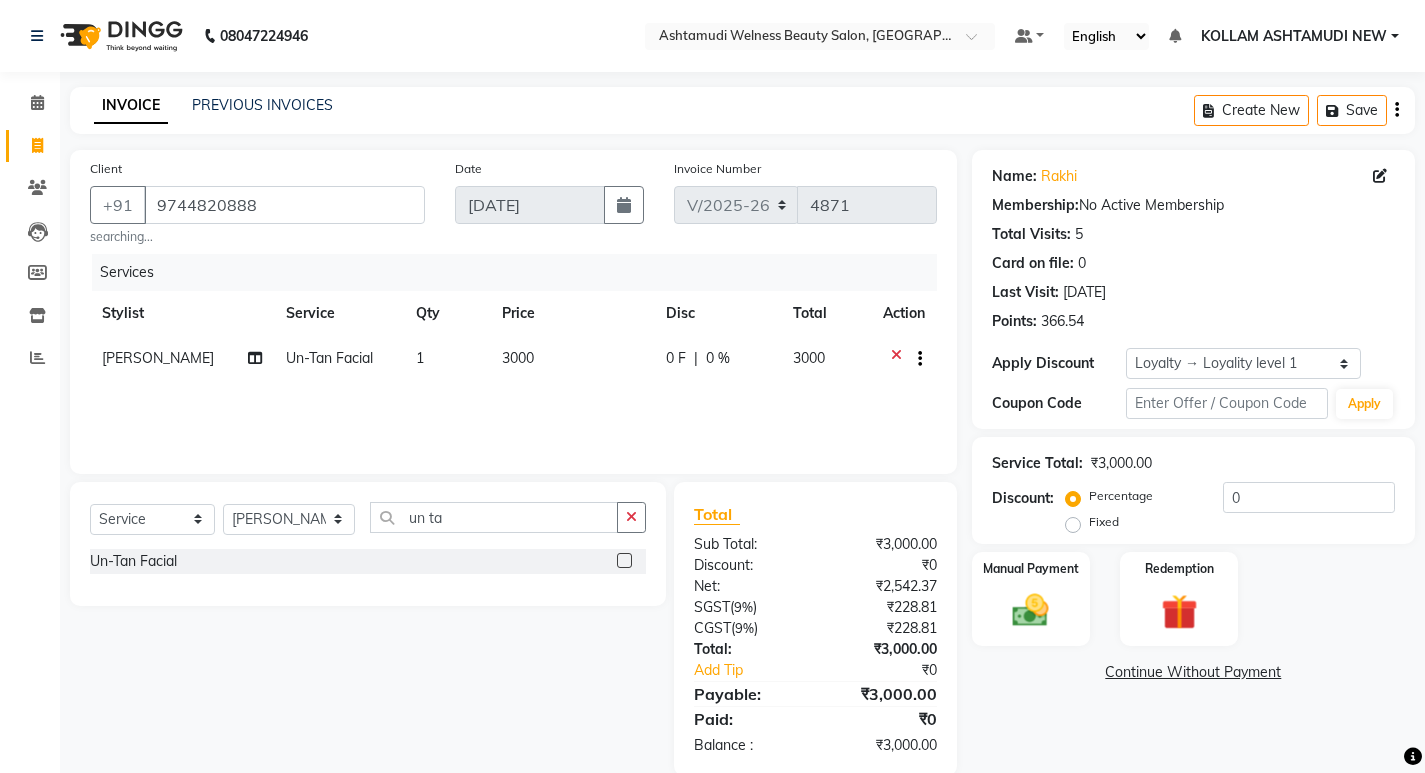 click on "Services Stylist Service Qty Price Disc Total Action ALTHAF  Un-Tan Facial  1 3000 0 F | 0 % 3000" 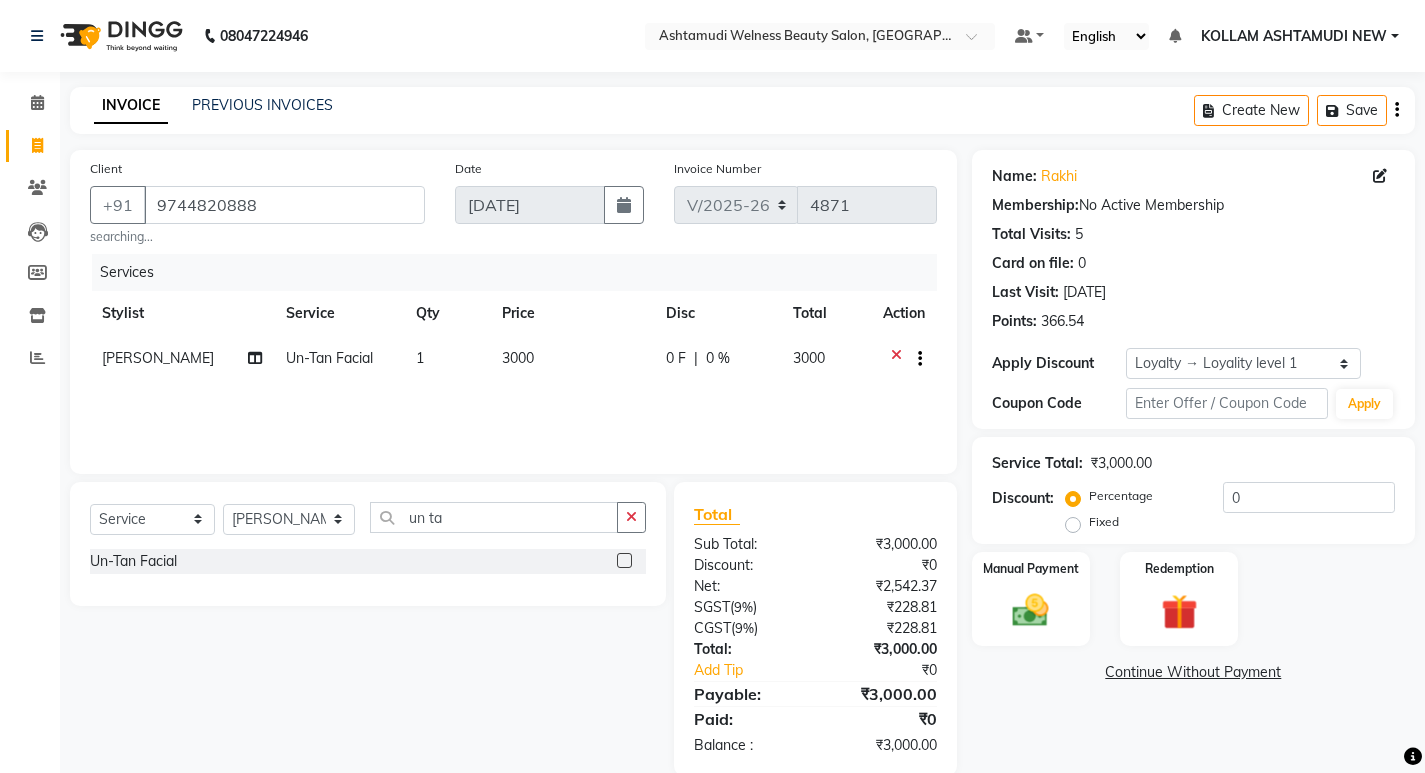click on "0 F | 0 %" 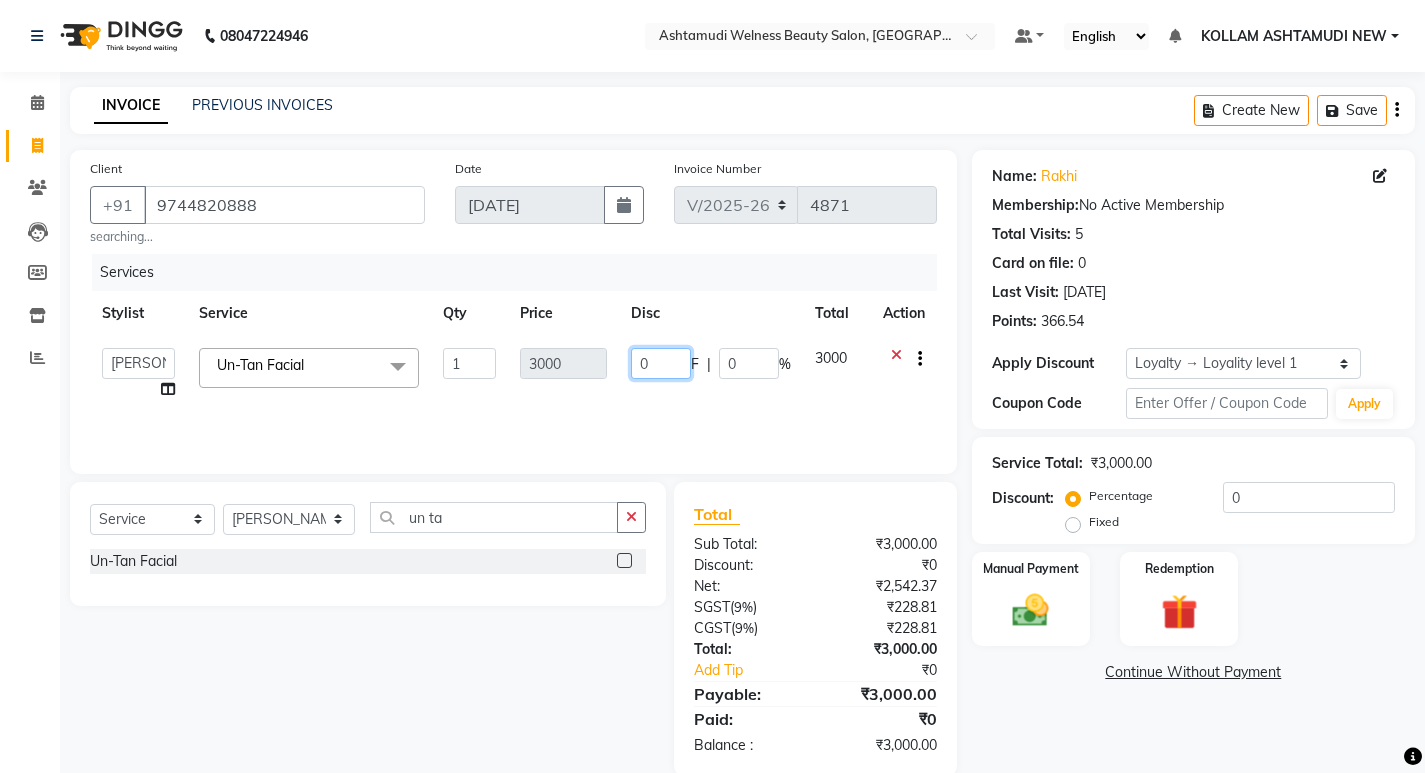 click on "0" 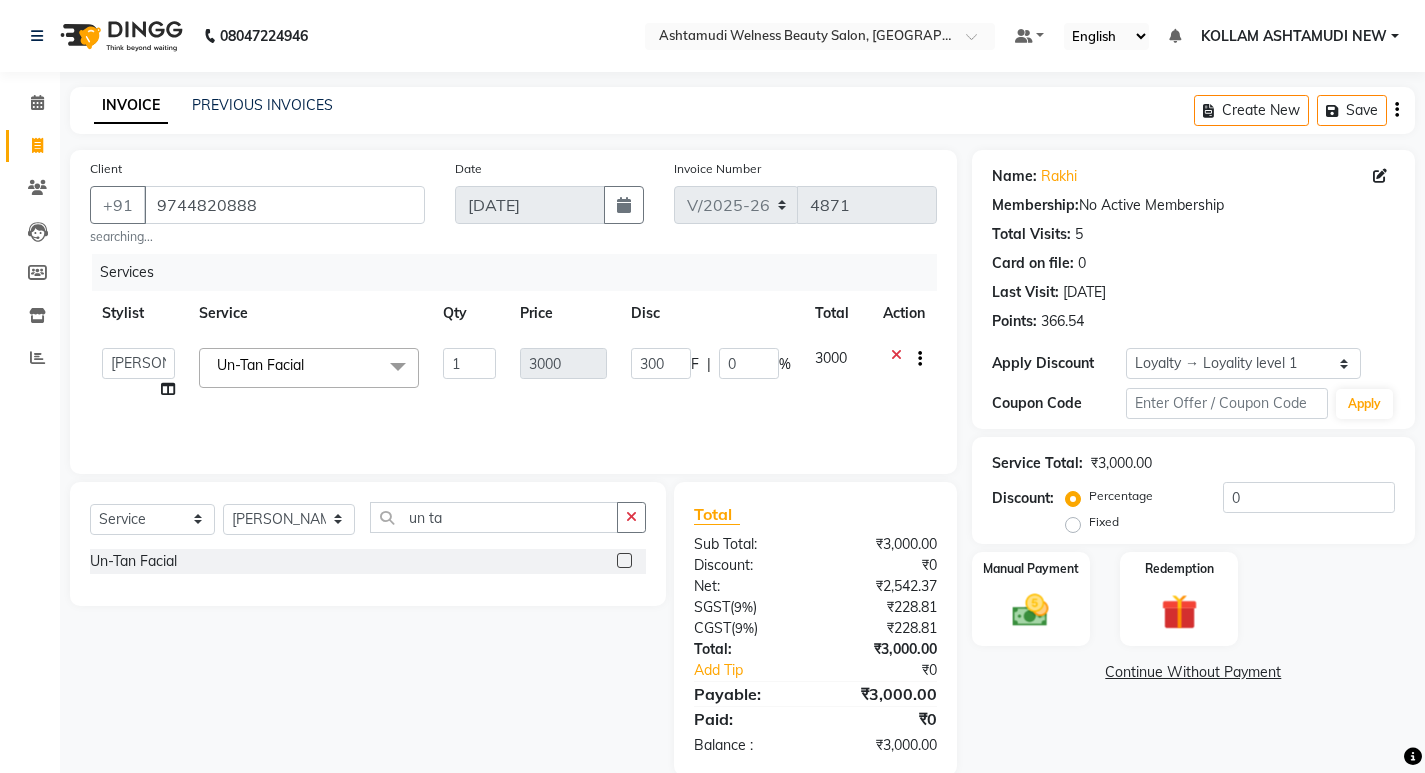 click on "Services Stylist Service Qty Price Disc Total Action  ADITHYA   TAMANG   Admin   ALTHAF    Anitha    Ardra   ATHIRA SANAL   BETZA  M BINU   GANESH    JIJUMON  P   Kavya   KOLLAM ASHTAMUDI   KOLLAM ASHTAMUDI NEW    Kusum   Mohammad Aalam   Rahul   REENA  VIDHYA   RENUKA SUNDAS   Revathy B Nair   RINA RAI   SAJEEV M   SAMIR RAI   SARIGA PRASAD   SHIBU   Shilu Fathima   Shyni Salim   SIBI   SUKANYA   Supriya   SUSHEELA S  Un-Tan Facial   x Acne Facial Anti Acne Treatment Anti Ageing Facial Bridal Glow Facial De-Pigmentation Treatment Dermalite Fairness Facial Diamond Facial D-Tan Cleanup D-Tan Facial D-Tan Pack Fruit Facial Fyc Bamboo Charcoal Facial Fyc Bio Marine Facial Fyc Fruit Fusion Facial Fyc Luster Gold Facial Fyc Pure Vit-C Facial Fyc Red Wine Facial Gents Bridal Glow Facial Gents Dermalite Fairness Facial Gents Diamond Facial Gents D-Tan Cleanup Gents D-Tan Facial Gents Fruit Facial Gents Fyc Bamboo Charcoal Facial Gents Fyc Bio Marine Facial Gents Fyc Fruit Fusion Facial Gents Fyc Luster Gold Facial" 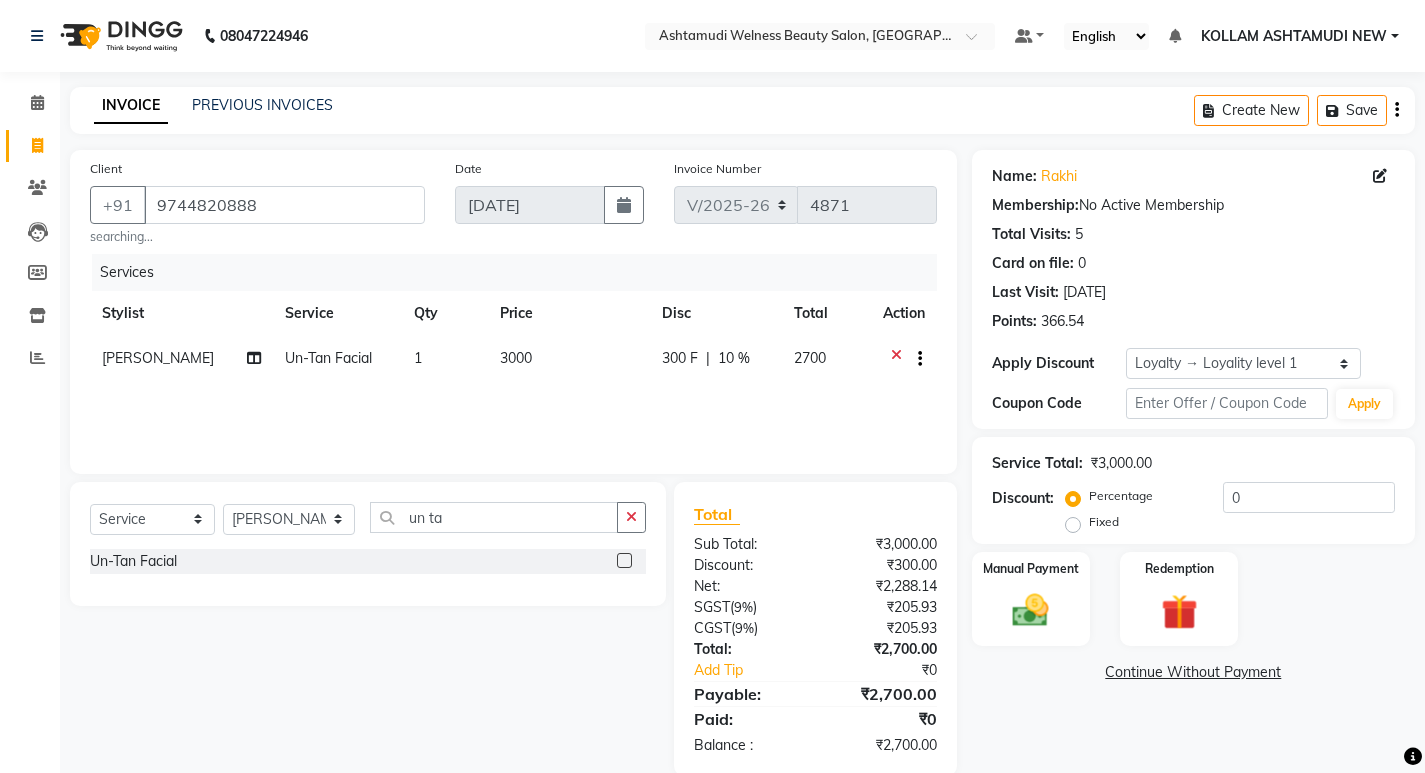 drag, startPoint x: 632, startPoint y: 519, endPoint x: 261, endPoint y: 545, distance: 371.90994 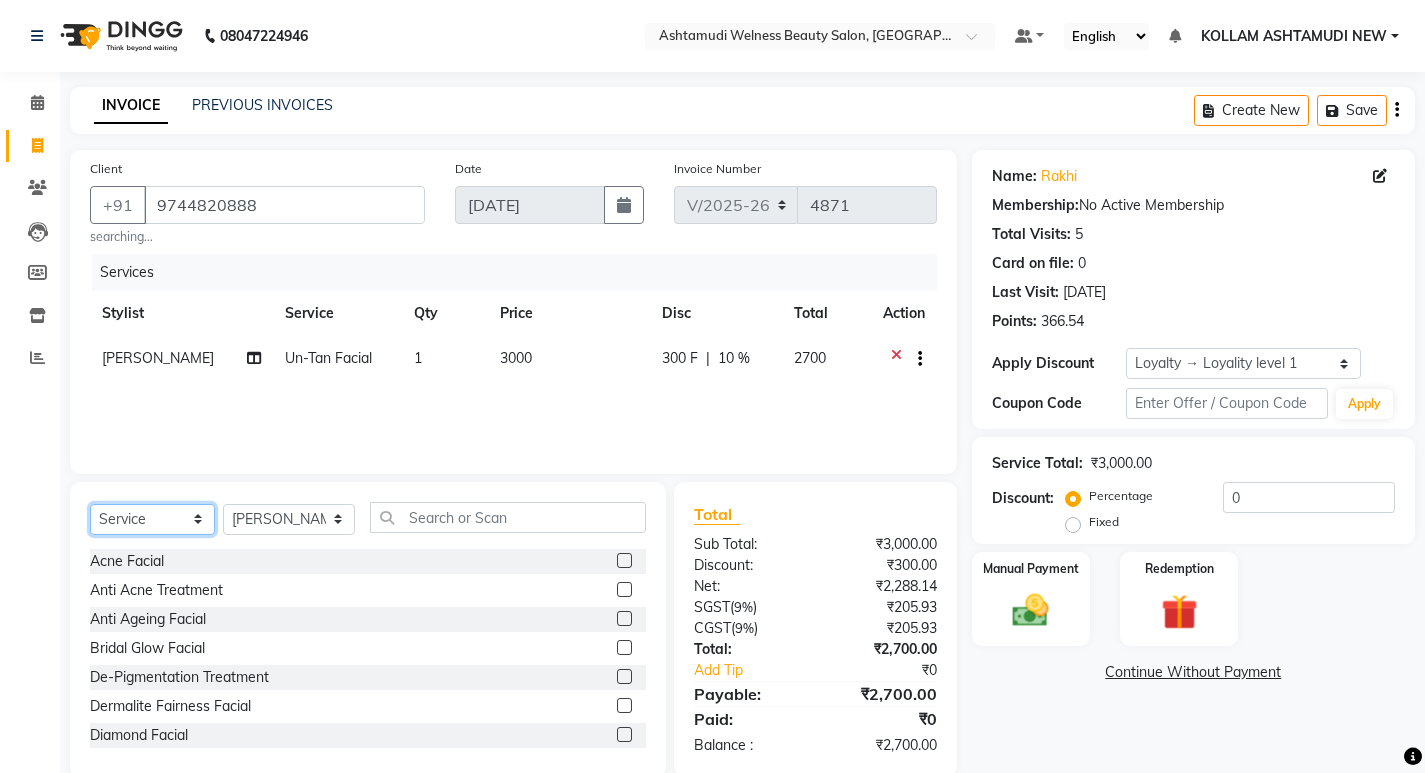 click on "Select  Service  Product  Membership  Package Voucher Prepaid Gift Card" 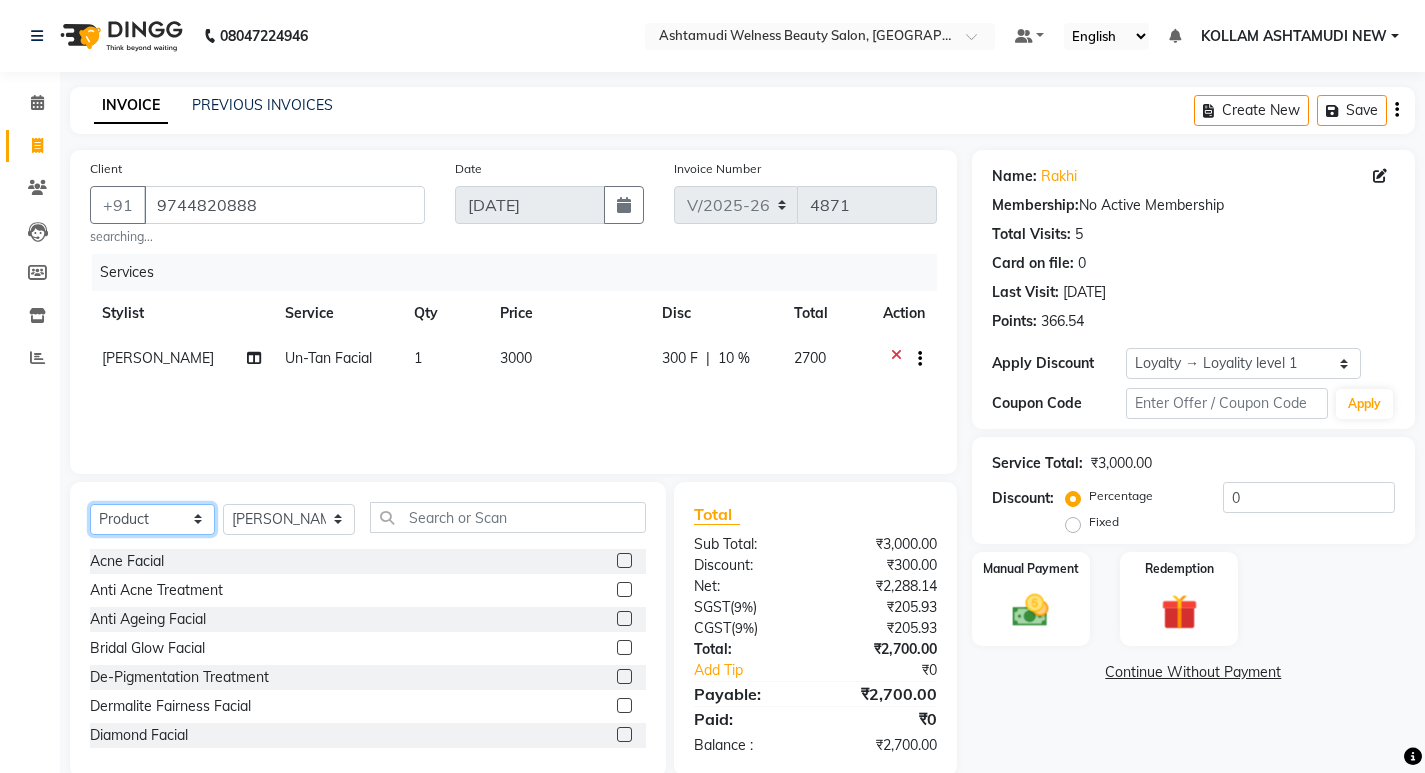 click on "Select  Service  Product  Membership  Package Voucher Prepaid Gift Card" 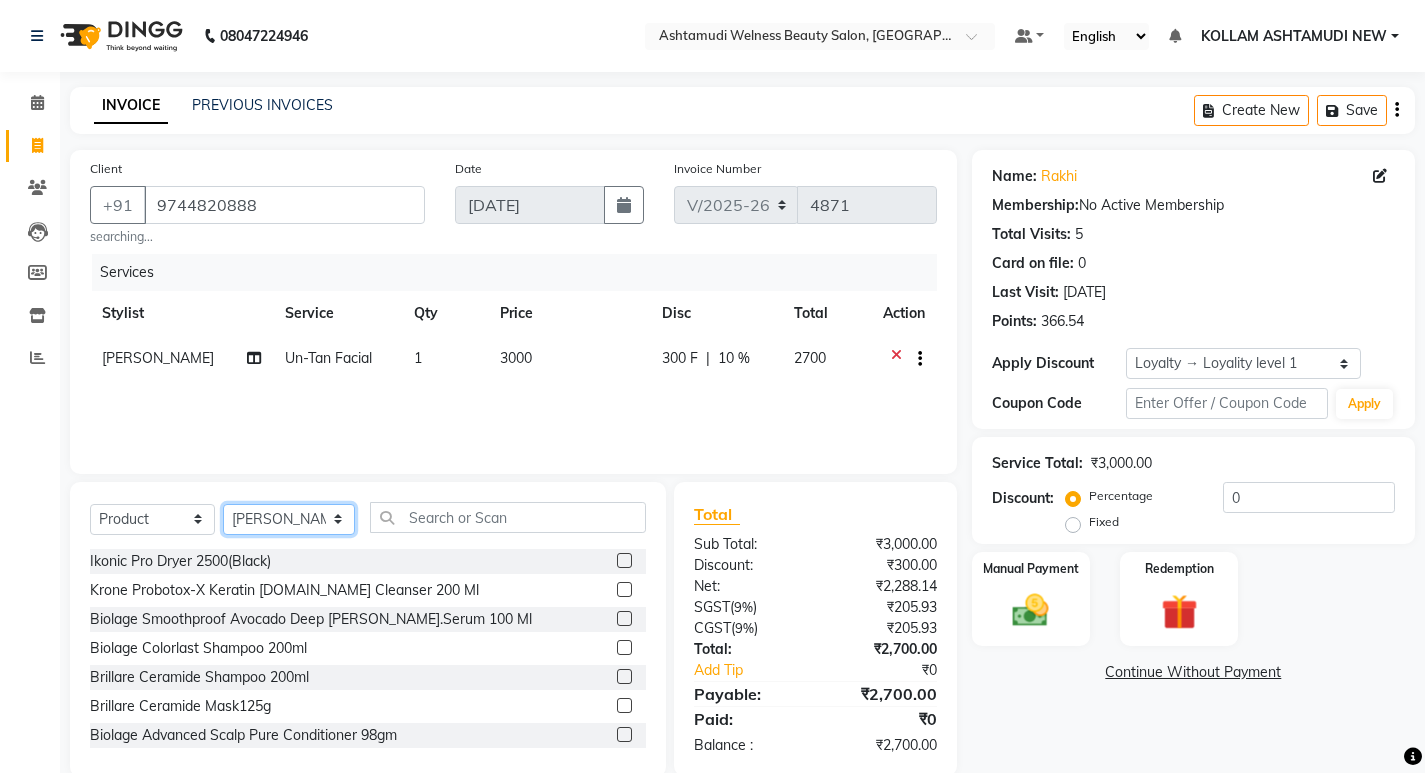 click on "Select Stylist [PERSON_NAME] Admin [PERSON_NAME]  [PERSON_NAME] [PERSON_NAME] [PERSON_NAME]  M [PERSON_NAME]  [PERSON_NAME]  P [PERSON_NAME] KOLLAM ASHTAMUDI NEW  [PERSON_NAME] [PERSON_NAME] [PERSON_NAME]  [PERSON_NAME] [PERSON_NAME] [PERSON_NAME] [PERSON_NAME] [PERSON_NAME] M [PERSON_NAME] SARIGA [PERSON_NAME] [PERSON_NAME] [PERSON_NAME] SIBI [PERSON_NAME] [PERSON_NAME] S" 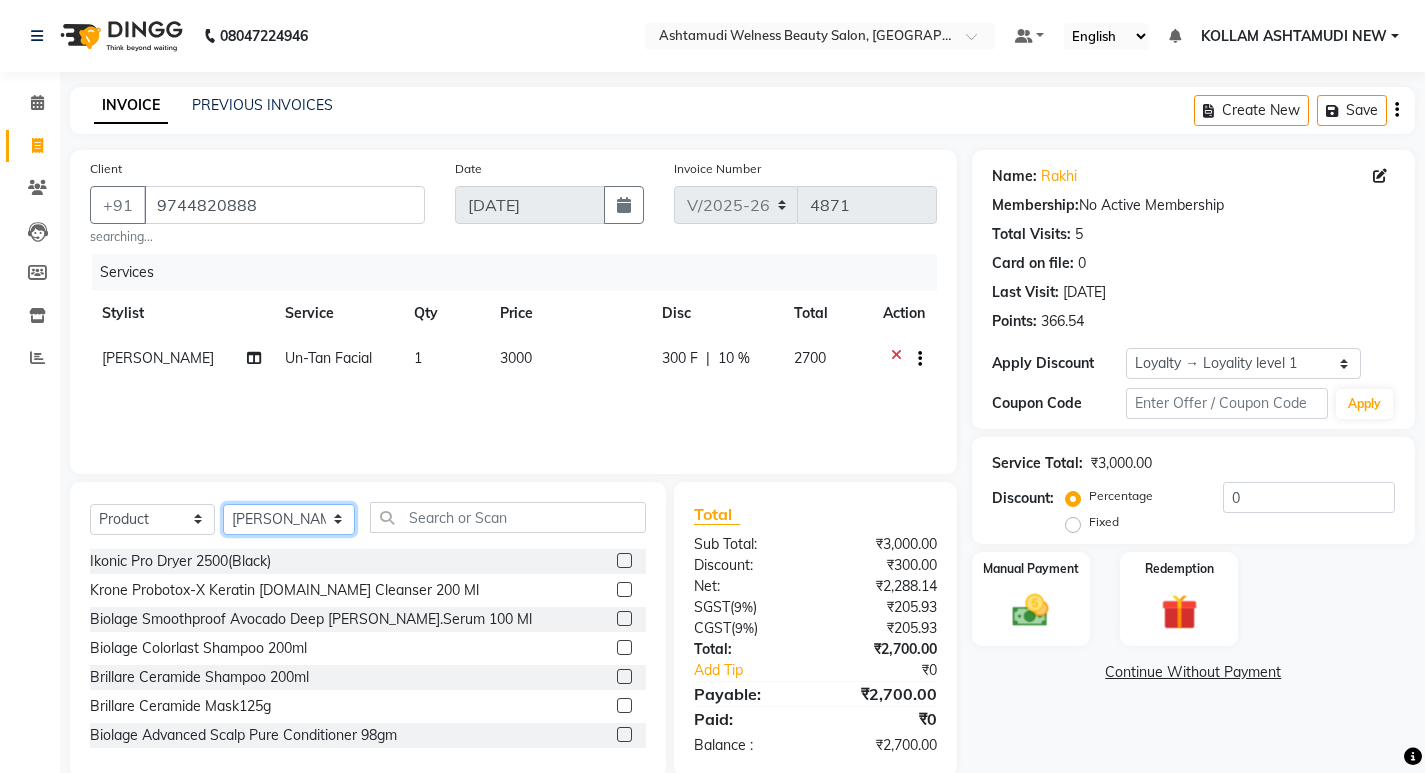 click on "Select Stylist [PERSON_NAME] Admin [PERSON_NAME]  [PERSON_NAME] [PERSON_NAME] [PERSON_NAME]  M [PERSON_NAME]  [PERSON_NAME]  P [PERSON_NAME] KOLLAM ASHTAMUDI NEW  [PERSON_NAME] [PERSON_NAME] [PERSON_NAME]  [PERSON_NAME] [PERSON_NAME] [PERSON_NAME] [PERSON_NAME] [PERSON_NAME] M [PERSON_NAME] SARIGA [PERSON_NAME] [PERSON_NAME] [PERSON_NAME] SIBI [PERSON_NAME] [PERSON_NAME] S" 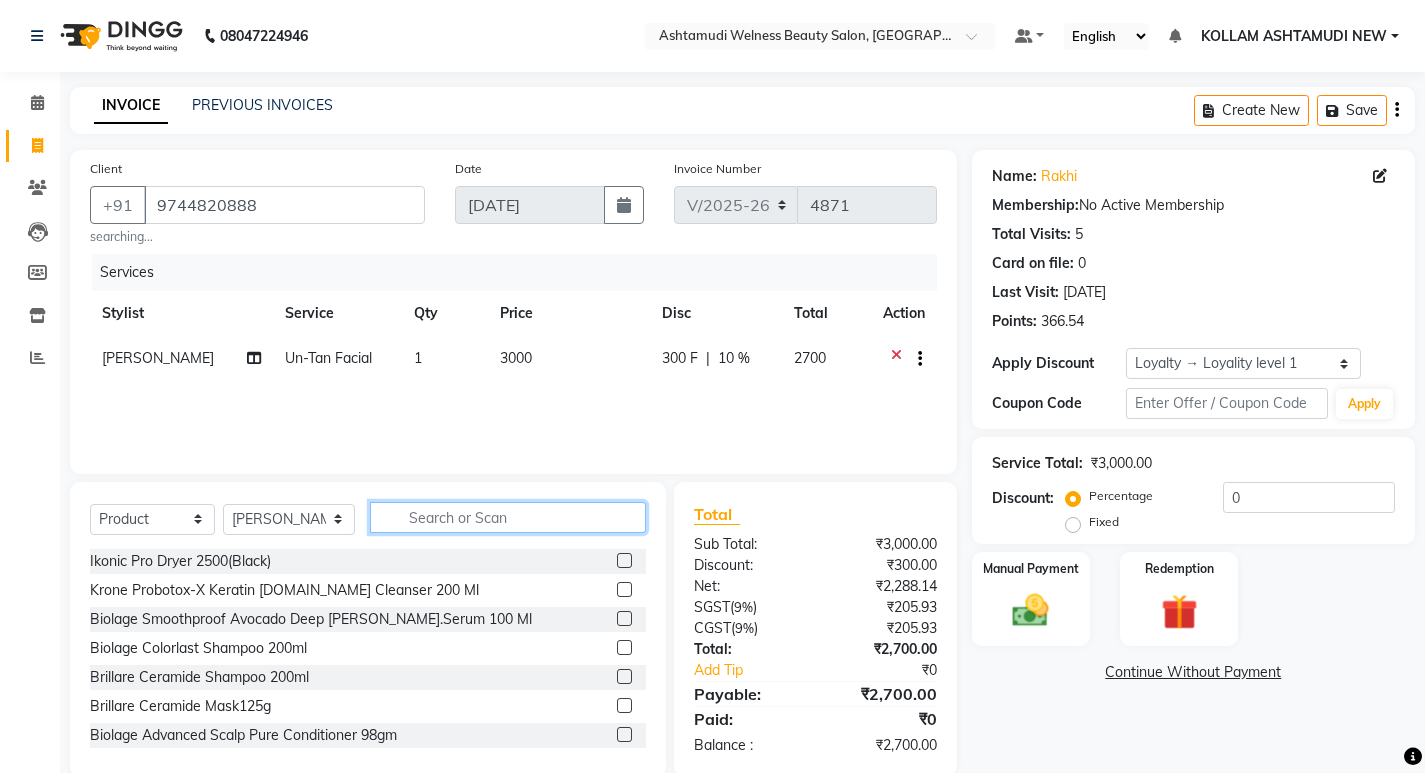 click 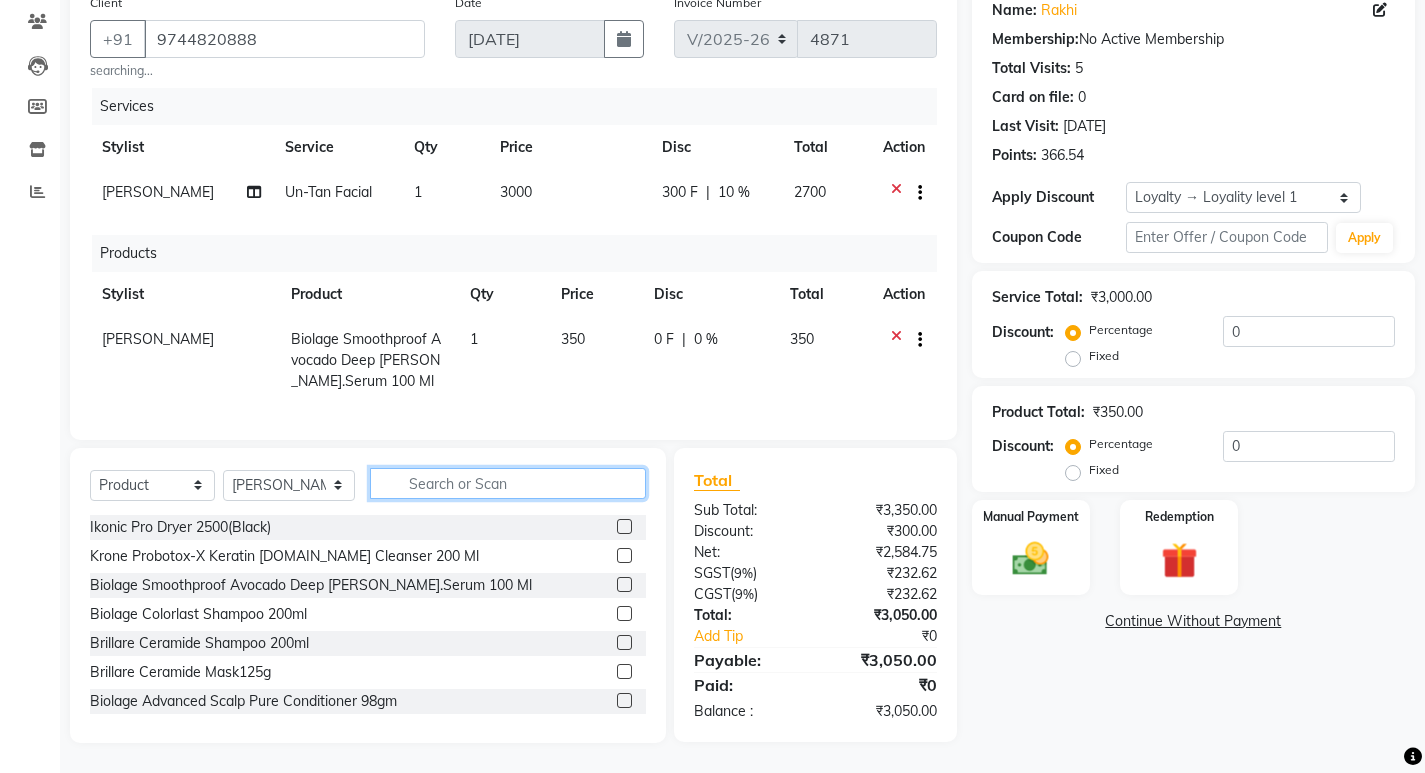 scroll, scrollTop: 181, scrollLeft: 0, axis: vertical 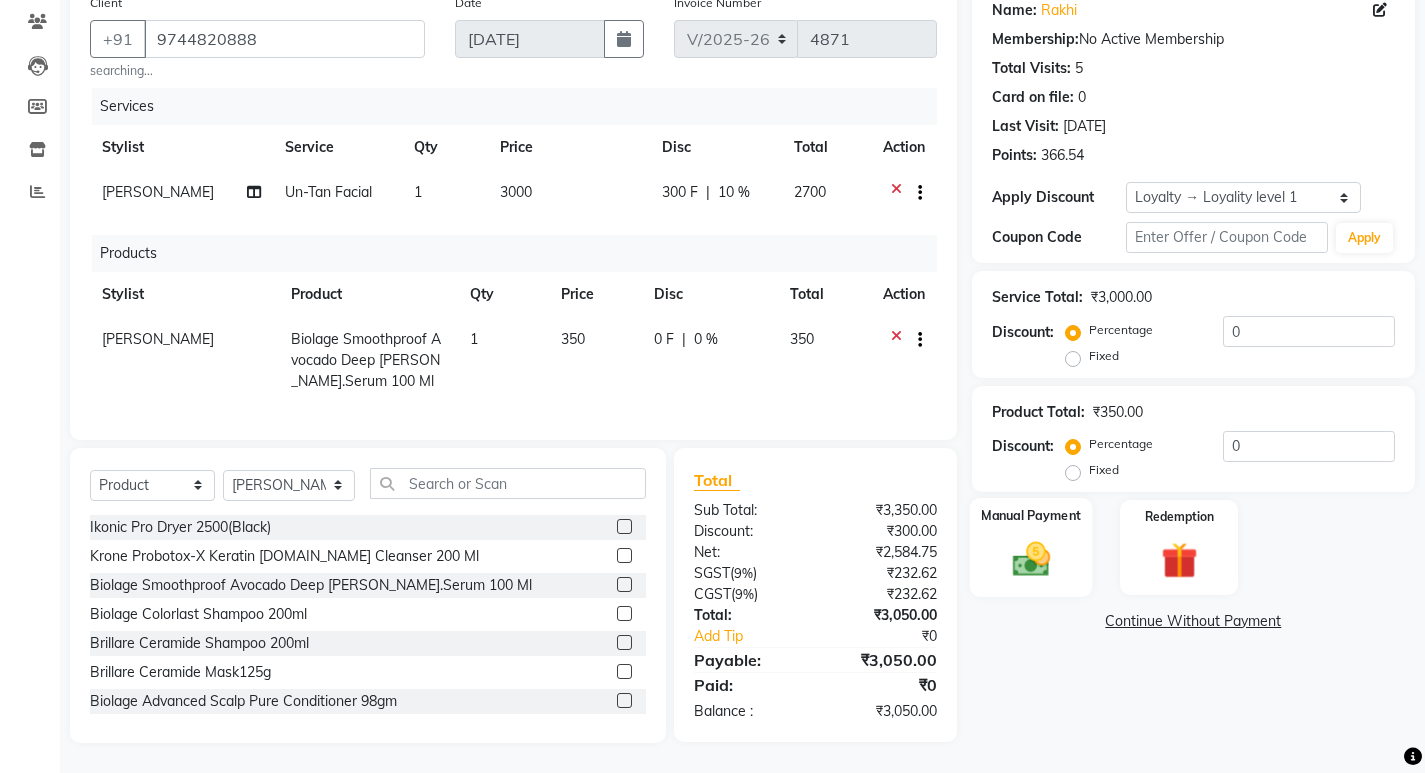 click 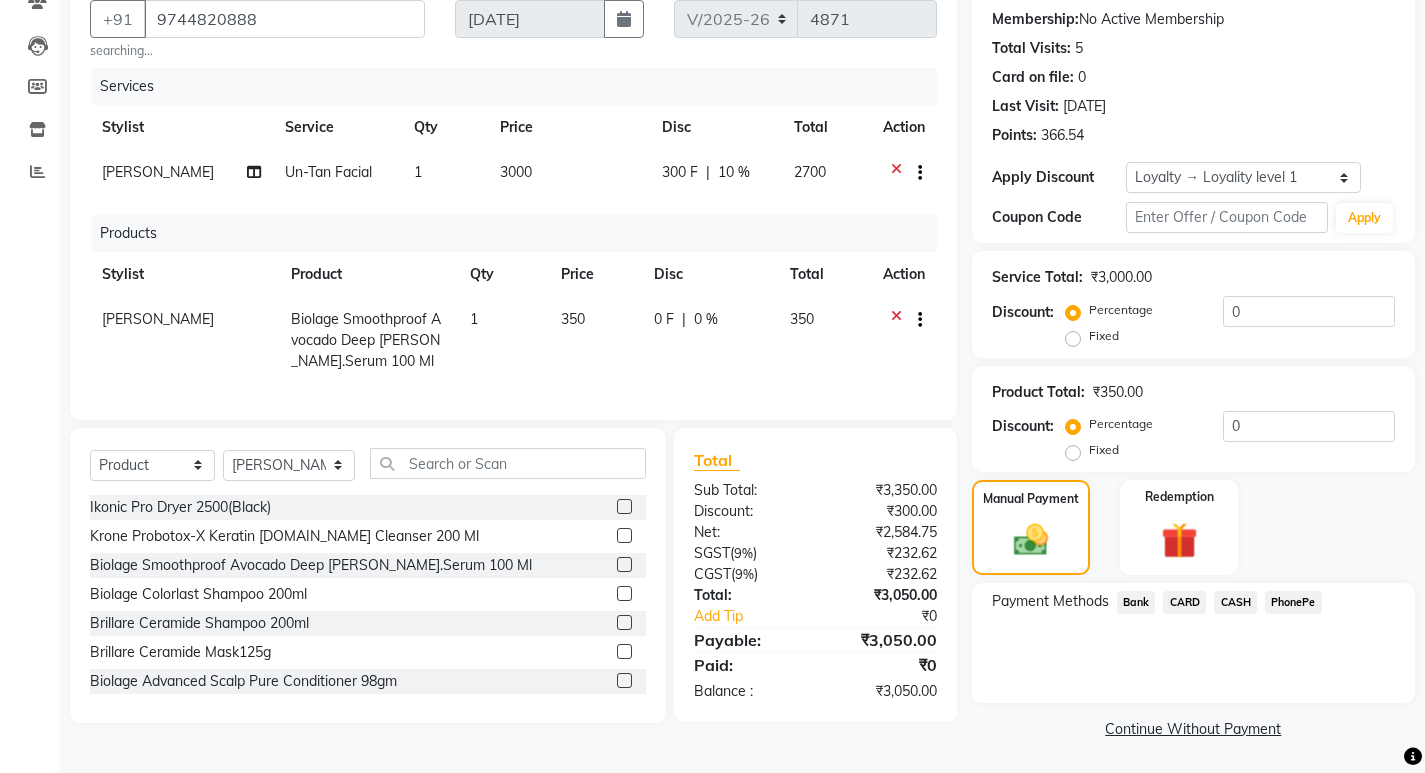 scroll, scrollTop: 187, scrollLeft: 0, axis: vertical 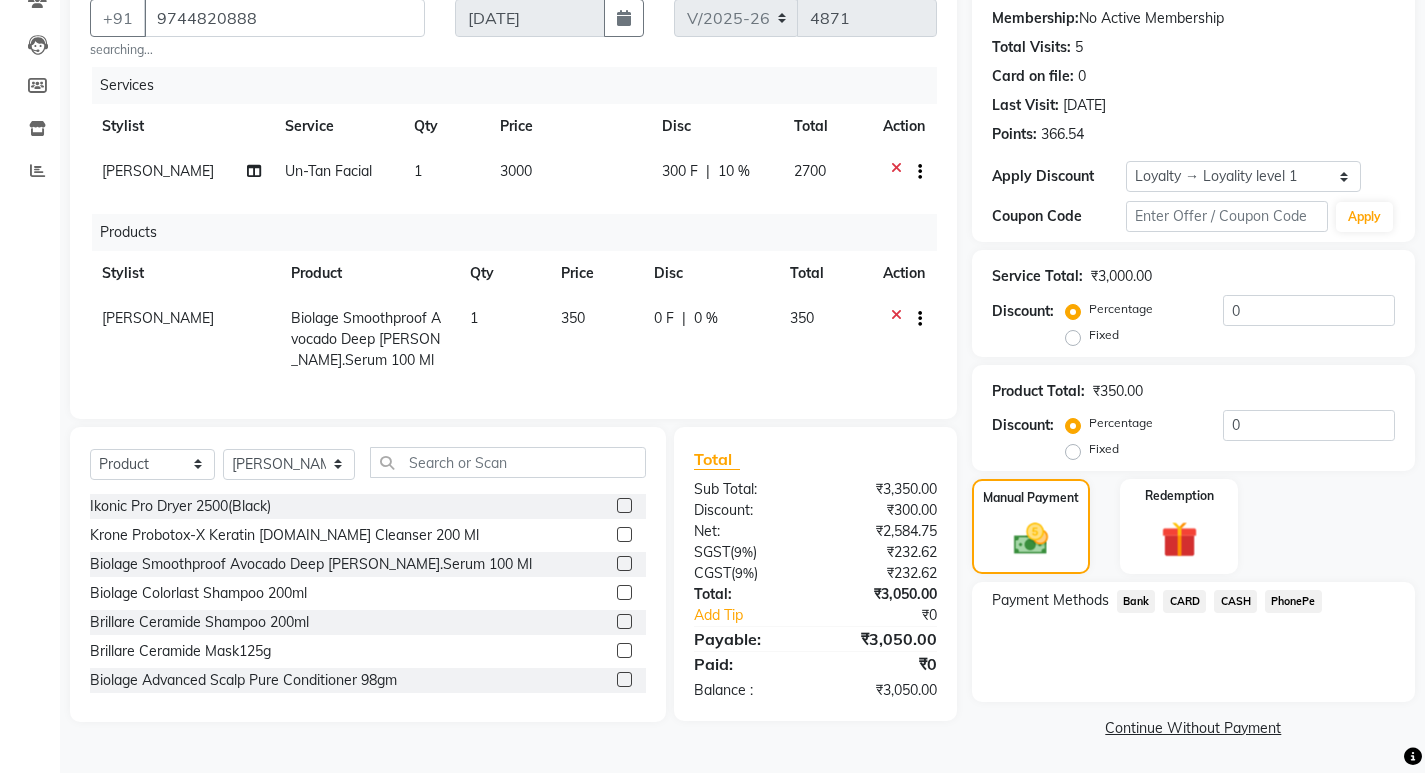 click on "PhonePe" 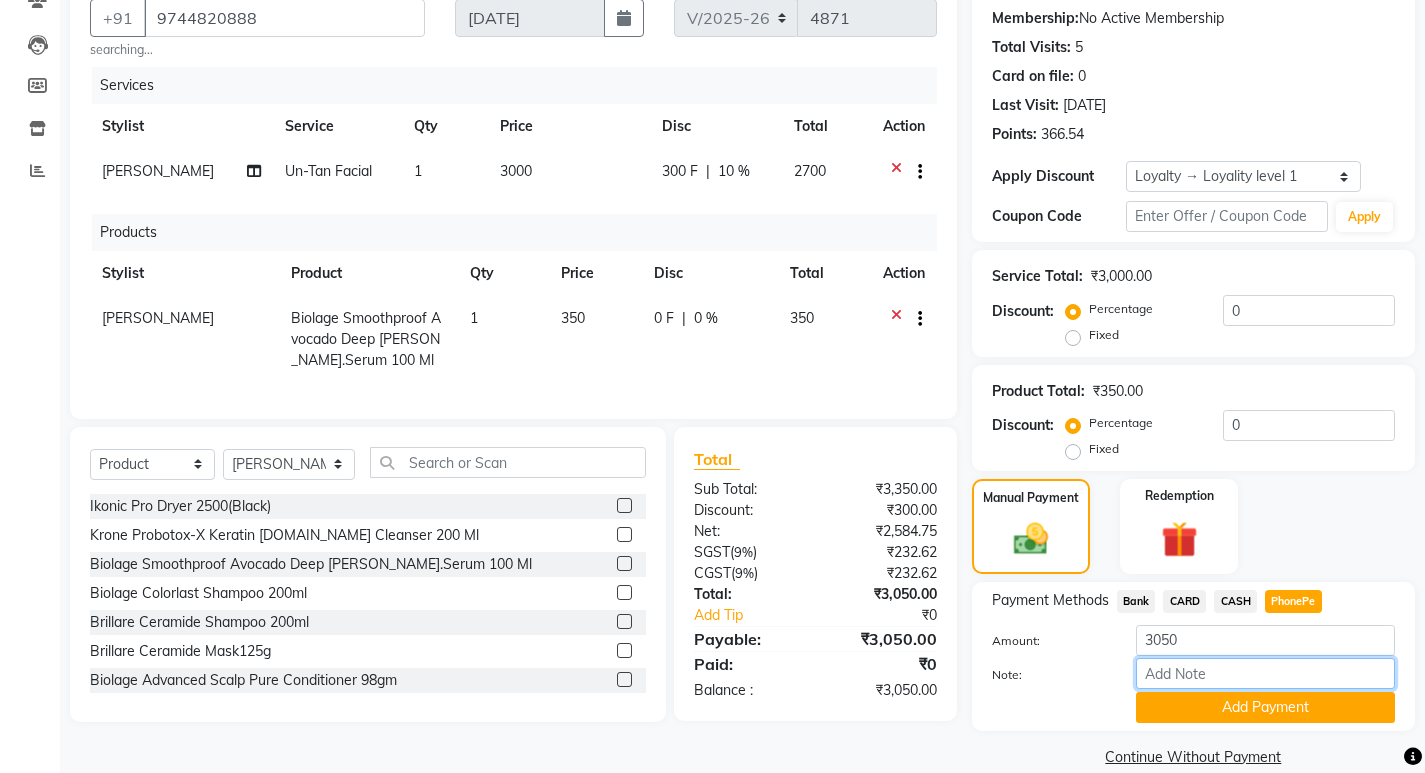 click on "Note:" at bounding box center [1265, 673] 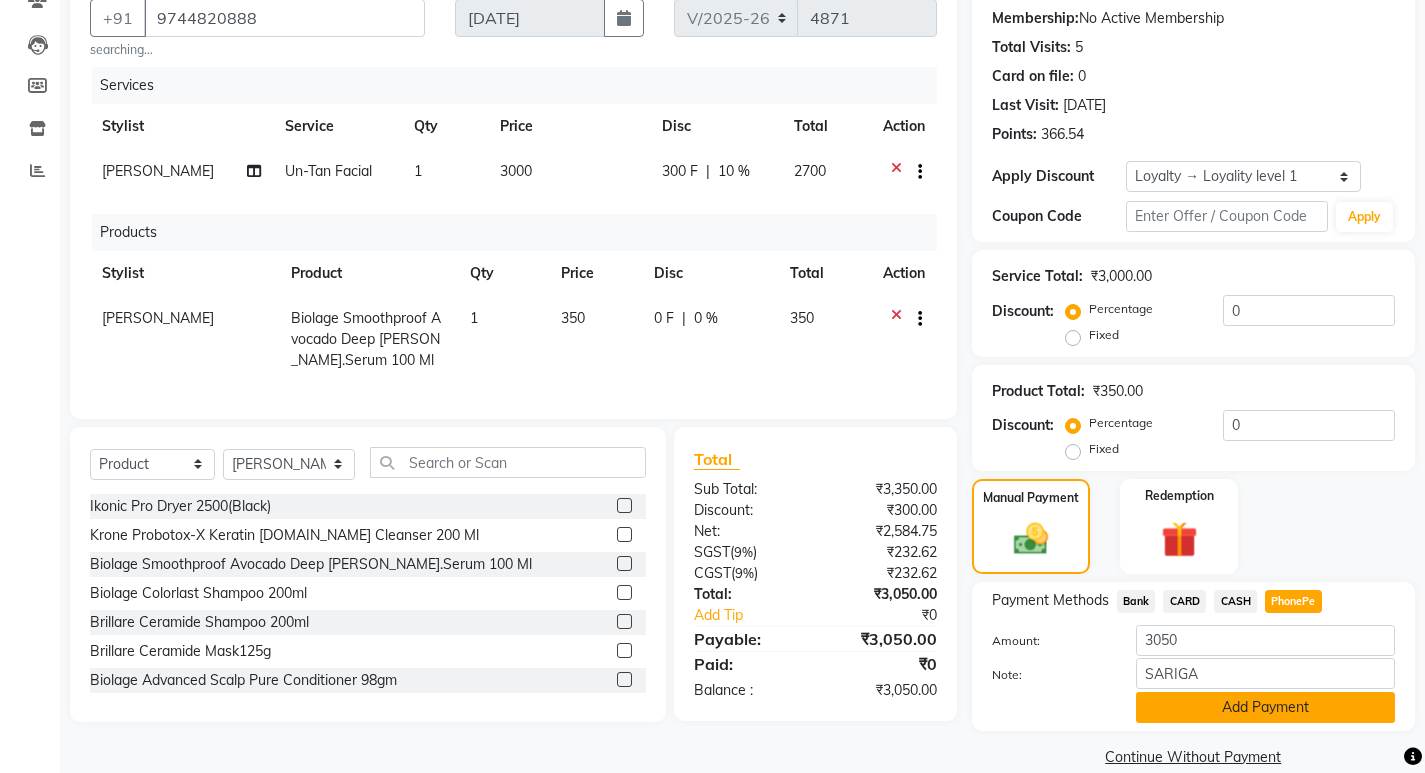 click on "Add Payment" 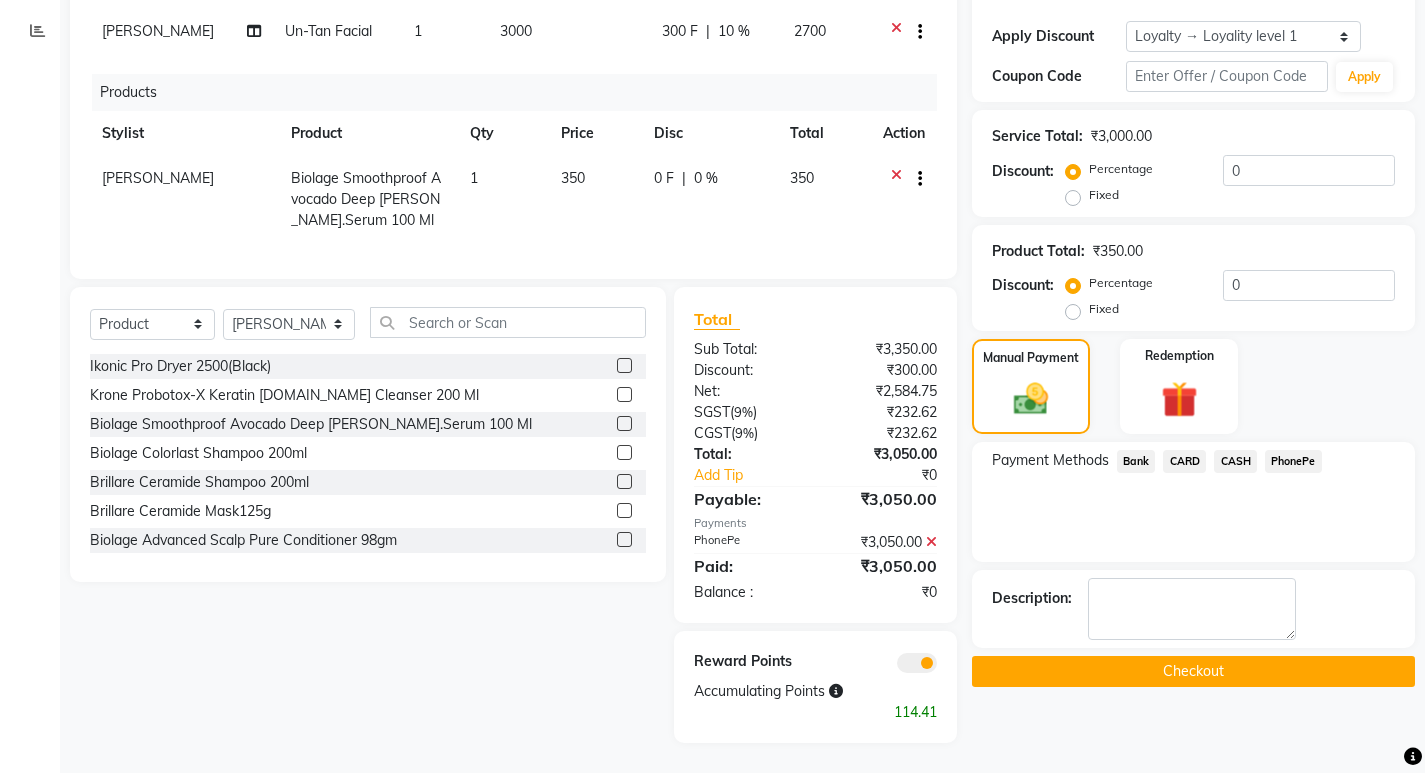 scroll, scrollTop: 342, scrollLeft: 0, axis: vertical 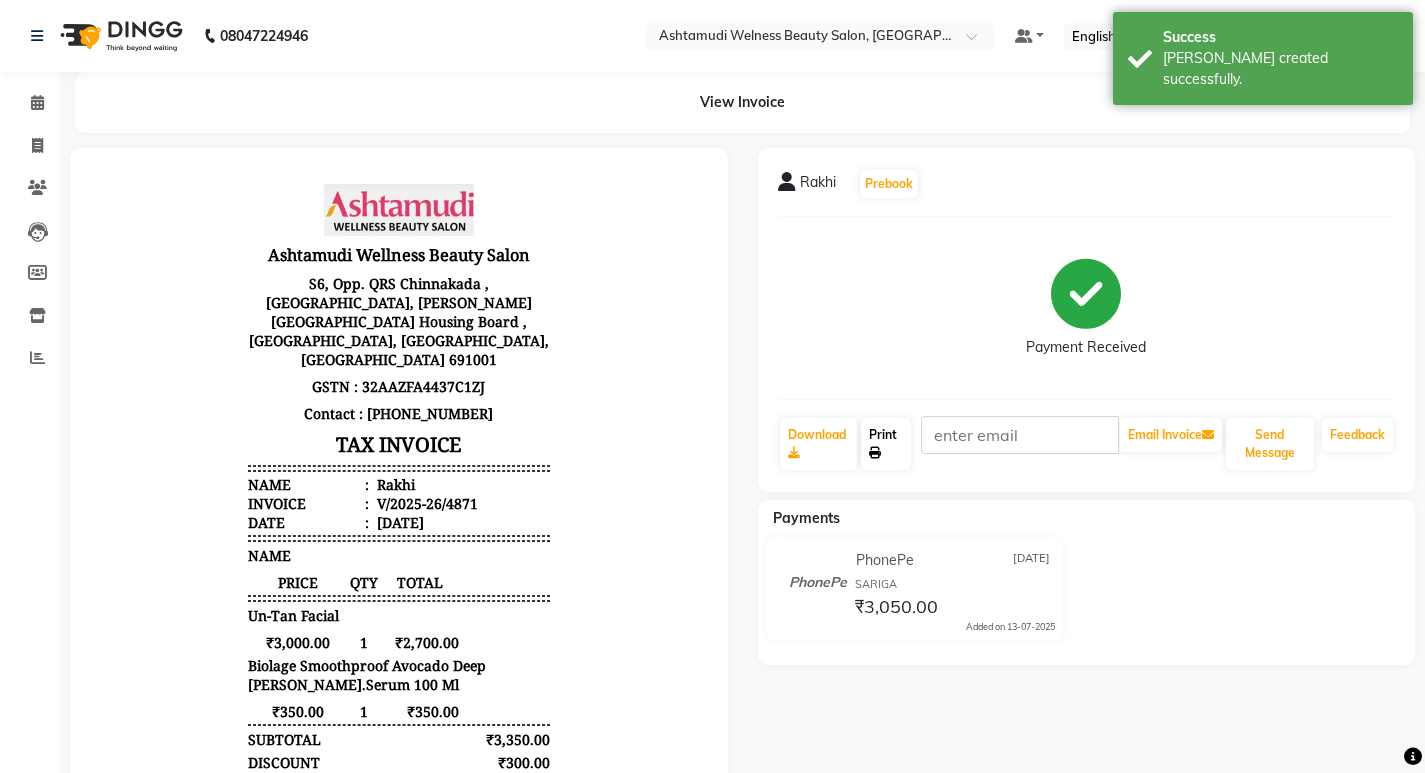 click on "Print" 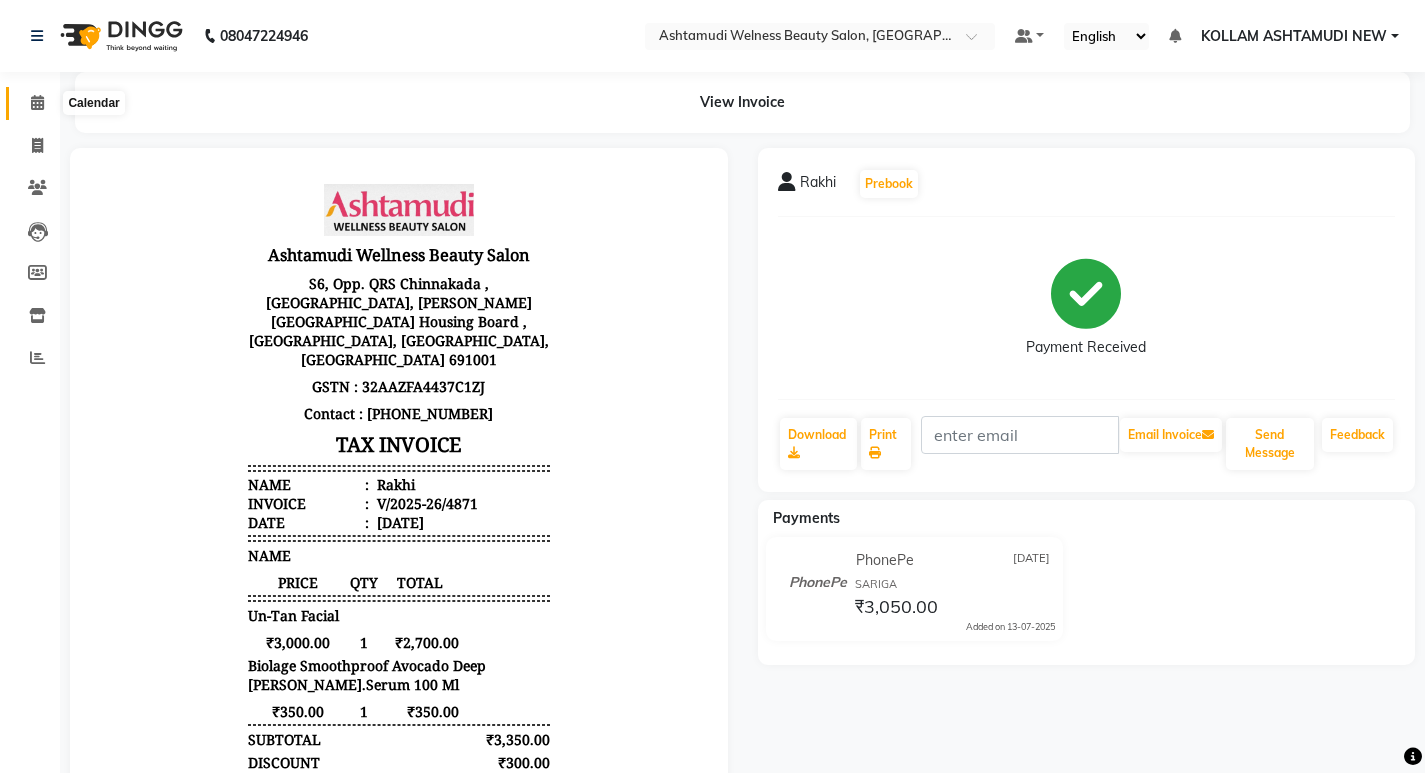 click 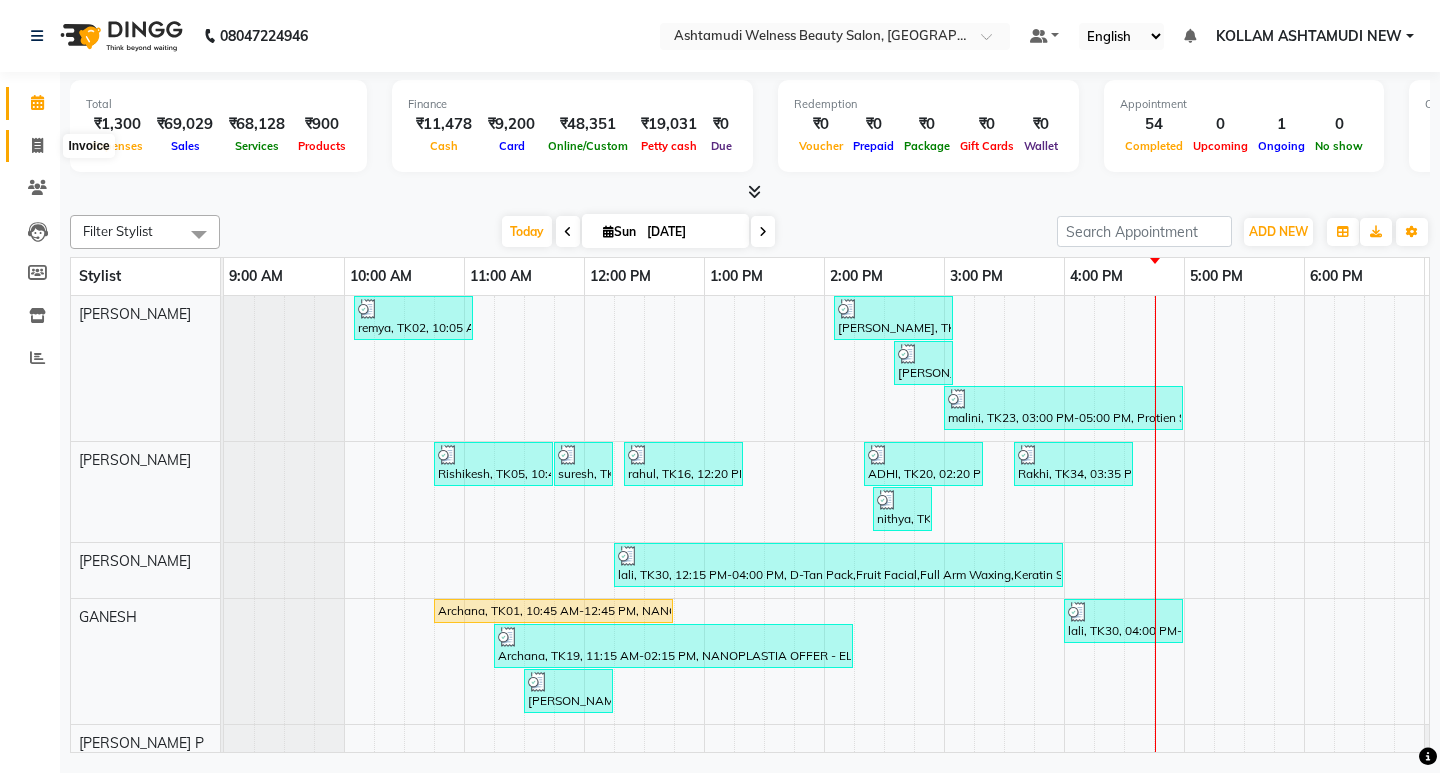click 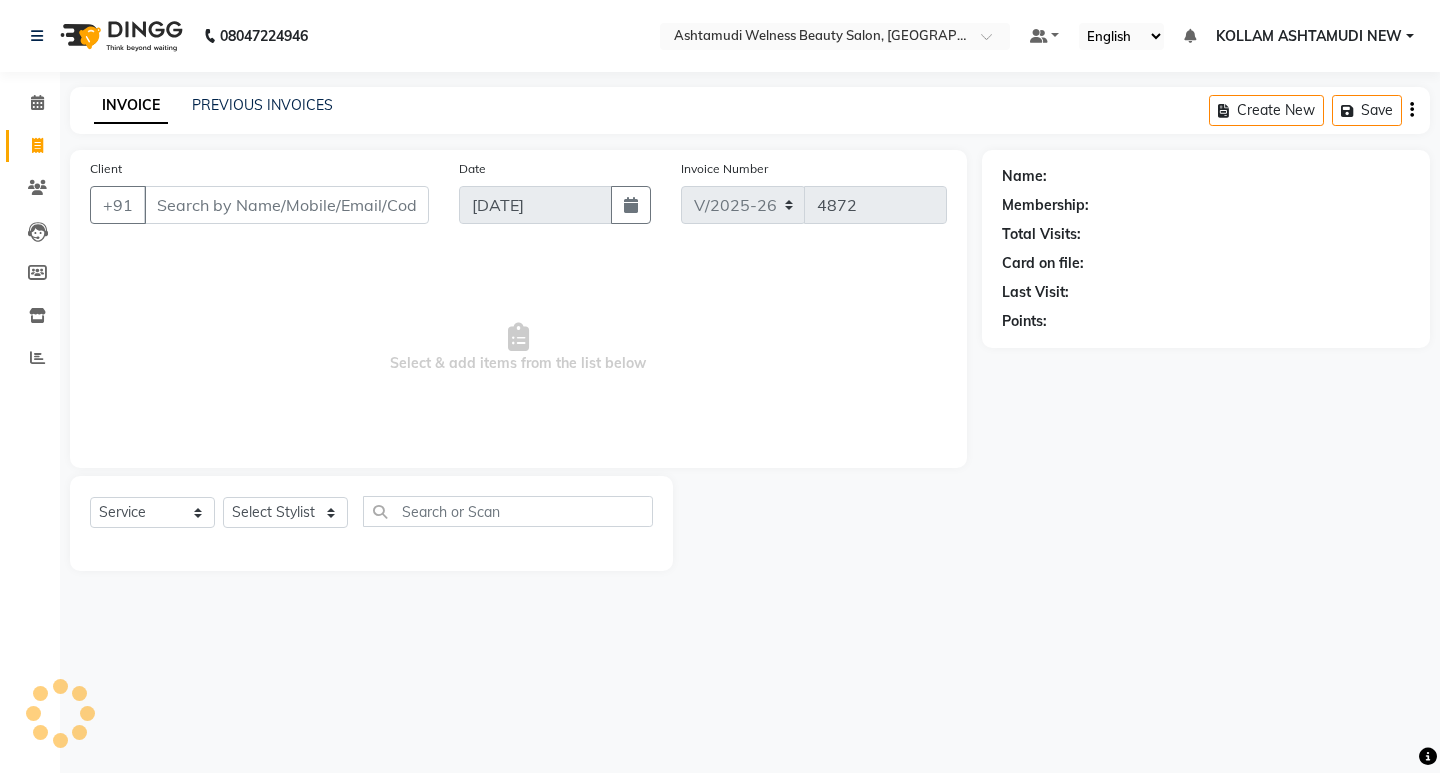 click on "Client" at bounding box center [286, 205] 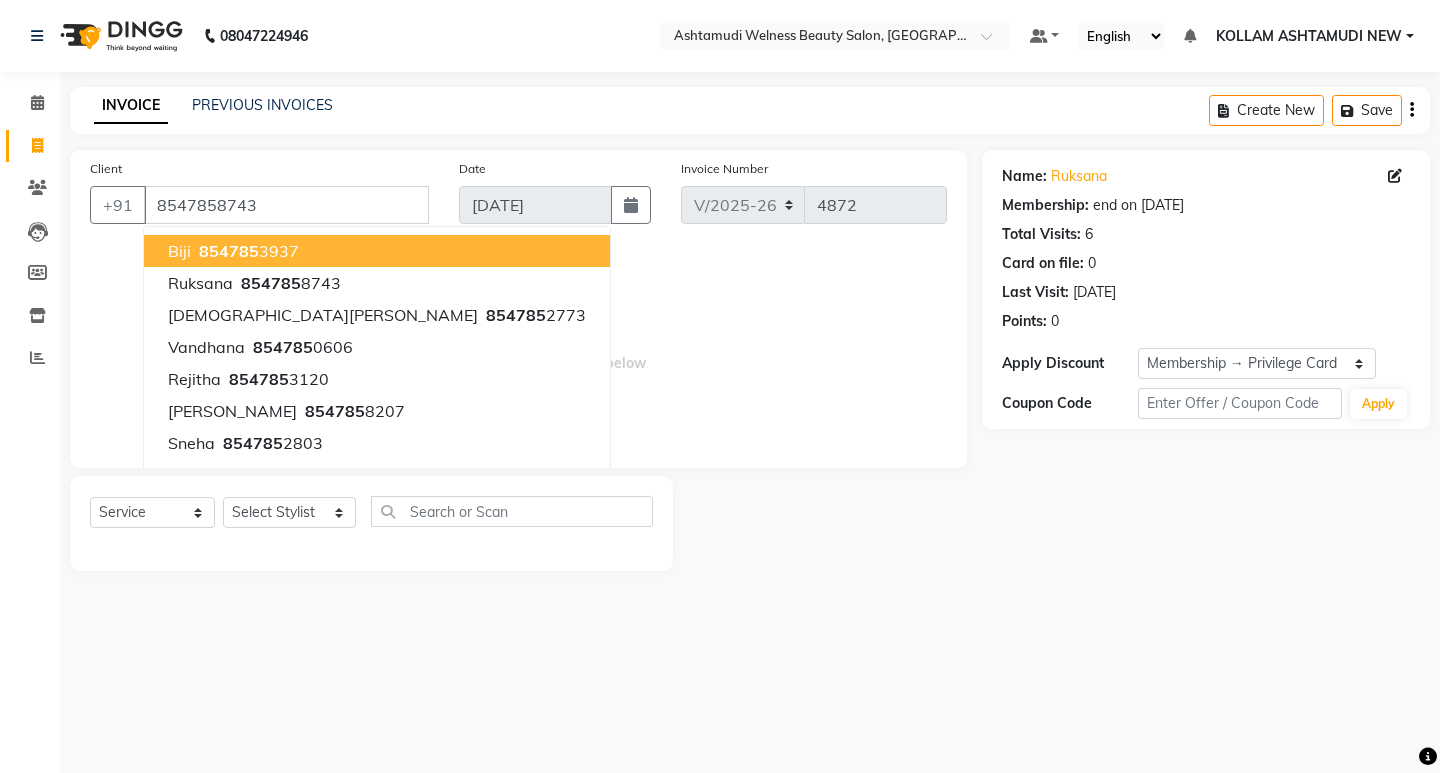 click on "Select & add items from the list below" at bounding box center [518, 348] 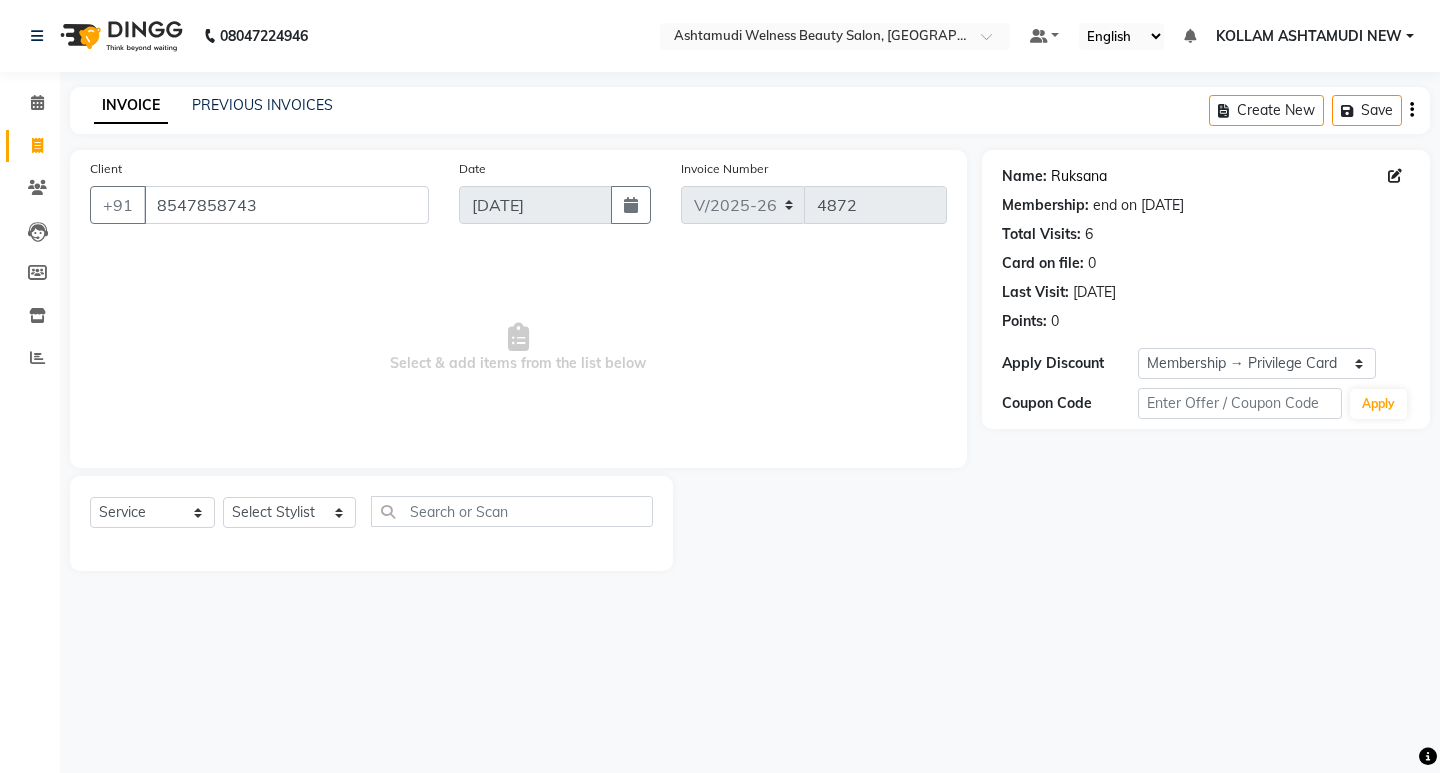 click on "Ruksana" 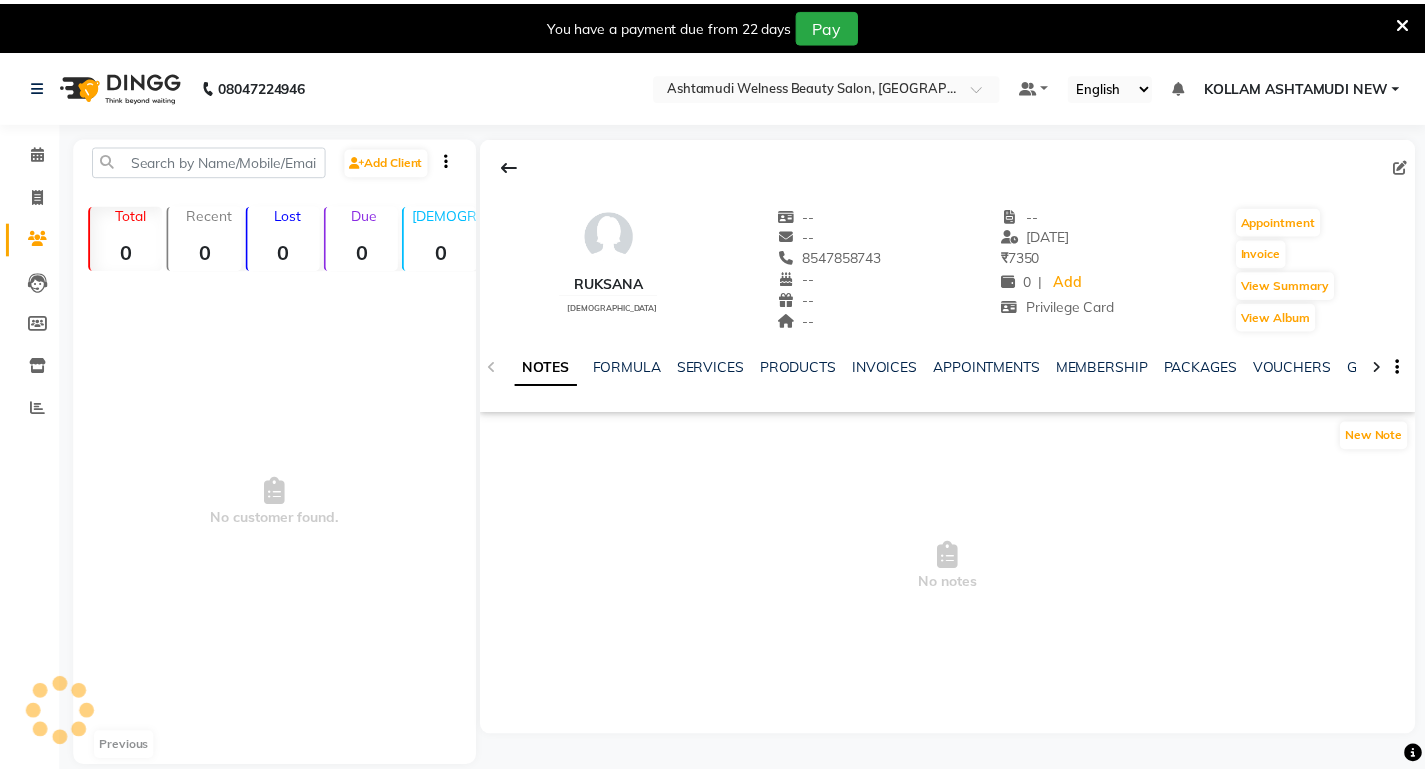scroll, scrollTop: 0, scrollLeft: 0, axis: both 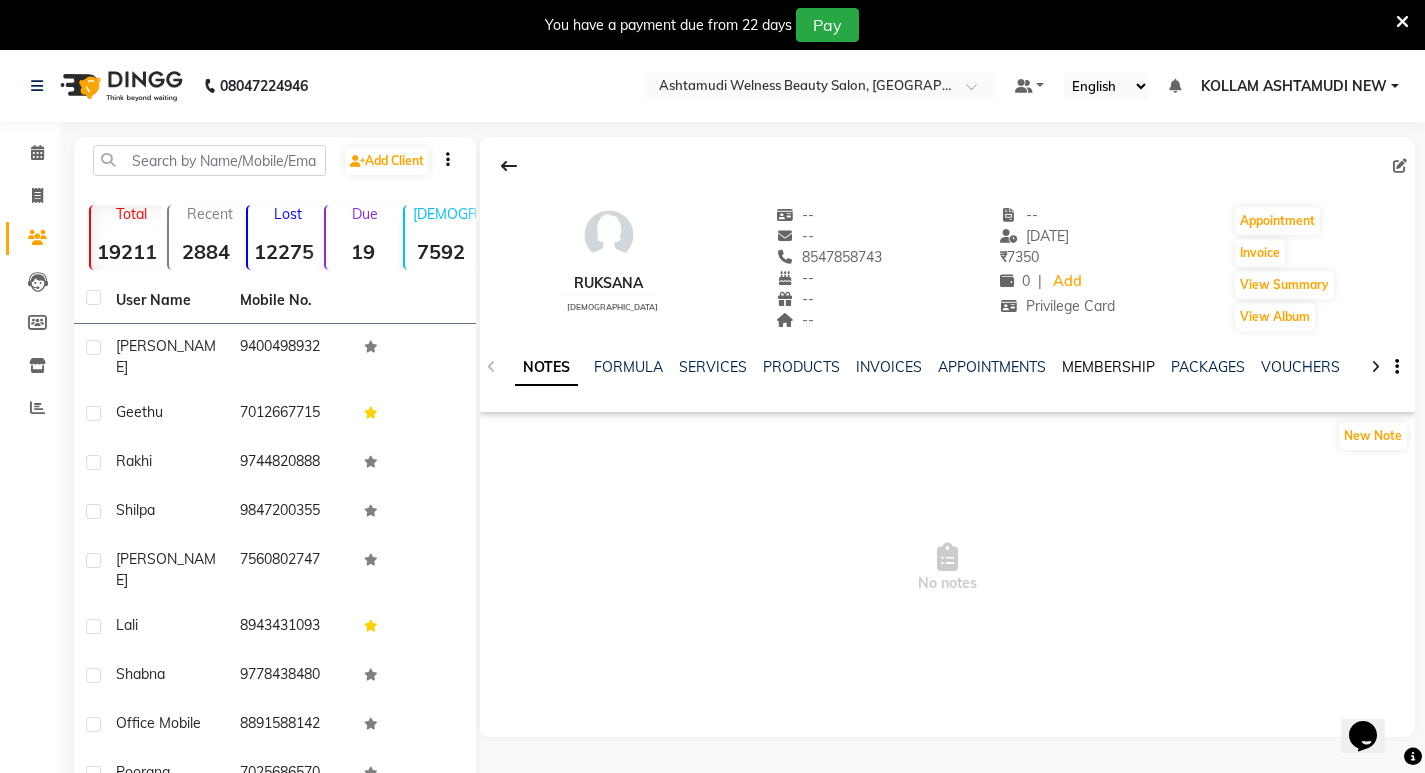 click on "MEMBERSHIP" 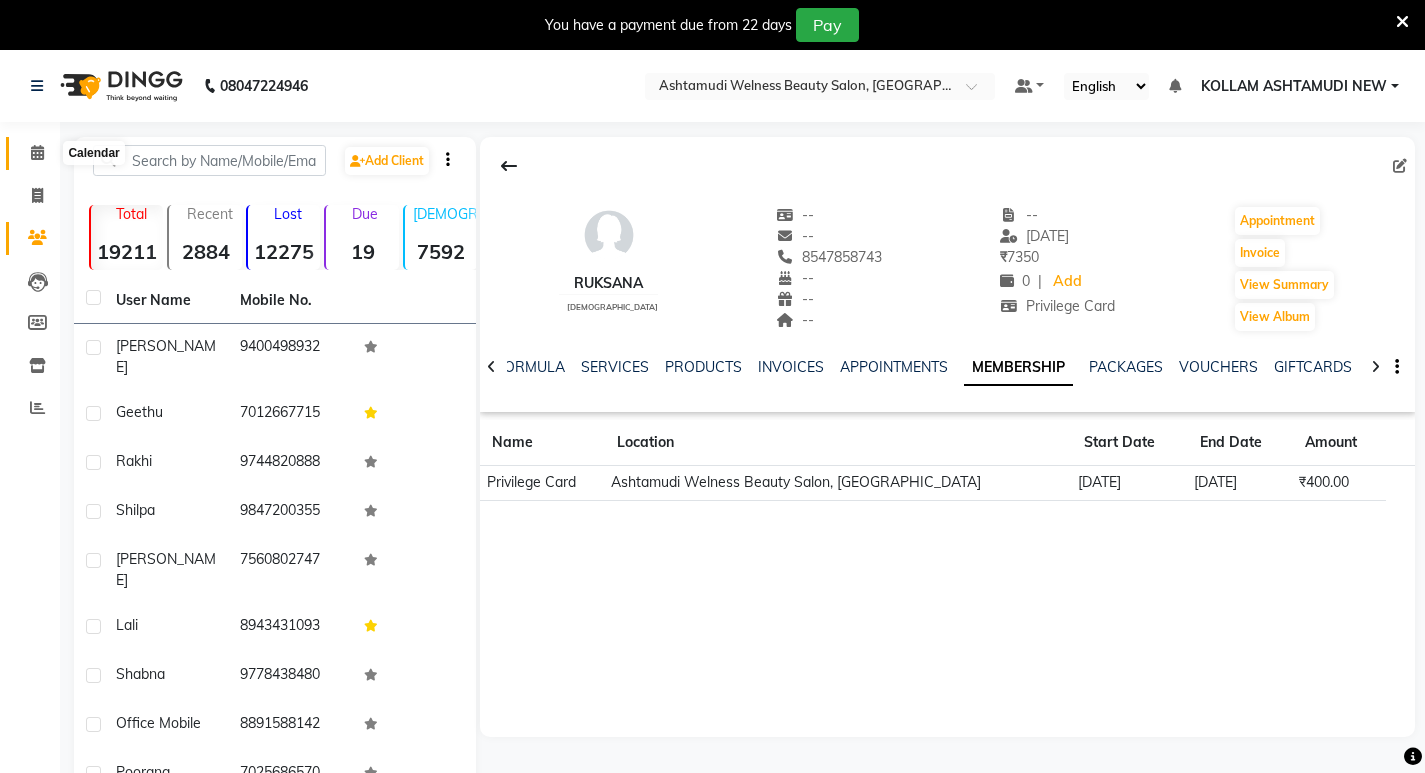 click 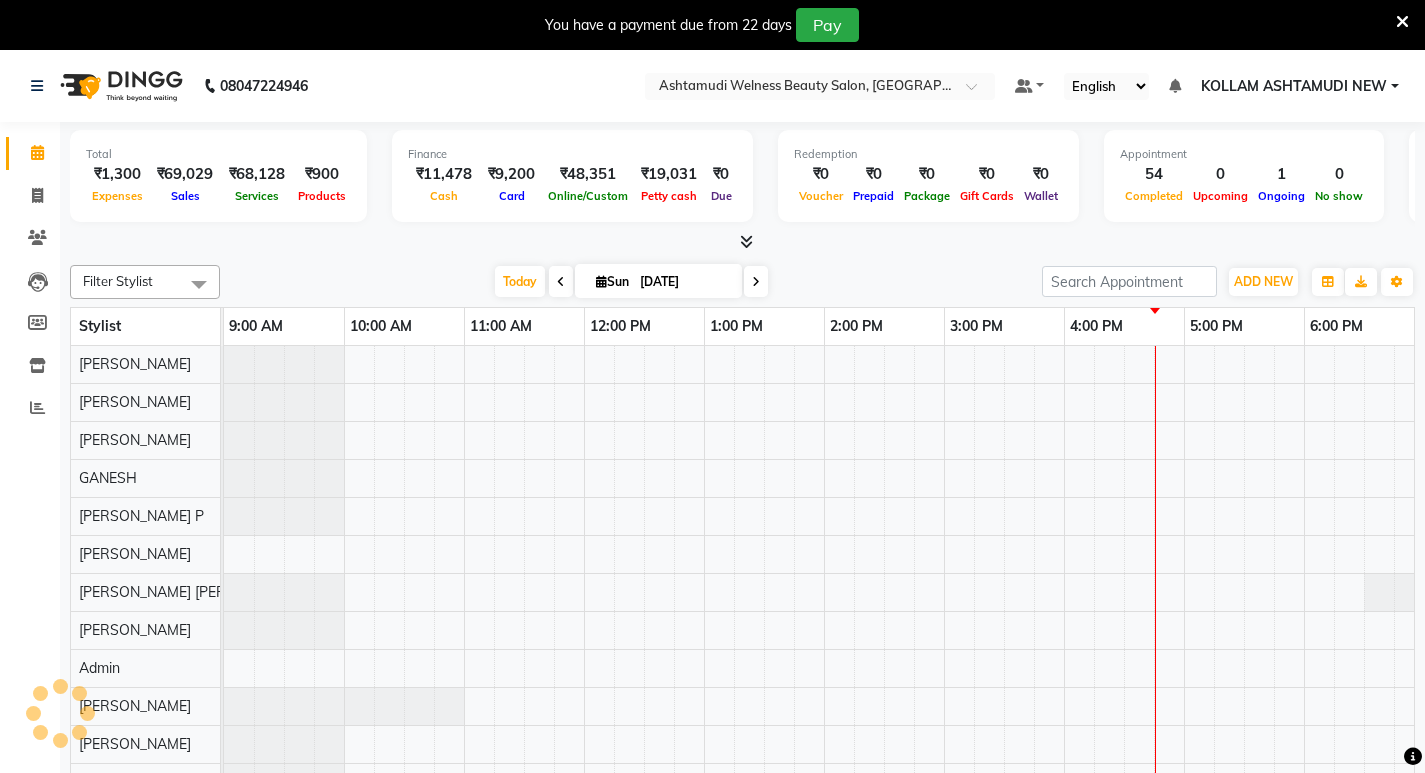 scroll, scrollTop: 0, scrollLeft: 0, axis: both 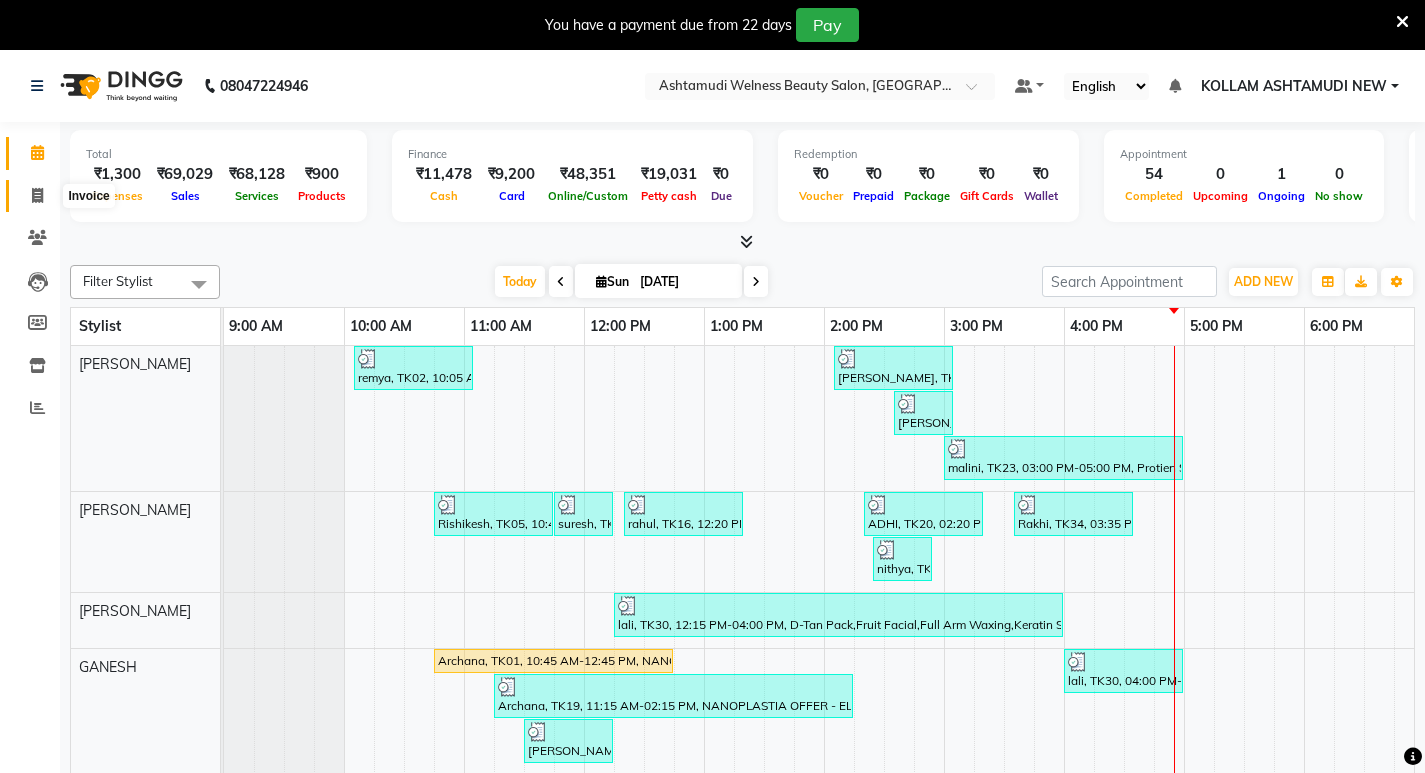 click 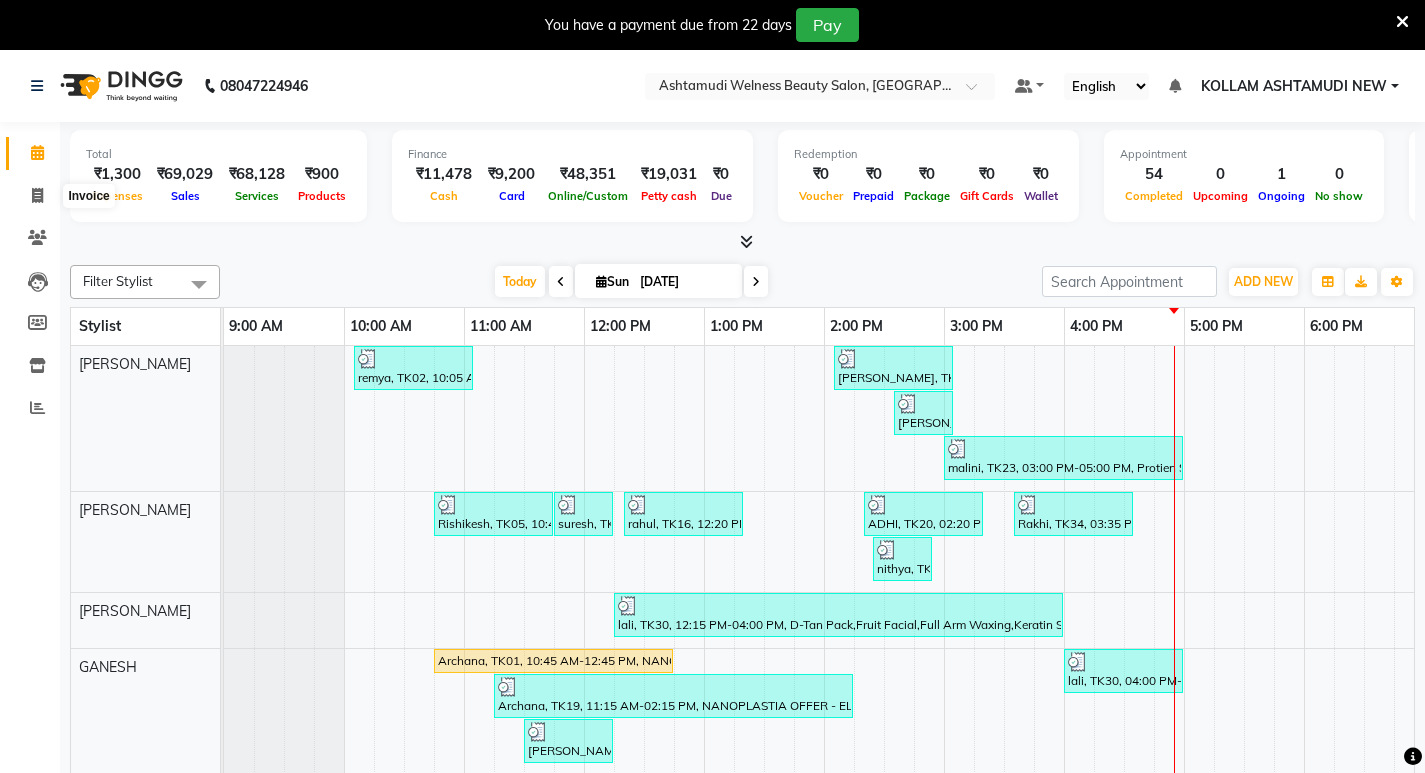 select on "4529" 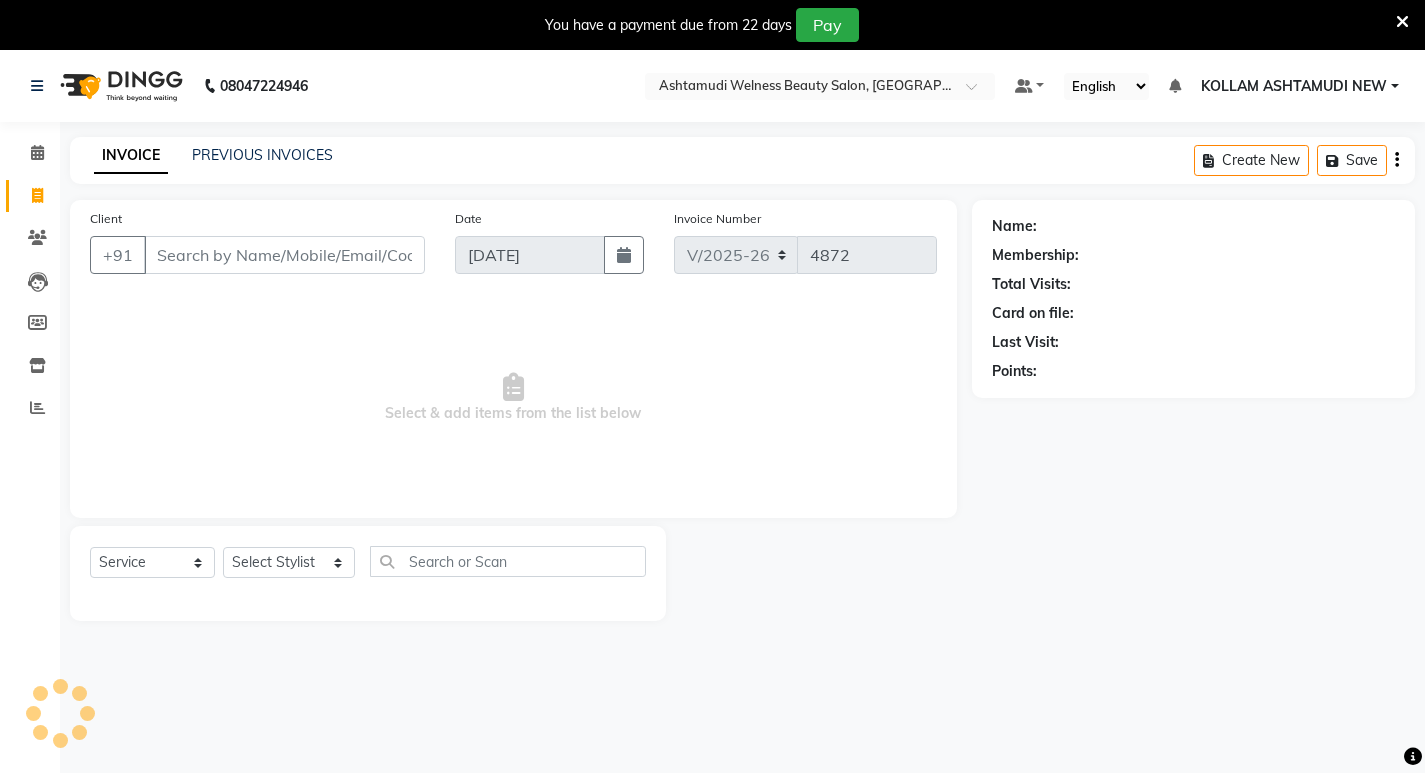 click on "Client" at bounding box center [284, 255] 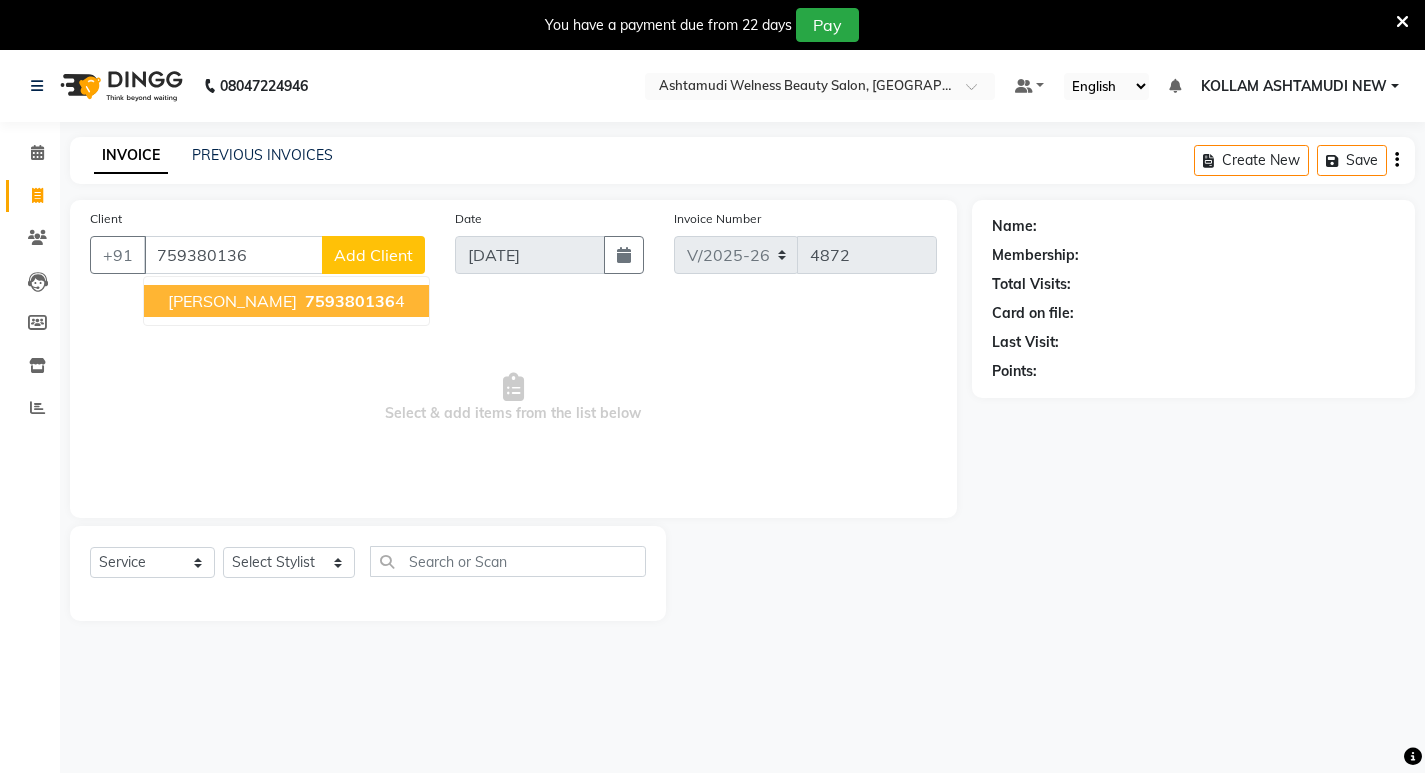 click on "759380136" at bounding box center (350, 301) 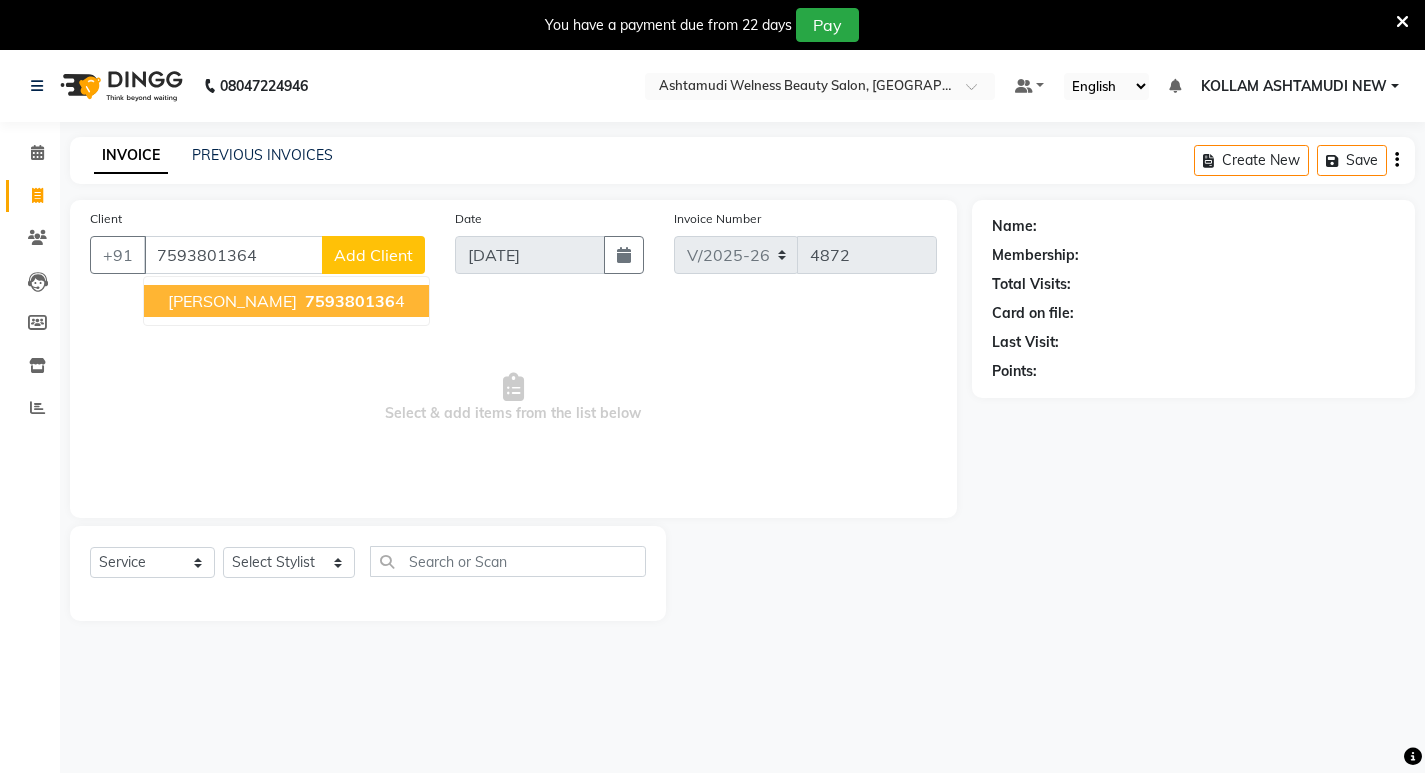 type on "7593801364" 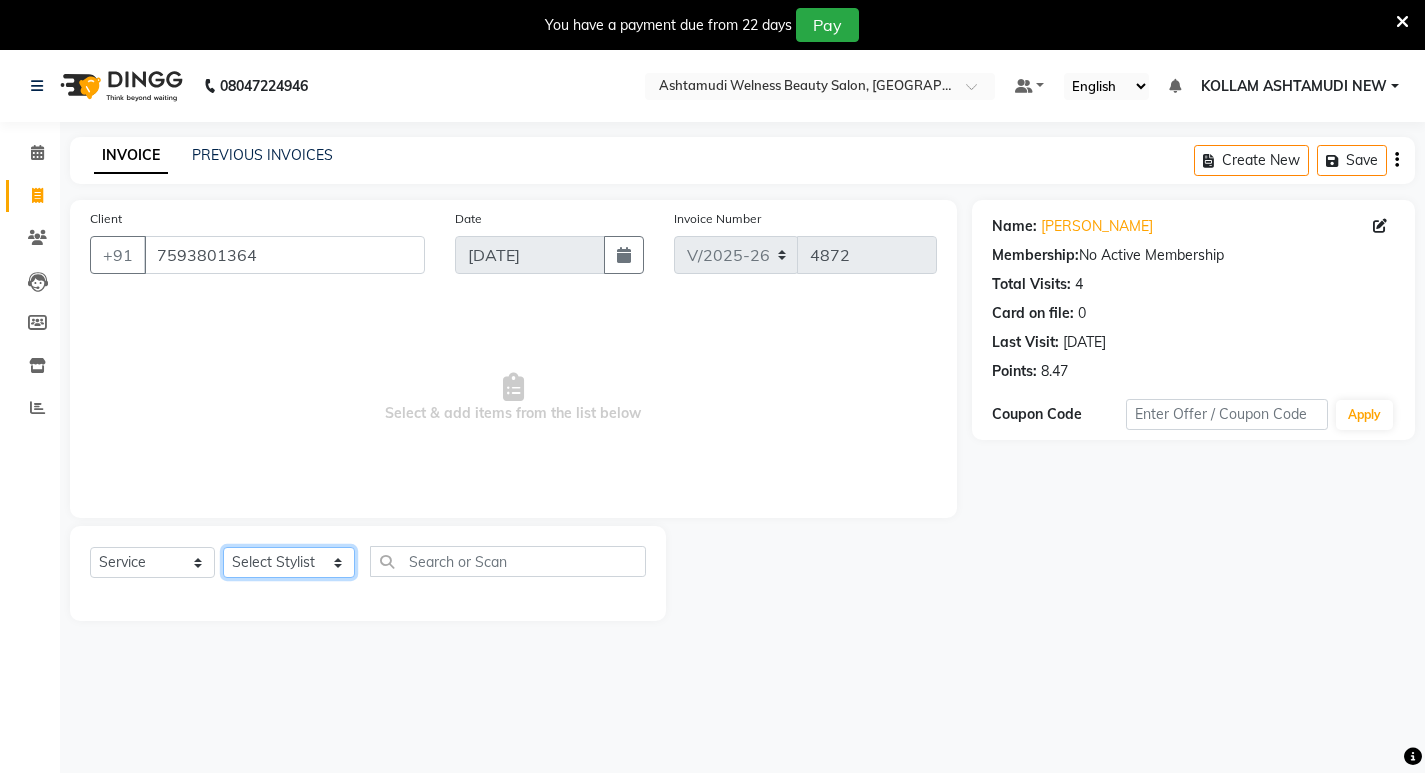 click on "Select Stylist [PERSON_NAME] Admin [PERSON_NAME]  [PERSON_NAME] [PERSON_NAME] [PERSON_NAME]  M [PERSON_NAME]  [PERSON_NAME]  P [PERSON_NAME] KOLLAM ASHTAMUDI NEW  [PERSON_NAME] [PERSON_NAME] [PERSON_NAME]  [PERSON_NAME] [PERSON_NAME] [PERSON_NAME] [PERSON_NAME] [PERSON_NAME] M [PERSON_NAME] SARIGA [PERSON_NAME] [PERSON_NAME] [PERSON_NAME] SIBI [PERSON_NAME] [PERSON_NAME] S" 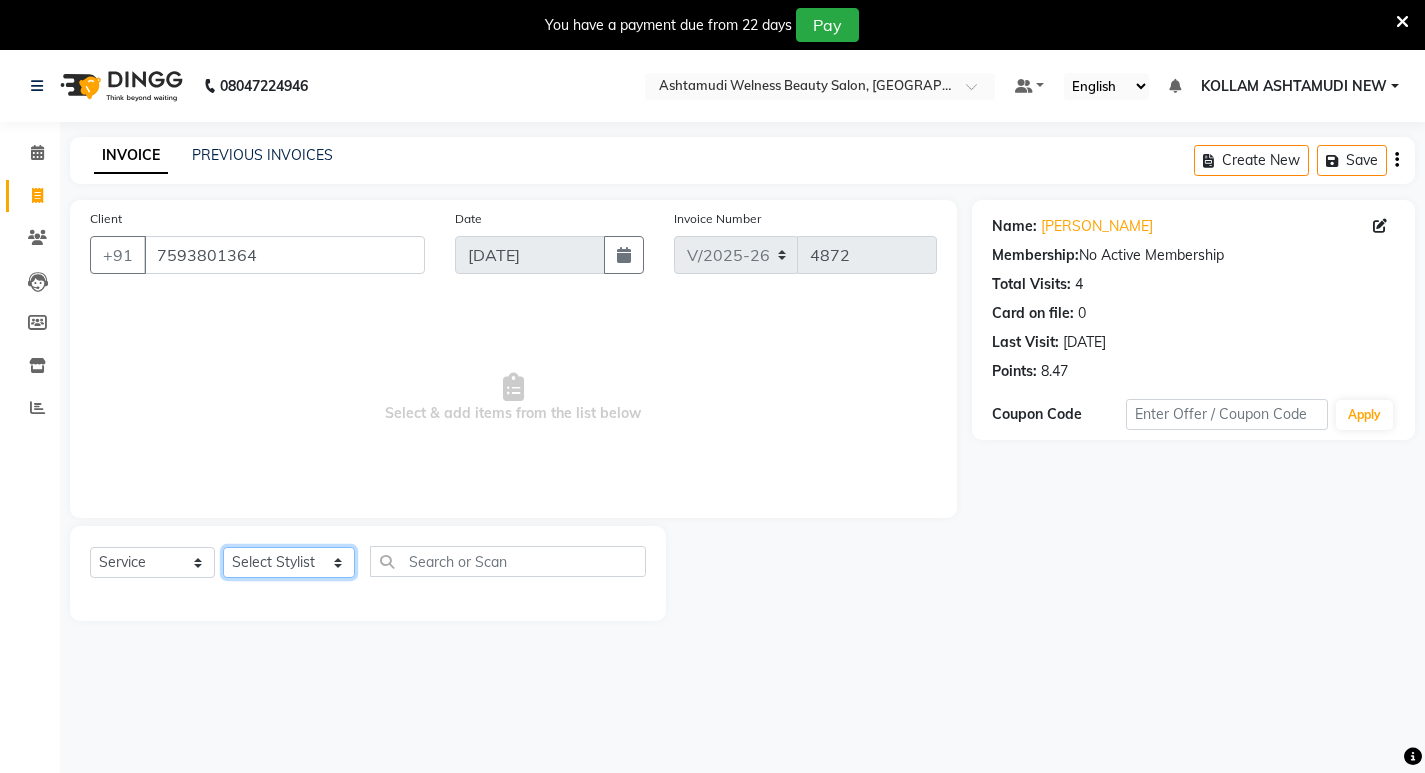 select on "30859" 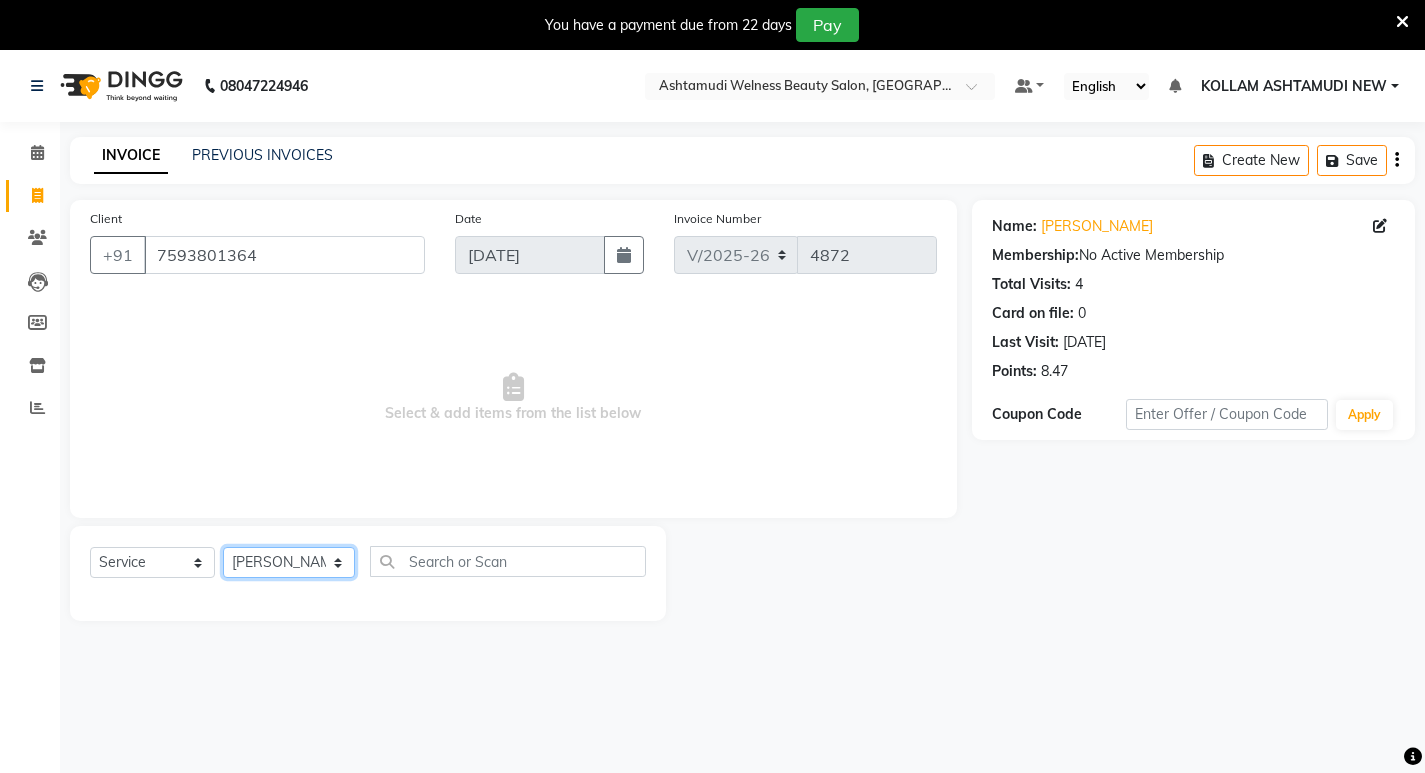click on "Select Stylist [PERSON_NAME] Admin [PERSON_NAME]  [PERSON_NAME] [PERSON_NAME] [PERSON_NAME]  M [PERSON_NAME]  [PERSON_NAME]  P [PERSON_NAME] KOLLAM ASHTAMUDI NEW  [PERSON_NAME] [PERSON_NAME] [PERSON_NAME]  [PERSON_NAME] [PERSON_NAME] [PERSON_NAME] [PERSON_NAME] [PERSON_NAME] M [PERSON_NAME] SARIGA [PERSON_NAME] [PERSON_NAME] [PERSON_NAME] SIBI [PERSON_NAME] [PERSON_NAME] S" 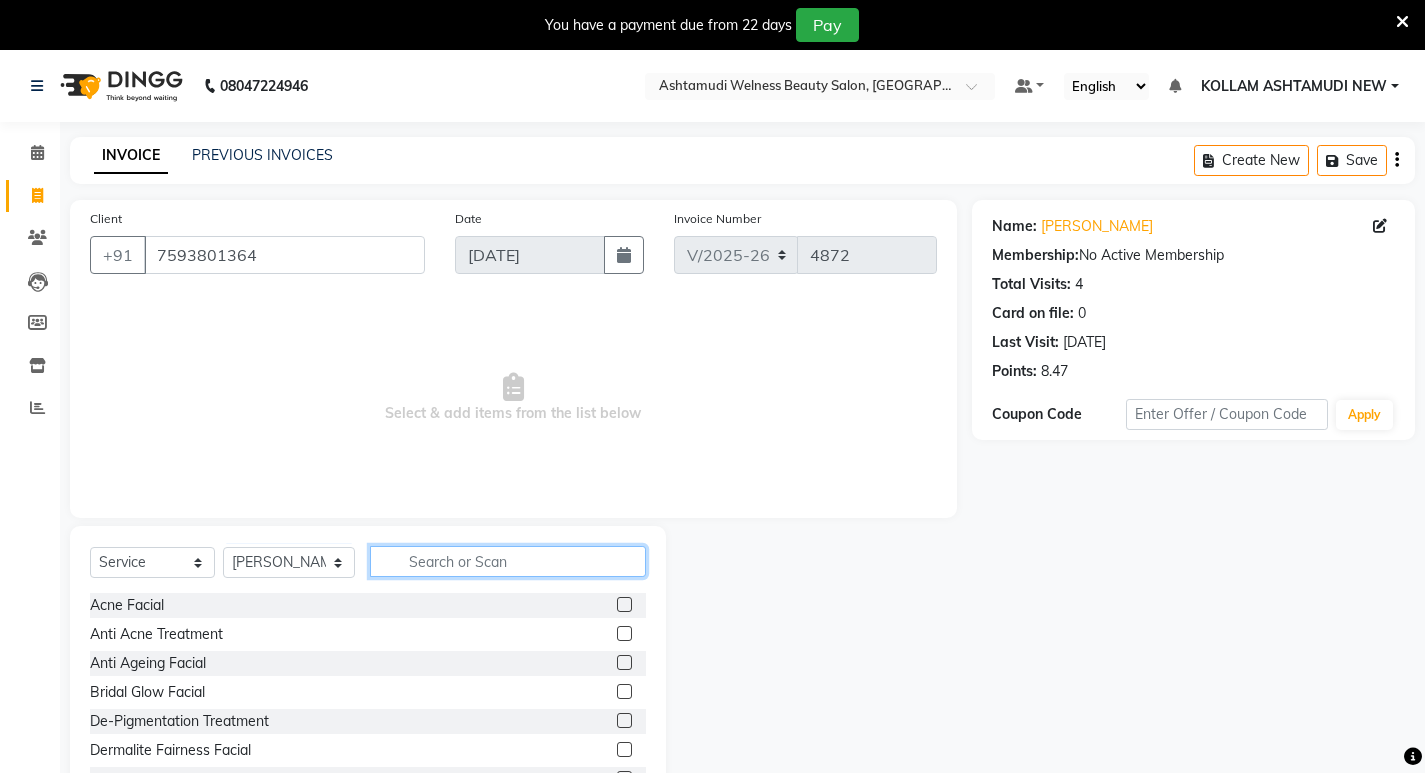 drag, startPoint x: 496, startPoint y: 559, endPoint x: 508, endPoint y: 552, distance: 13.892444 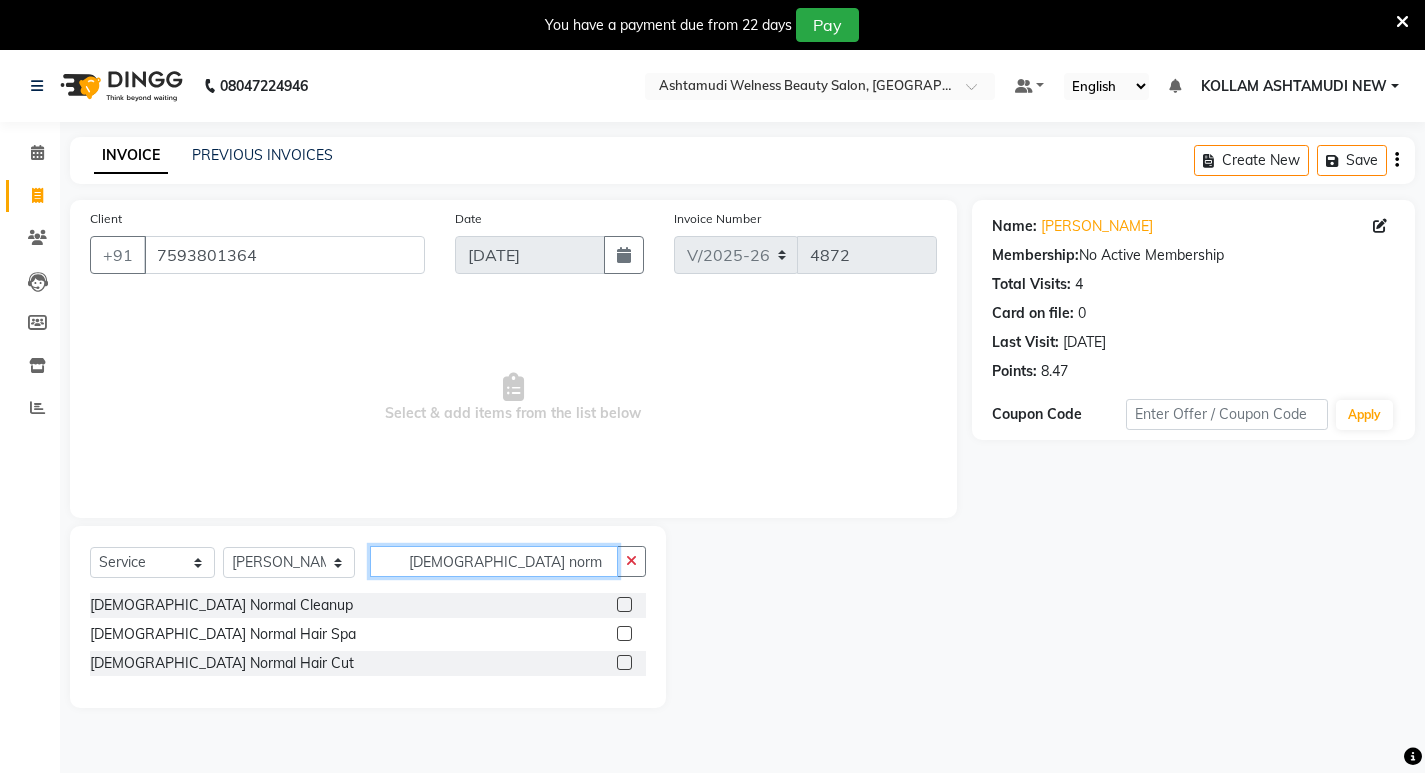 type on "[DEMOGRAPHIC_DATA] norm" 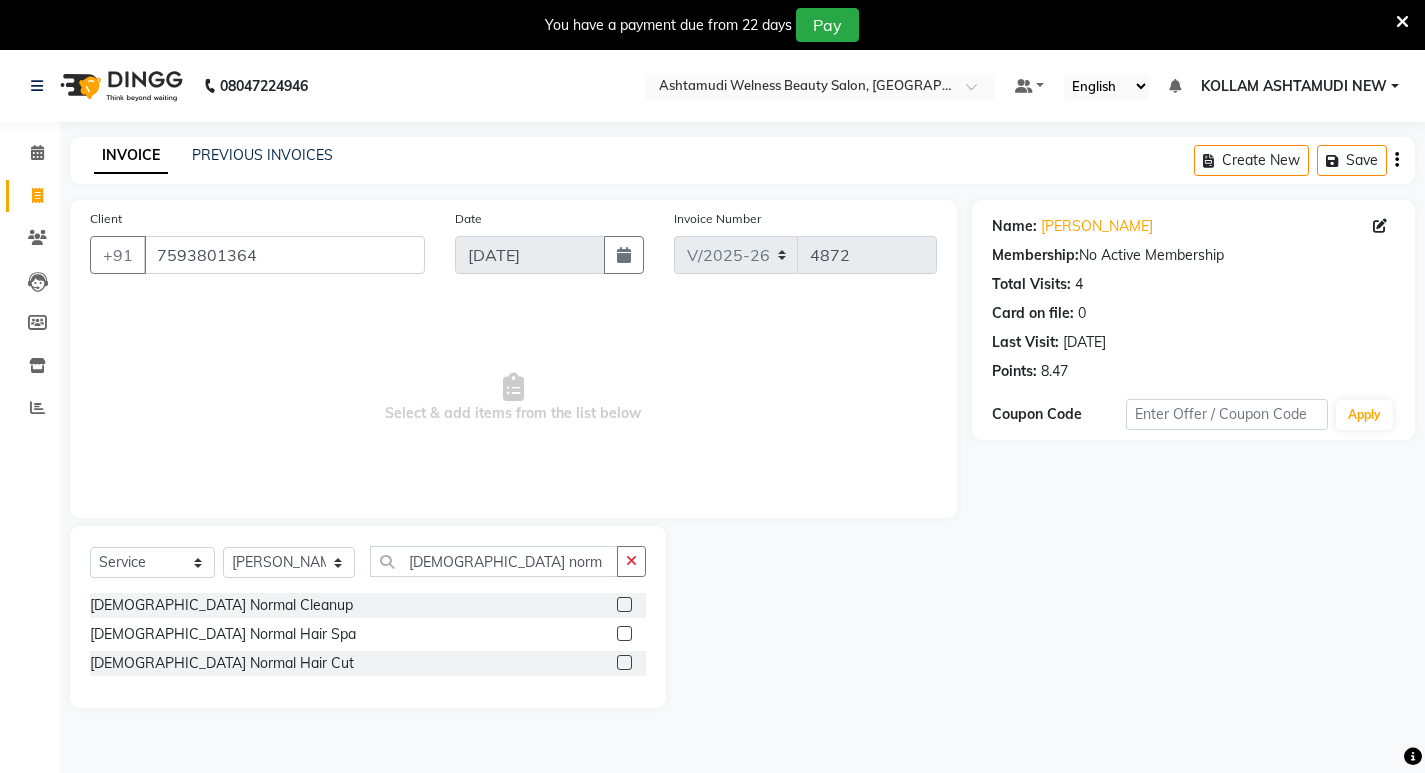 click 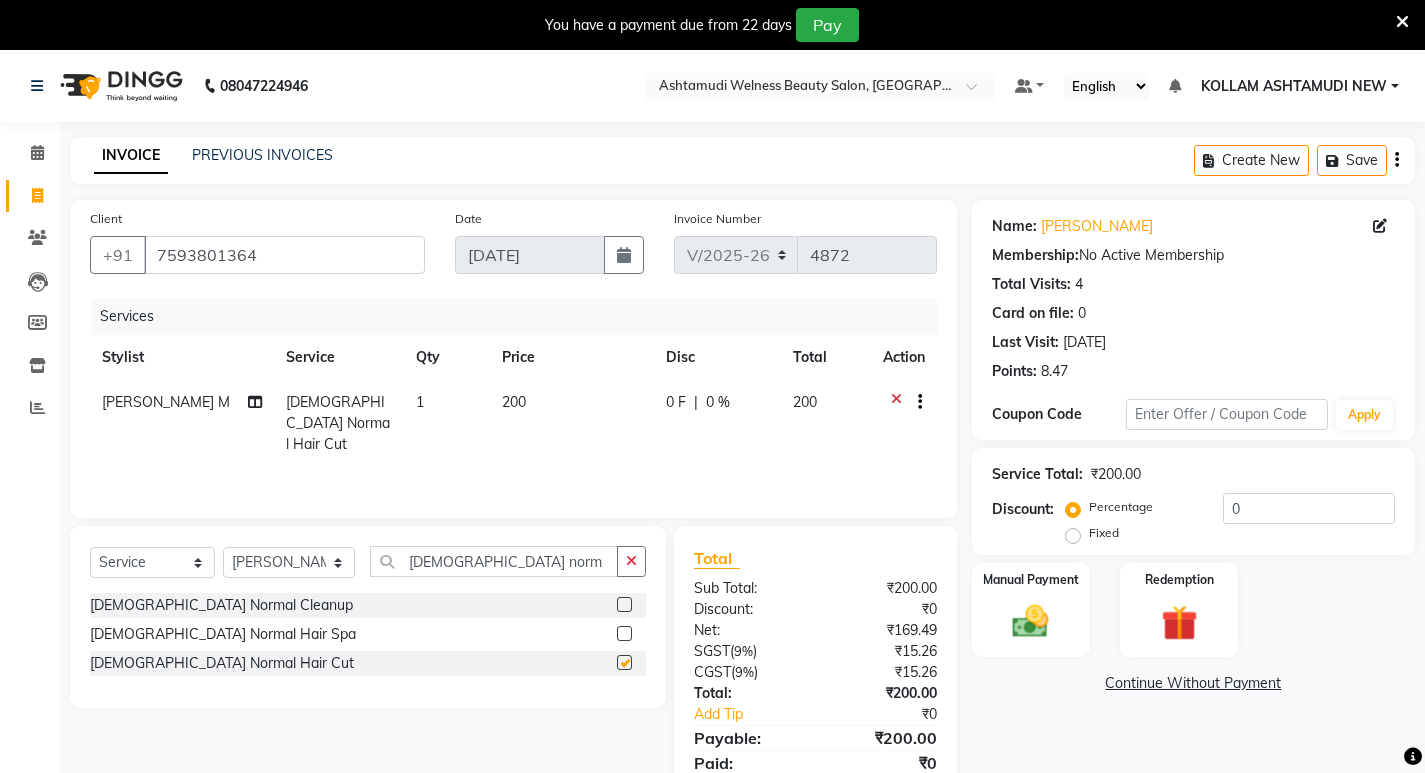 checkbox on "false" 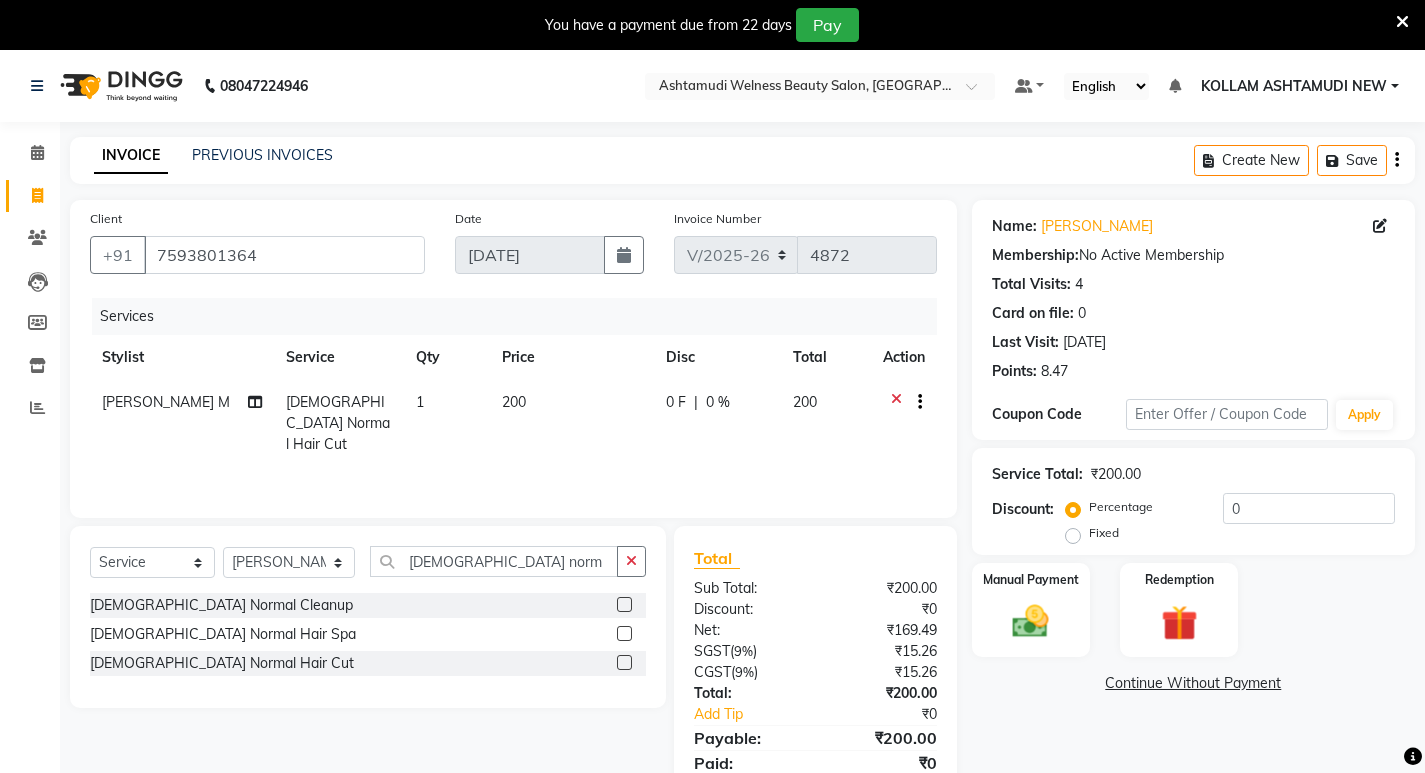 click on "1" 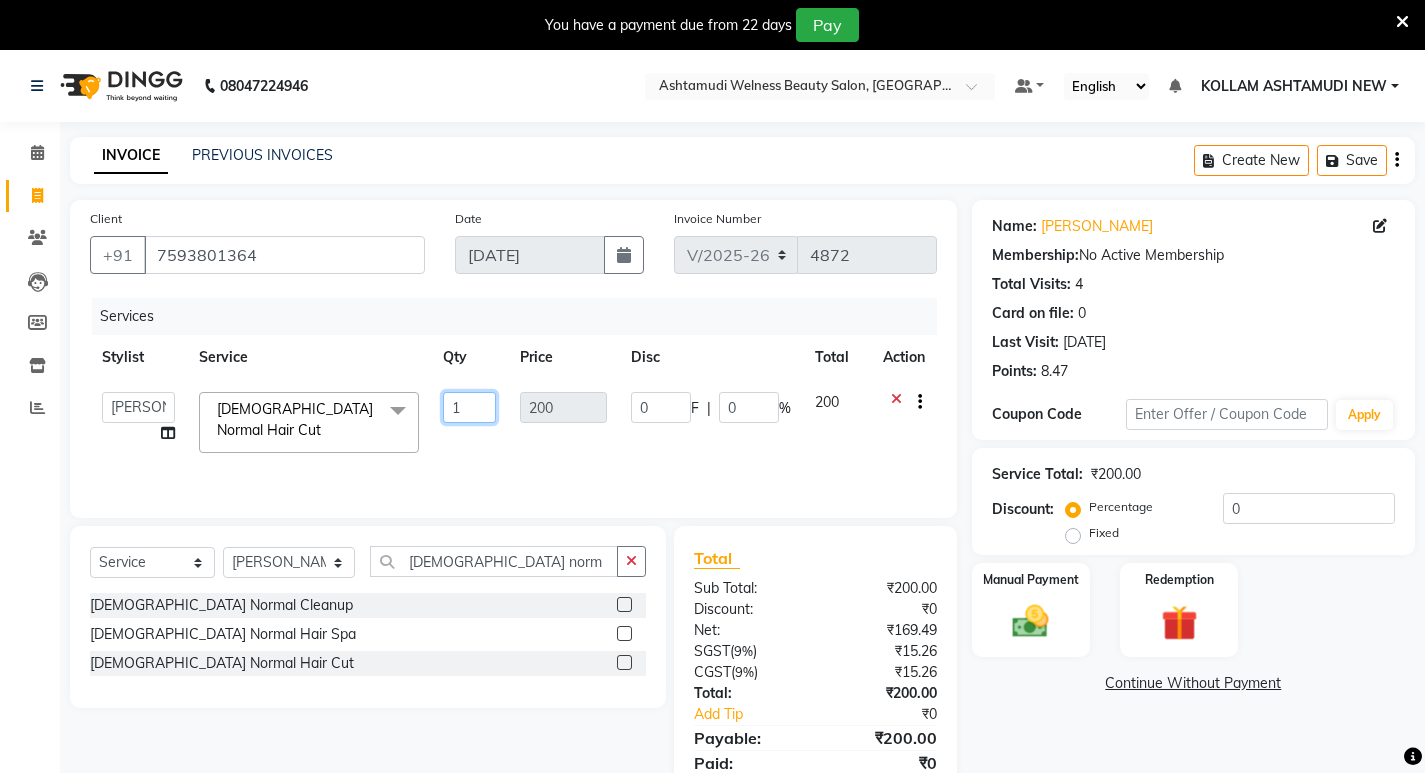 click on "1" 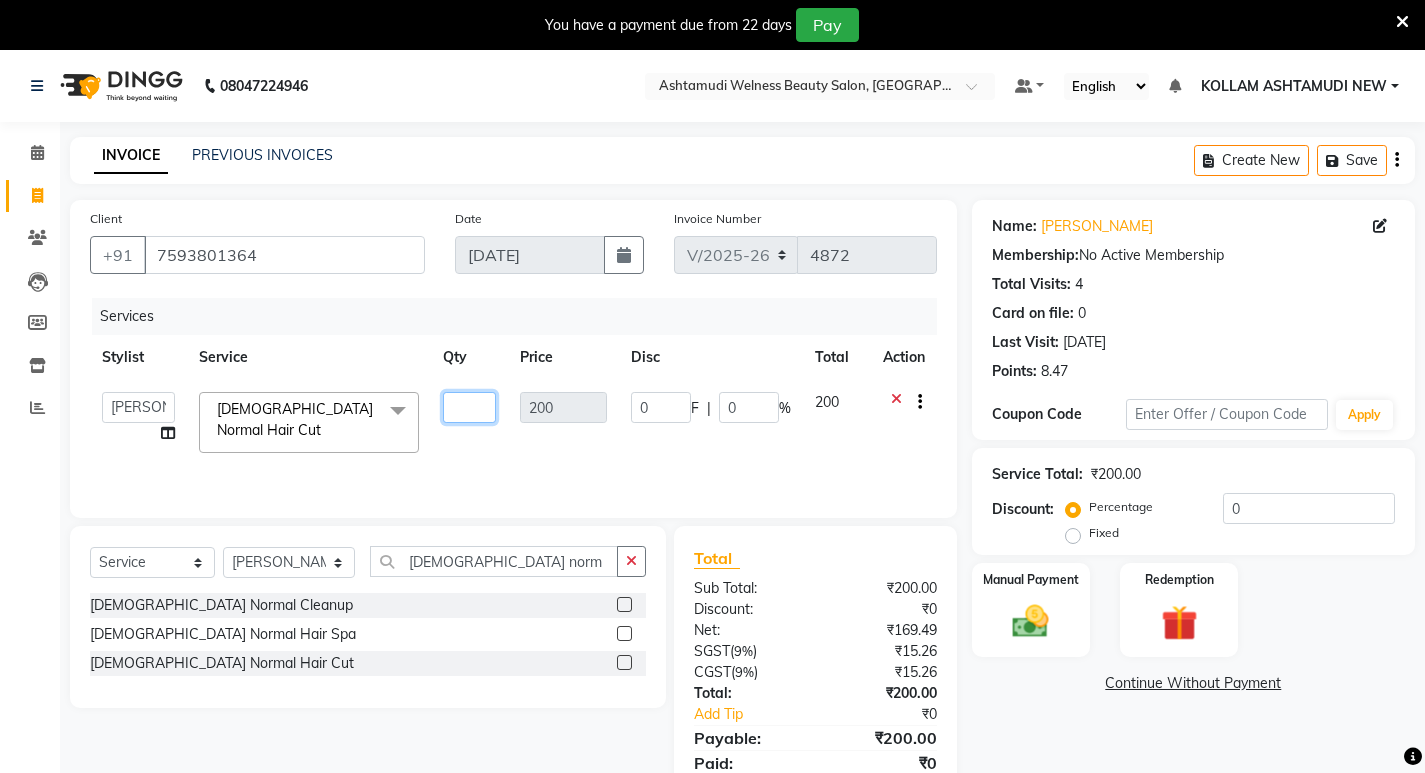 type on "2" 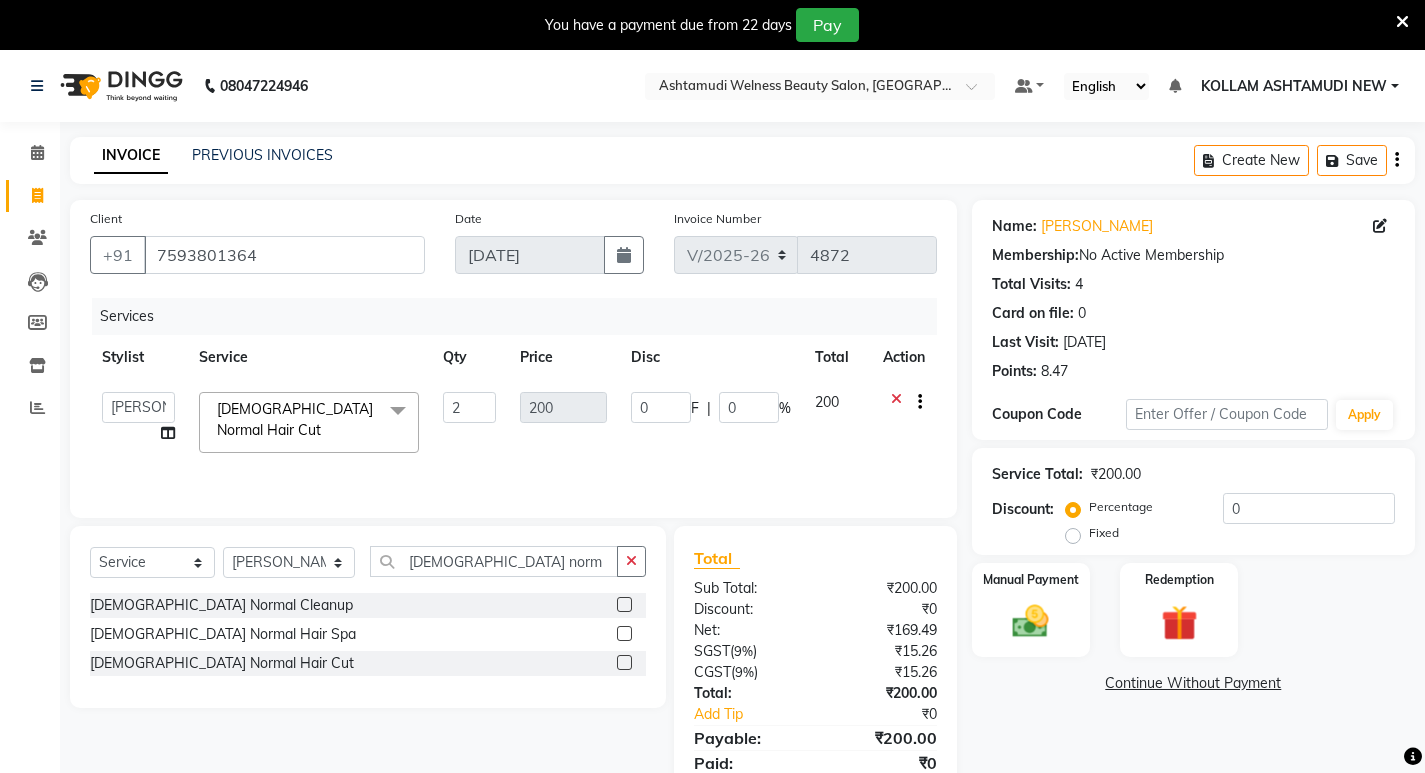 click on "Services Stylist Service Qty Price Disc Total Action  ADITHYA   TAMANG   Admin   ALTHAF    Anitha    Ardra   ATHIRA SANAL   BETZA  M BINU   GANESH    JIJUMON  P   Kavya   KOLLAM ASHTAMUDI   KOLLAM ASHTAMUDI NEW    Kusum   Mohammad Aalam   Rahul   REENA  VIDHYA   RENUKA SUNDAS   Revathy B Nair   RINA RAI   SAJEEV M   SAMIR RAI   SARIGA PRASAD   SHIBU   Shilu Fathima   Shyni Salim   SIBI   SUKANYA   Supriya   SUSHEELA S  Gents Normal Hair Cut  x Acne Facial Anti Acne Treatment Anti Ageing Facial Bridal Glow Facial De-Pigmentation Treatment Dermalite Fairness Facial Diamond Facial D-Tan Cleanup D-Tan Facial D-Tan Pack Fruit Facial Fyc Bamboo Charcoal Facial Fyc Bio Marine Facial Fyc Fruit Fusion Facial Fyc Luster Gold Facial Fyc Pure Vit-C Facial Fyc Red Wine Facial Gents Bridal Glow Facial Gents Dermalite Fairness Facial Gents Diamond Facial Gents D-Tan Cleanup Gents D-Tan Facial Gents Fruit Facial Gents Fyc Bamboo Charcoal Facial Gents Fyc Bio Marine Facial Gents Fyc Fruit Fusion Facial Gents Glovite Facial 2" 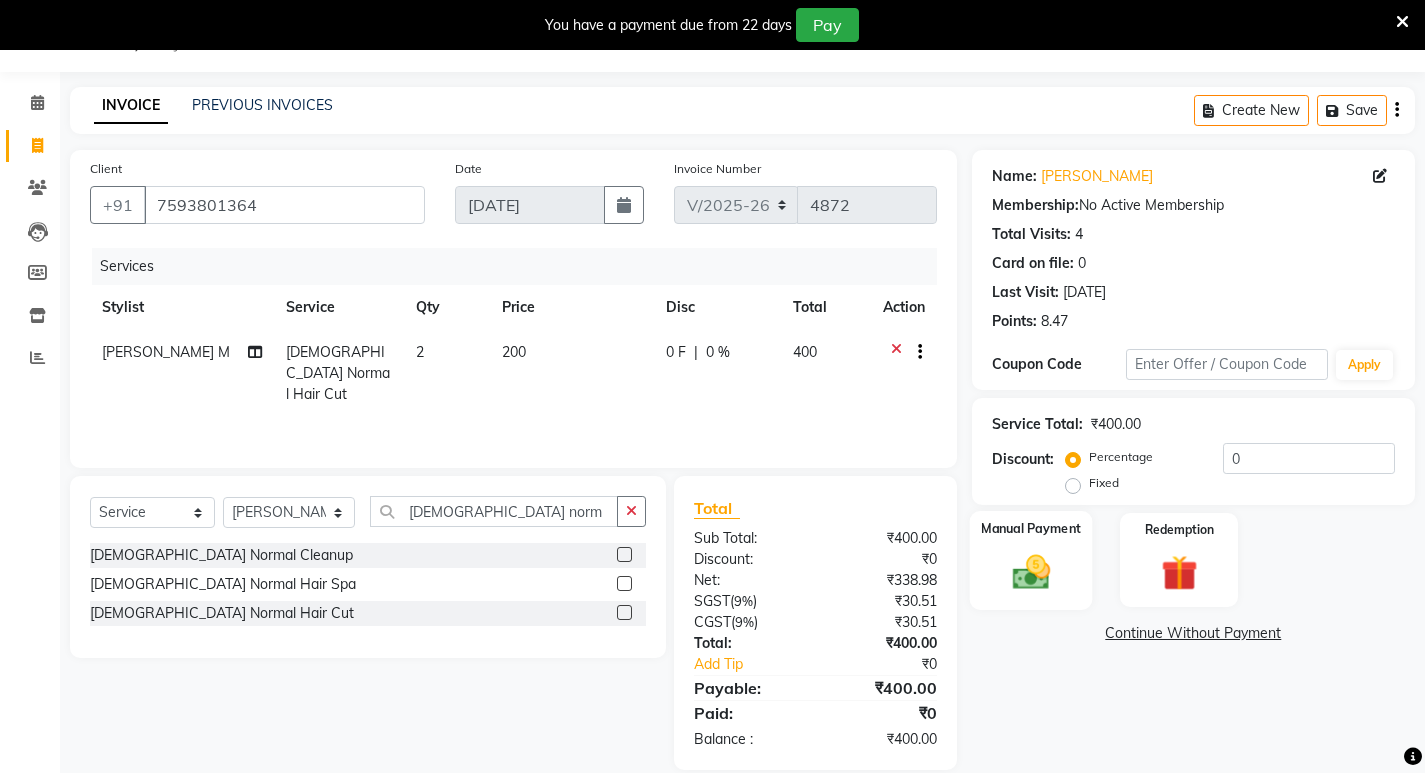 scroll, scrollTop: 77, scrollLeft: 0, axis: vertical 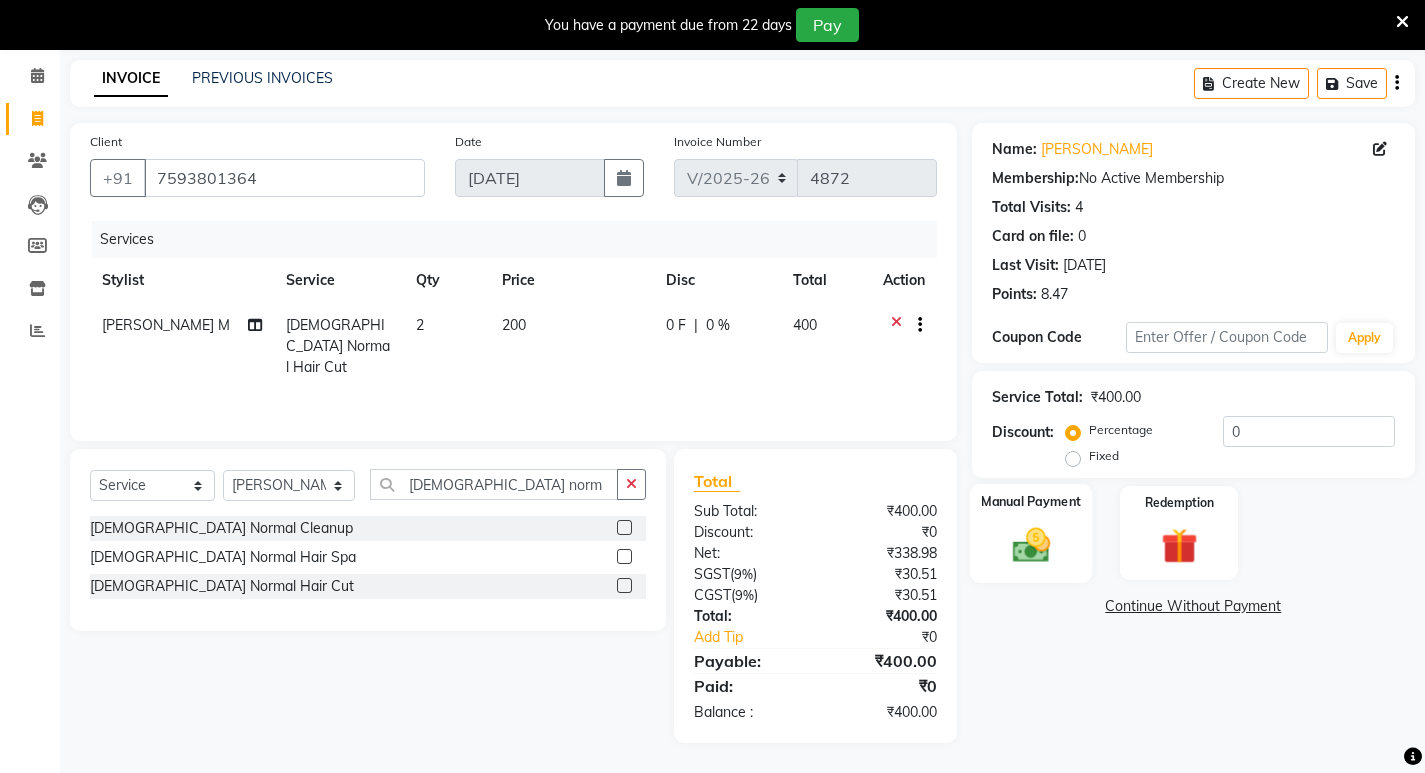 click 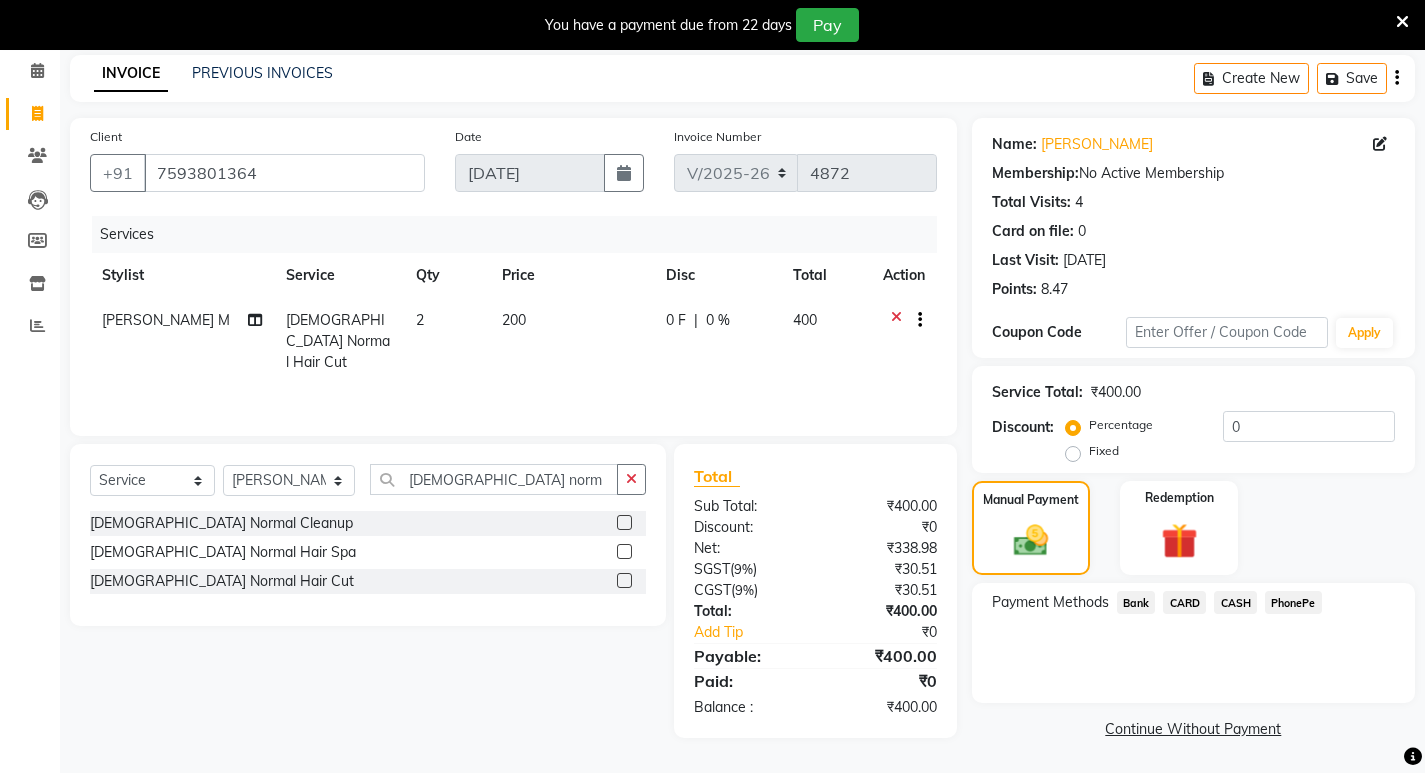 scroll, scrollTop: 83, scrollLeft: 0, axis: vertical 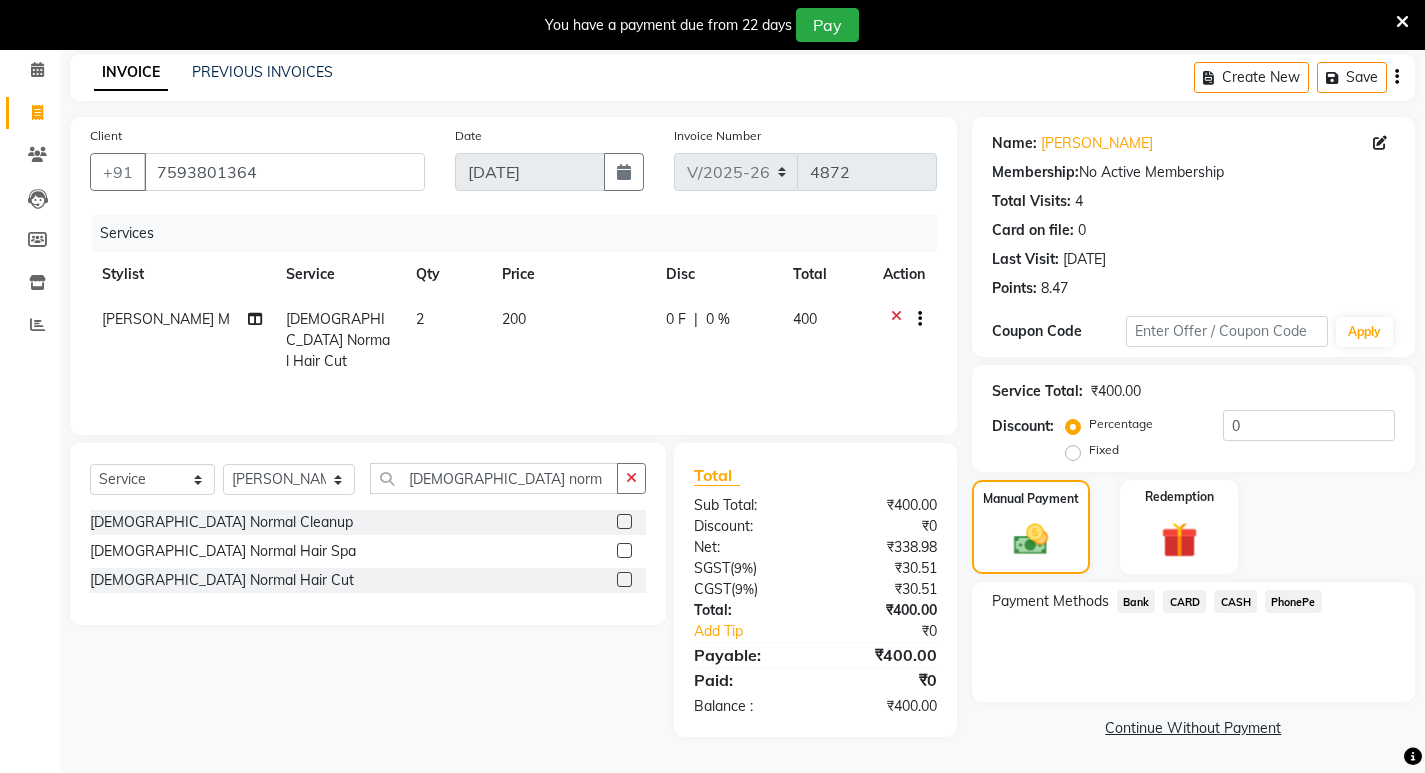 click on "CASH" 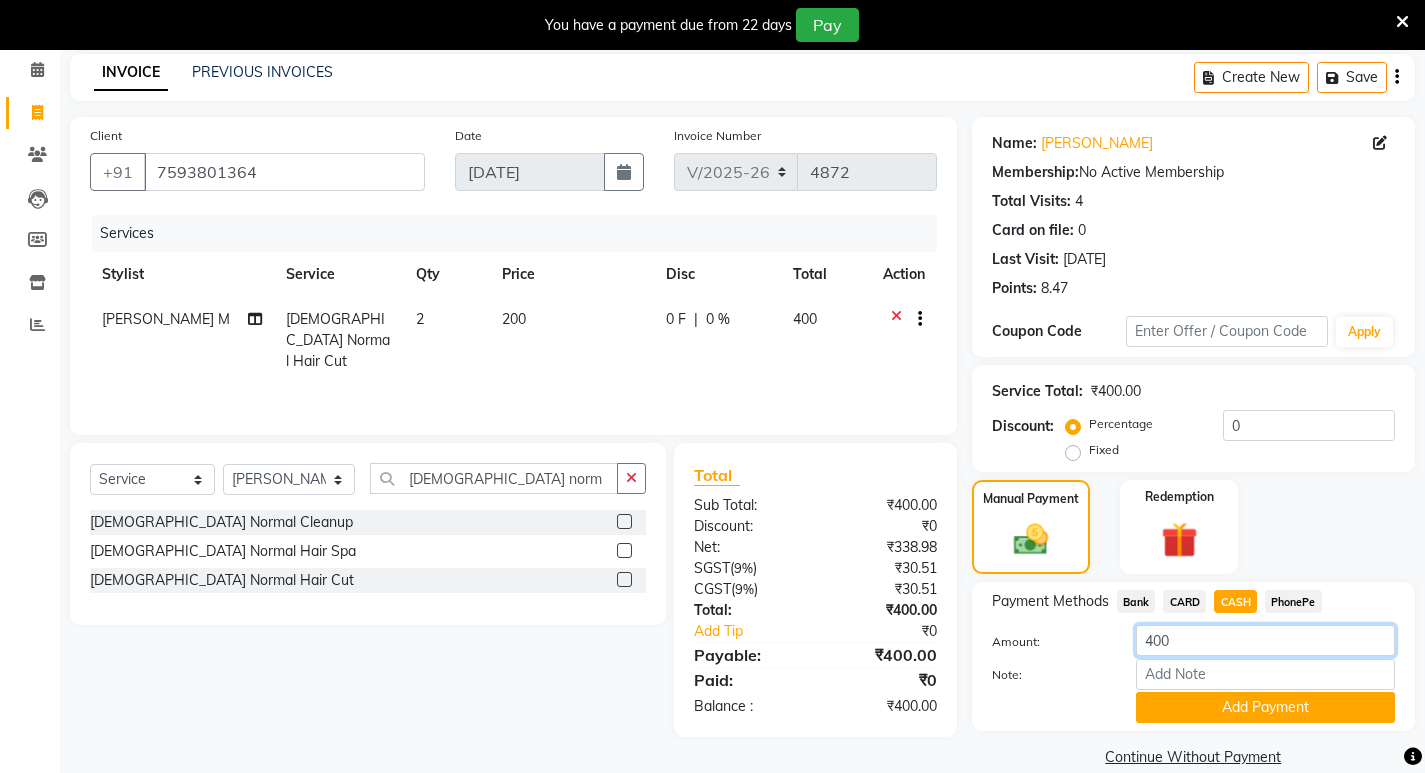 click on "400" 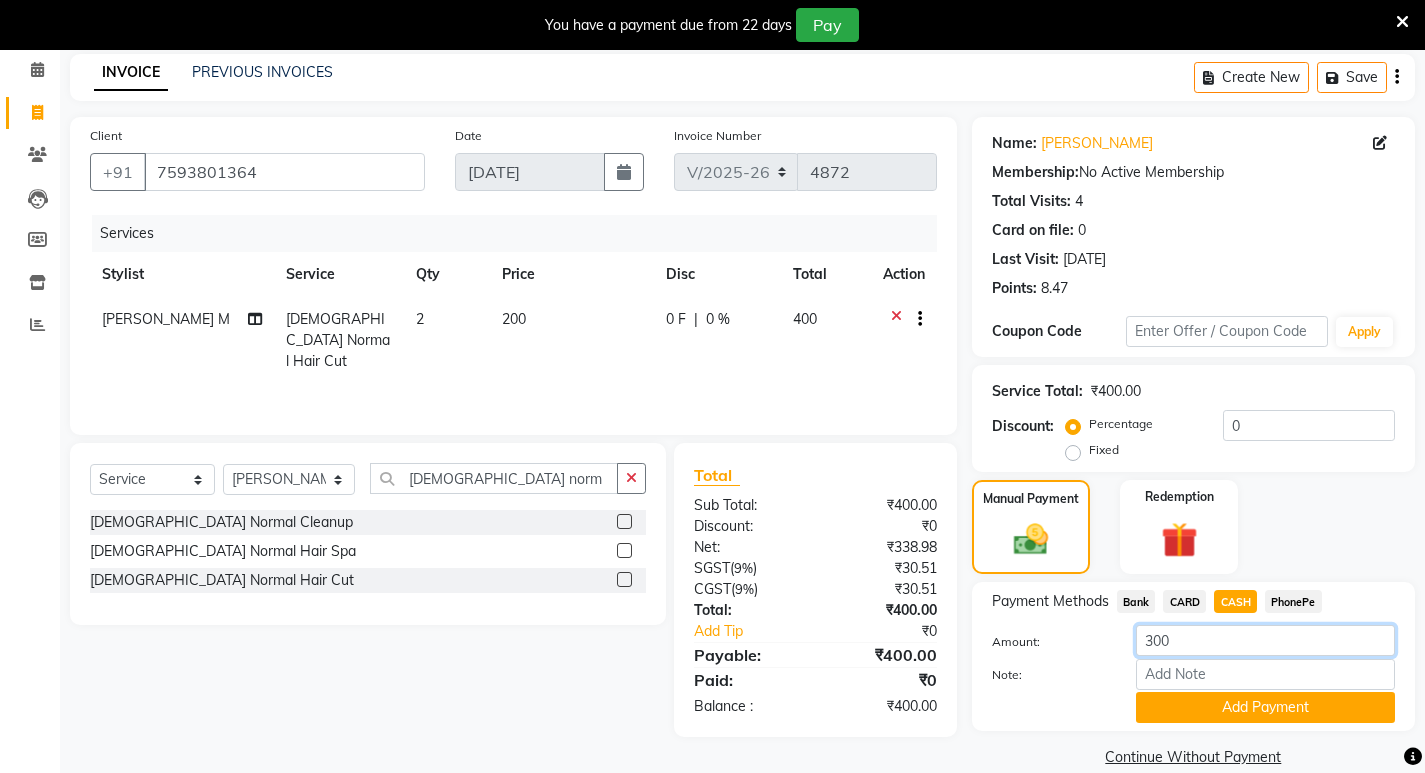 type on "300" 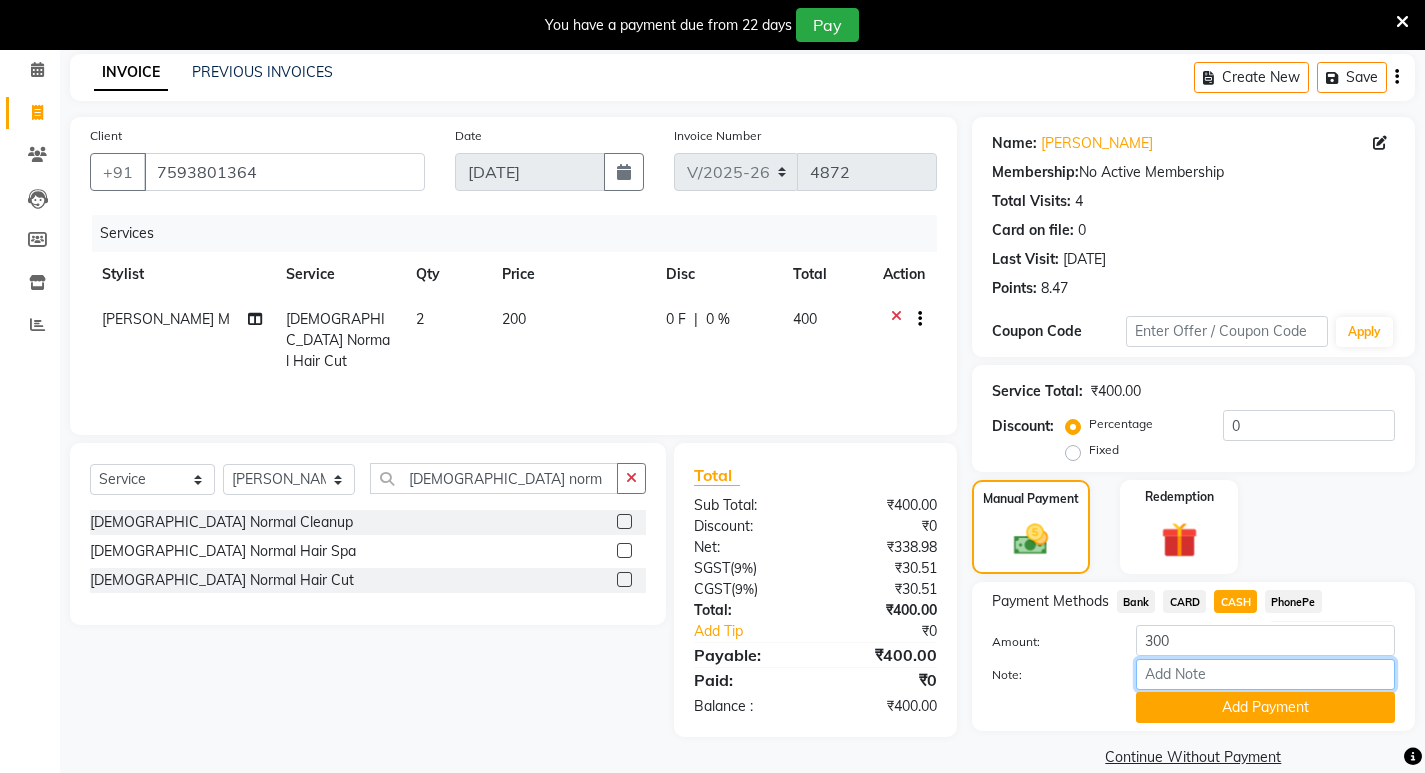 click on "Note:" at bounding box center (1265, 674) 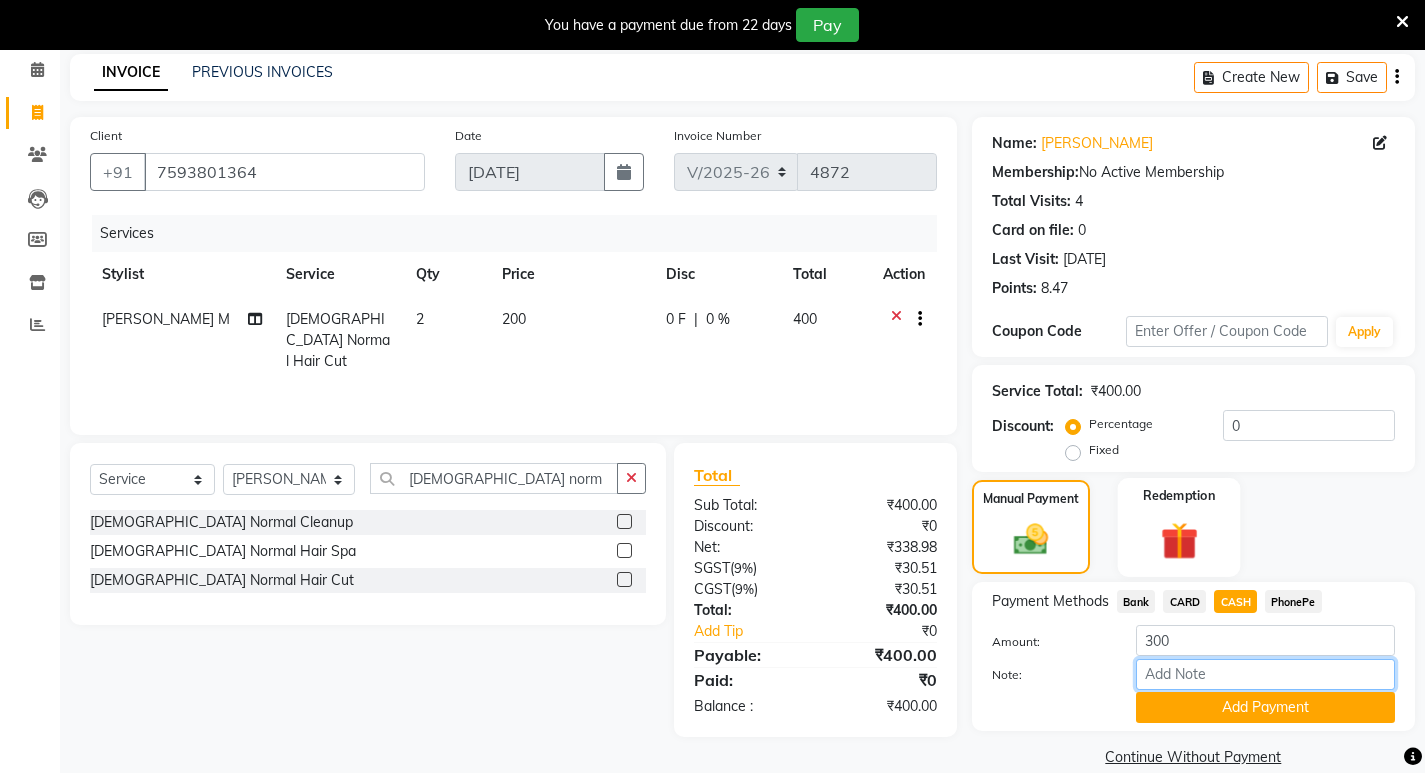 type on "SARIGA" 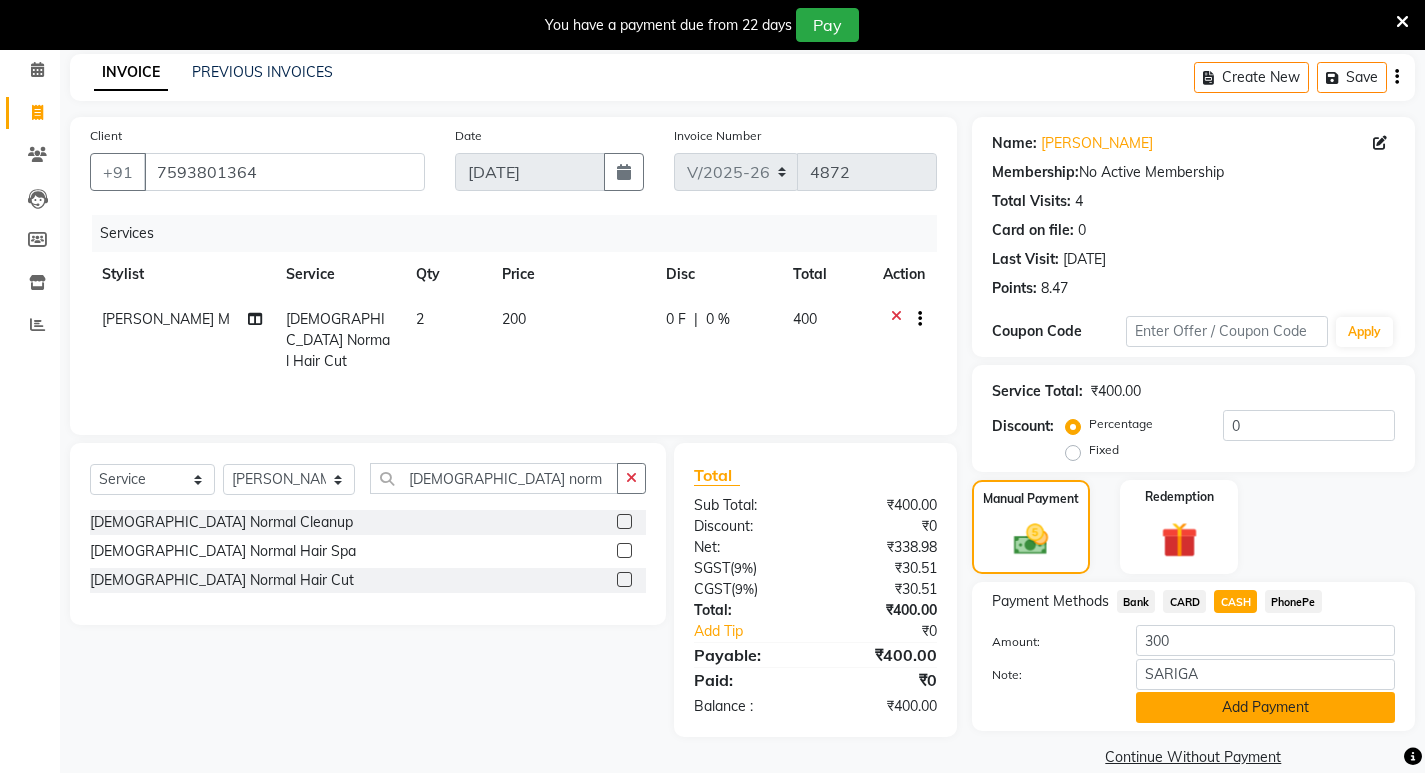 click on "Add Payment" 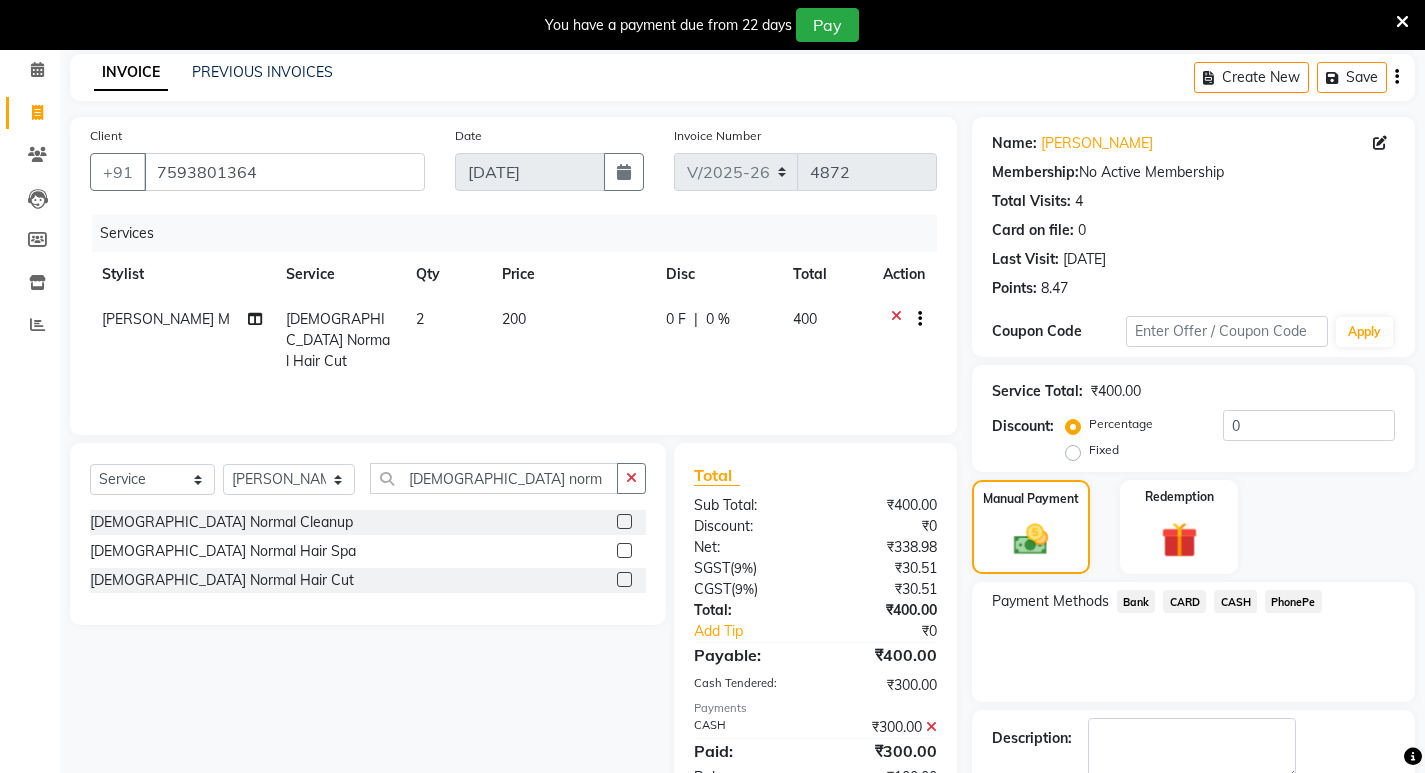 click on "PhonePe" 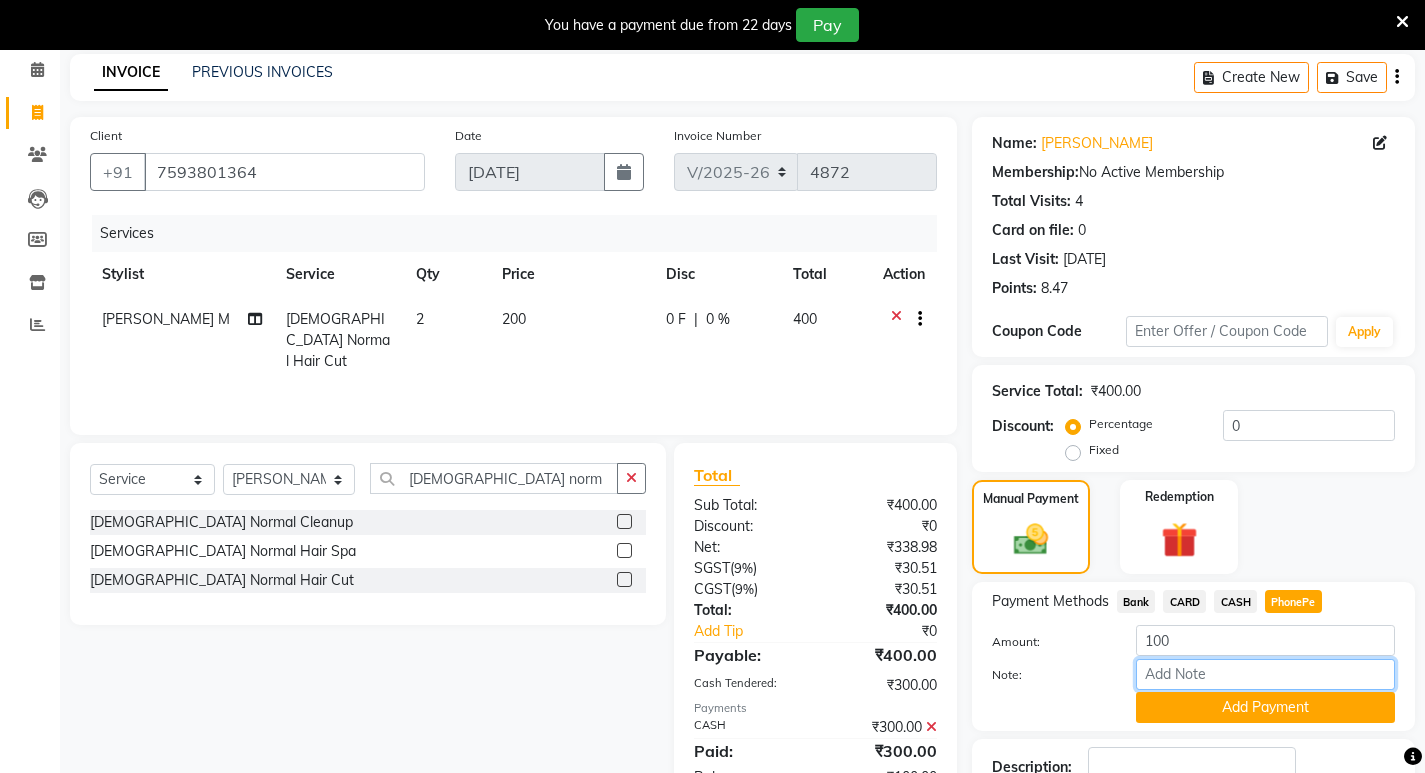 click on "Note:" at bounding box center [1265, 674] 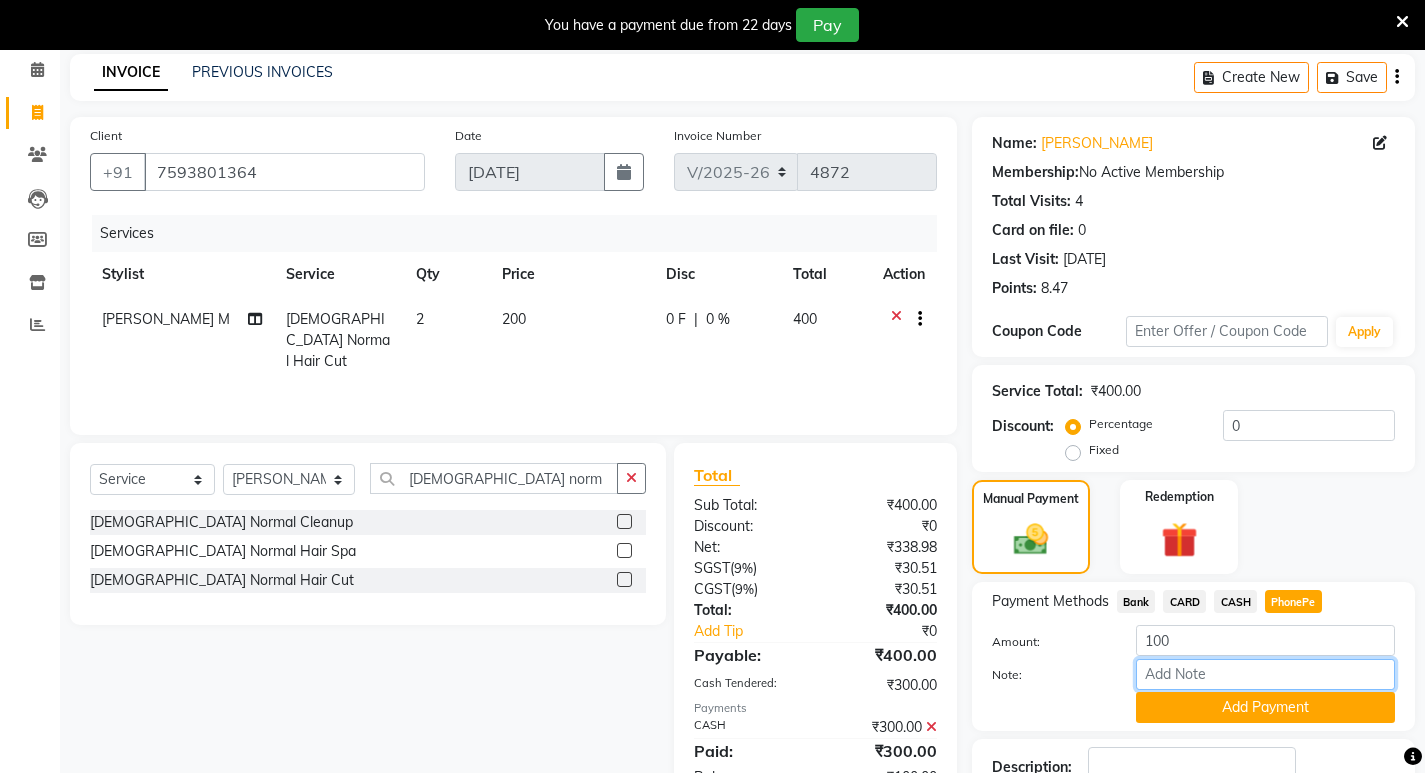 type on "SARIGA" 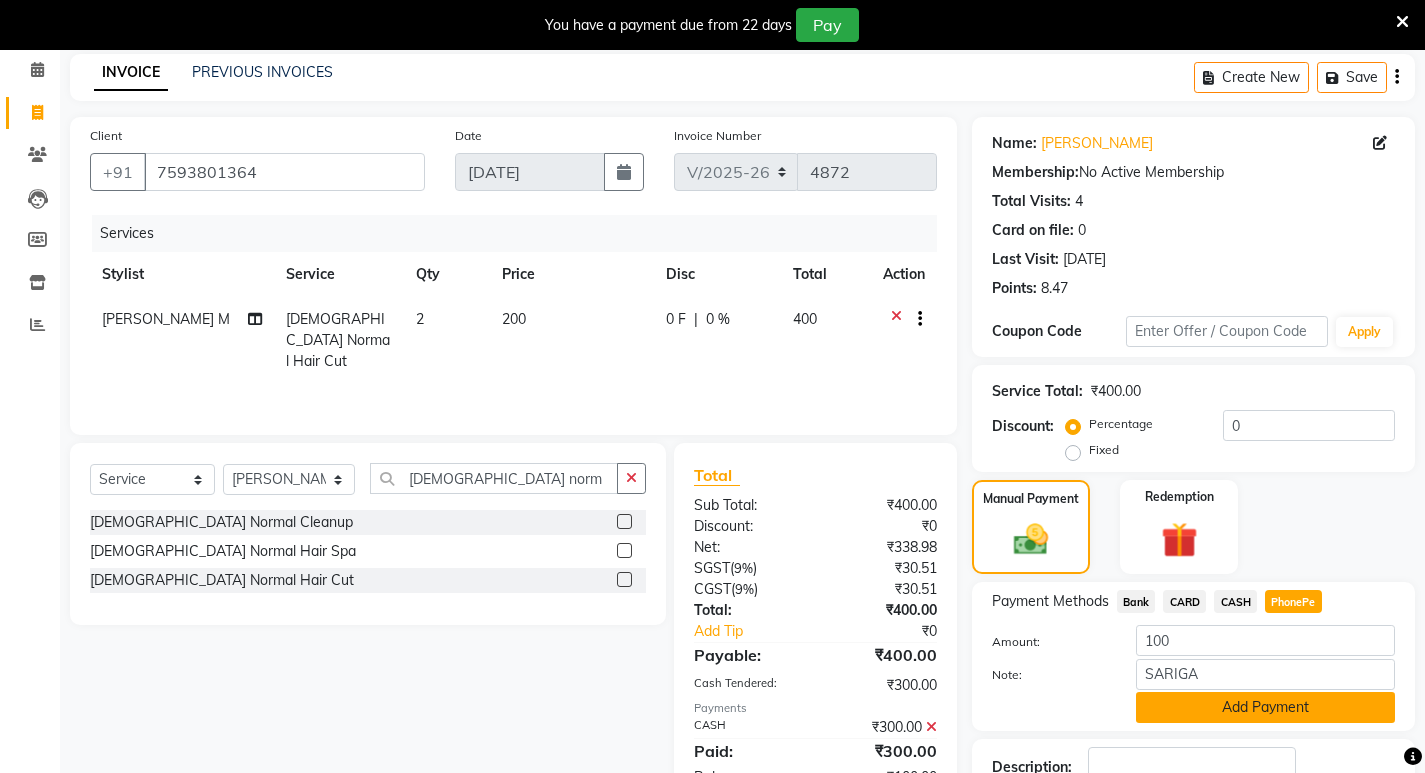 click on "Add Payment" 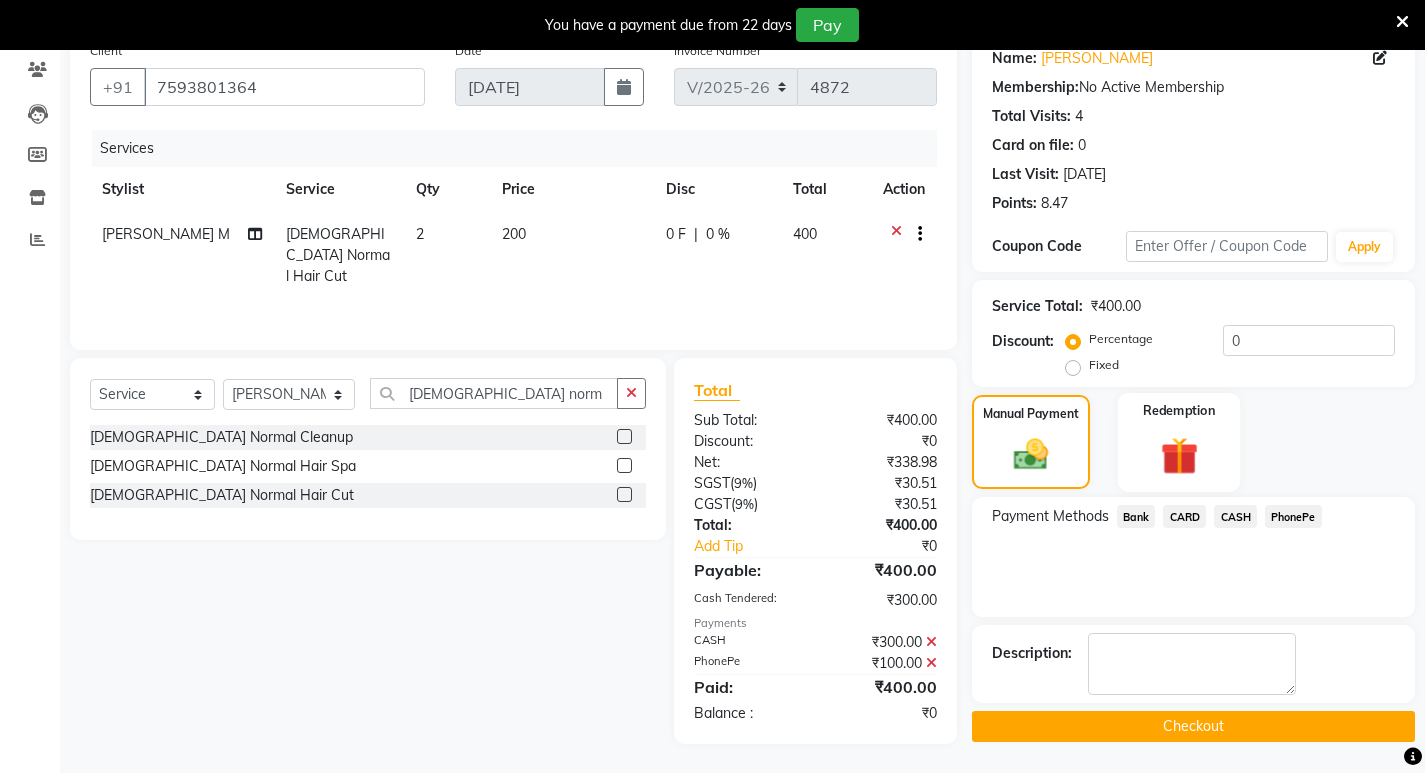 scroll, scrollTop: 169, scrollLeft: 0, axis: vertical 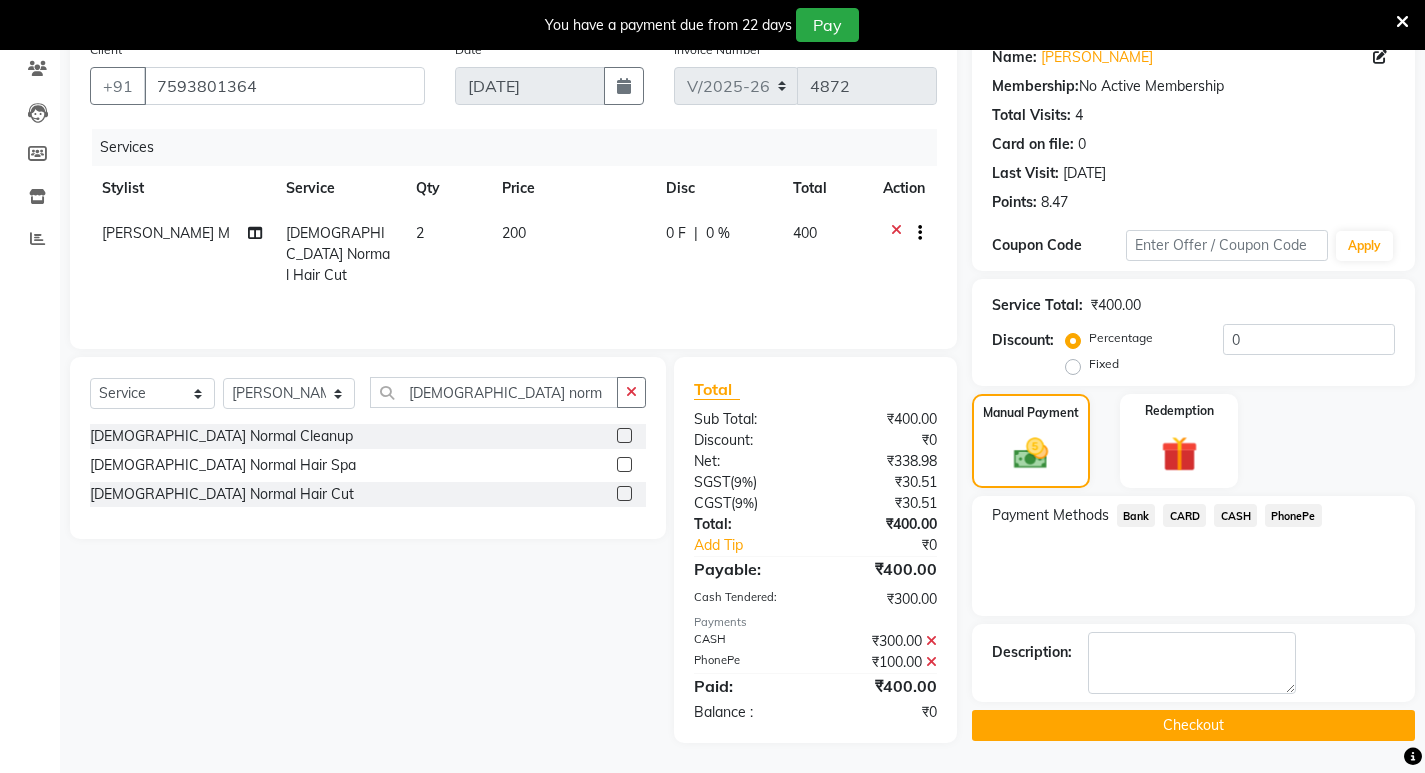 click on "Checkout" 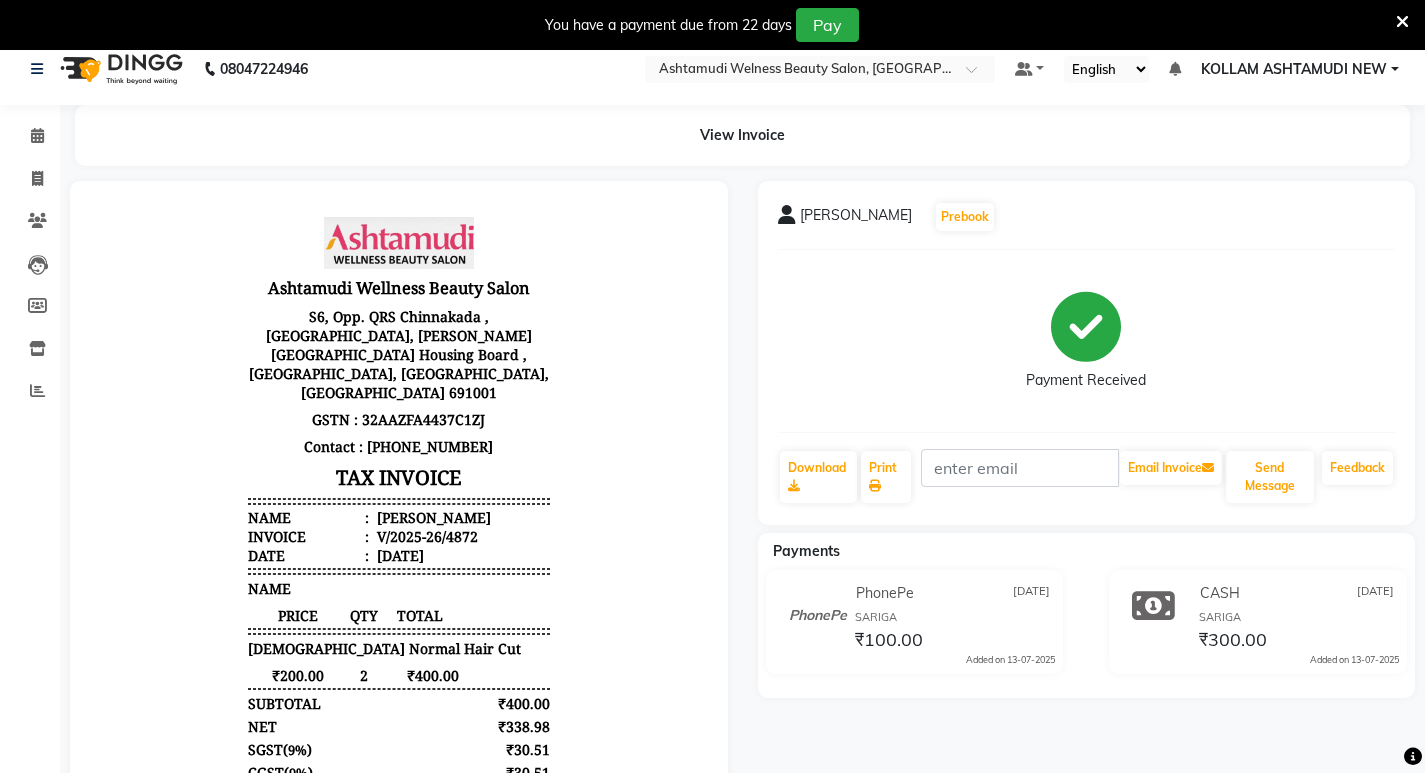 scroll, scrollTop: 0, scrollLeft: 0, axis: both 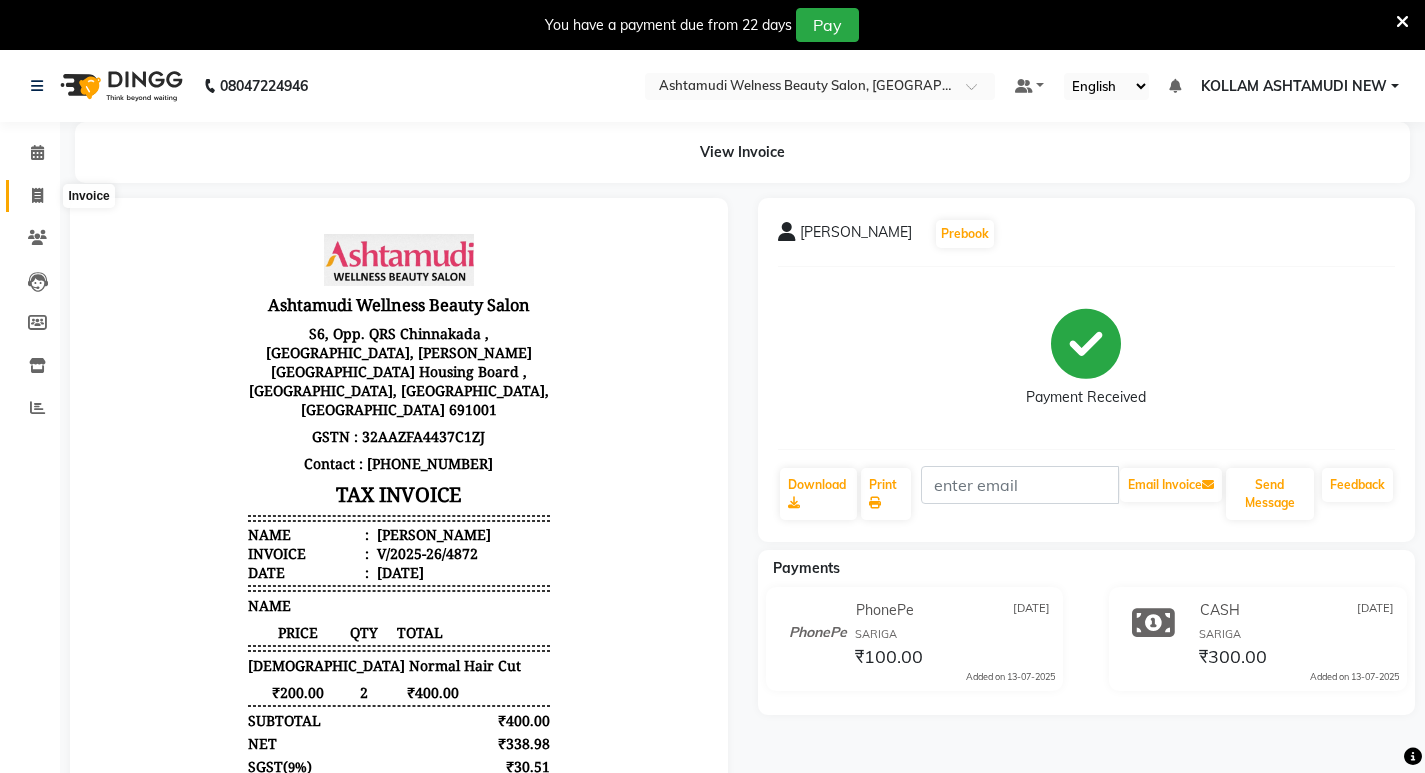 click 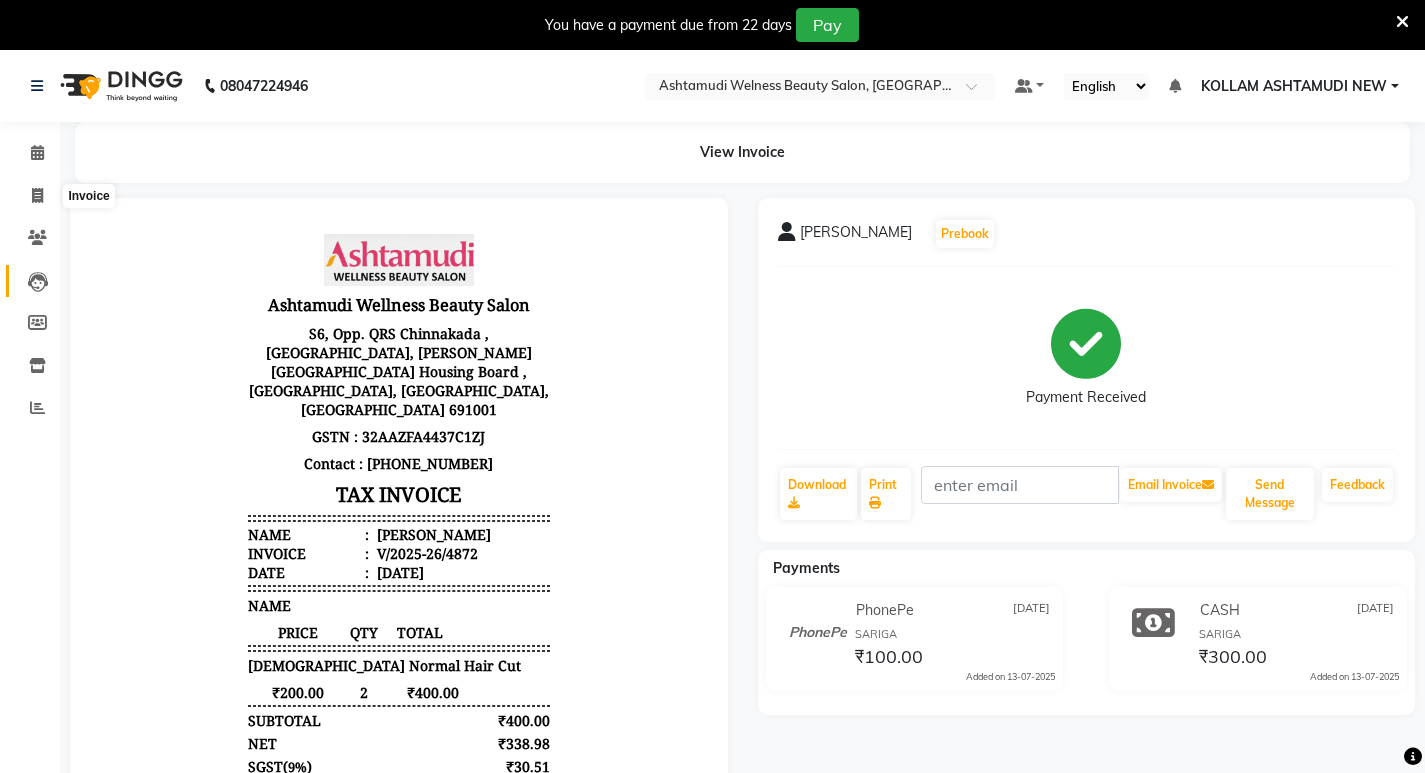 select on "4529" 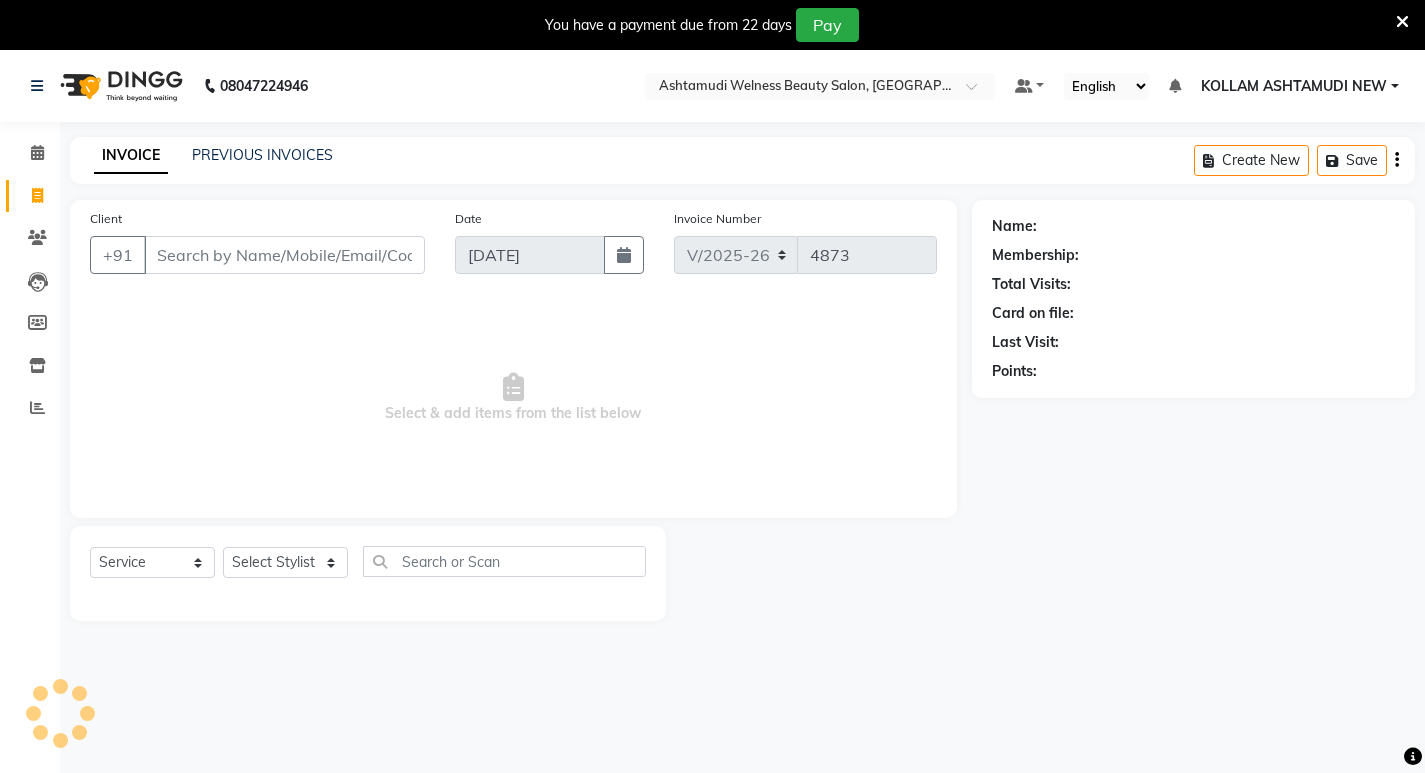 scroll, scrollTop: 50, scrollLeft: 0, axis: vertical 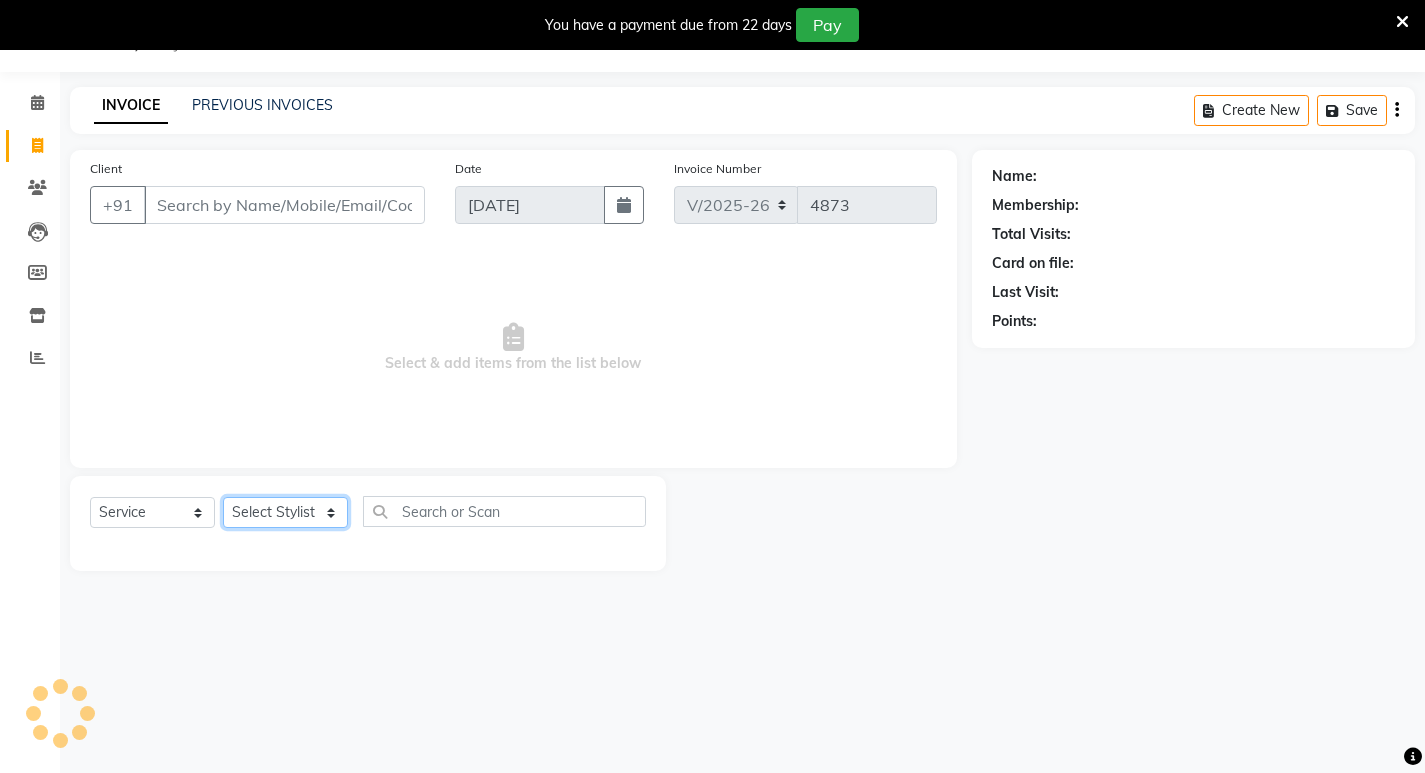 click on "Select Stylist" 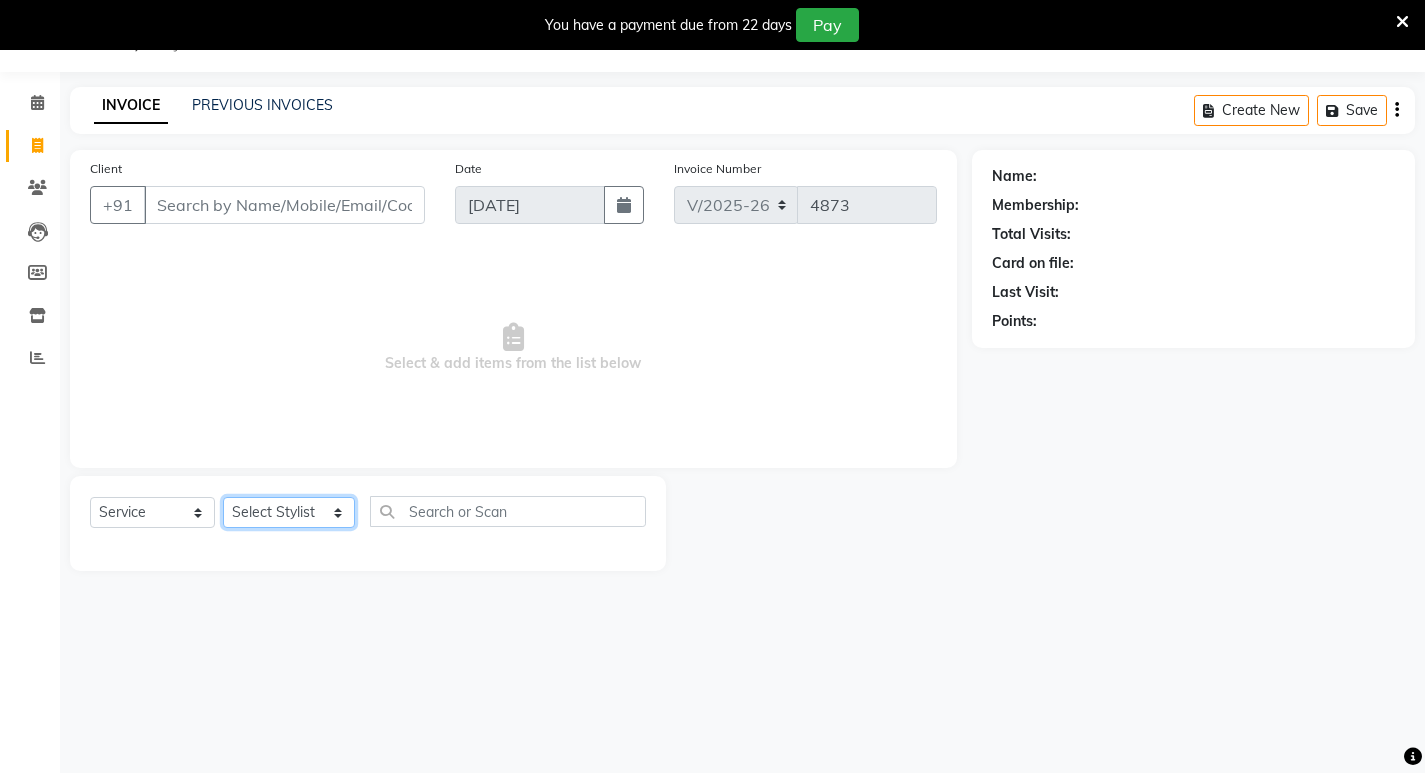 select on "67520" 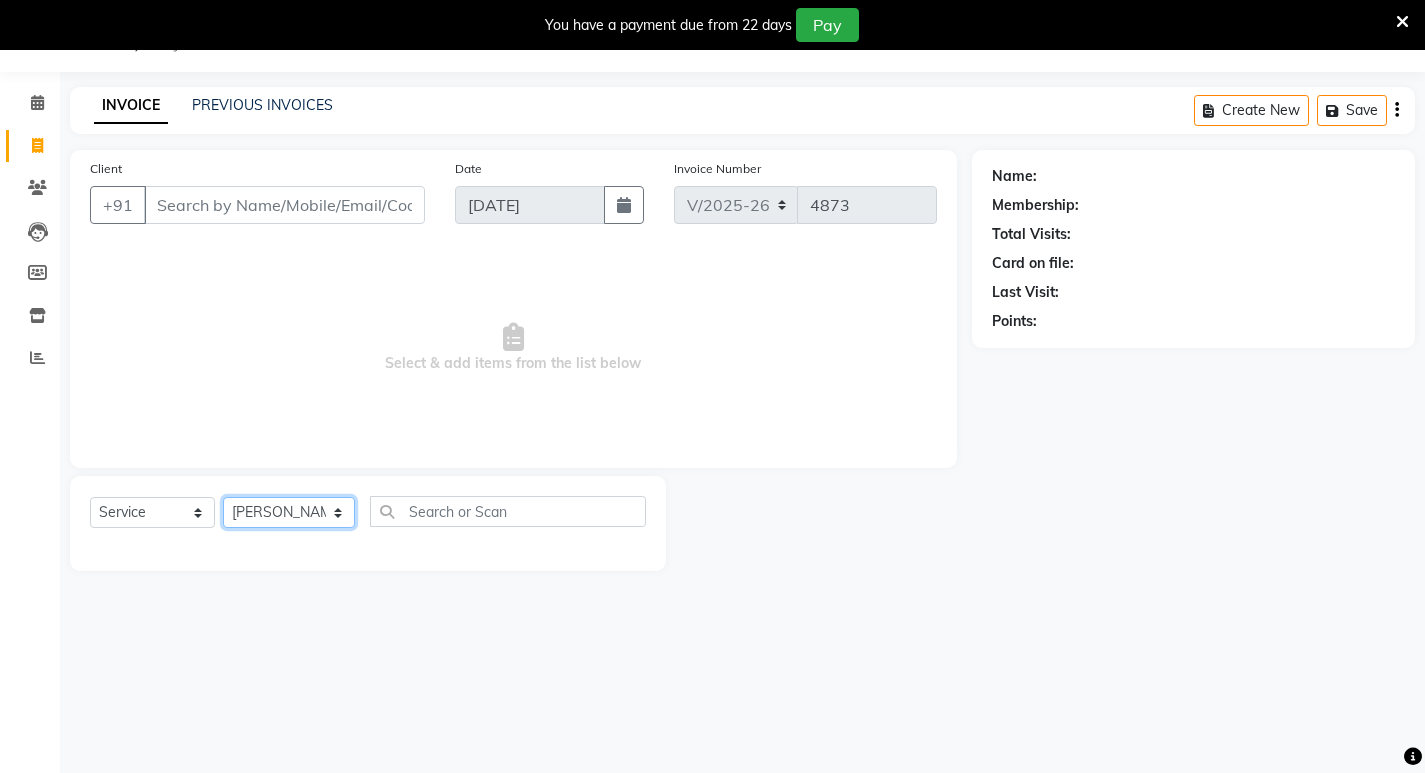 click on "Select Stylist [PERSON_NAME] Admin [PERSON_NAME]  [PERSON_NAME] [PERSON_NAME] [PERSON_NAME]  M [PERSON_NAME]  [PERSON_NAME]  P [PERSON_NAME] KOLLAM ASHTAMUDI NEW  [PERSON_NAME] [PERSON_NAME] [PERSON_NAME]  [PERSON_NAME] [PERSON_NAME] [PERSON_NAME] [PERSON_NAME] [PERSON_NAME] M [PERSON_NAME] SARIGA [PERSON_NAME] [PERSON_NAME] [PERSON_NAME] SIBI [PERSON_NAME] [PERSON_NAME] S" 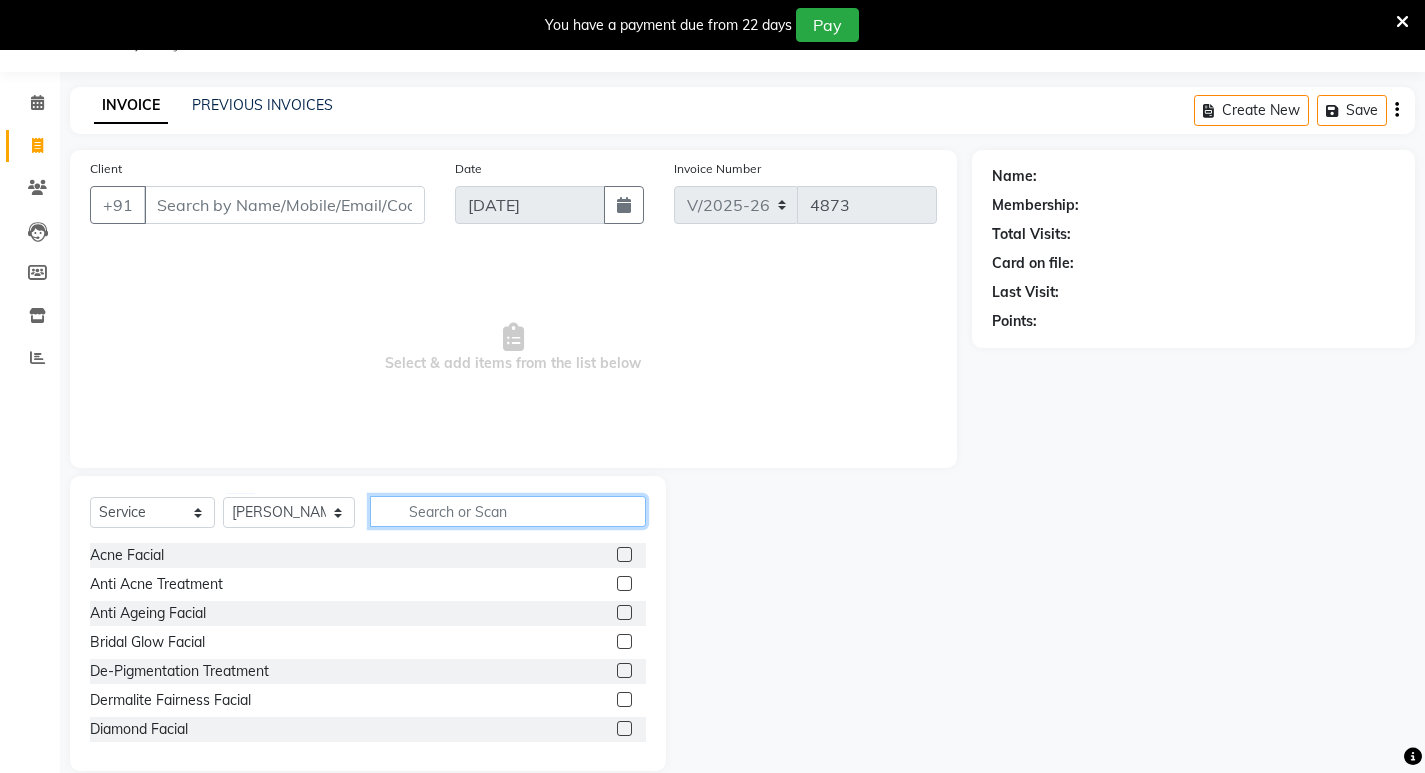 click 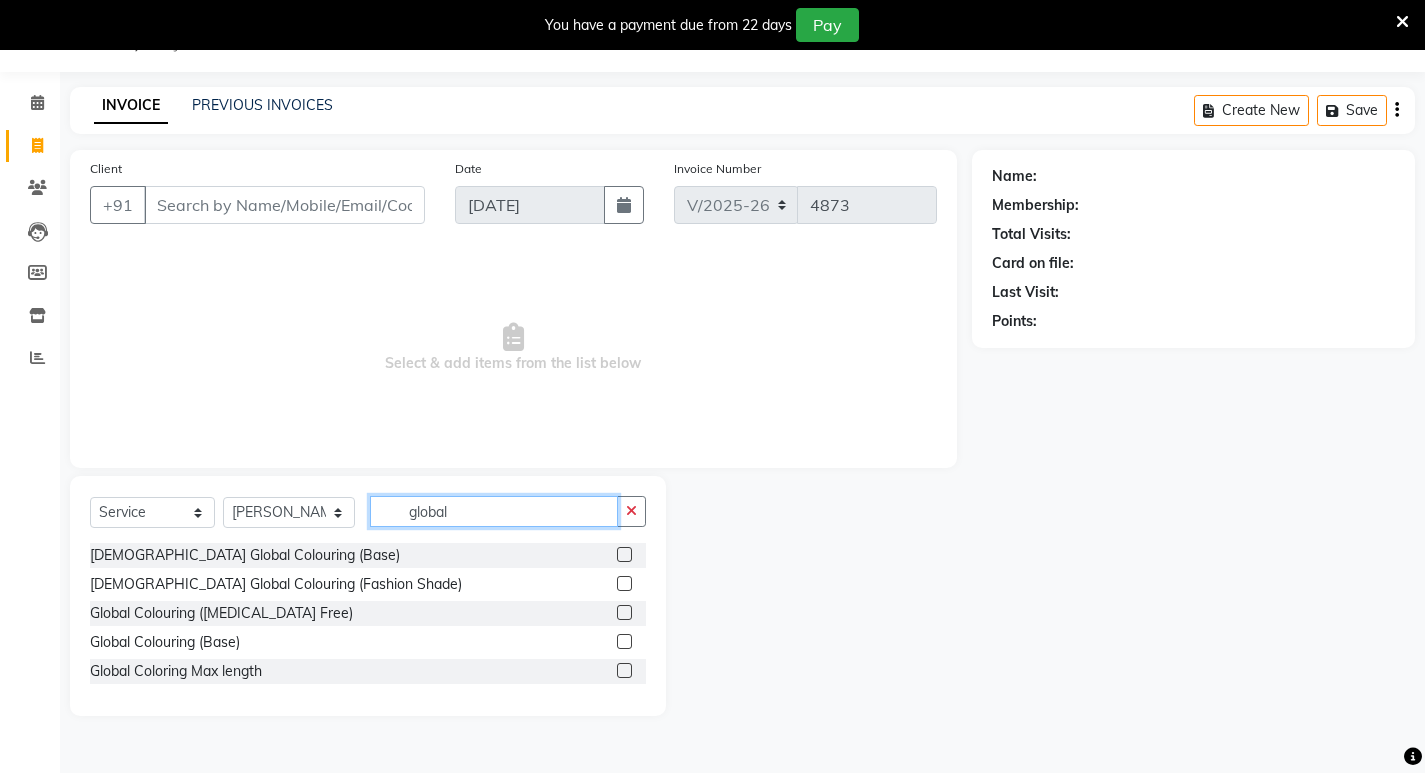 type on "global" 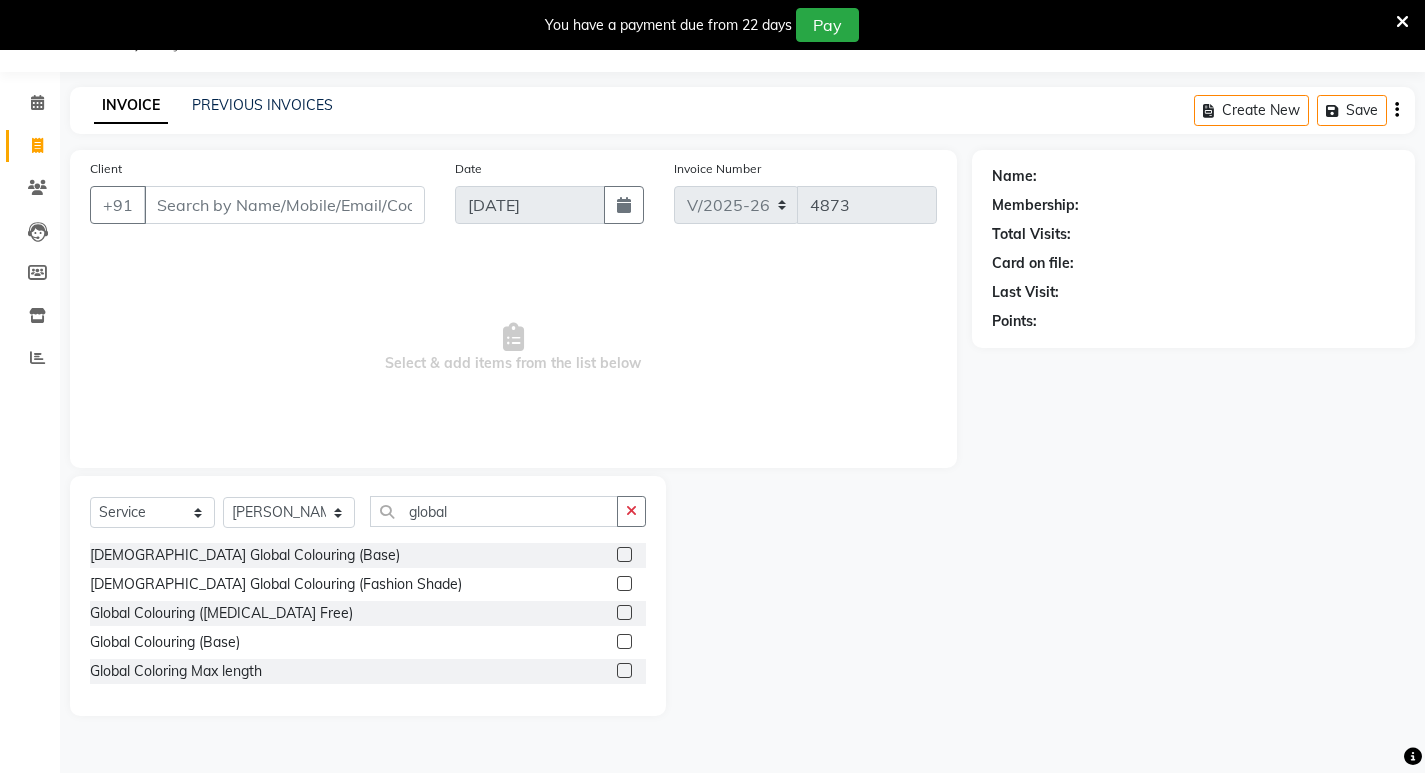 click 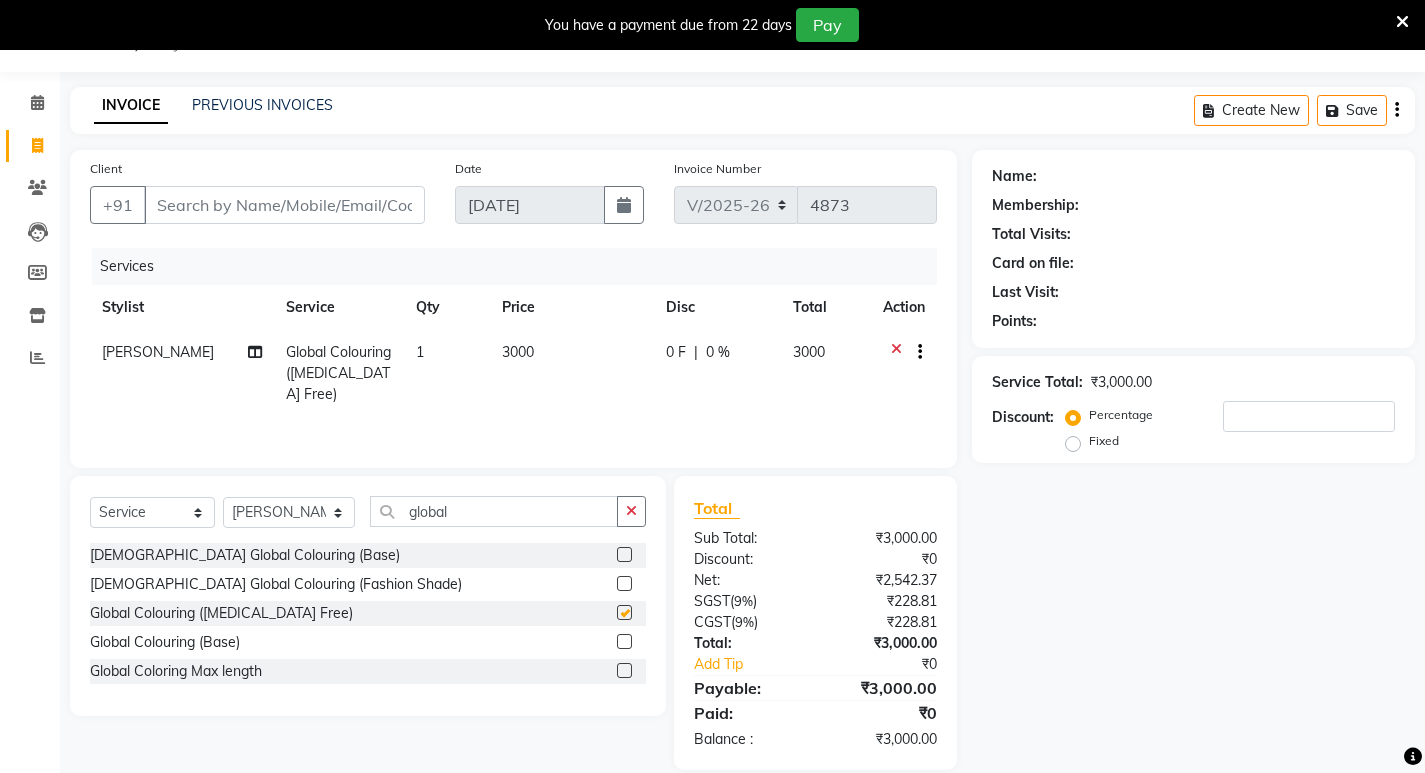 checkbox on "false" 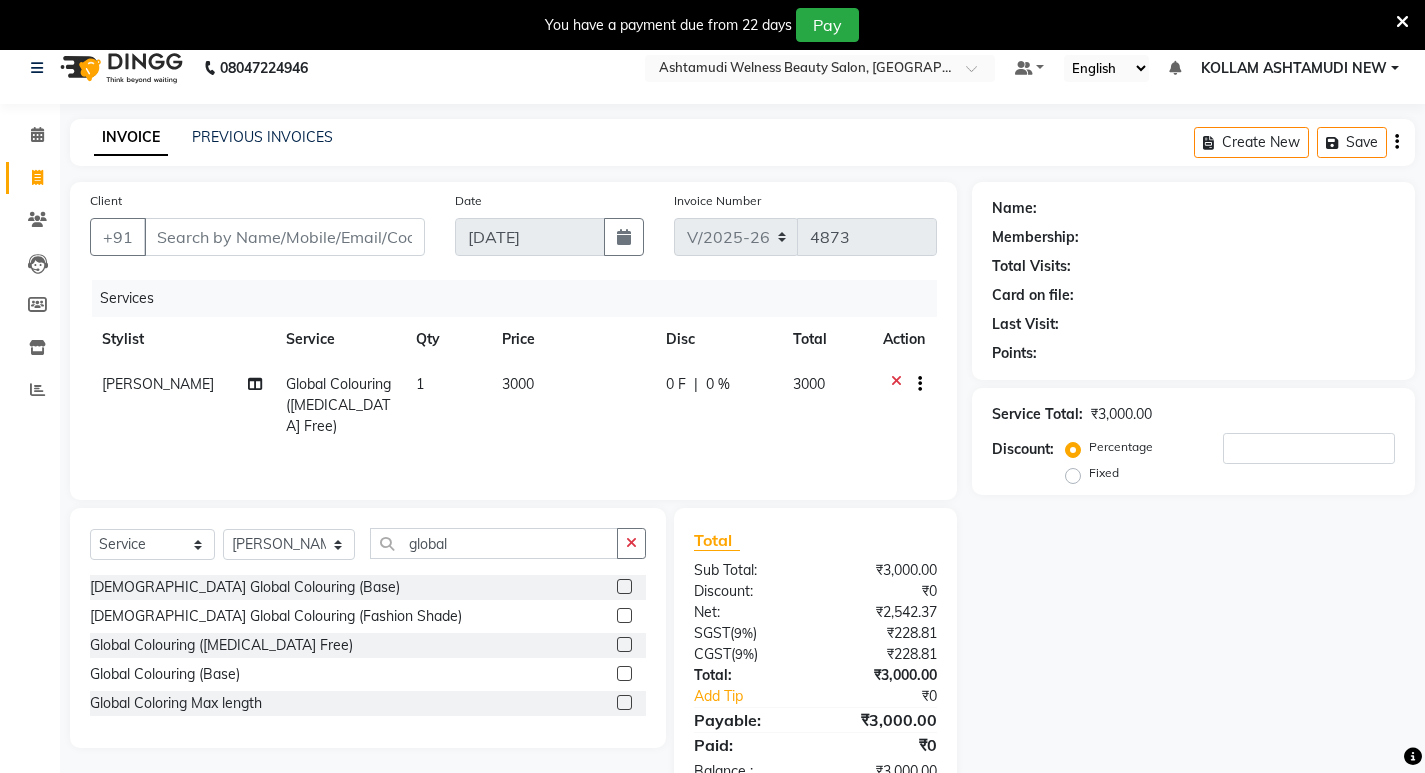 scroll, scrollTop: 0, scrollLeft: 0, axis: both 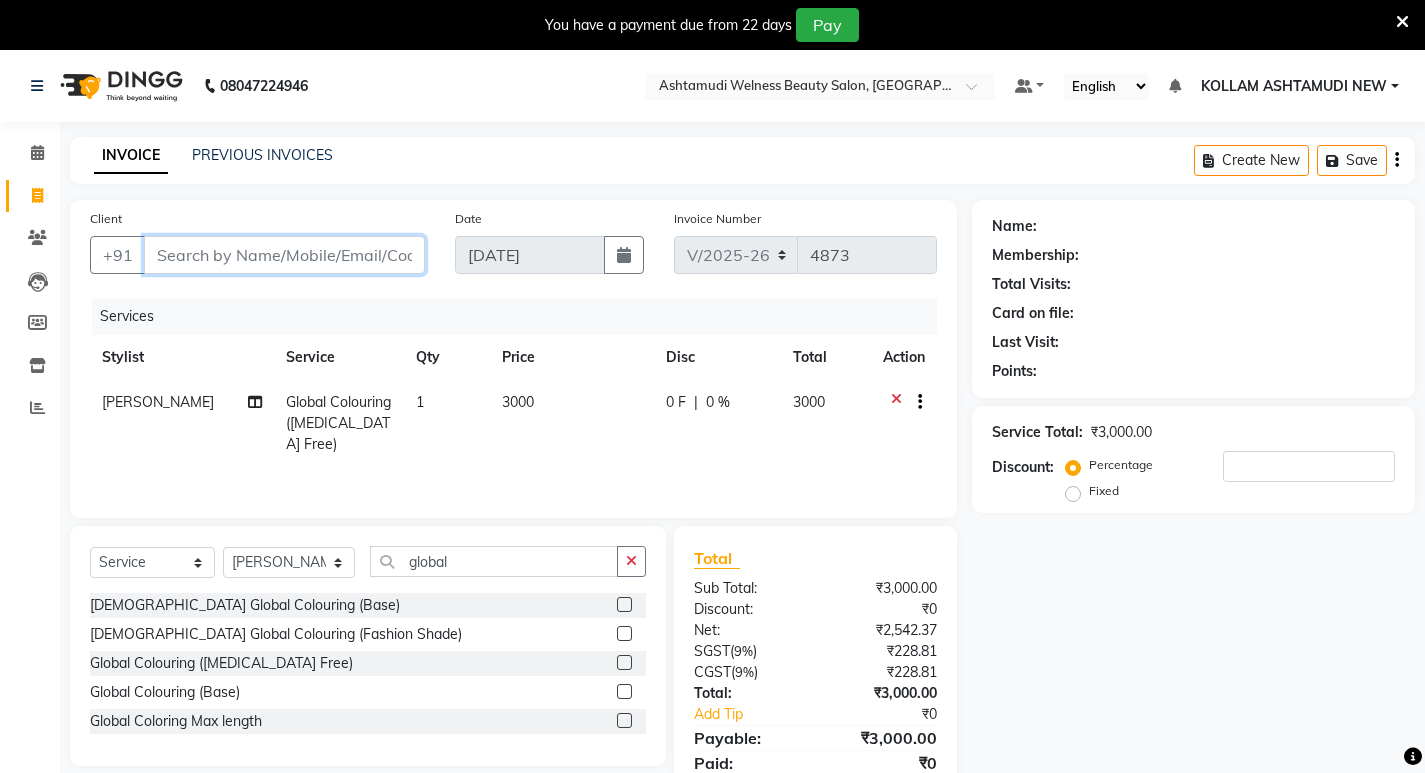 click on "Client" at bounding box center [284, 255] 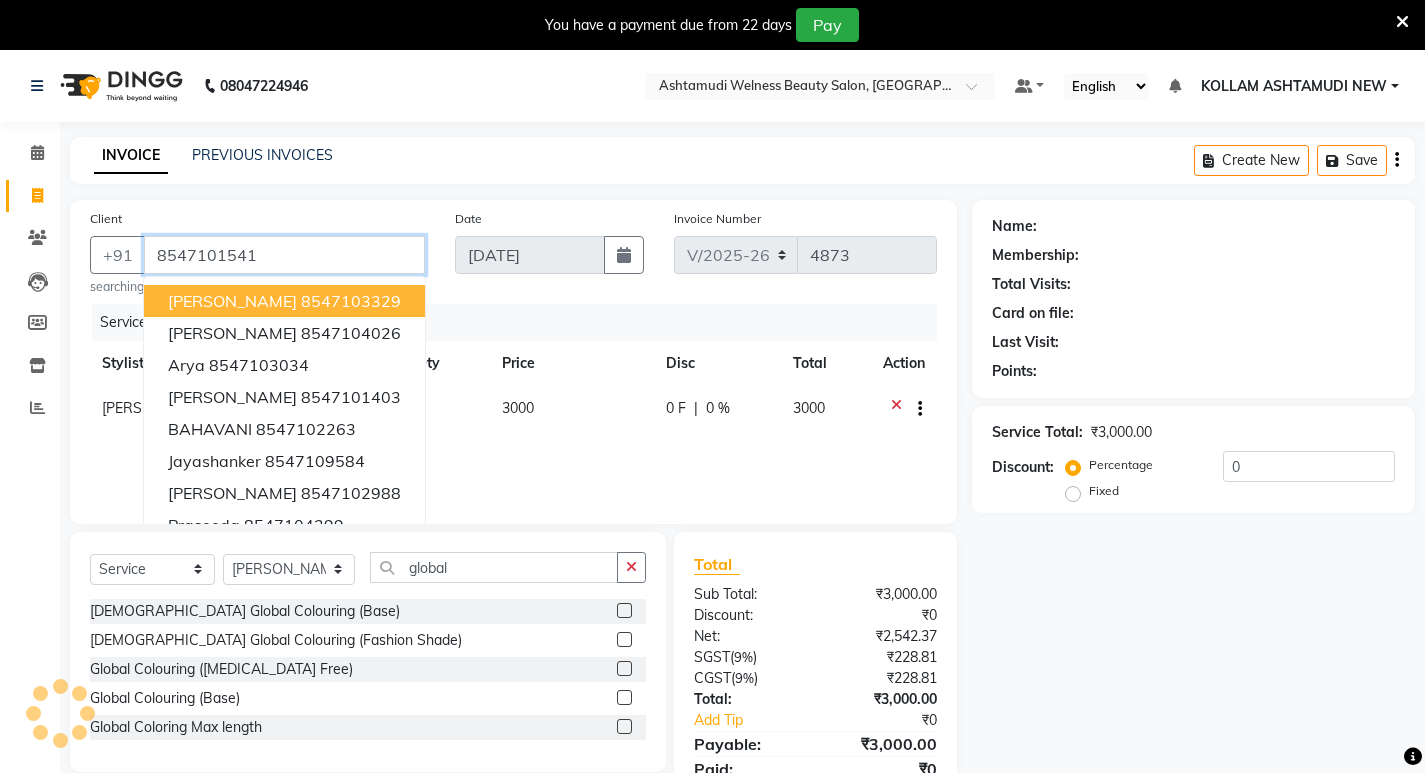 type on "8547101541" 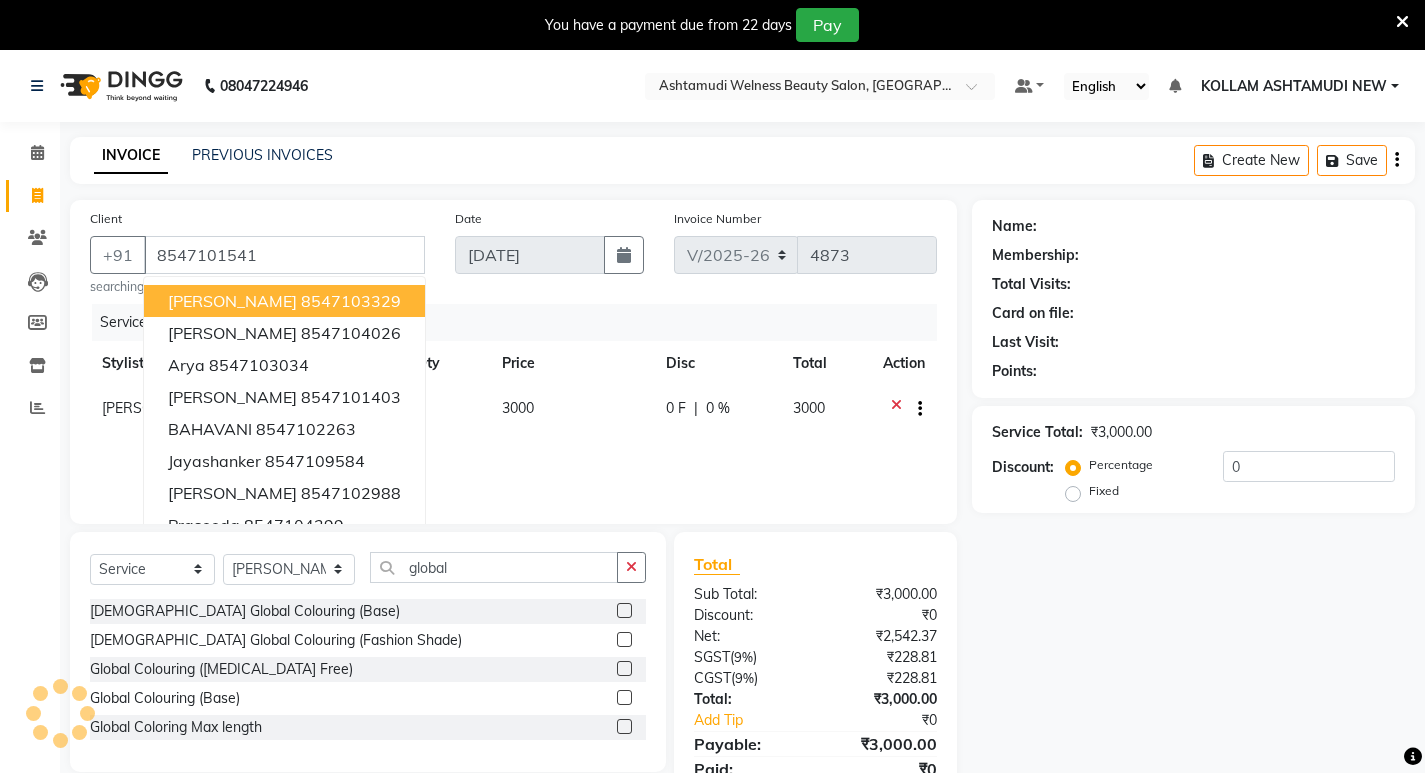 select on "1: Object" 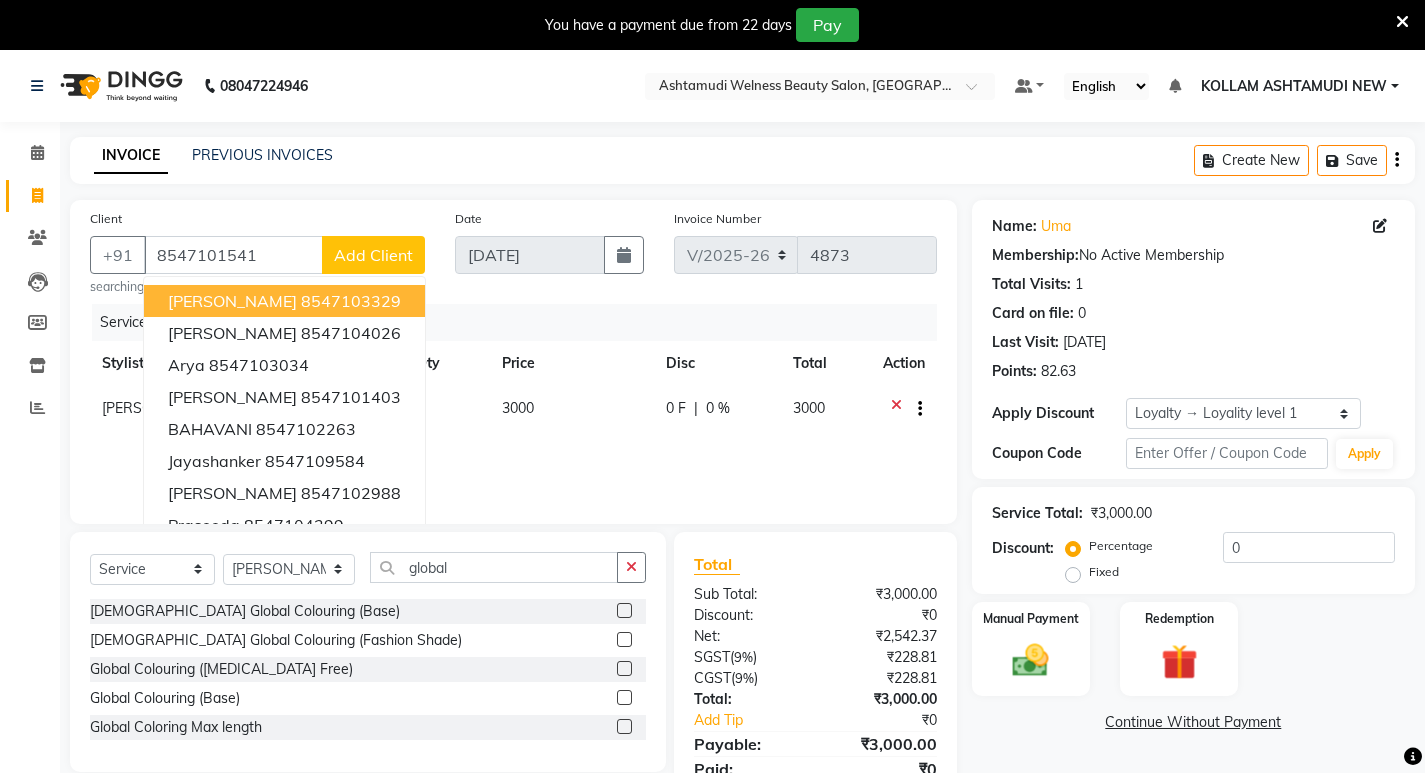 click on "Services" 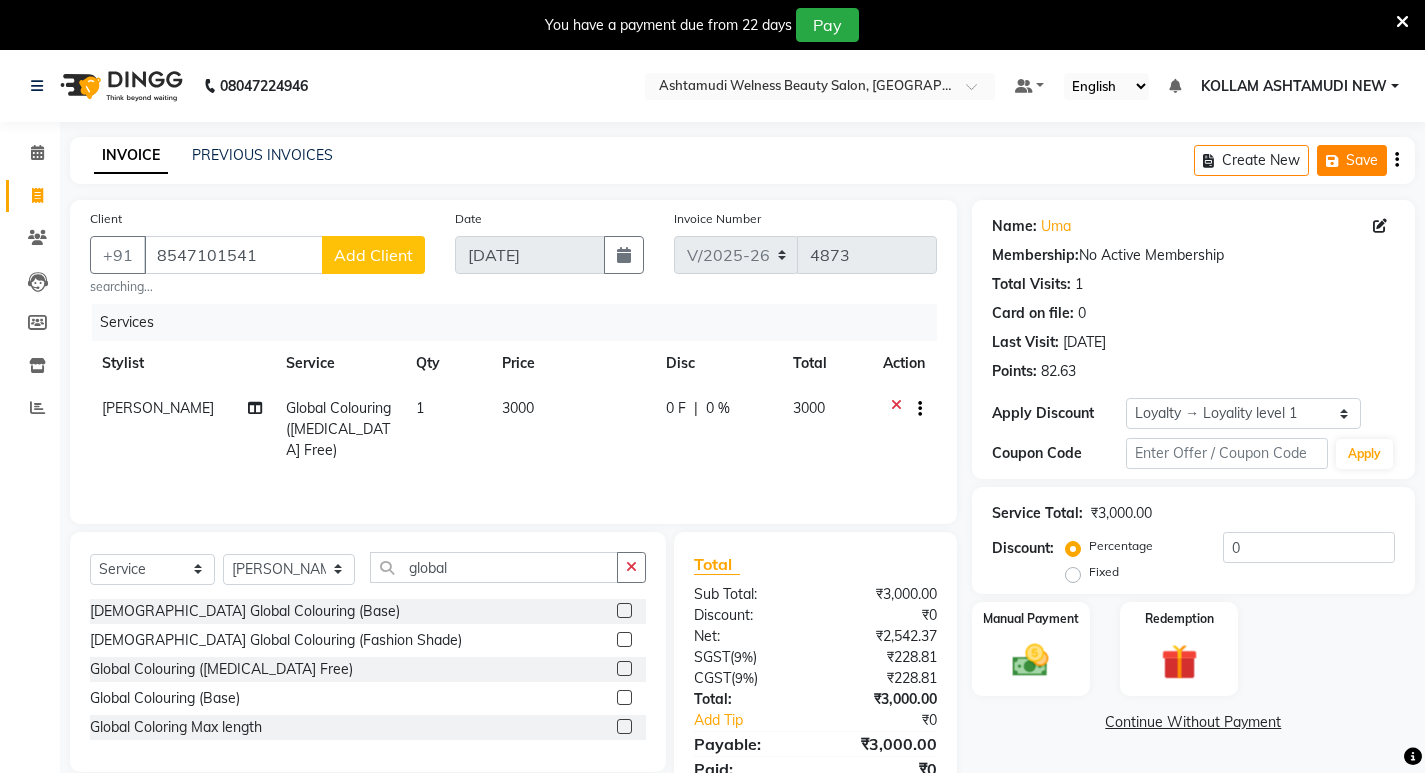 click on "Save" 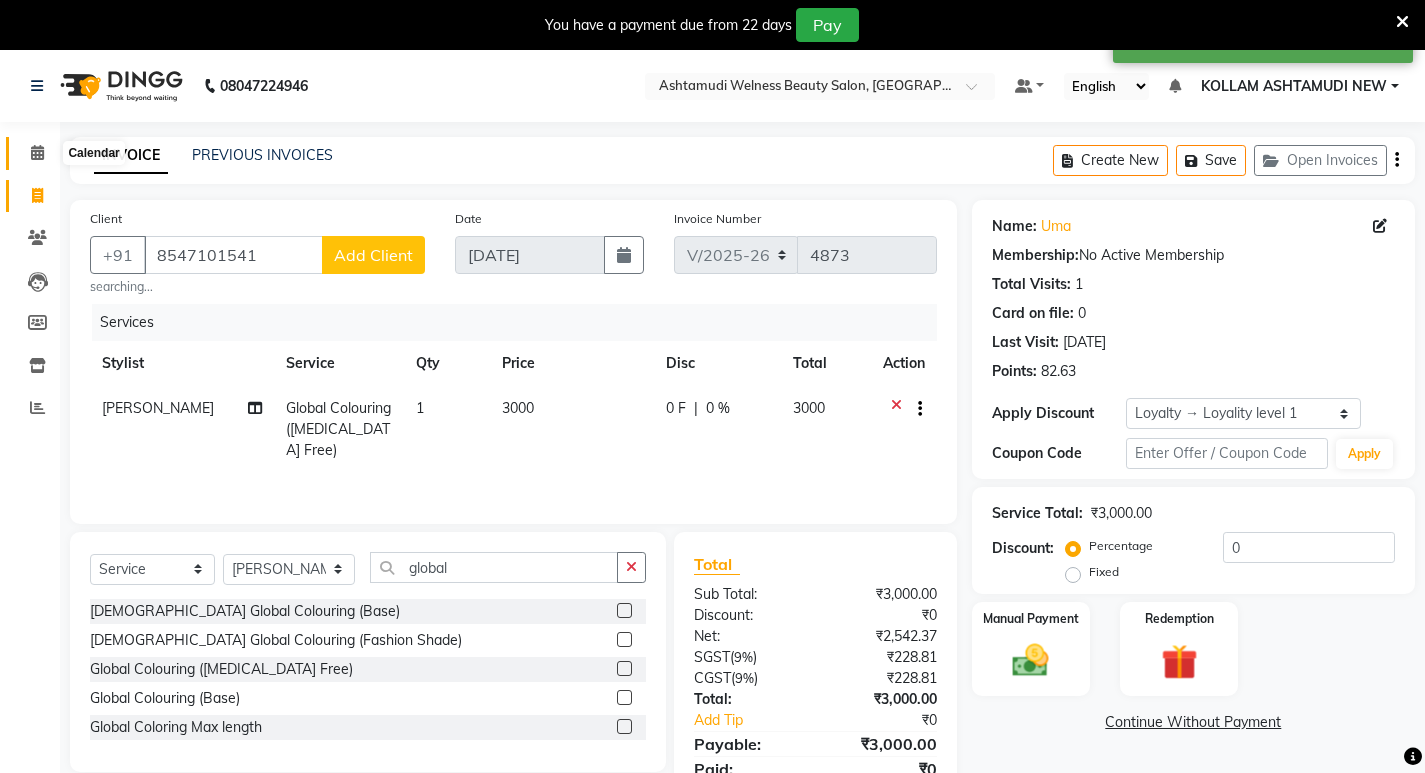 click 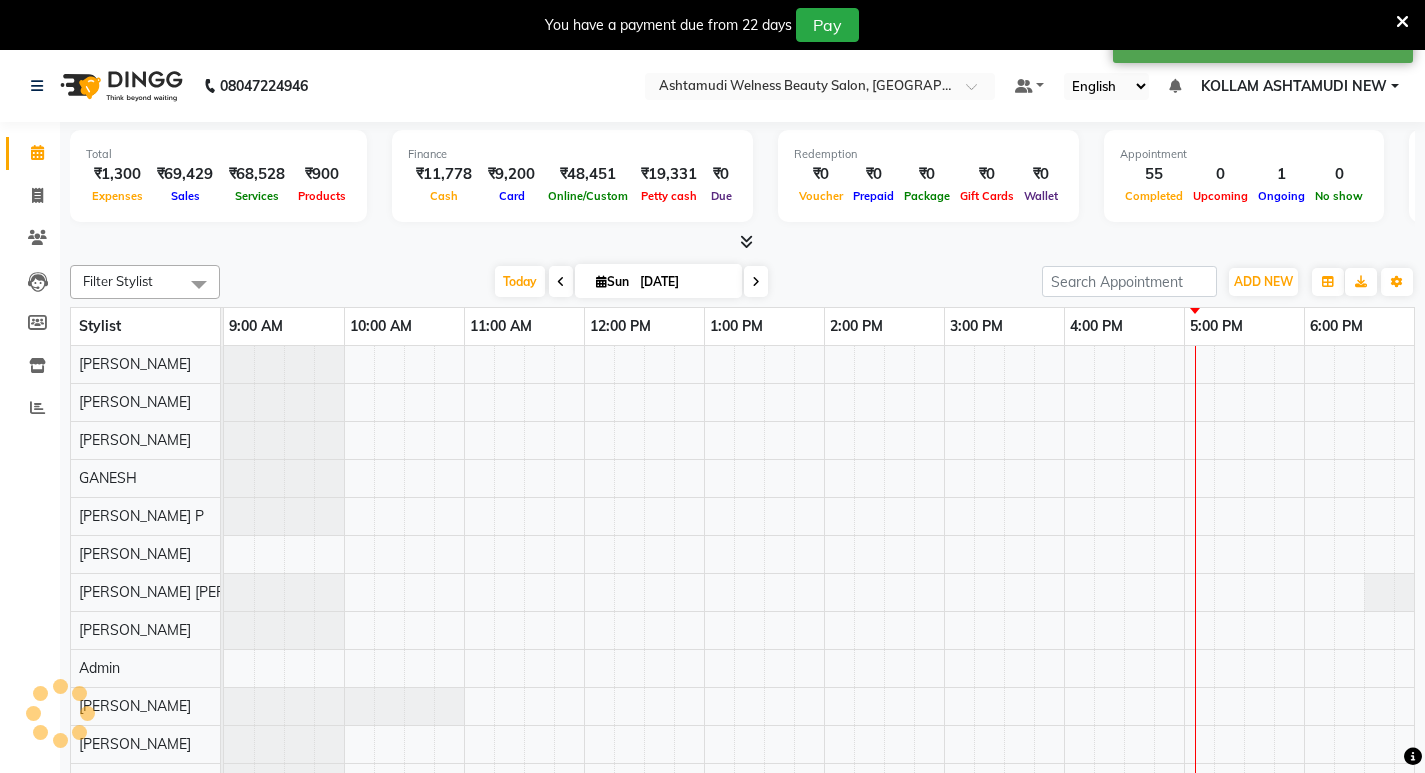 scroll, scrollTop: 0, scrollLeft: 0, axis: both 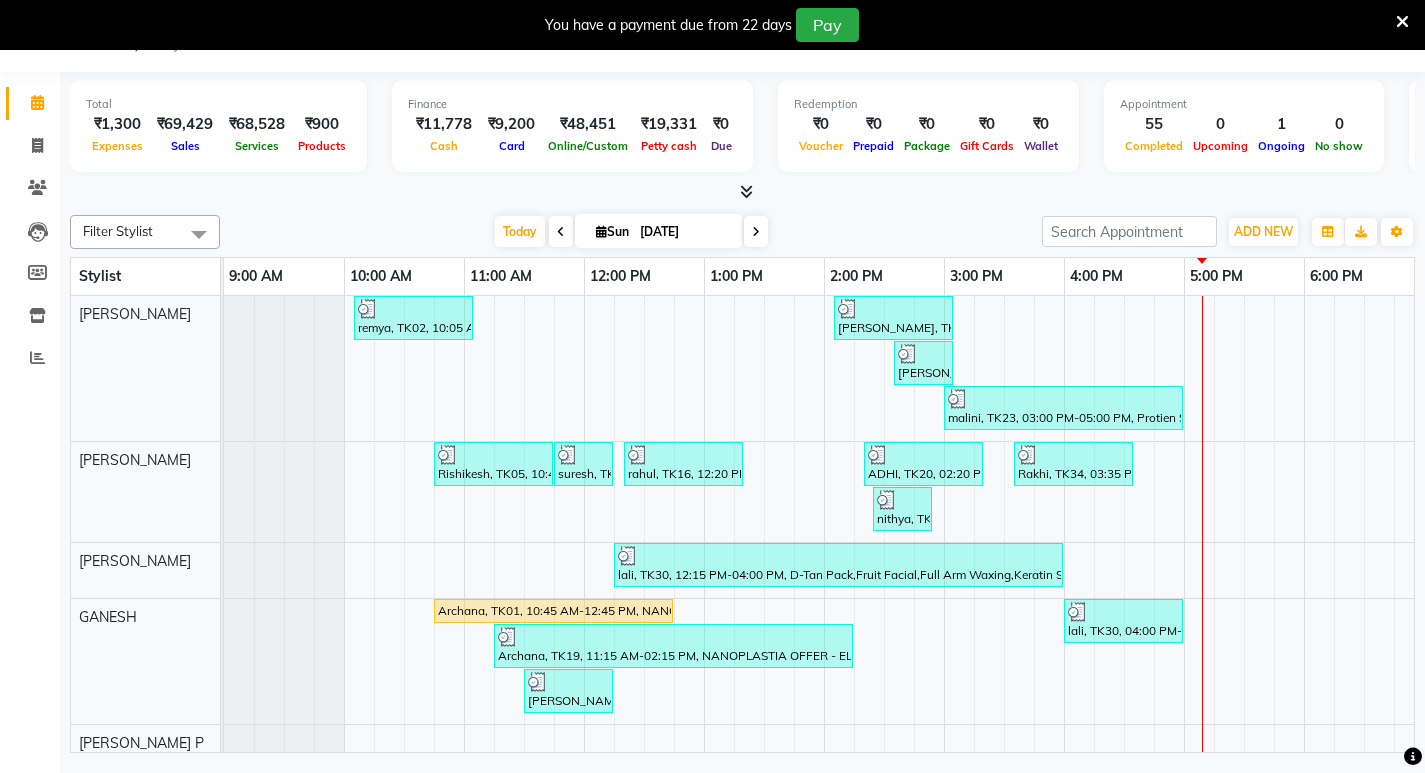 click at bounding box center (1402, 22) 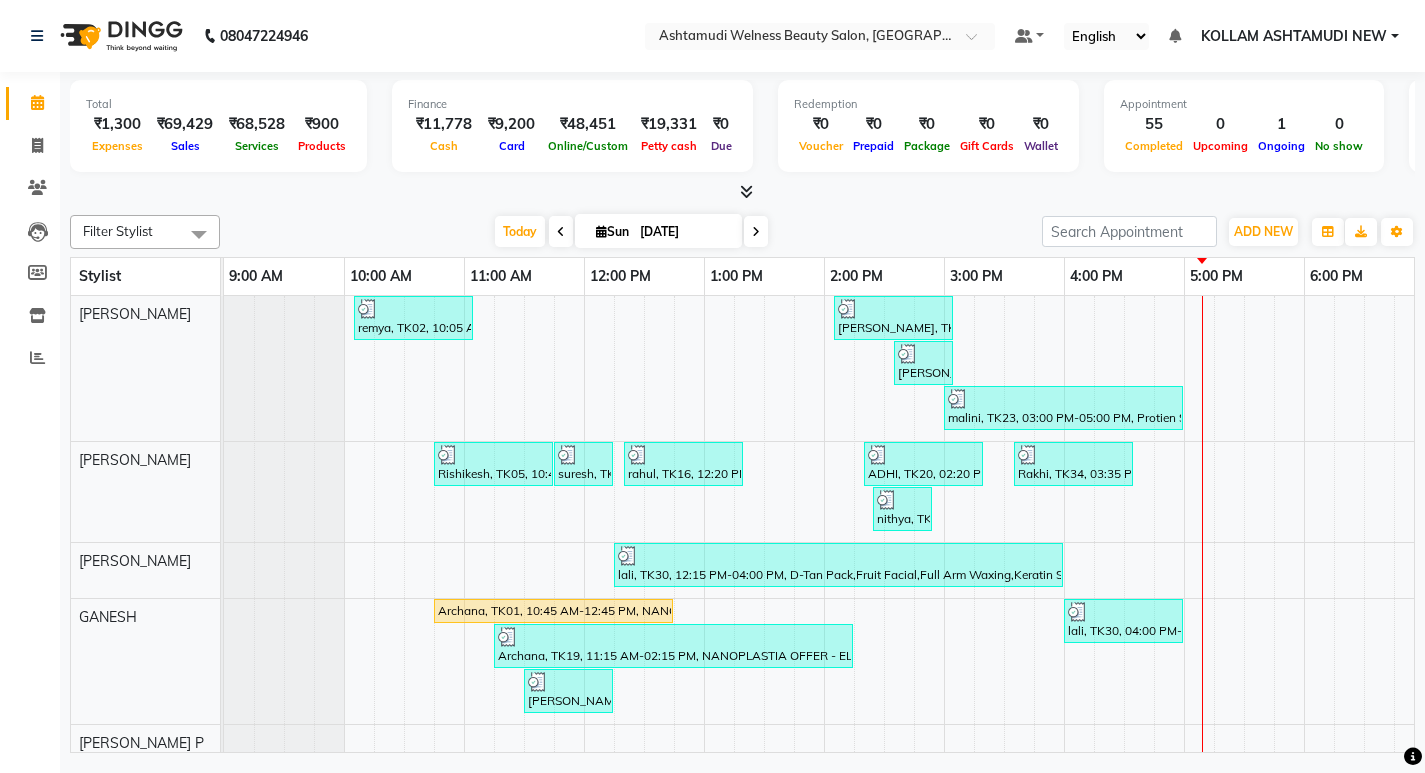 scroll, scrollTop: 0, scrollLeft: 0, axis: both 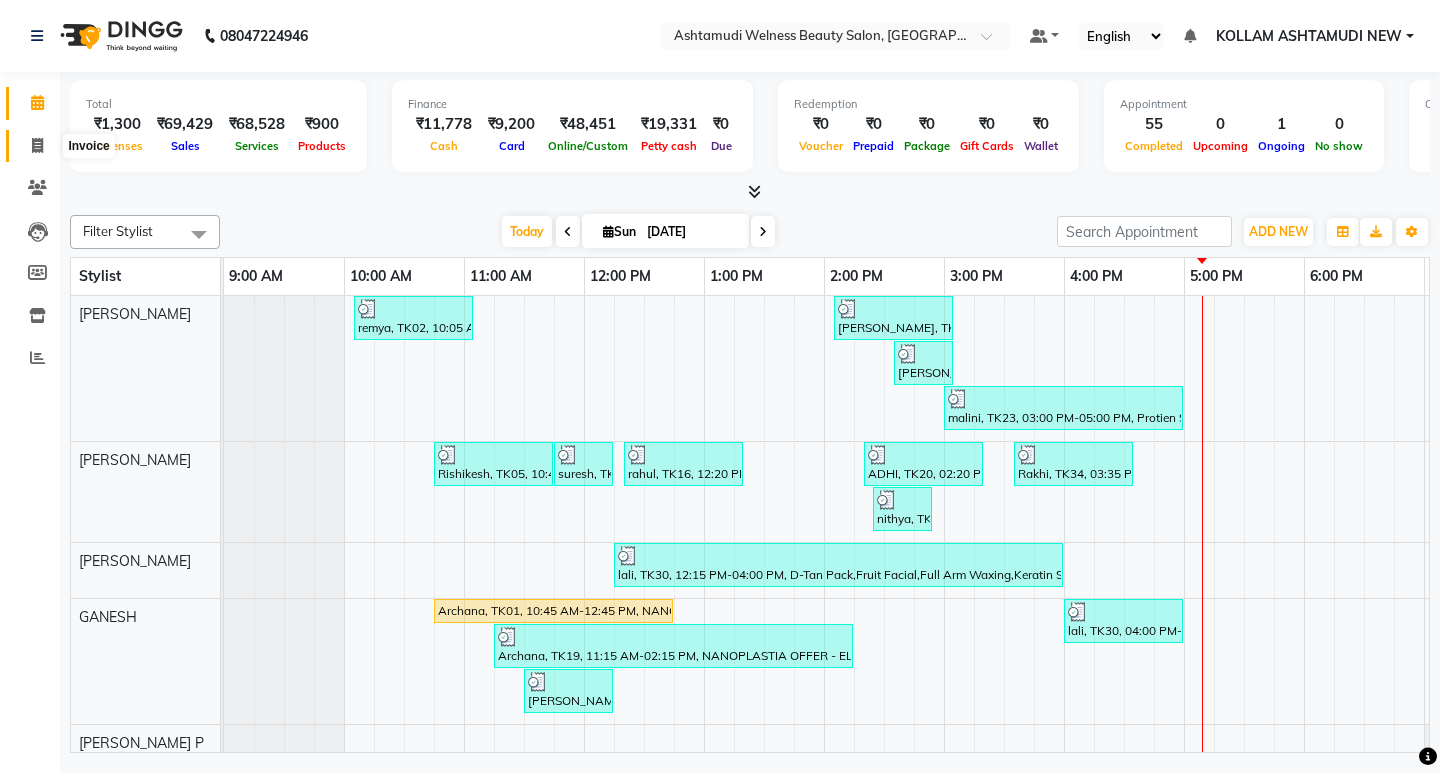click 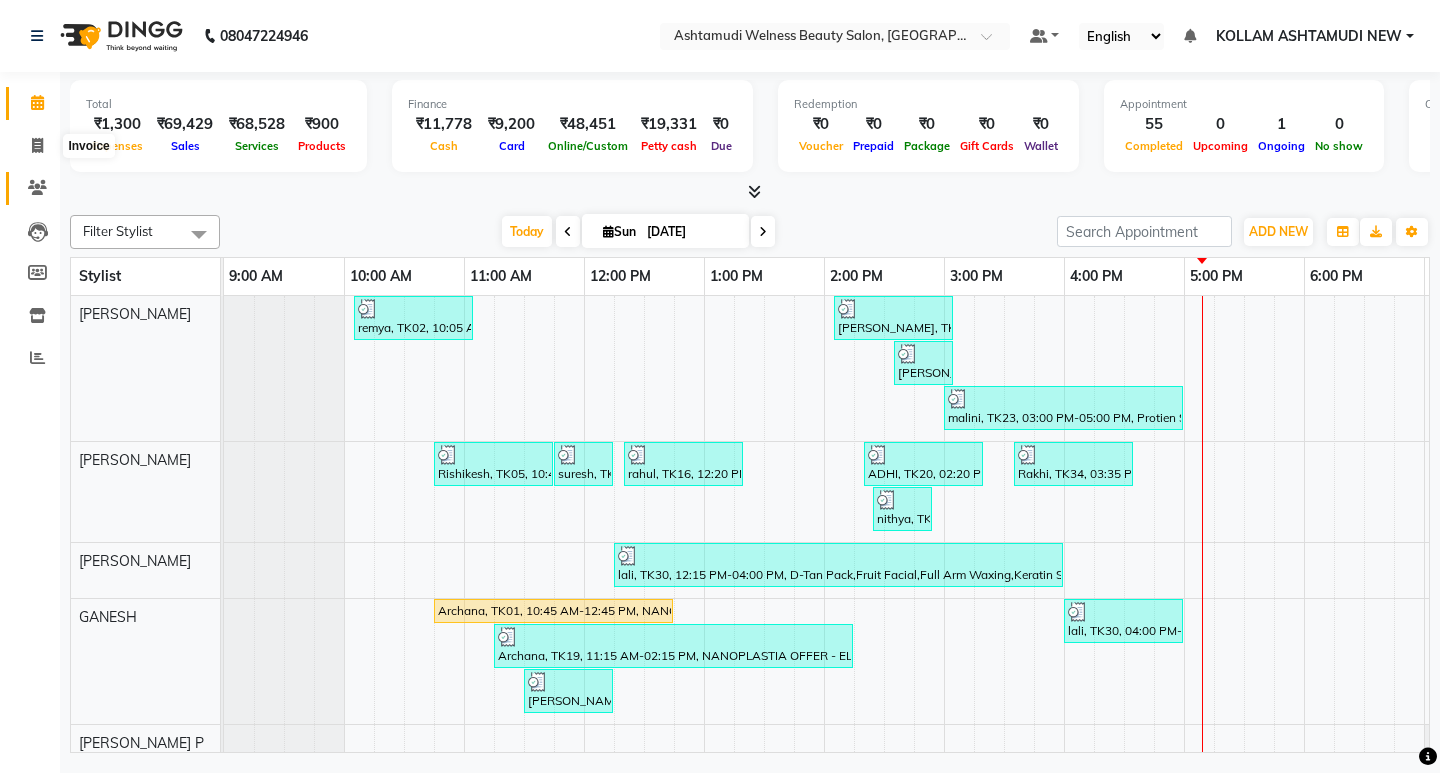 select on "4529" 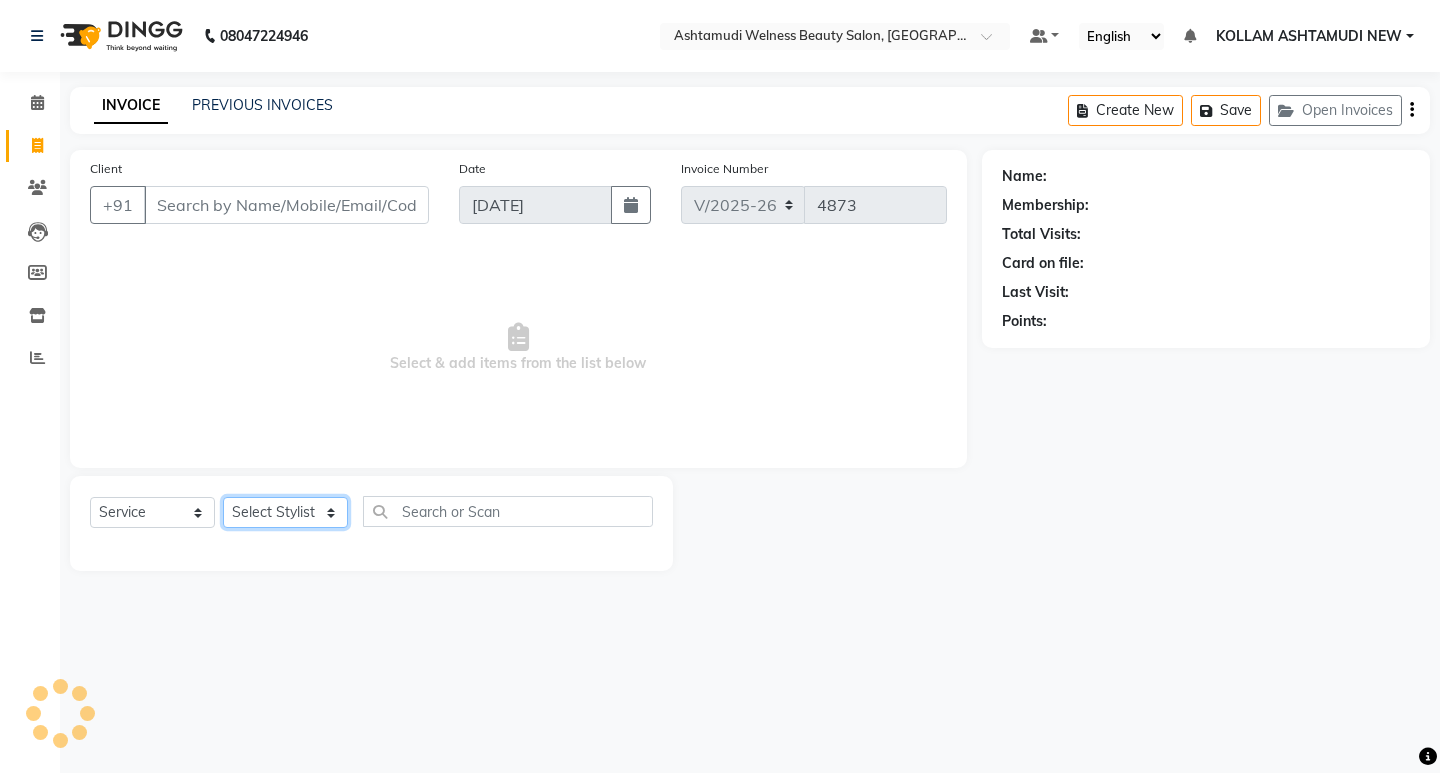 click on "Select Stylist" 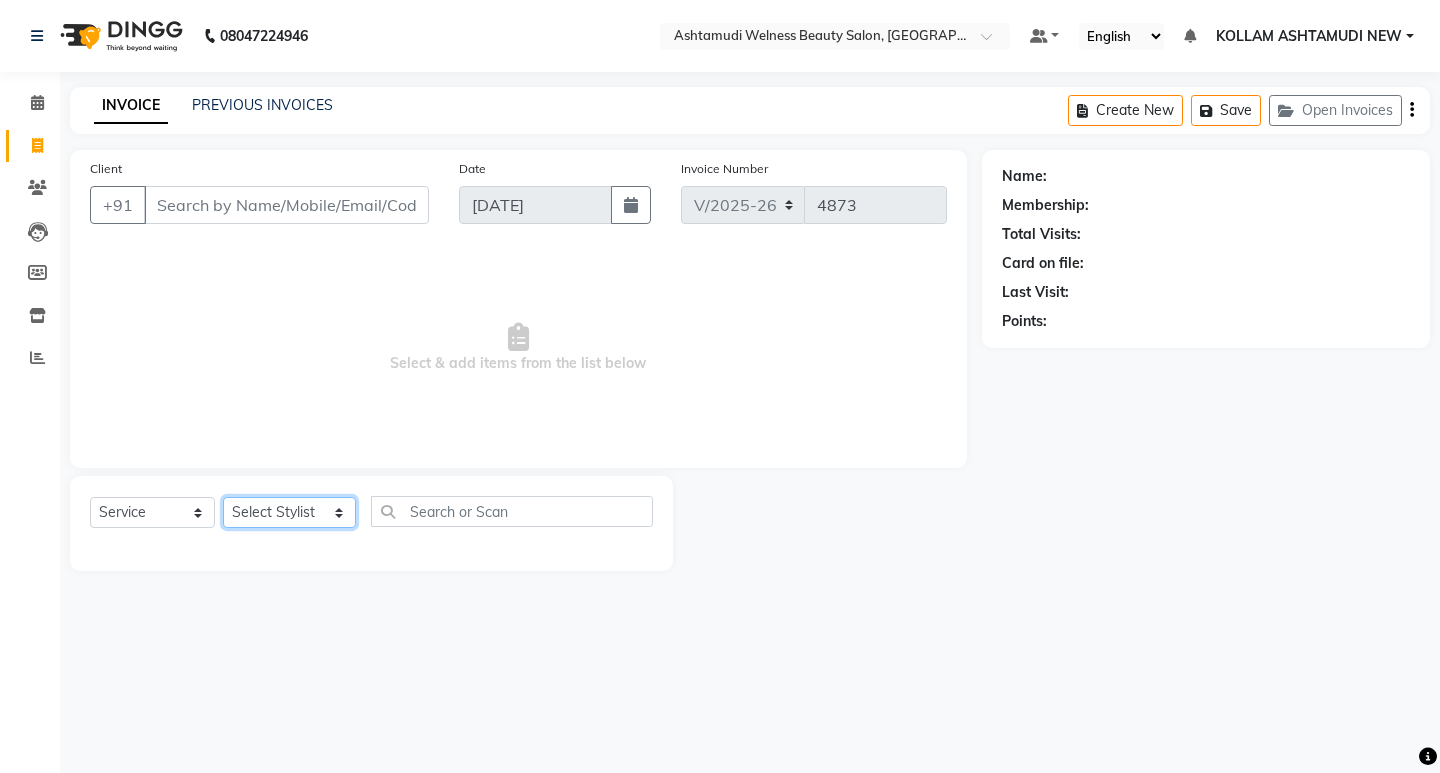 select on "28655" 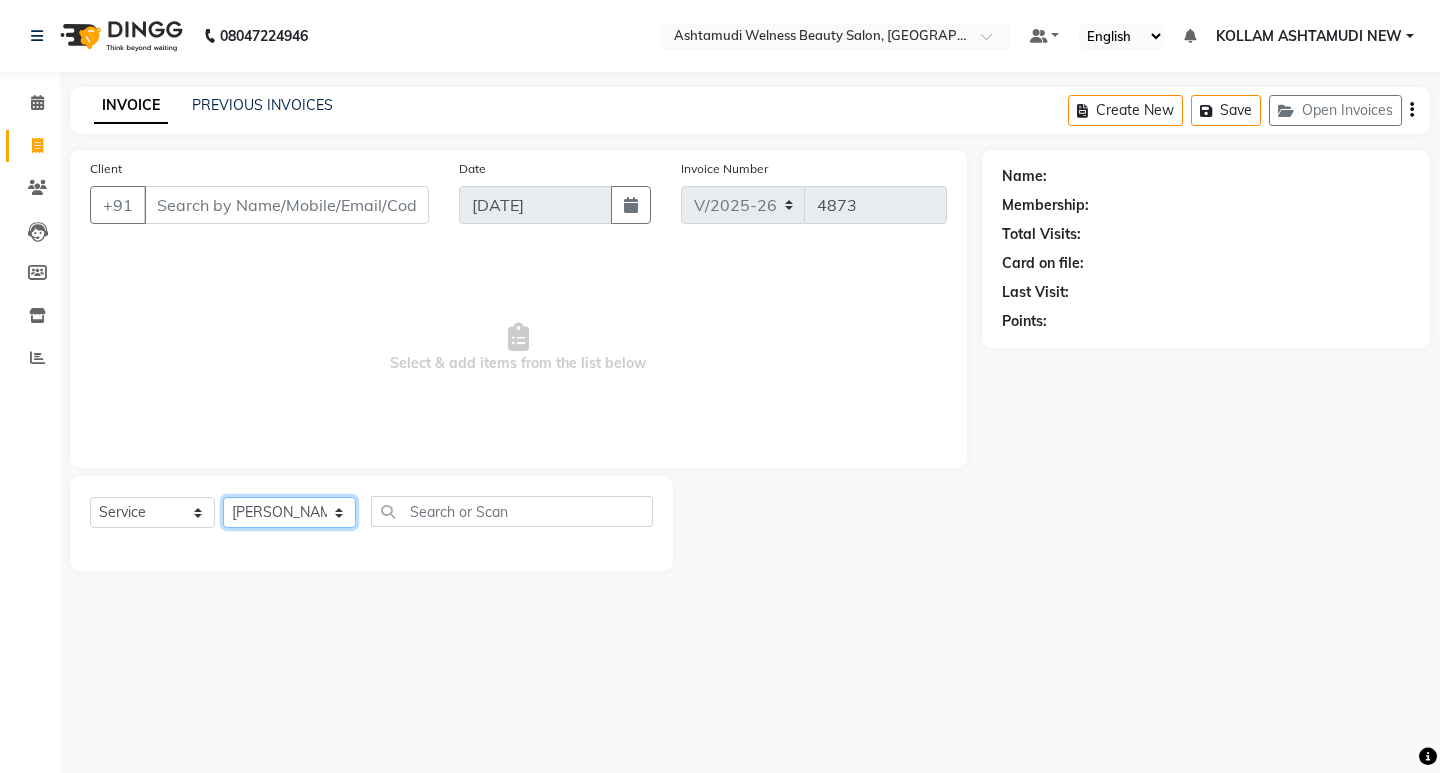 click on "Select Stylist [PERSON_NAME] Admin [PERSON_NAME]  [PERSON_NAME] [PERSON_NAME] [PERSON_NAME]  M [PERSON_NAME]  [PERSON_NAME]  P [PERSON_NAME] KOLLAM ASHTAMUDI NEW  [PERSON_NAME] [PERSON_NAME] [PERSON_NAME]  [PERSON_NAME] [PERSON_NAME] [PERSON_NAME] [PERSON_NAME] [PERSON_NAME] M [PERSON_NAME] SARIGA [PERSON_NAME] [PERSON_NAME] [PERSON_NAME] SIBI [PERSON_NAME] [PERSON_NAME] S" 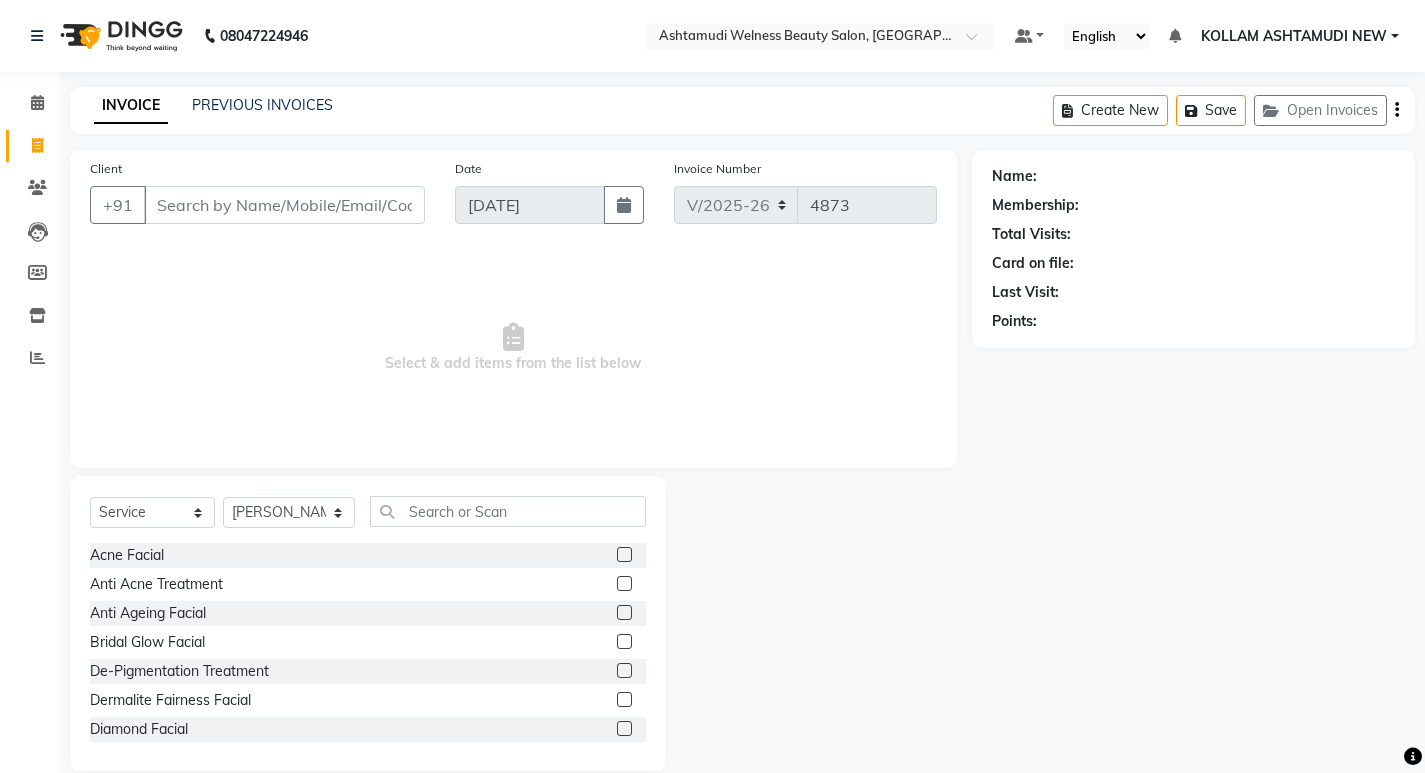 click on "Select & add items from the list below" at bounding box center [513, 348] 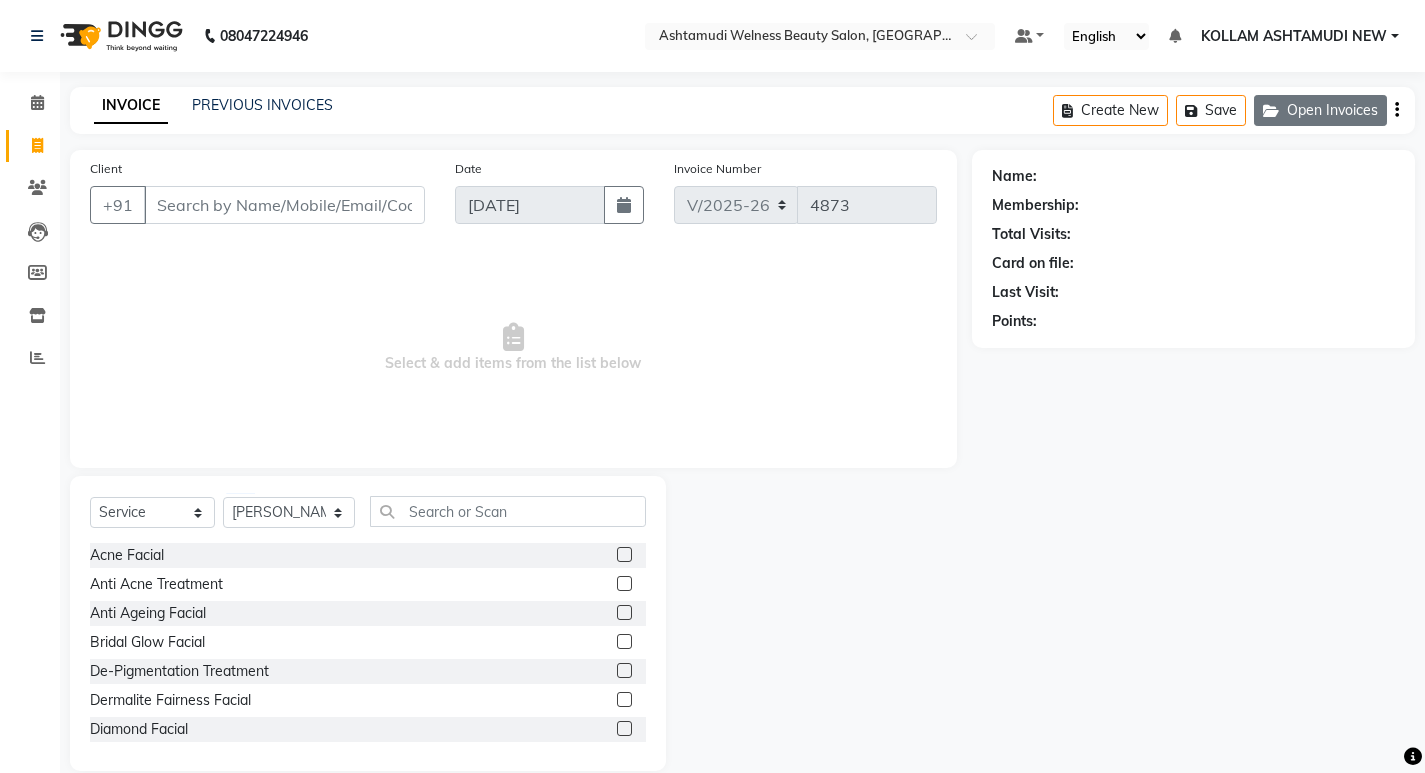 click on "Open Invoices" 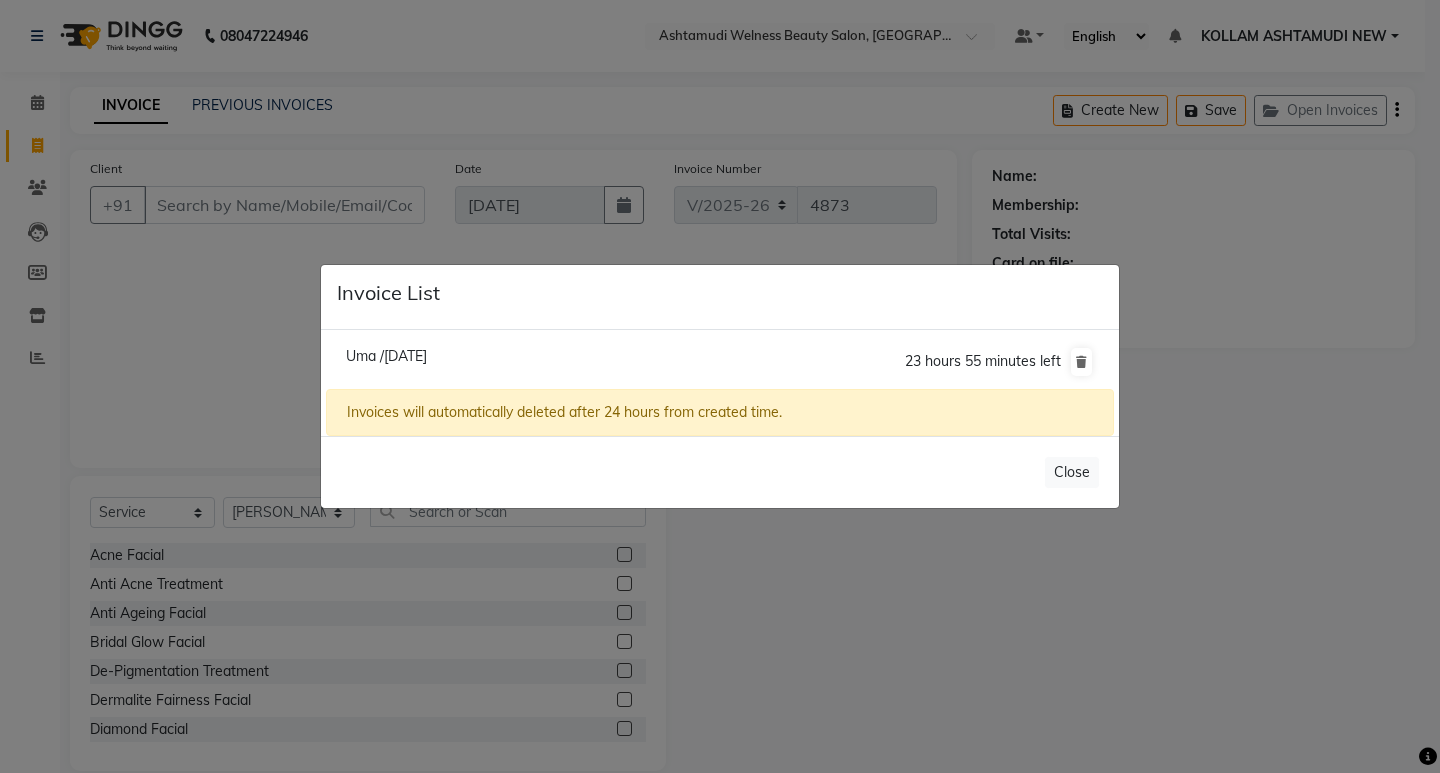click on "Invoice List  Uma /13 July 2025  23 hours 55 minutes left  Invoices will automatically deleted after 24 hours from created time.   Close" 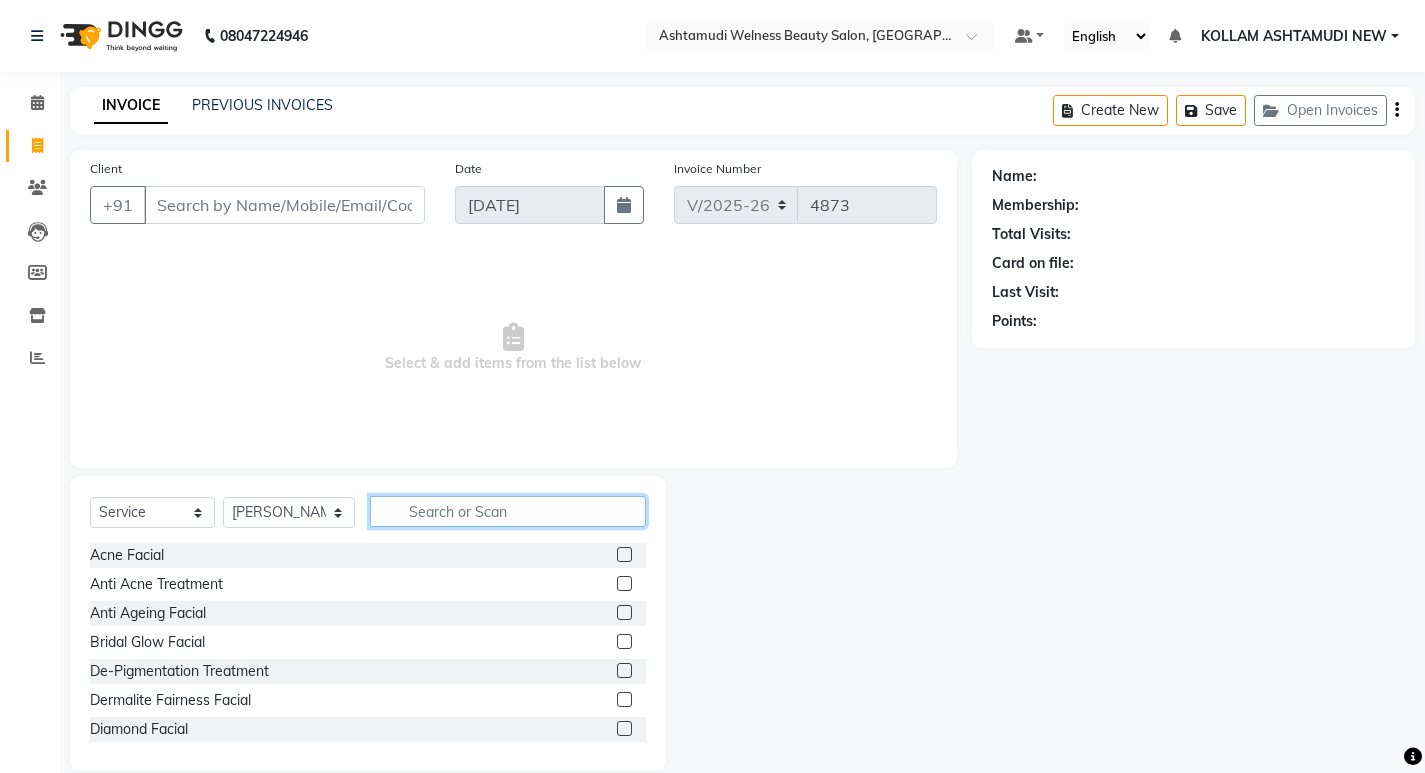 click 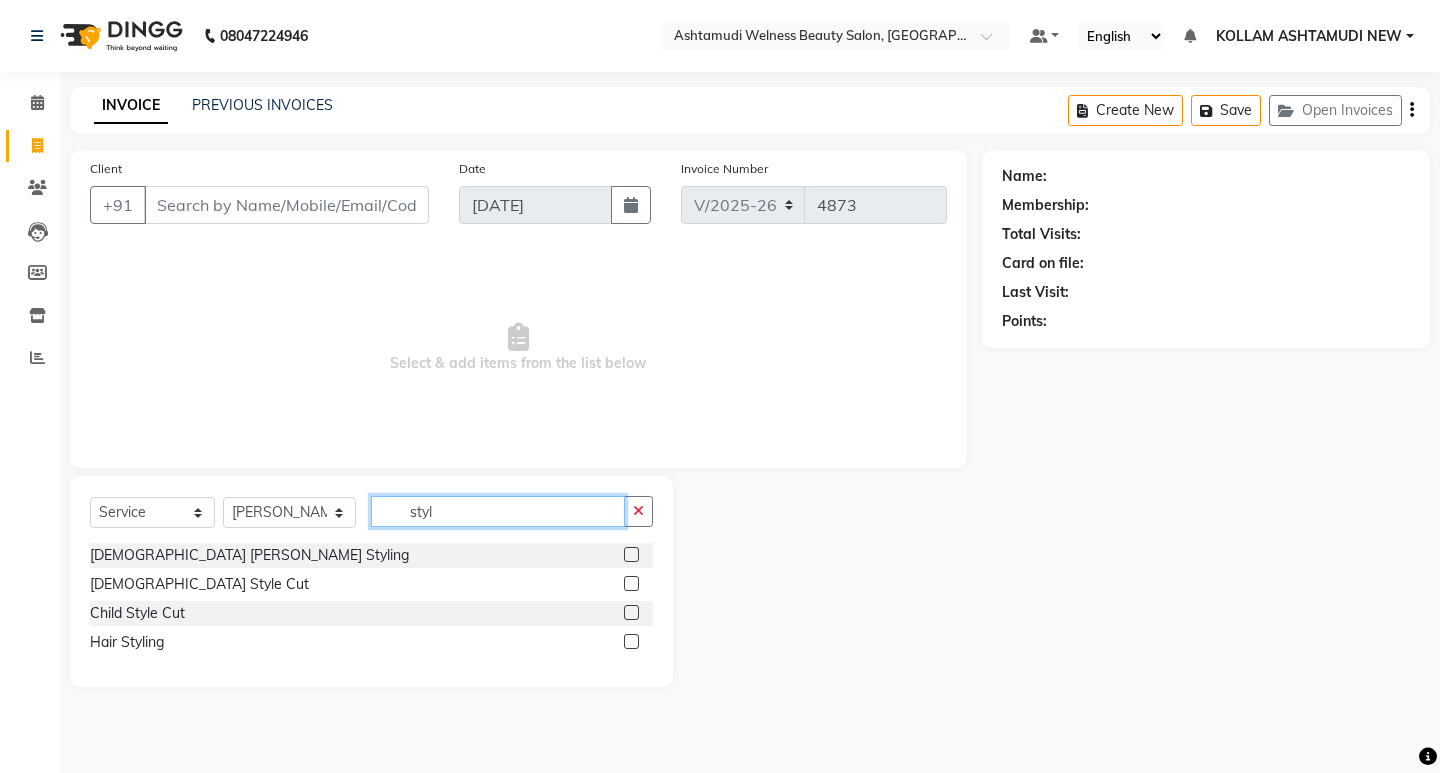 type on "styl" 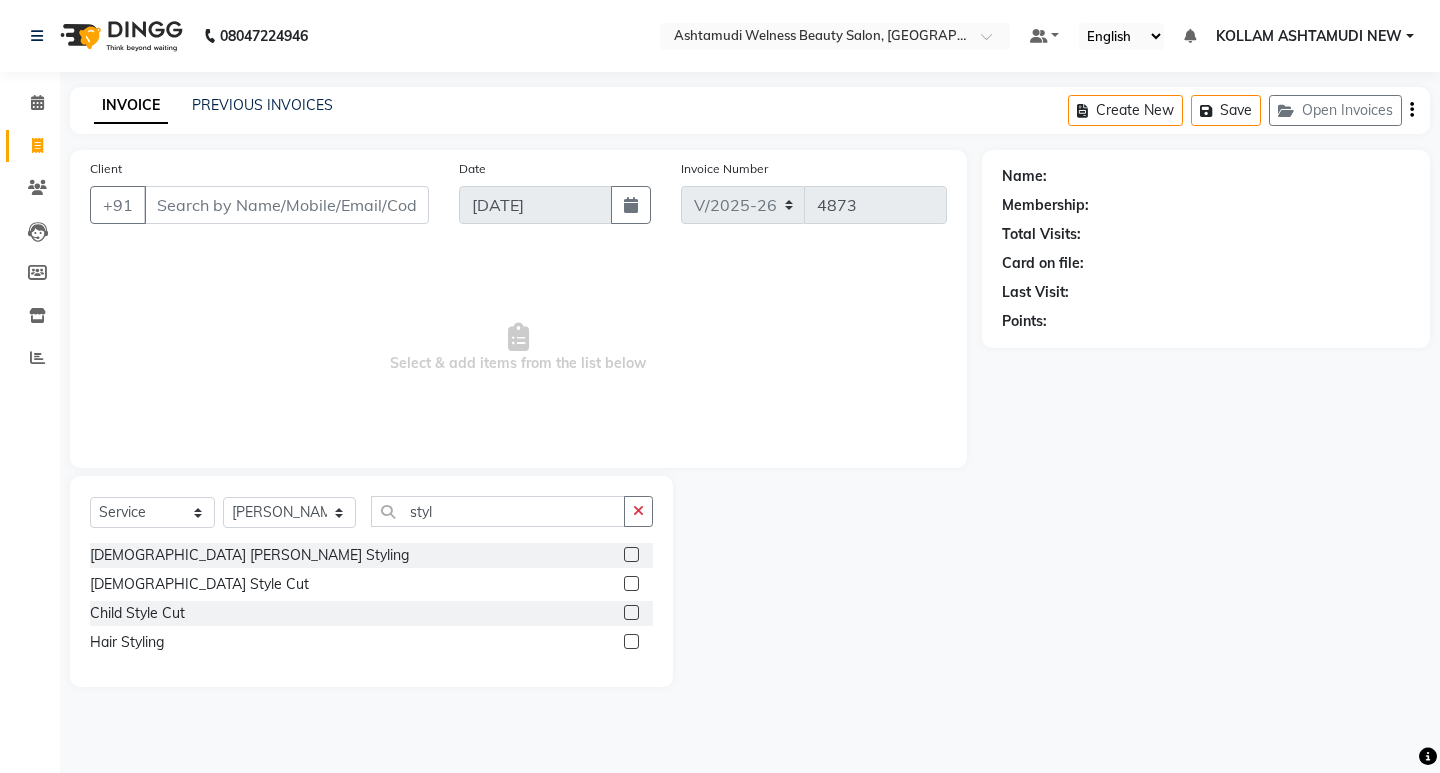 click 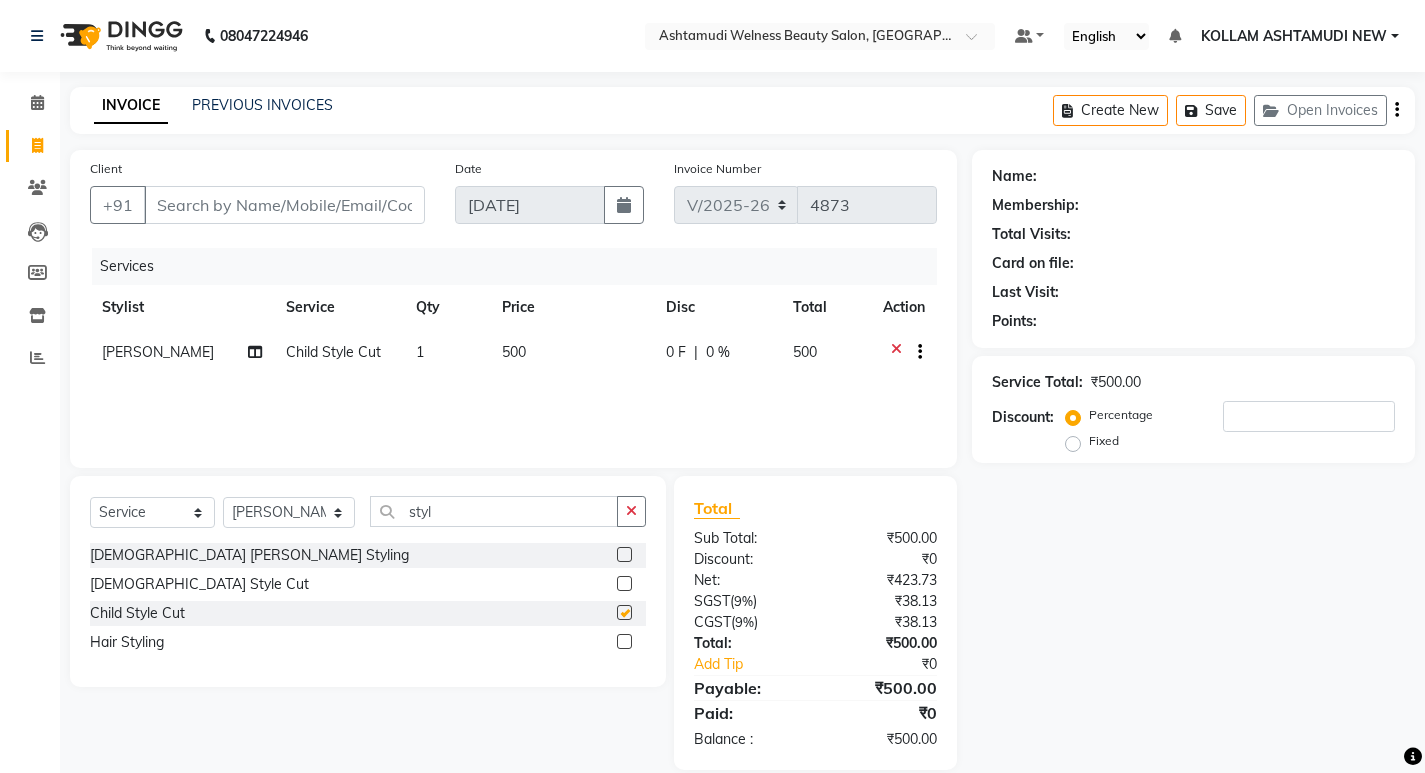 checkbox on "false" 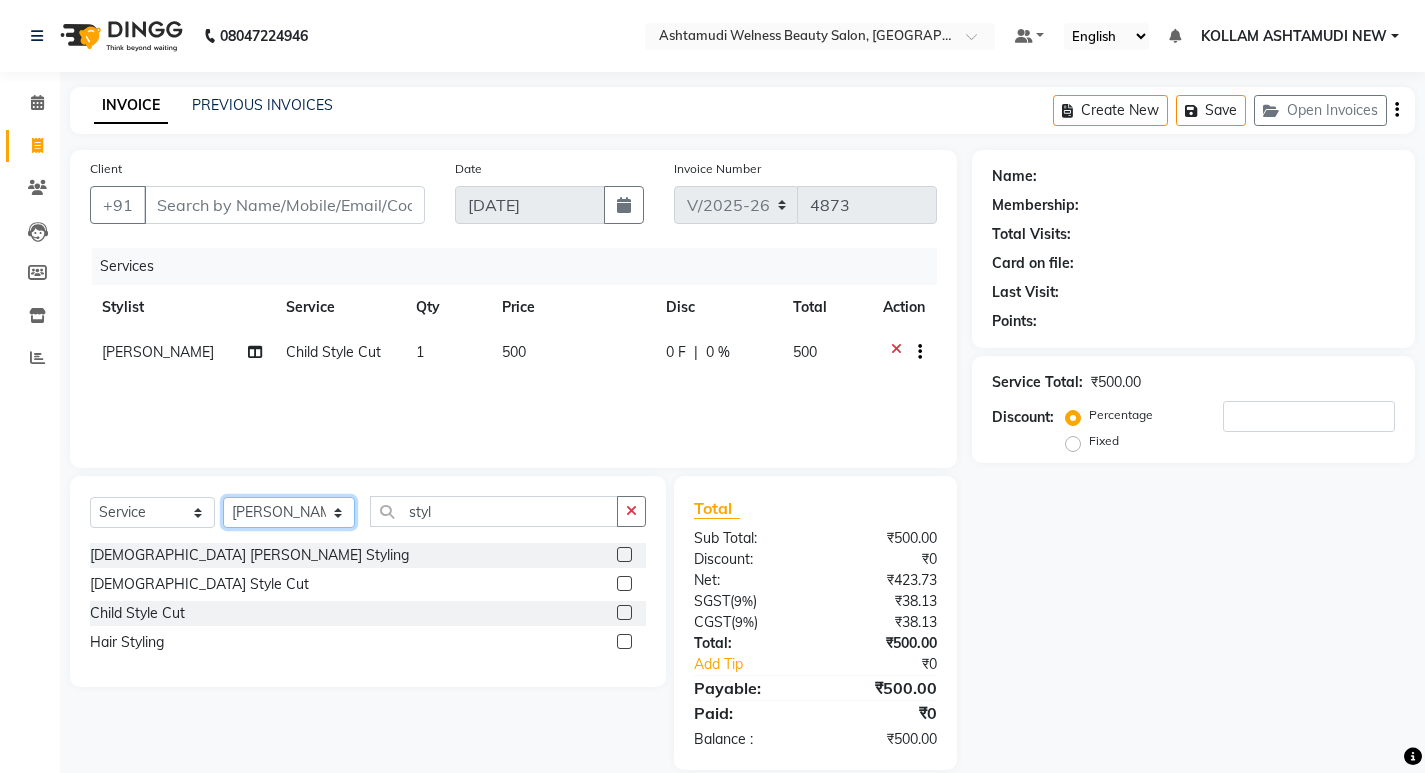 click on "Select Stylist [PERSON_NAME] Admin [PERSON_NAME]  [PERSON_NAME] [PERSON_NAME] [PERSON_NAME]  M [PERSON_NAME]  [PERSON_NAME]  P [PERSON_NAME] KOLLAM ASHTAMUDI NEW  [PERSON_NAME] [PERSON_NAME] [PERSON_NAME]  [PERSON_NAME] [PERSON_NAME] [PERSON_NAME] [PERSON_NAME] [PERSON_NAME] M [PERSON_NAME] SARIGA [PERSON_NAME] [PERSON_NAME] [PERSON_NAME] SIBI [PERSON_NAME] [PERSON_NAME] S" 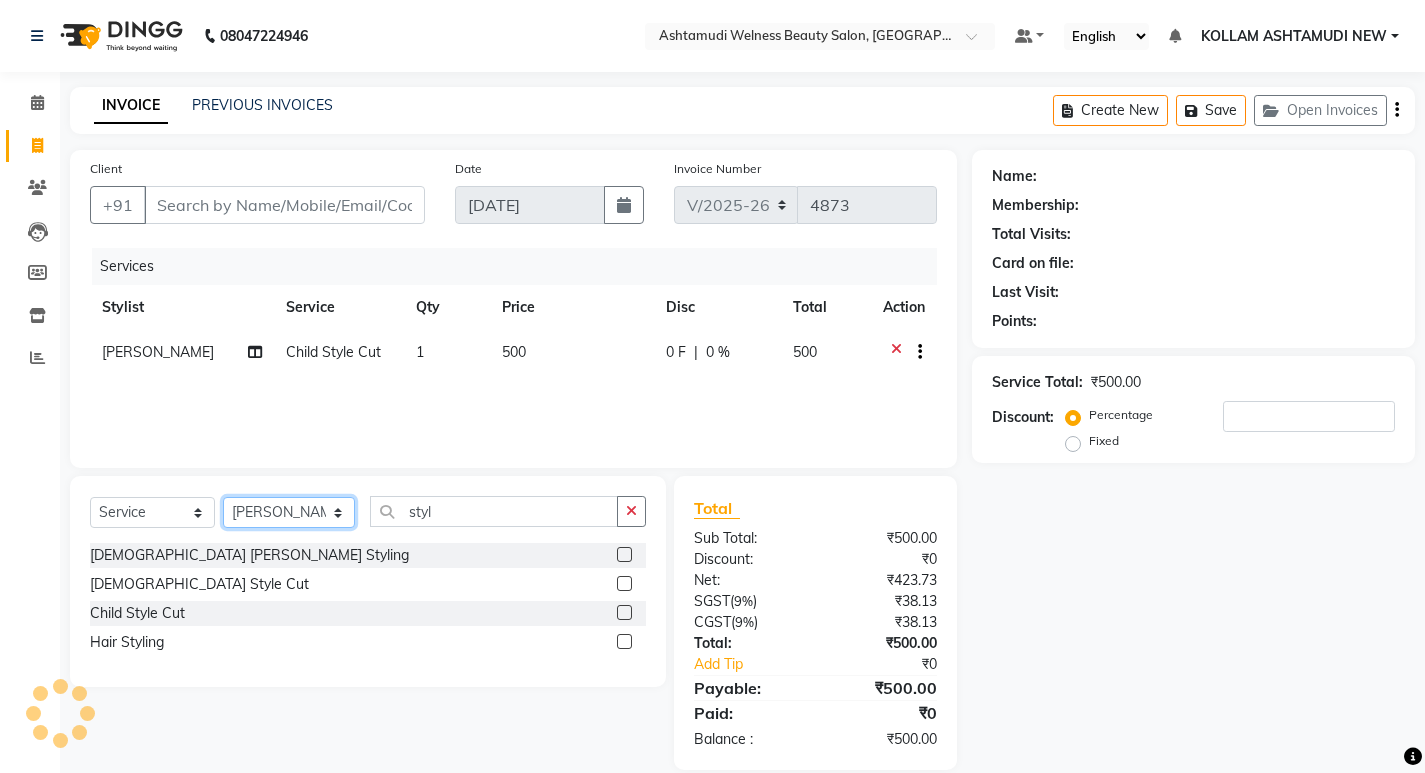 select on "25971" 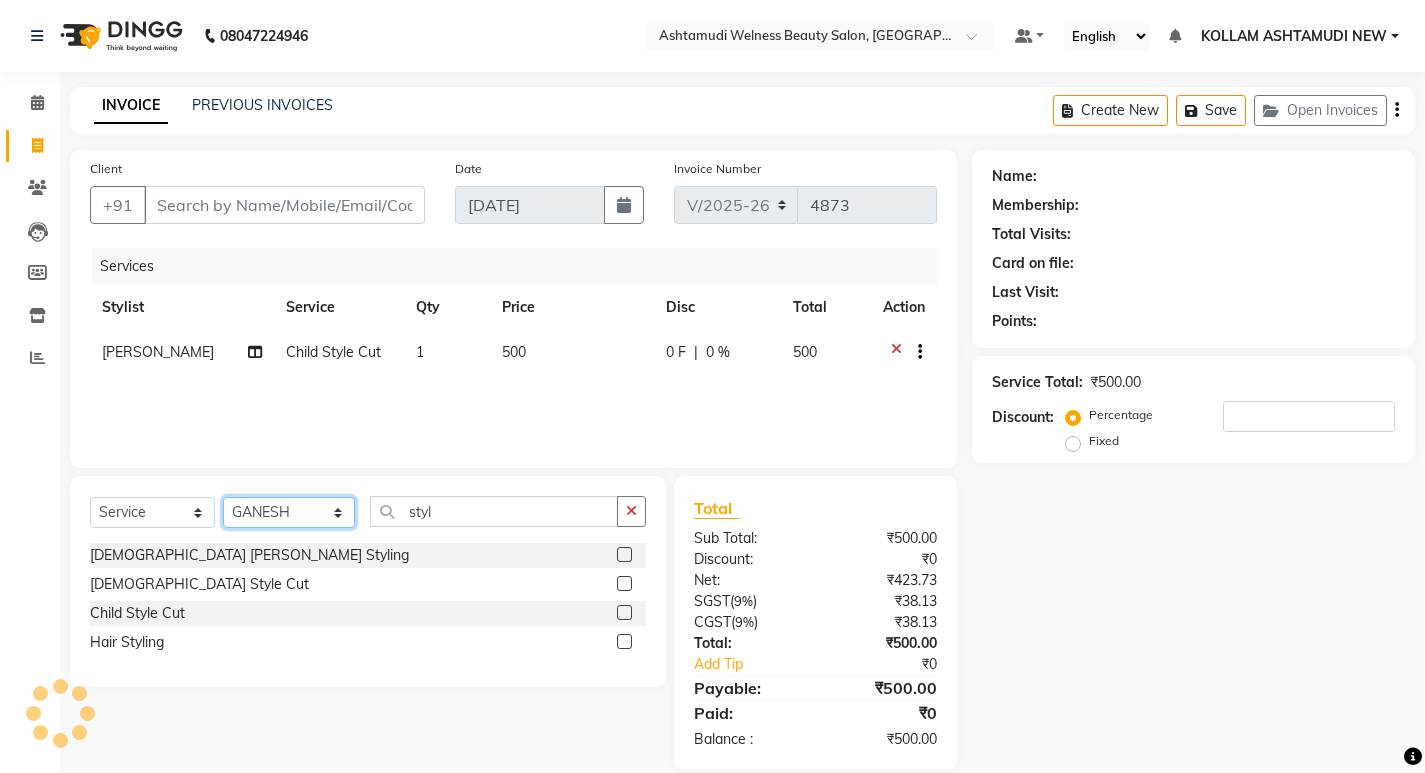 click on "Select Stylist [PERSON_NAME] Admin [PERSON_NAME]  [PERSON_NAME] [PERSON_NAME] [PERSON_NAME]  M [PERSON_NAME]  [PERSON_NAME]  P [PERSON_NAME] KOLLAM ASHTAMUDI NEW  [PERSON_NAME] [PERSON_NAME] [PERSON_NAME]  [PERSON_NAME] [PERSON_NAME] [PERSON_NAME] [PERSON_NAME] [PERSON_NAME] M [PERSON_NAME] SARIGA [PERSON_NAME] [PERSON_NAME] [PERSON_NAME] SIBI [PERSON_NAME] [PERSON_NAME] S" 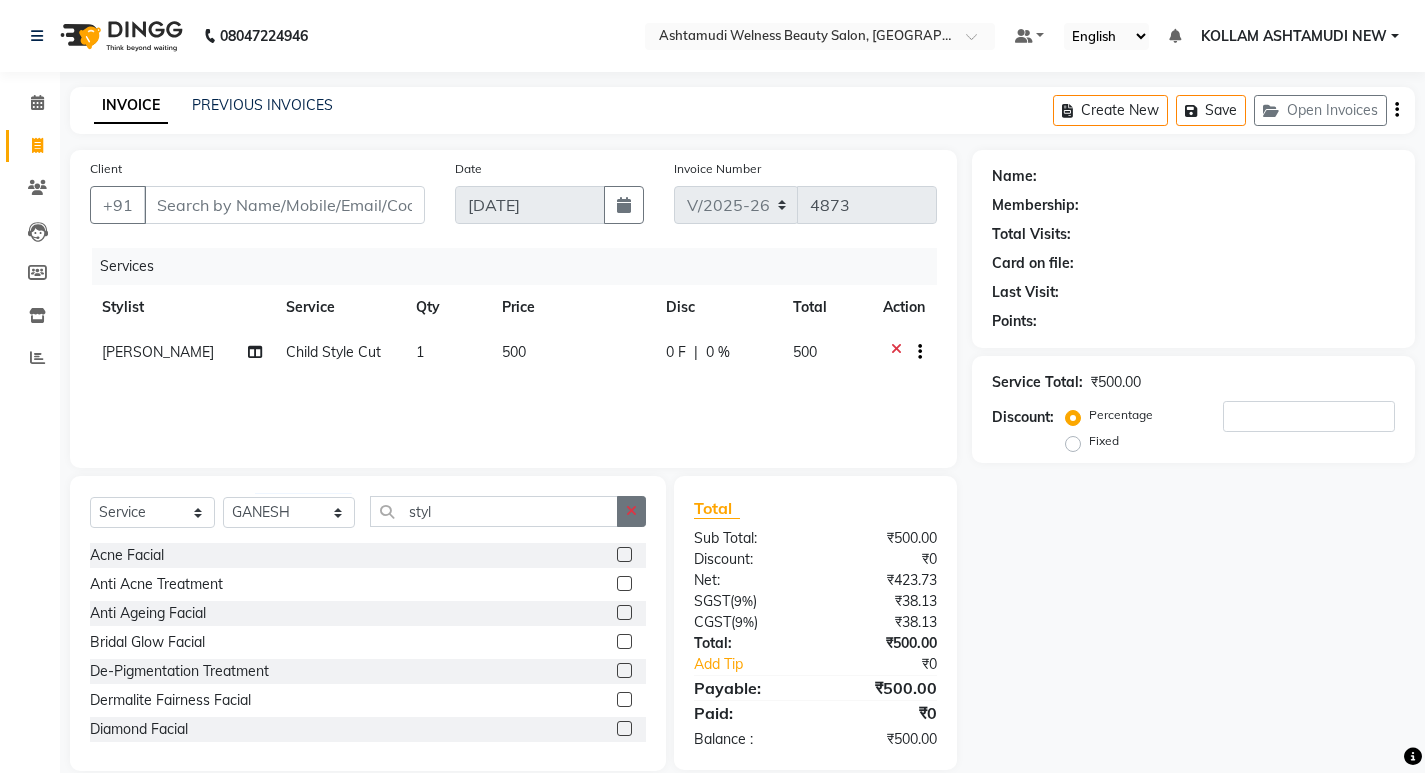 click 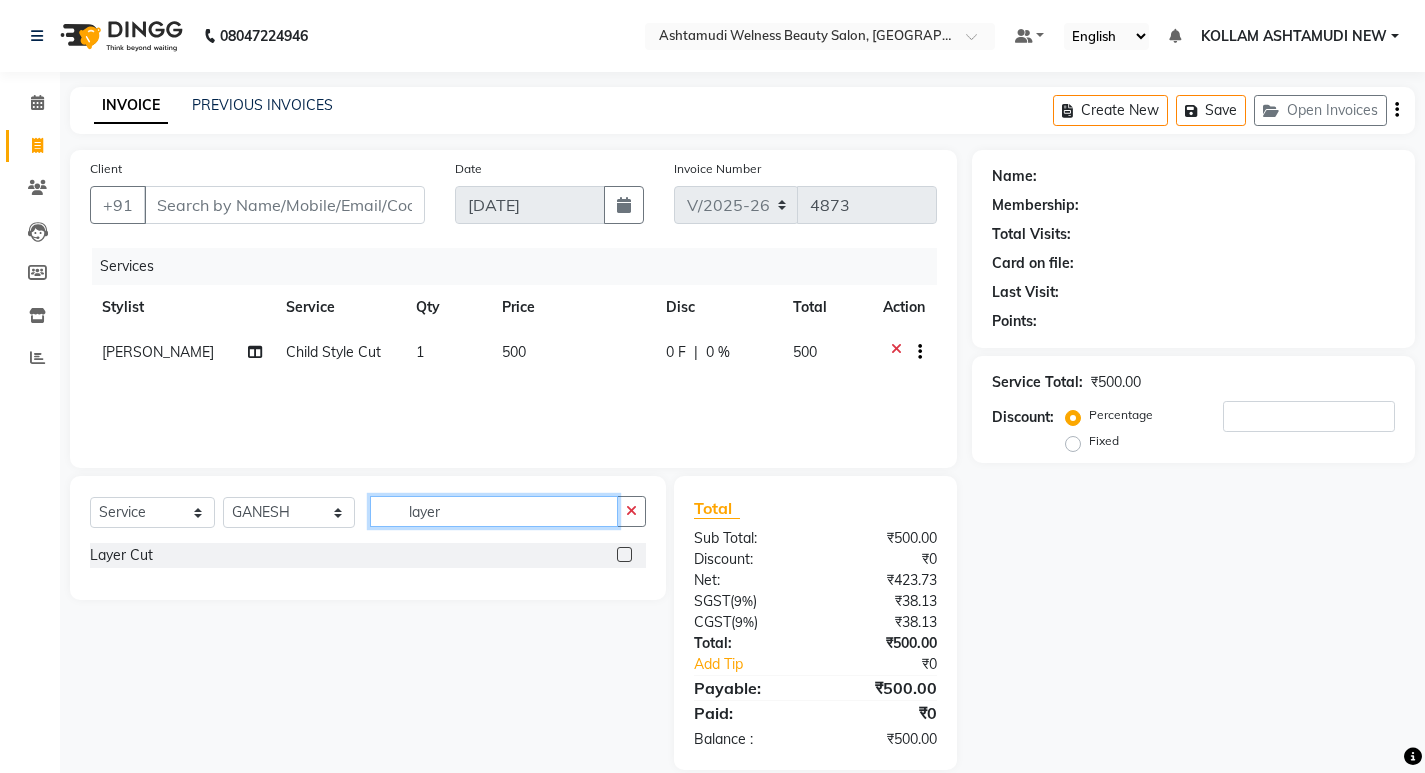 type on "layer" 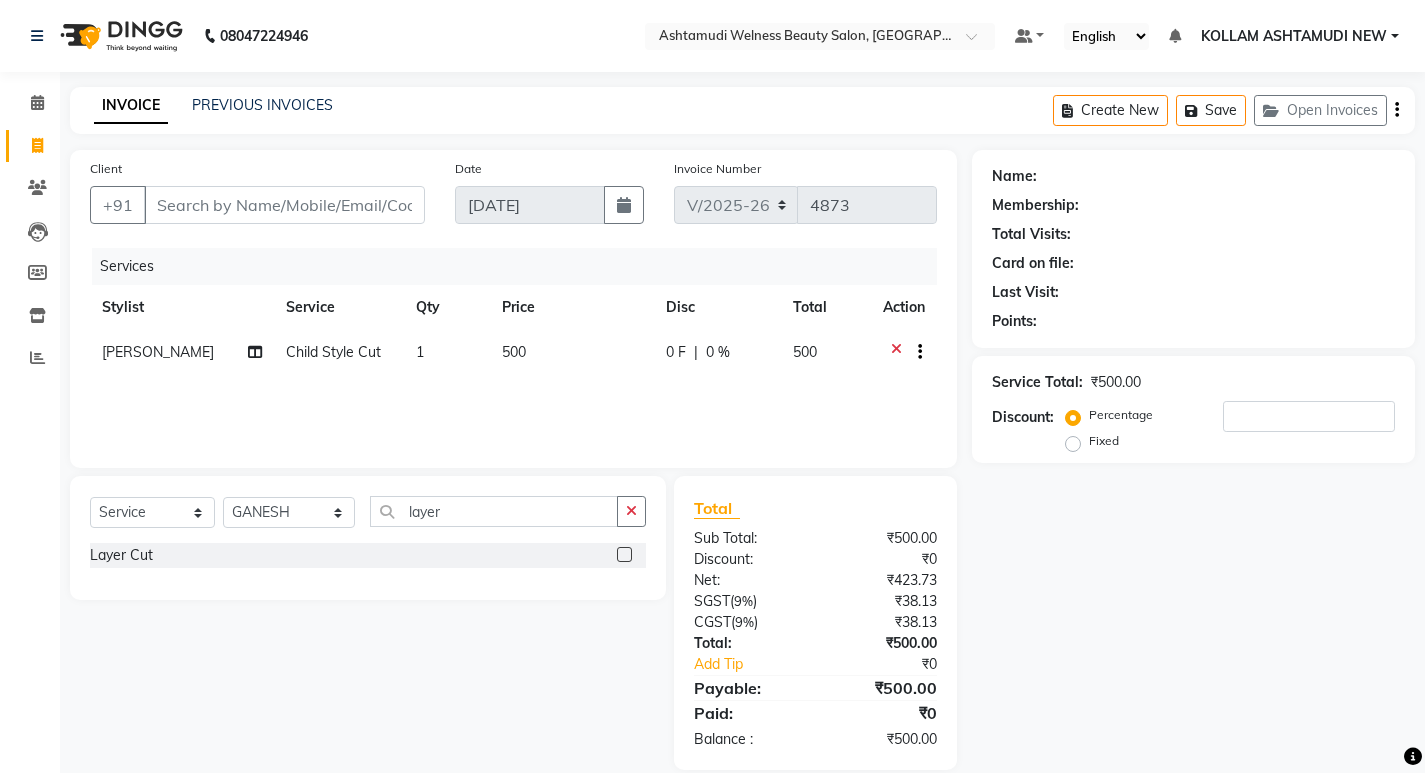 click 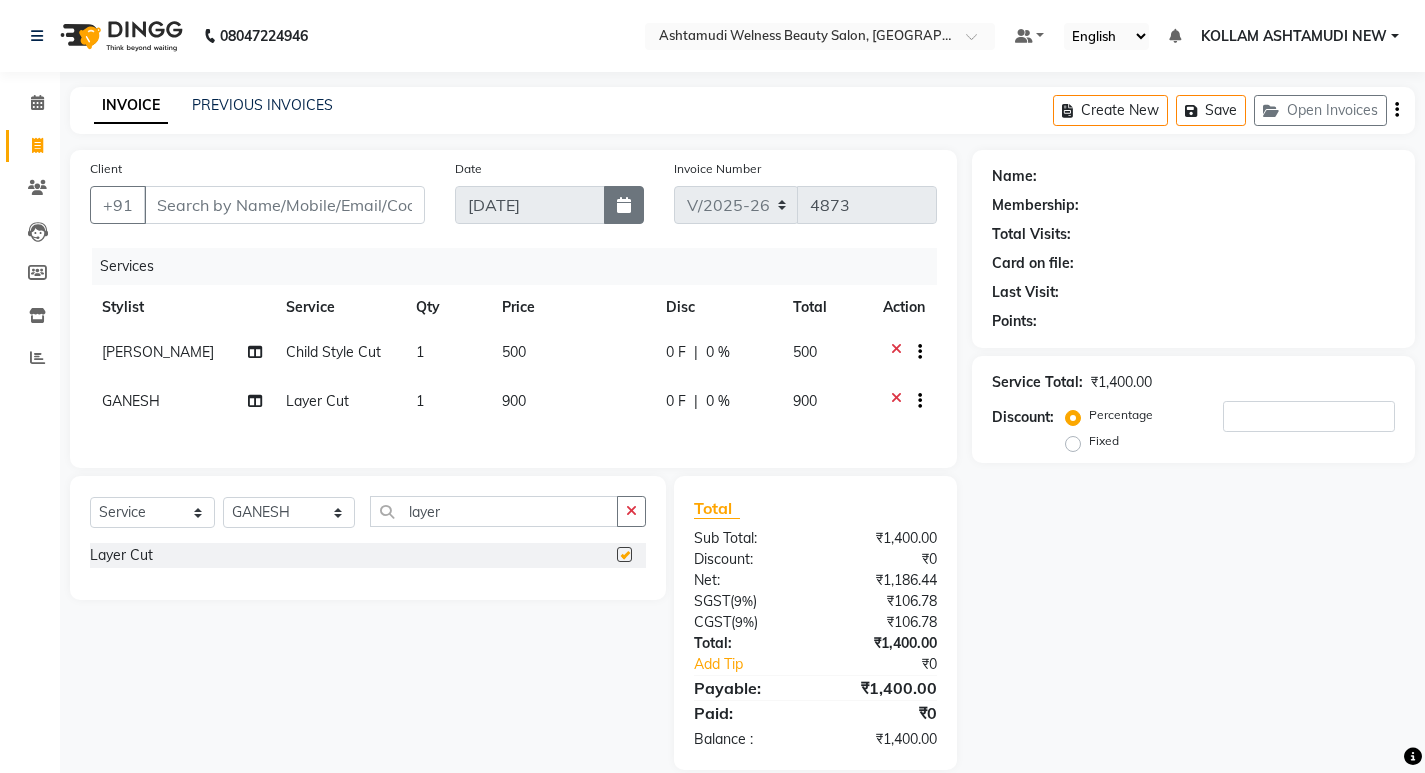 checkbox on "false" 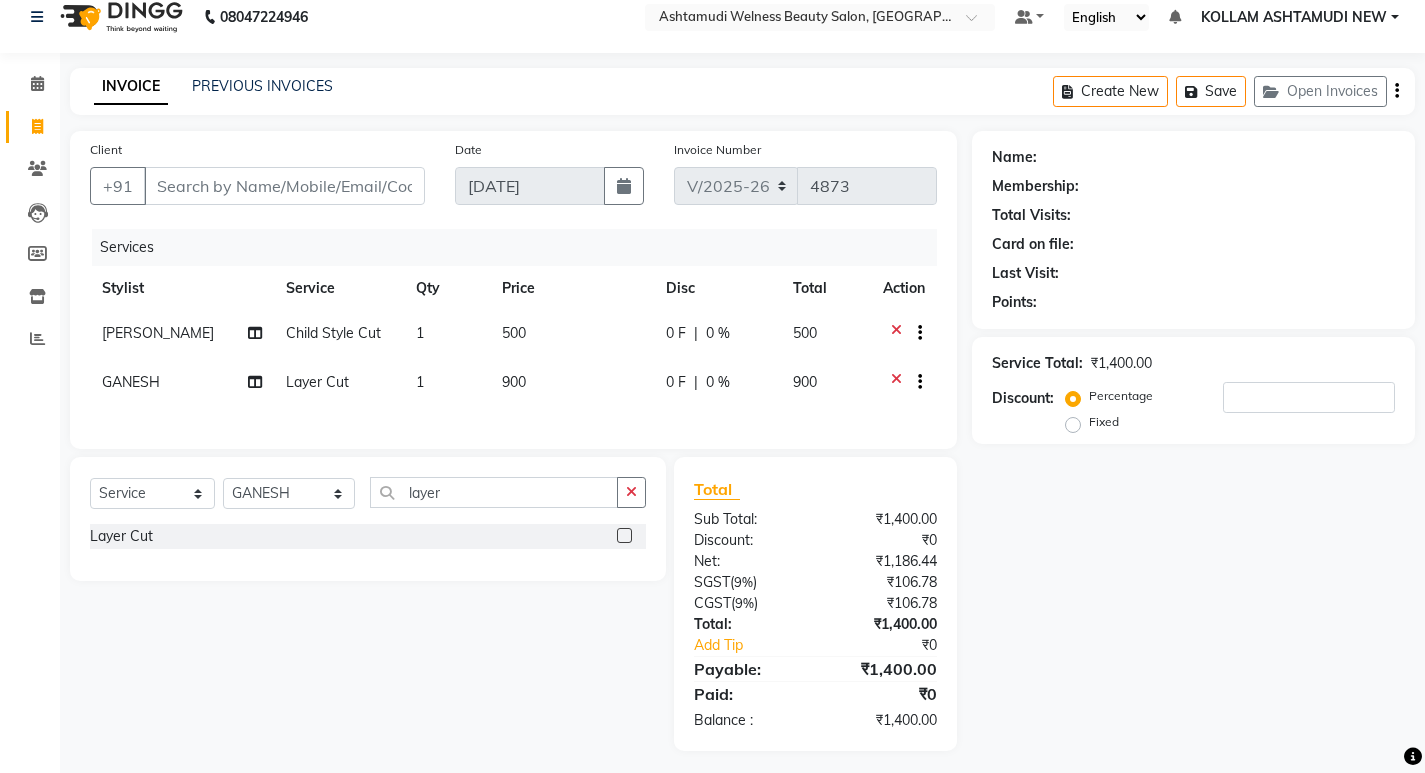 scroll, scrollTop: 38, scrollLeft: 0, axis: vertical 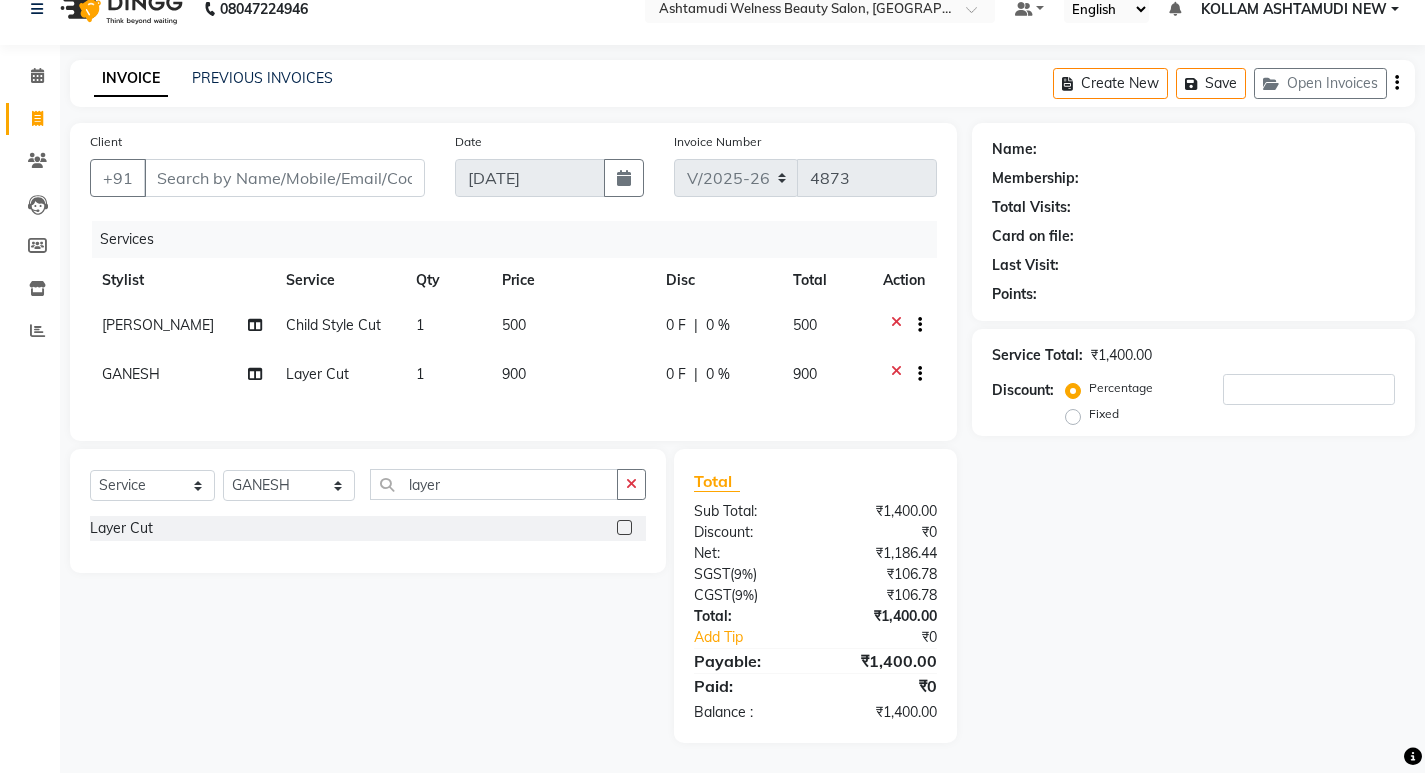 drag, startPoint x: 390, startPoint y: 352, endPoint x: 455, endPoint y: 367, distance: 66.70832 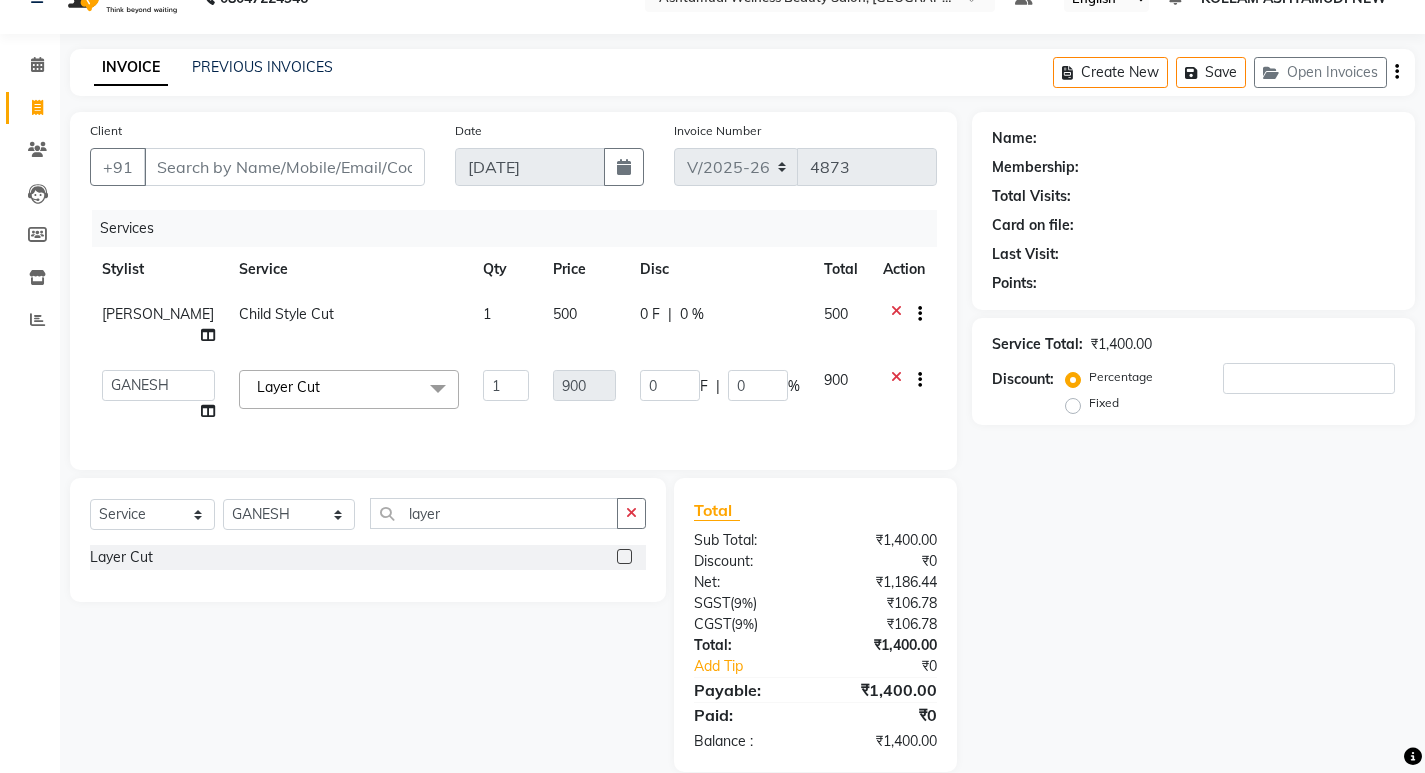 click on "1" 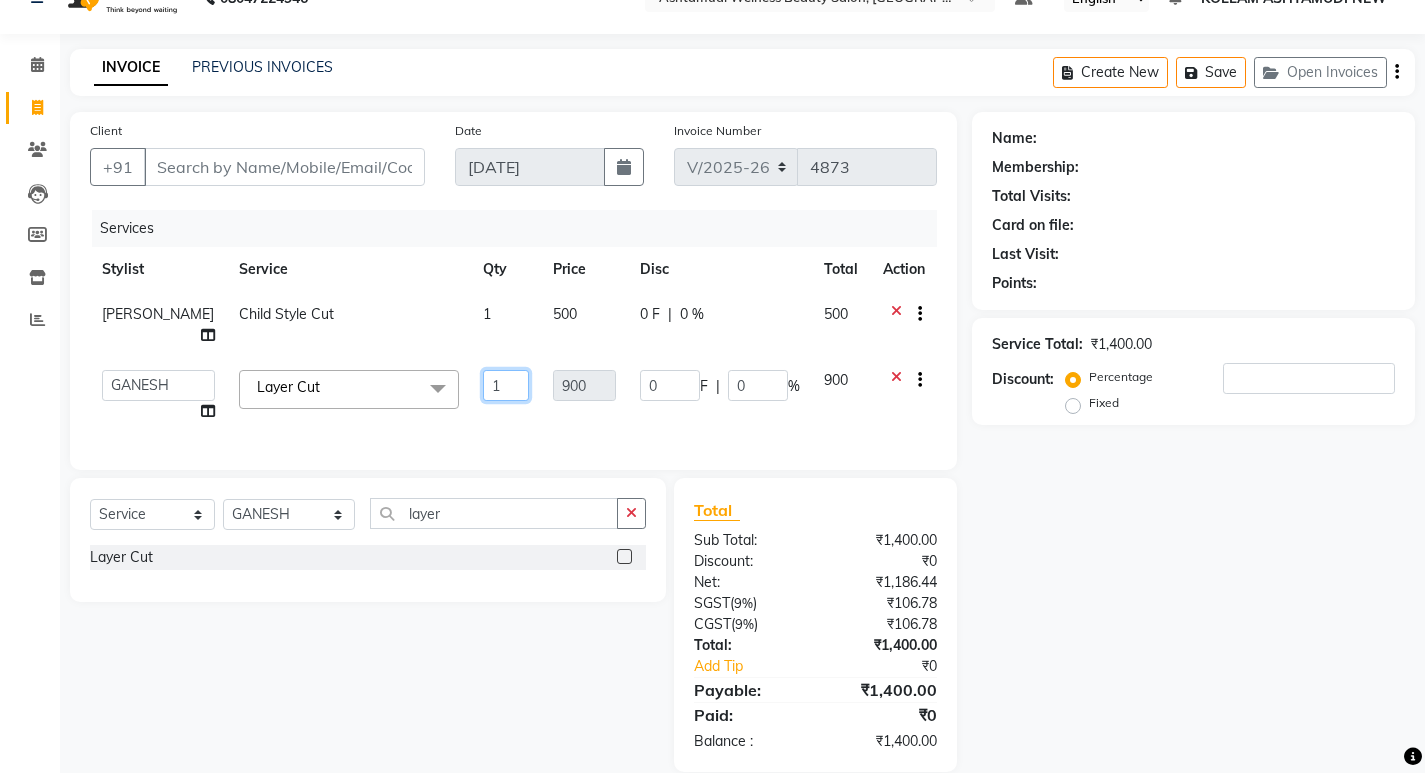 click on "1" 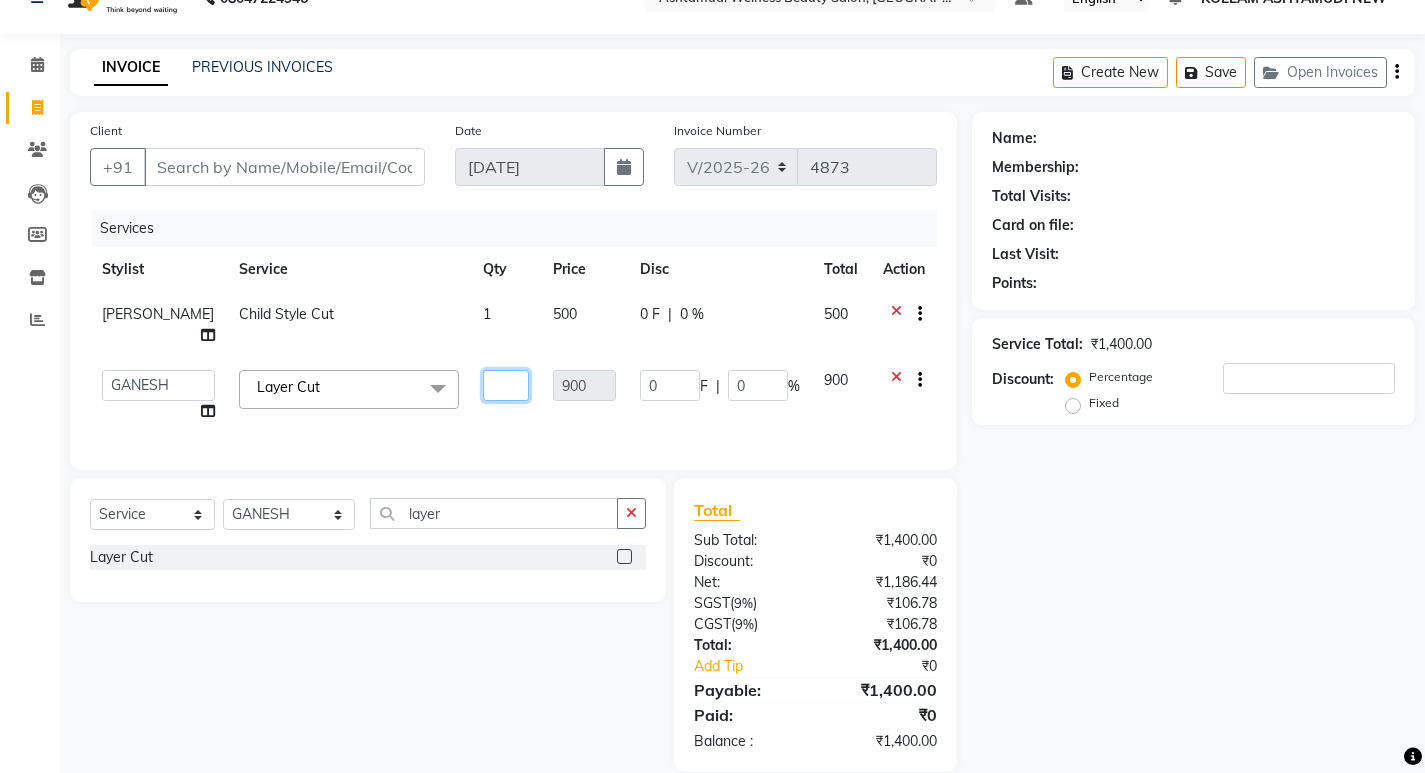 type on "2" 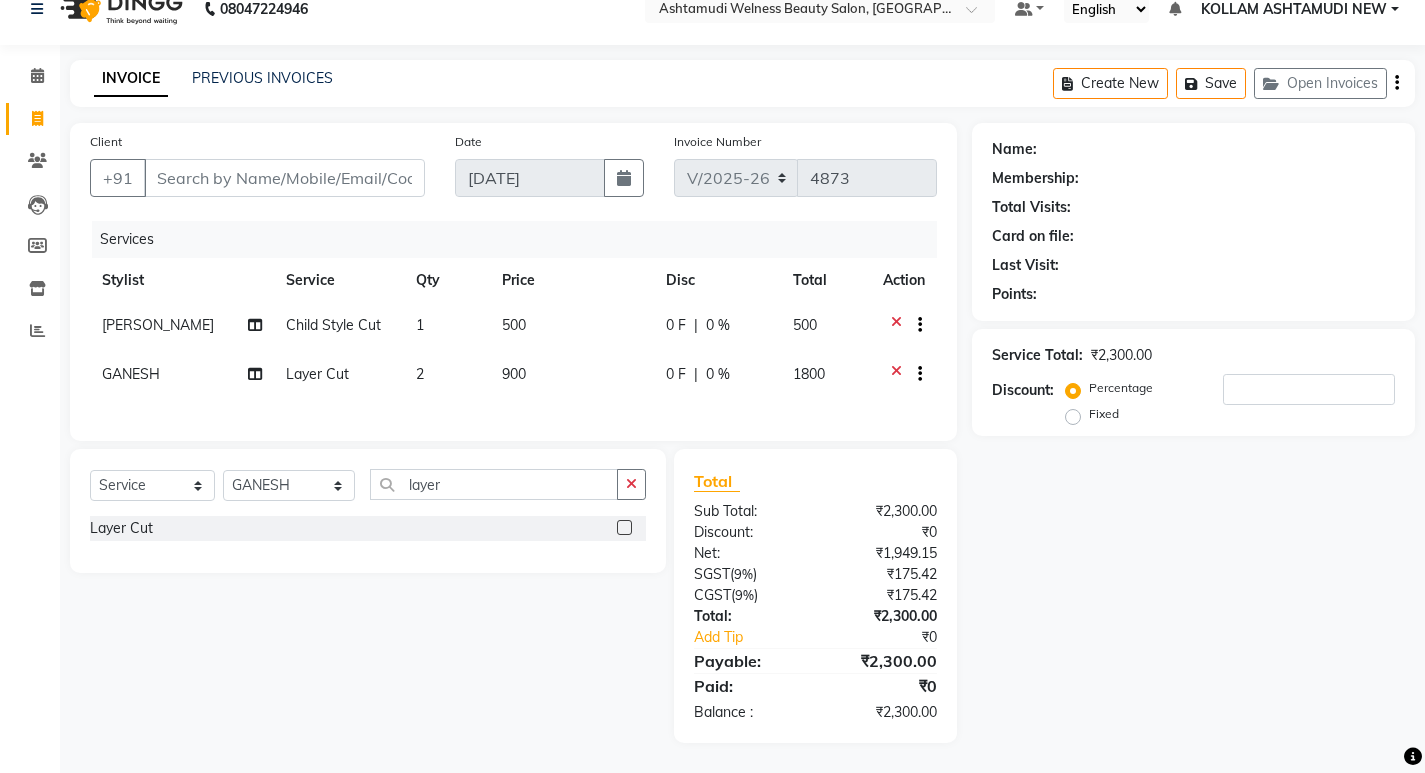 click on "Client +91 Date 13-07-2025 Invoice Number V/2025 V/2025-26 4873 Services Stylist Service Qty Price Disc Total Action SAMIR RAI Child Style Cut 1 500 0 F | 0 % 500 GANESH  Layer Cut 2 900 0 F | 0 % 1800" 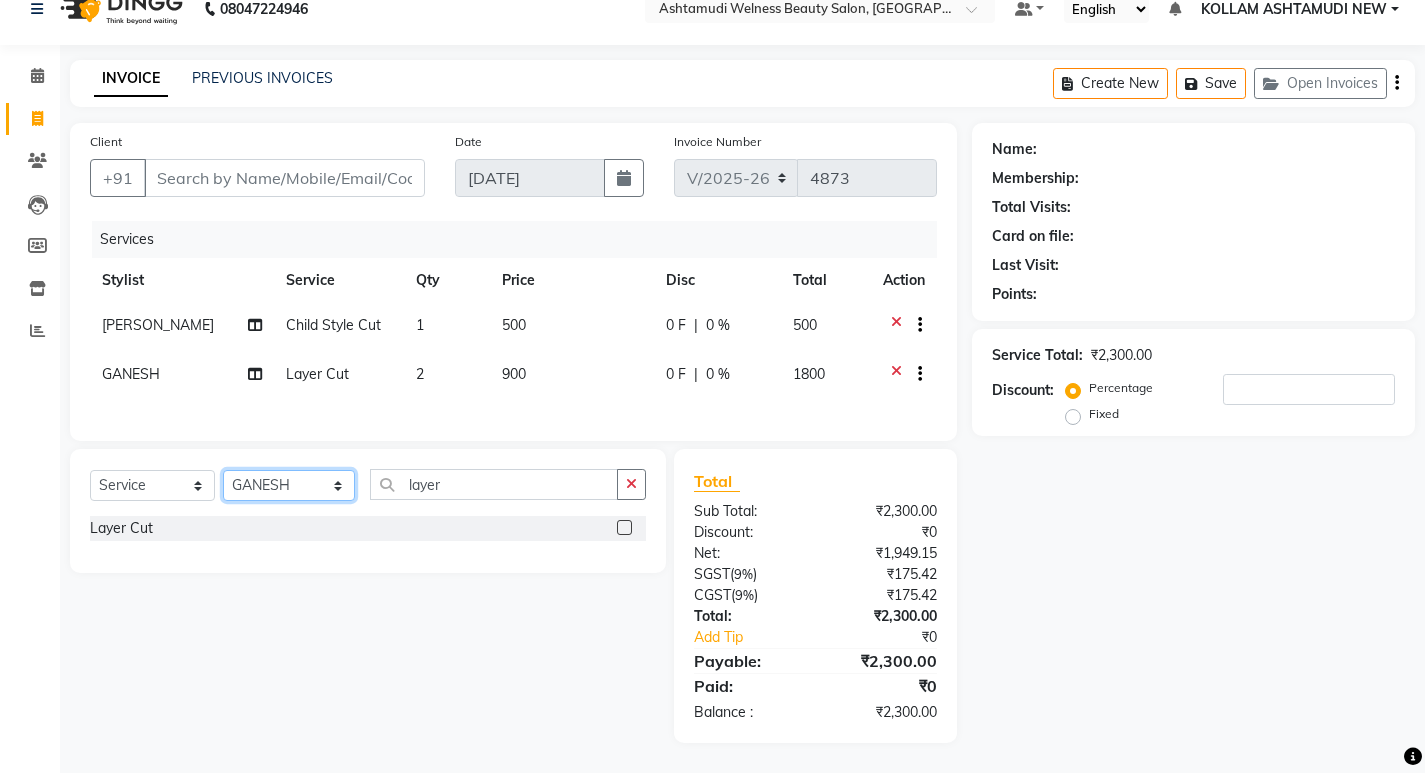click on "Select Stylist [PERSON_NAME] Admin [PERSON_NAME]  [PERSON_NAME] [PERSON_NAME] [PERSON_NAME]  M [PERSON_NAME]  [PERSON_NAME]  P [PERSON_NAME] KOLLAM ASHTAMUDI NEW  [PERSON_NAME] [PERSON_NAME] [PERSON_NAME]  [PERSON_NAME] [PERSON_NAME] [PERSON_NAME] [PERSON_NAME] [PERSON_NAME] M [PERSON_NAME] SARIGA [PERSON_NAME] [PERSON_NAME] [PERSON_NAME] SIBI [PERSON_NAME] [PERSON_NAME] S" 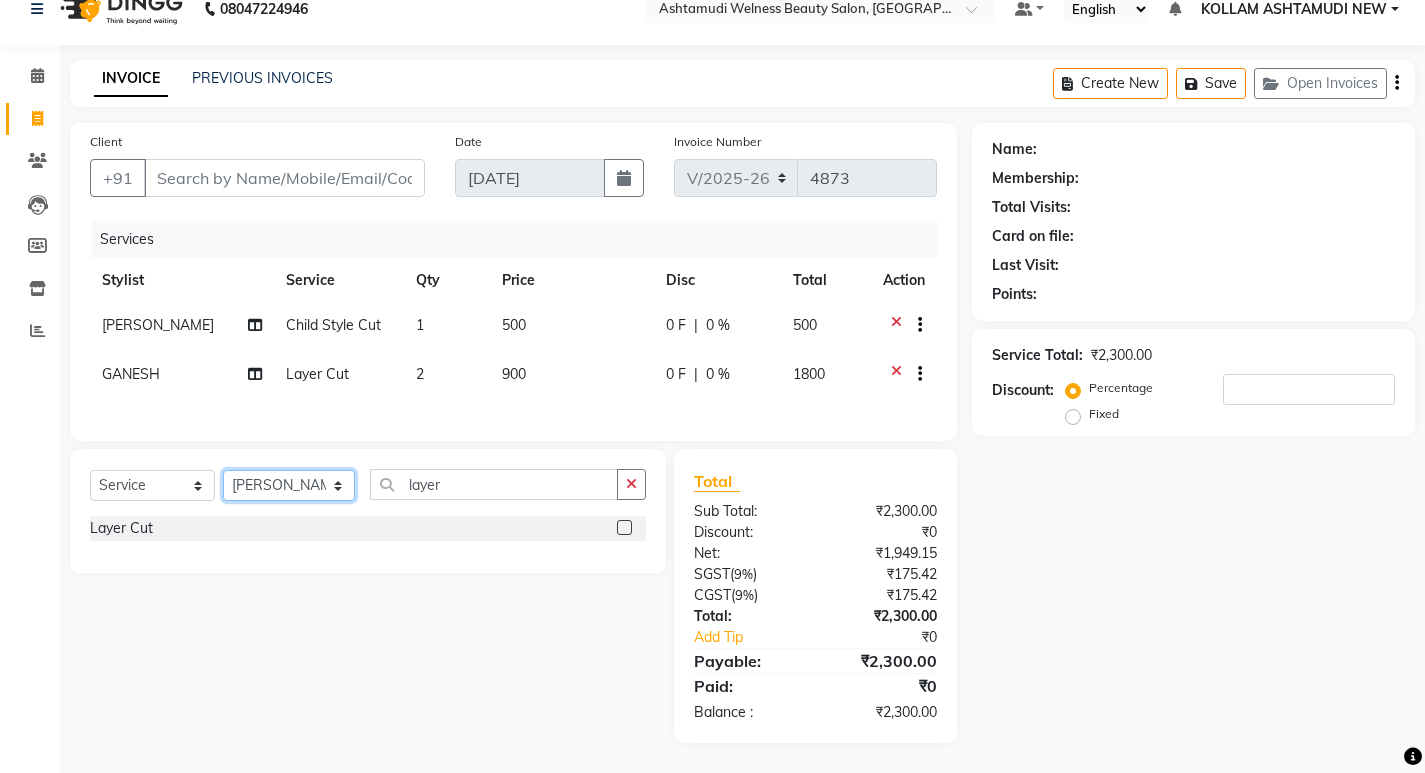 click on "Select Stylist [PERSON_NAME] Admin [PERSON_NAME]  [PERSON_NAME] [PERSON_NAME] [PERSON_NAME]  M [PERSON_NAME]  [PERSON_NAME]  P [PERSON_NAME] KOLLAM ASHTAMUDI NEW  [PERSON_NAME] [PERSON_NAME] [PERSON_NAME]  [PERSON_NAME] [PERSON_NAME] [PERSON_NAME] [PERSON_NAME] [PERSON_NAME] M [PERSON_NAME] SARIGA [PERSON_NAME] [PERSON_NAME] [PERSON_NAME] SIBI [PERSON_NAME] [PERSON_NAME] S" 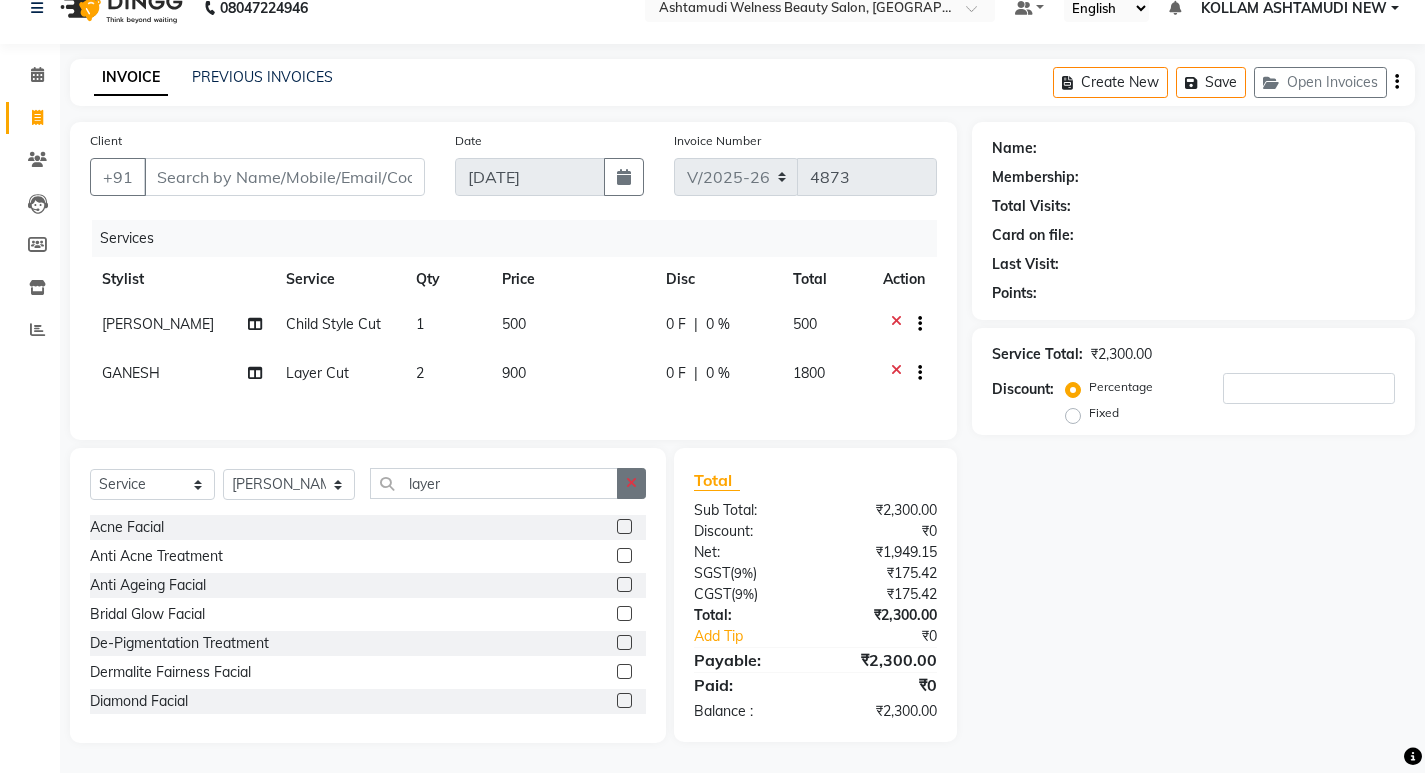 click 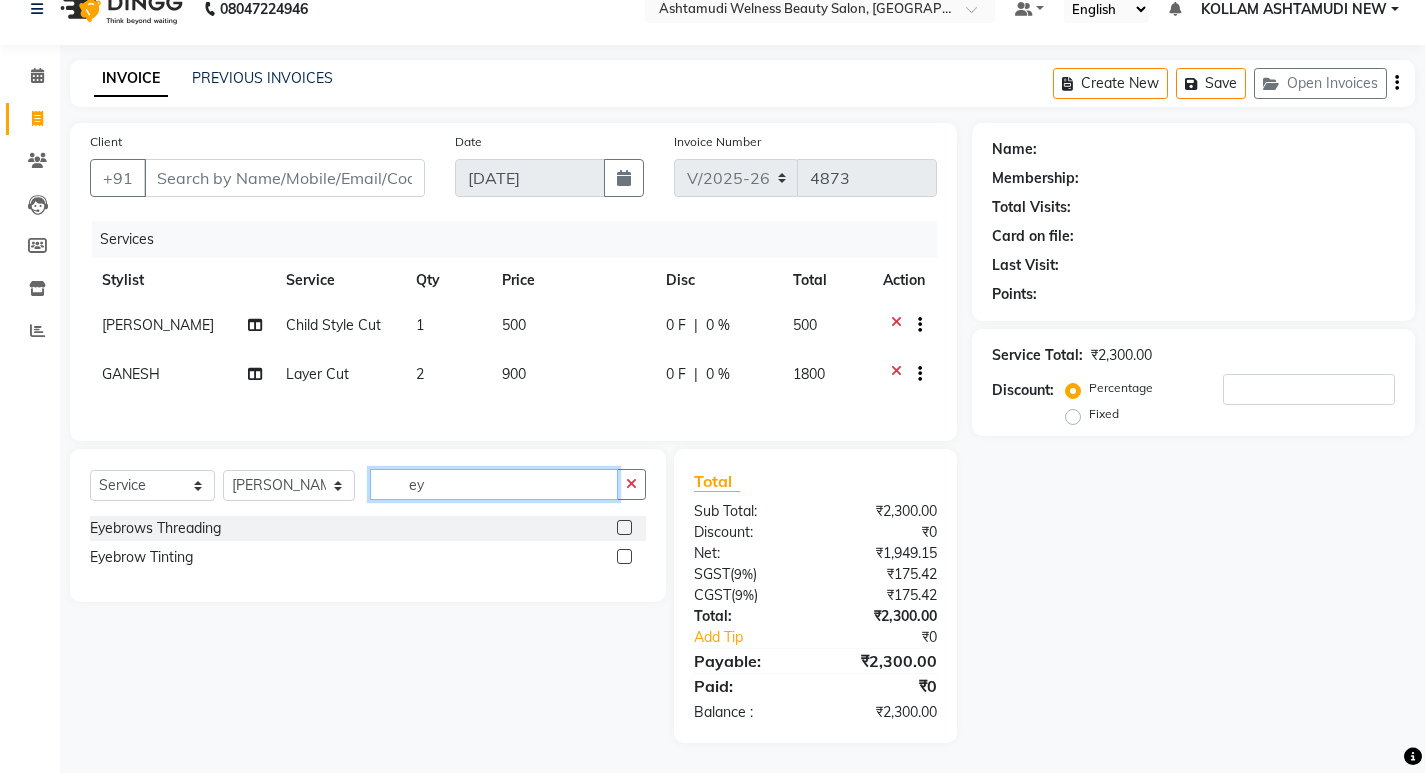 type on "ey" 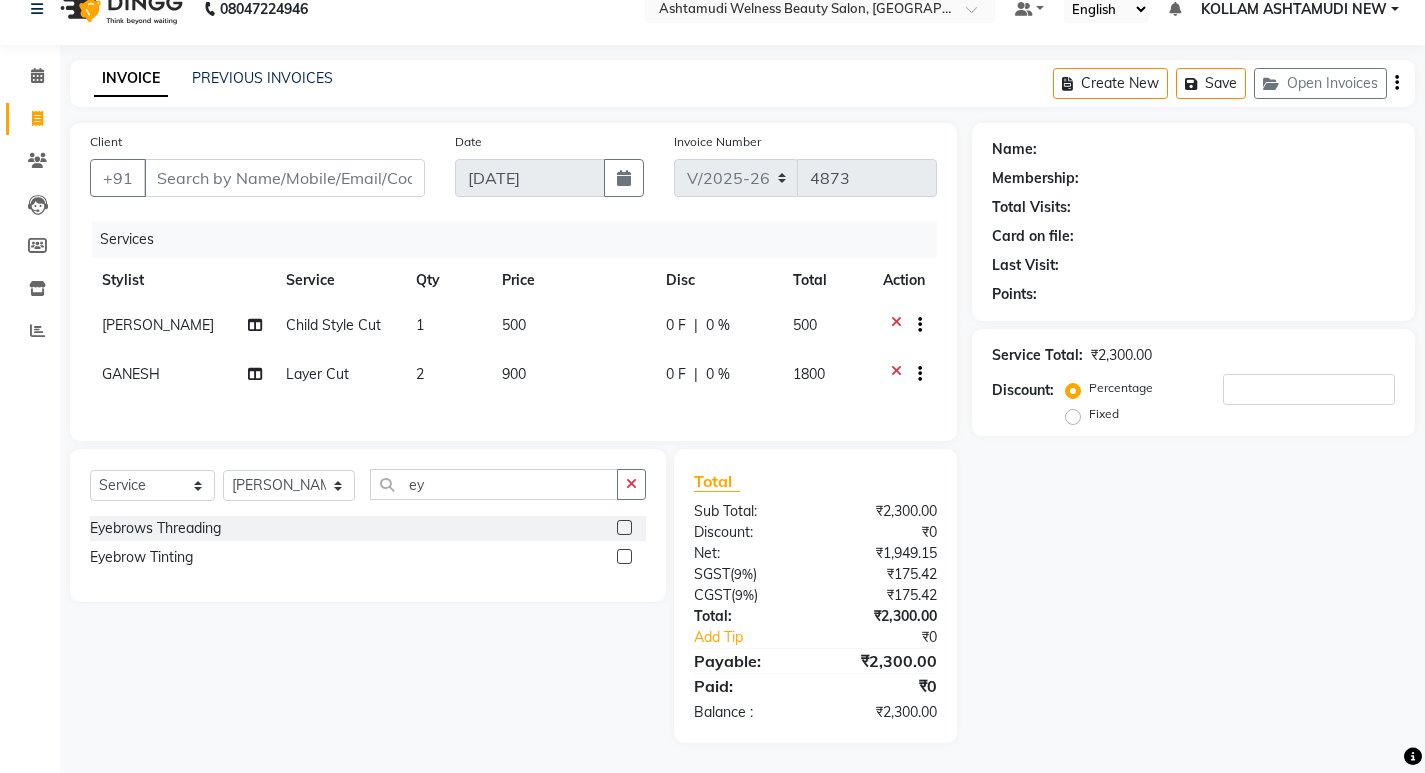 click 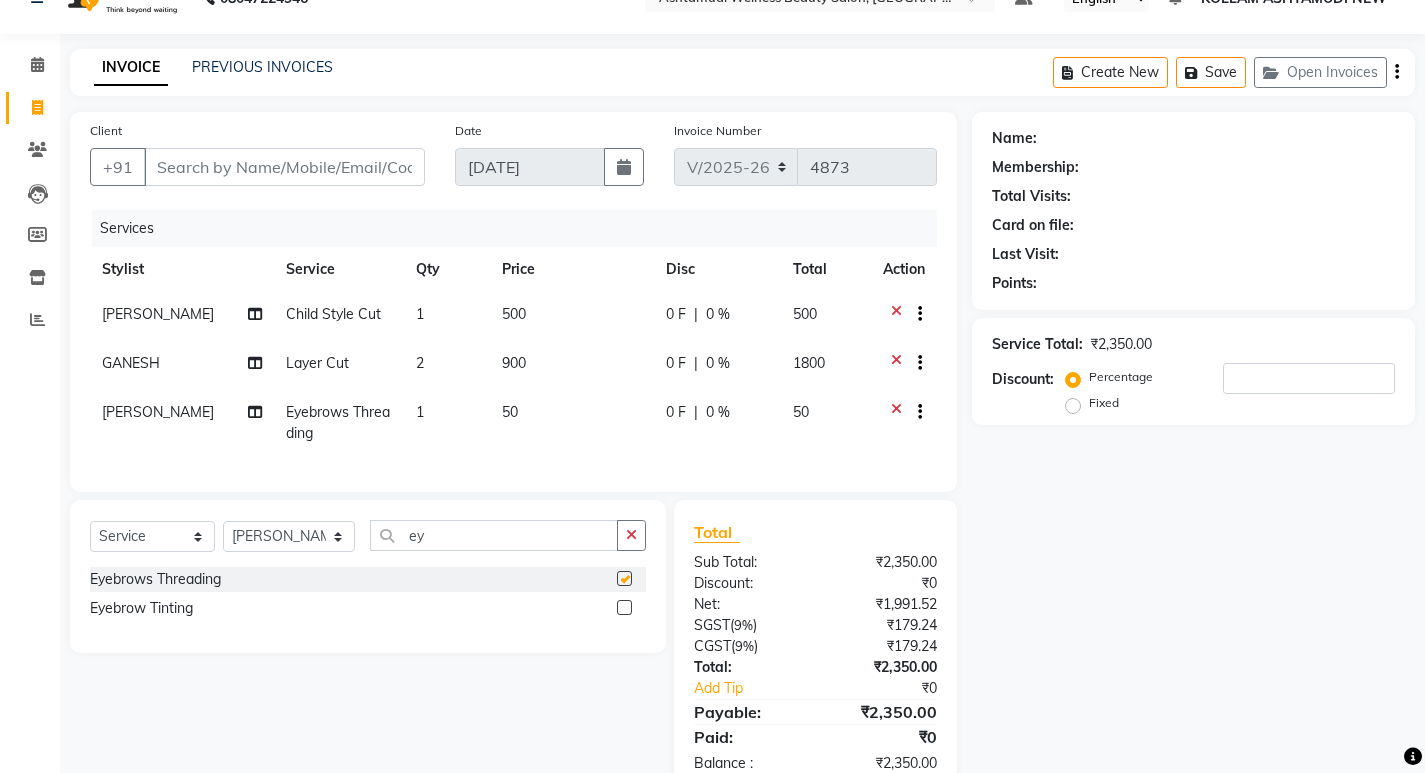 checkbox on "false" 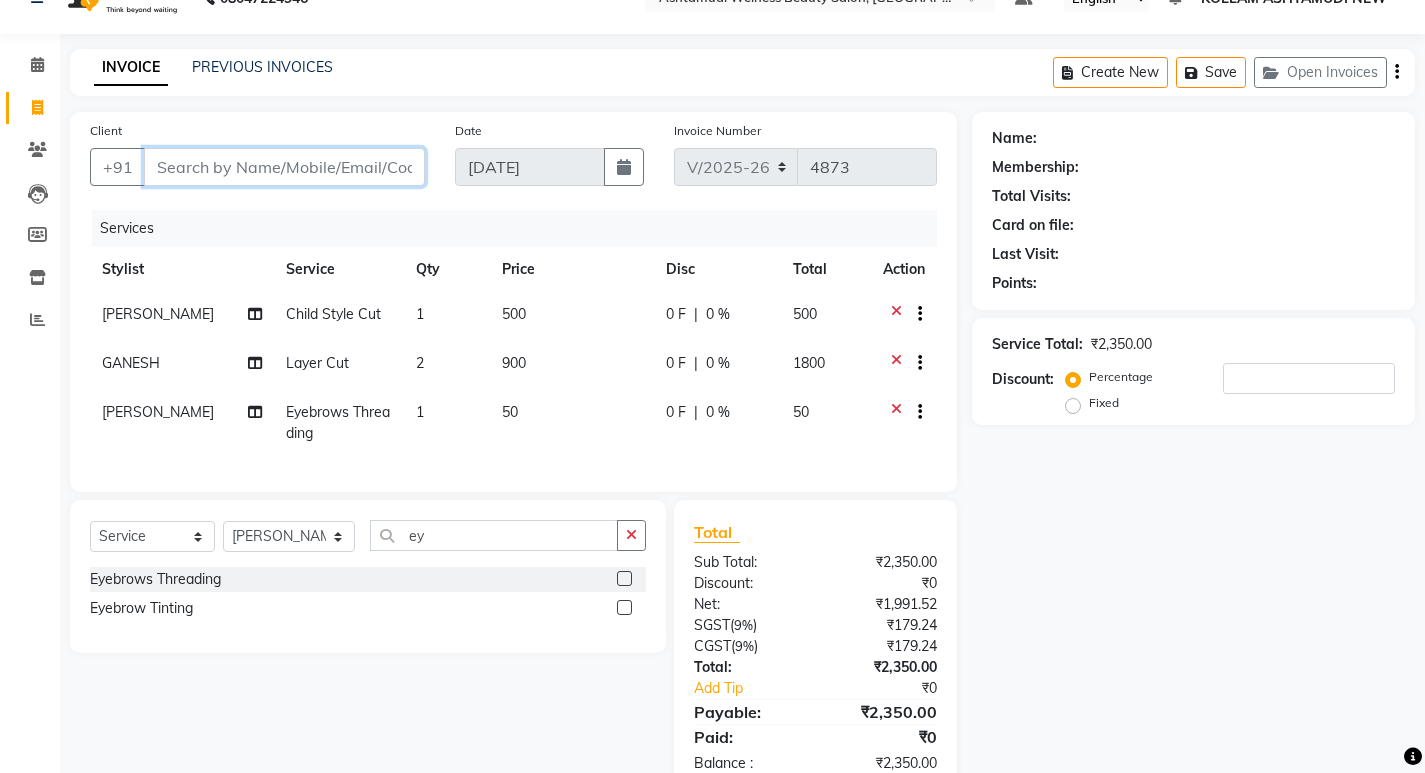 click on "Client" at bounding box center [284, 167] 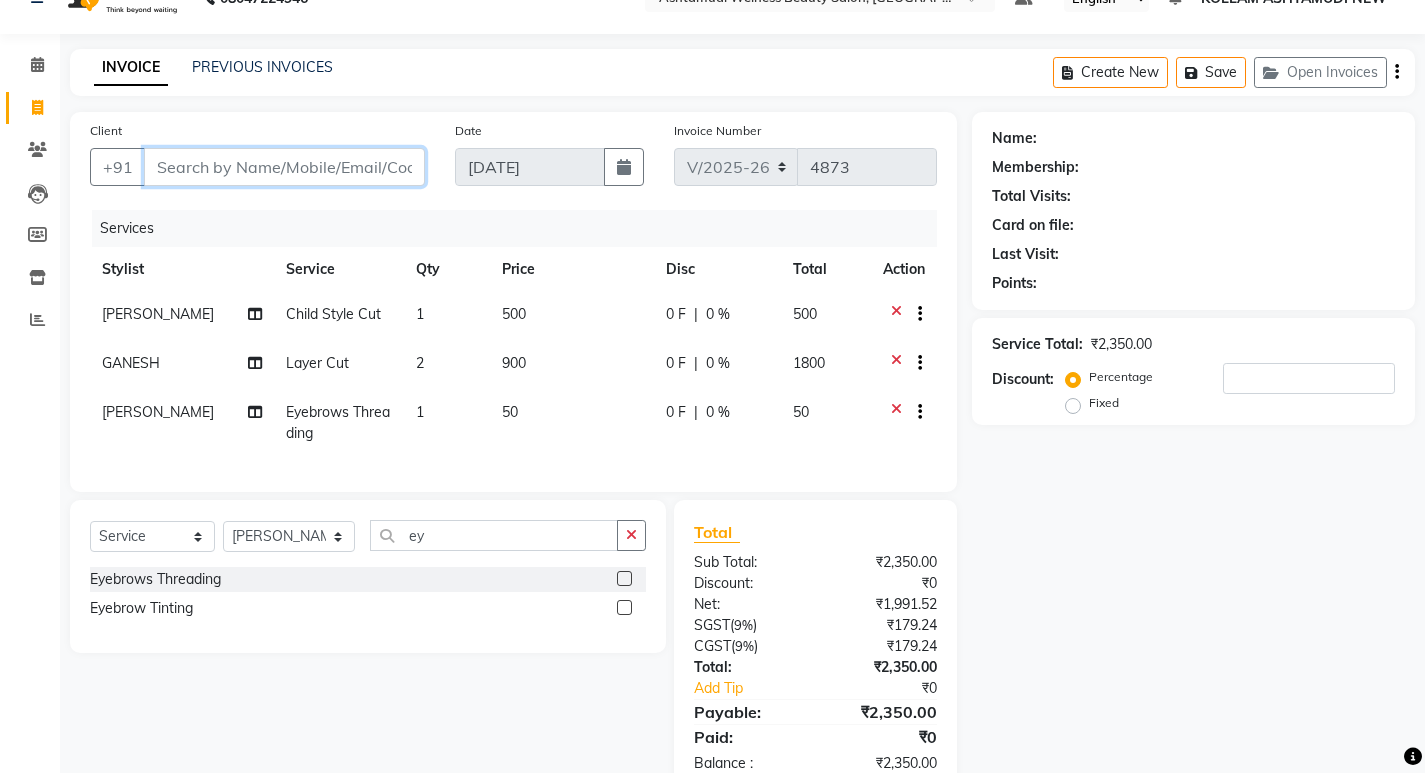 type on "9" 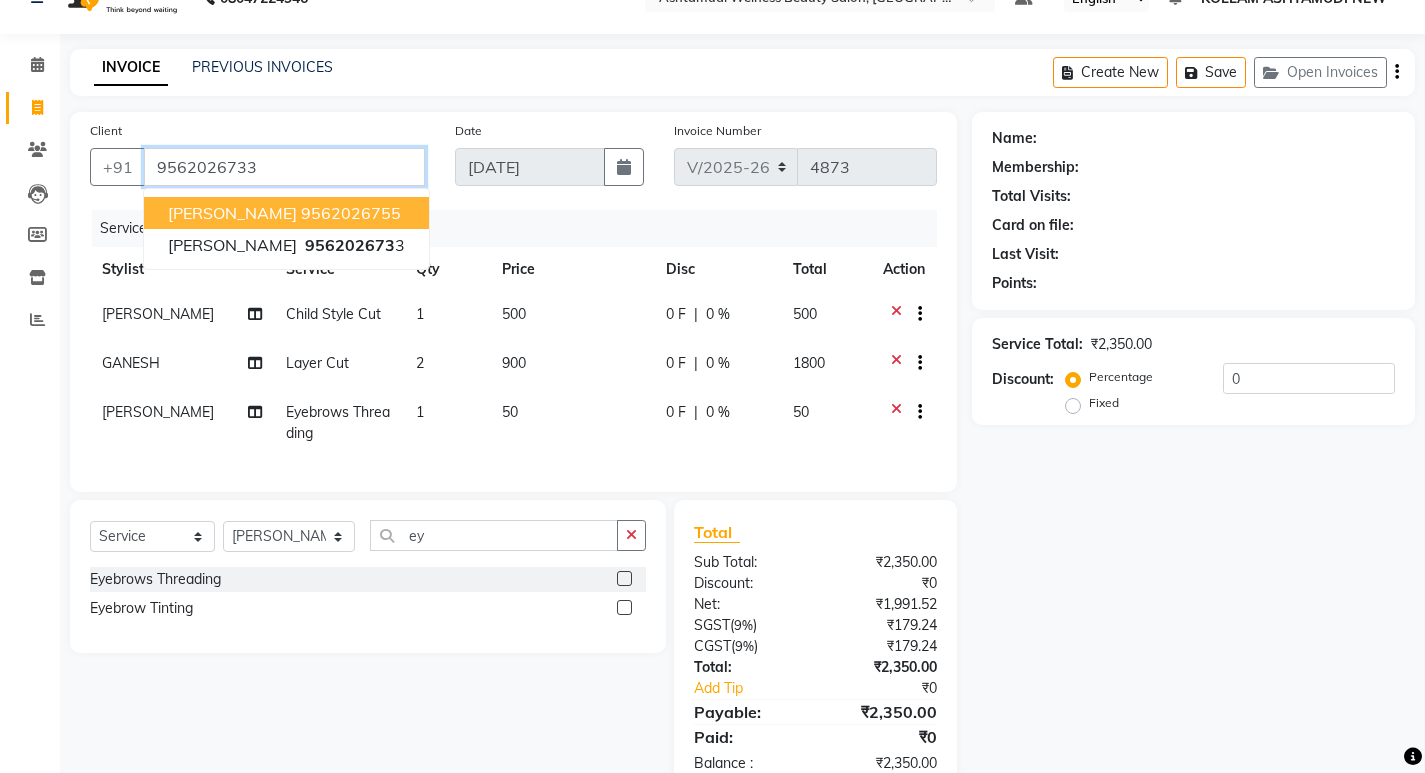 type on "9562026733" 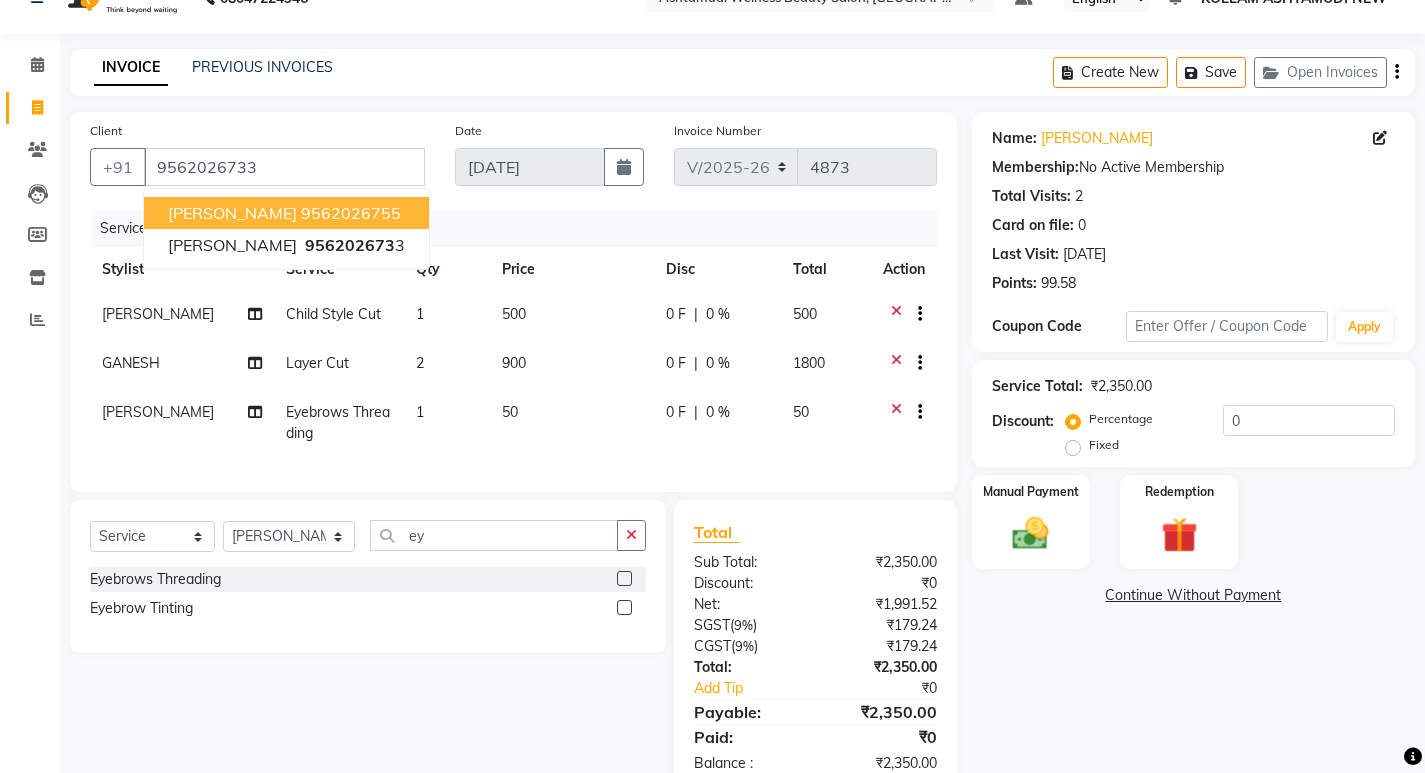 click on "Invoice Number V/2025 V/2025-26 4873" 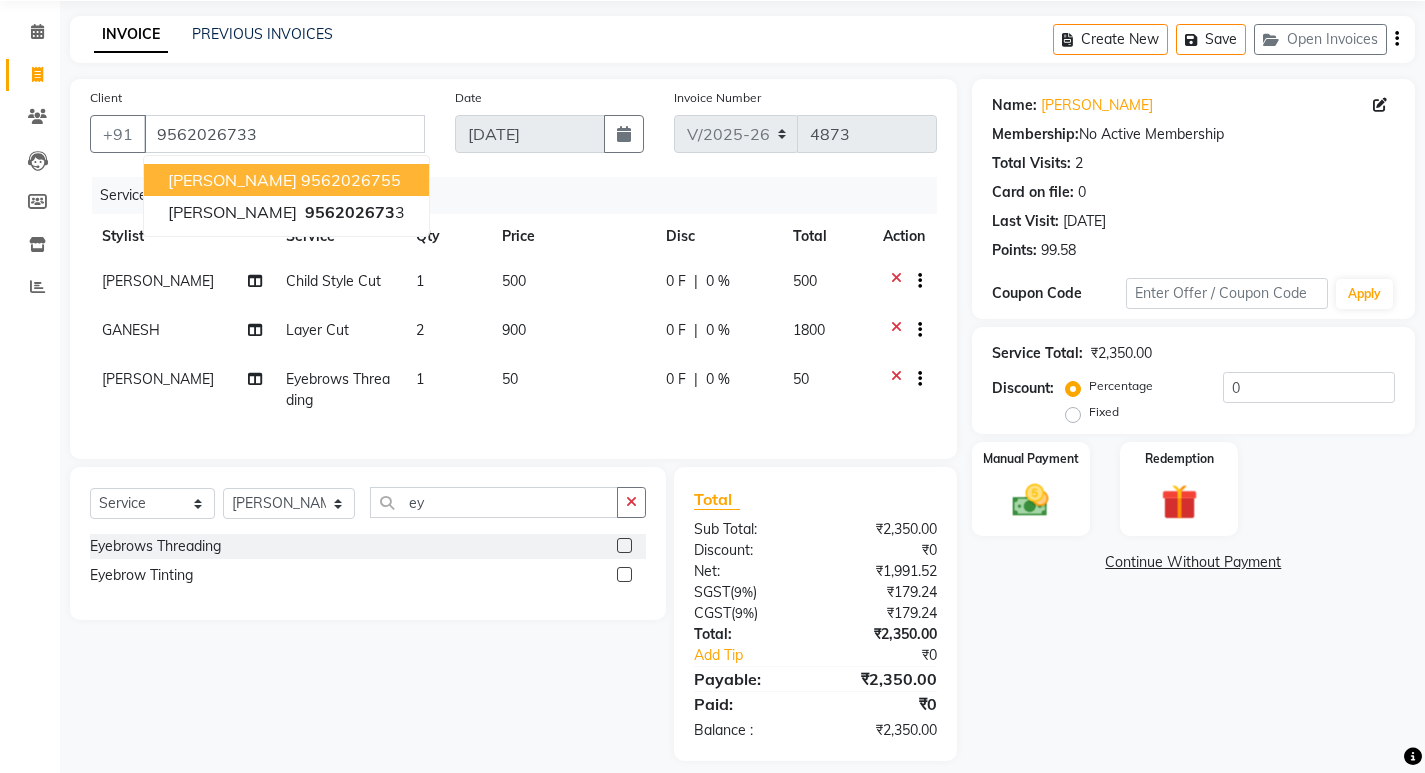 scroll, scrollTop: 104, scrollLeft: 0, axis: vertical 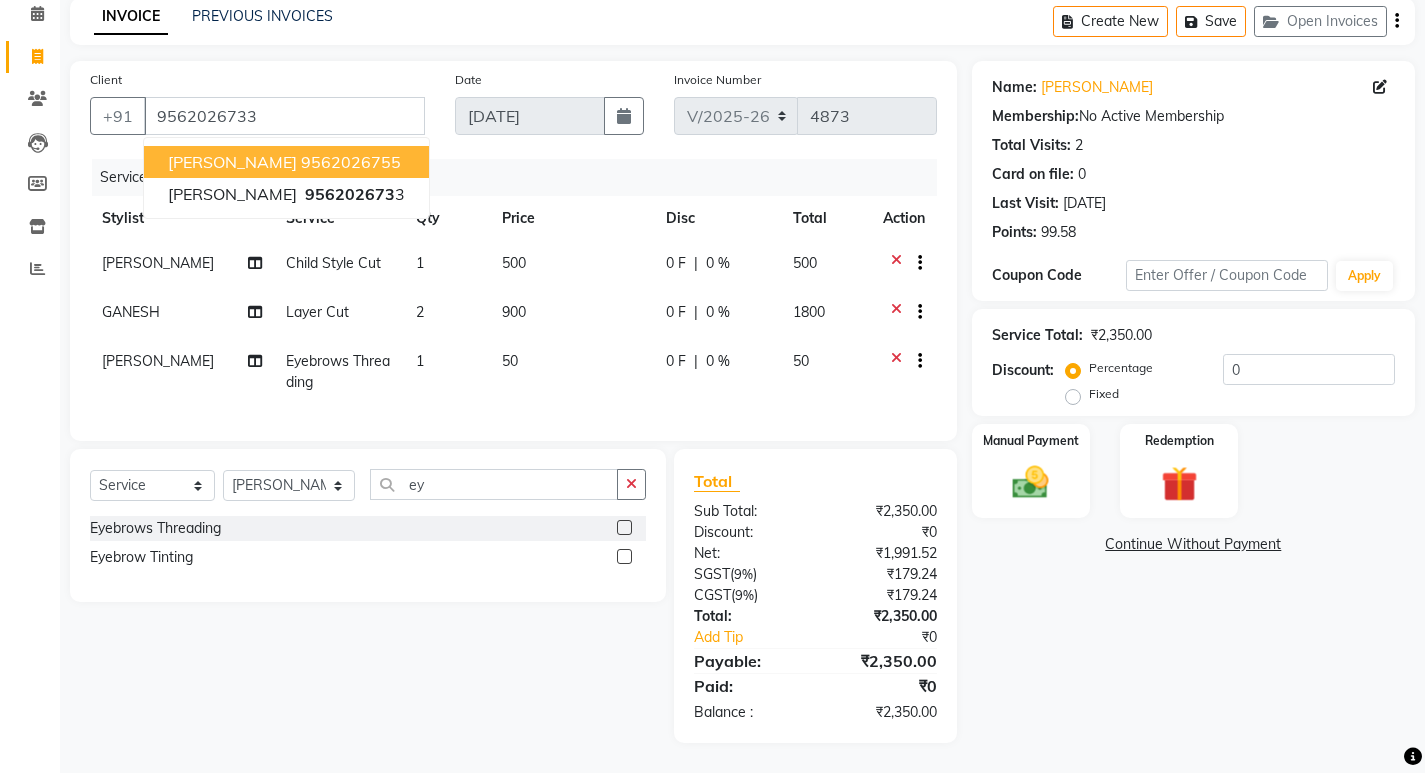 click on "Client +91 9562026733 Sherly  9562026755 sherly   956202673 3 Date 13-07-2025 Invoice Number V/2025 V/2025-26 4873 Services Stylist Service Qty Price Disc Total Action SAMIR RAI Child Style Cut 1 500 0 F | 0 % 500 GANESH  Layer Cut 2 900 0 F | 0 % 1800 KOLLAM ASHTAMUDI Eyebrows Threading 1 50 0 F | 0 % 50" 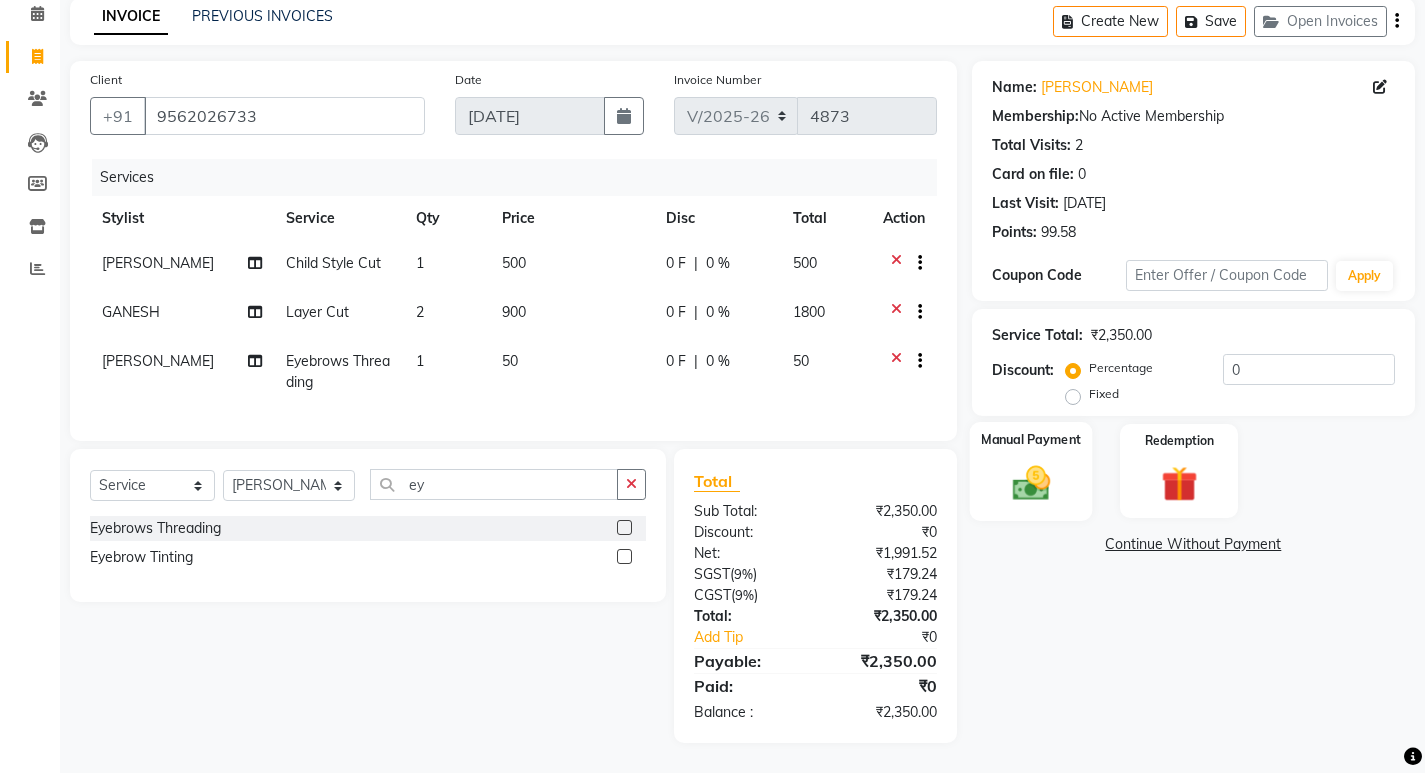 click 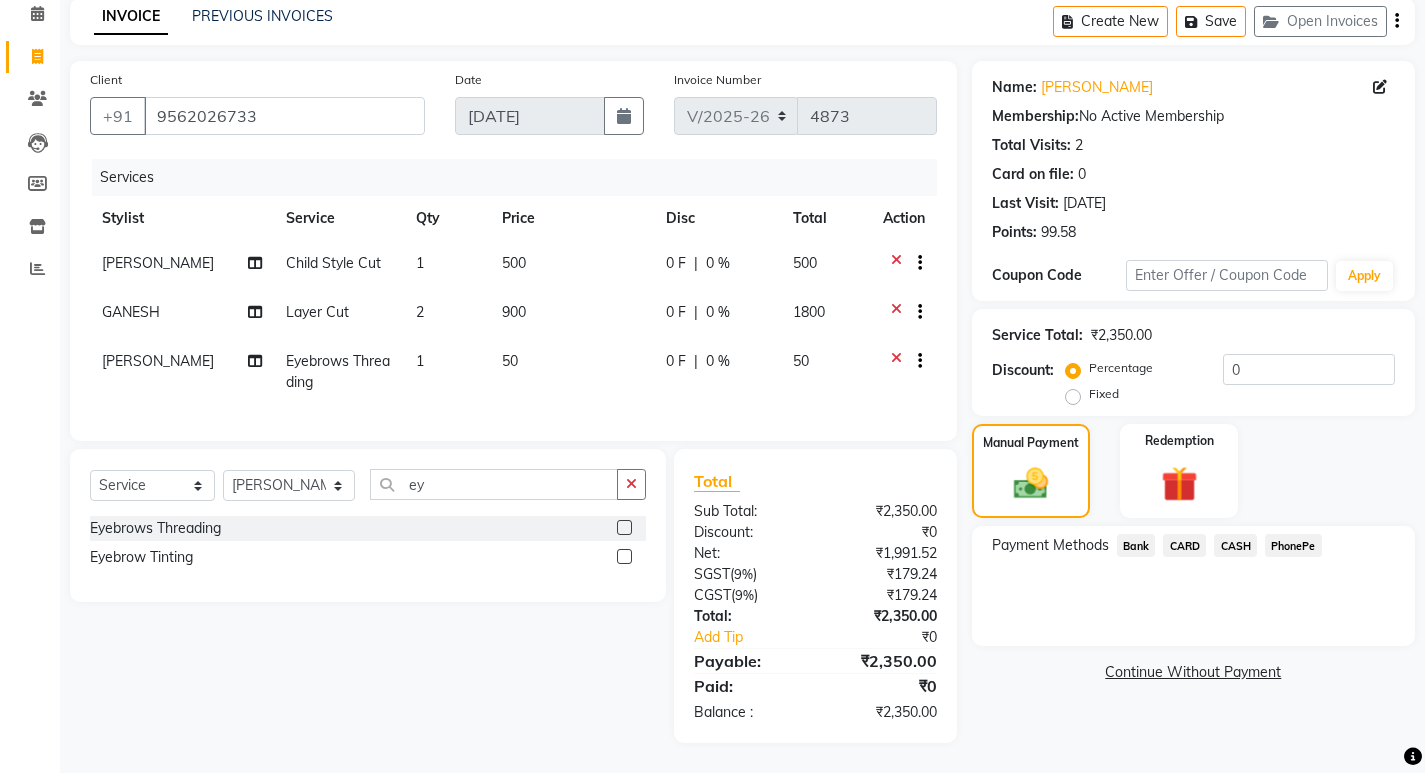 click on "CARD" 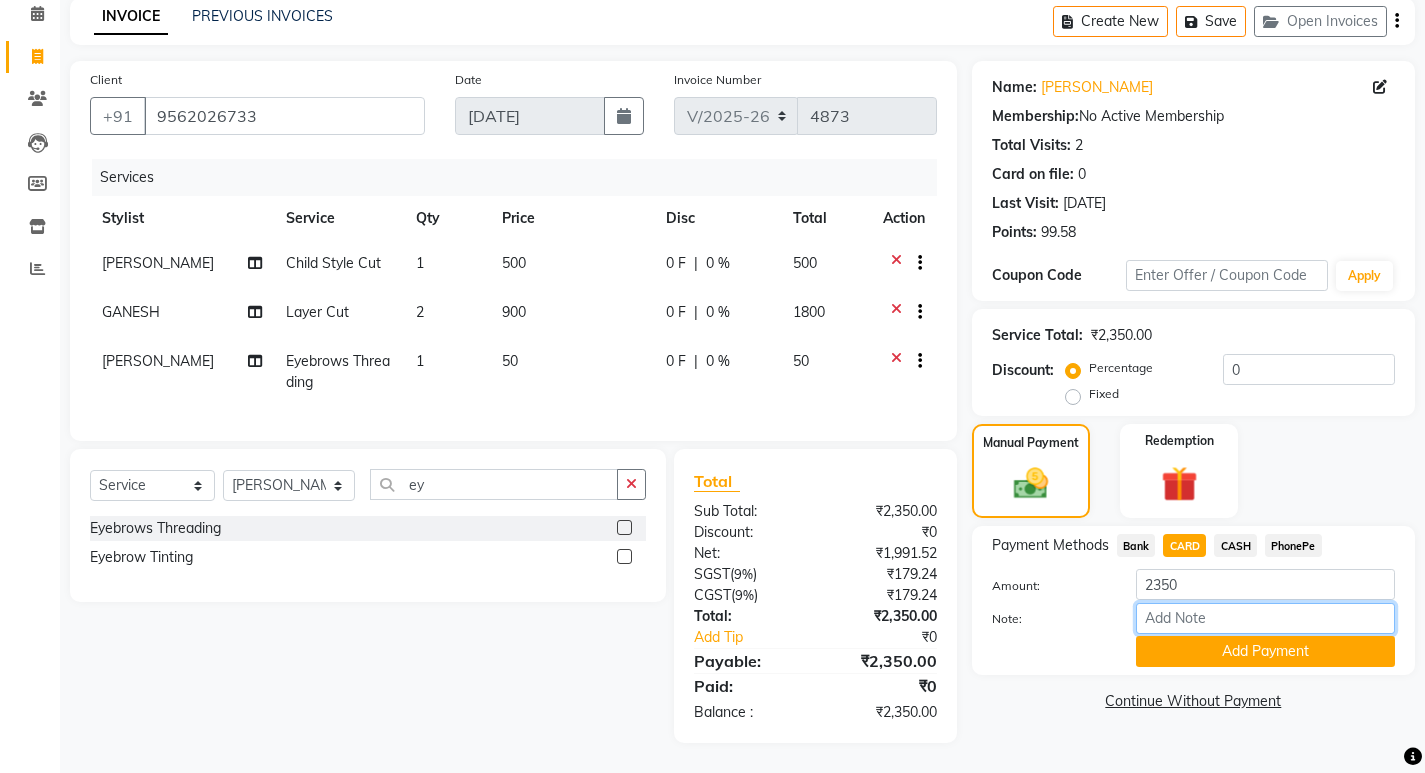 drag, startPoint x: 1187, startPoint y: 598, endPoint x: 1207, endPoint y: 586, distance: 23.323807 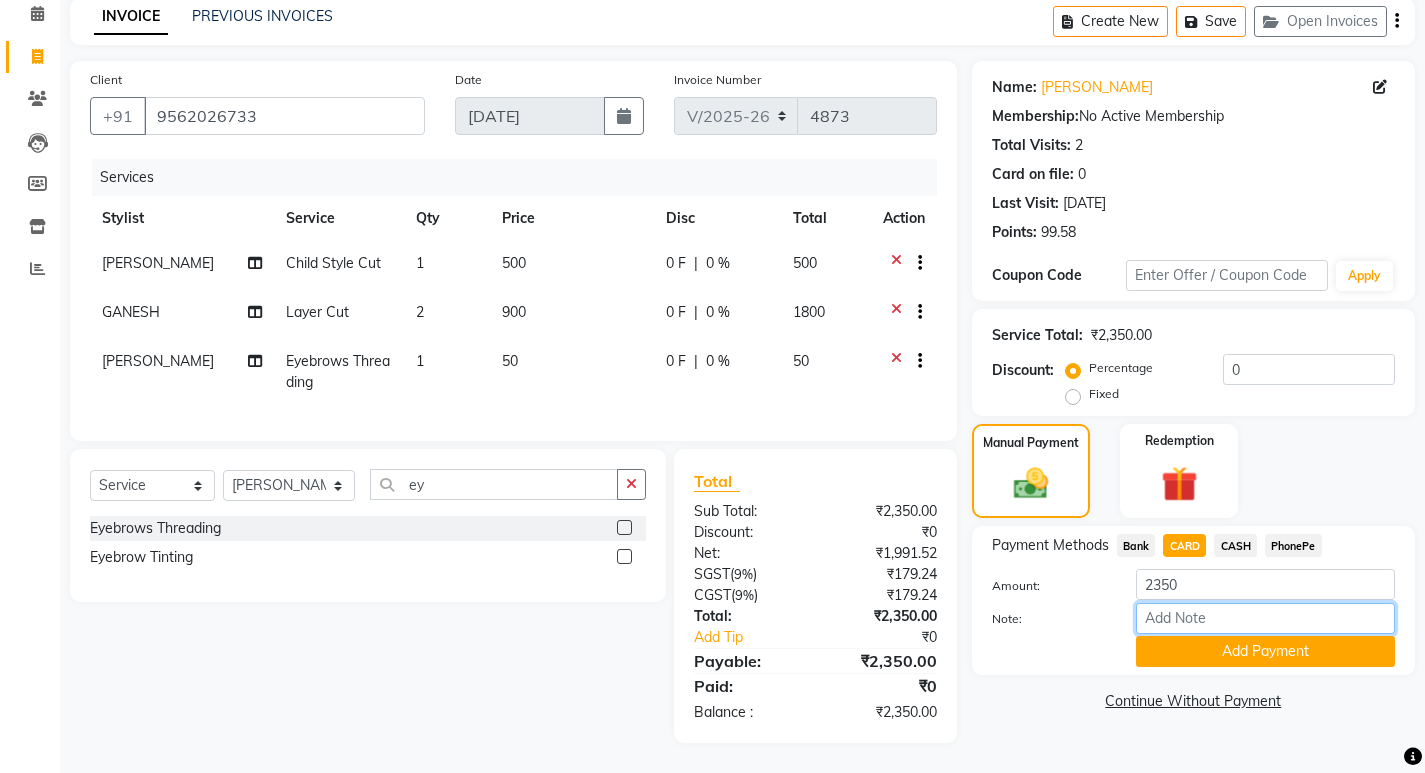 type on "SHILU" 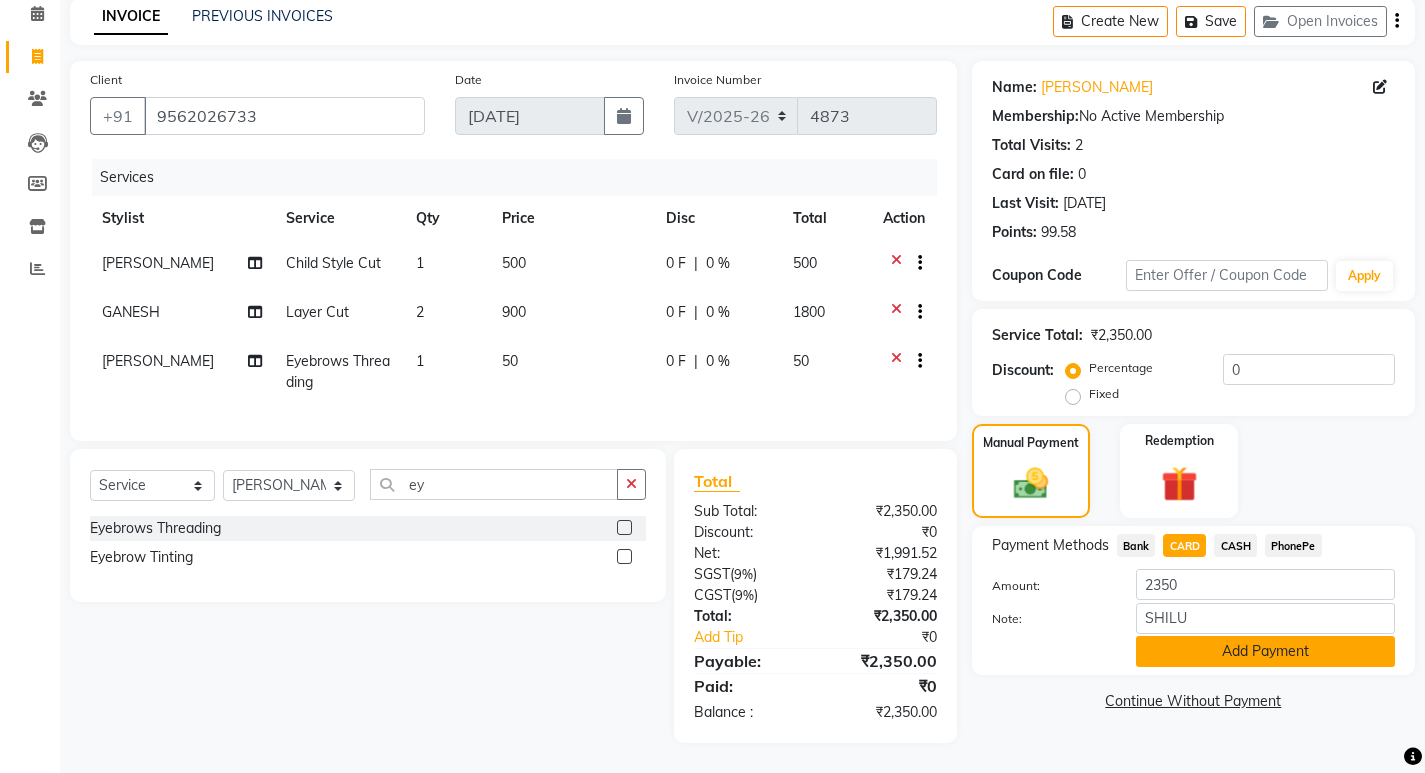 click on "Add Payment" 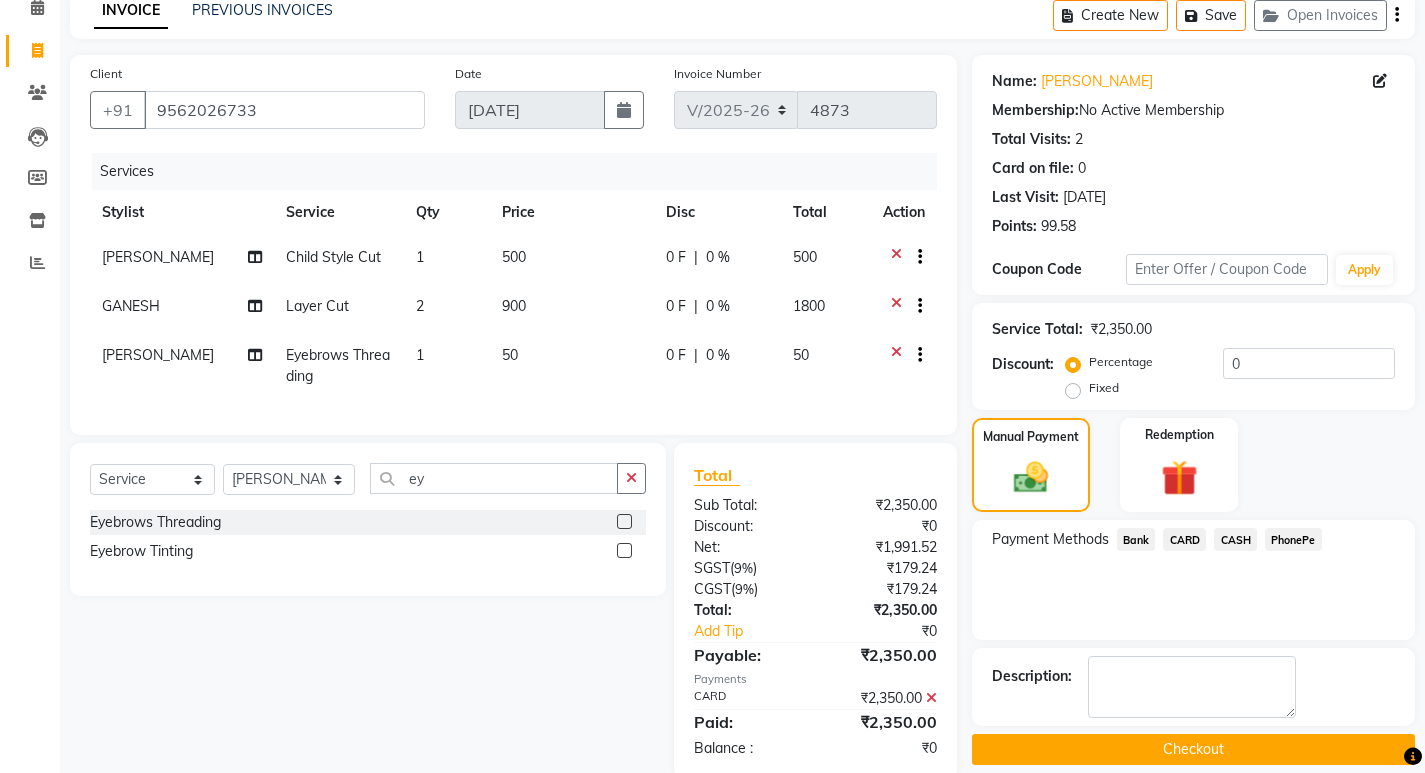 scroll, scrollTop: 146, scrollLeft: 0, axis: vertical 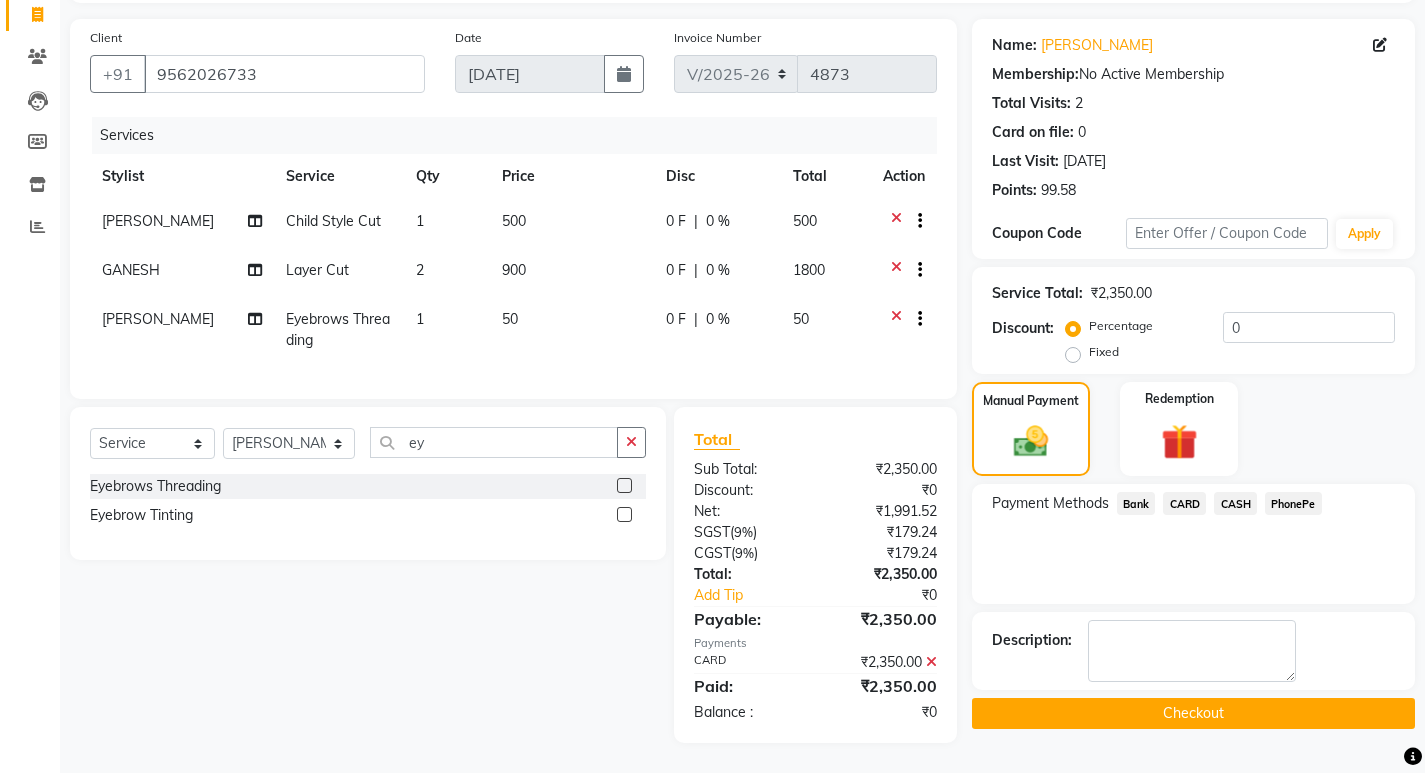 click on "Checkout" 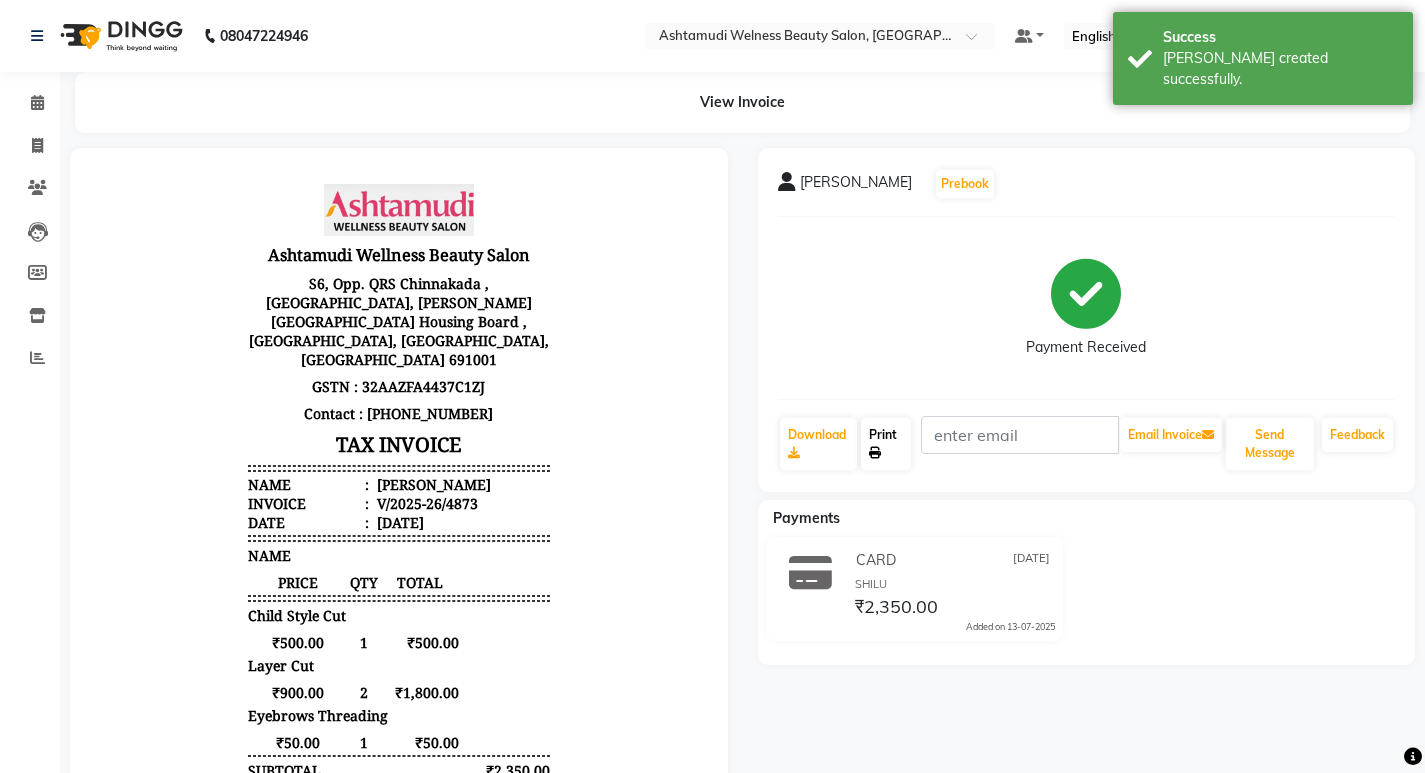 scroll, scrollTop: 0, scrollLeft: 0, axis: both 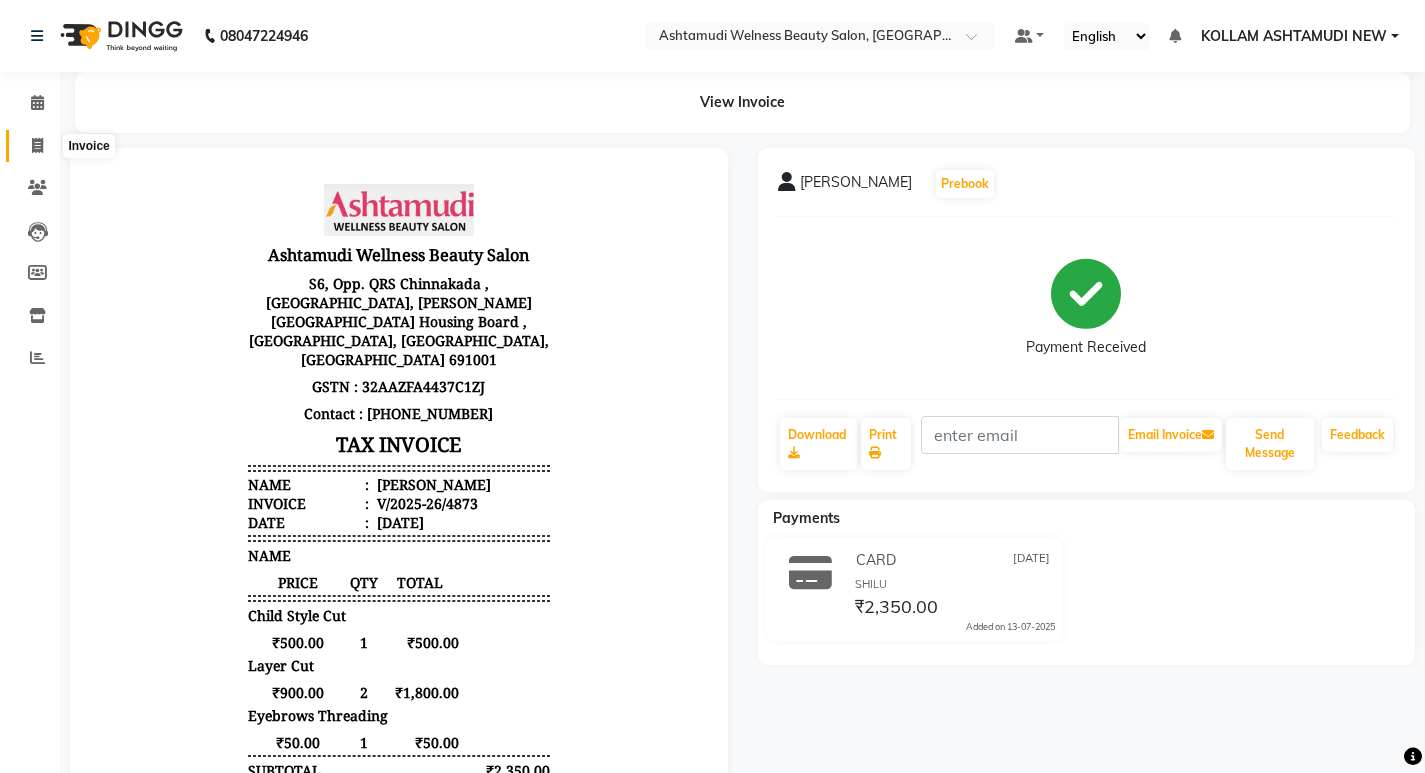 click 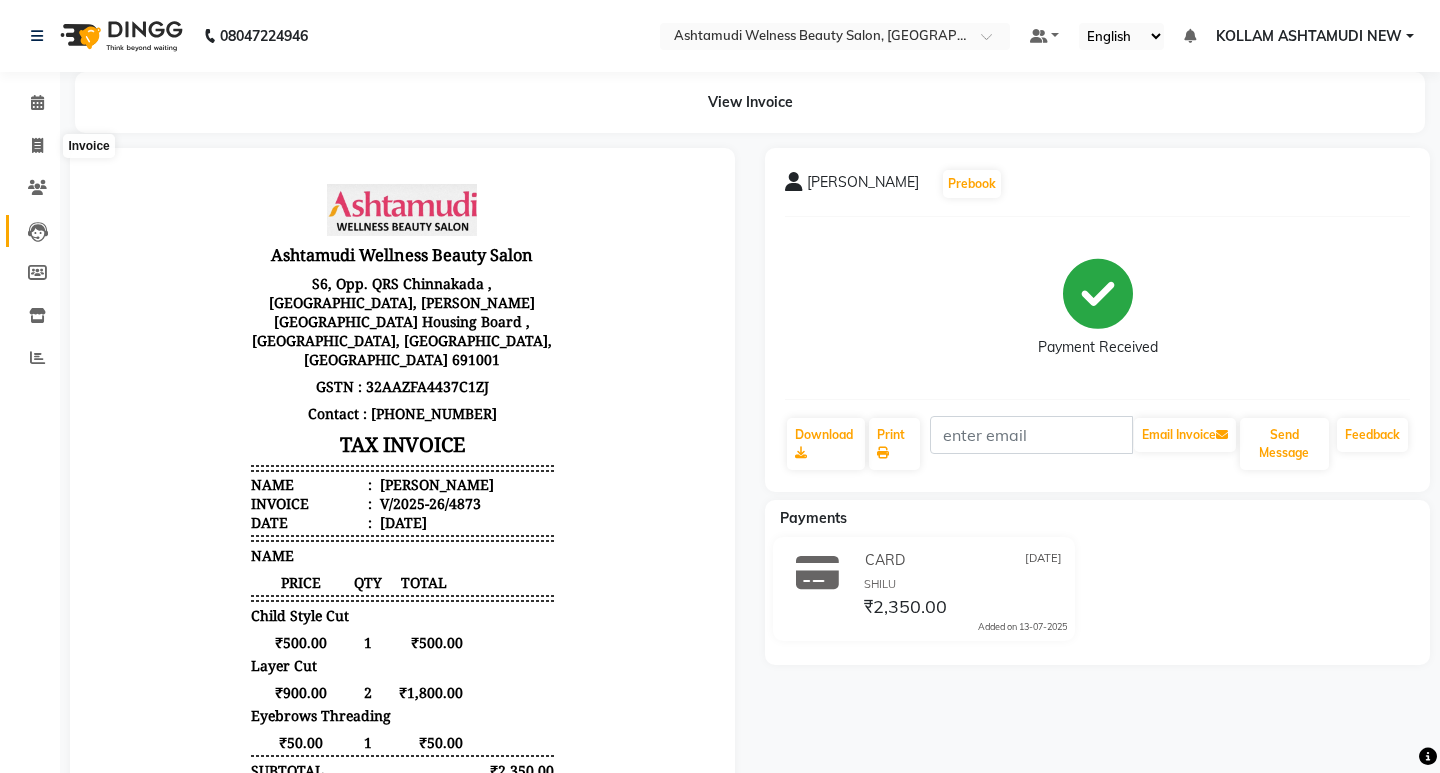 select on "4529" 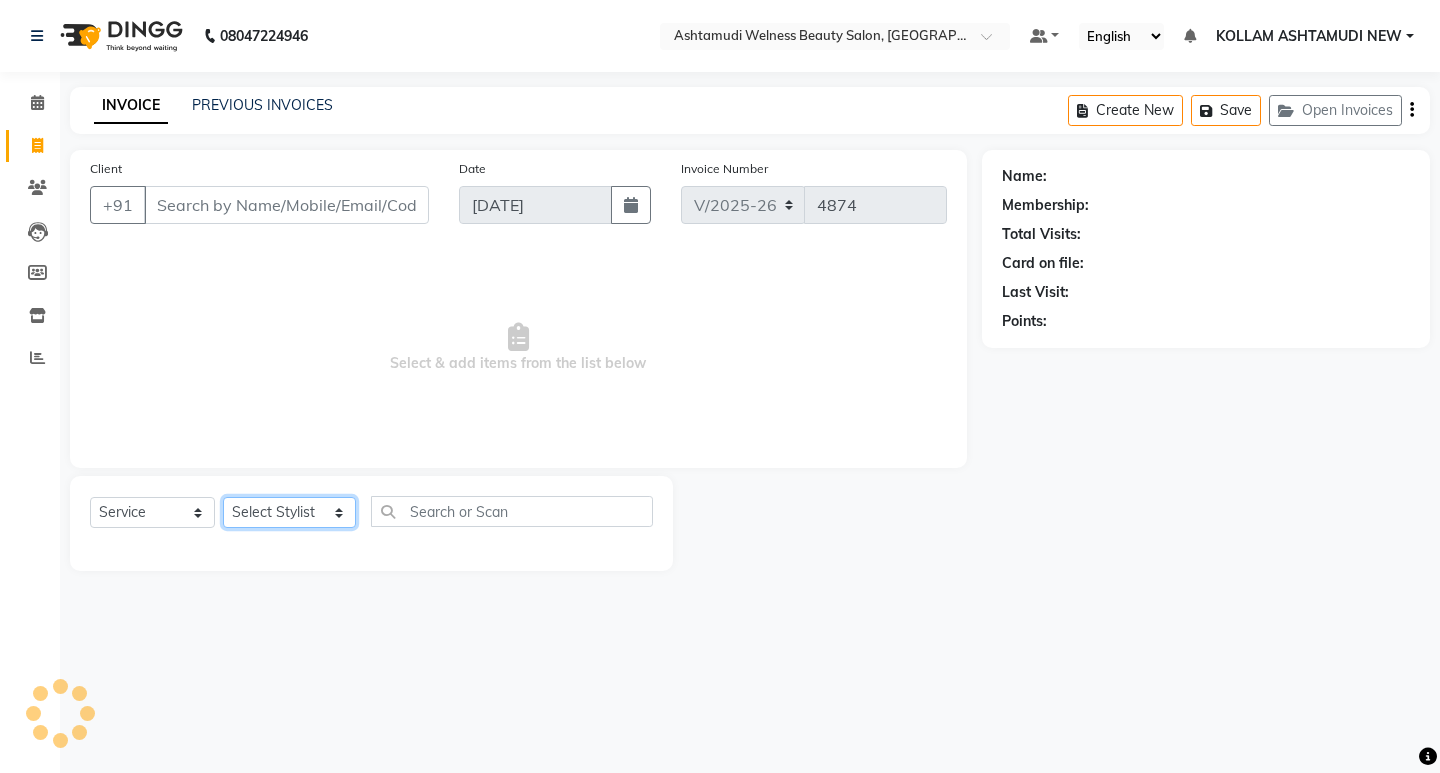 click on "Select Stylist [PERSON_NAME] Admin [PERSON_NAME]  [PERSON_NAME] [PERSON_NAME] [PERSON_NAME]  M [PERSON_NAME]  [PERSON_NAME]  P [PERSON_NAME] KOLLAM ASHTAMUDI NEW  [PERSON_NAME] [PERSON_NAME] [PERSON_NAME]  [PERSON_NAME] [PERSON_NAME] [PERSON_NAME] [PERSON_NAME] [PERSON_NAME] M [PERSON_NAME] SARIGA [PERSON_NAME] [PERSON_NAME] [PERSON_NAME] SIBI [PERSON_NAME] [PERSON_NAME] S" 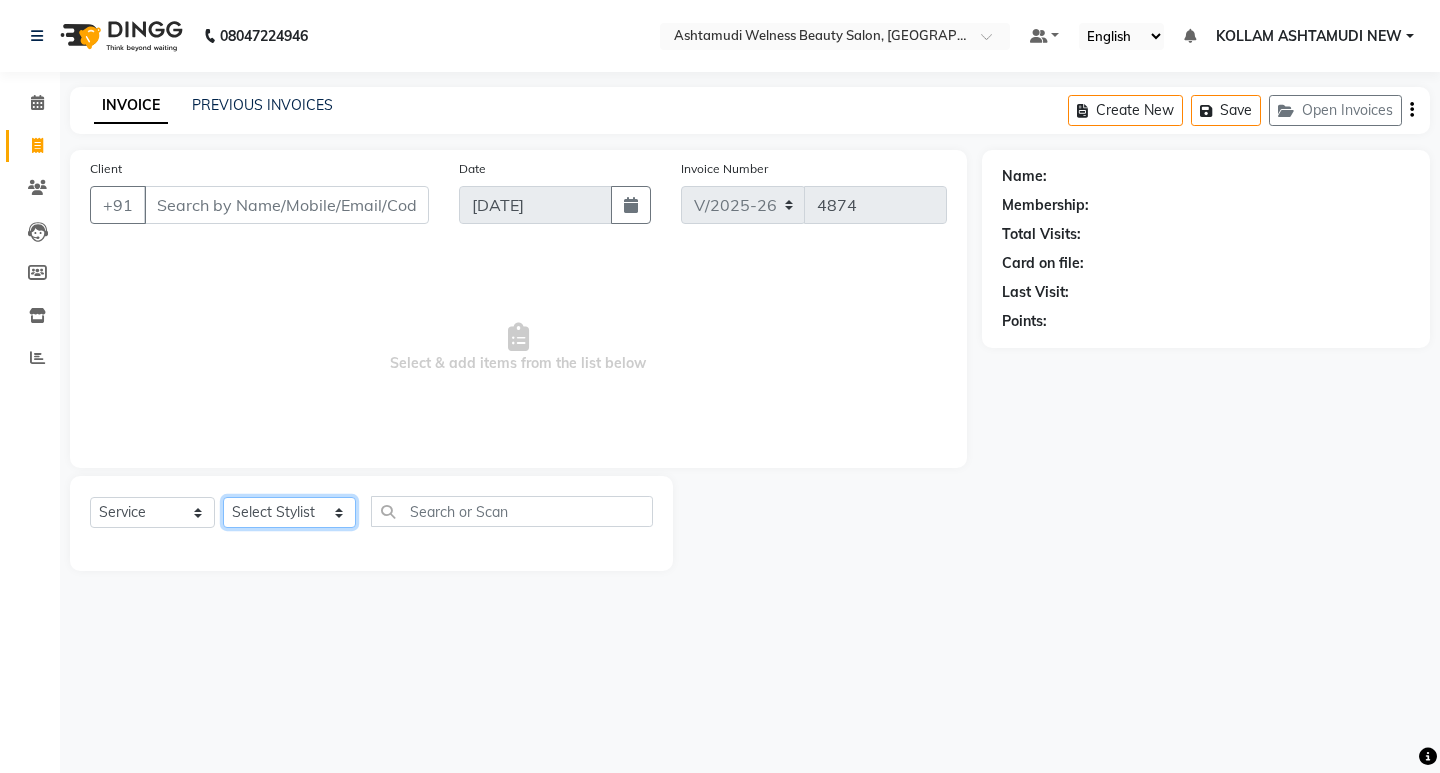 select on "25963" 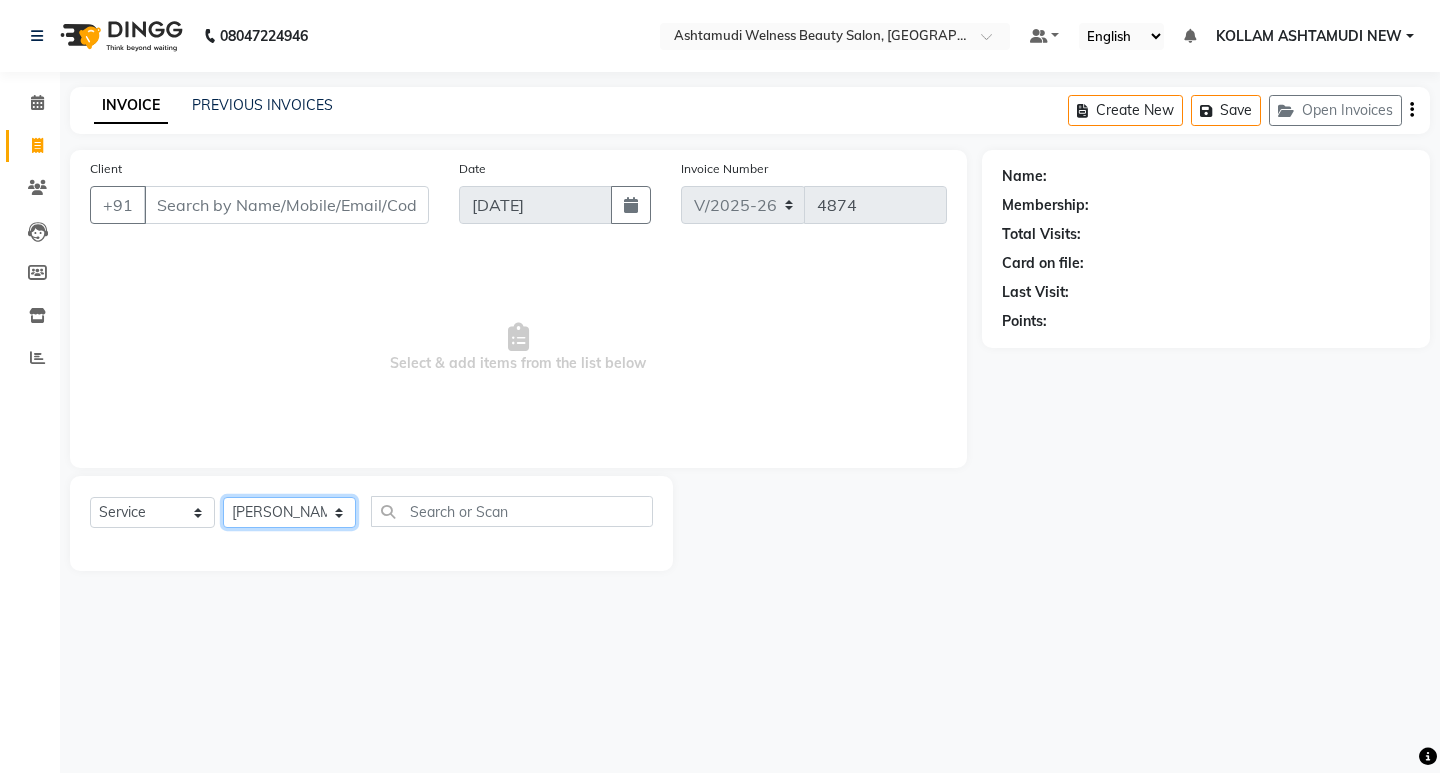 click on "Select Stylist [PERSON_NAME] Admin [PERSON_NAME]  [PERSON_NAME] [PERSON_NAME] [PERSON_NAME]  M [PERSON_NAME]  [PERSON_NAME]  P [PERSON_NAME] KOLLAM ASHTAMUDI NEW  [PERSON_NAME] [PERSON_NAME] [PERSON_NAME]  [PERSON_NAME] [PERSON_NAME] [PERSON_NAME] [PERSON_NAME] [PERSON_NAME] M [PERSON_NAME] SARIGA [PERSON_NAME] [PERSON_NAME] [PERSON_NAME] SIBI [PERSON_NAME] [PERSON_NAME] S" 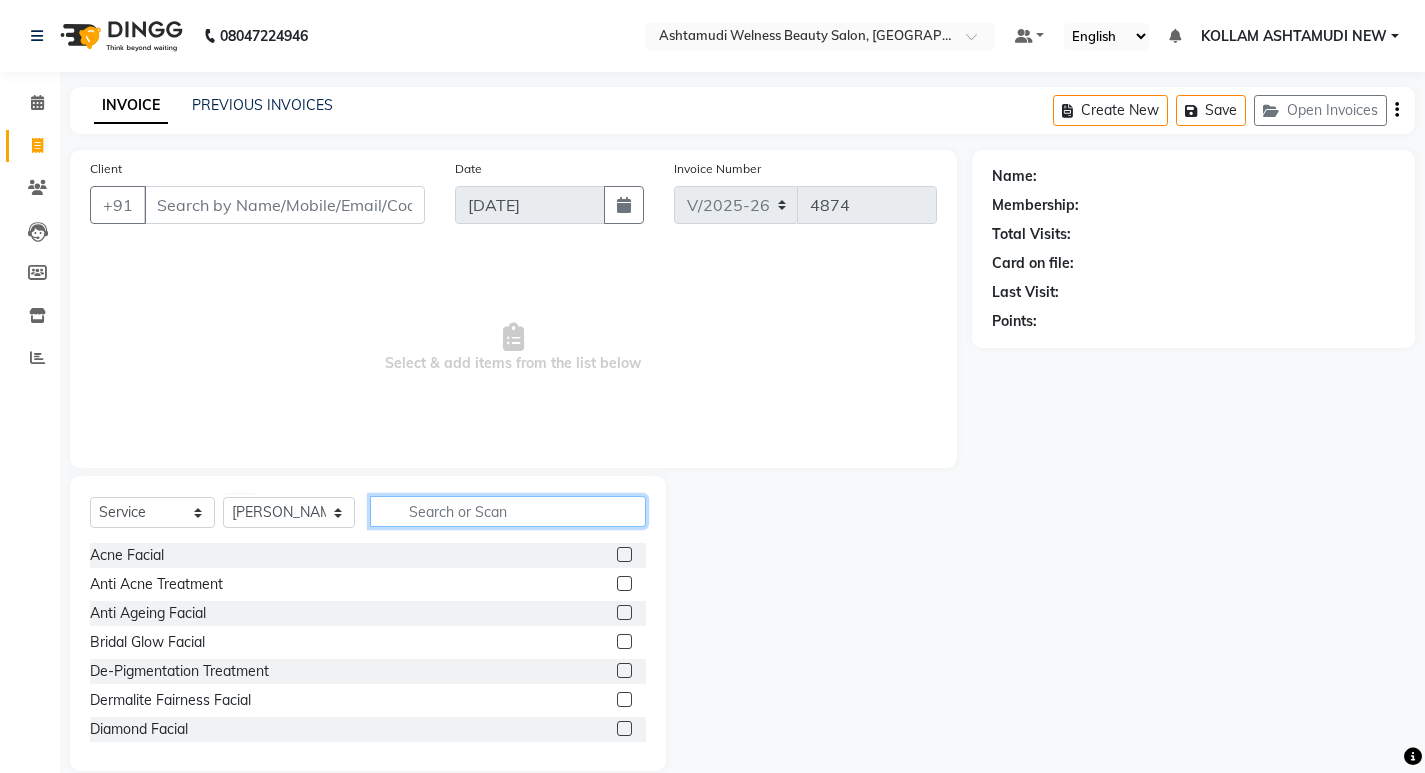 click 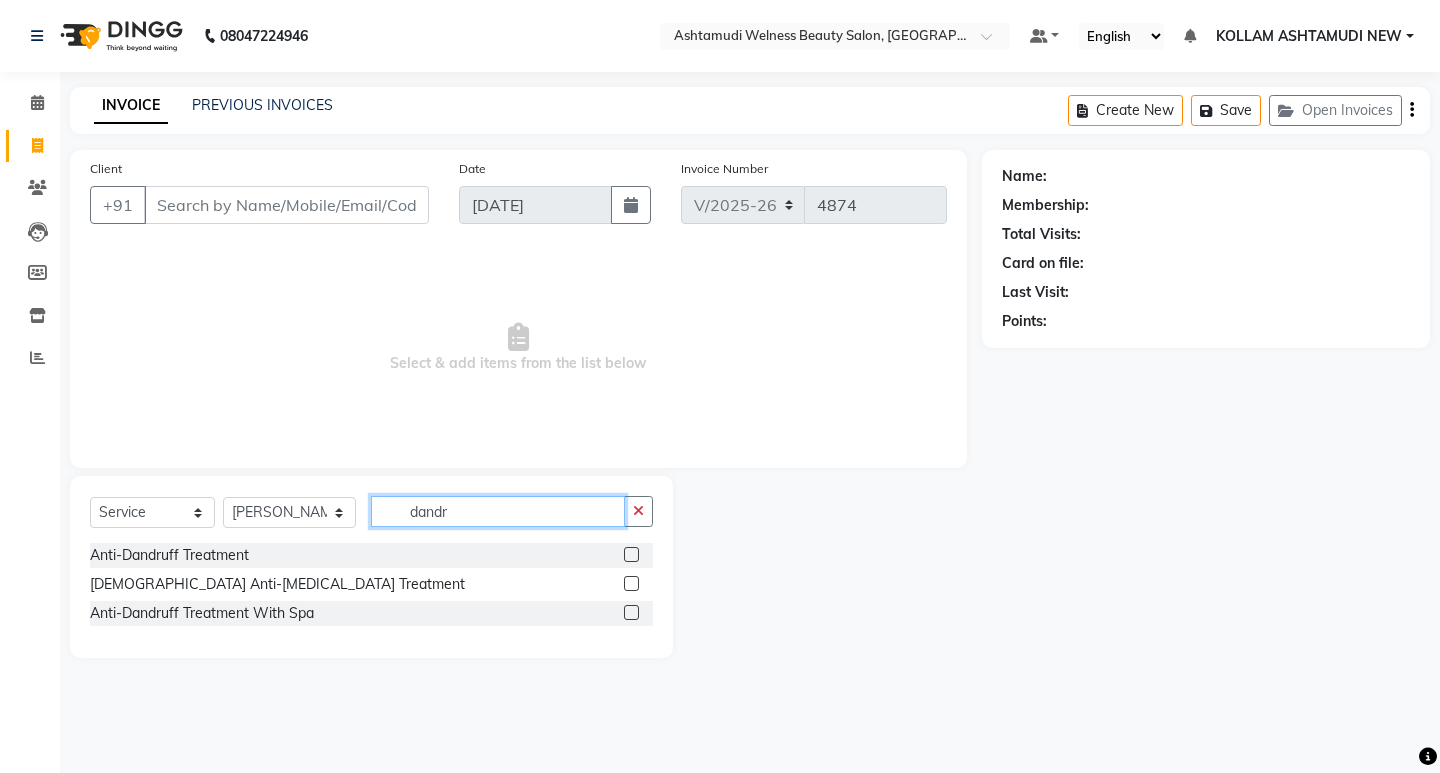 type on "dandr" 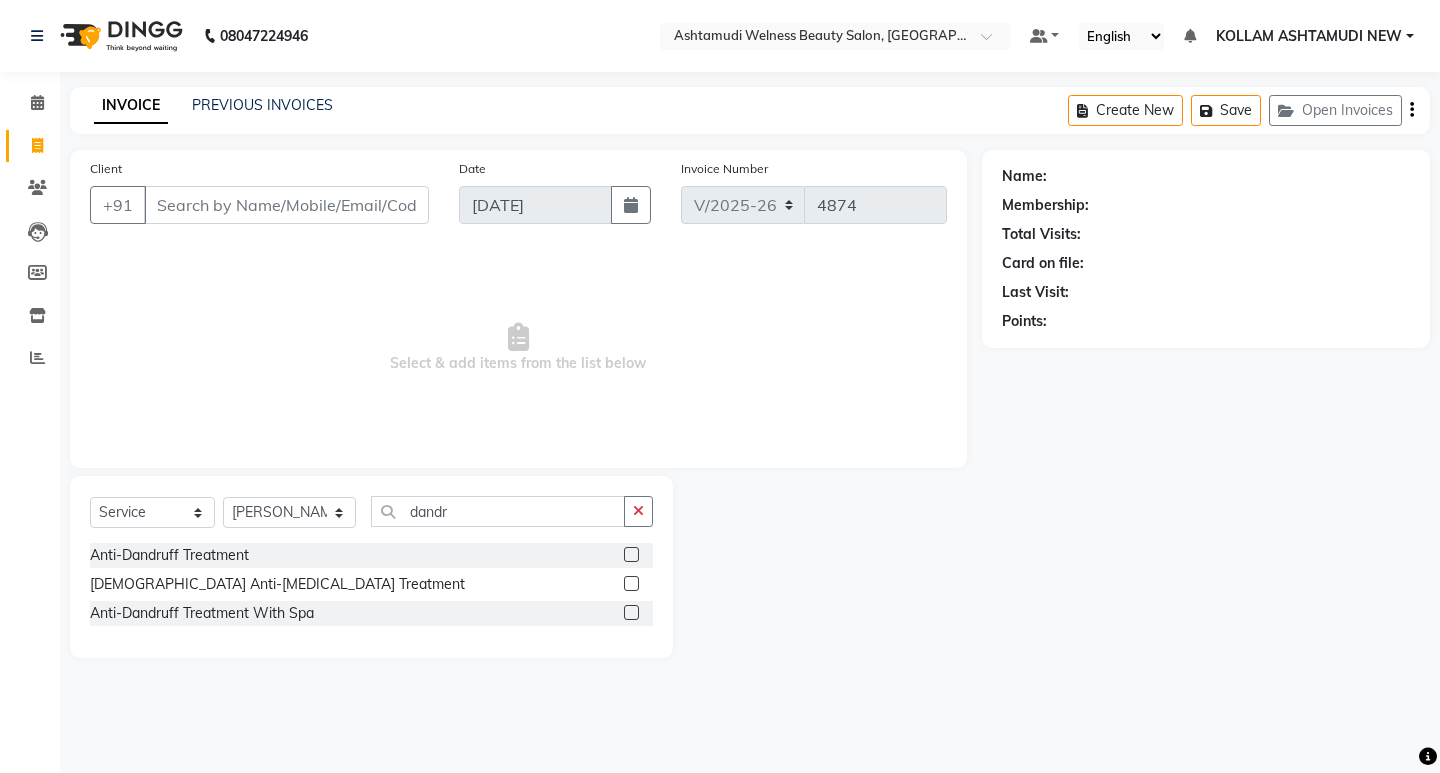 click 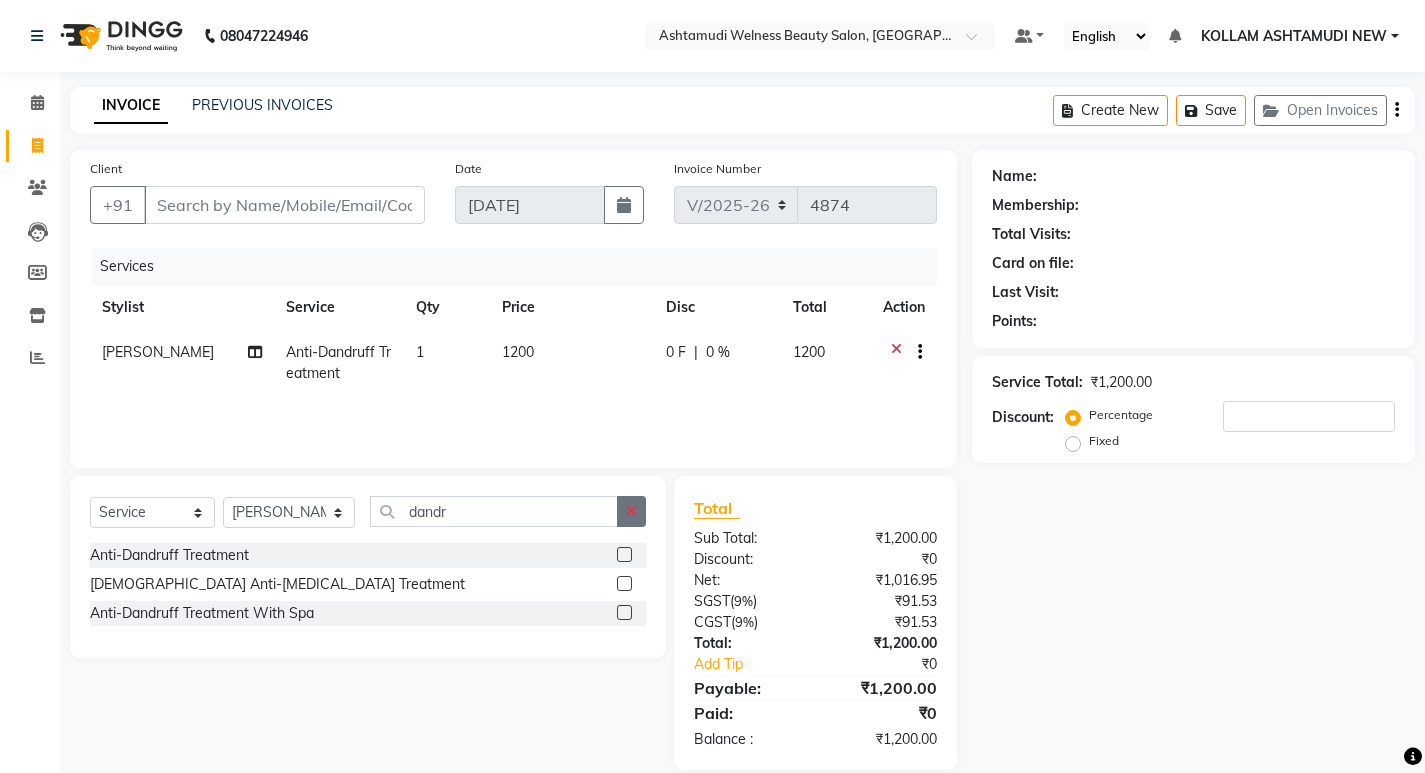 checkbox on "false" 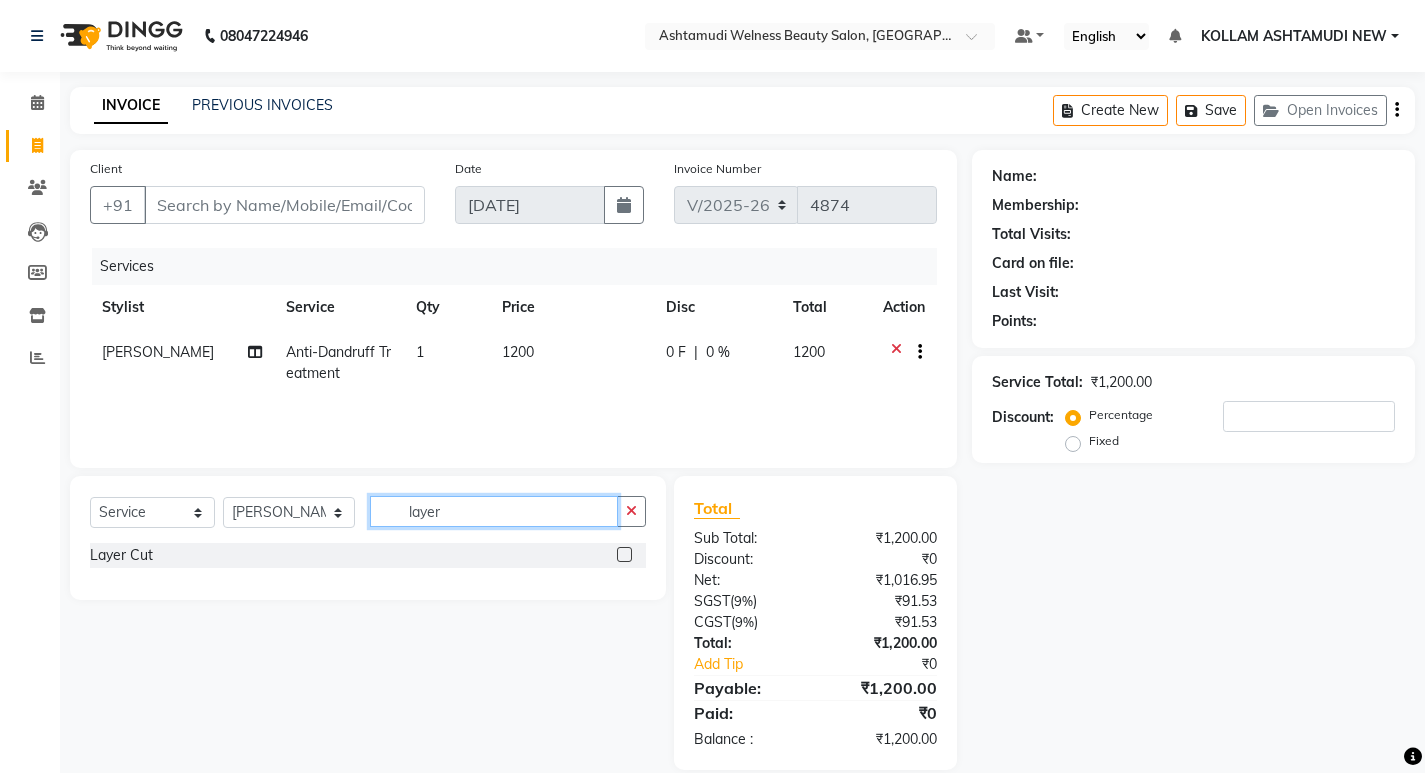 type on "layer" 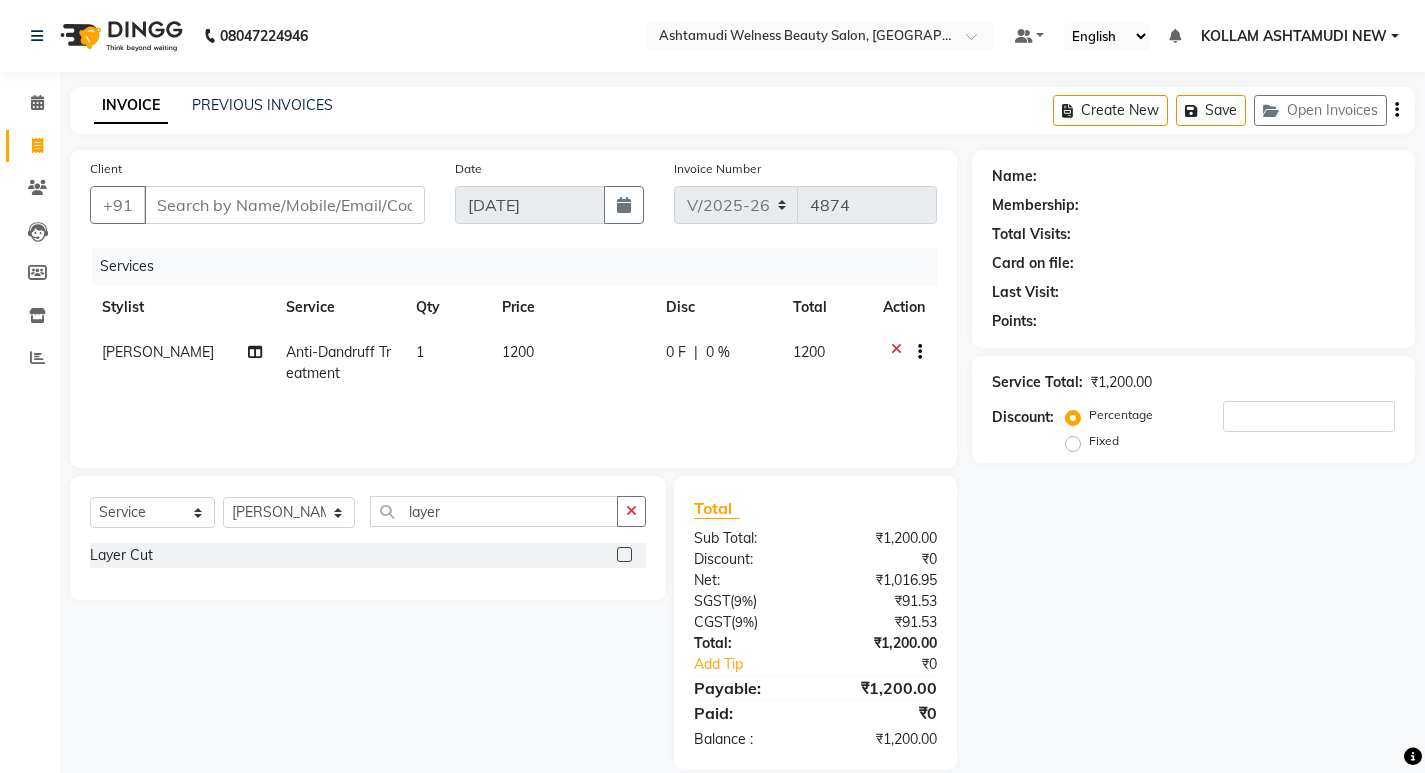 click 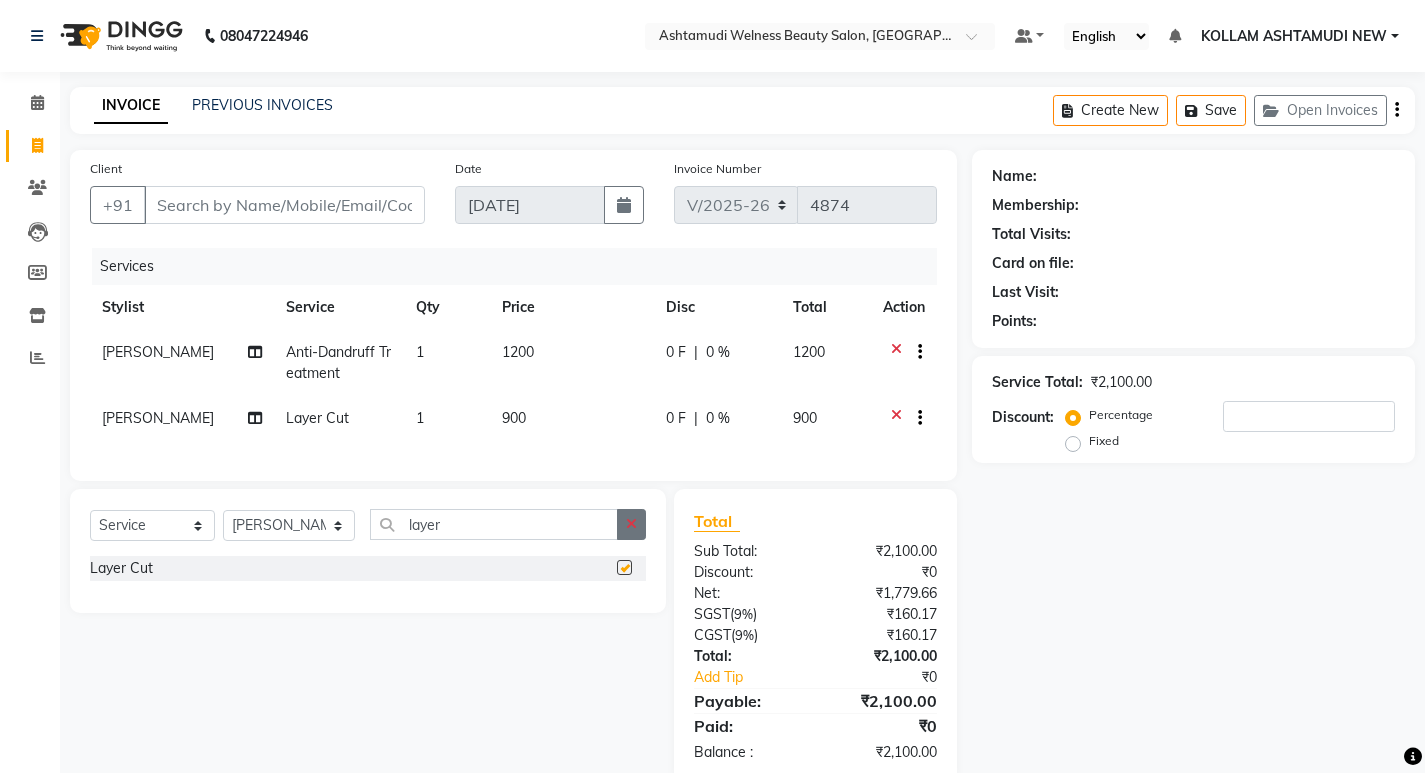 click 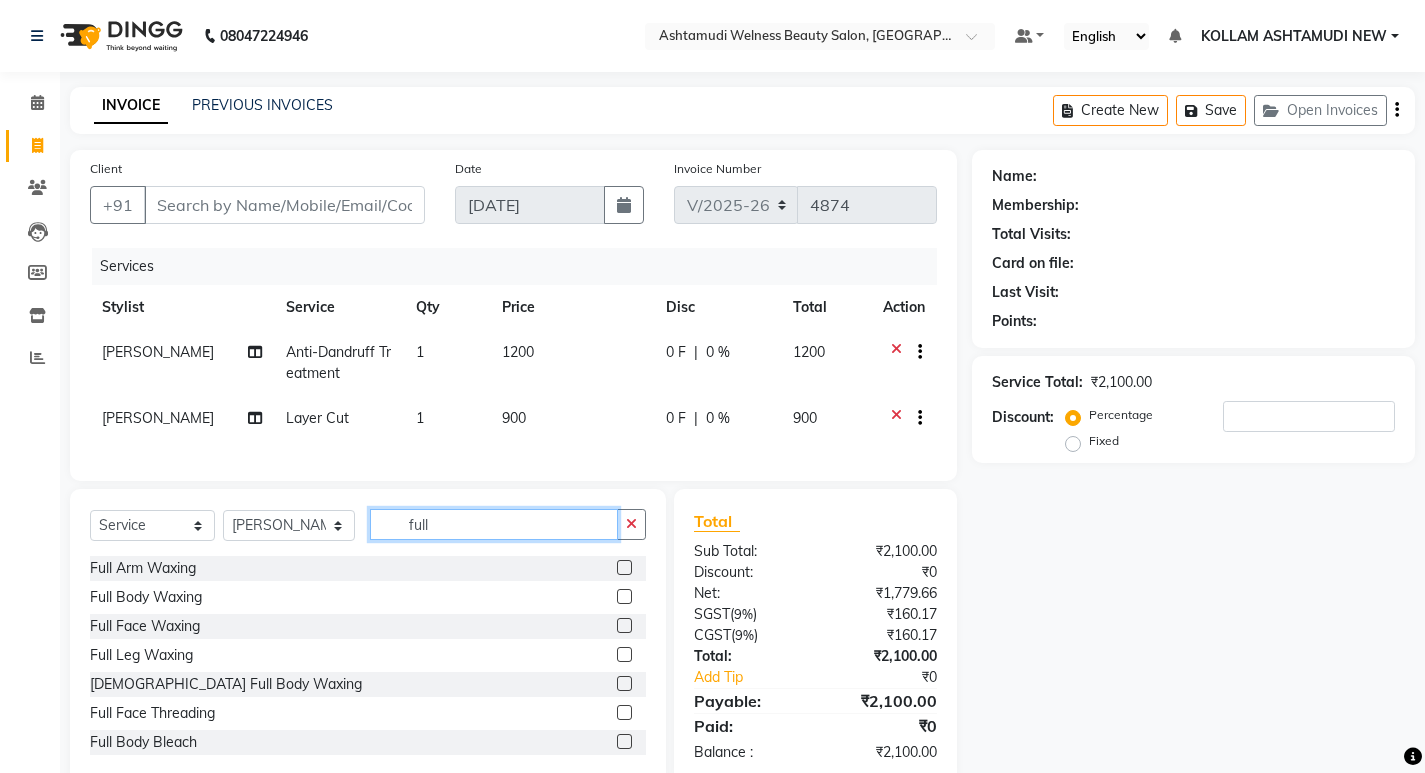 type on "full" 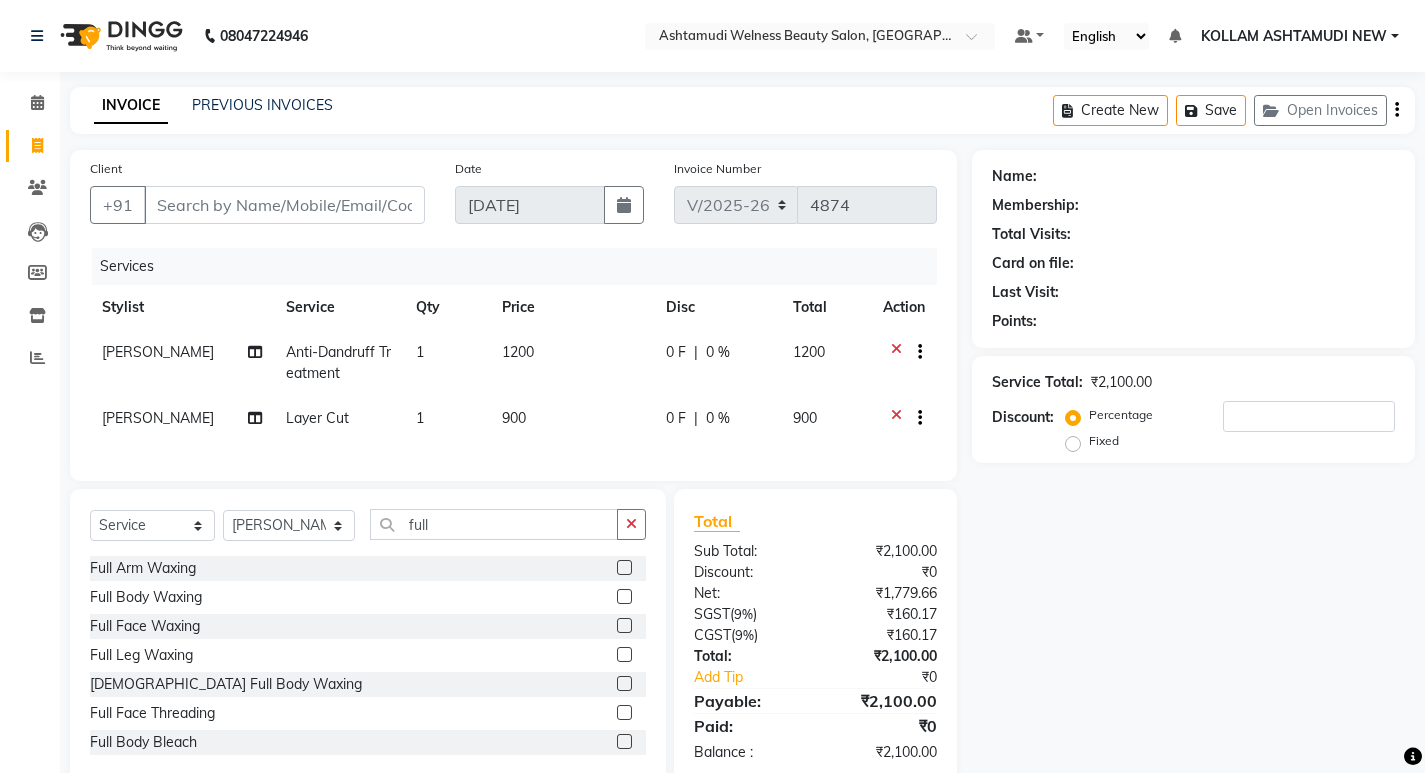 click 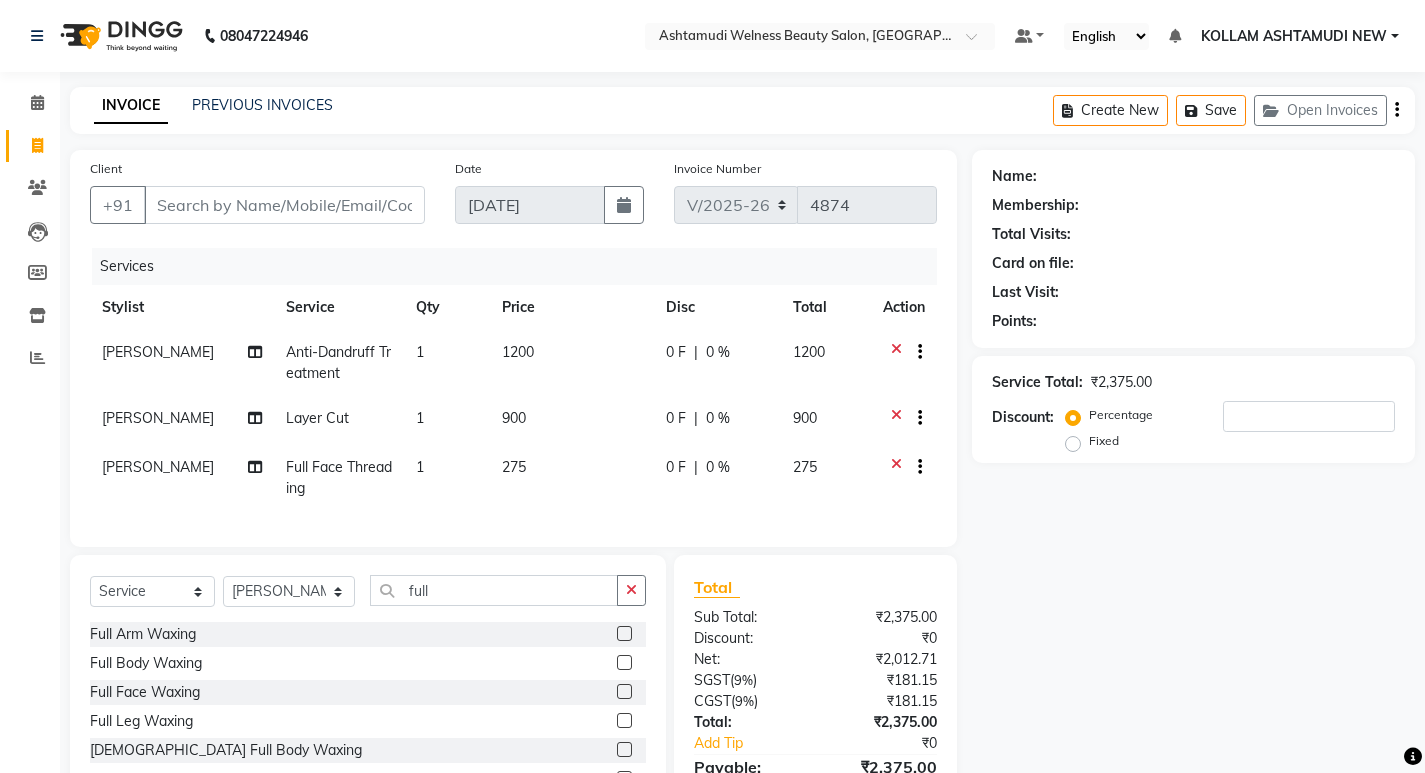 checkbox on "false" 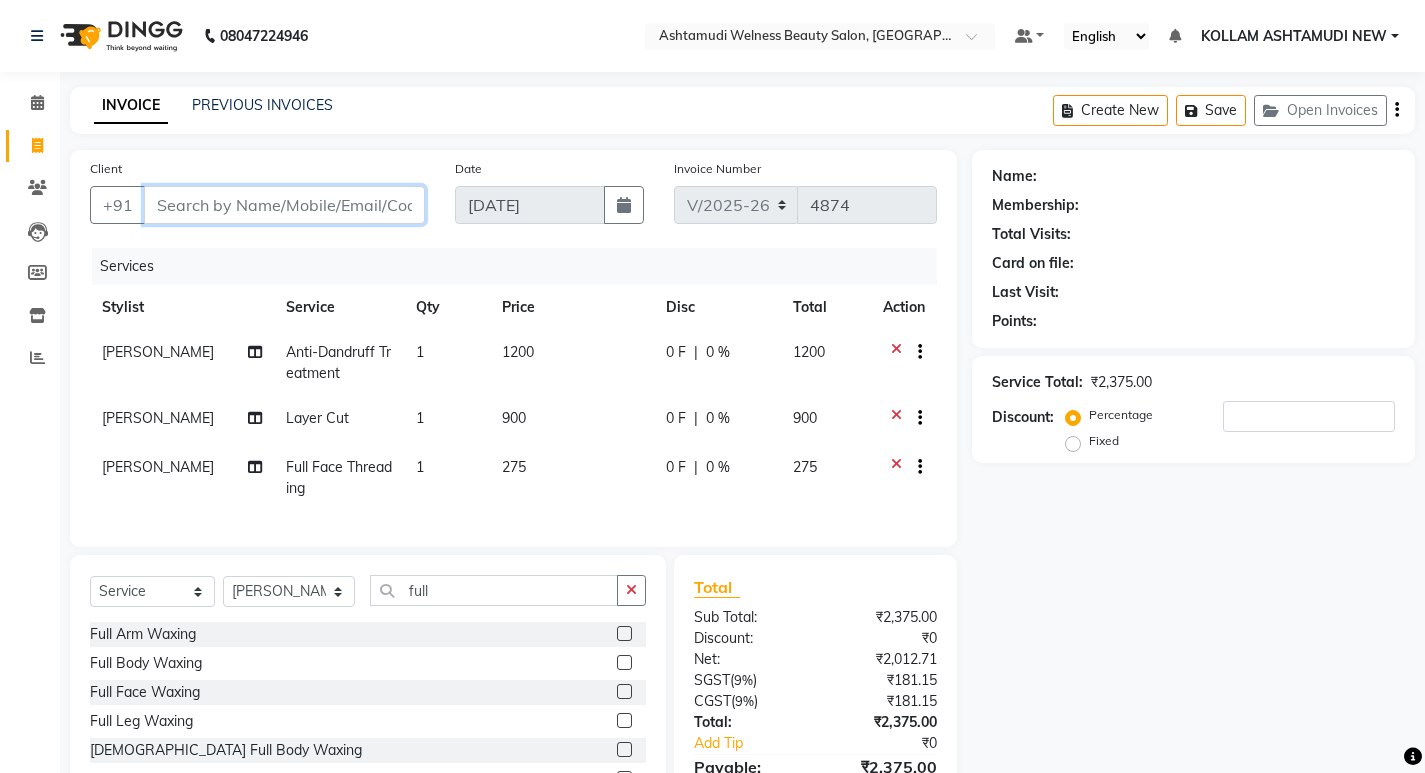 click on "Client" at bounding box center (284, 205) 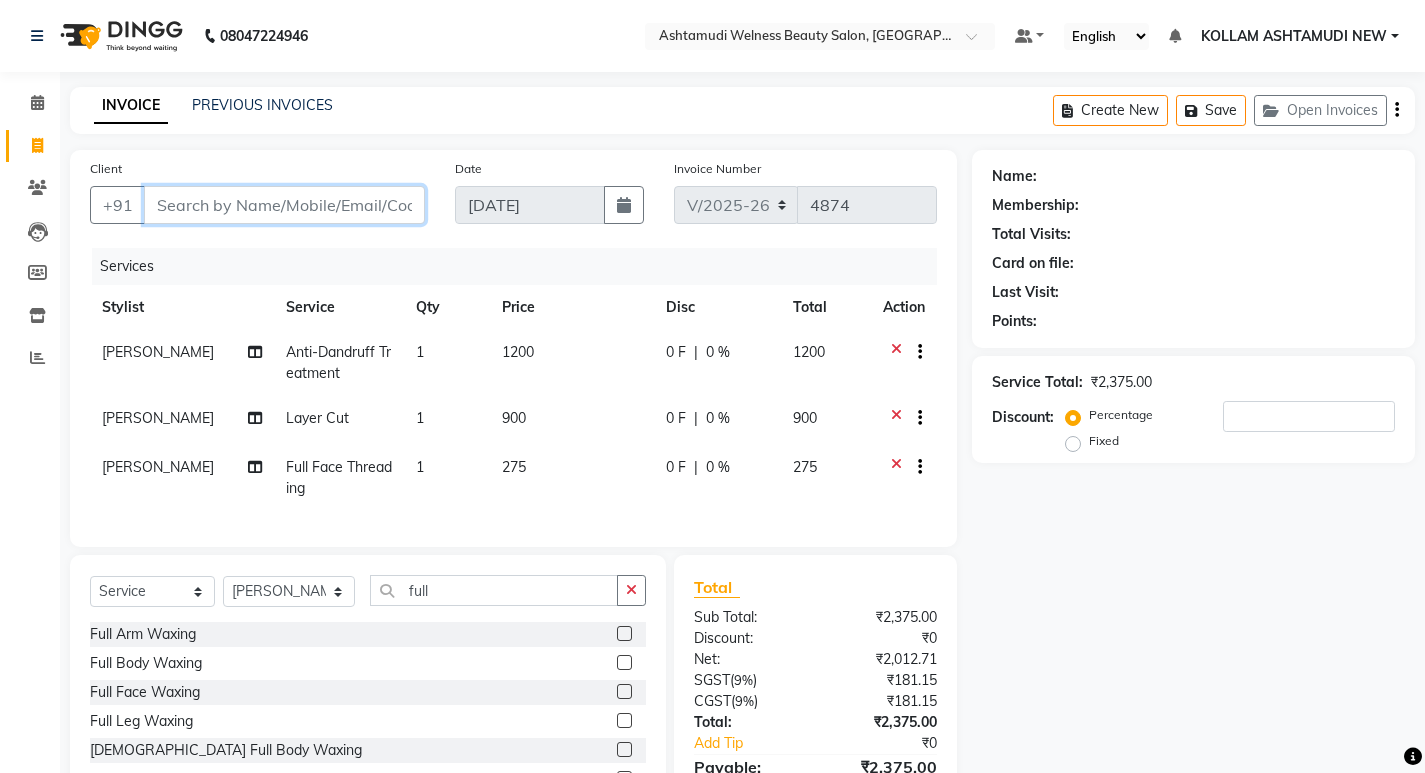 type on "9" 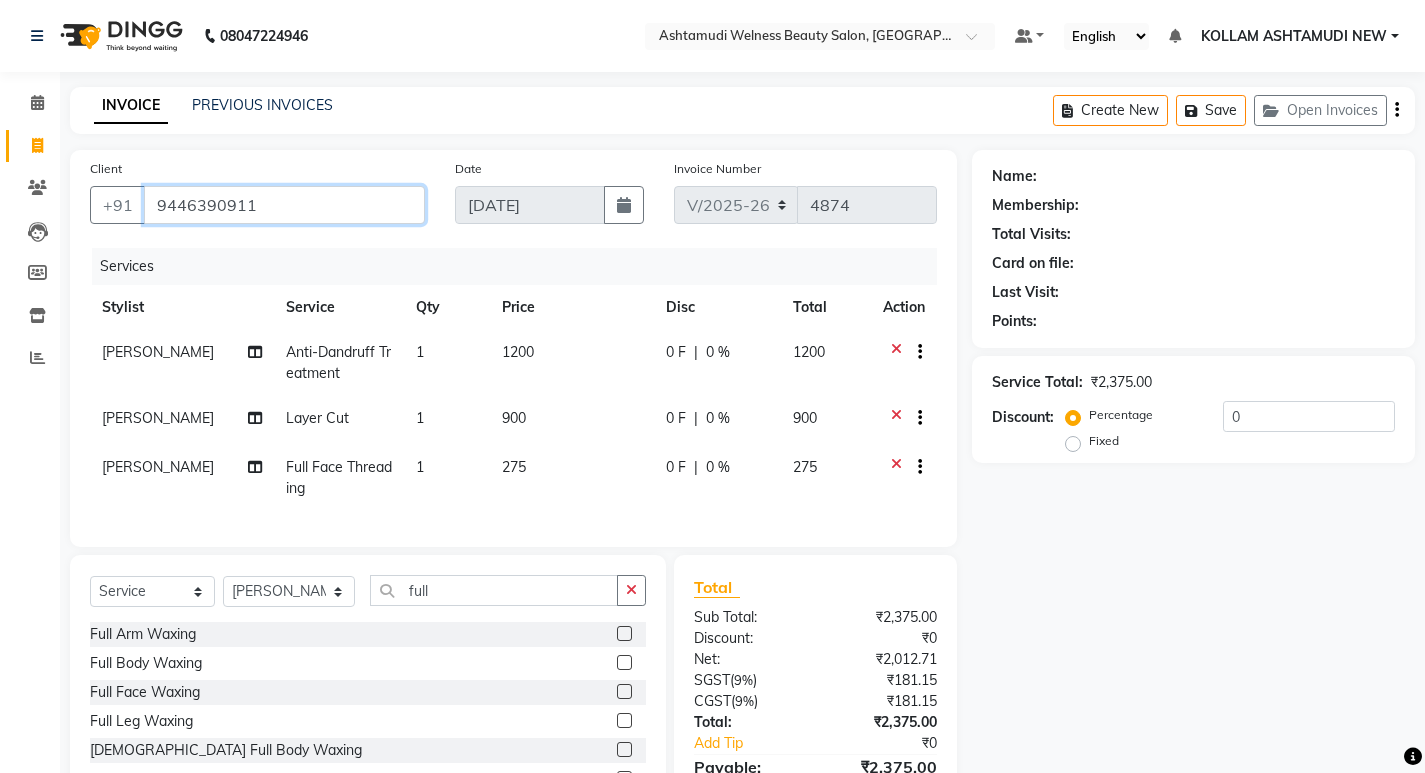 type on "9446390911" 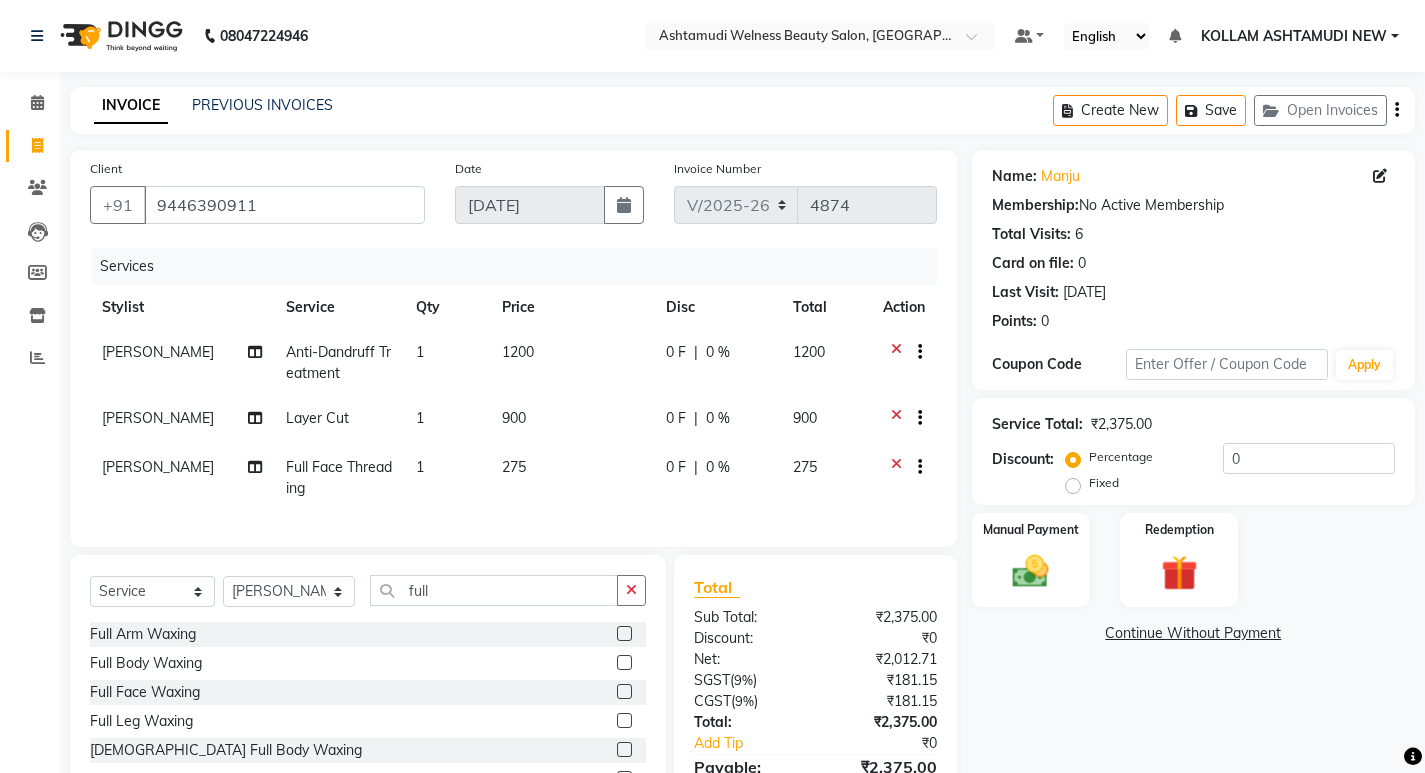 click on "Services" 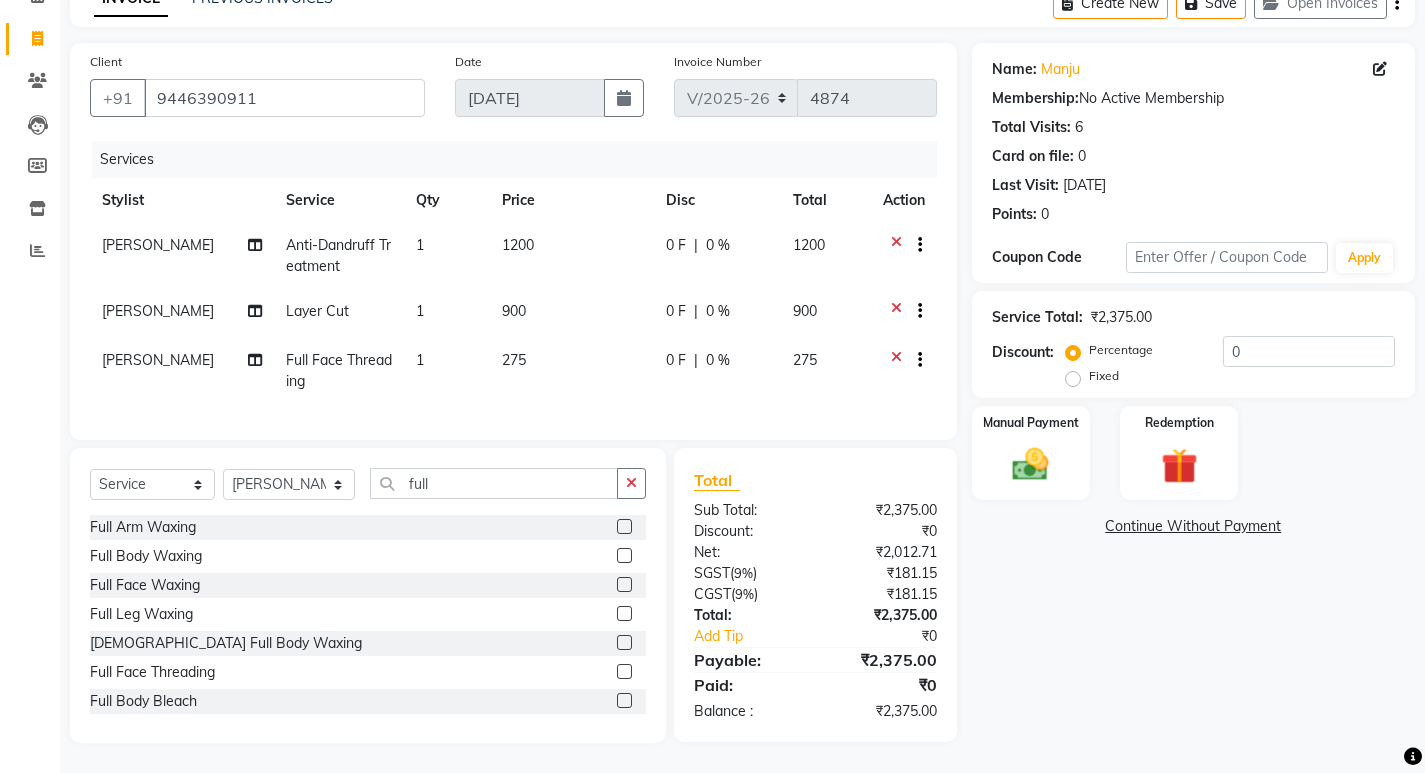 scroll, scrollTop: 122, scrollLeft: 0, axis: vertical 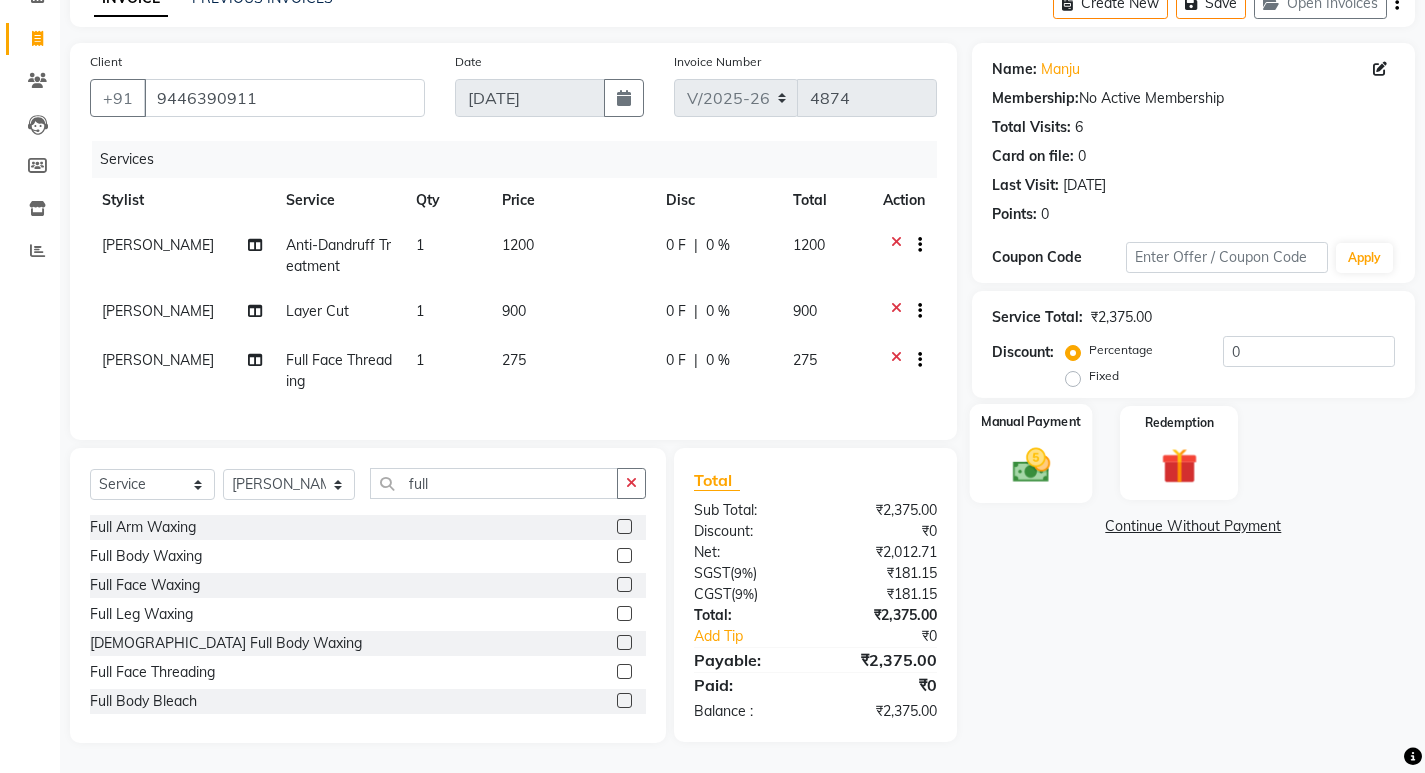 click 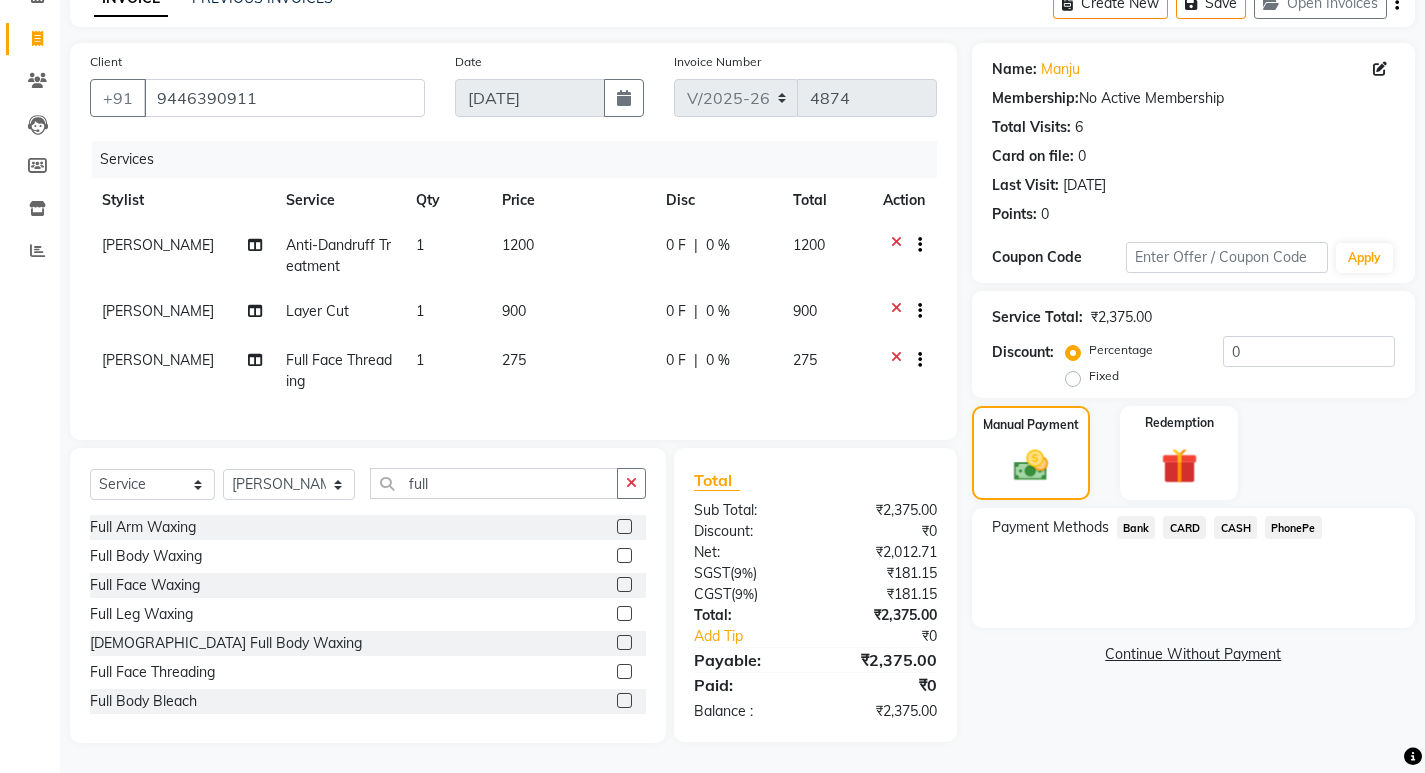 click on "PhonePe" 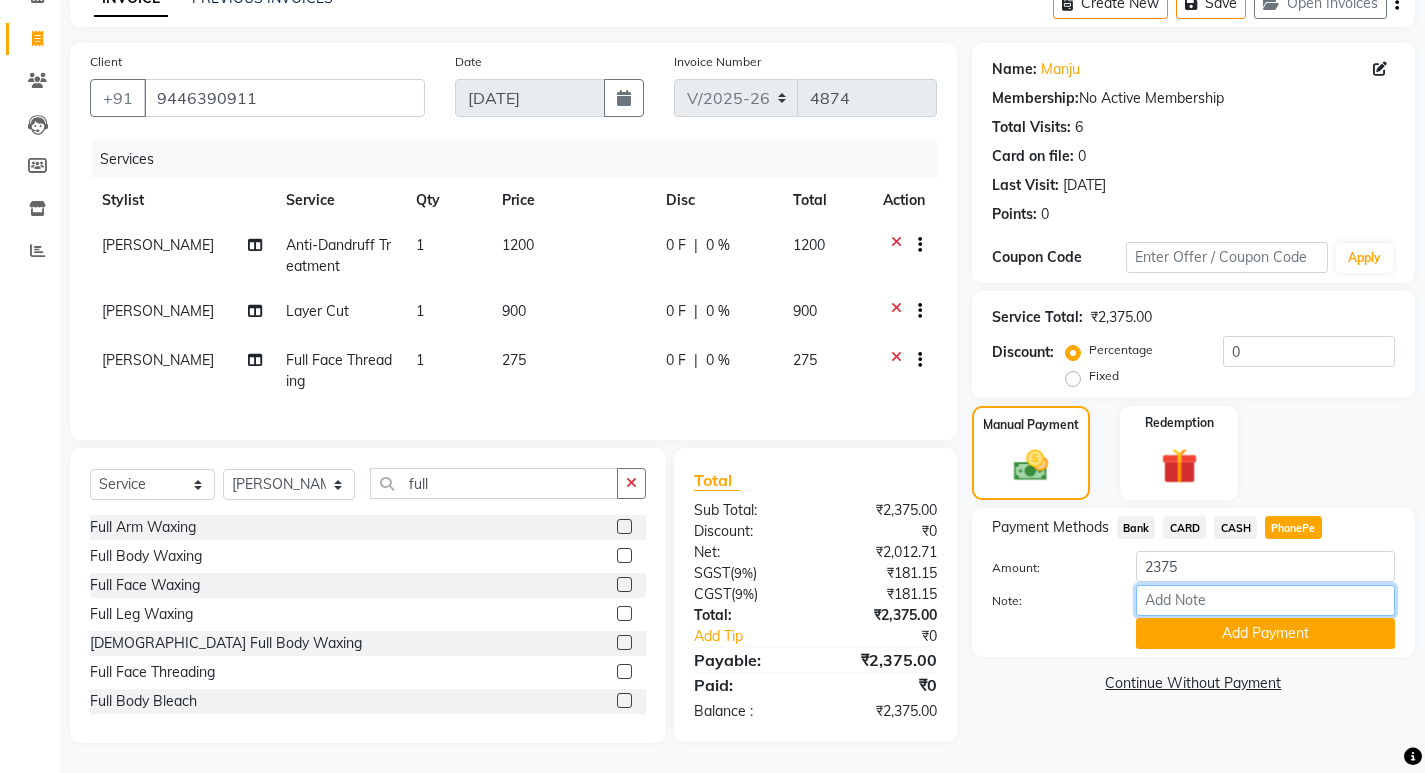 click on "Note:" at bounding box center [1265, 600] 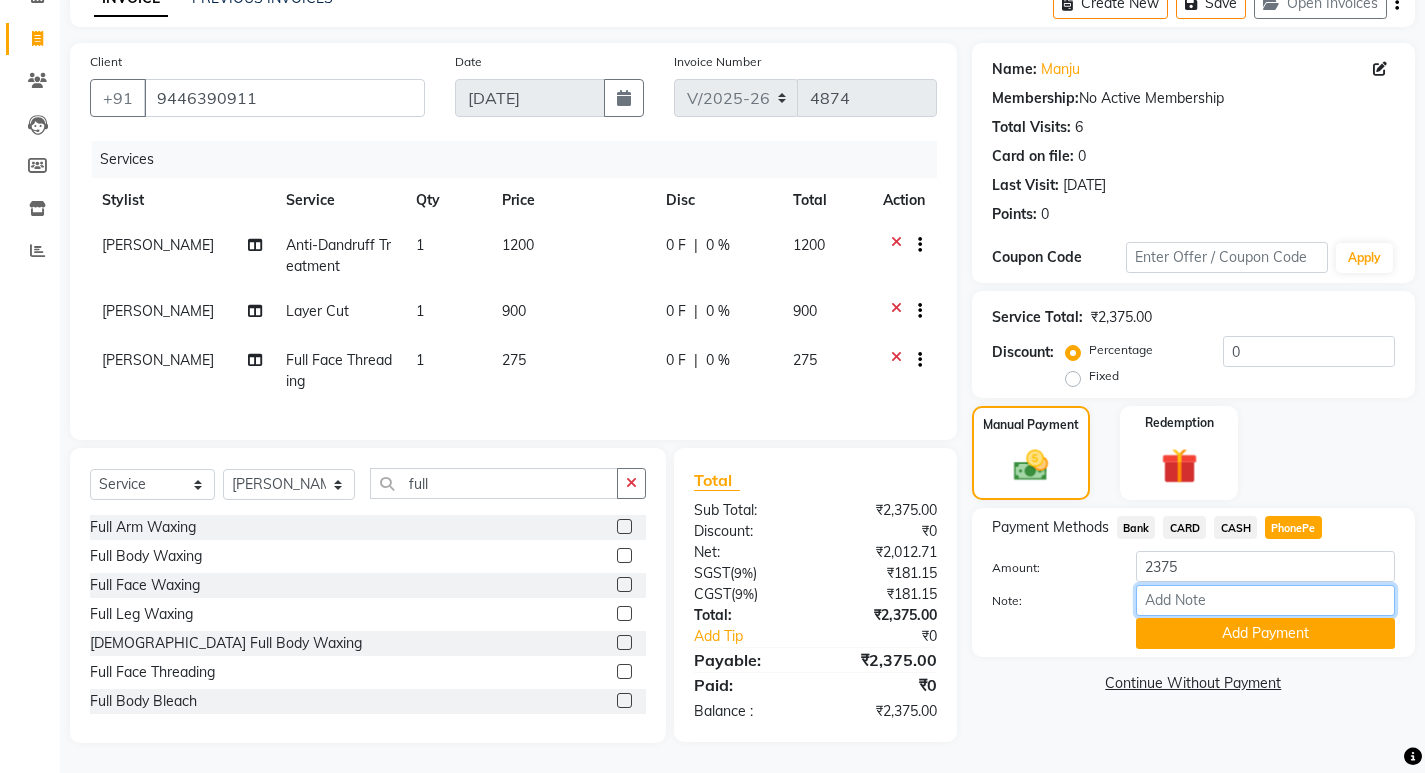 type on "shilu" 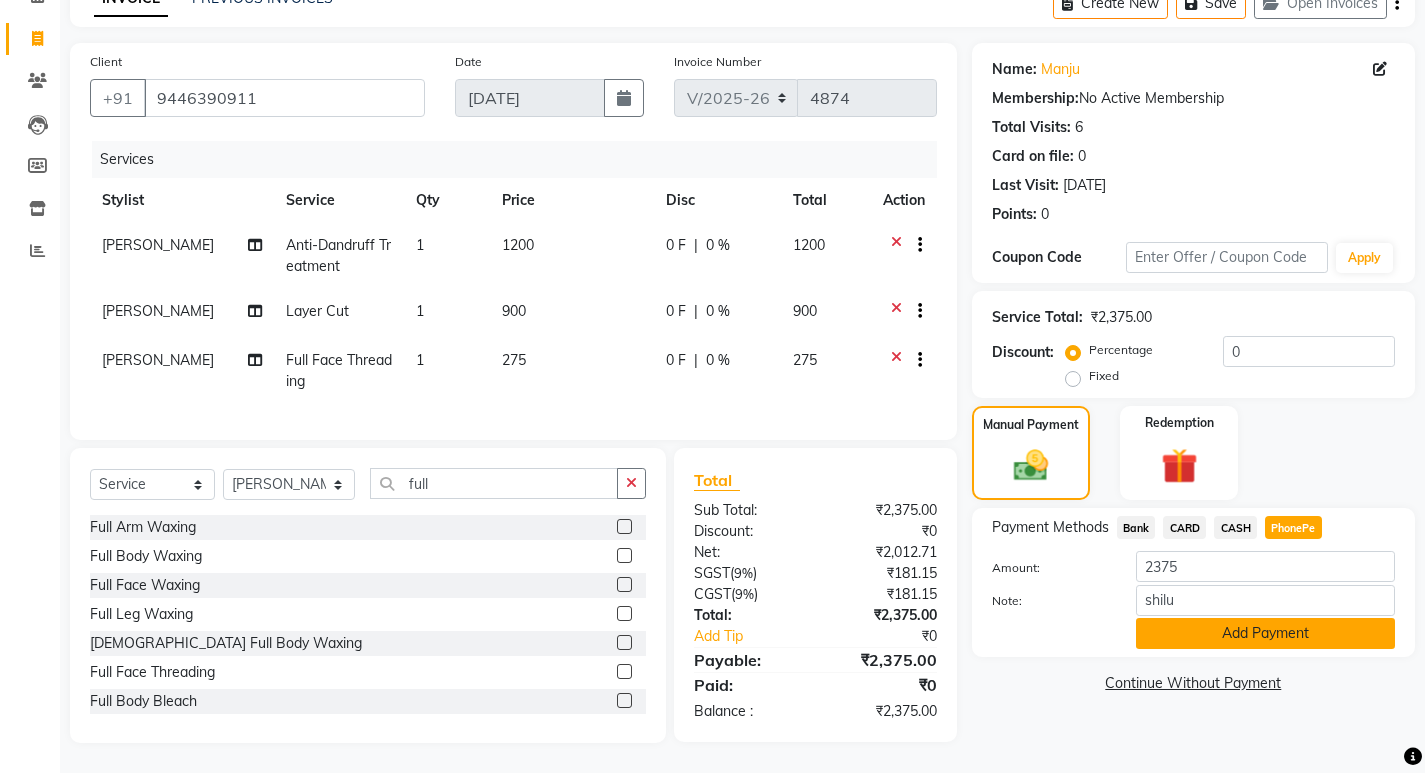 click on "Add Payment" 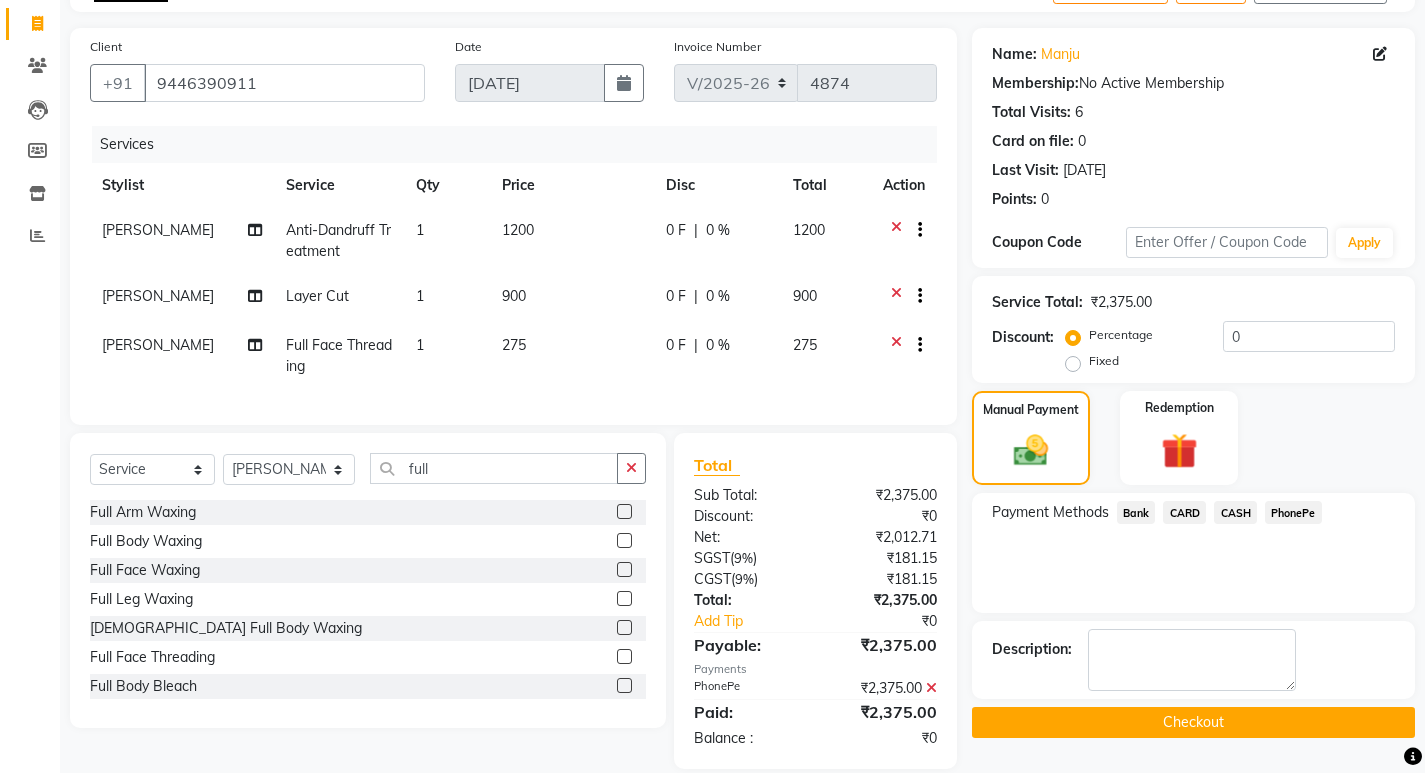 click on "Checkout" 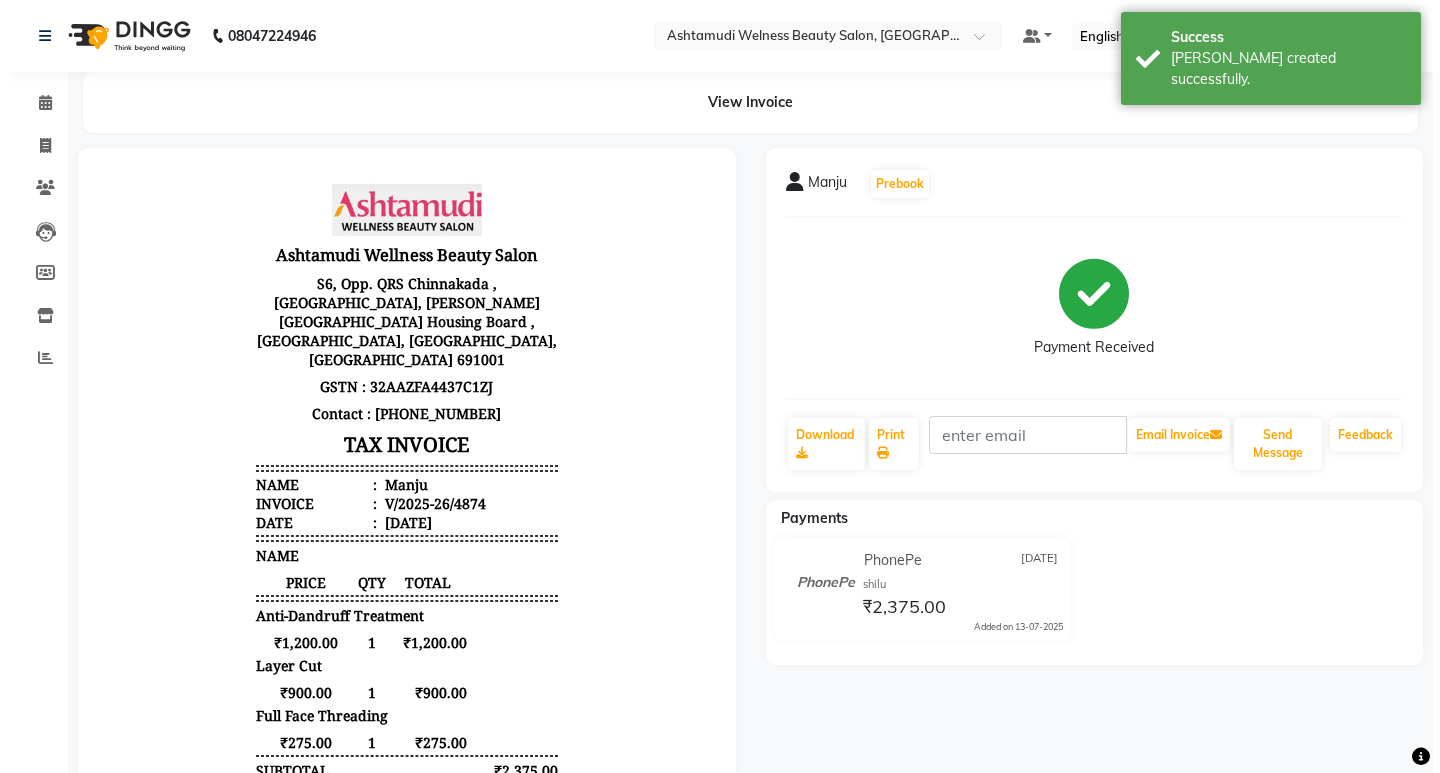 scroll, scrollTop: 0, scrollLeft: 0, axis: both 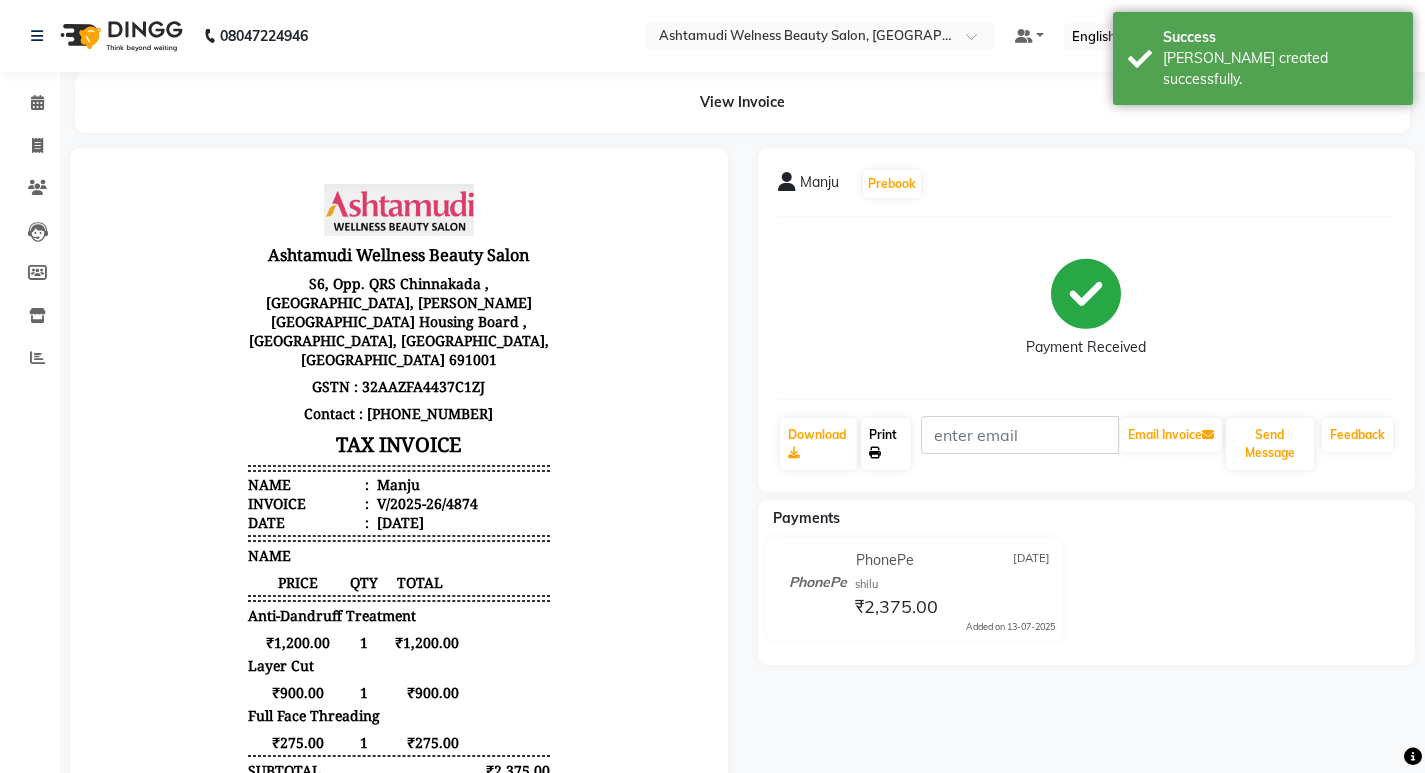 click on "Print" 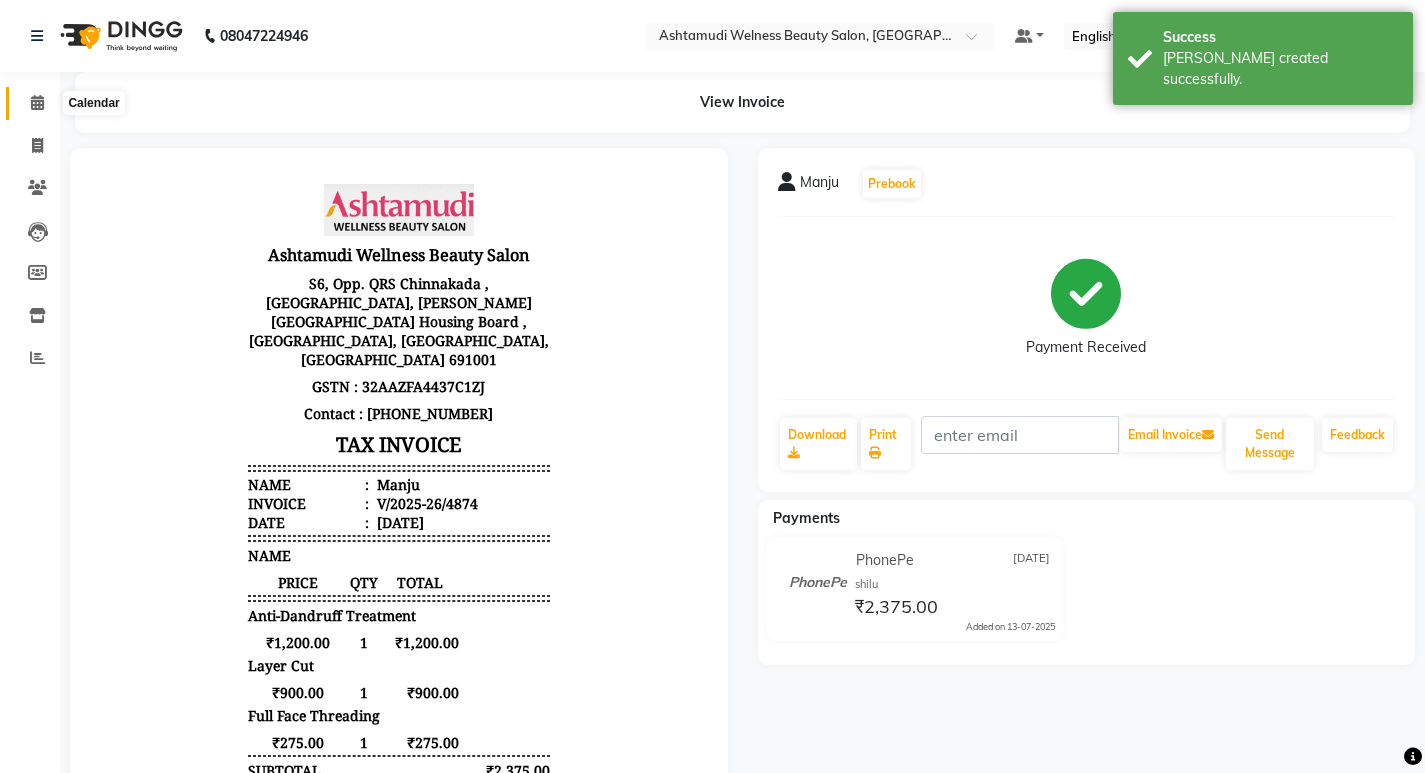 click 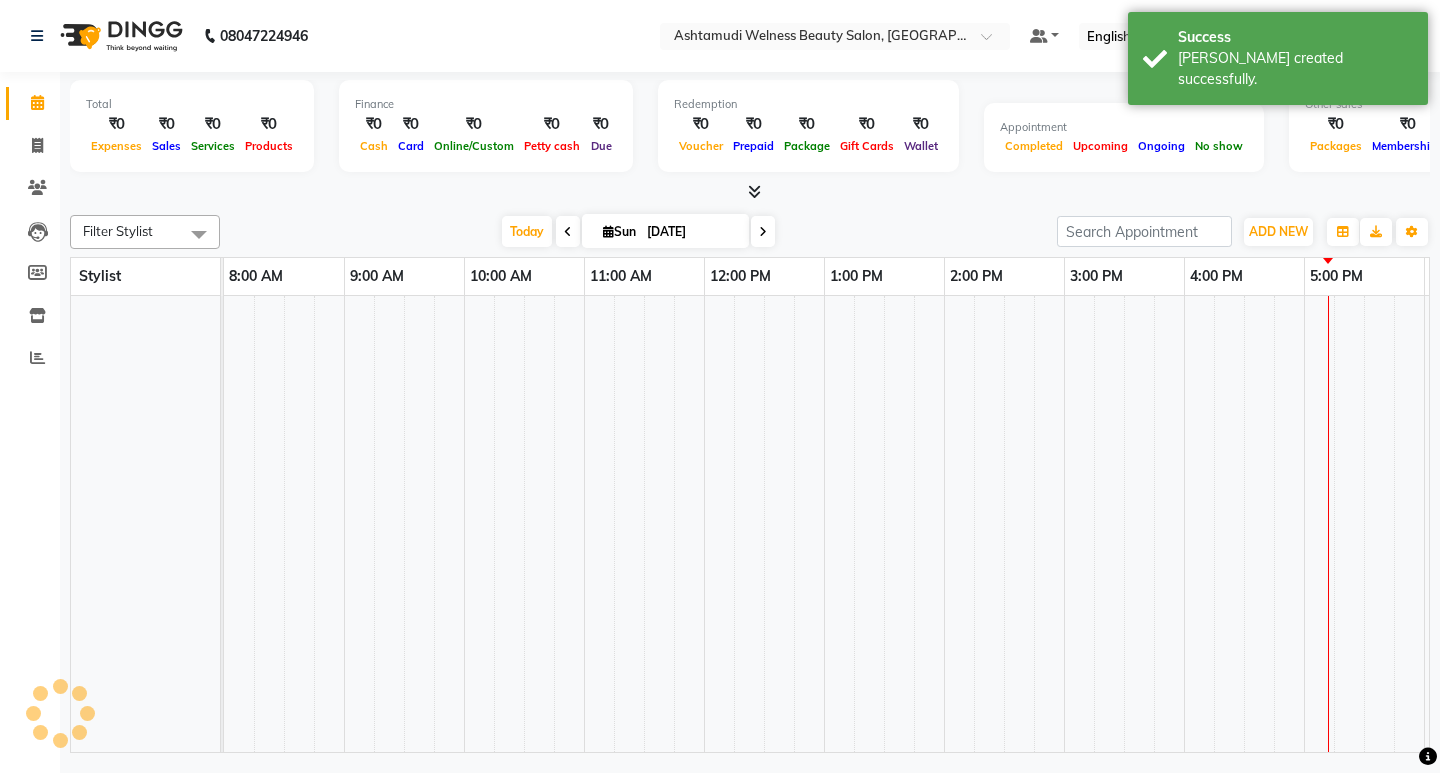 scroll, scrollTop: 0, scrollLeft: 0, axis: both 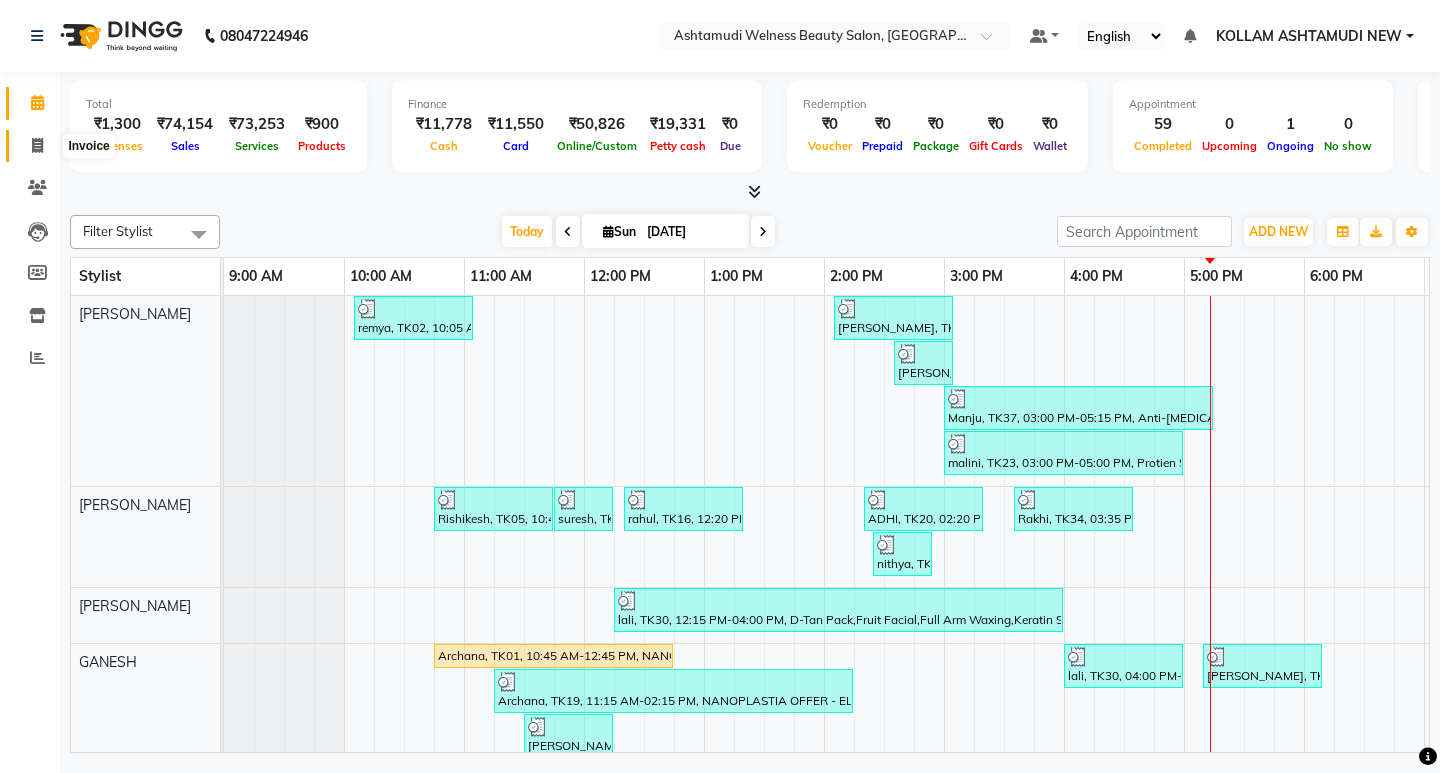 click 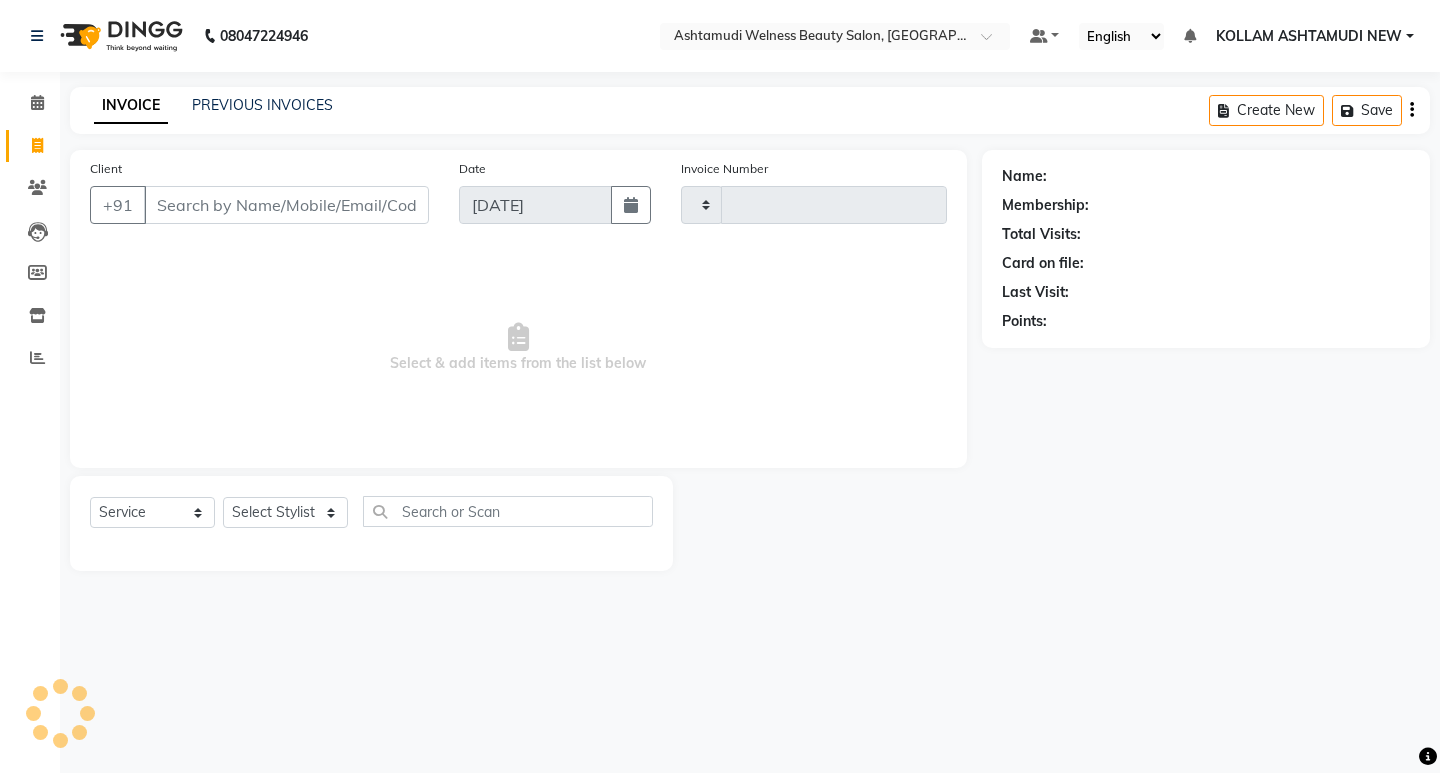 type on "4875" 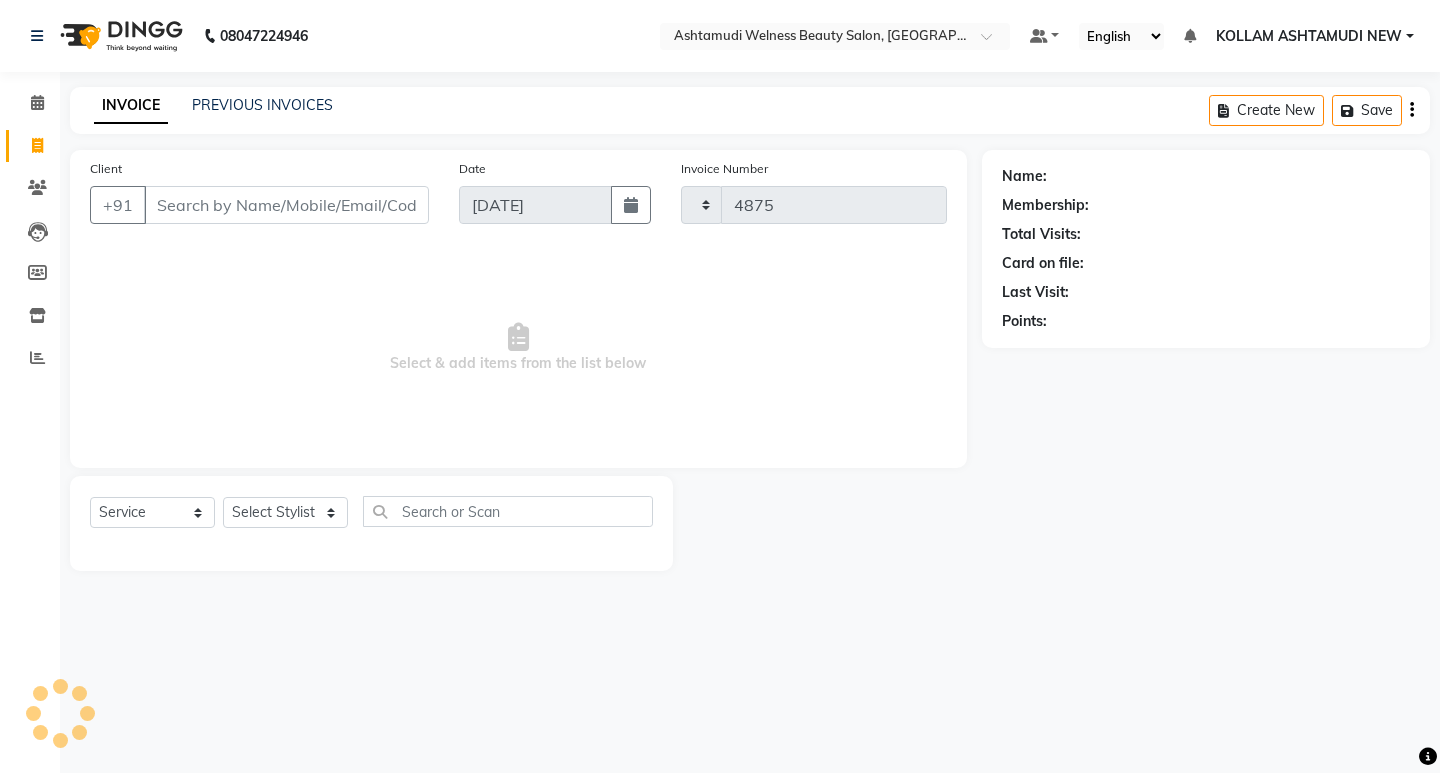 select on "4529" 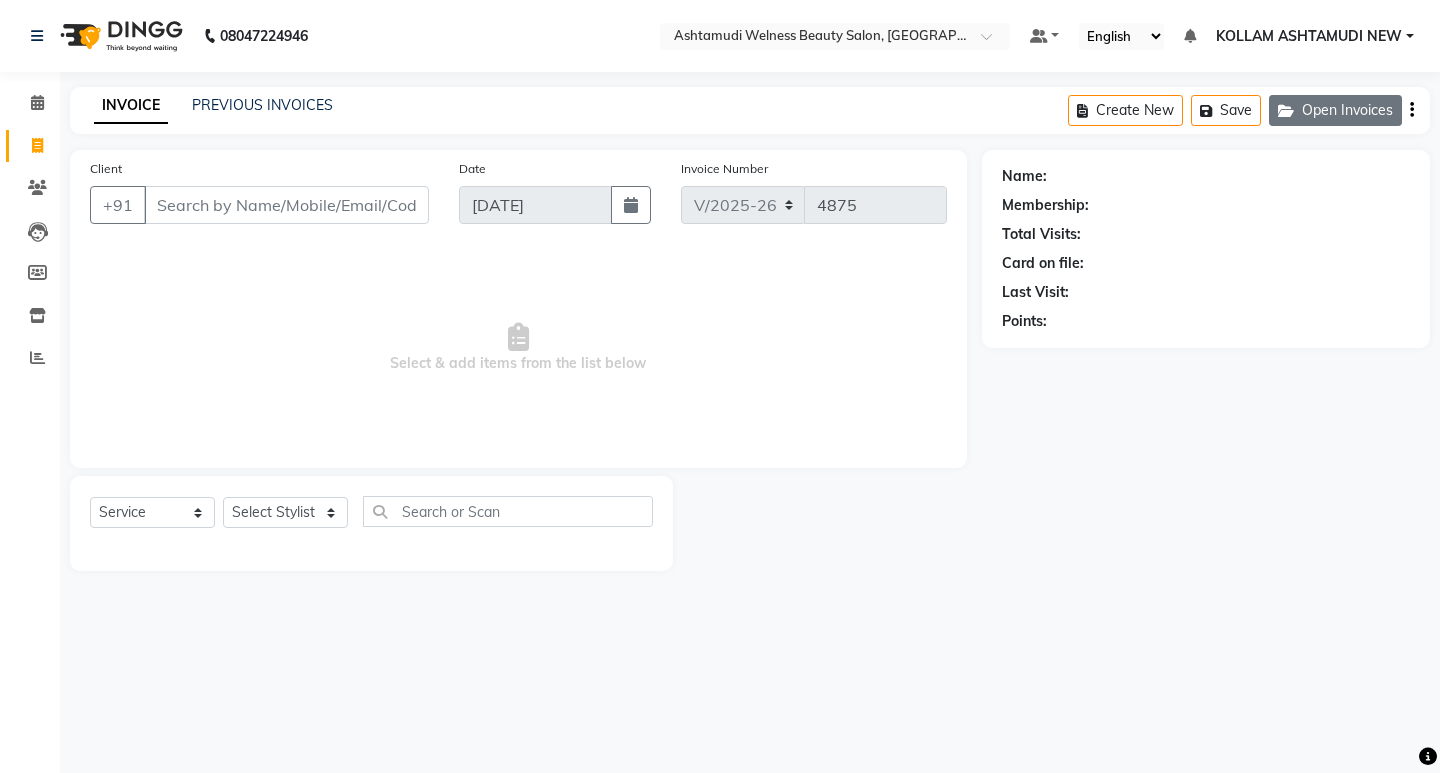 click on "Open Invoices" 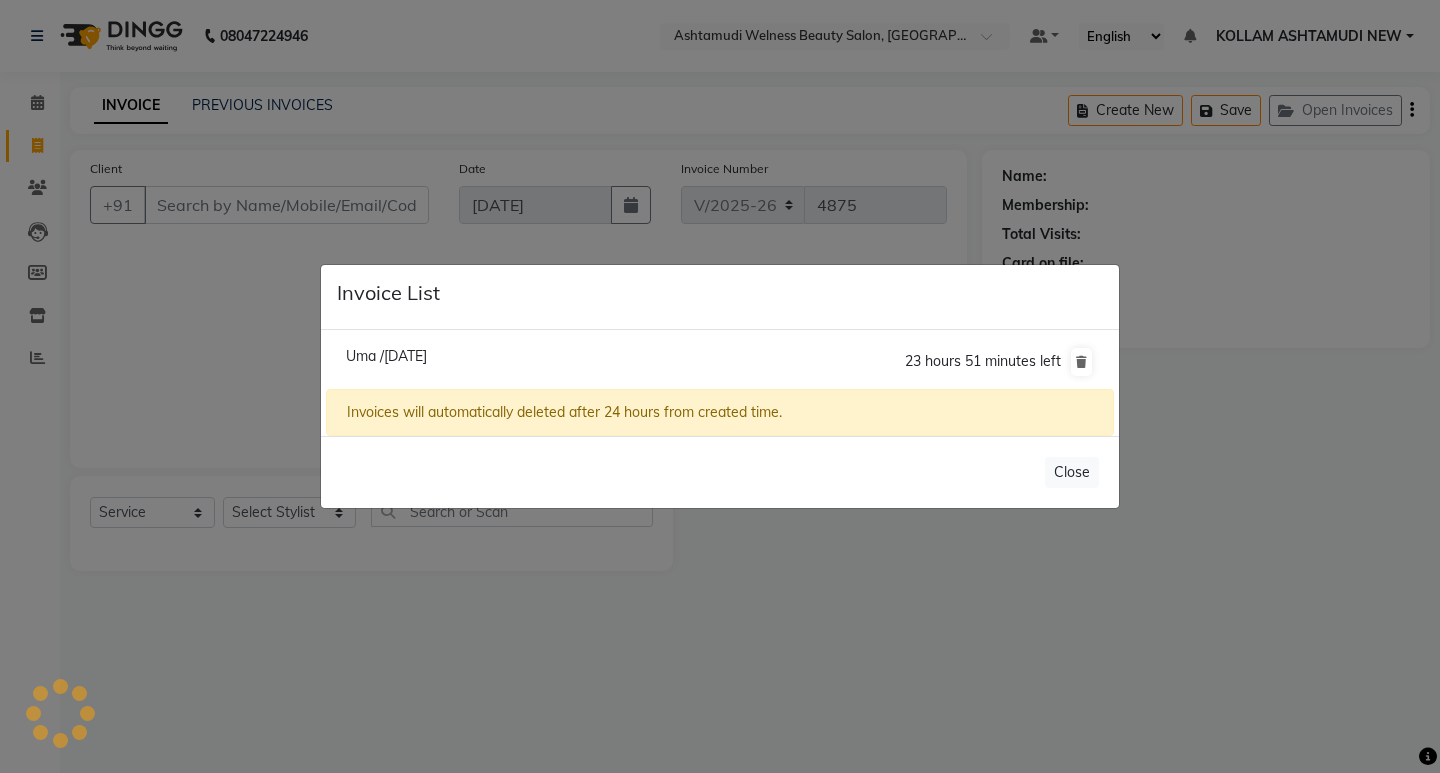 click on "Uma /13 July 2025" 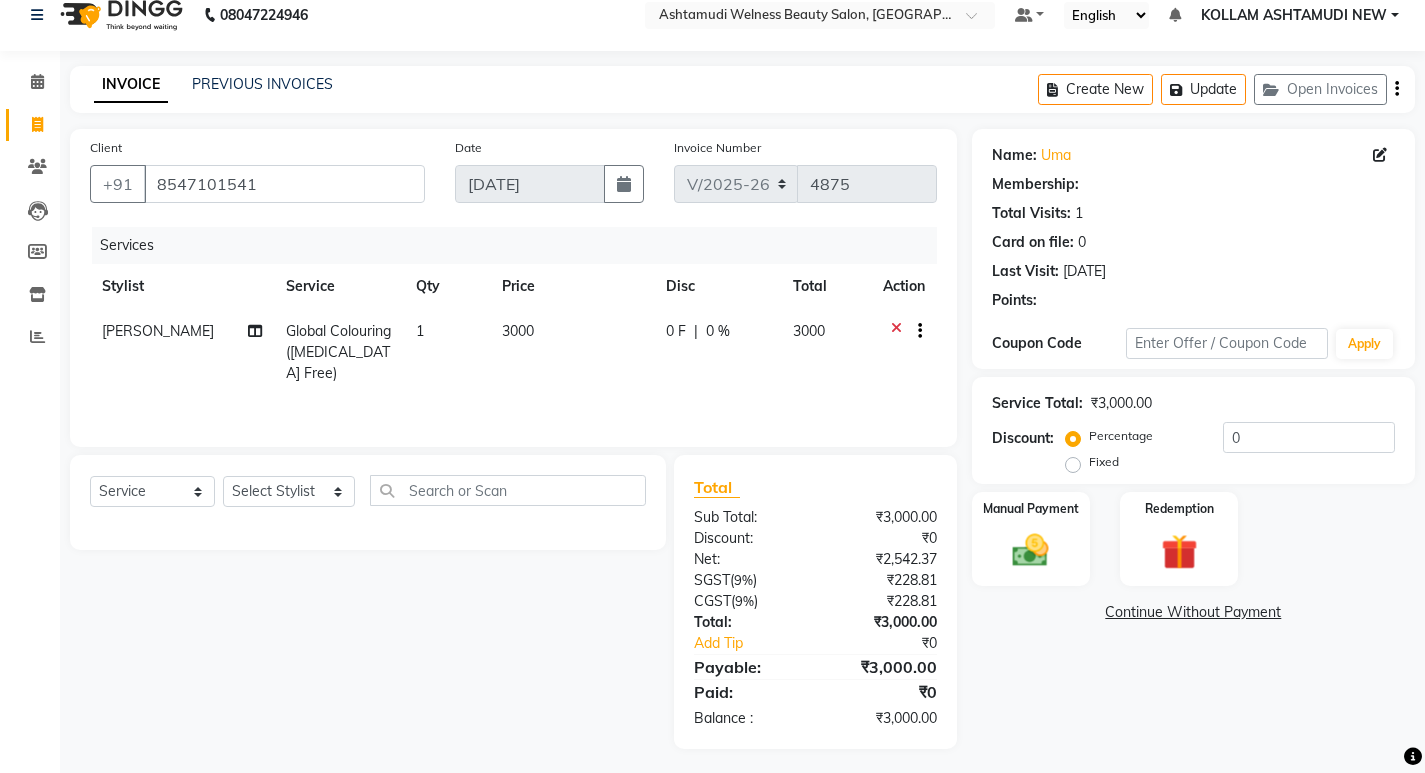 select on "1: Object" 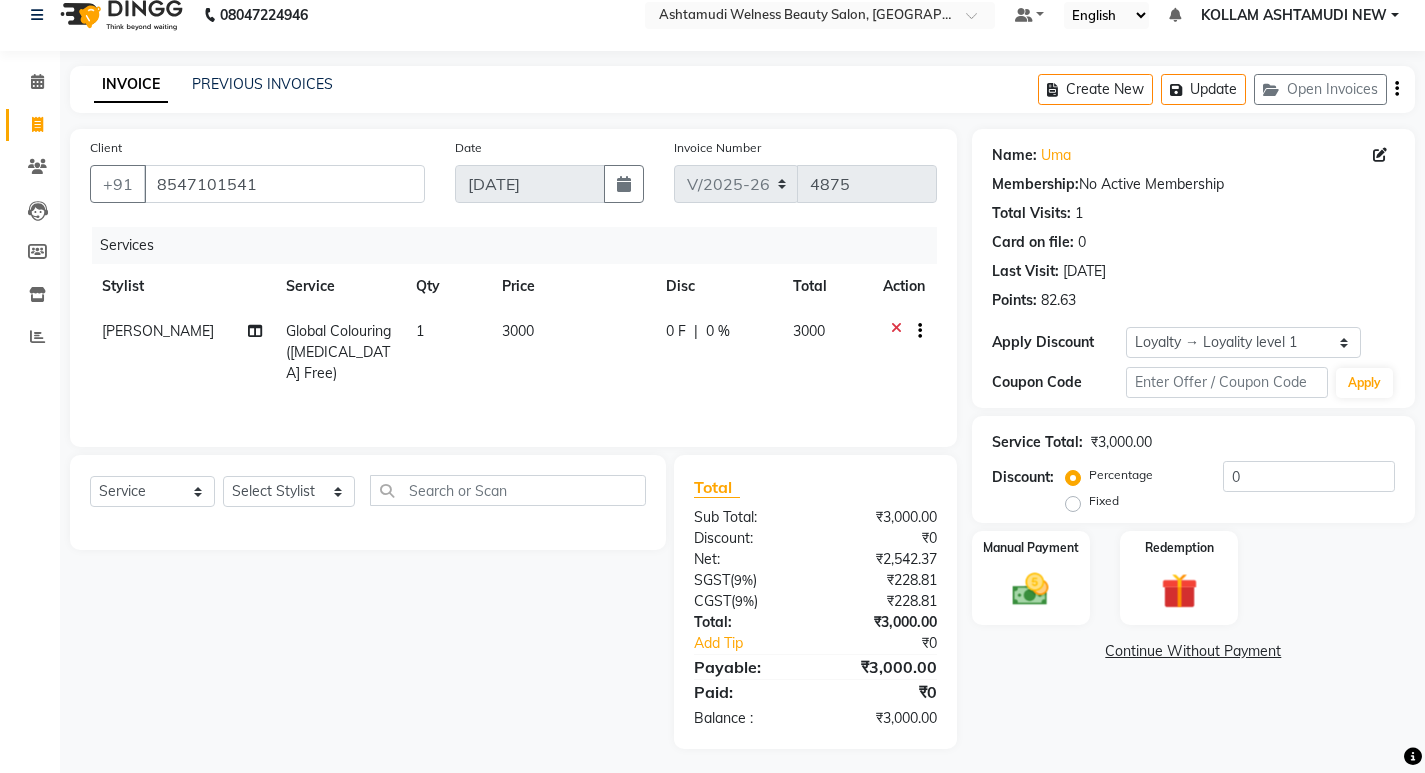 scroll, scrollTop: 27, scrollLeft: 0, axis: vertical 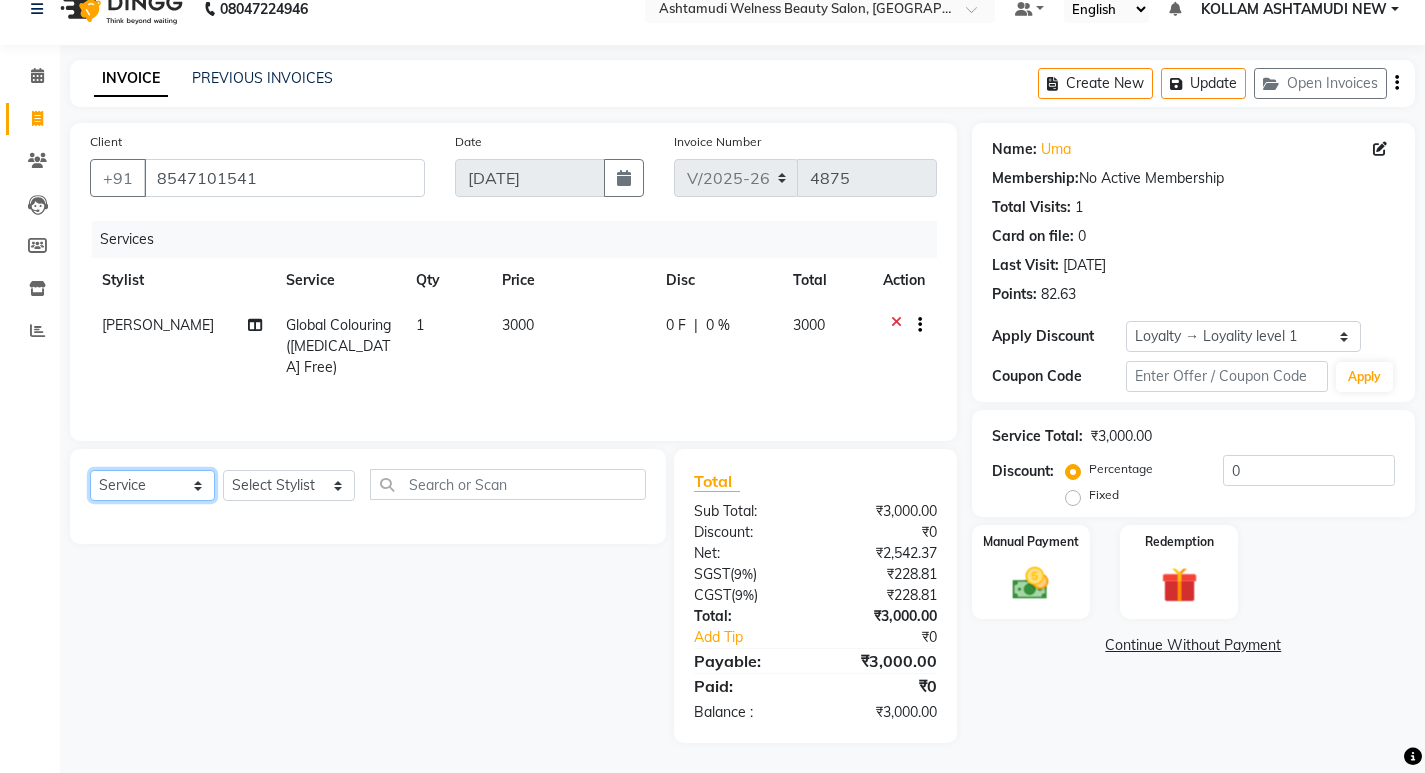 click on "Select  Service  Product  Membership  Package Voucher Prepaid Gift Card" 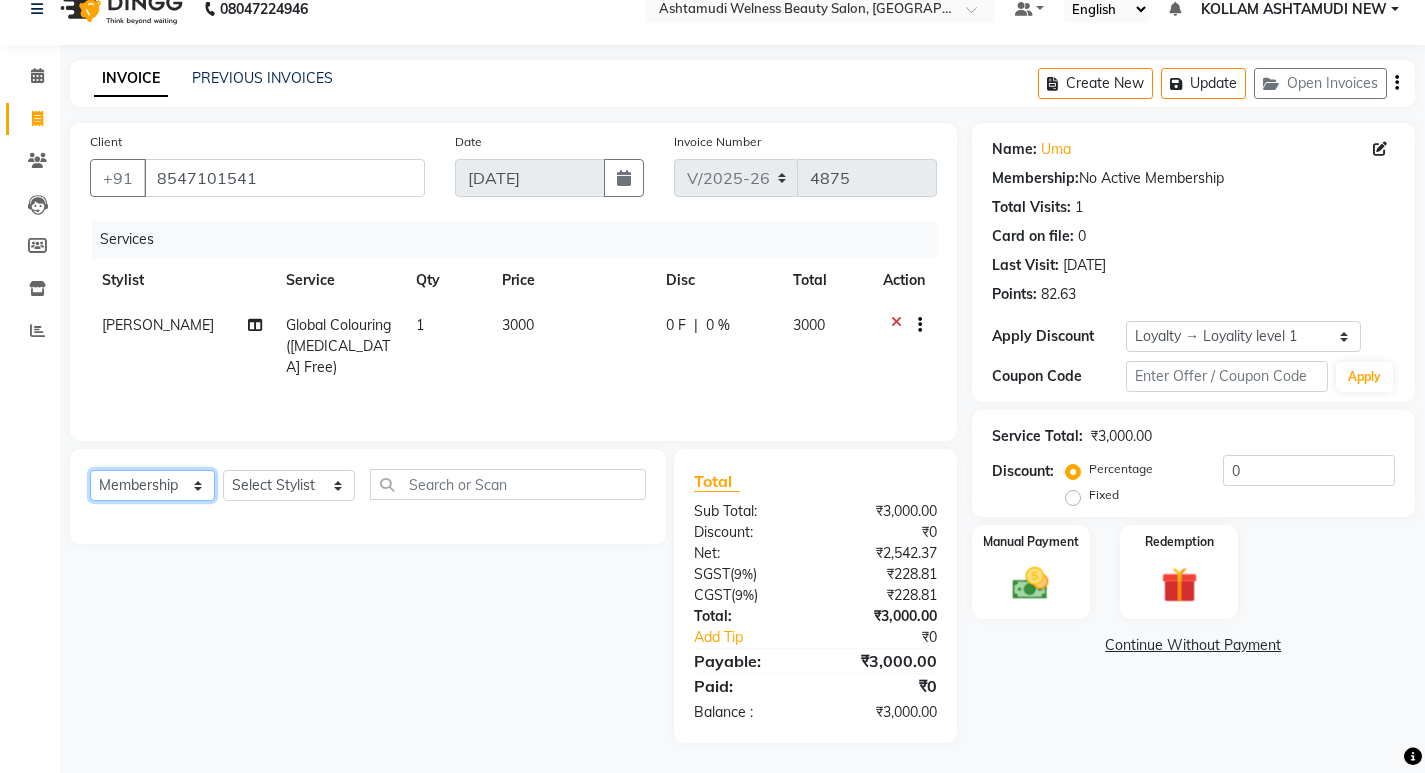click on "Select  Service  Product  Membership  Package Voucher Prepaid Gift Card" 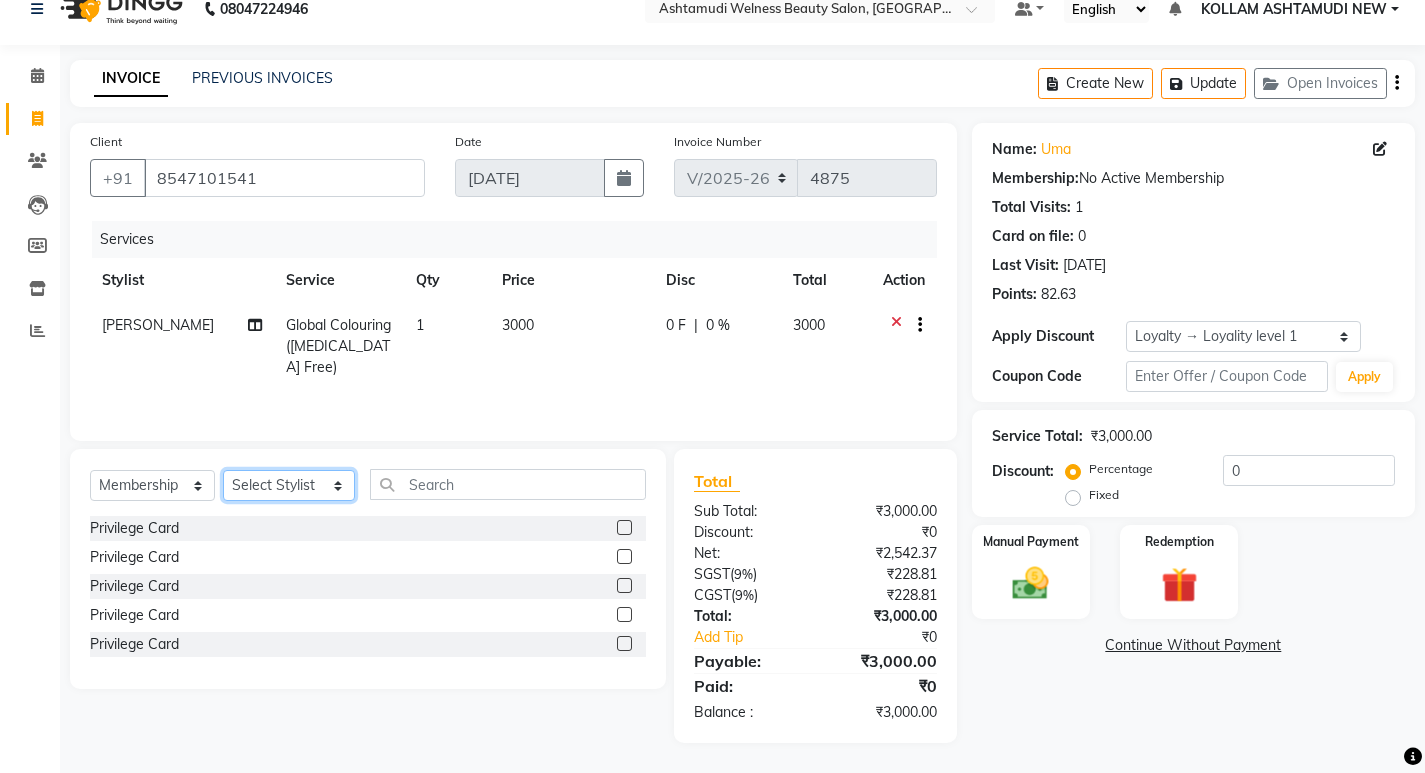 click on "Select Stylist [PERSON_NAME] Admin [PERSON_NAME]  [PERSON_NAME] [PERSON_NAME] [PERSON_NAME]  M [PERSON_NAME]  [PERSON_NAME]  P [PERSON_NAME] KOLLAM ASHTAMUDI NEW  [PERSON_NAME] [PERSON_NAME] [PERSON_NAME]  [PERSON_NAME] [PERSON_NAME] [PERSON_NAME] [PERSON_NAME] [PERSON_NAME] M [PERSON_NAME] SARIGA [PERSON_NAME] [PERSON_NAME] [PERSON_NAME] SIBI [PERSON_NAME] [PERSON_NAME] S" 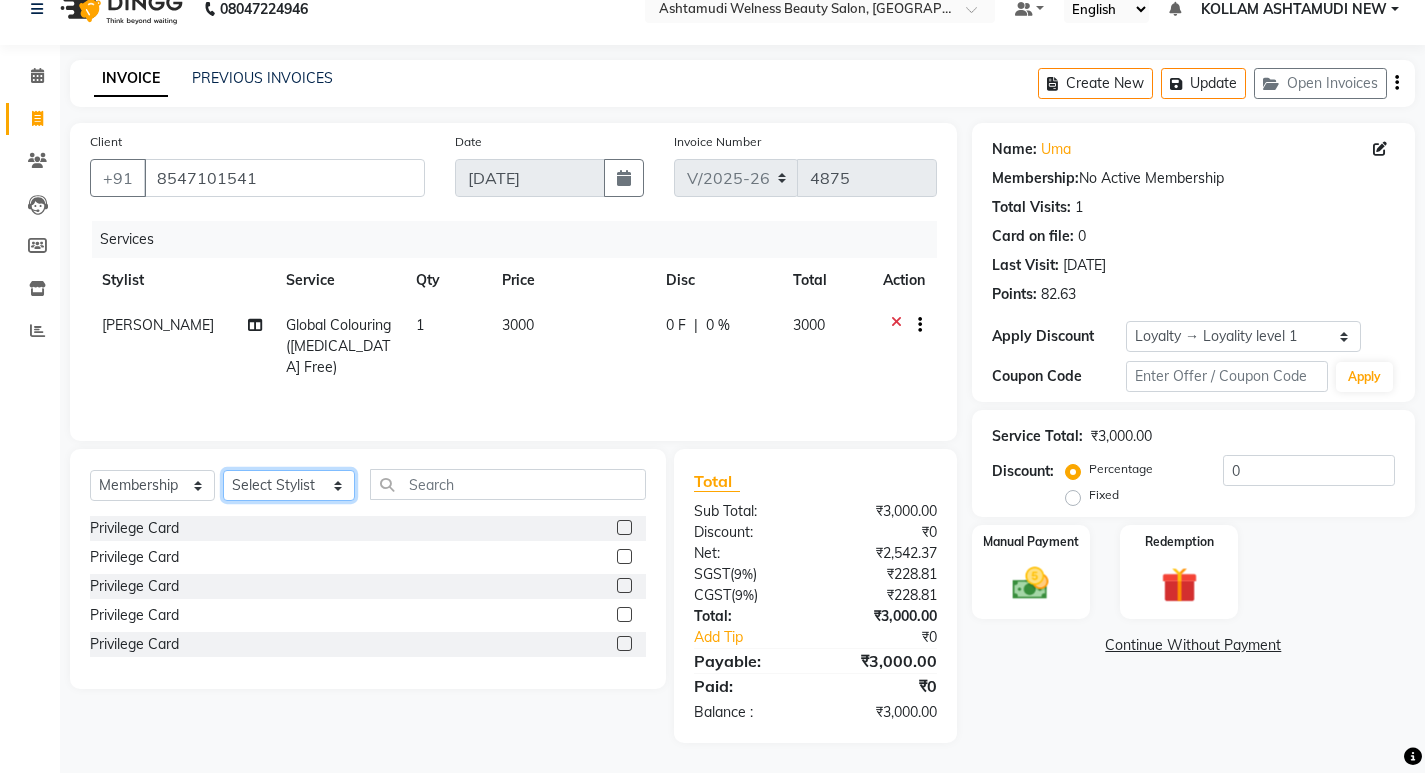 select on "39754" 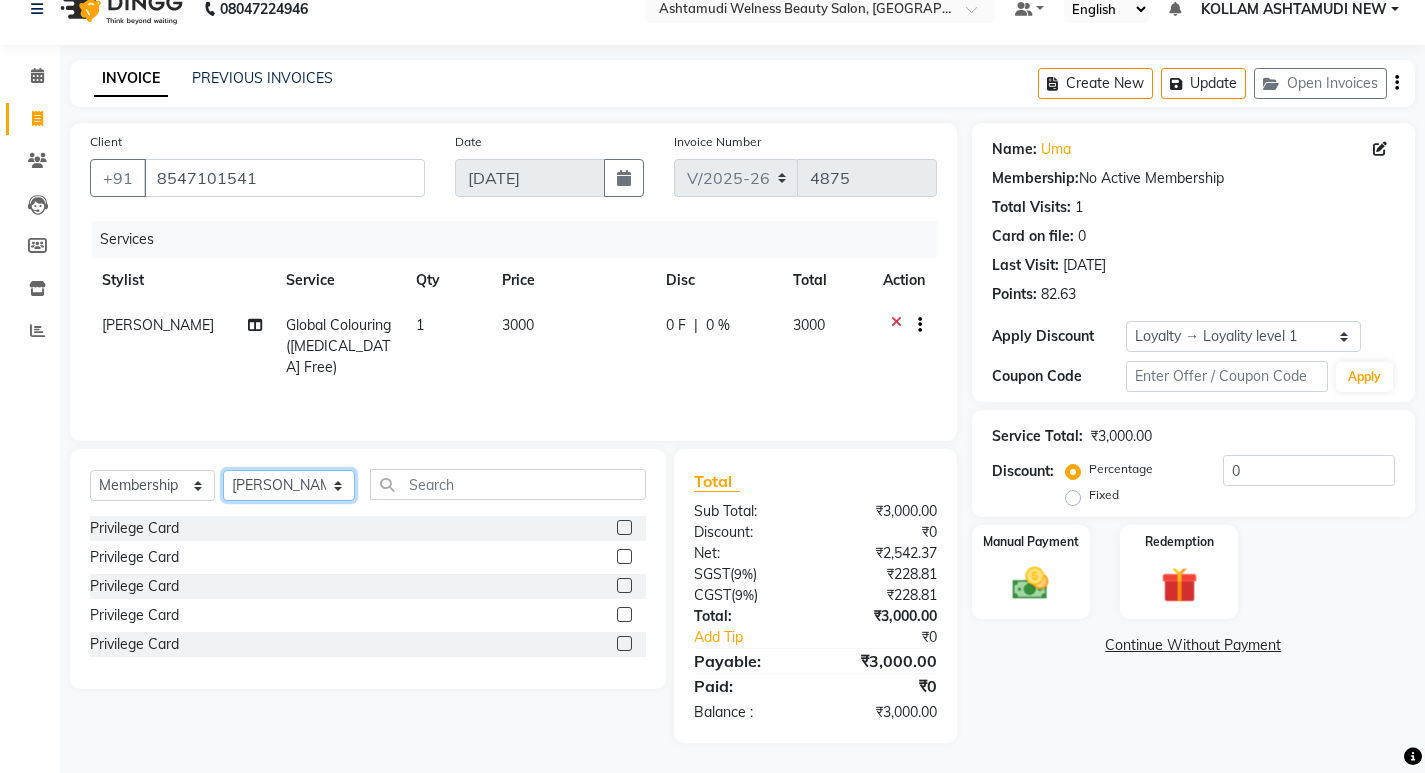 click on "Select Stylist [PERSON_NAME] Admin [PERSON_NAME]  [PERSON_NAME] [PERSON_NAME] [PERSON_NAME]  M [PERSON_NAME]  [PERSON_NAME]  P [PERSON_NAME] KOLLAM ASHTAMUDI NEW  [PERSON_NAME] [PERSON_NAME] [PERSON_NAME]  [PERSON_NAME] [PERSON_NAME] [PERSON_NAME] [PERSON_NAME] [PERSON_NAME] M [PERSON_NAME] SARIGA [PERSON_NAME] [PERSON_NAME] [PERSON_NAME] SIBI [PERSON_NAME] [PERSON_NAME] S" 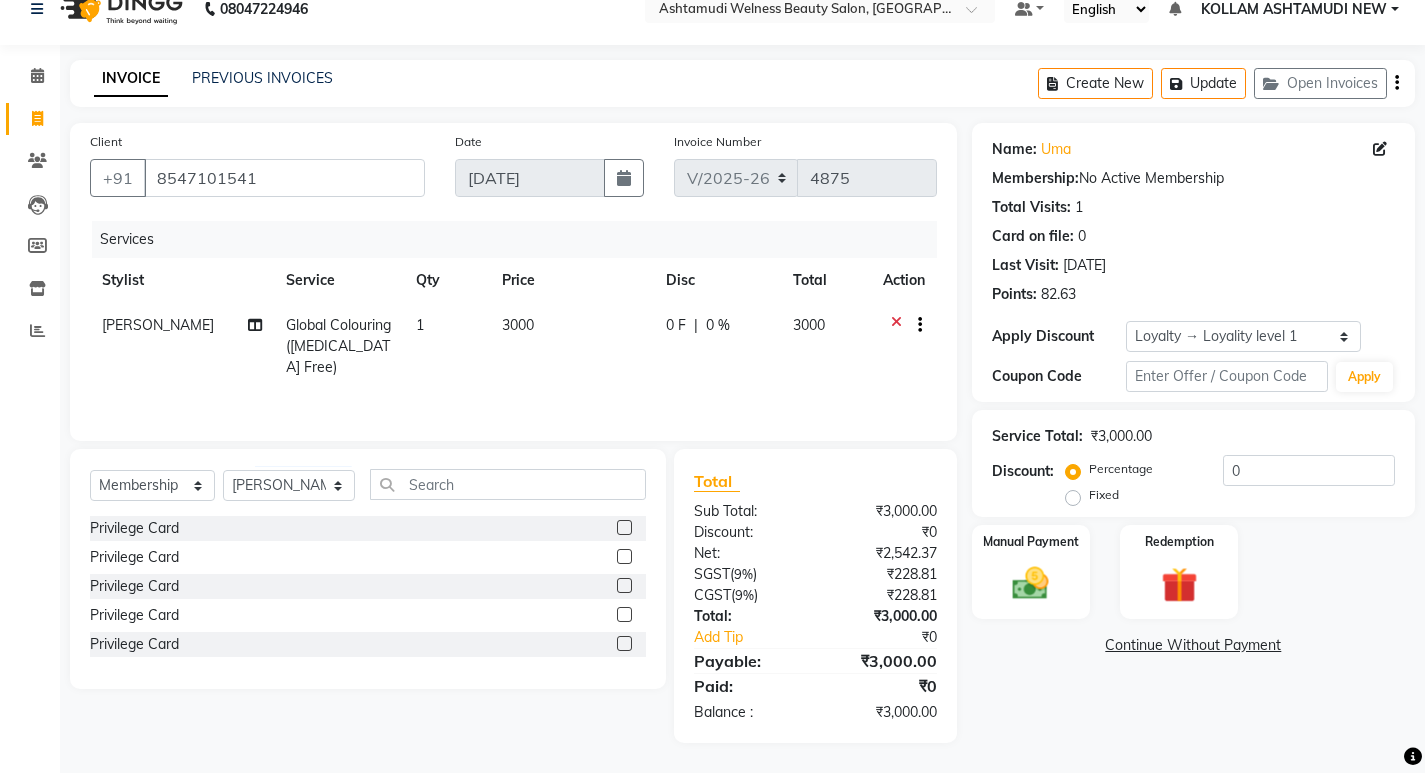 click 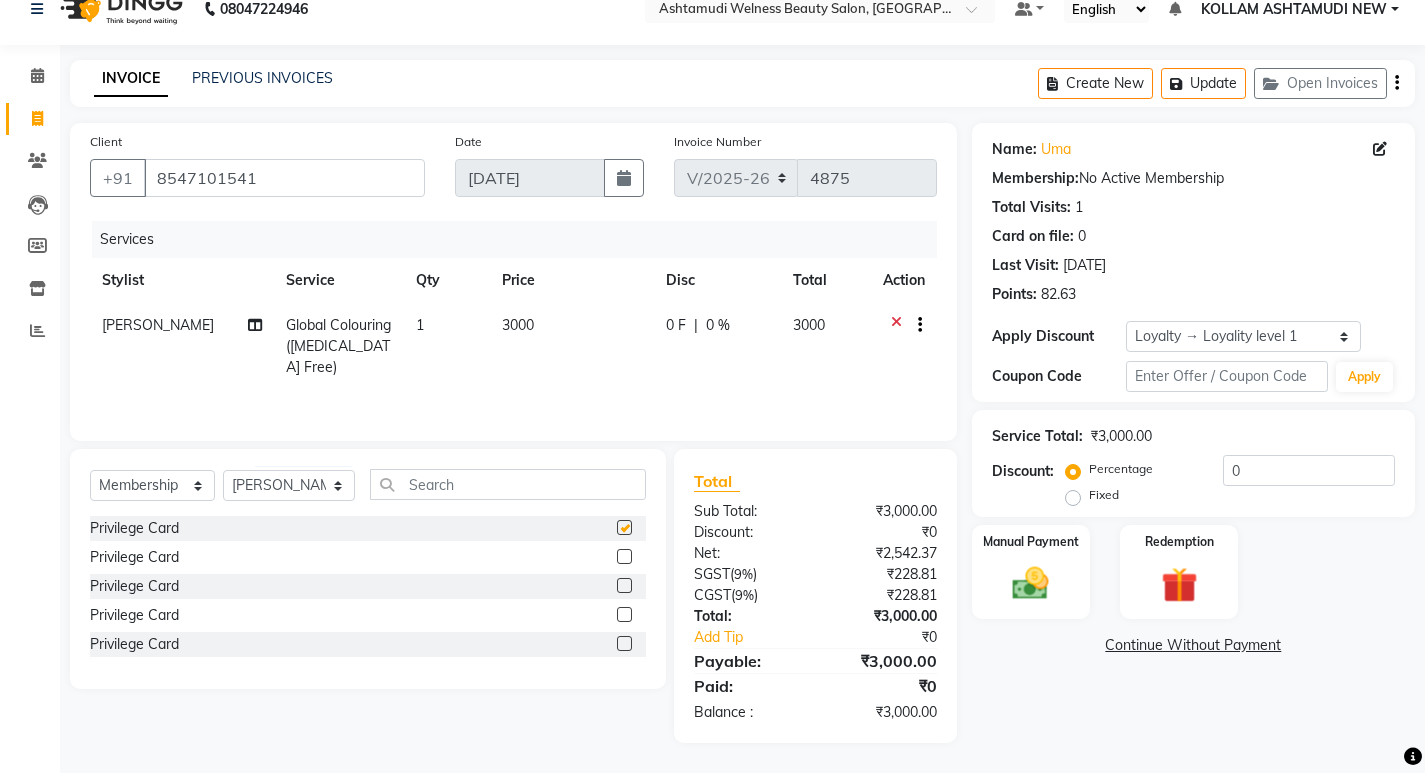 select on "select" 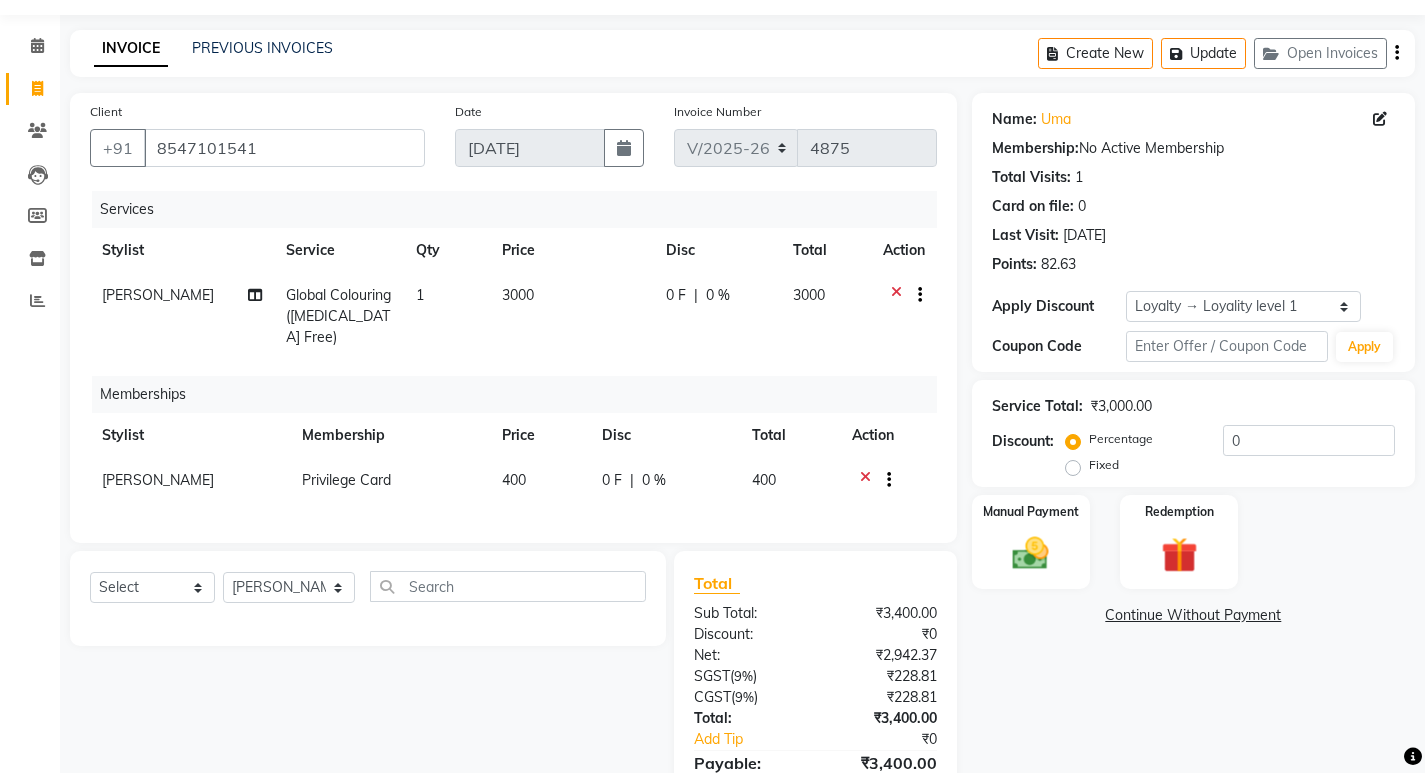 scroll, scrollTop: 153, scrollLeft: 0, axis: vertical 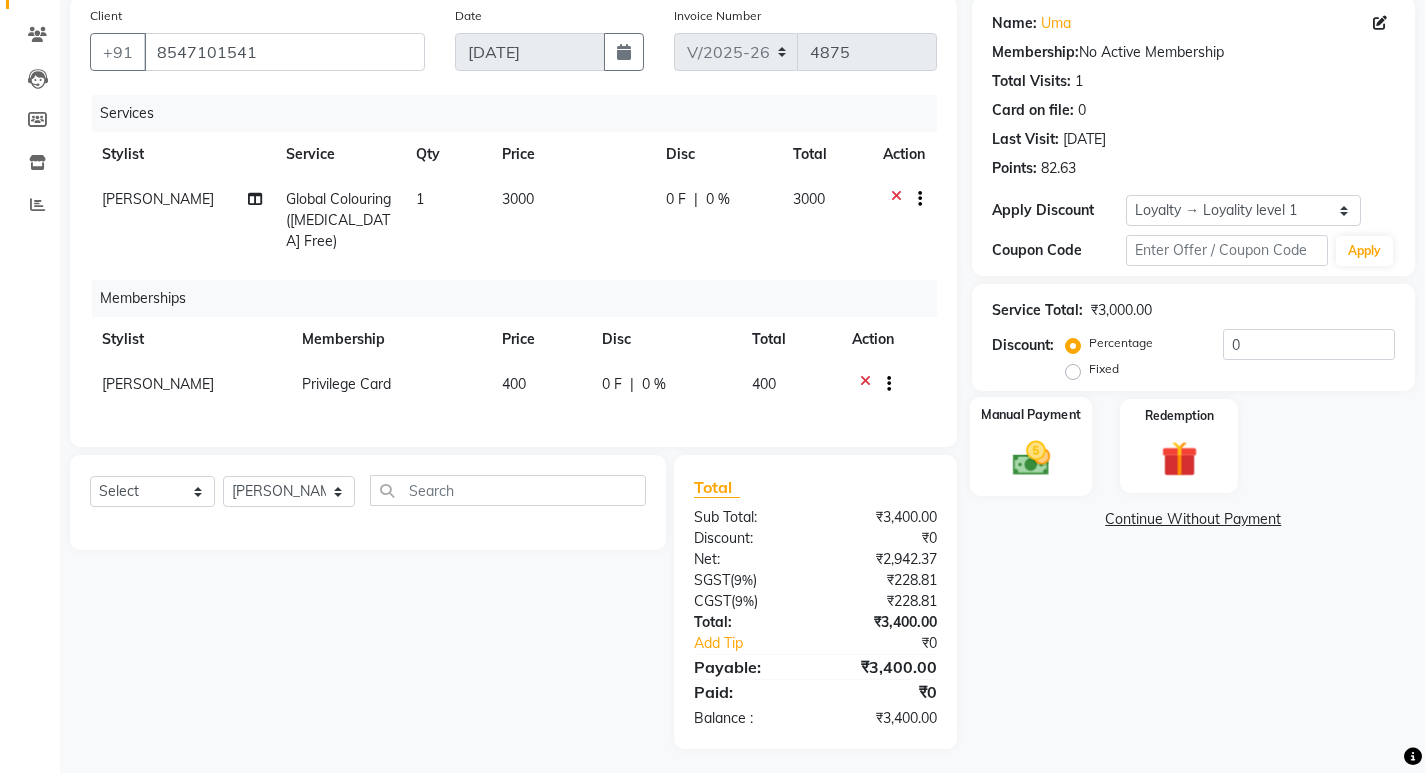 click 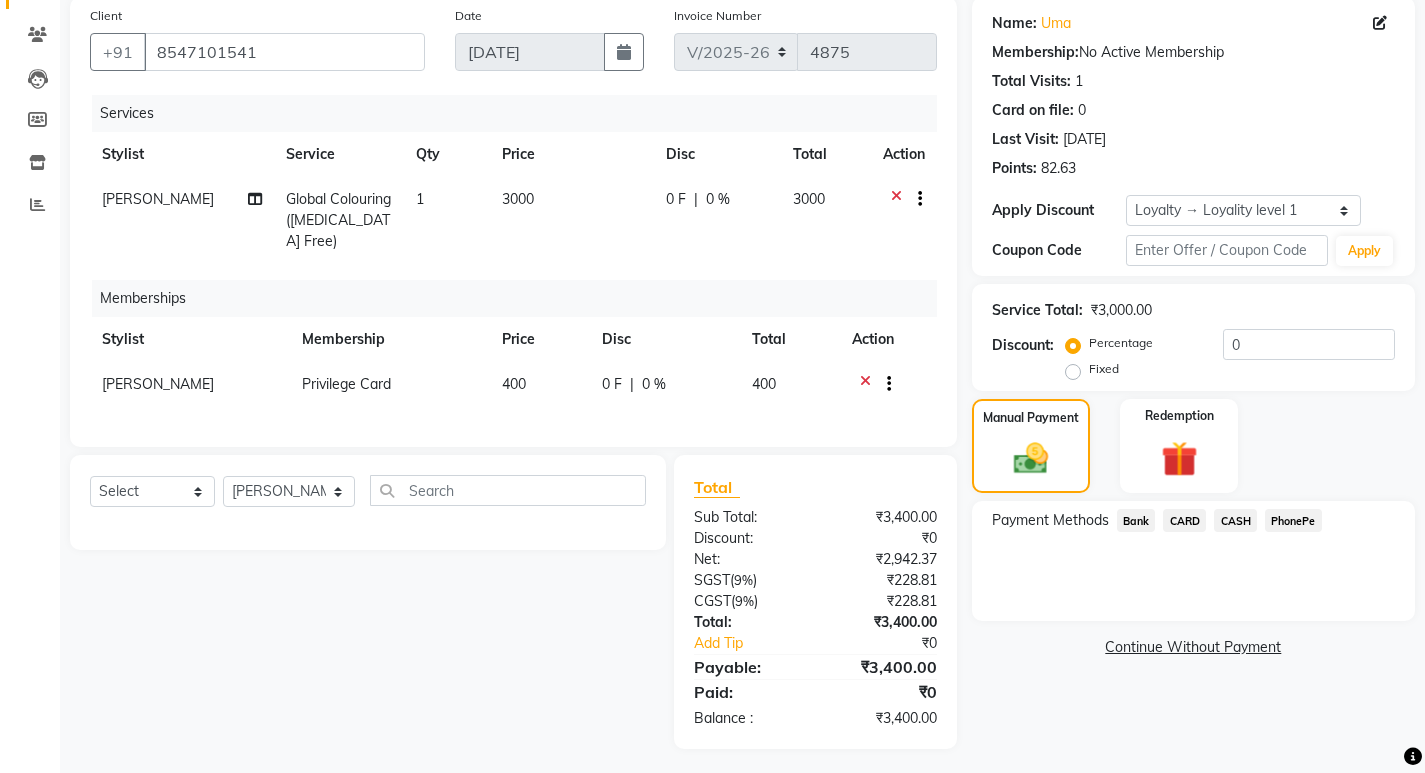 click on "PhonePe" 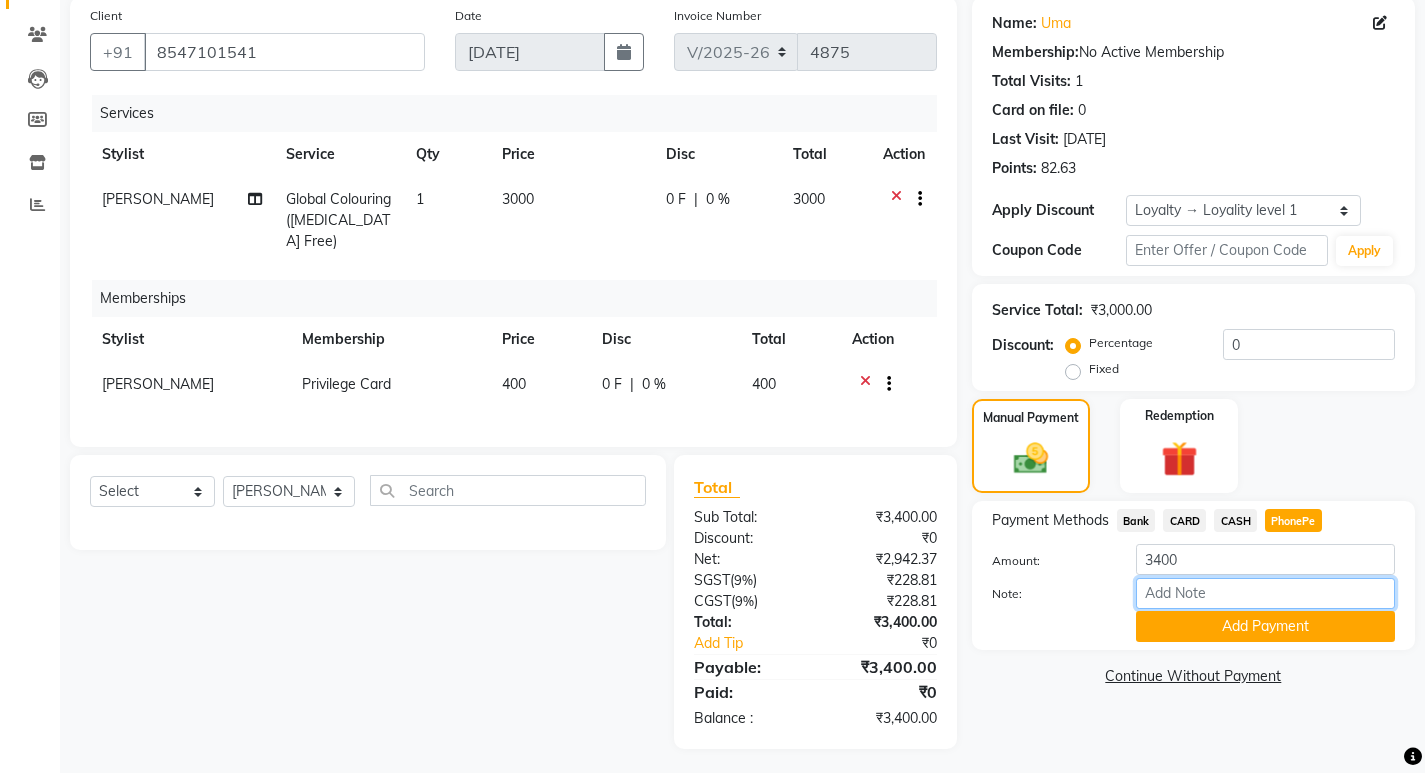 drag, startPoint x: 1203, startPoint y: 593, endPoint x: 1220, endPoint y: 572, distance: 27.018513 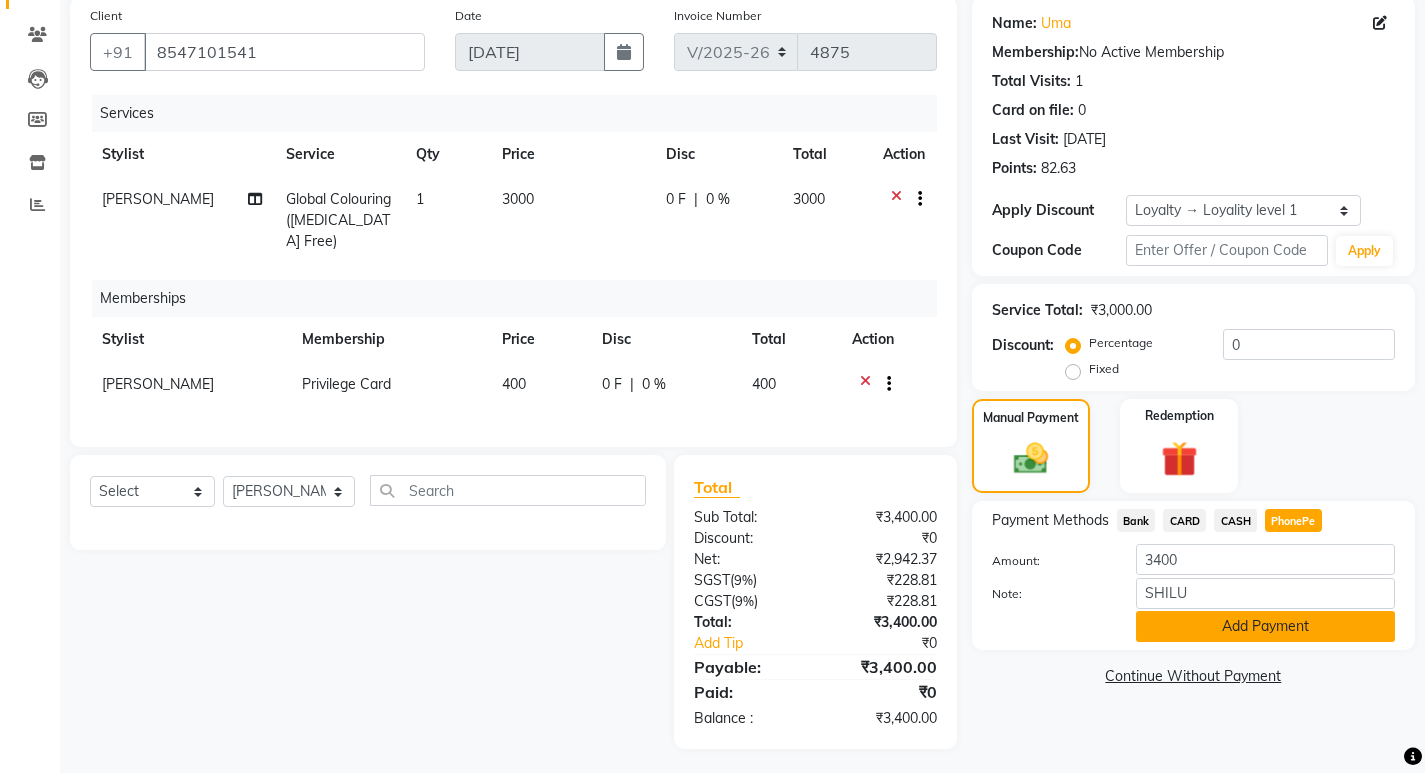 click on "Add Payment" 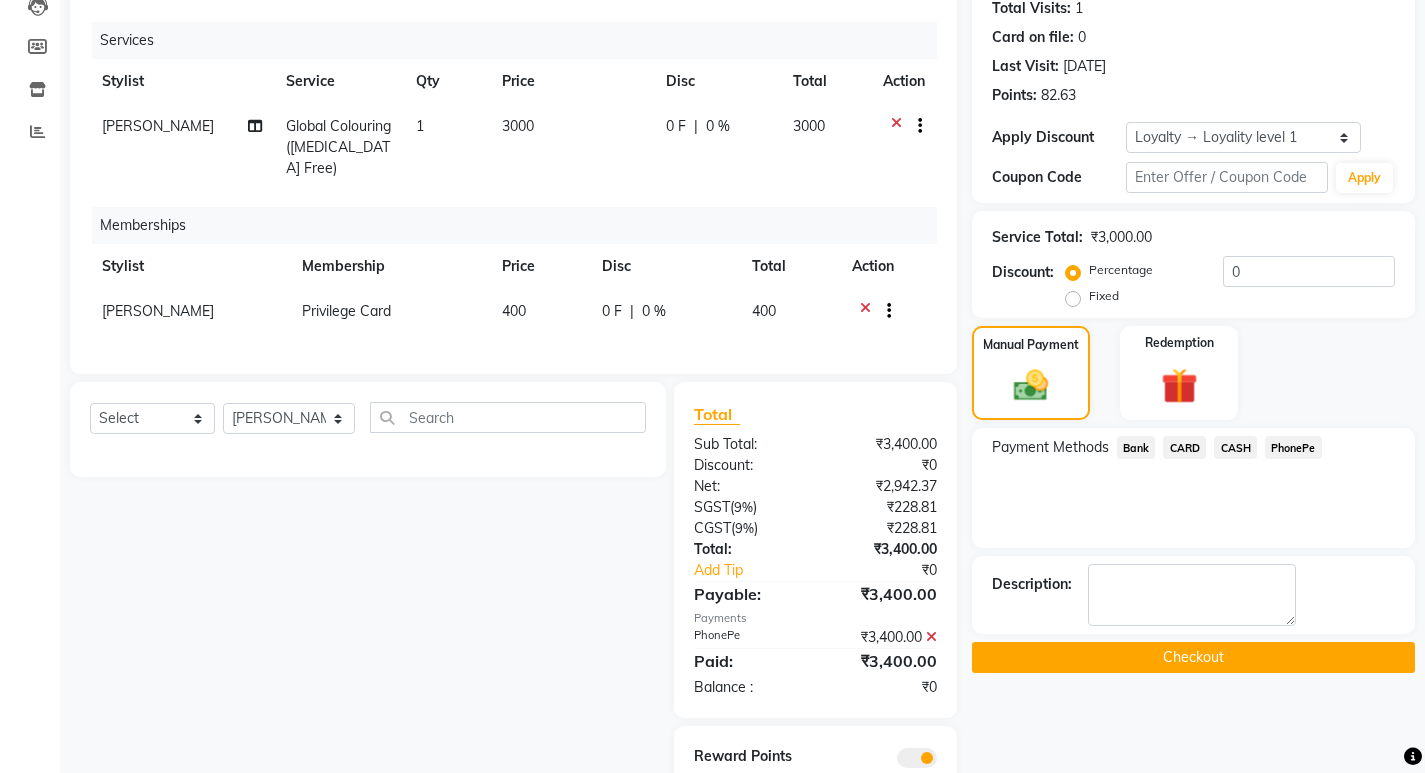 scroll, scrollTop: 315, scrollLeft: 0, axis: vertical 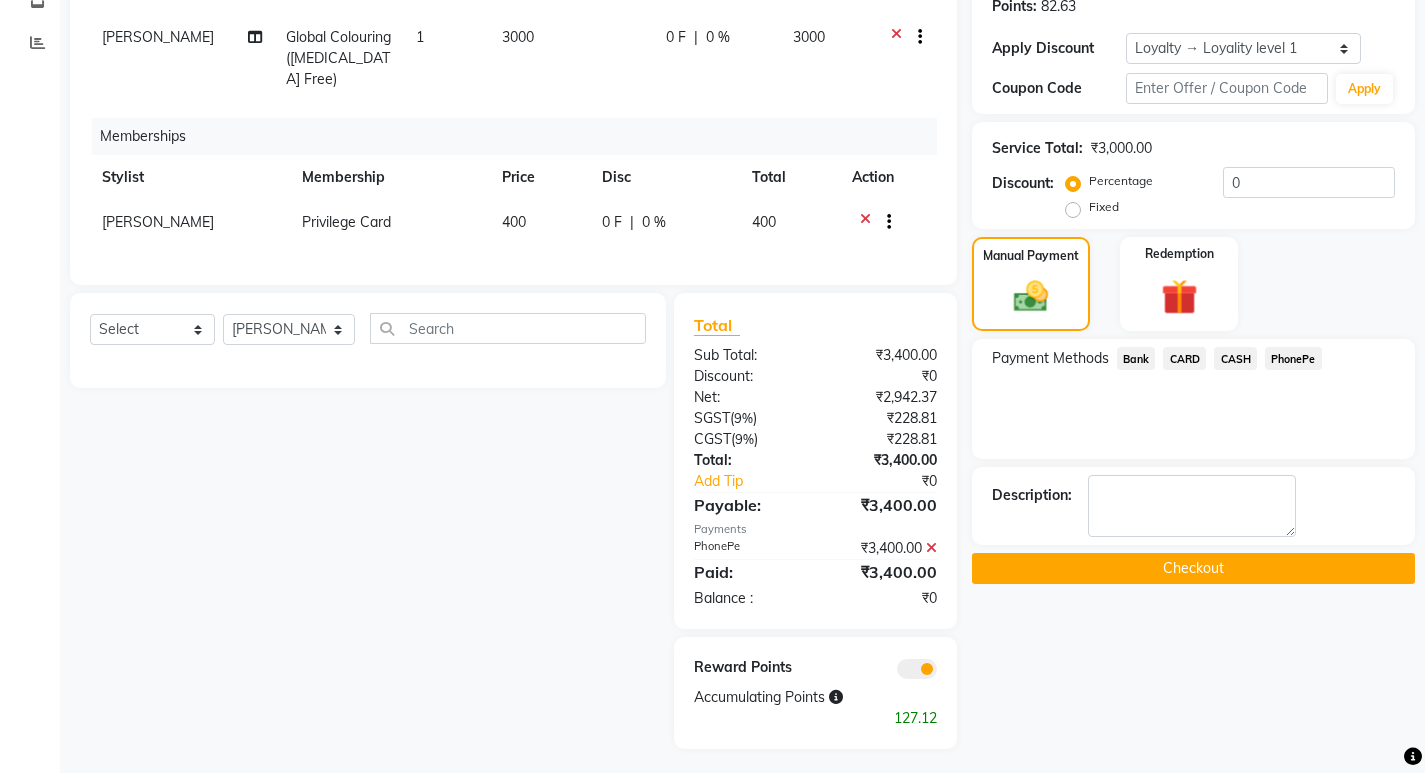 click on "Checkout" 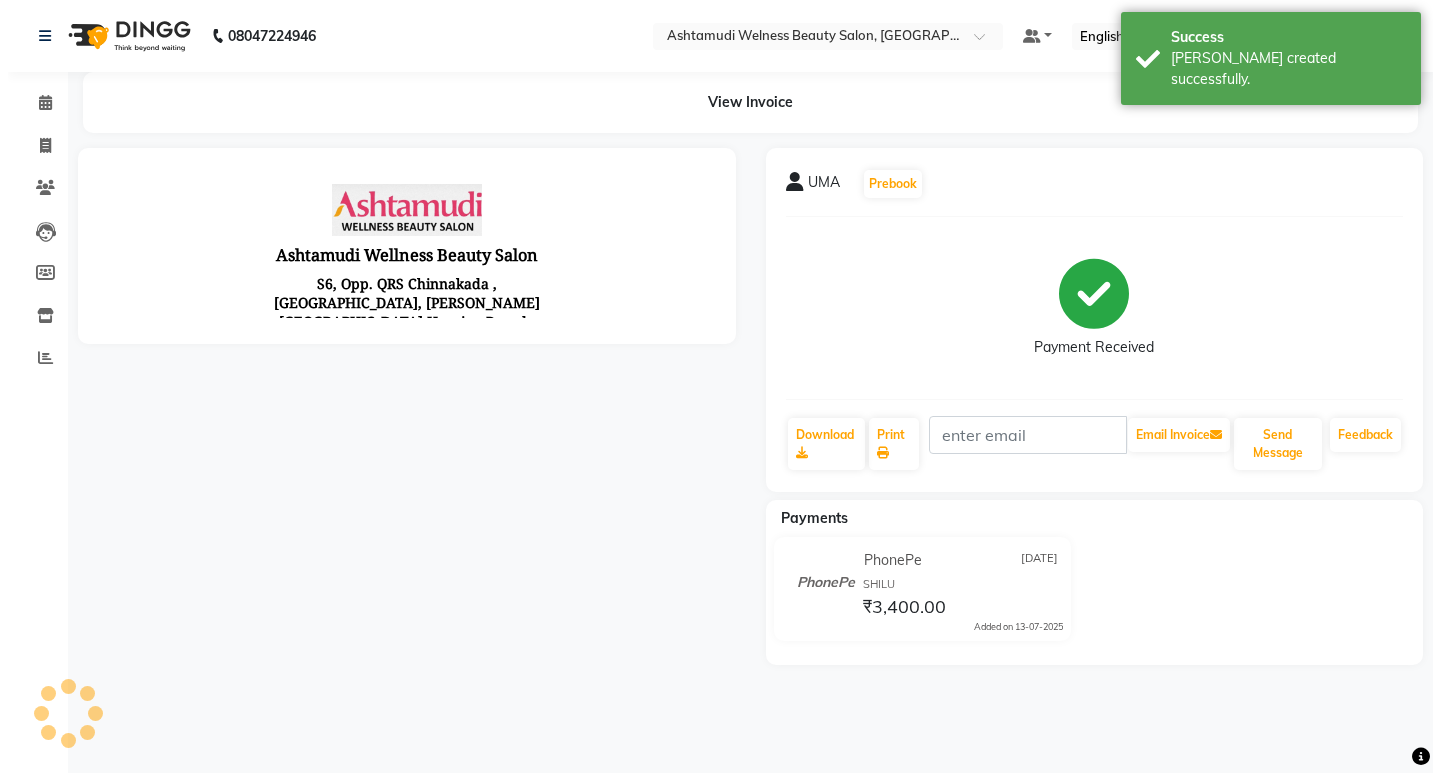 scroll, scrollTop: 0, scrollLeft: 0, axis: both 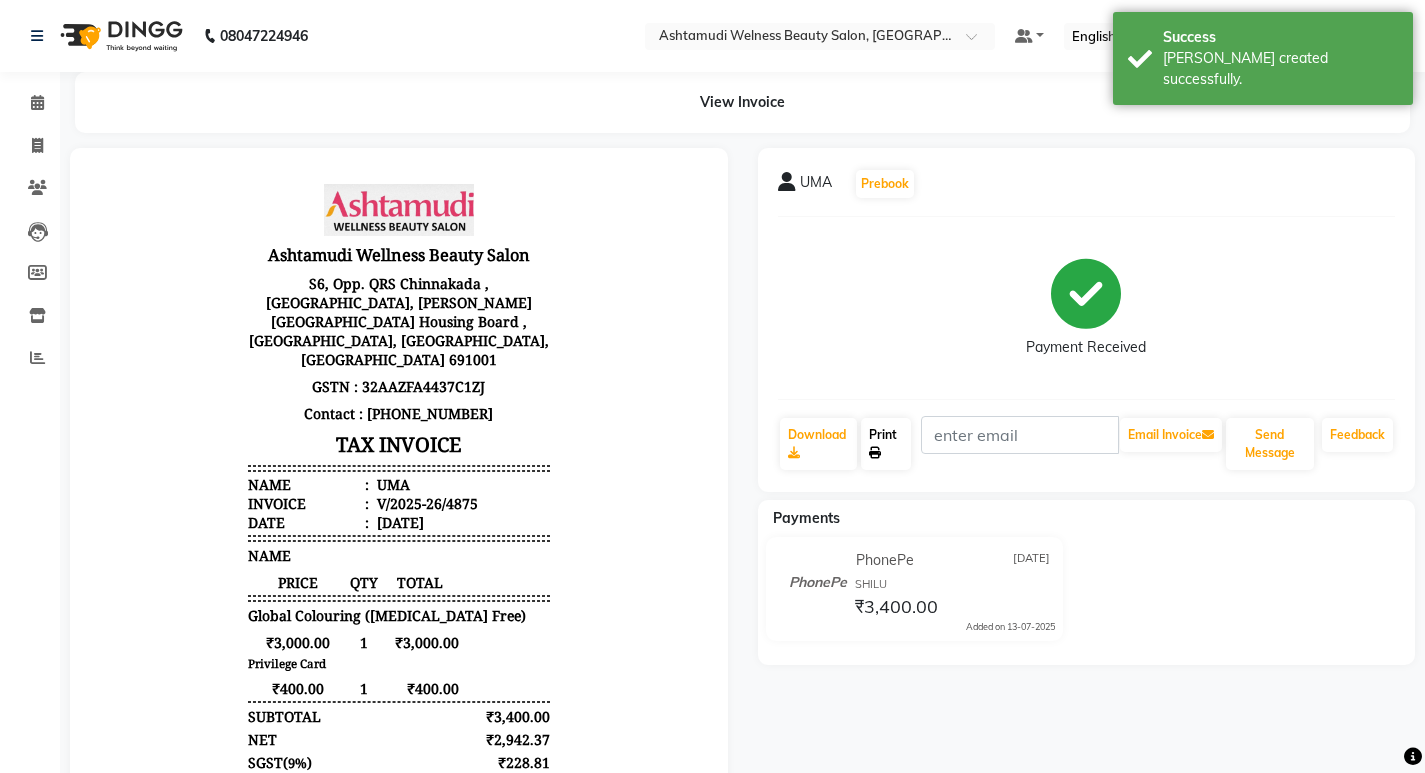 click on "Print" 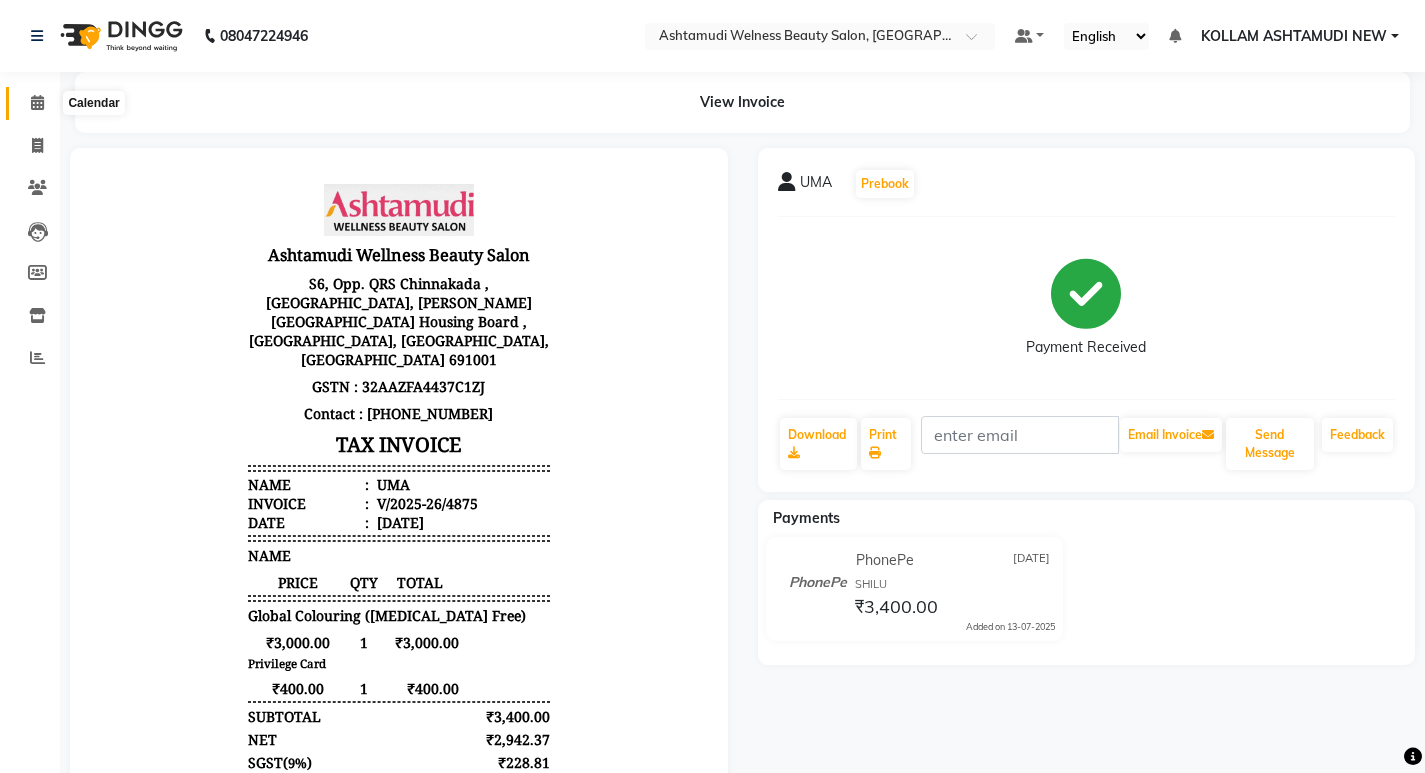 click 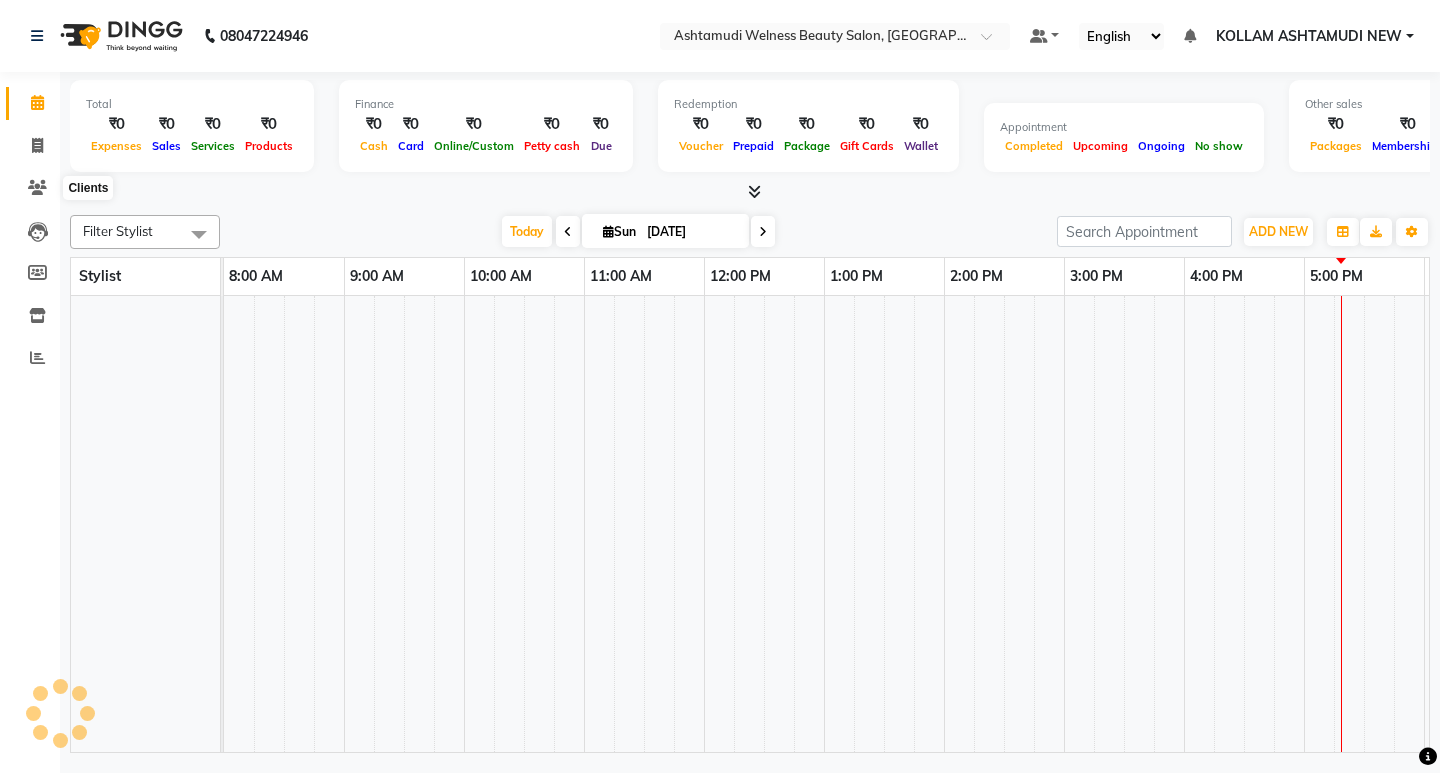 scroll, scrollTop: 0, scrollLeft: 235, axis: horizontal 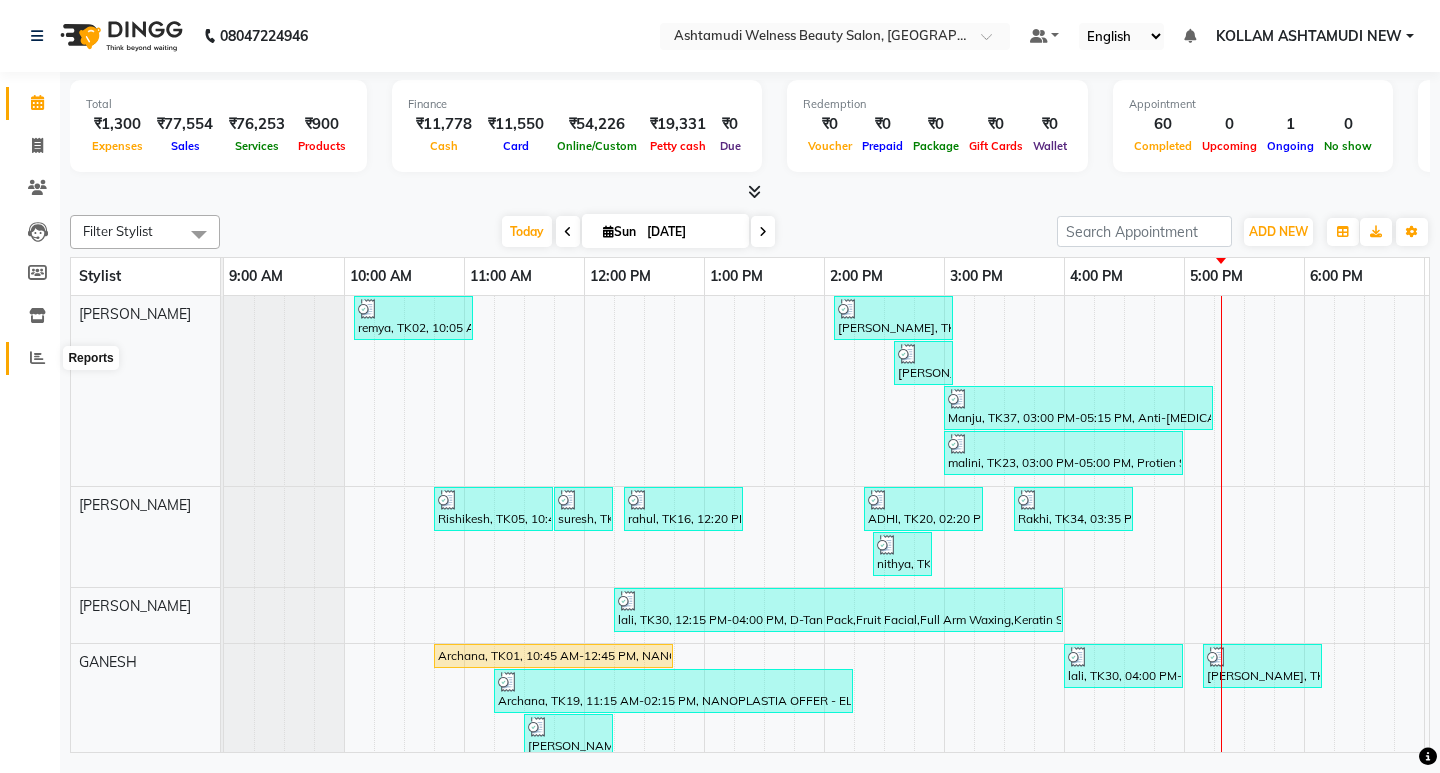 click 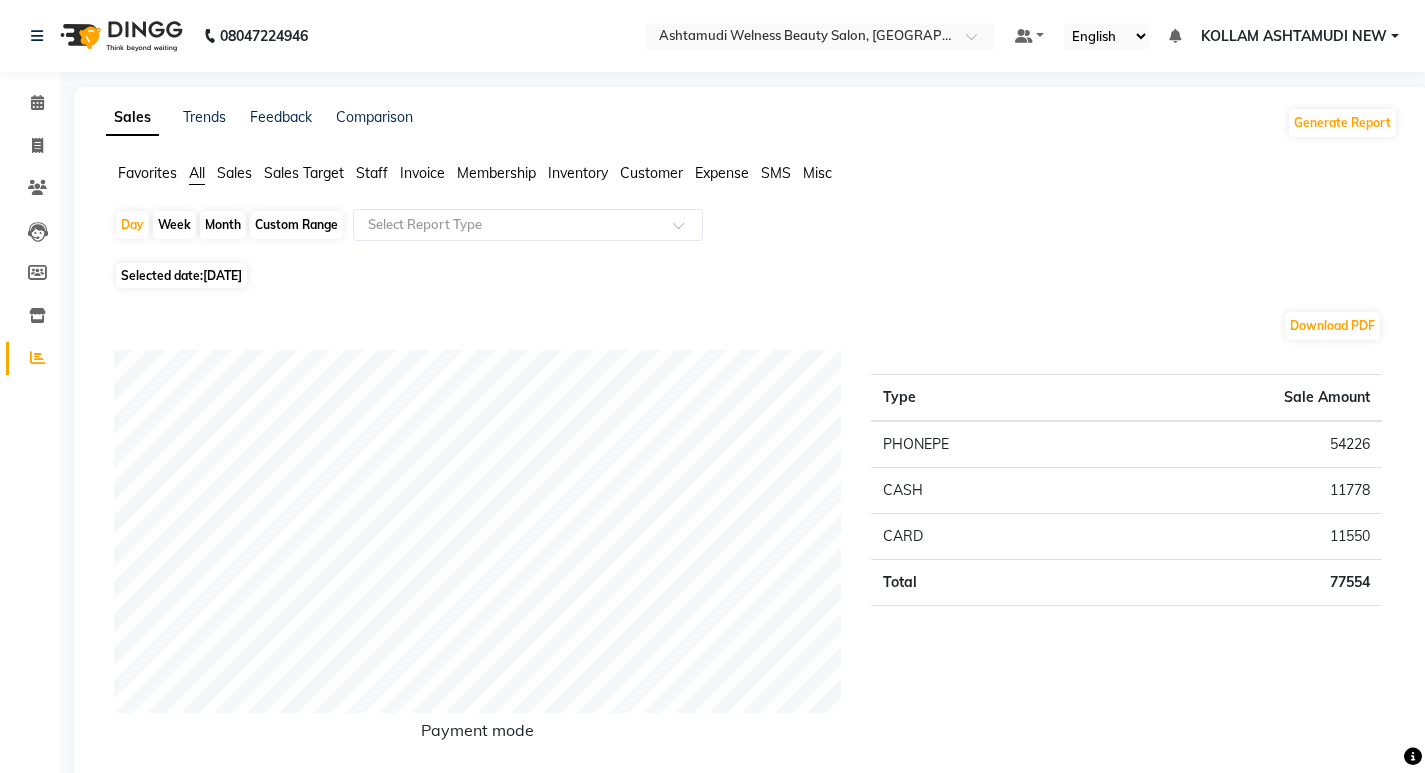 click on "Custom Range" 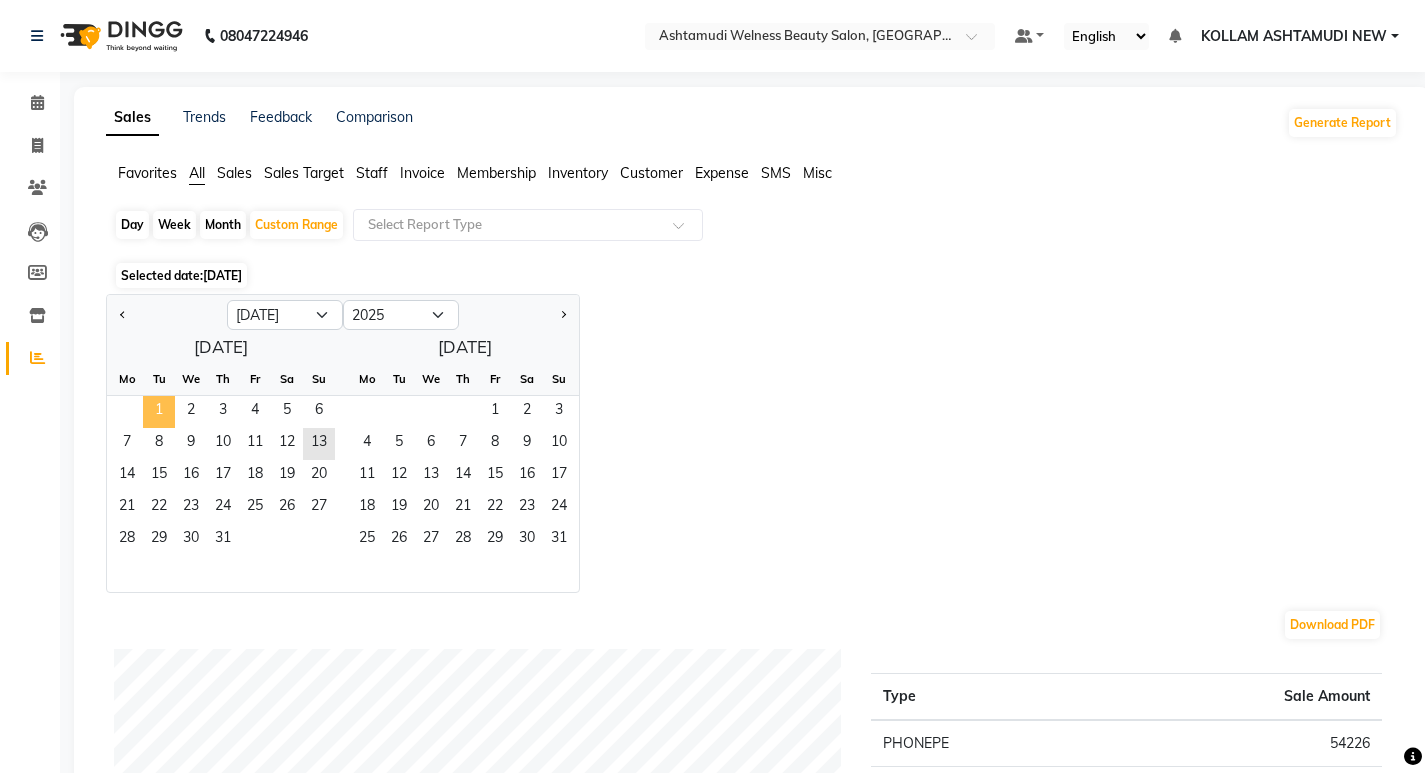 click on "1" 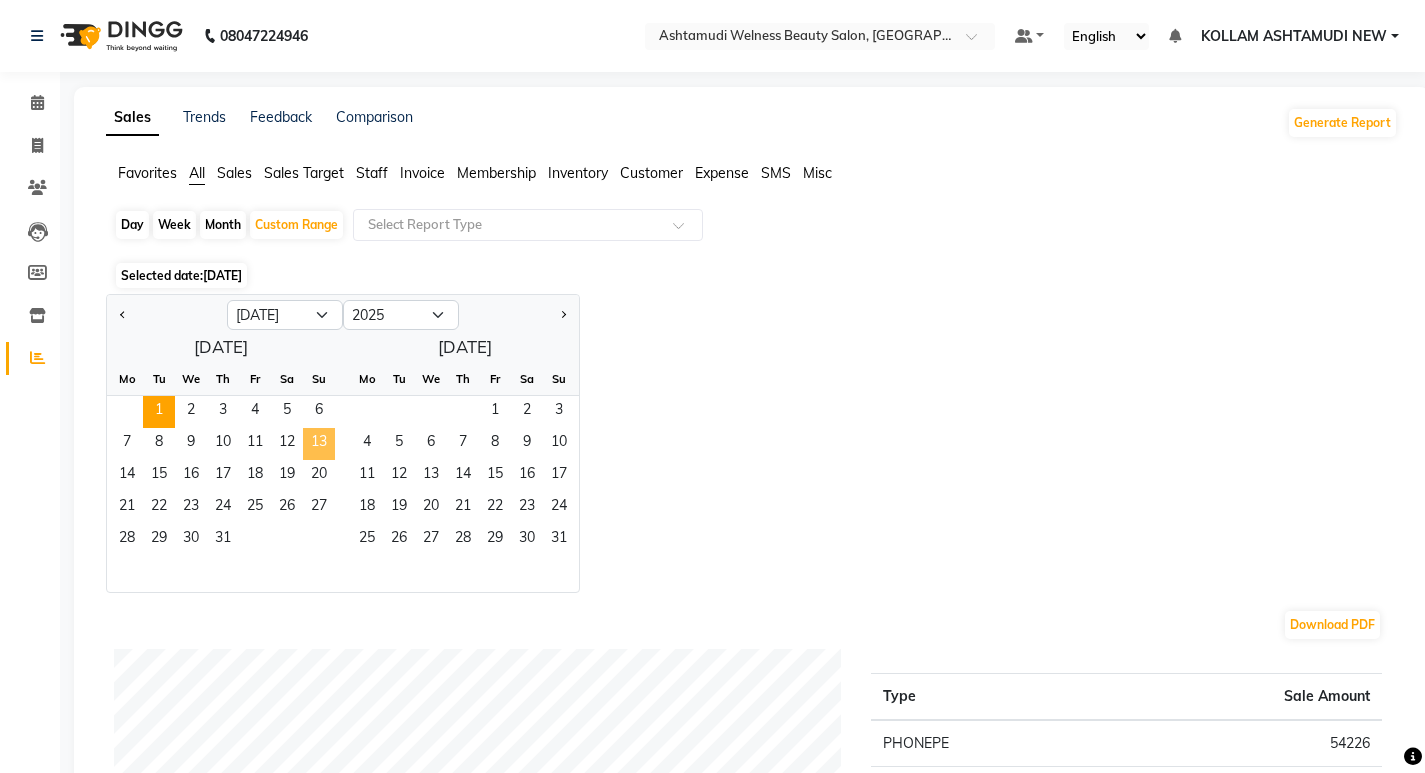 click on "13" 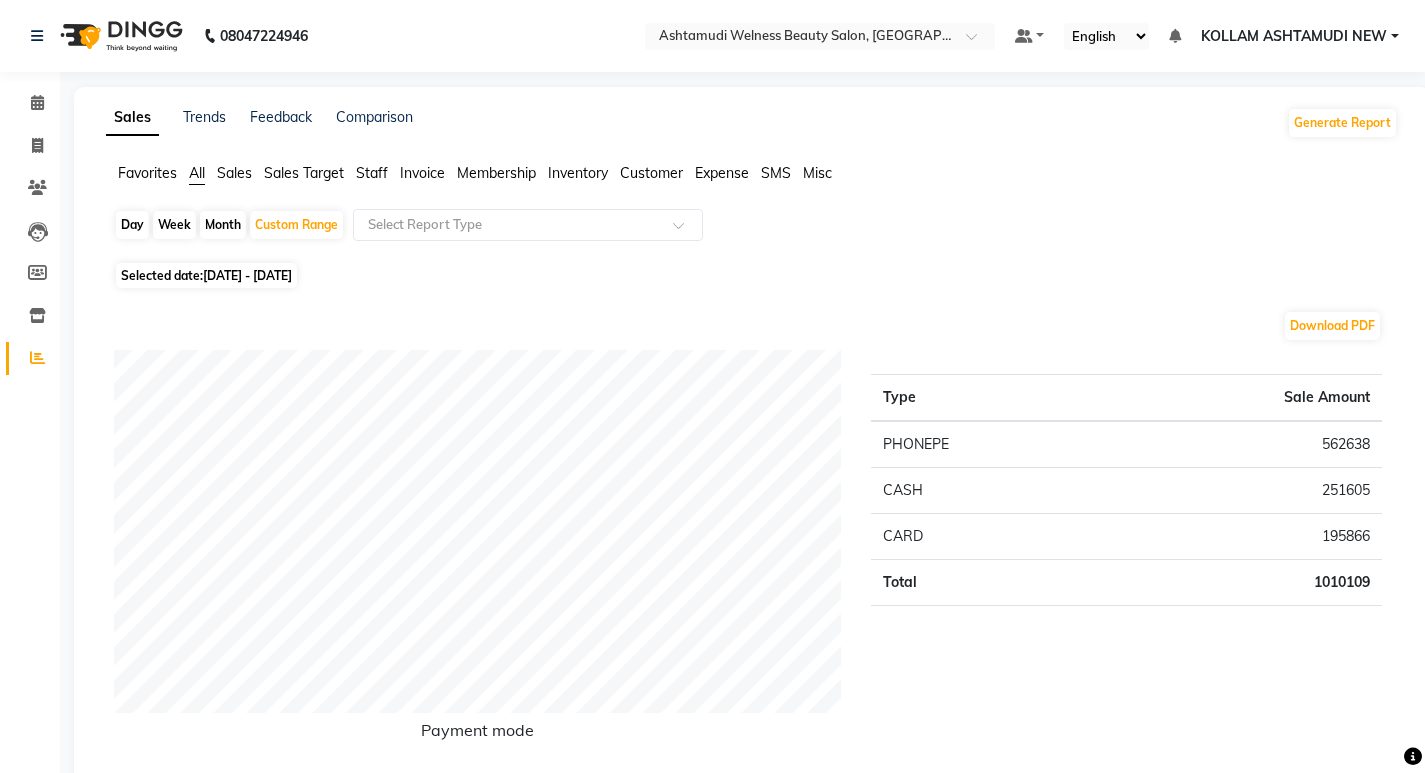 click on "Staff" 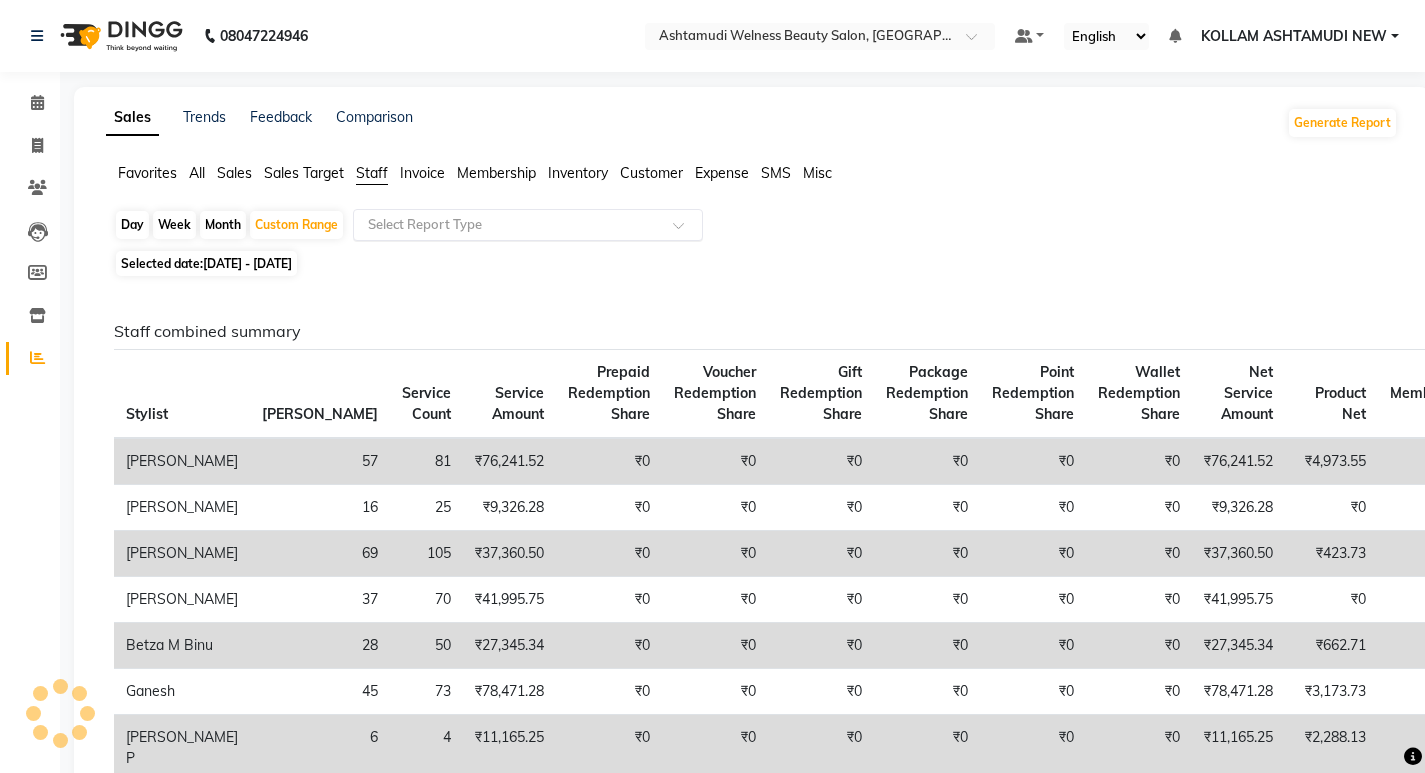 click 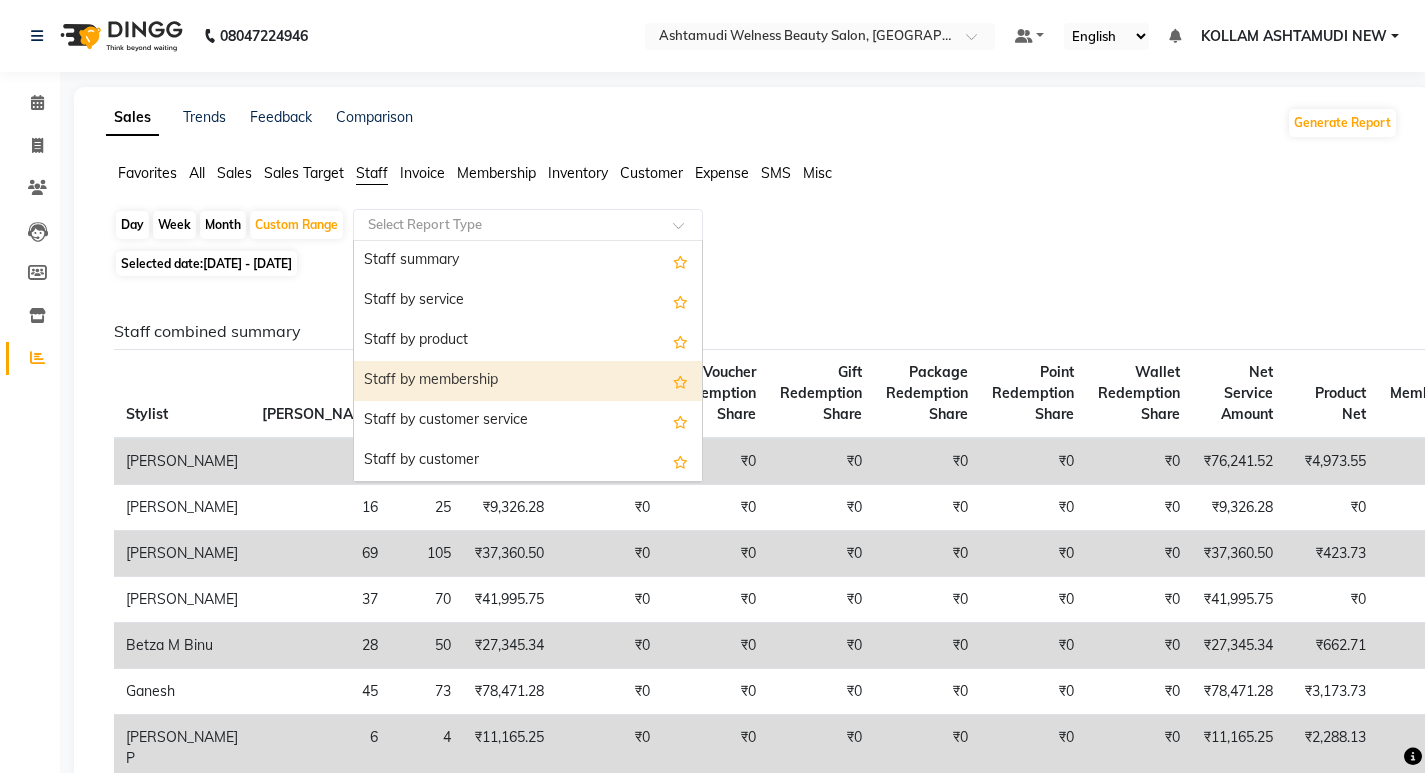 click on "Staff by membership" at bounding box center (528, 381) 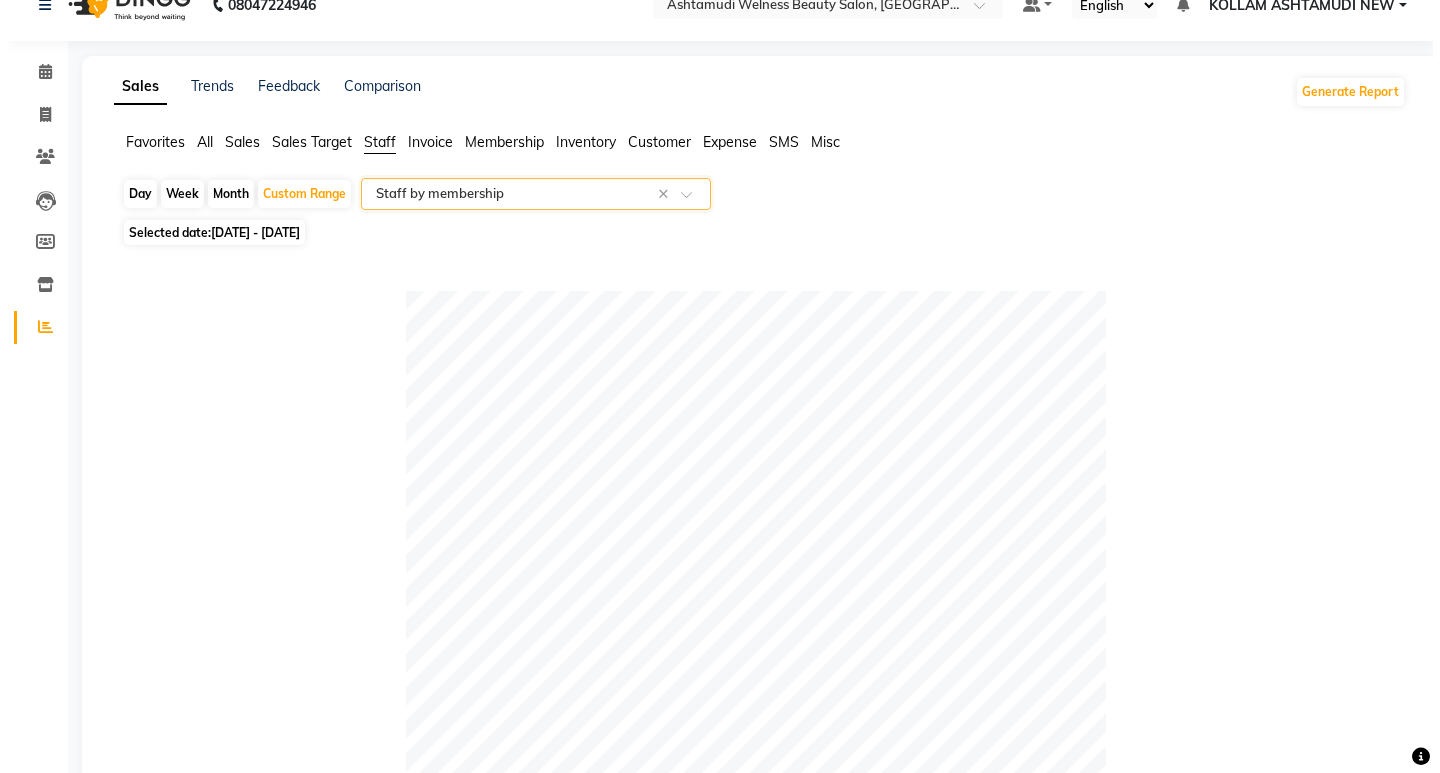scroll, scrollTop: 0, scrollLeft: 0, axis: both 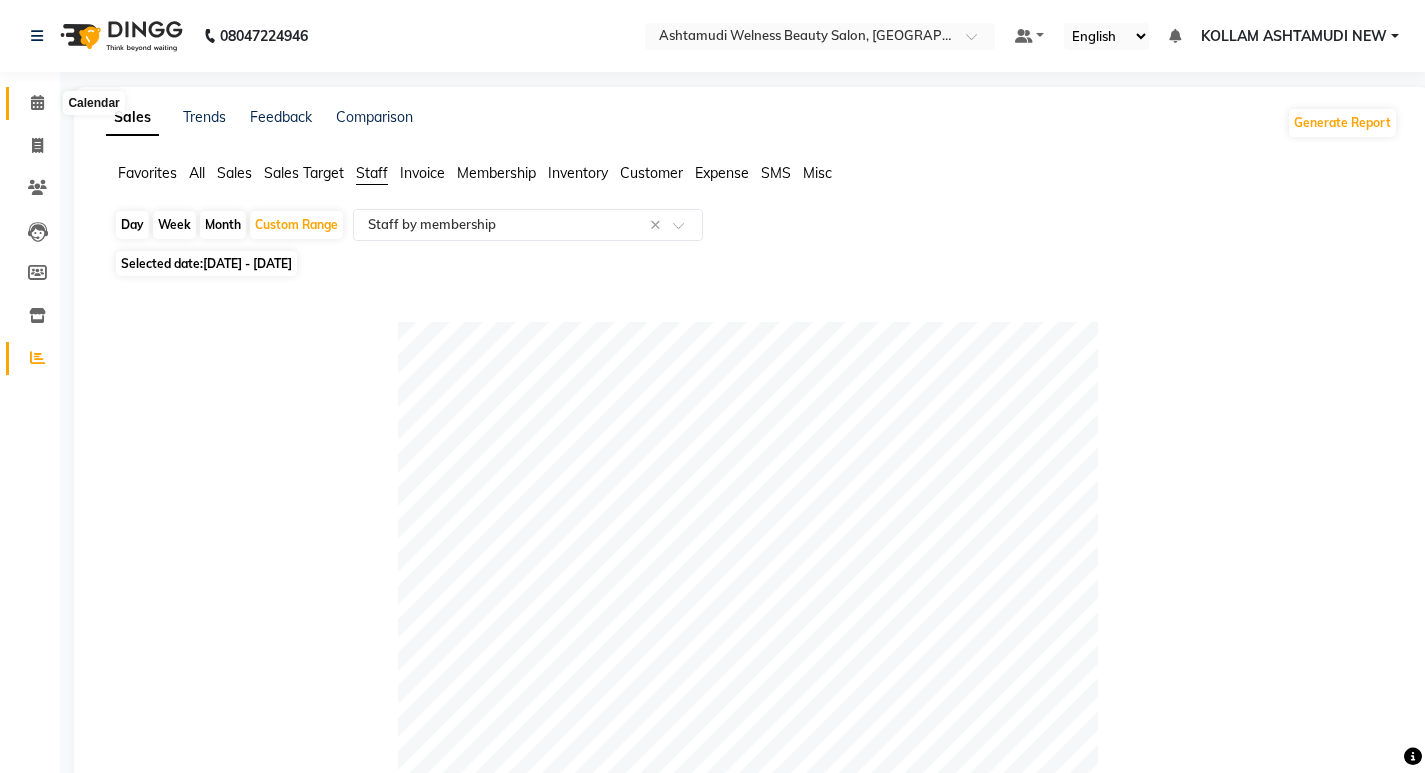 click 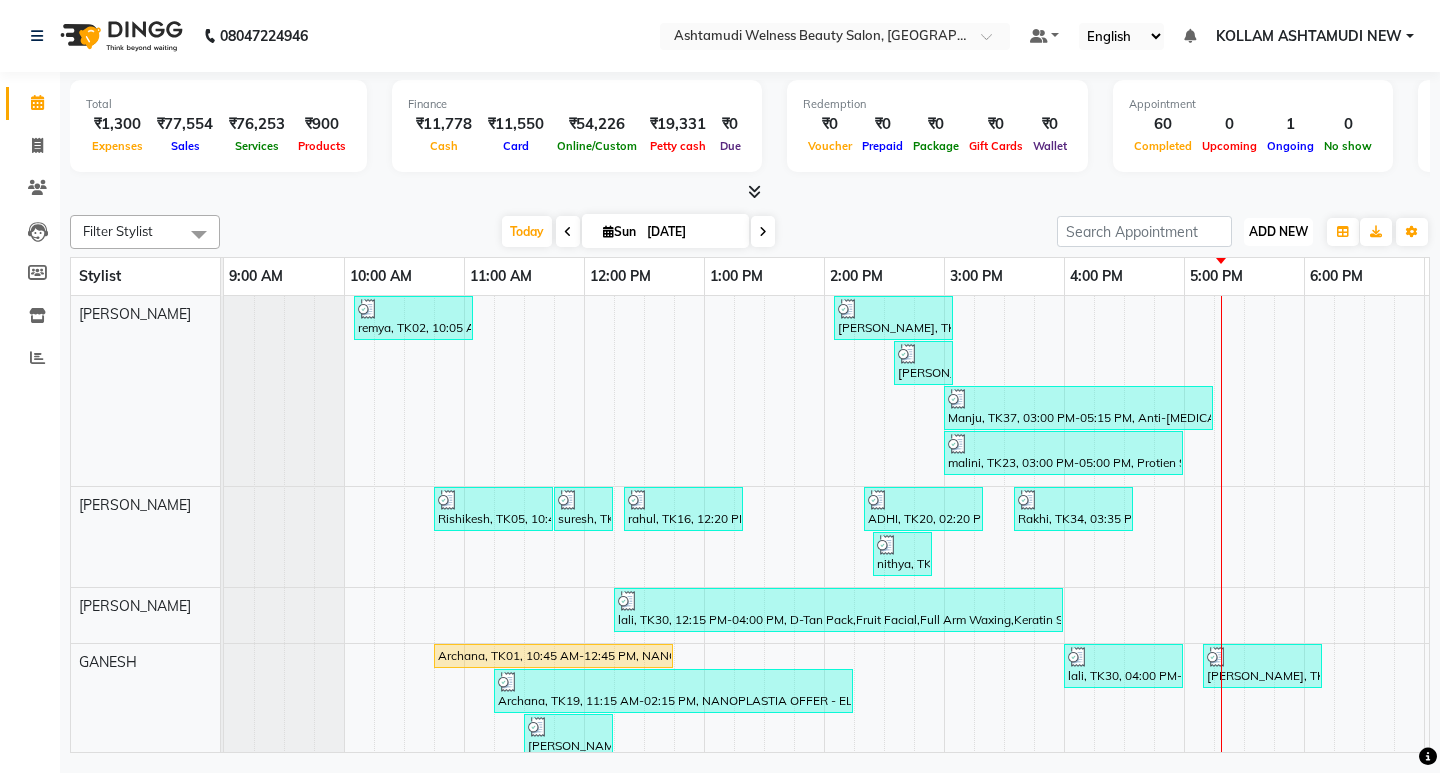 click on "ADD NEW" at bounding box center (1278, 231) 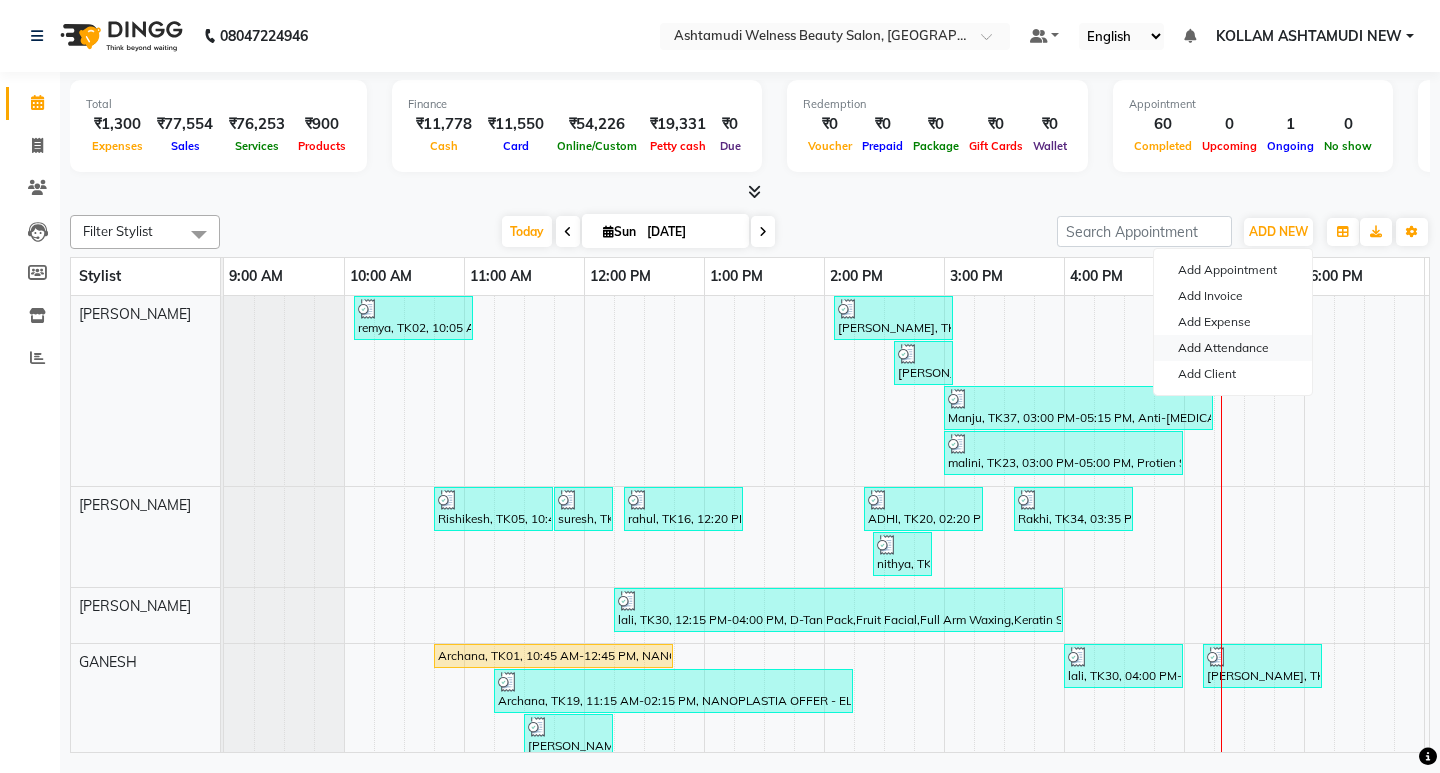 click on "Add Attendance" at bounding box center (1233, 348) 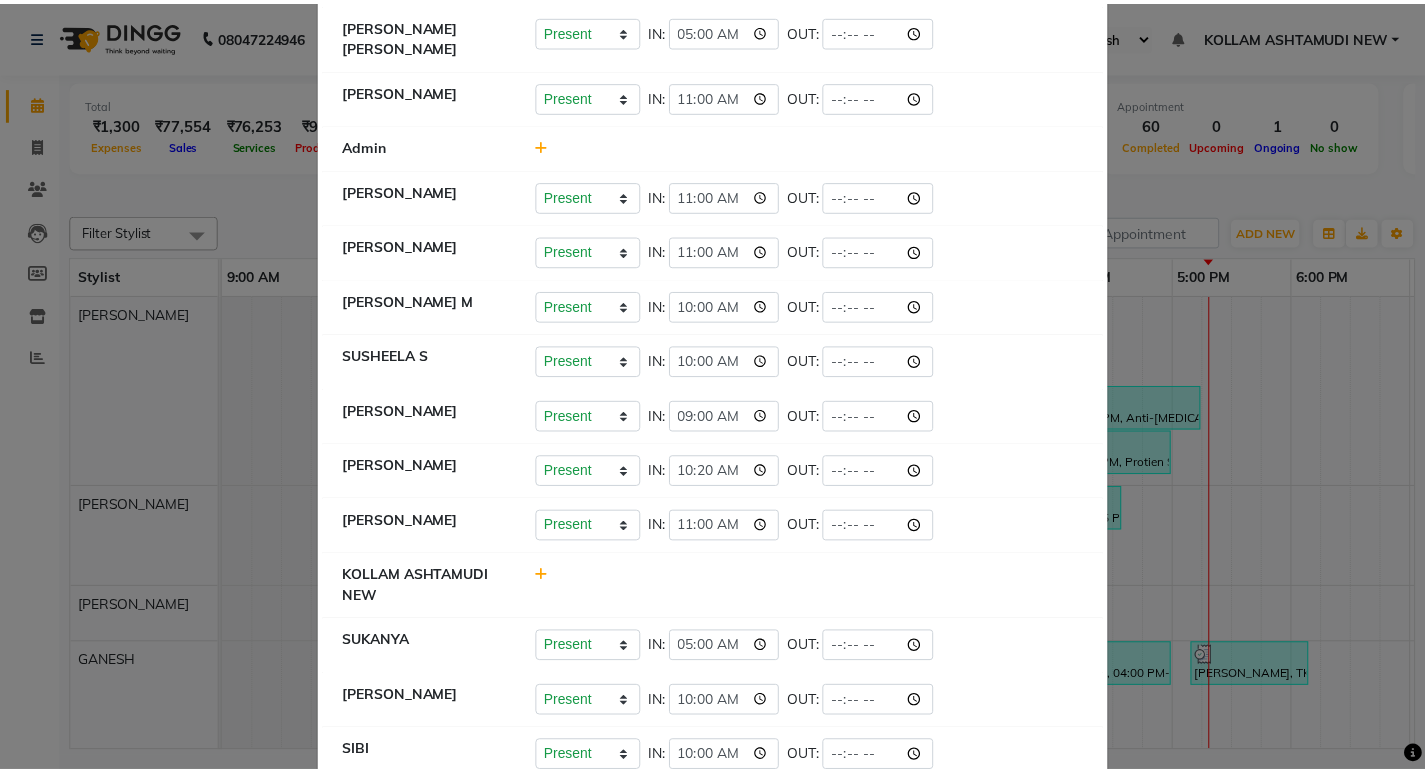 scroll, scrollTop: 0, scrollLeft: 0, axis: both 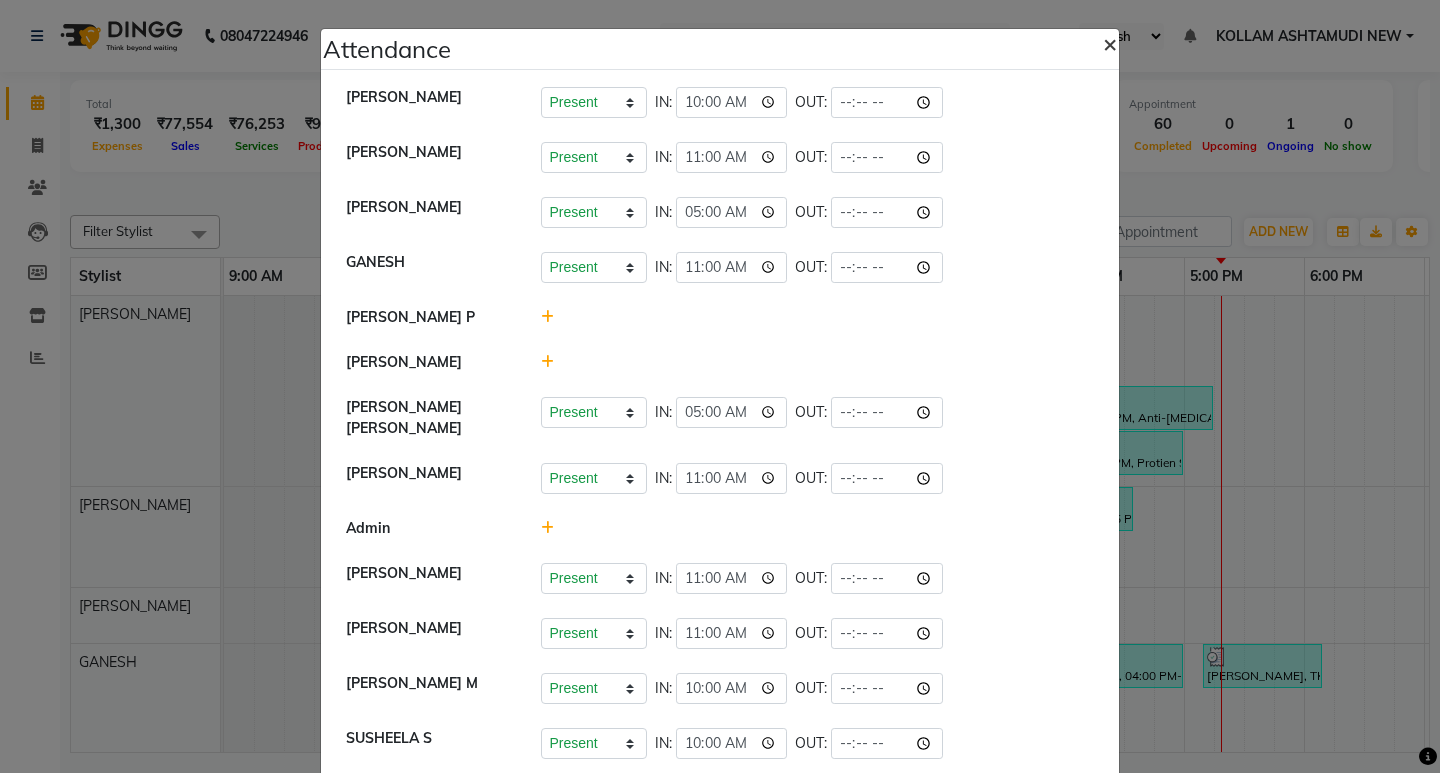 click on "×" 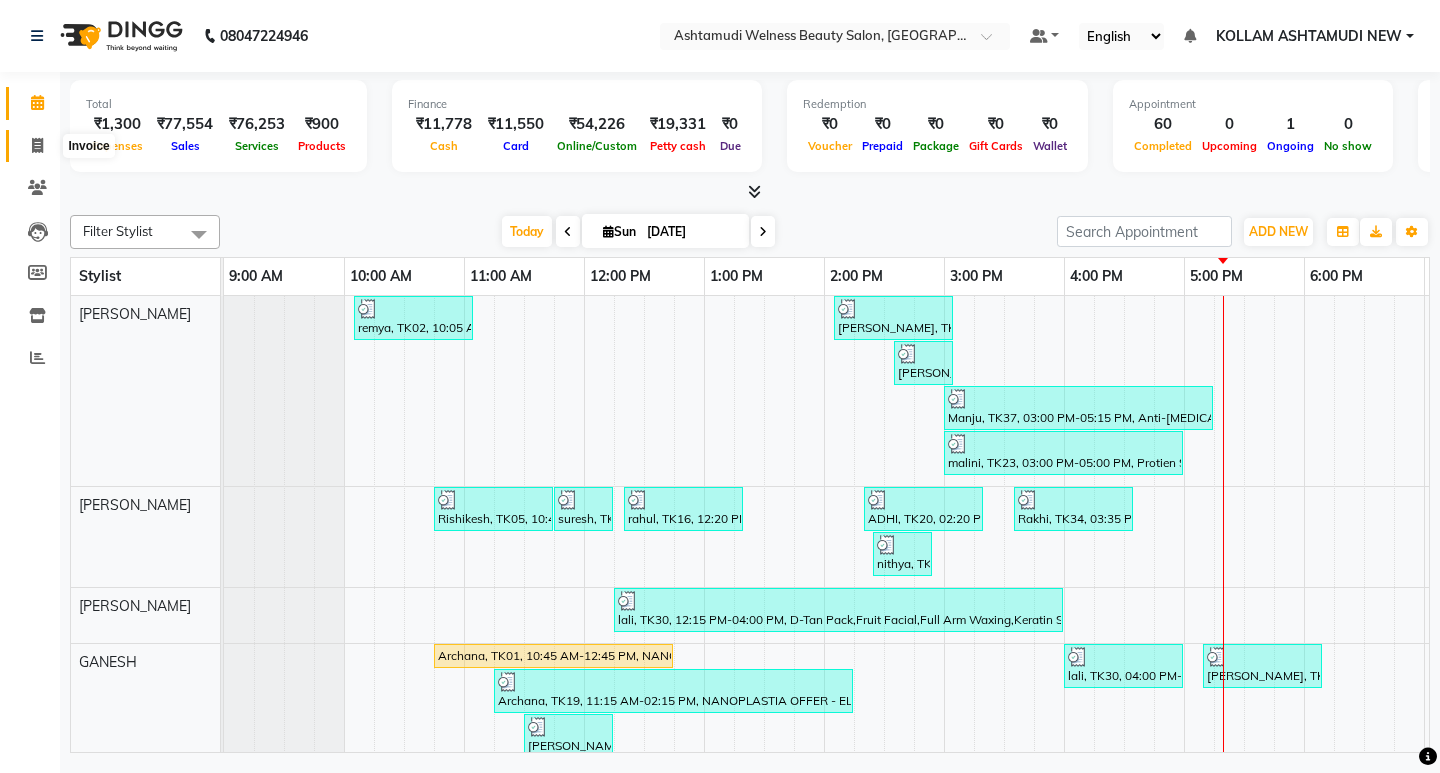 click 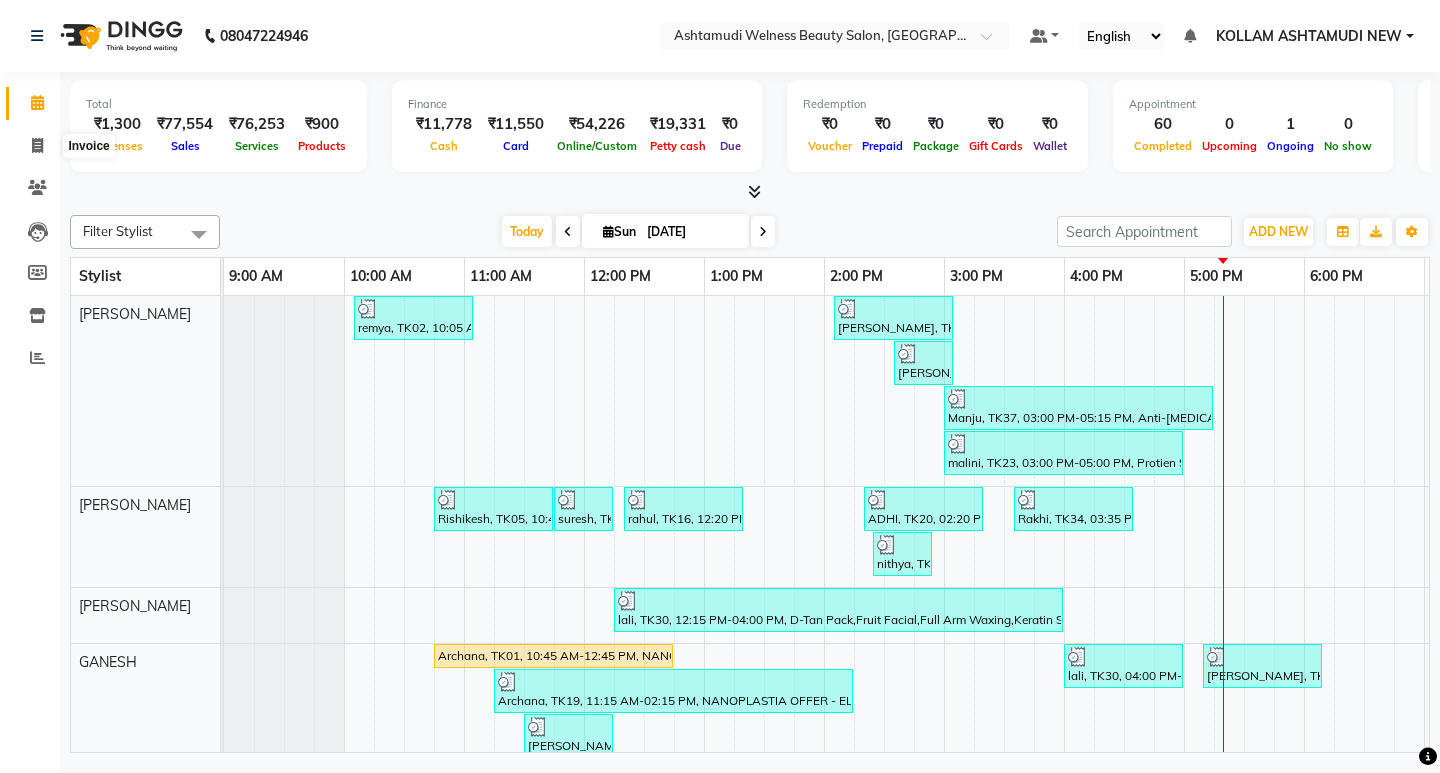 select on "service" 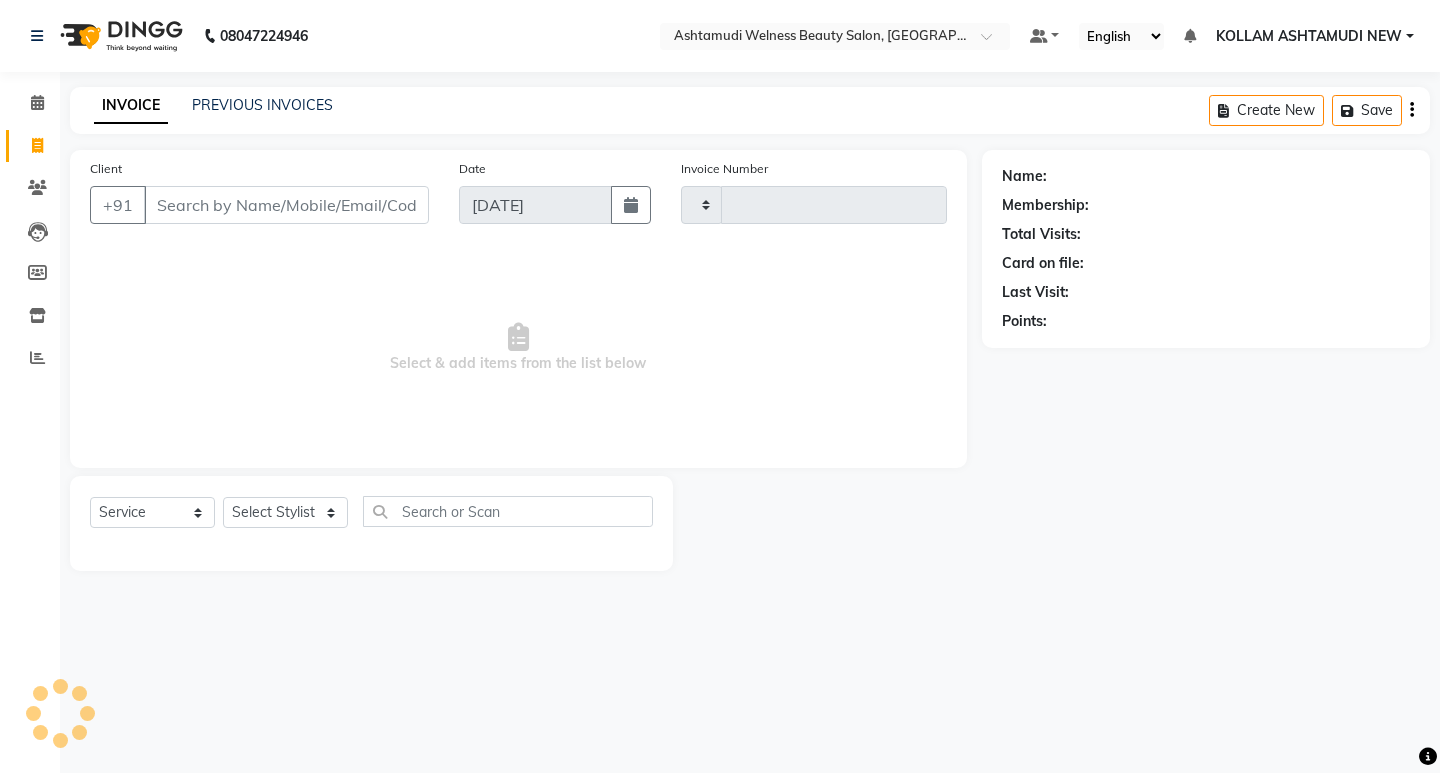type on "4876" 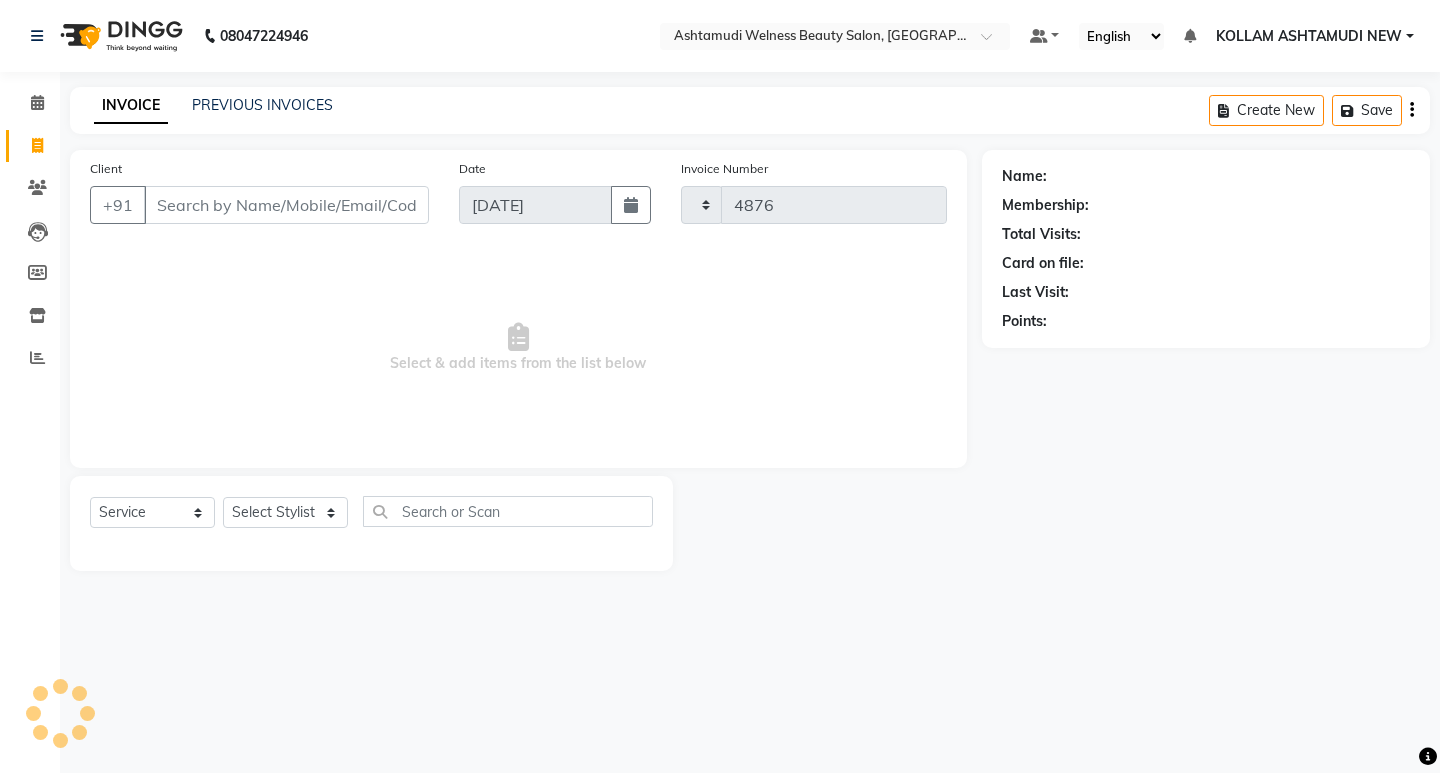 select on "4529" 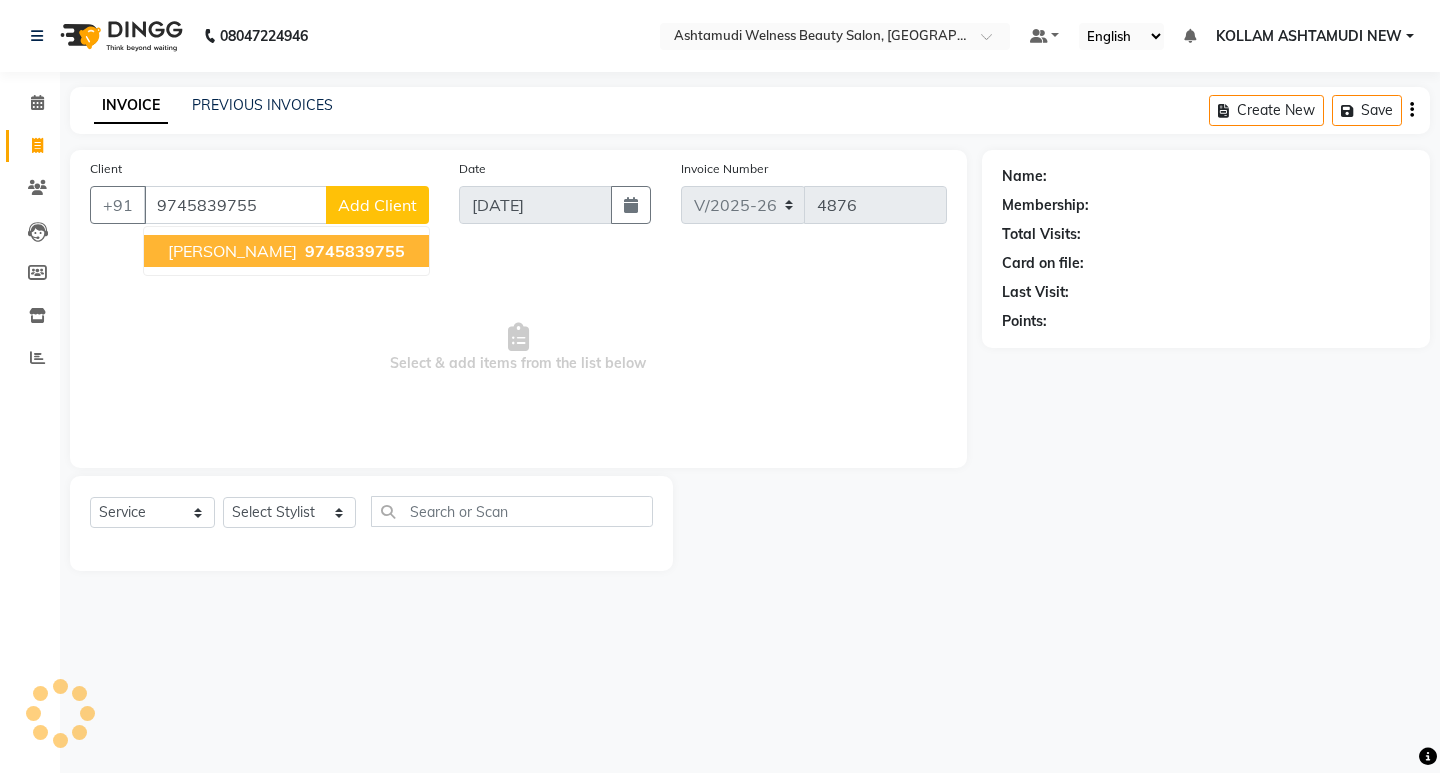 click on "9745839755" at bounding box center [355, 251] 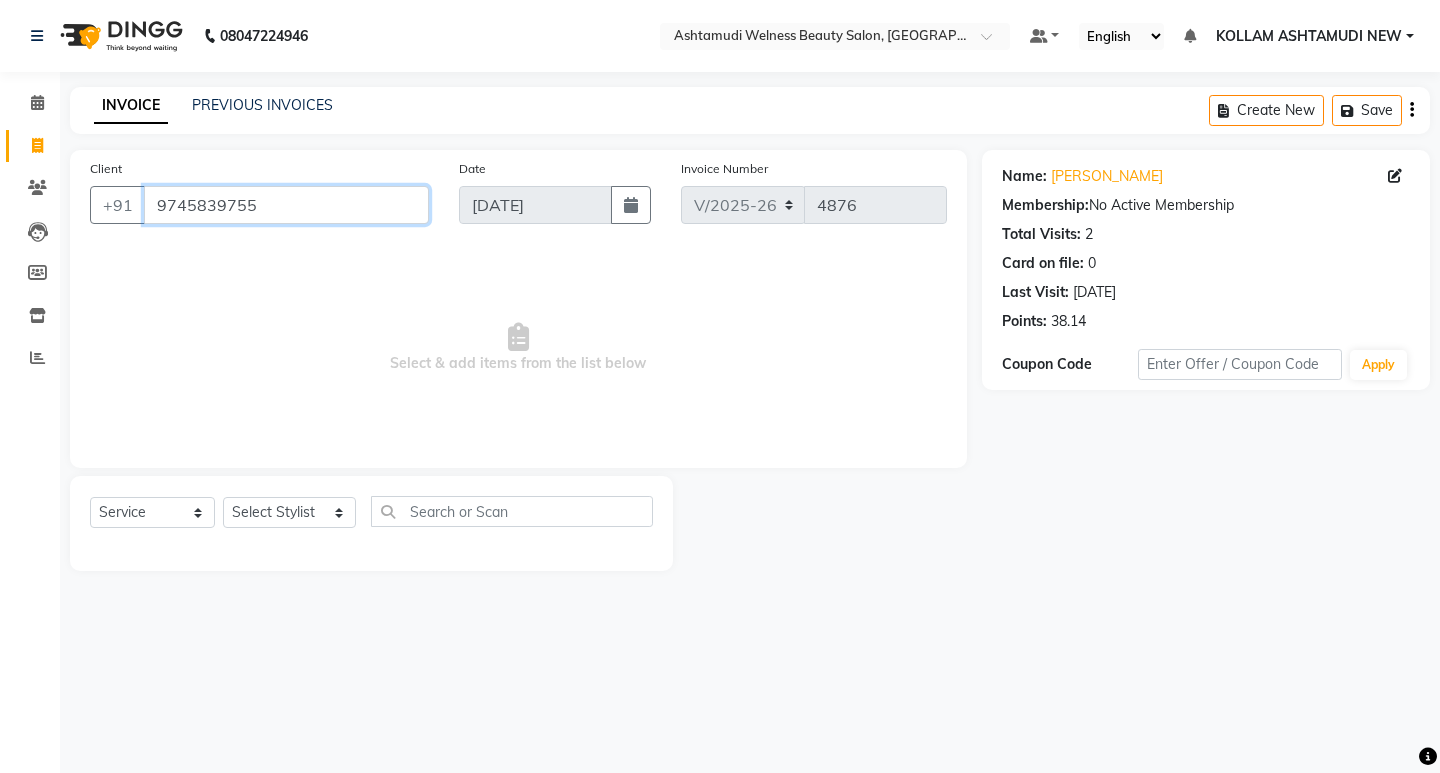 click on "9745839755" at bounding box center [286, 205] 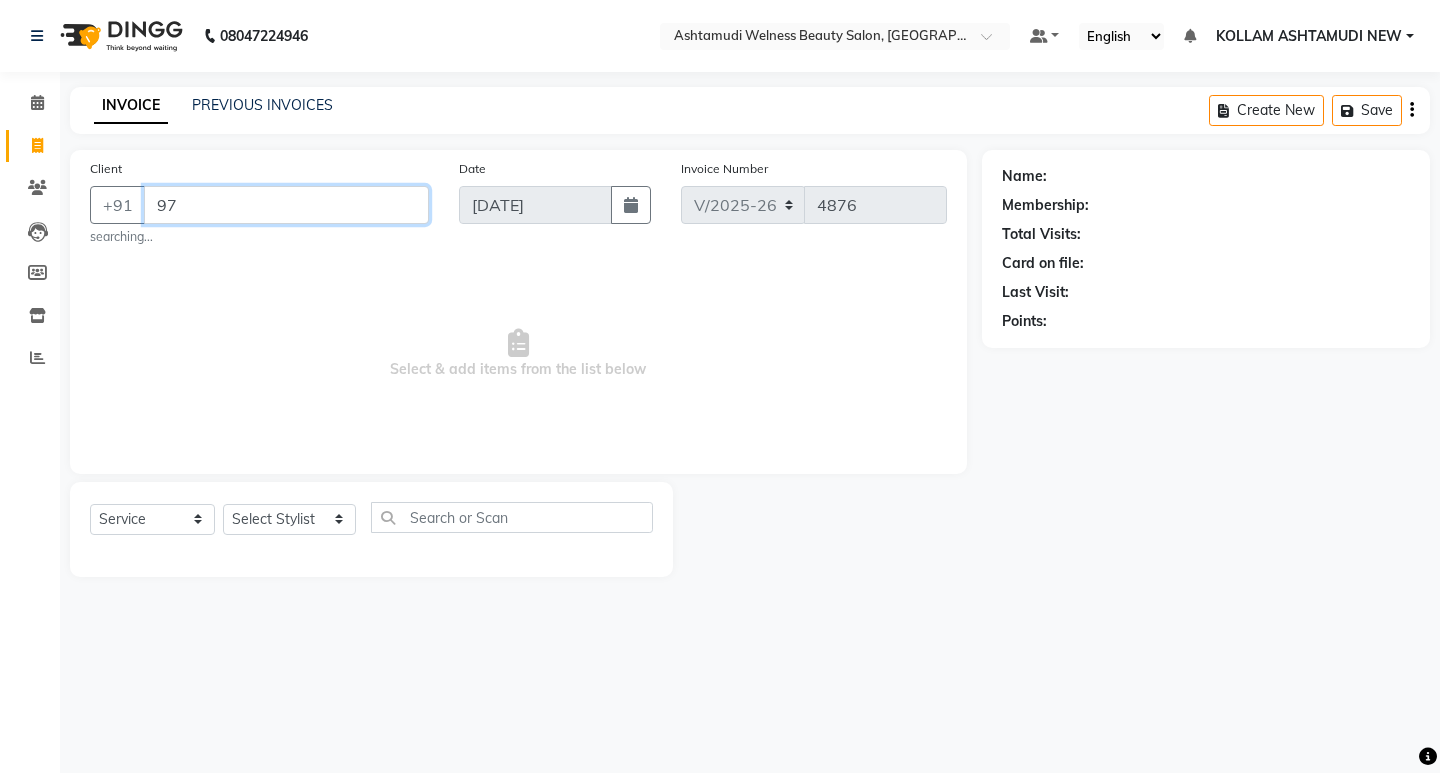 type on "9" 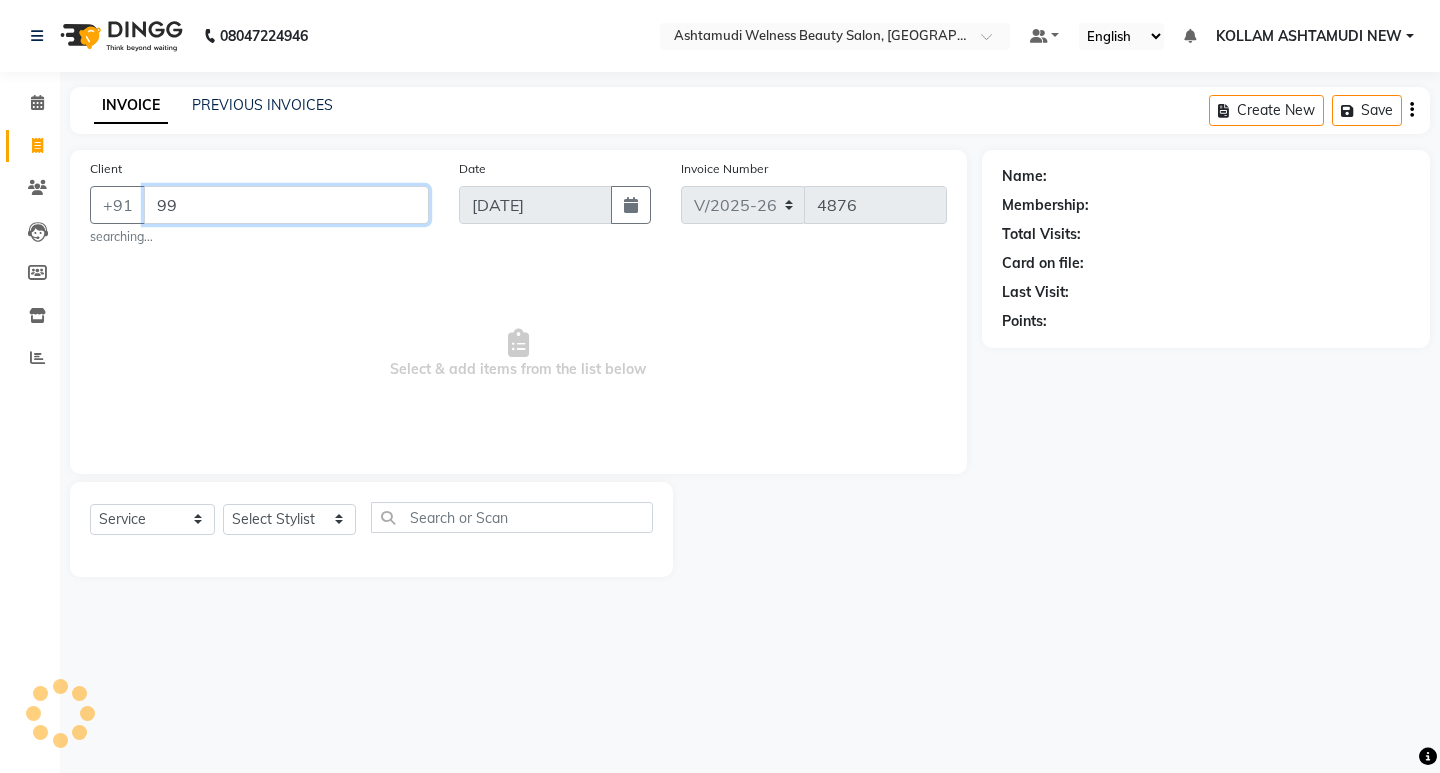type on "9" 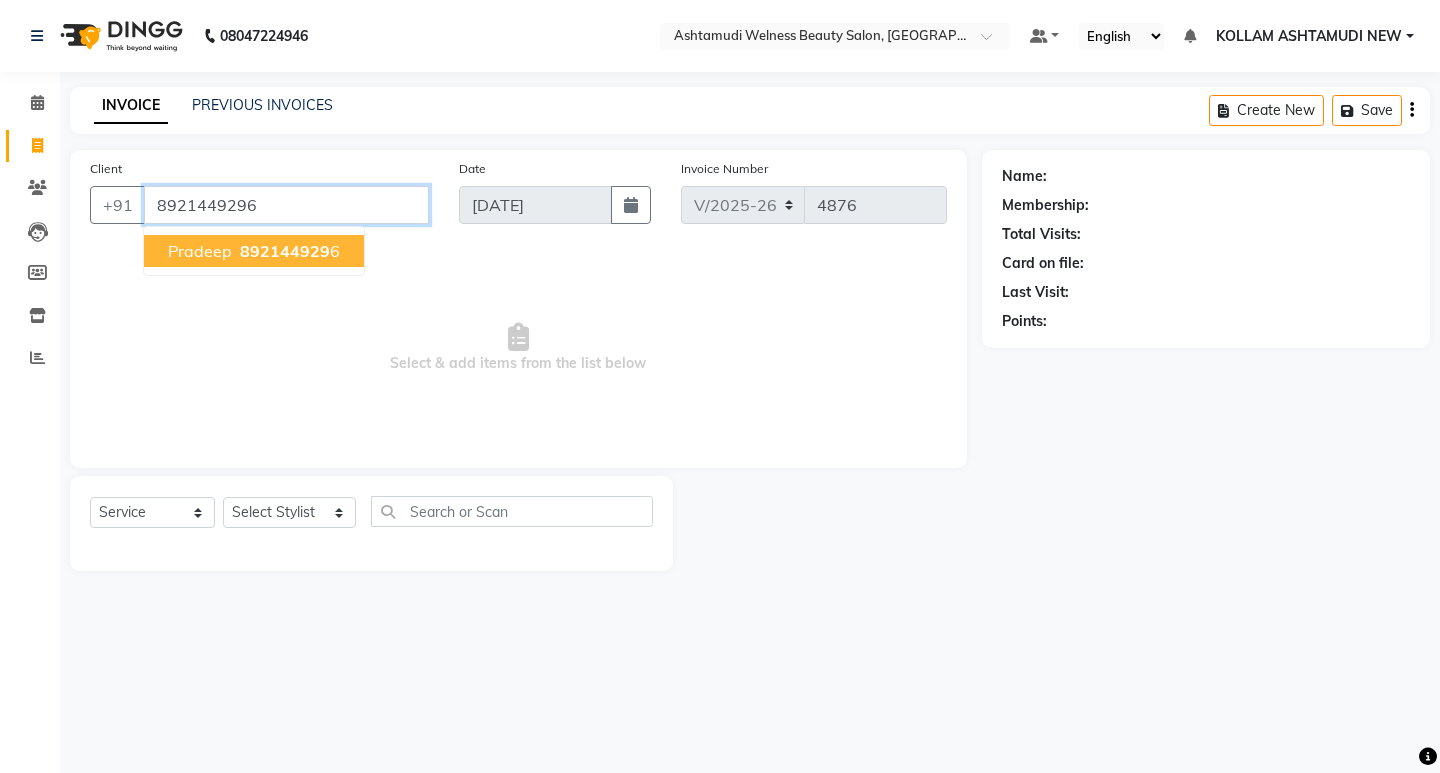 type on "8921449296" 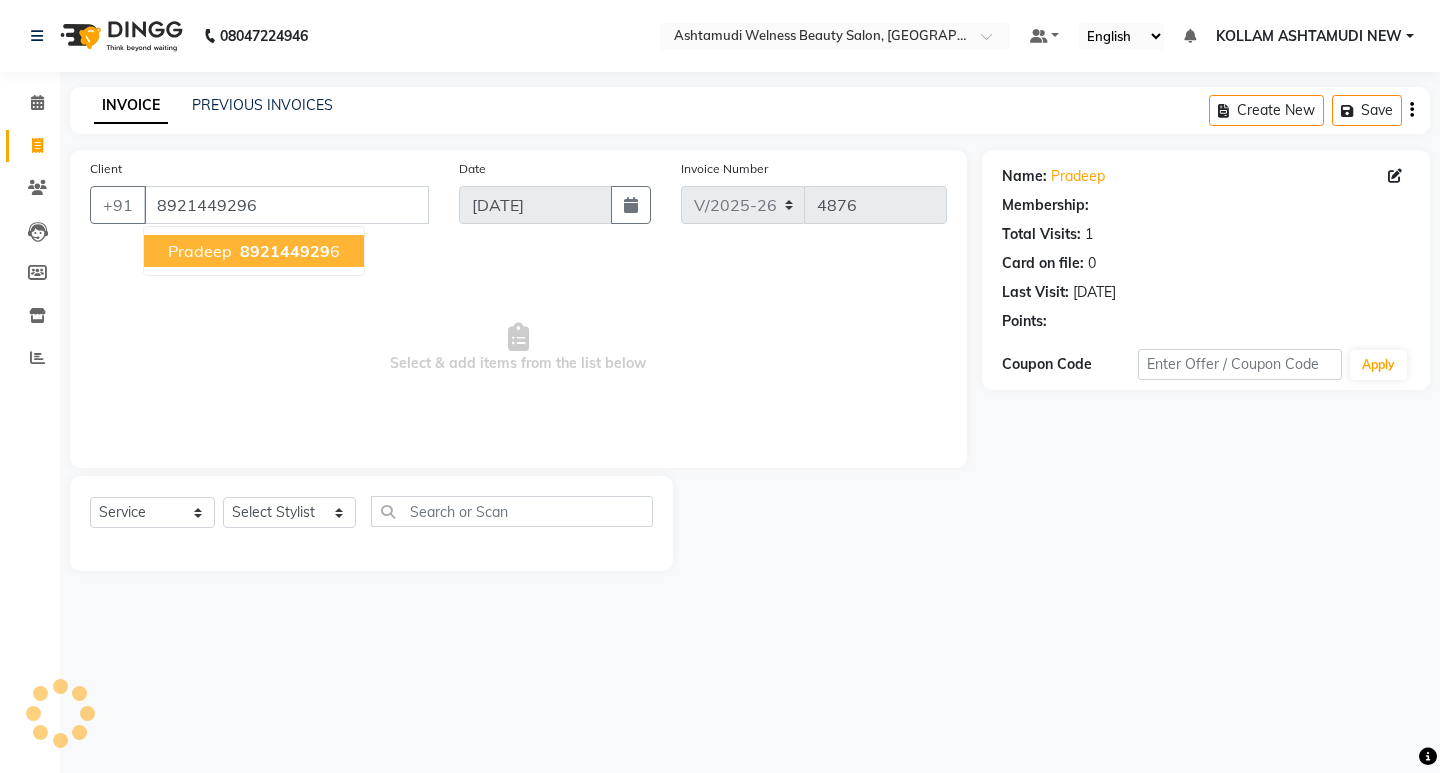 select on "1: Object" 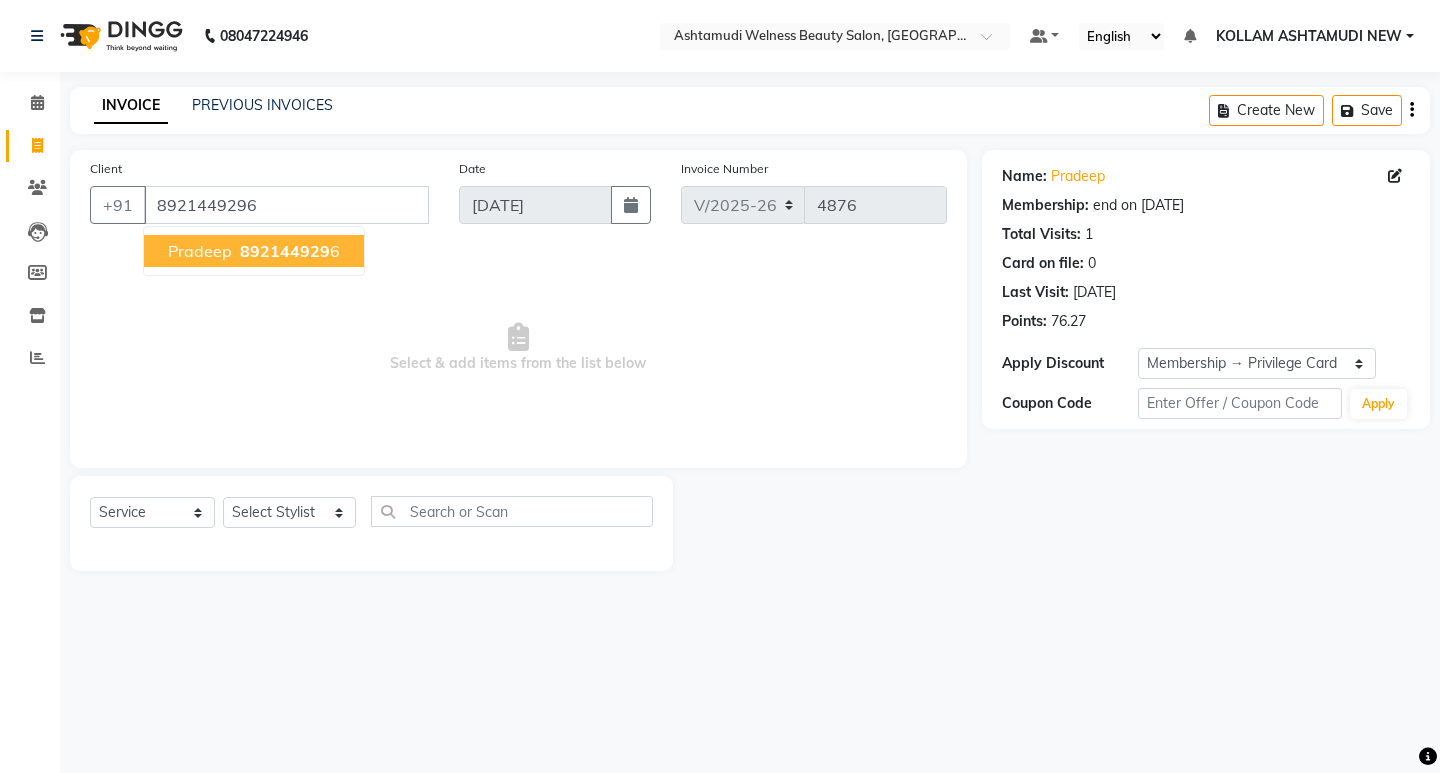 click on "892144929" at bounding box center [285, 251] 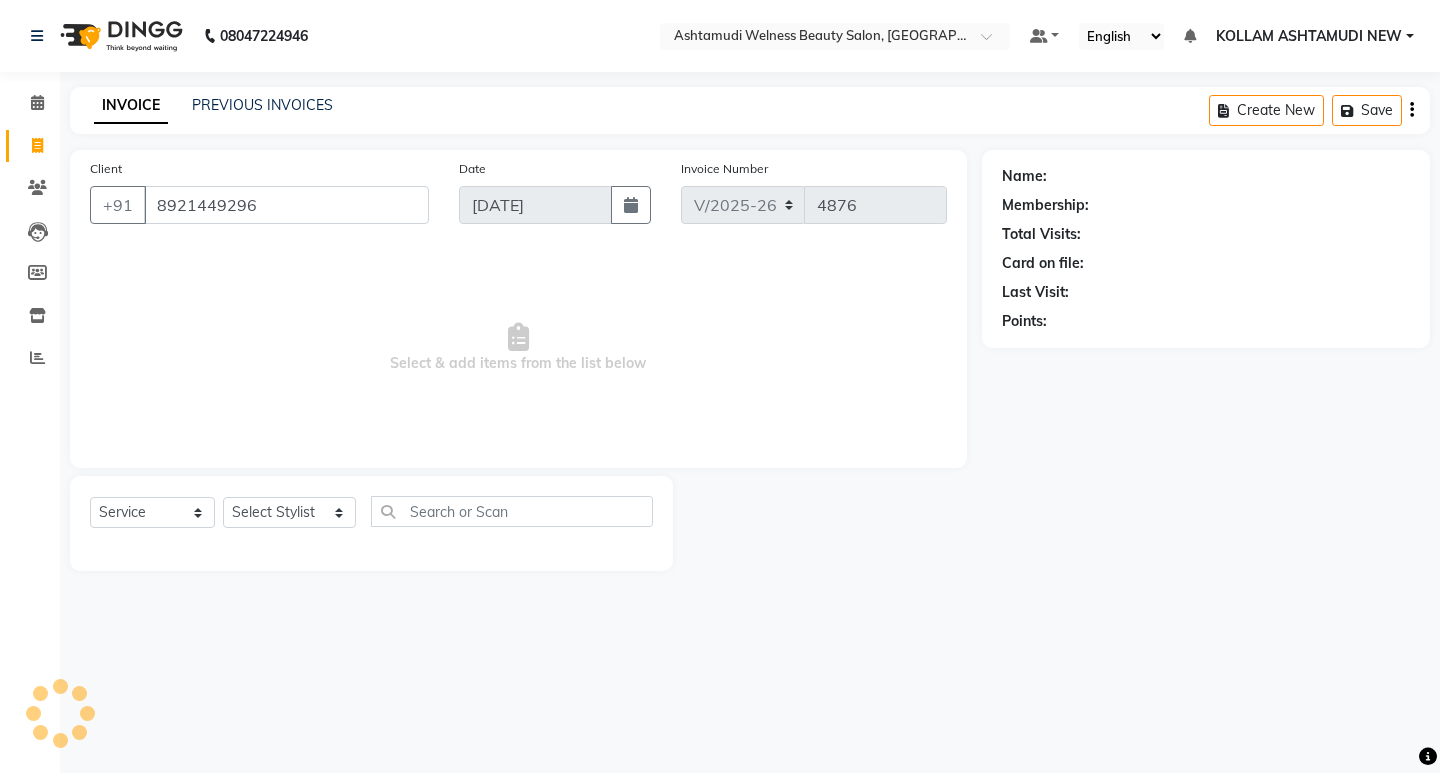 select on "1: Object" 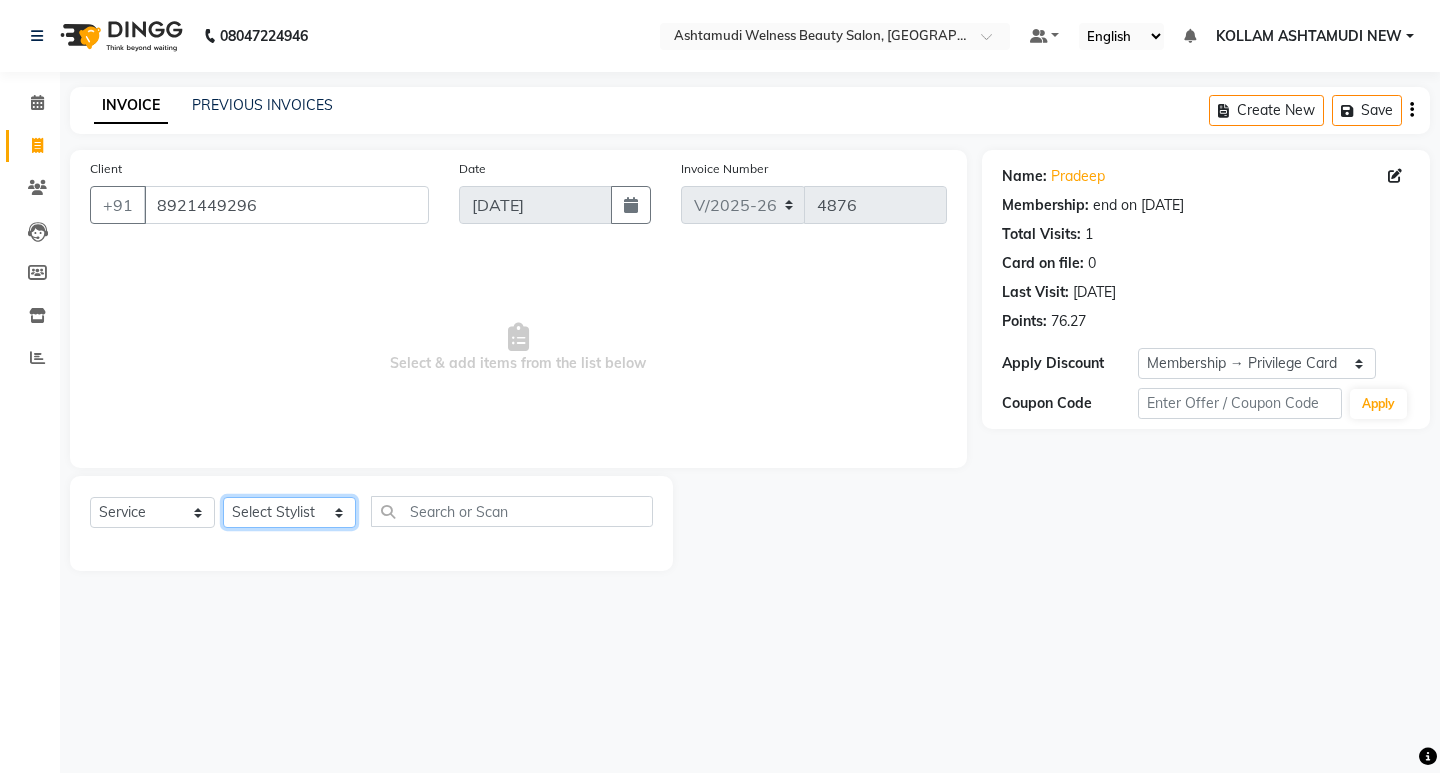 click on "Select Stylist [PERSON_NAME] Admin [PERSON_NAME]  [PERSON_NAME] [PERSON_NAME] [PERSON_NAME]  M [PERSON_NAME]  [PERSON_NAME]  P [PERSON_NAME] KOLLAM ASHTAMUDI NEW  [PERSON_NAME] [PERSON_NAME] [PERSON_NAME]  [PERSON_NAME] [PERSON_NAME] [PERSON_NAME] [PERSON_NAME] [PERSON_NAME] M [PERSON_NAME] SARIGA [PERSON_NAME] [PERSON_NAME] [PERSON_NAME] SIBI [PERSON_NAME] [PERSON_NAME] S" 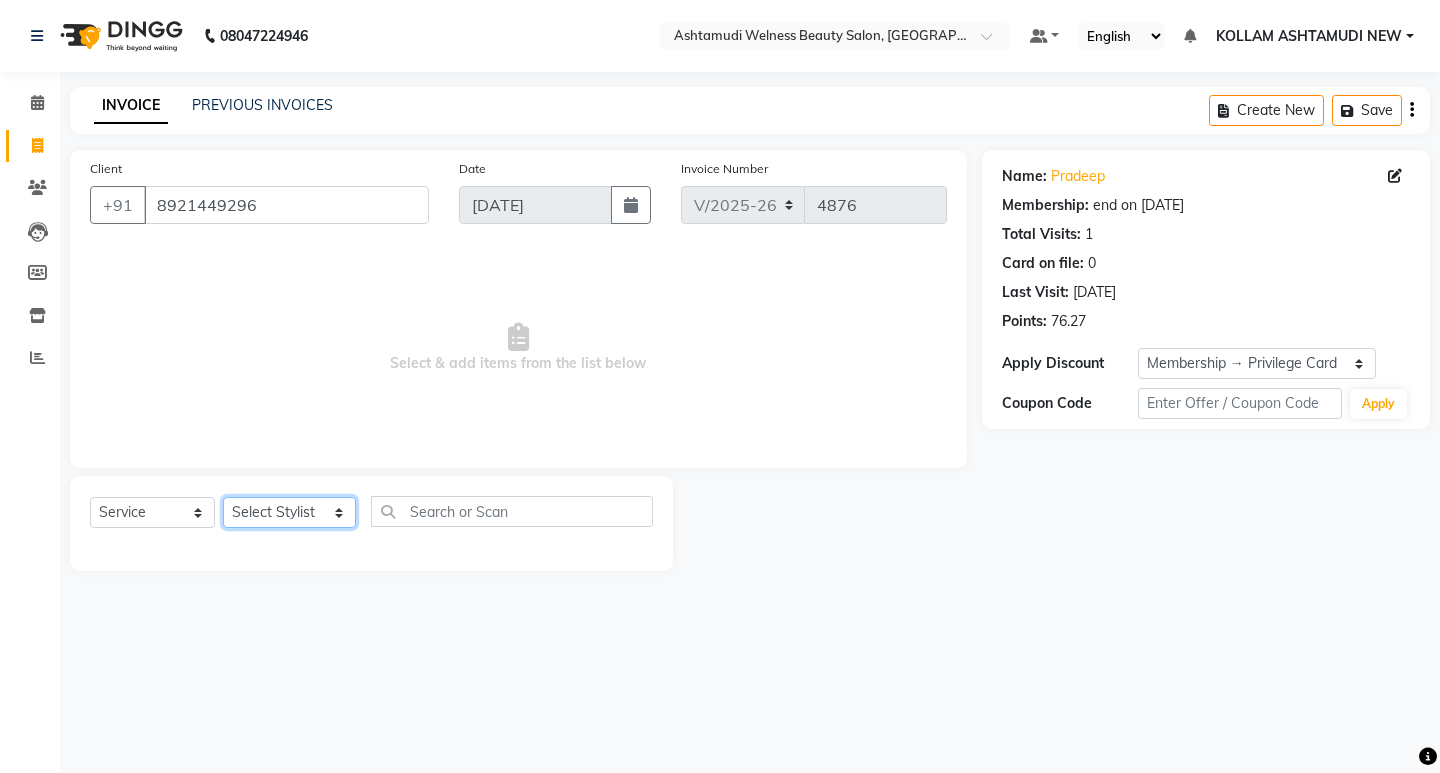select on "41349" 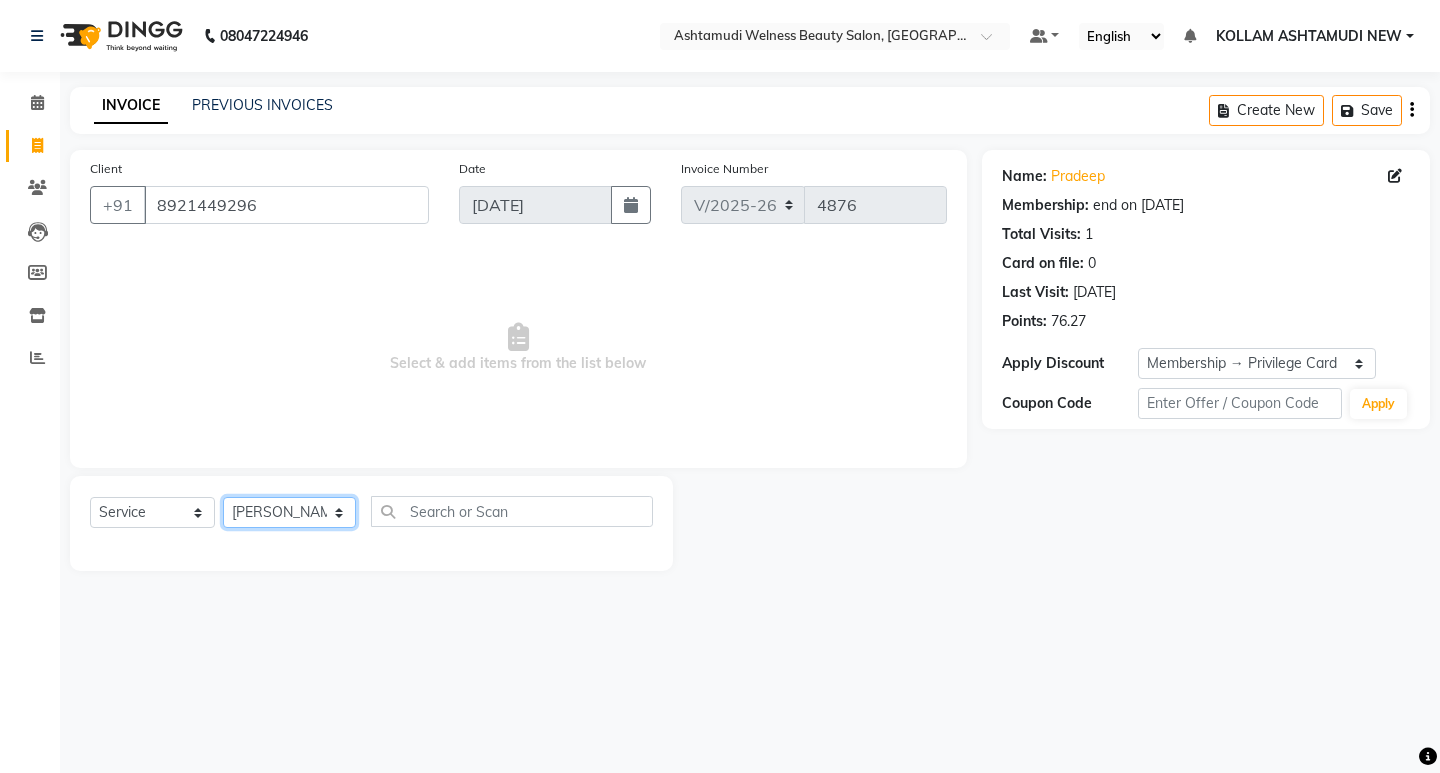 click on "Select Stylist [PERSON_NAME] Admin [PERSON_NAME]  [PERSON_NAME] [PERSON_NAME] [PERSON_NAME]  M [PERSON_NAME]  [PERSON_NAME]  P [PERSON_NAME] KOLLAM ASHTAMUDI NEW  [PERSON_NAME] [PERSON_NAME] [PERSON_NAME]  [PERSON_NAME] [PERSON_NAME] [PERSON_NAME] [PERSON_NAME] [PERSON_NAME] M [PERSON_NAME] SARIGA [PERSON_NAME] [PERSON_NAME] [PERSON_NAME] SIBI [PERSON_NAME] [PERSON_NAME] S" 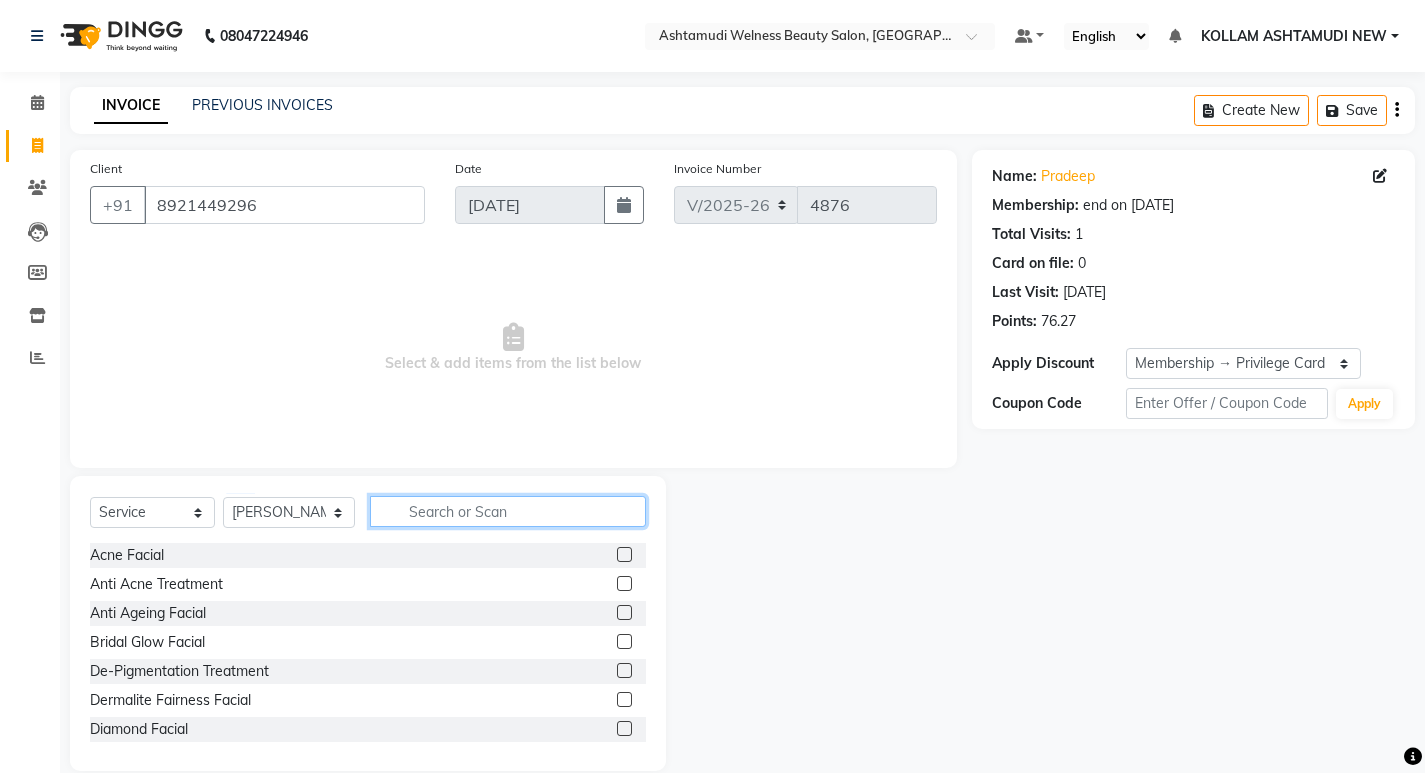 click 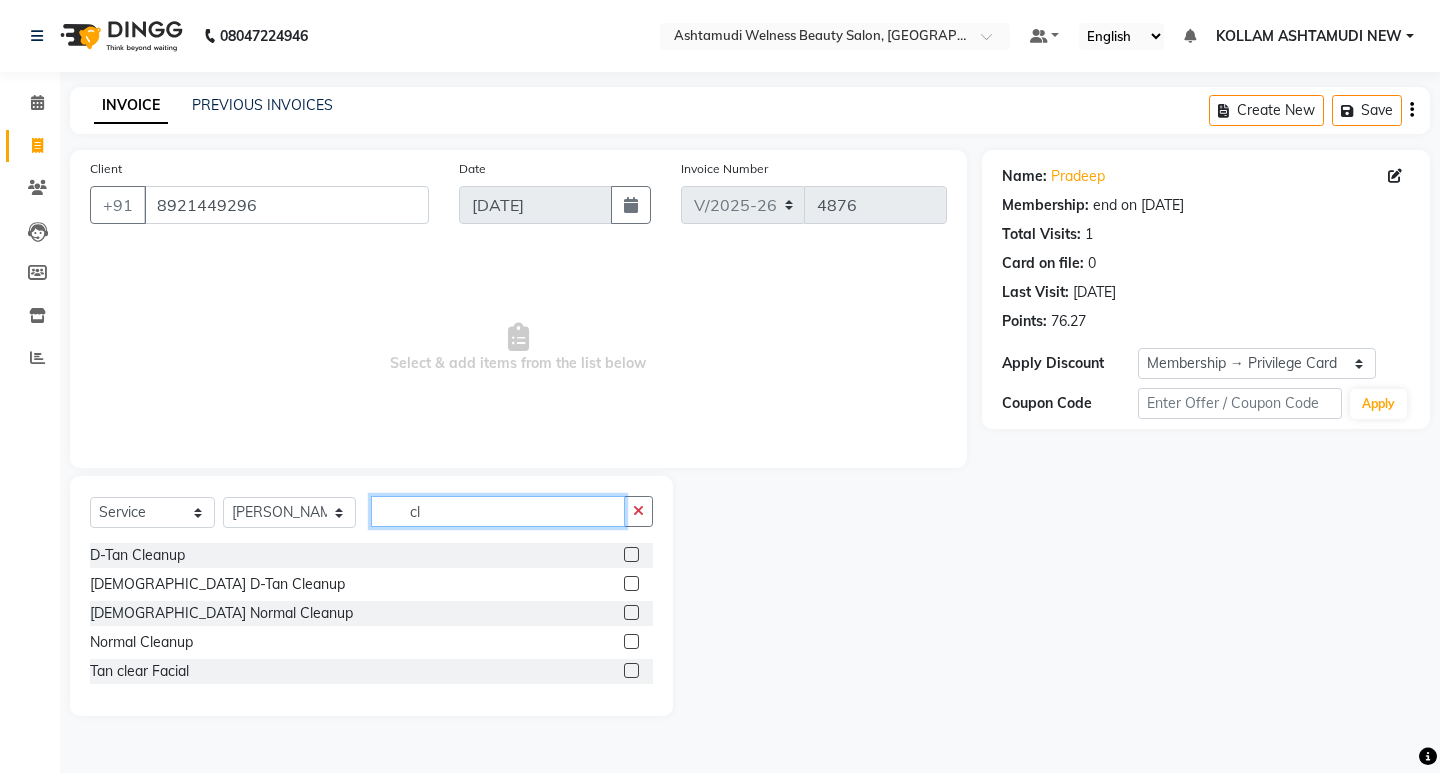 type on "cl" 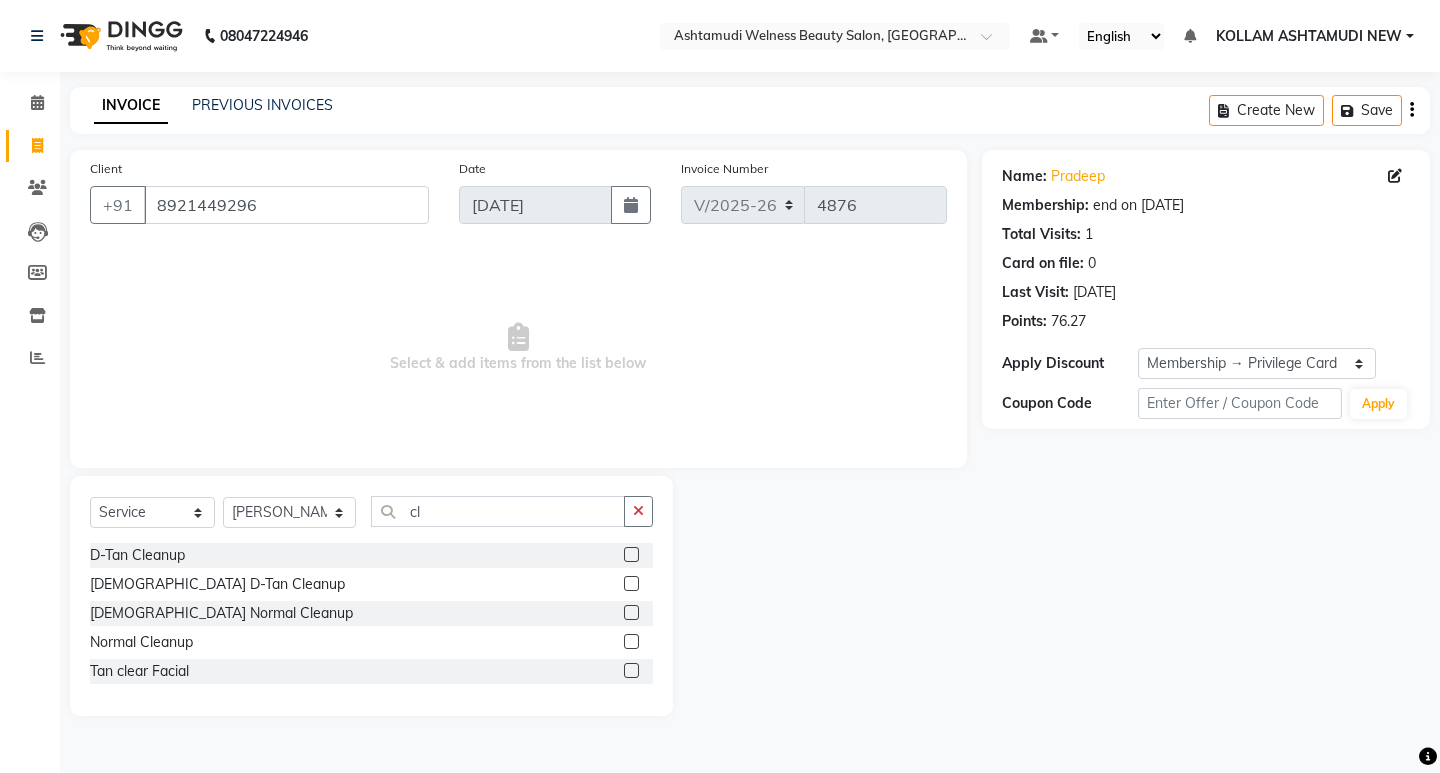 click 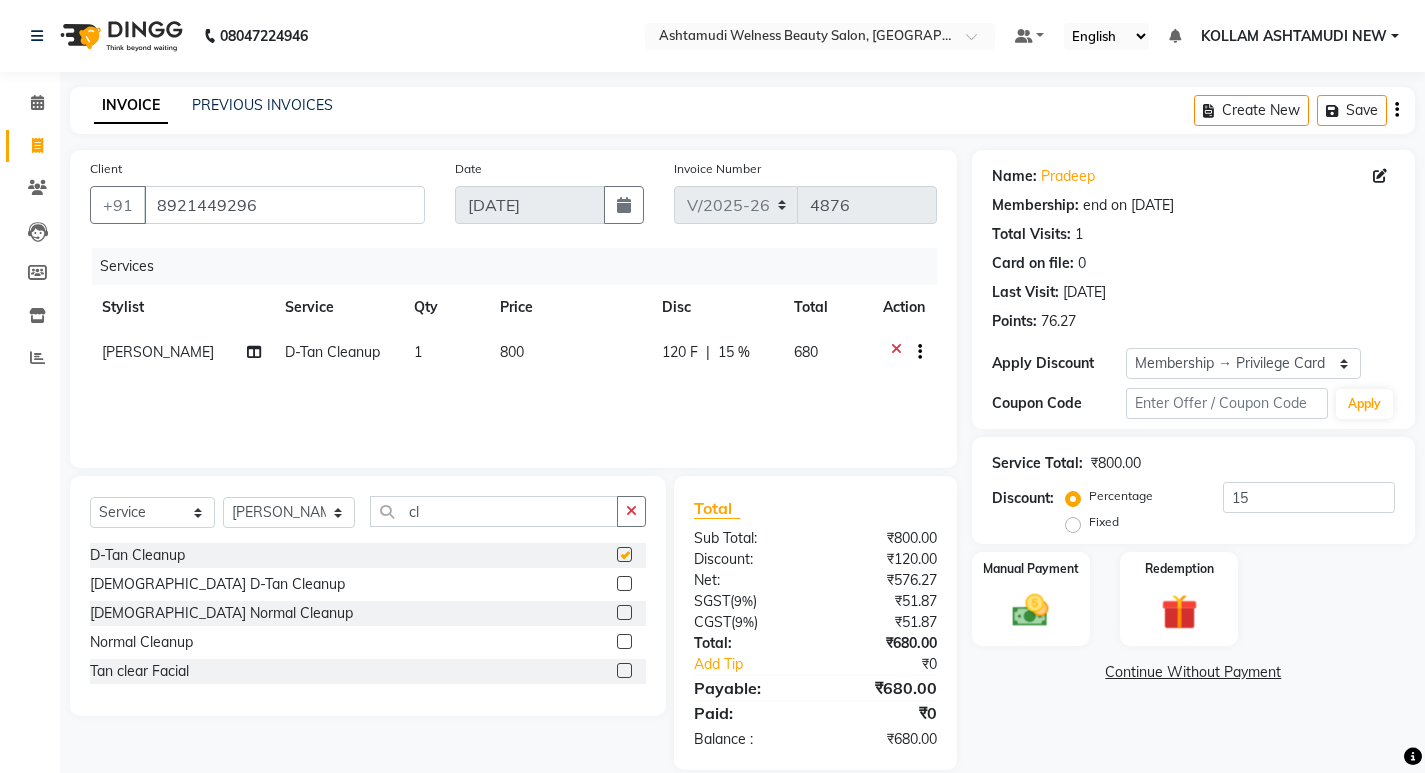 checkbox on "false" 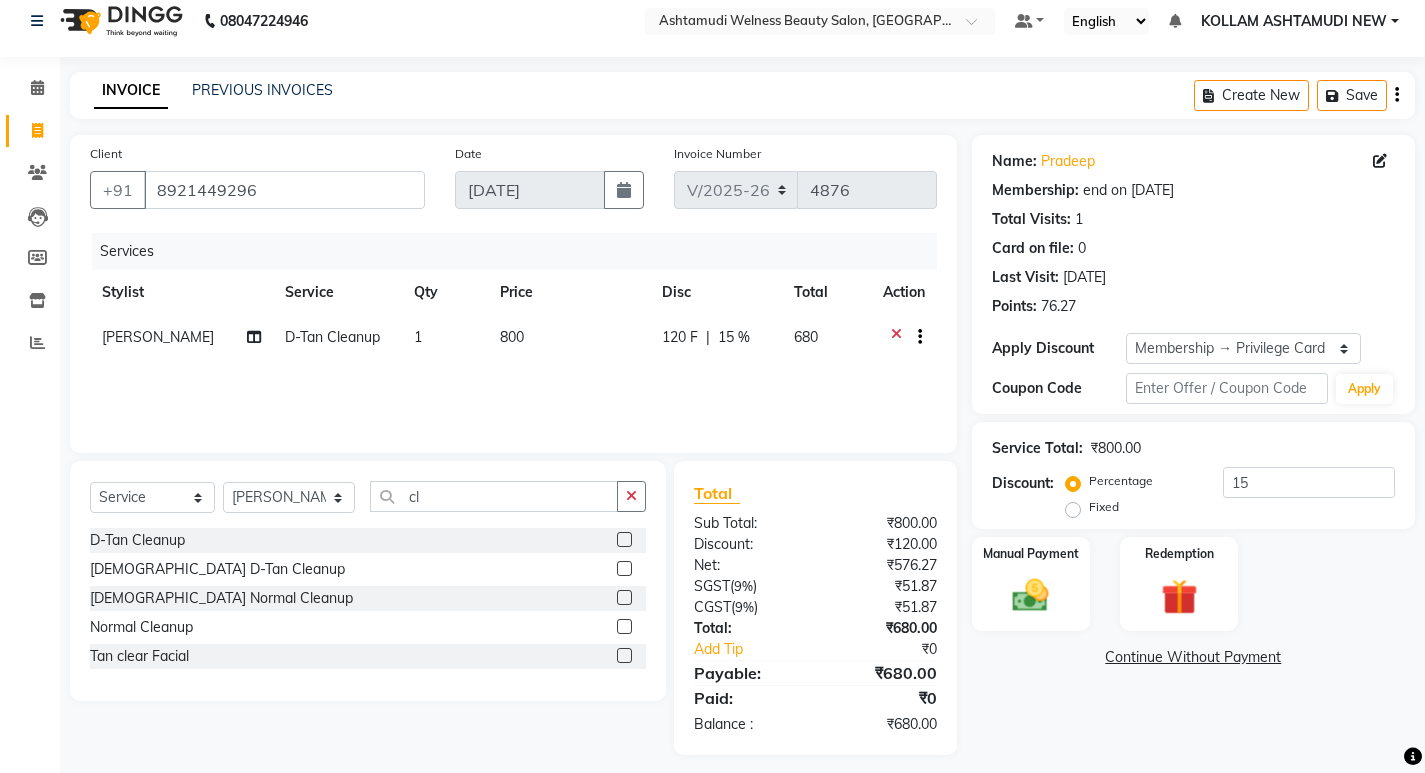 scroll, scrollTop: 27, scrollLeft: 0, axis: vertical 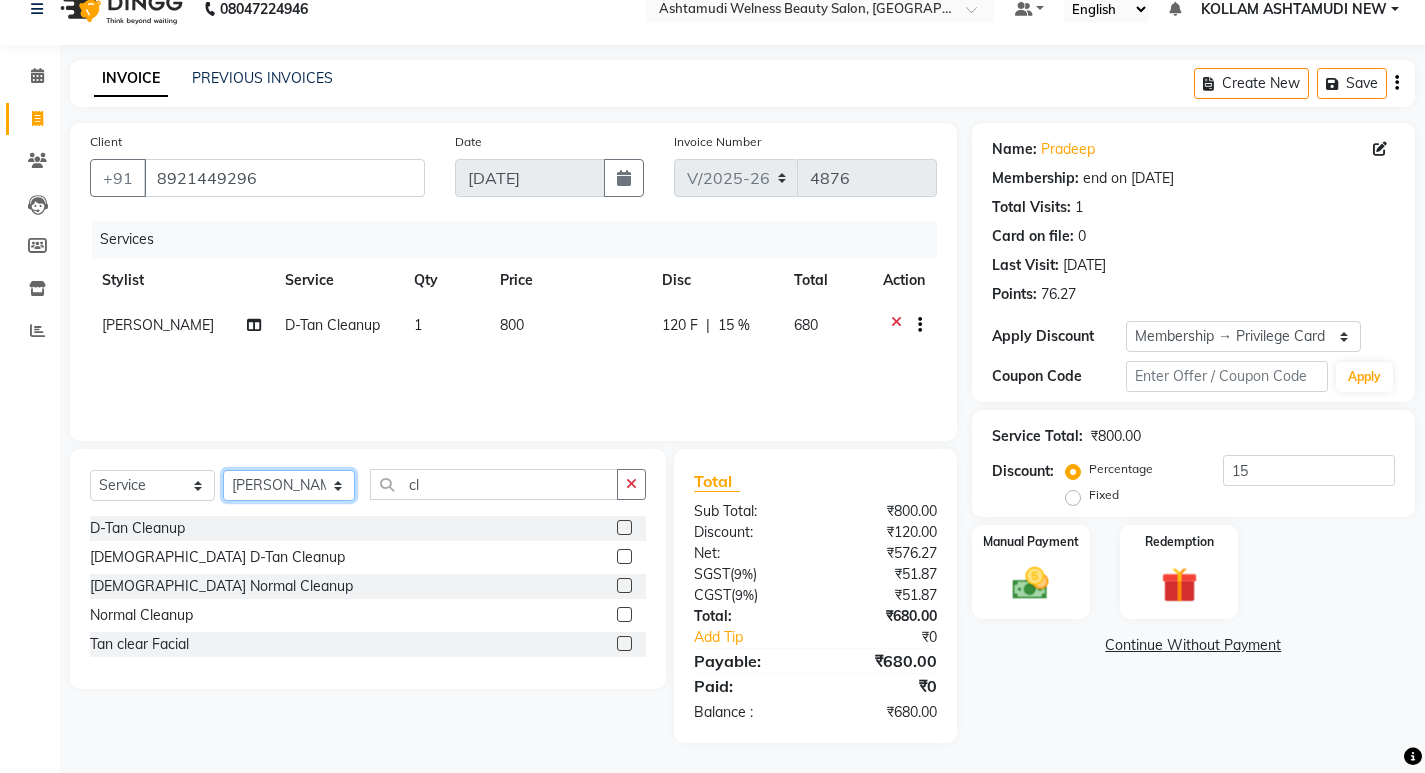 click on "Select Stylist [PERSON_NAME] Admin [PERSON_NAME]  [PERSON_NAME] [PERSON_NAME] [PERSON_NAME]  M [PERSON_NAME]  [PERSON_NAME]  P [PERSON_NAME] KOLLAM ASHTAMUDI NEW  [PERSON_NAME] [PERSON_NAME] [PERSON_NAME]  [PERSON_NAME] [PERSON_NAME] [PERSON_NAME] [PERSON_NAME] [PERSON_NAME] M [PERSON_NAME] SARIGA [PERSON_NAME] [PERSON_NAME] [PERSON_NAME] SIBI [PERSON_NAME] [PERSON_NAME] S" 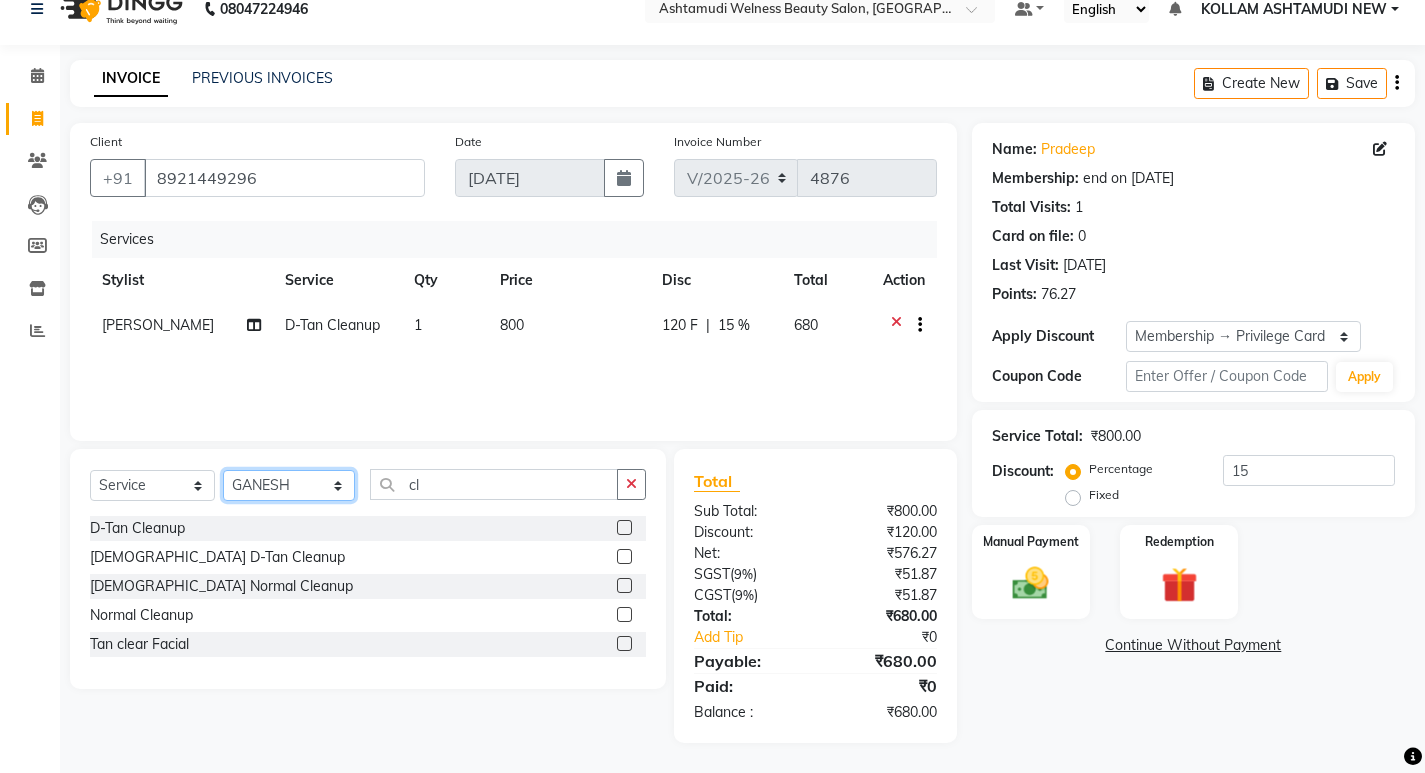 click on "Select Stylist [PERSON_NAME] Admin [PERSON_NAME]  [PERSON_NAME] [PERSON_NAME] [PERSON_NAME]  M [PERSON_NAME]  [PERSON_NAME]  P [PERSON_NAME] KOLLAM ASHTAMUDI NEW  [PERSON_NAME] [PERSON_NAME] [PERSON_NAME]  [PERSON_NAME] [PERSON_NAME] [PERSON_NAME] [PERSON_NAME] [PERSON_NAME] M [PERSON_NAME] SARIGA [PERSON_NAME] [PERSON_NAME] [PERSON_NAME] SIBI [PERSON_NAME] [PERSON_NAME] S" 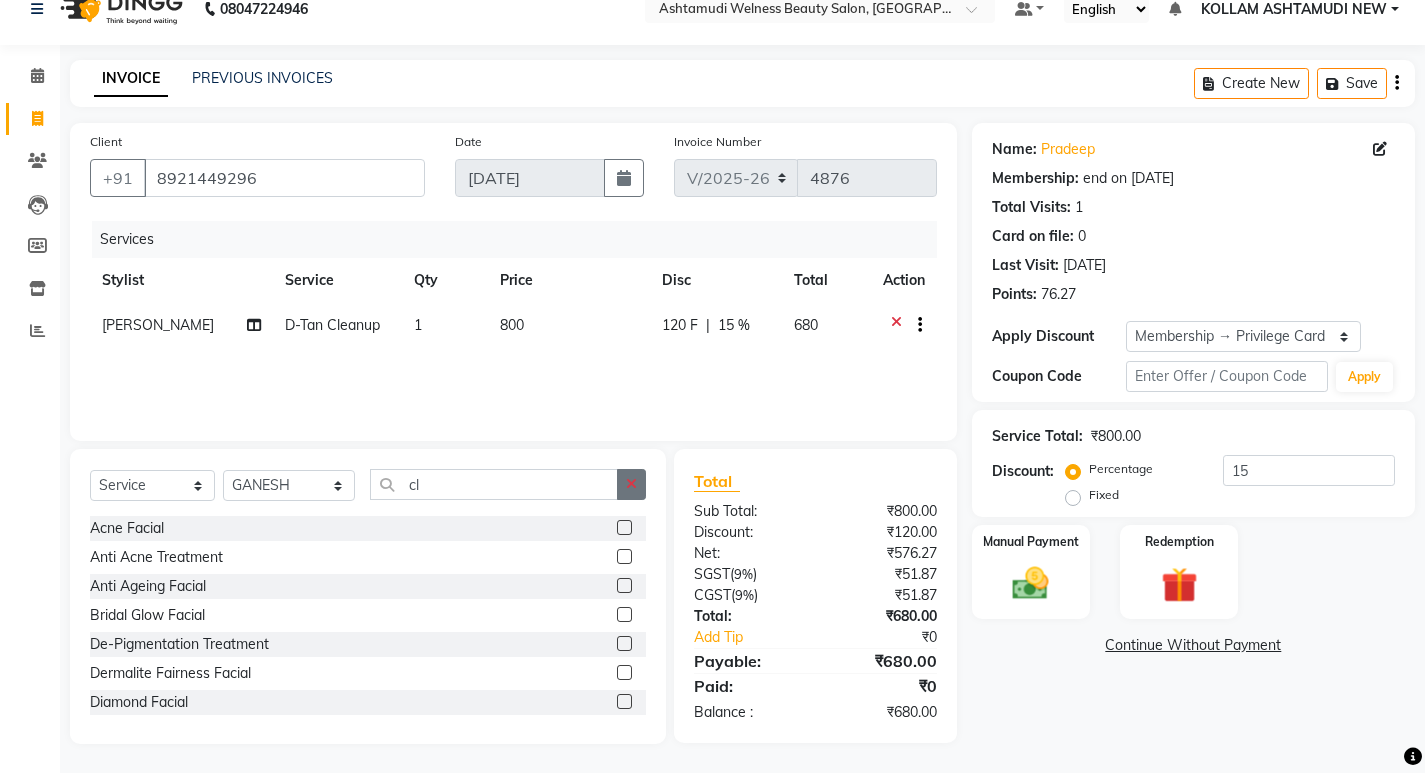 click 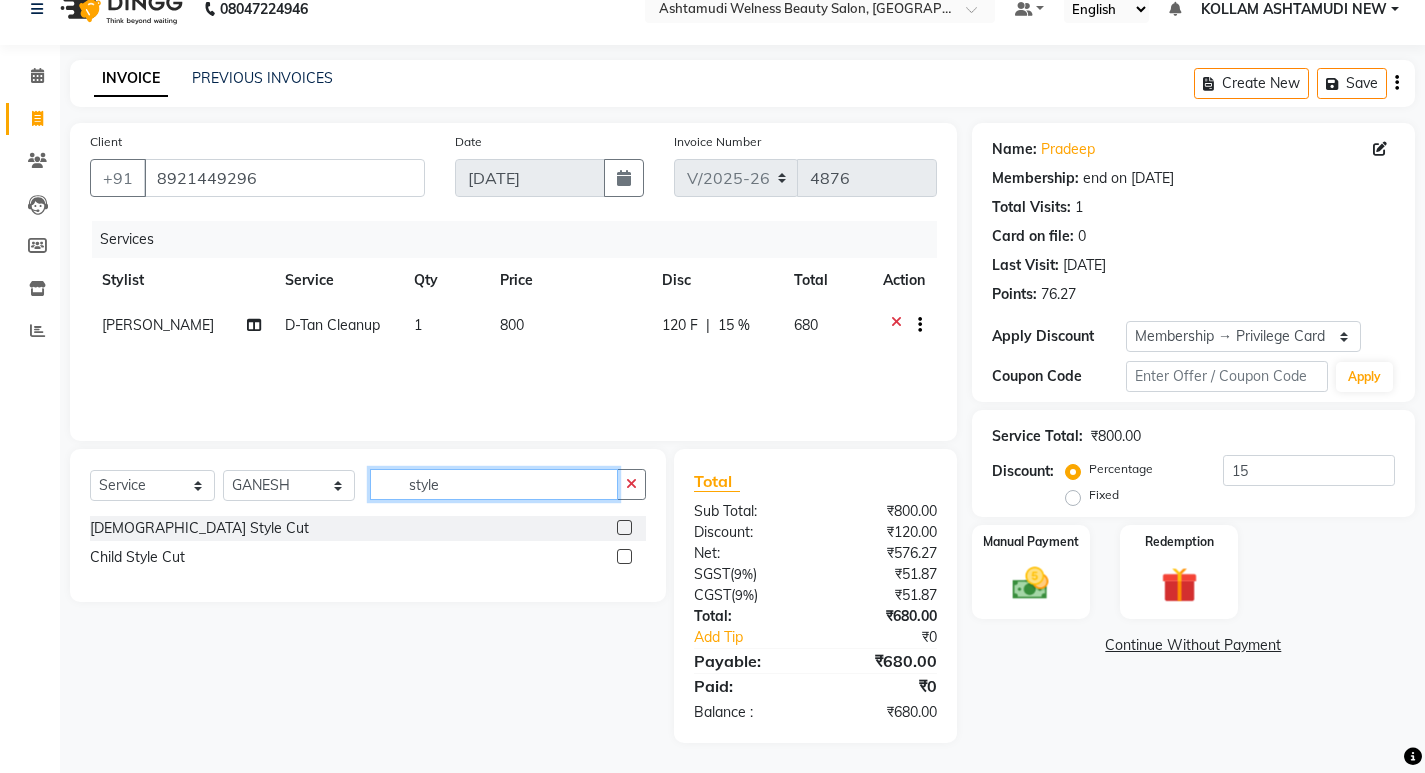 type on "style" 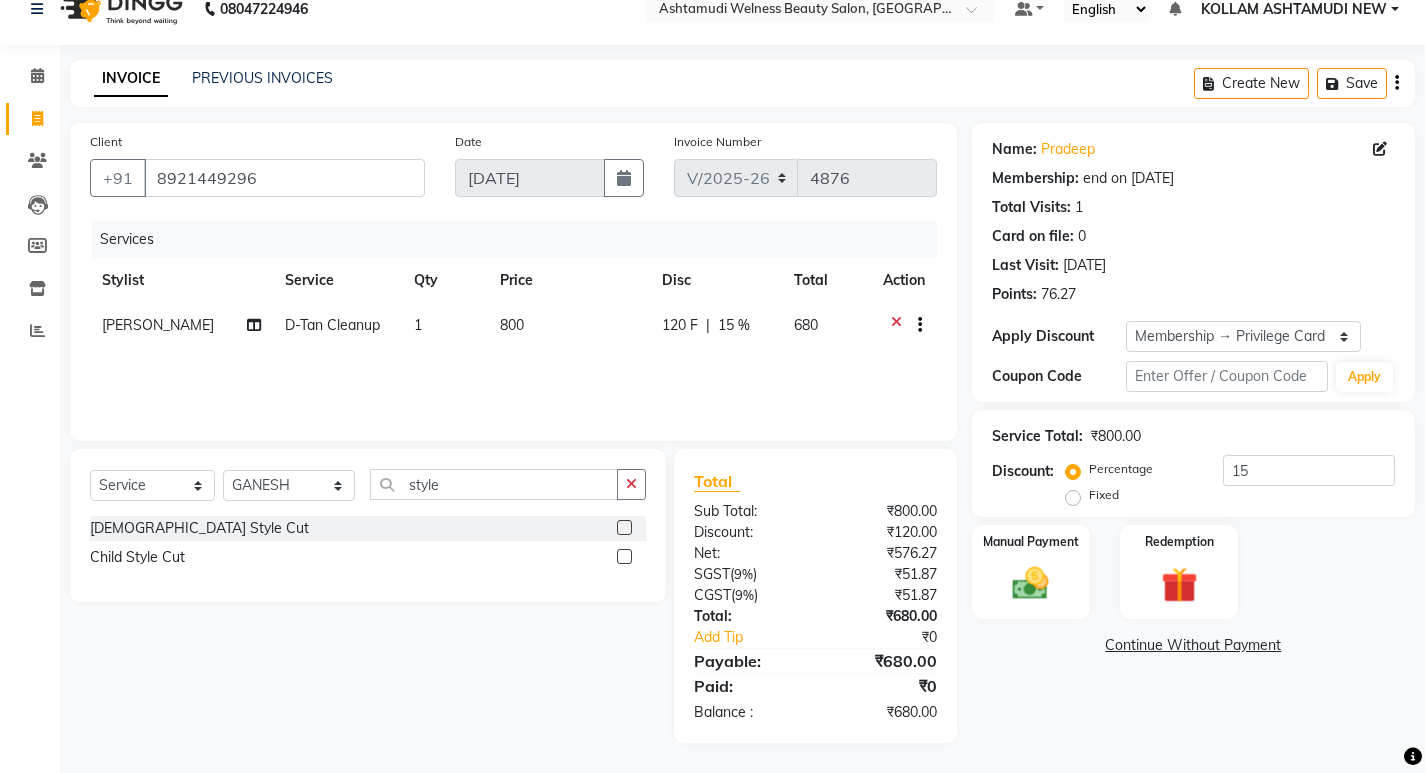 click 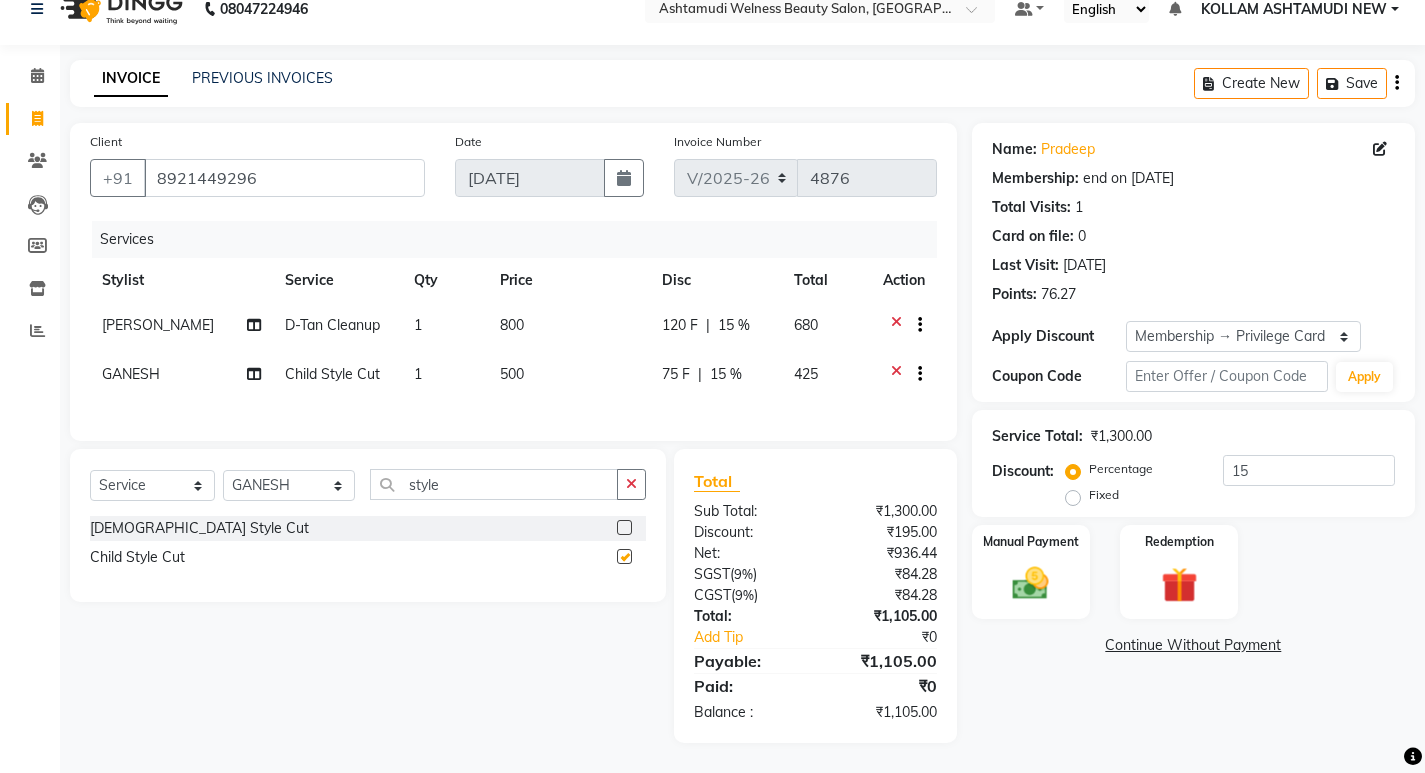 checkbox on "false" 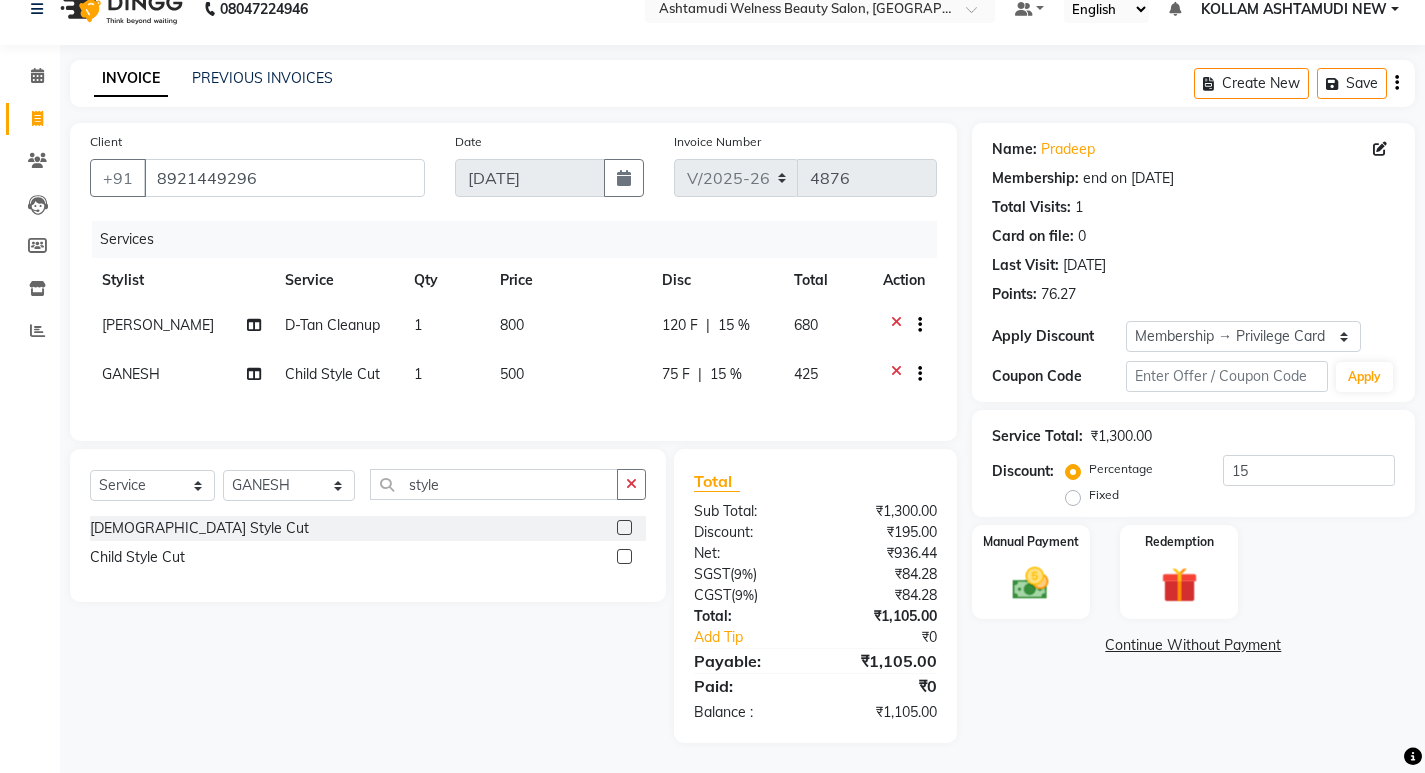 scroll, scrollTop: 38, scrollLeft: 0, axis: vertical 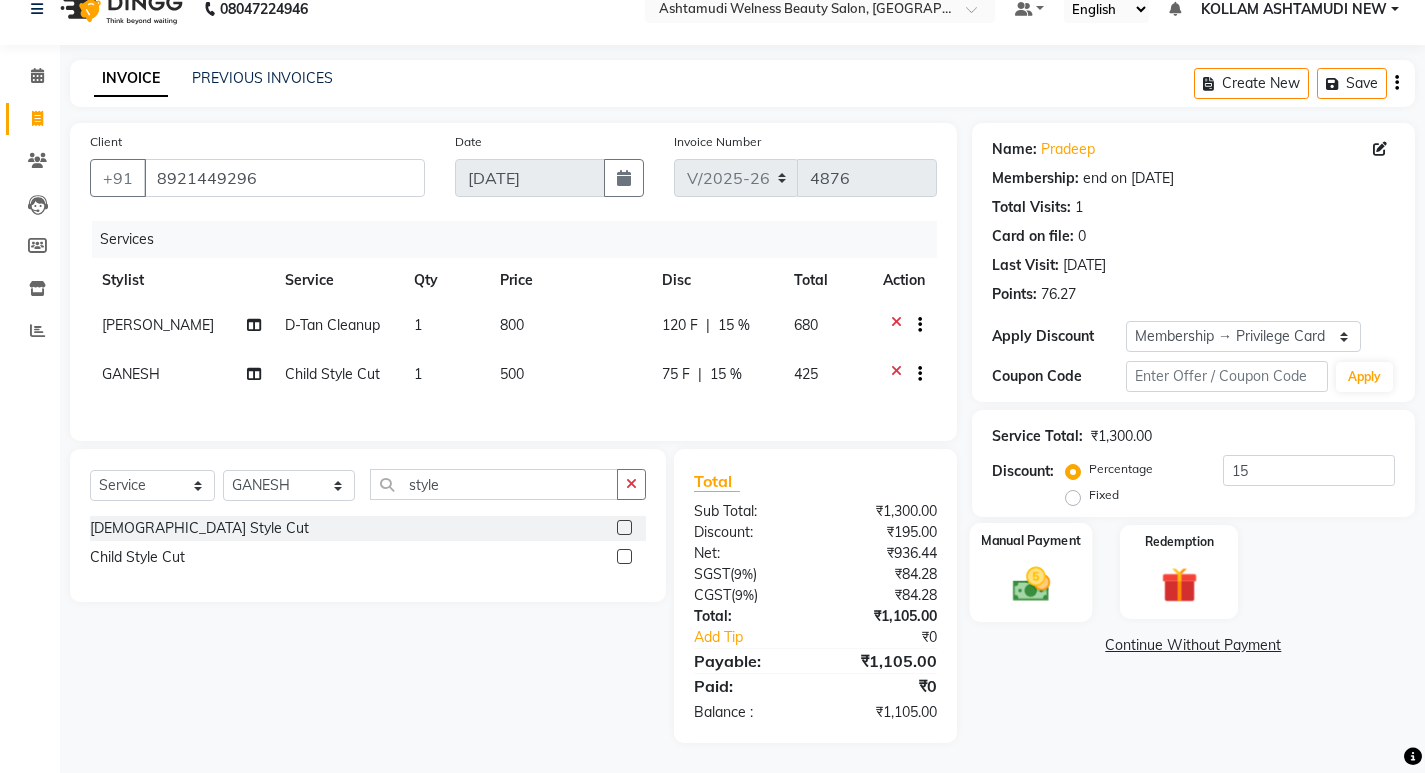 click 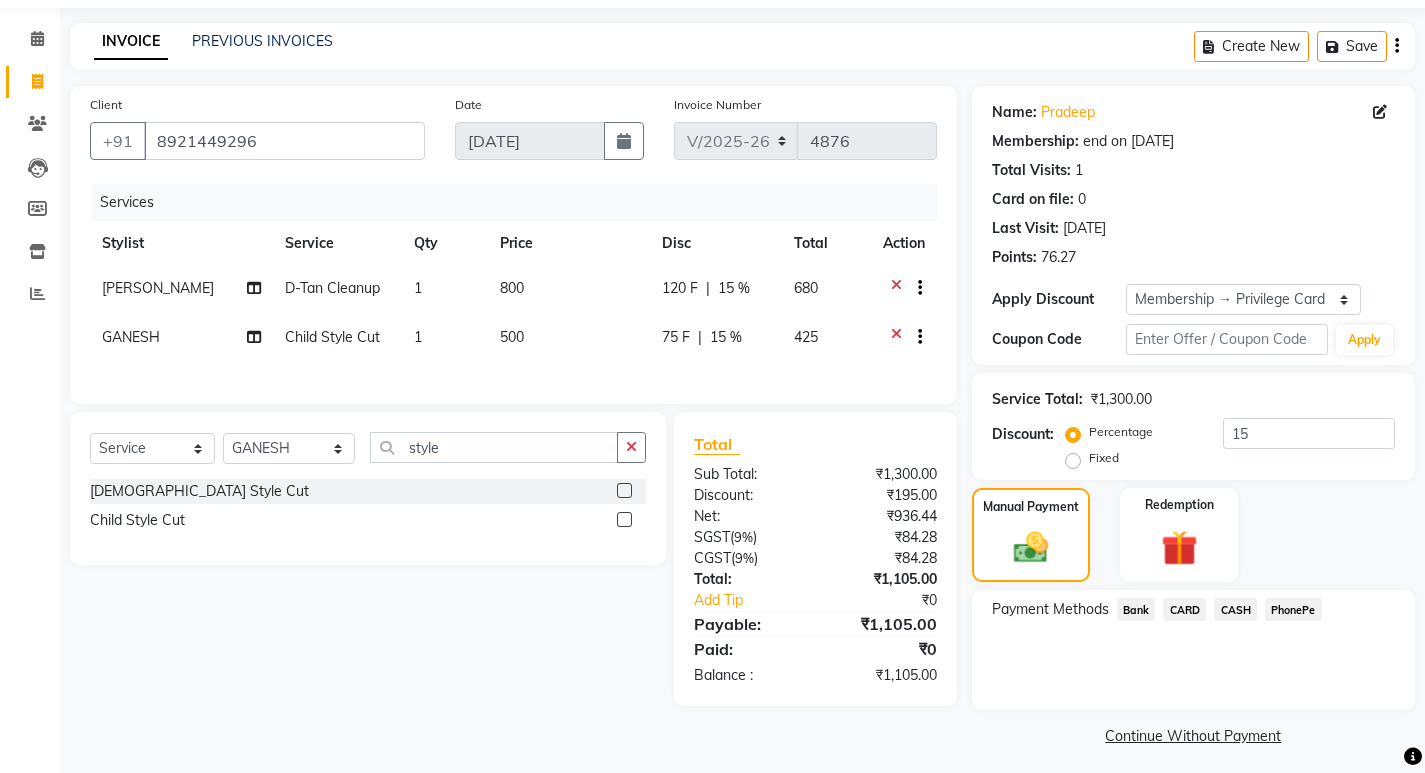 scroll, scrollTop: 72, scrollLeft: 0, axis: vertical 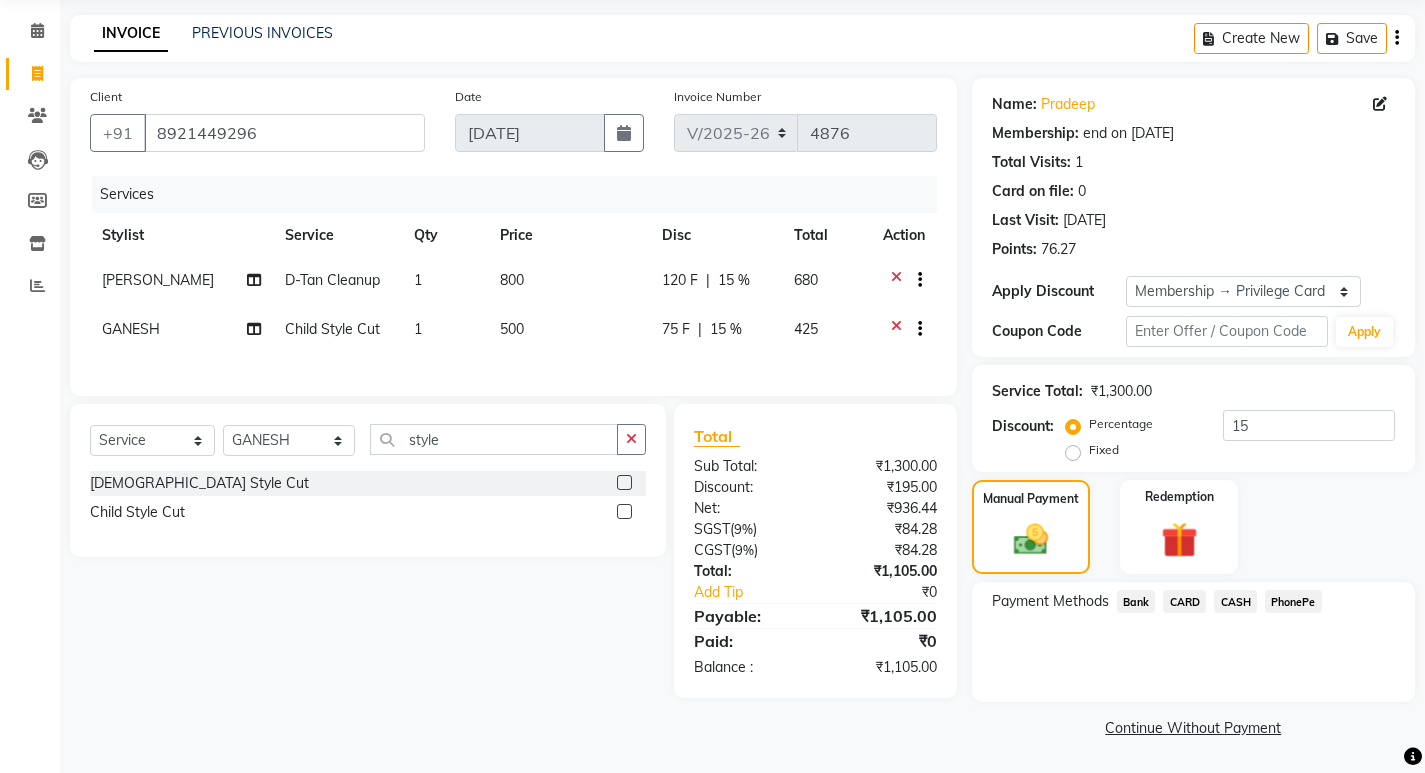 click on "CASH" 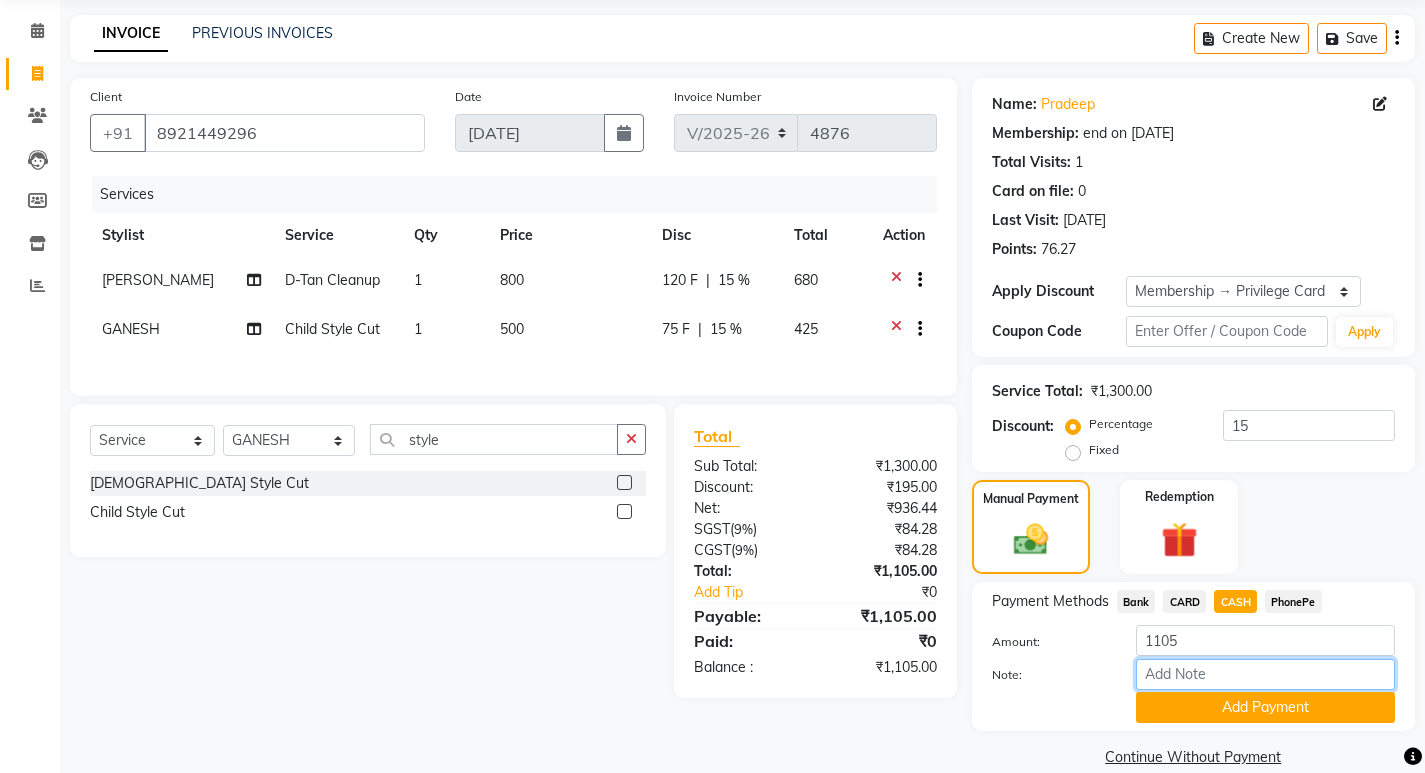 drag, startPoint x: 1208, startPoint y: 668, endPoint x: 1230, endPoint y: 638, distance: 37.202152 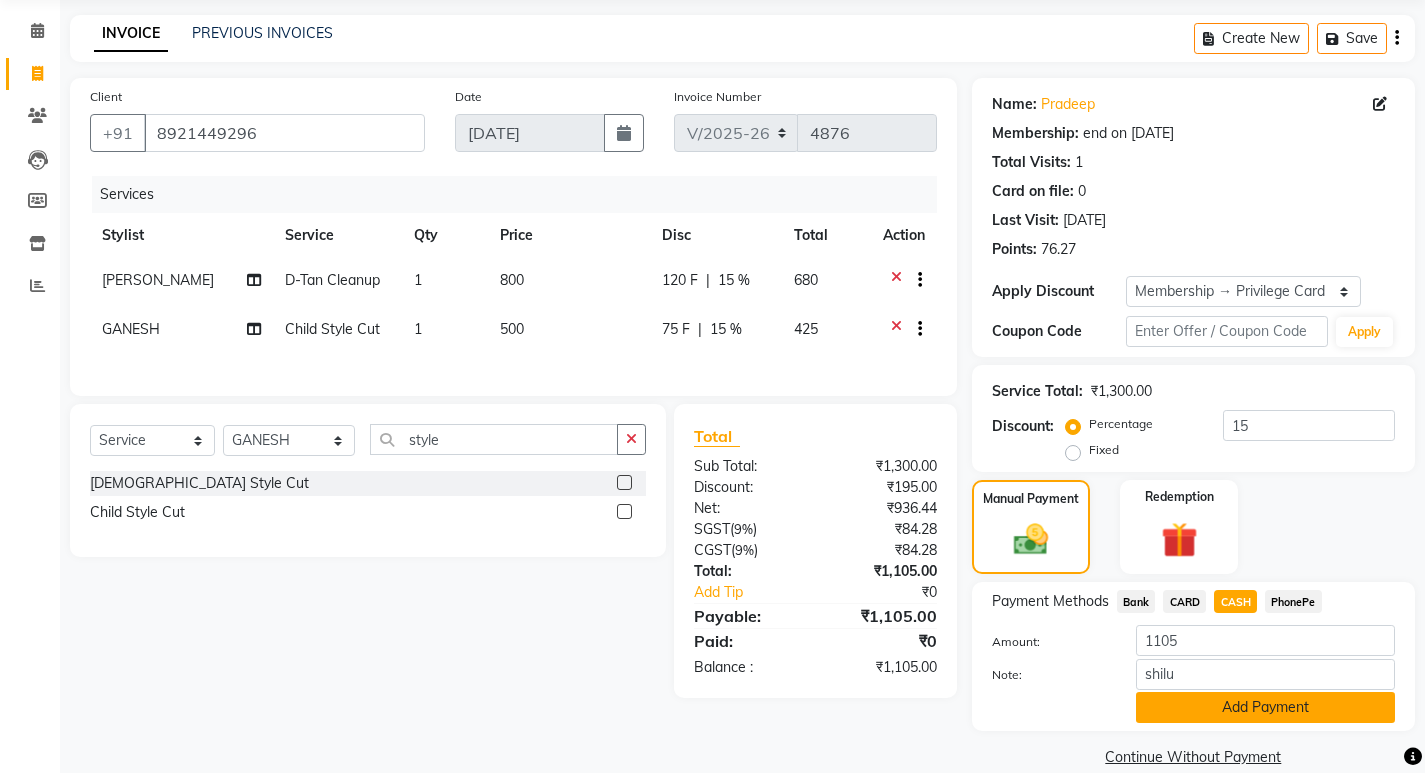 click on "Add Payment" 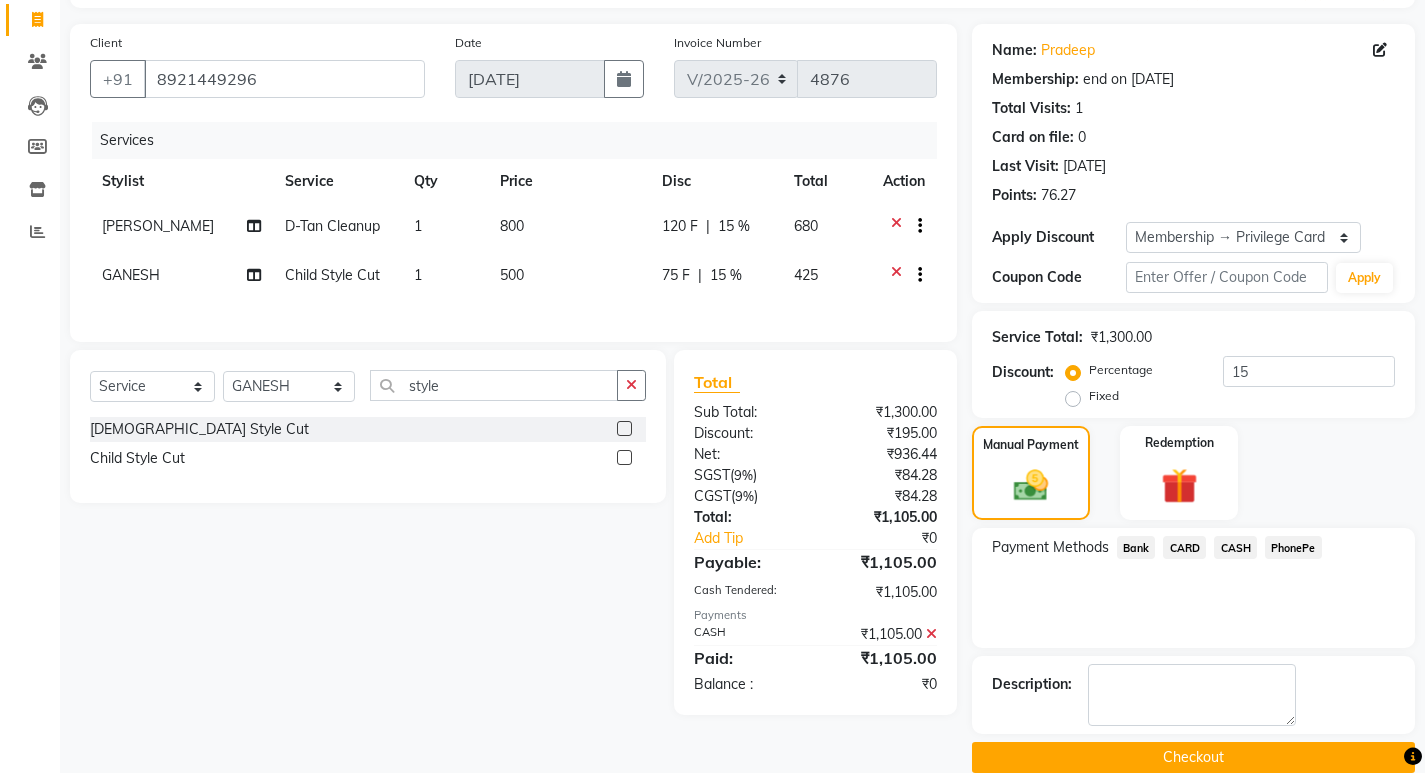 scroll, scrollTop: 156, scrollLeft: 0, axis: vertical 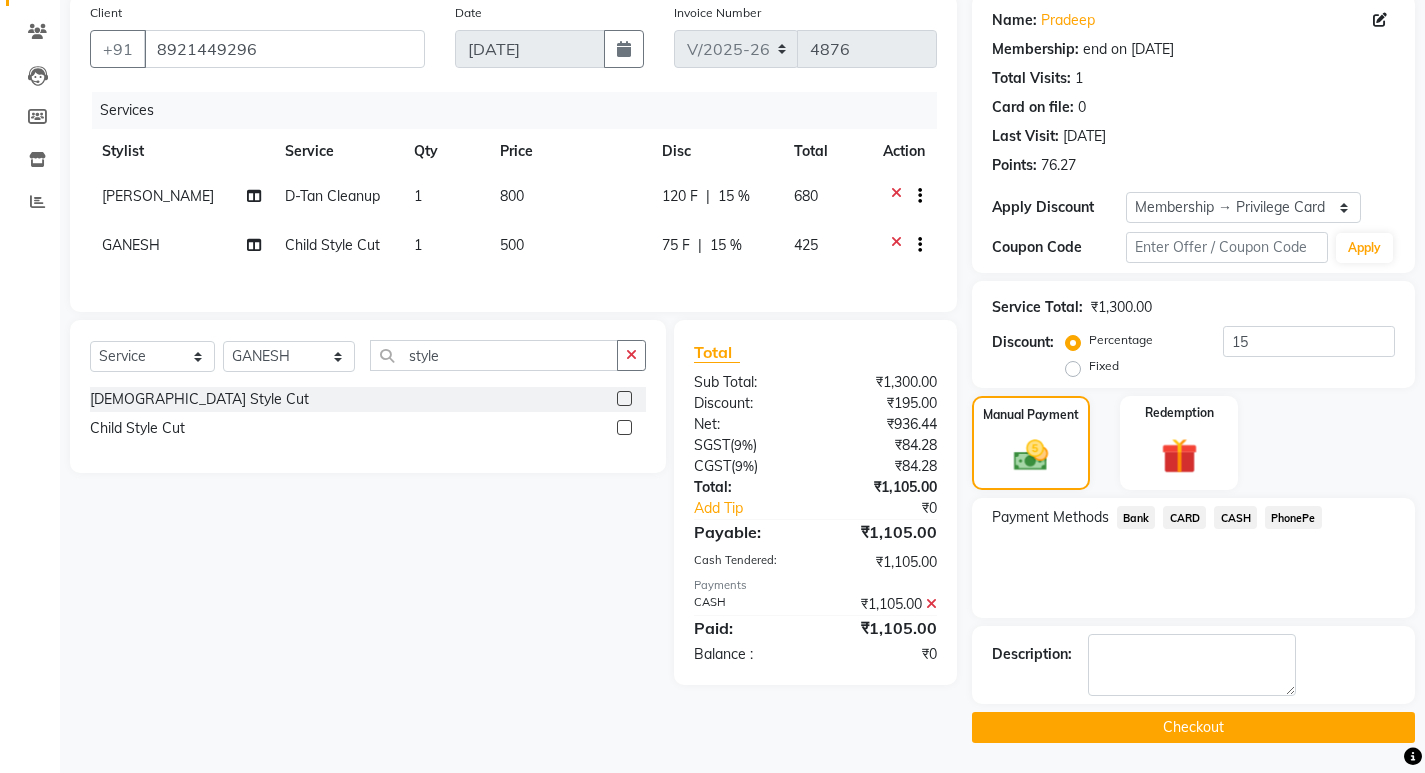 click on "Checkout" 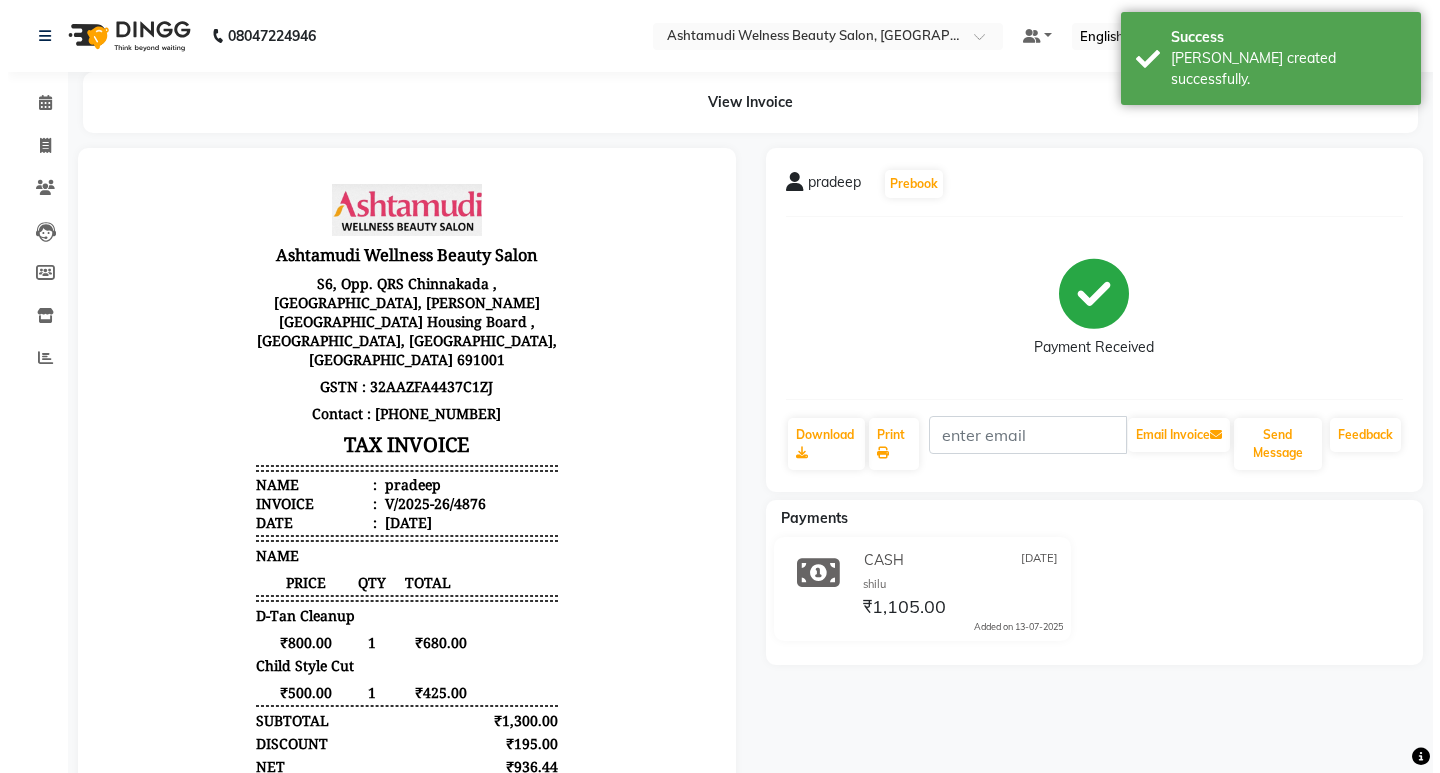 scroll, scrollTop: 0, scrollLeft: 0, axis: both 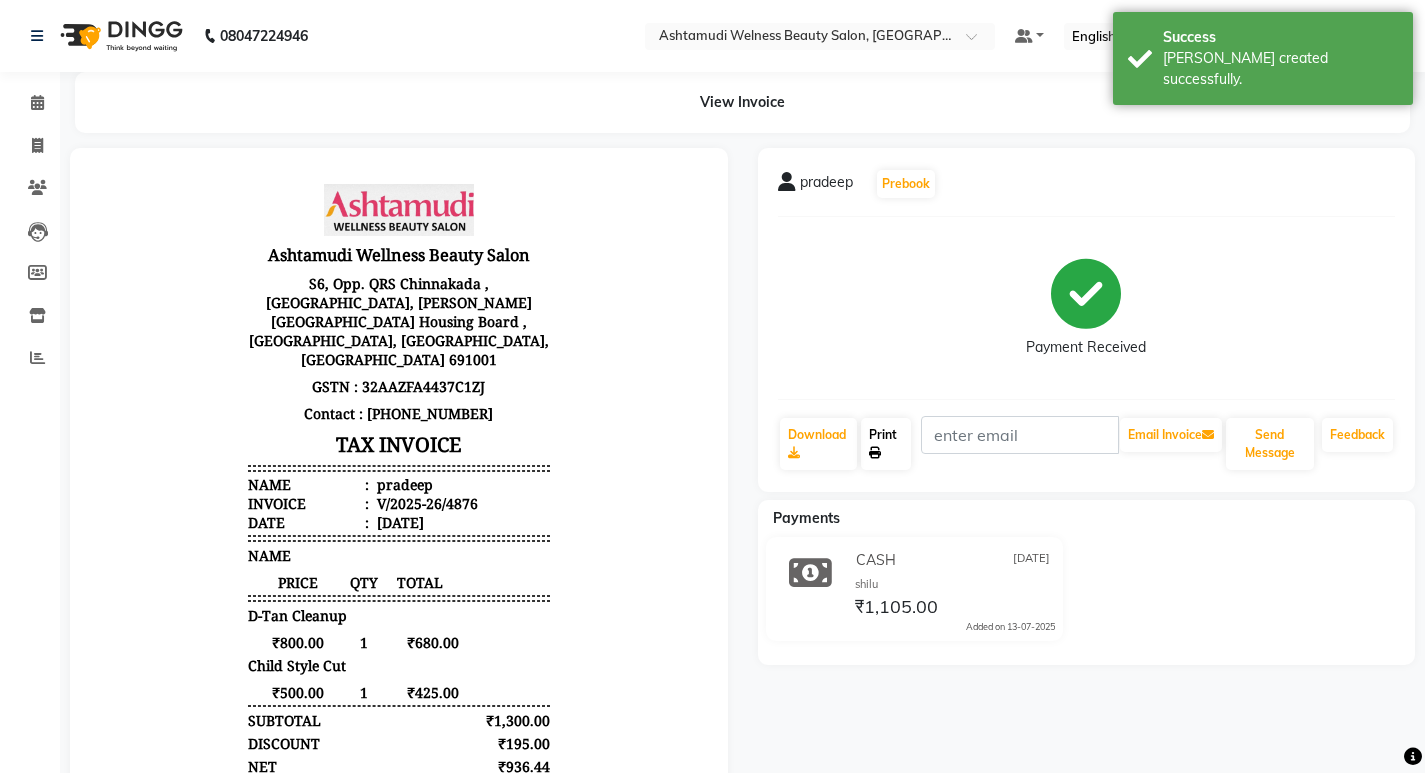 click 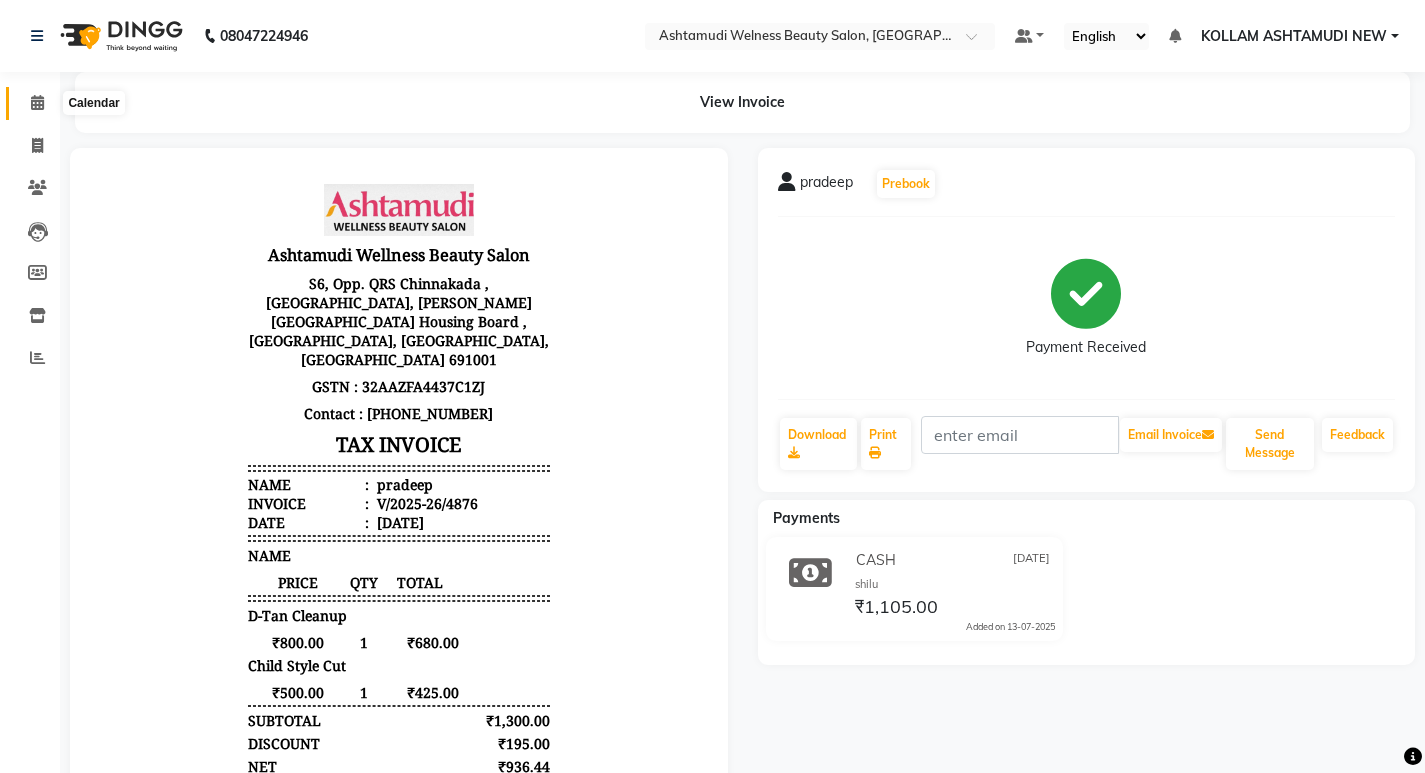 click 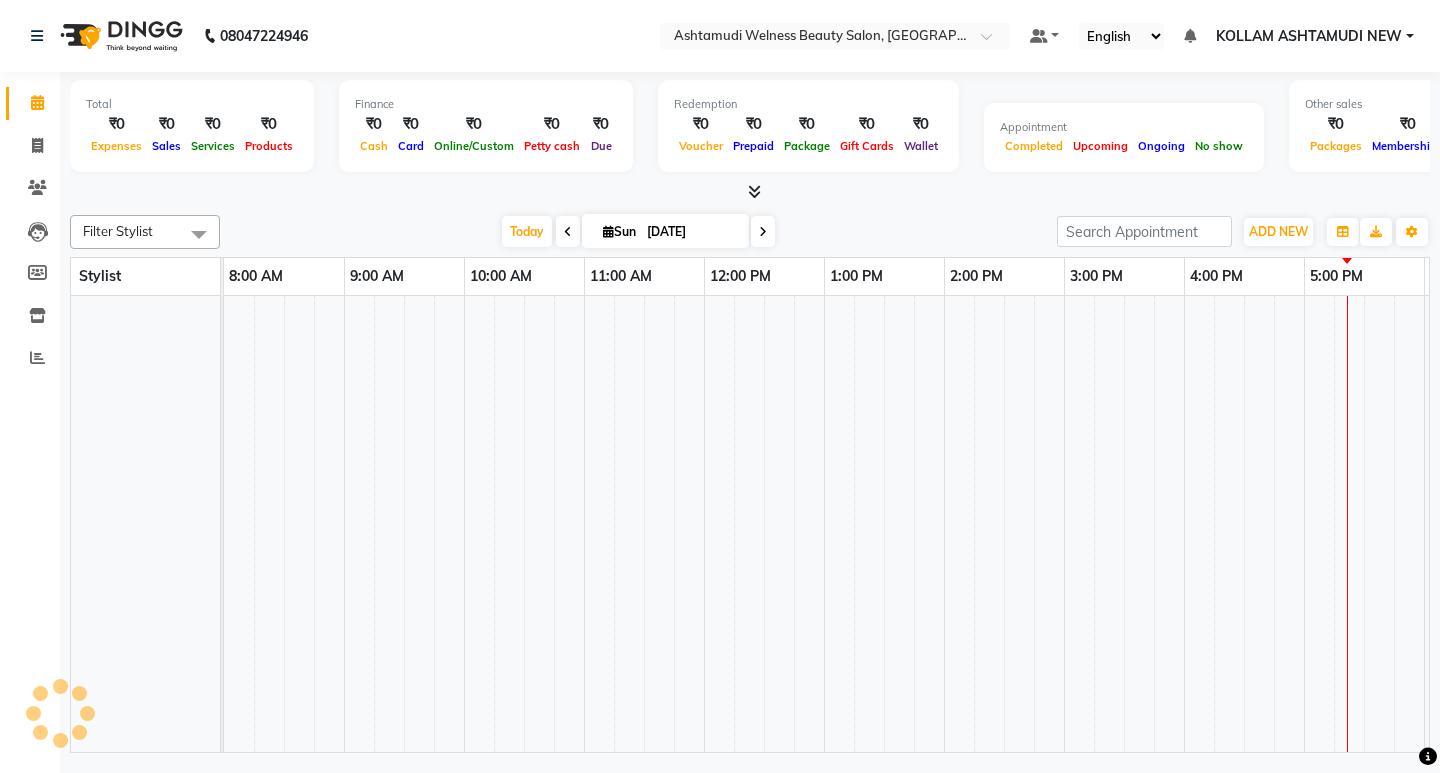 scroll, scrollTop: 0, scrollLeft: 0, axis: both 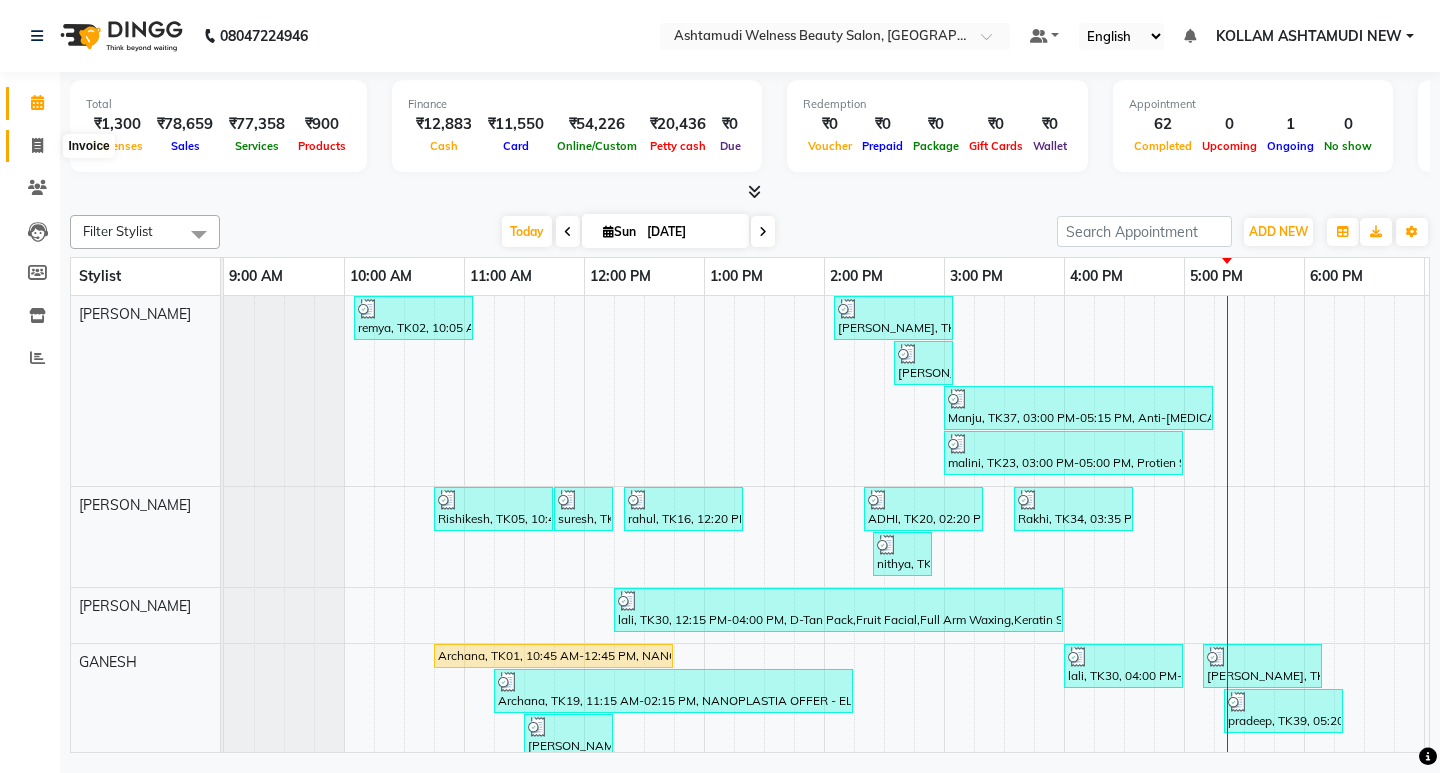 click 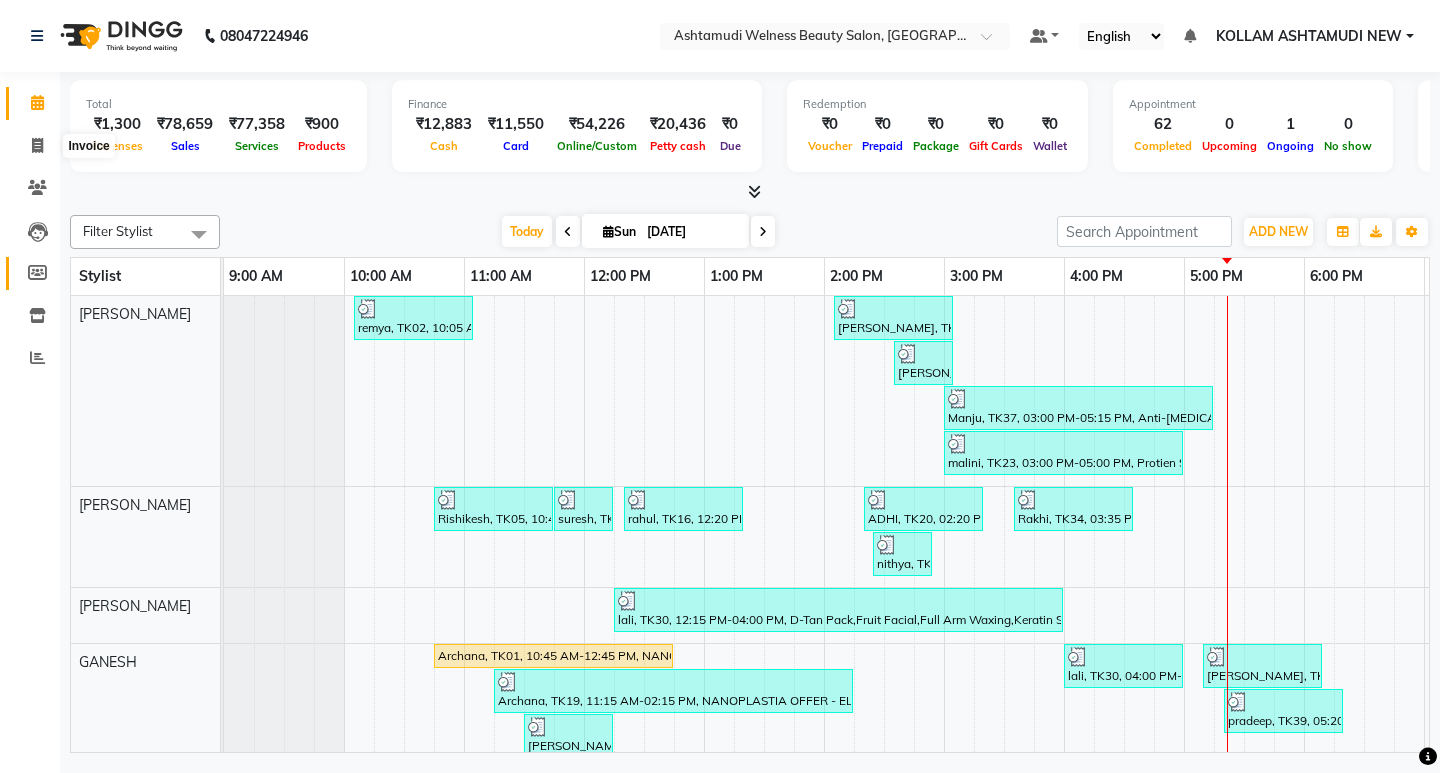 select on "4529" 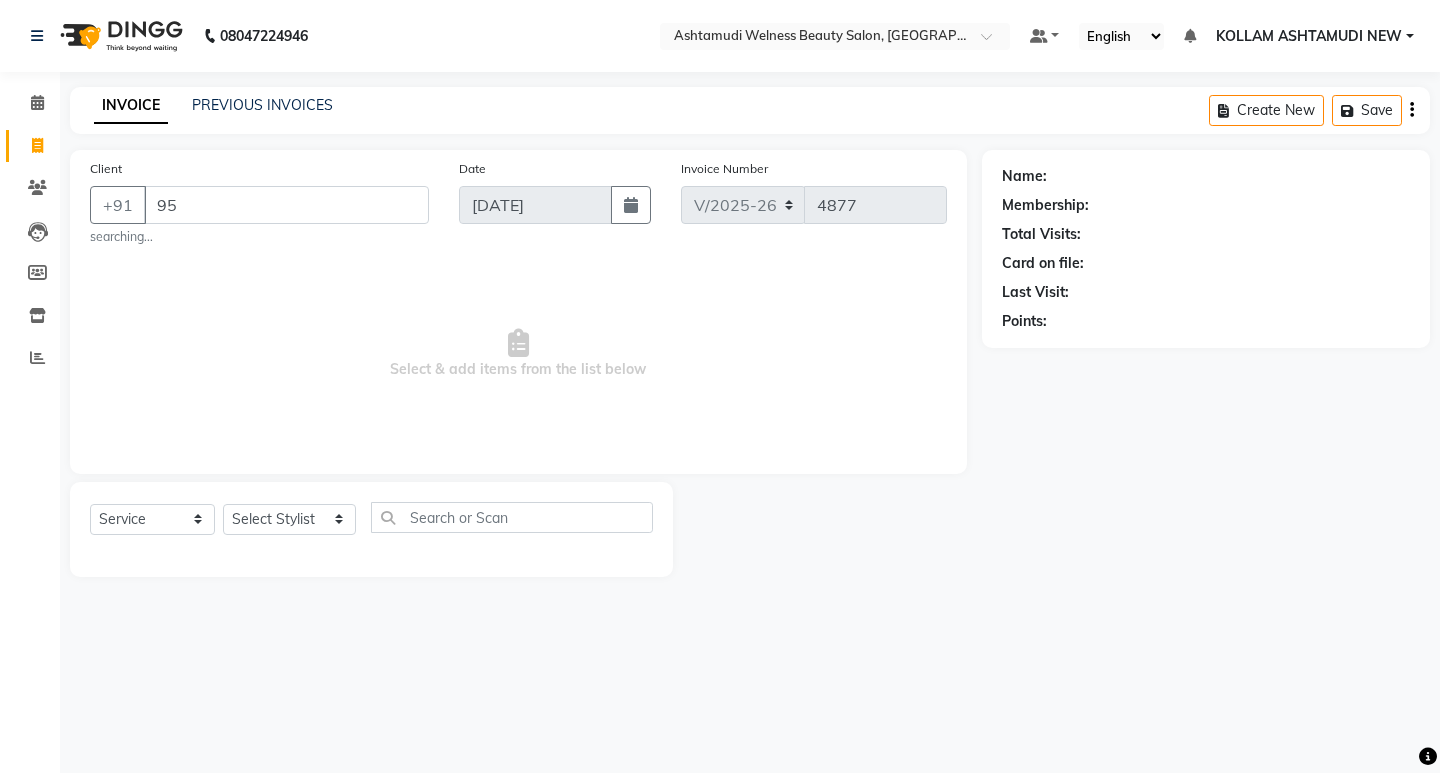 type on "9" 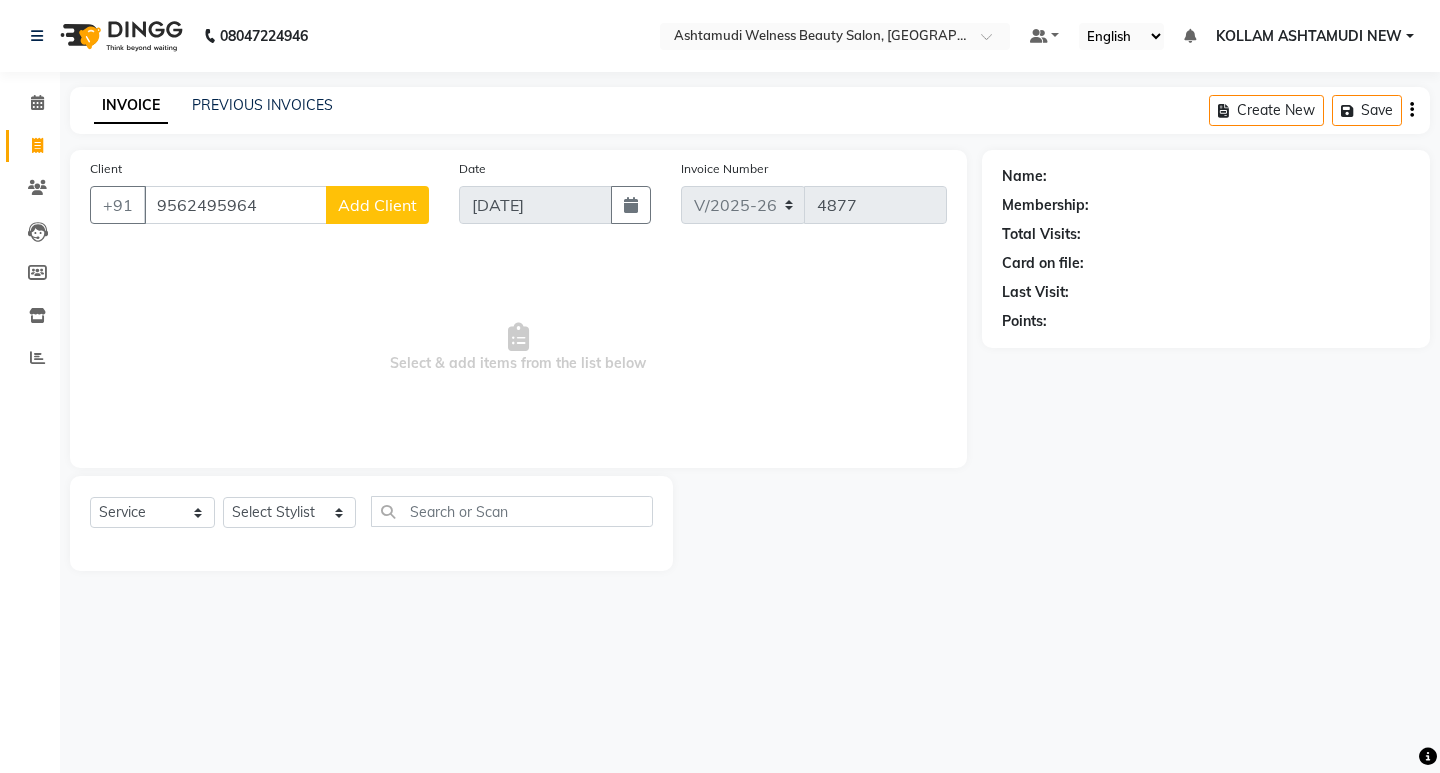 type on "9562495964" 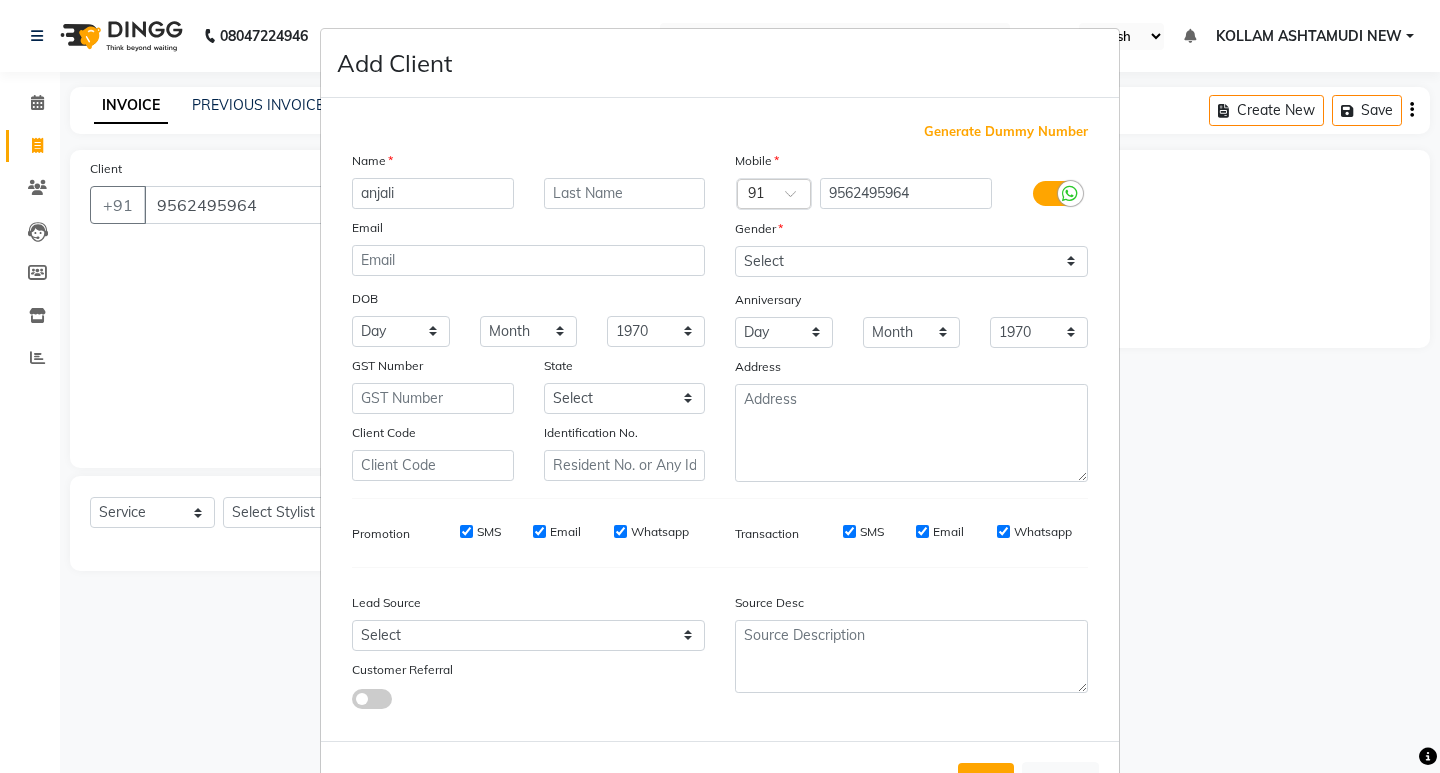 type on "anjali" 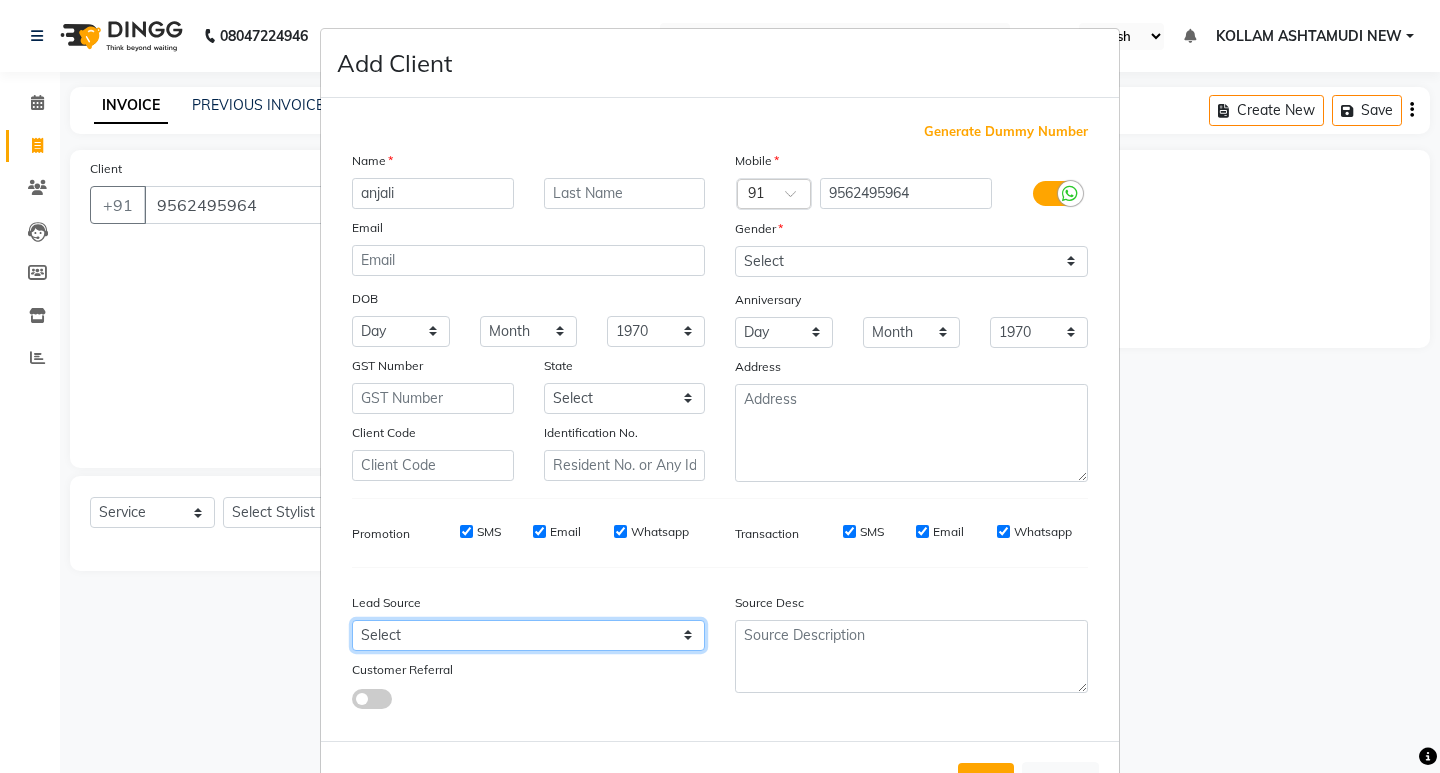 drag, startPoint x: 422, startPoint y: 642, endPoint x: 428, endPoint y: 629, distance: 14.3178215 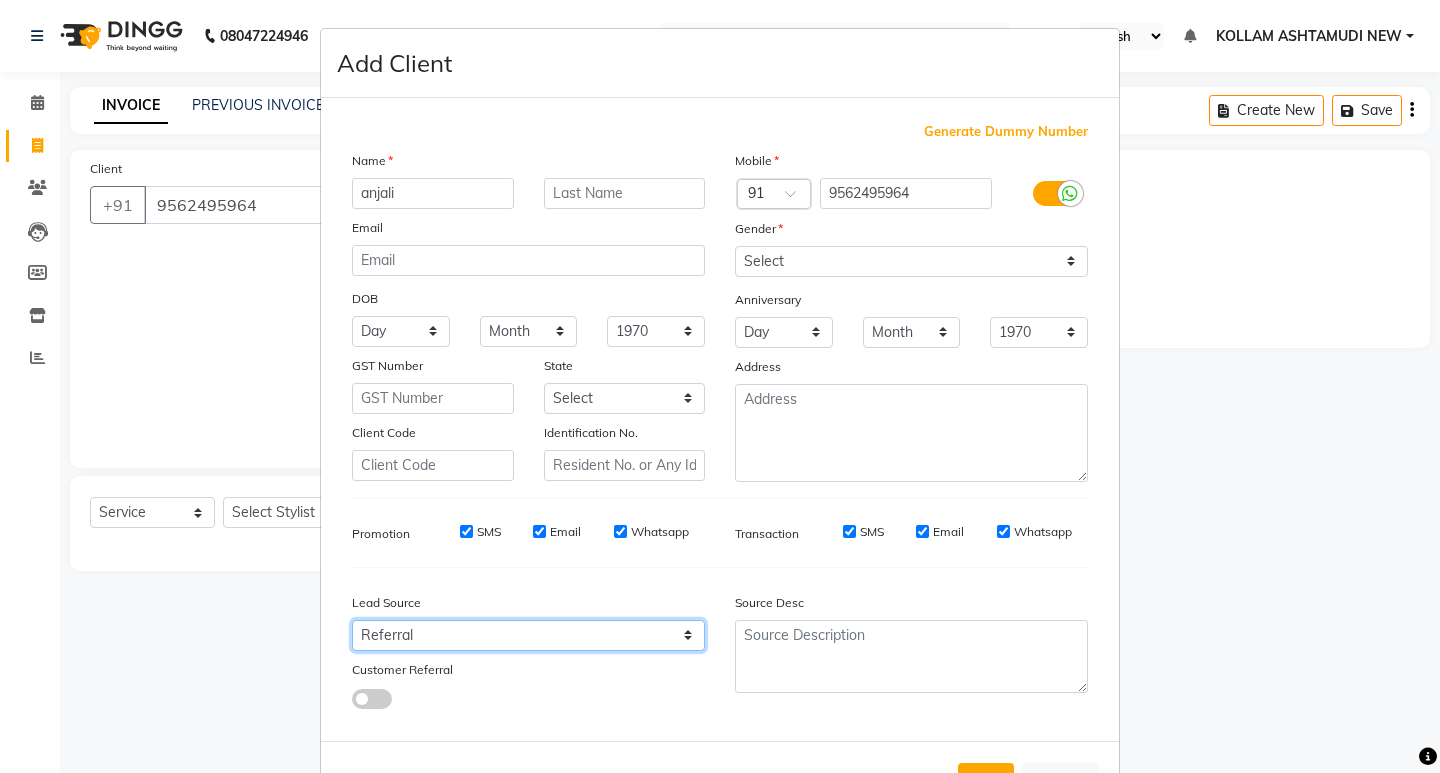 click on "Select Walk-in Referral Internet Friend Word of Mouth Advertisement Facebook JustDial Google Other Instagram  YouTube  WhatsApp" at bounding box center (528, 635) 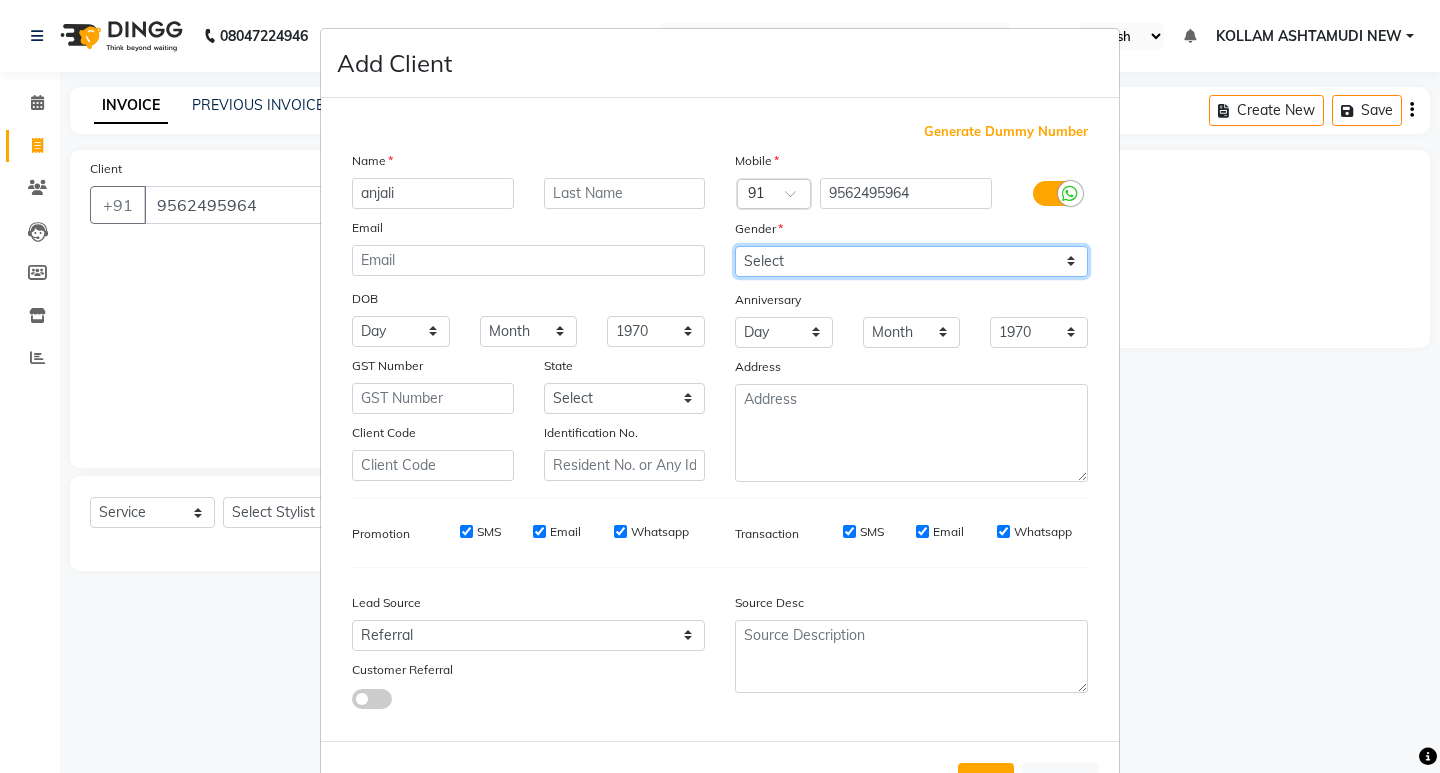 click on "Select [DEMOGRAPHIC_DATA] [DEMOGRAPHIC_DATA] Other Prefer Not To Say" at bounding box center (911, 261) 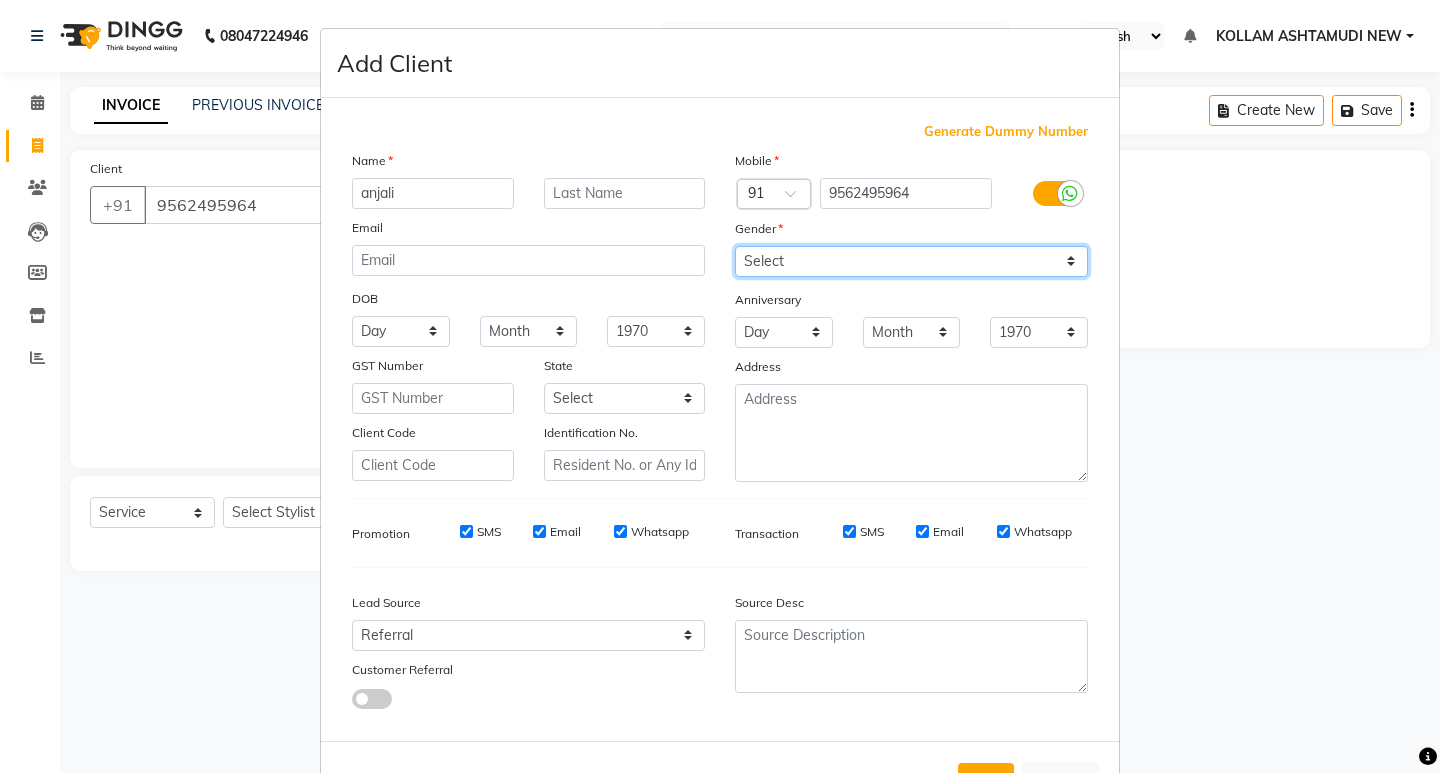click on "Select [DEMOGRAPHIC_DATA] [DEMOGRAPHIC_DATA] Other Prefer Not To Say" at bounding box center [911, 261] 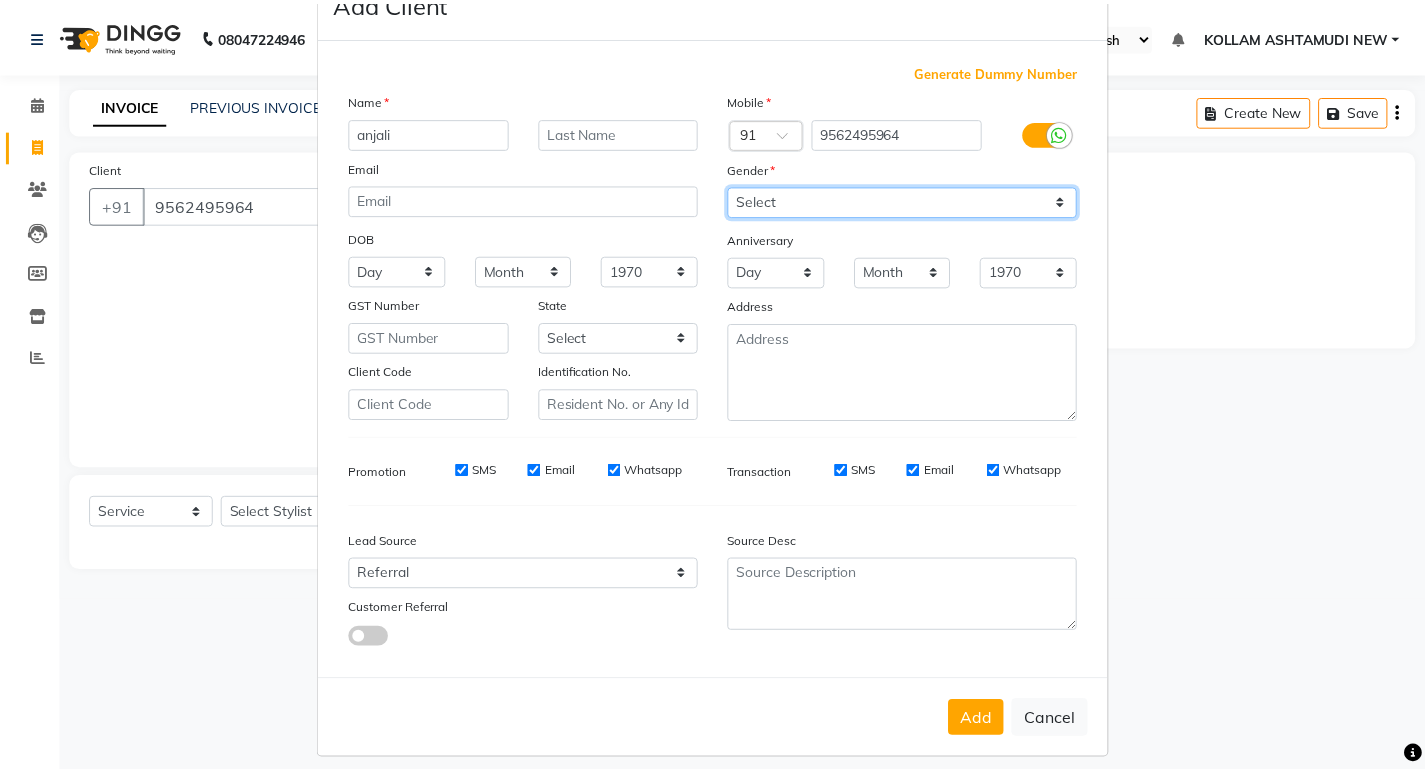 scroll, scrollTop: 76, scrollLeft: 0, axis: vertical 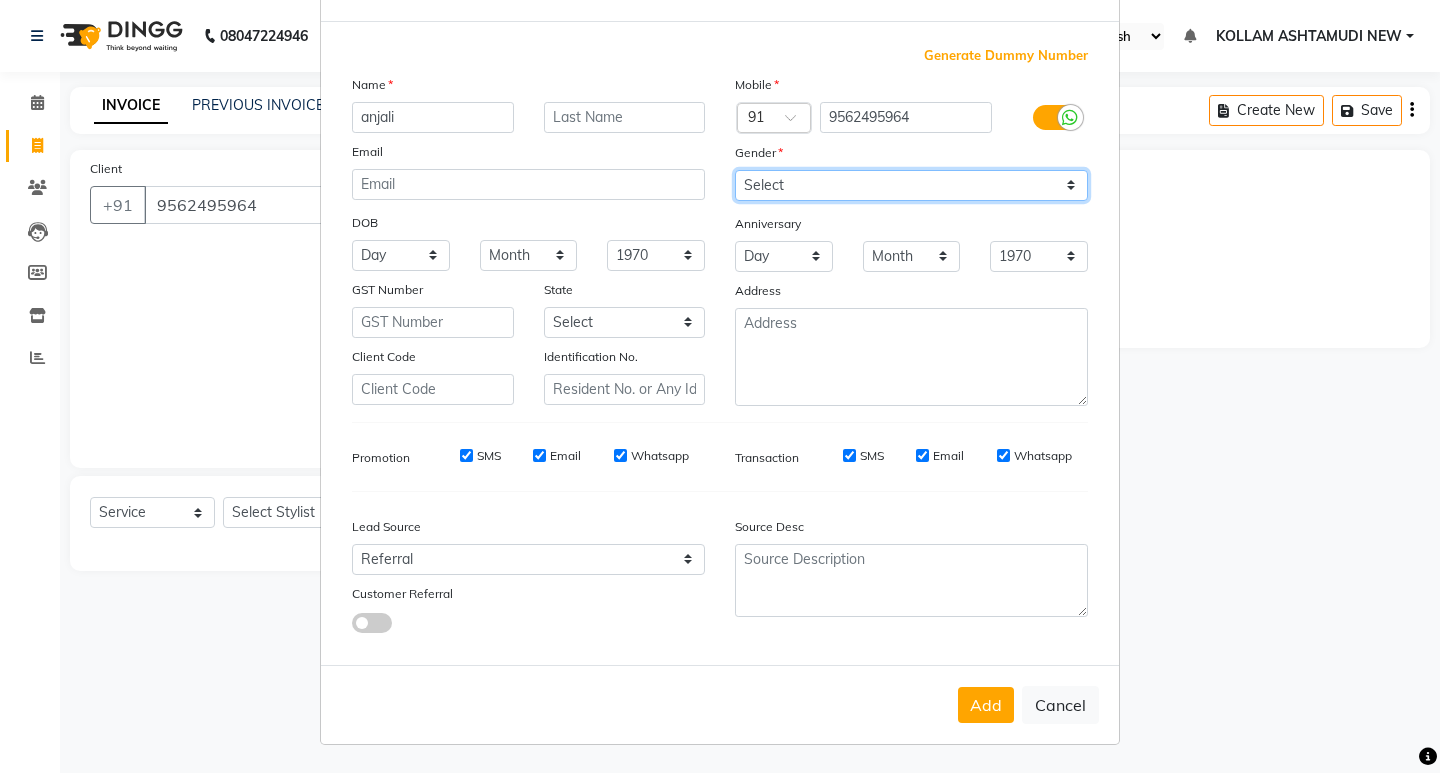drag, startPoint x: 861, startPoint y: 181, endPoint x: 865, endPoint y: 199, distance: 18.439089 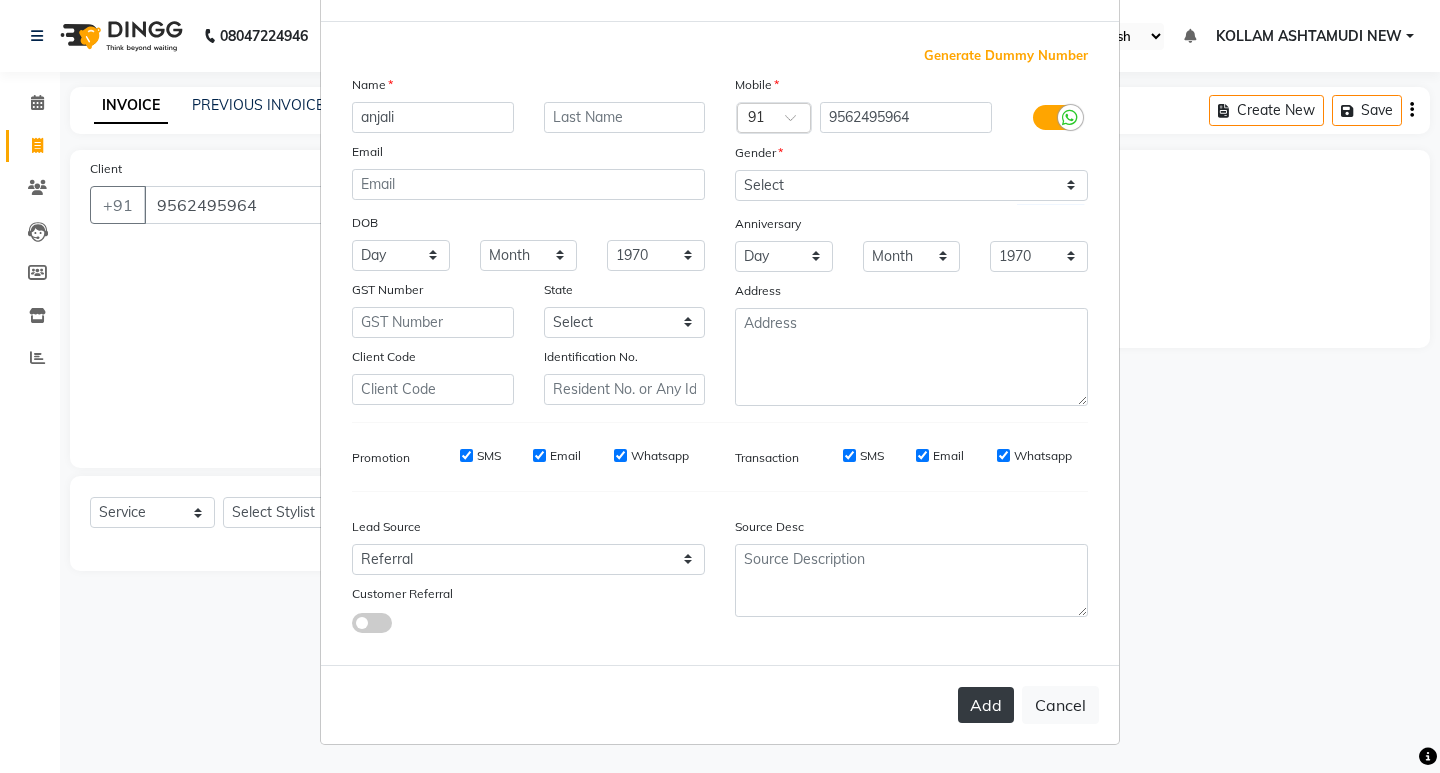 click on "Add" at bounding box center [986, 705] 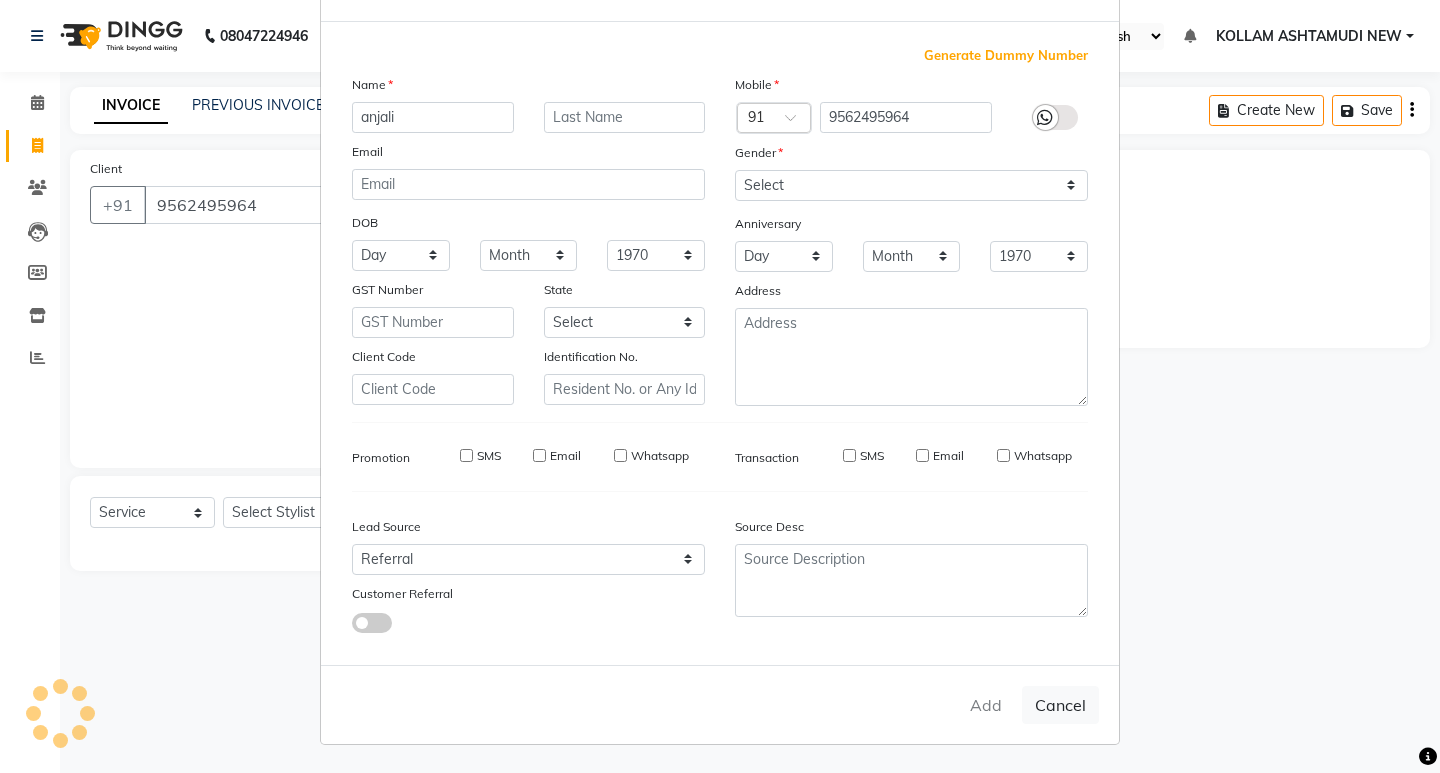 type 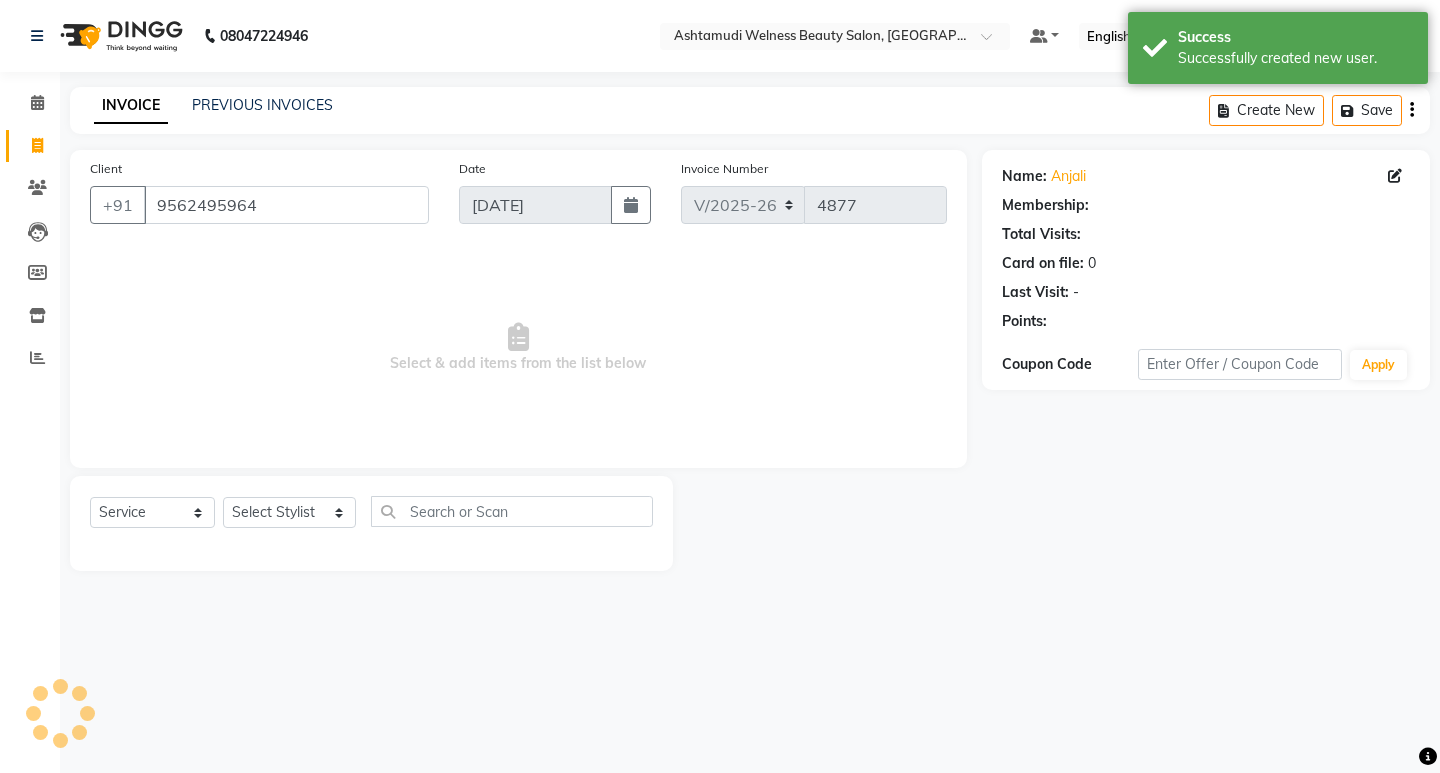 select on "1: Object" 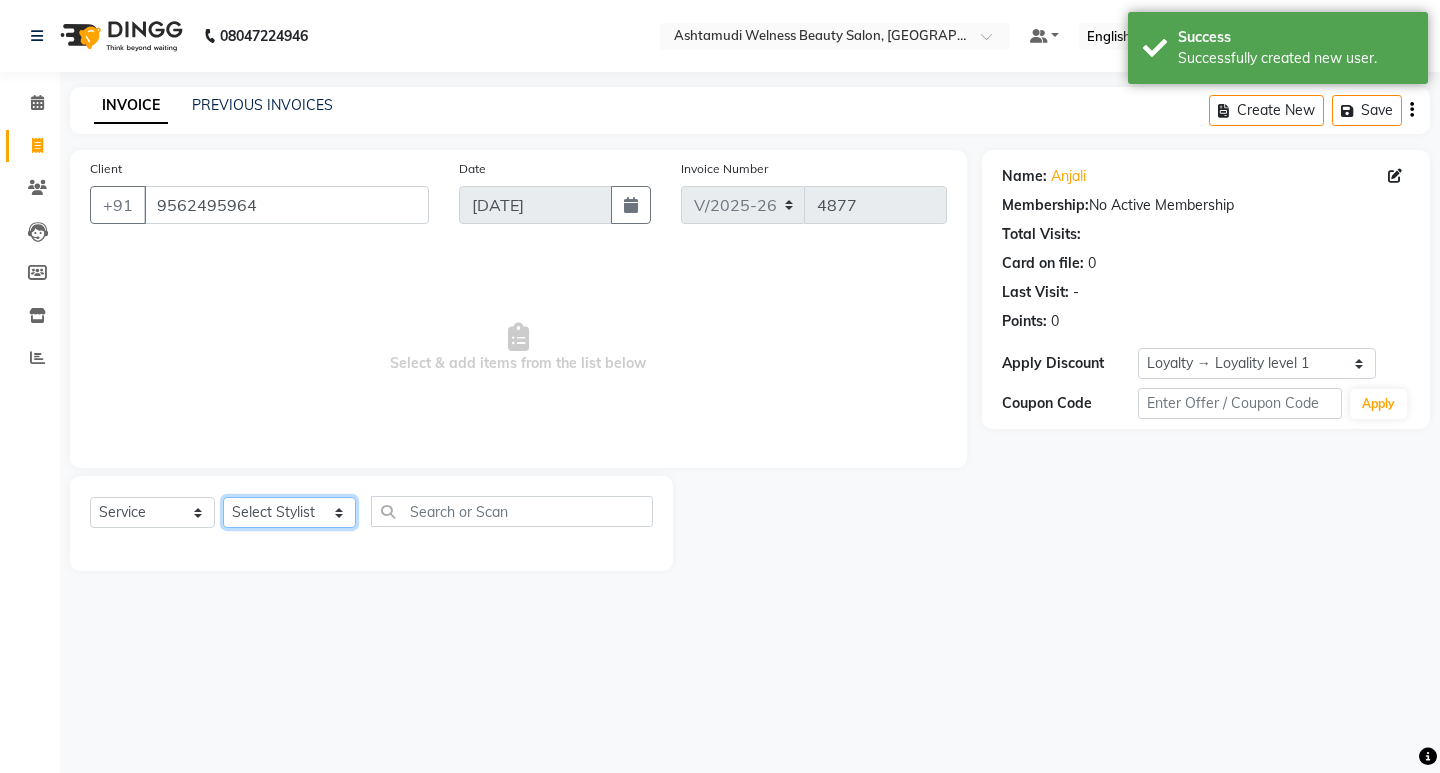 click on "Select Stylist [PERSON_NAME] Admin [PERSON_NAME]  [PERSON_NAME] [PERSON_NAME] [PERSON_NAME]  M [PERSON_NAME]  [PERSON_NAME]  P [PERSON_NAME] KOLLAM ASHTAMUDI NEW  [PERSON_NAME] [PERSON_NAME] [PERSON_NAME]  [PERSON_NAME] [PERSON_NAME] [PERSON_NAME] [PERSON_NAME] [PERSON_NAME] M [PERSON_NAME] SARIGA [PERSON_NAME] [PERSON_NAME] [PERSON_NAME] SIBI [PERSON_NAME] [PERSON_NAME] S" 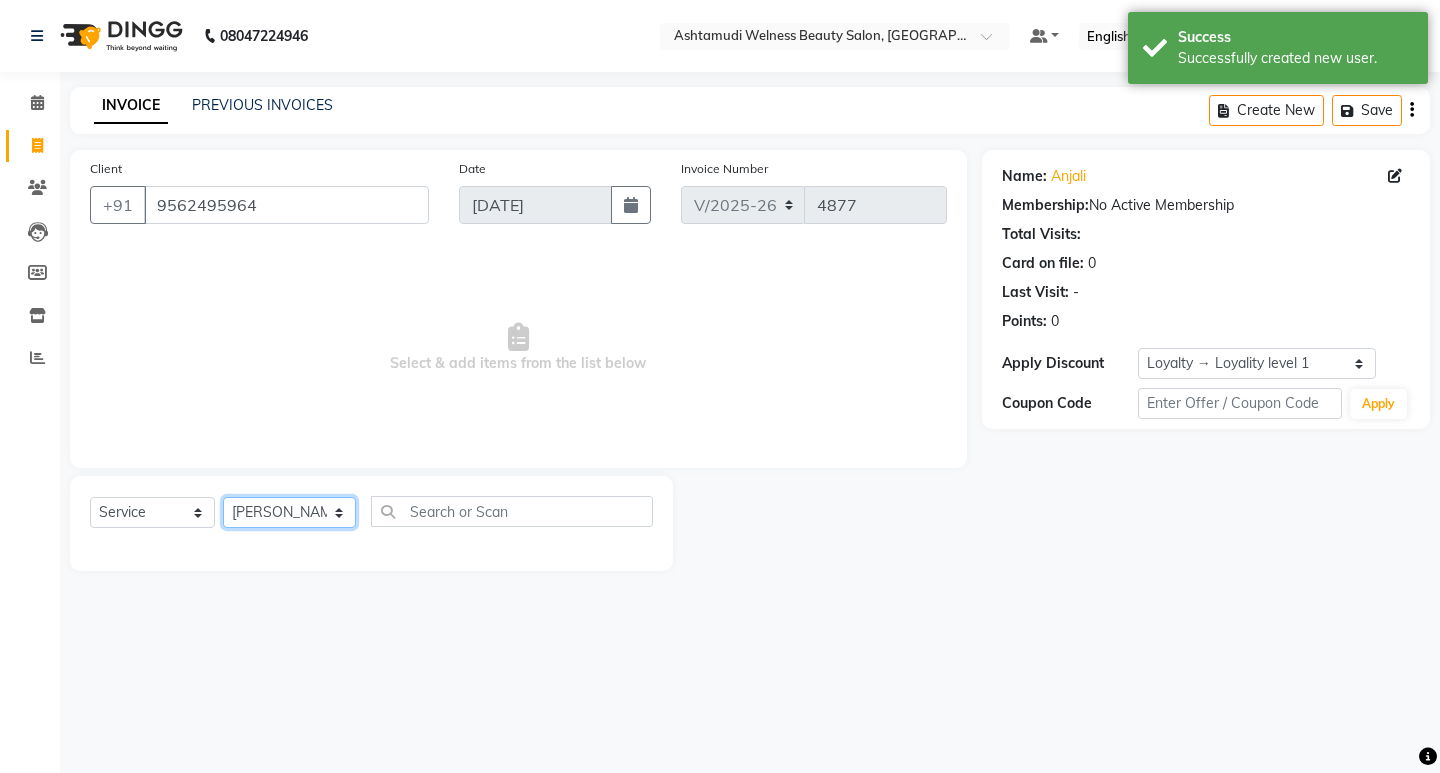 click on "Select Stylist [PERSON_NAME] Admin [PERSON_NAME]  [PERSON_NAME] [PERSON_NAME] [PERSON_NAME]  M [PERSON_NAME]  [PERSON_NAME]  P [PERSON_NAME] KOLLAM ASHTAMUDI NEW  [PERSON_NAME] [PERSON_NAME] [PERSON_NAME]  [PERSON_NAME] [PERSON_NAME] [PERSON_NAME] [PERSON_NAME] [PERSON_NAME] M [PERSON_NAME] SARIGA [PERSON_NAME] [PERSON_NAME] [PERSON_NAME] SIBI [PERSON_NAME] [PERSON_NAME] S" 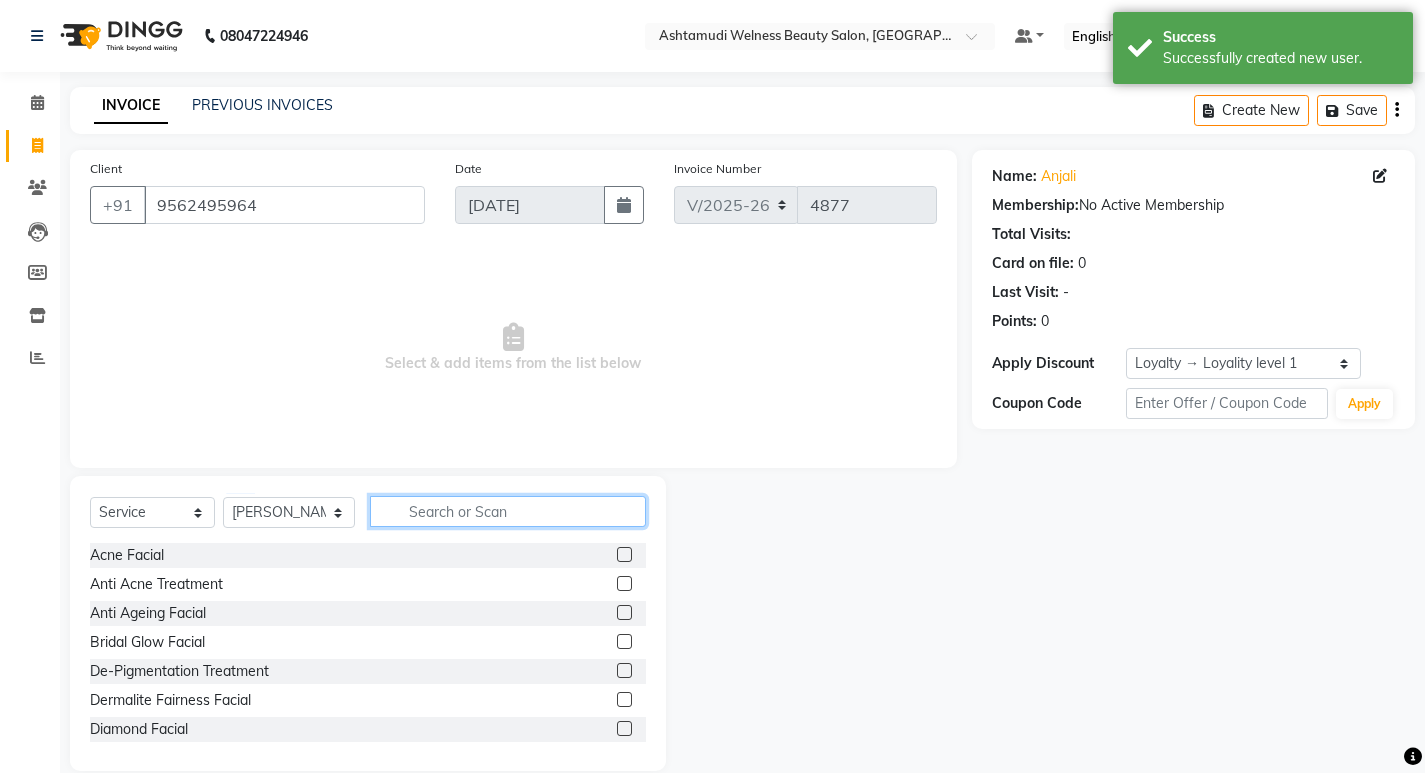 click 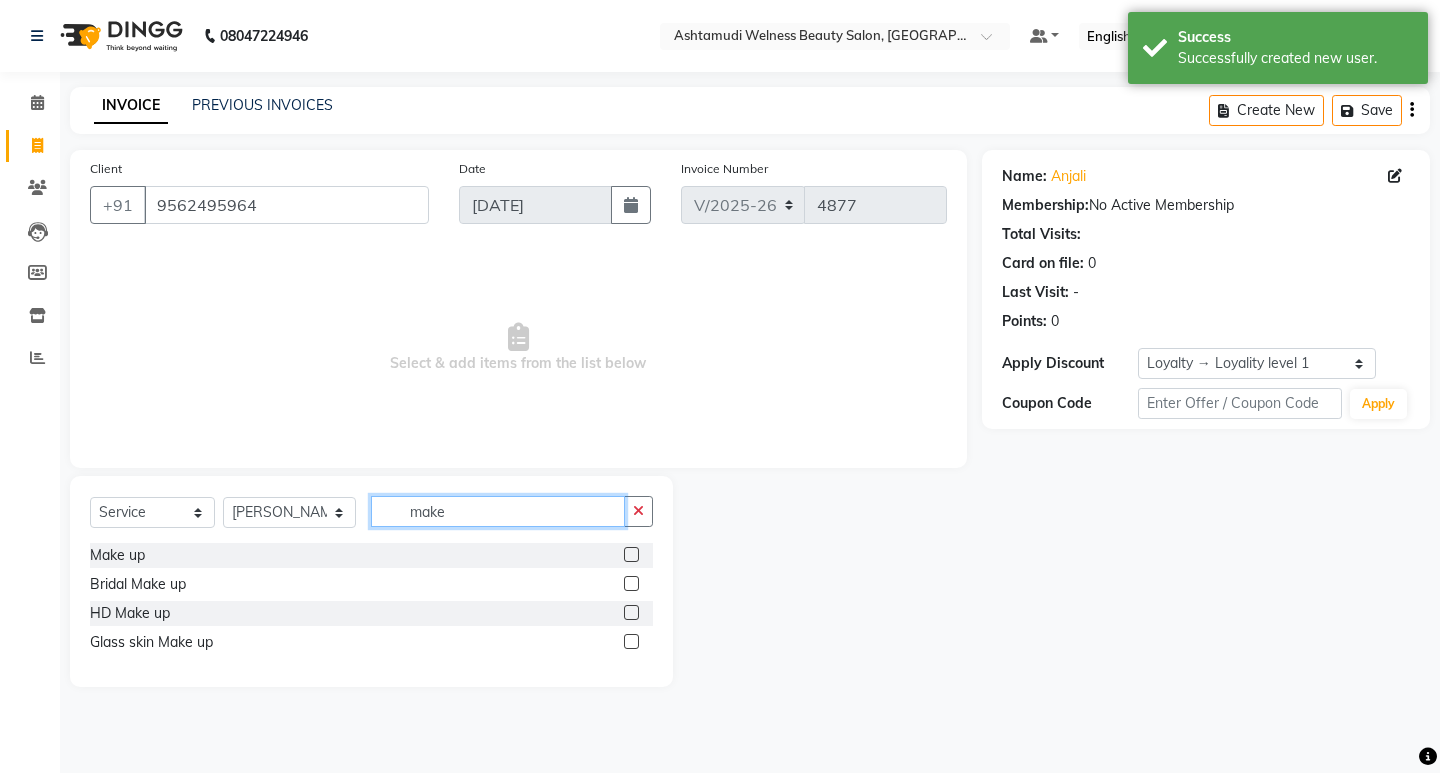type on "make" 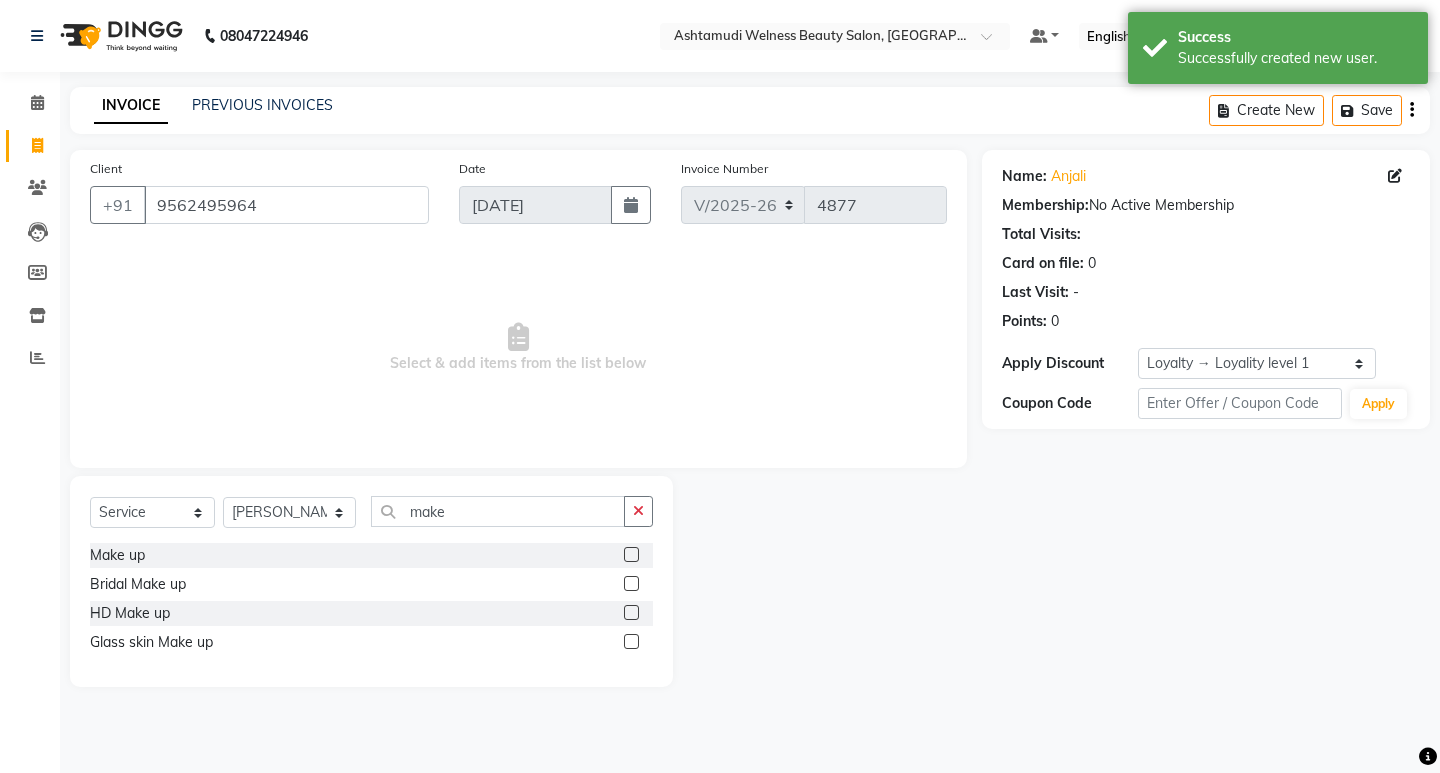 click 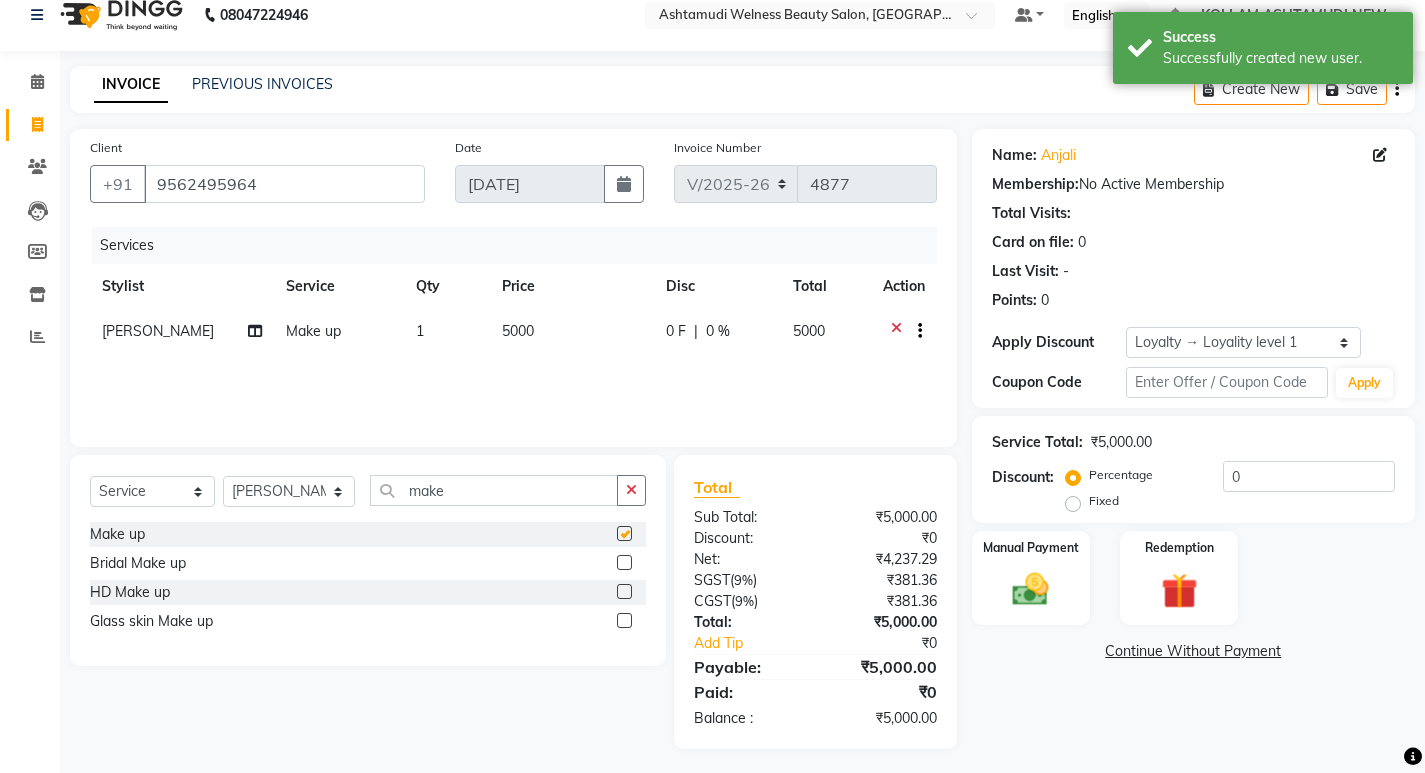 checkbox on "false" 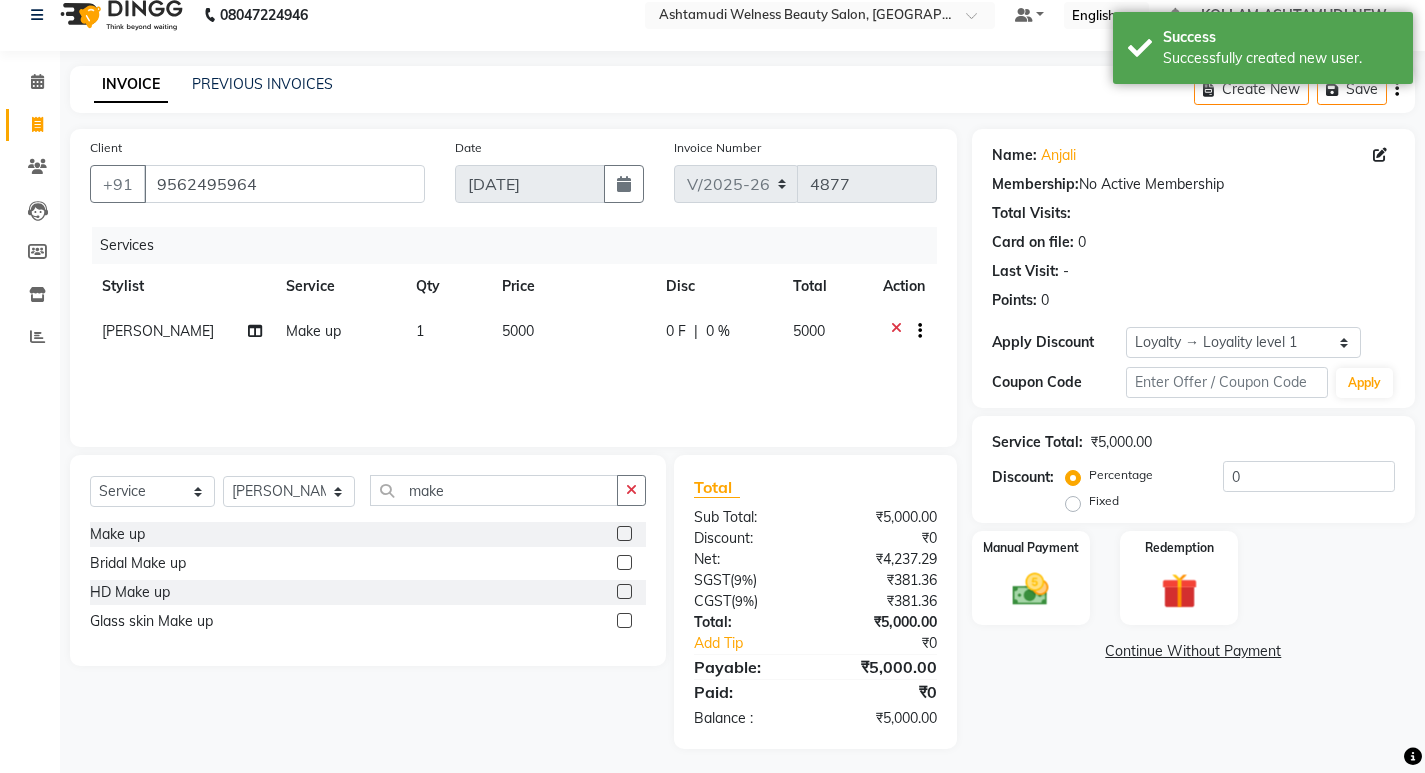 scroll, scrollTop: 27, scrollLeft: 0, axis: vertical 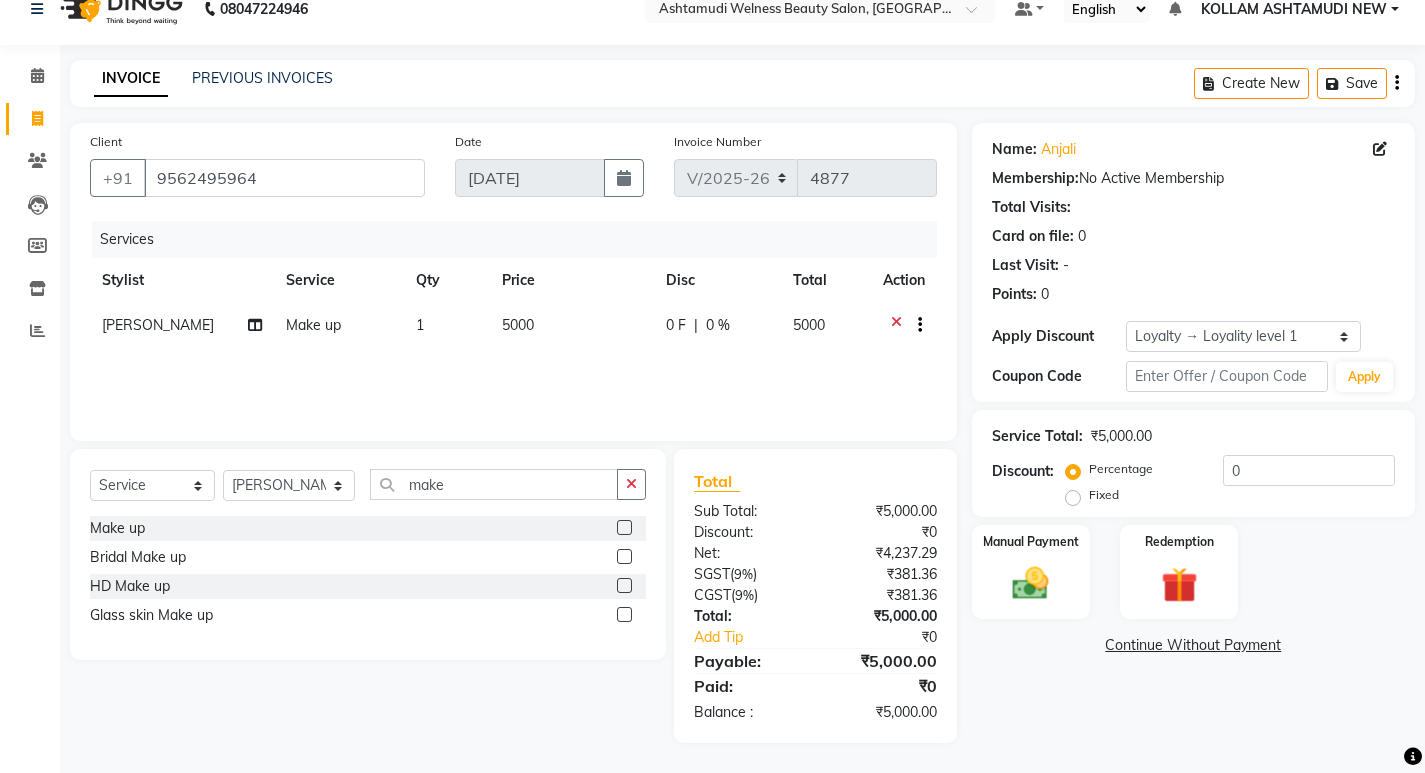 click on "1" 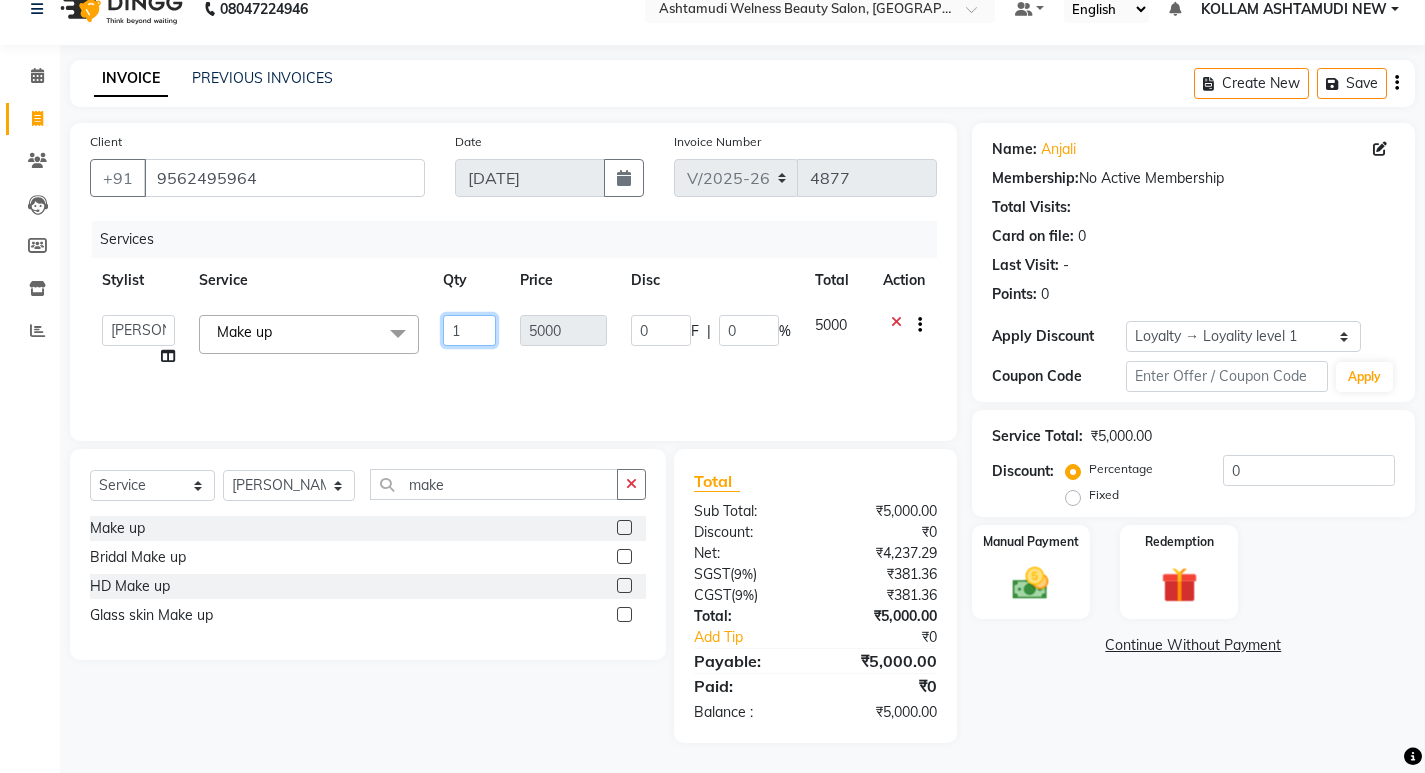 click on "1" 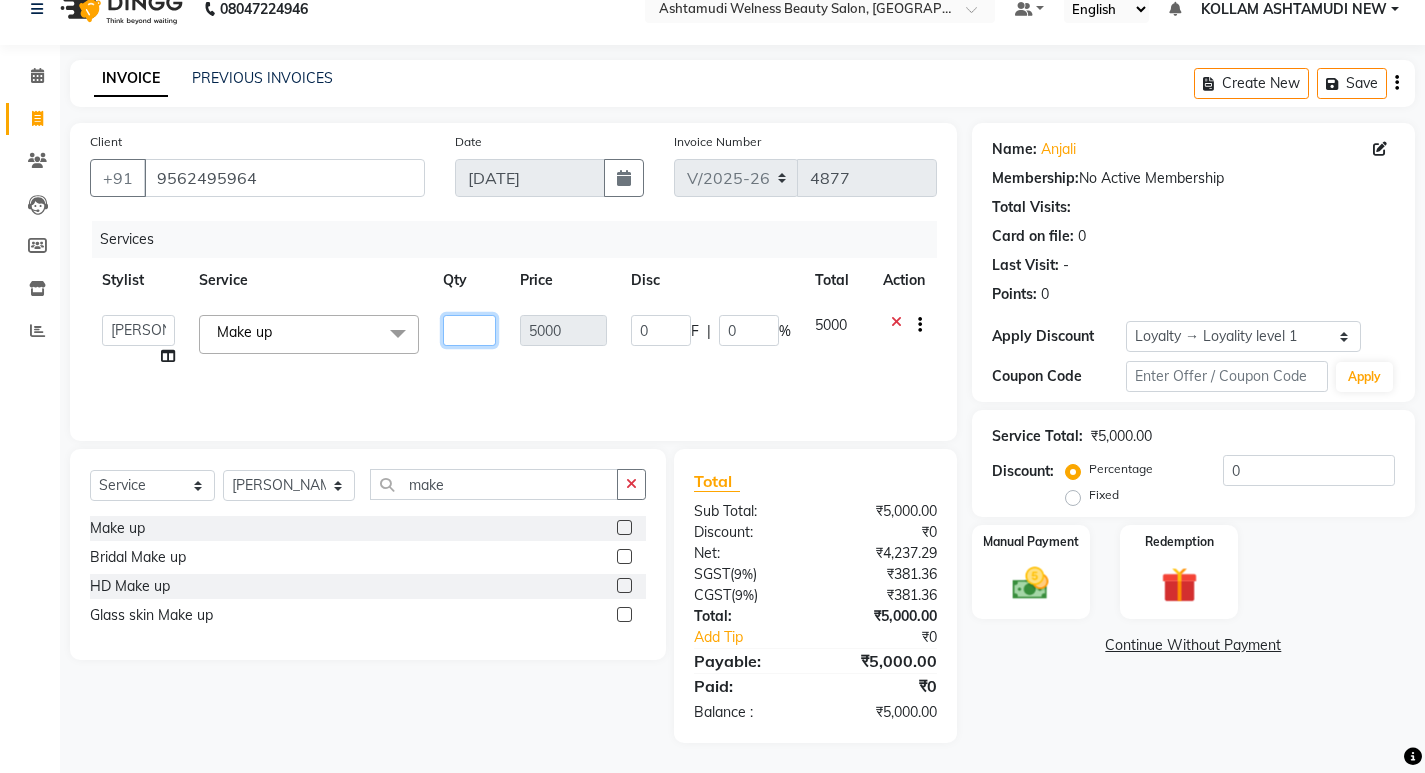 type on "2" 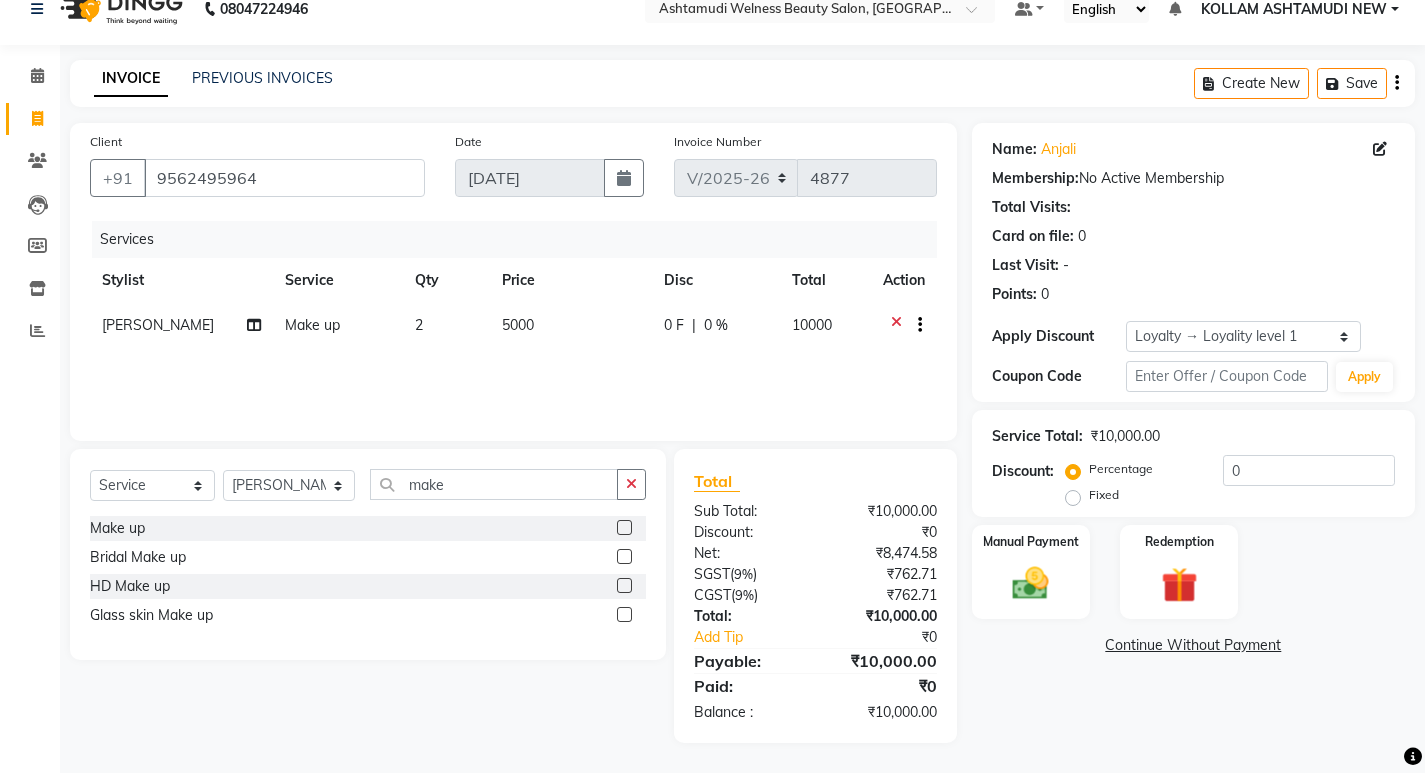 click on "KOLLAM ASHTAMUDI Make up 2 5000 0 F | 0 % 10000" 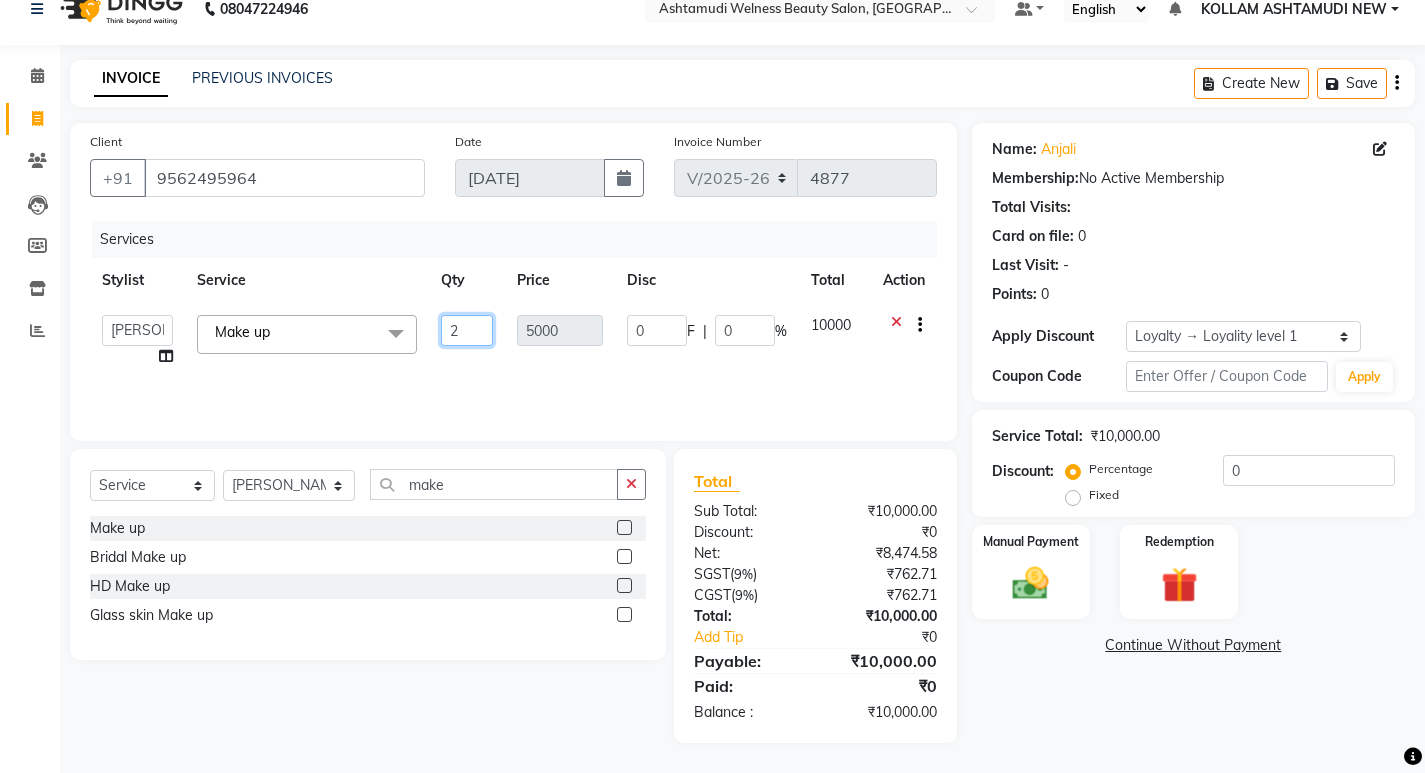 click on "2" 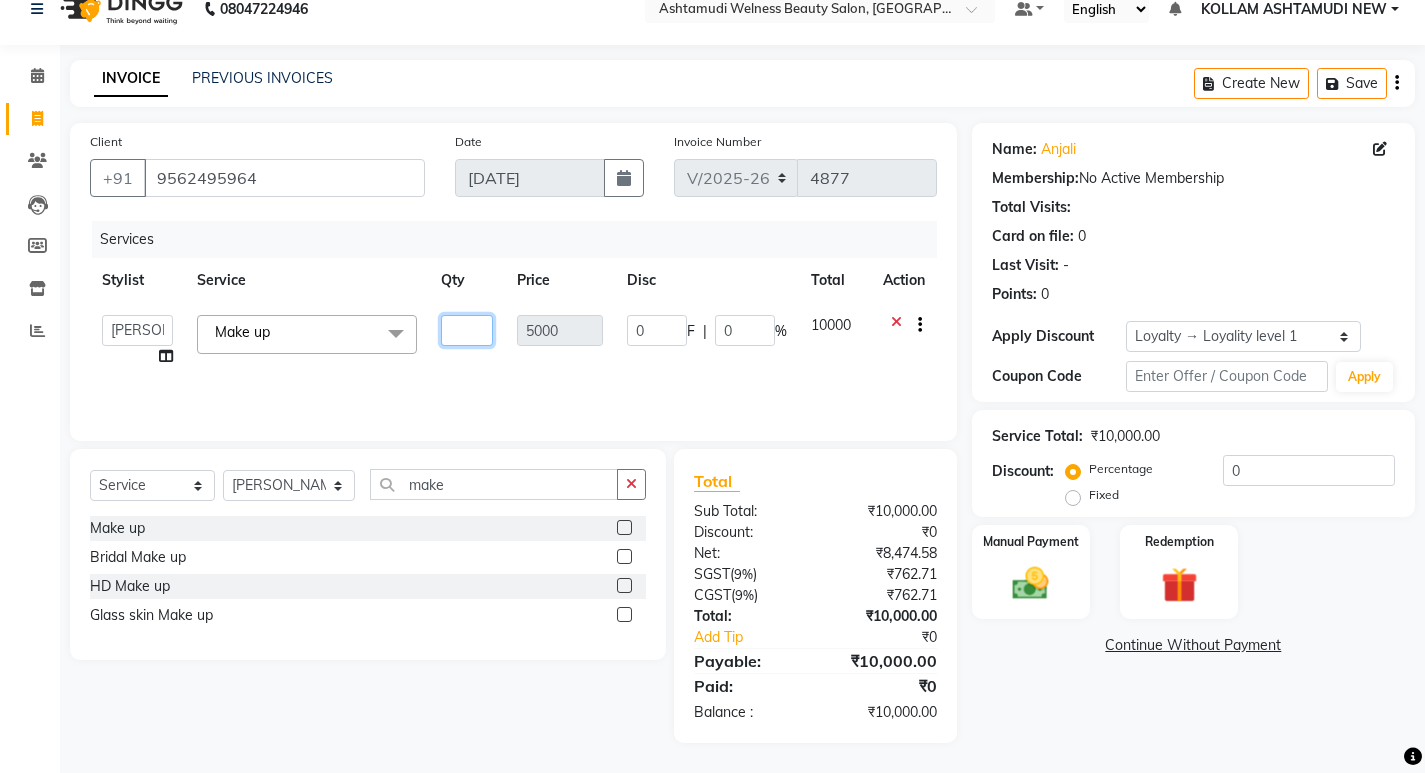 type on "3" 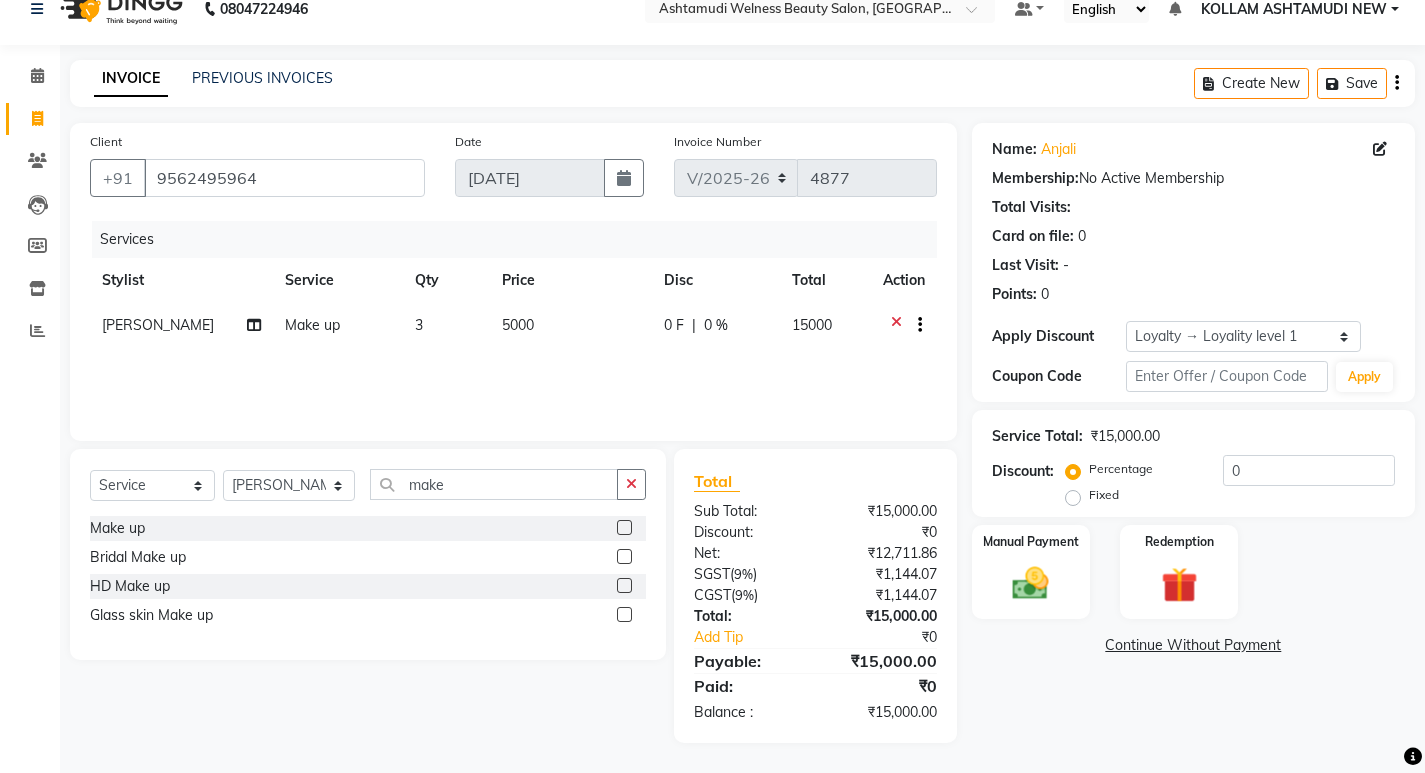 click on "Services Stylist Service Qty Price Disc Total Action KOLLAM ASHTAMUDI Make up 3 5000 0 F | 0 % 15000" 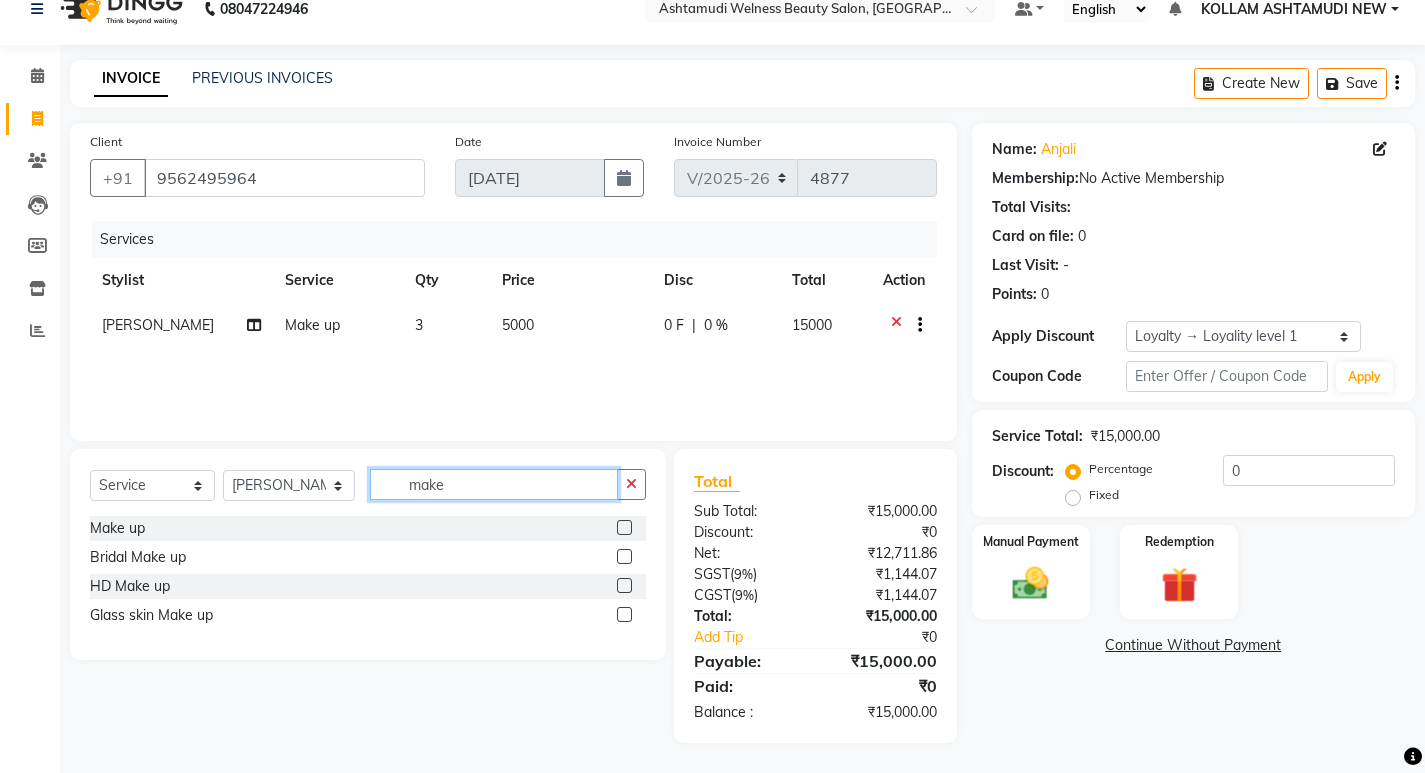 click on "make" 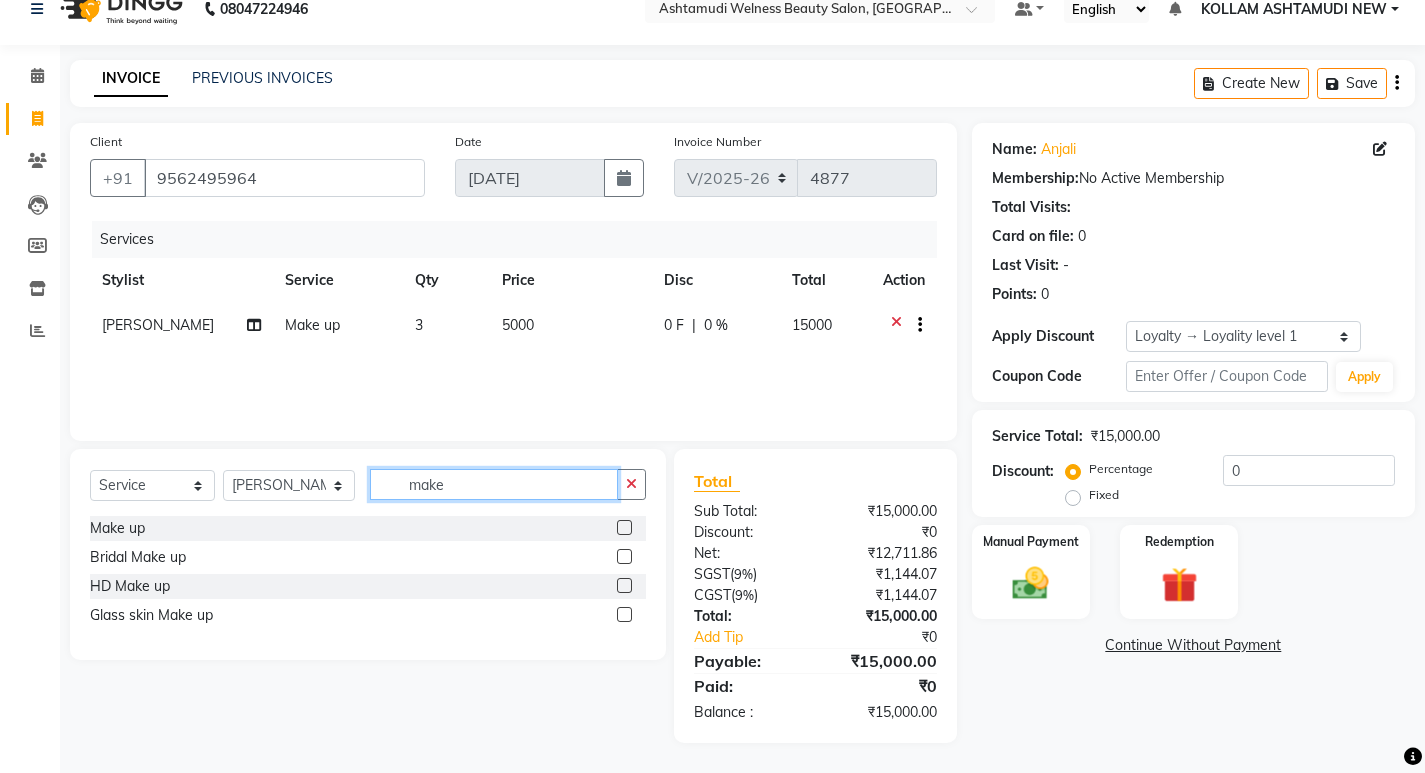 click on "make" 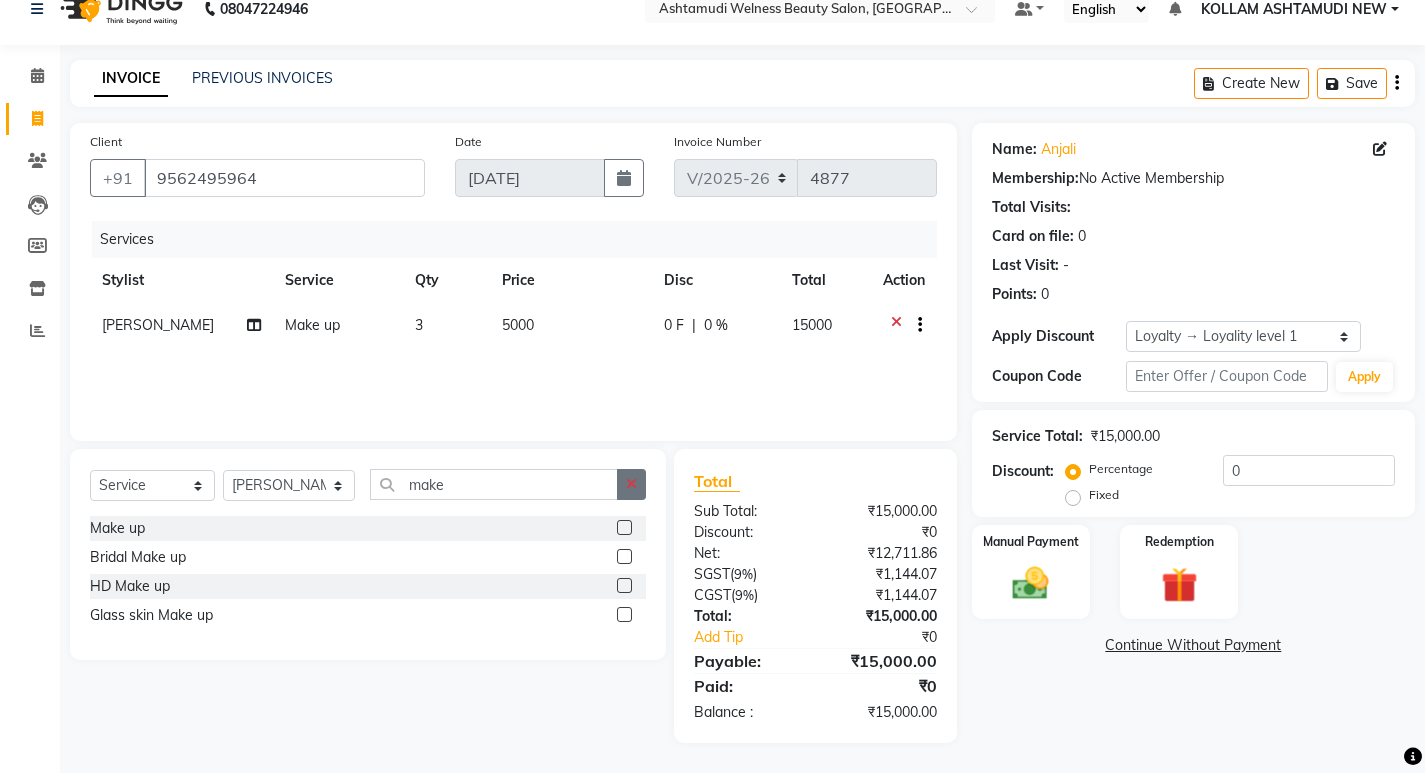 click 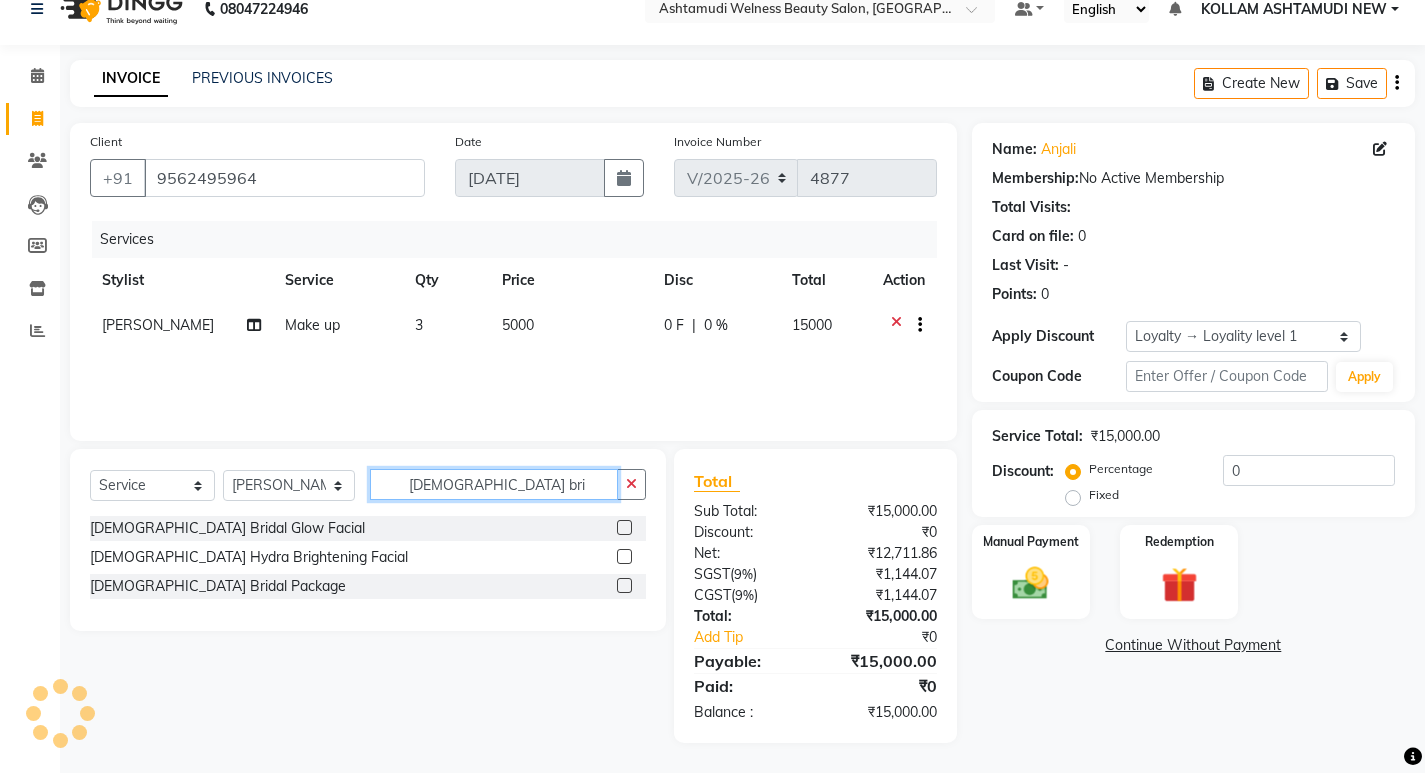 type on "gents bri" 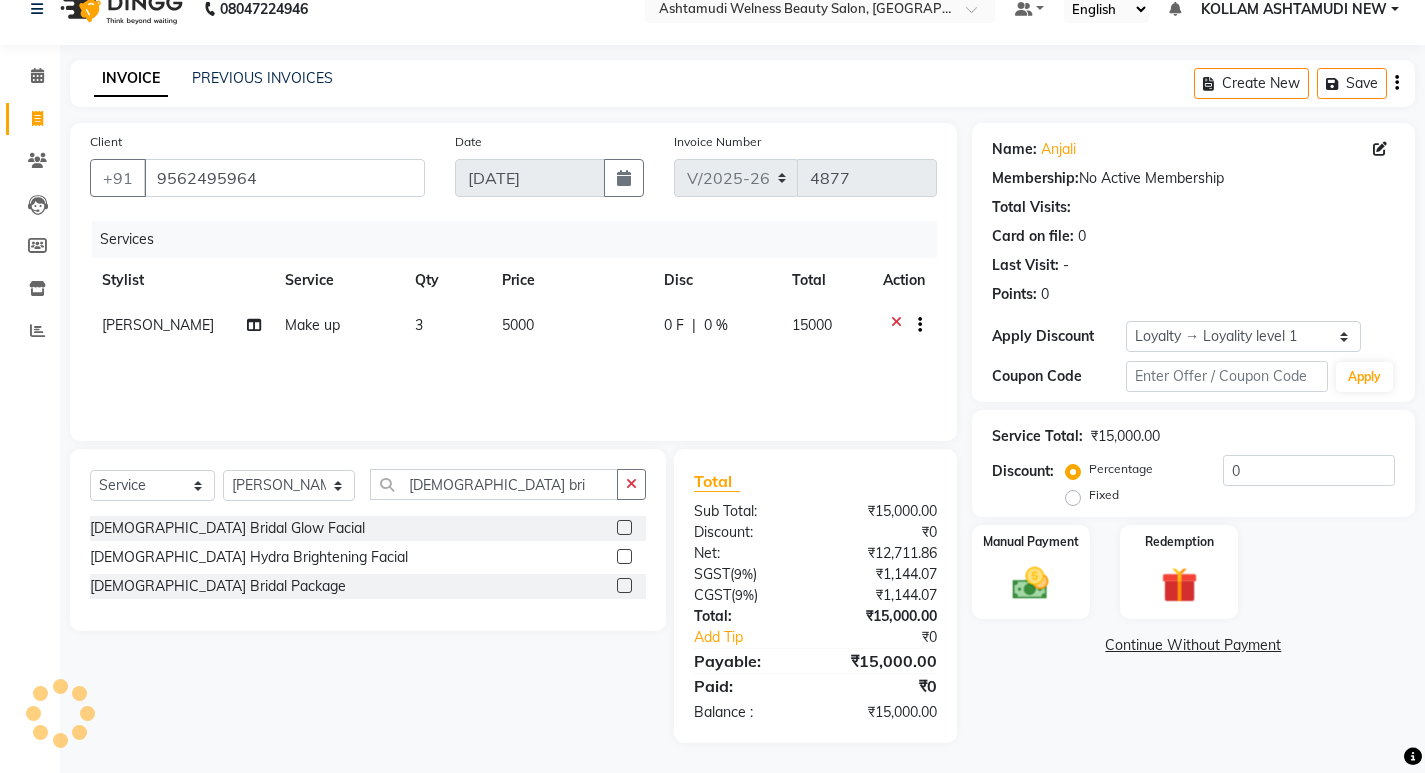 click 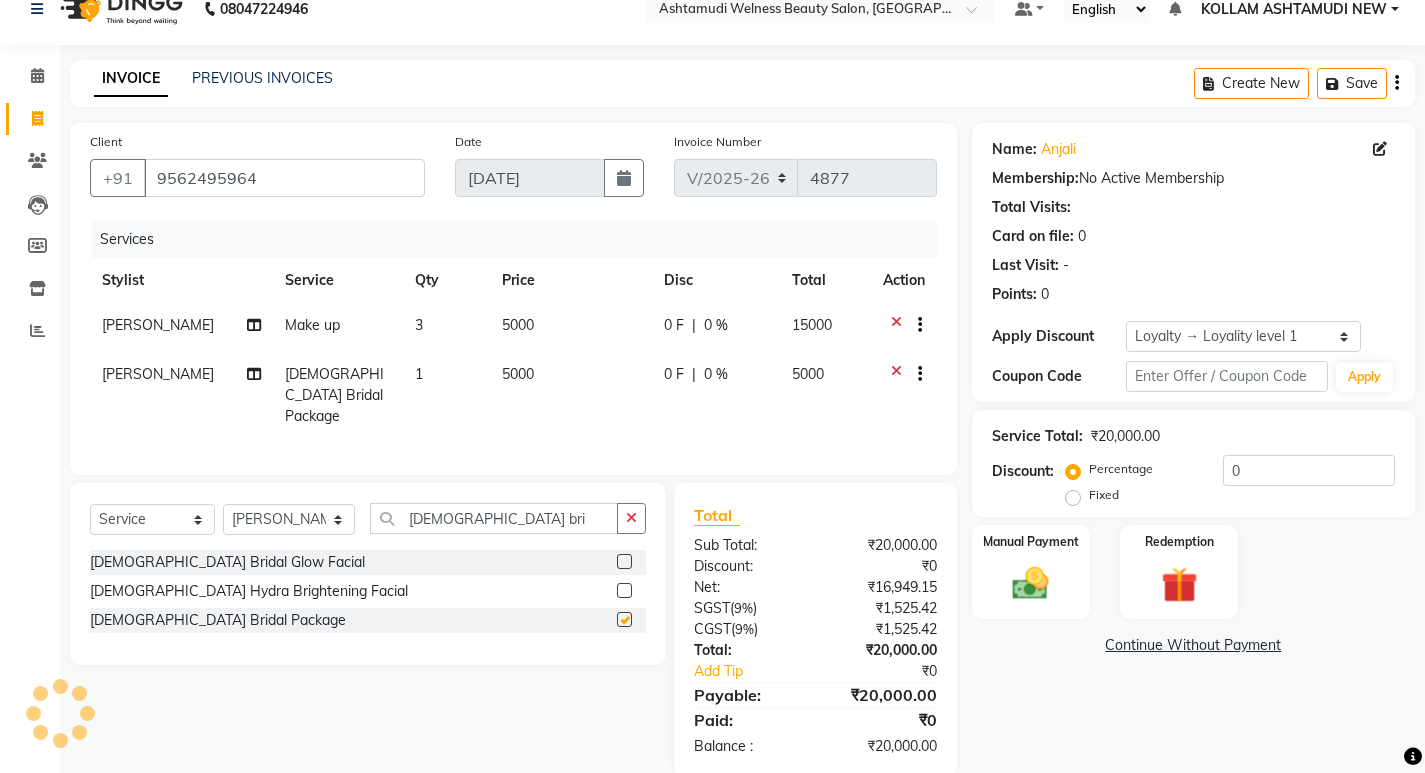 checkbox on "false" 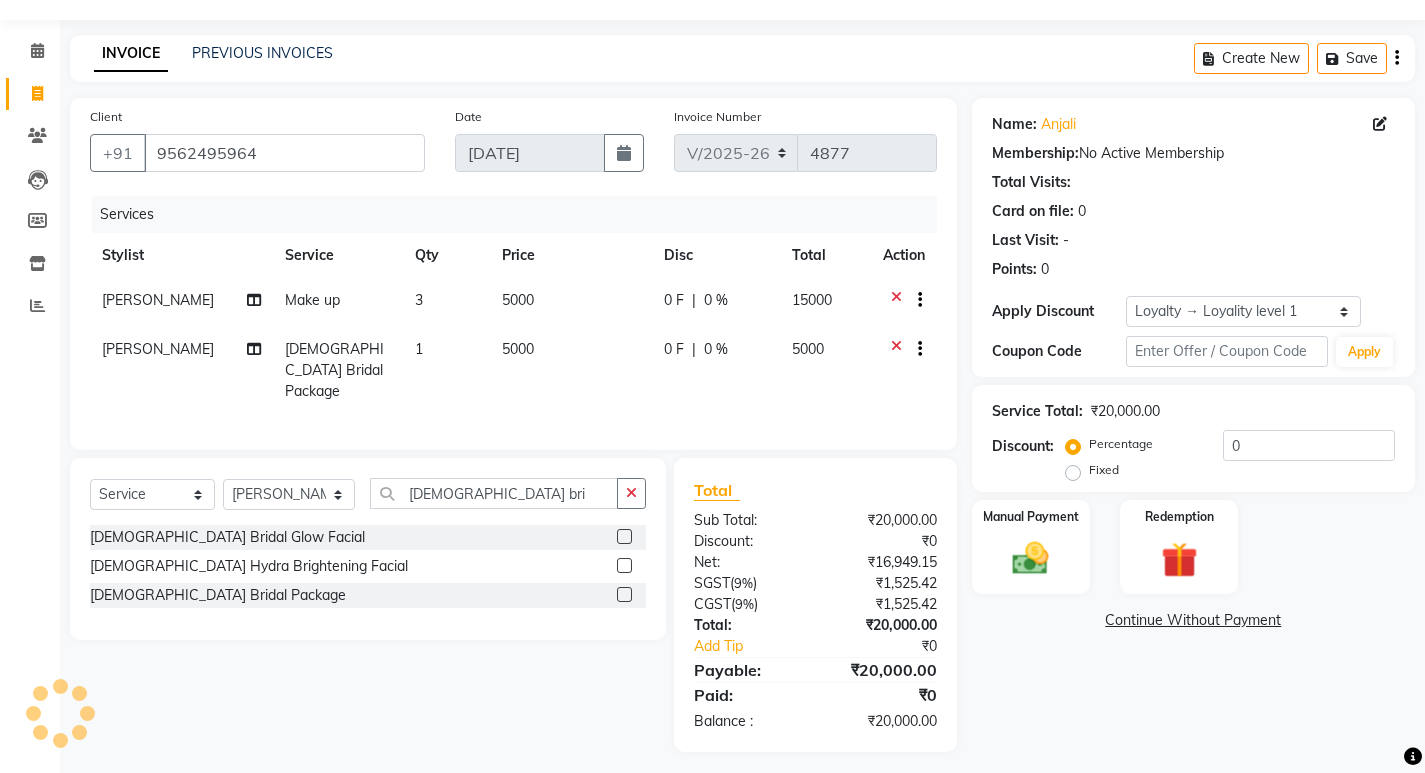 scroll, scrollTop: 72, scrollLeft: 0, axis: vertical 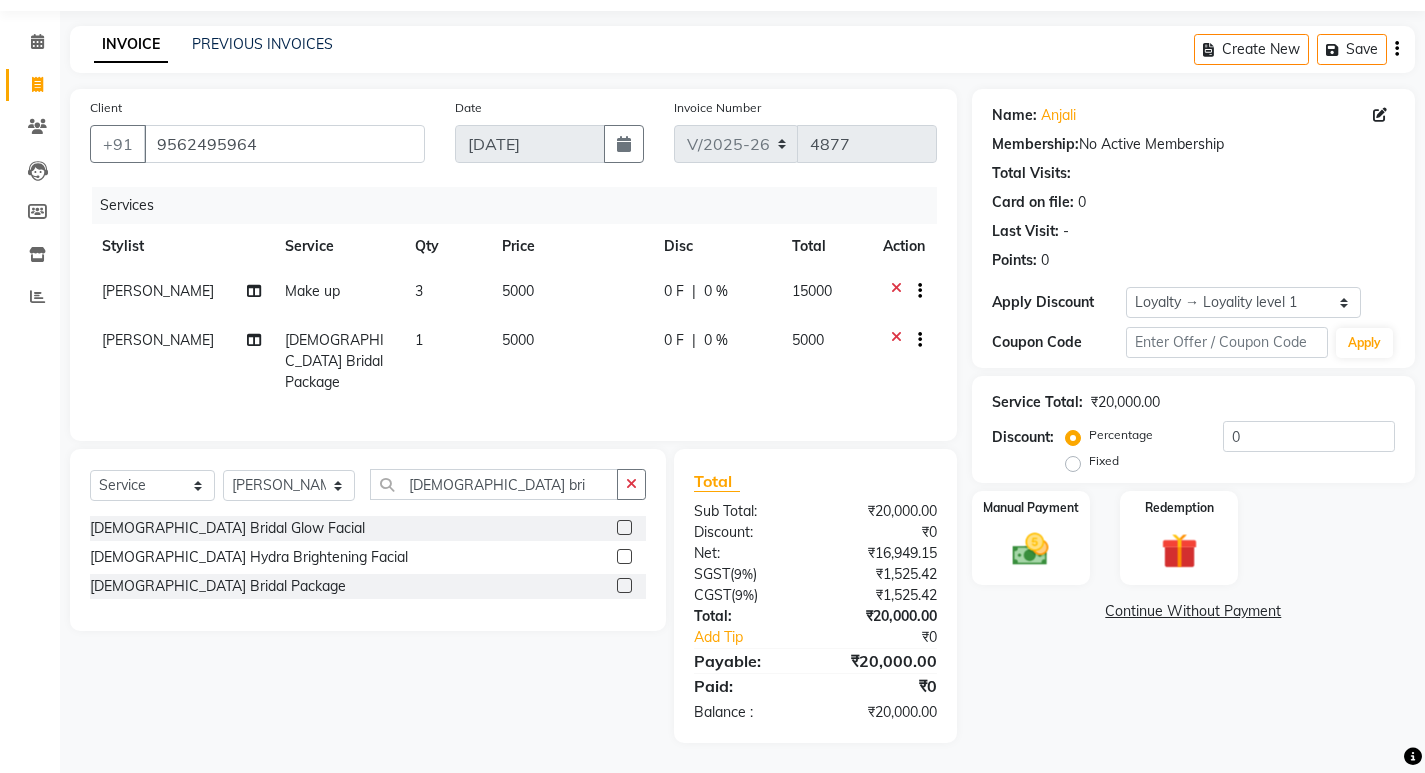 click on "5000" 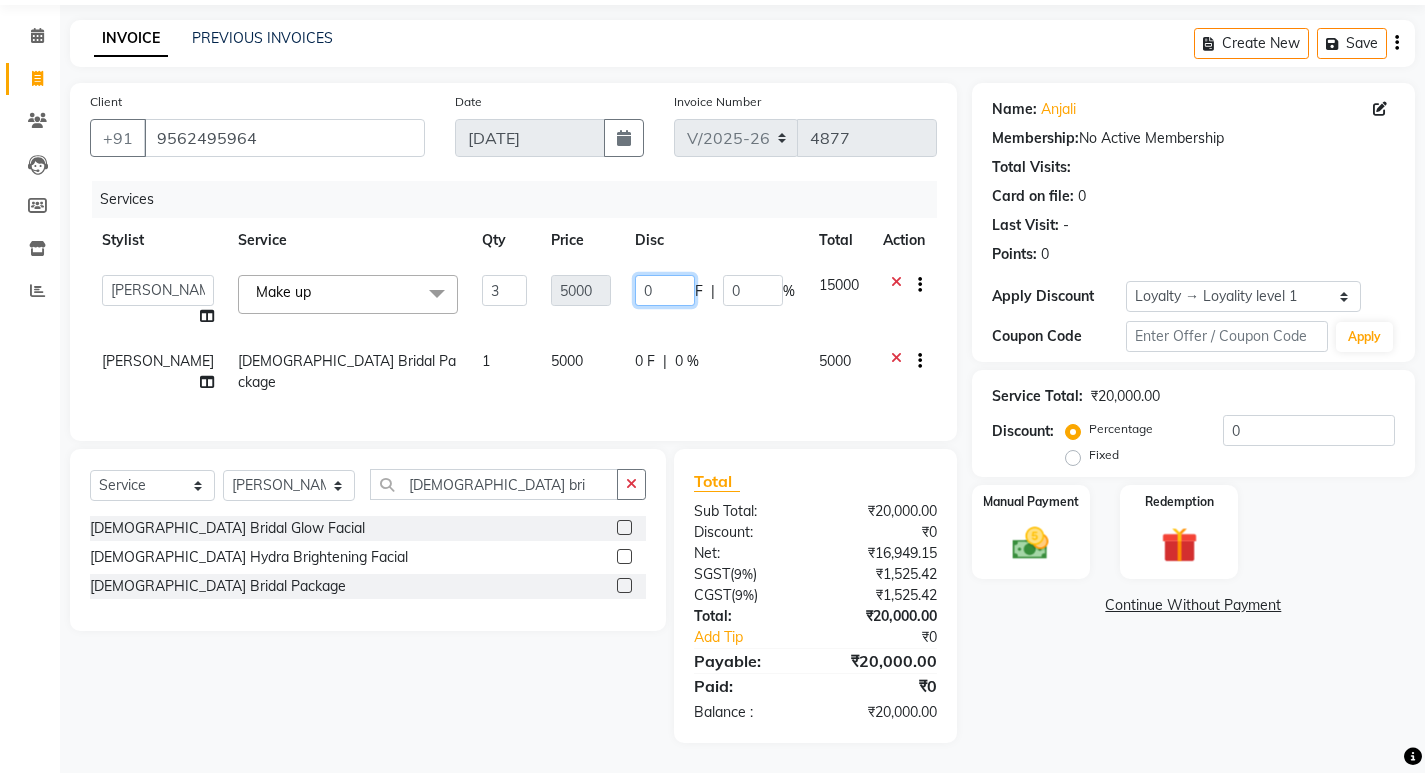 click on "0" 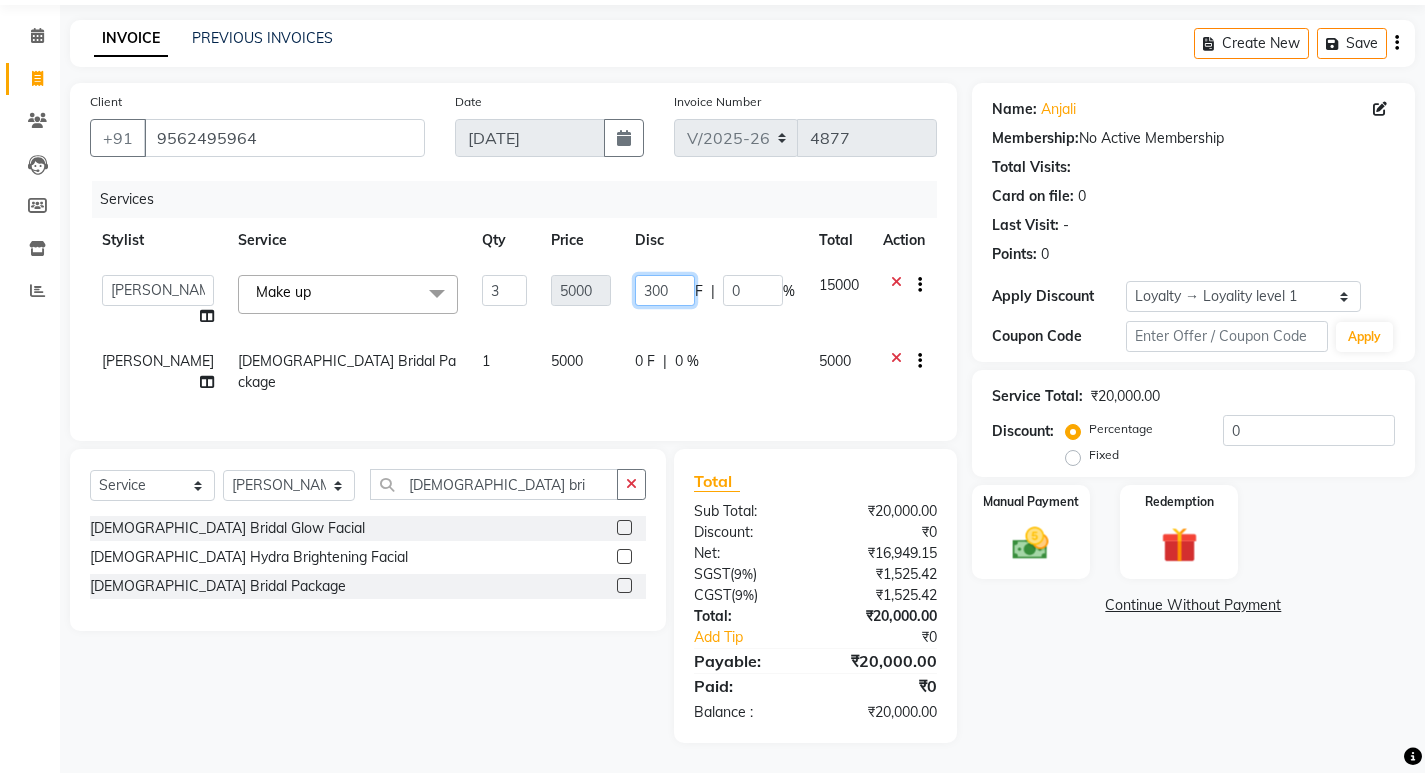 type on "3000" 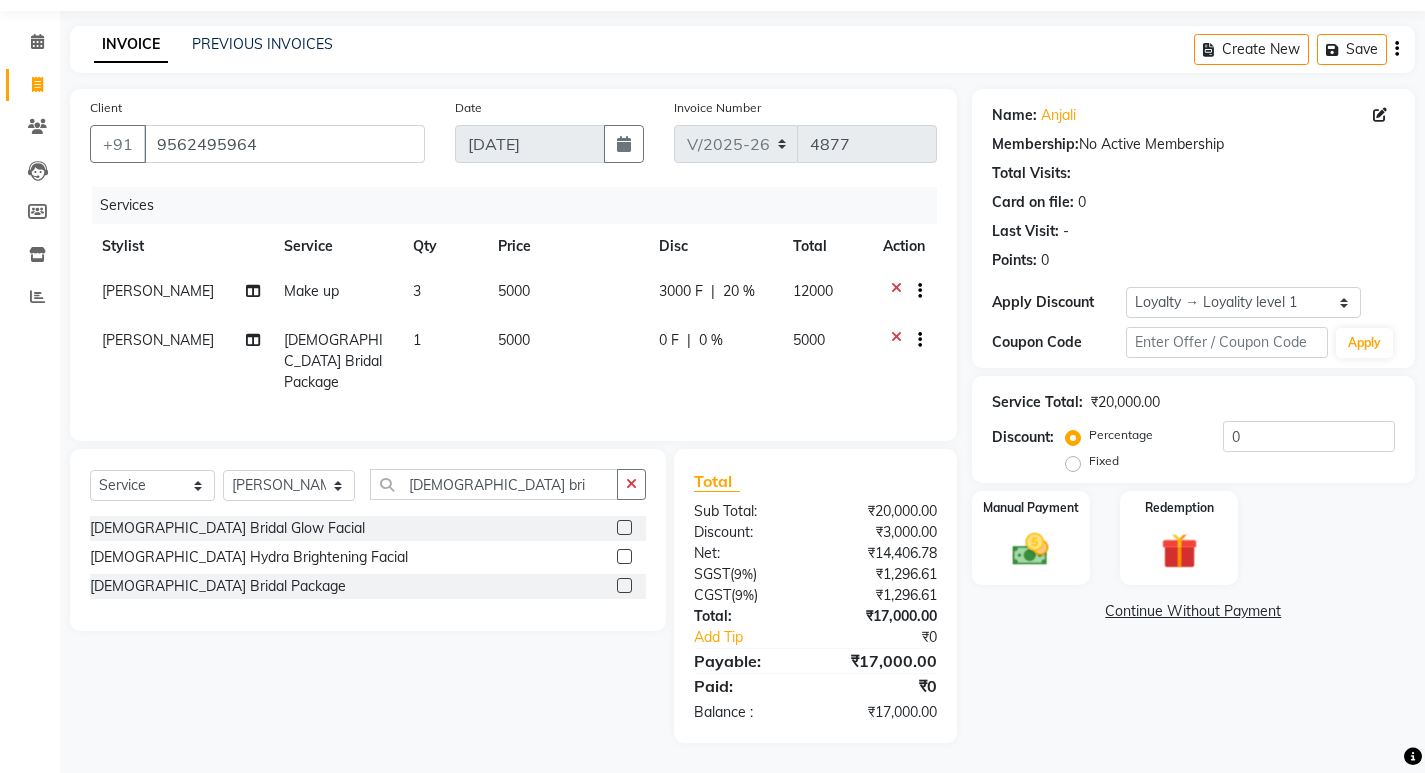 drag, startPoint x: 618, startPoint y: 335, endPoint x: 626, endPoint y: 342, distance: 10.630146 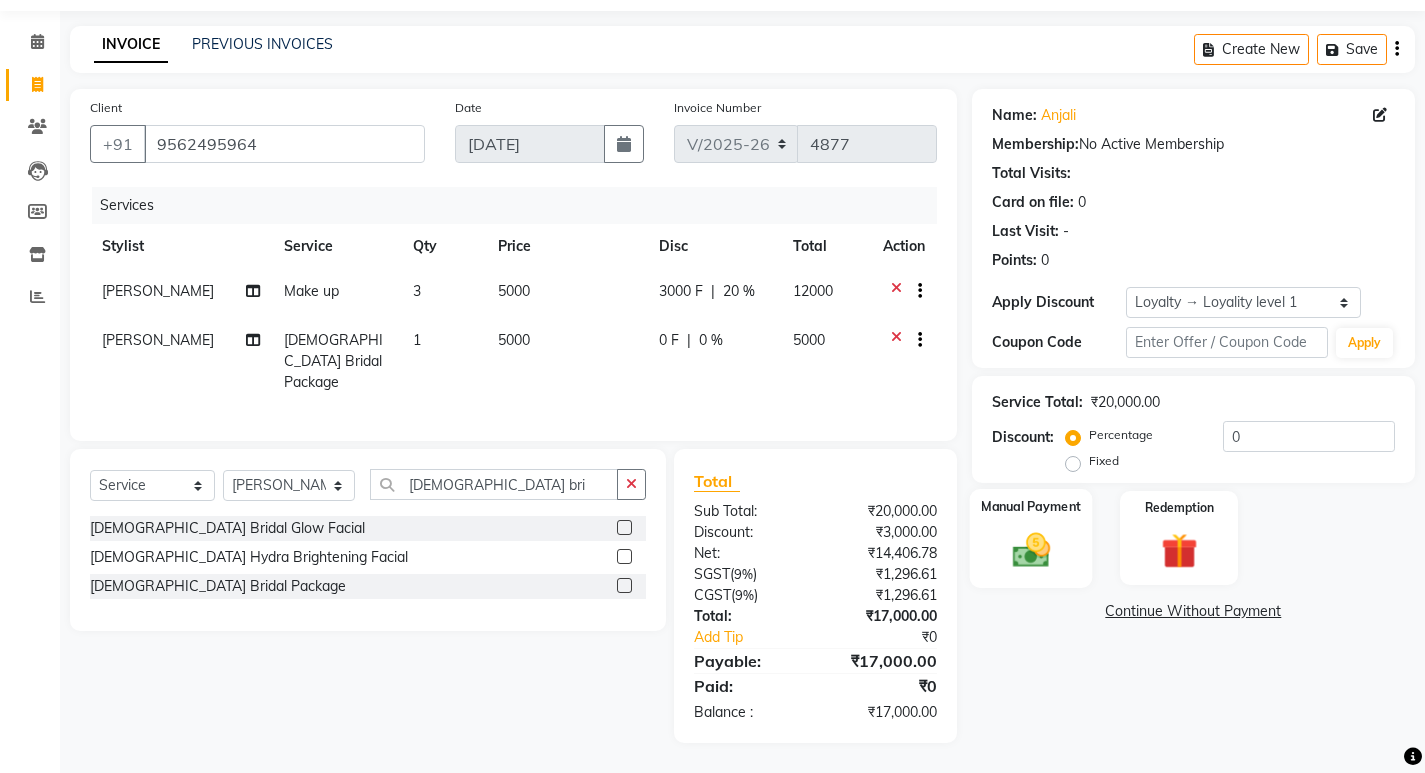 click 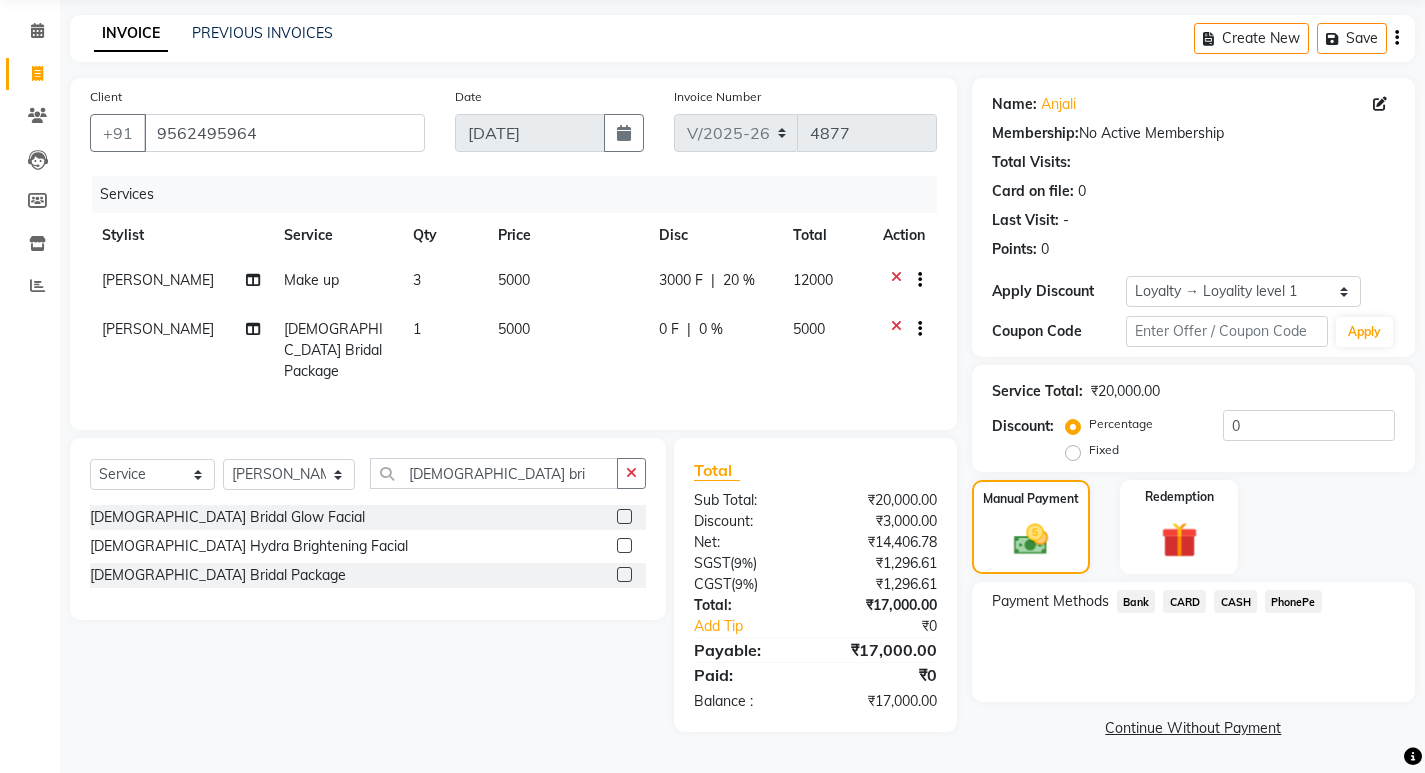 click on "CASH" 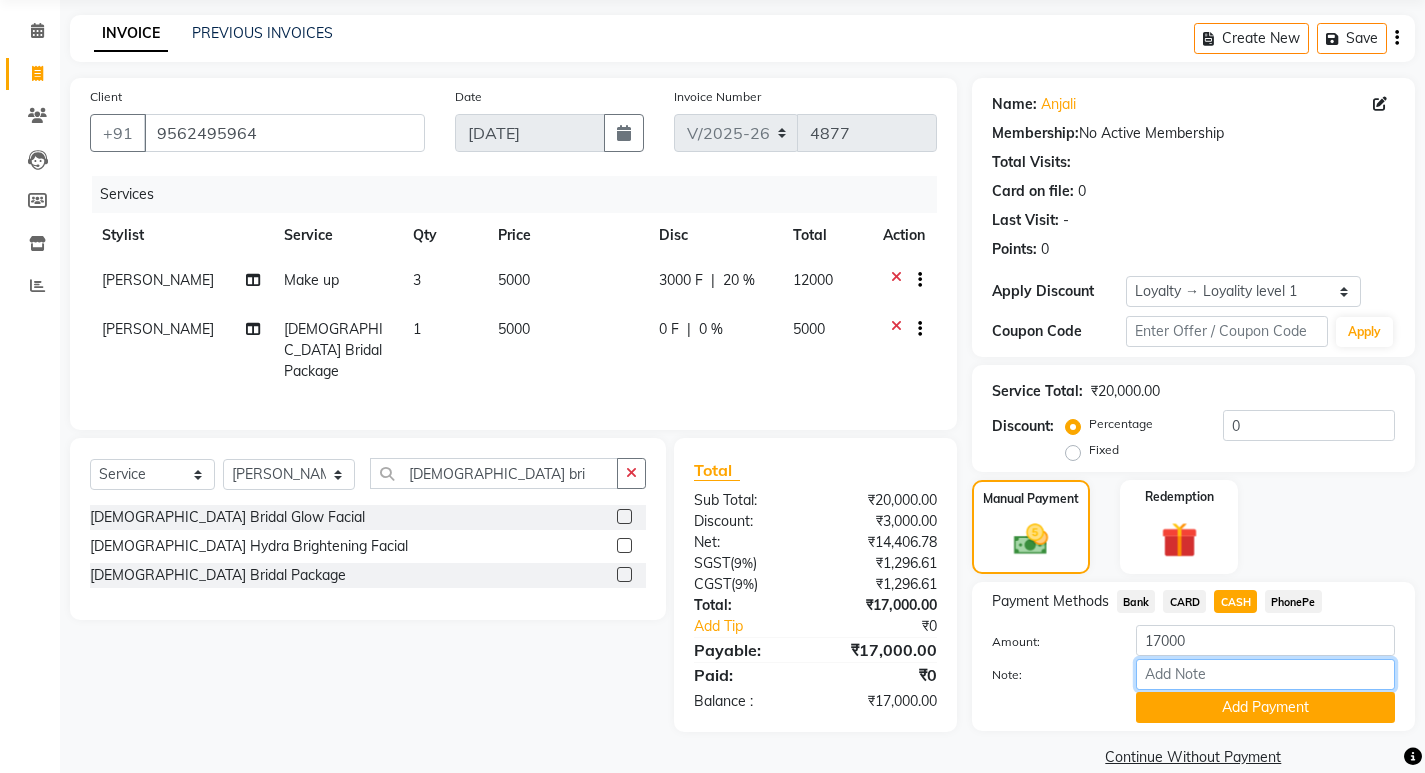 drag, startPoint x: 1232, startPoint y: 678, endPoint x: 1246, endPoint y: 661, distance: 22.022715 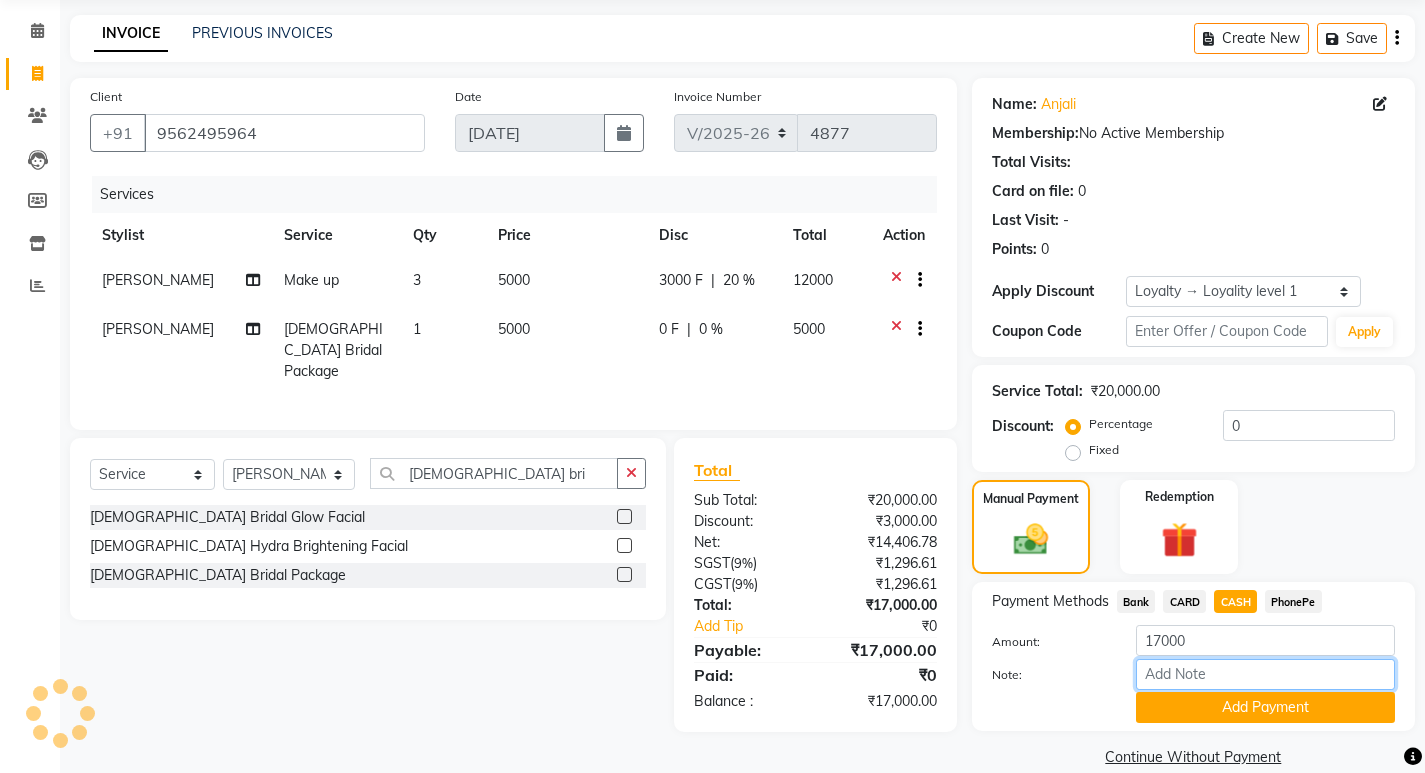 type on "SHILU" 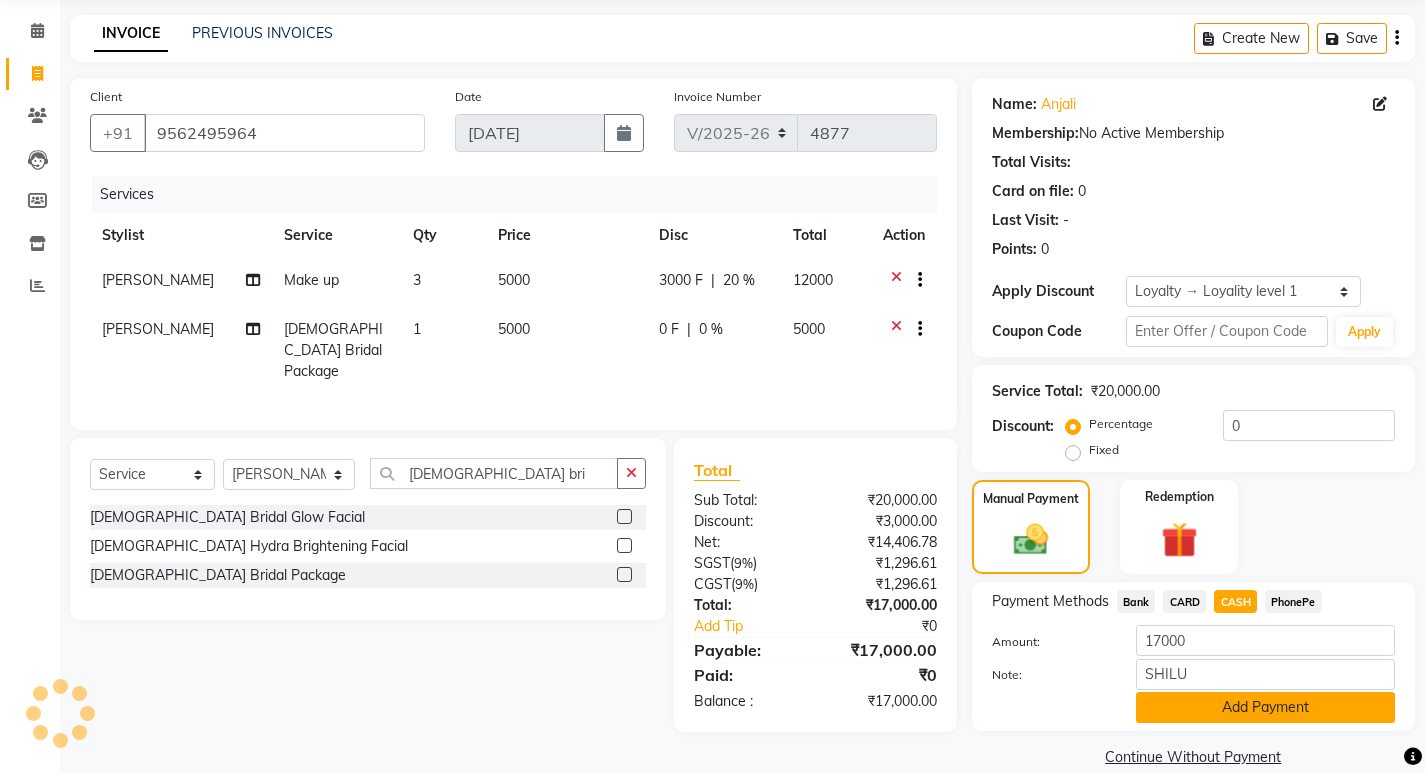 click on "Add Payment" 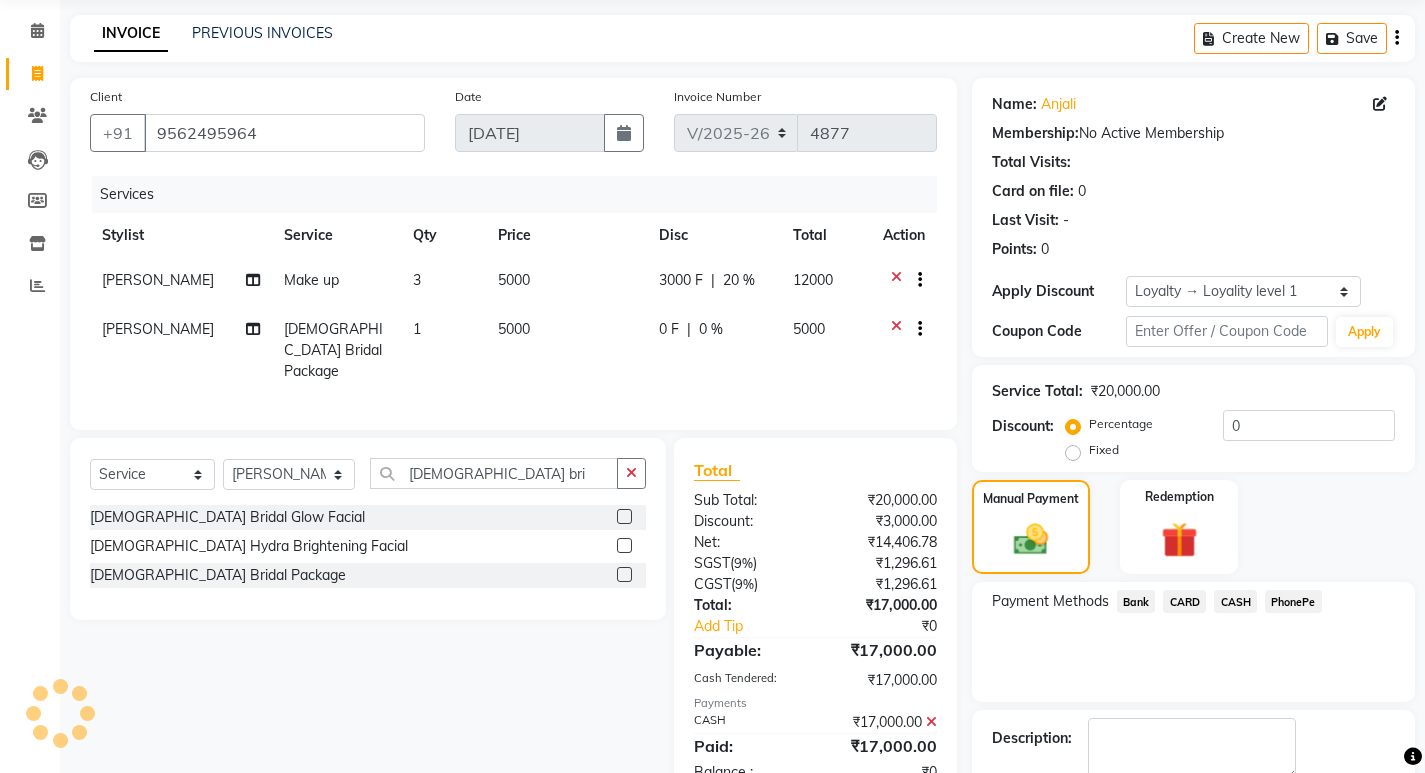 scroll, scrollTop: 263, scrollLeft: 0, axis: vertical 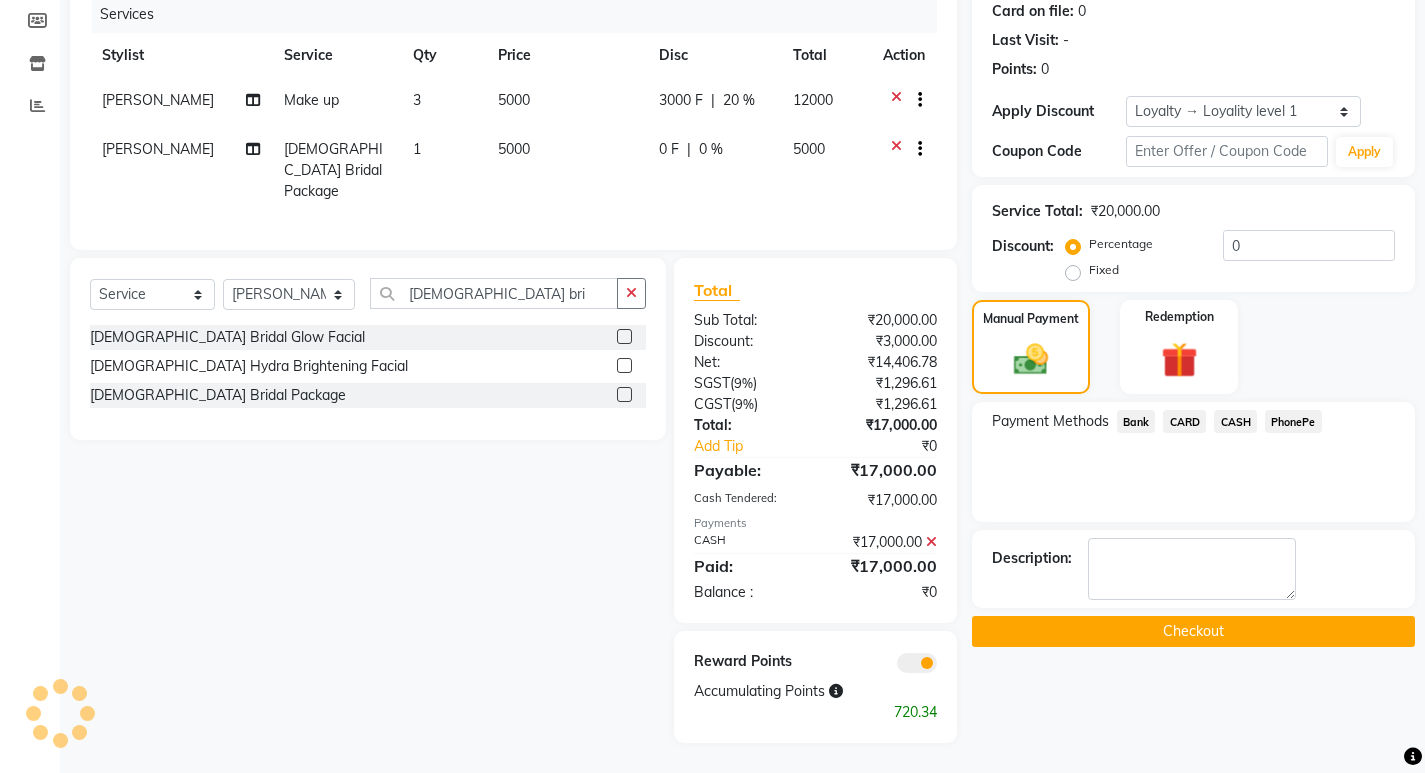 click on "Checkout" 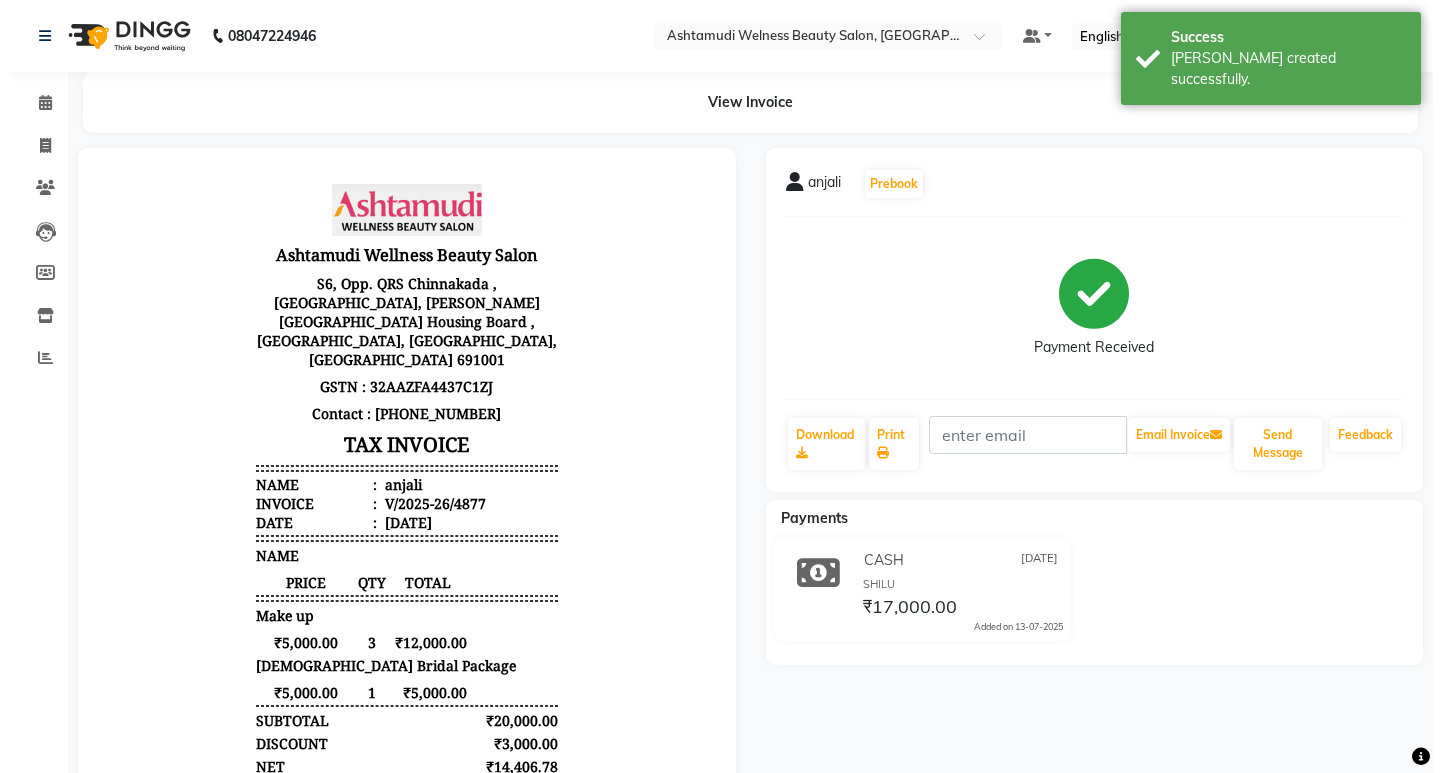 scroll, scrollTop: 0, scrollLeft: 0, axis: both 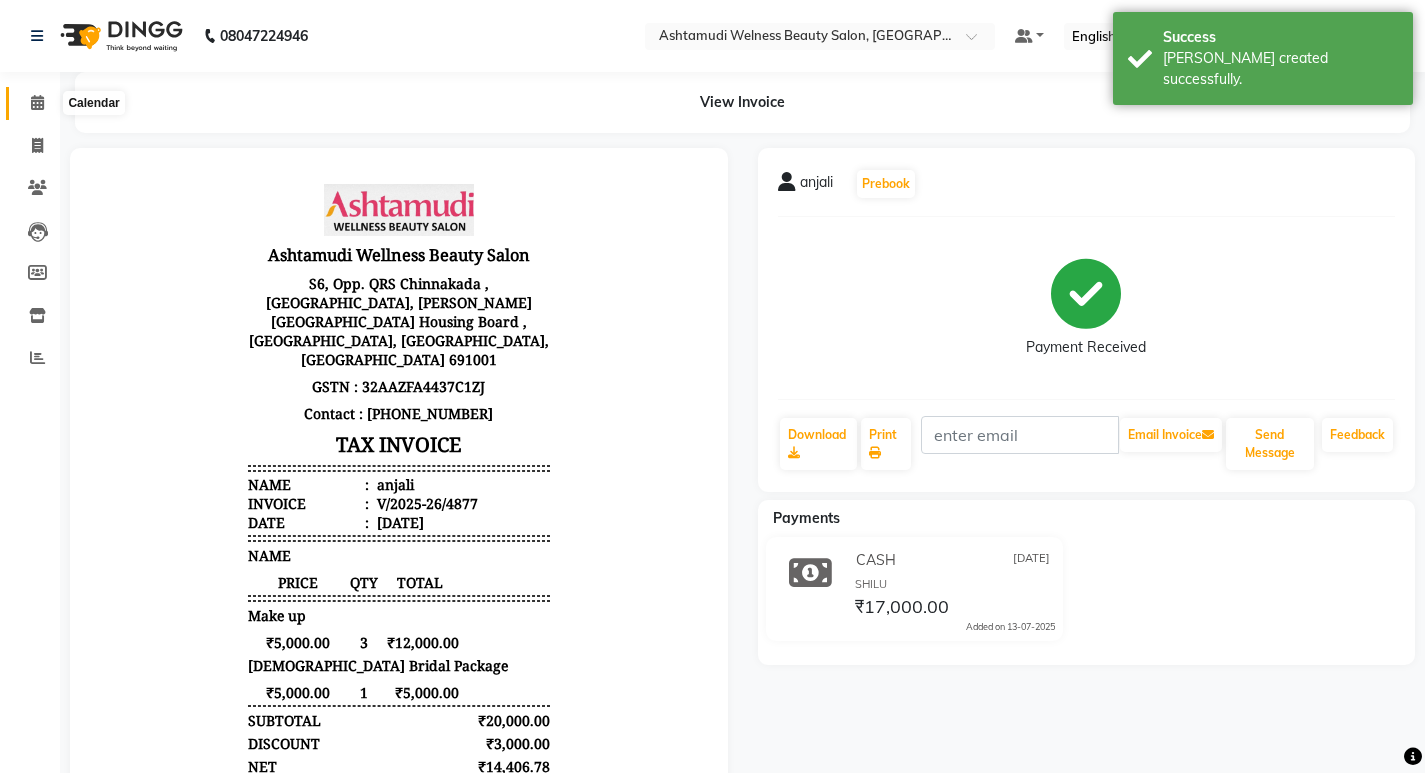 click 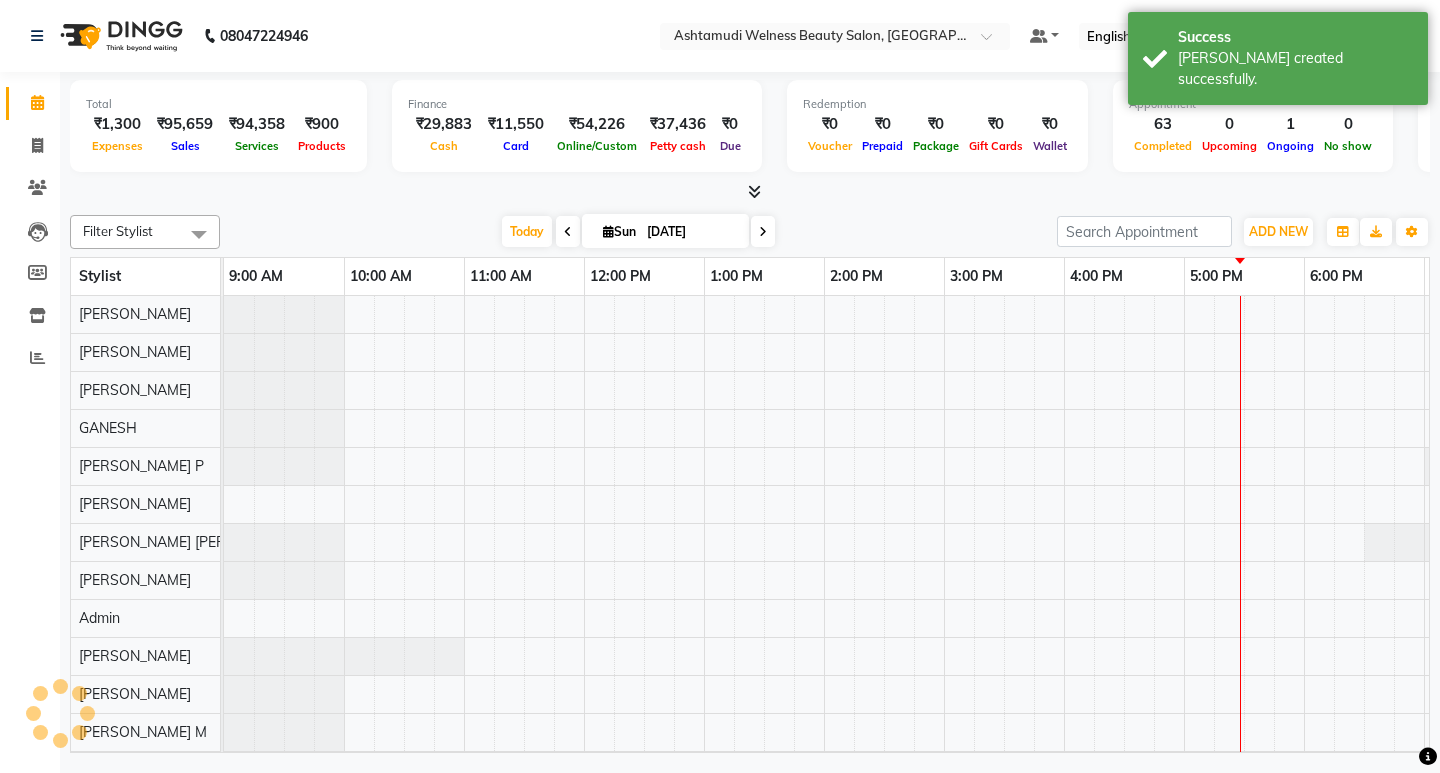 scroll, scrollTop: 0, scrollLeft: 235, axis: horizontal 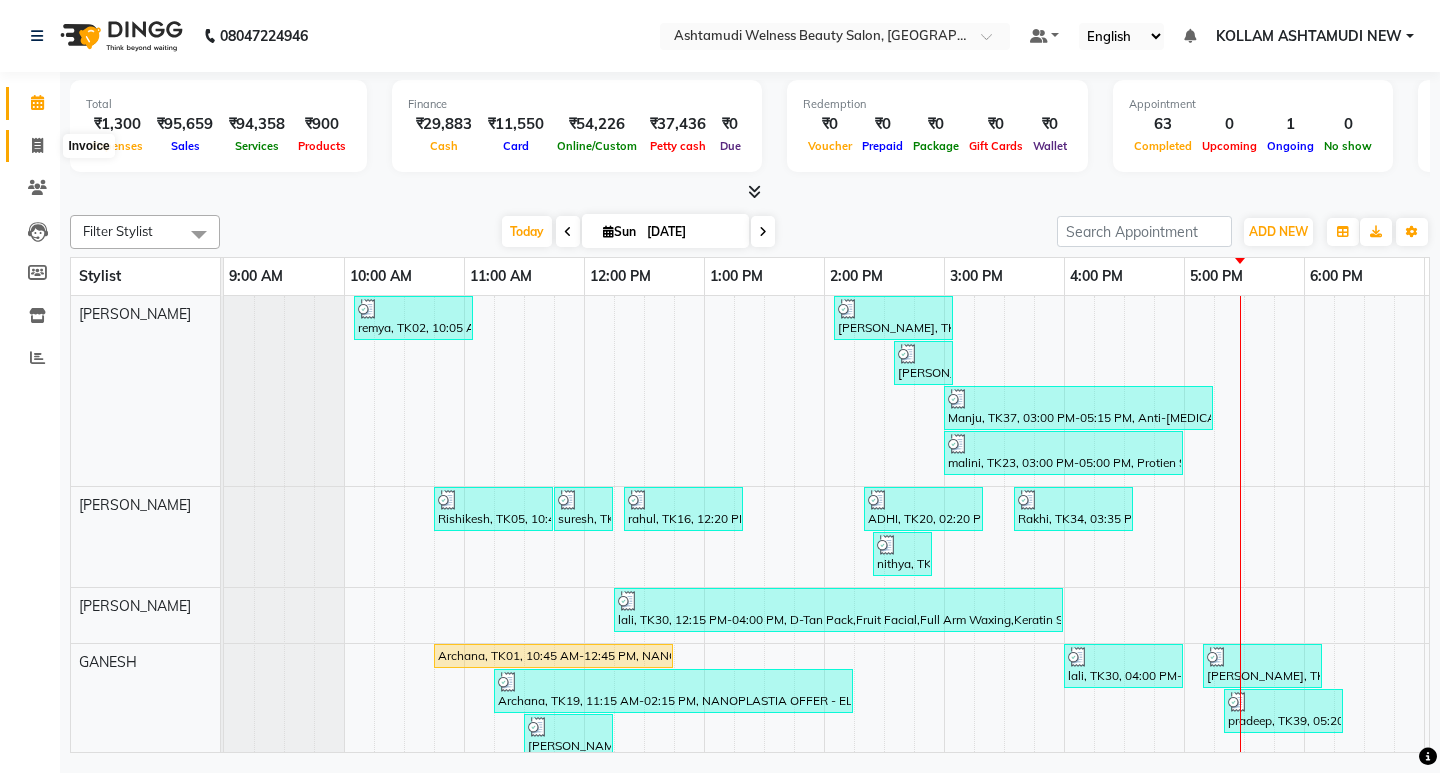 click 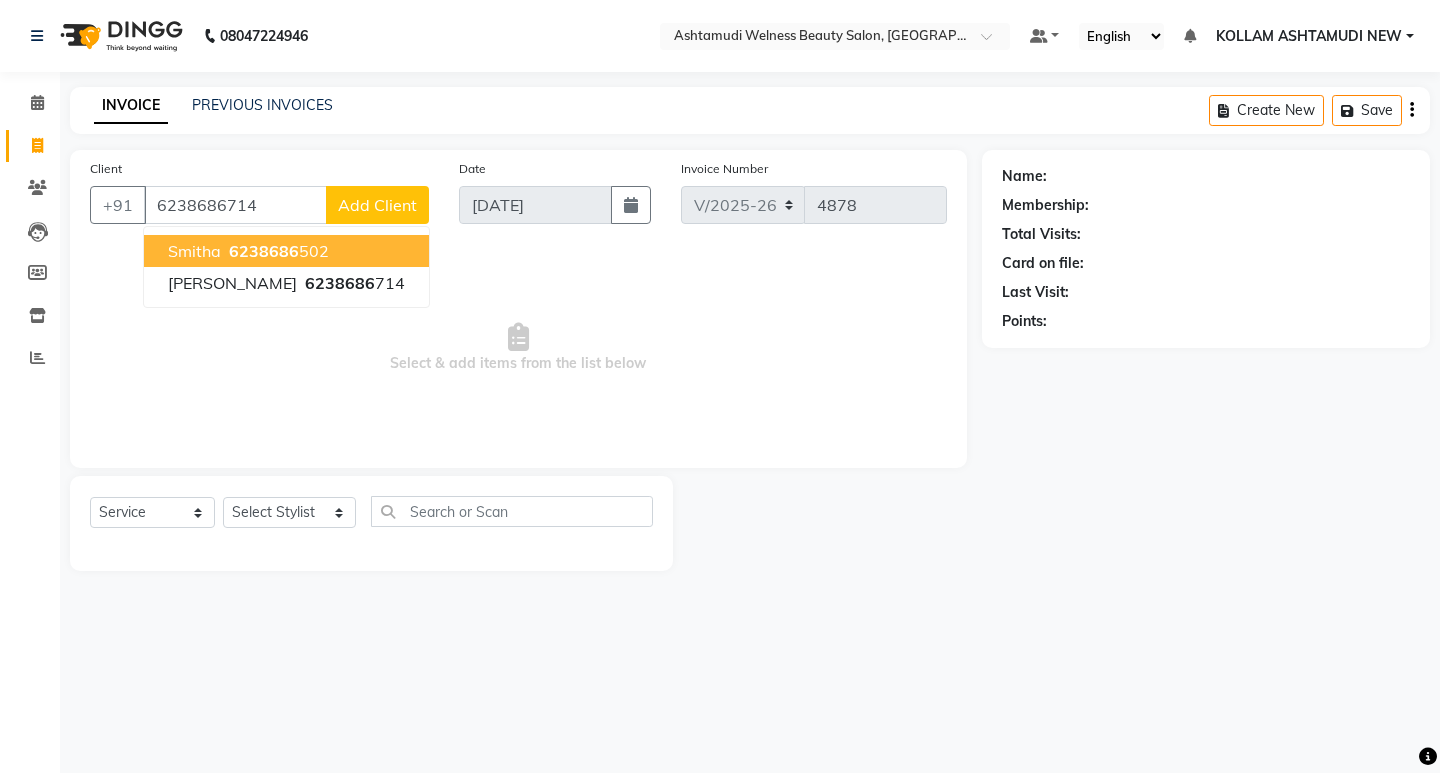 type on "6238686714" 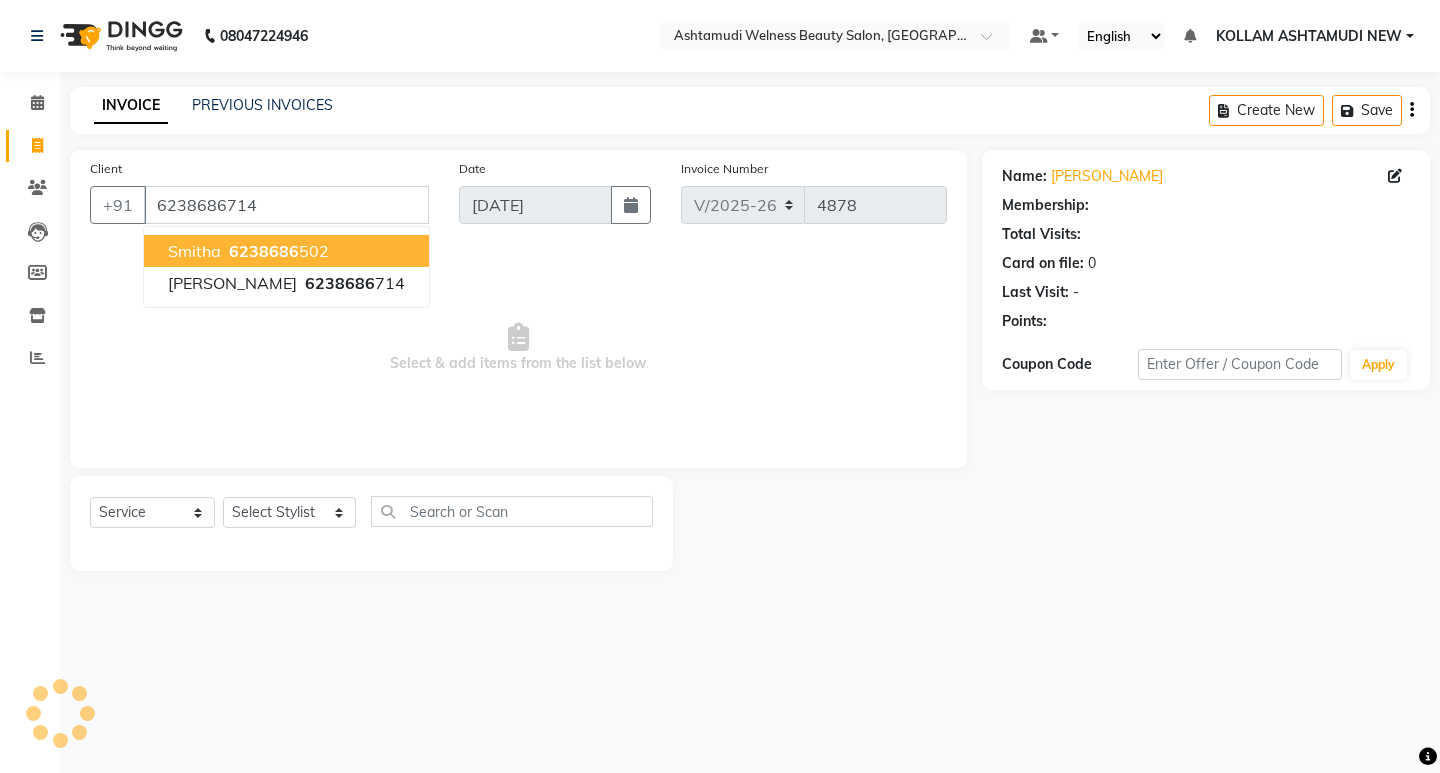 select on "1: Object" 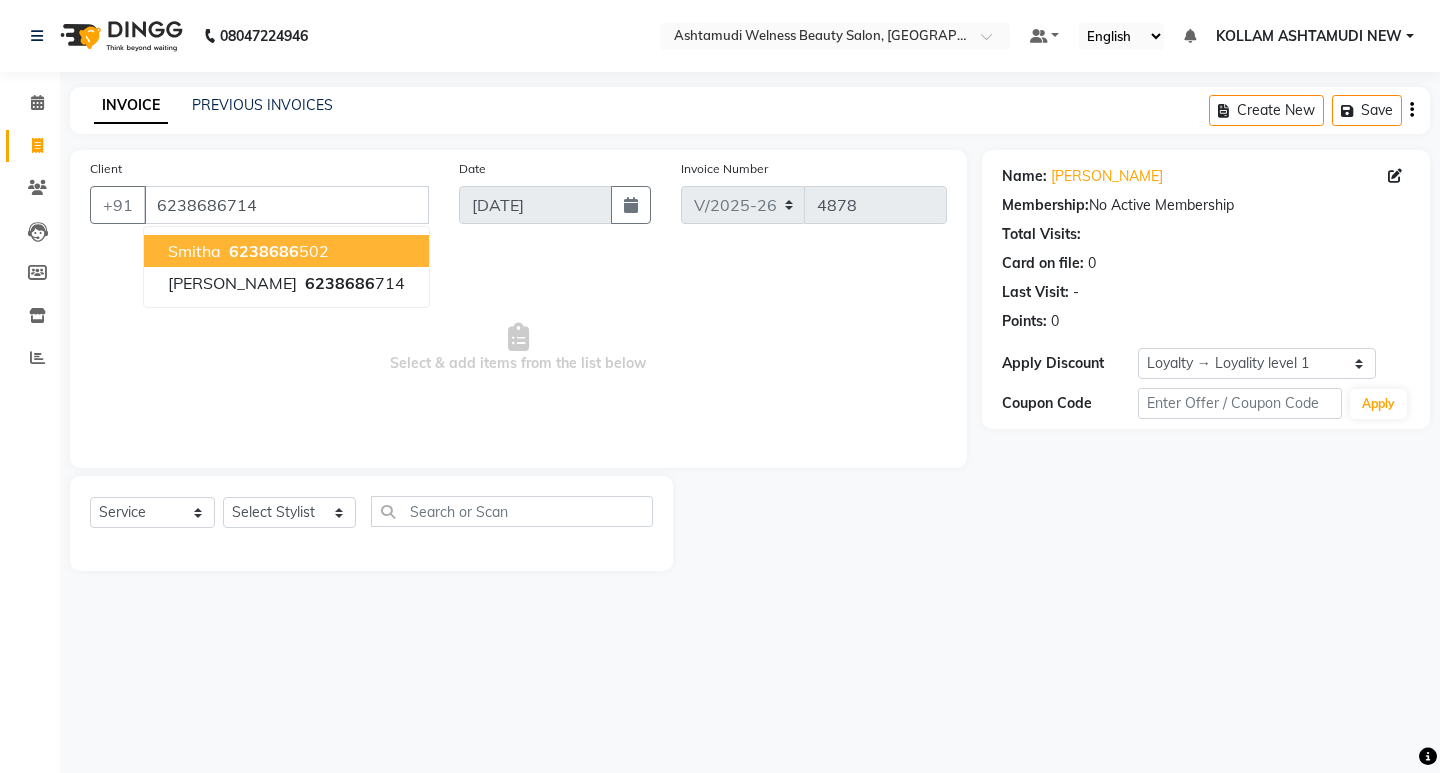 click on "Select & add items from the list below" at bounding box center [518, 348] 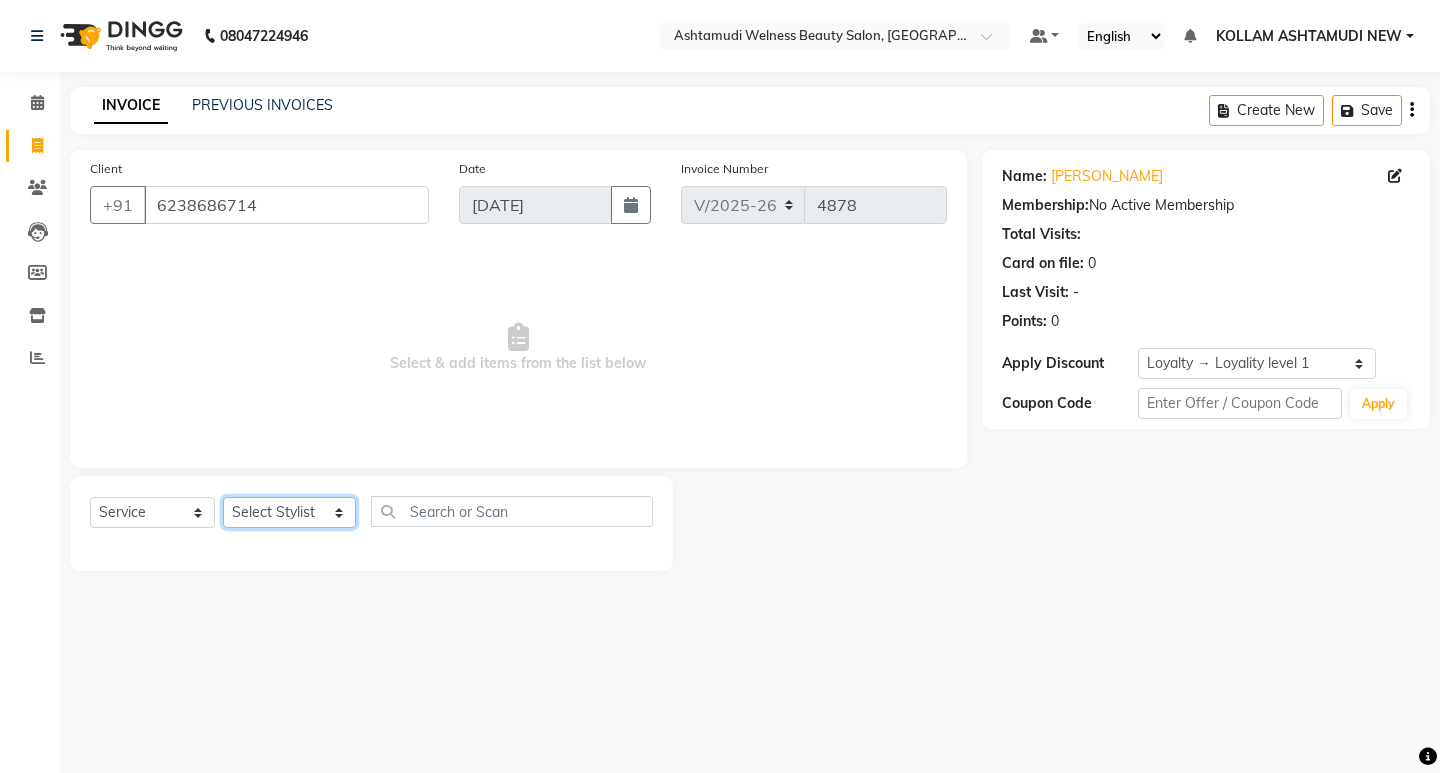 drag, startPoint x: 291, startPoint y: 514, endPoint x: 300, endPoint y: 500, distance: 16.643316 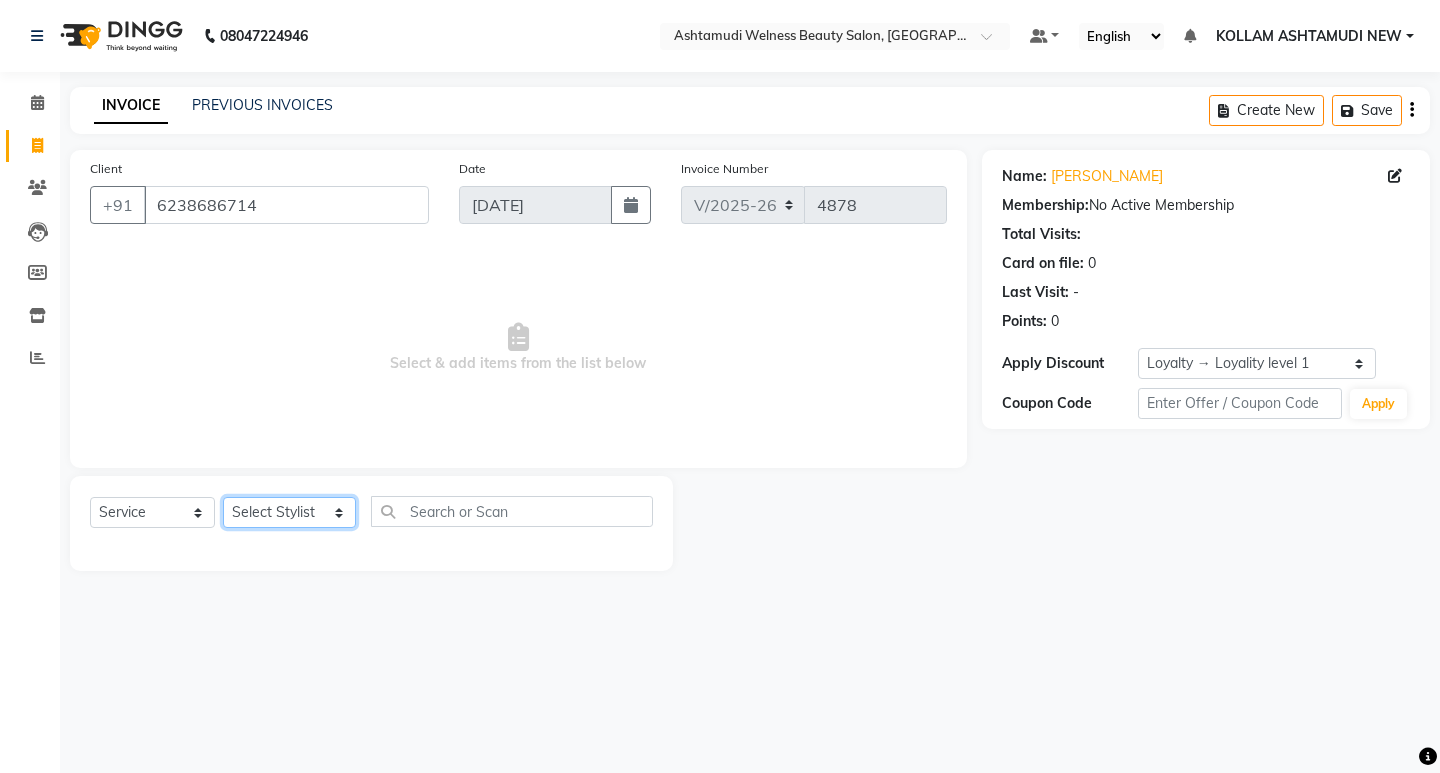 select on "25976" 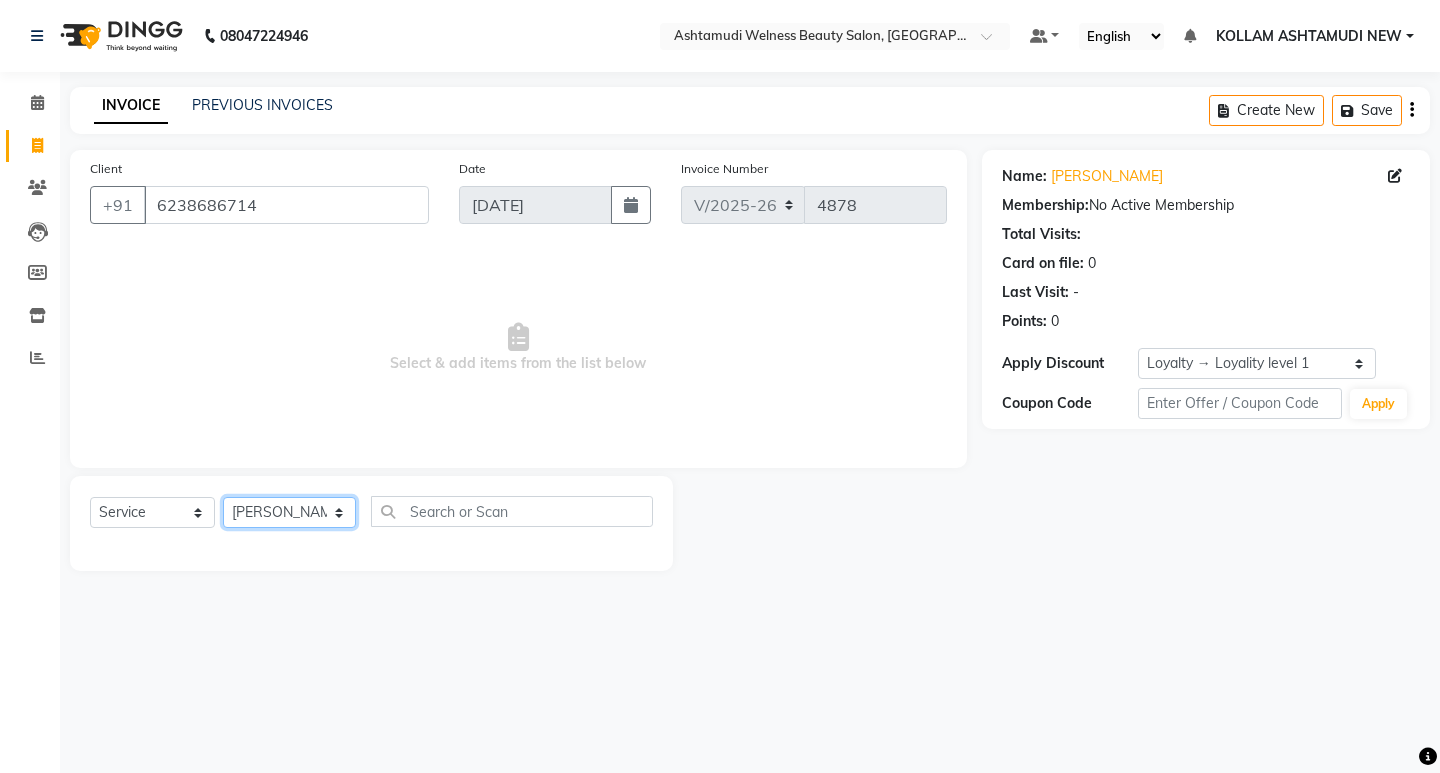 click on "Select Stylist [PERSON_NAME] Admin [PERSON_NAME]  [PERSON_NAME] [PERSON_NAME] [PERSON_NAME]  M [PERSON_NAME]  [PERSON_NAME]  P [PERSON_NAME] KOLLAM ASHTAMUDI NEW  [PERSON_NAME] [PERSON_NAME] [PERSON_NAME]  [PERSON_NAME] [PERSON_NAME] [PERSON_NAME] [PERSON_NAME] [PERSON_NAME] M [PERSON_NAME] SARIGA [PERSON_NAME] [PERSON_NAME] [PERSON_NAME] SIBI [PERSON_NAME] [PERSON_NAME] S" 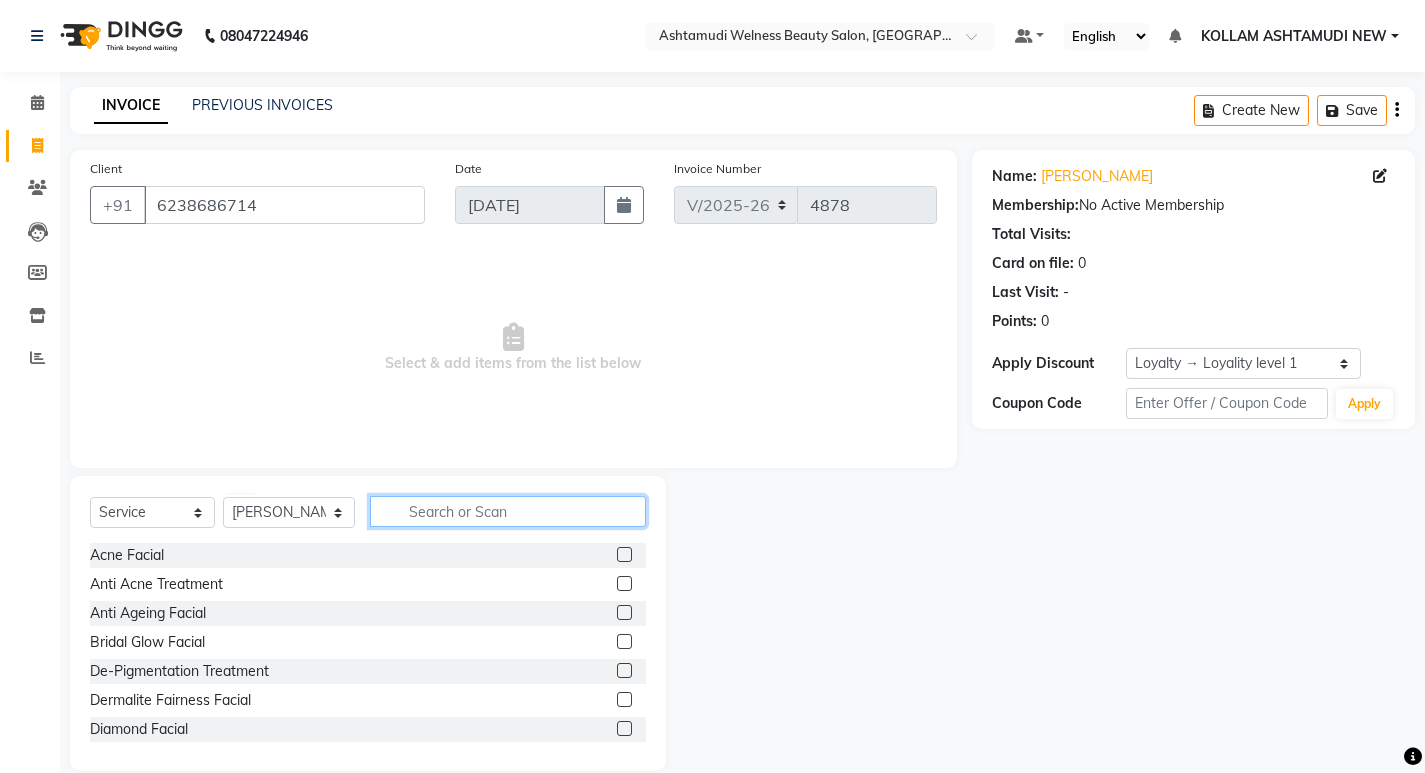 click 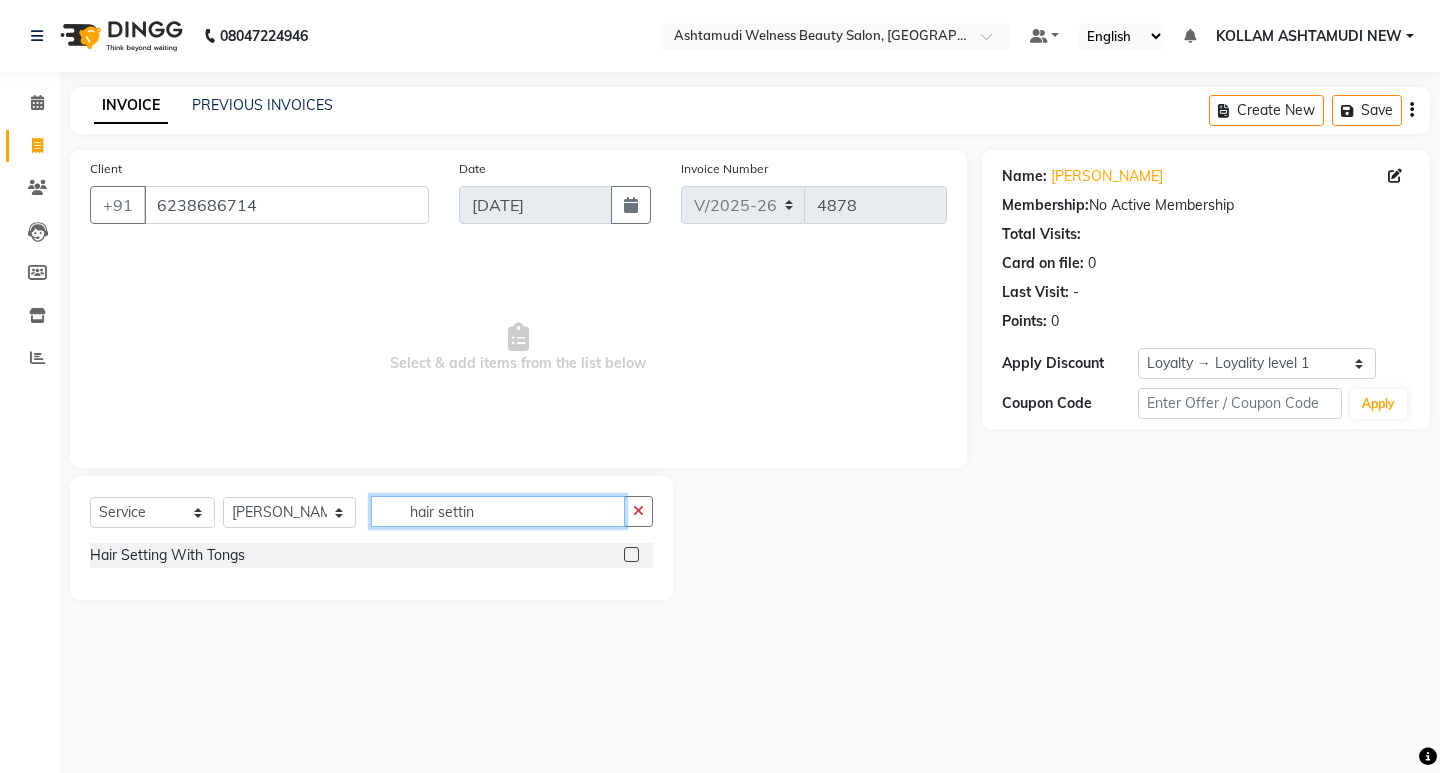 type on "hair settin" 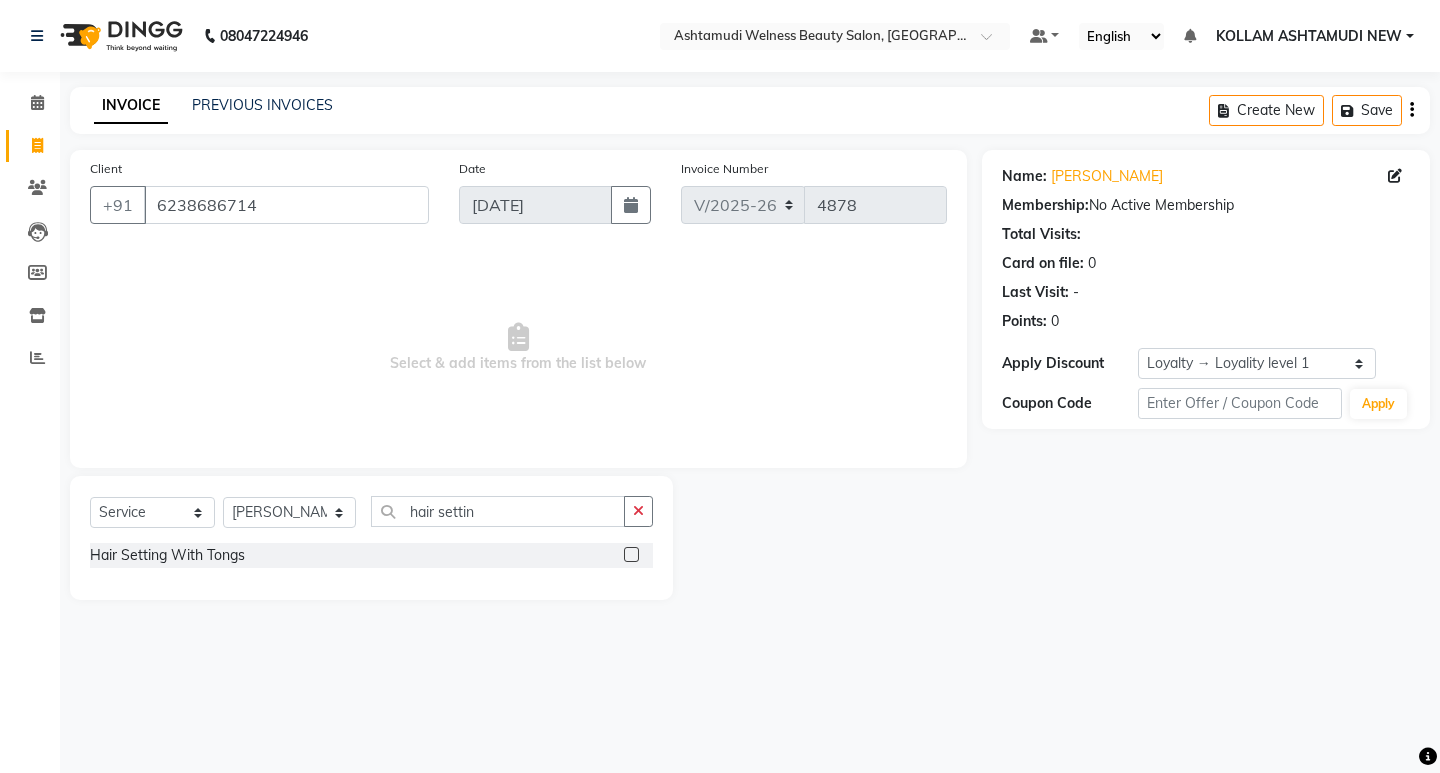 click 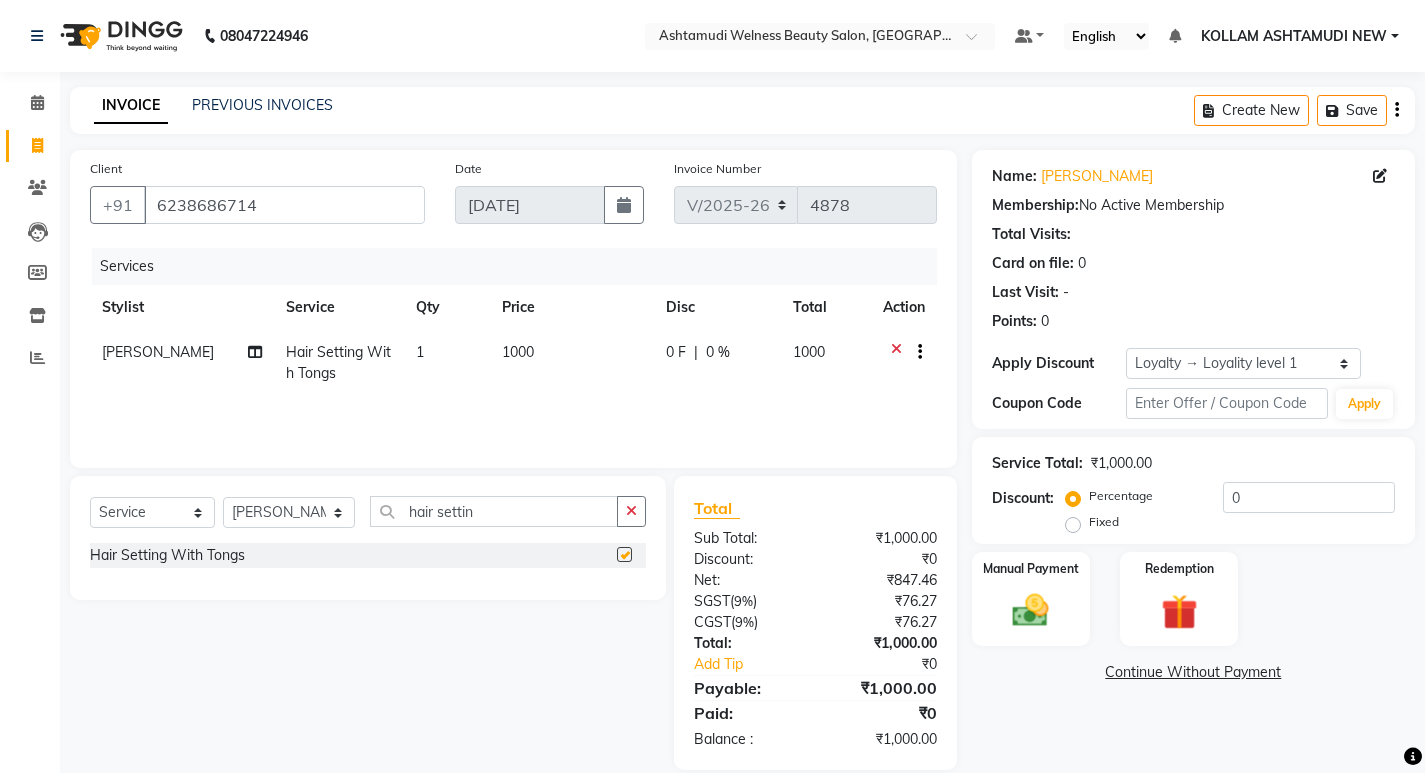 checkbox on "false" 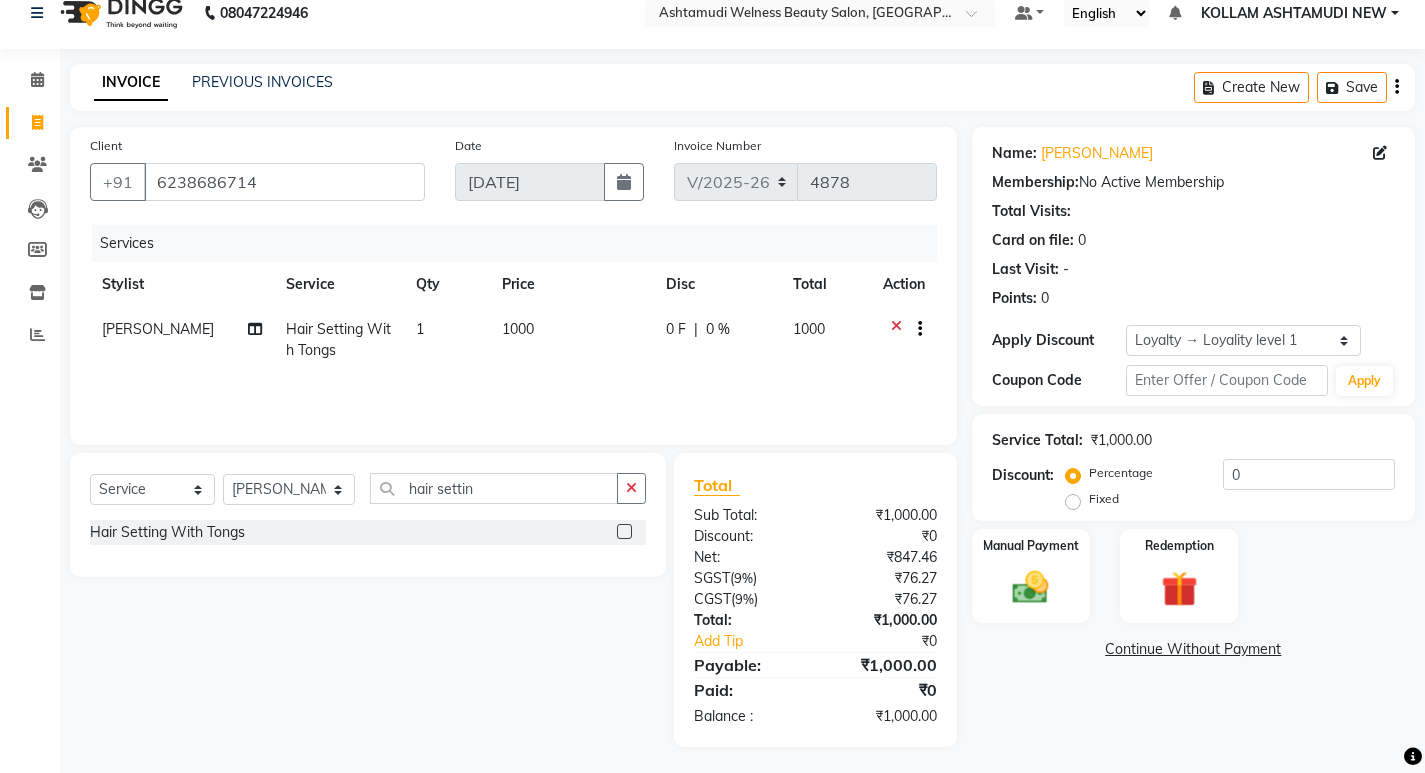 scroll, scrollTop: 0, scrollLeft: 0, axis: both 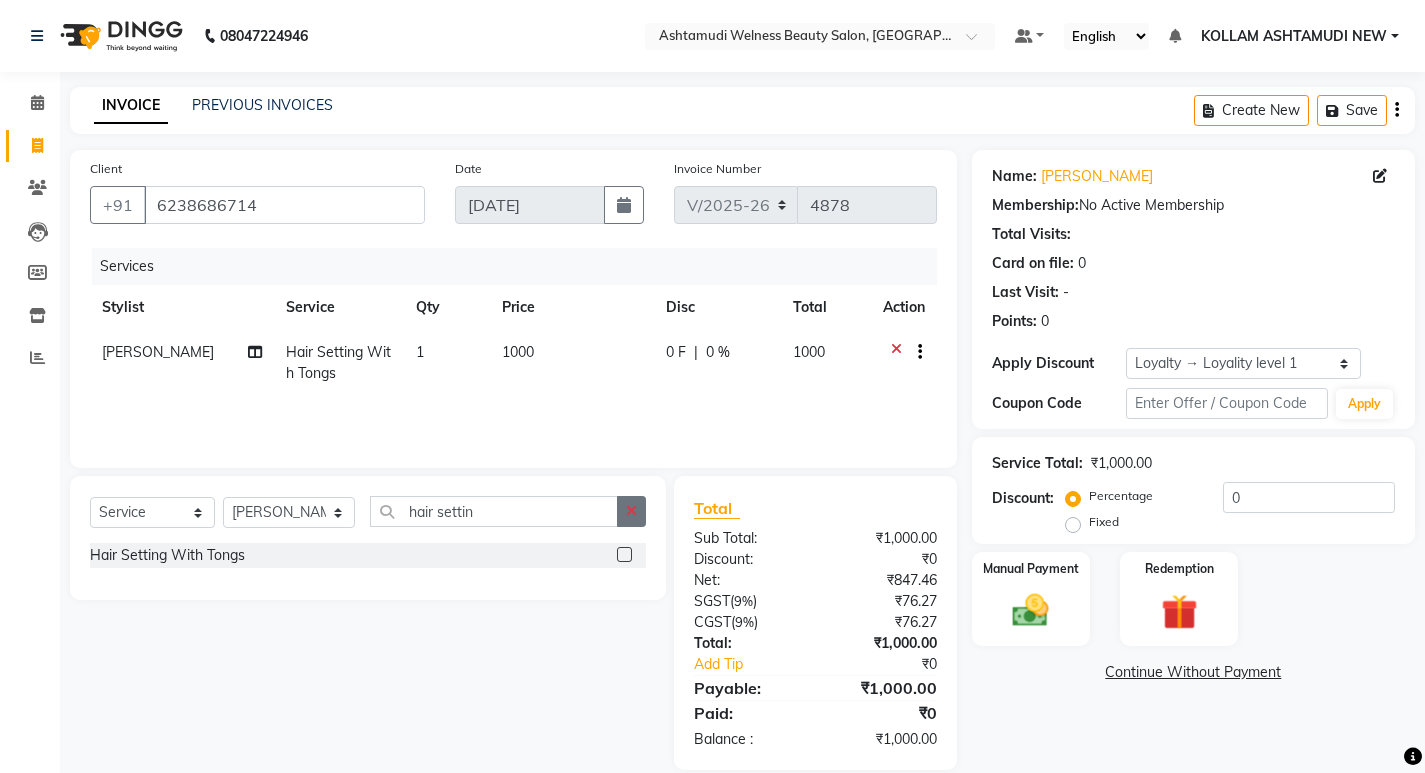 click 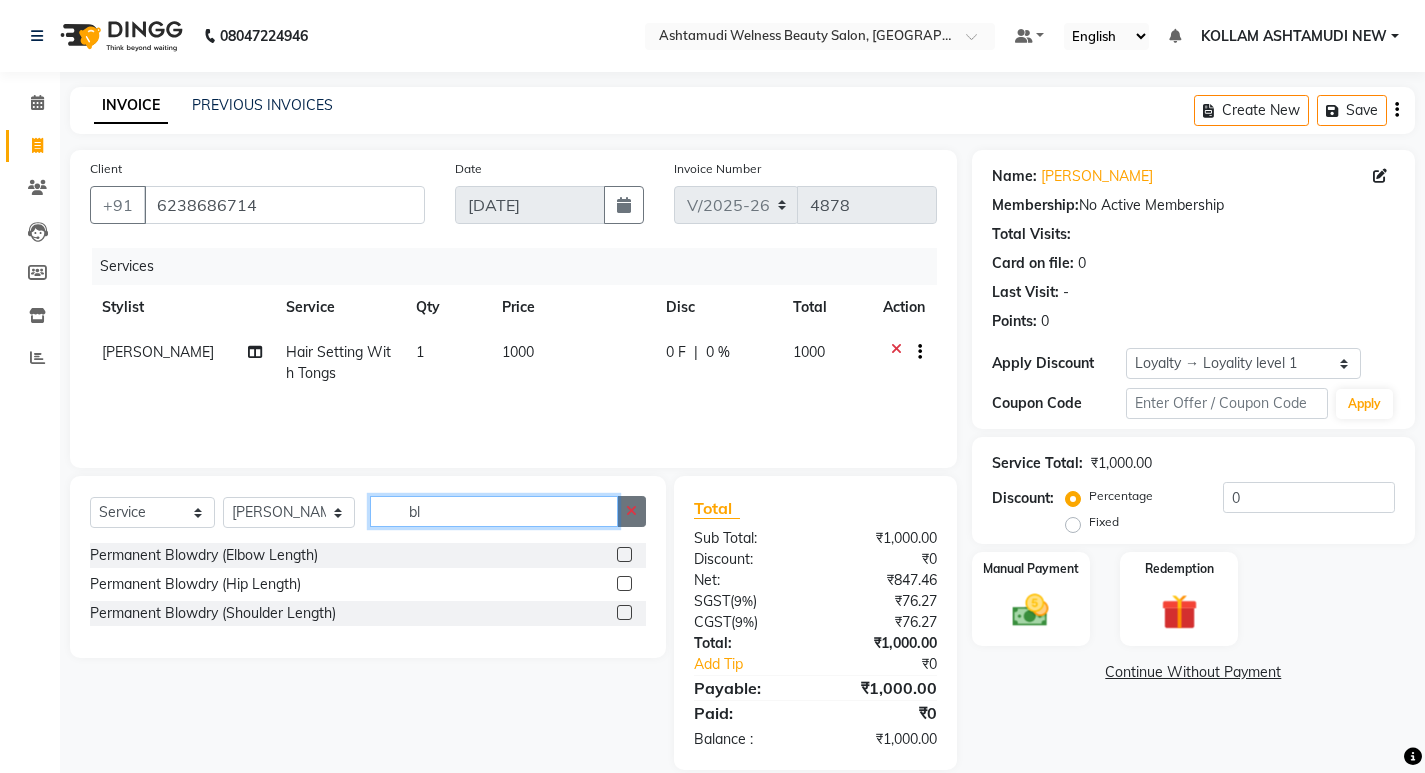 type on "b" 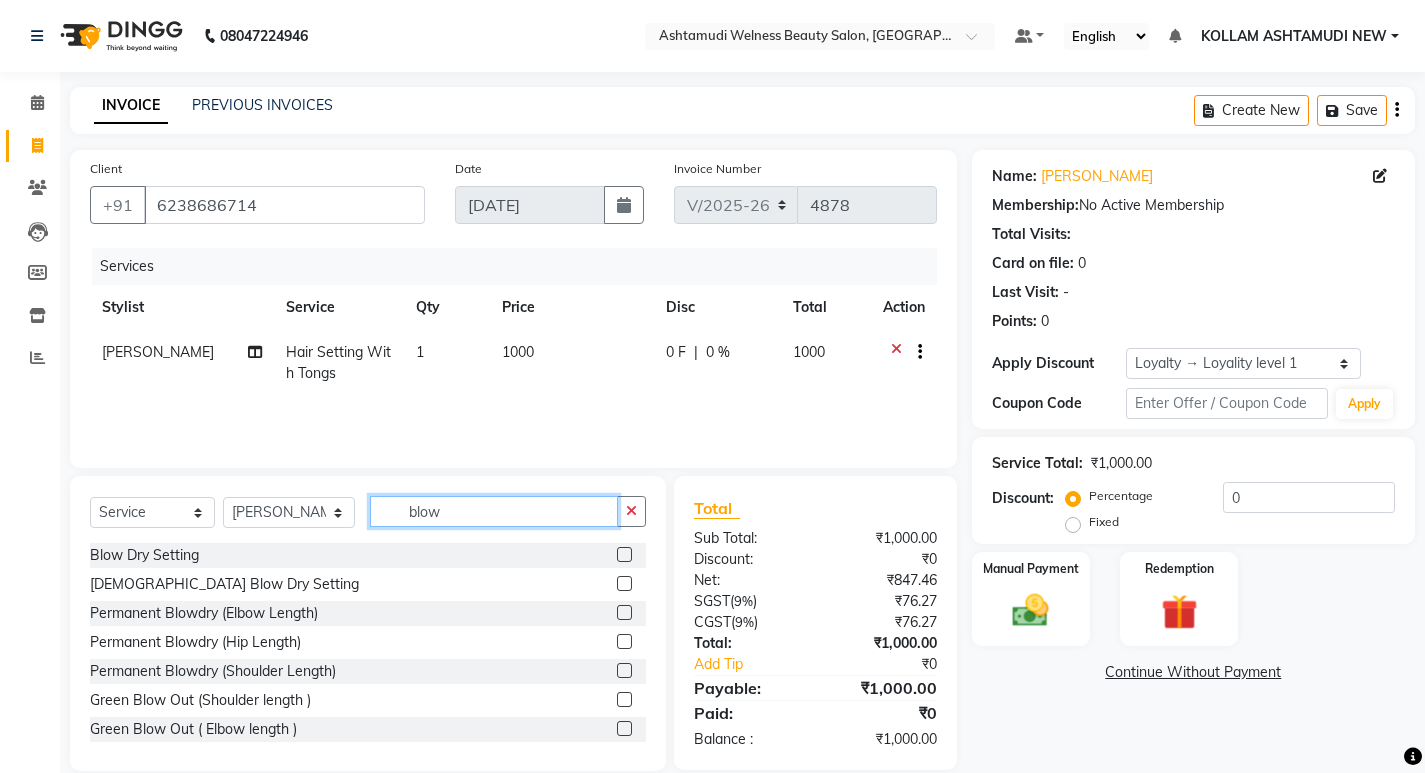 type on "blow" 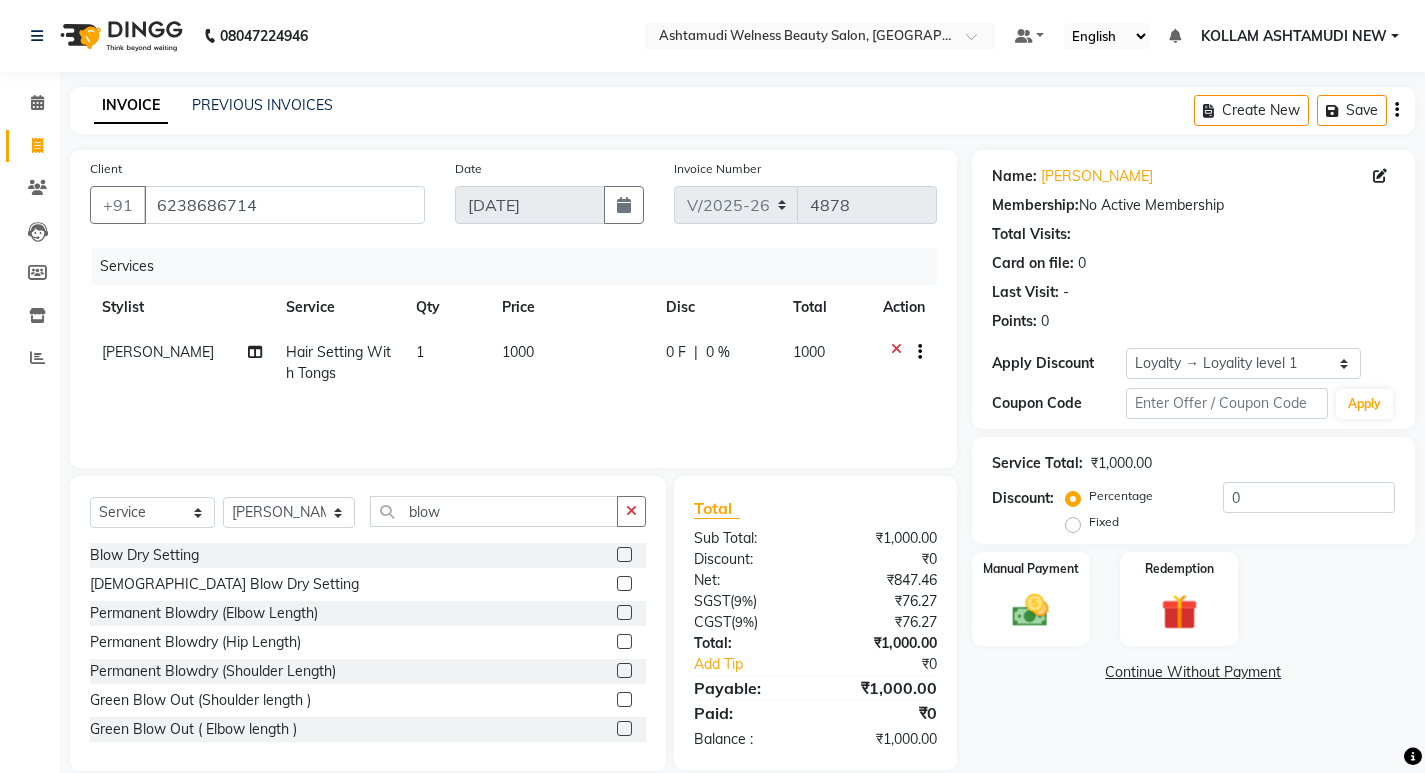 click 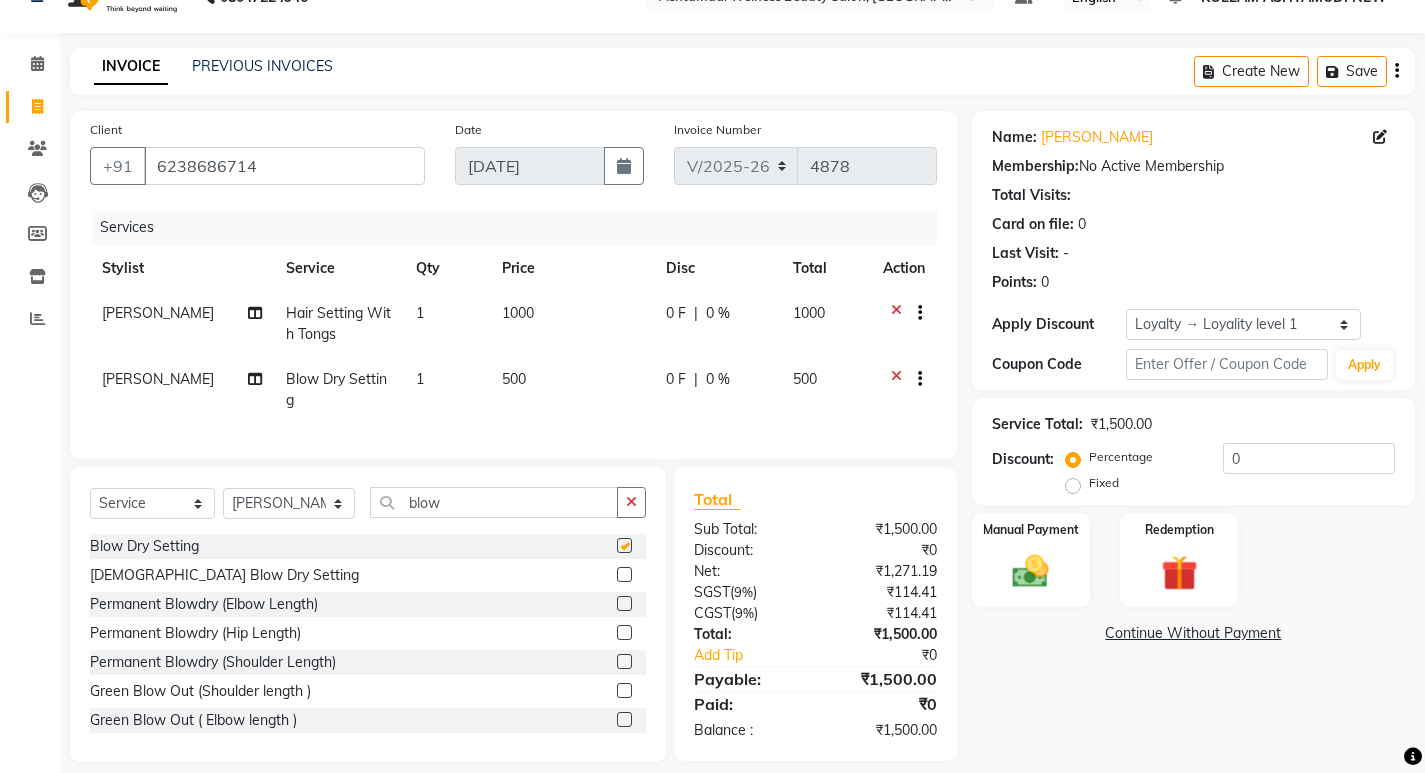 checkbox on "false" 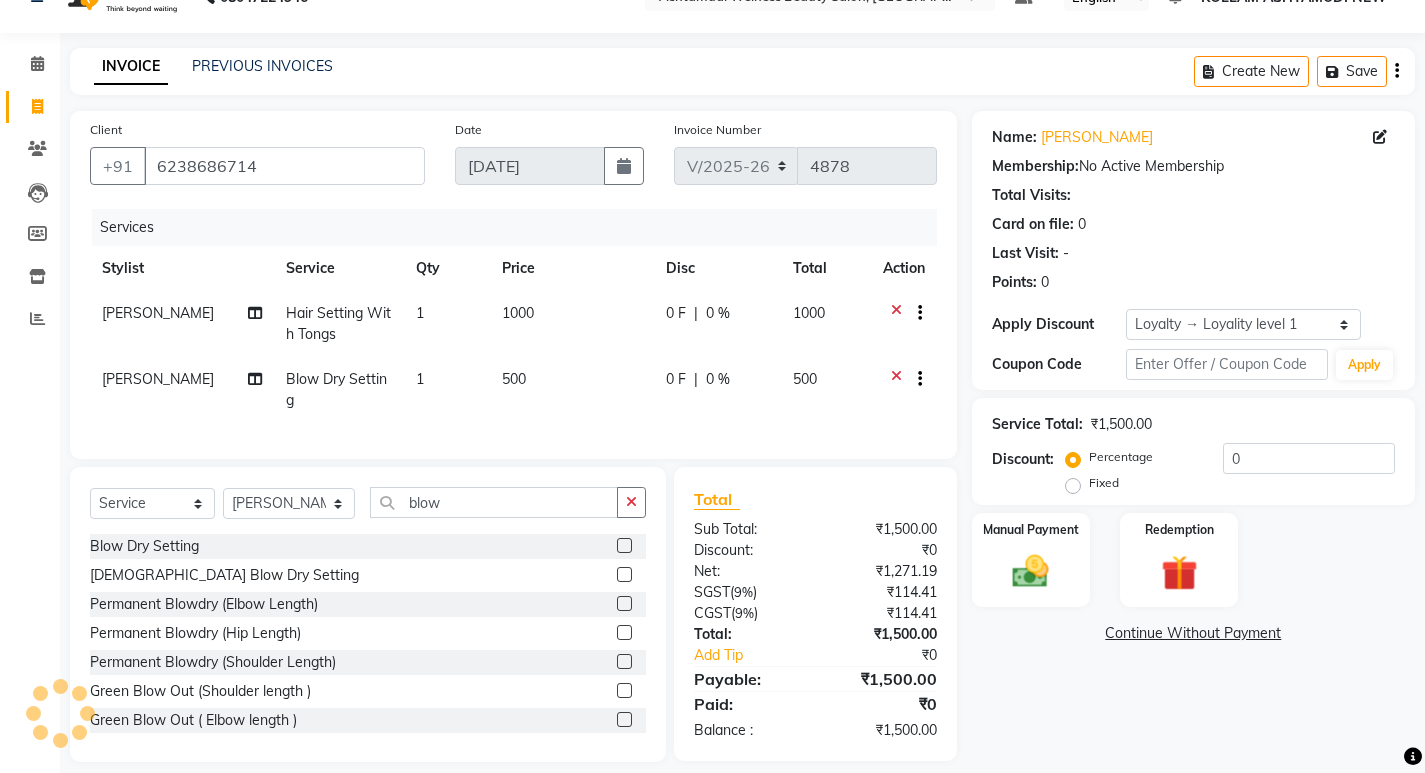 scroll, scrollTop: 73, scrollLeft: 0, axis: vertical 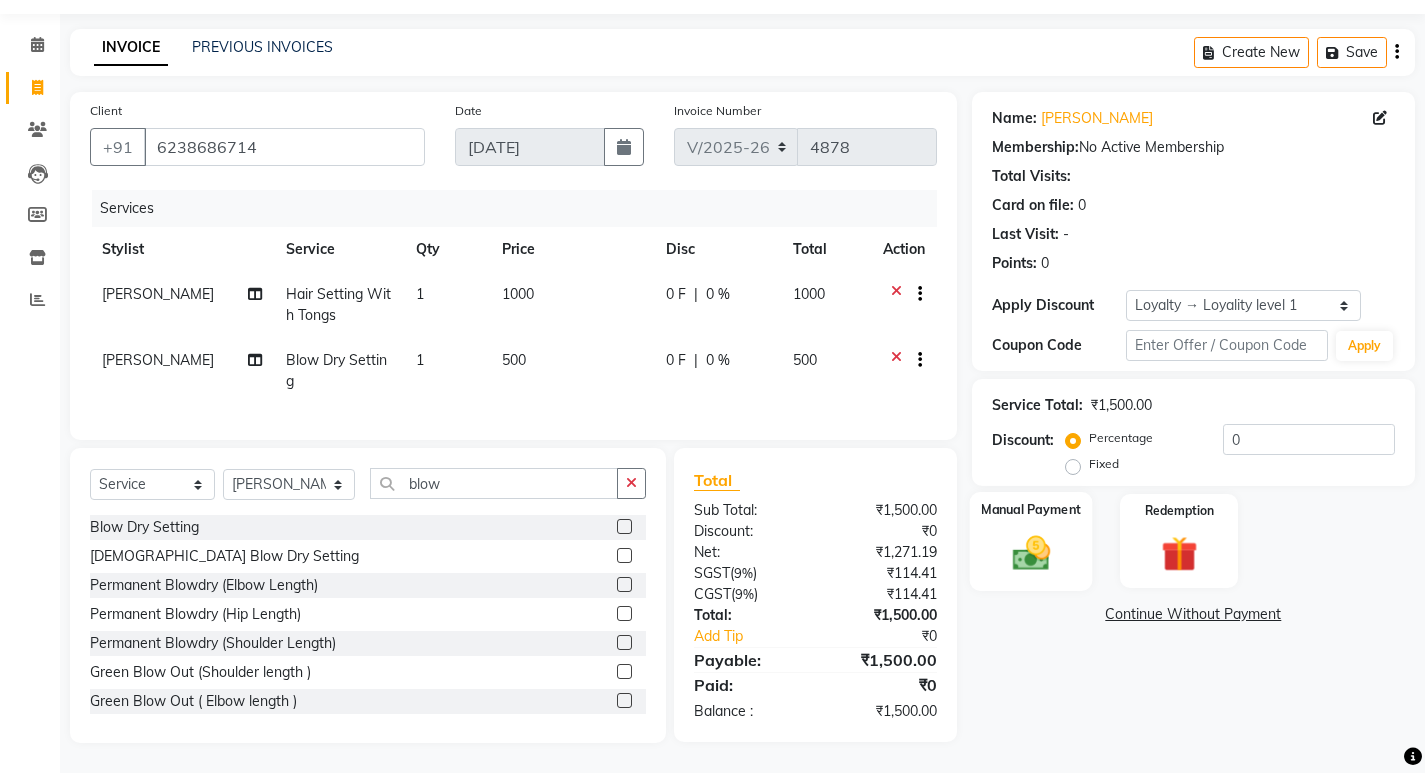 click 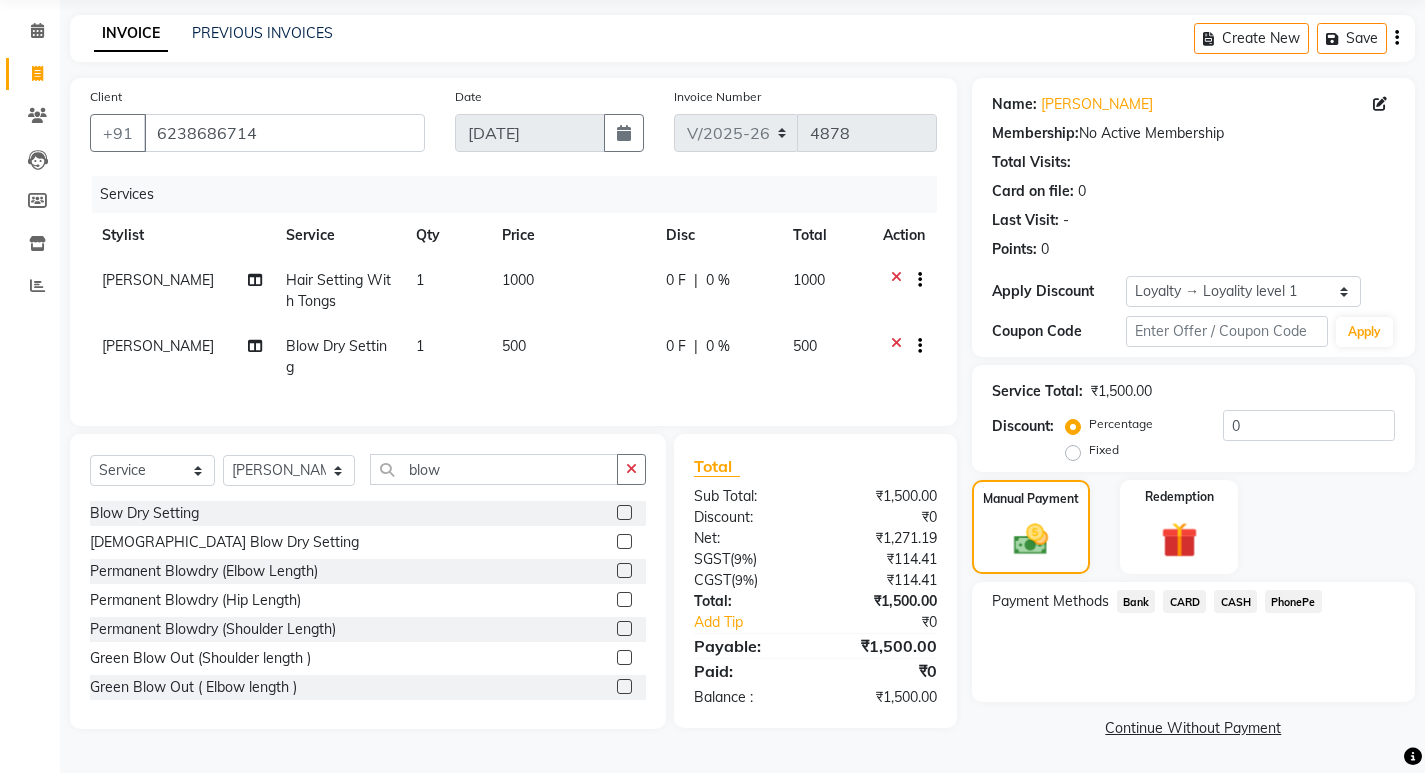 click on "PhonePe" 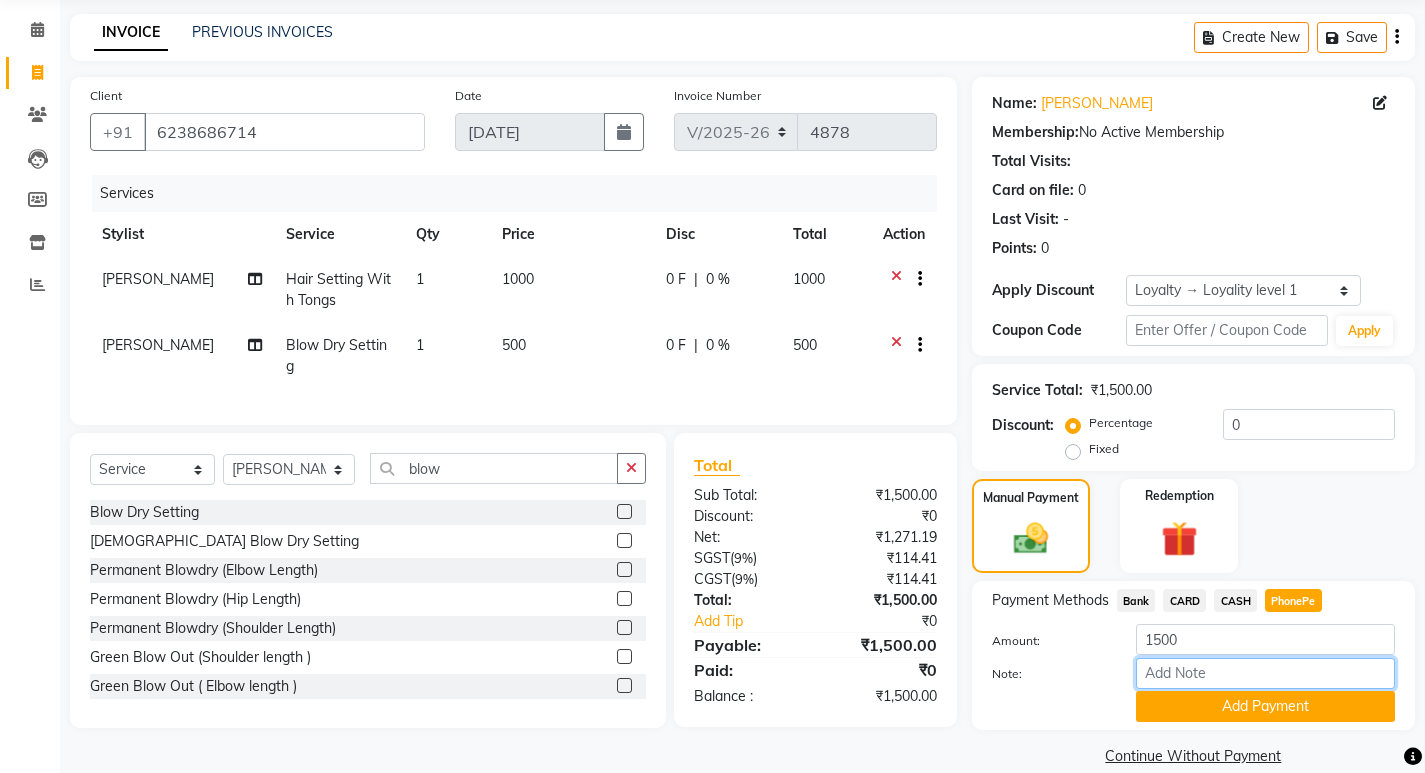 drag, startPoint x: 1230, startPoint y: 668, endPoint x: 1237, endPoint y: 660, distance: 10.630146 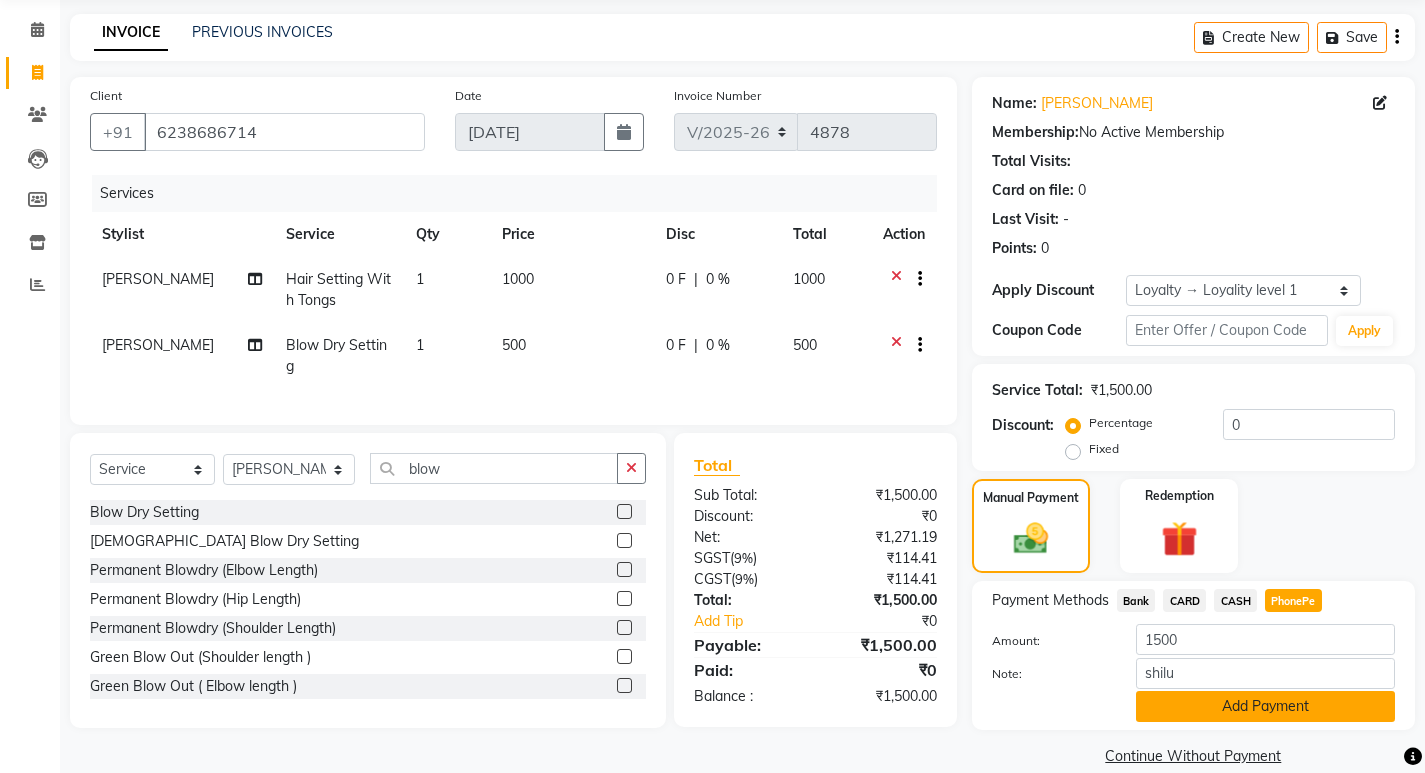 click on "Add Payment" 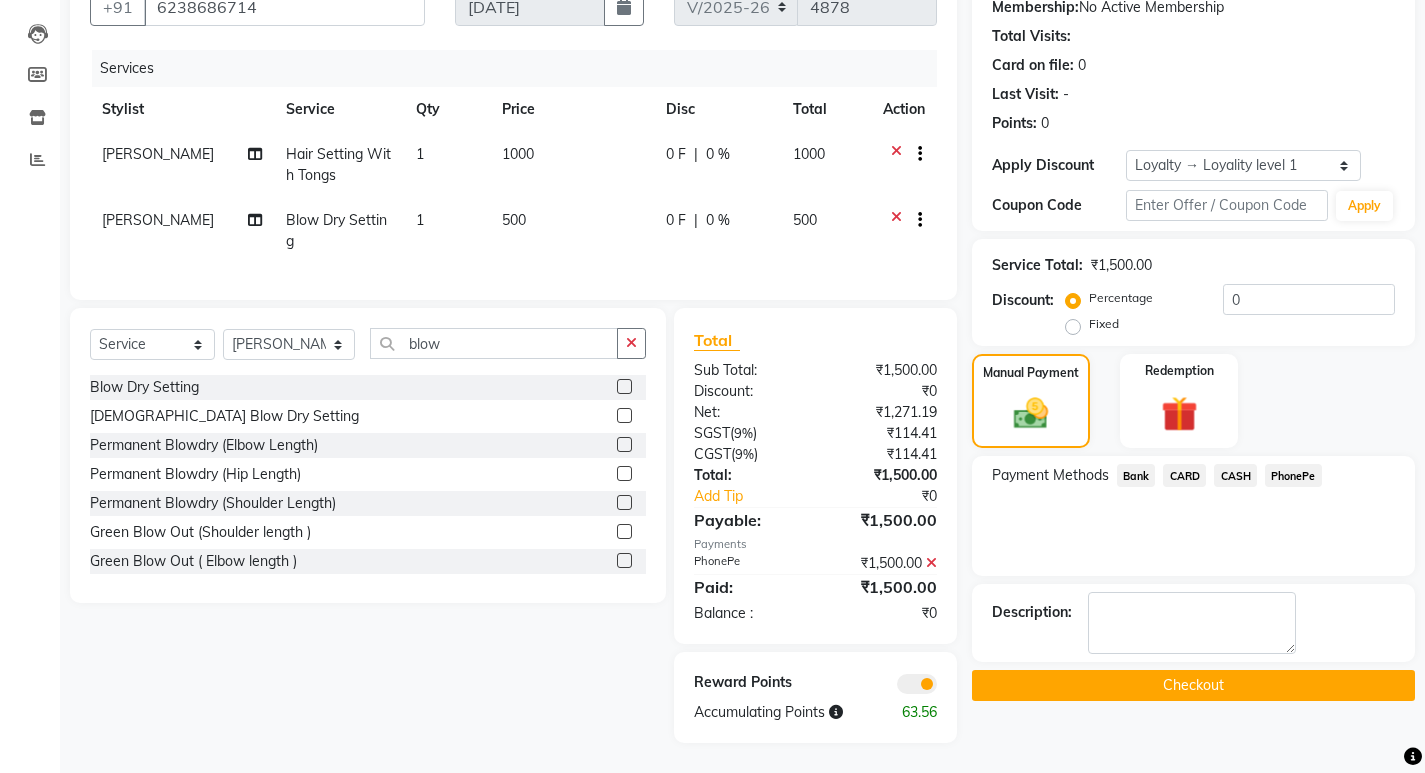 scroll, scrollTop: 213, scrollLeft: 0, axis: vertical 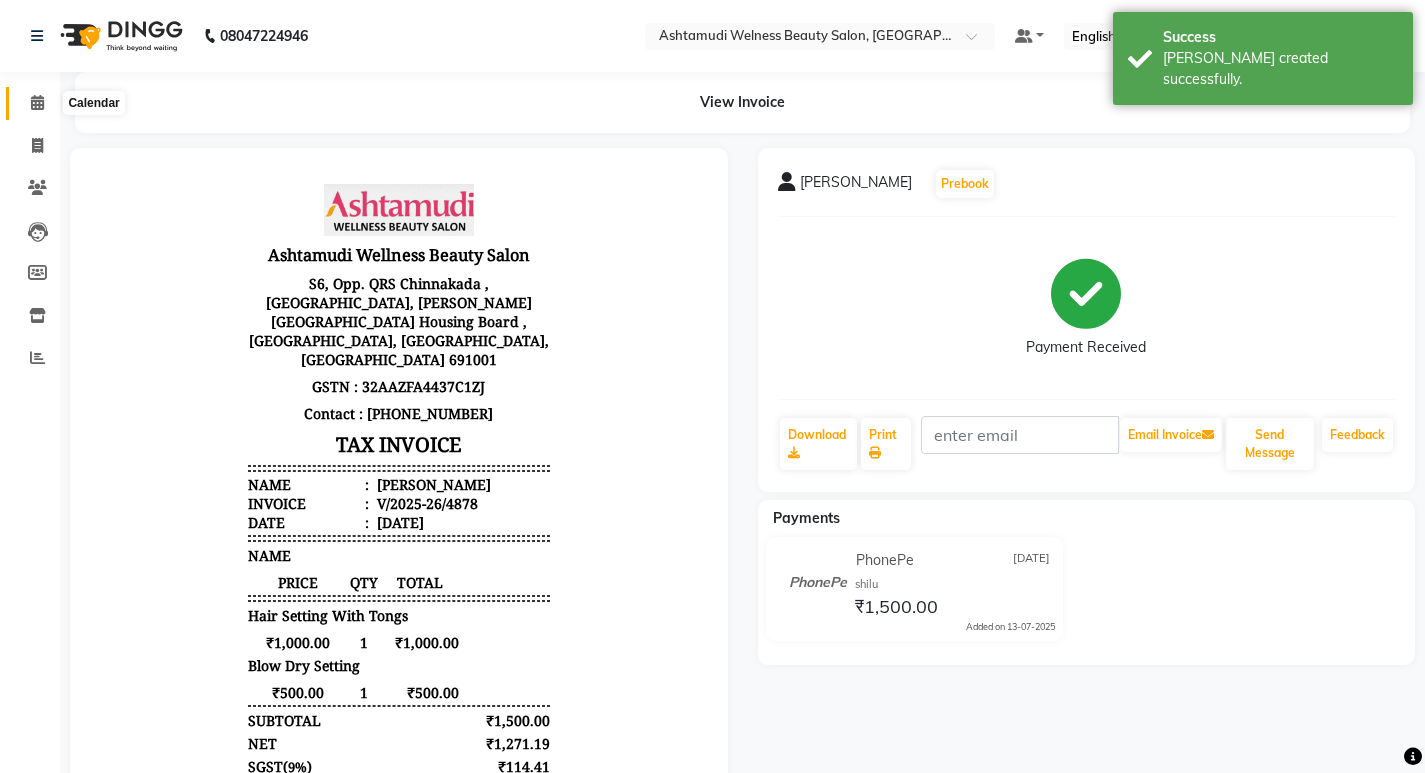 click 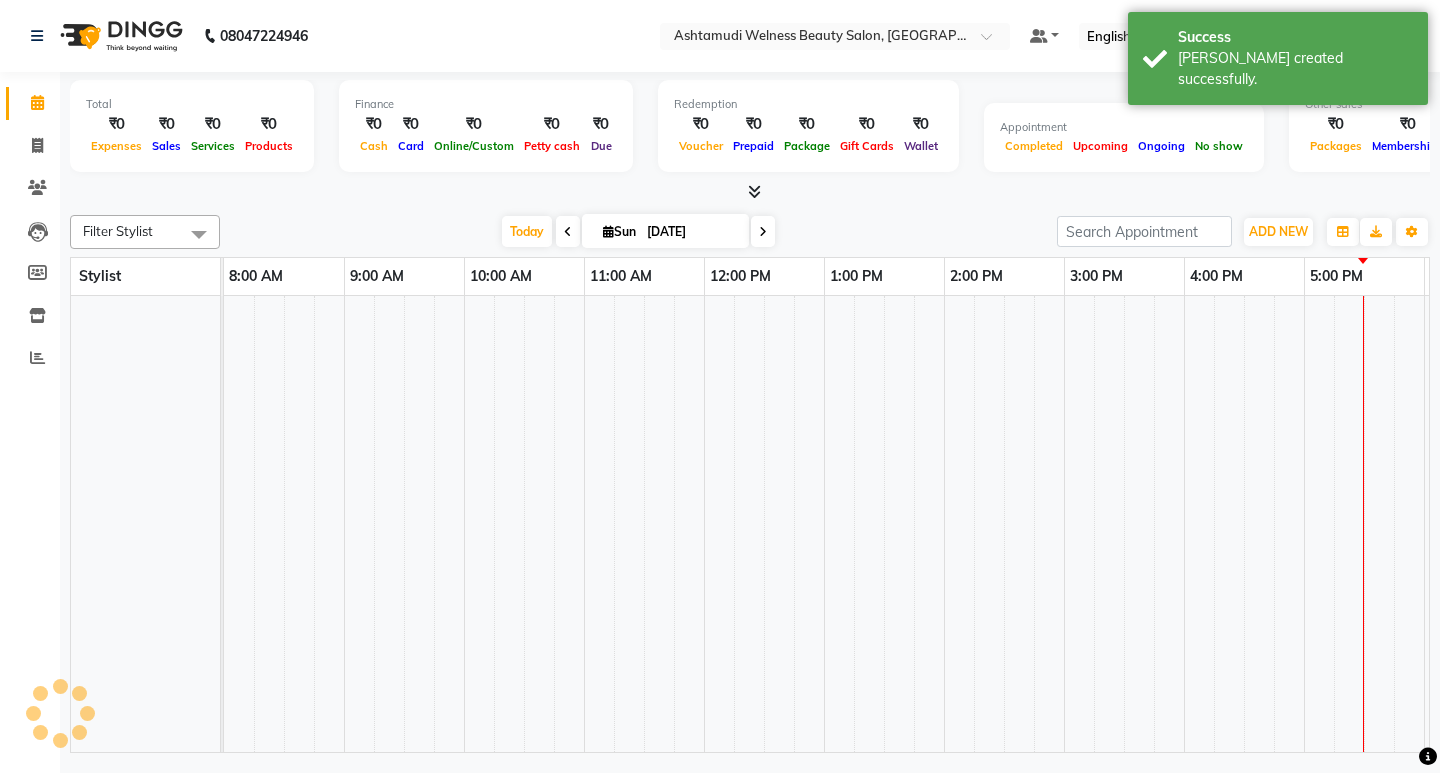 scroll, scrollTop: 0, scrollLeft: 235, axis: horizontal 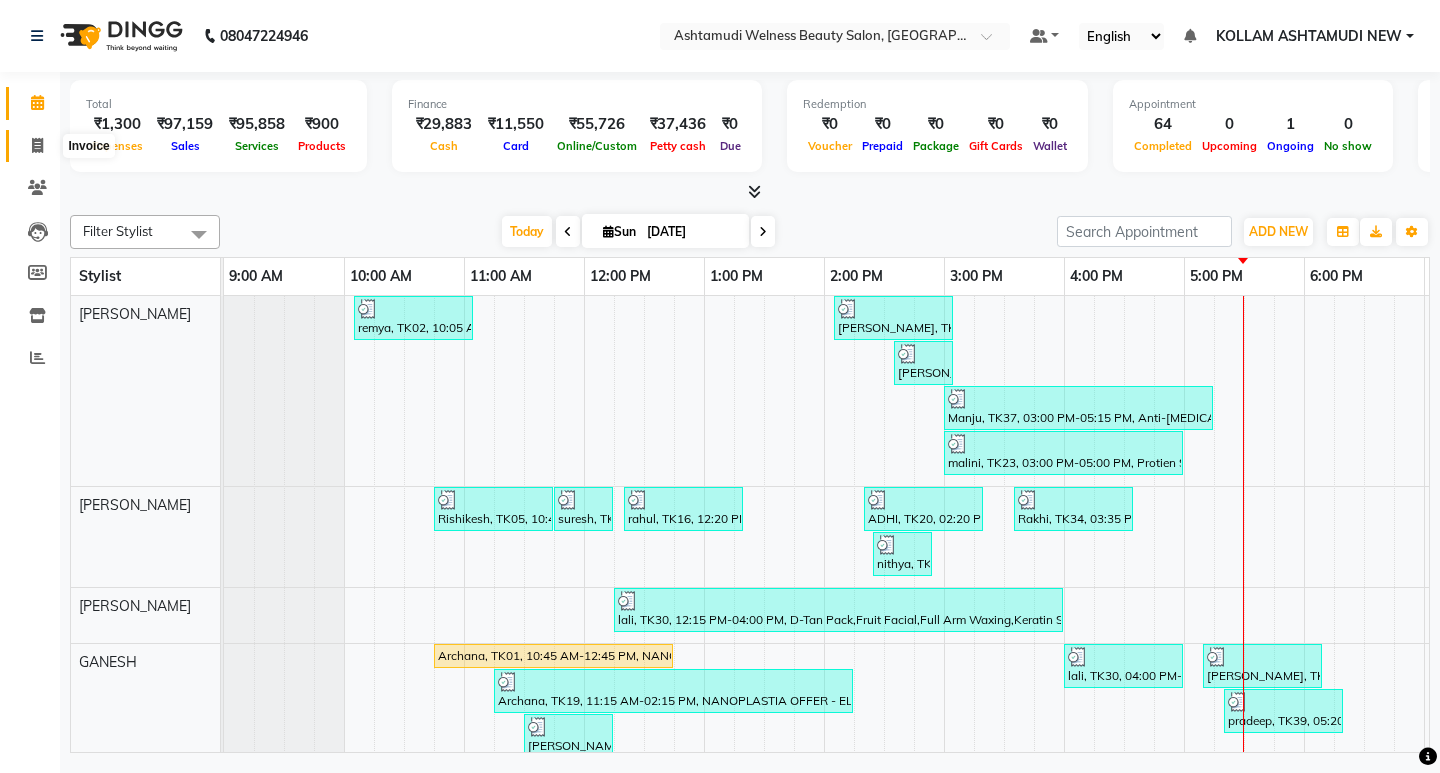 click 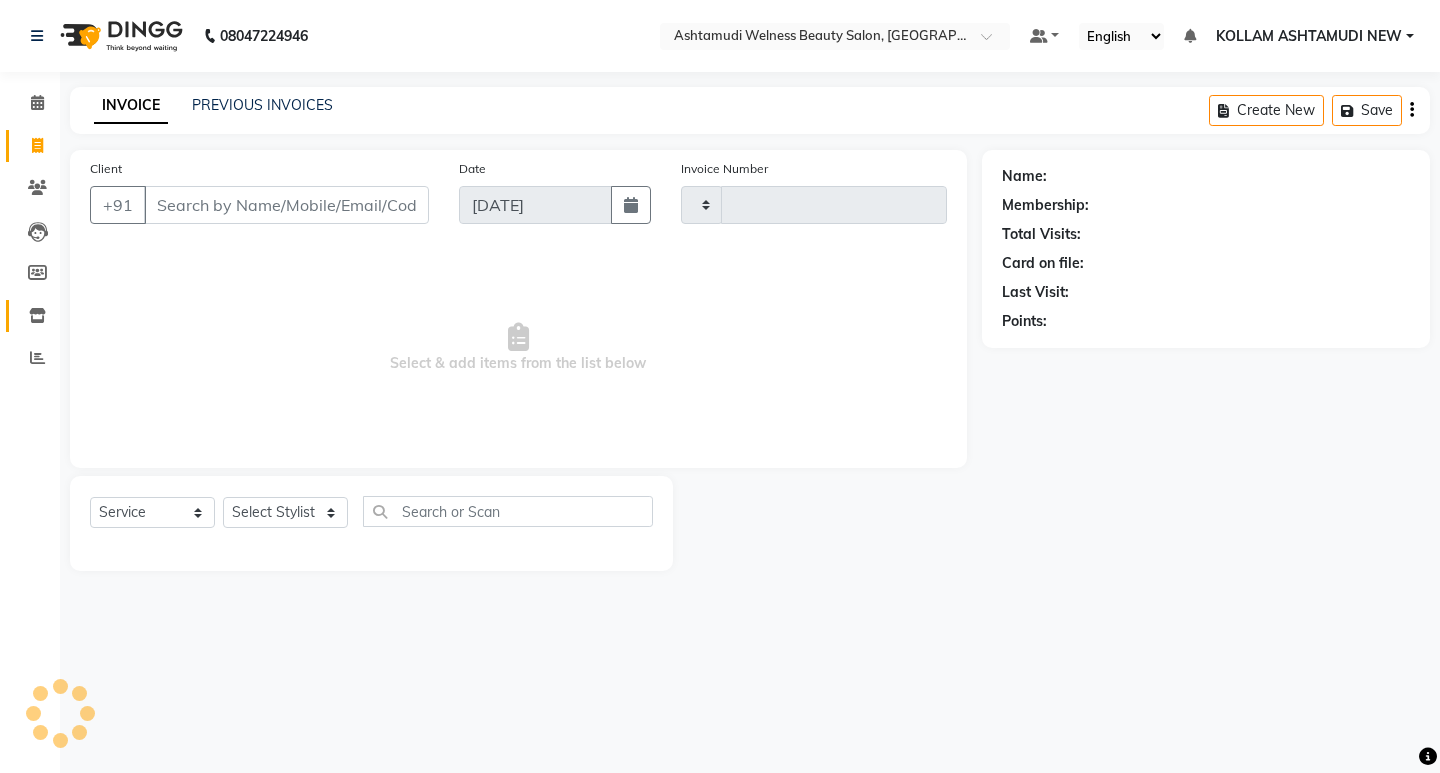 type on "4879" 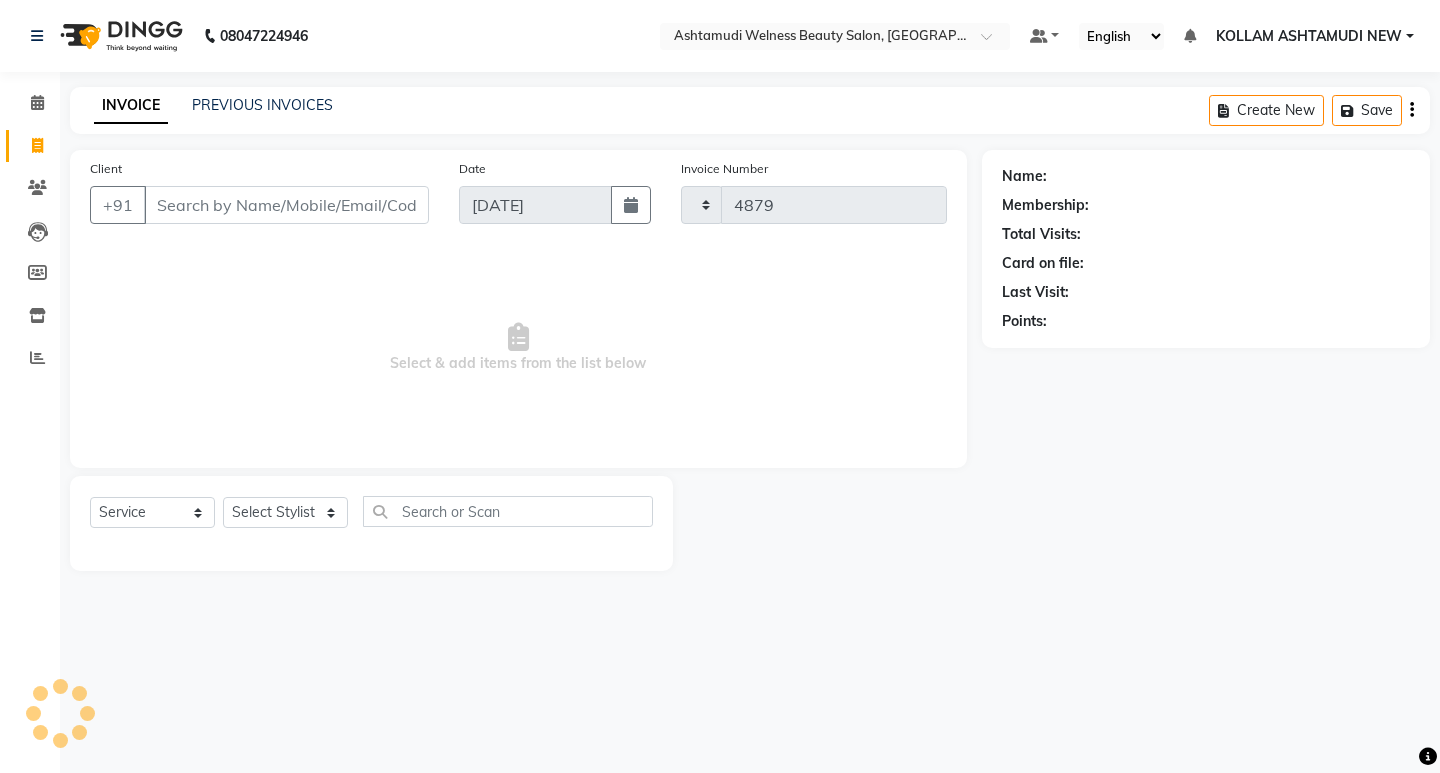 select on "4529" 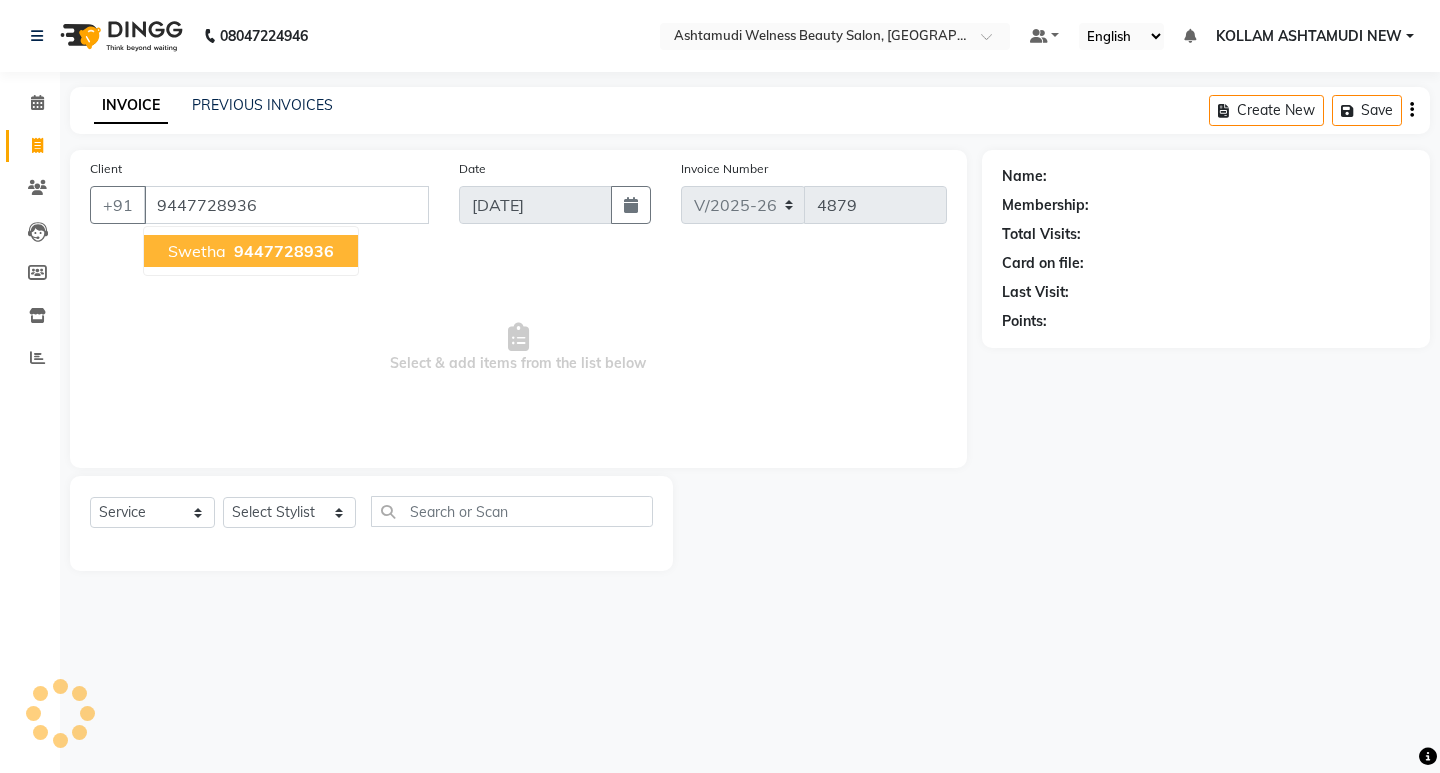 type on "9447728936" 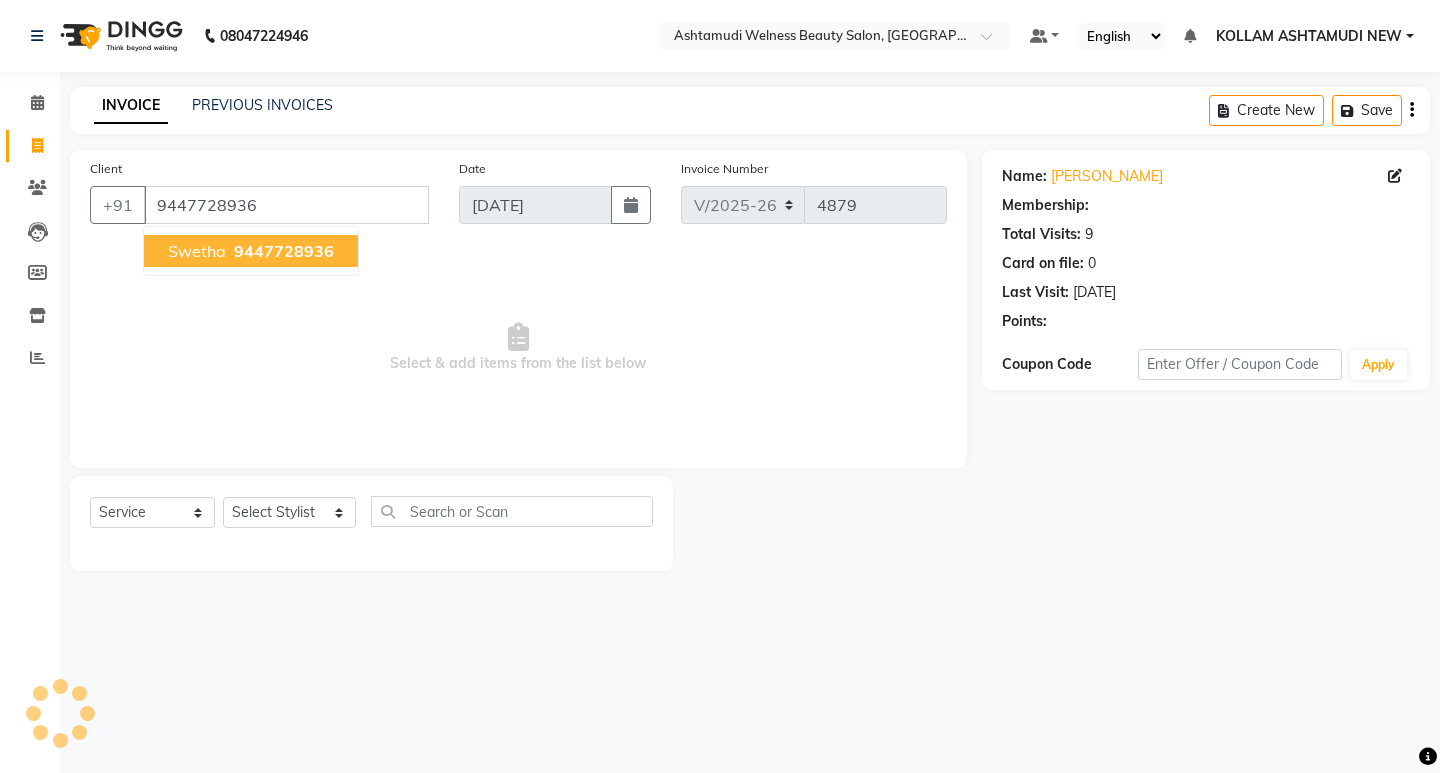 click on "9447728936" at bounding box center (284, 251) 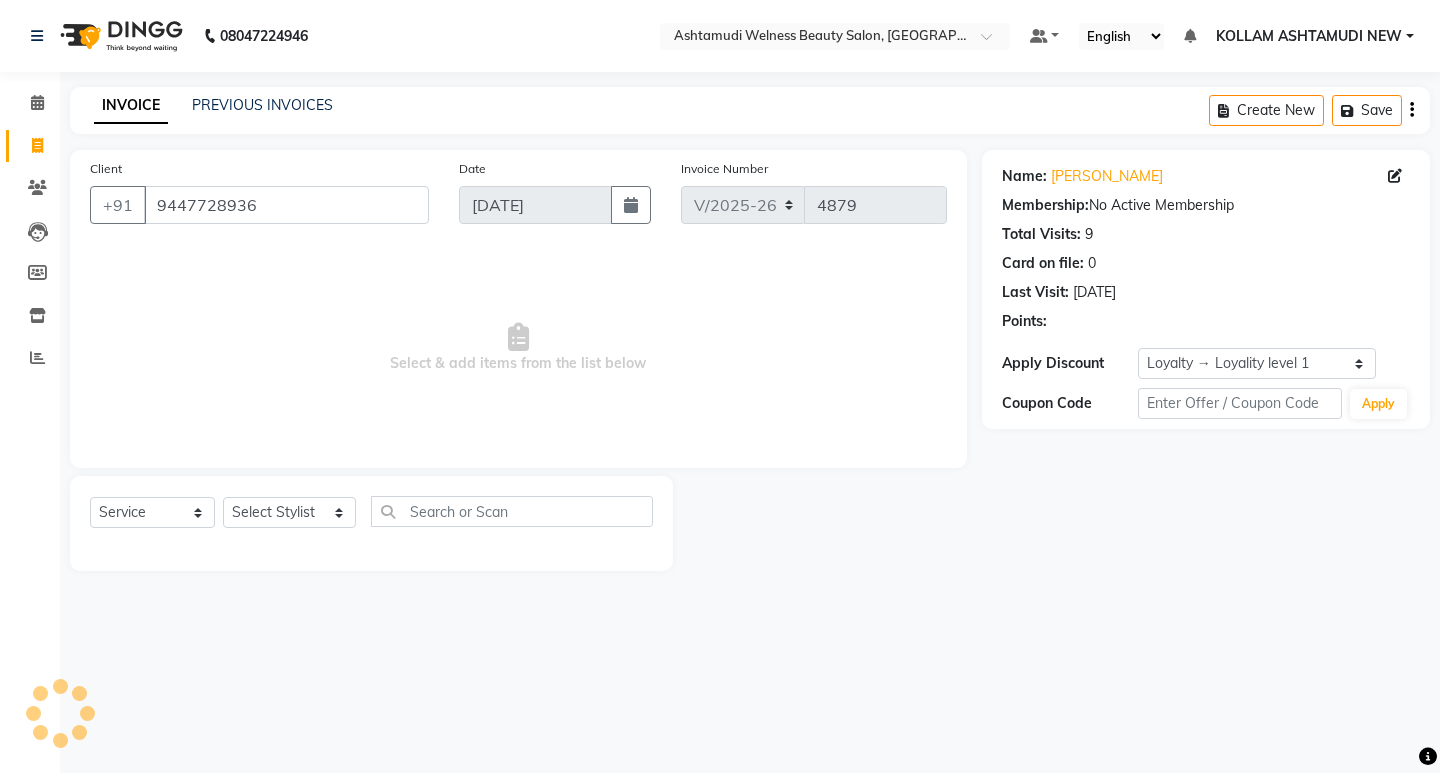 select on "1: Object" 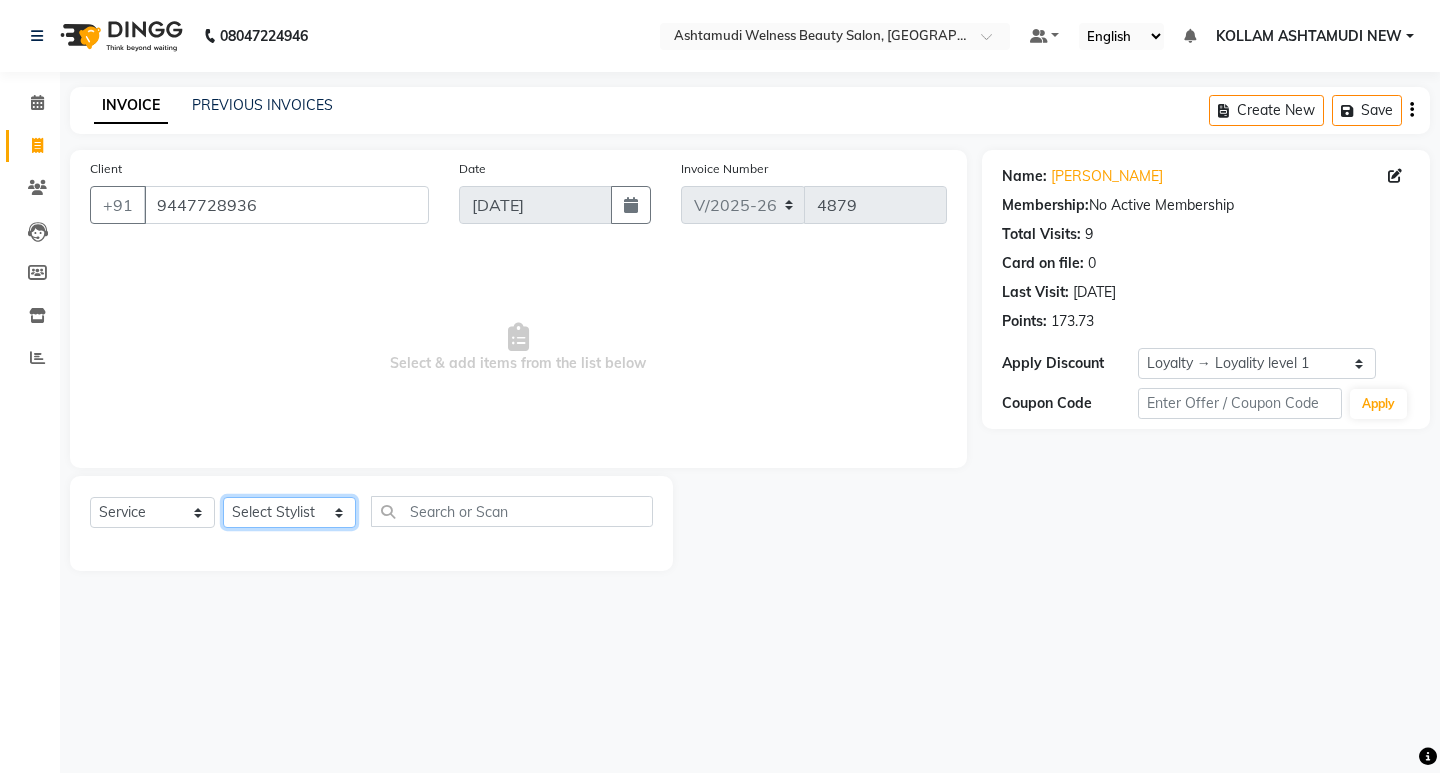 click on "Select Stylist [PERSON_NAME] Admin [PERSON_NAME]  [PERSON_NAME] [PERSON_NAME] [PERSON_NAME]  M [PERSON_NAME]  [PERSON_NAME]  P [PERSON_NAME] KOLLAM ASHTAMUDI NEW  [PERSON_NAME] [PERSON_NAME] [PERSON_NAME]  [PERSON_NAME] [PERSON_NAME] [PERSON_NAME] [PERSON_NAME] [PERSON_NAME] M [PERSON_NAME] SARIGA [PERSON_NAME] [PERSON_NAME] [PERSON_NAME] SIBI [PERSON_NAME] [PERSON_NAME] S" 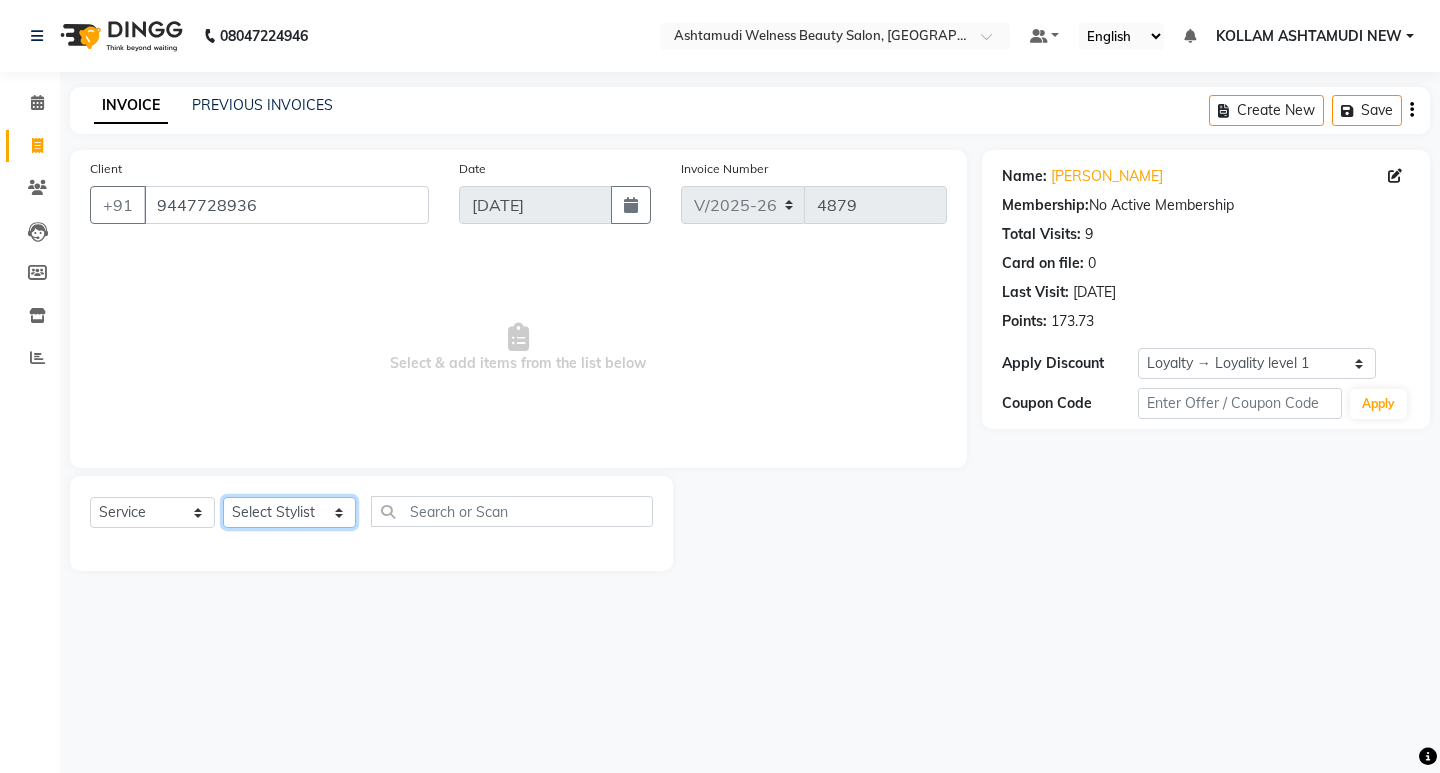 select on "25976" 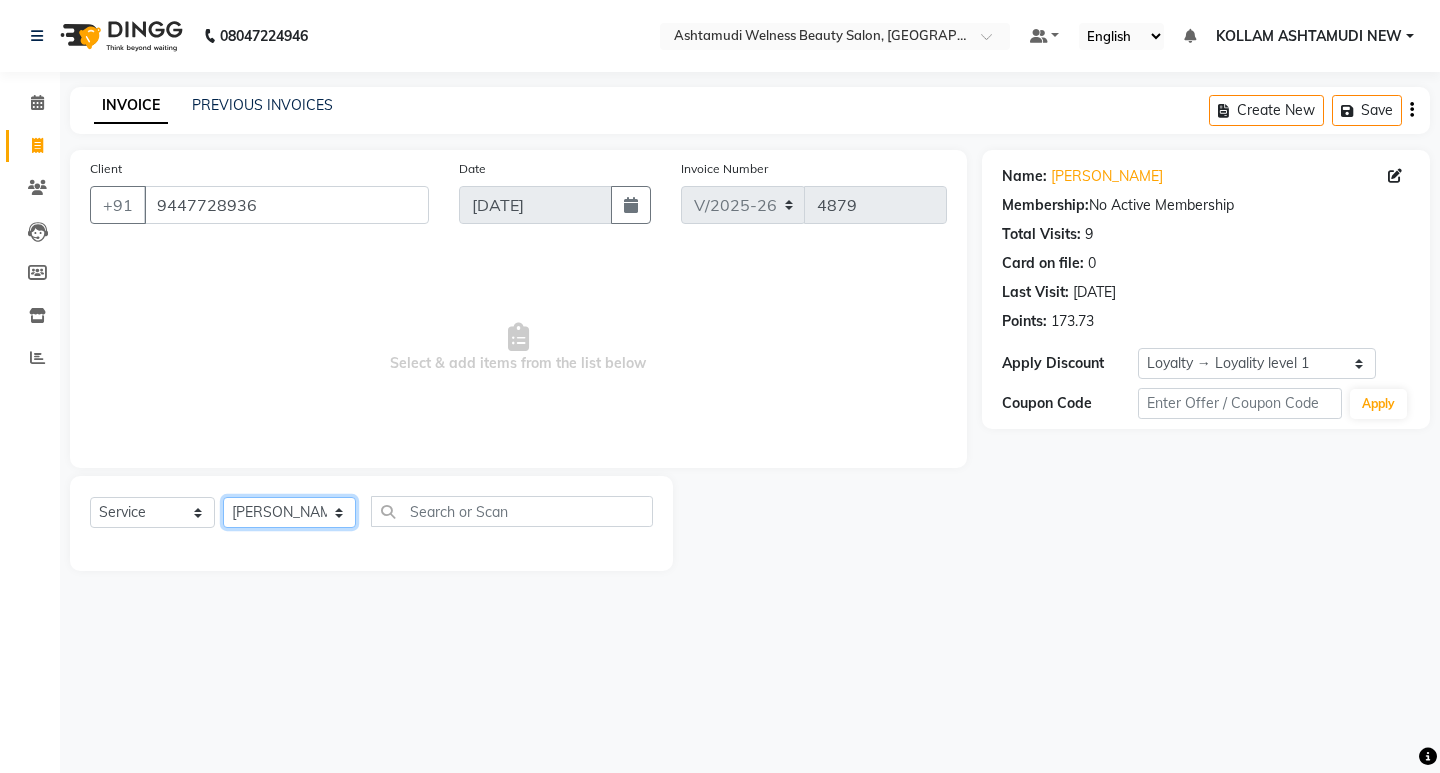 click on "Select Stylist [PERSON_NAME] Admin [PERSON_NAME]  [PERSON_NAME] [PERSON_NAME] [PERSON_NAME]  M [PERSON_NAME]  [PERSON_NAME]  P [PERSON_NAME] KOLLAM ASHTAMUDI NEW  [PERSON_NAME] [PERSON_NAME] [PERSON_NAME]  [PERSON_NAME] [PERSON_NAME] [PERSON_NAME] [PERSON_NAME] [PERSON_NAME] M [PERSON_NAME] SARIGA [PERSON_NAME] [PERSON_NAME] [PERSON_NAME] SIBI [PERSON_NAME] [PERSON_NAME] S" 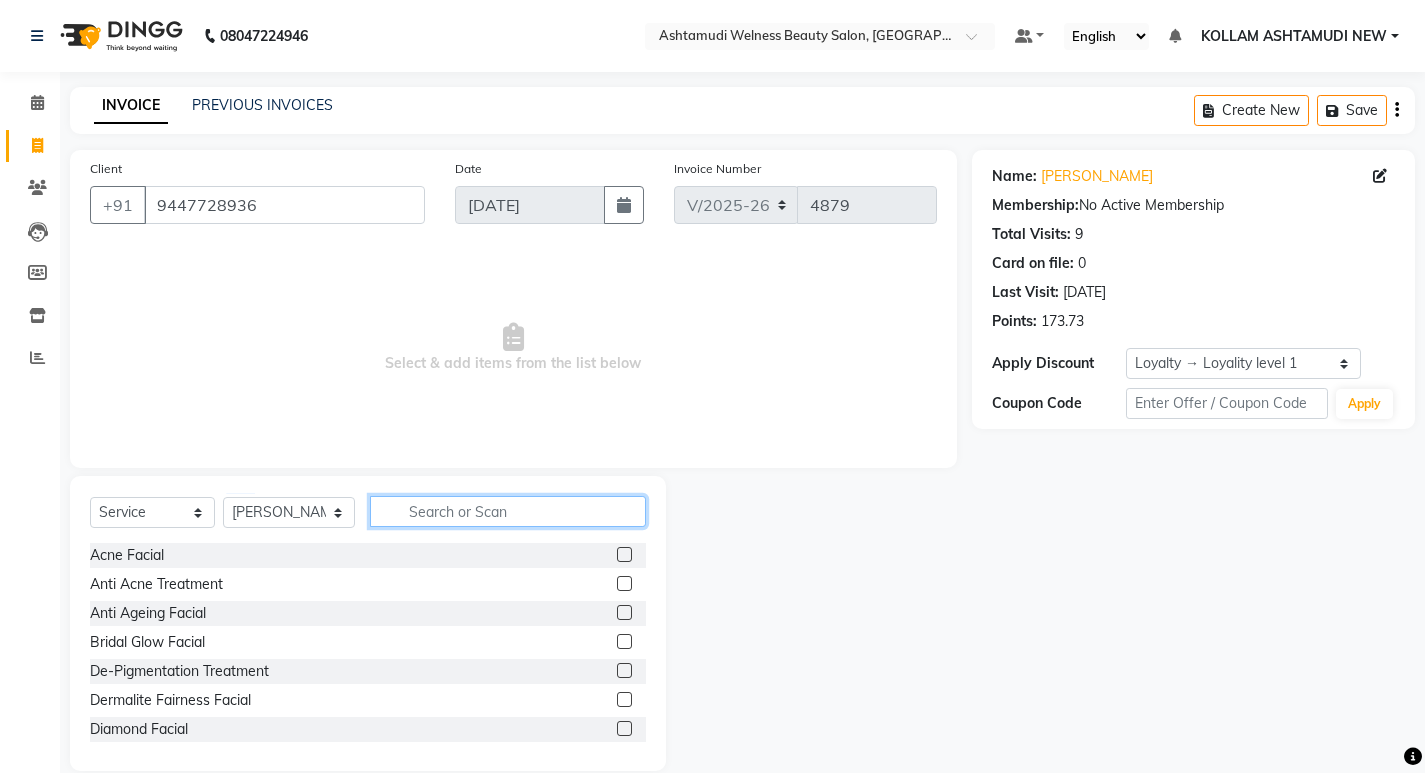 click 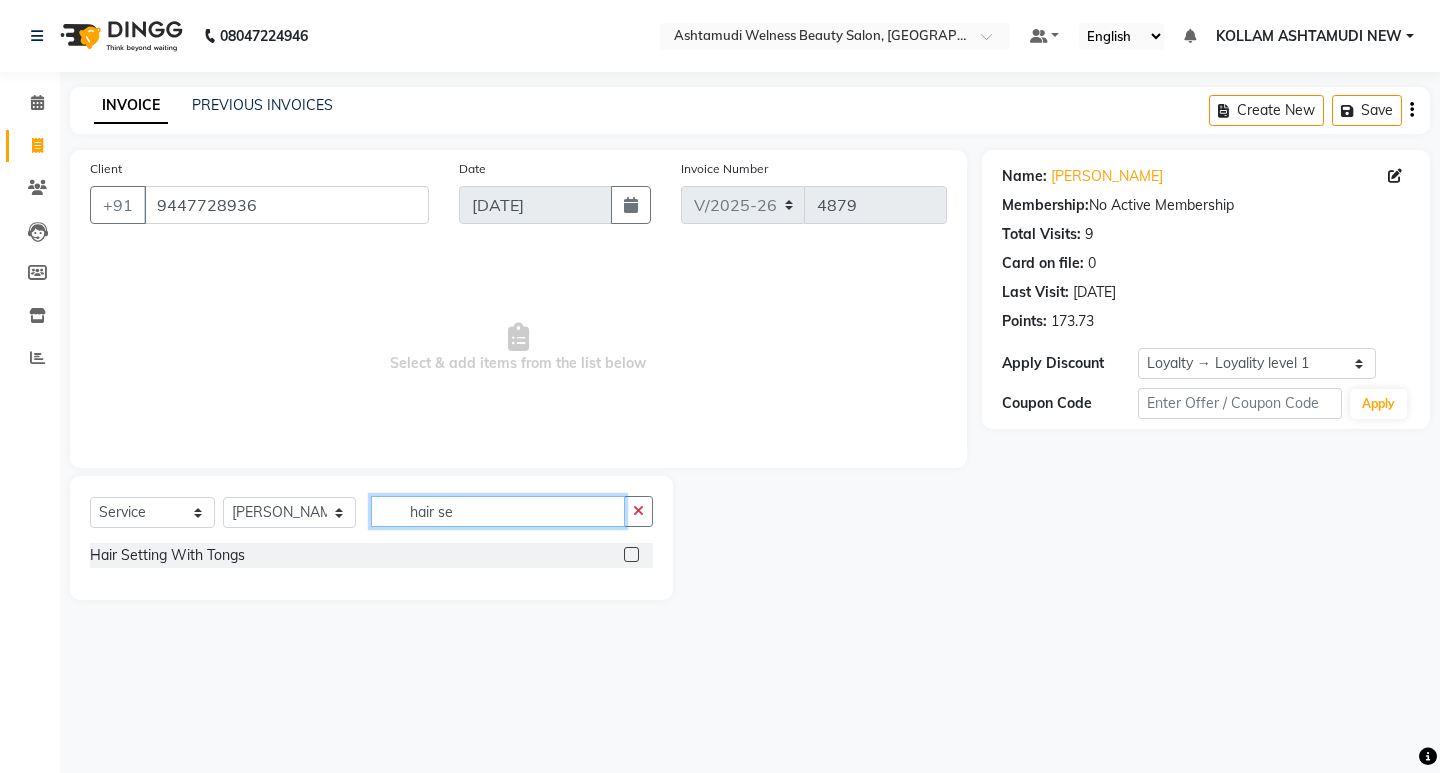 type on "hair se" 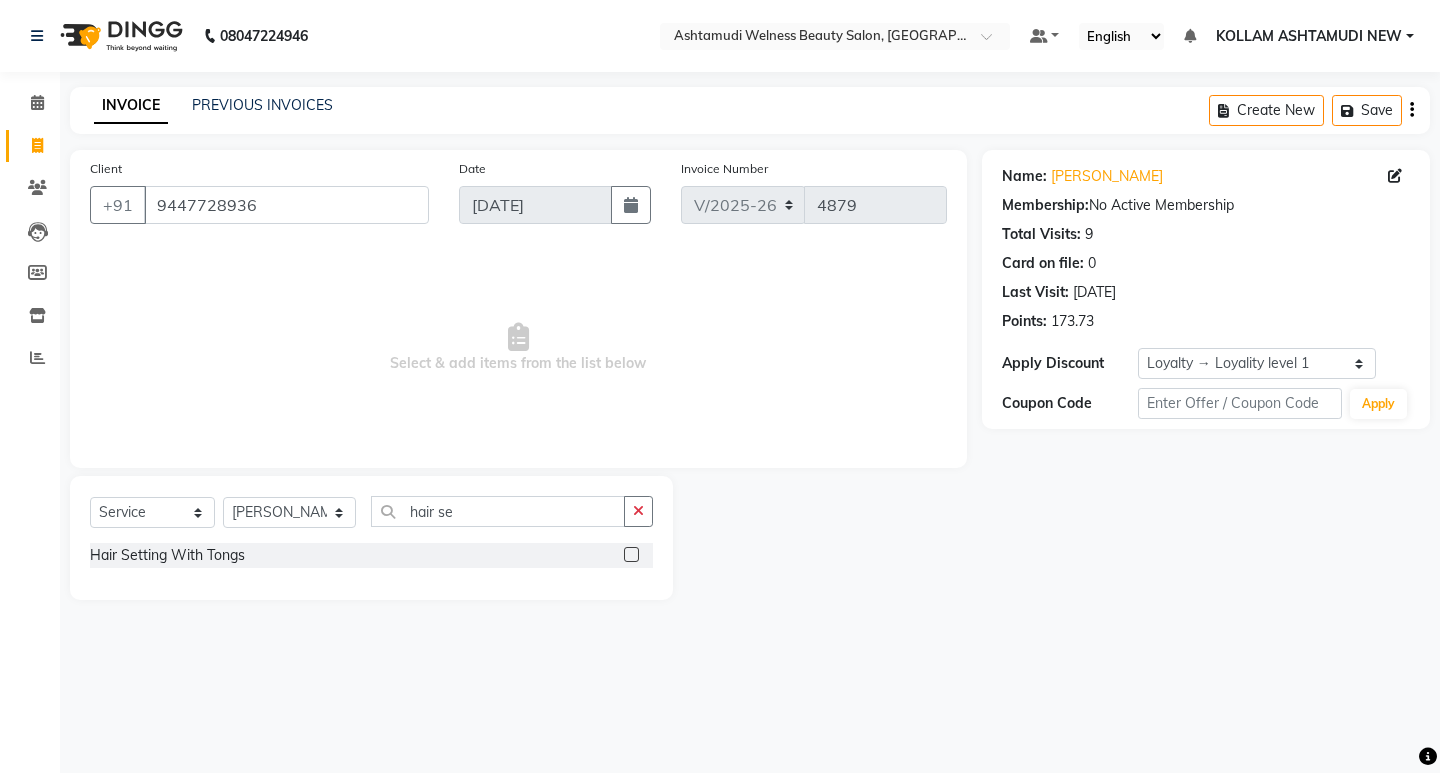 click 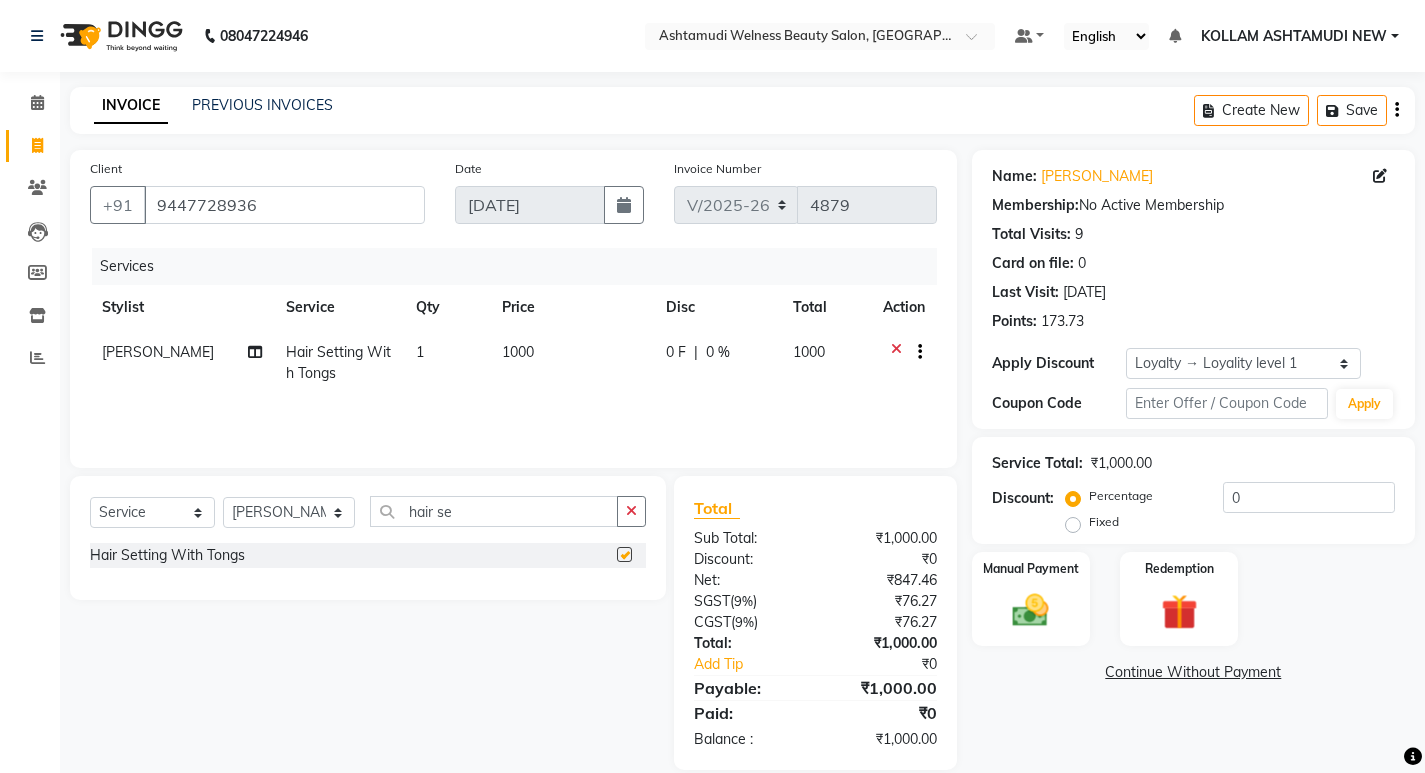 checkbox on "false" 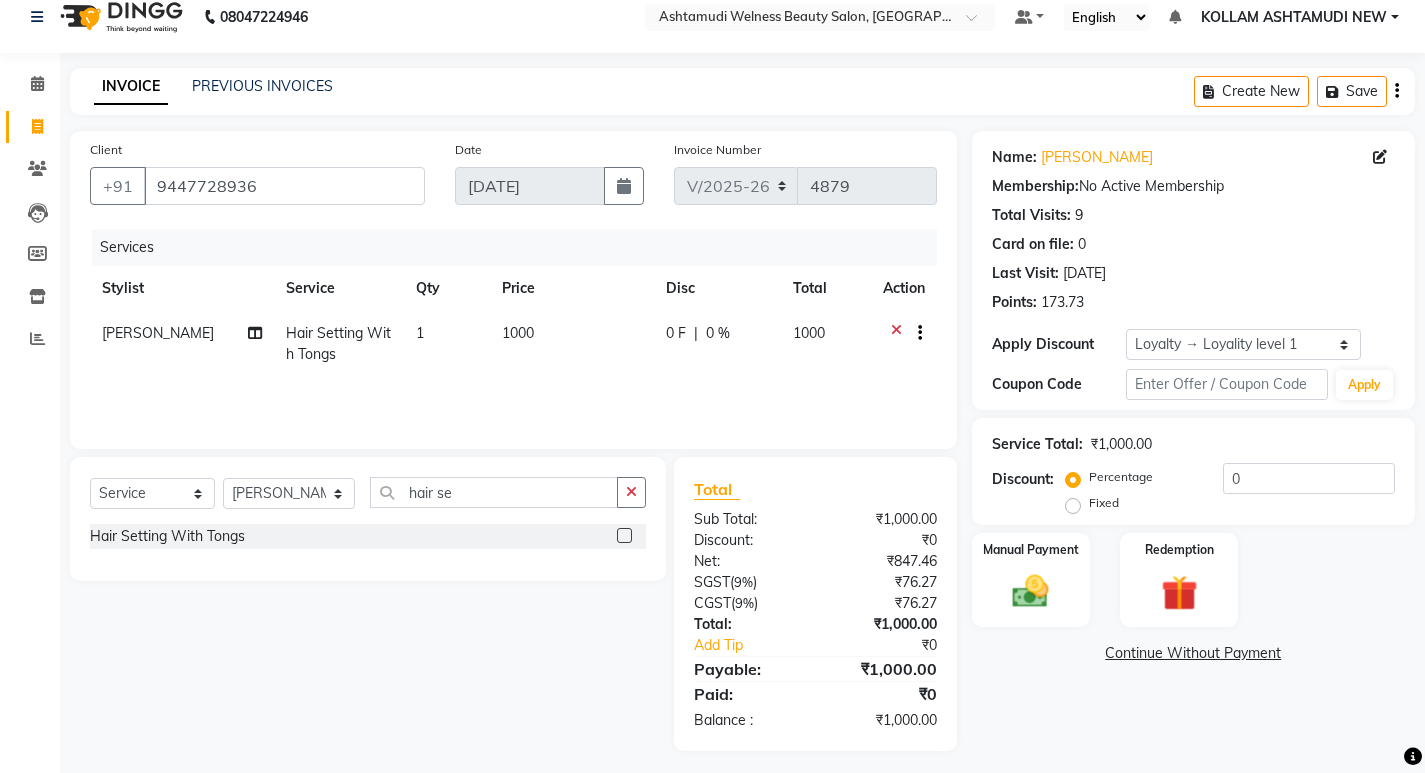 scroll, scrollTop: 27, scrollLeft: 0, axis: vertical 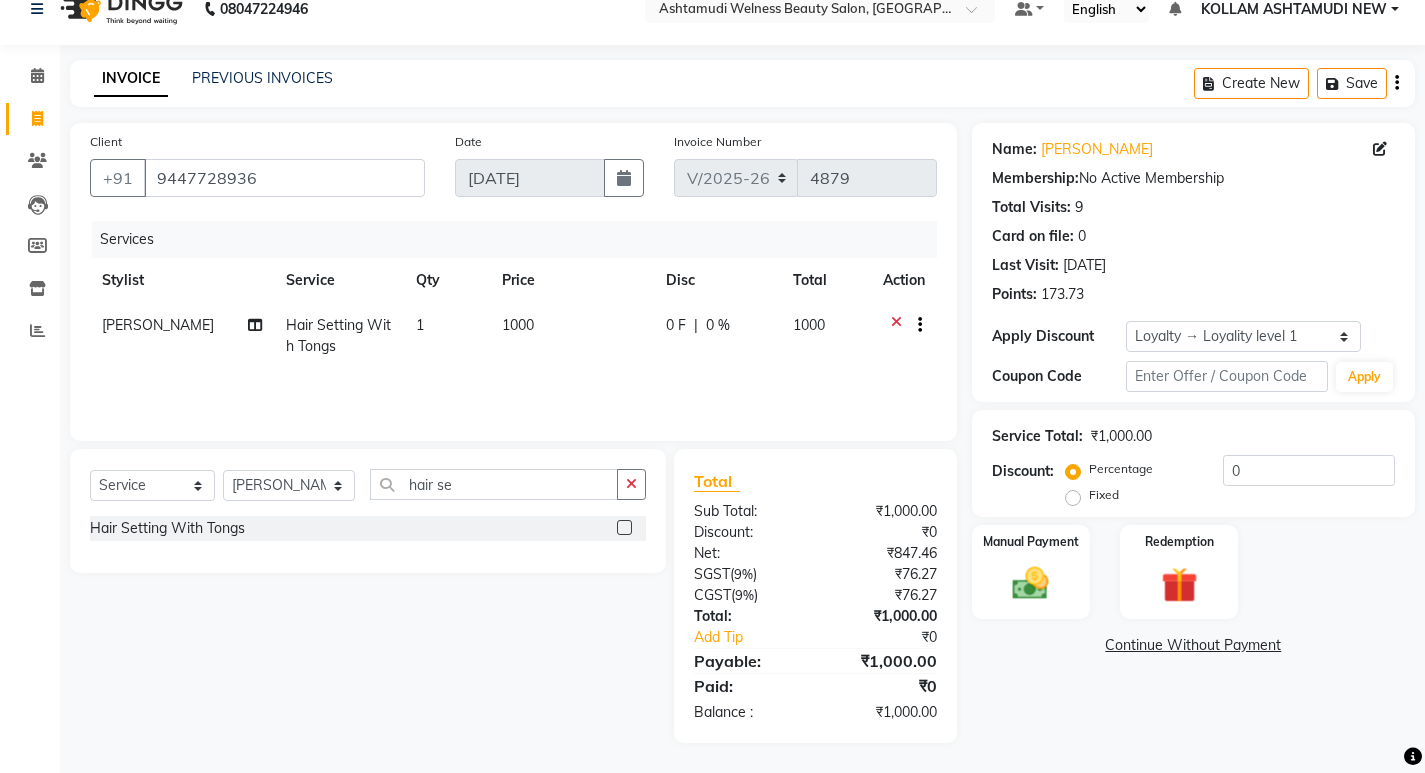 click on "1" 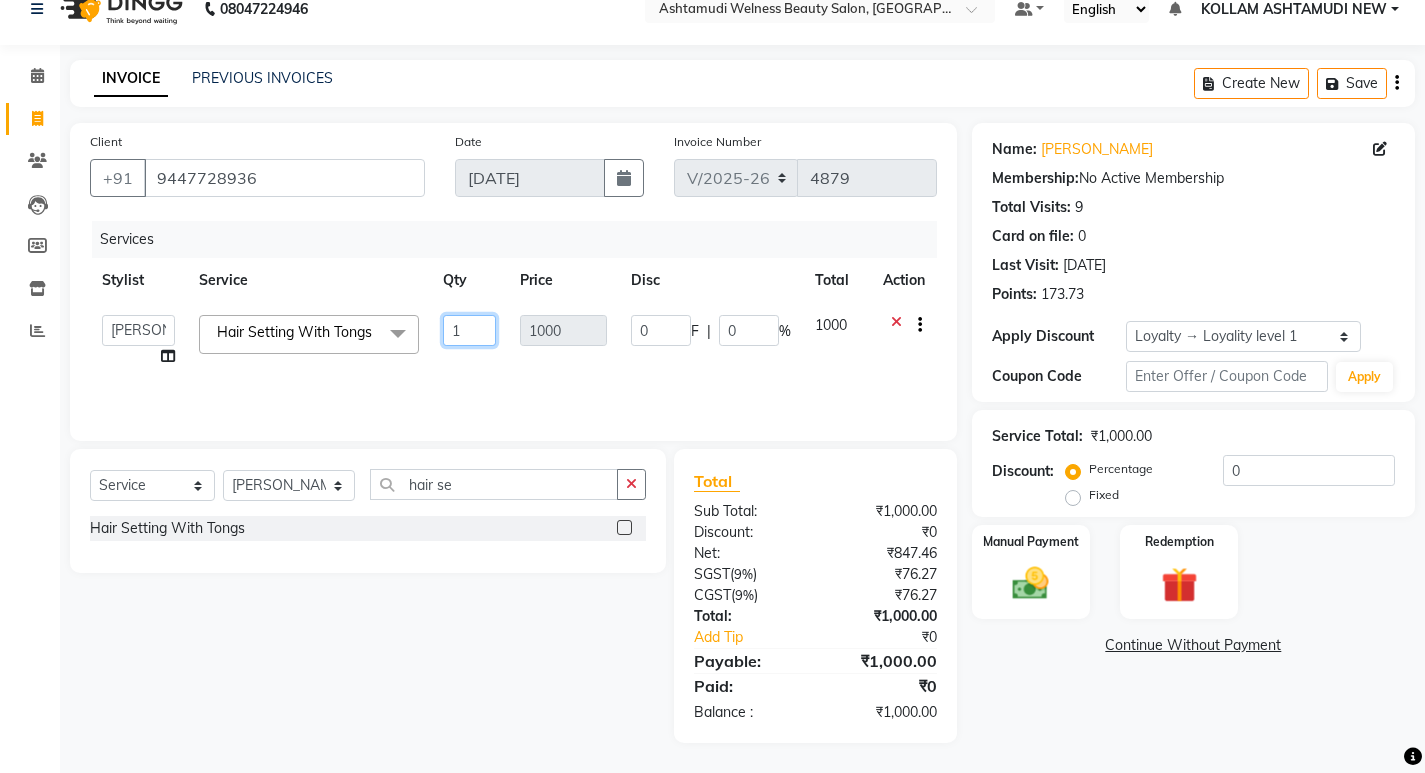 click on "1" 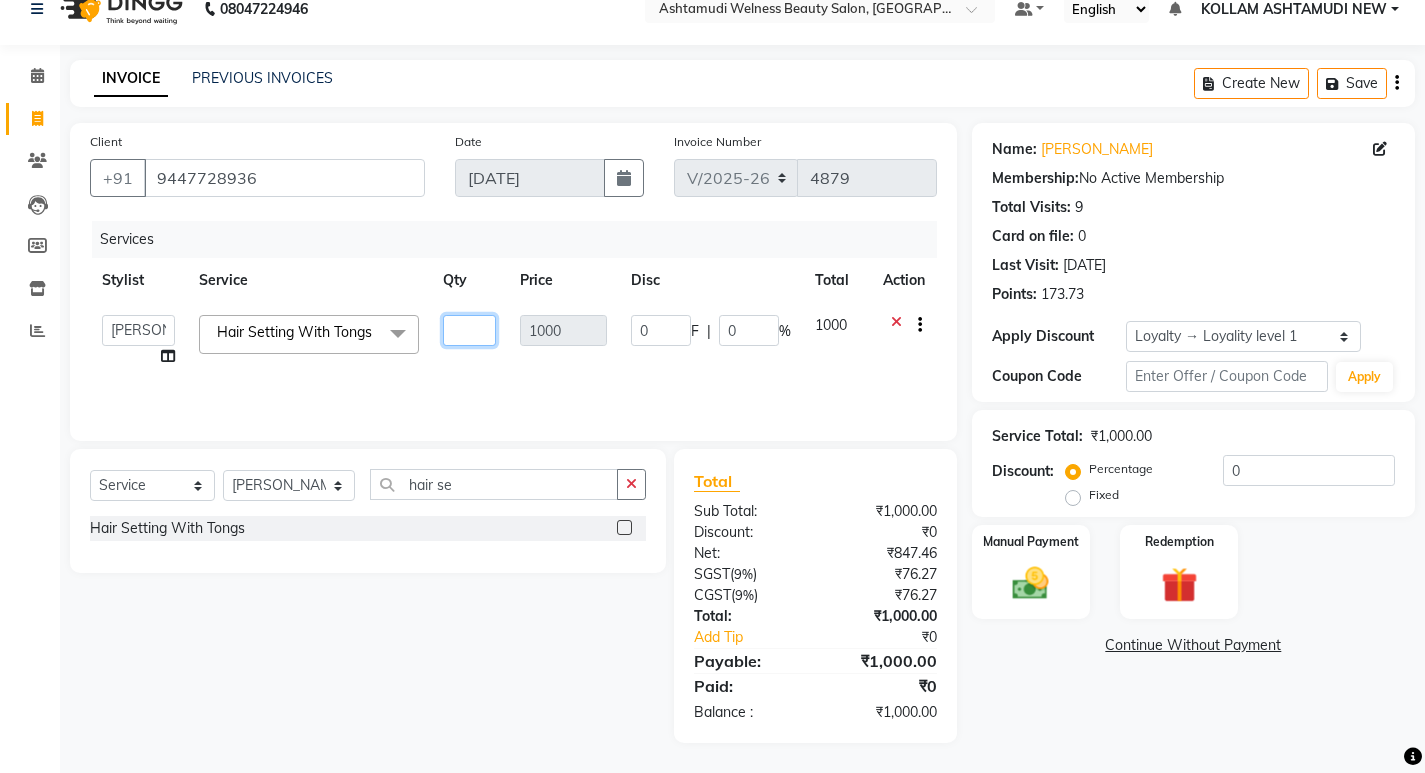 type on "6" 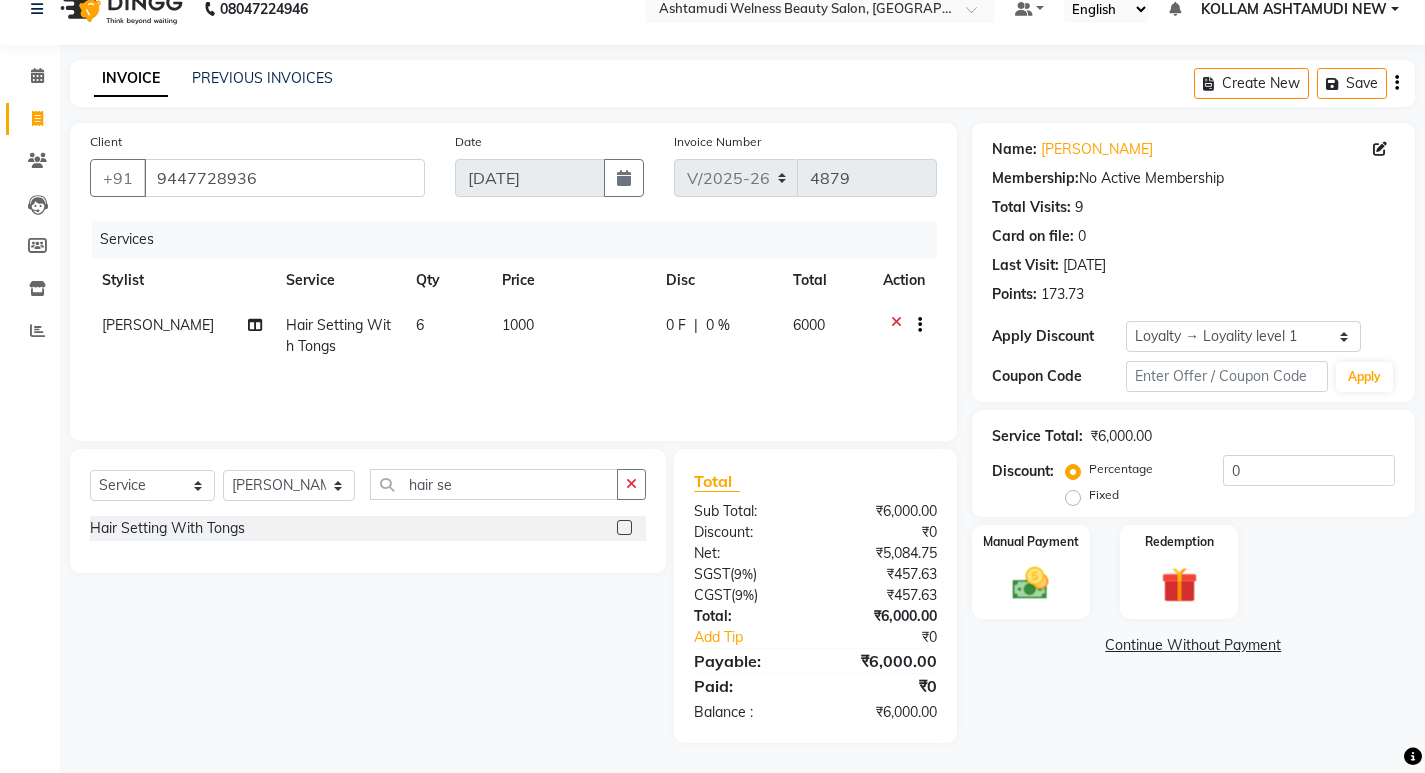 click on "Services Stylist Service Qty Price Disc Total Action KOLLAM ASHTAMUDI Hair Setting With Tongs 6 1000 0 F | 0 % 6000" 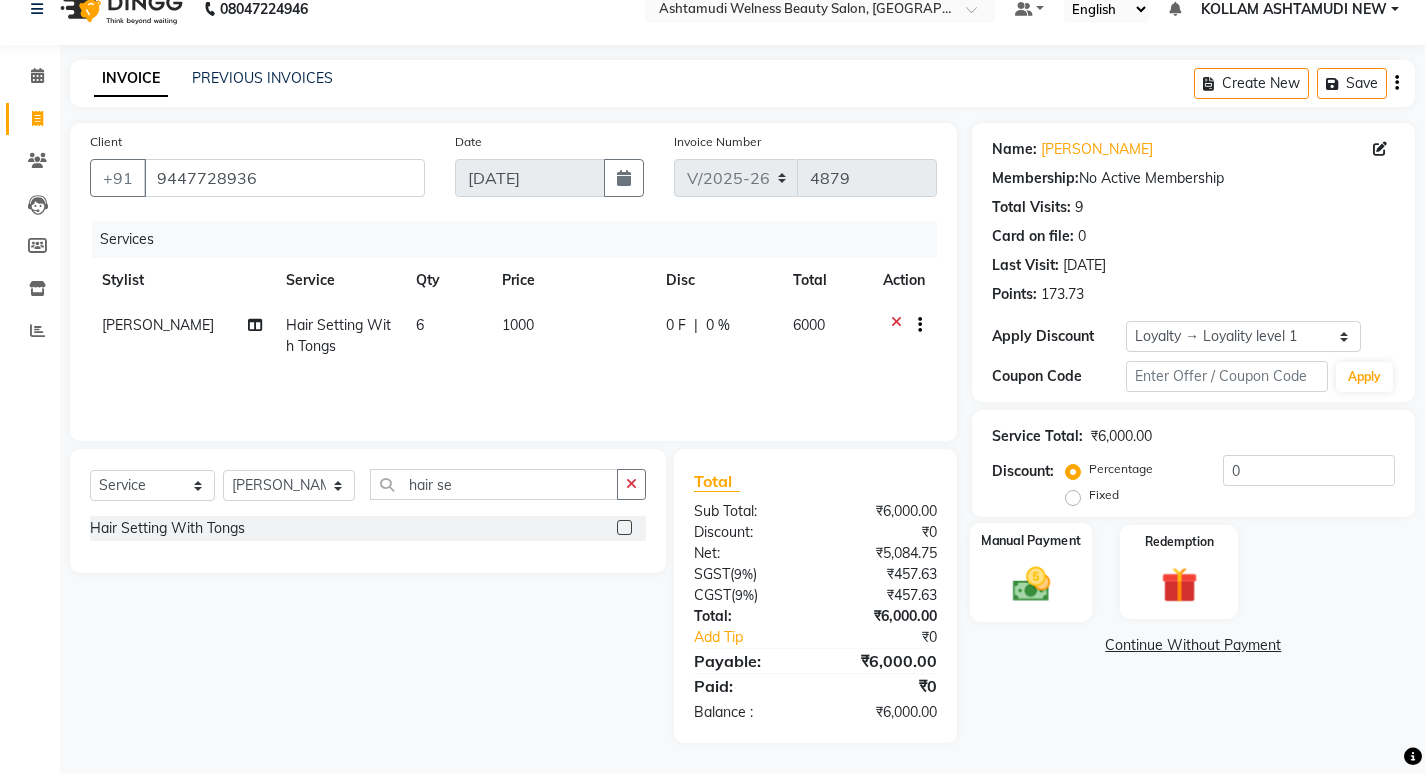 click 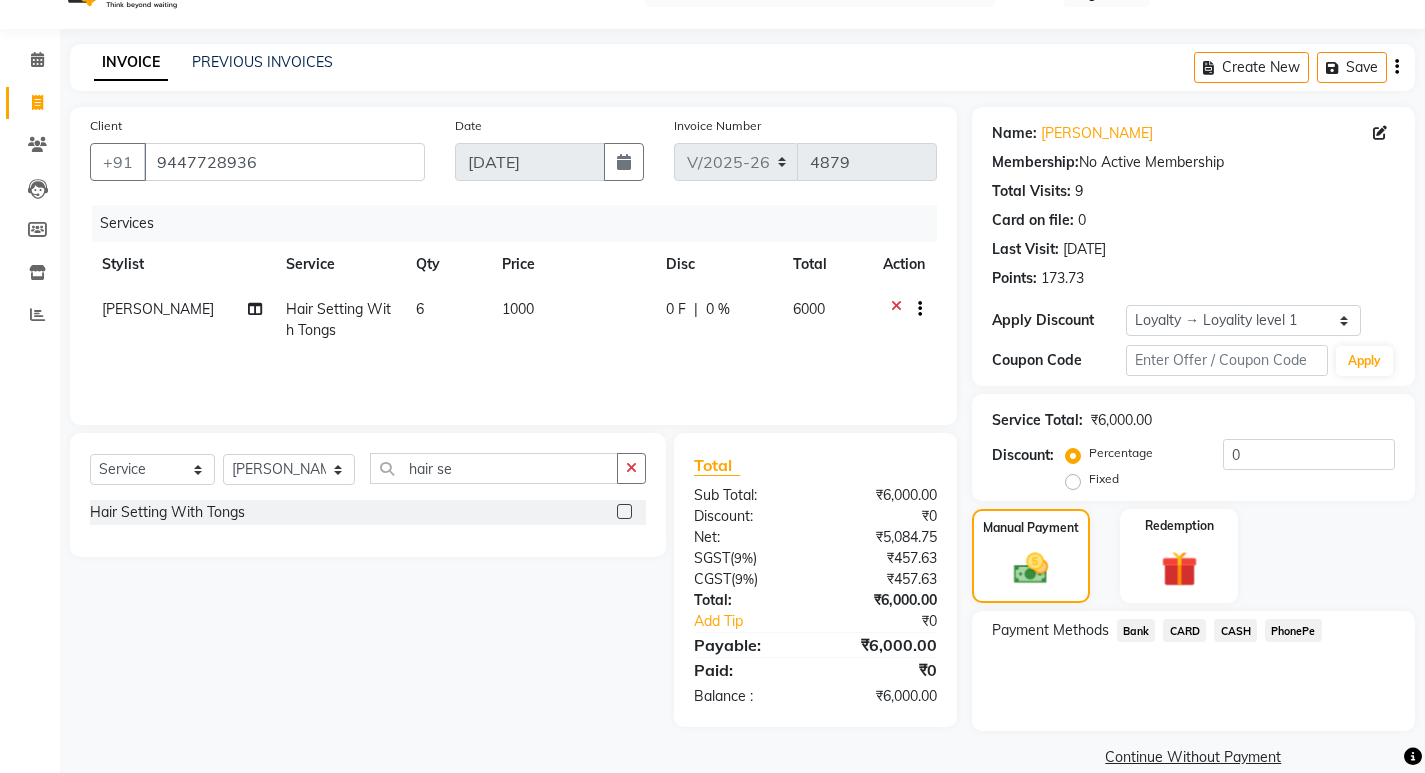 scroll, scrollTop: 72, scrollLeft: 0, axis: vertical 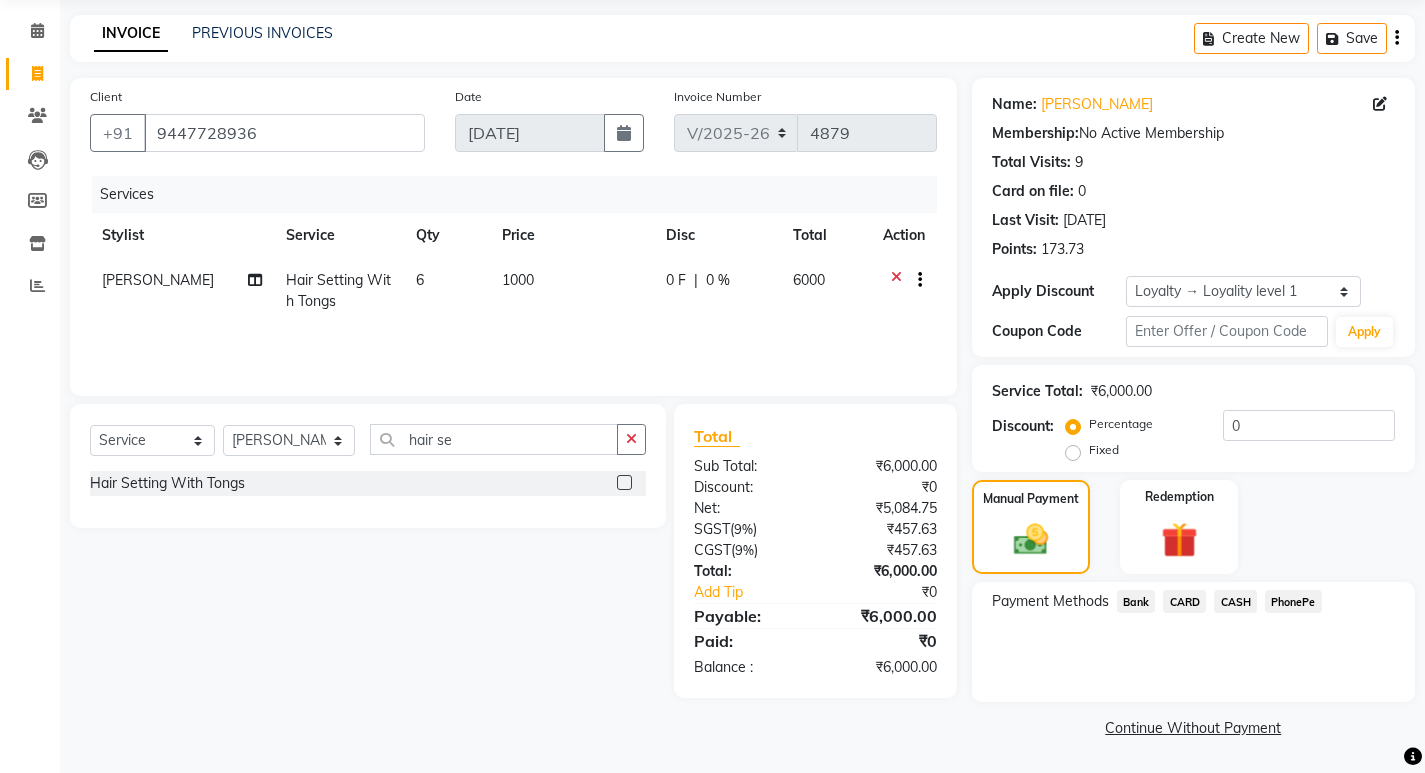 click on "PhonePe" 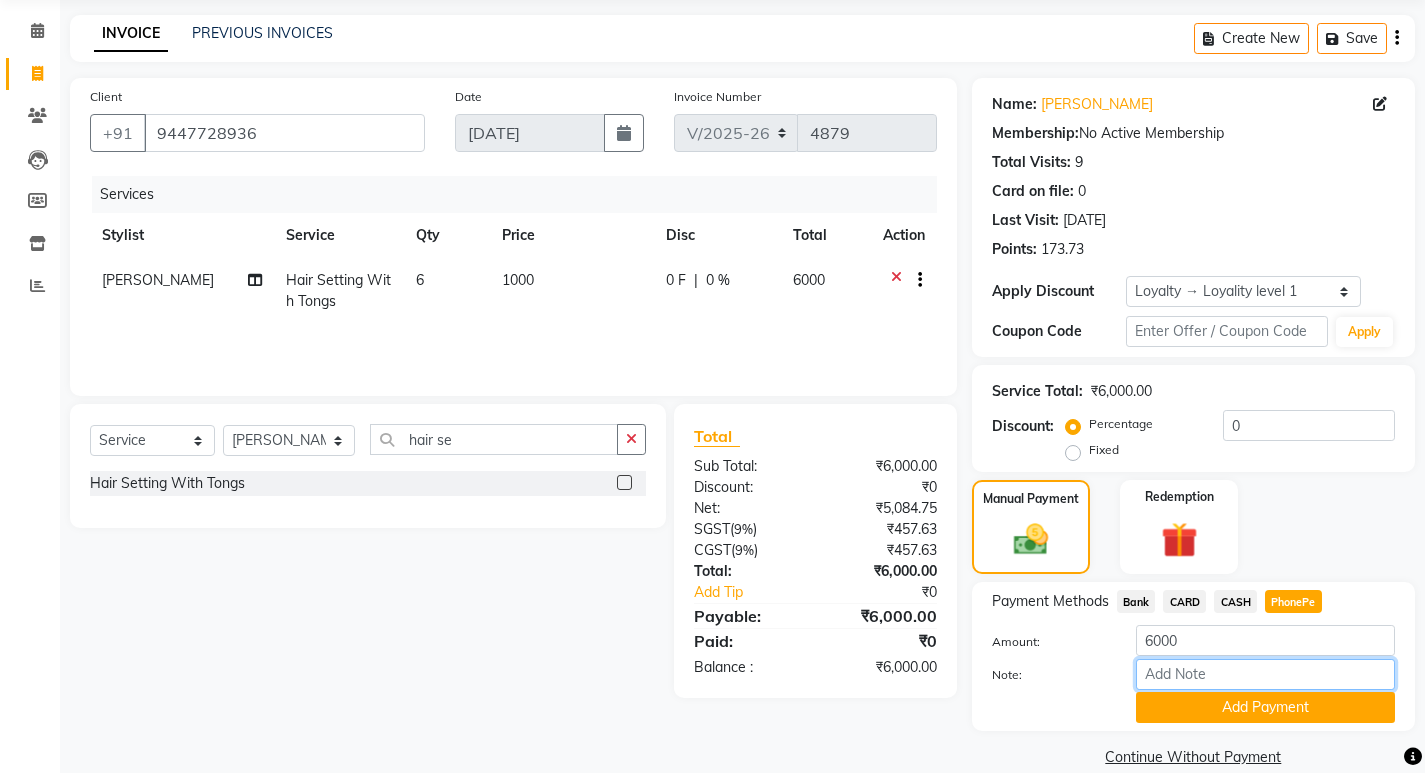 click on "Note:" at bounding box center (1265, 674) 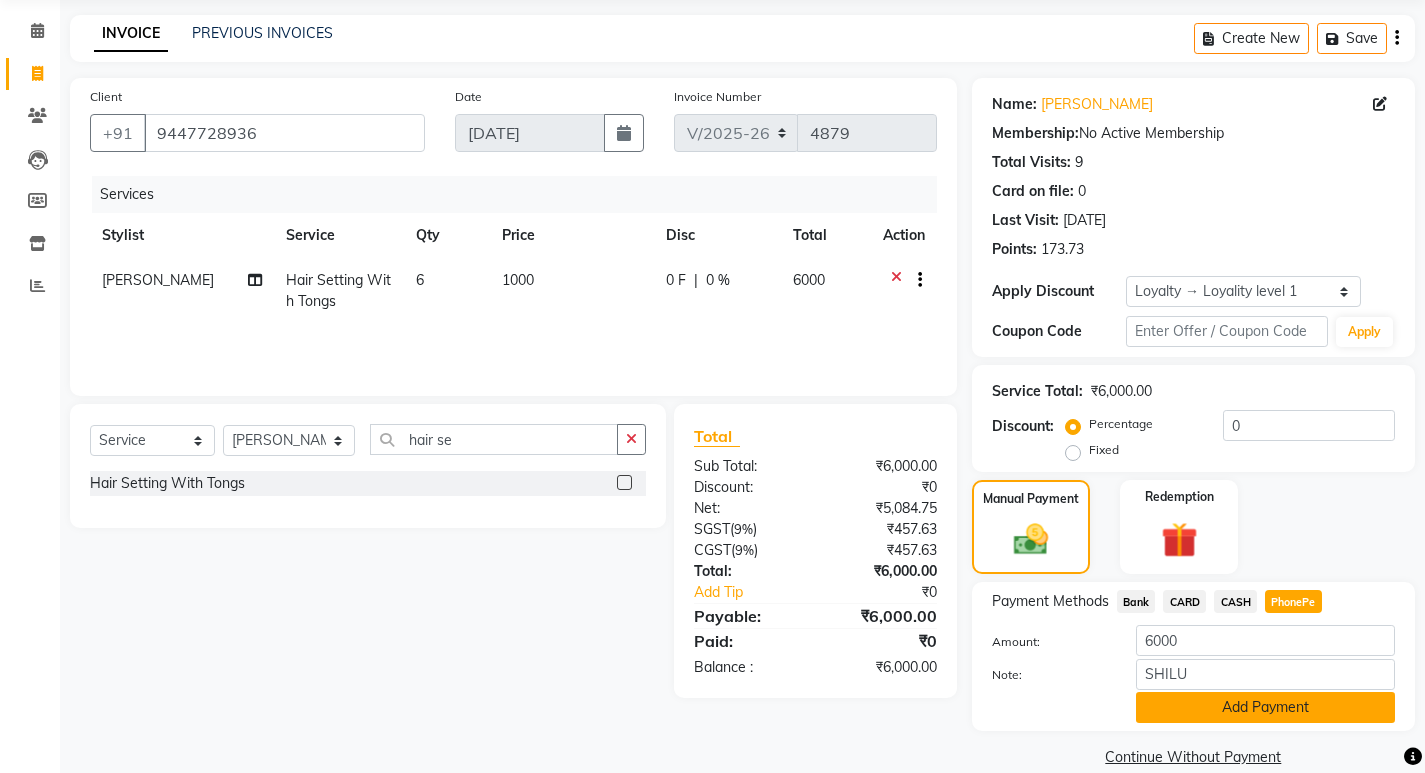 click on "Add Payment" 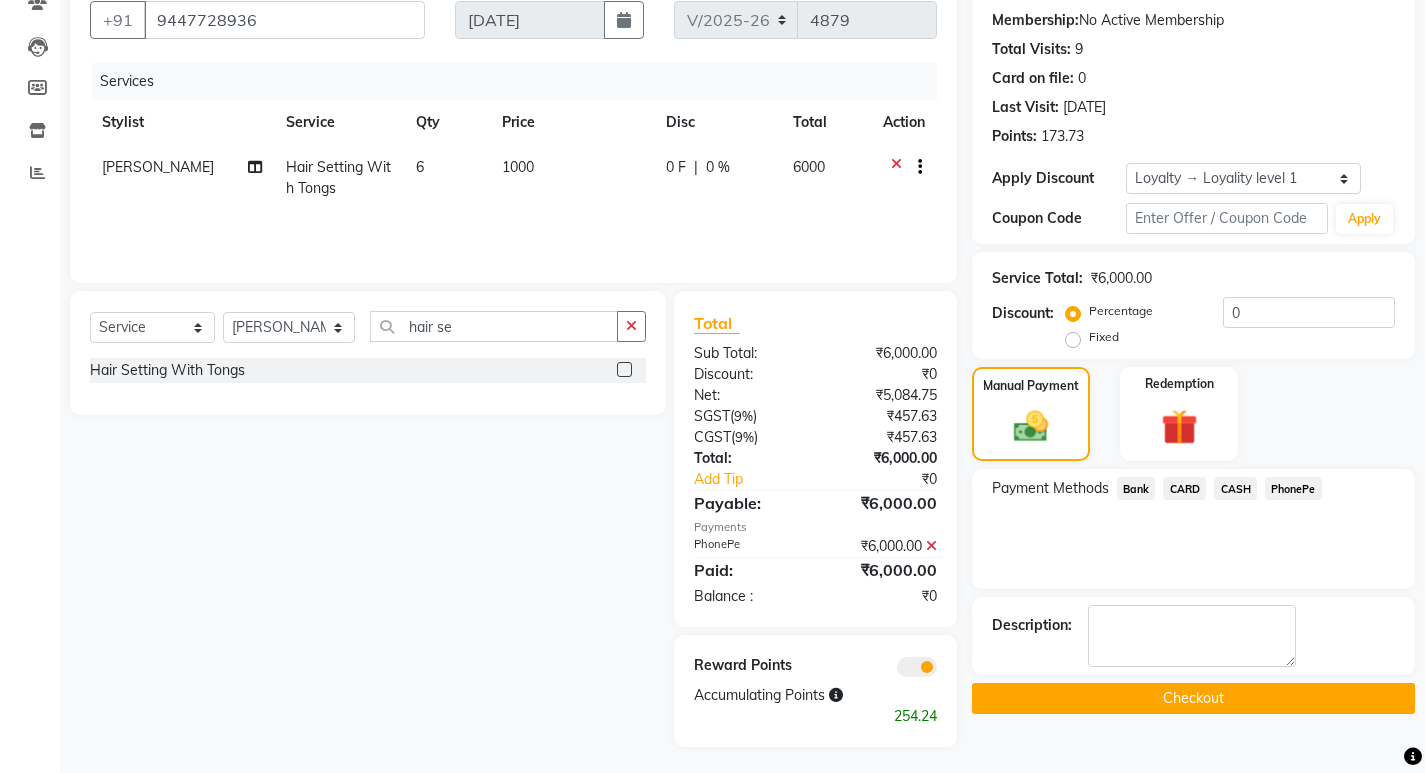 scroll, scrollTop: 189, scrollLeft: 0, axis: vertical 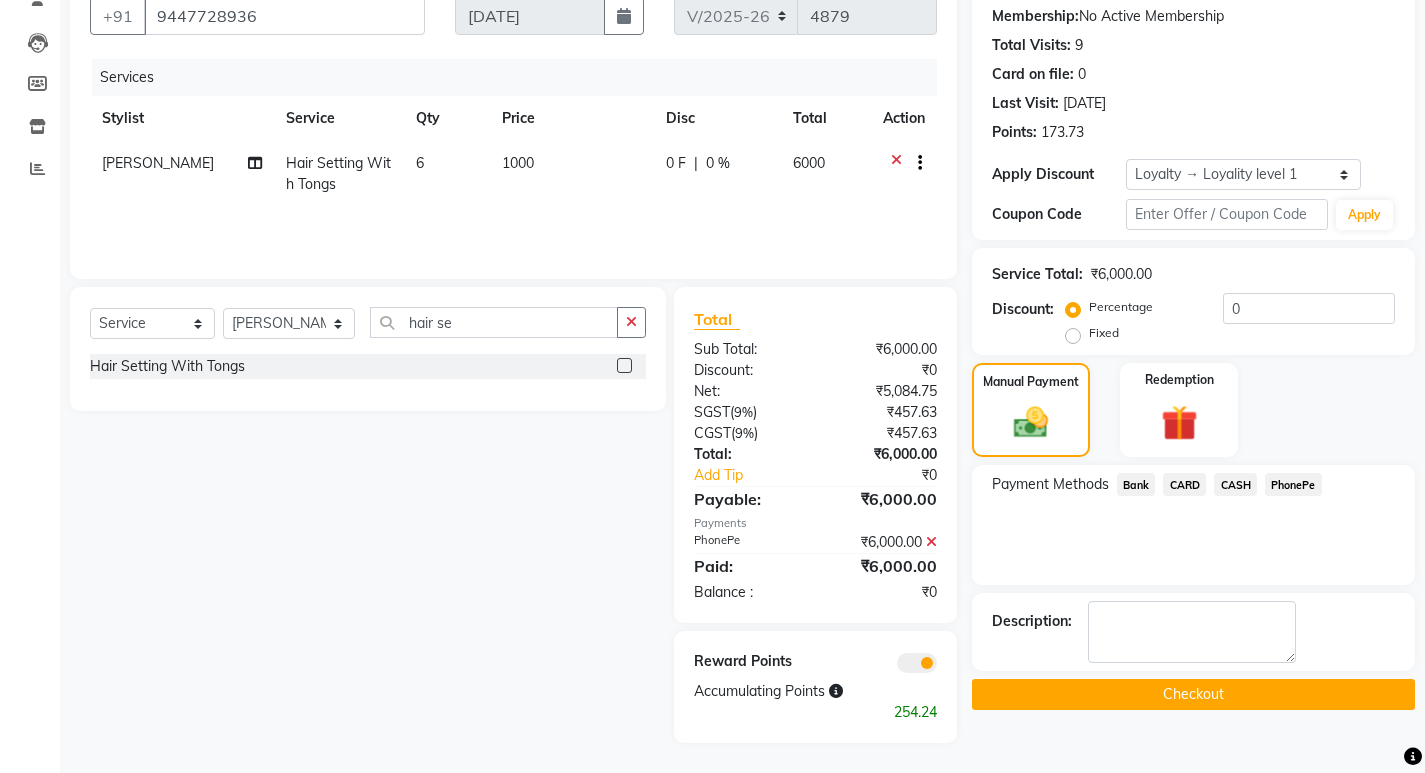 click on "Checkout" 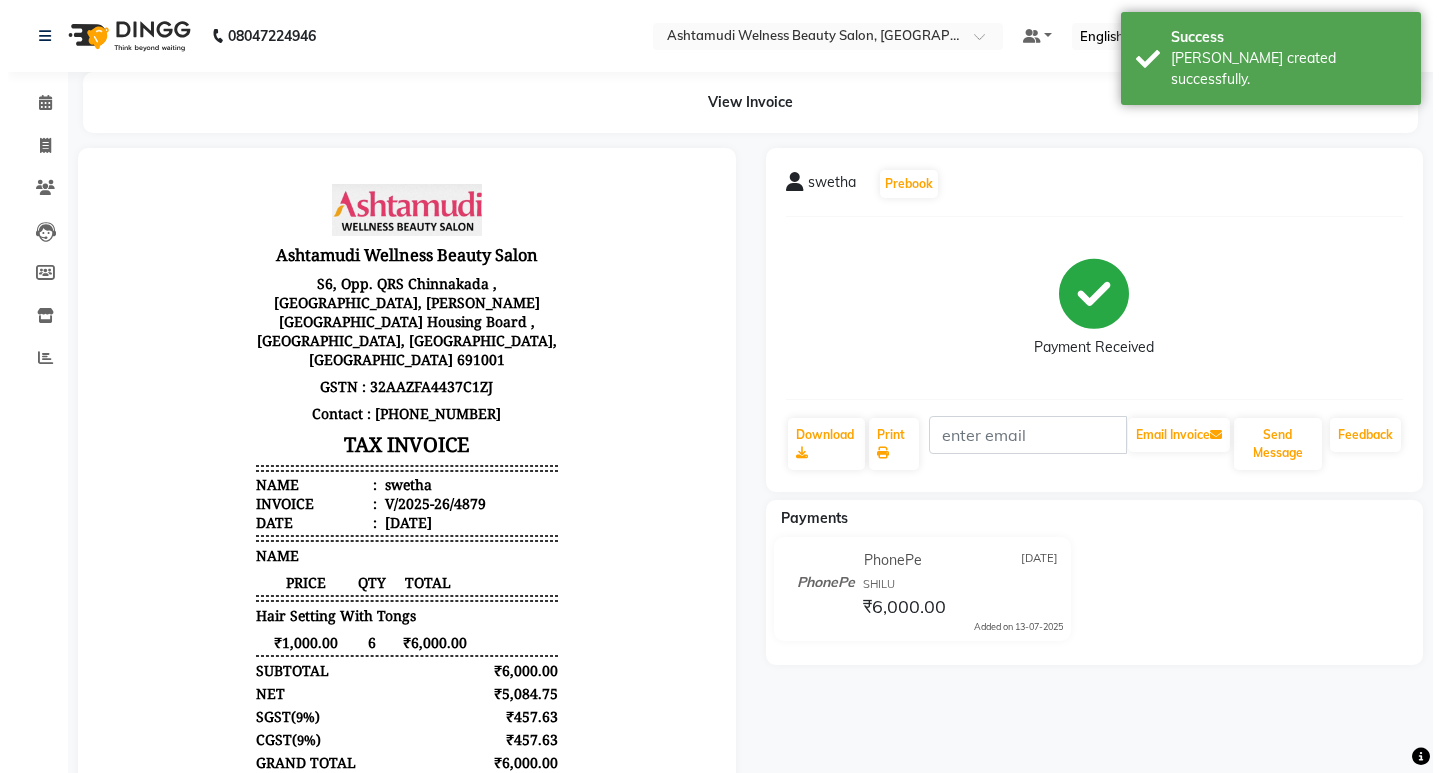 scroll, scrollTop: 0, scrollLeft: 0, axis: both 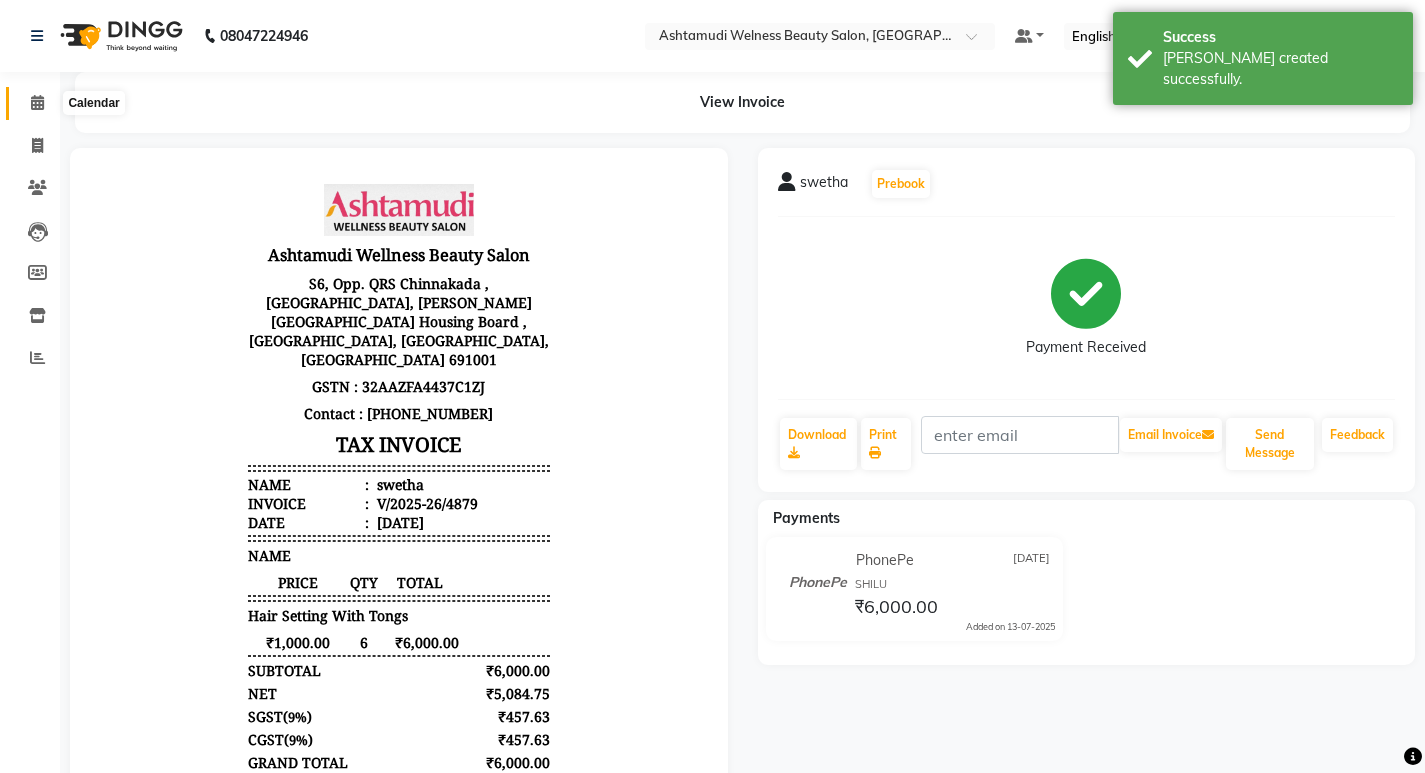 click 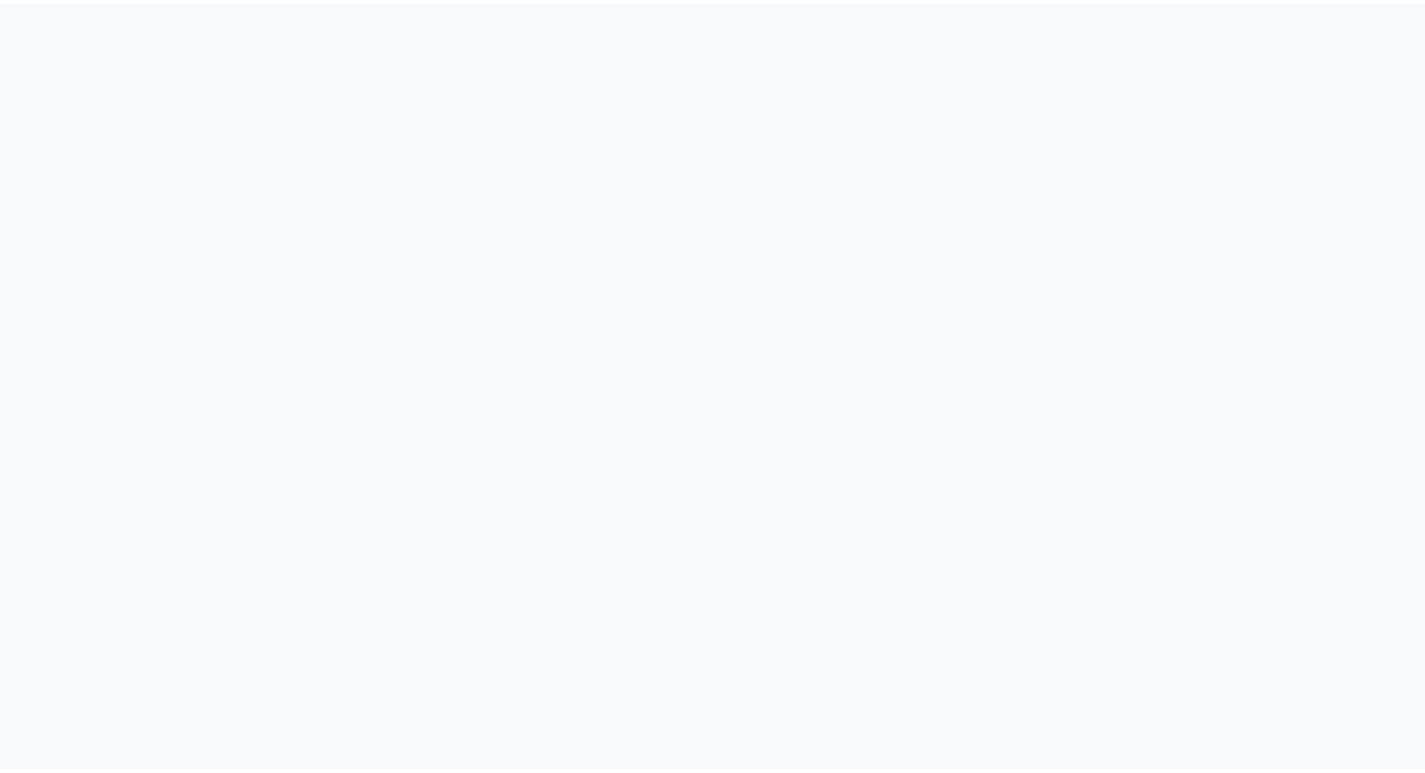 scroll, scrollTop: 0, scrollLeft: 0, axis: both 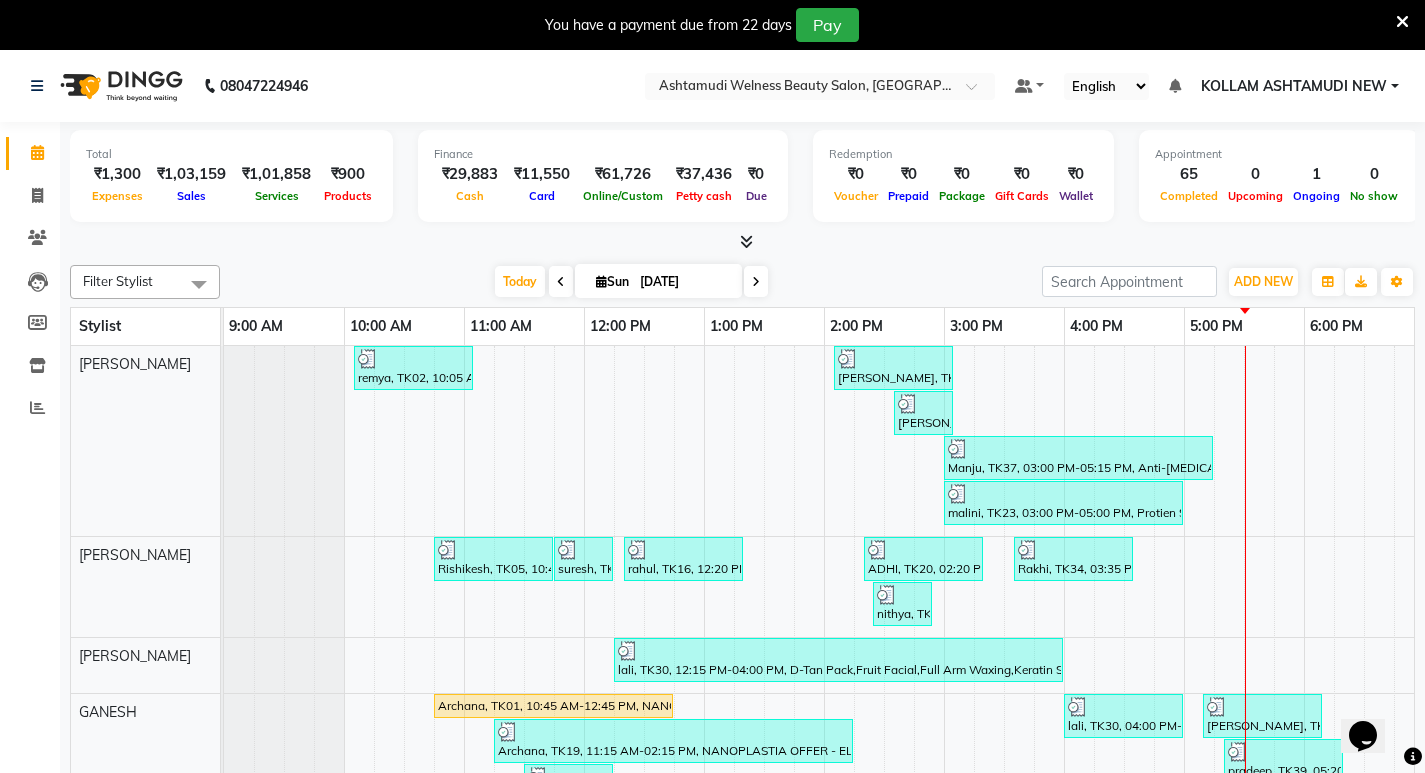 click at bounding box center [1402, 22] 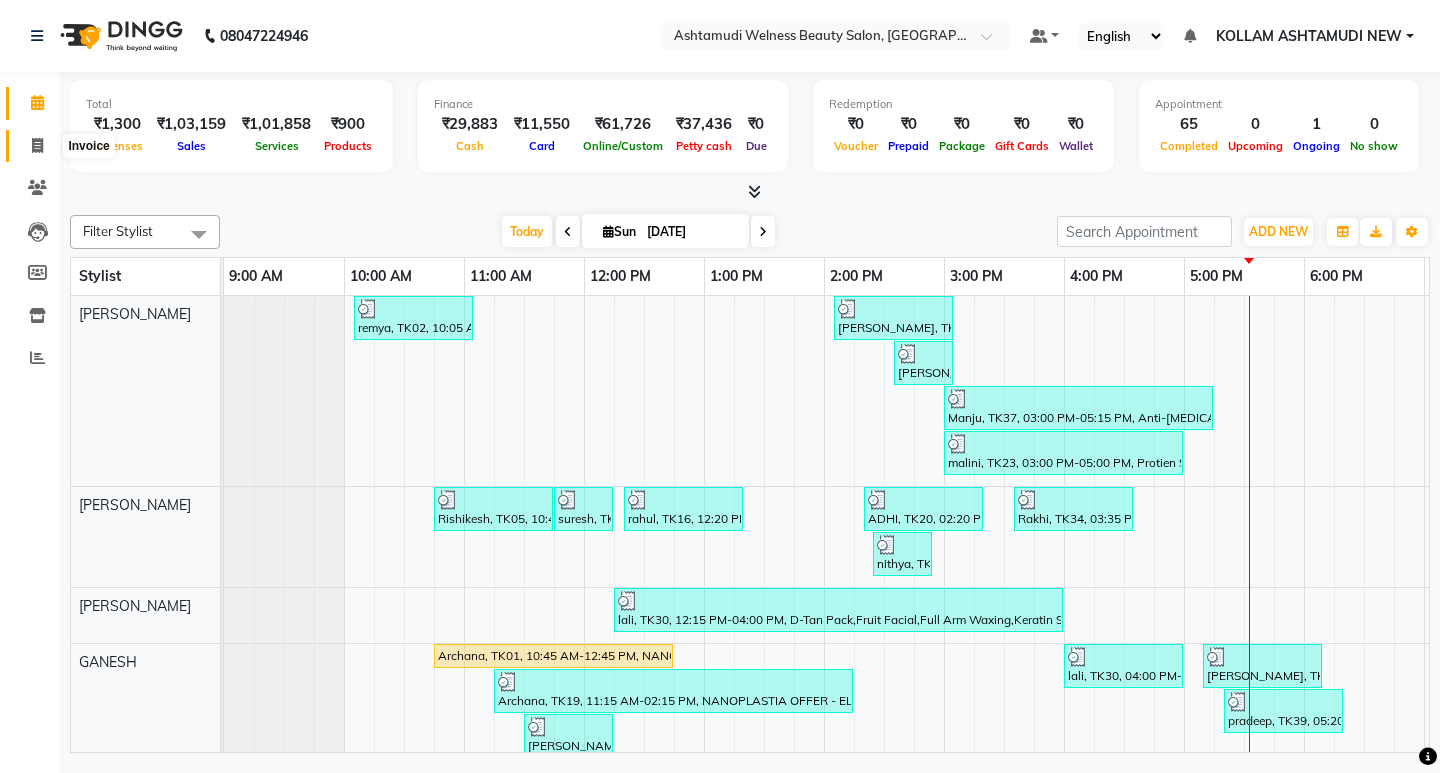 click 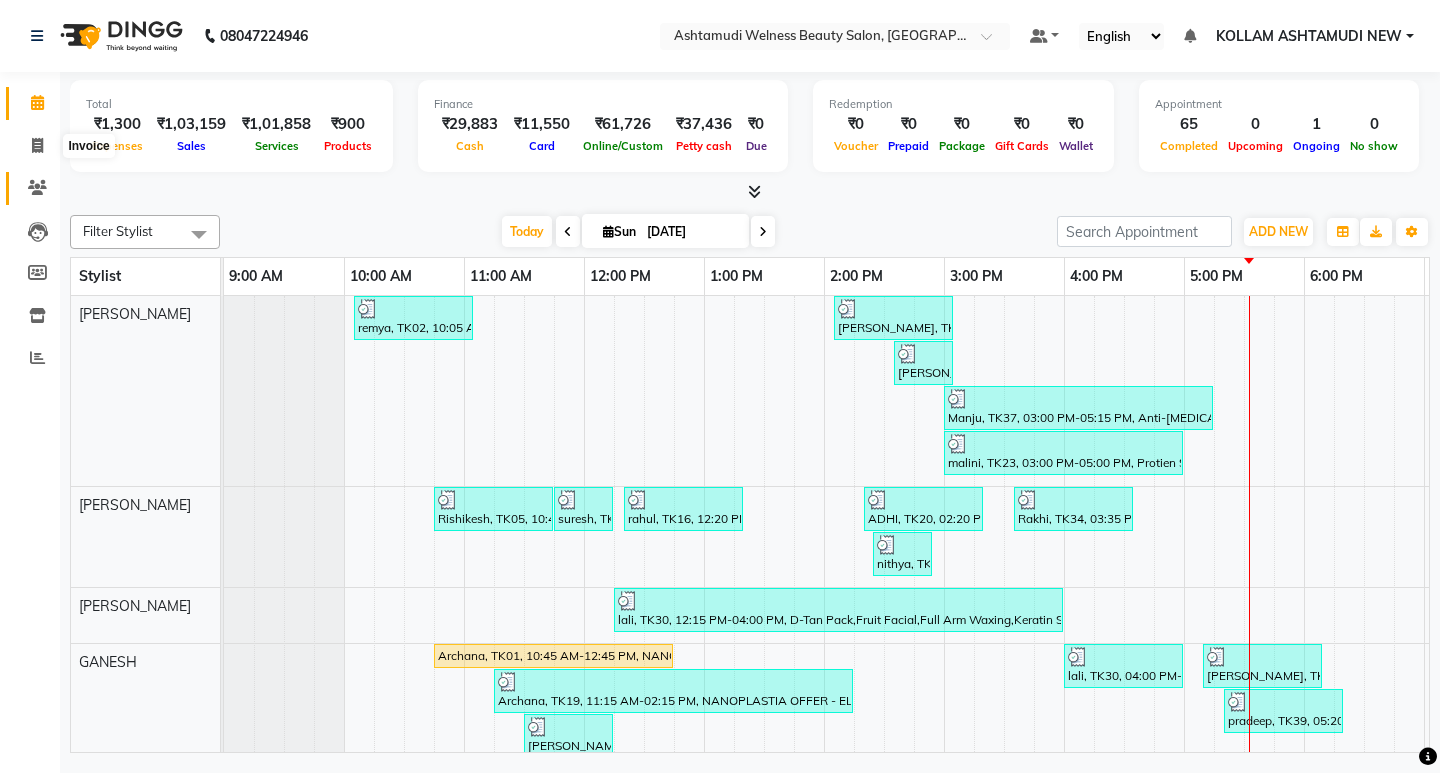 select on "service" 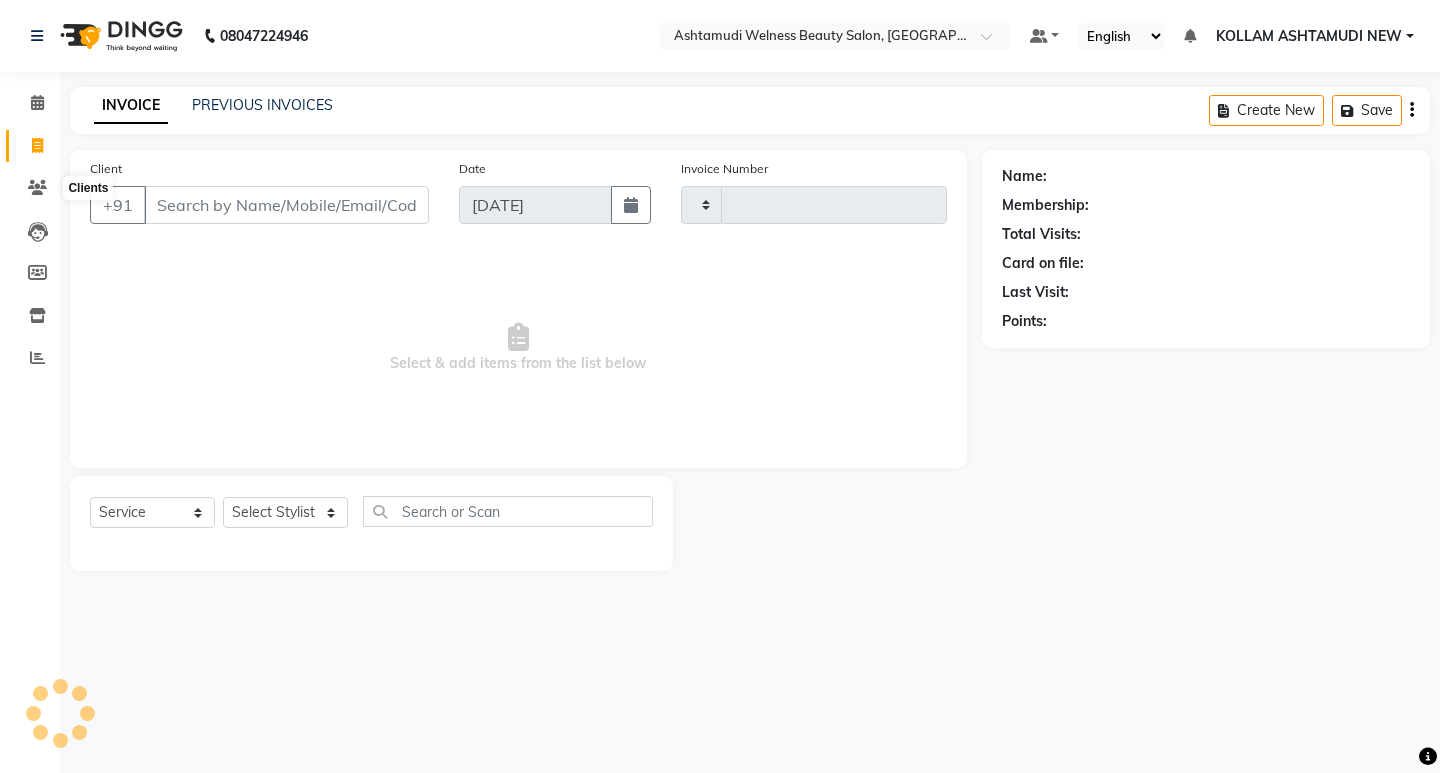 type on "4880" 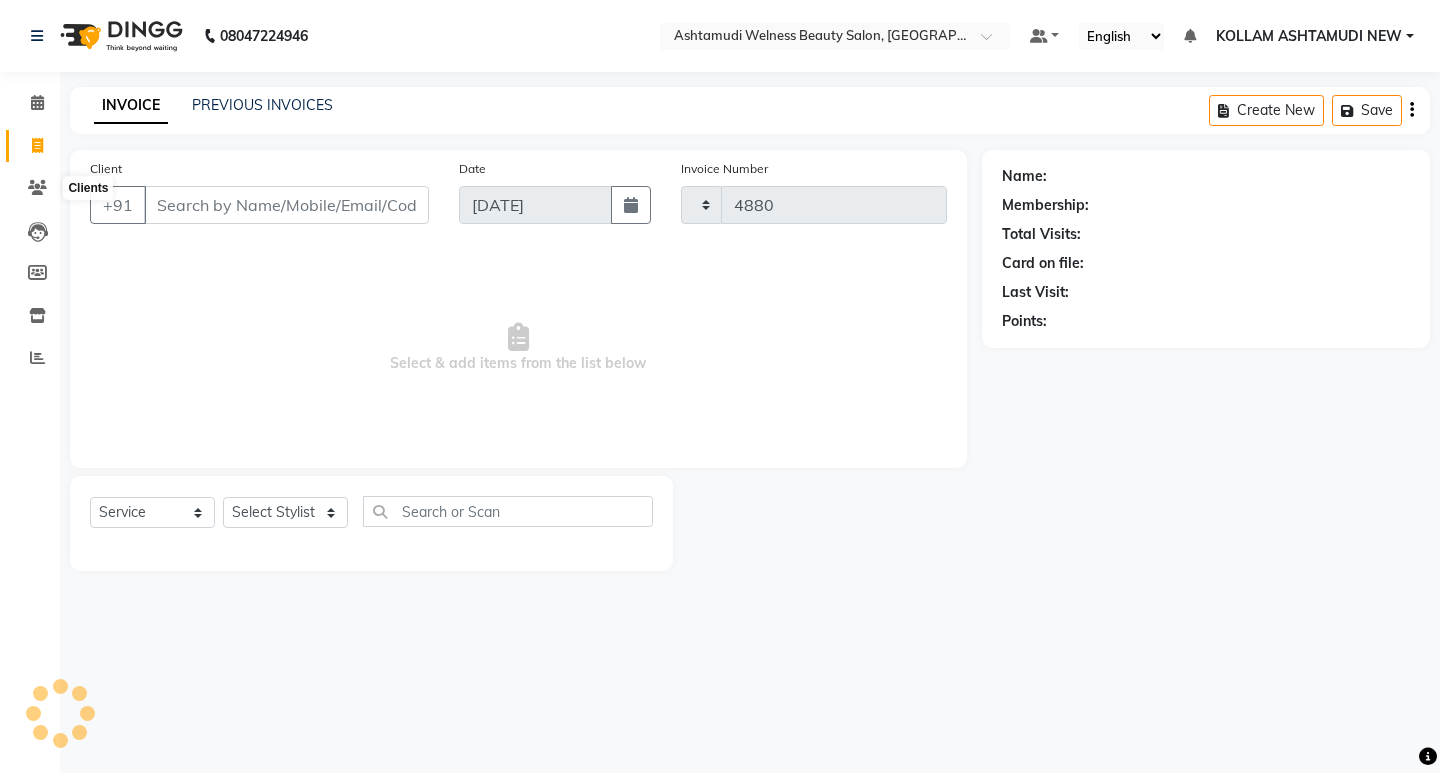 select on "4529" 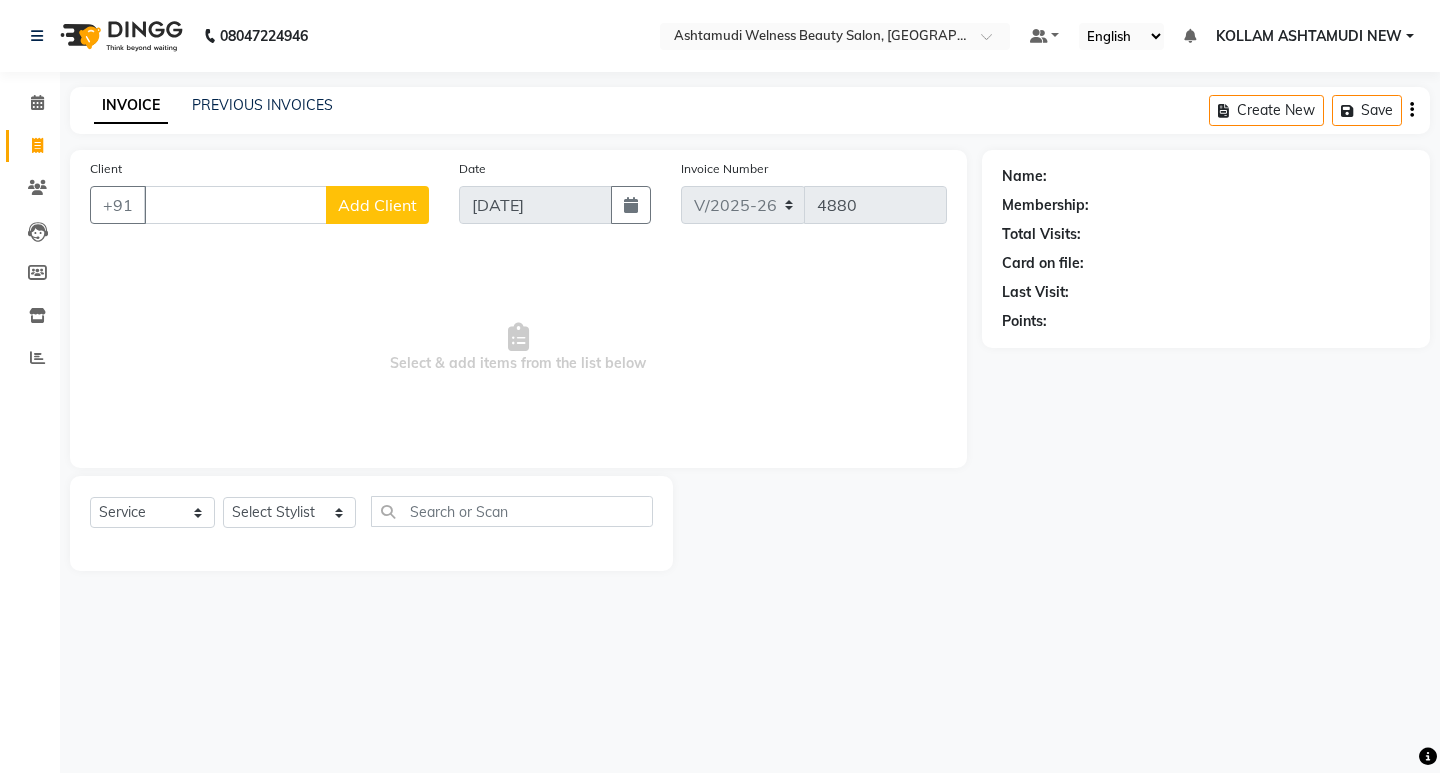 click on "Client" at bounding box center [235, 205] 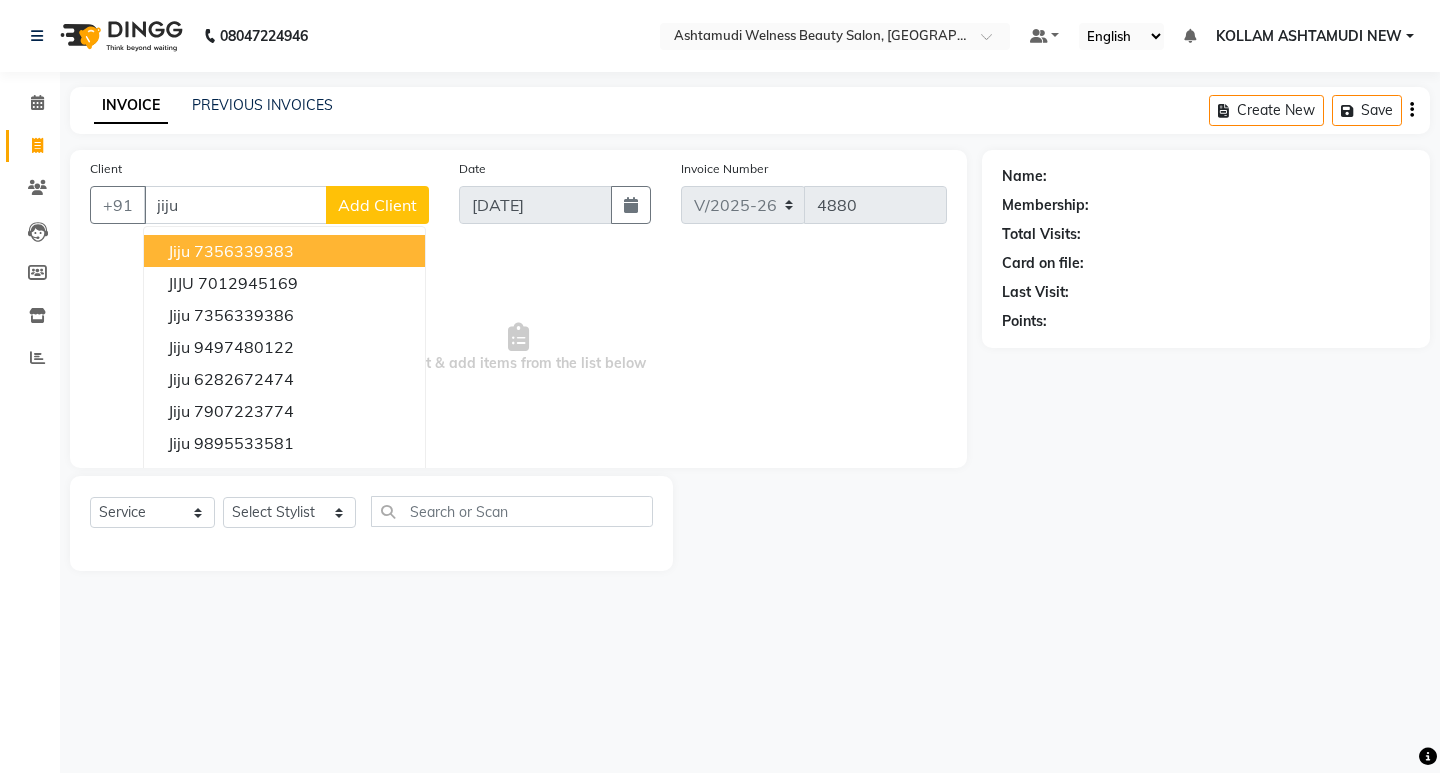 click on "7356339383" at bounding box center (244, 251) 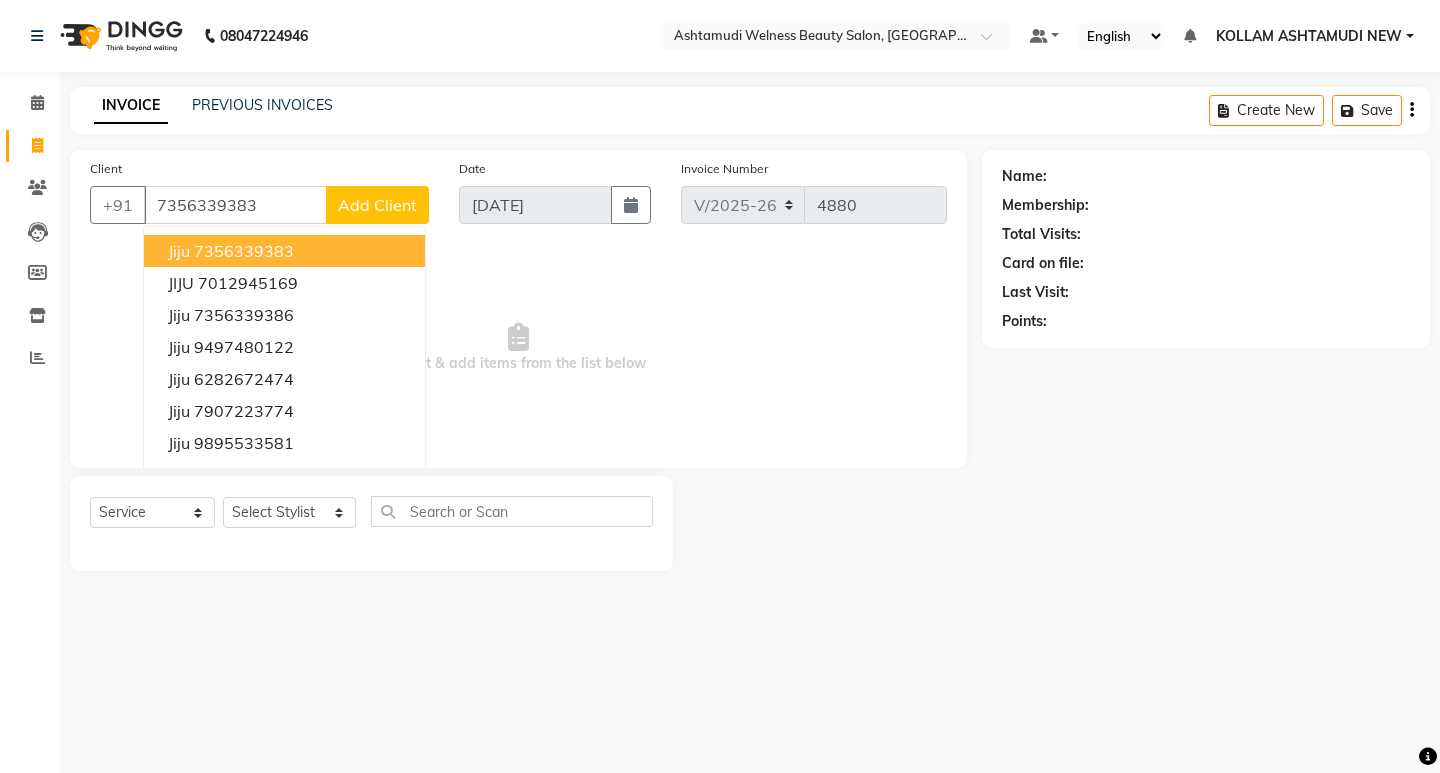 type on "7356339383" 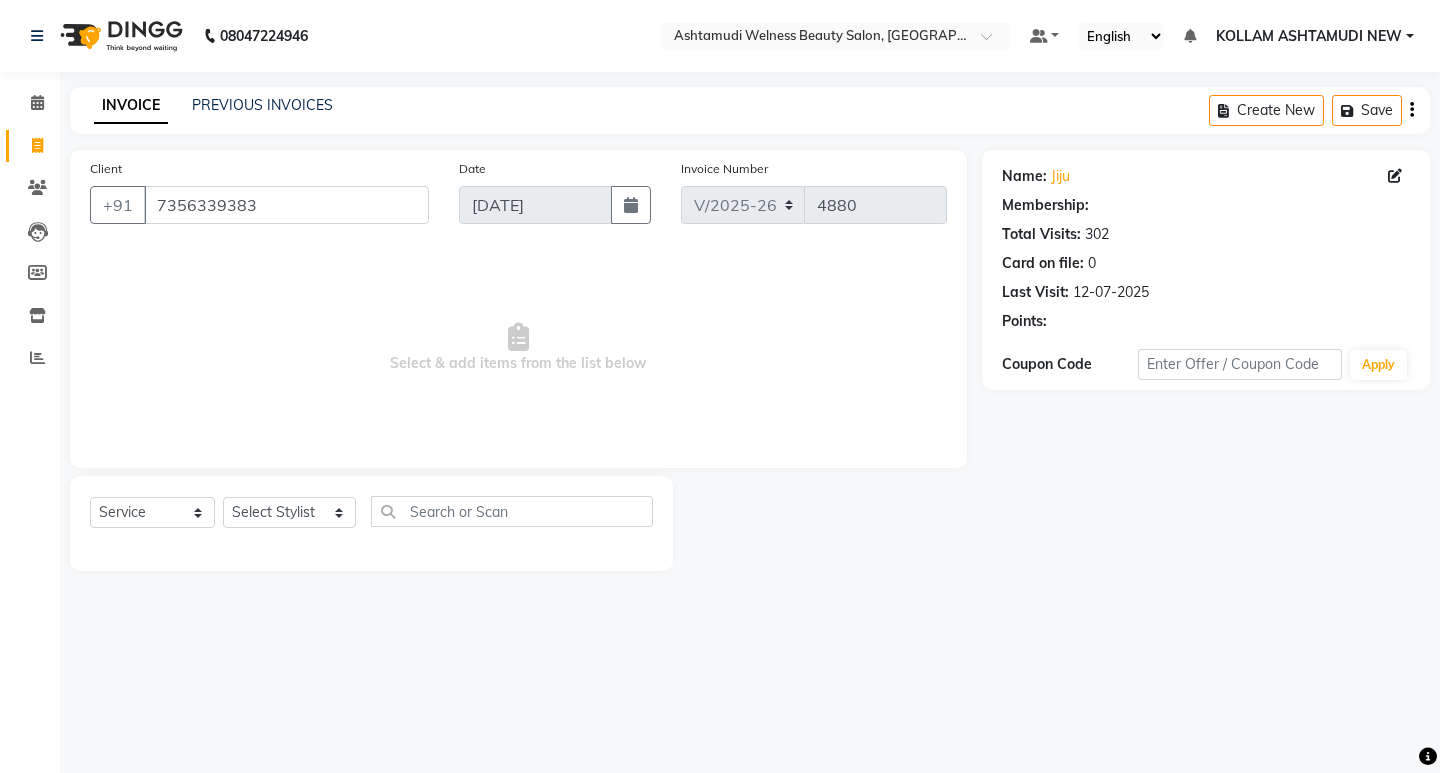 select on "2: Object" 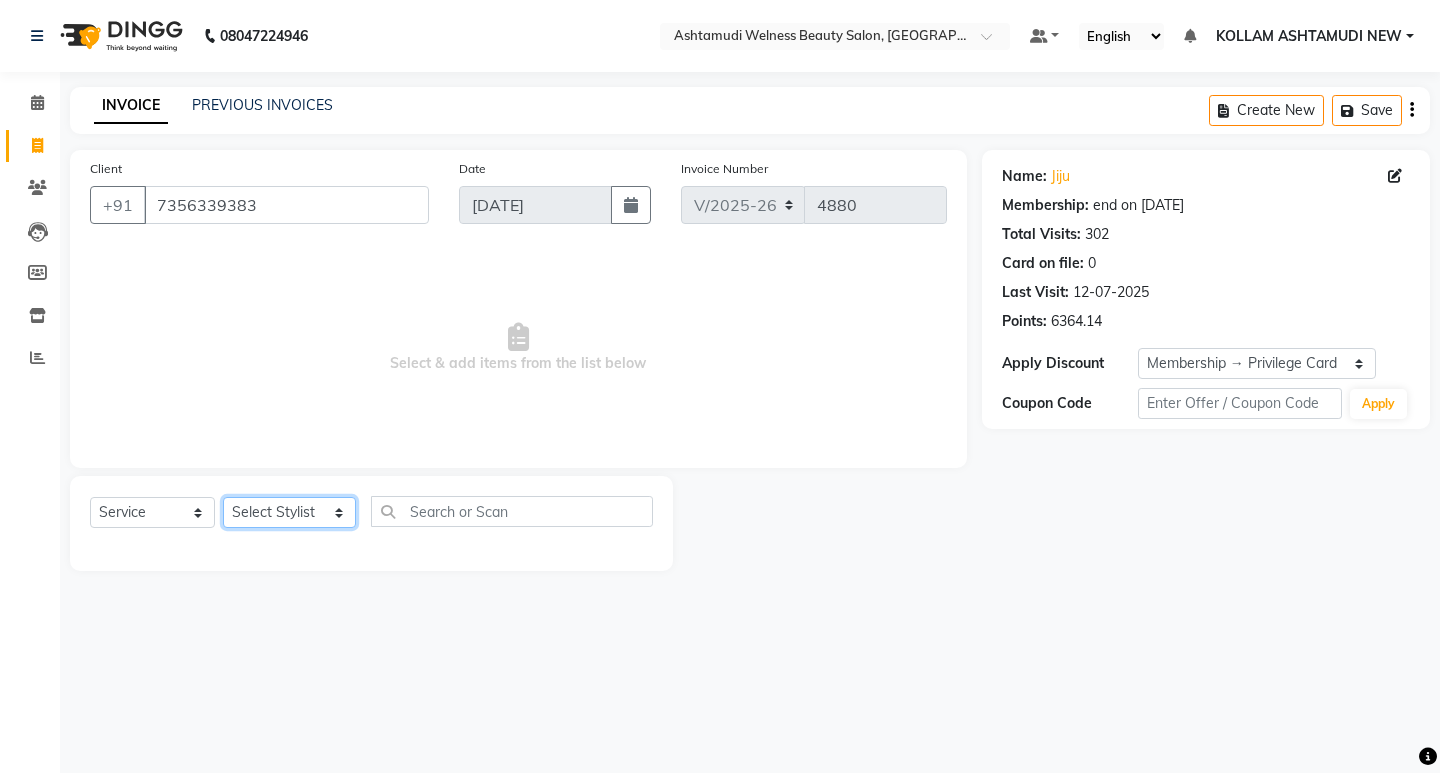 click on "Select Stylist [PERSON_NAME] Admin [PERSON_NAME]  [PERSON_NAME] [PERSON_NAME] [PERSON_NAME]  M [PERSON_NAME]  [PERSON_NAME]  P [PERSON_NAME] KOLLAM ASHTAMUDI NEW  [PERSON_NAME] [PERSON_NAME] [PERSON_NAME]  [PERSON_NAME] [PERSON_NAME] [PERSON_NAME] [PERSON_NAME] [PERSON_NAME] M [PERSON_NAME] SARIGA [PERSON_NAME] [PERSON_NAME] [PERSON_NAME] SIBI [PERSON_NAME] [PERSON_NAME] S" 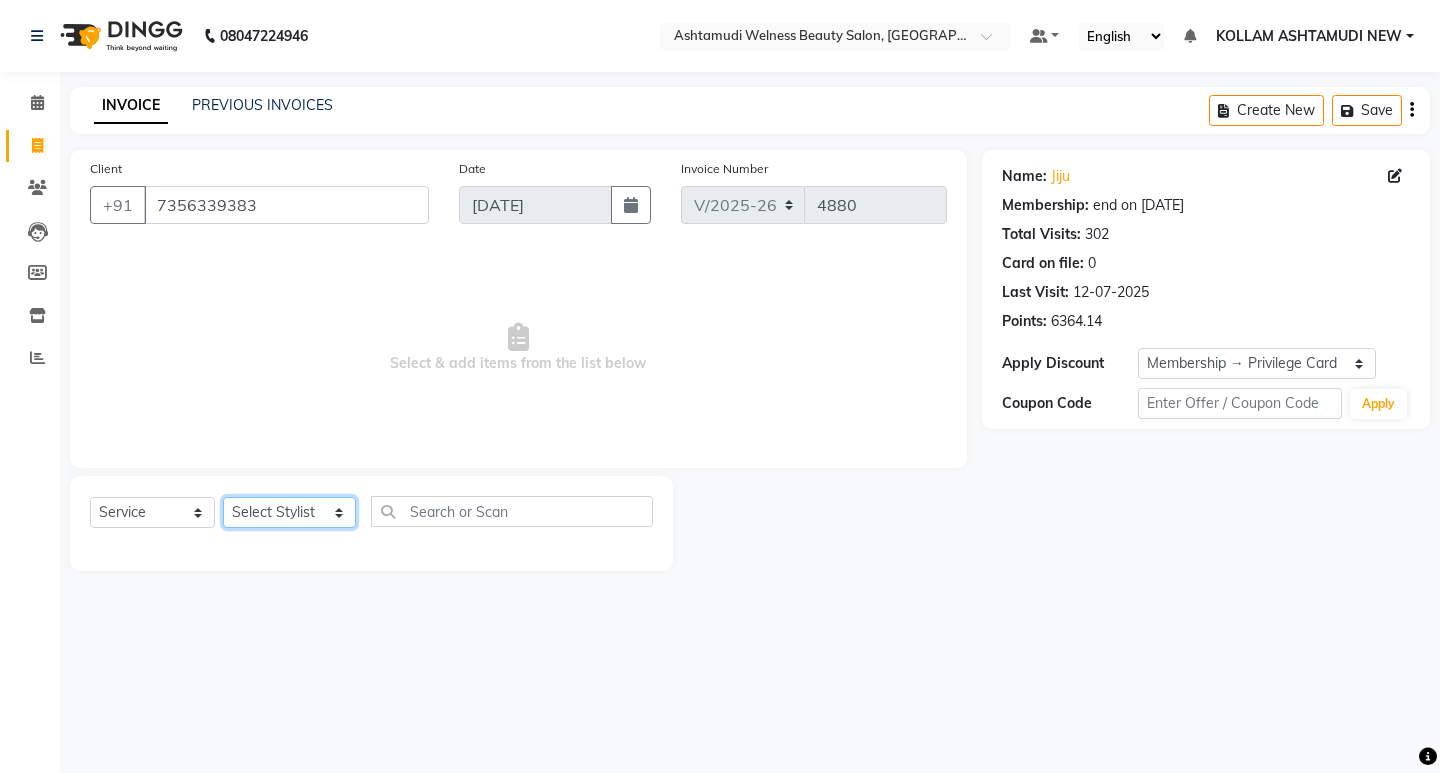 select on "30859" 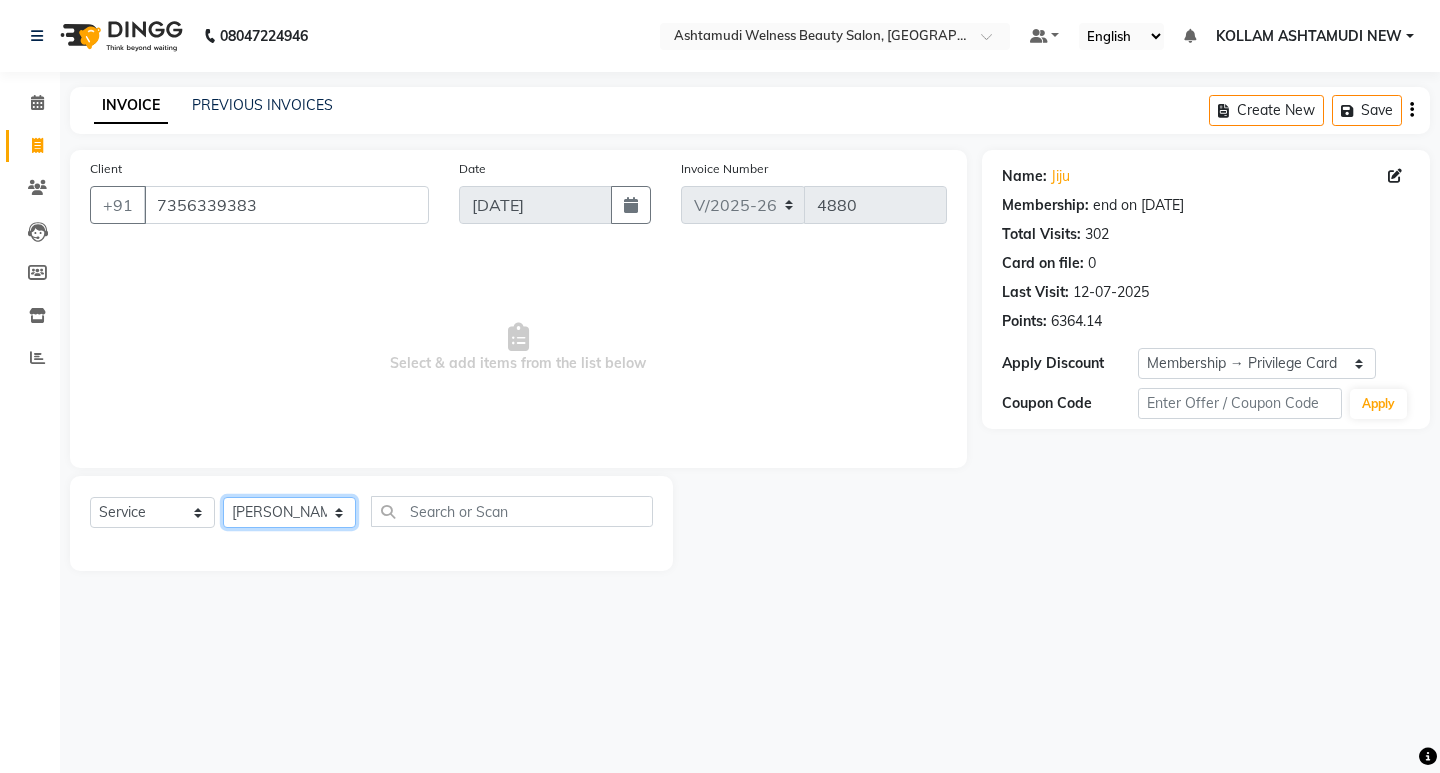 click on "Select Stylist [PERSON_NAME] Admin [PERSON_NAME]  [PERSON_NAME] [PERSON_NAME] [PERSON_NAME]  M [PERSON_NAME]  [PERSON_NAME]  P [PERSON_NAME] KOLLAM ASHTAMUDI NEW  [PERSON_NAME] [PERSON_NAME] [PERSON_NAME]  [PERSON_NAME] [PERSON_NAME] [PERSON_NAME] [PERSON_NAME] [PERSON_NAME] M [PERSON_NAME] SARIGA [PERSON_NAME] [PERSON_NAME] [PERSON_NAME] SIBI [PERSON_NAME] [PERSON_NAME] S" 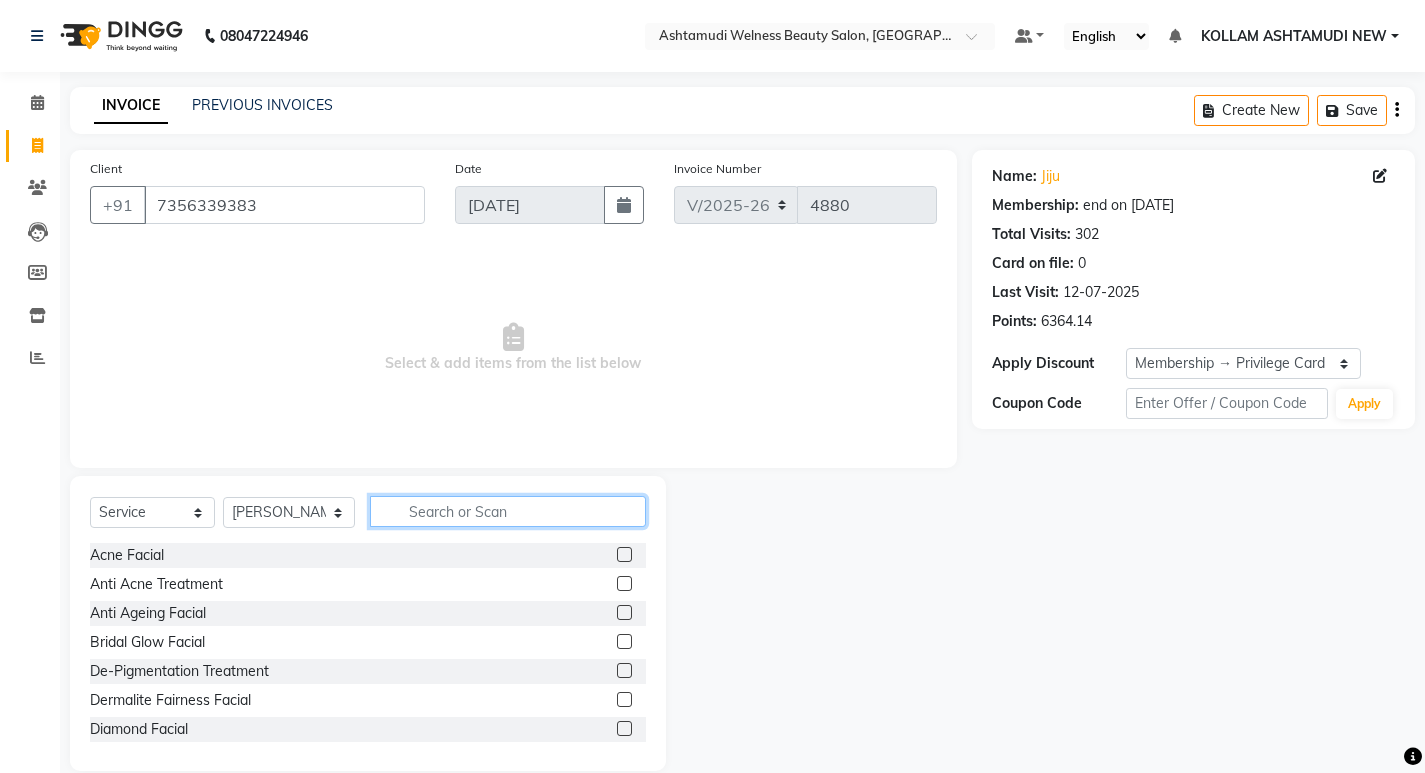click 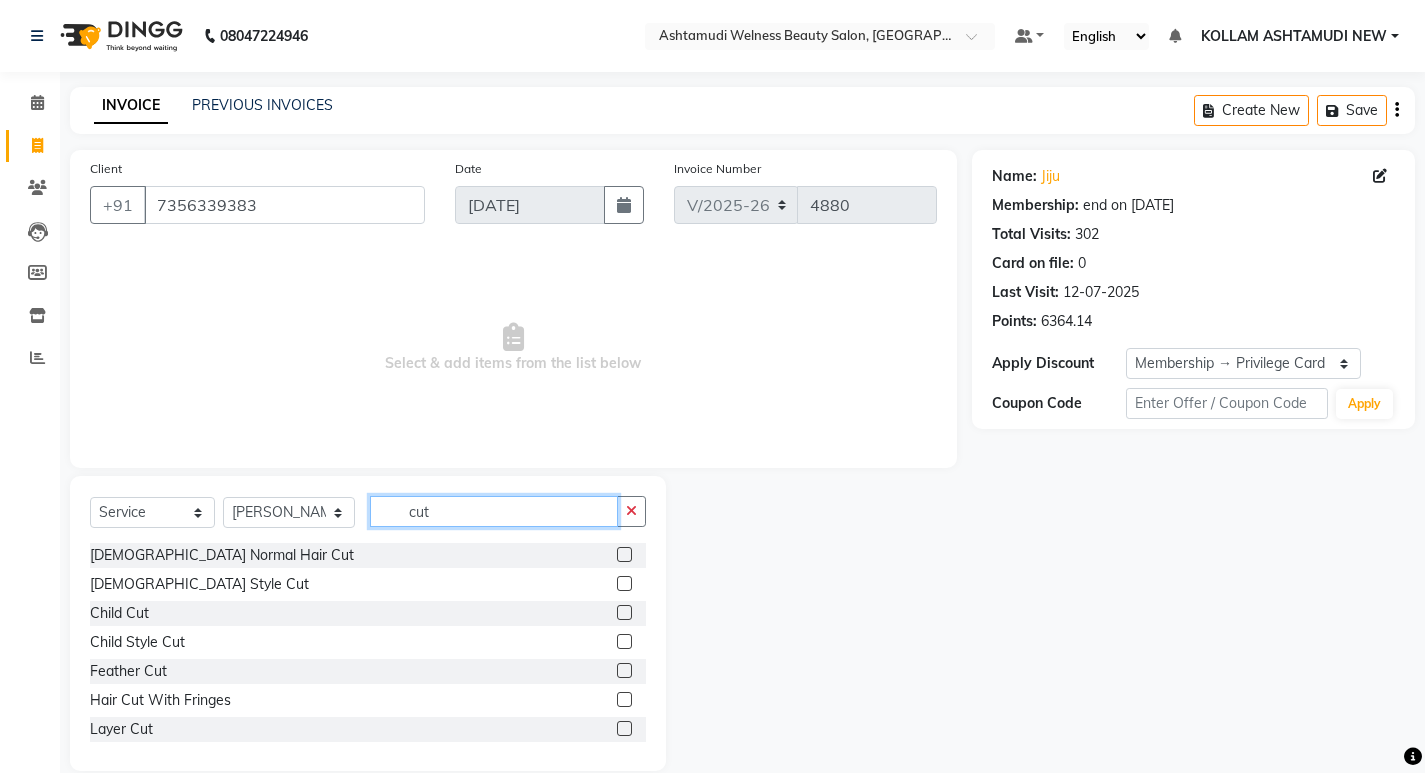 type on "cut" 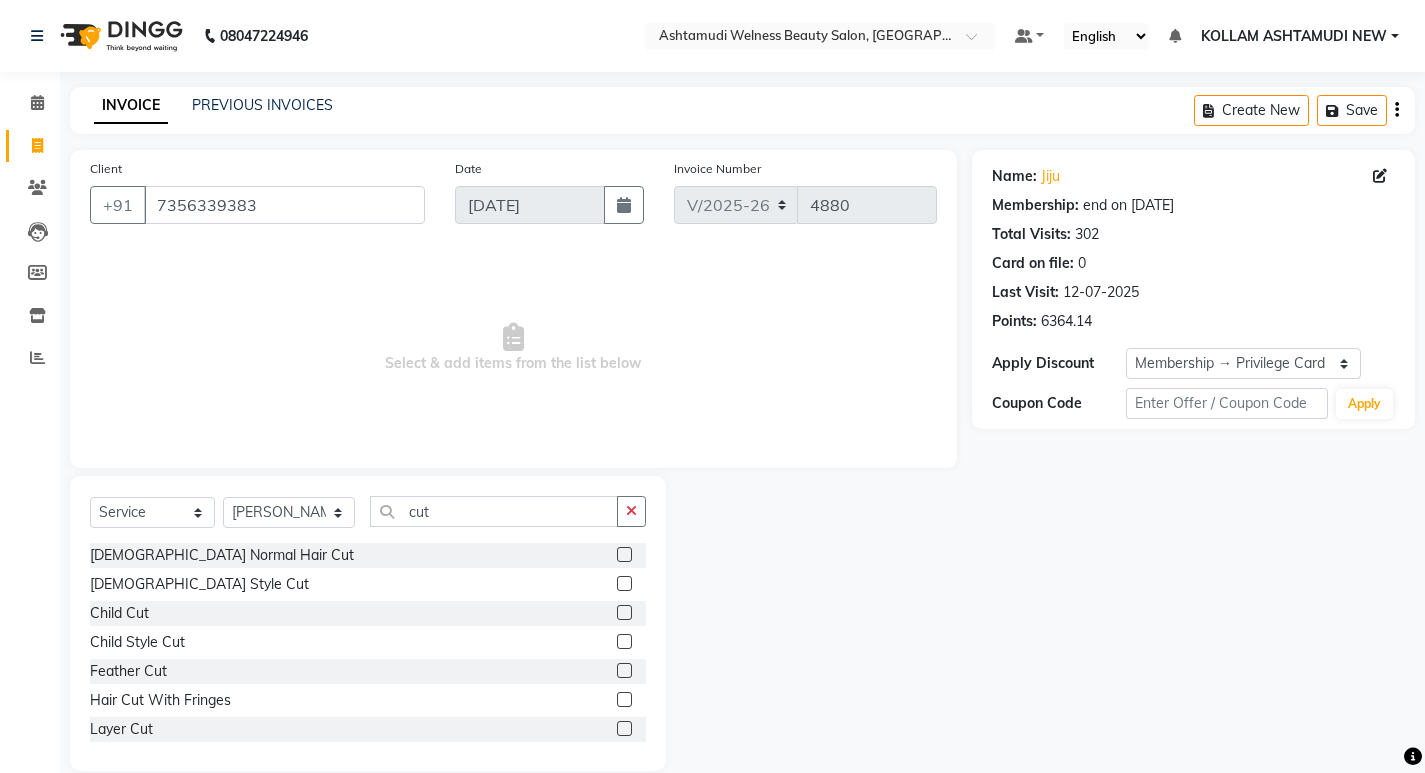click 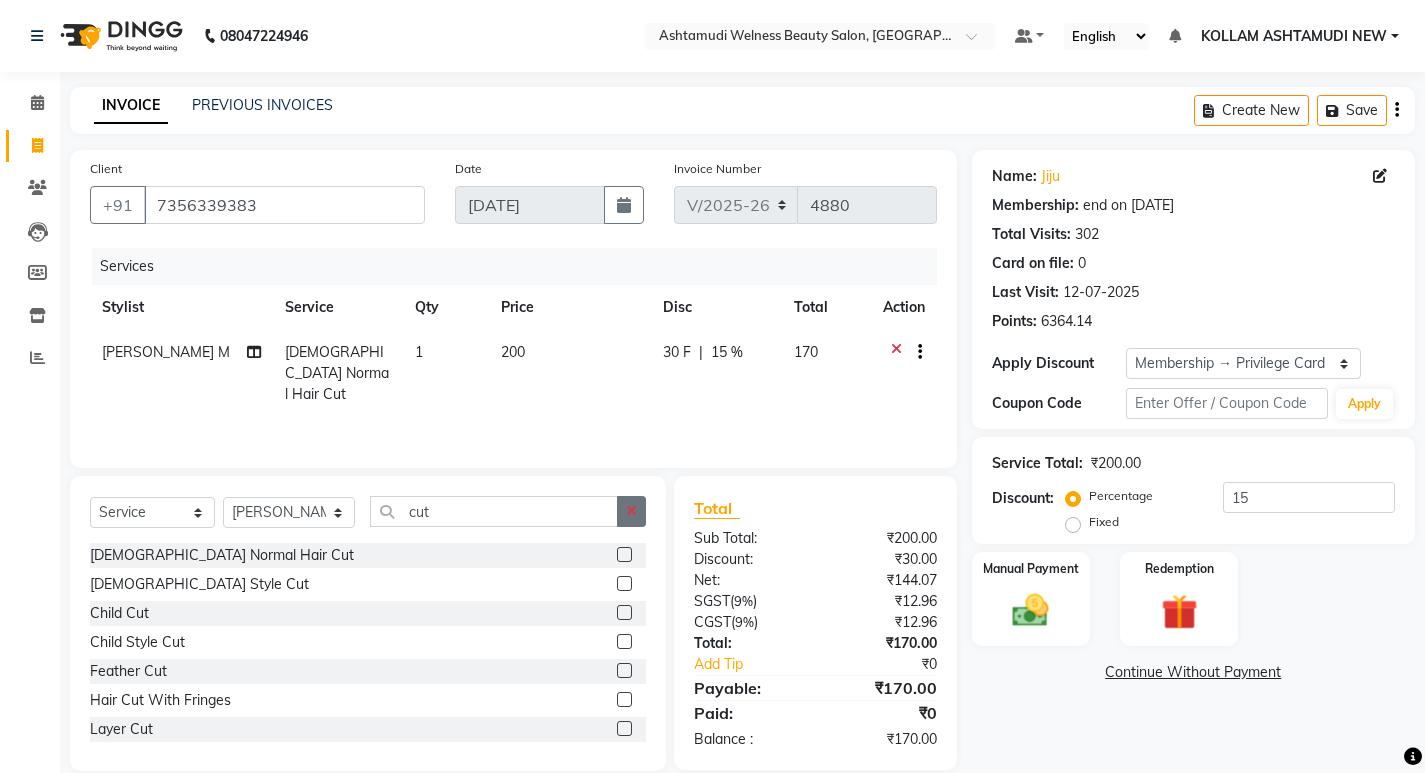checkbox on "false" 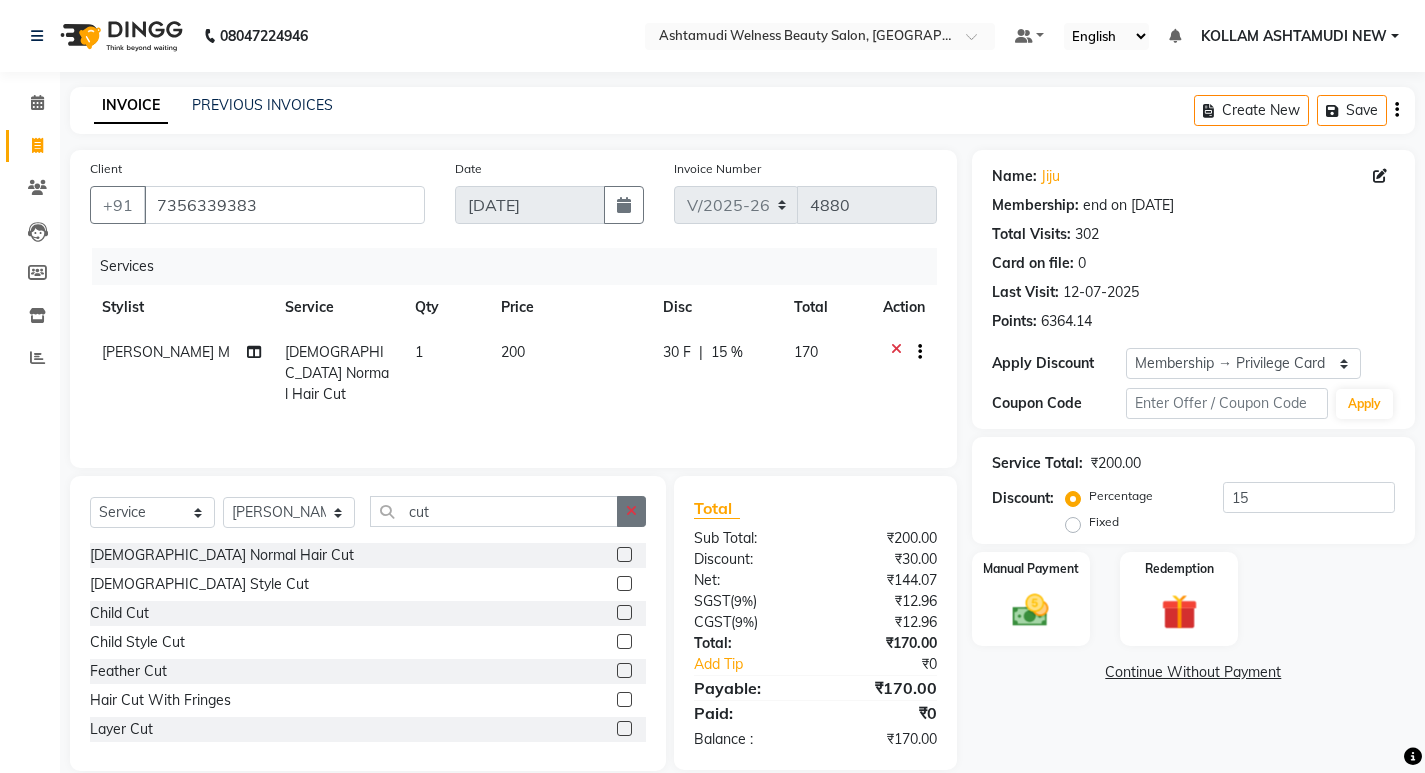 click 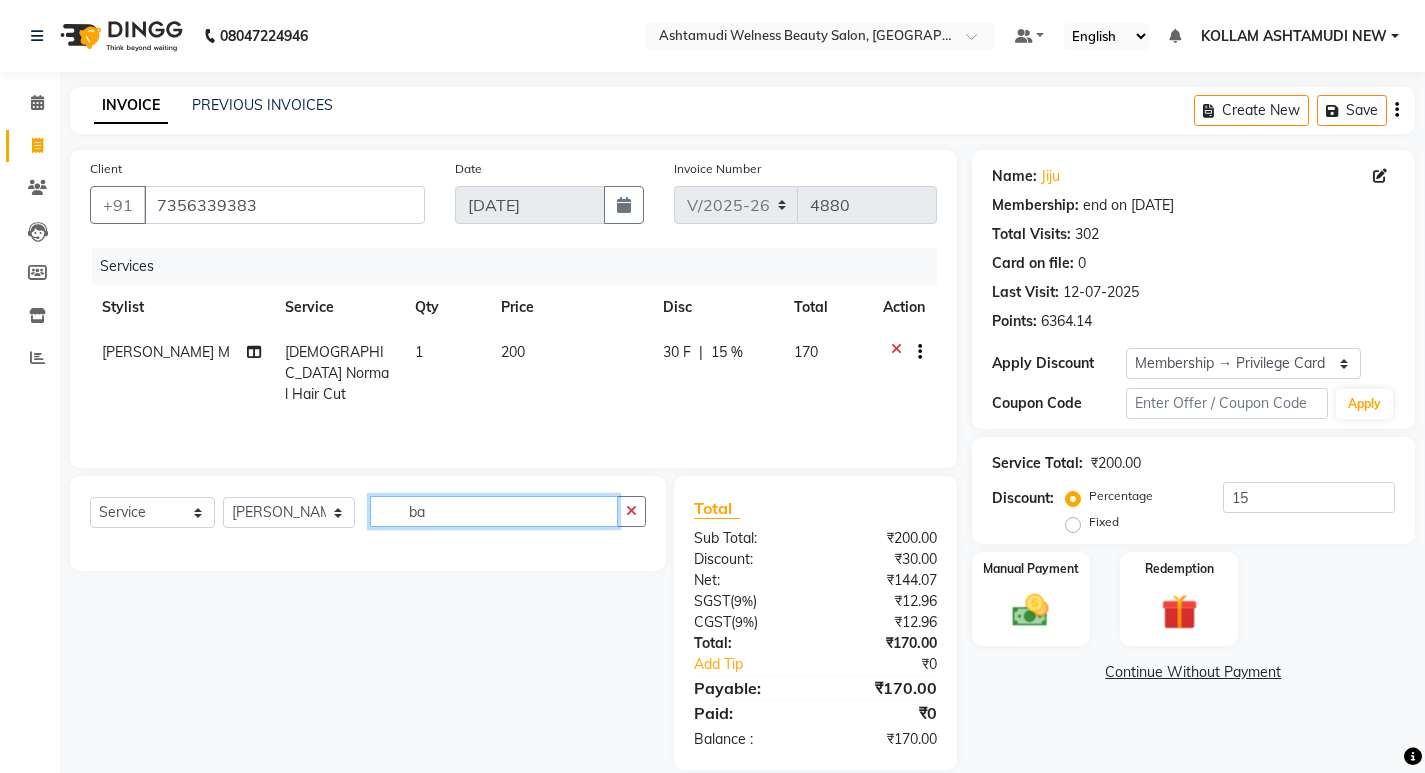 type on "b" 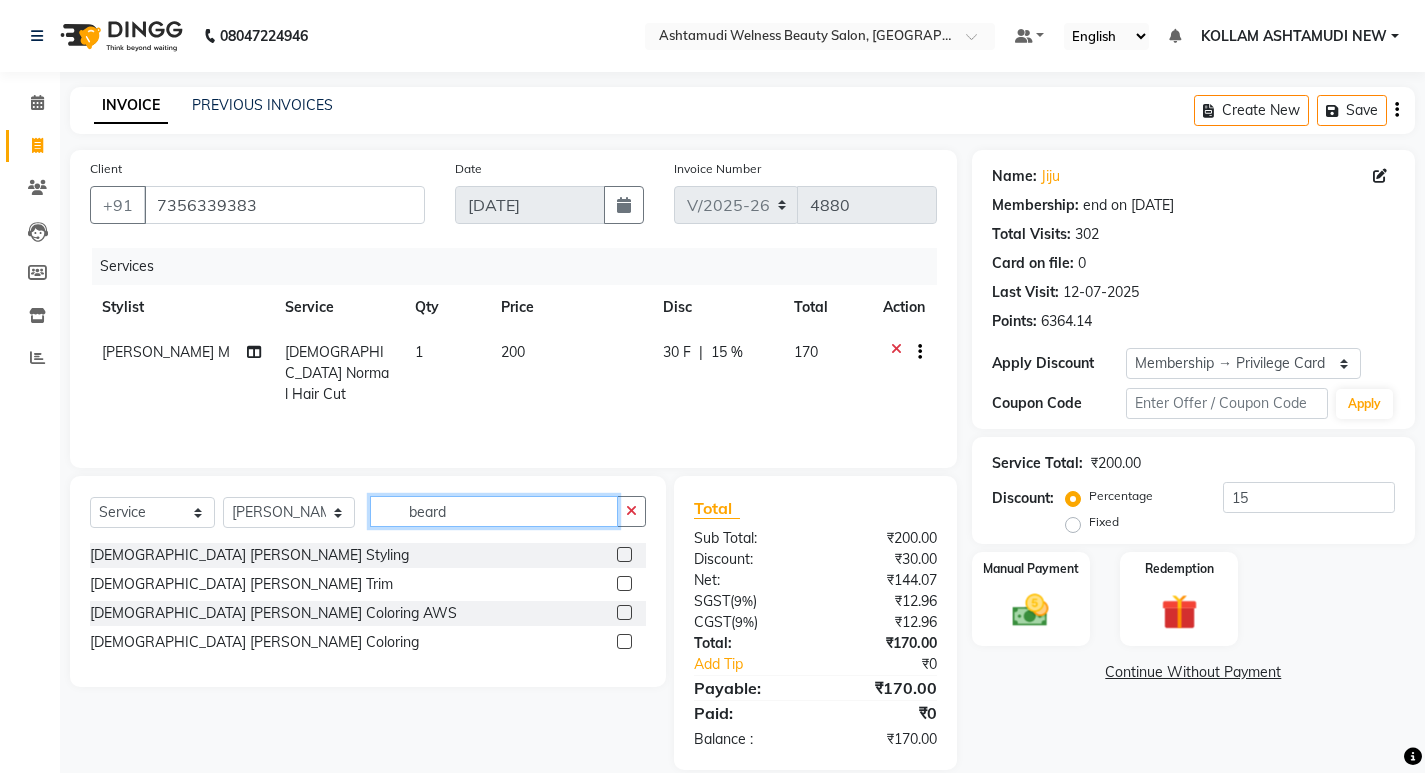 type on "beard" 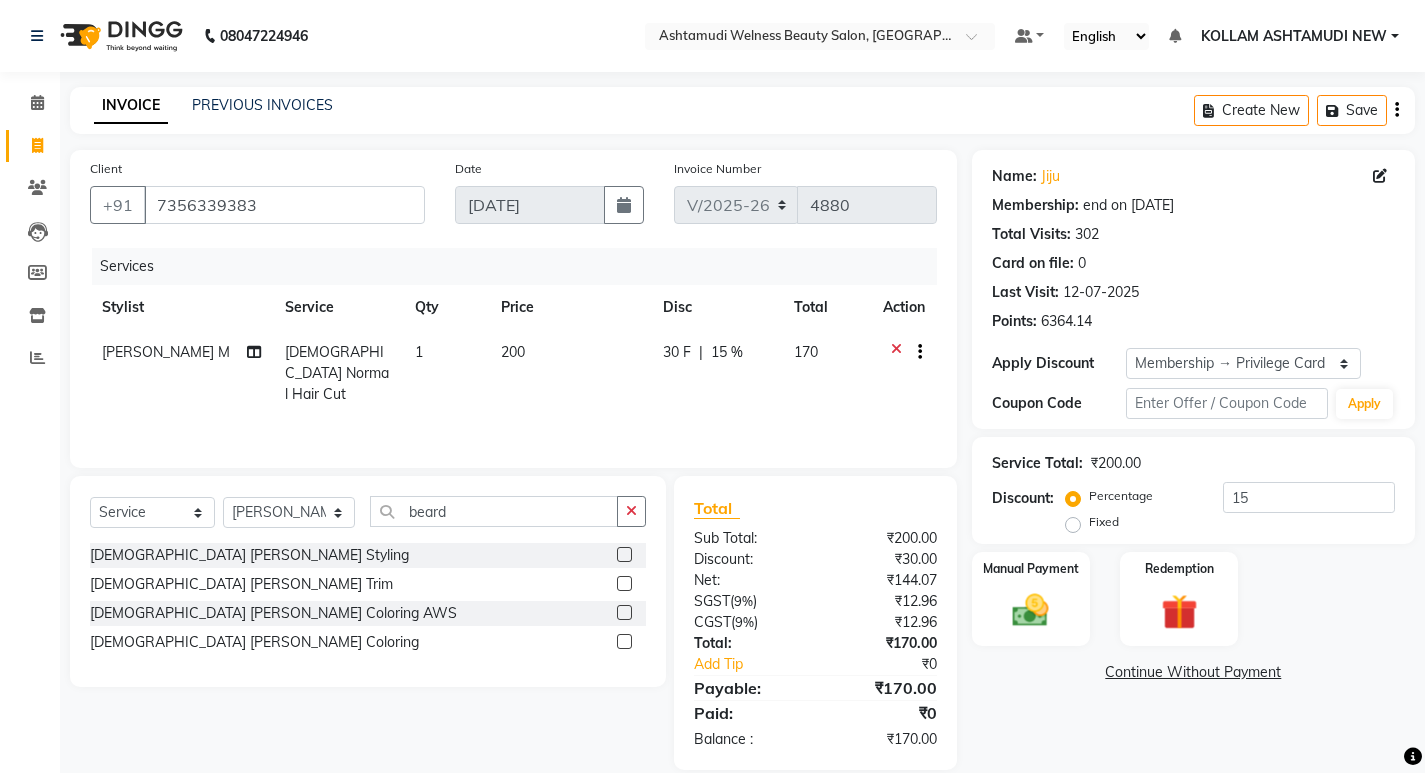 click 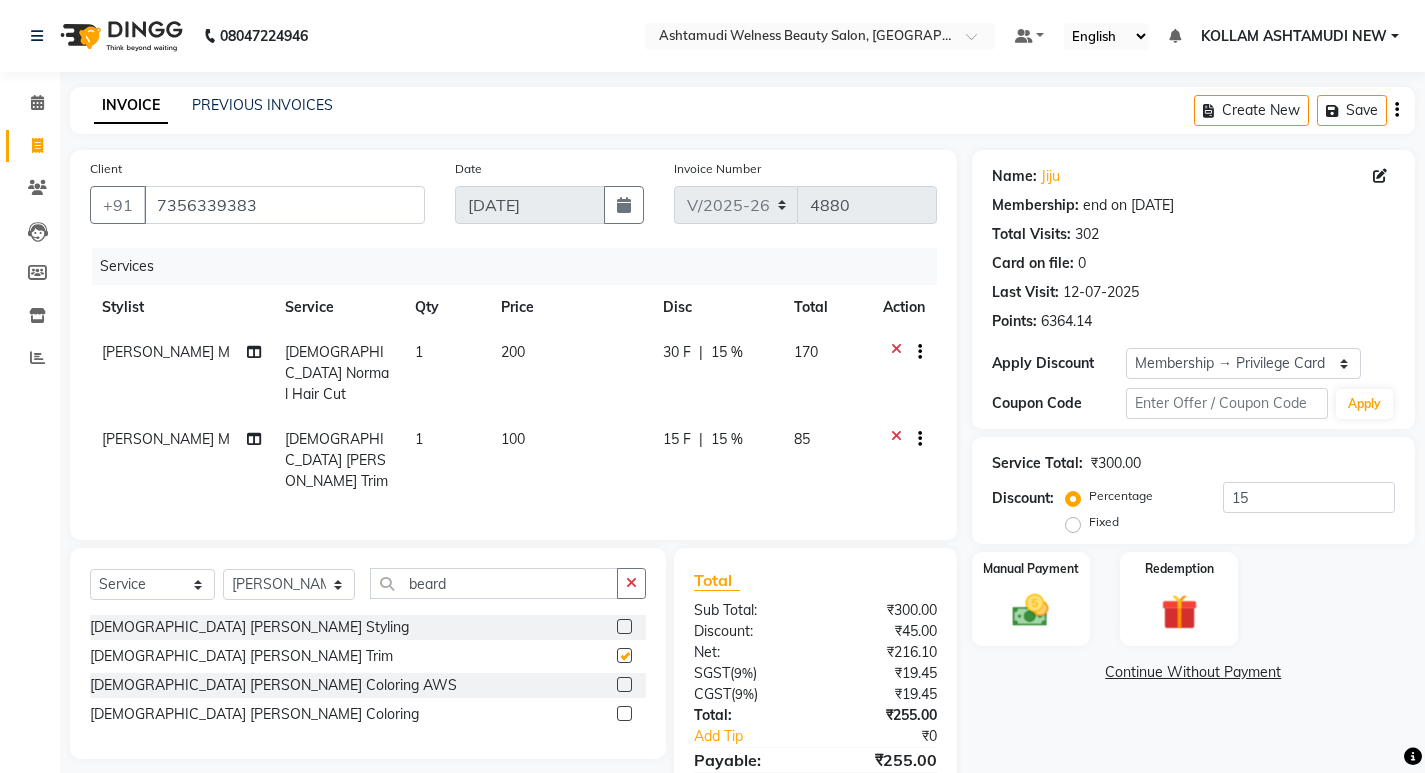 checkbox on "false" 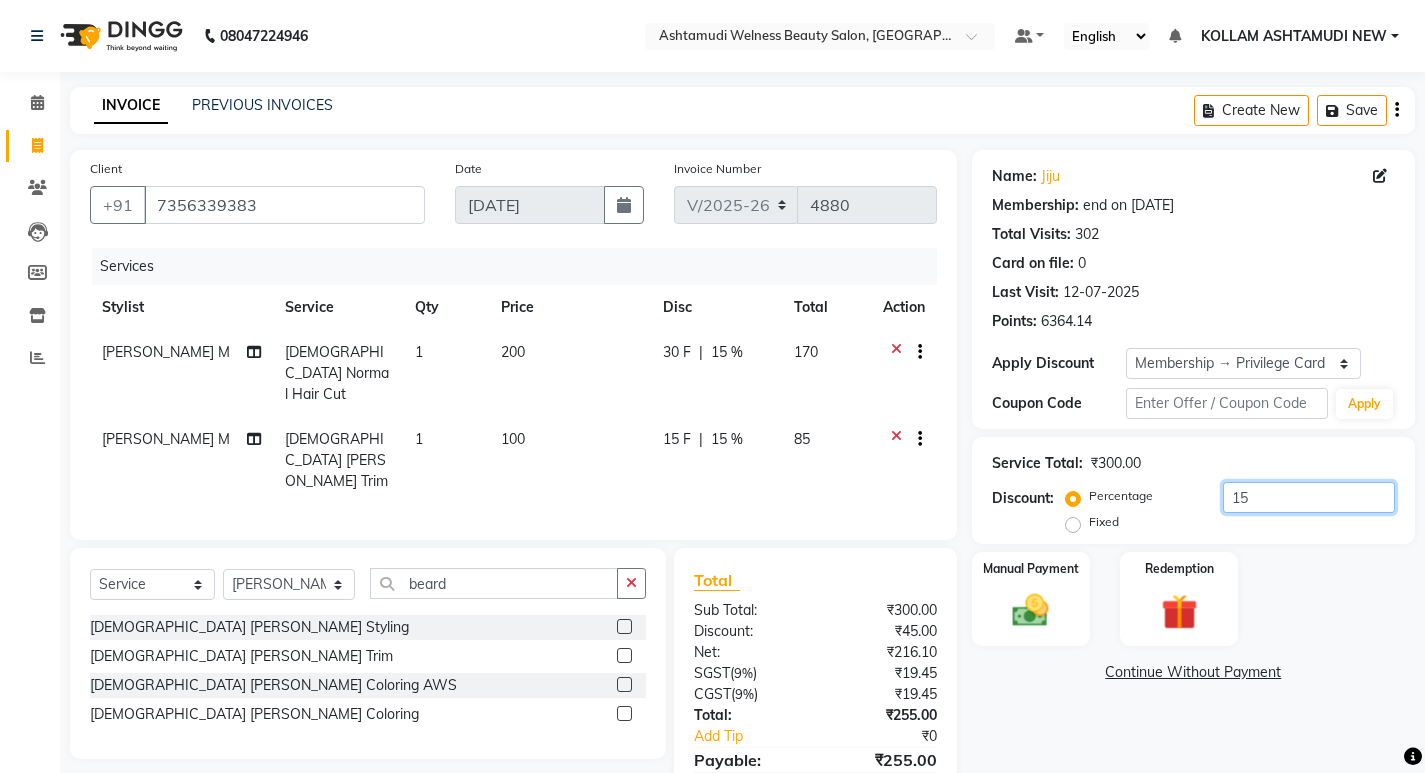 click on "15" 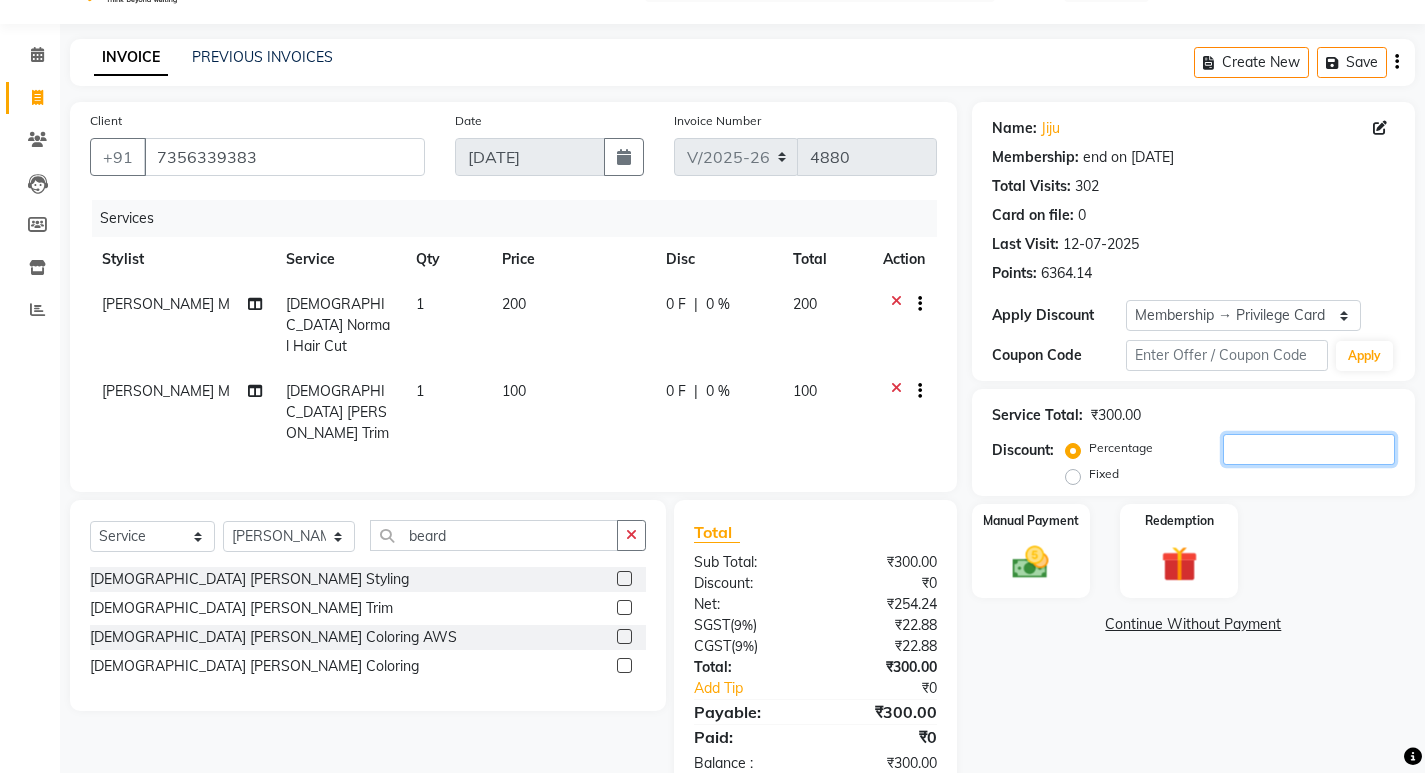 scroll, scrollTop: 72, scrollLeft: 0, axis: vertical 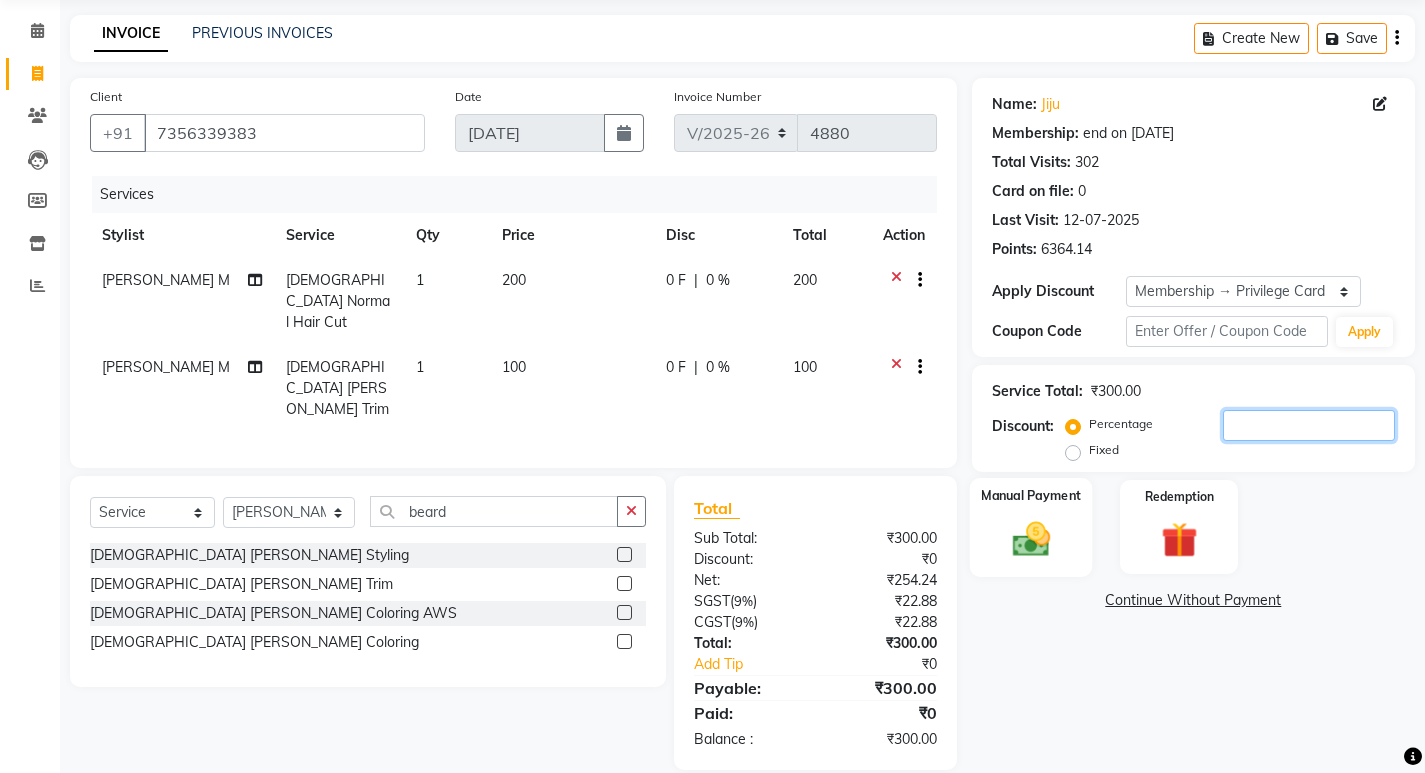 type 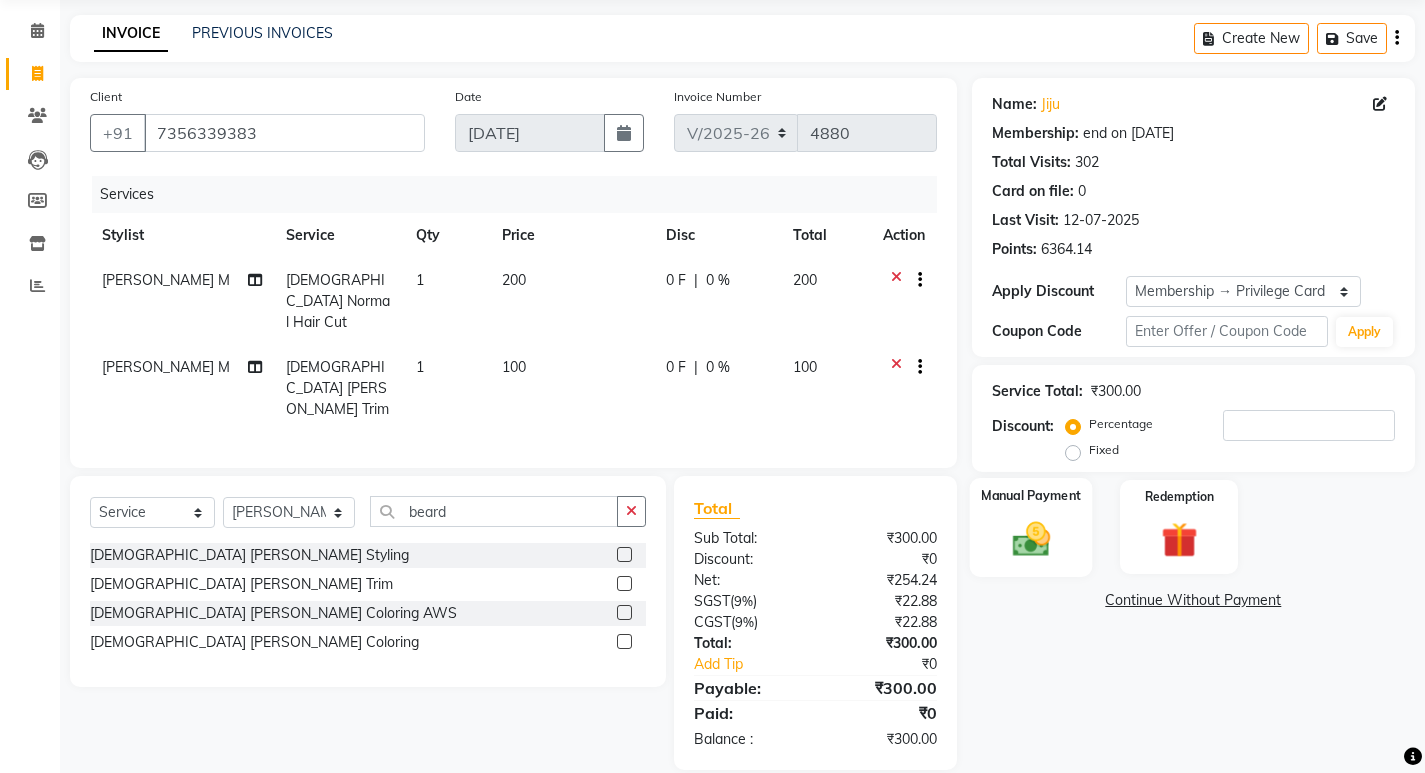 drag, startPoint x: 1032, startPoint y: 524, endPoint x: 1062, endPoint y: 564, distance: 50 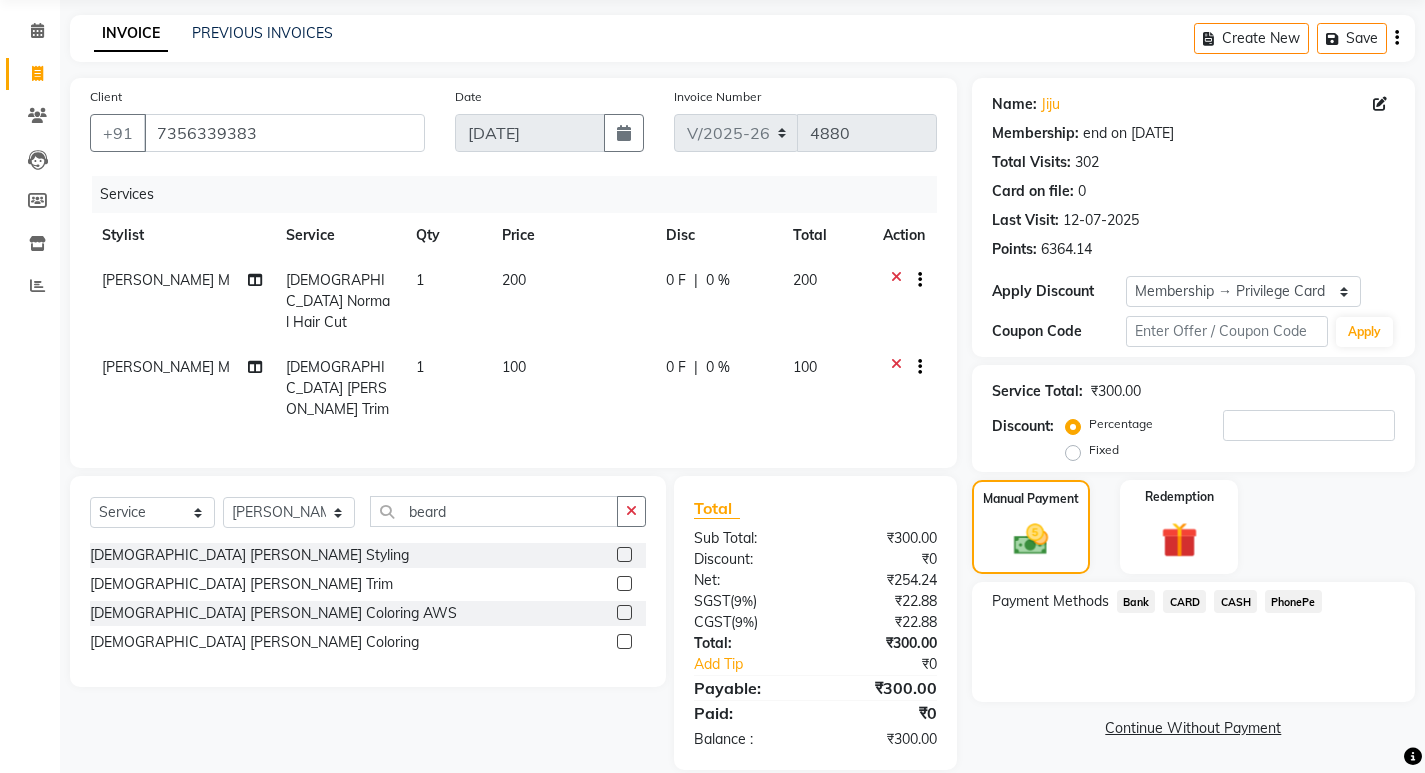 click on "PhonePe" 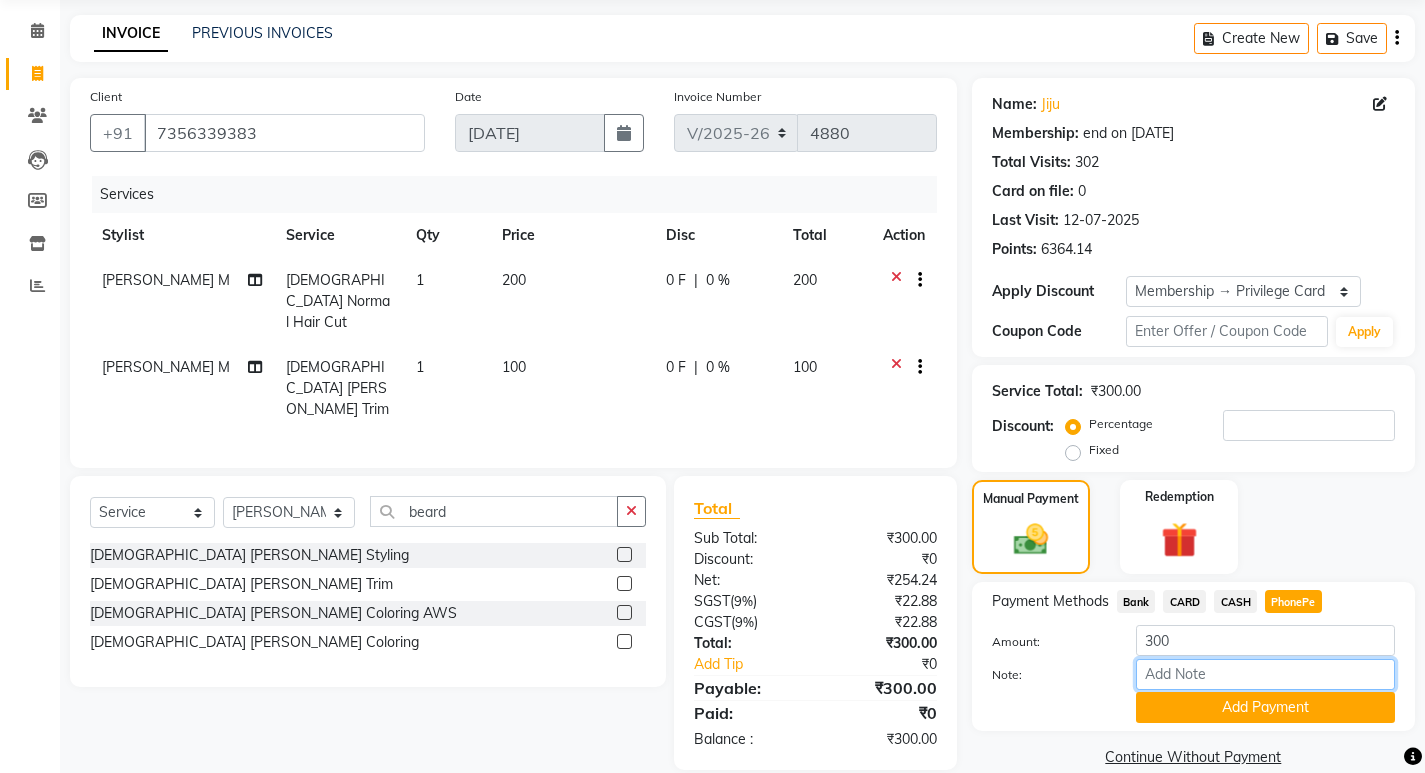 click on "Note:" at bounding box center (1265, 674) 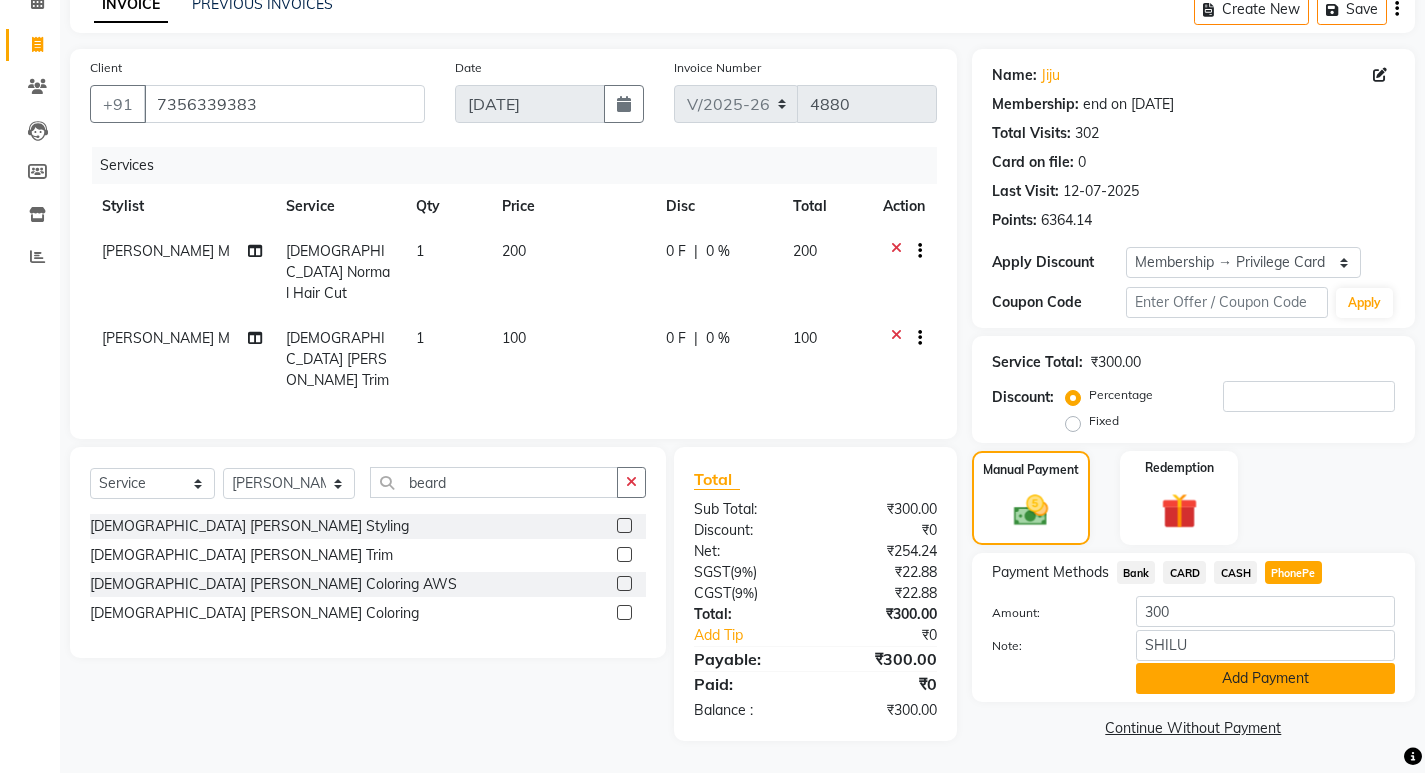 click on "Add Payment" 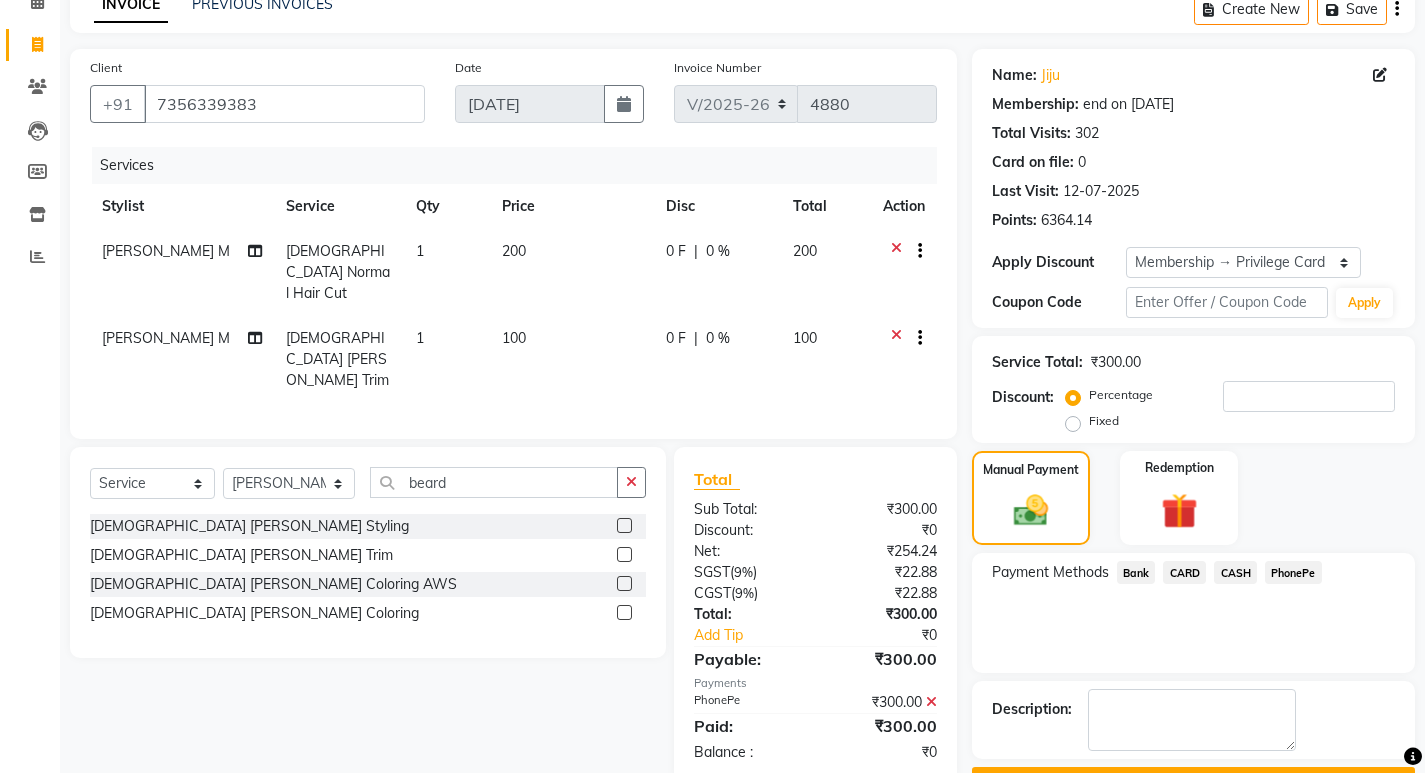 scroll, scrollTop: 184, scrollLeft: 0, axis: vertical 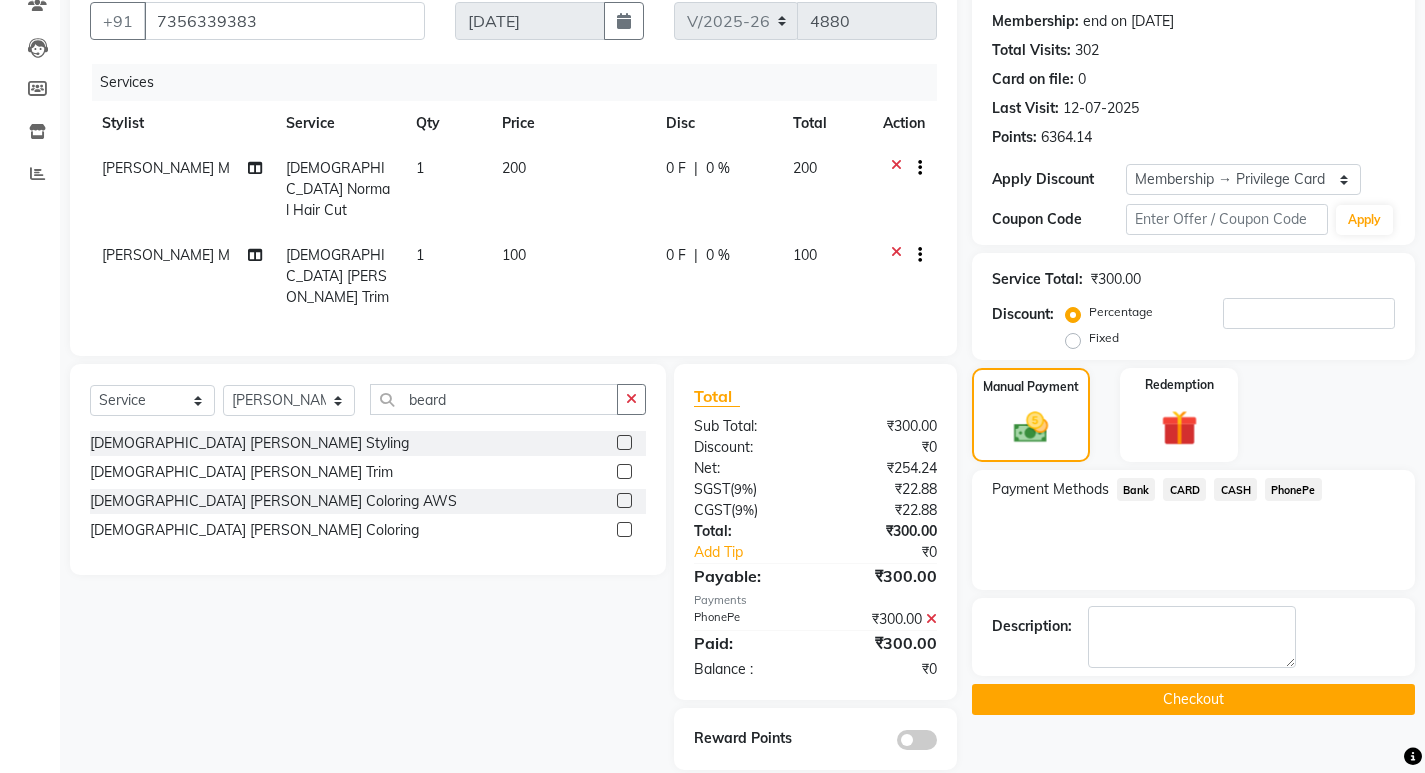 click on "Checkout" 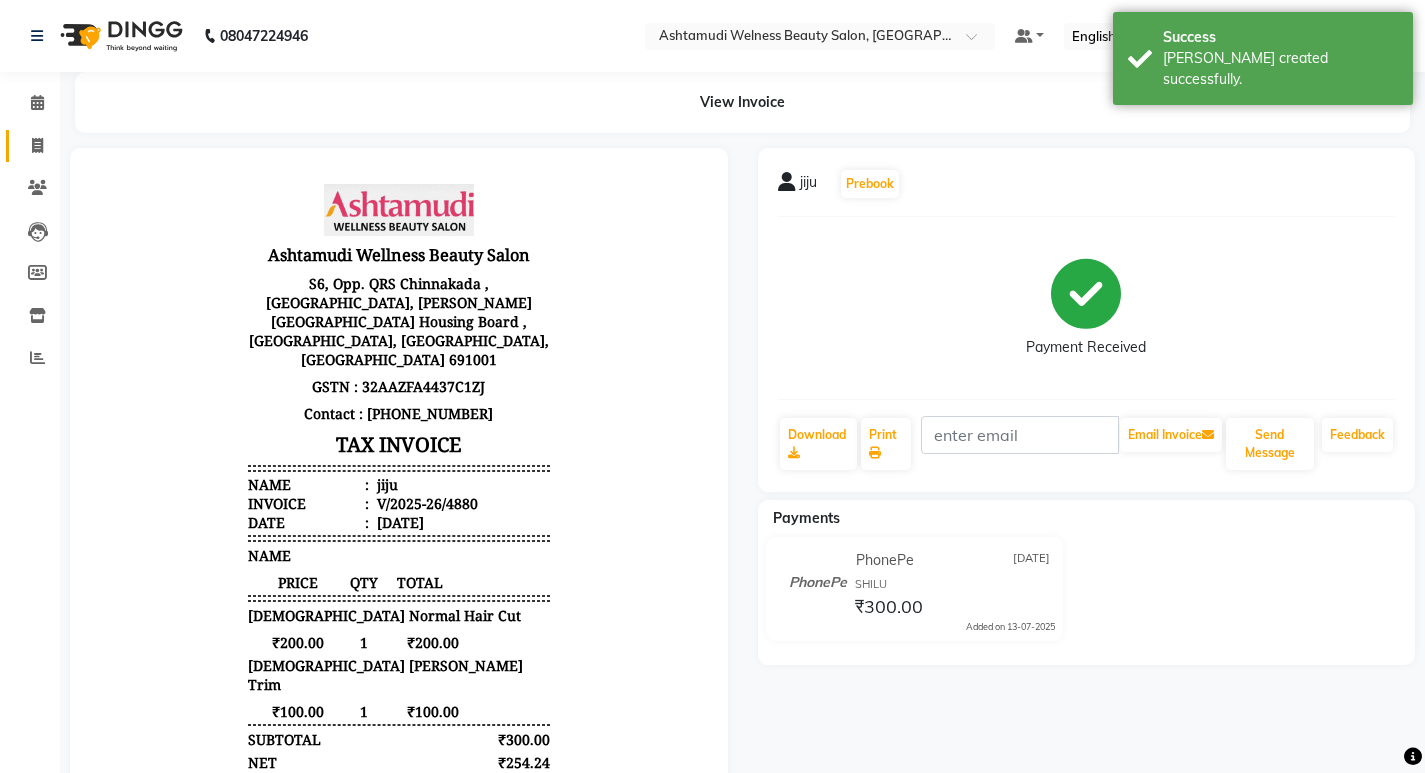 scroll, scrollTop: 0, scrollLeft: 0, axis: both 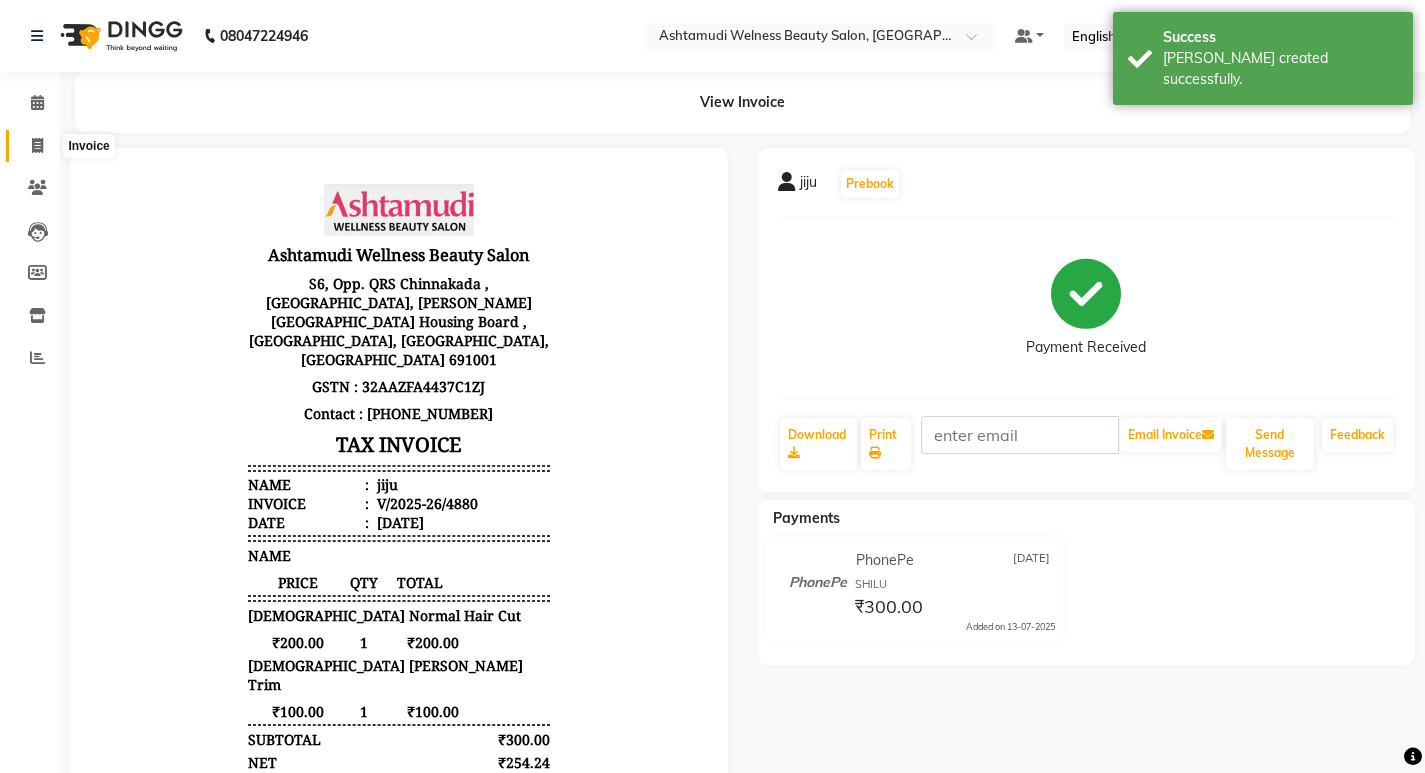 click 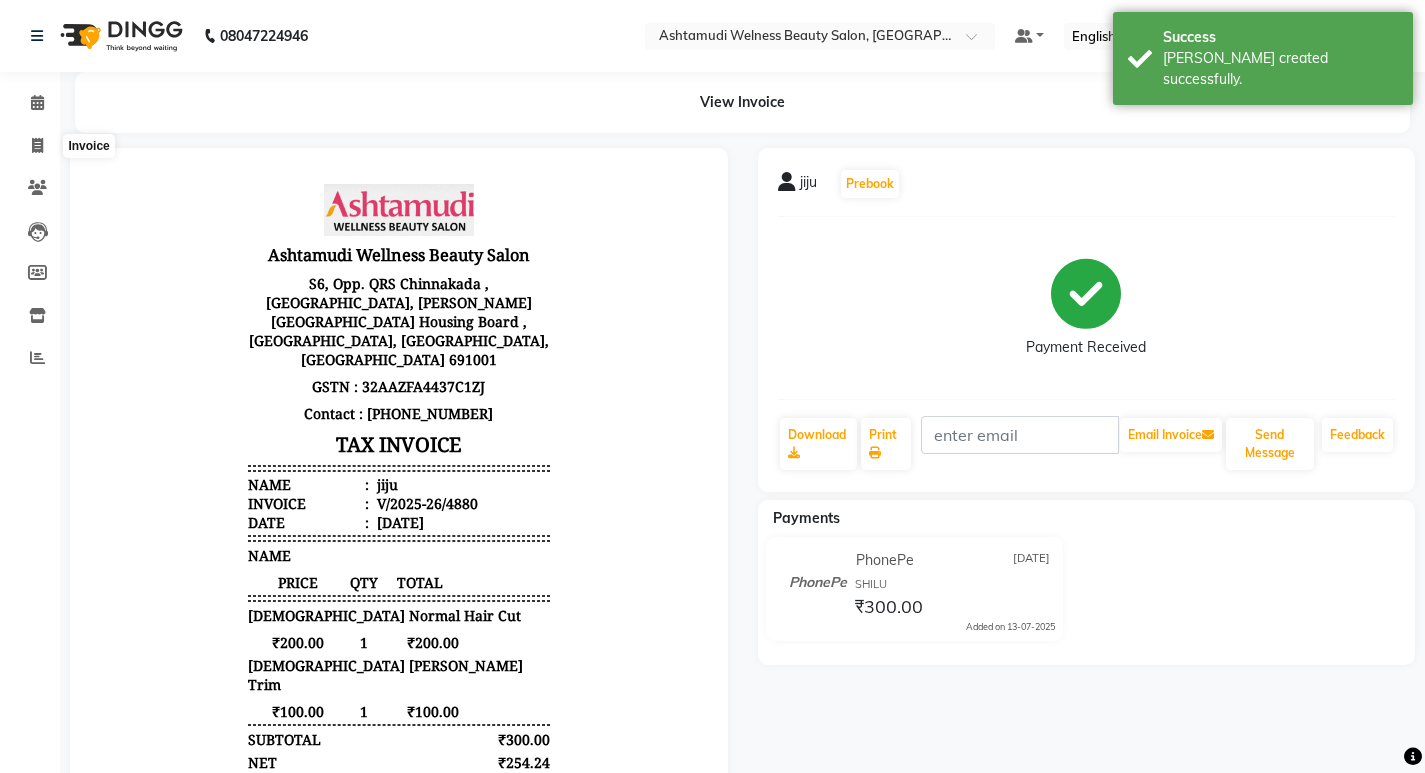 select on "service" 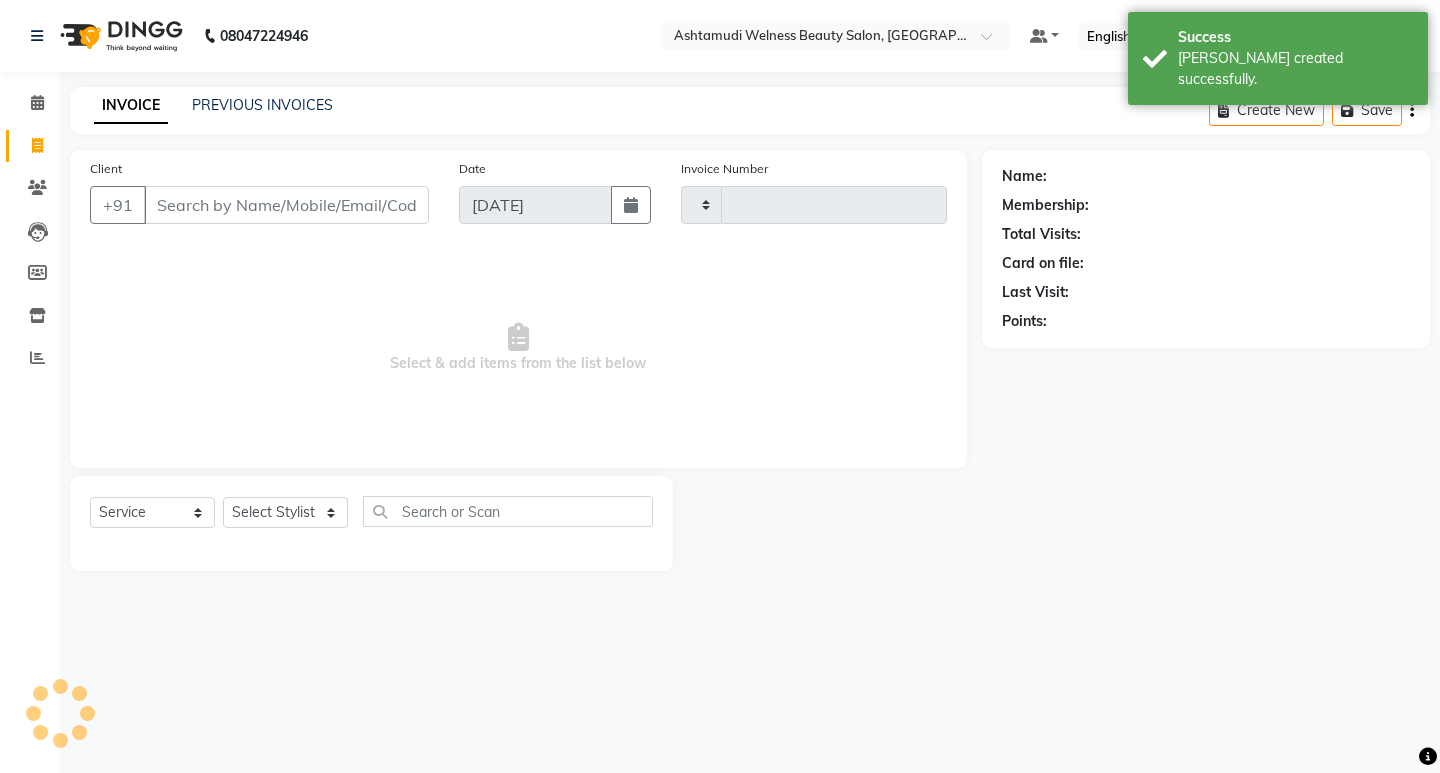 type on "4881" 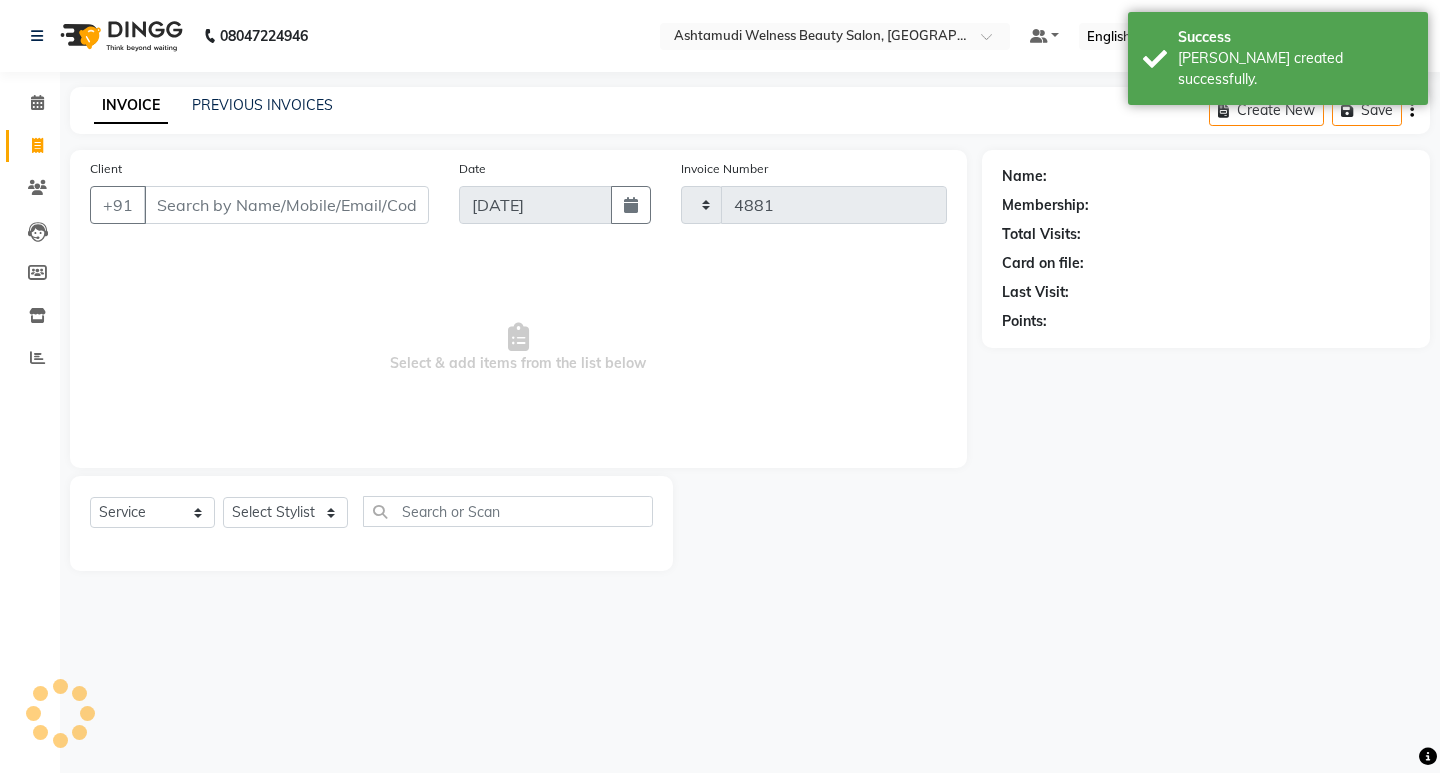select on "4529" 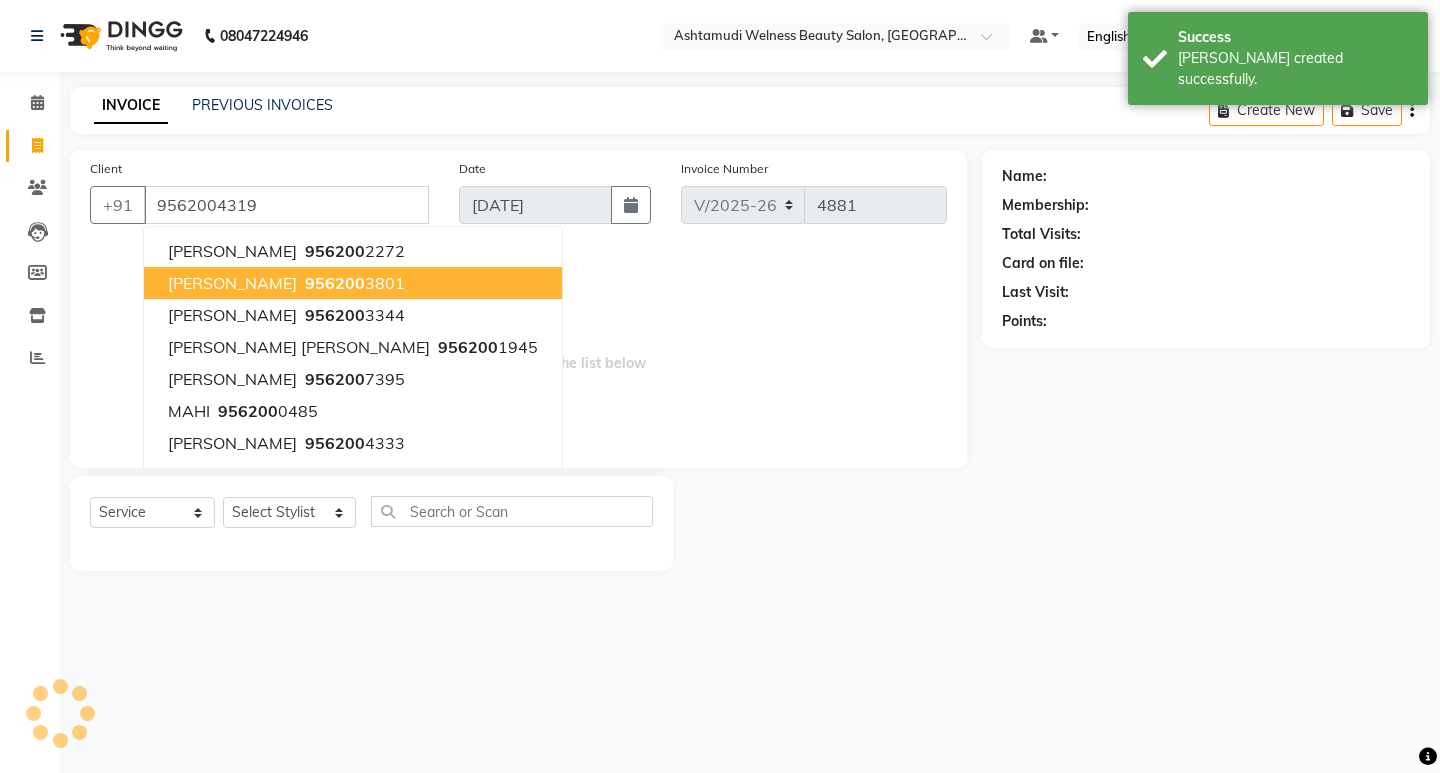 type on "9562004319" 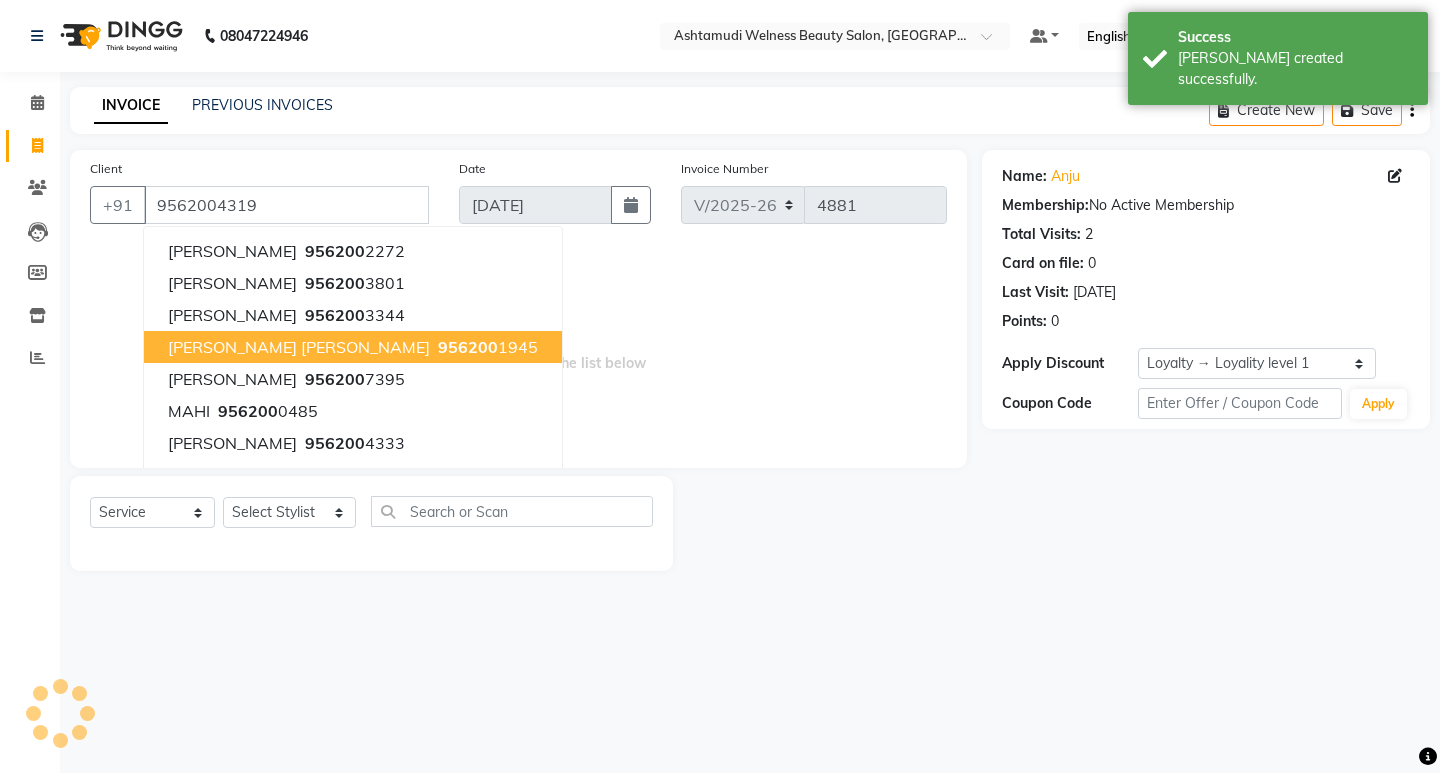 drag, startPoint x: 964, startPoint y: 437, endPoint x: 863, endPoint y: 452, distance: 102.10779 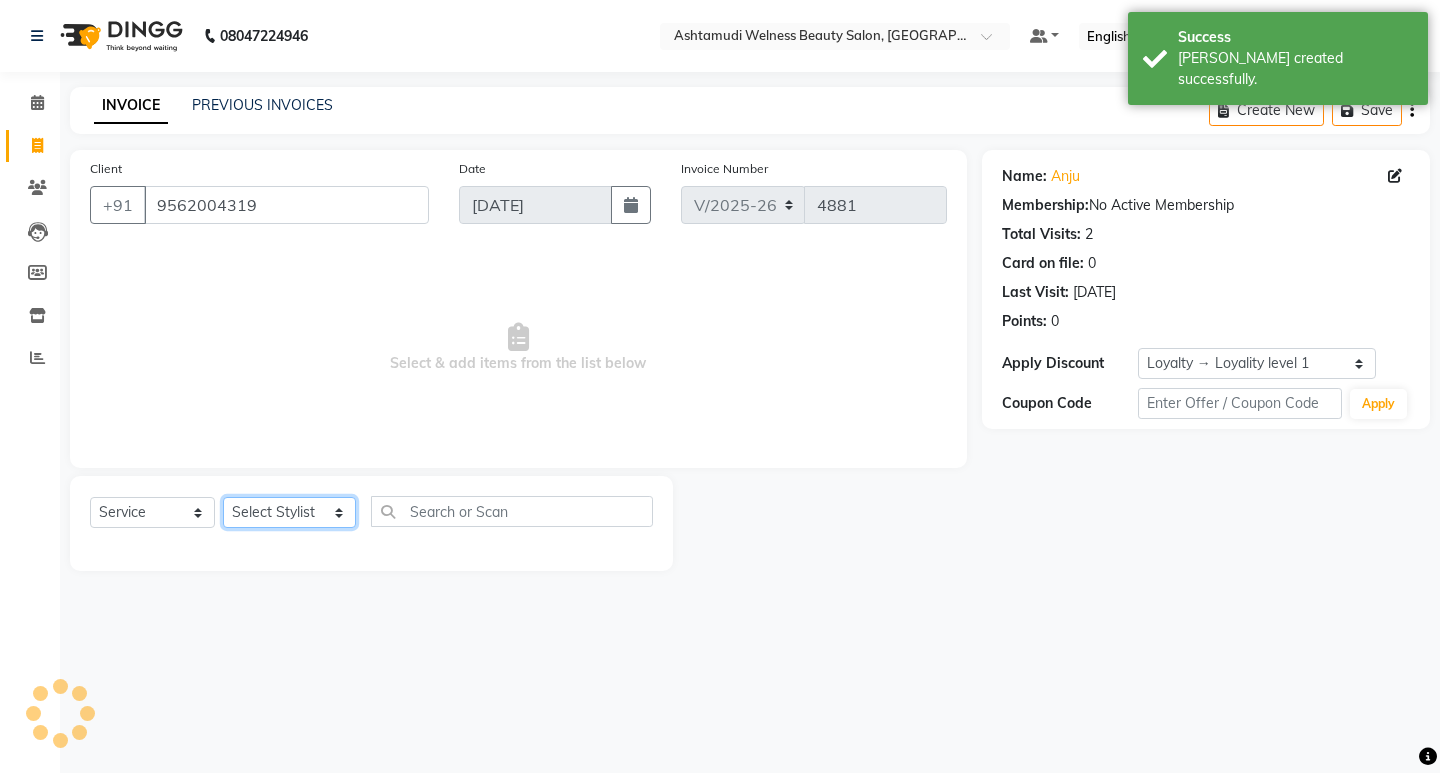 click on "Select Stylist [PERSON_NAME] Admin [PERSON_NAME]  [PERSON_NAME] [PERSON_NAME] [PERSON_NAME]  M [PERSON_NAME]  [PERSON_NAME]  P [PERSON_NAME] KOLLAM ASHTAMUDI NEW  [PERSON_NAME] [PERSON_NAME] [PERSON_NAME]  [PERSON_NAME] [PERSON_NAME] [PERSON_NAME] [PERSON_NAME] [PERSON_NAME] M [PERSON_NAME] SARIGA [PERSON_NAME] [PERSON_NAME] [PERSON_NAME] SIBI [PERSON_NAME] [PERSON_NAME] S" 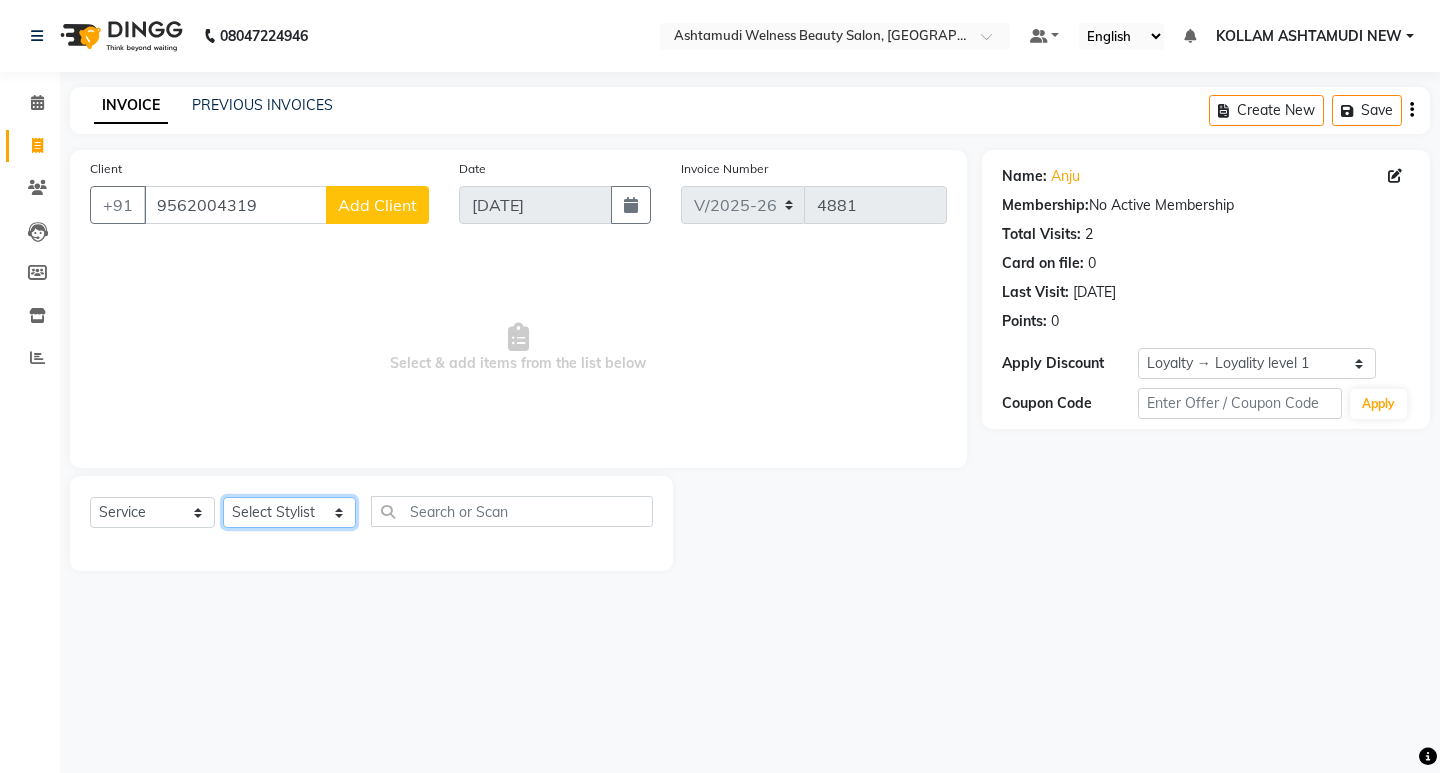 select on "67520" 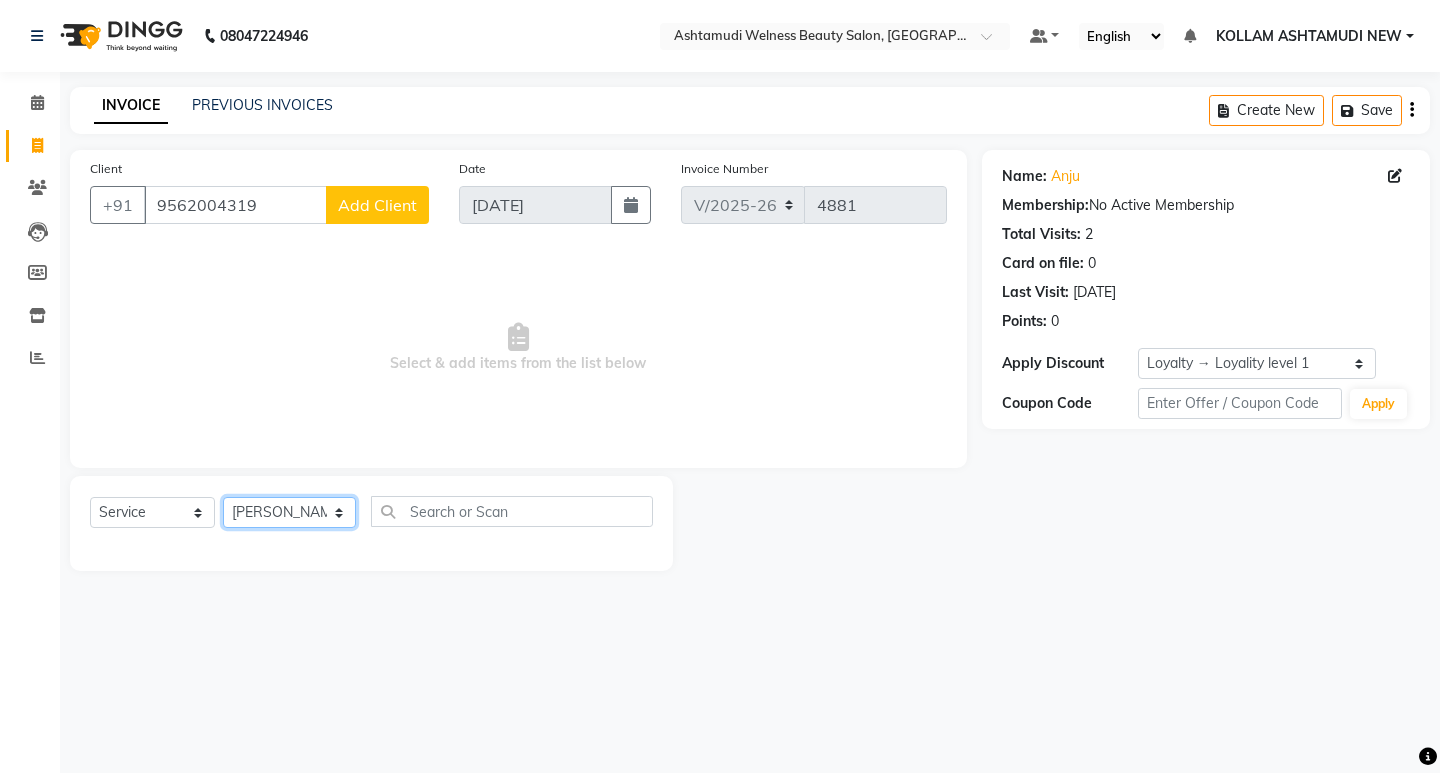 click on "Select Stylist [PERSON_NAME] Admin [PERSON_NAME]  [PERSON_NAME] [PERSON_NAME] [PERSON_NAME]  M [PERSON_NAME]  [PERSON_NAME]  P [PERSON_NAME] KOLLAM ASHTAMUDI NEW  [PERSON_NAME] [PERSON_NAME] [PERSON_NAME]  [PERSON_NAME] [PERSON_NAME] [PERSON_NAME] [PERSON_NAME] [PERSON_NAME] M [PERSON_NAME] SARIGA [PERSON_NAME] [PERSON_NAME] [PERSON_NAME] SIBI [PERSON_NAME] [PERSON_NAME] S" 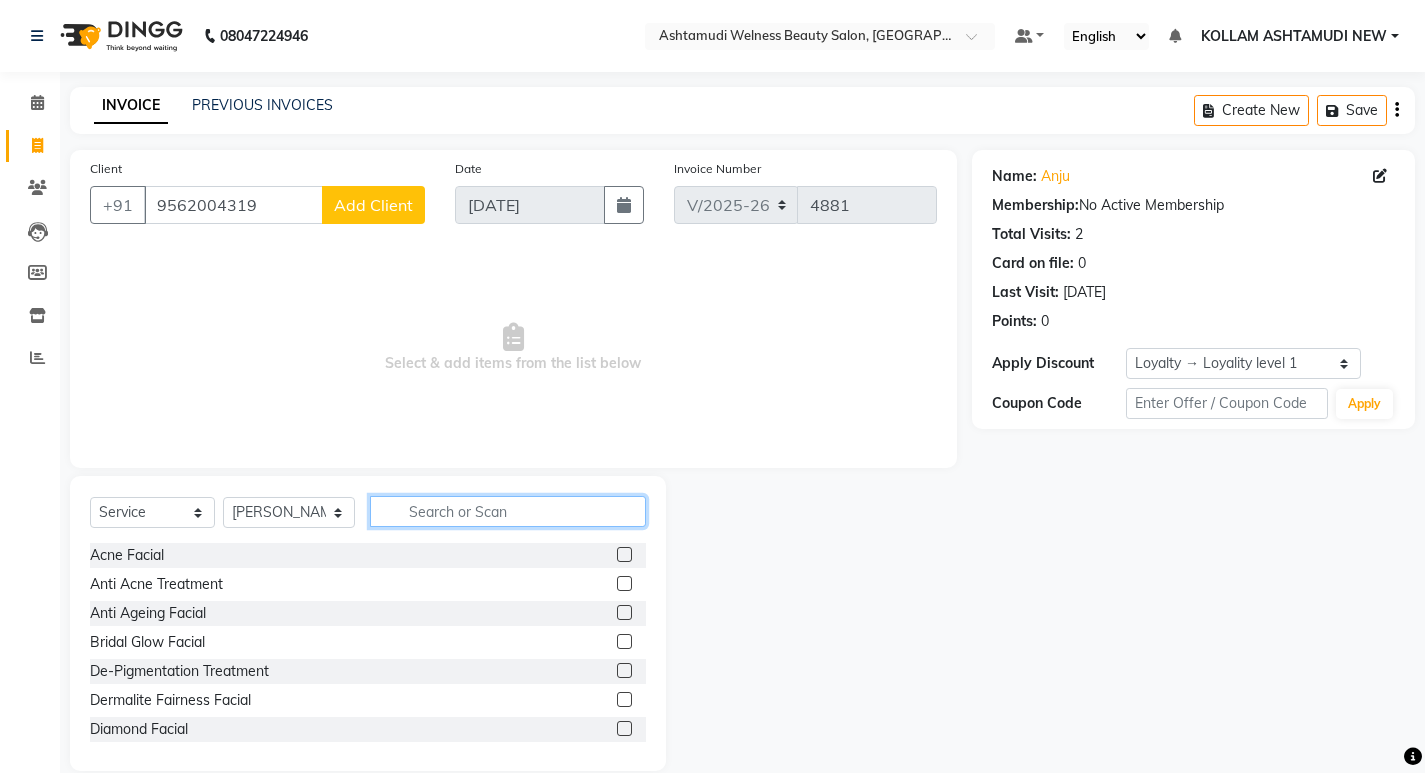 click 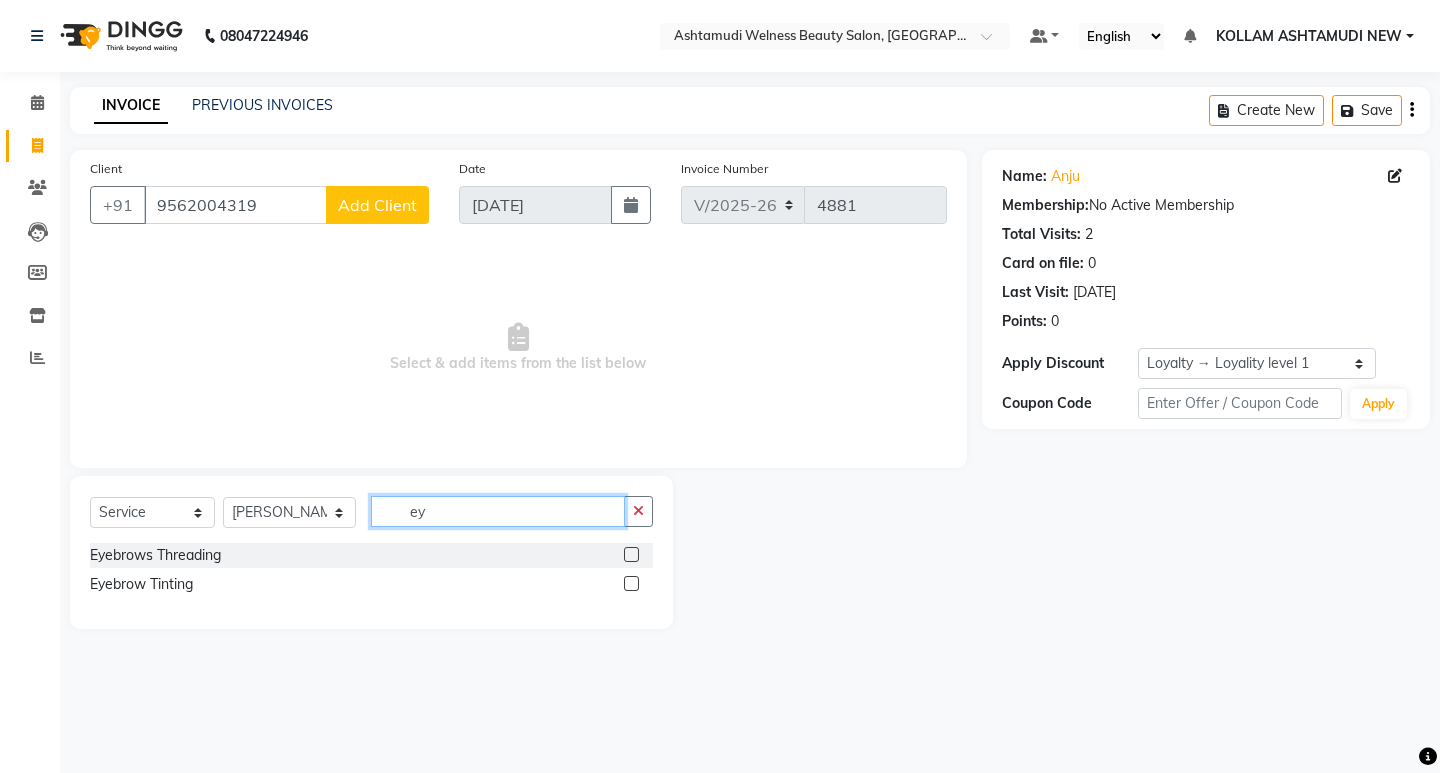 type on "ey" 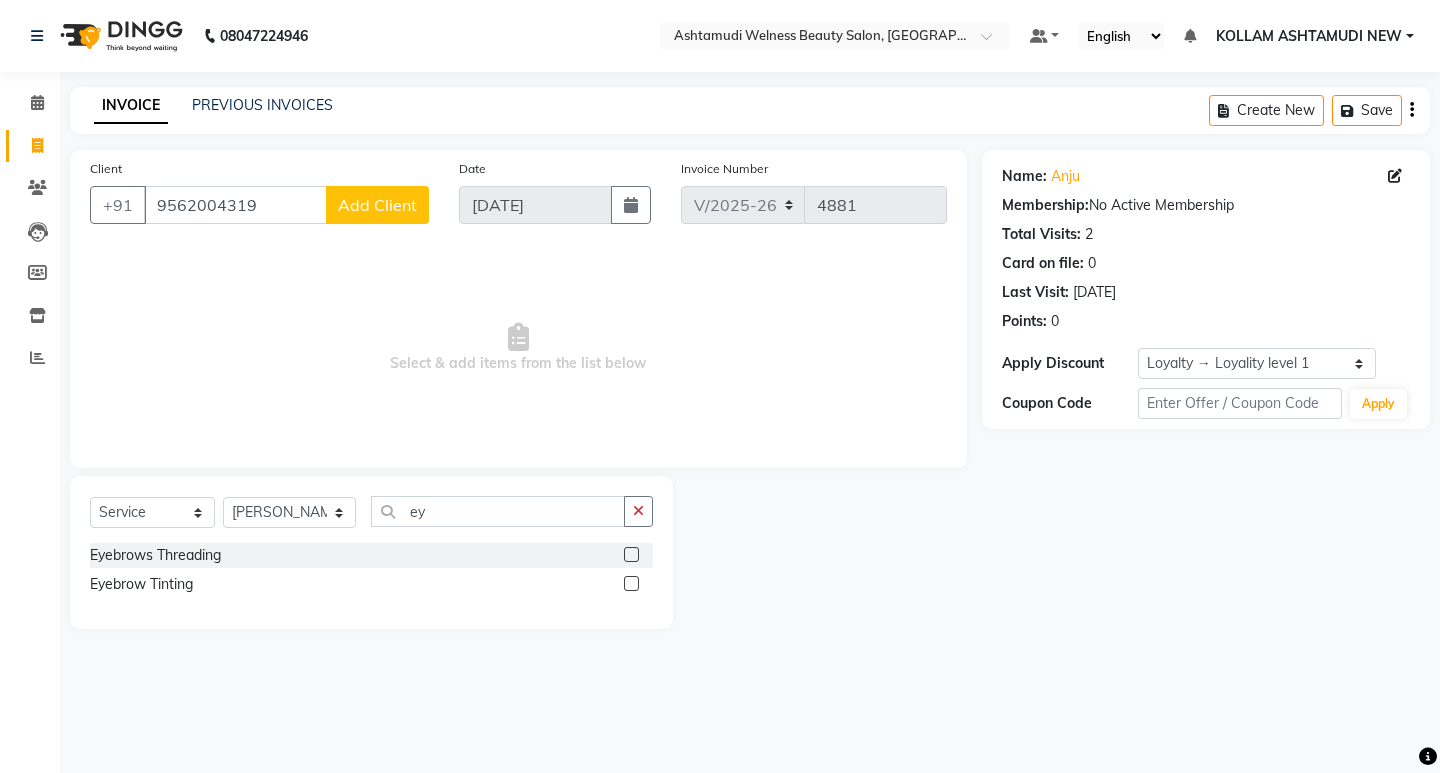 click 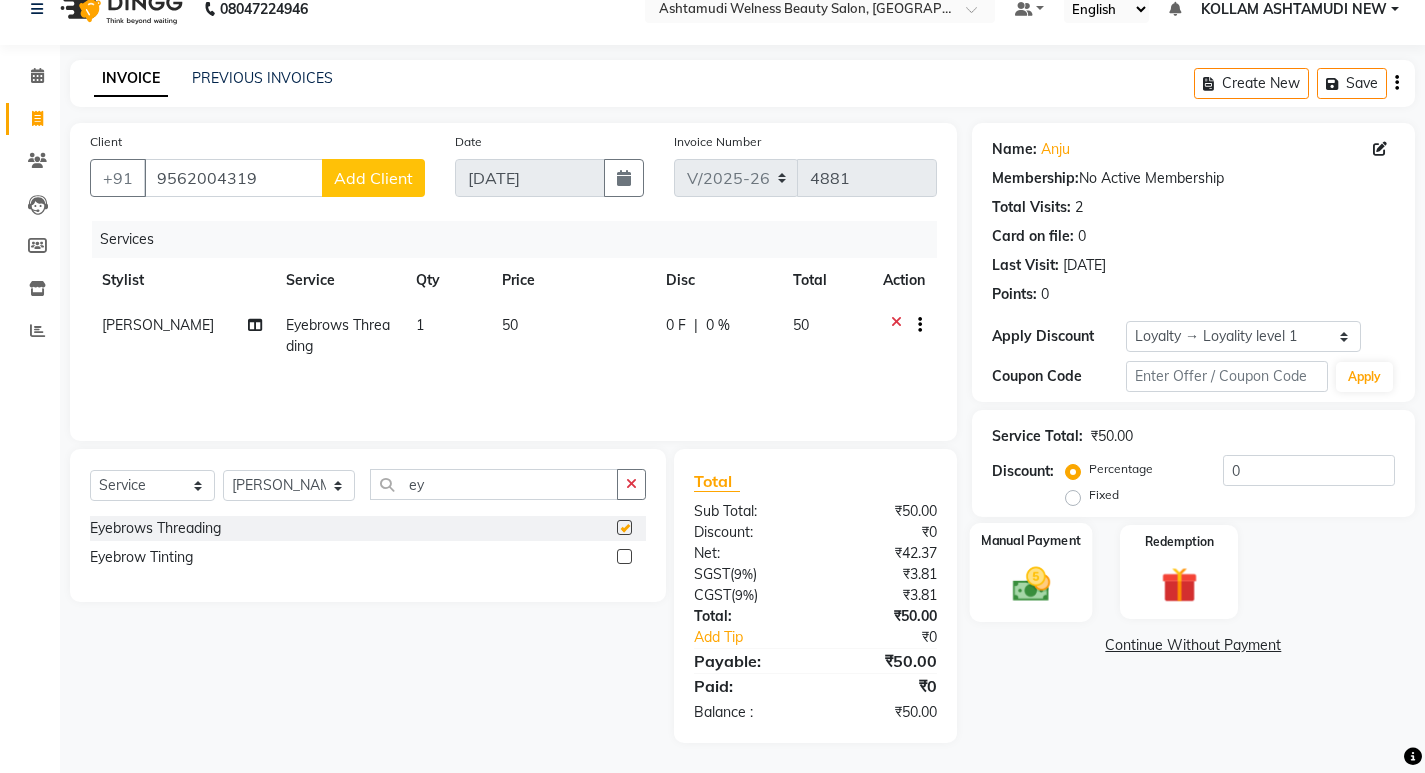 checkbox on "false" 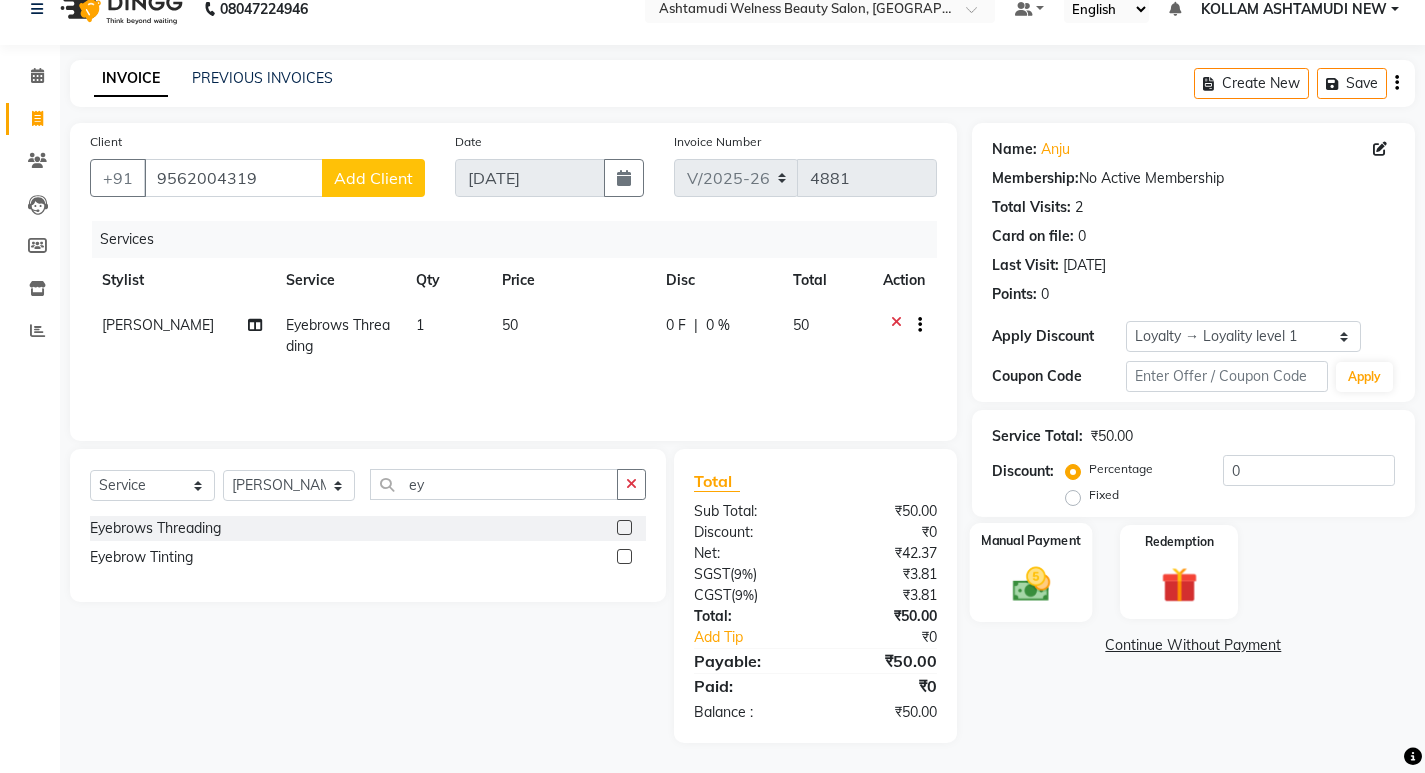 click 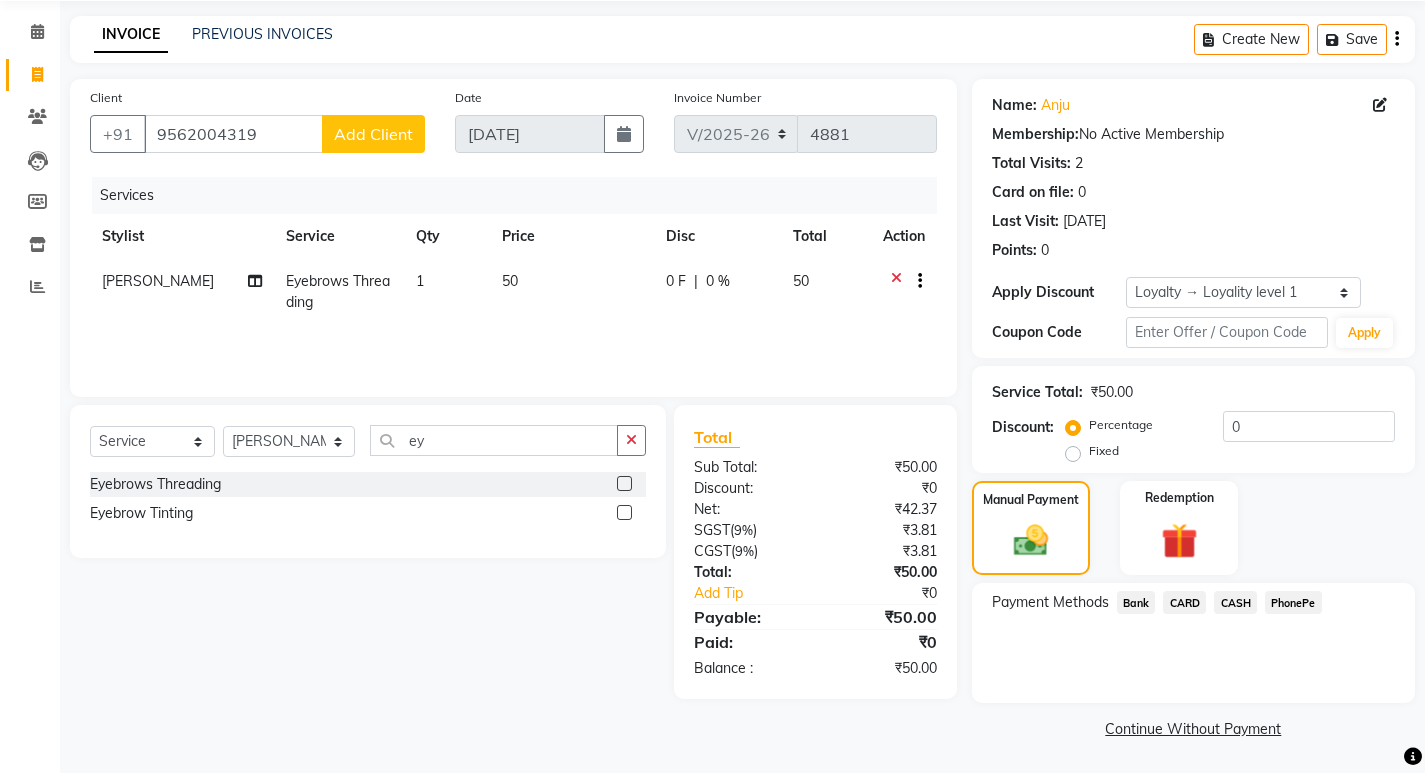 scroll, scrollTop: 72, scrollLeft: 0, axis: vertical 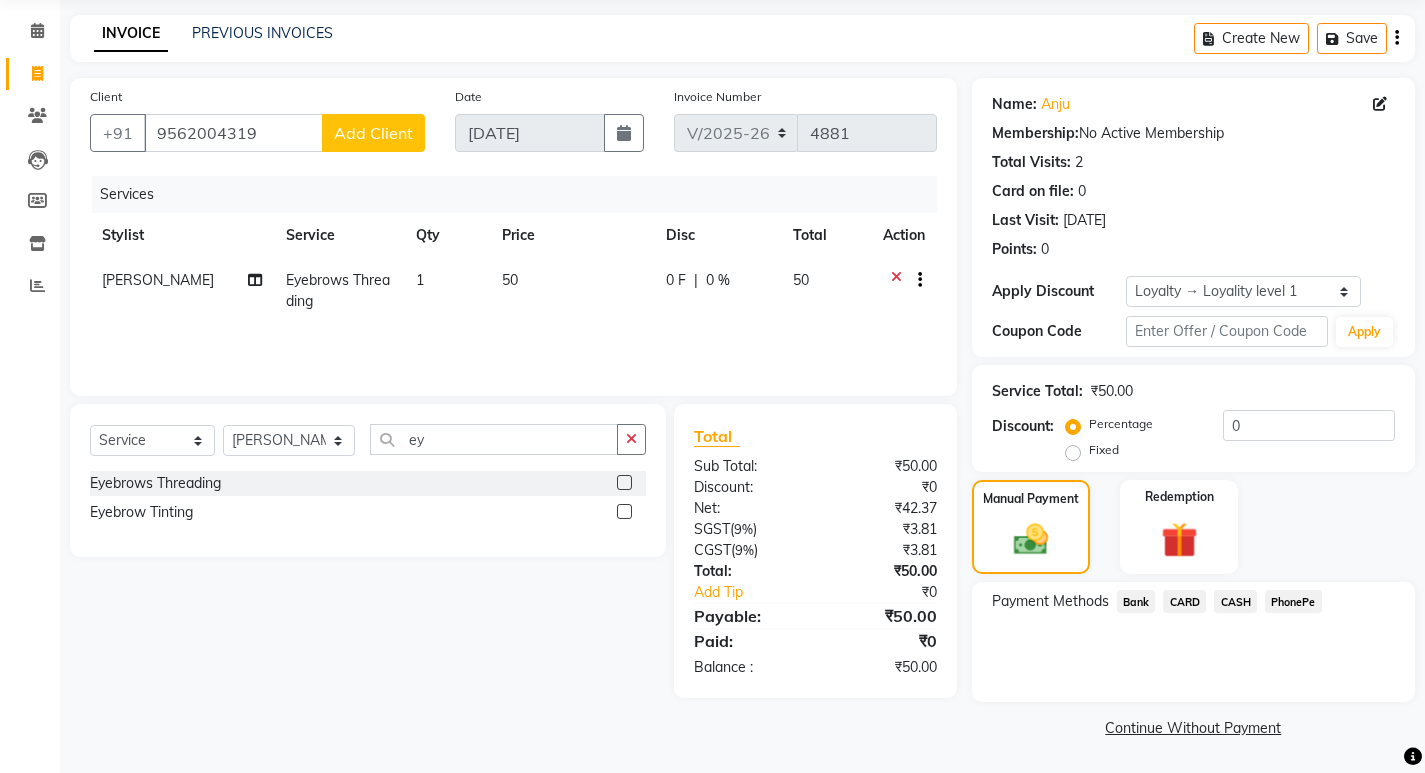 drag, startPoint x: 1288, startPoint y: 608, endPoint x: 1259, endPoint y: 666, distance: 64.84597 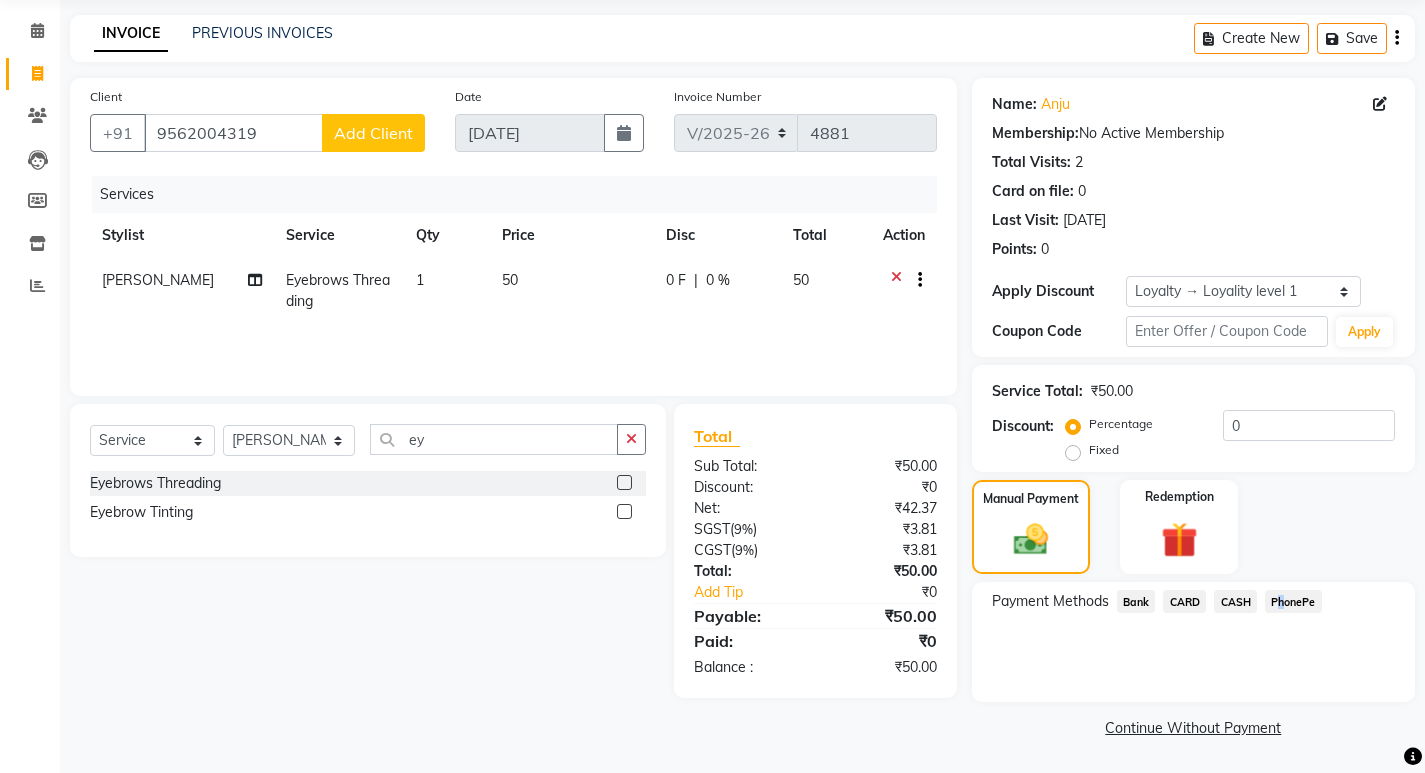 click on "PhonePe" 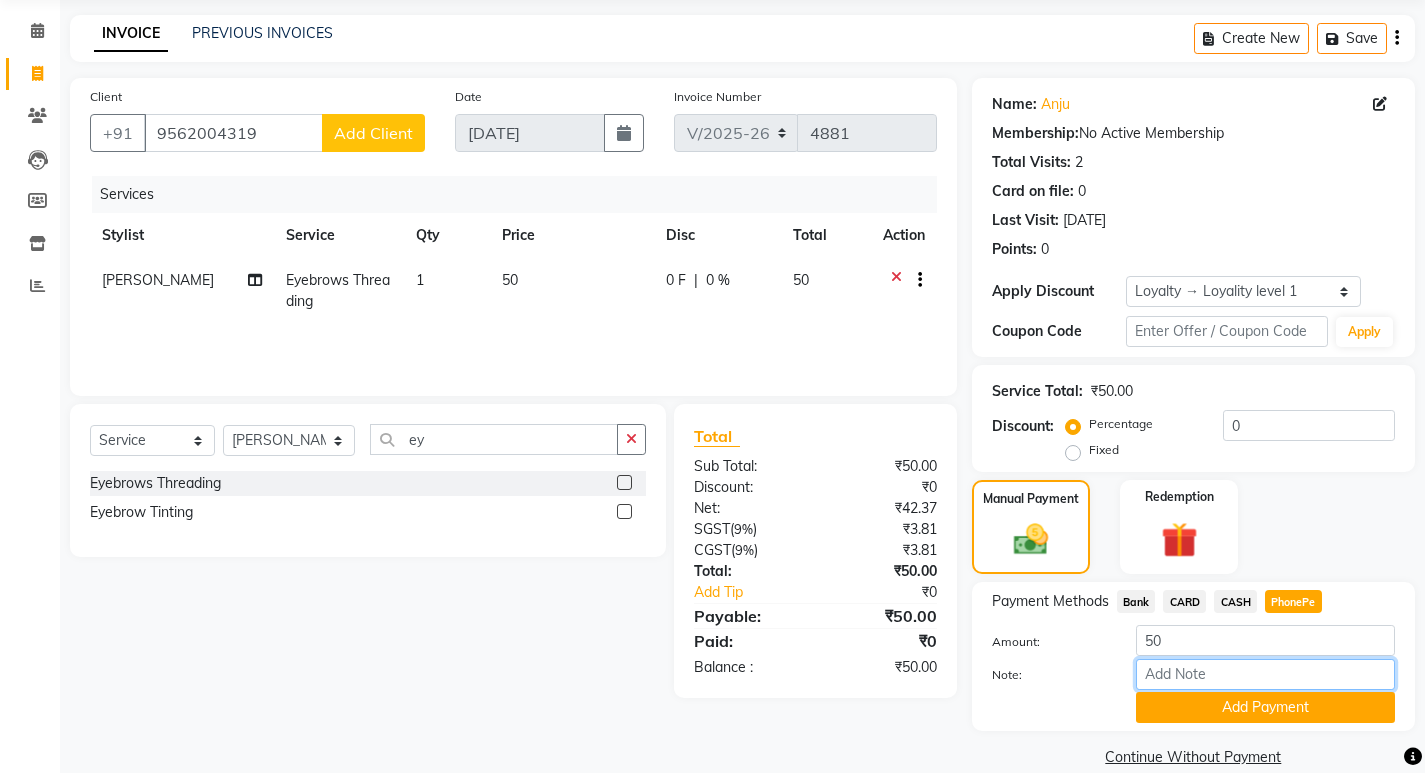 drag, startPoint x: 1213, startPoint y: 682, endPoint x: 1230, endPoint y: 635, distance: 49.979996 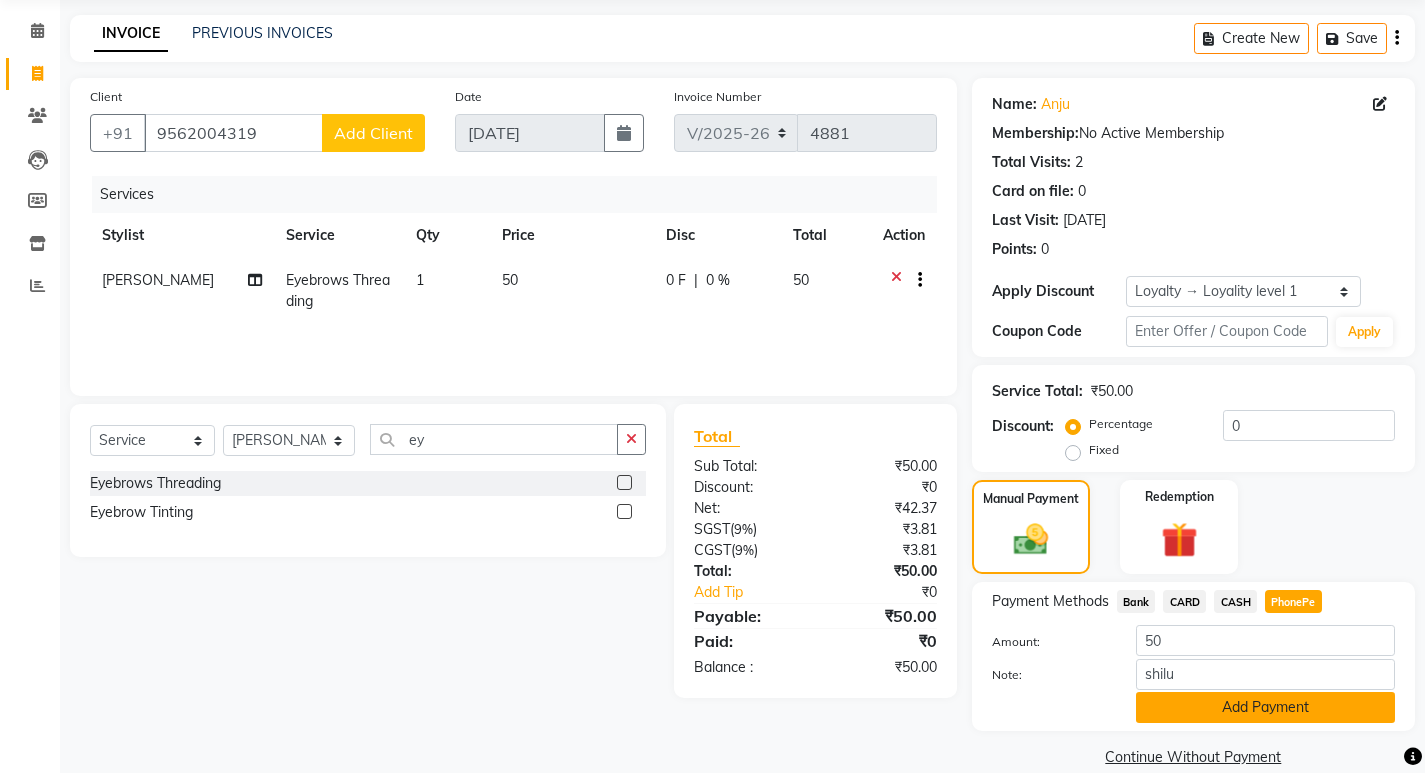 click on "Add Payment" 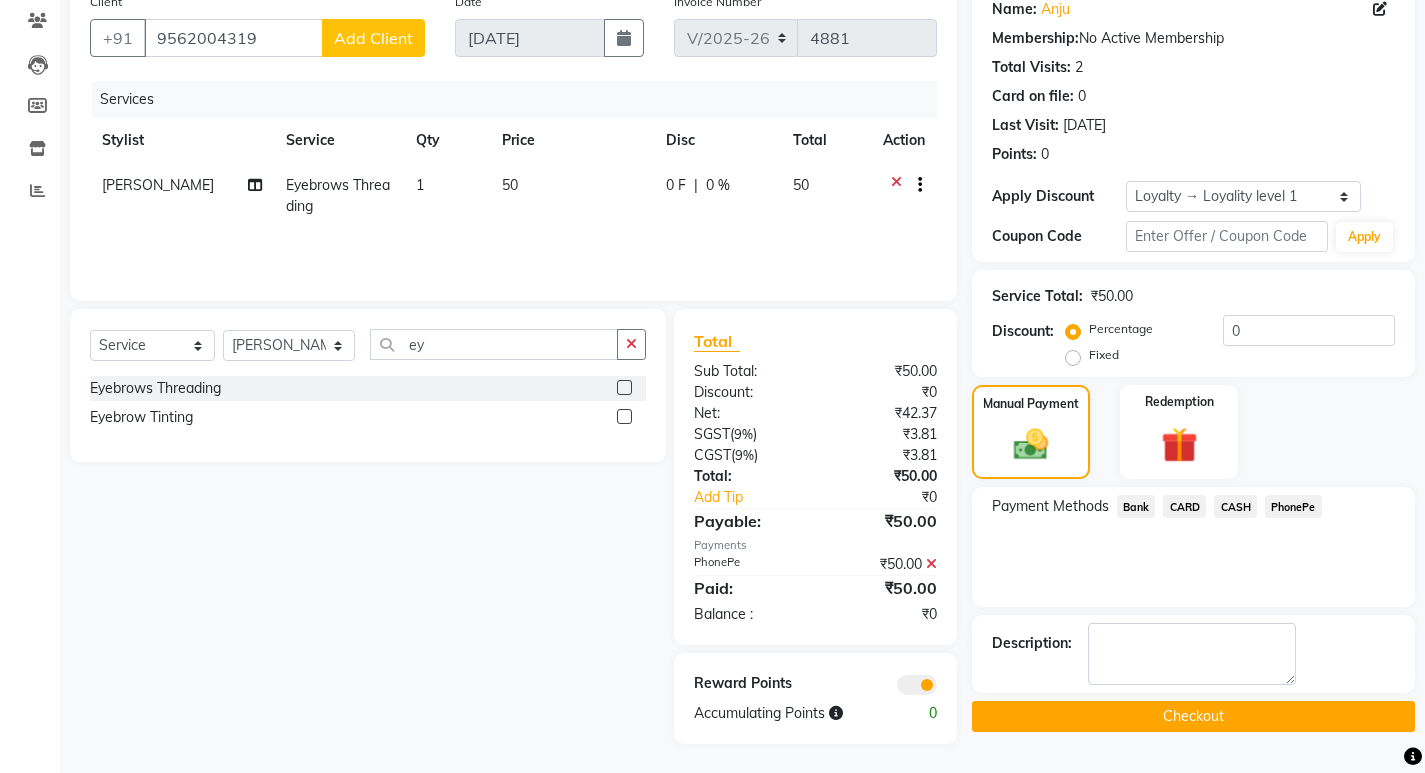 scroll, scrollTop: 168, scrollLeft: 0, axis: vertical 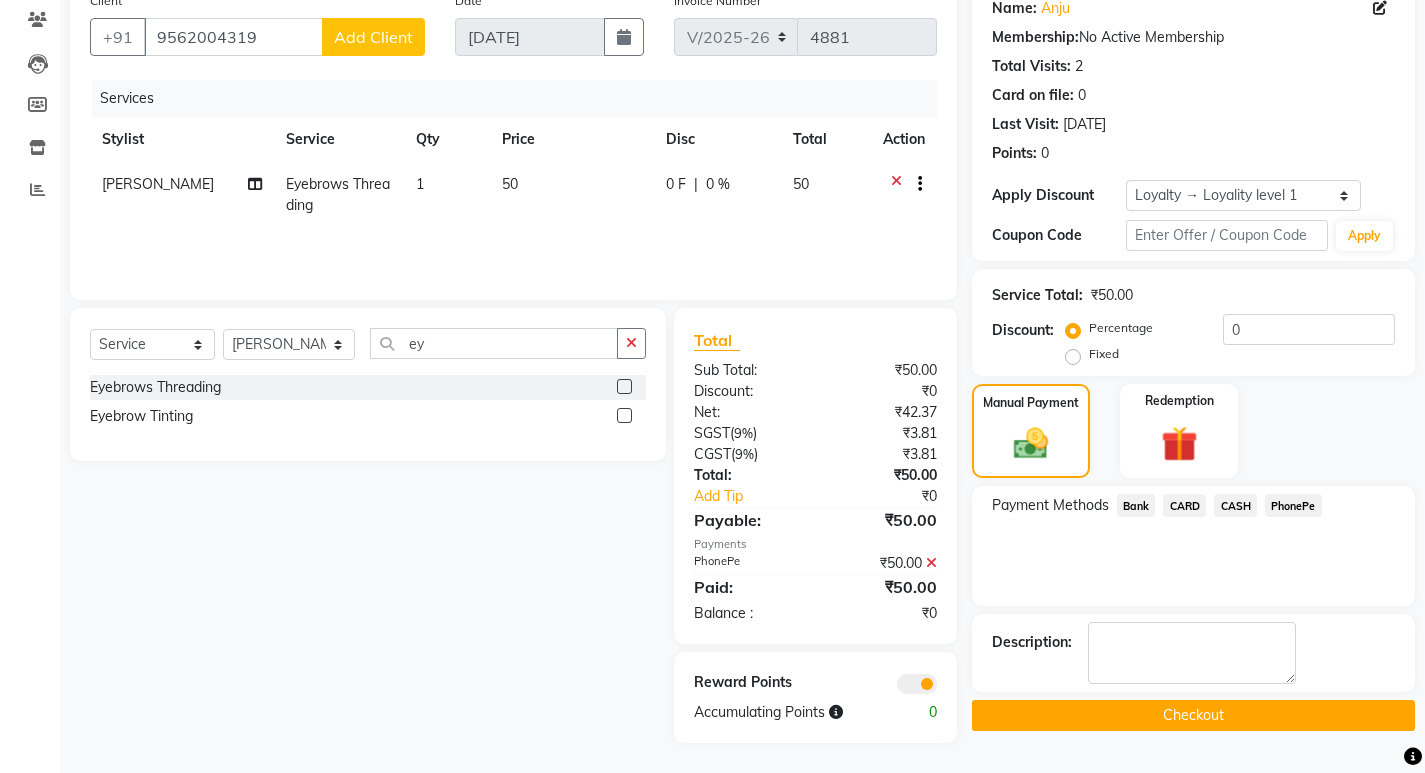 click on "Checkout" 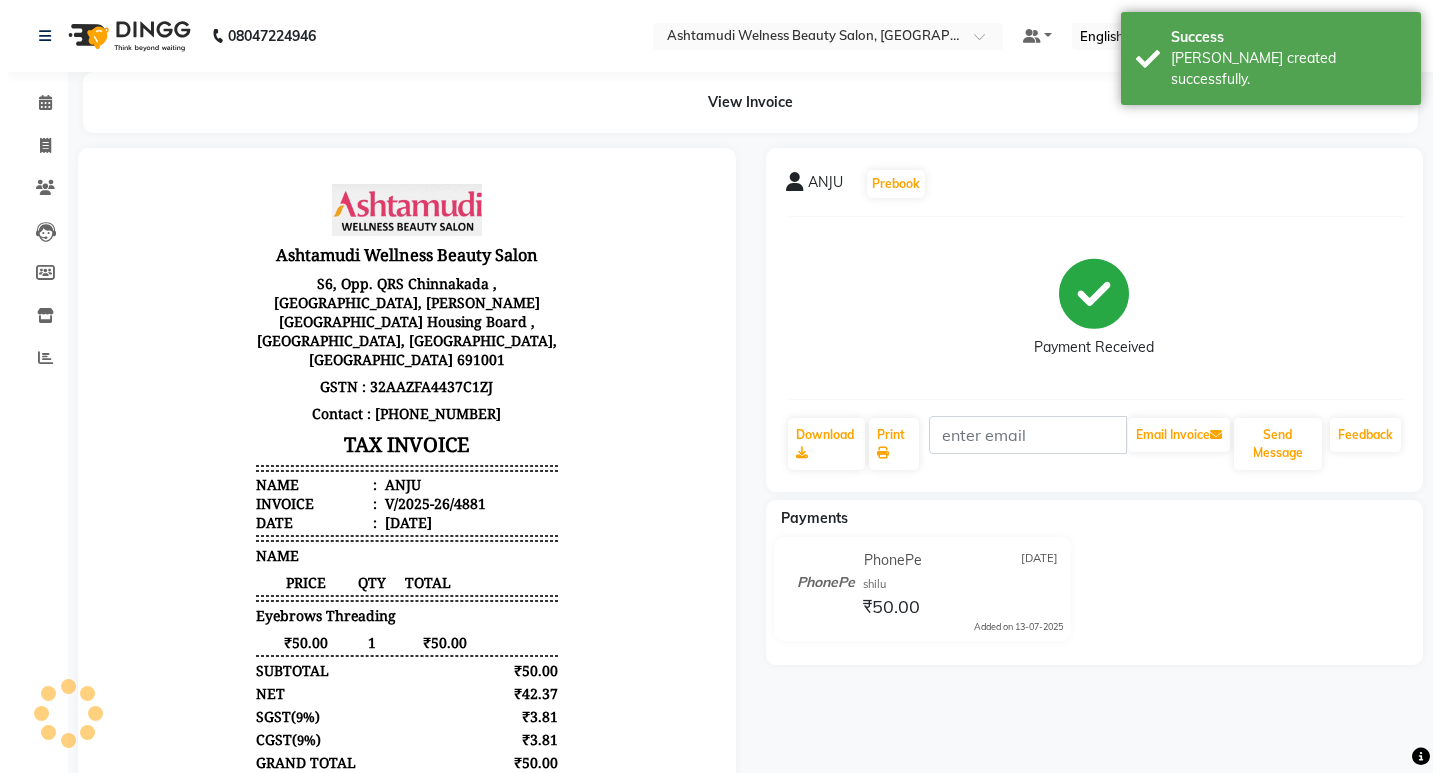 scroll, scrollTop: 0, scrollLeft: 0, axis: both 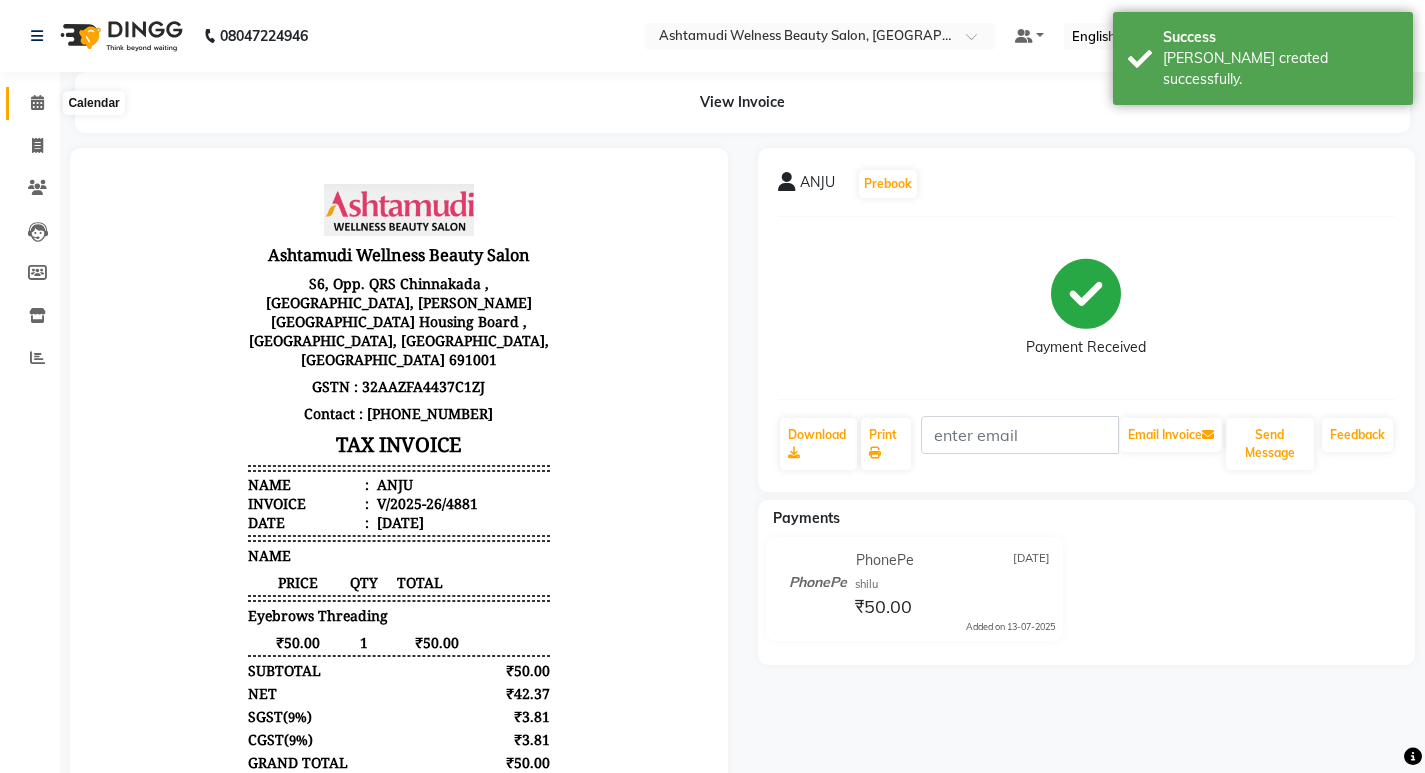 click 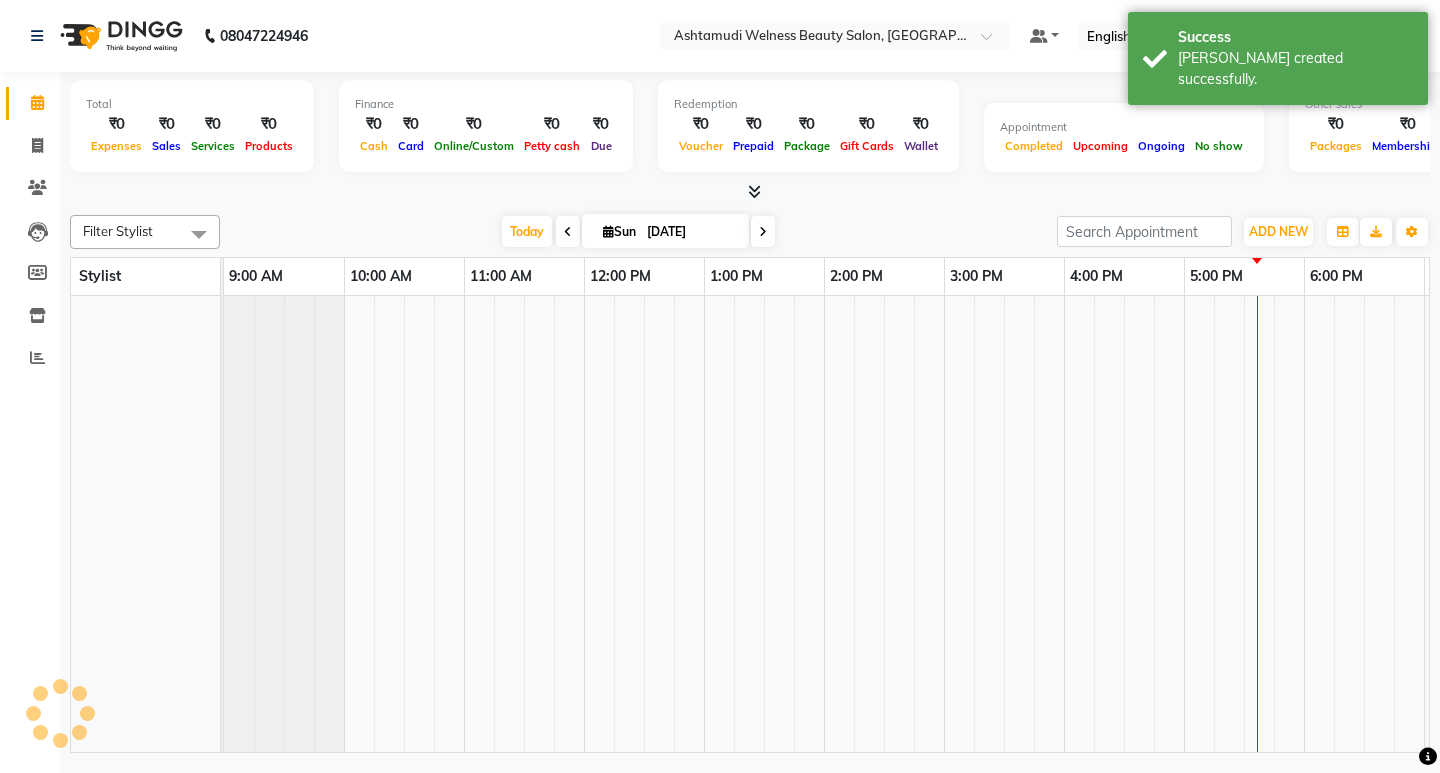 scroll, scrollTop: 0, scrollLeft: 0, axis: both 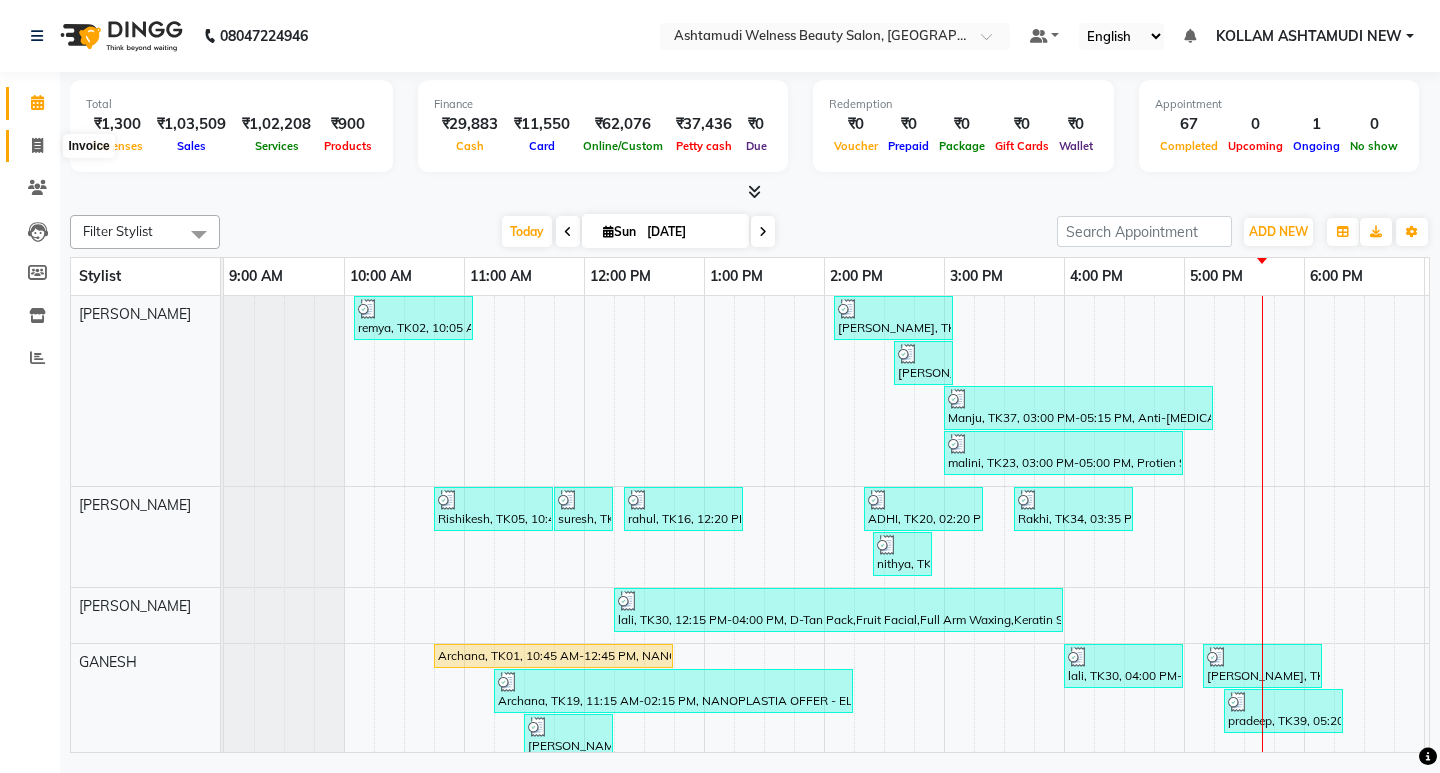 click 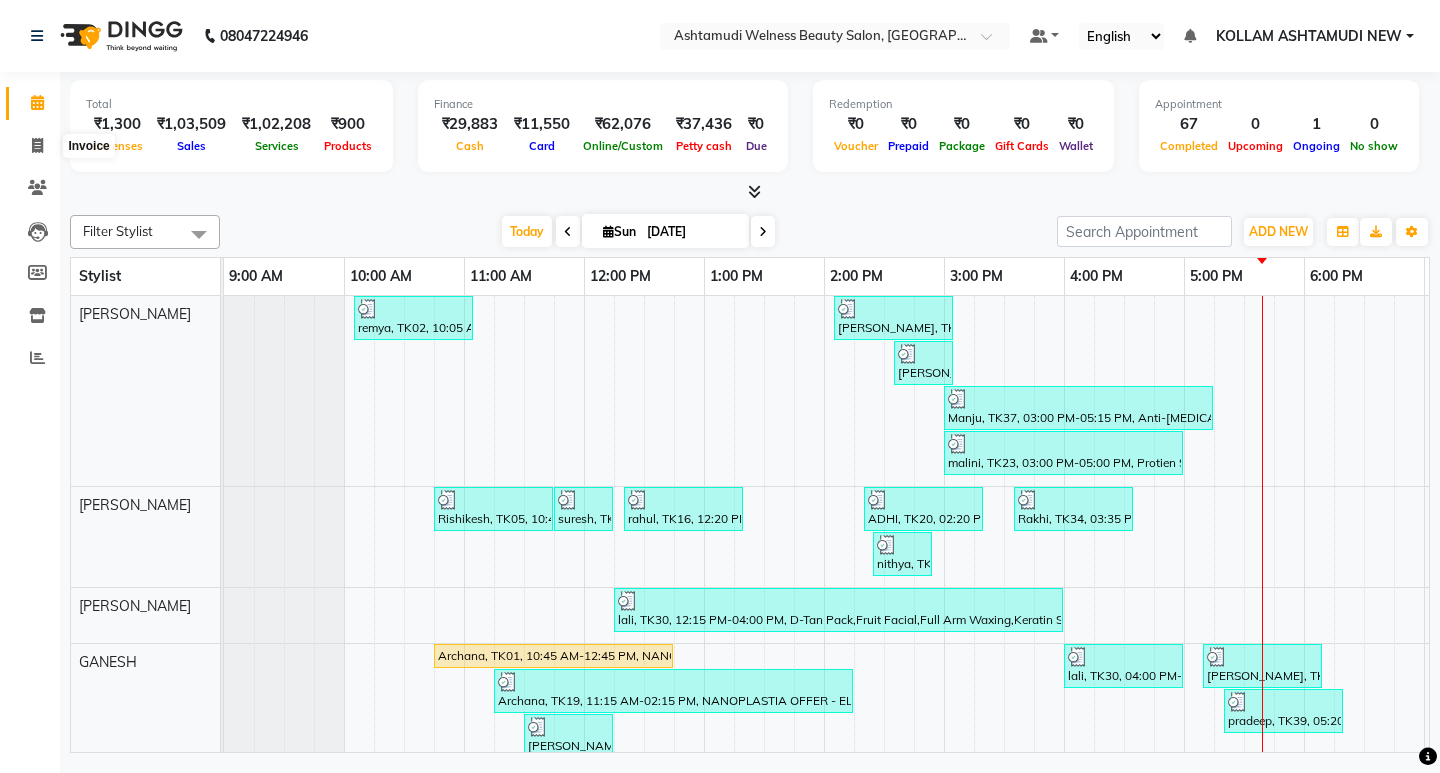 select on "4529" 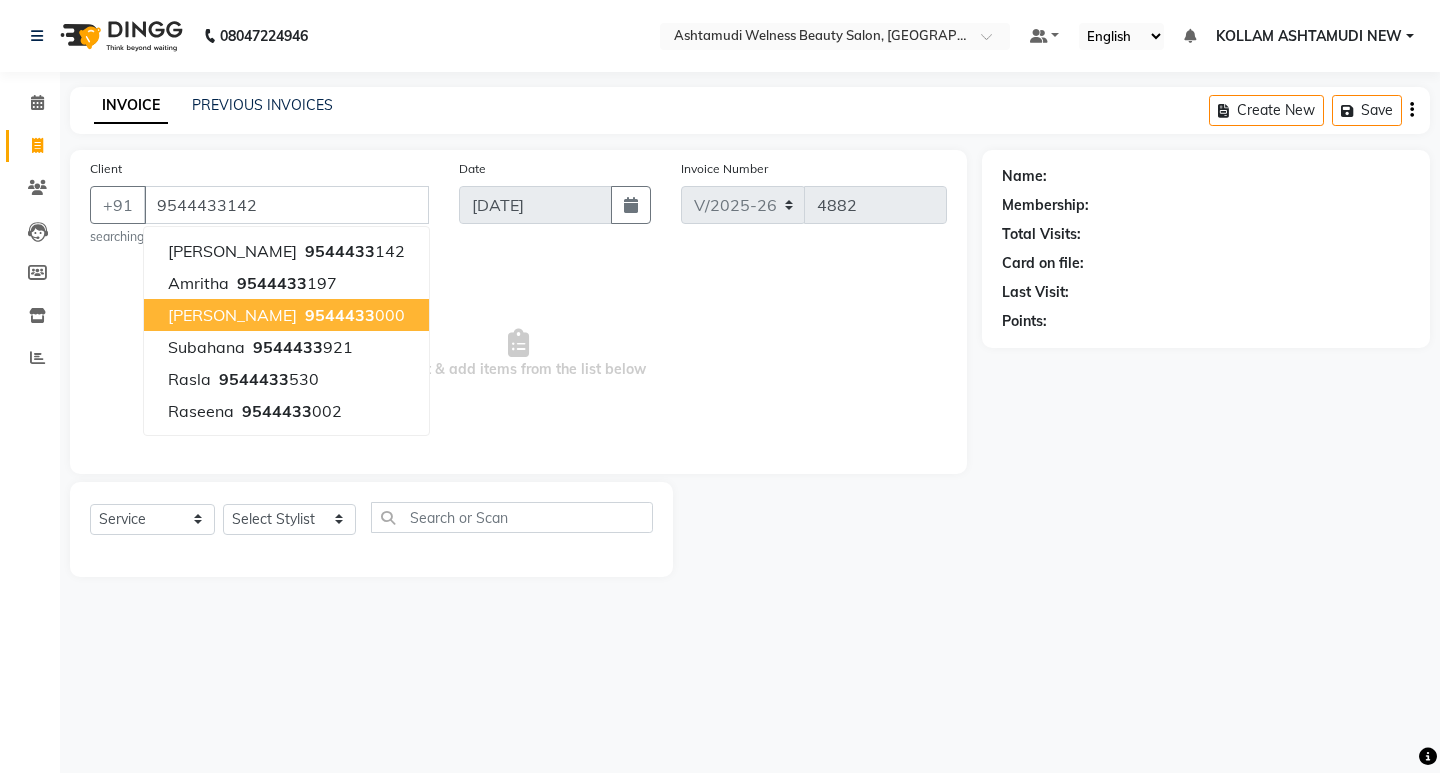 type on "9544433142" 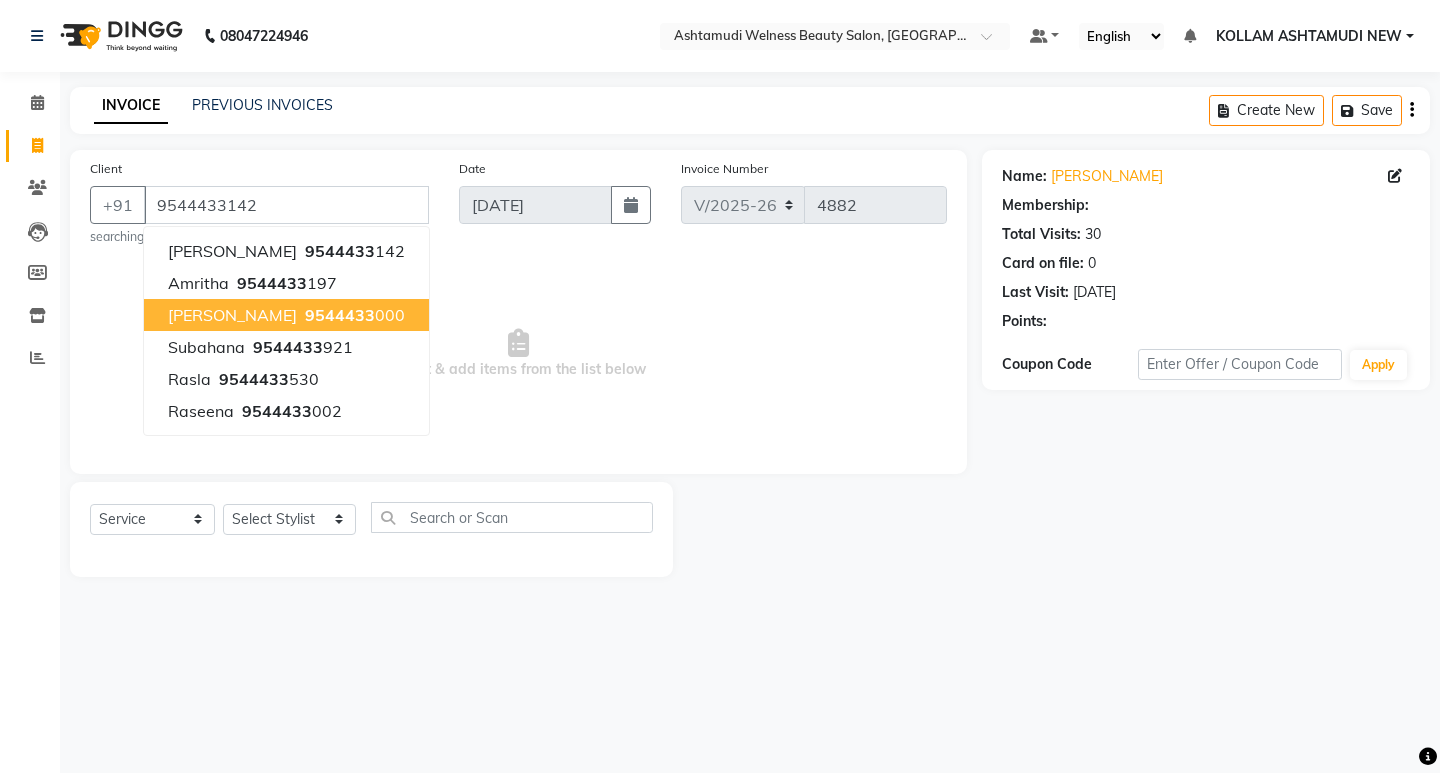 click on "Select & add items from the list below" at bounding box center [518, 354] 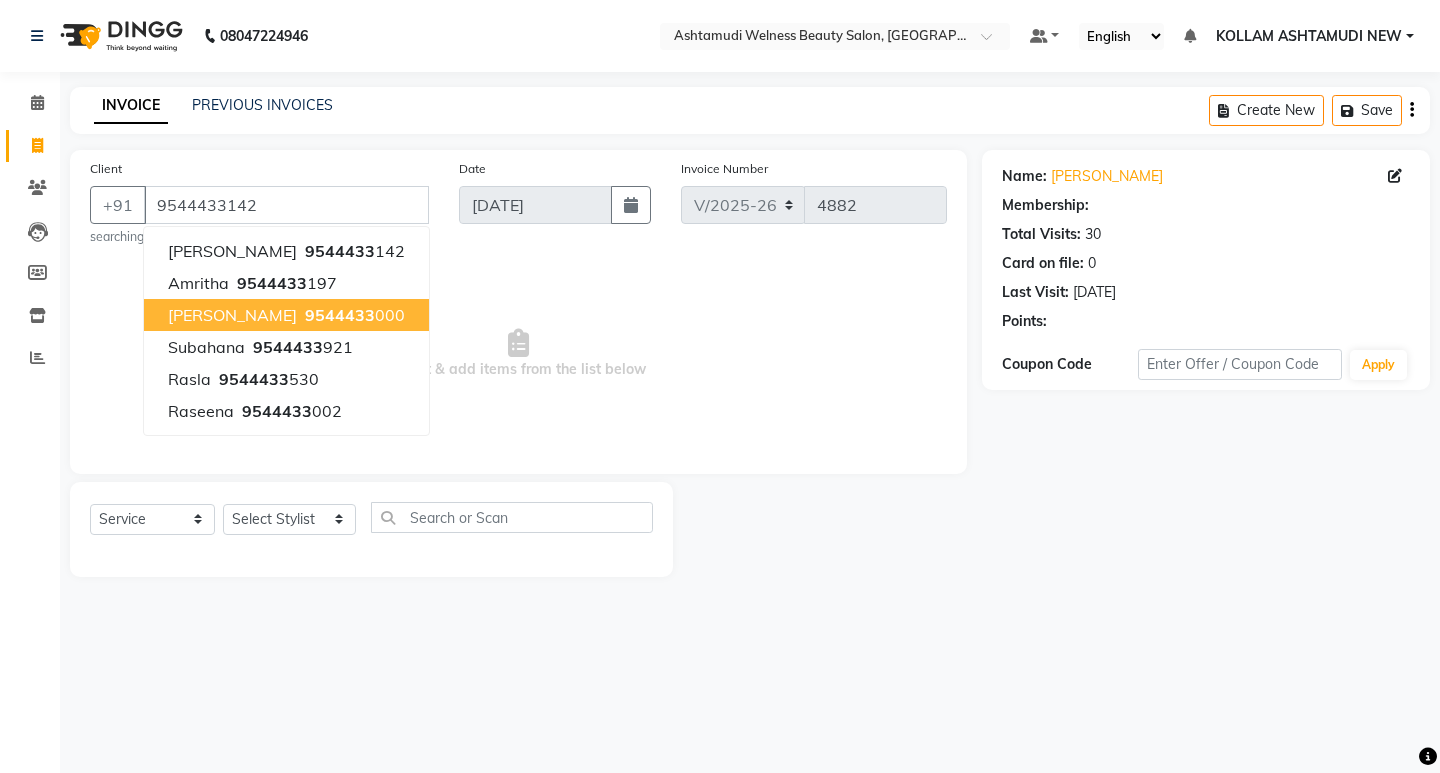select on "1: Object" 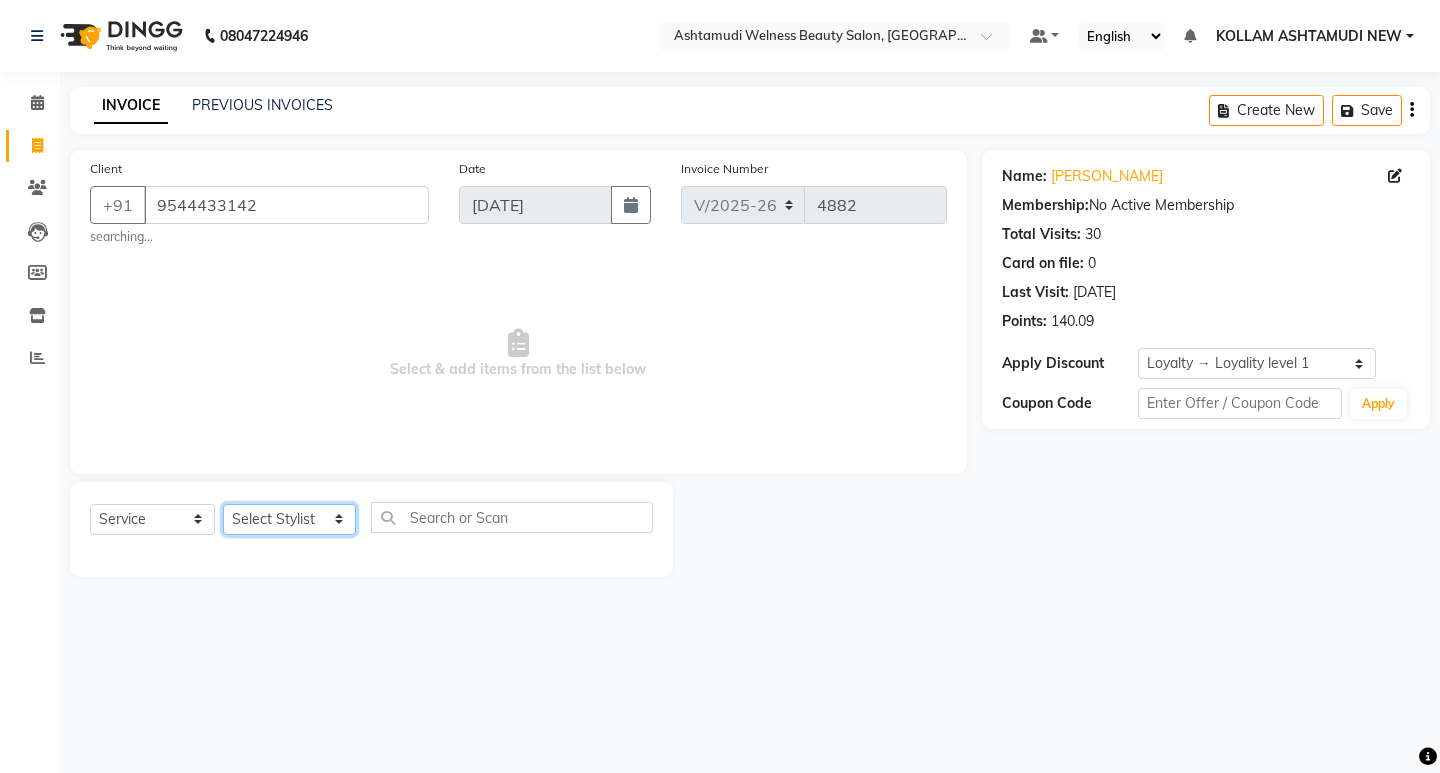 drag, startPoint x: 249, startPoint y: 521, endPoint x: 260, endPoint y: 507, distance: 17.804493 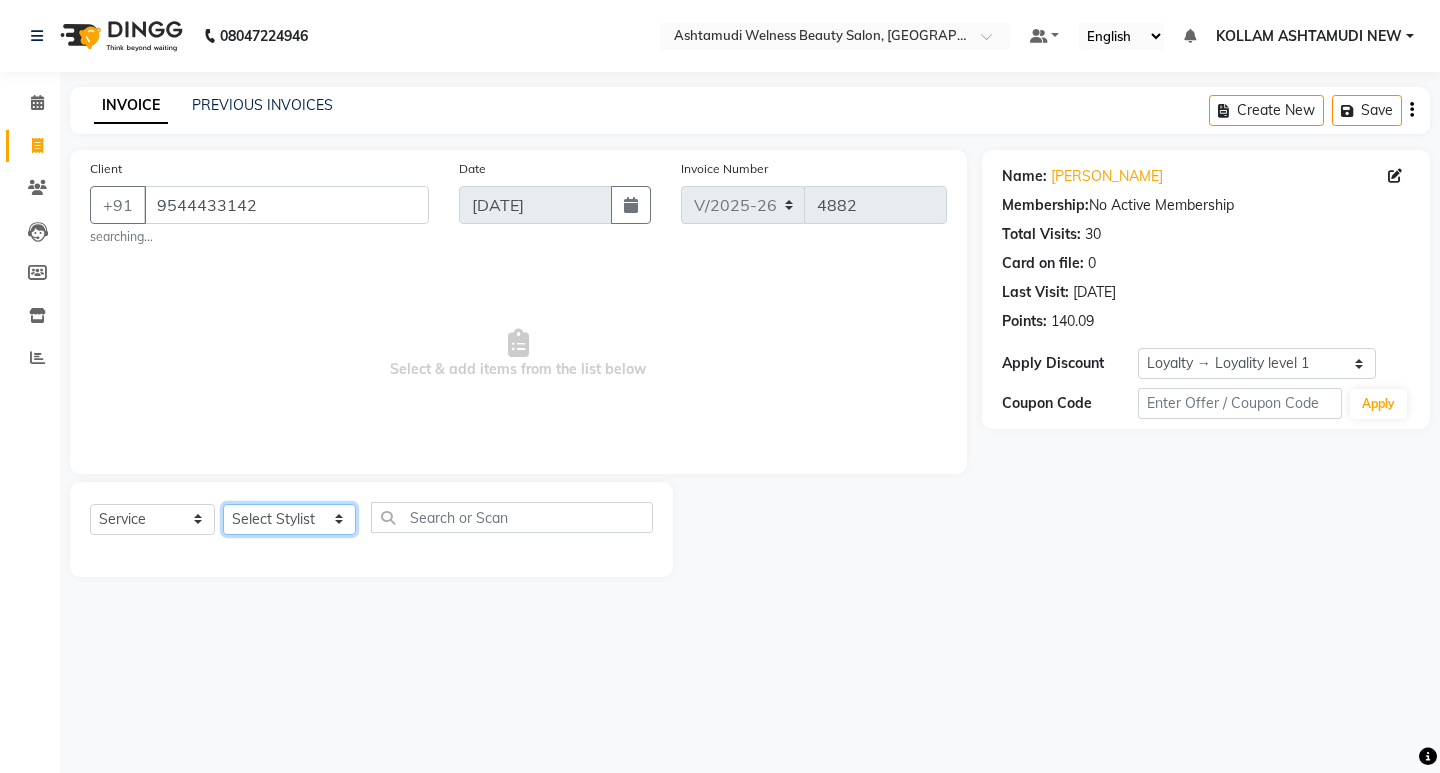 select on "28655" 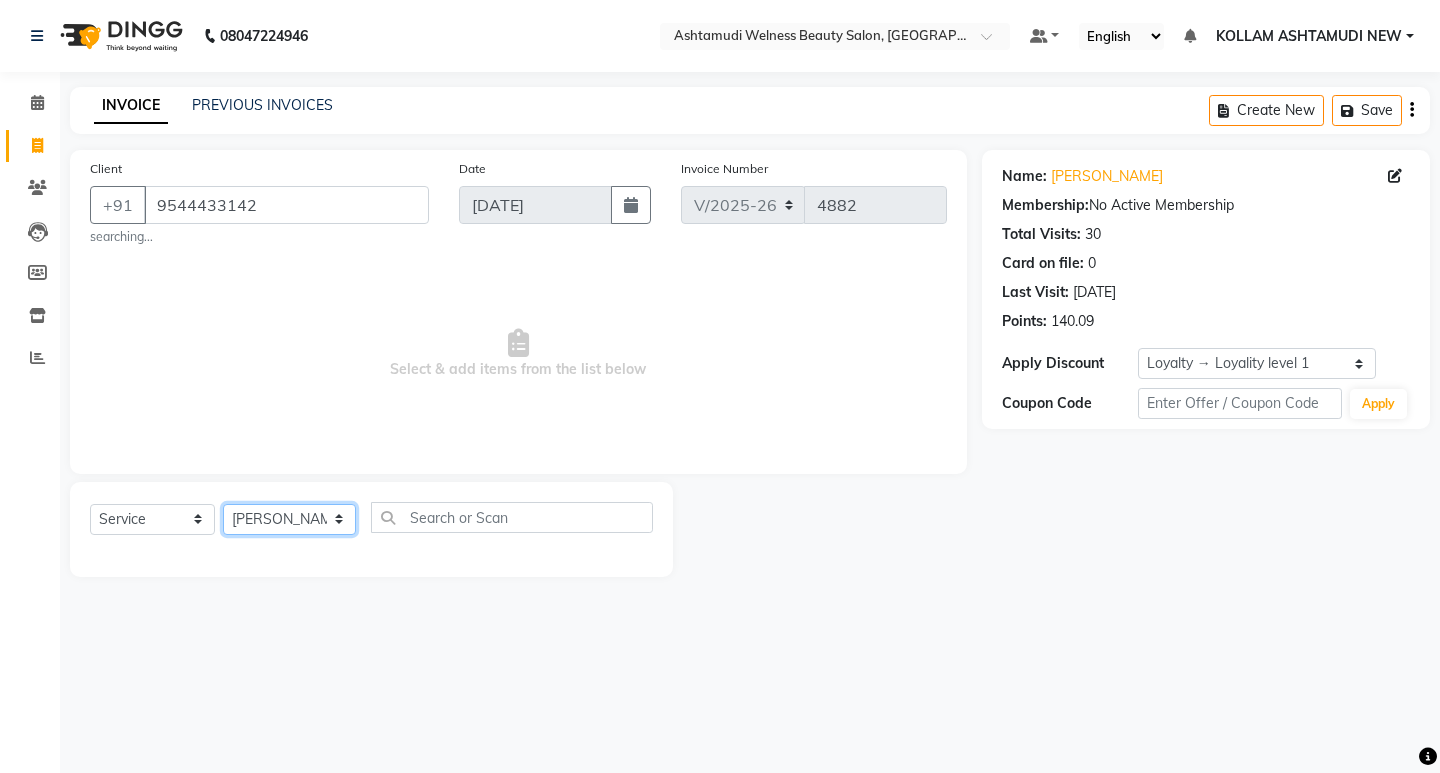 click on "Select Stylist [PERSON_NAME] Admin [PERSON_NAME]  [PERSON_NAME] [PERSON_NAME] [PERSON_NAME]  M [PERSON_NAME]  [PERSON_NAME]  P [PERSON_NAME] KOLLAM ASHTAMUDI NEW  [PERSON_NAME] [PERSON_NAME] [PERSON_NAME]  [PERSON_NAME] [PERSON_NAME] [PERSON_NAME] [PERSON_NAME] [PERSON_NAME] M [PERSON_NAME] SARIGA [PERSON_NAME] [PERSON_NAME] [PERSON_NAME] SIBI [PERSON_NAME] [PERSON_NAME] S" 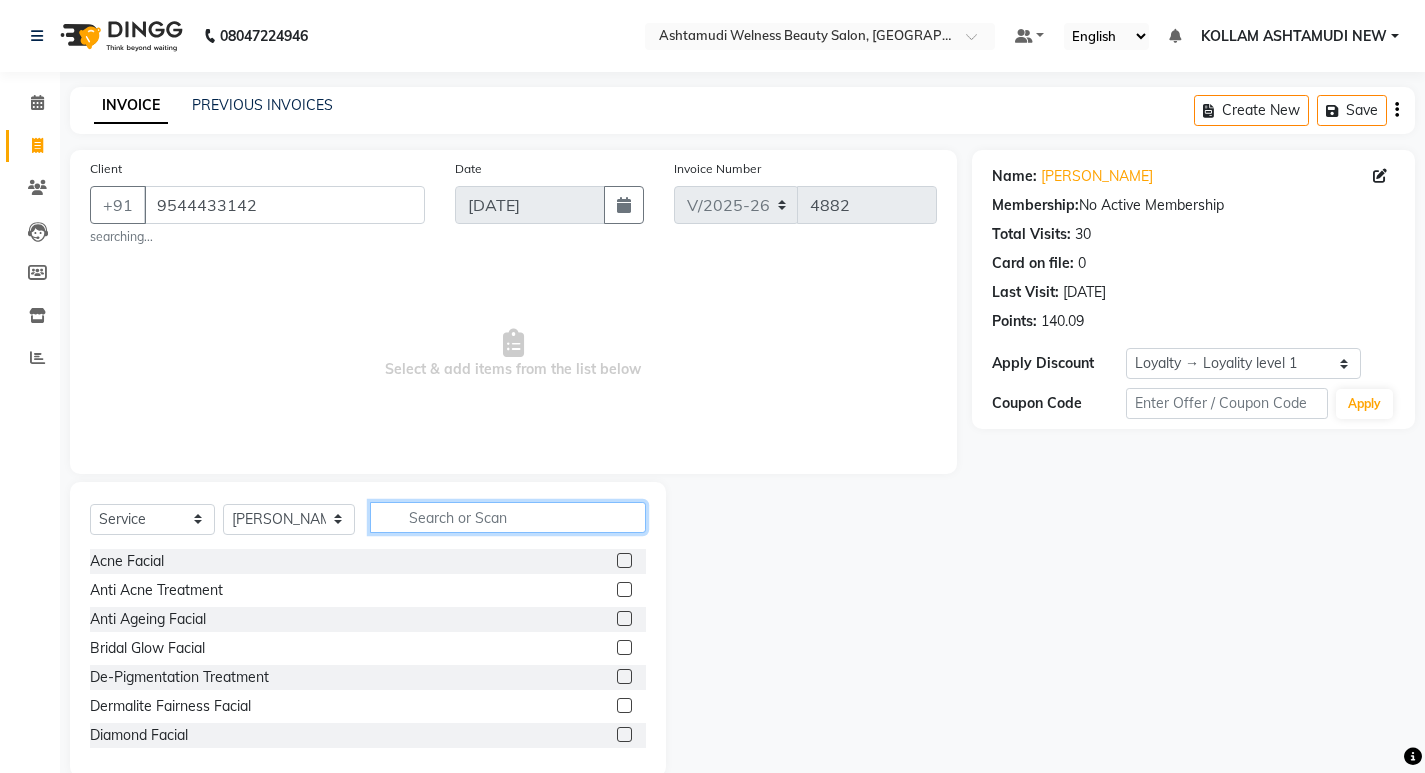 click 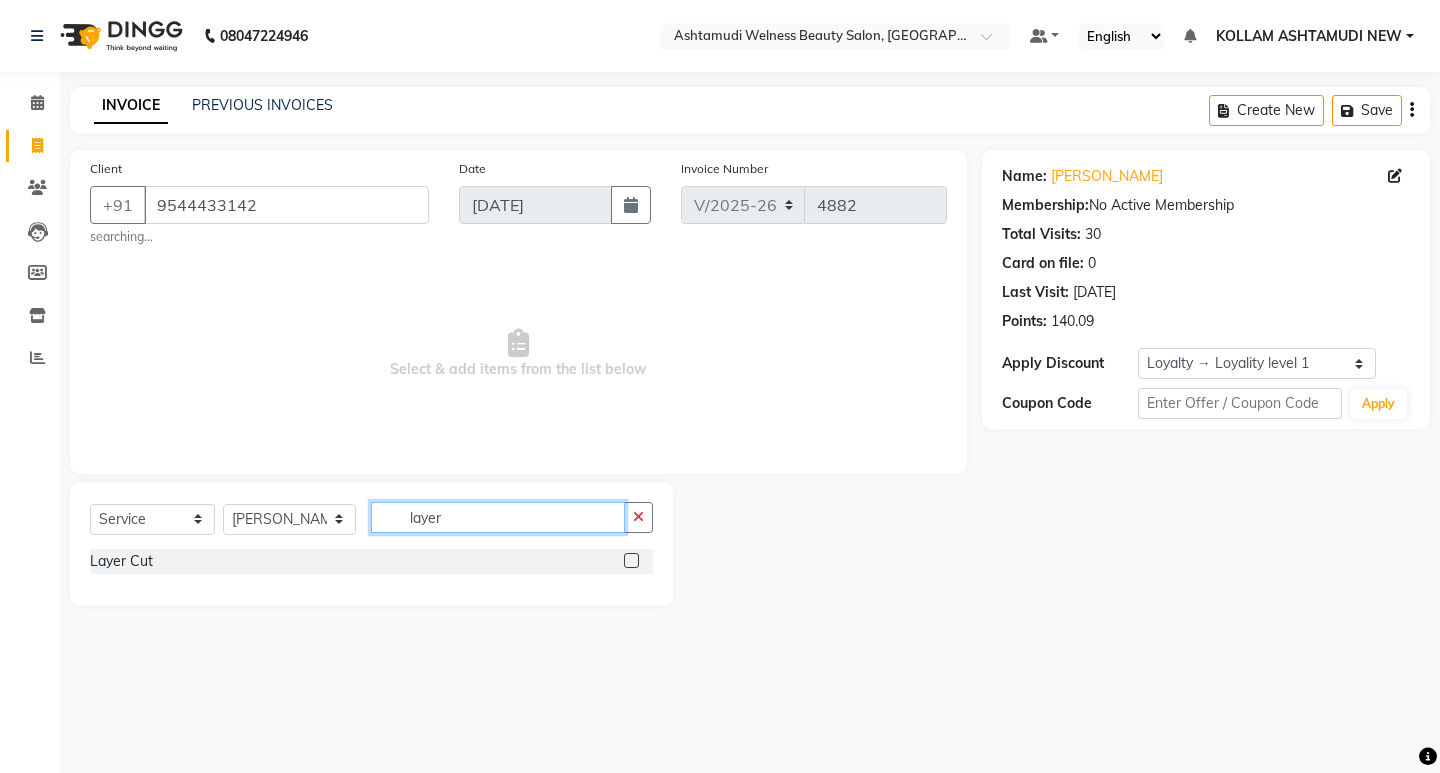 type on "layer" 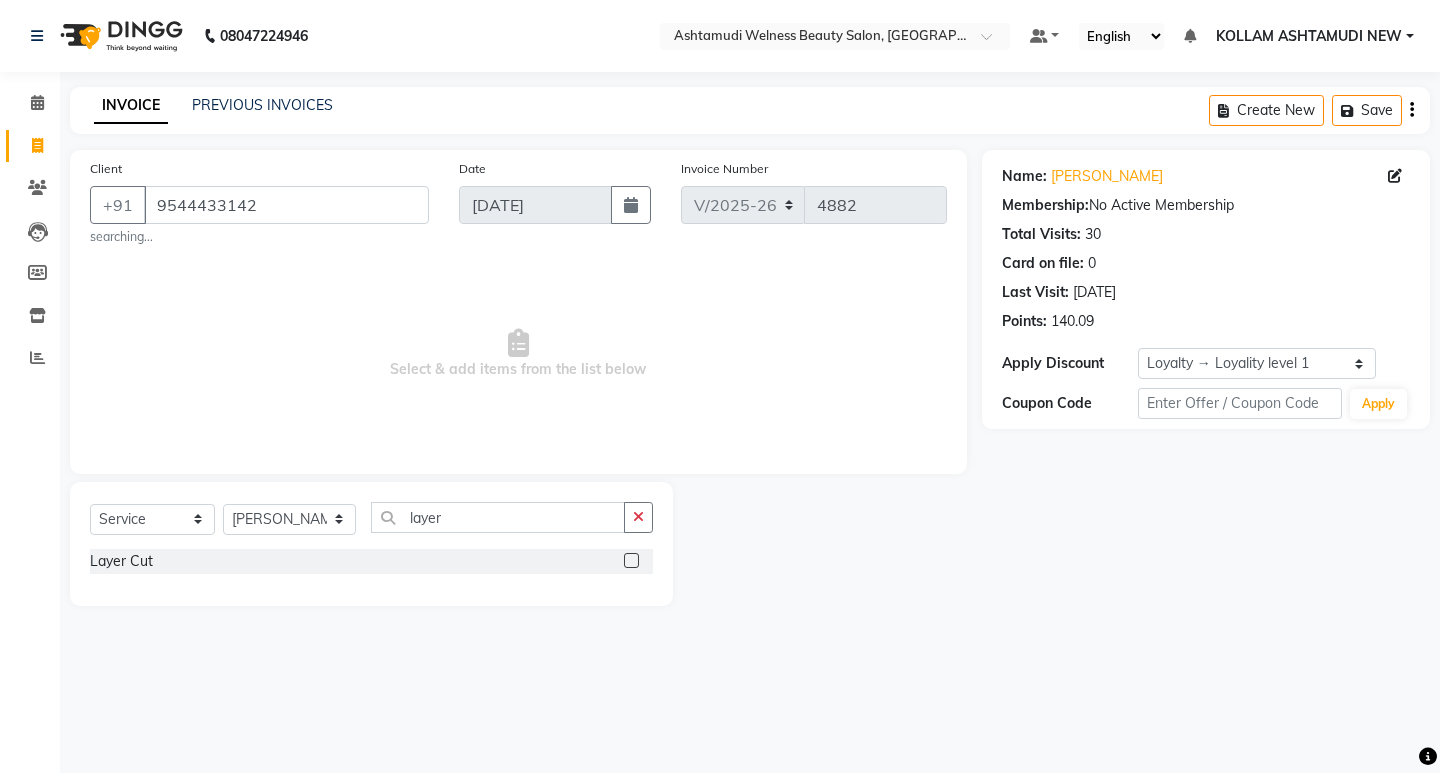 click 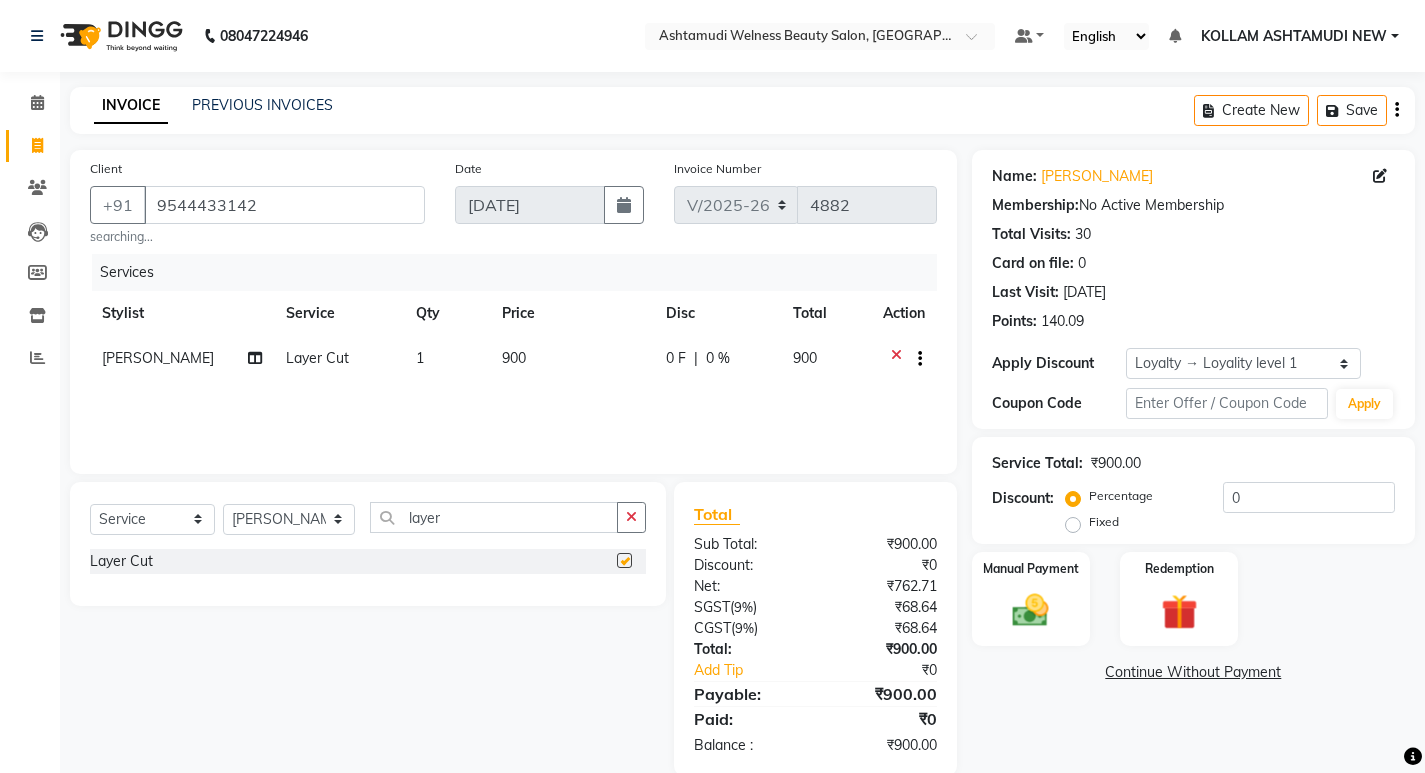 checkbox on "false" 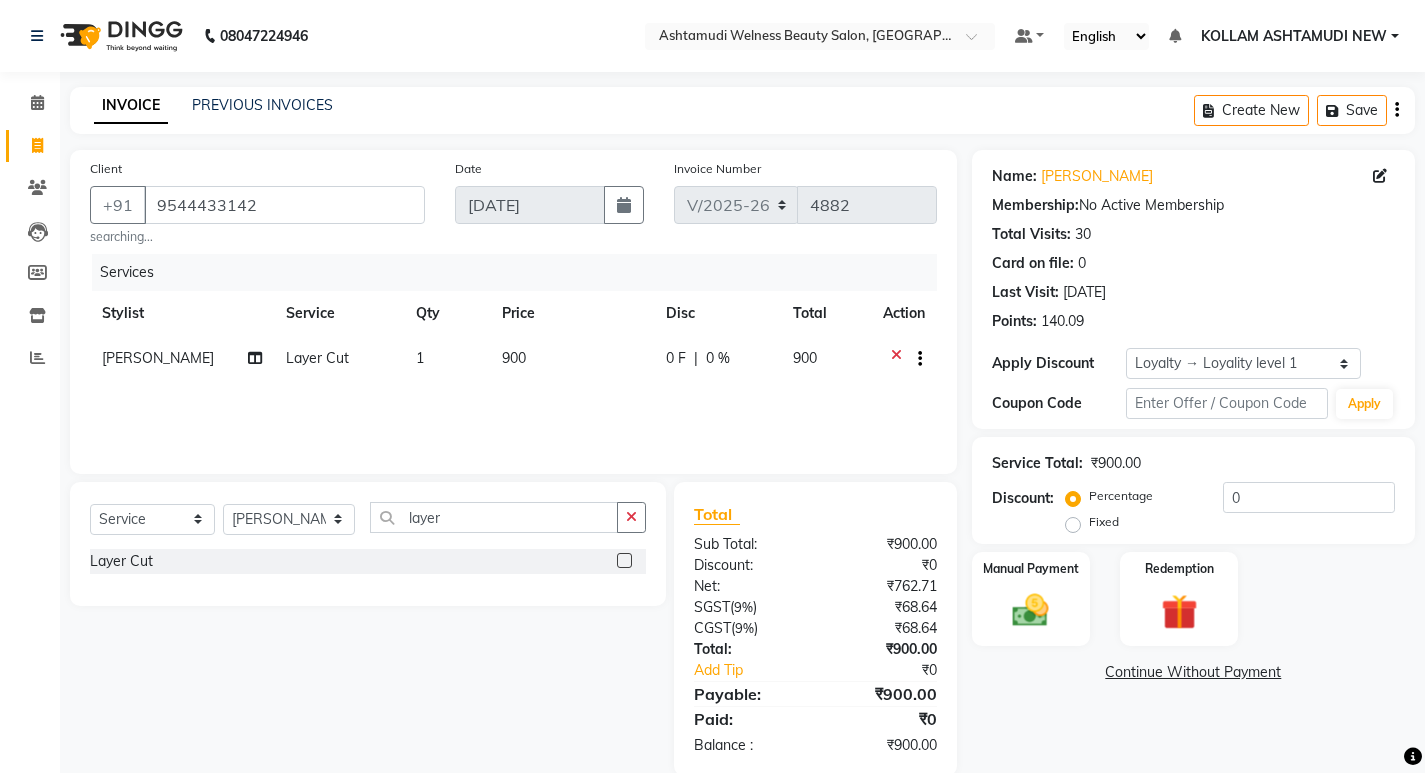 scroll, scrollTop: 33, scrollLeft: 0, axis: vertical 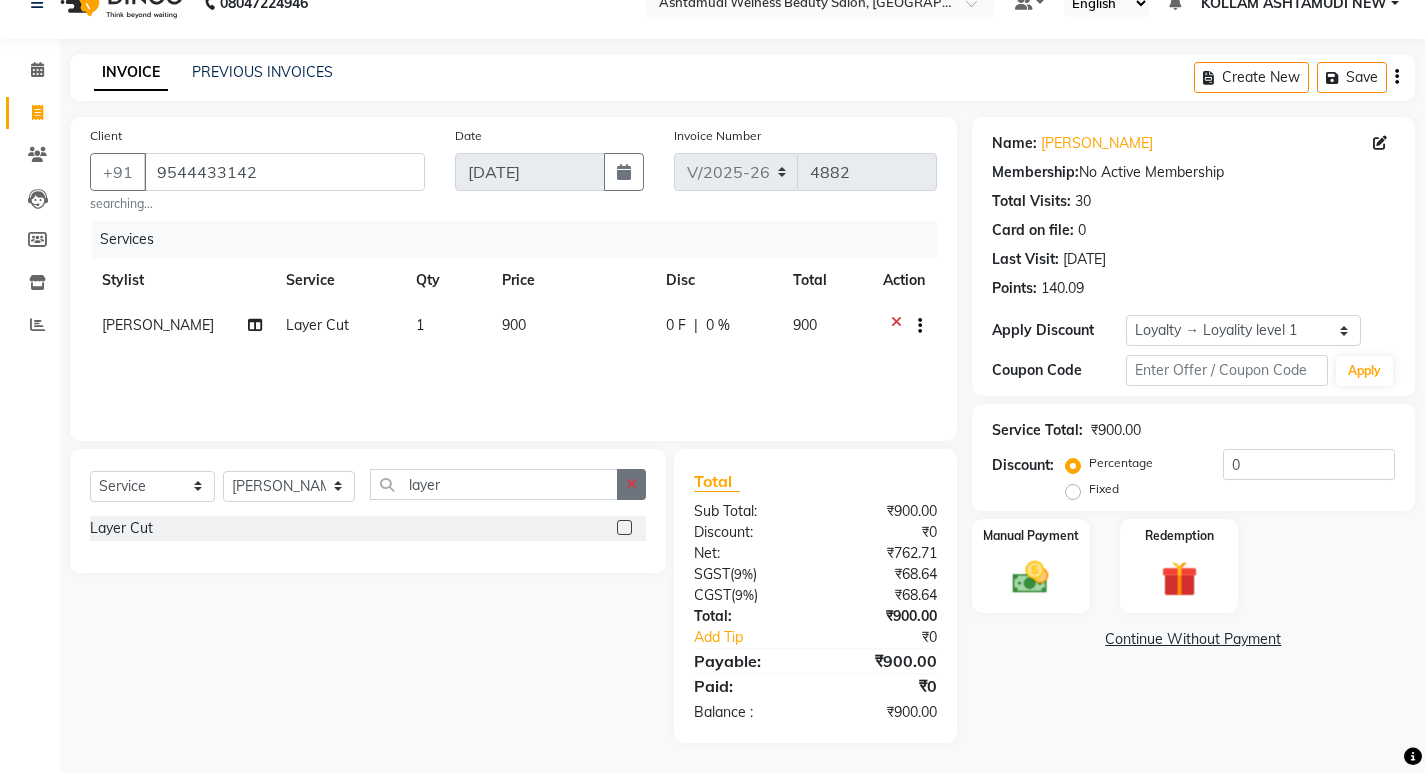 click 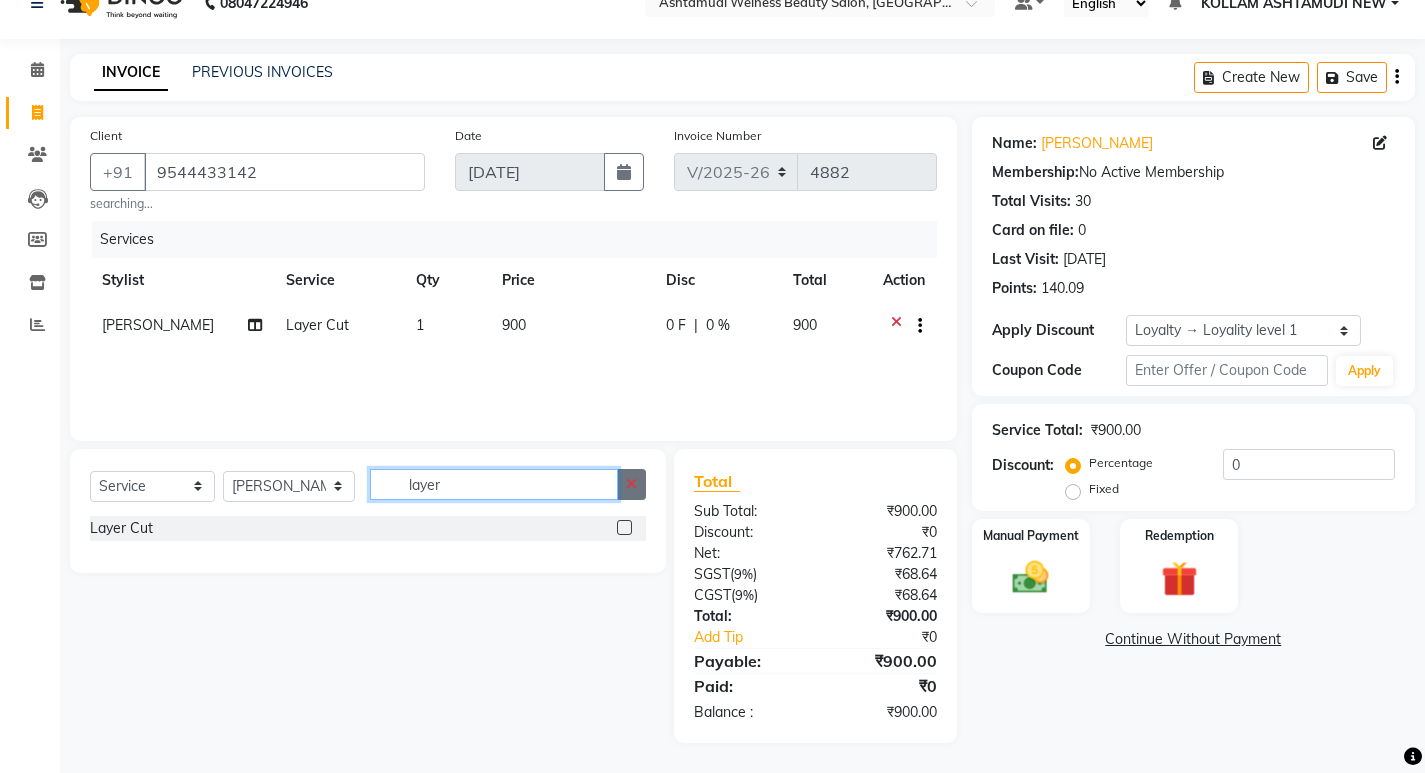 type 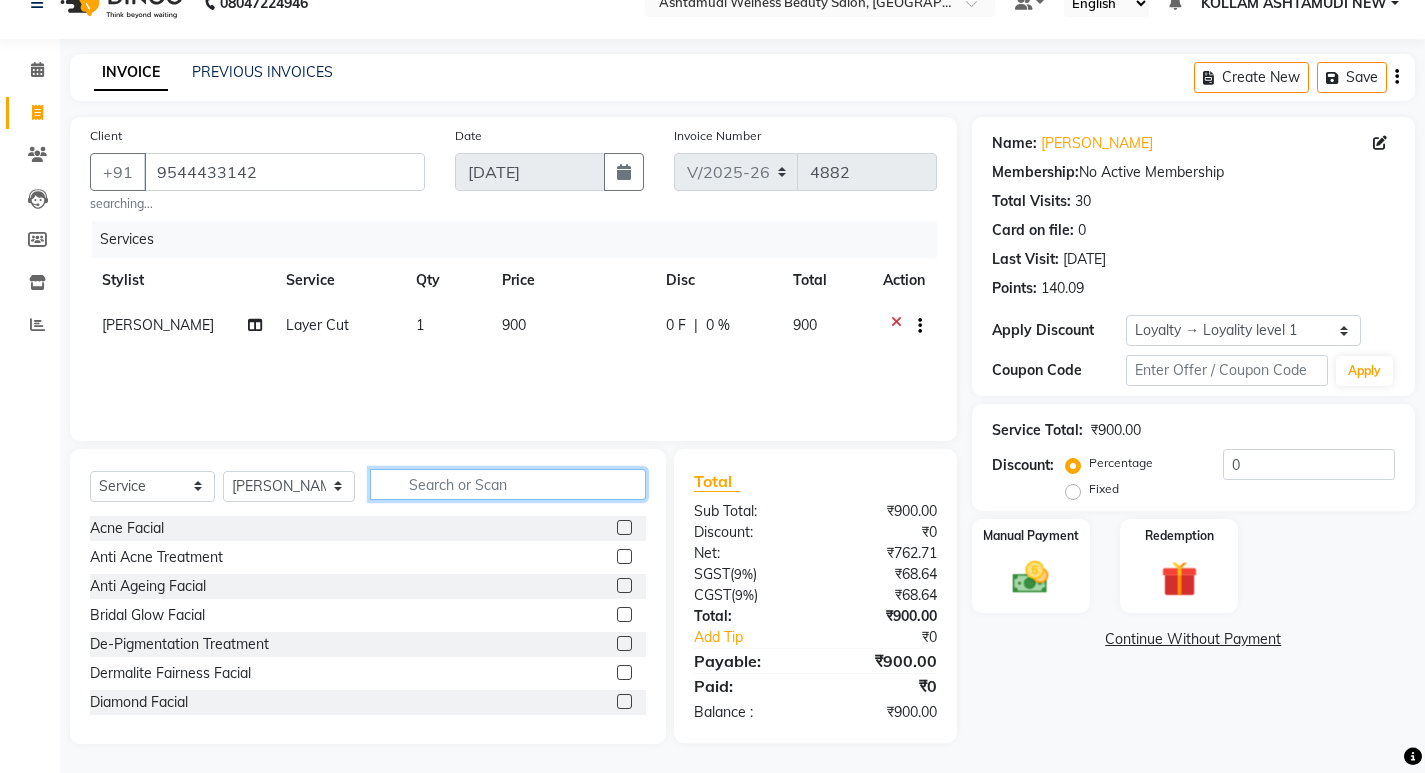 scroll, scrollTop: 34, scrollLeft: 0, axis: vertical 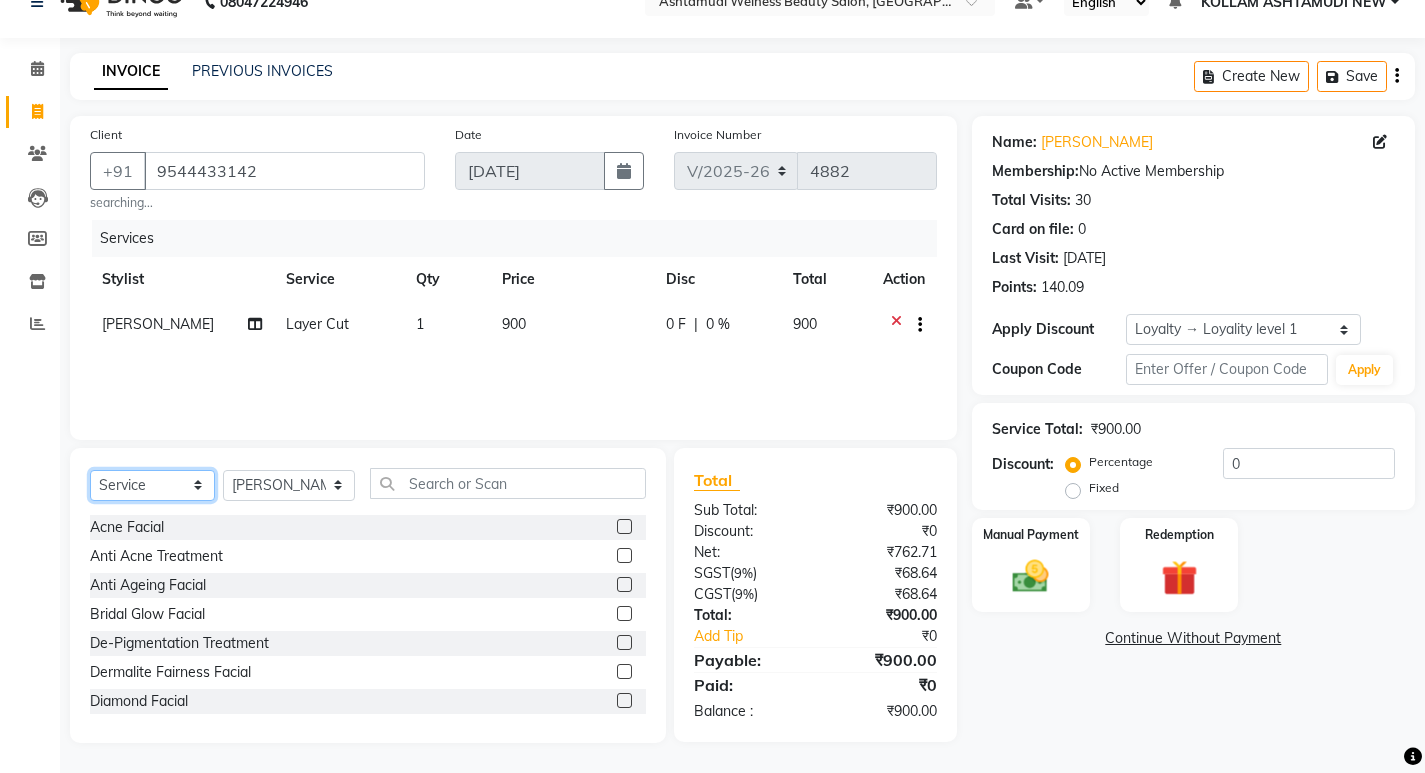 click on "Select  Service  Product  Membership  Package Voucher Prepaid Gift Card" 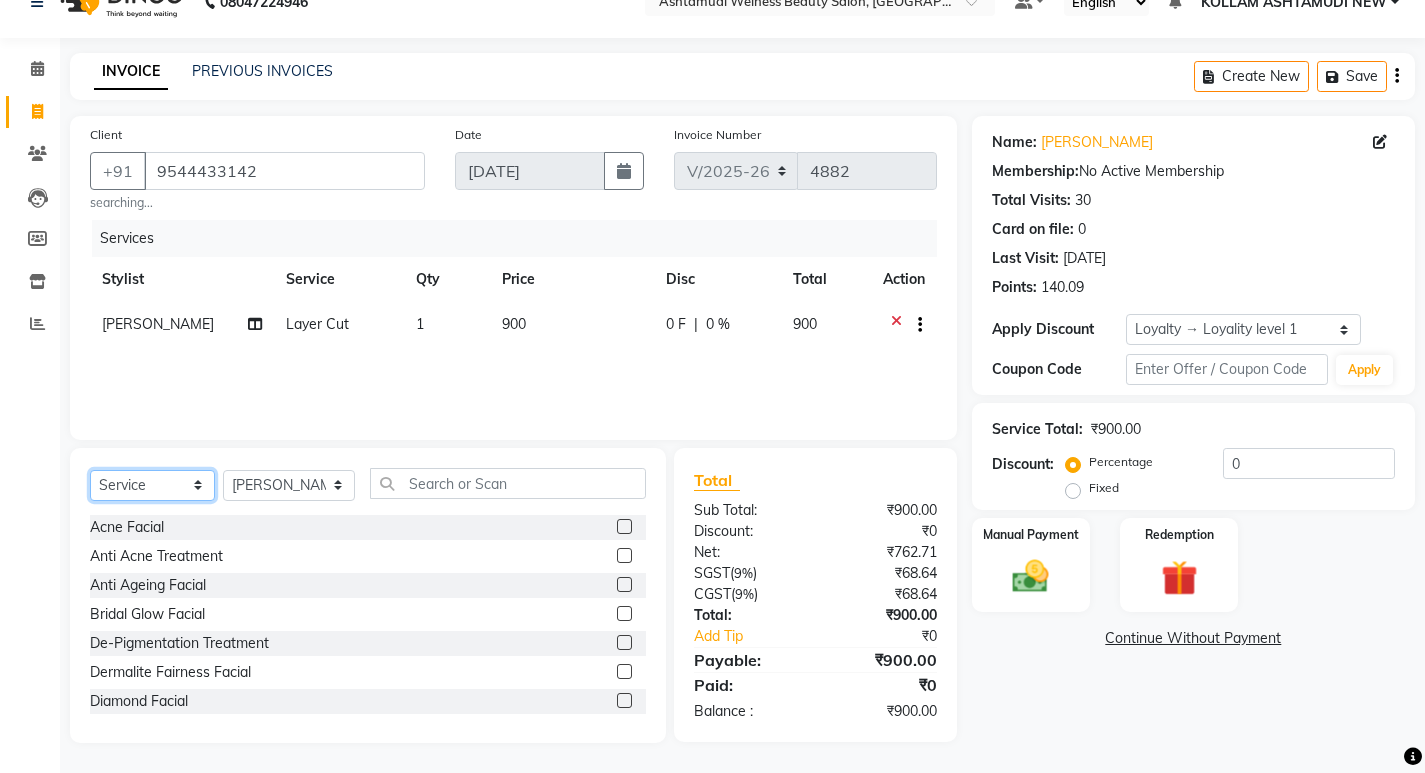 select on "membership" 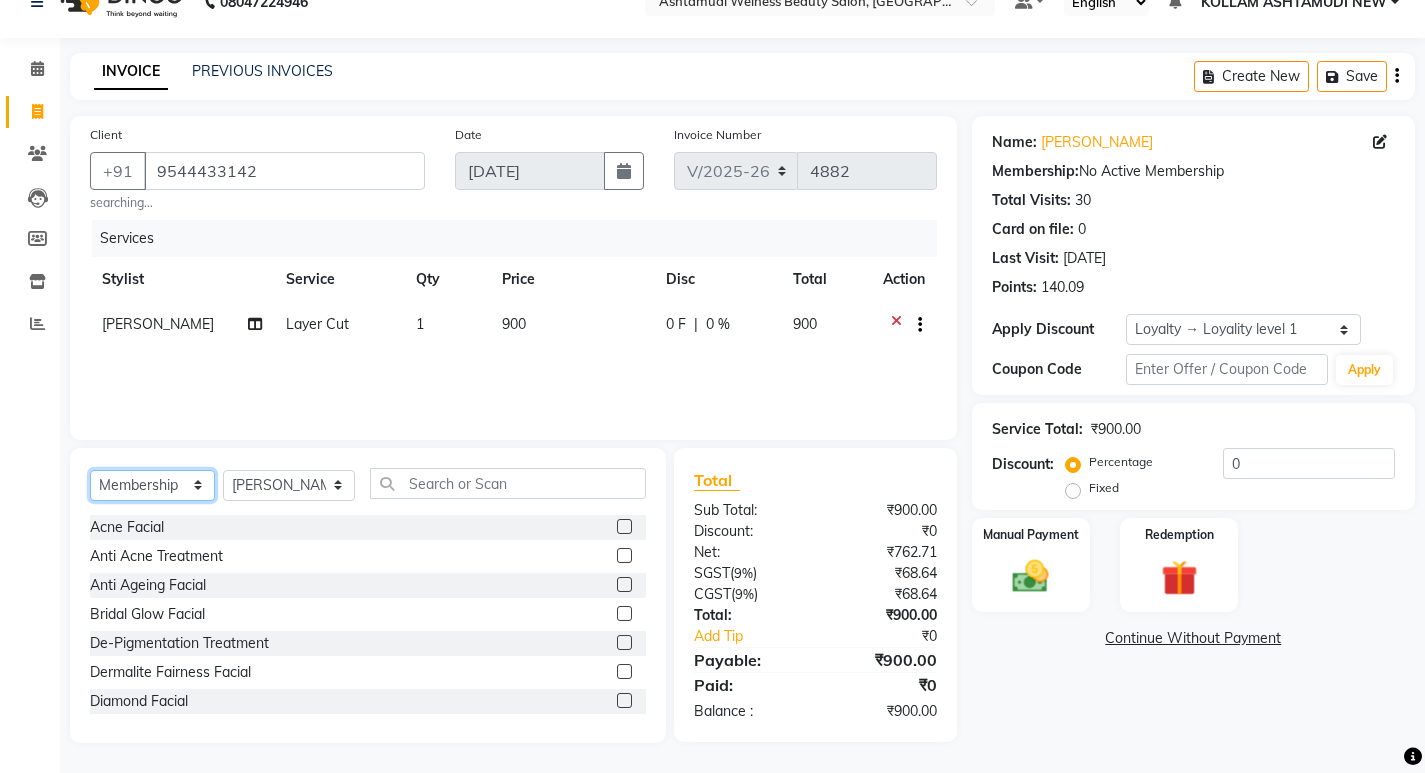 click on "Select  Service  Product  Membership  Package Voucher Prepaid Gift Card" 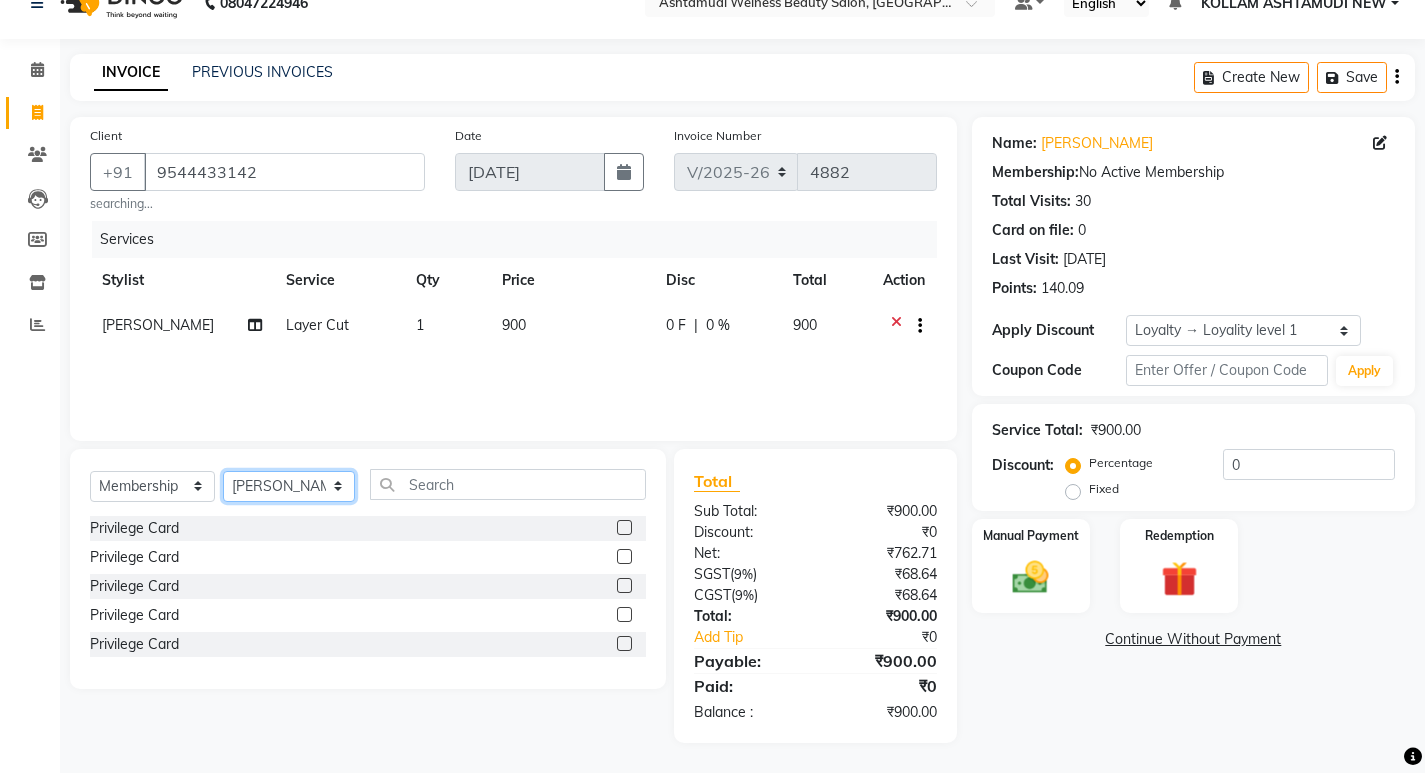 click on "Select Stylist [PERSON_NAME] Admin [PERSON_NAME]  [PERSON_NAME] [PERSON_NAME] [PERSON_NAME]  M [PERSON_NAME]  [PERSON_NAME]  P [PERSON_NAME] KOLLAM ASHTAMUDI NEW  [PERSON_NAME] [PERSON_NAME] [PERSON_NAME]  [PERSON_NAME] [PERSON_NAME] [PERSON_NAME] [PERSON_NAME] [PERSON_NAME] M [PERSON_NAME] SARIGA [PERSON_NAME] [PERSON_NAME] [PERSON_NAME] SIBI [PERSON_NAME] [PERSON_NAME] S" 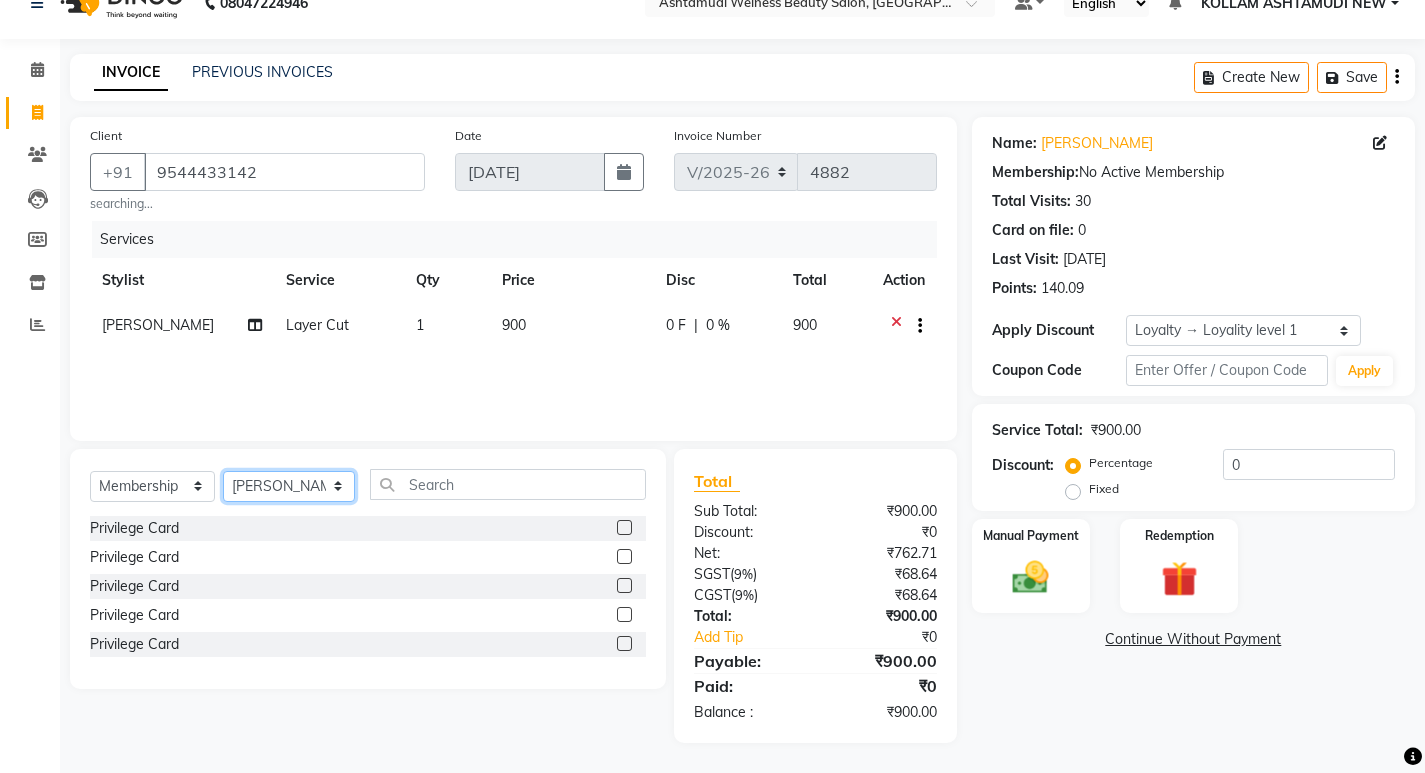 select on "39754" 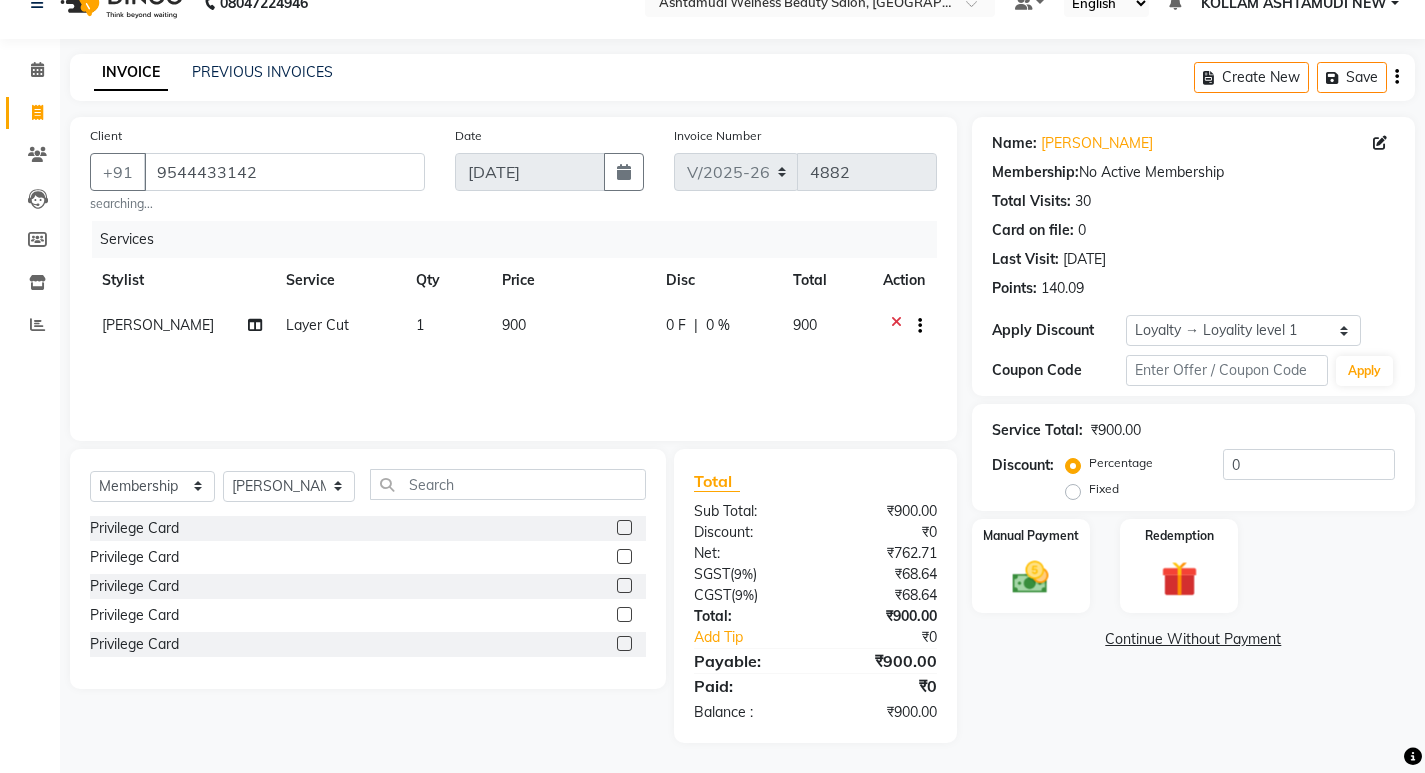 click 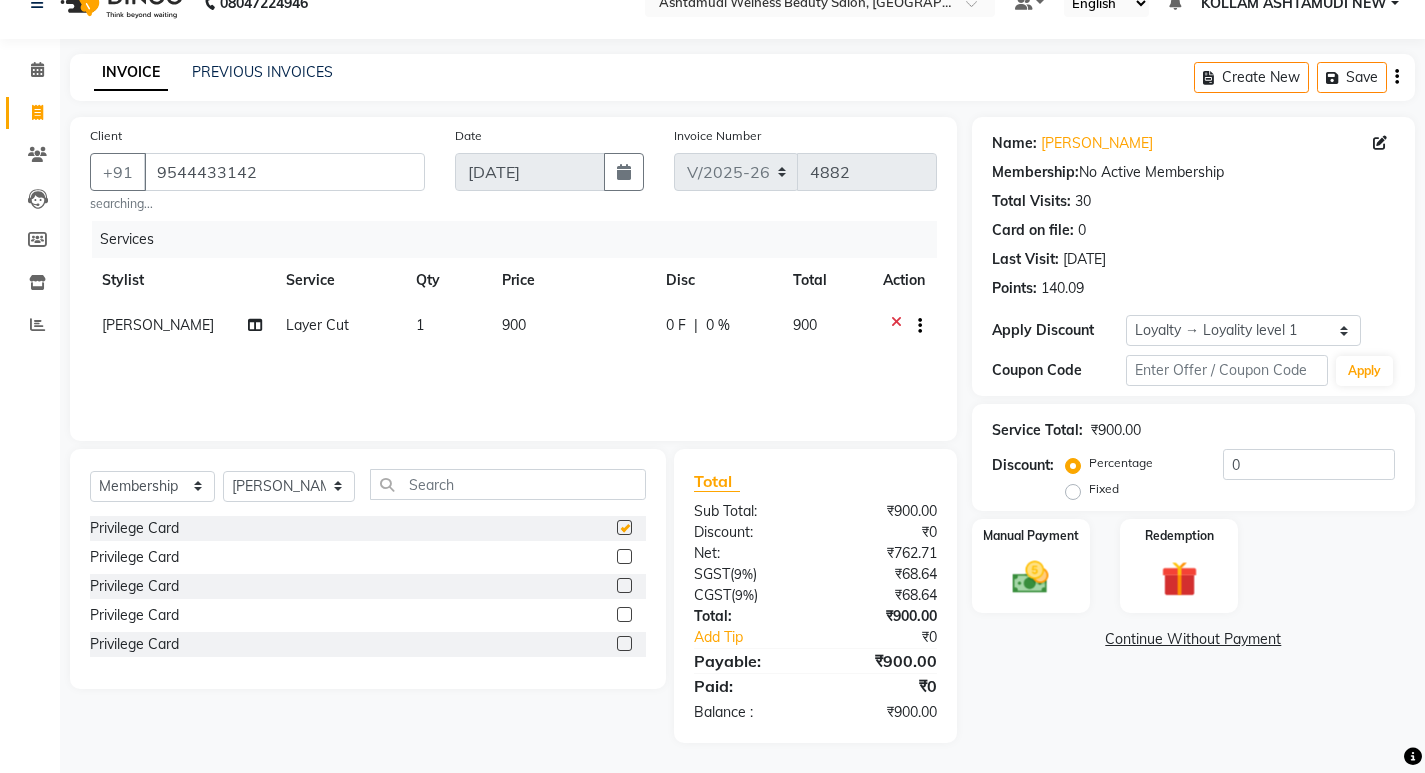 select on "select" 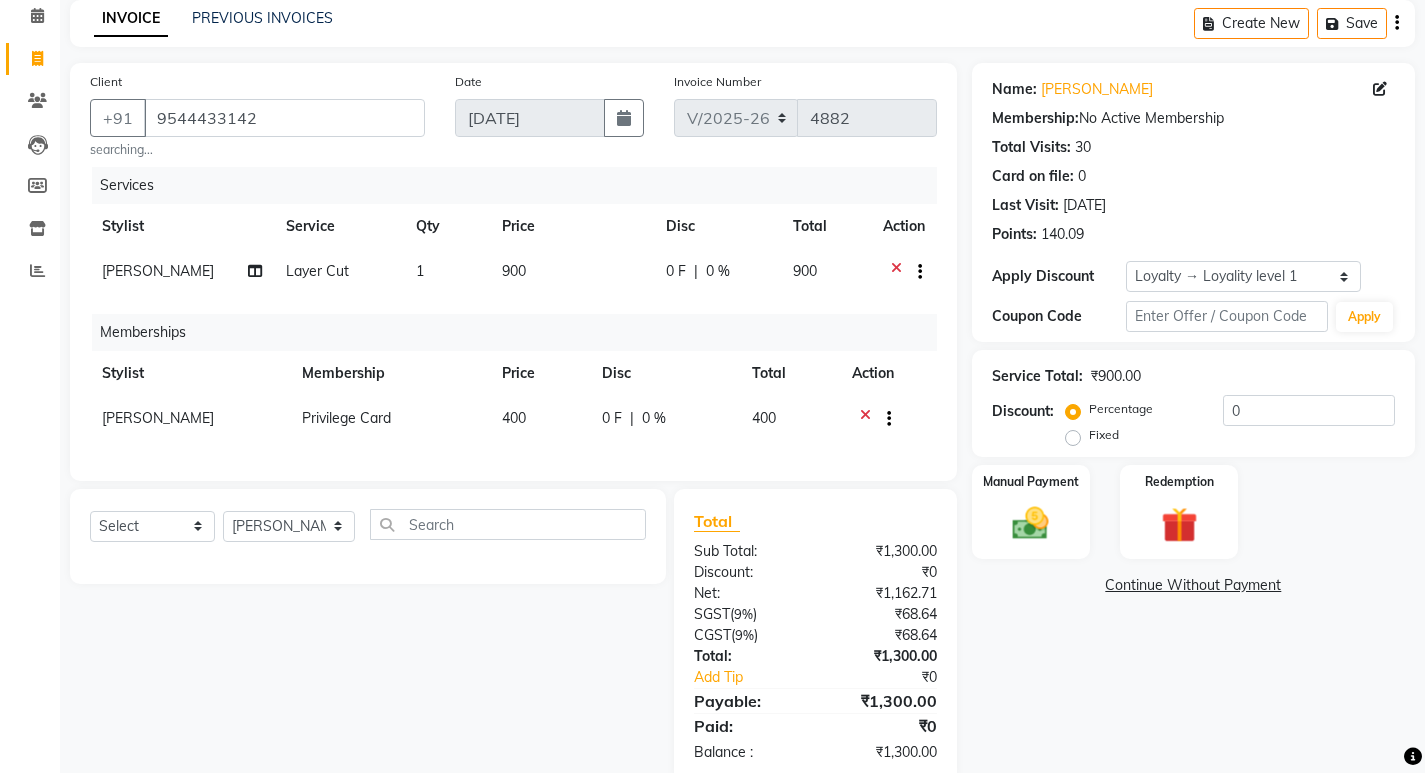 scroll, scrollTop: 142, scrollLeft: 0, axis: vertical 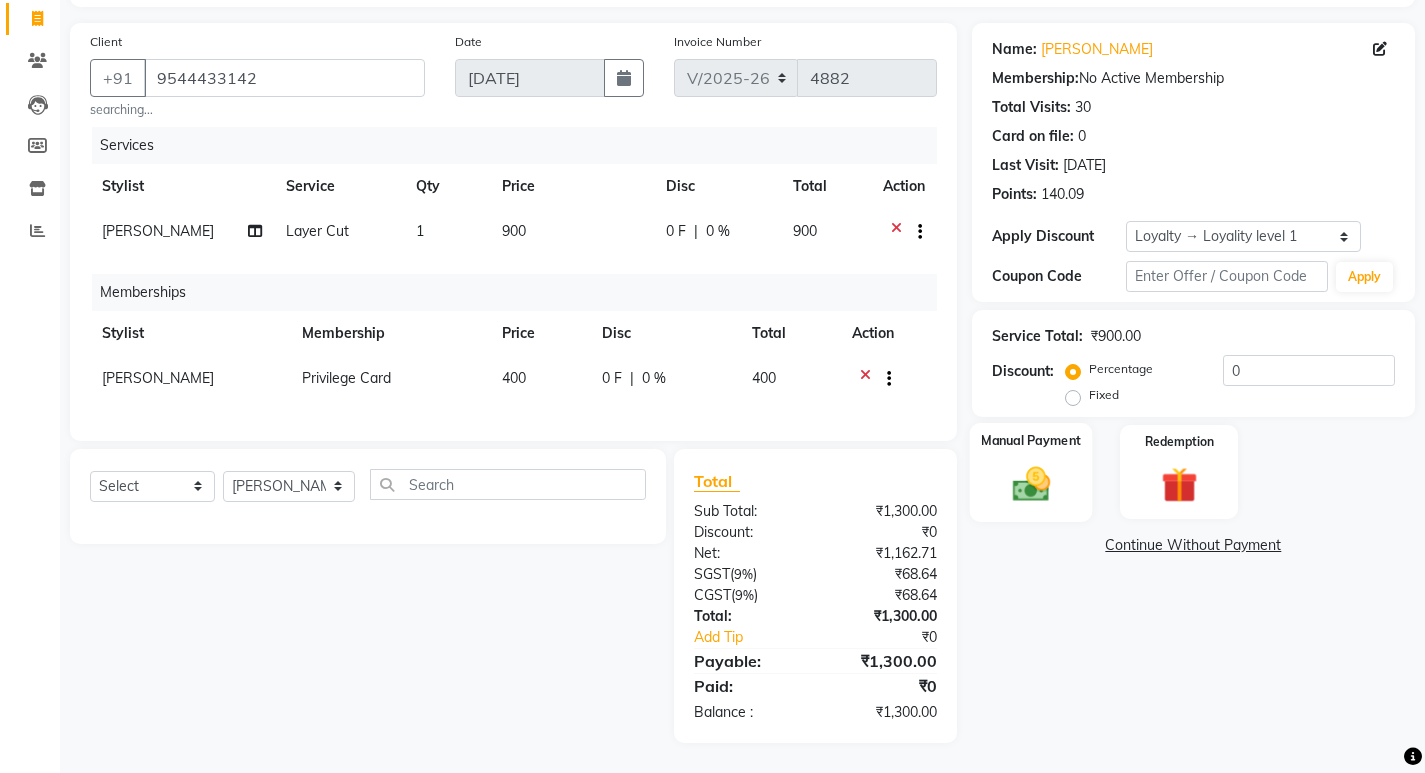 click 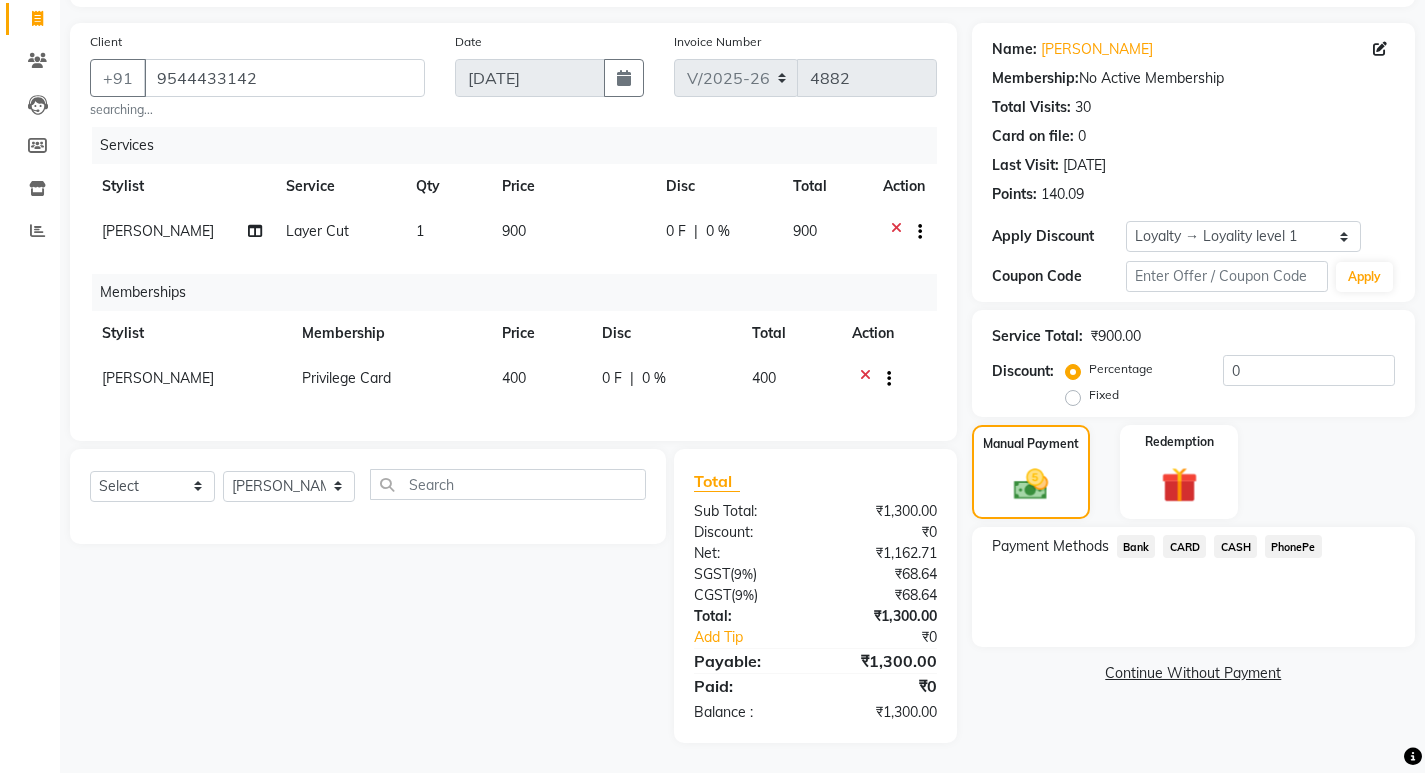 click on "CASH" 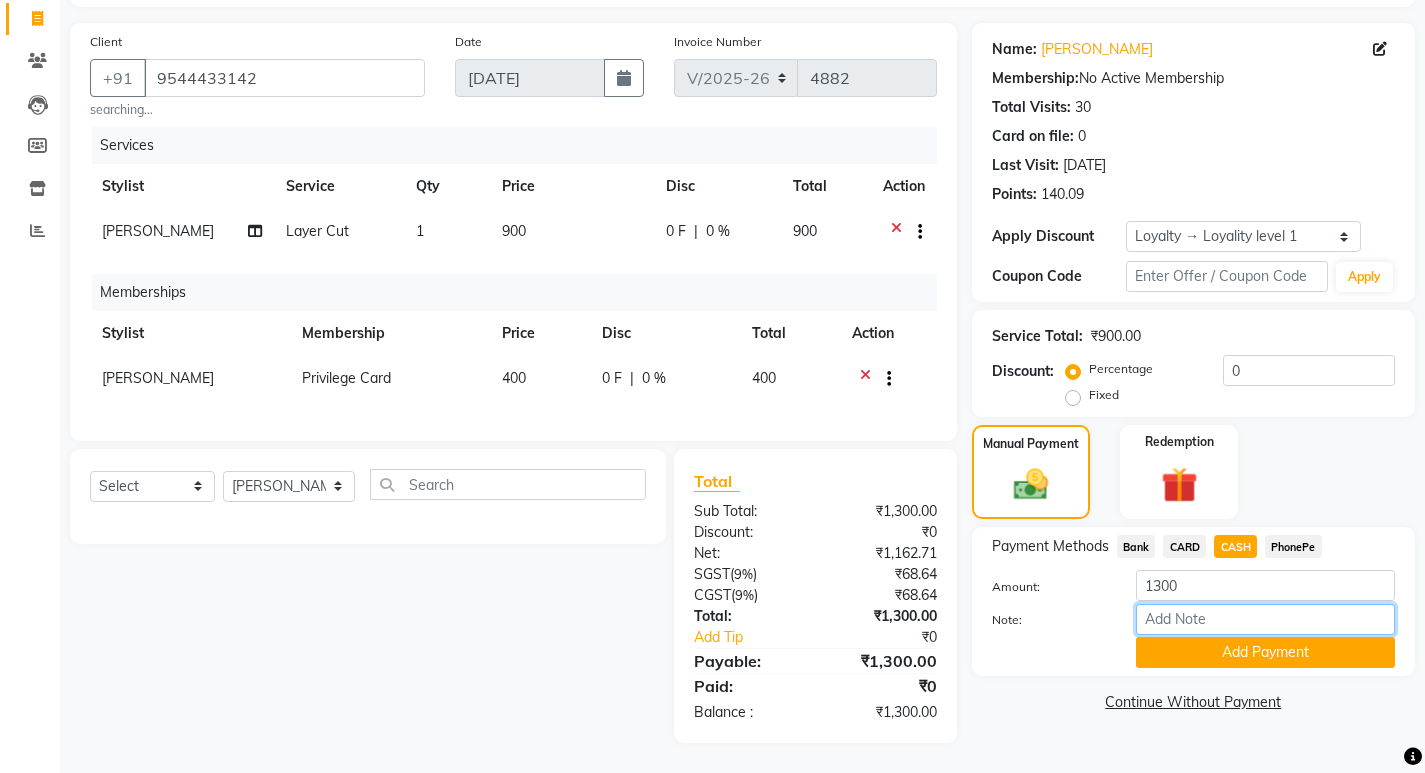 click on "Note:" at bounding box center (1265, 619) 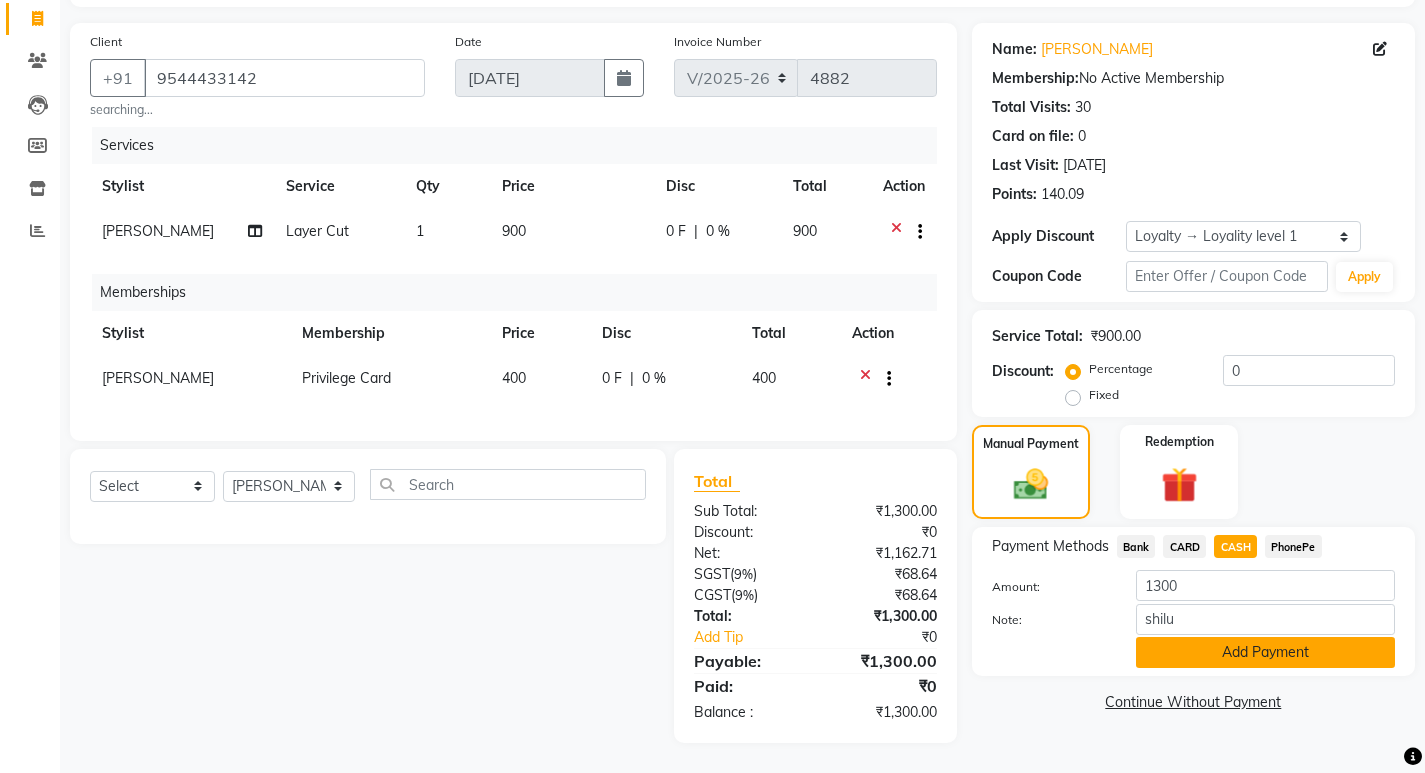click on "Amount: 1300 Note: shilu Add Payment" 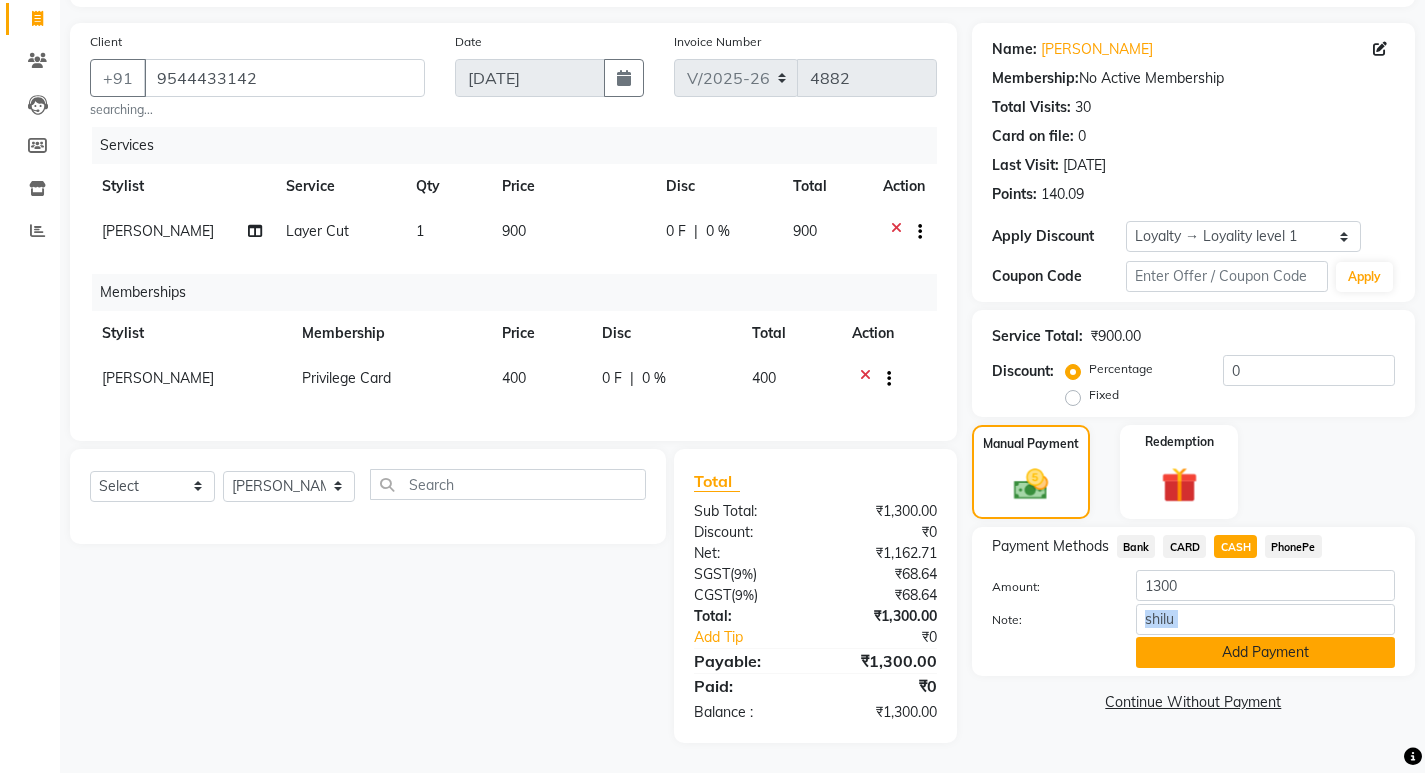 click on "Add Payment" 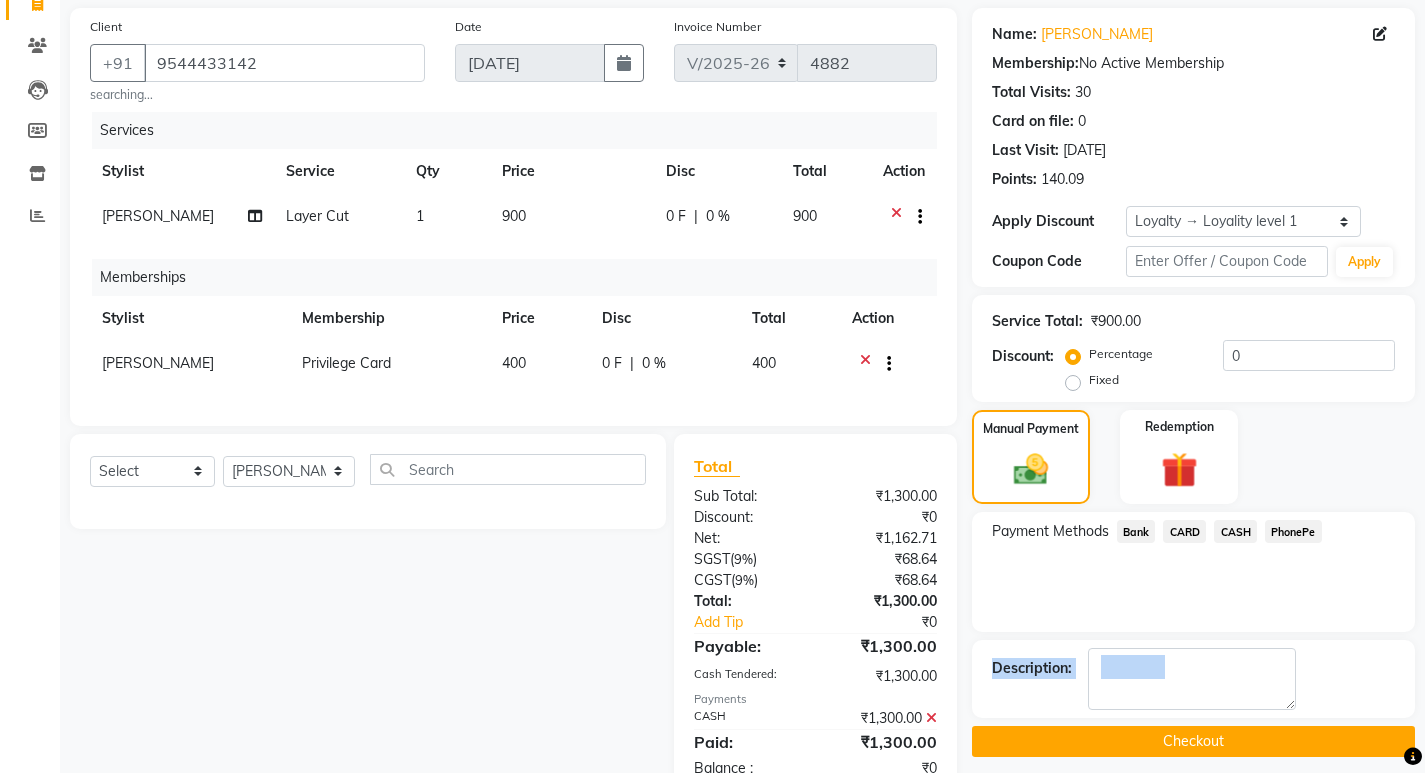 scroll, scrollTop: 312, scrollLeft: 0, axis: vertical 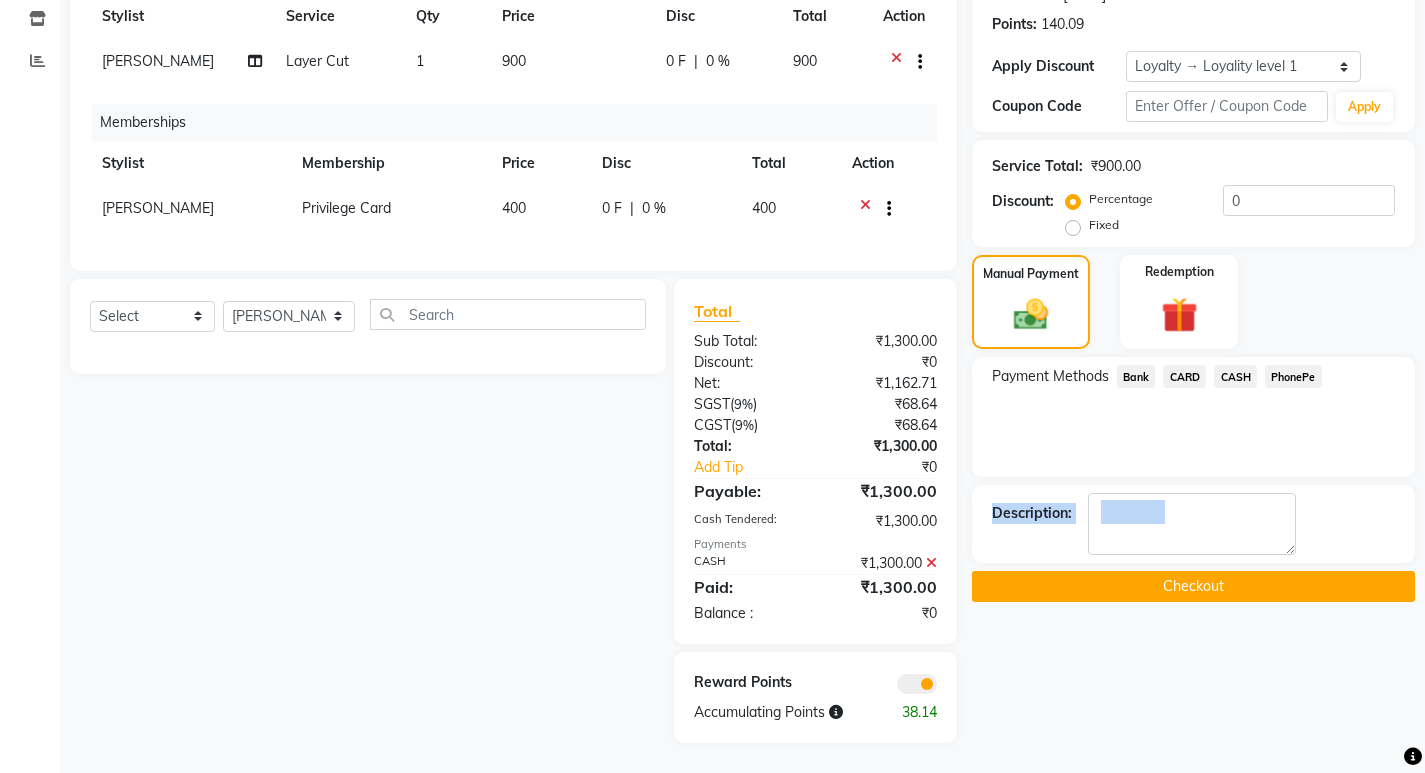 click on "Checkout" 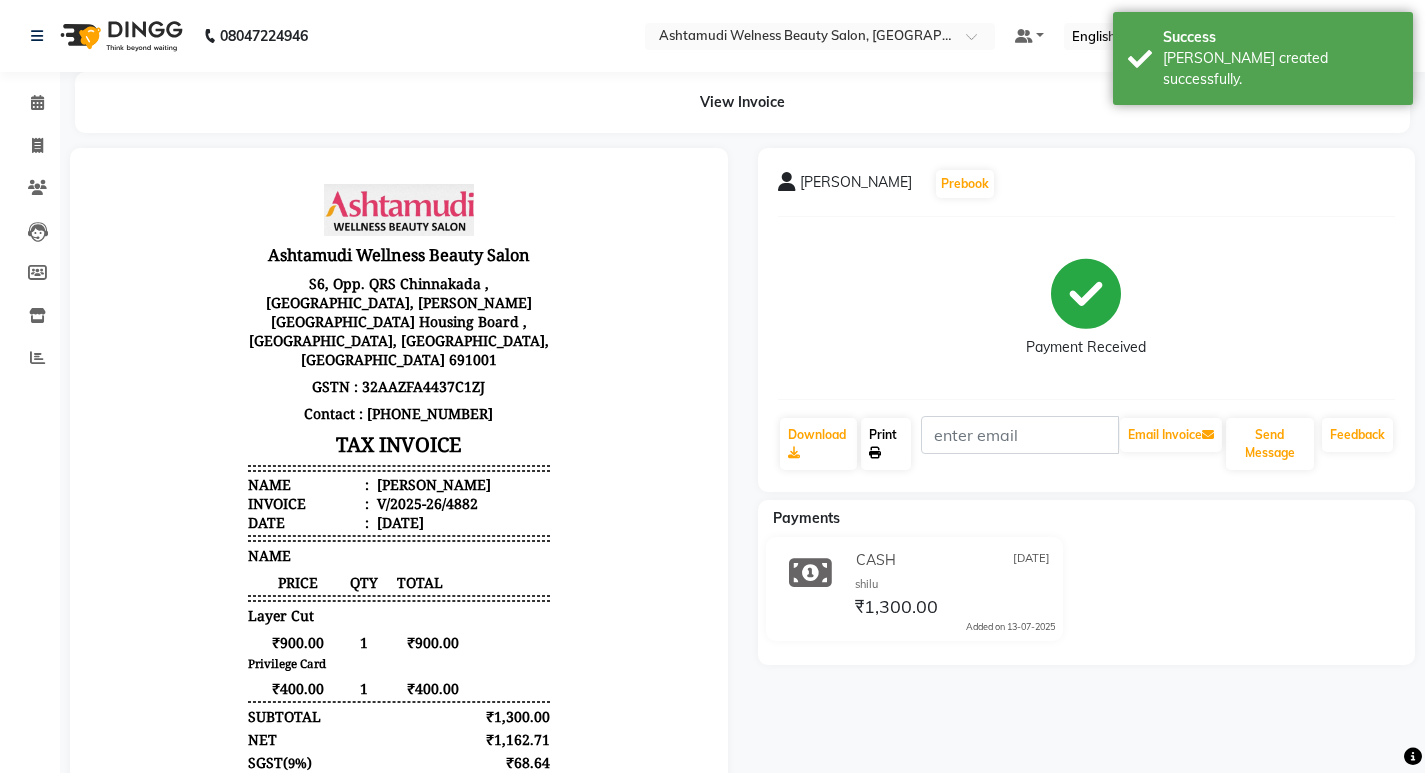 scroll, scrollTop: 0, scrollLeft: 0, axis: both 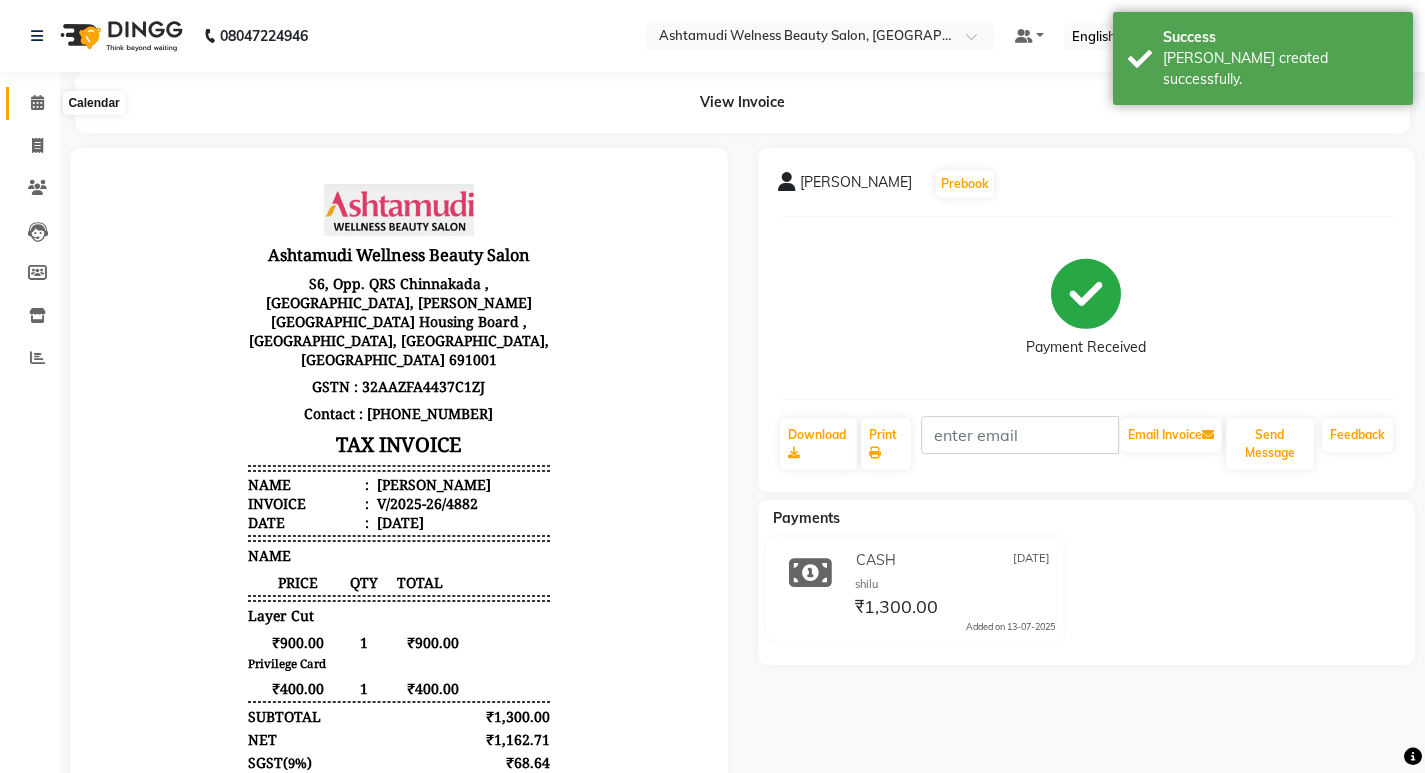 click 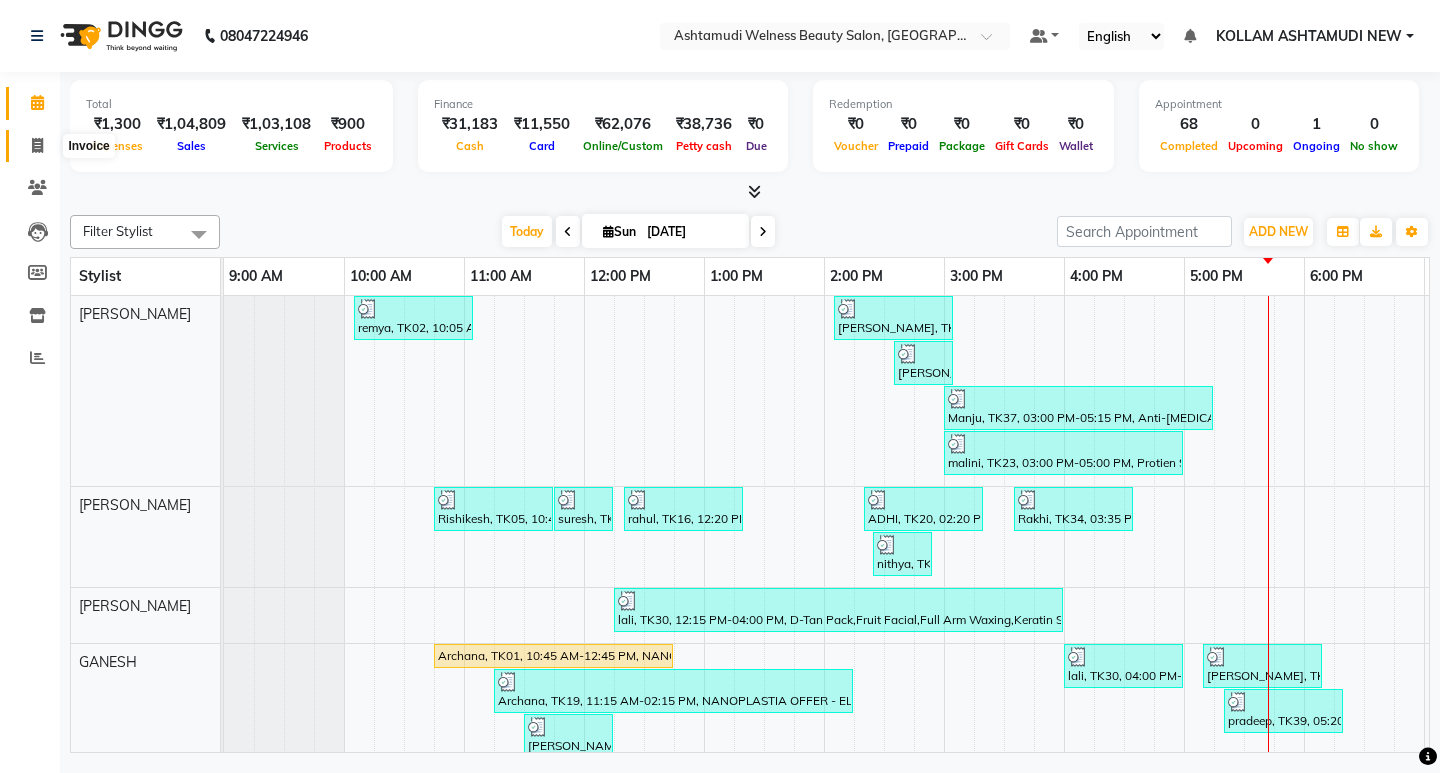 click 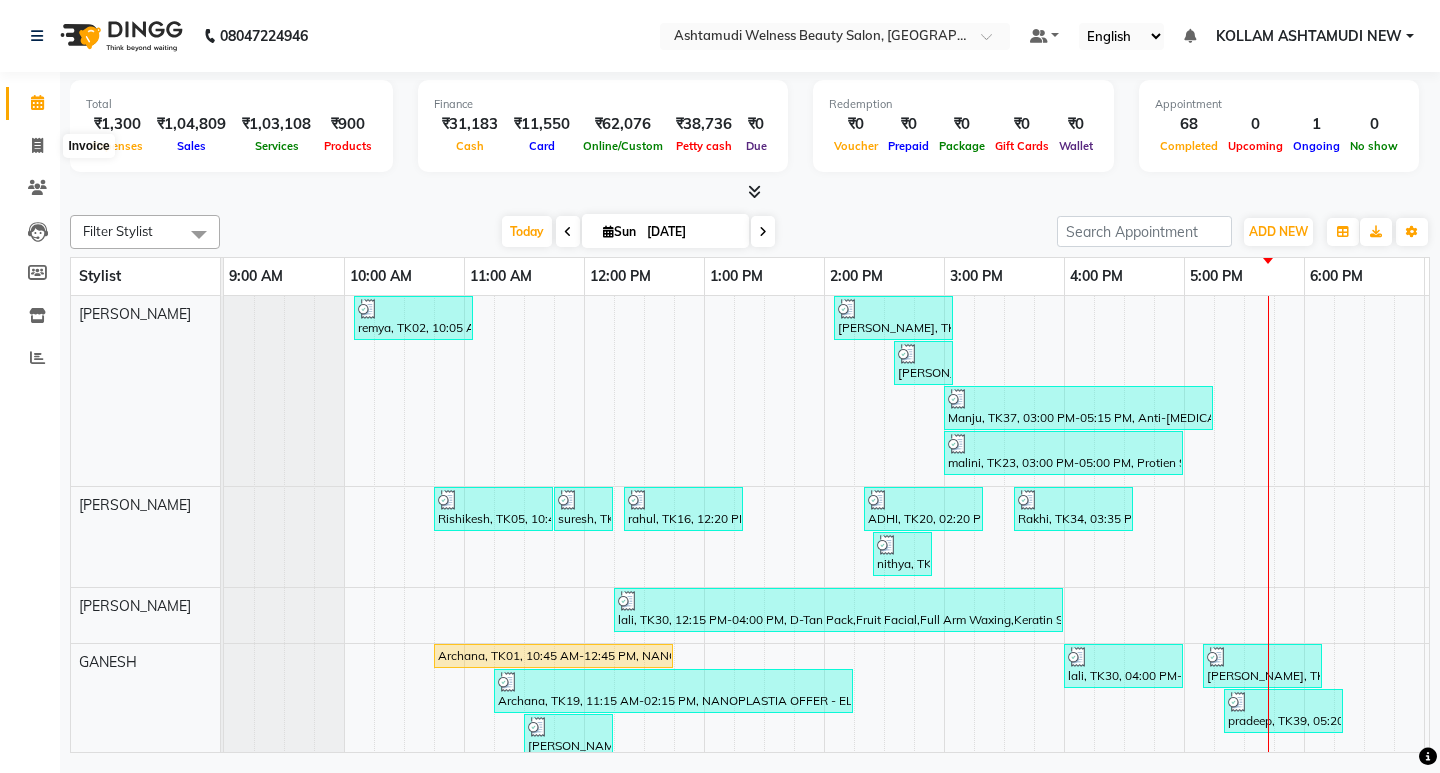 select on "4529" 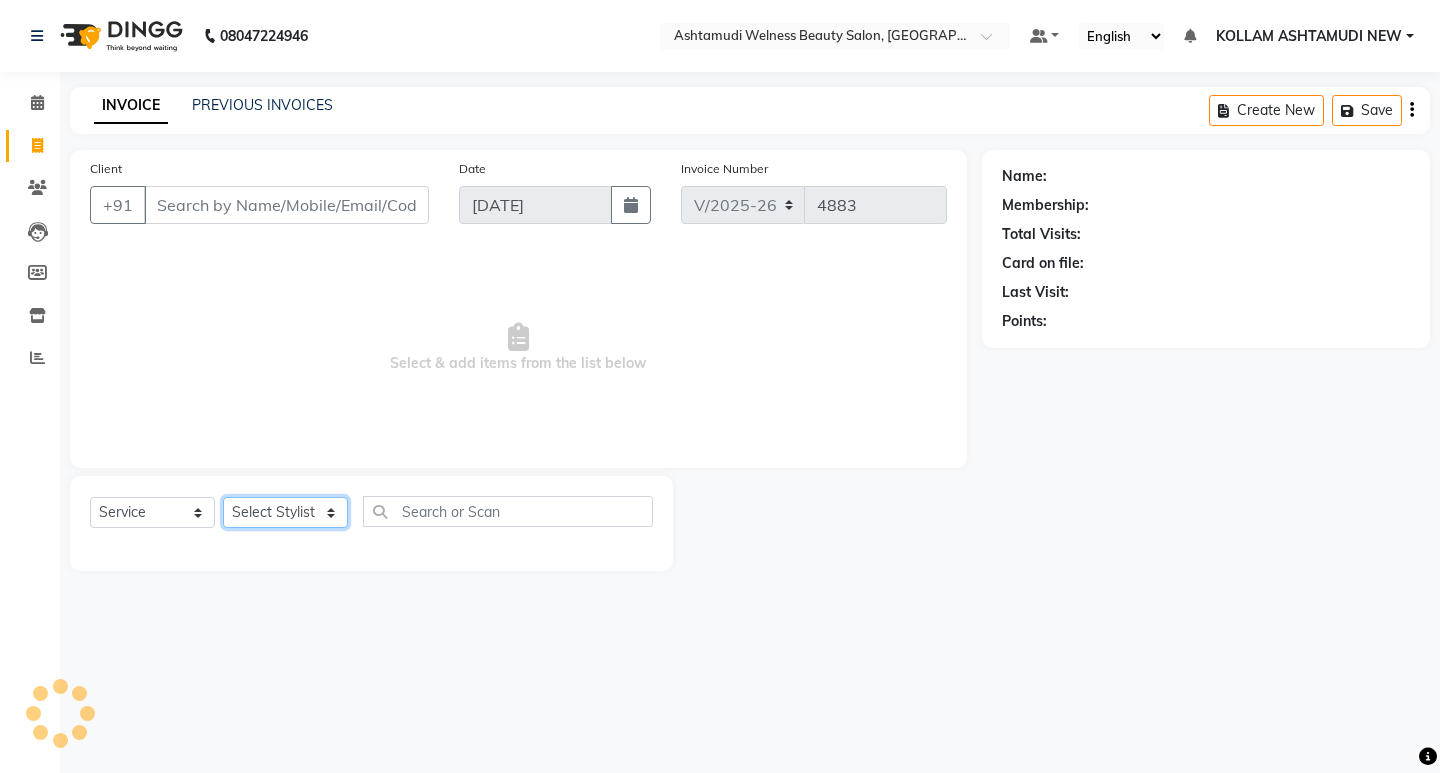 click on "Select Stylist" 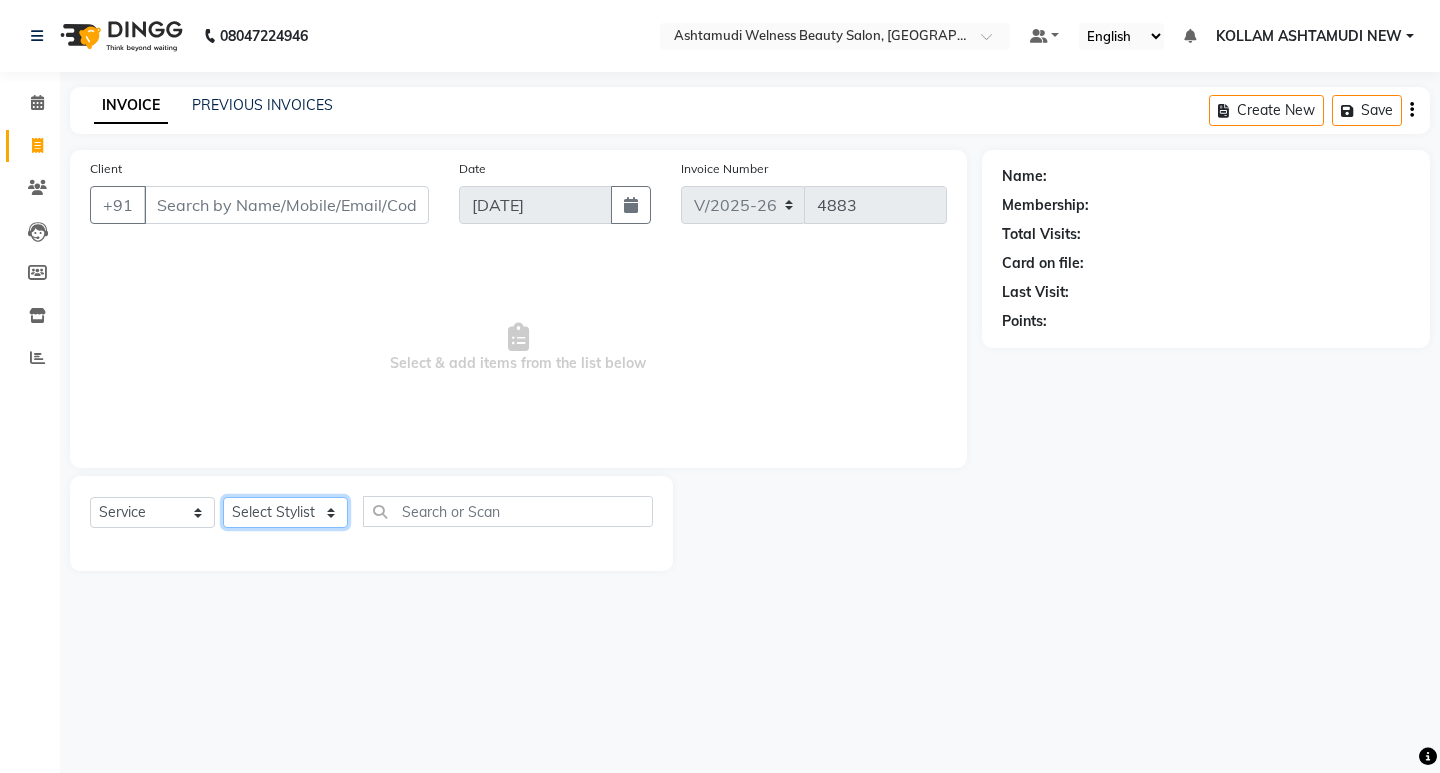 click on "Select Stylist" 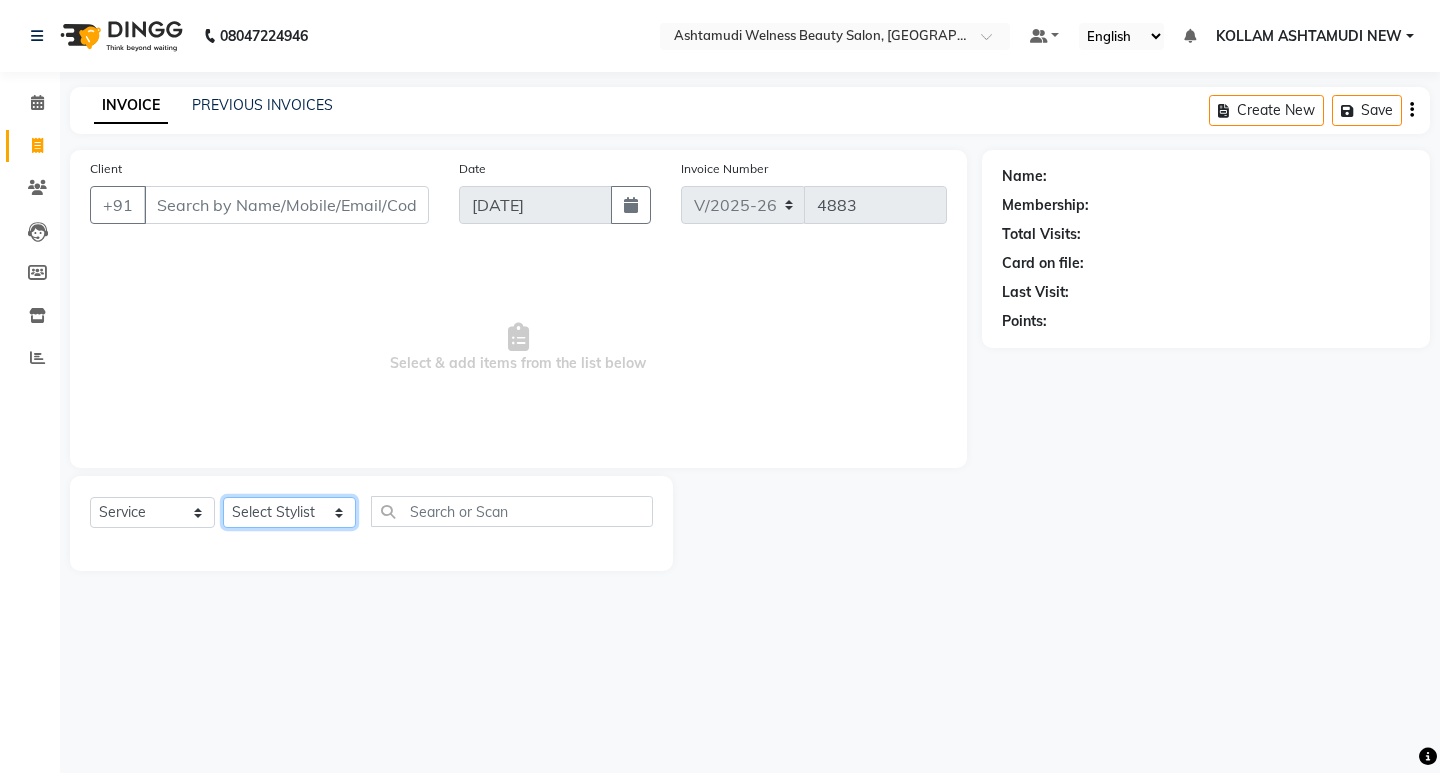 click on "Select Stylist [PERSON_NAME] Admin [PERSON_NAME]  [PERSON_NAME] [PERSON_NAME] [PERSON_NAME]  M [PERSON_NAME]  [PERSON_NAME]  P [PERSON_NAME] KOLLAM ASHTAMUDI NEW  [PERSON_NAME] [PERSON_NAME] [PERSON_NAME]  [PERSON_NAME] [PERSON_NAME] [PERSON_NAME] [PERSON_NAME] [PERSON_NAME] M [PERSON_NAME] SARIGA [PERSON_NAME] [PERSON_NAME] [PERSON_NAME] SIBI [PERSON_NAME] [PERSON_NAME] S" 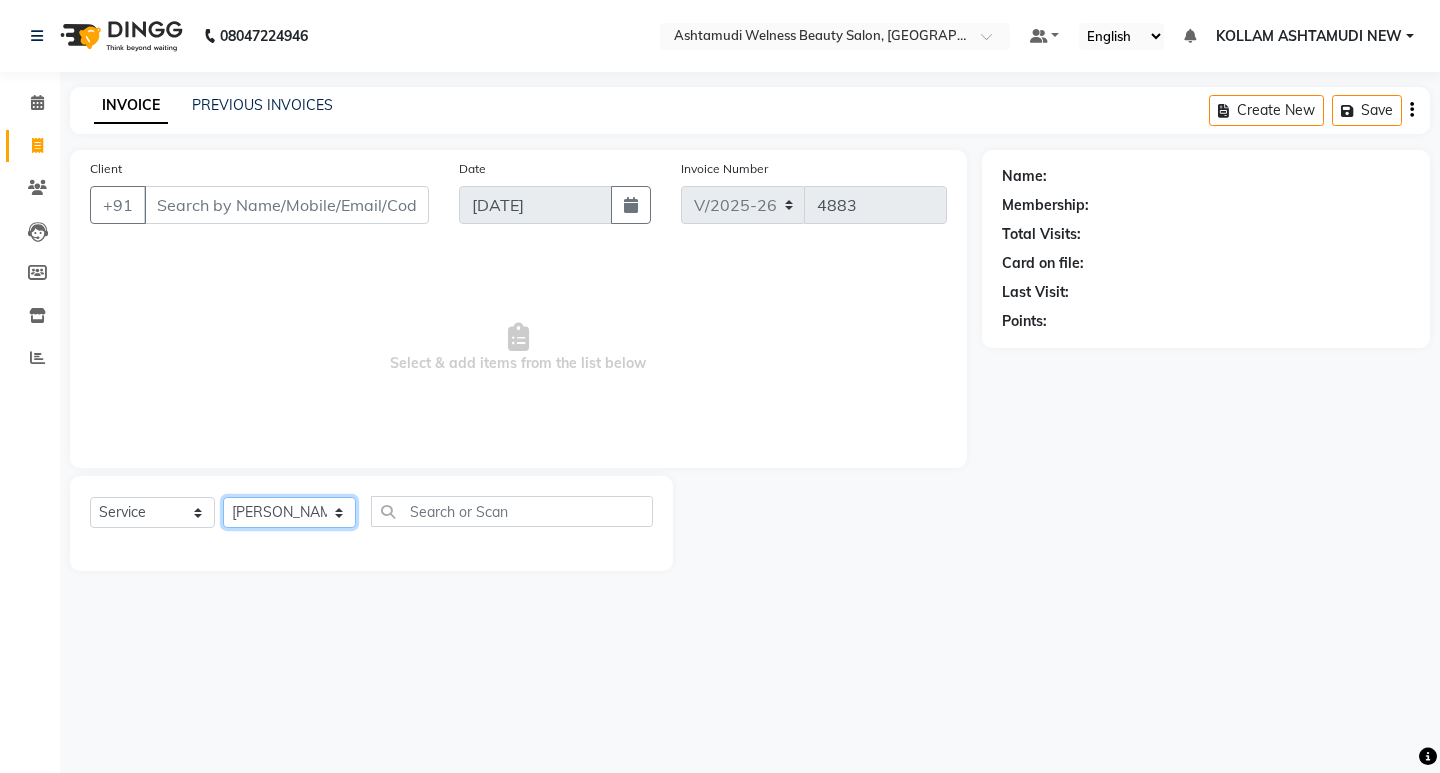 click on "Select Stylist [PERSON_NAME] Admin [PERSON_NAME]  [PERSON_NAME] [PERSON_NAME] [PERSON_NAME]  M [PERSON_NAME]  [PERSON_NAME]  P [PERSON_NAME] KOLLAM ASHTAMUDI NEW  [PERSON_NAME] [PERSON_NAME] [PERSON_NAME]  [PERSON_NAME] [PERSON_NAME] [PERSON_NAME] [PERSON_NAME] [PERSON_NAME] M [PERSON_NAME] SARIGA [PERSON_NAME] [PERSON_NAME] [PERSON_NAME] SIBI [PERSON_NAME] [PERSON_NAME] S" 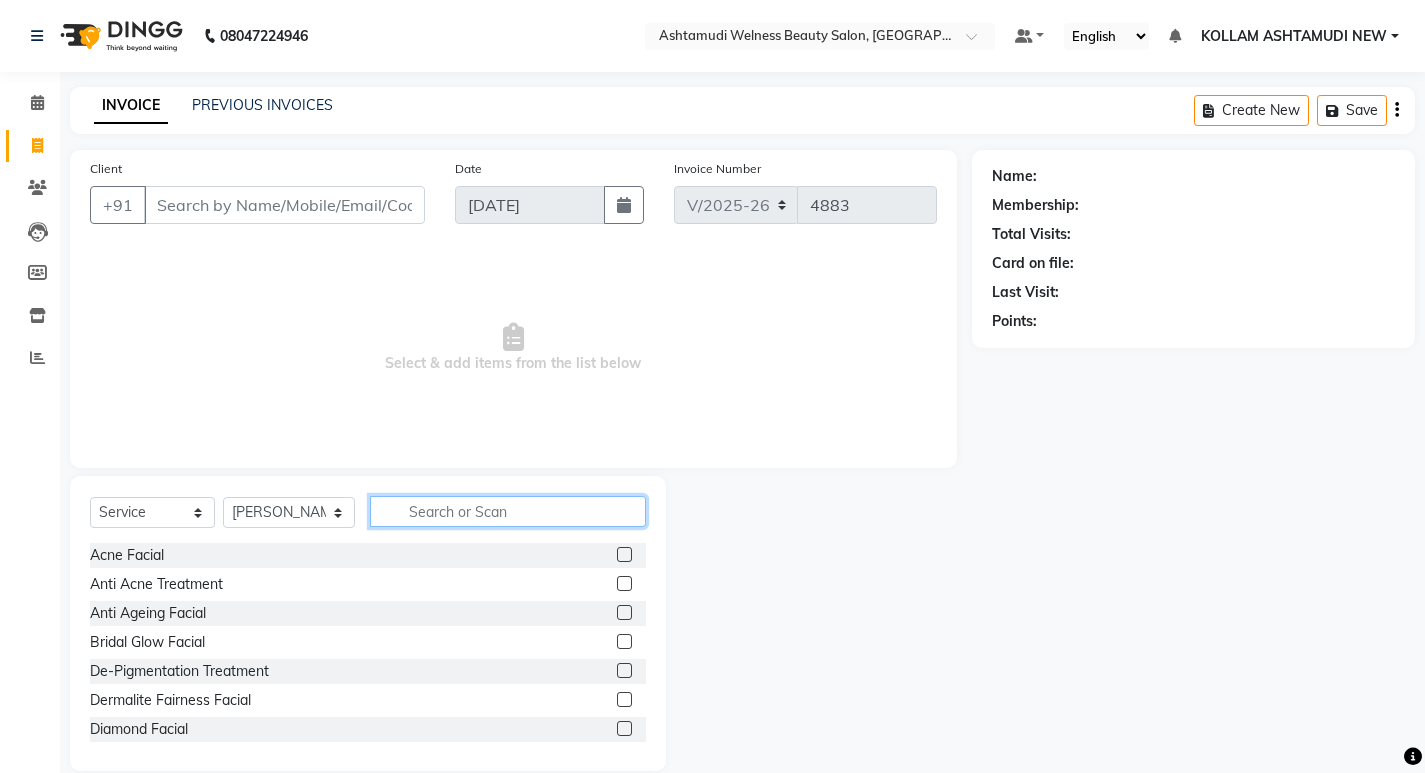 click 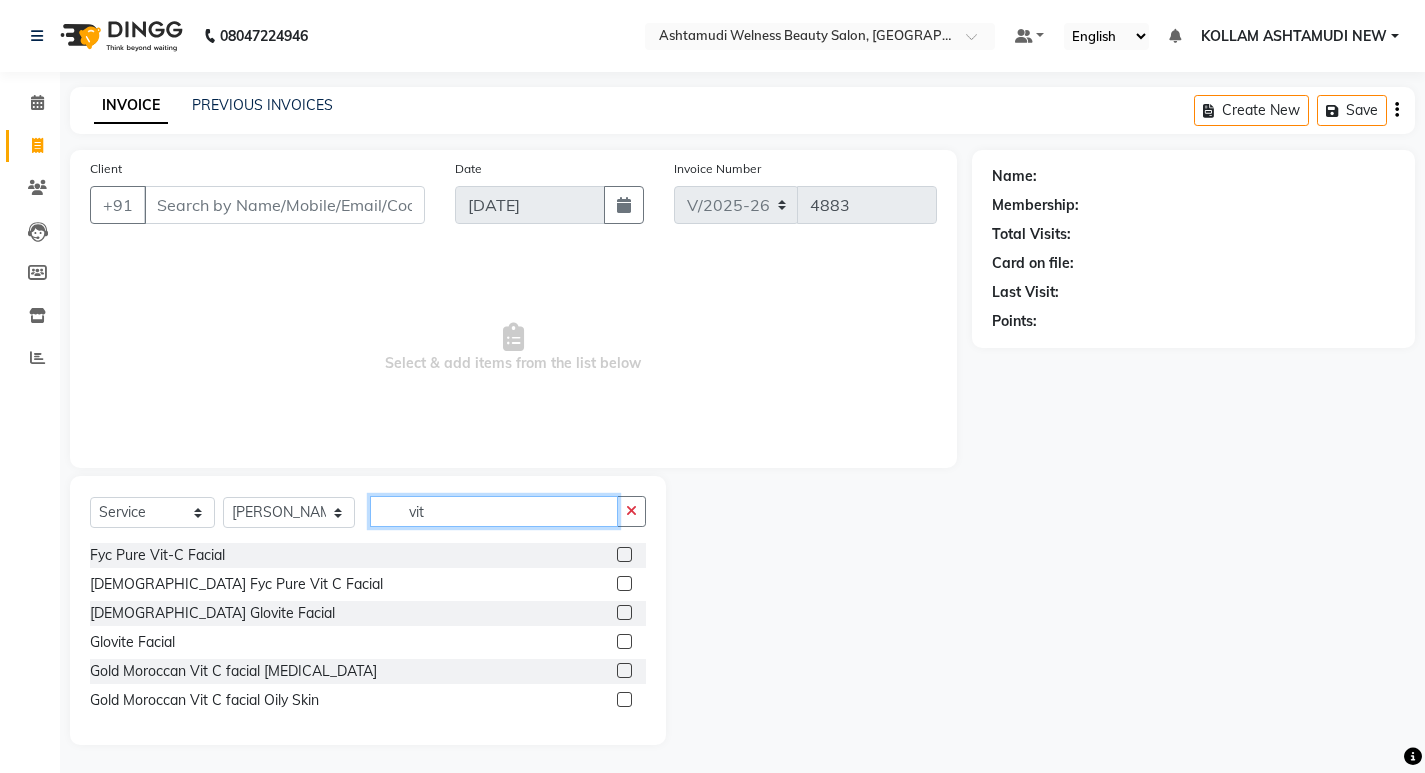 type on "vit" 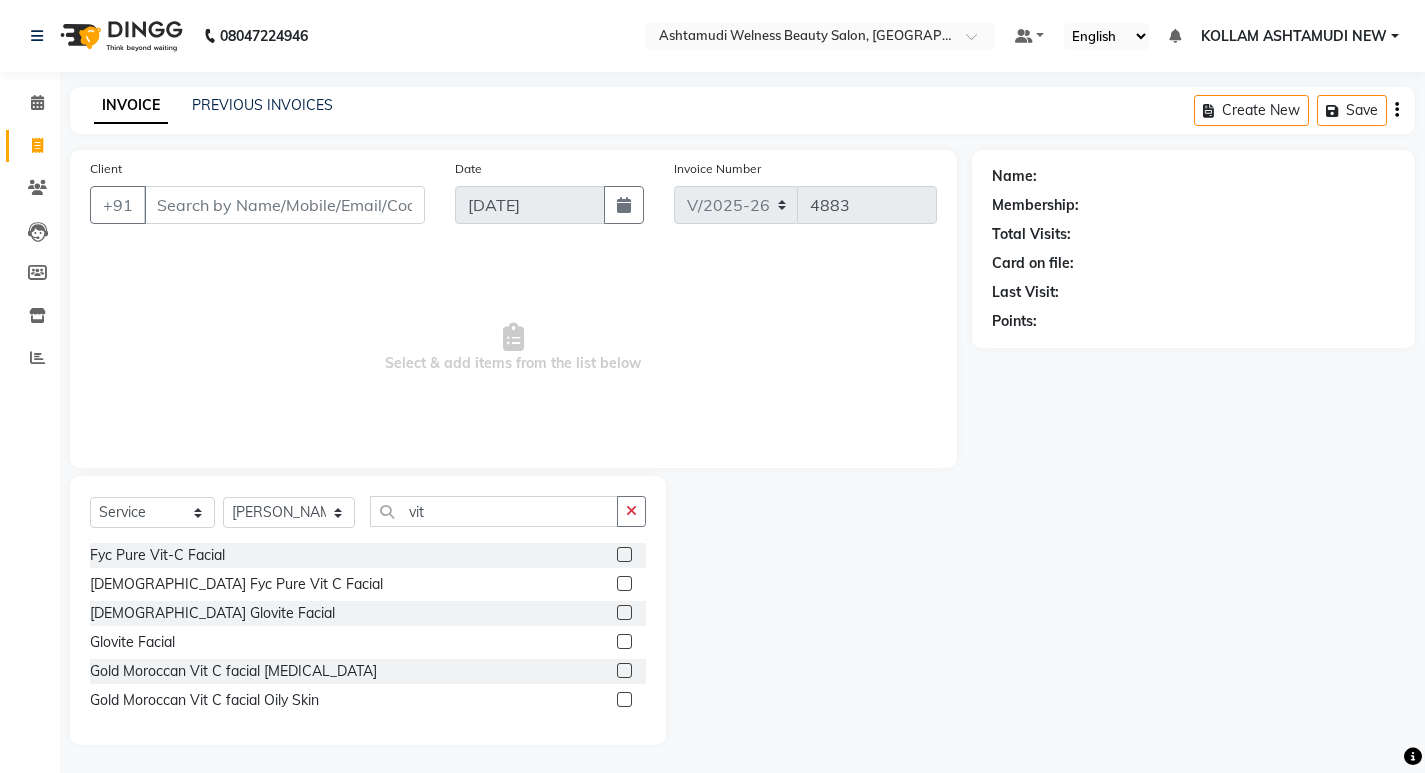click 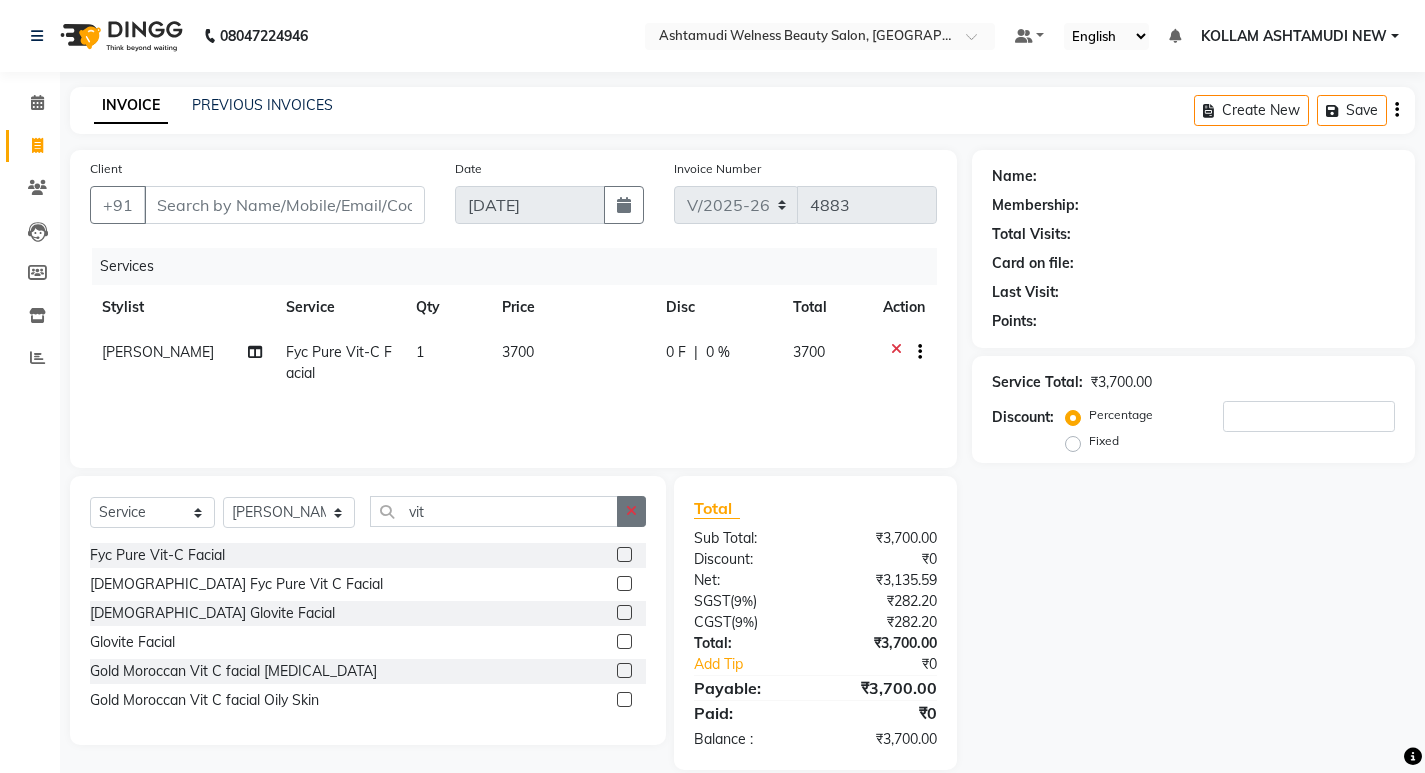 checkbox on "false" 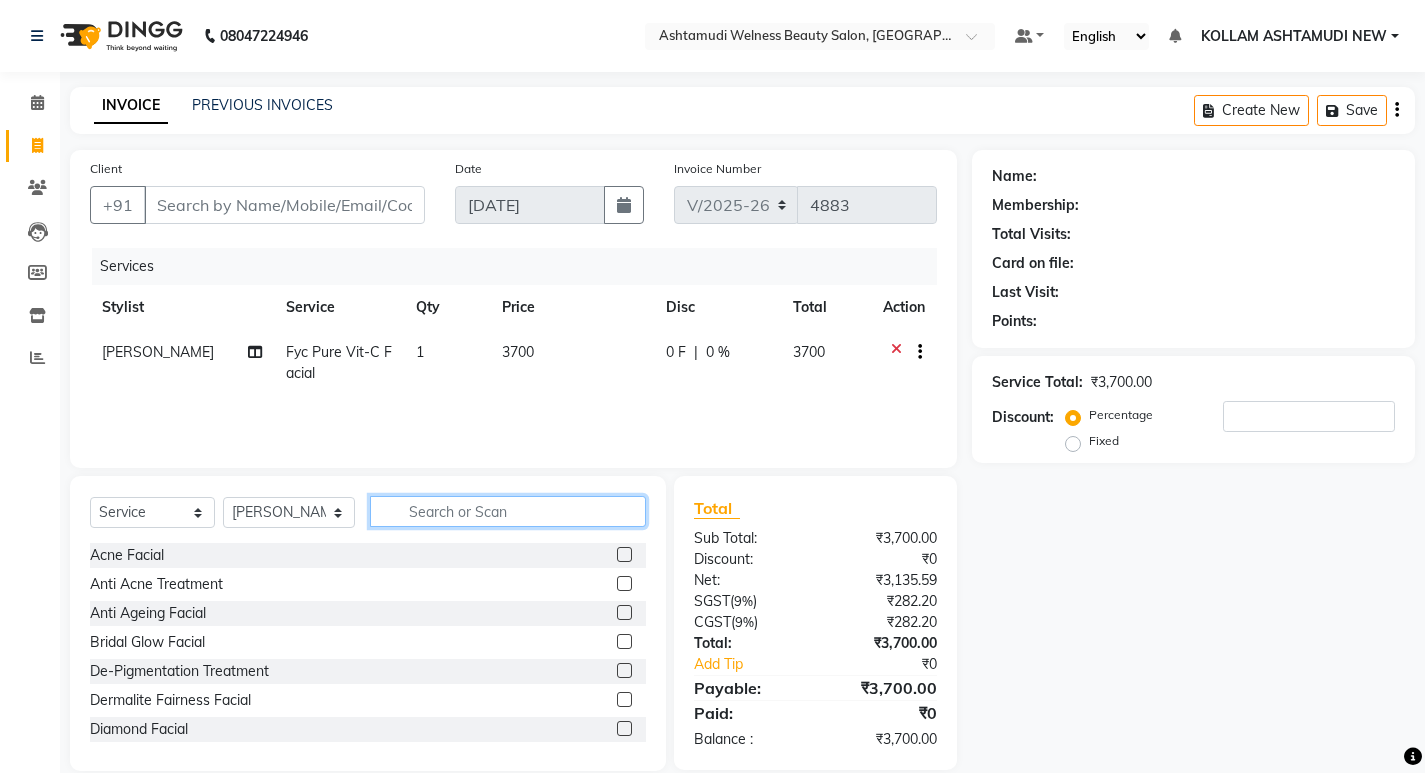 click 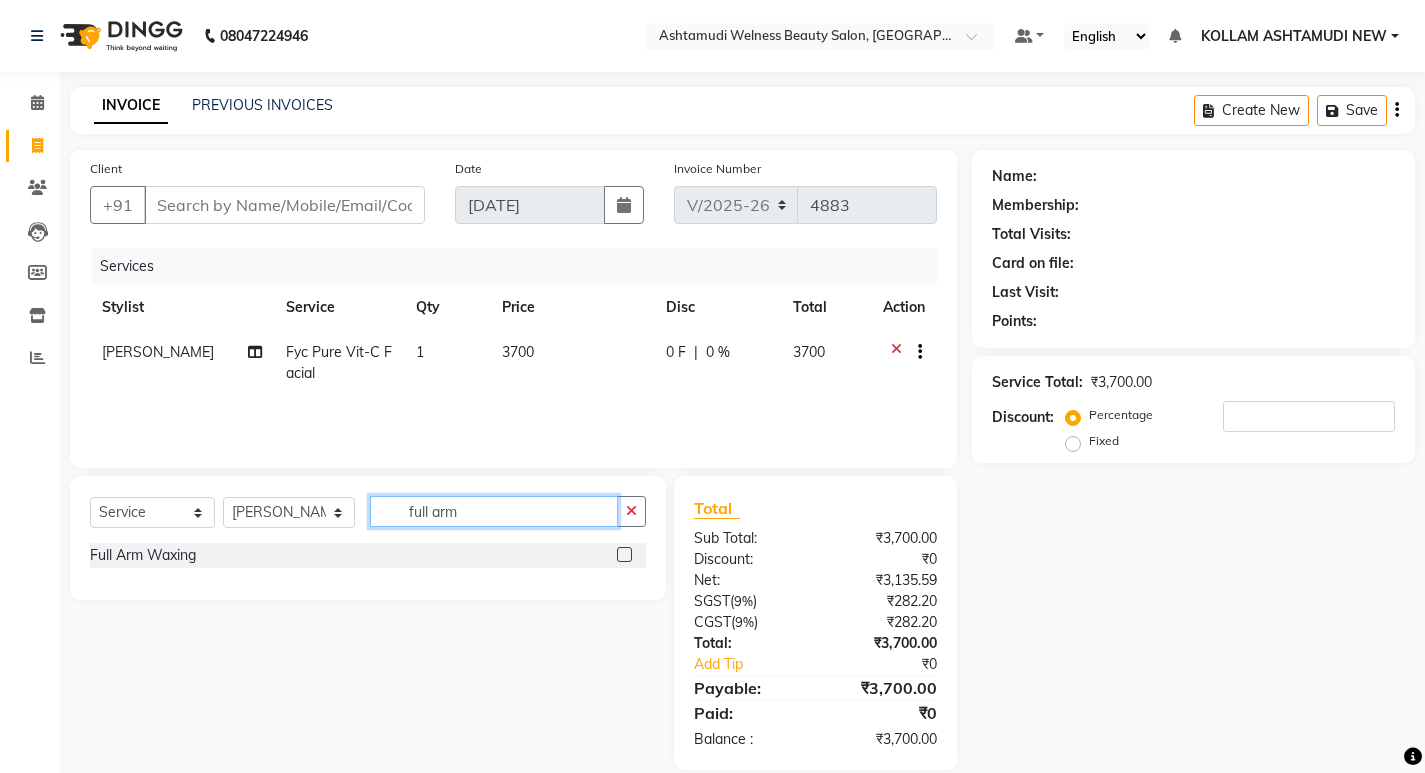 type on "full arm" 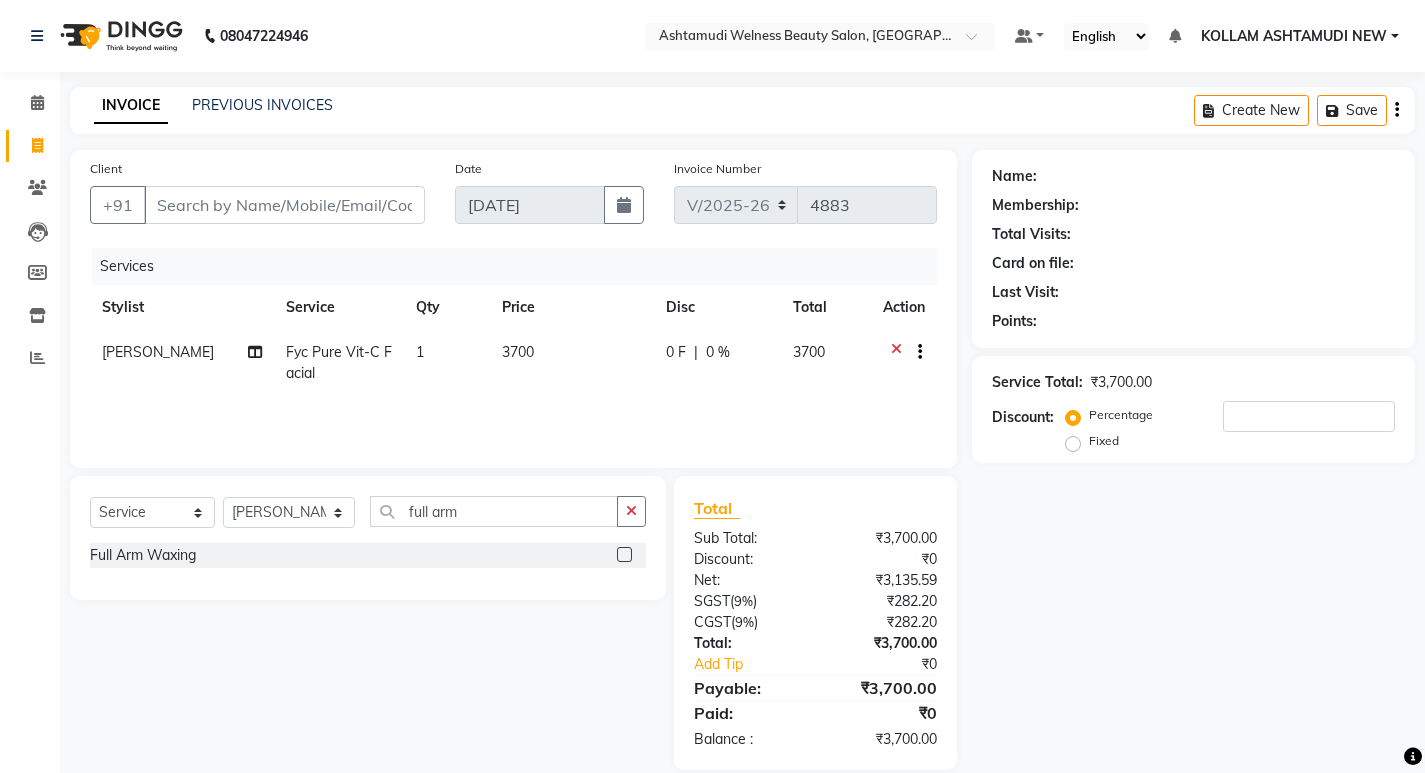 click 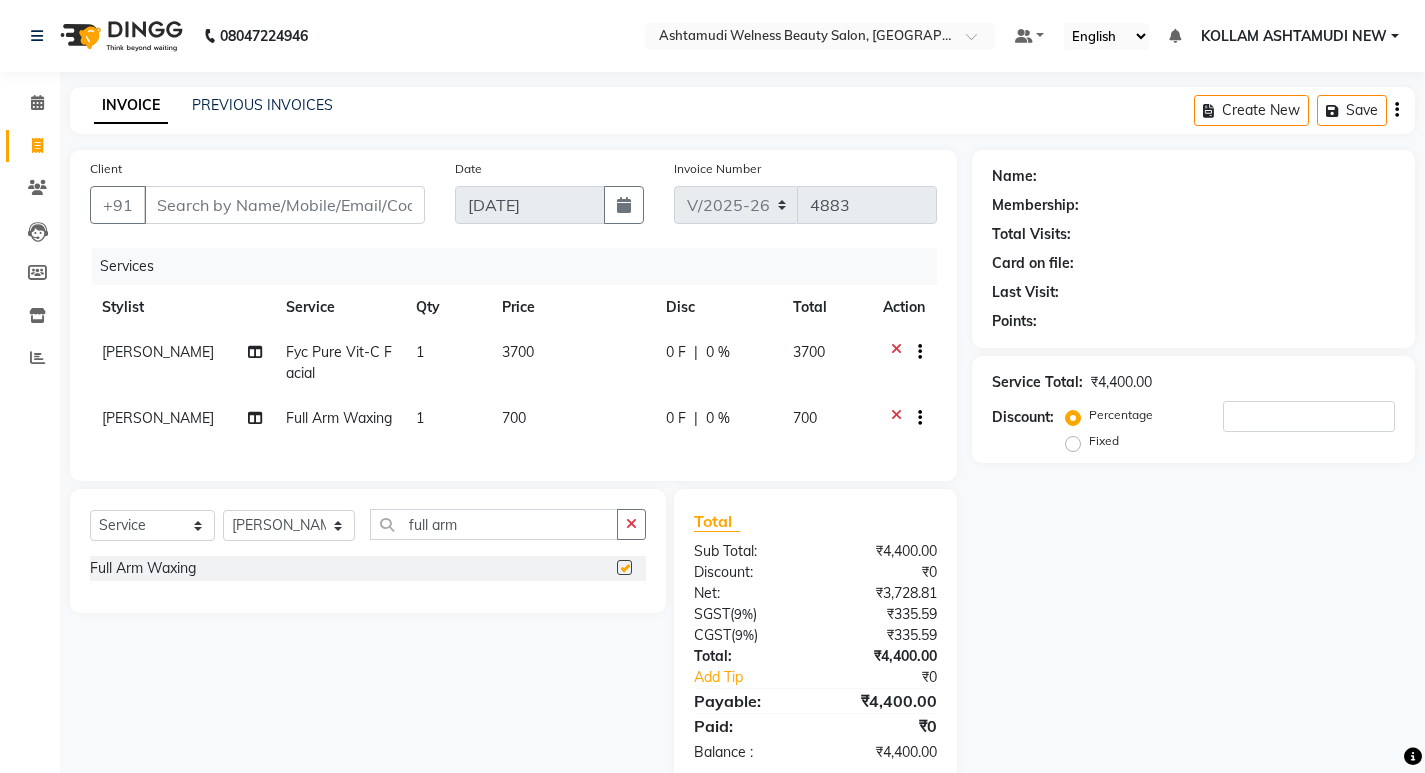 checkbox on "false" 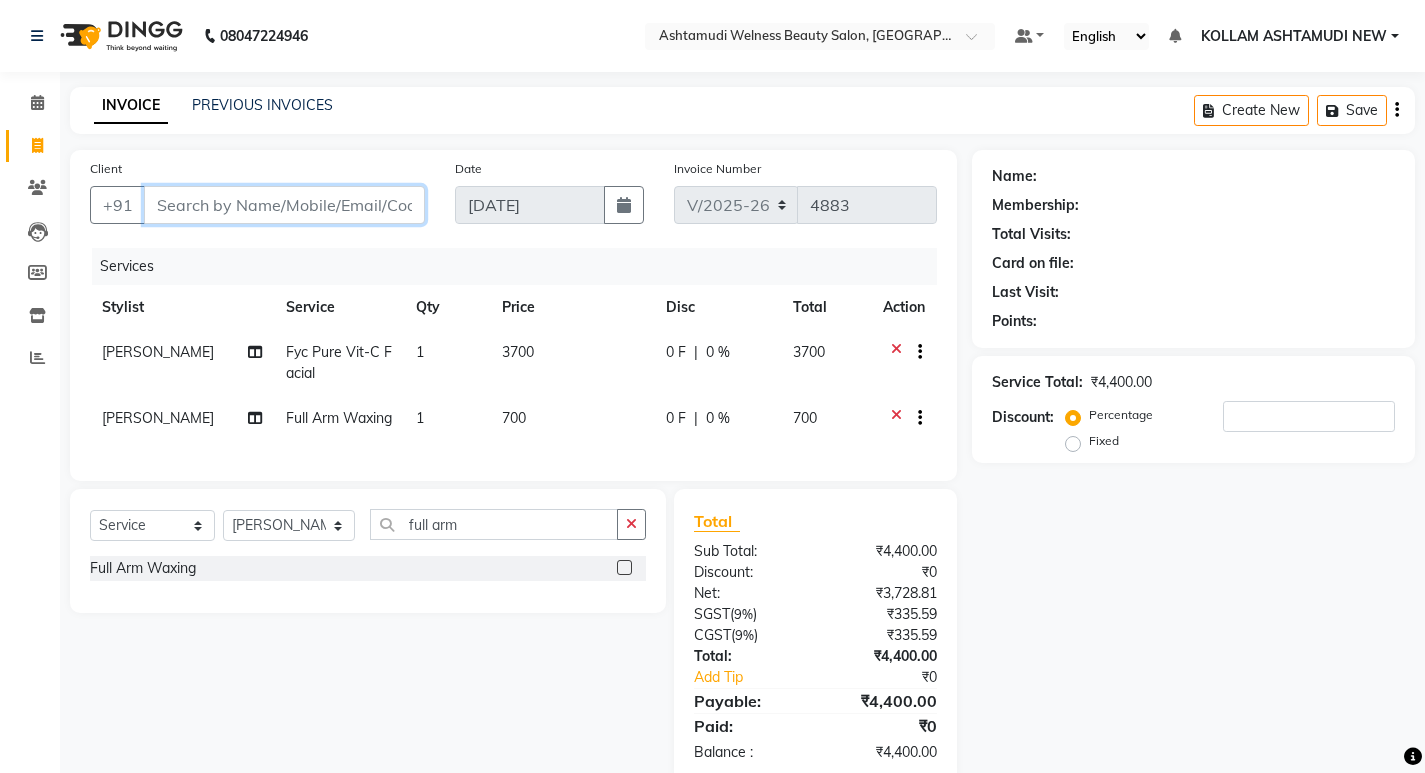 click on "Client" at bounding box center (284, 205) 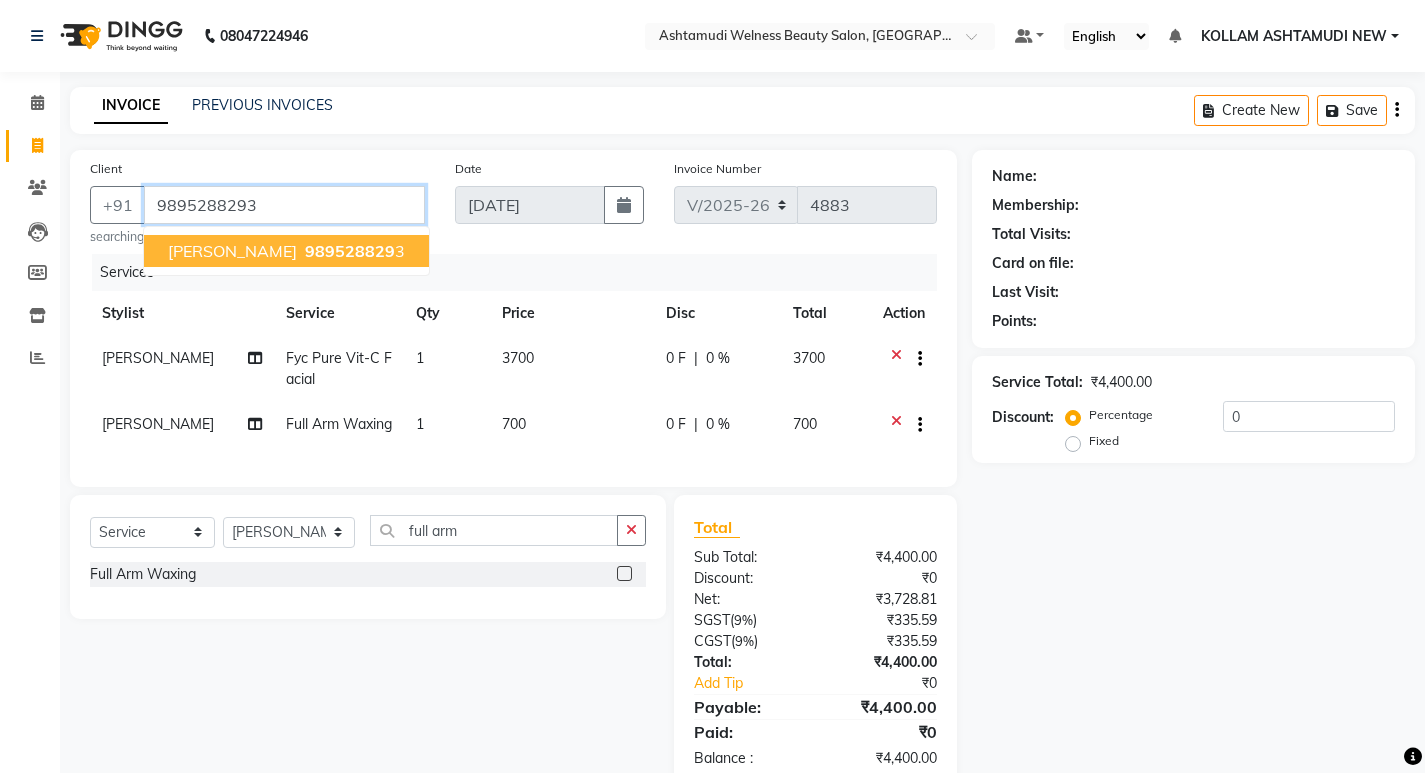 type on "9895288293" 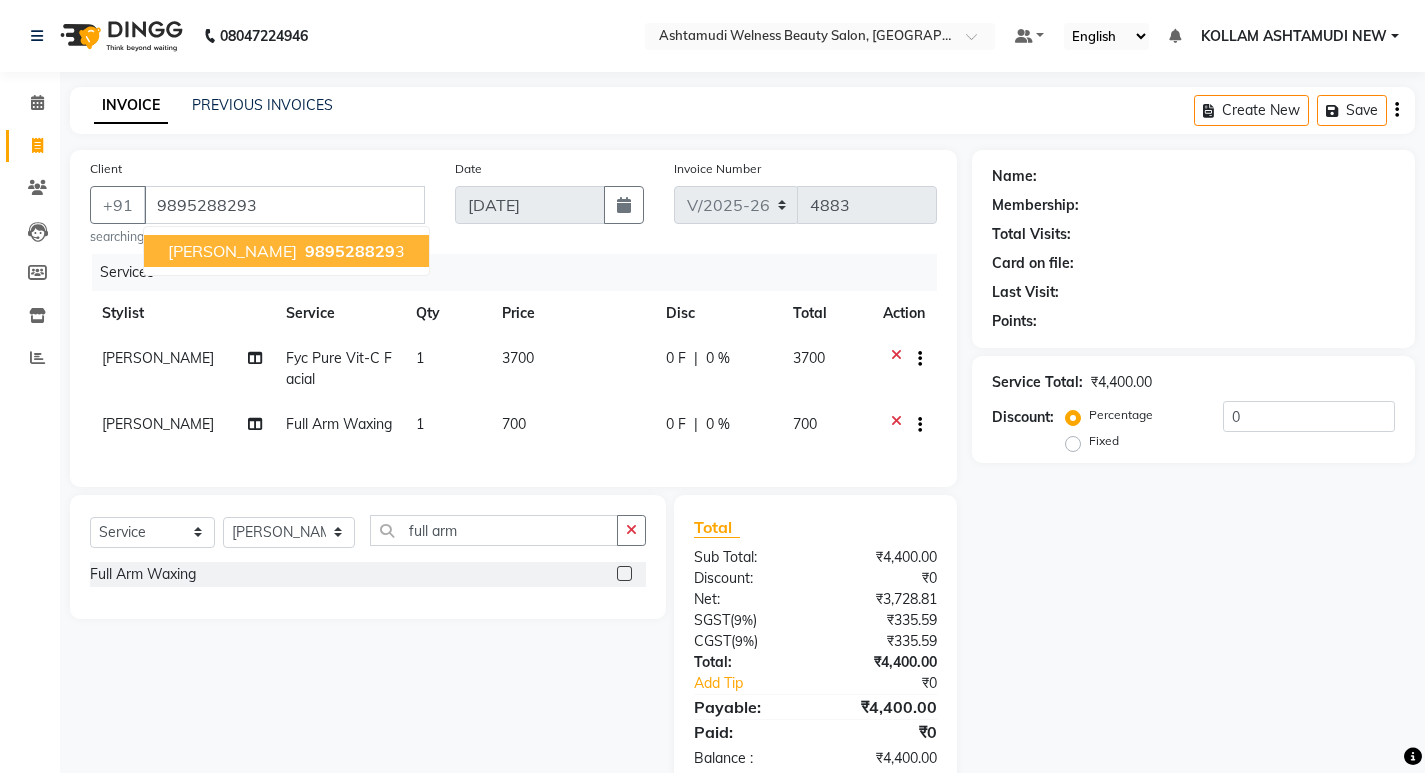 select on "1: Object" 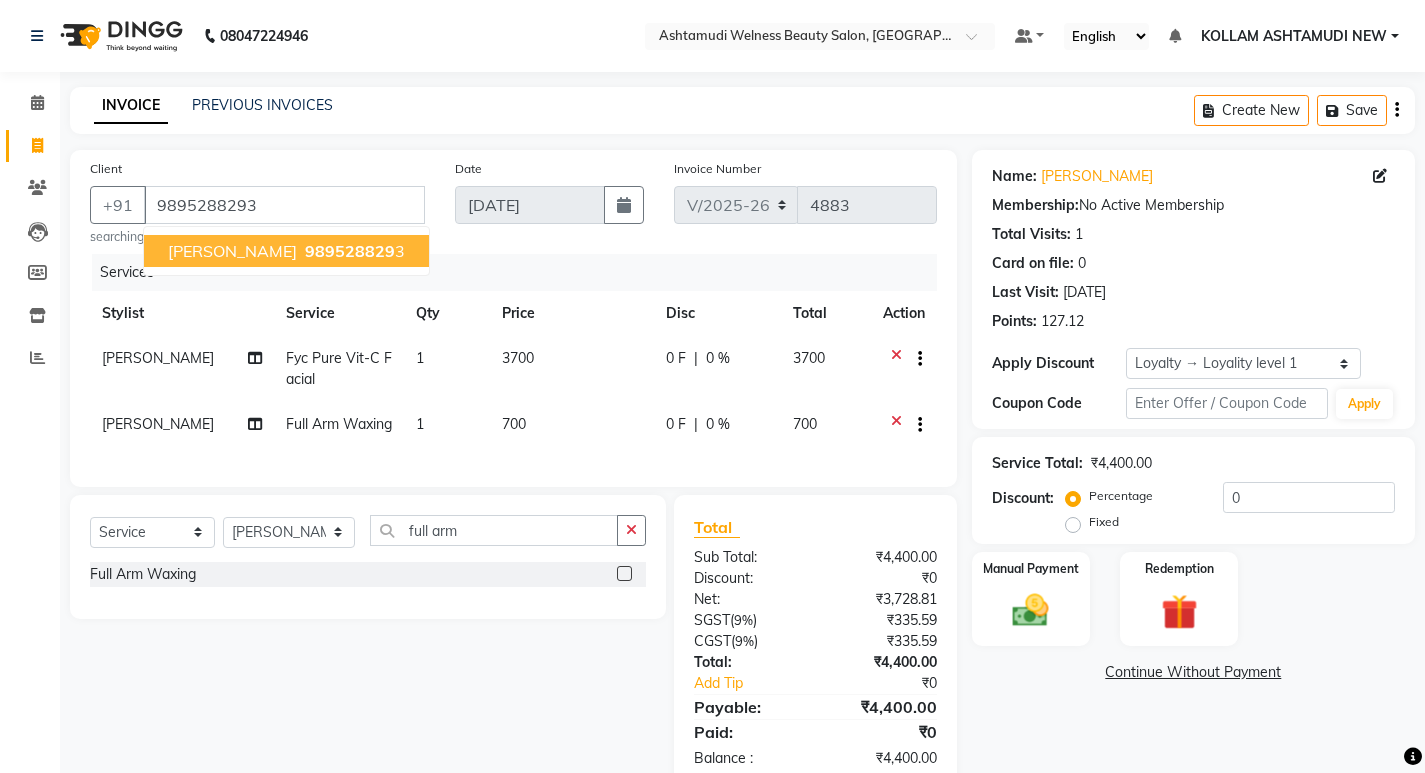 click on "989528829" at bounding box center [350, 251] 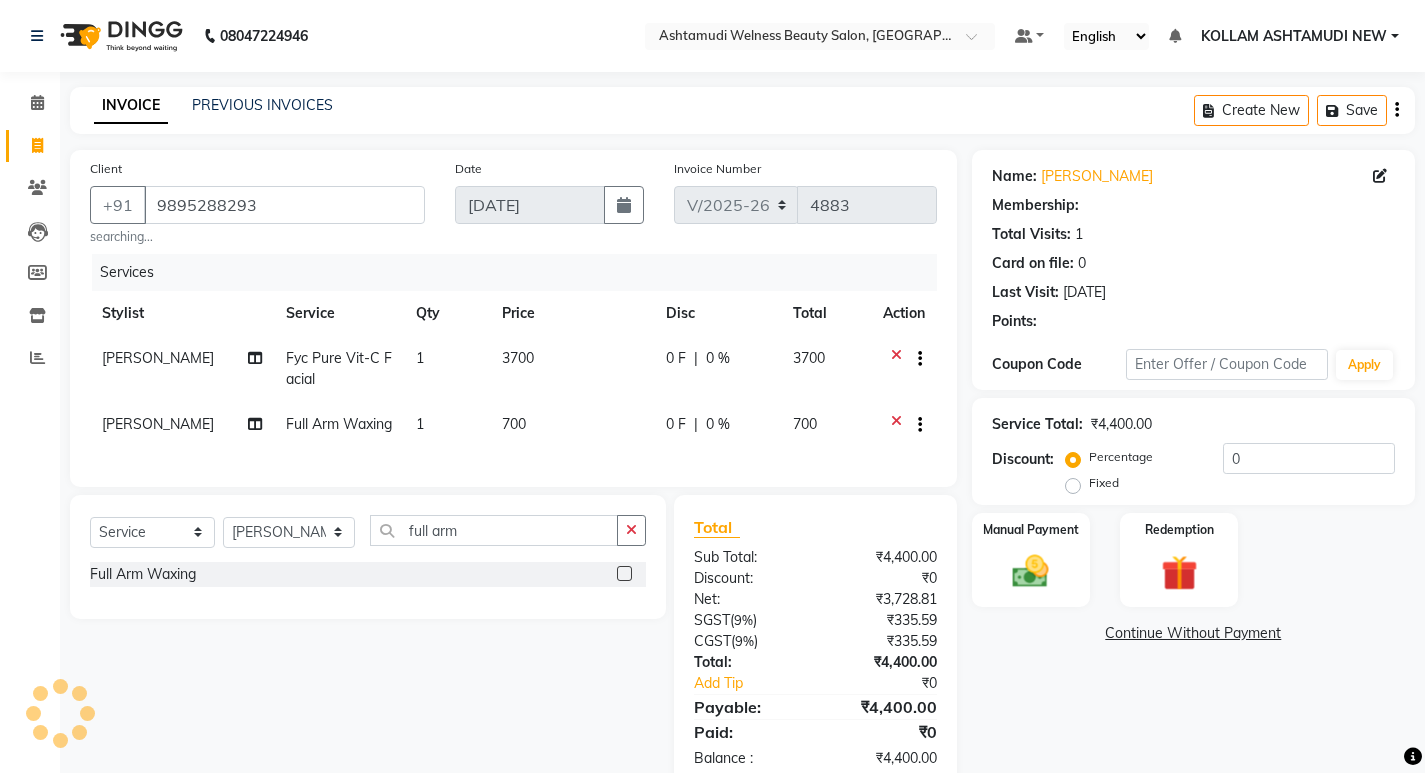 select on "1: Object" 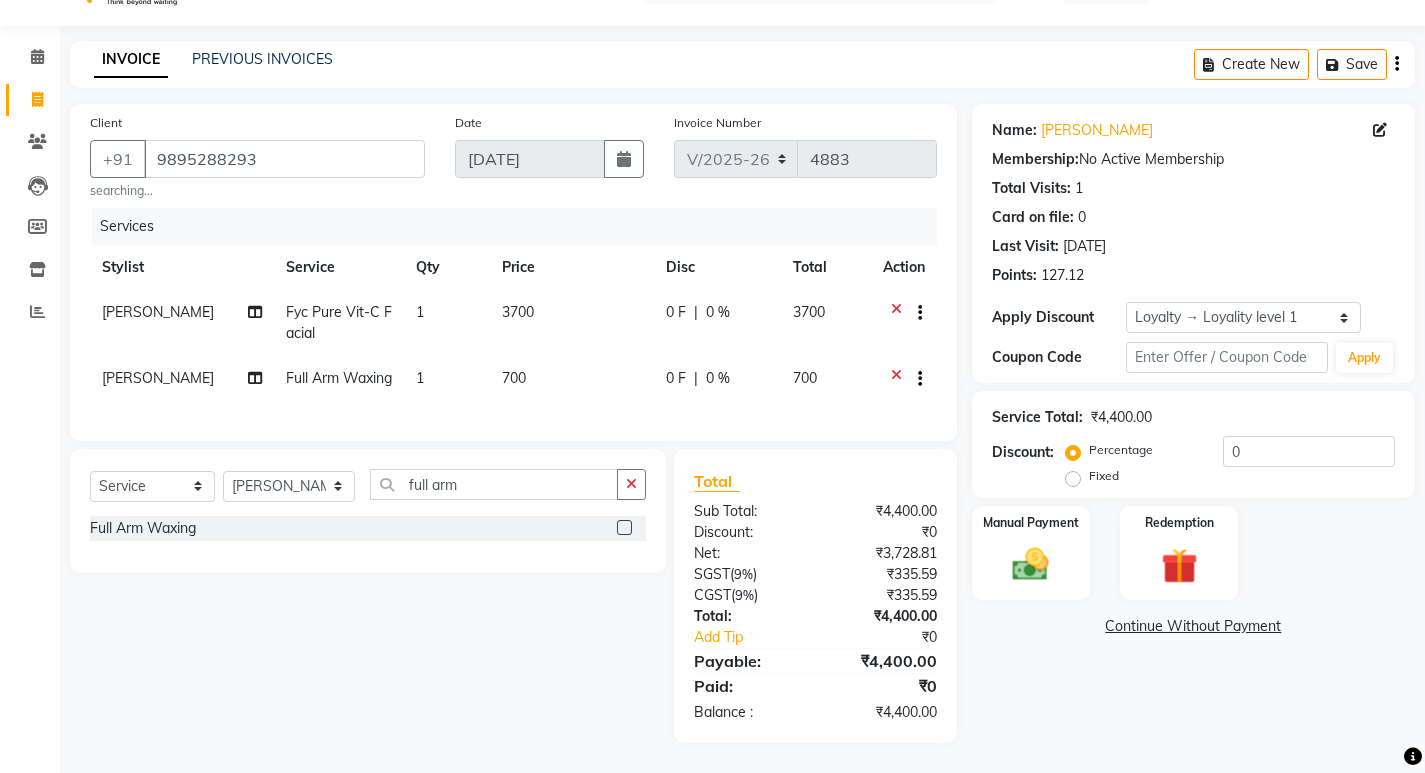 scroll, scrollTop: 61, scrollLeft: 0, axis: vertical 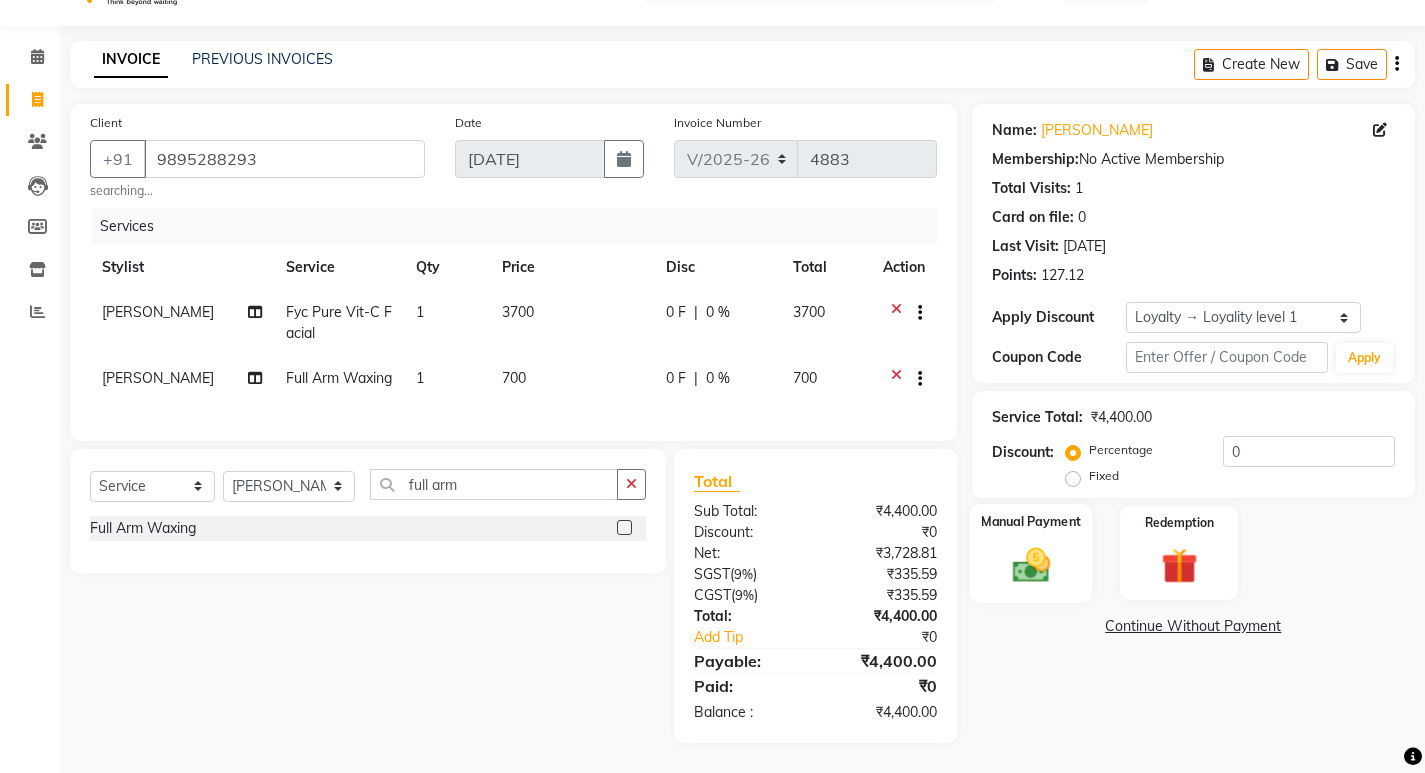 click 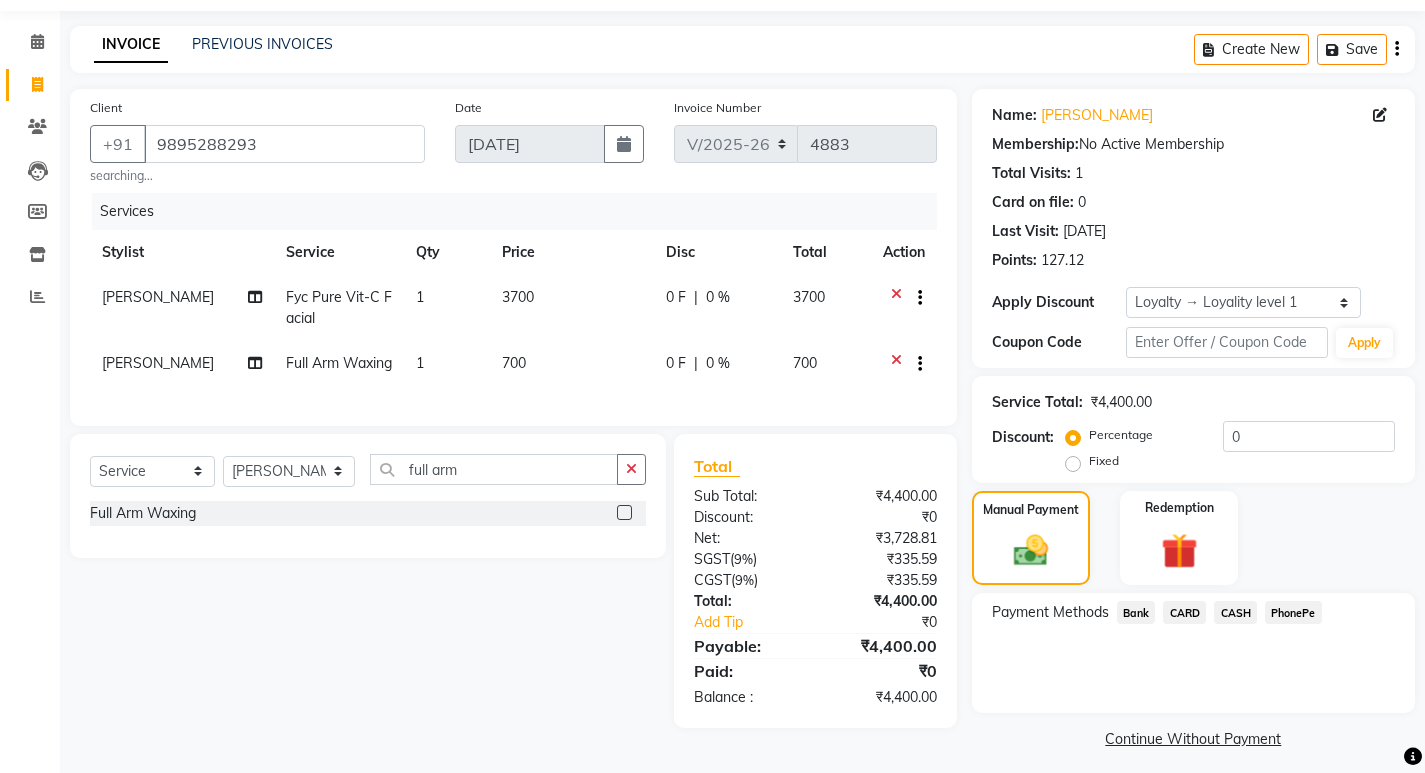 click on "PhonePe" 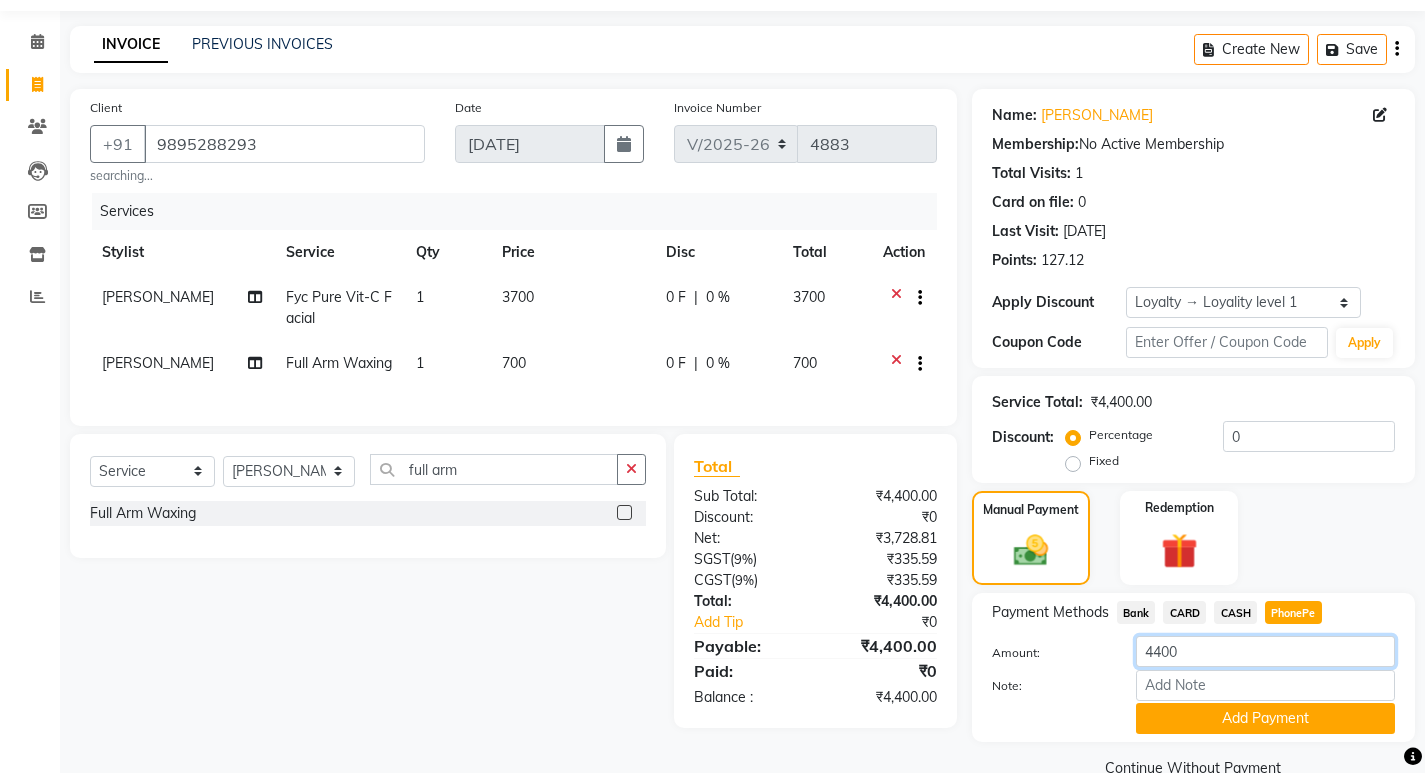click on "4400" 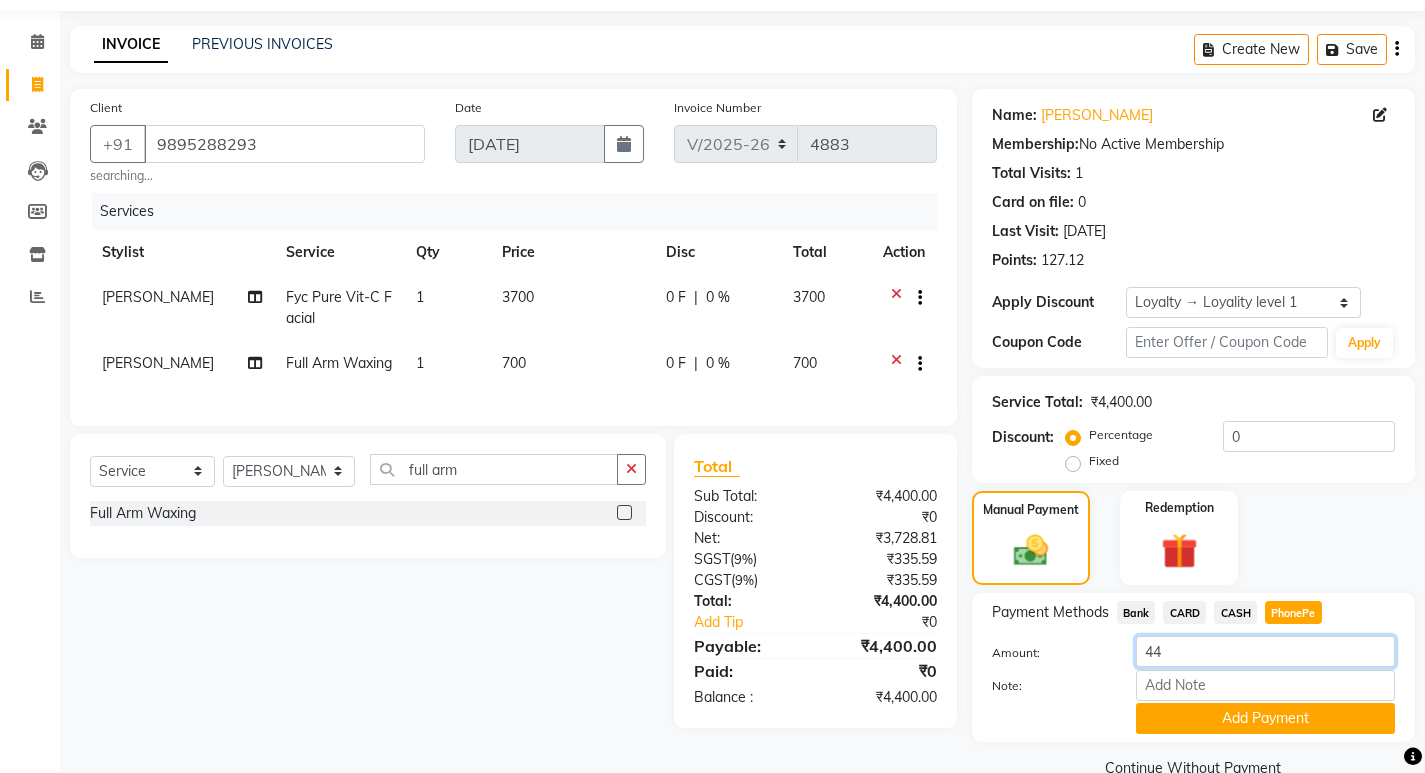 type on "4" 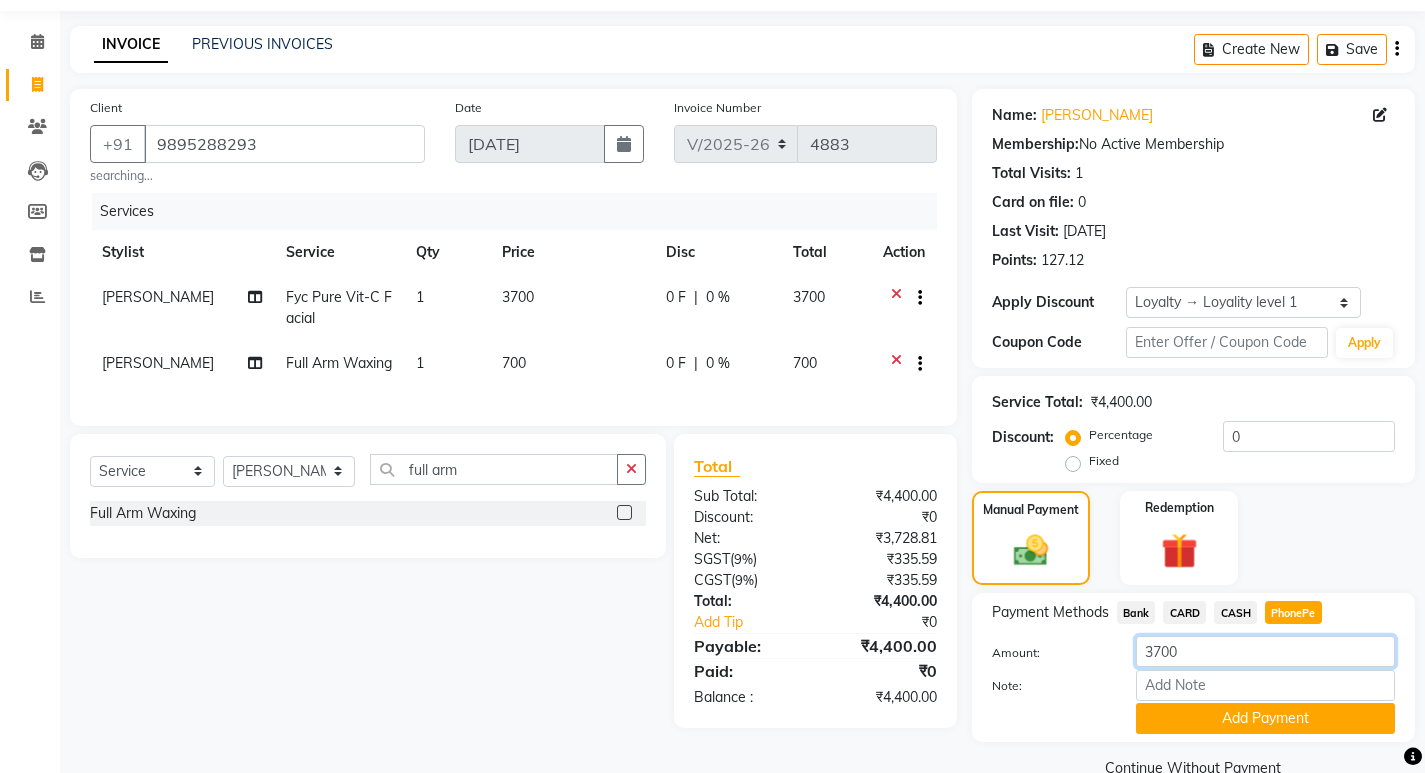 type on "3700" 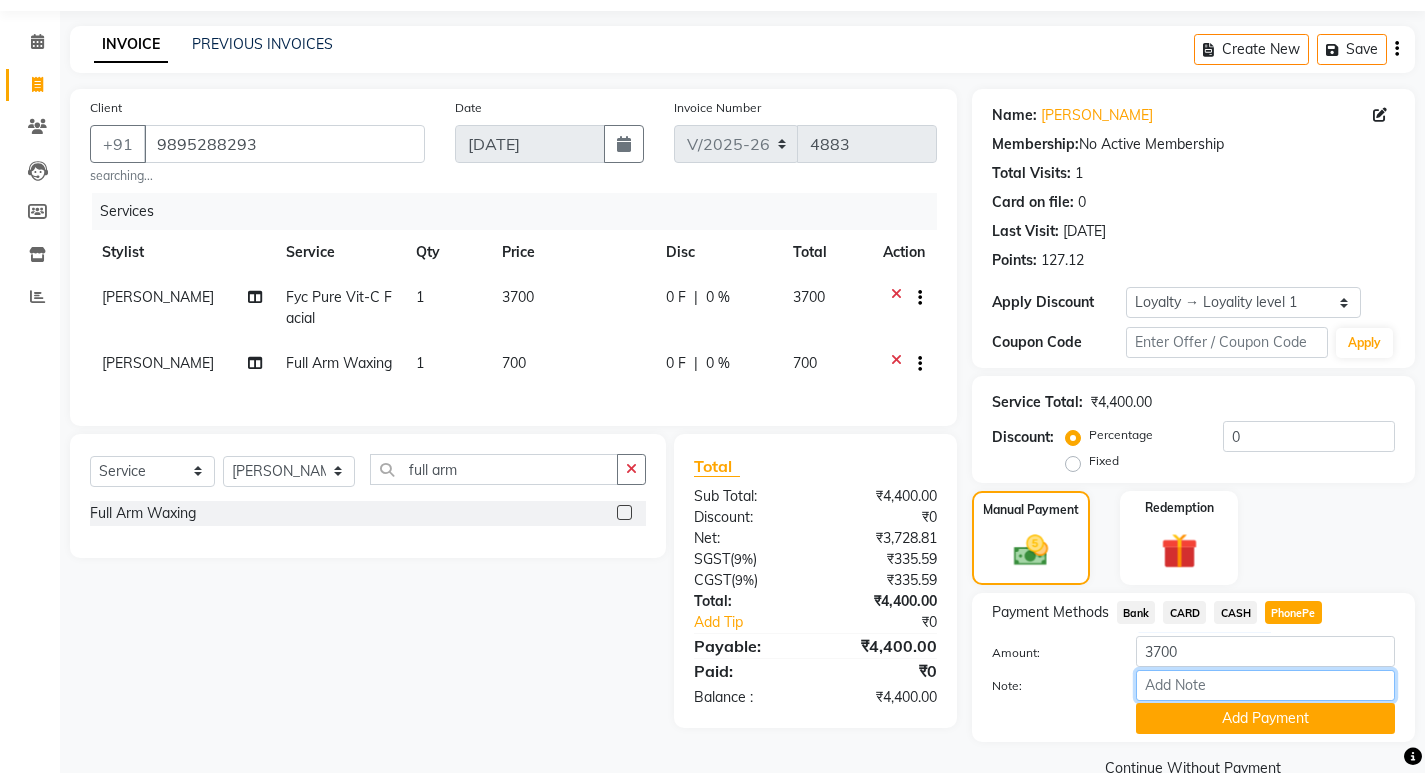 drag, startPoint x: 1219, startPoint y: 692, endPoint x: 1219, endPoint y: 676, distance: 16 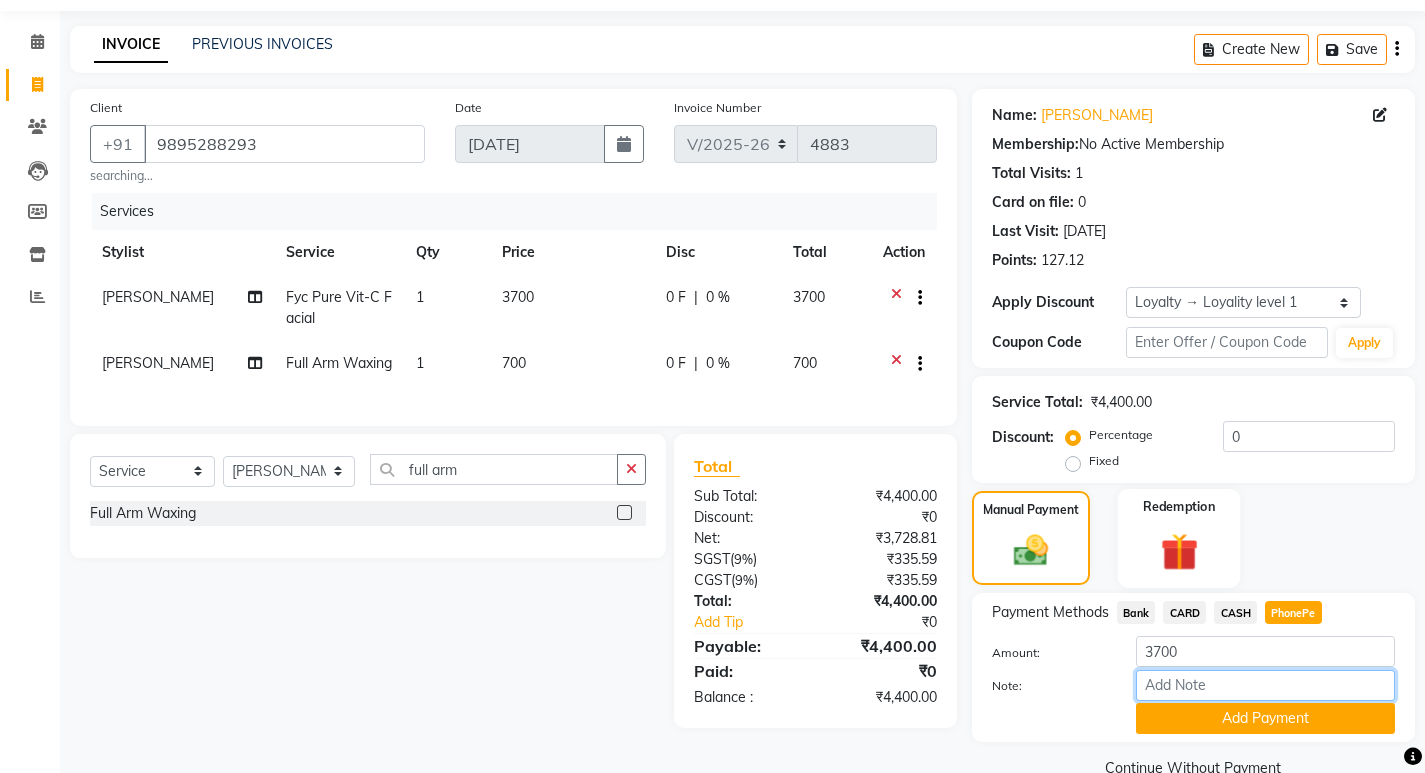 type on "SARIGA" 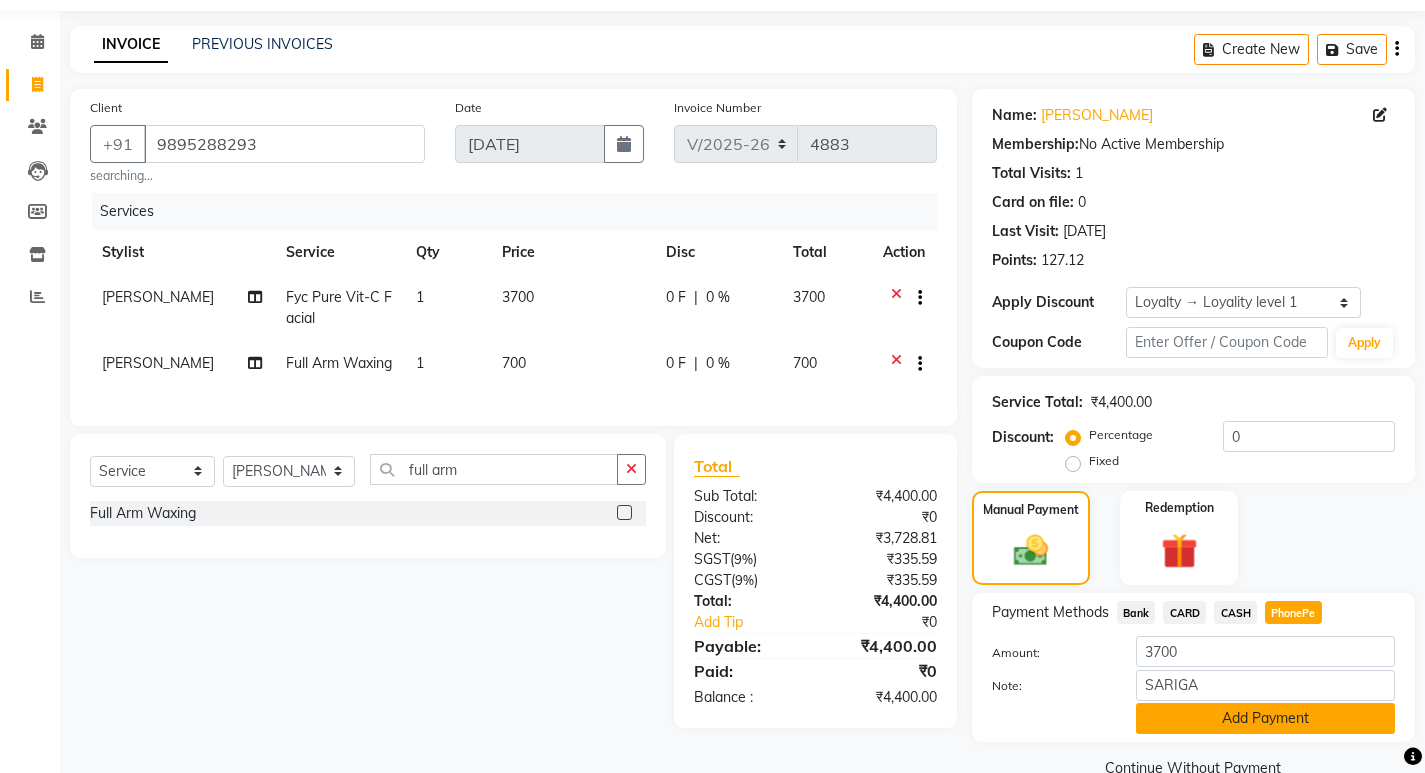 click on "Add Payment" 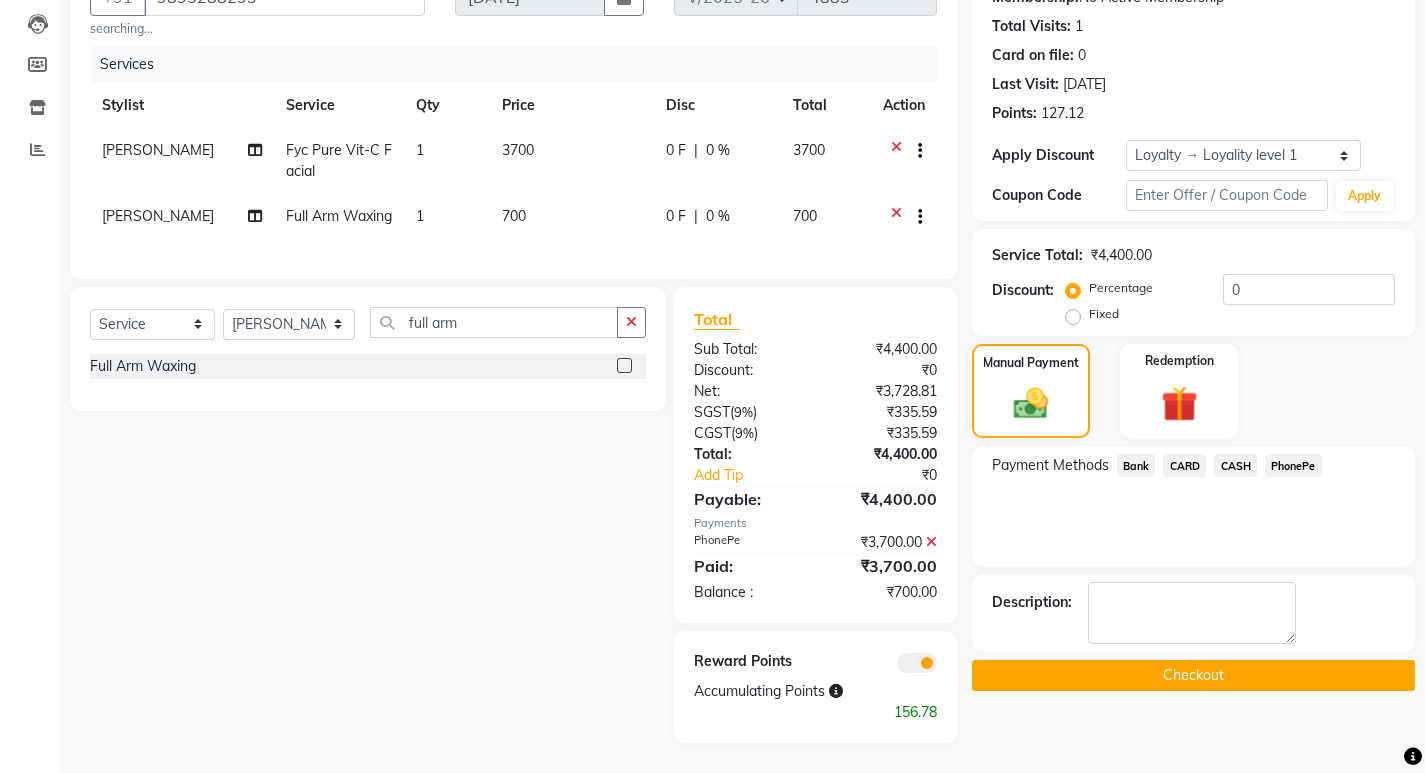 scroll, scrollTop: 223, scrollLeft: 0, axis: vertical 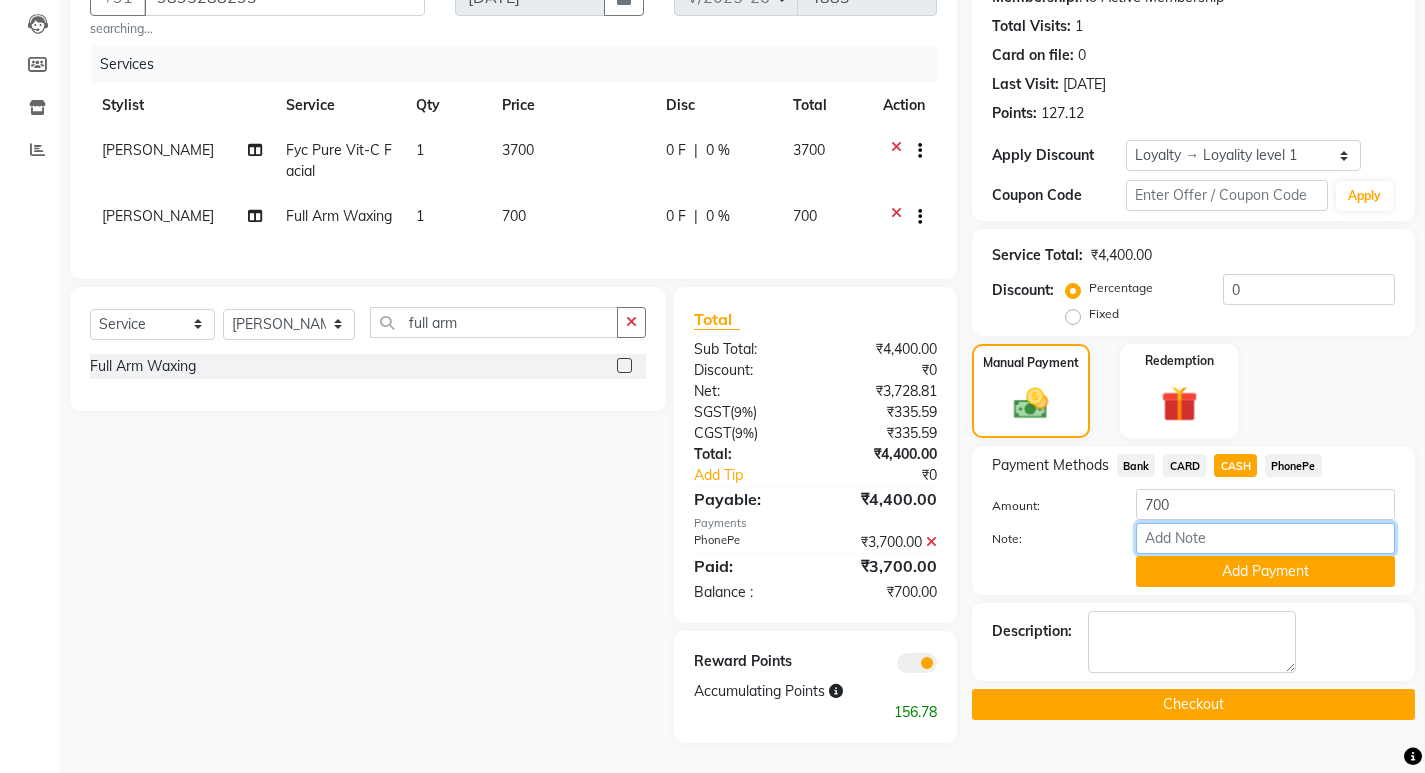 click on "Note:" at bounding box center (1265, 538) 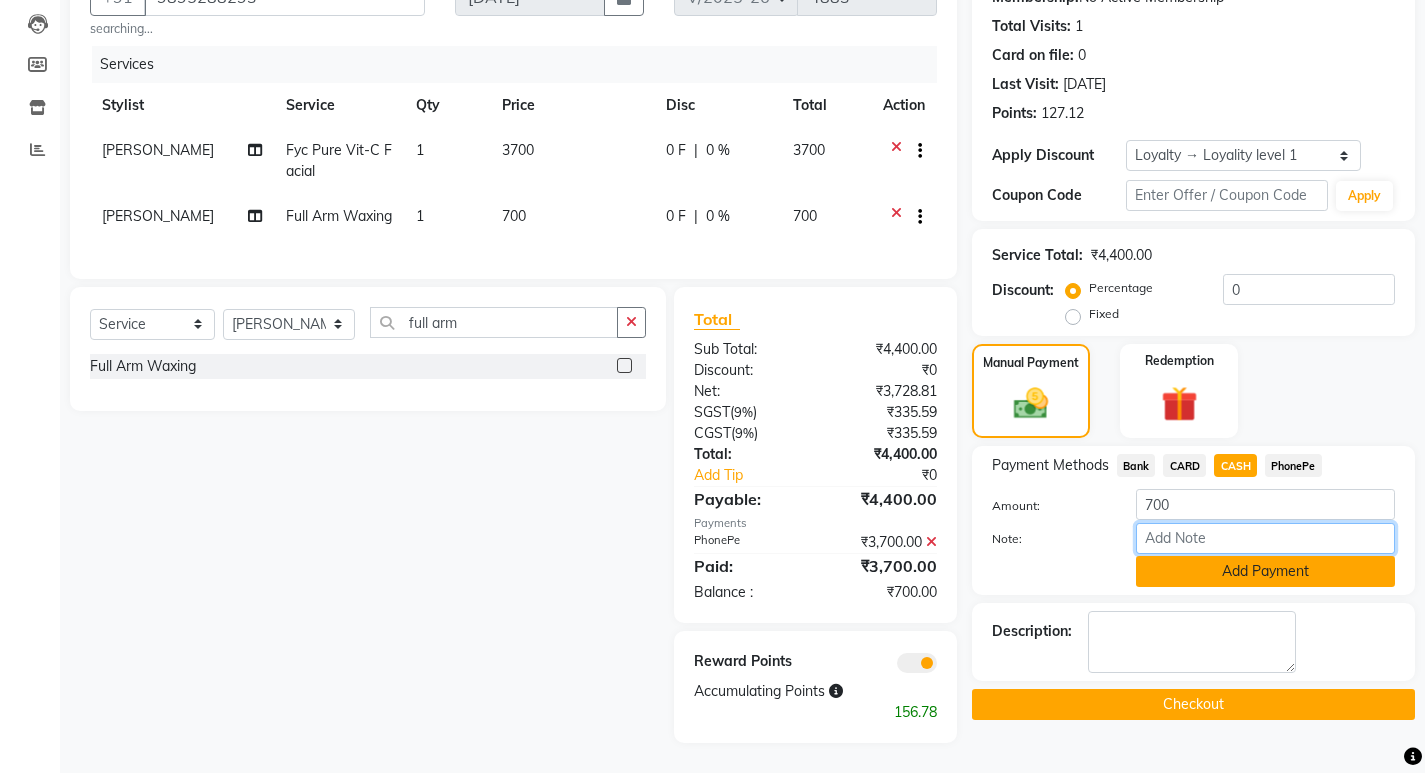 type on "SARIGA" 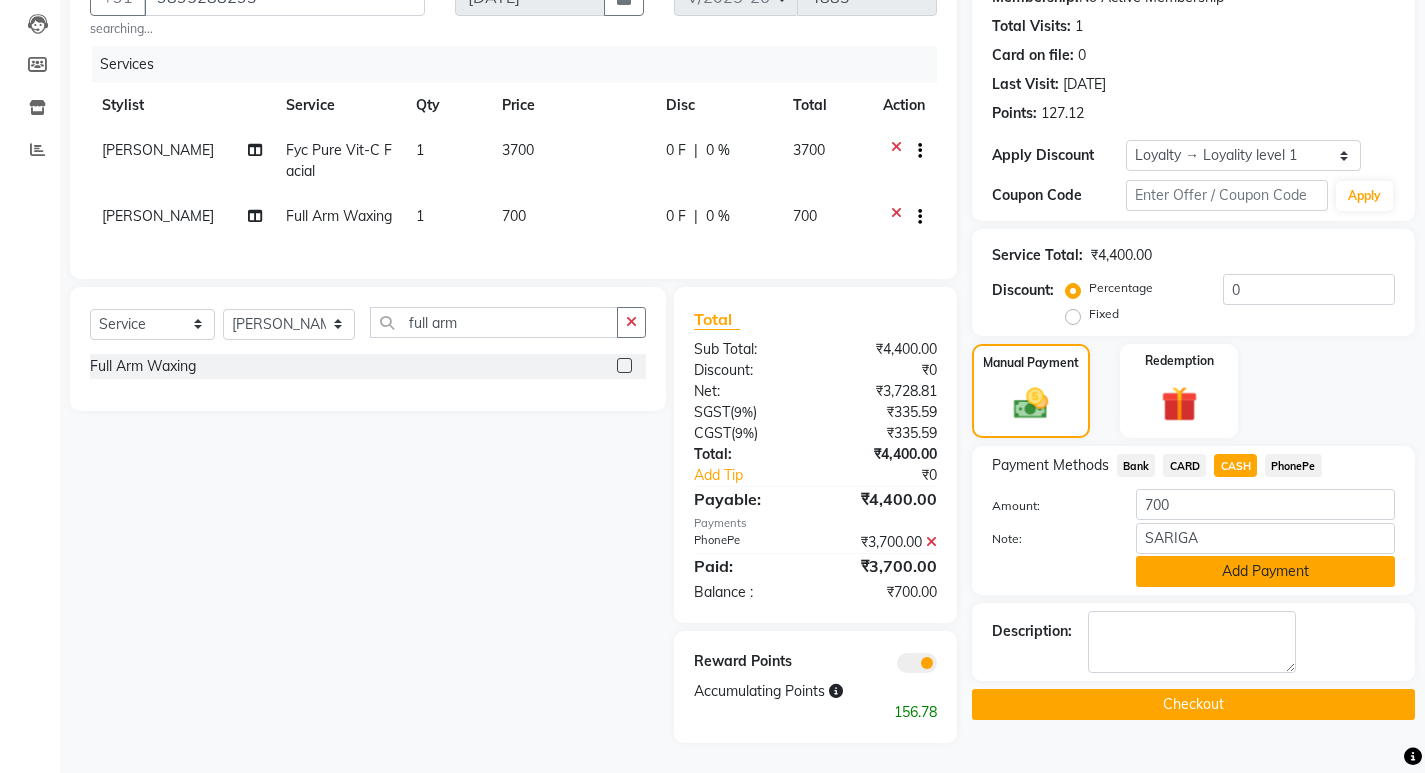click on "Add Payment" 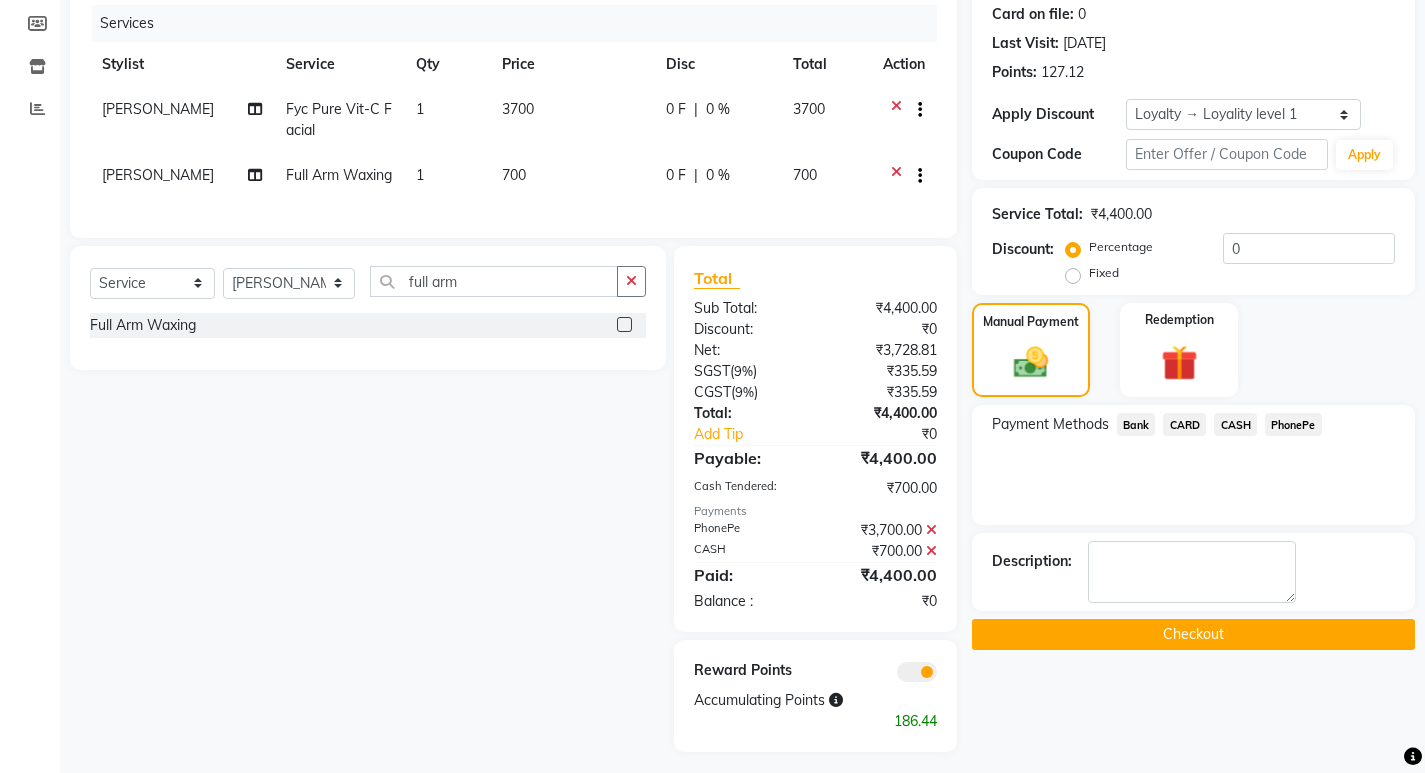 scroll, scrollTop: 273, scrollLeft: 0, axis: vertical 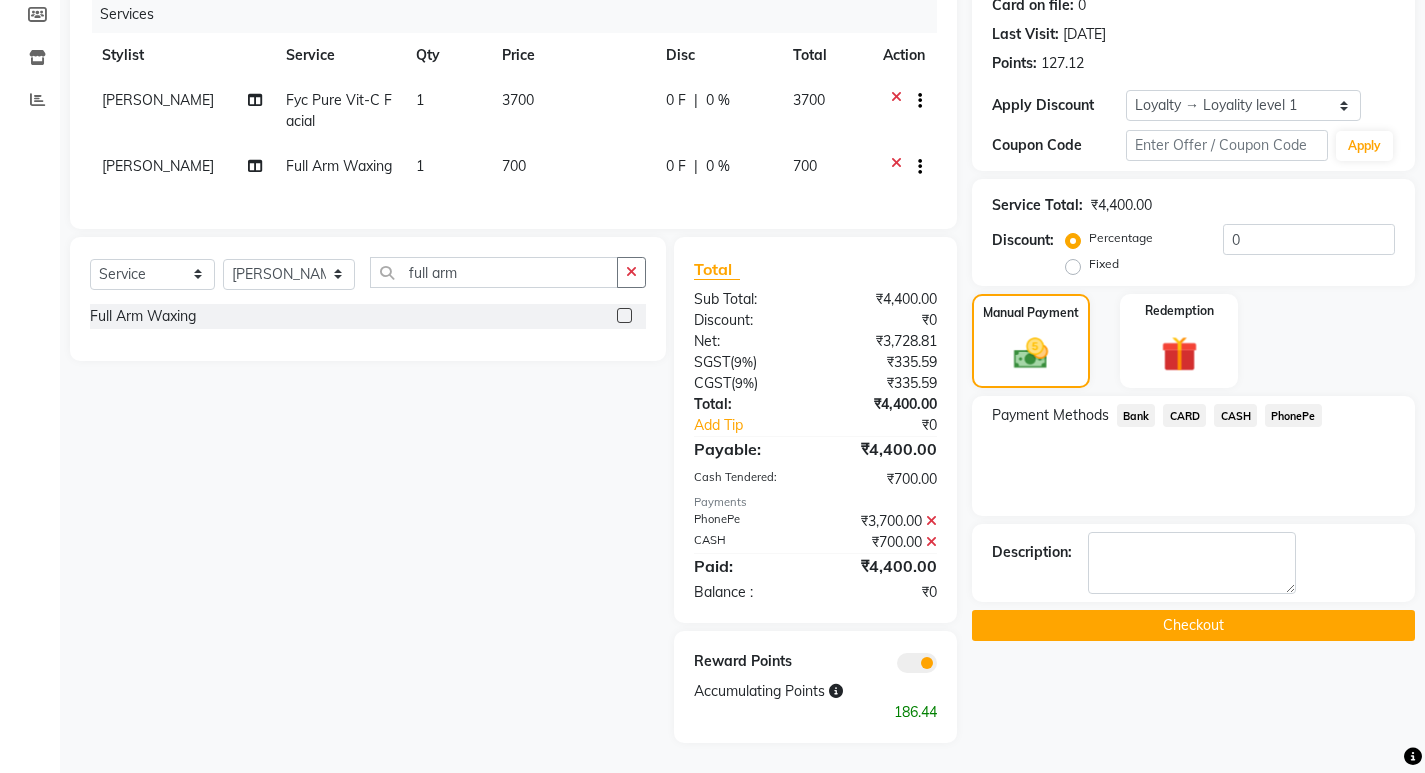 click on "Checkout" 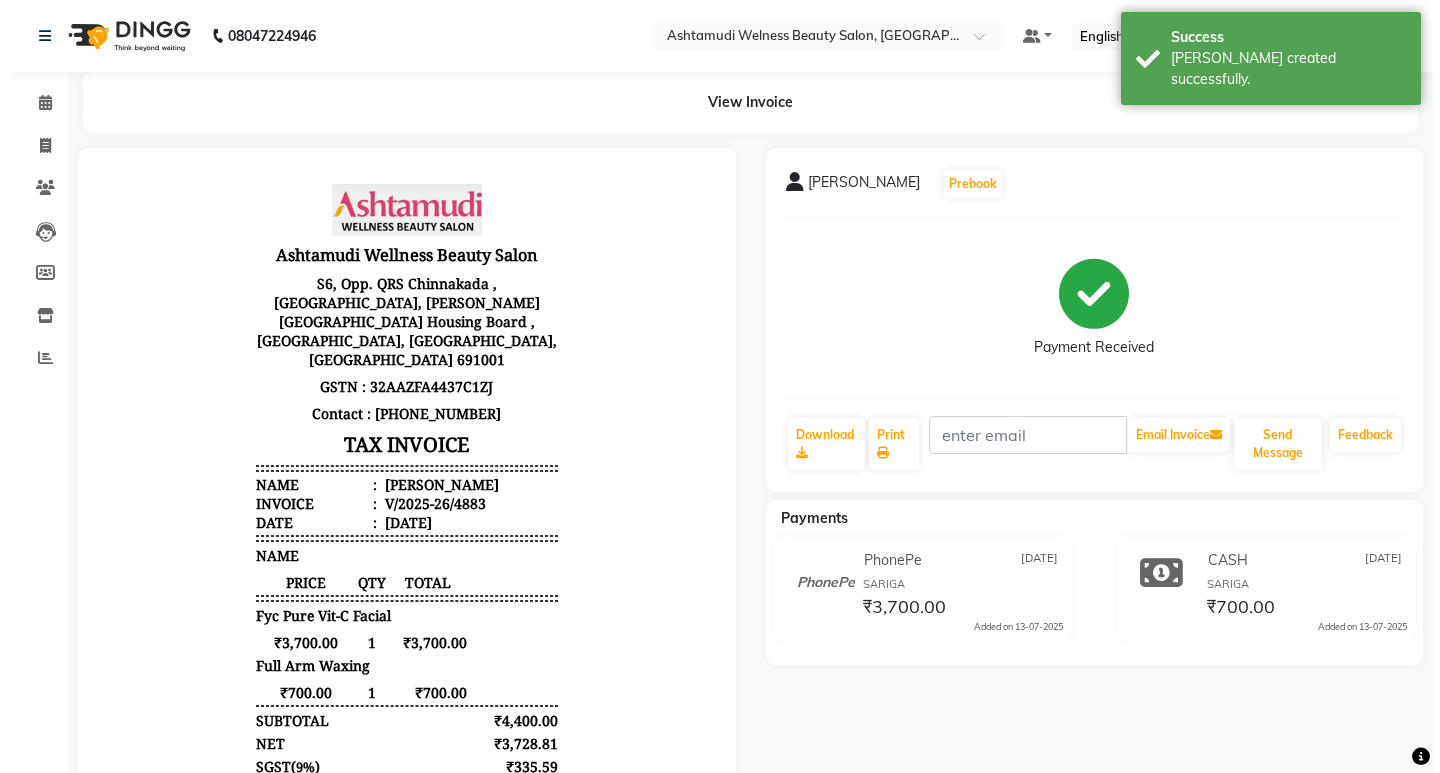 scroll, scrollTop: 0, scrollLeft: 0, axis: both 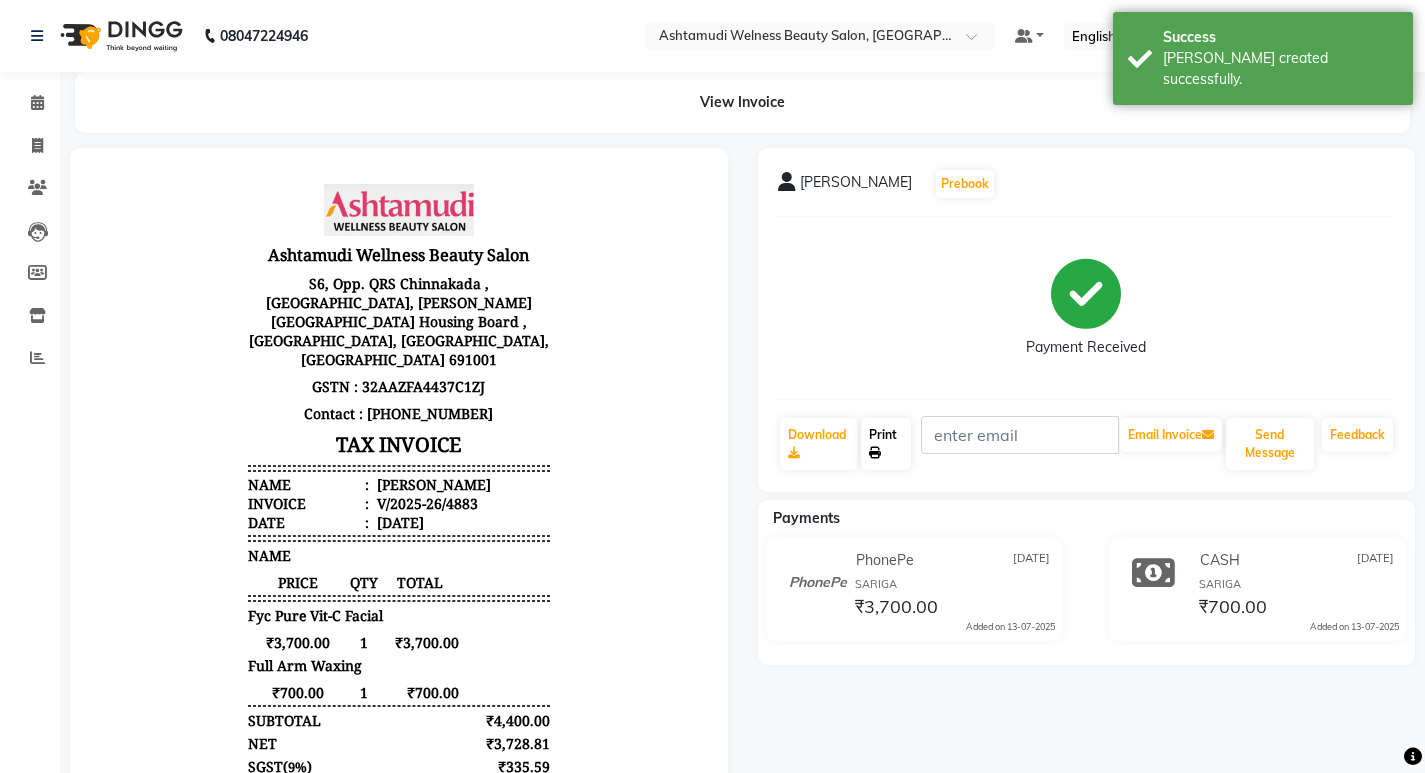 click on "Print" 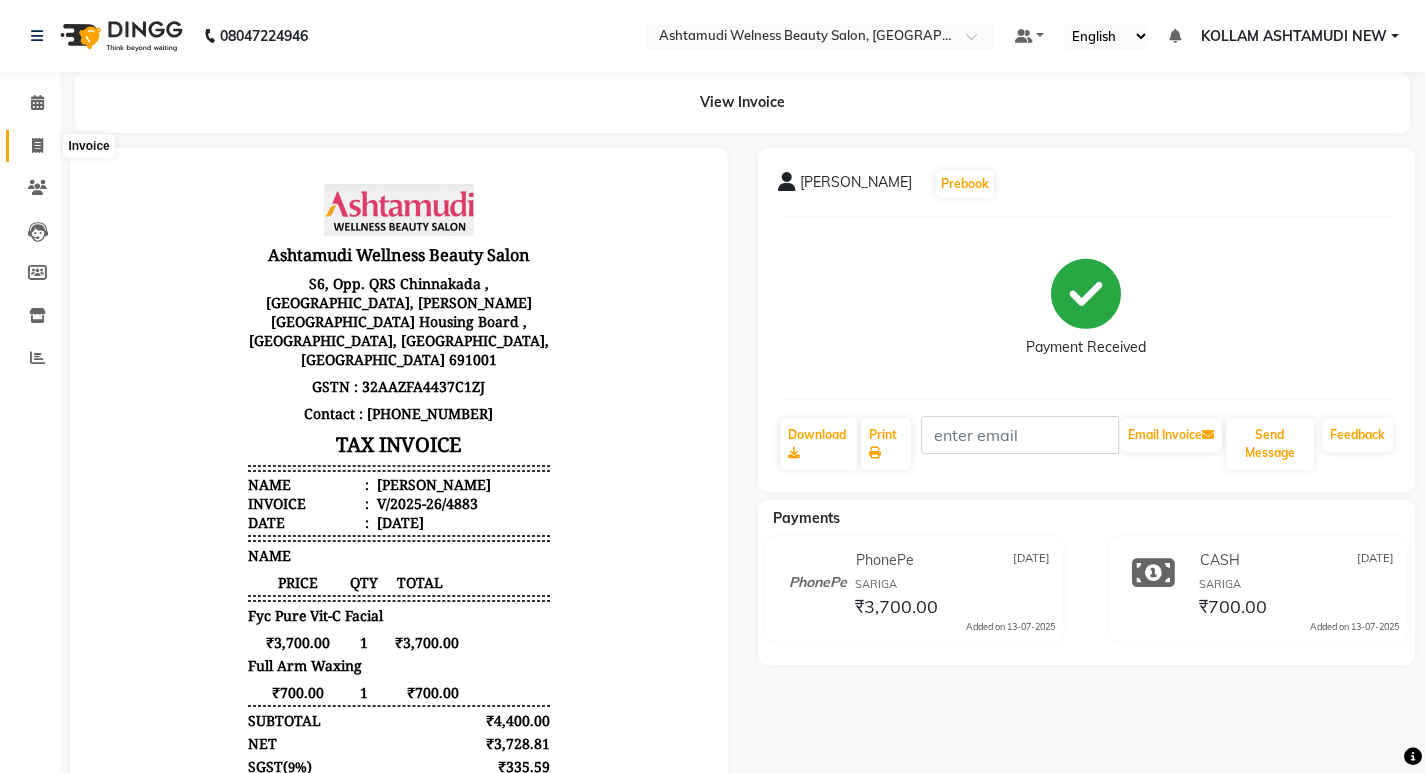 click 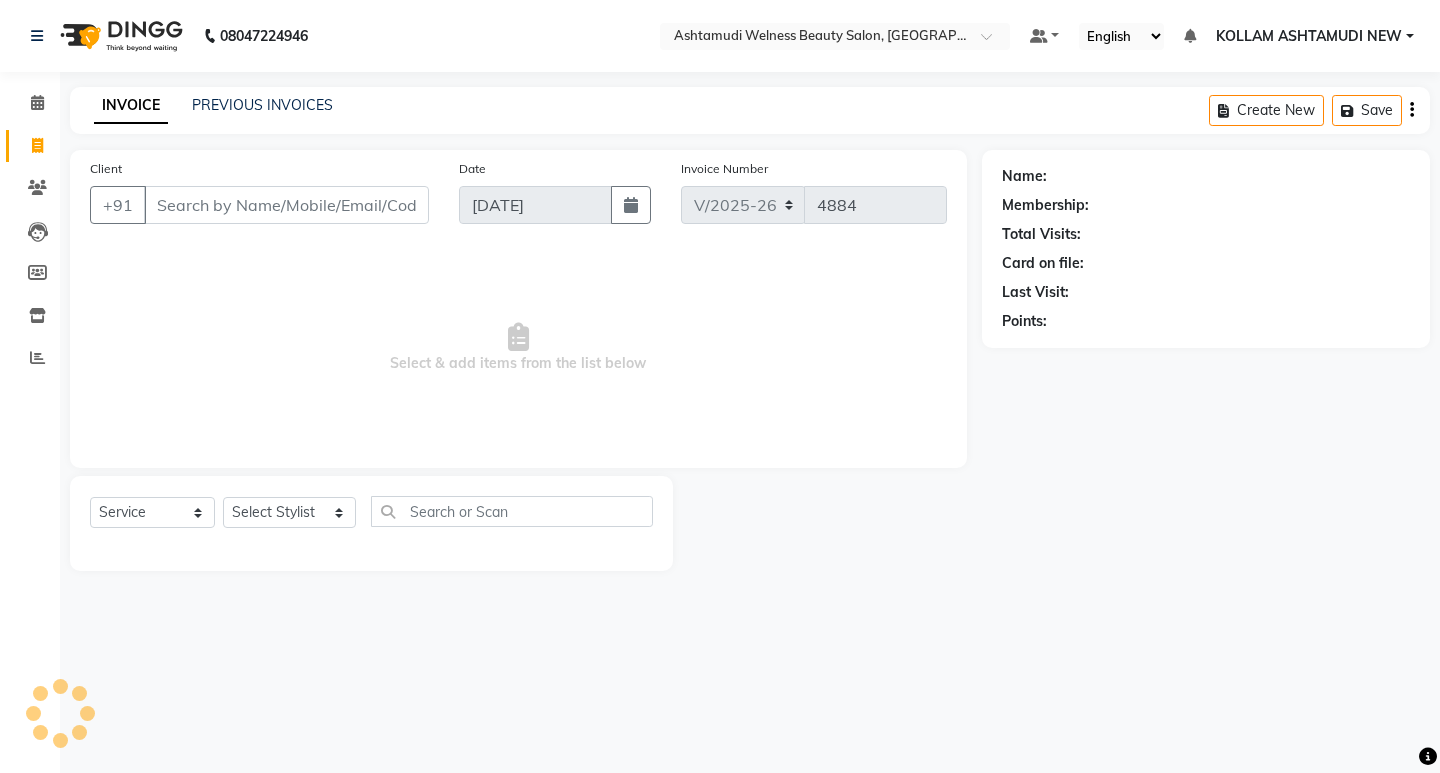 click on "Client" at bounding box center [286, 205] 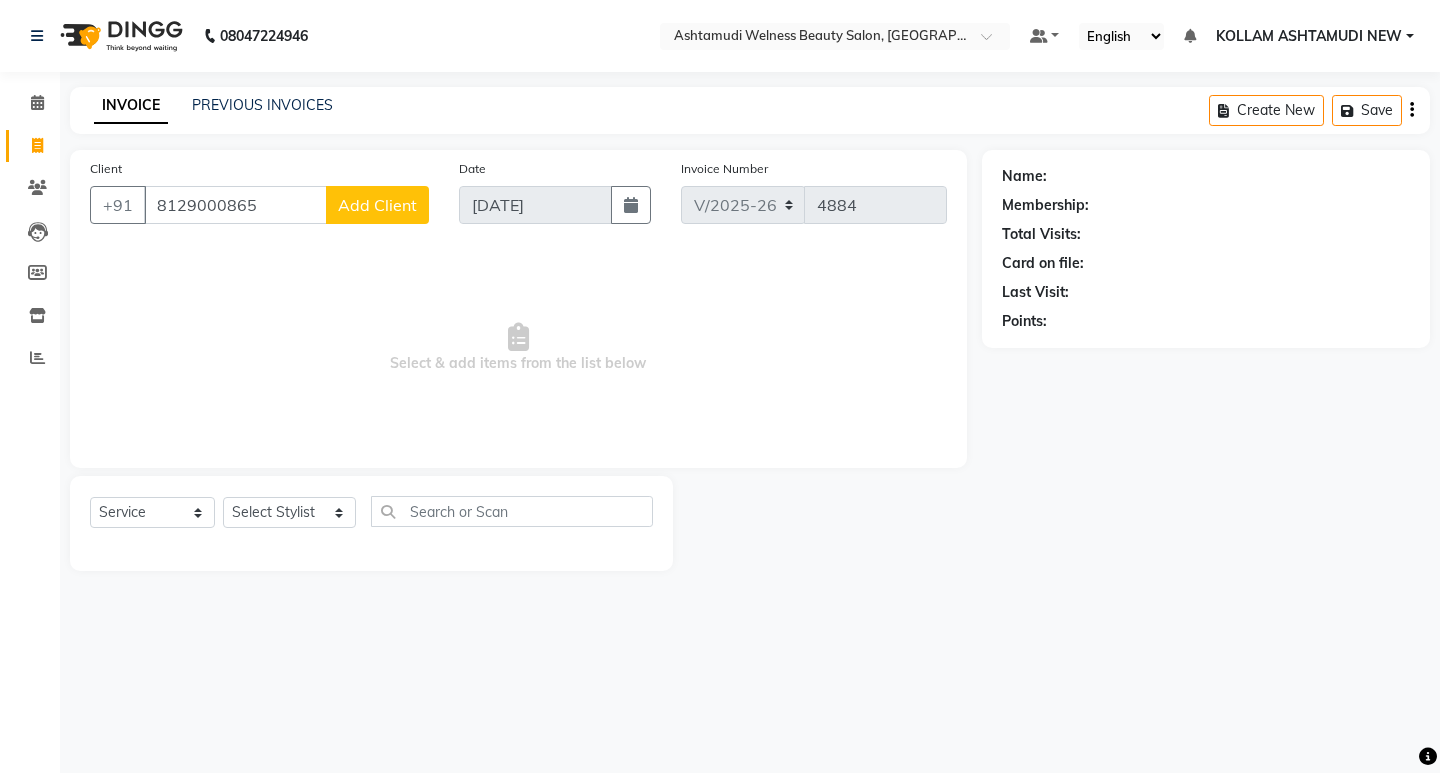 type on "8129000865" 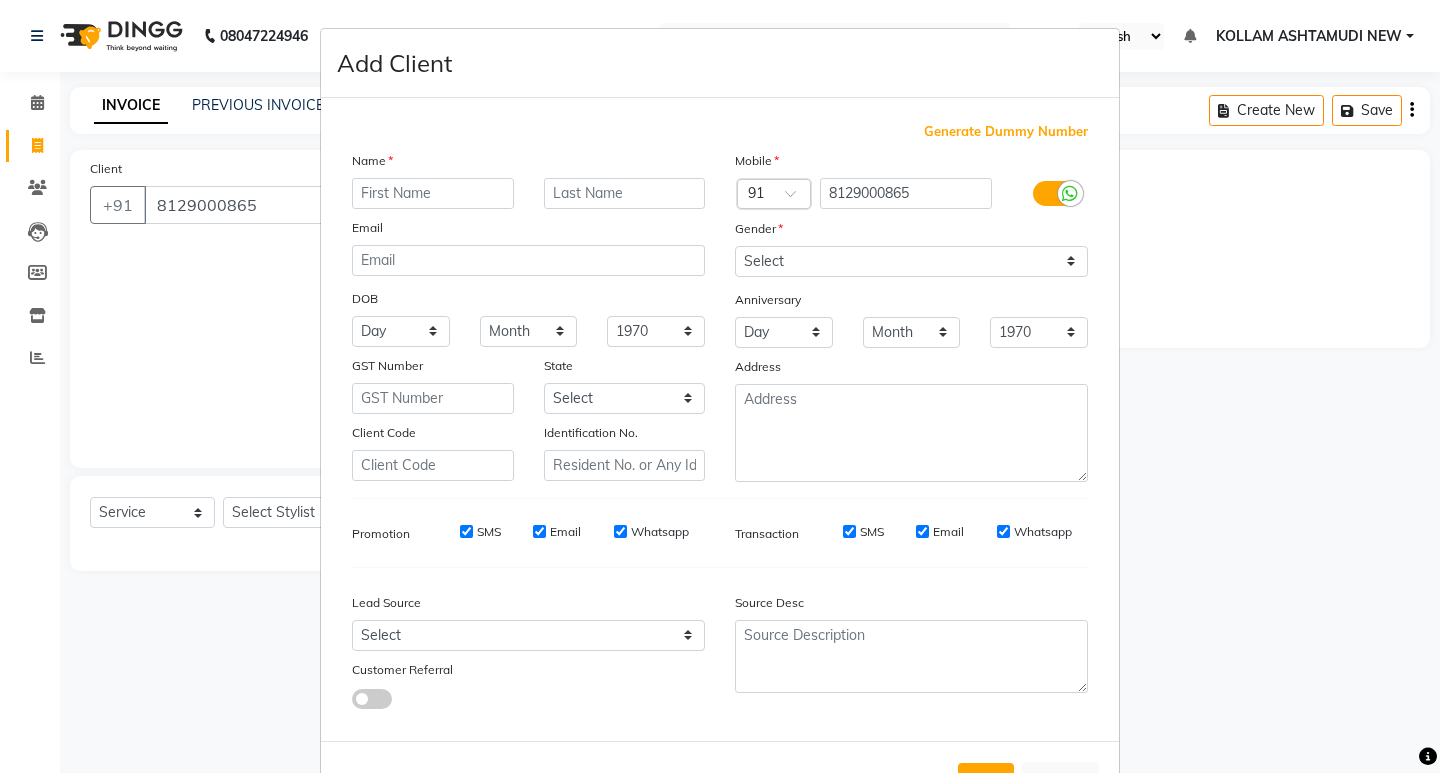 click at bounding box center (433, 193) 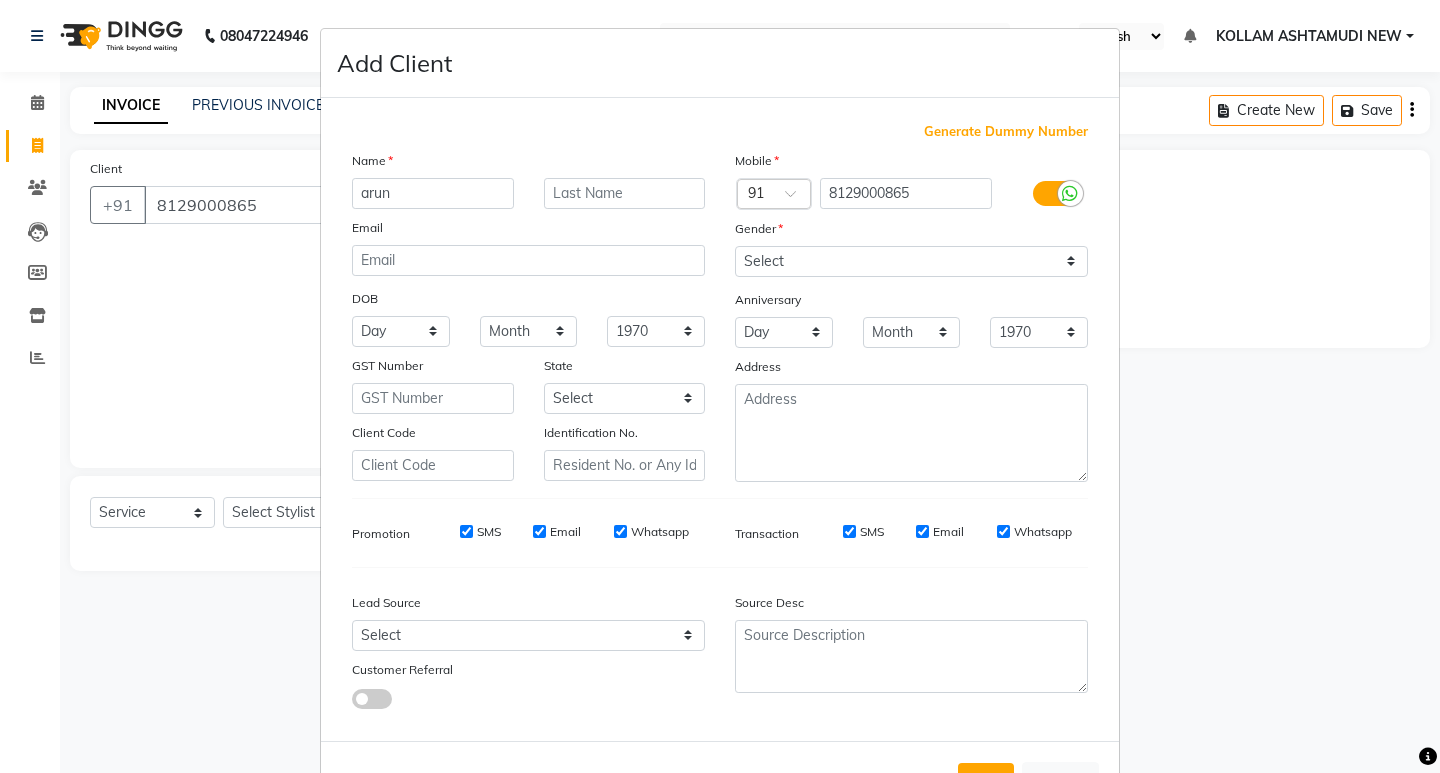 type on "arun" 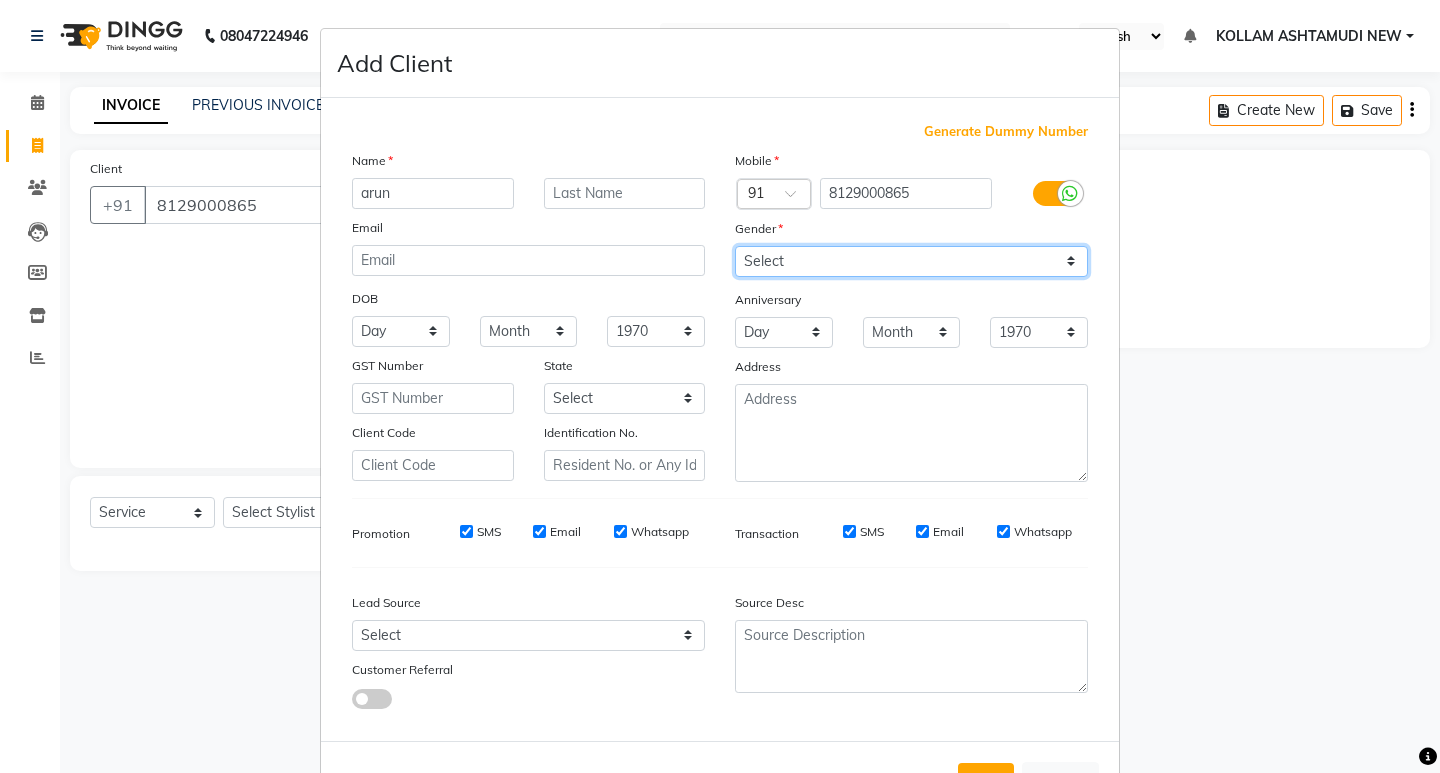 click on "Select [DEMOGRAPHIC_DATA] [DEMOGRAPHIC_DATA] Other Prefer Not To Say" at bounding box center (911, 261) 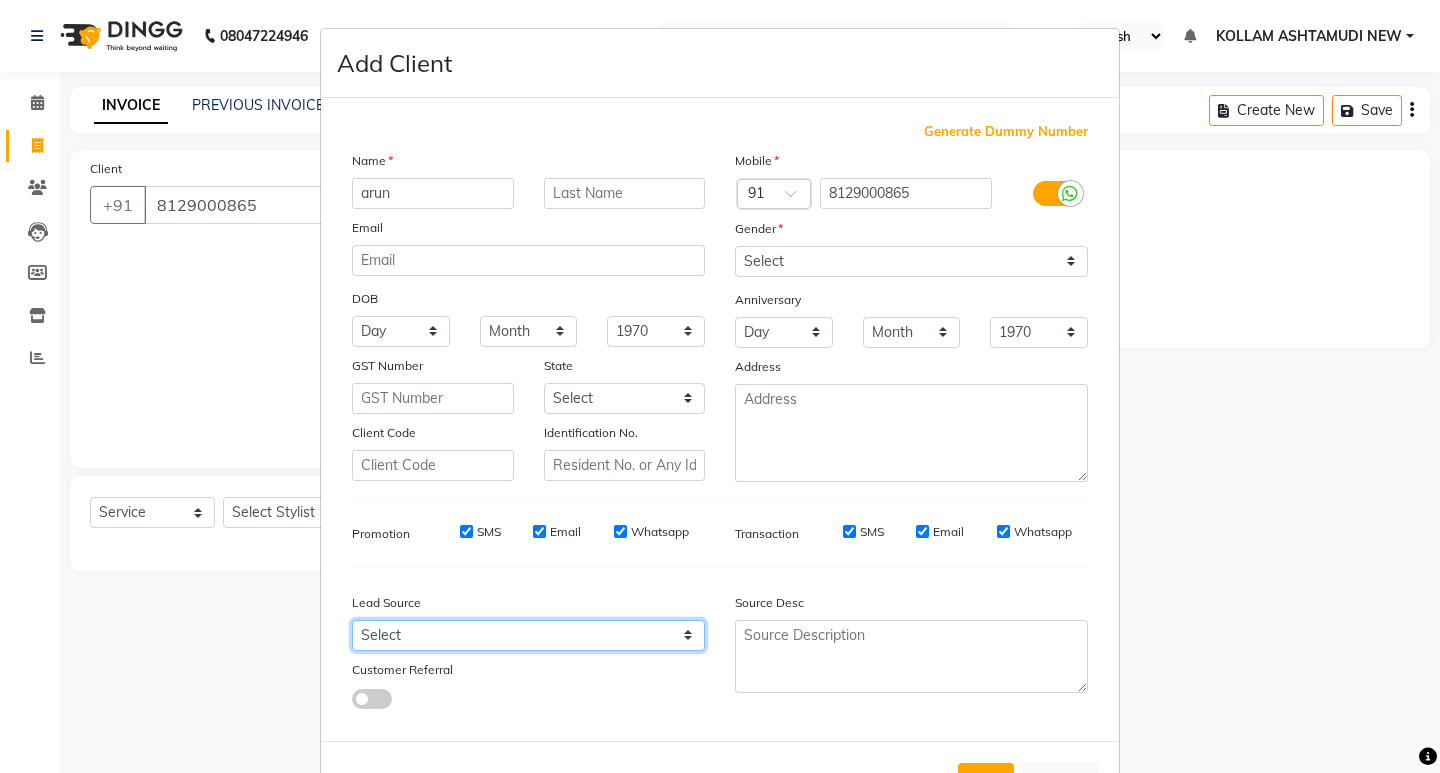 click on "Select Walk-in Referral Internet Friend Word of Mouth Advertisement Facebook JustDial Google Other Instagram  YouTube  WhatsApp" at bounding box center [528, 635] 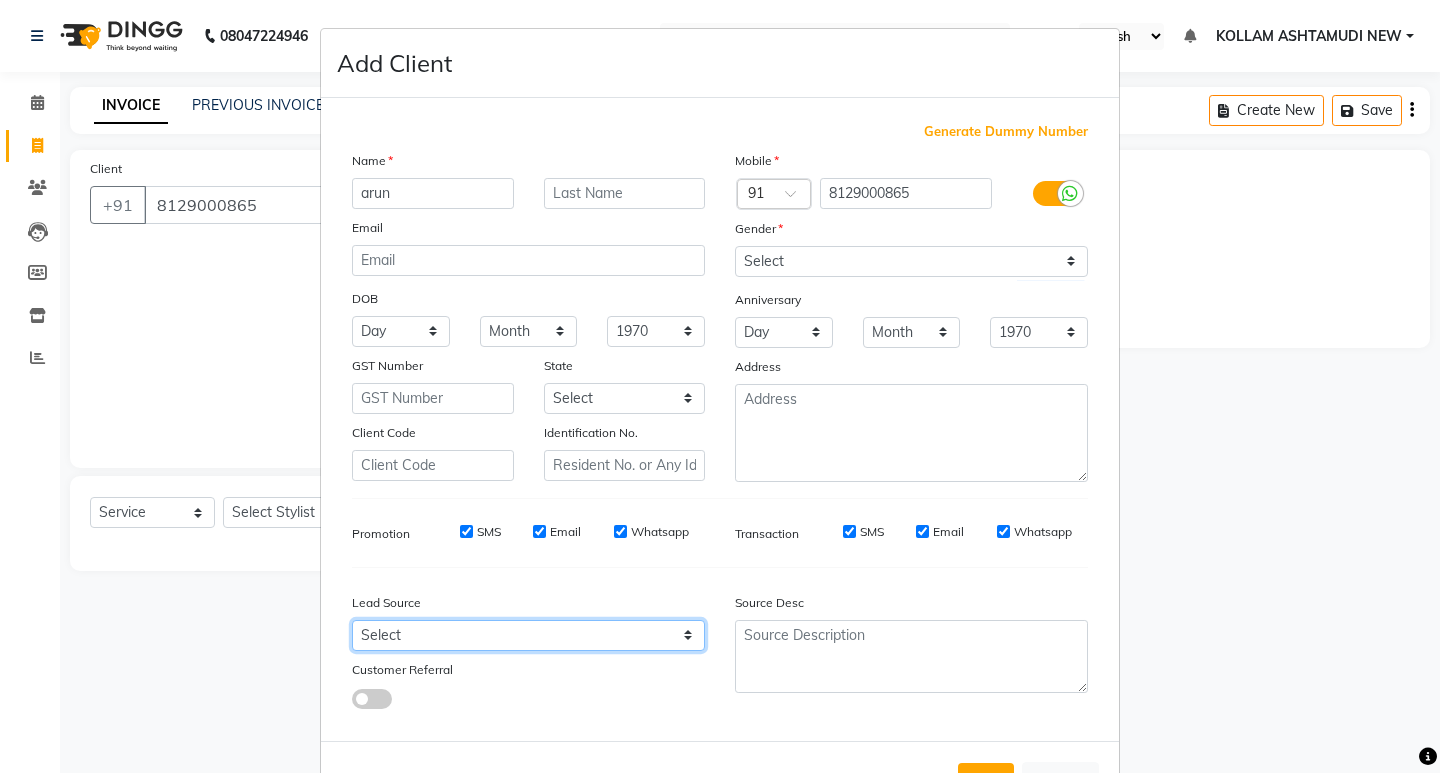 select on "30862" 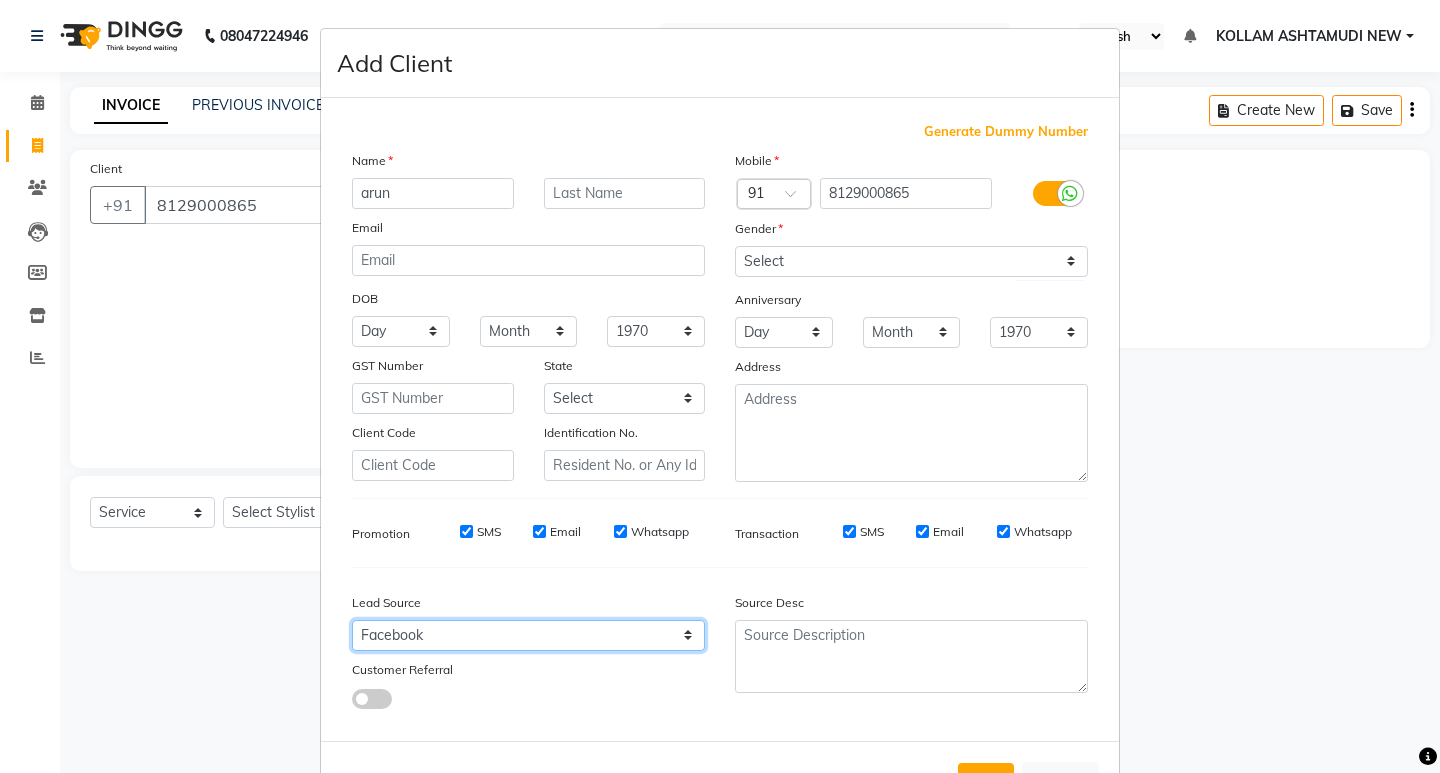 click on "Select Walk-in Referral Internet Friend Word of Mouth Advertisement Facebook JustDial Google Other Instagram  YouTube  WhatsApp" at bounding box center (528, 635) 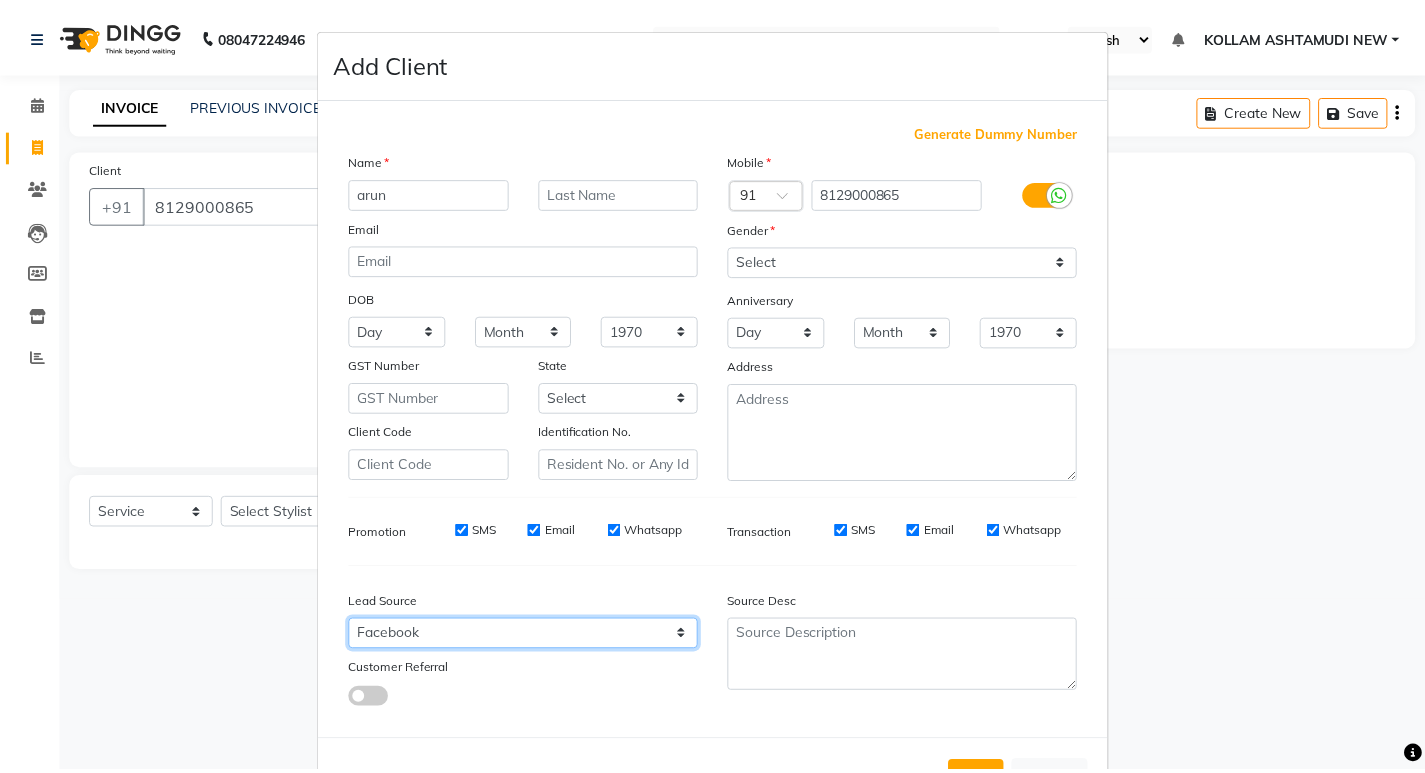 scroll, scrollTop: 76, scrollLeft: 0, axis: vertical 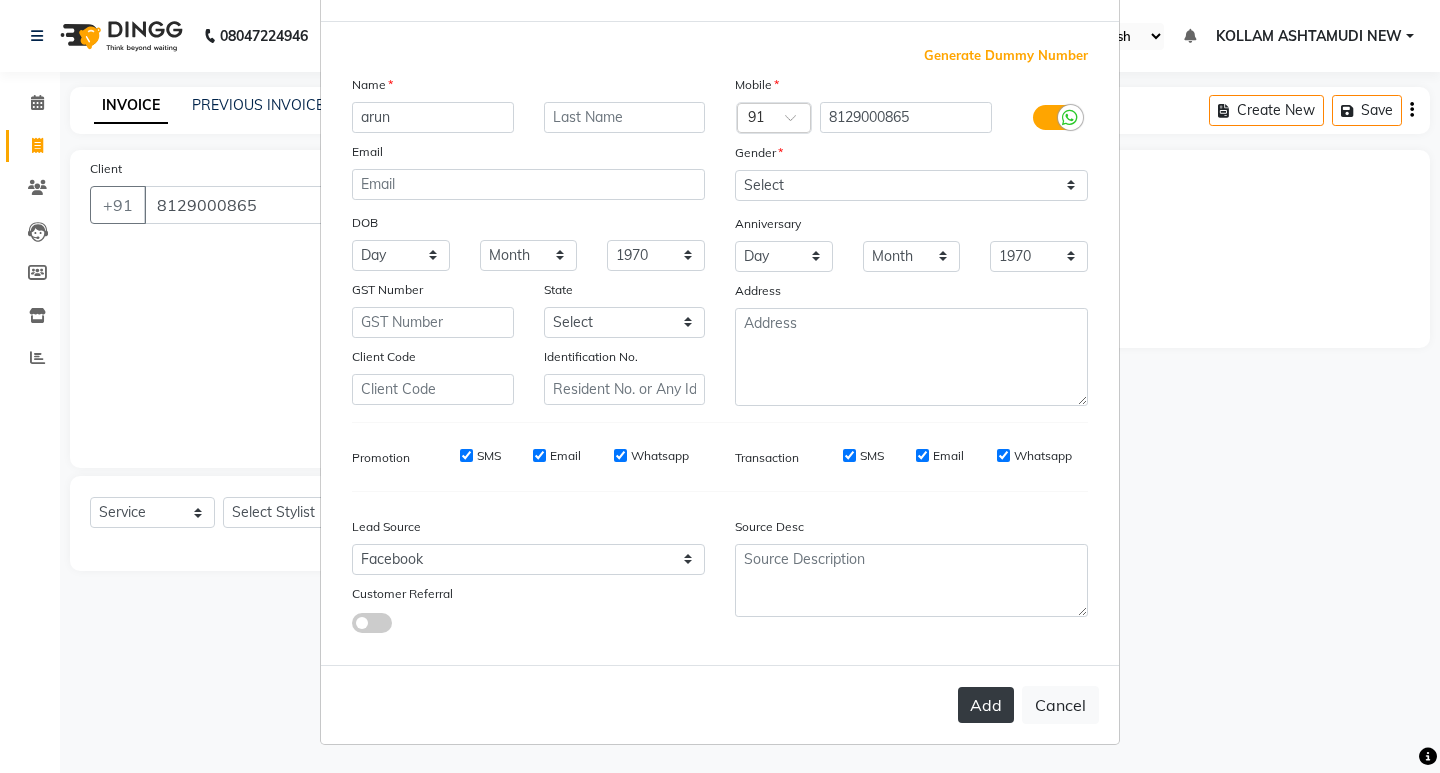 click on "Add" at bounding box center (986, 705) 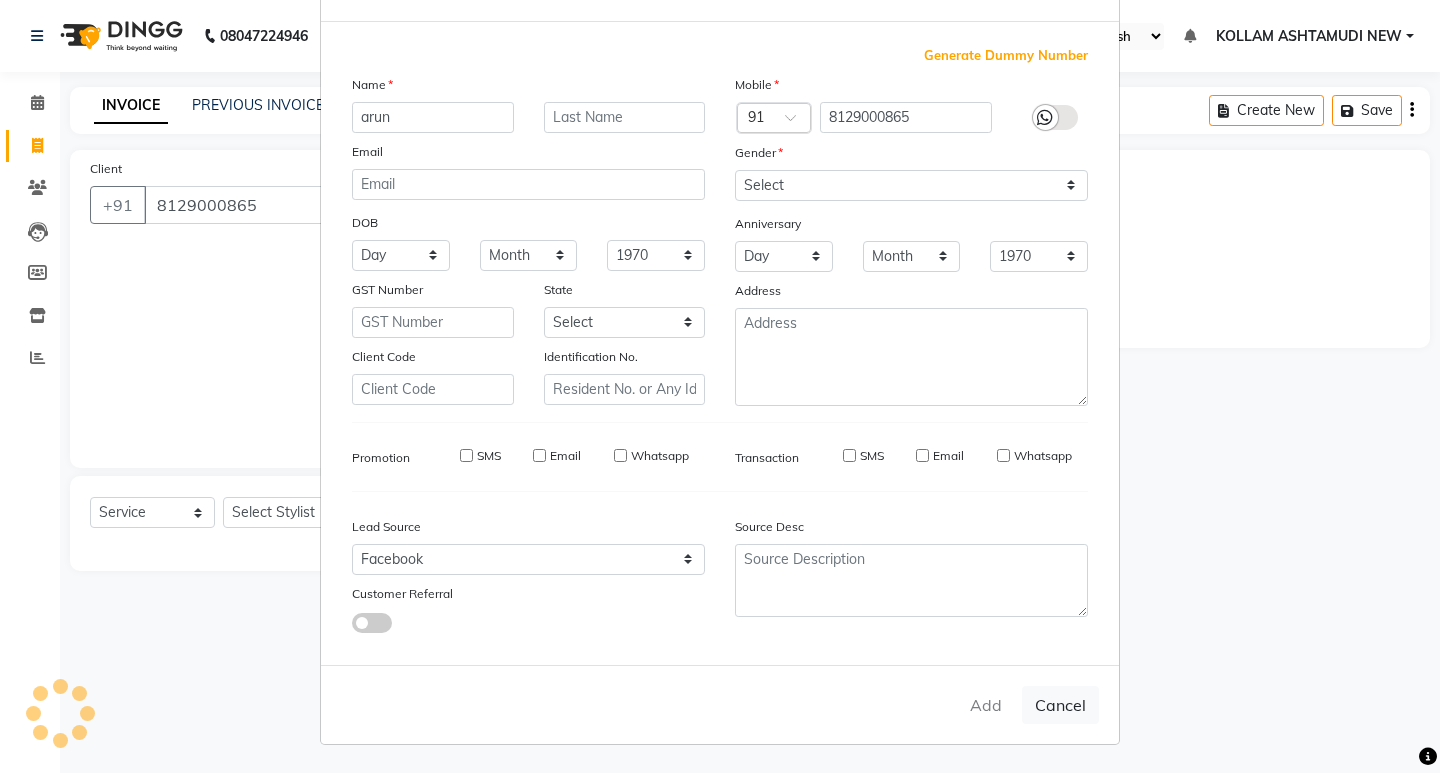 type 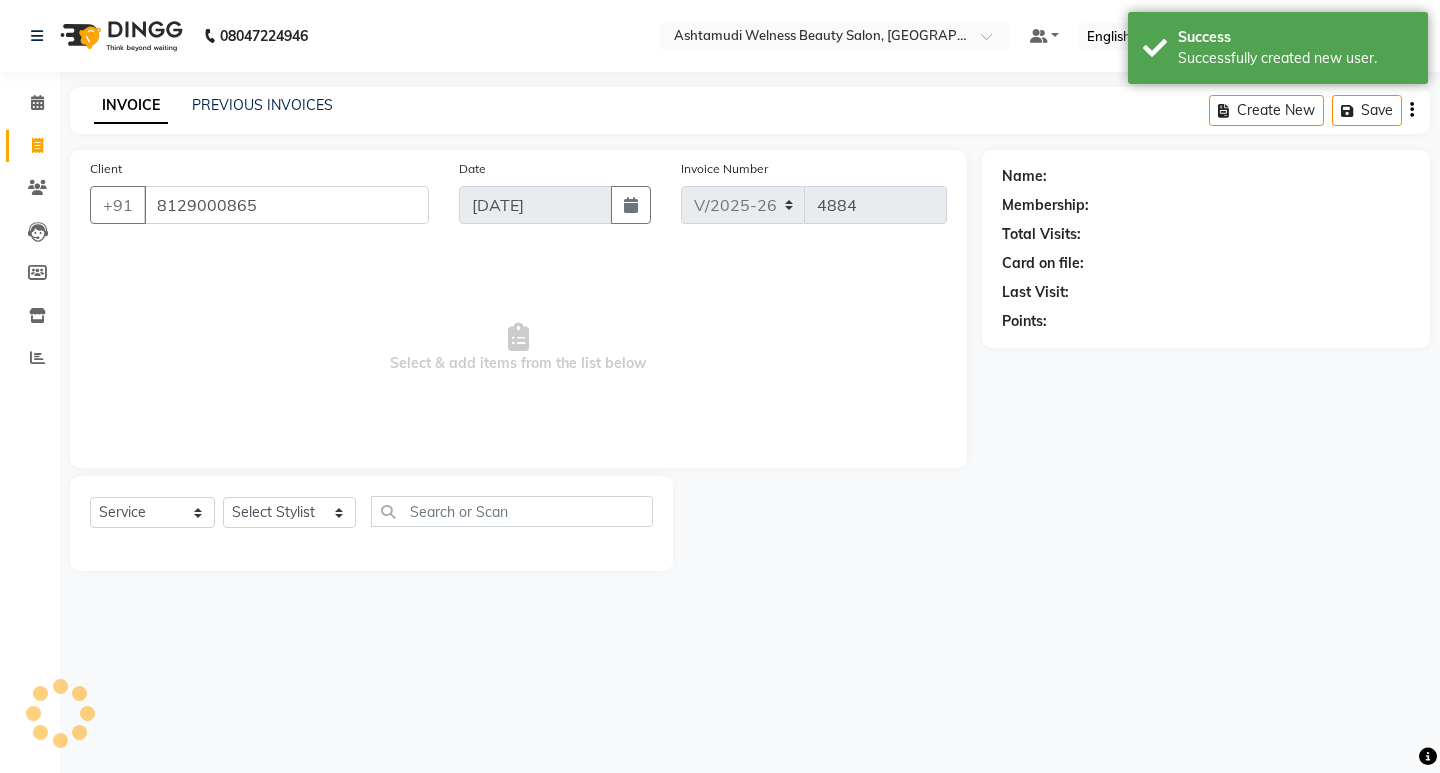 select on "1: Object" 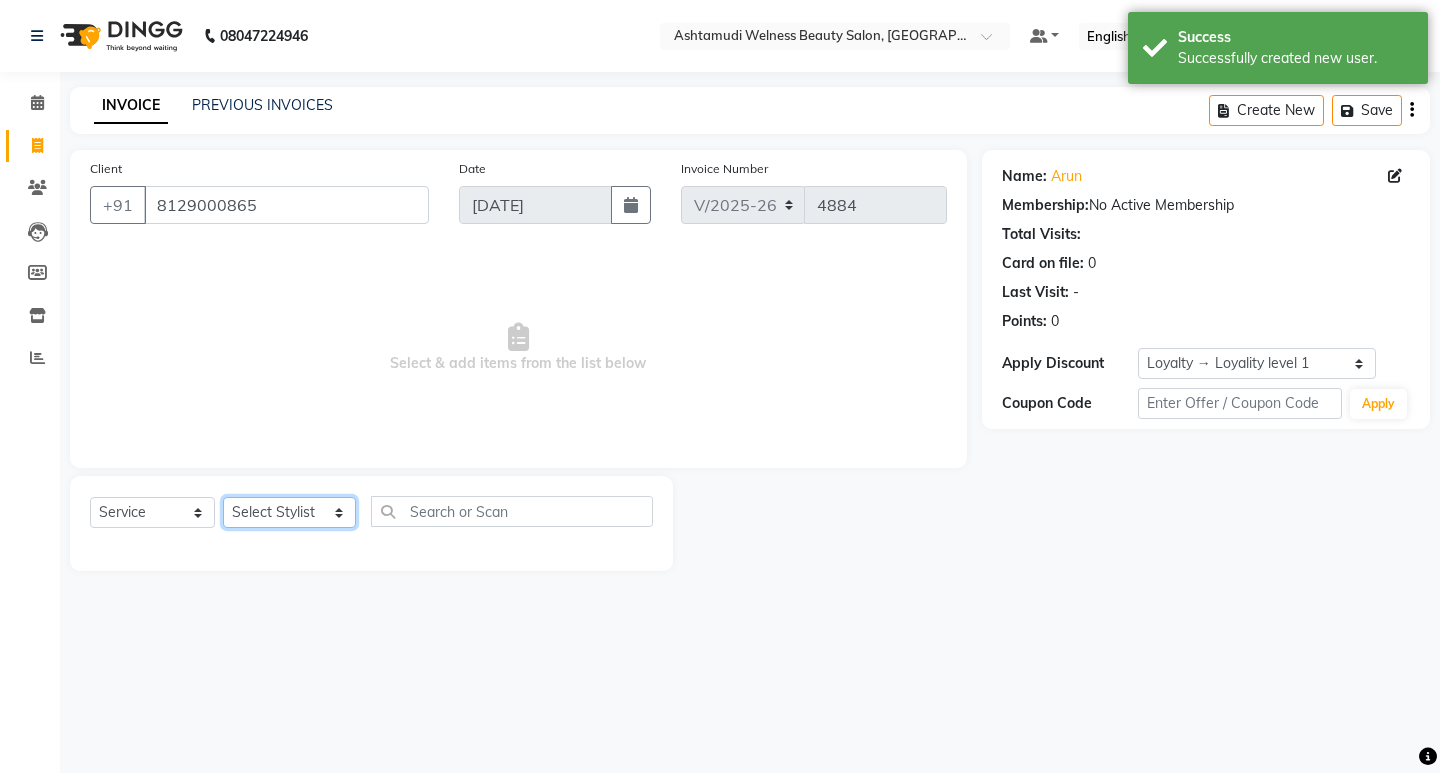 click on "Select Stylist [PERSON_NAME] Admin [PERSON_NAME]  [PERSON_NAME] [PERSON_NAME] [PERSON_NAME]  M [PERSON_NAME]  [PERSON_NAME]  P [PERSON_NAME] KOLLAM ASHTAMUDI NEW  [PERSON_NAME] [PERSON_NAME] [PERSON_NAME]  [PERSON_NAME] [PERSON_NAME] [PERSON_NAME] [PERSON_NAME] [PERSON_NAME] M [PERSON_NAME] SARIGA [PERSON_NAME] [PERSON_NAME] [PERSON_NAME] SIBI [PERSON_NAME] [PERSON_NAME] S" 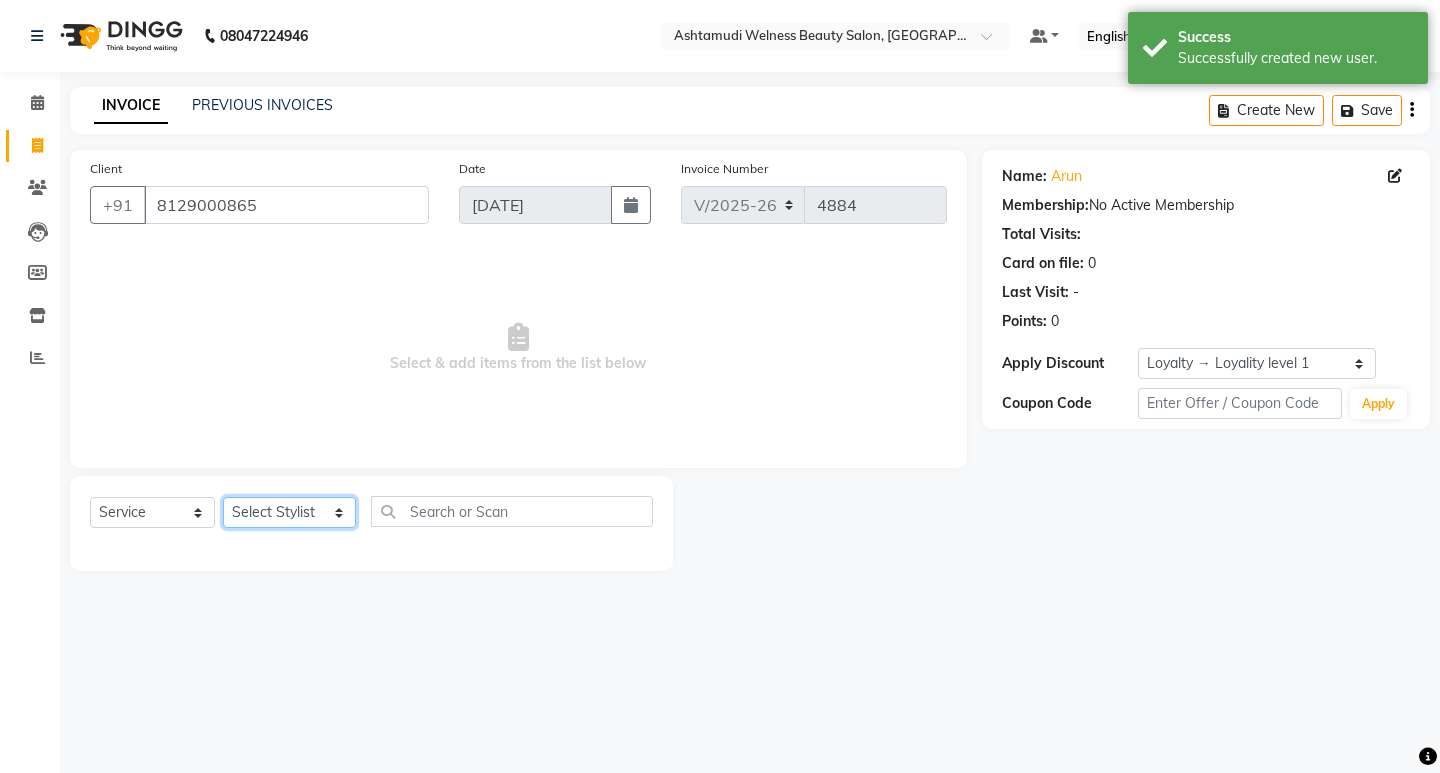 select on "25967" 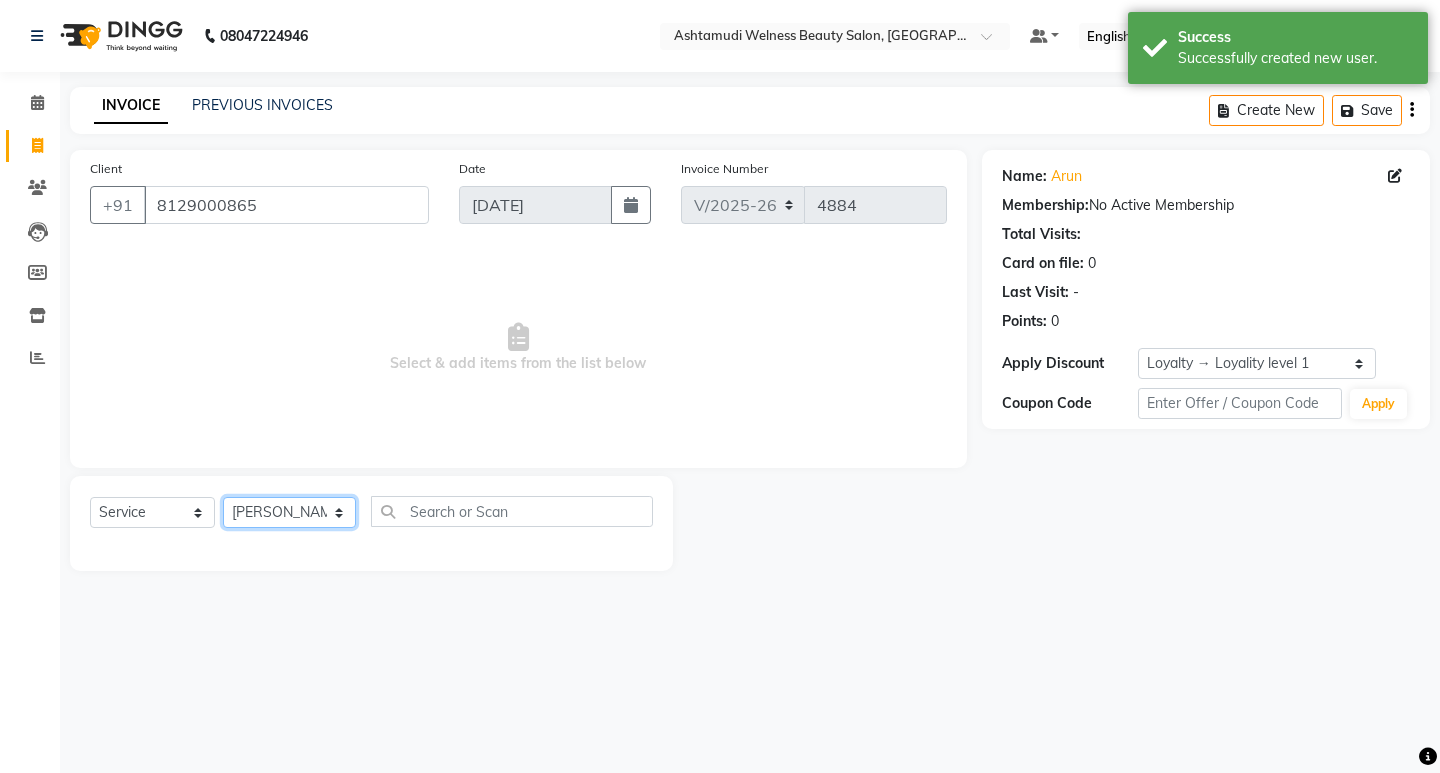 click on "Select Stylist [PERSON_NAME] Admin [PERSON_NAME]  [PERSON_NAME] [PERSON_NAME] [PERSON_NAME]  M [PERSON_NAME]  [PERSON_NAME]  P [PERSON_NAME] KOLLAM ASHTAMUDI NEW  [PERSON_NAME] [PERSON_NAME] [PERSON_NAME]  [PERSON_NAME] [PERSON_NAME] [PERSON_NAME] [PERSON_NAME] [PERSON_NAME] M [PERSON_NAME] SARIGA [PERSON_NAME] [PERSON_NAME] [PERSON_NAME] SIBI [PERSON_NAME] [PERSON_NAME] S" 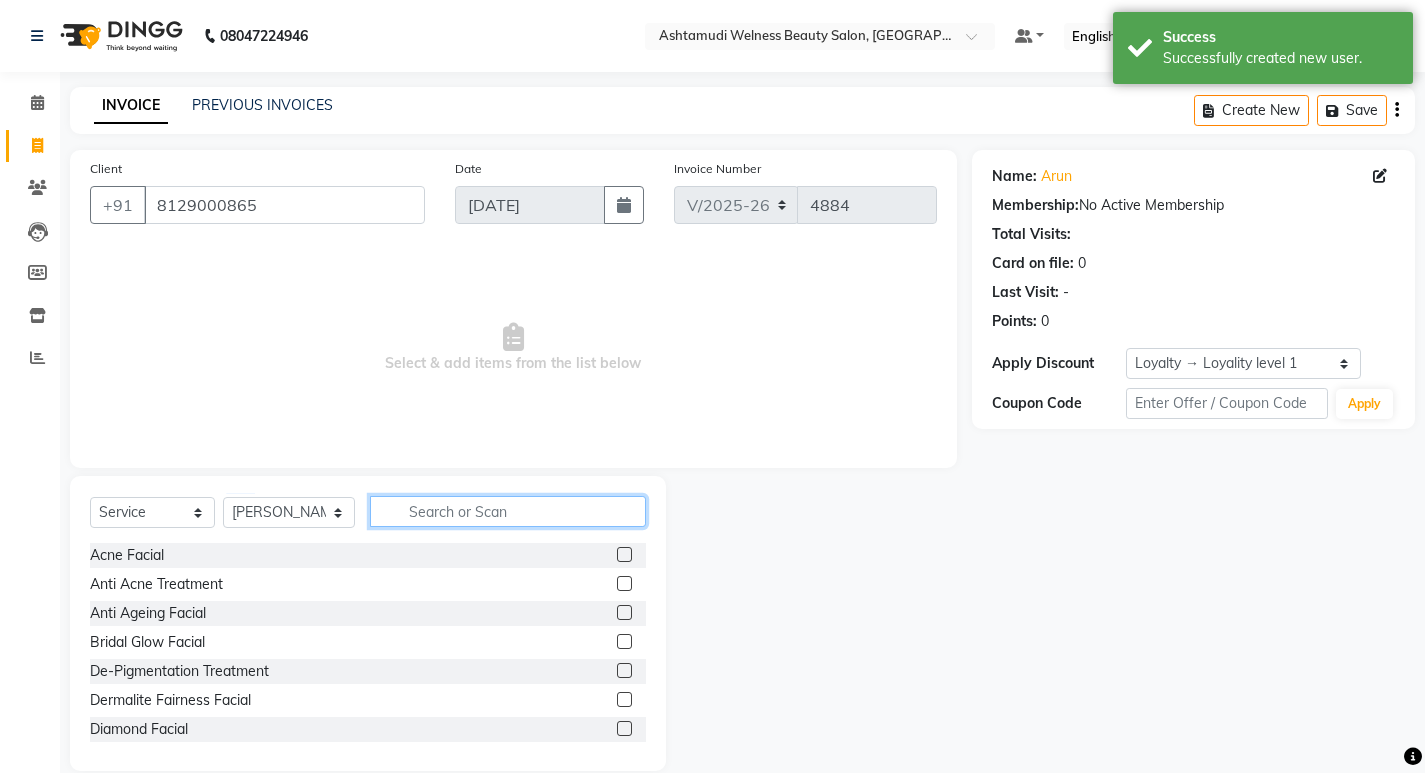 click 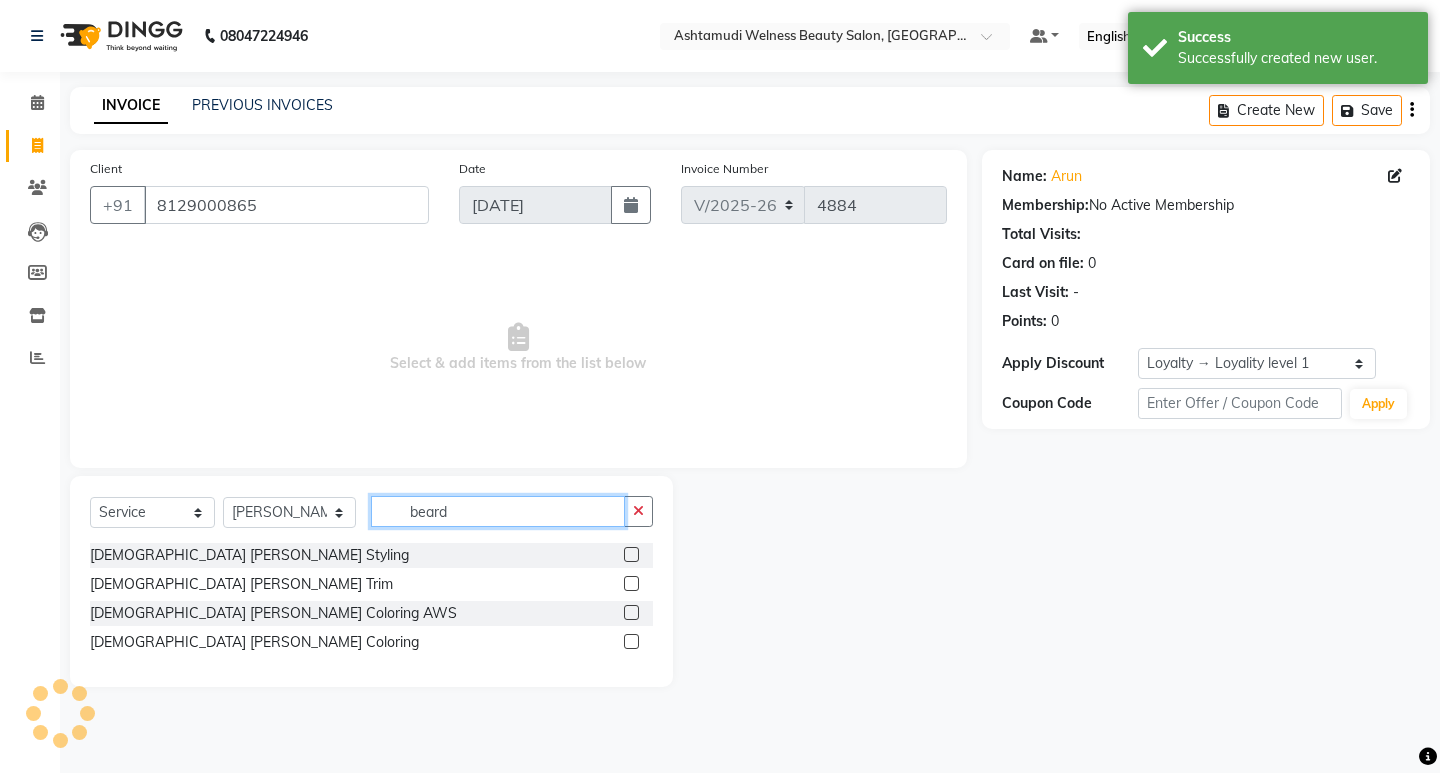 type on "beard" 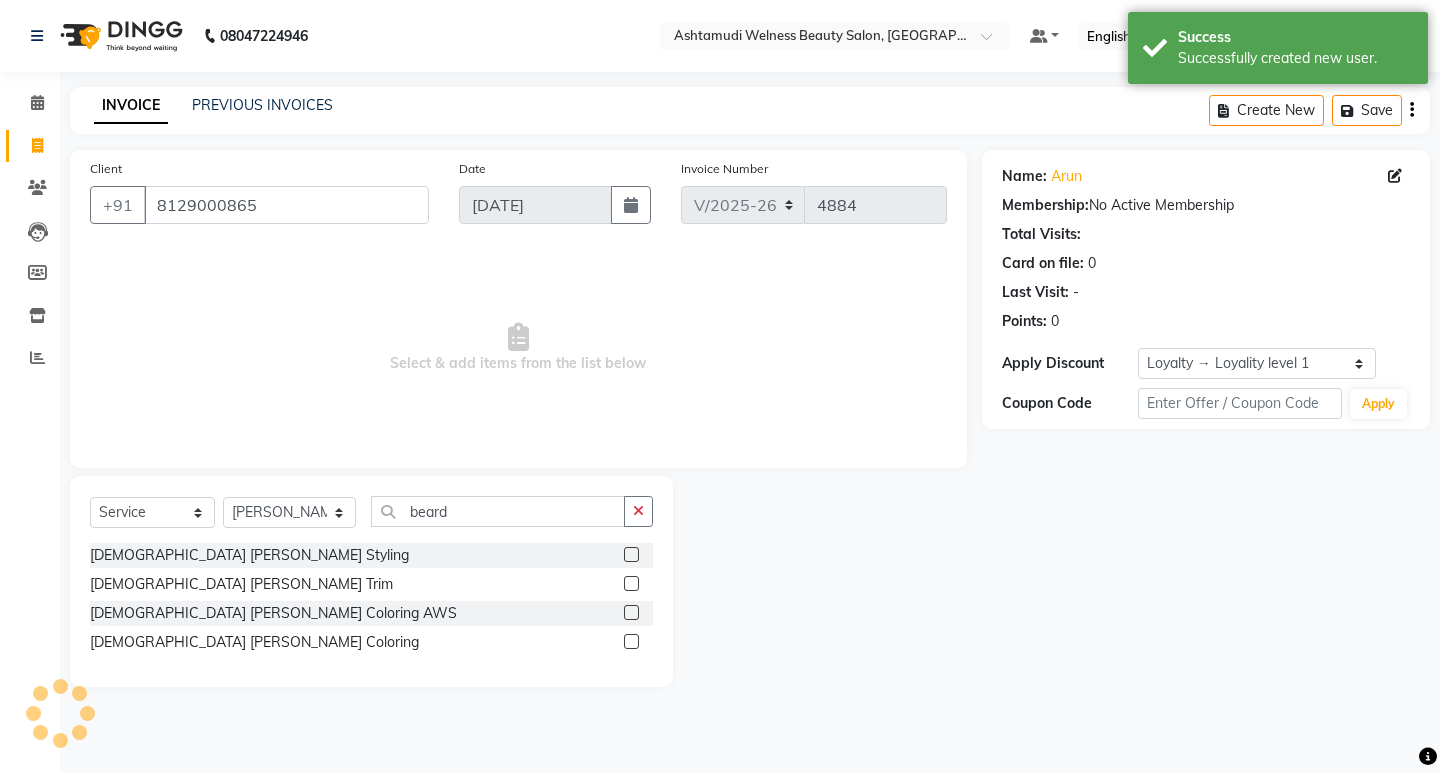 click 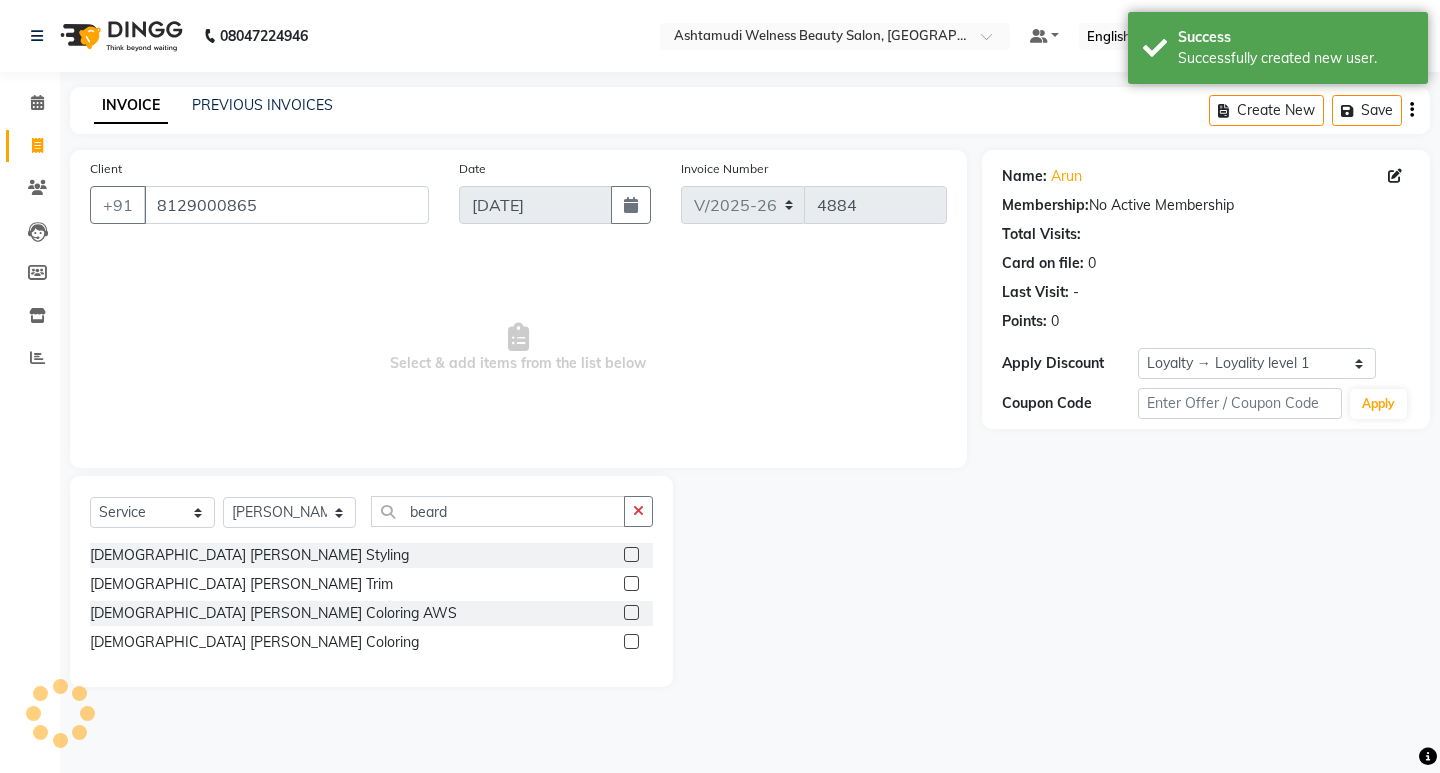 click at bounding box center (630, 555) 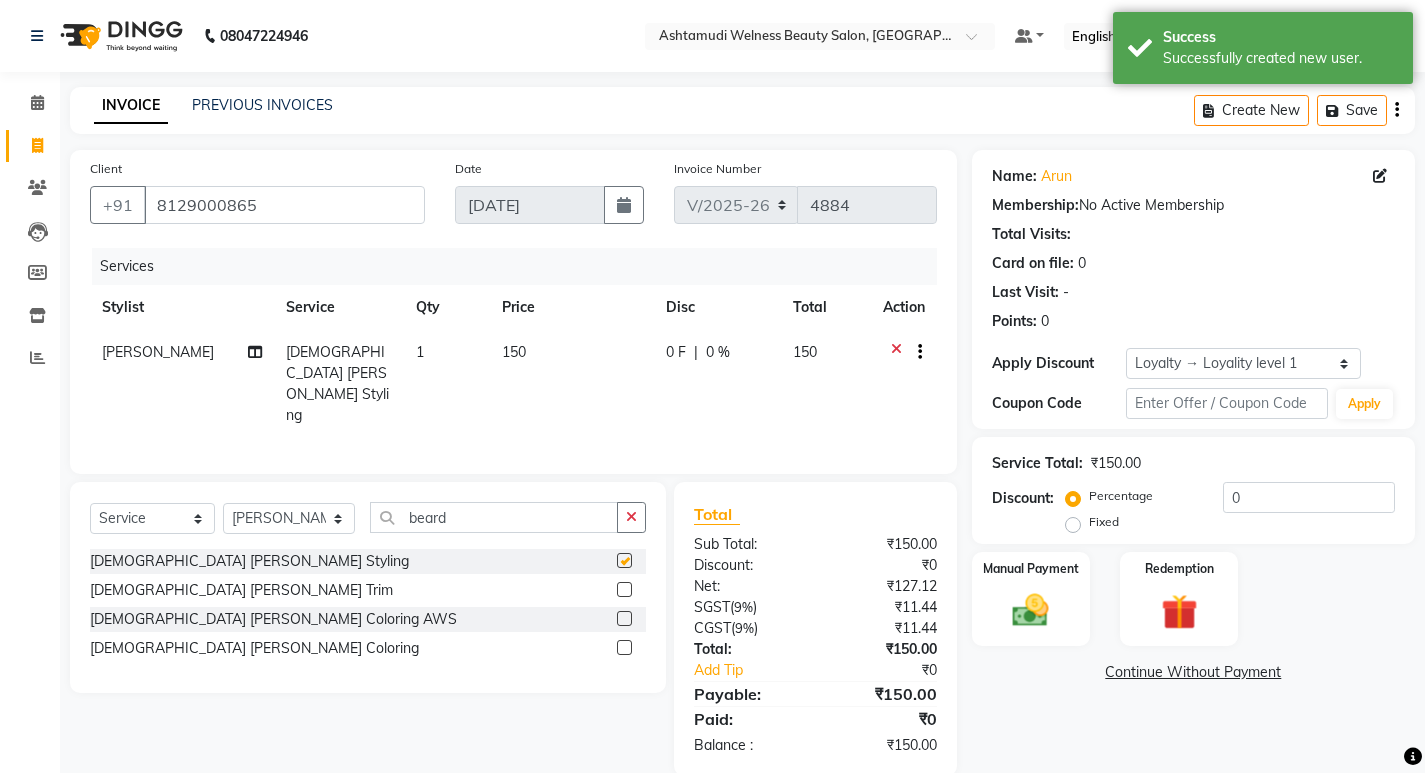 checkbox on "false" 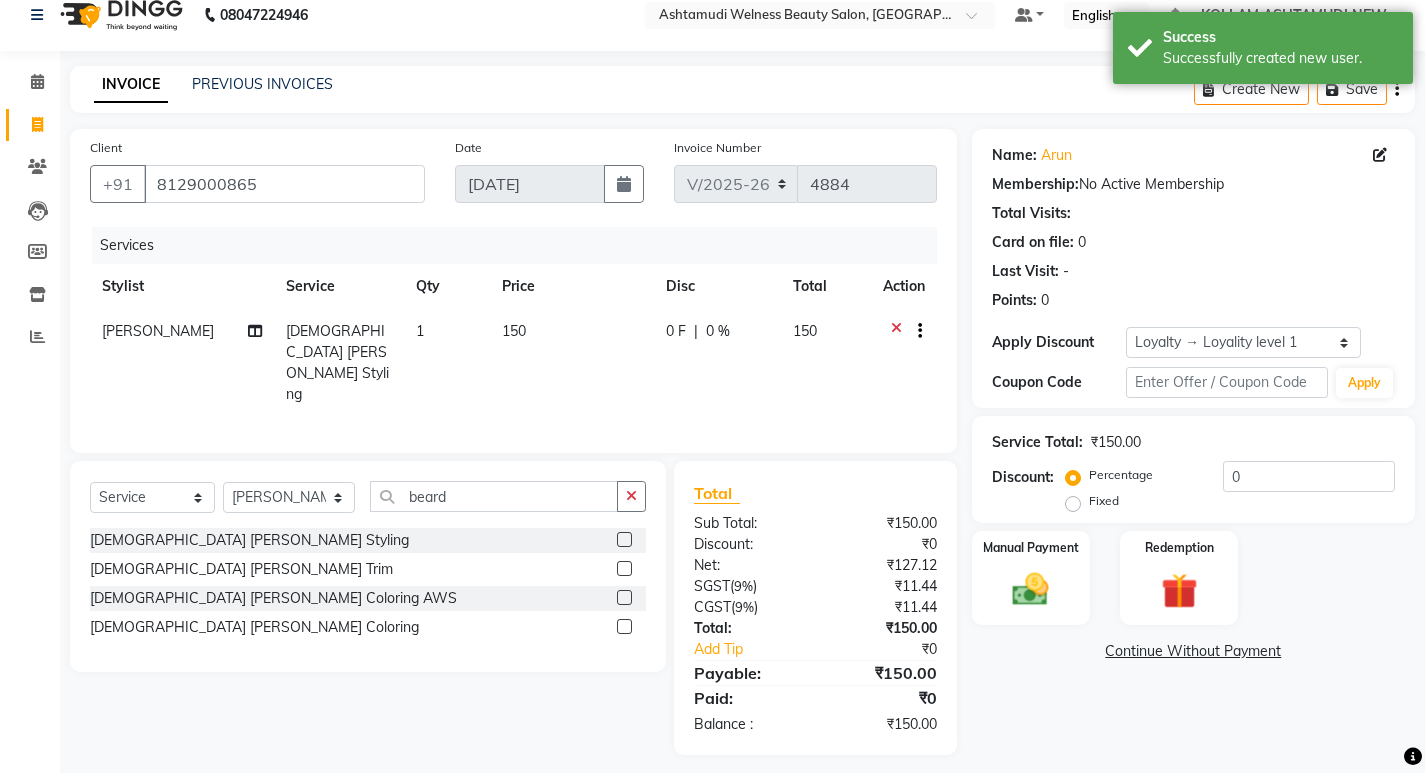 scroll, scrollTop: 27, scrollLeft: 0, axis: vertical 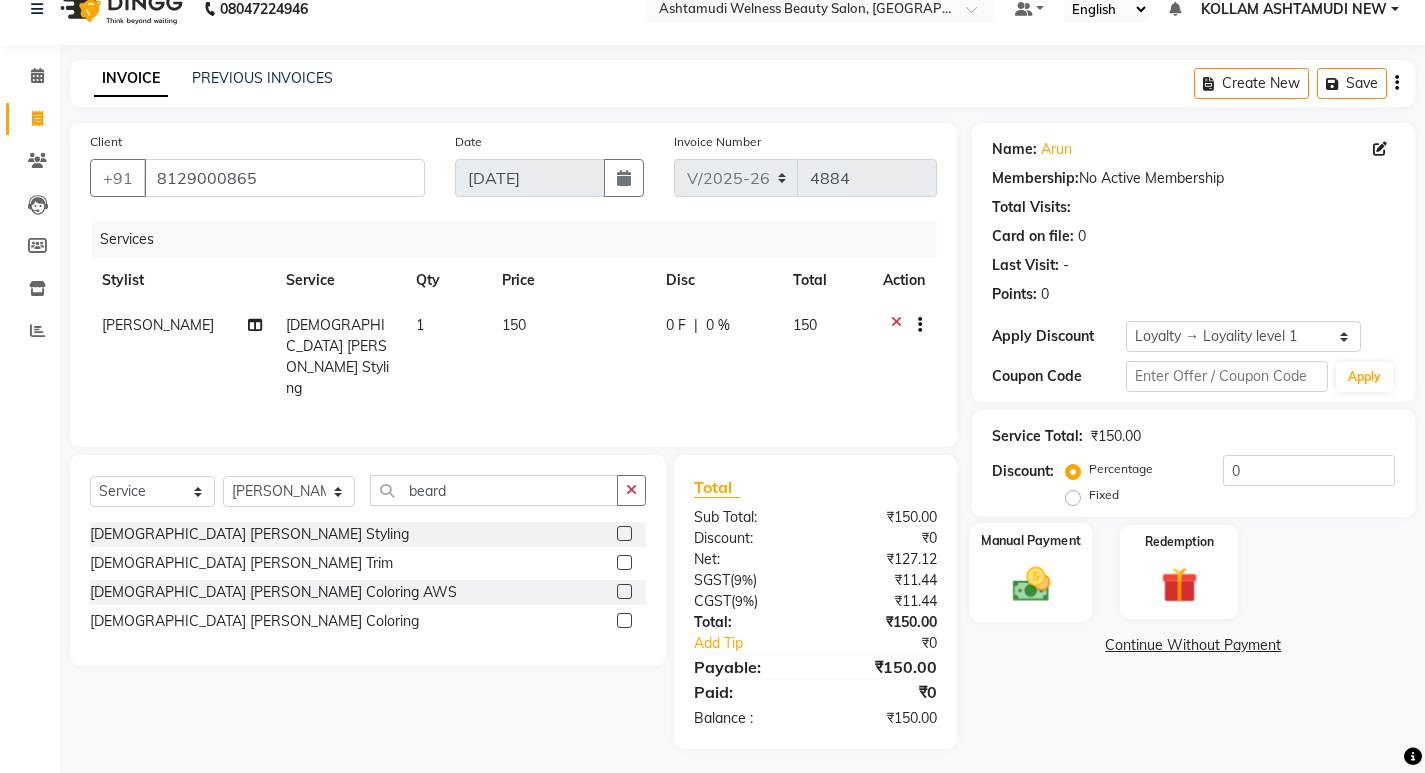 click 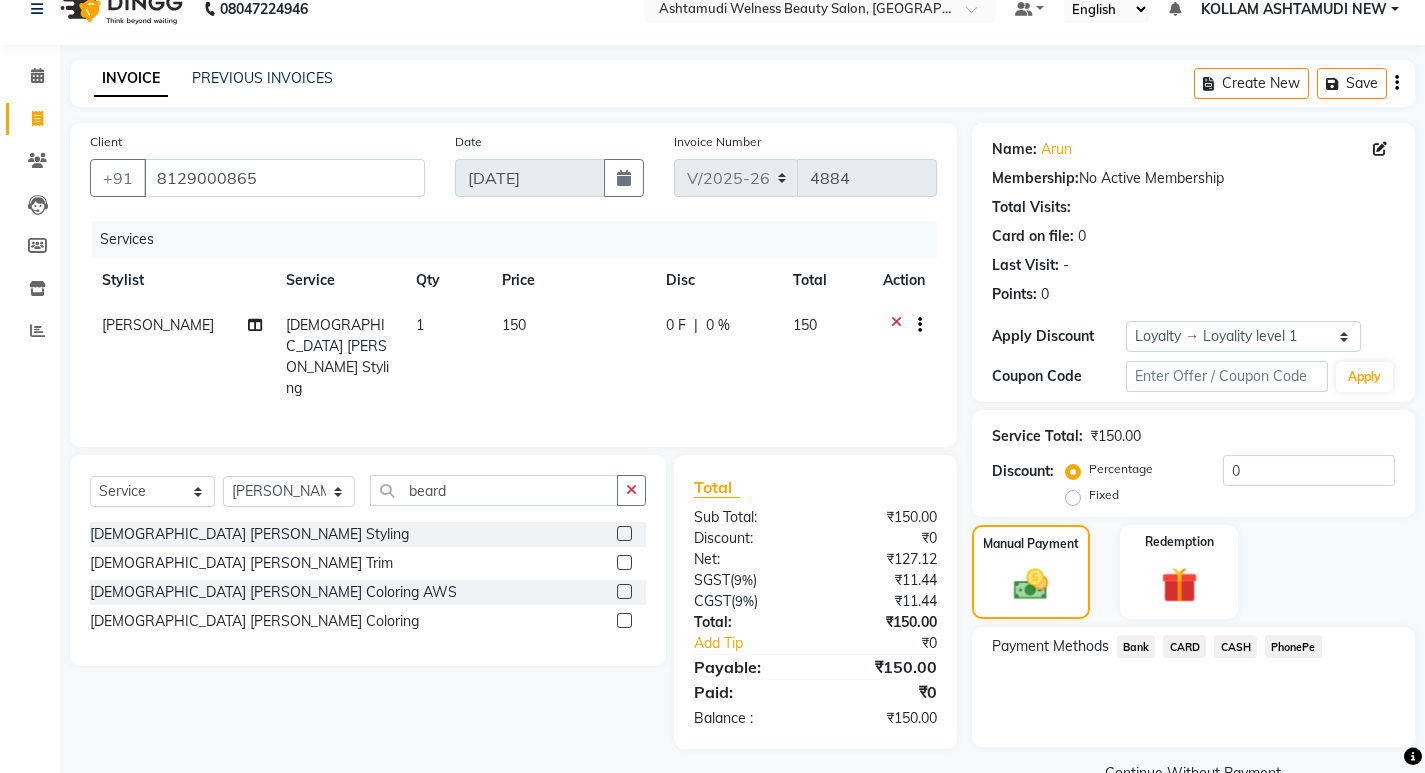 scroll, scrollTop: 72, scrollLeft: 0, axis: vertical 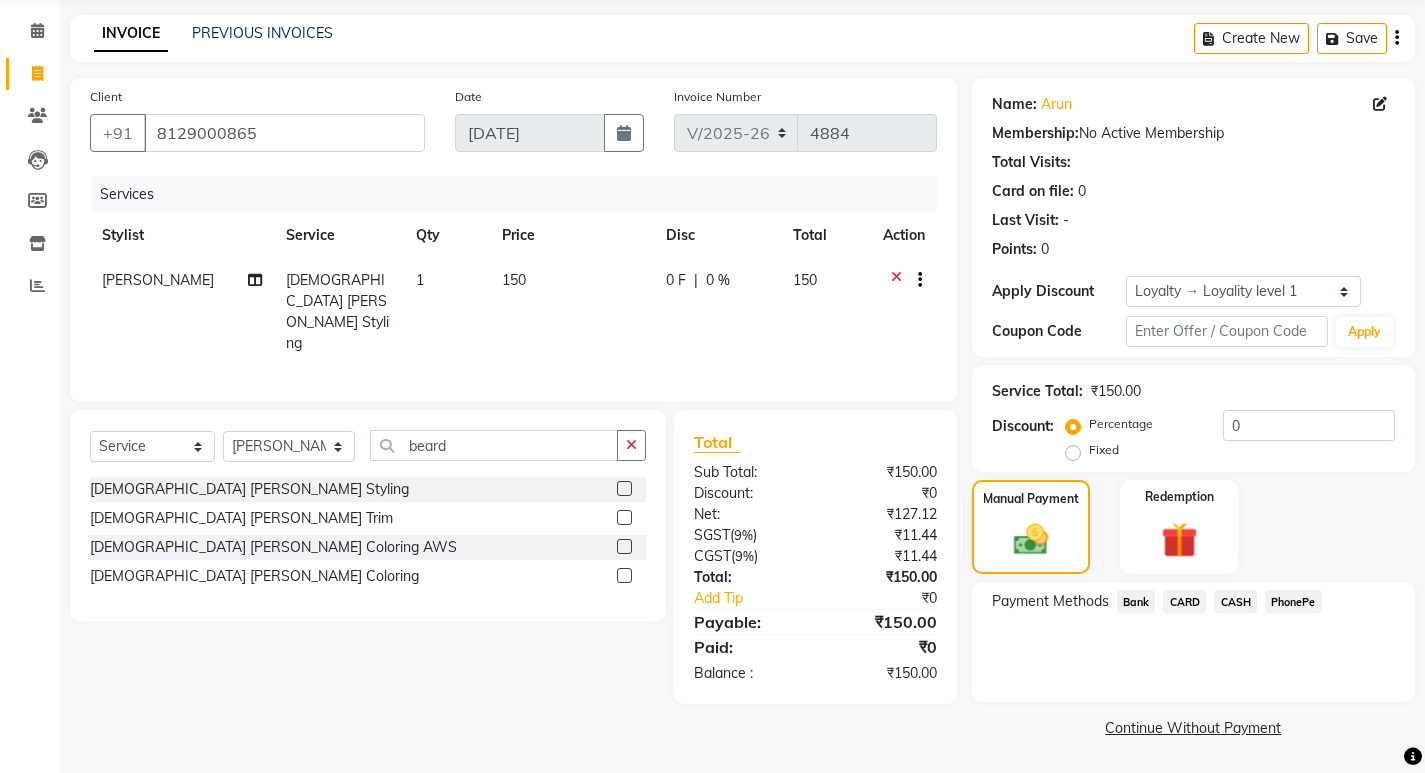 click on "PhonePe" 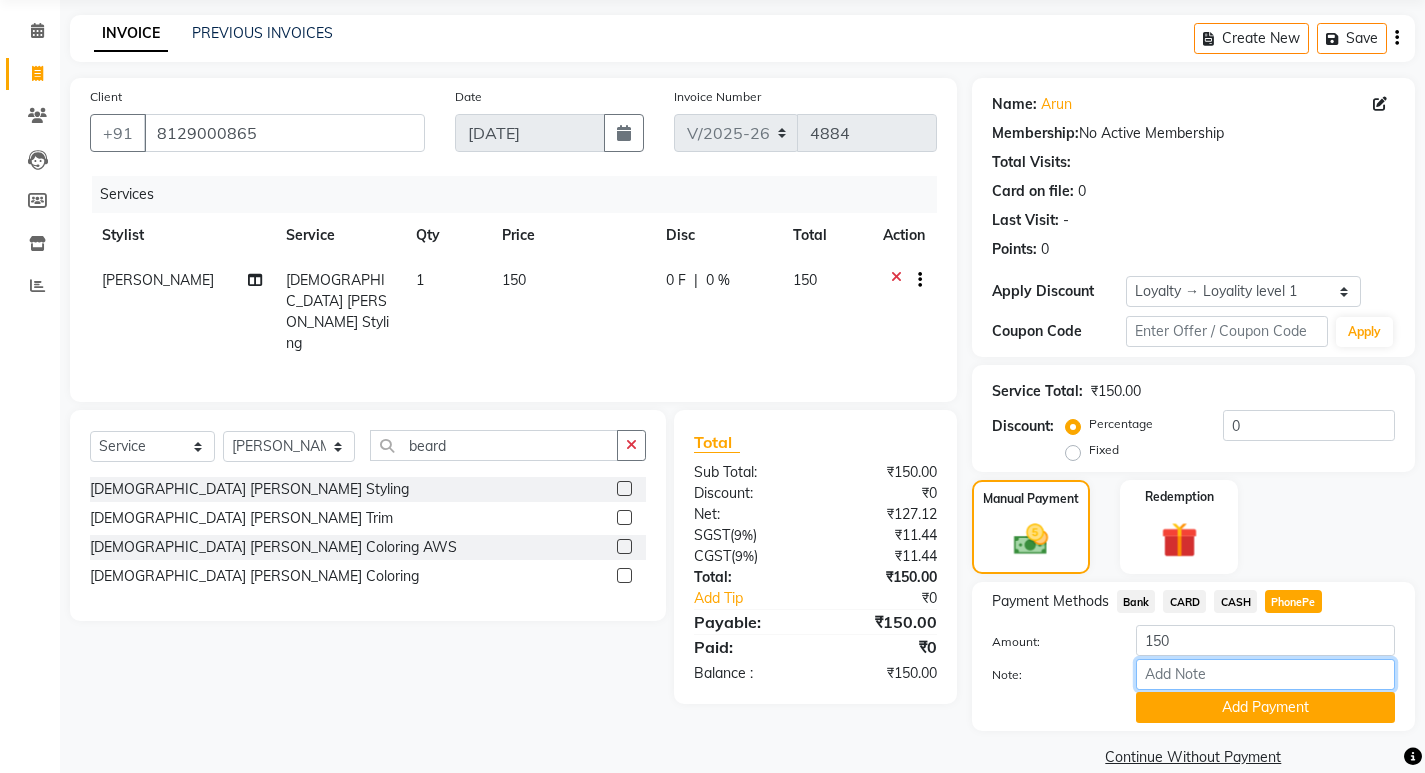 click on "Note:" at bounding box center [1265, 674] 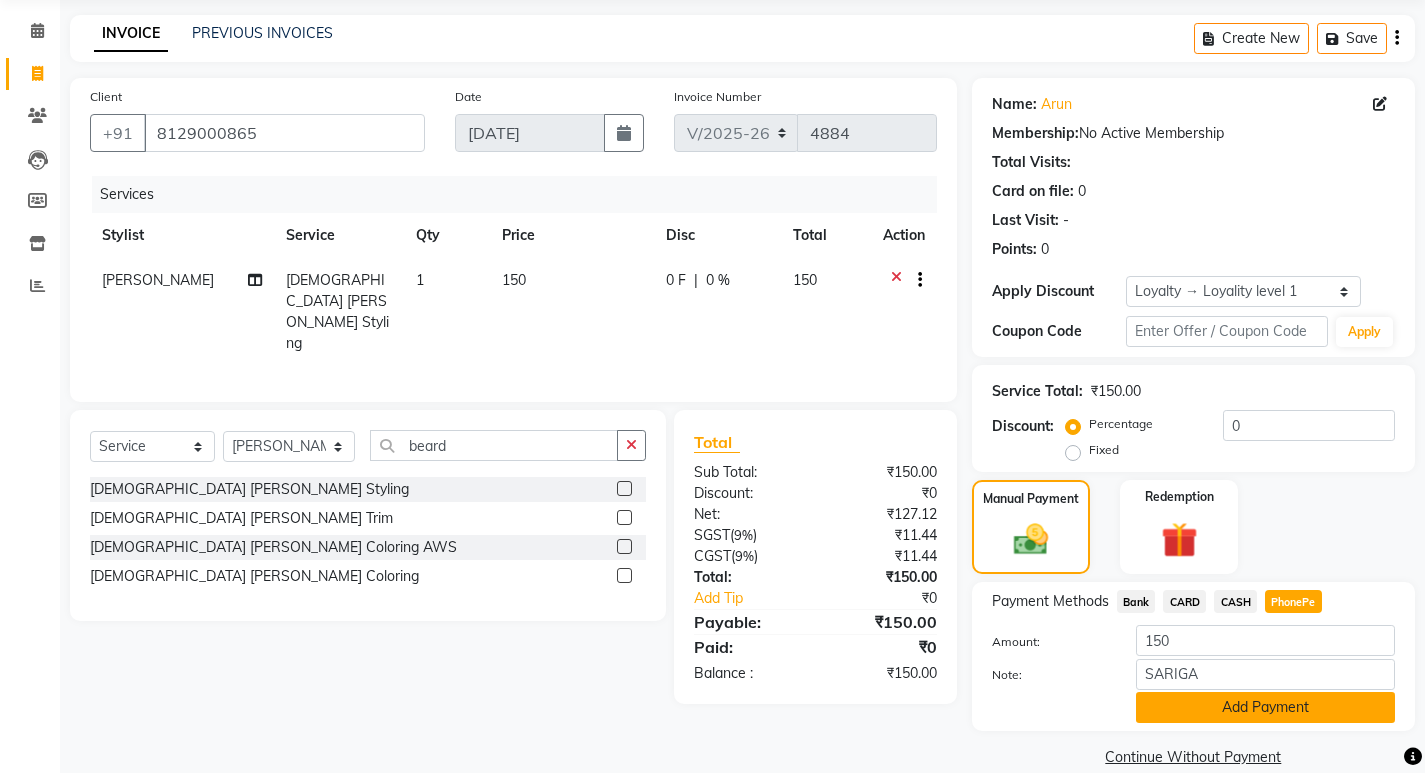 click on "Add Payment" 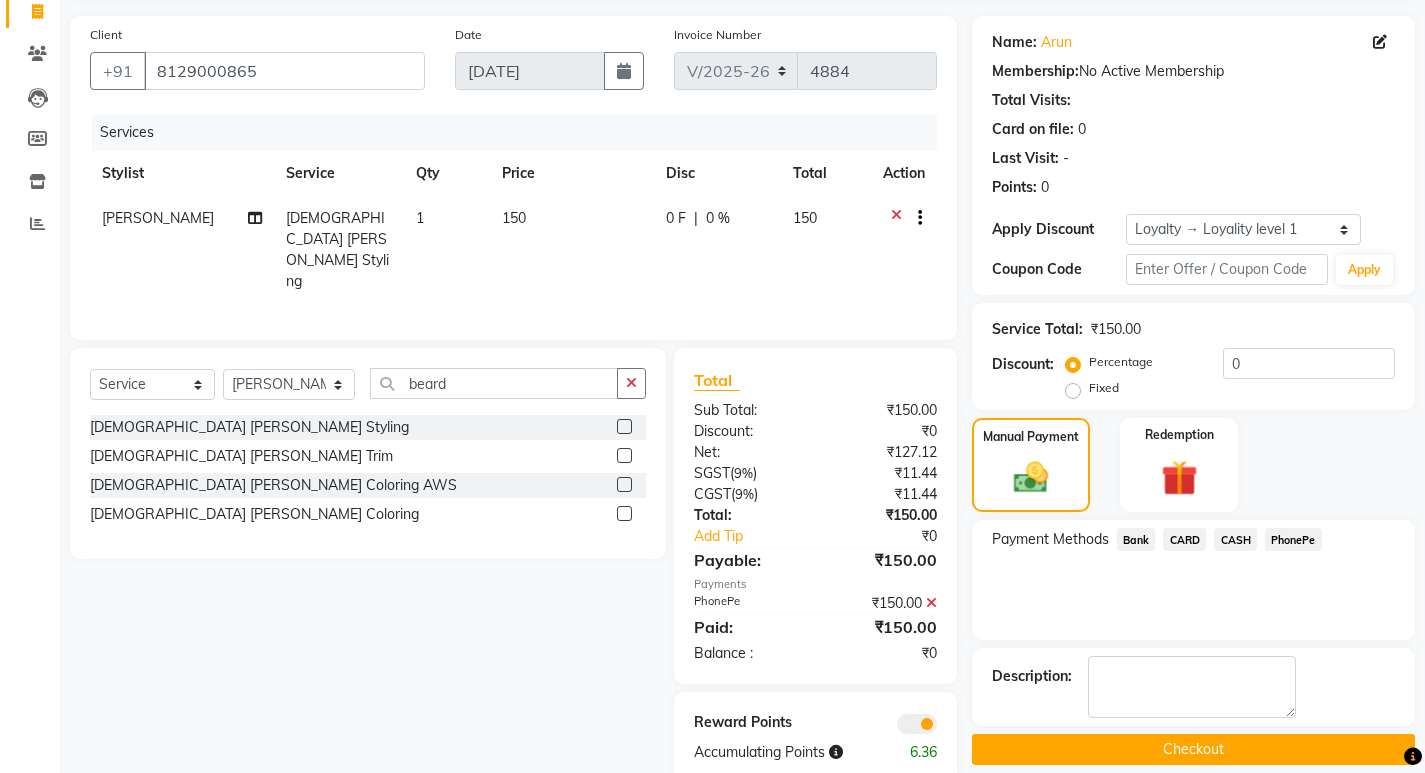 scroll, scrollTop: 168, scrollLeft: 0, axis: vertical 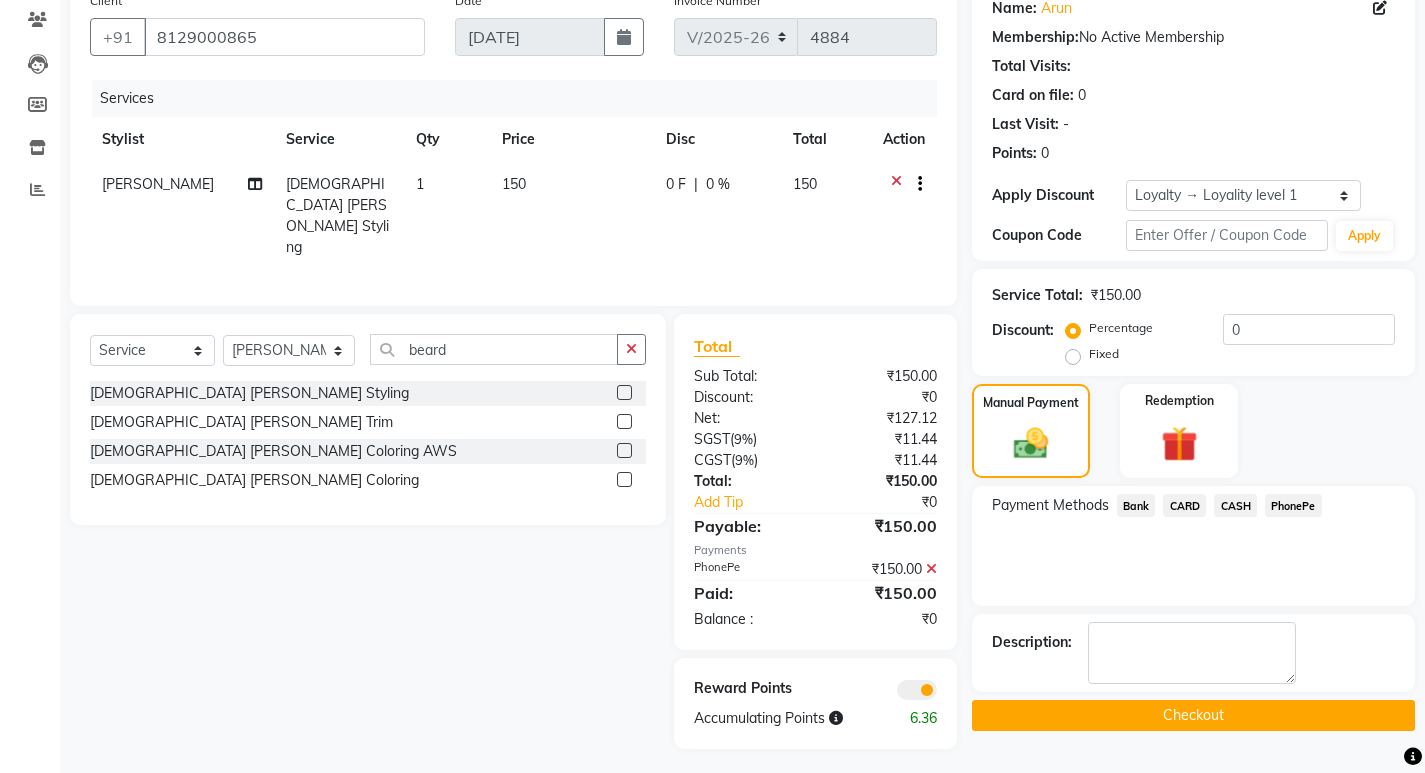 click on "Checkout" 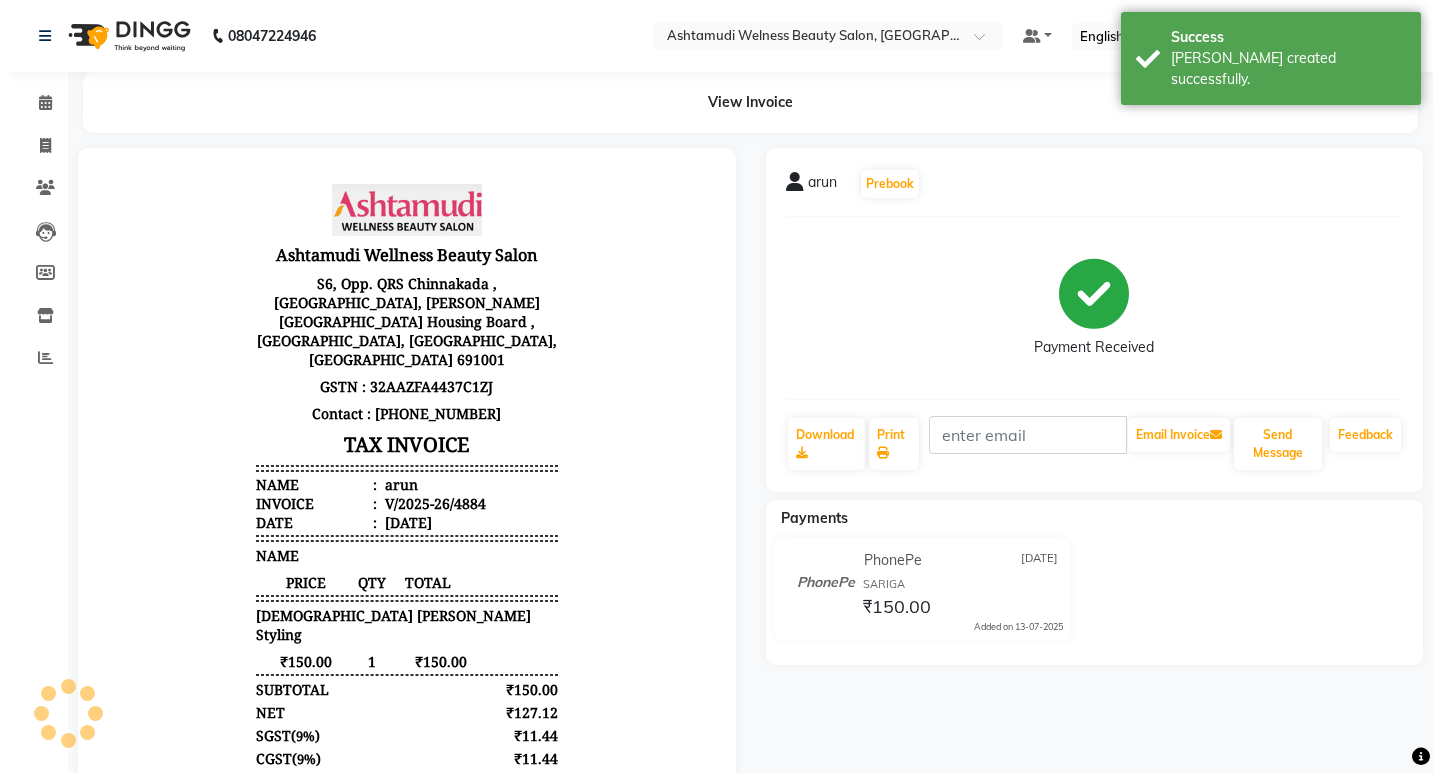 scroll, scrollTop: 0, scrollLeft: 0, axis: both 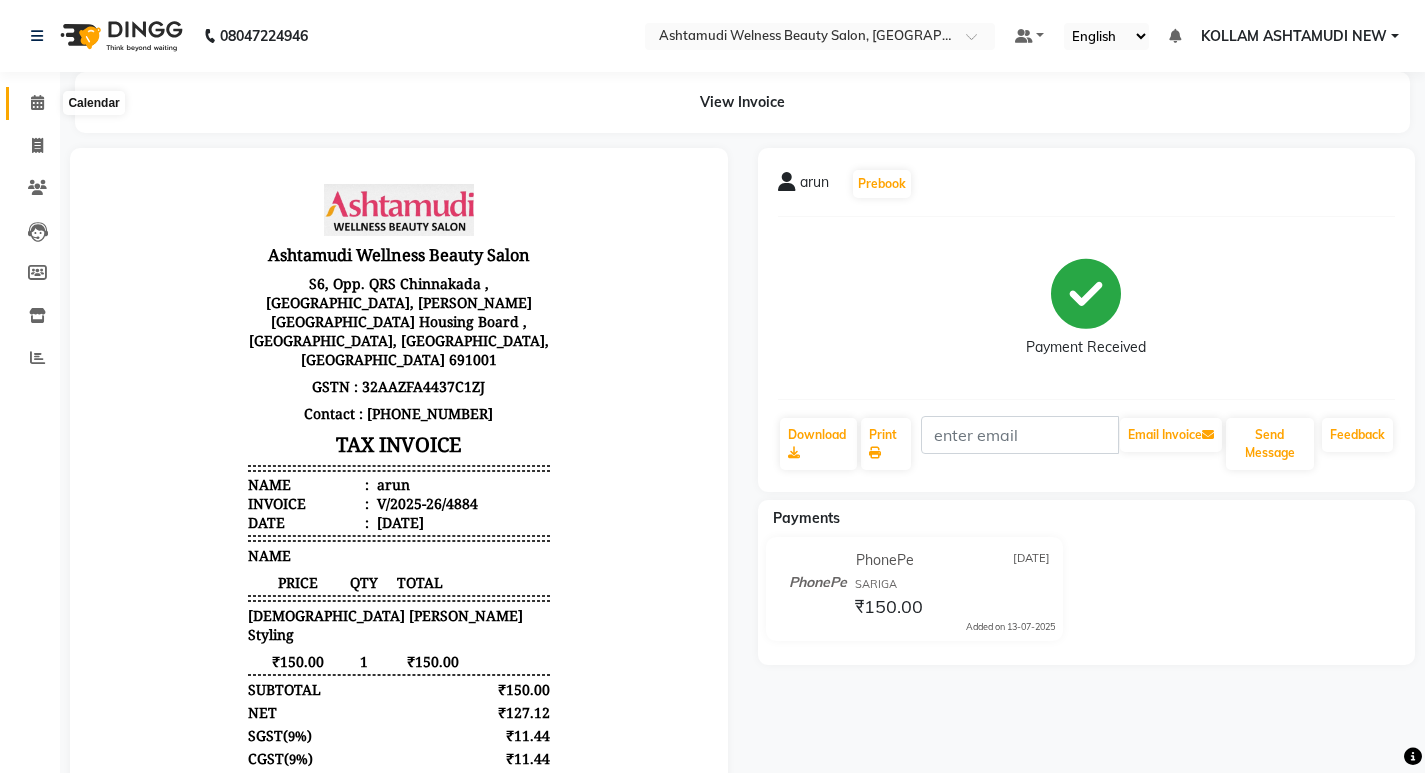 click 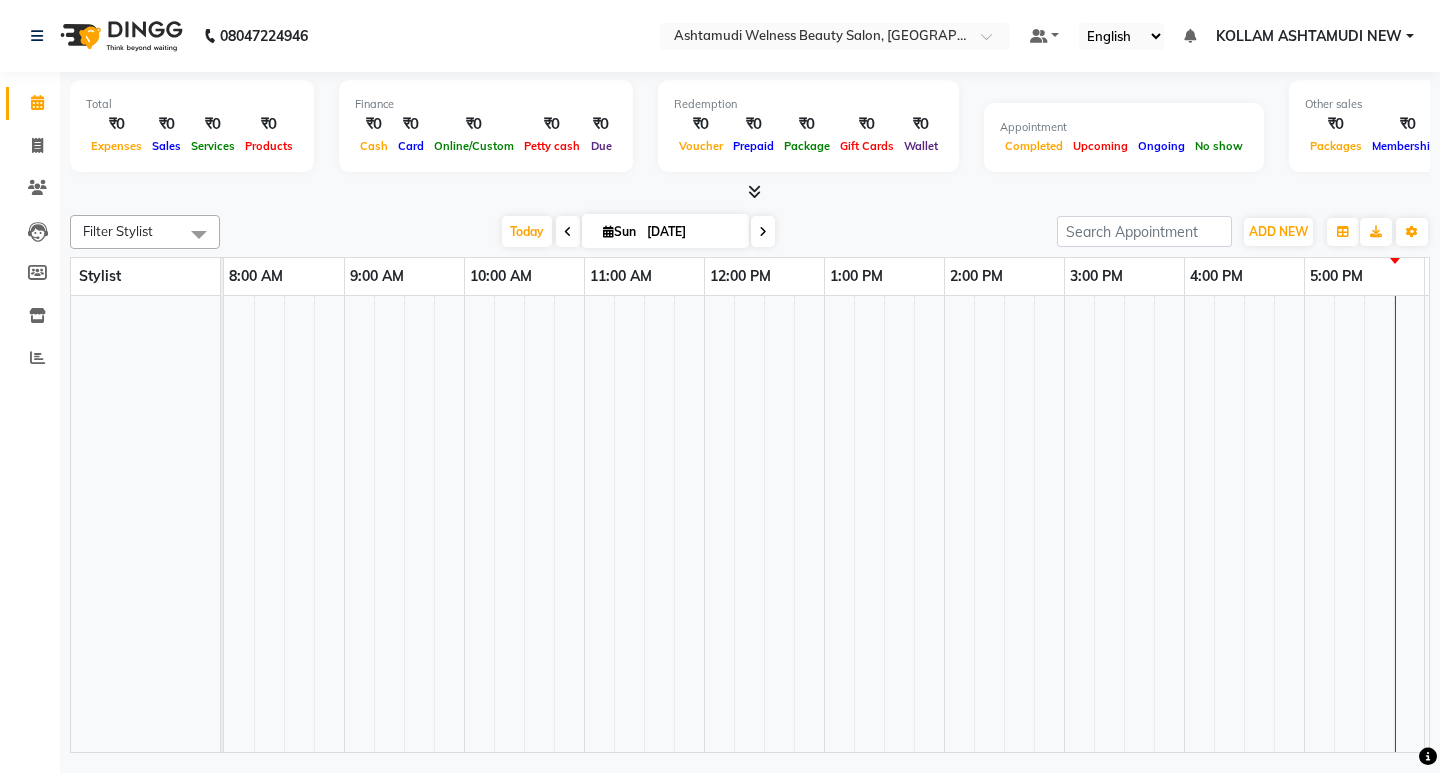 scroll, scrollTop: 0, scrollLeft: 0, axis: both 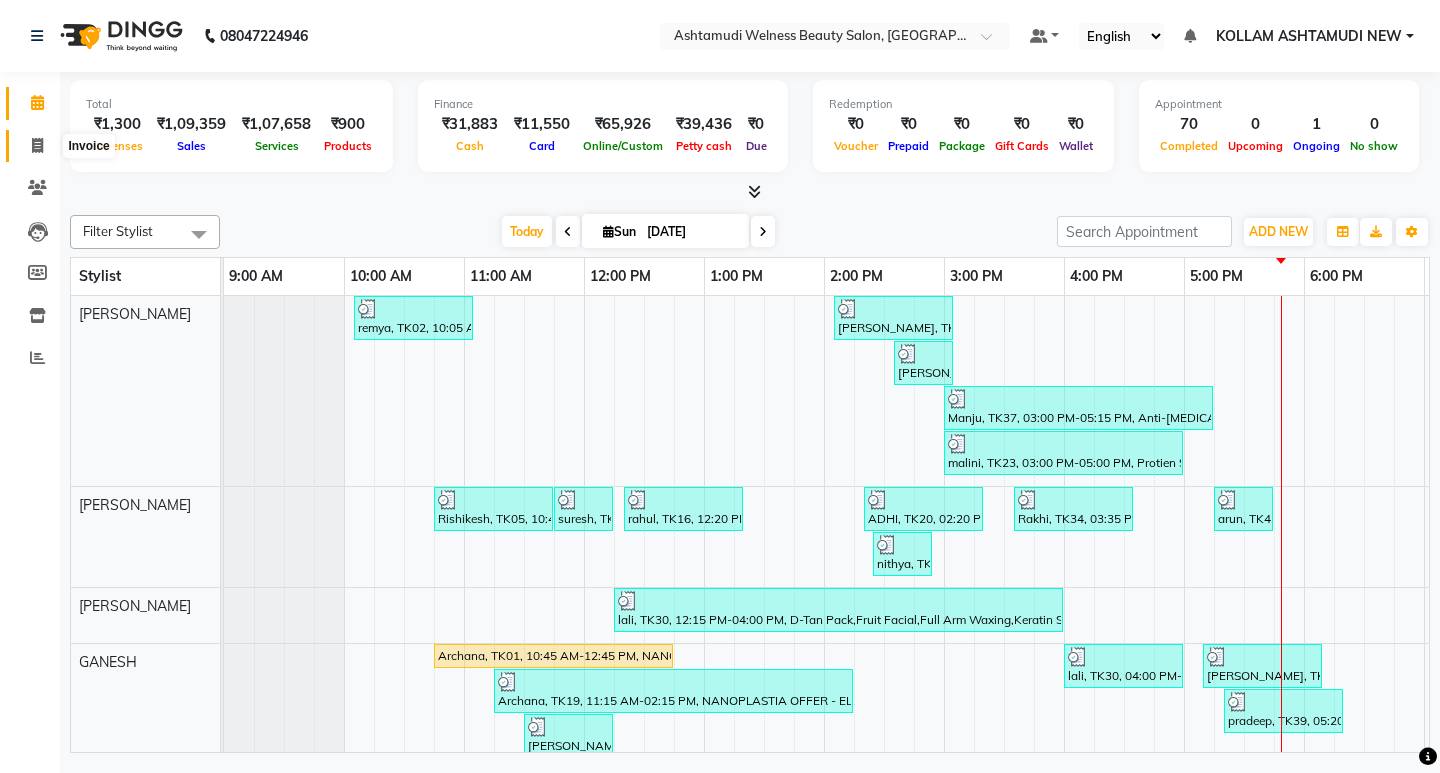 click 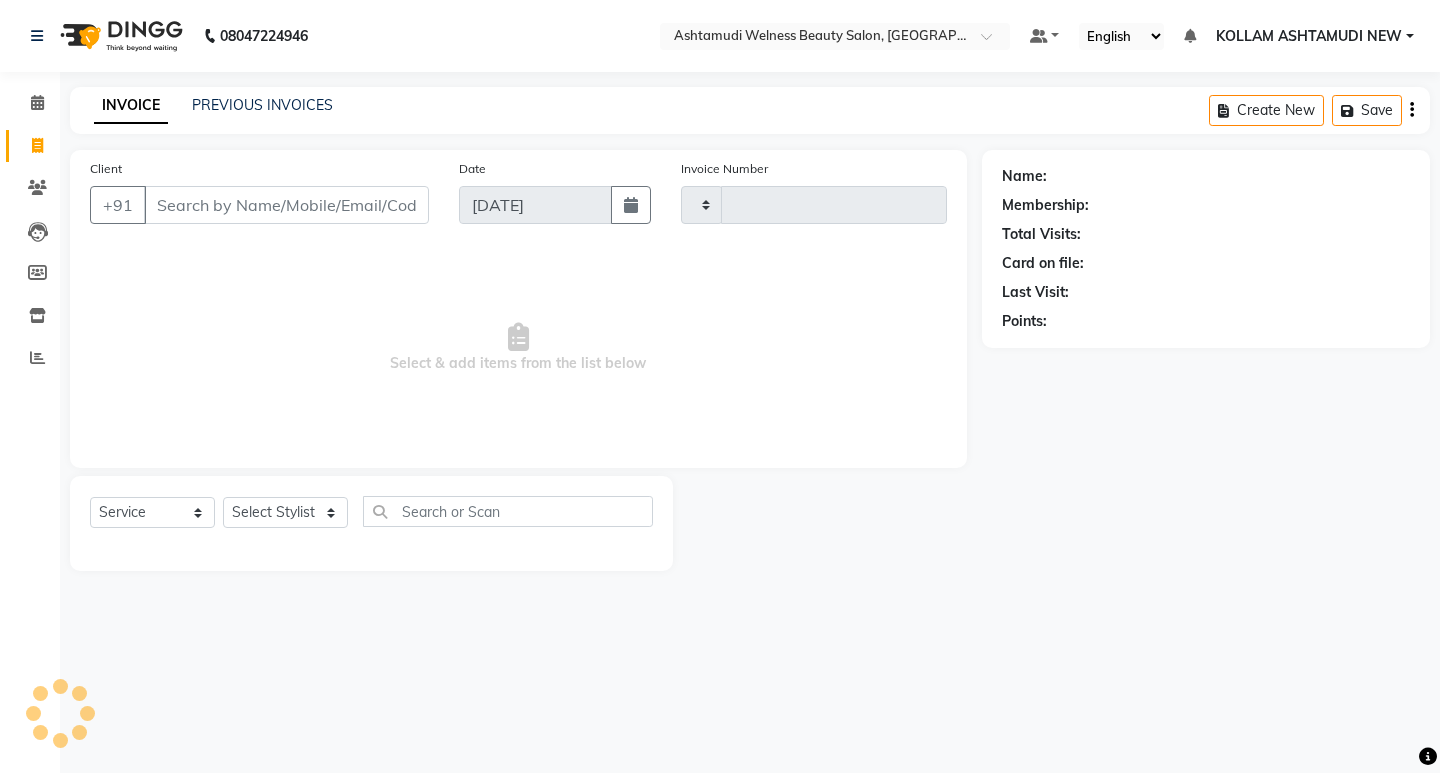 type on "4885" 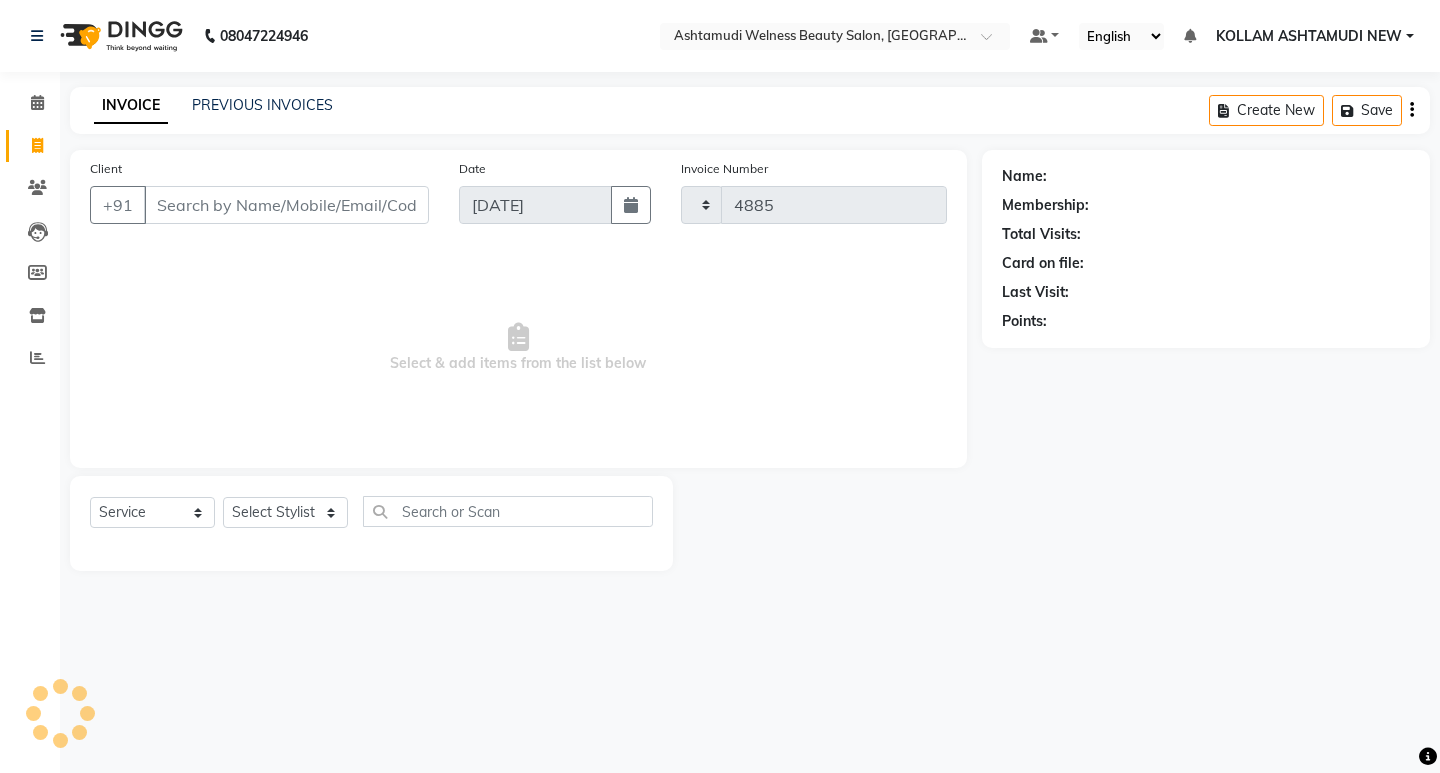 select on "4529" 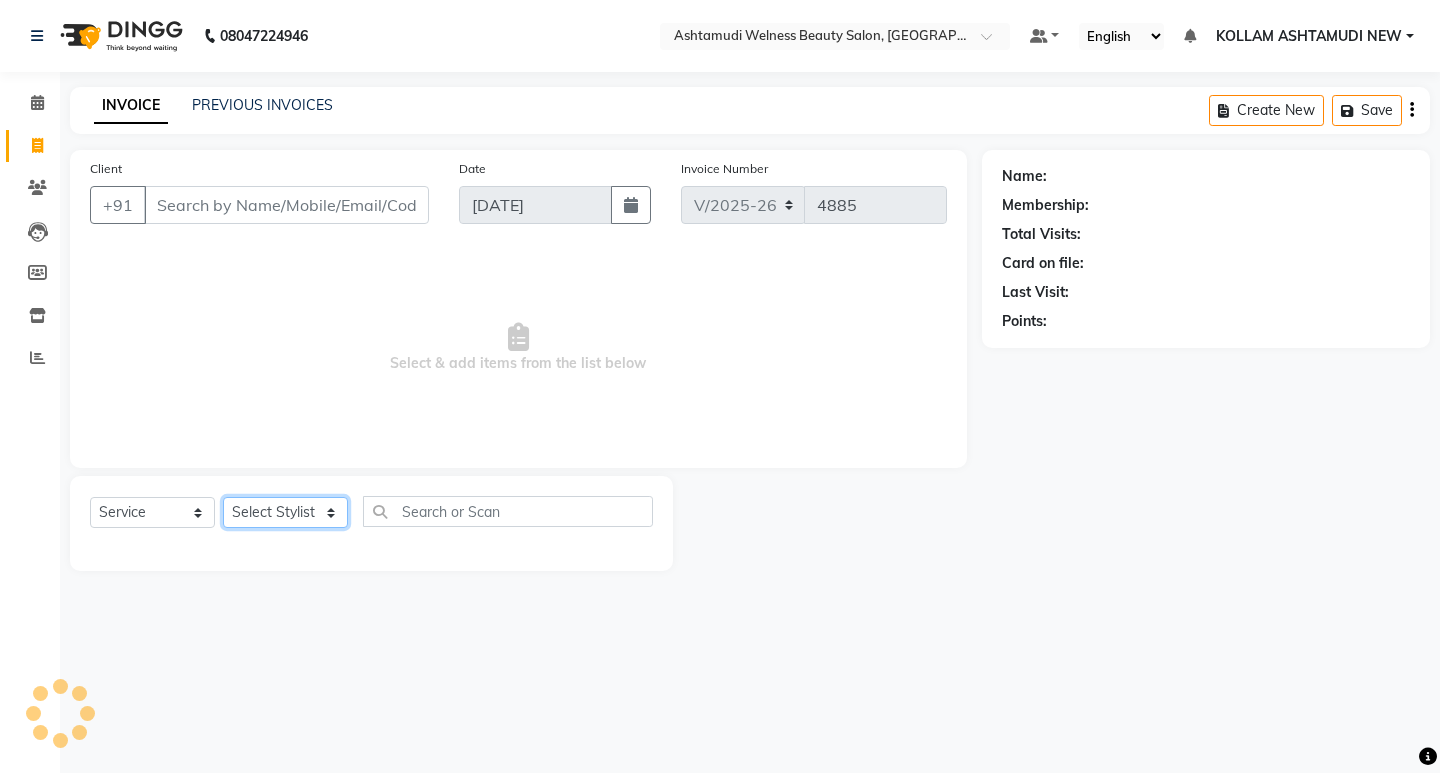 click on "Select Stylist" 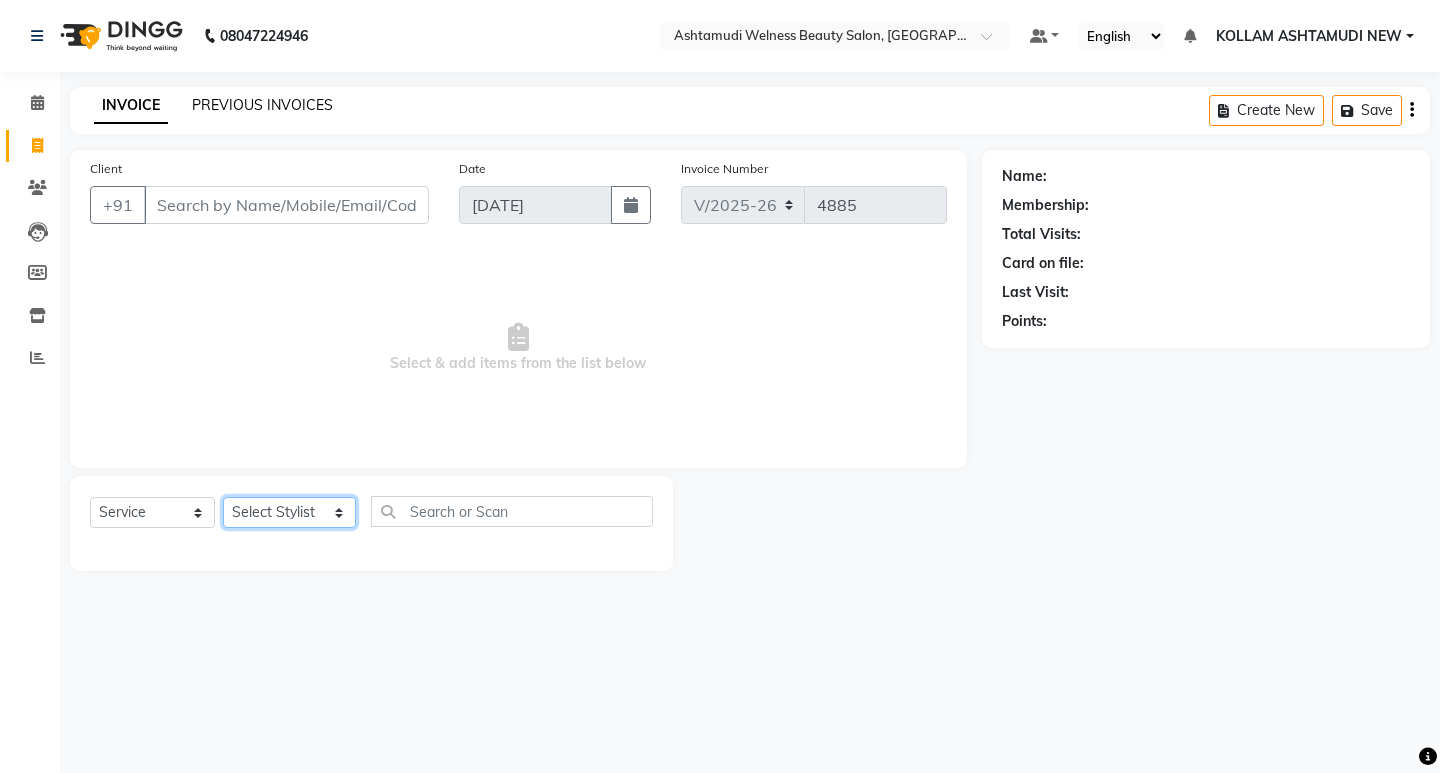 select on "62403" 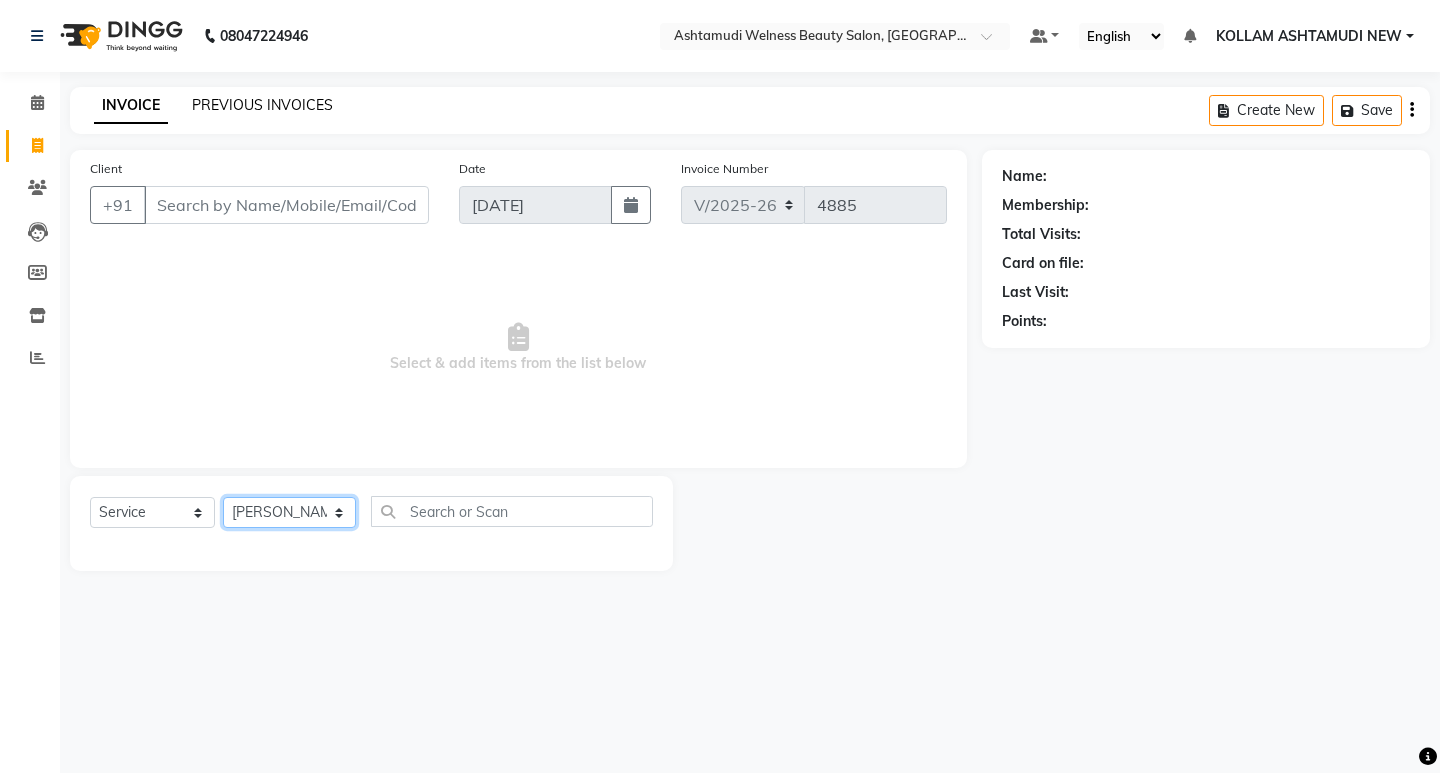 click on "Select Stylist [PERSON_NAME] Admin [PERSON_NAME]  [PERSON_NAME] [PERSON_NAME] [PERSON_NAME]  M [PERSON_NAME]  [PERSON_NAME]  P [PERSON_NAME] KOLLAM ASHTAMUDI NEW  [PERSON_NAME] [PERSON_NAME] [PERSON_NAME]  [PERSON_NAME] [PERSON_NAME] [PERSON_NAME] [PERSON_NAME] [PERSON_NAME] M [PERSON_NAME] SARIGA [PERSON_NAME] [PERSON_NAME] [PERSON_NAME] SIBI [PERSON_NAME] [PERSON_NAME] S" 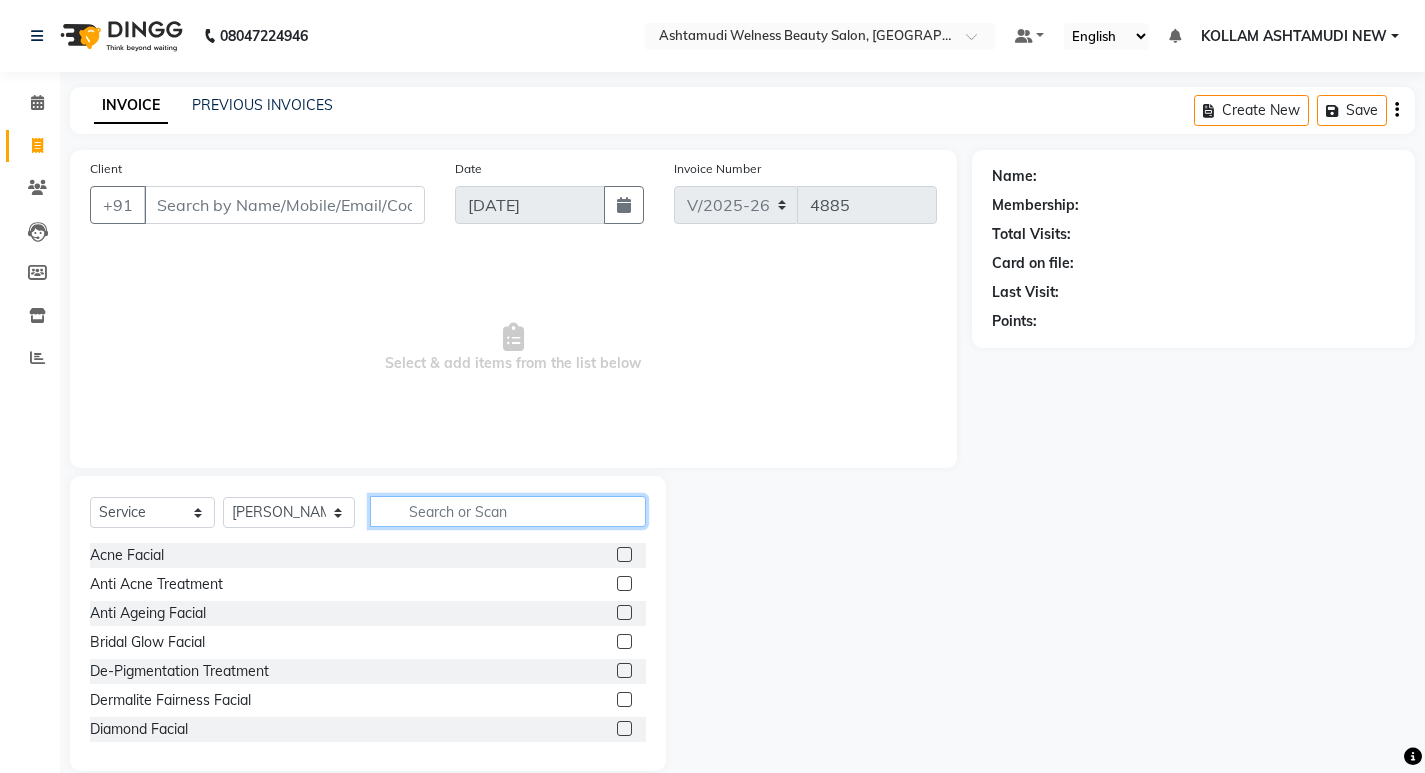 click 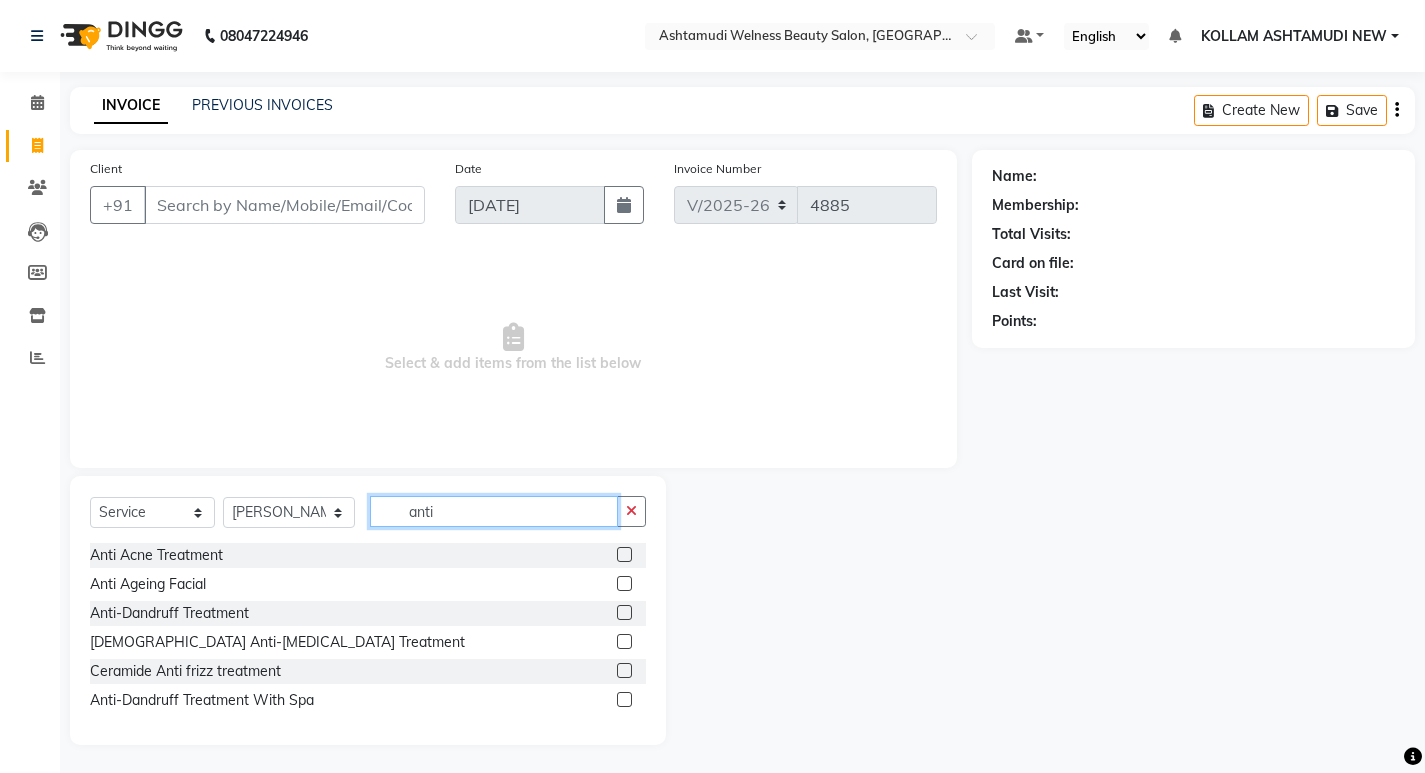 type on "anti" 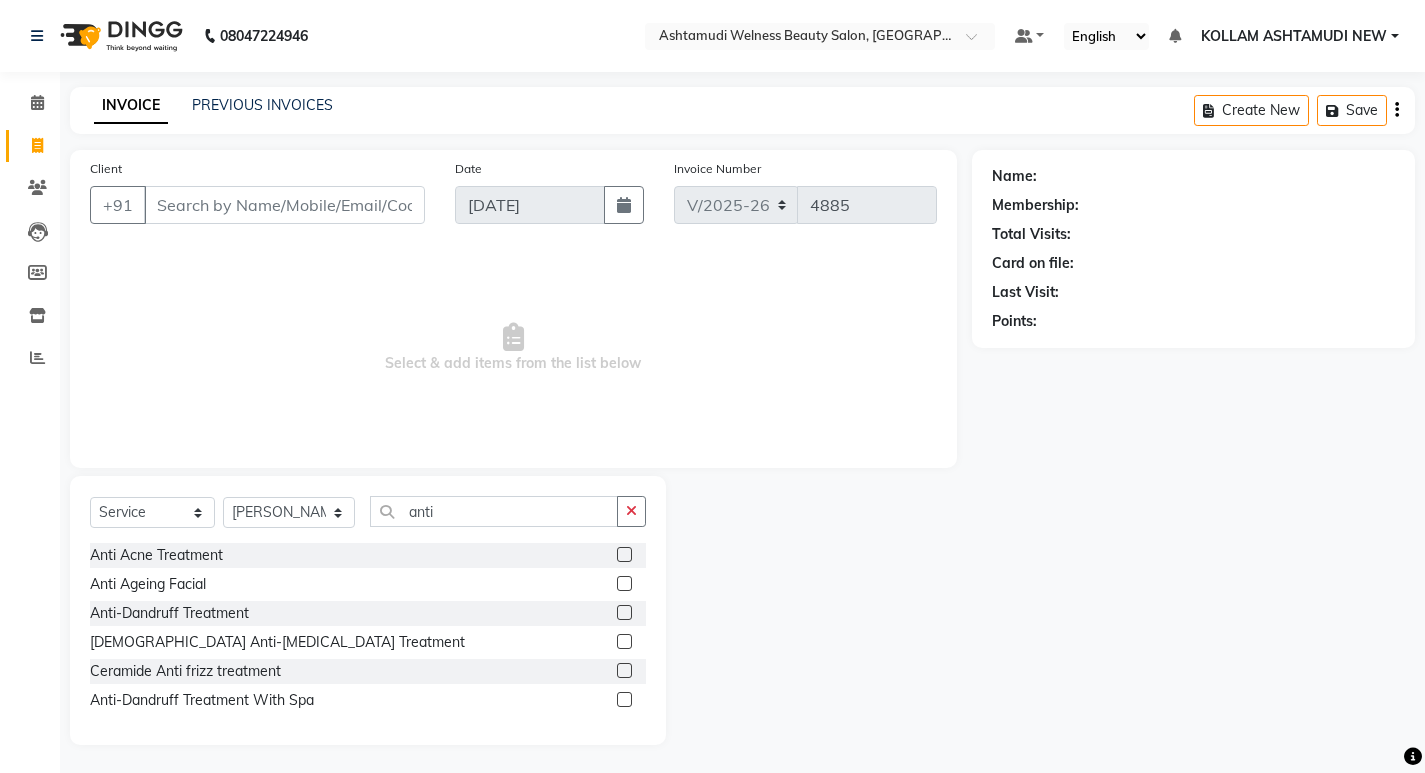 click 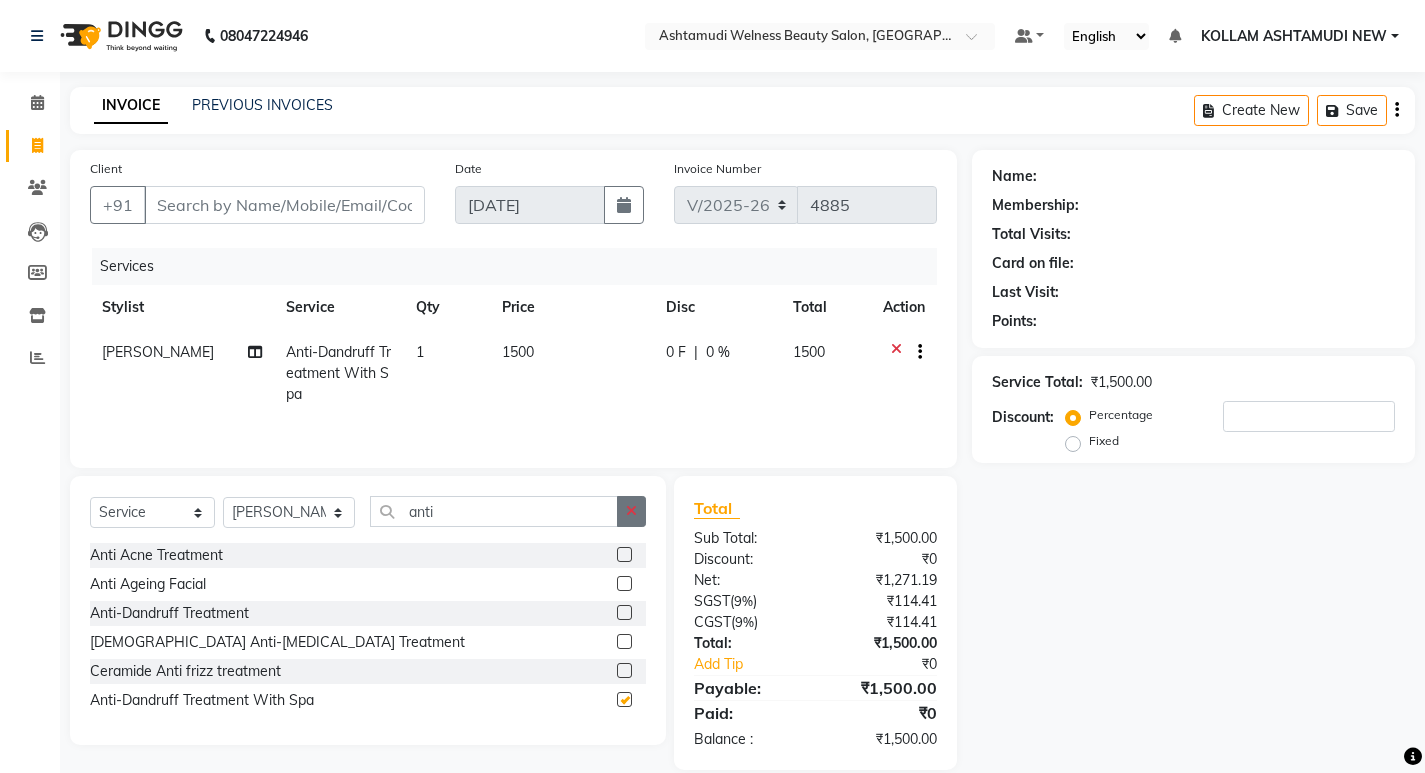 checkbox on "false" 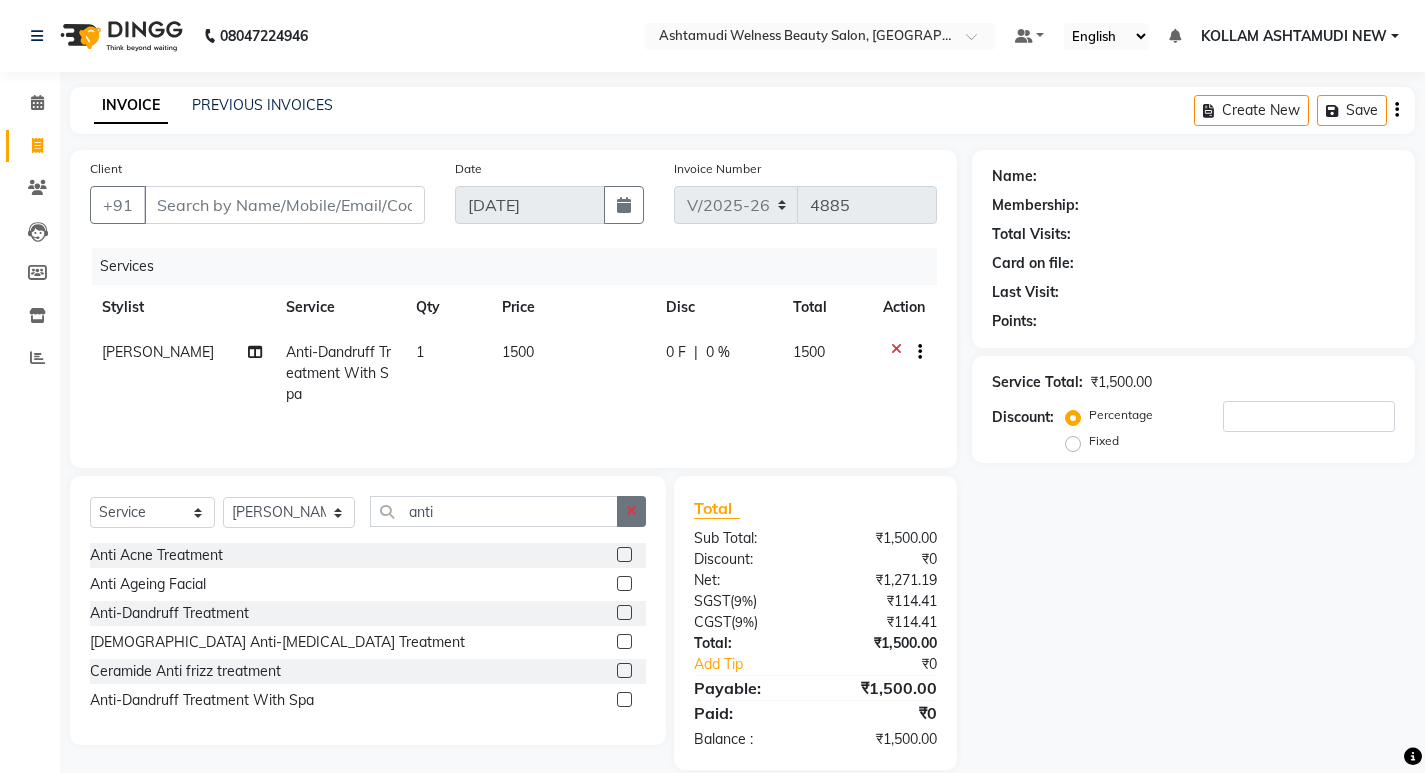 click 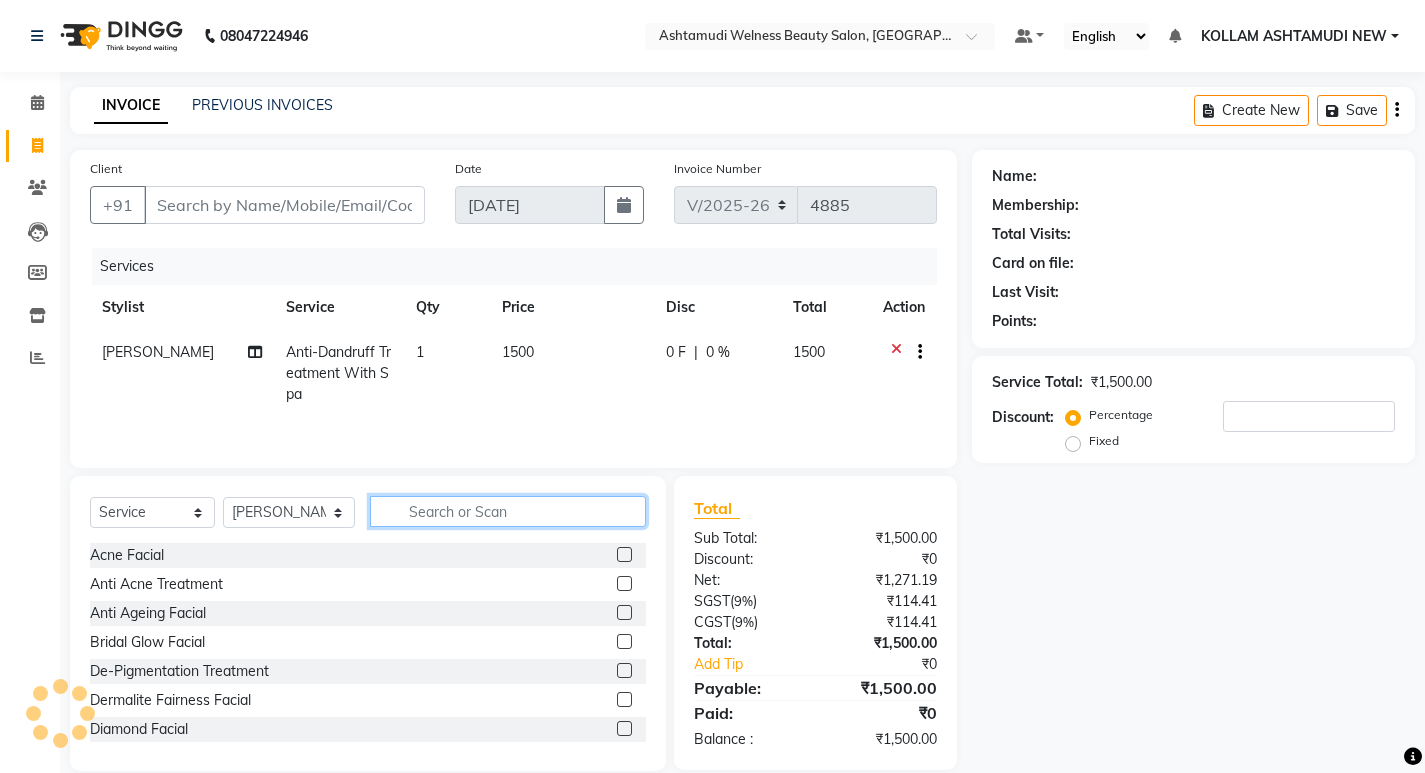 click 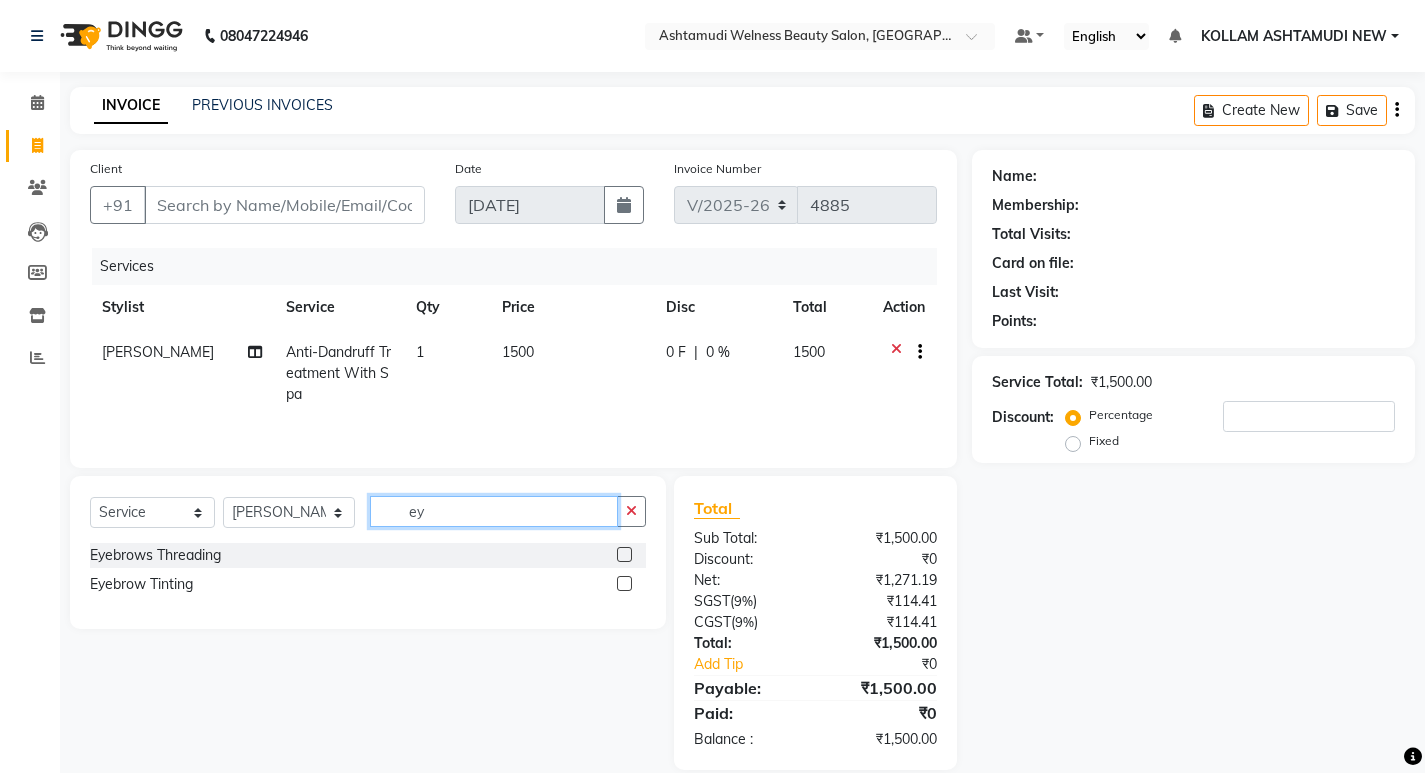 type on "ey" 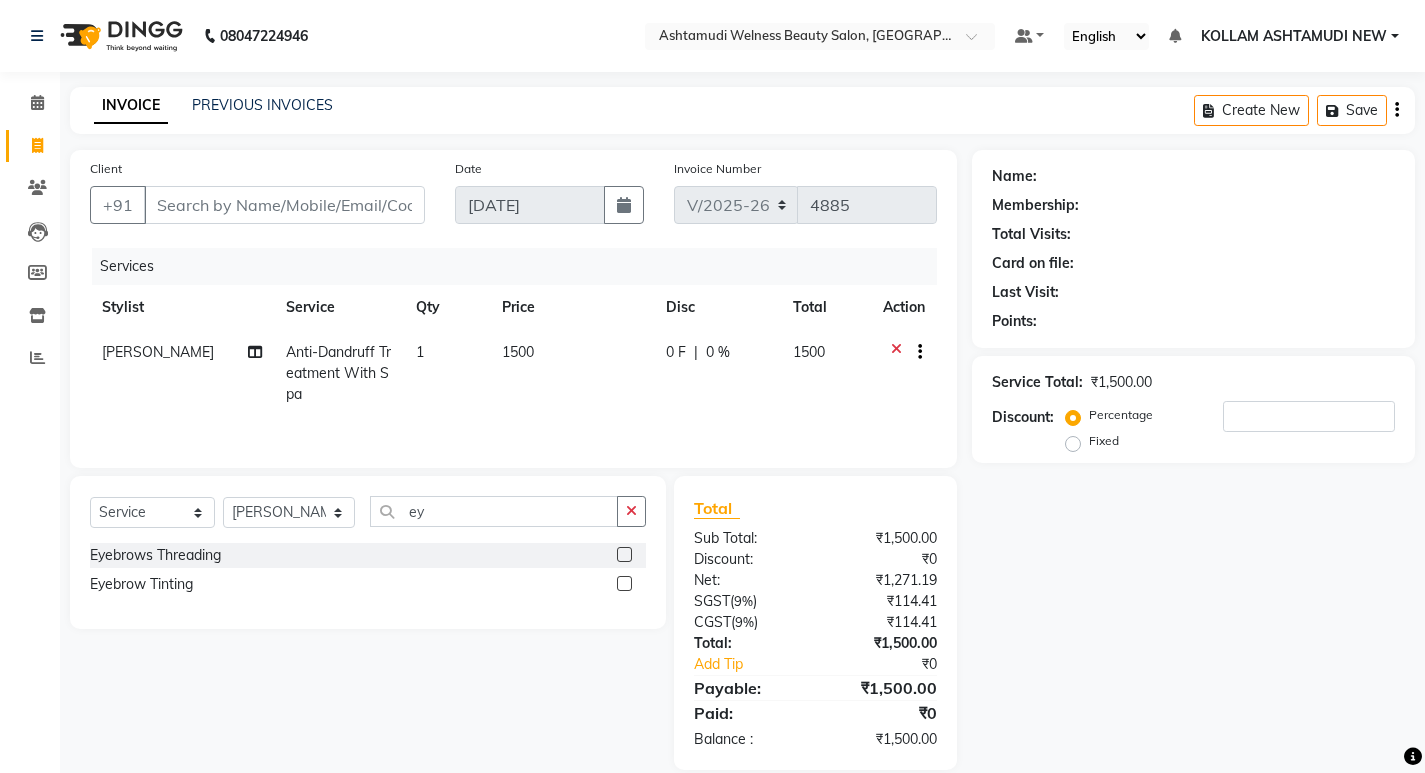 click 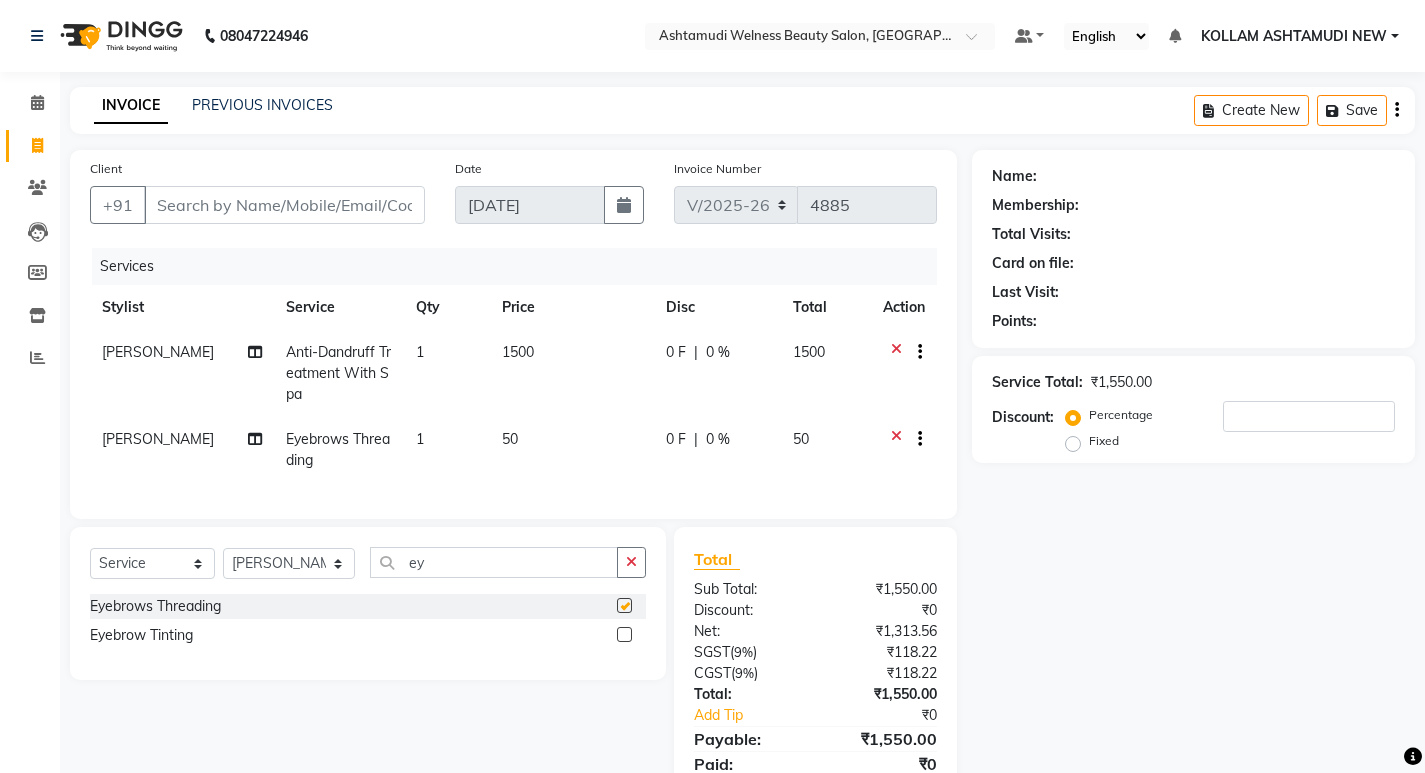 checkbox on "false" 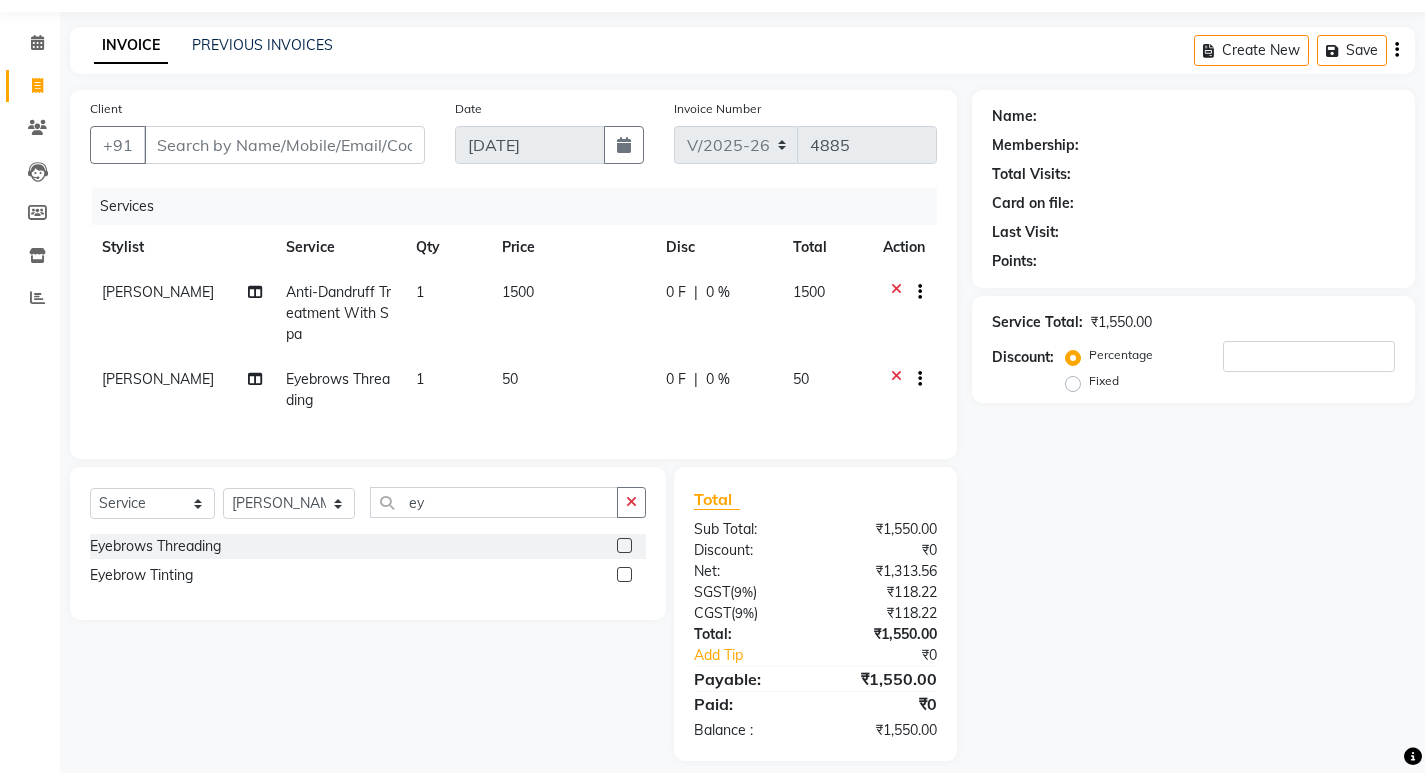 scroll, scrollTop: 93, scrollLeft: 0, axis: vertical 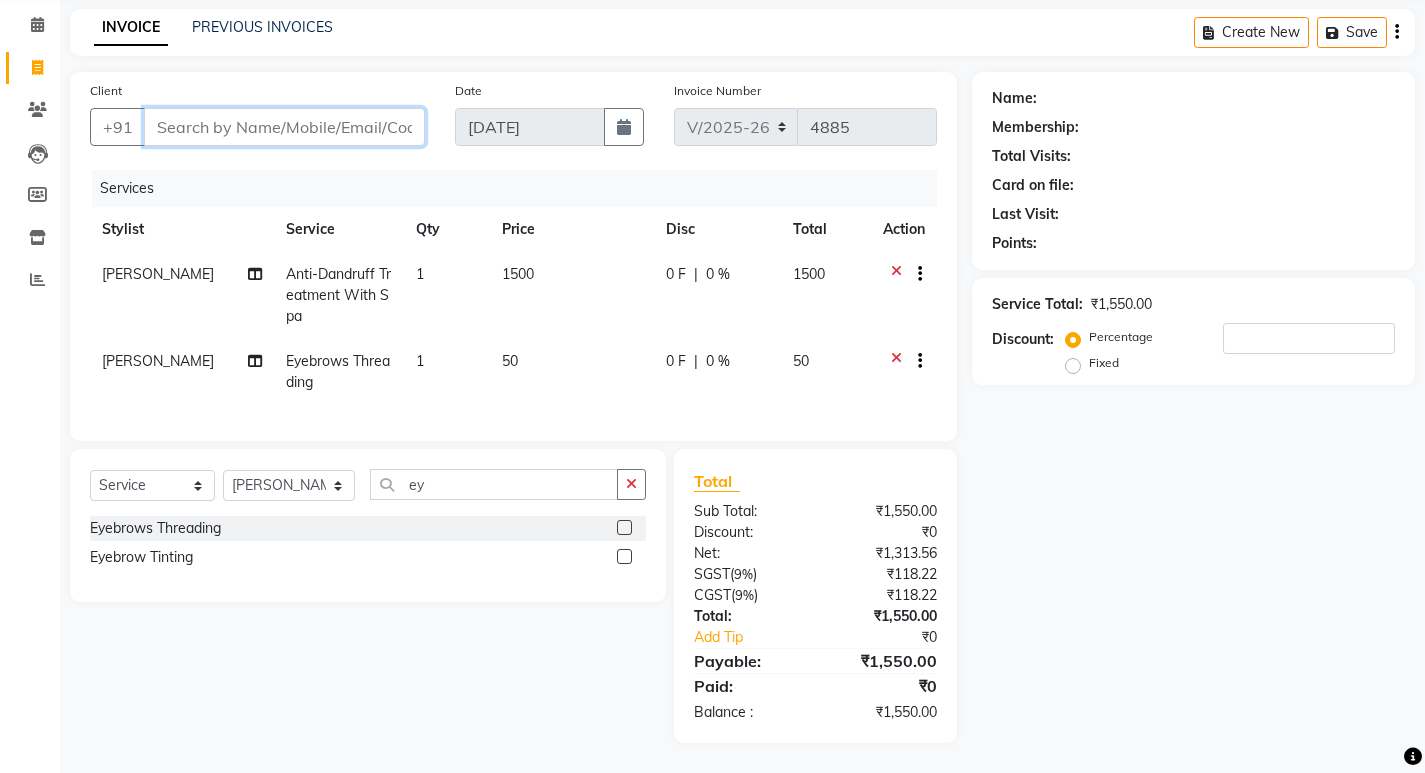 click on "Client" at bounding box center (284, 127) 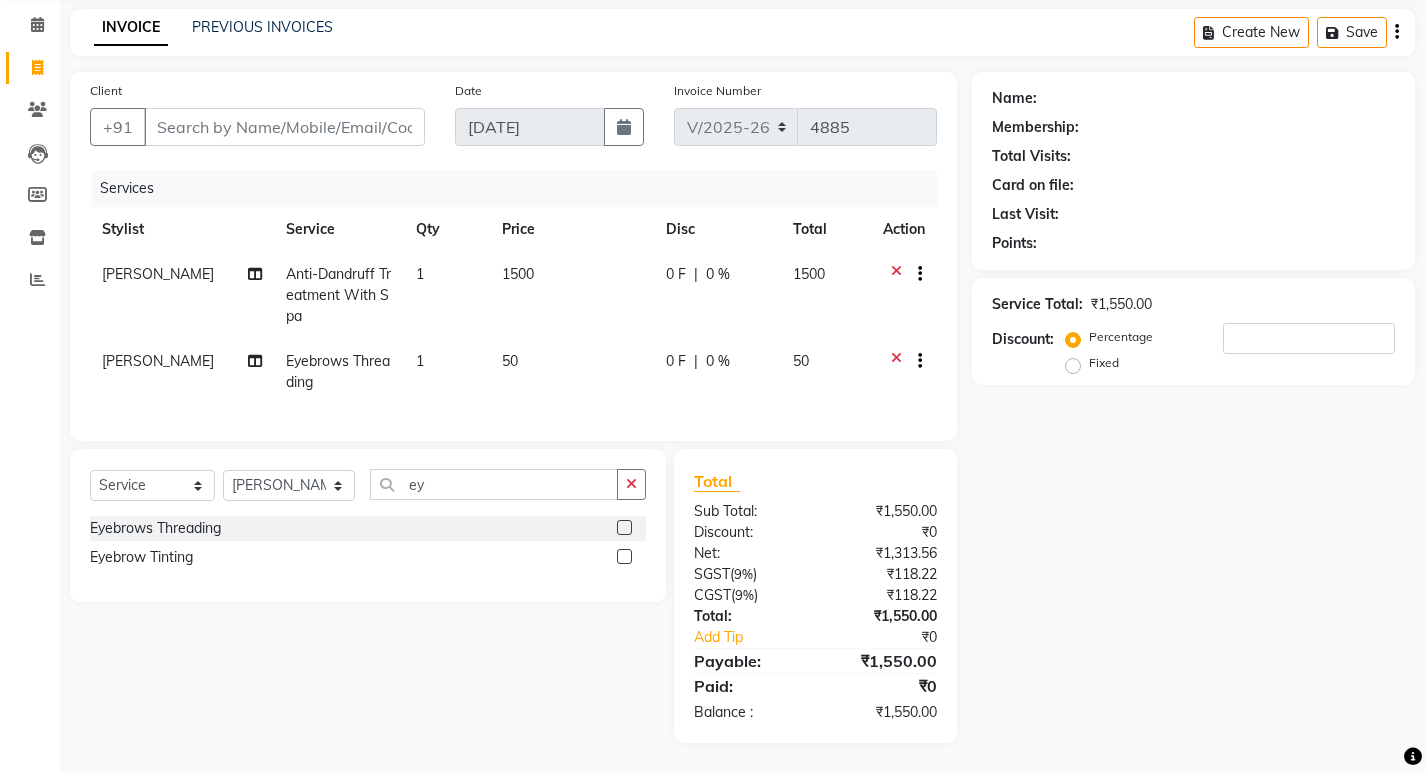 click on "Anti-Dandruff Treatment With Spa" 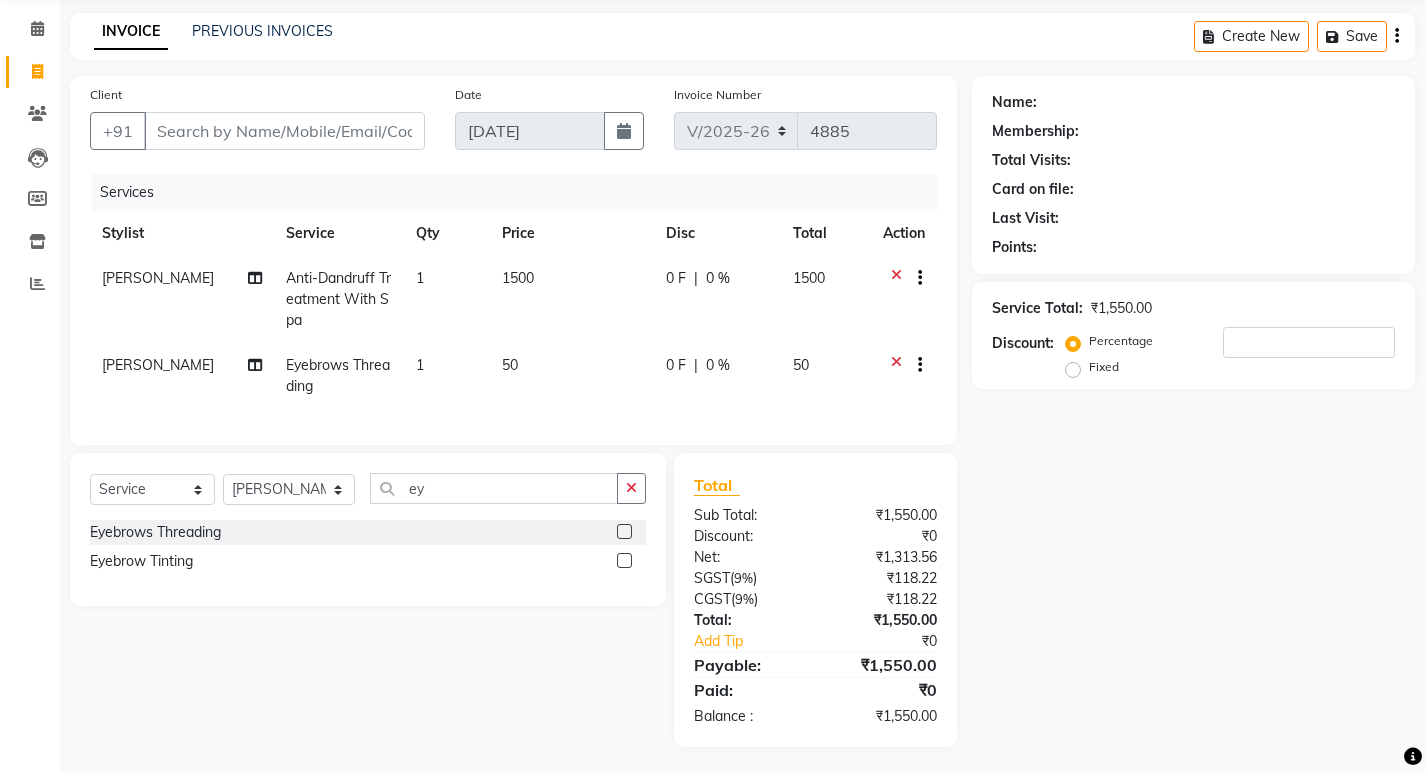 select on "62403" 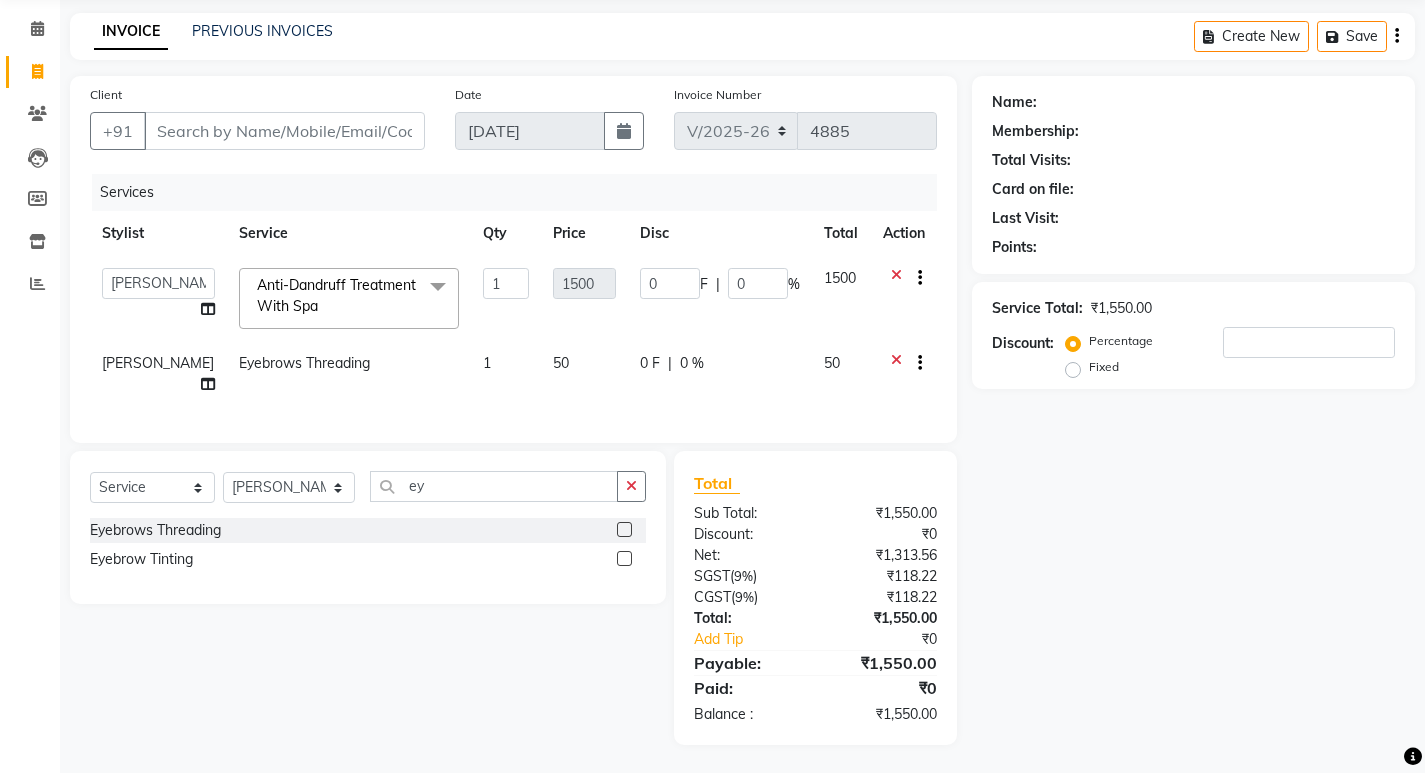 click on "Anti-[MEDICAL_DATA] Treatment With Spa  x" 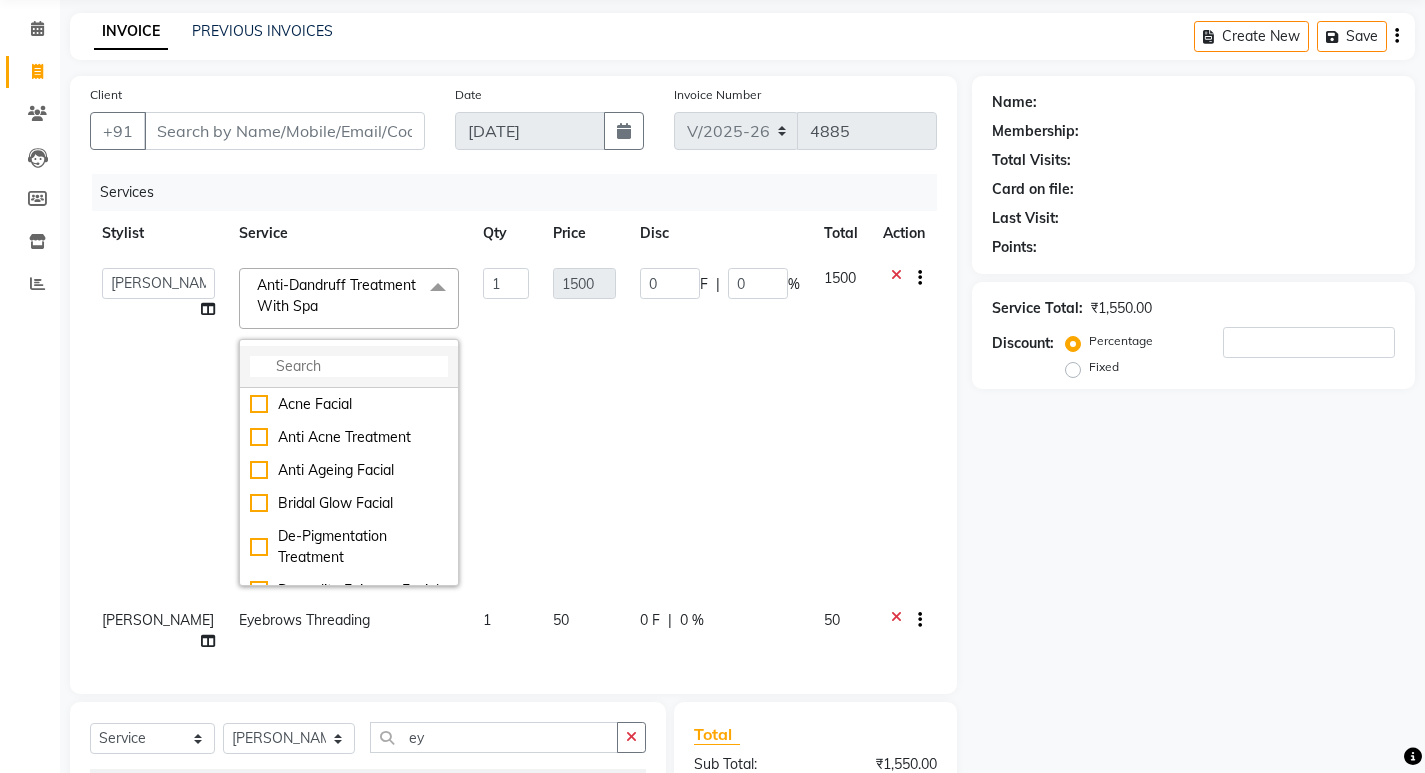 click 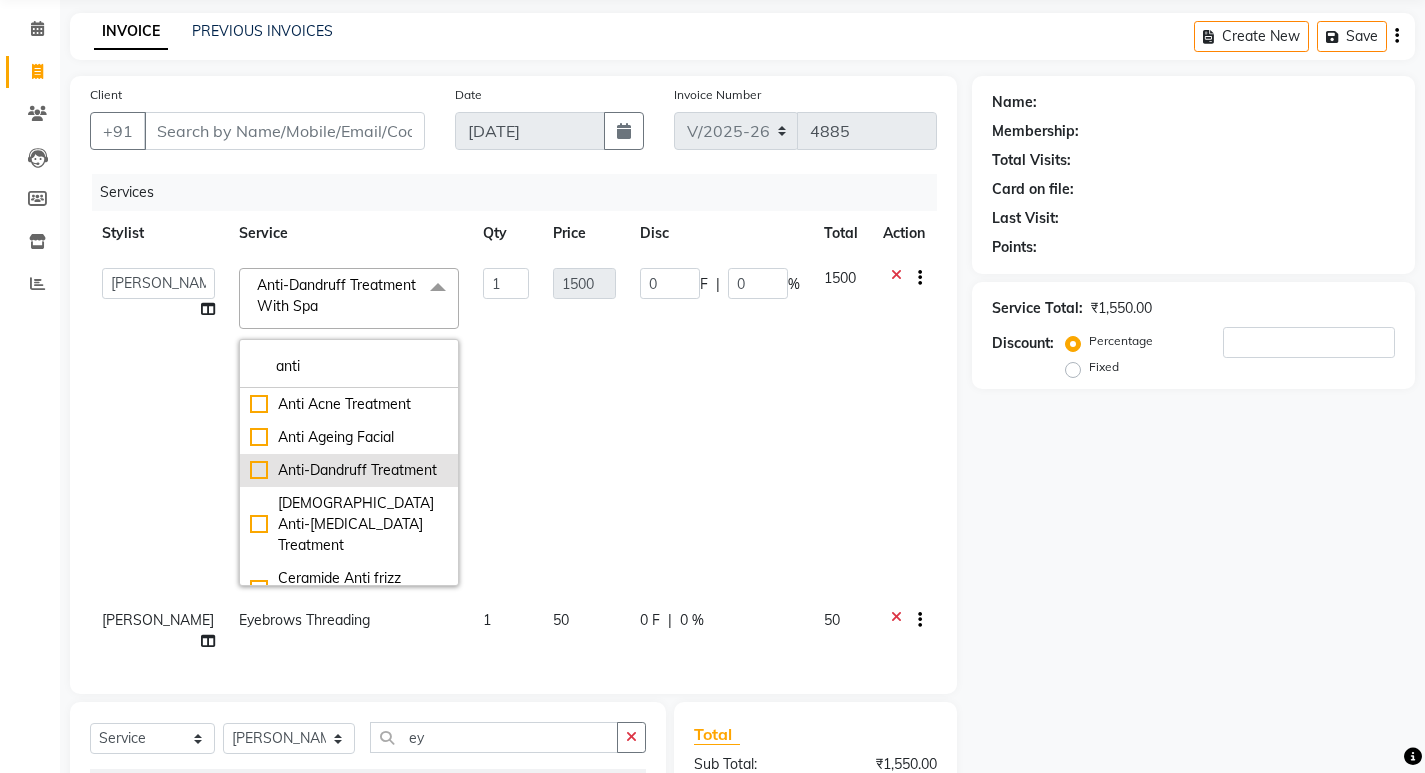 type on "anti" 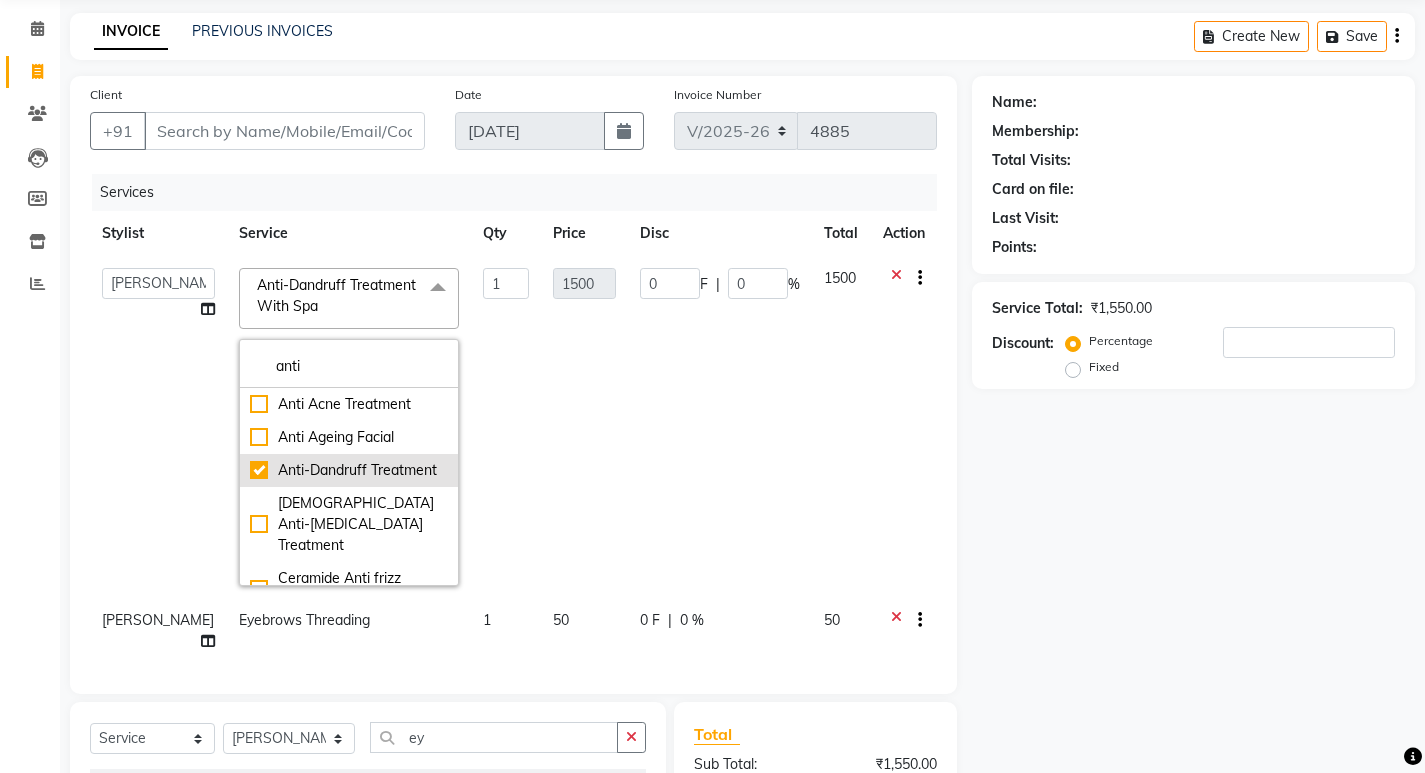 checkbox on "true" 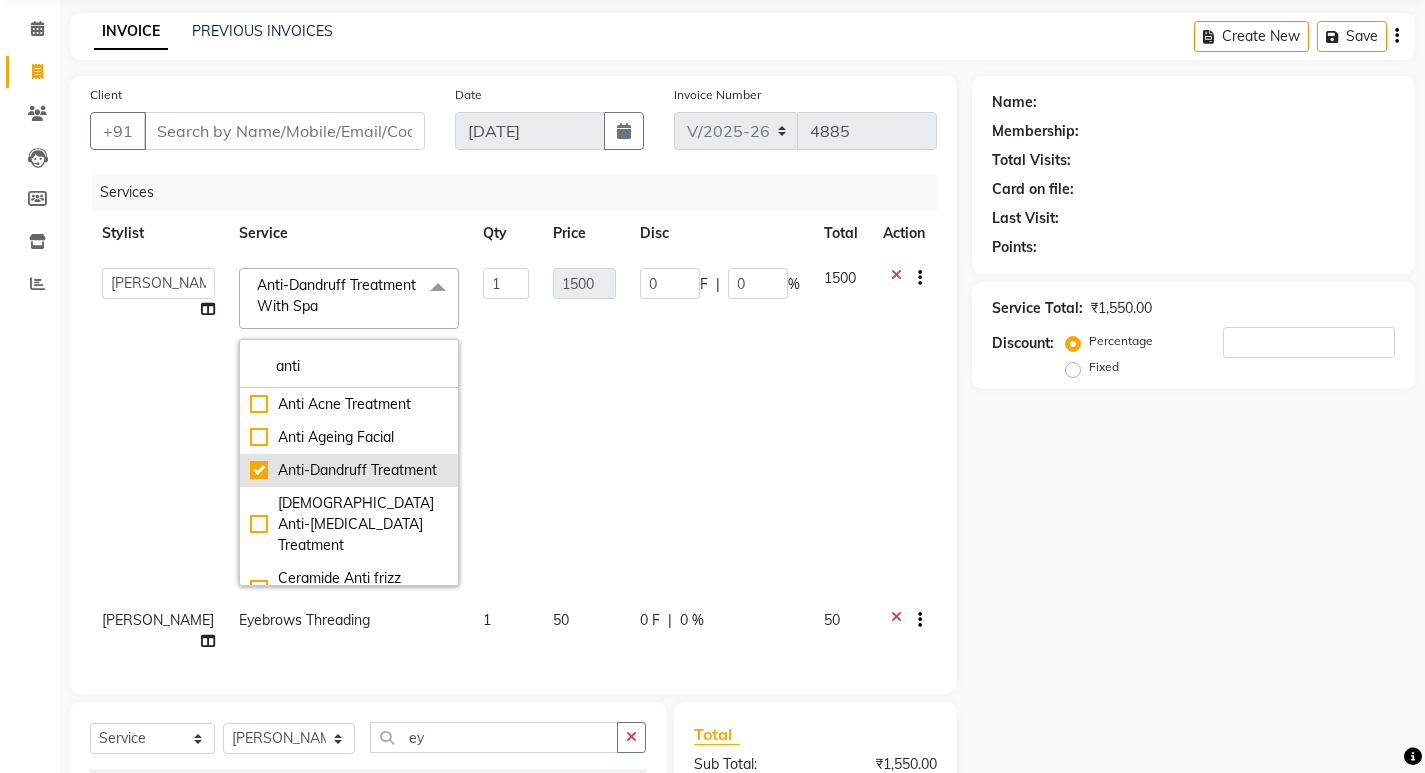 checkbox on "false" 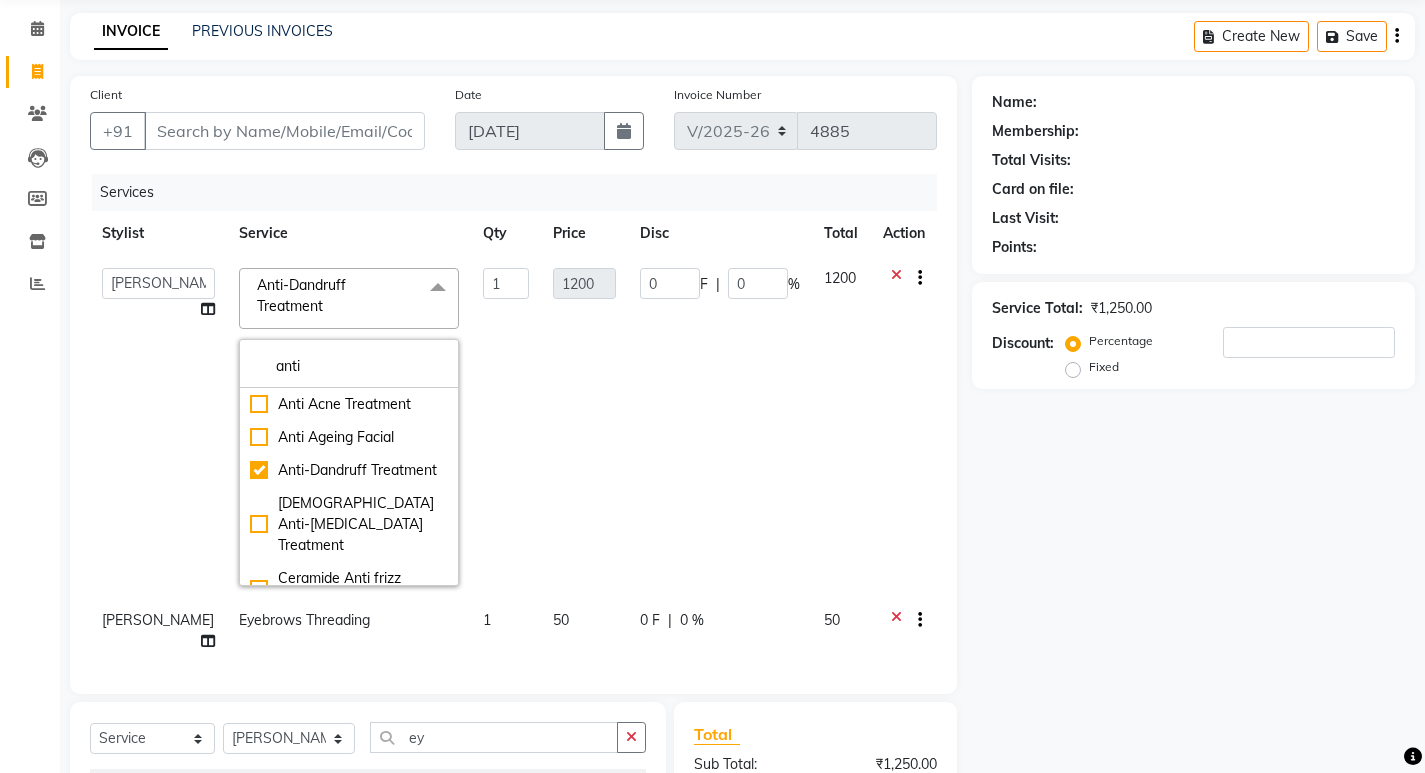 click on "1200" 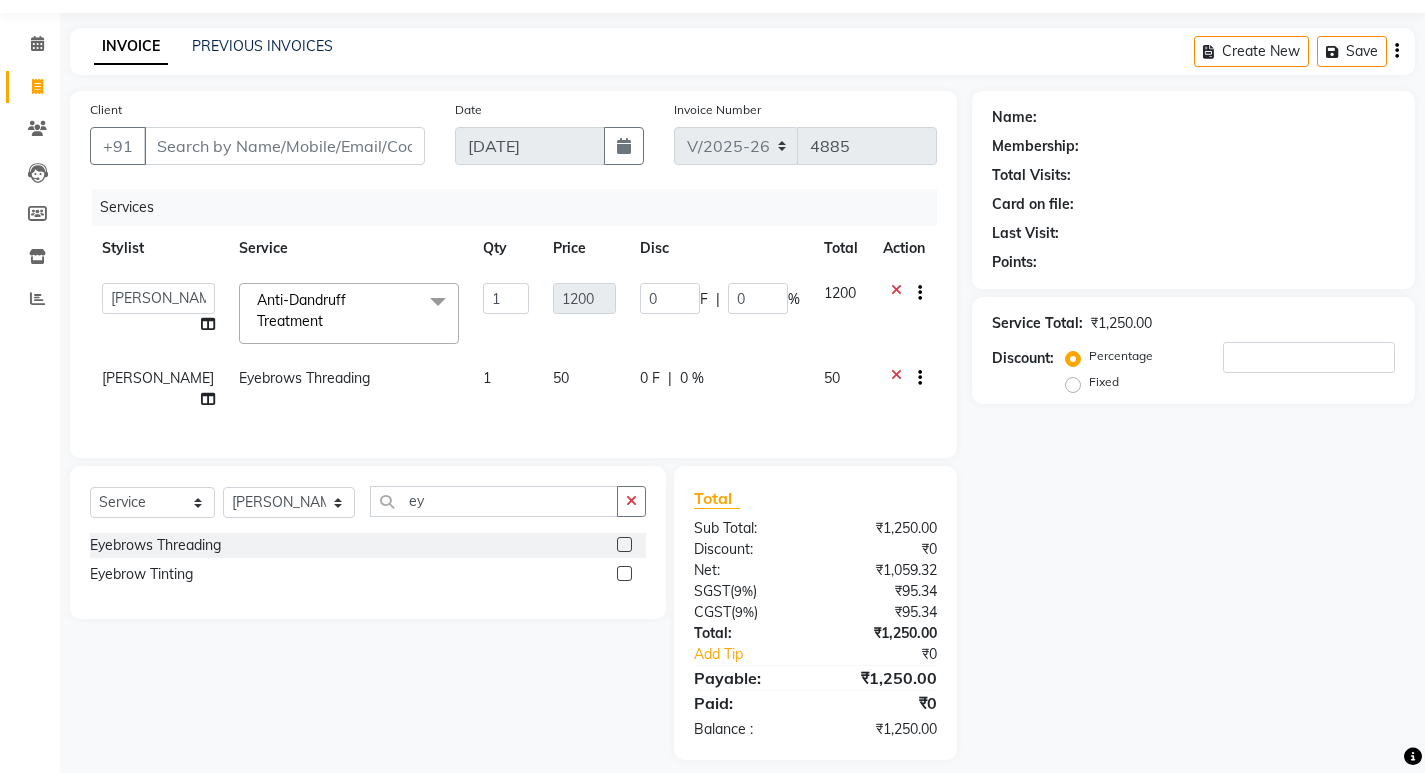 scroll, scrollTop: 74, scrollLeft: 0, axis: vertical 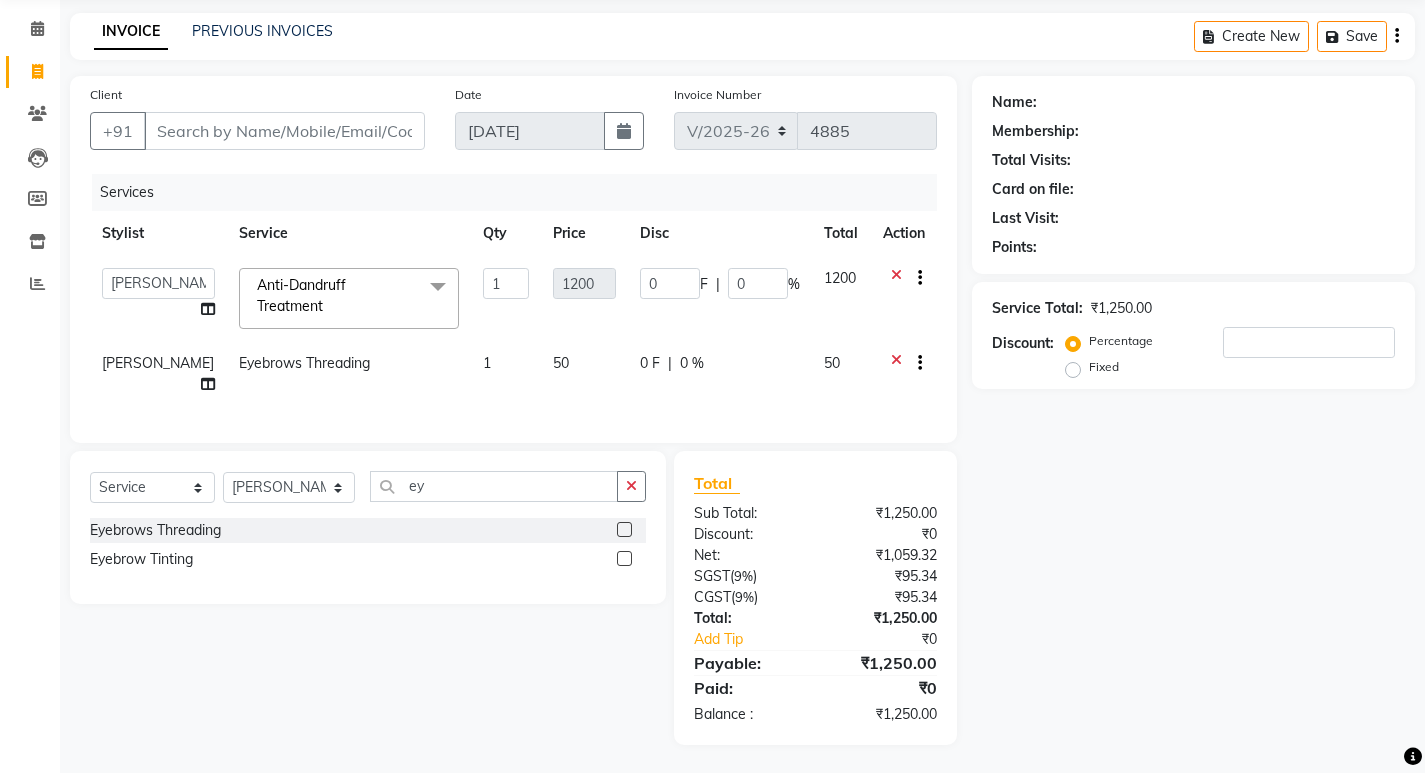 drag, startPoint x: 634, startPoint y: 482, endPoint x: 519, endPoint y: 497, distance: 115.97414 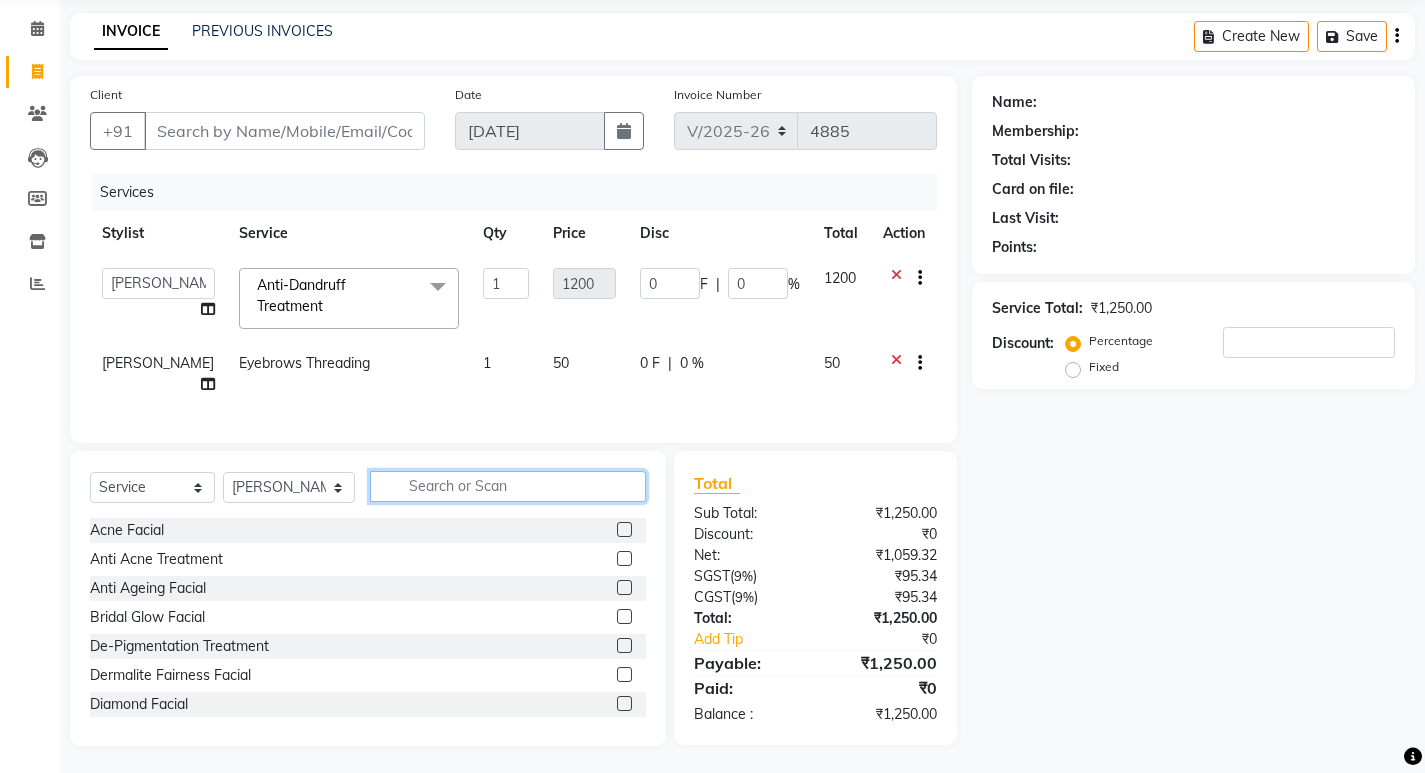 click 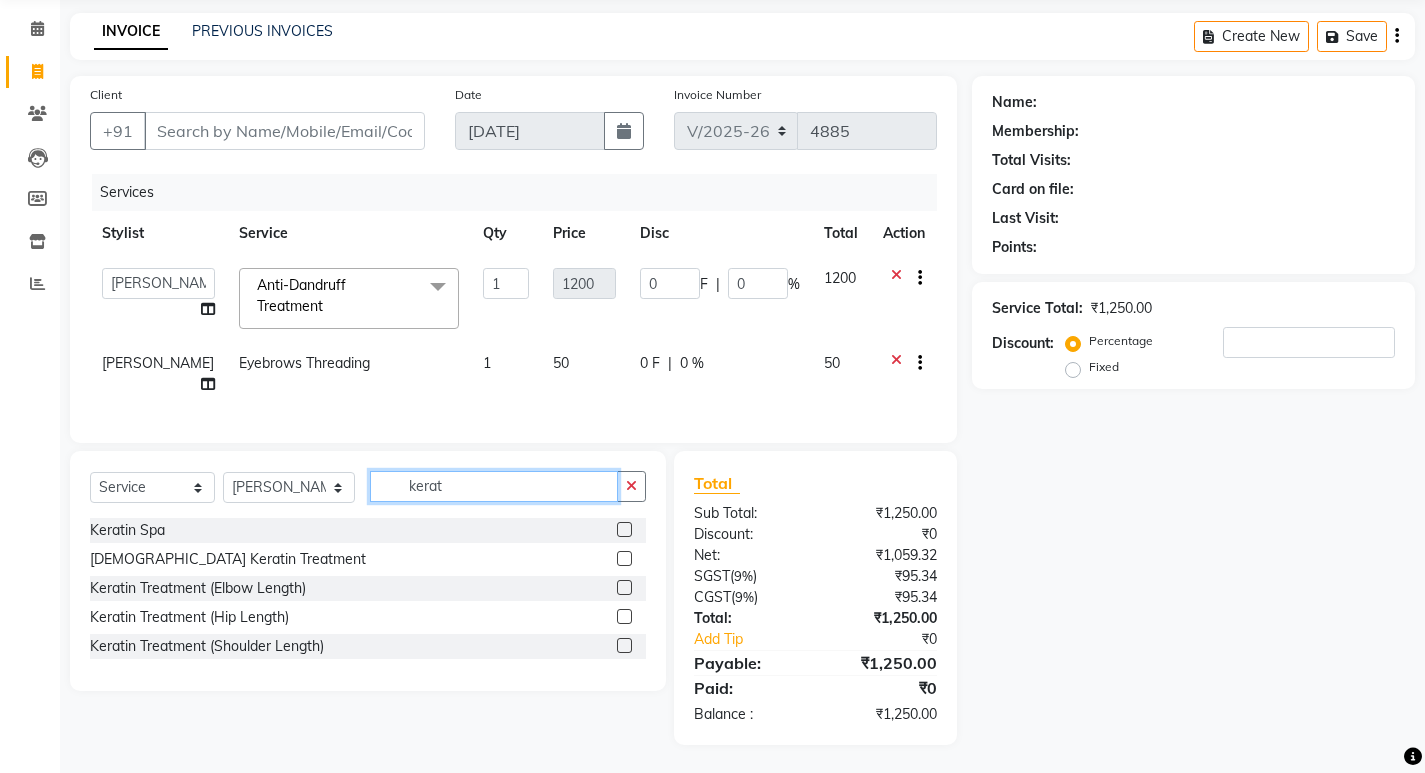 type on "kerat" 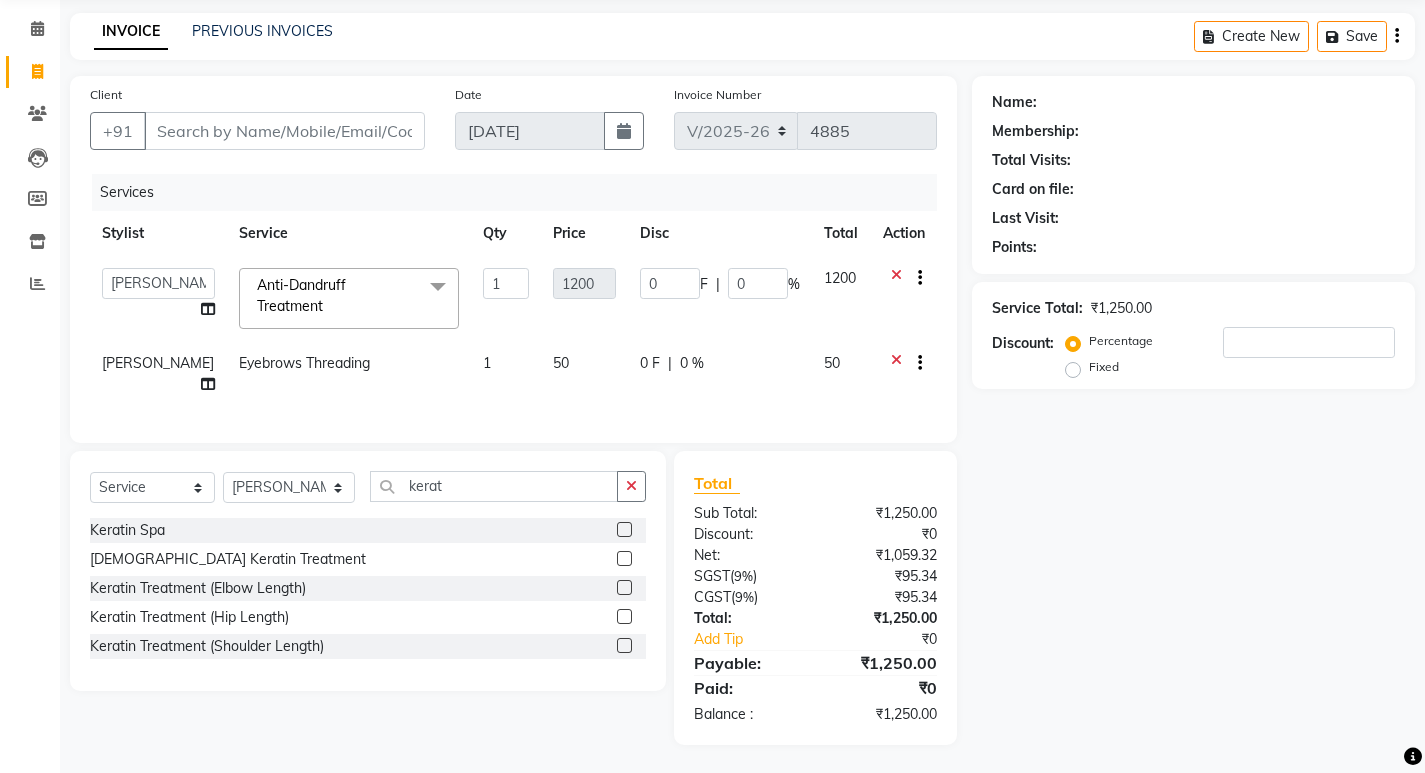 click 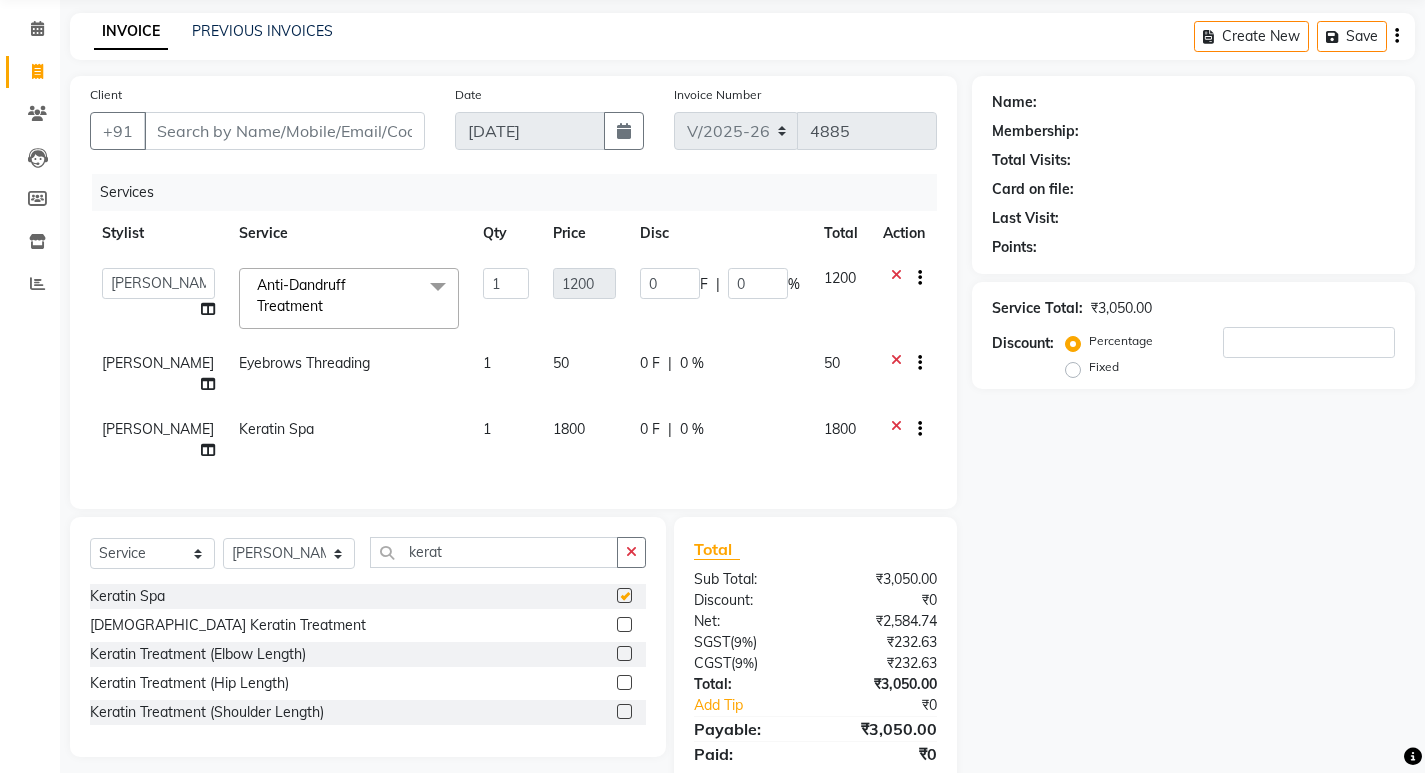checkbox on "false" 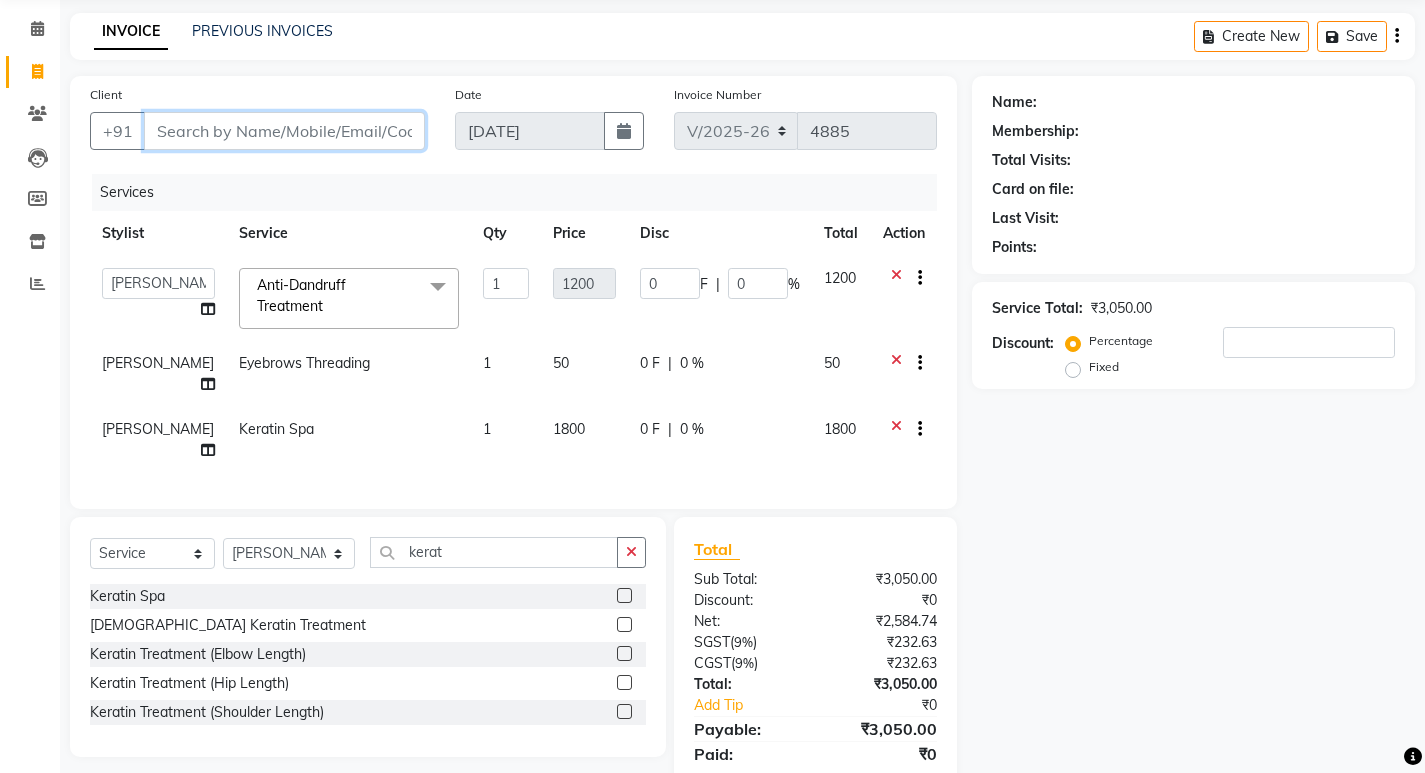 click on "Client" at bounding box center [284, 131] 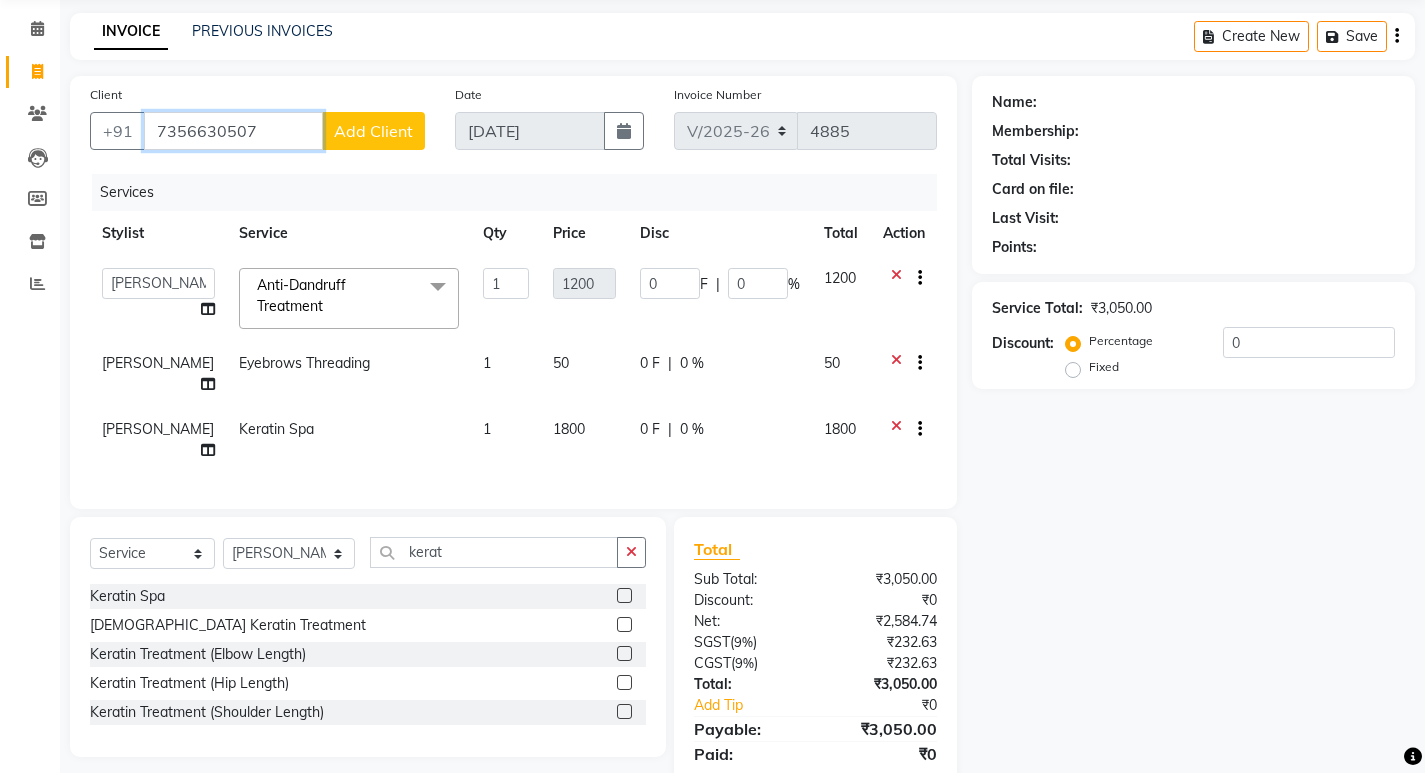 click on "7356630507" at bounding box center (233, 131) 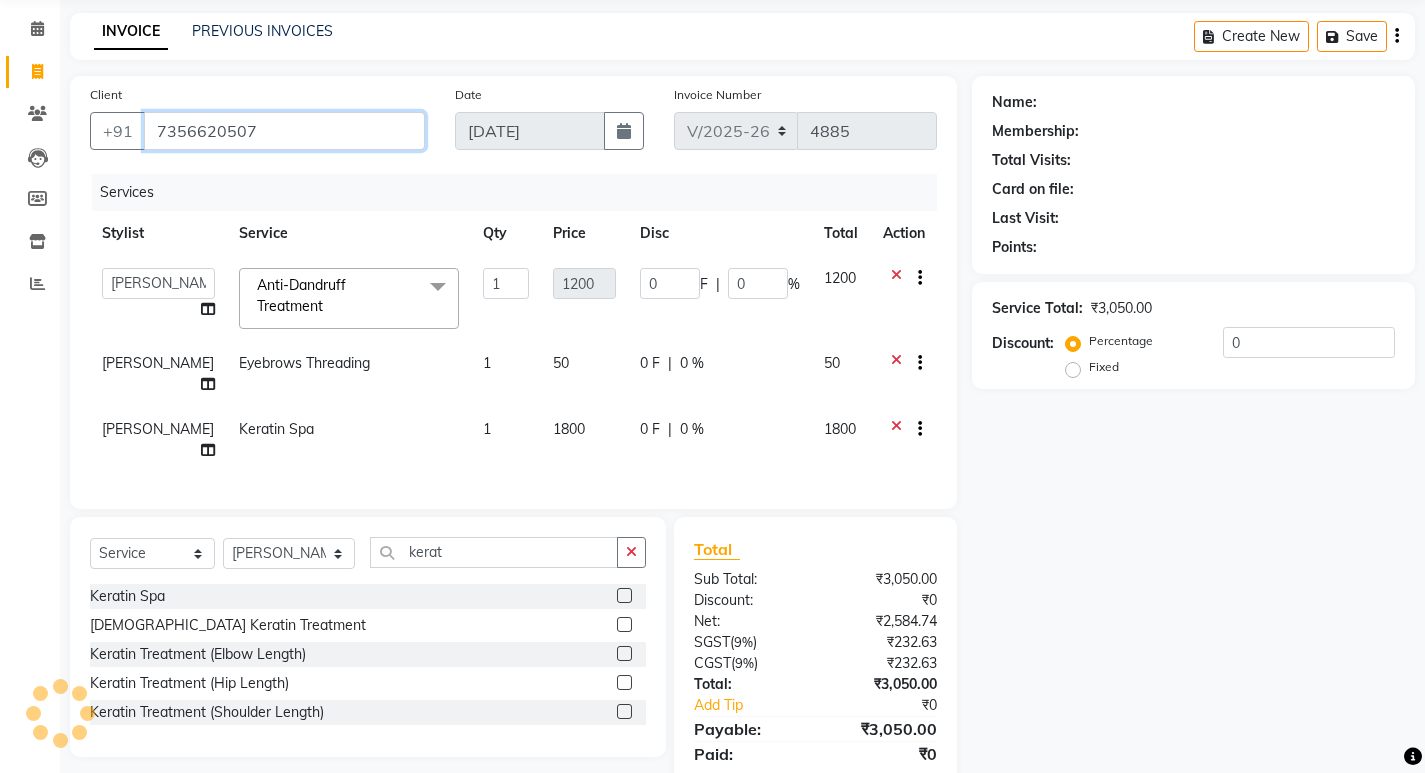 type on "7356620507" 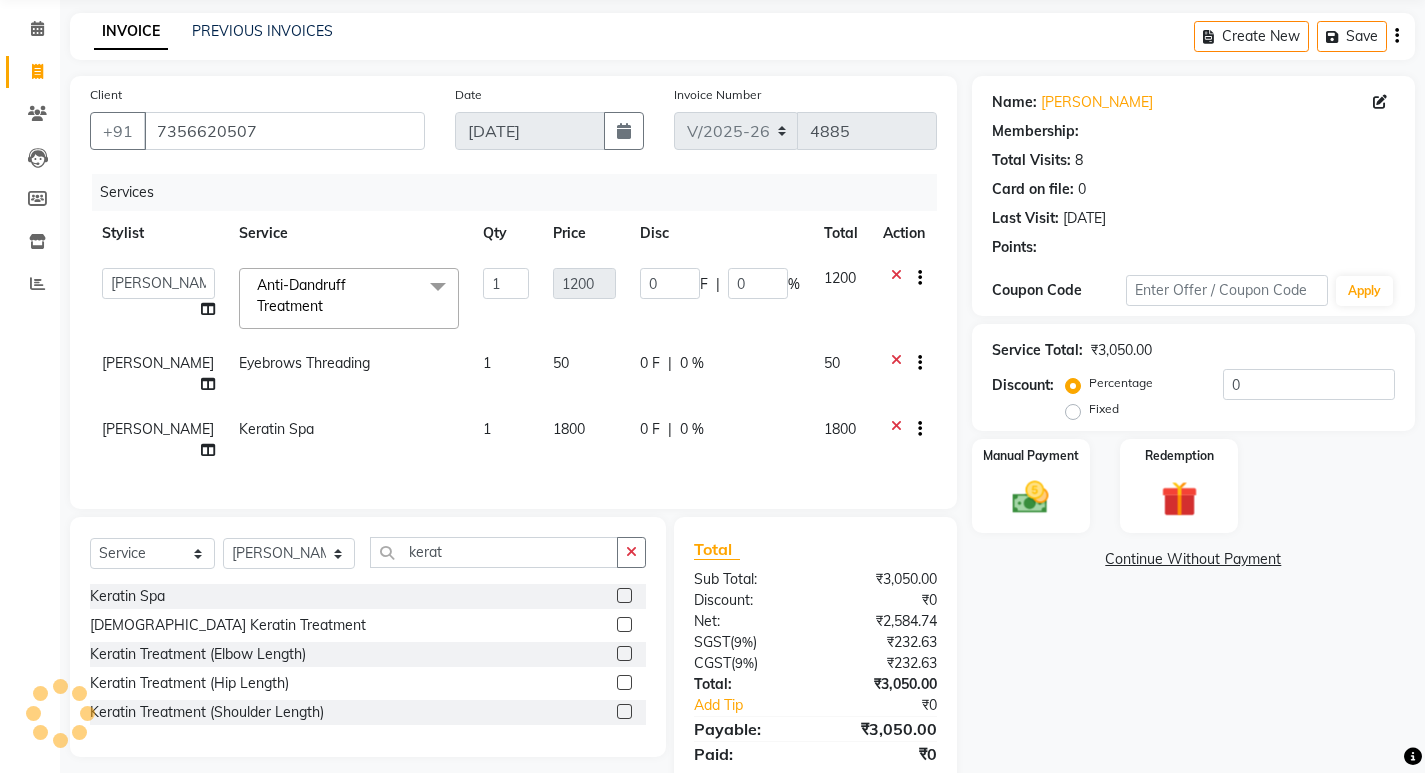 type on "180" 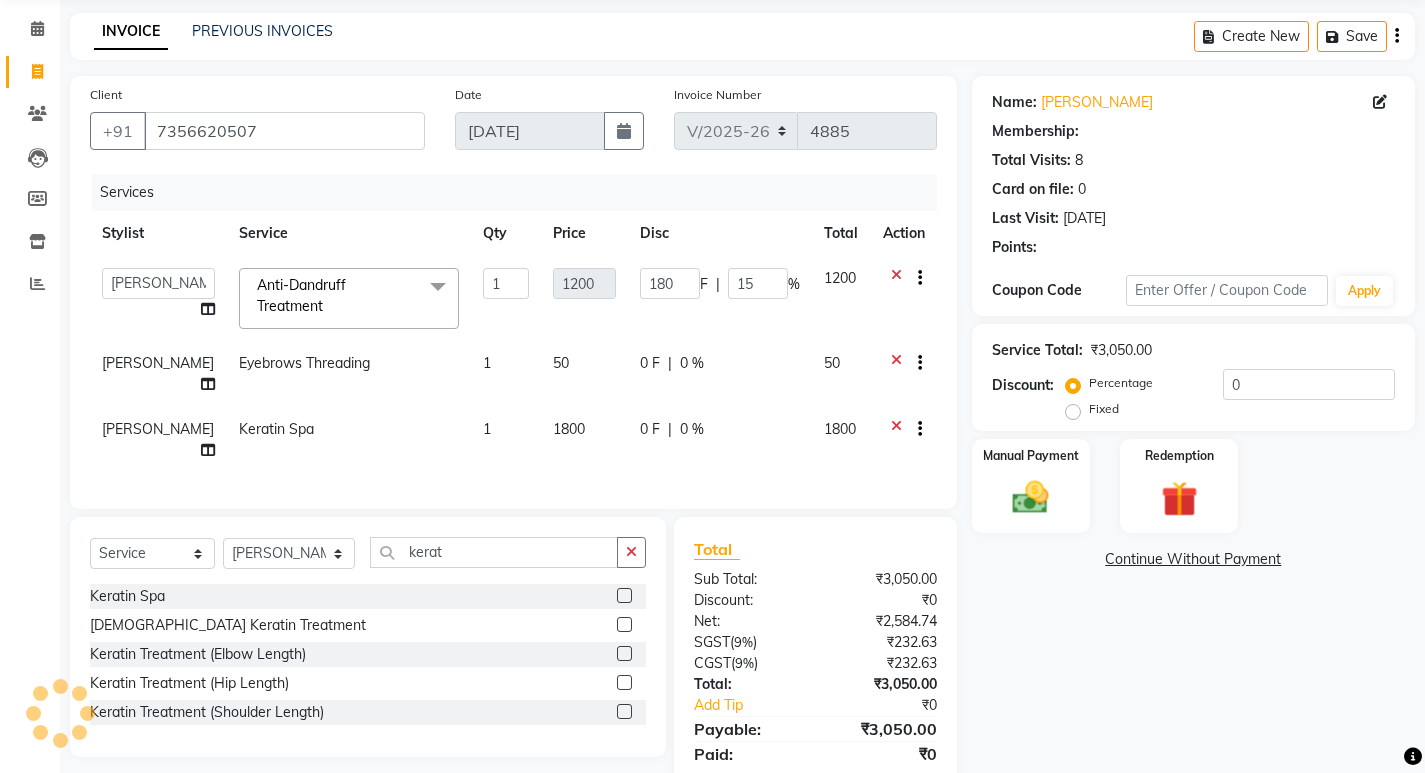 type on "15" 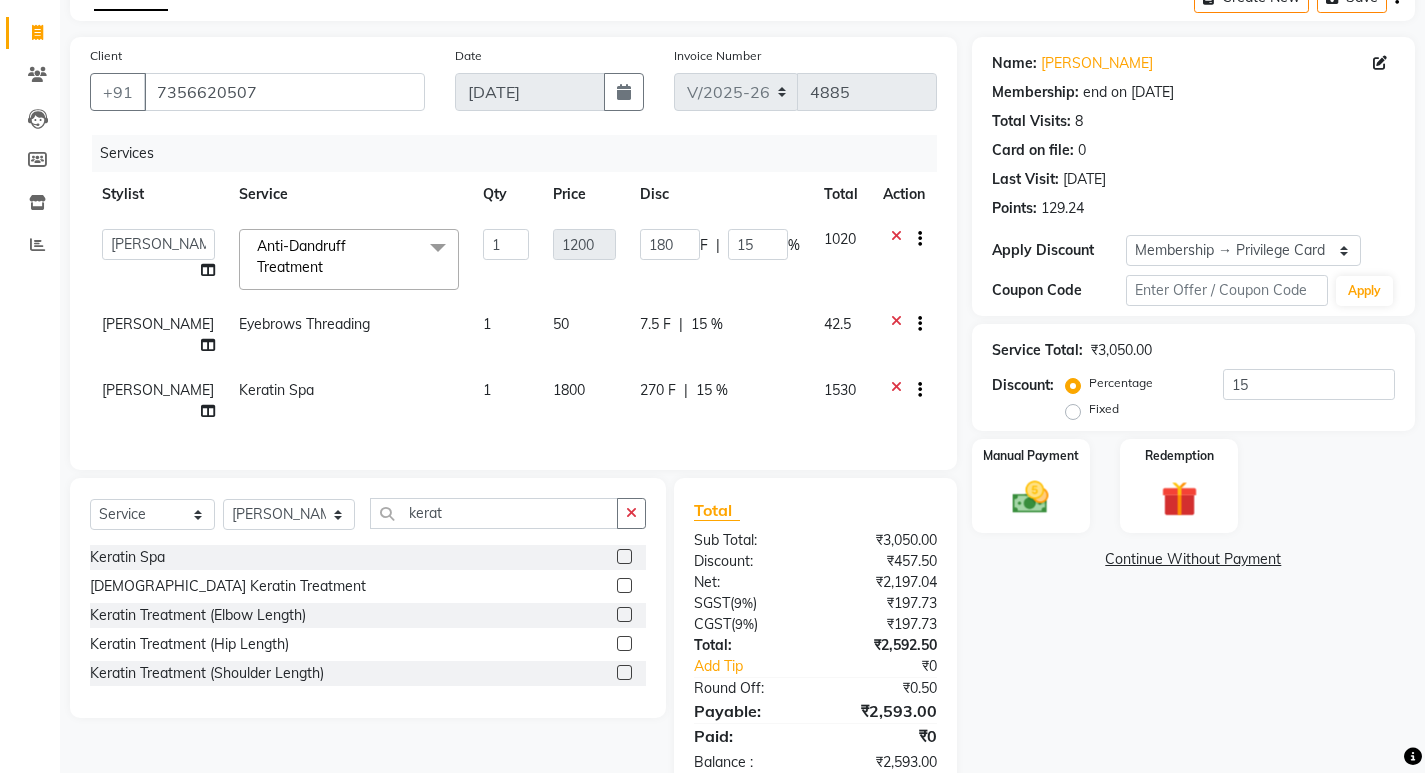 scroll, scrollTop: 144, scrollLeft: 0, axis: vertical 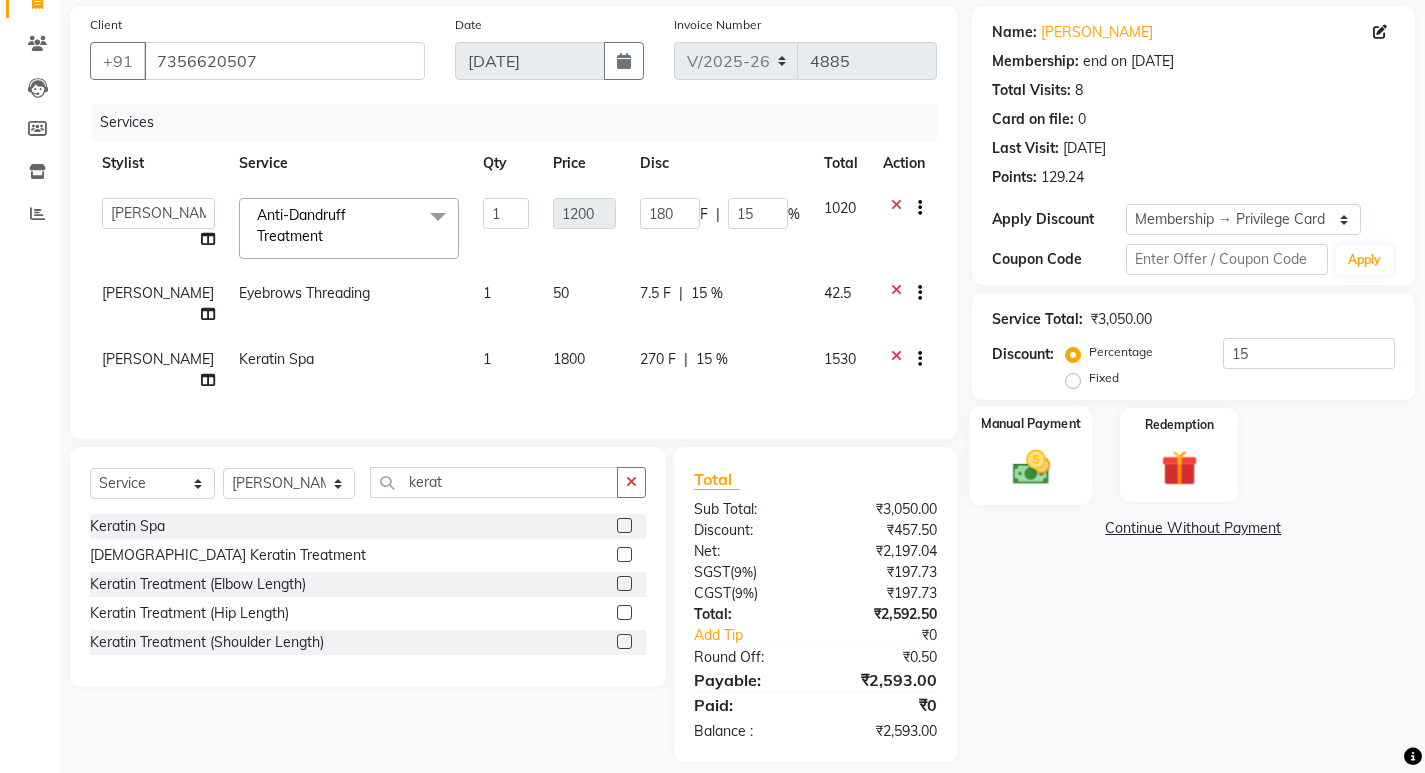 click 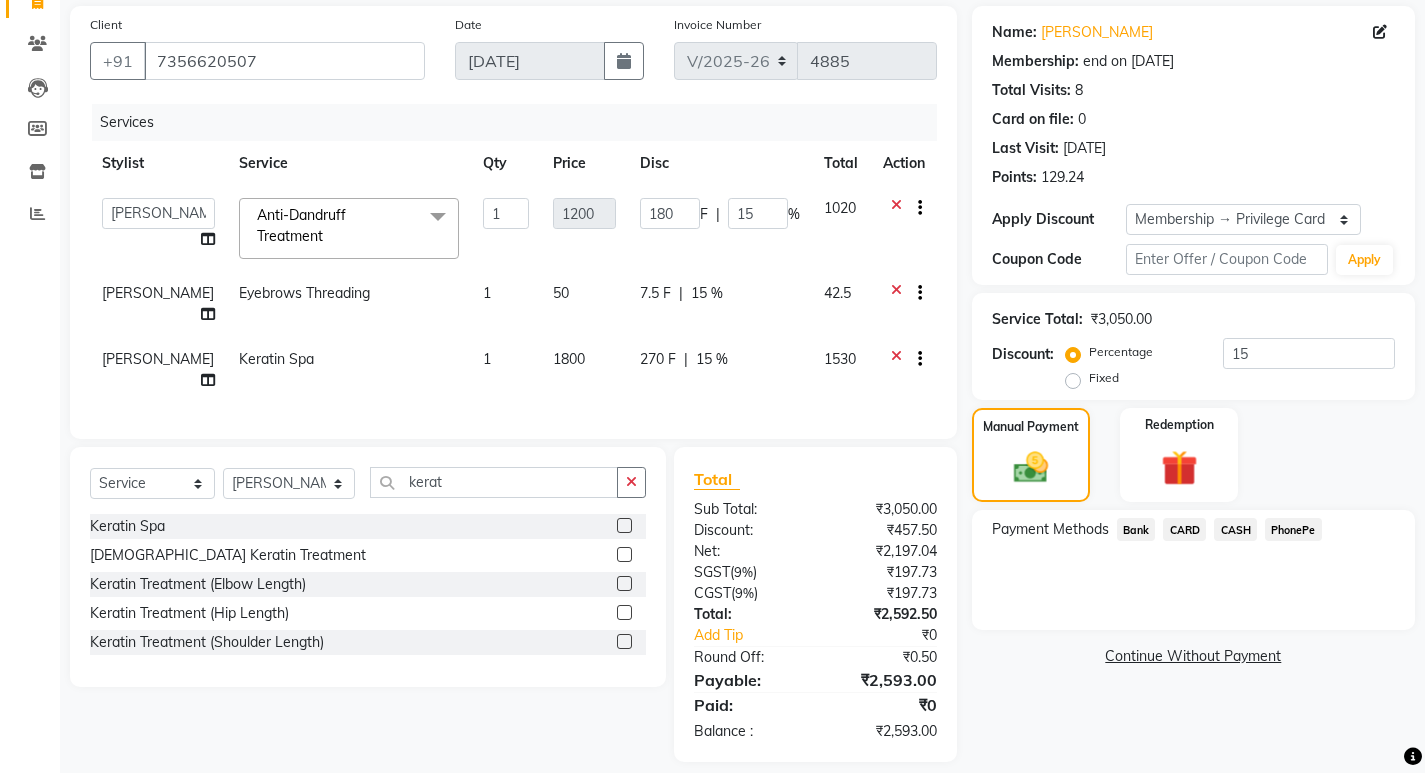 click on "CASH" 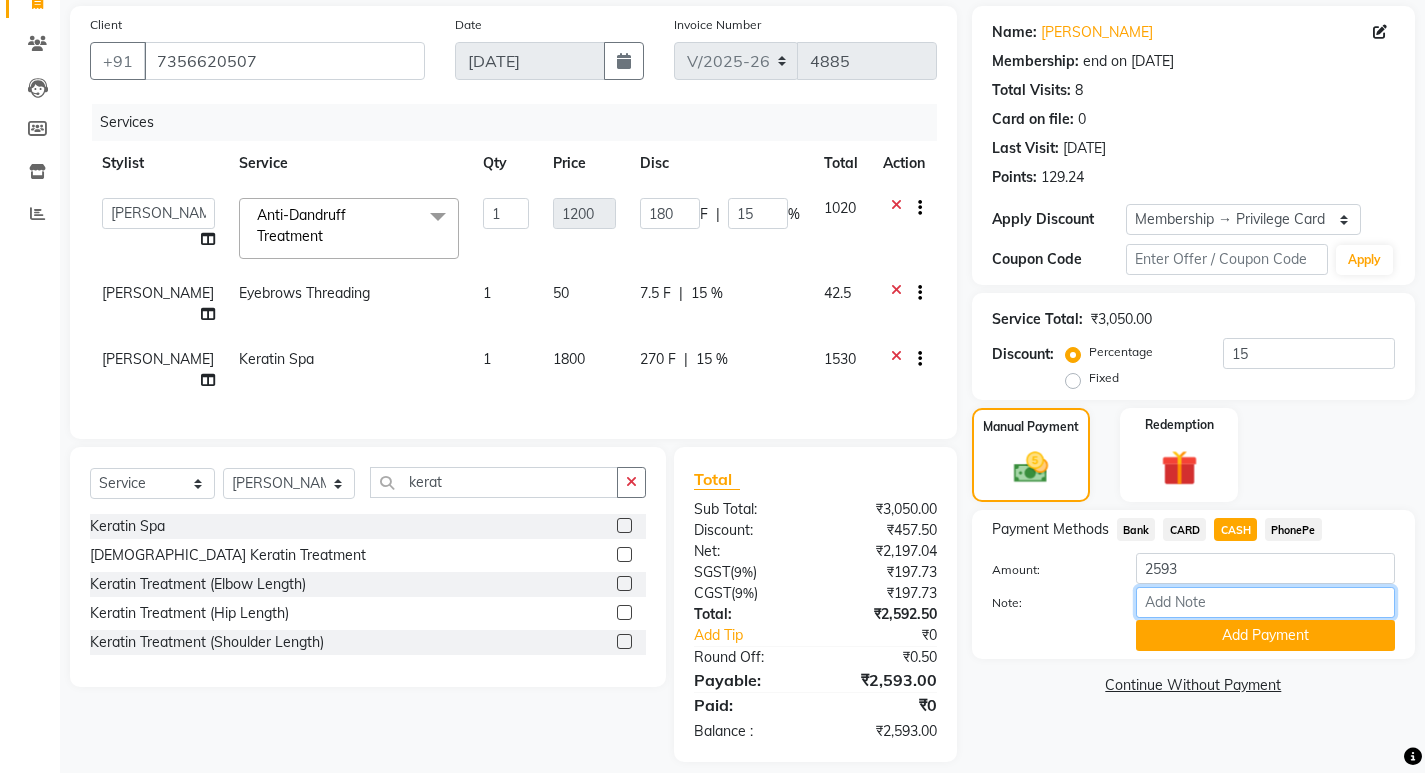 drag, startPoint x: 1221, startPoint y: 601, endPoint x: 1228, endPoint y: 585, distance: 17.464249 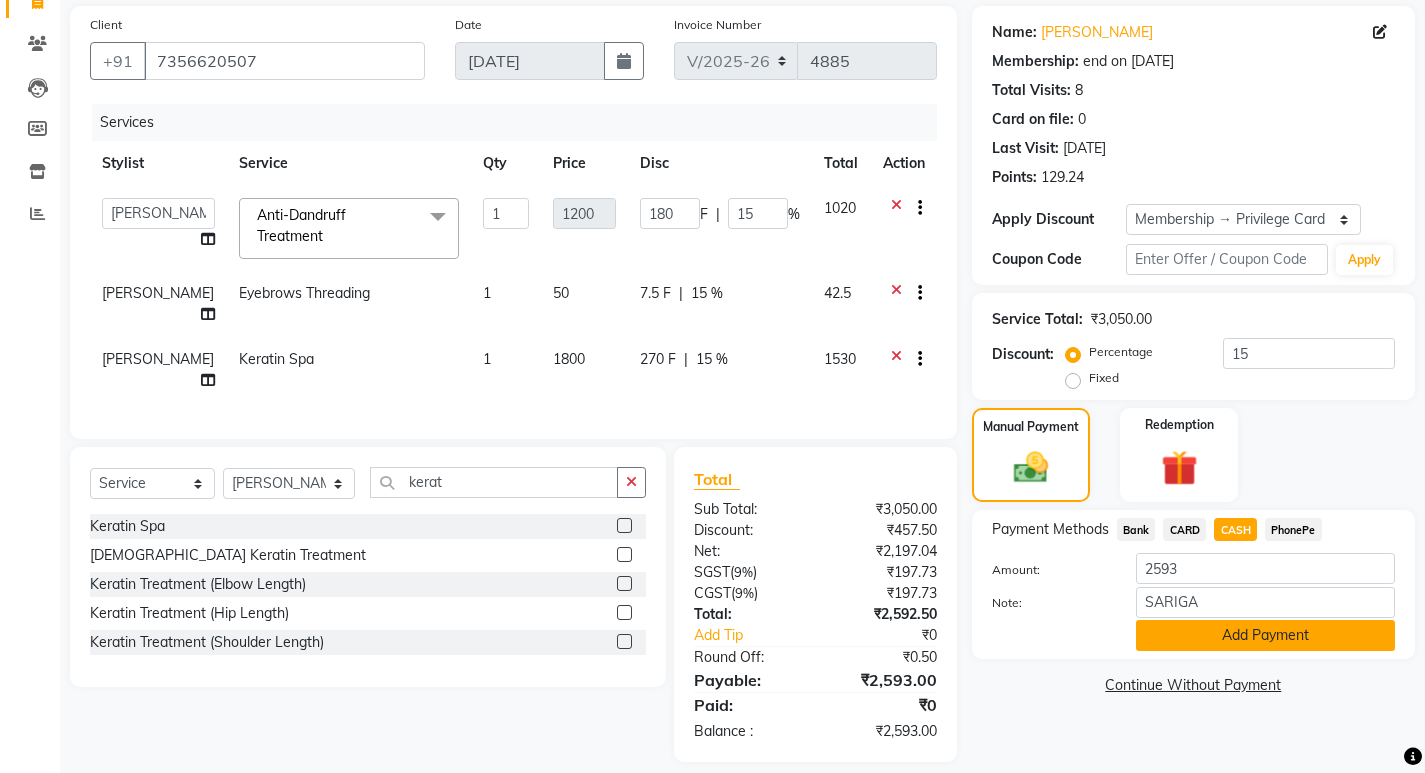 click on "Add Payment" 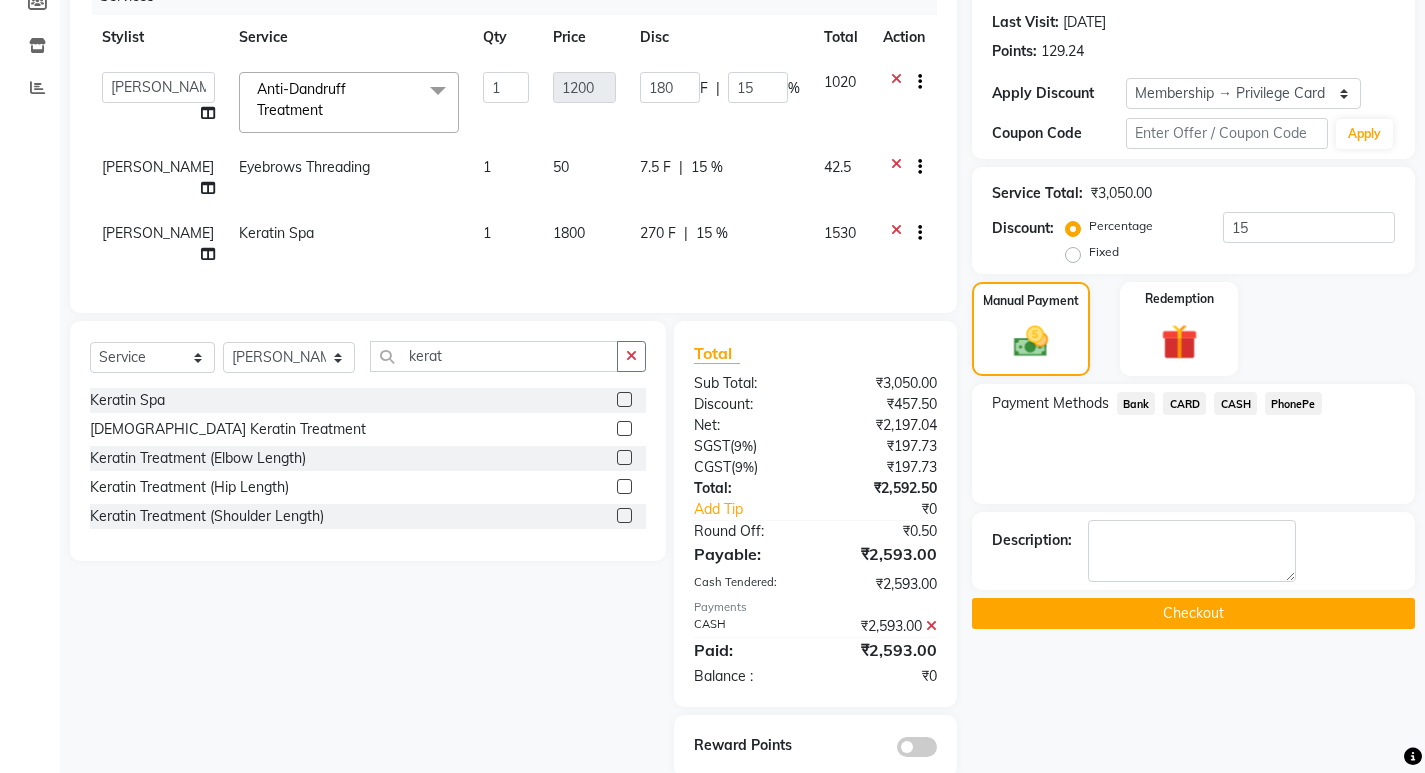scroll, scrollTop: 285, scrollLeft: 0, axis: vertical 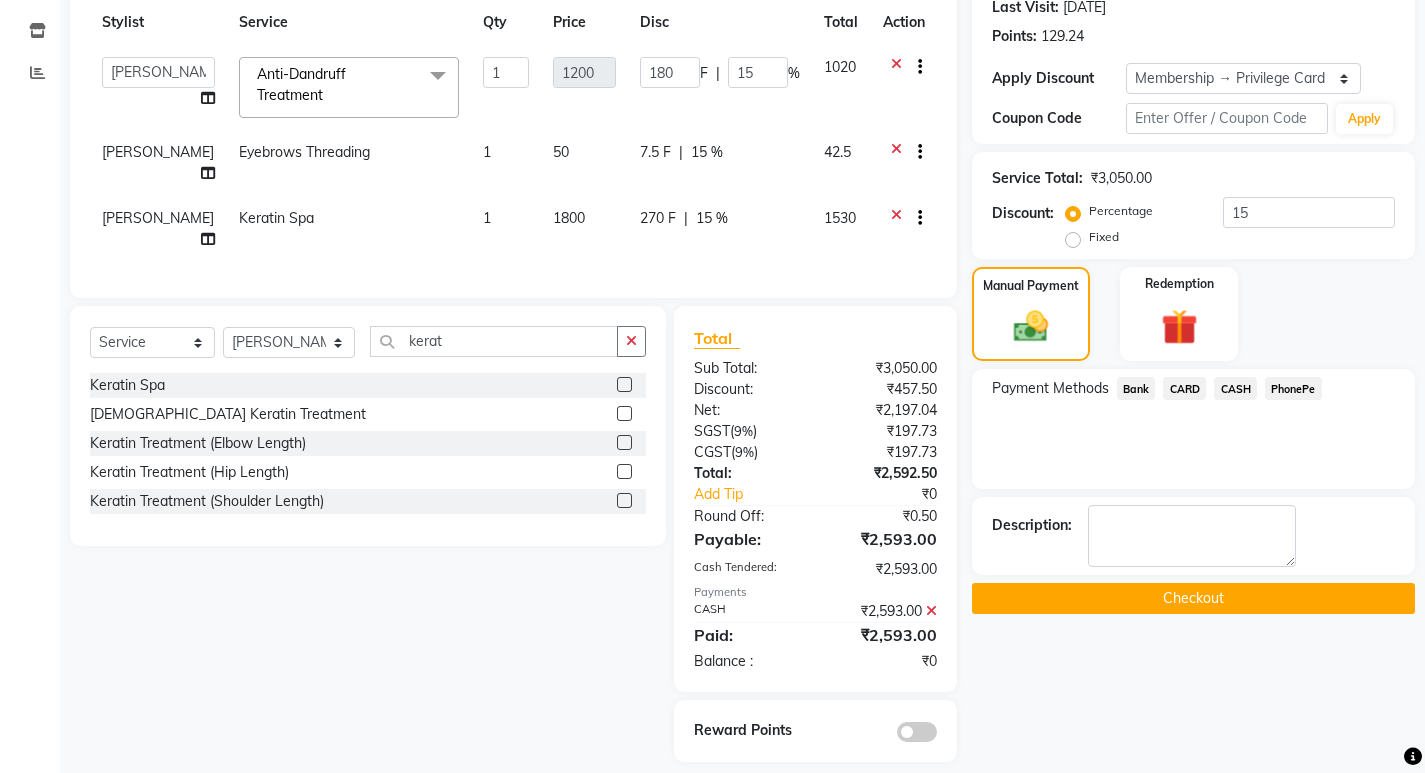 click on "Checkout" 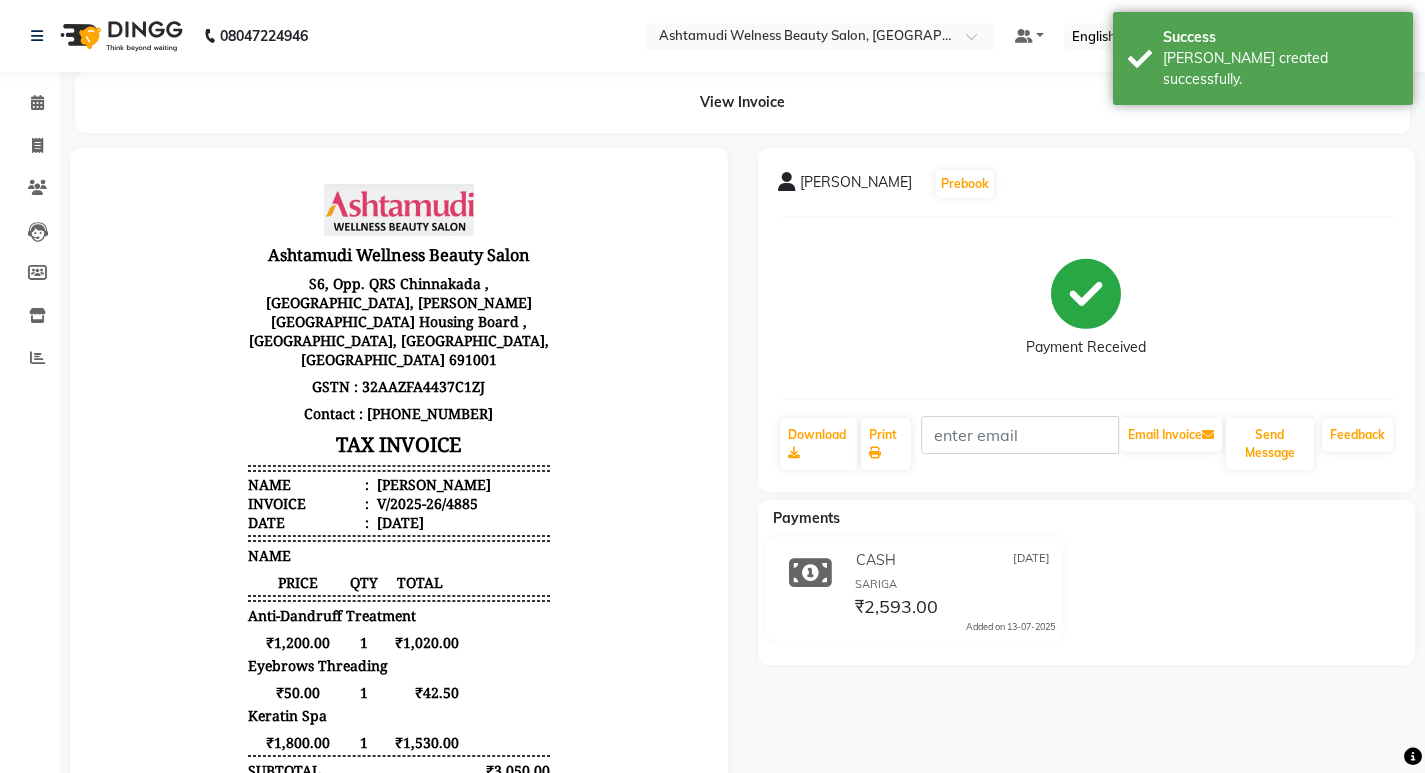 scroll, scrollTop: 0, scrollLeft: 0, axis: both 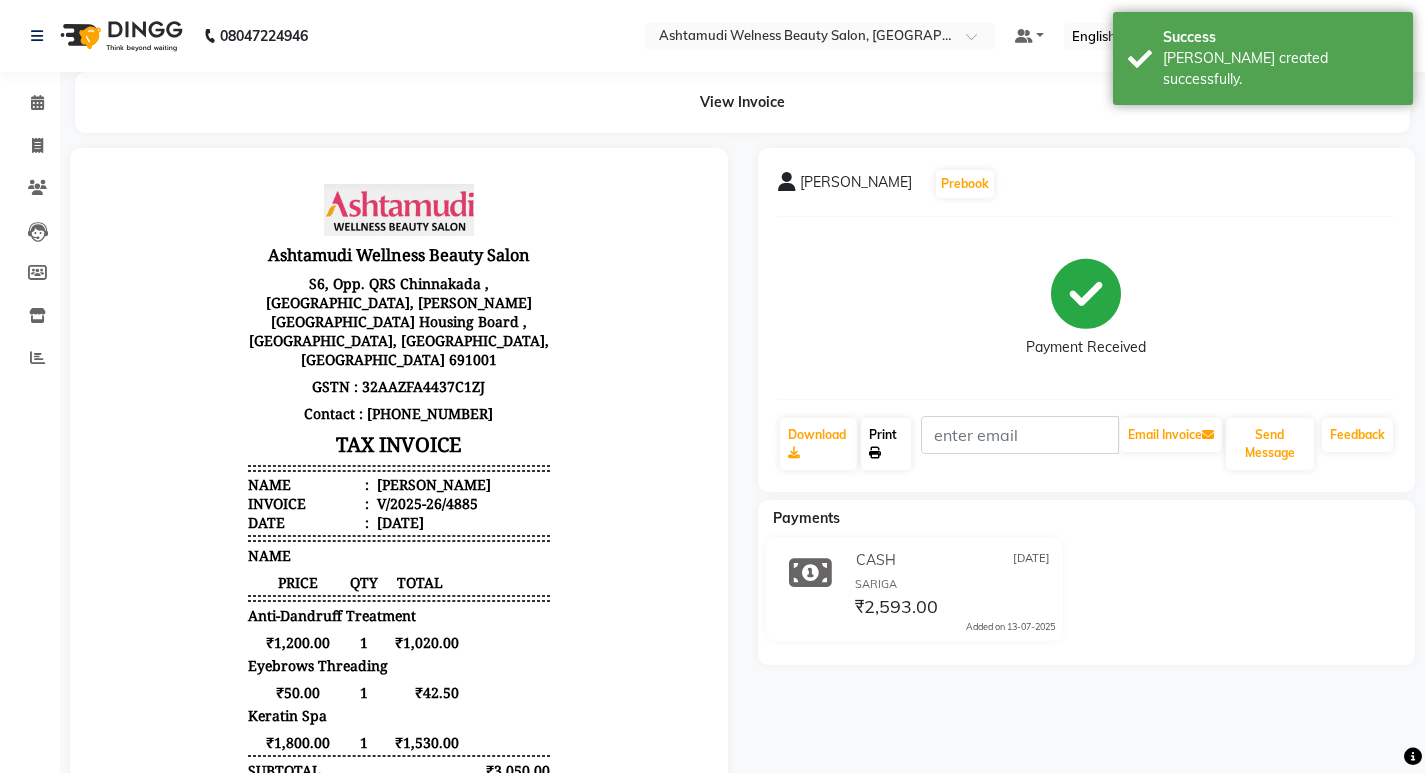 click on "Print" 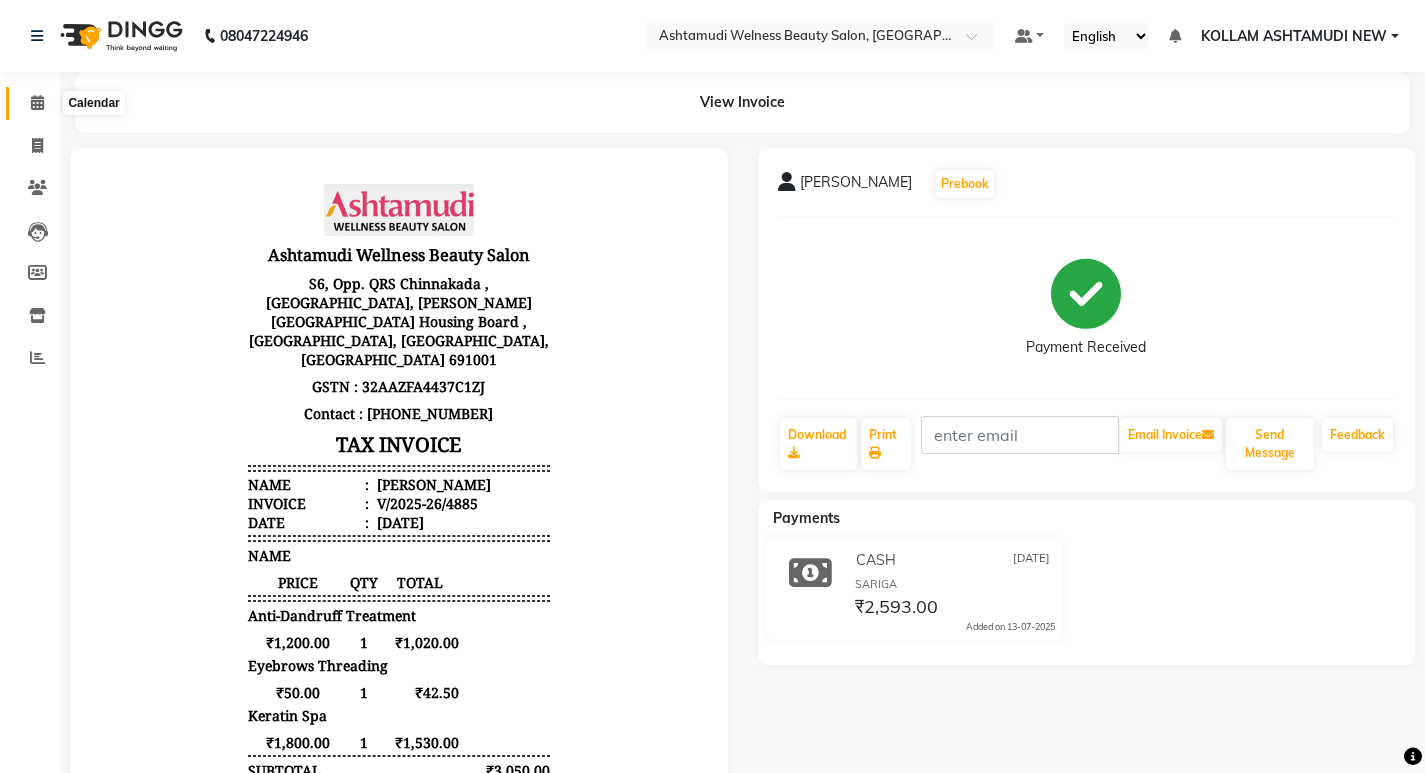 click 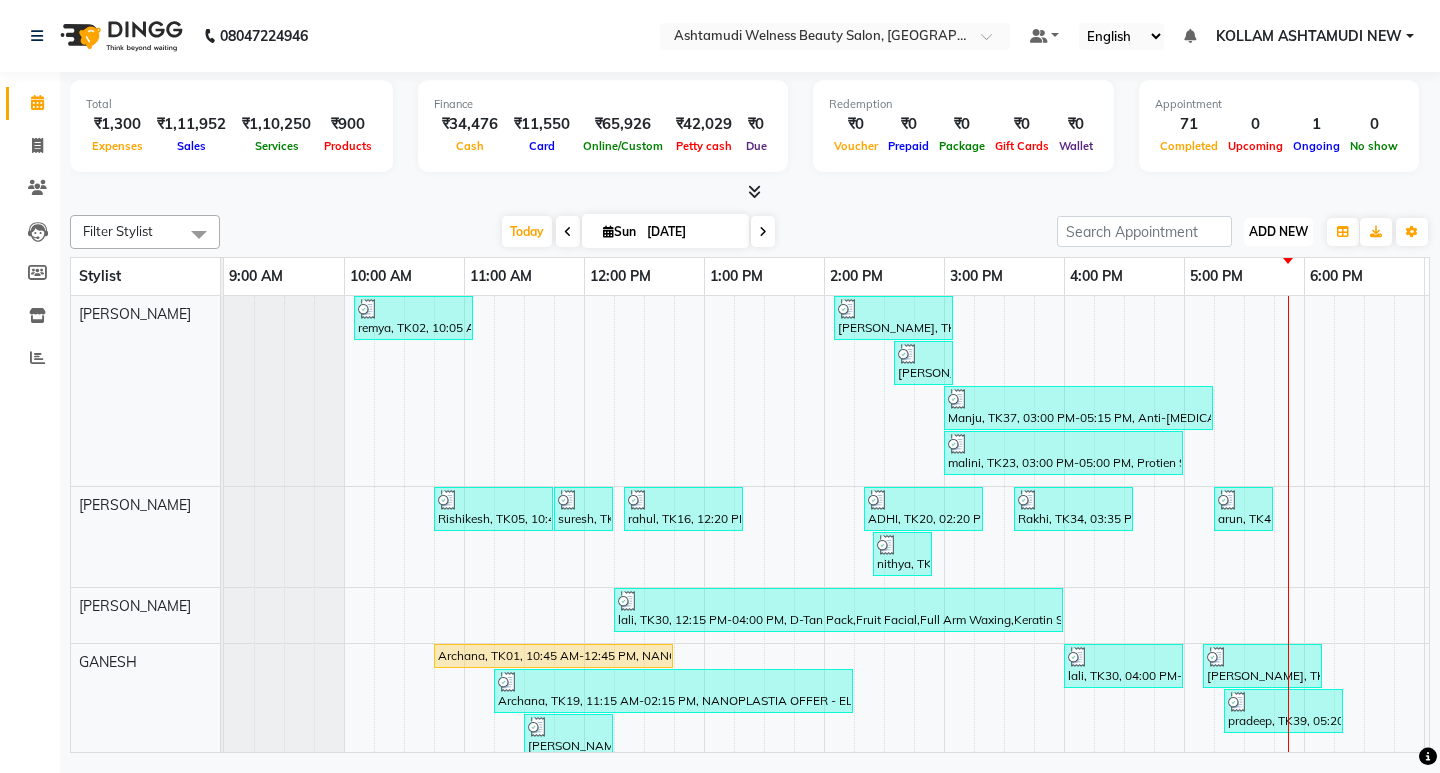 click on "ADD NEW" at bounding box center [1278, 231] 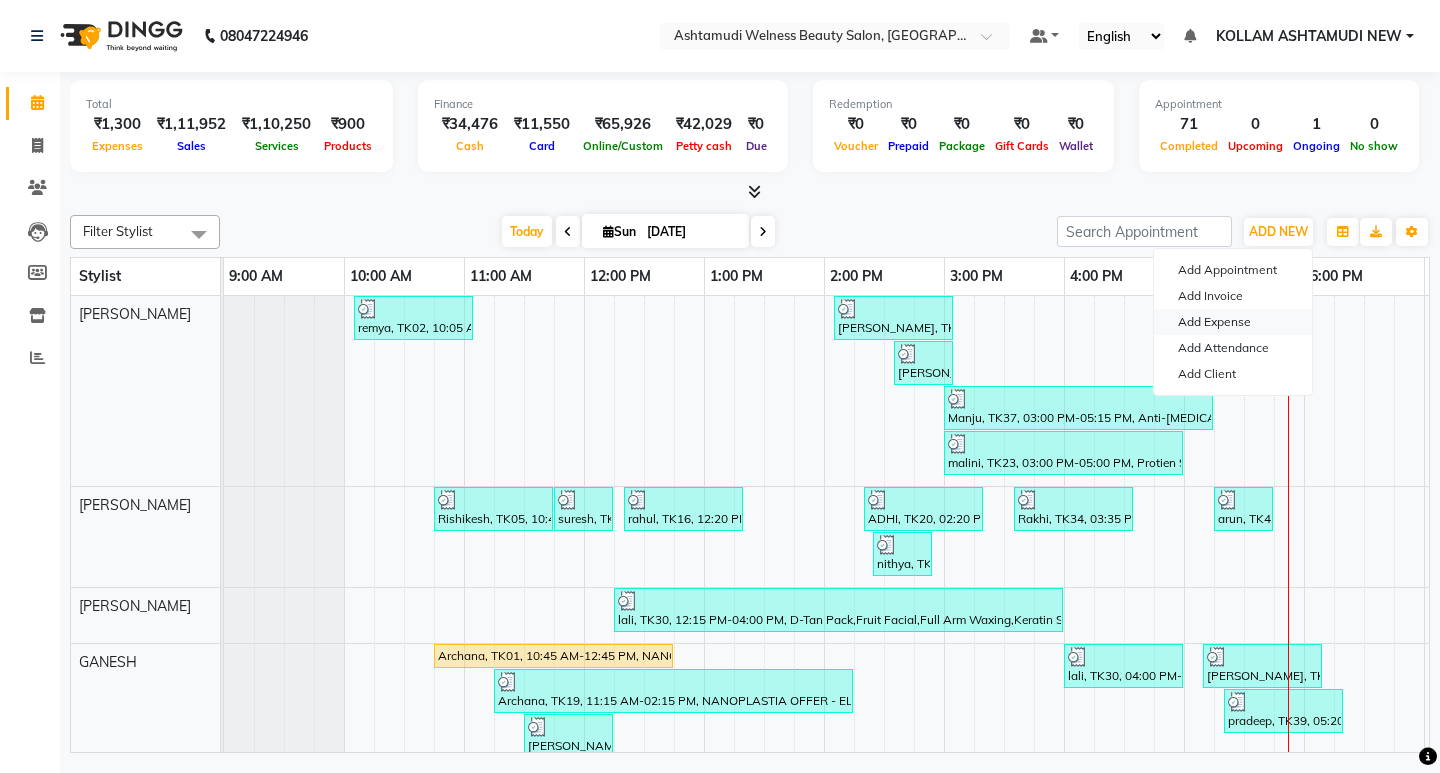 click on "Add Expense" at bounding box center (1233, 322) 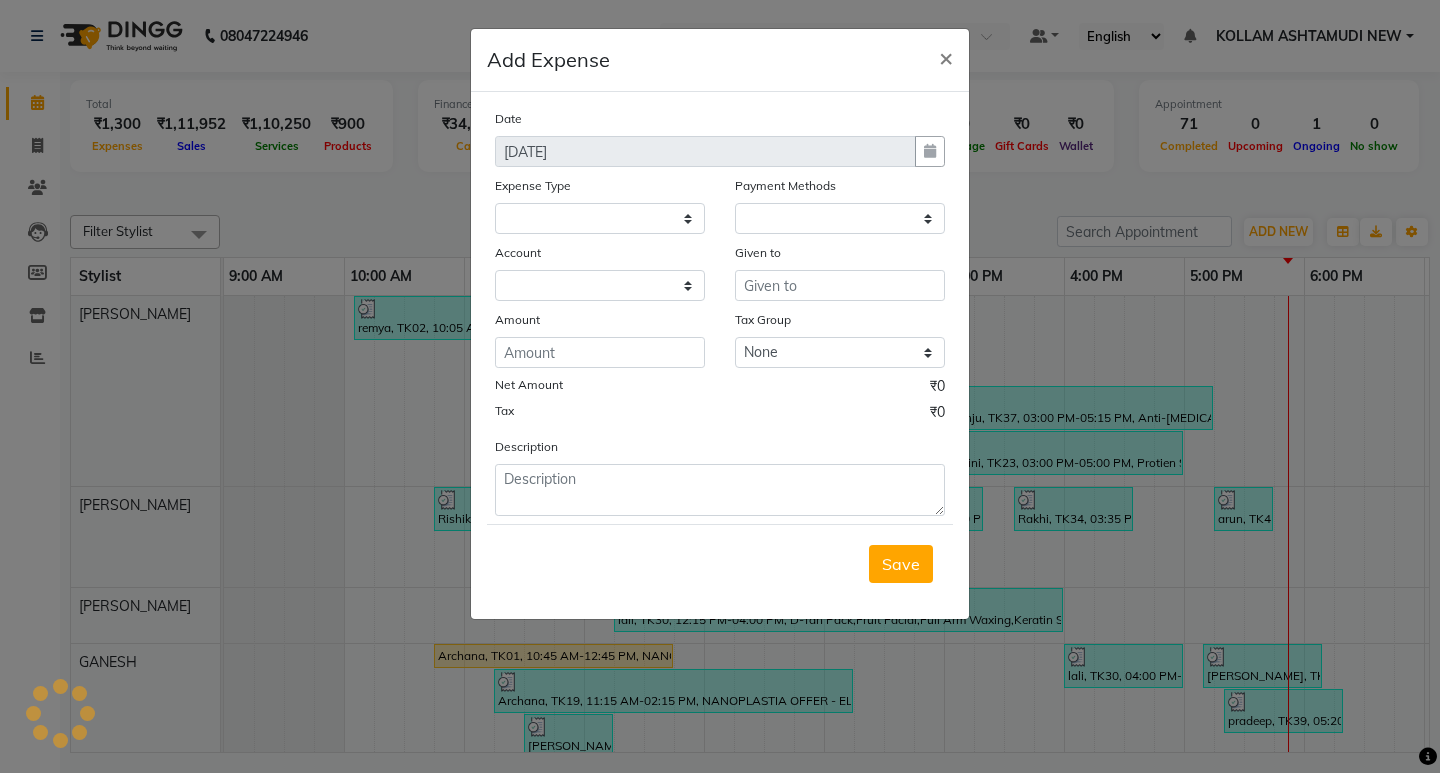 select 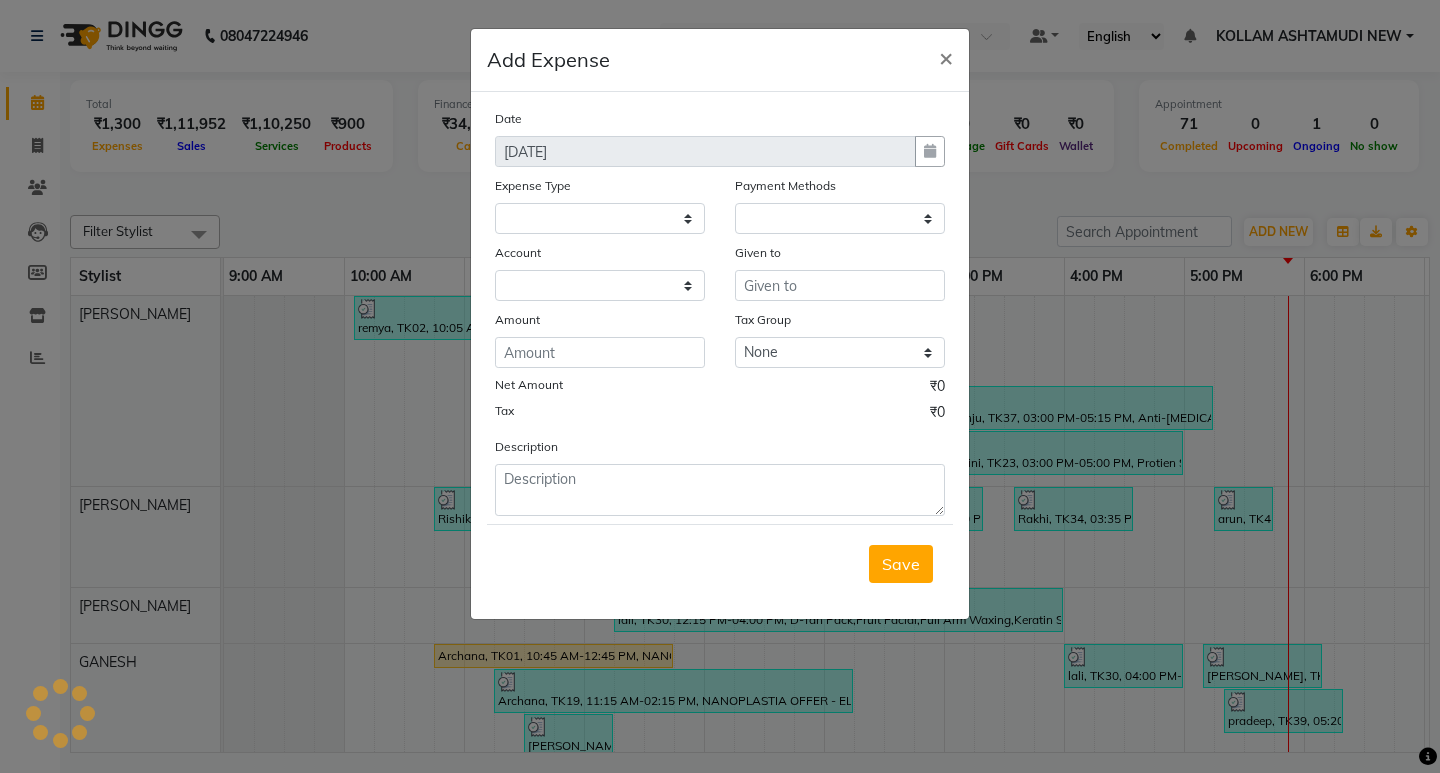 select on "1" 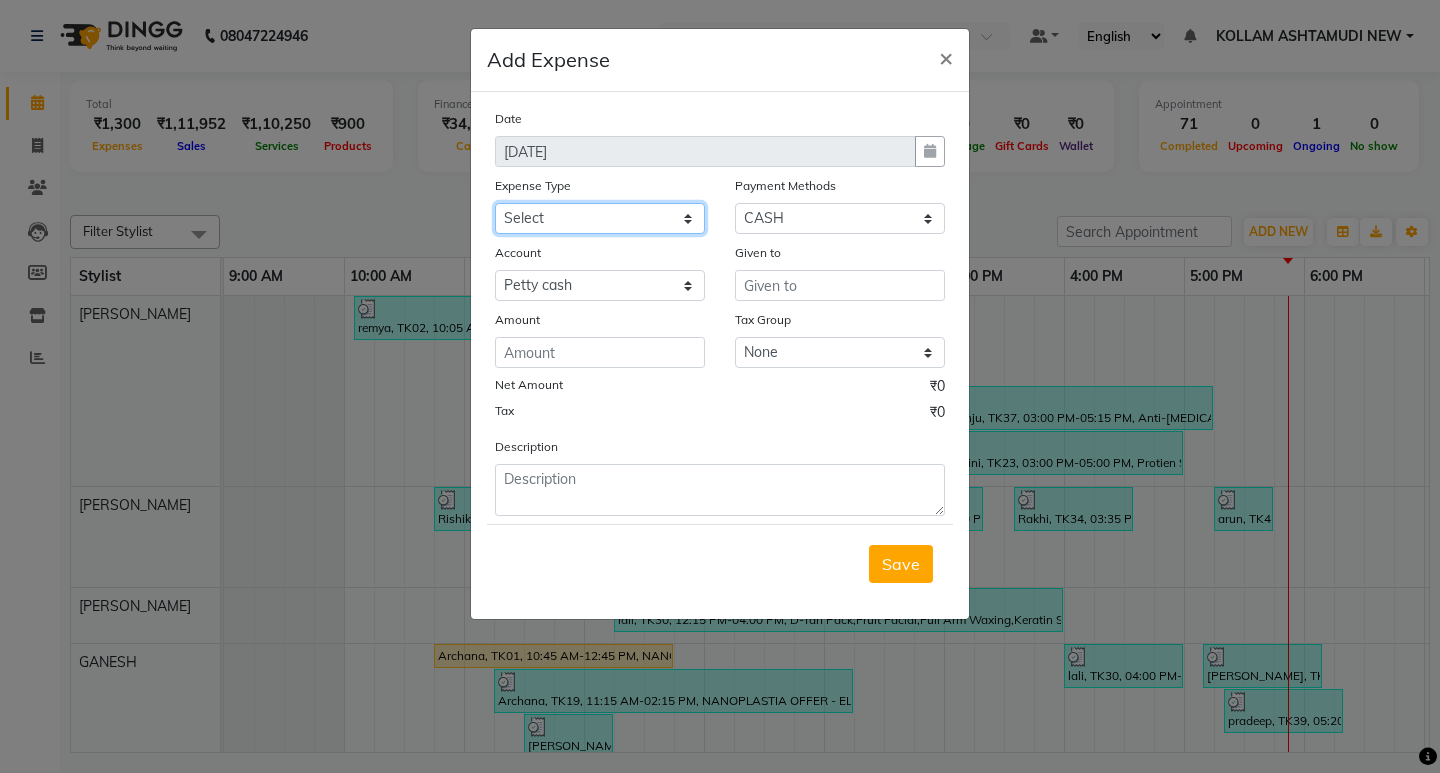 click on "Select ACCOMODATION EXPENSES ADVERTISEMENT SALES PROMOTIONAL EXPENSES Bonus BRIDAL ACCESSORIES REFUND BRIDAL COMMISSION BRIDAL FOOD BRIDAL INCENTIVES BRIDAL ORNAMENTS REFUND BRIDAL TA CASH DEPOSIT RAK BANK COMPUTER ACCESSORIES MOBILE PHONE Donation and Charity Expenses ELECTRICITY CHARGES ELECTRONICS FITTINGS Event Expense FISH FOOD EXPENSES FOOD REFRESHMENT FOR CLIENTS FOOD REFRESHMENT FOR STAFFS Freight And Forwarding Charges FUEL FOR GENERATOR FURNITURE AND EQUIPMENTS Gifts for Clients GIFTS FOR STAFFS GOKULAM CHITS HOSTEL RENT LAUNDRY EXPENSES LICENSE OTHER FEES LOADING UNLOADING CHARGES Medical Expenses MEHNDI PAYMENTS MISCELLANEOUS EXPENSES NEWSPAPER PERIODICALS Ornaments Maintenance Expense OVERTIME ALLOWANCES Payment For Pest Control Perfomance based incentives POSTAGE COURIER CHARGES Printing PRINTING STATIONERY EXPENSES PROFESSIONAL TAX REPAIRS MAINTENANCE ROUND OFF Salary SALARY ADVANCE Sales Incentives Membership Card SALES INCENTIVES PRODUCT SALES INCENTIVES SERVICES SALON ESSENTIALS SALON RENT" 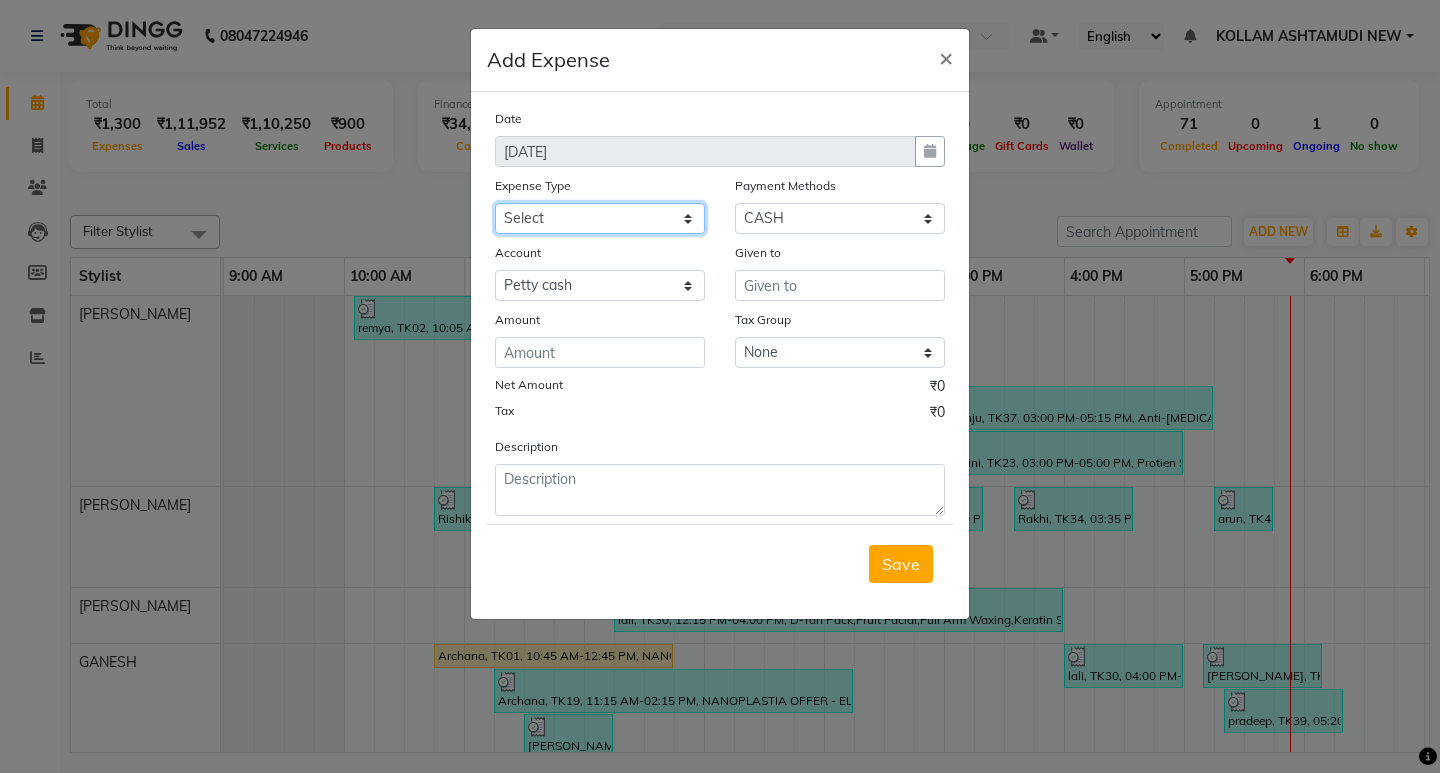select on "6226" 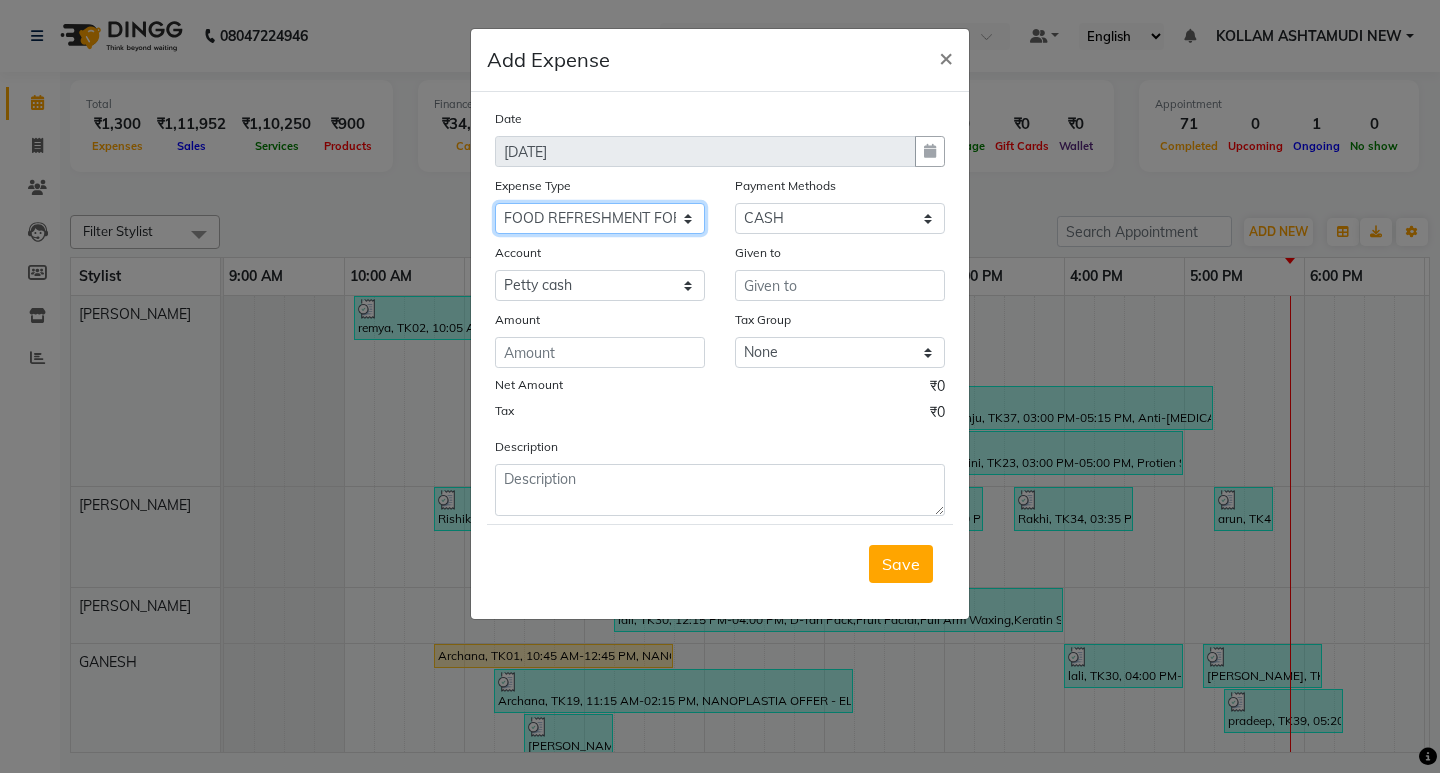 click on "Select ACCOMODATION EXPENSES ADVERTISEMENT SALES PROMOTIONAL EXPENSES Bonus BRIDAL ACCESSORIES REFUND BRIDAL COMMISSION BRIDAL FOOD BRIDAL INCENTIVES BRIDAL ORNAMENTS REFUND BRIDAL TA CASH DEPOSIT RAK BANK COMPUTER ACCESSORIES MOBILE PHONE Donation and Charity Expenses ELECTRICITY CHARGES ELECTRONICS FITTINGS Event Expense FISH FOOD EXPENSES FOOD REFRESHMENT FOR CLIENTS FOOD REFRESHMENT FOR STAFFS Freight And Forwarding Charges FUEL FOR GENERATOR FURNITURE AND EQUIPMENTS Gifts for Clients GIFTS FOR STAFFS GOKULAM CHITS HOSTEL RENT LAUNDRY EXPENSES LICENSE OTHER FEES LOADING UNLOADING CHARGES Medical Expenses MEHNDI PAYMENTS MISCELLANEOUS EXPENSES NEWSPAPER PERIODICALS Ornaments Maintenance Expense OVERTIME ALLOWANCES Payment For Pest Control Perfomance based incentives POSTAGE COURIER CHARGES Printing PRINTING STATIONERY EXPENSES PROFESSIONAL TAX REPAIRS MAINTENANCE ROUND OFF Salary SALARY ADVANCE Sales Incentives Membership Card SALES INCENTIVES PRODUCT SALES INCENTIVES SERVICES SALON ESSENTIALS SALON RENT" 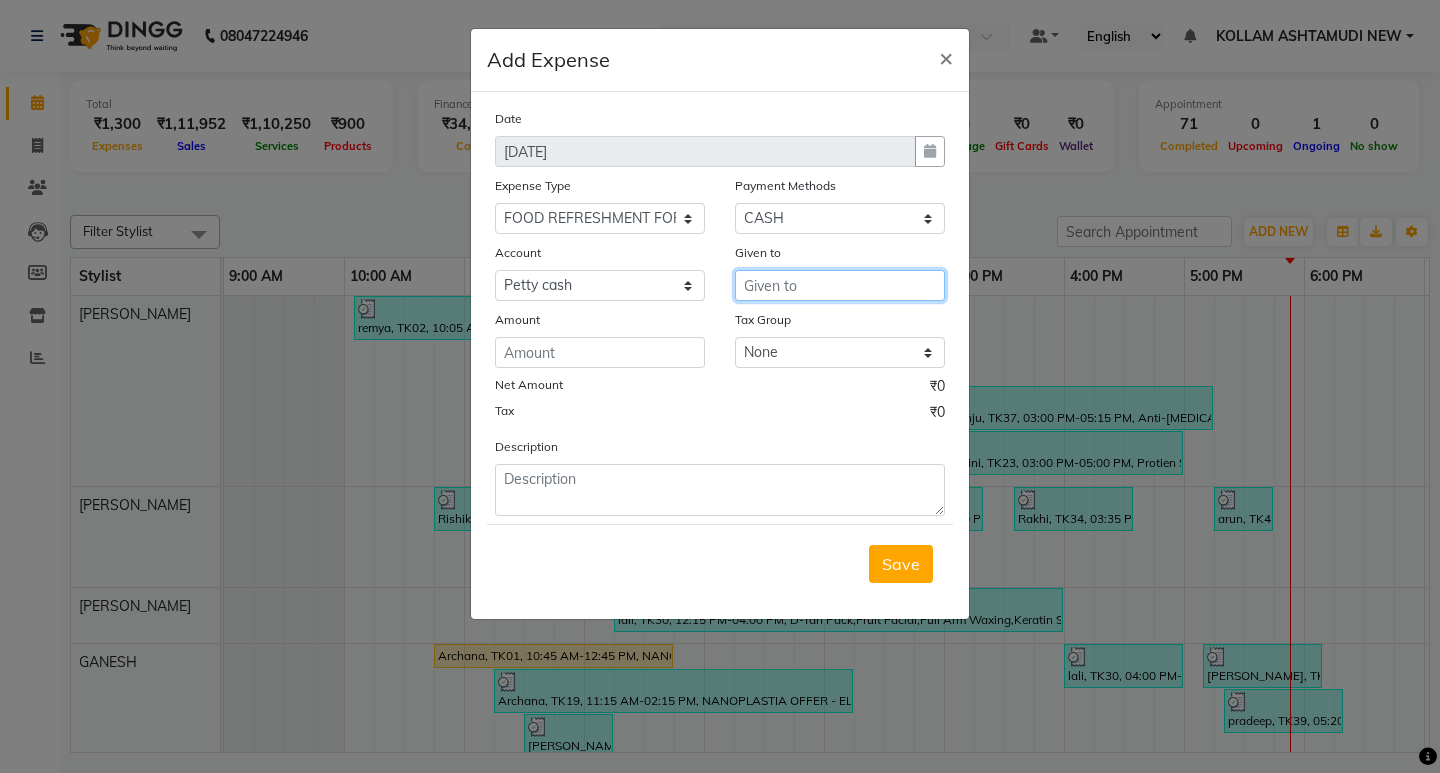 click at bounding box center (840, 285) 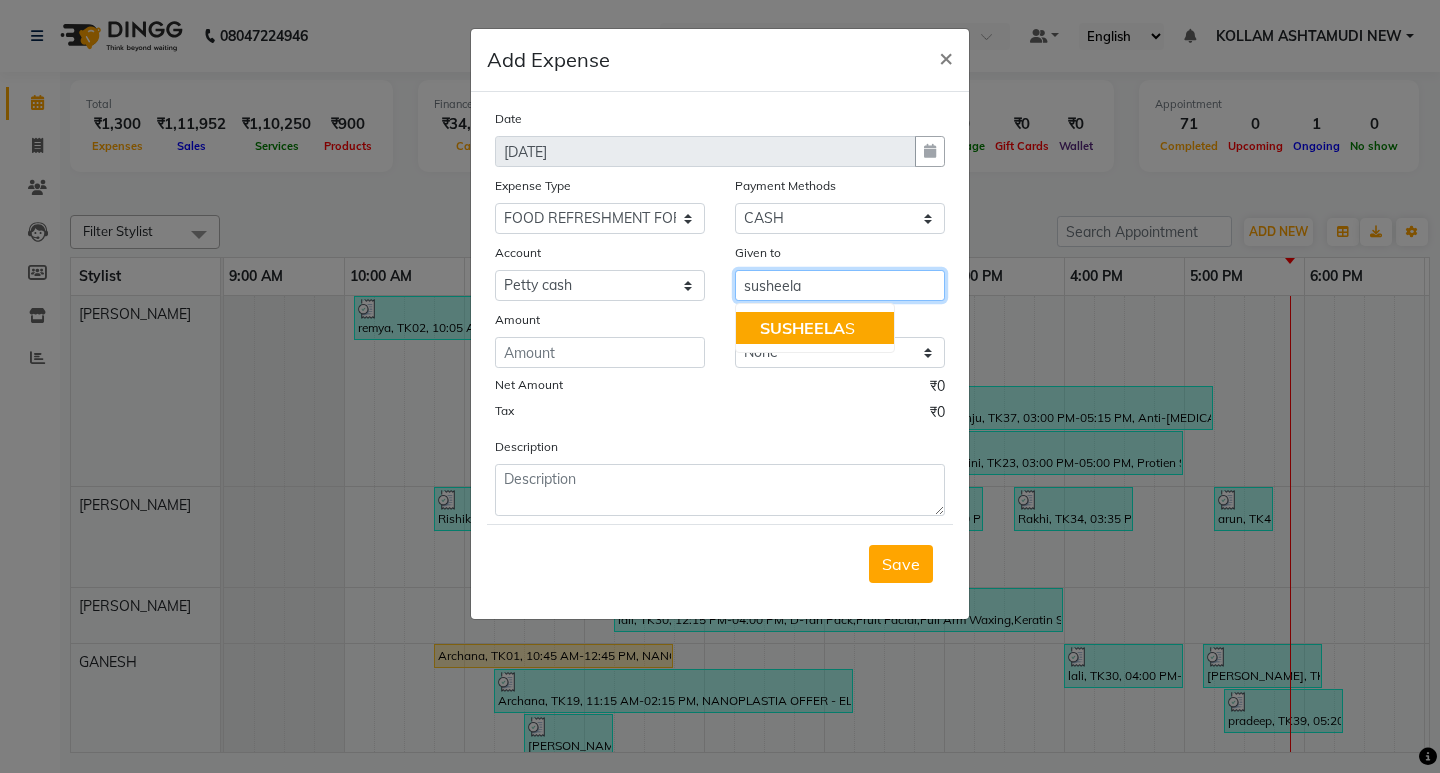 click on "SUSHEELA  S" at bounding box center [815, 328] 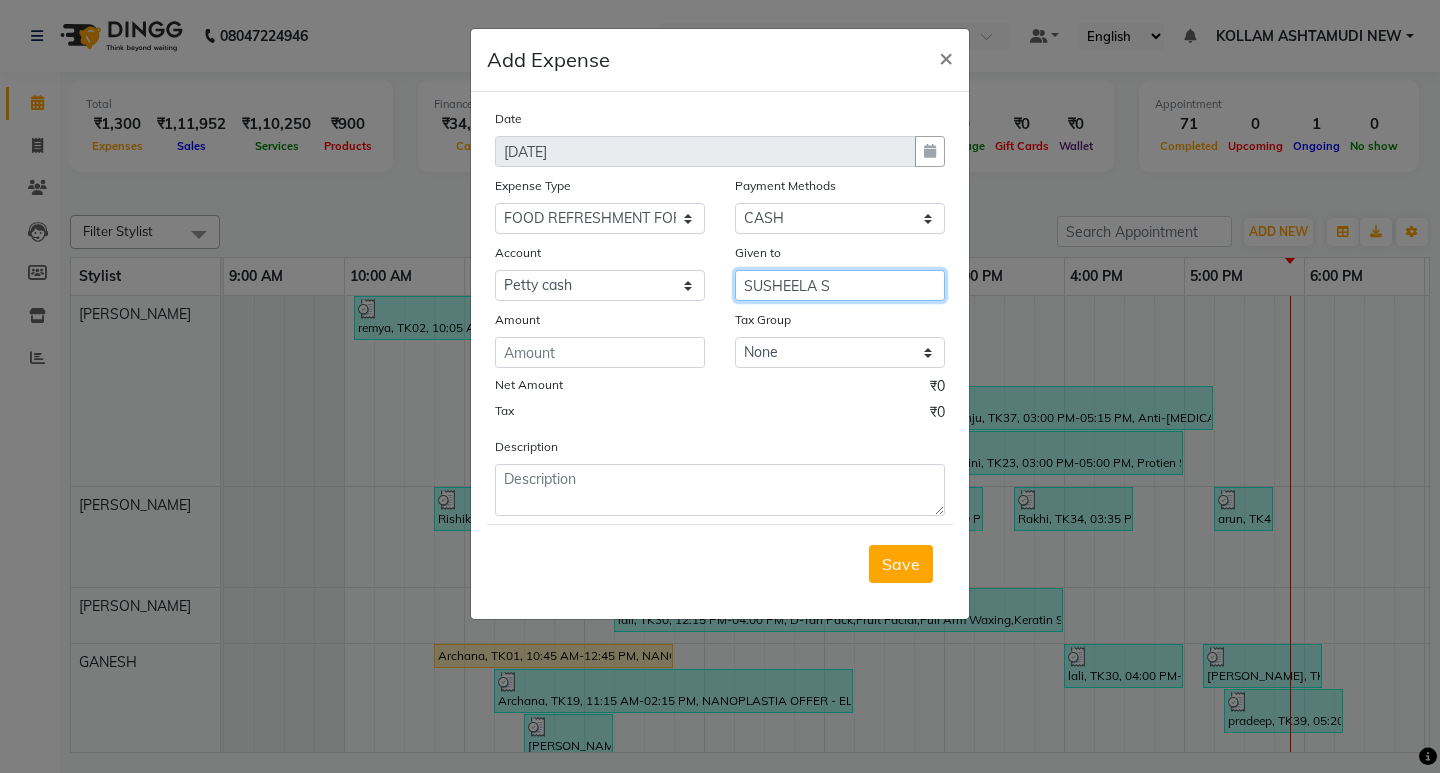 type on "SUSHEELA S" 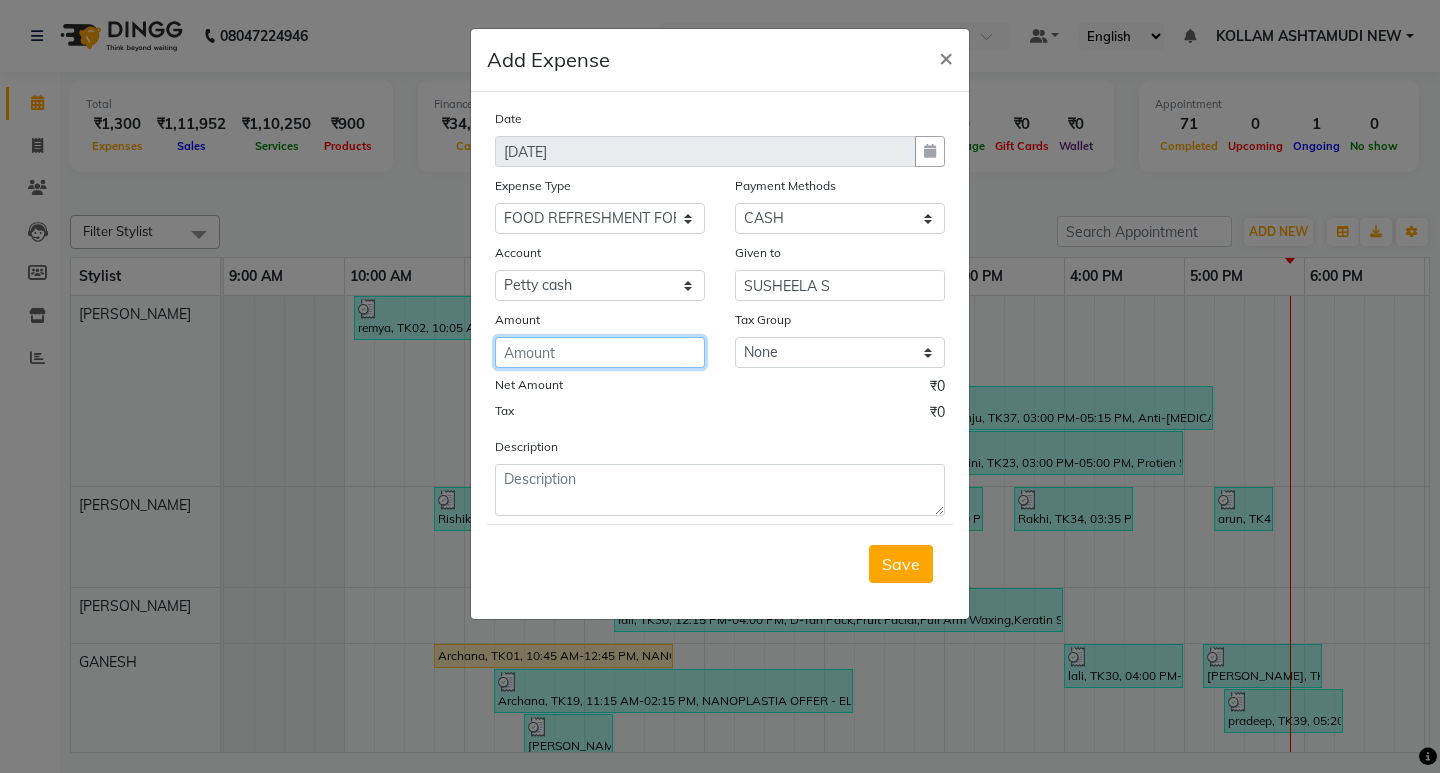 click 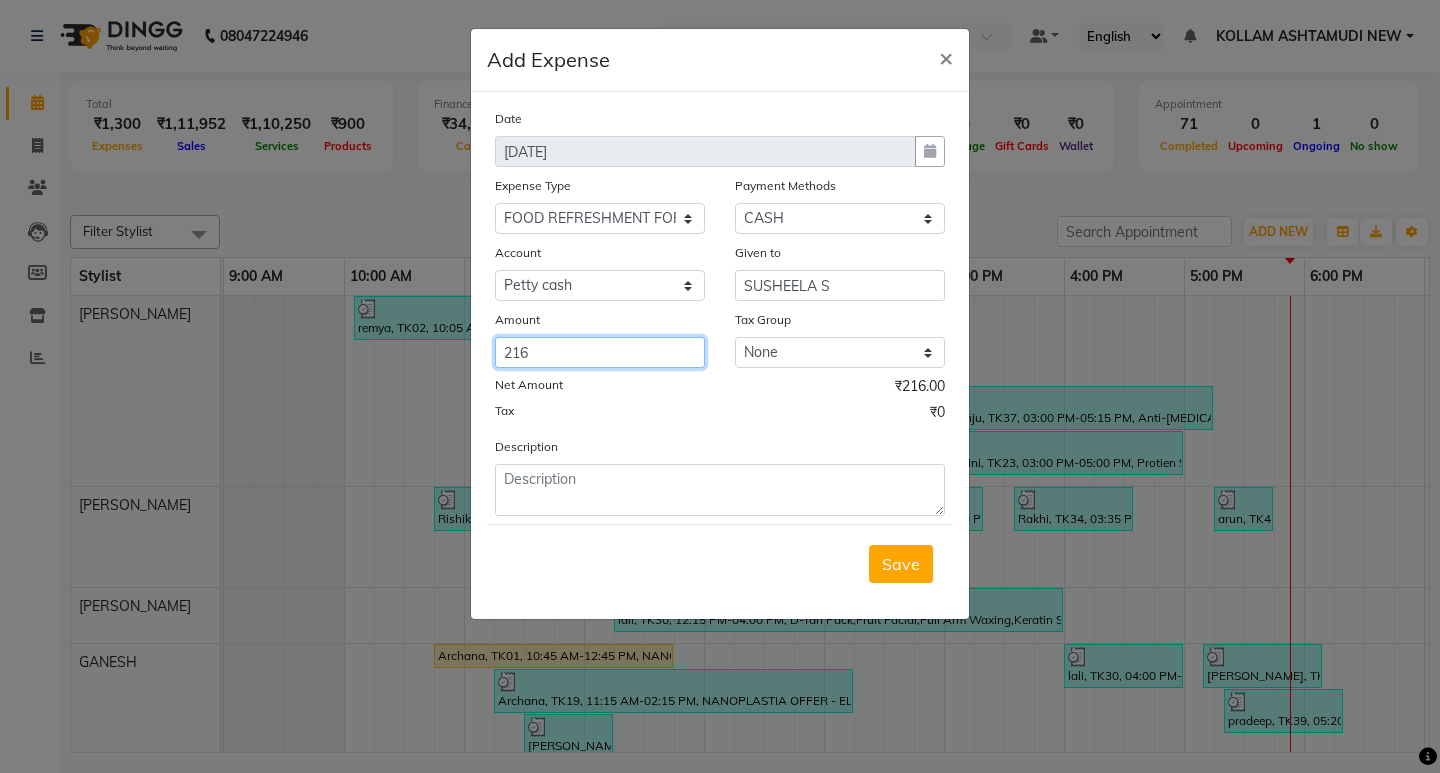 type on "216" 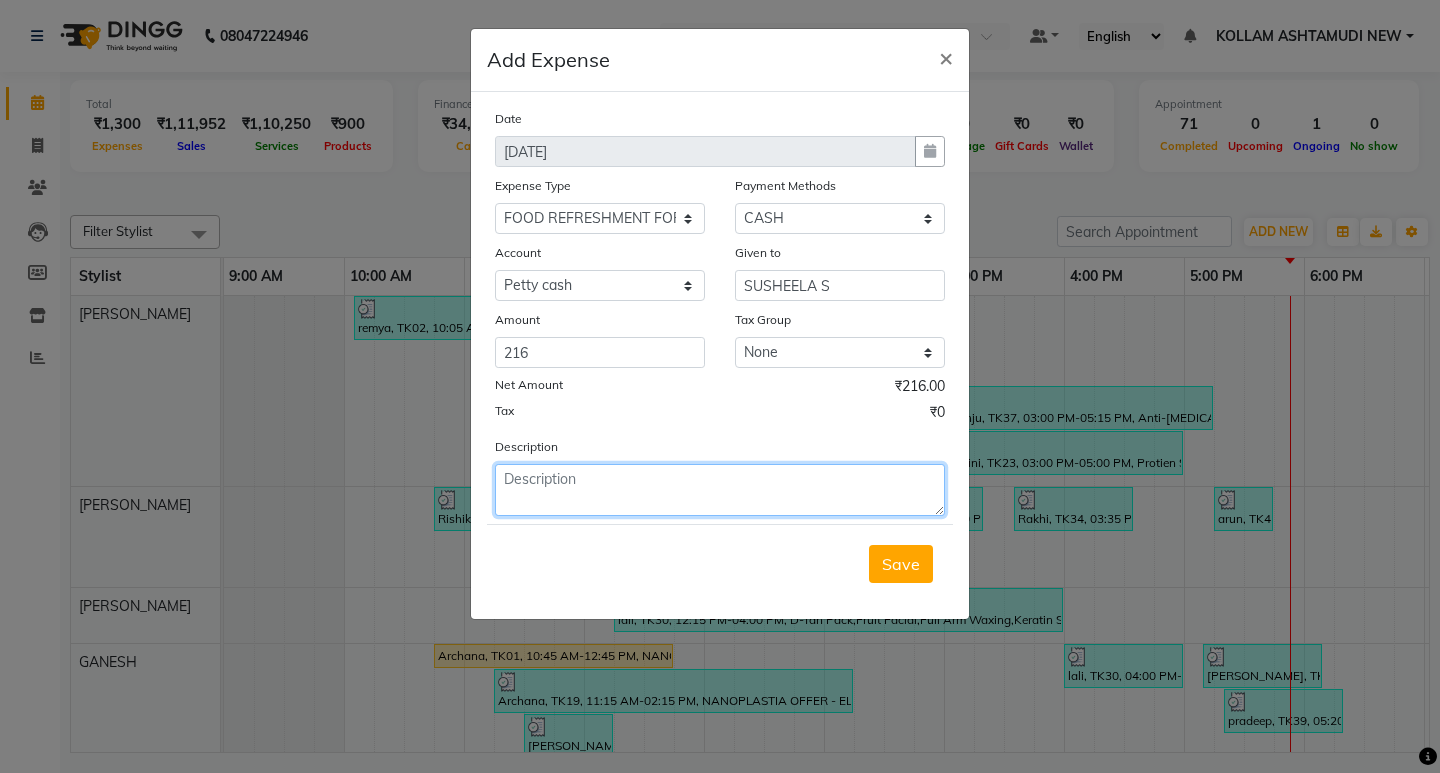 click 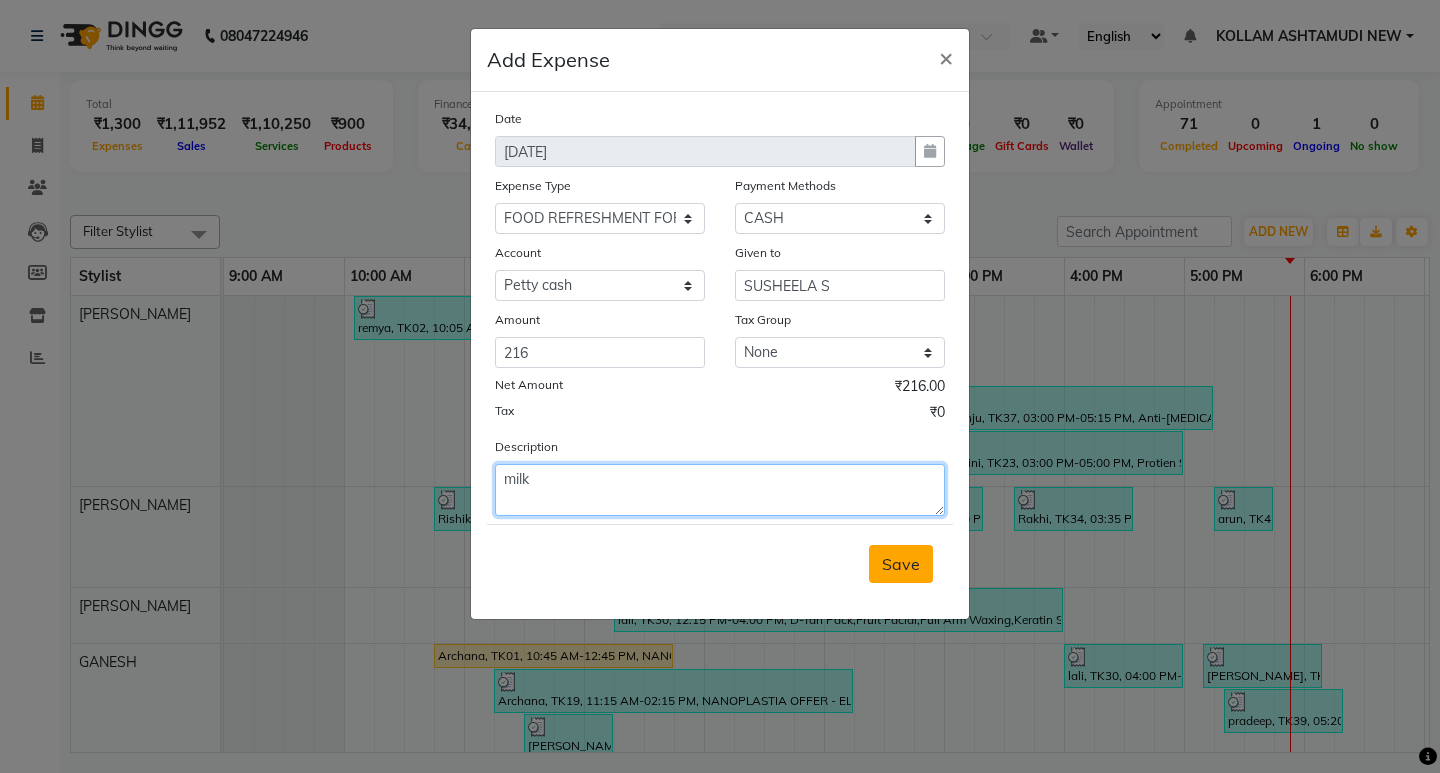 type on "milk" 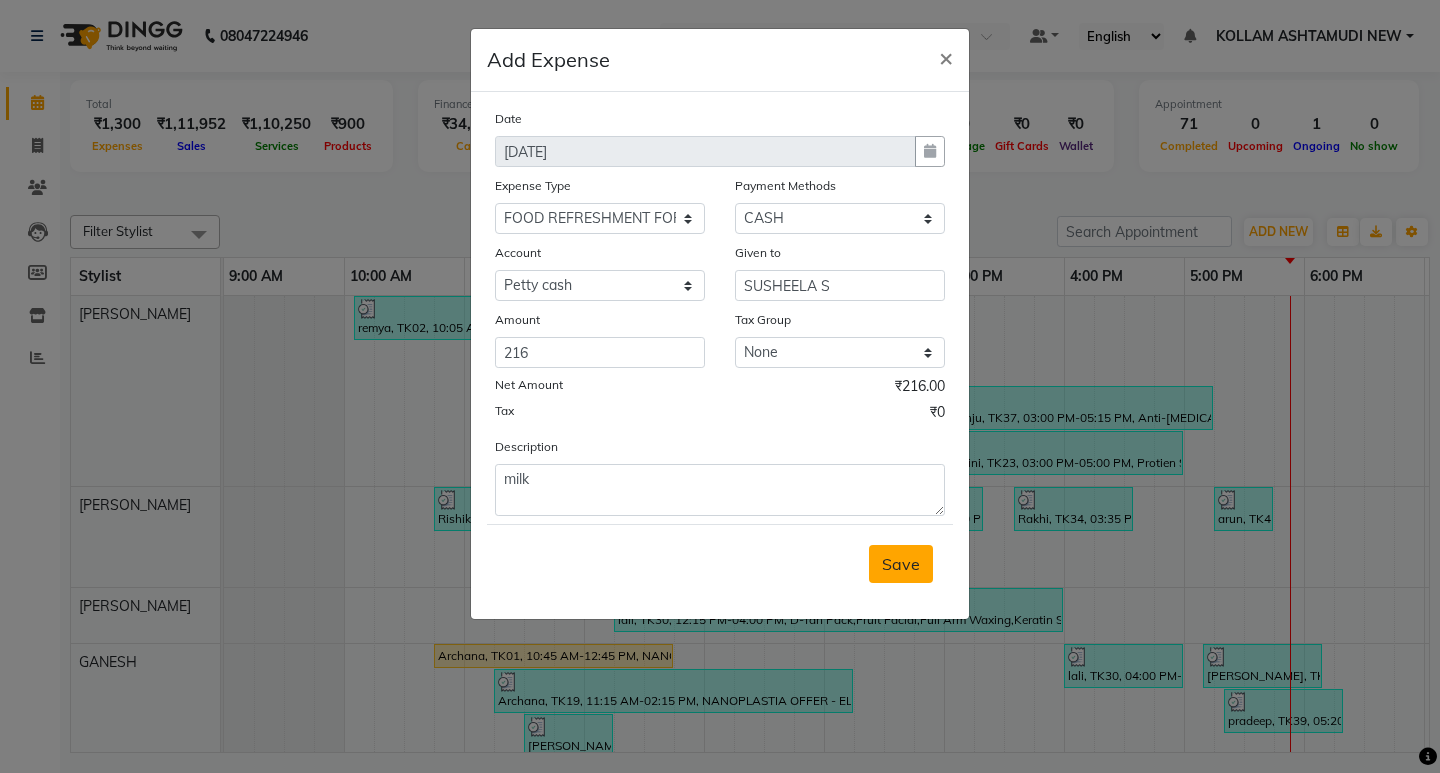 click on "Save" at bounding box center [901, 564] 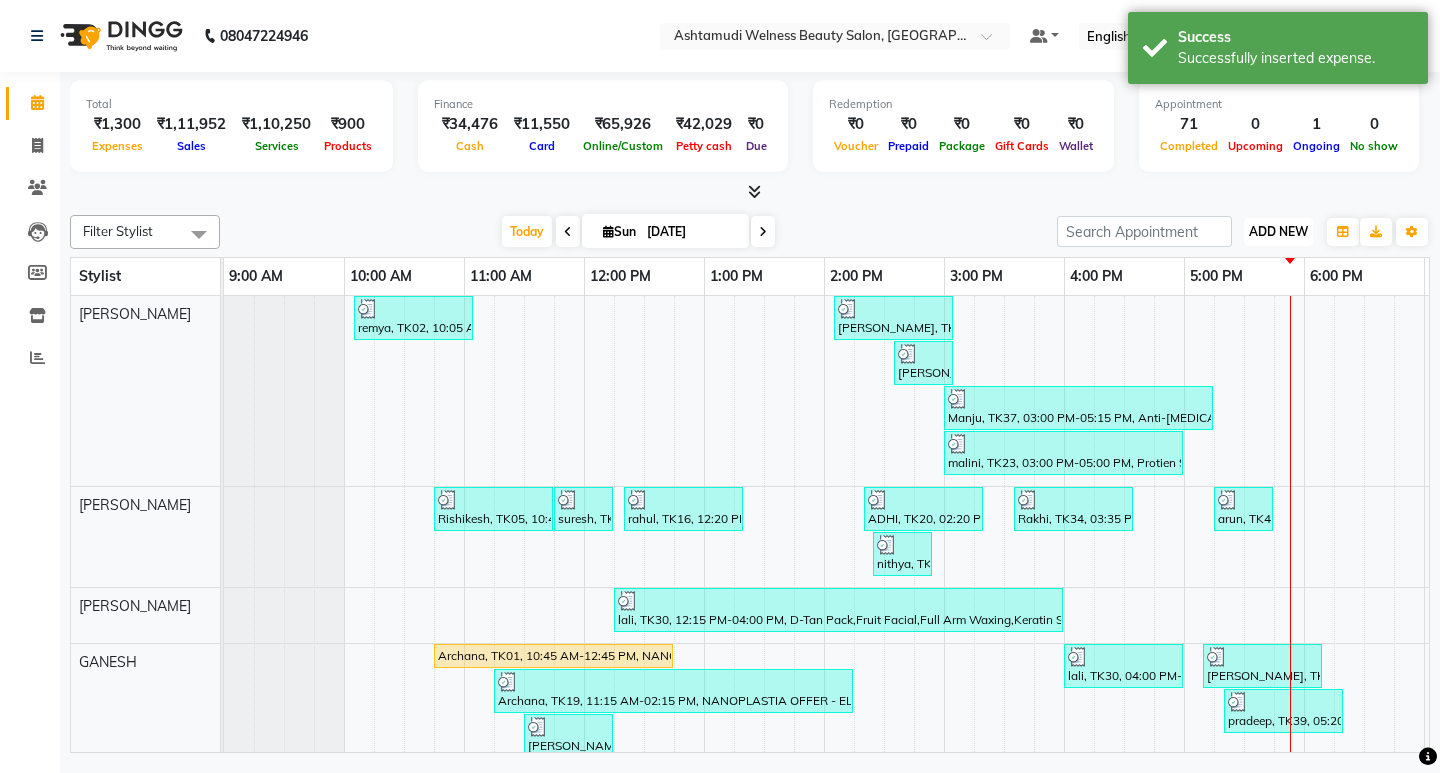 click on "ADD NEW" at bounding box center (1278, 231) 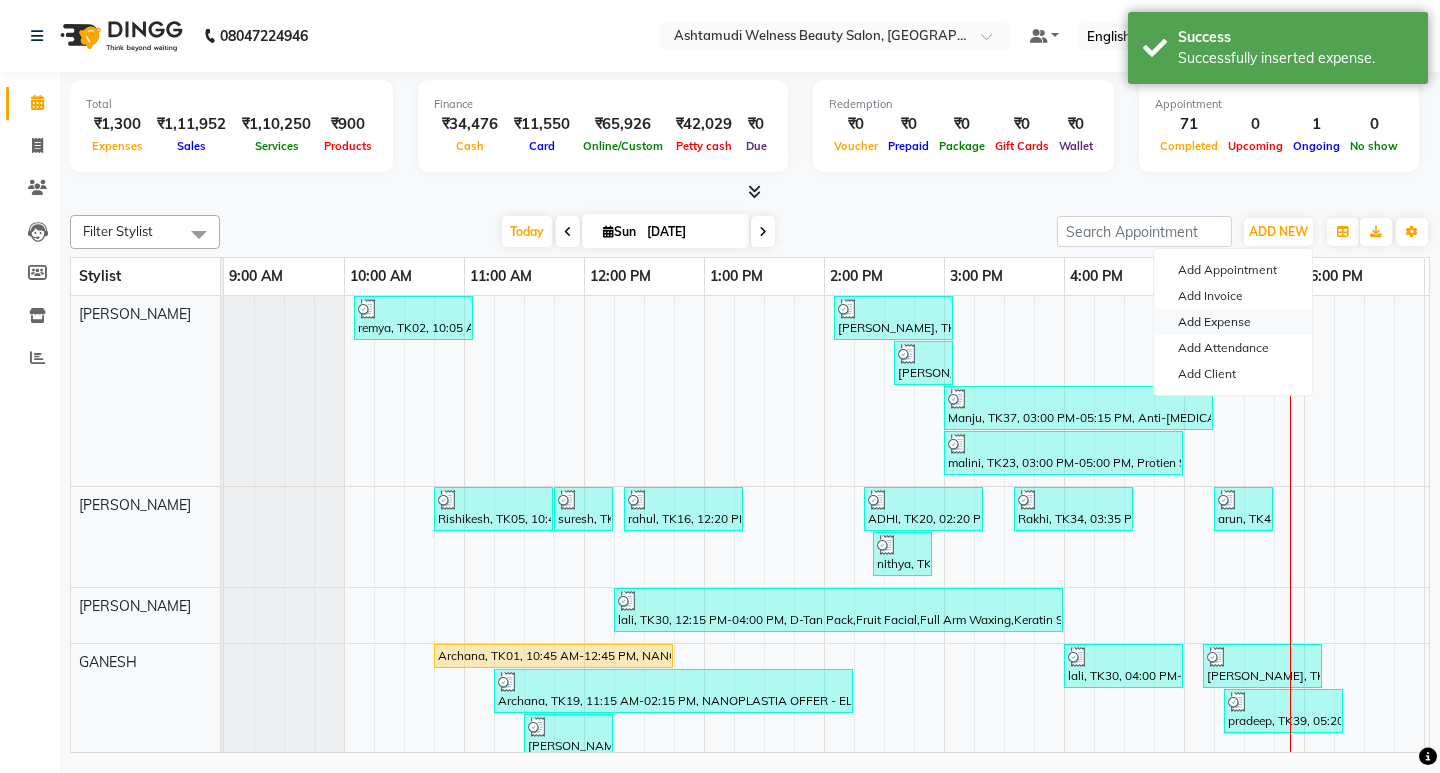 click on "Add Expense" at bounding box center [1233, 322] 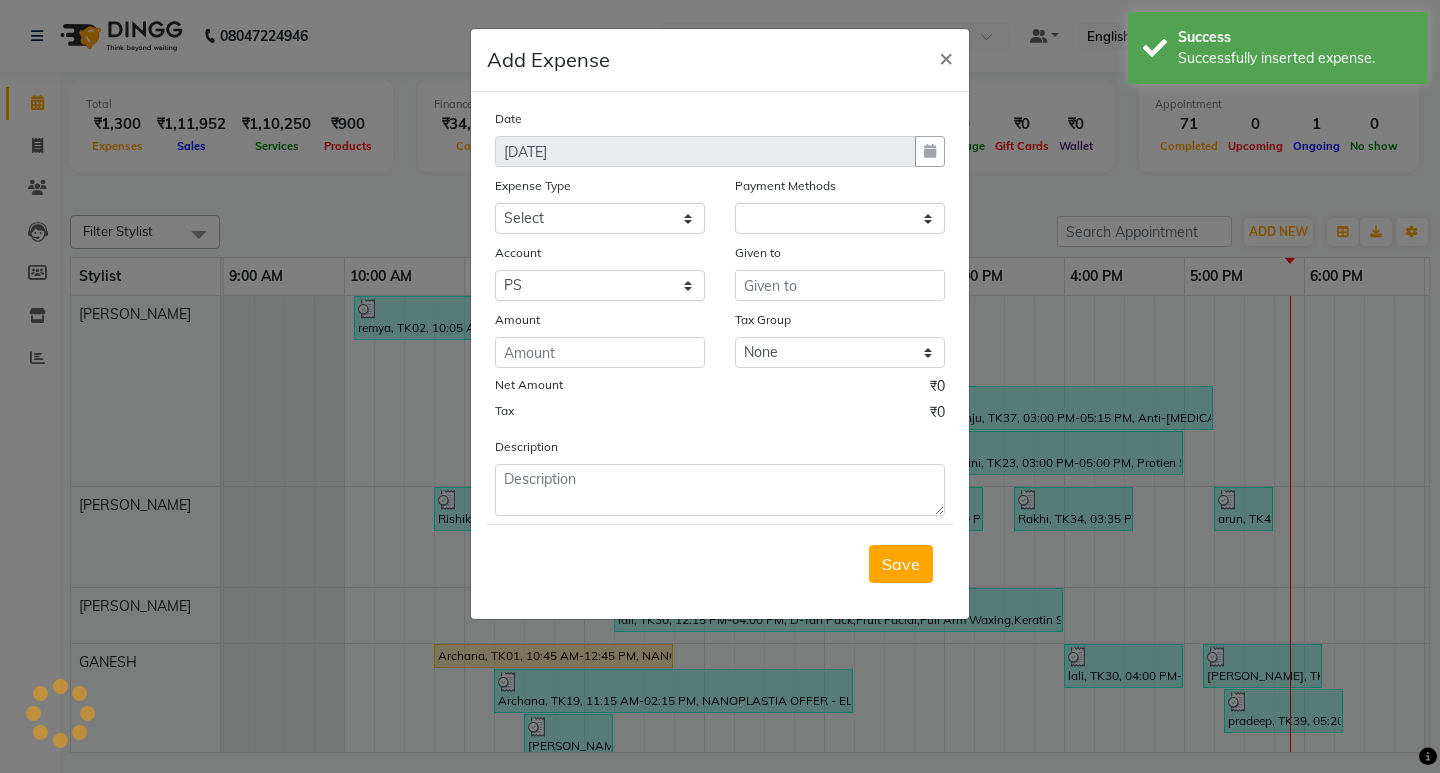 select on "1" 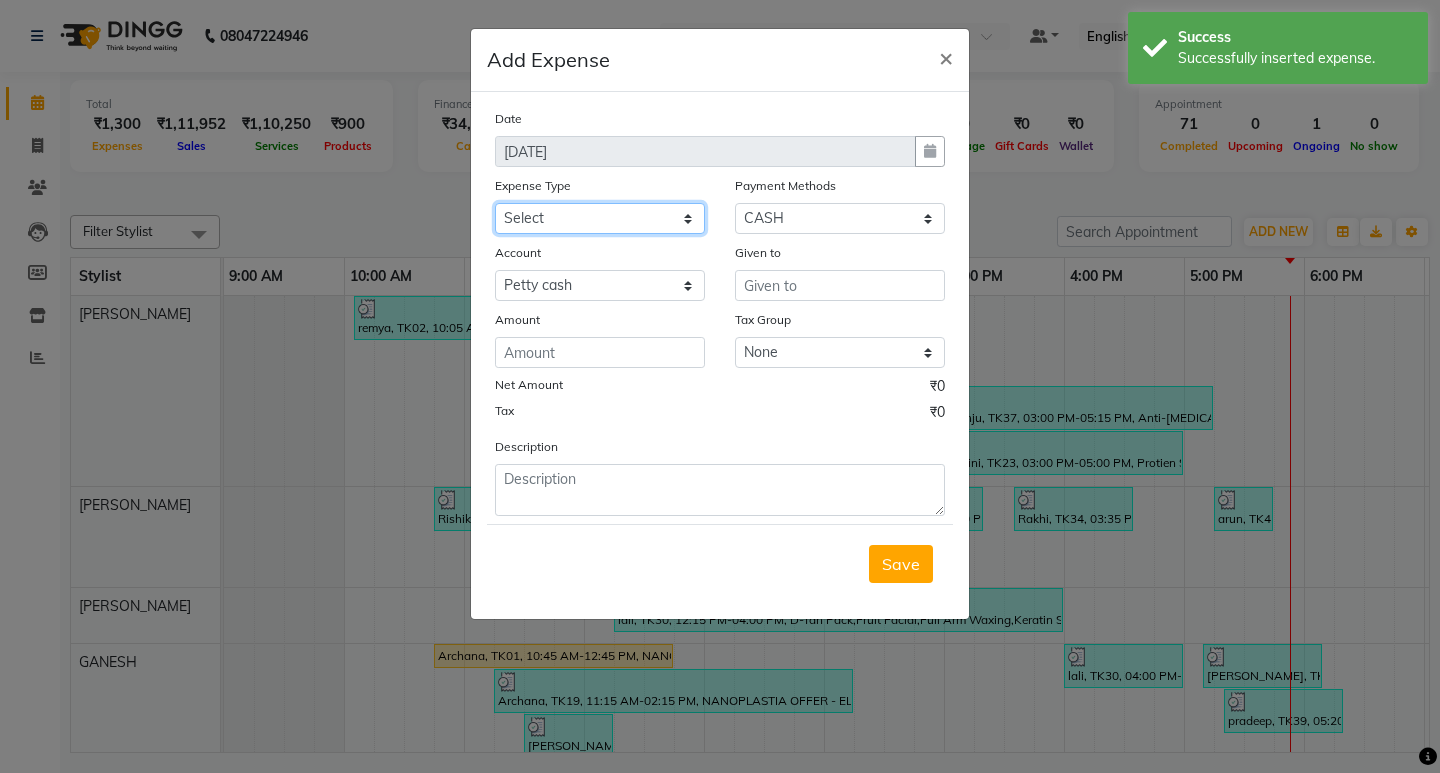 click on "Select ACCOMODATION EXPENSES ADVERTISEMENT SALES PROMOTIONAL EXPENSES Bonus BRIDAL ACCESSORIES REFUND BRIDAL COMMISSION BRIDAL FOOD BRIDAL INCENTIVES BRIDAL ORNAMENTS REFUND BRIDAL TA CASH DEPOSIT RAK BANK COMPUTER ACCESSORIES MOBILE PHONE Donation and Charity Expenses ELECTRICITY CHARGES ELECTRONICS FITTINGS Event Expense FISH FOOD EXPENSES FOOD REFRESHMENT FOR CLIENTS FOOD REFRESHMENT FOR STAFFS Freight And Forwarding Charges FUEL FOR GENERATOR FURNITURE AND EQUIPMENTS Gifts for Clients GIFTS FOR STAFFS GOKULAM CHITS HOSTEL RENT LAUNDRY EXPENSES LICENSE OTHER FEES LOADING UNLOADING CHARGES Medical Expenses MEHNDI PAYMENTS MISCELLANEOUS EXPENSES NEWSPAPER PERIODICALS Ornaments Maintenance Expense OVERTIME ALLOWANCES Payment For Pest Control Perfomance based incentives POSTAGE COURIER CHARGES Printing PRINTING STATIONERY EXPENSES PROFESSIONAL TAX REPAIRS MAINTENANCE ROUND OFF Salary SALARY ADVANCE Sales Incentives Membership Card SALES INCENTIVES PRODUCT SALES INCENTIVES SERVICES SALON ESSENTIALS SALON RENT" 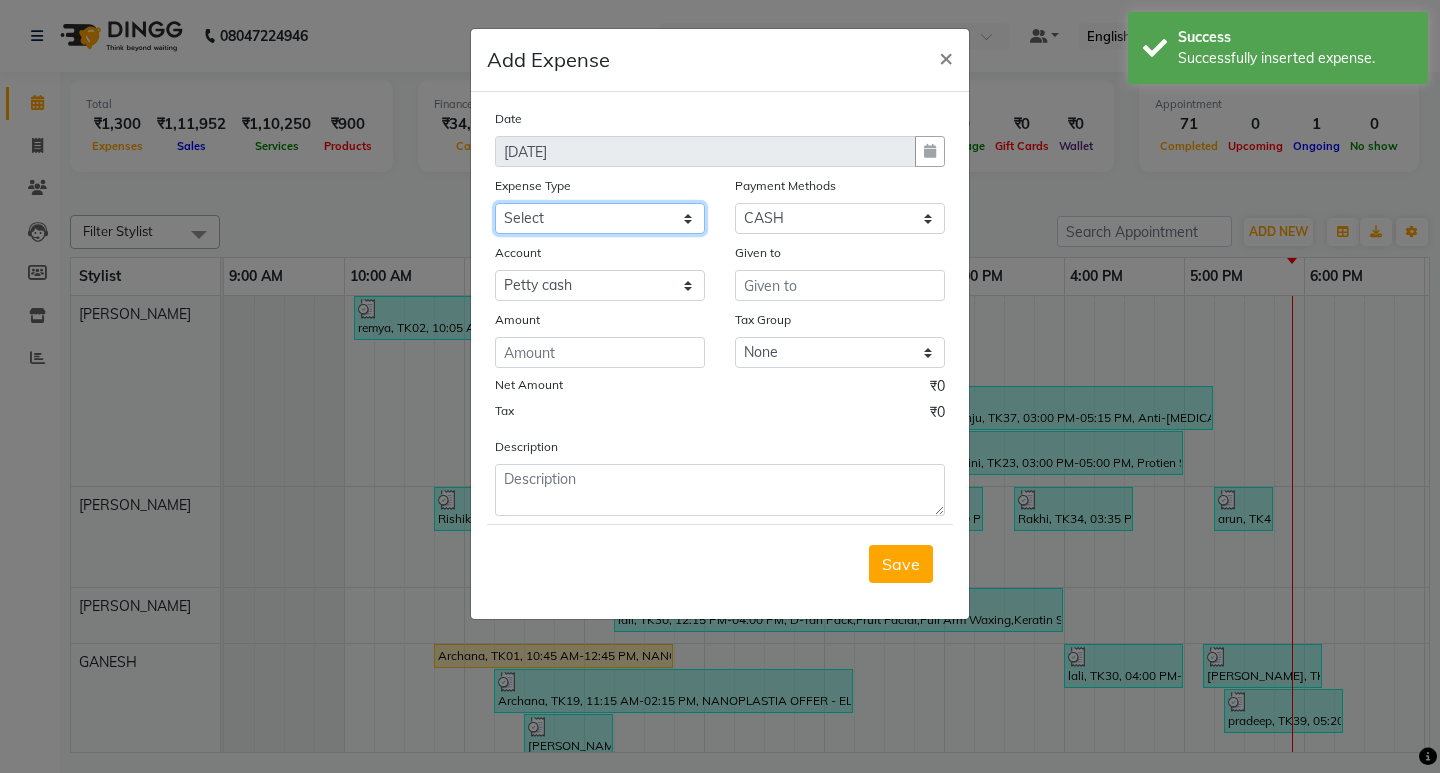 select on "6236" 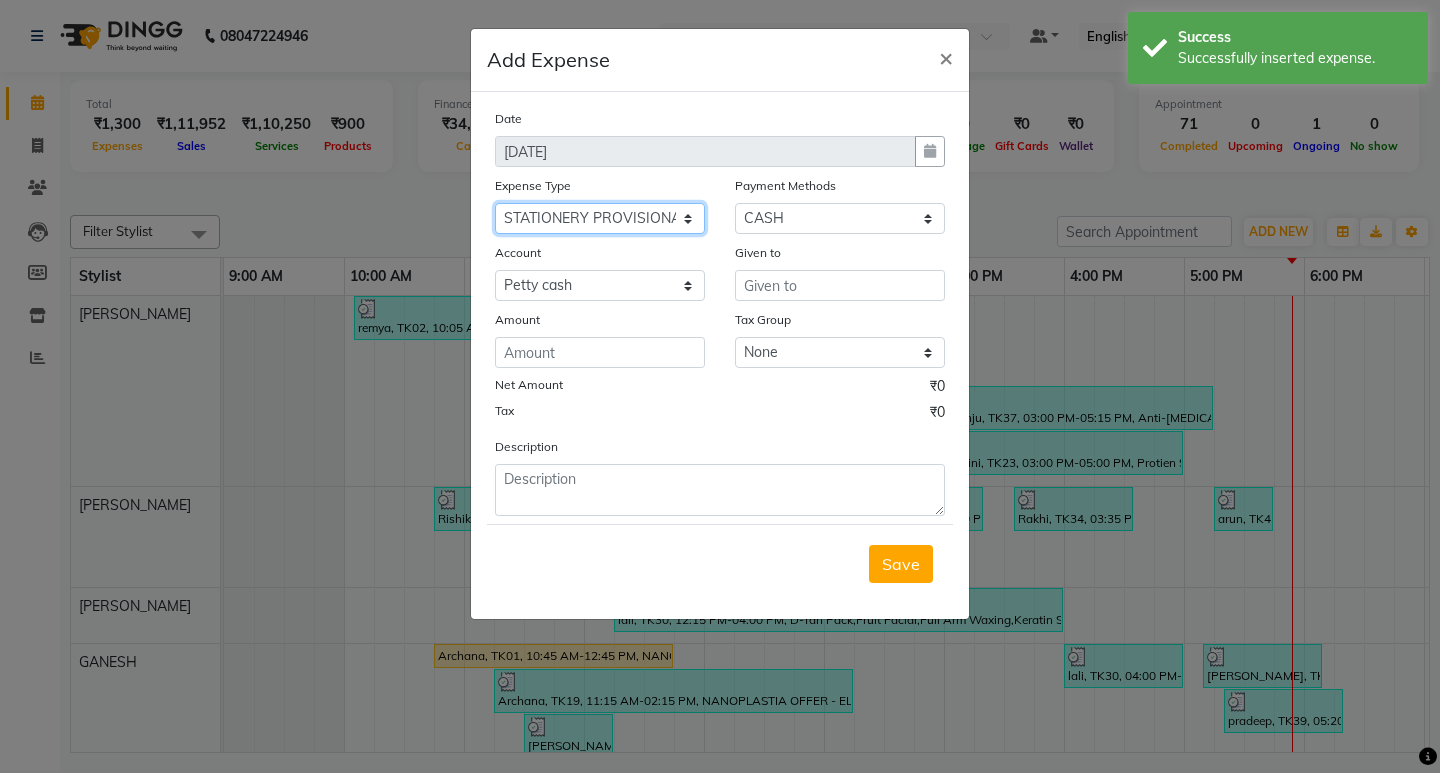 click on "Select ACCOMODATION EXPENSES ADVERTISEMENT SALES PROMOTIONAL EXPENSES Bonus BRIDAL ACCESSORIES REFUND BRIDAL COMMISSION BRIDAL FOOD BRIDAL INCENTIVES BRIDAL ORNAMENTS REFUND BRIDAL TA CASH DEPOSIT RAK BANK COMPUTER ACCESSORIES MOBILE PHONE Donation and Charity Expenses ELECTRICITY CHARGES ELECTRONICS FITTINGS Event Expense FISH FOOD EXPENSES FOOD REFRESHMENT FOR CLIENTS FOOD REFRESHMENT FOR STAFFS Freight And Forwarding Charges FUEL FOR GENERATOR FURNITURE AND EQUIPMENTS Gifts for Clients GIFTS FOR STAFFS GOKULAM CHITS HOSTEL RENT LAUNDRY EXPENSES LICENSE OTHER FEES LOADING UNLOADING CHARGES Medical Expenses MEHNDI PAYMENTS MISCELLANEOUS EXPENSES NEWSPAPER PERIODICALS Ornaments Maintenance Expense OVERTIME ALLOWANCES Payment For Pest Control Perfomance based incentives POSTAGE COURIER CHARGES Printing PRINTING STATIONERY EXPENSES PROFESSIONAL TAX REPAIRS MAINTENANCE ROUND OFF Salary SALARY ADVANCE Sales Incentives Membership Card SALES INCENTIVES PRODUCT SALES INCENTIVES SERVICES SALON ESSENTIALS SALON RENT" 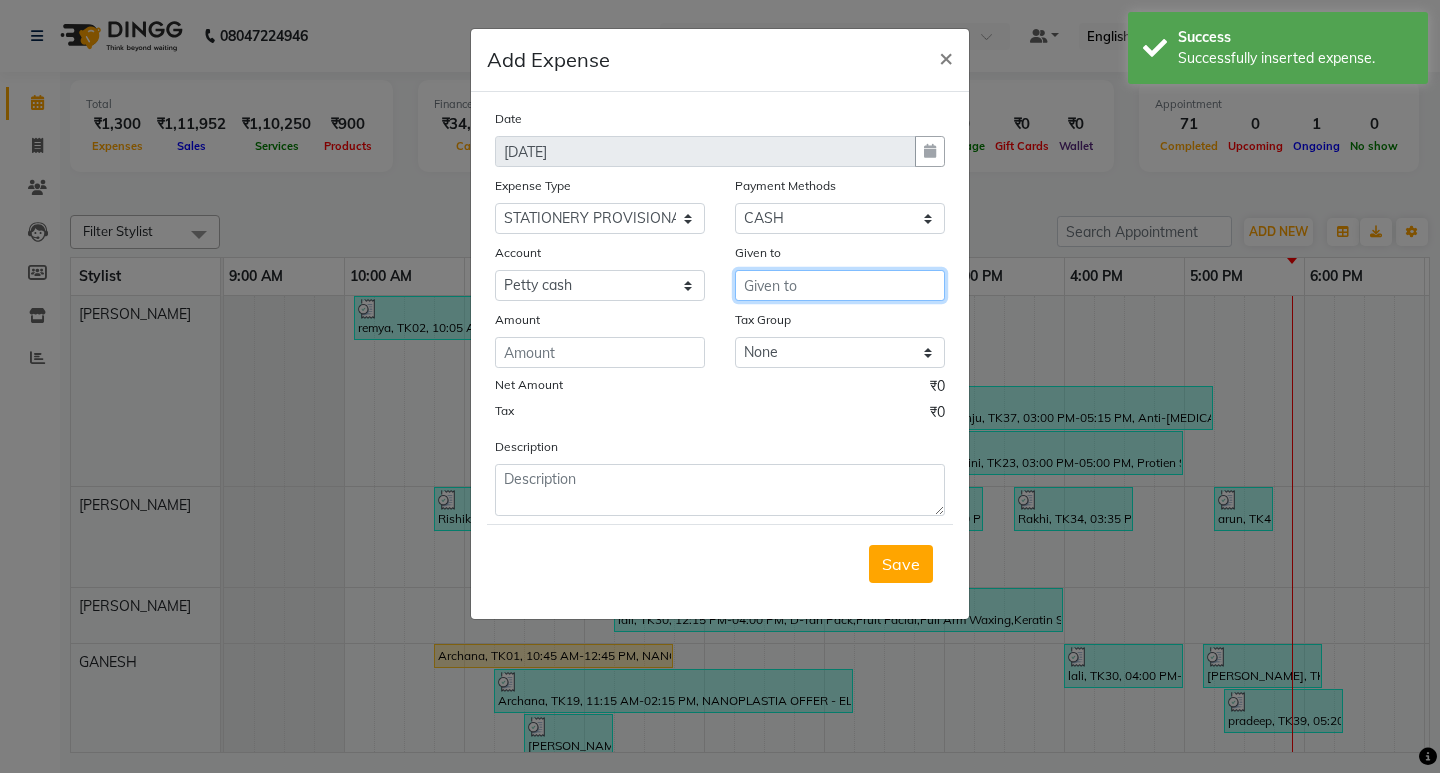 click at bounding box center [840, 285] 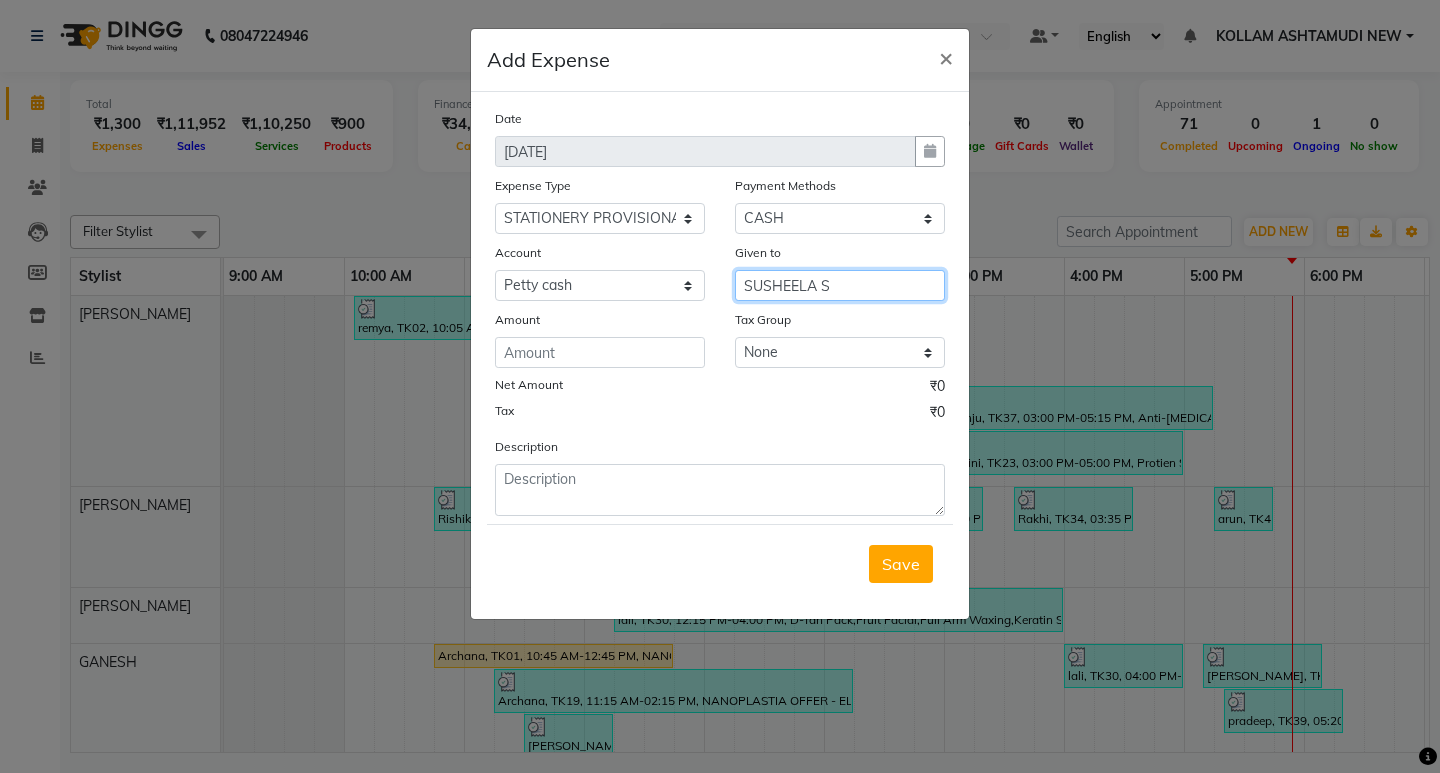 type on "SUSHEELA S" 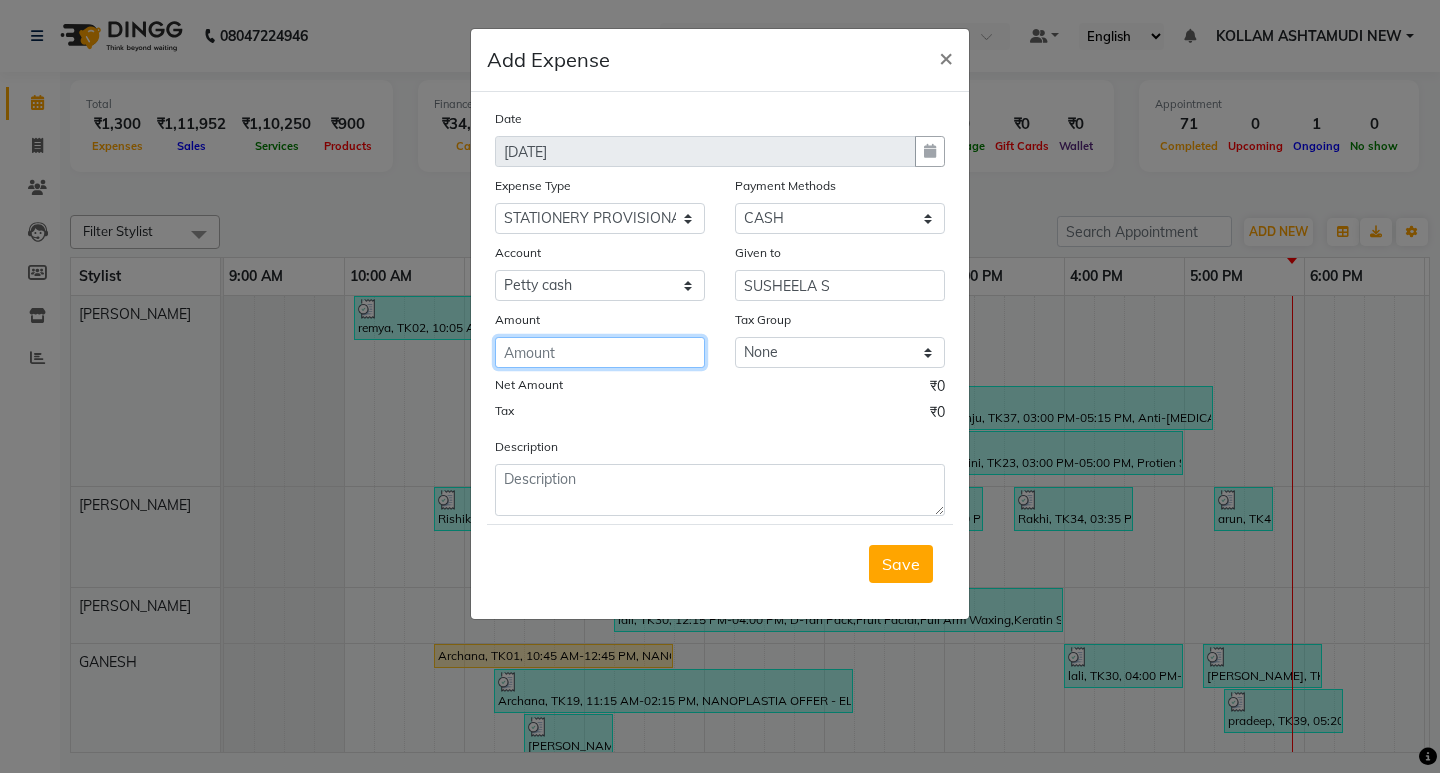 click 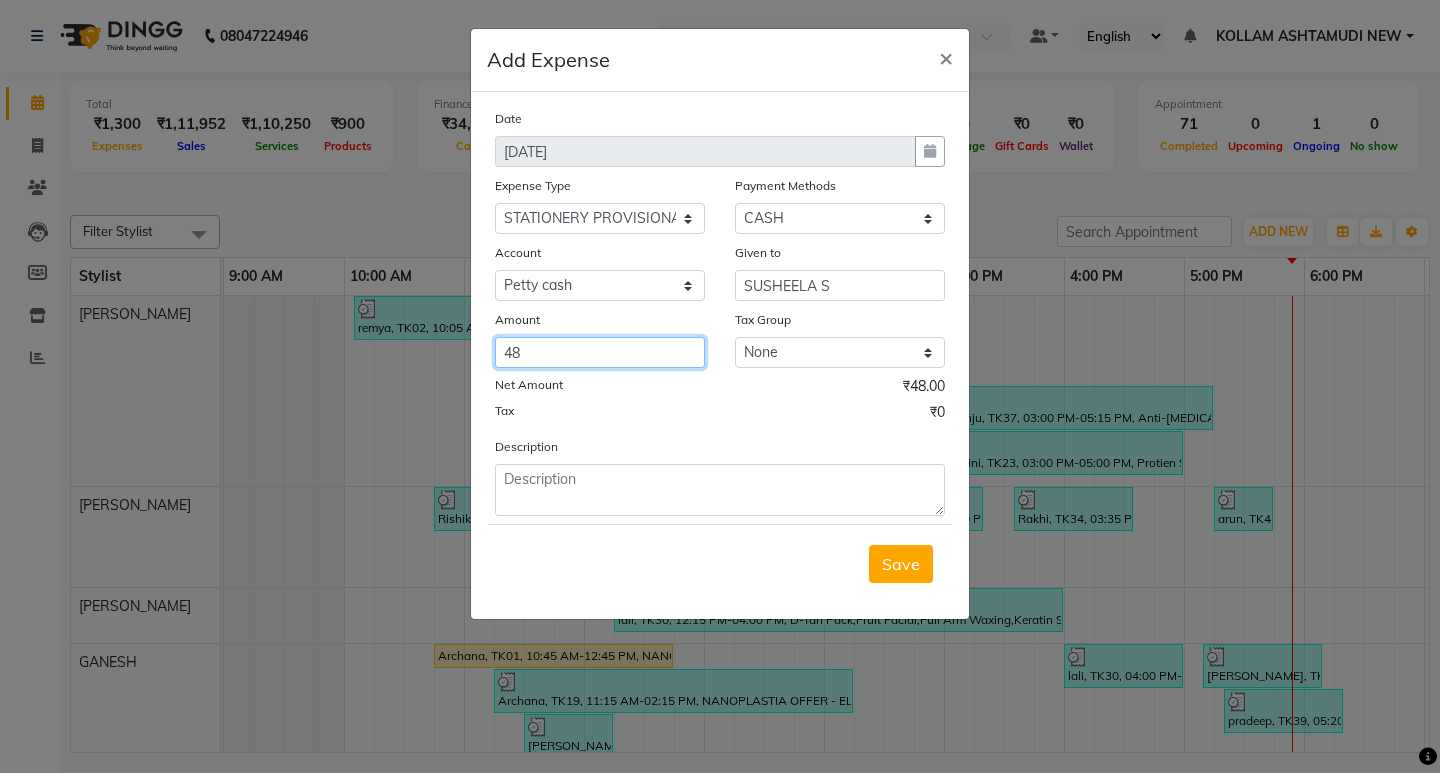 type on "48" 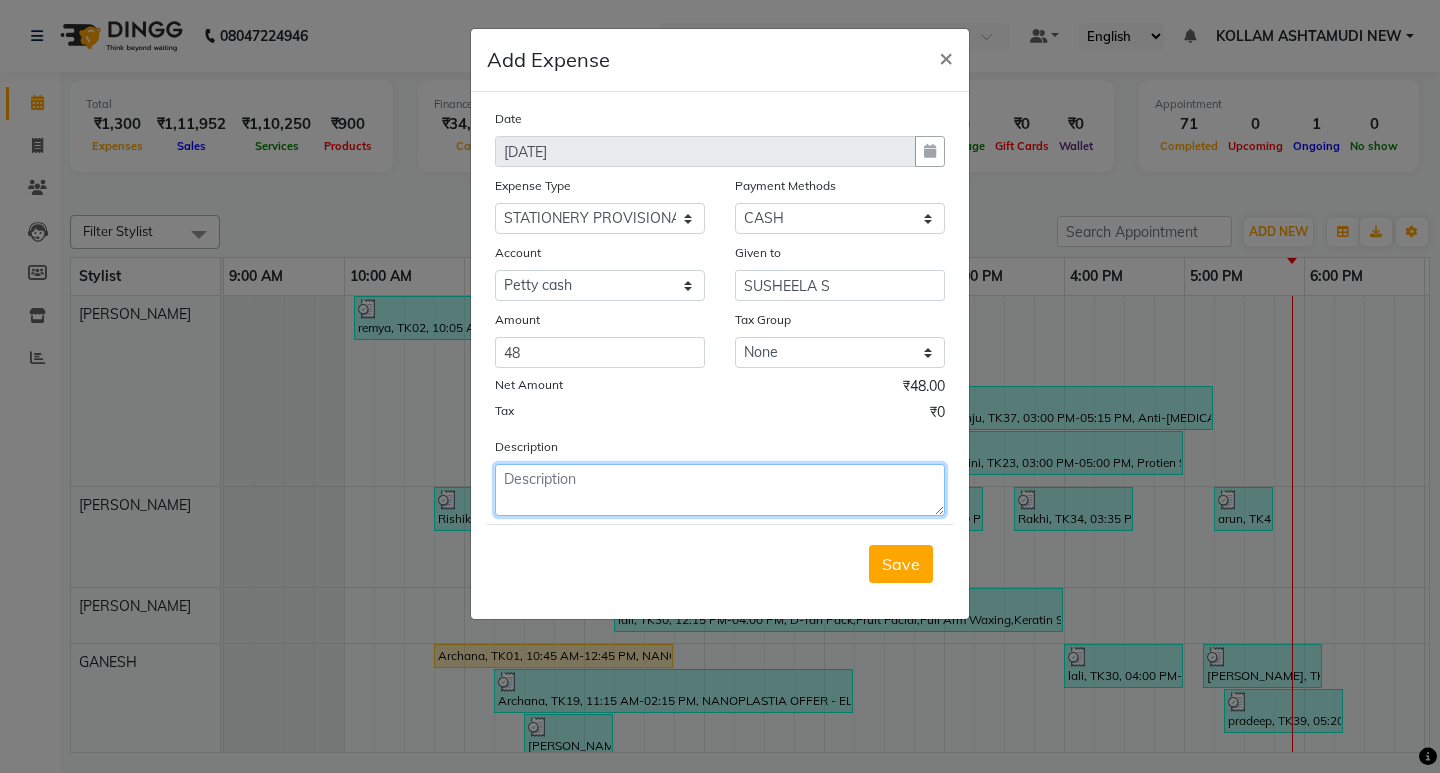 click 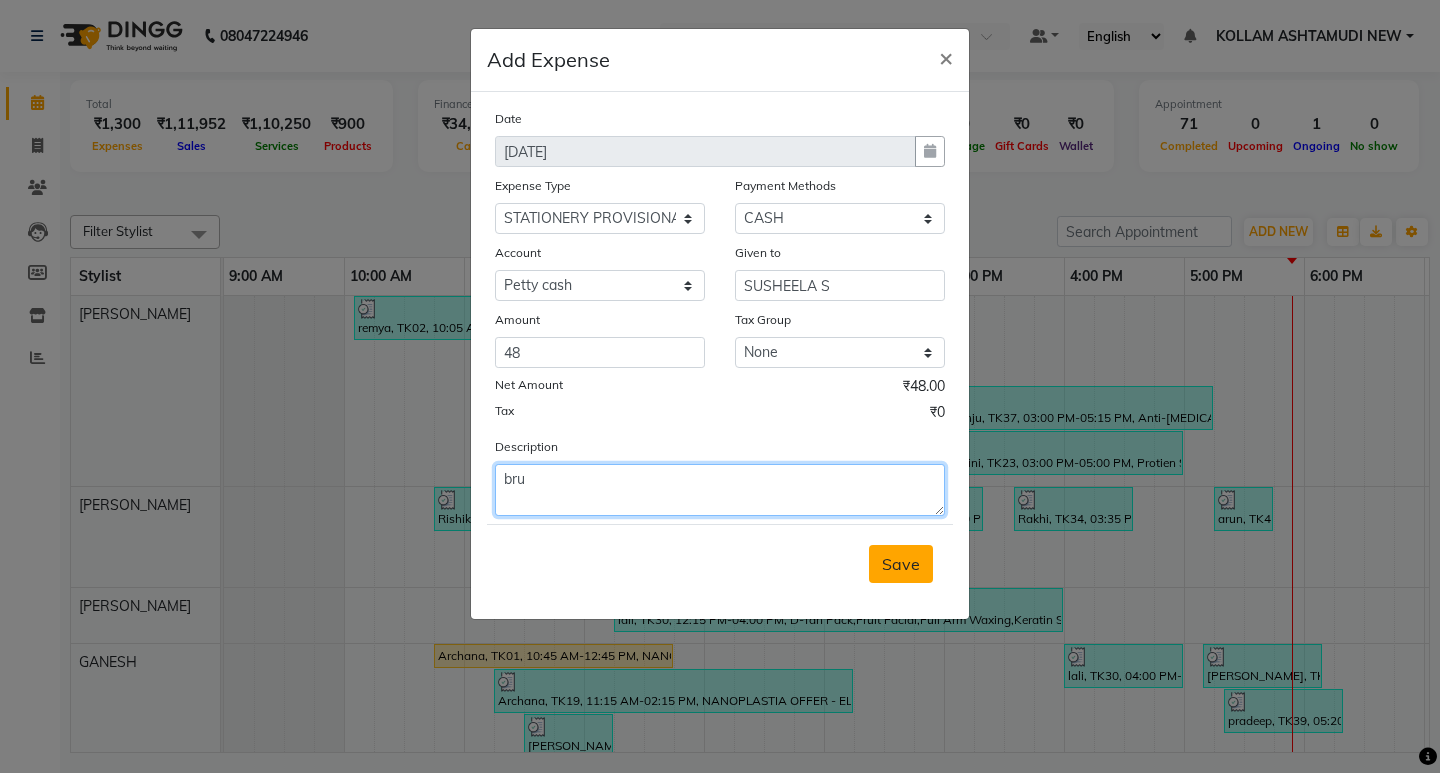 type on "bru" 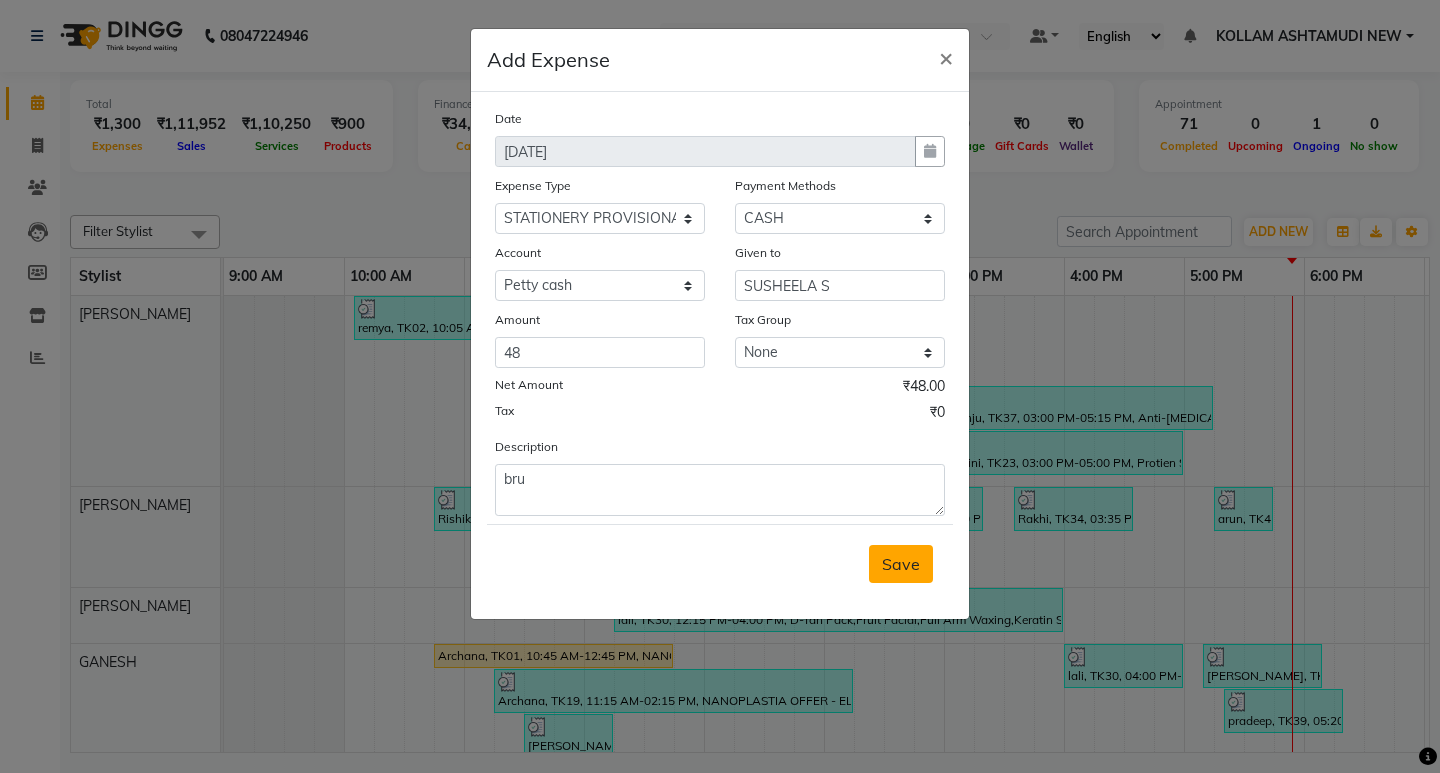 click on "Save" at bounding box center (901, 564) 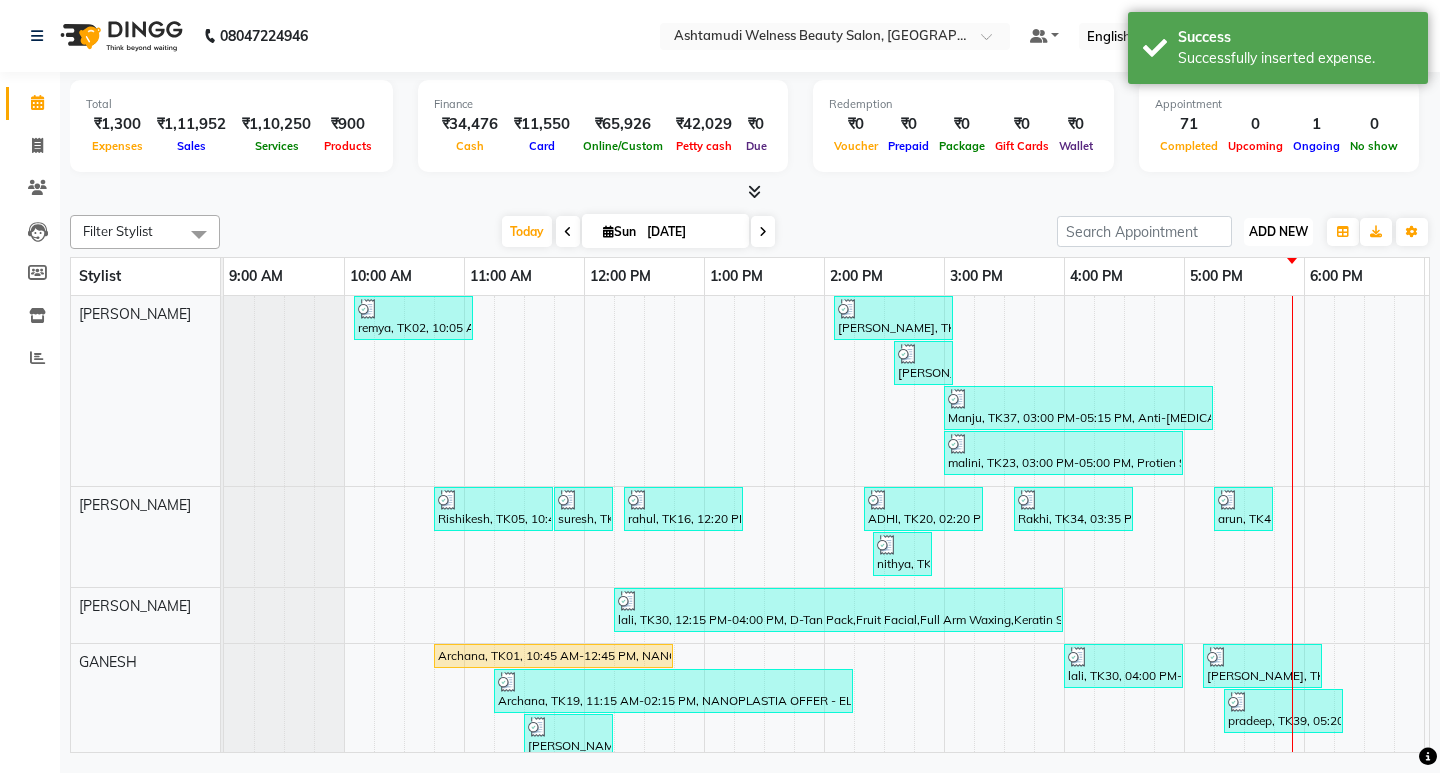 click on "ADD NEW" at bounding box center [1278, 231] 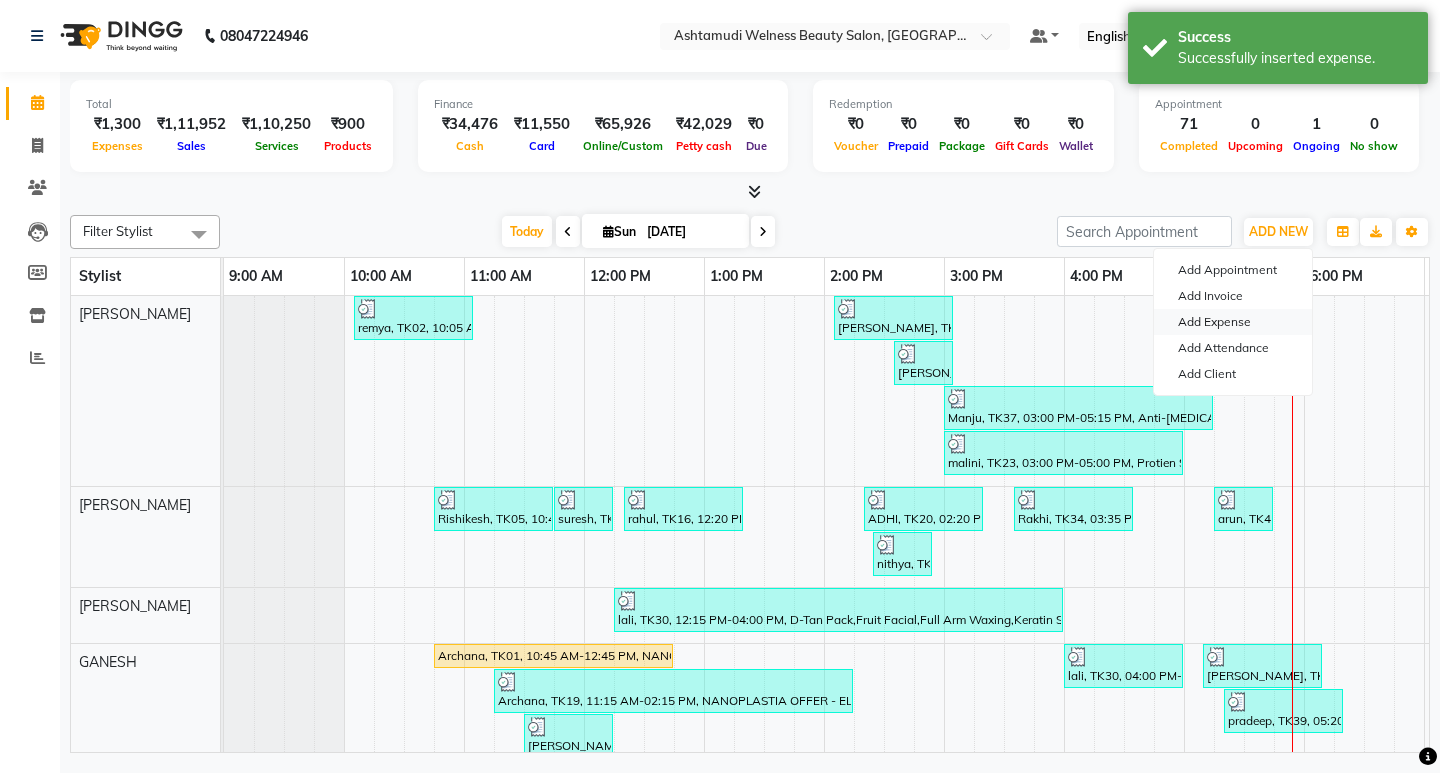 click on "Add Expense" at bounding box center [1233, 322] 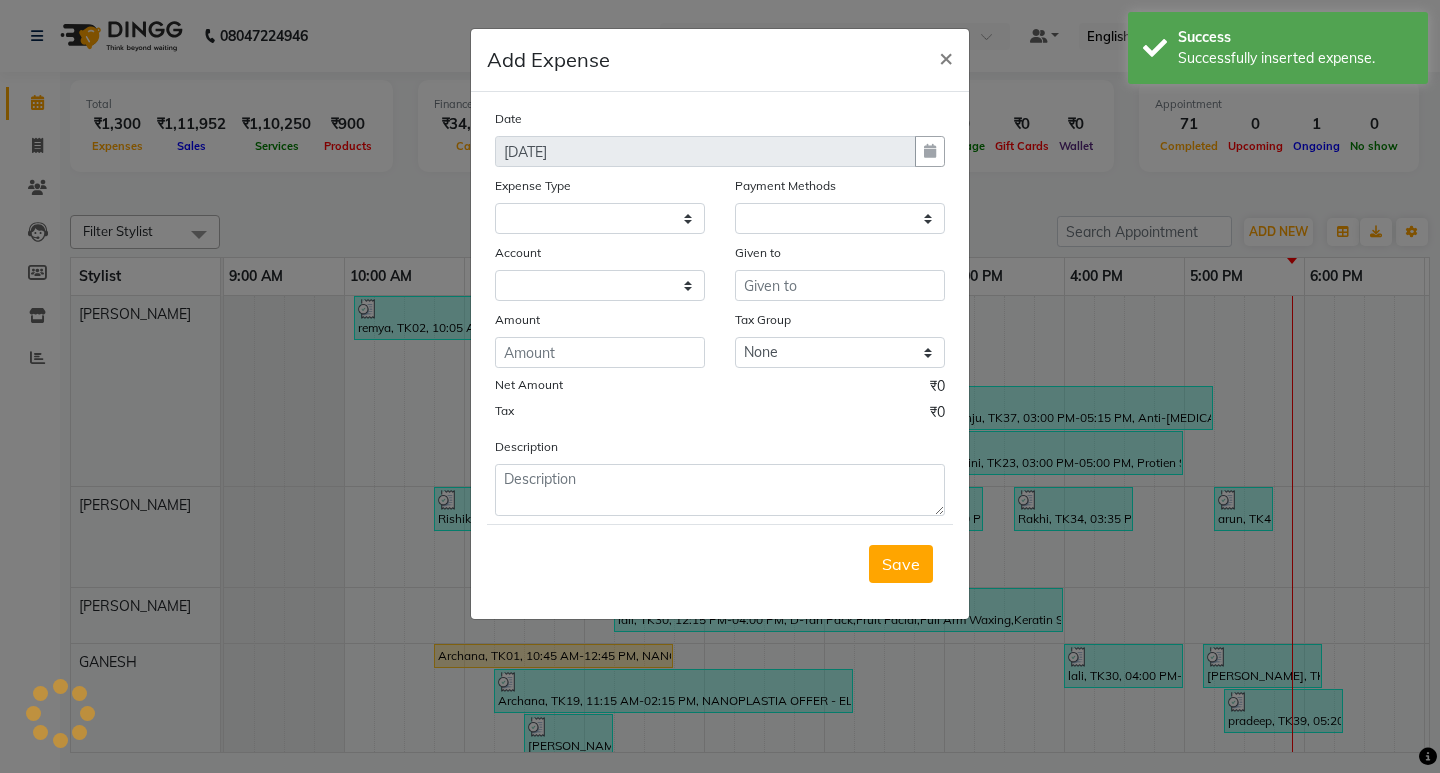 select on "1" 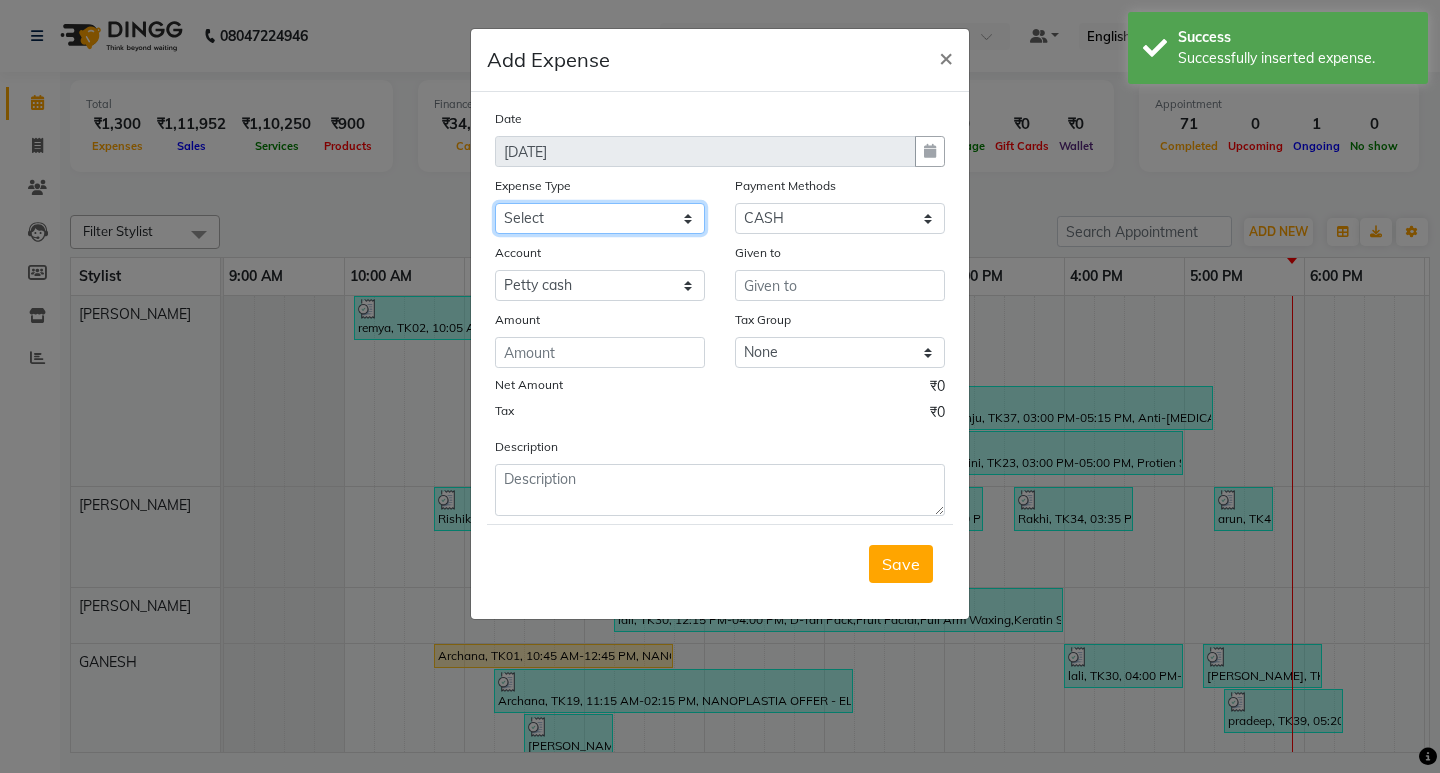 click on "Select ACCOMODATION EXPENSES ADVERTISEMENT SALES PROMOTIONAL EXPENSES Bonus BRIDAL ACCESSORIES REFUND BRIDAL COMMISSION BRIDAL FOOD BRIDAL INCENTIVES BRIDAL ORNAMENTS REFUND BRIDAL TA CASH DEPOSIT RAK BANK COMPUTER ACCESSORIES MOBILE PHONE Donation and Charity Expenses ELECTRICITY CHARGES ELECTRONICS FITTINGS Event Expense FISH FOOD EXPENSES FOOD REFRESHMENT FOR CLIENTS FOOD REFRESHMENT FOR STAFFS Freight And Forwarding Charges FUEL FOR GENERATOR FURNITURE AND EQUIPMENTS Gifts for Clients GIFTS FOR STAFFS GOKULAM CHITS HOSTEL RENT LAUNDRY EXPENSES LICENSE OTHER FEES LOADING UNLOADING CHARGES Medical Expenses MEHNDI PAYMENTS MISCELLANEOUS EXPENSES NEWSPAPER PERIODICALS Ornaments Maintenance Expense OVERTIME ALLOWANCES Payment For Pest Control Perfomance based incentives POSTAGE COURIER CHARGES Printing PRINTING STATIONERY EXPENSES PROFESSIONAL TAX REPAIRS MAINTENANCE ROUND OFF Salary SALARY ADVANCE Sales Incentives Membership Card SALES INCENTIVES PRODUCT SALES INCENTIVES SERVICES SALON ESSENTIALS SALON RENT" 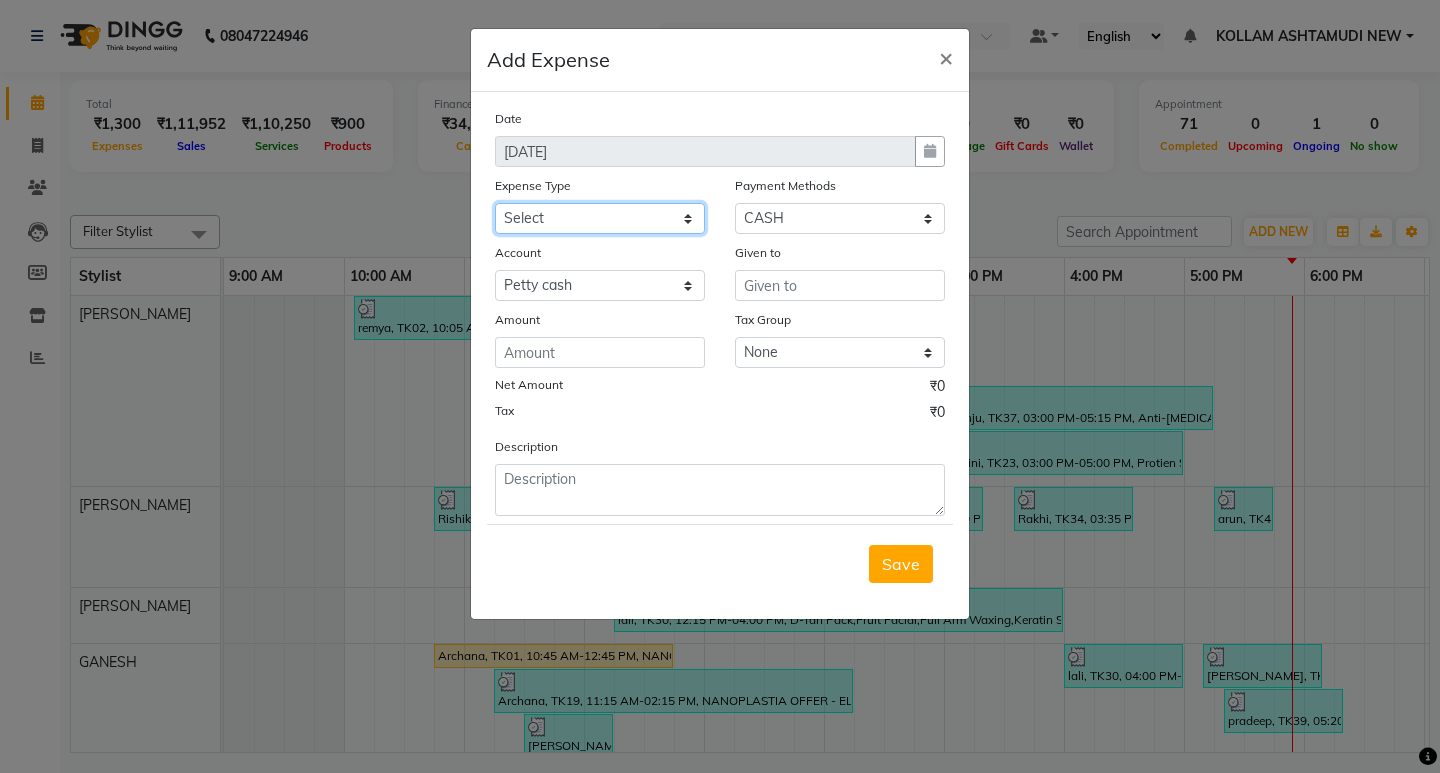 select on "6233" 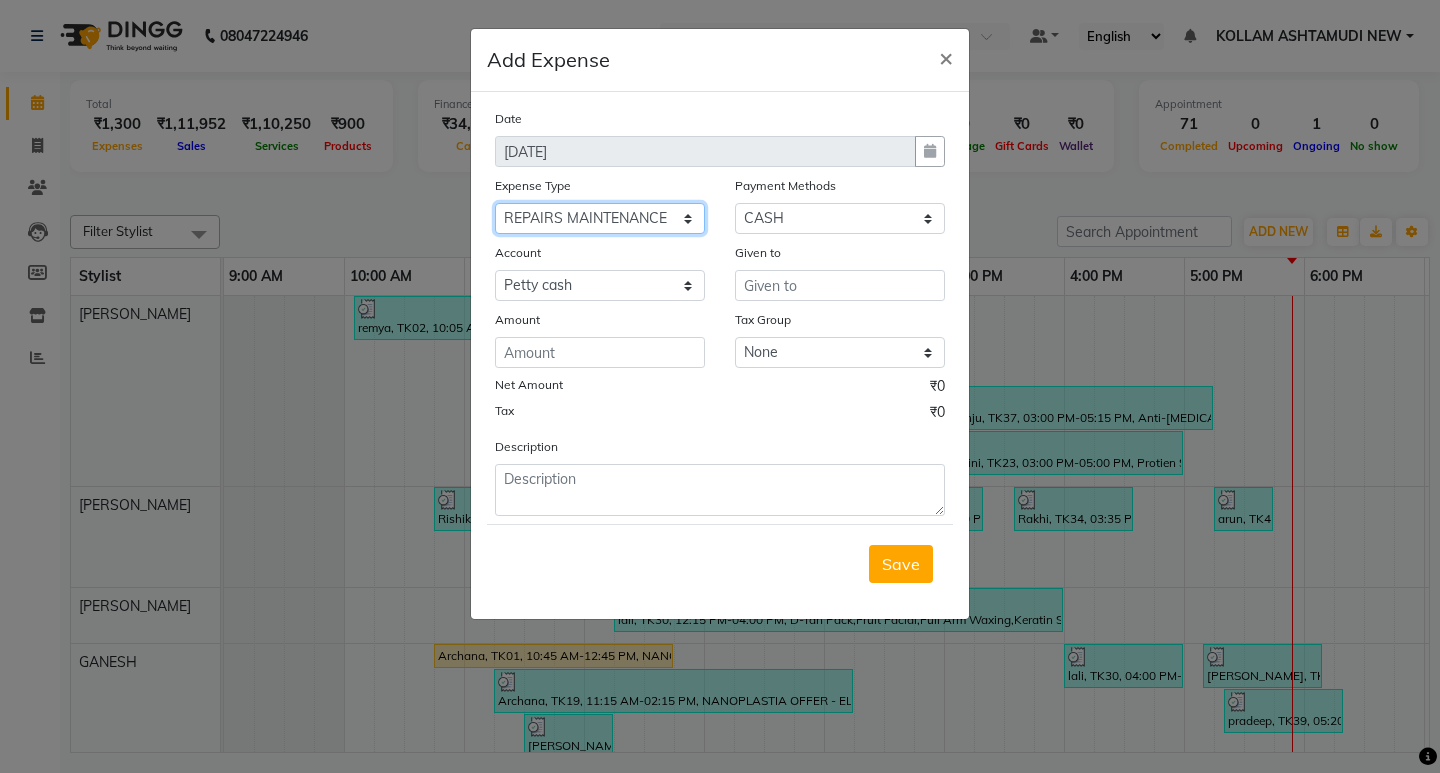 click on "Select ACCOMODATION EXPENSES ADVERTISEMENT SALES PROMOTIONAL EXPENSES Bonus BRIDAL ACCESSORIES REFUND BRIDAL COMMISSION BRIDAL FOOD BRIDAL INCENTIVES BRIDAL ORNAMENTS REFUND BRIDAL TA CASH DEPOSIT RAK BANK COMPUTER ACCESSORIES MOBILE PHONE Donation and Charity Expenses ELECTRICITY CHARGES ELECTRONICS FITTINGS Event Expense FISH FOOD EXPENSES FOOD REFRESHMENT FOR CLIENTS FOOD REFRESHMENT FOR STAFFS Freight And Forwarding Charges FUEL FOR GENERATOR FURNITURE AND EQUIPMENTS Gifts for Clients GIFTS FOR STAFFS GOKULAM CHITS HOSTEL RENT LAUNDRY EXPENSES LICENSE OTHER FEES LOADING UNLOADING CHARGES Medical Expenses MEHNDI PAYMENTS MISCELLANEOUS EXPENSES NEWSPAPER PERIODICALS Ornaments Maintenance Expense OVERTIME ALLOWANCES Payment For Pest Control Perfomance based incentives POSTAGE COURIER CHARGES Printing PRINTING STATIONERY EXPENSES PROFESSIONAL TAX REPAIRS MAINTENANCE ROUND OFF Salary SALARY ADVANCE Sales Incentives Membership Card SALES INCENTIVES PRODUCT SALES INCENTIVES SERVICES SALON ESSENTIALS SALON RENT" 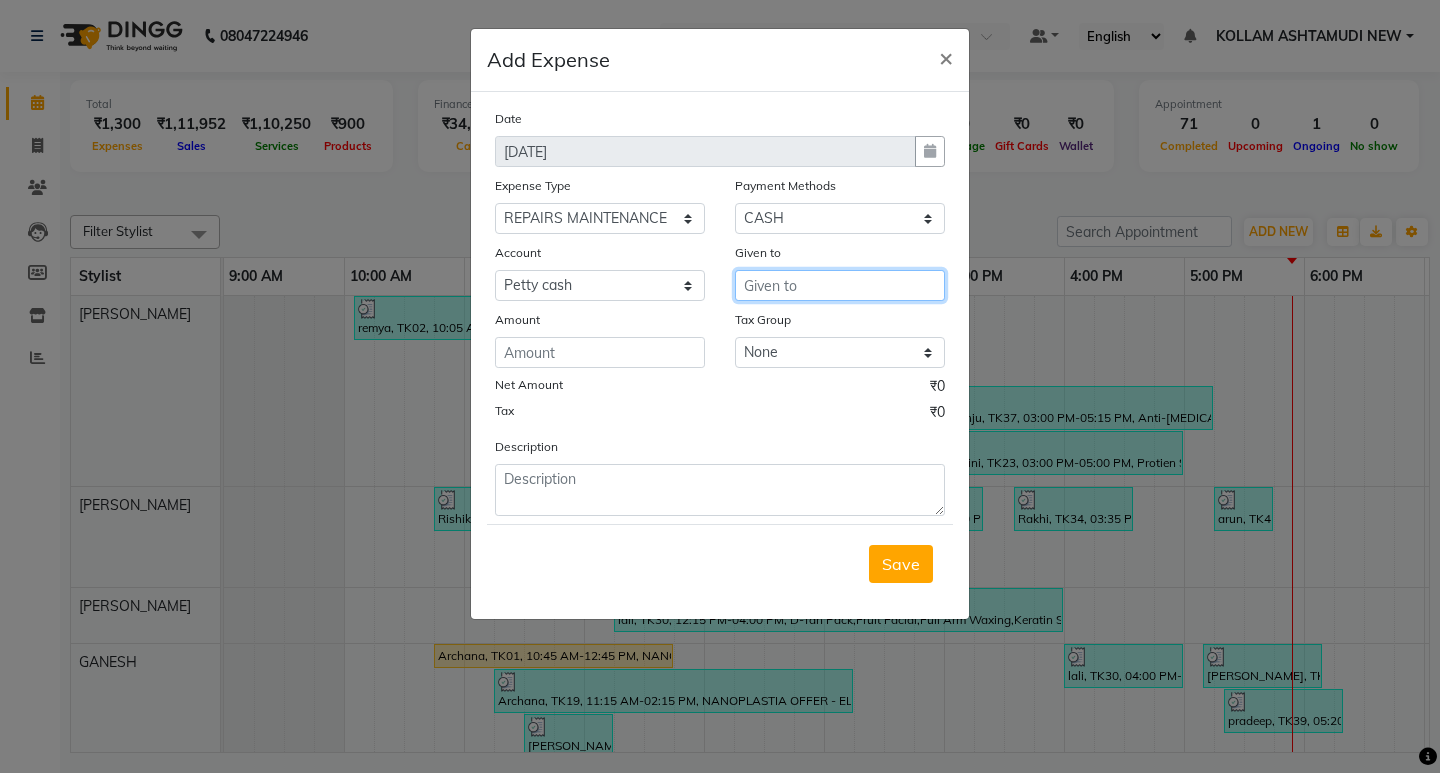 click at bounding box center (840, 285) 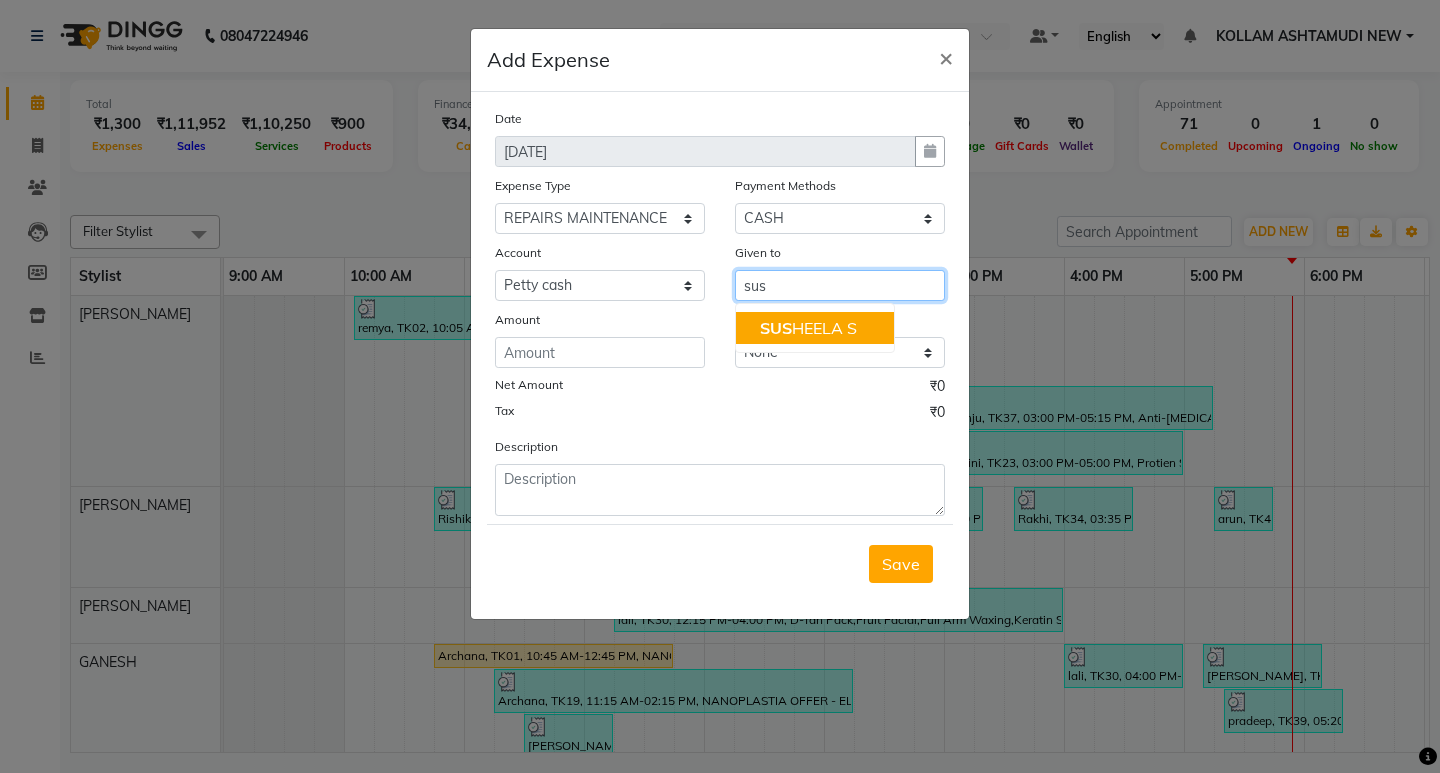 click on "SUS HEELA S" at bounding box center (808, 328) 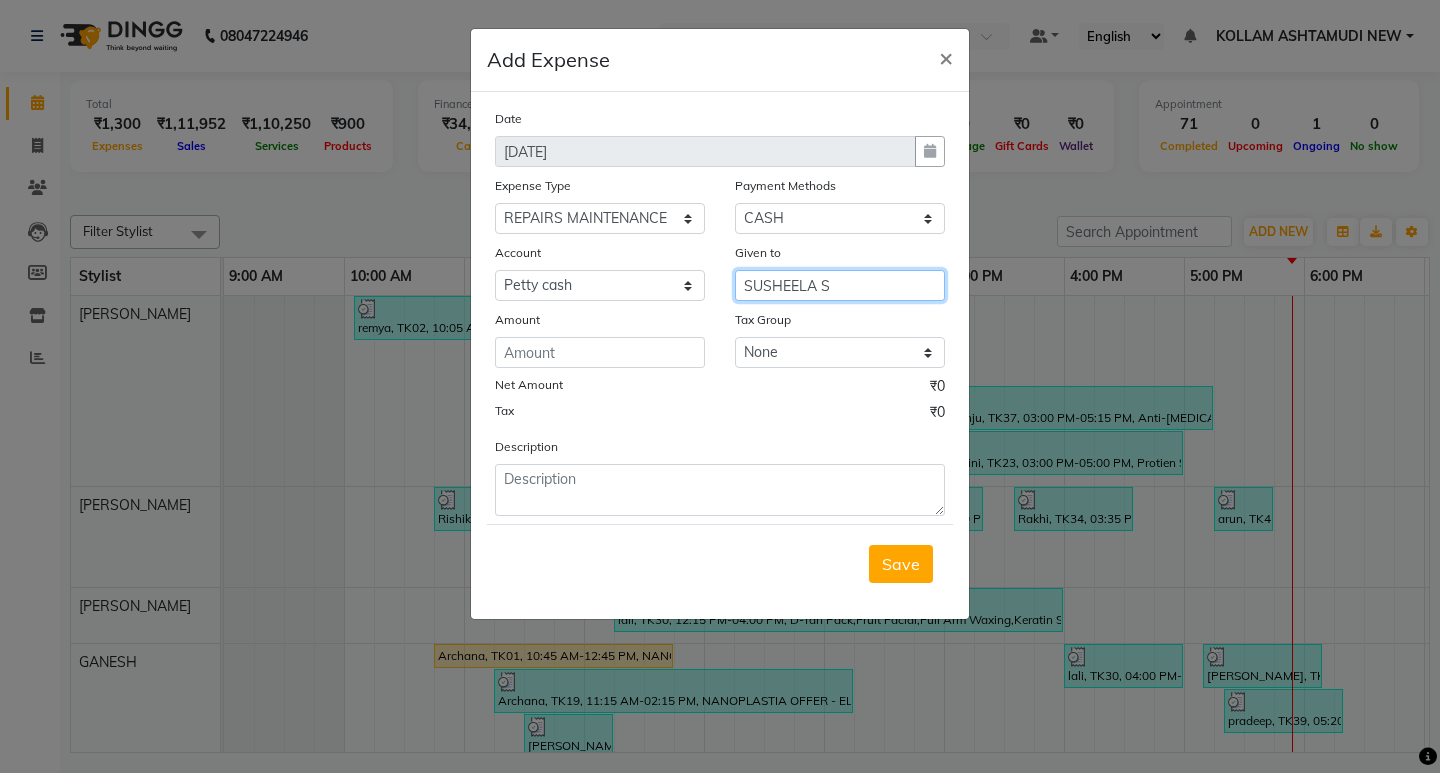 type on "SUSHEELA S" 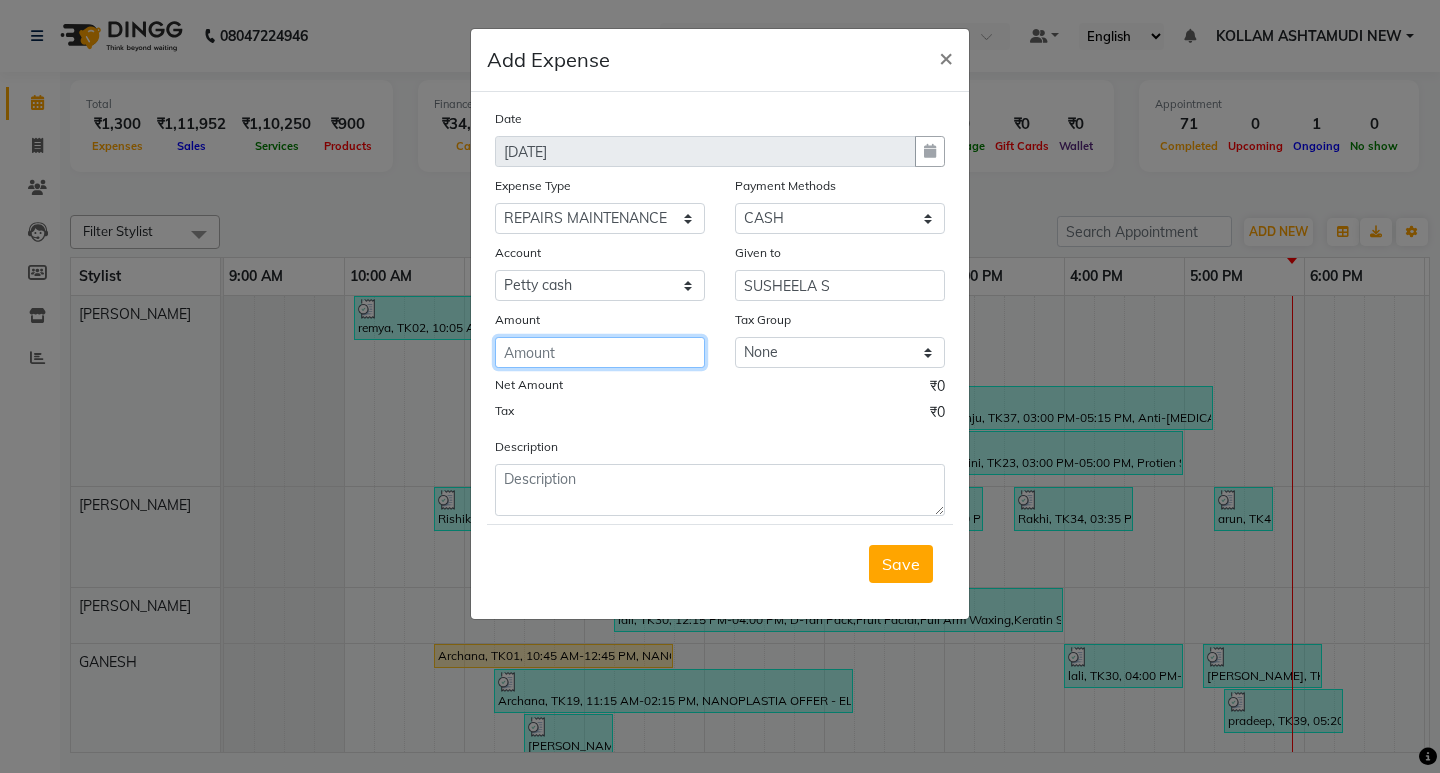 click 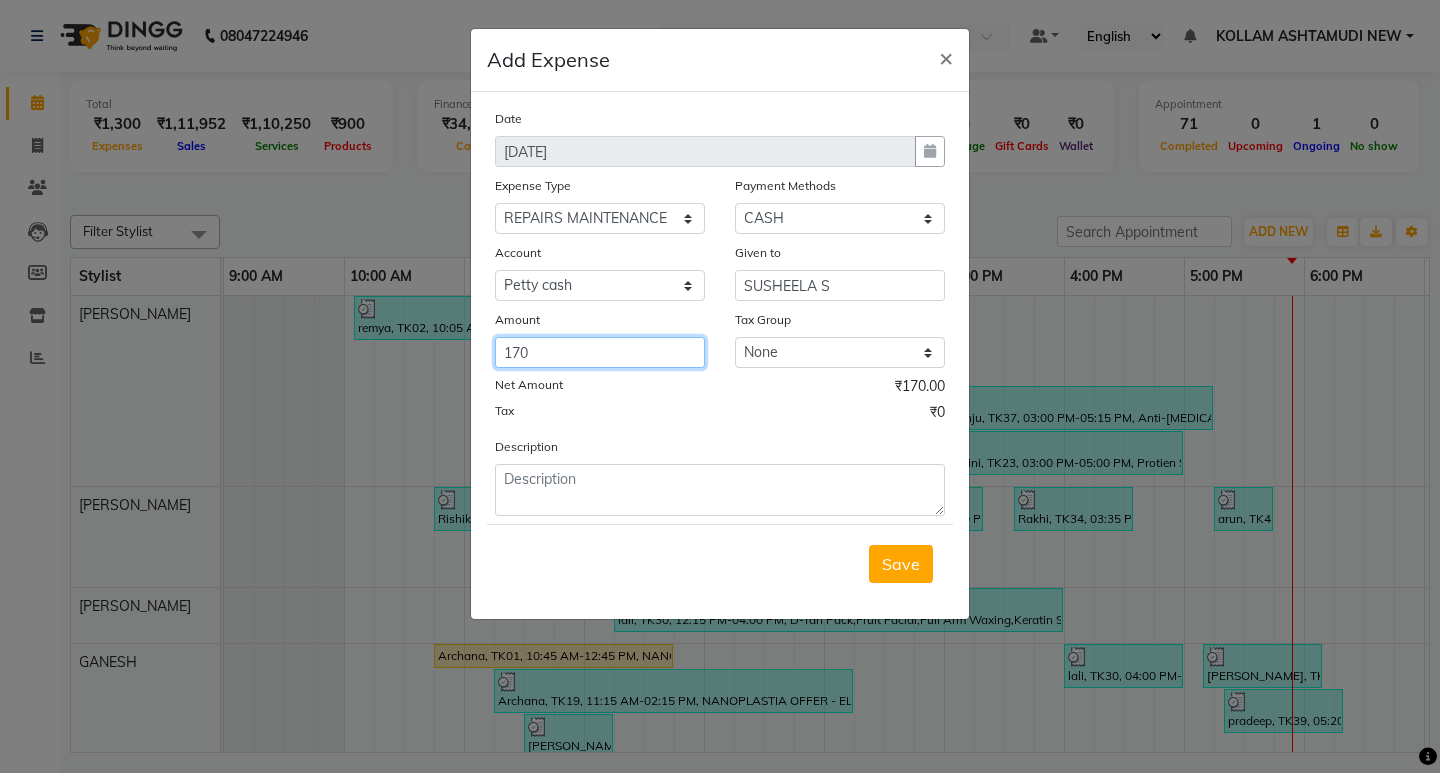 type on "170" 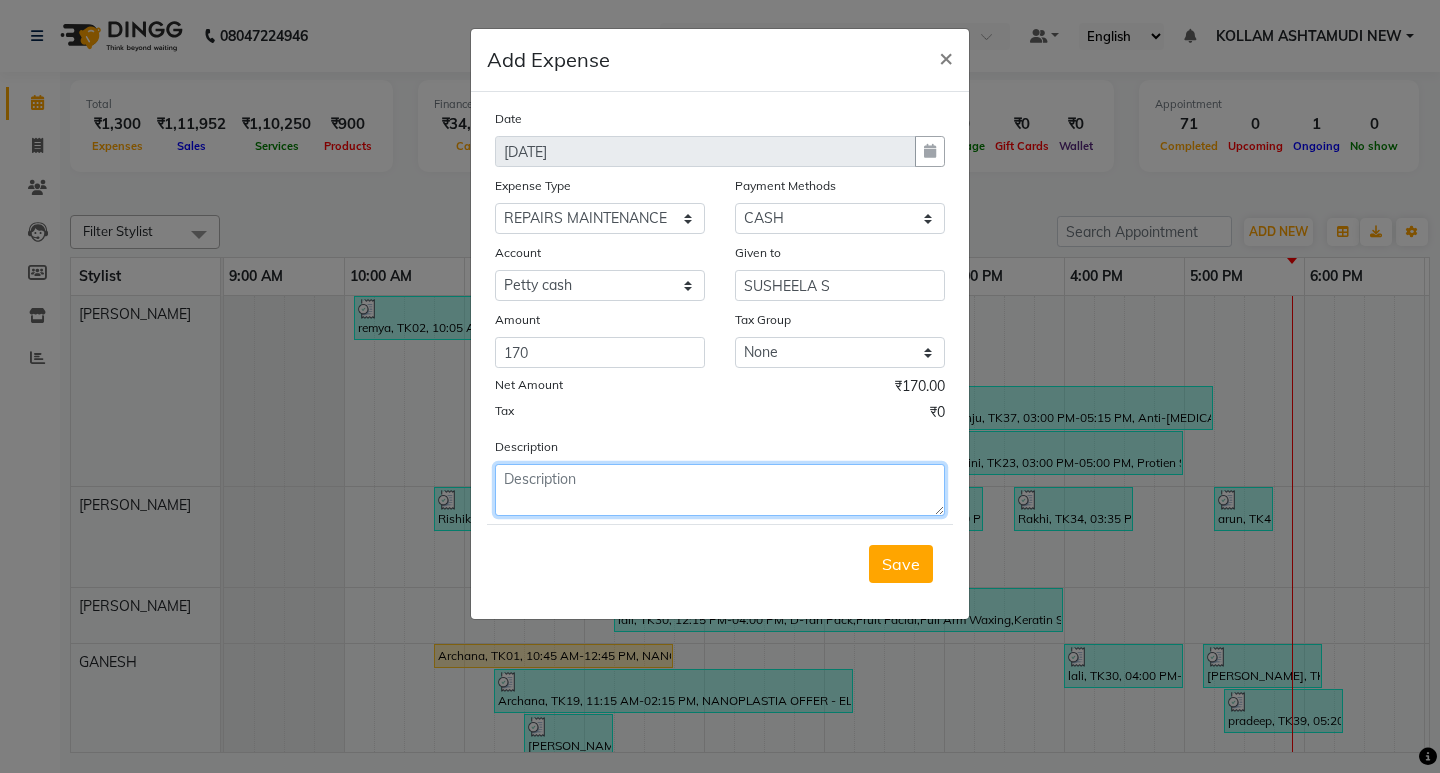 click 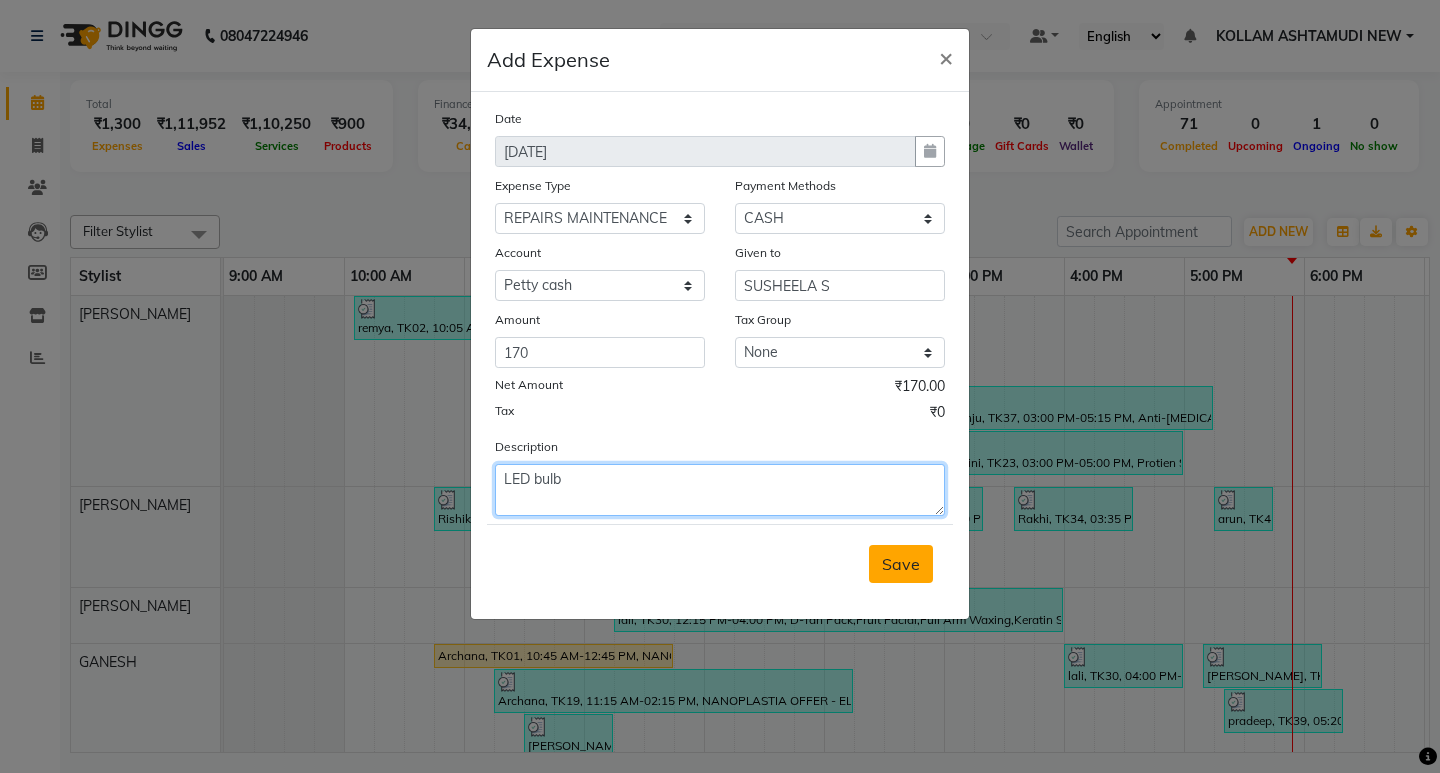 type on "LED bulb" 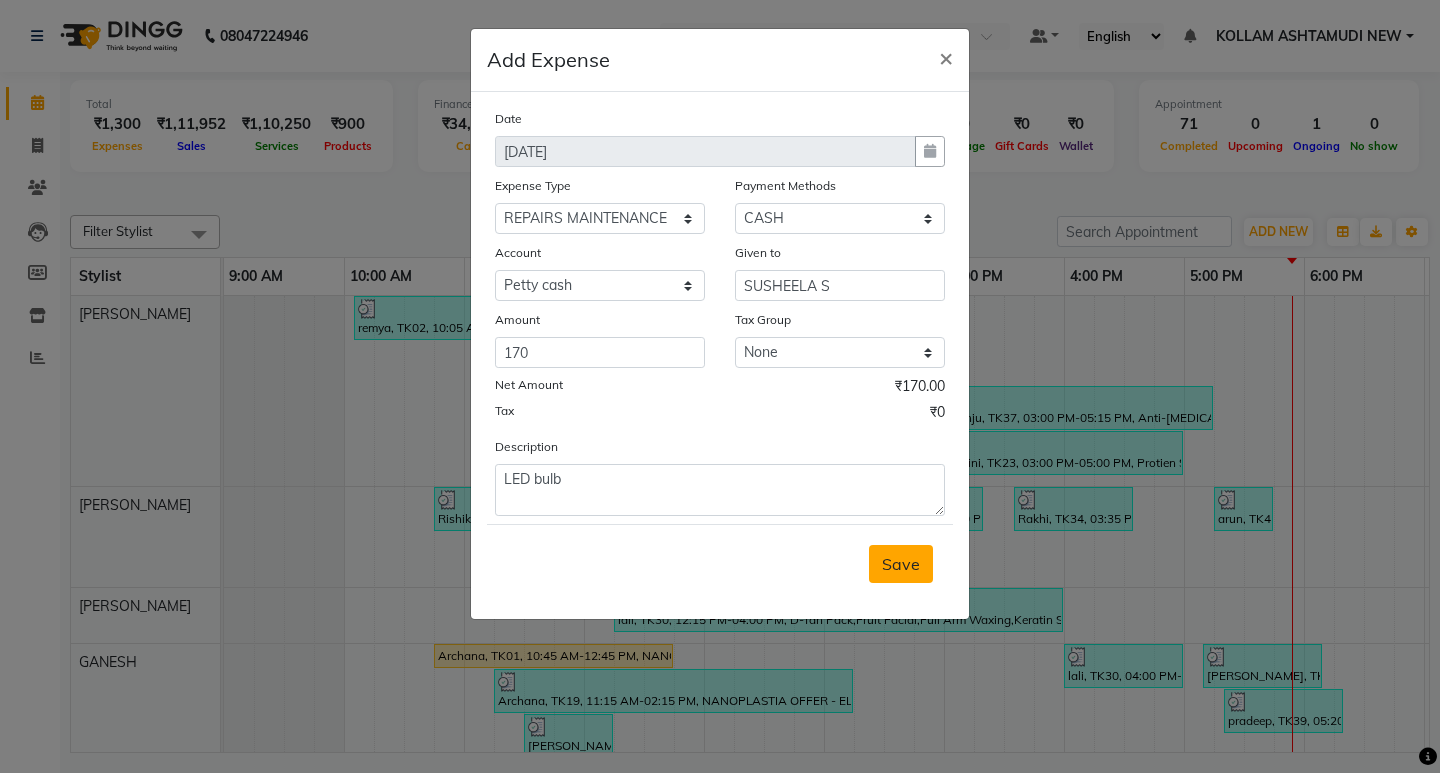 click on "Save" at bounding box center (901, 564) 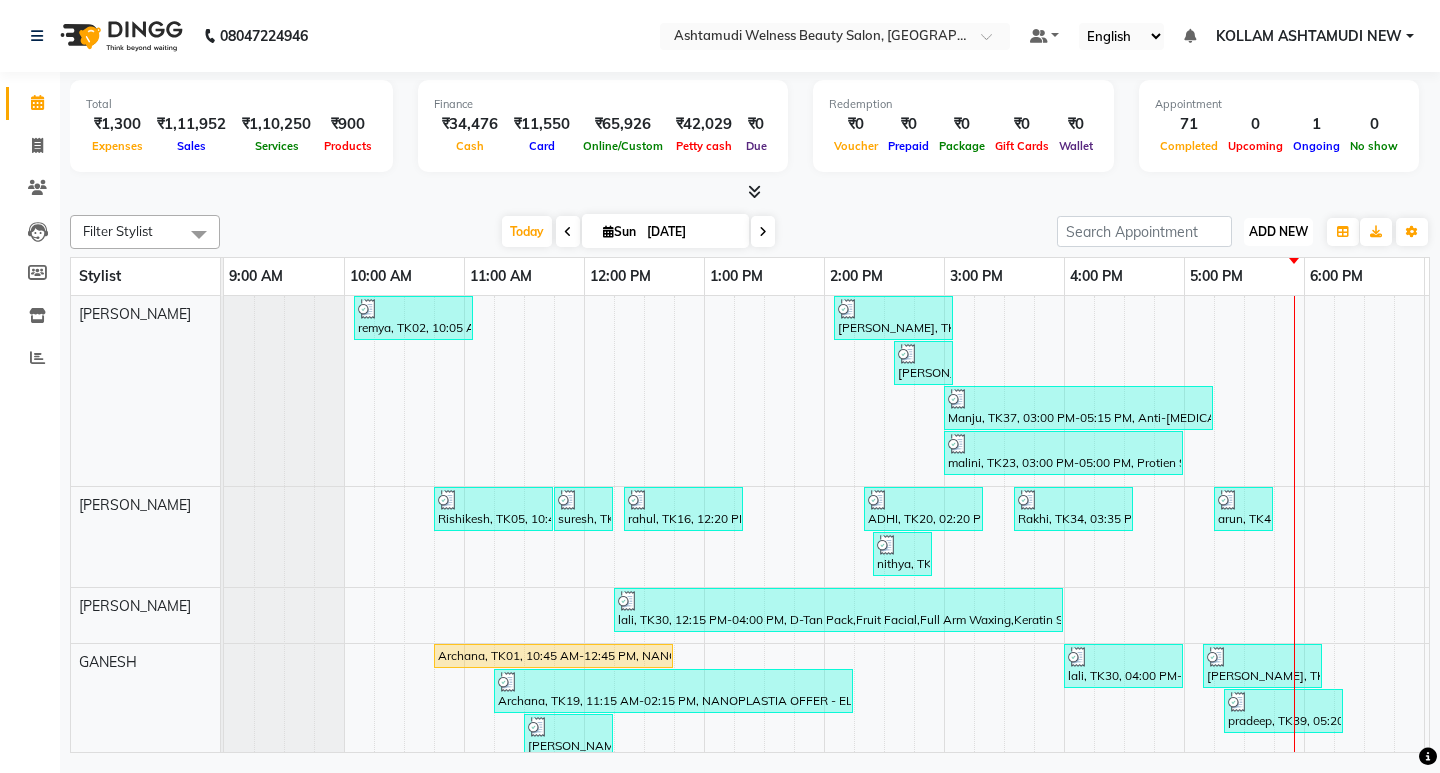 click on "ADD NEW" at bounding box center (1278, 231) 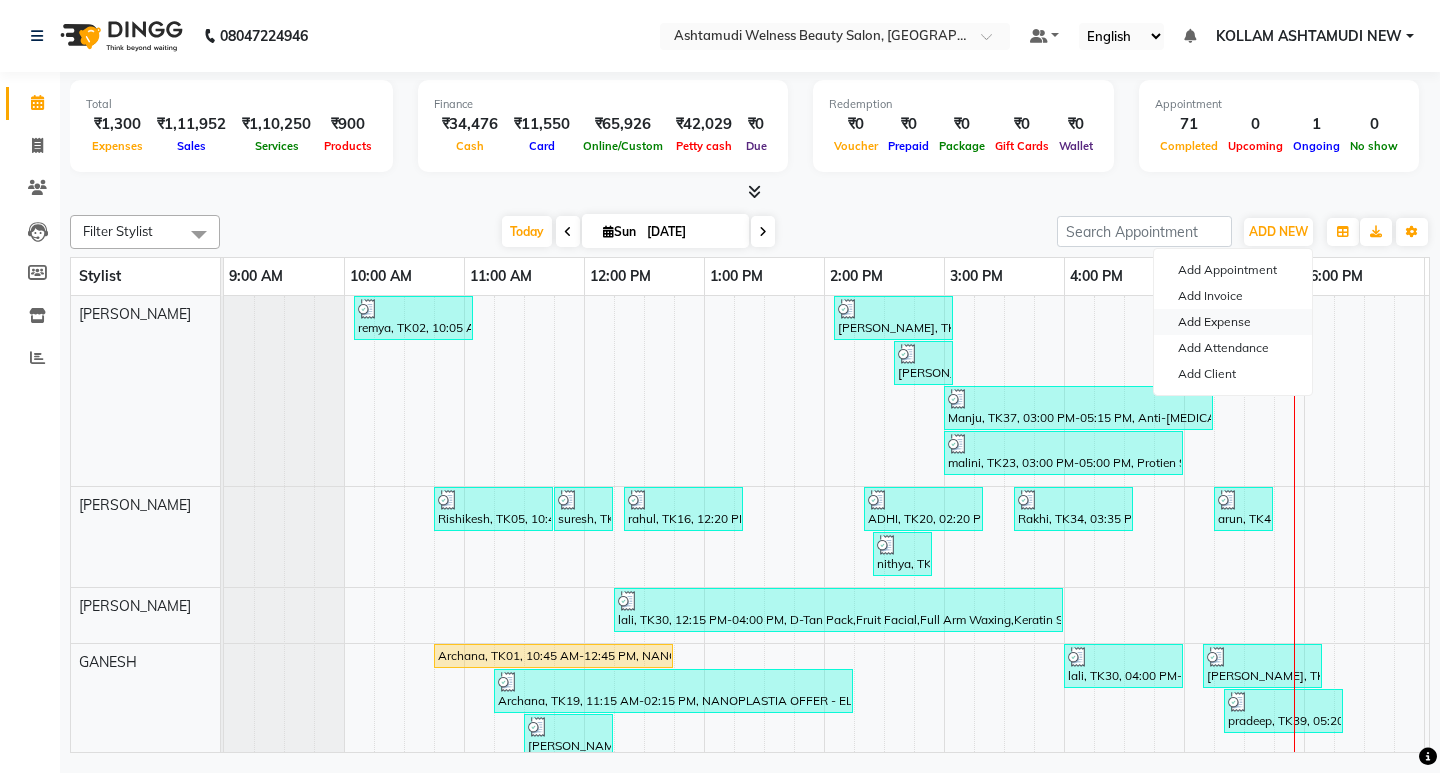 click on "Add Expense" at bounding box center [1233, 322] 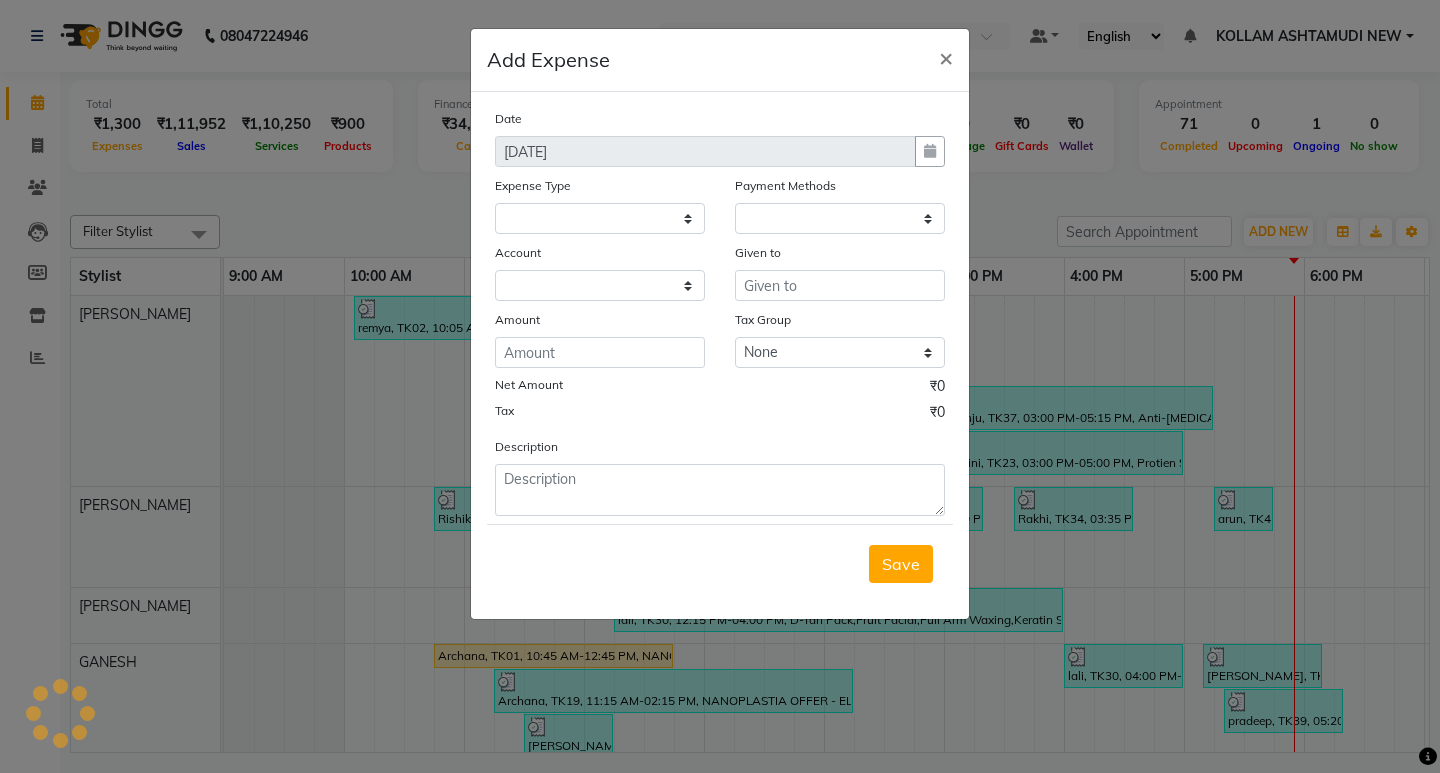 select on "1" 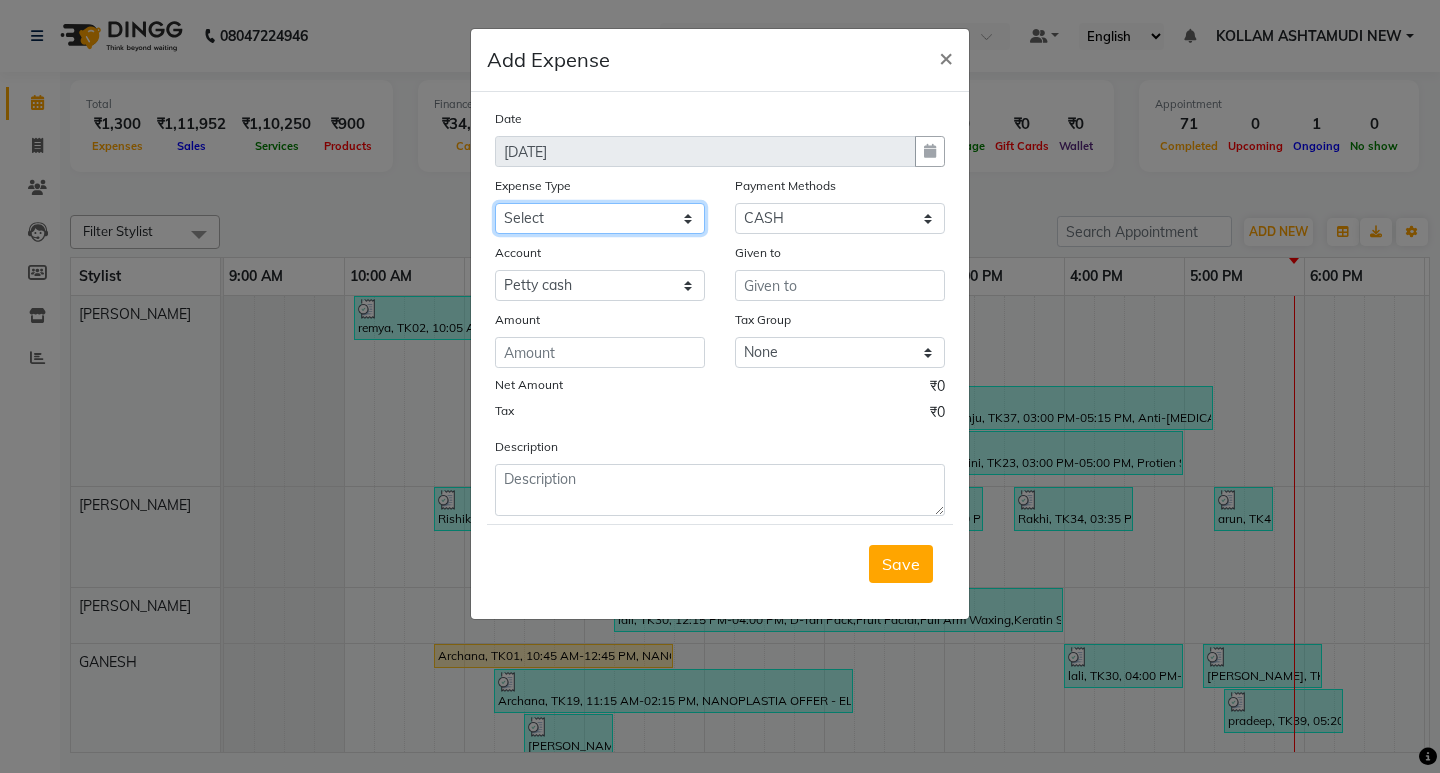 click on "Select ACCOMODATION EXPENSES ADVERTISEMENT SALES PROMOTIONAL EXPENSES Bonus BRIDAL ACCESSORIES REFUND BRIDAL COMMISSION BRIDAL FOOD BRIDAL INCENTIVES BRIDAL ORNAMENTS REFUND BRIDAL TA CASH DEPOSIT RAK BANK COMPUTER ACCESSORIES MOBILE PHONE Donation and Charity Expenses ELECTRICITY CHARGES ELECTRONICS FITTINGS Event Expense FISH FOOD EXPENSES FOOD REFRESHMENT FOR CLIENTS FOOD REFRESHMENT FOR STAFFS Freight And Forwarding Charges FUEL FOR GENERATOR FURNITURE AND EQUIPMENTS Gifts for Clients GIFTS FOR STAFFS GOKULAM CHITS HOSTEL RENT LAUNDRY EXPENSES LICENSE OTHER FEES LOADING UNLOADING CHARGES Medical Expenses MEHNDI PAYMENTS MISCELLANEOUS EXPENSES NEWSPAPER PERIODICALS Ornaments Maintenance Expense OVERTIME ALLOWANCES Payment For Pest Control Perfomance based incentives POSTAGE COURIER CHARGES Printing PRINTING STATIONERY EXPENSES PROFESSIONAL TAX REPAIRS MAINTENANCE ROUND OFF Salary SALARY ADVANCE Sales Incentives Membership Card SALES INCENTIVES PRODUCT SALES INCENTIVES SERVICES SALON ESSENTIALS SALON RENT" 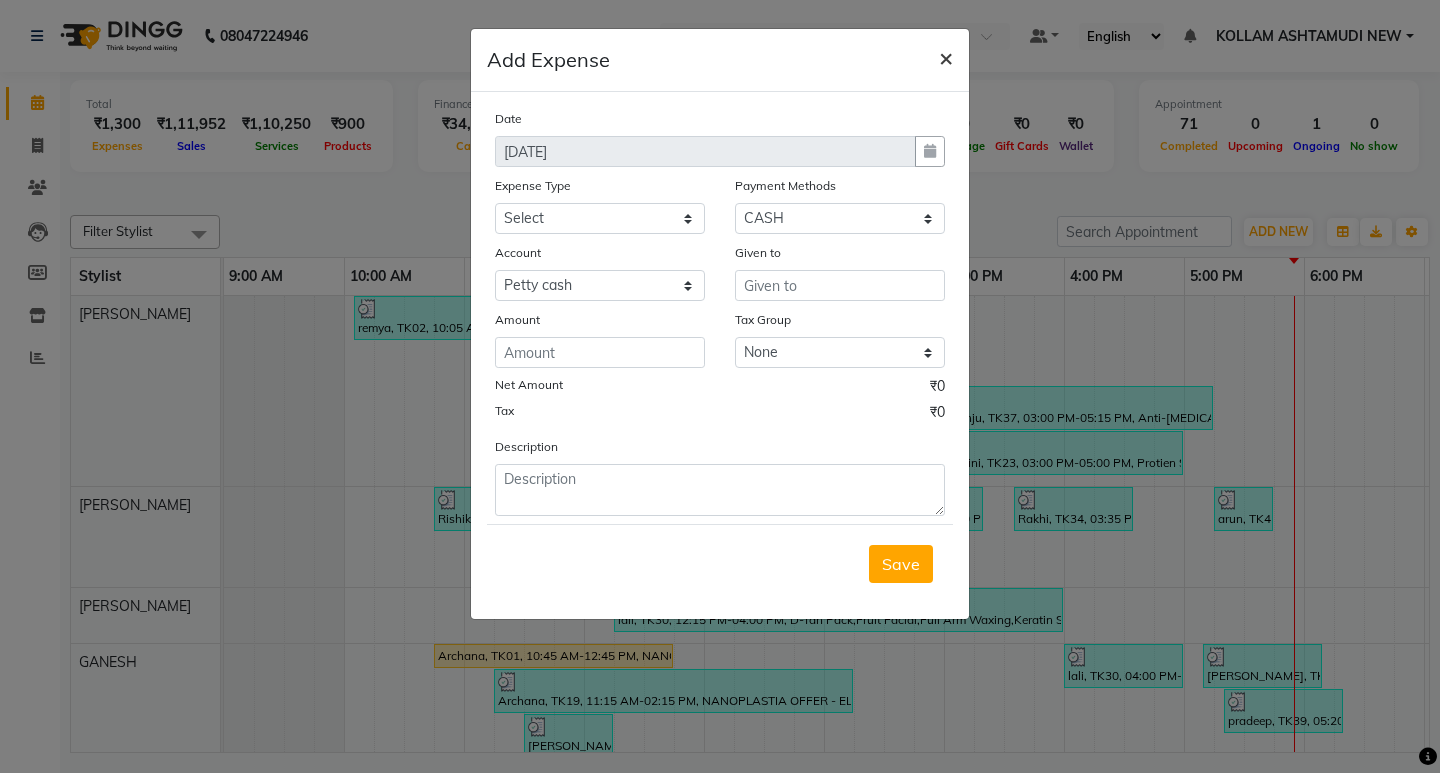 click on "×" 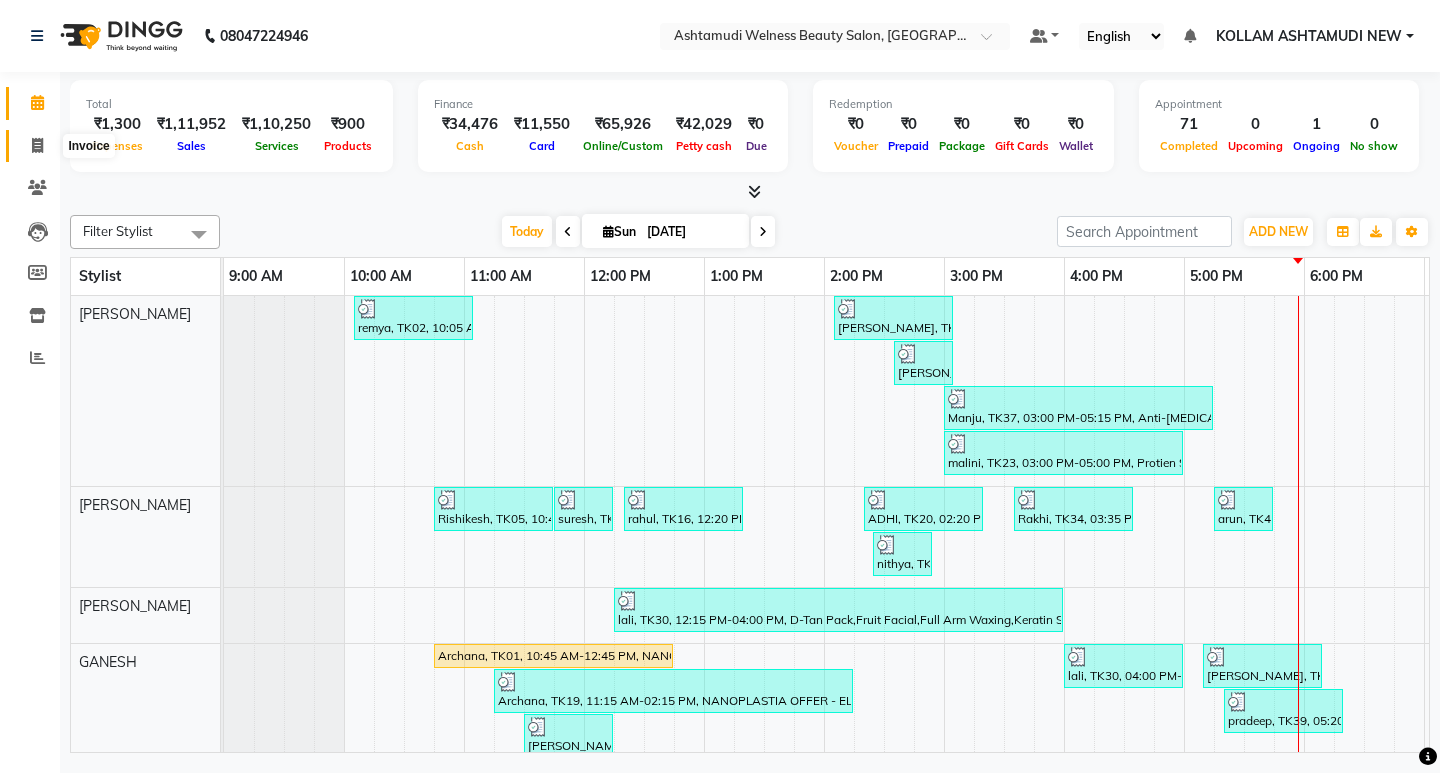 click 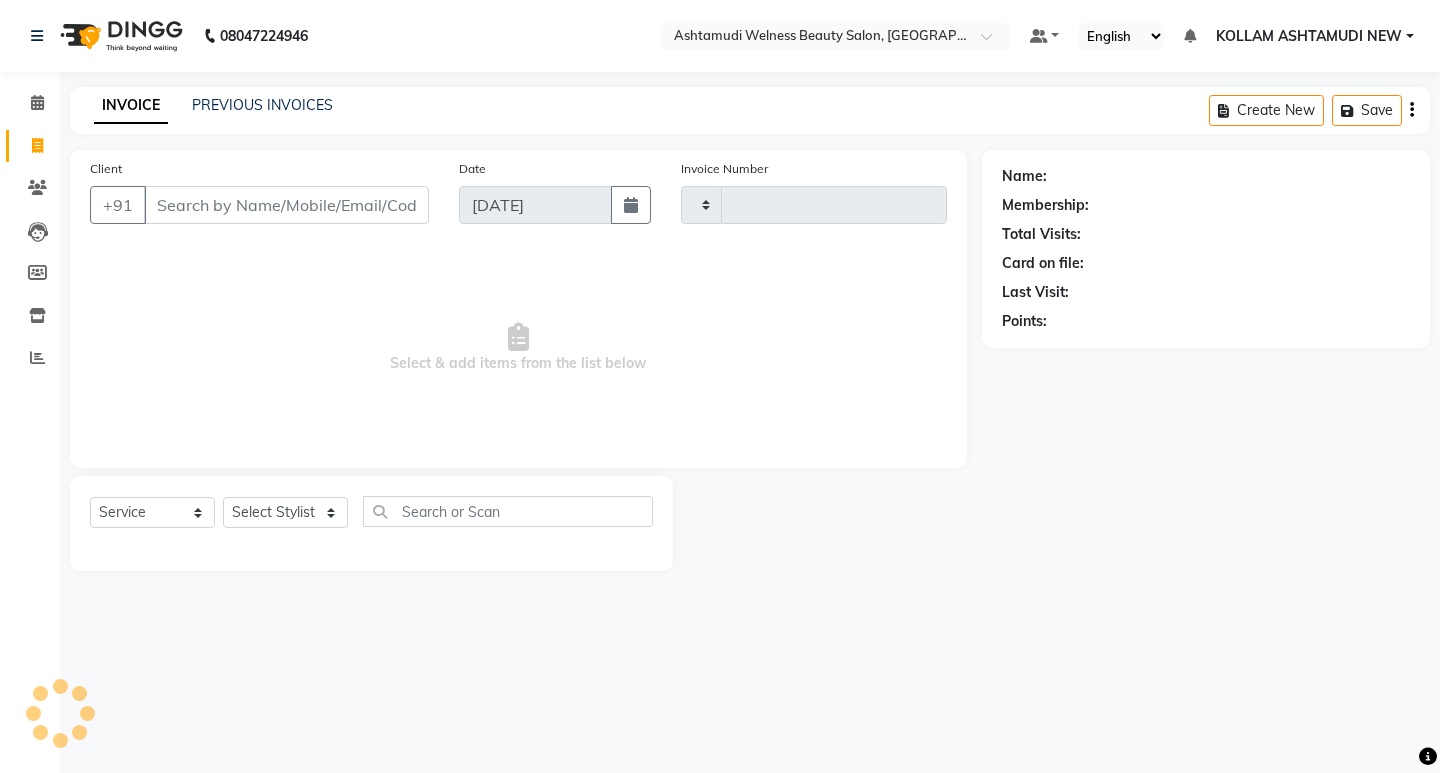 type on "4886" 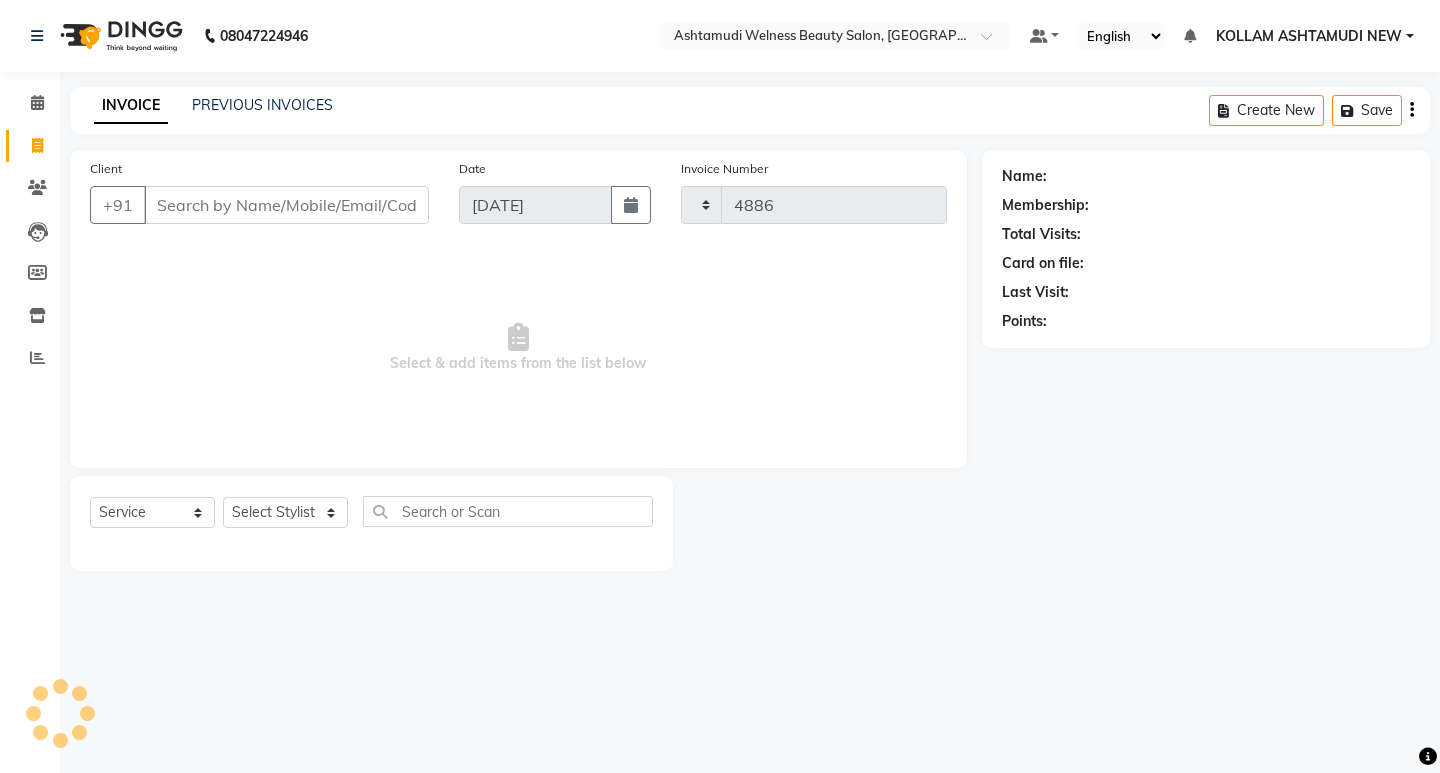 select on "4529" 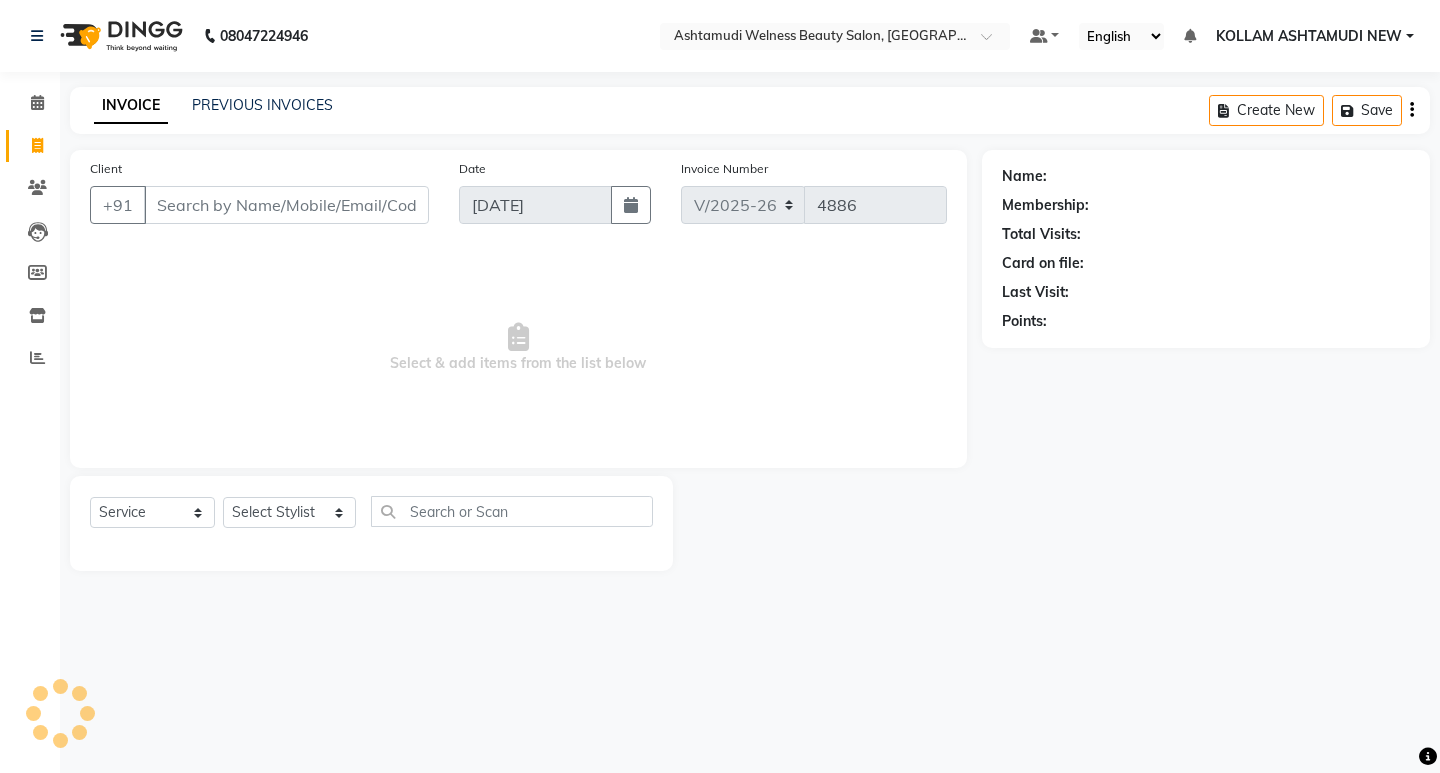 click on "Client" at bounding box center (286, 205) 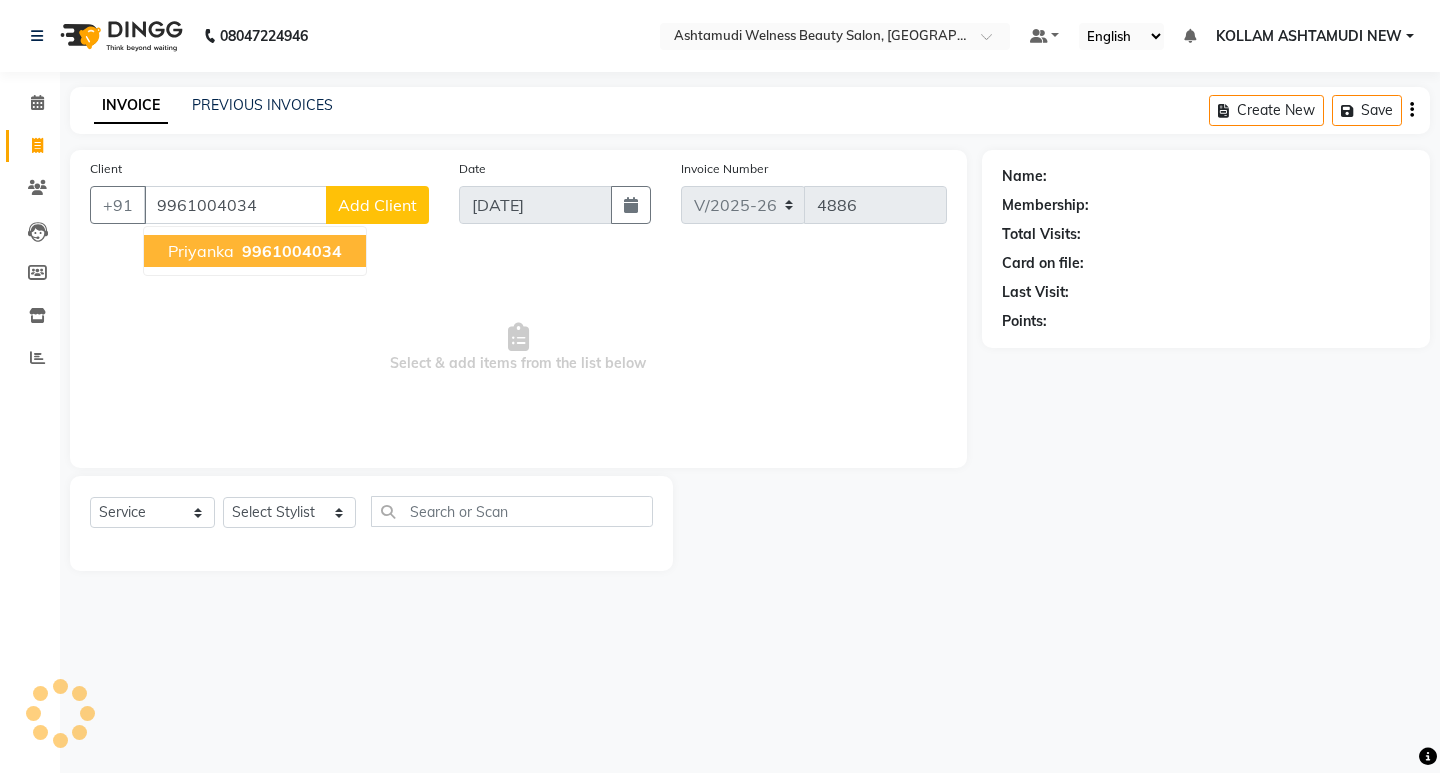 type on "9961004034" 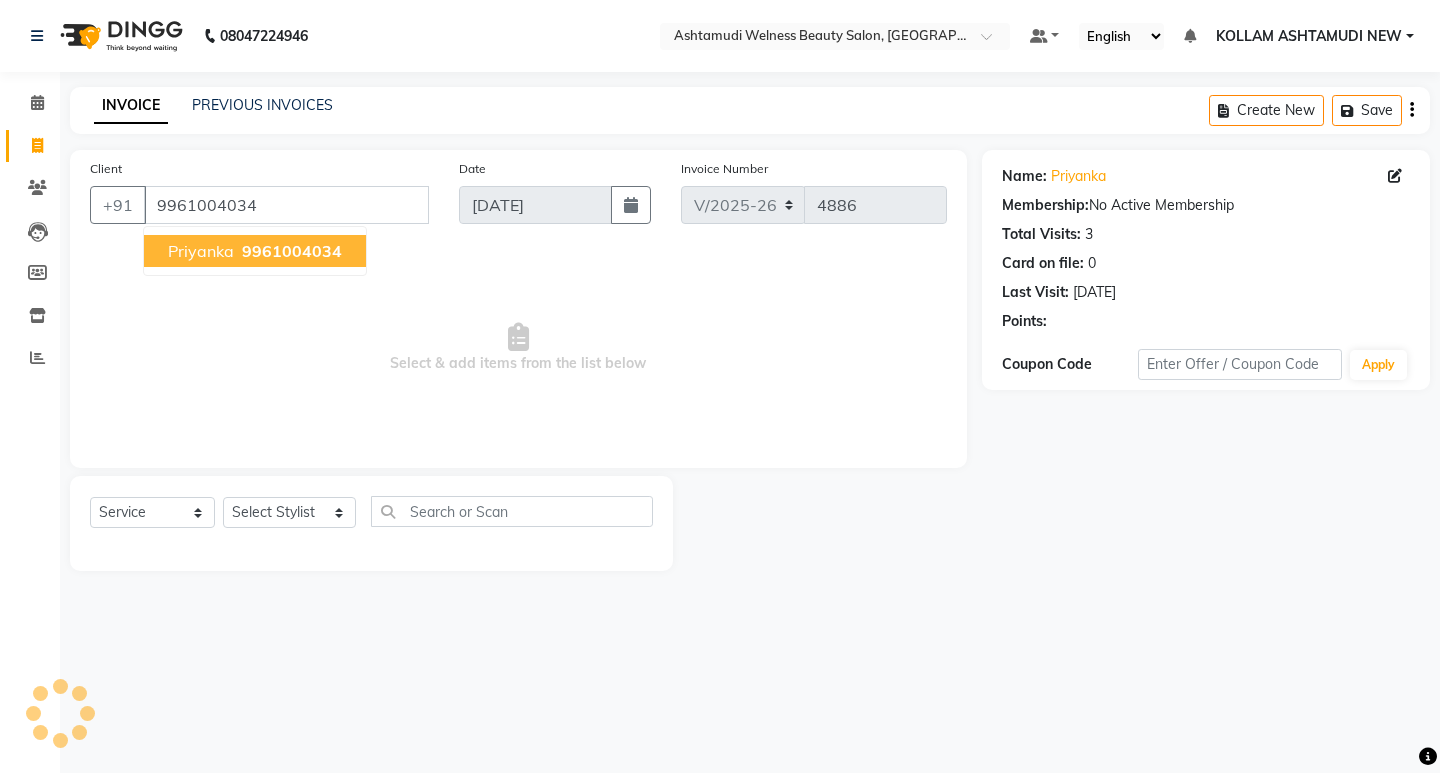 click on "9961004034" at bounding box center (292, 251) 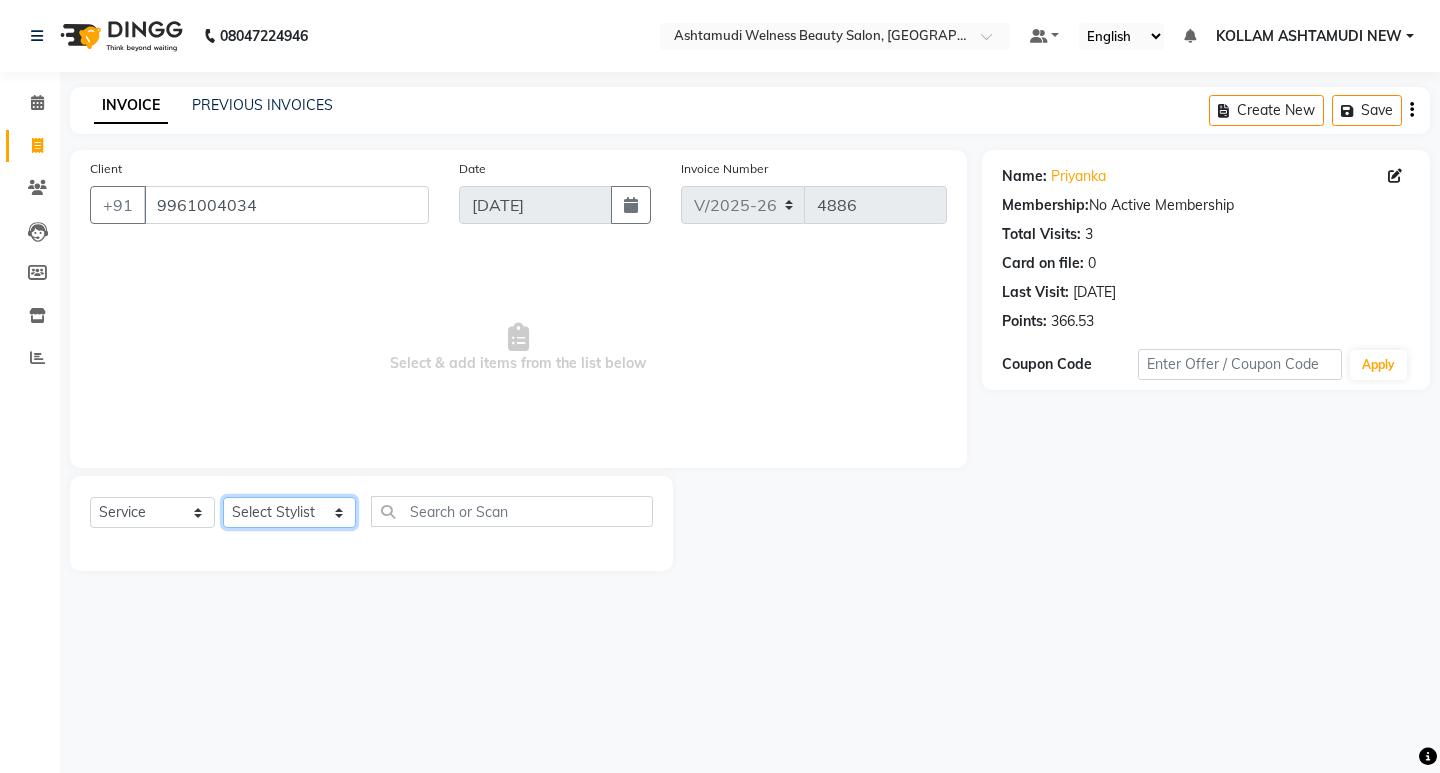 click on "Select Stylist [PERSON_NAME] Admin [PERSON_NAME]  [PERSON_NAME] [PERSON_NAME] [PERSON_NAME]  M [PERSON_NAME]  [PERSON_NAME]  P [PERSON_NAME] KOLLAM ASHTAMUDI NEW  [PERSON_NAME] [PERSON_NAME] [PERSON_NAME]  [PERSON_NAME] [PERSON_NAME] [PERSON_NAME] [PERSON_NAME] [PERSON_NAME] M [PERSON_NAME] SARIGA [PERSON_NAME] [PERSON_NAME] [PERSON_NAME] SIBI [PERSON_NAME] [PERSON_NAME] S" 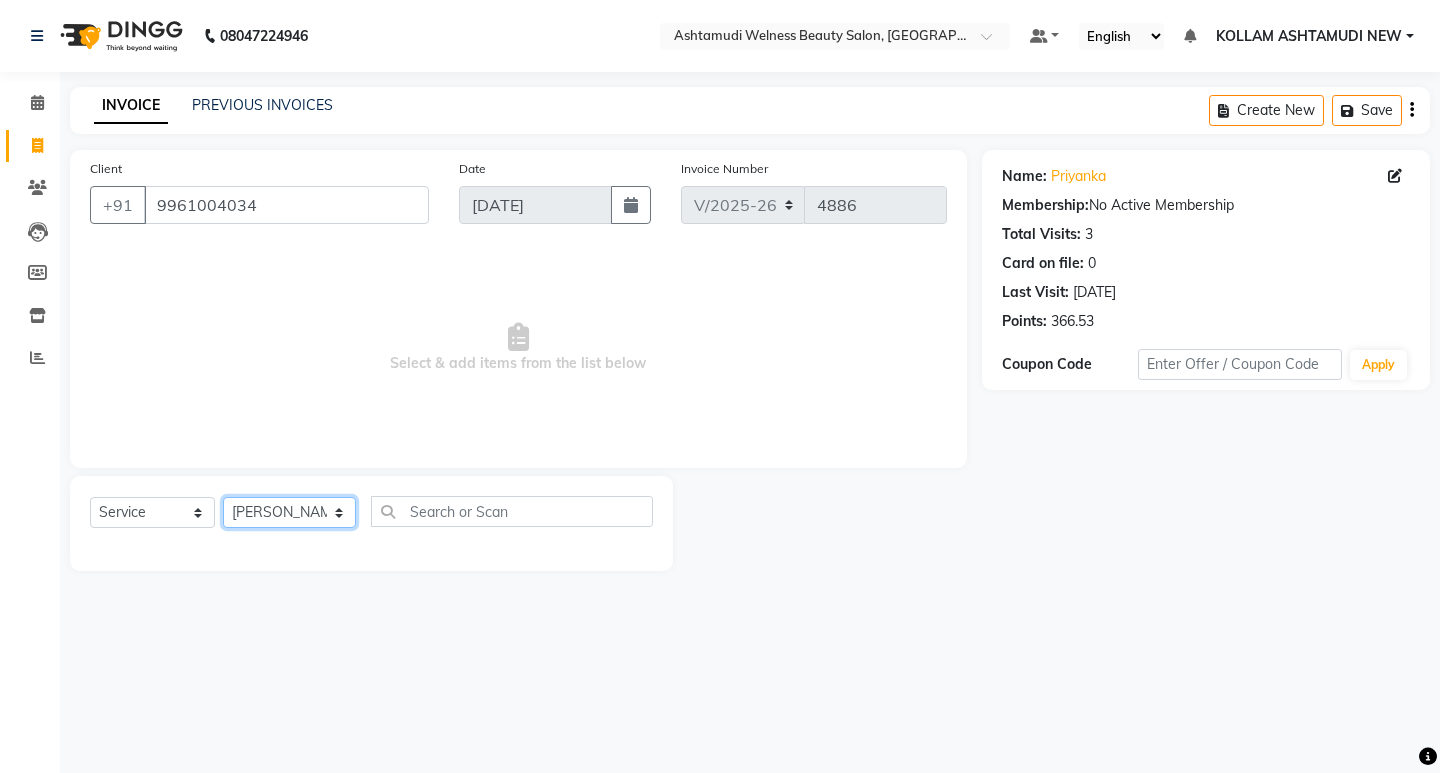 click on "Select Stylist [PERSON_NAME] Admin [PERSON_NAME]  [PERSON_NAME] [PERSON_NAME] [PERSON_NAME]  M [PERSON_NAME]  [PERSON_NAME]  P [PERSON_NAME] KOLLAM ASHTAMUDI NEW  [PERSON_NAME] [PERSON_NAME] [PERSON_NAME]  [PERSON_NAME] [PERSON_NAME] [PERSON_NAME] [PERSON_NAME] [PERSON_NAME] M [PERSON_NAME] SARIGA [PERSON_NAME] [PERSON_NAME] [PERSON_NAME] SIBI [PERSON_NAME] [PERSON_NAME] S" 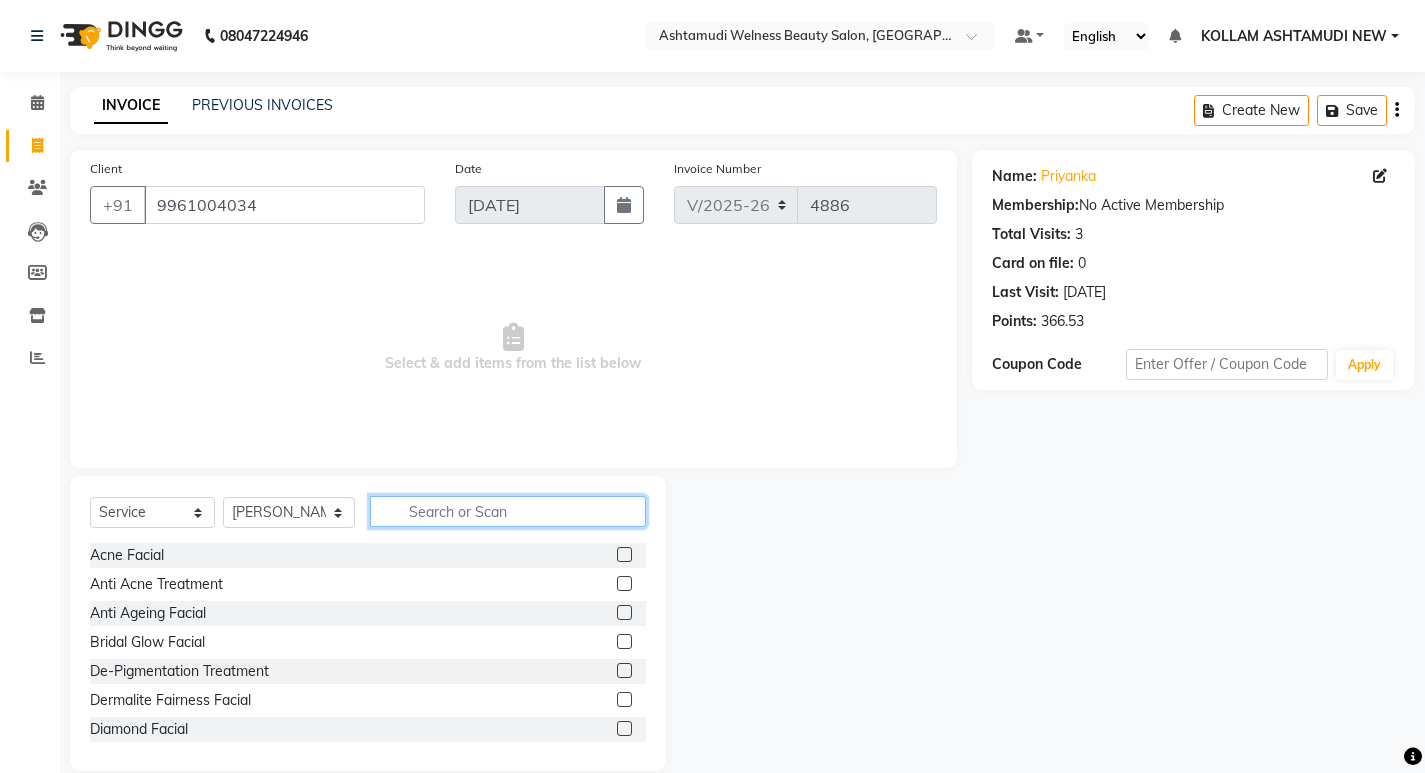 click 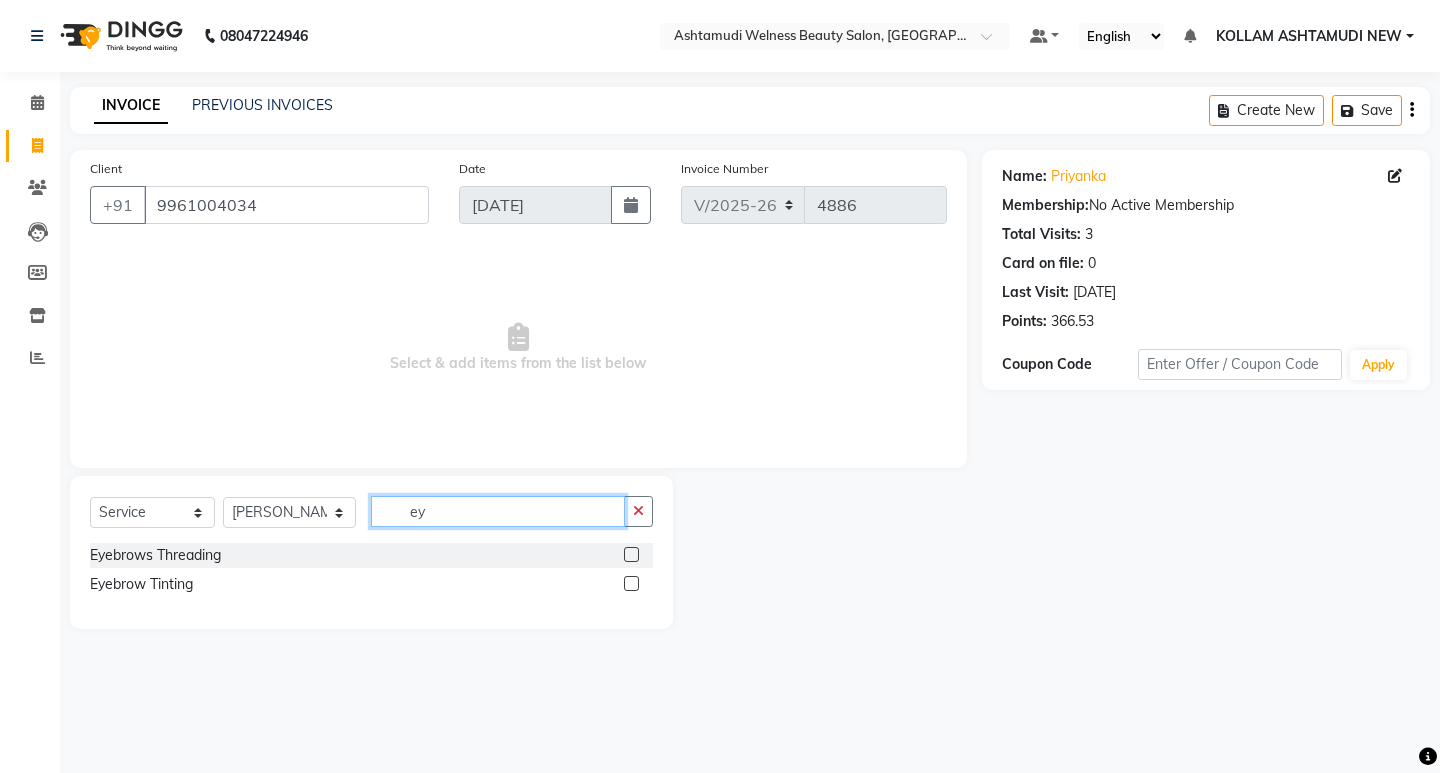 type on "ey" 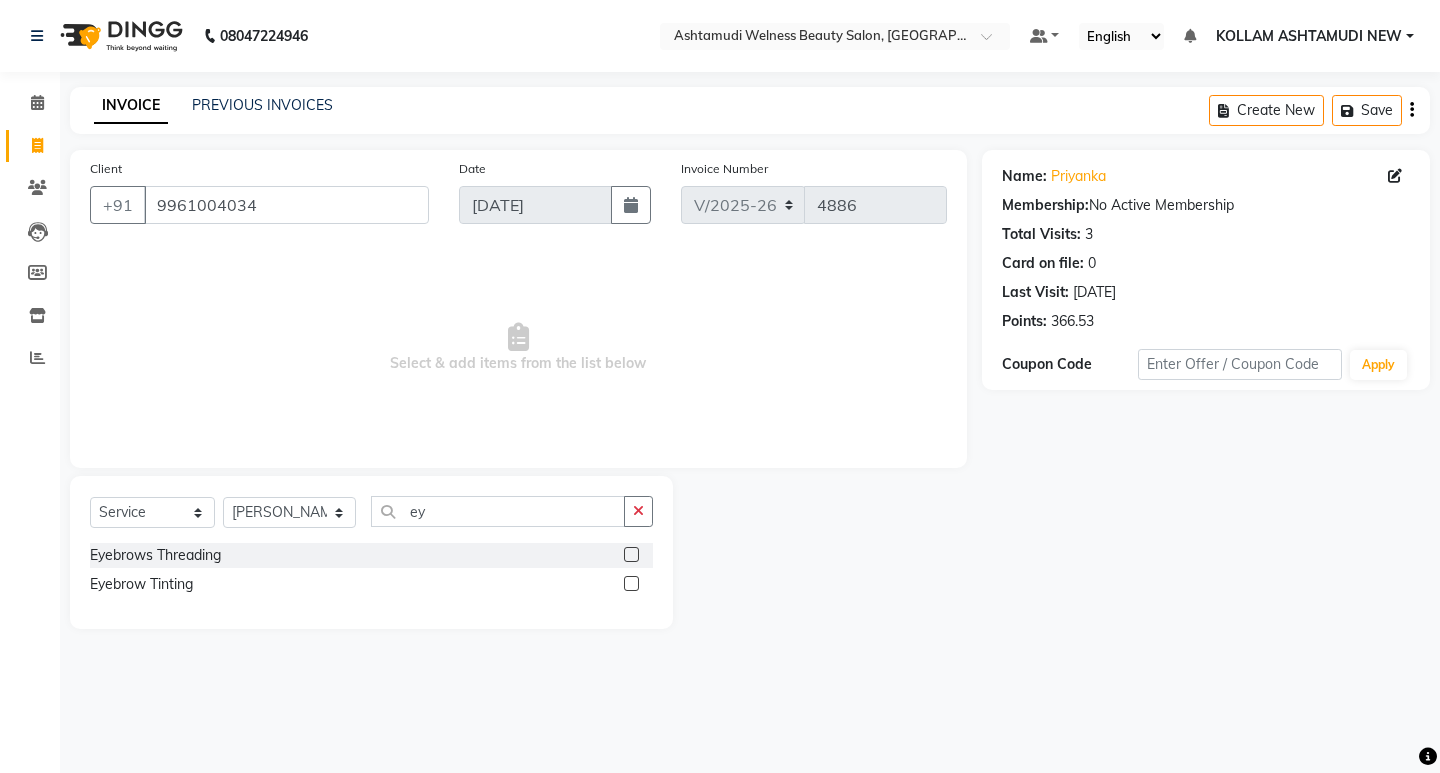 click 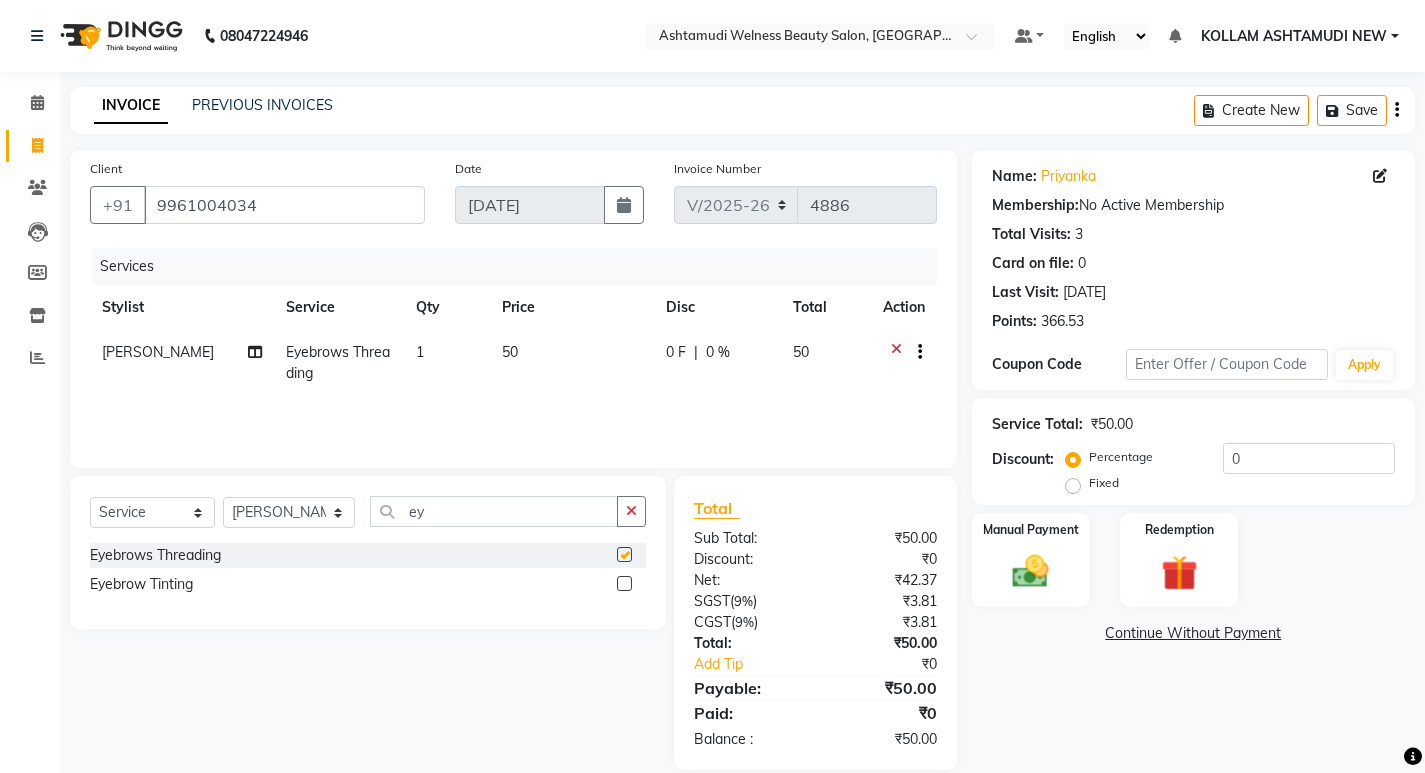 scroll, scrollTop: 27, scrollLeft: 0, axis: vertical 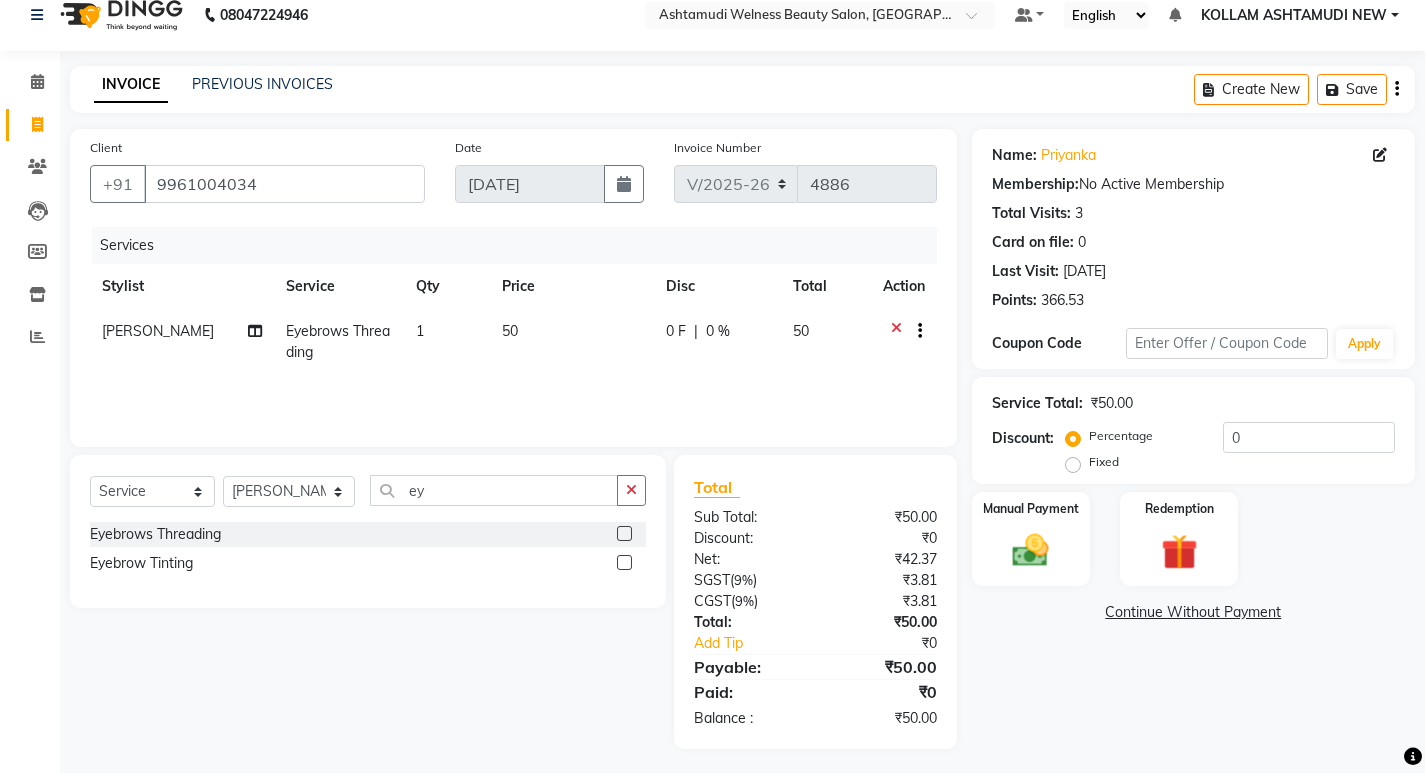checkbox on "false" 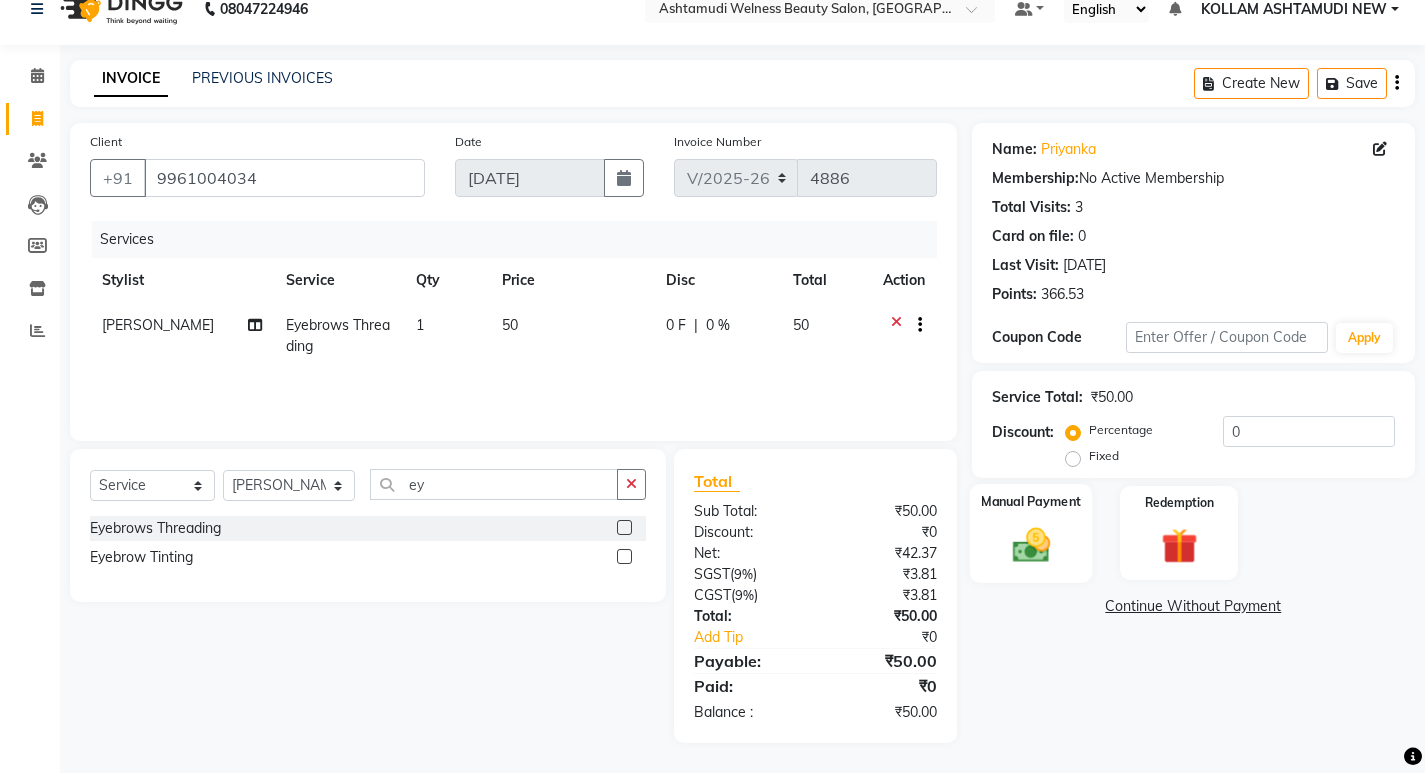 click 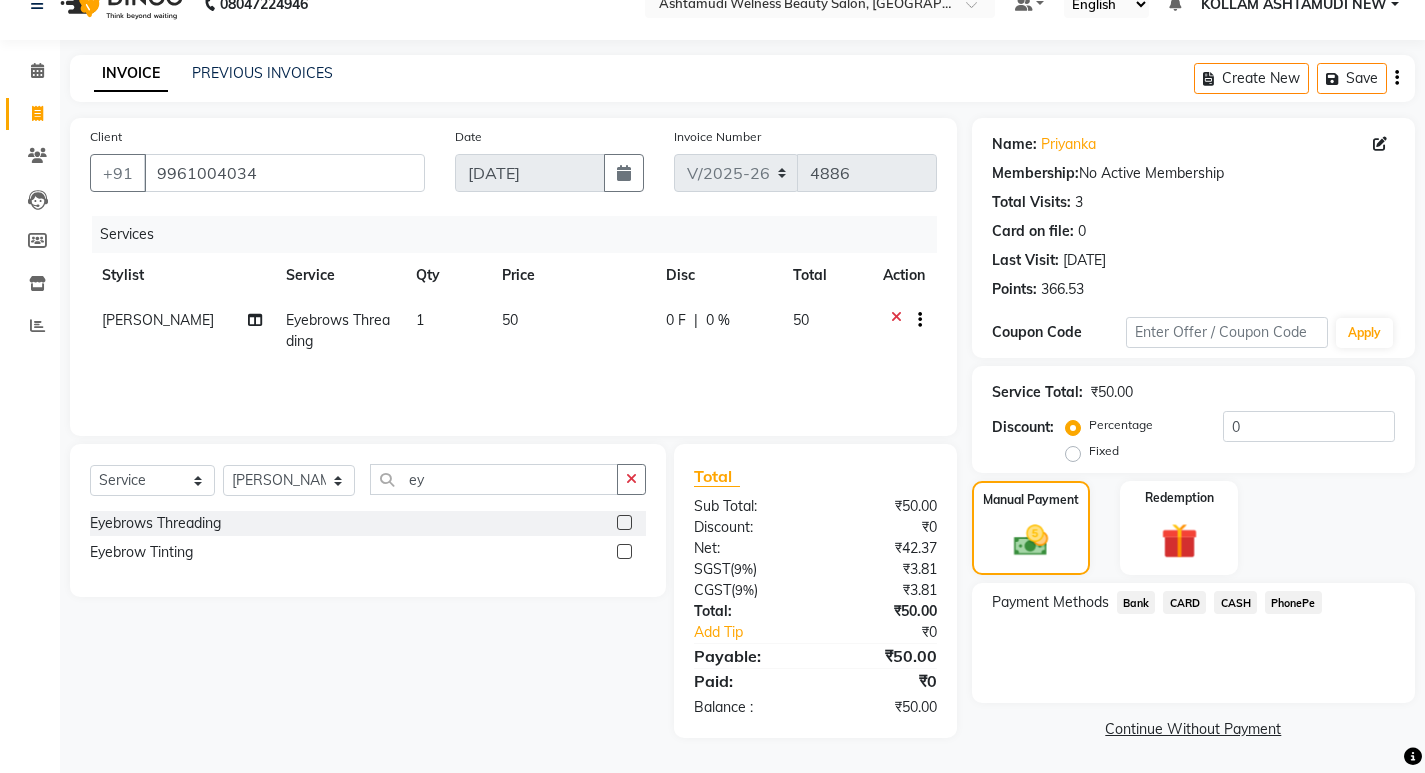 scroll, scrollTop: 33, scrollLeft: 0, axis: vertical 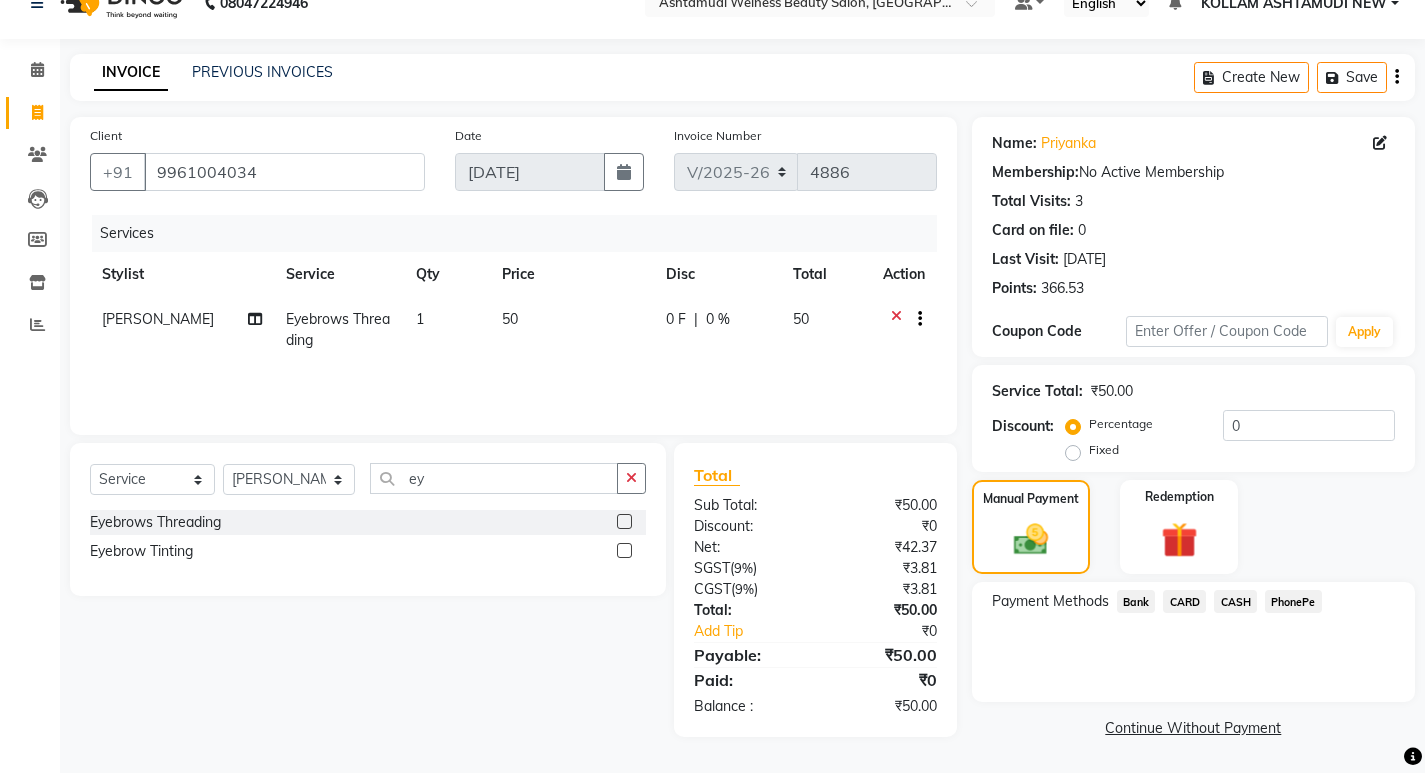 click on "CASH" 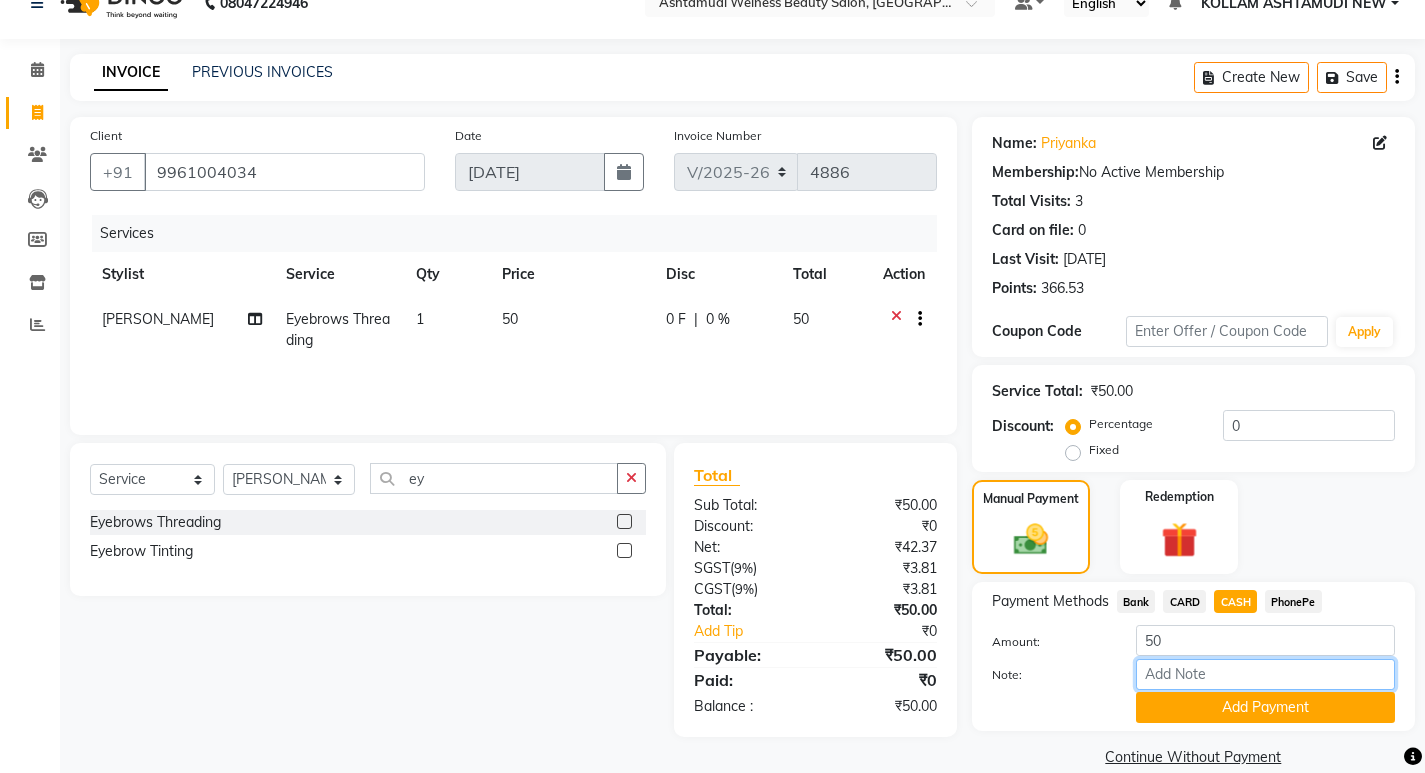 click on "Note:" at bounding box center (1265, 674) 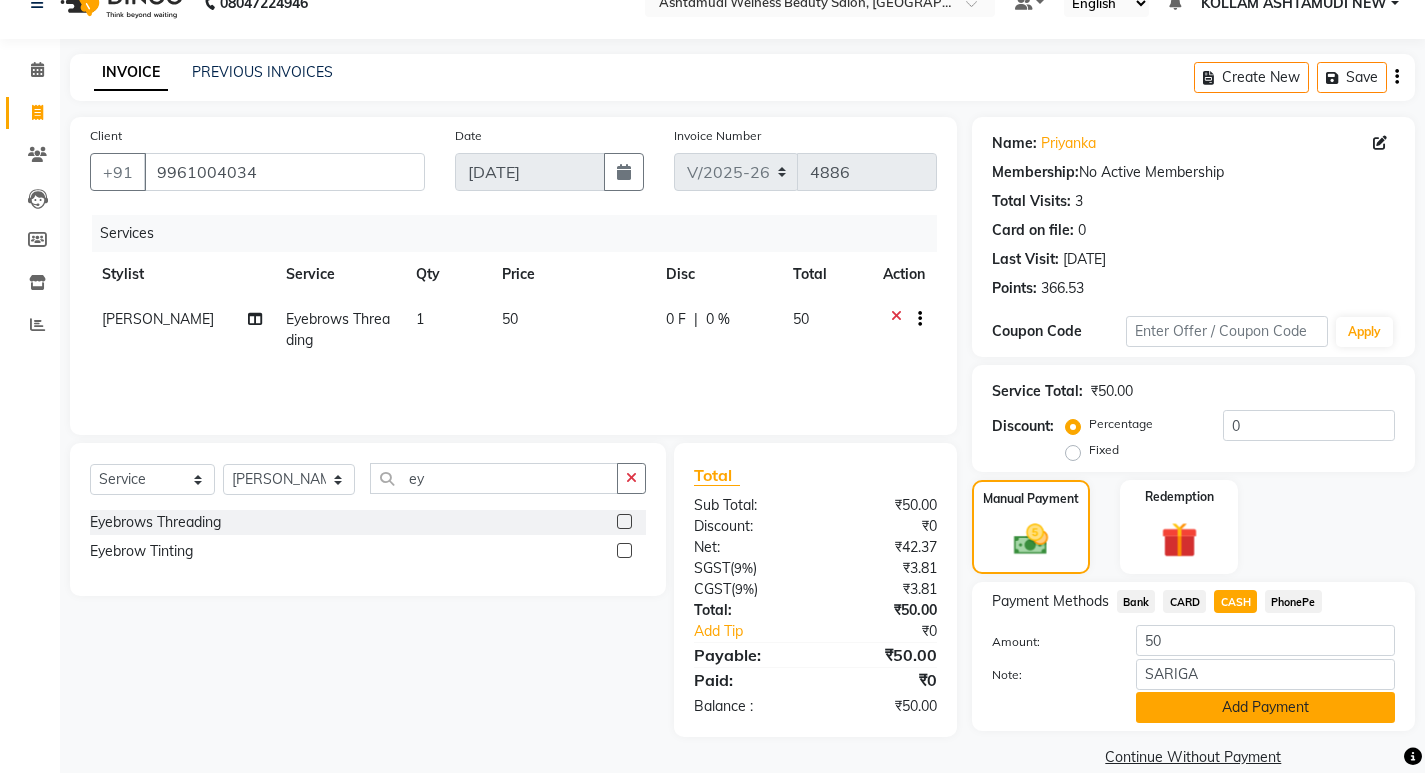 click on "Add Payment" 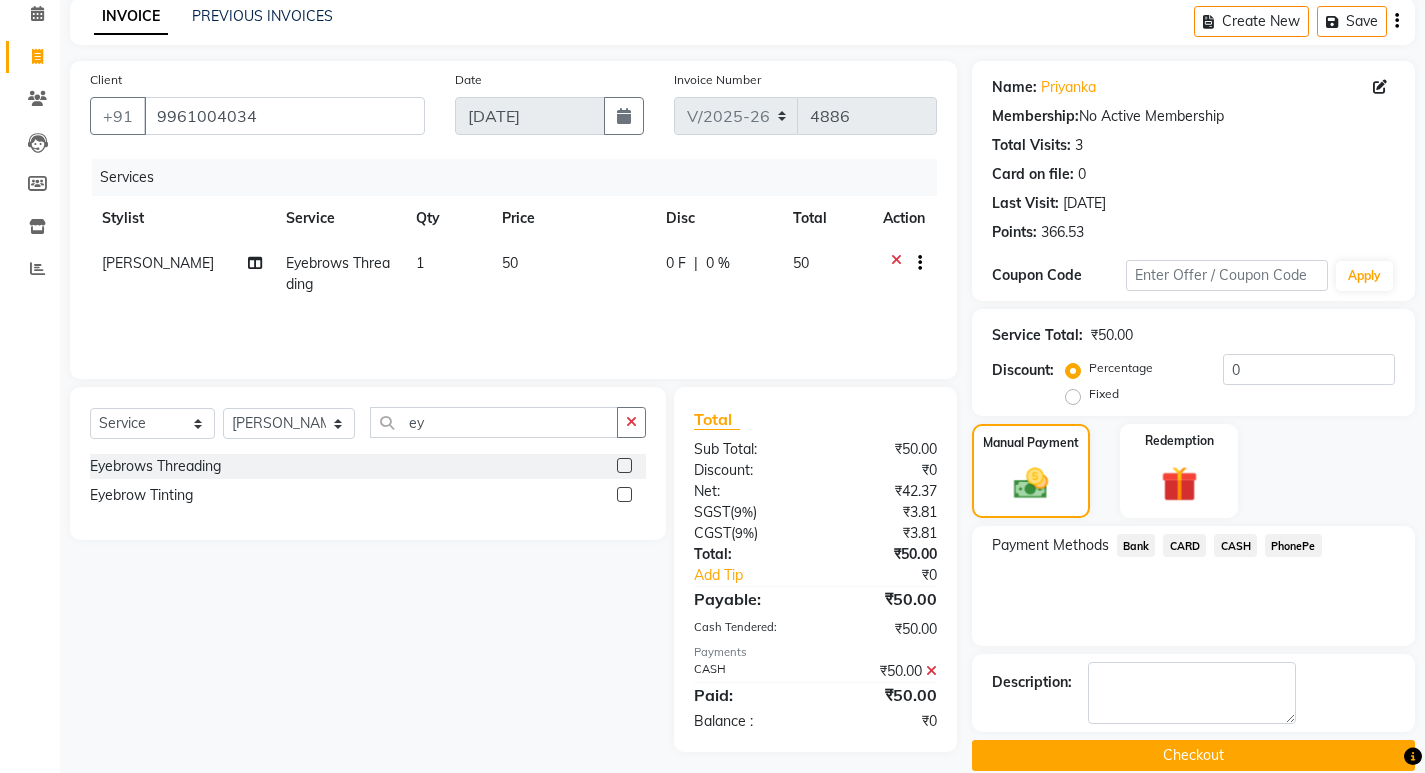 scroll, scrollTop: 117, scrollLeft: 0, axis: vertical 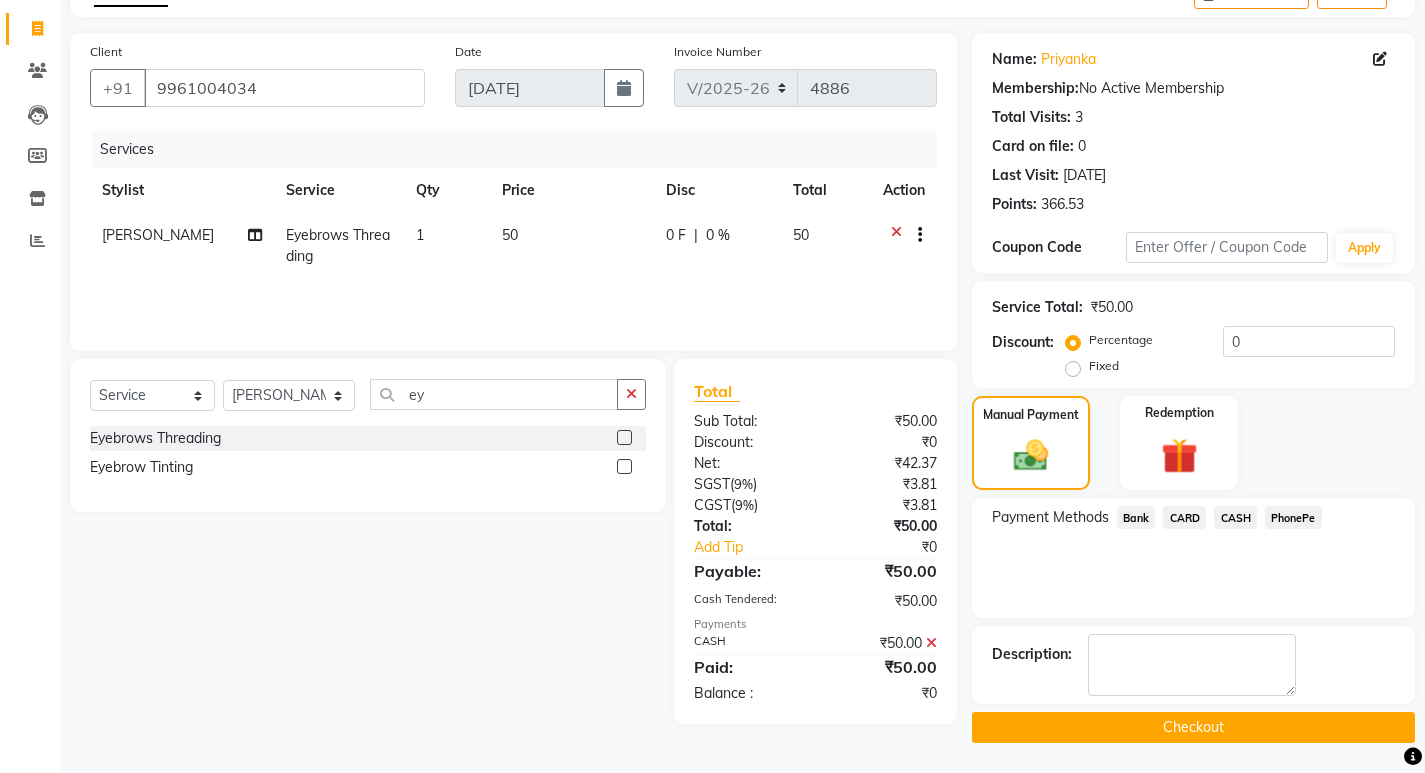 click on "Checkout" 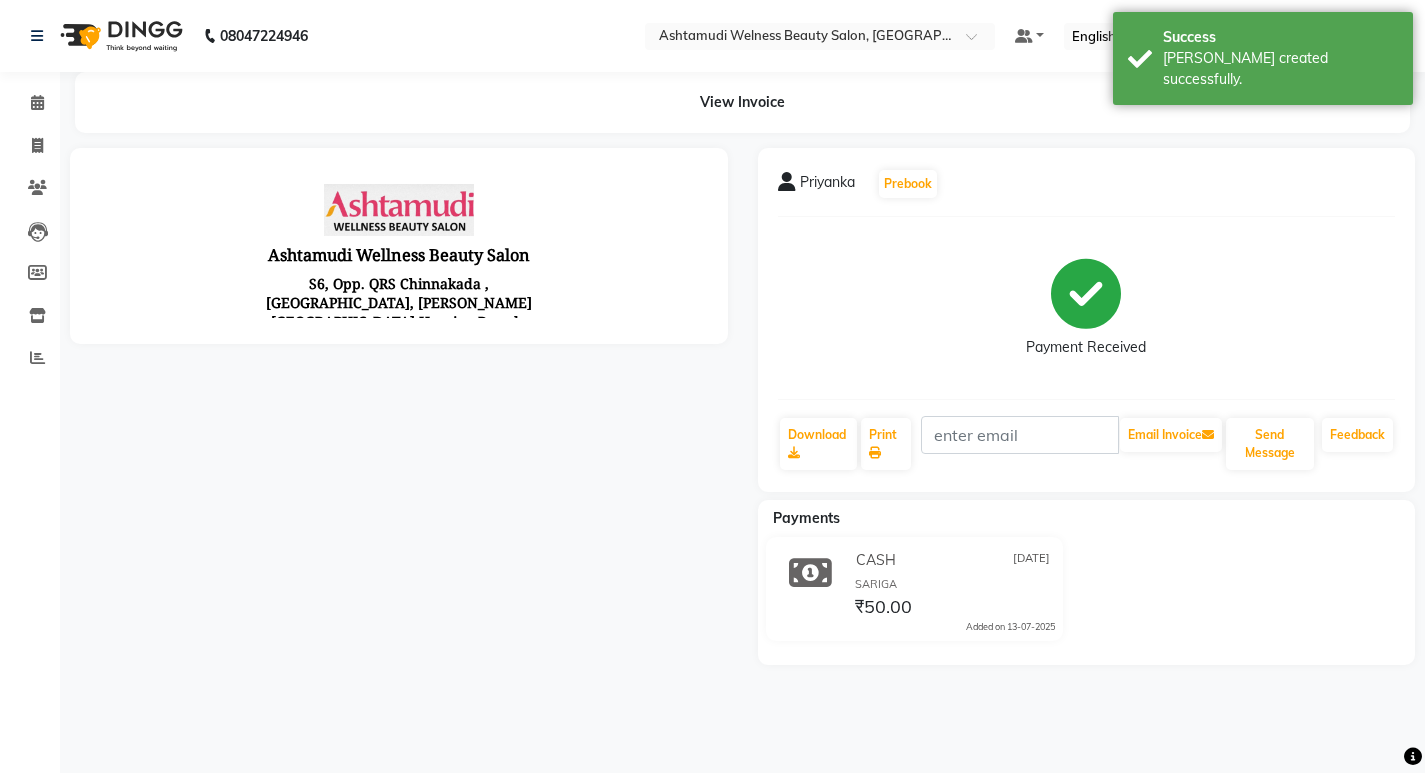 scroll, scrollTop: 0, scrollLeft: 0, axis: both 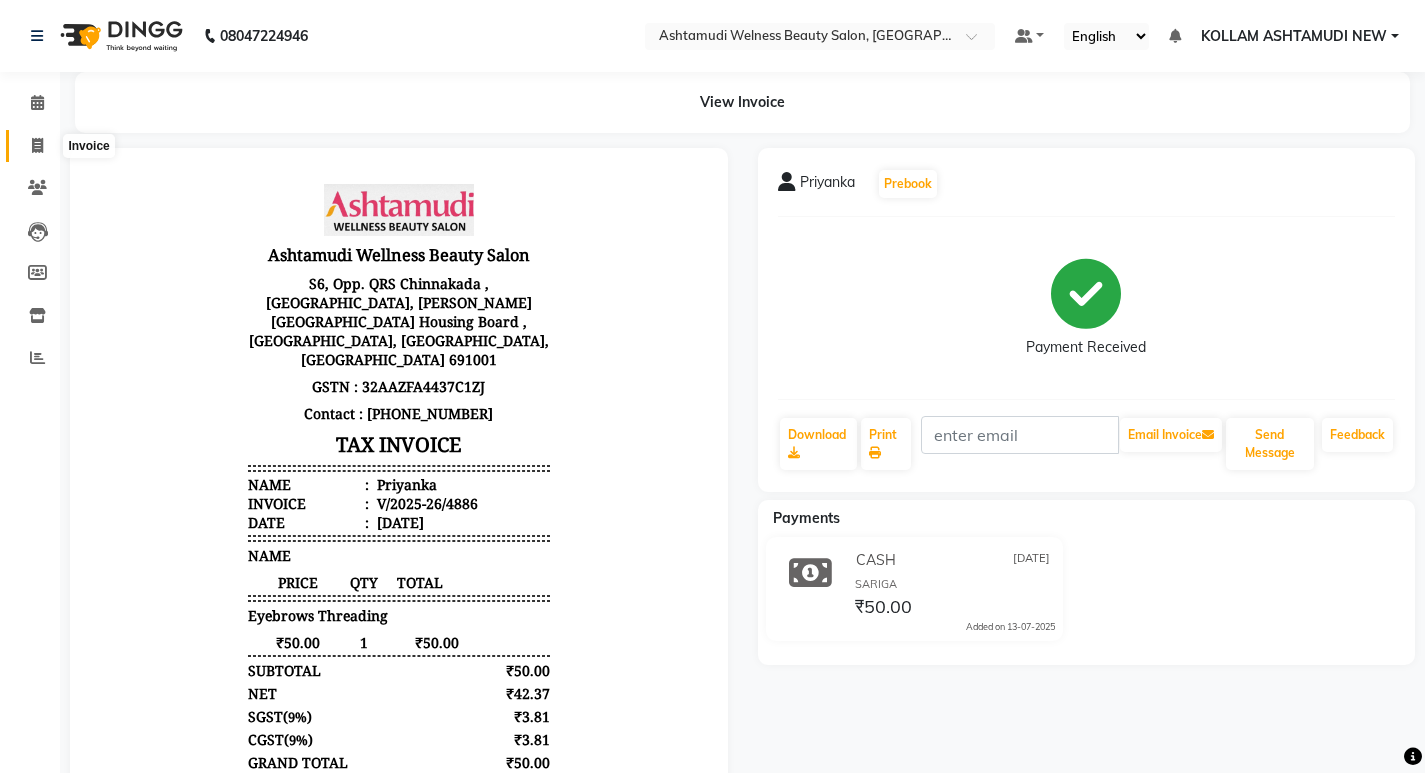 click 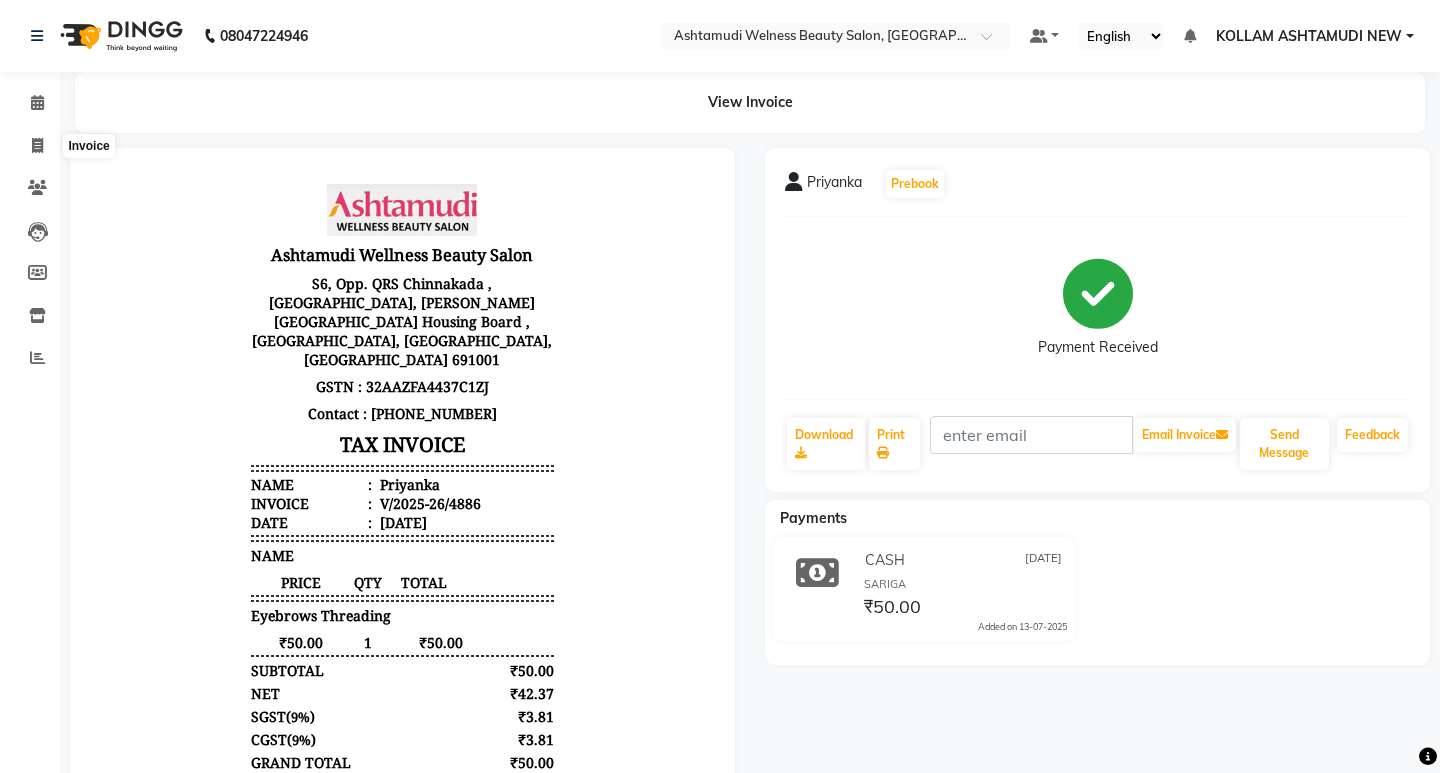 select on "service" 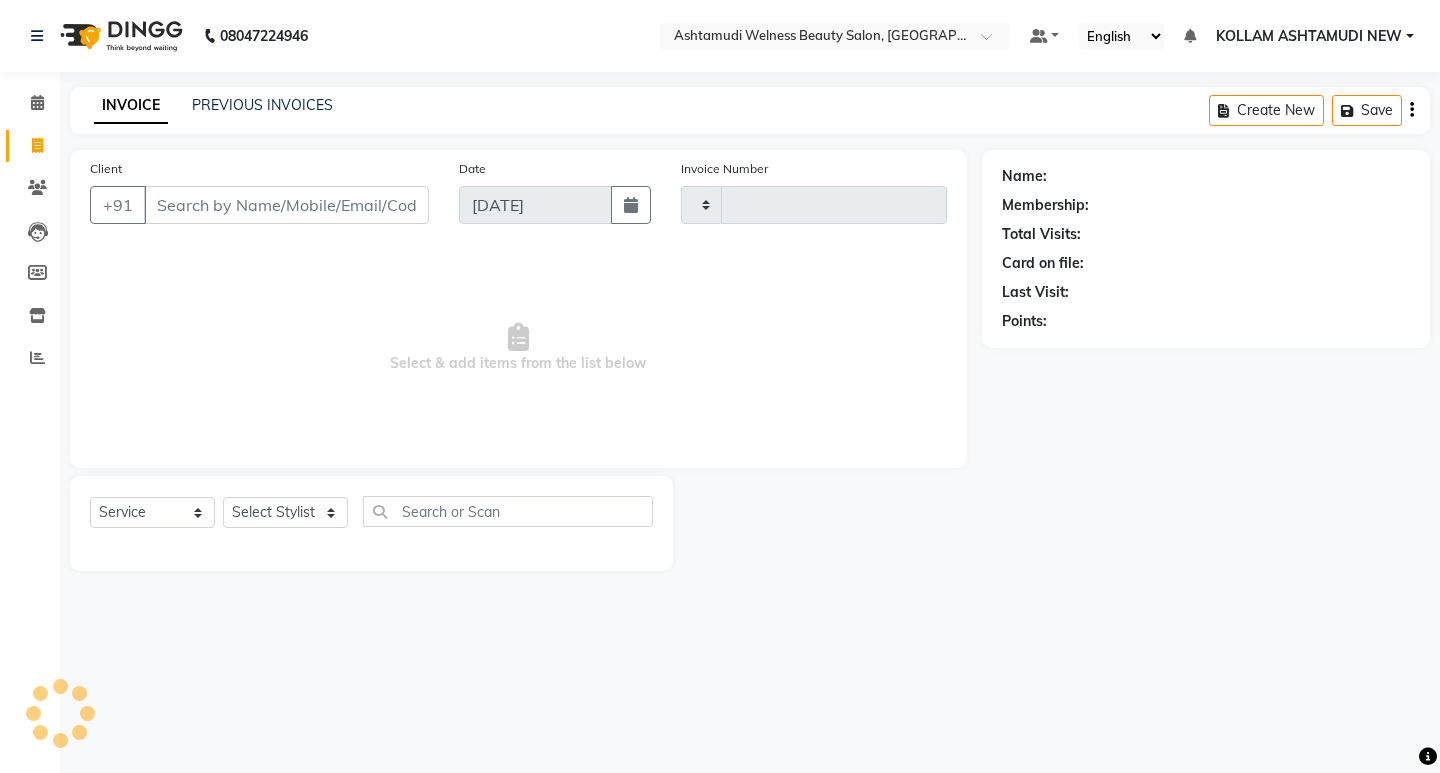 type on "4887" 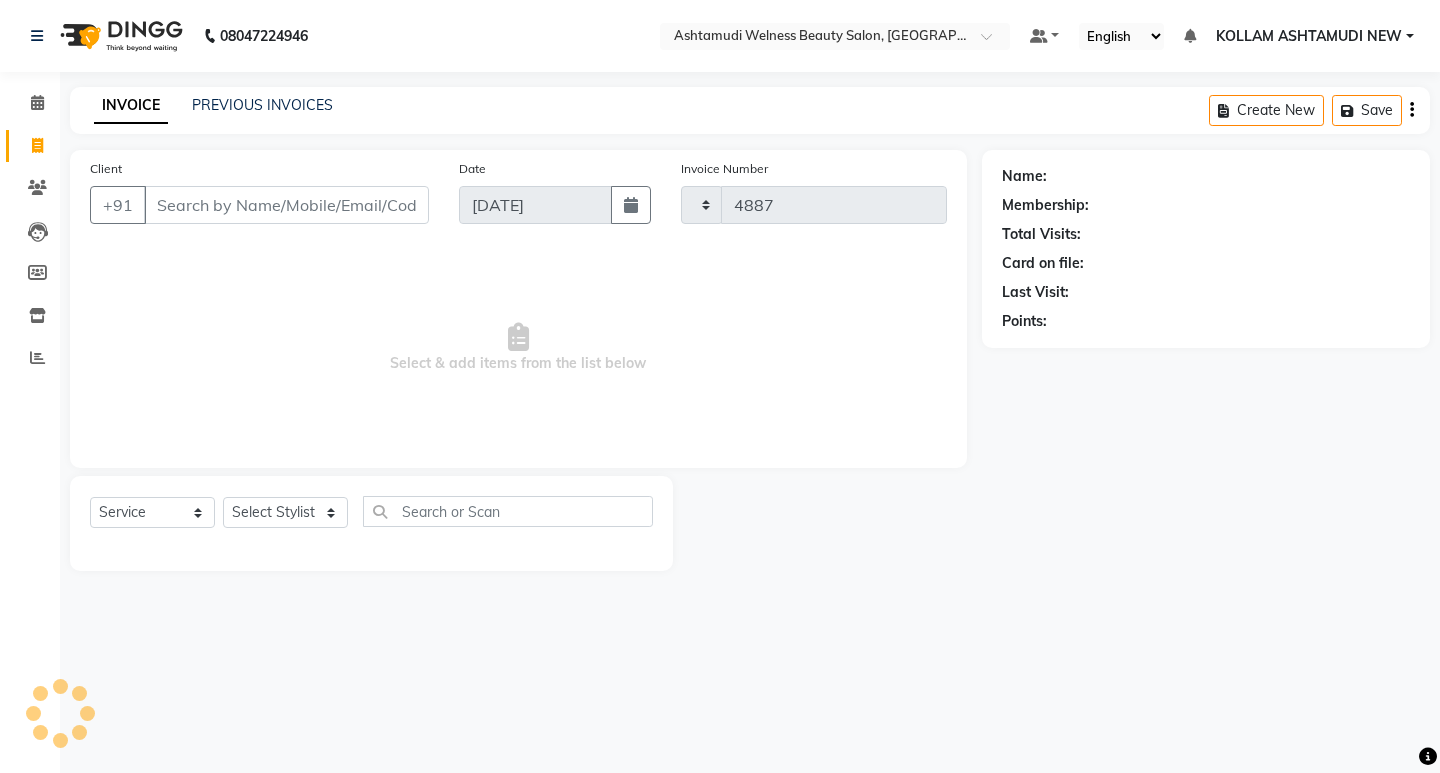 select on "4529" 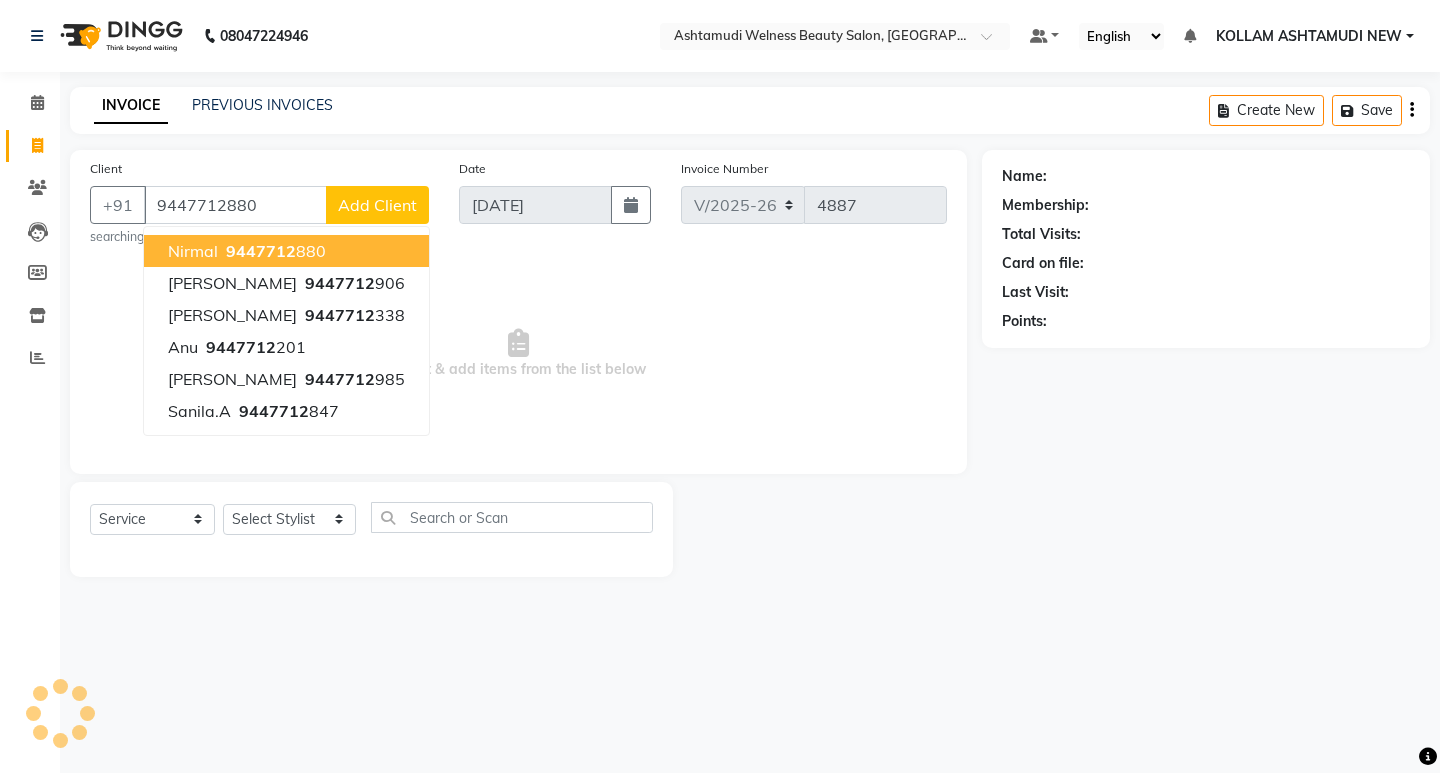 type on "9447712880" 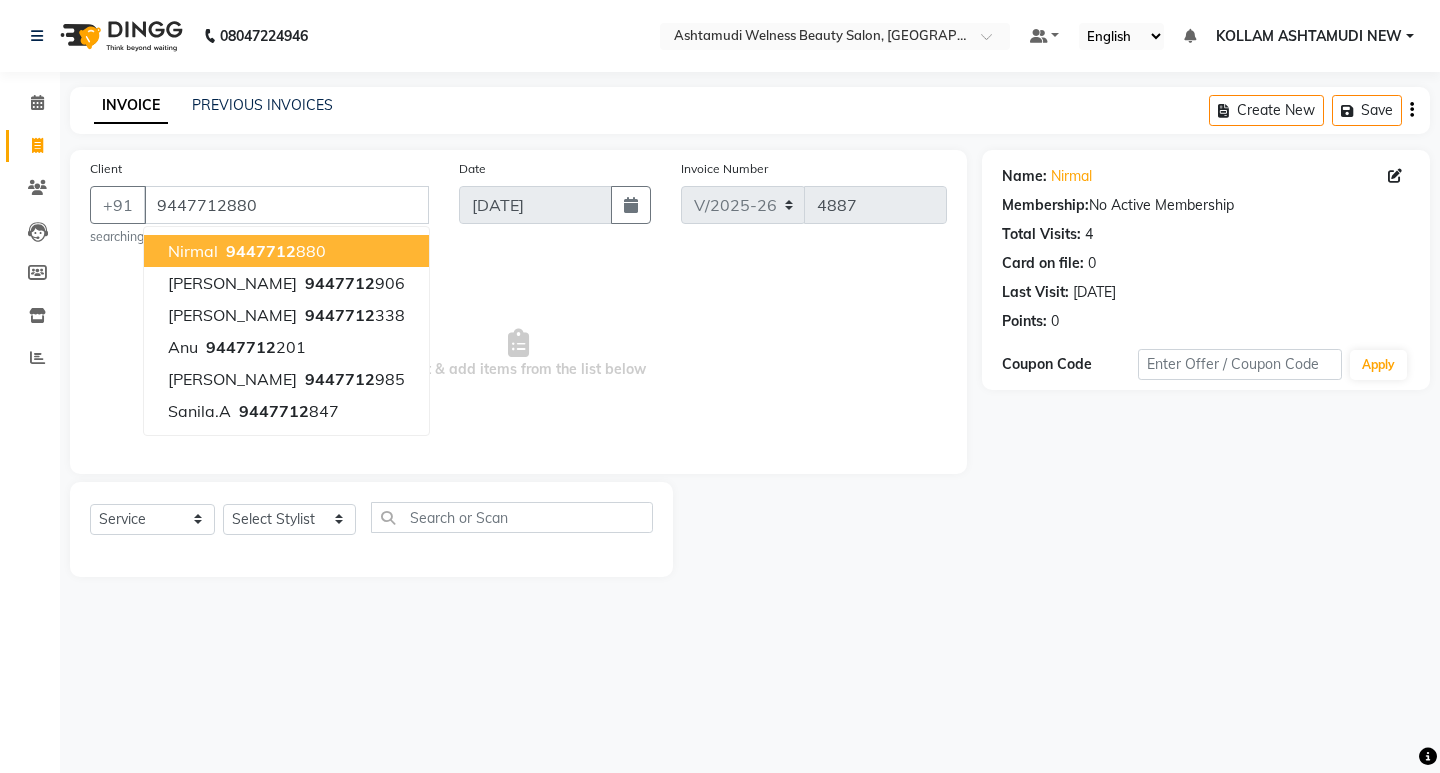 drag, startPoint x: 694, startPoint y: 312, endPoint x: 470, endPoint y: 493, distance: 287.98785 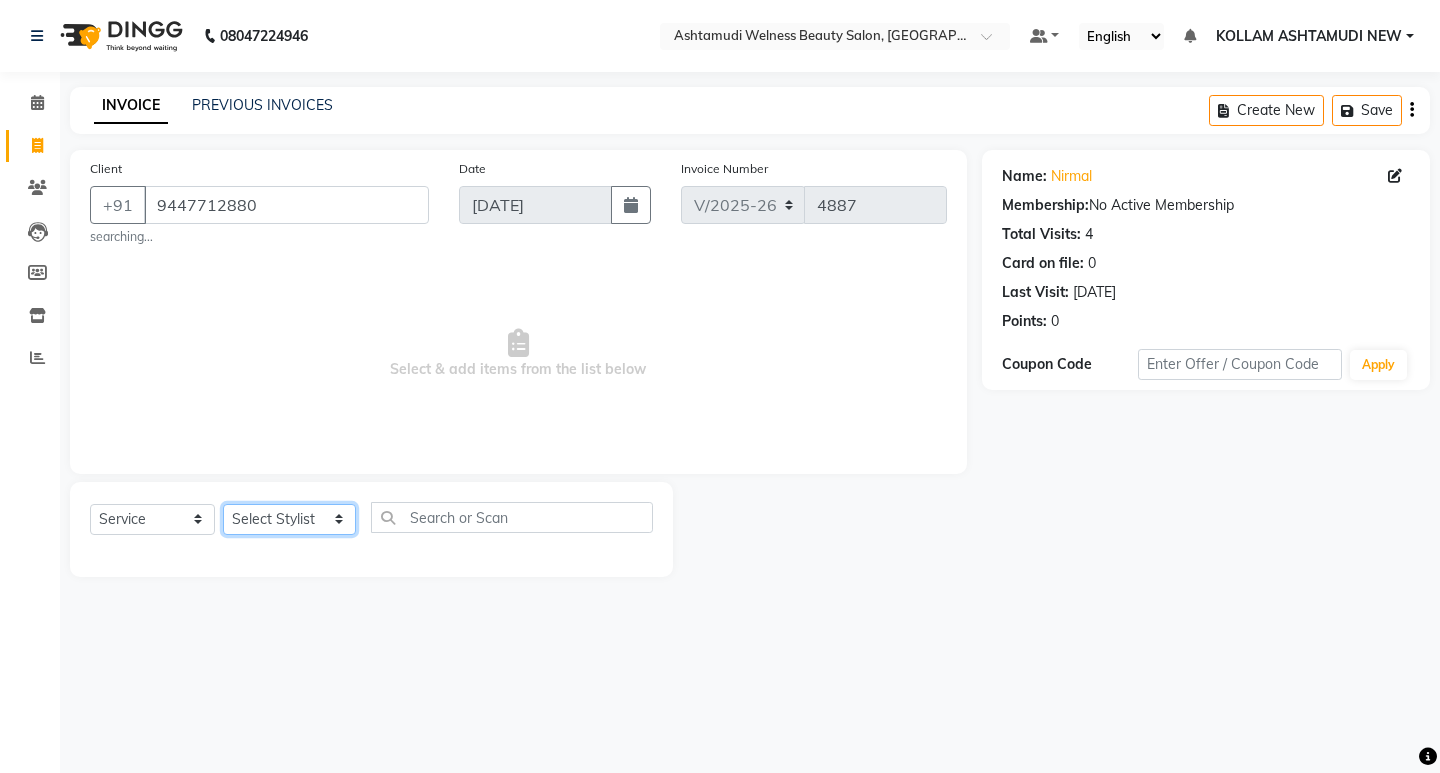 drag, startPoint x: 270, startPoint y: 524, endPoint x: 290, endPoint y: 508, distance: 25.612497 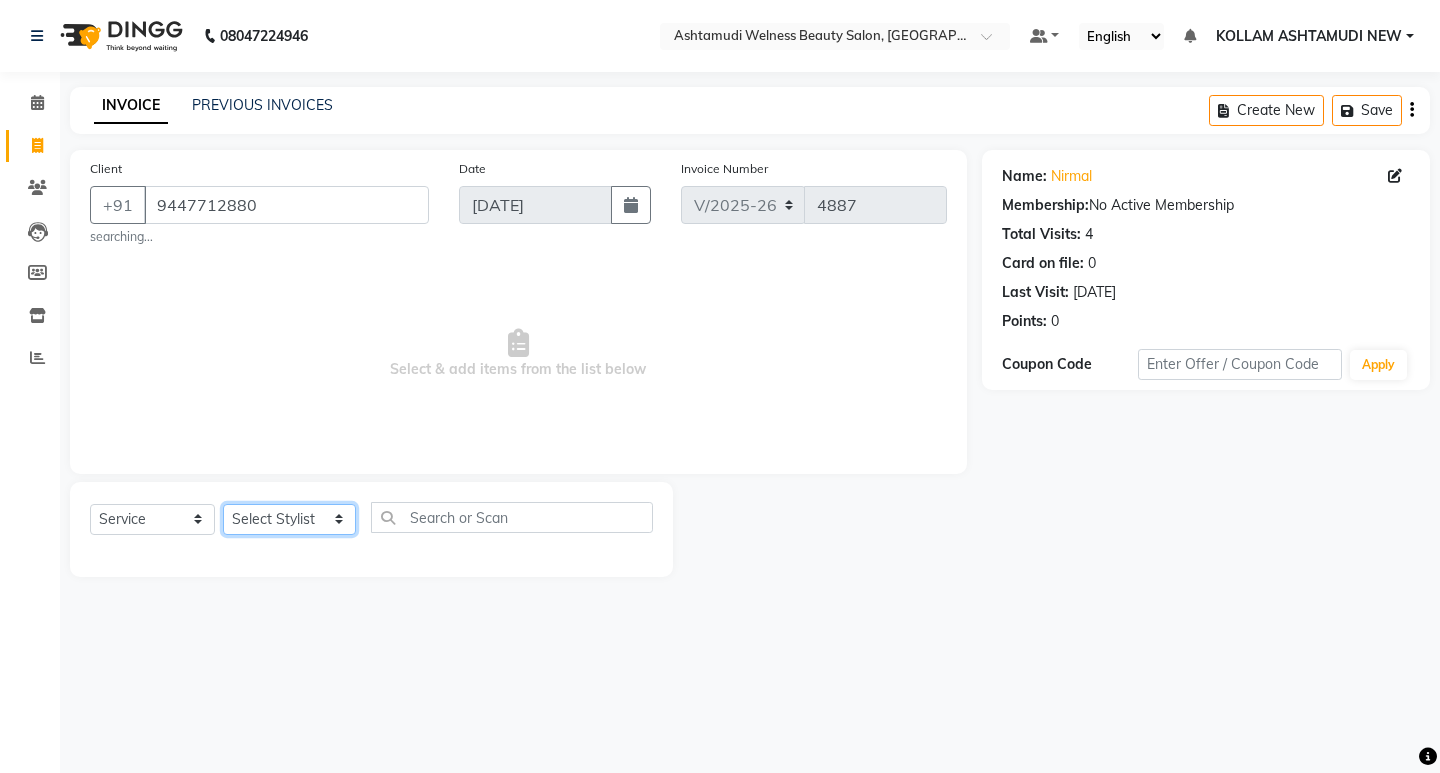select on "25971" 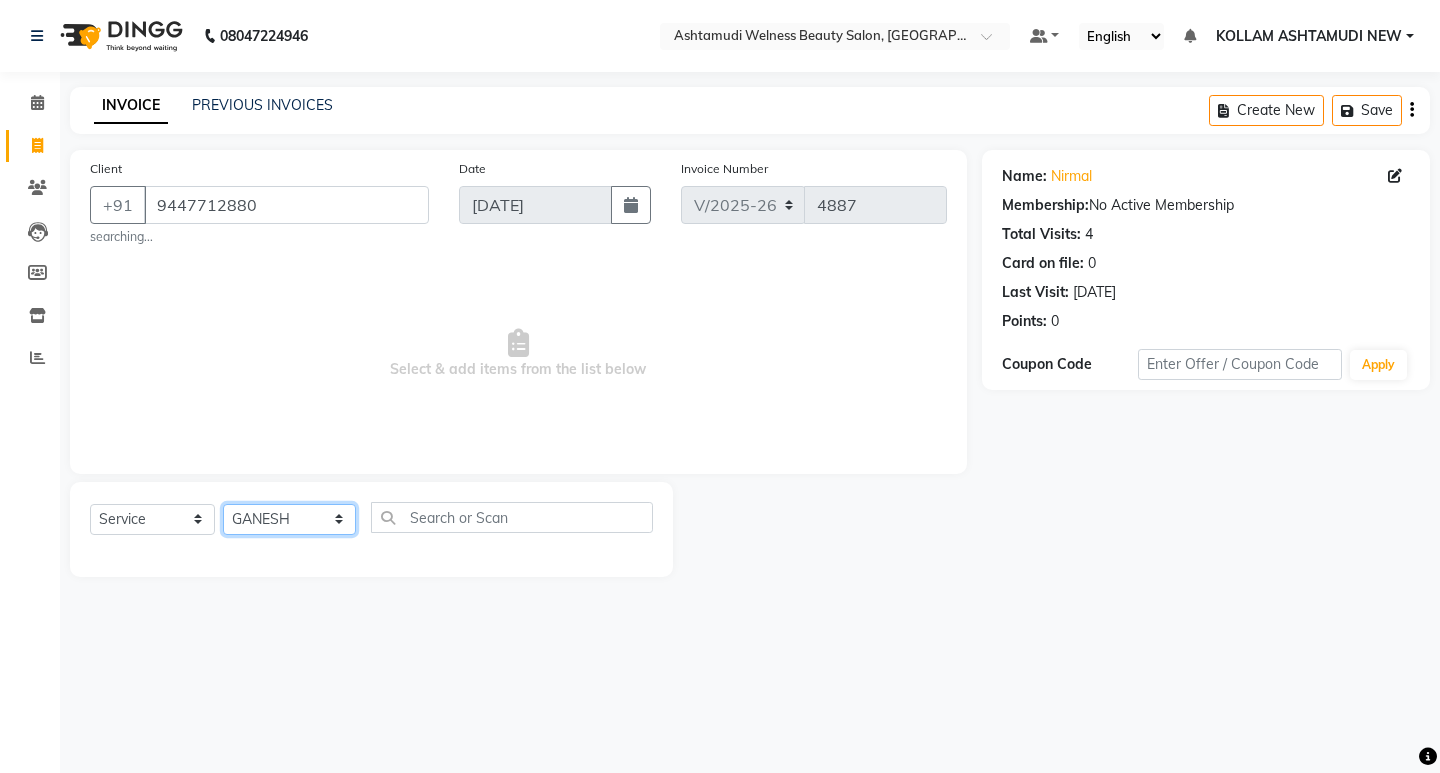 click on "Select Stylist [PERSON_NAME] Admin [PERSON_NAME]  [PERSON_NAME] [PERSON_NAME] [PERSON_NAME]  M [PERSON_NAME]  [PERSON_NAME]  P [PERSON_NAME] KOLLAM ASHTAMUDI NEW  [PERSON_NAME] [PERSON_NAME] [PERSON_NAME]  [PERSON_NAME] [PERSON_NAME] [PERSON_NAME] [PERSON_NAME] [PERSON_NAME] M [PERSON_NAME] SARIGA [PERSON_NAME] [PERSON_NAME] [PERSON_NAME] SIBI [PERSON_NAME] [PERSON_NAME] S" 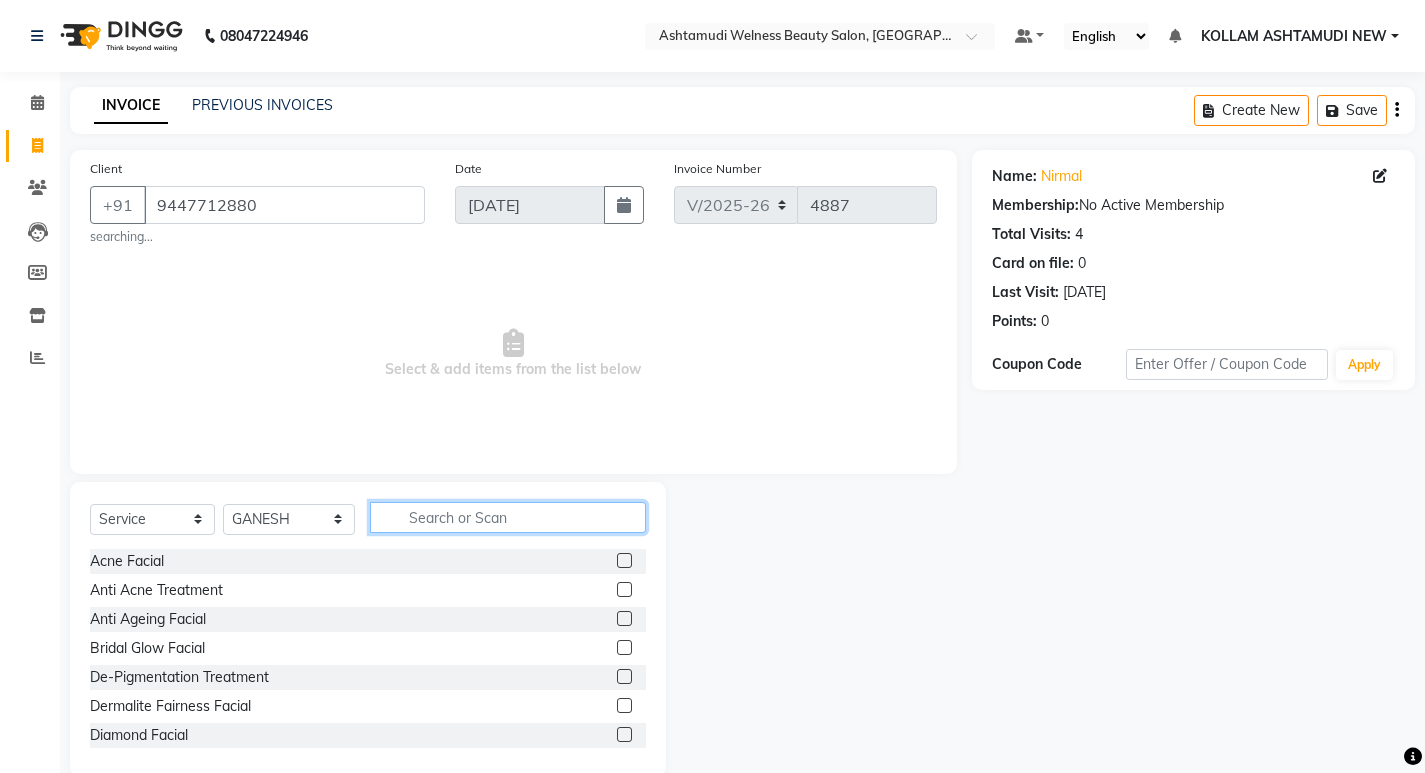 click 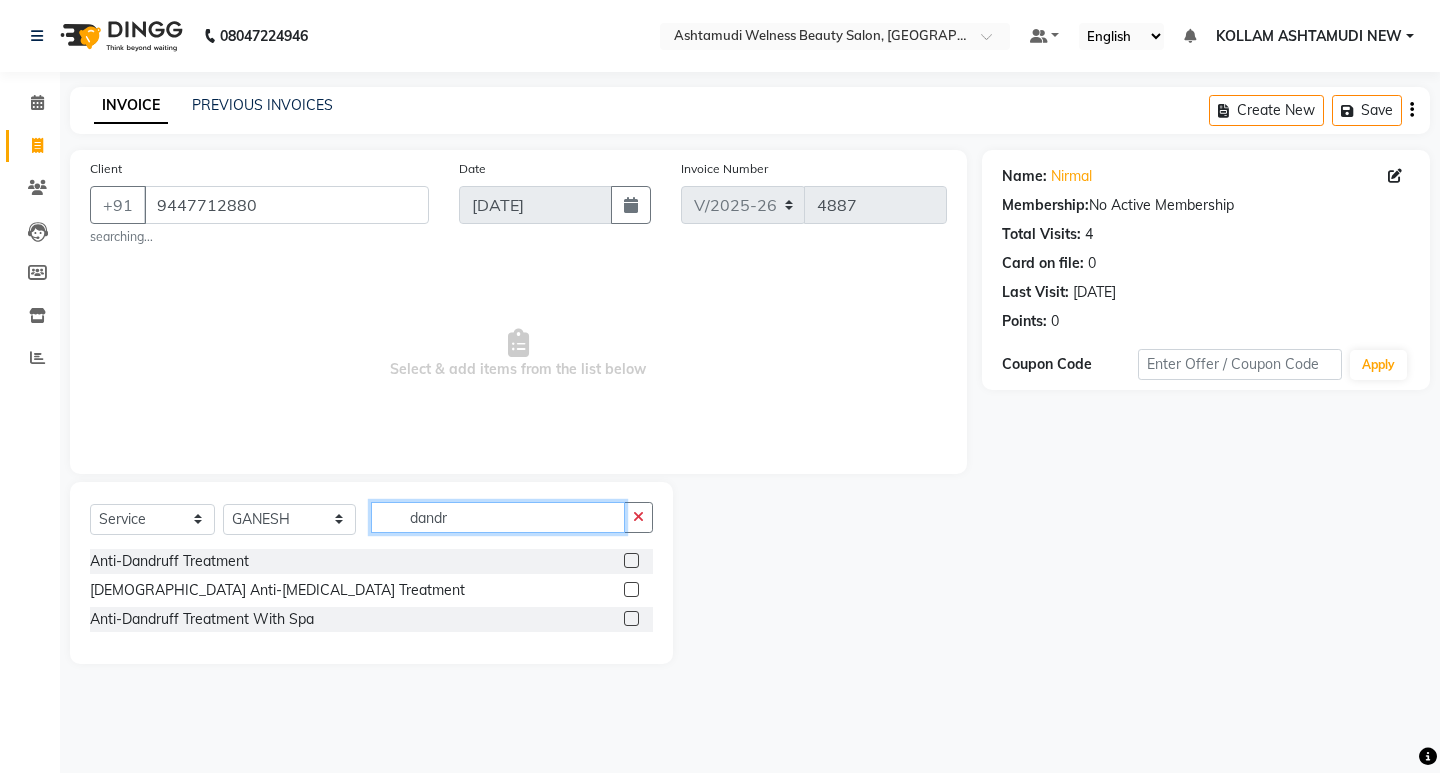 type on "dandr" 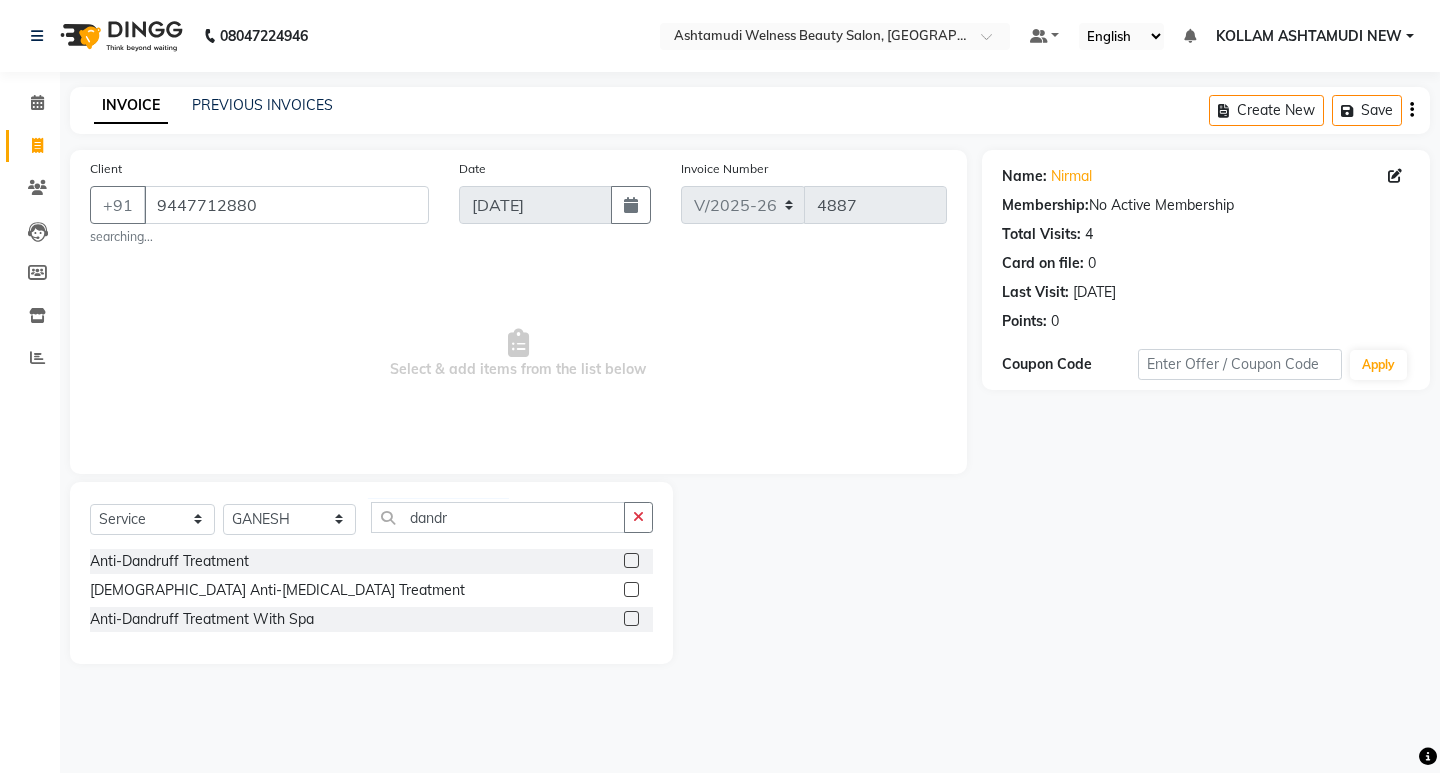 click 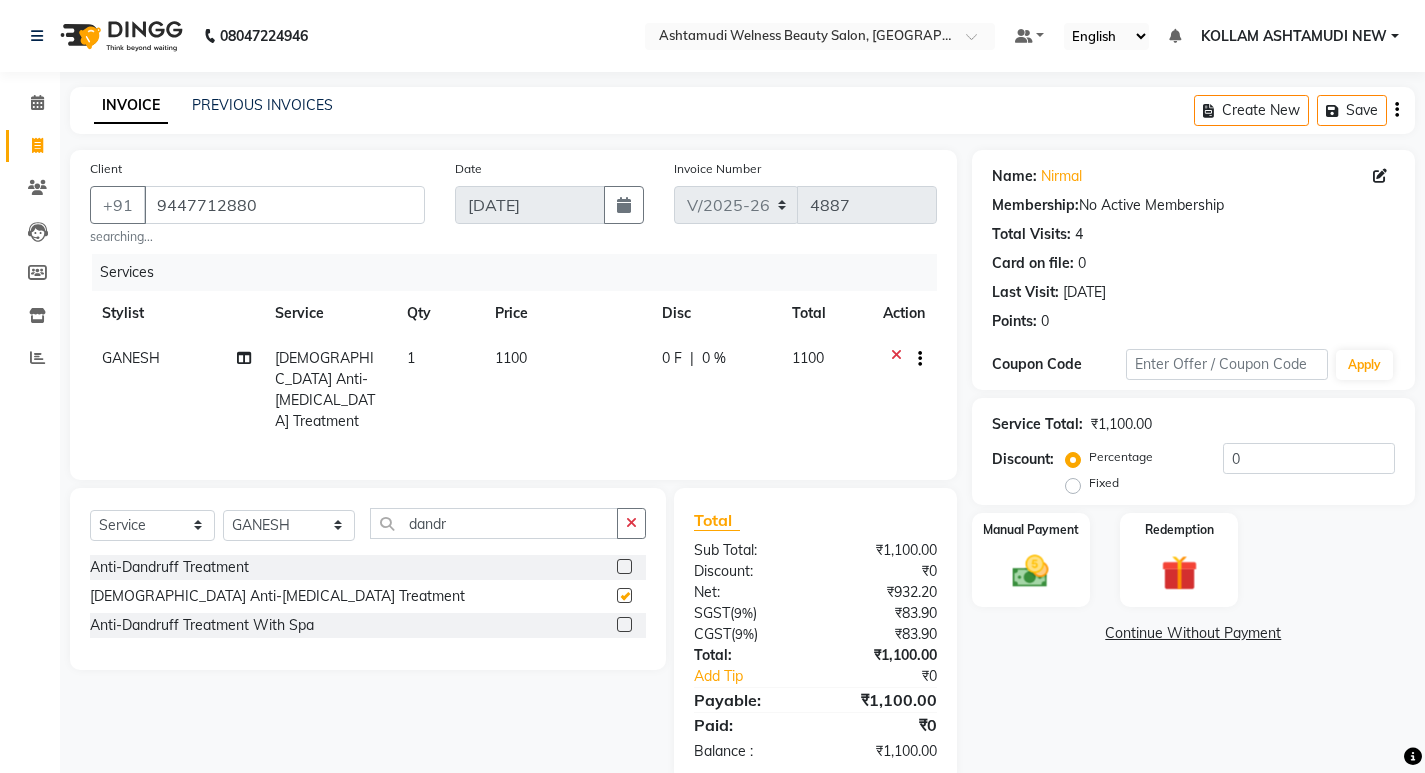 checkbox on "false" 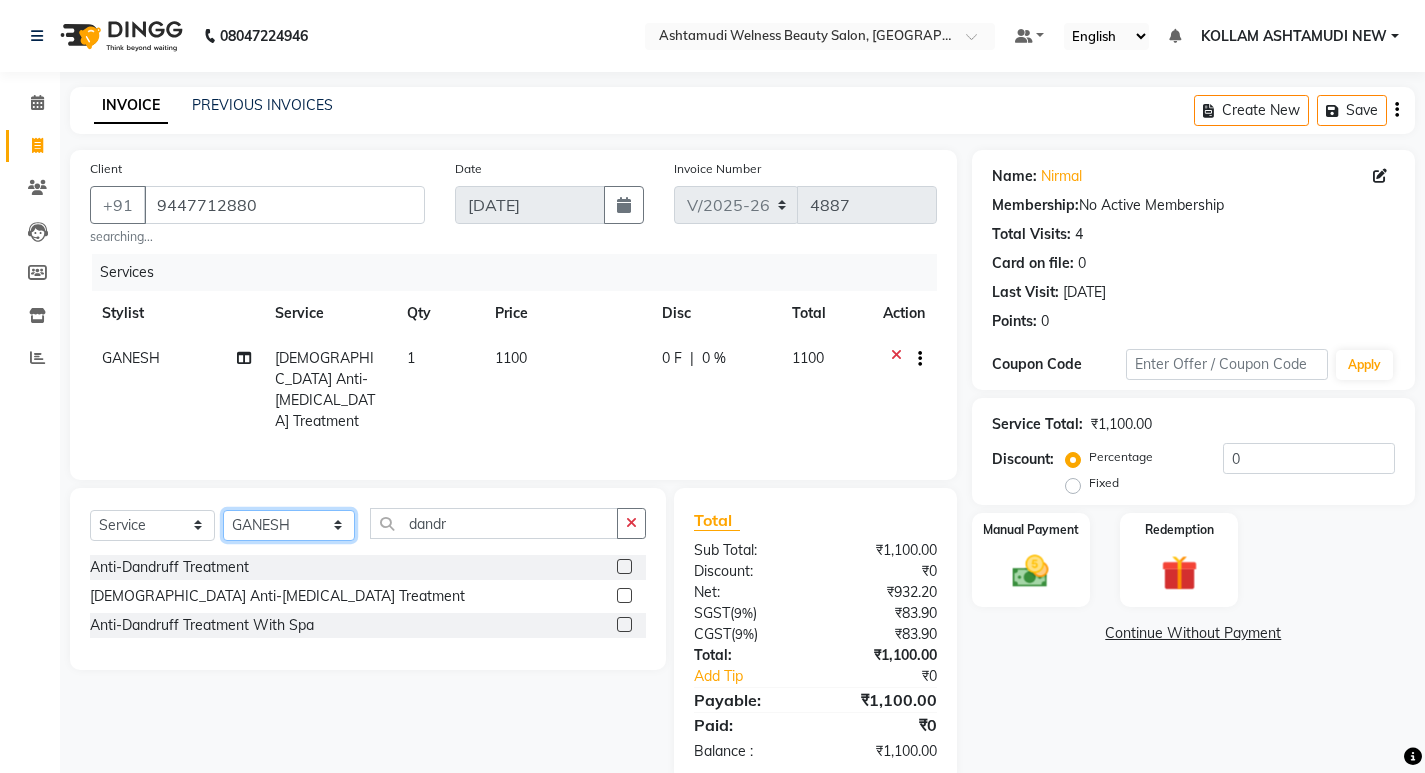 click on "Select Stylist [PERSON_NAME] Admin [PERSON_NAME]  [PERSON_NAME] [PERSON_NAME] [PERSON_NAME]  M [PERSON_NAME]  [PERSON_NAME]  P [PERSON_NAME] KOLLAM ASHTAMUDI NEW  [PERSON_NAME] [PERSON_NAME] [PERSON_NAME]  [PERSON_NAME] [PERSON_NAME] [PERSON_NAME] [PERSON_NAME] [PERSON_NAME] M [PERSON_NAME] SARIGA [PERSON_NAME] [PERSON_NAME] [PERSON_NAME] SIBI [PERSON_NAME] [PERSON_NAME] S" 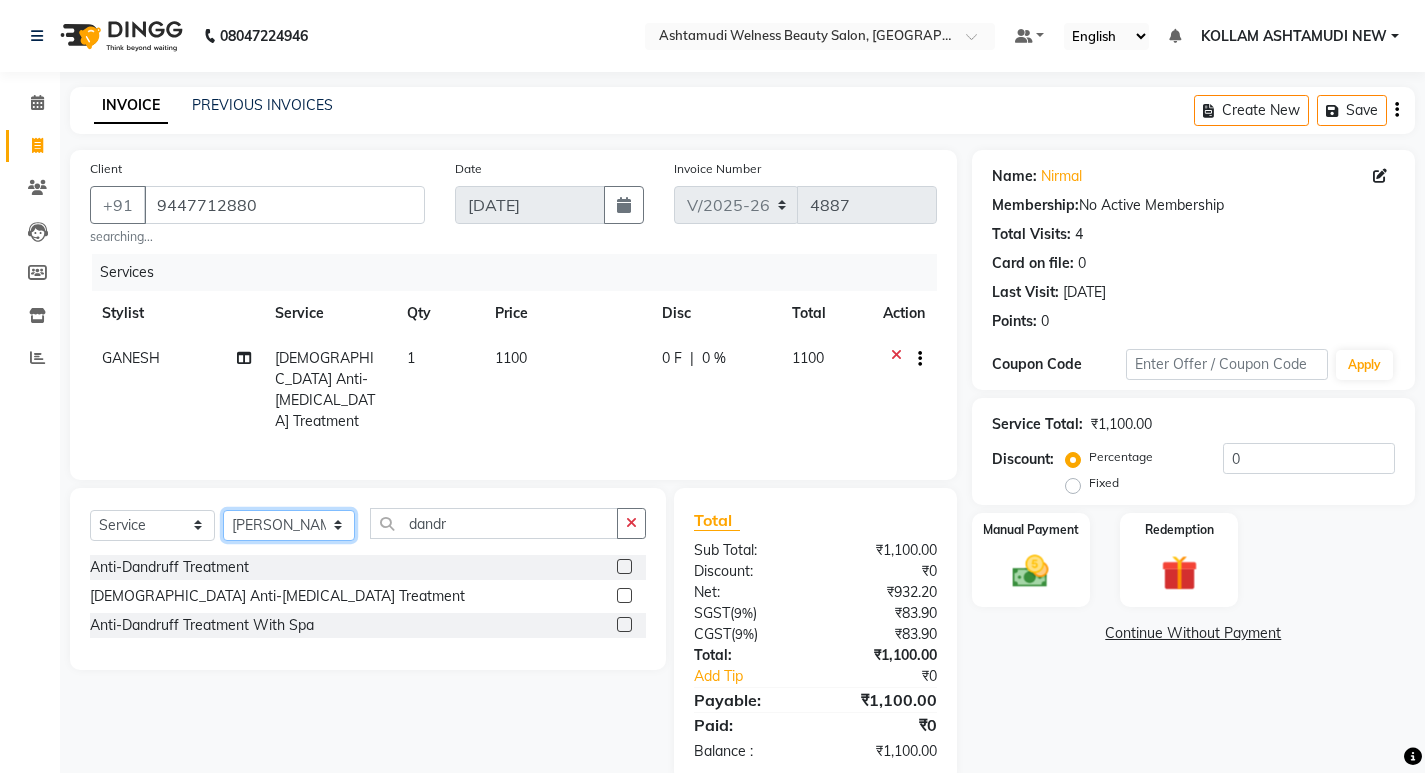click on "Select Stylist [PERSON_NAME] Admin [PERSON_NAME]  [PERSON_NAME] [PERSON_NAME] [PERSON_NAME]  M [PERSON_NAME]  [PERSON_NAME]  P [PERSON_NAME] KOLLAM ASHTAMUDI NEW  [PERSON_NAME] [PERSON_NAME] [PERSON_NAME]  [PERSON_NAME] [PERSON_NAME] [PERSON_NAME] [PERSON_NAME] [PERSON_NAME] M [PERSON_NAME] SARIGA [PERSON_NAME] [PERSON_NAME] [PERSON_NAME] SIBI [PERSON_NAME] [PERSON_NAME] S" 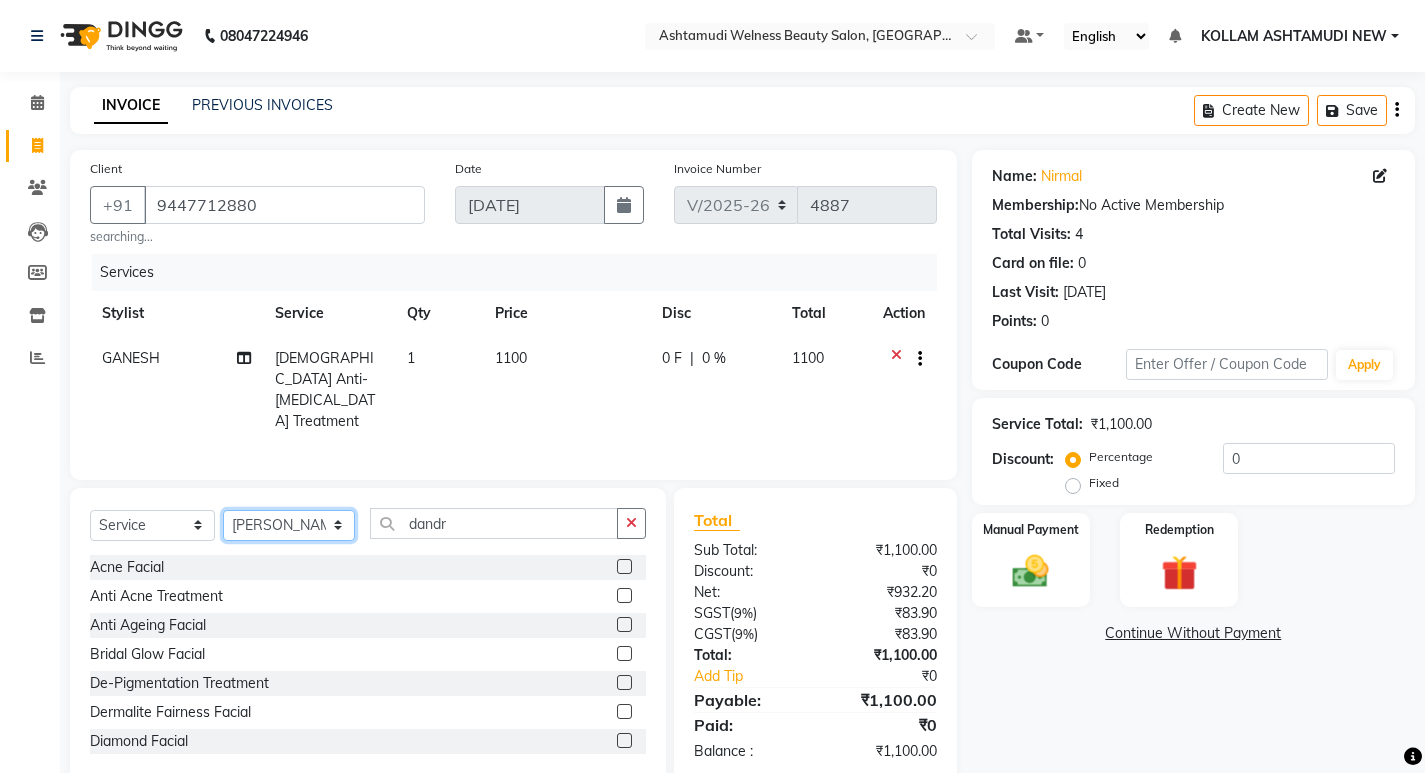 drag, startPoint x: 291, startPoint y: 532, endPoint x: 301, endPoint y: 505, distance: 28.79236 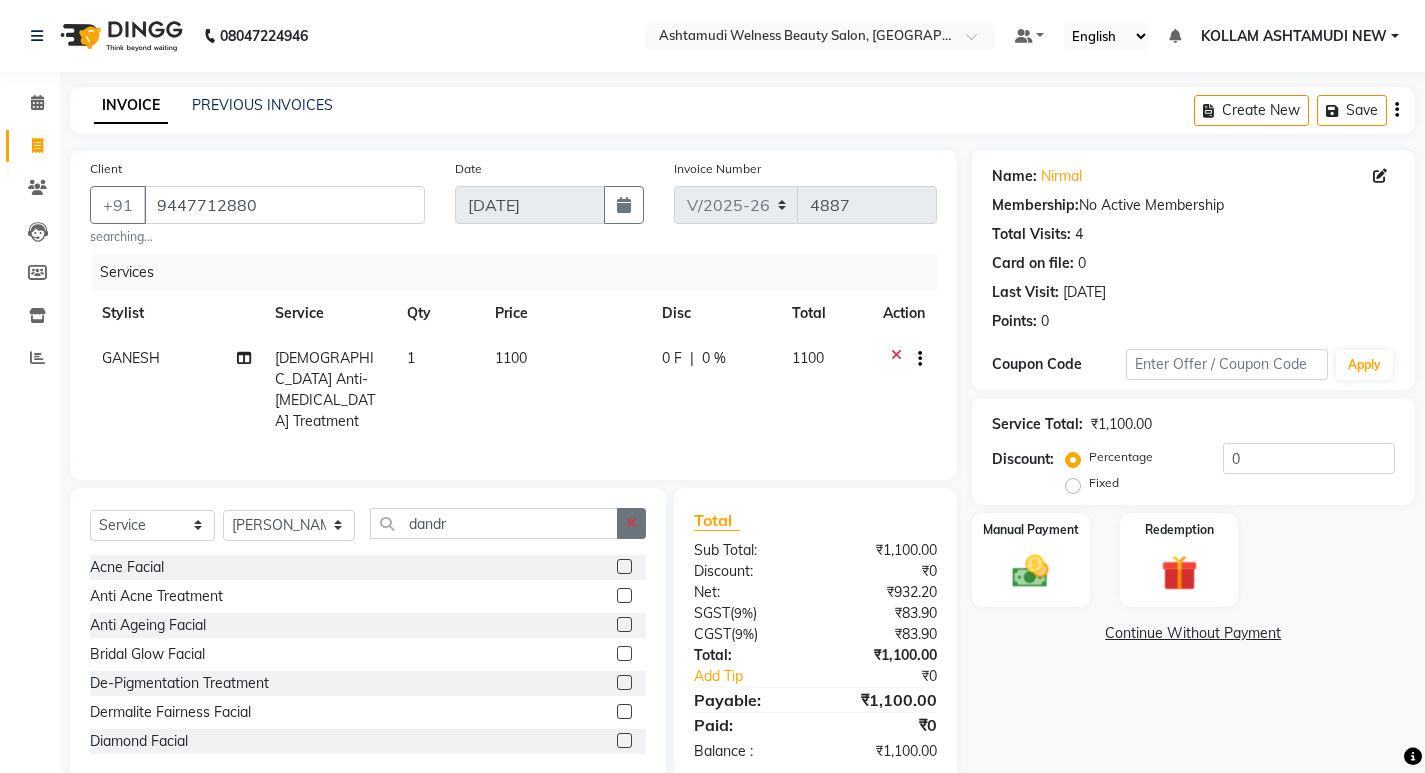 click 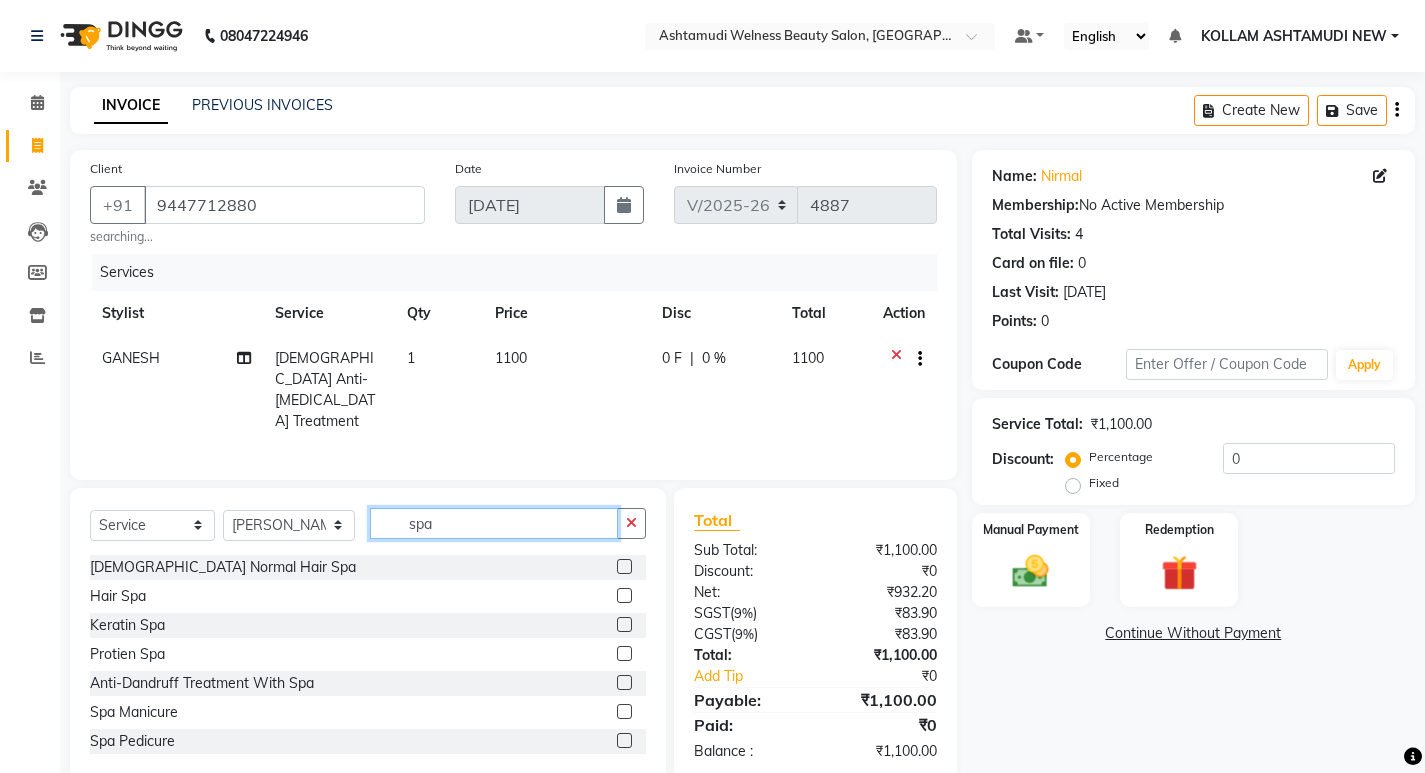 type on "spa" 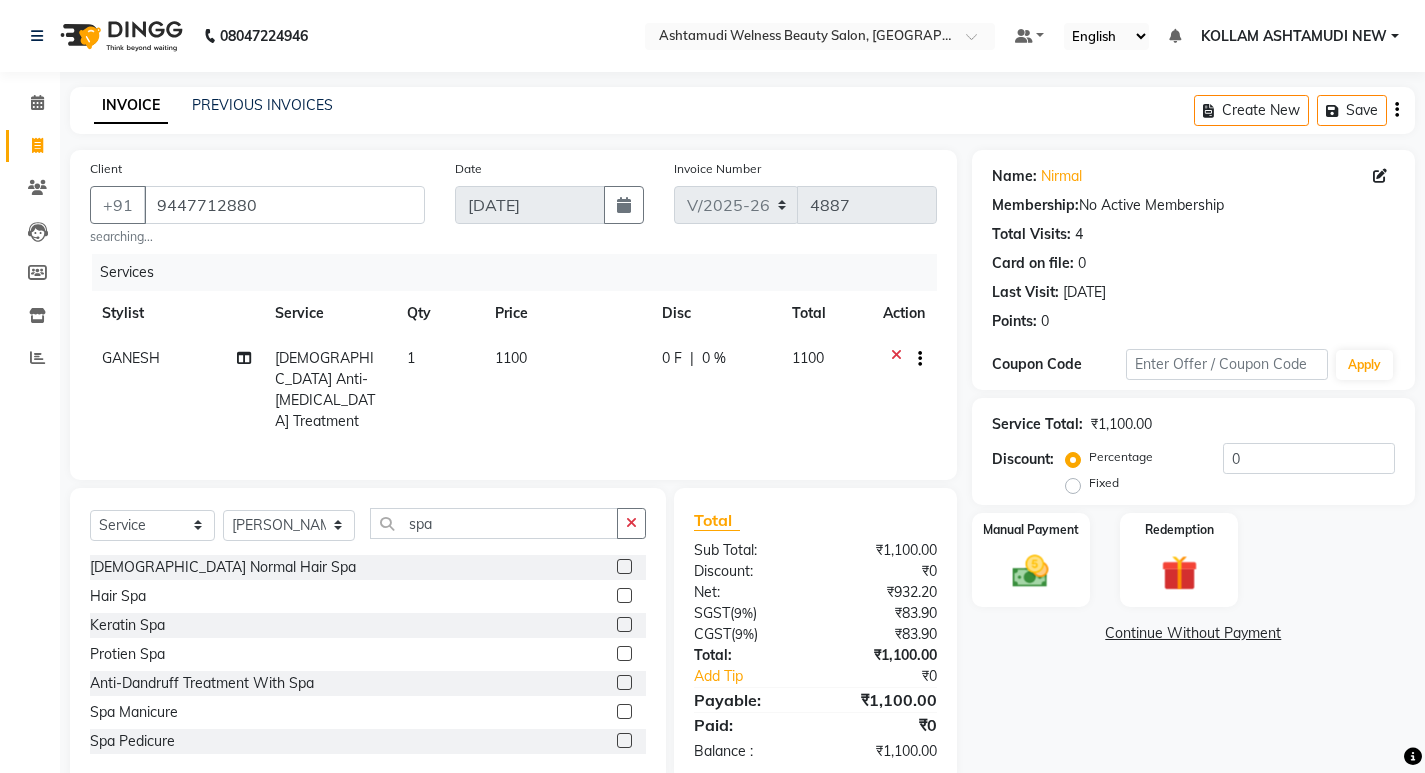 click 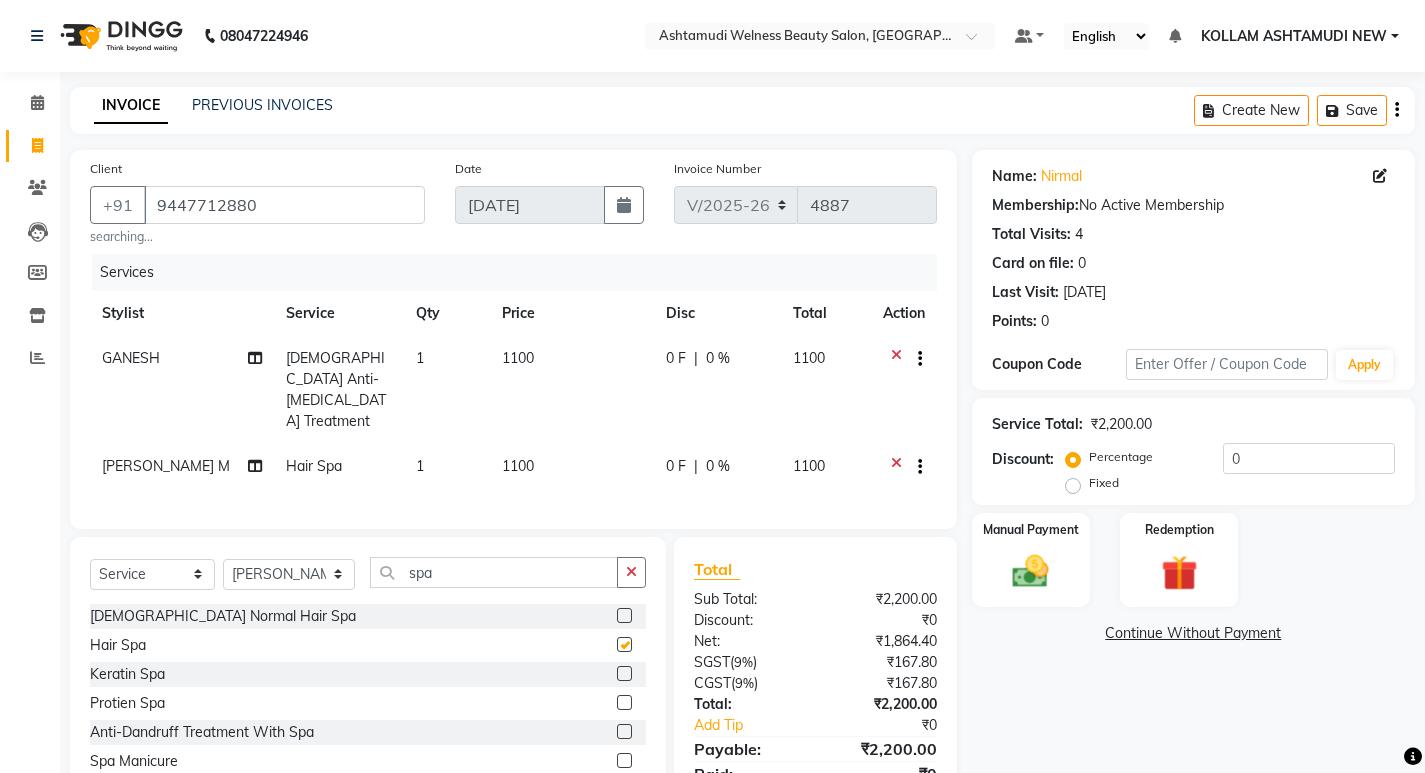 checkbox on "false" 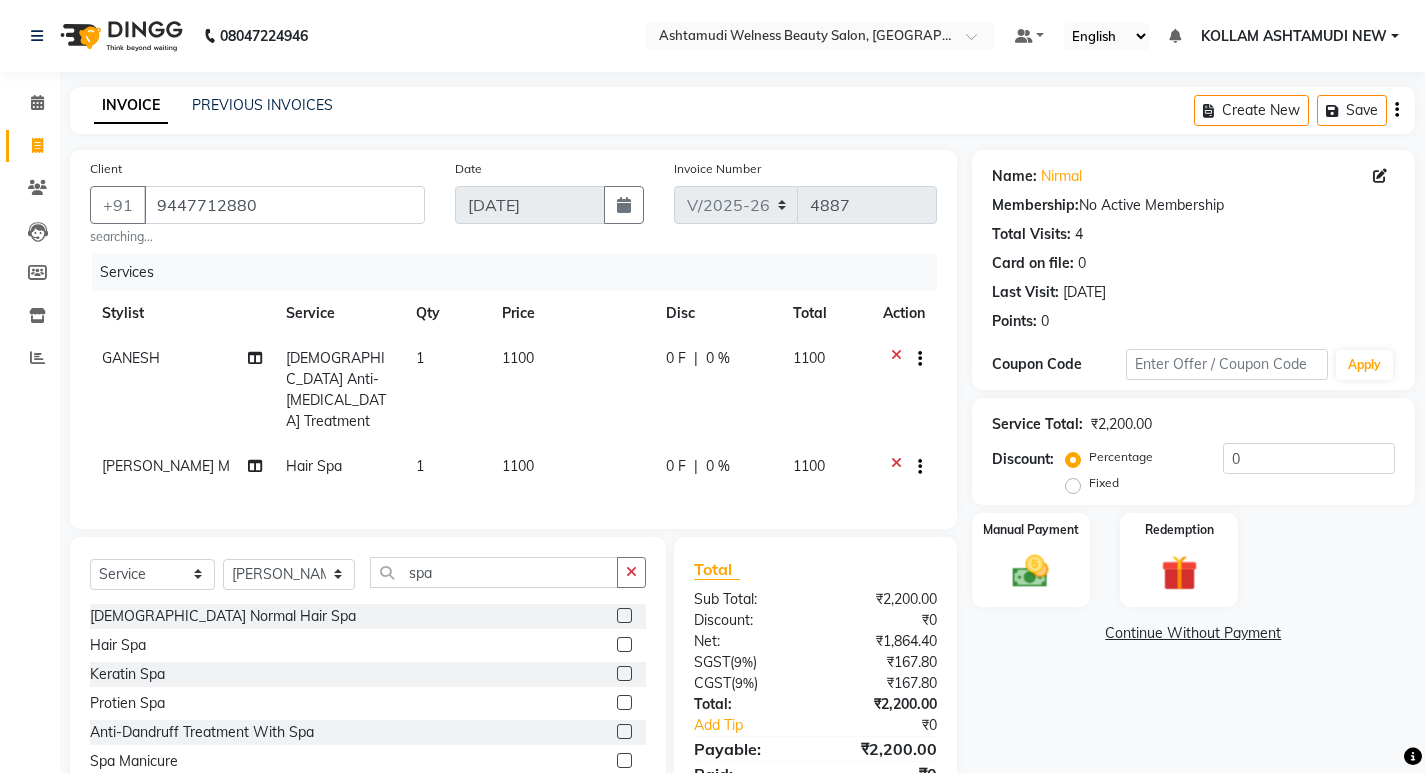 scroll, scrollTop: 62, scrollLeft: 0, axis: vertical 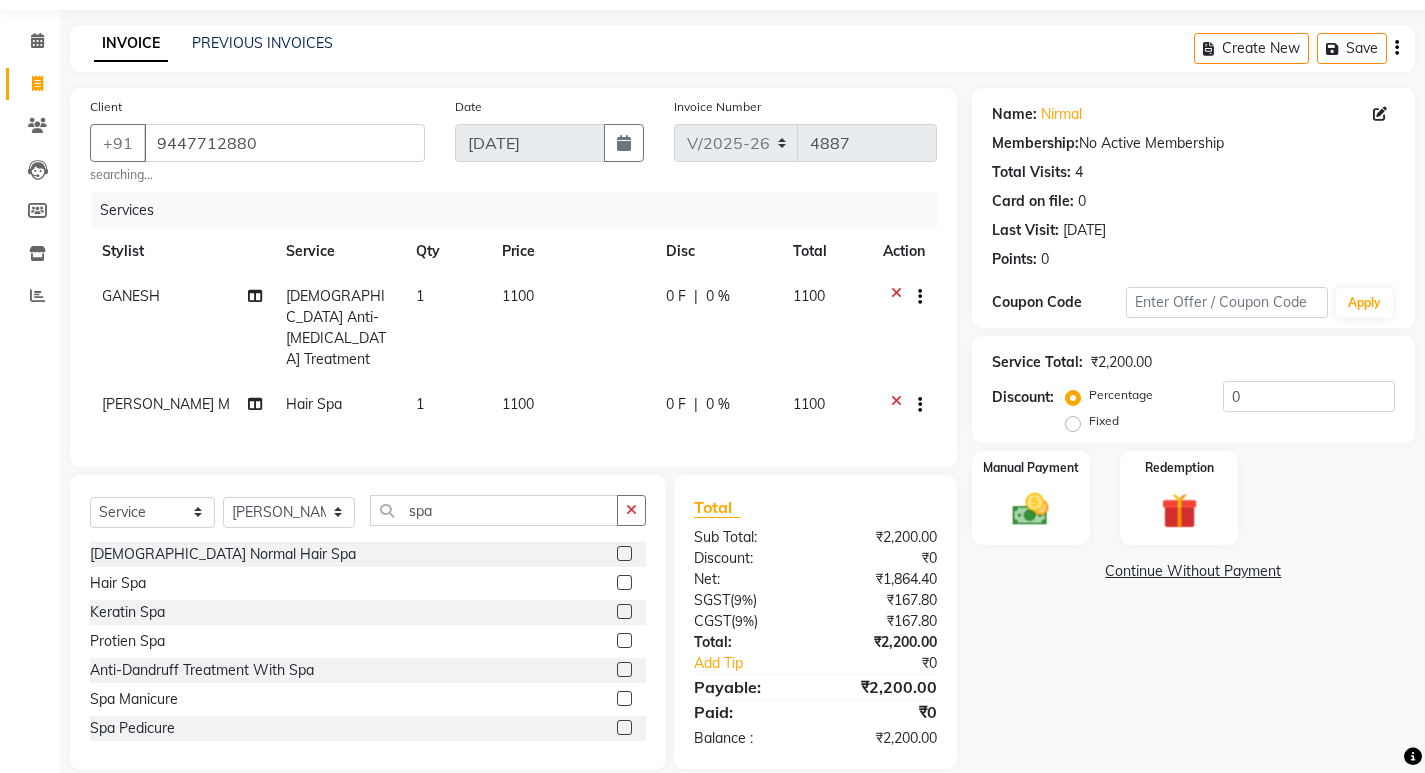 click on "Hair Spa" 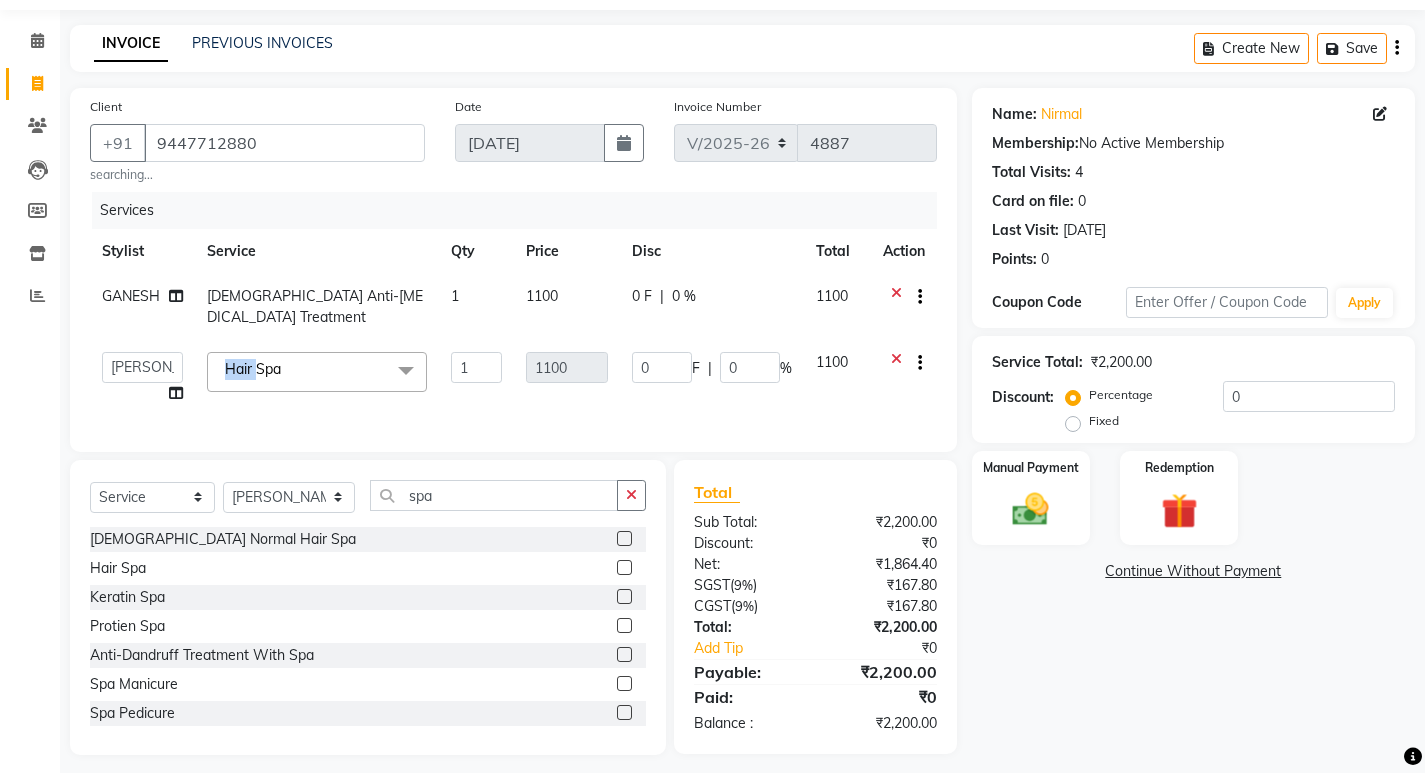 click on "Hair Spa  x" 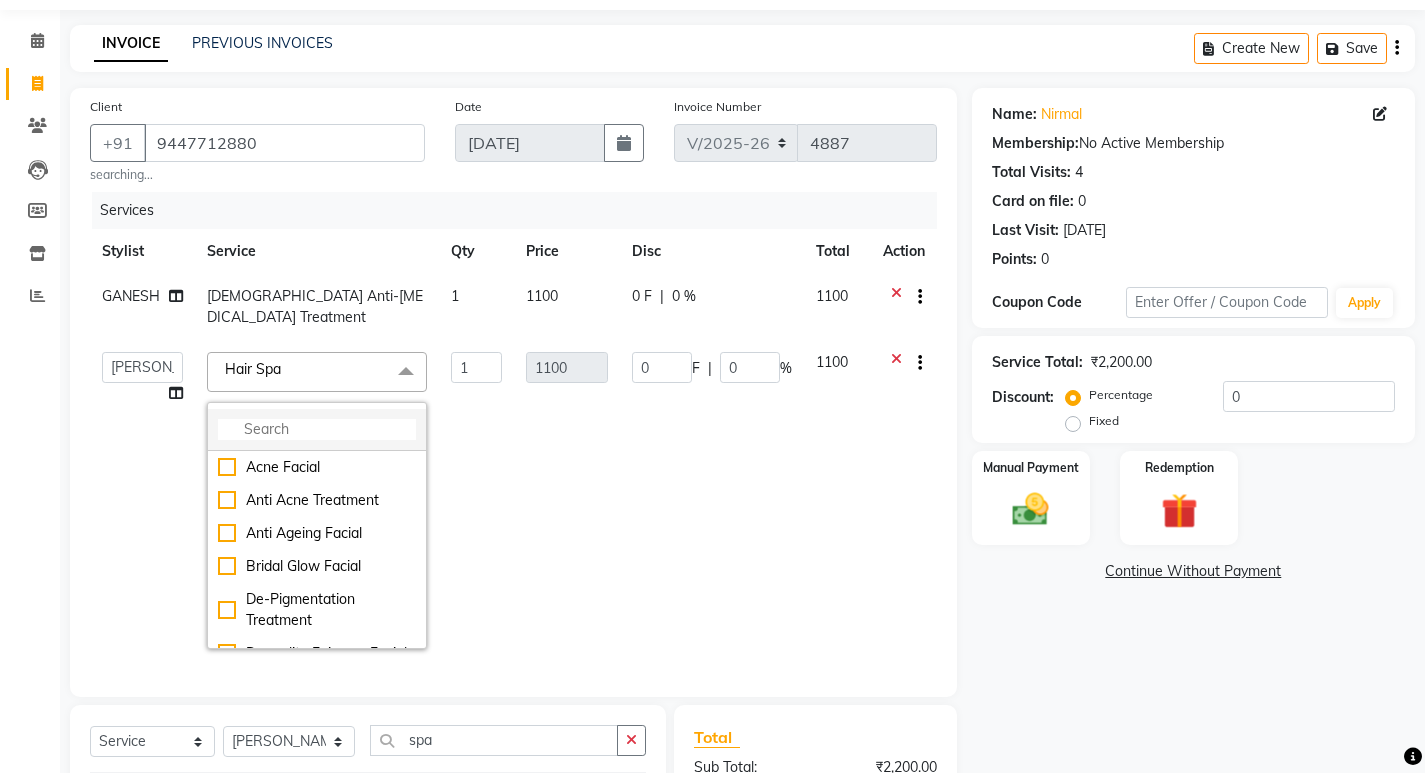 click 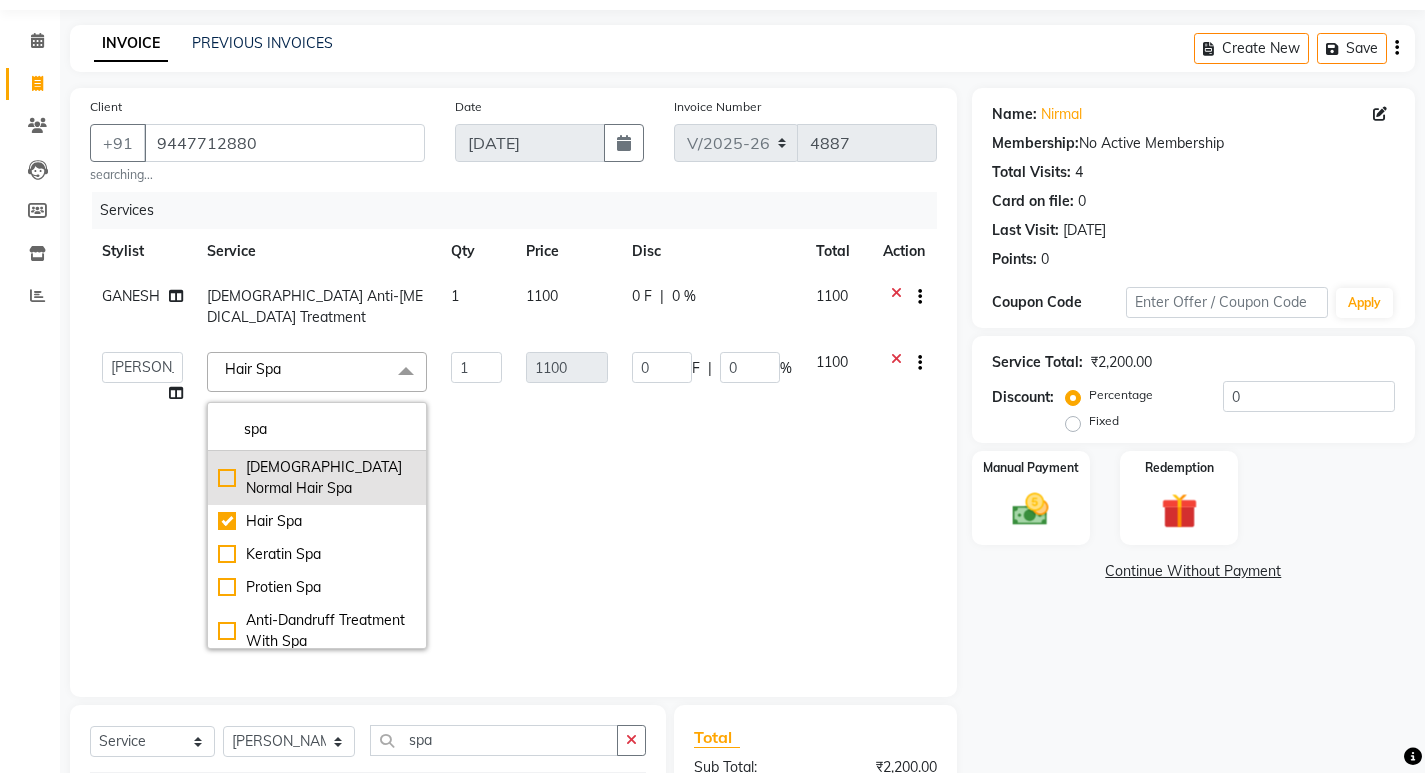 type on "spa" 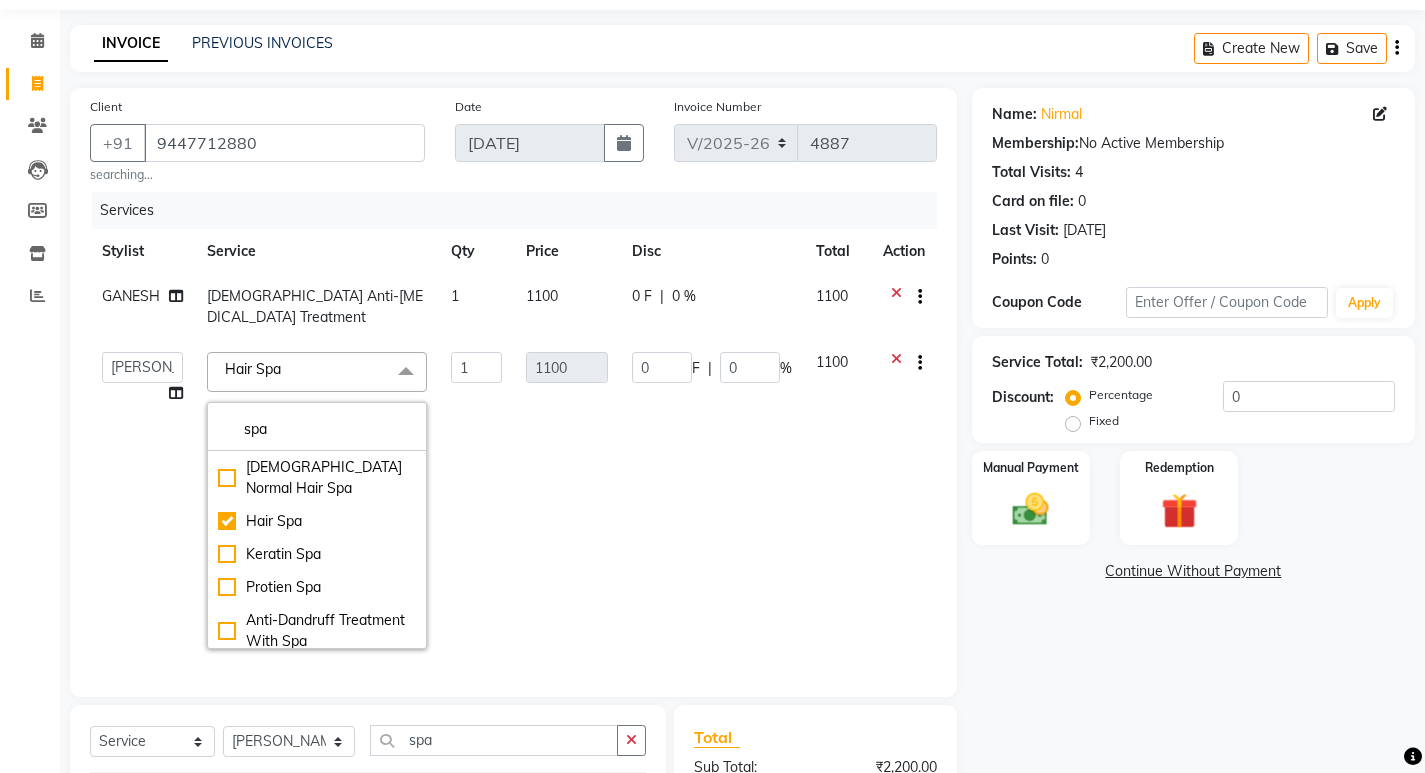 drag, startPoint x: 224, startPoint y: 446, endPoint x: 449, endPoint y: 466, distance: 225.88715 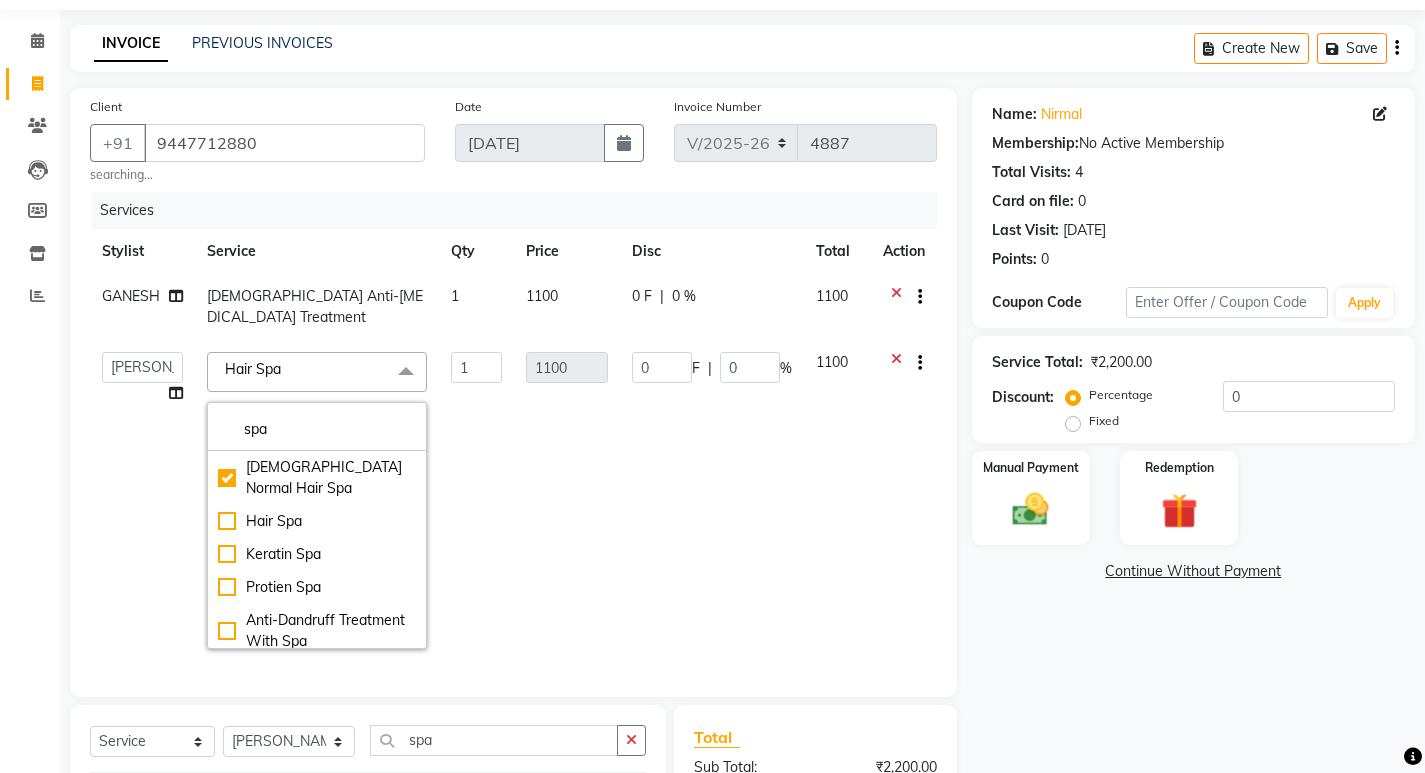 checkbox on "true" 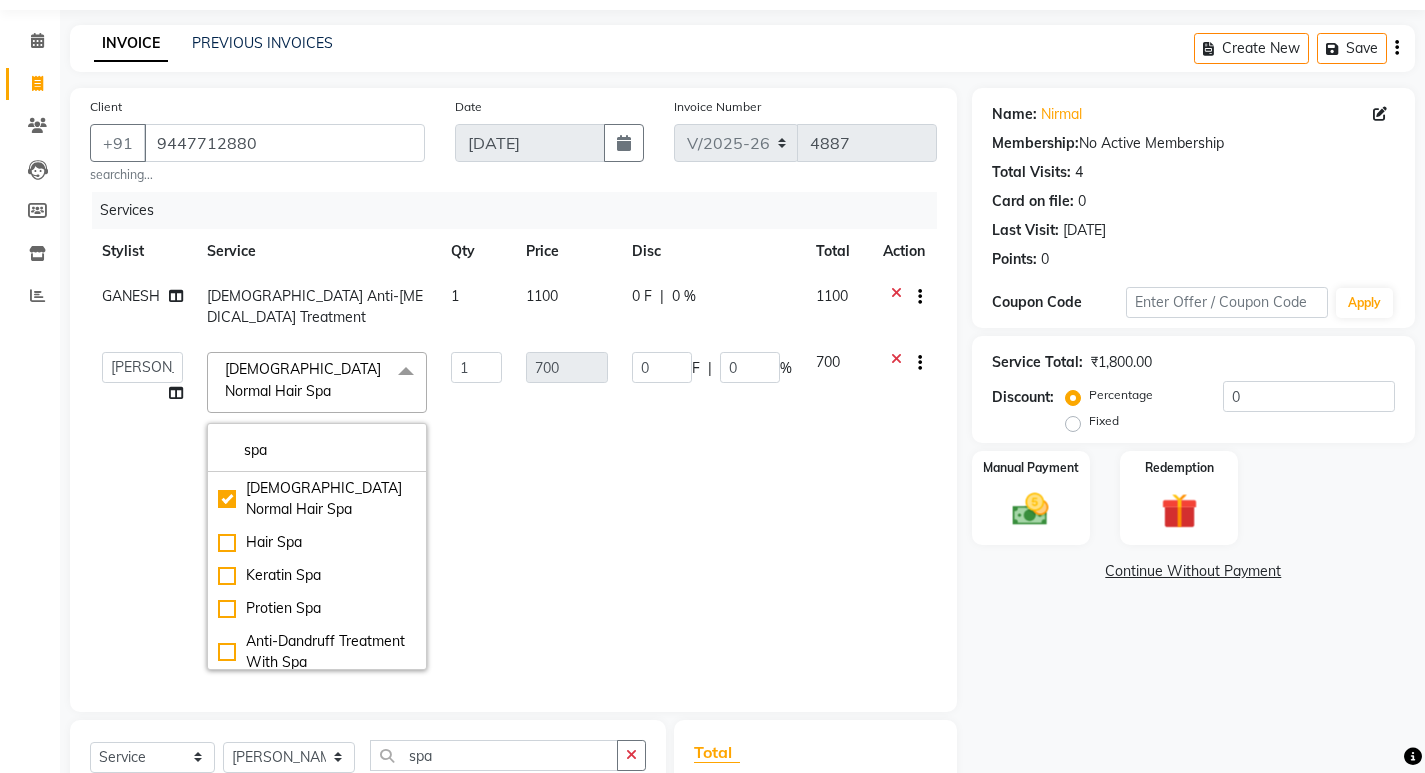click on "700" 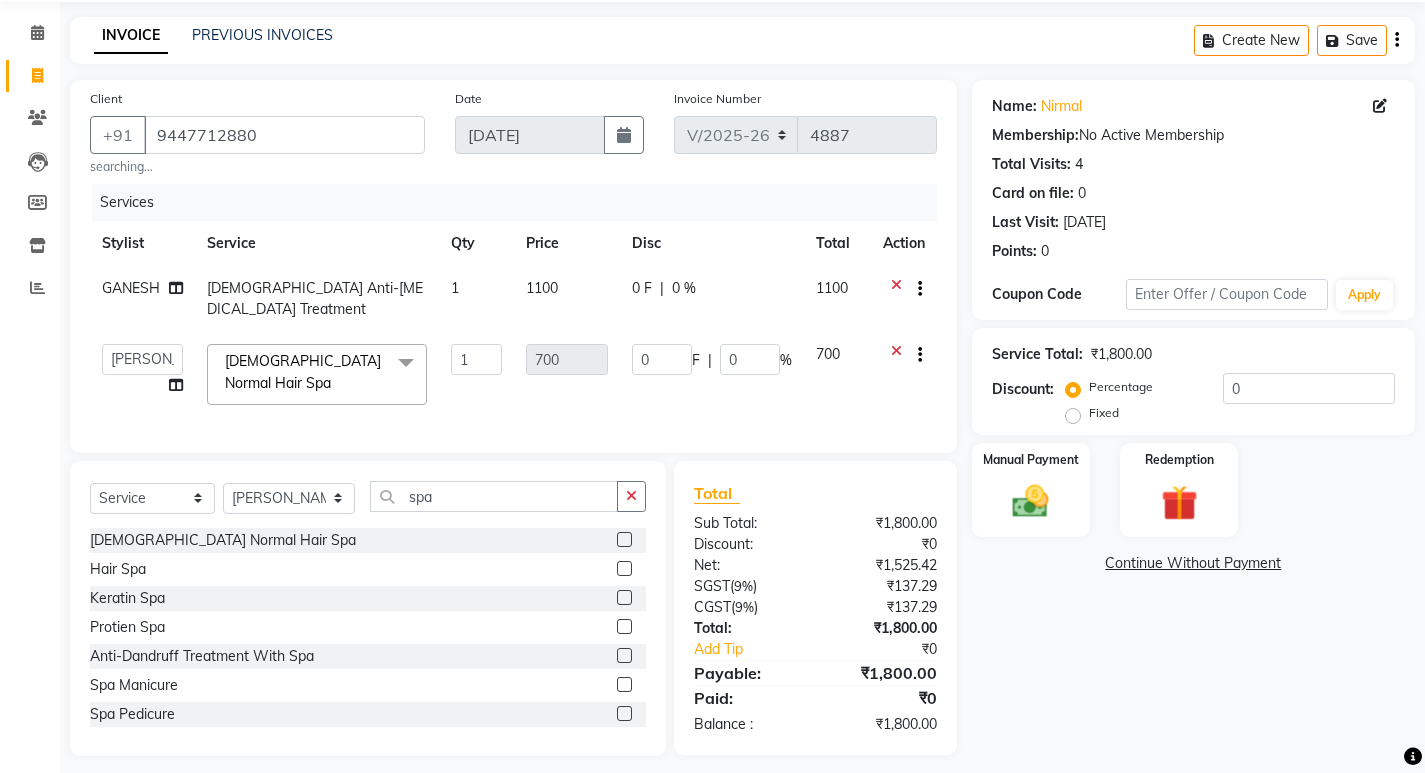 scroll, scrollTop: 72, scrollLeft: 0, axis: vertical 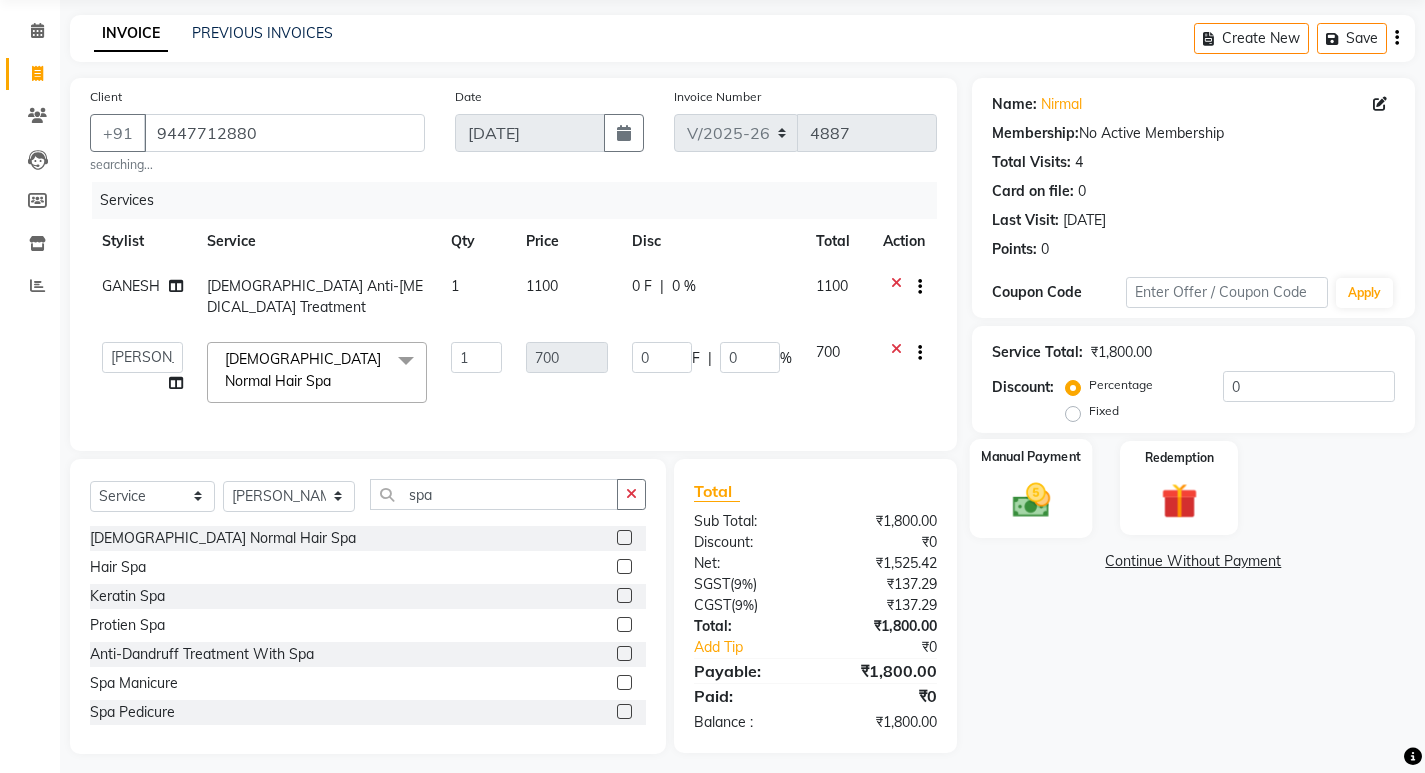 click 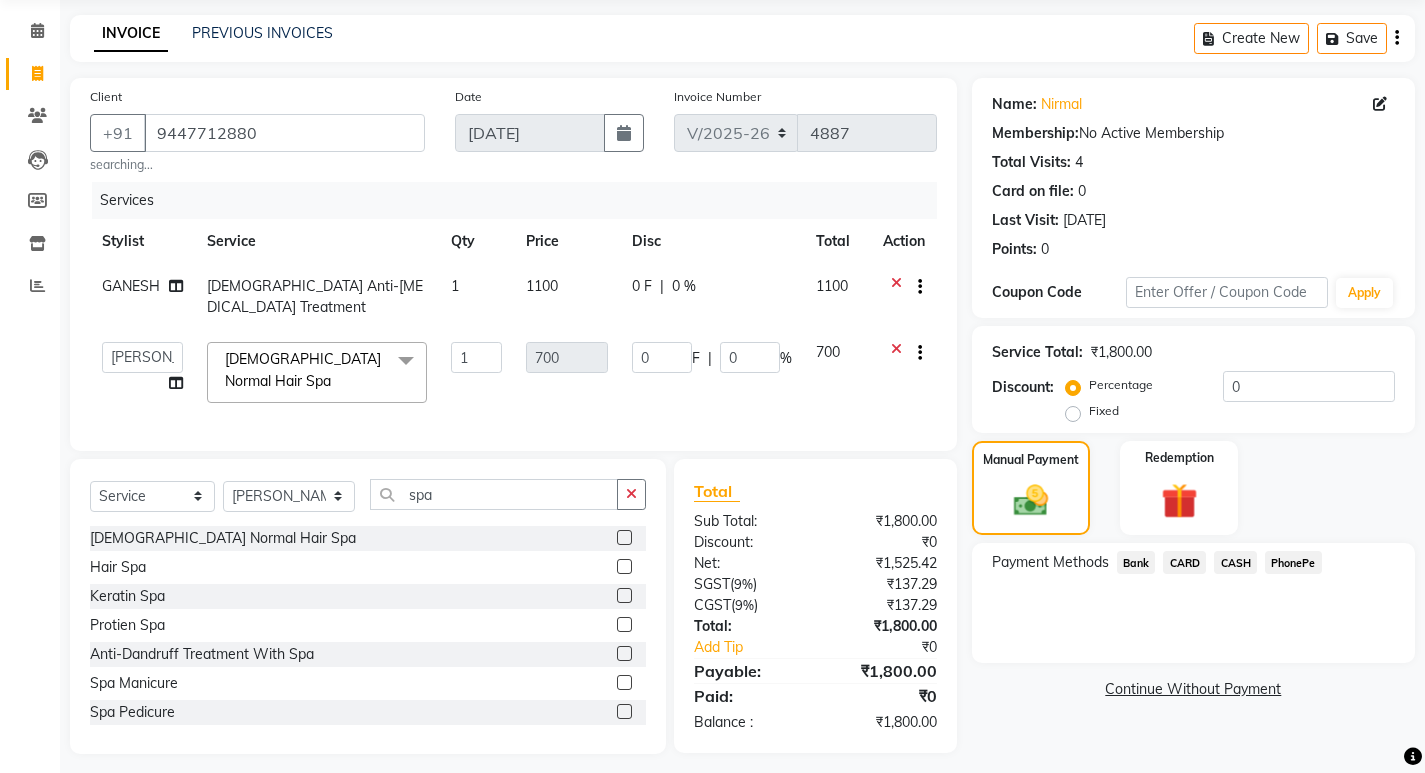 click on "PhonePe" 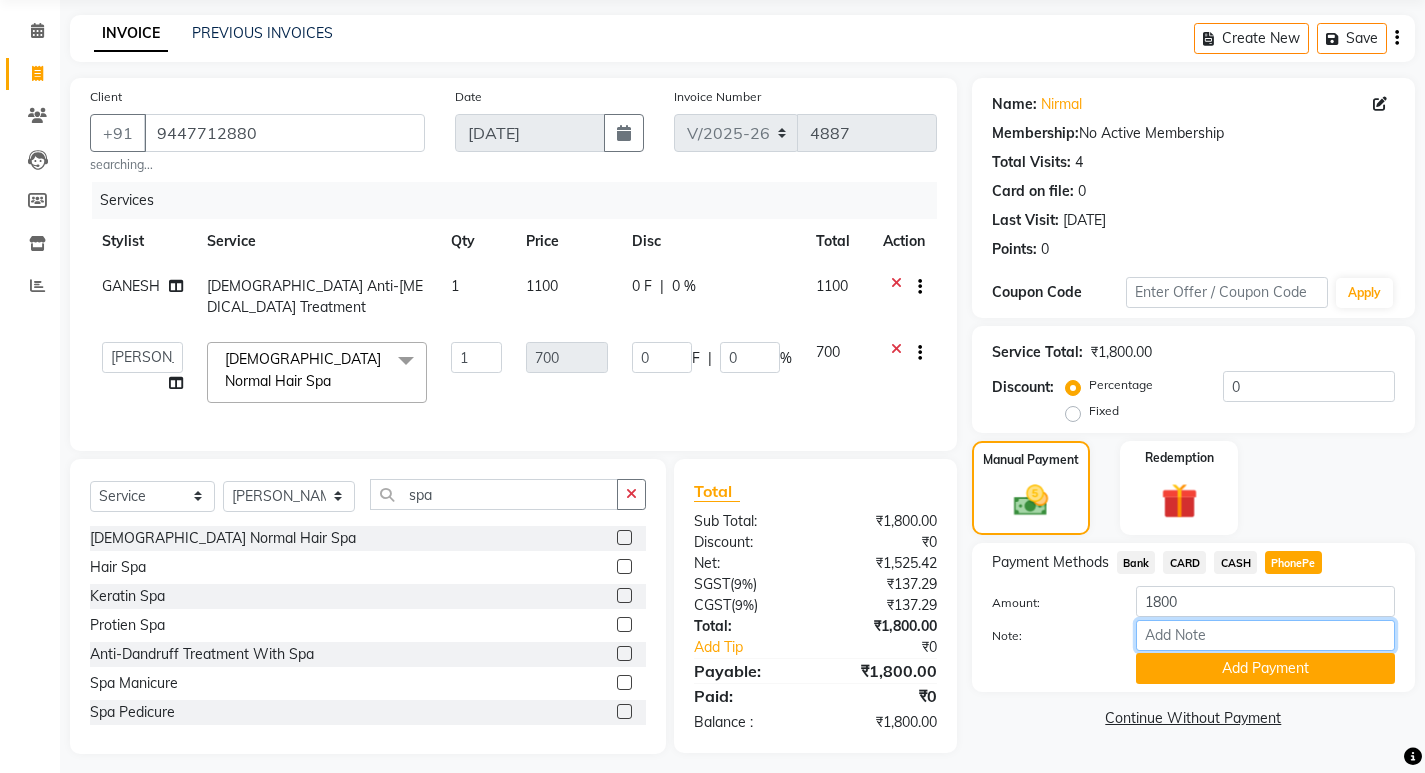 drag, startPoint x: 1203, startPoint y: 637, endPoint x: 1230, endPoint y: 614, distance: 35.468296 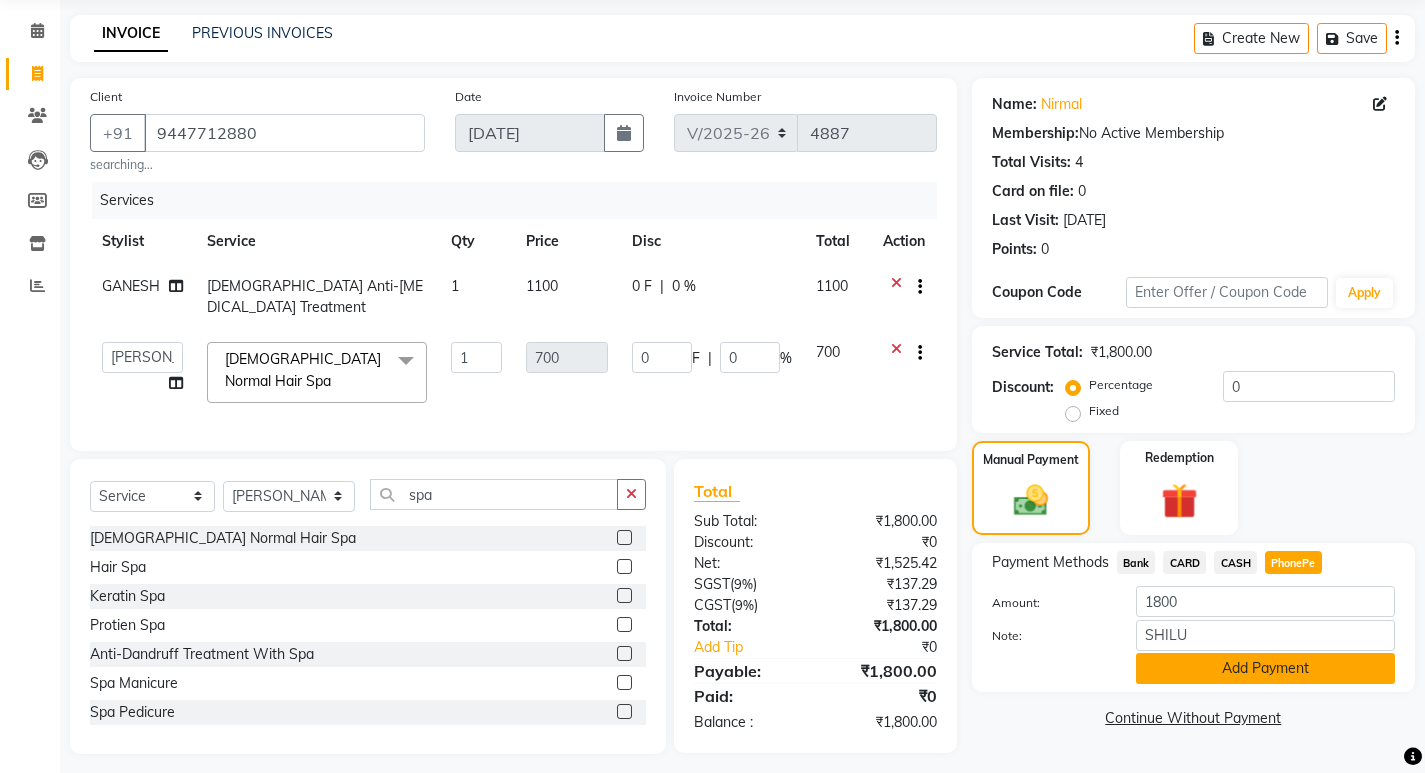 click on "Add Payment" 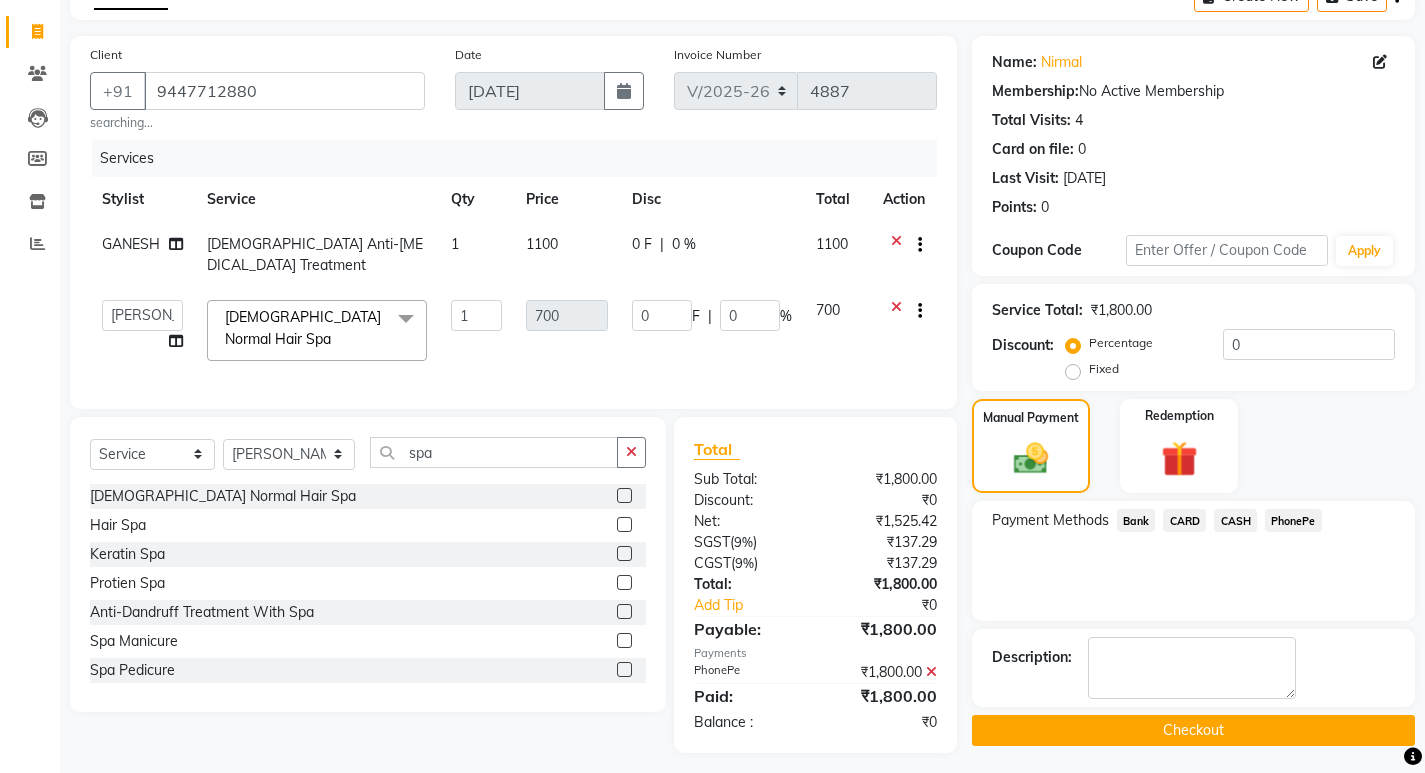 scroll, scrollTop: 117, scrollLeft: 0, axis: vertical 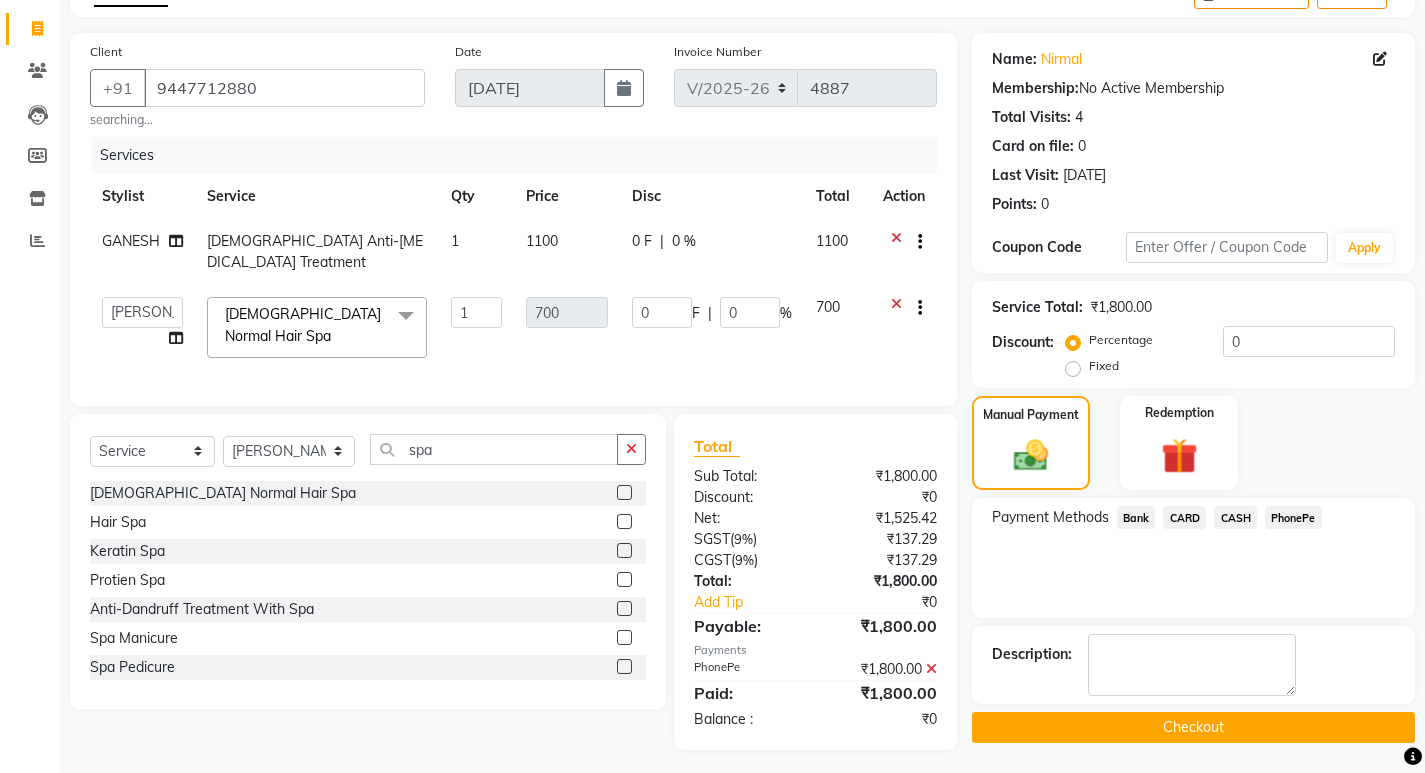 click 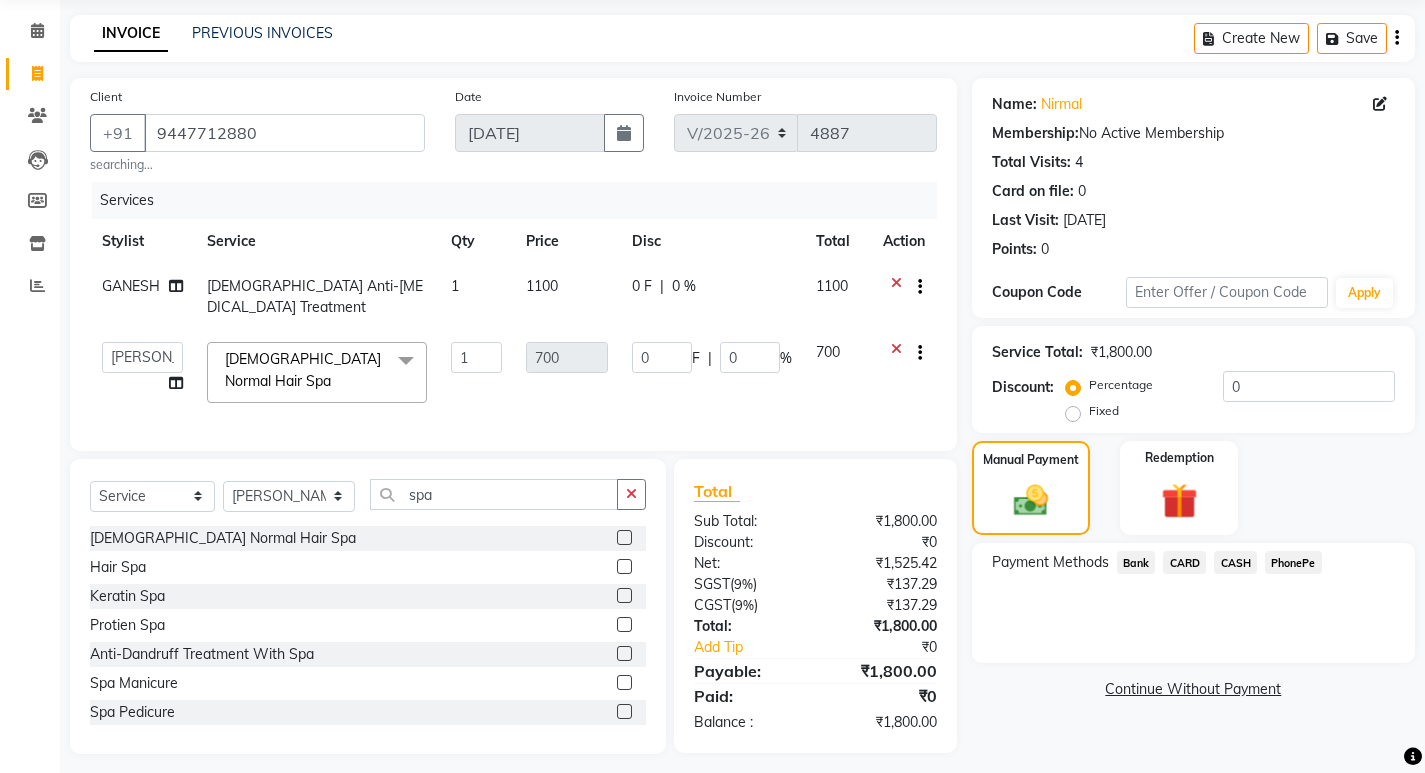 click on "CARD" 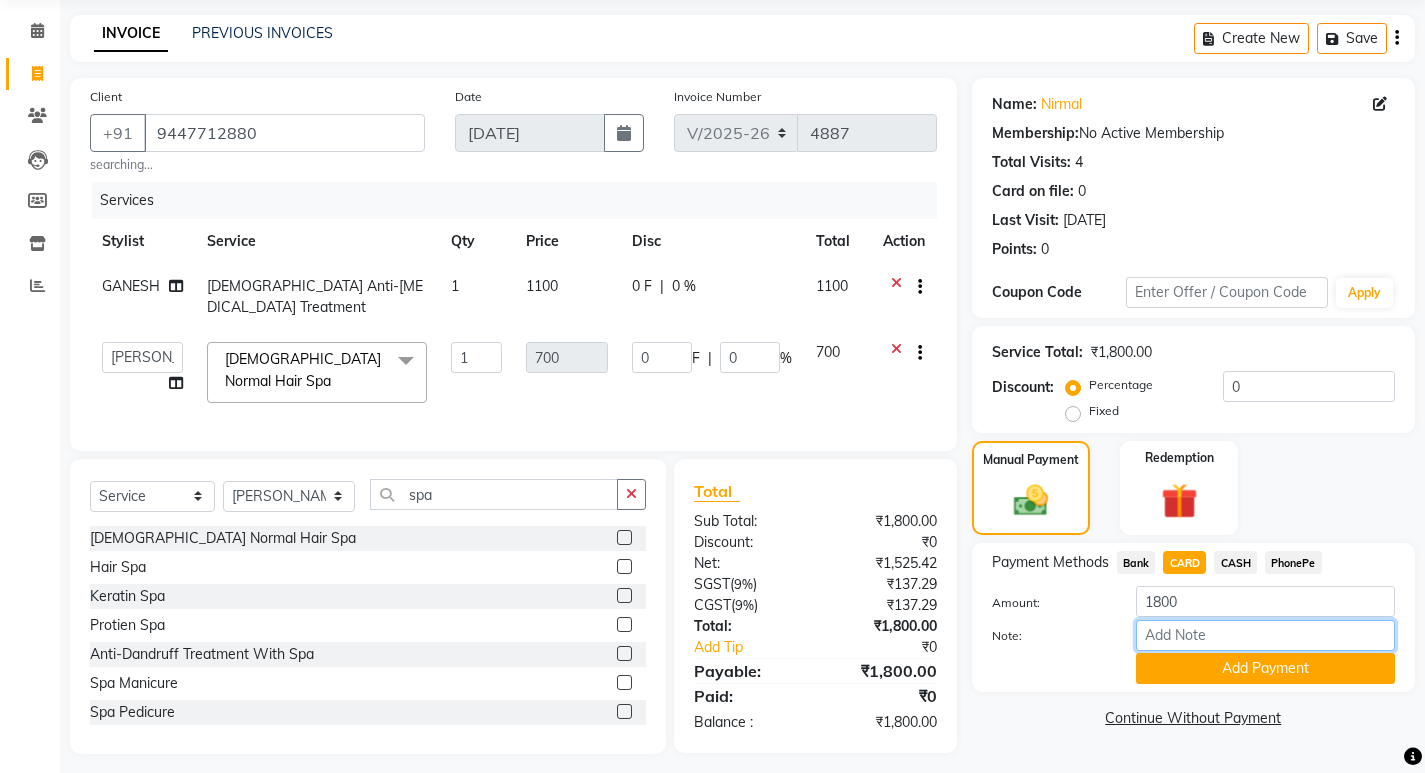 click on "Note:" at bounding box center (1265, 635) 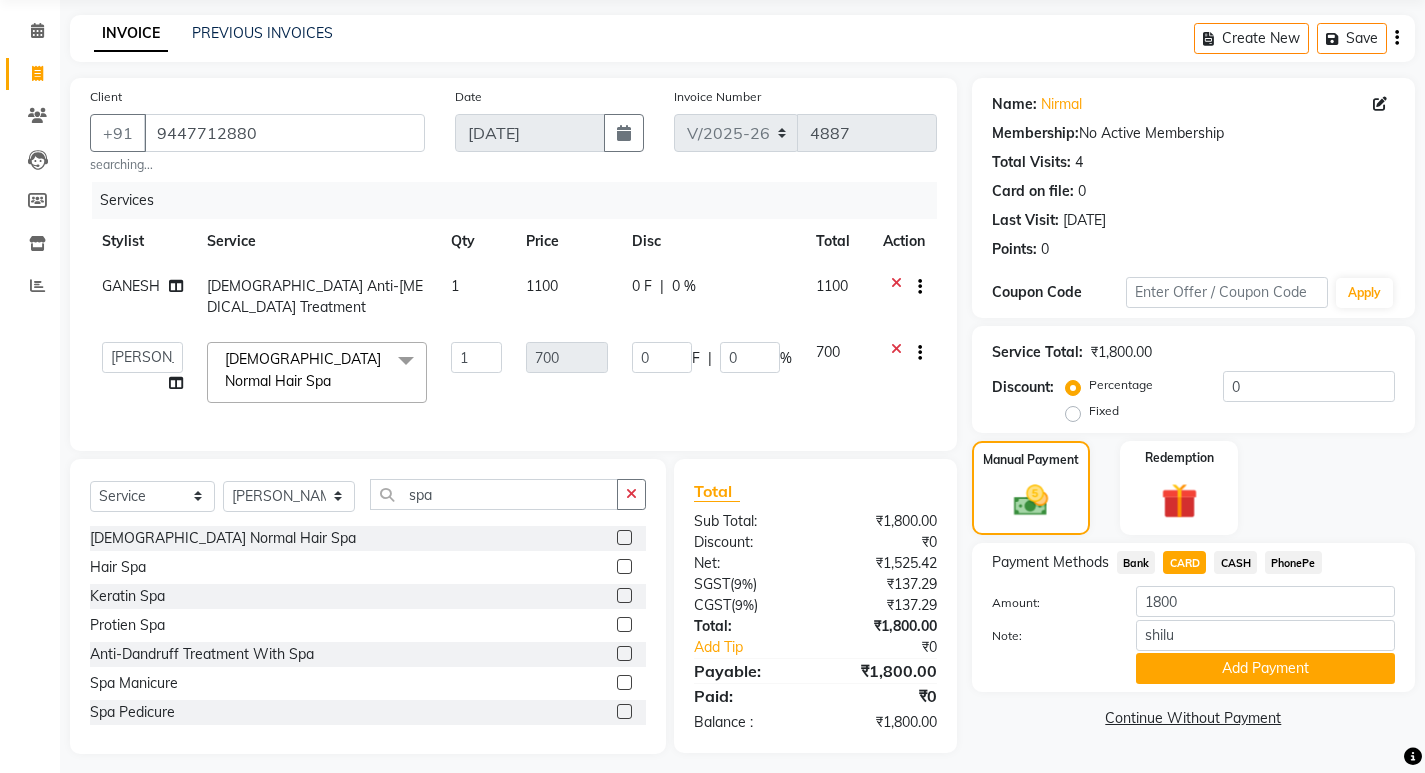 click on "Add Payment" 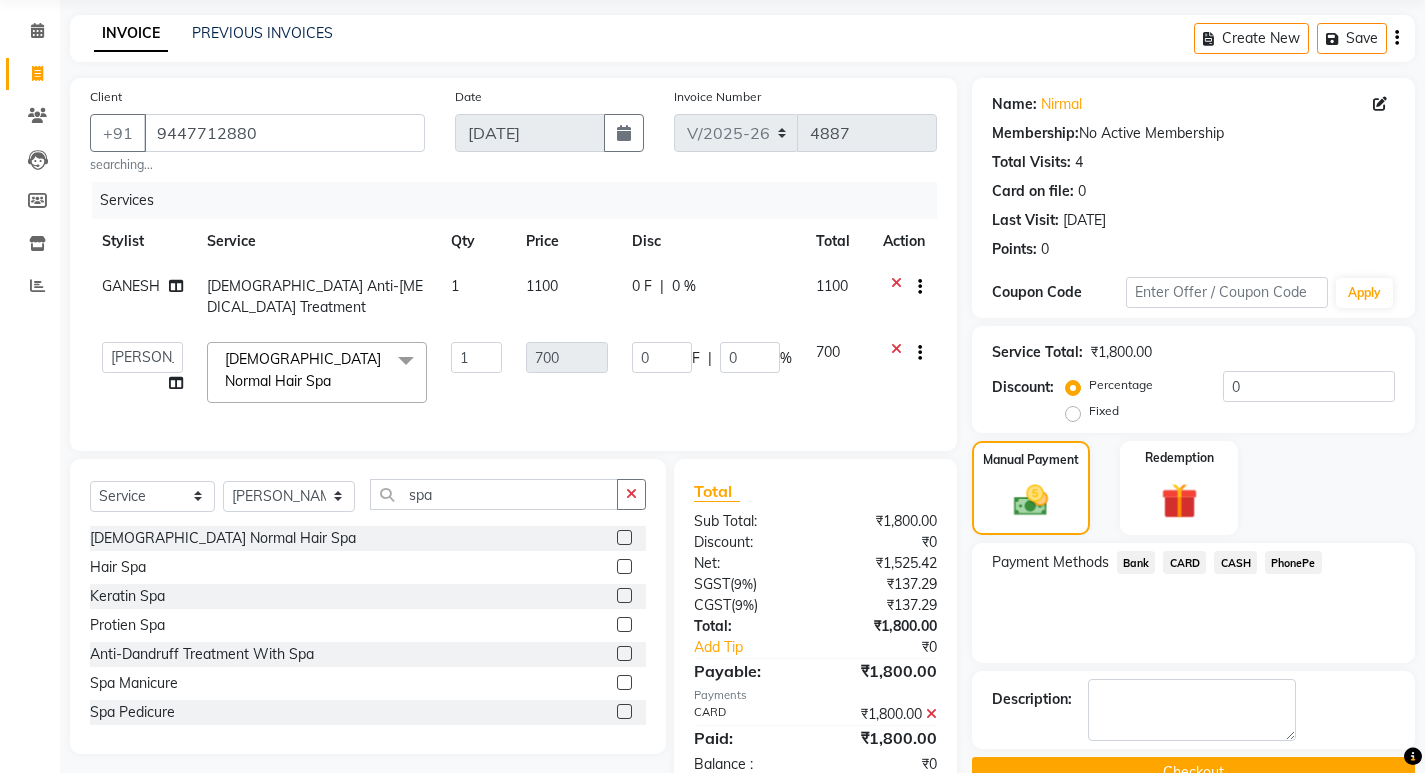 scroll, scrollTop: 117, scrollLeft: 0, axis: vertical 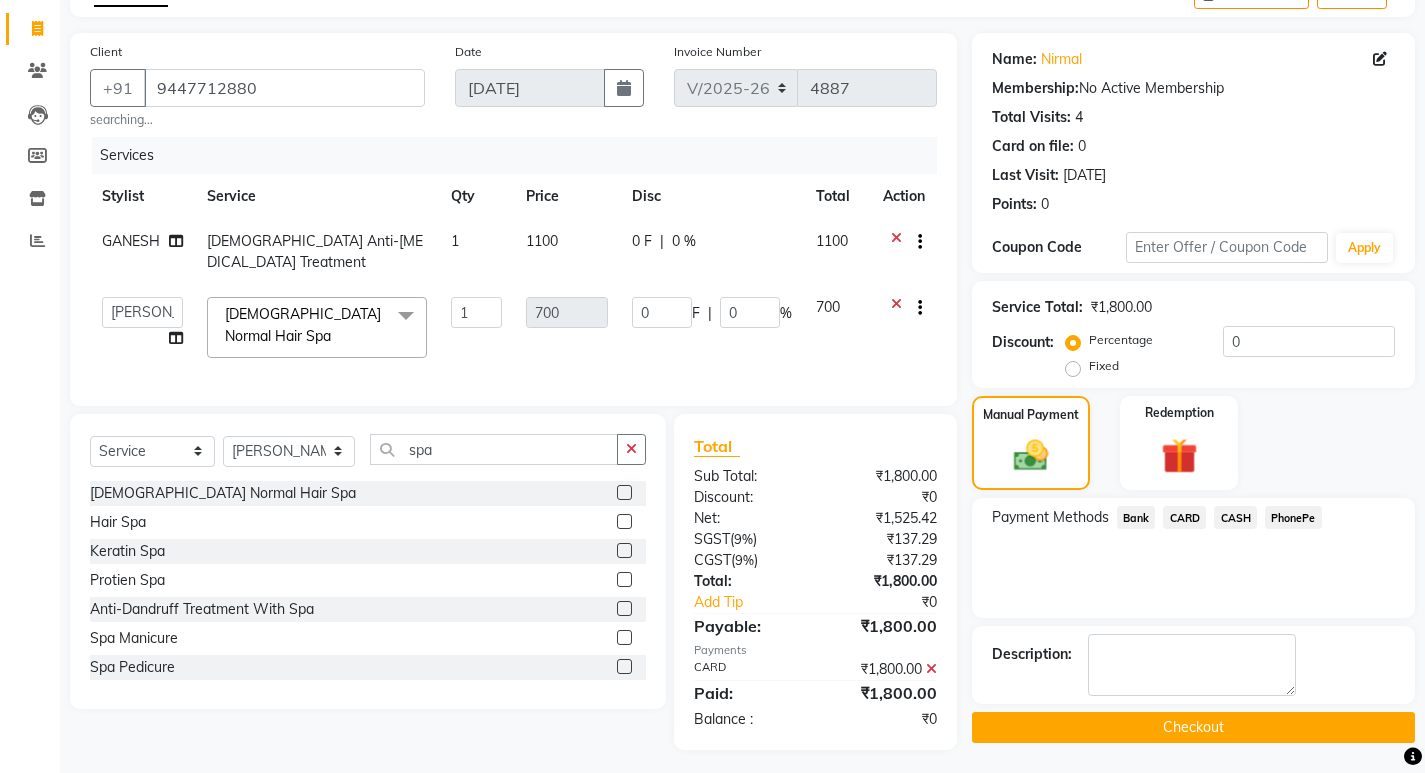 click on "Checkout" 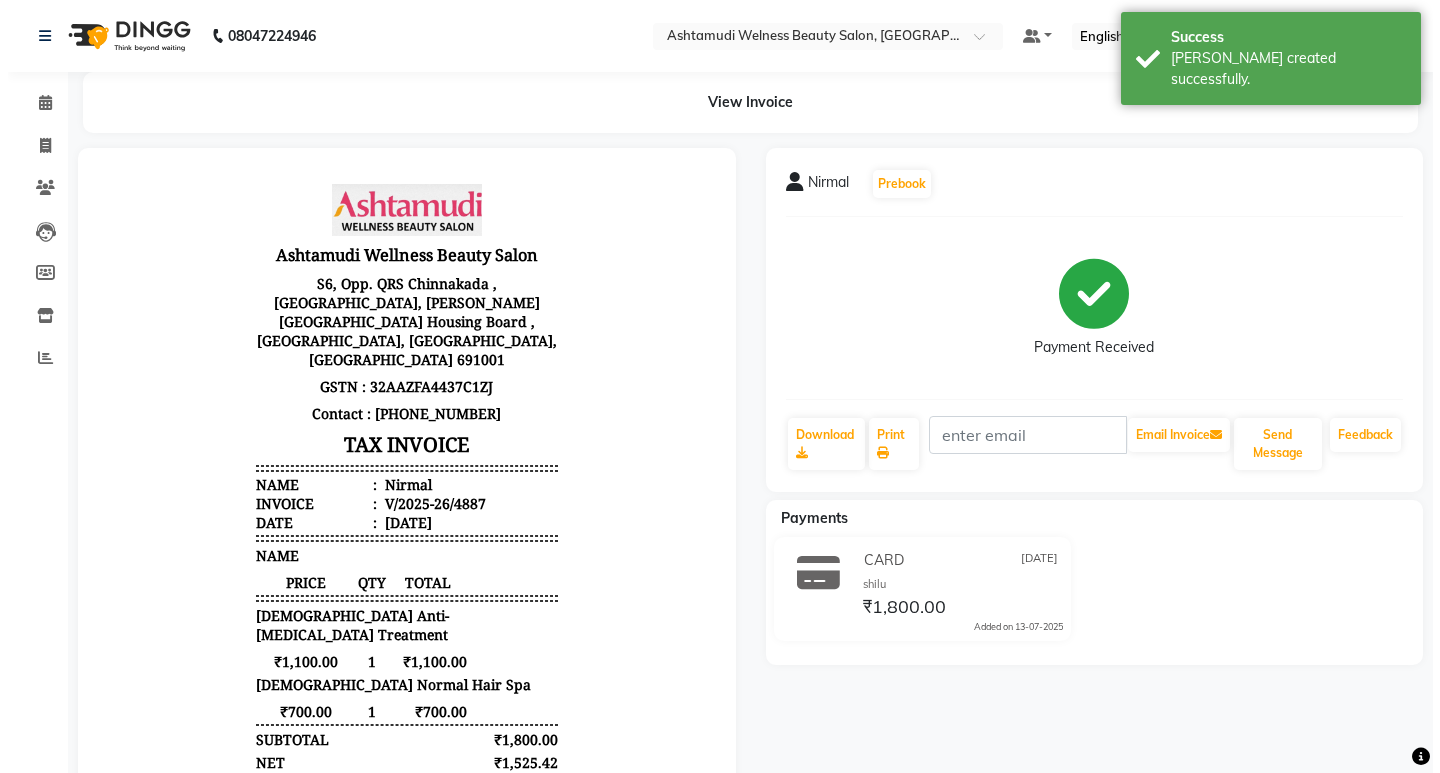scroll, scrollTop: 0, scrollLeft: 0, axis: both 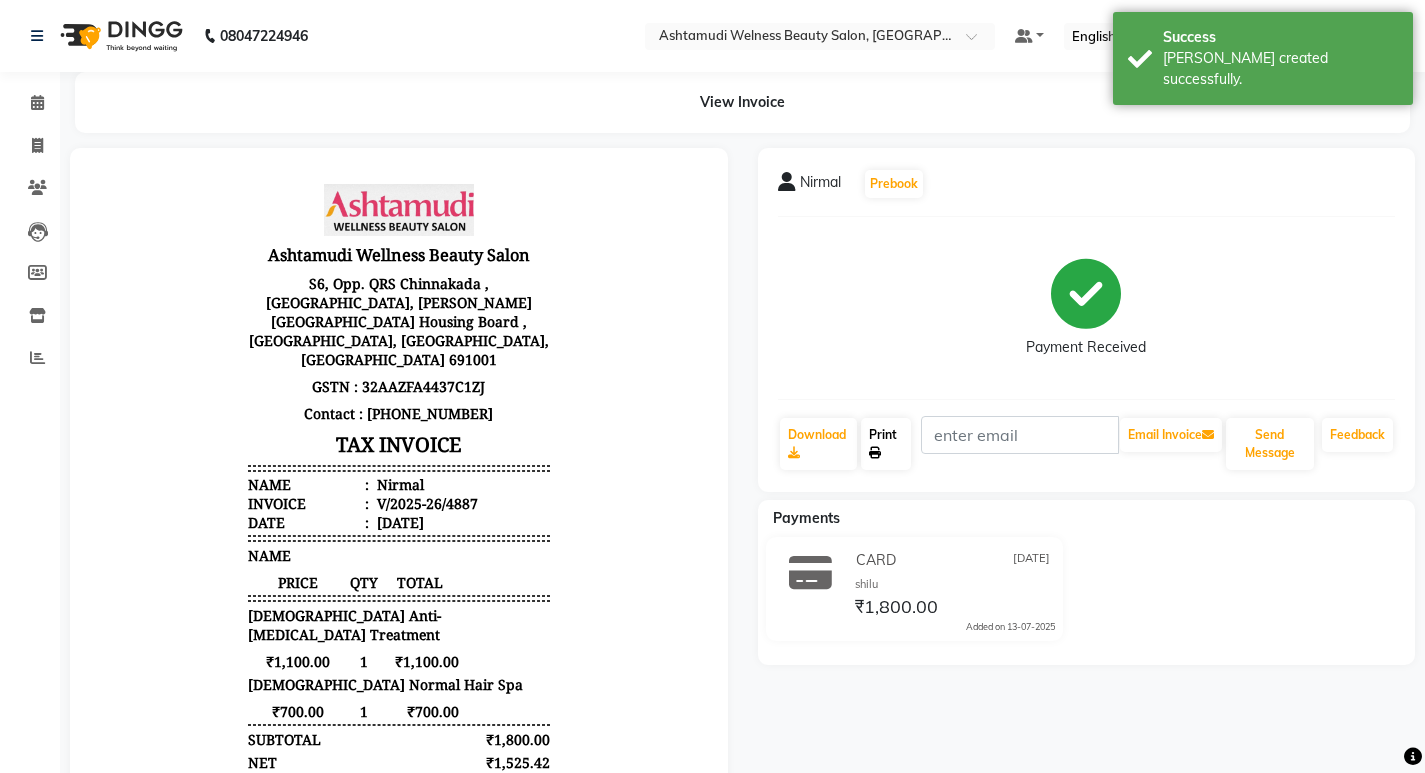 click on "Print" 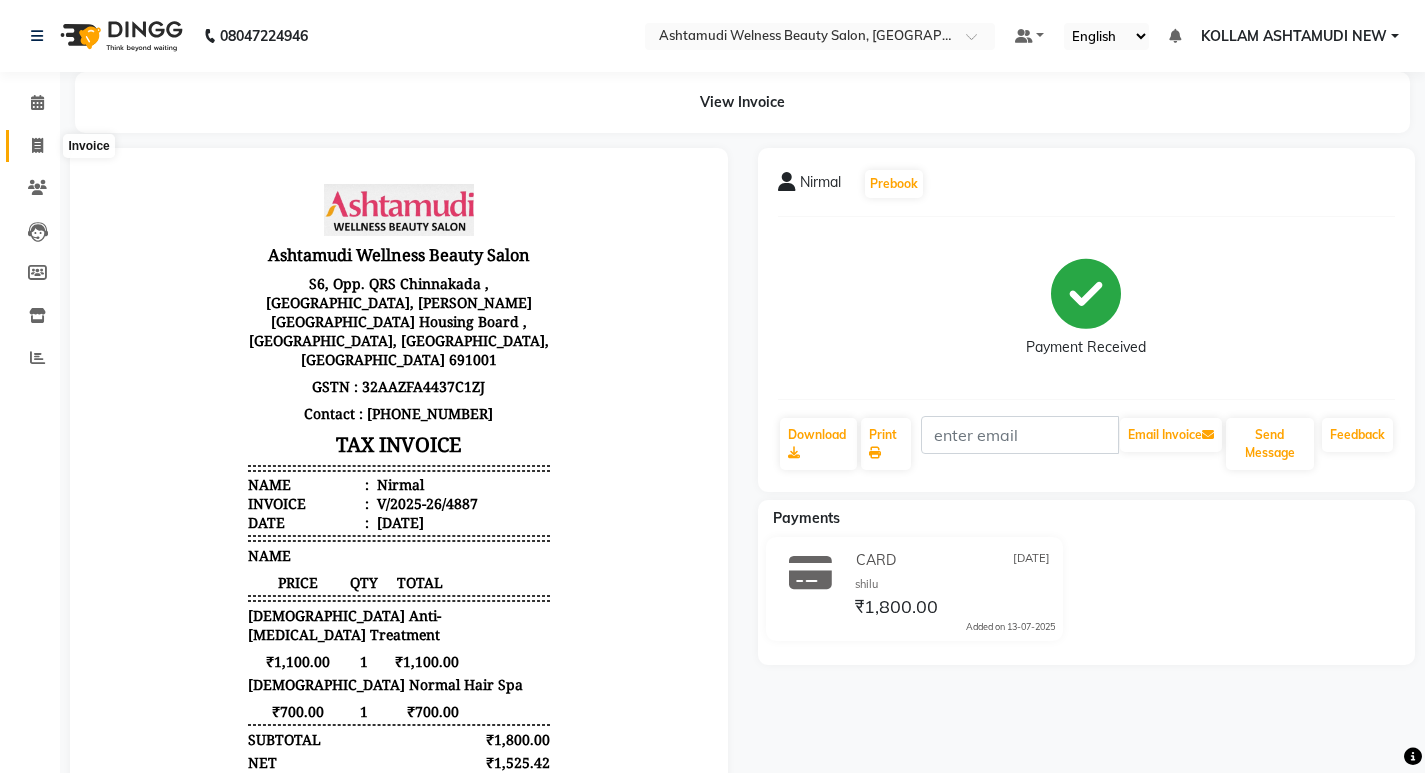 click 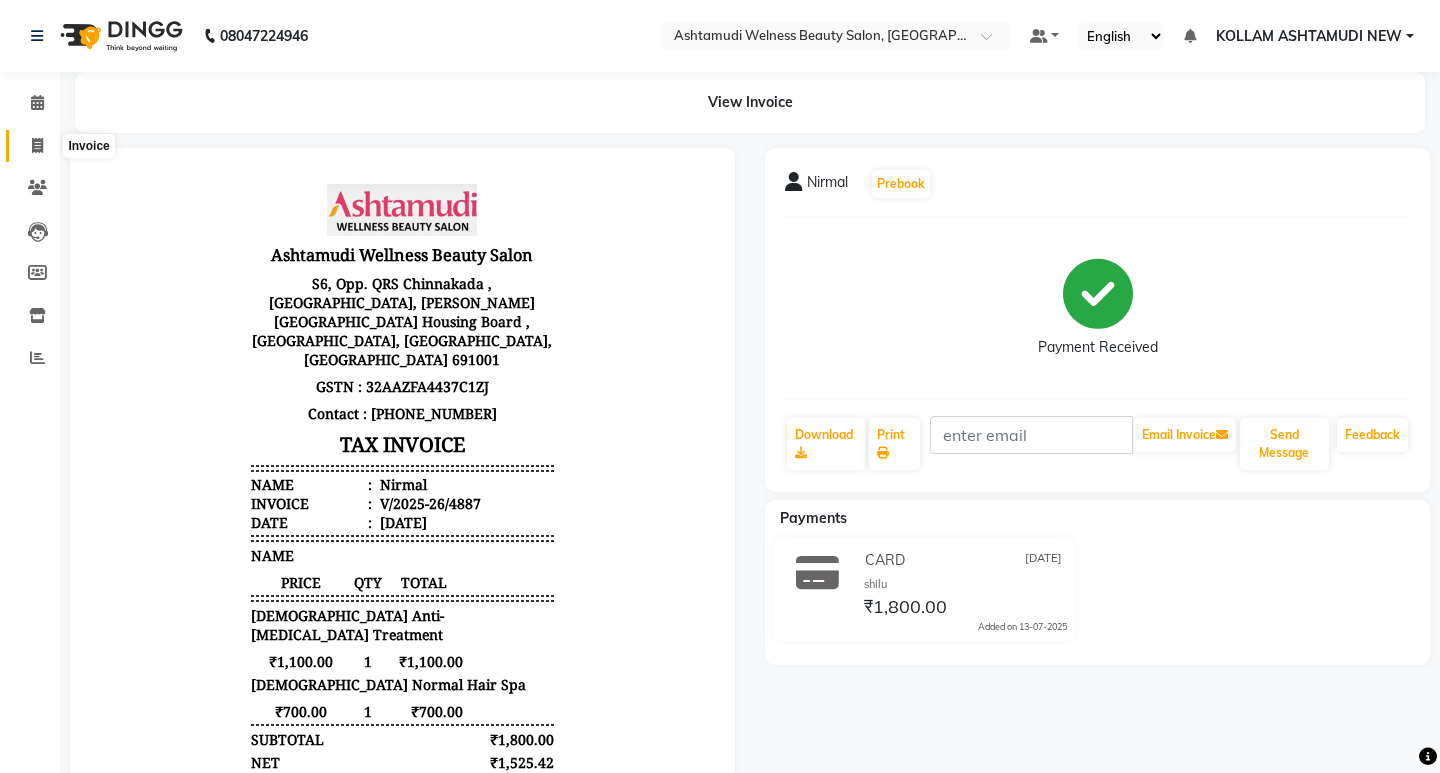 select on "4529" 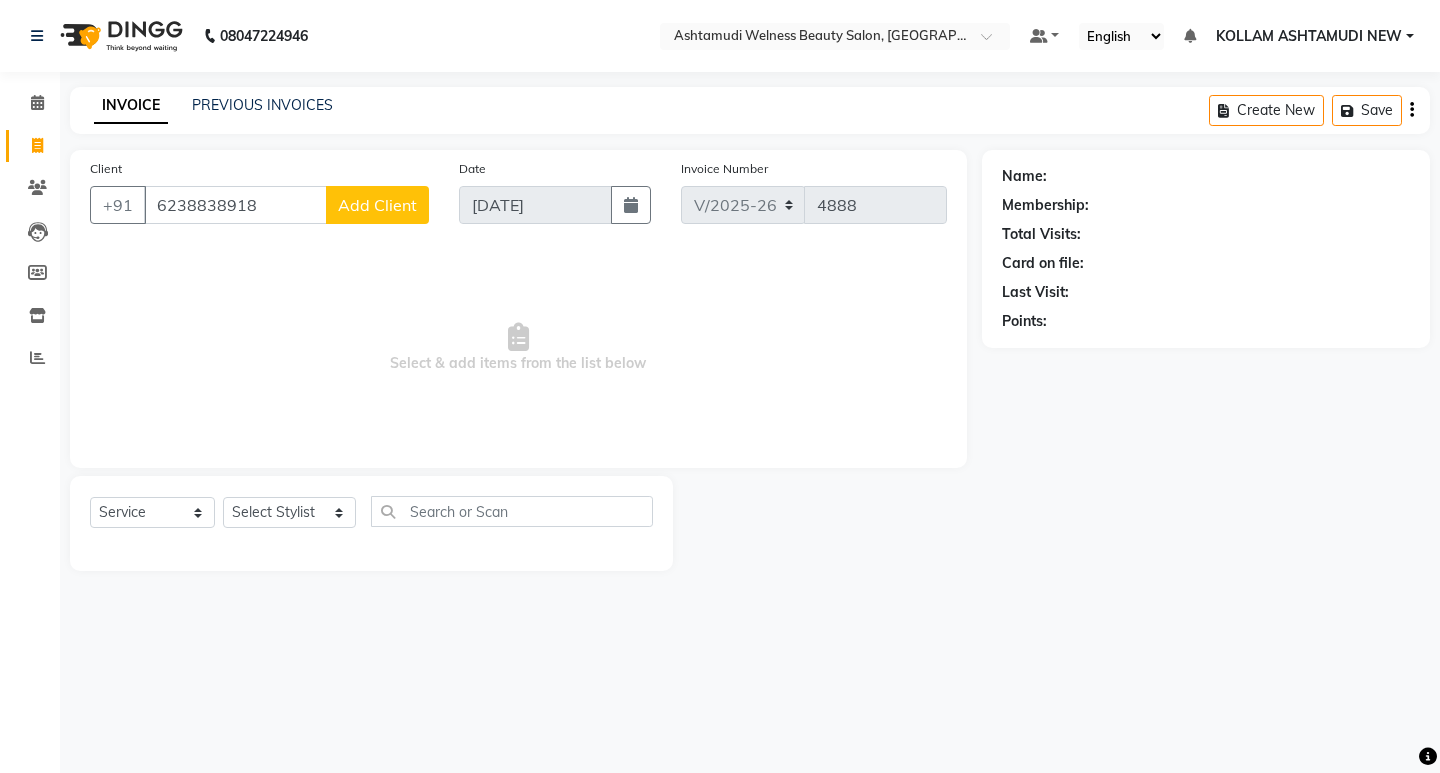 type on "6238838918" 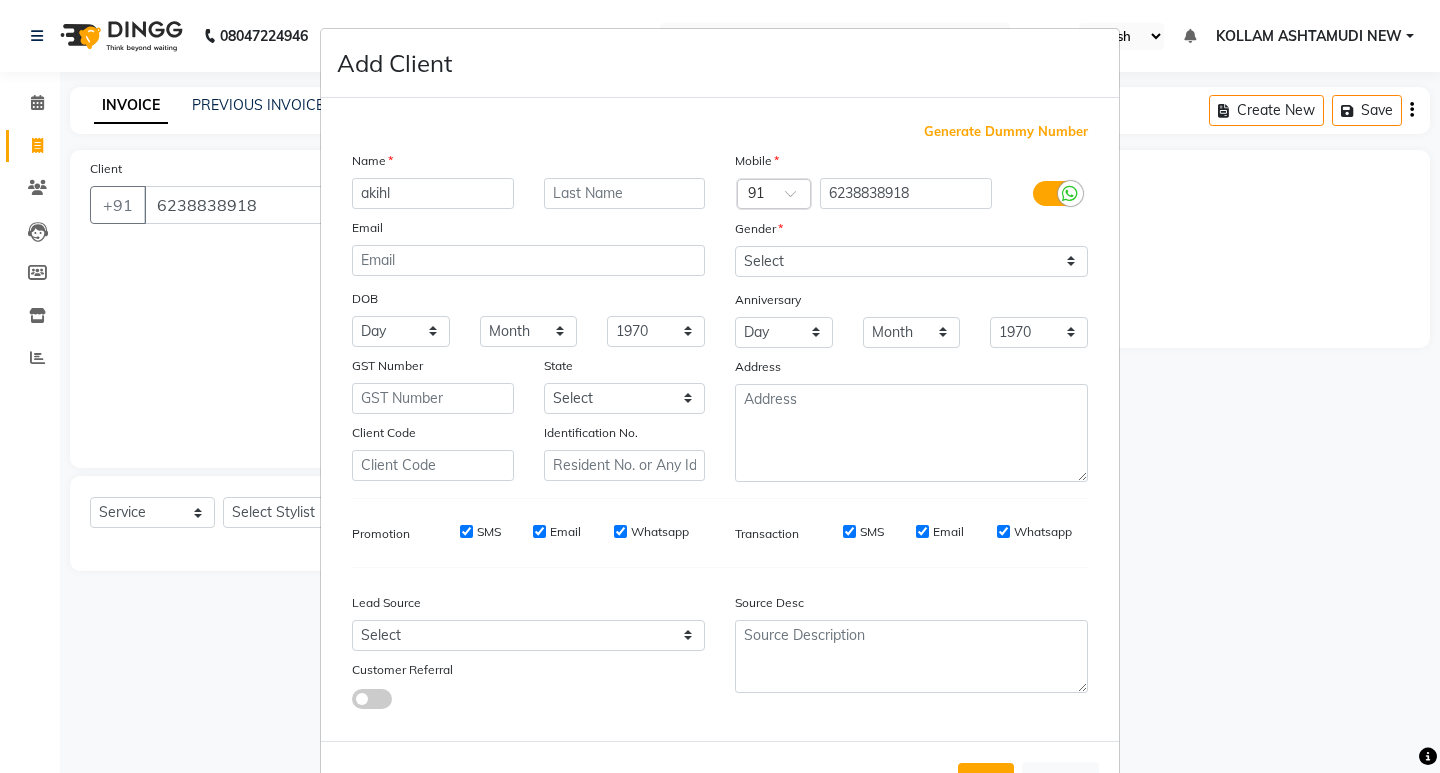 type on "akihl" 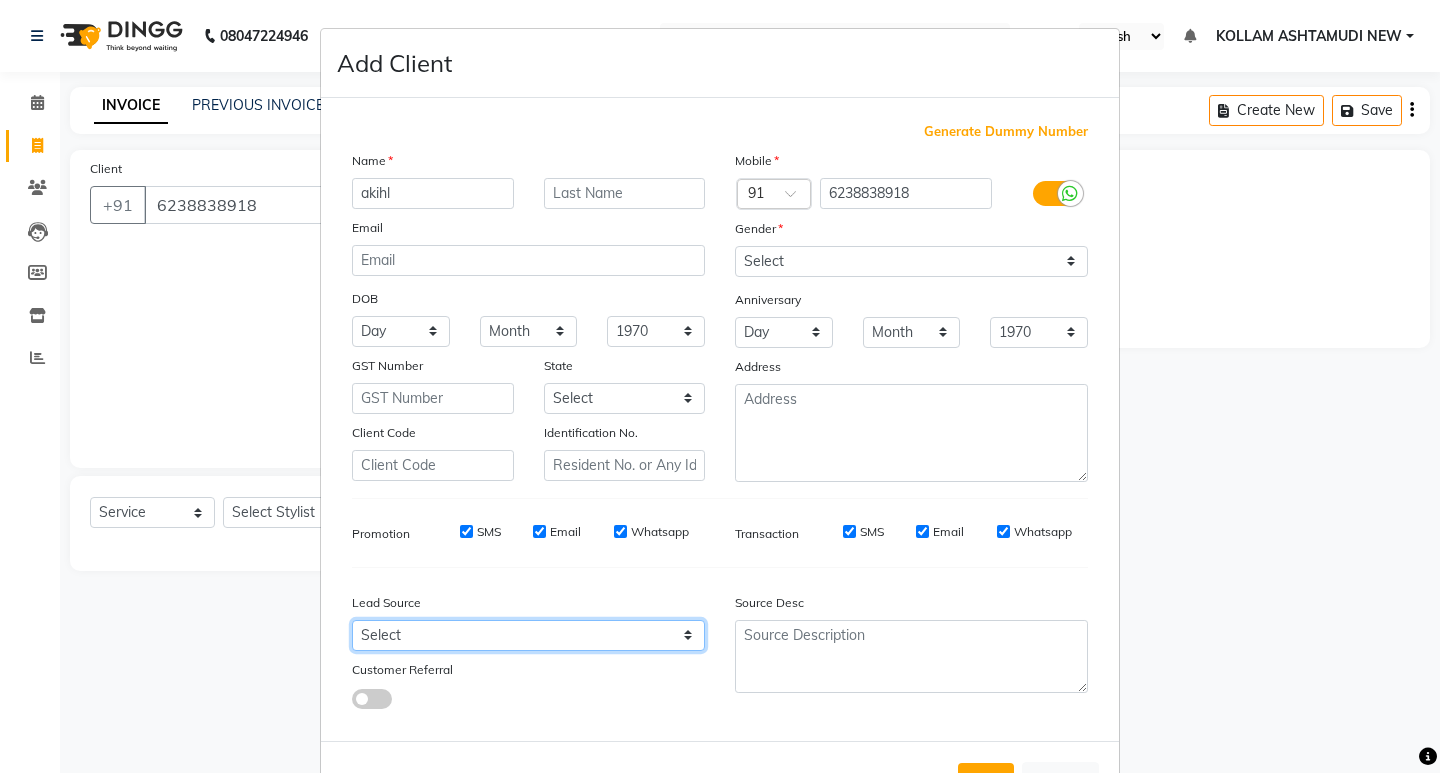 drag, startPoint x: 406, startPoint y: 645, endPoint x: 416, endPoint y: 626, distance: 21.470911 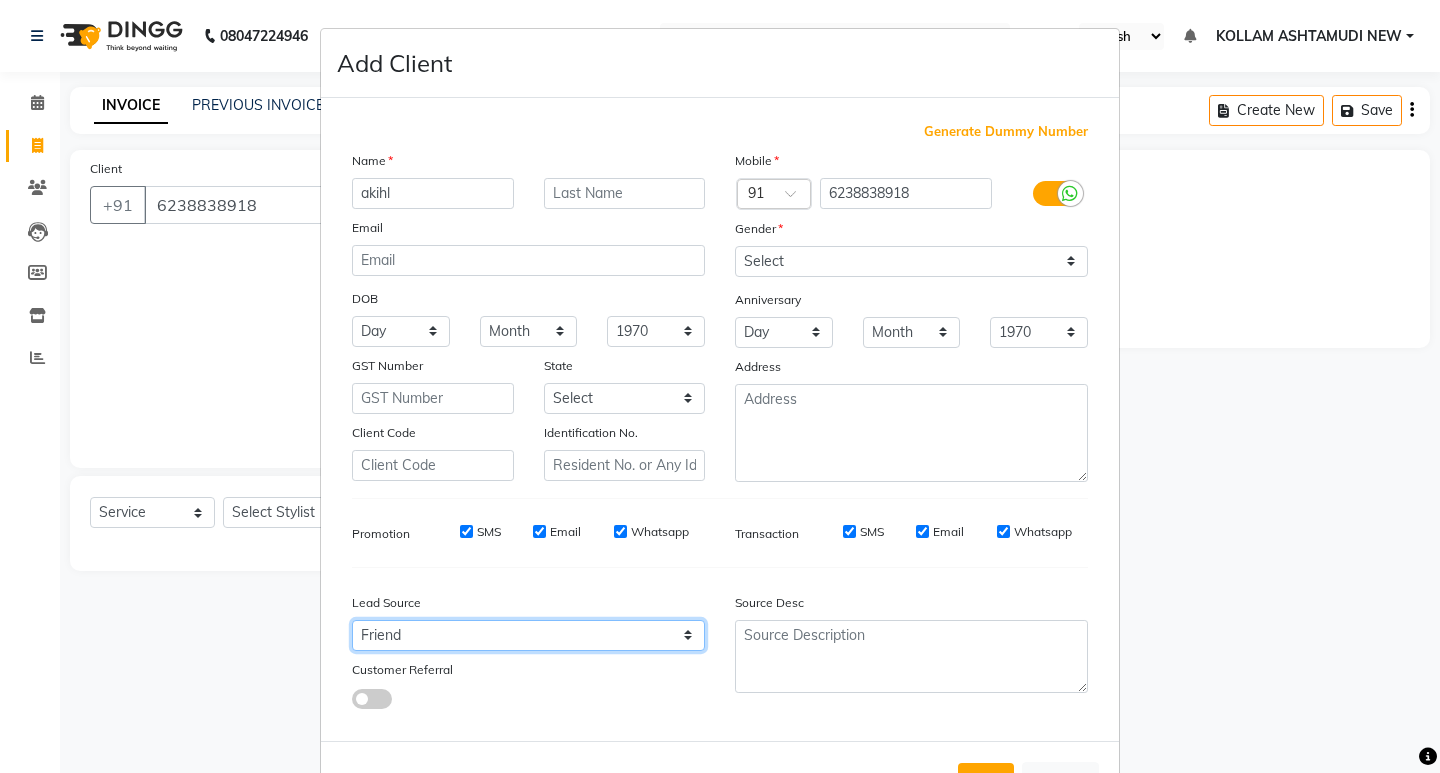 click on "Select Walk-in Referral Internet Friend Word of Mouth Advertisement Facebook JustDial Google Other Instagram  YouTube  WhatsApp" at bounding box center (528, 635) 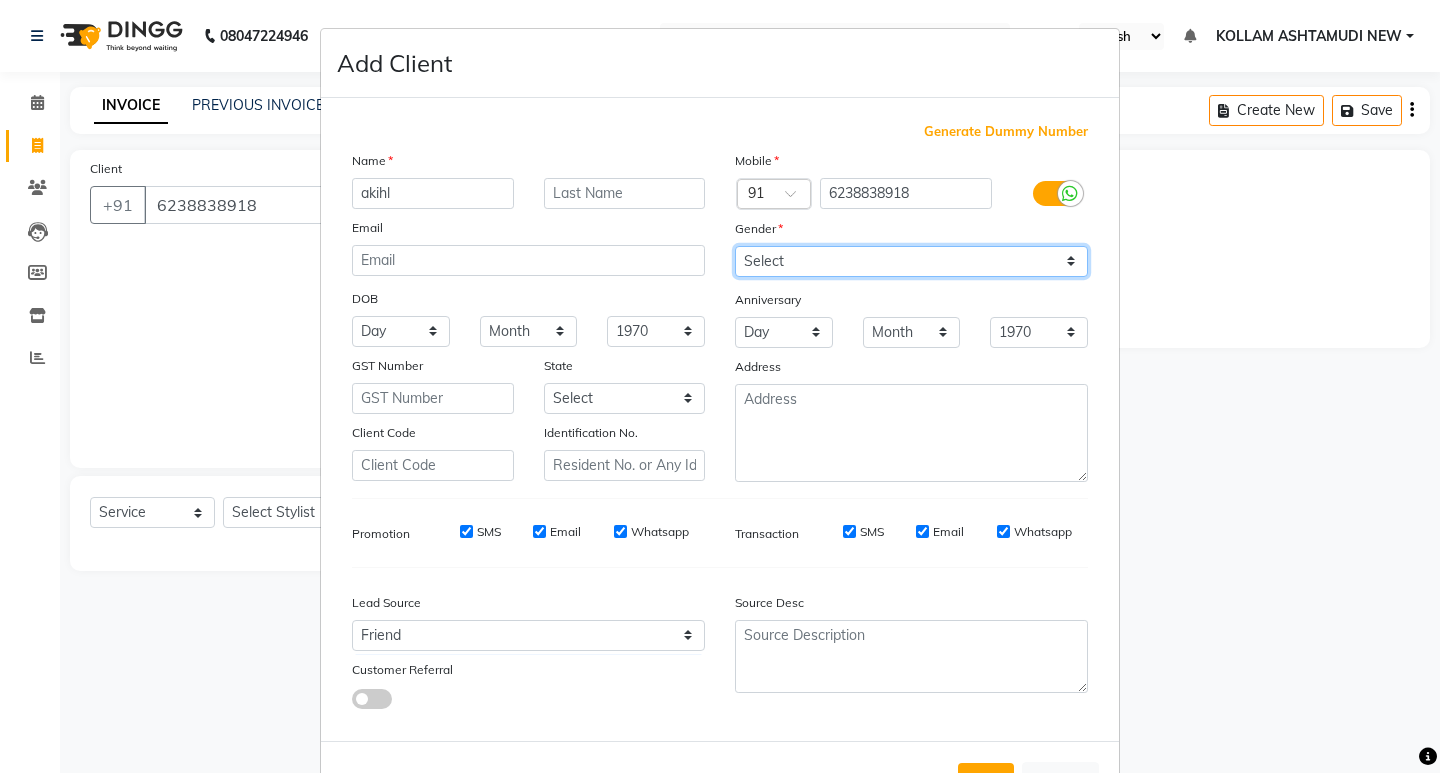 drag, startPoint x: 760, startPoint y: 257, endPoint x: 766, endPoint y: 273, distance: 17.088007 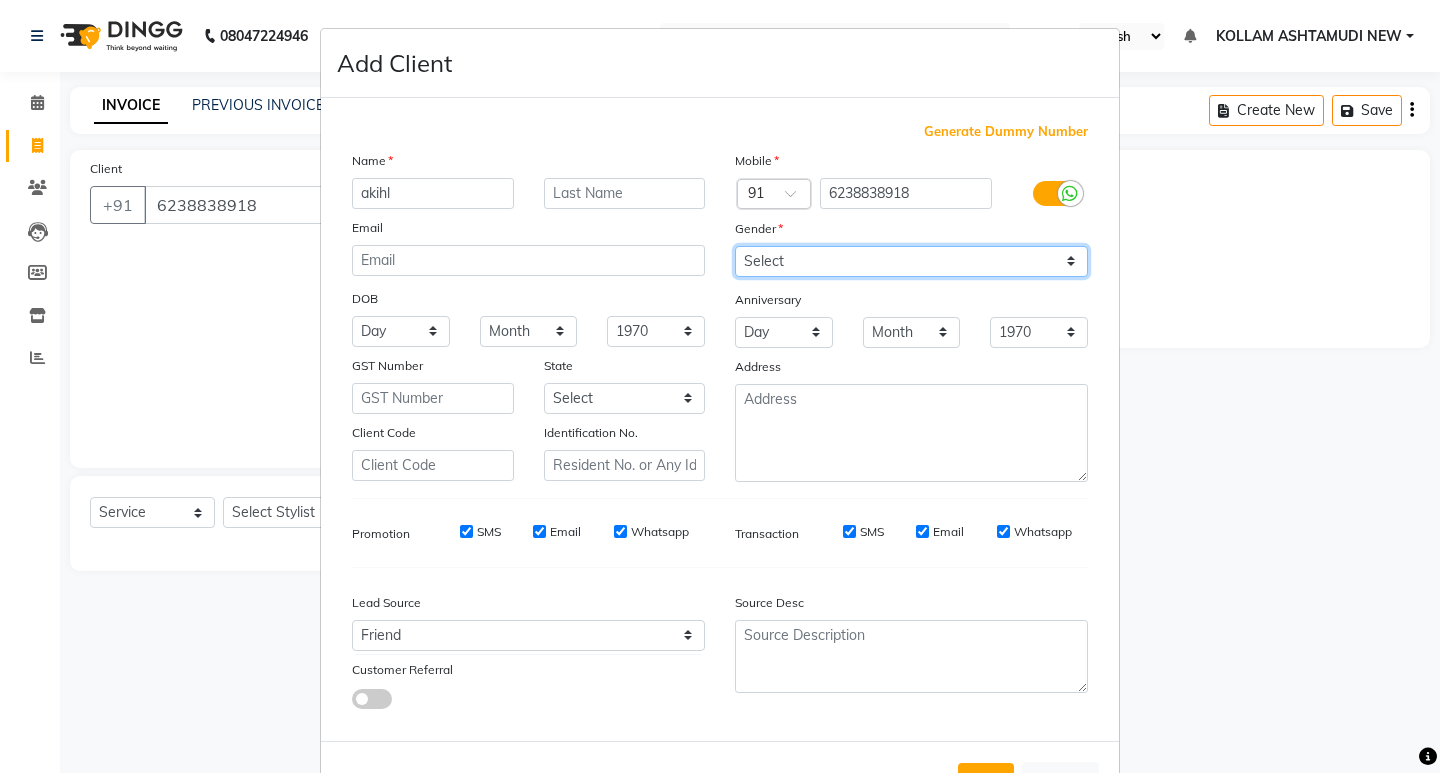 click on "Select [DEMOGRAPHIC_DATA] [DEMOGRAPHIC_DATA] Other Prefer Not To Say" at bounding box center [911, 261] 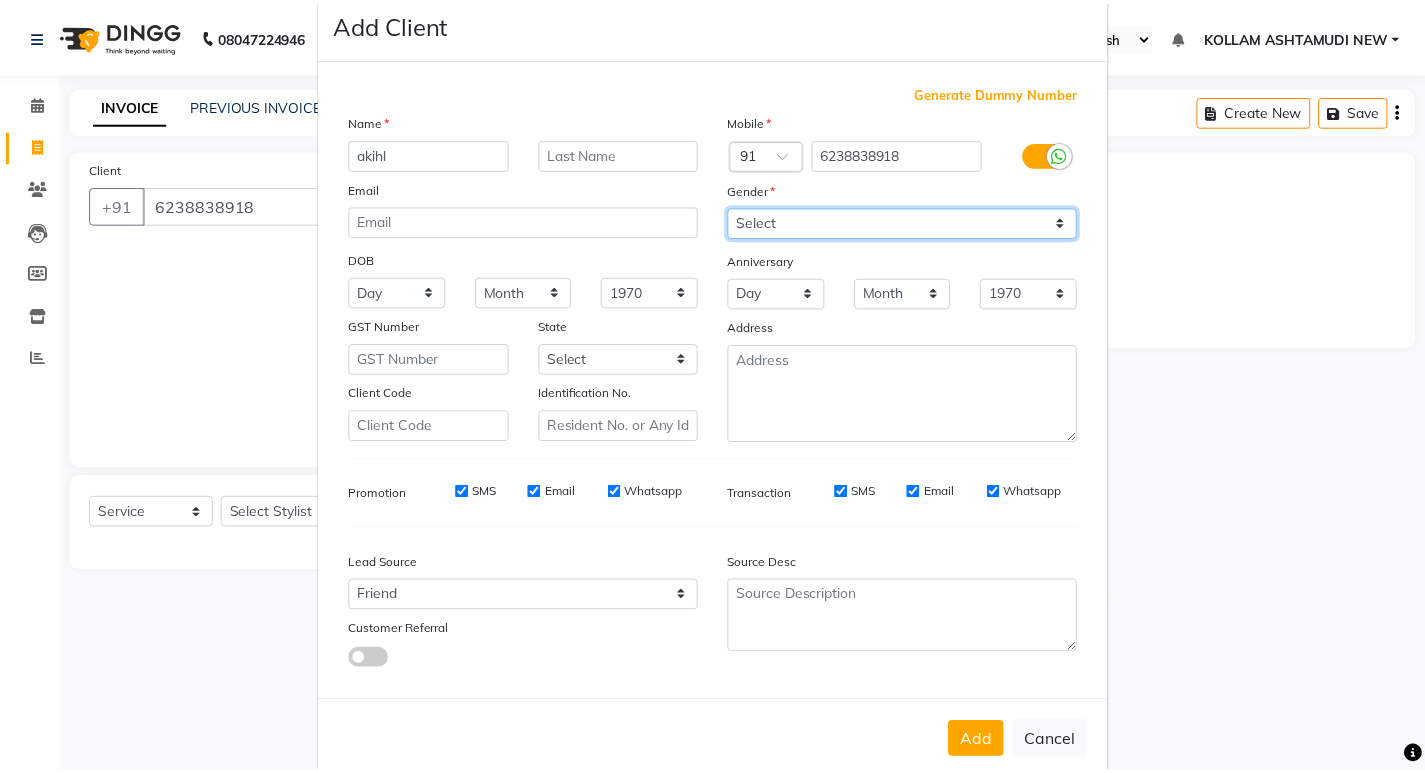 scroll, scrollTop: 76, scrollLeft: 0, axis: vertical 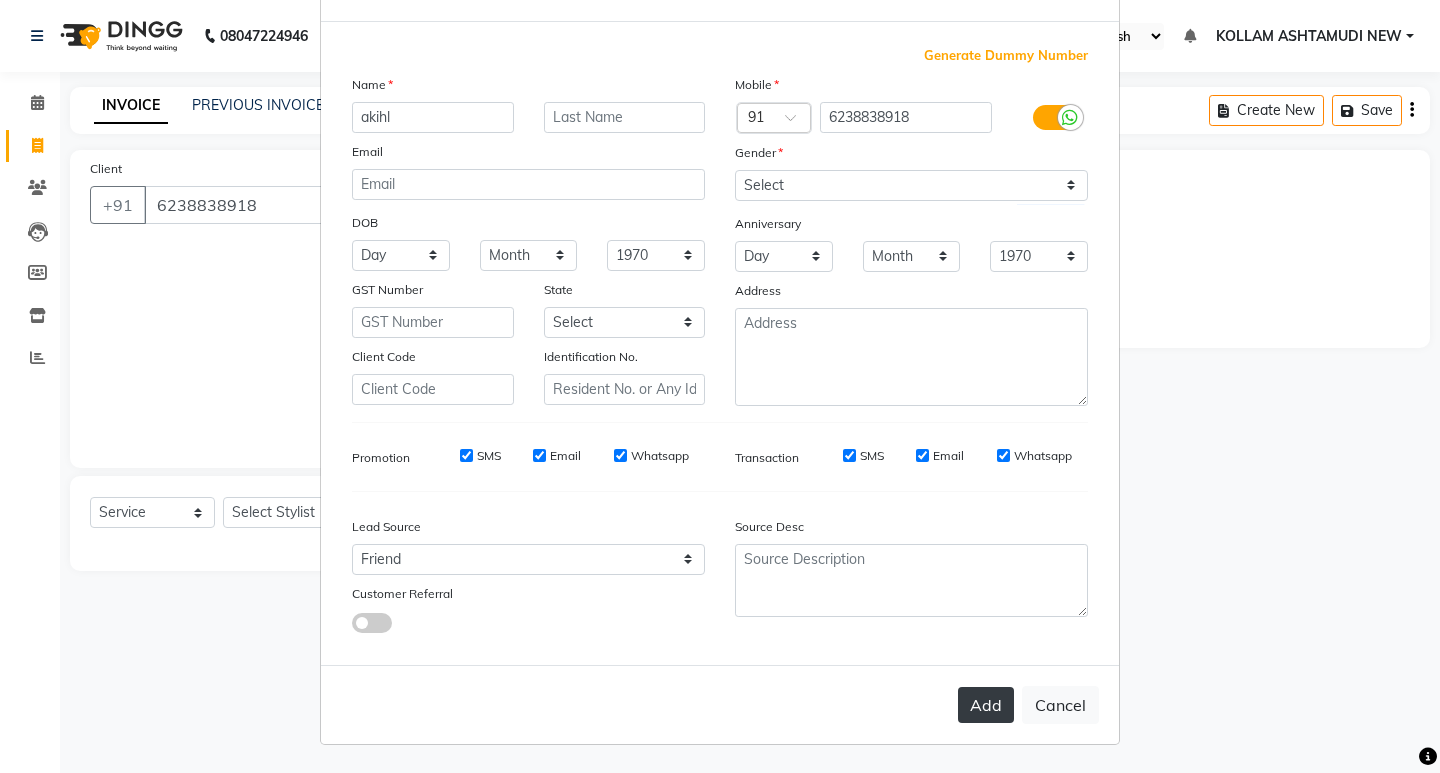 click on "Add" at bounding box center [986, 705] 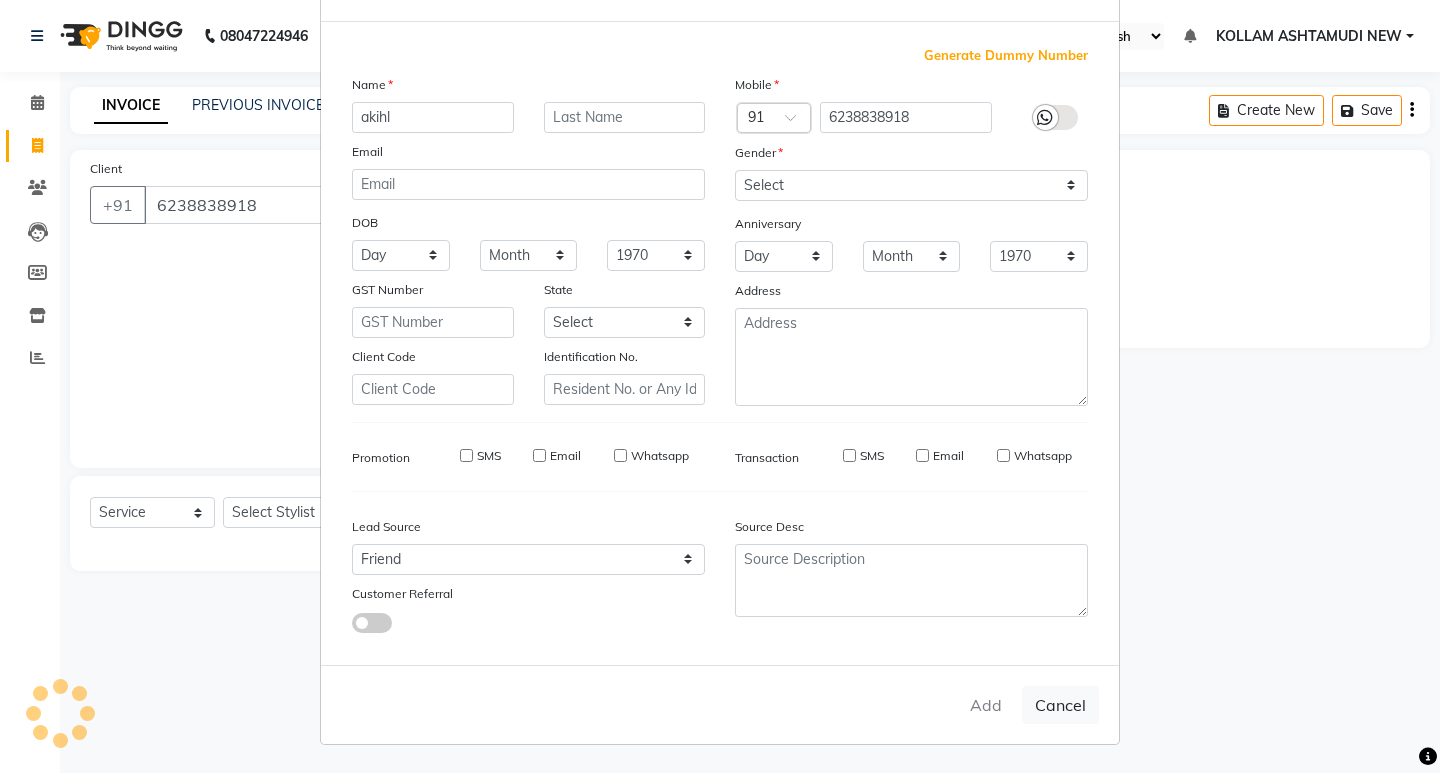 type 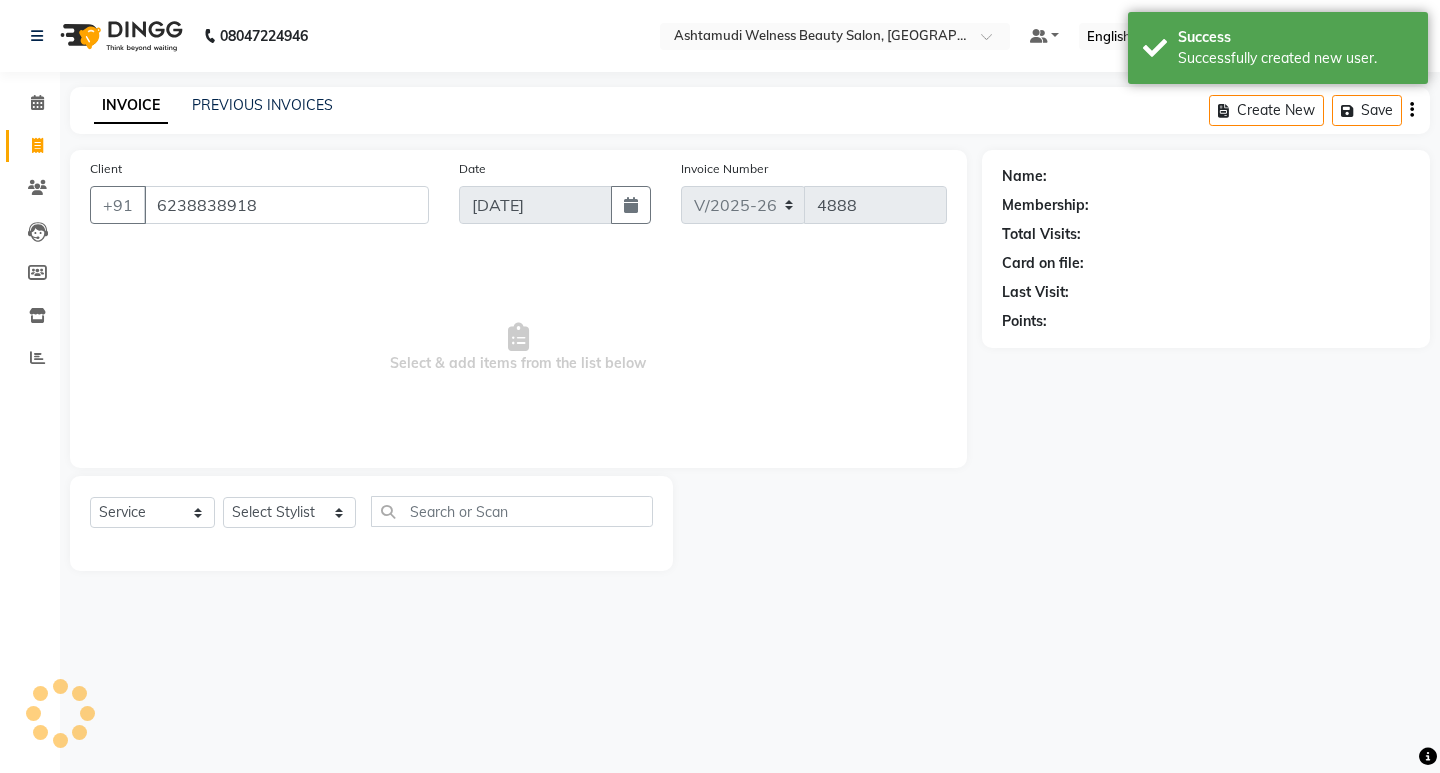 select on "1: Object" 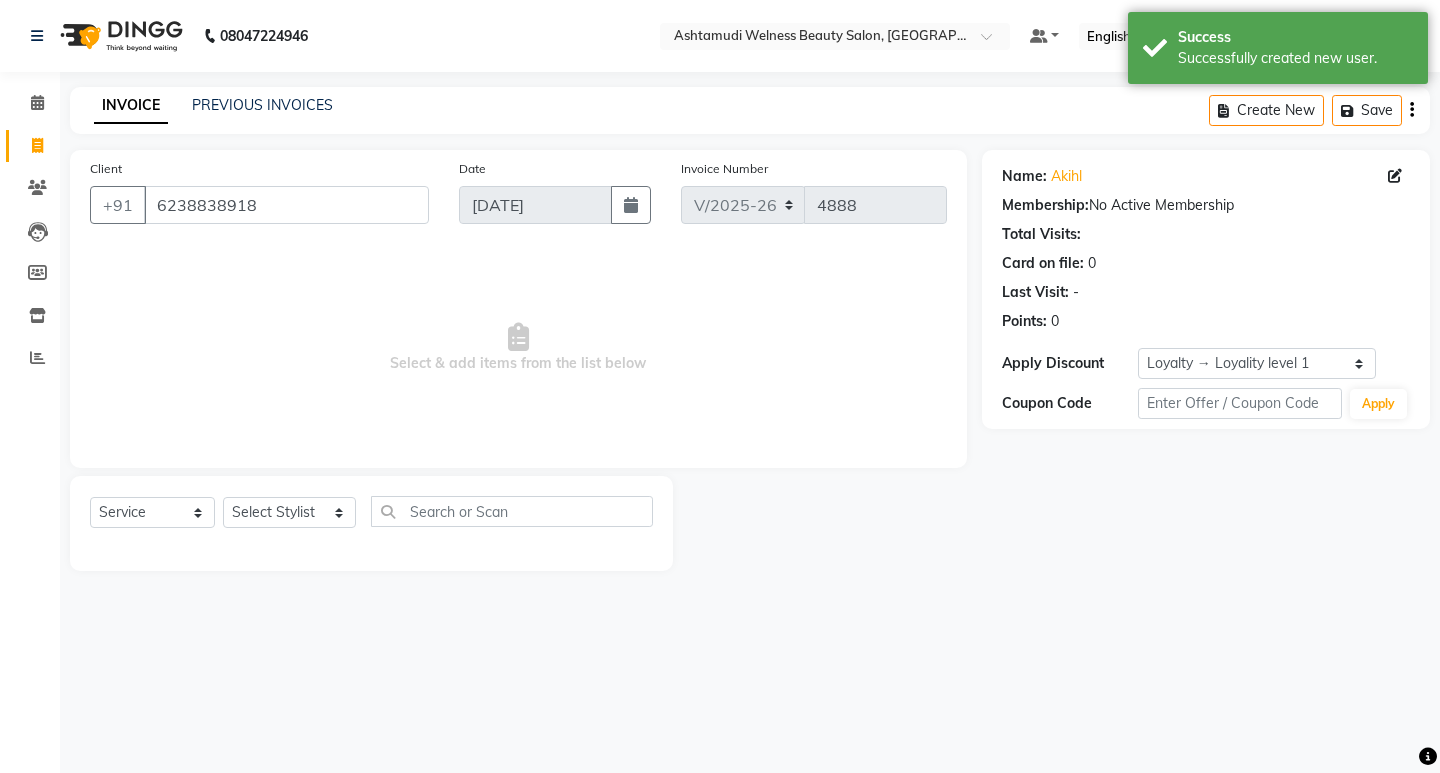 click on "Select  Service  Product  Membership  Package Voucher Prepaid Gift Card  Select Stylist [PERSON_NAME] Admin [PERSON_NAME]  [PERSON_NAME] [PERSON_NAME] [PERSON_NAME]  M [PERSON_NAME]  [PERSON_NAME]  P [PERSON_NAME] KOLLAM ASHTAMUDI KOLLAM ASHTAMUDI NEW  [PERSON_NAME] [PERSON_NAME] [PERSON_NAME]  [PERSON_NAME] [PERSON_NAME] [PERSON_NAME] [PERSON_NAME] [PERSON_NAME] M [PERSON_NAME] SARIGA [PERSON_NAME] [PERSON_NAME] [PERSON_NAME] SIBI [PERSON_NAME] [PERSON_NAME] S" 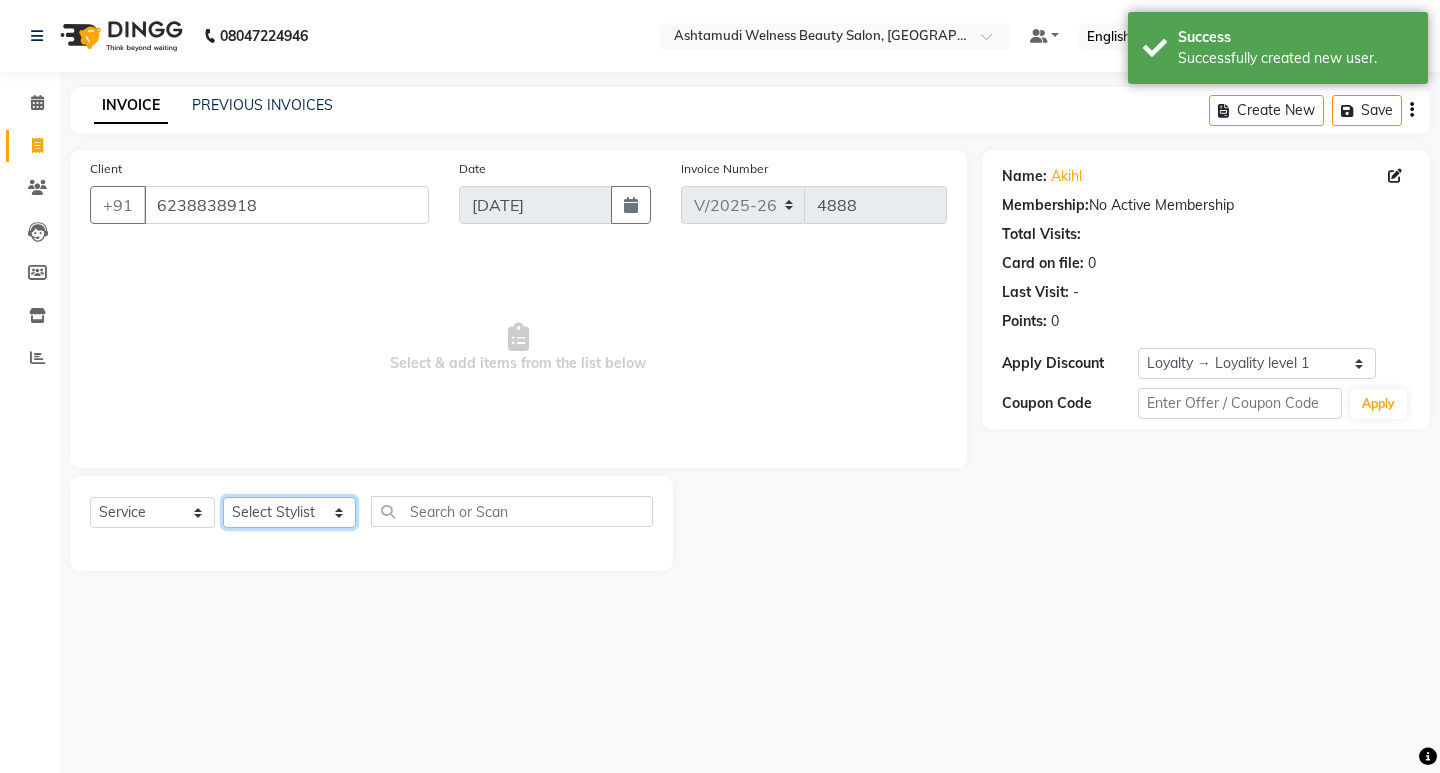 click on "Select Stylist [PERSON_NAME] Admin [PERSON_NAME]  [PERSON_NAME] [PERSON_NAME] [PERSON_NAME]  M [PERSON_NAME]  [PERSON_NAME]  P [PERSON_NAME] KOLLAM ASHTAMUDI NEW  [PERSON_NAME] [PERSON_NAME] [PERSON_NAME]  [PERSON_NAME] [PERSON_NAME] [PERSON_NAME] [PERSON_NAME] [PERSON_NAME] M [PERSON_NAME] SARIGA [PERSON_NAME] [PERSON_NAME] [PERSON_NAME] SIBI [PERSON_NAME] [PERSON_NAME] S" 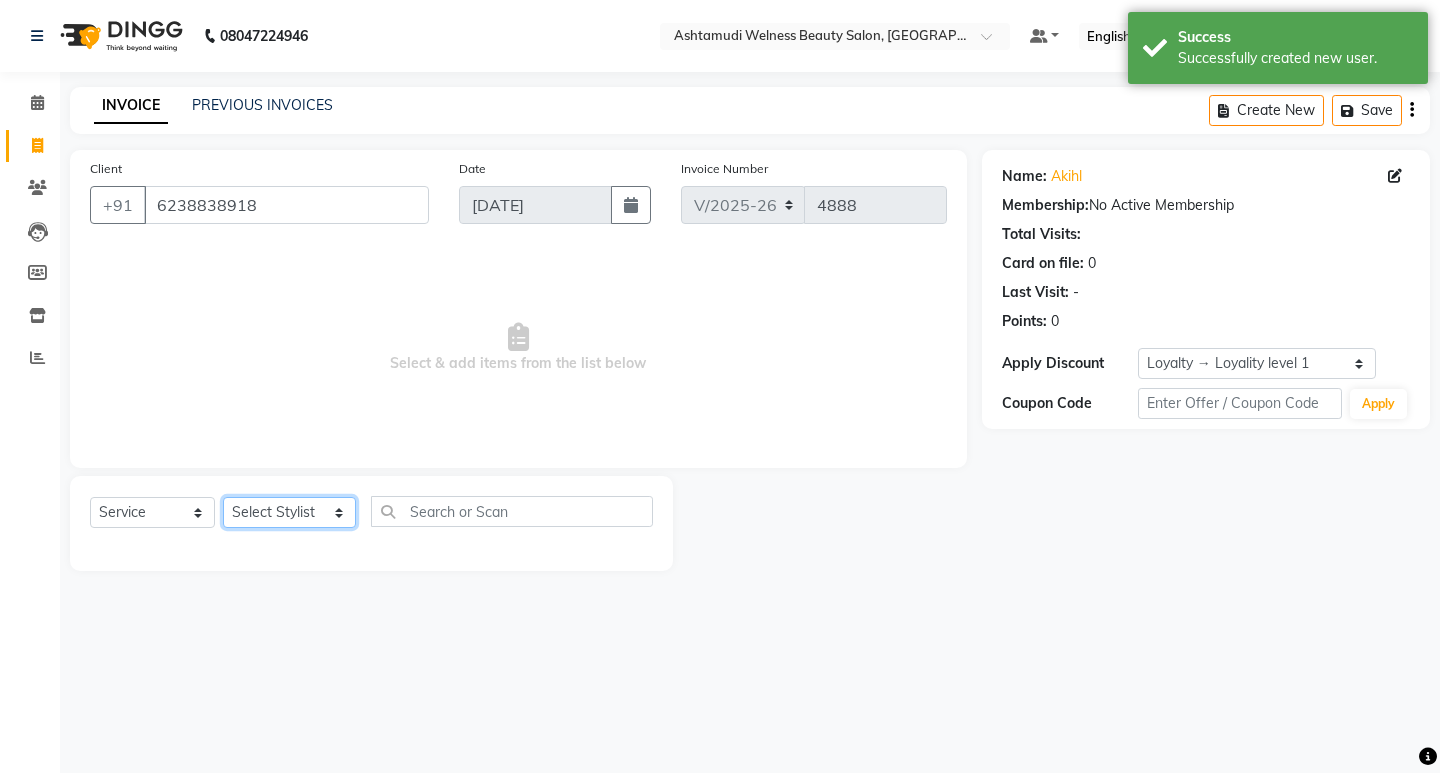 select on "28655" 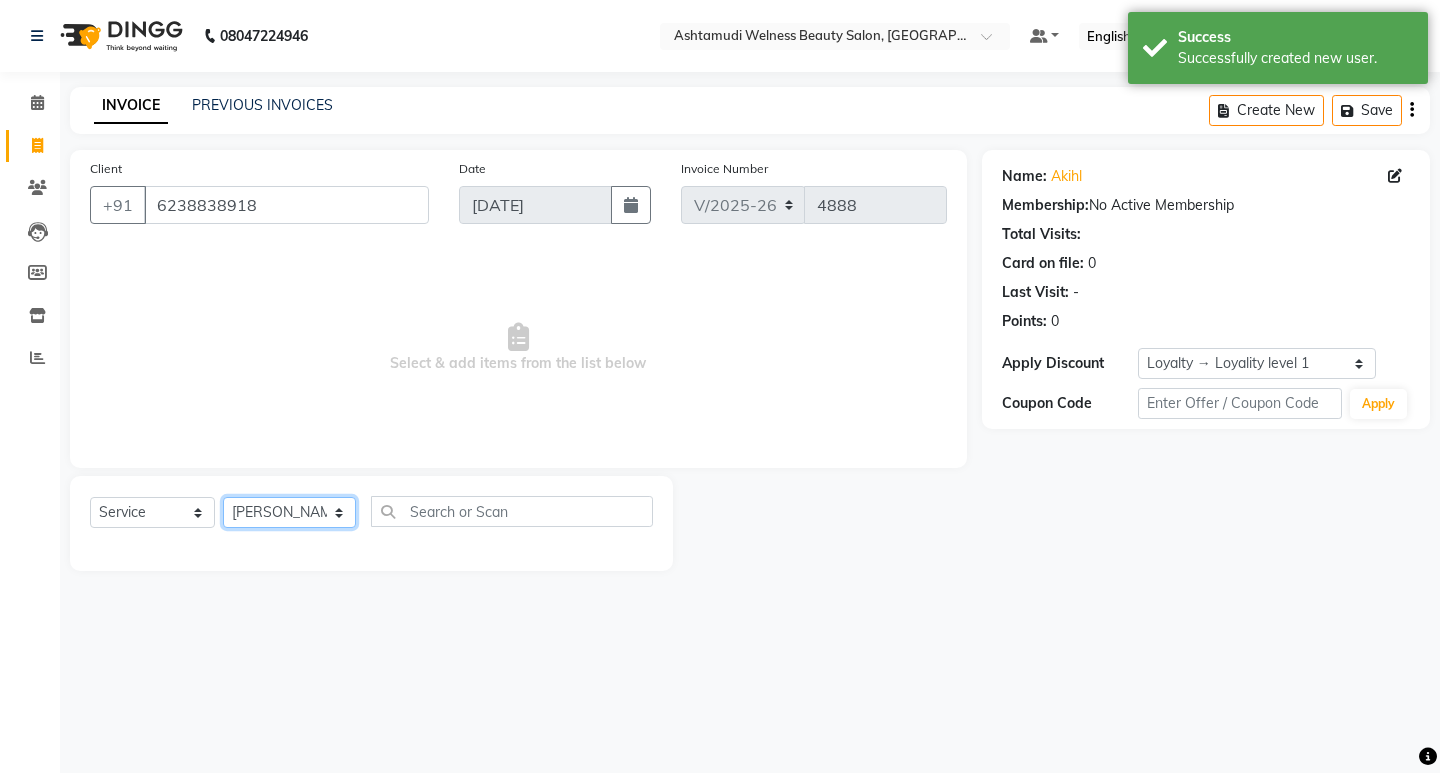 click on "Select Stylist [PERSON_NAME] Admin [PERSON_NAME]  [PERSON_NAME] [PERSON_NAME] [PERSON_NAME]  M [PERSON_NAME]  [PERSON_NAME]  P [PERSON_NAME] KOLLAM ASHTAMUDI NEW  [PERSON_NAME] [PERSON_NAME] [PERSON_NAME]  [PERSON_NAME] [PERSON_NAME] [PERSON_NAME] [PERSON_NAME] [PERSON_NAME] M [PERSON_NAME] SARIGA [PERSON_NAME] [PERSON_NAME] [PERSON_NAME] SIBI [PERSON_NAME] [PERSON_NAME] S" 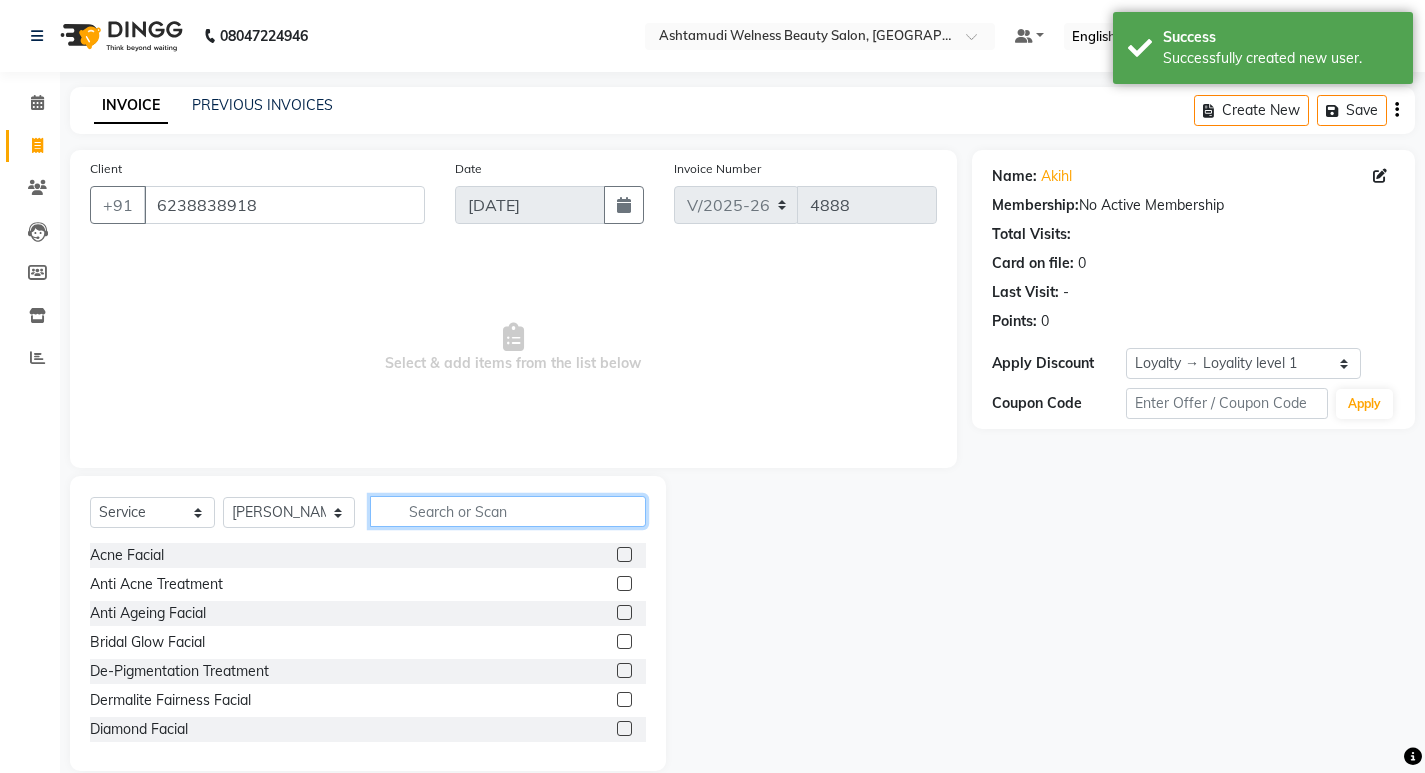 click 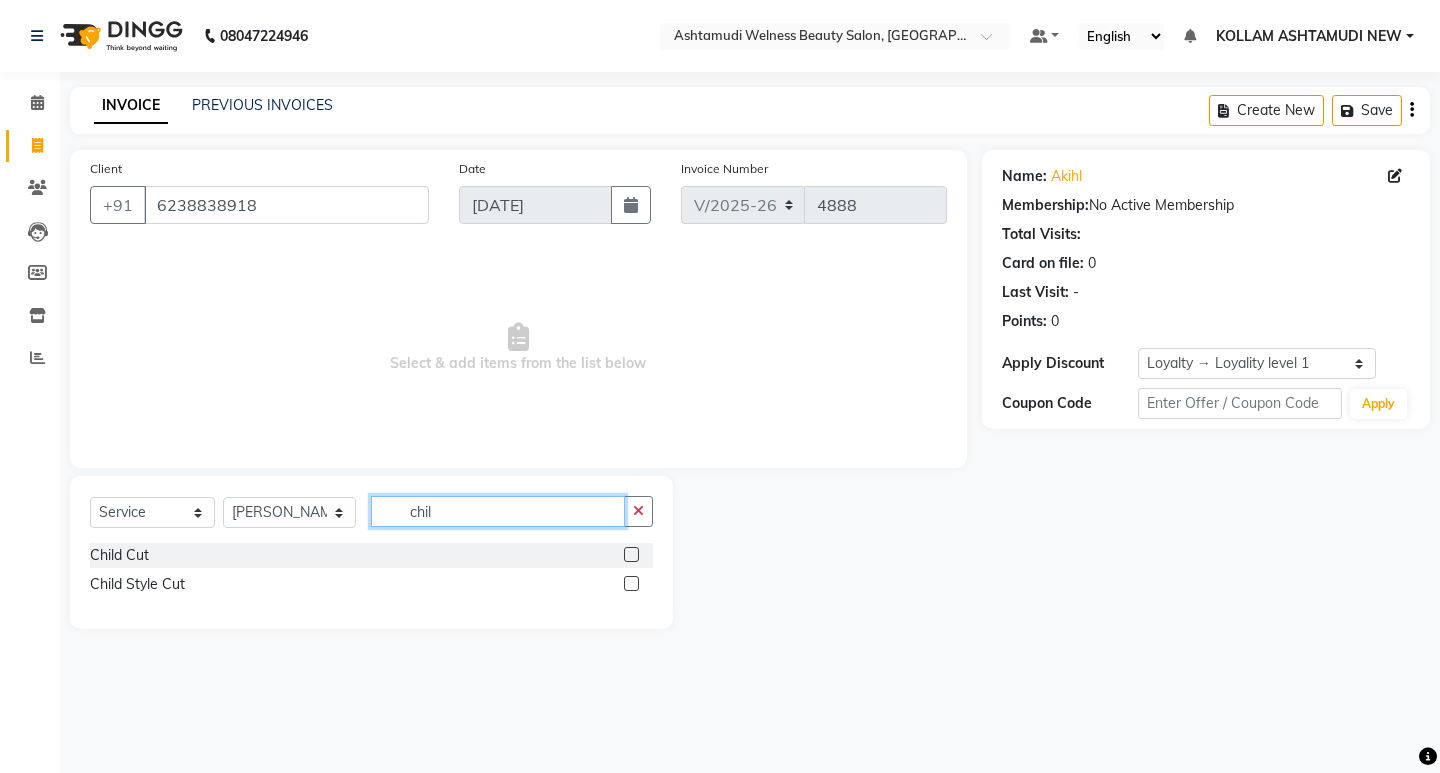 type on "chil" 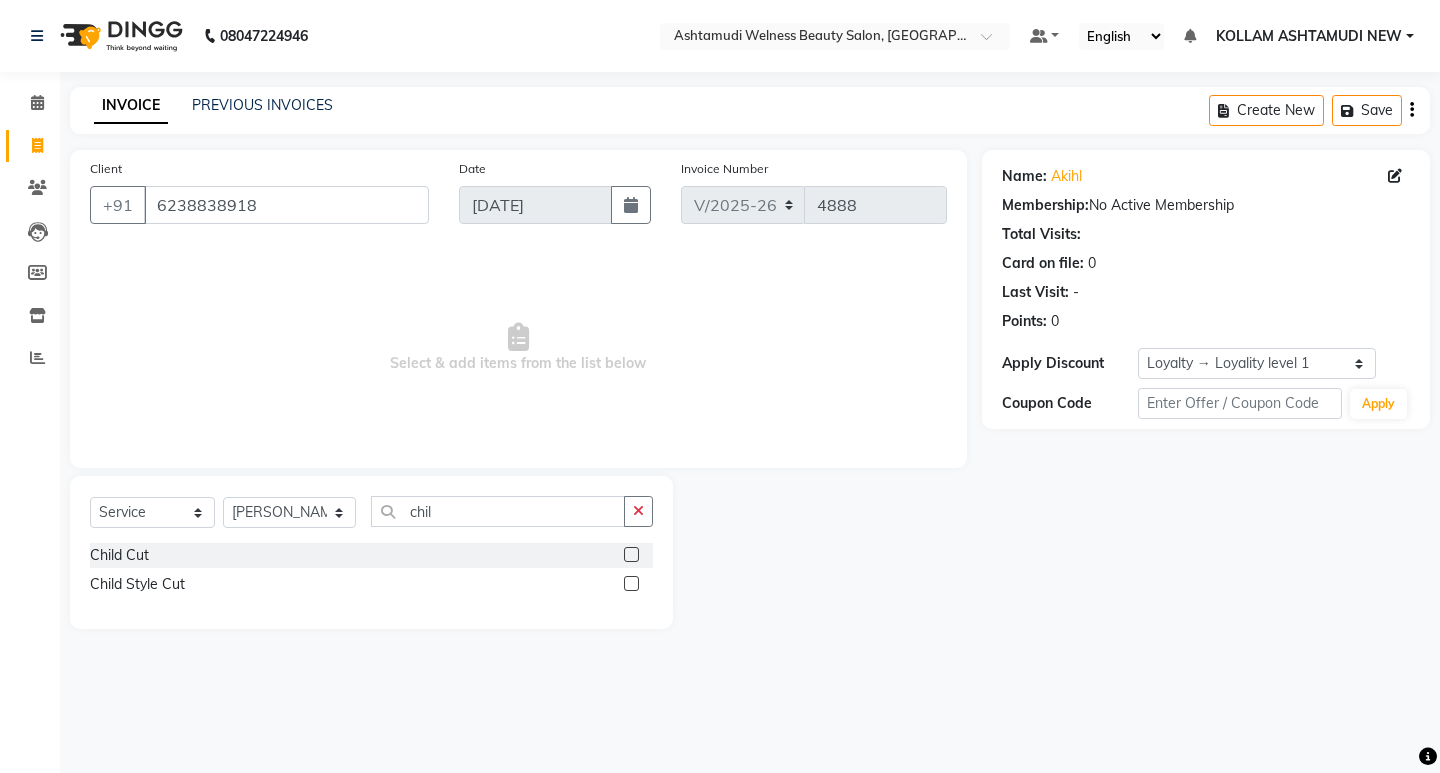 click 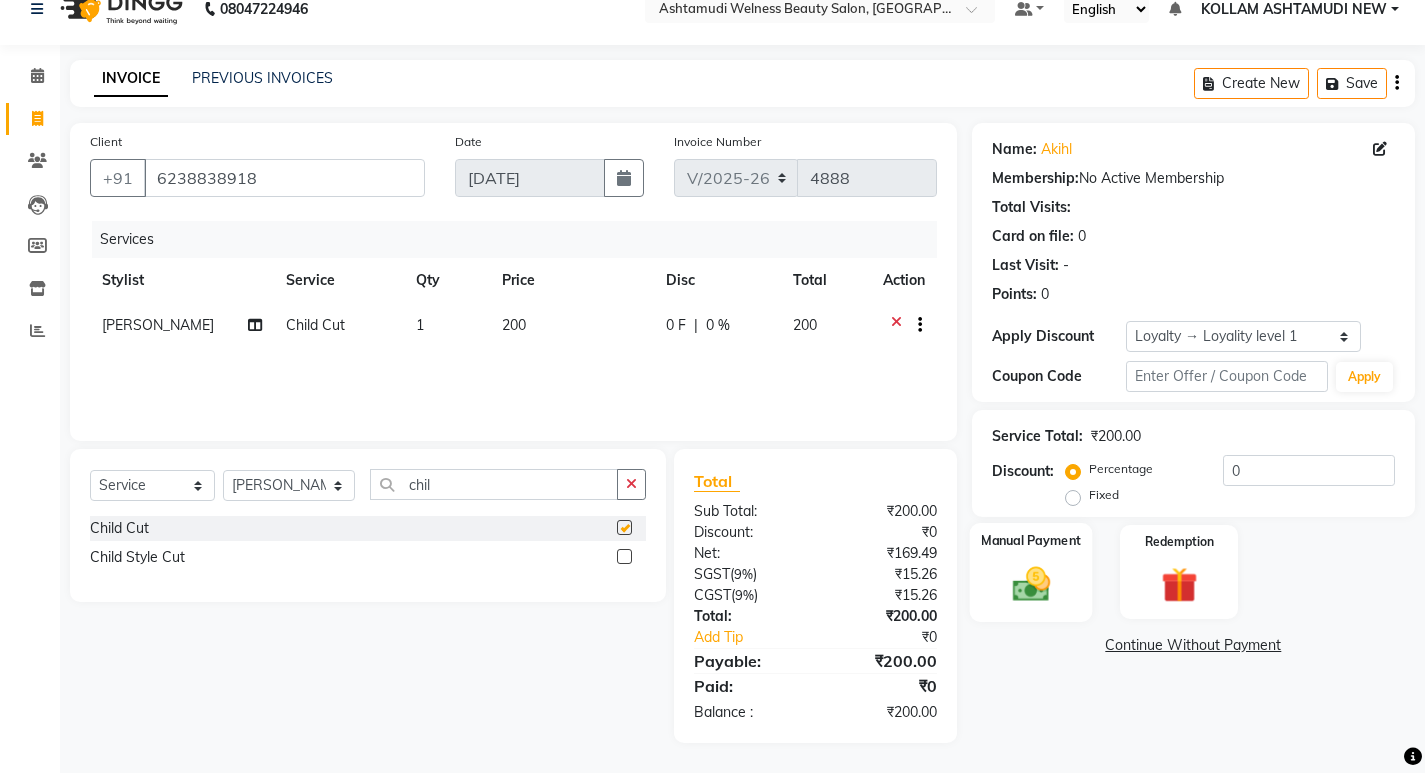 checkbox on "false" 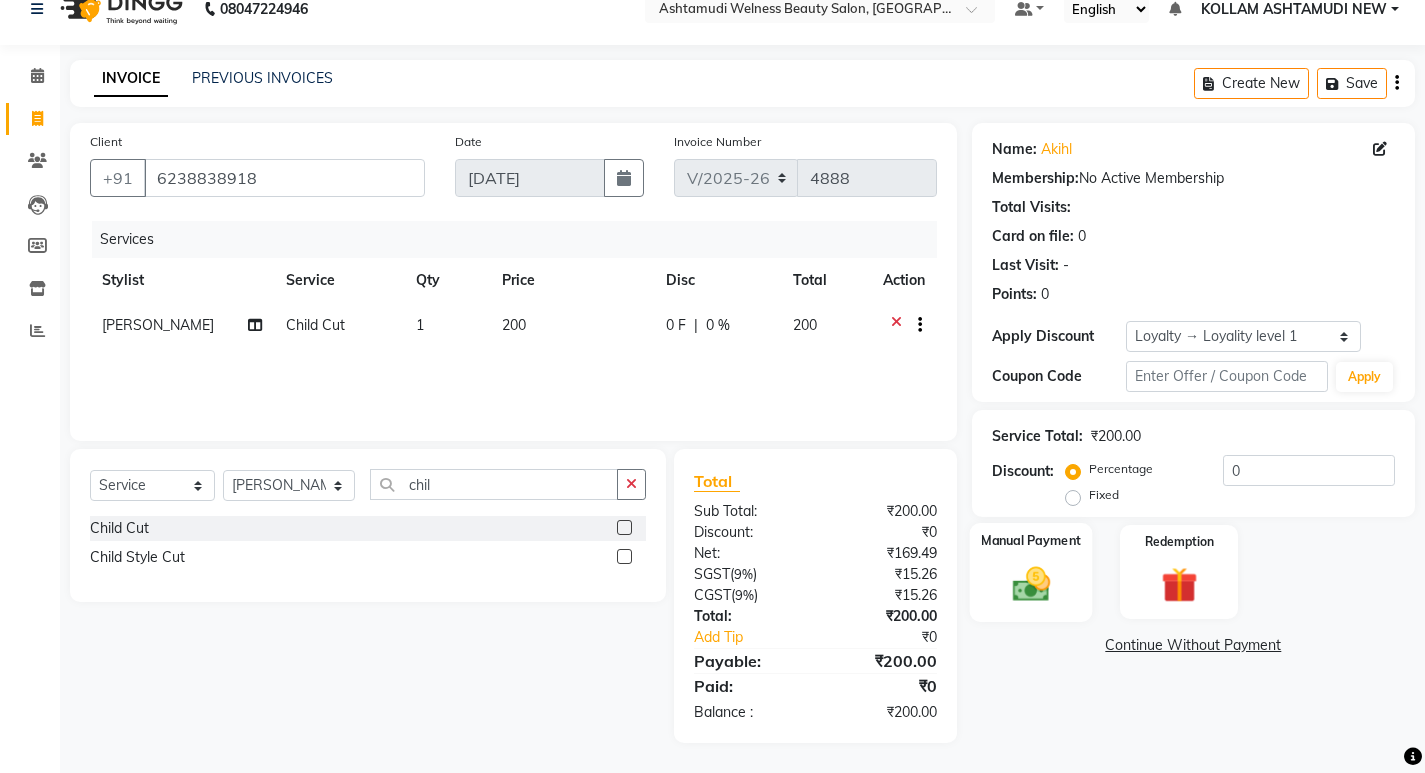 click 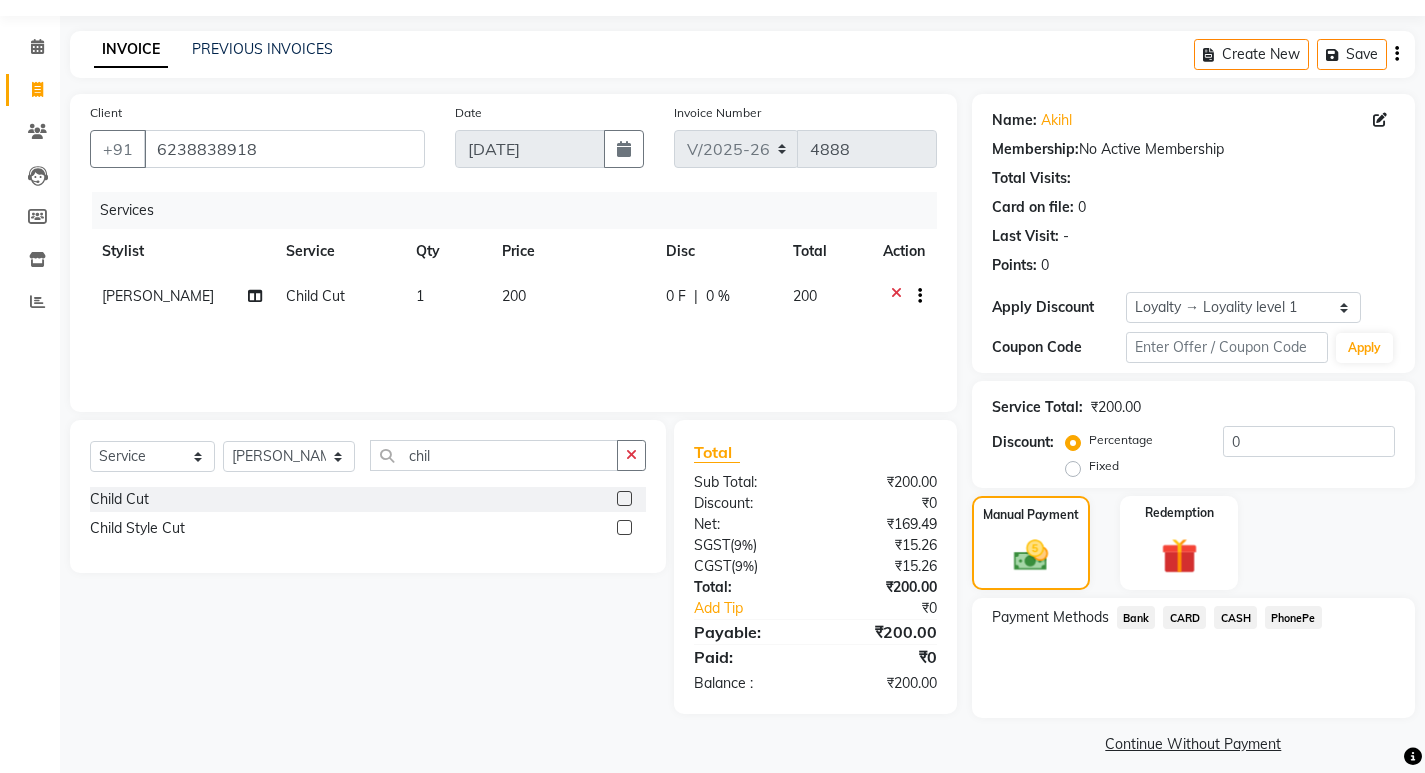 scroll, scrollTop: 72, scrollLeft: 0, axis: vertical 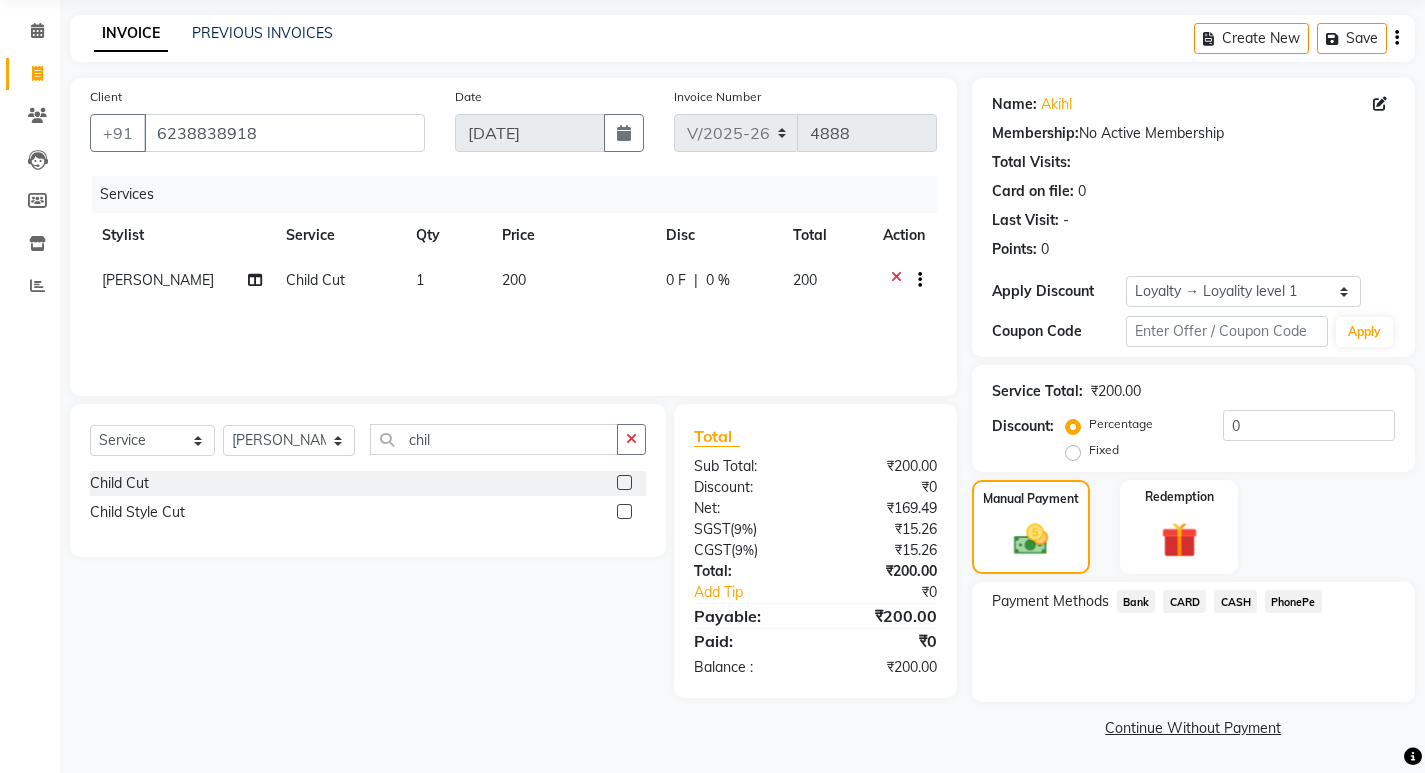 click on "Payment Methods  Bank   CARD   CASH   PhonePe" 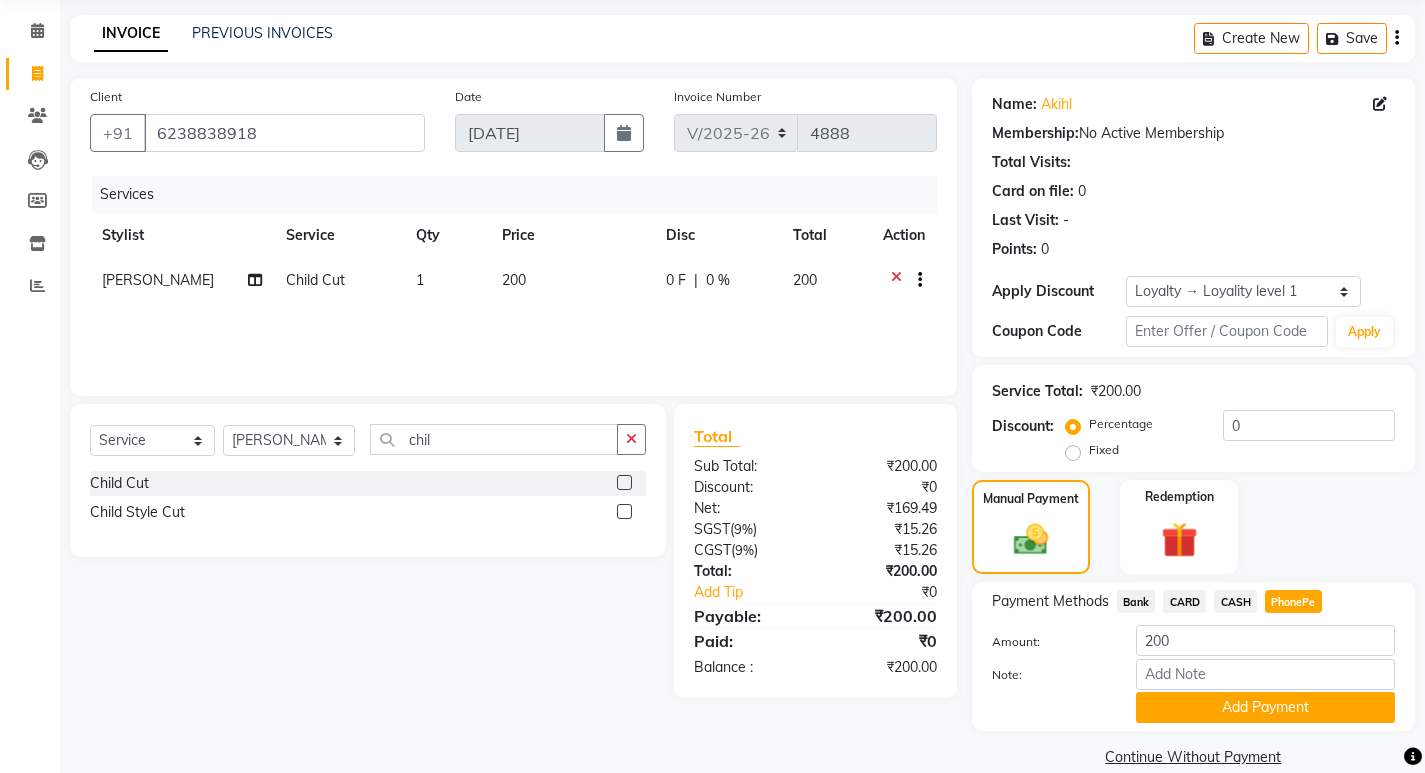 click on "Add Payment" 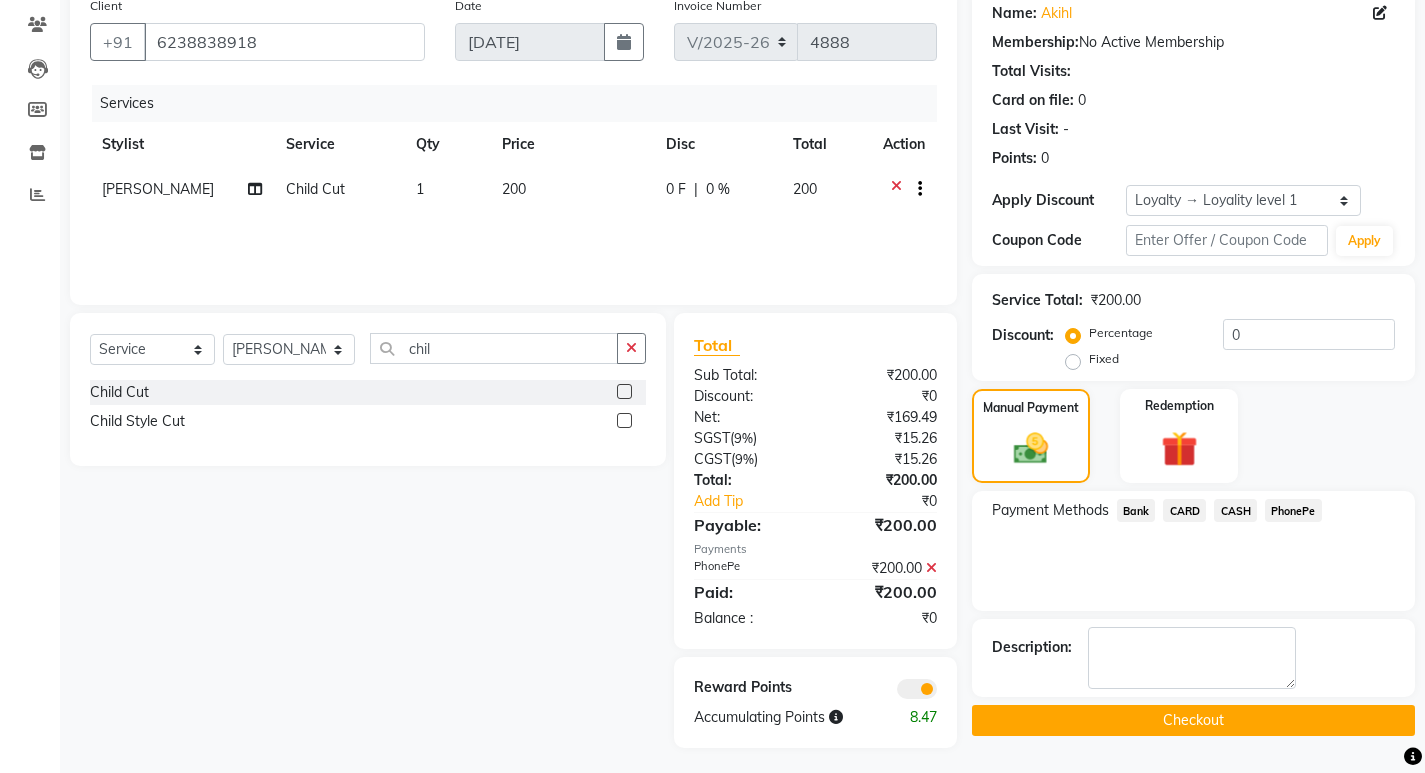 scroll, scrollTop: 168, scrollLeft: 0, axis: vertical 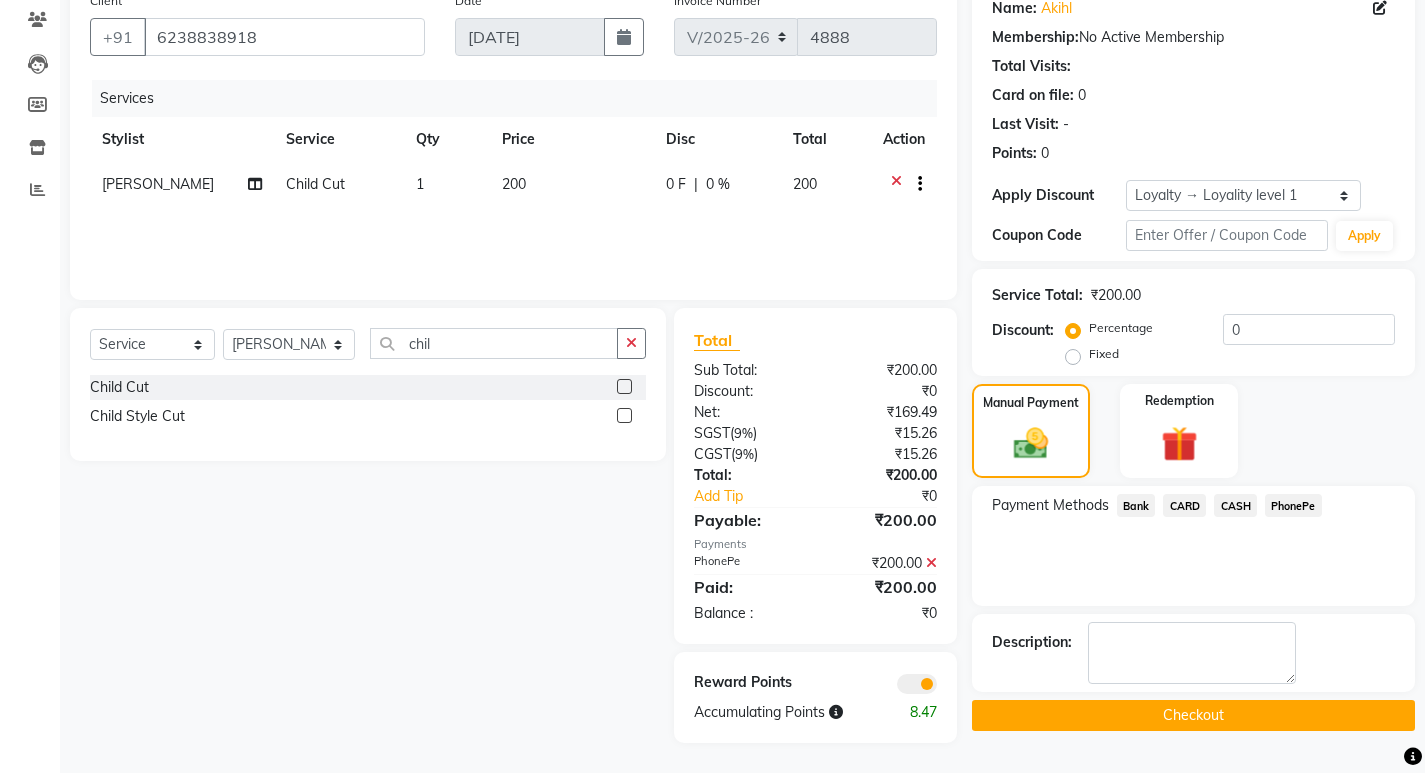 click on "Checkout" 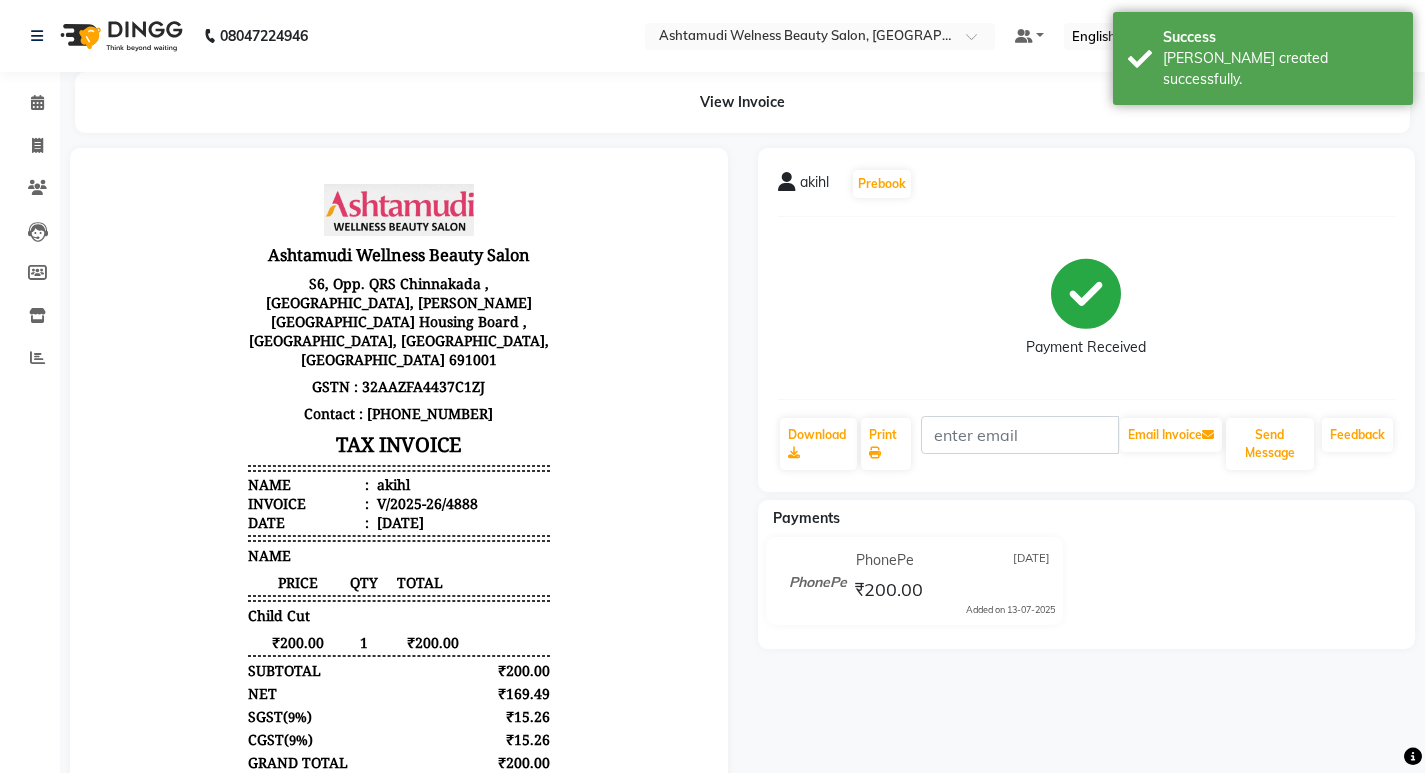 scroll, scrollTop: 0, scrollLeft: 0, axis: both 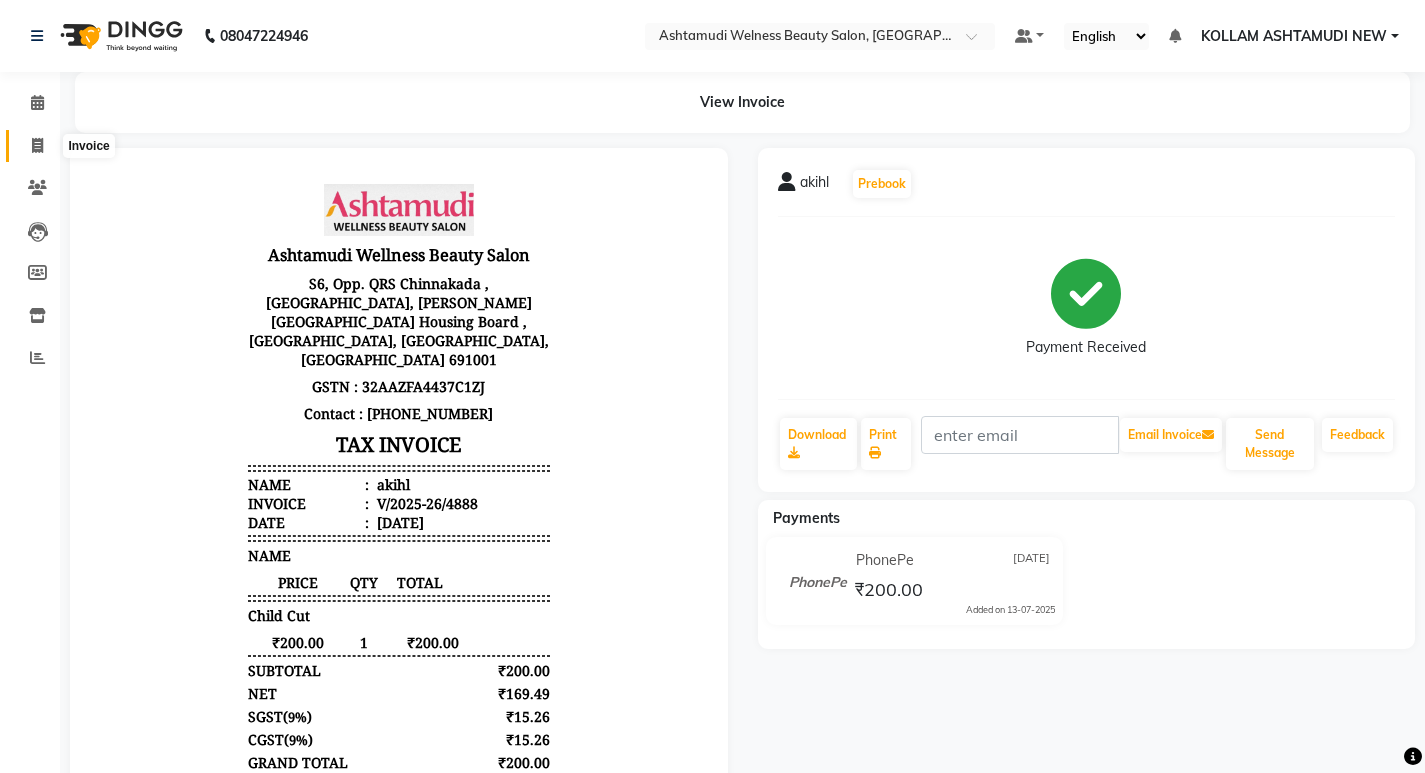 click 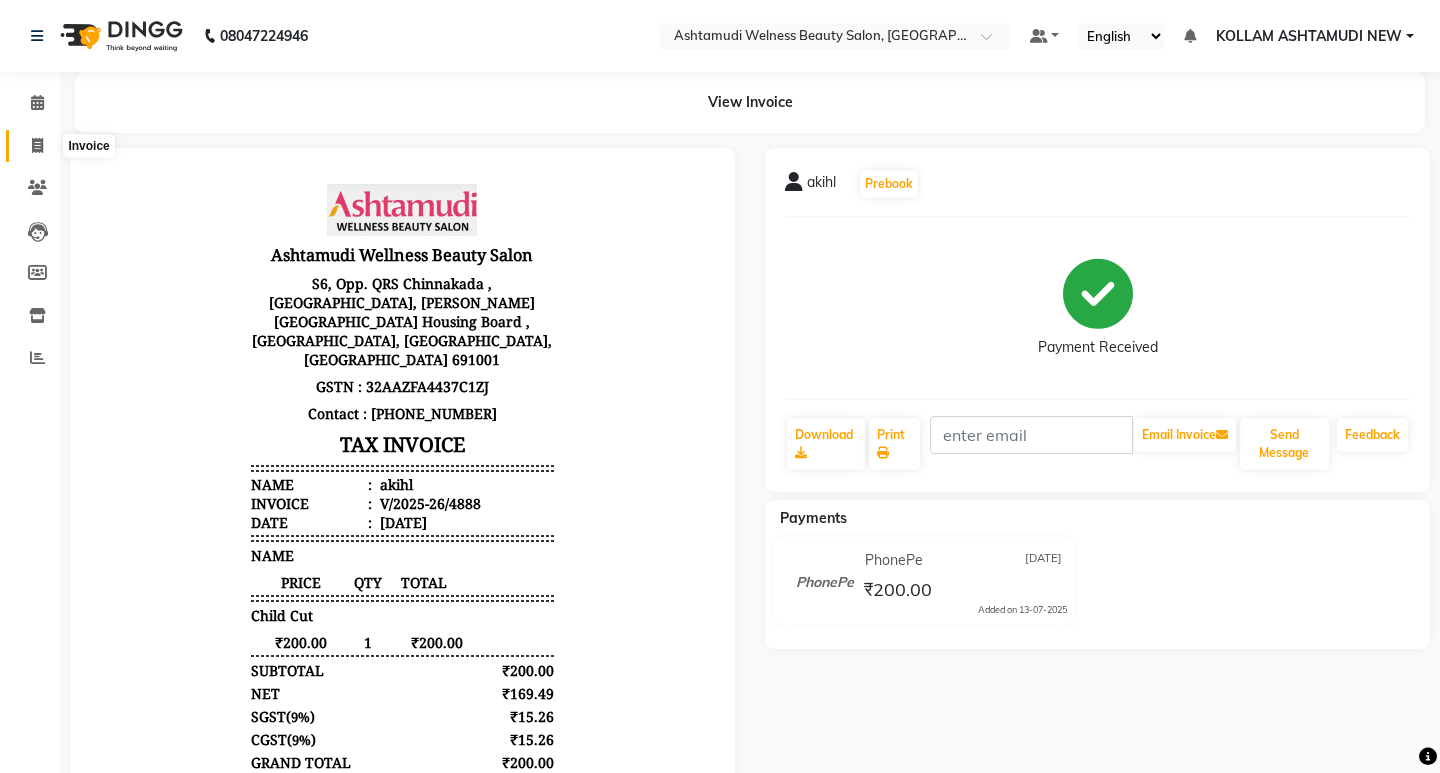 select on "4529" 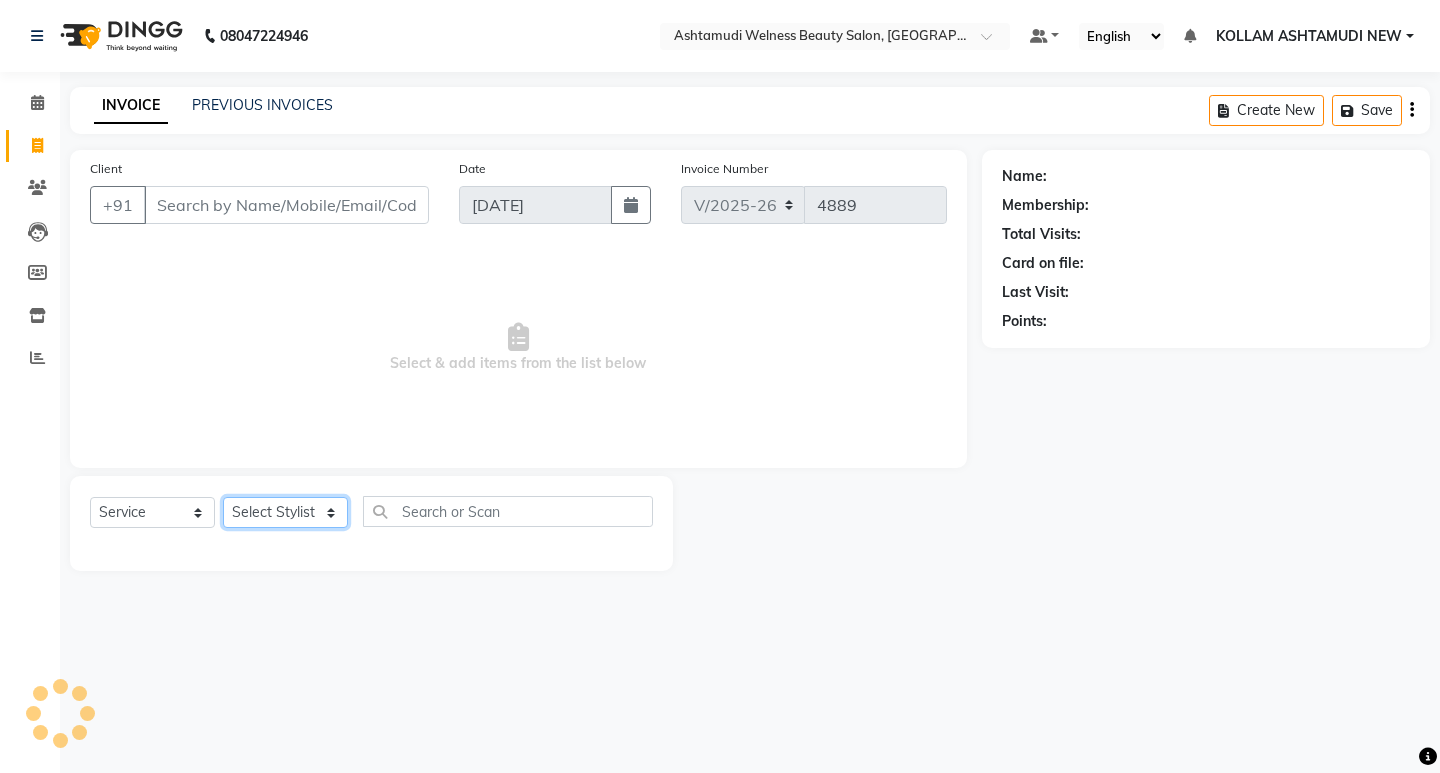 click on "Select Stylist" 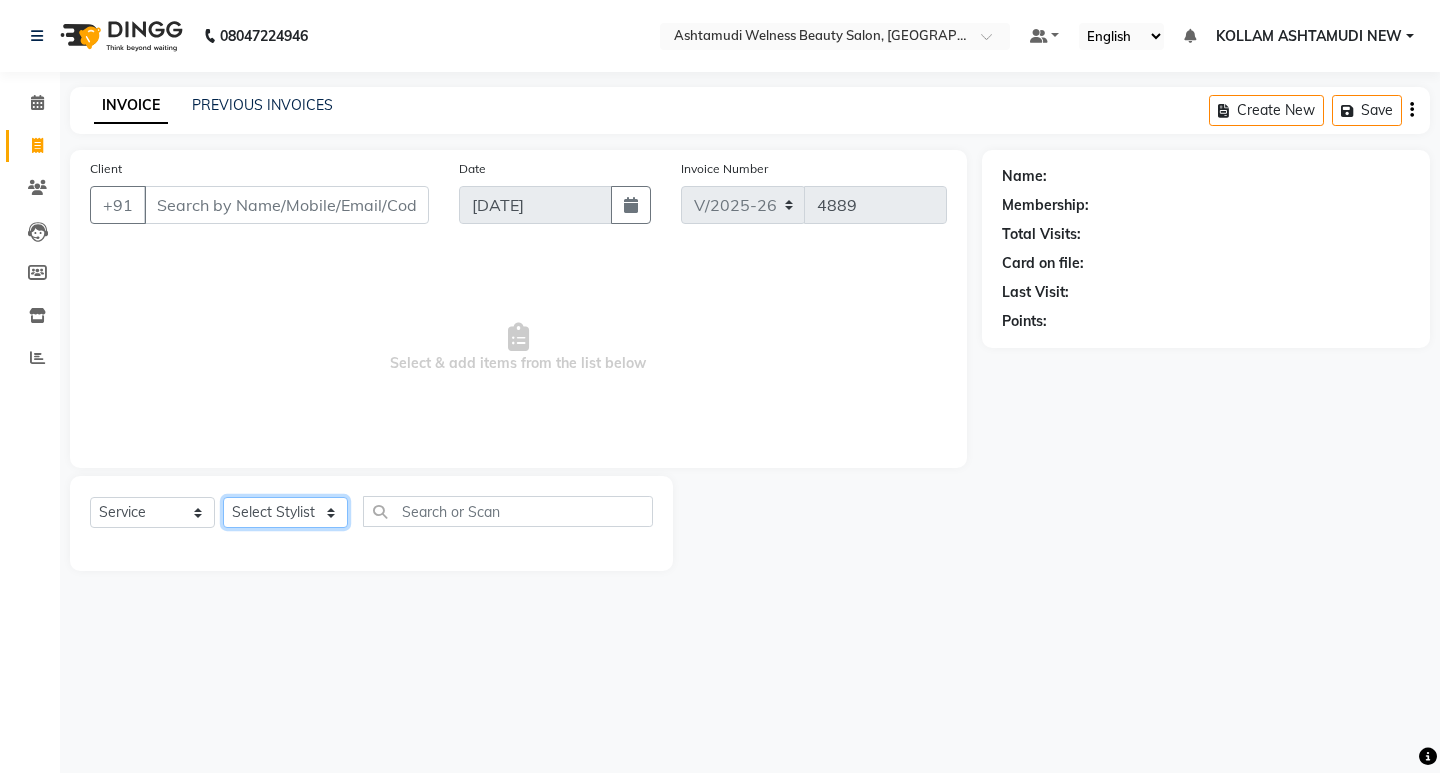 click on "Select Stylist" 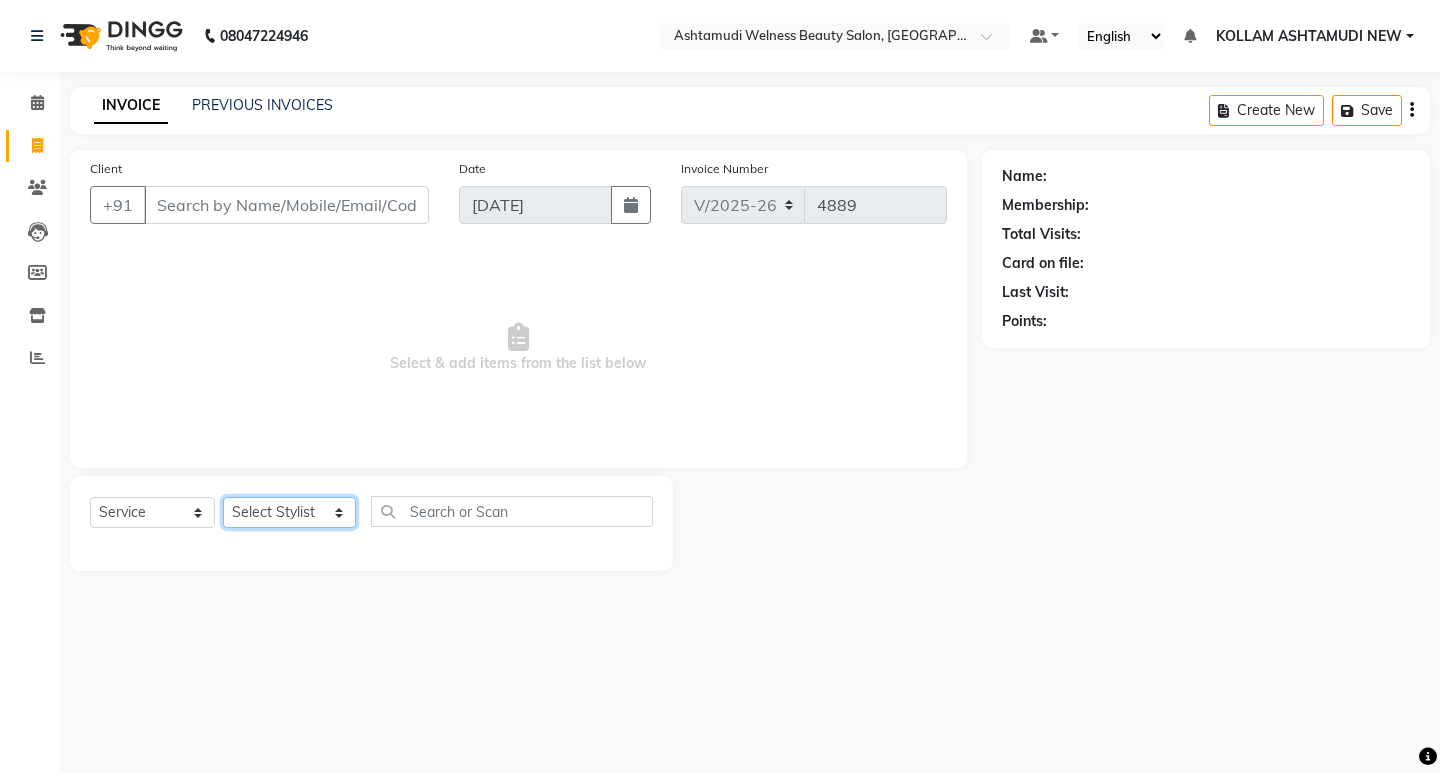 click on "Select Stylist [PERSON_NAME] Admin [PERSON_NAME]  [PERSON_NAME] [PERSON_NAME] [PERSON_NAME]  M [PERSON_NAME]  [PERSON_NAME]  P [PERSON_NAME] KOLLAM ASHTAMUDI NEW  [PERSON_NAME] [PERSON_NAME] [PERSON_NAME]  [PERSON_NAME] [PERSON_NAME] [PERSON_NAME] [PERSON_NAME] [PERSON_NAME] M [PERSON_NAME] SARIGA [PERSON_NAME] [PERSON_NAME] [PERSON_NAME] SIBI [PERSON_NAME] [PERSON_NAME] S" 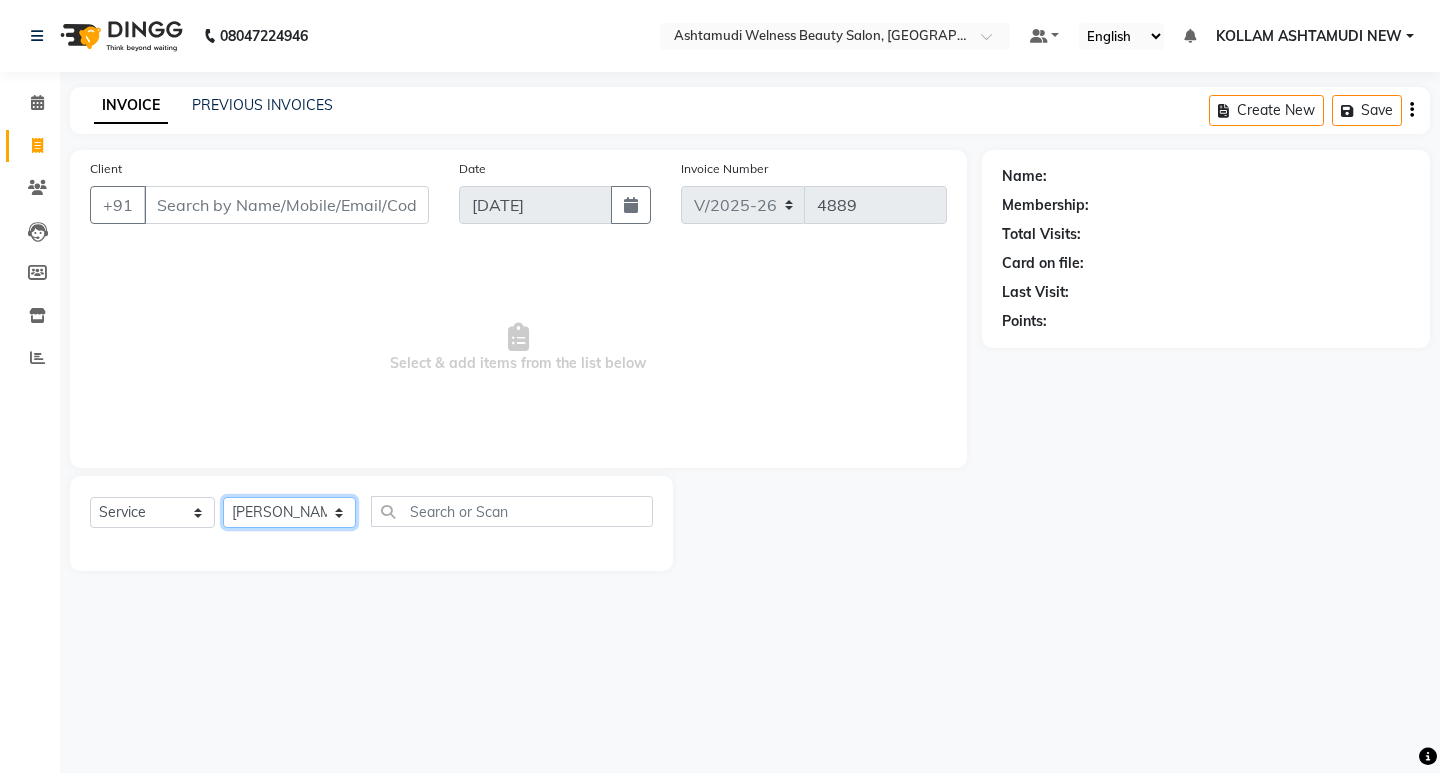 click on "Select Stylist [PERSON_NAME] Admin [PERSON_NAME]  [PERSON_NAME] [PERSON_NAME] [PERSON_NAME]  M [PERSON_NAME]  [PERSON_NAME]  P [PERSON_NAME] KOLLAM ASHTAMUDI NEW  [PERSON_NAME] [PERSON_NAME] [PERSON_NAME]  [PERSON_NAME] [PERSON_NAME] [PERSON_NAME] [PERSON_NAME] [PERSON_NAME] M [PERSON_NAME] SARIGA [PERSON_NAME] [PERSON_NAME] [PERSON_NAME] SIBI [PERSON_NAME] [PERSON_NAME] S" 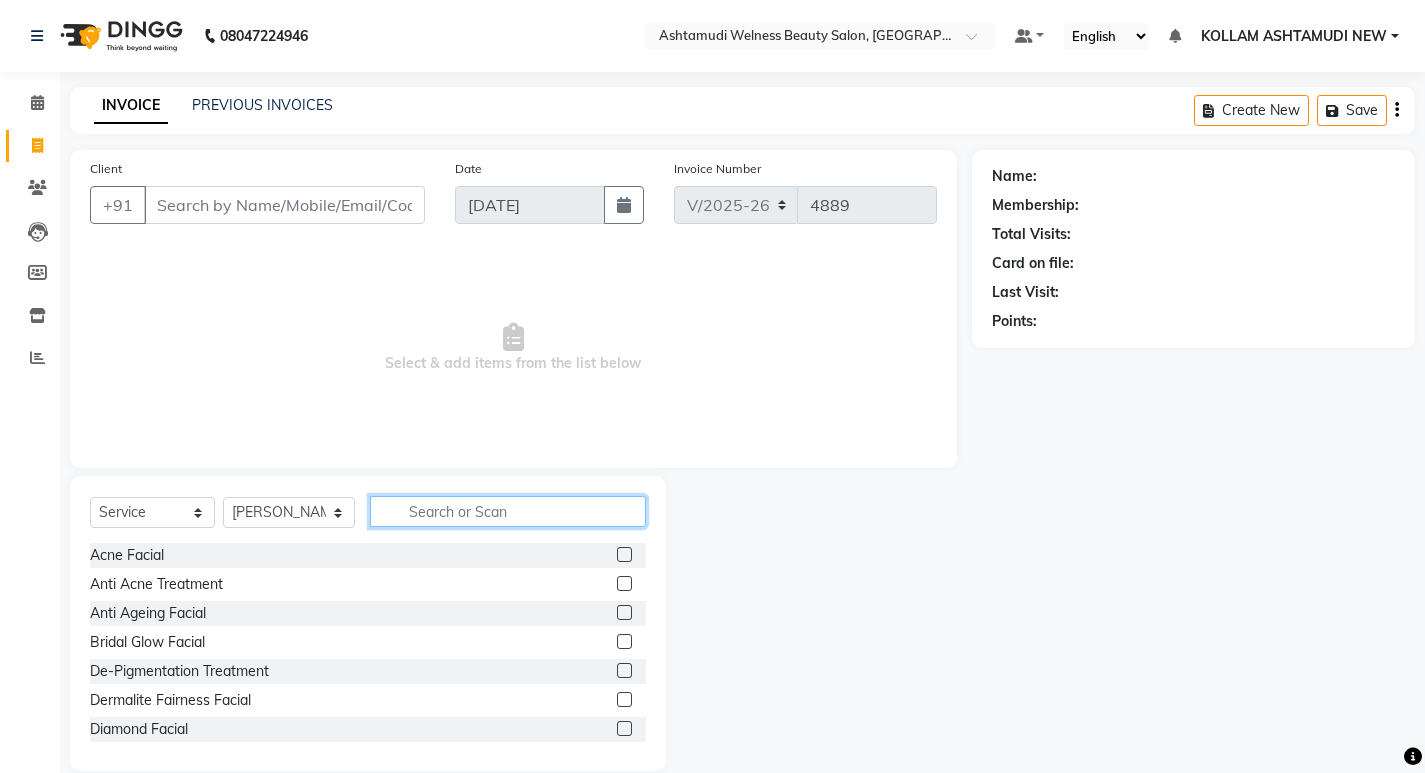 click 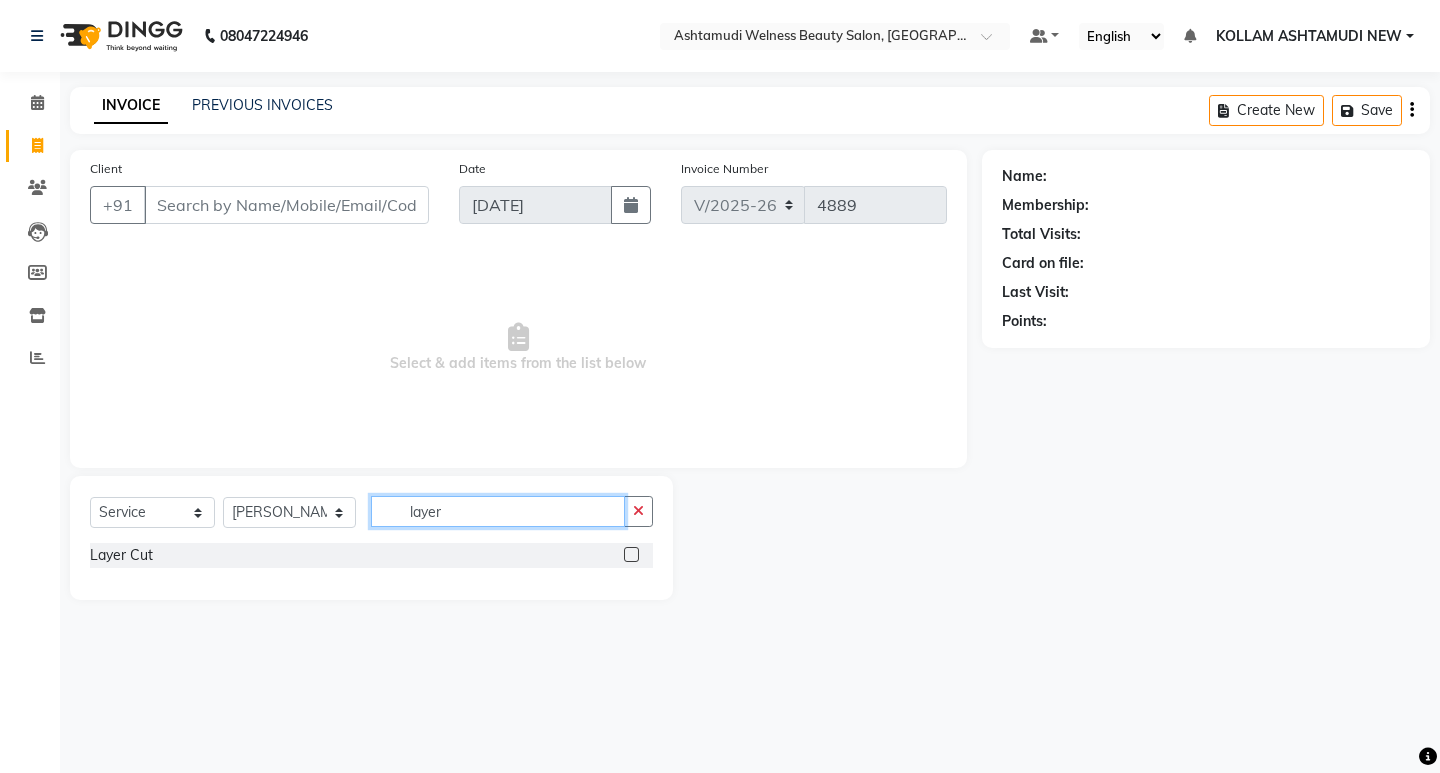 type on "layer" 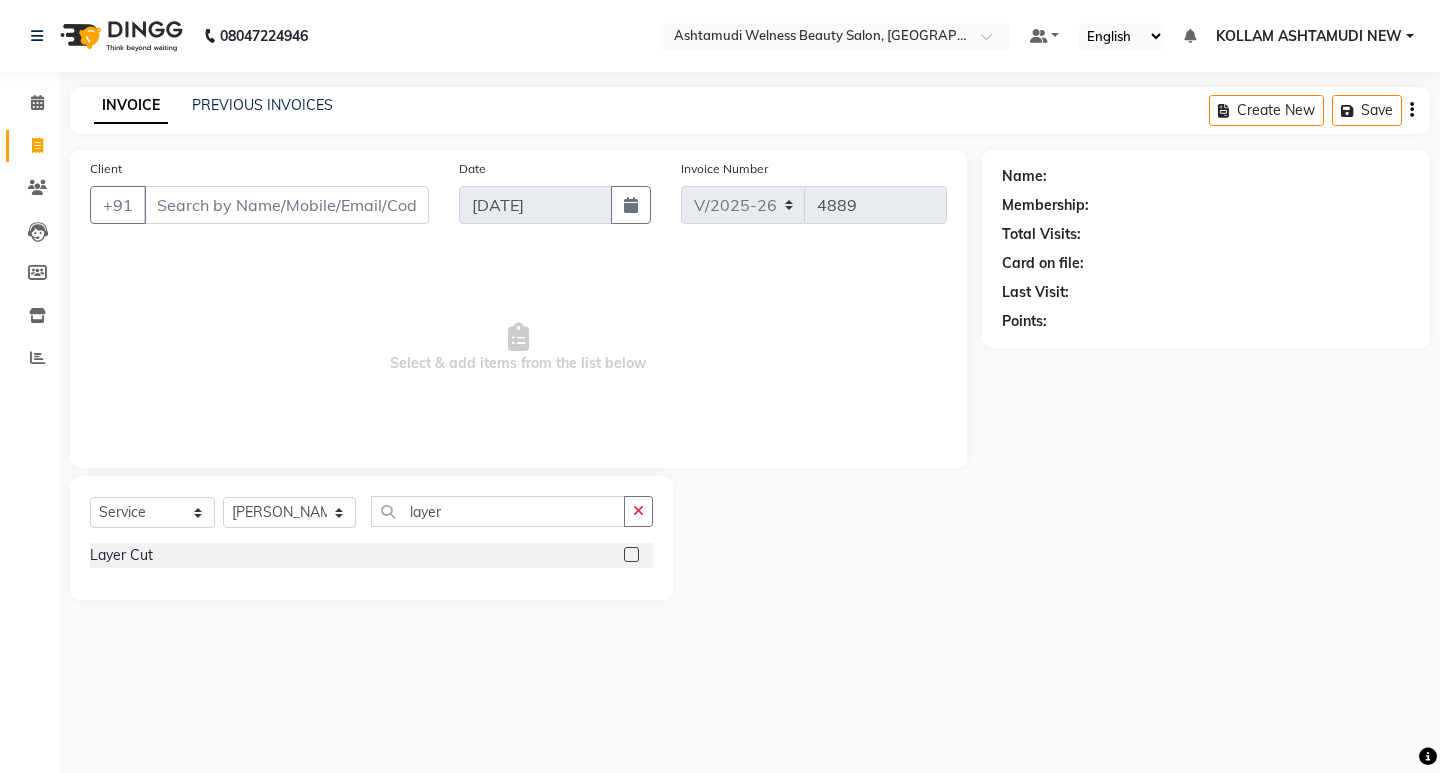 click 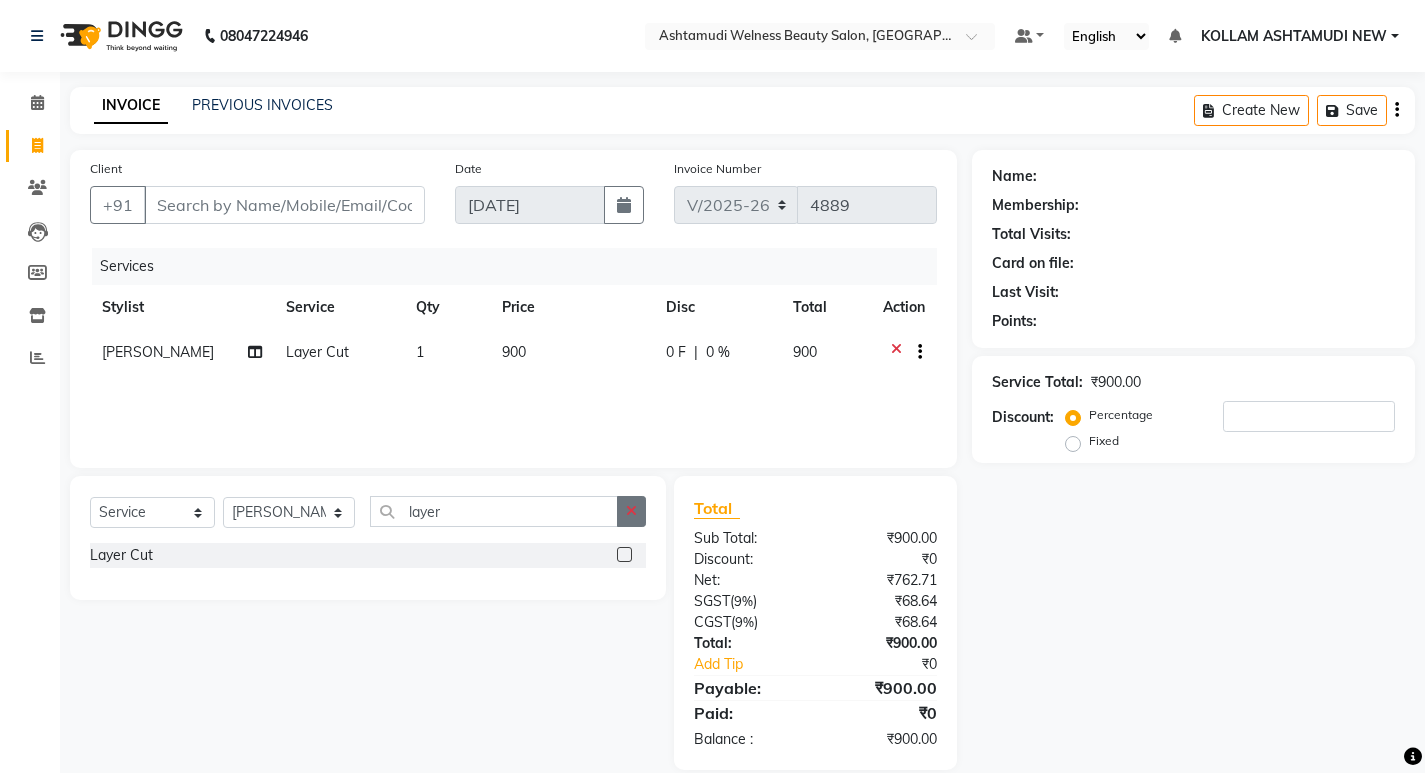 click 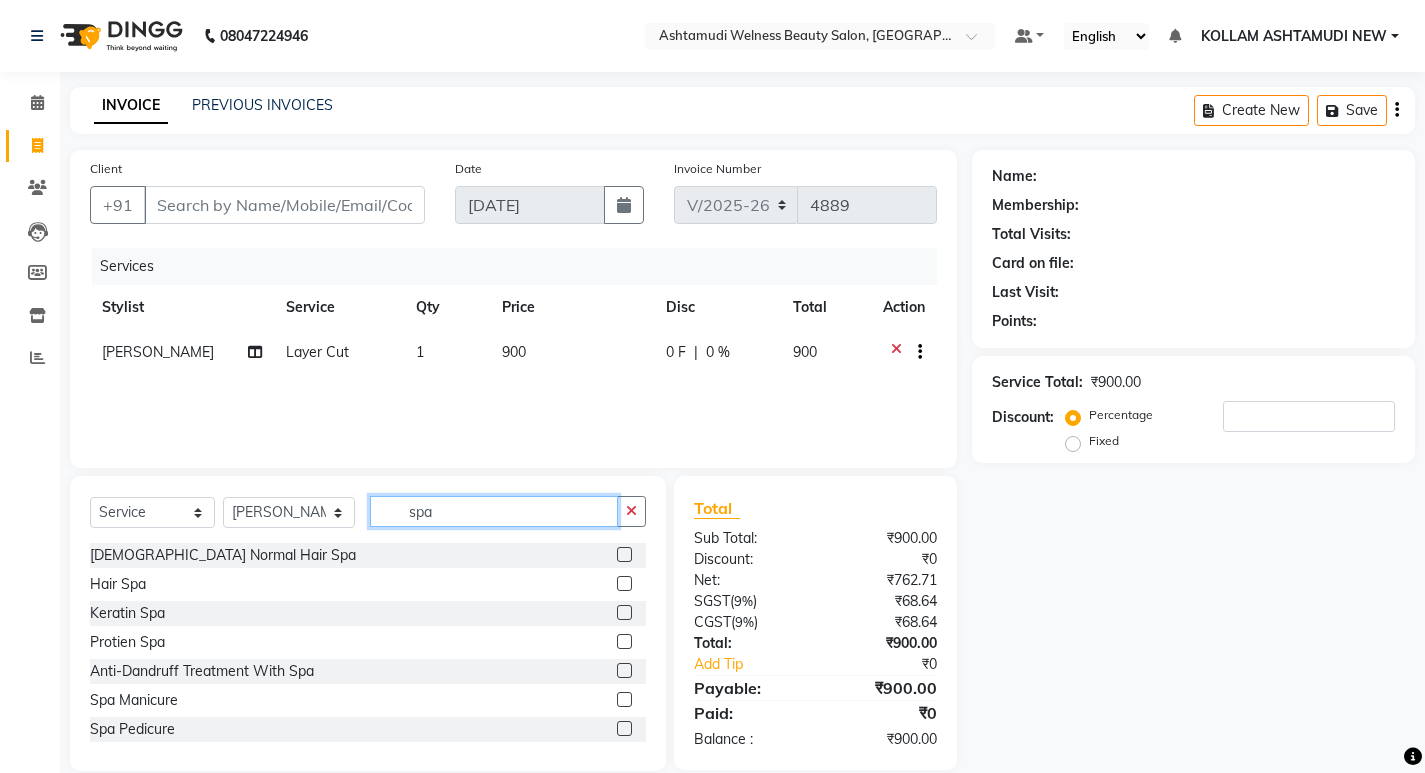 type on "spa" 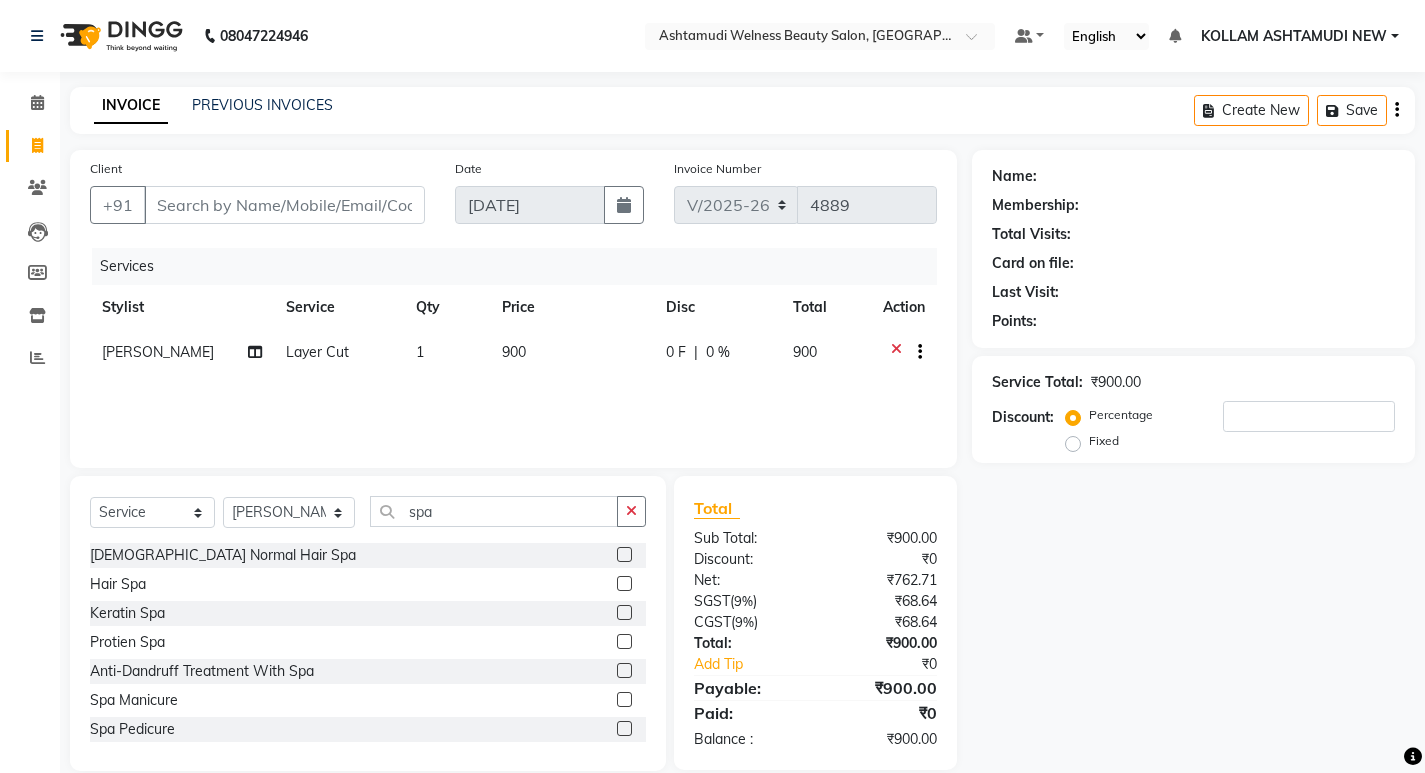 click 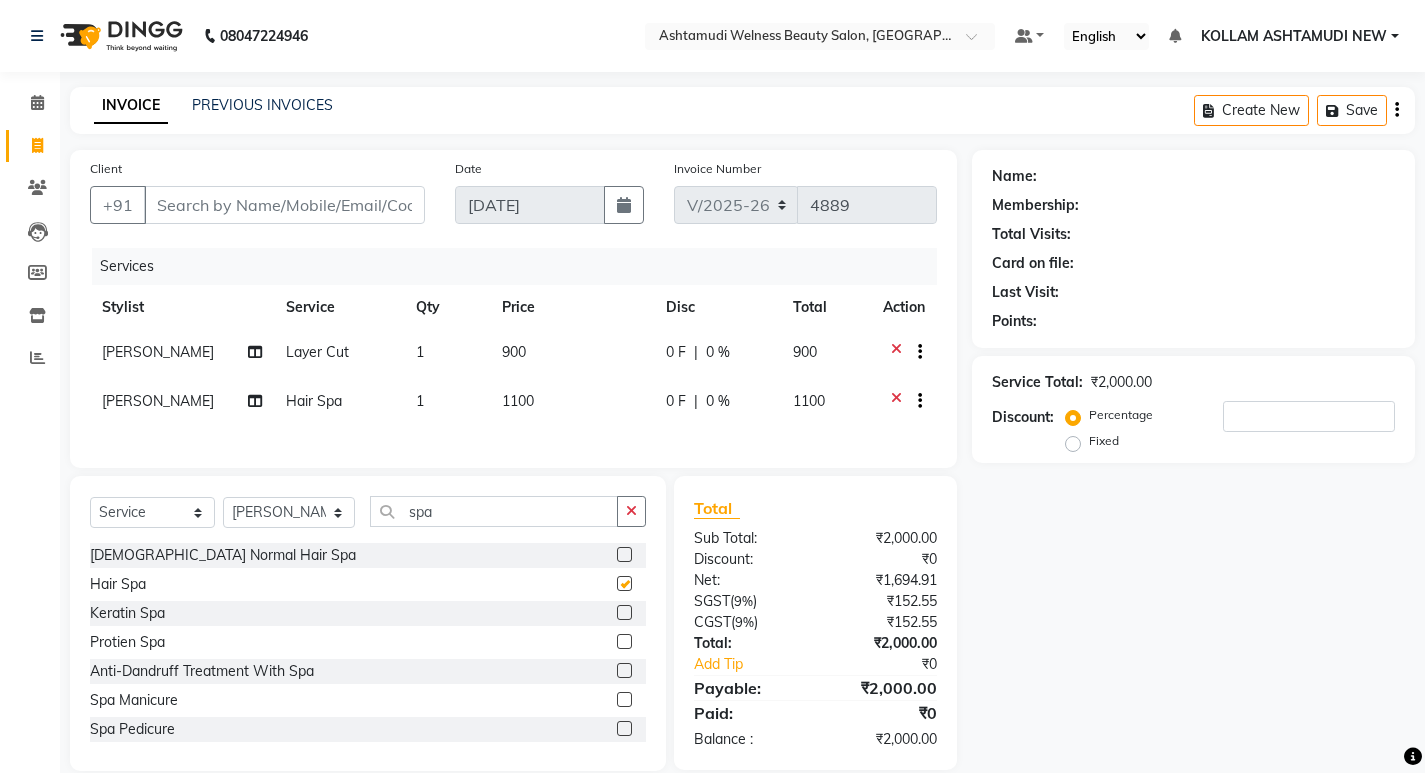 checkbox on "false" 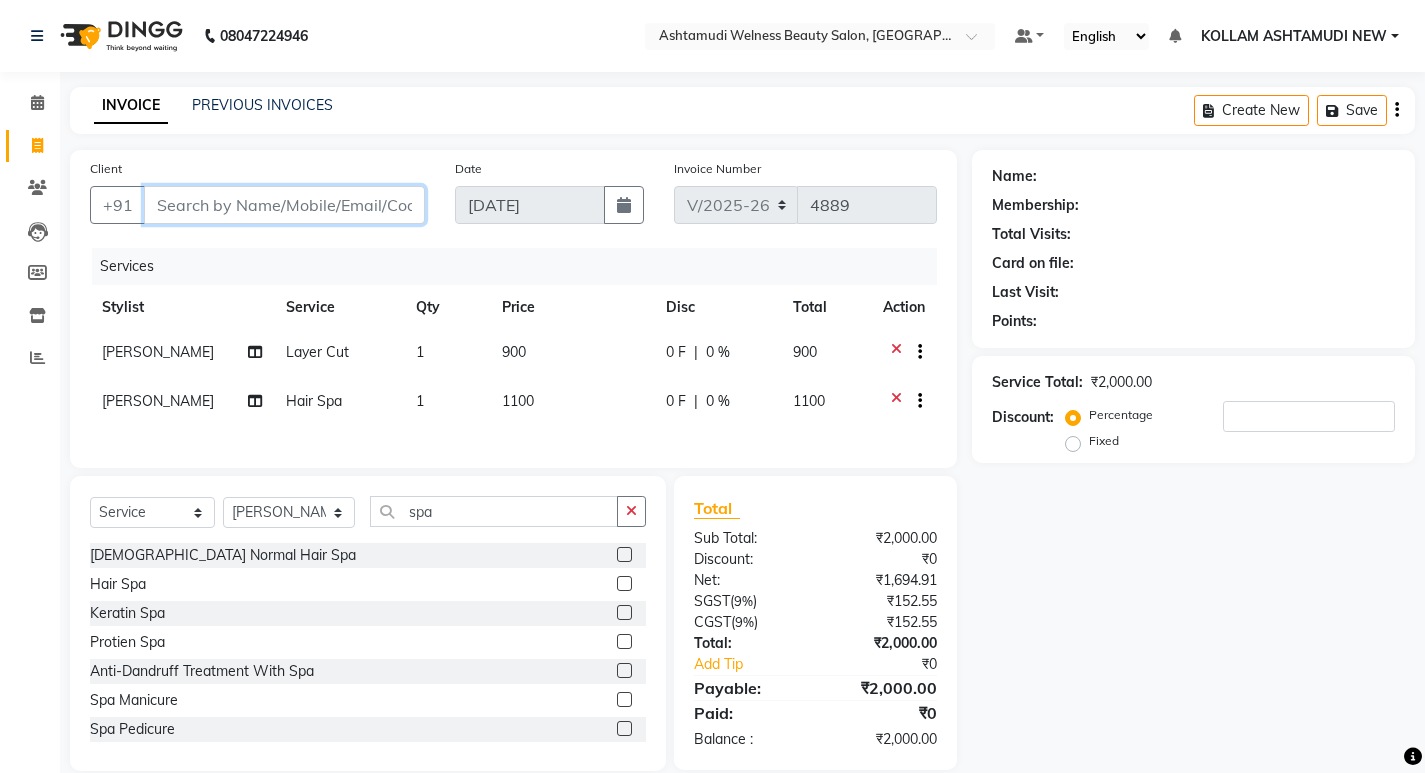 click on "Client" at bounding box center (284, 205) 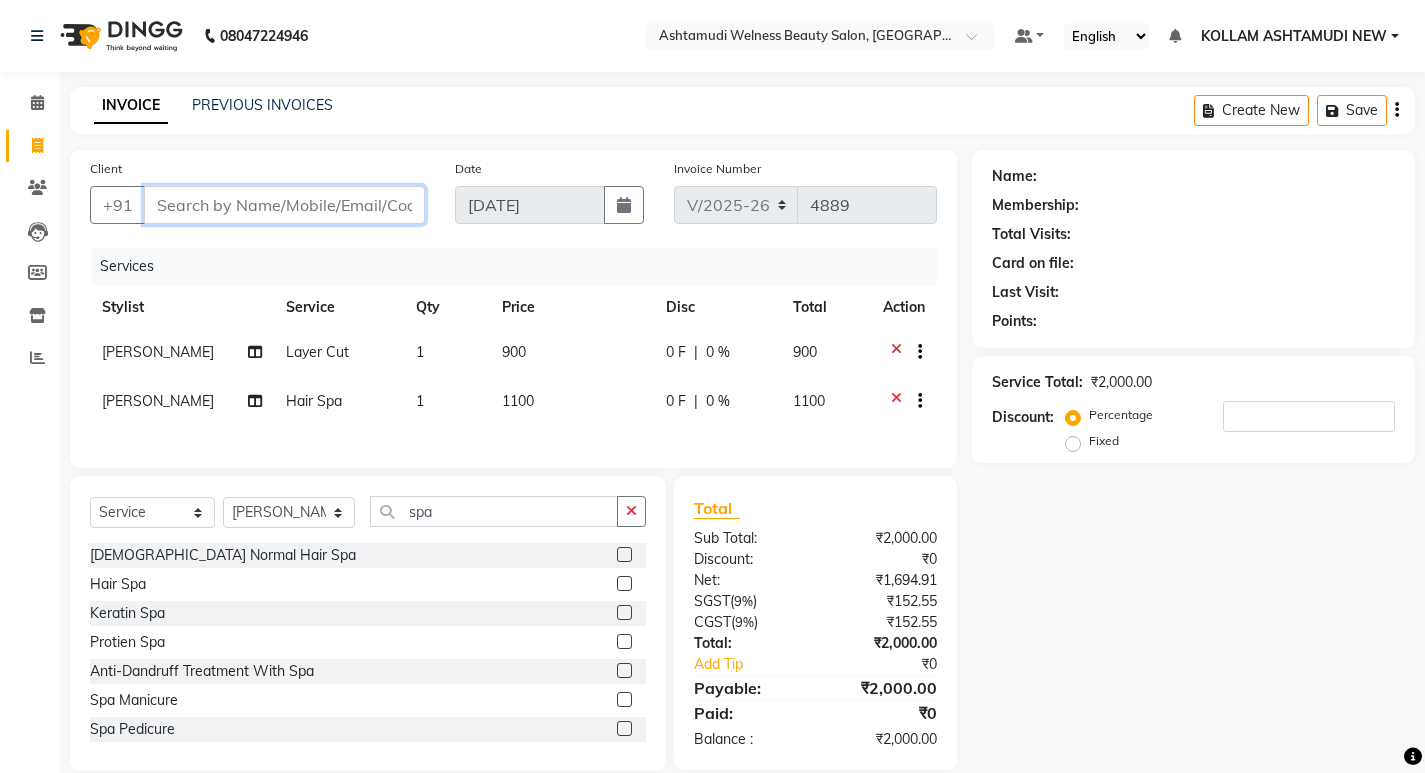 type on "7" 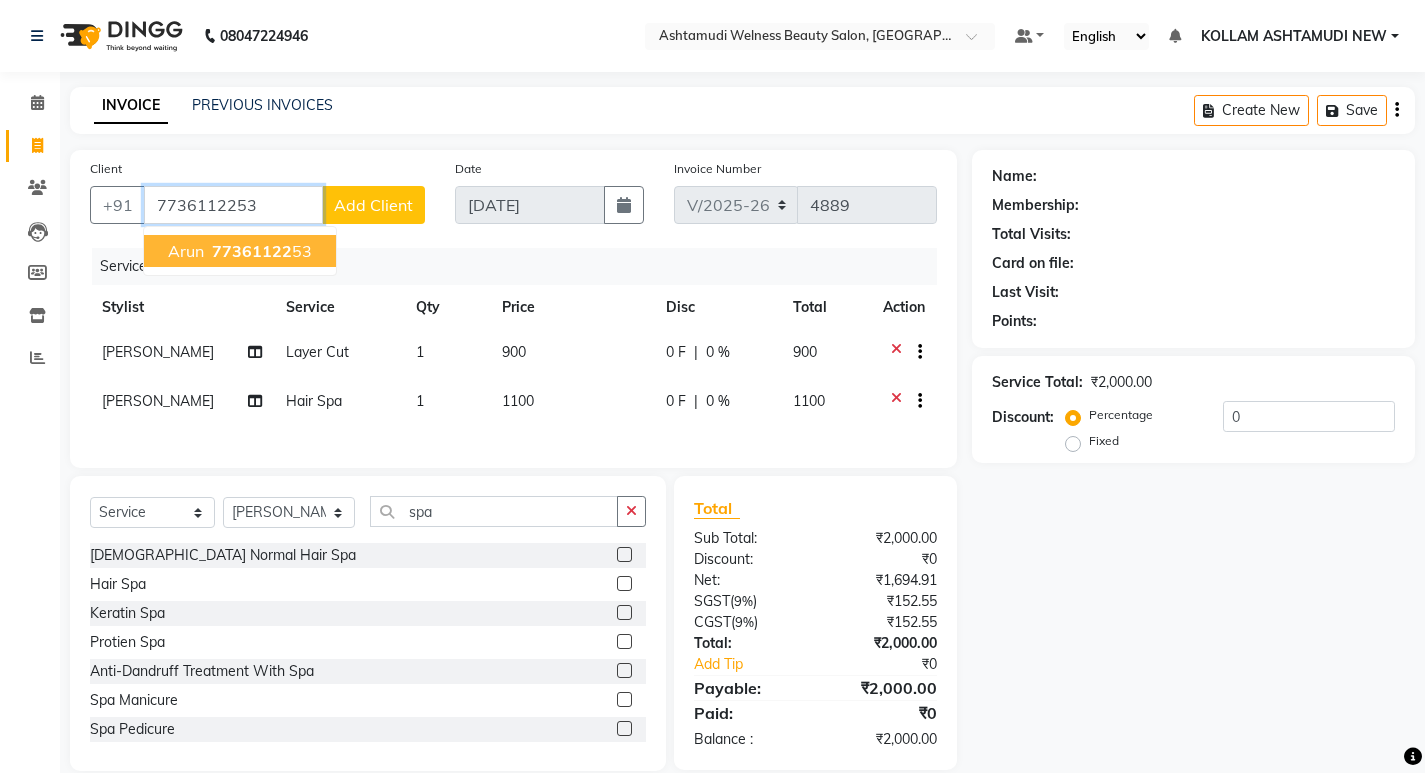 type on "7736112253" 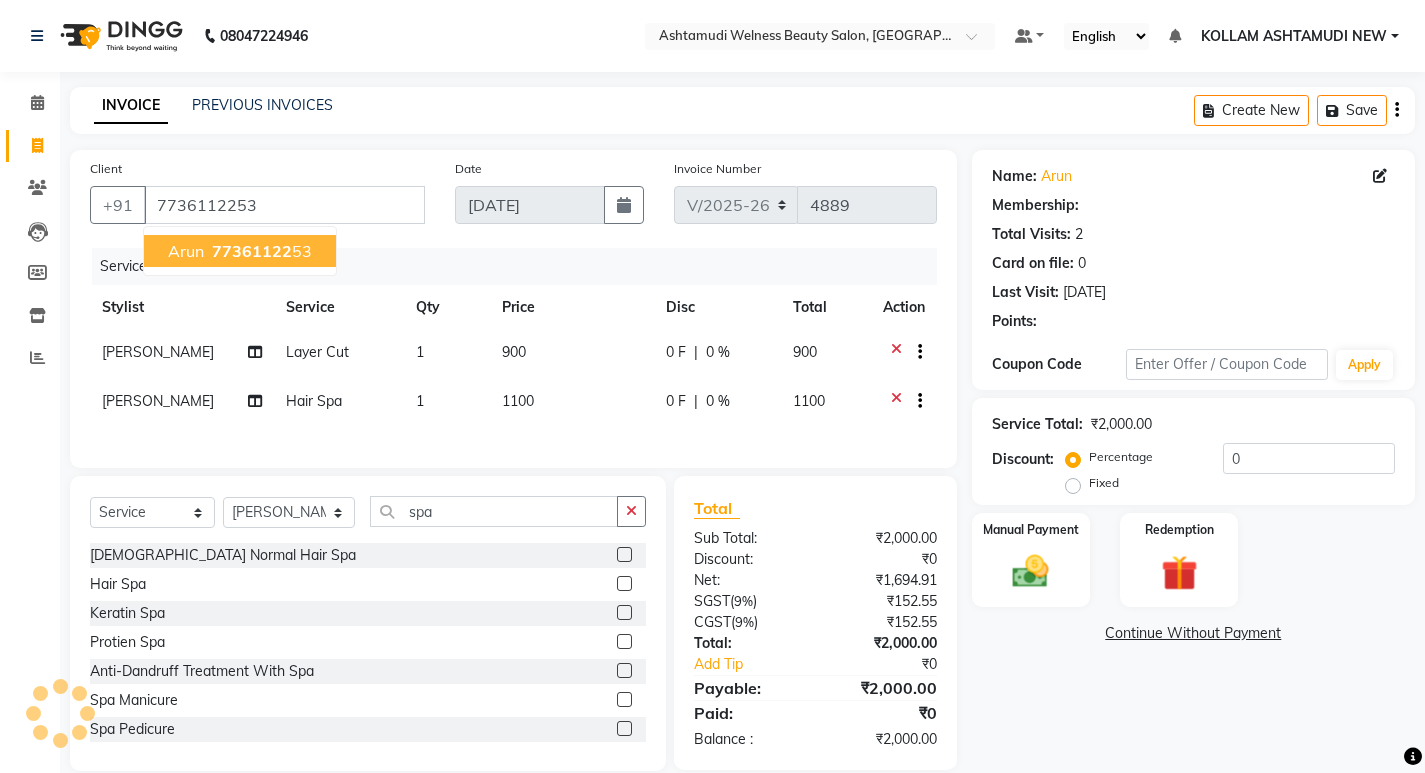 type on "15" 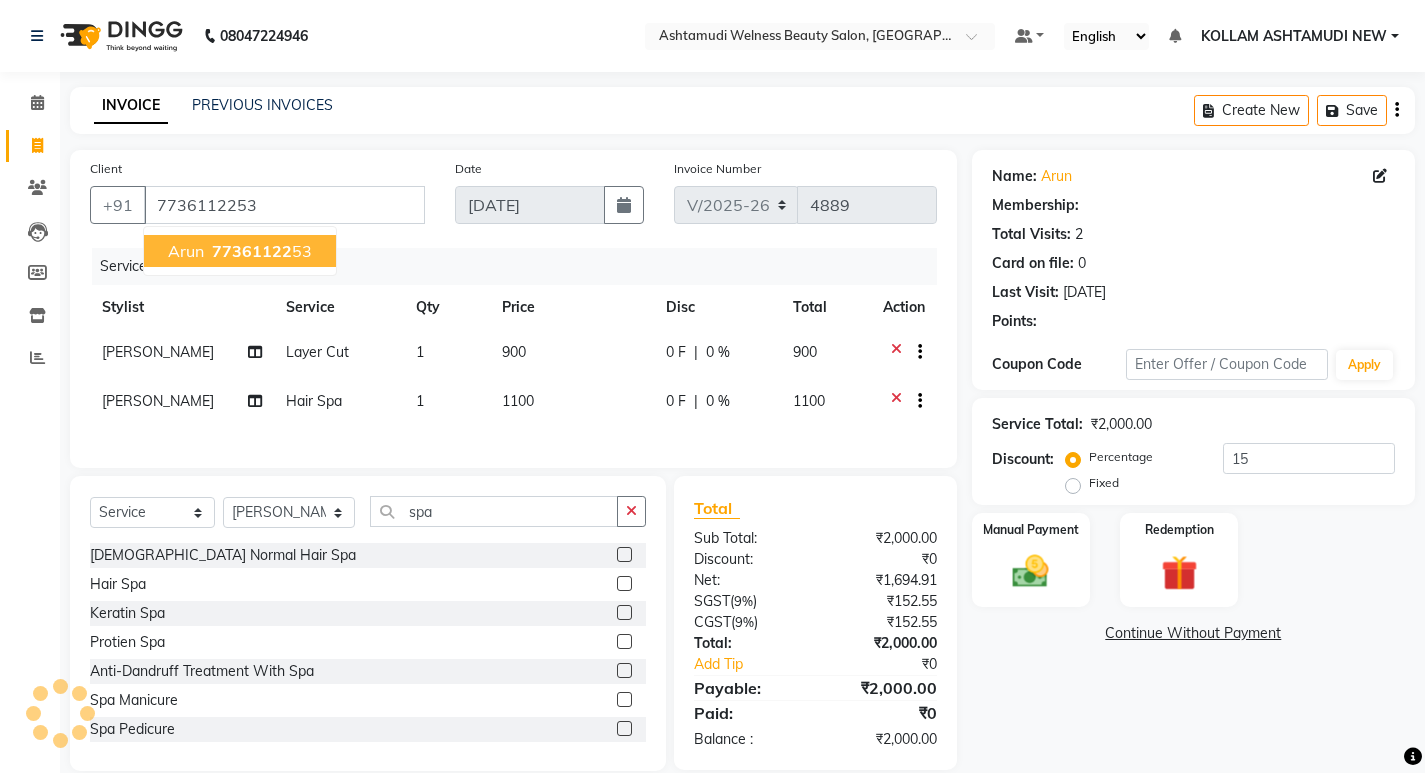 select on "2: Object" 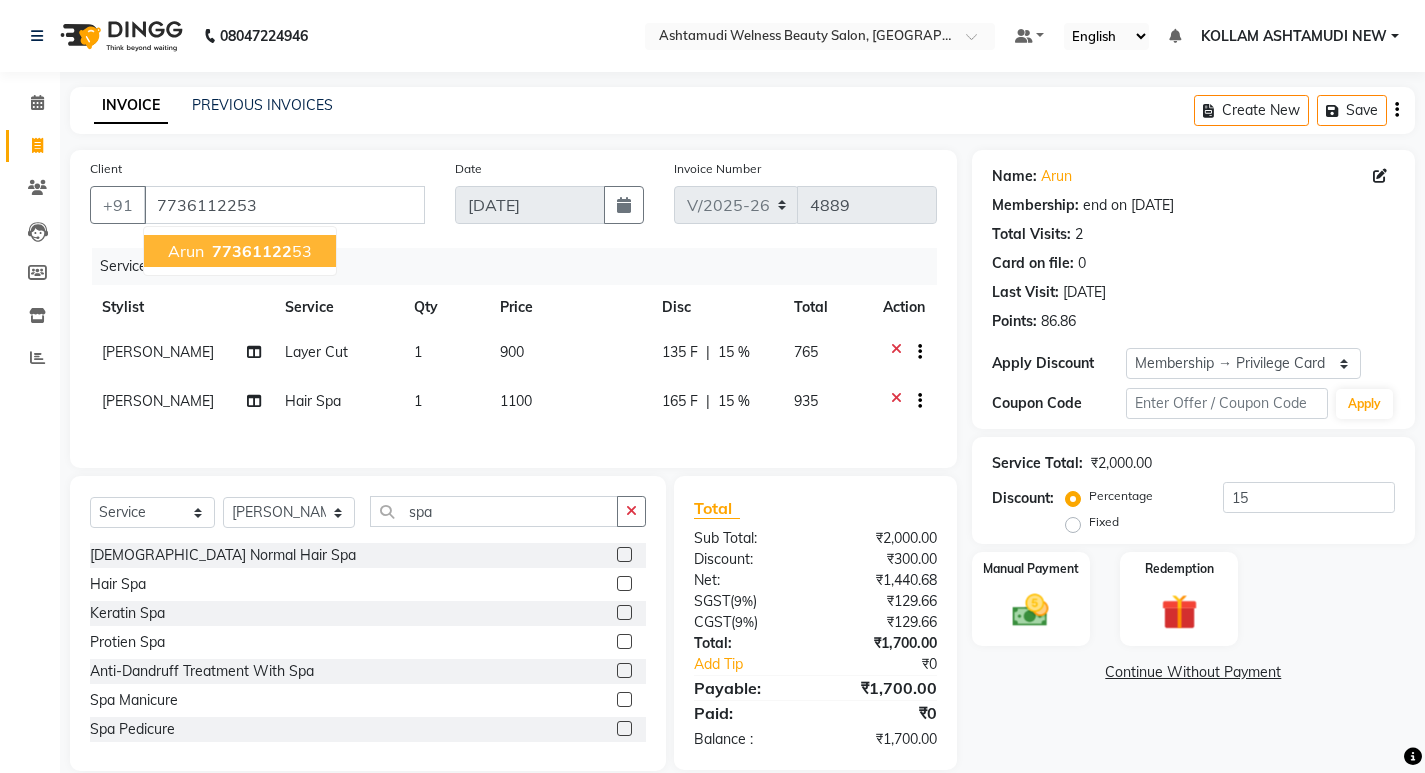 click on "Invoice Number V/2025 V/[PHONE_NUMBER]" 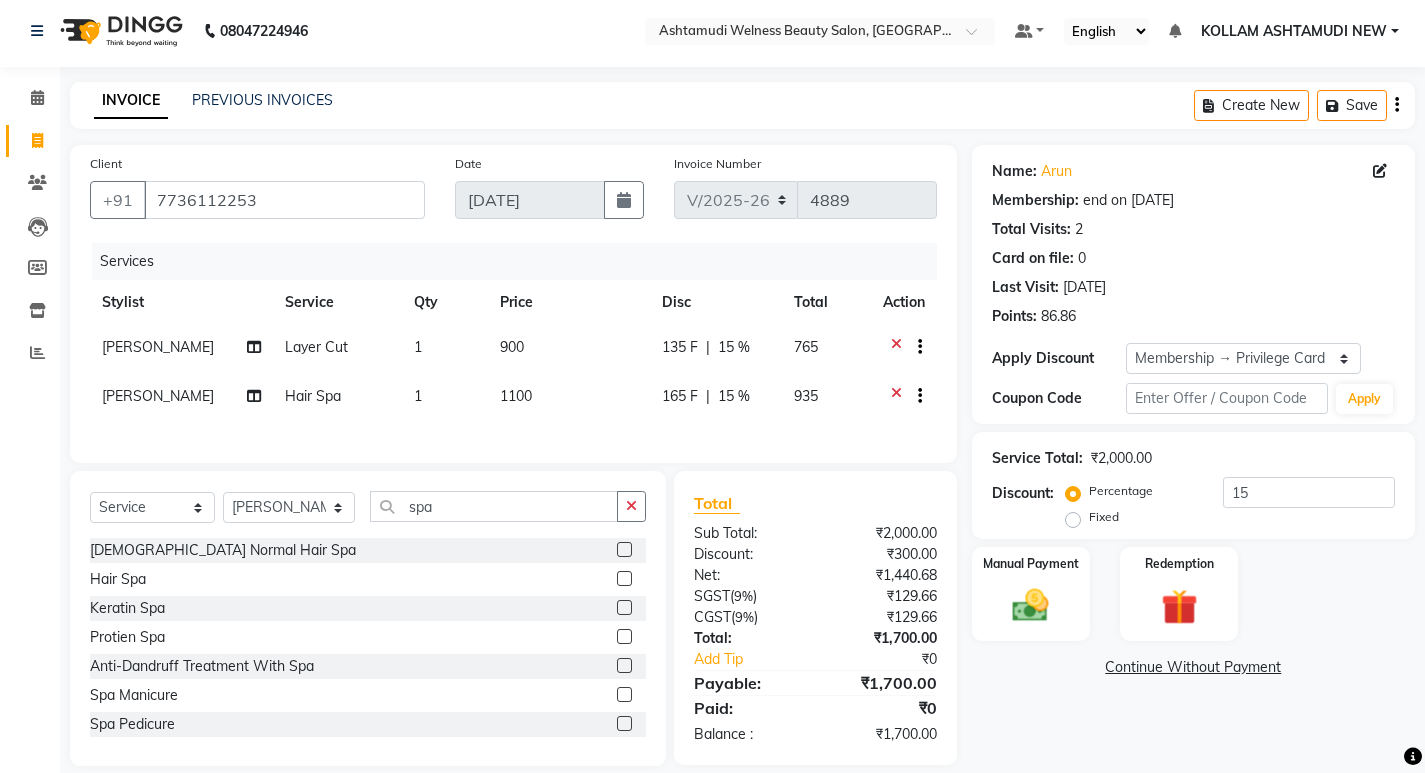 scroll, scrollTop: 39, scrollLeft: 0, axis: vertical 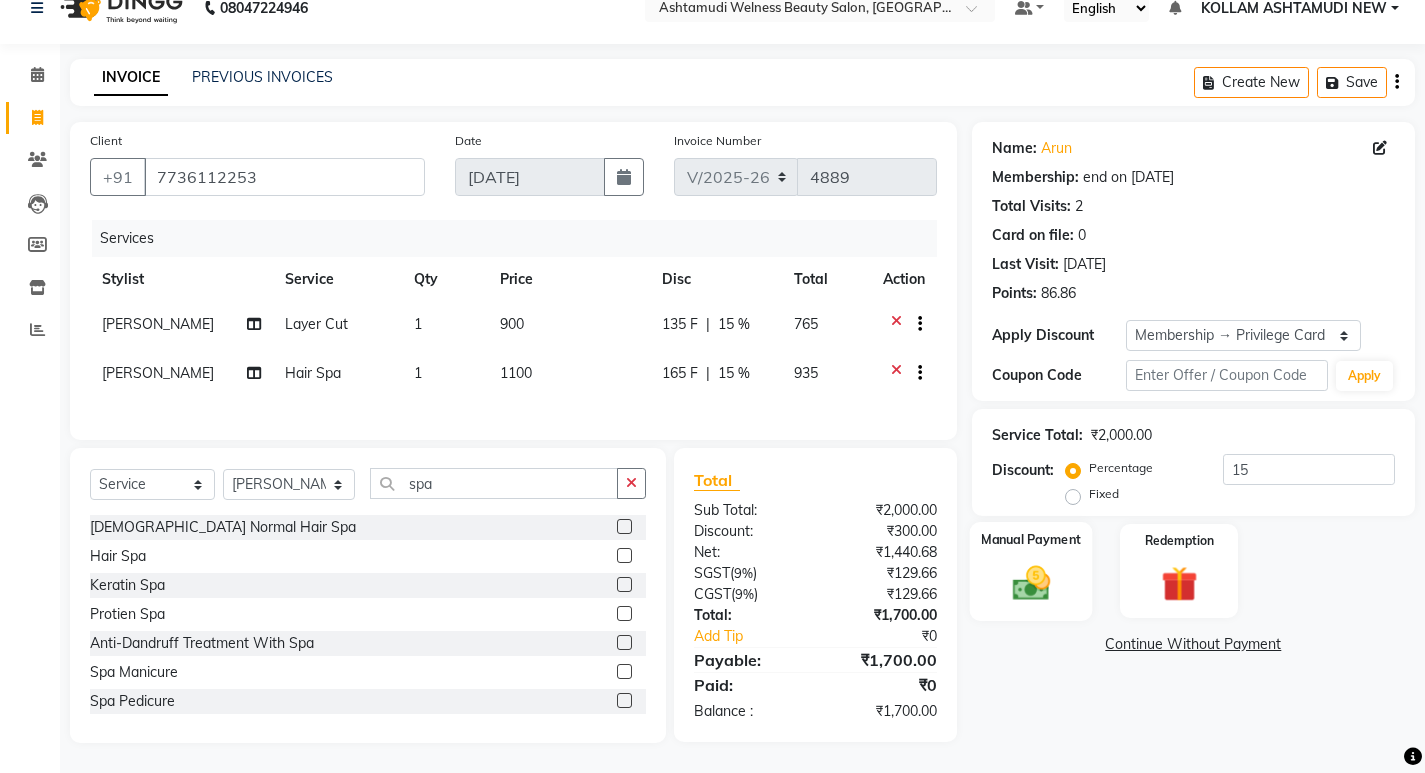 click 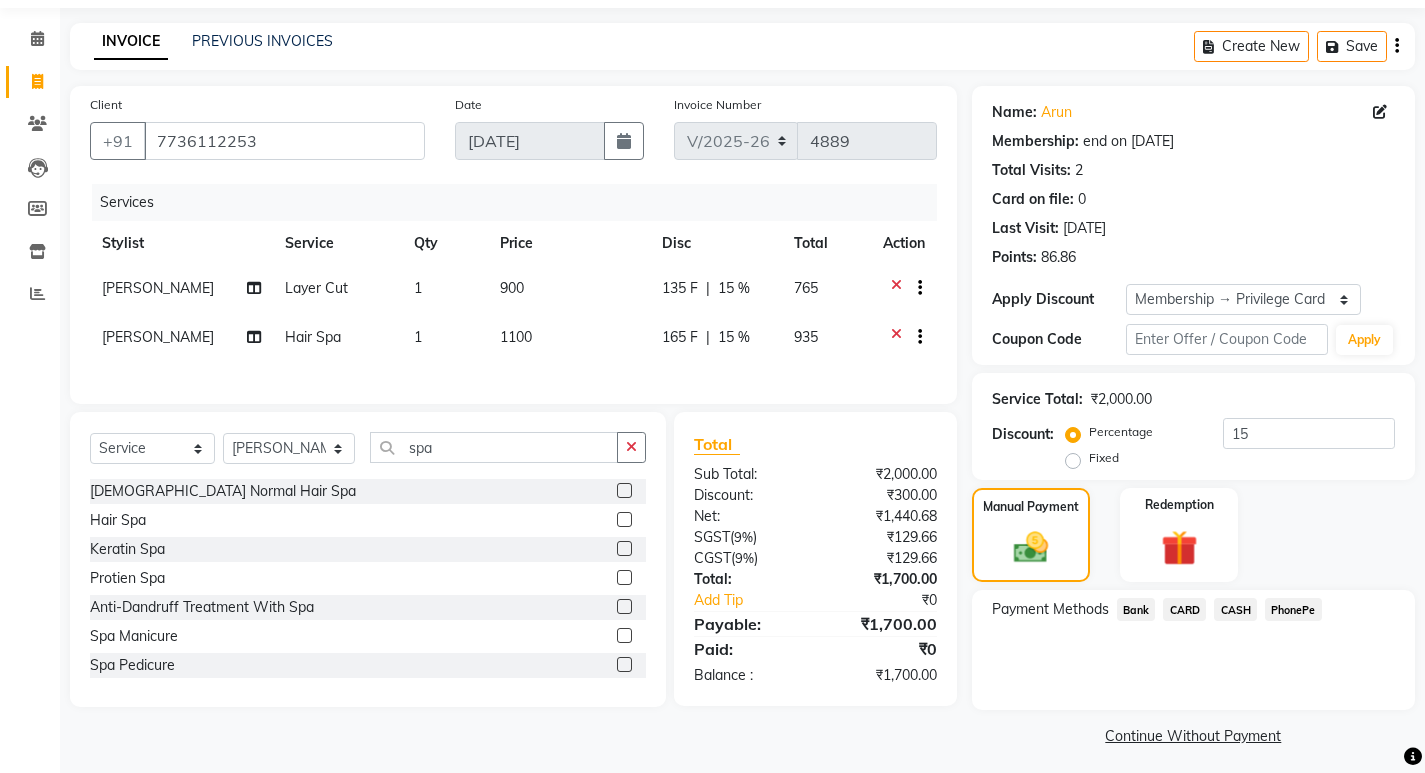 scroll, scrollTop: 72, scrollLeft: 0, axis: vertical 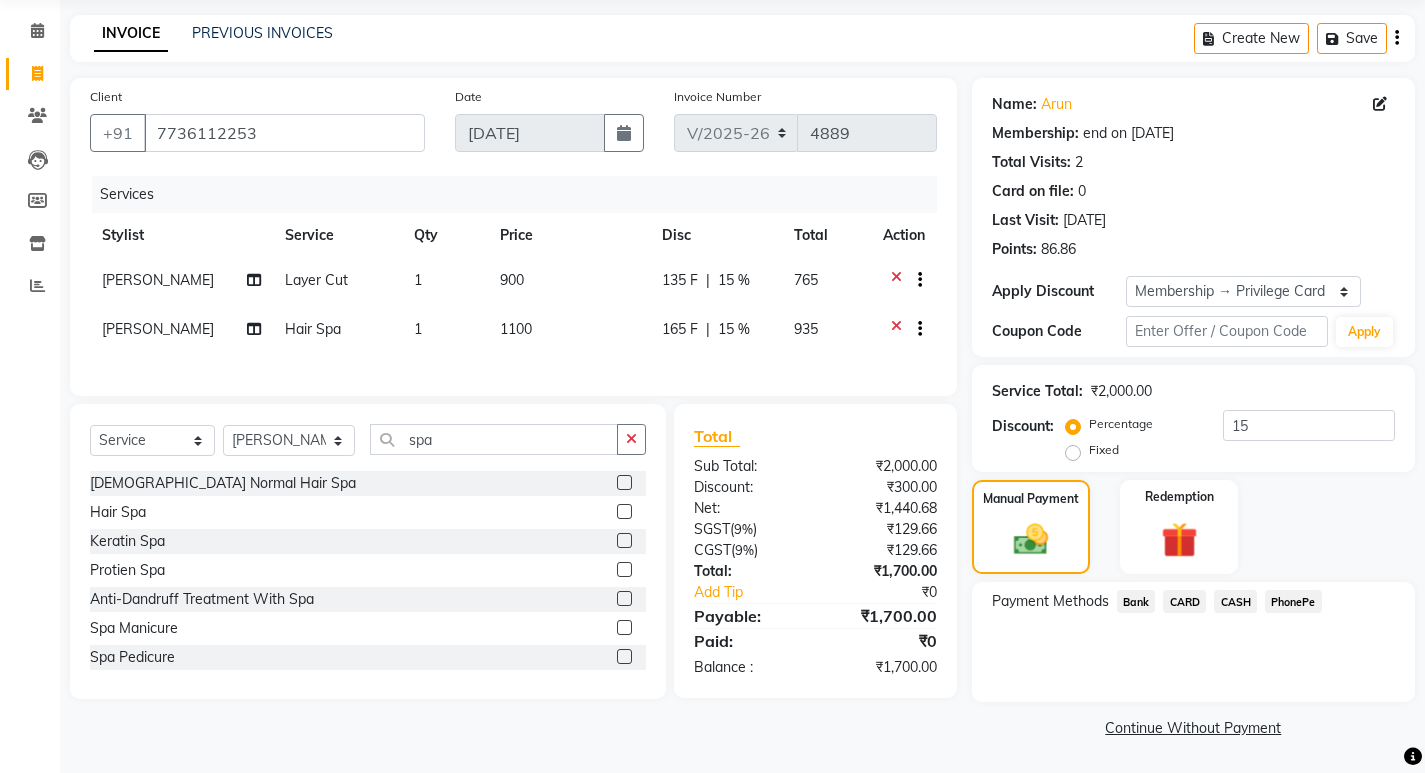 click on "PhonePe" 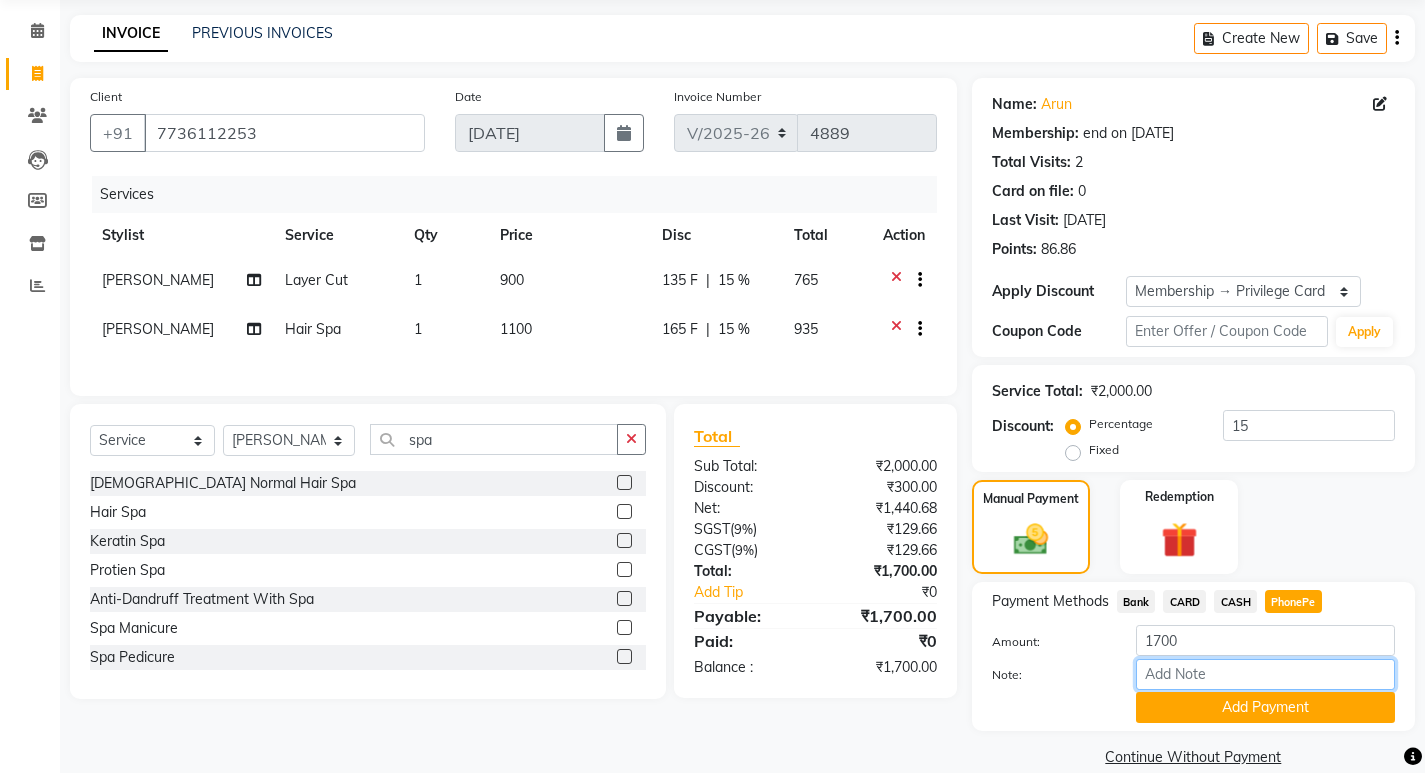 click on "Note:" at bounding box center [1265, 674] 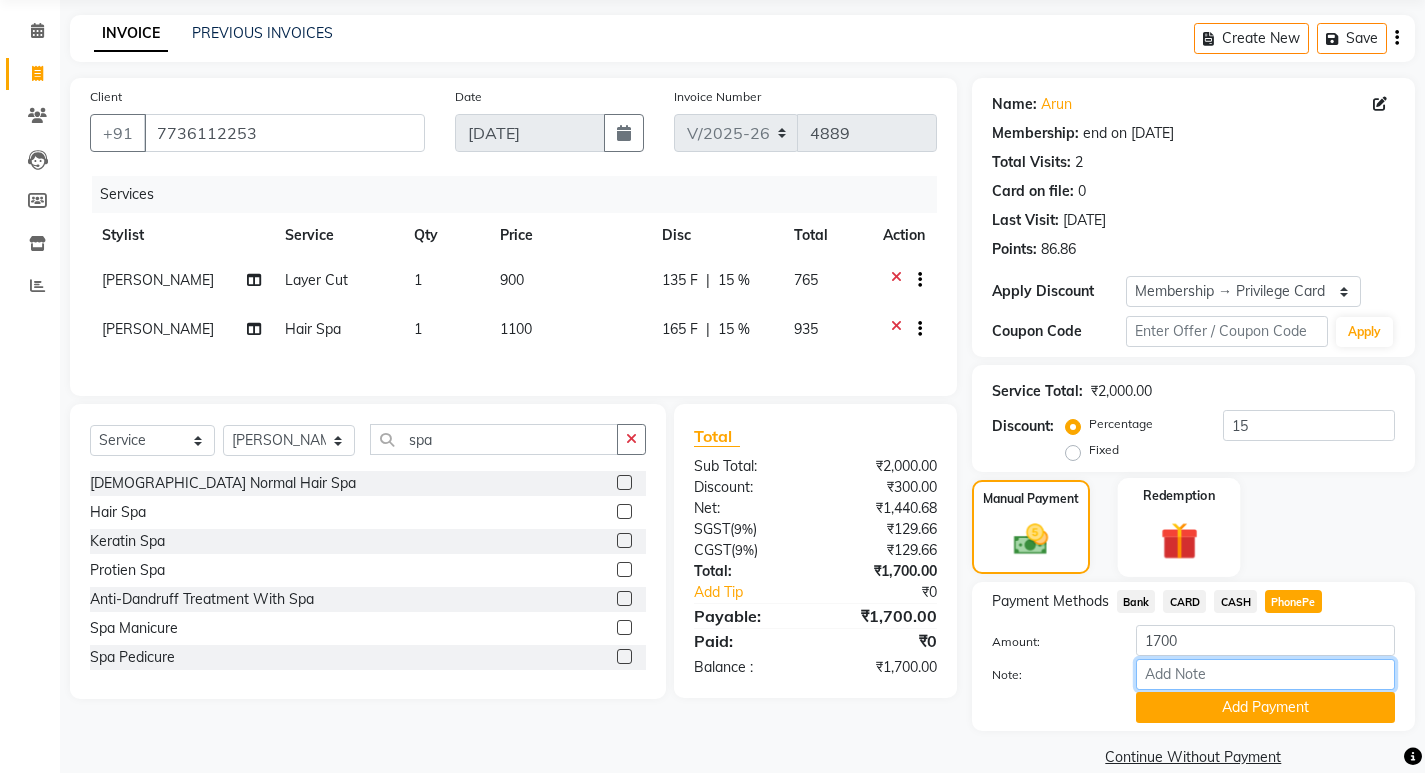 type on "SARIGA" 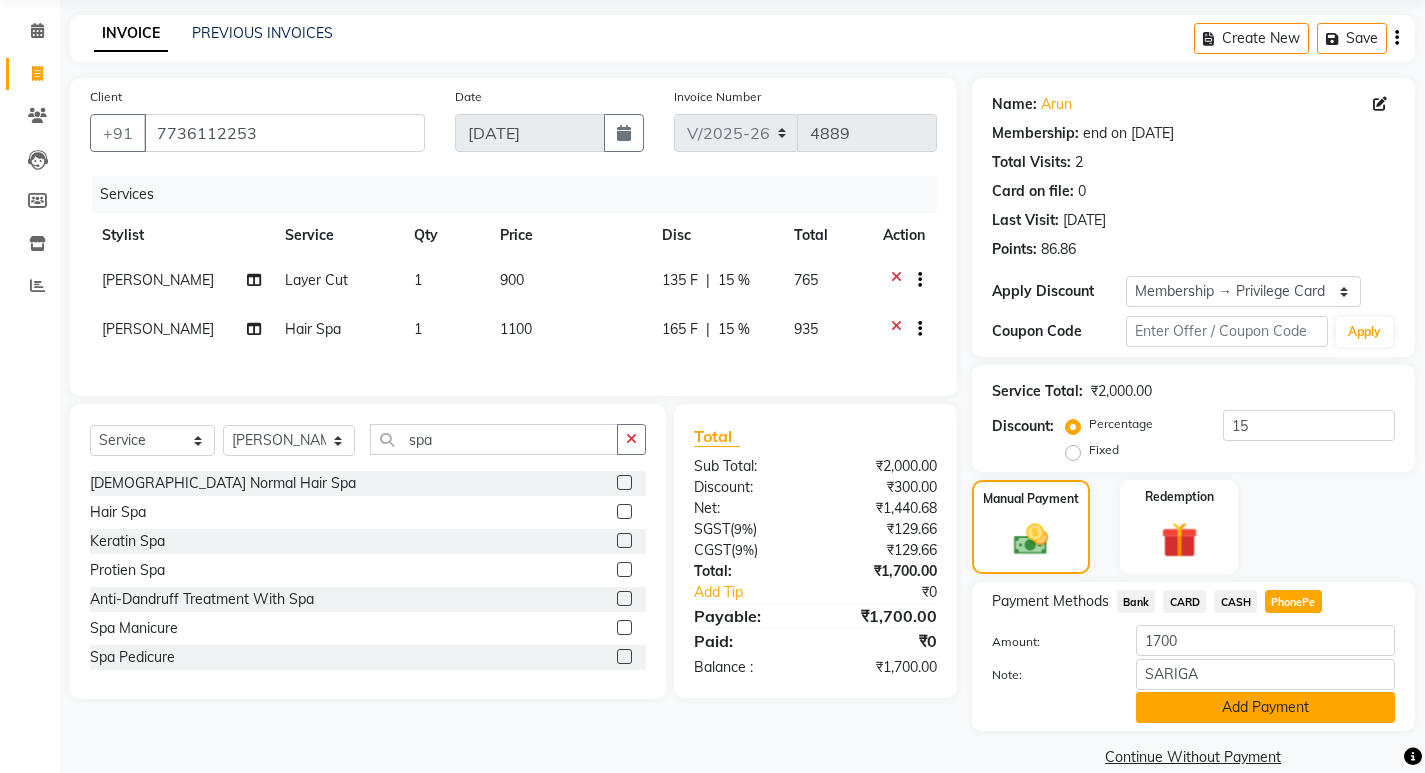 click on "Add Payment" 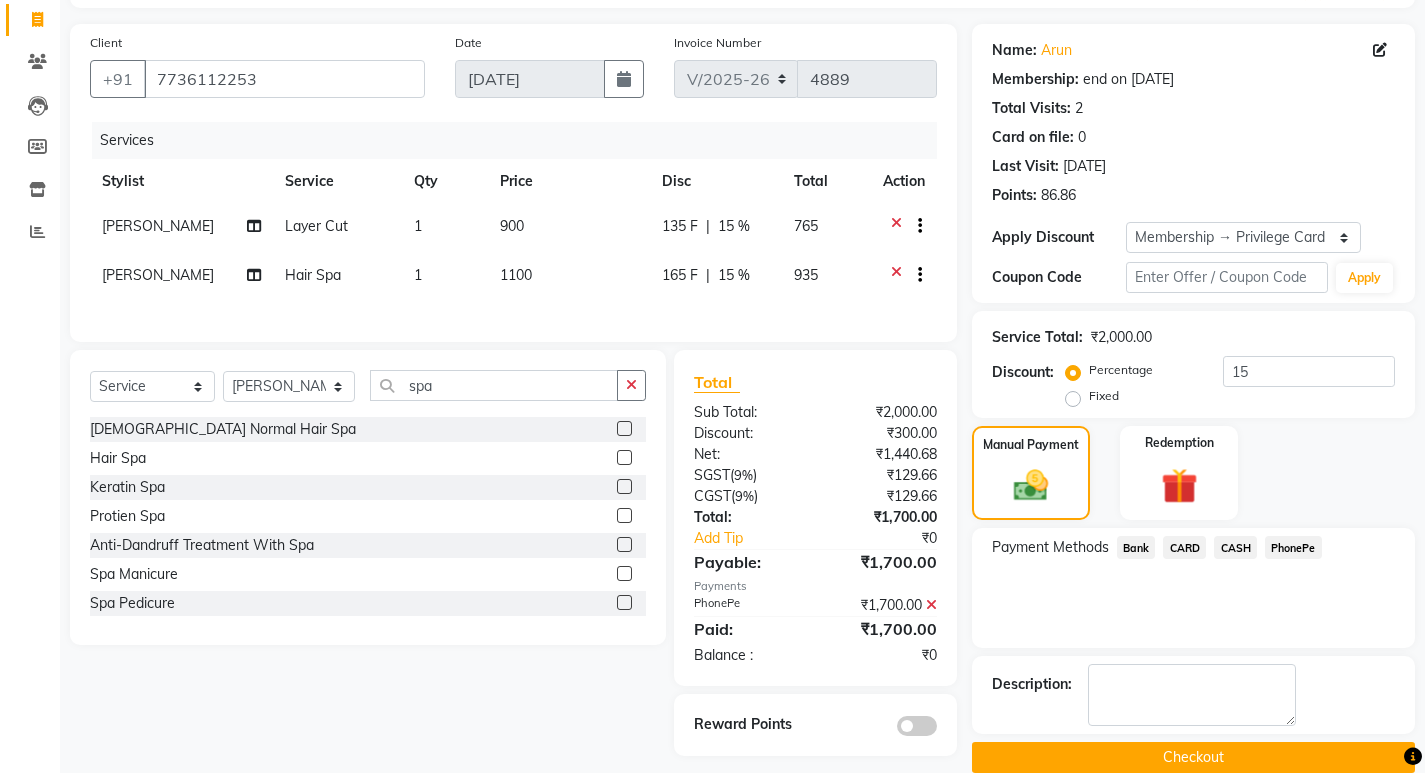 scroll, scrollTop: 156, scrollLeft: 0, axis: vertical 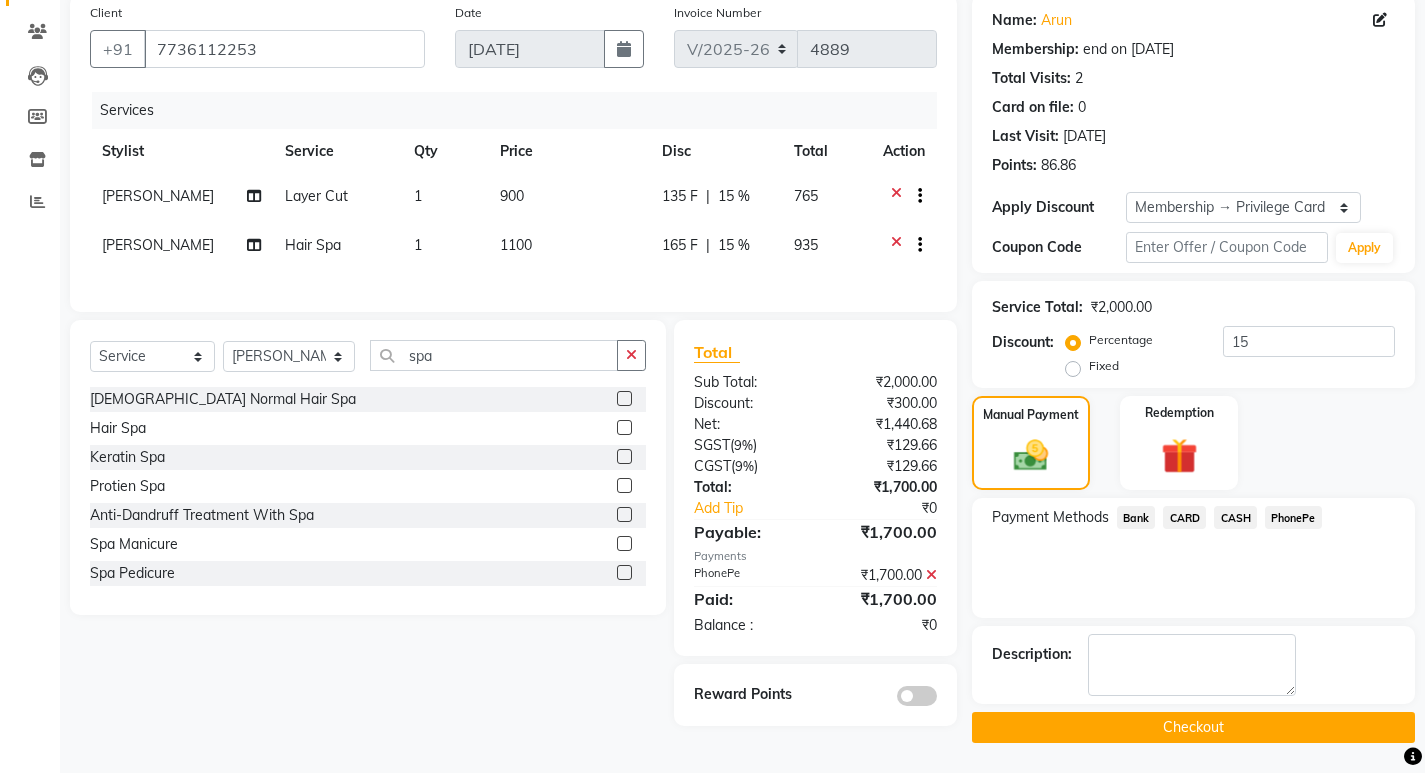 click on "Checkout" 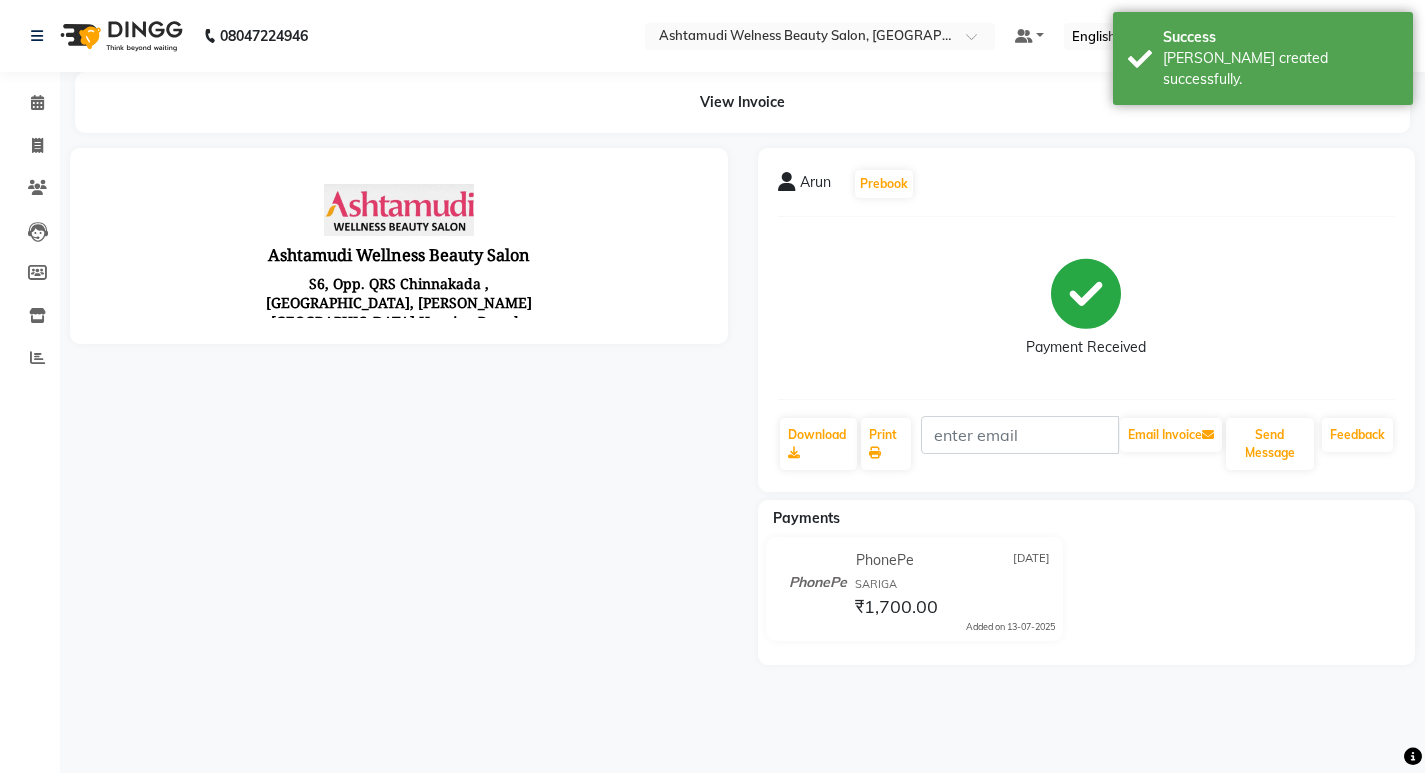 scroll, scrollTop: 0, scrollLeft: 0, axis: both 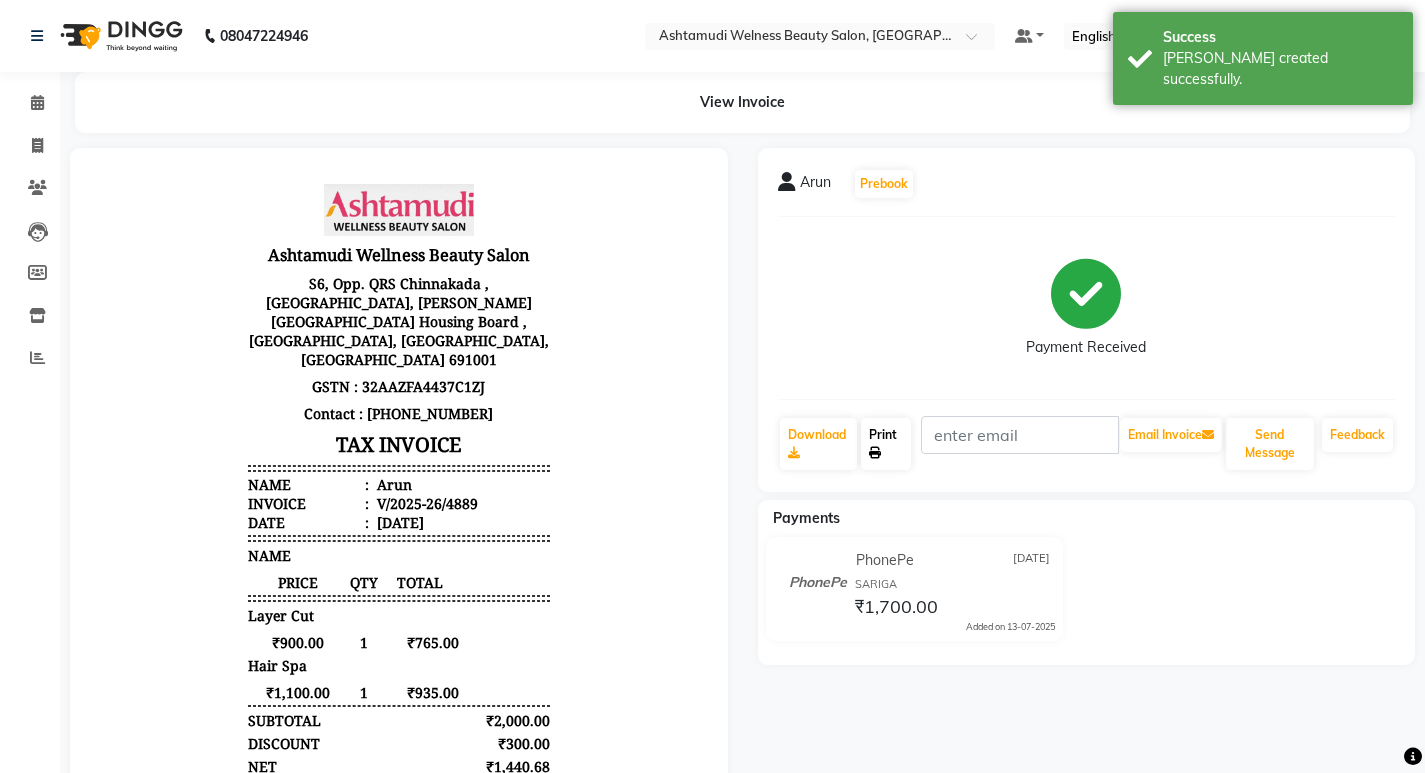 click 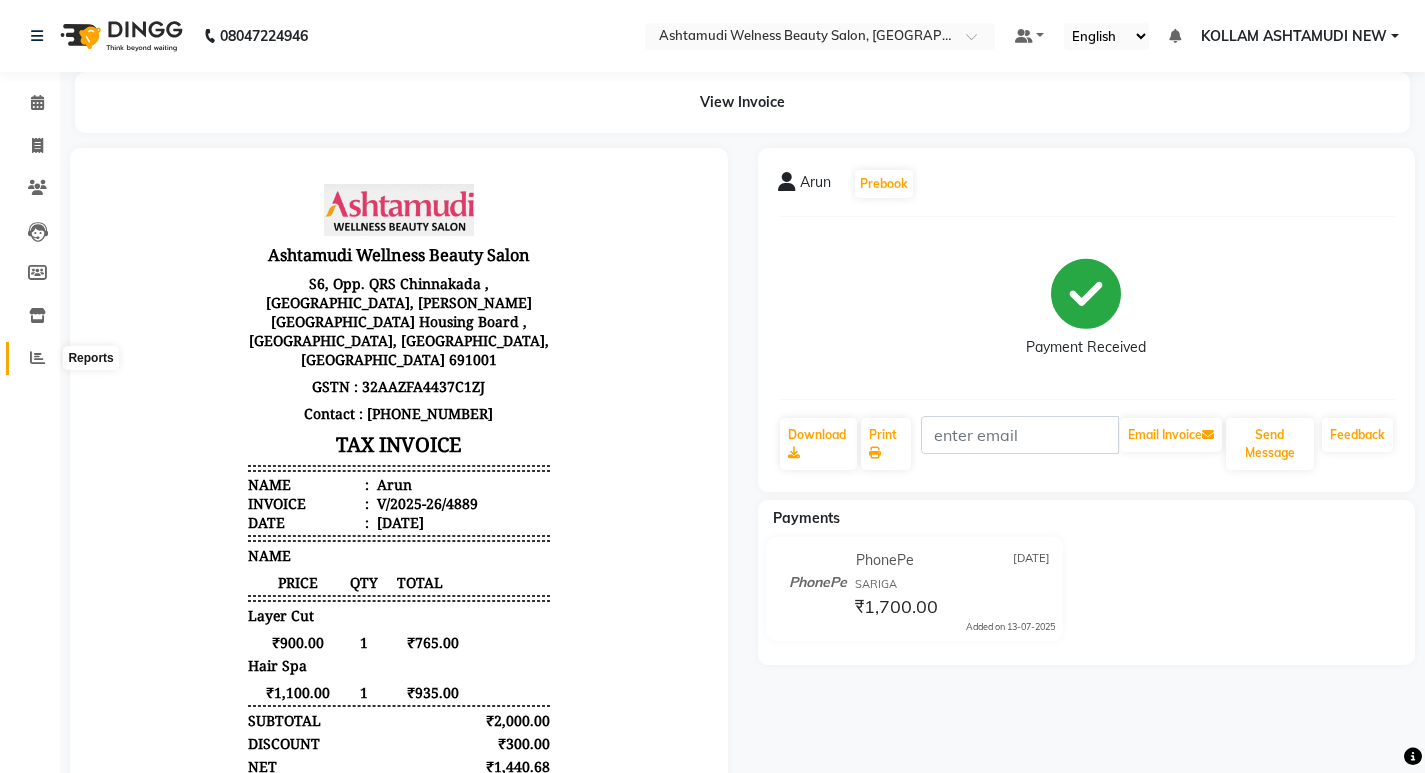 click 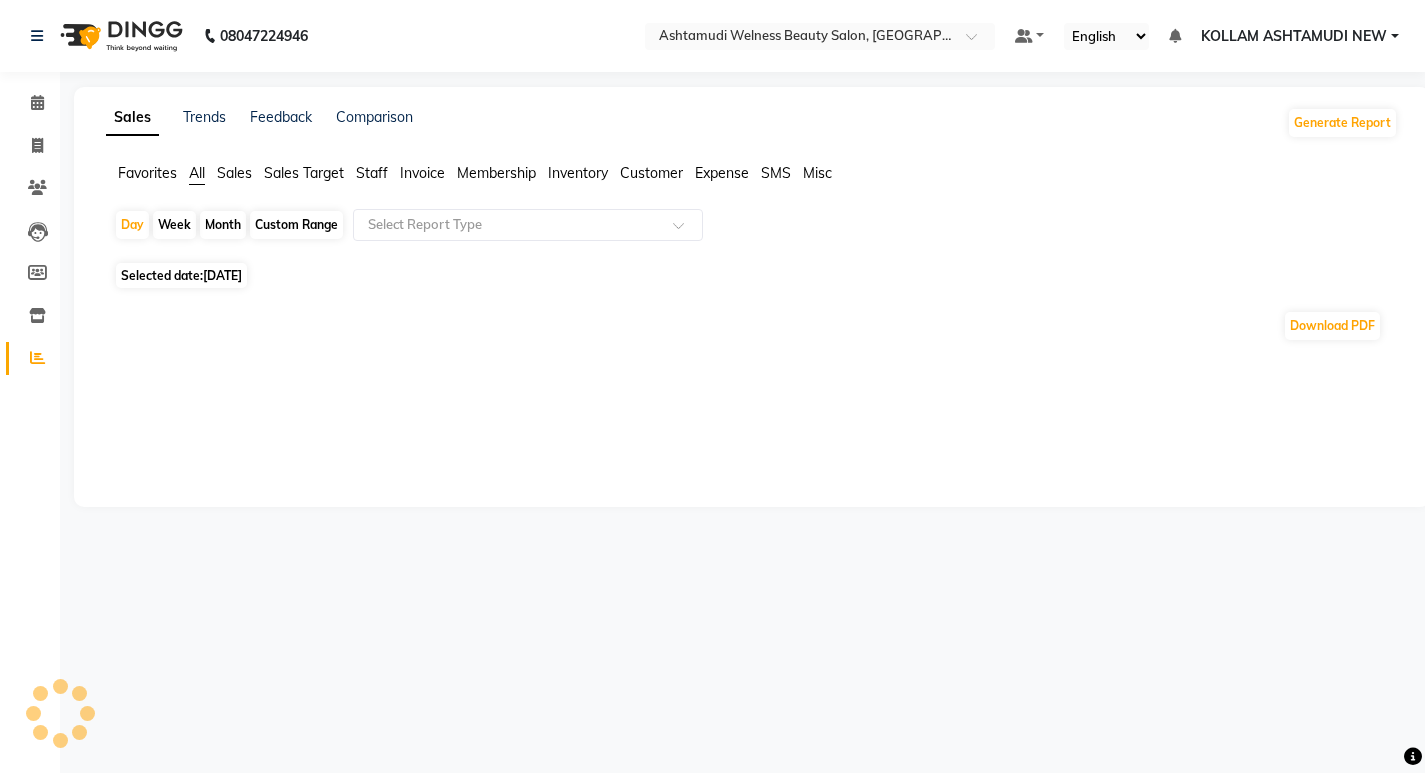 click on "Custom Range" 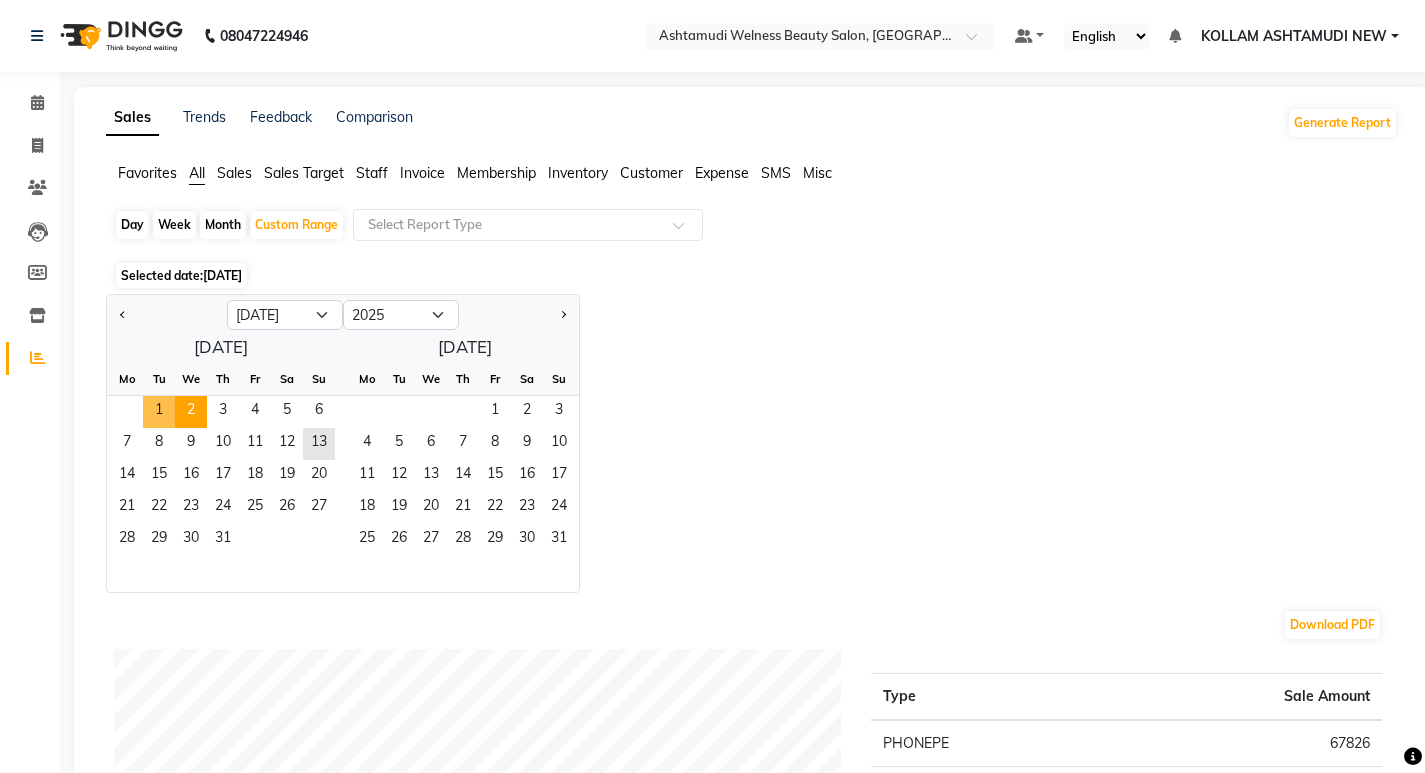 click on "1" 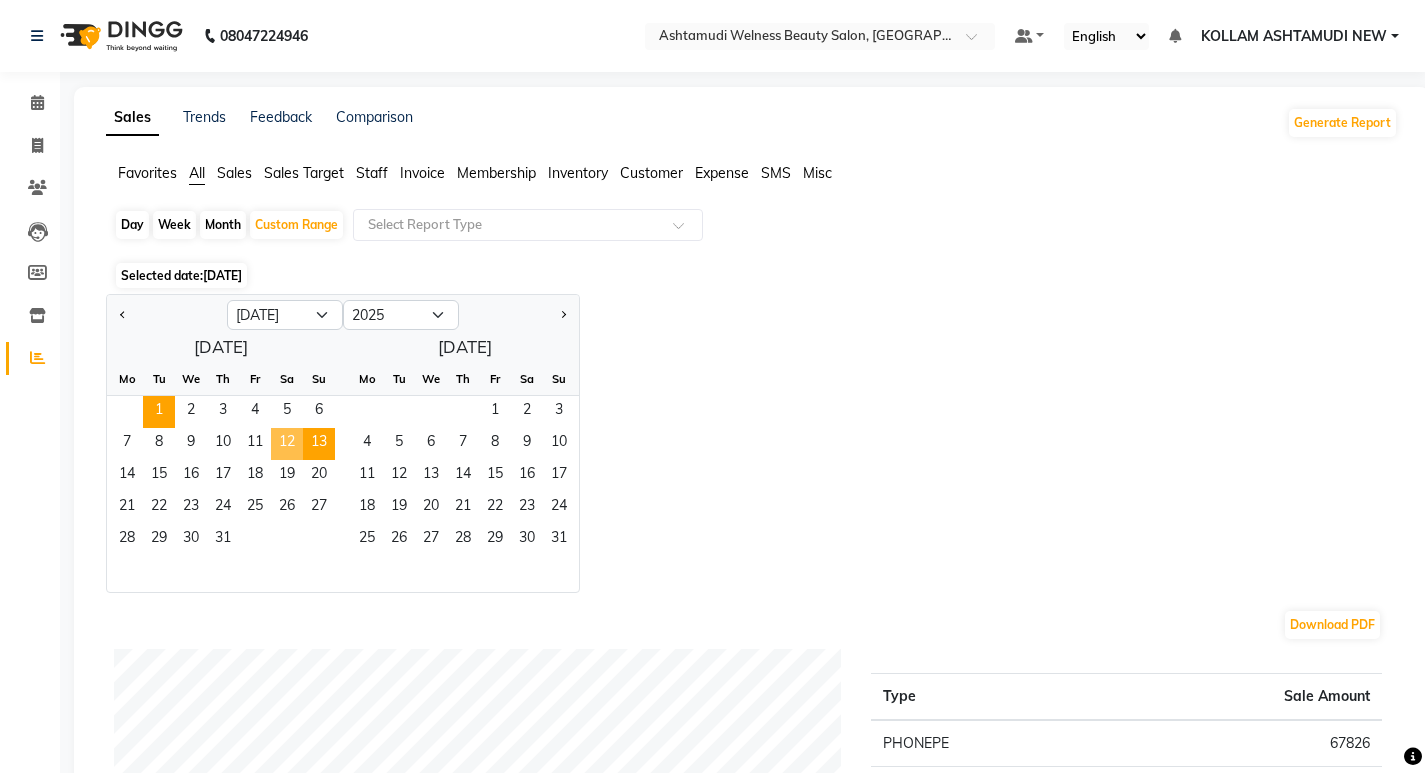 click on "13" 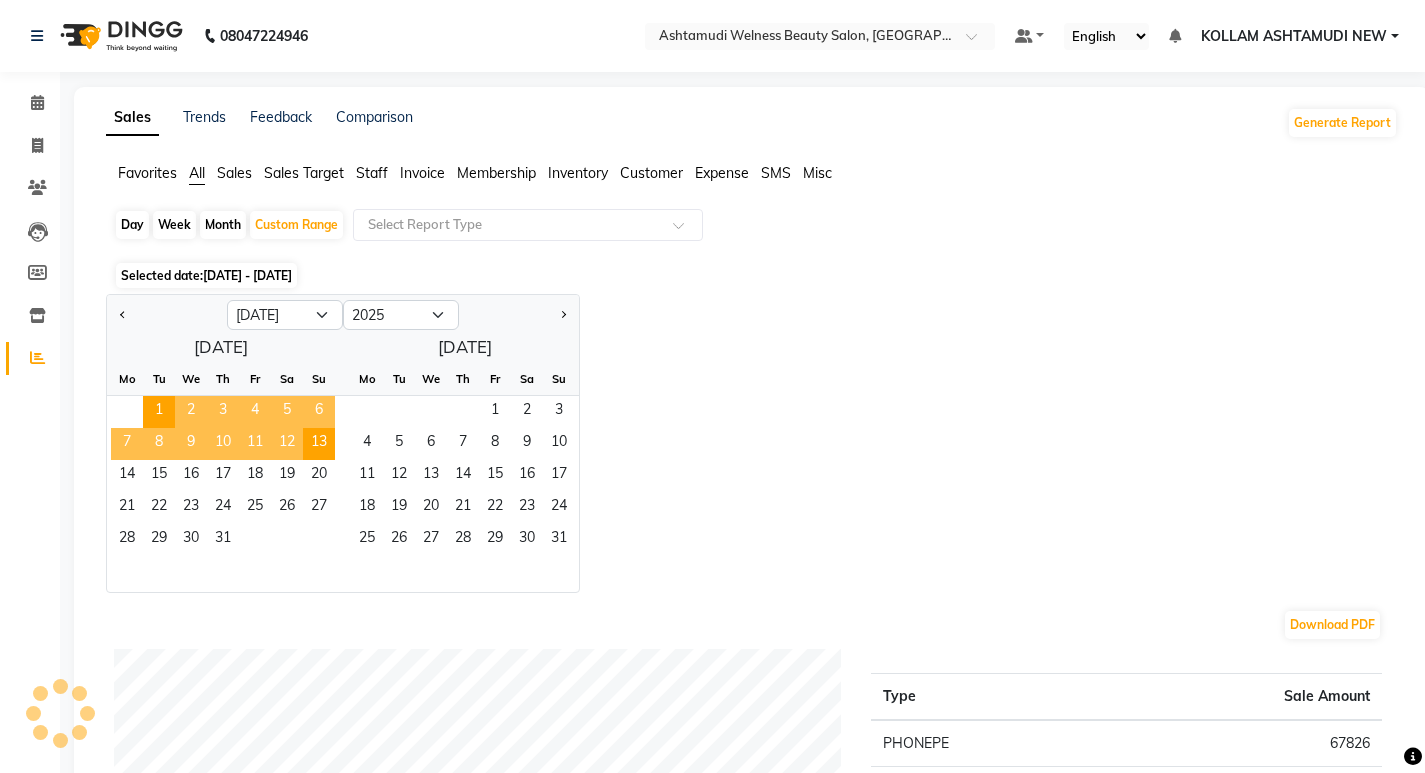 click on "Staff" 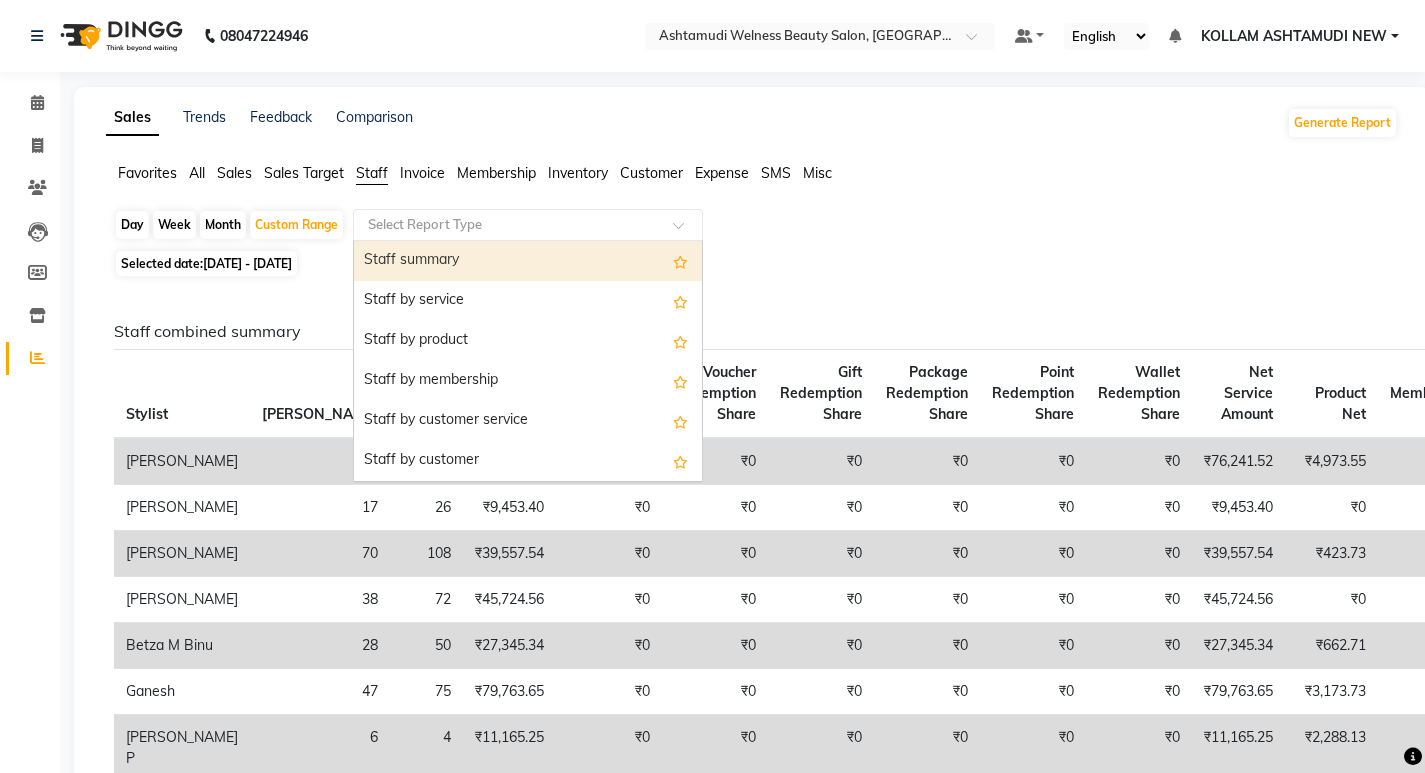 click 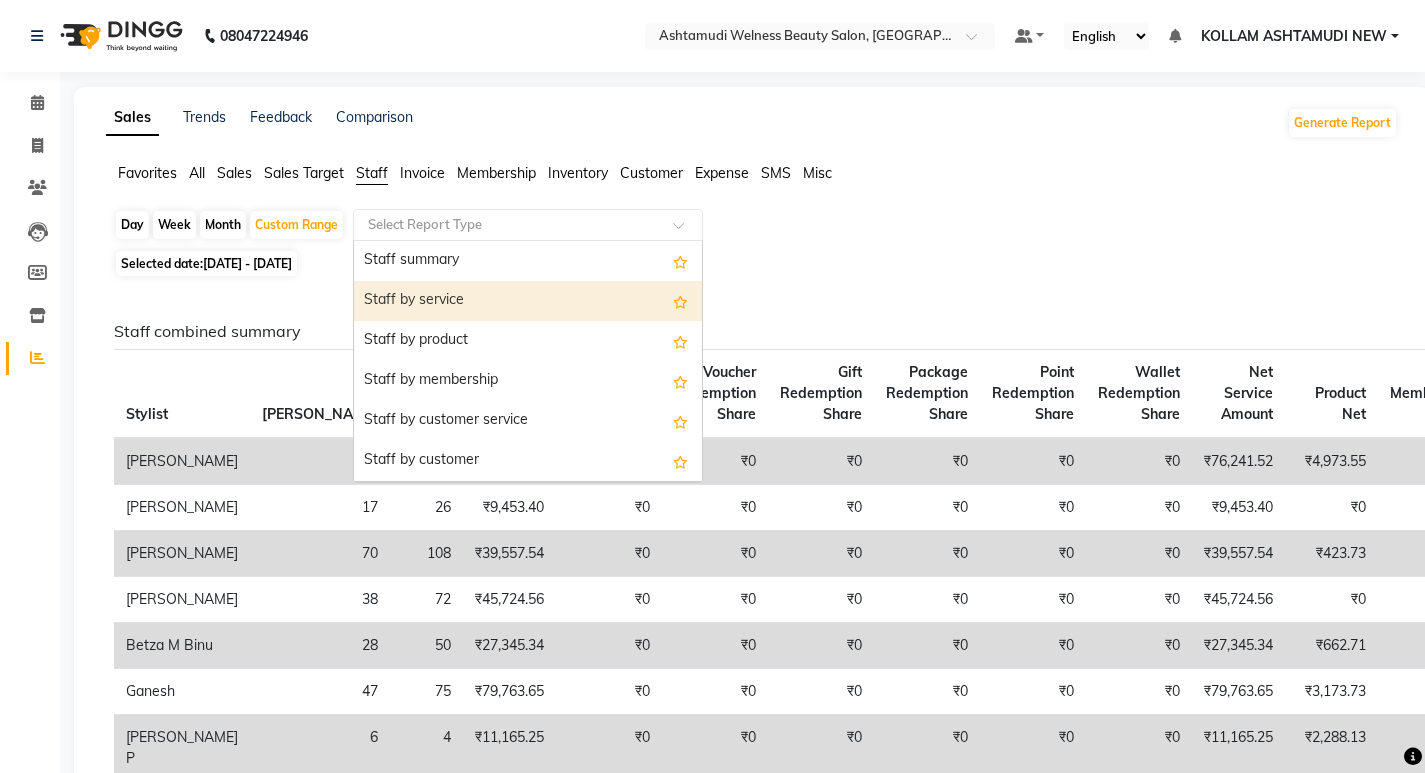 click on "Staff by service" at bounding box center [528, 301] 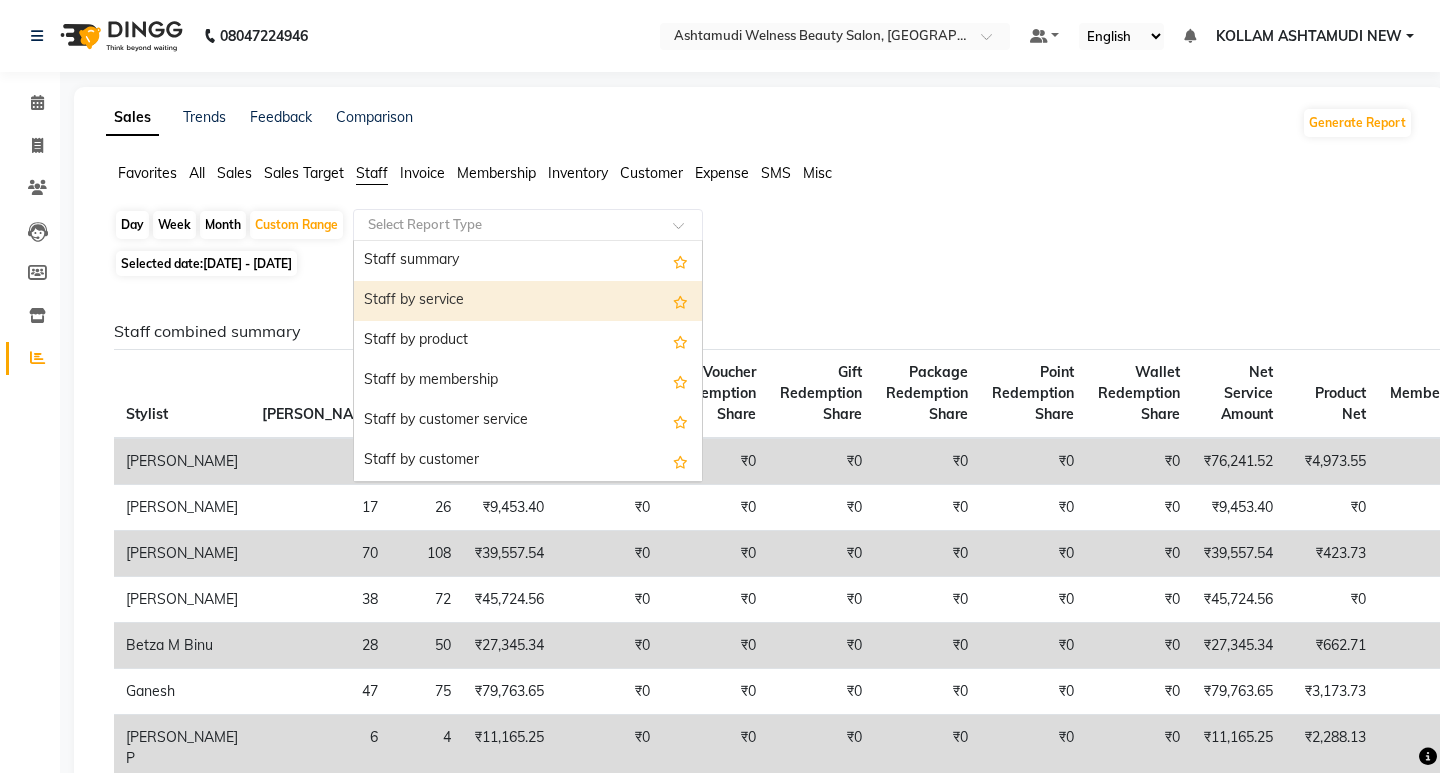 select on "full_report" 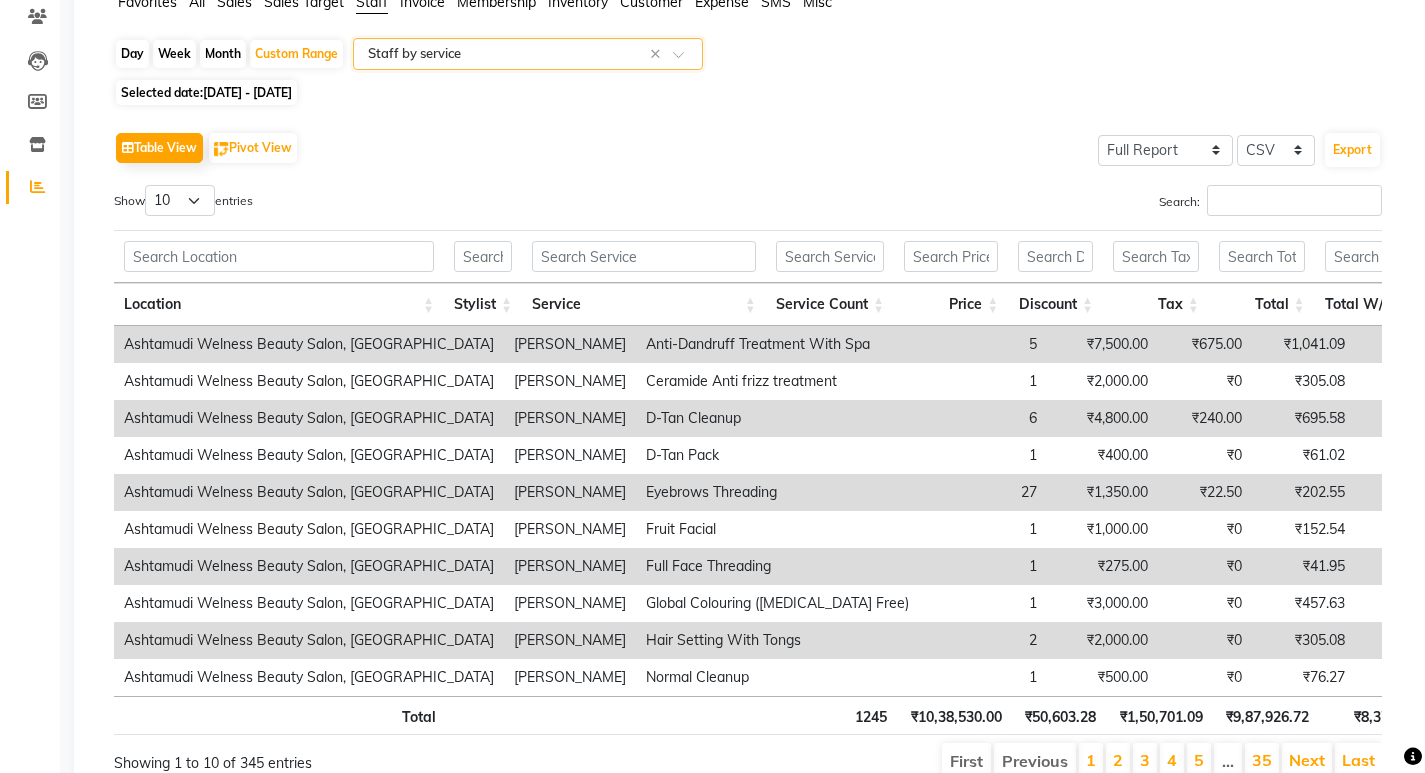 scroll, scrollTop: 200, scrollLeft: 0, axis: vertical 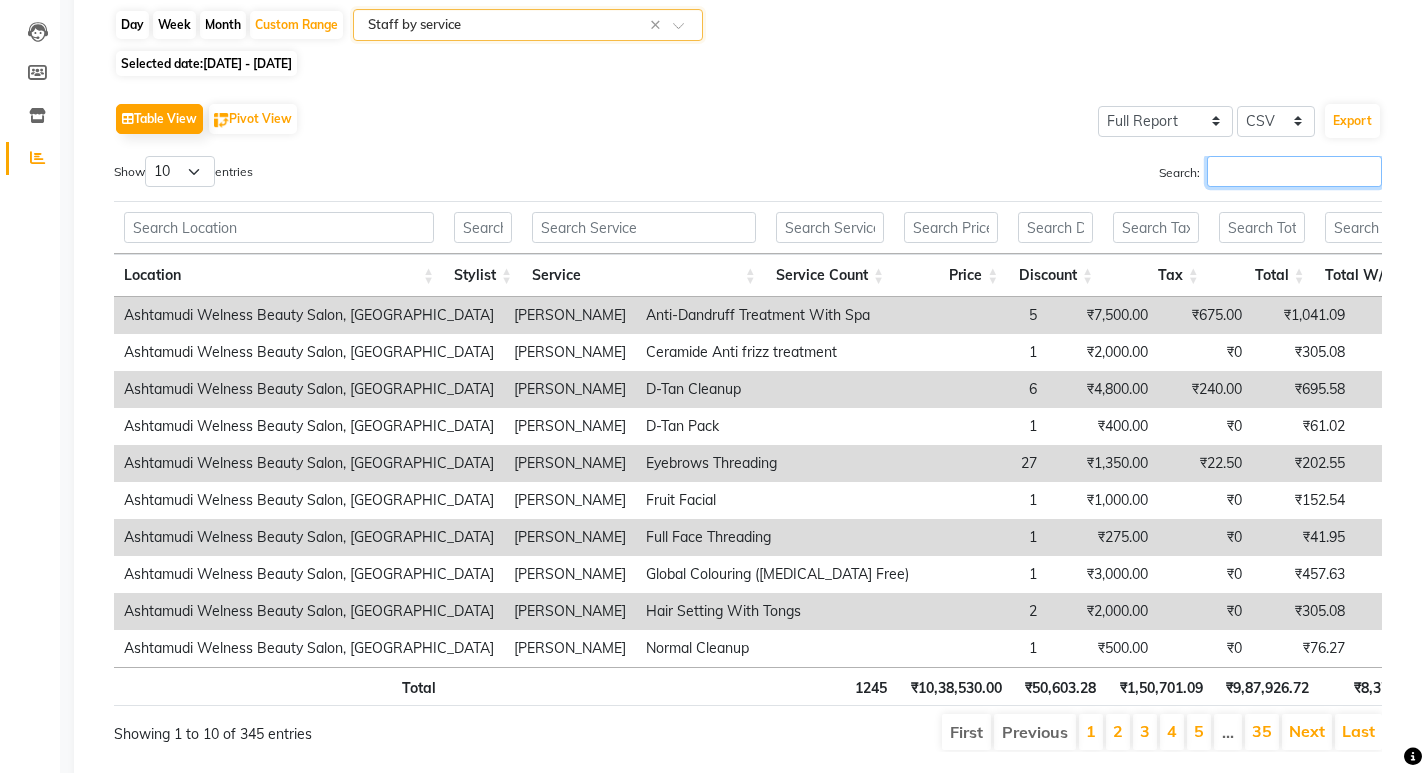 click on "Search:" at bounding box center [1294, 171] 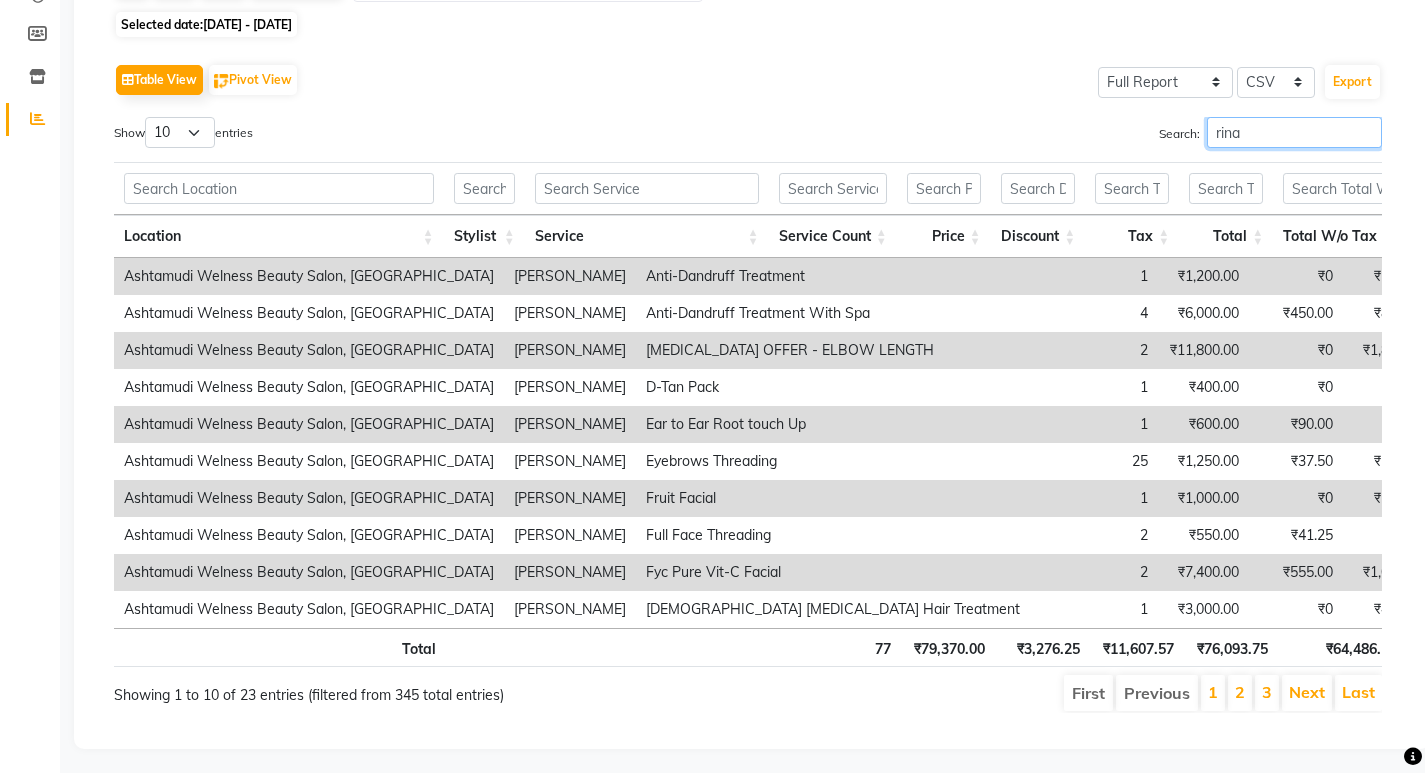 scroll, scrollTop: 275, scrollLeft: 0, axis: vertical 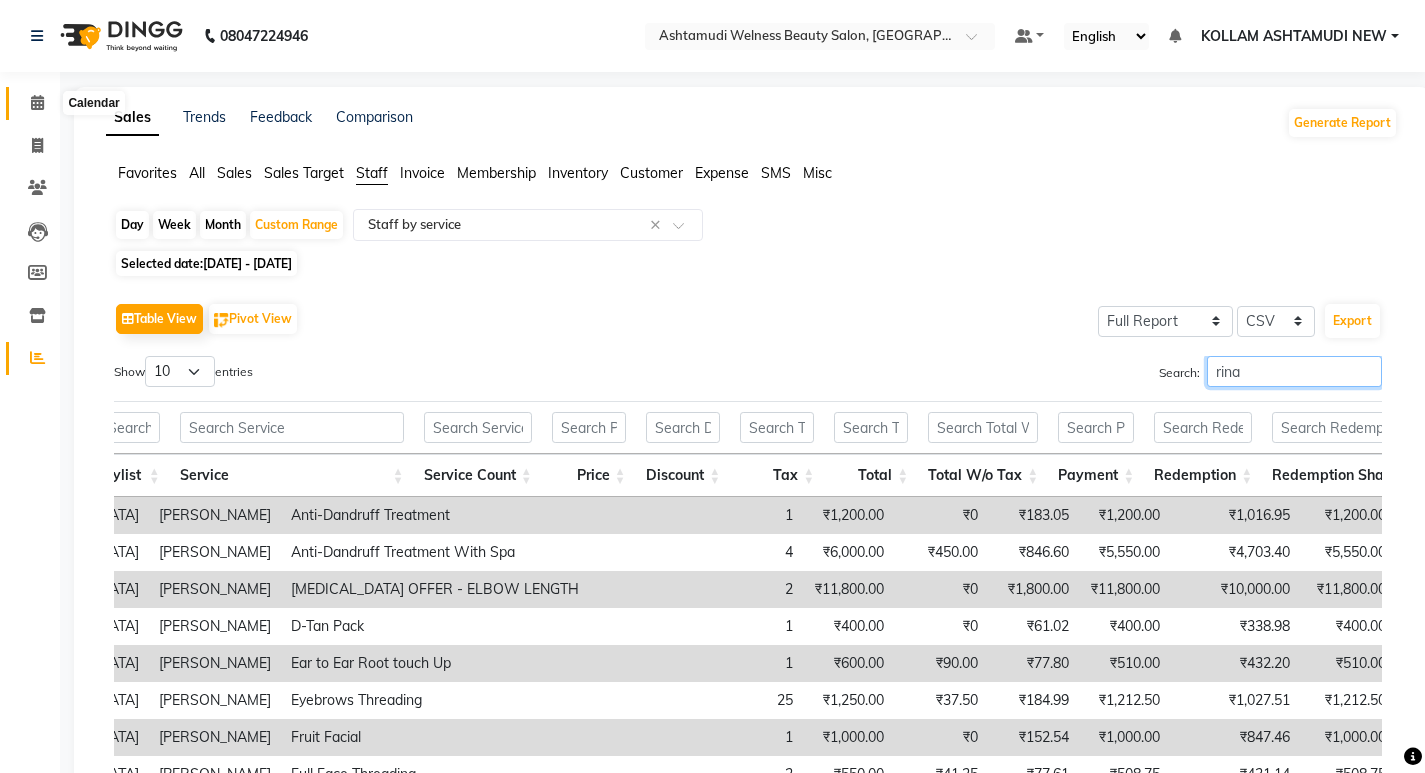 type on "rina" 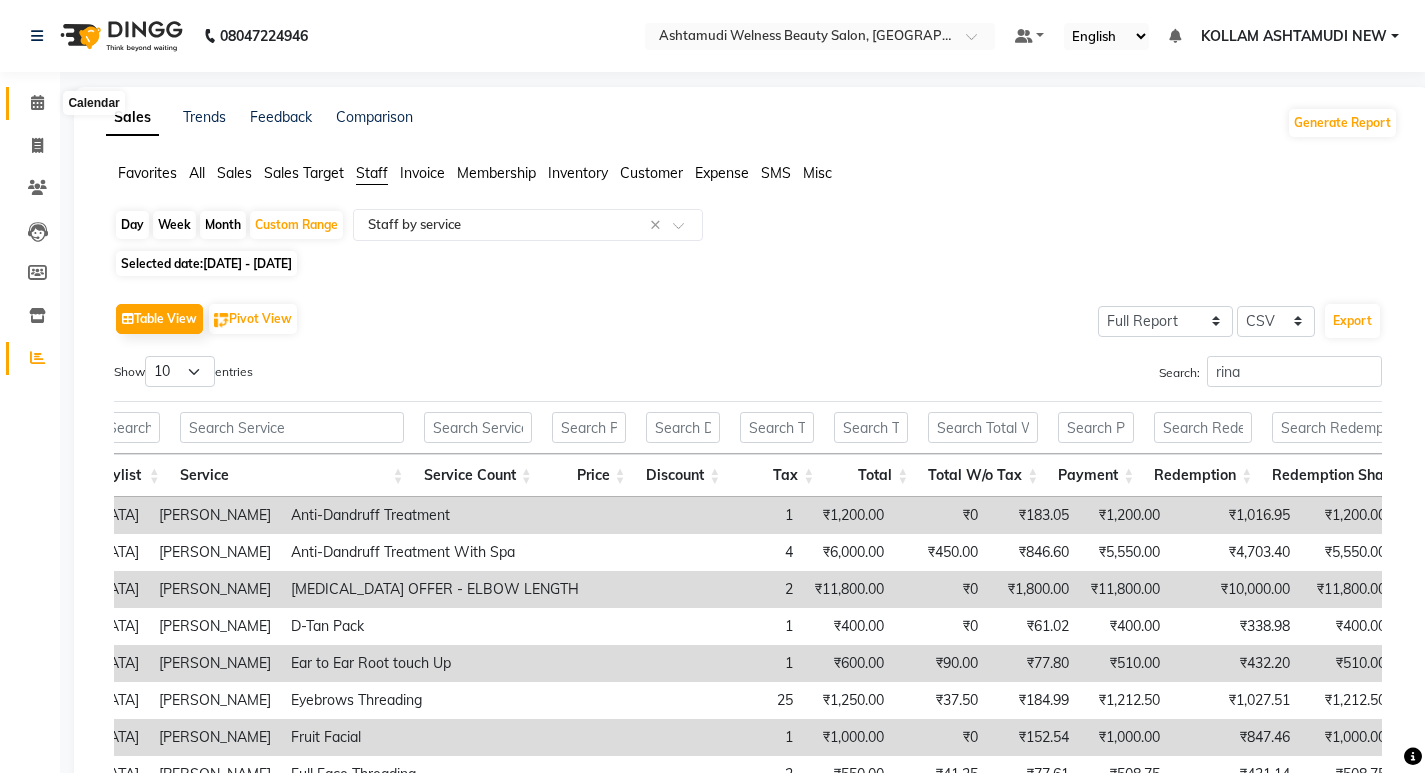 click 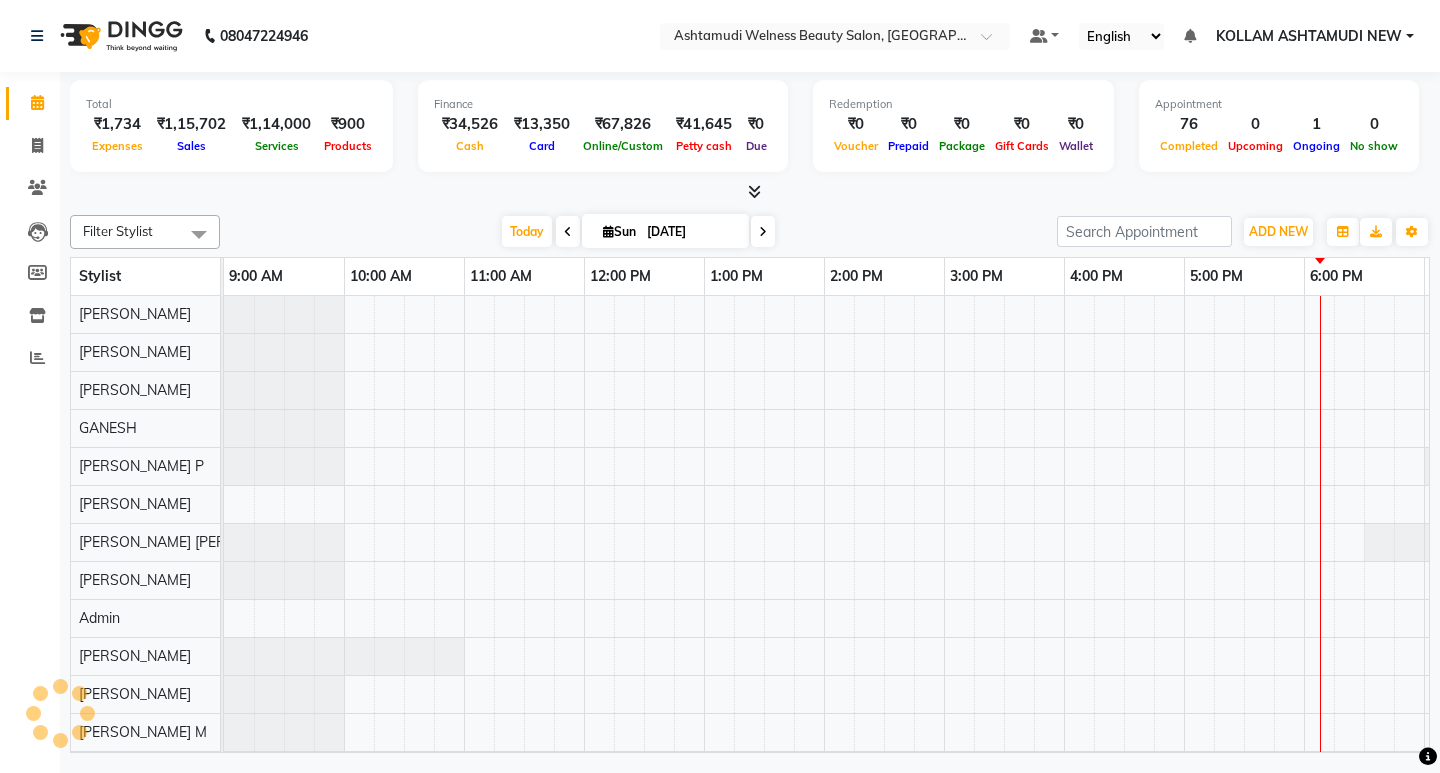 scroll, scrollTop: 0, scrollLeft: 0, axis: both 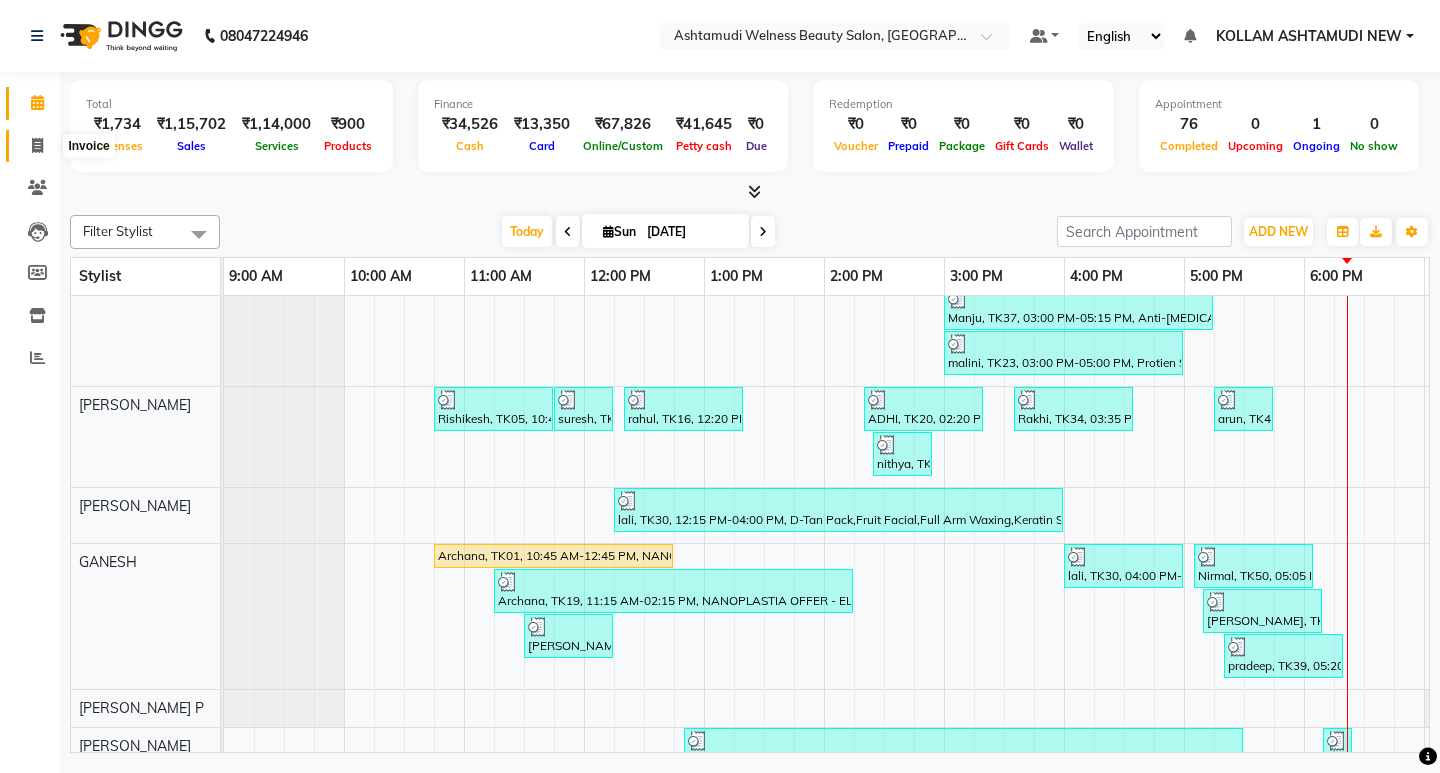 click 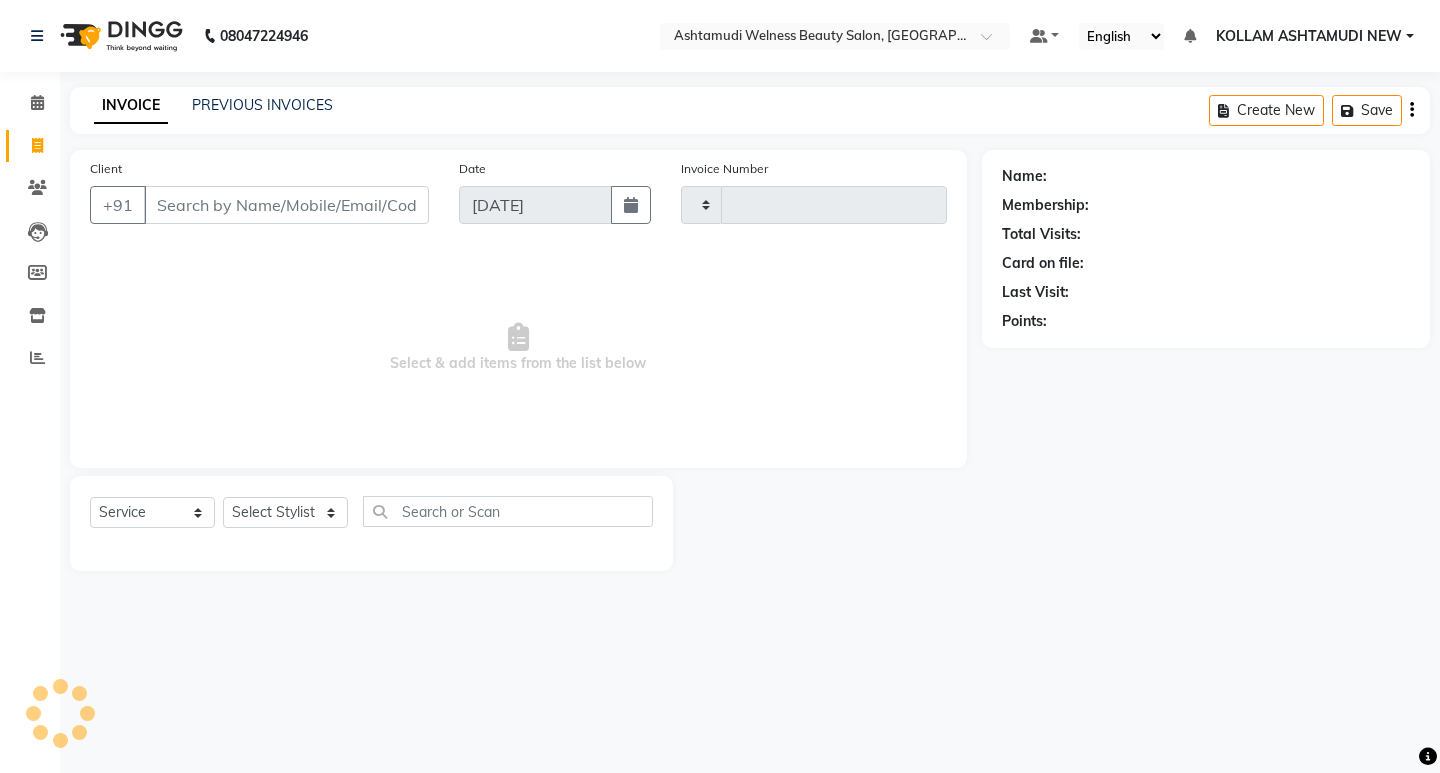 type on "4890" 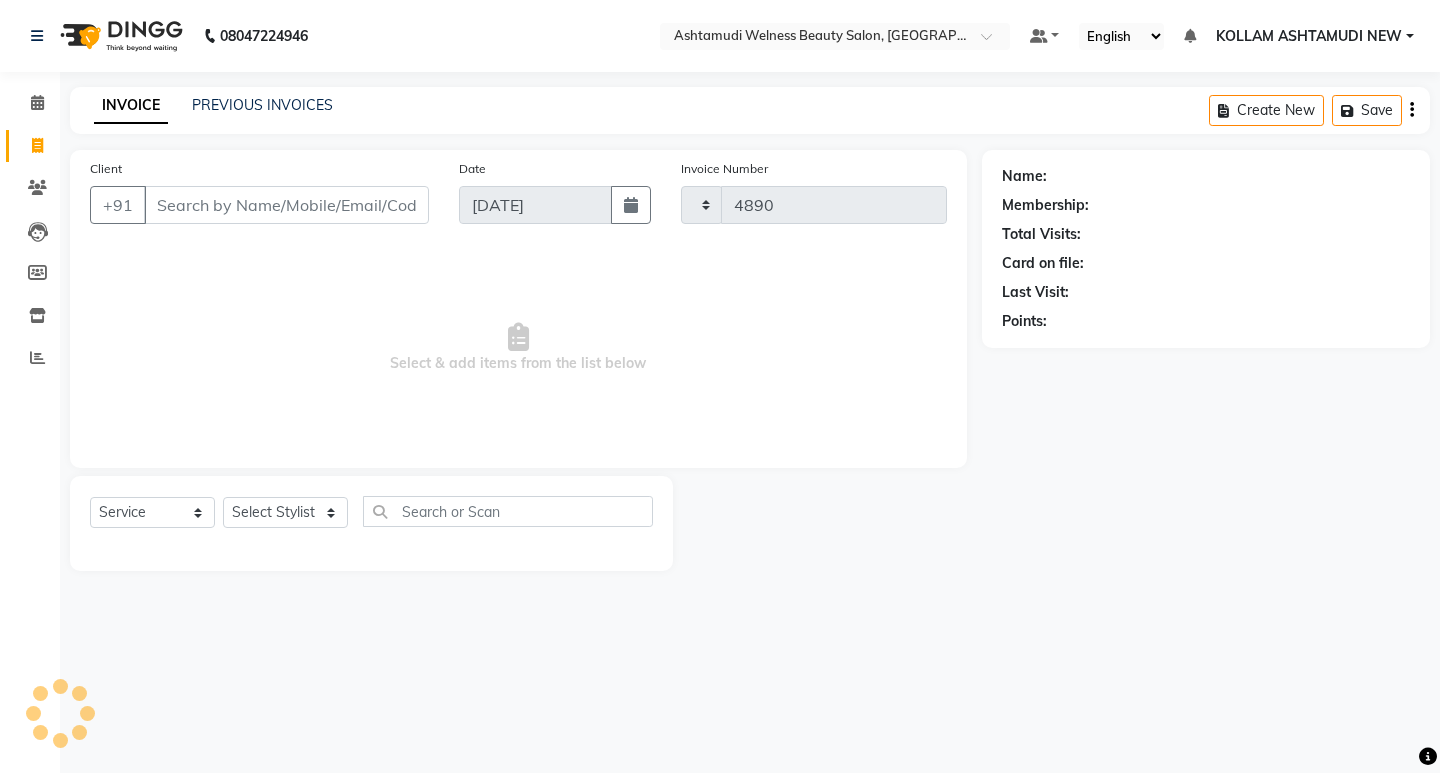 select on "4529" 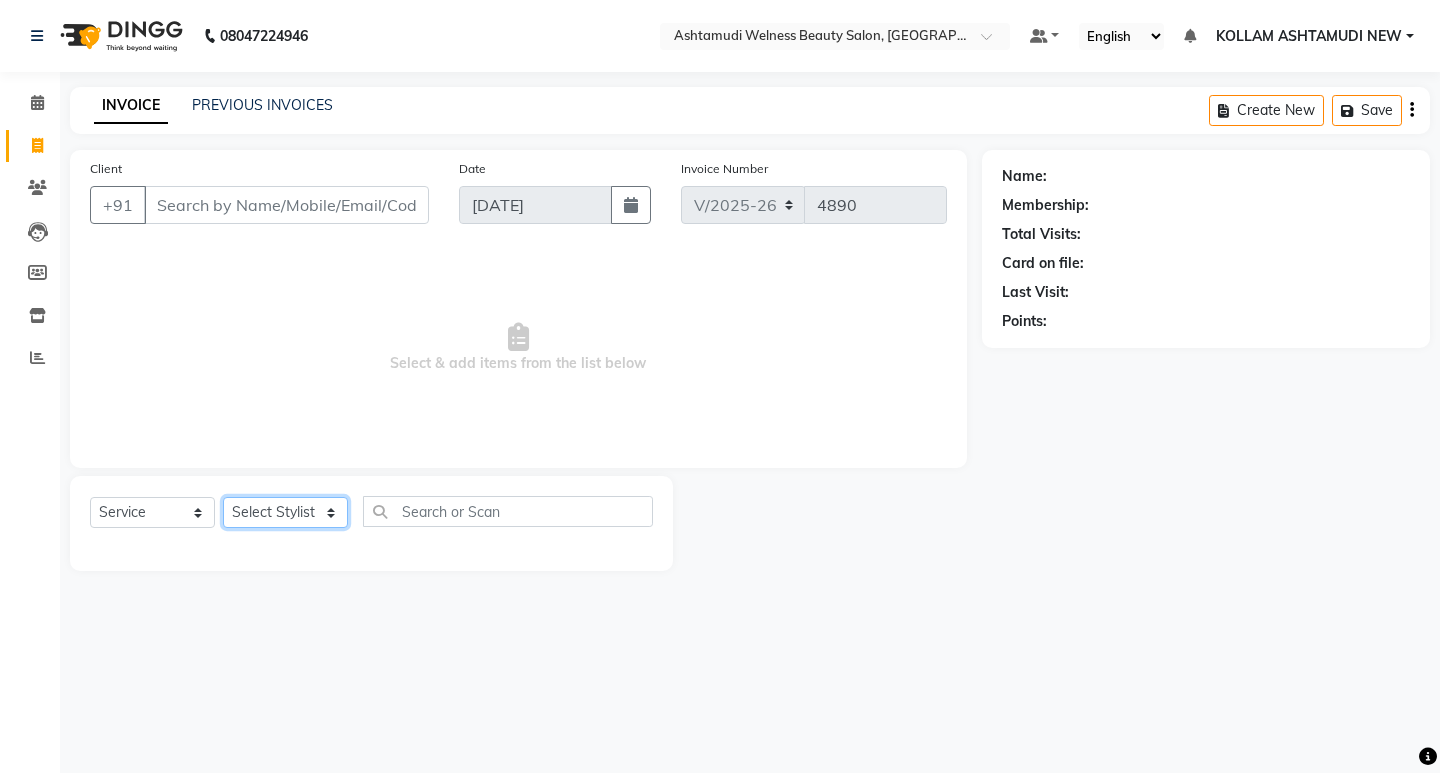 click on "Select Stylist" 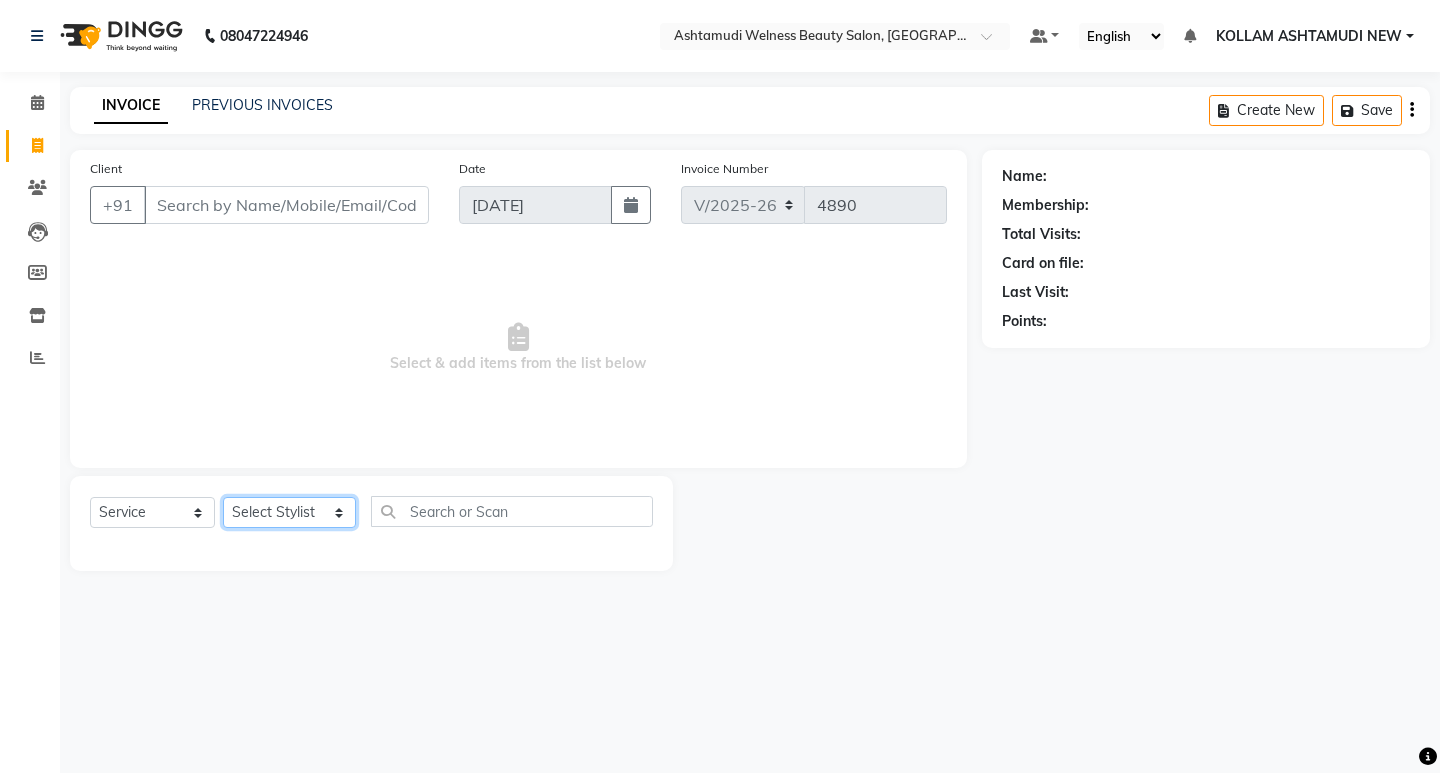 select on "30859" 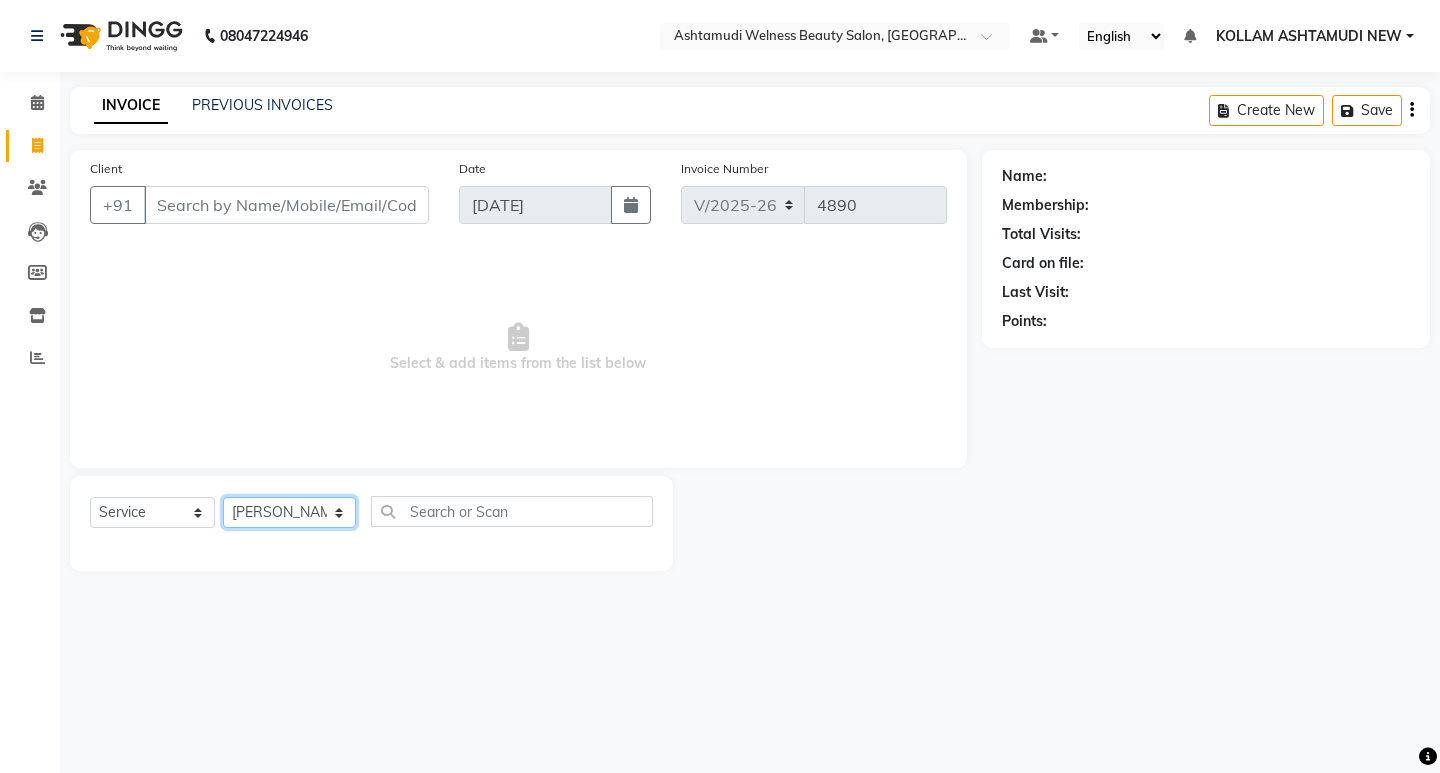 click on "Select Stylist [PERSON_NAME] Admin [PERSON_NAME]  [PERSON_NAME] [PERSON_NAME] [PERSON_NAME]  M [PERSON_NAME]  [PERSON_NAME]  P [PERSON_NAME] KOLLAM ASHTAMUDI NEW  [PERSON_NAME] [PERSON_NAME] [PERSON_NAME]  [PERSON_NAME] [PERSON_NAME] [PERSON_NAME] [PERSON_NAME] [PERSON_NAME] M [PERSON_NAME] SARIGA [PERSON_NAME] [PERSON_NAME] [PERSON_NAME] SIBI [PERSON_NAME] [PERSON_NAME] S" 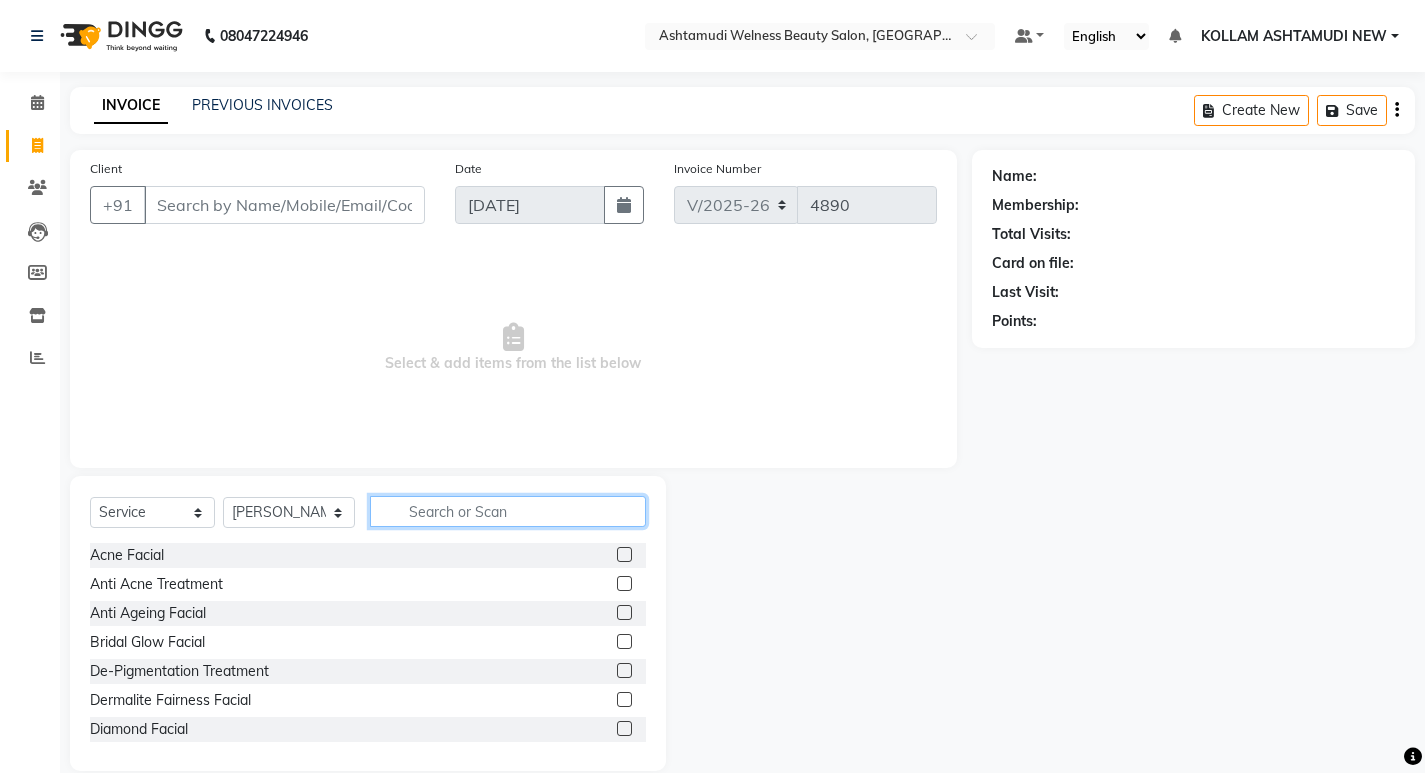 click 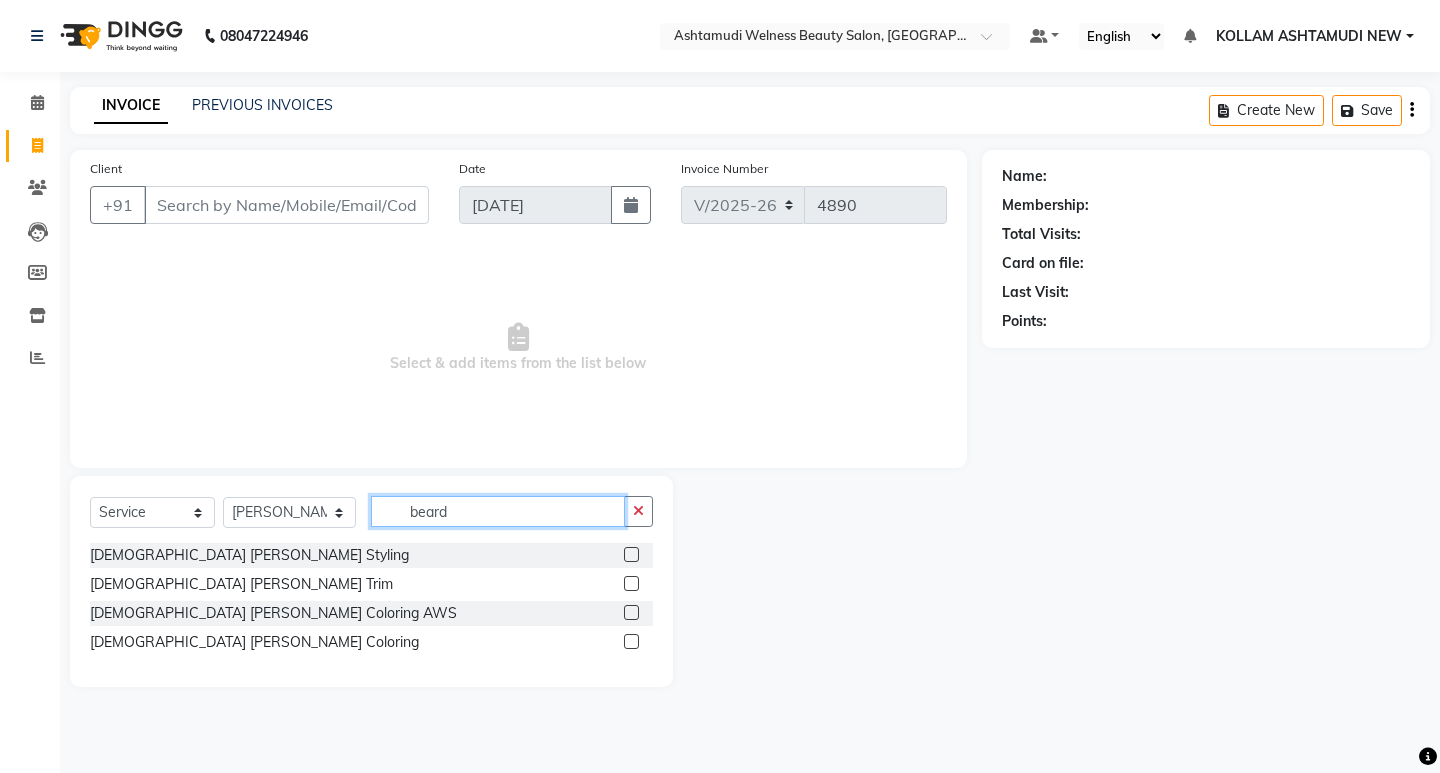 type on "beard" 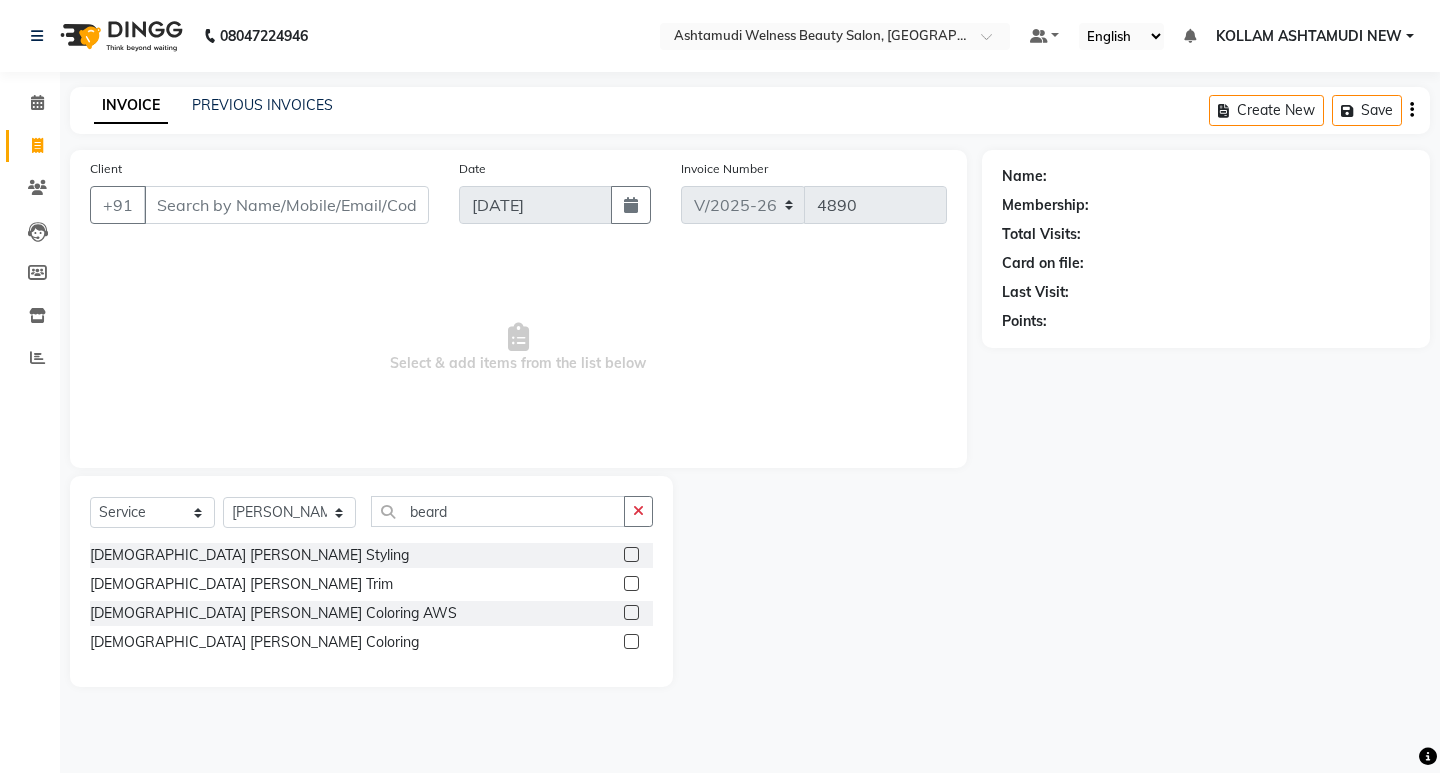 click 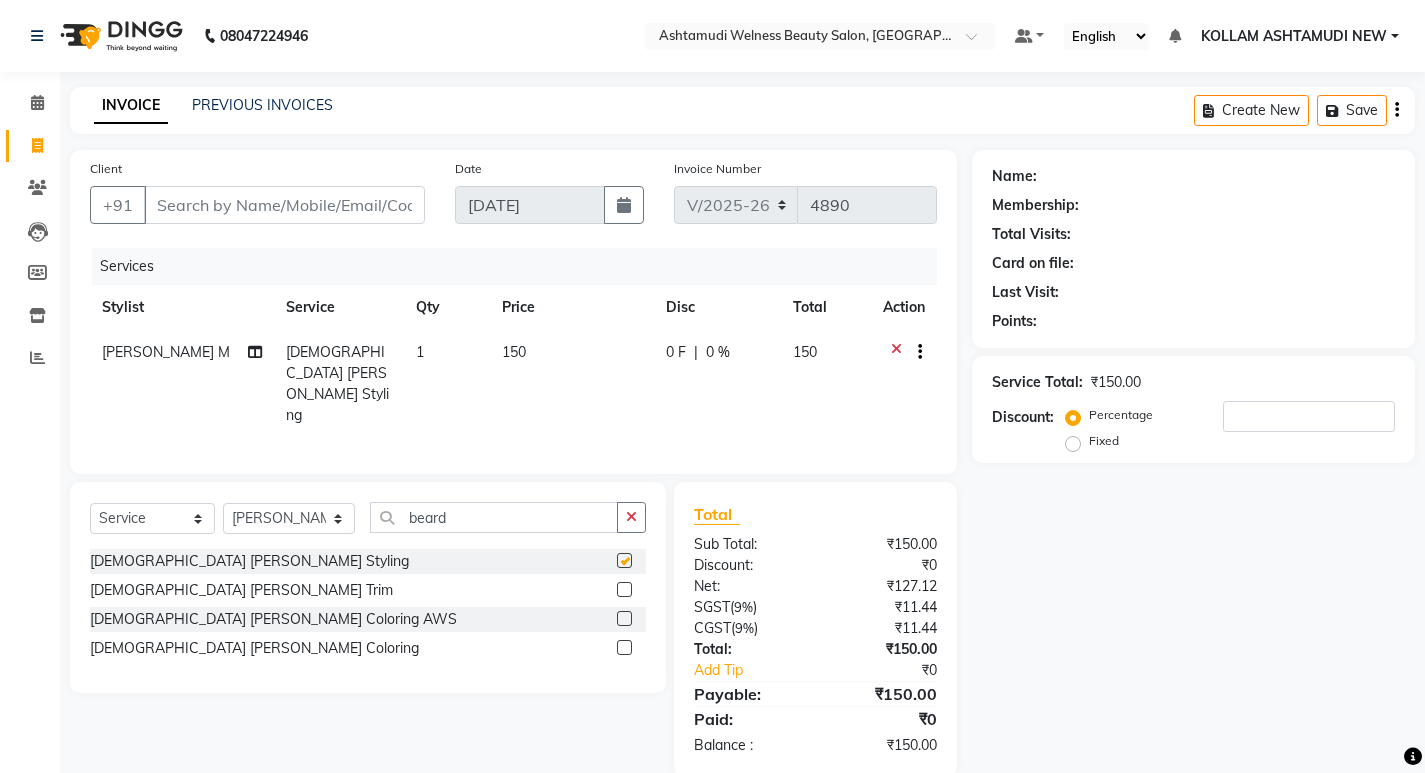 checkbox on "false" 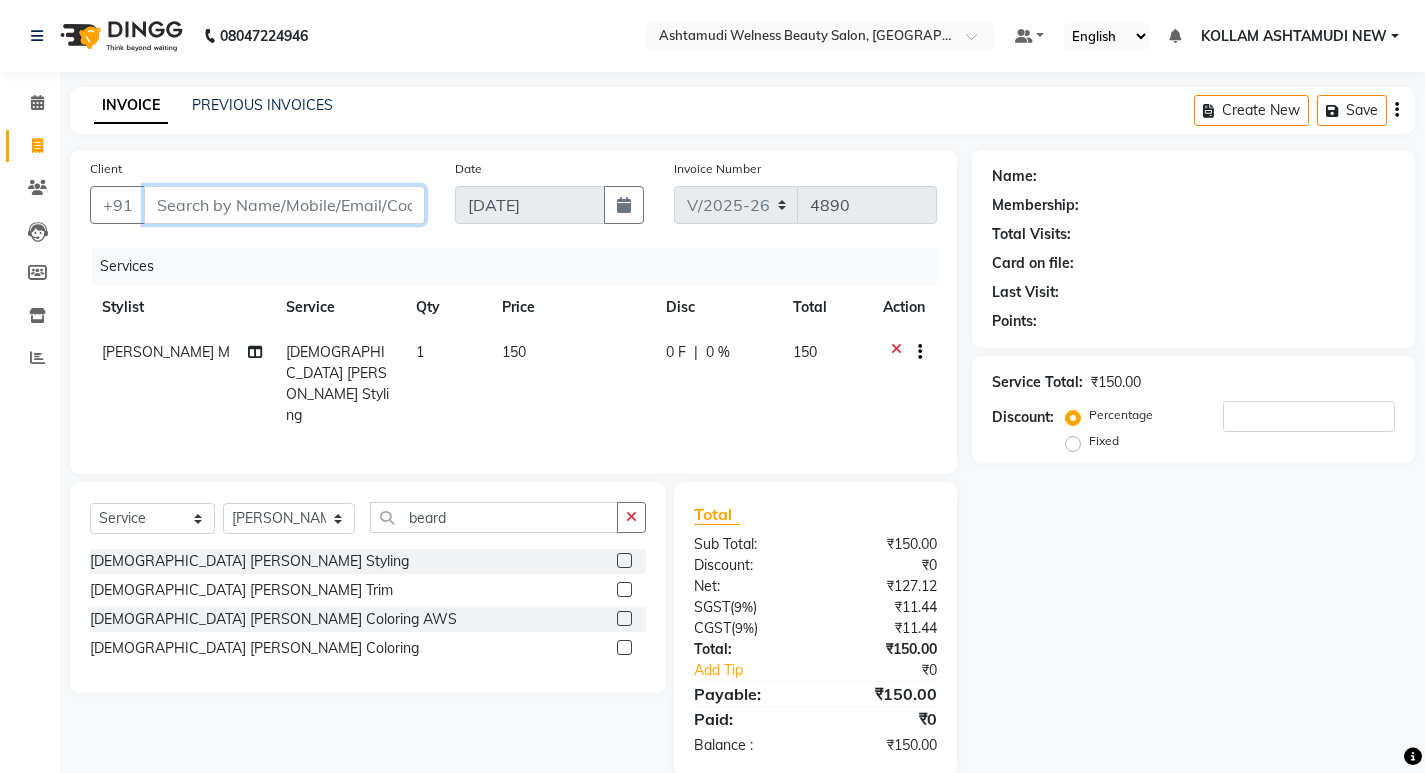 click on "Client" at bounding box center [284, 205] 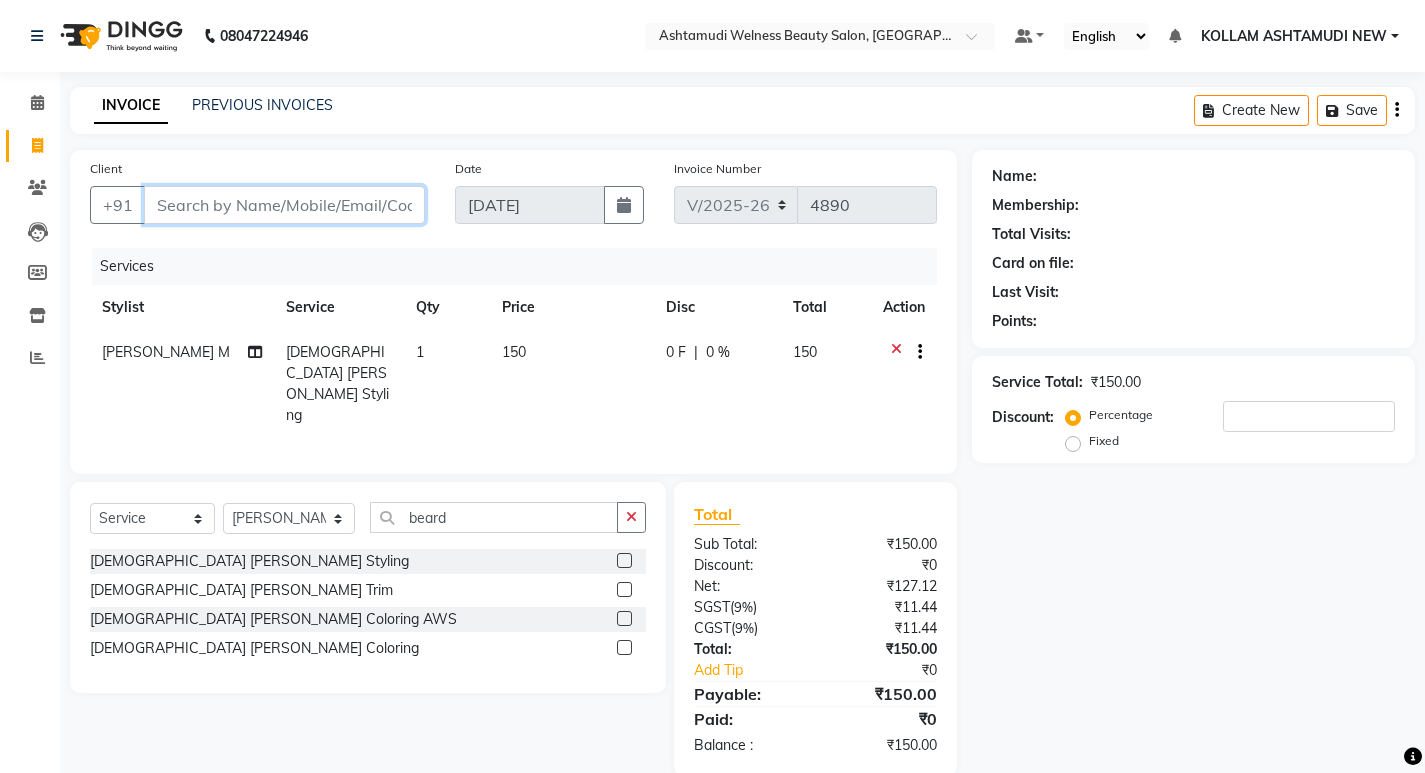 type on "8" 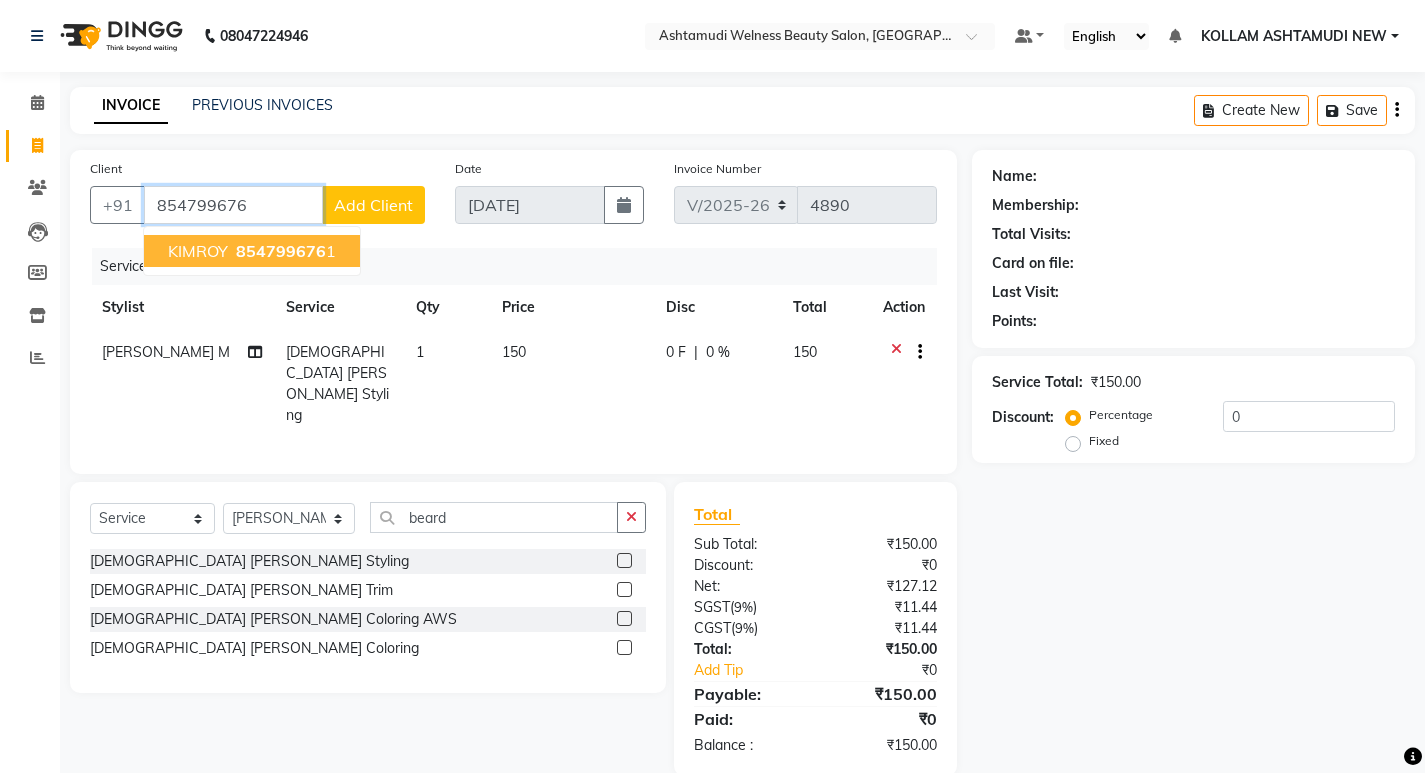 click on "KIMROY" at bounding box center (198, 251) 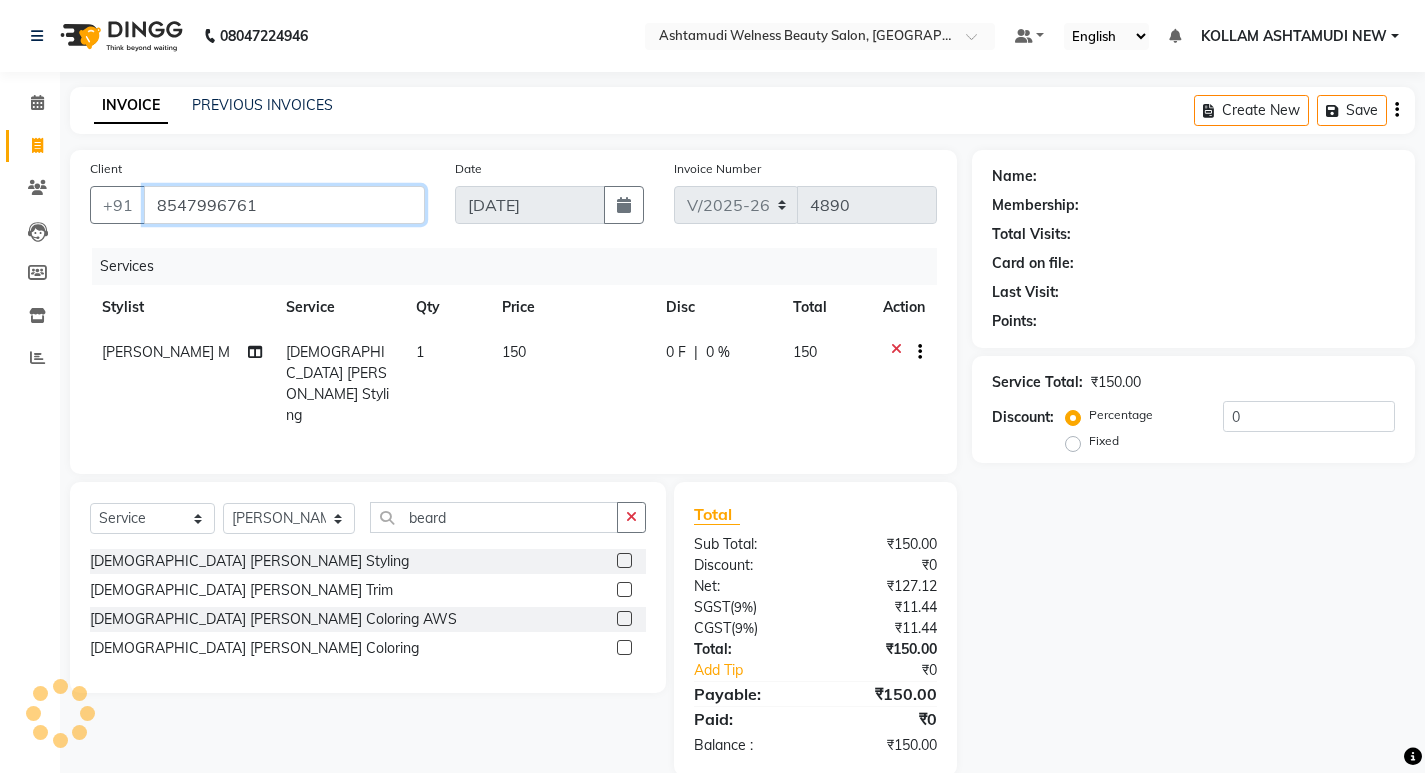 type on "8547996761" 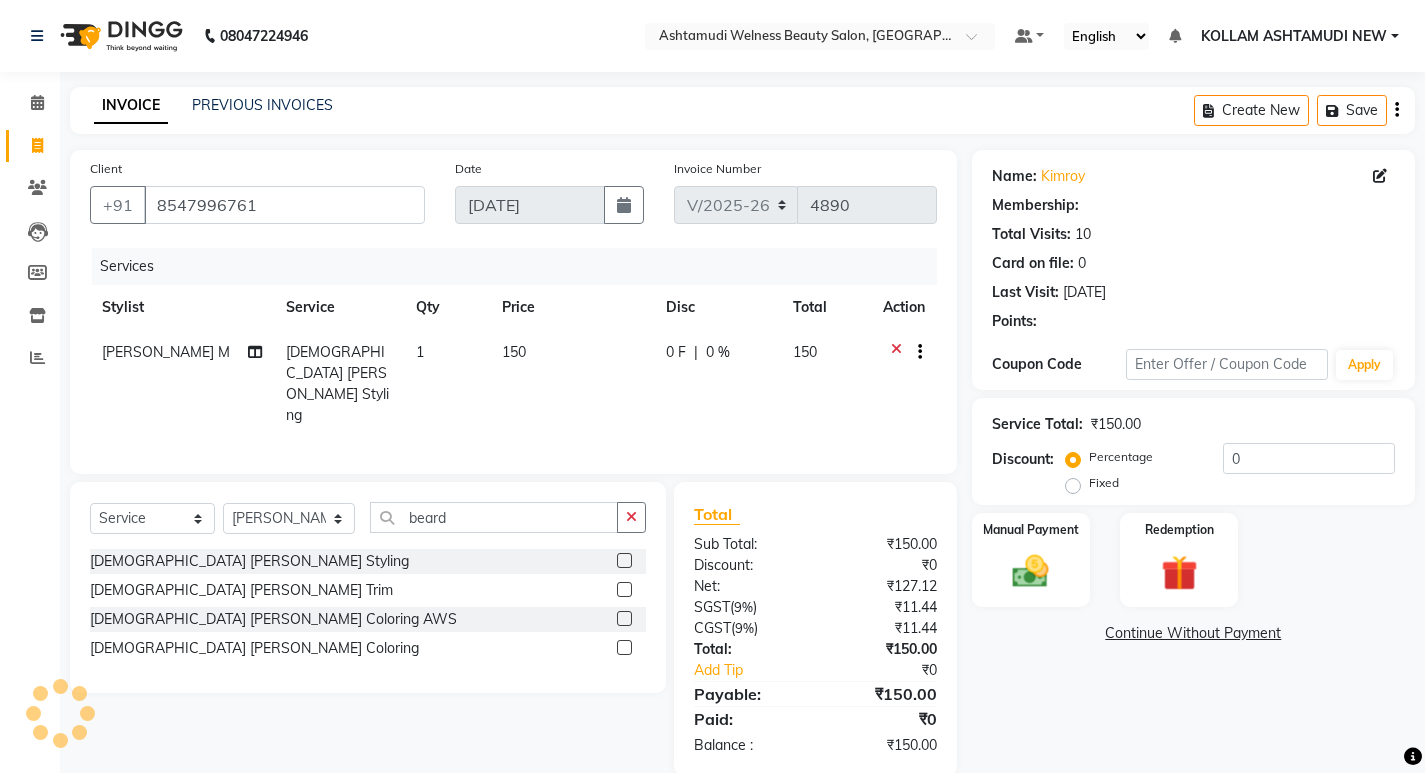 select on "1: Object" 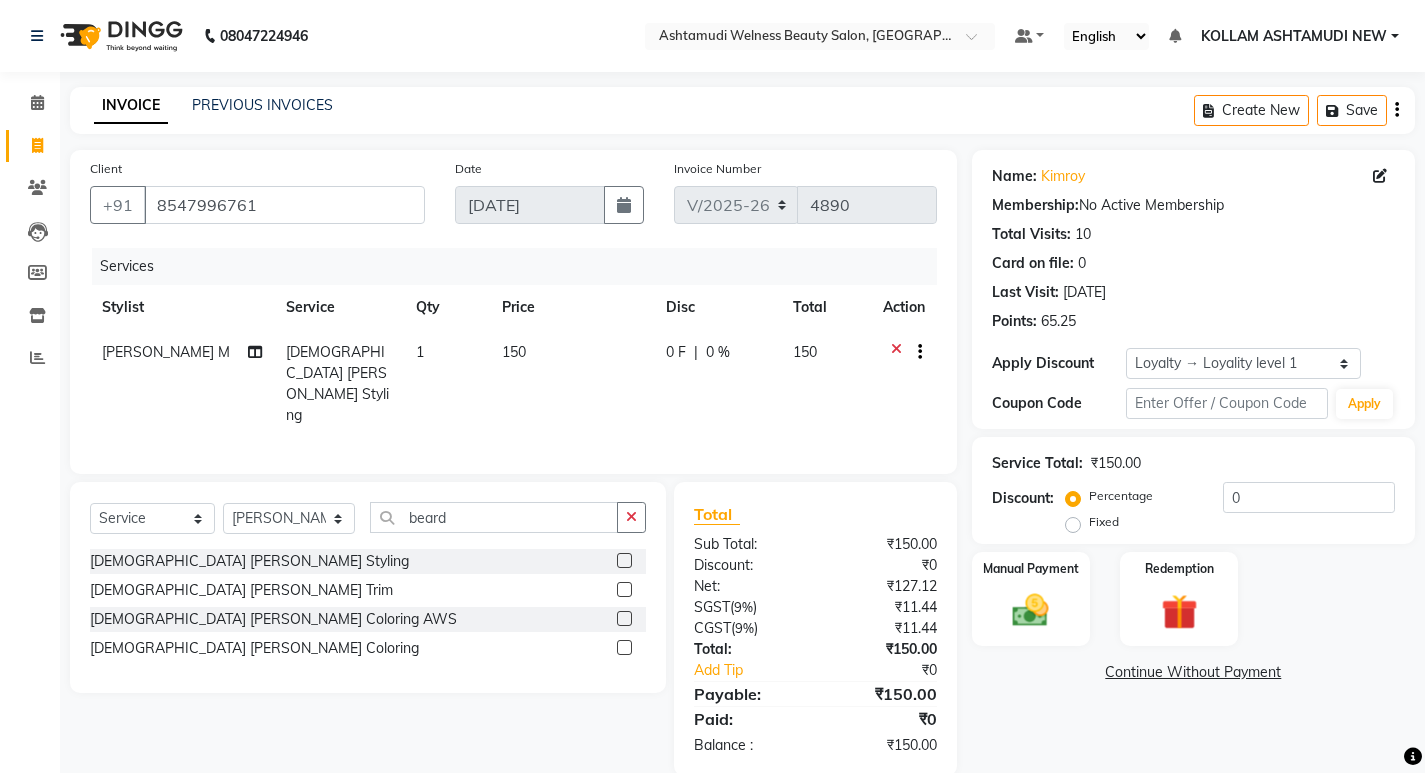 scroll, scrollTop: 27, scrollLeft: 0, axis: vertical 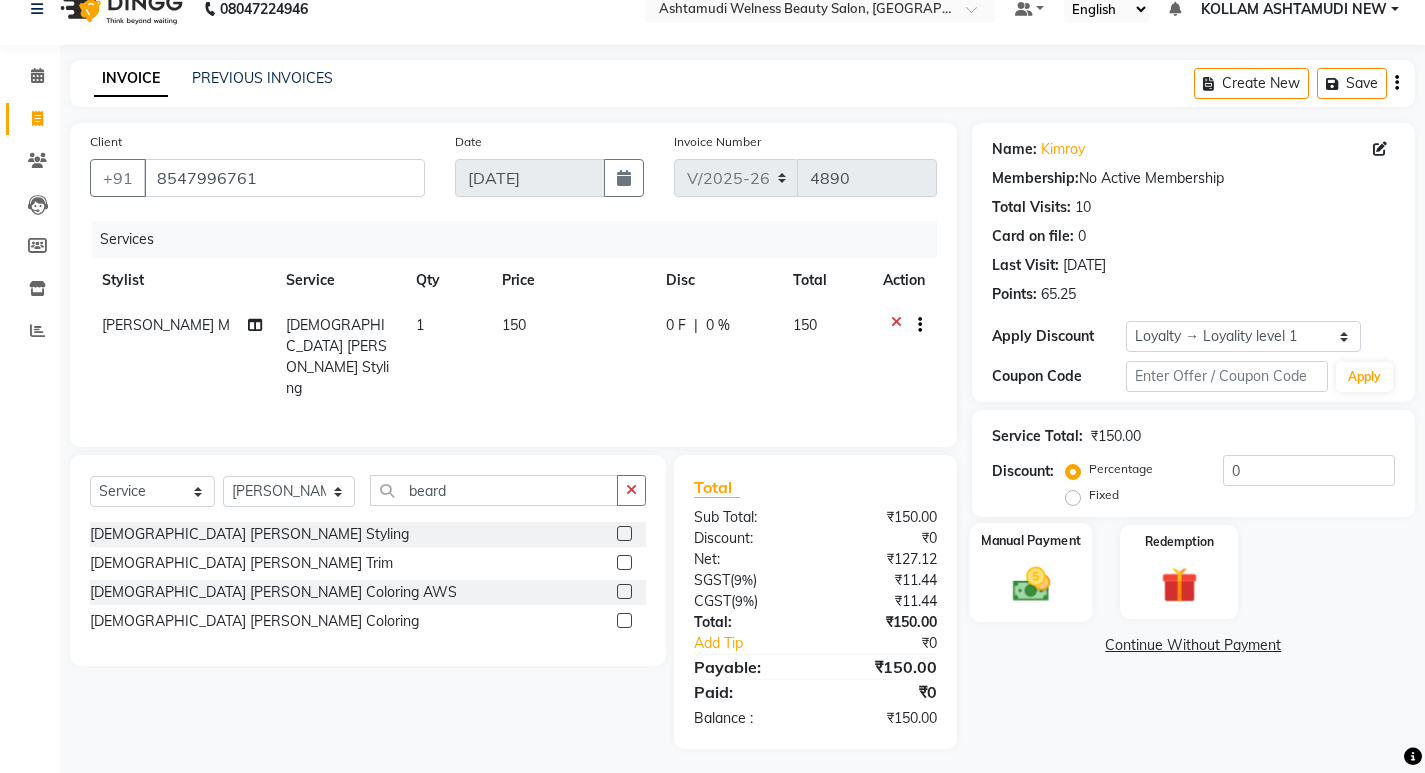 click 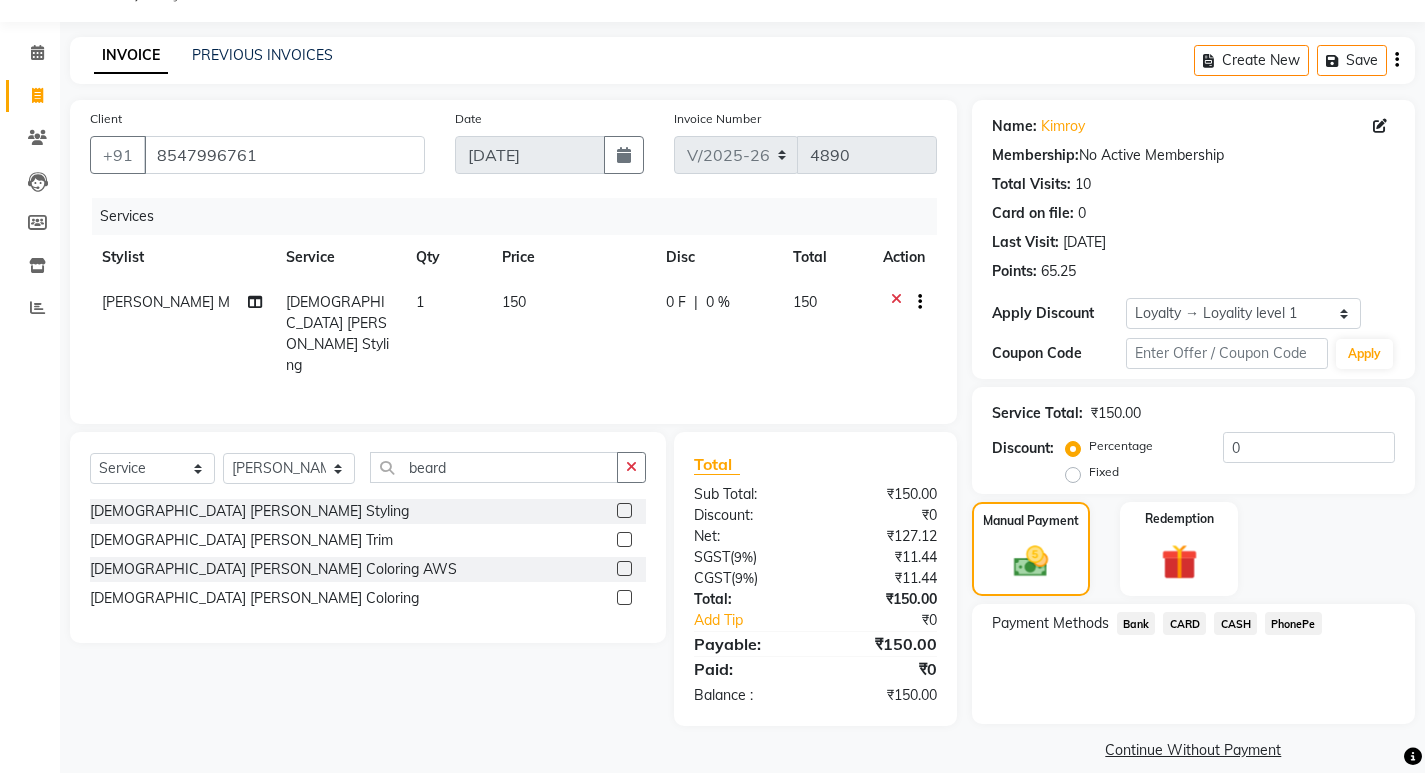 scroll, scrollTop: 72, scrollLeft: 0, axis: vertical 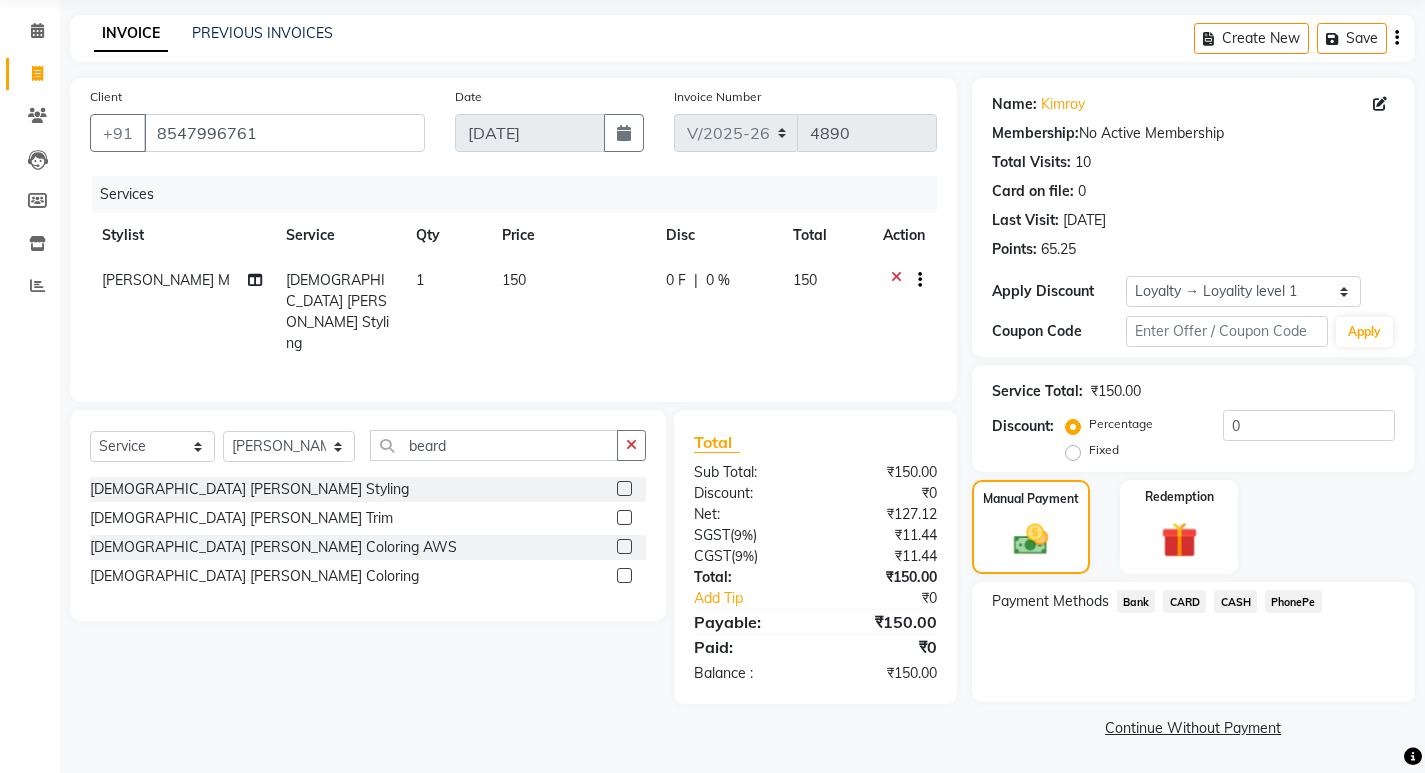 click on "PhonePe" 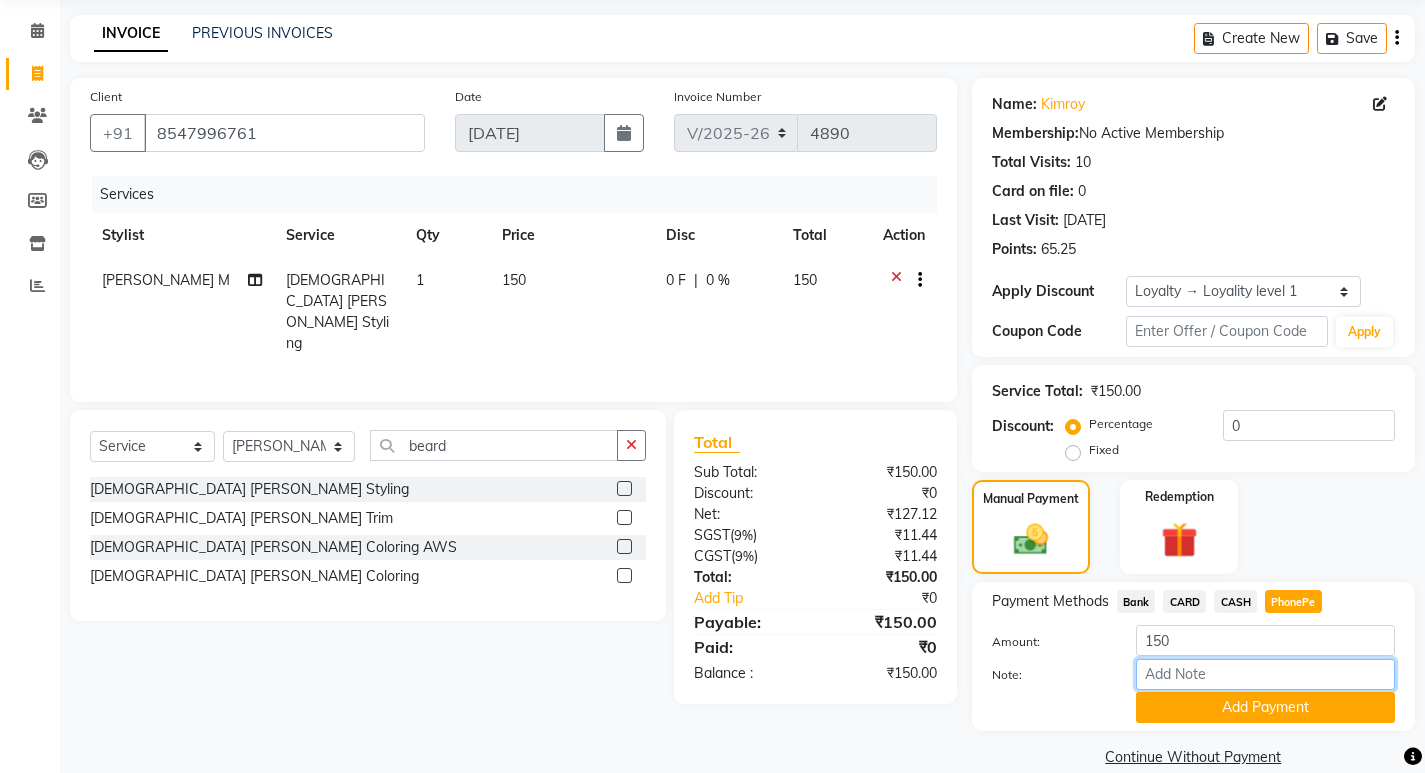 drag, startPoint x: 1225, startPoint y: 681, endPoint x: 1237, endPoint y: 658, distance: 25.942244 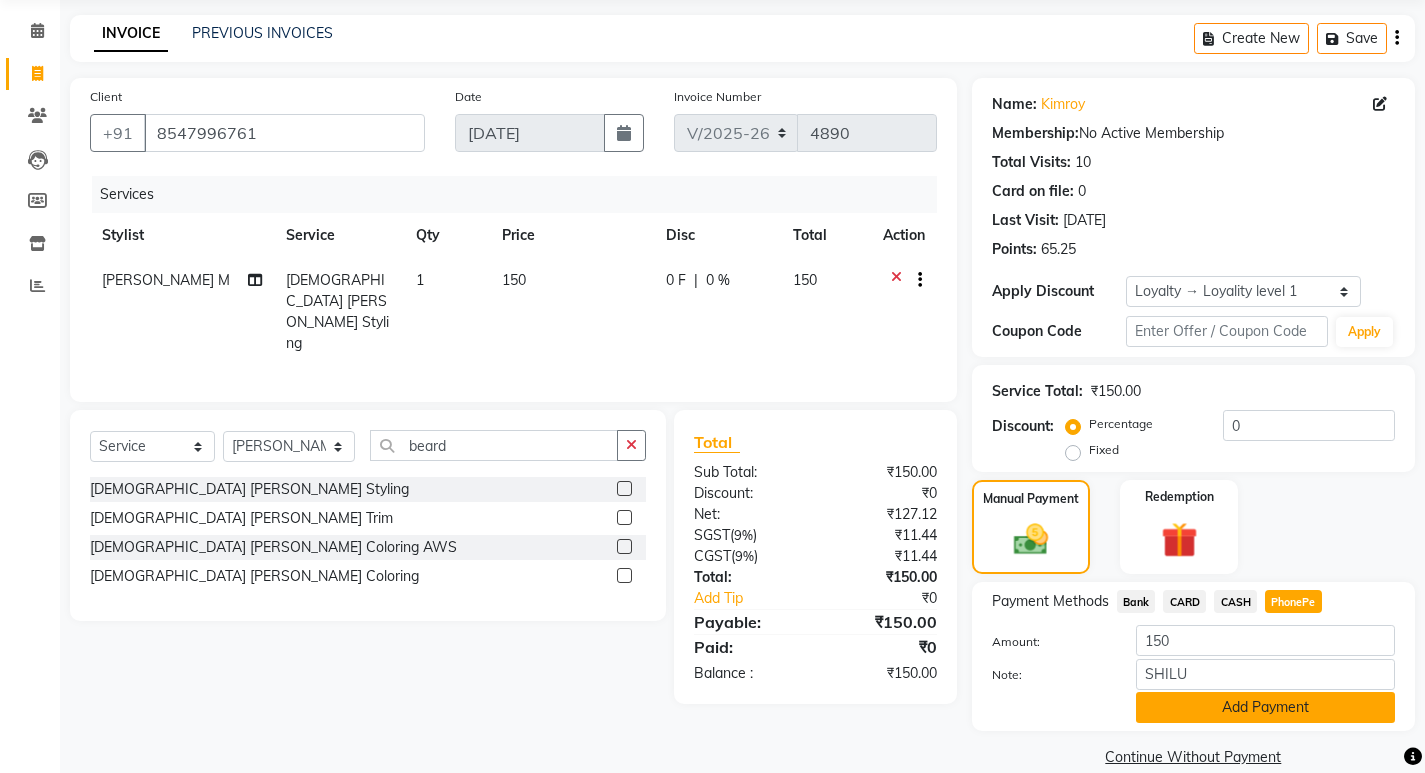 click on "Add Payment" 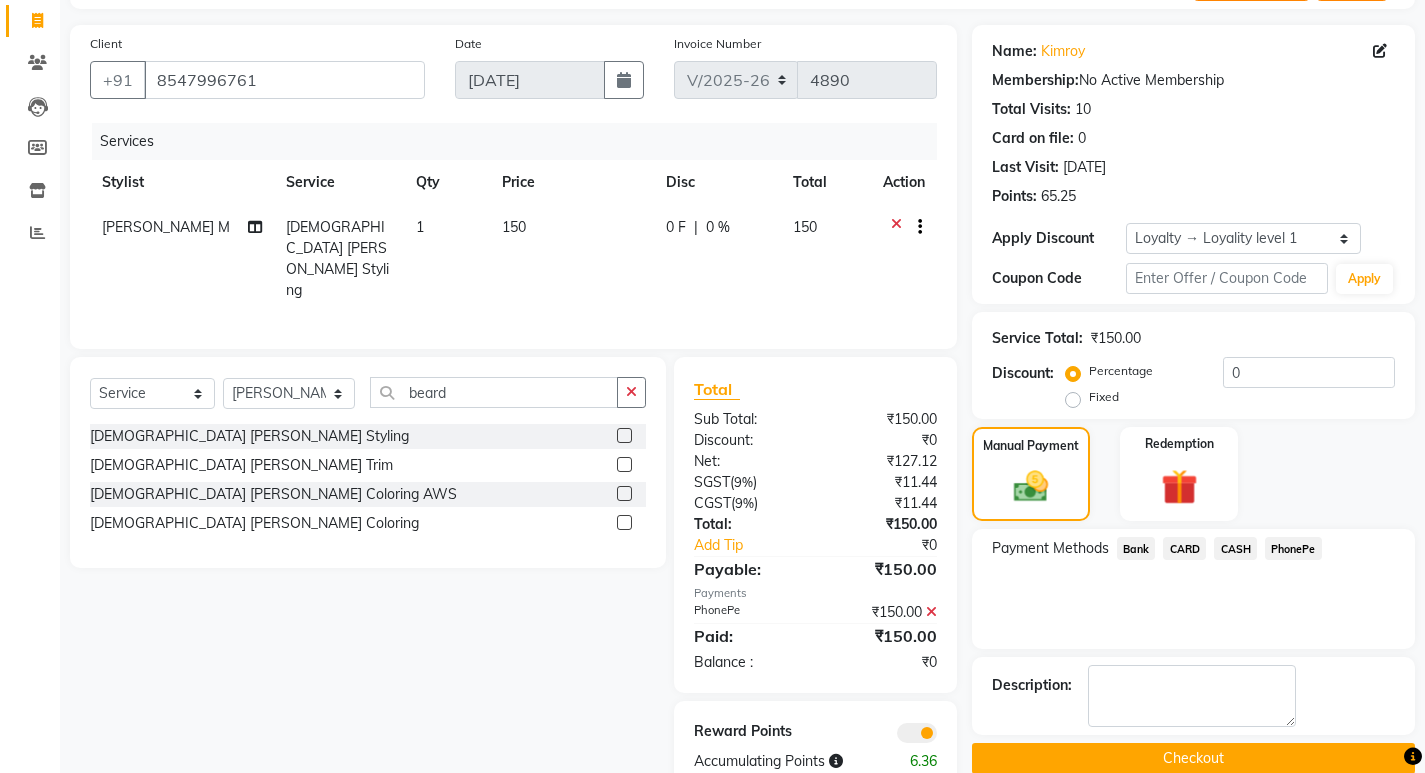 scroll, scrollTop: 168, scrollLeft: 0, axis: vertical 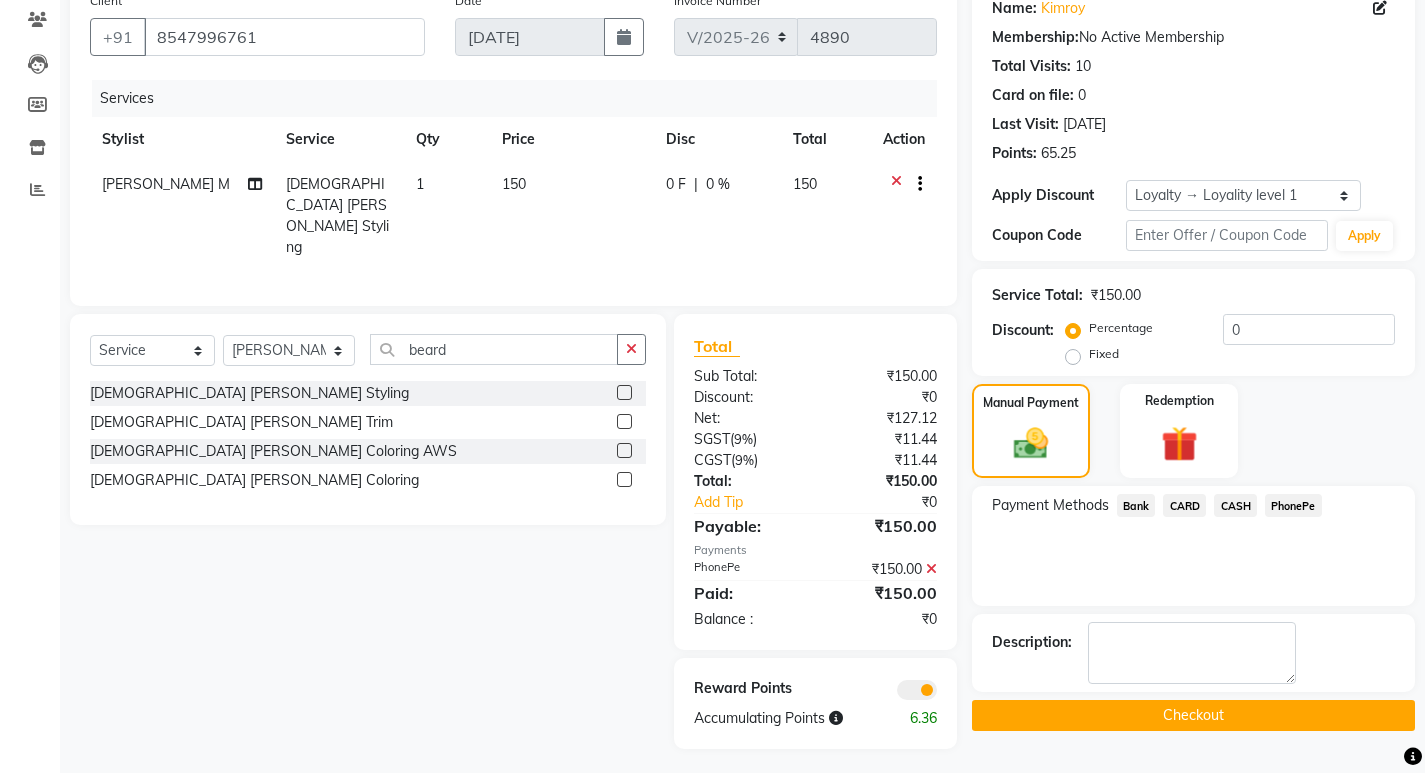 click on "Checkout" 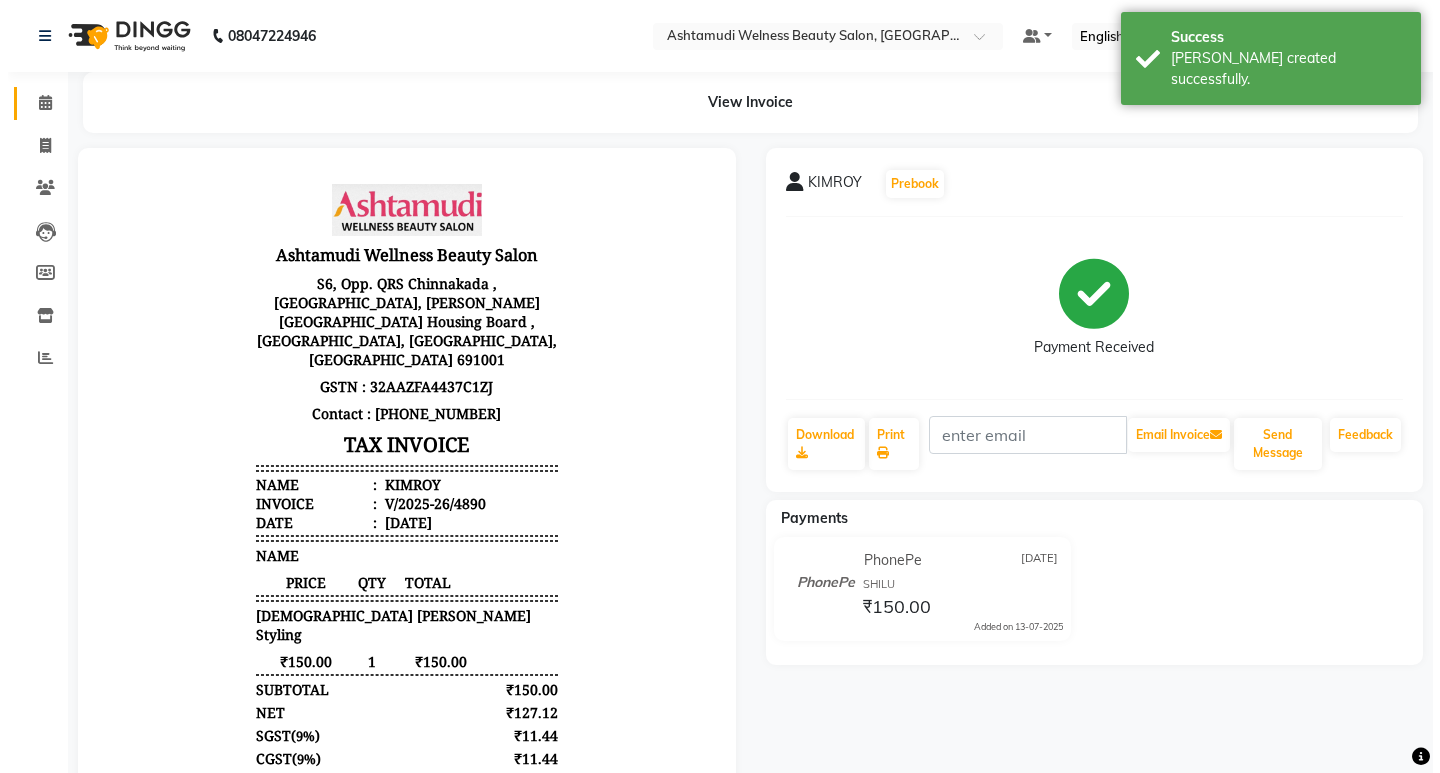 scroll, scrollTop: 0, scrollLeft: 0, axis: both 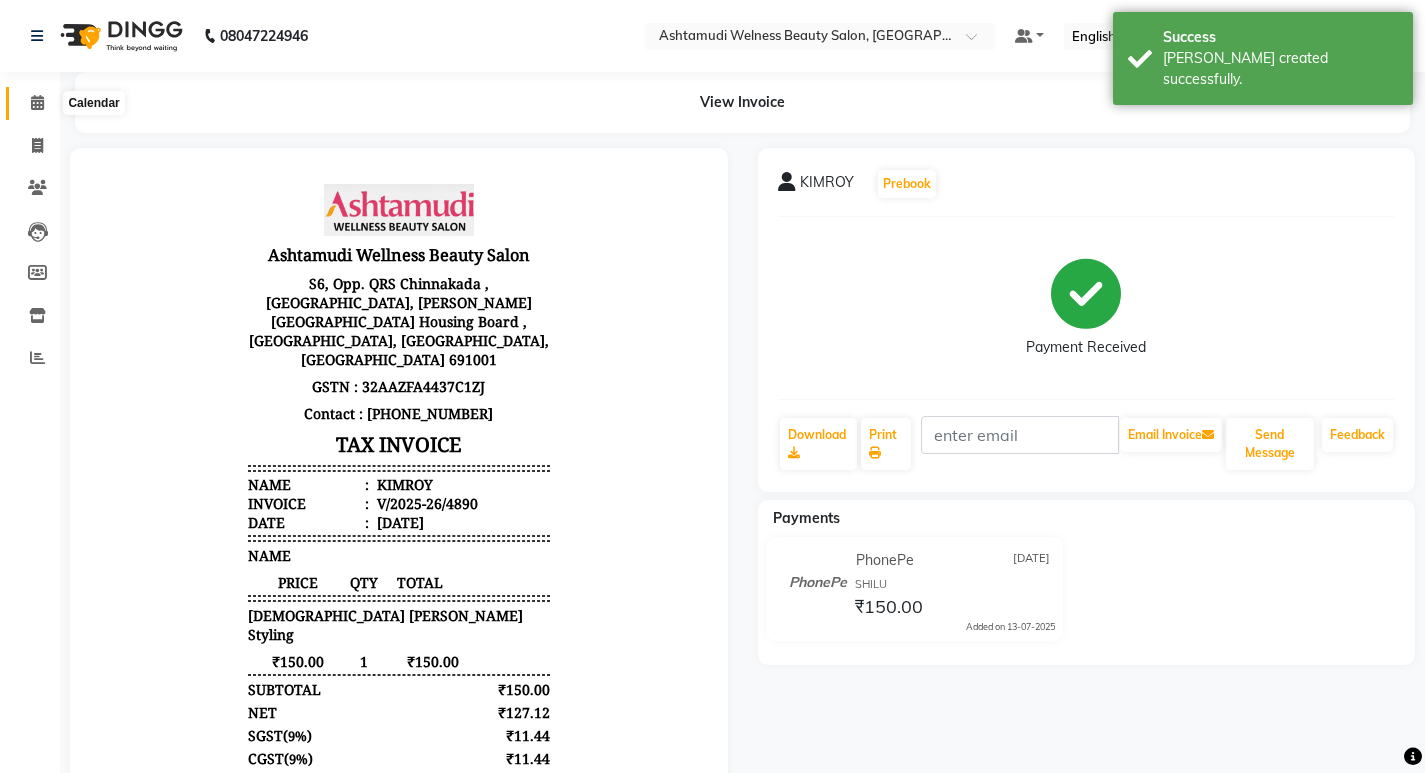 click 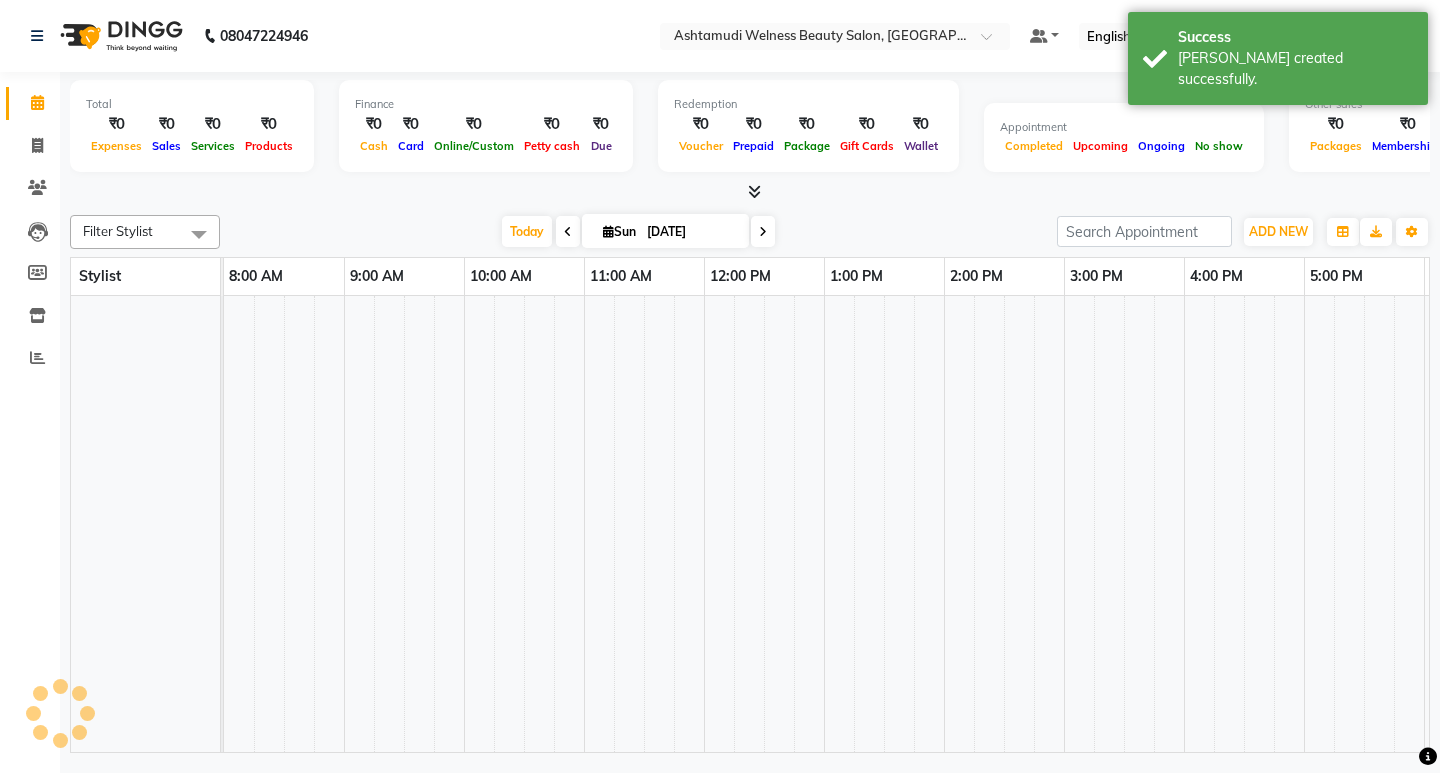 scroll, scrollTop: 0, scrollLeft: 235, axis: horizontal 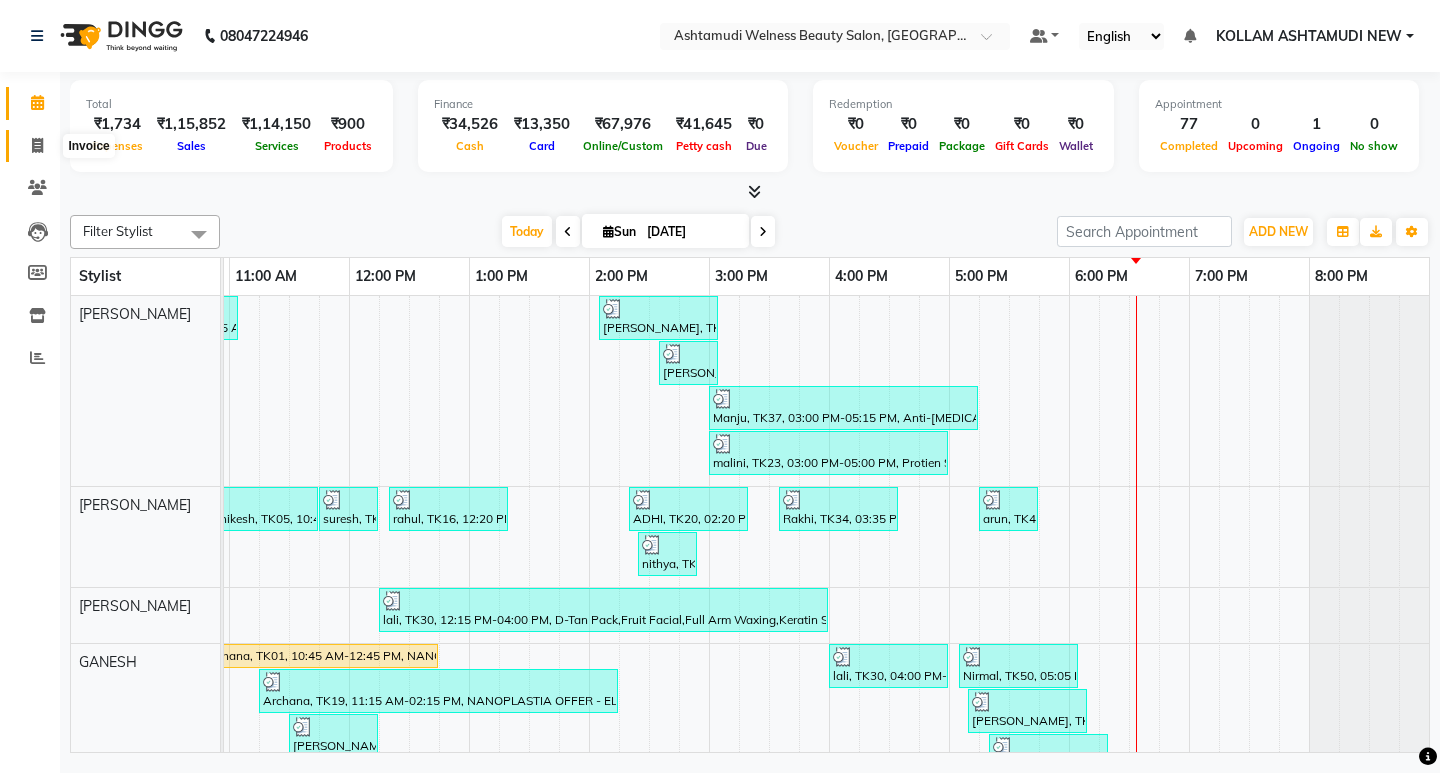 click 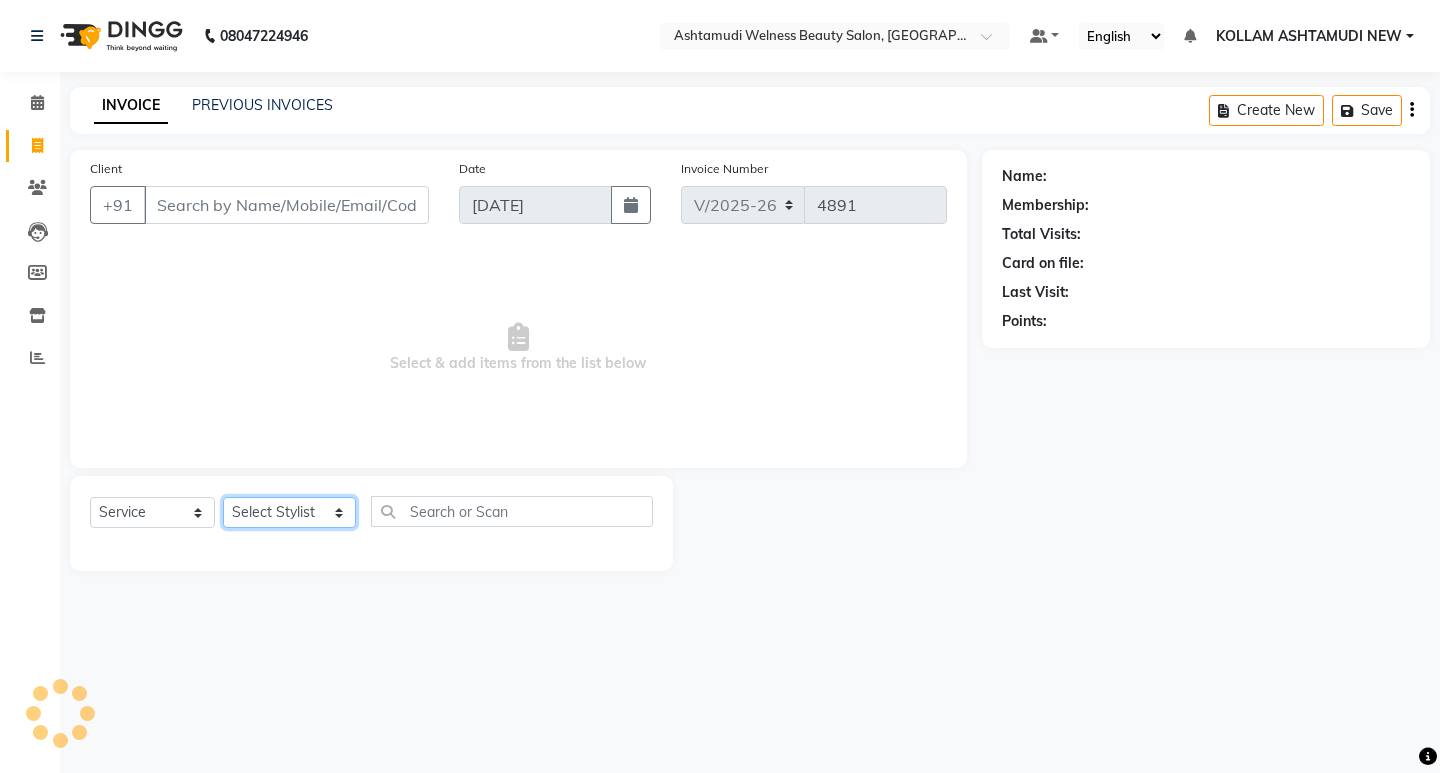 click on "Select Stylist [PERSON_NAME] Admin [PERSON_NAME]  [PERSON_NAME] [PERSON_NAME] [PERSON_NAME]  M [PERSON_NAME]  [PERSON_NAME]  P [PERSON_NAME] KOLLAM ASHTAMUDI NEW  [PERSON_NAME] [PERSON_NAME] [PERSON_NAME]  [PERSON_NAME] [PERSON_NAME] [PERSON_NAME] [PERSON_NAME] [PERSON_NAME] M [PERSON_NAME] SARIGA [PERSON_NAME] [PERSON_NAME] [PERSON_NAME] SIBI [PERSON_NAME] [PERSON_NAME] S" 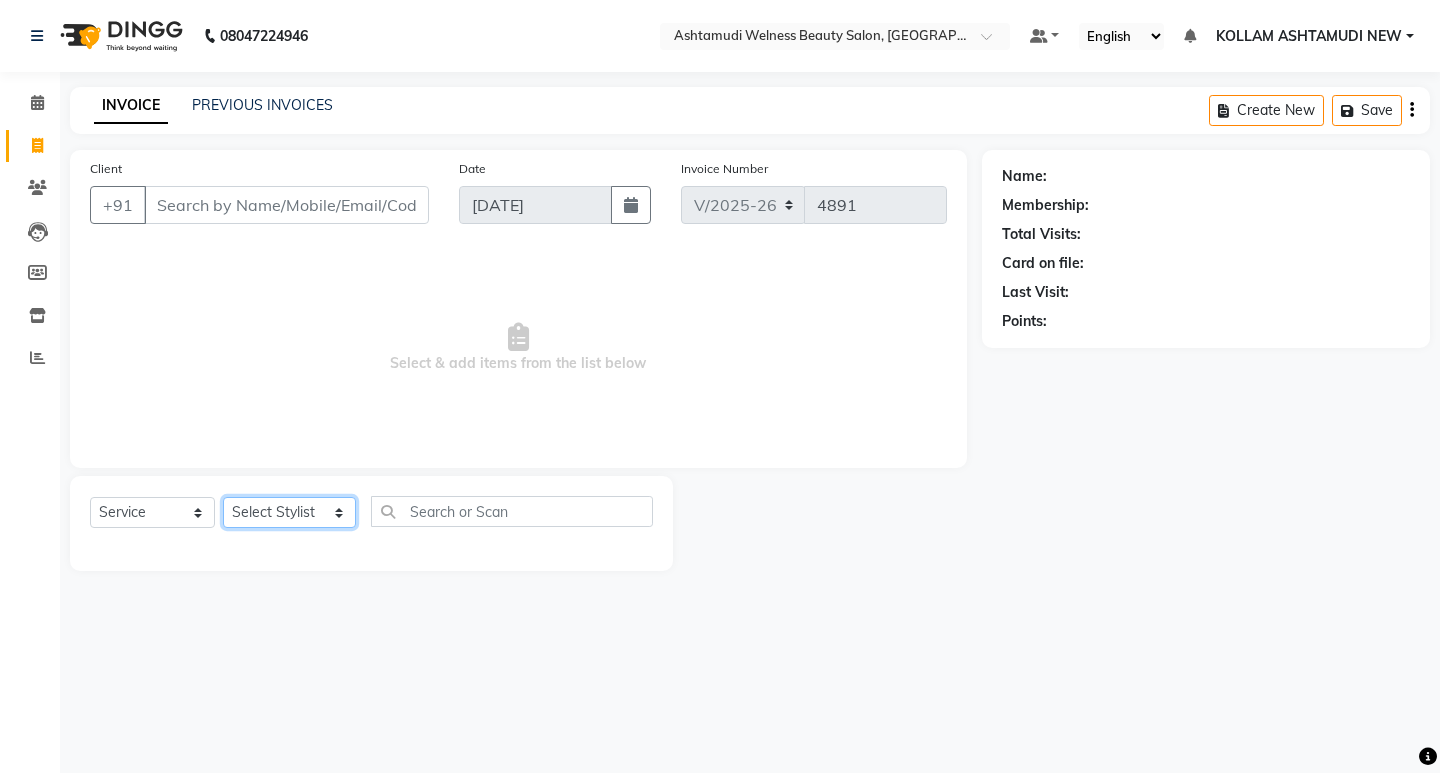 select on "25971" 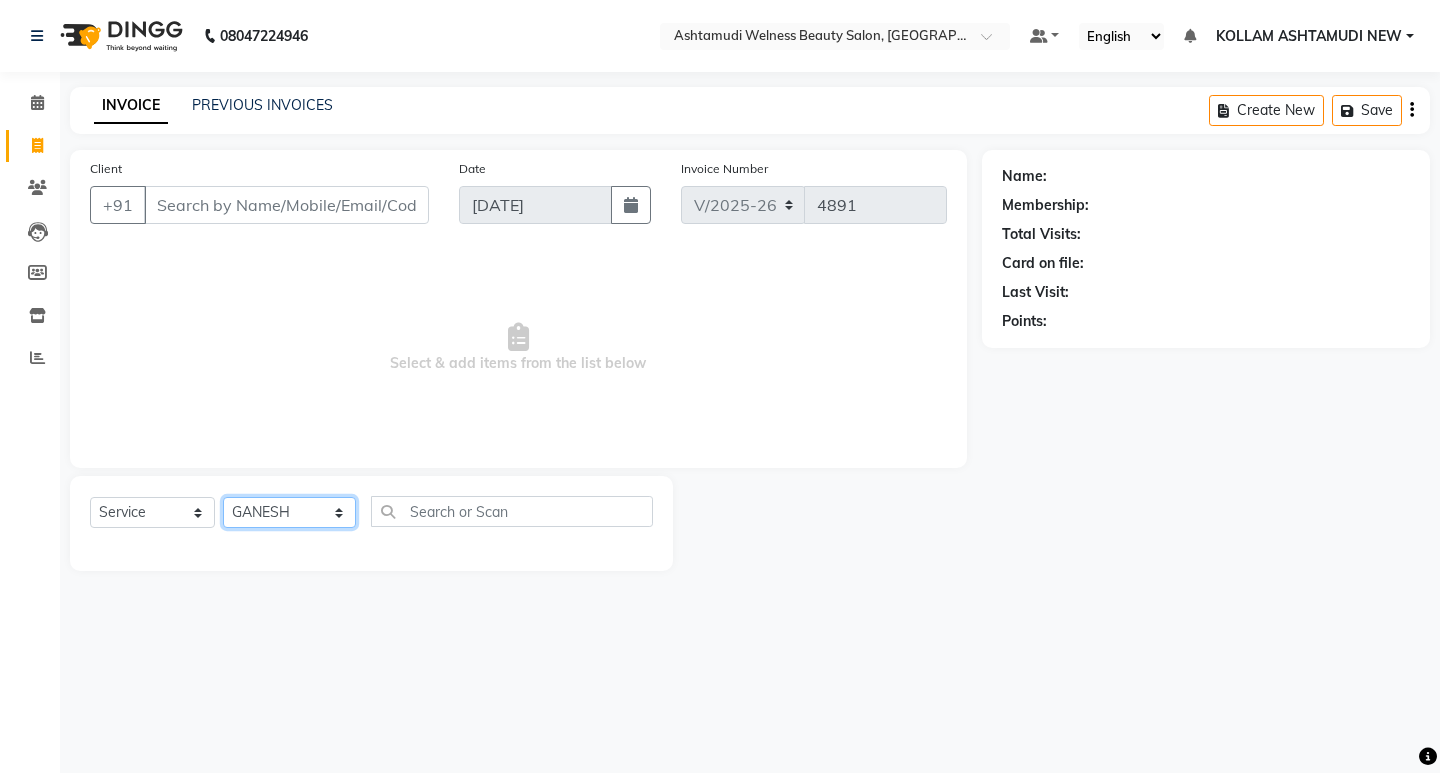 click on "Select Stylist [PERSON_NAME] Admin [PERSON_NAME]  [PERSON_NAME] [PERSON_NAME] [PERSON_NAME]  M [PERSON_NAME]  [PERSON_NAME]  P [PERSON_NAME] KOLLAM ASHTAMUDI NEW  [PERSON_NAME] [PERSON_NAME] [PERSON_NAME]  [PERSON_NAME] [PERSON_NAME] [PERSON_NAME] [PERSON_NAME] [PERSON_NAME] M [PERSON_NAME] SARIGA [PERSON_NAME] [PERSON_NAME] [PERSON_NAME] SIBI [PERSON_NAME] [PERSON_NAME] S" 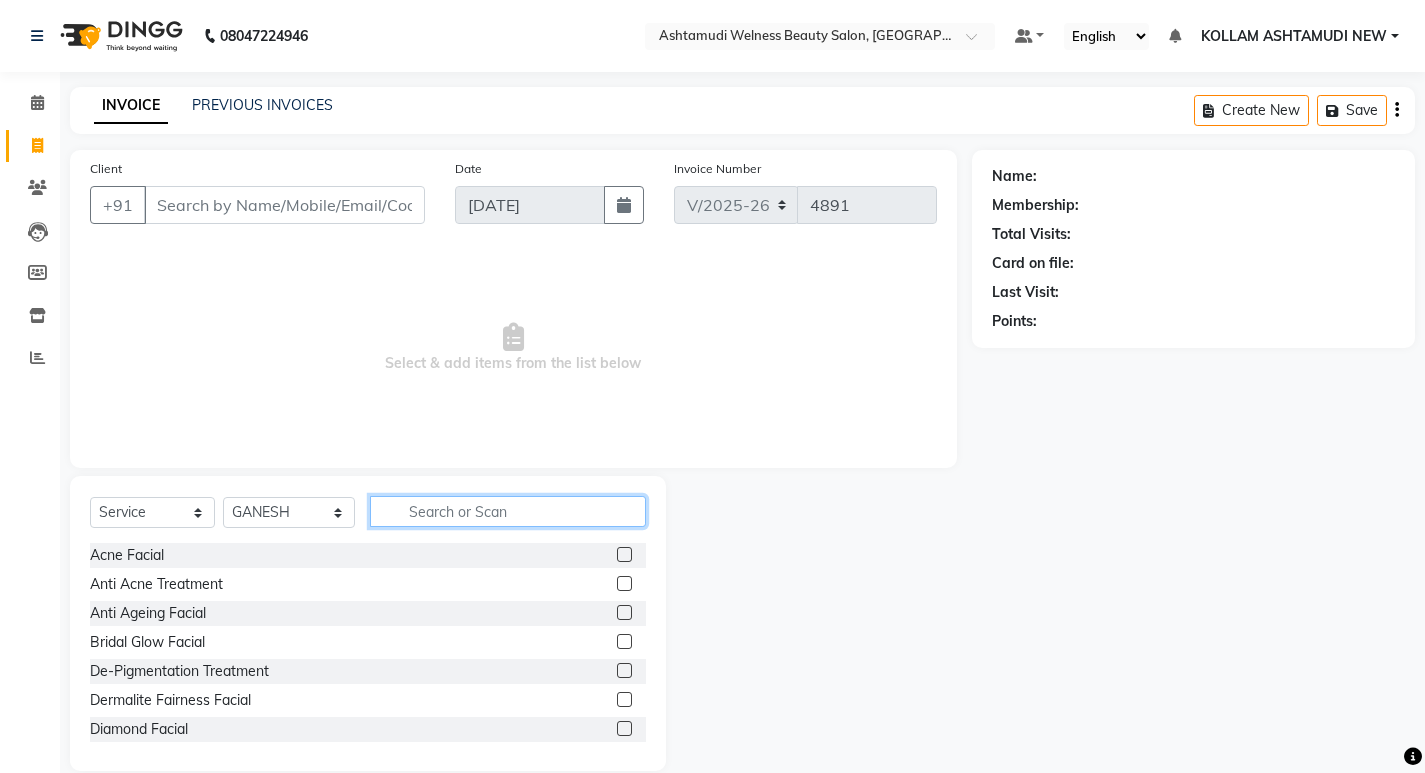 click 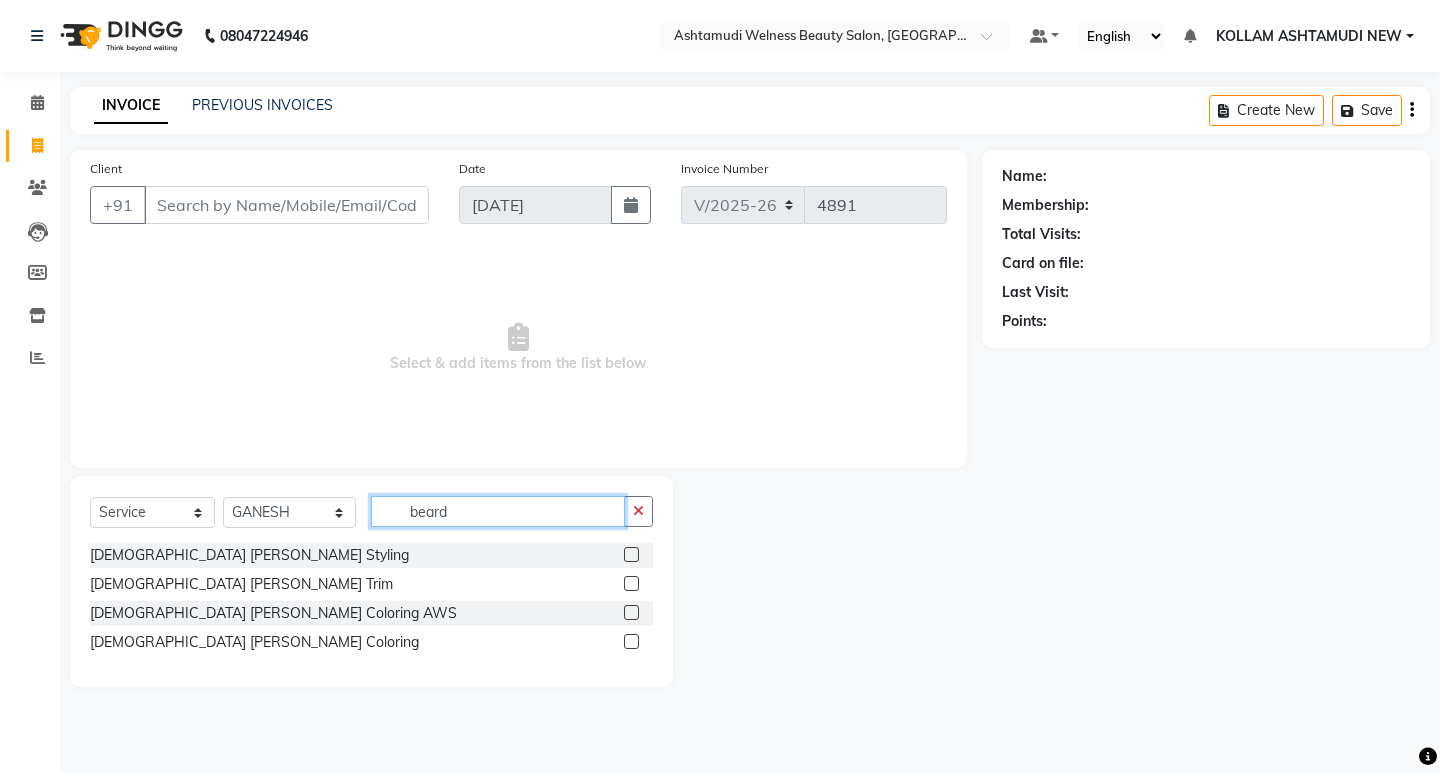 type 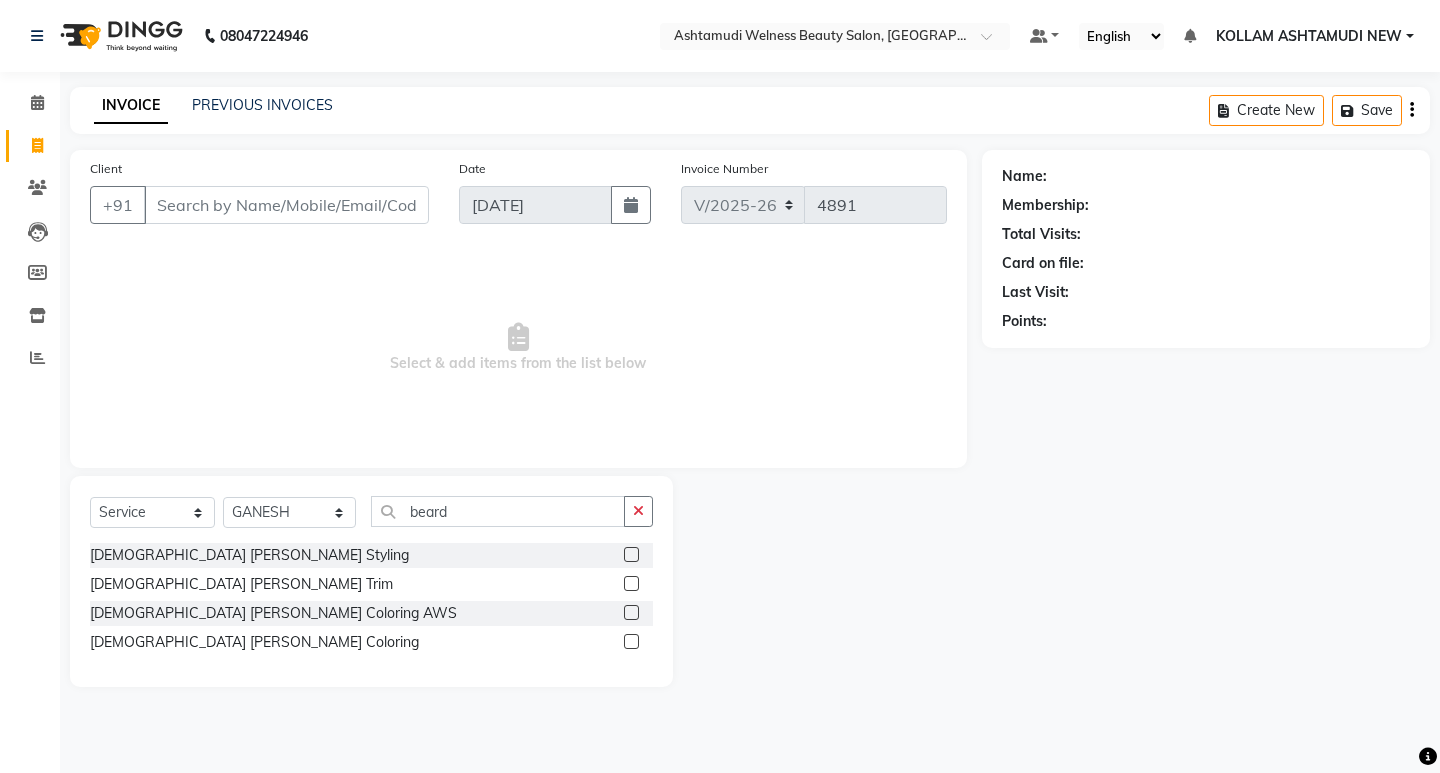 click 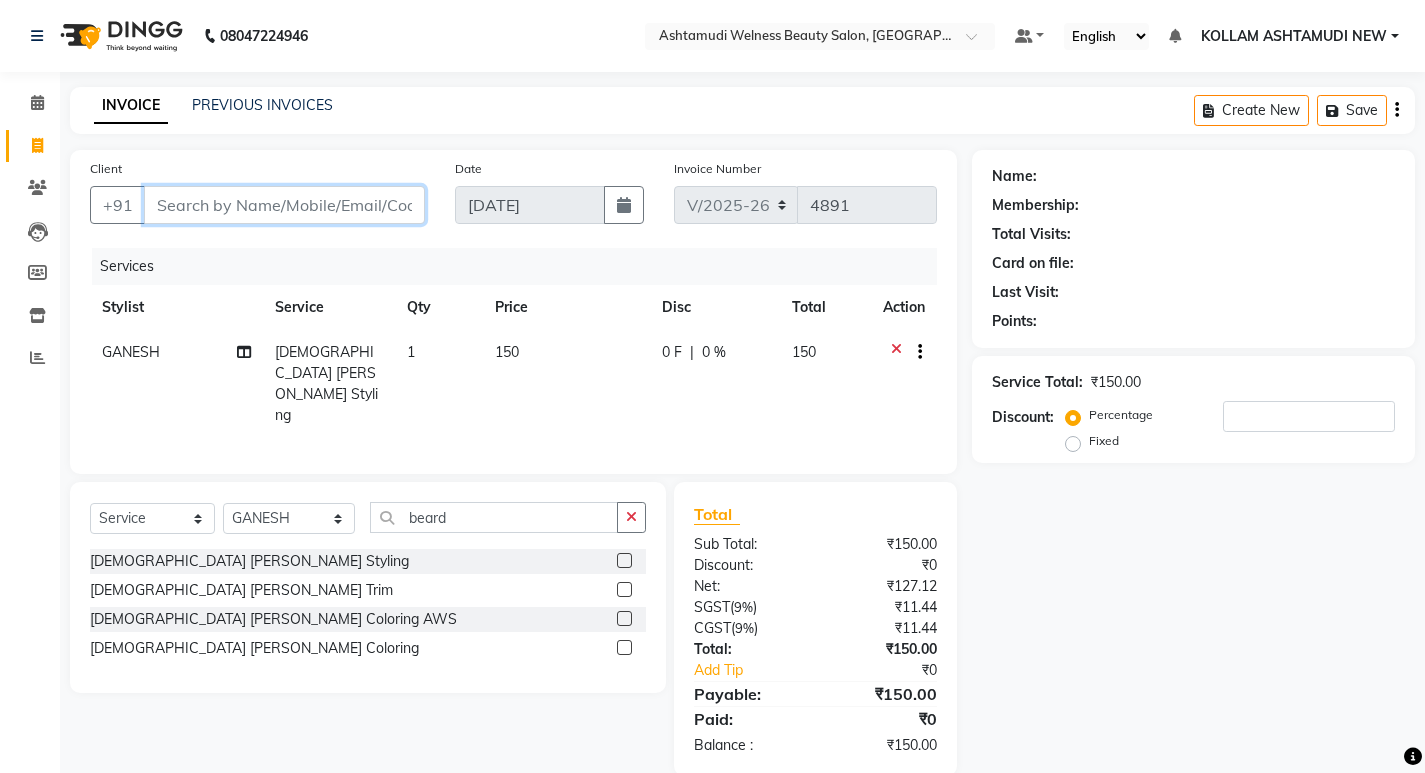 drag, startPoint x: 362, startPoint y: 197, endPoint x: 361, endPoint y: 211, distance: 14.035668 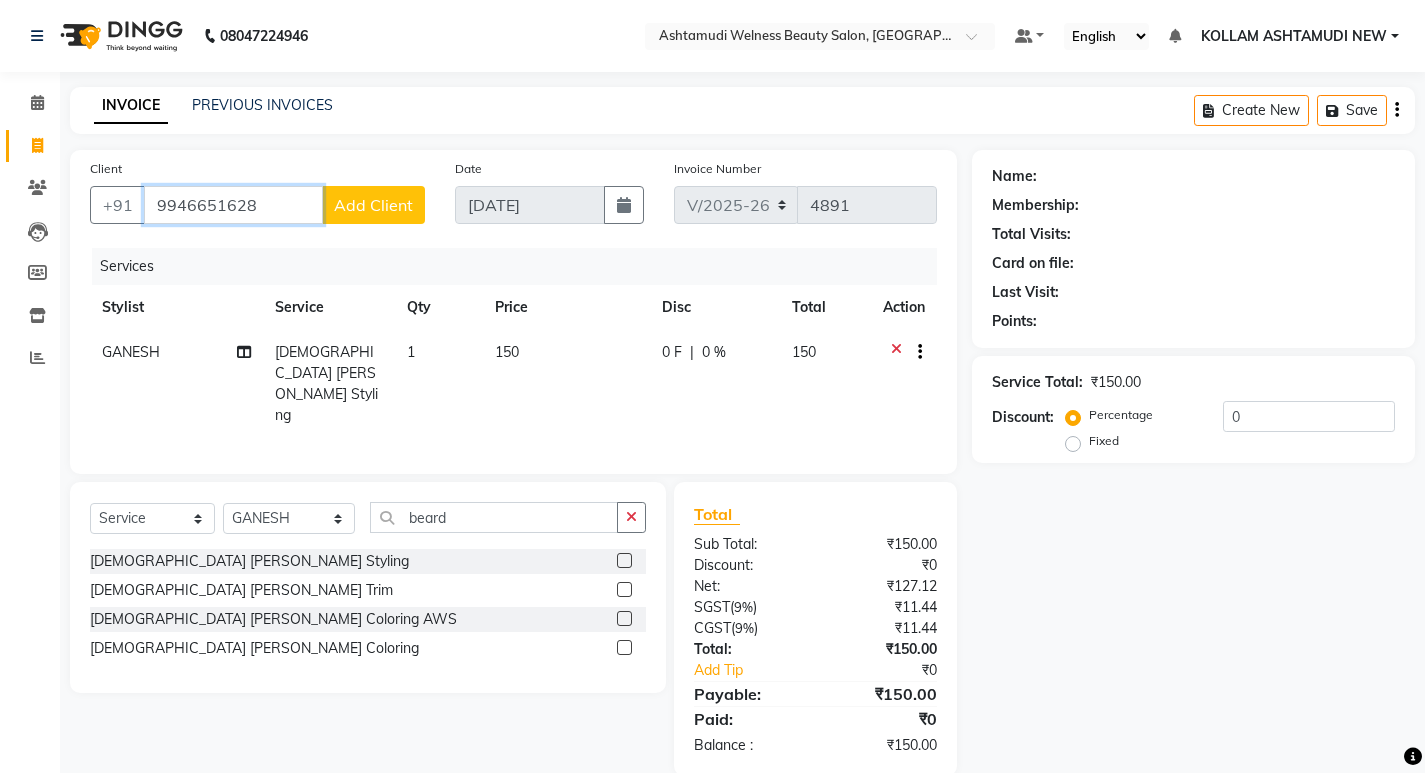 click on "9946651628" at bounding box center [233, 205] 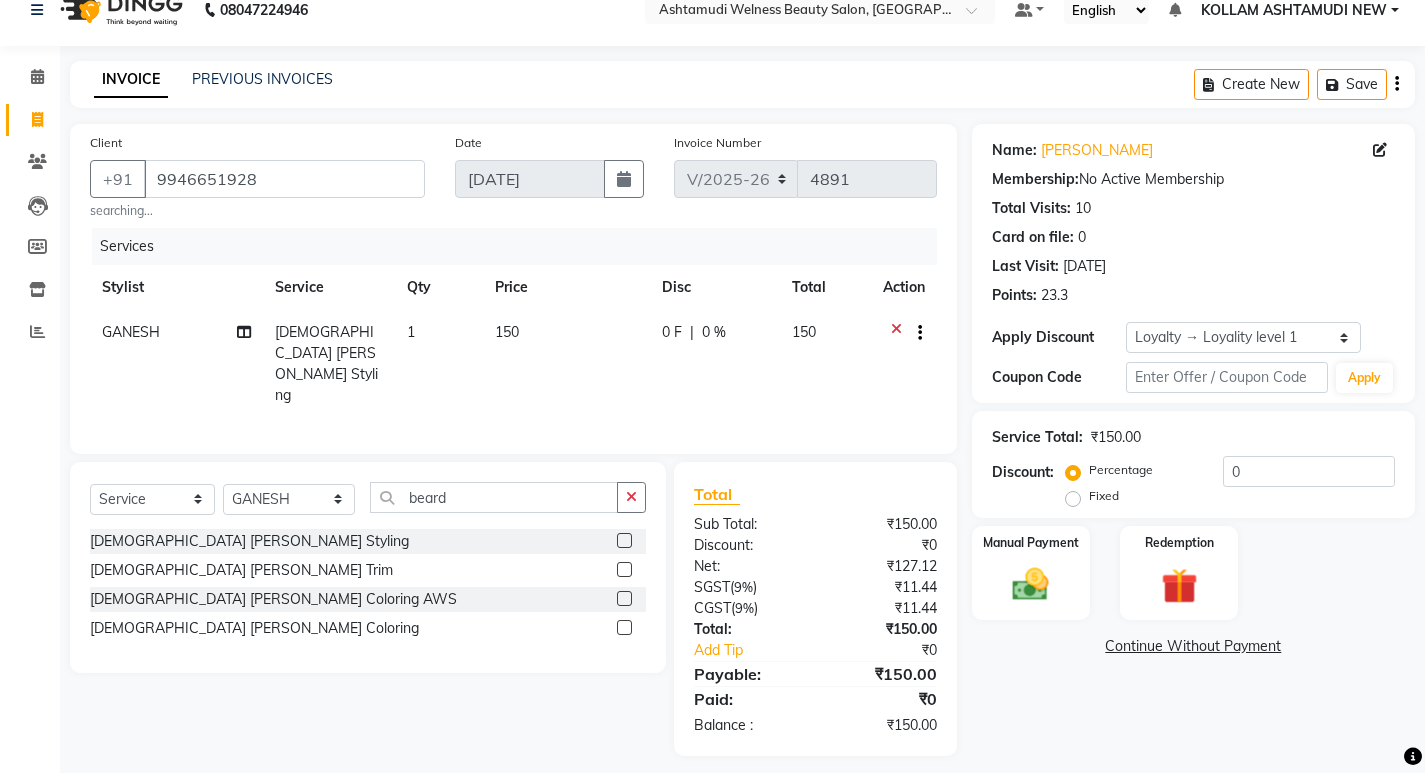 scroll, scrollTop: 33, scrollLeft: 0, axis: vertical 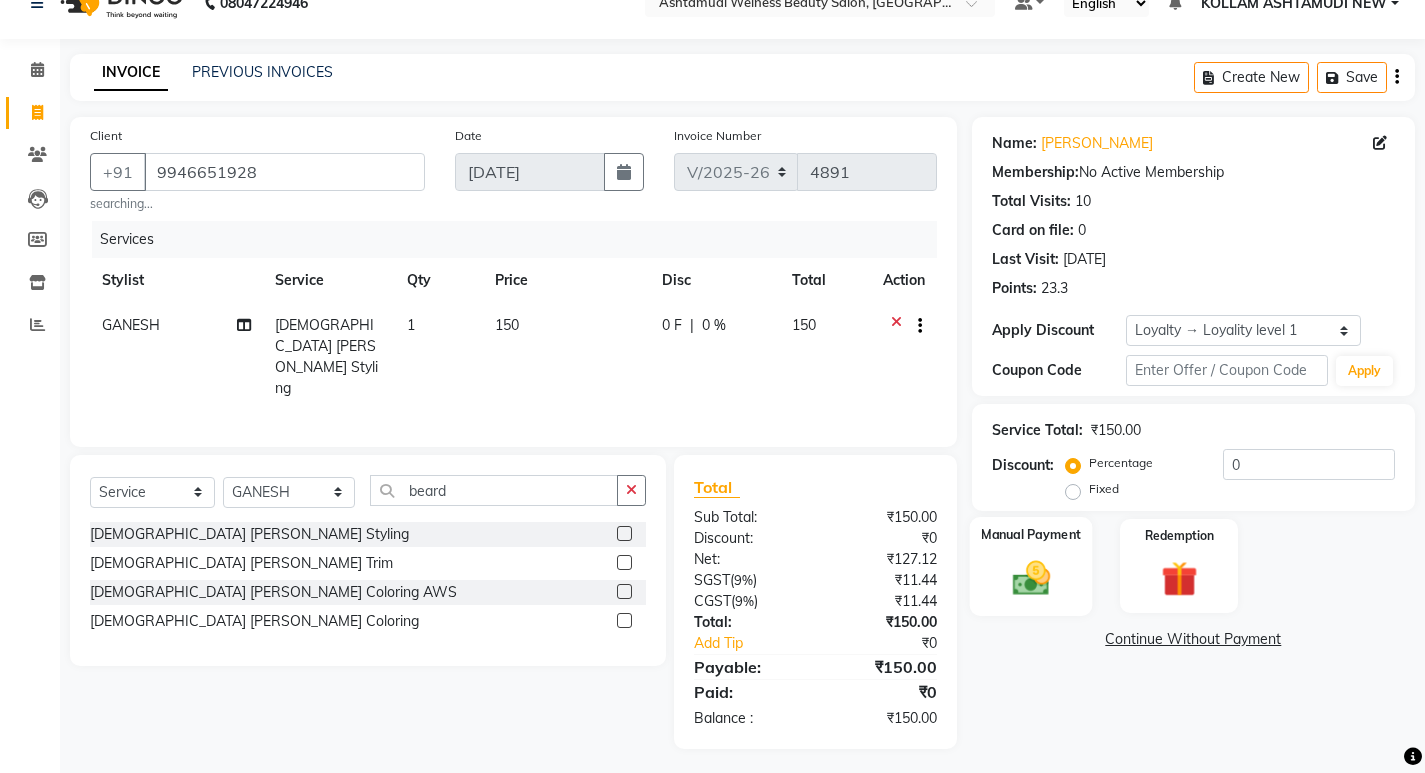 click 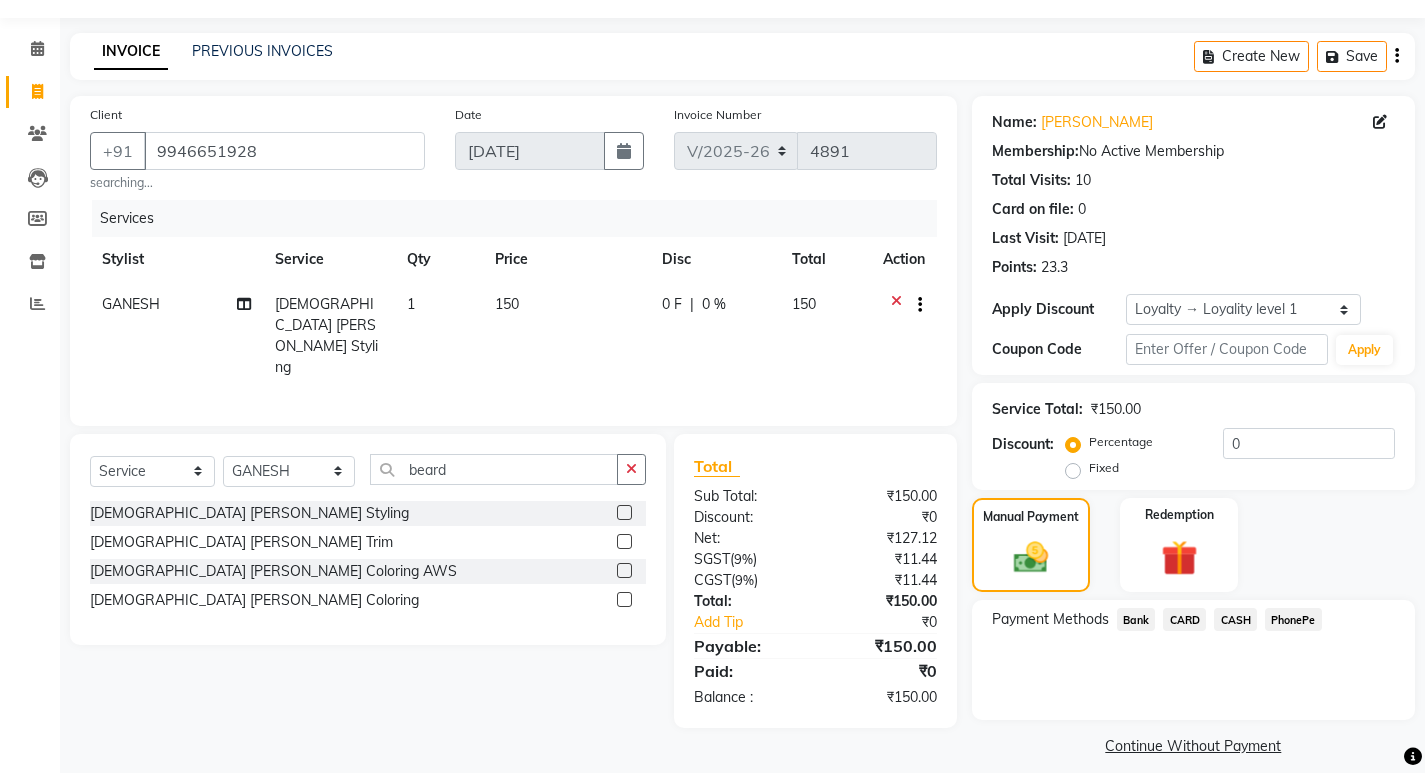 scroll, scrollTop: 72, scrollLeft: 0, axis: vertical 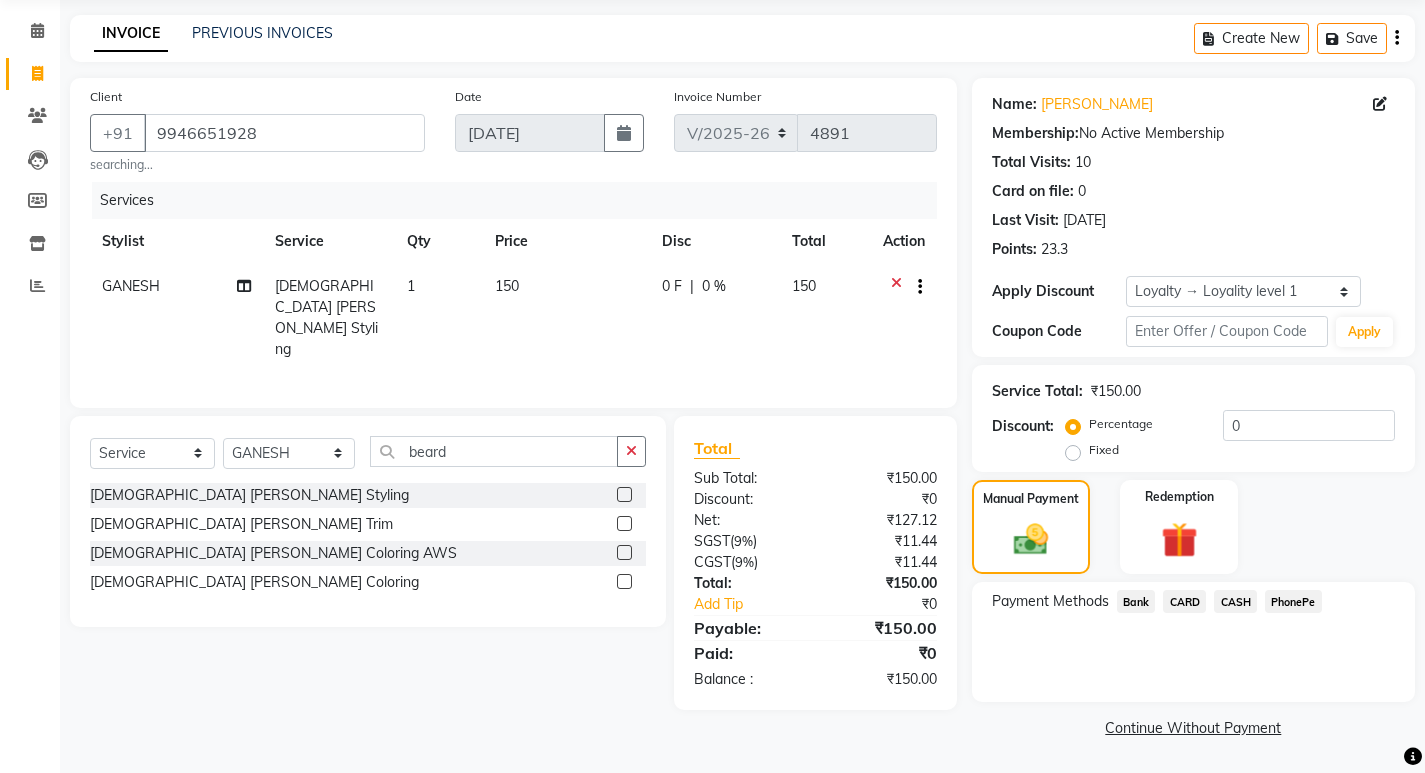 click on "PhonePe" 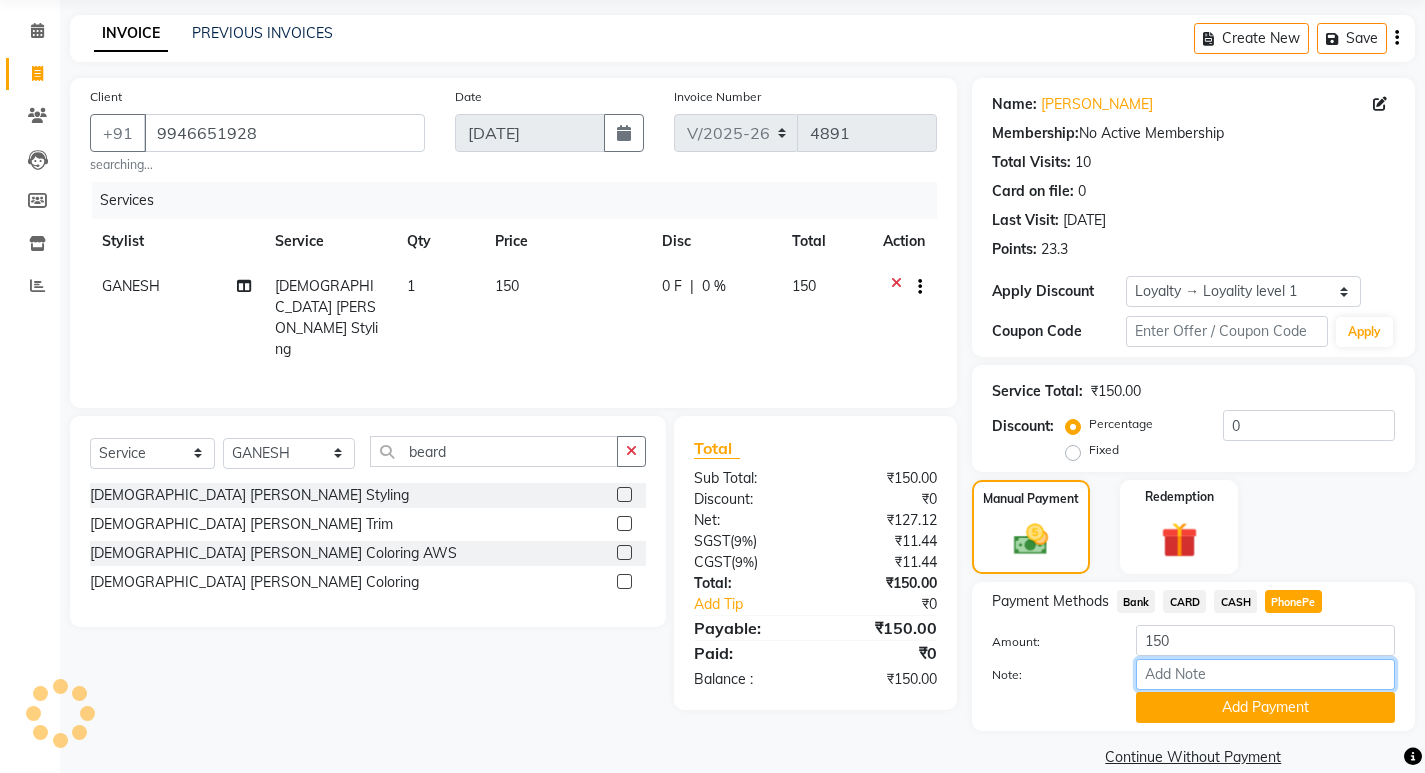 drag, startPoint x: 1303, startPoint y: 616, endPoint x: 1230, endPoint y: 679, distance: 96.42614 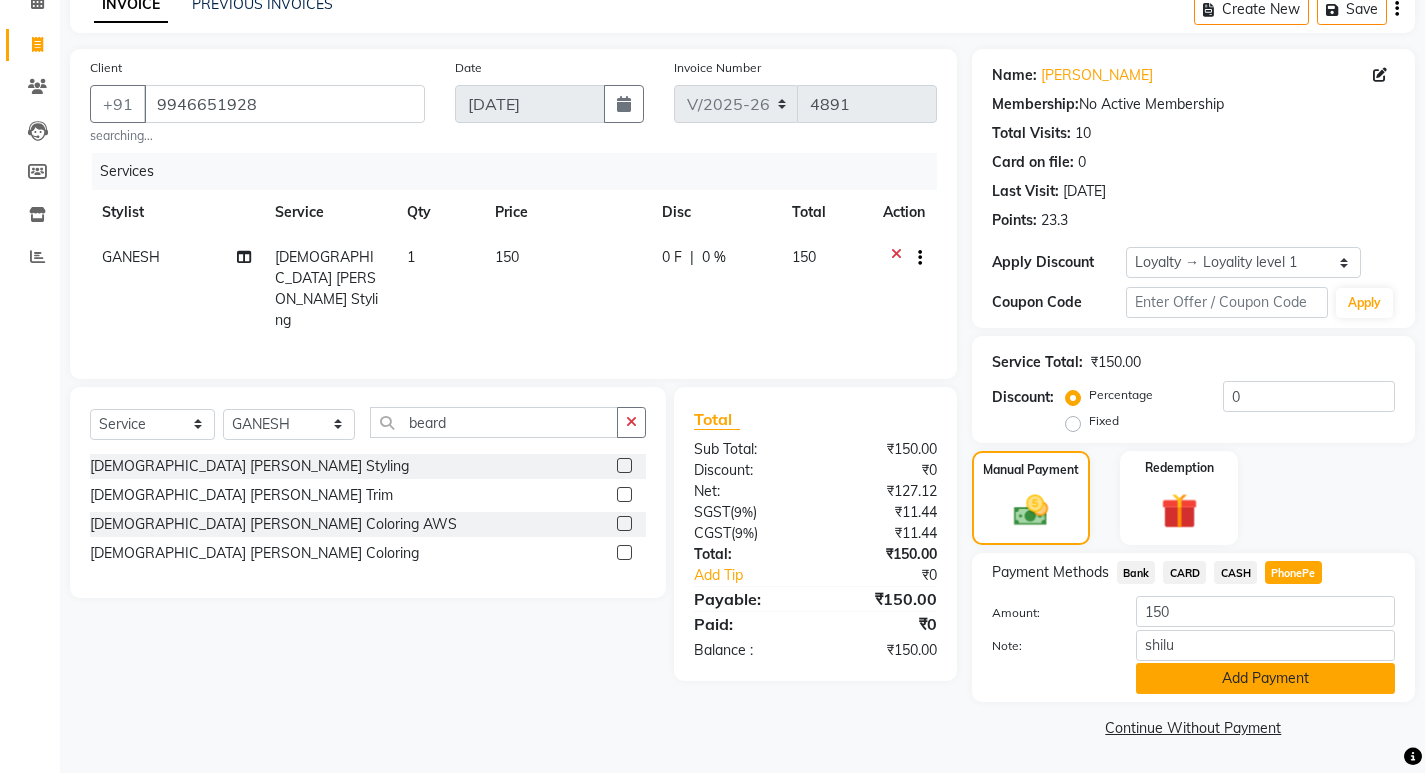 click on "Add Payment" 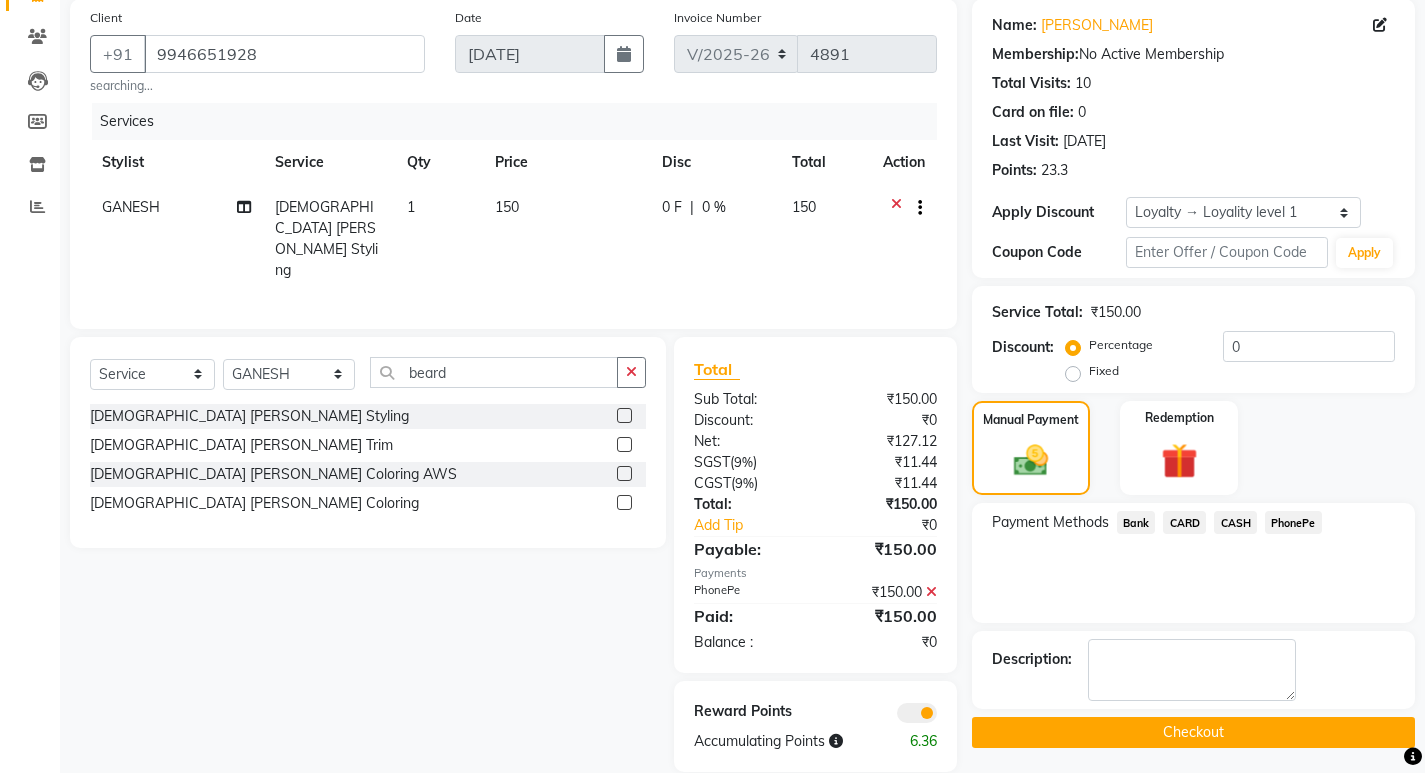 scroll, scrollTop: 174, scrollLeft: 0, axis: vertical 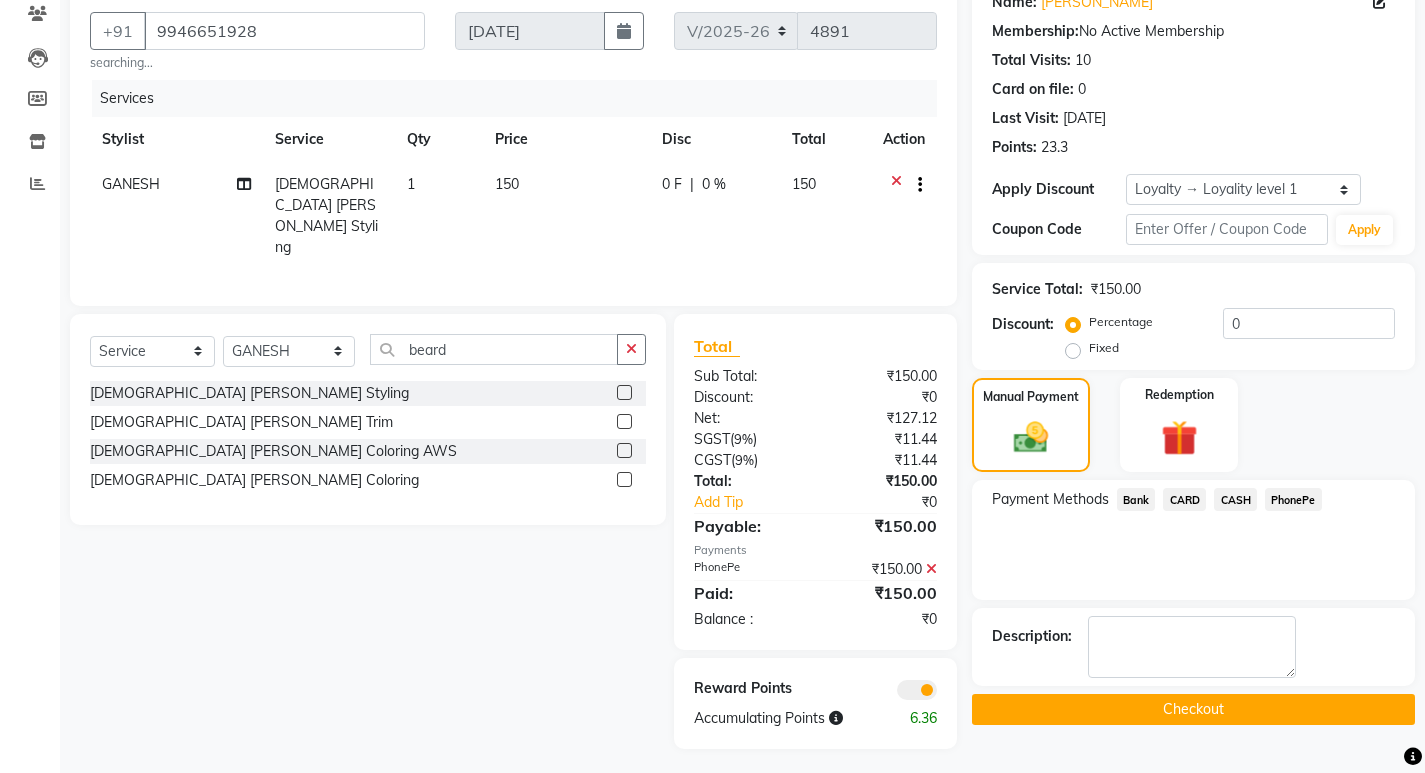 click on "Checkout" 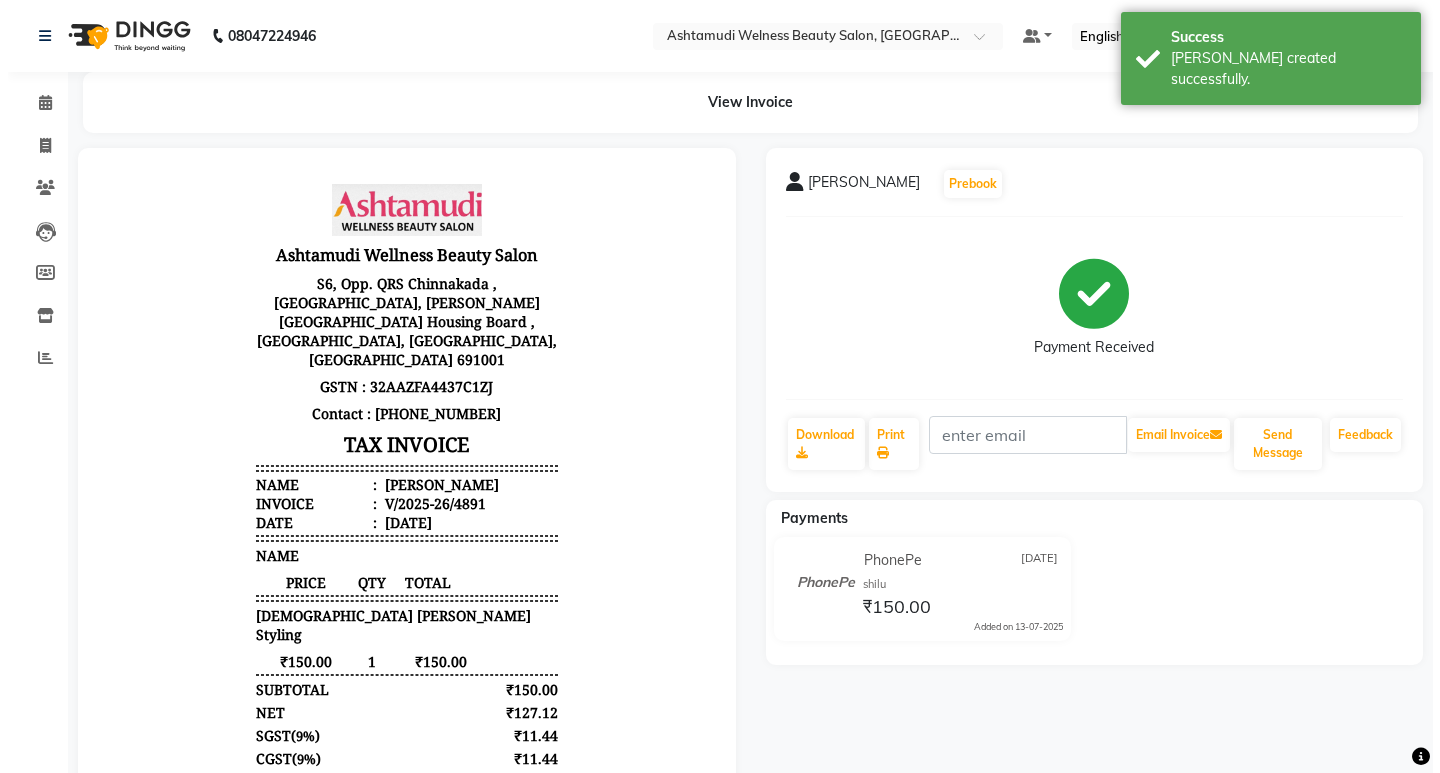 scroll, scrollTop: 0, scrollLeft: 0, axis: both 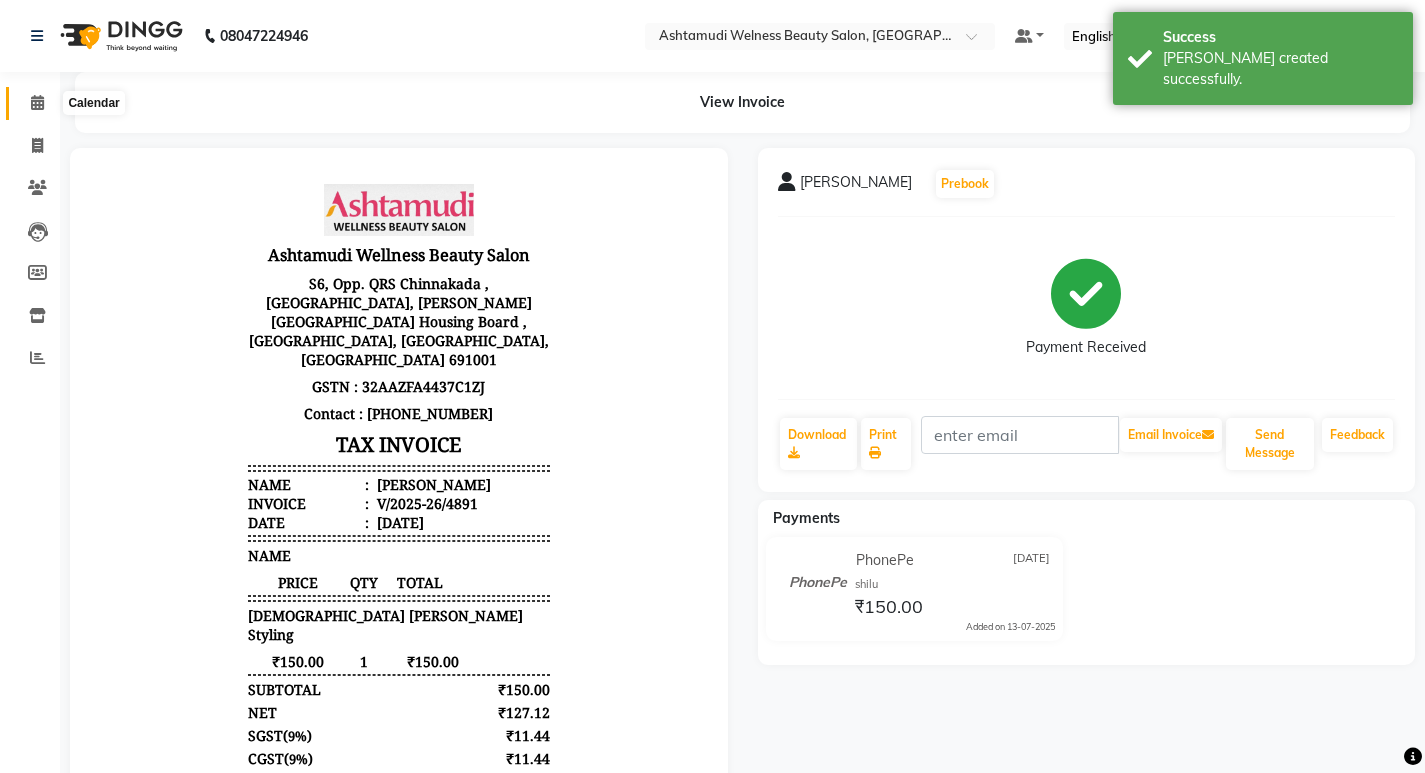 click 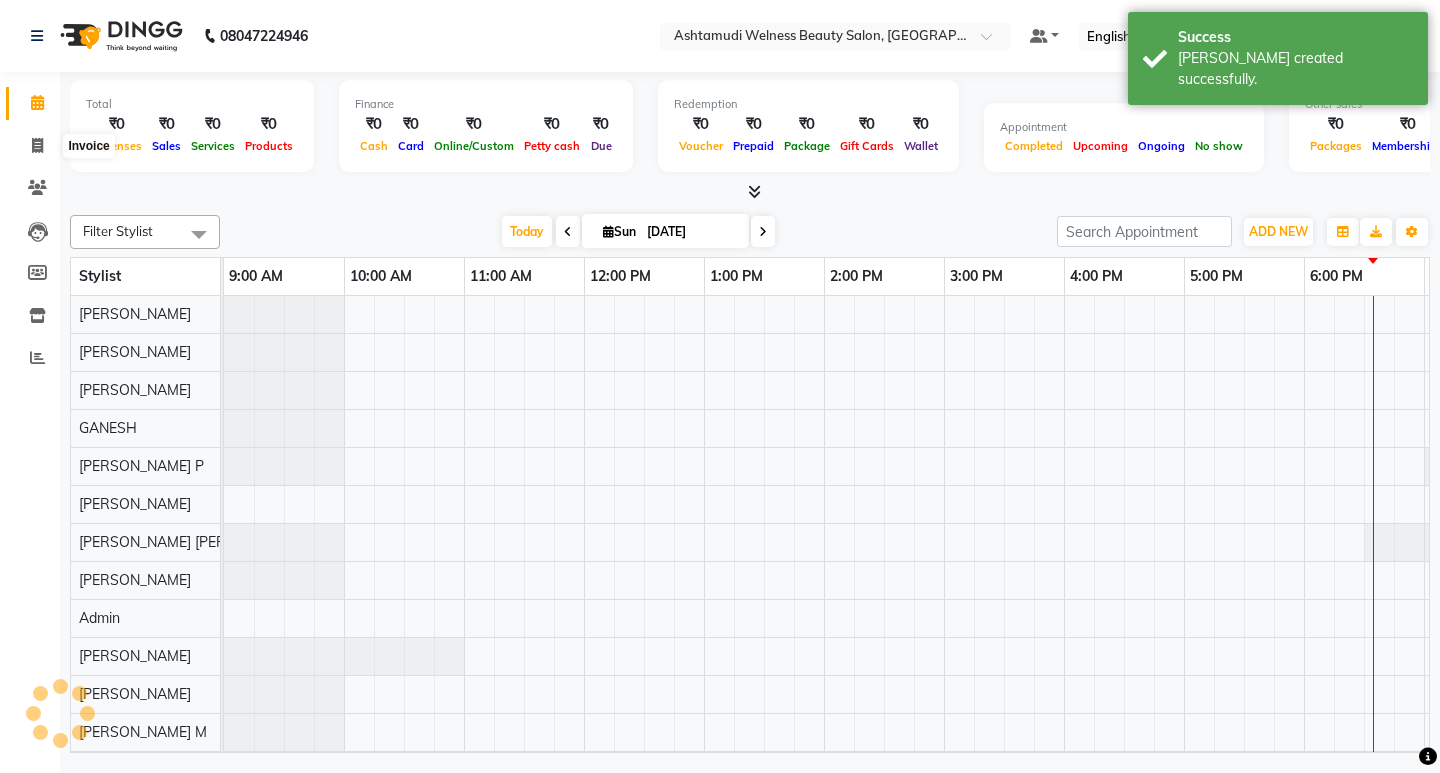 scroll, scrollTop: 0, scrollLeft: 0, axis: both 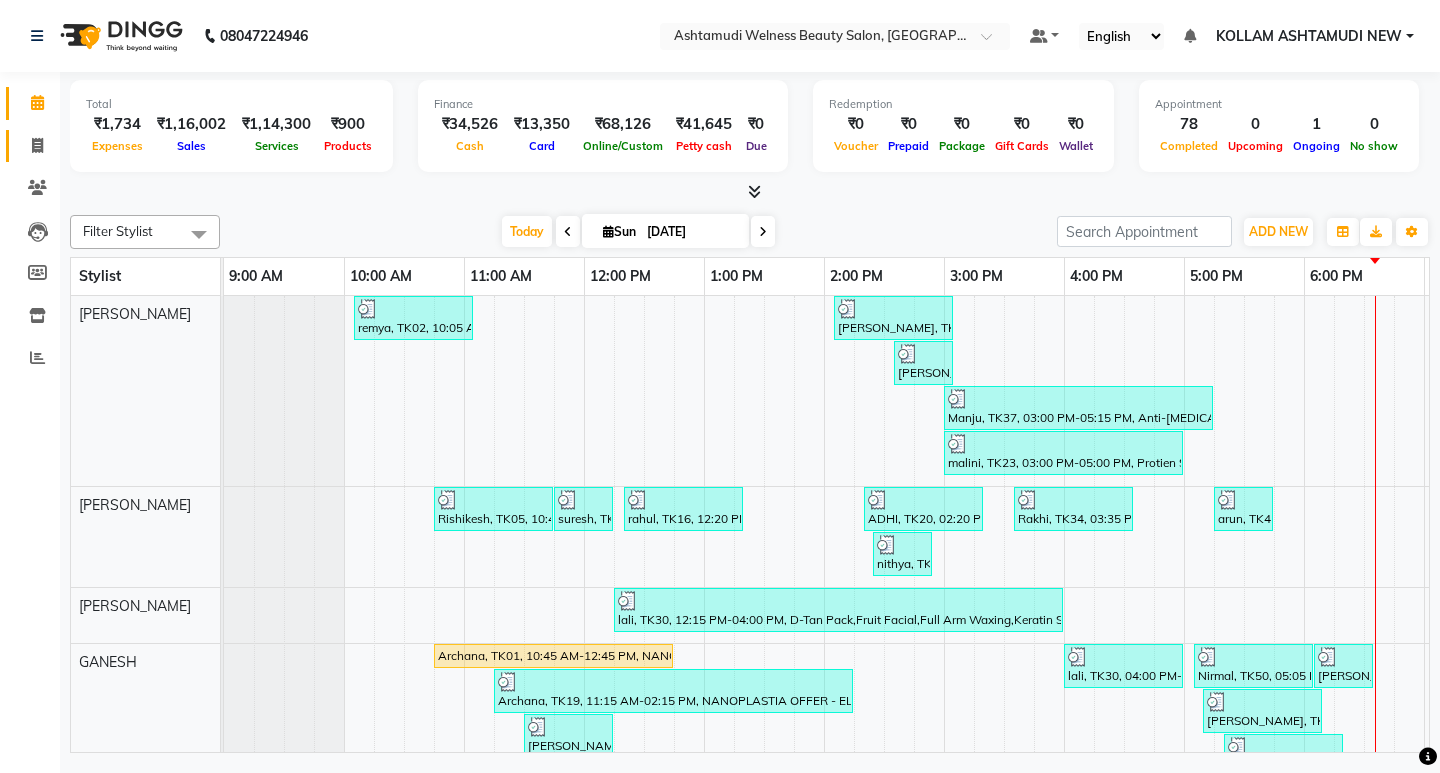 click 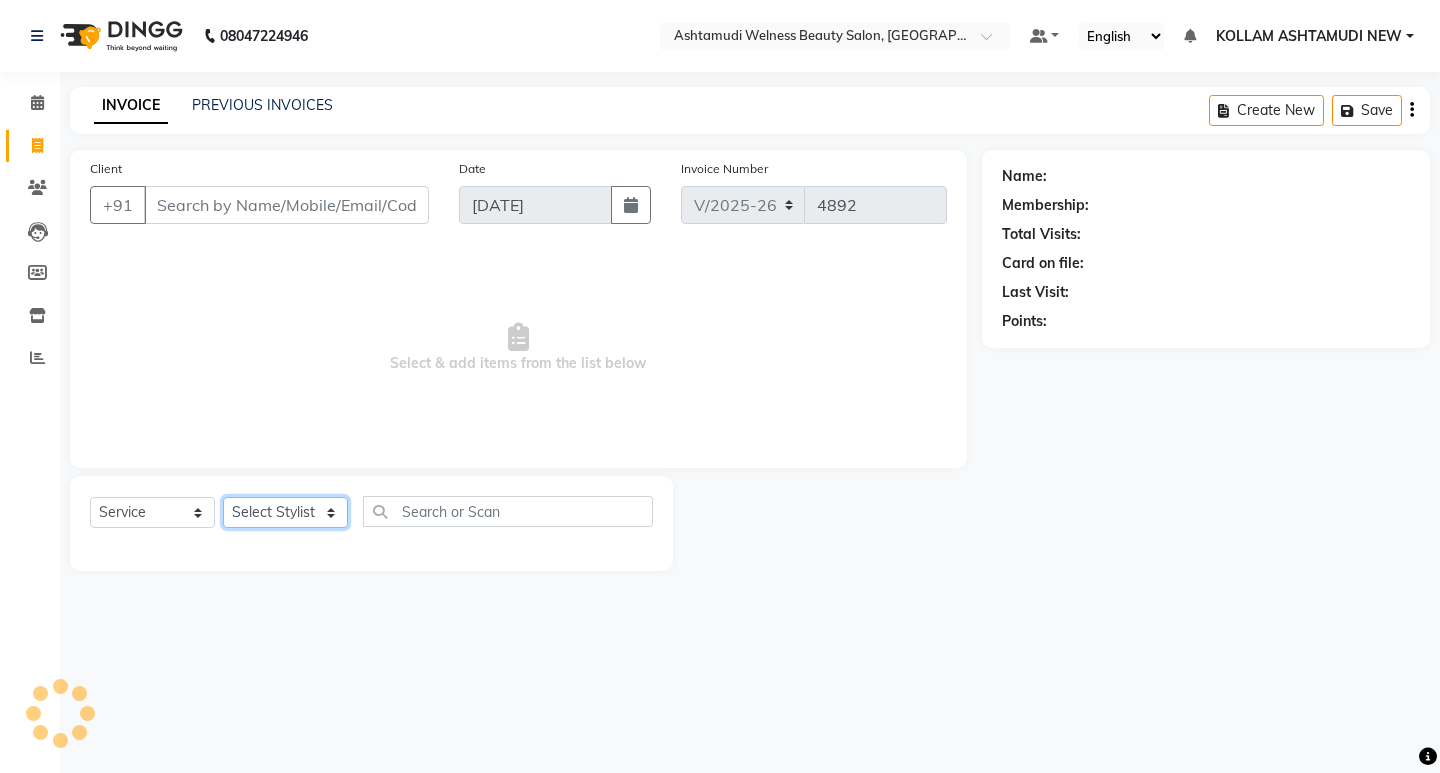 click on "Select Stylist" 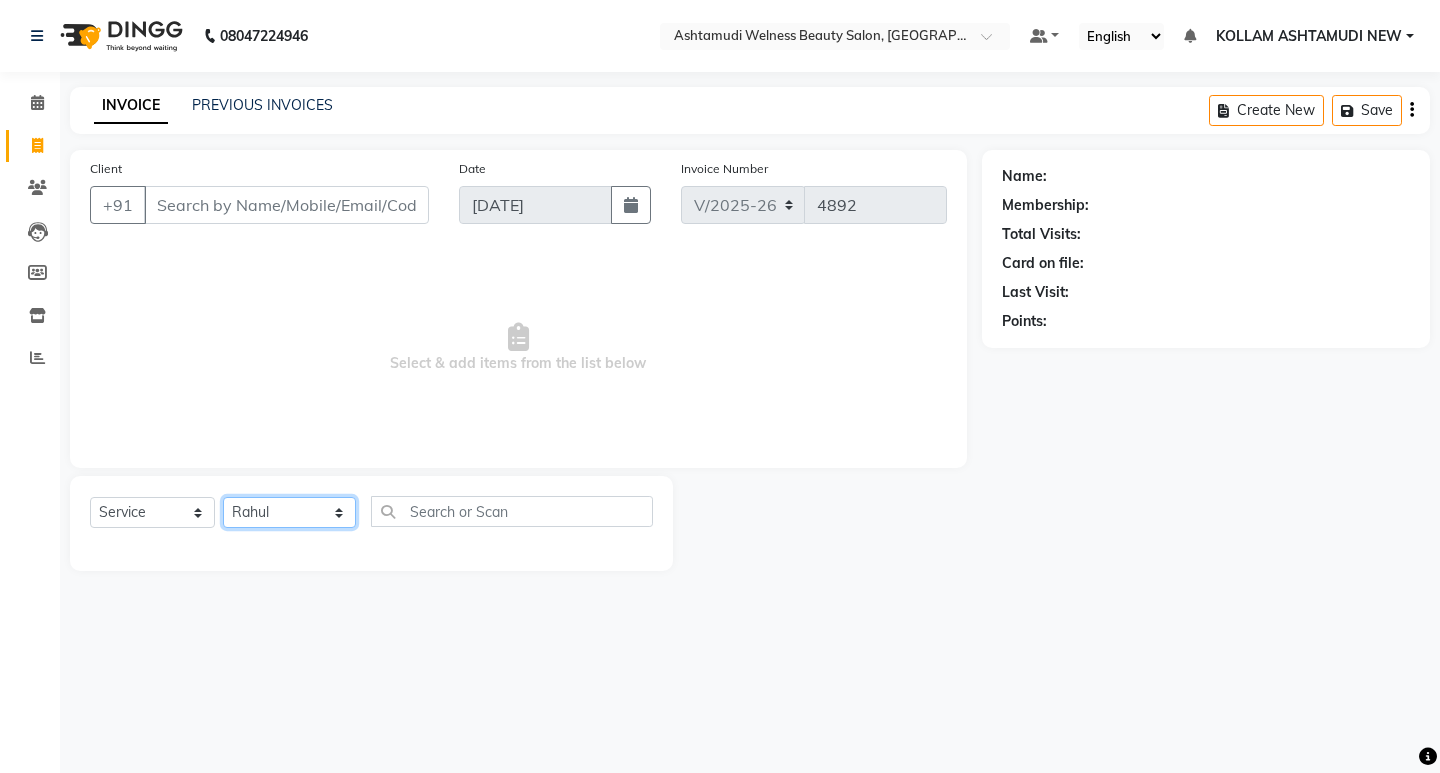 click on "Select Stylist [PERSON_NAME] Admin [PERSON_NAME]  [PERSON_NAME] [PERSON_NAME] [PERSON_NAME]  M [PERSON_NAME]  [PERSON_NAME]  P [PERSON_NAME] KOLLAM ASHTAMUDI NEW  [PERSON_NAME] [PERSON_NAME] [PERSON_NAME]  [PERSON_NAME] [PERSON_NAME] [PERSON_NAME] [PERSON_NAME] [PERSON_NAME] M [PERSON_NAME] SARIGA [PERSON_NAME] [PERSON_NAME] [PERSON_NAME] SIBI [PERSON_NAME] [PERSON_NAME] S" 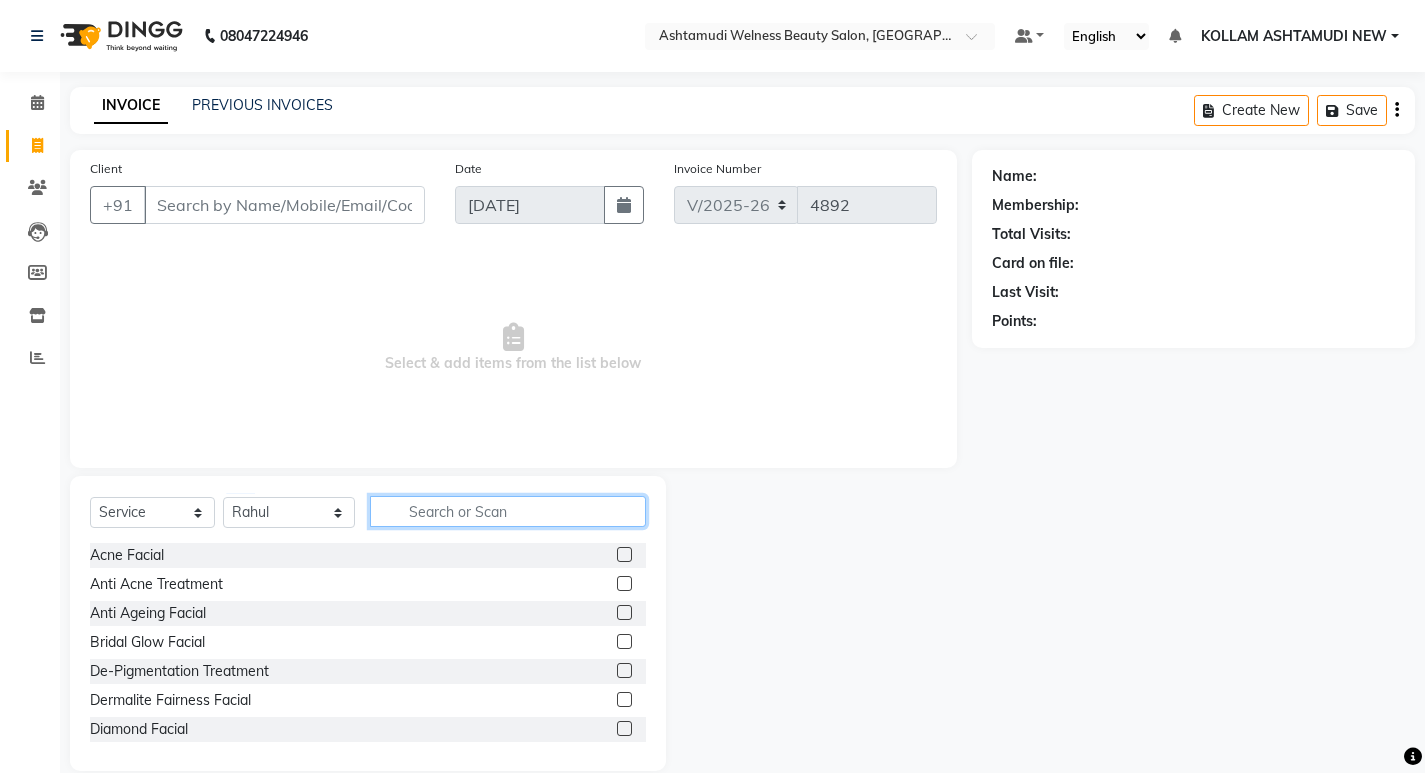 click 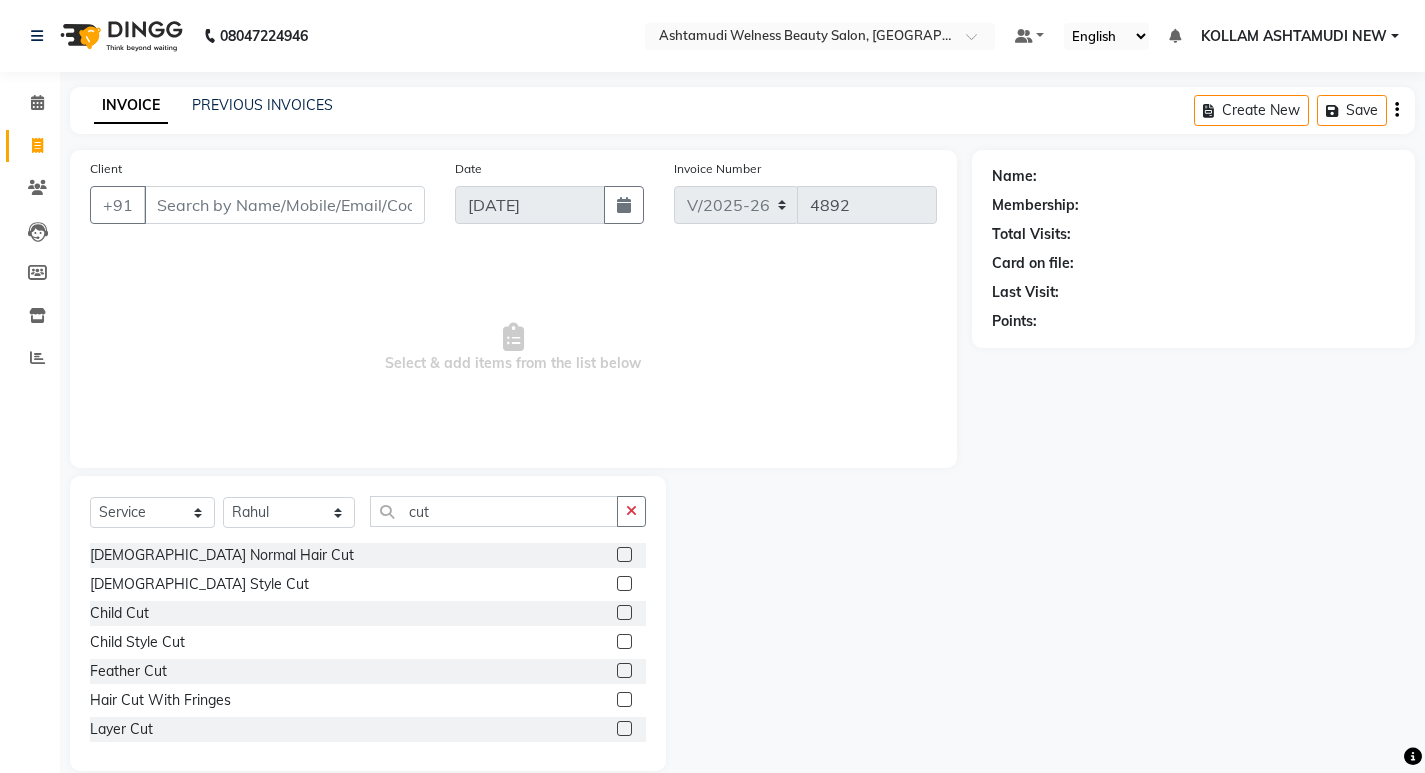 click 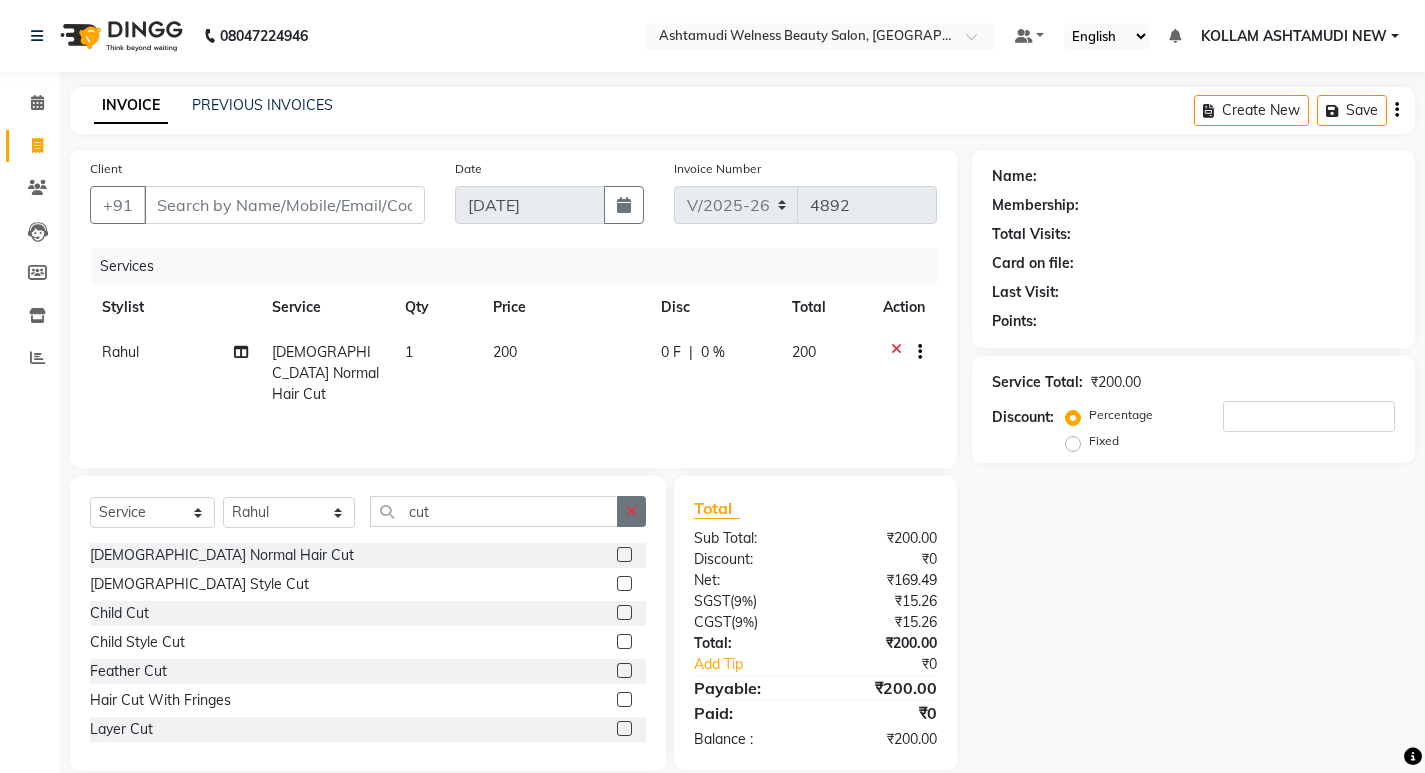 click 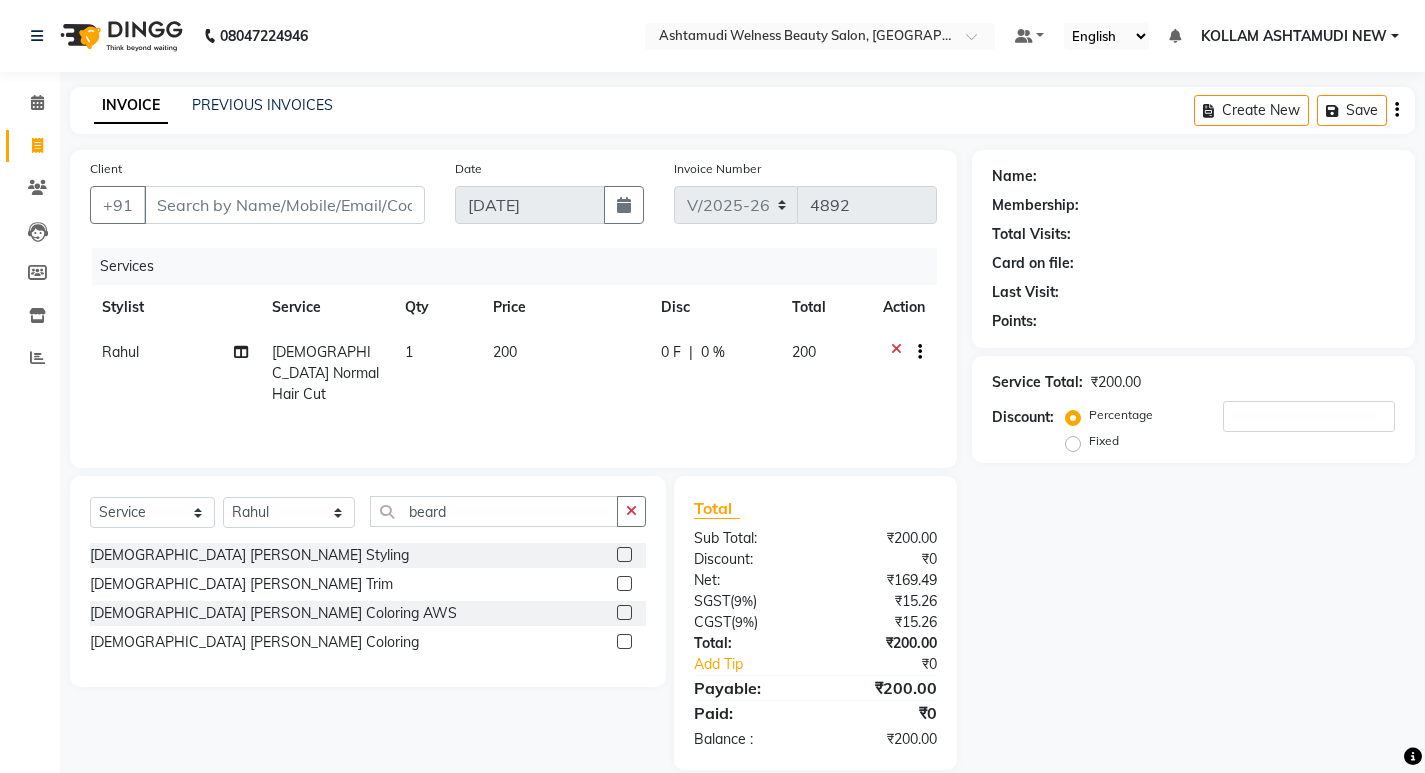 click 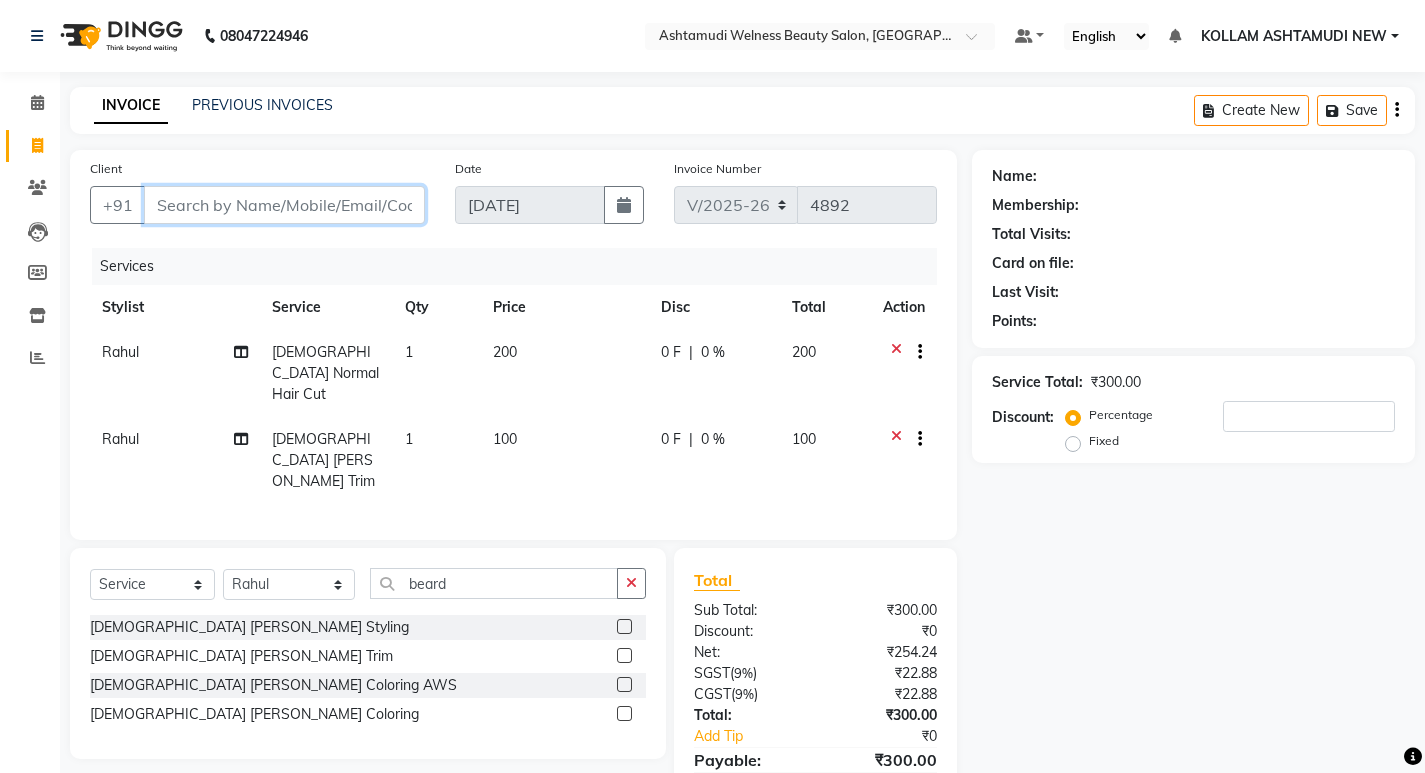 click on "Client" at bounding box center [284, 205] 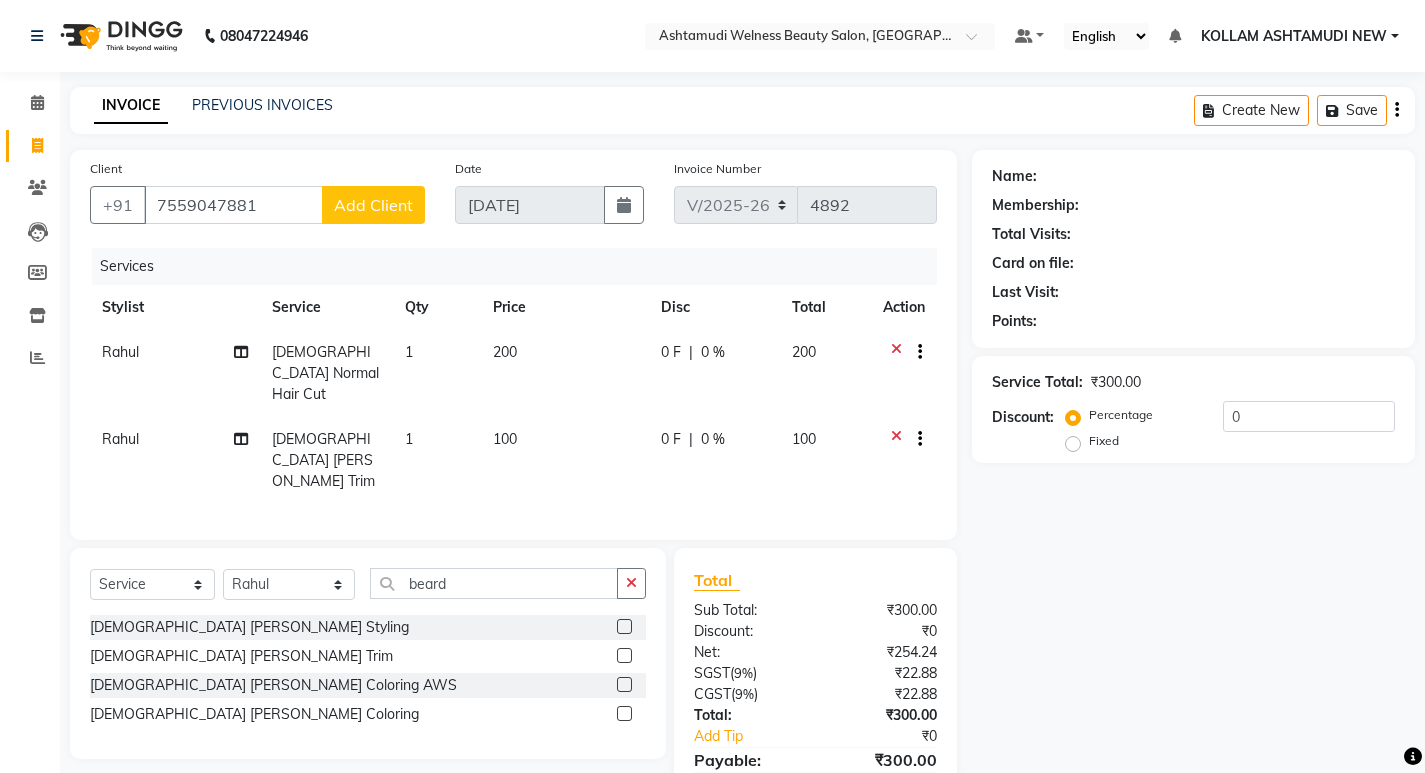 click on "Add Client" 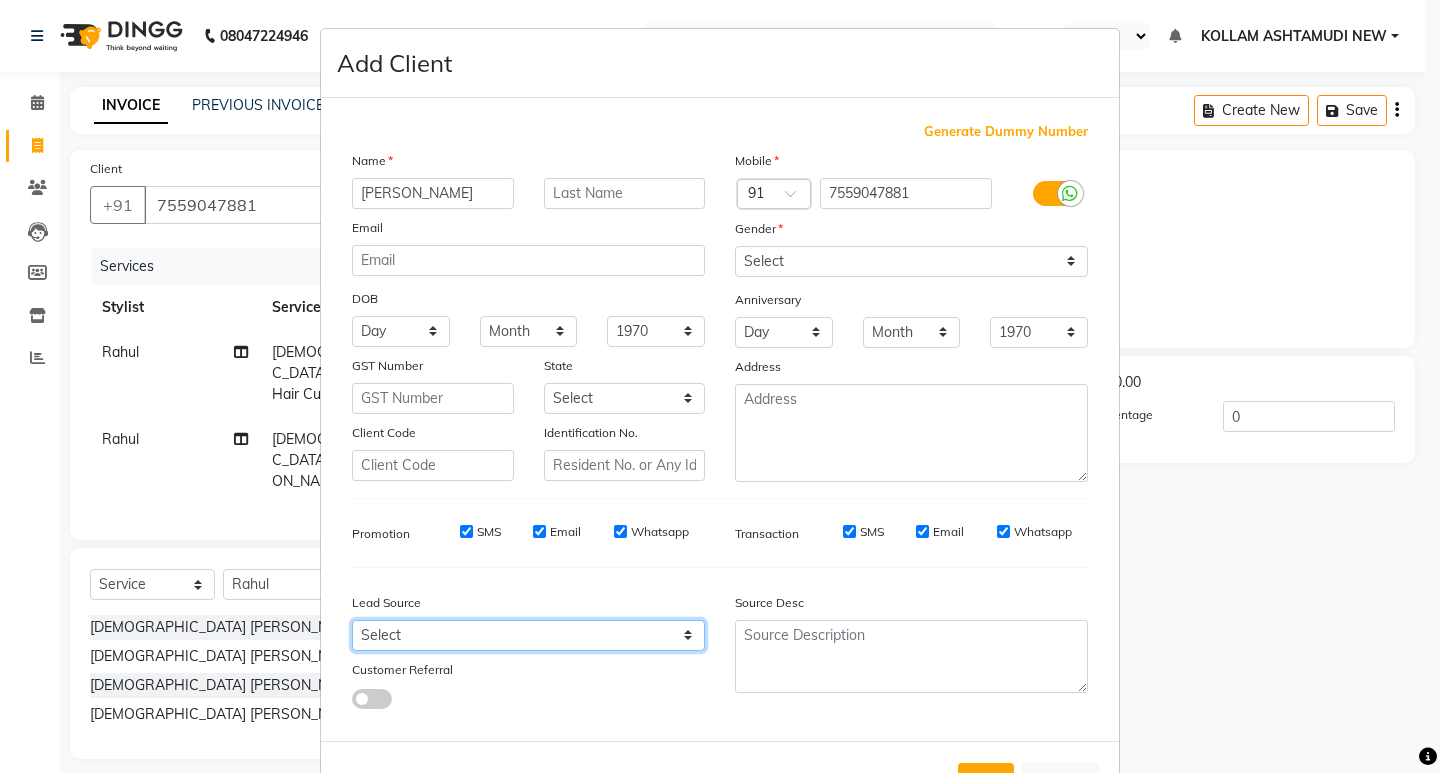 drag, startPoint x: 508, startPoint y: 637, endPoint x: 511, endPoint y: 621, distance: 16.27882 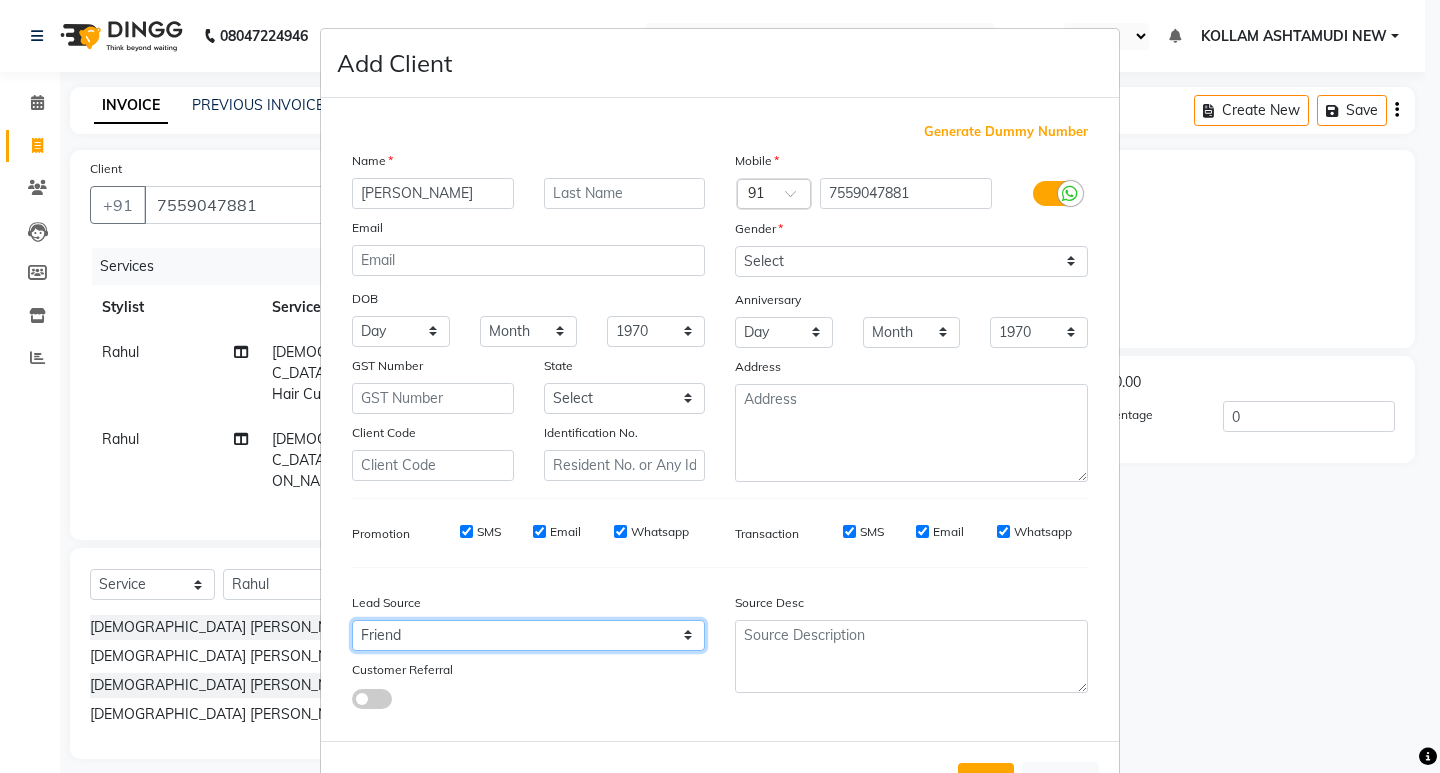 click on "Select Walk-in Referral Internet Friend Word of Mouth Advertisement Facebook JustDial Google Other Instagram  YouTube  WhatsApp" at bounding box center (528, 635) 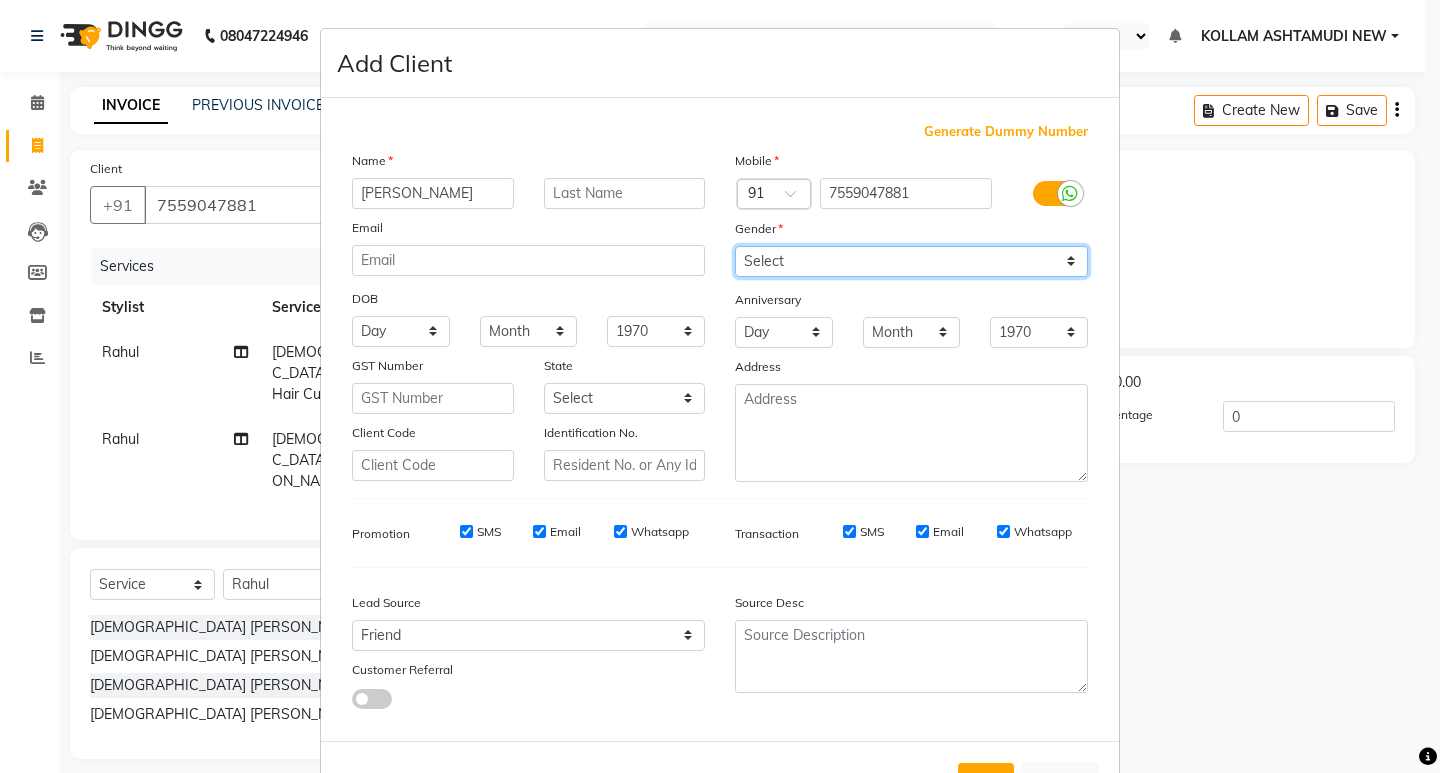 click on "Select [DEMOGRAPHIC_DATA] [DEMOGRAPHIC_DATA] Other Prefer Not To Say" at bounding box center (911, 261) 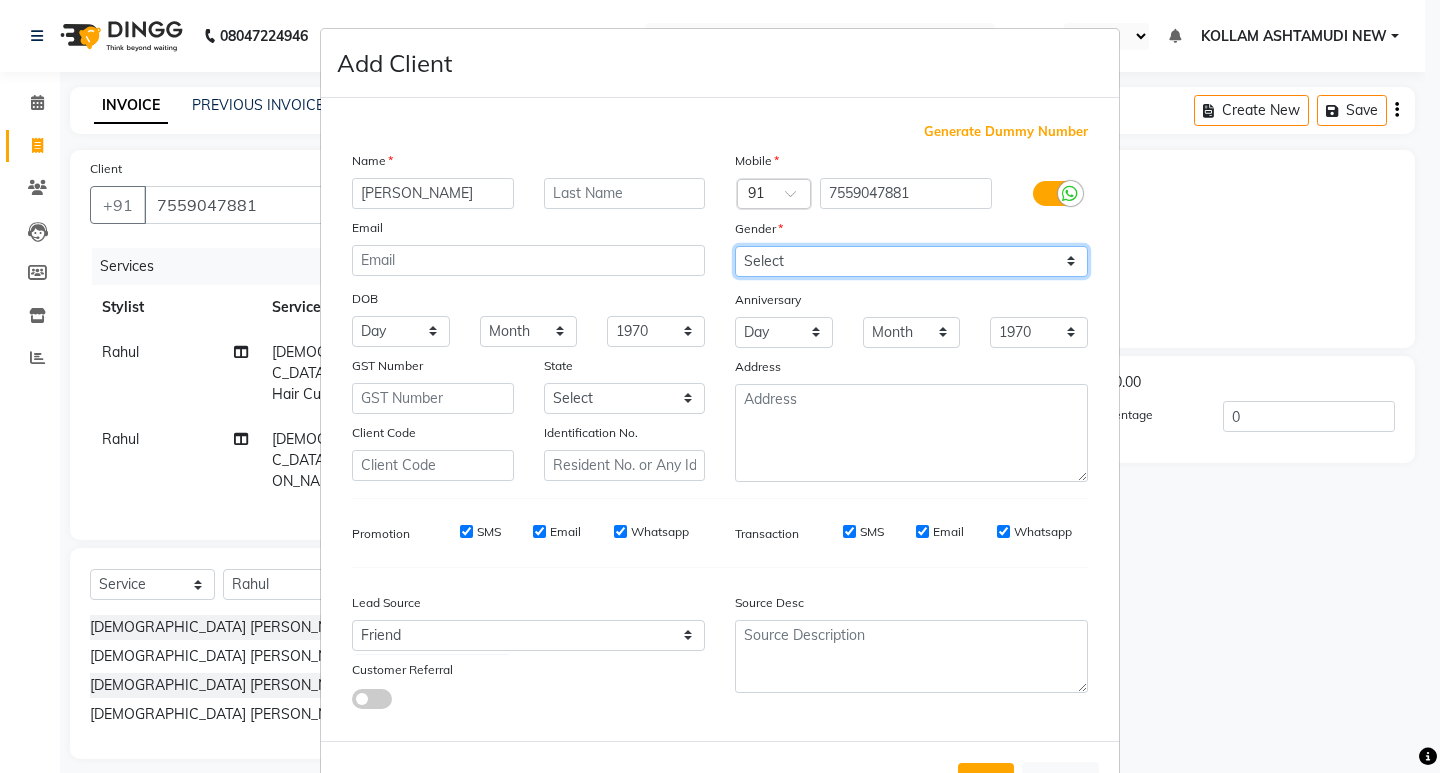 click on "Select [DEMOGRAPHIC_DATA] [DEMOGRAPHIC_DATA] Other Prefer Not To Say" at bounding box center (911, 261) 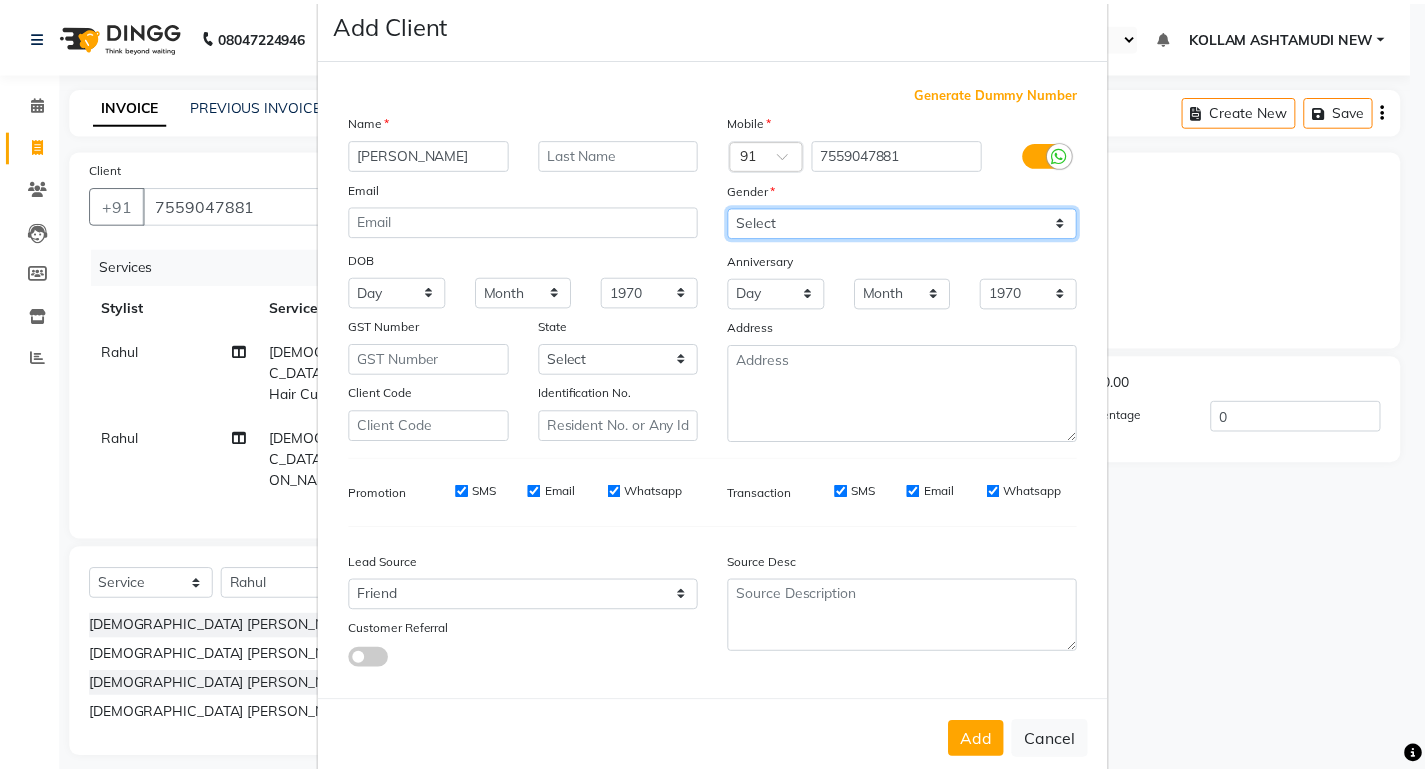 scroll, scrollTop: 76, scrollLeft: 0, axis: vertical 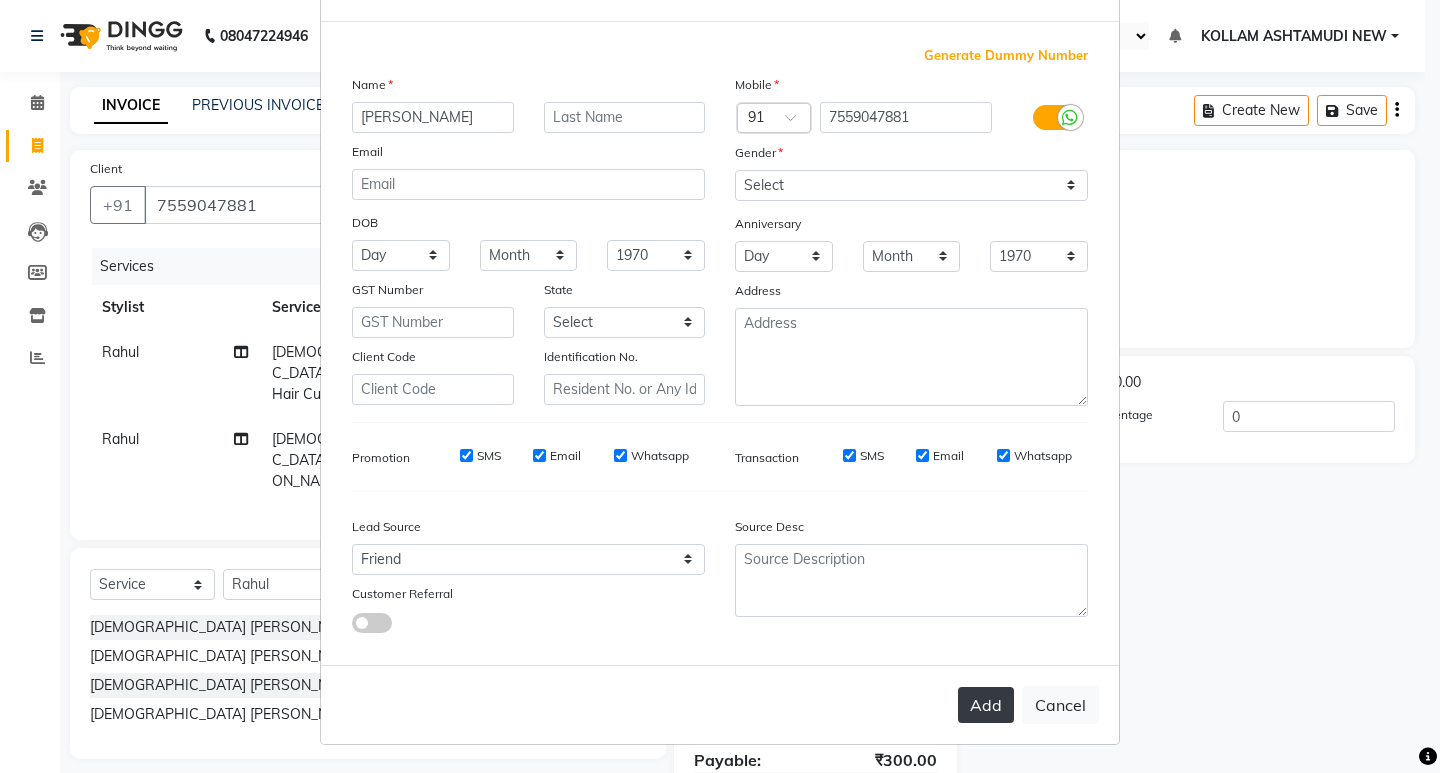 click on "Add" at bounding box center [986, 705] 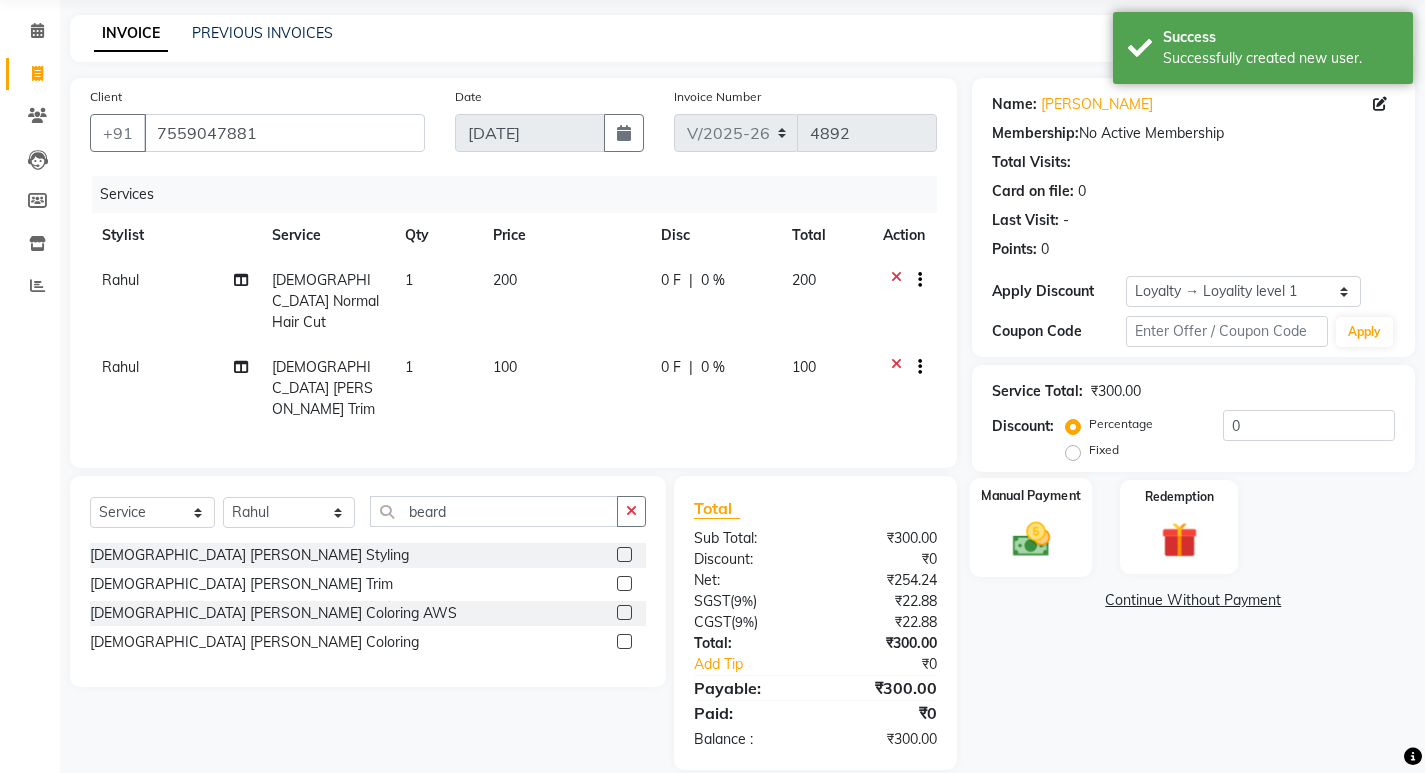 click 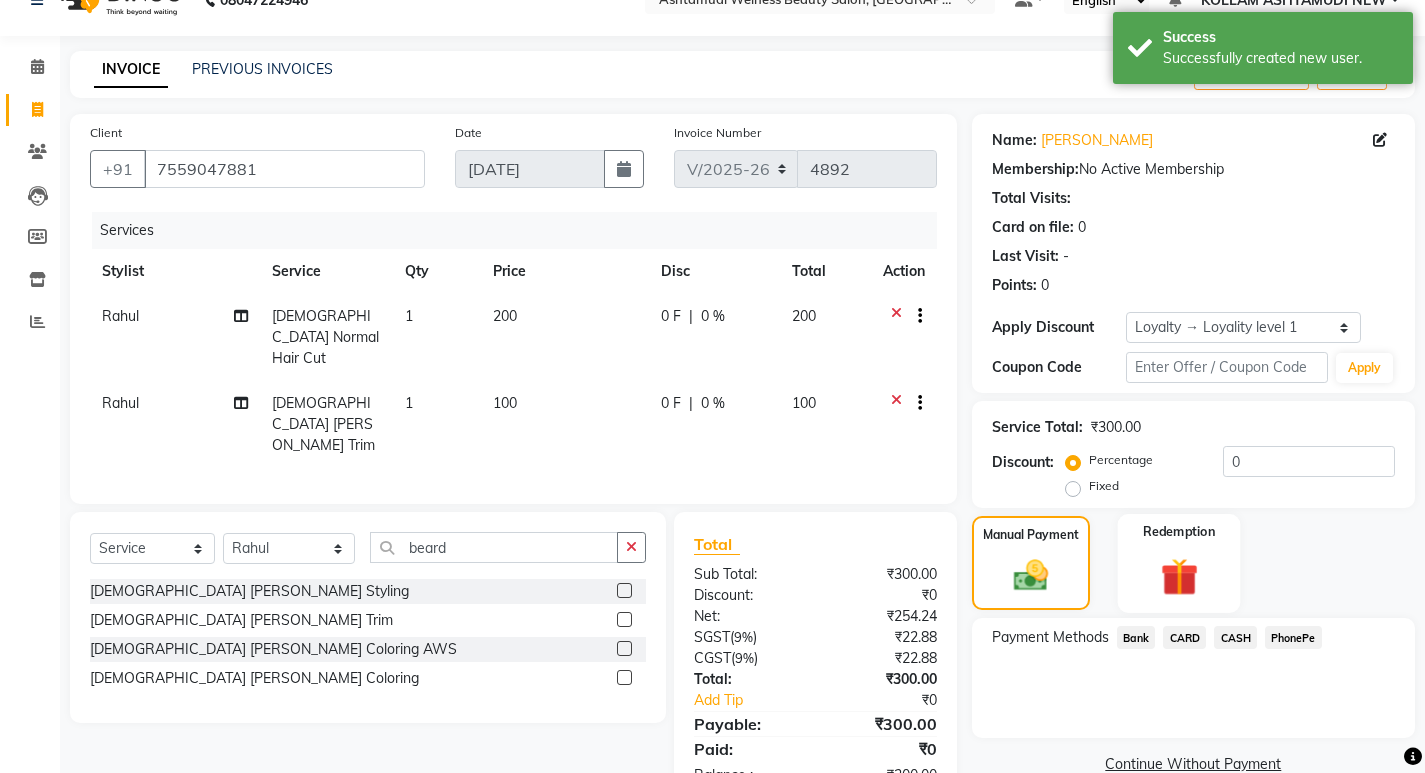 scroll, scrollTop: 0, scrollLeft: 0, axis: both 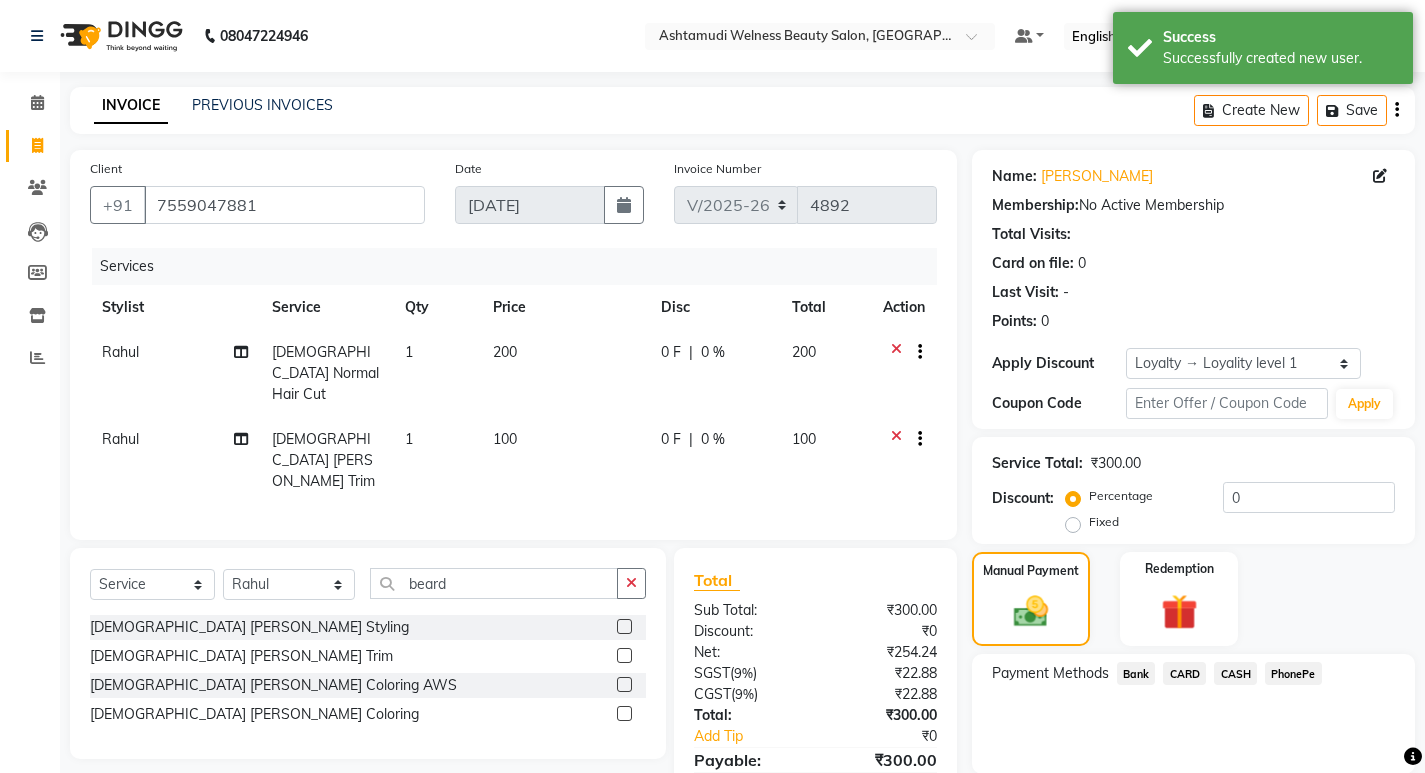 click on "CARD" 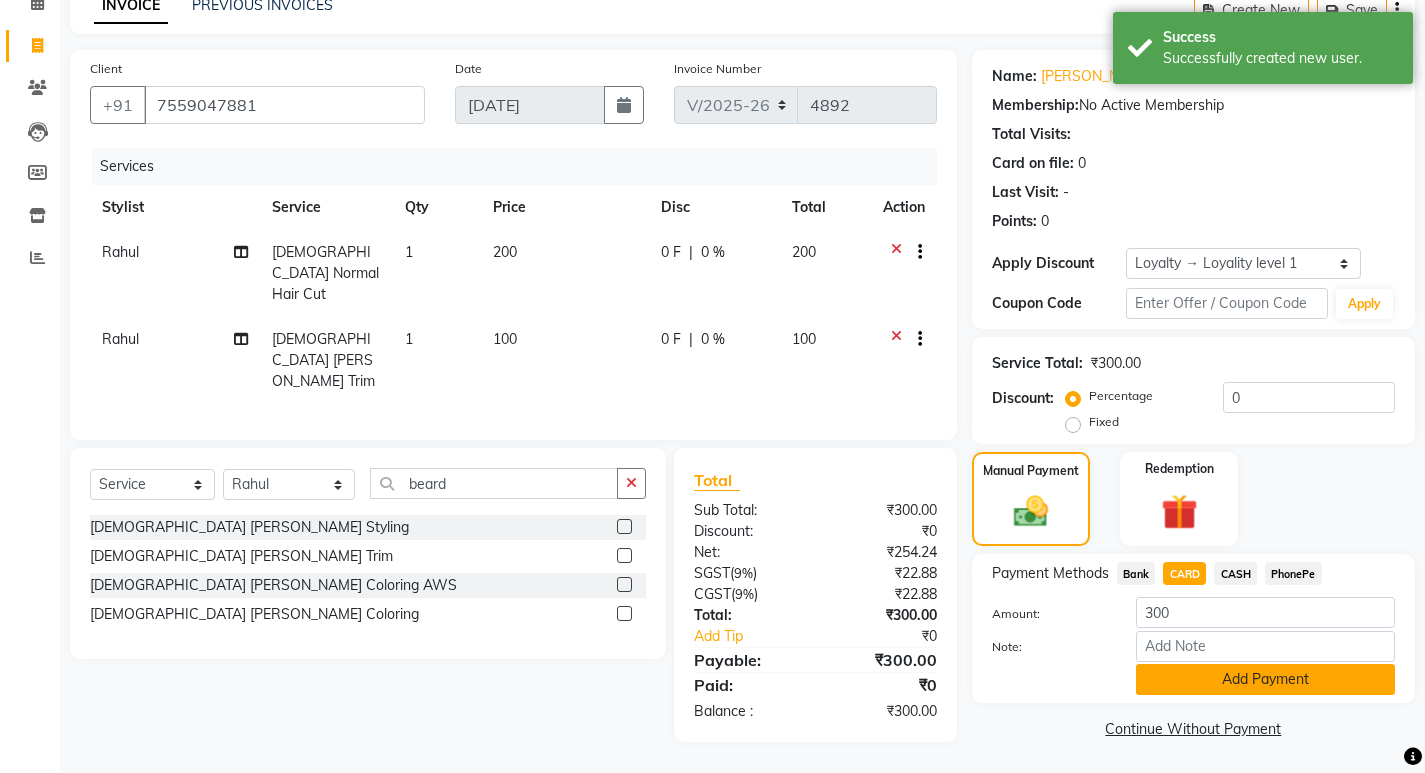 scroll, scrollTop: 101, scrollLeft: 0, axis: vertical 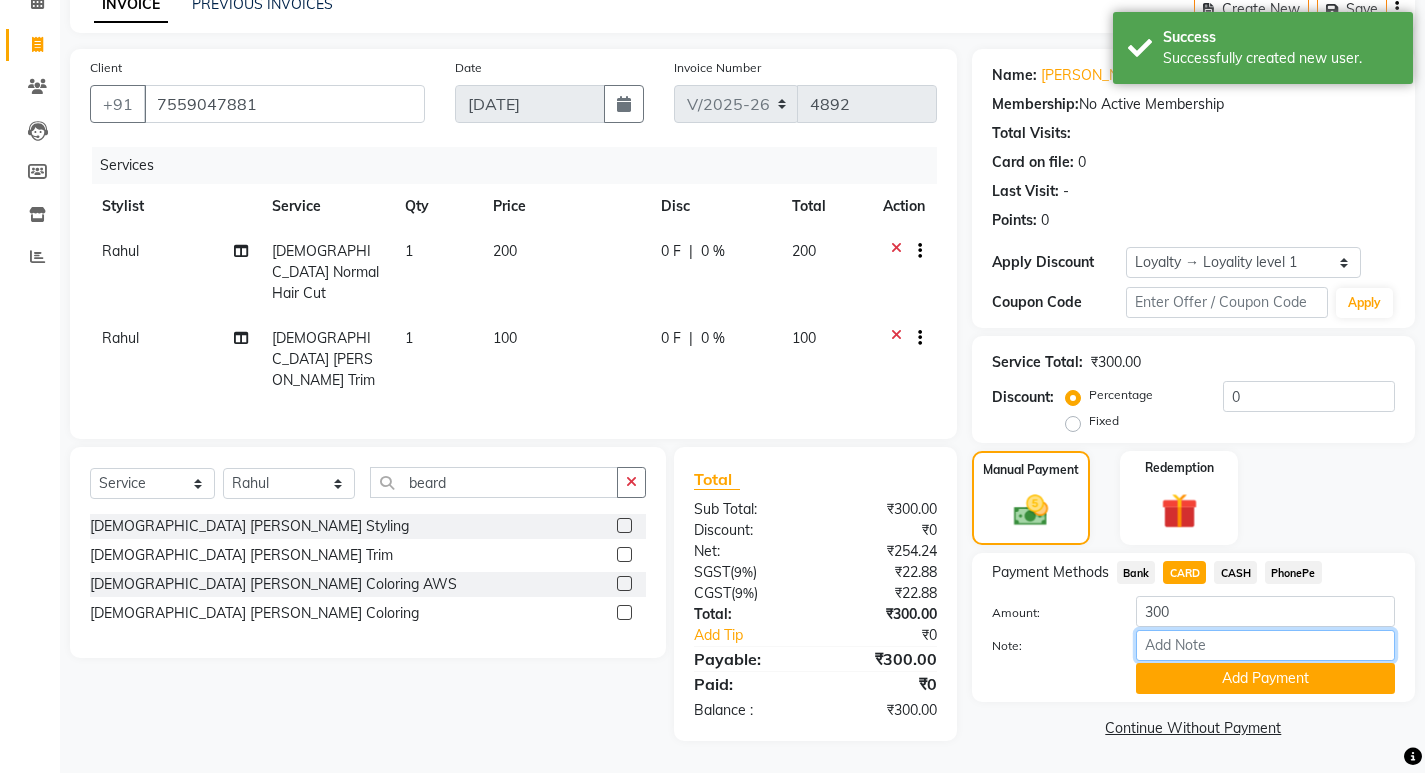 drag, startPoint x: 1197, startPoint y: 649, endPoint x: 1236, endPoint y: 636, distance: 41.109608 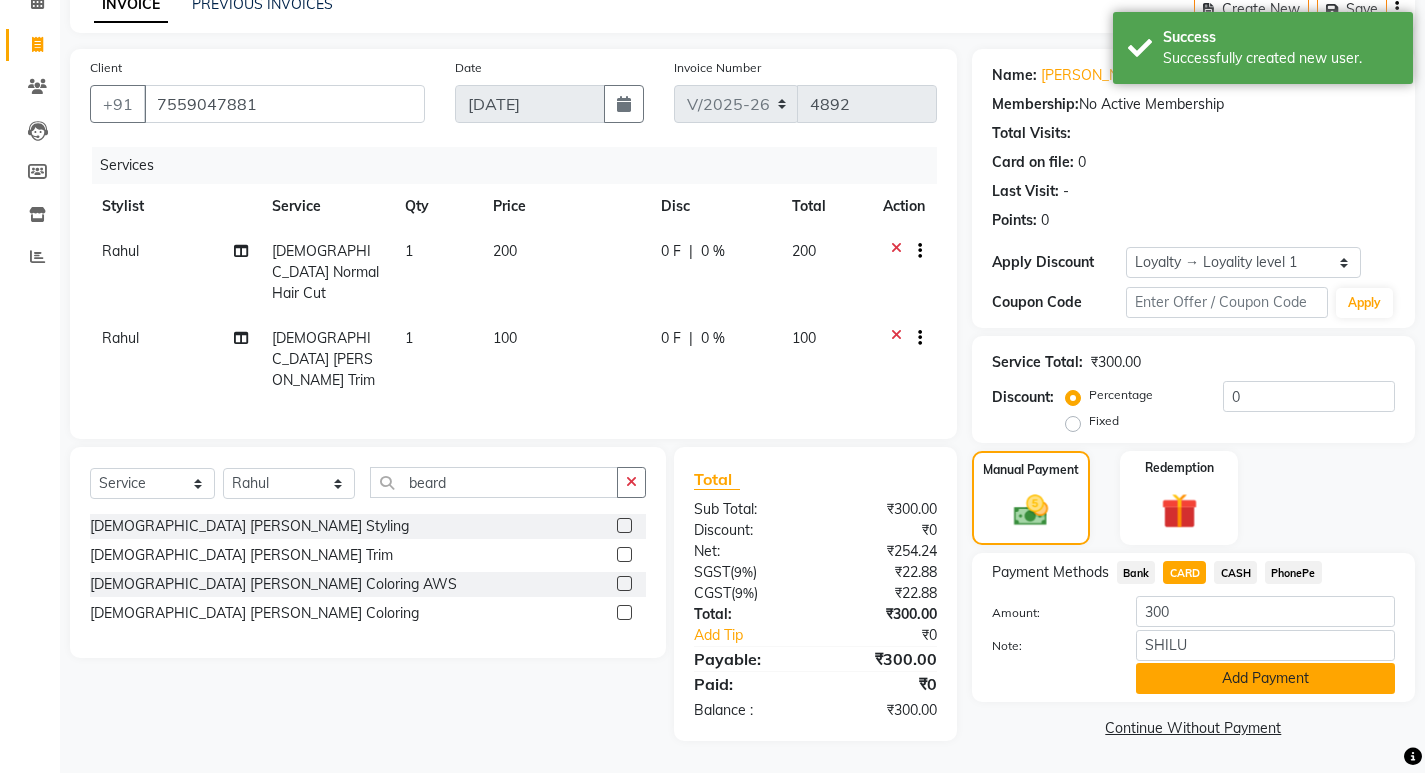 click on "Add Payment" 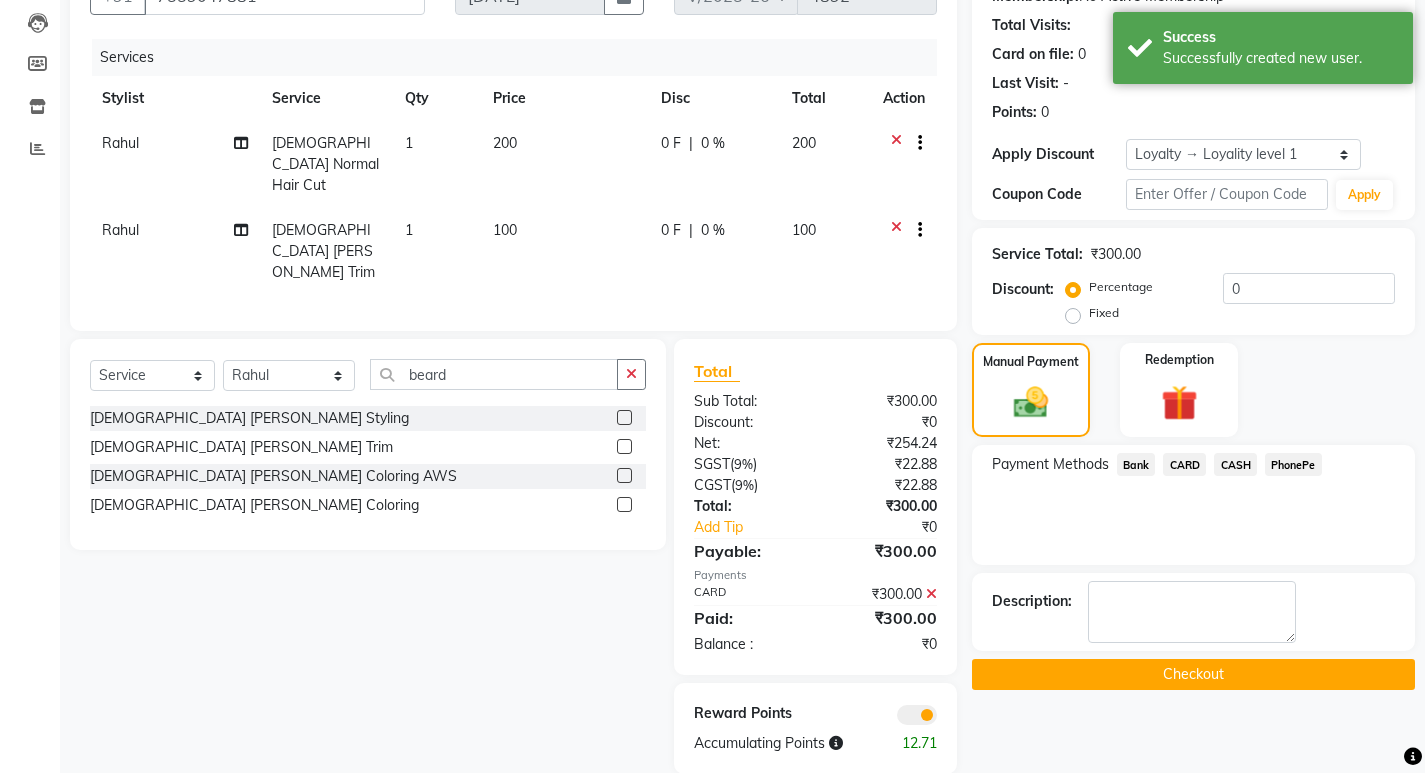 scroll, scrollTop: 213, scrollLeft: 0, axis: vertical 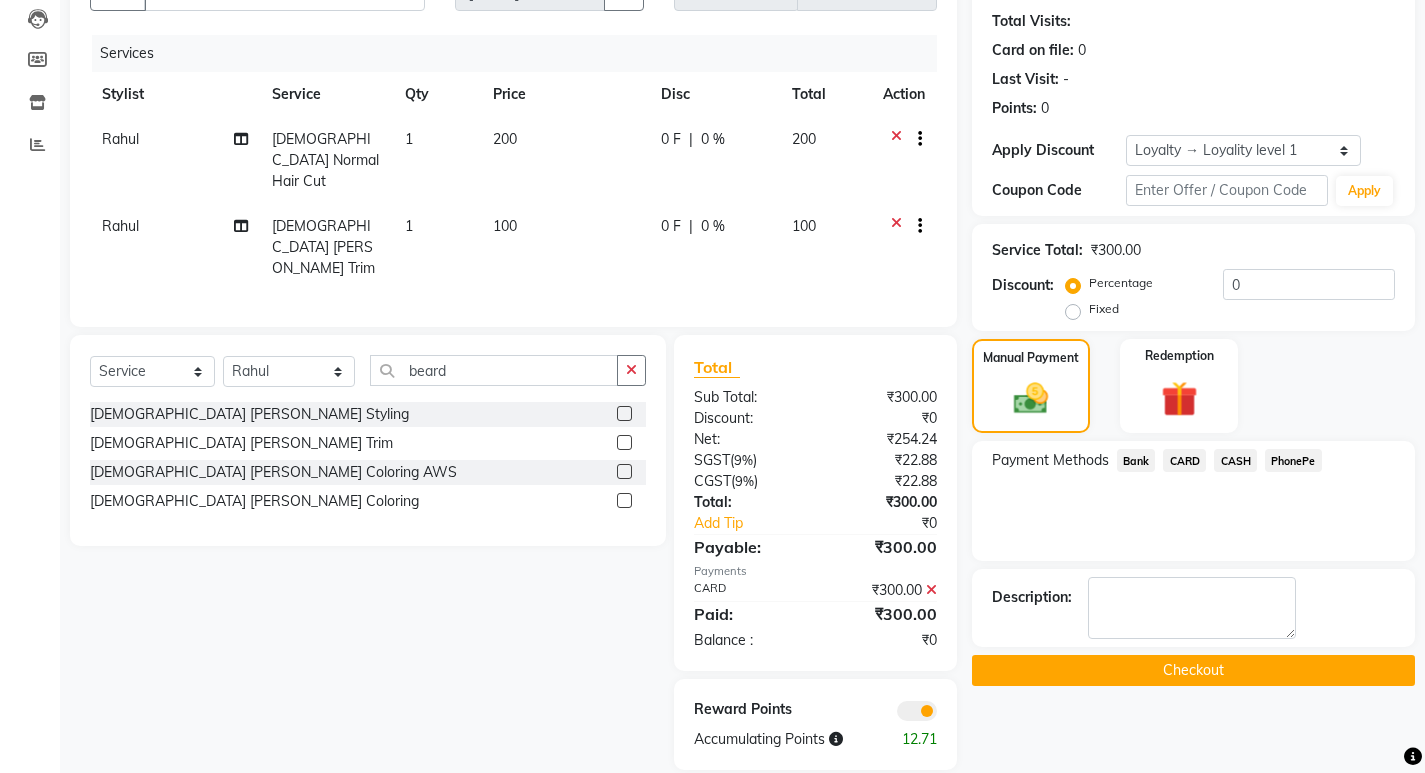 click on "Checkout" 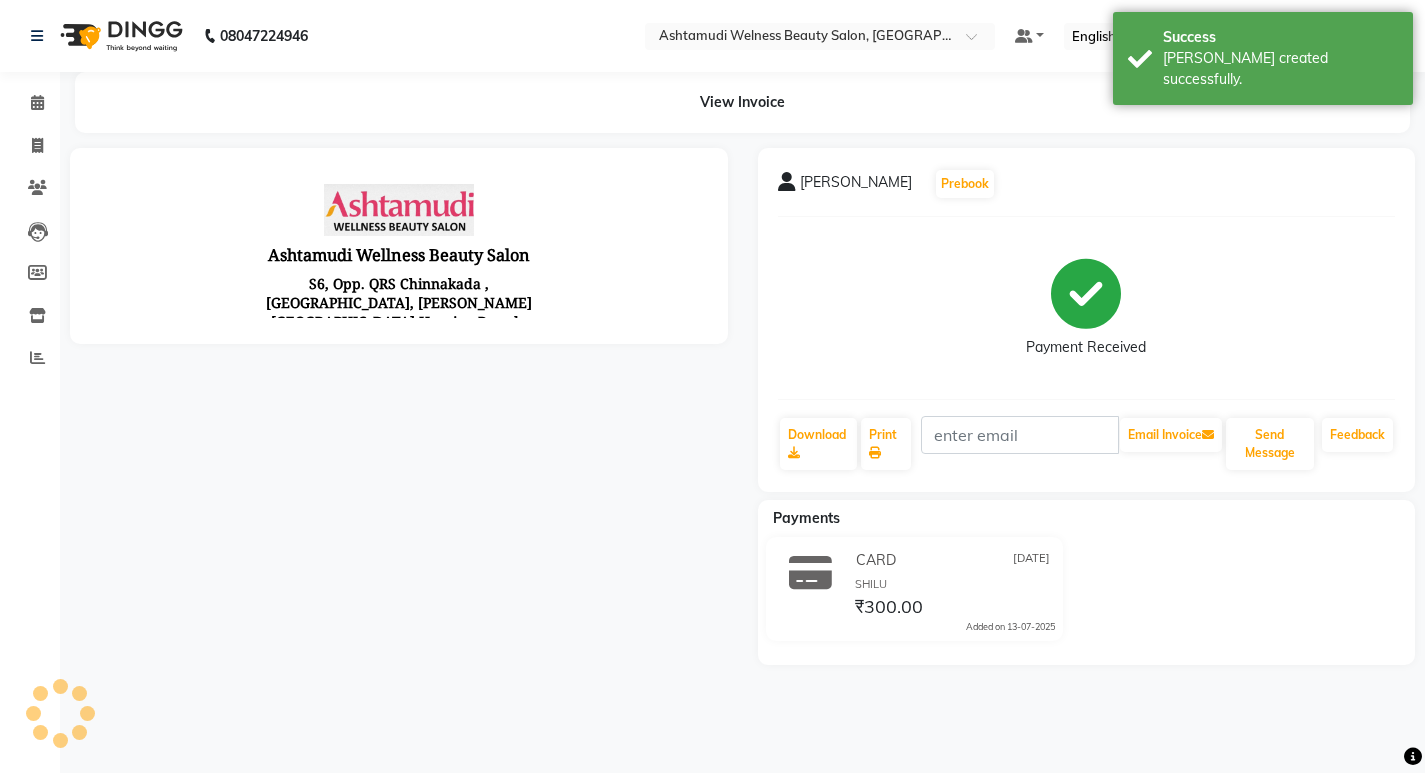 scroll, scrollTop: 0, scrollLeft: 0, axis: both 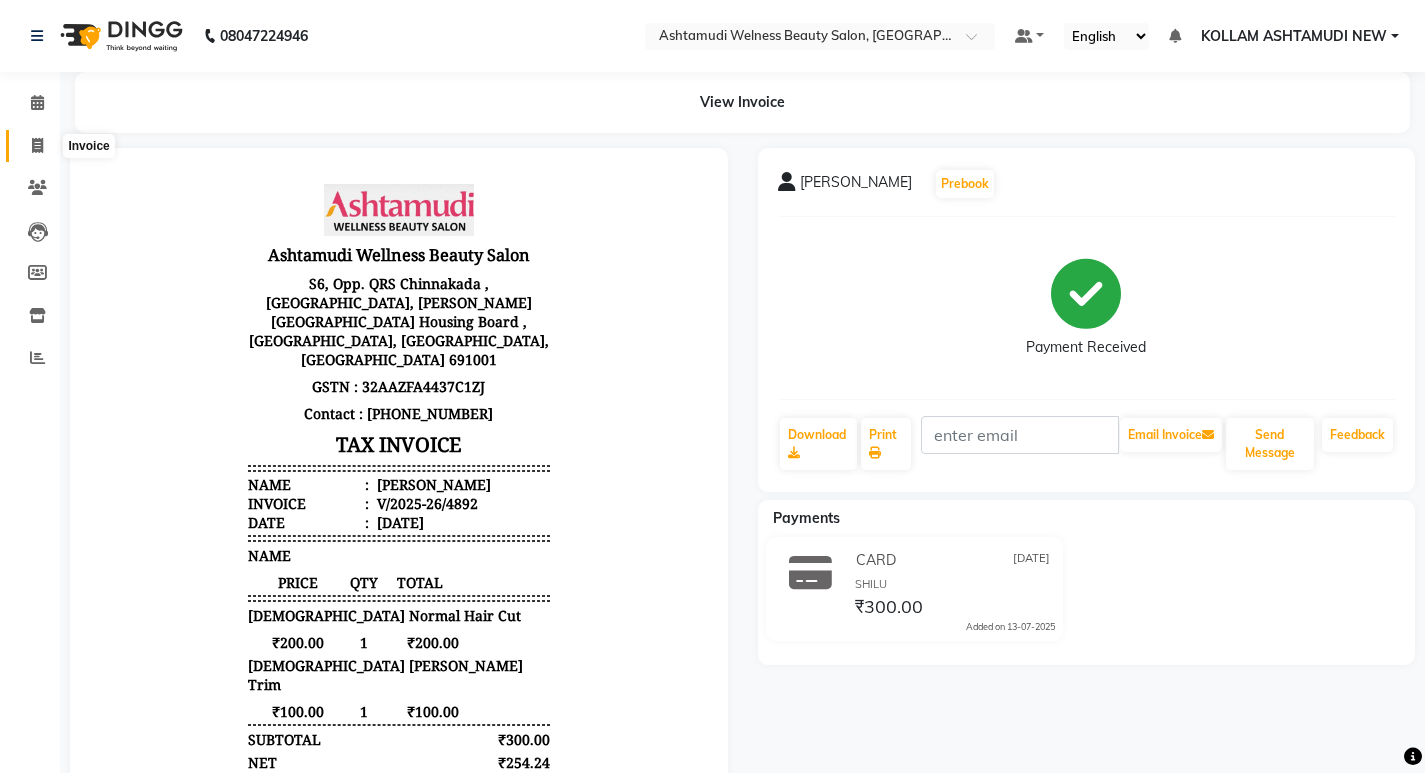 click 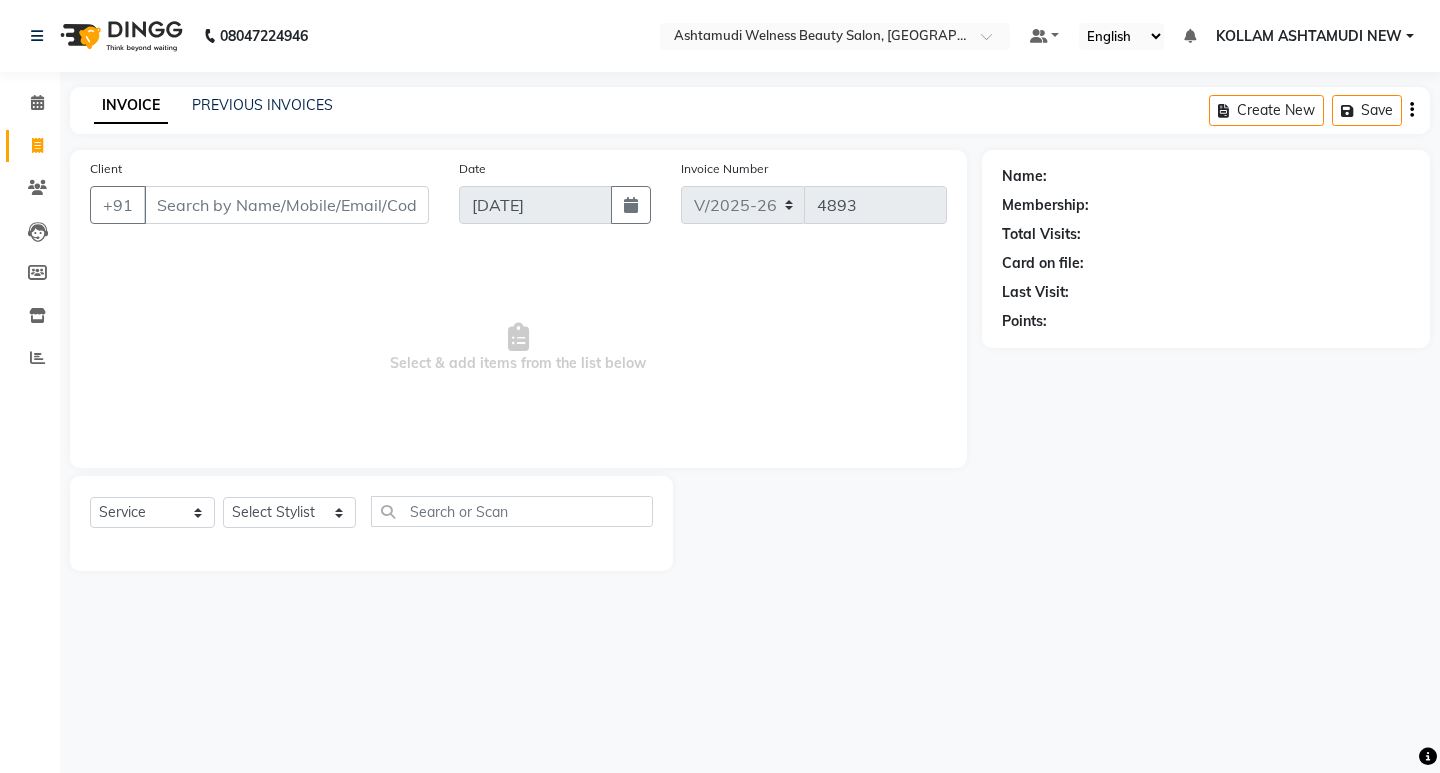 click on "Client" at bounding box center (286, 205) 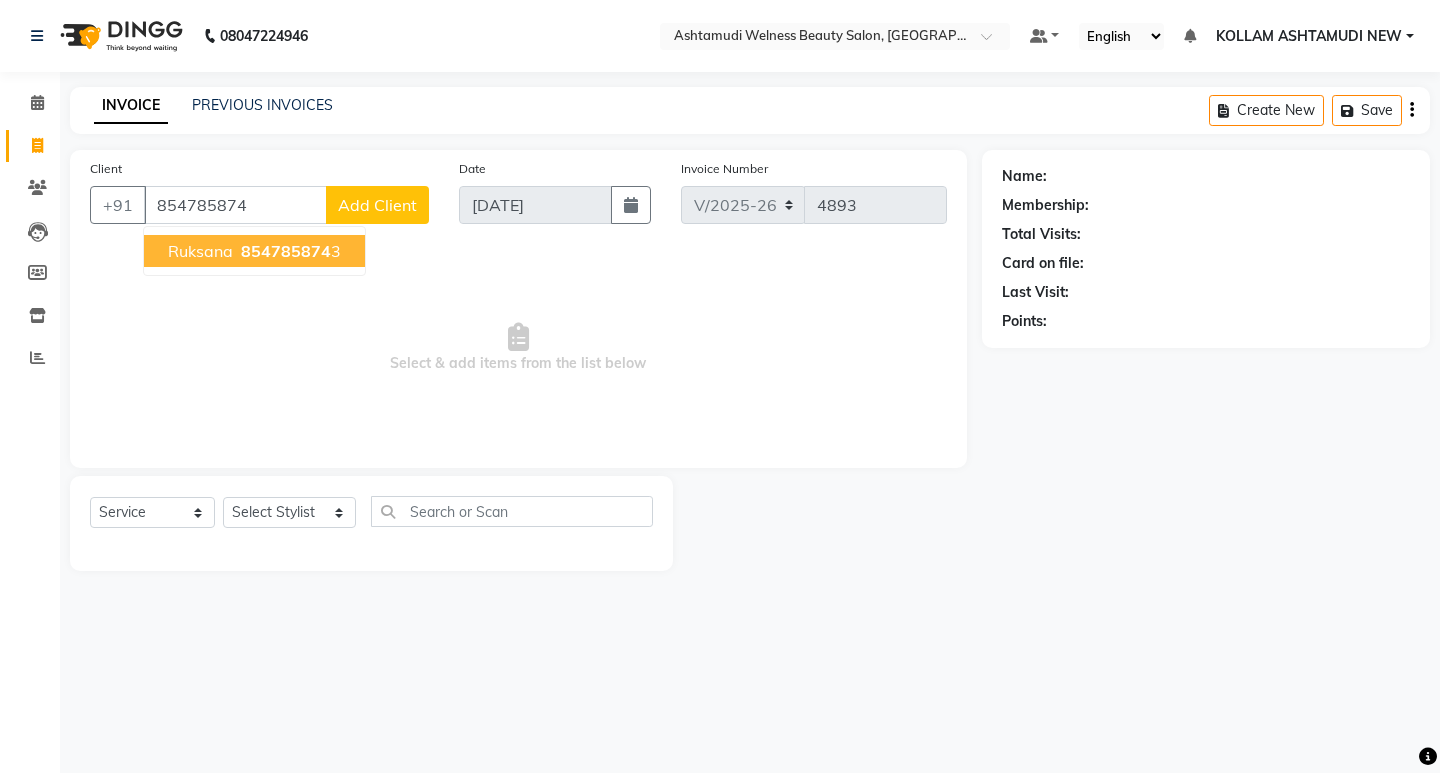 click on "ruksana" at bounding box center (200, 251) 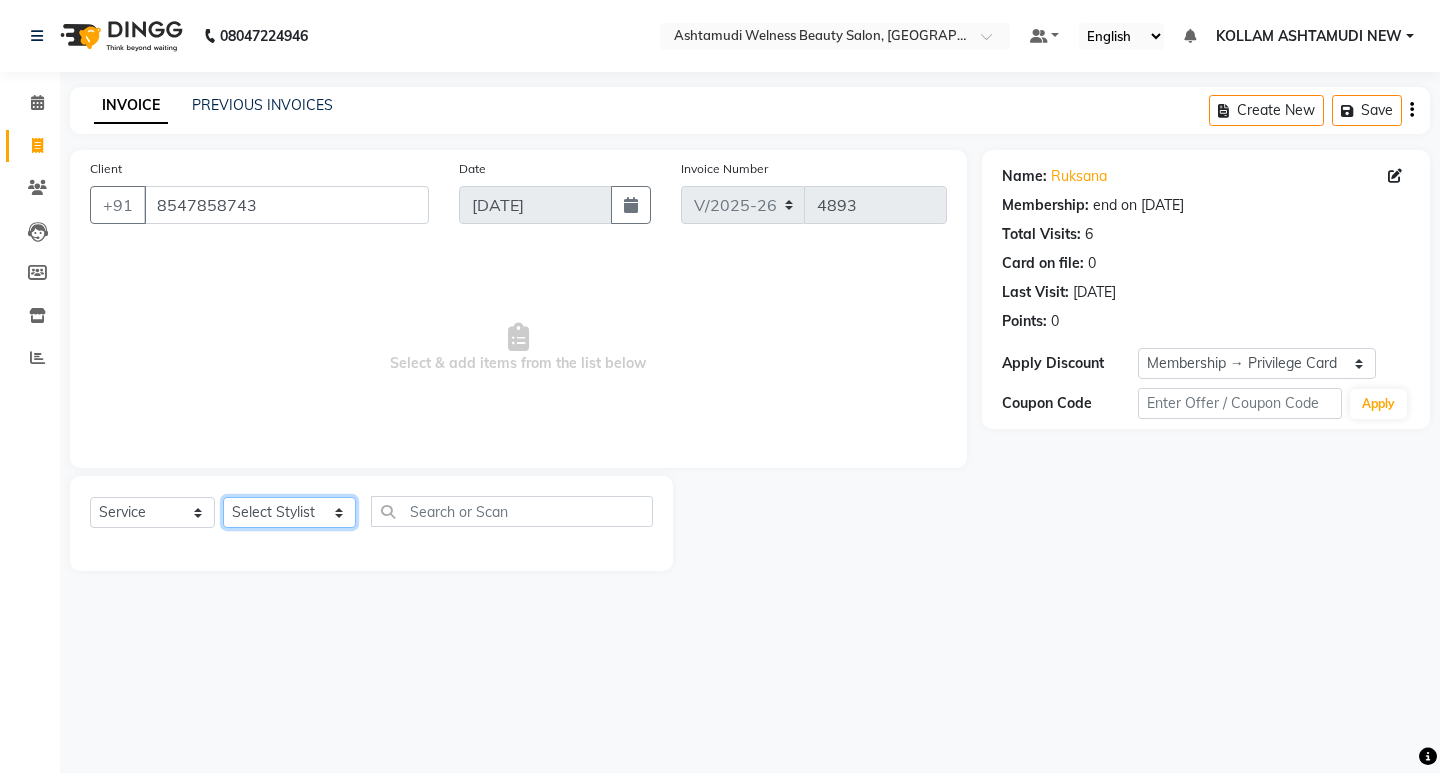 click on "Select Stylist [PERSON_NAME] Admin [PERSON_NAME]  [PERSON_NAME] [PERSON_NAME] [PERSON_NAME]  M [PERSON_NAME]  [PERSON_NAME]  P [PERSON_NAME] KOLLAM ASHTAMUDI NEW  [PERSON_NAME] [PERSON_NAME] [PERSON_NAME]  [PERSON_NAME] [PERSON_NAME] [PERSON_NAME] [PERSON_NAME] [PERSON_NAME] M [PERSON_NAME] SARIGA [PERSON_NAME] [PERSON_NAME] [PERSON_NAME] SIBI [PERSON_NAME] [PERSON_NAME] S" 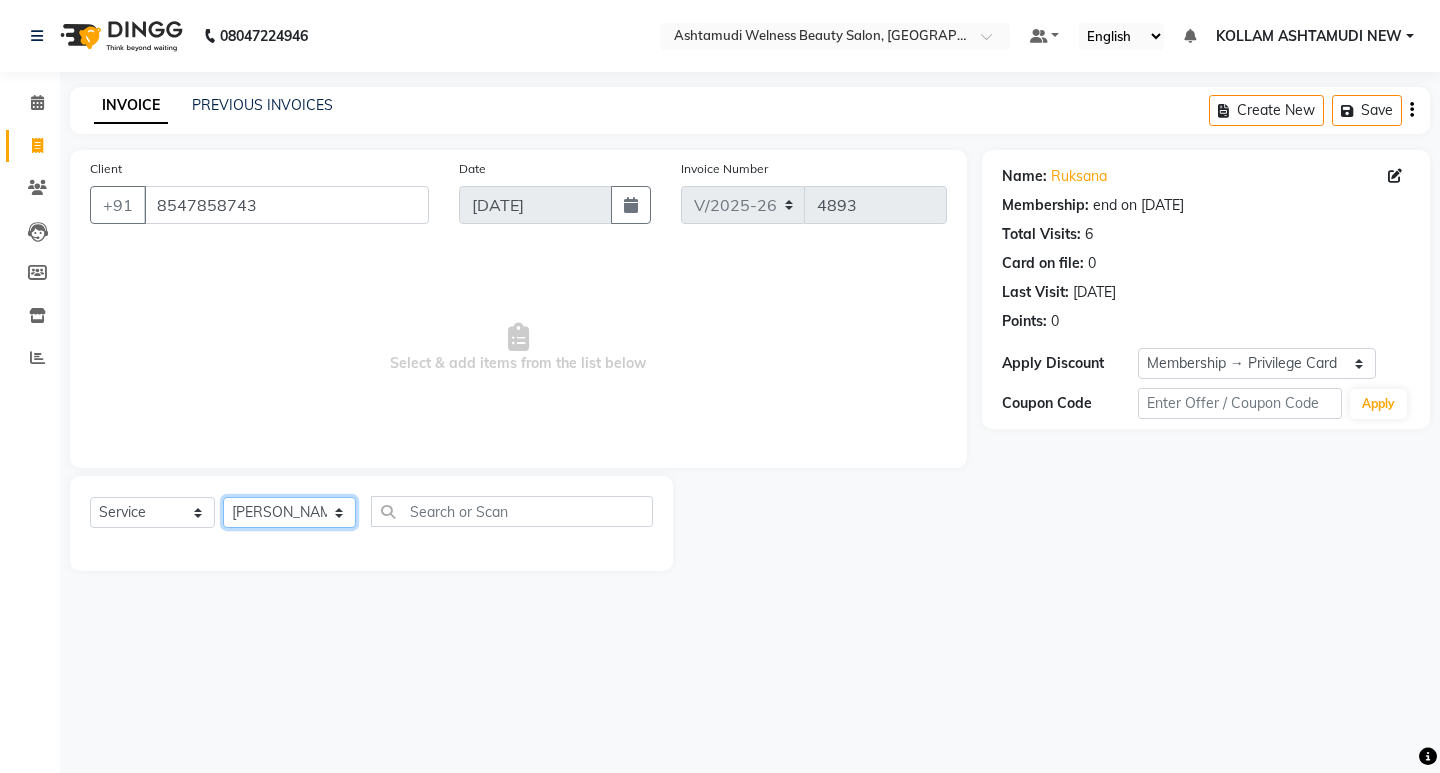 click on "Select Stylist [PERSON_NAME] Admin [PERSON_NAME]  [PERSON_NAME] [PERSON_NAME] [PERSON_NAME]  M [PERSON_NAME]  [PERSON_NAME]  P [PERSON_NAME] KOLLAM ASHTAMUDI NEW  [PERSON_NAME] [PERSON_NAME] [PERSON_NAME]  [PERSON_NAME] [PERSON_NAME] [PERSON_NAME] [PERSON_NAME] [PERSON_NAME] M [PERSON_NAME] SARIGA [PERSON_NAME] [PERSON_NAME] [PERSON_NAME] SIBI [PERSON_NAME] [PERSON_NAME] S" 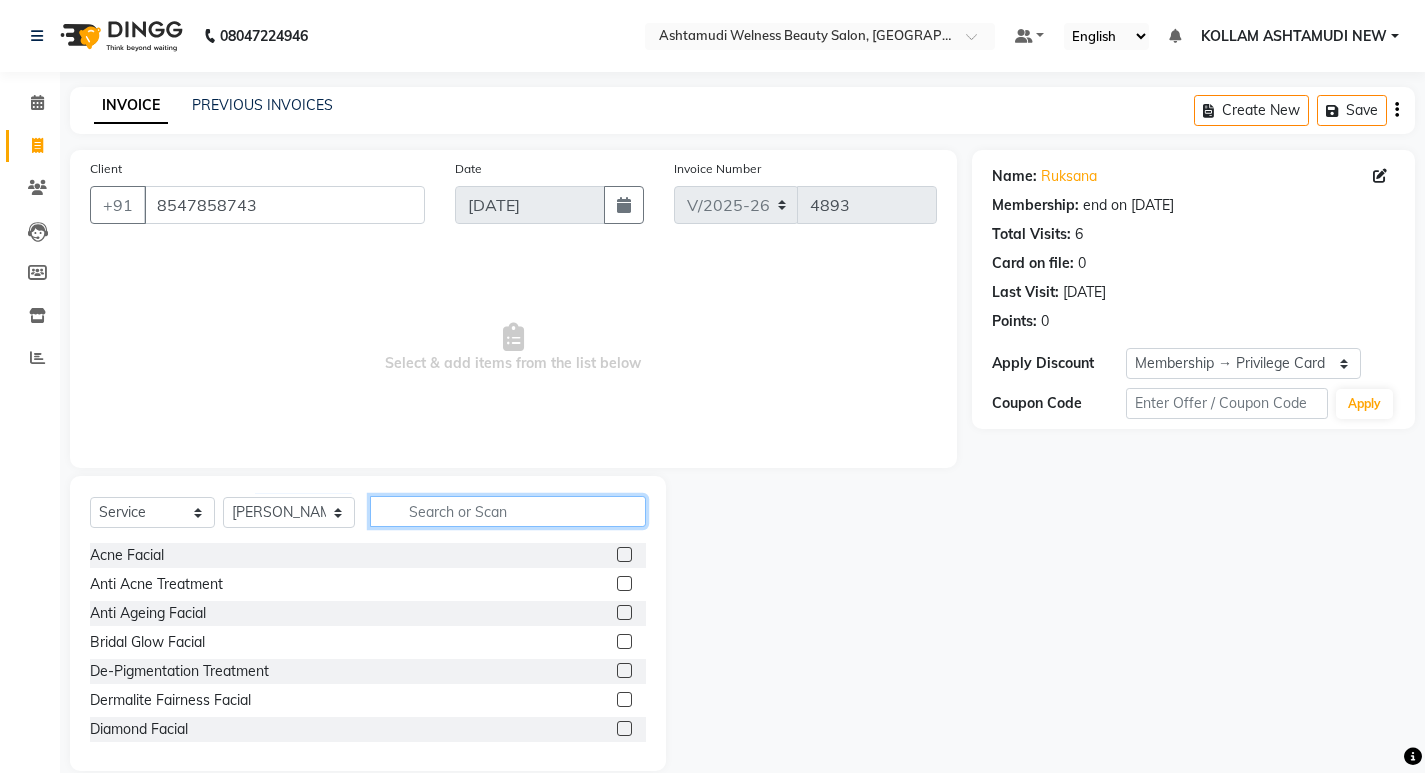 drag, startPoint x: 425, startPoint y: 519, endPoint x: 454, endPoint y: 503, distance: 33.12099 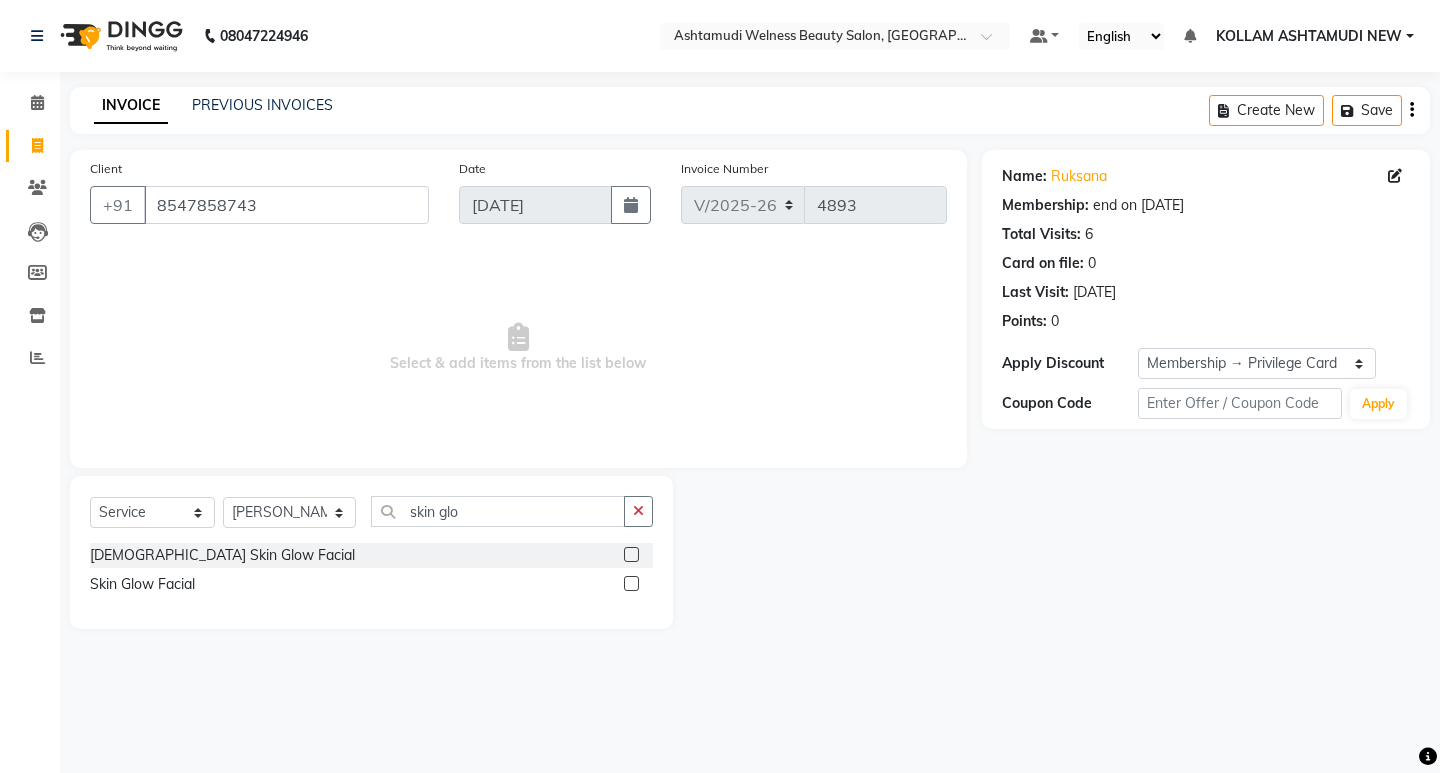 click 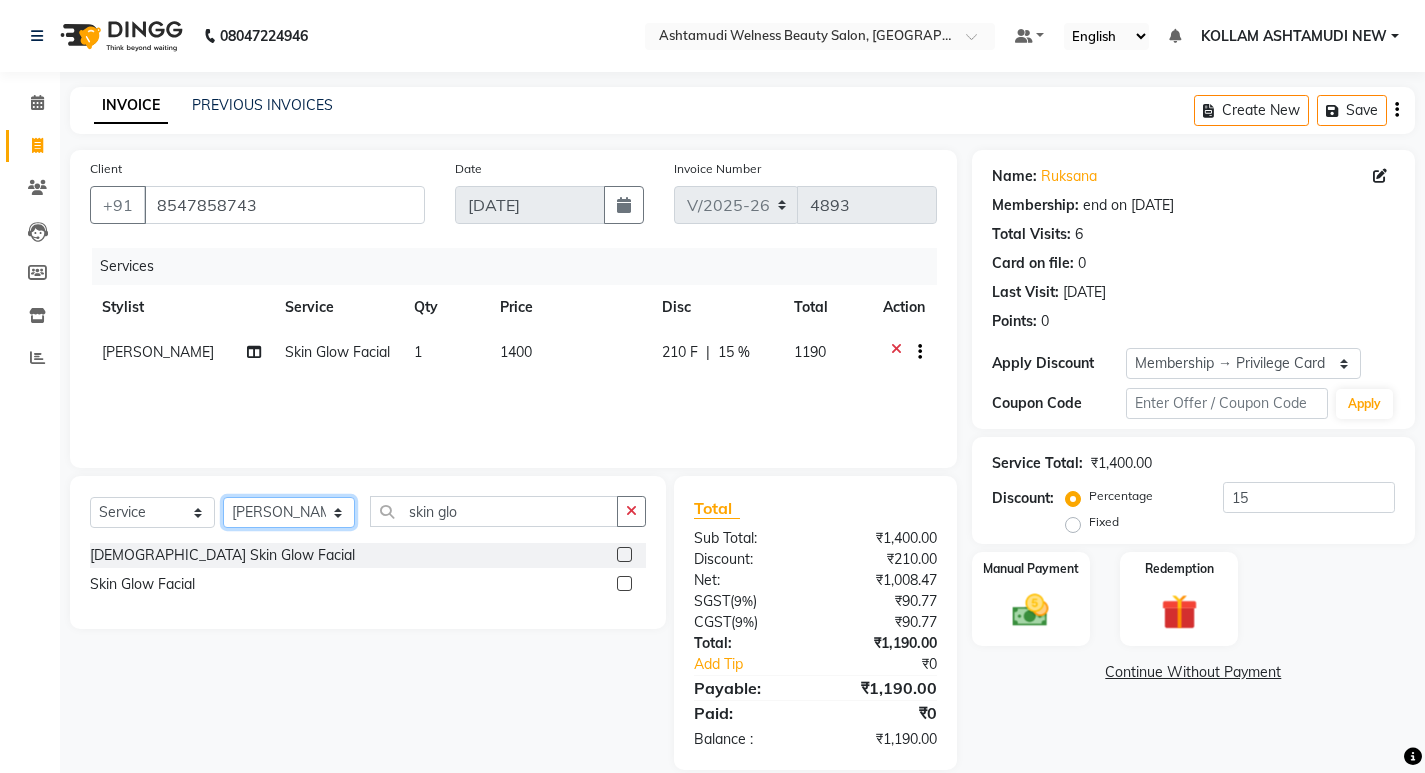 click on "Select Stylist [PERSON_NAME] Admin [PERSON_NAME]  [PERSON_NAME] [PERSON_NAME] [PERSON_NAME]  M [PERSON_NAME]  [PERSON_NAME]  P [PERSON_NAME] KOLLAM ASHTAMUDI NEW  [PERSON_NAME] [PERSON_NAME] [PERSON_NAME]  [PERSON_NAME] [PERSON_NAME] [PERSON_NAME] [PERSON_NAME] [PERSON_NAME] M [PERSON_NAME] SARIGA [PERSON_NAME] [PERSON_NAME] [PERSON_NAME] SIBI [PERSON_NAME] [PERSON_NAME] S" 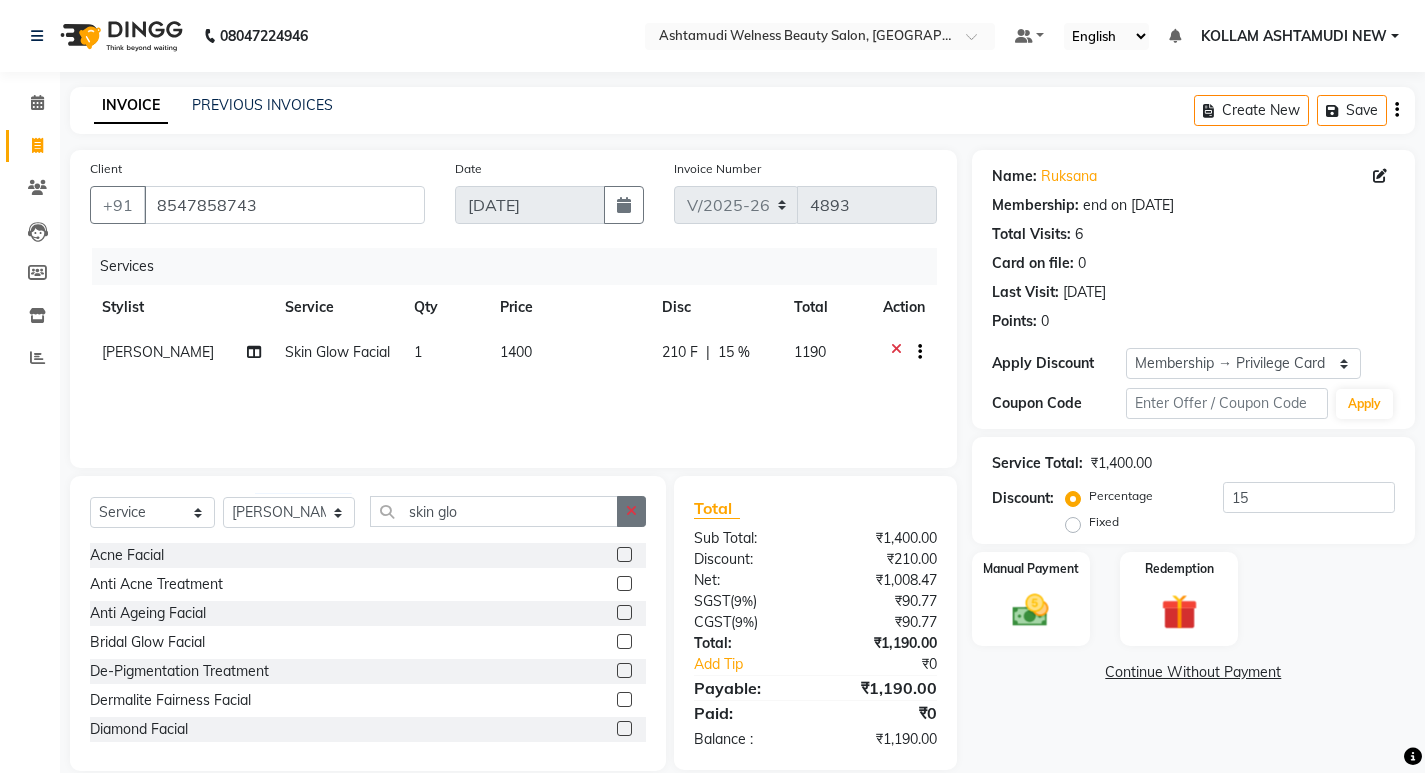 click 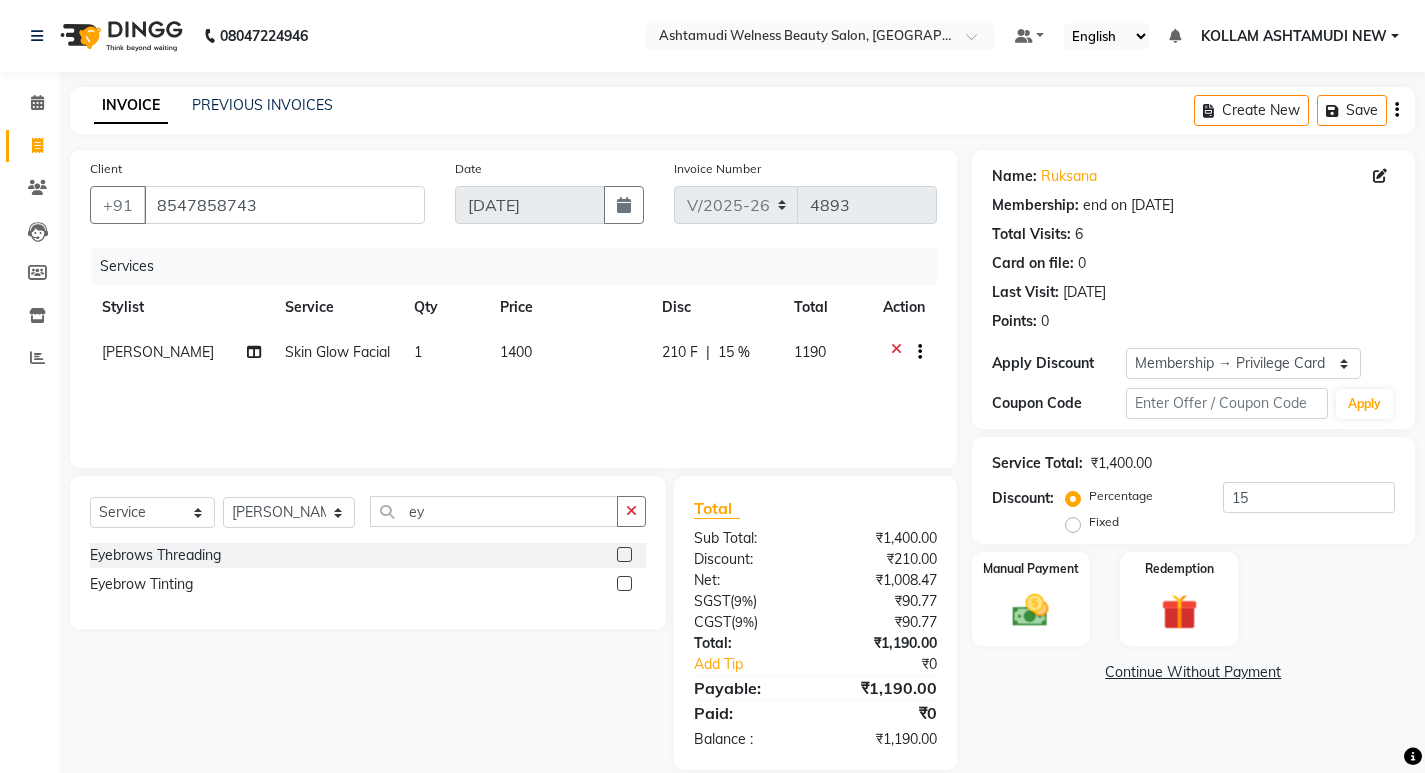 click 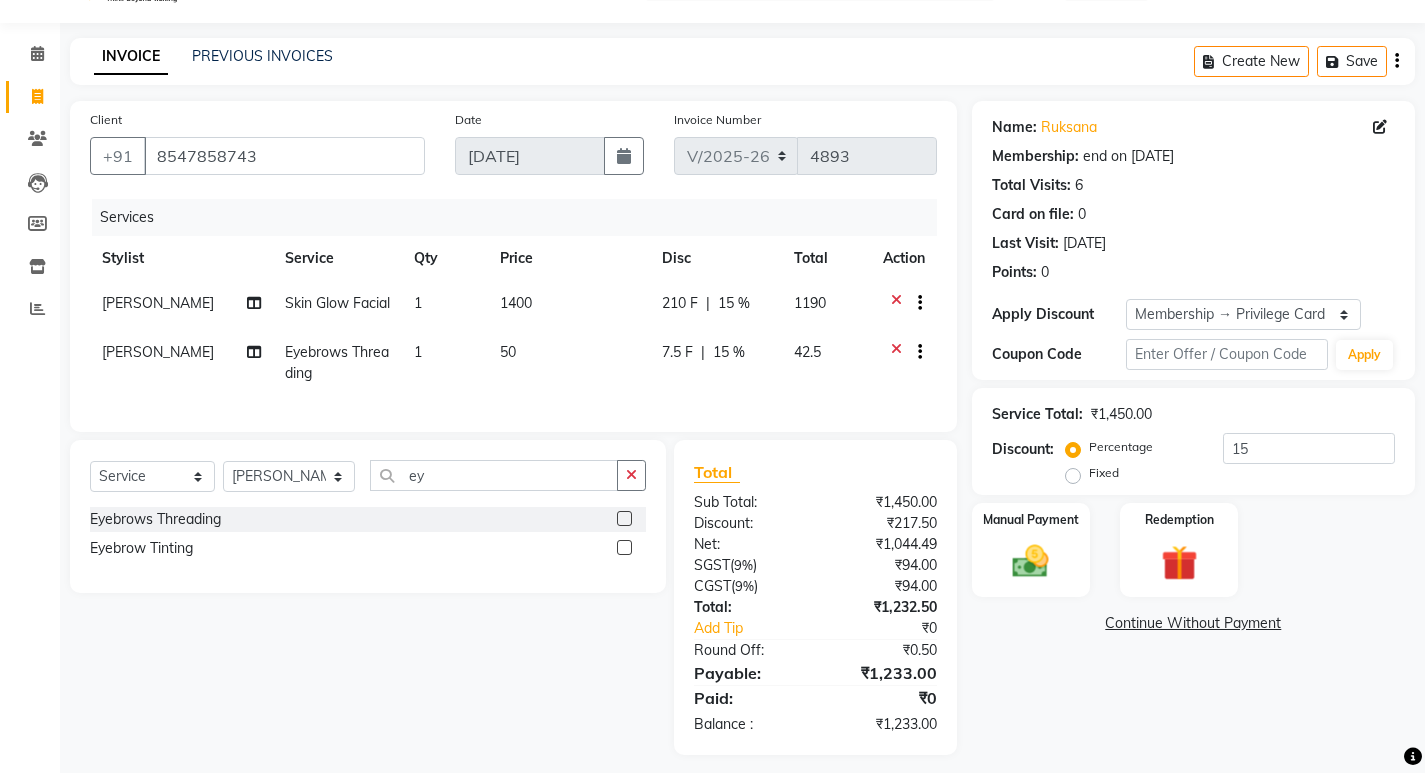 scroll, scrollTop: 76, scrollLeft: 0, axis: vertical 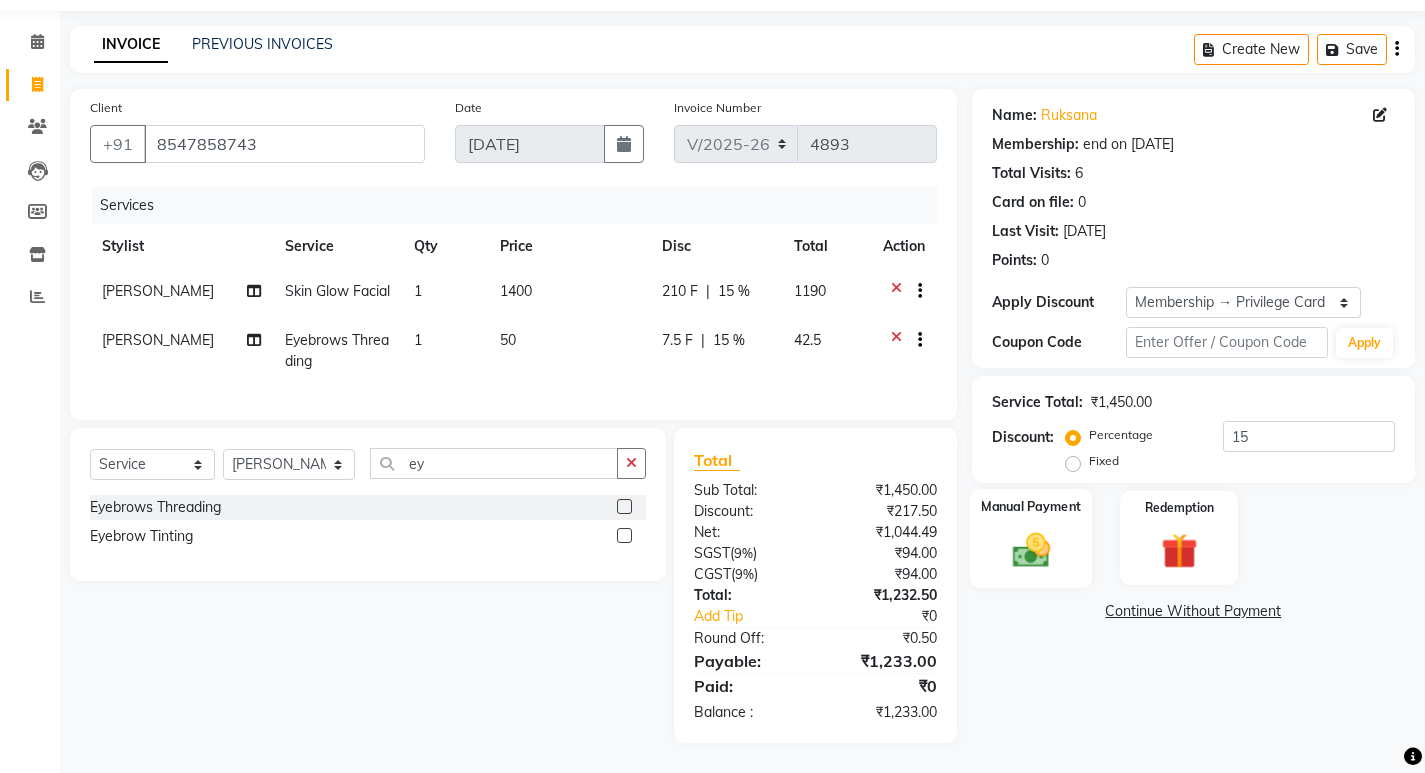 click 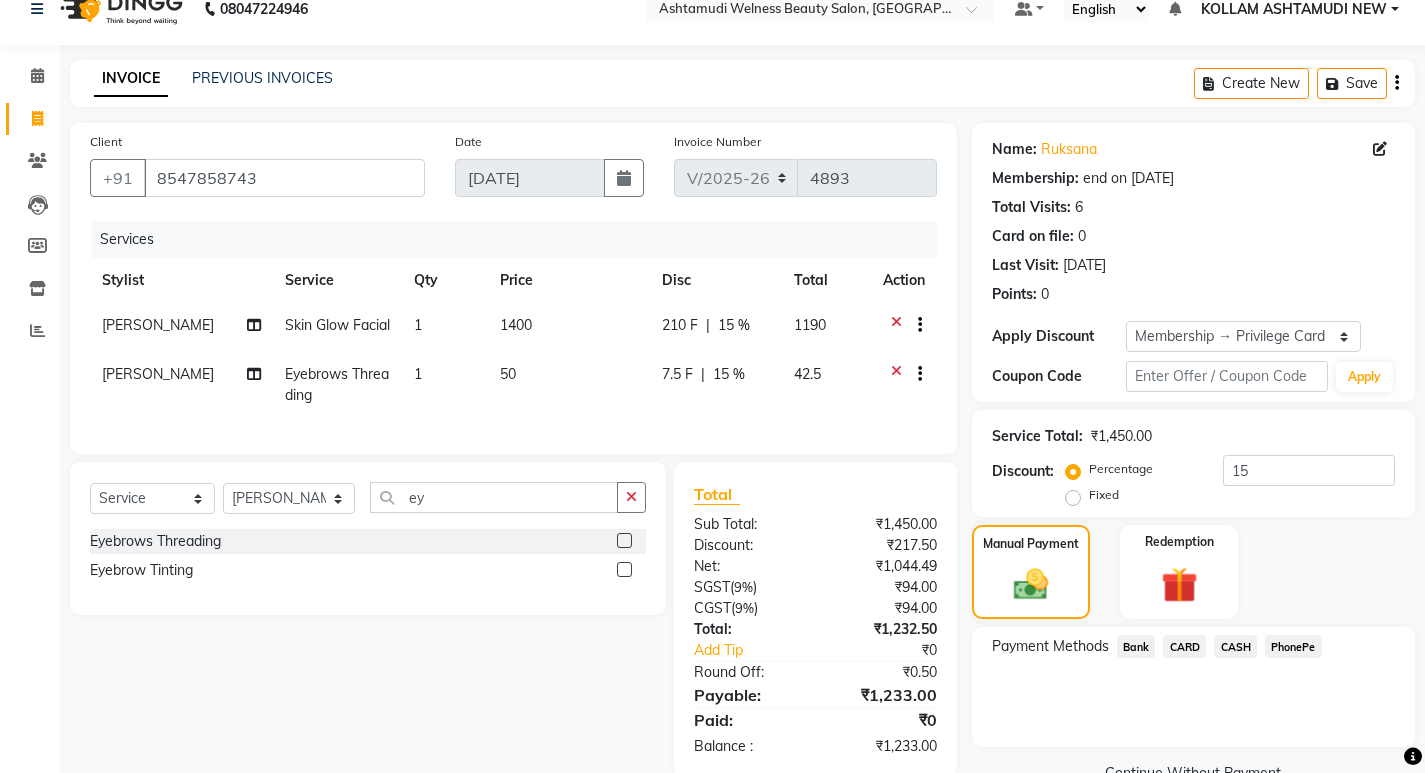 scroll, scrollTop: 0, scrollLeft: 0, axis: both 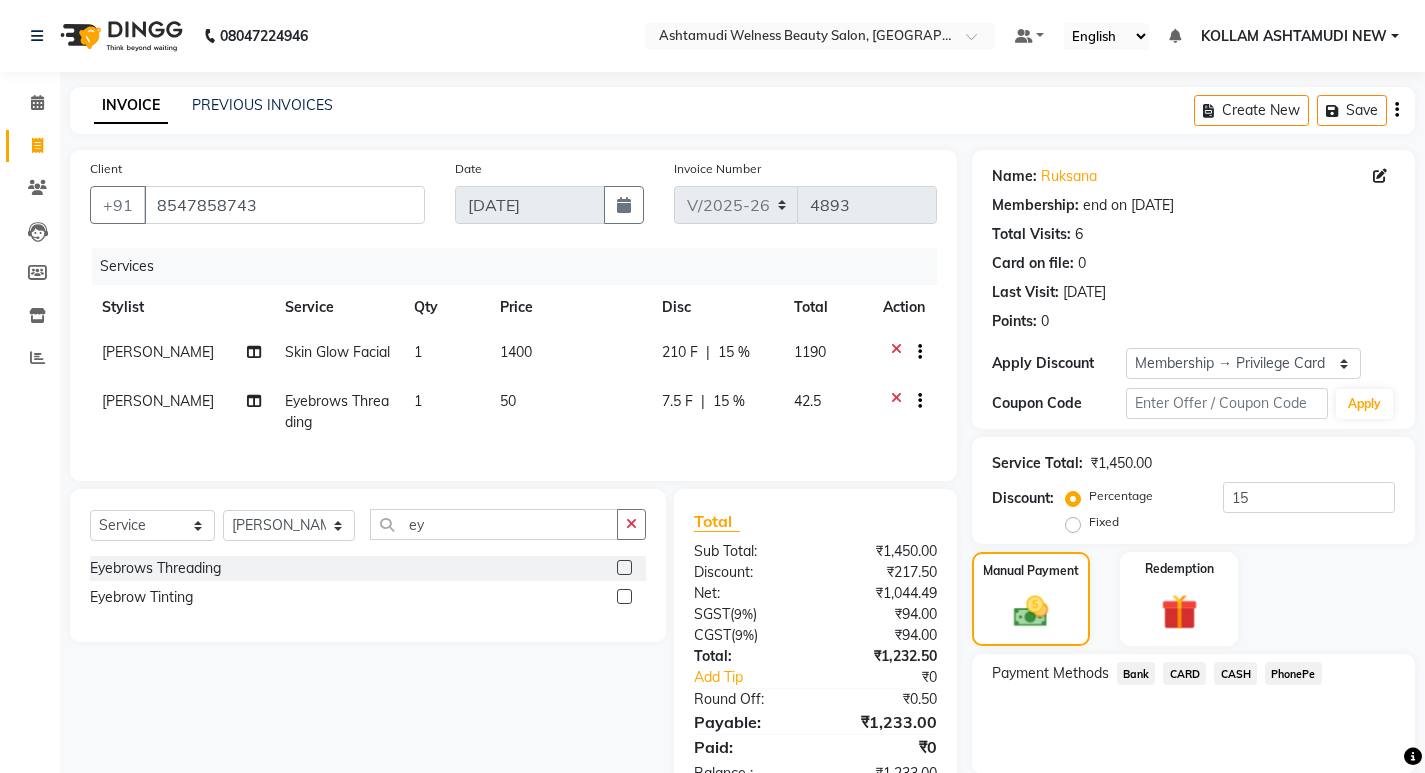click on "PhonePe" 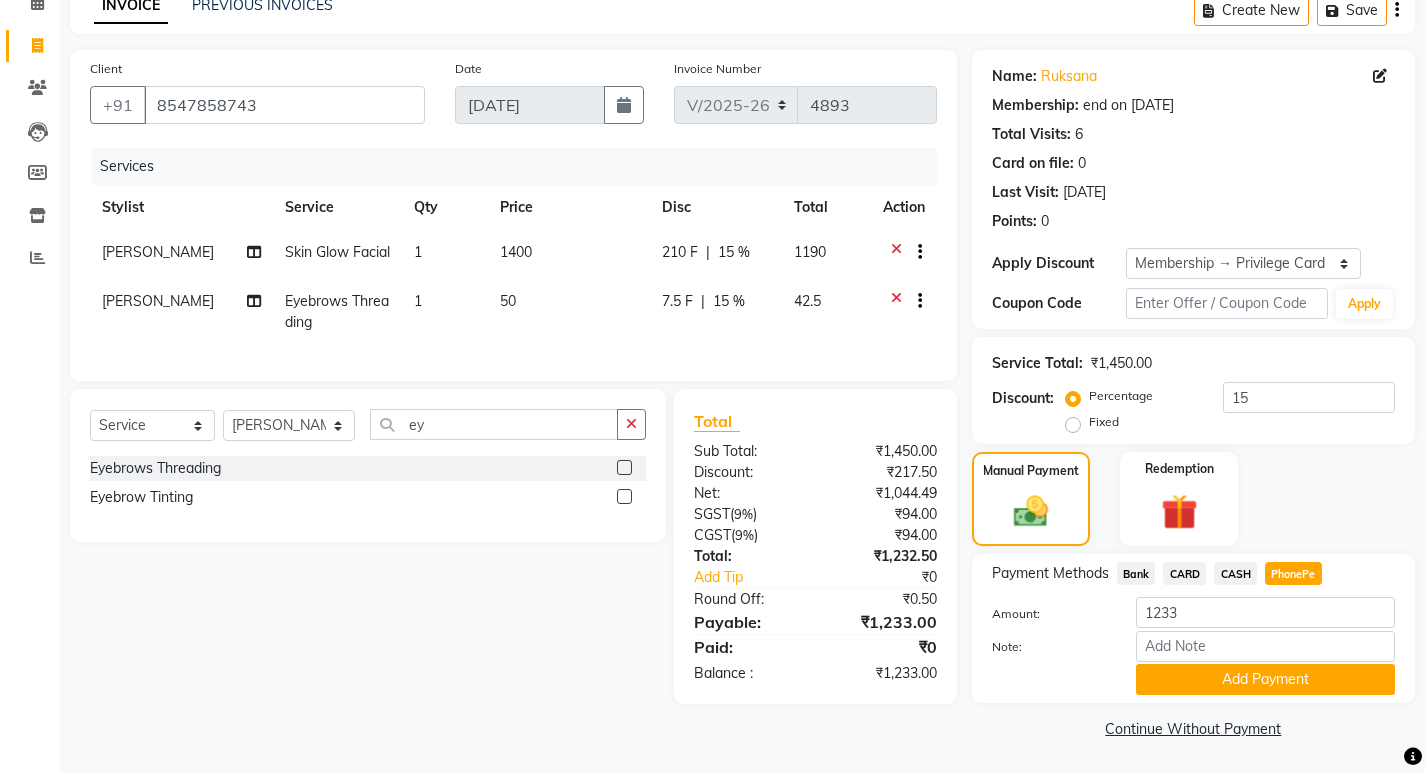 scroll, scrollTop: 101, scrollLeft: 0, axis: vertical 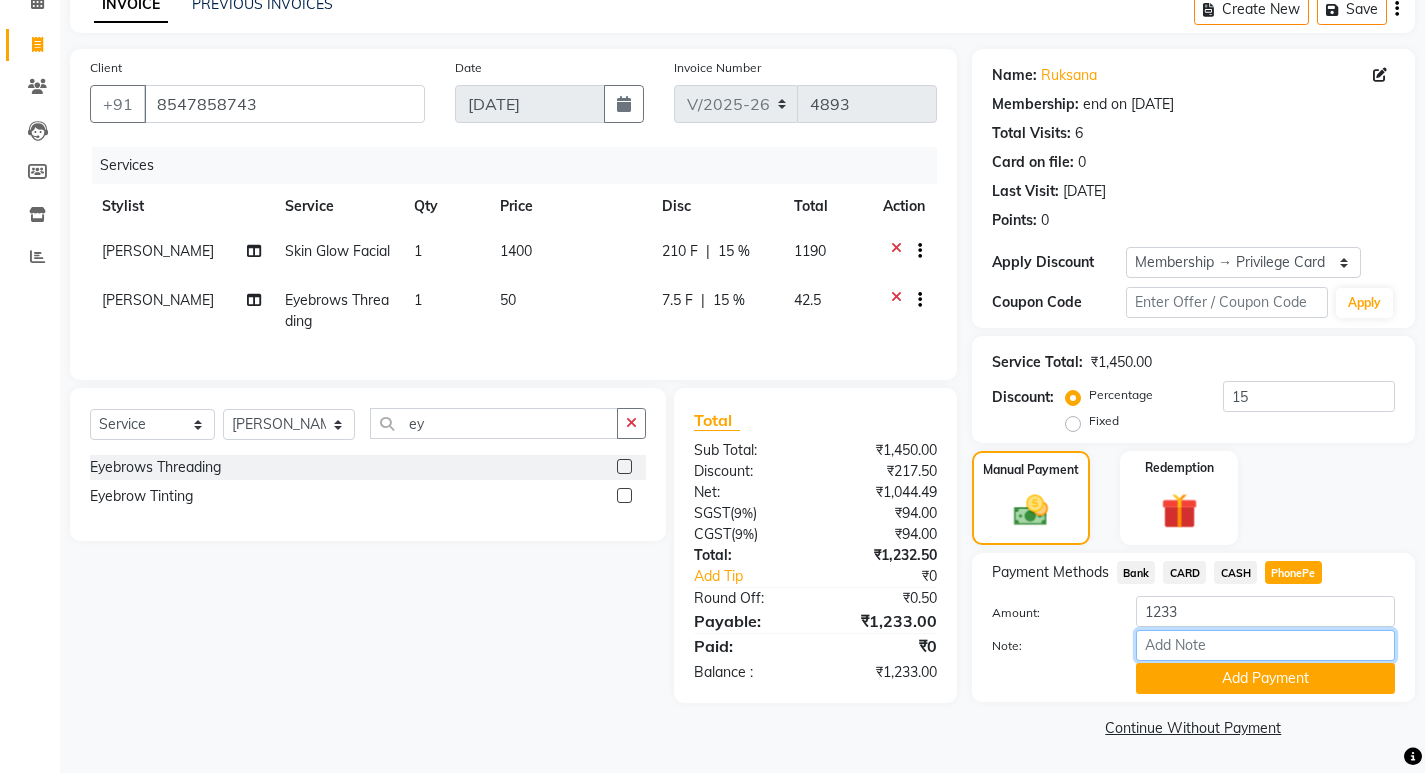 click on "Note:" at bounding box center (1265, 645) 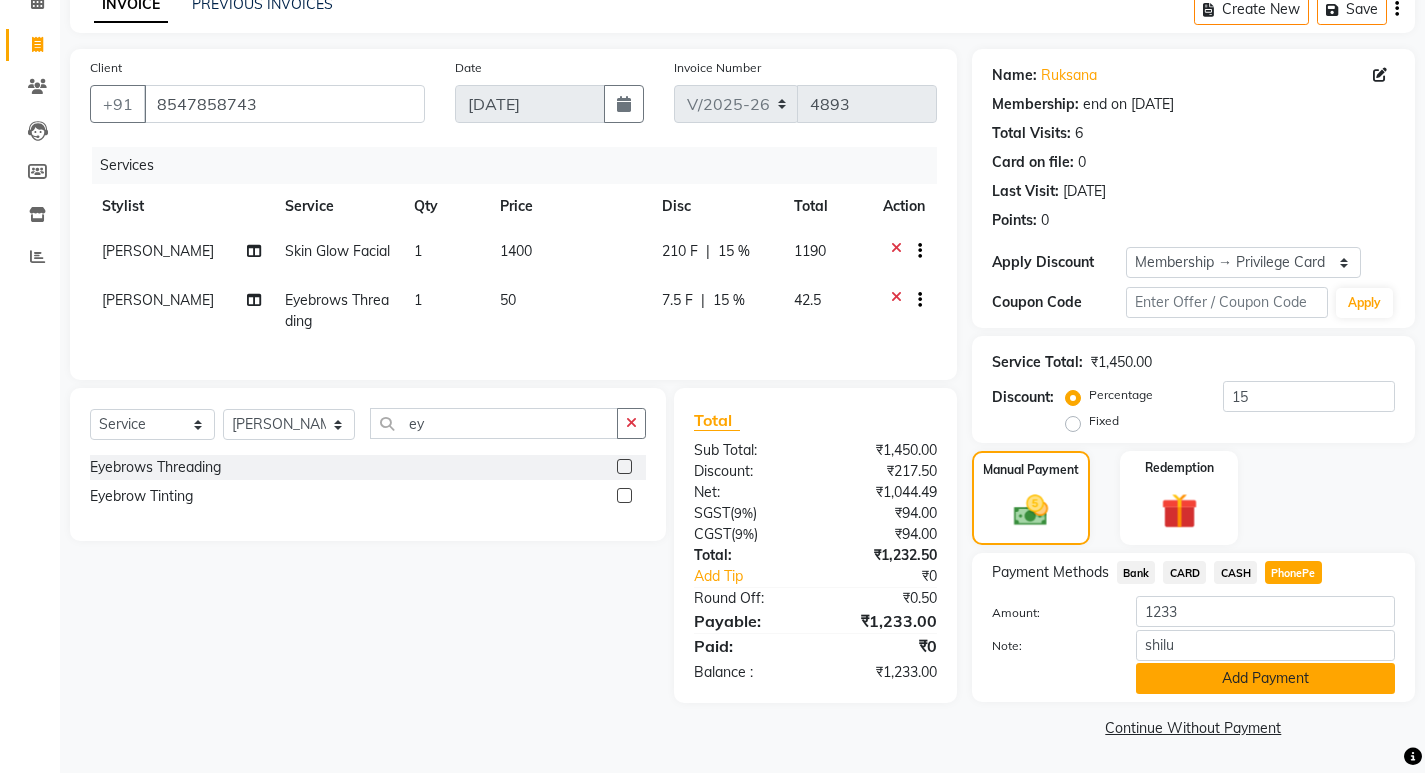 click on "Add Payment" 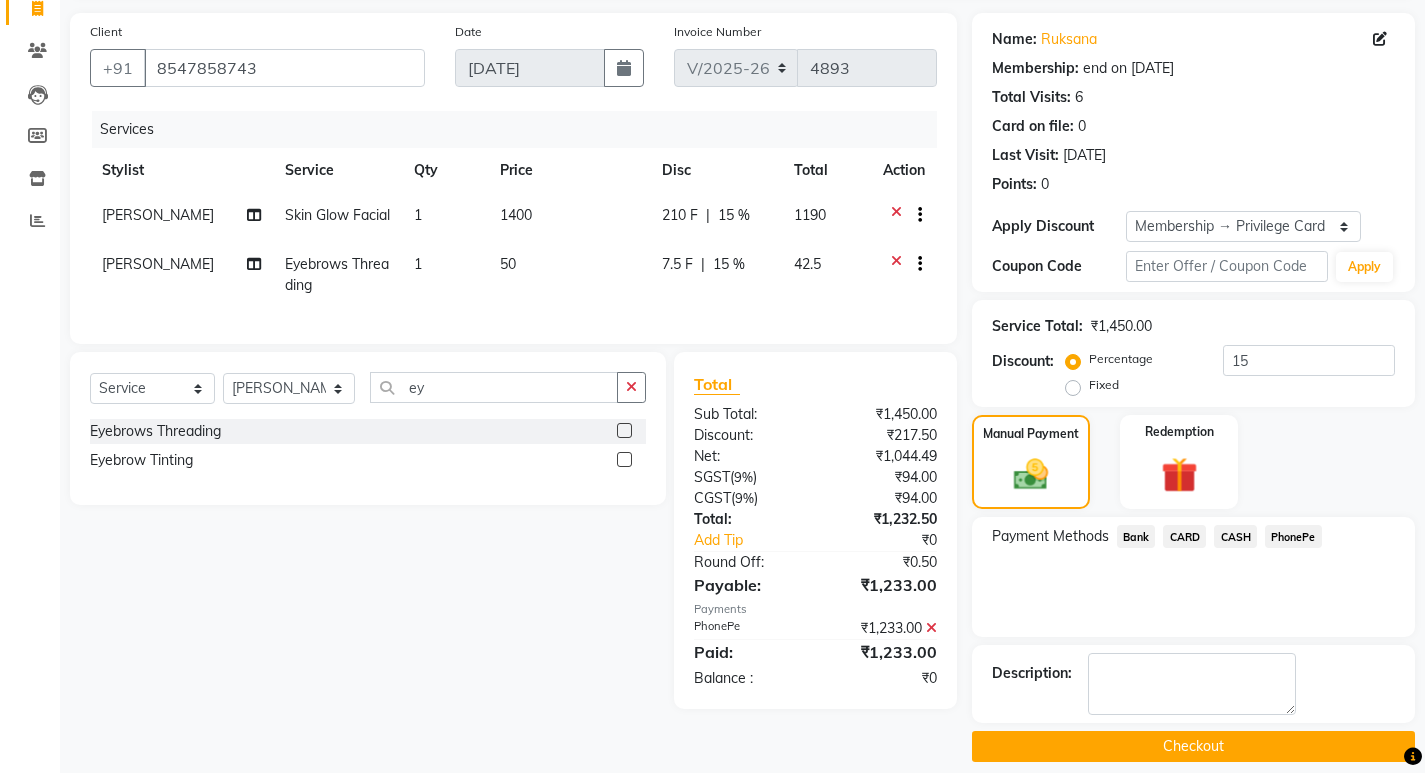 scroll, scrollTop: 156, scrollLeft: 0, axis: vertical 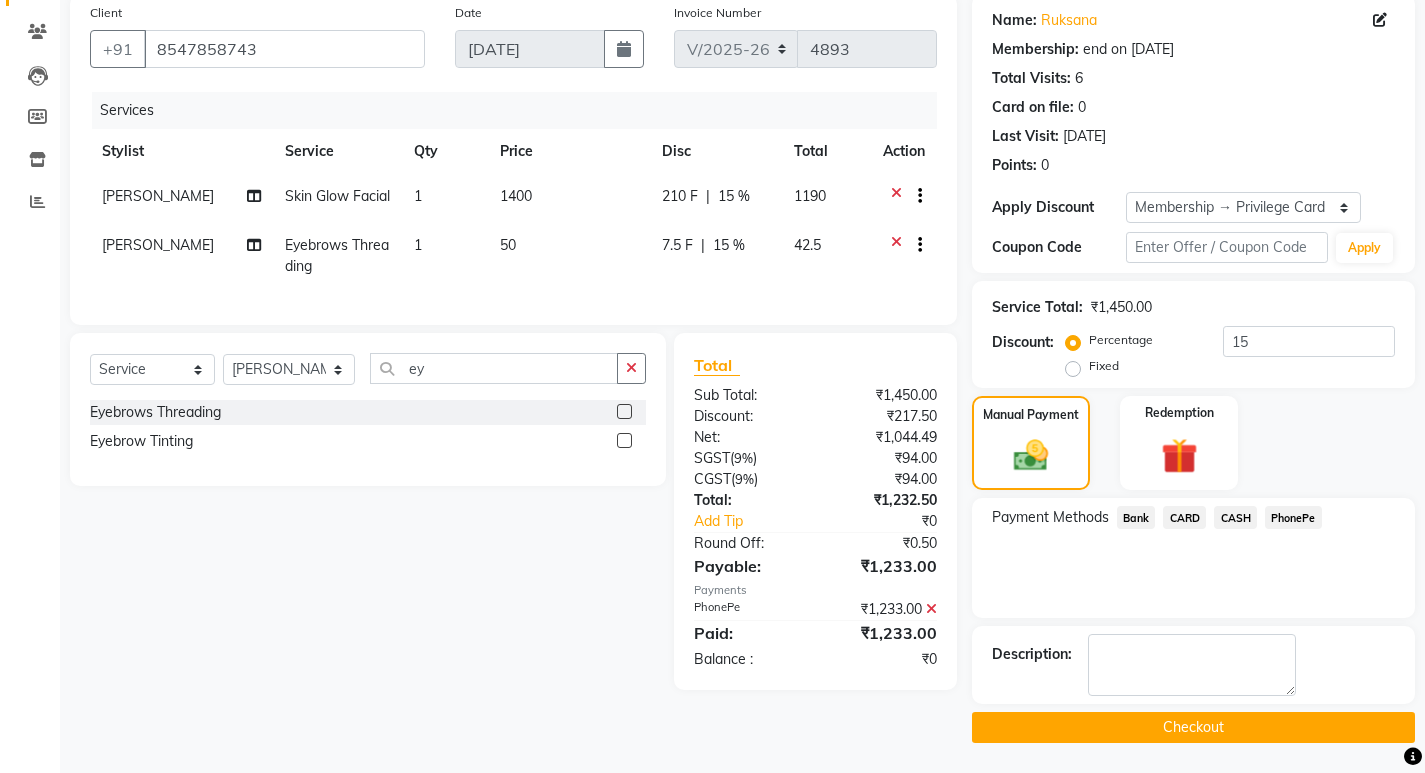 click on "Checkout" 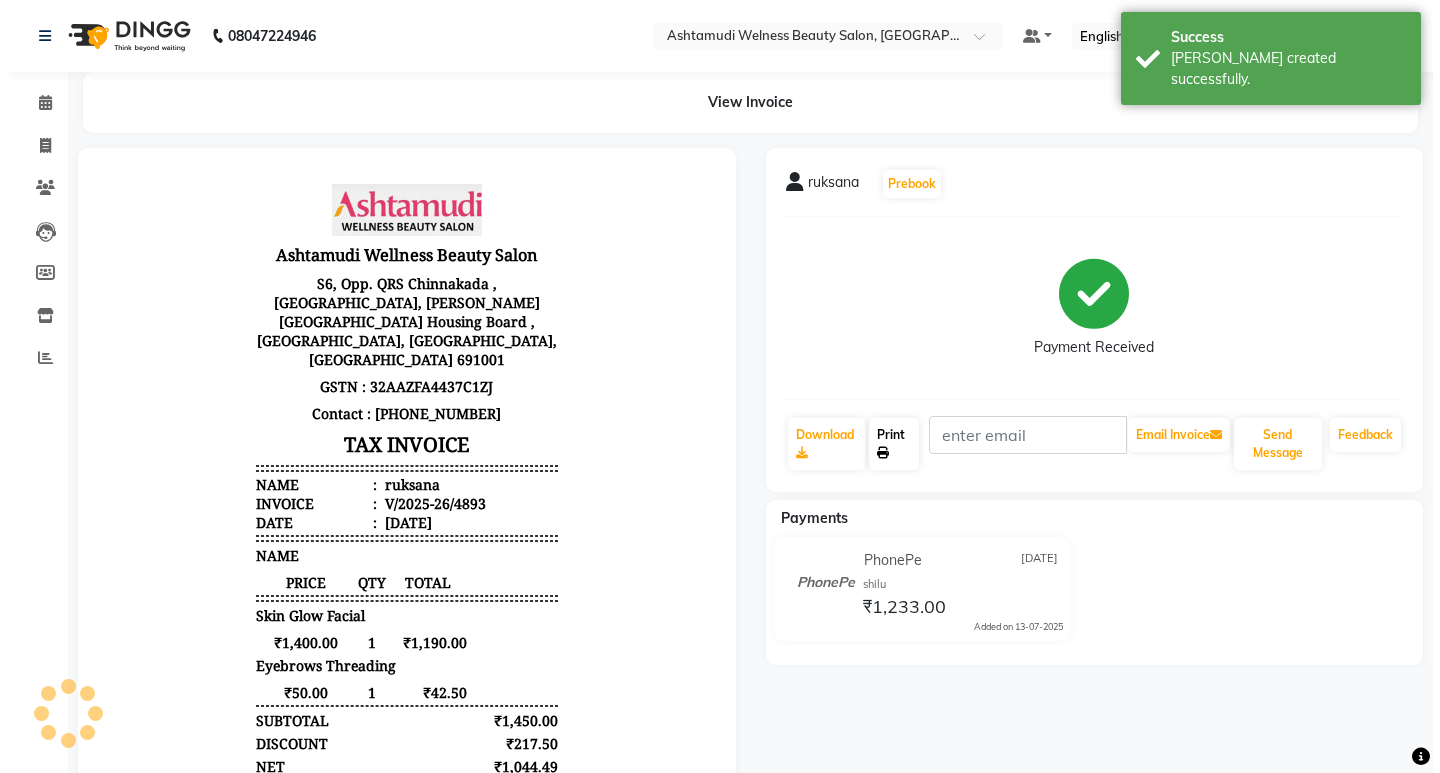 scroll, scrollTop: 0, scrollLeft: 0, axis: both 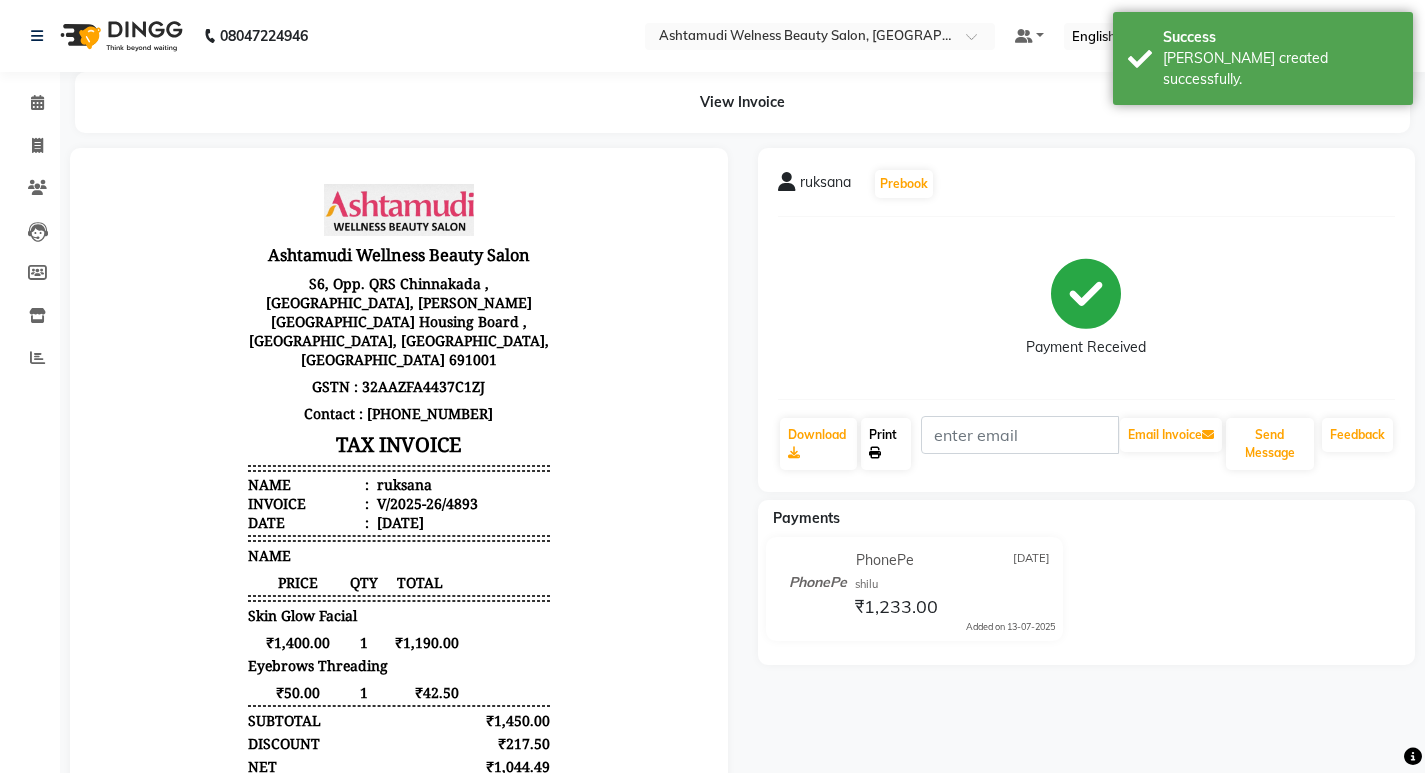 click on "Print" 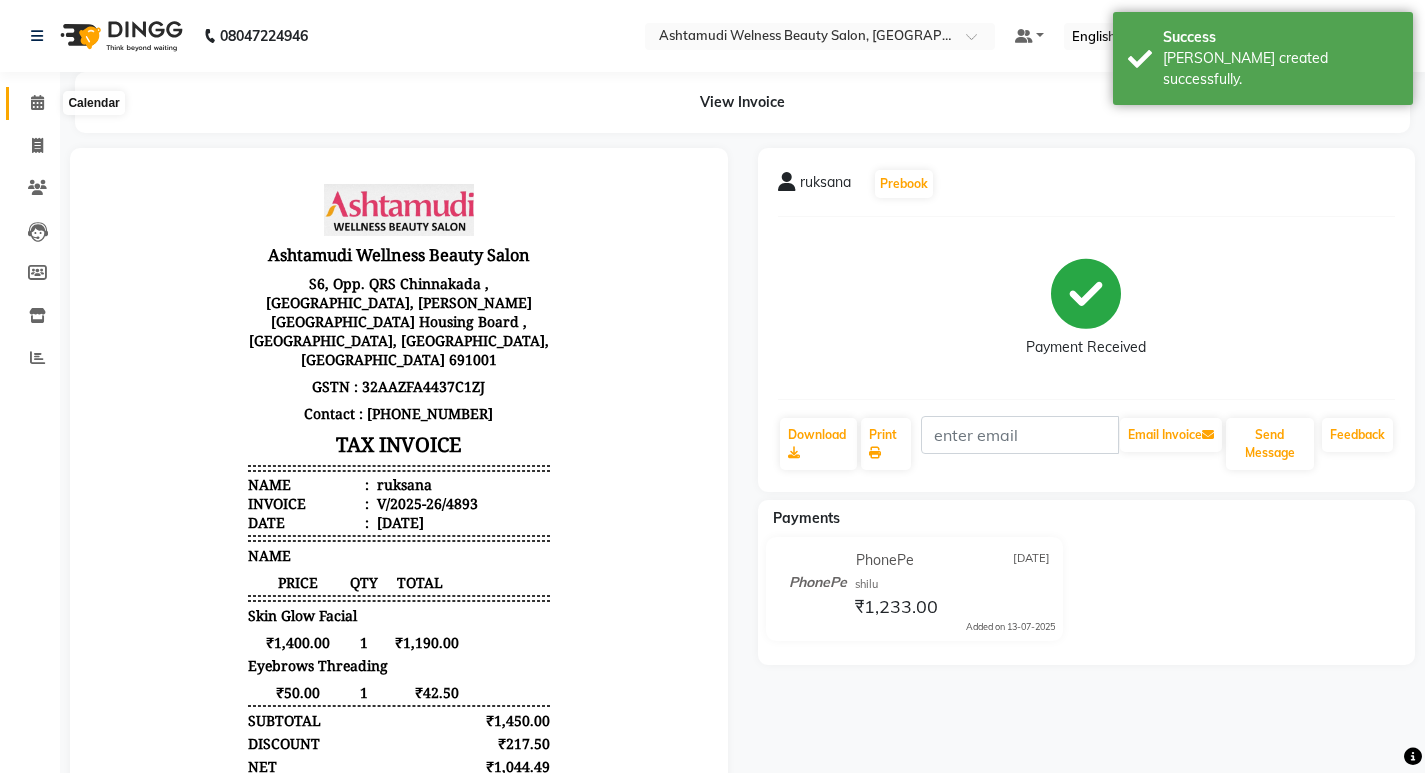 click 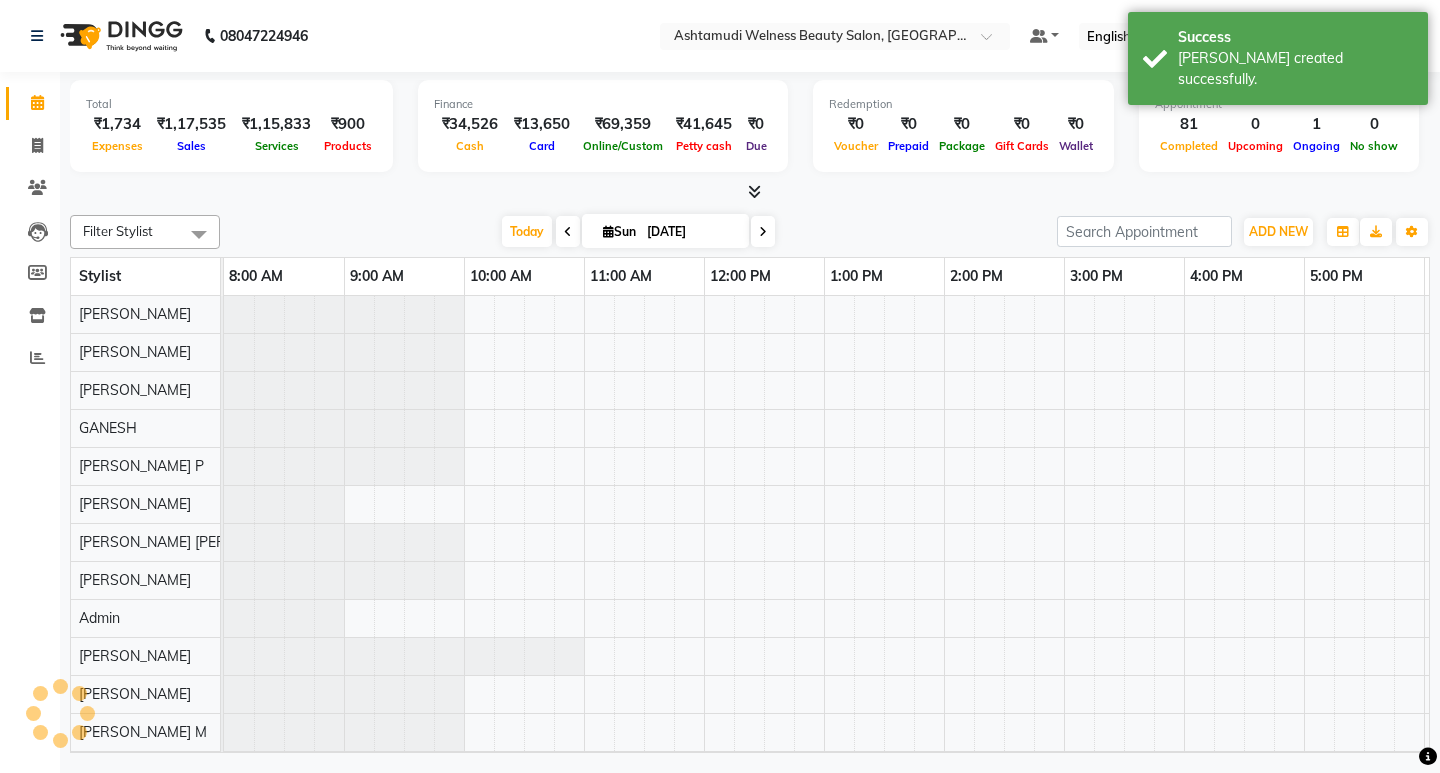 scroll, scrollTop: 0, scrollLeft: 0, axis: both 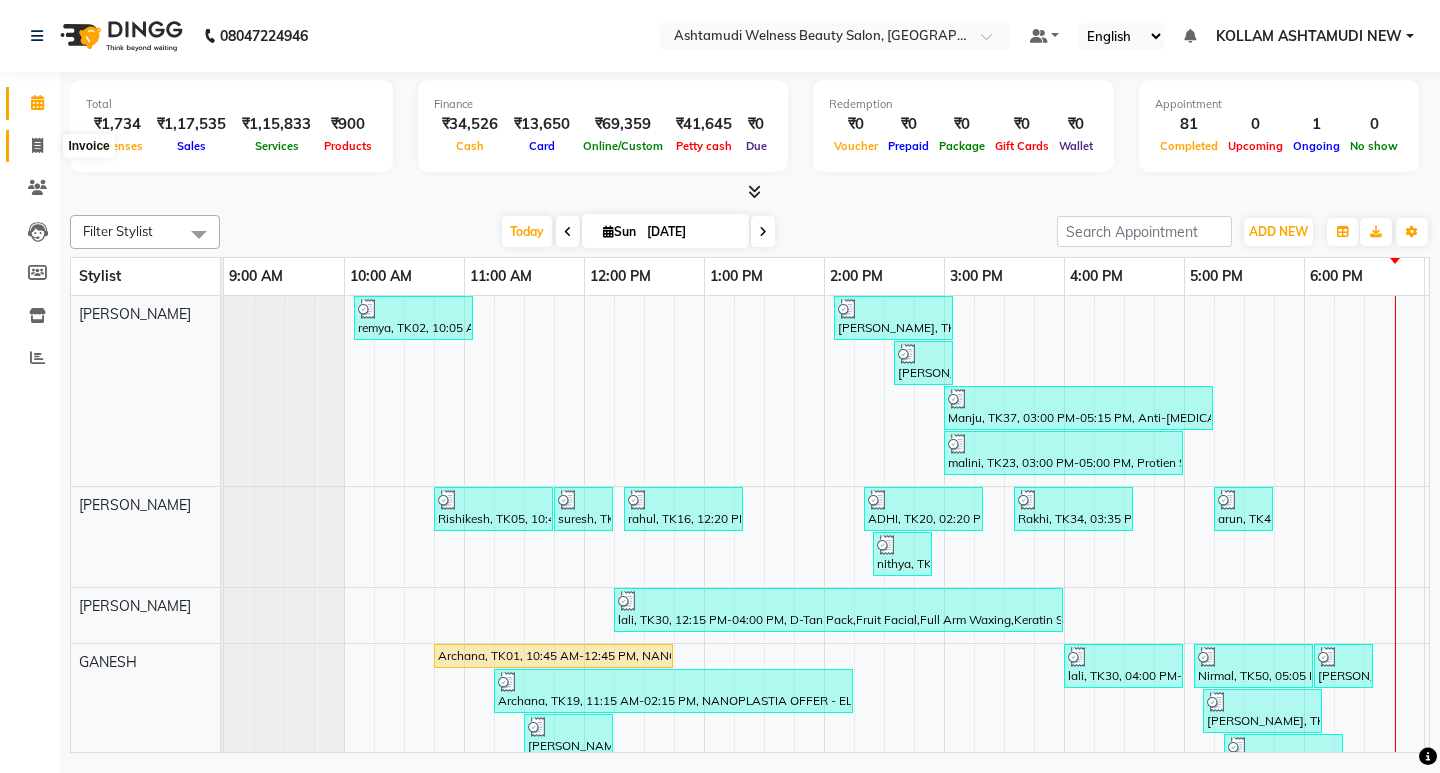 click 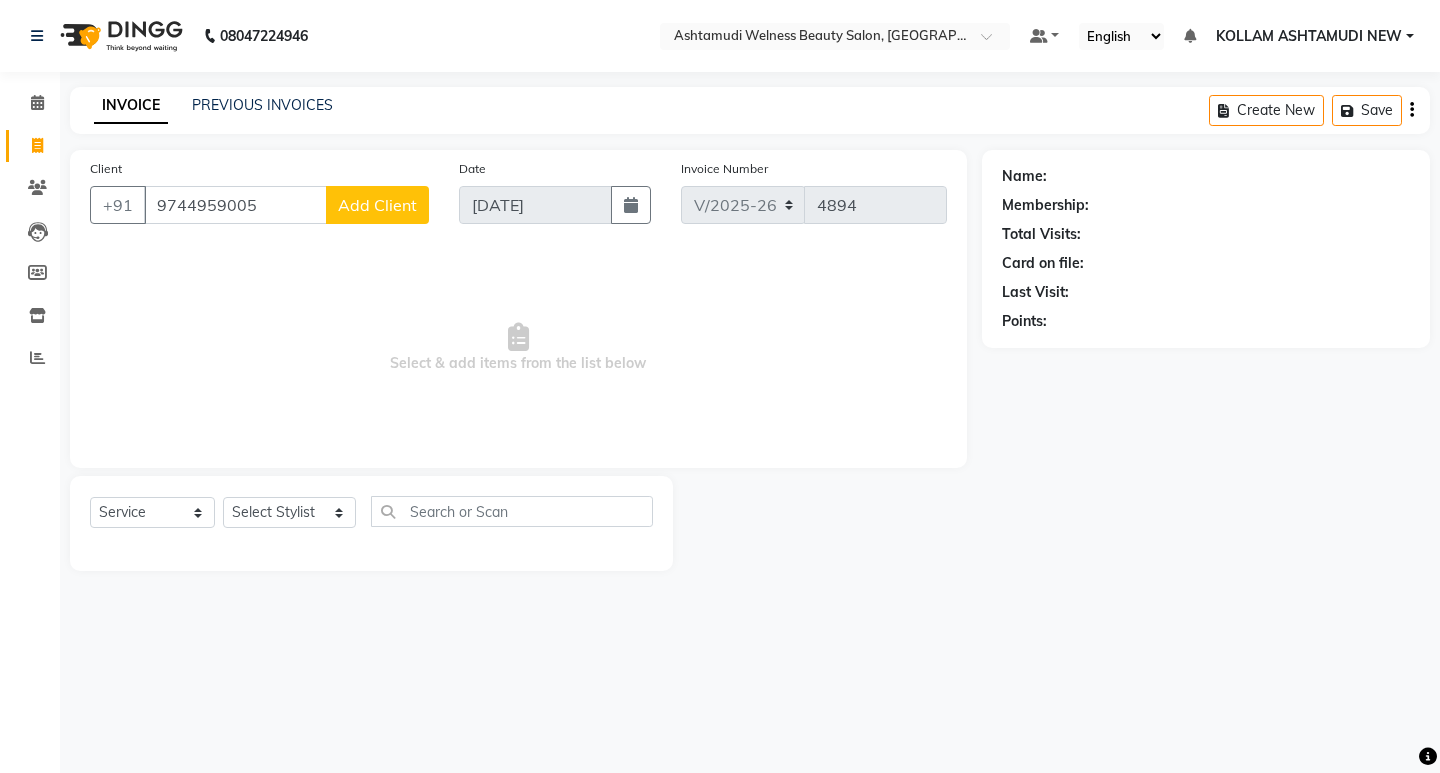 click on "Add Client" 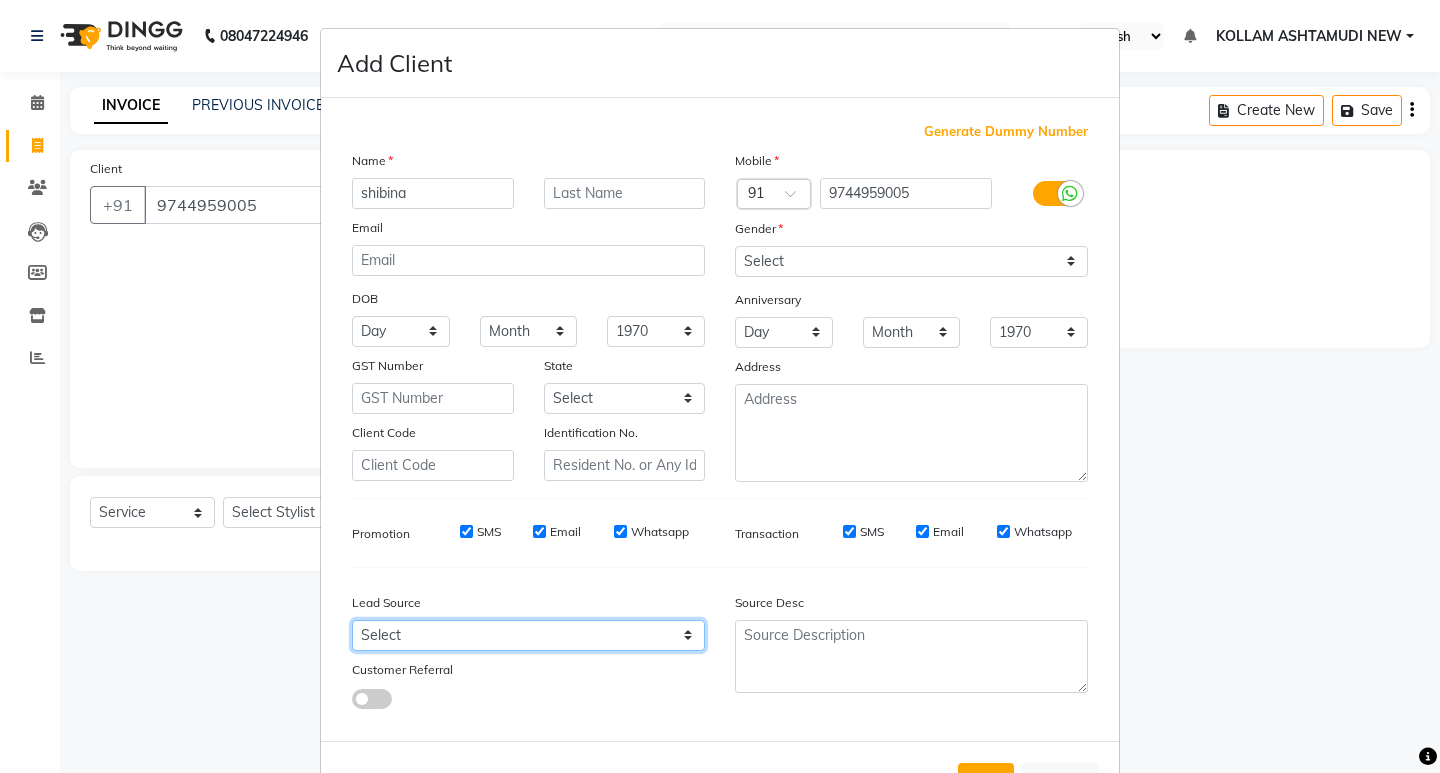 drag, startPoint x: 564, startPoint y: 634, endPoint x: 570, endPoint y: 617, distance: 18.027756 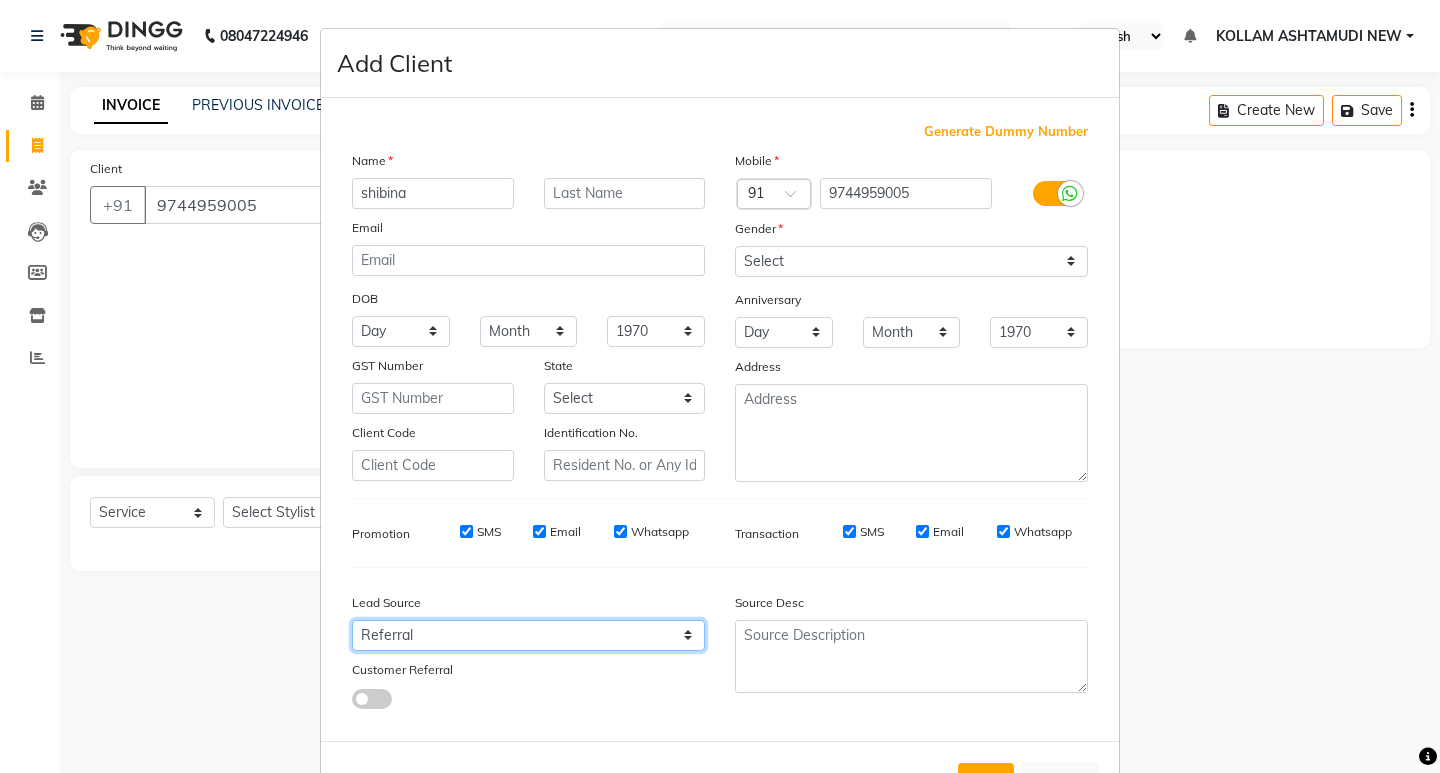 click on "Select Walk-in Referral Internet Friend Word of Mouth Advertisement Facebook JustDial Google Other Instagram  YouTube  WhatsApp" at bounding box center [528, 635] 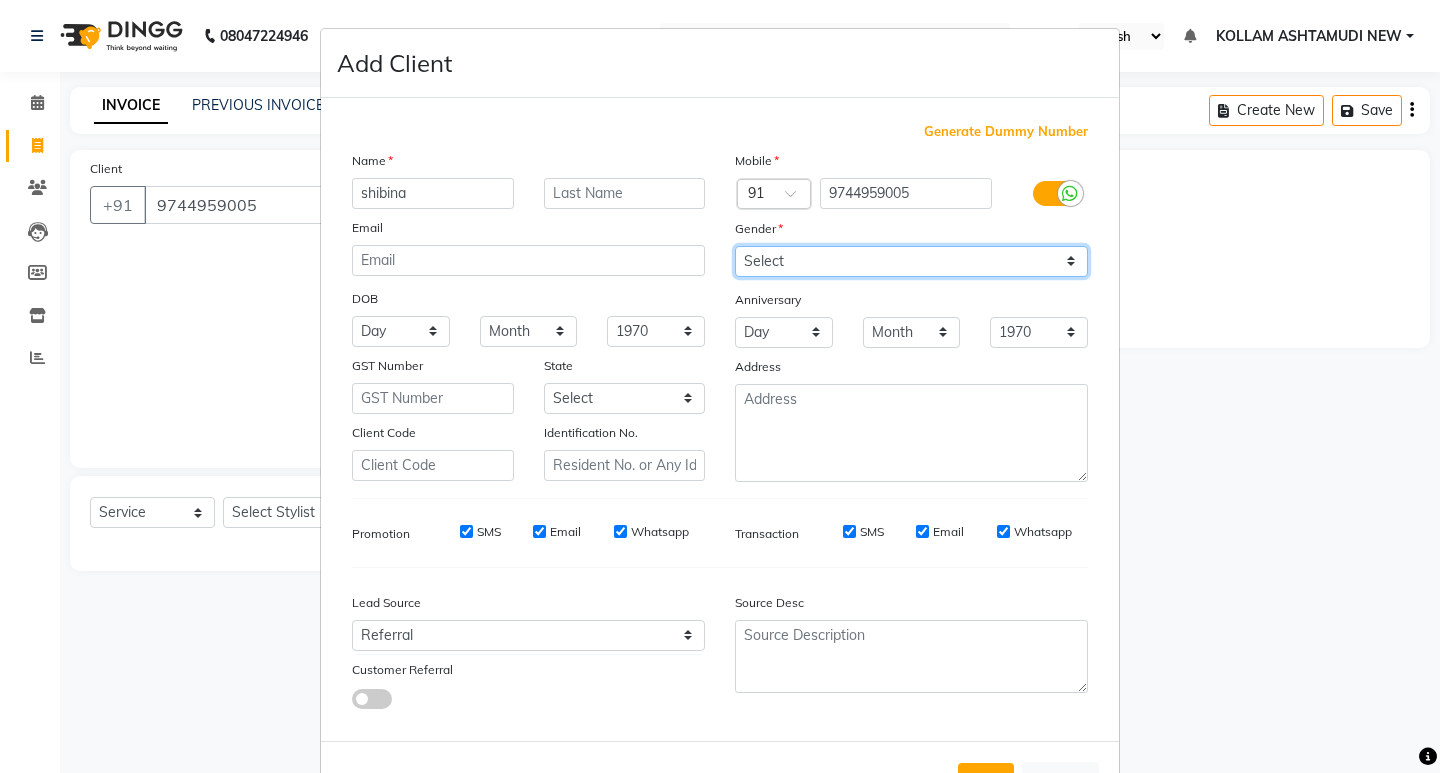 drag, startPoint x: 914, startPoint y: 259, endPoint x: 914, endPoint y: 275, distance: 16 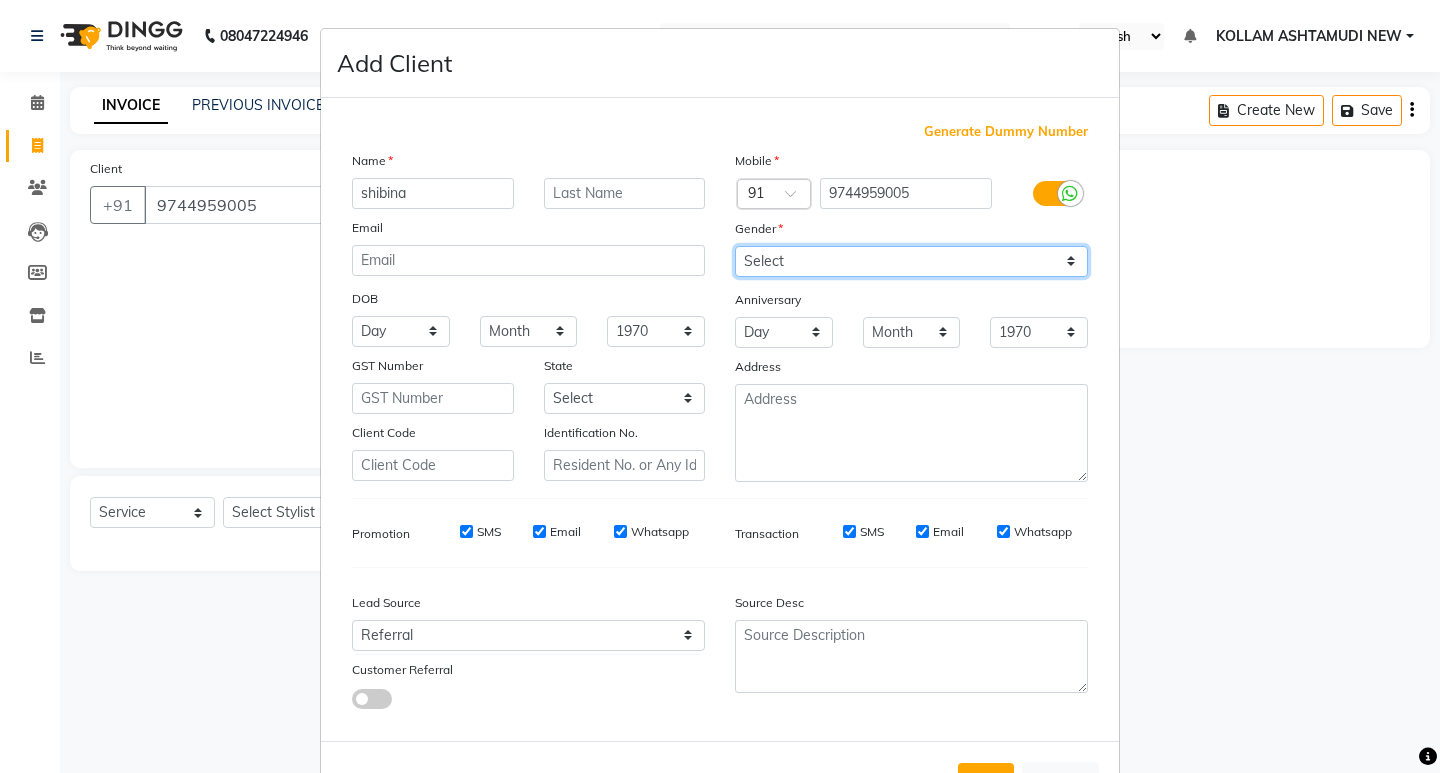 click on "Select [DEMOGRAPHIC_DATA] [DEMOGRAPHIC_DATA] Other Prefer Not To Say" at bounding box center (911, 261) 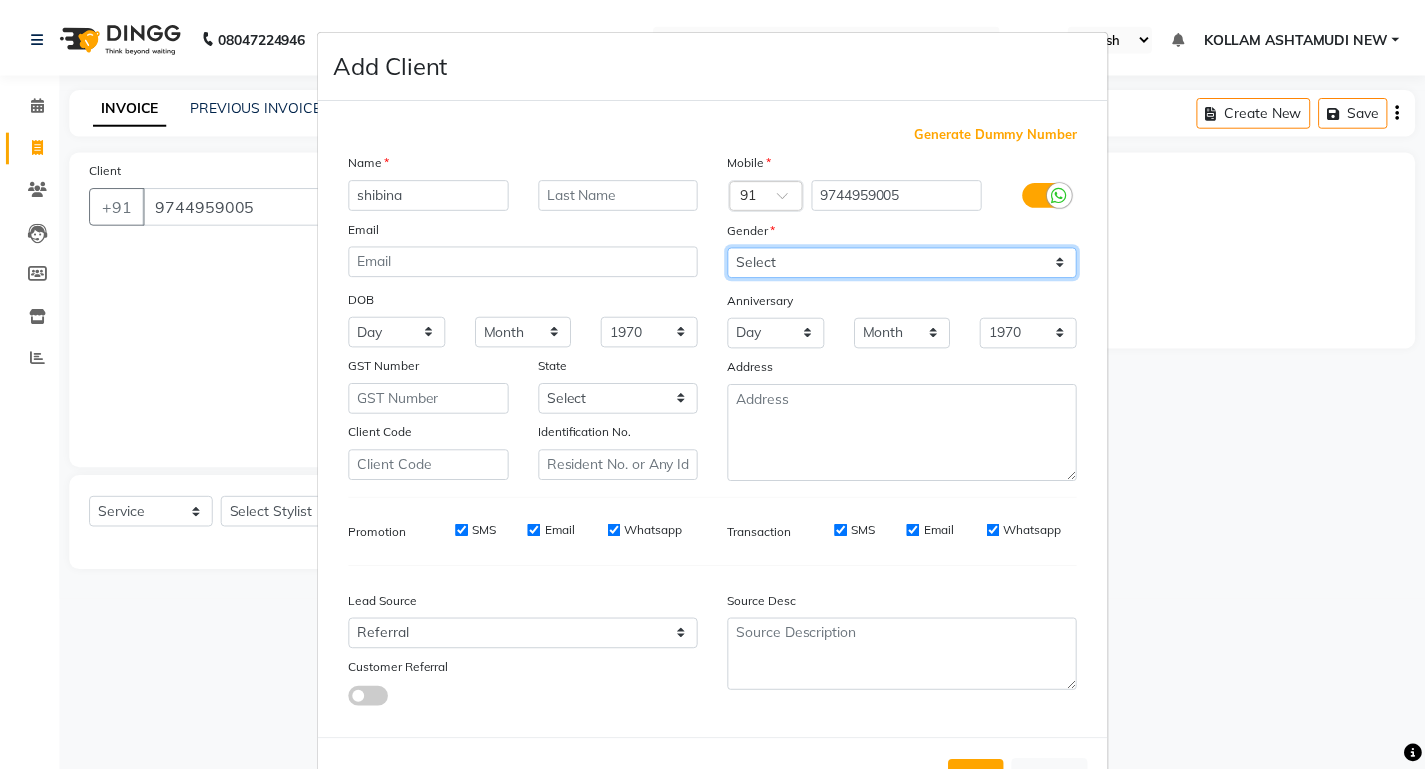 scroll, scrollTop: 76, scrollLeft: 0, axis: vertical 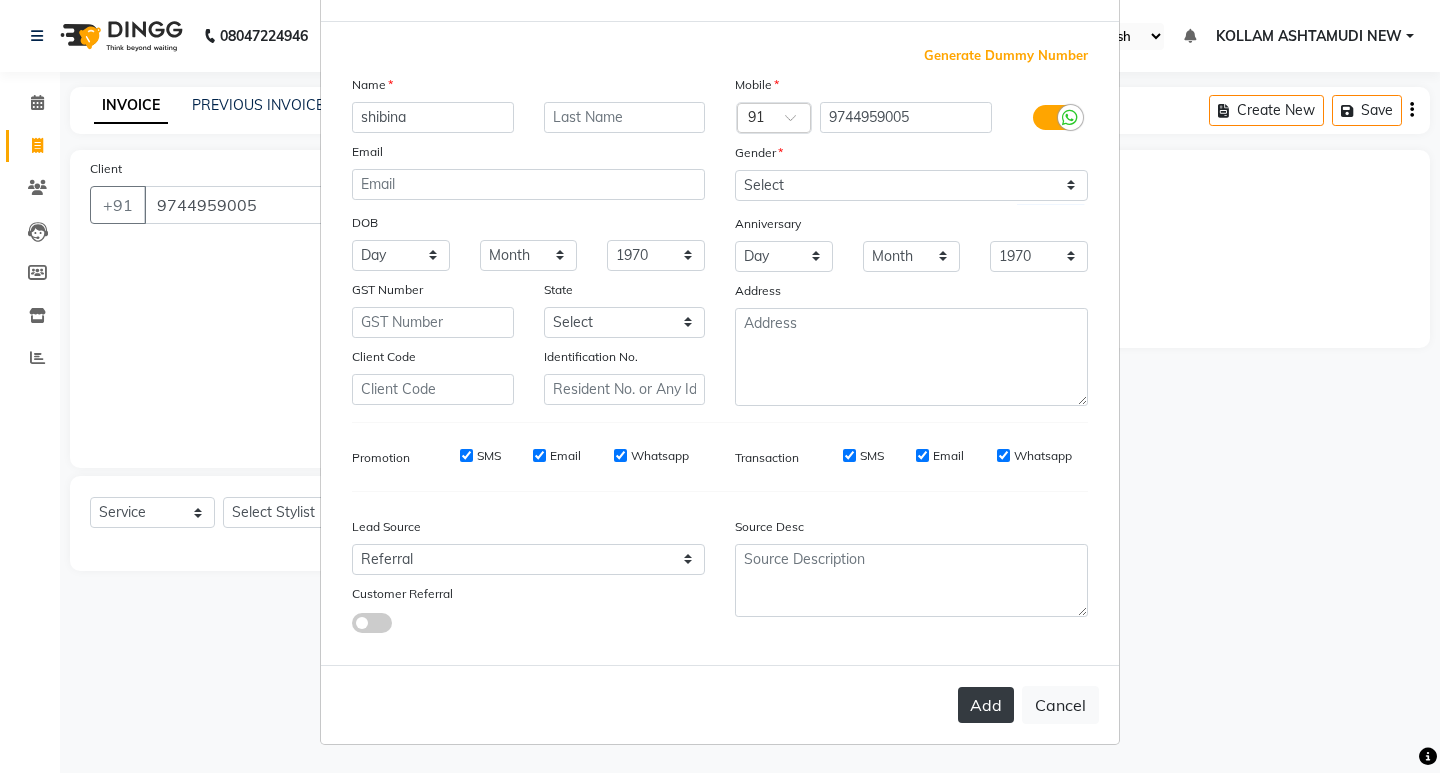 click on "Add" at bounding box center [986, 705] 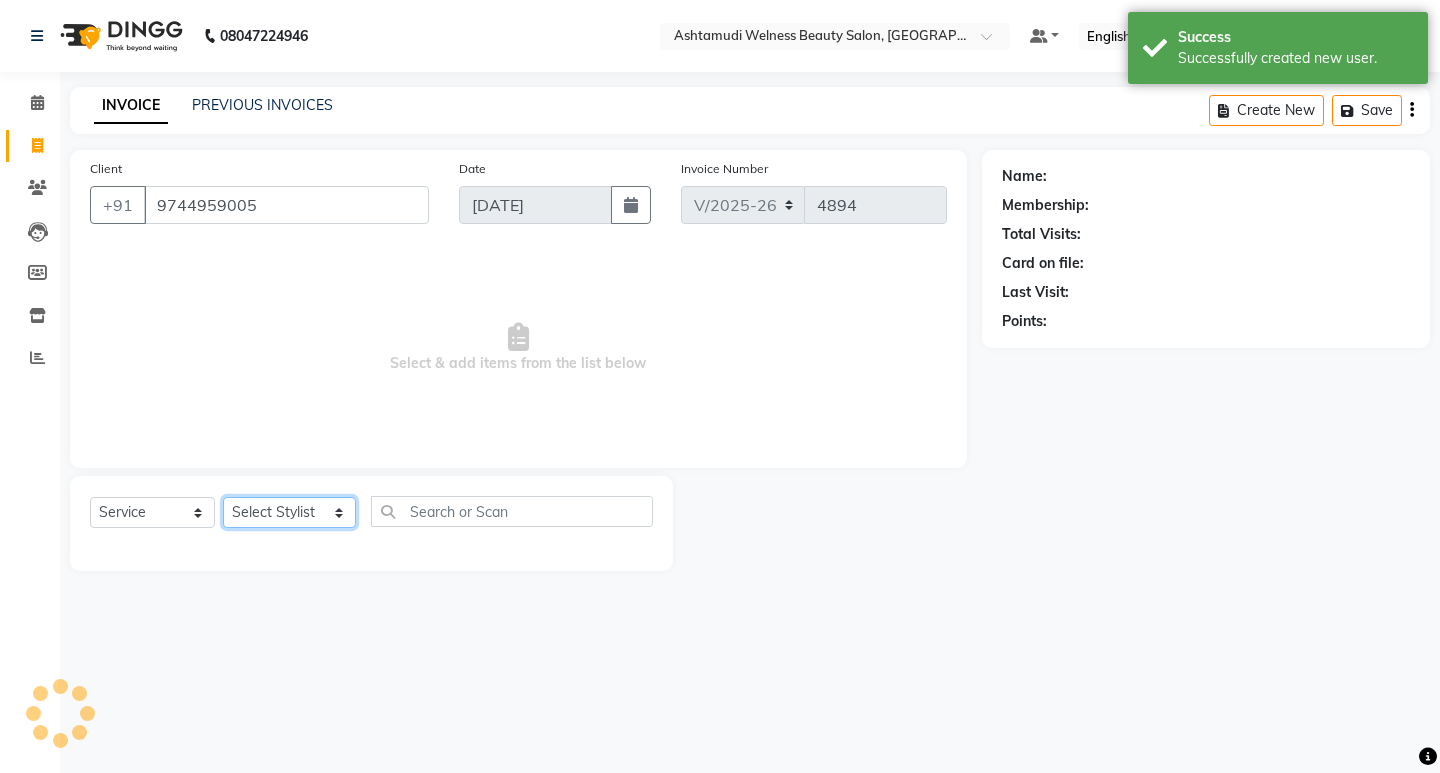 click on "Select Stylist [PERSON_NAME] Admin [PERSON_NAME]  [PERSON_NAME] [PERSON_NAME] [PERSON_NAME]  M [PERSON_NAME]  [PERSON_NAME]  P [PERSON_NAME] KOLLAM ASHTAMUDI NEW  [PERSON_NAME] [PERSON_NAME] [PERSON_NAME]  [PERSON_NAME] [PERSON_NAME] [PERSON_NAME] [PERSON_NAME] [PERSON_NAME] M [PERSON_NAME] SARIGA [PERSON_NAME] [PERSON_NAME] [PERSON_NAME] SIBI [PERSON_NAME] [PERSON_NAME] S" 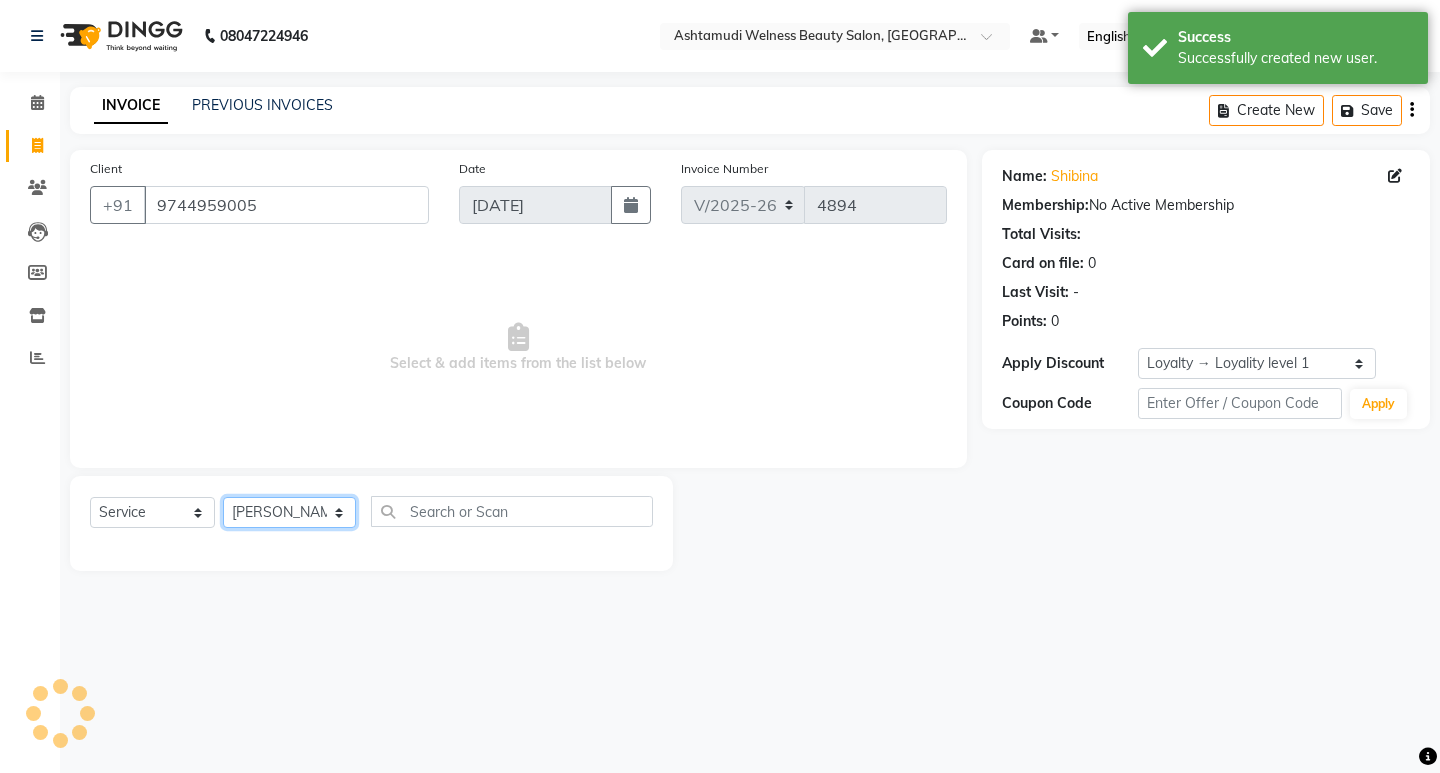 click on "Select Stylist [PERSON_NAME] Admin [PERSON_NAME]  [PERSON_NAME] [PERSON_NAME] [PERSON_NAME]  M [PERSON_NAME]  [PERSON_NAME]  P [PERSON_NAME] KOLLAM ASHTAMUDI NEW  [PERSON_NAME] [PERSON_NAME] [PERSON_NAME]  [PERSON_NAME] [PERSON_NAME] [PERSON_NAME] [PERSON_NAME] [PERSON_NAME] M [PERSON_NAME] SARIGA [PERSON_NAME] [PERSON_NAME] [PERSON_NAME] SIBI [PERSON_NAME] [PERSON_NAME] S" 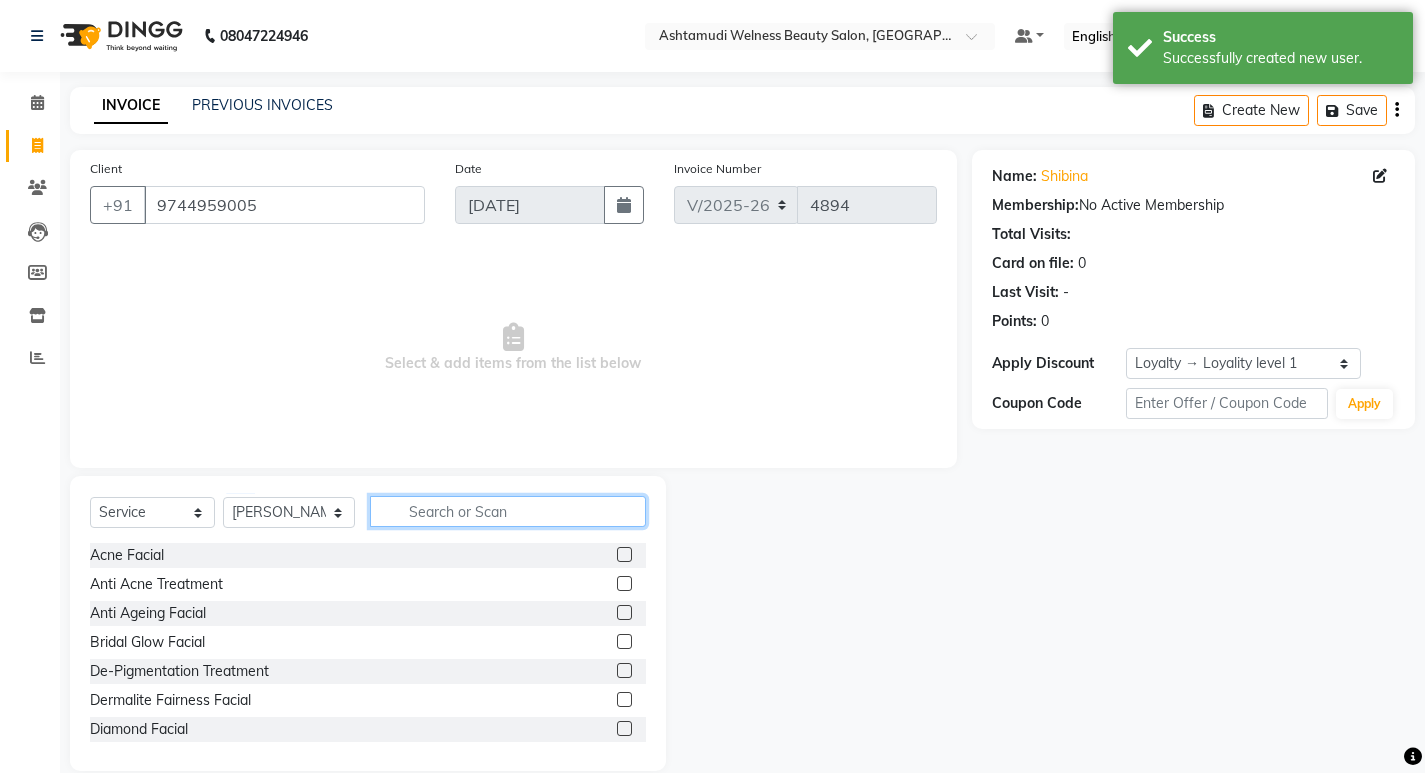 click 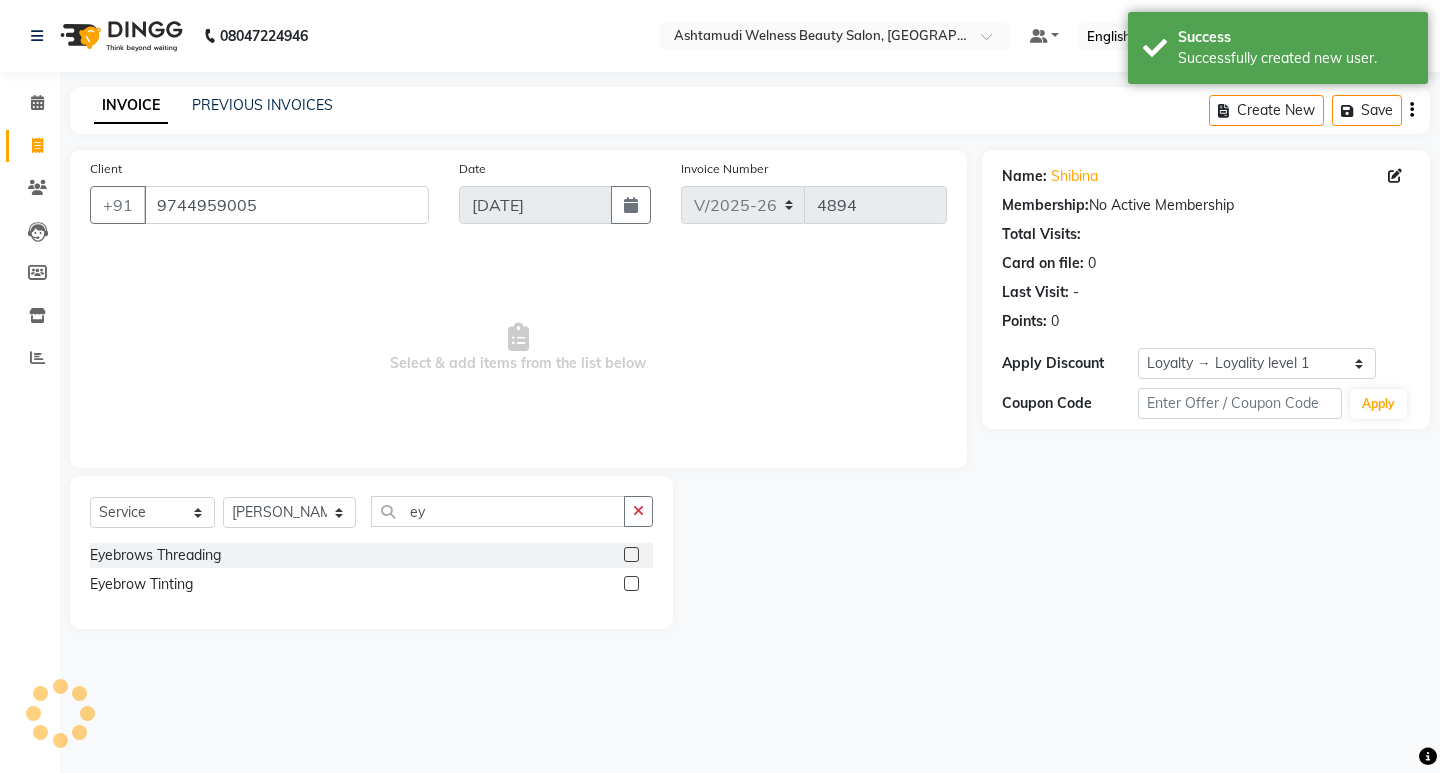click 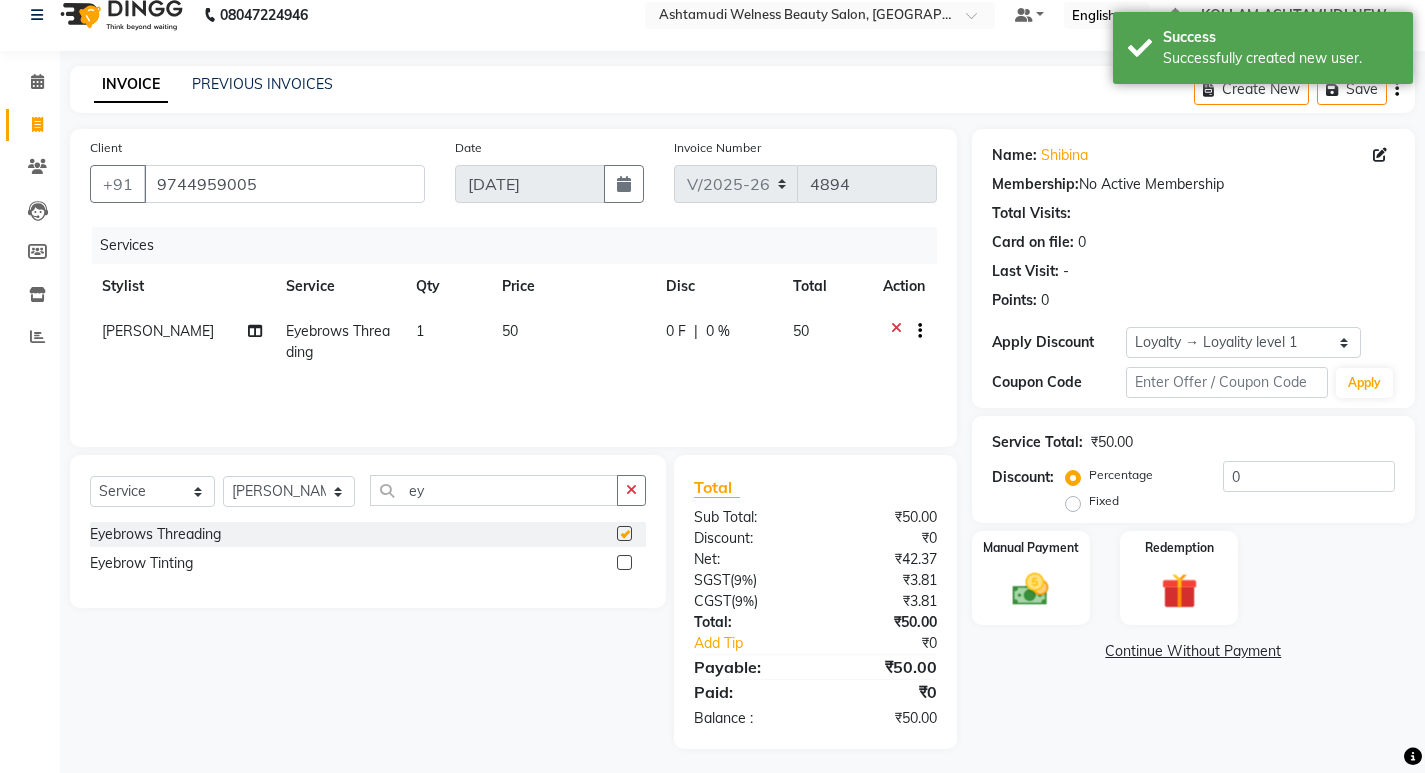 scroll, scrollTop: 27, scrollLeft: 0, axis: vertical 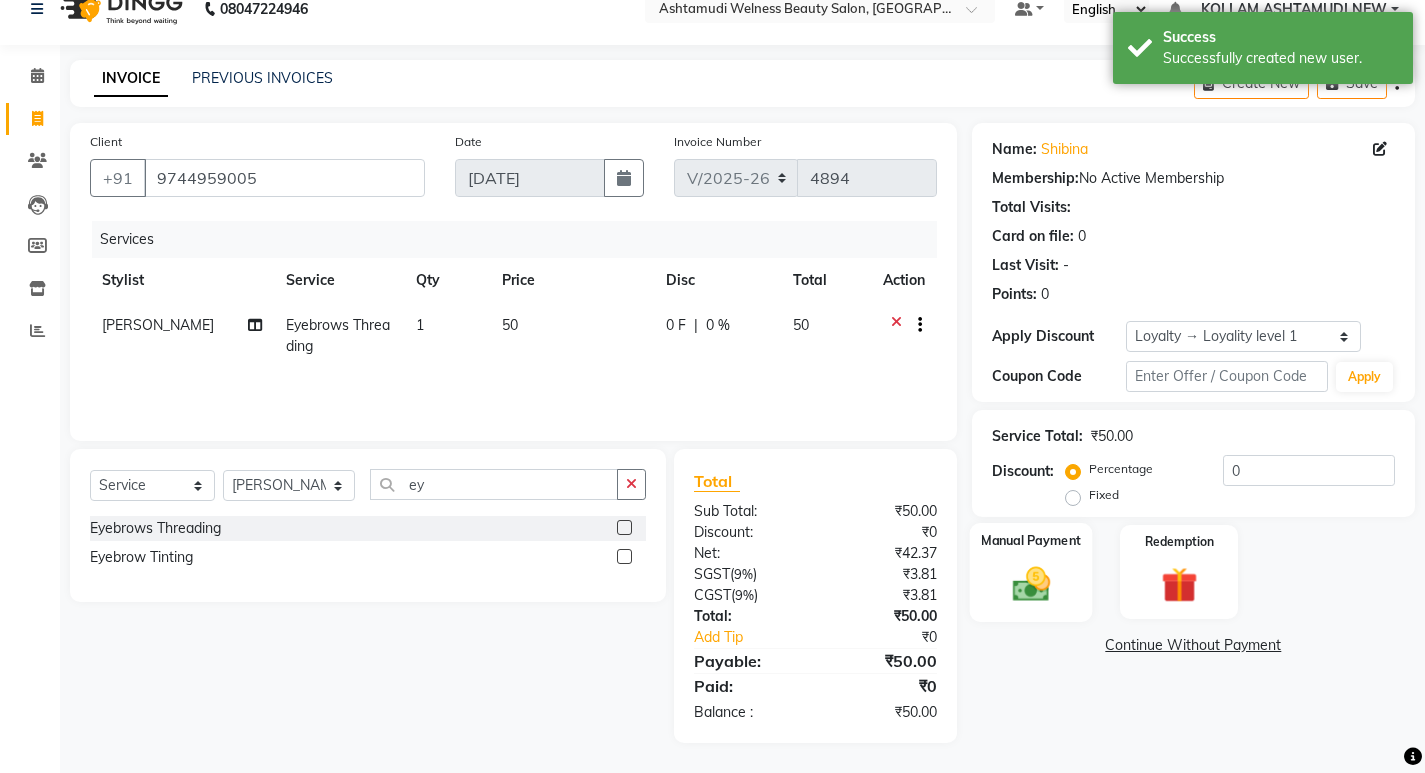 click 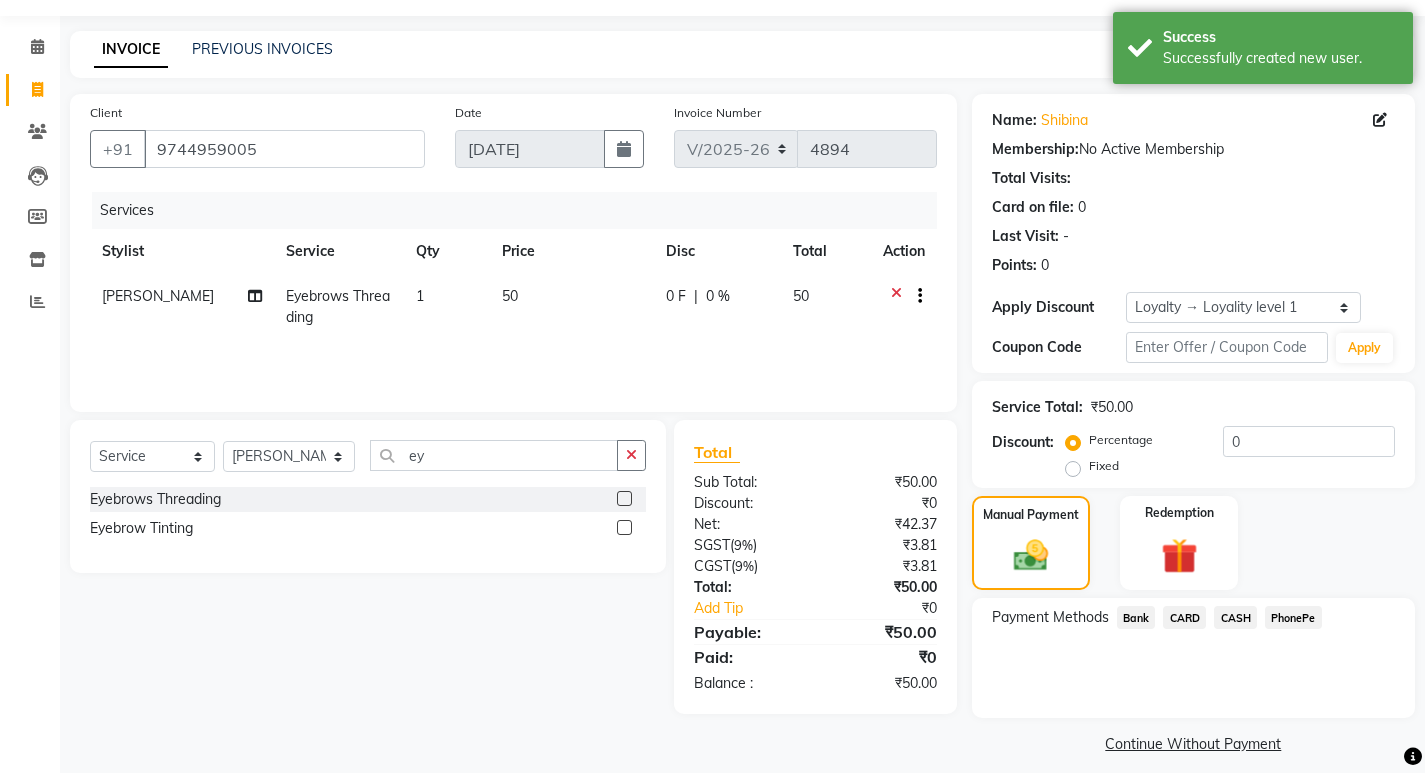 scroll, scrollTop: 72, scrollLeft: 0, axis: vertical 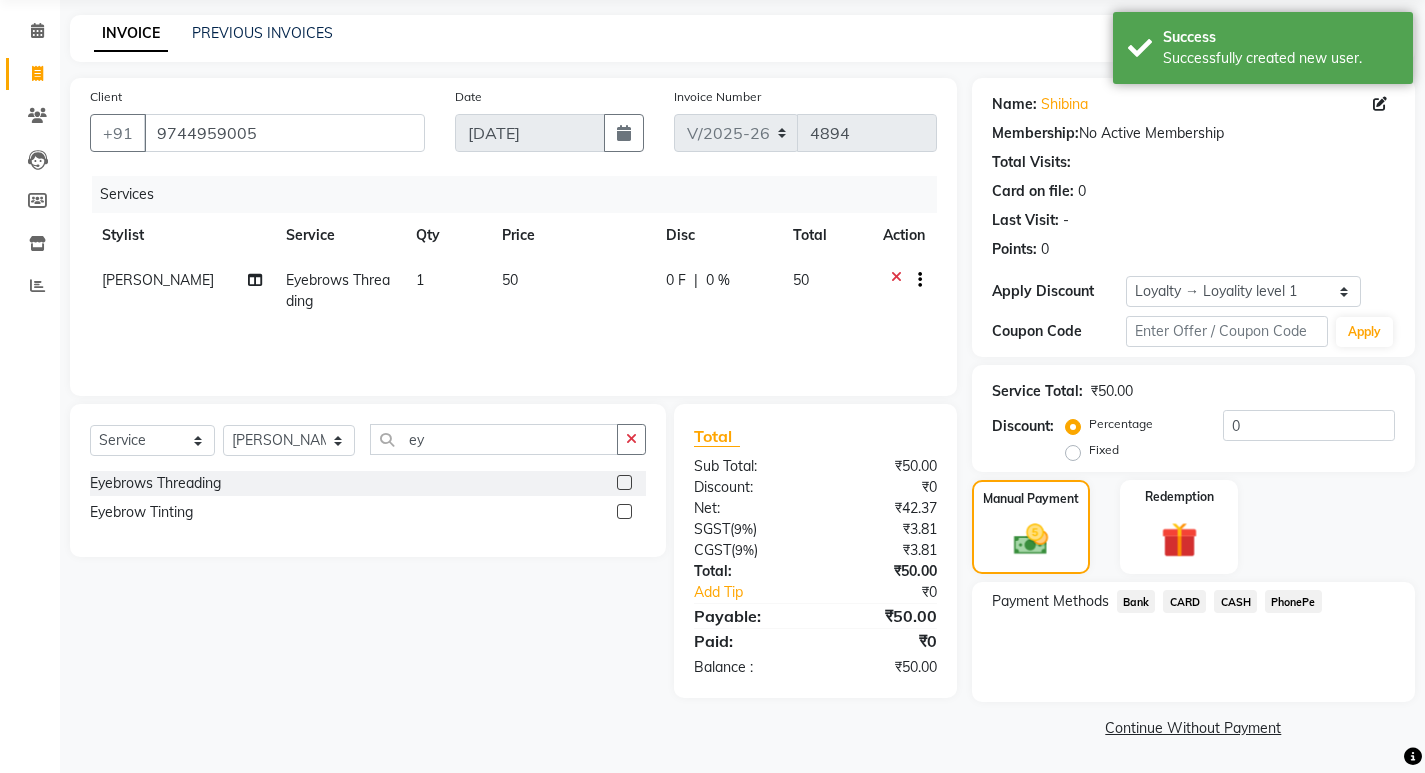 drag, startPoint x: 1281, startPoint y: 607, endPoint x: 1278, endPoint y: 621, distance: 14.3178215 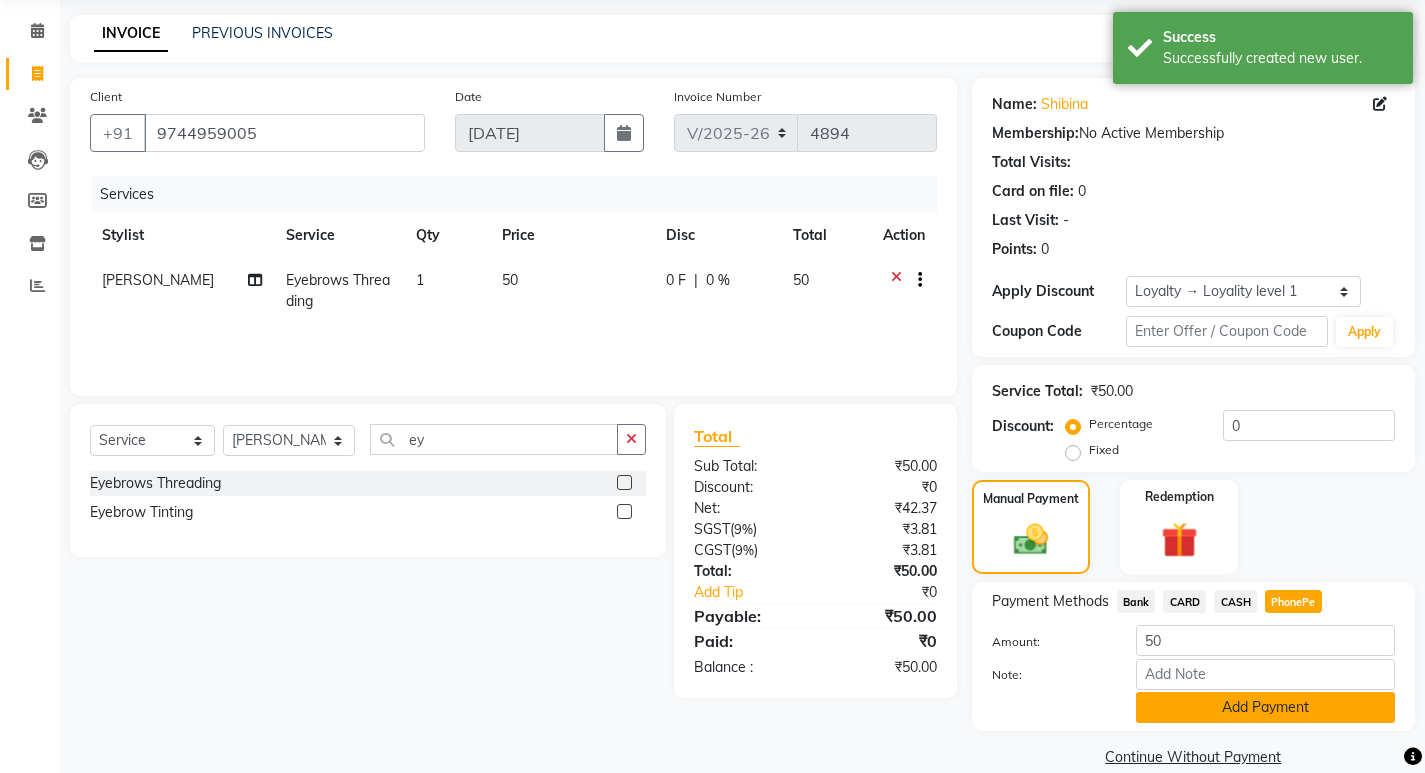 click on "Add Payment" 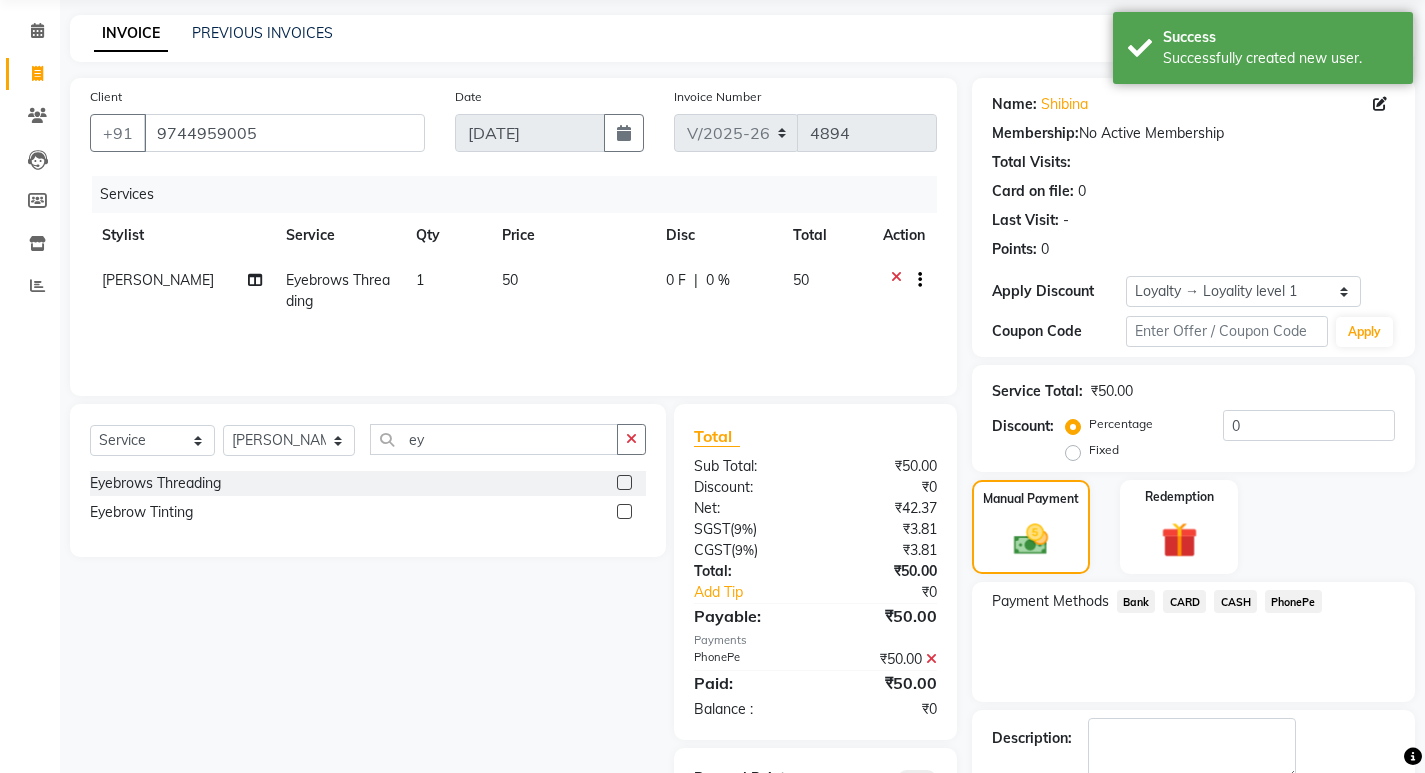 scroll, scrollTop: 168, scrollLeft: 0, axis: vertical 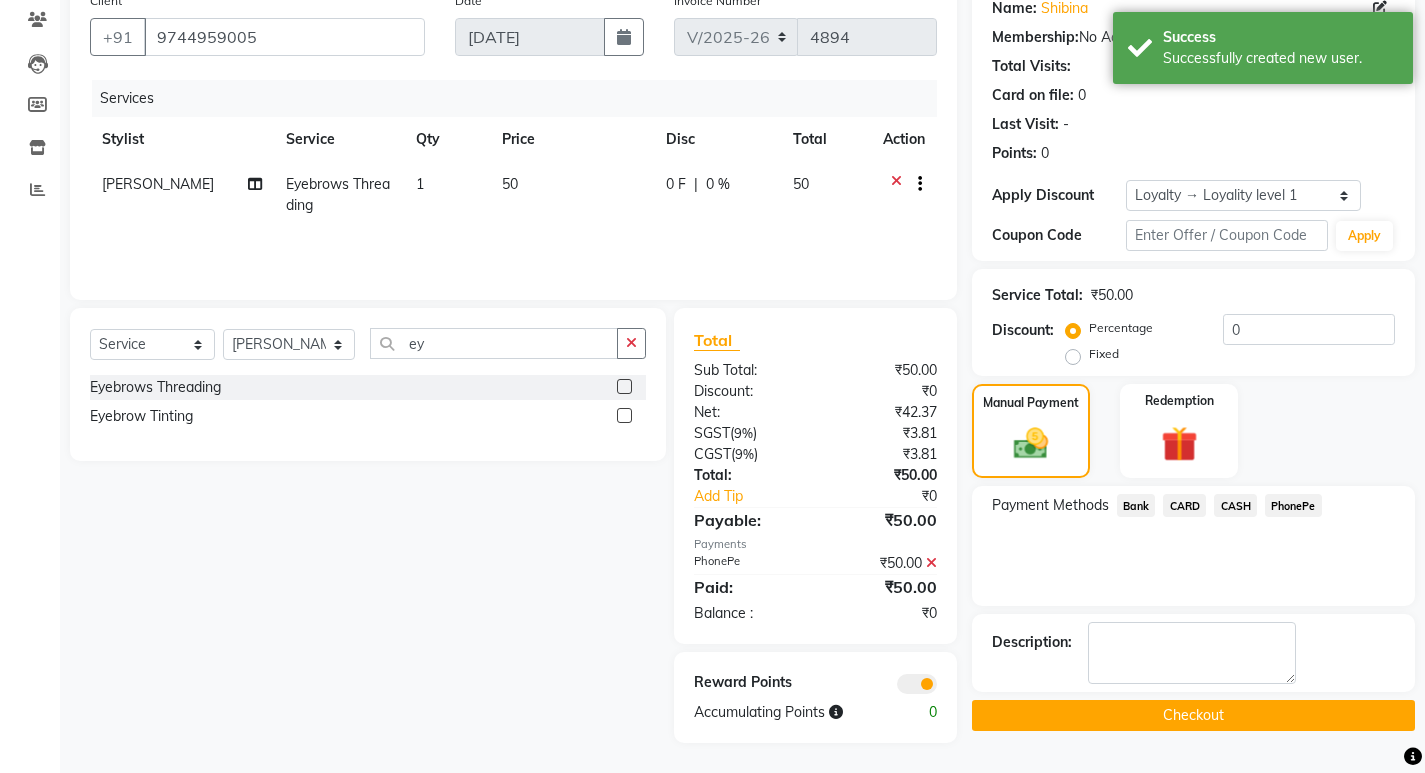 click on "Checkout" 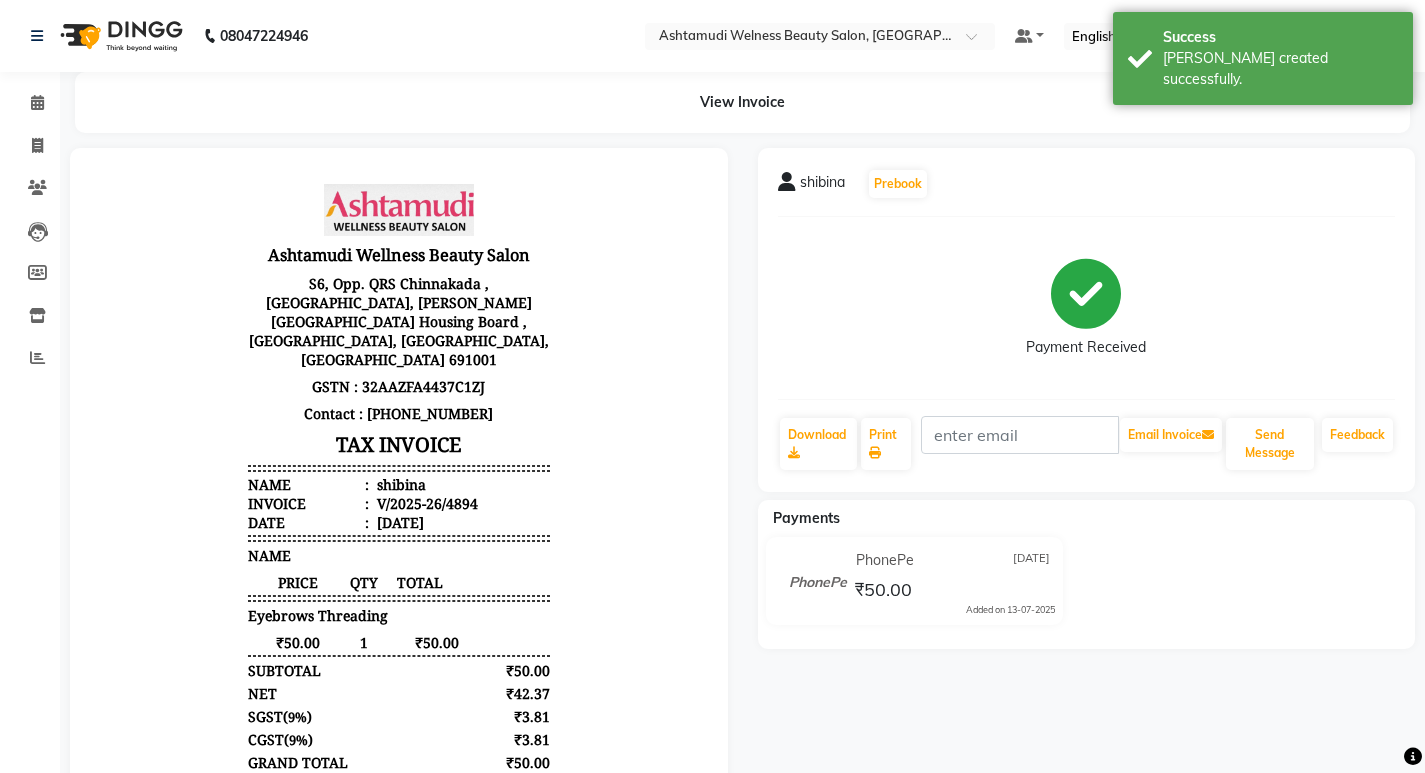 scroll, scrollTop: 0, scrollLeft: 0, axis: both 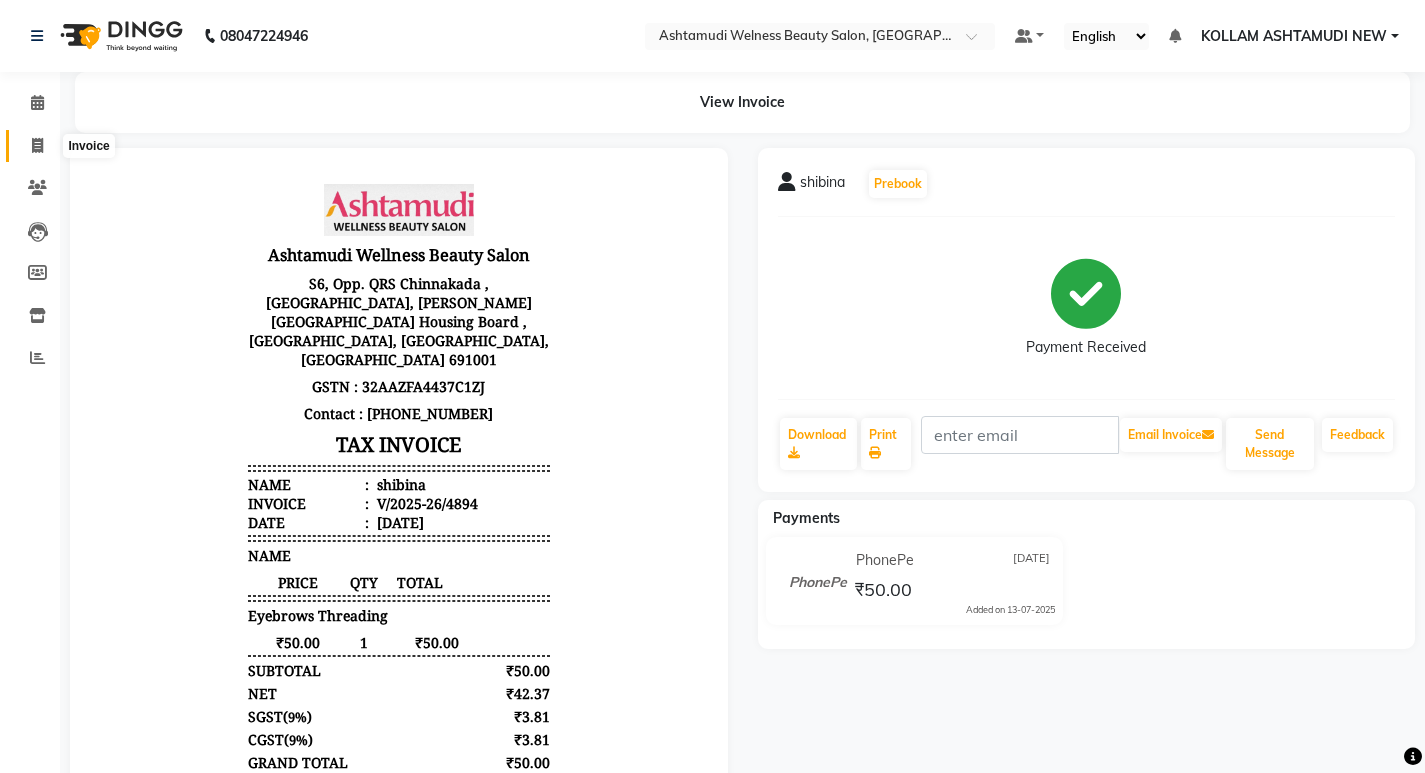 click 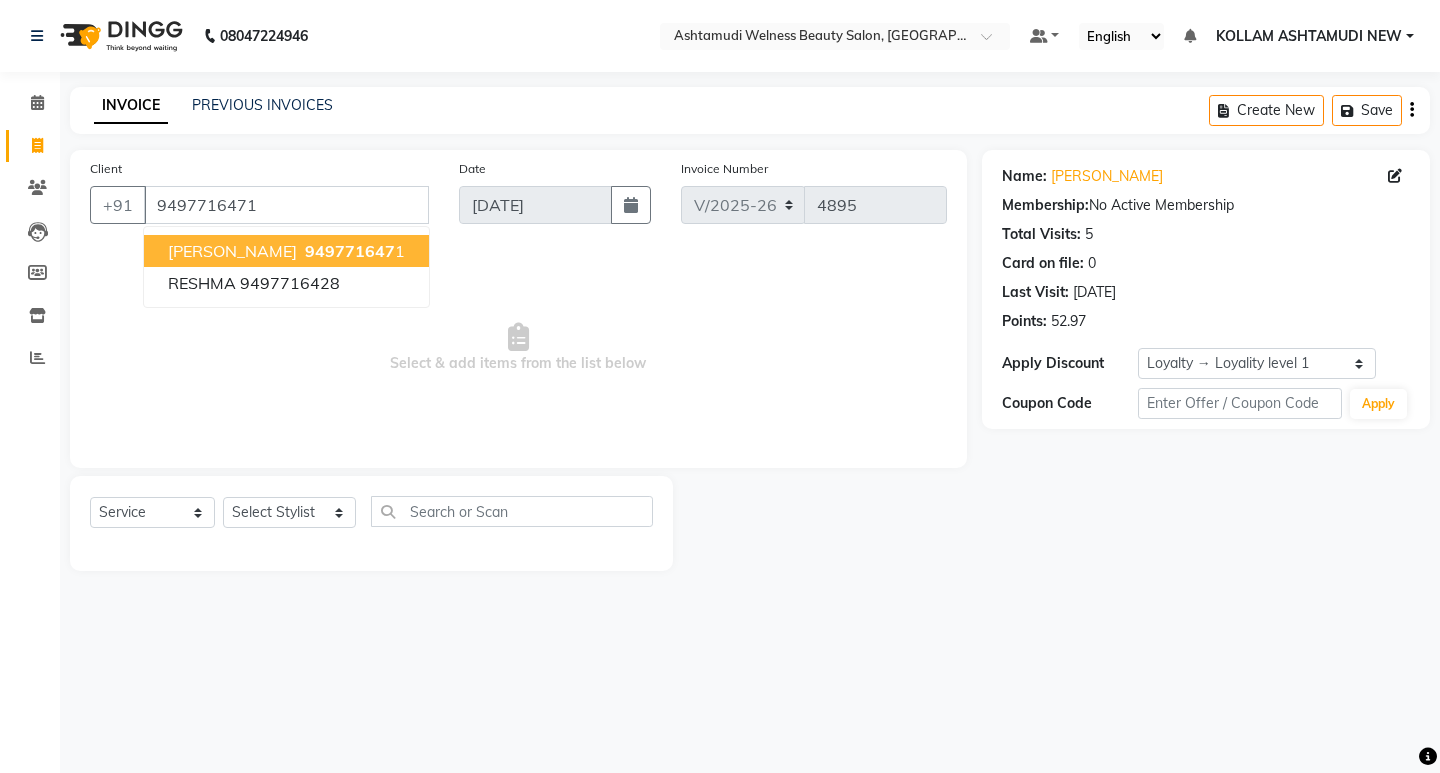 click at bounding box center (518, 337) 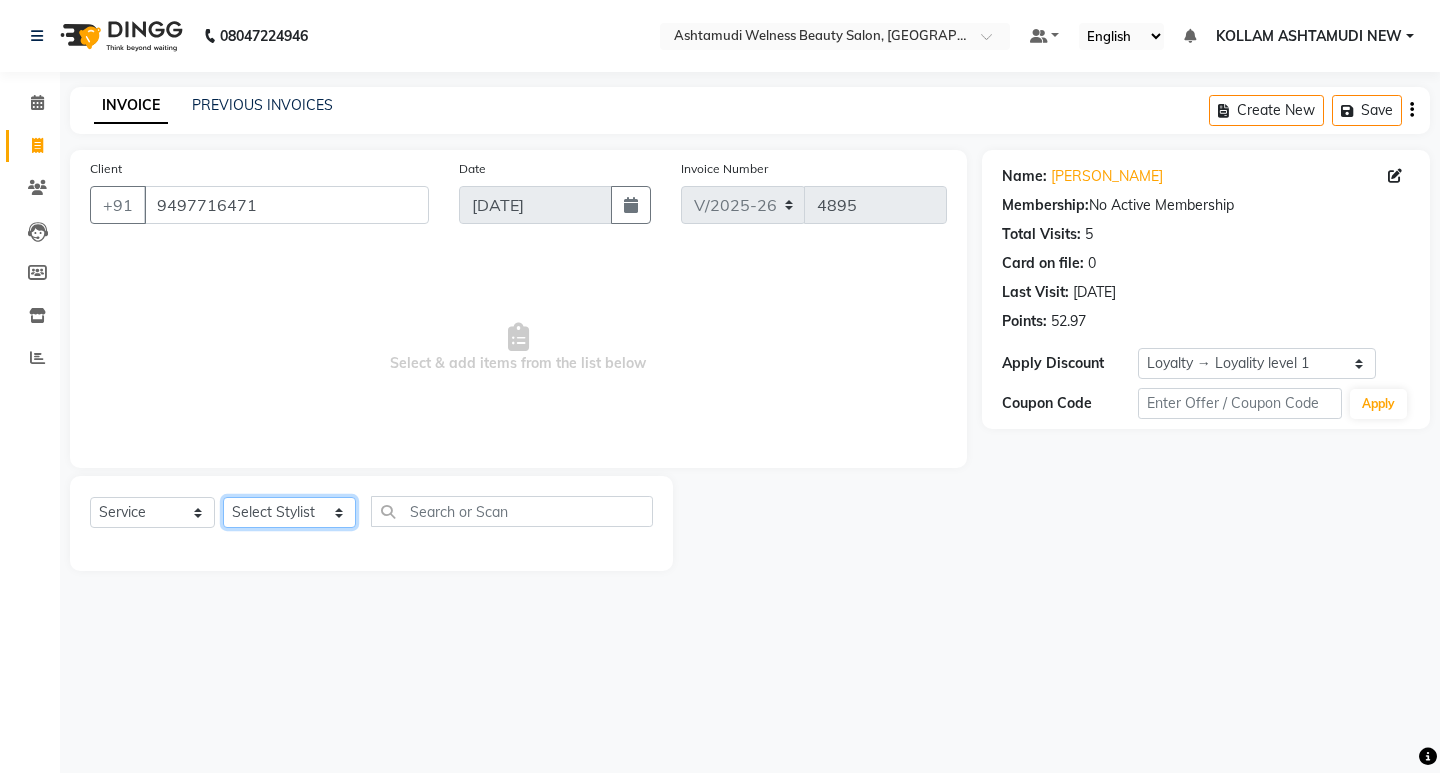 click on "Select Stylist [PERSON_NAME] Admin [PERSON_NAME]  [PERSON_NAME] [PERSON_NAME] [PERSON_NAME]  M [PERSON_NAME]  [PERSON_NAME]  P [PERSON_NAME] KOLLAM ASHTAMUDI NEW  [PERSON_NAME] [PERSON_NAME] [PERSON_NAME]  [PERSON_NAME] [PERSON_NAME] [PERSON_NAME] [PERSON_NAME] [PERSON_NAME] M [PERSON_NAME] SARIGA [PERSON_NAME] [PERSON_NAME] [PERSON_NAME] SIBI [PERSON_NAME] [PERSON_NAME] S" 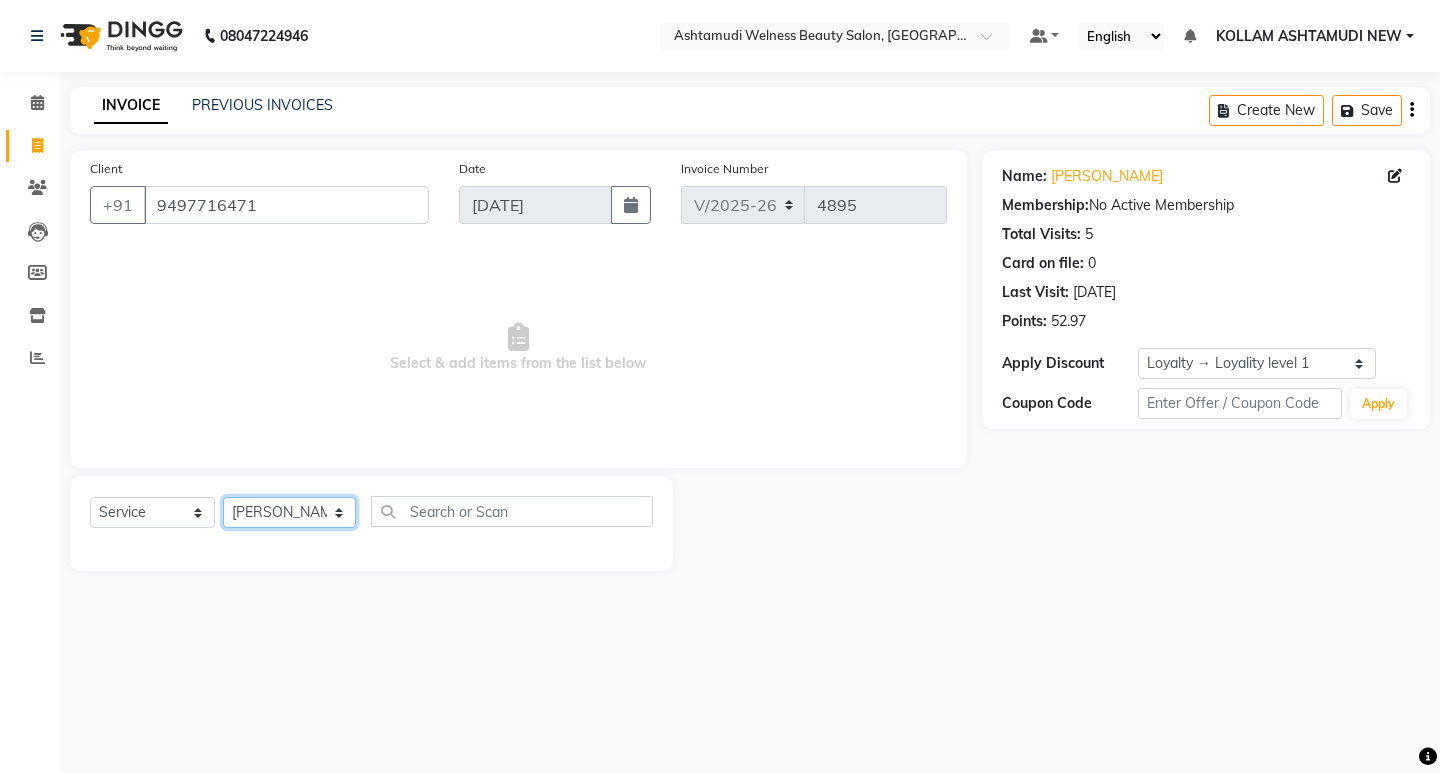 click on "Select Stylist [PERSON_NAME] Admin [PERSON_NAME]  [PERSON_NAME] [PERSON_NAME] [PERSON_NAME]  M [PERSON_NAME]  [PERSON_NAME]  P [PERSON_NAME] KOLLAM ASHTAMUDI NEW  [PERSON_NAME] [PERSON_NAME] [PERSON_NAME]  [PERSON_NAME] [PERSON_NAME] [PERSON_NAME] [PERSON_NAME] [PERSON_NAME] M [PERSON_NAME] SARIGA [PERSON_NAME] [PERSON_NAME] [PERSON_NAME] SIBI [PERSON_NAME] [PERSON_NAME] S" 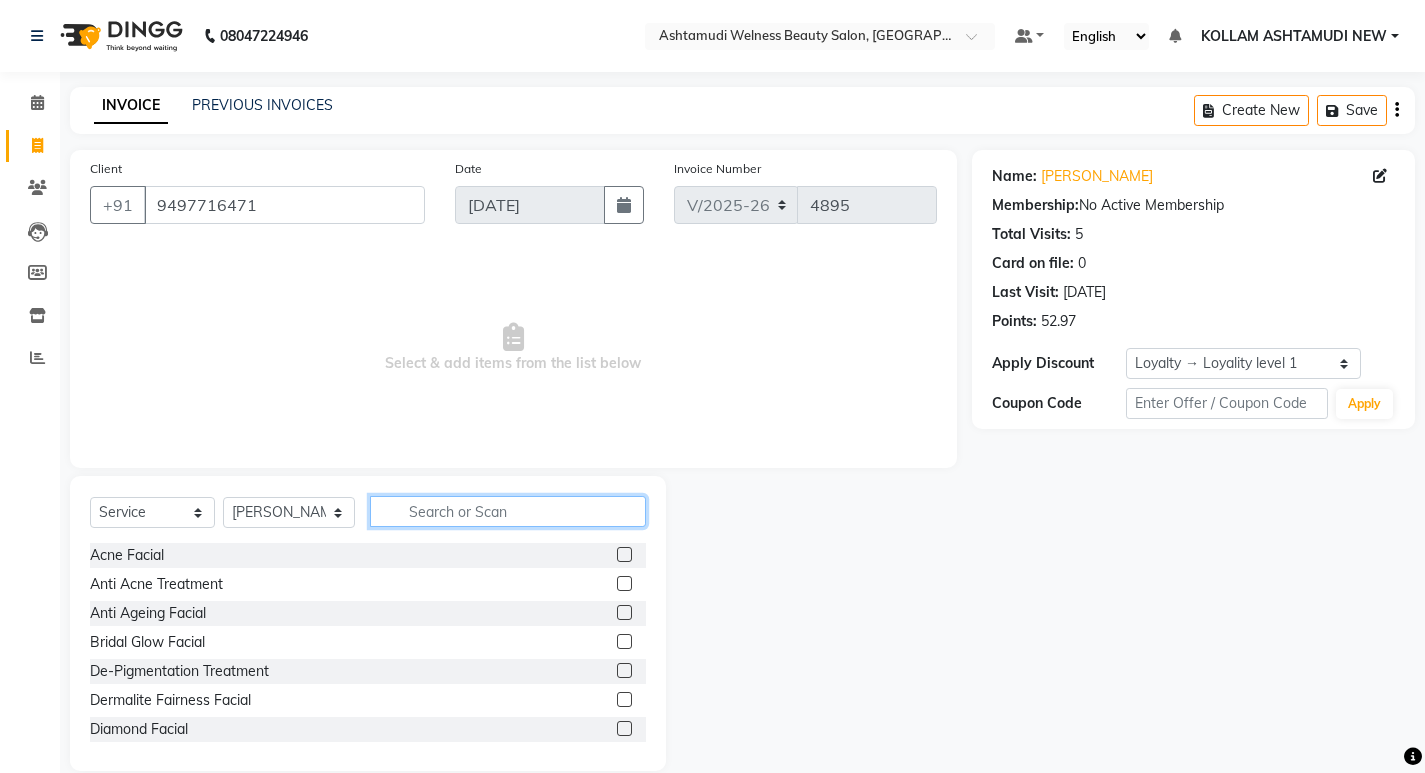 click 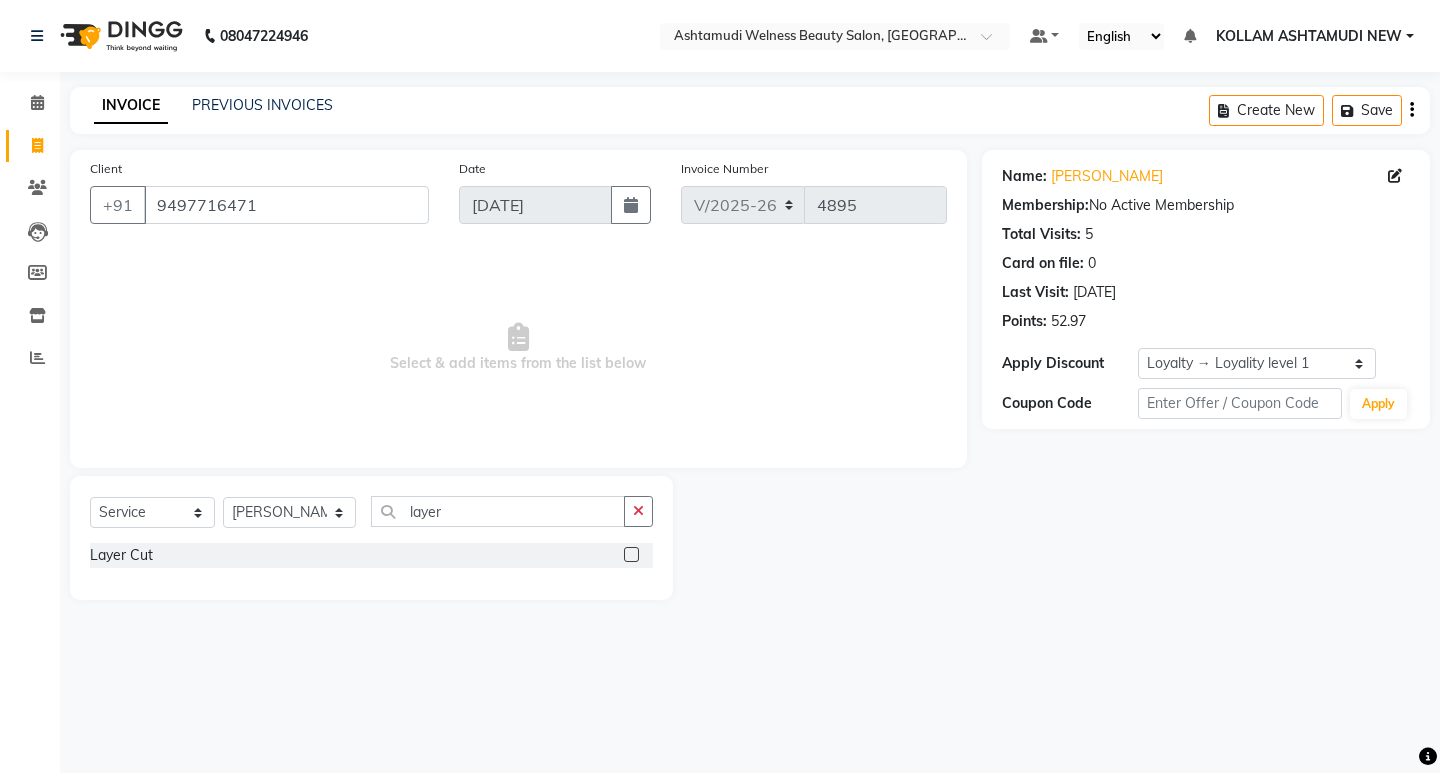 click 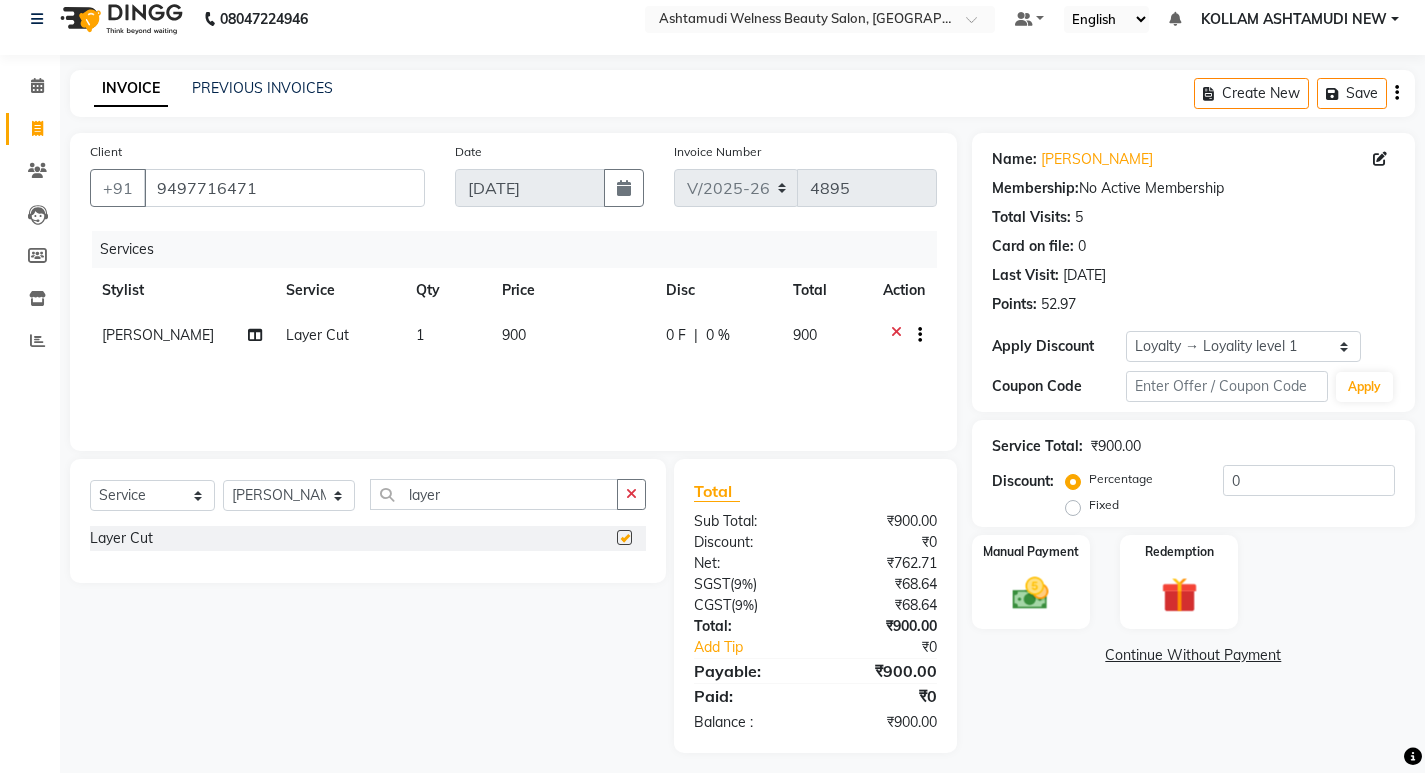 scroll, scrollTop: 27, scrollLeft: 0, axis: vertical 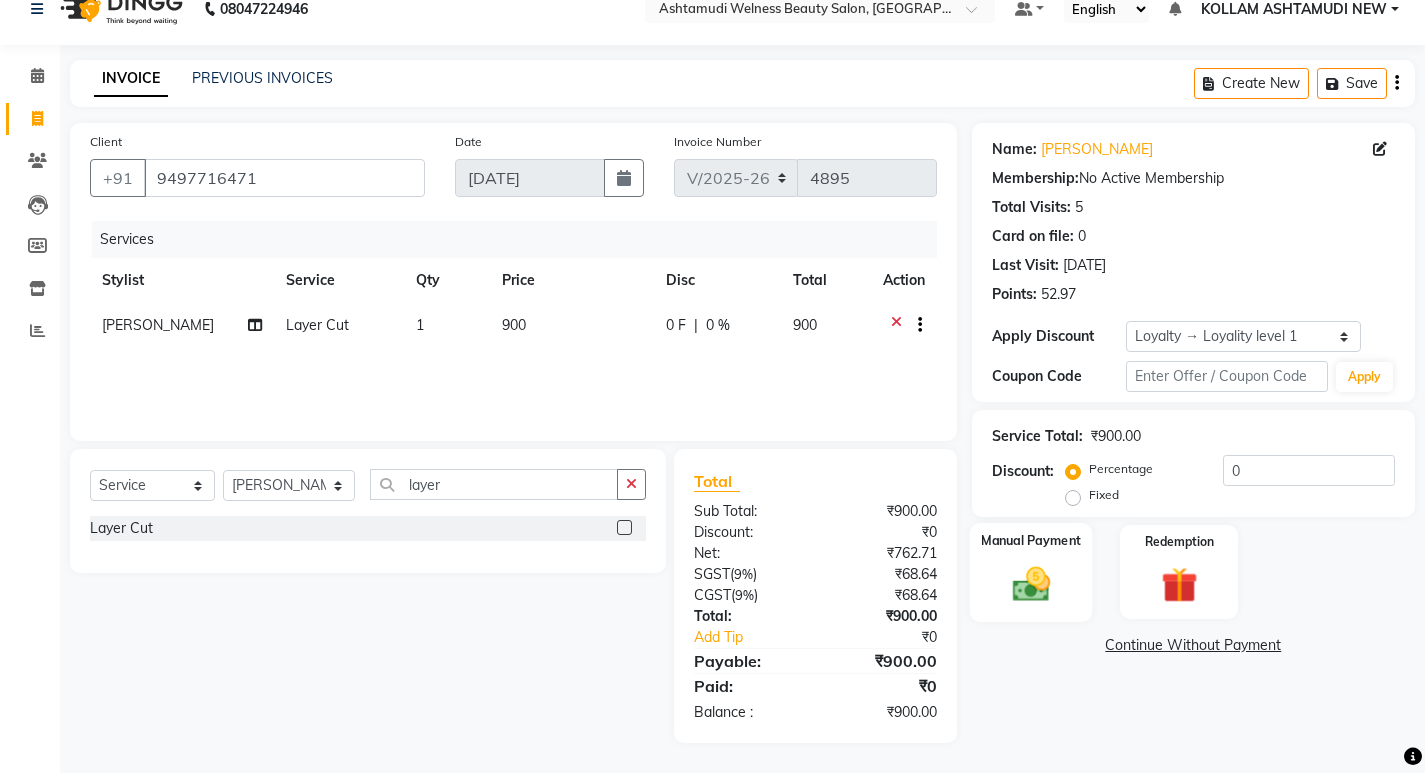 click 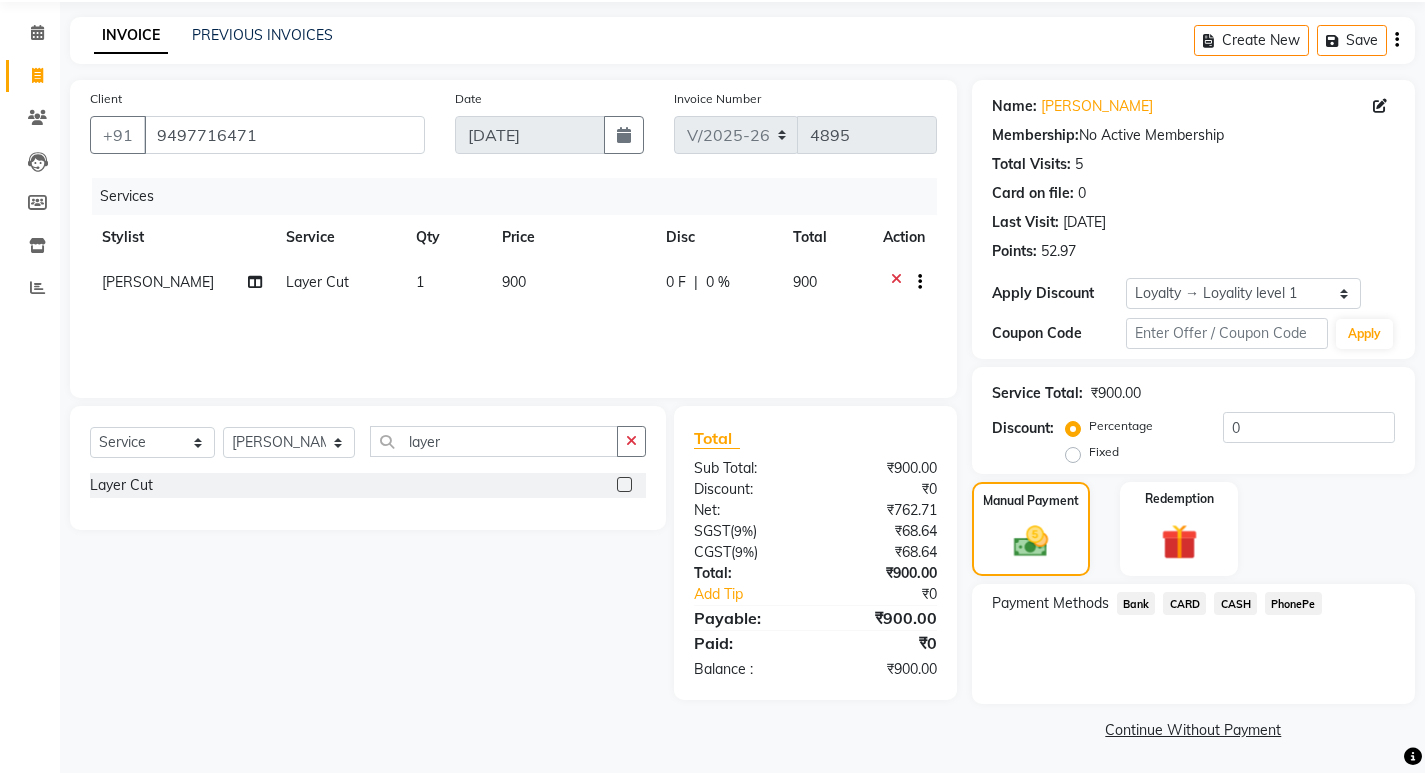scroll, scrollTop: 72, scrollLeft: 0, axis: vertical 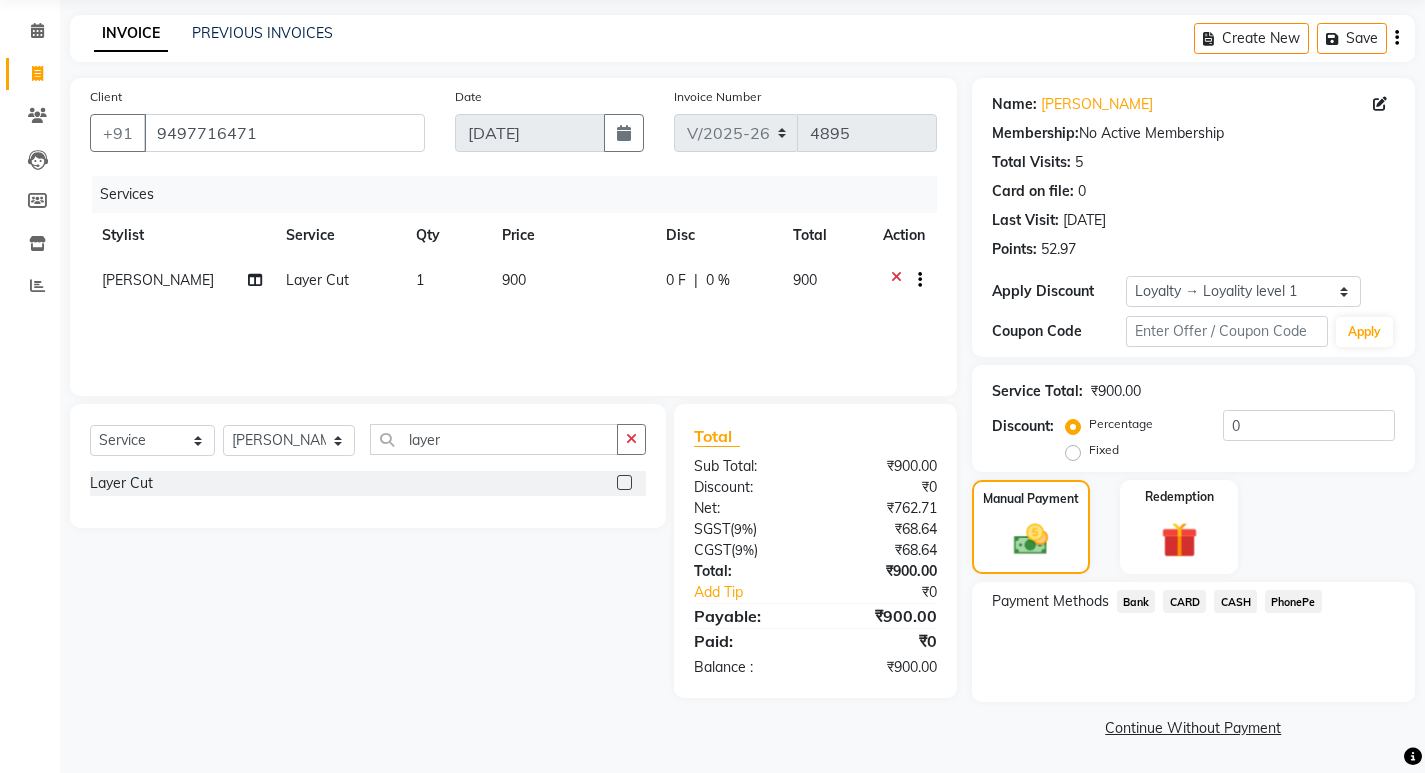 click on "PhonePe" 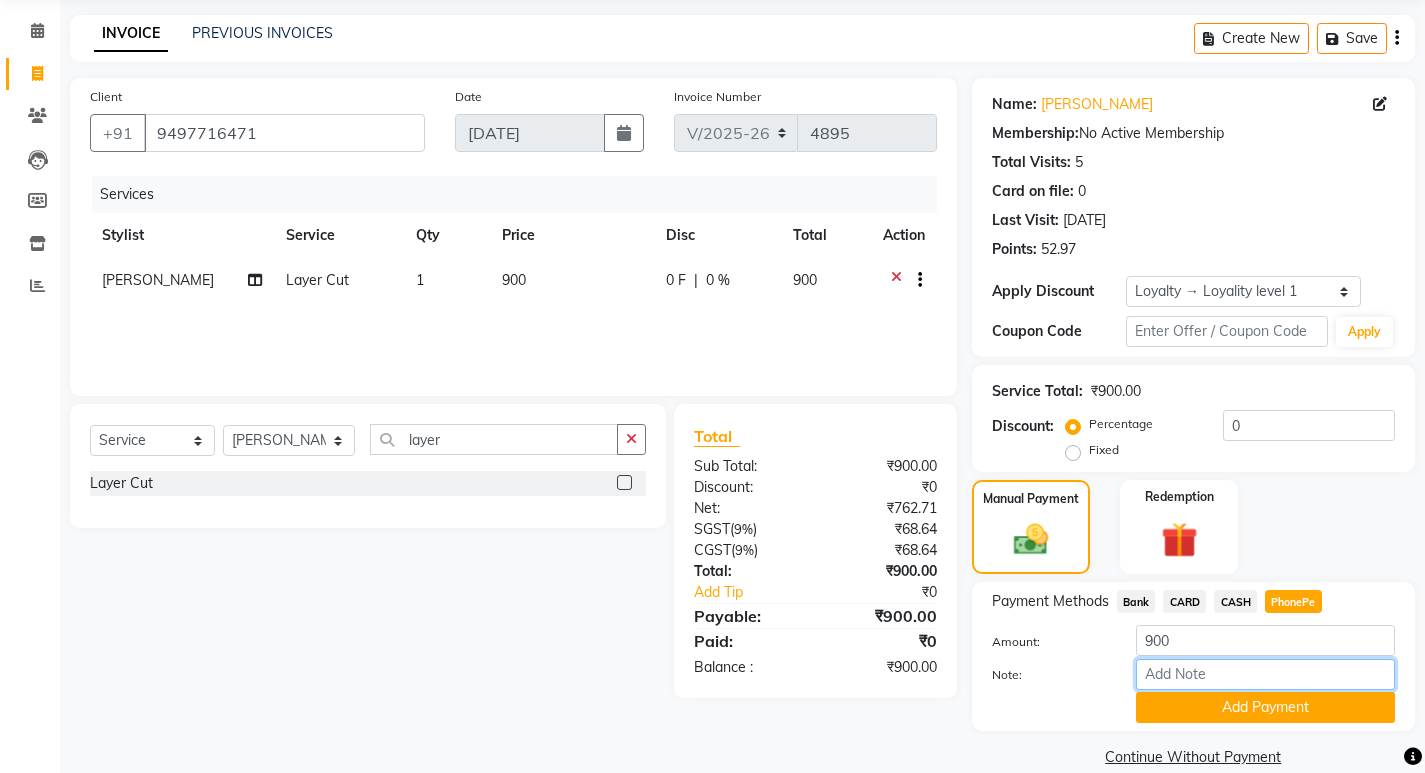 click on "Note:" at bounding box center (1265, 674) 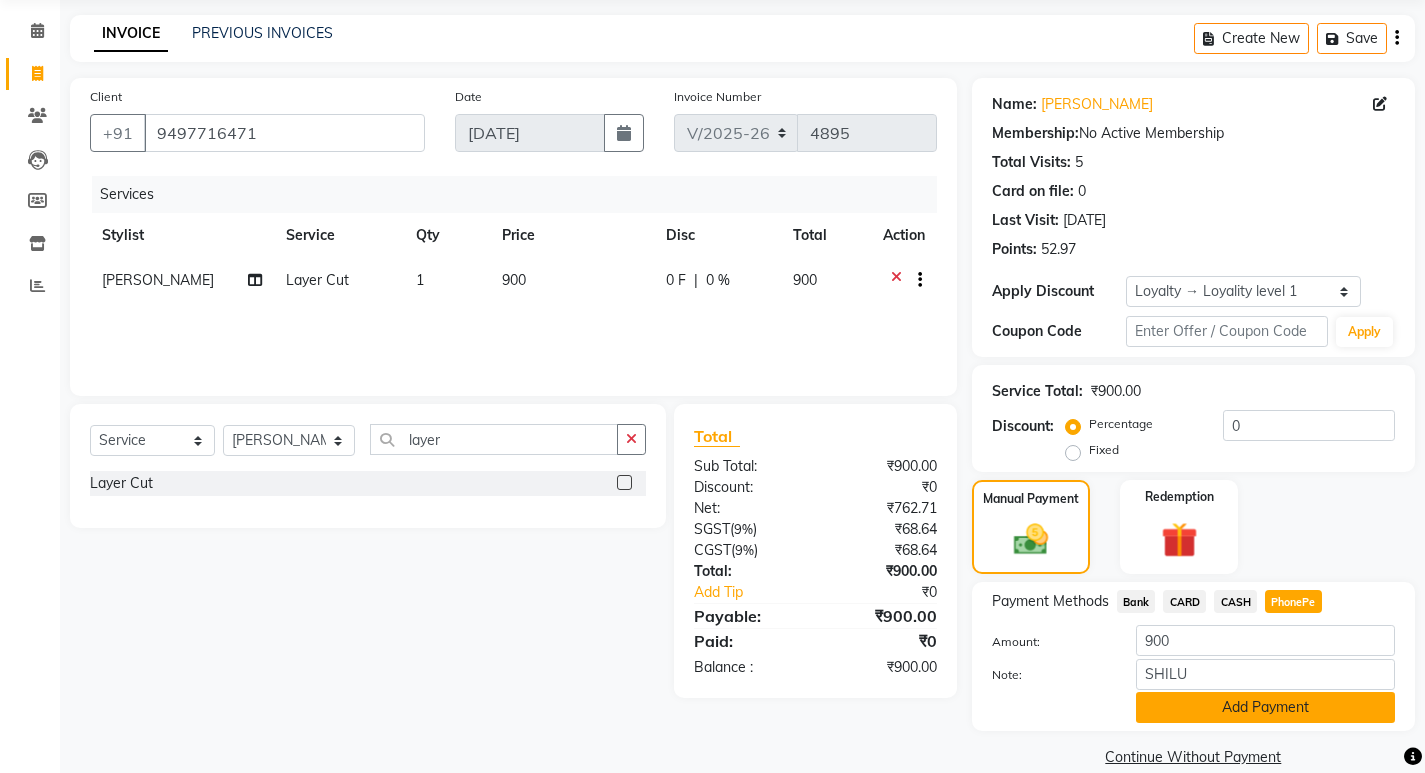 click on "Add Payment" 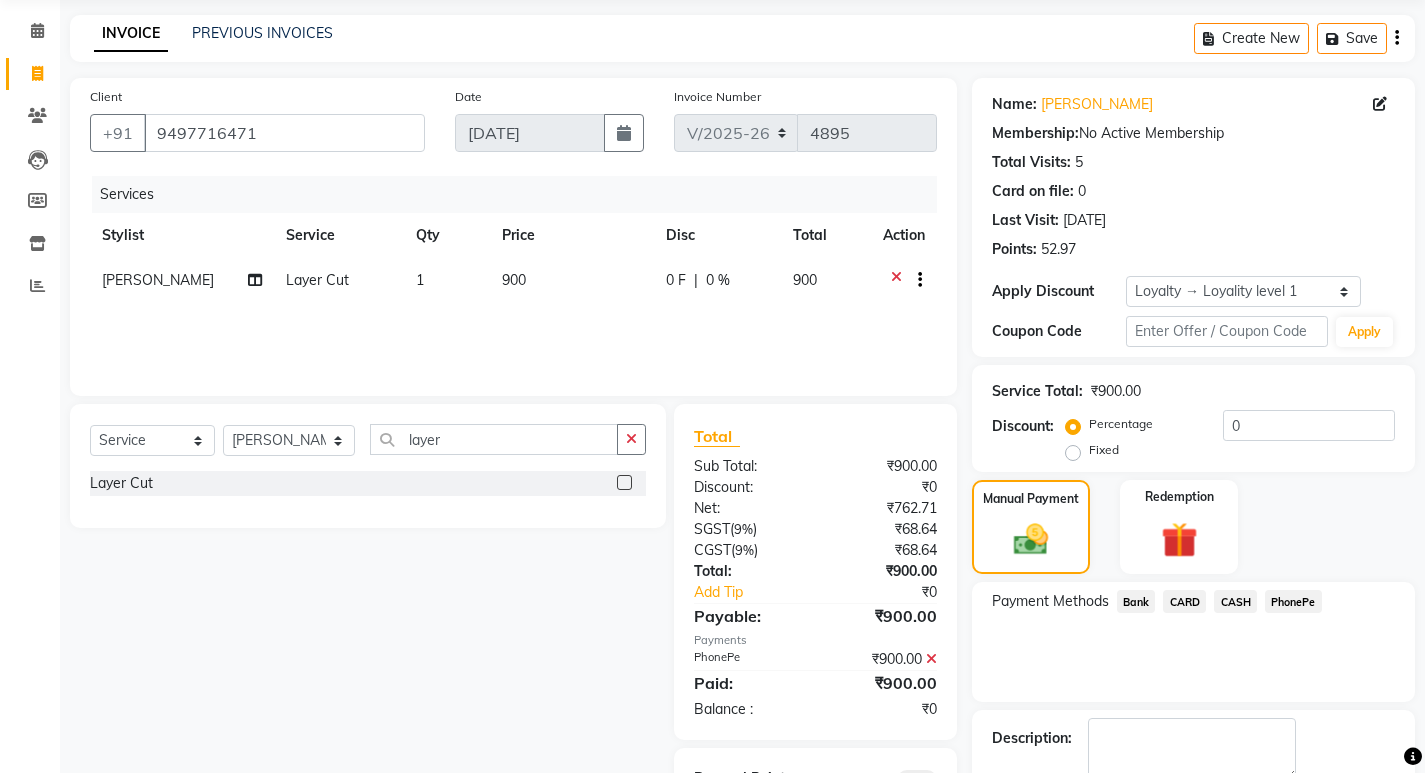 scroll, scrollTop: 168, scrollLeft: 0, axis: vertical 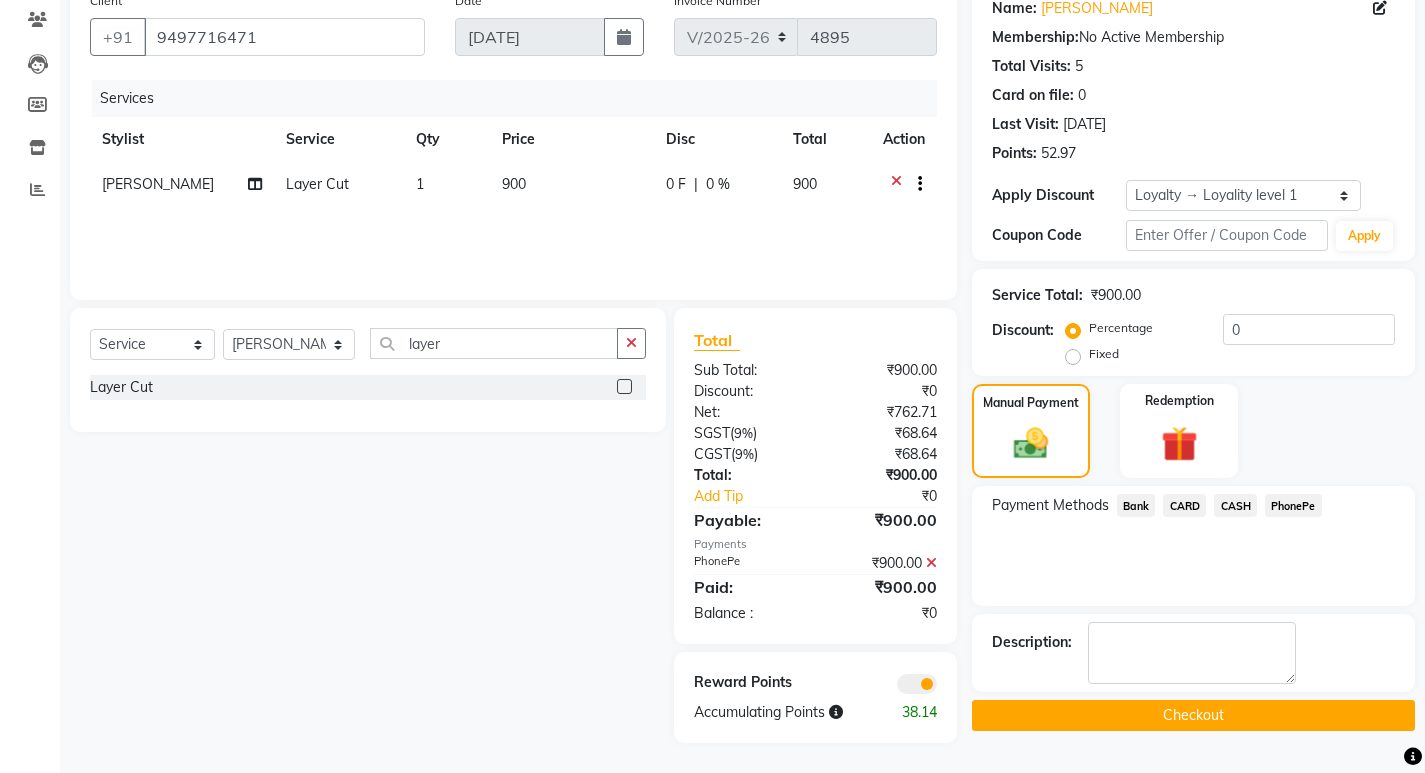 click on "Checkout" 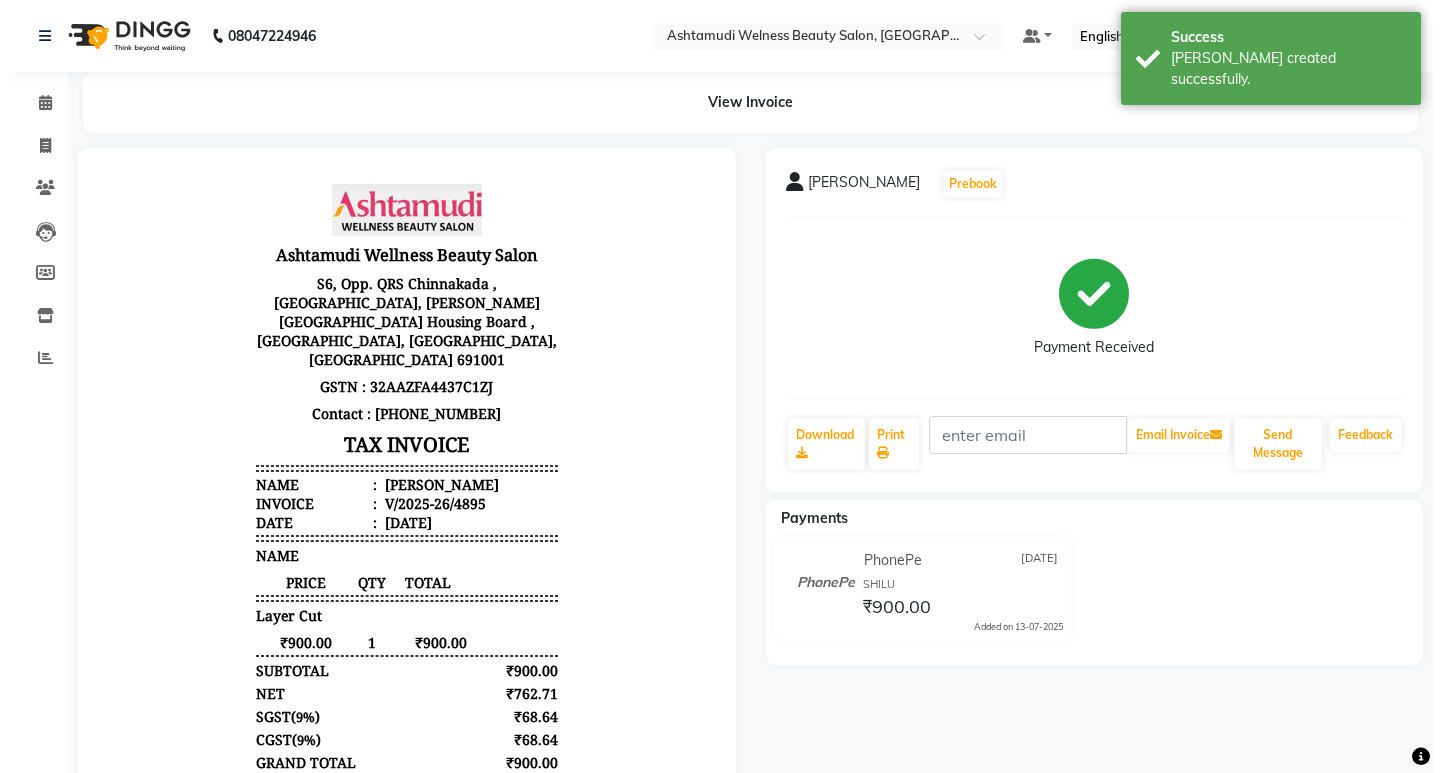 scroll, scrollTop: 0, scrollLeft: 0, axis: both 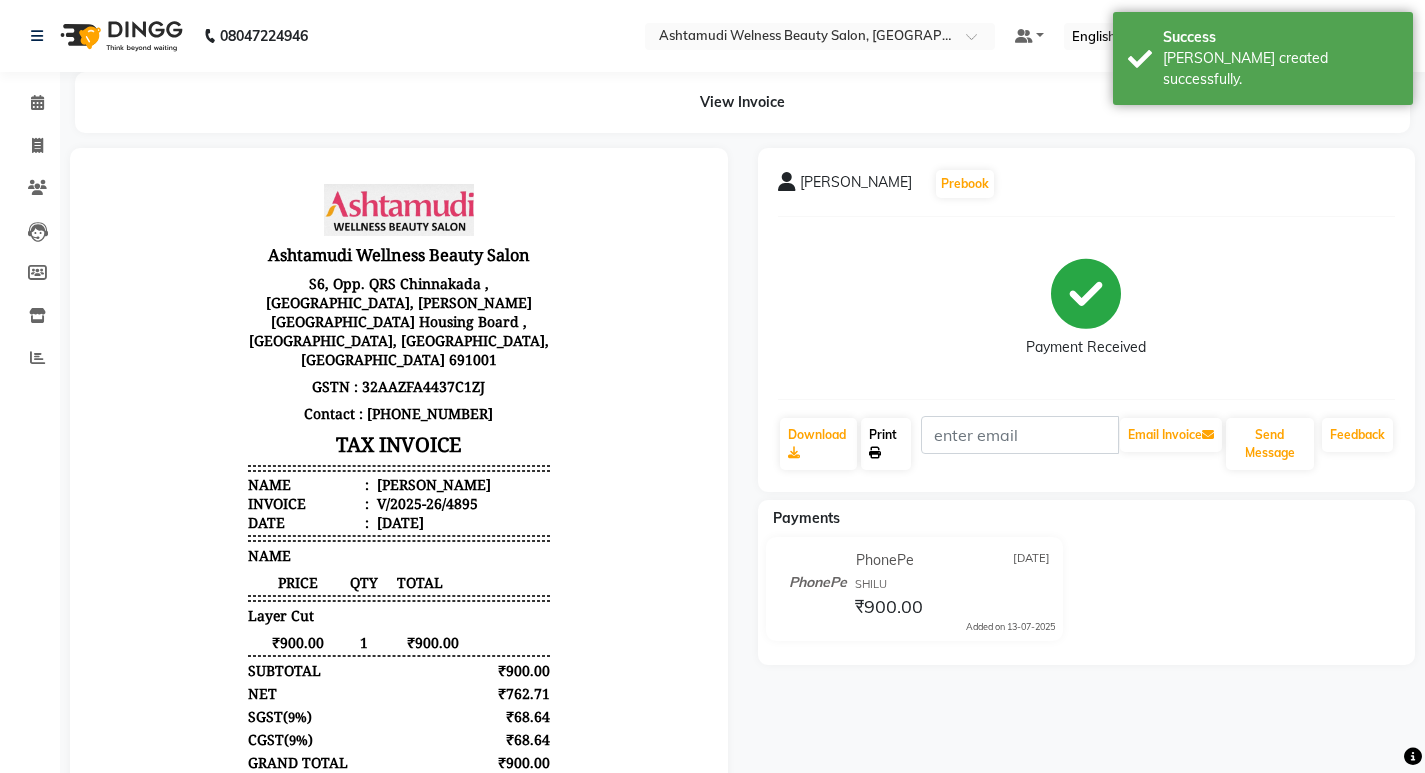 click on "Print" 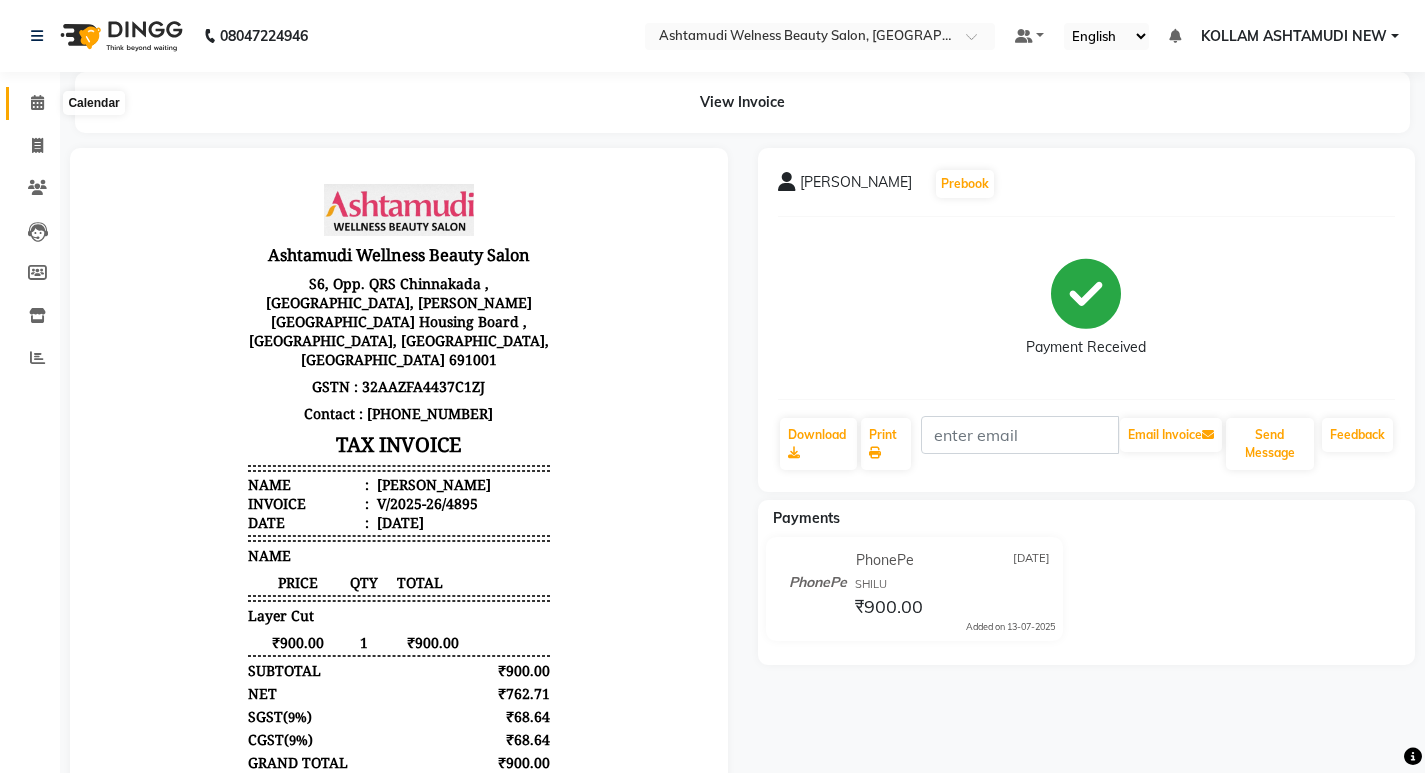 click 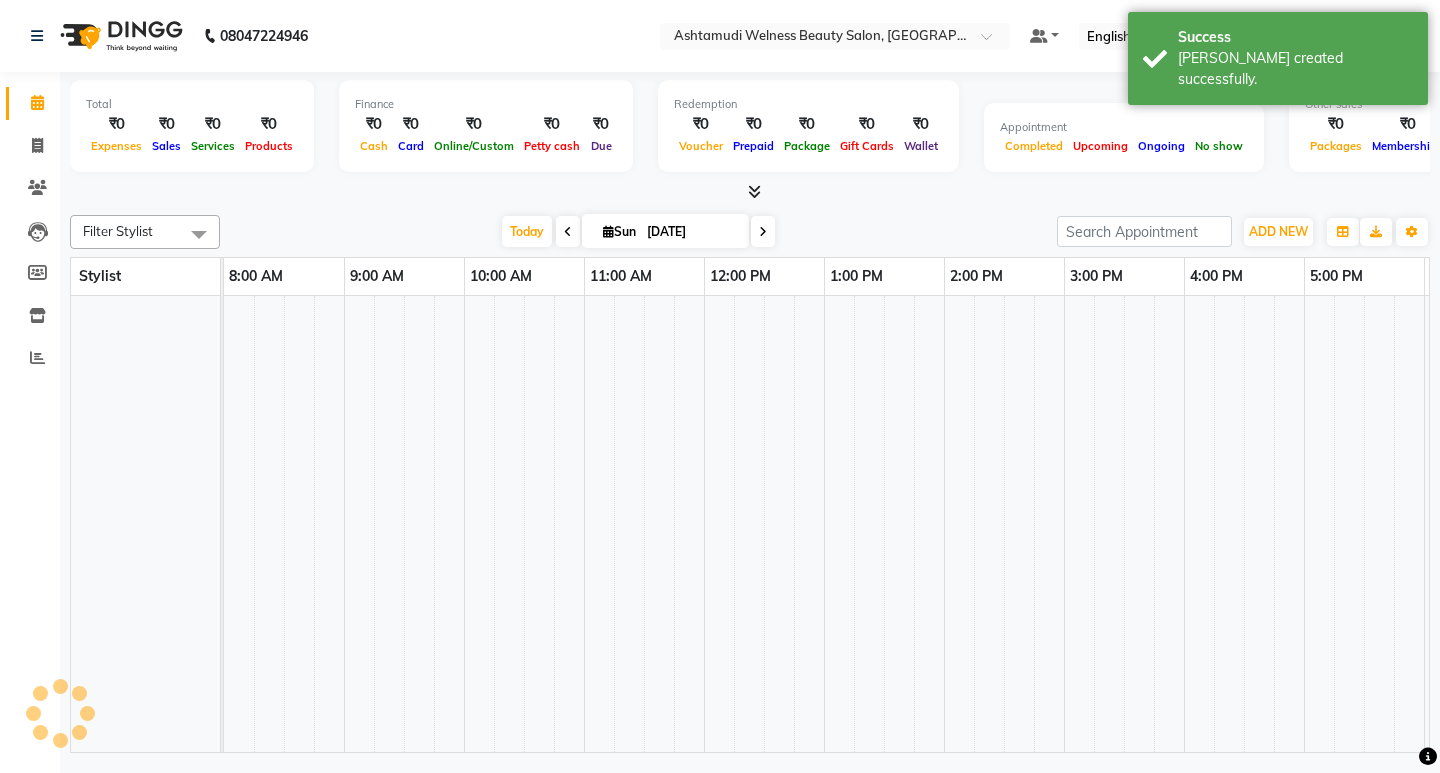 scroll, scrollTop: 0, scrollLeft: 0, axis: both 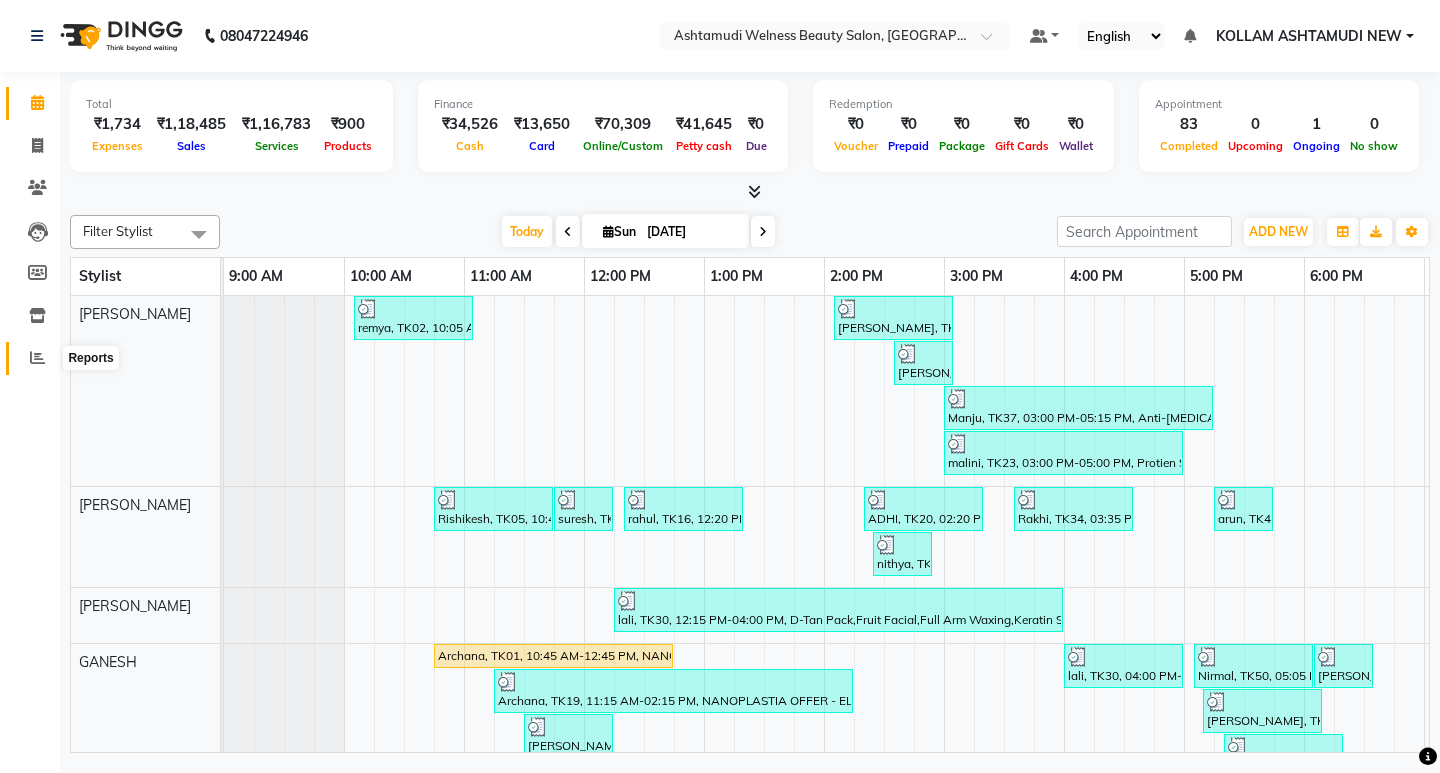 click 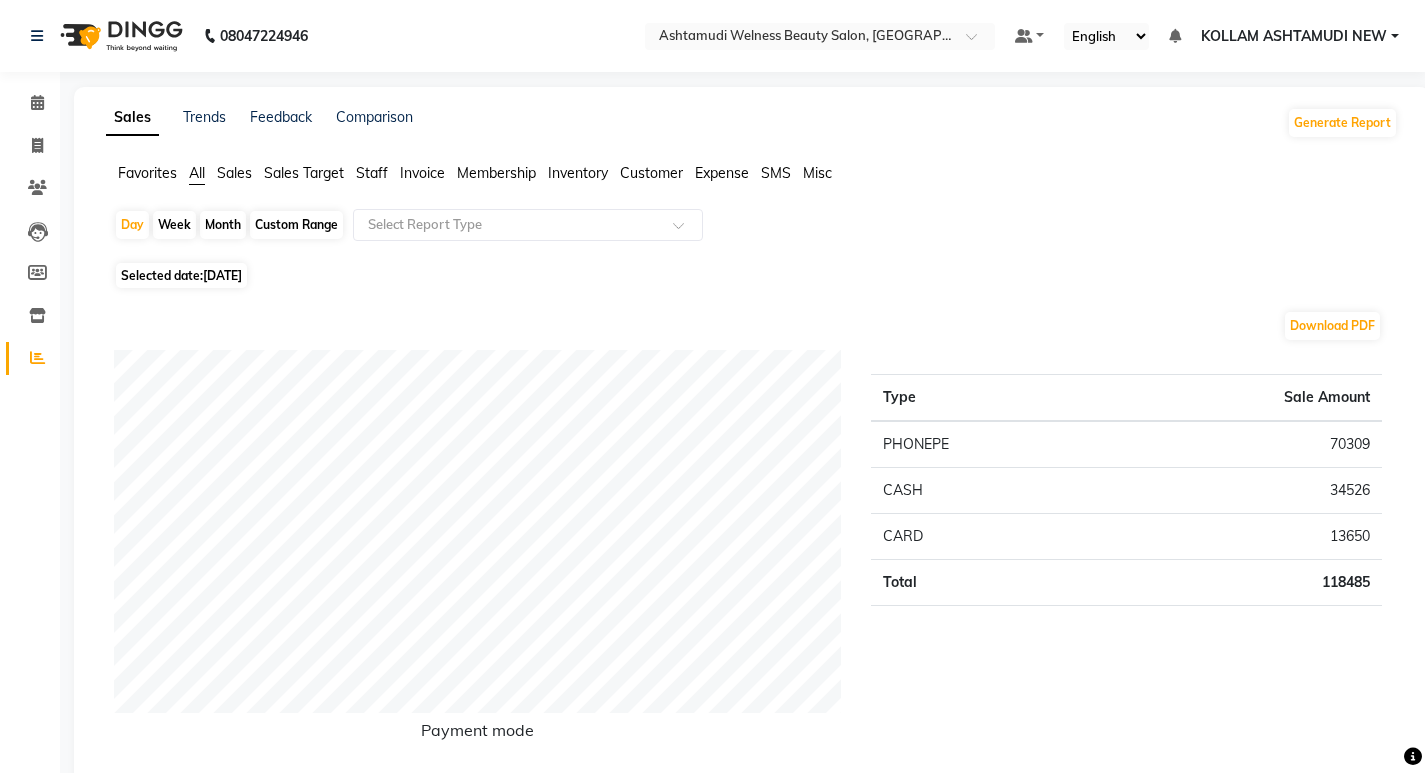 click on "Expense" 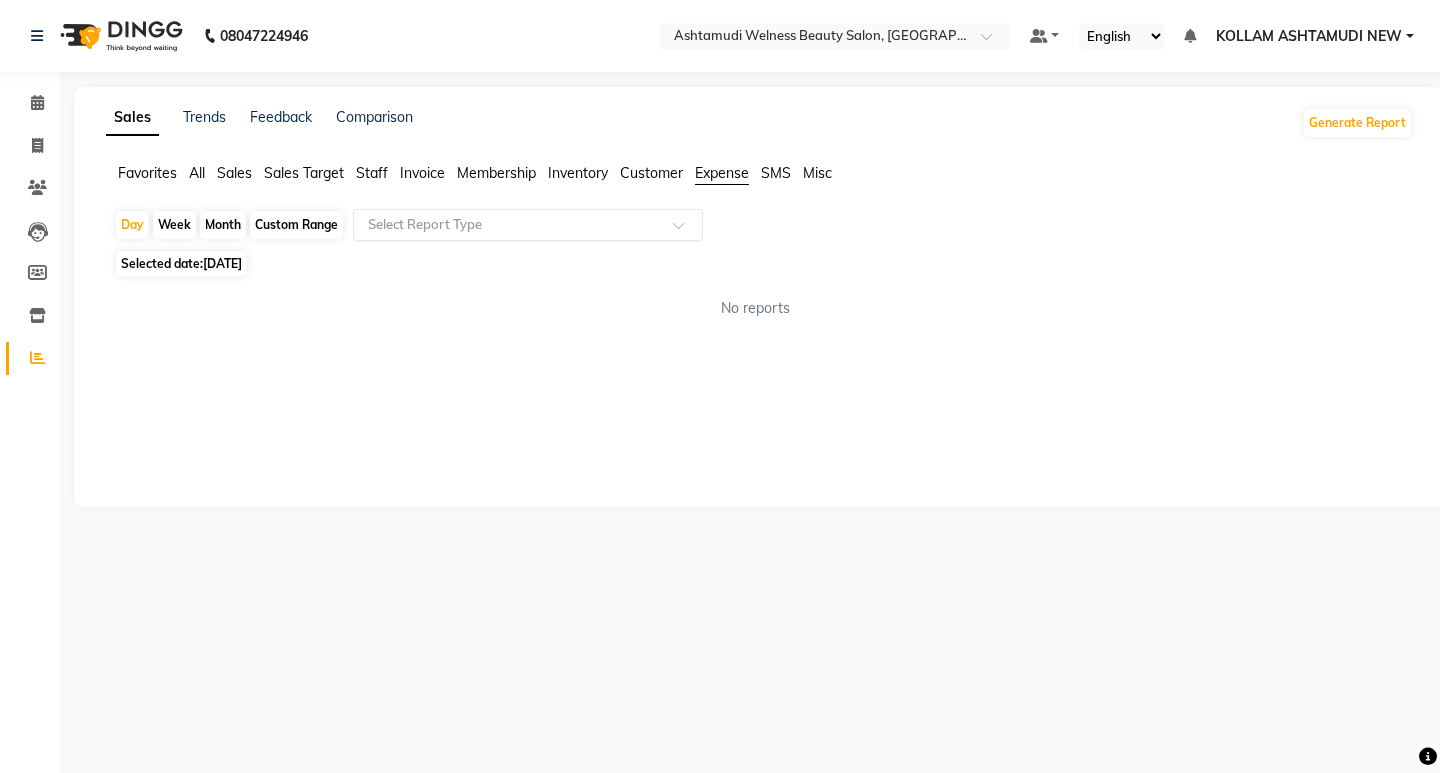 click on "Select Report Type" 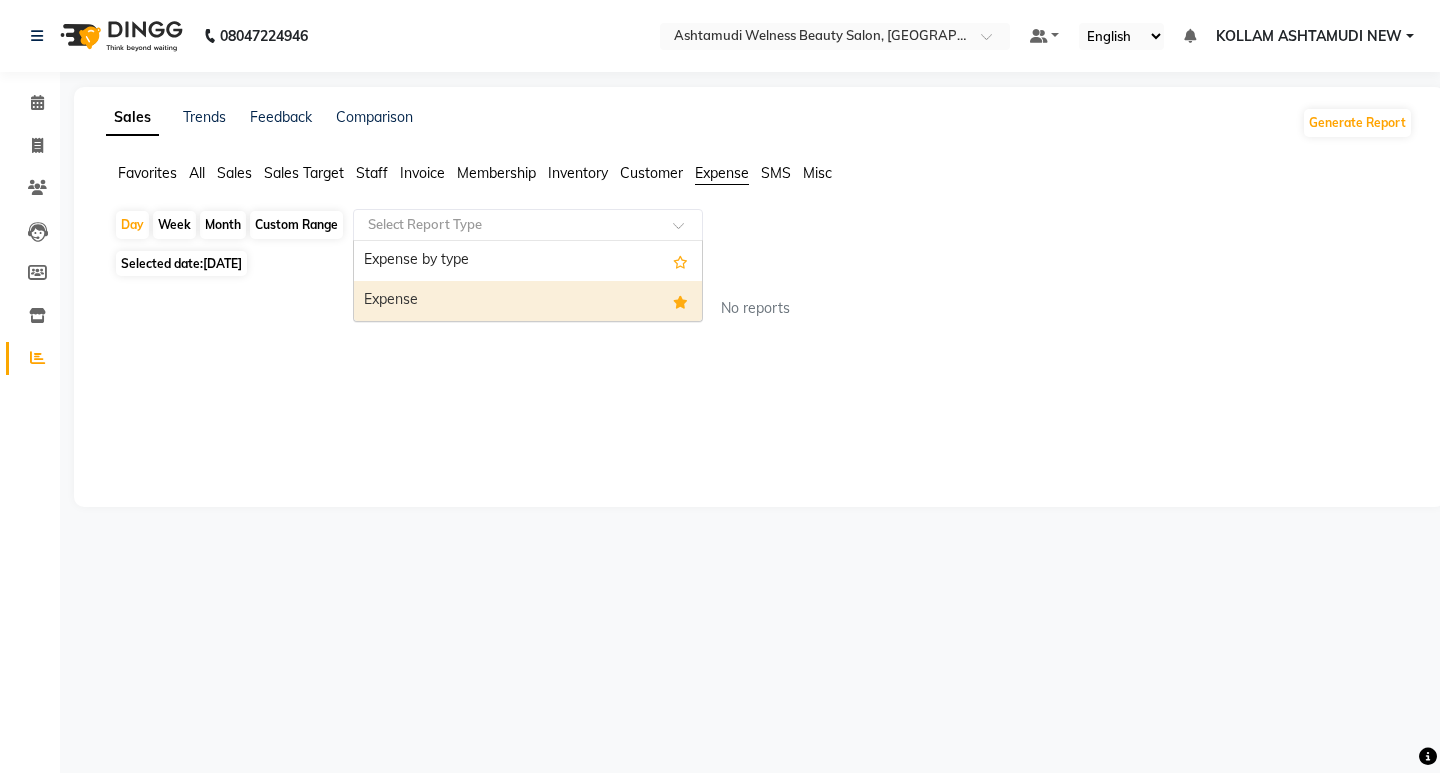 click on "Expense" at bounding box center (528, 301) 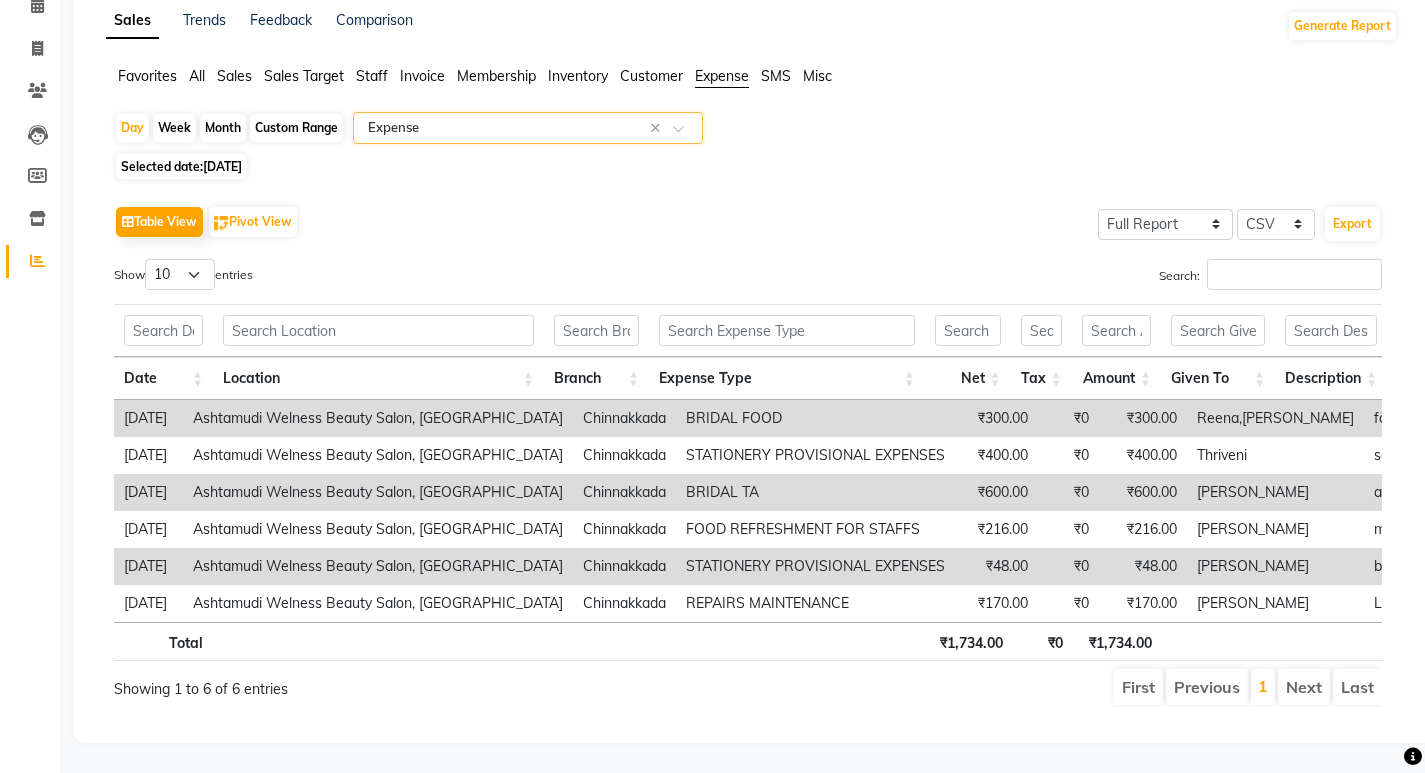 scroll, scrollTop: 127, scrollLeft: 0, axis: vertical 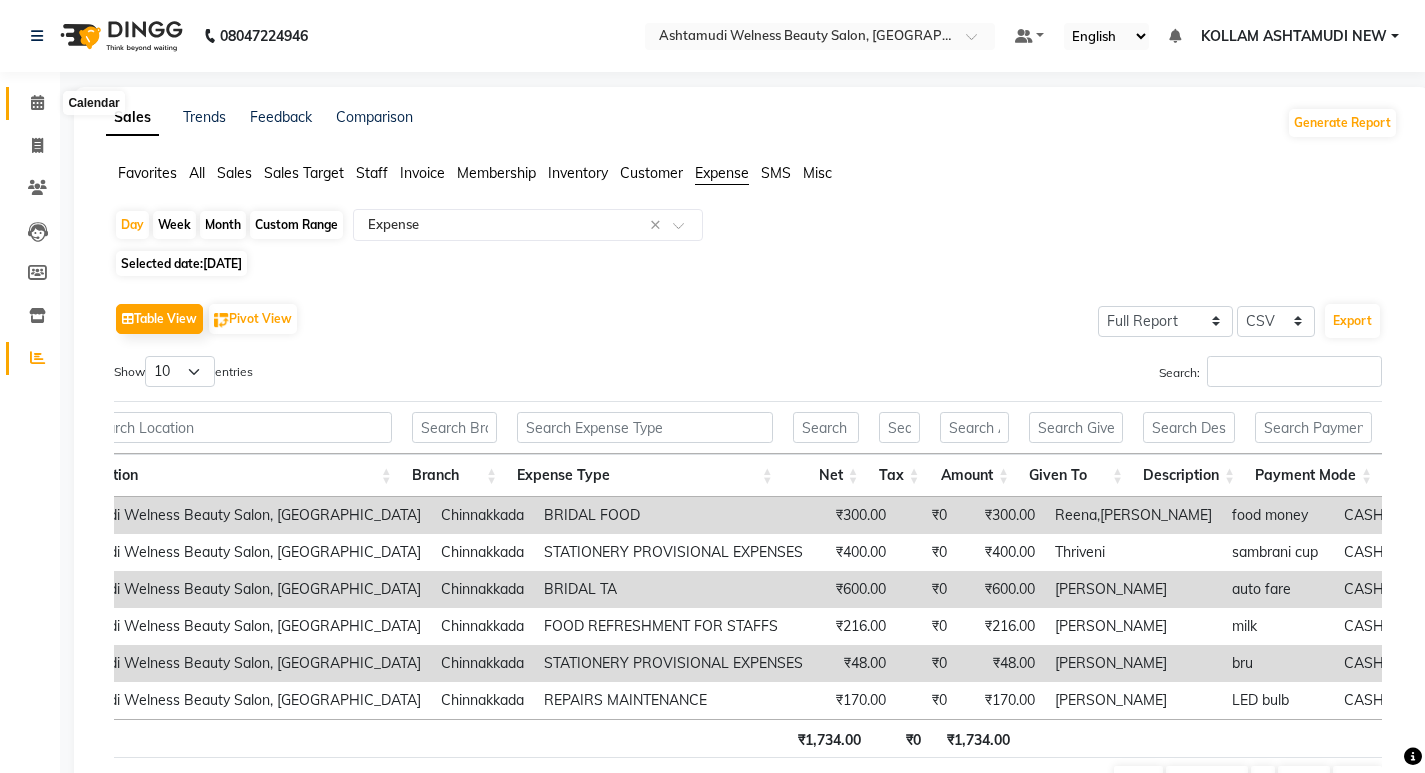 click 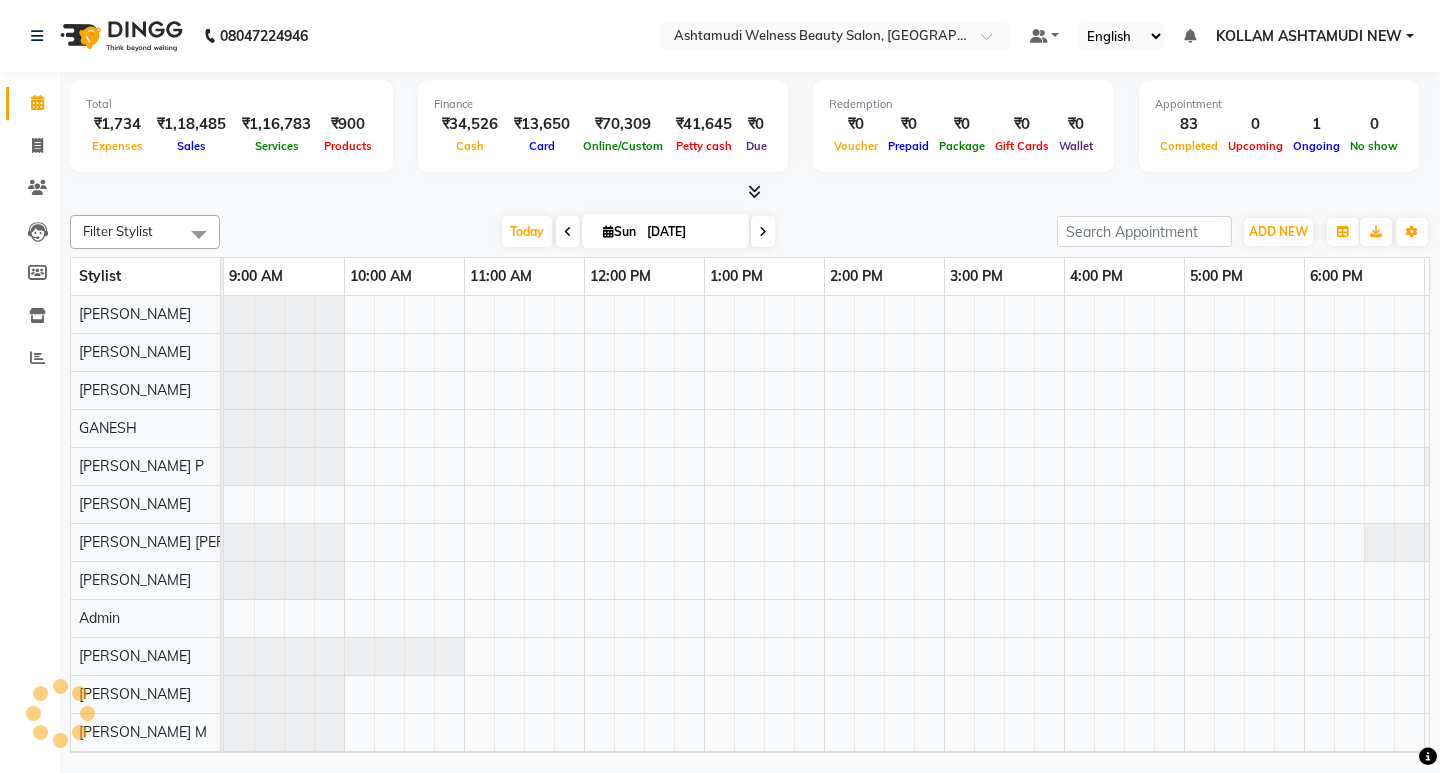 scroll, scrollTop: 0, scrollLeft: 0, axis: both 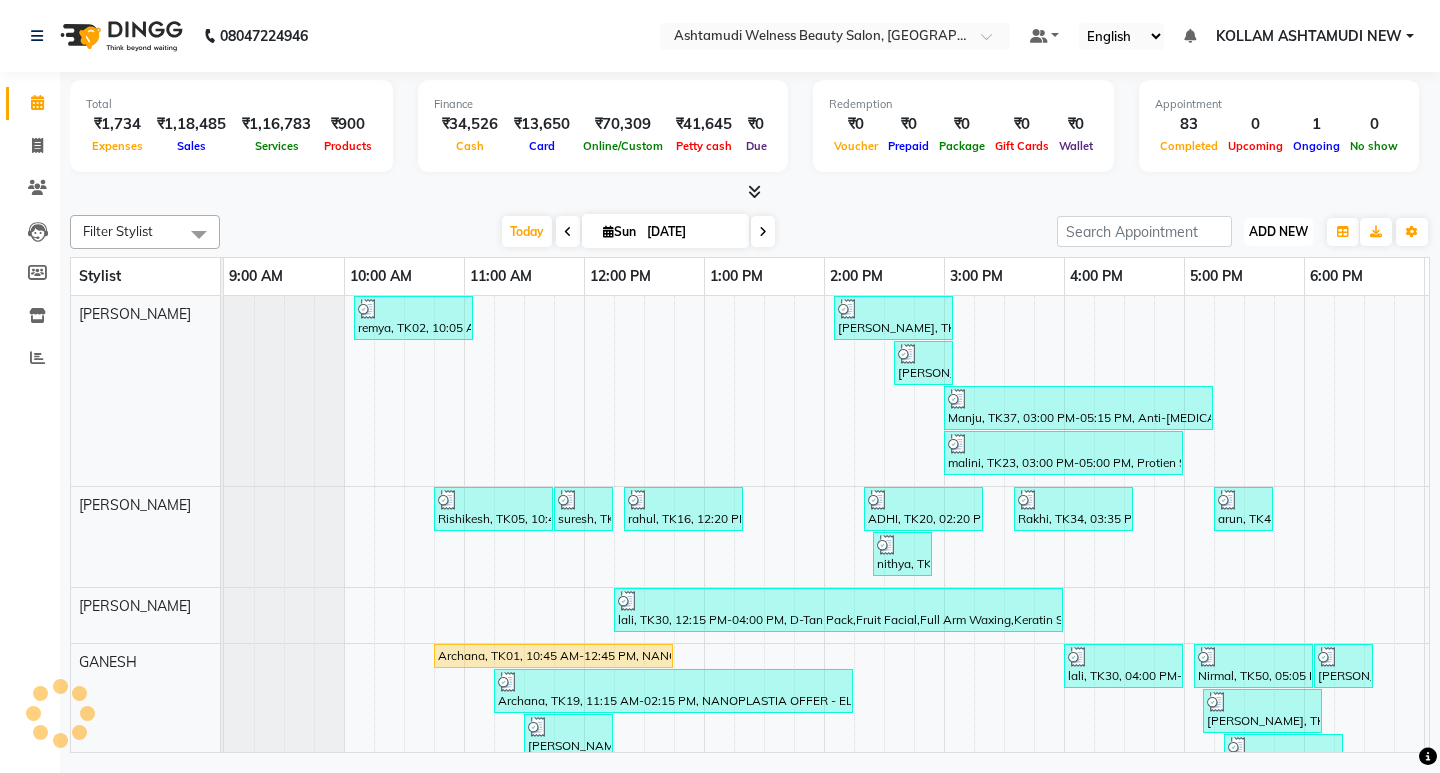 click on "ADD NEW" at bounding box center (1278, 231) 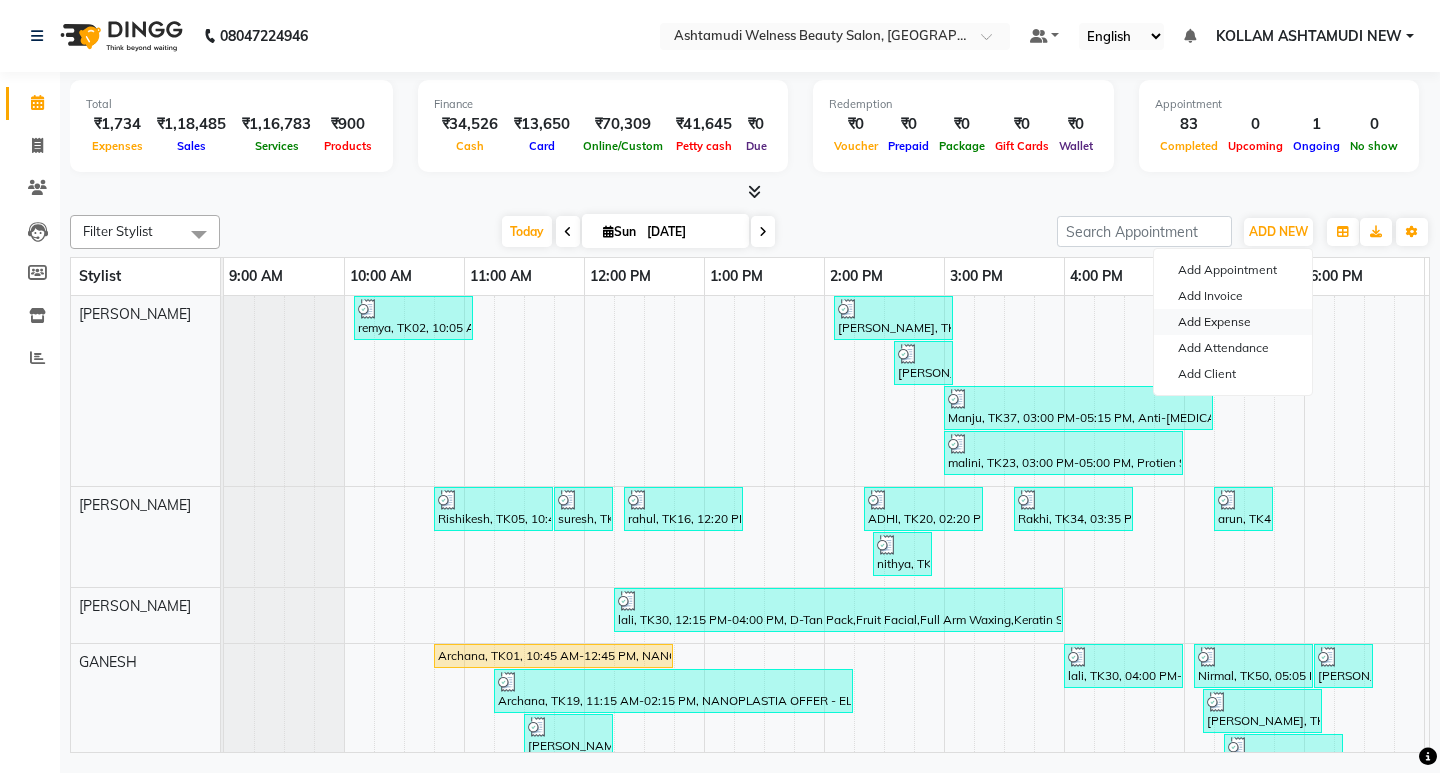 click on "Add Expense" at bounding box center [1233, 322] 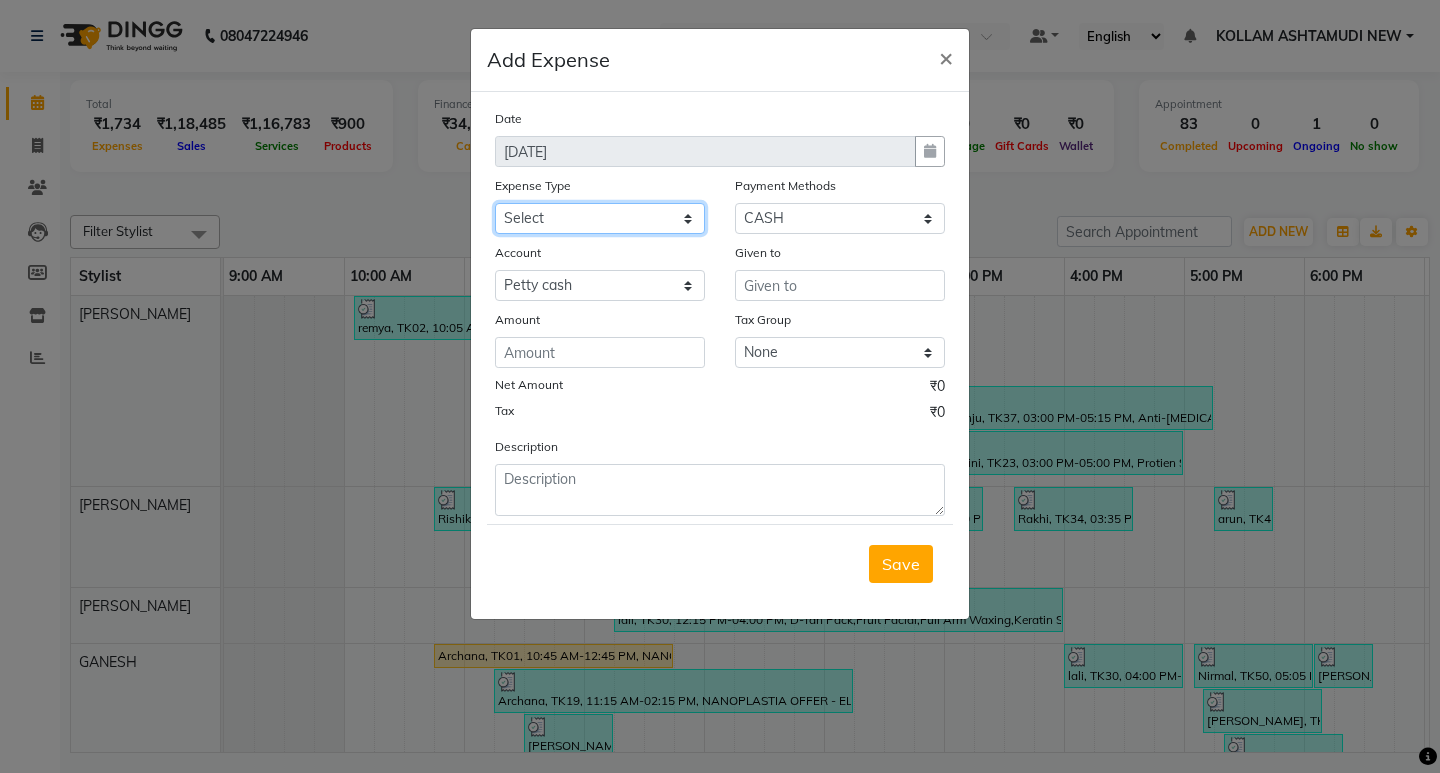 click on "Select ACCOMODATION EXPENSES ADVERTISEMENT SALES PROMOTIONAL EXPENSES Bonus BRIDAL ACCESSORIES REFUND BRIDAL COMMISSION BRIDAL FOOD BRIDAL INCENTIVES BRIDAL ORNAMENTS REFUND BRIDAL TA CASH DEPOSIT RAK BANK COMPUTER ACCESSORIES MOBILE PHONE Donation and Charity Expenses ELECTRICITY CHARGES ELECTRONICS FITTINGS Event Expense FISH FOOD EXPENSES FOOD REFRESHMENT FOR CLIENTS FOOD REFRESHMENT FOR STAFFS Freight And Forwarding Charges FUEL FOR GENERATOR FURNITURE AND EQUIPMENTS Gifts for Clients GIFTS FOR STAFFS GOKULAM CHITS HOSTEL RENT LAUNDRY EXPENSES LICENSE OTHER FEES LOADING UNLOADING CHARGES Medical Expenses MEHNDI PAYMENTS MISCELLANEOUS EXPENSES NEWSPAPER PERIODICALS Ornaments Maintenance Expense OVERTIME ALLOWANCES Payment For Pest Control Perfomance based incentives POSTAGE COURIER CHARGES Printing PRINTING STATIONERY EXPENSES PROFESSIONAL TAX REPAIRS MAINTENANCE ROUND OFF Salary SALARY ADVANCE Sales Incentives Membership Card SALES INCENTIVES PRODUCT SALES INCENTIVES SERVICES SALON ESSENTIALS SALON RENT" 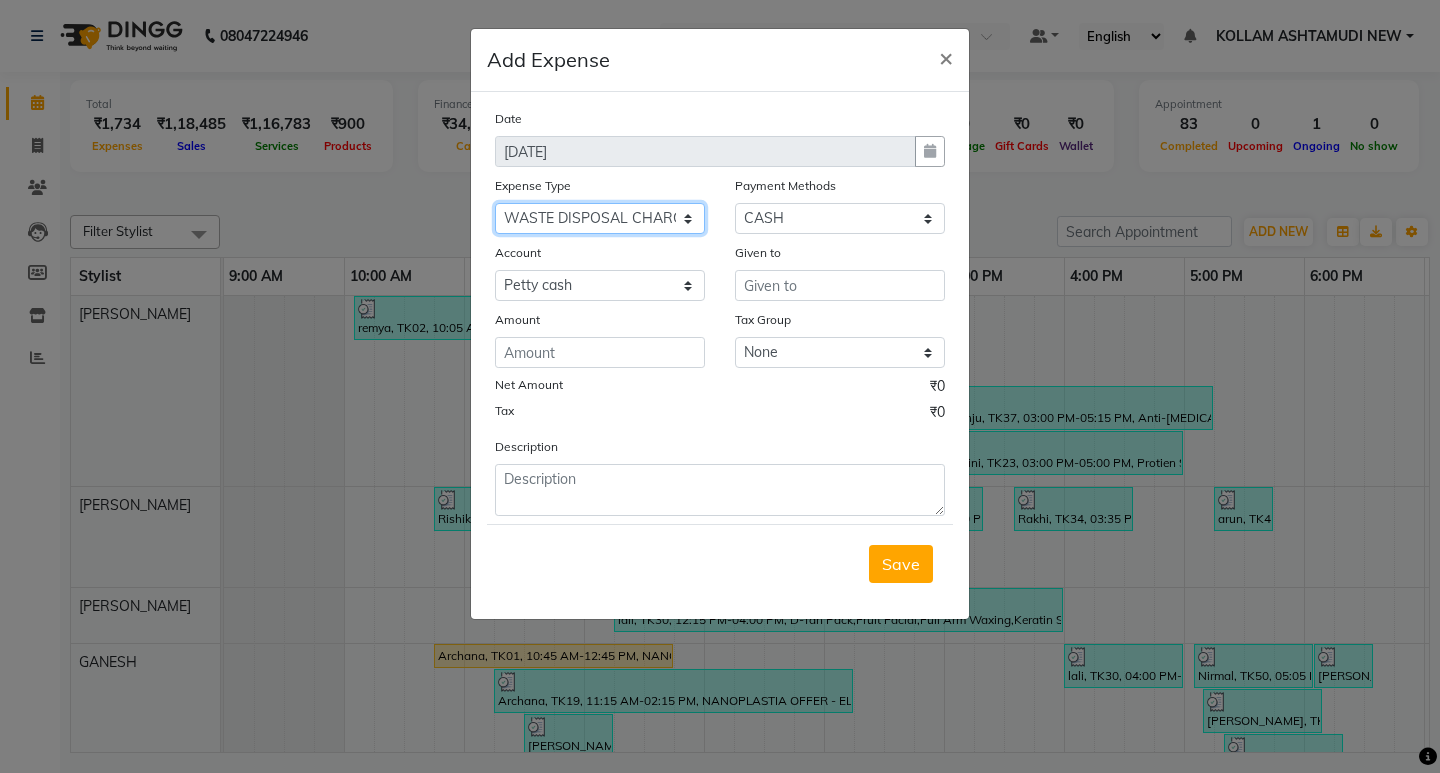 click on "Select ACCOMODATION EXPENSES ADVERTISEMENT SALES PROMOTIONAL EXPENSES Bonus BRIDAL ACCESSORIES REFUND BRIDAL COMMISSION BRIDAL FOOD BRIDAL INCENTIVES BRIDAL ORNAMENTS REFUND BRIDAL TA CASH DEPOSIT RAK BANK COMPUTER ACCESSORIES MOBILE PHONE Donation and Charity Expenses ELECTRICITY CHARGES ELECTRONICS FITTINGS Event Expense FISH FOOD EXPENSES FOOD REFRESHMENT FOR CLIENTS FOOD REFRESHMENT FOR STAFFS Freight And Forwarding Charges FUEL FOR GENERATOR FURNITURE AND EQUIPMENTS Gifts for Clients GIFTS FOR STAFFS GOKULAM CHITS HOSTEL RENT LAUNDRY EXPENSES LICENSE OTHER FEES LOADING UNLOADING CHARGES Medical Expenses MEHNDI PAYMENTS MISCELLANEOUS EXPENSES NEWSPAPER PERIODICALS Ornaments Maintenance Expense OVERTIME ALLOWANCES Payment For Pest Control Perfomance based incentives POSTAGE COURIER CHARGES Printing PRINTING STATIONERY EXPENSES PROFESSIONAL TAX REPAIRS MAINTENANCE ROUND OFF Salary SALARY ADVANCE Sales Incentives Membership Card SALES INCENTIVES PRODUCT SALES INCENTIVES SERVICES SALON ESSENTIALS SALON RENT" 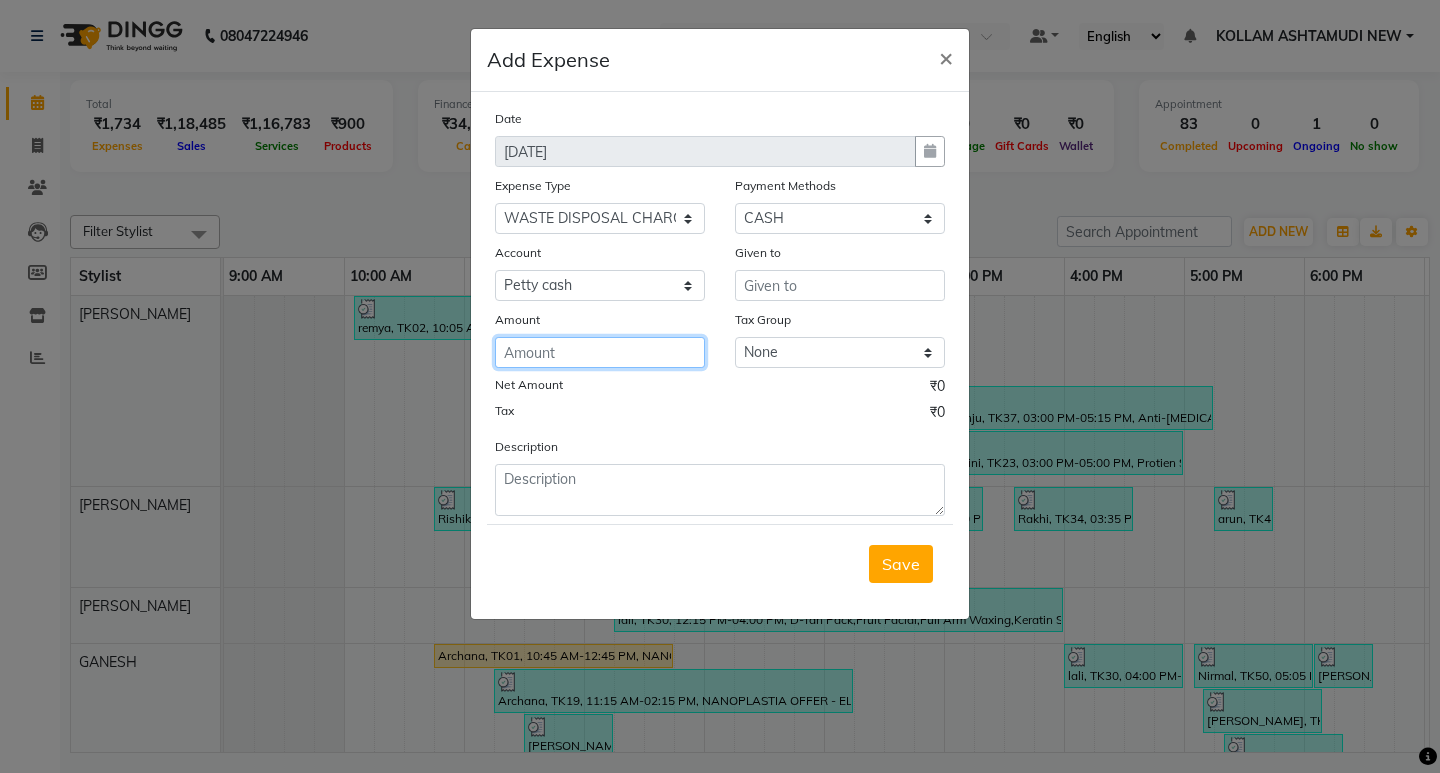 click 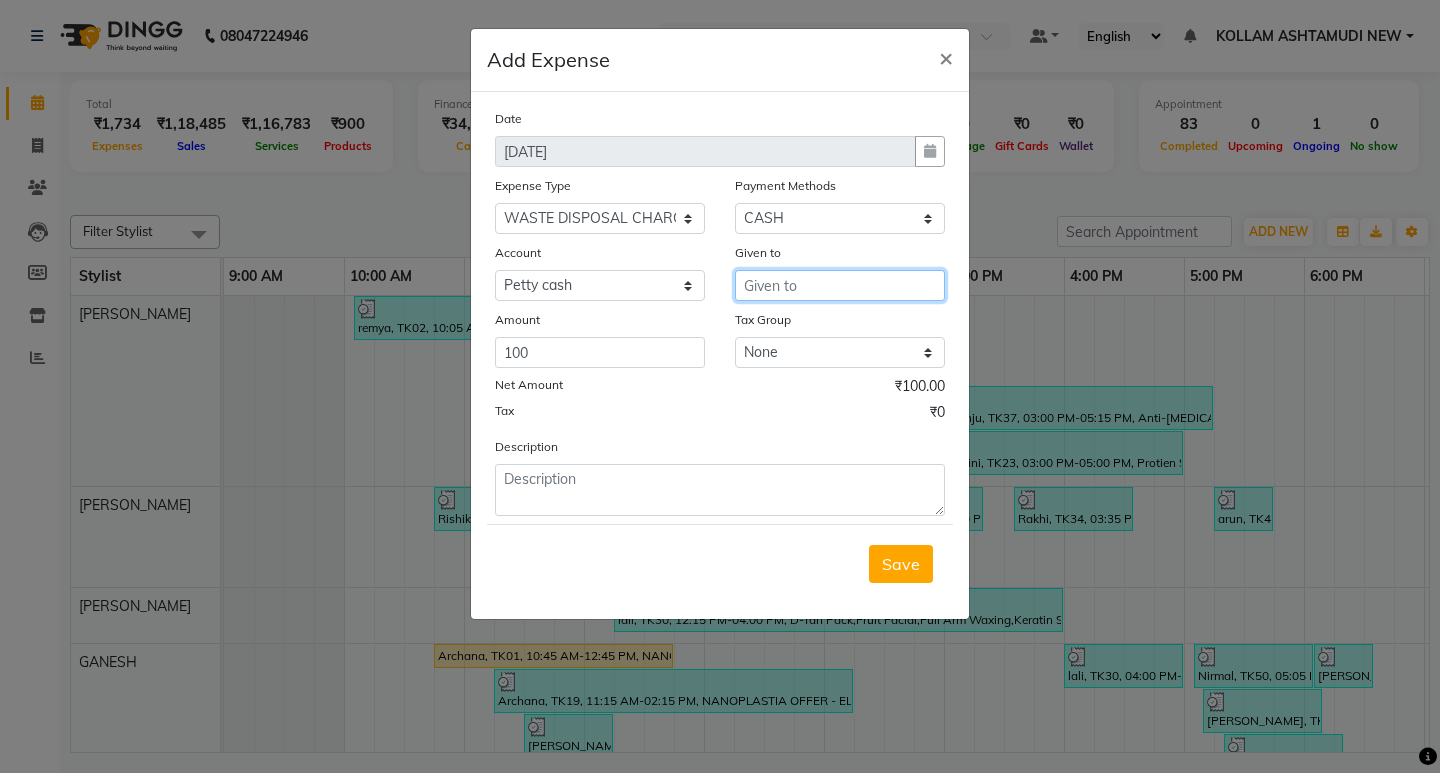 click at bounding box center [840, 285] 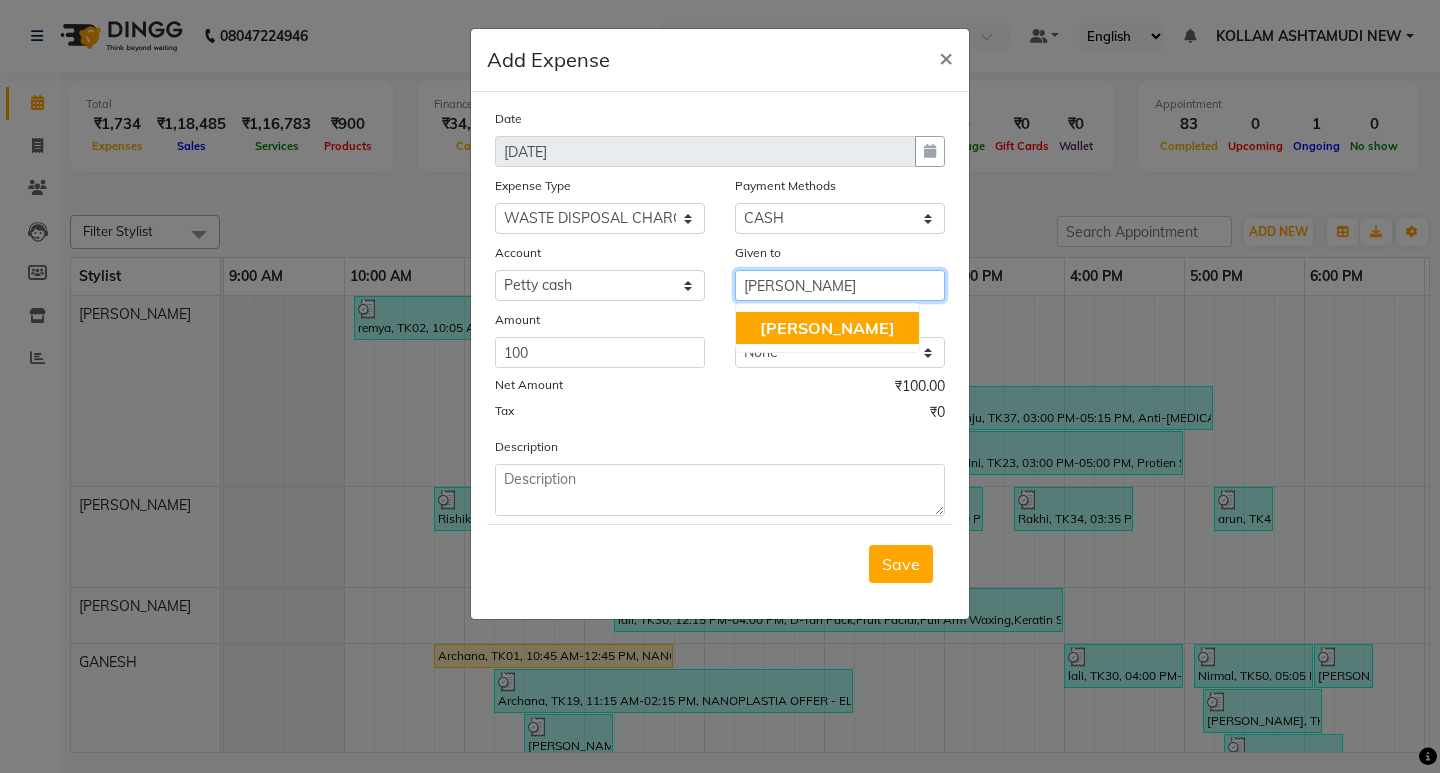 click on "[PERSON_NAME]" 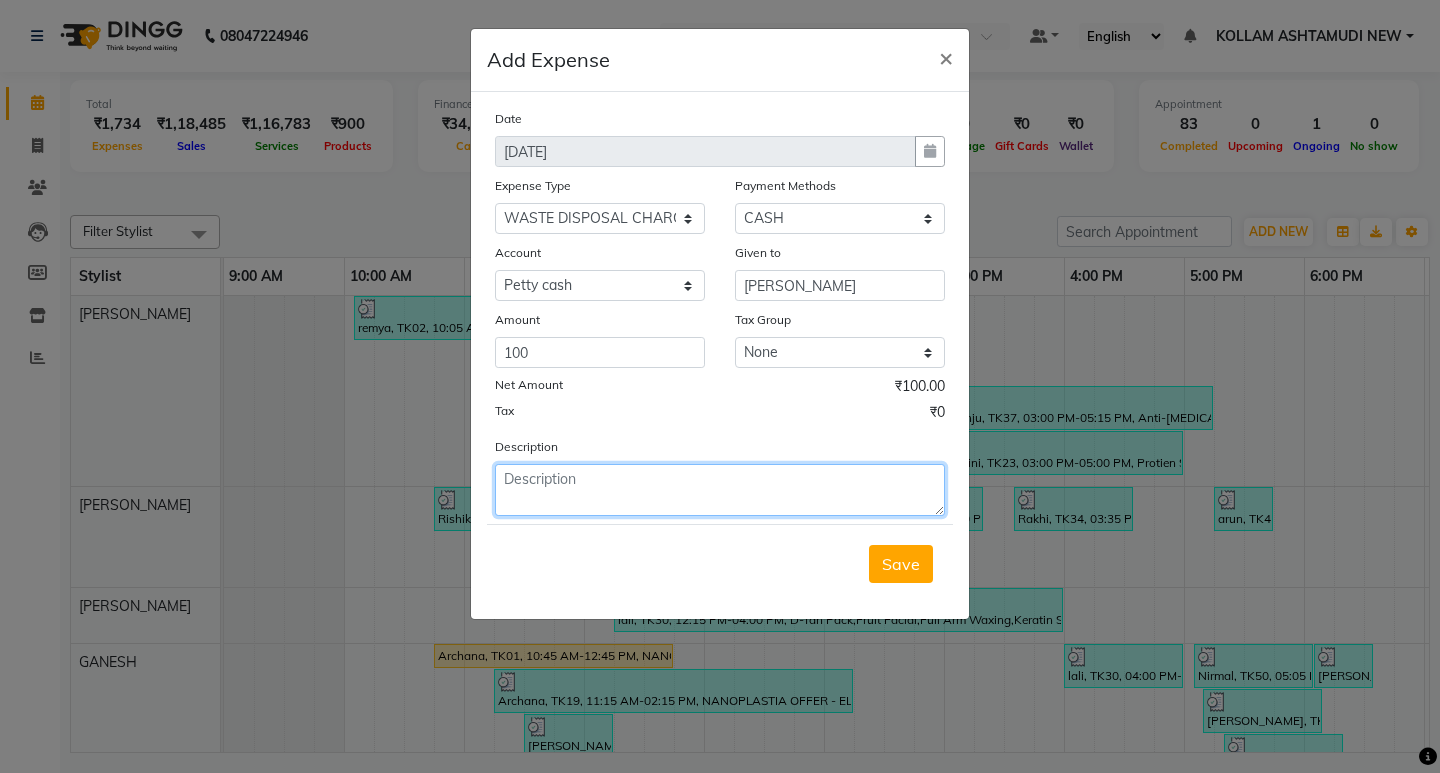 click 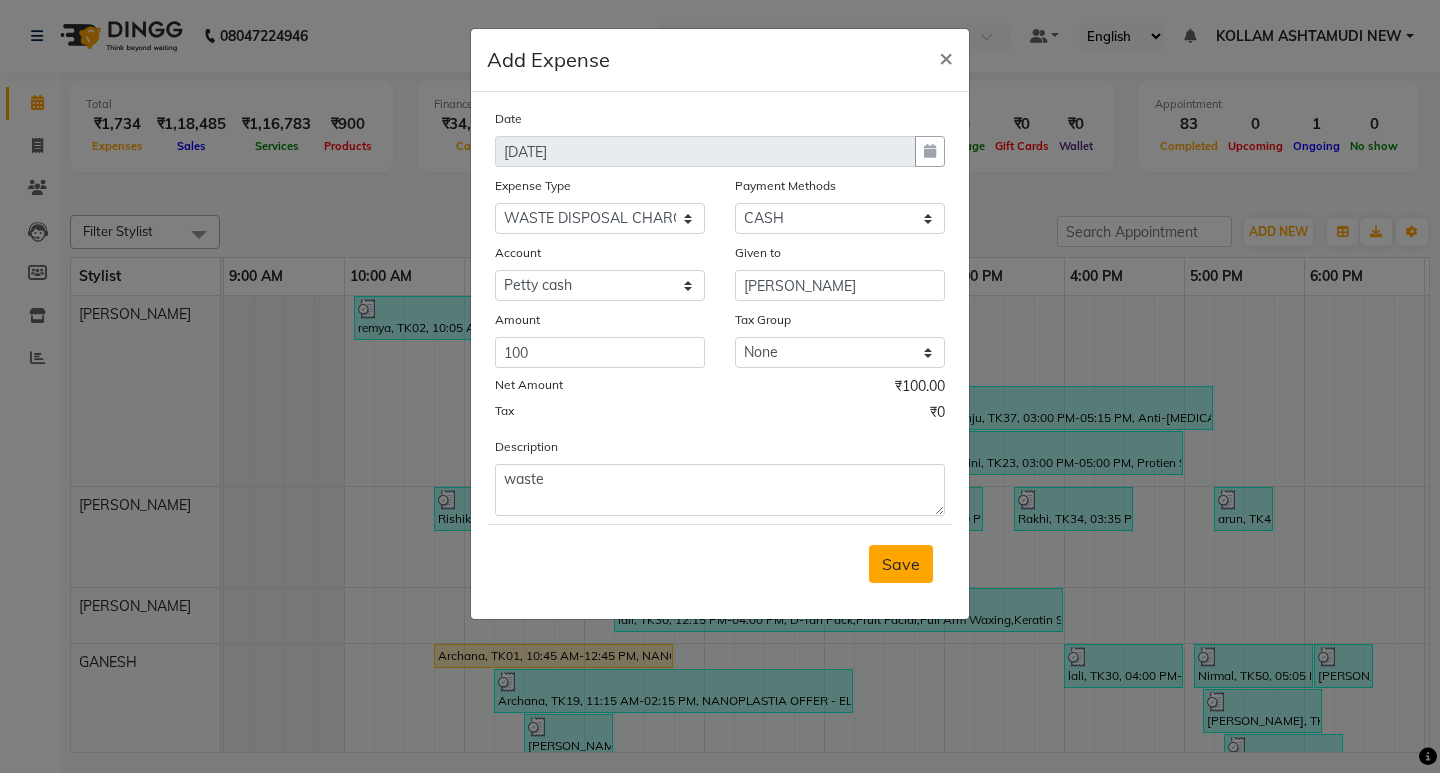 click on "Save" at bounding box center [901, 564] 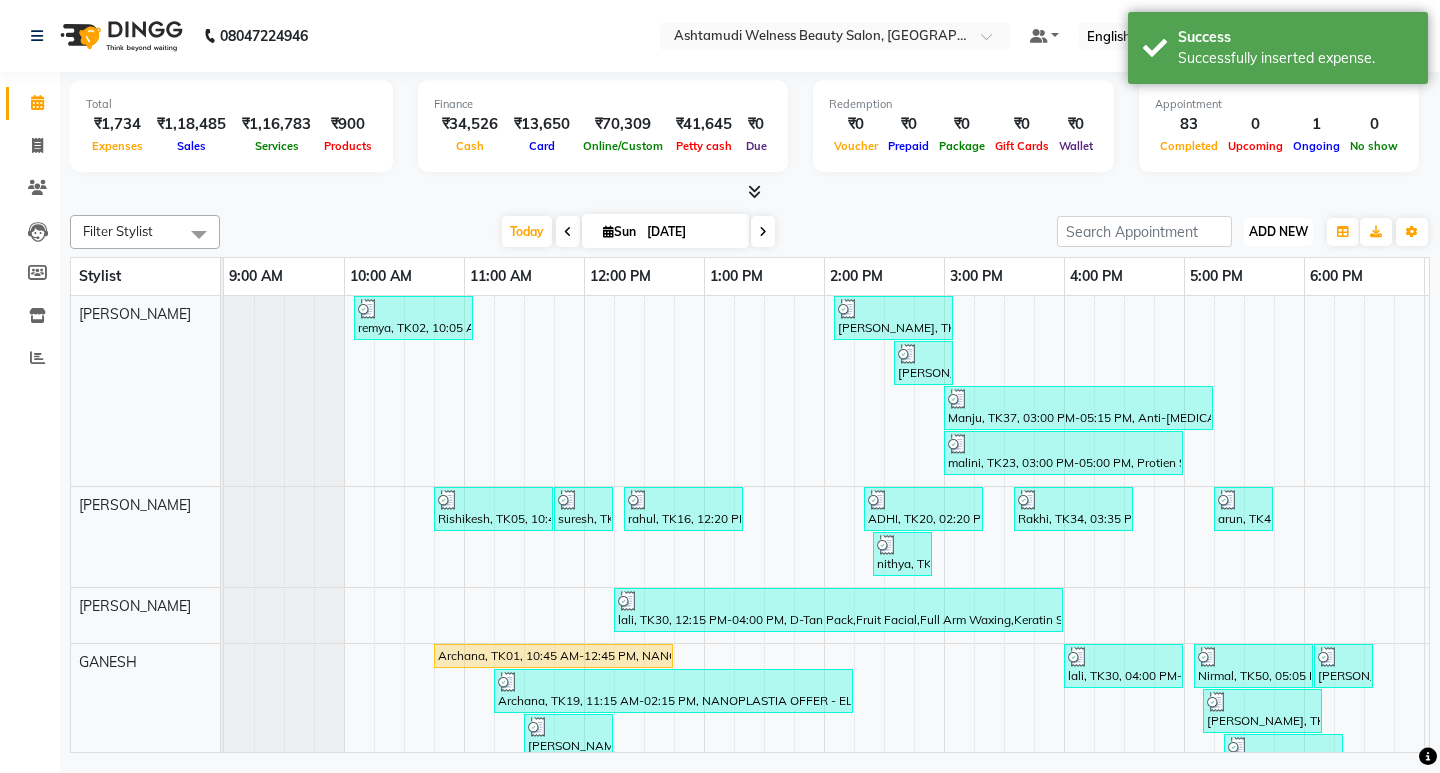 click on "ADD NEW" at bounding box center [1278, 231] 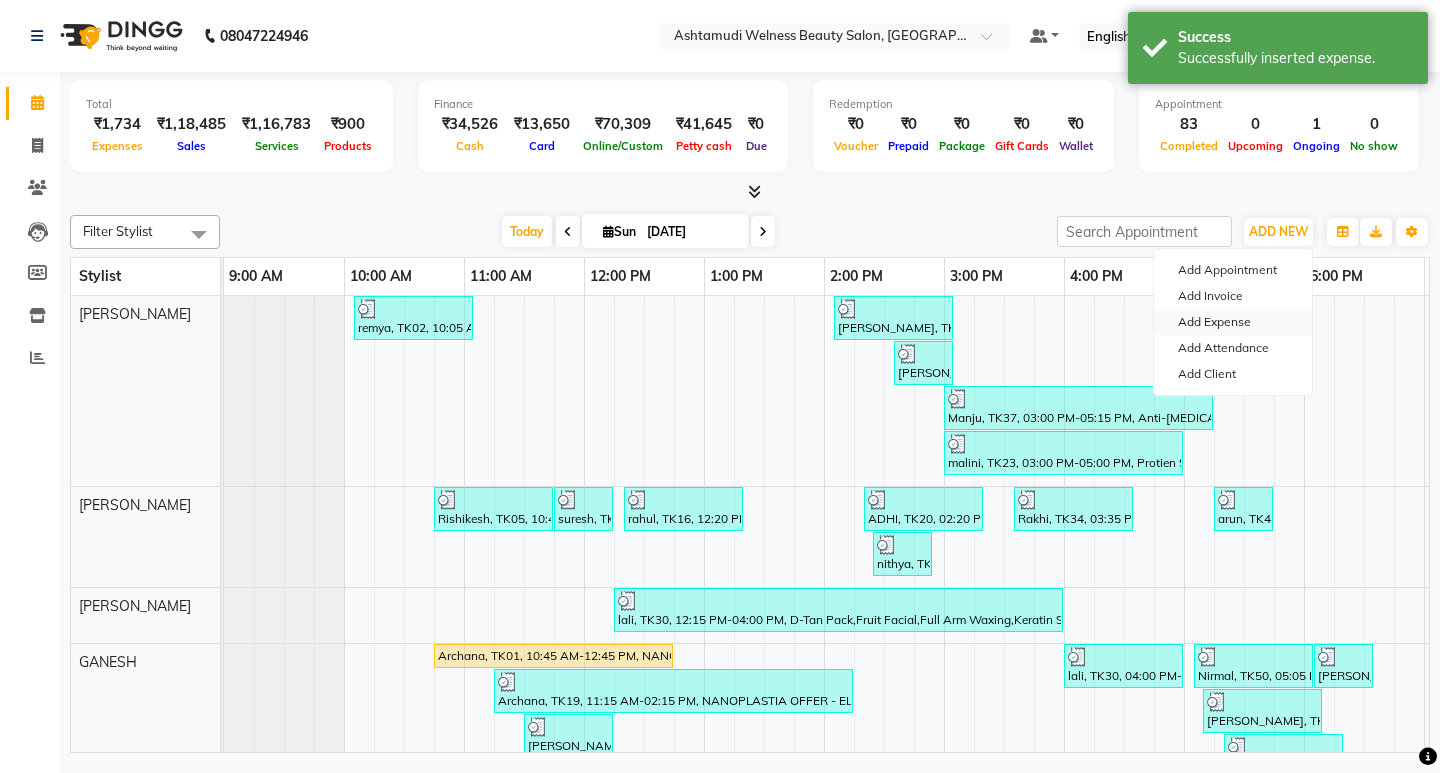 click on "Add Expense" at bounding box center [1233, 322] 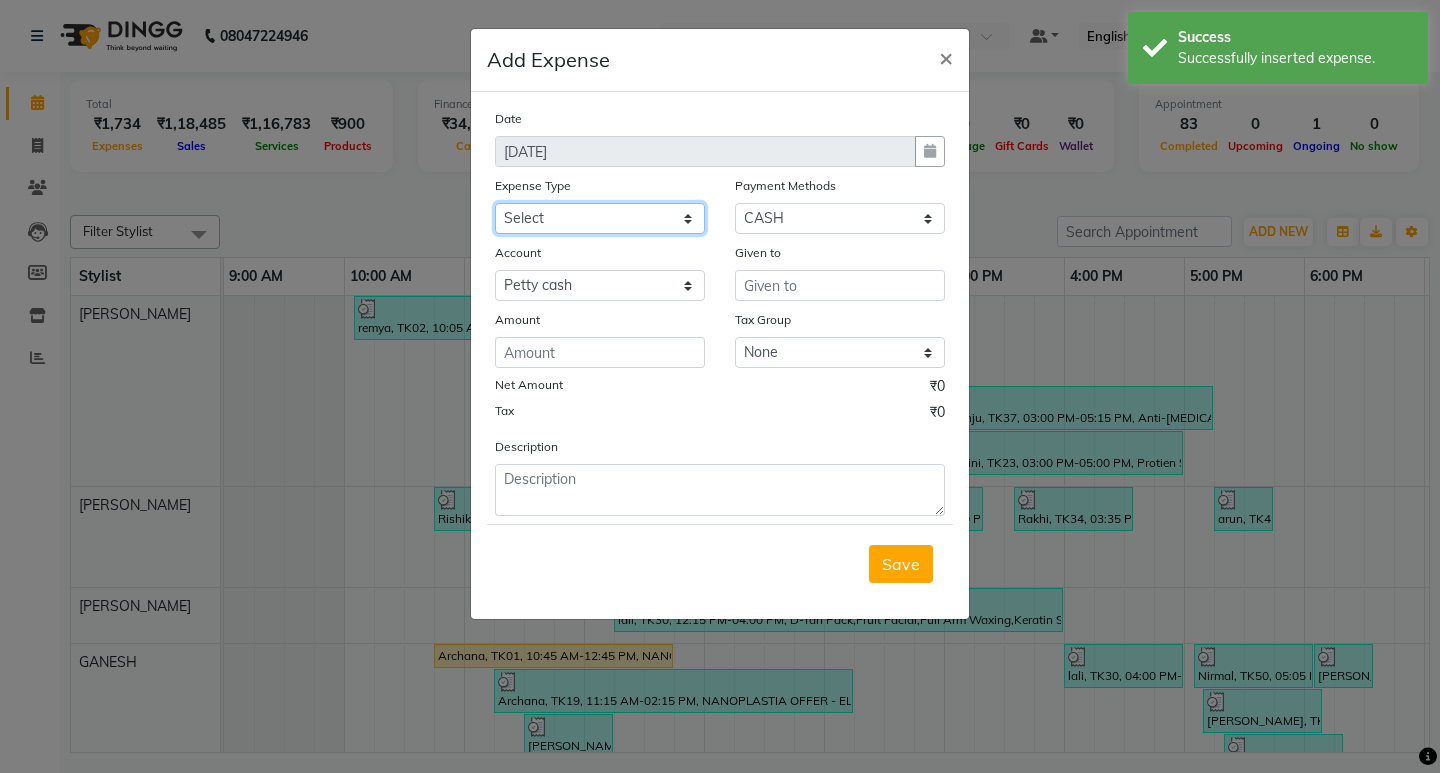 click on "Select ACCOMODATION EXPENSES ADVERTISEMENT SALES PROMOTIONAL EXPENSES Bonus BRIDAL ACCESSORIES REFUND BRIDAL COMMISSION BRIDAL FOOD BRIDAL INCENTIVES BRIDAL ORNAMENTS REFUND BRIDAL TA CASH DEPOSIT RAK BANK COMPUTER ACCESSORIES MOBILE PHONE Donation and Charity Expenses ELECTRICITY CHARGES ELECTRONICS FITTINGS Event Expense FISH FOOD EXPENSES FOOD REFRESHMENT FOR CLIENTS FOOD REFRESHMENT FOR STAFFS Freight And Forwarding Charges FUEL FOR GENERATOR FURNITURE AND EQUIPMENTS Gifts for Clients GIFTS FOR STAFFS GOKULAM CHITS HOSTEL RENT LAUNDRY EXPENSES LICENSE OTHER FEES LOADING UNLOADING CHARGES Medical Expenses MEHNDI PAYMENTS MISCELLANEOUS EXPENSES NEWSPAPER PERIODICALS Ornaments Maintenance Expense OVERTIME ALLOWANCES Payment For Pest Control Perfomance based incentives POSTAGE COURIER CHARGES Printing PRINTING STATIONERY EXPENSES PROFESSIONAL TAX REPAIRS MAINTENANCE ROUND OFF Salary SALARY ADVANCE Sales Incentives Membership Card SALES INCENTIVES PRODUCT SALES INCENTIVES SERVICES SALON ESSENTIALS SALON RENT" 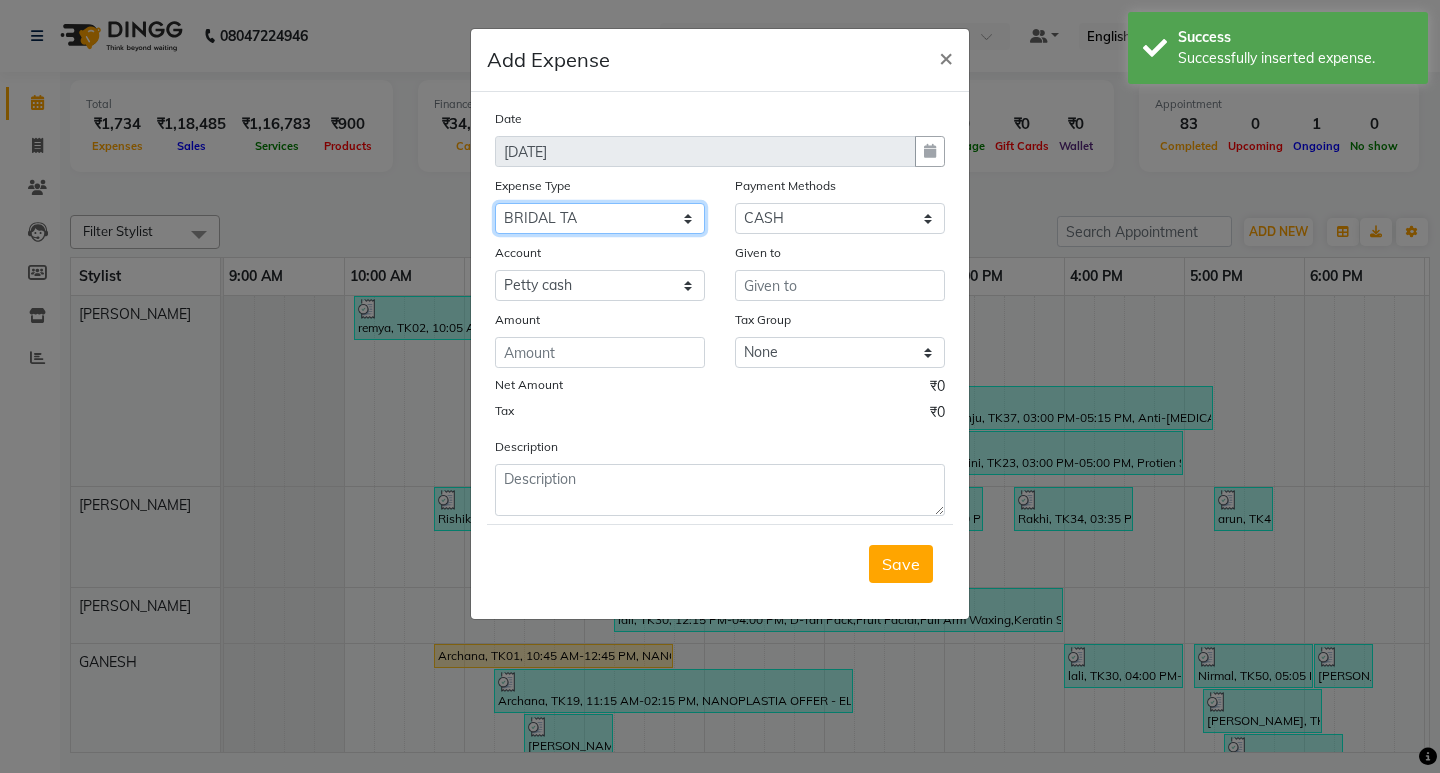click on "Select ACCOMODATION EXPENSES ADVERTISEMENT SALES PROMOTIONAL EXPENSES Bonus BRIDAL ACCESSORIES REFUND BRIDAL COMMISSION BRIDAL FOOD BRIDAL INCENTIVES BRIDAL ORNAMENTS REFUND BRIDAL TA CASH DEPOSIT RAK BANK COMPUTER ACCESSORIES MOBILE PHONE Donation and Charity Expenses ELECTRICITY CHARGES ELECTRONICS FITTINGS Event Expense FISH FOOD EXPENSES FOOD REFRESHMENT FOR CLIENTS FOOD REFRESHMENT FOR STAFFS Freight And Forwarding Charges FUEL FOR GENERATOR FURNITURE AND EQUIPMENTS Gifts for Clients GIFTS FOR STAFFS GOKULAM CHITS HOSTEL RENT LAUNDRY EXPENSES LICENSE OTHER FEES LOADING UNLOADING CHARGES Medical Expenses MEHNDI PAYMENTS MISCELLANEOUS EXPENSES NEWSPAPER PERIODICALS Ornaments Maintenance Expense OVERTIME ALLOWANCES Payment For Pest Control Perfomance based incentives POSTAGE COURIER CHARGES Printing PRINTING STATIONERY EXPENSES PROFESSIONAL TAX REPAIRS MAINTENANCE ROUND OFF Salary SALARY ADVANCE Sales Incentives Membership Card SALES INCENTIVES PRODUCT SALES INCENTIVES SERVICES SALON ESSENTIALS SALON RENT" 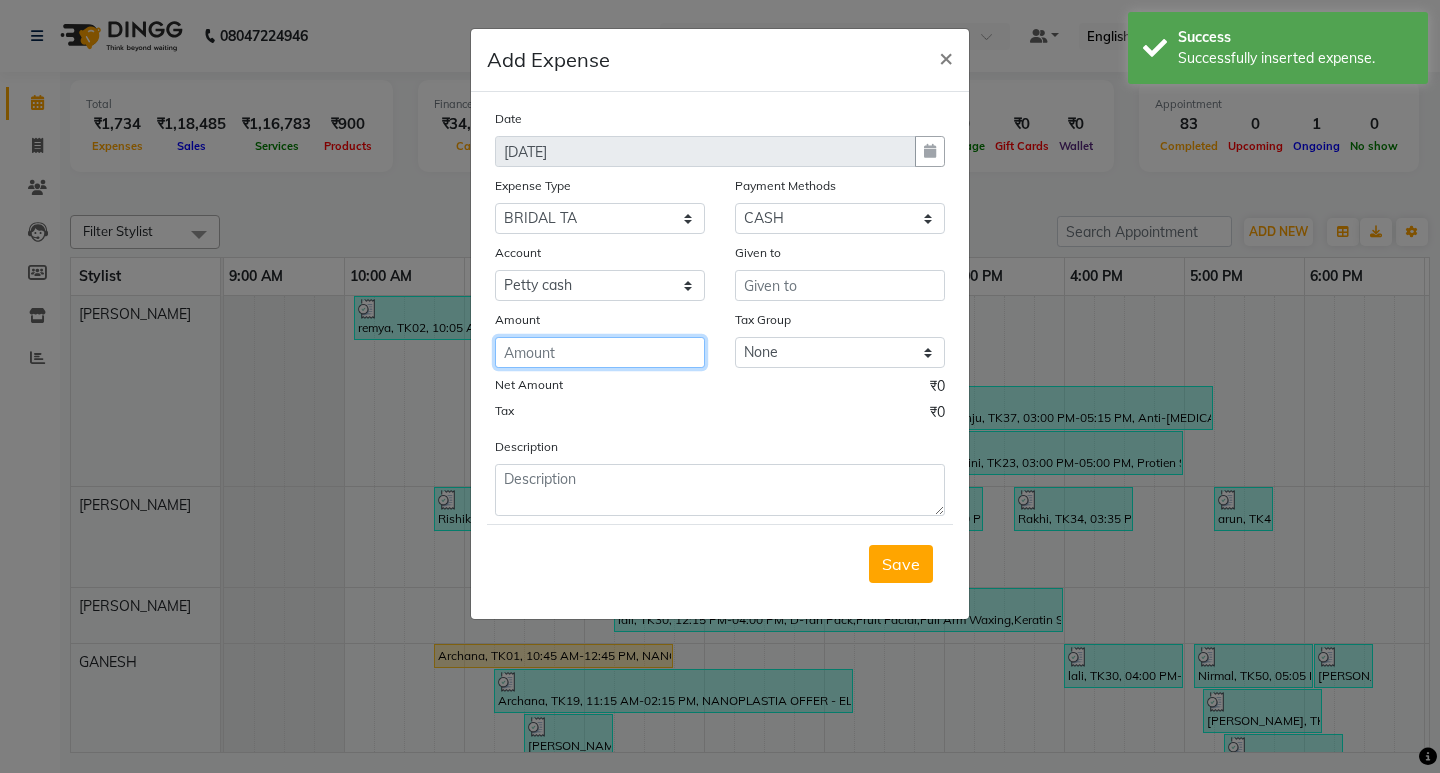 click 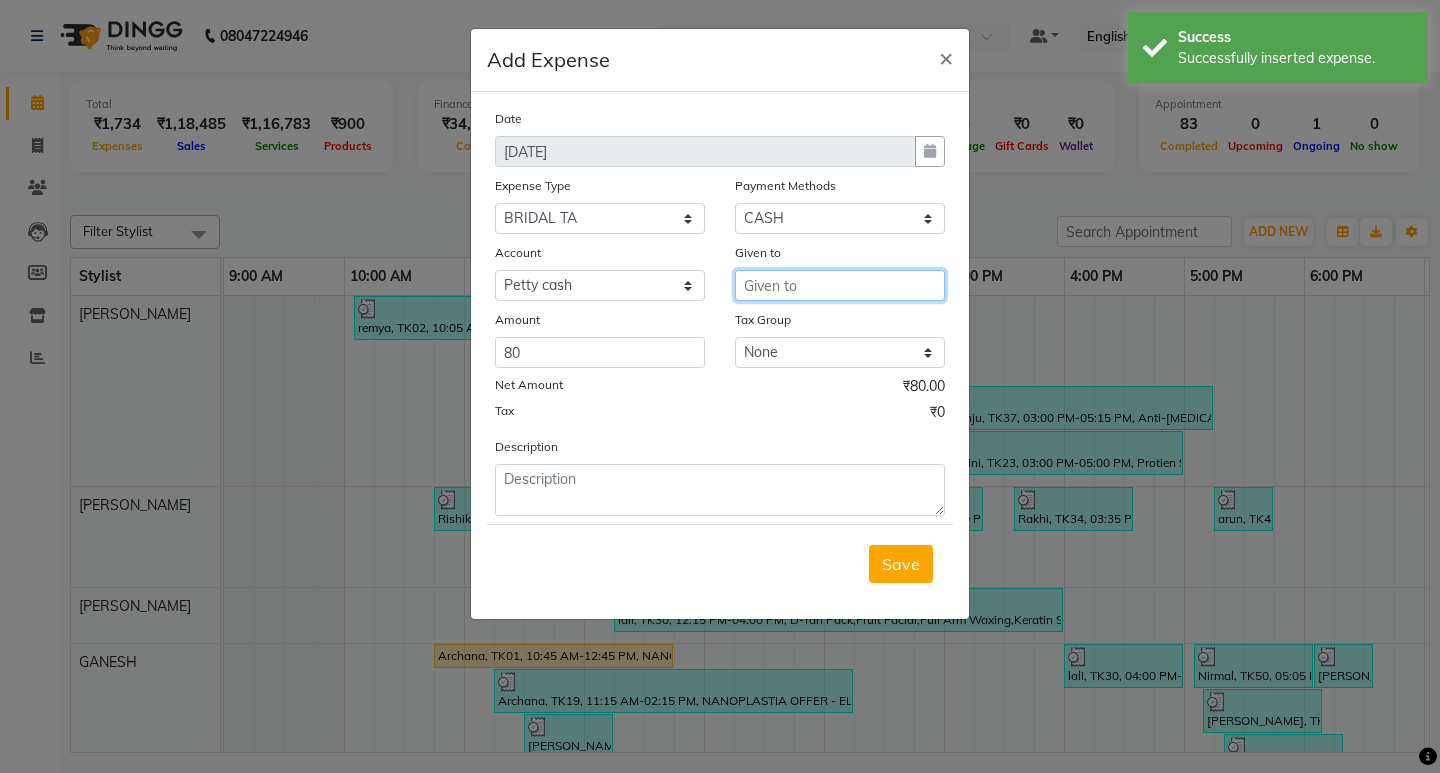 click at bounding box center (840, 285) 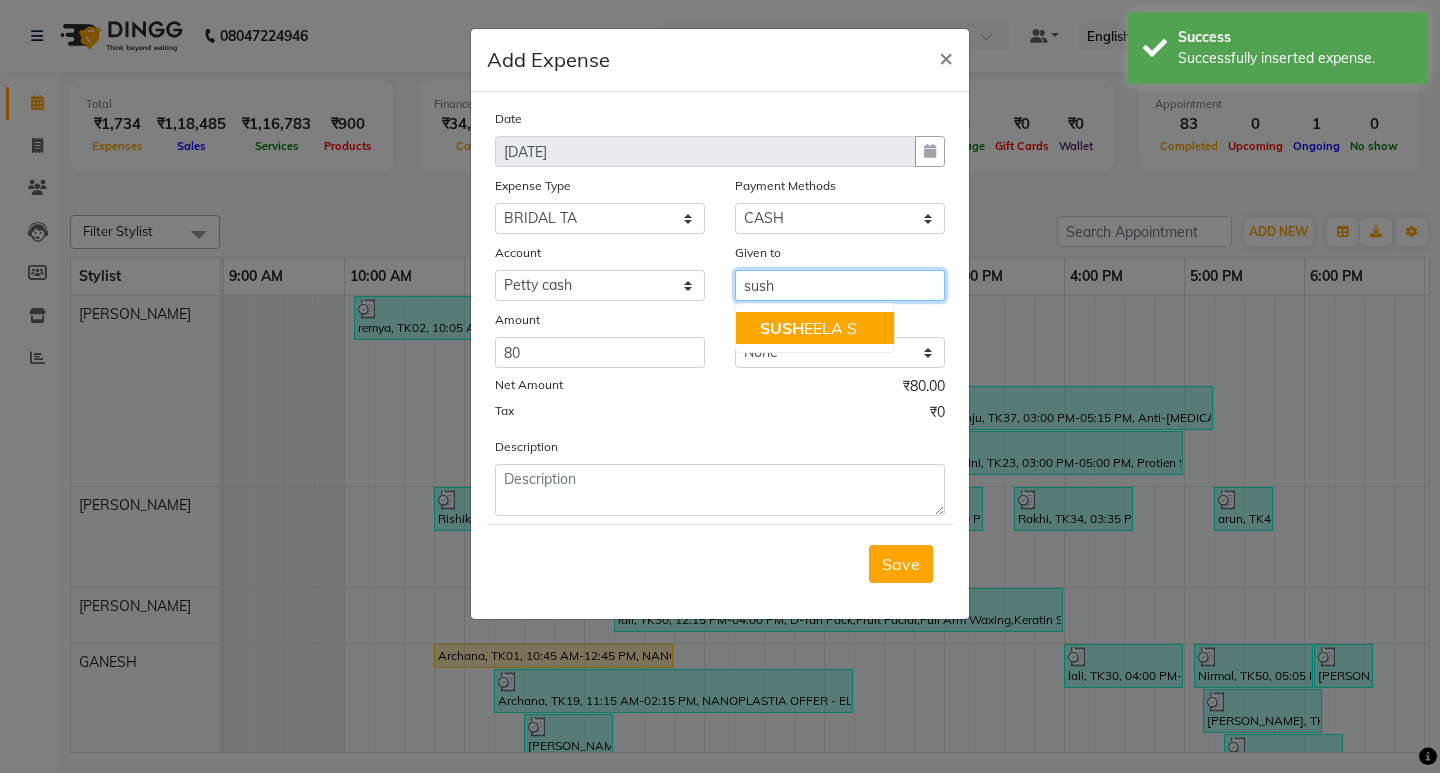 click on "SUSH" 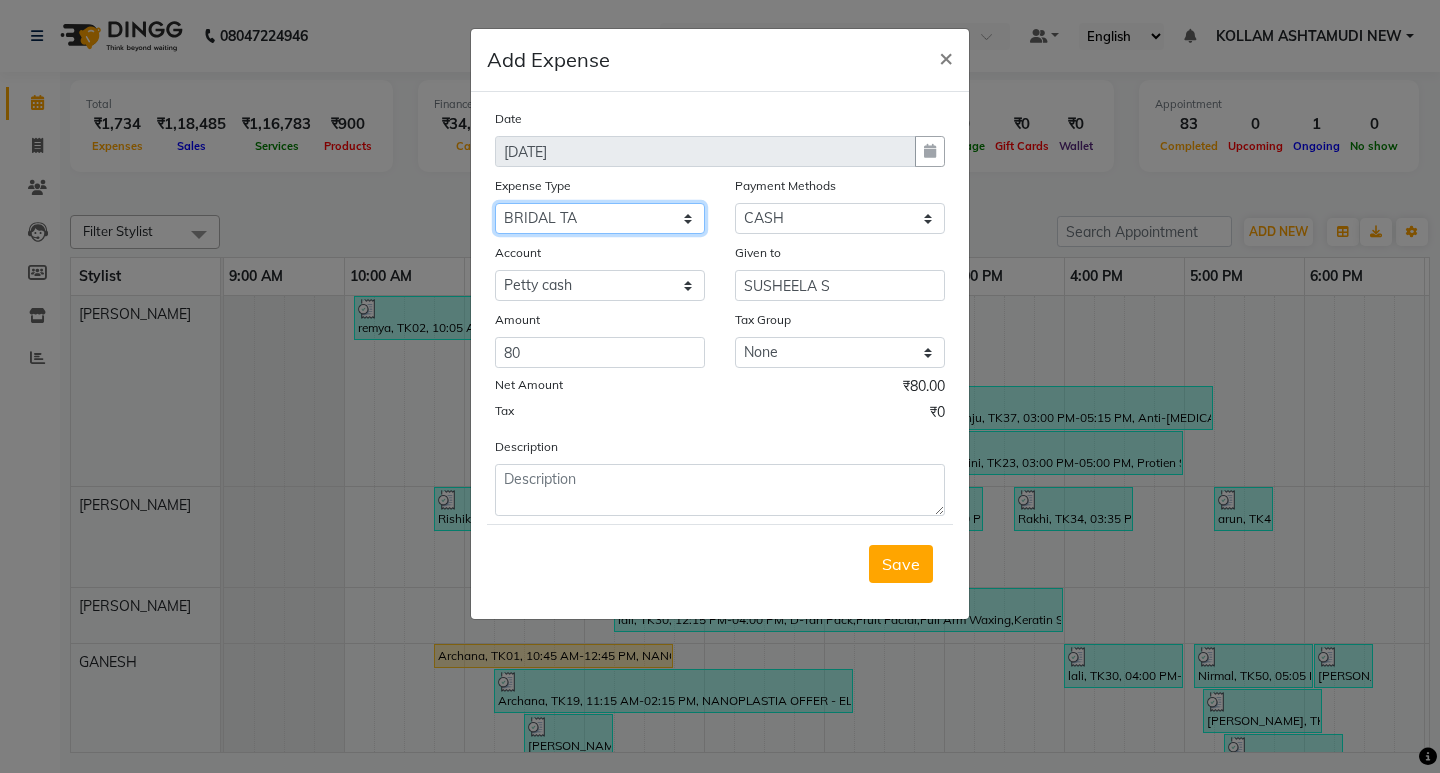 drag, startPoint x: 537, startPoint y: 213, endPoint x: 537, endPoint y: 230, distance: 17 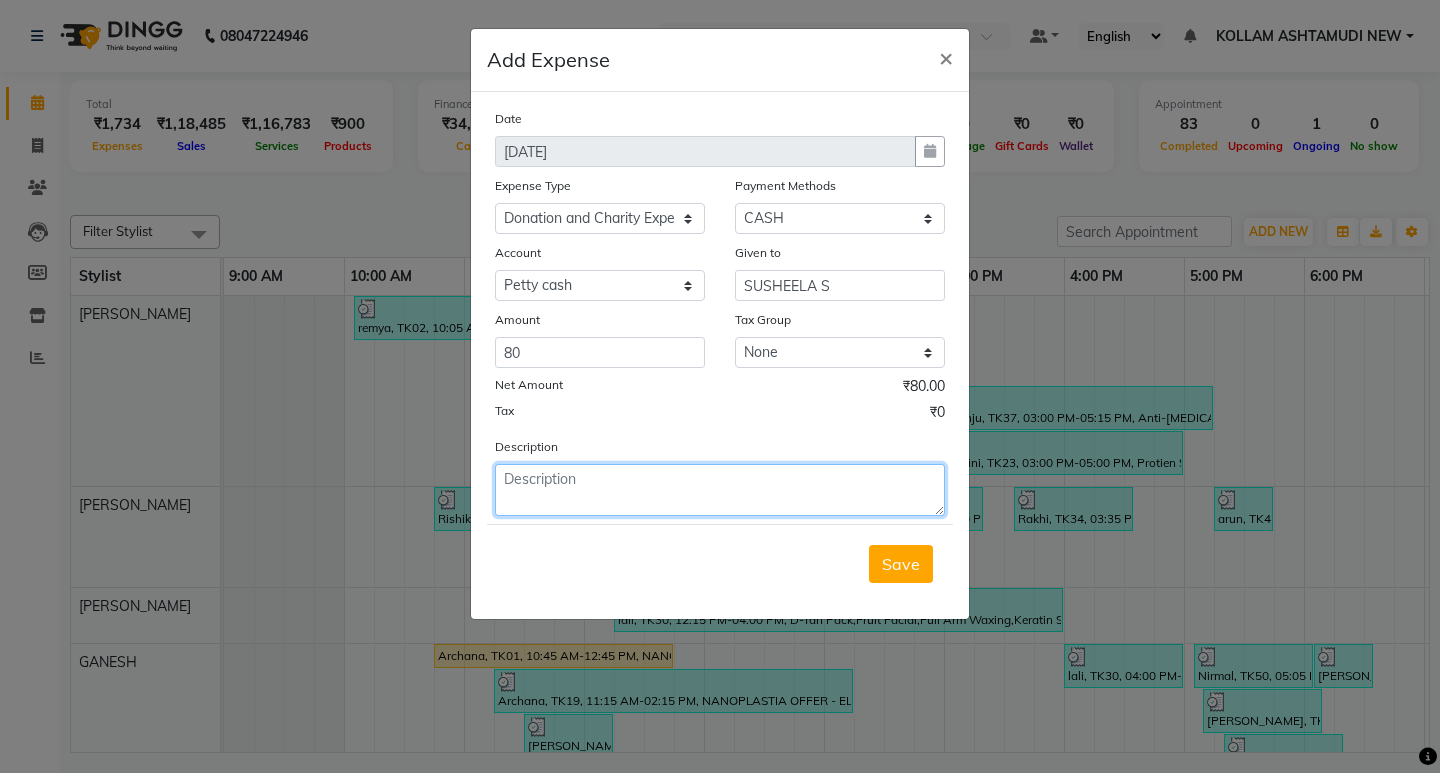 click 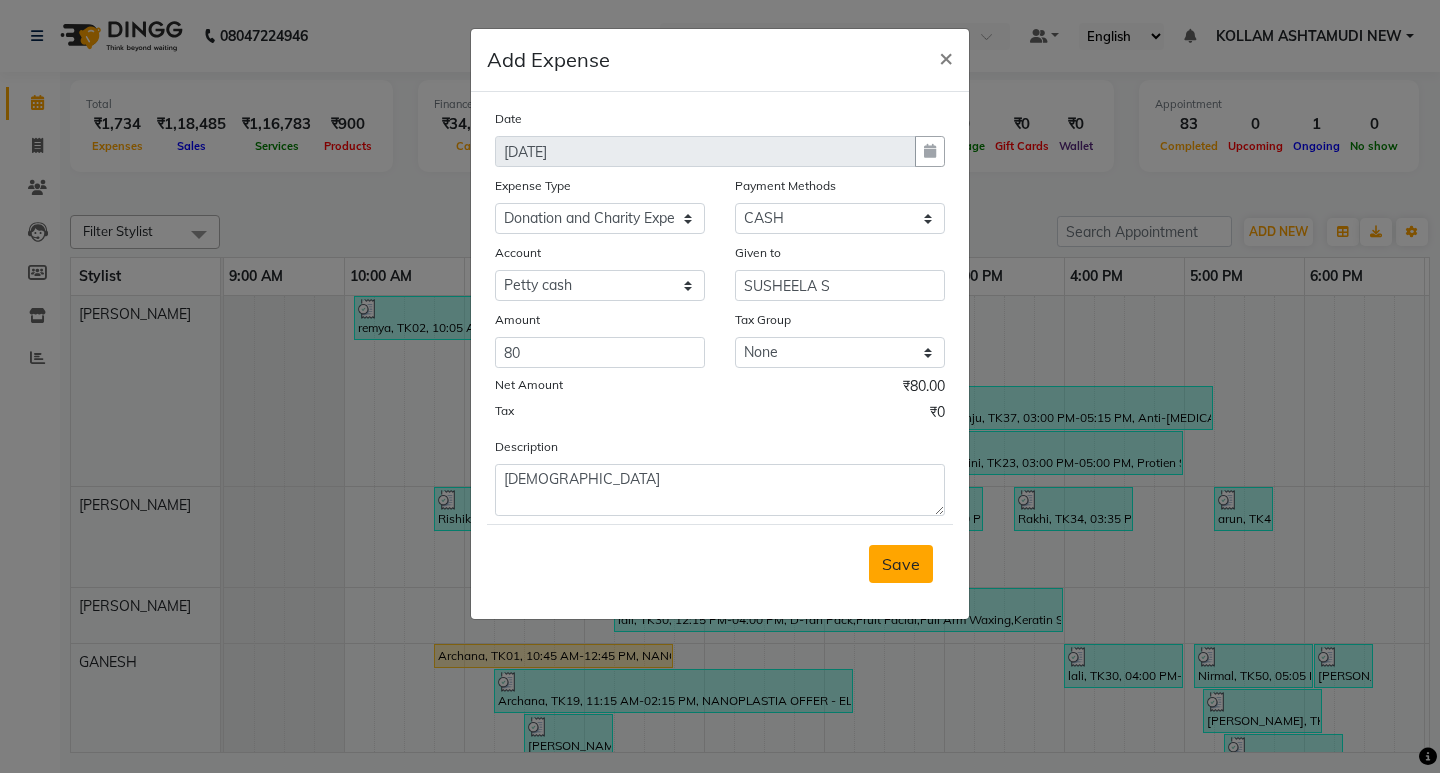 click on "Save" at bounding box center (901, 564) 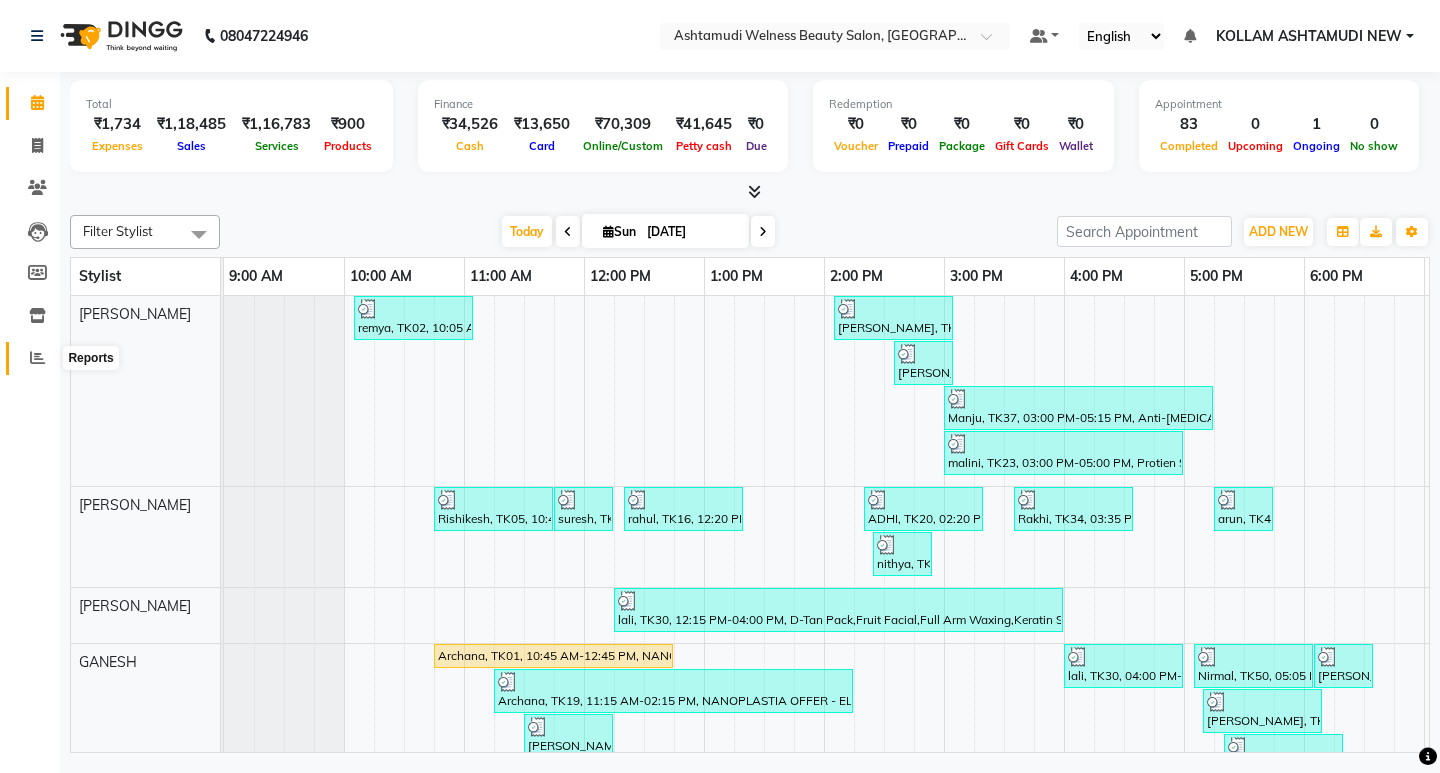 click 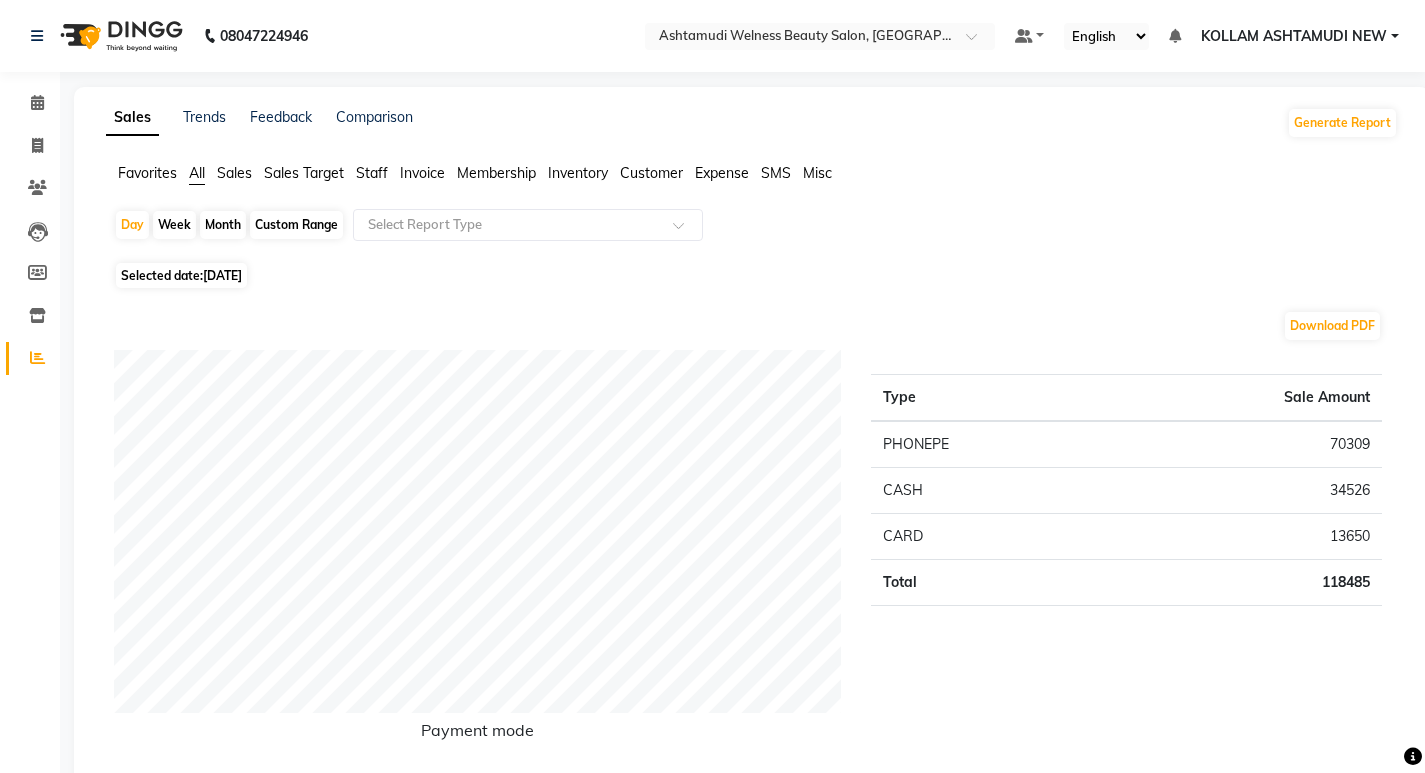 click on "Expense" 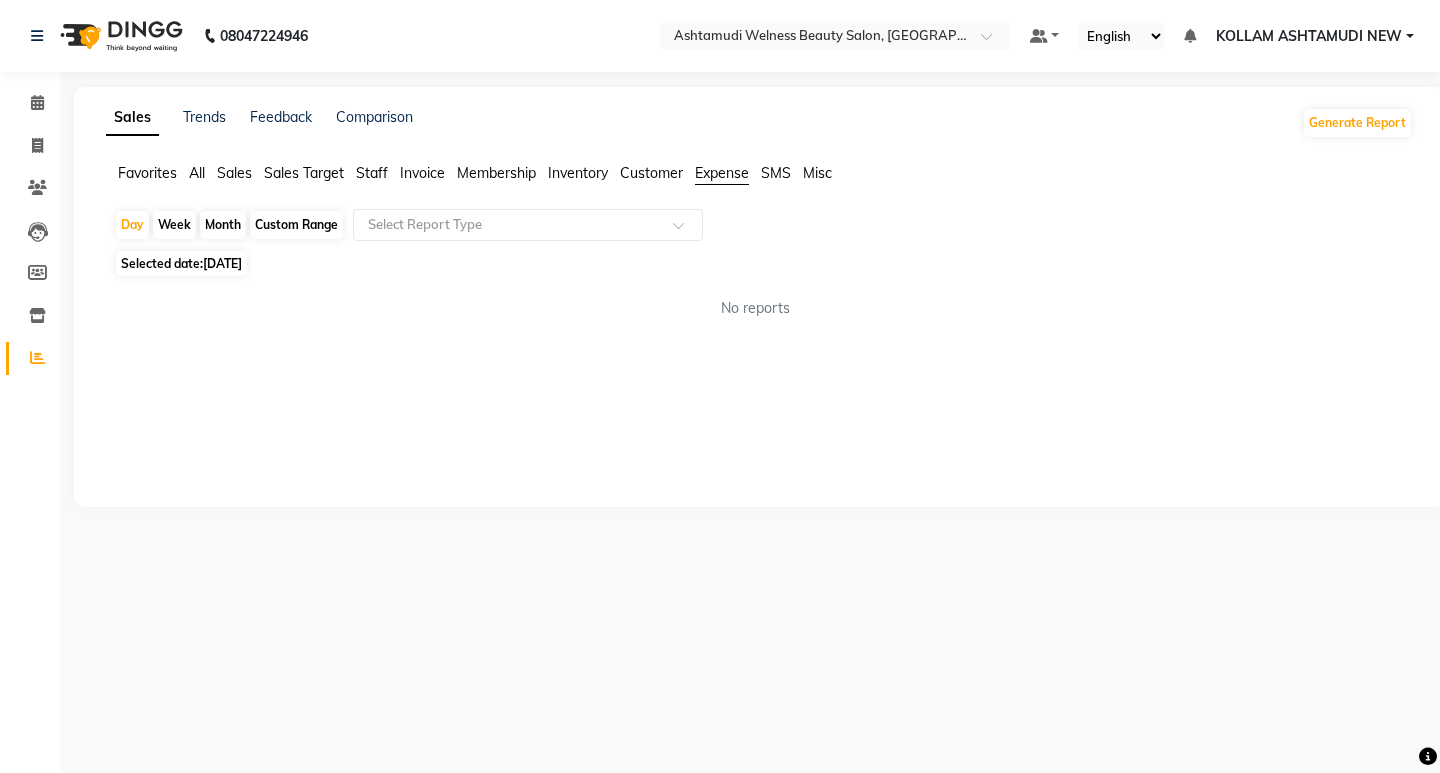 click on "Day   Week   Month   Custom Range  Select Report Type Selected date:  [DATE]  No reports ★ [PERSON_NAME] as Favorite  Choose how you'd like to save "" report to favorites  Save to Personal Favorites:   Only you can see this report in your favorites tab. Share with Organization:   Everyone in your organization can see this report in their favorites tab.  Save to Favorites" 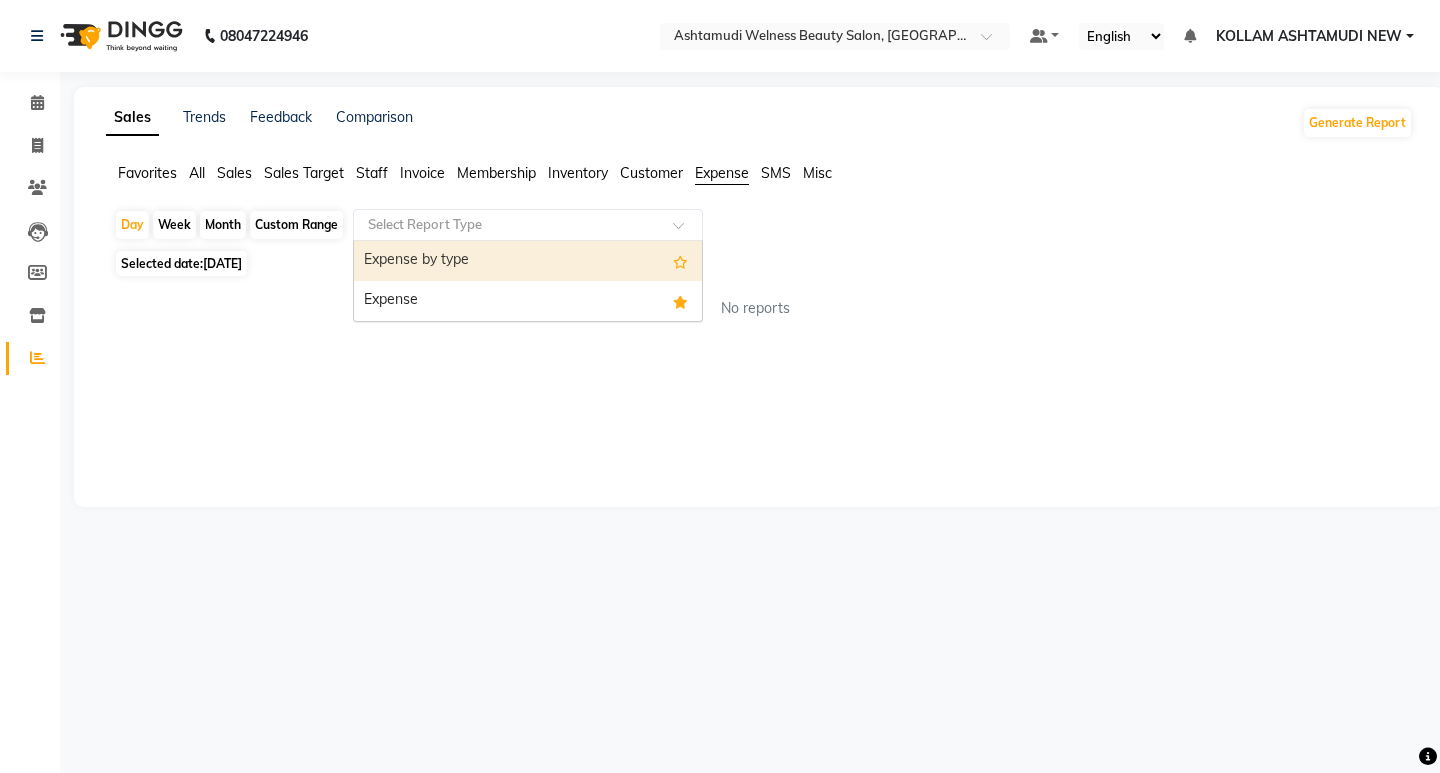 drag, startPoint x: 527, startPoint y: 237, endPoint x: 525, endPoint y: 335, distance: 98.02041 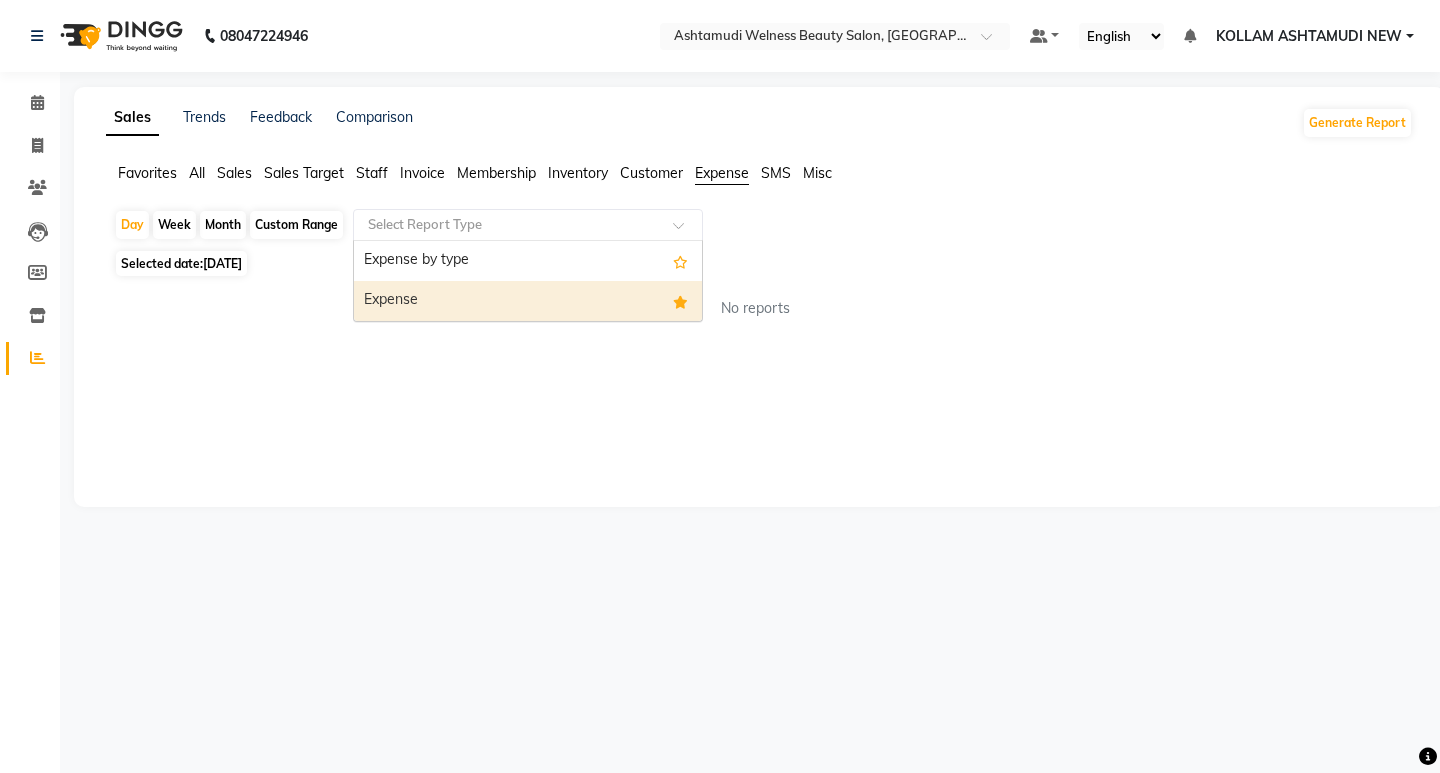 click on "Expense" at bounding box center (528, 301) 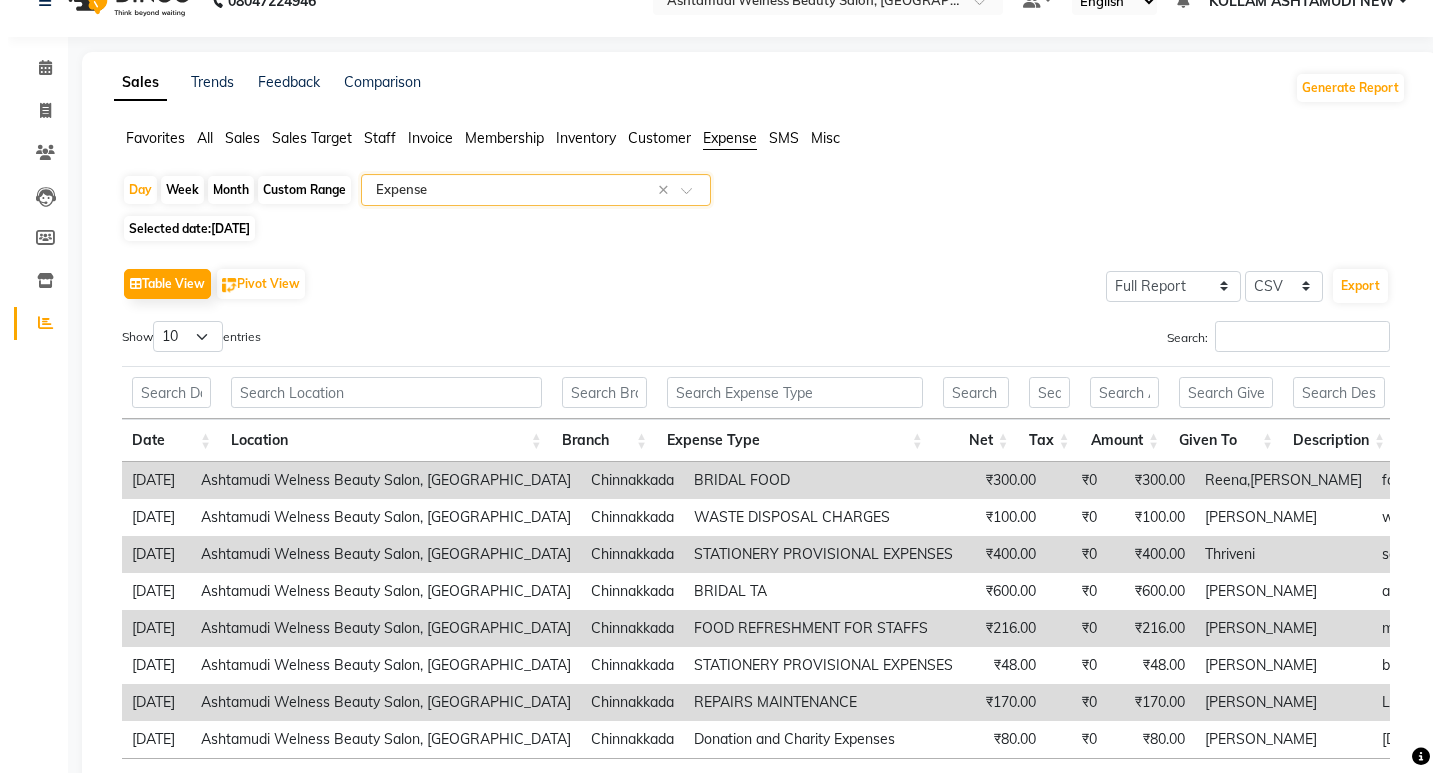 scroll, scrollTop: 0, scrollLeft: 0, axis: both 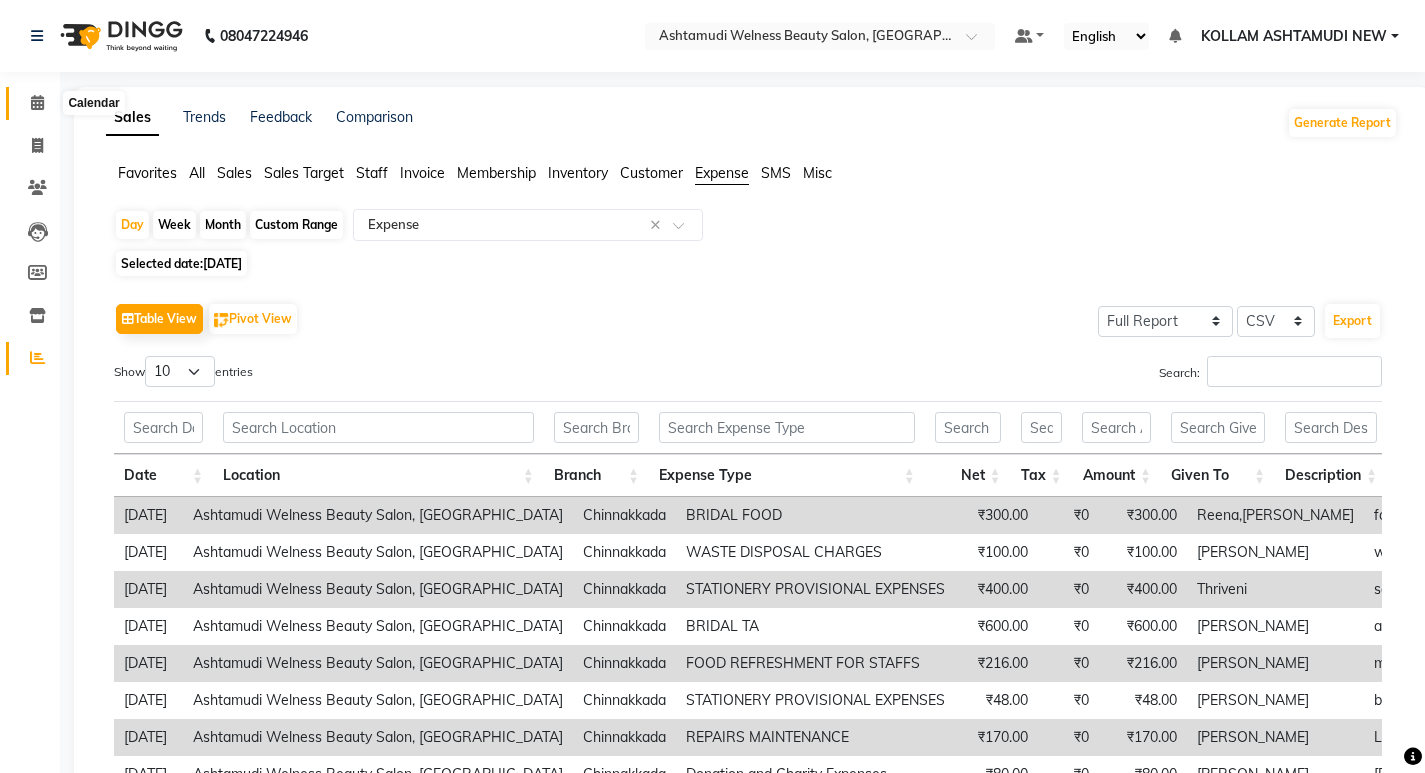 click 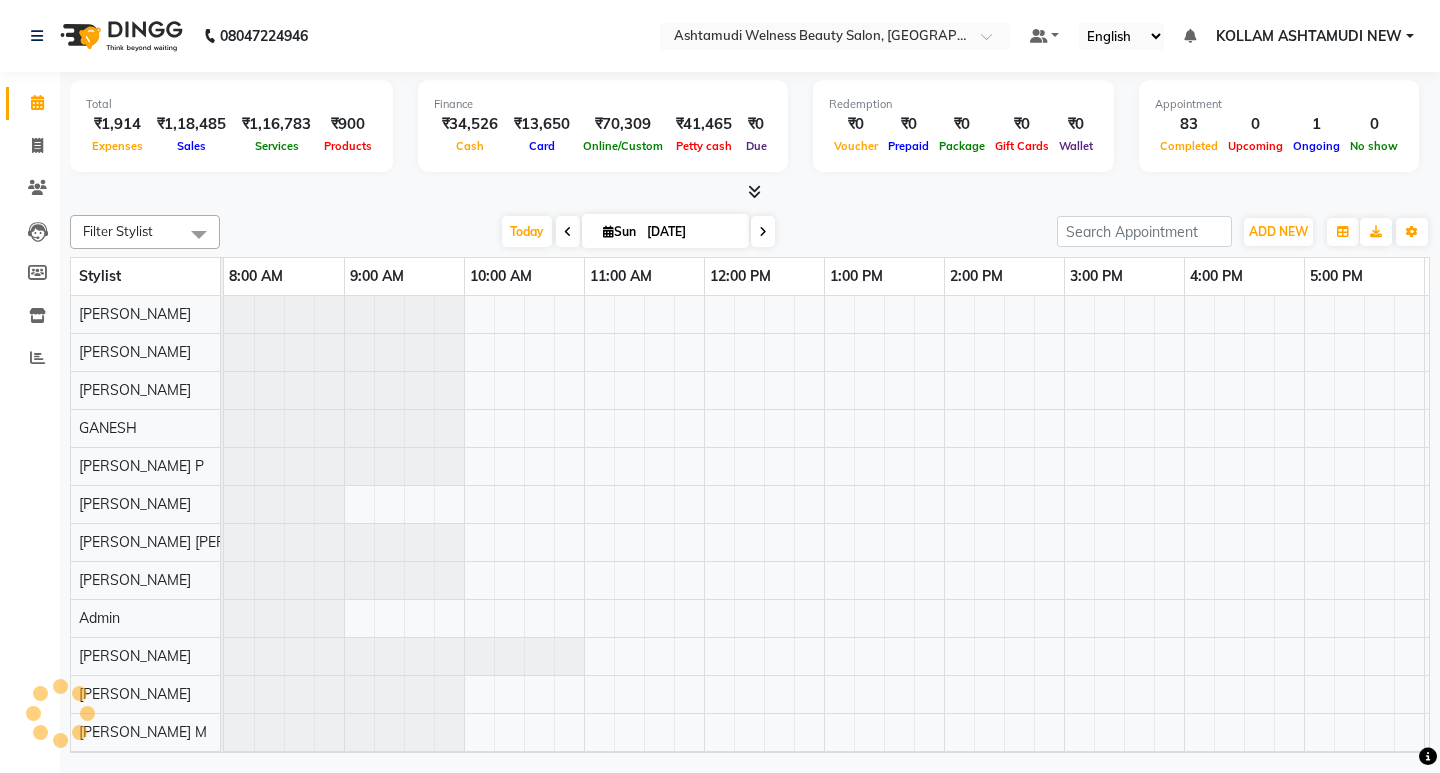 scroll, scrollTop: 0, scrollLeft: 0, axis: both 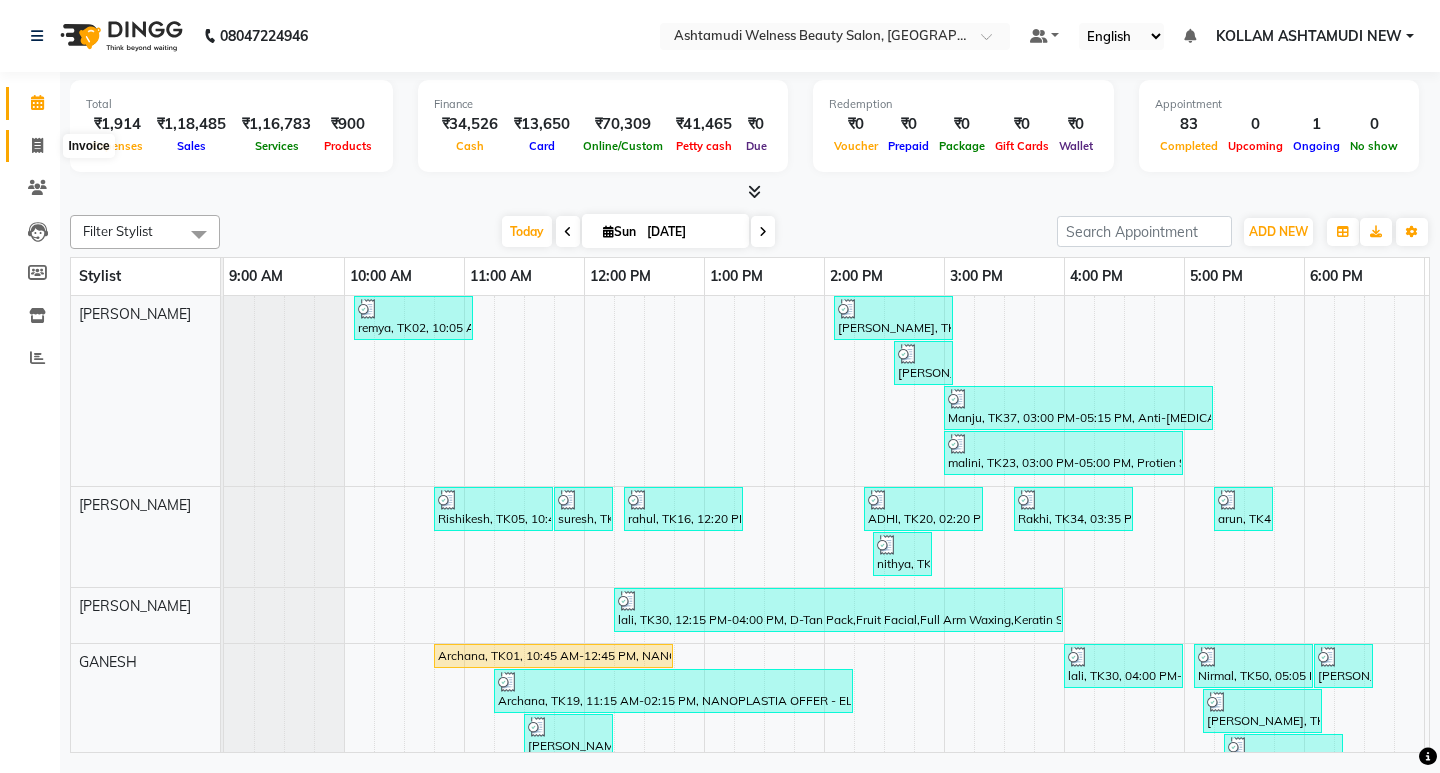 click 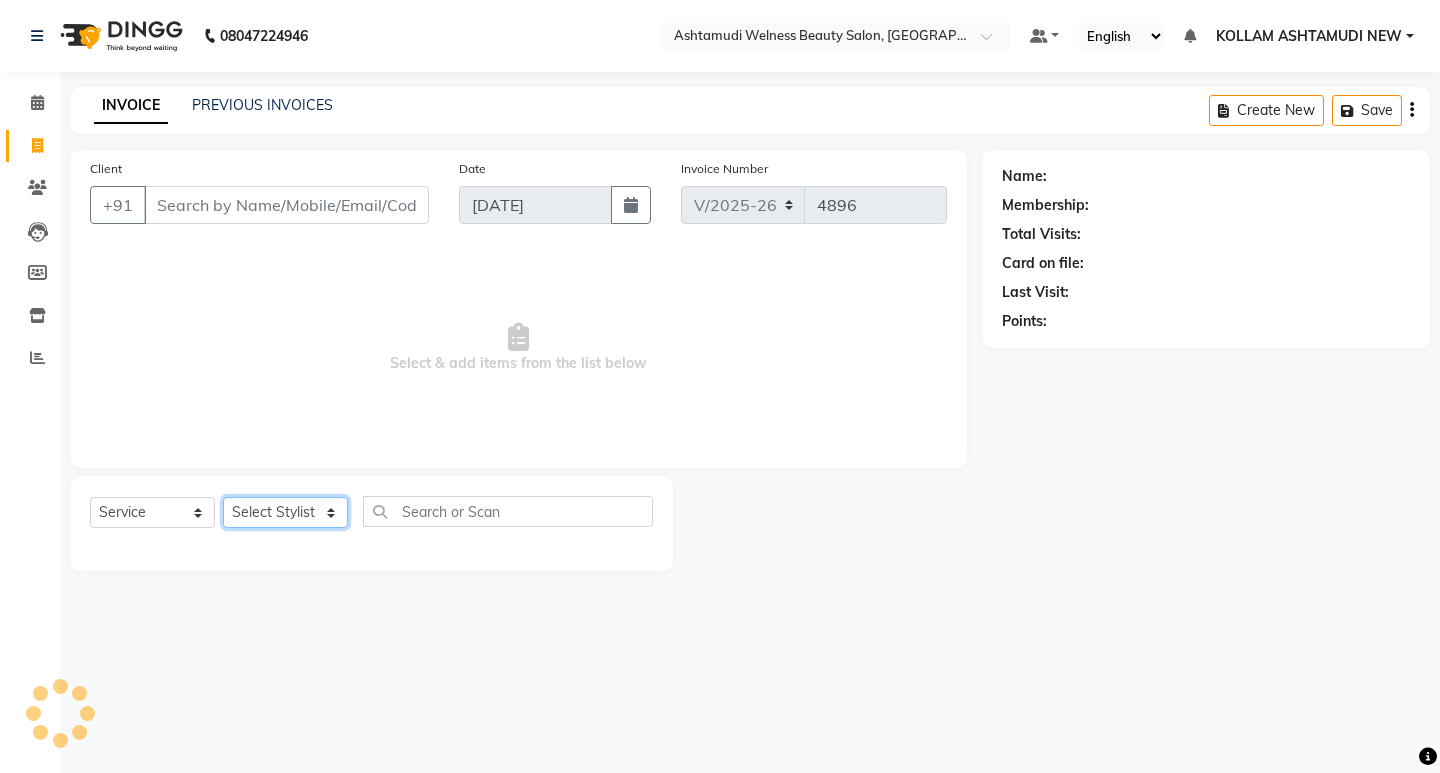 click on "Select Stylist" 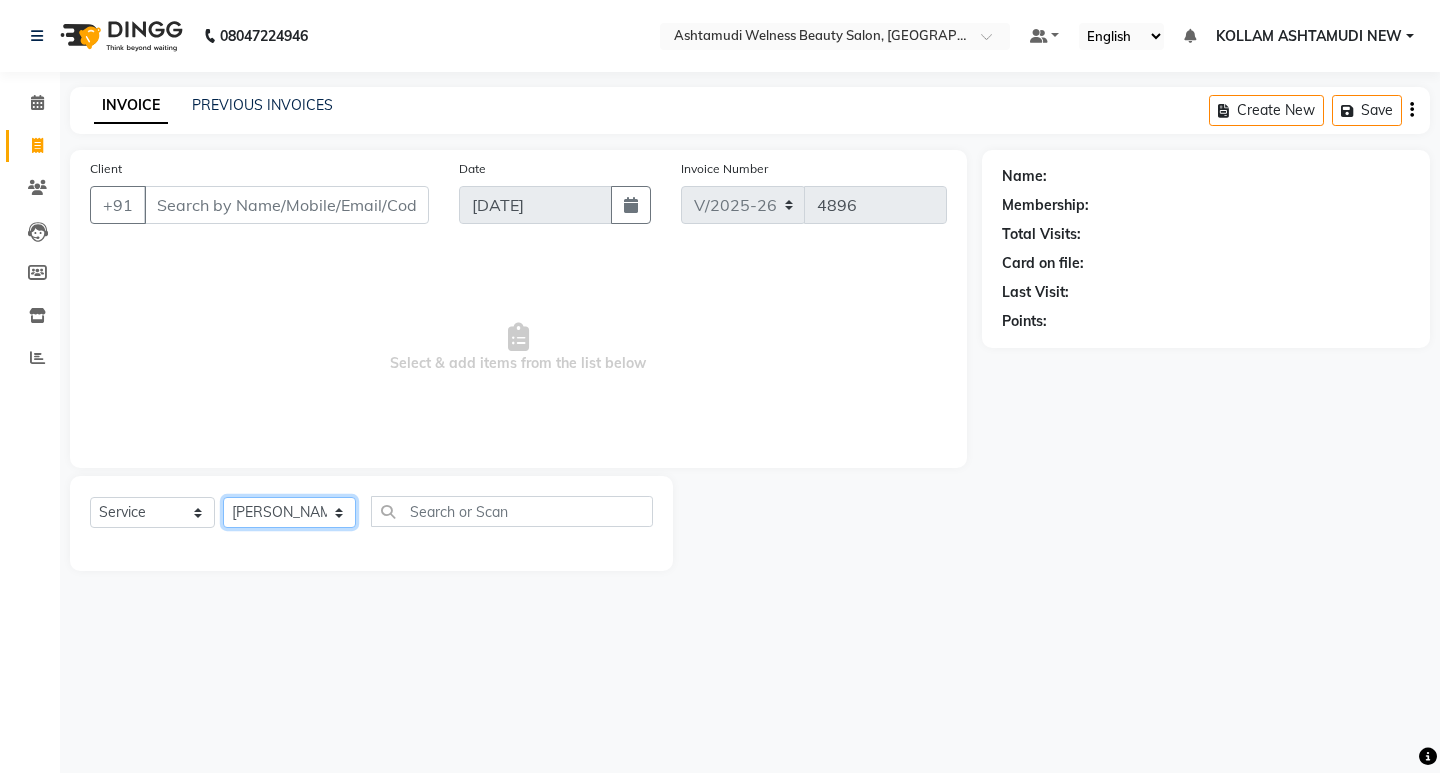 click on "Select Stylist [PERSON_NAME] Admin [PERSON_NAME]  [PERSON_NAME] [PERSON_NAME] [PERSON_NAME]  M [PERSON_NAME]  [PERSON_NAME]  P [PERSON_NAME] KOLLAM ASHTAMUDI NEW  [PERSON_NAME] [PERSON_NAME] [PERSON_NAME]  [PERSON_NAME] [PERSON_NAME] [PERSON_NAME] [PERSON_NAME] [PERSON_NAME] M [PERSON_NAME] SARIGA [PERSON_NAME] [PERSON_NAME] [PERSON_NAME] SIBI [PERSON_NAME] [PERSON_NAME] S" 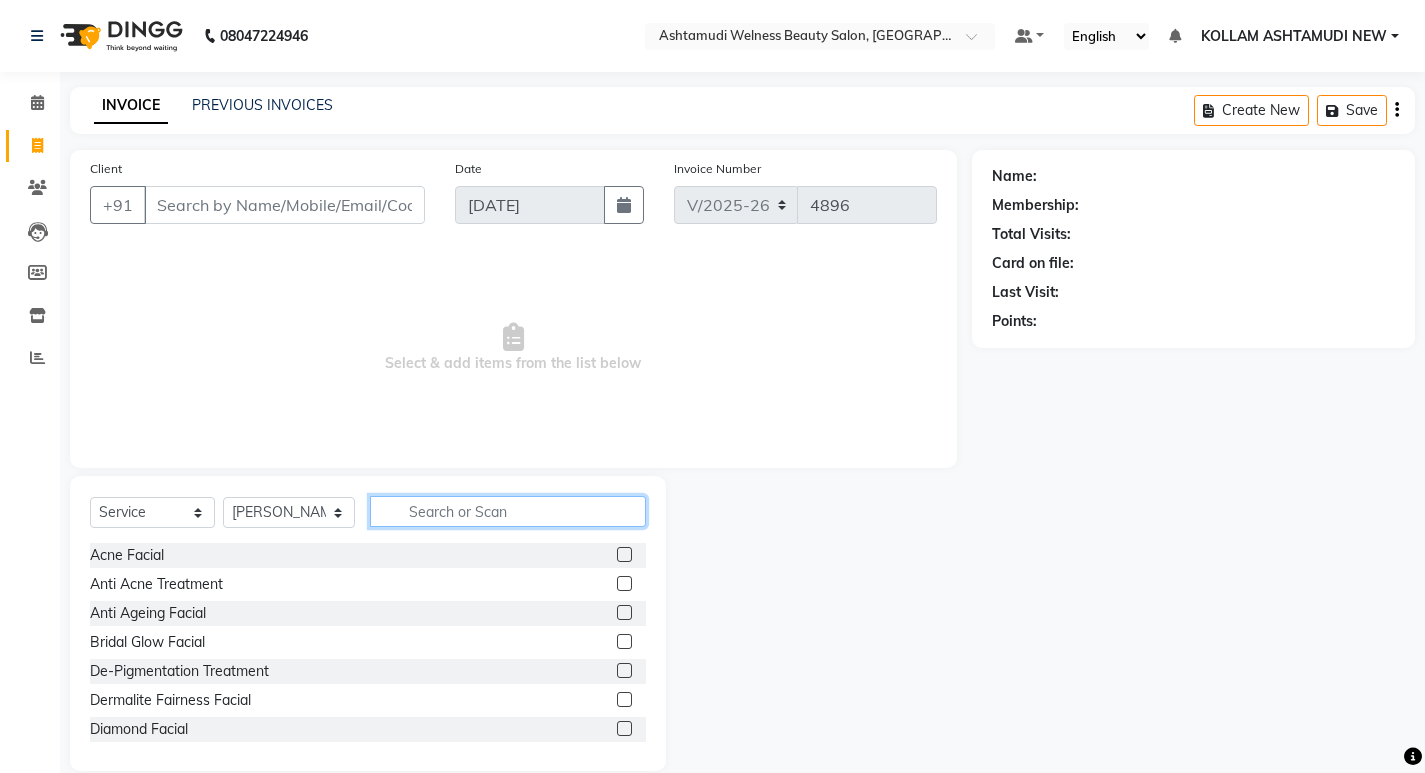 click 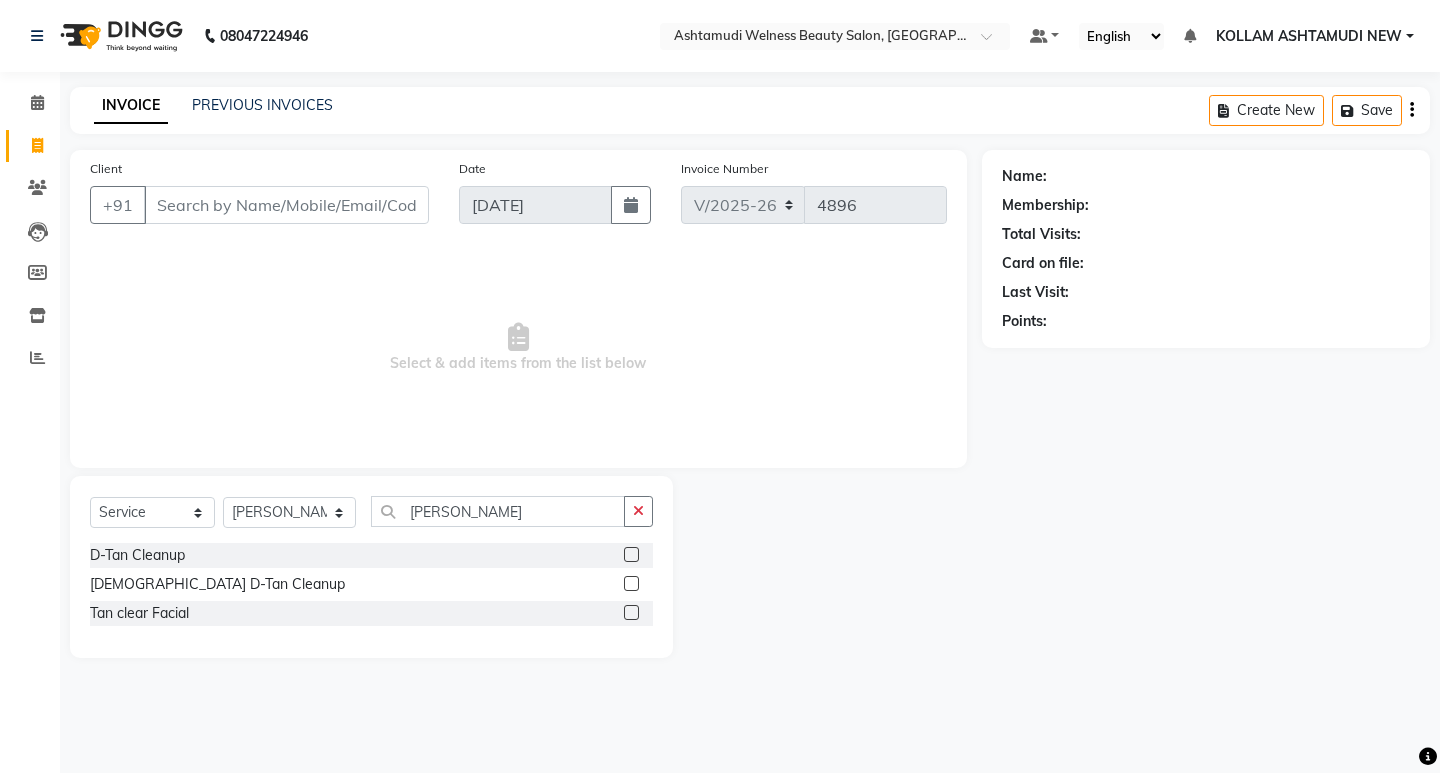click 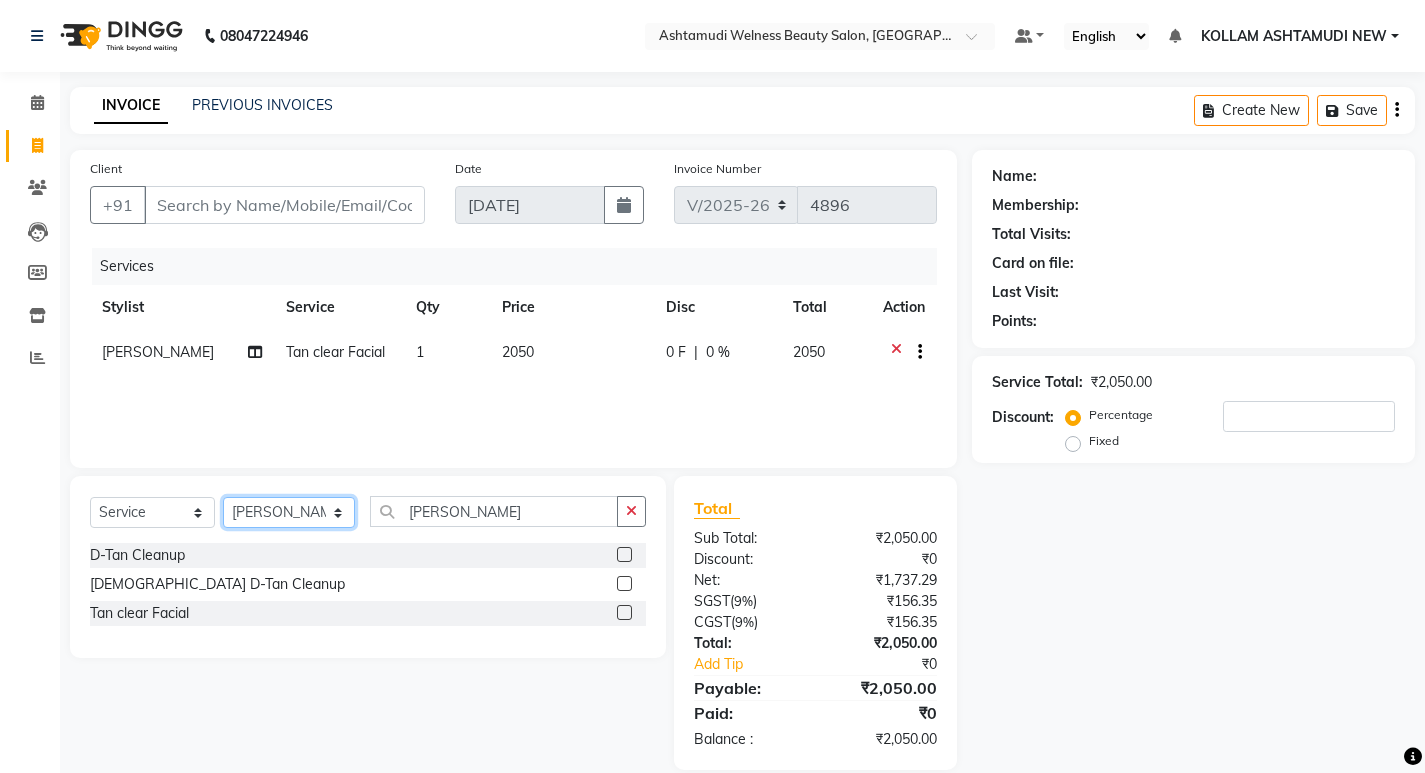 click on "Select Stylist [PERSON_NAME] Admin [PERSON_NAME]  [PERSON_NAME] [PERSON_NAME] [PERSON_NAME]  M [PERSON_NAME]  [PERSON_NAME]  P [PERSON_NAME] KOLLAM ASHTAMUDI NEW  [PERSON_NAME] [PERSON_NAME] [PERSON_NAME]  [PERSON_NAME] [PERSON_NAME] [PERSON_NAME] [PERSON_NAME] [PERSON_NAME] M [PERSON_NAME] SARIGA [PERSON_NAME] [PERSON_NAME] [PERSON_NAME] SIBI [PERSON_NAME] [PERSON_NAME] S" 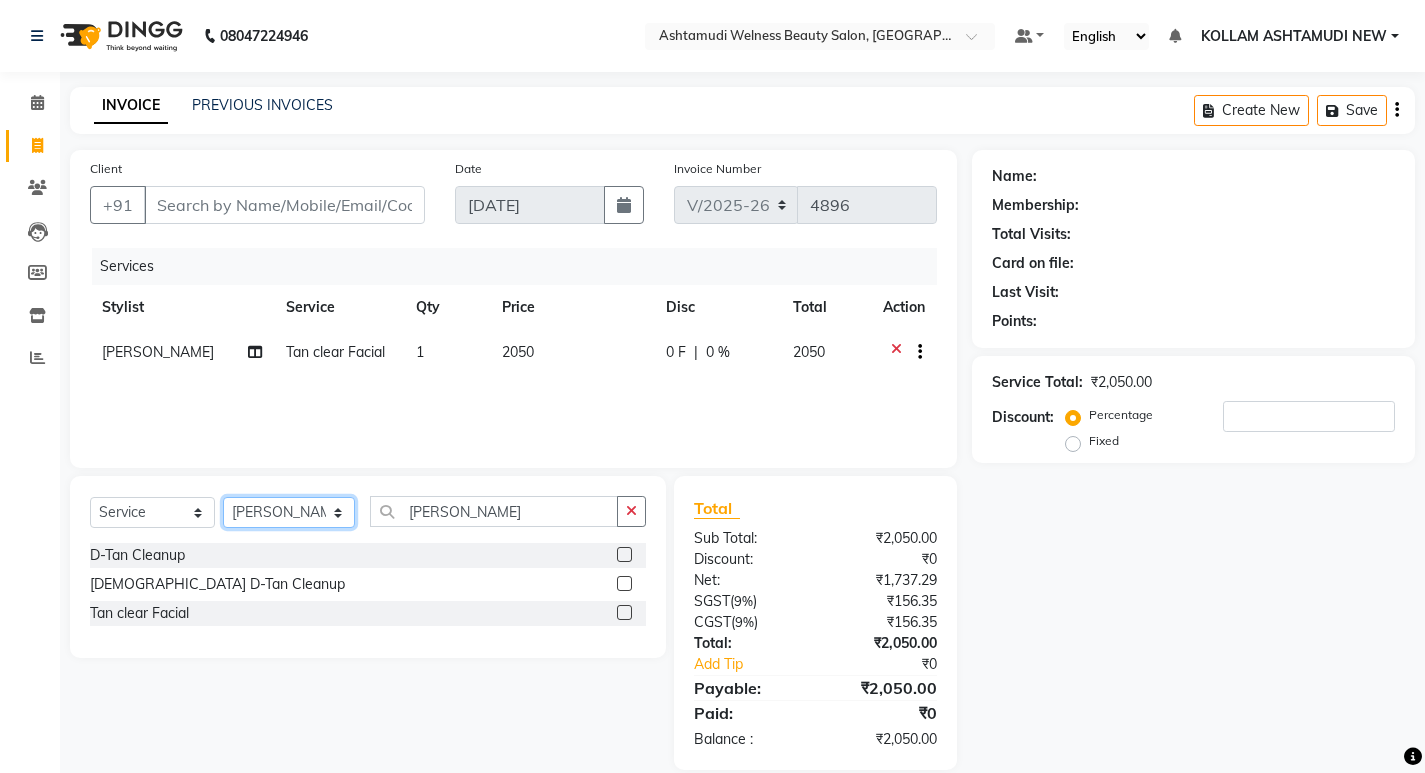 click on "Select Stylist [PERSON_NAME] Admin [PERSON_NAME]  [PERSON_NAME] [PERSON_NAME] [PERSON_NAME]  M [PERSON_NAME]  [PERSON_NAME]  P [PERSON_NAME] KOLLAM ASHTAMUDI NEW  [PERSON_NAME] [PERSON_NAME] [PERSON_NAME]  [PERSON_NAME] [PERSON_NAME] [PERSON_NAME] [PERSON_NAME] [PERSON_NAME] M [PERSON_NAME] SARIGA [PERSON_NAME] [PERSON_NAME] [PERSON_NAME] SIBI [PERSON_NAME] [PERSON_NAME] S" 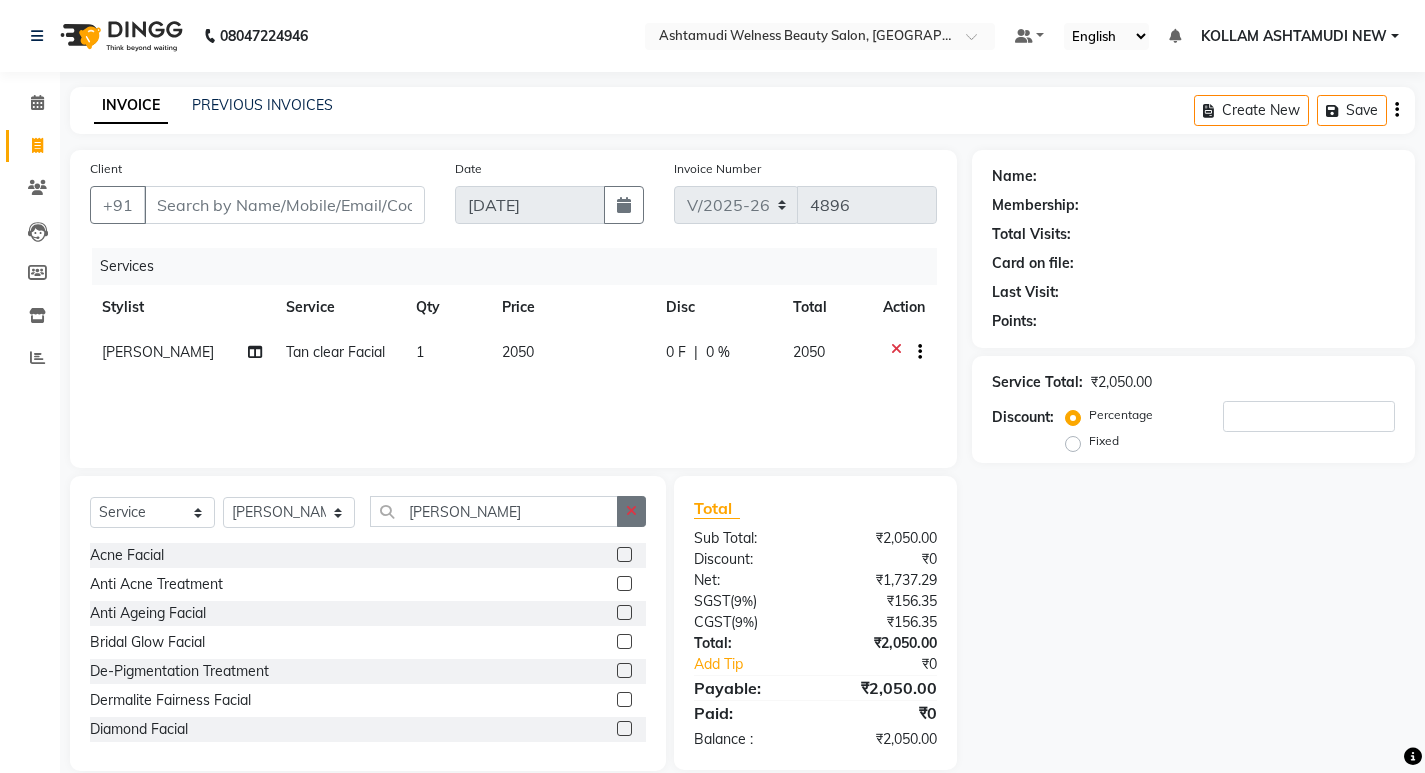 click 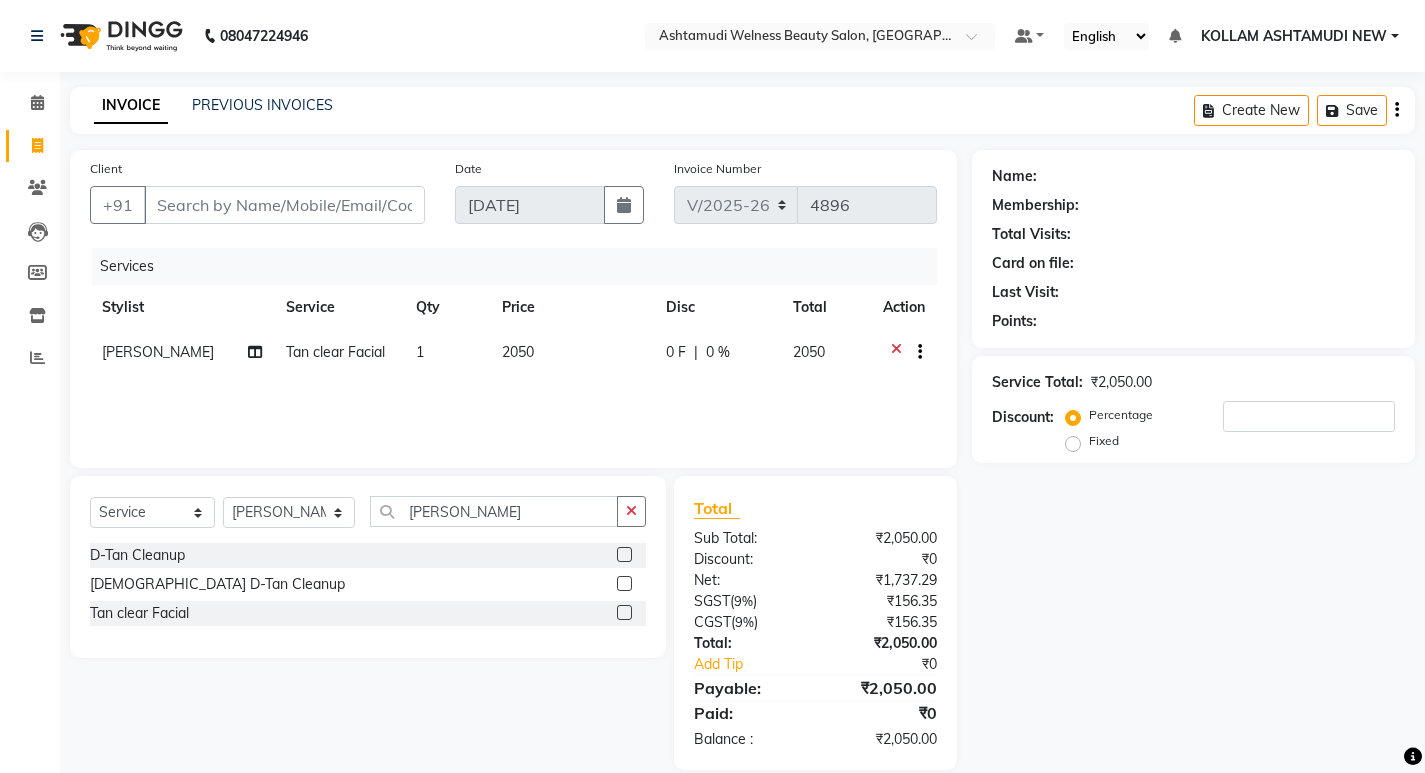 click 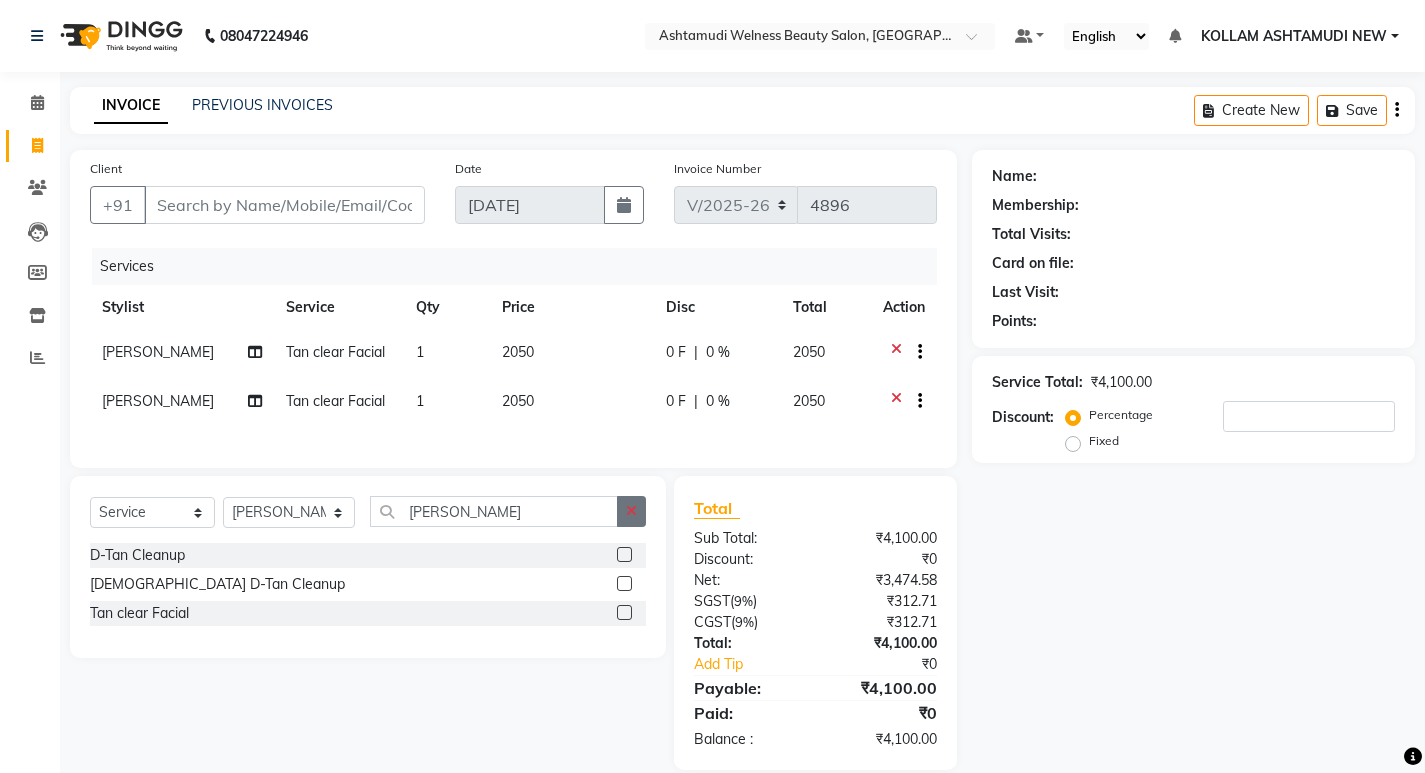 click 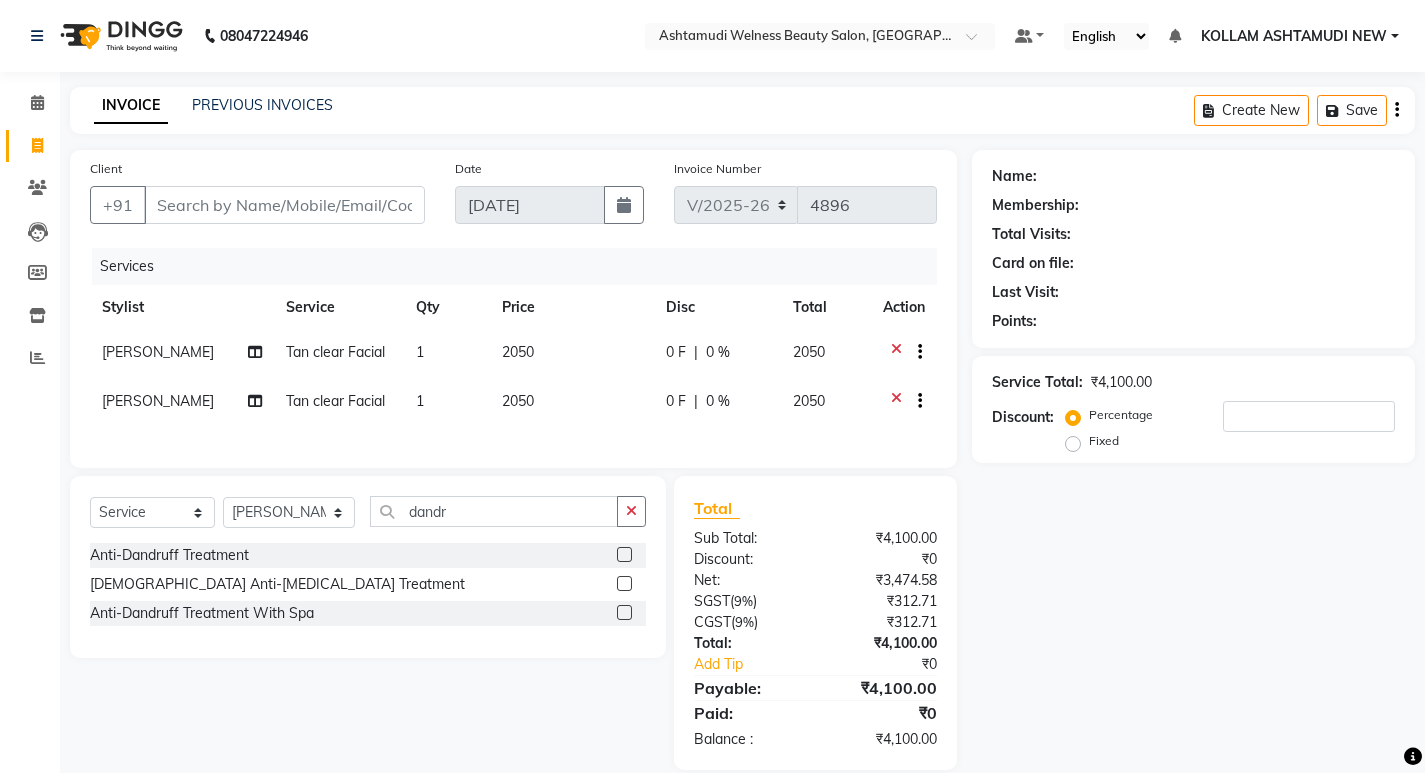 click 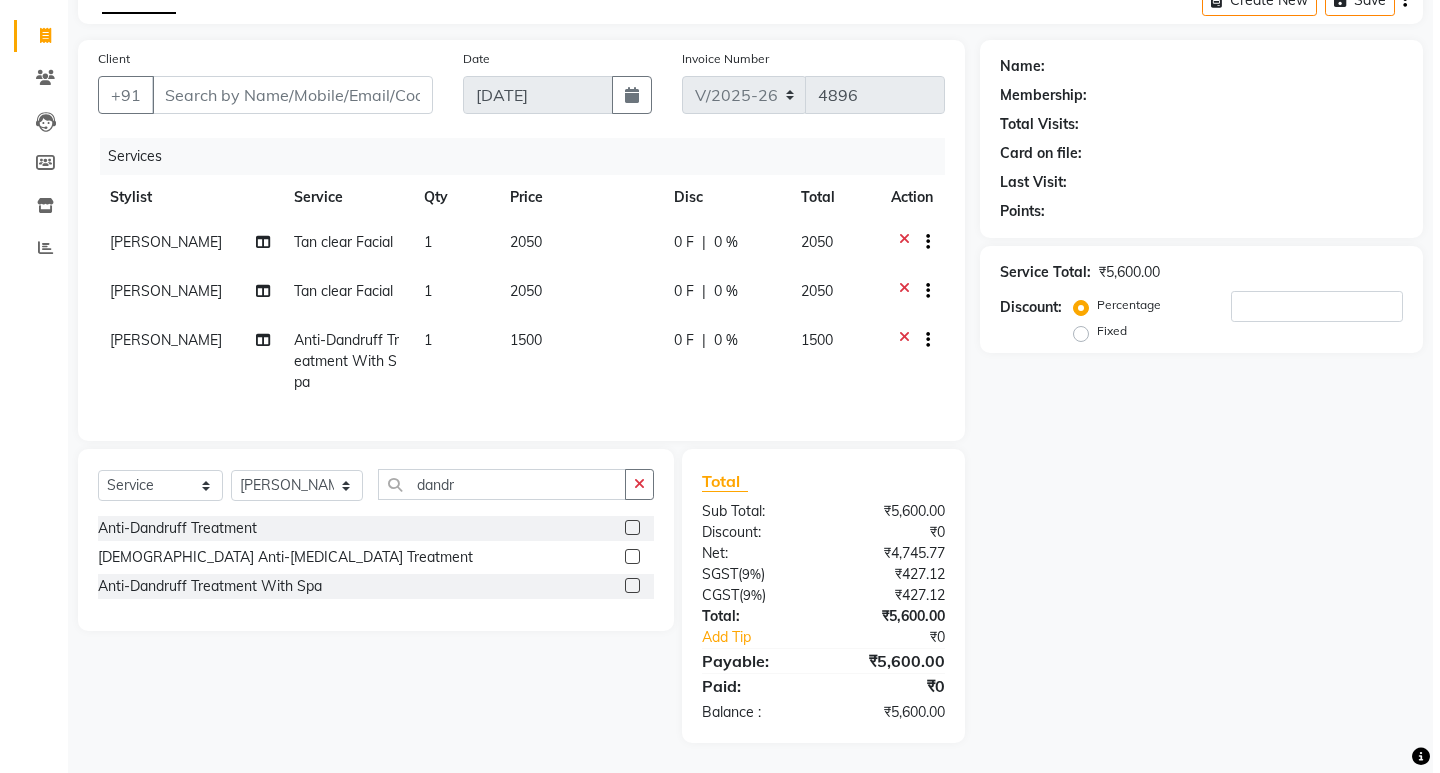 scroll, scrollTop: 125, scrollLeft: 0, axis: vertical 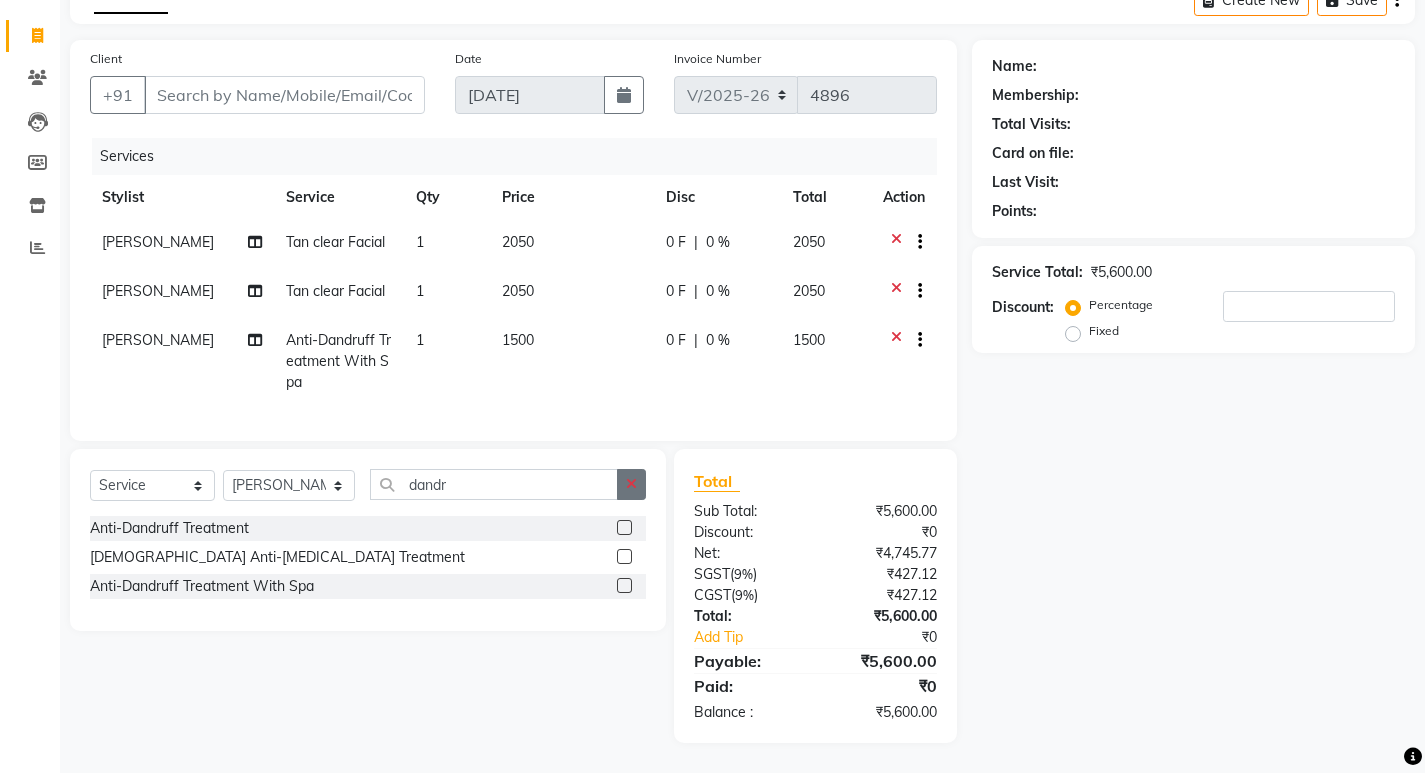 click 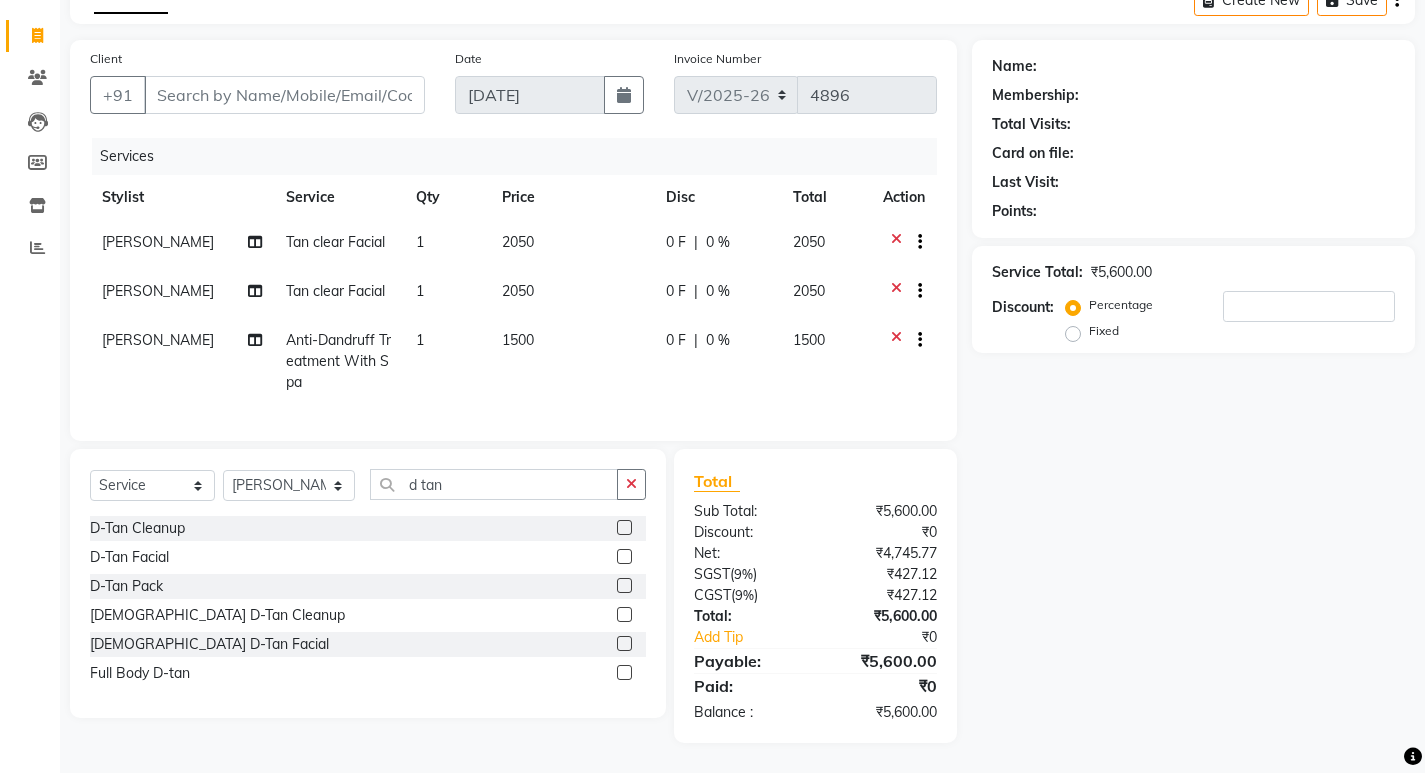 click 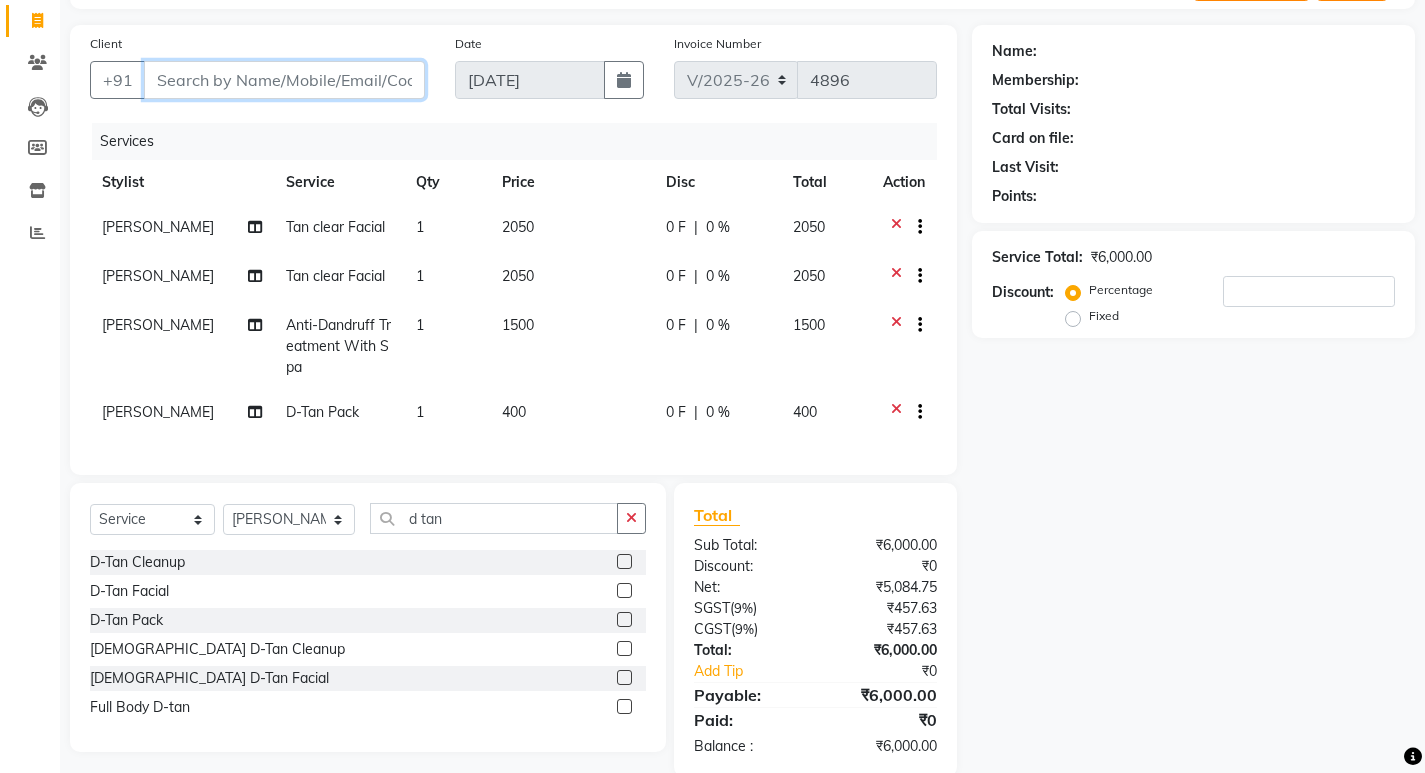 click on "Client" at bounding box center [284, 80] 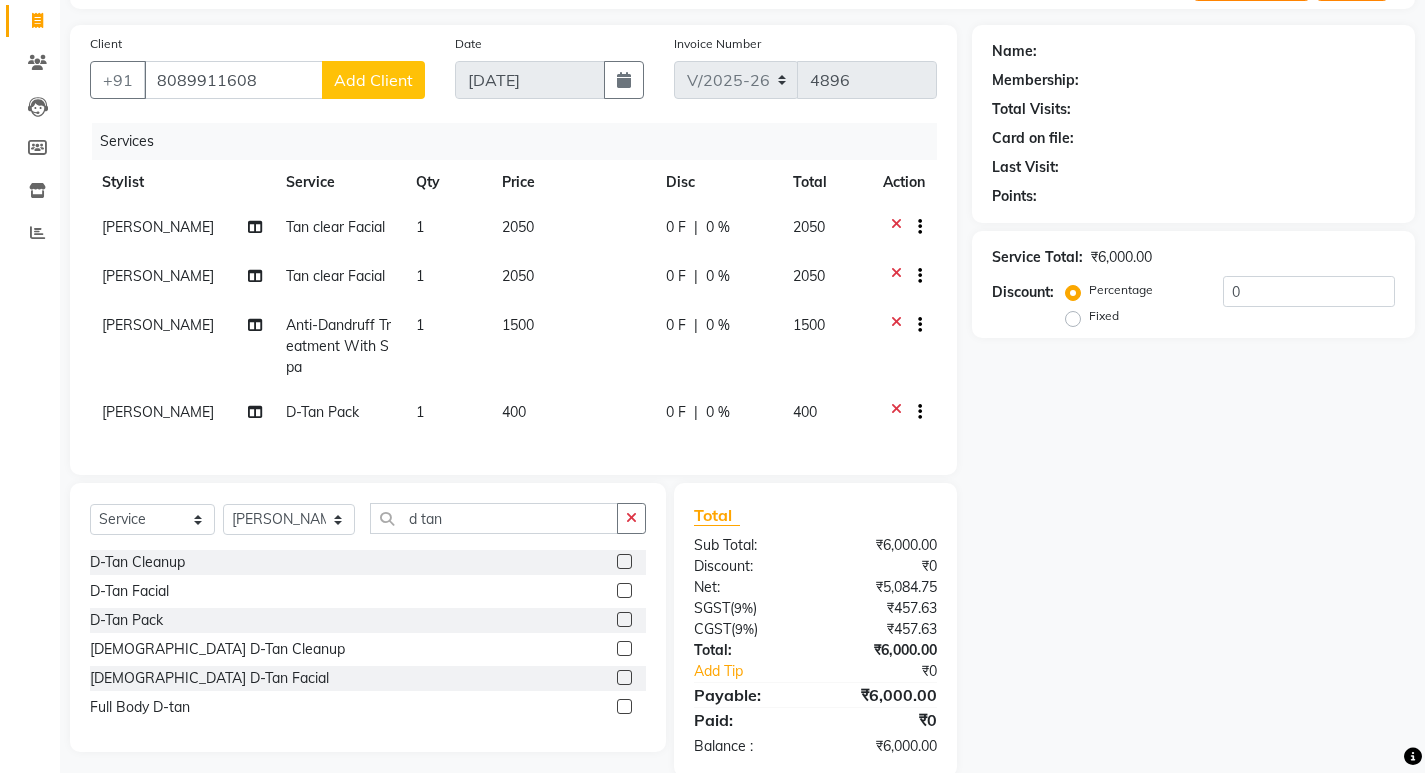 click on "Add Client" 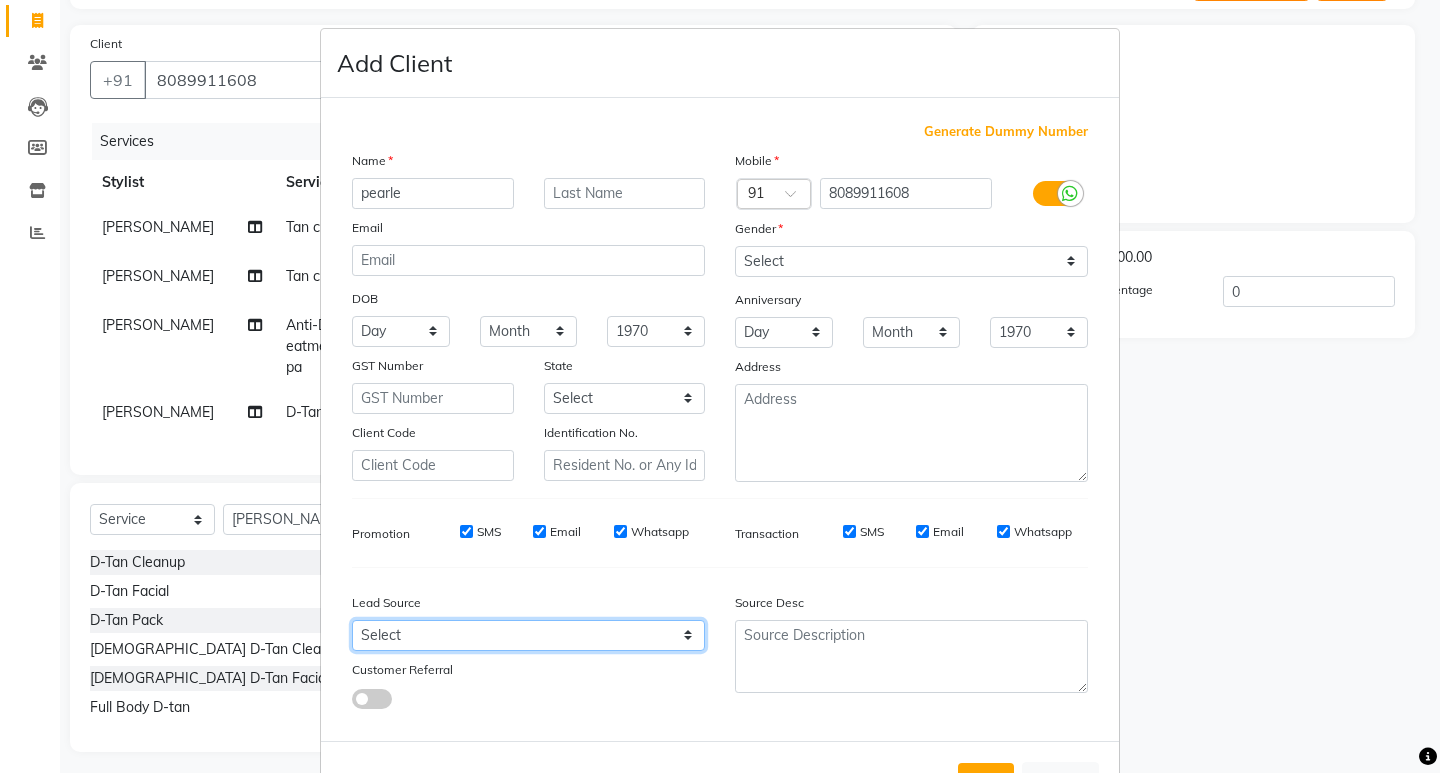 click on "Select Walk-in Referral Internet Friend Word of Mouth Advertisement Facebook JustDial Google Other Instagram  YouTube  WhatsApp" at bounding box center (528, 635) 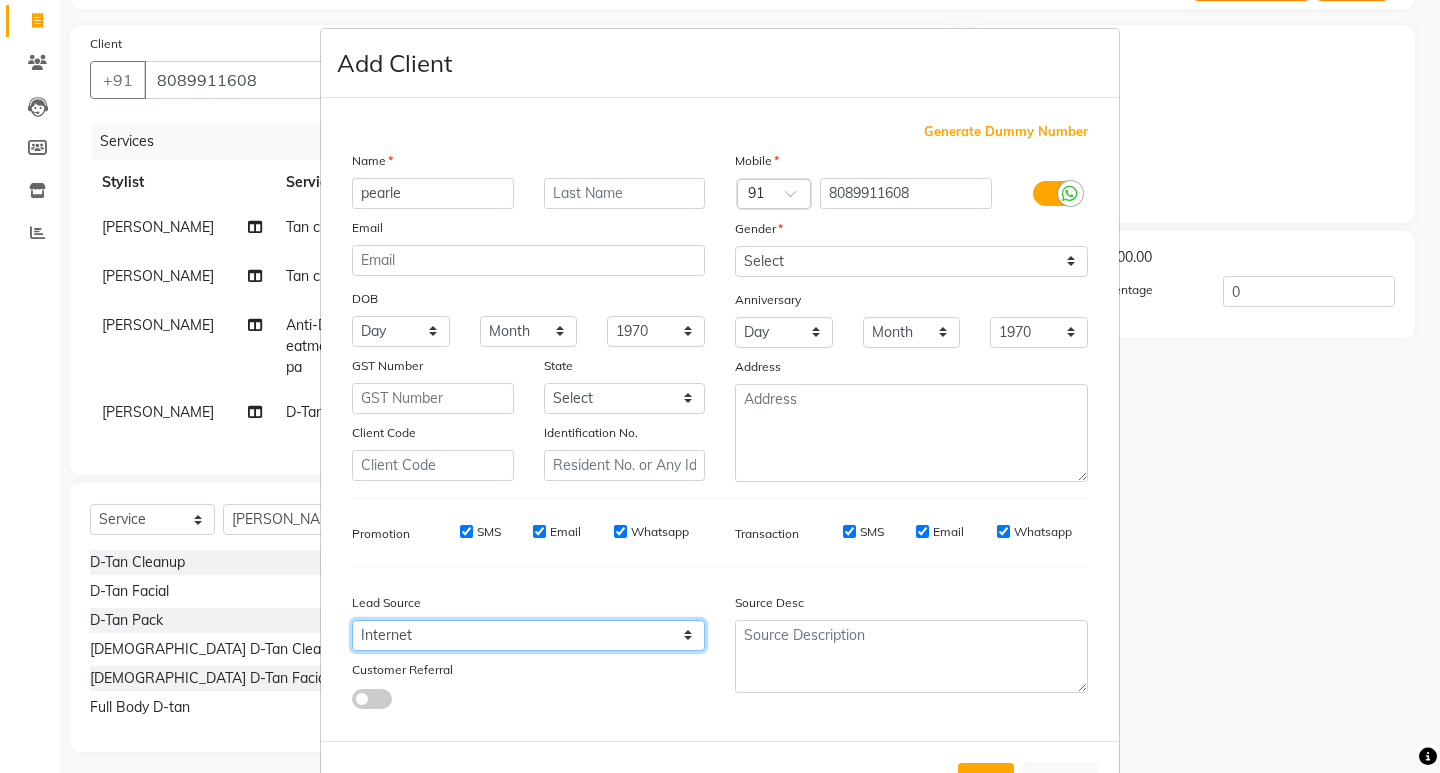 click on "Select Walk-in Referral Internet Friend Word of Mouth Advertisement Facebook JustDial Google Other Instagram  YouTube  WhatsApp" at bounding box center [528, 635] 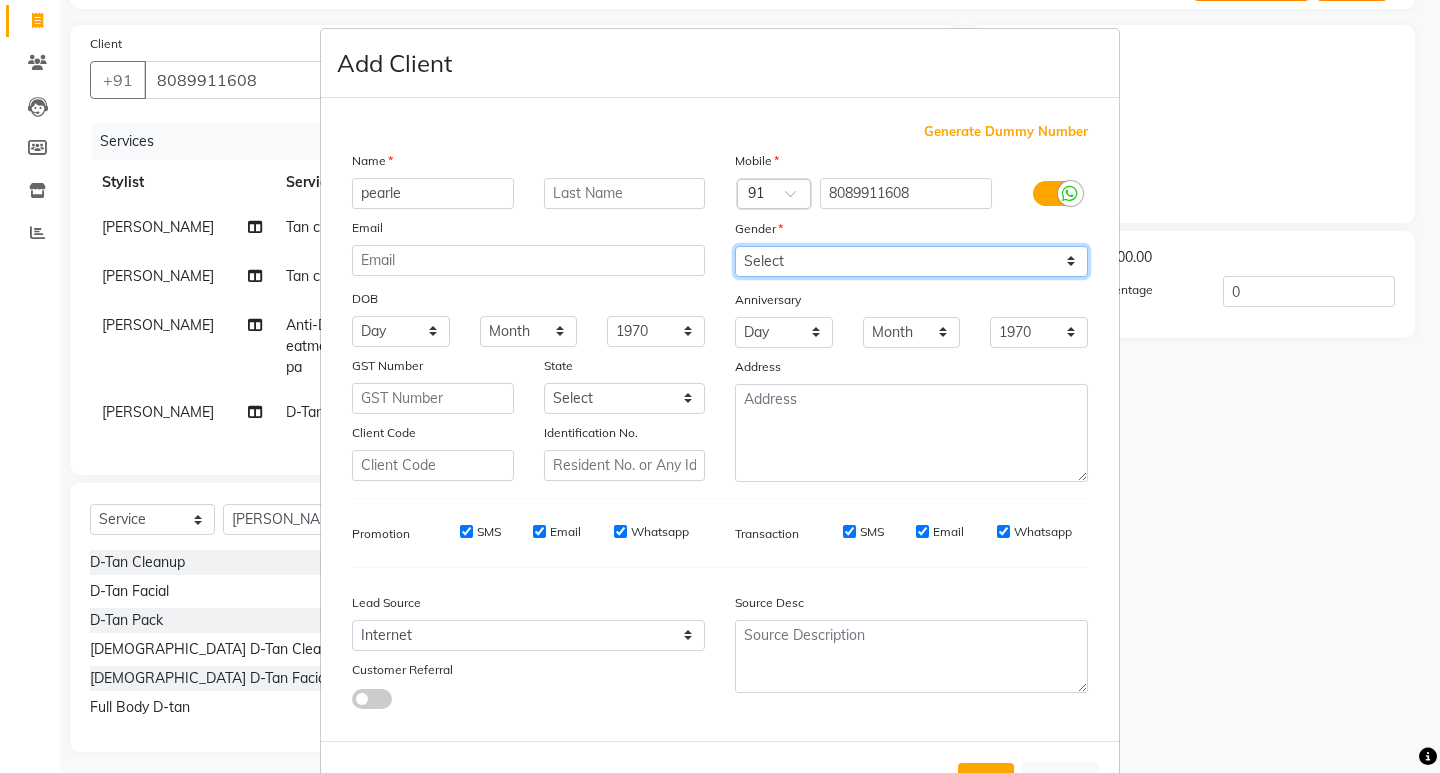 click on "Select [DEMOGRAPHIC_DATA] [DEMOGRAPHIC_DATA] Other Prefer Not To Say" at bounding box center (911, 261) 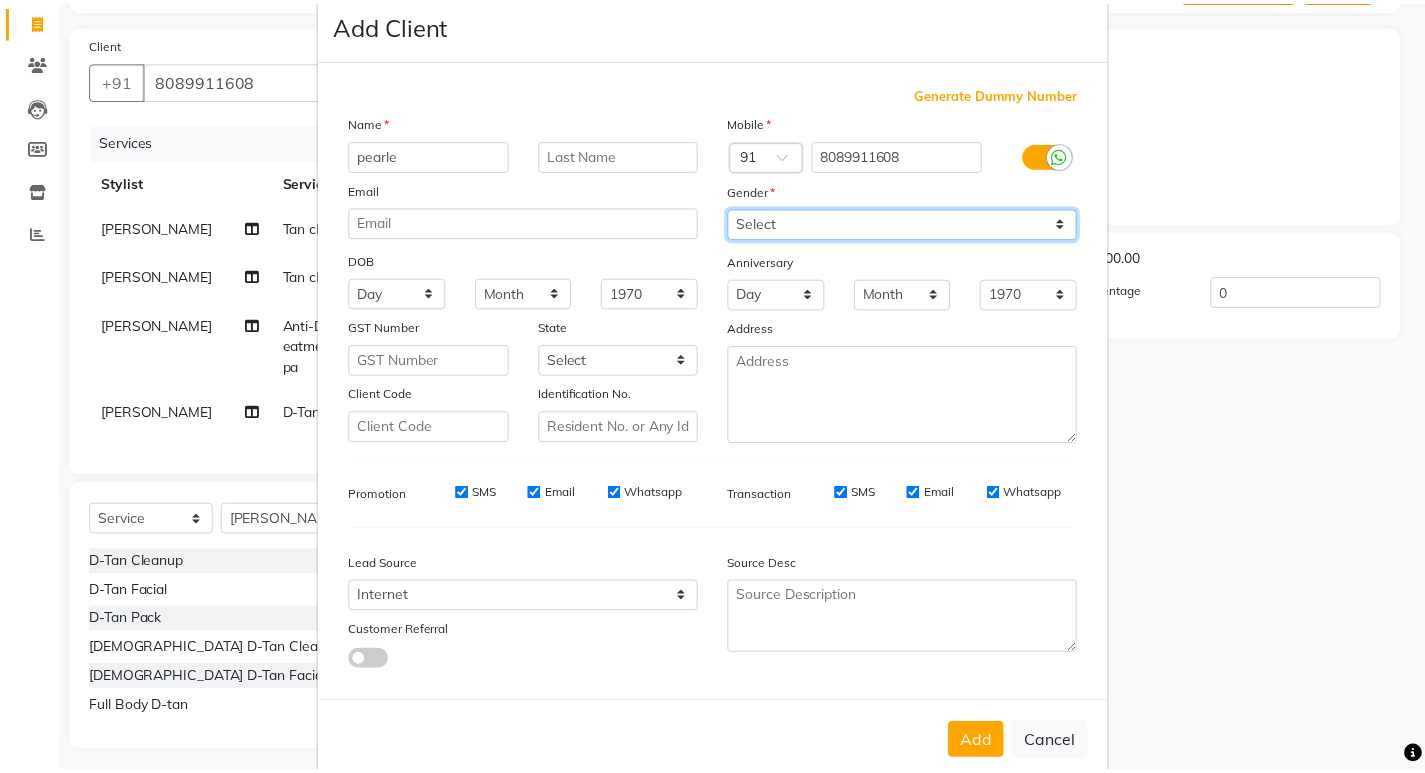 scroll, scrollTop: 76, scrollLeft: 0, axis: vertical 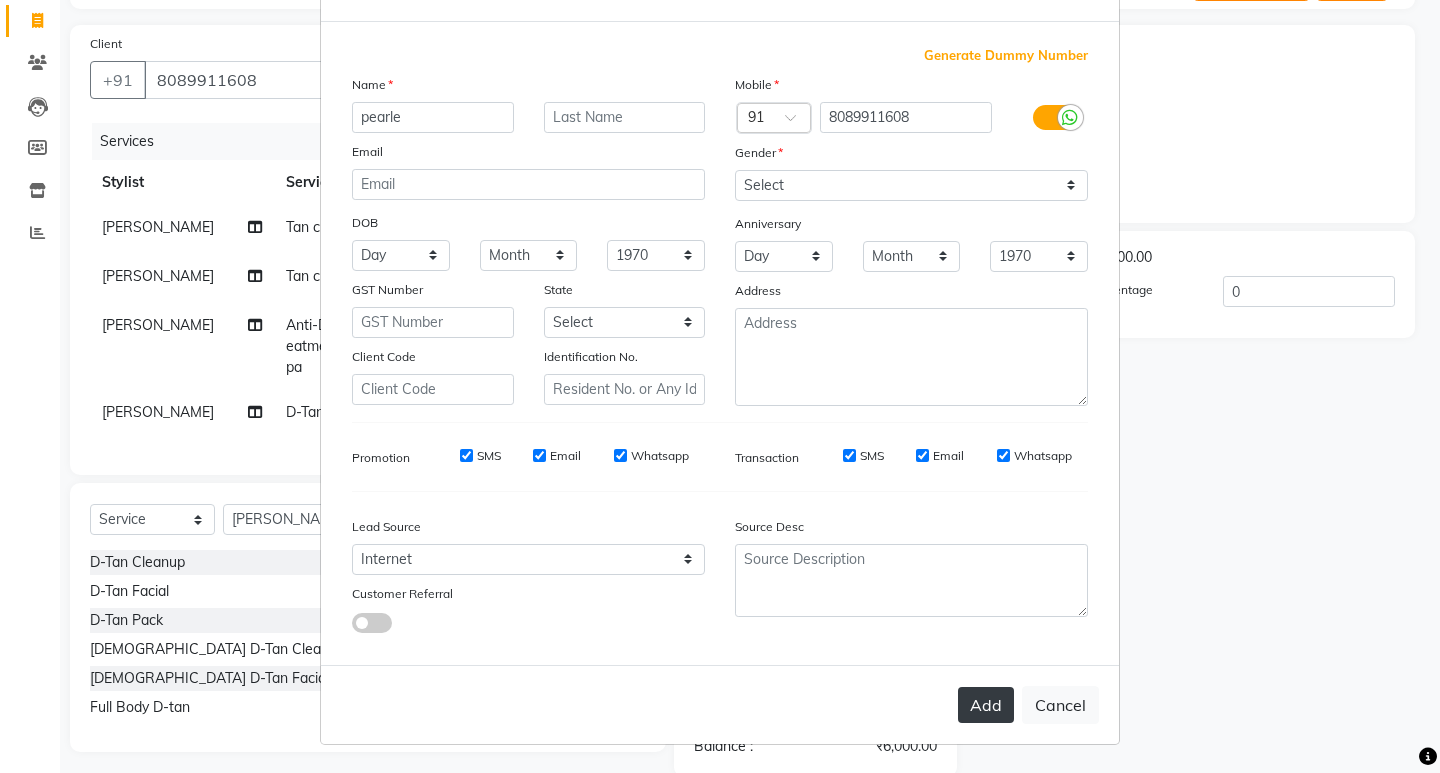 click on "Add" at bounding box center (986, 705) 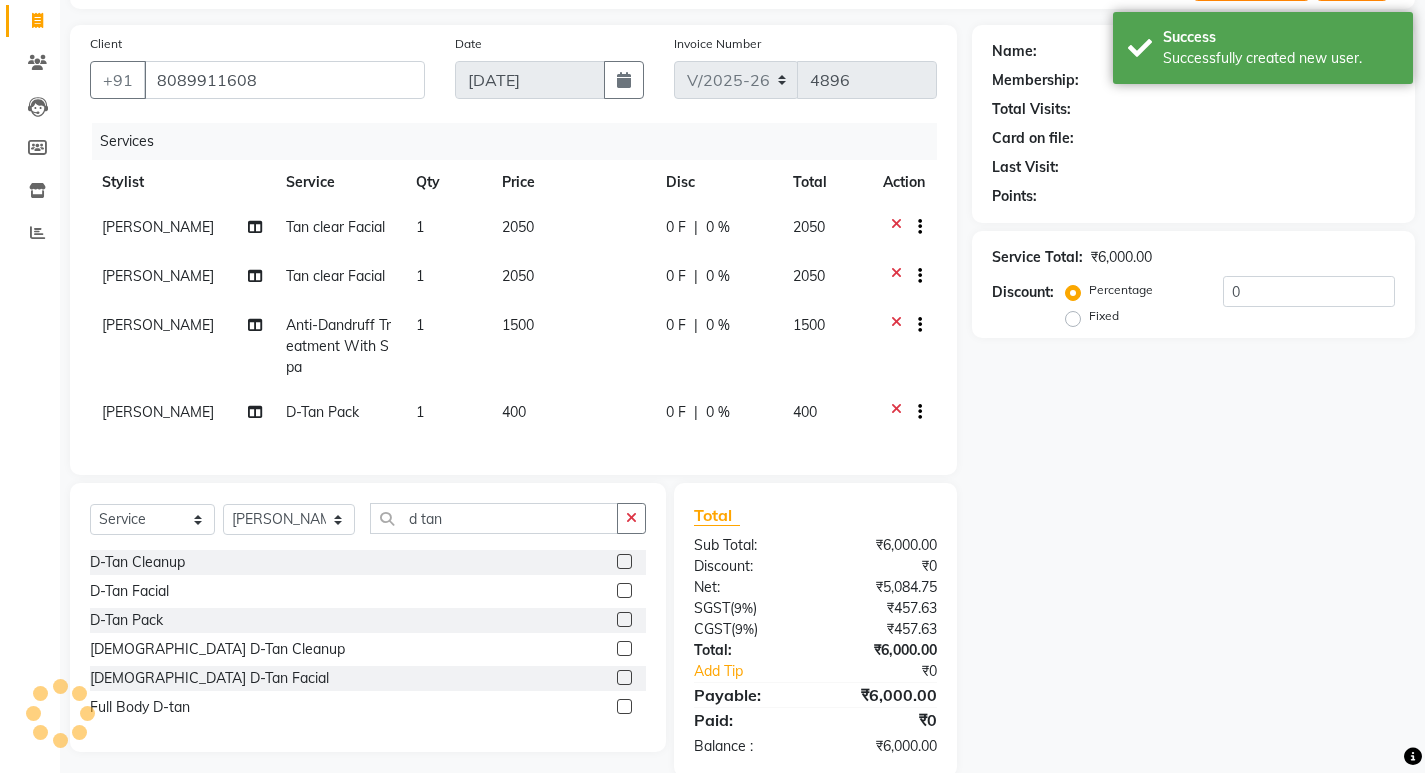 click on "D-Tan Pack" 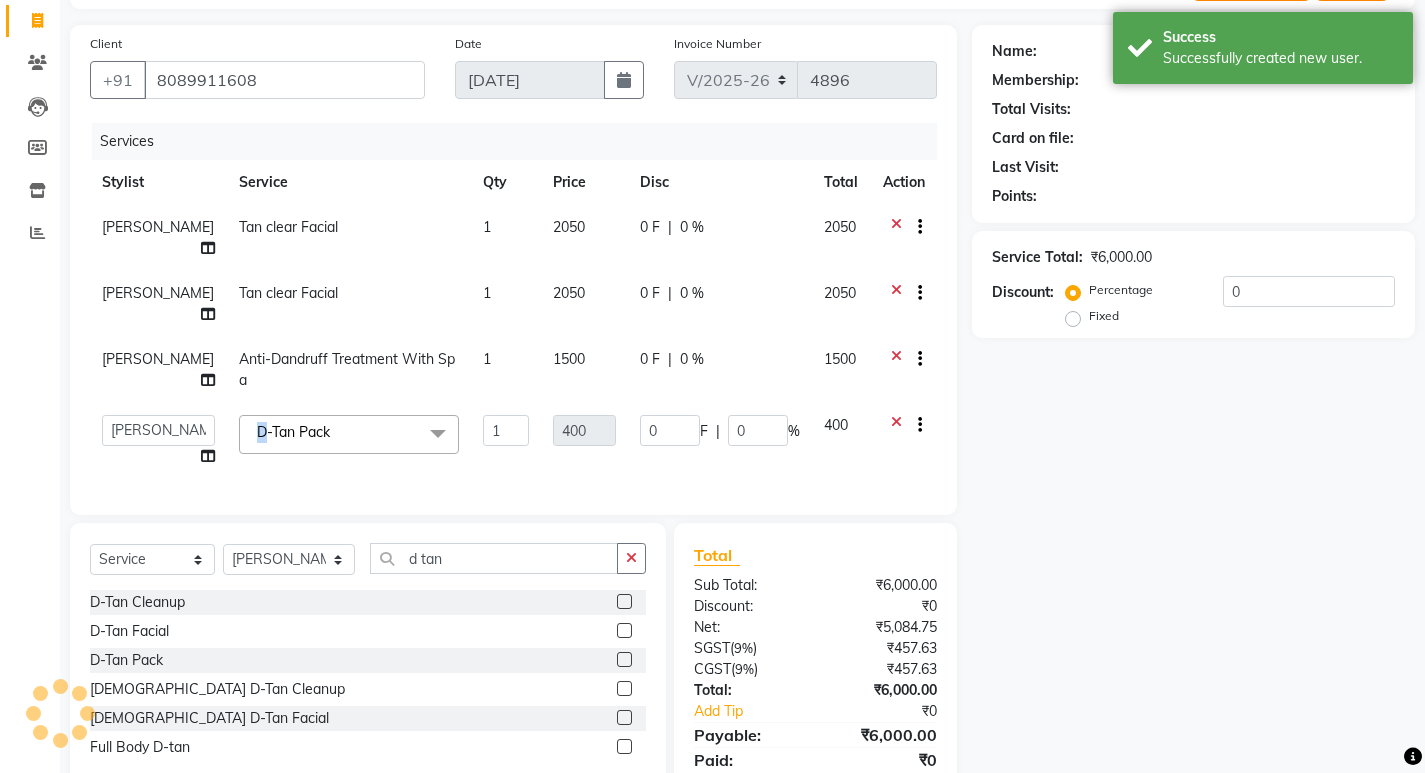 click on "D-Tan Pack  x" 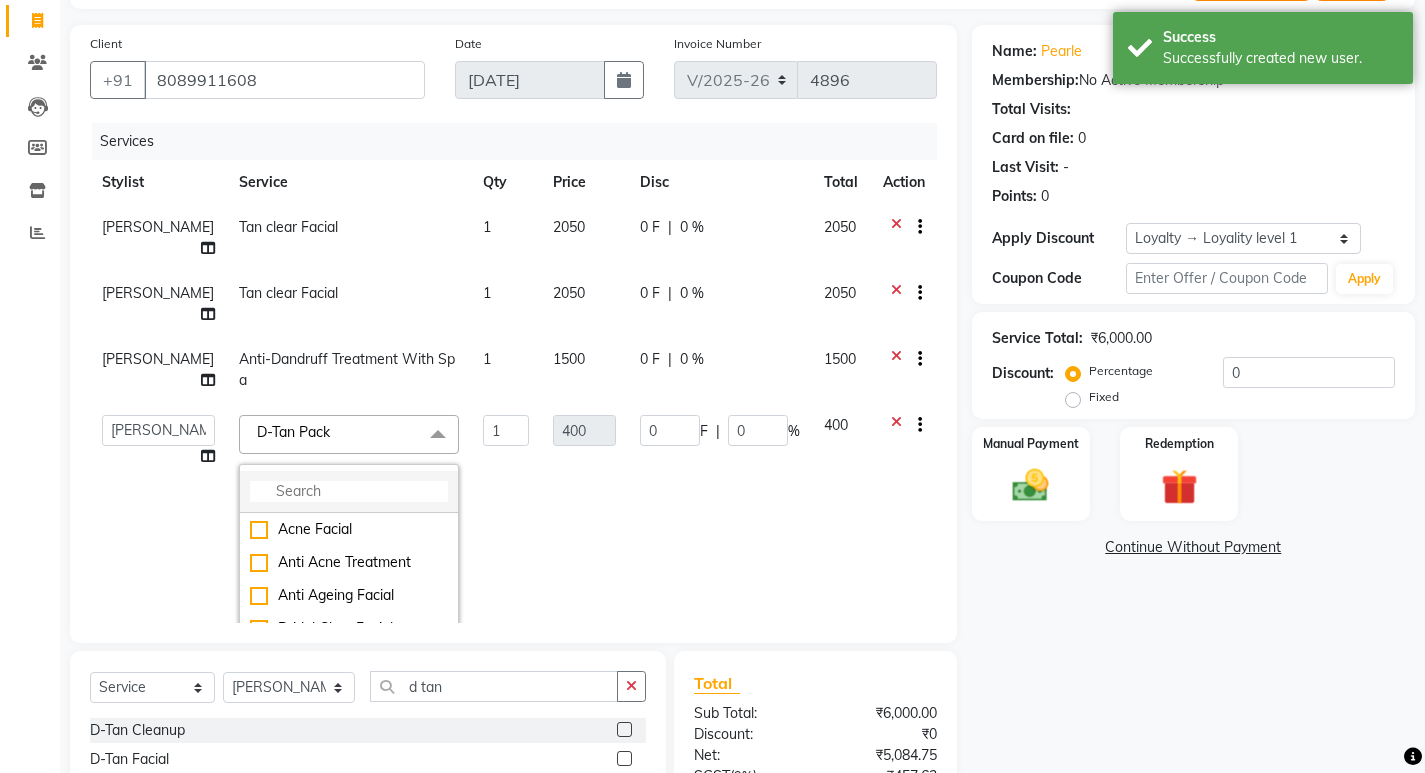 click 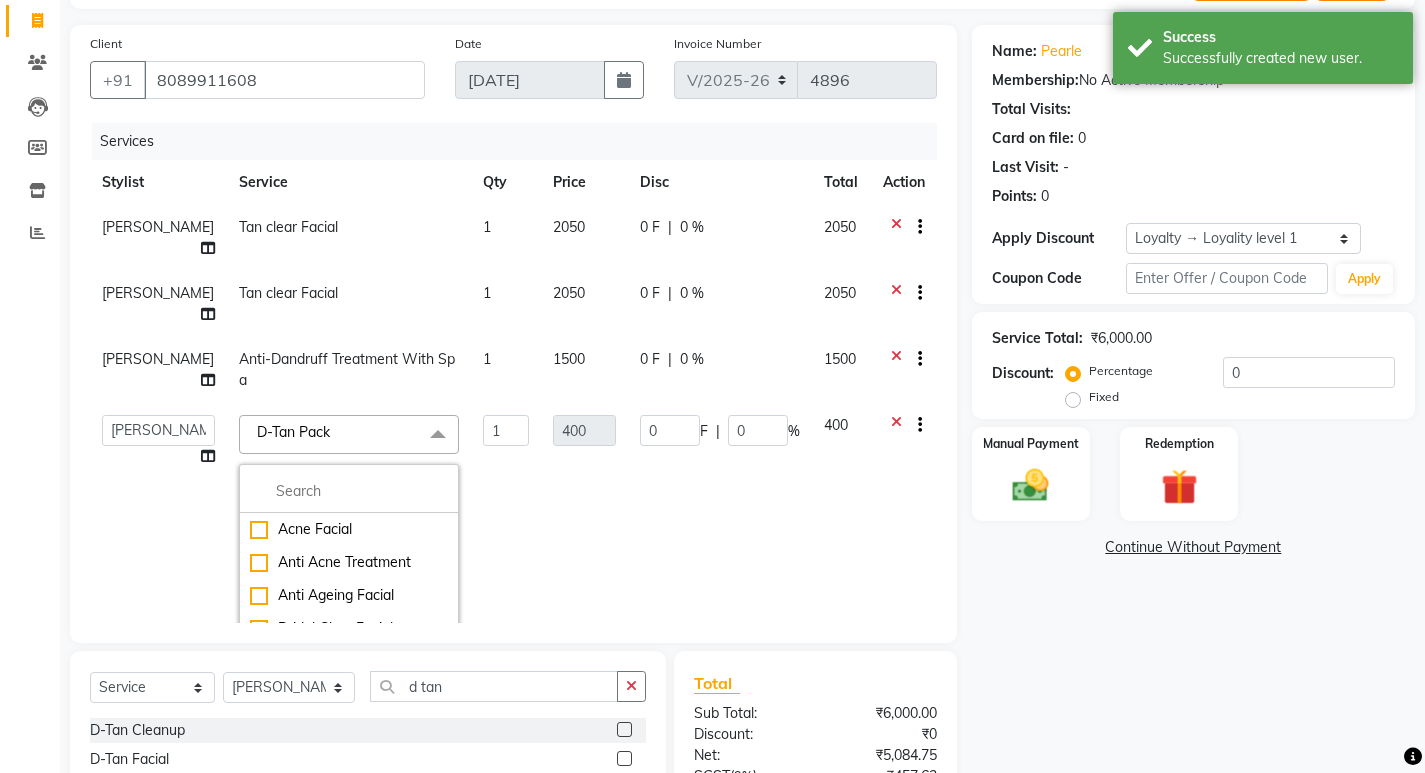 click on "0 F | 0 %" 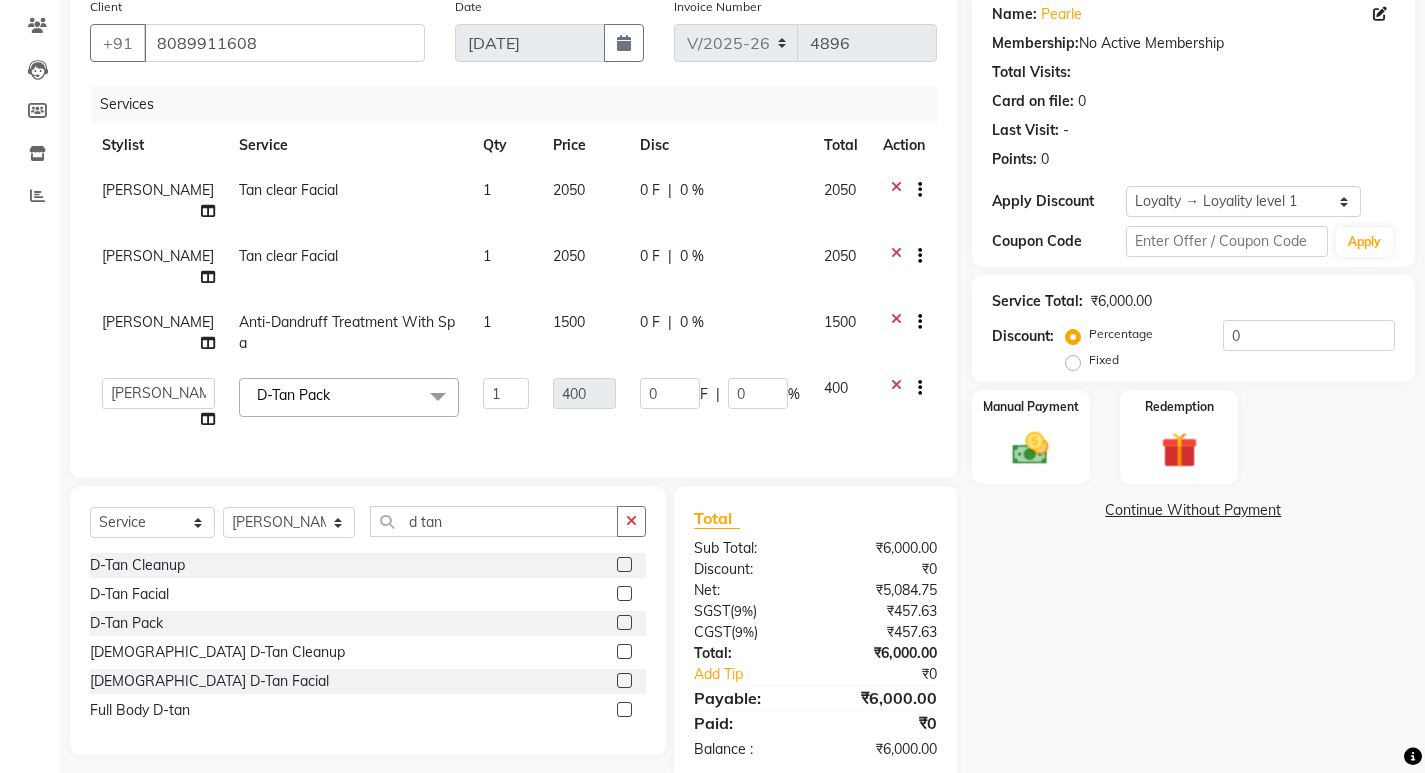 scroll, scrollTop: 197, scrollLeft: 0, axis: vertical 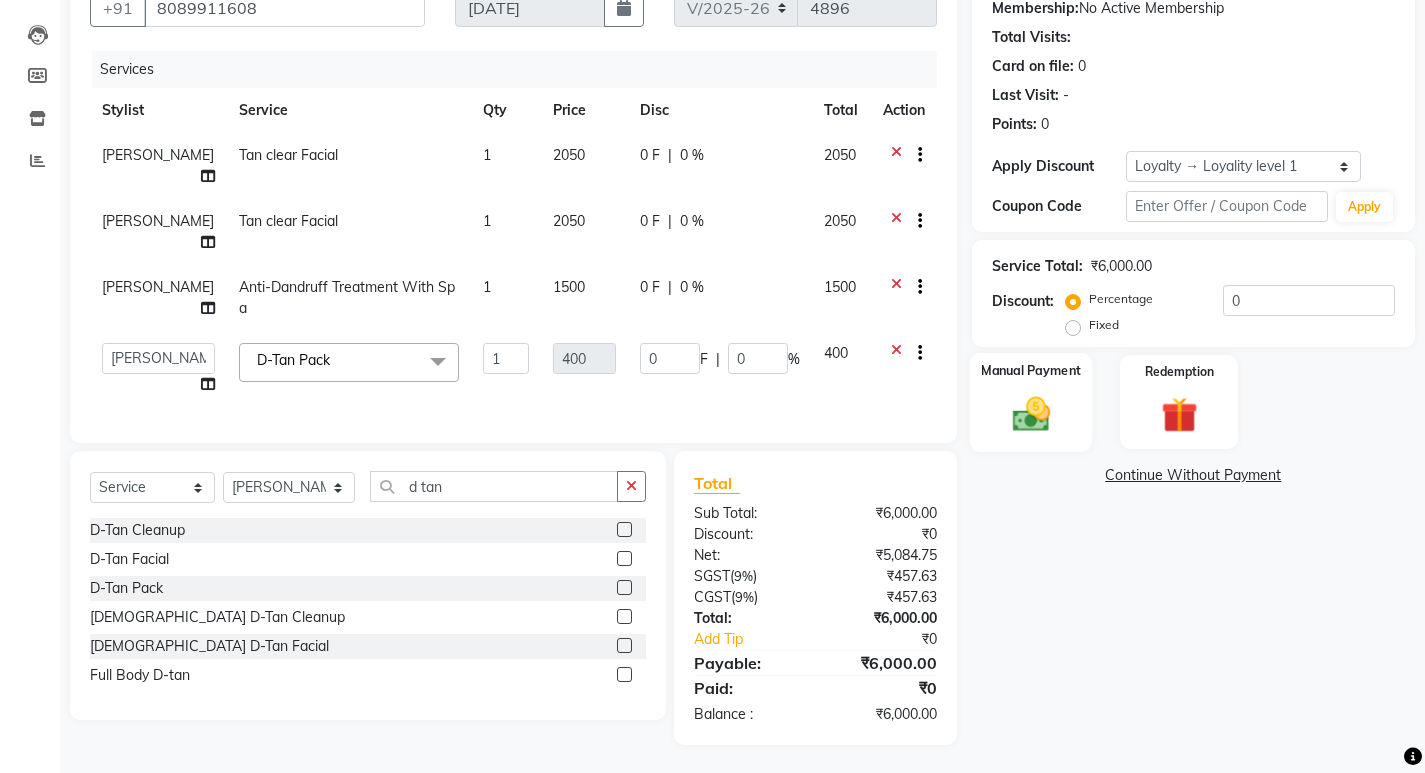 click on "Manual Payment" 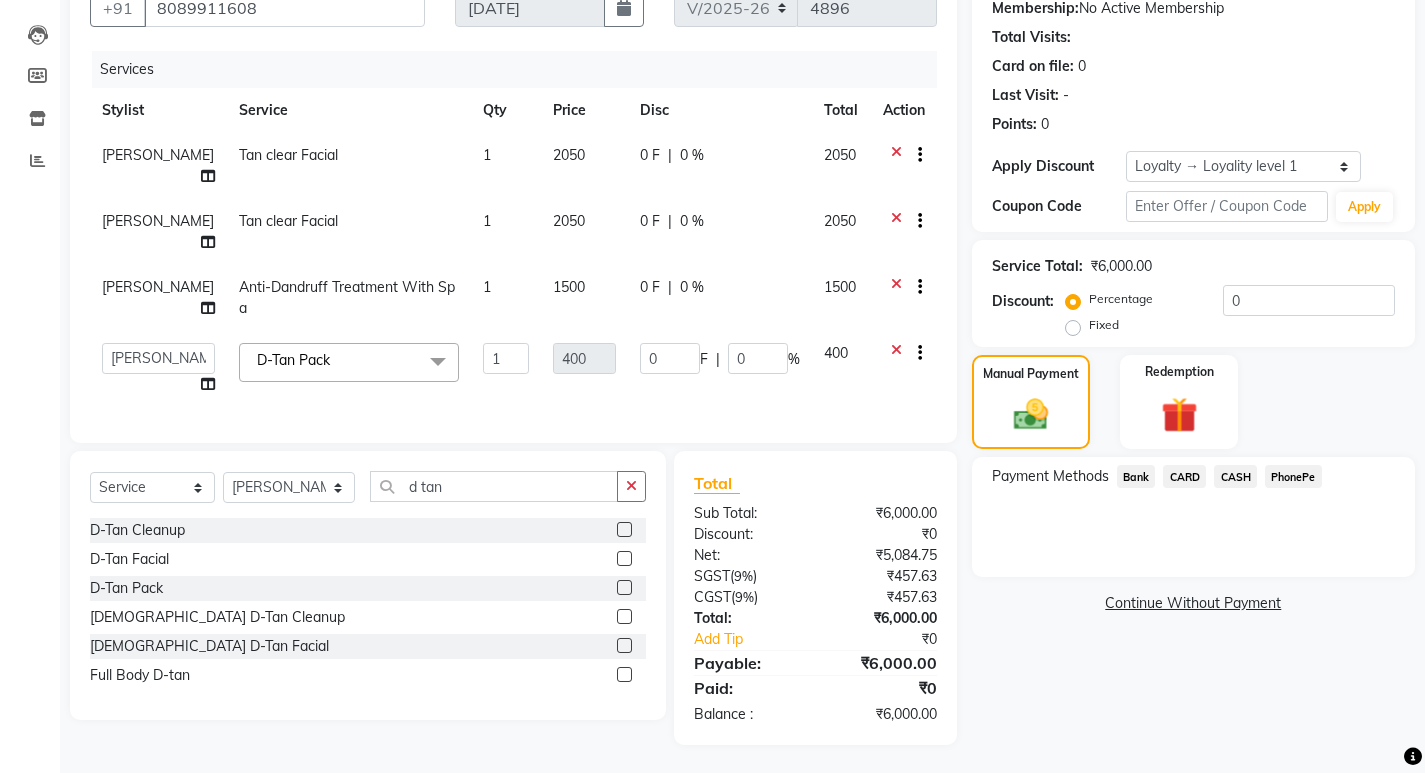 click on "CASH" 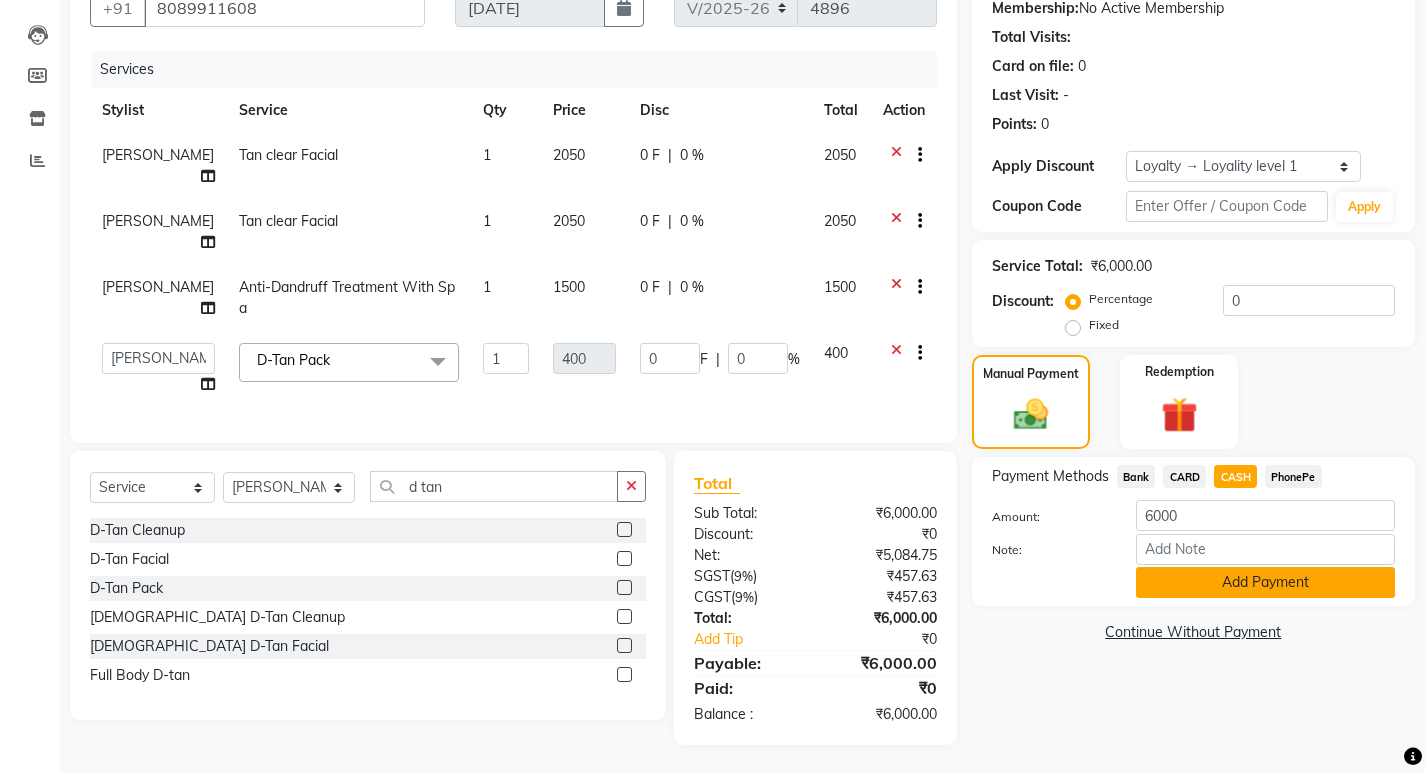 click on "Add Payment" 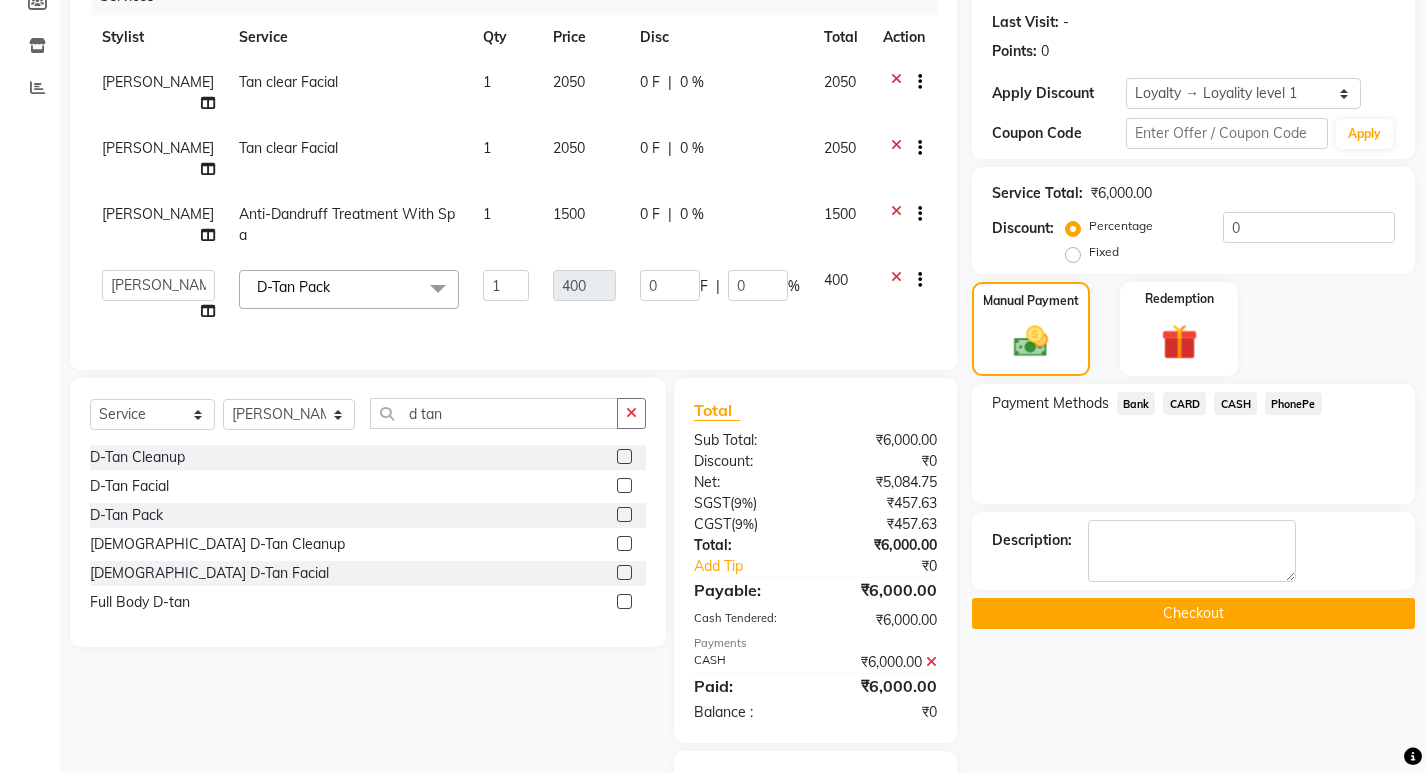 scroll, scrollTop: 388, scrollLeft: 0, axis: vertical 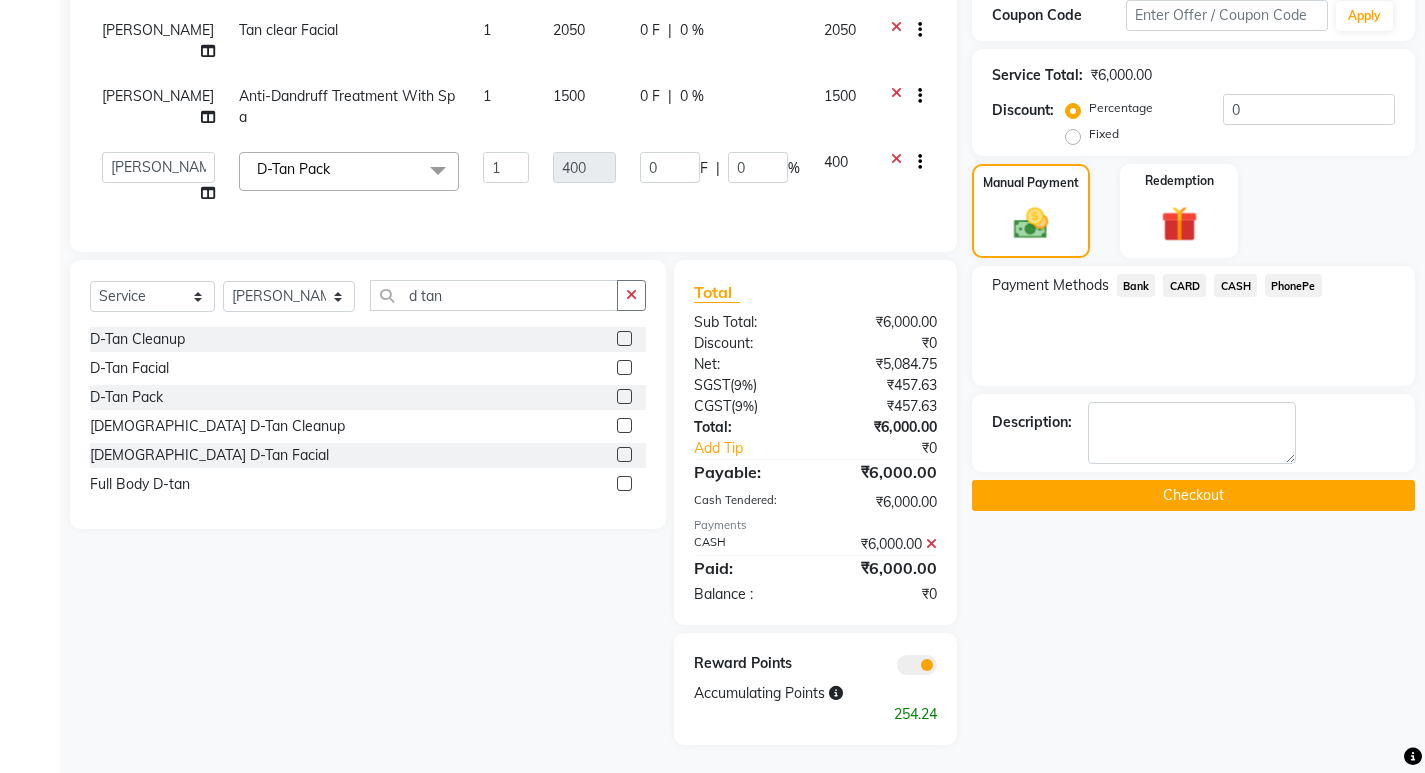 click on "Checkout" 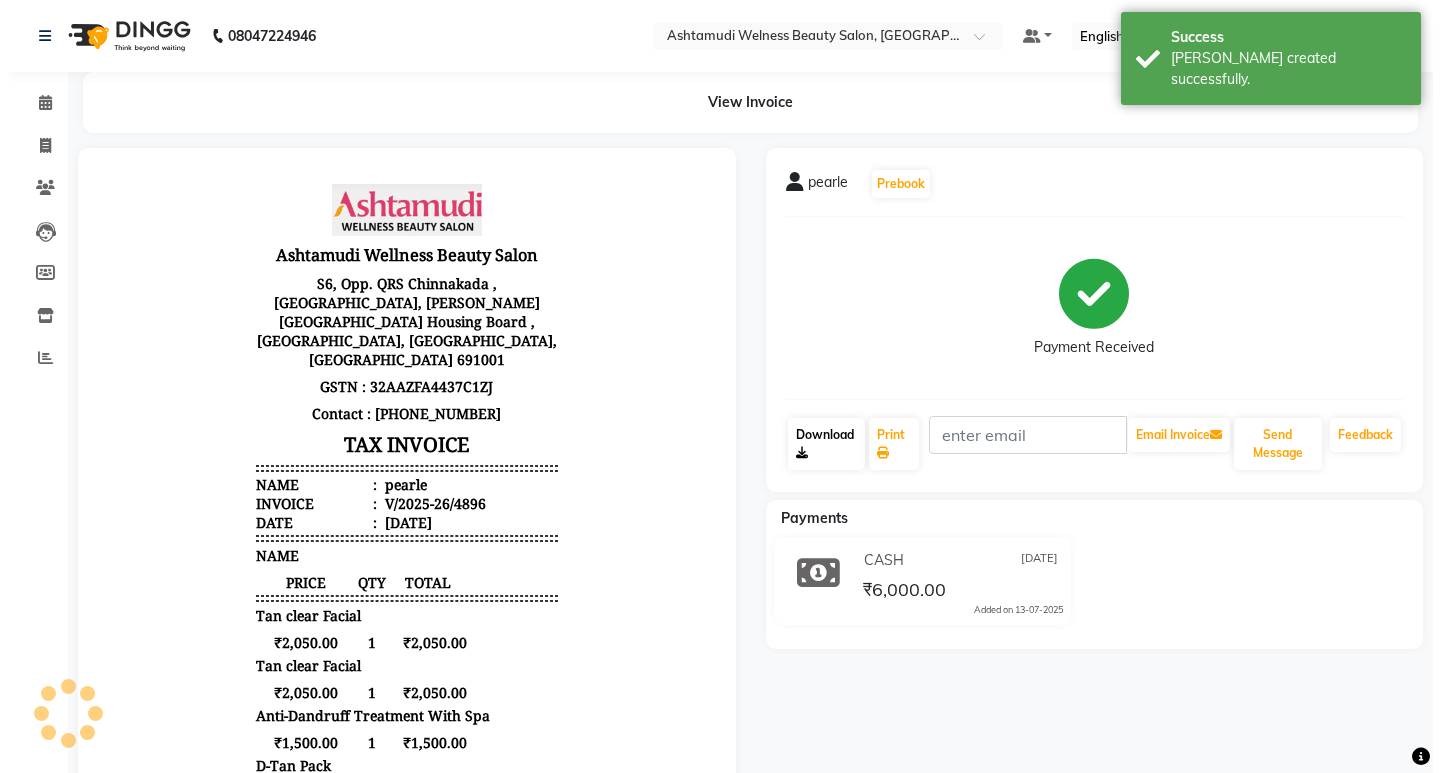 scroll, scrollTop: 0, scrollLeft: 0, axis: both 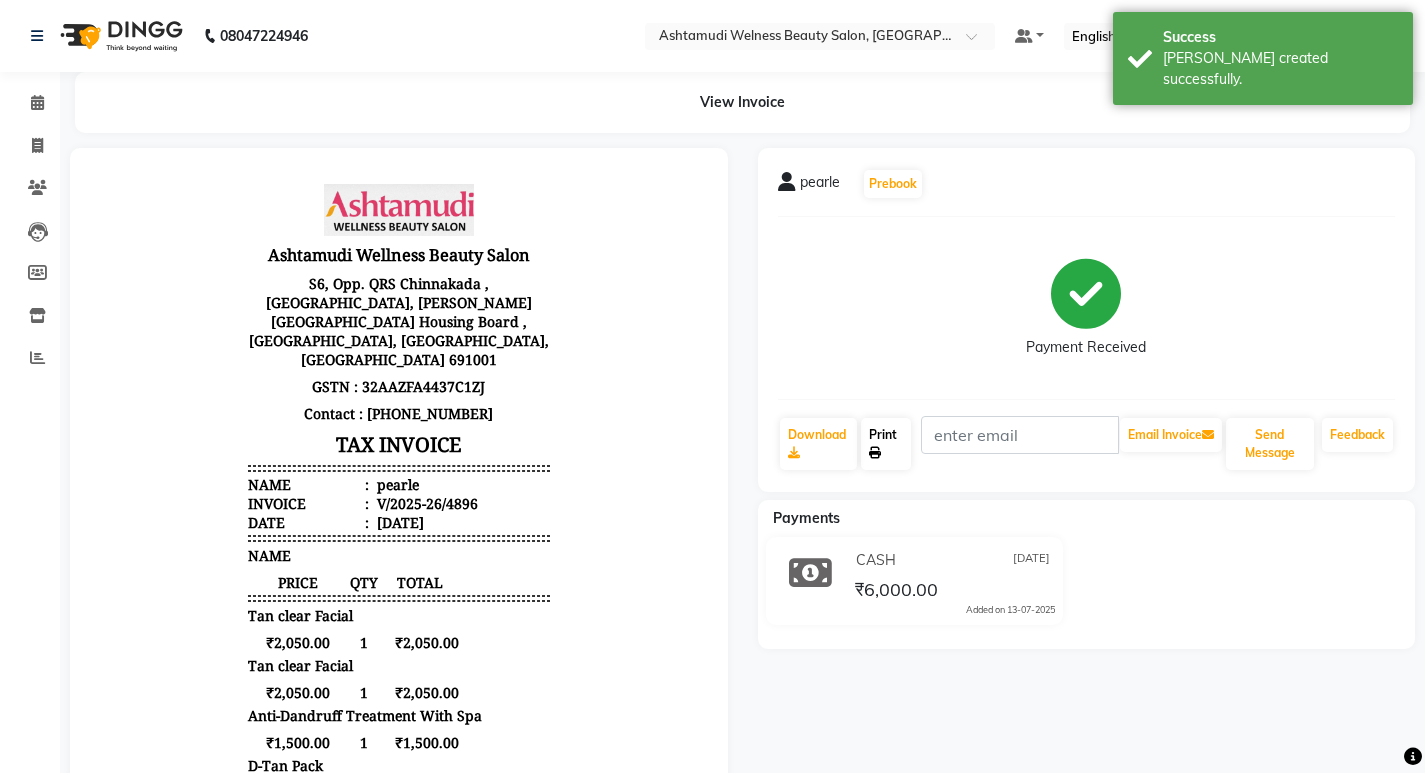 click 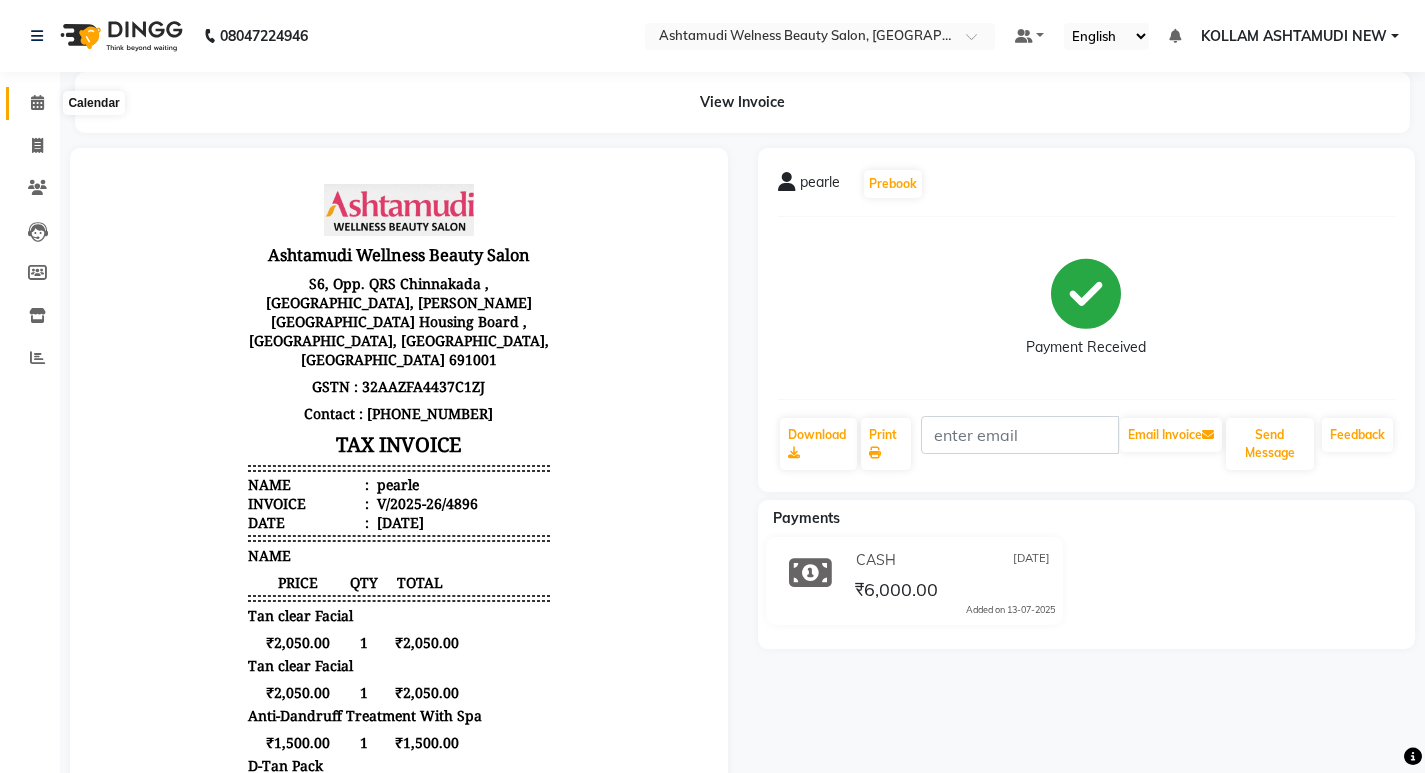 click 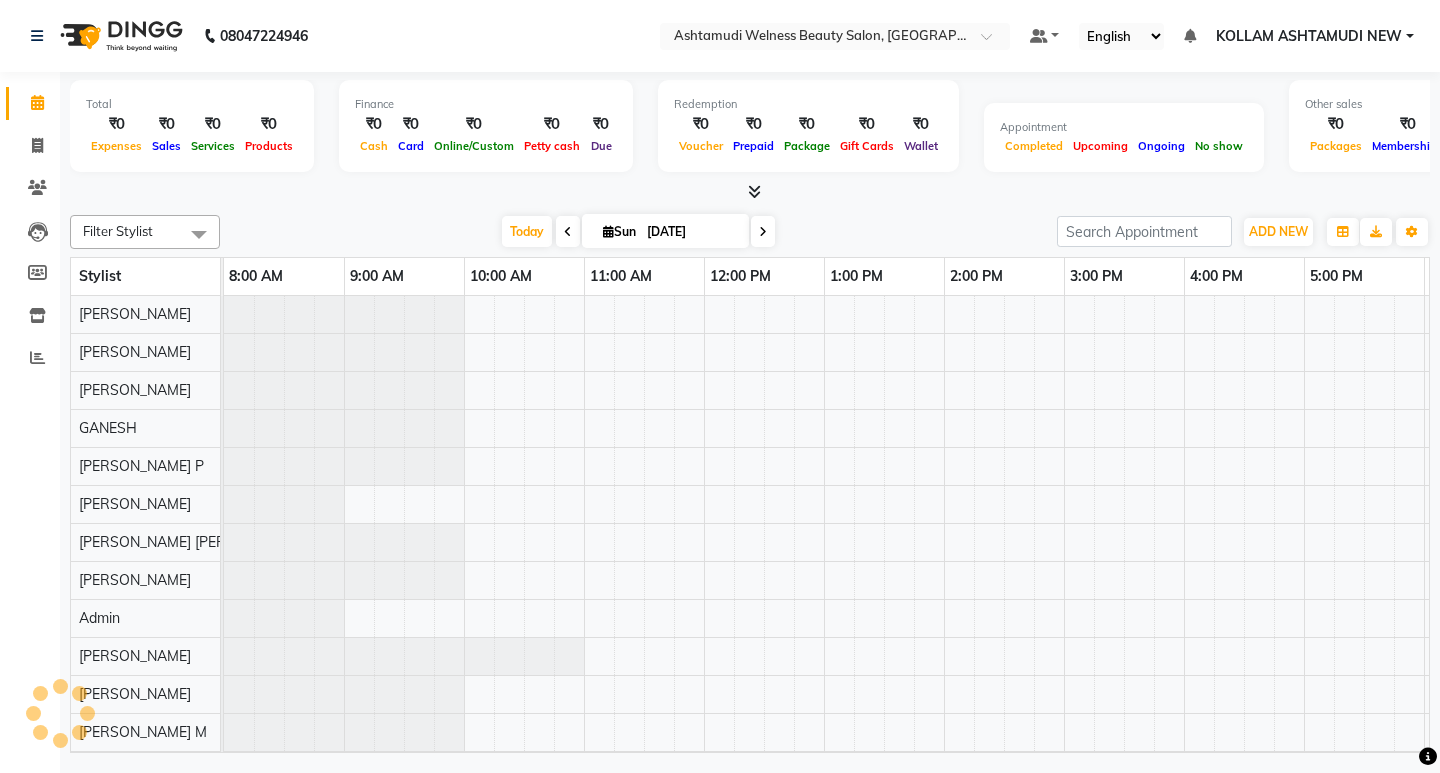 scroll, scrollTop: 0, scrollLeft: 0, axis: both 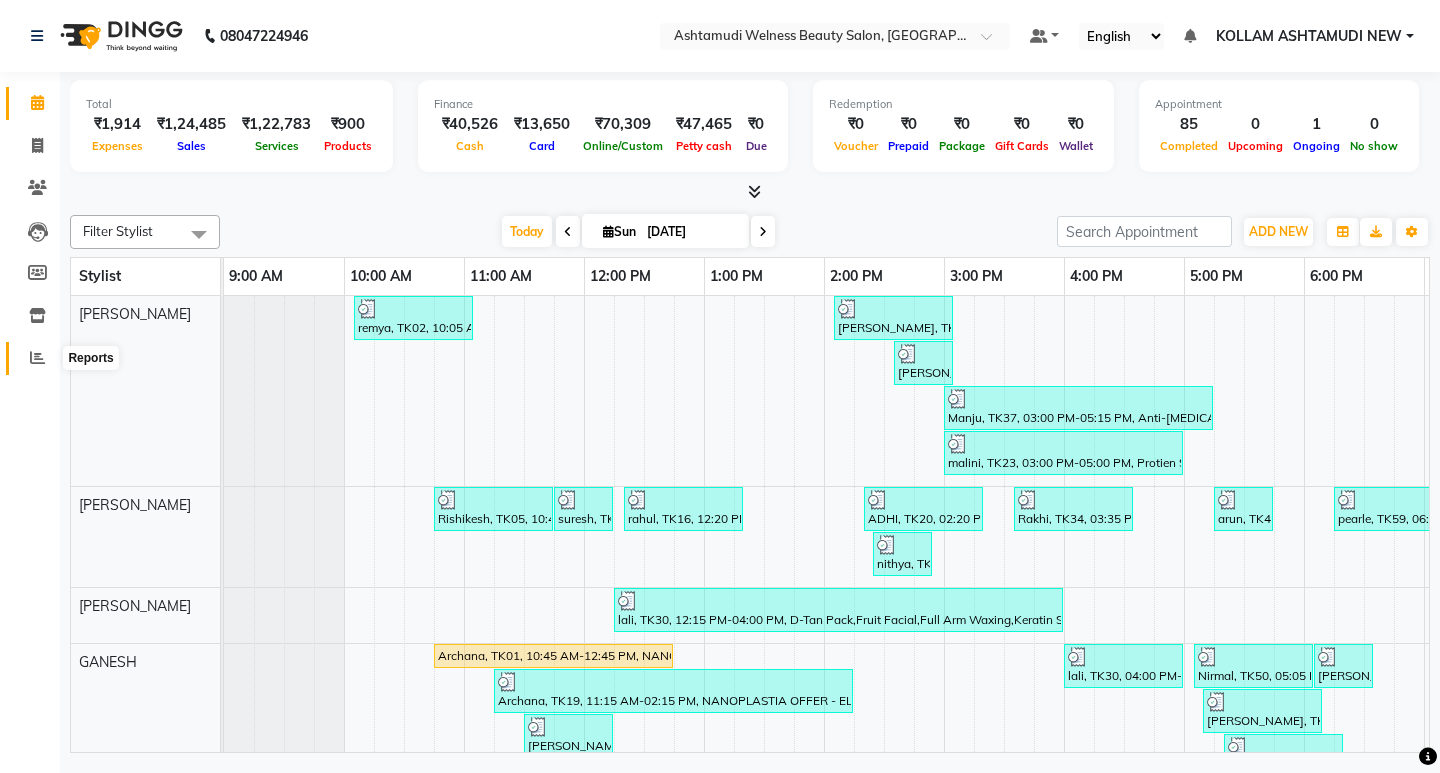 click 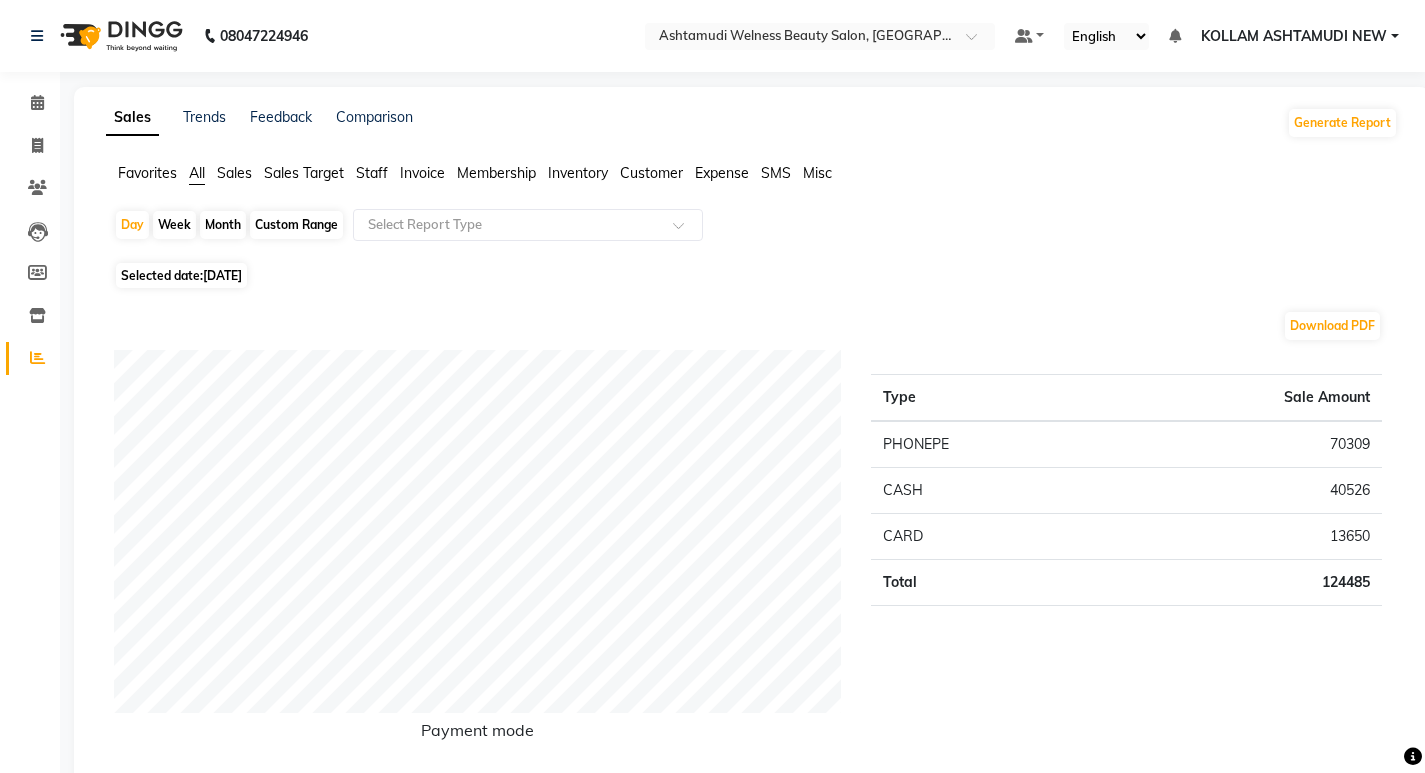 click on "Staff" 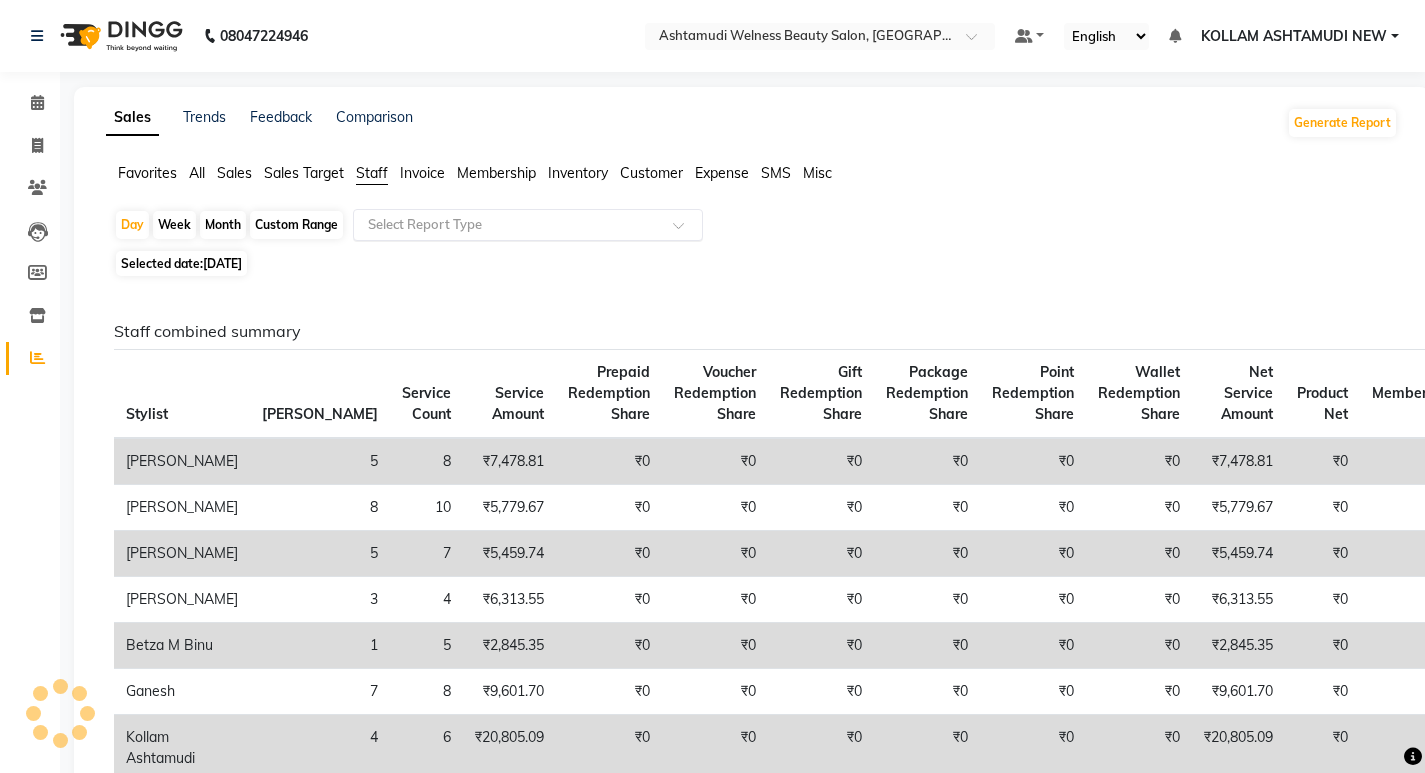 click 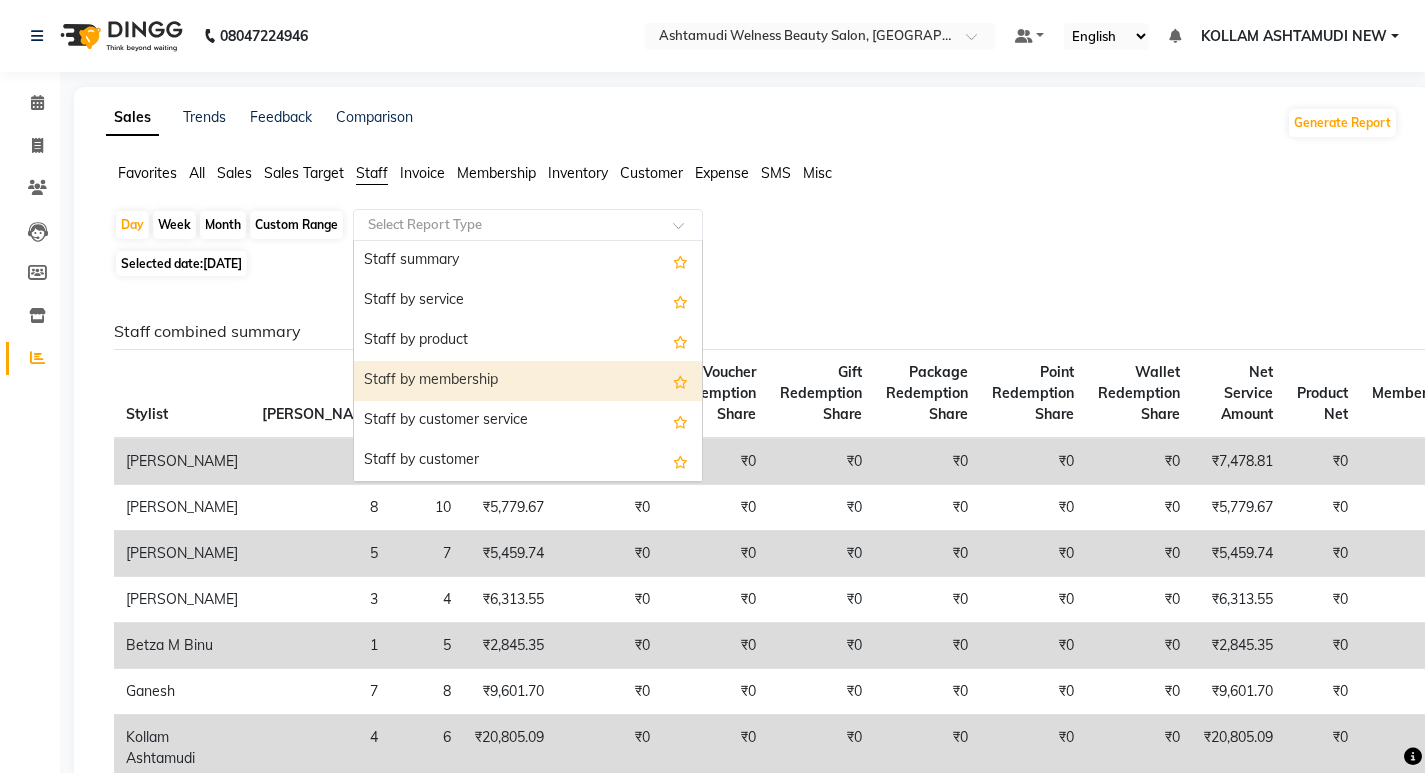 click on "Staff by membership" at bounding box center [528, 381] 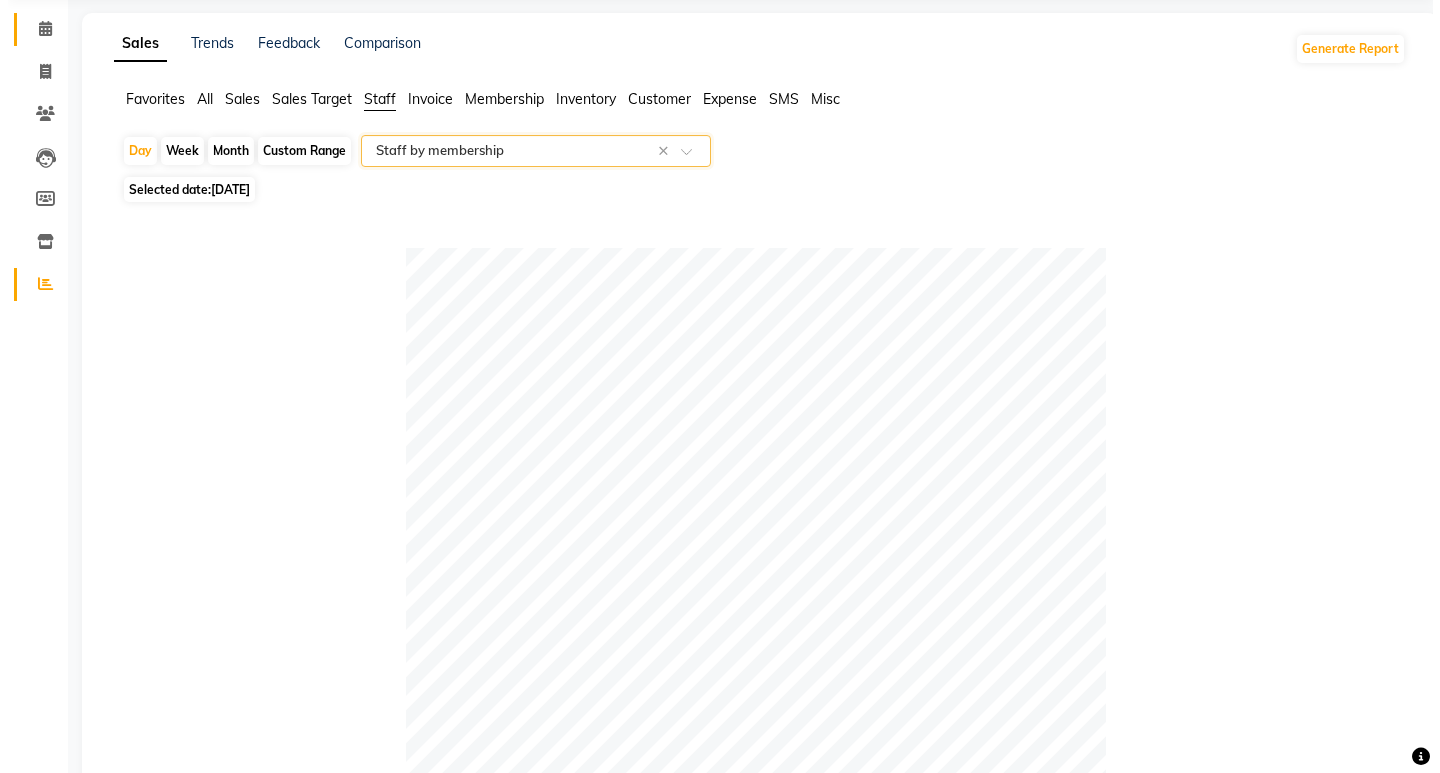 scroll, scrollTop: 0, scrollLeft: 0, axis: both 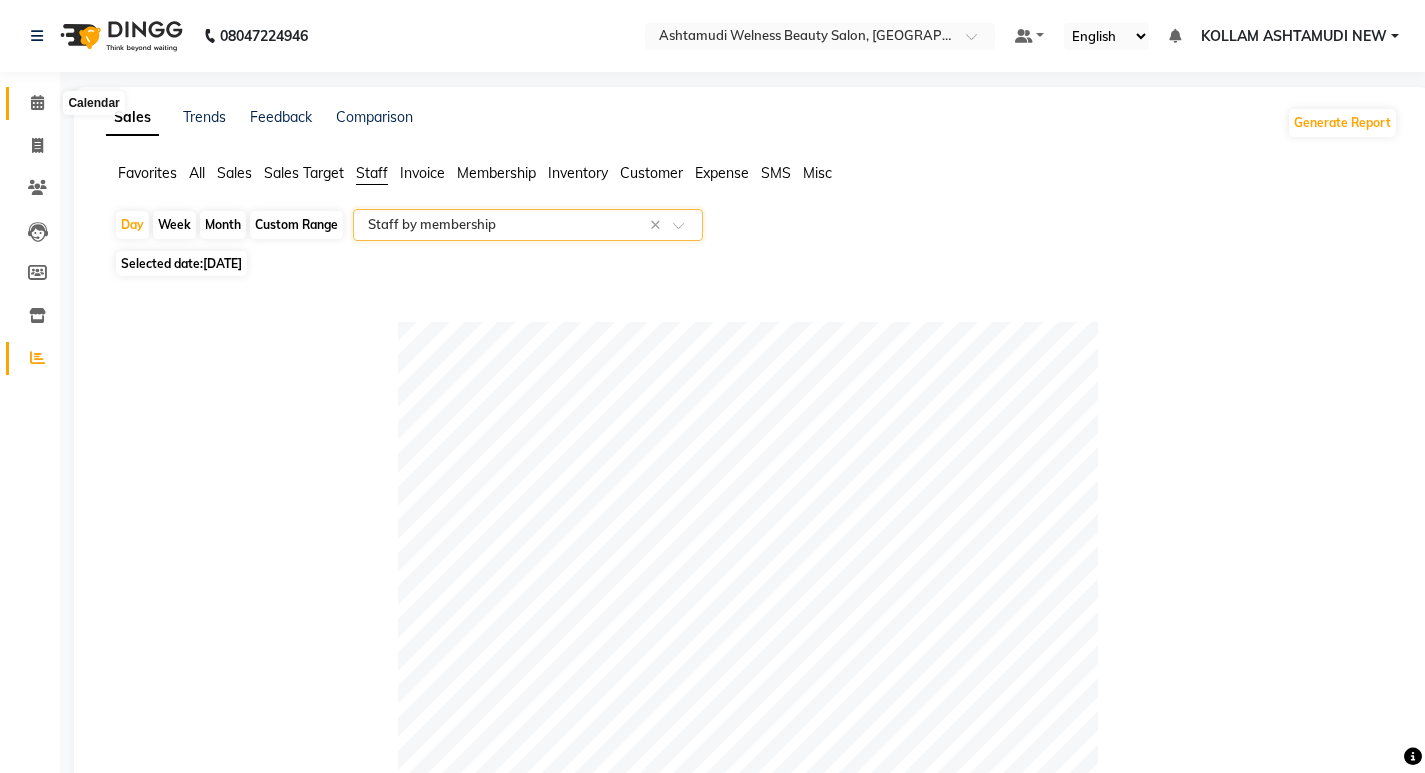 click 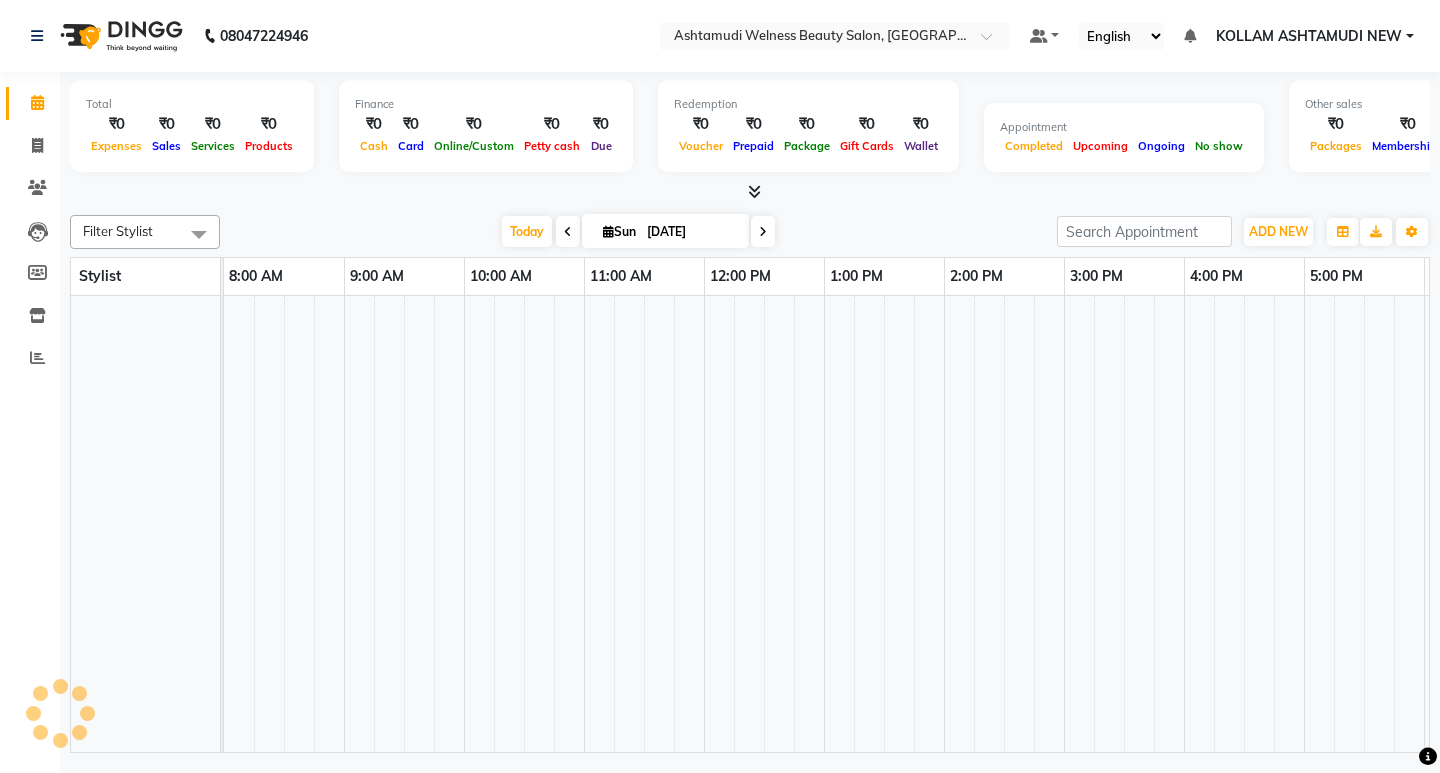 scroll, scrollTop: 0, scrollLeft: 0, axis: both 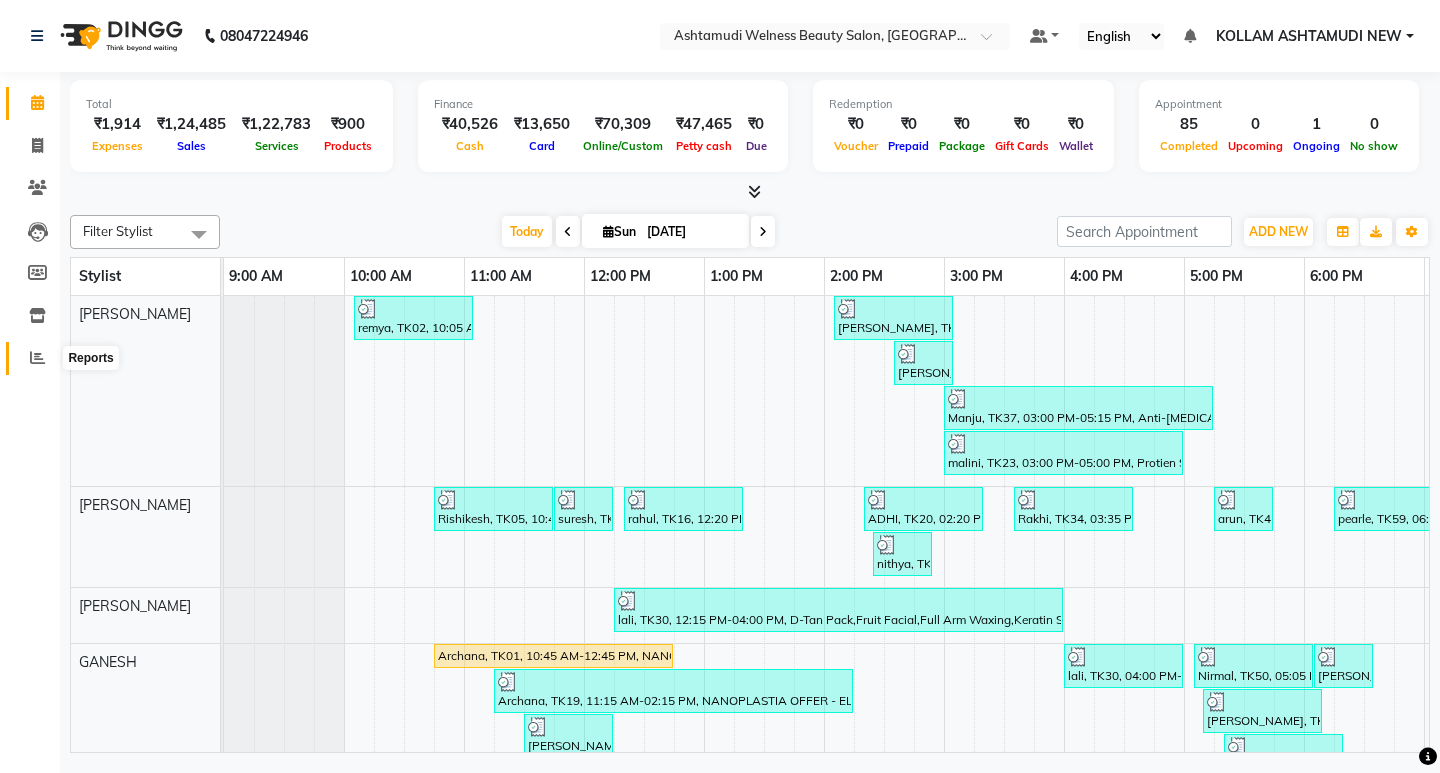 click 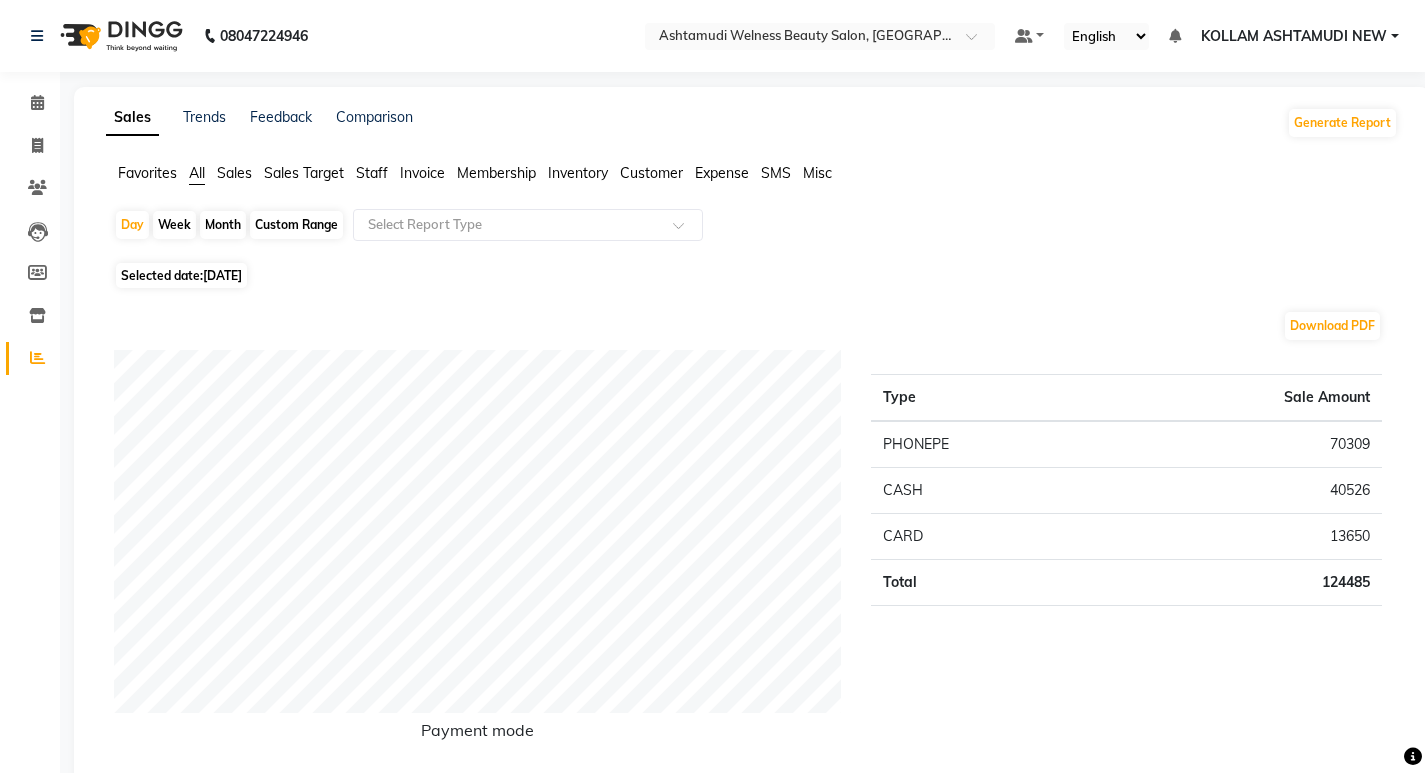 click on "Expense" 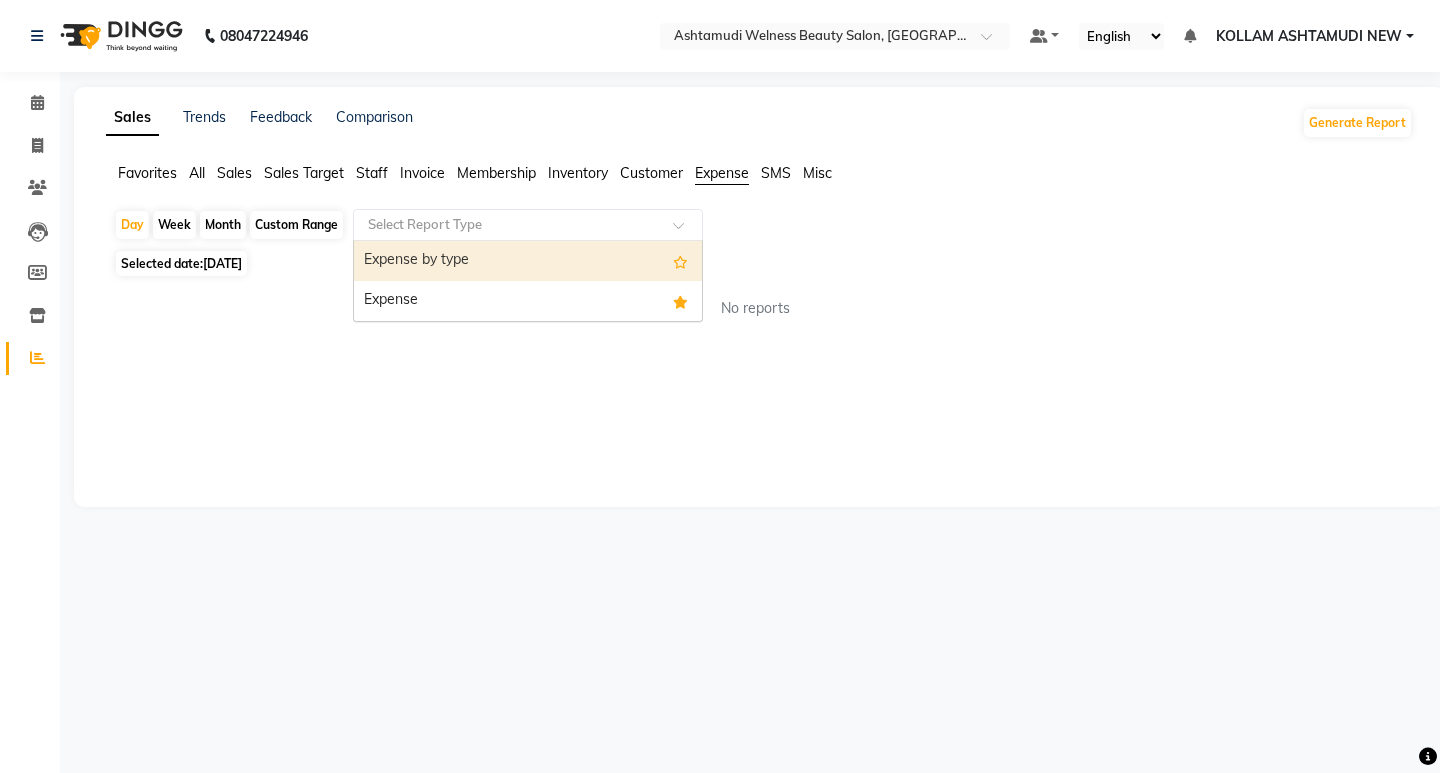 click on "Select Report Type" 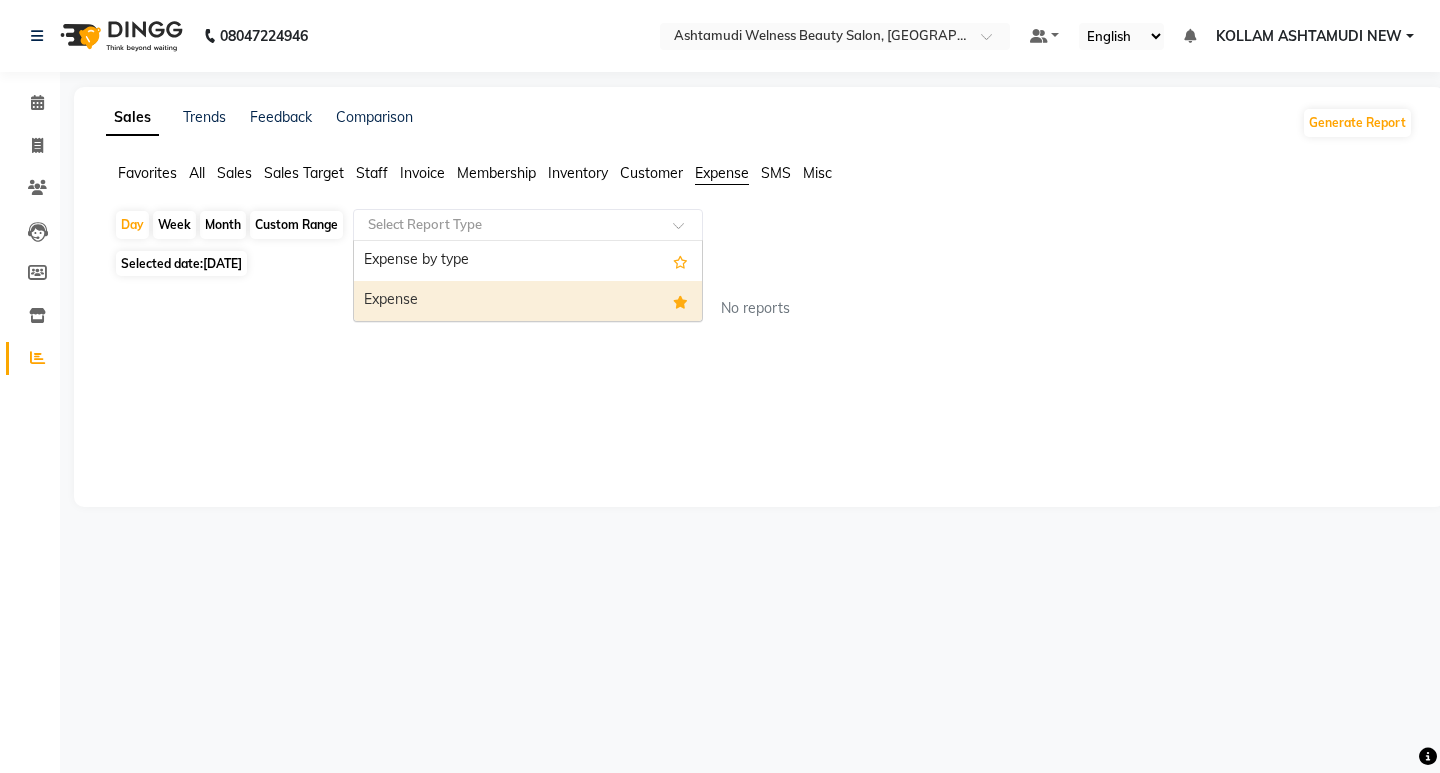 click at bounding box center (680, 302) 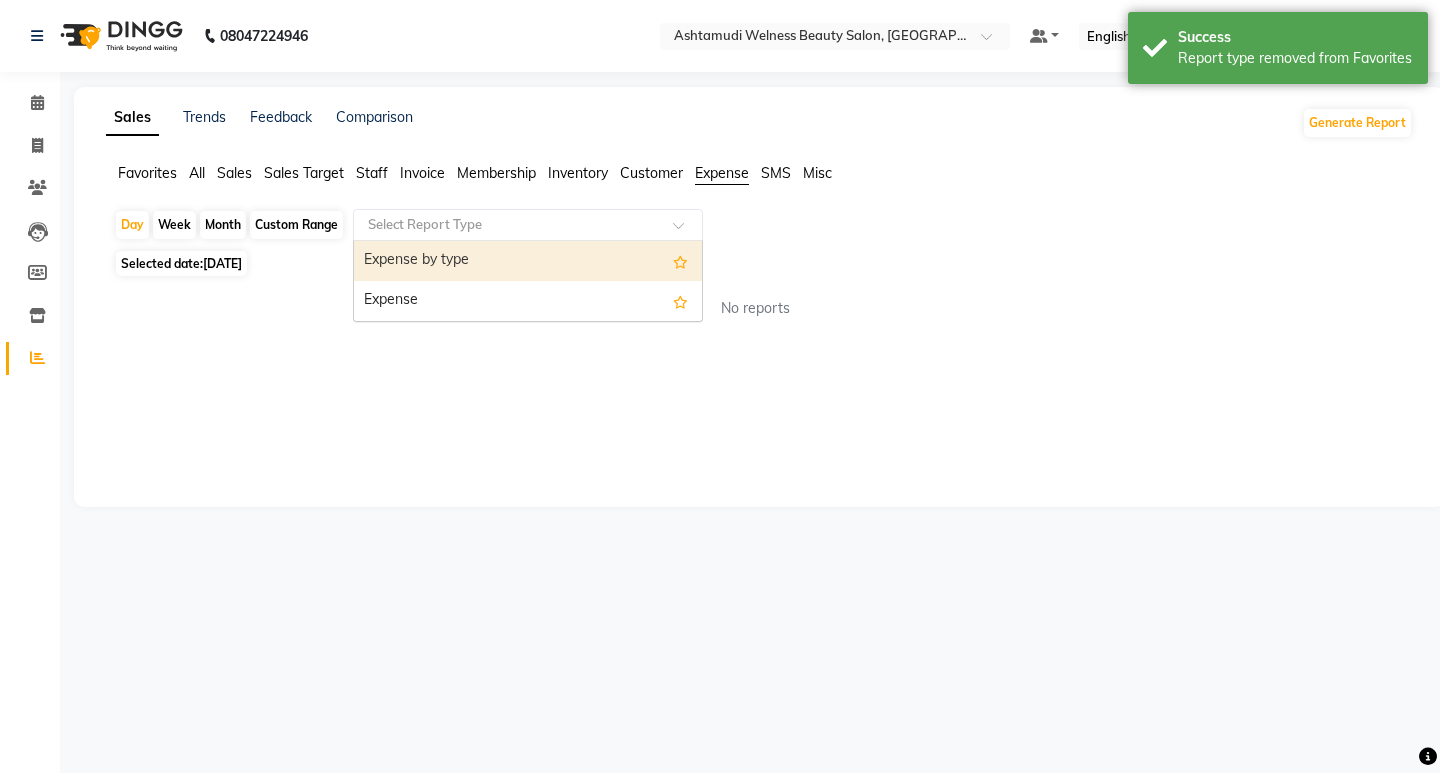 click on "Select Report Type" 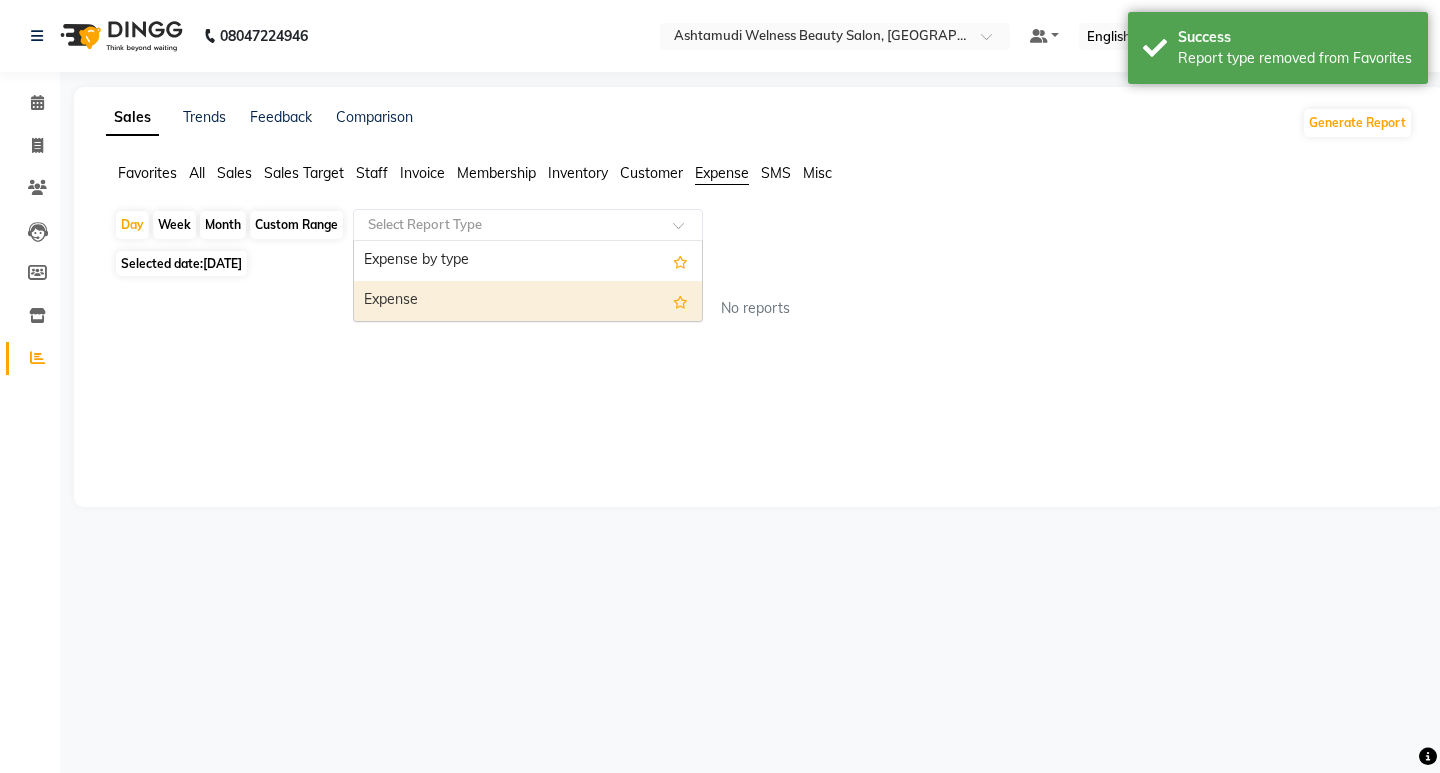 click on "Expense" at bounding box center (528, 301) 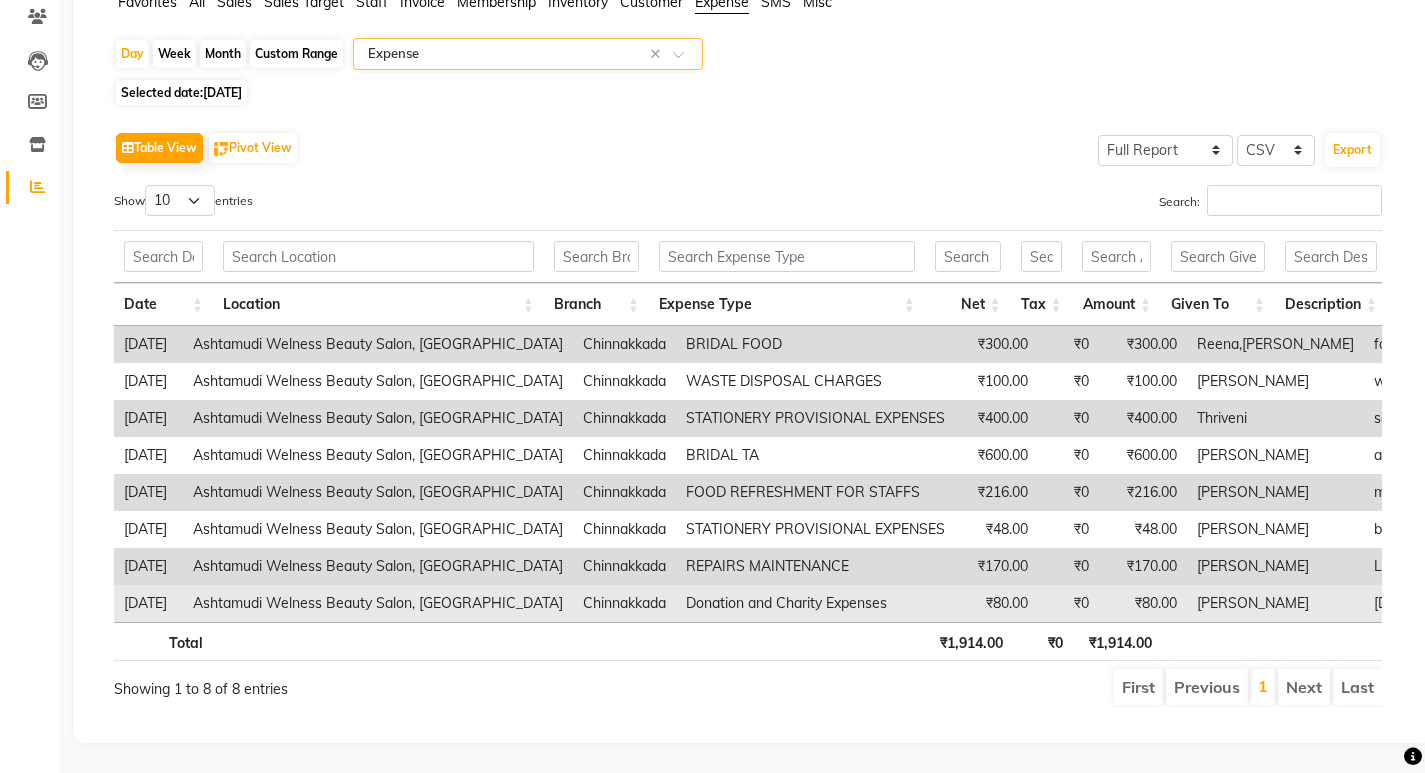 scroll, scrollTop: 201, scrollLeft: 0, axis: vertical 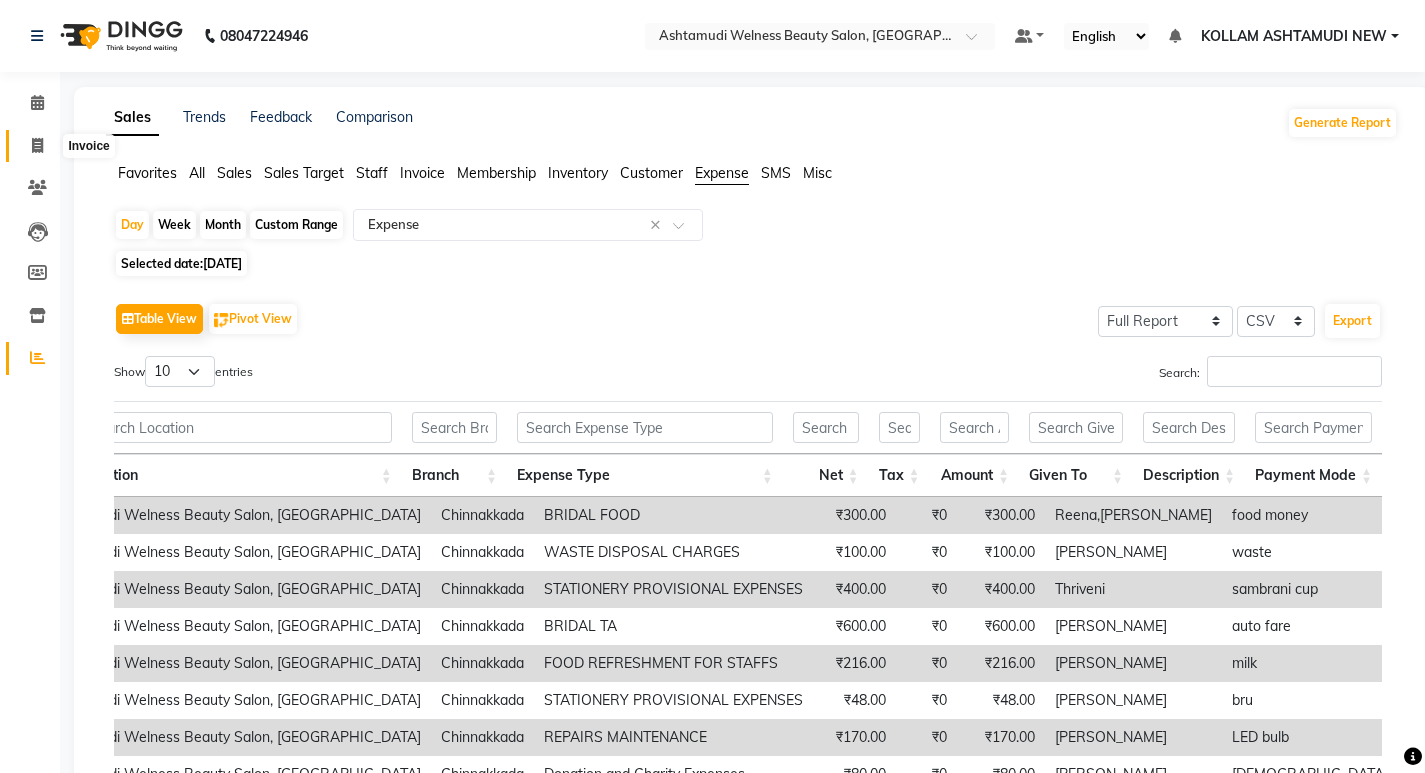 click 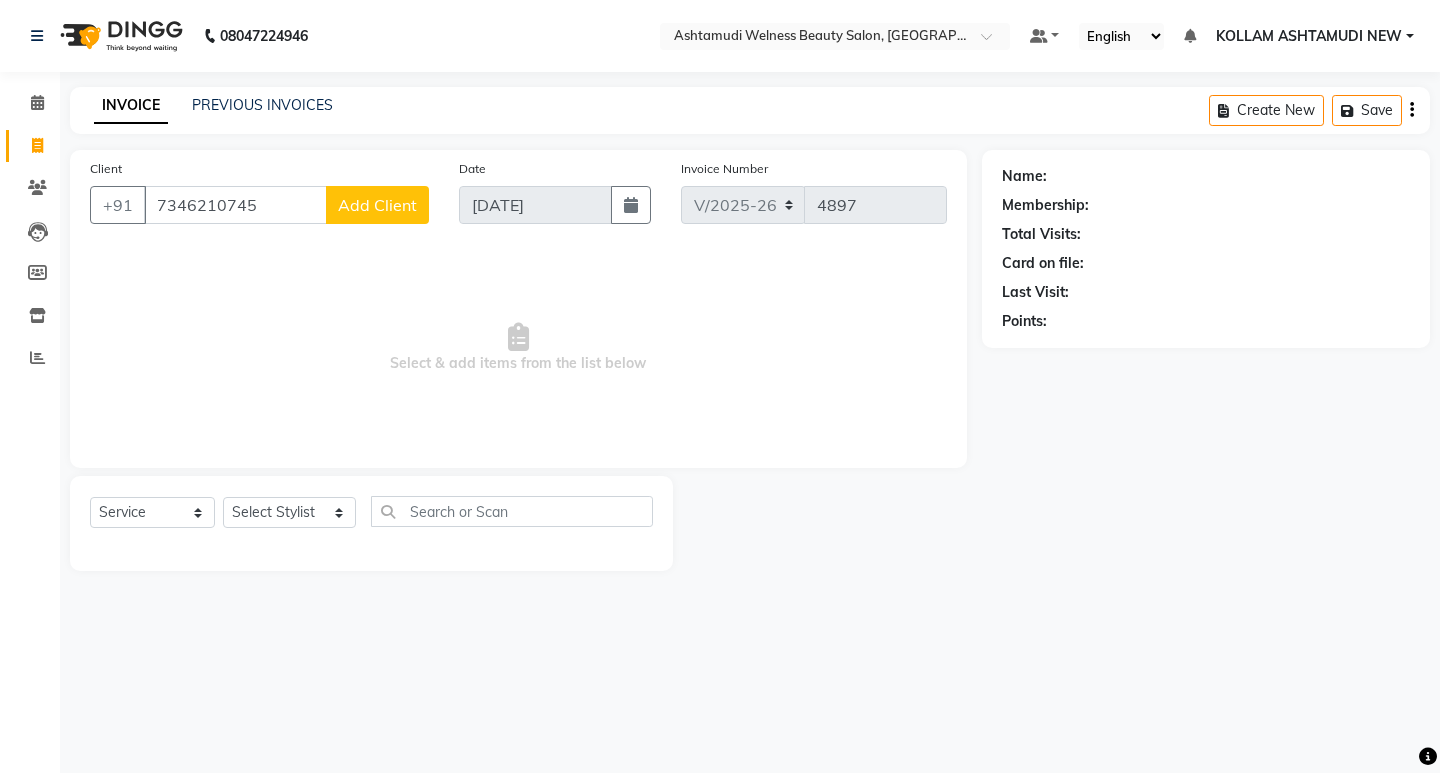 click on "Add Client" 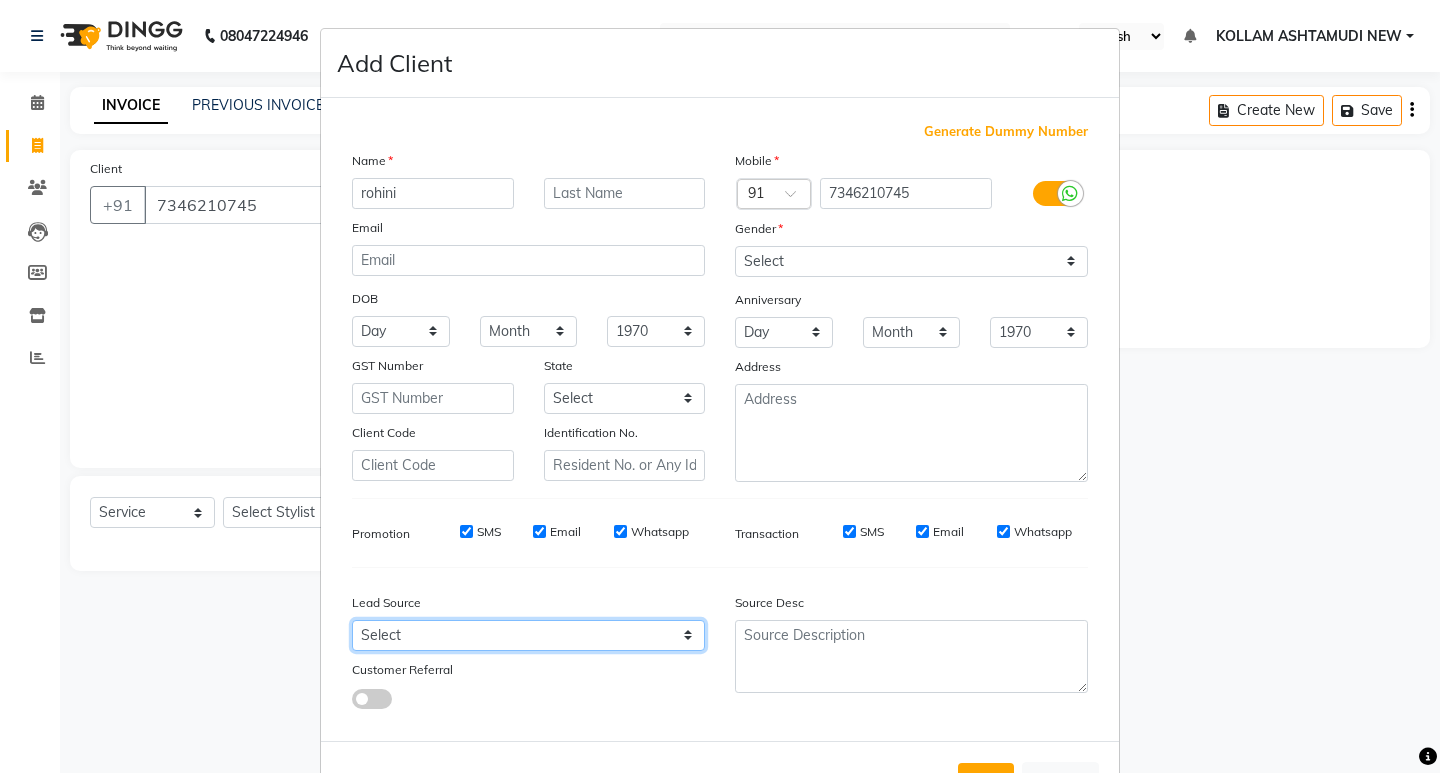 click on "Select Walk-in Referral Internet Friend Word of Mouth Advertisement Facebook JustDial Google Other Instagram  YouTube  WhatsApp" at bounding box center (528, 635) 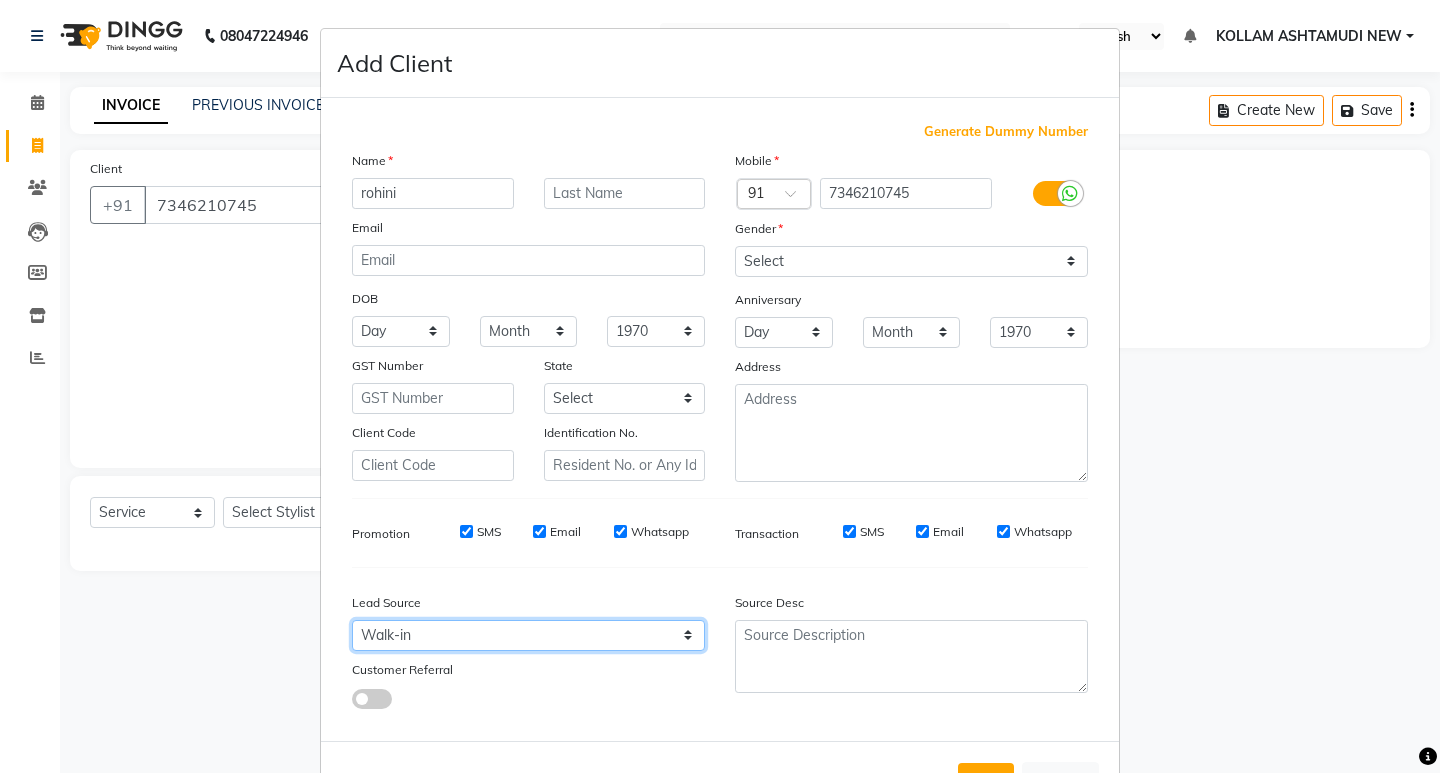 click on "Select Walk-in Referral Internet Friend Word of Mouth Advertisement Facebook JustDial Google Other Instagram  YouTube  WhatsApp" at bounding box center [528, 635] 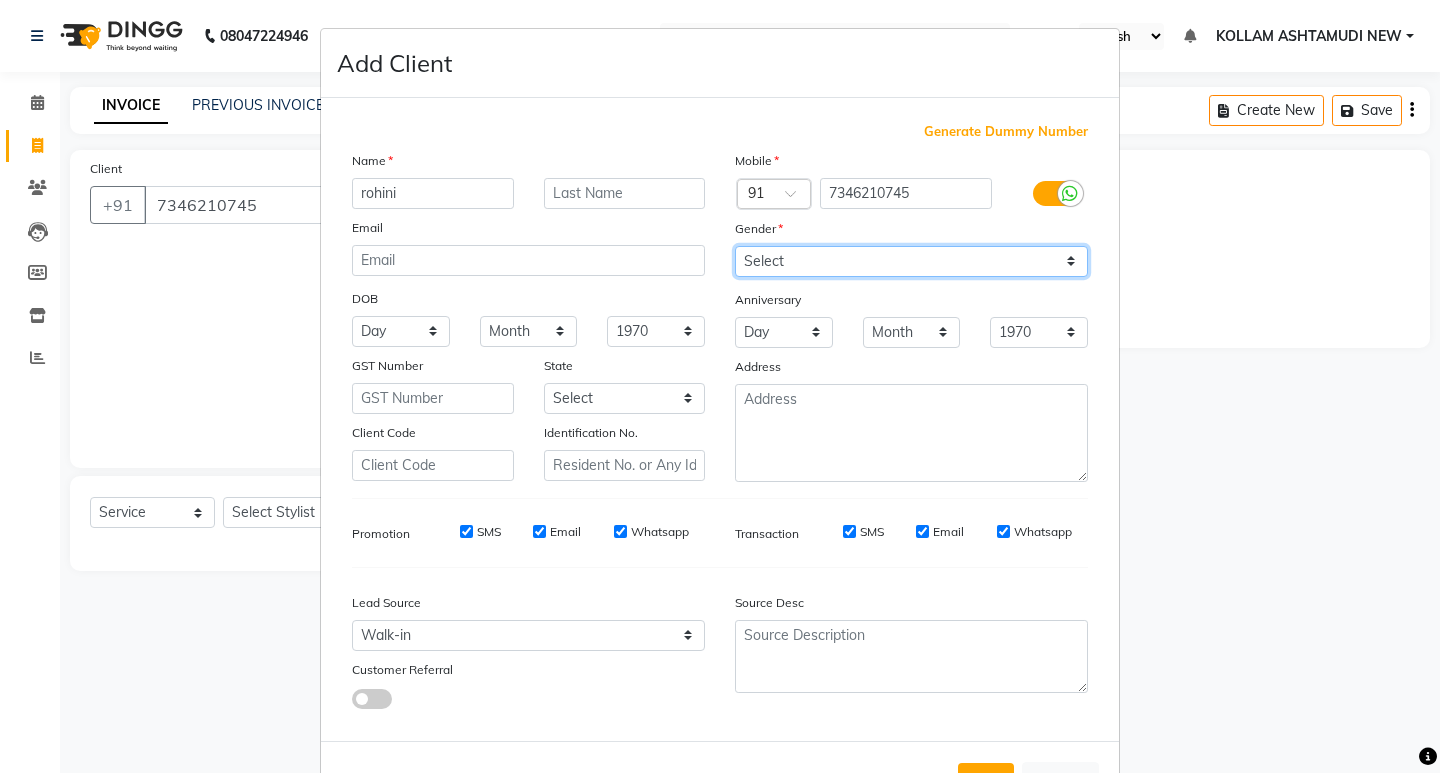click on "Mobile Country Code × 91 7346210745 Gender Select [DEMOGRAPHIC_DATA] [DEMOGRAPHIC_DATA] Other Prefer Not To Say Anniversary Day 01 02 03 04 05 06 07 08 09 10 11 12 13 14 15 16 17 18 19 20 21 22 23 24 25 26 27 28 29 30 31 Month January February March April May June July August September October November [DATE] 1971 1972 1973 1974 1975 1976 1977 1978 1979 1980 1981 1982 1983 1984 1985 1986 1987 1988 1989 1990 1991 1992 1993 1994 1995 1996 1997 1998 1999 2000 2001 2002 2003 2004 2005 2006 2007 2008 2009 2010 2011 2012 2013 2014 2015 2016 2017 2018 2019 2020 2021 2022 2023 2024 2025 Address" at bounding box center (911, 316) 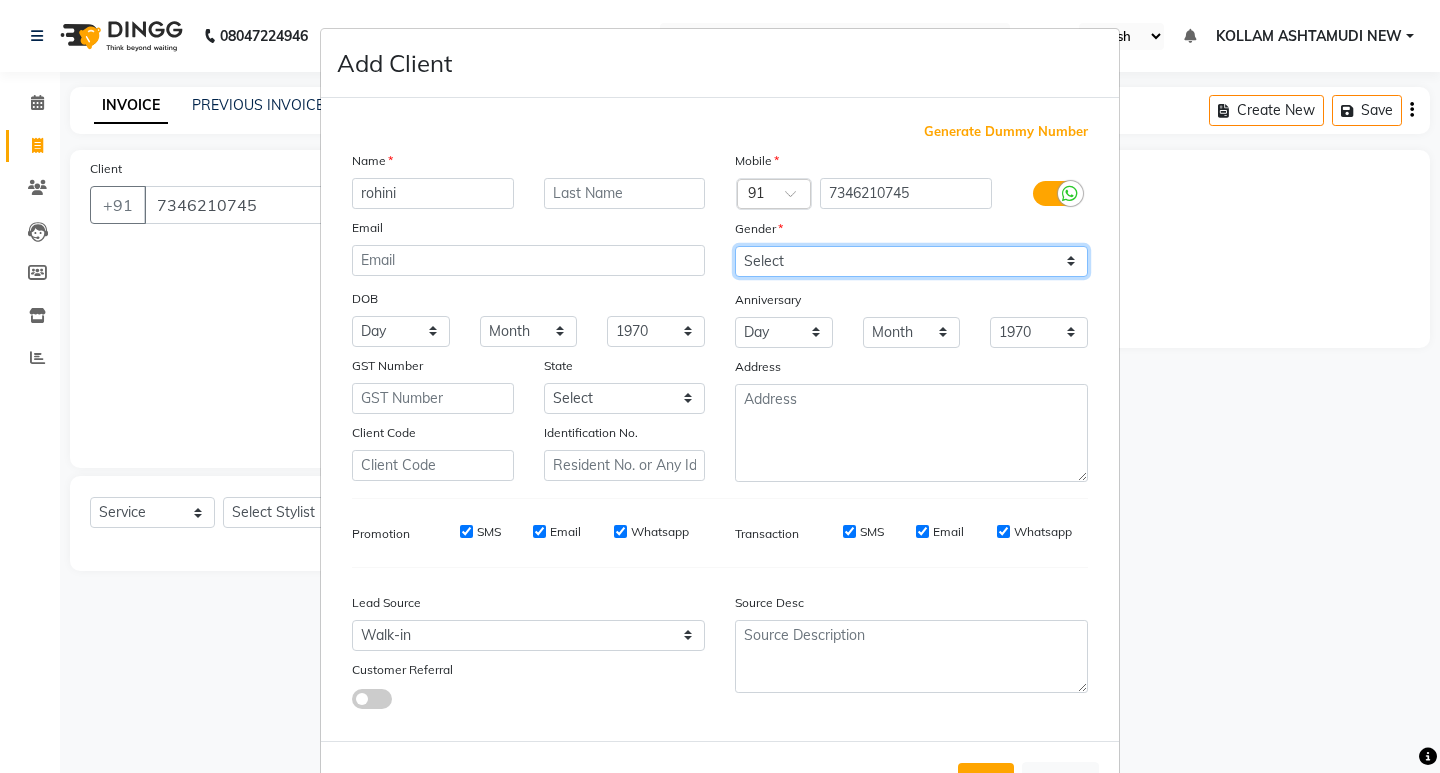 click on "Select [DEMOGRAPHIC_DATA] [DEMOGRAPHIC_DATA] Other Prefer Not To Say" at bounding box center (911, 261) 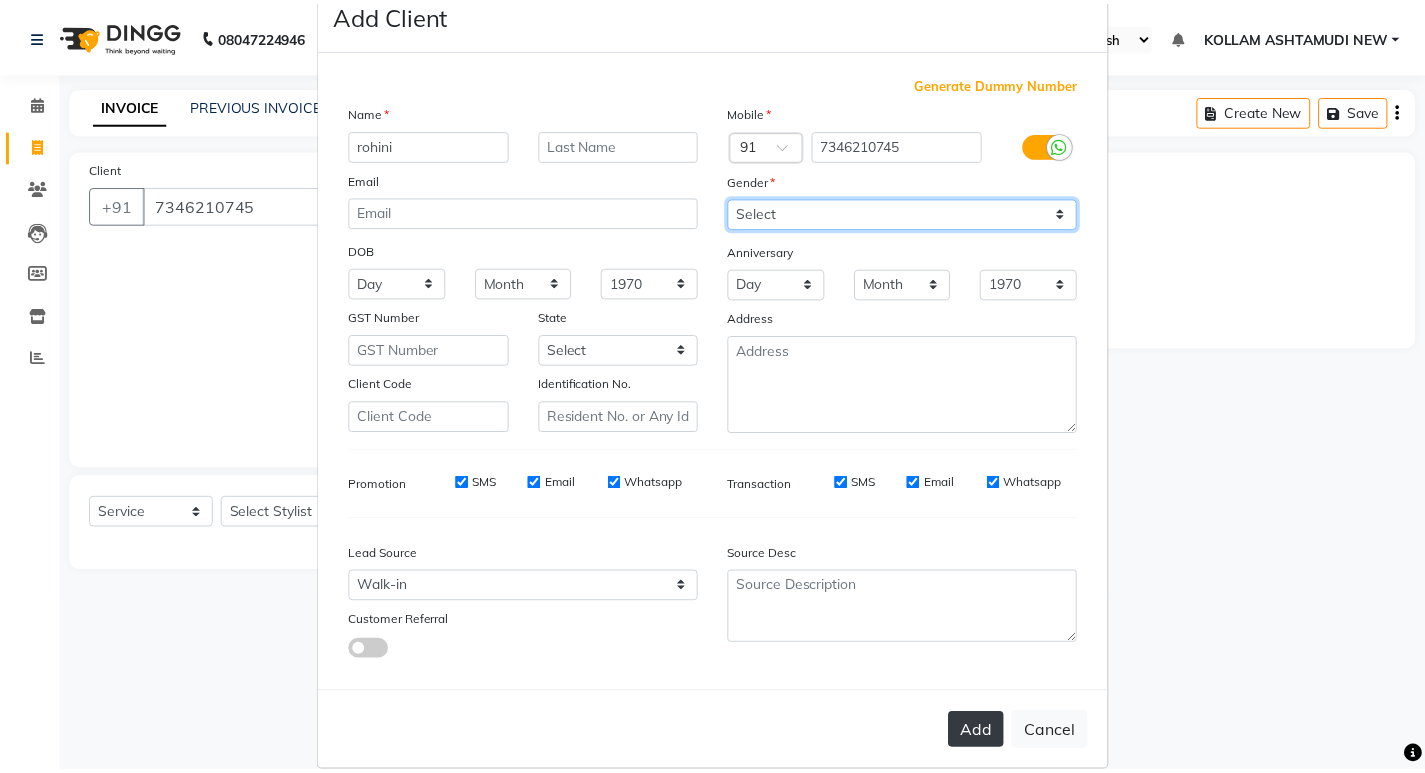 scroll, scrollTop: 76, scrollLeft: 0, axis: vertical 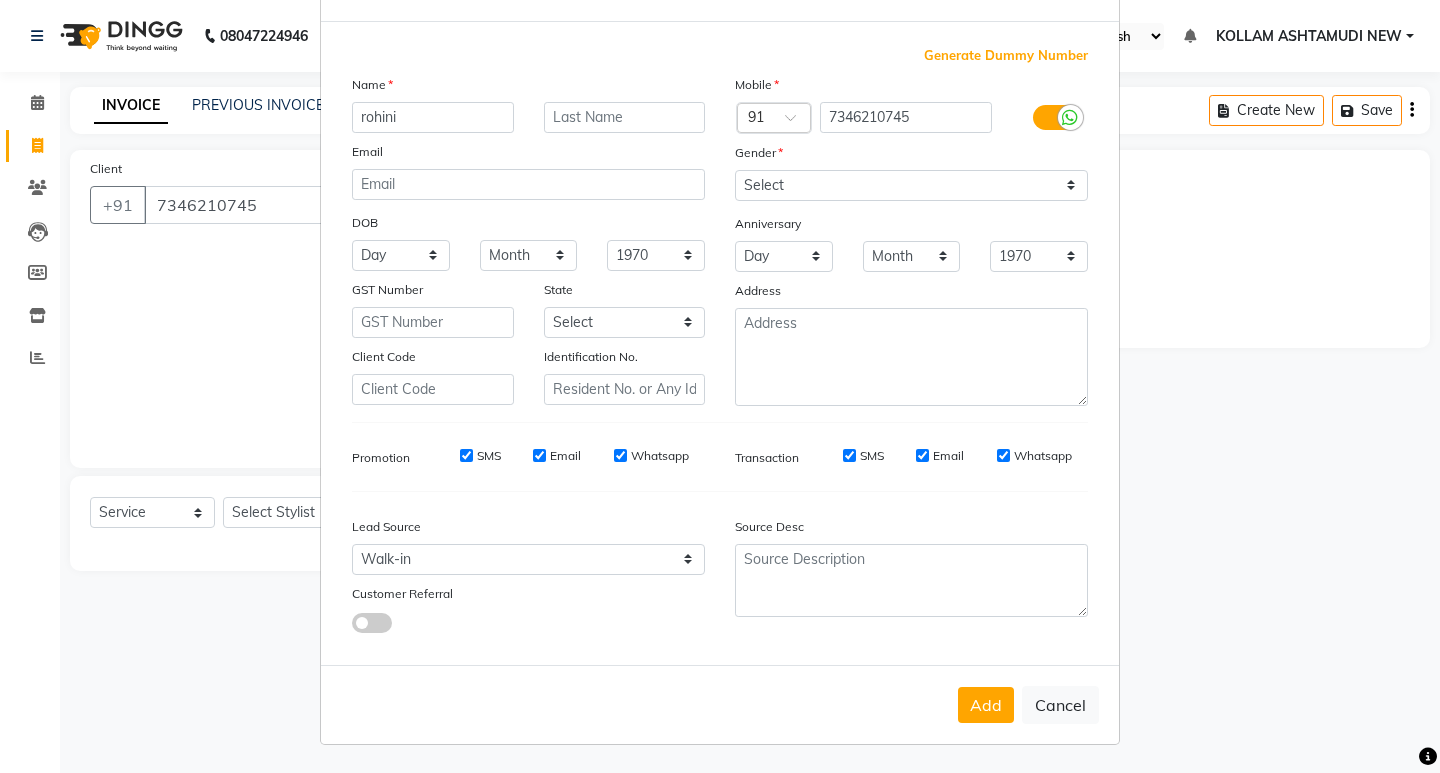 click on "Add" at bounding box center (986, 705) 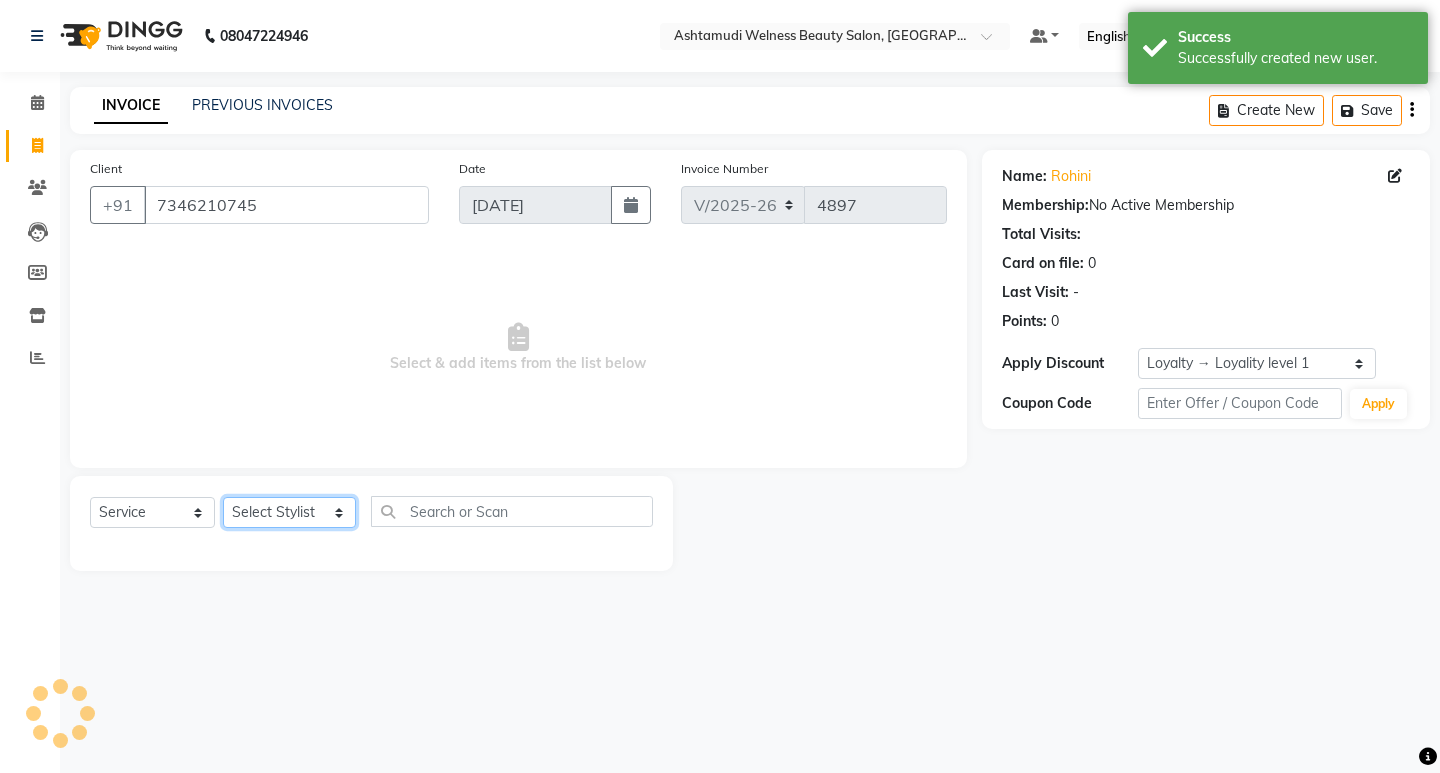 click on "Select Stylist [PERSON_NAME] Admin [PERSON_NAME]  [PERSON_NAME] [PERSON_NAME] [PERSON_NAME]  M [PERSON_NAME]  [PERSON_NAME]  P [PERSON_NAME] KOLLAM ASHTAMUDI NEW  [PERSON_NAME] [PERSON_NAME] [PERSON_NAME]  [PERSON_NAME] [PERSON_NAME] [PERSON_NAME] [PERSON_NAME] [PERSON_NAME] M [PERSON_NAME] SARIGA [PERSON_NAME] [PERSON_NAME] [PERSON_NAME] SIBI [PERSON_NAME] [PERSON_NAME] S" 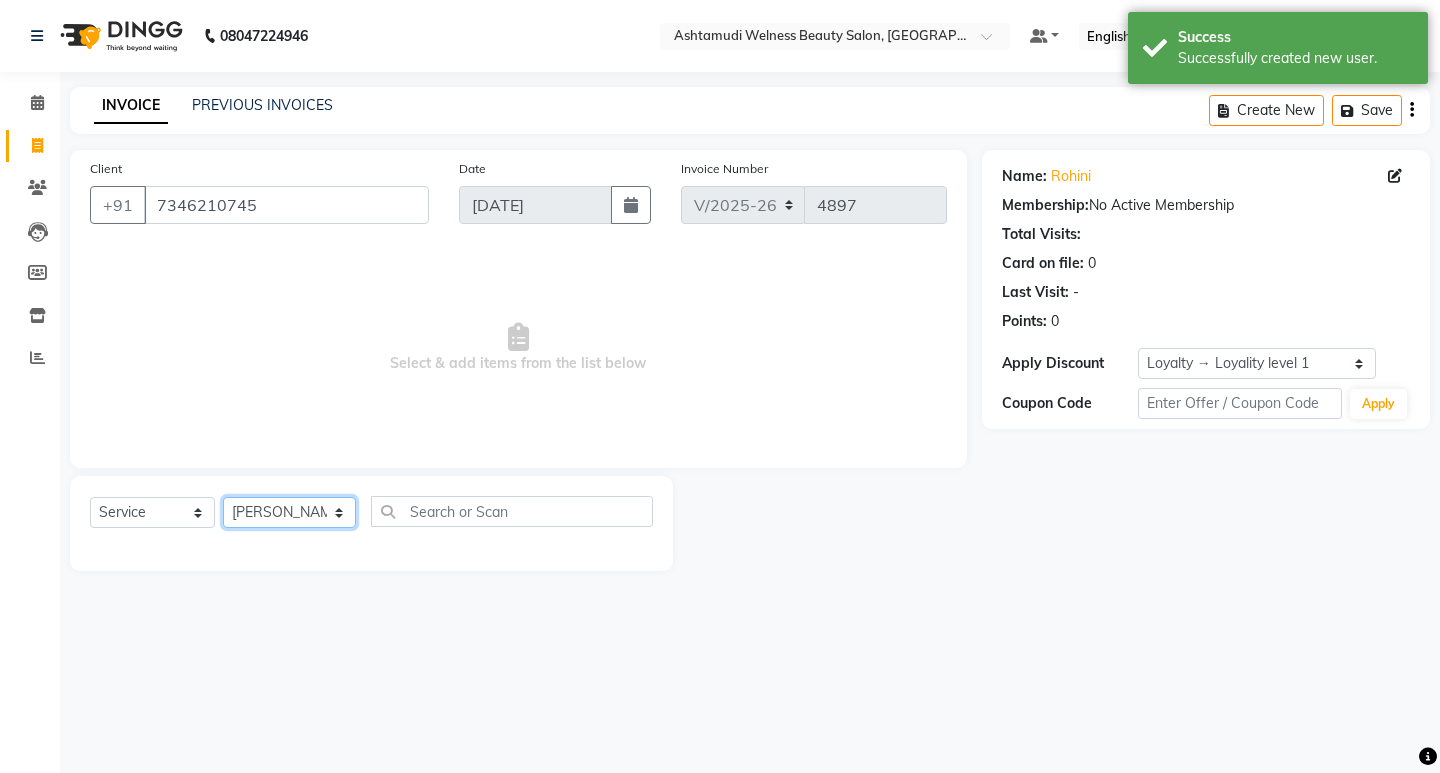 click on "Select Stylist [PERSON_NAME] Admin [PERSON_NAME]  [PERSON_NAME] [PERSON_NAME] [PERSON_NAME]  M [PERSON_NAME]  [PERSON_NAME]  P [PERSON_NAME] KOLLAM ASHTAMUDI NEW  [PERSON_NAME] [PERSON_NAME] [PERSON_NAME]  [PERSON_NAME] [PERSON_NAME] [PERSON_NAME] [PERSON_NAME] [PERSON_NAME] M [PERSON_NAME] SARIGA [PERSON_NAME] [PERSON_NAME] [PERSON_NAME] SIBI [PERSON_NAME] [PERSON_NAME] S" 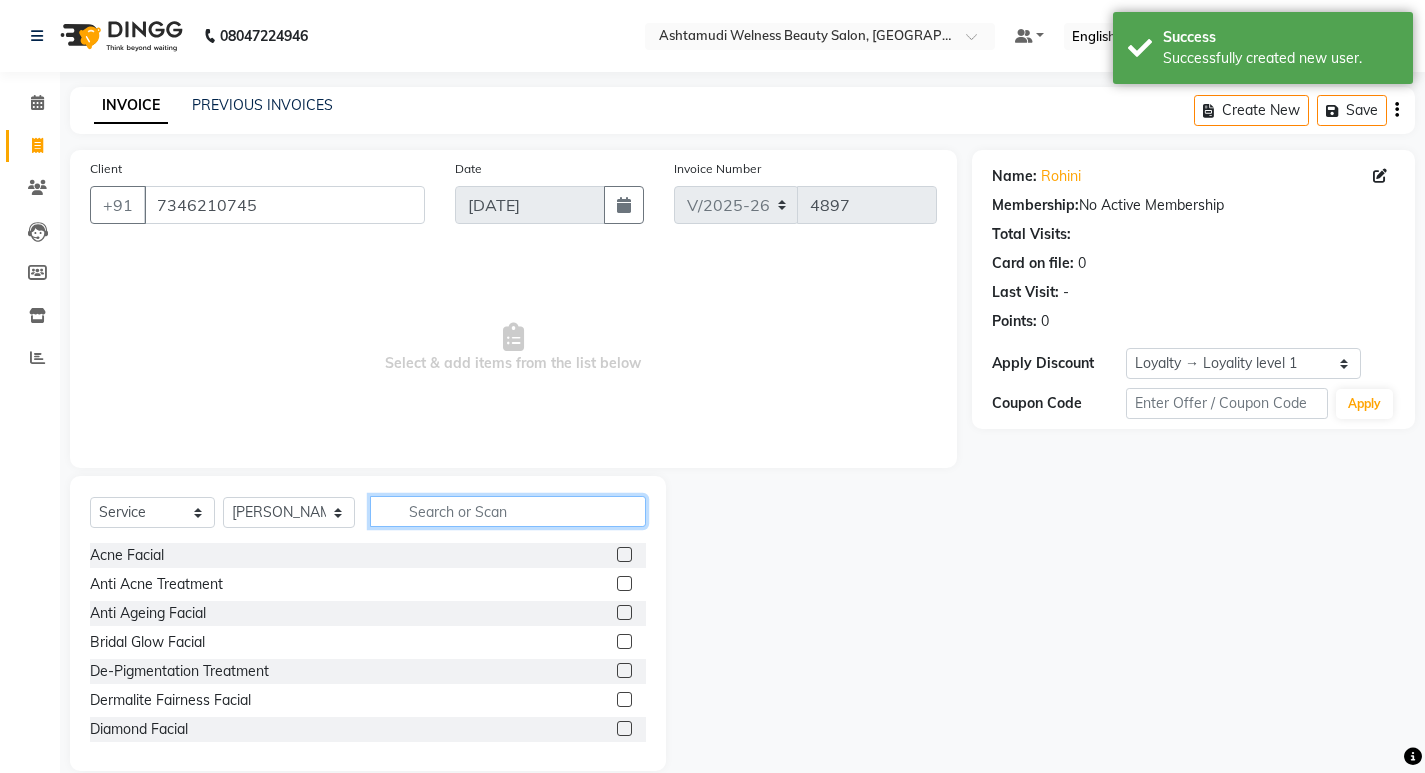 click 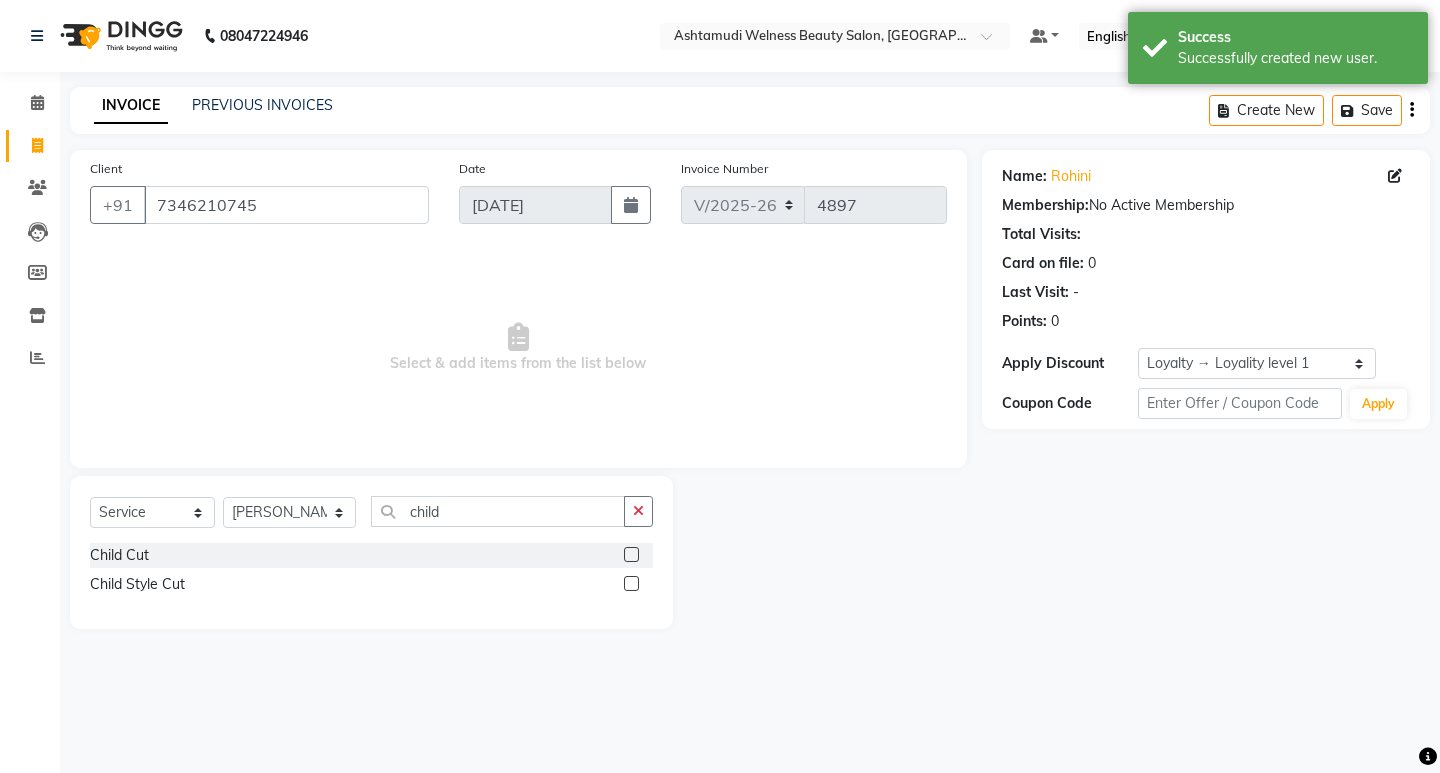 click 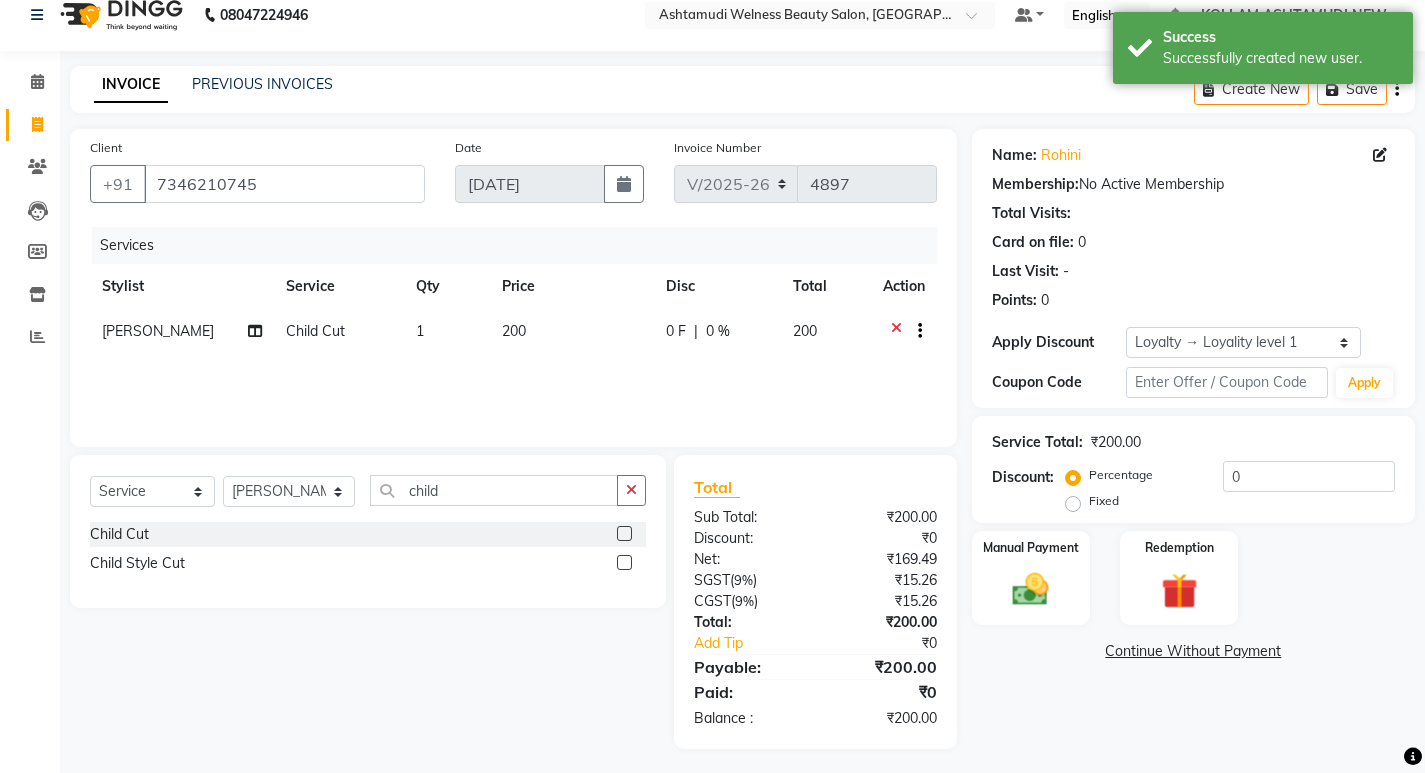 scroll, scrollTop: 27, scrollLeft: 0, axis: vertical 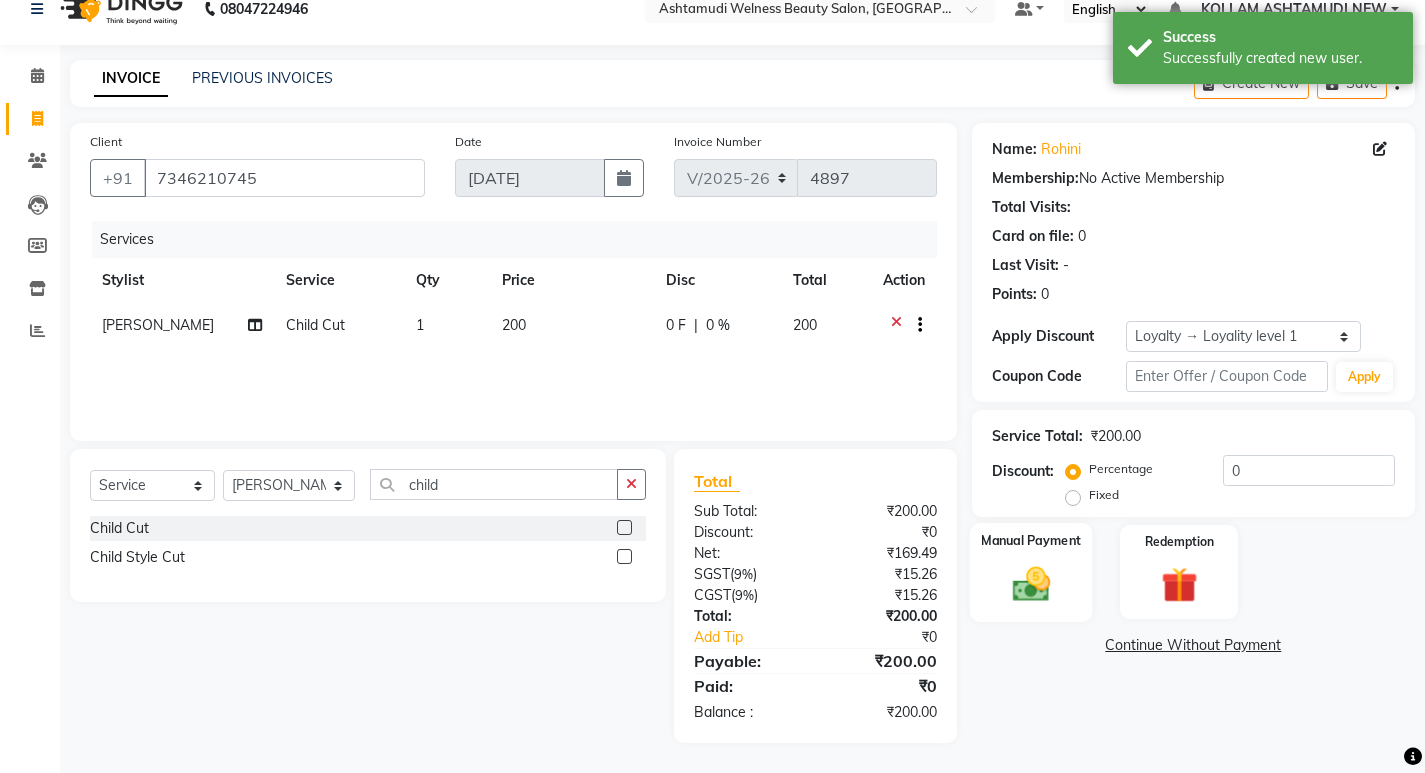 click 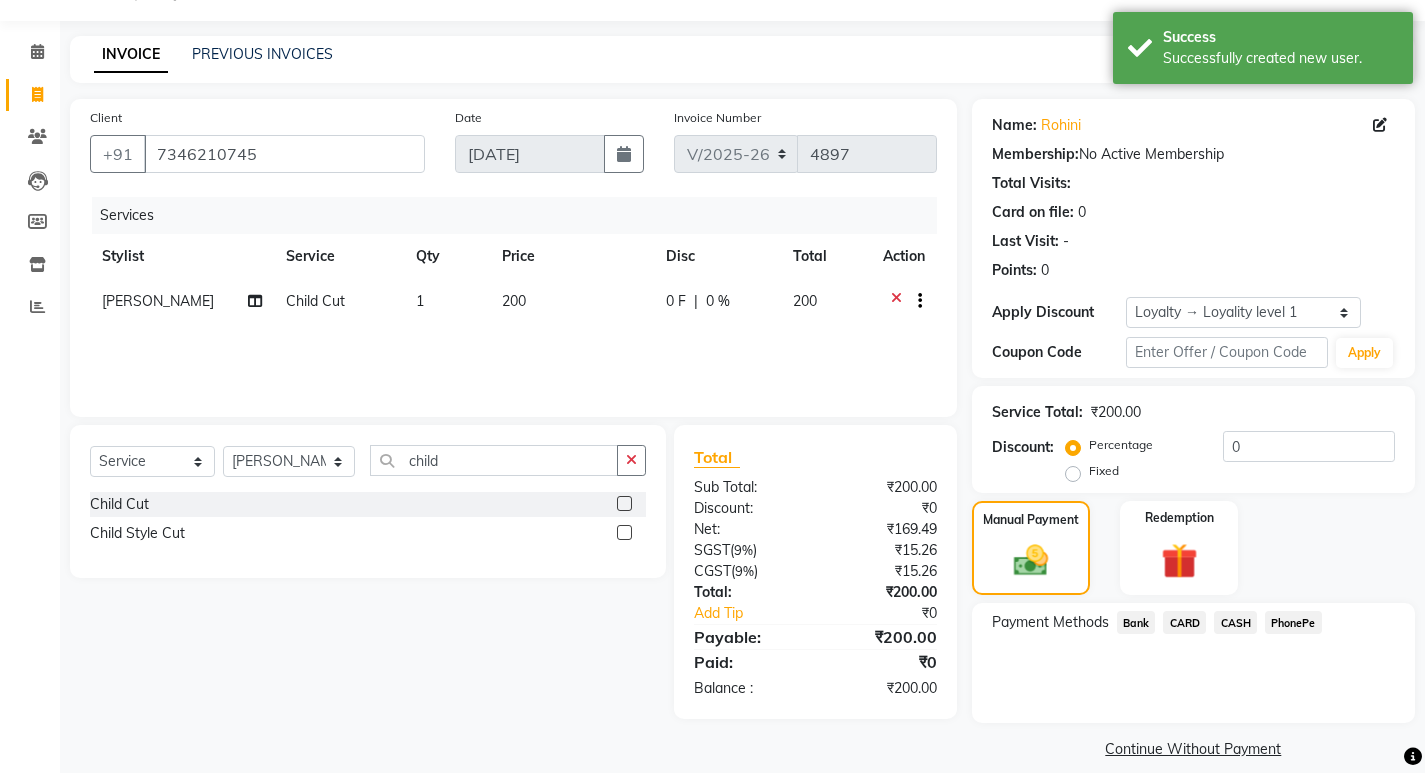 scroll, scrollTop: 72, scrollLeft: 0, axis: vertical 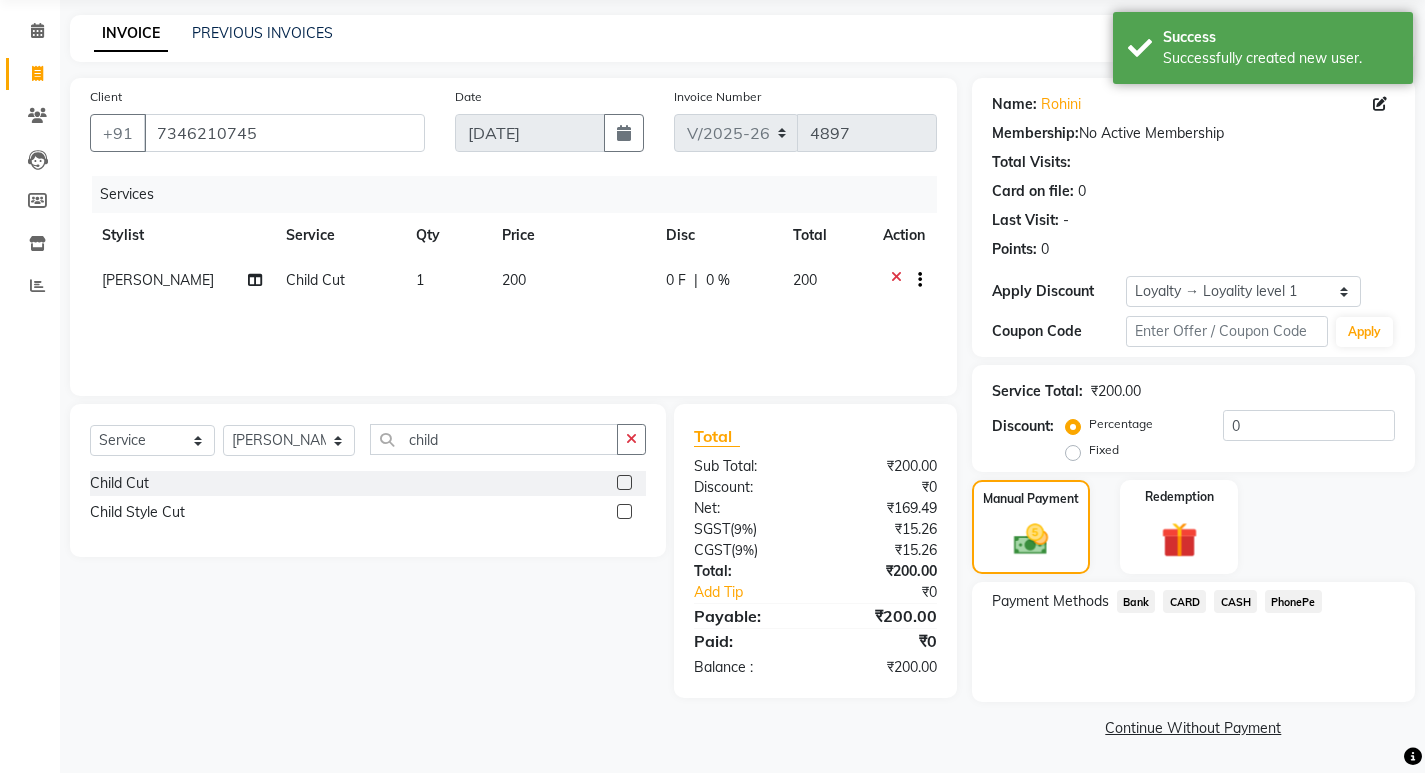 click on "PhonePe" 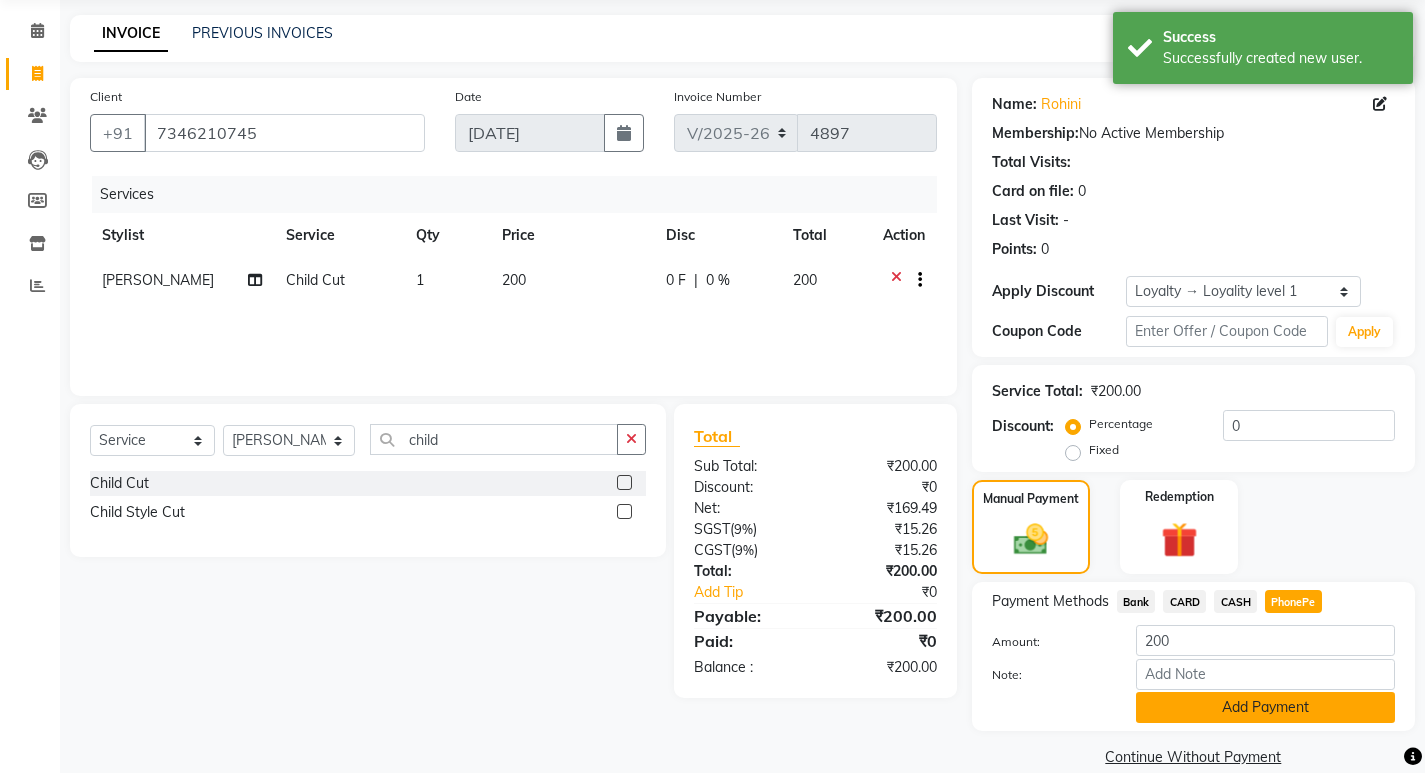 click on "Add Payment" 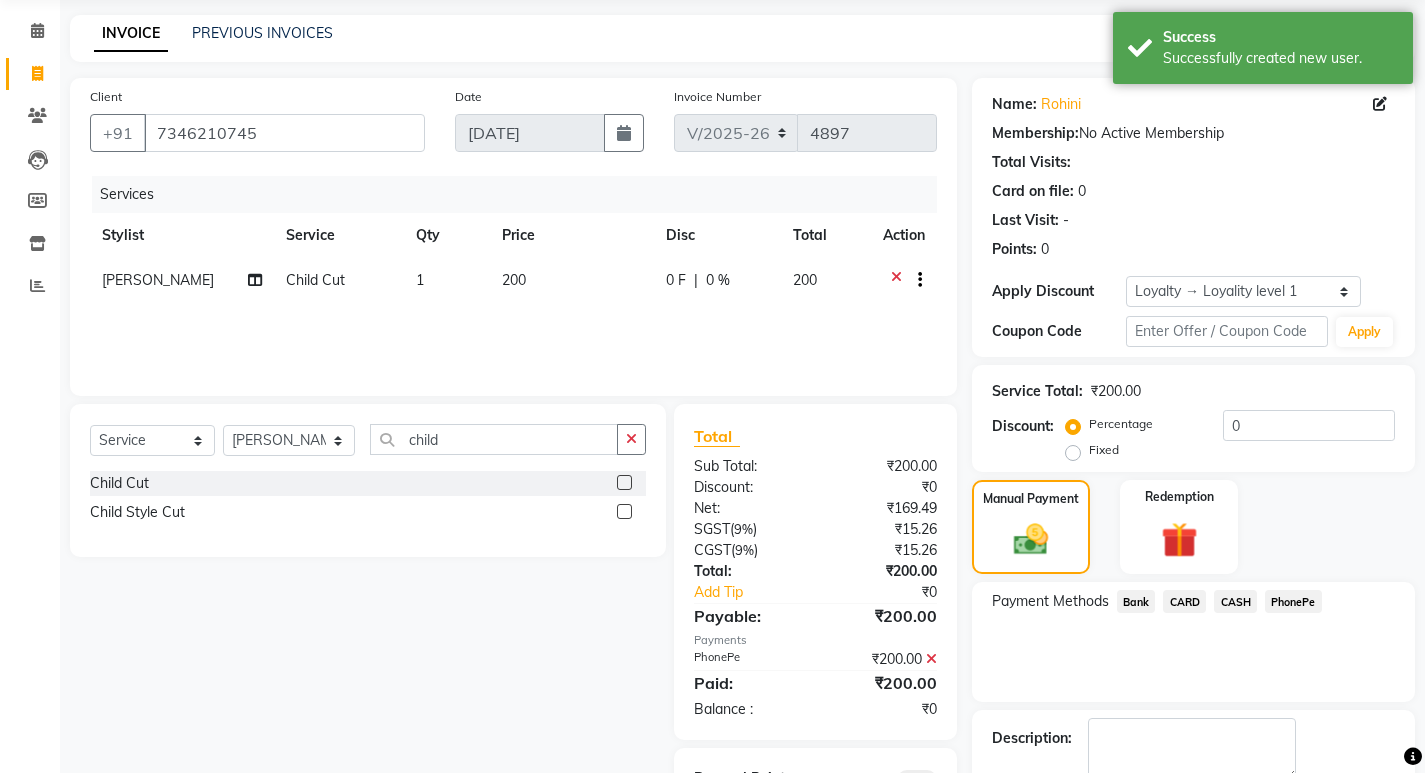 scroll, scrollTop: 168, scrollLeft: 0, axis: vertical 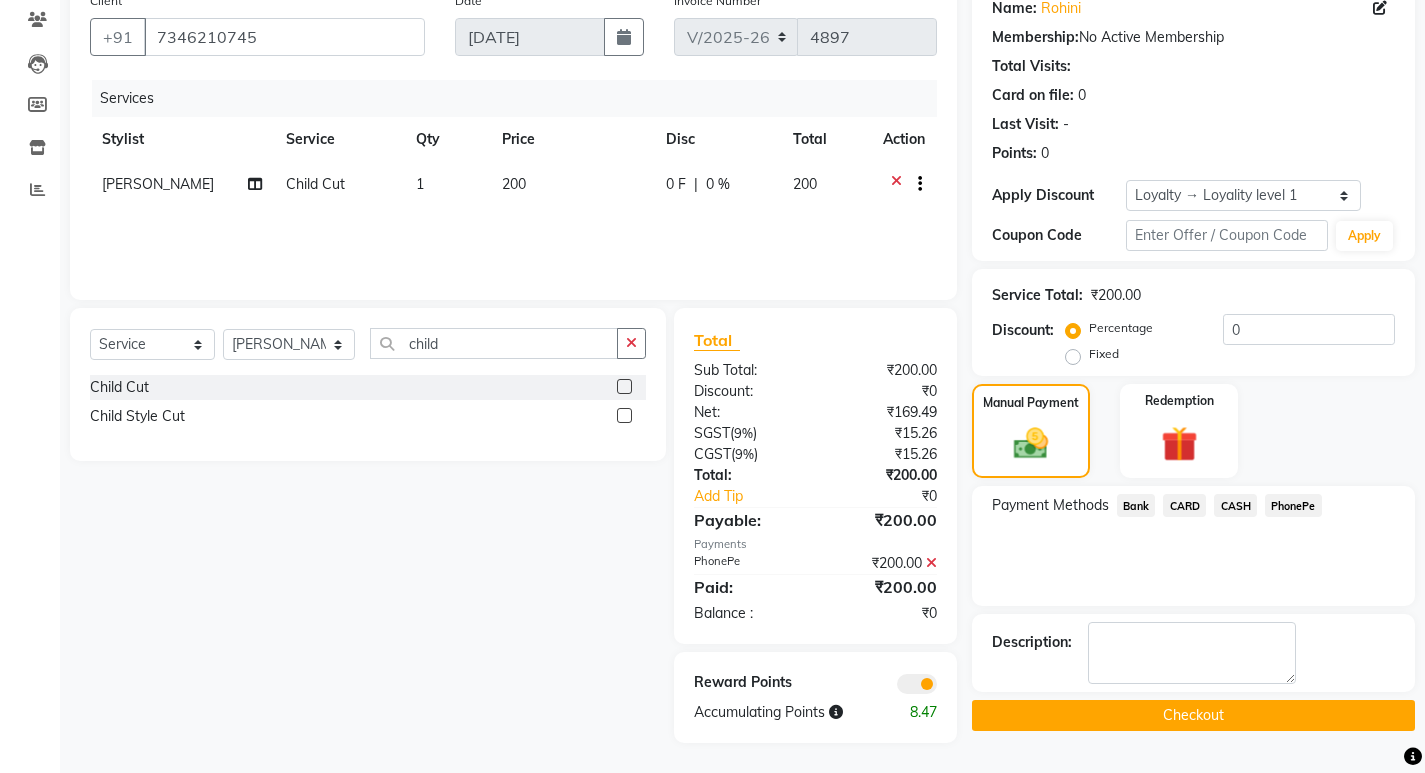 click on "Checkout" 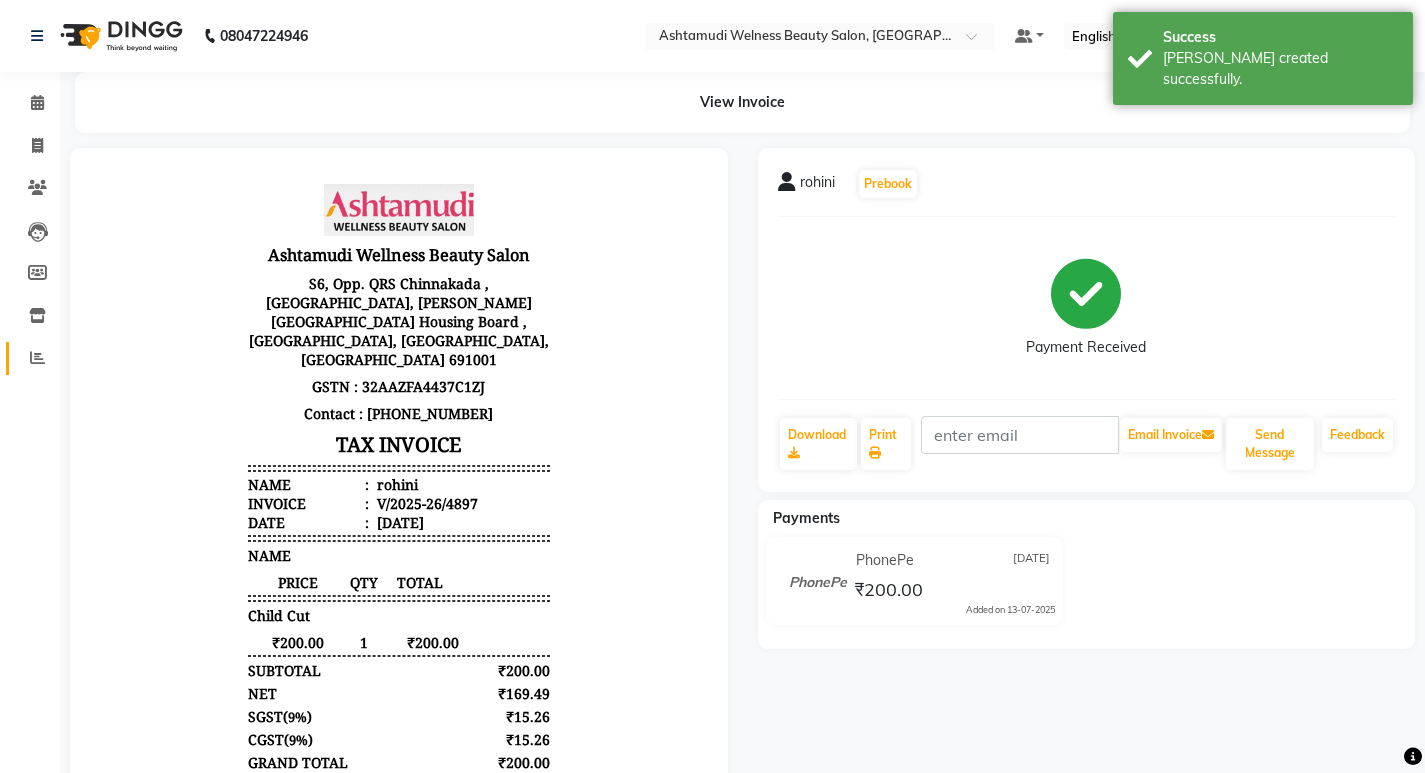 scroll, scrollTop: 0, scrollLeft: 0, axis: both 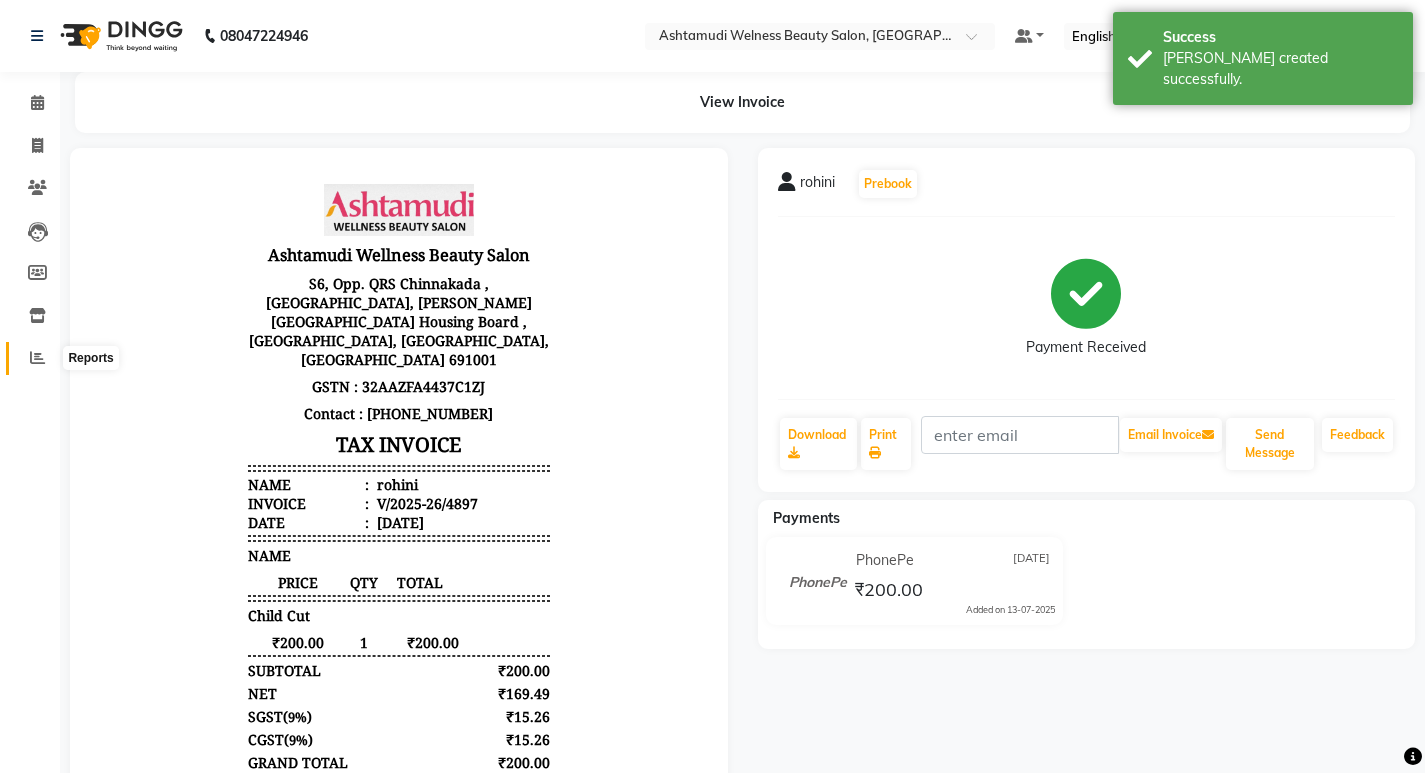 click 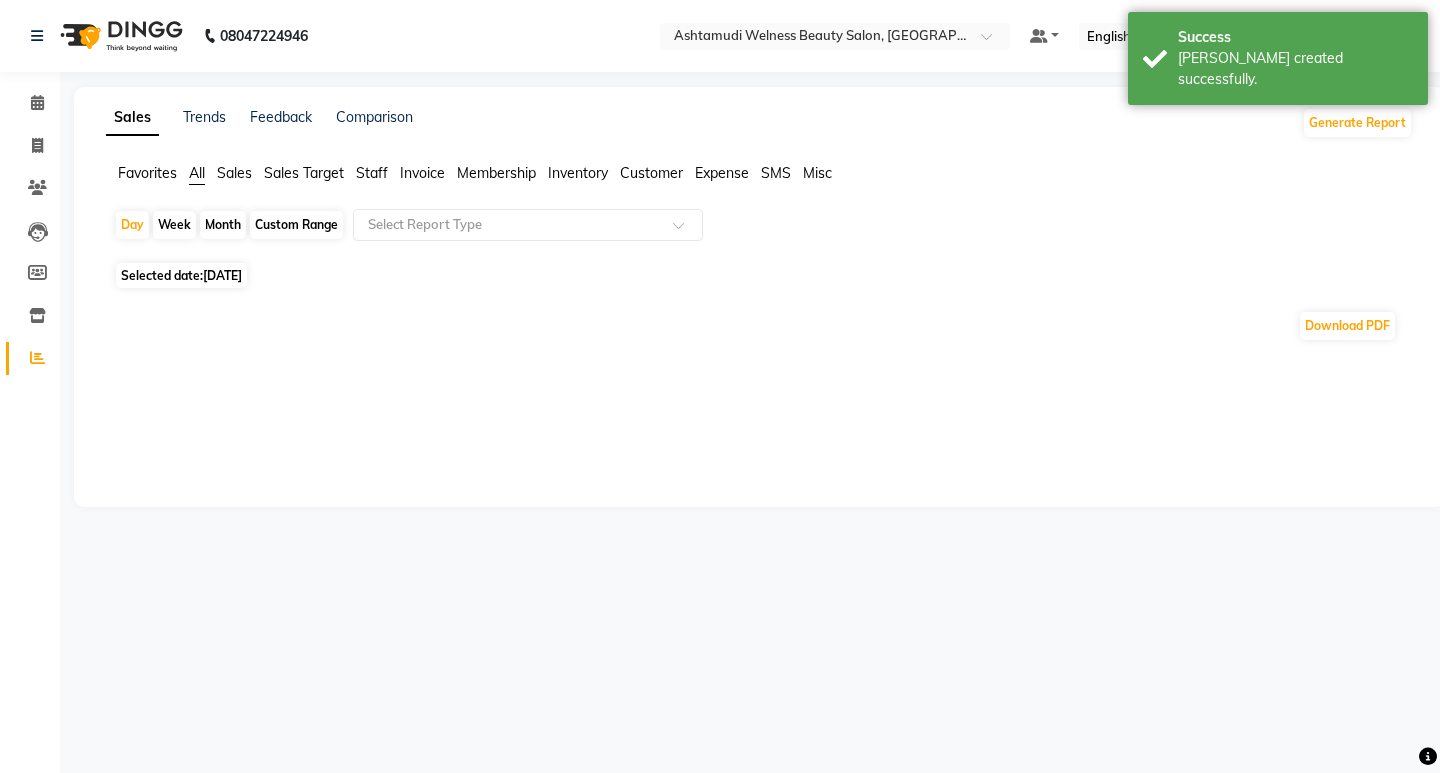 click on "Expense" 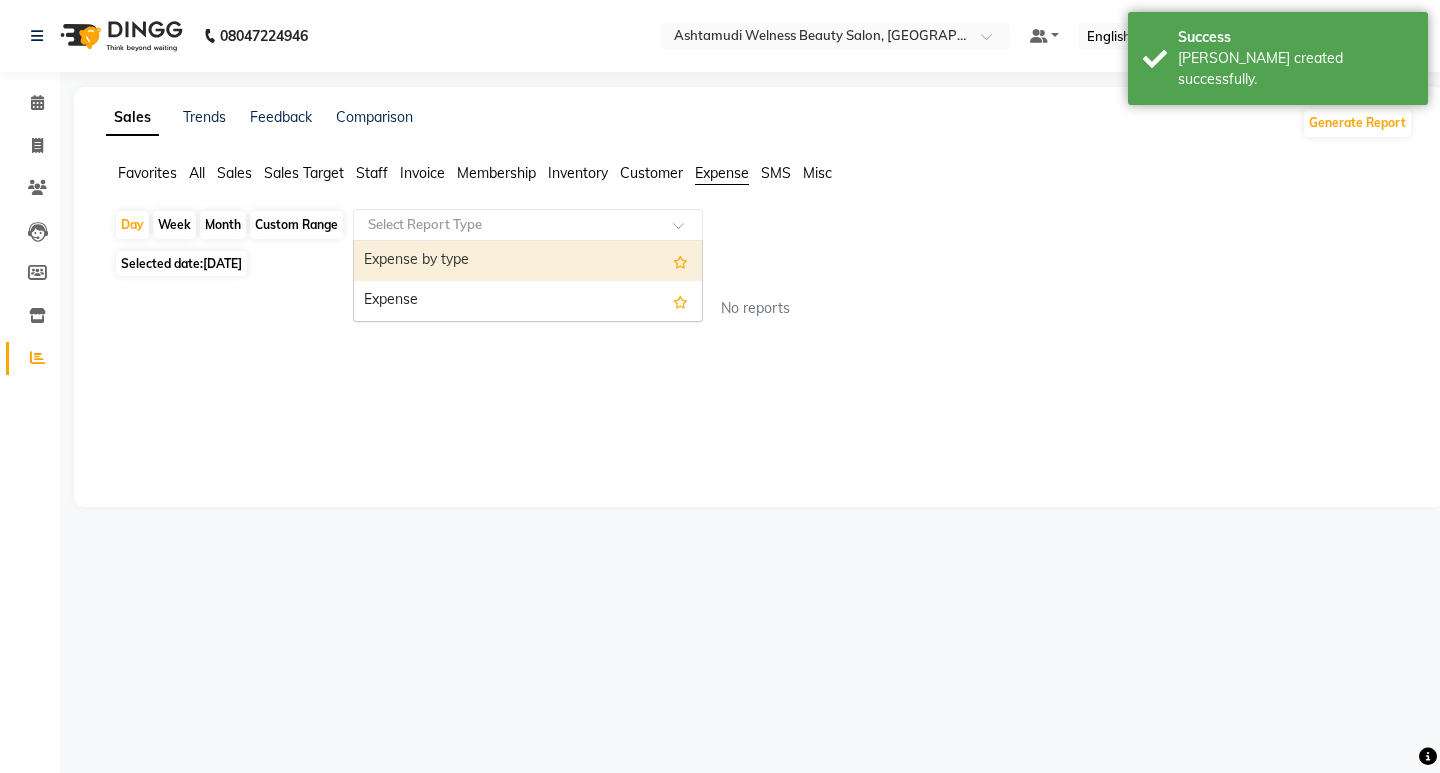 click 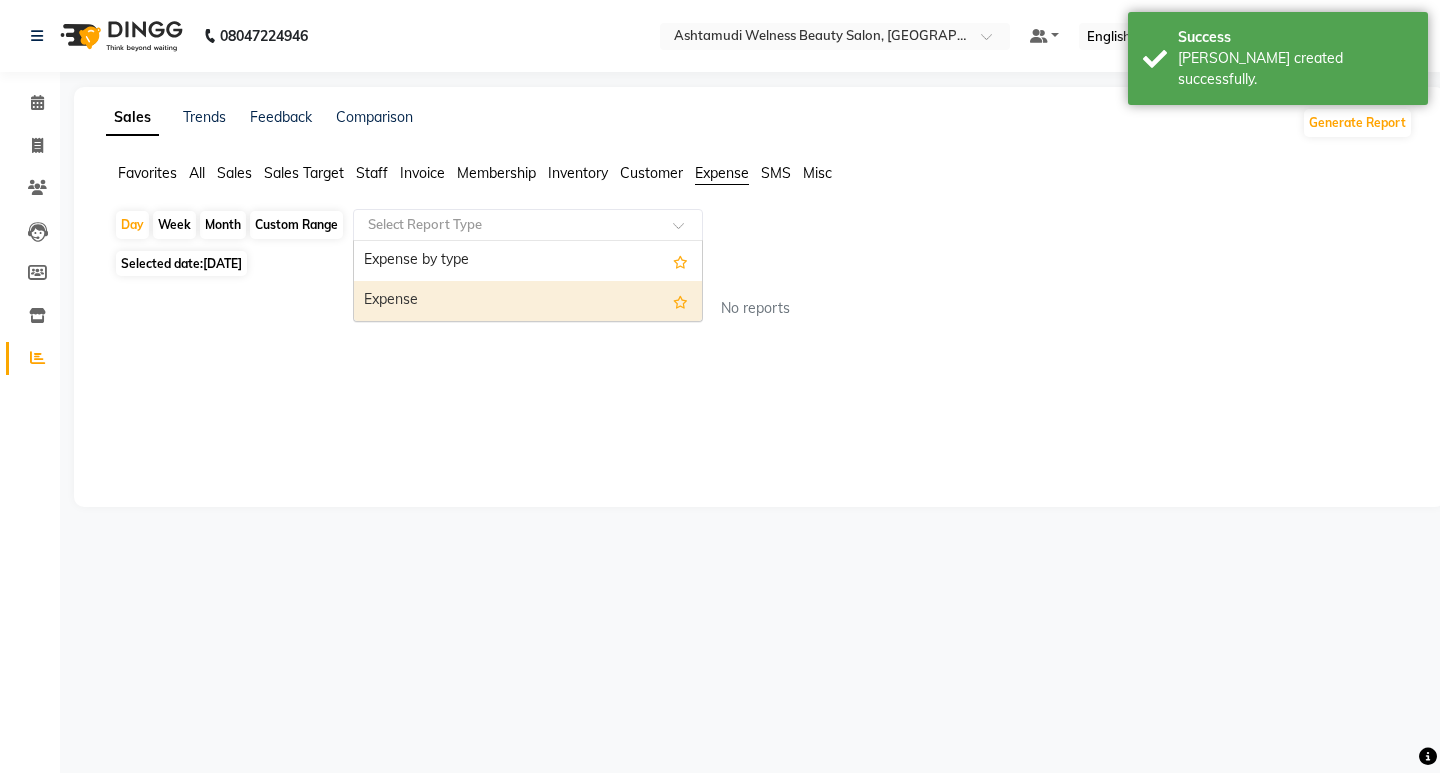 click on "No reports" 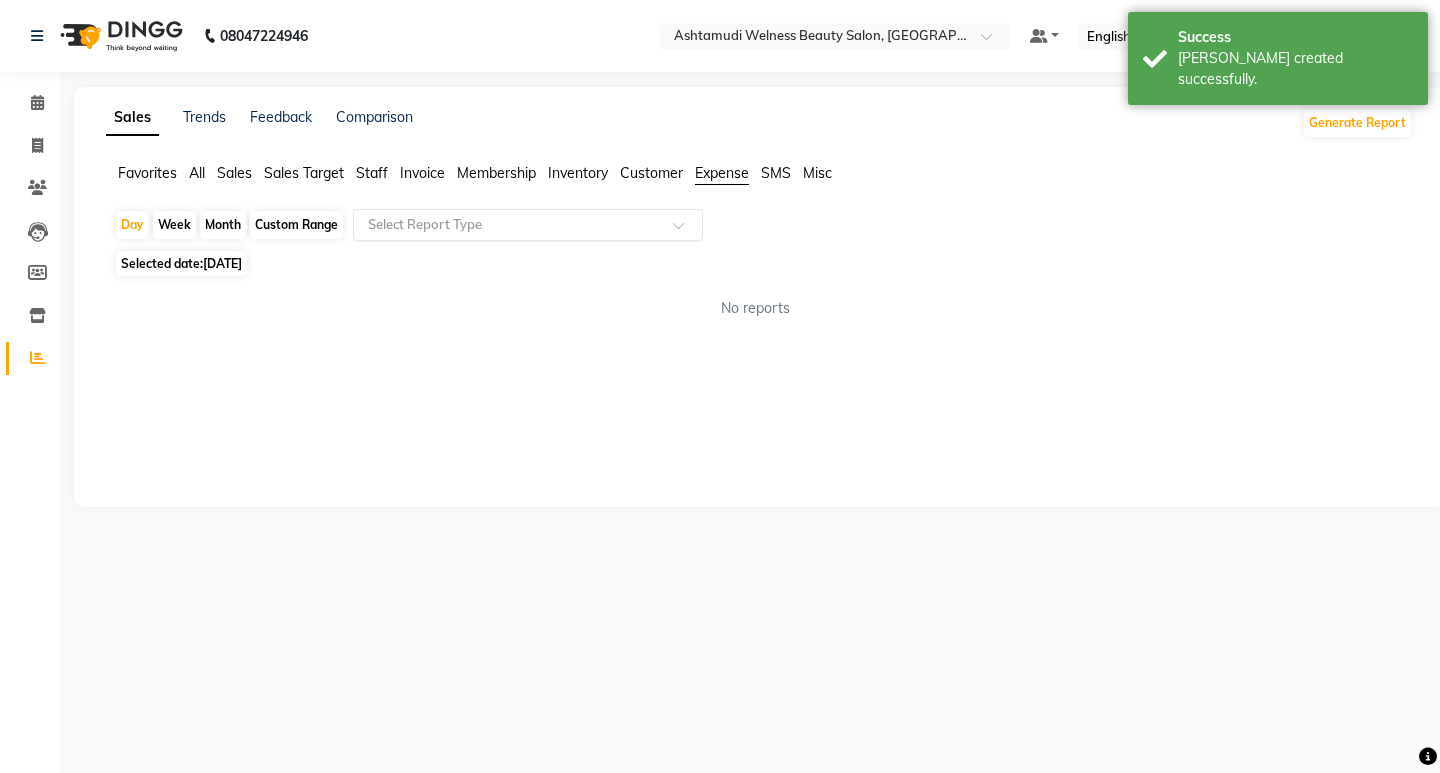 click 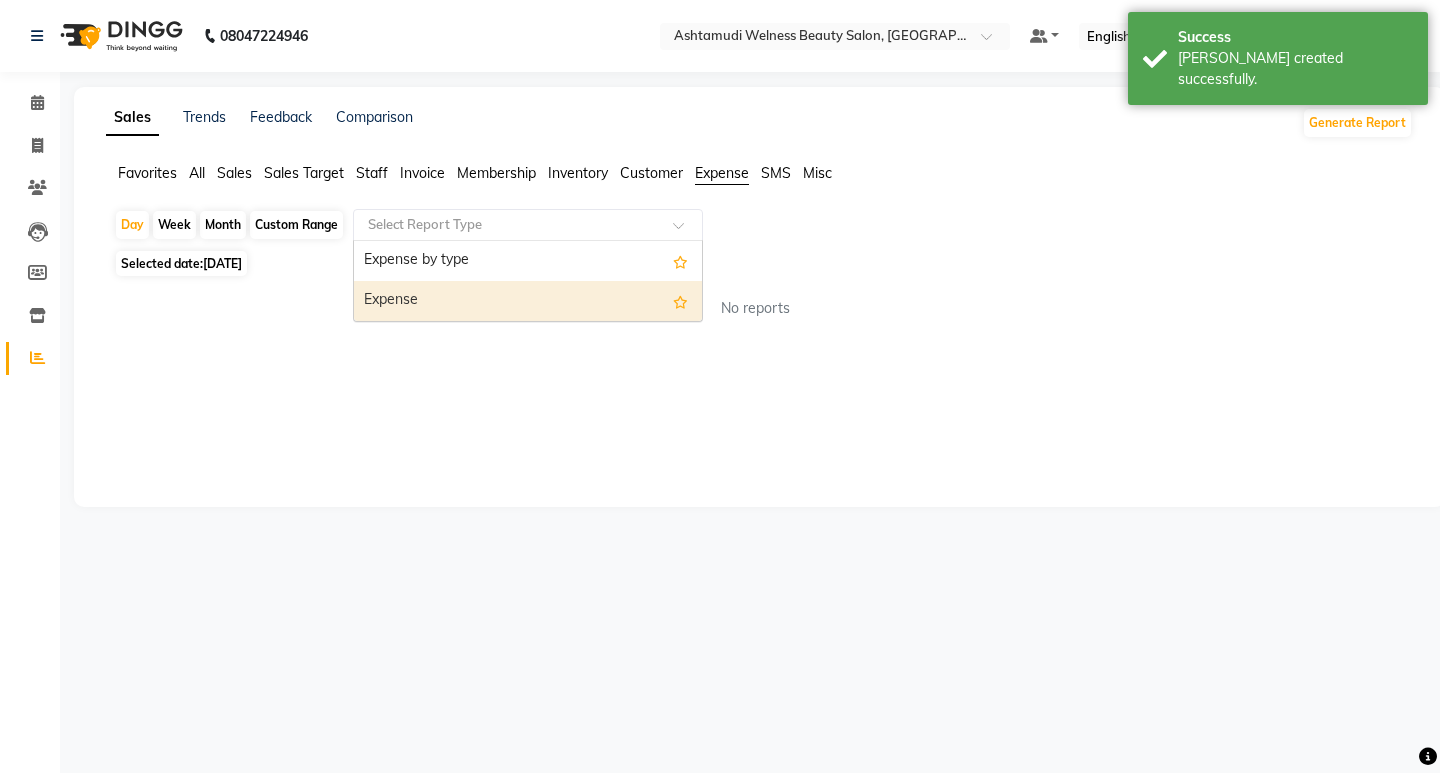 click on "Expense" at bounding box center [528, 301] 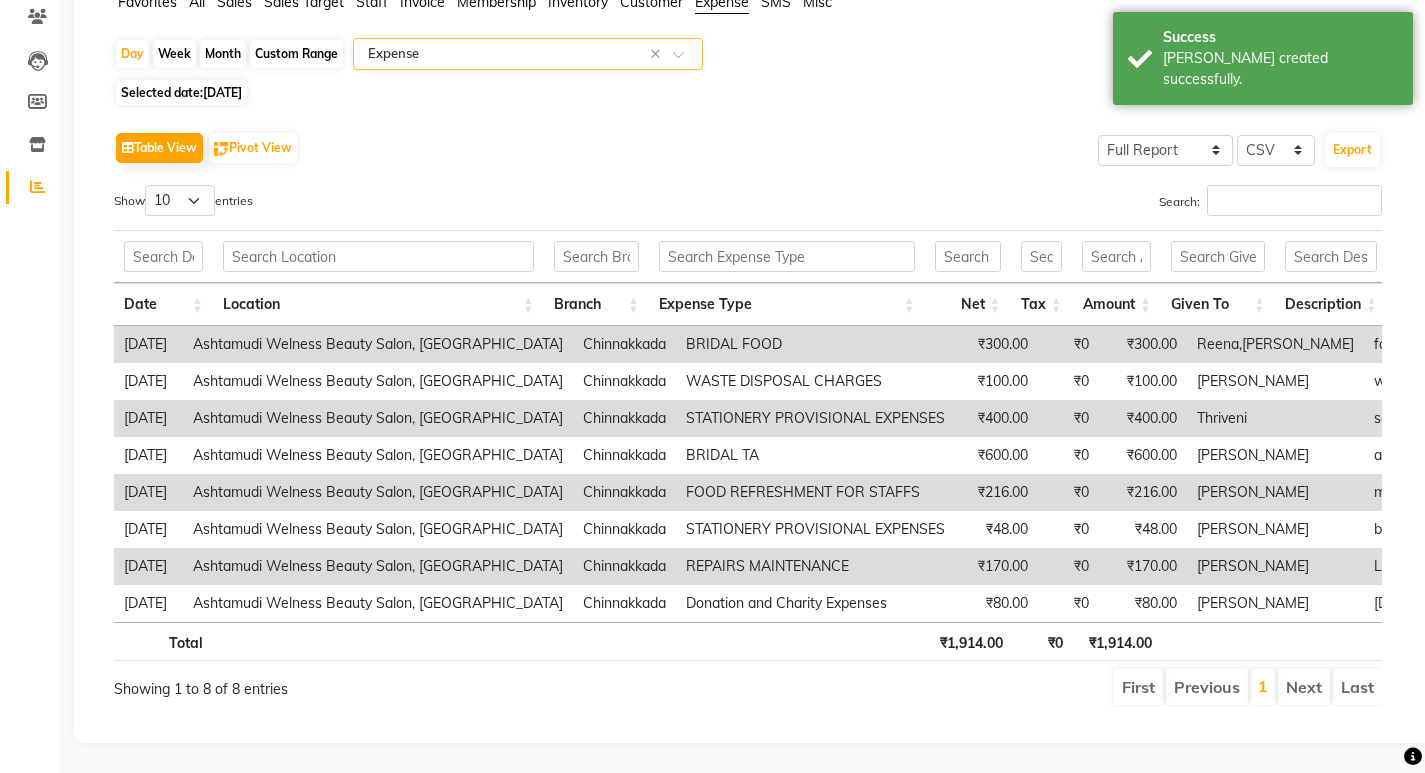 scroll, scrollTop: 201, scrollLeft: 0, axis: vertical 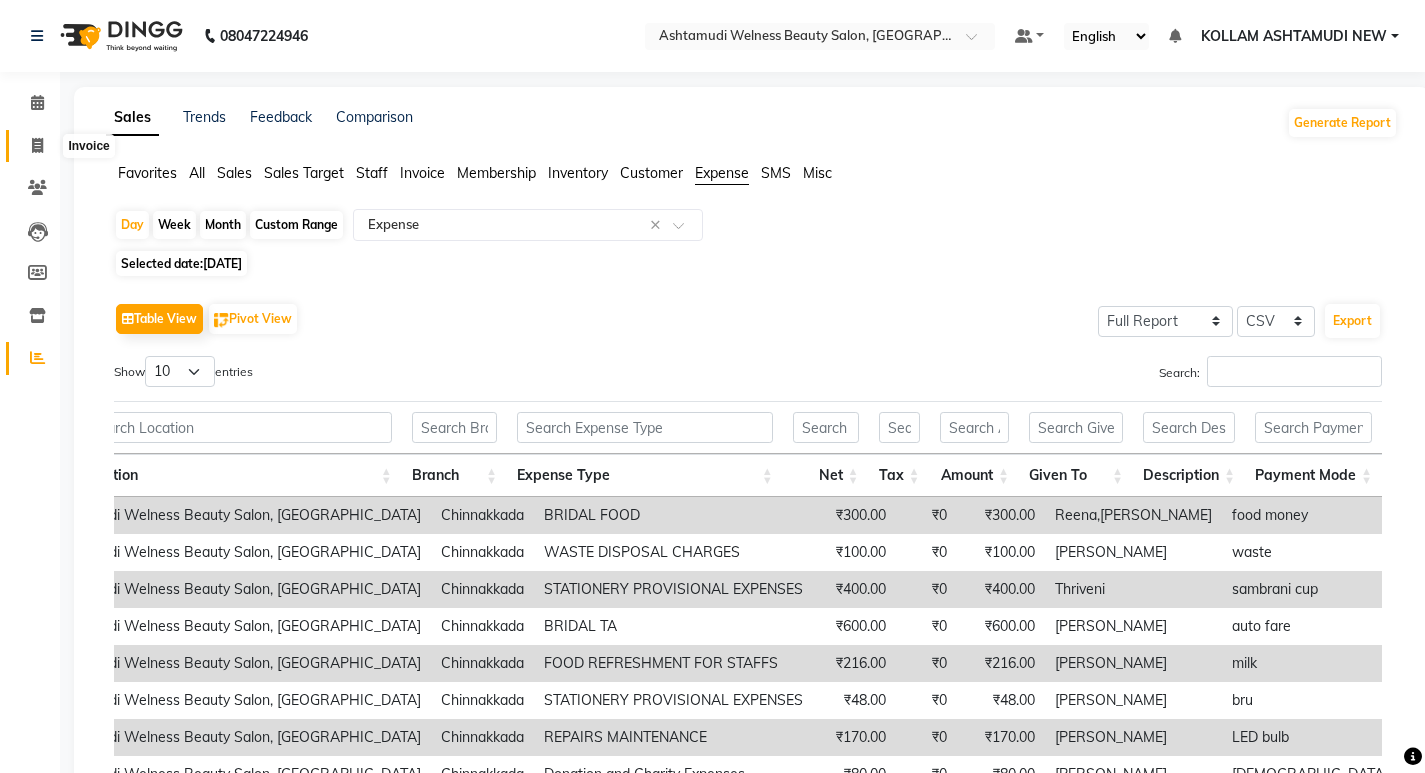 click 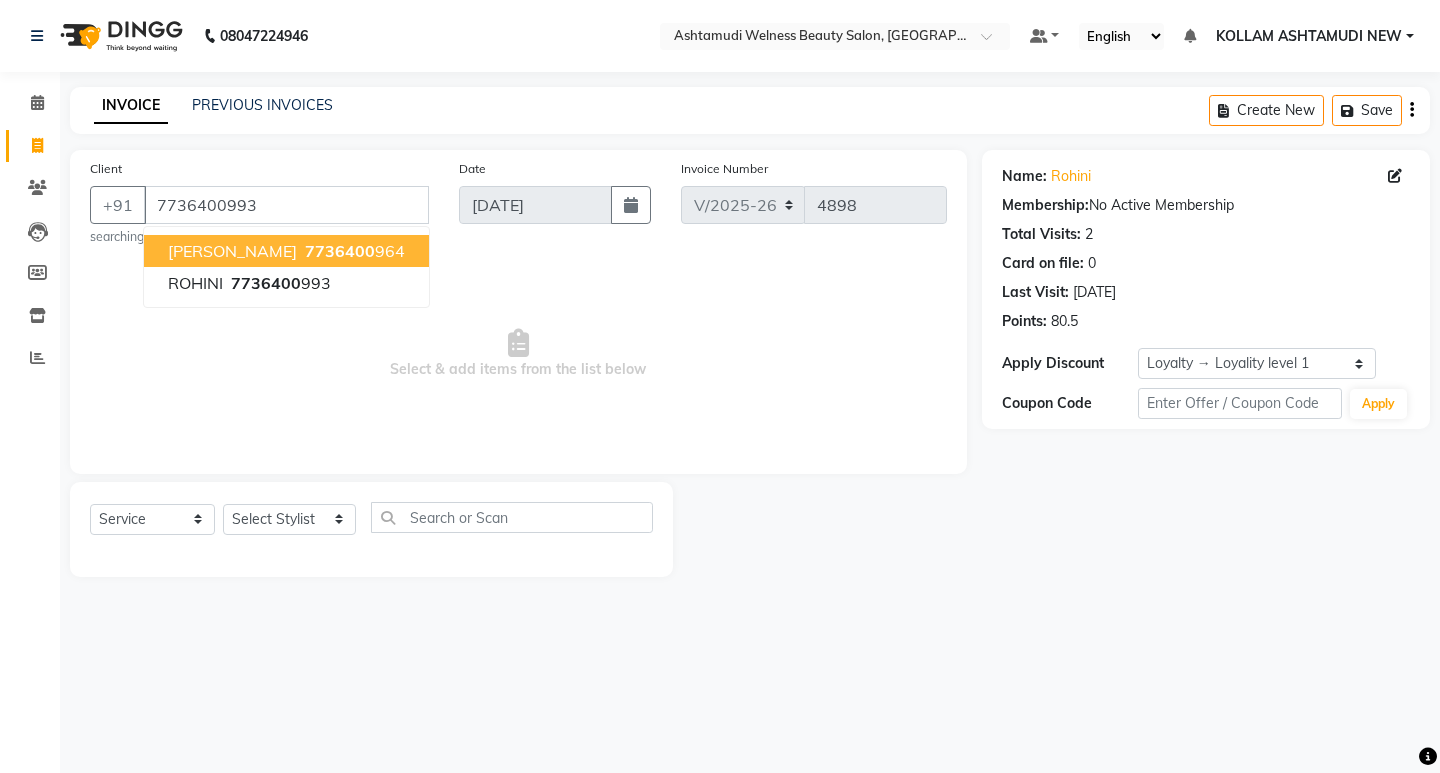 click on "Select & add items from the list below" at bounding box center (518, 354) 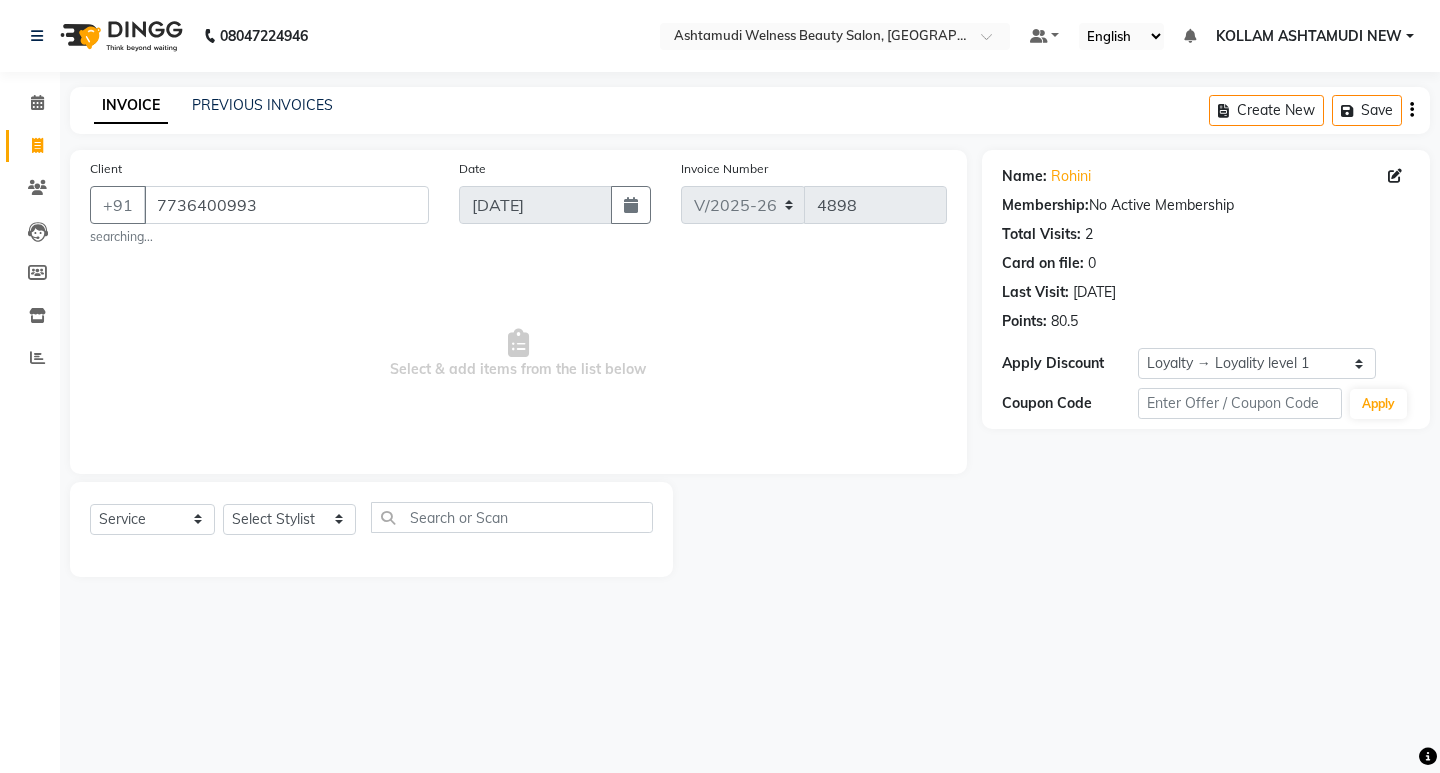 click on "Select  Service  Product  Membership  Package Voucher Prepaid Gift Card  Select Stylist [PERSON_NAME] Admin [PERSON_NAME]  [PERSON_NAME] [PERSON_NAME] [PERSON_NAME]  M [PERSON_NAME]  [PERSON_NAME]  P [PERSON_NAME] KOLLAM ASHTAMUDI KOLLAM ASHTAMUDI NEW  [PERSON_NAME] [PERSON_NAME] [PERSON_NAME]  [PERSON_NAME] [PERSON_NAME] [PERSON_NAME] [PERSON_NAME] [PERSON_NAME] M [PERSON_NAME] SARIGA [PERSON_NAME] [PERSON_NAME] [PERSON_NAME] SIBI [PERSON_NAME] [PERSON_NAME] S" 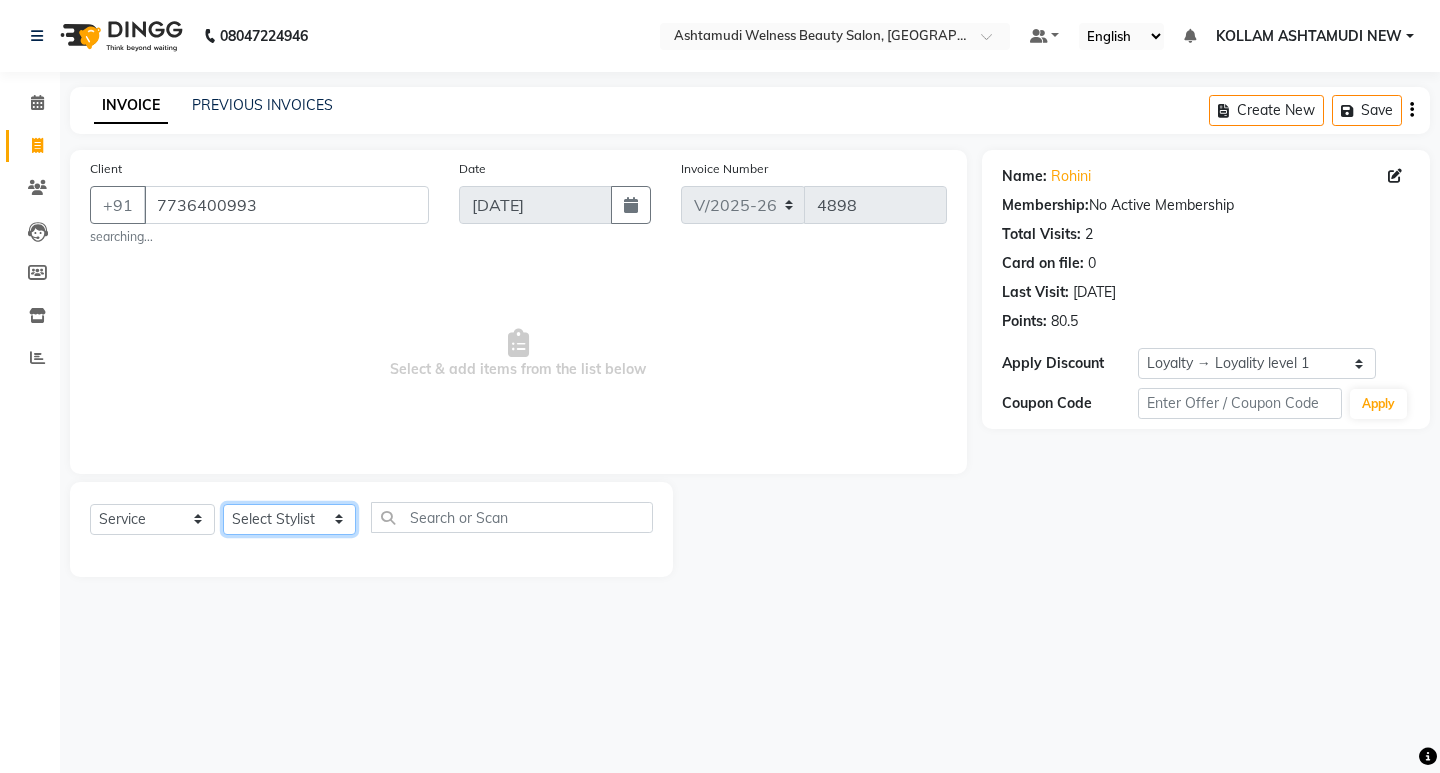 click on "Select Stylist [PERSON_NAME] Admin [PERSON_NAME]  [PERSON_NAME] [PERSON_NAME] [PERSON_NAME]  M [PERSON_NAME]  [PERSON_NAME]  P [PERSON_NAME] KOLLAM ASHTAMUDI NEW  [PERSON_NAME] [PERSON_NAME] [PERSON_NAME]  [PERSON_NAME] [PERSON_NAME] [PERSON_NAME] [PERSON_NAME] [PERSON_NAME] M [PERSON_NAME] SARIGA [PERSON_NAME] [PERSON_NAME] [PERSON_NAME] SIBI [PERSON_NAME] [PERSON_NAME] S" 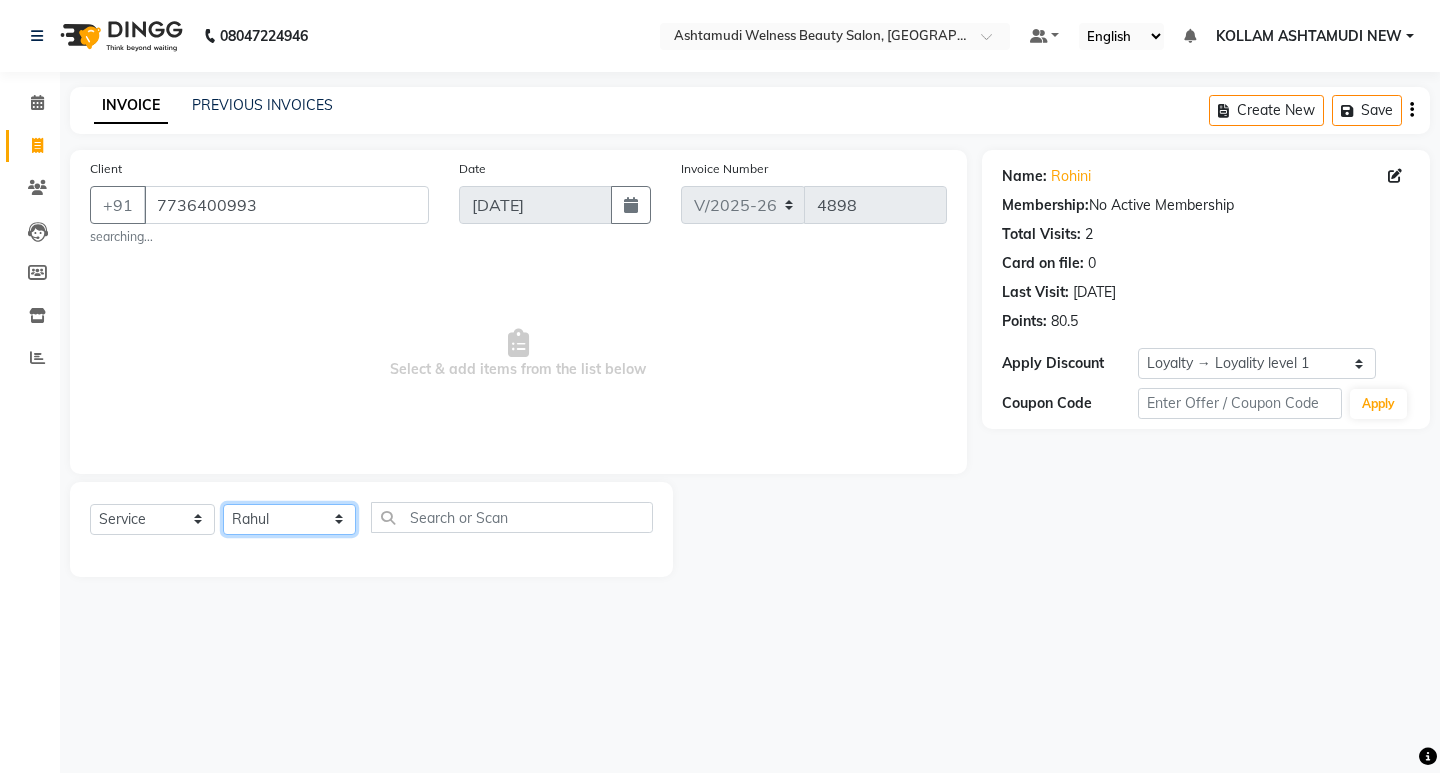 click on "Select Stylist [PERSON_NAME] Admin [PERSON_NAME]  [PERSON_NAME] [PERSON_NAME] [PERSON_NAME]  M [PERSON_NAME]  [PERSON_NAME]  P [PERSON_NAME] KOLLAM ASHTAMUDI NEW  [PERSON_NAME] [PERSON_NAME] [PERSON_NAME]  [PERSON_NAME] [PERSON_NAME] [PERSON_NAME] [PERSON_NAME] [PERSON_NAME] M [PERSON_NAME] SARIGA [PERSON_NAME] [PERSON_NAME] [PERSON_NAME] SIBI [PERSON_NAME] [PERSON_NAME] S" 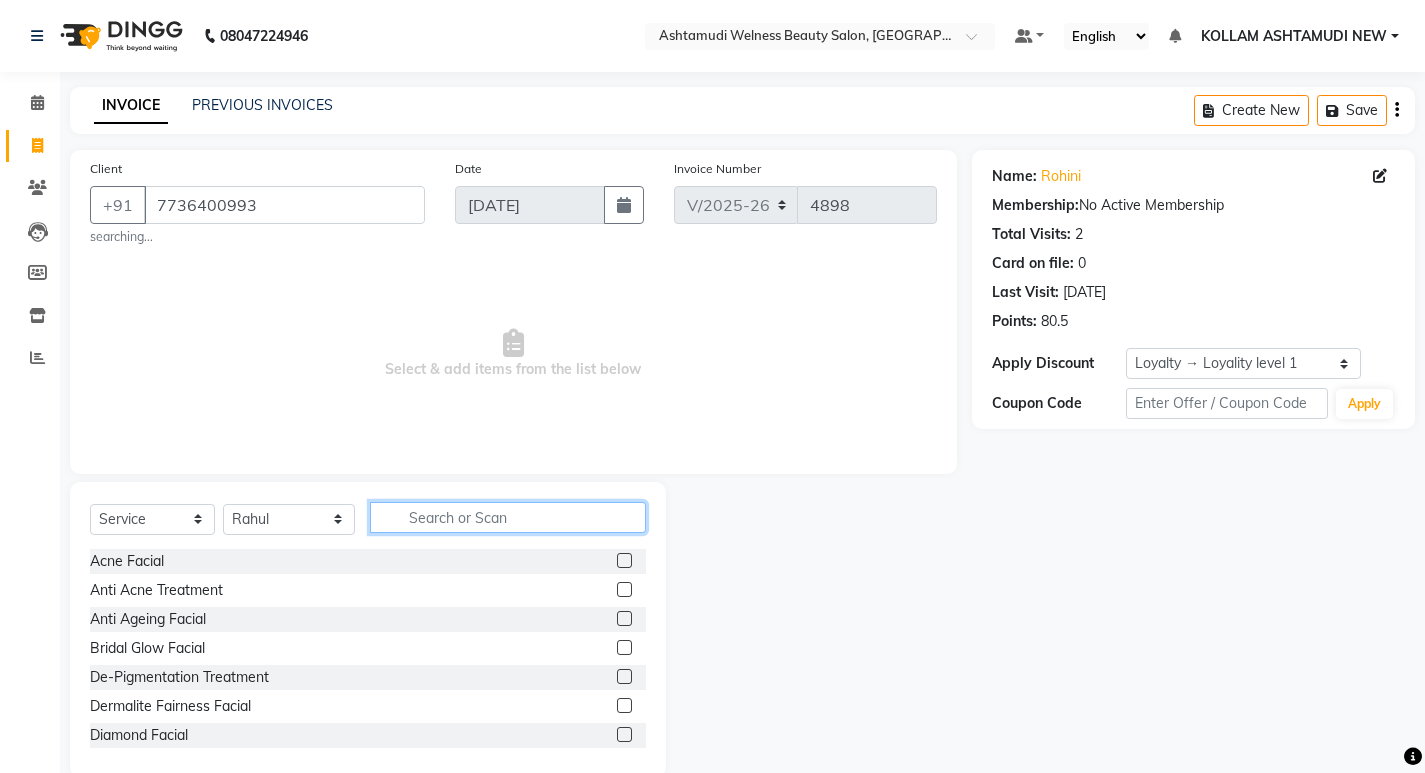 click 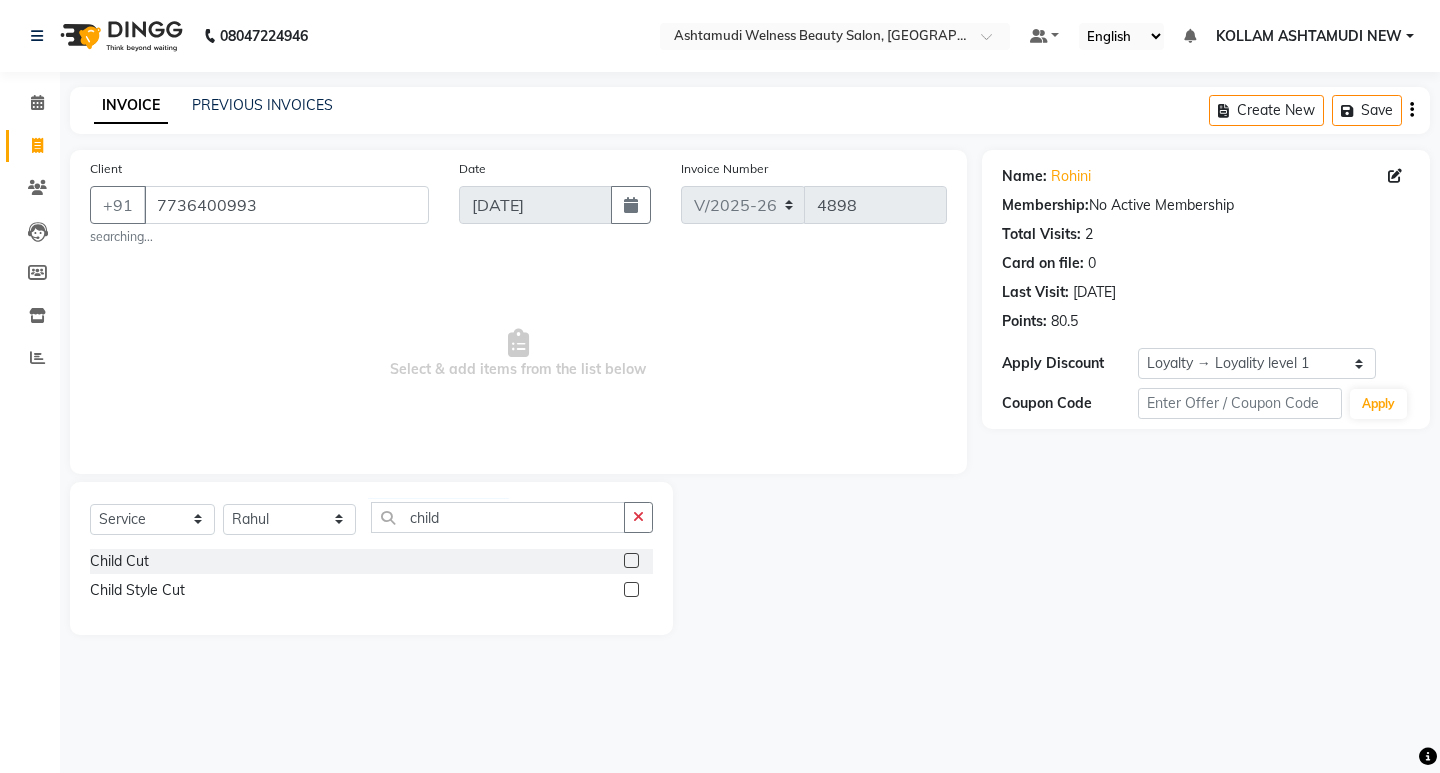 click 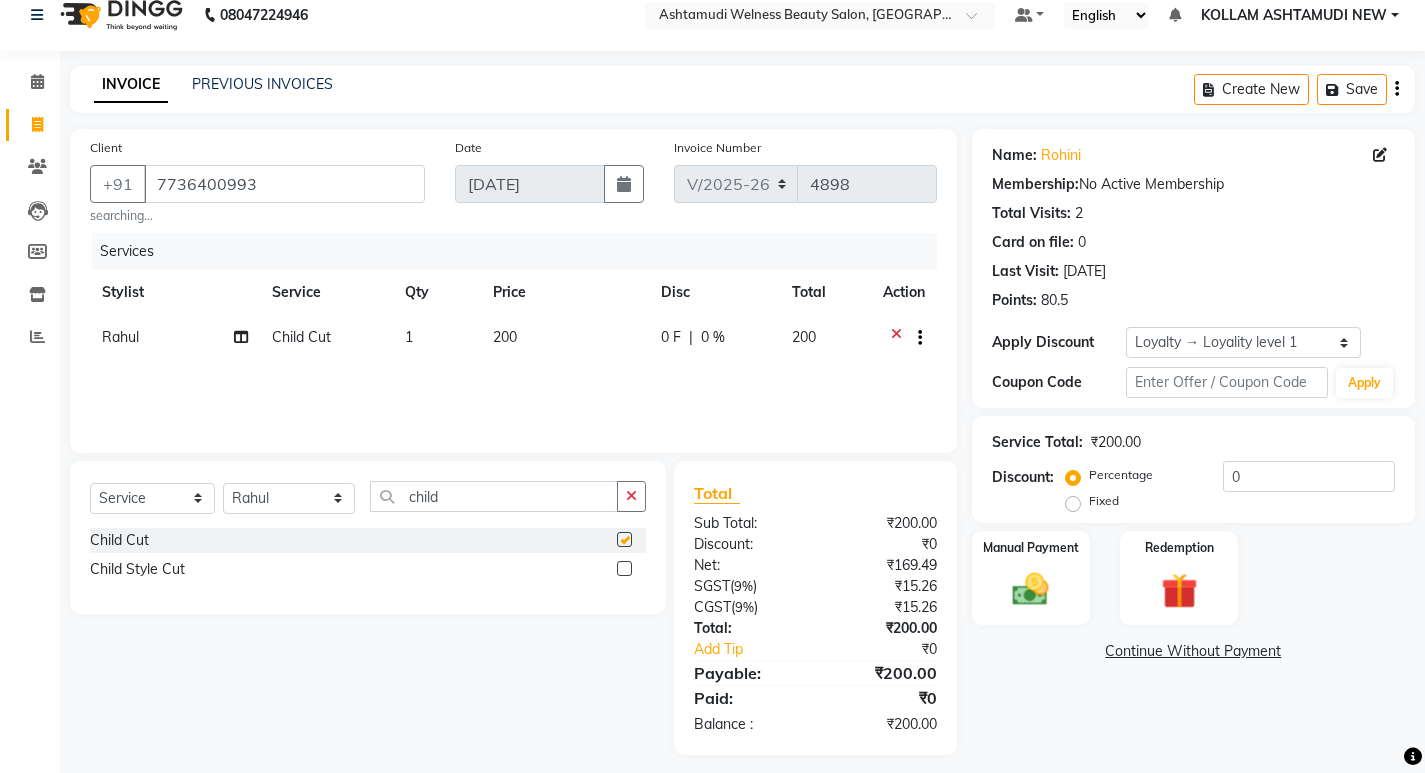 scroll, scrollTop: 33, scrollLeft: 0, axis: vertical 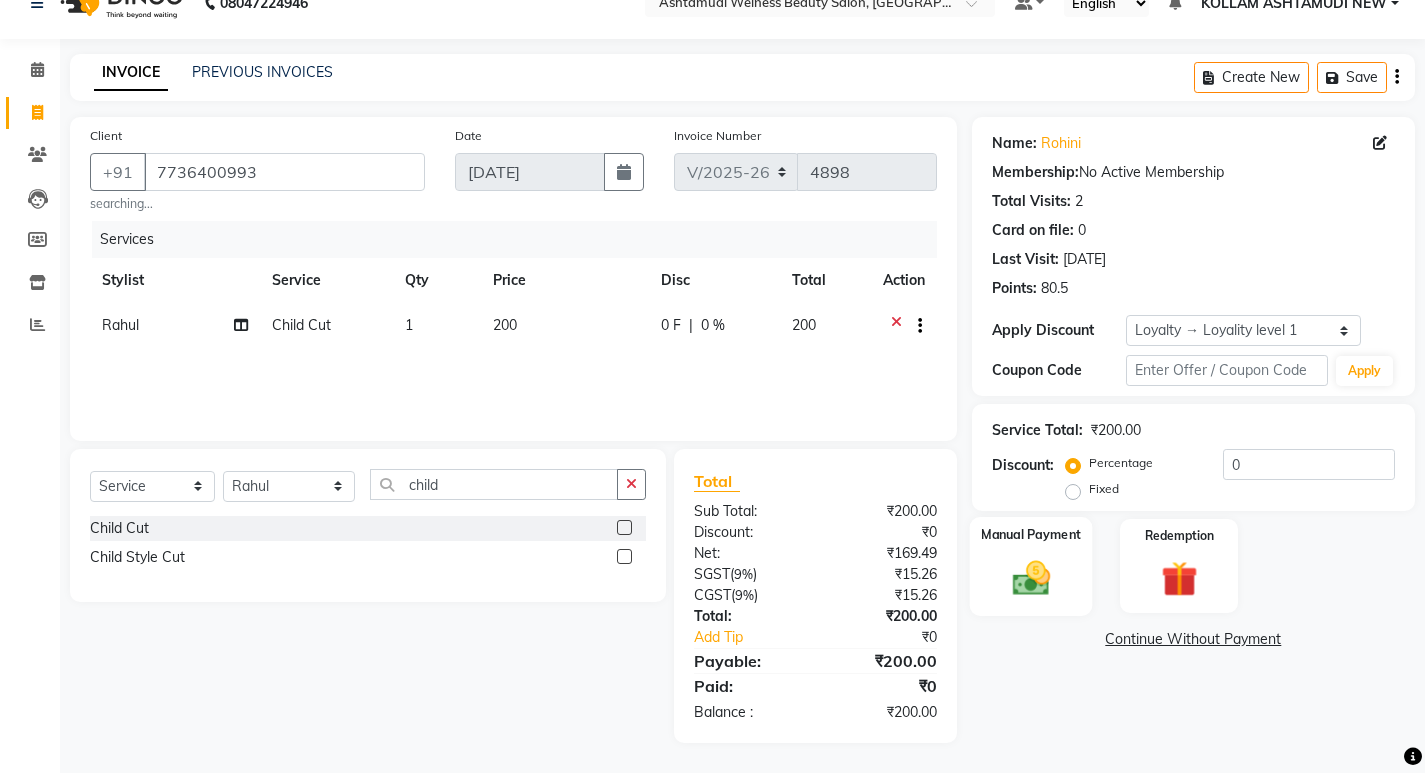 click 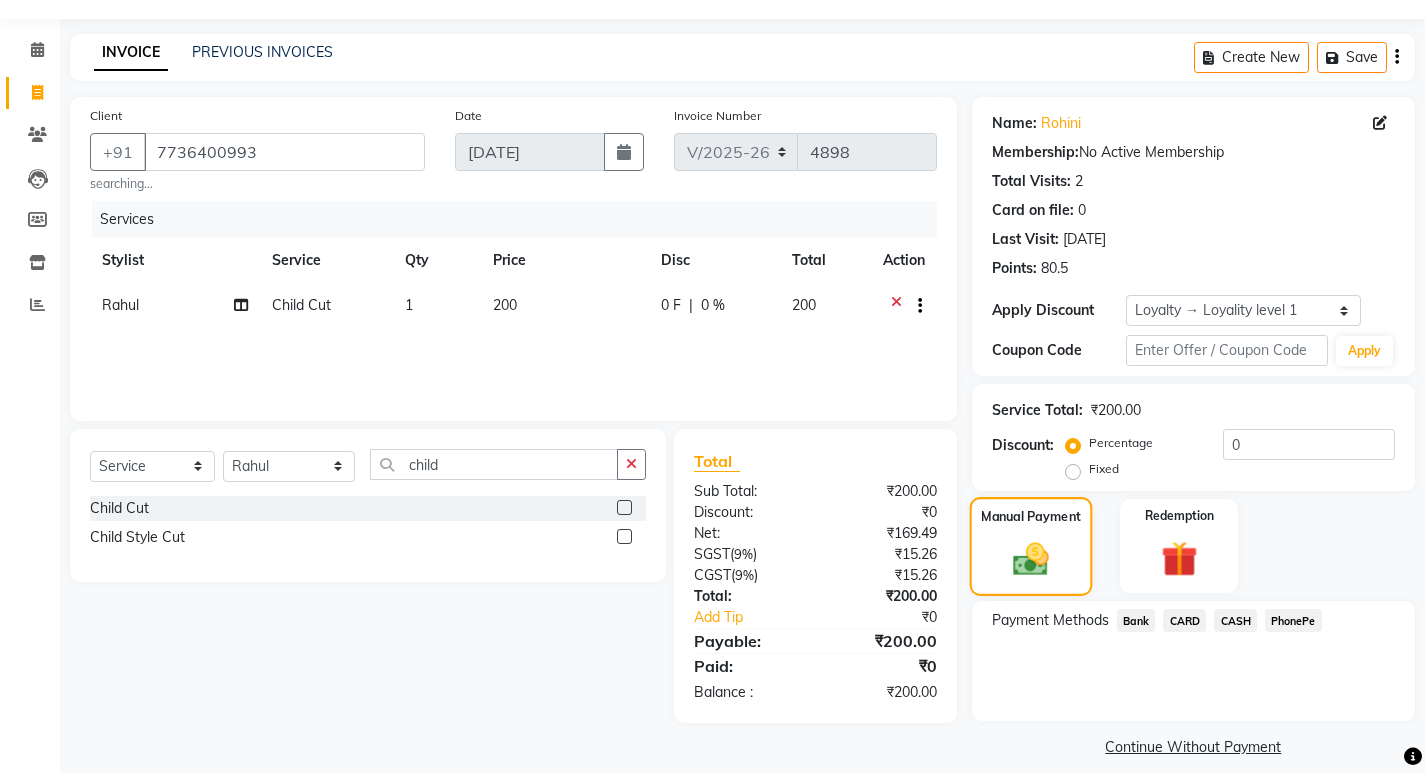 scroll, scrollTop: 72, scrollLeft: 0, axis: vertical 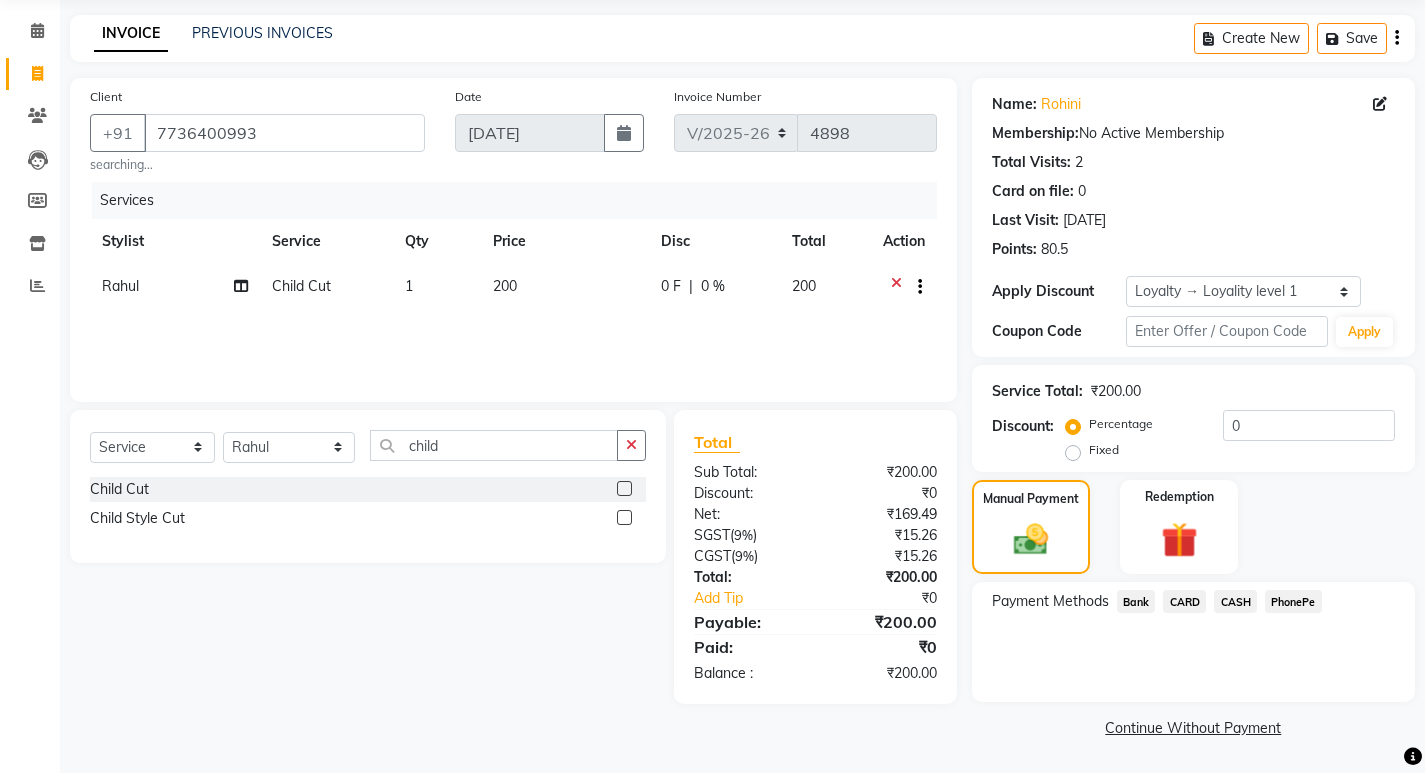 click on "PhonePe" 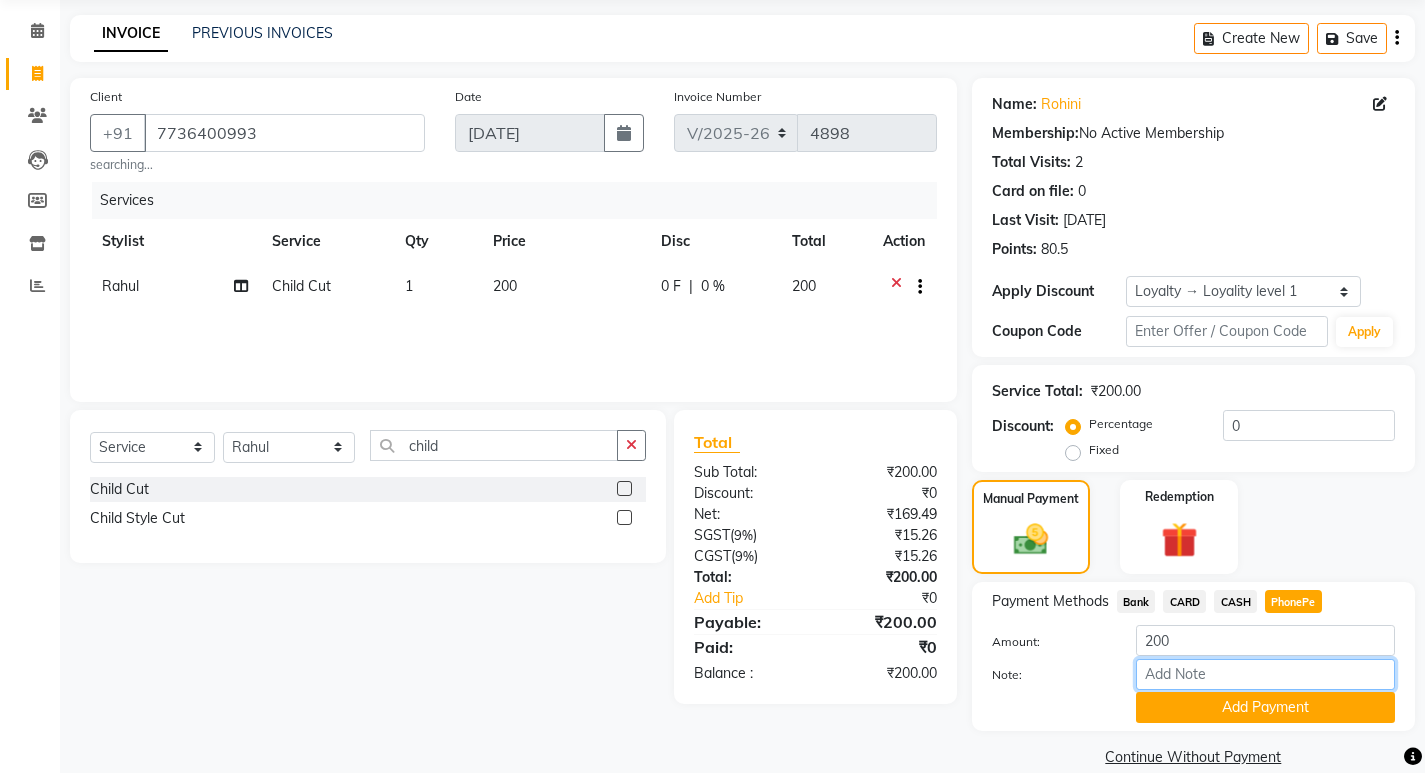click on "Note:" at bounding box center [1265, 674] 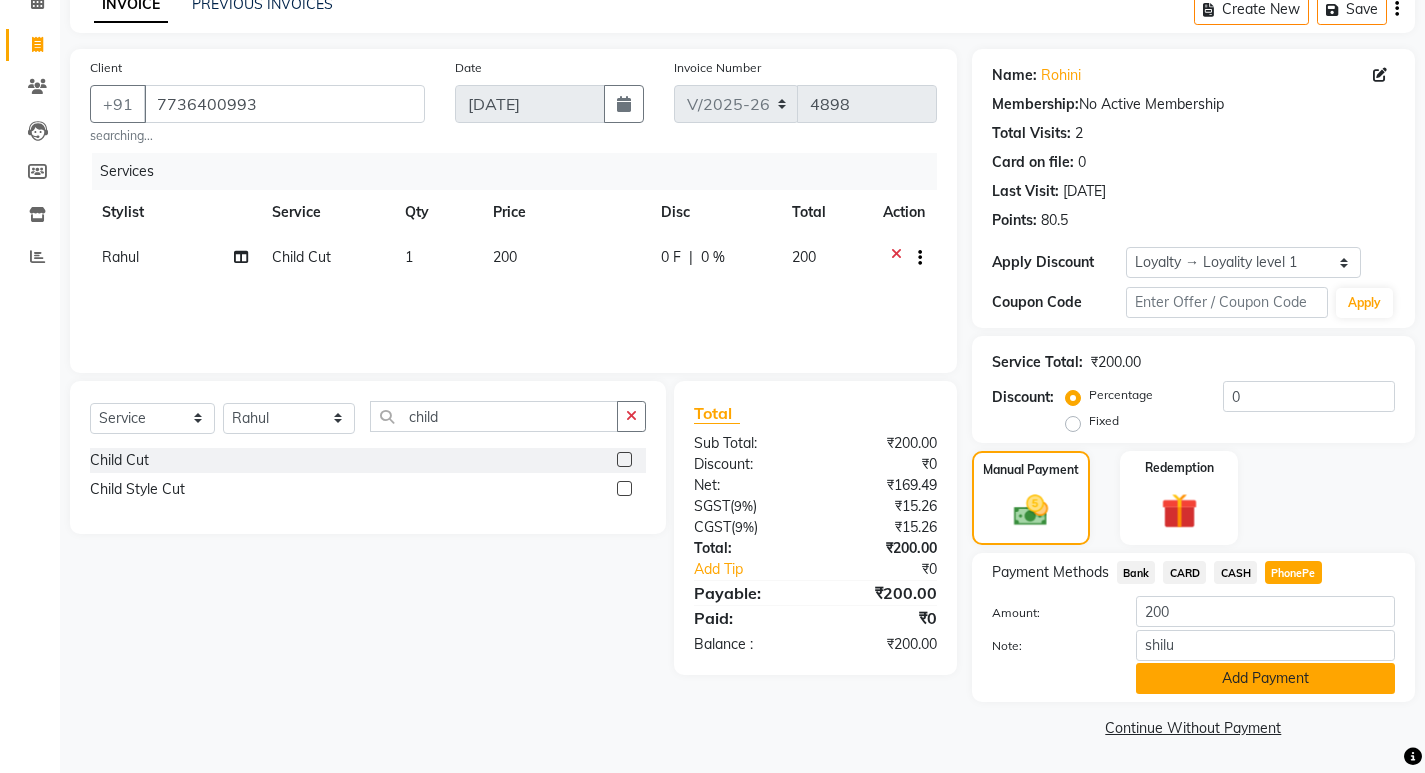 click on "Add Payment" 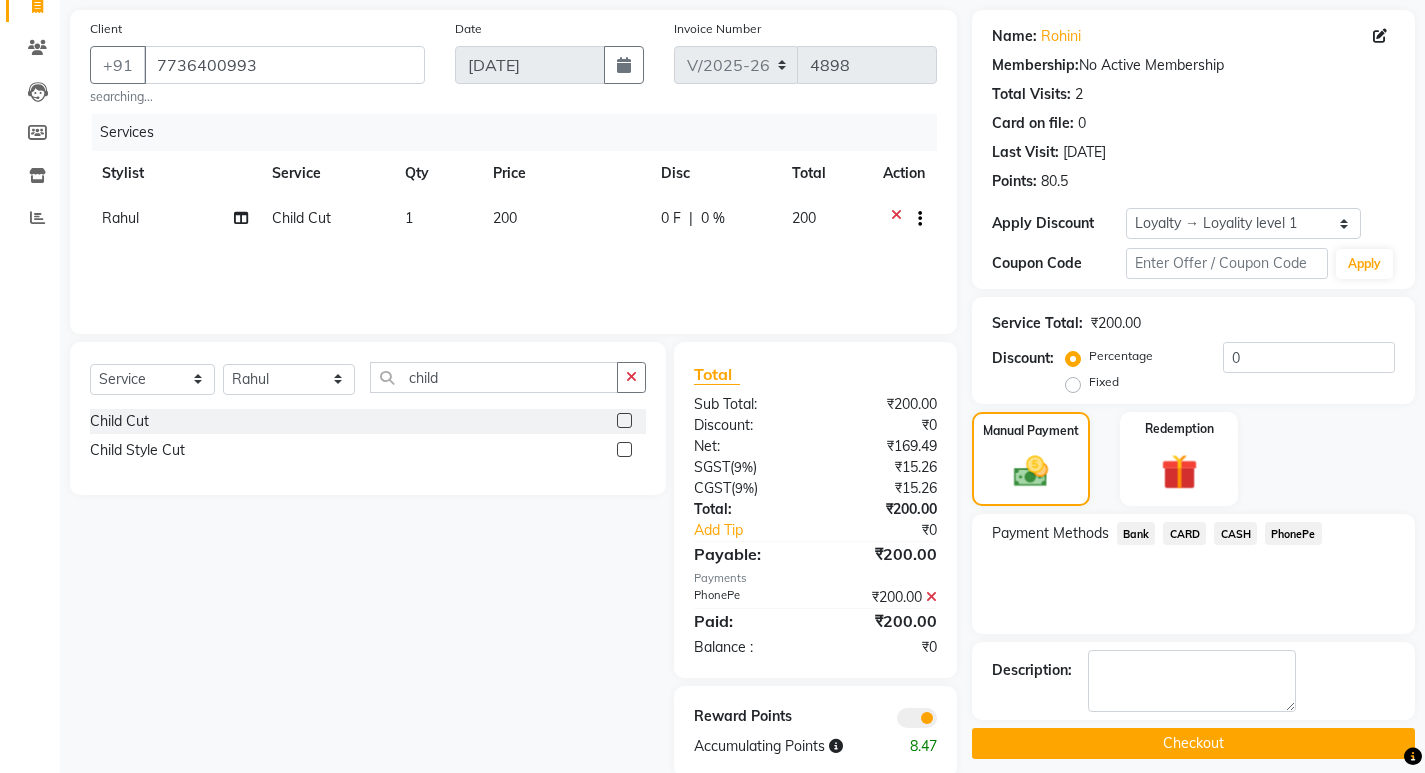 scroll, scrollTop: 174, scrollLeft: 0, axis: vertical 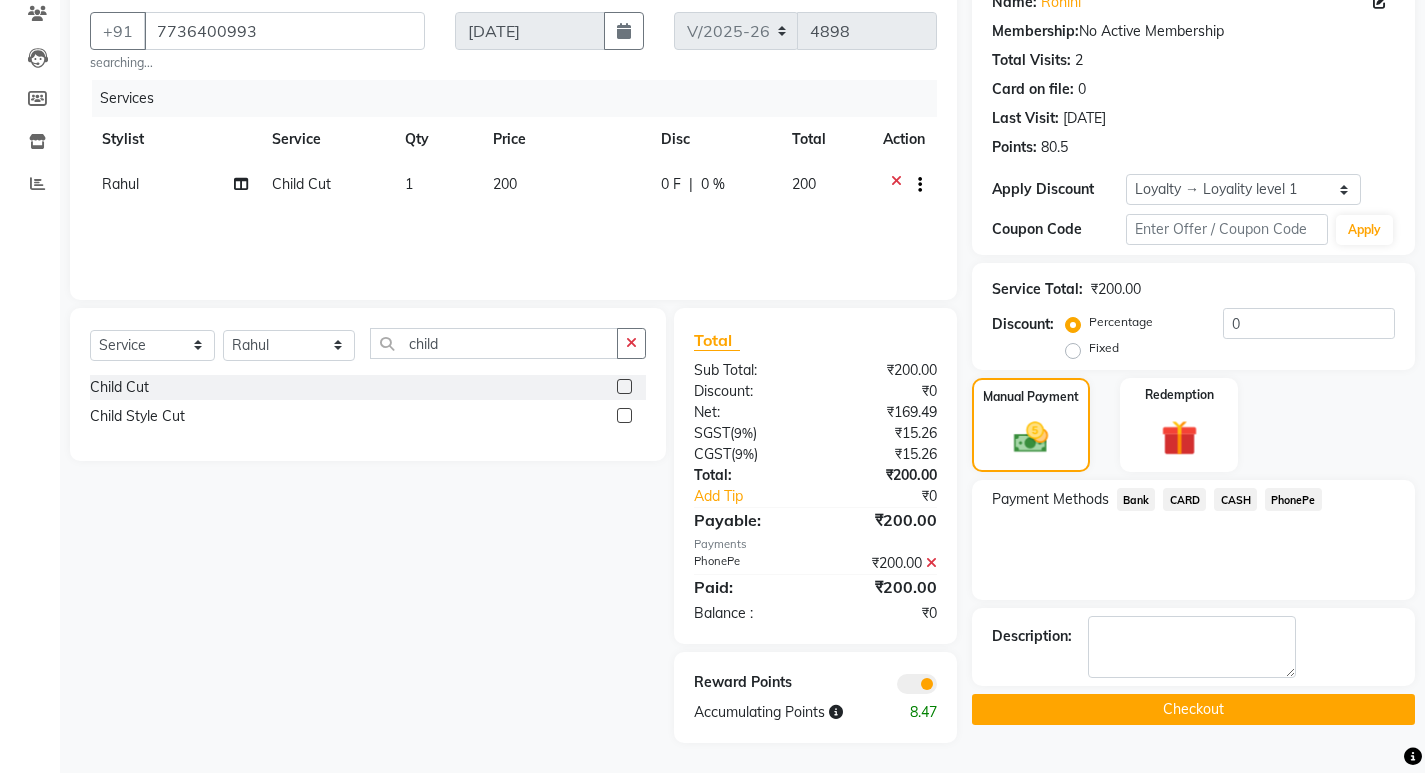 click on "Checkout" 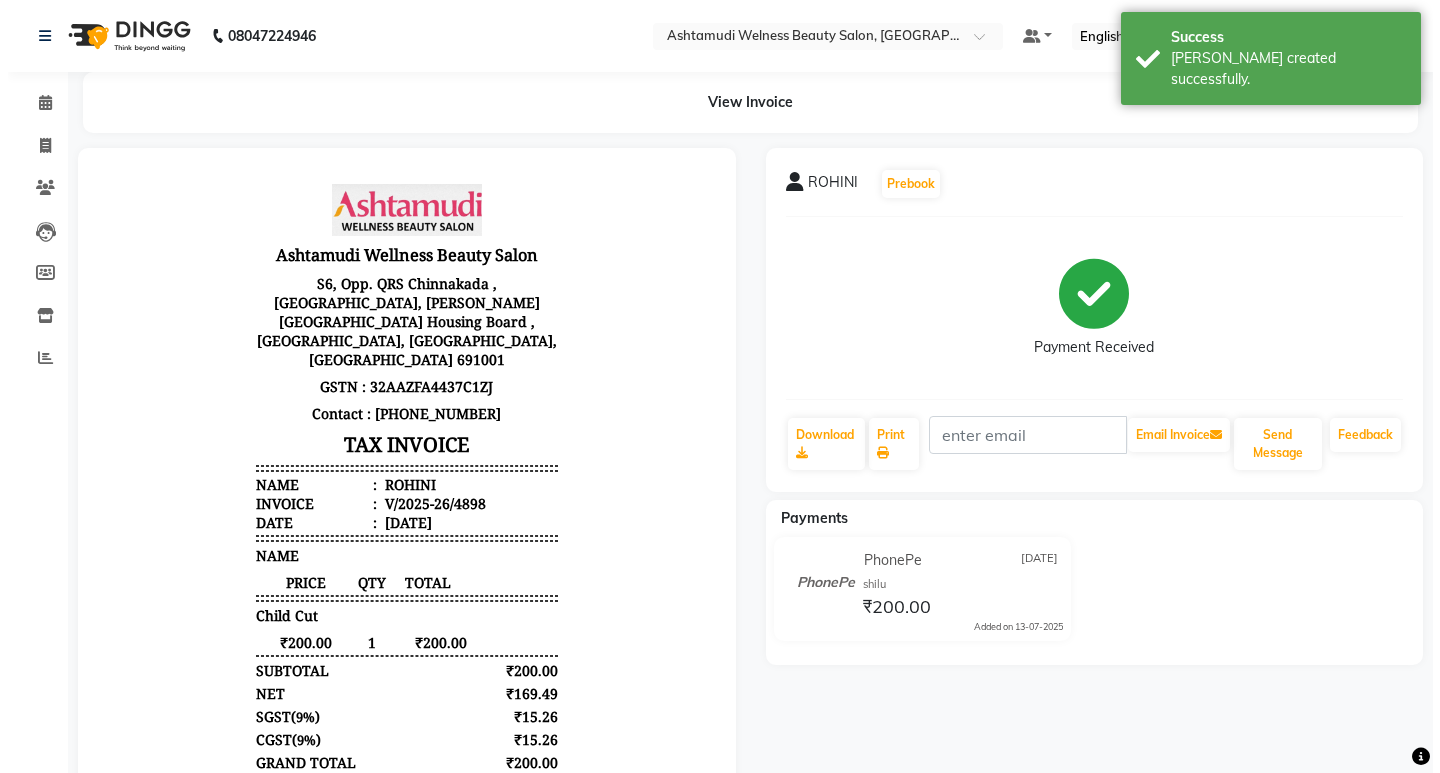 scroll, scrollTop: 0, scrollLeft: 0, axis: both 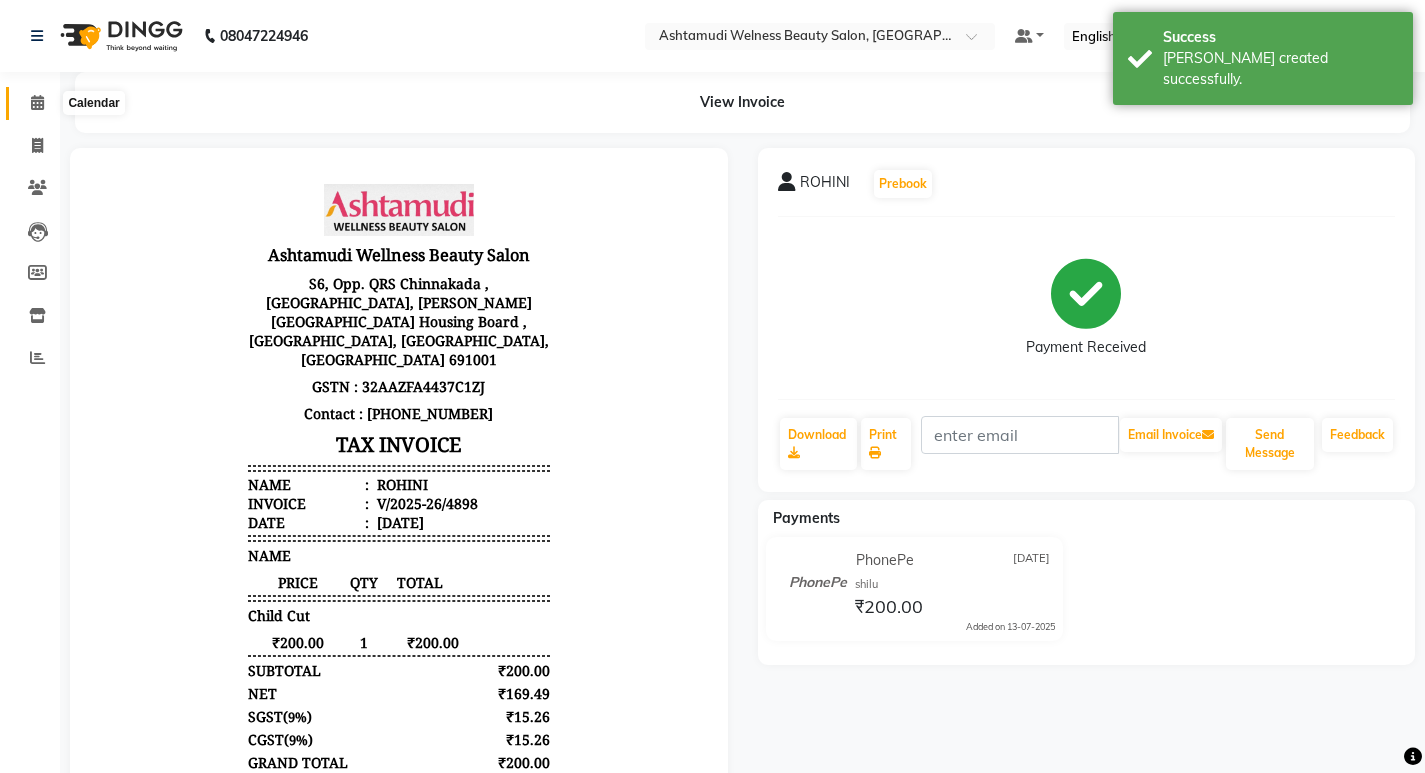 click 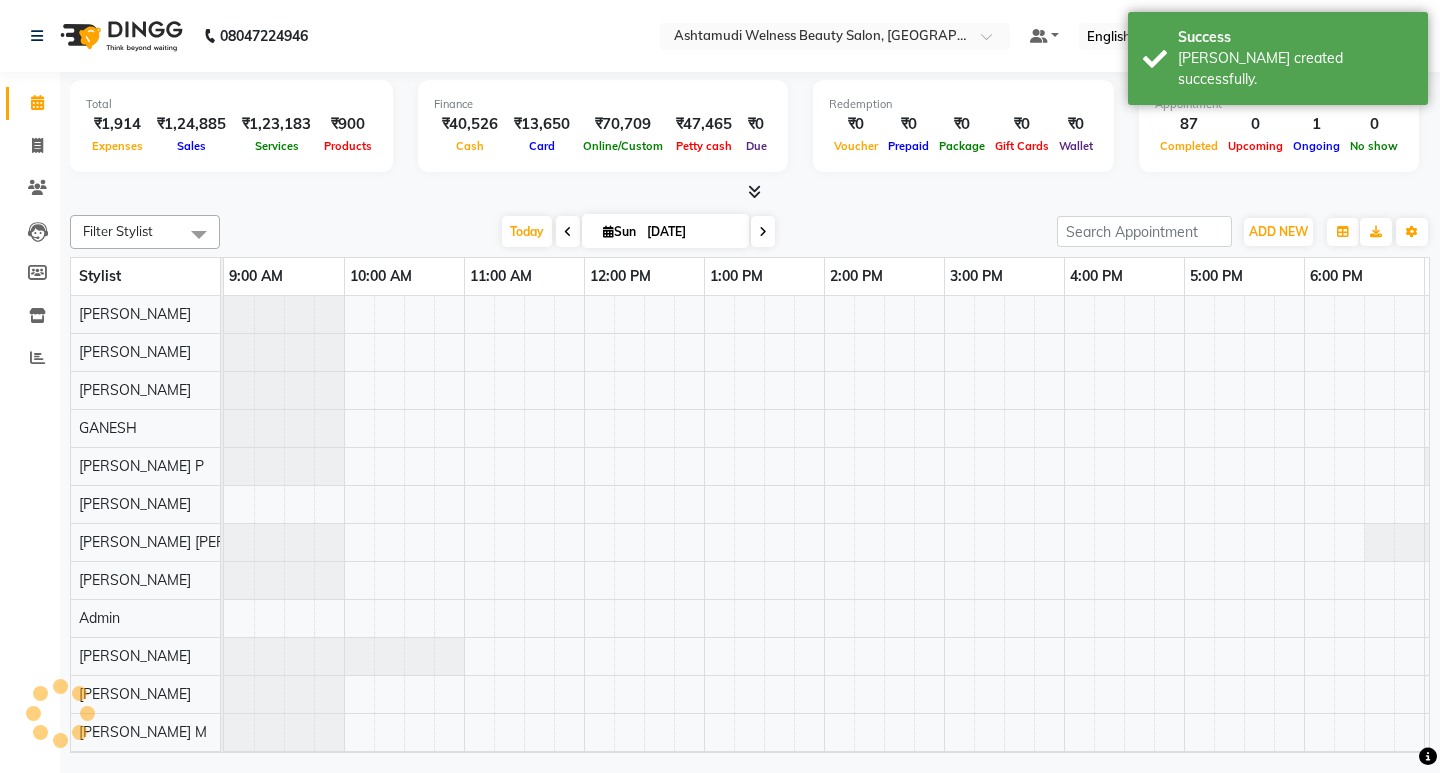 scroll, scrollTop: 0, scrollLeft: 0, axis: both 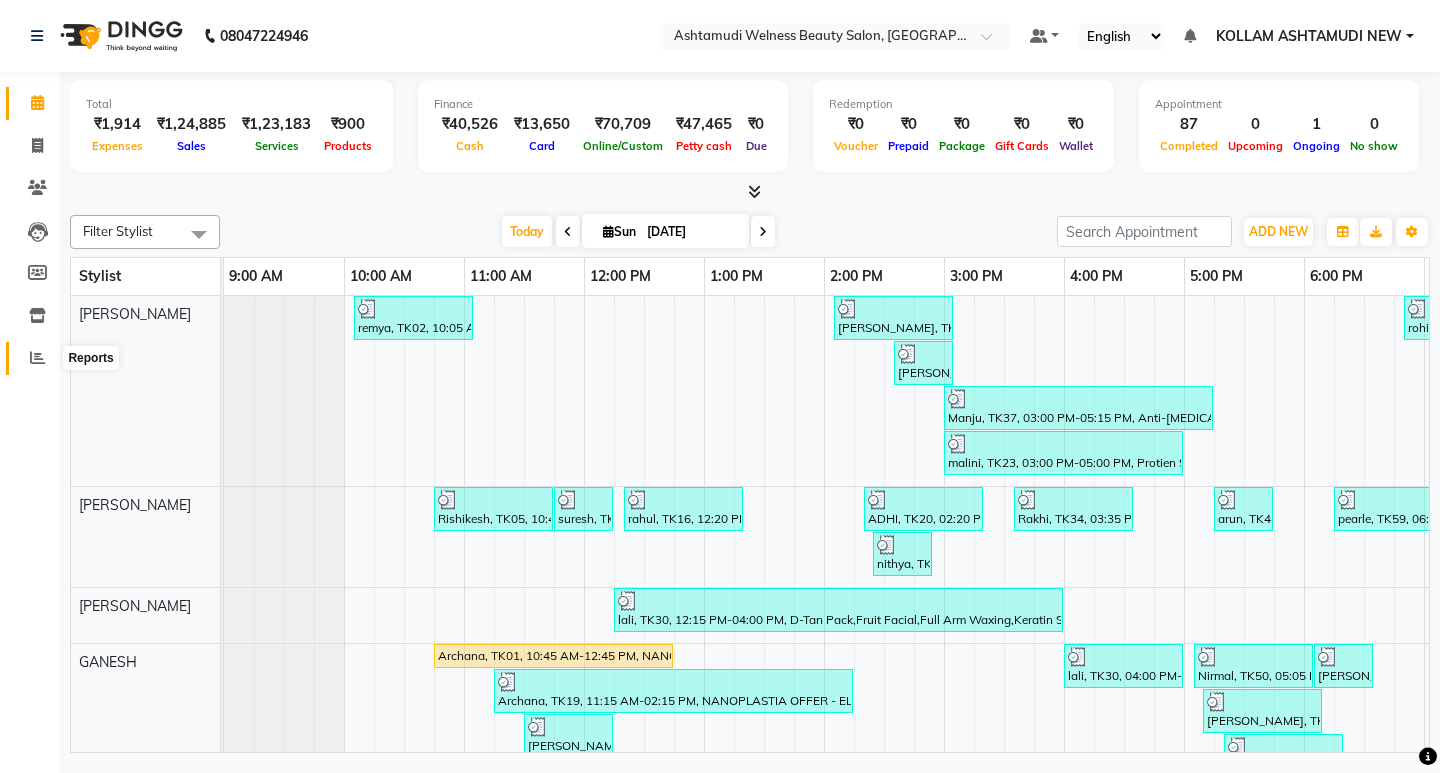 click 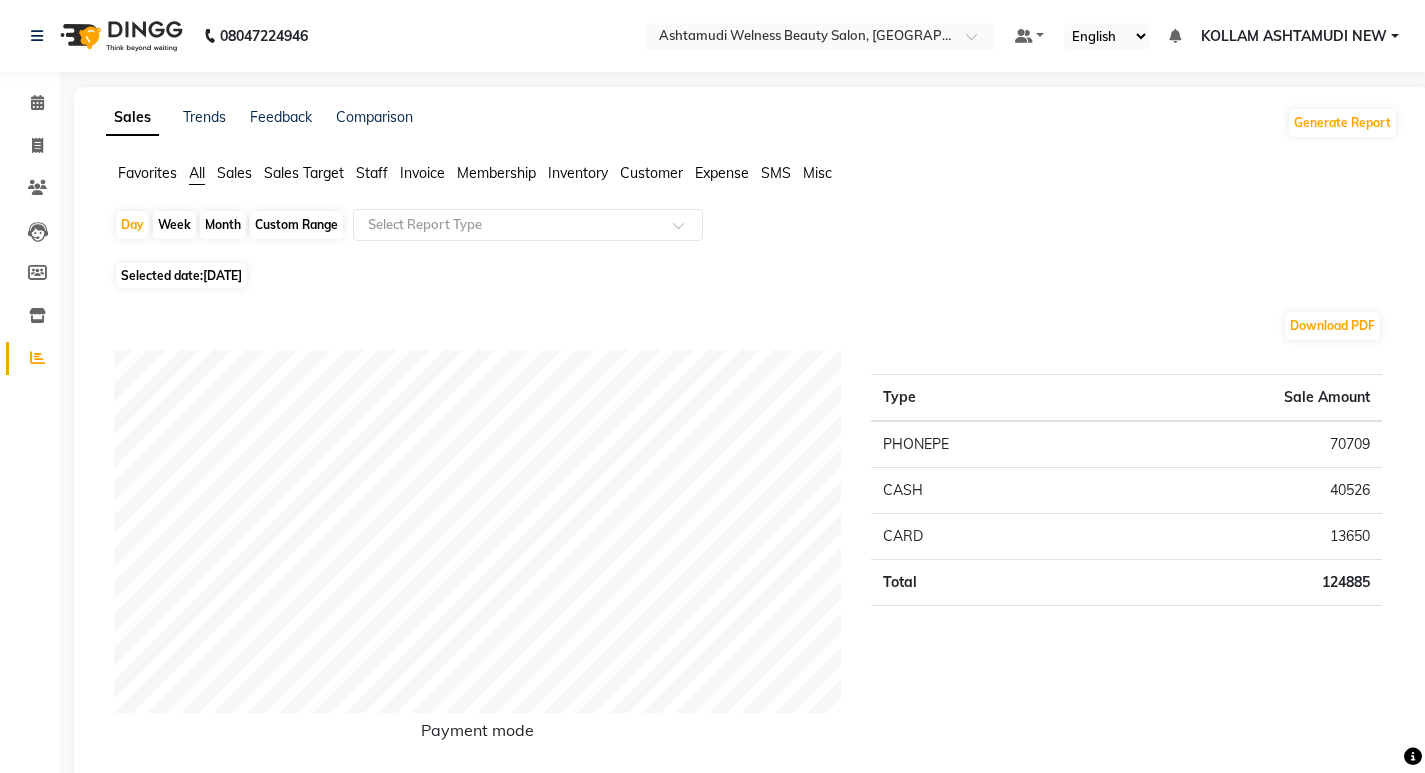 drag, startPoint x: 300, startPoint y: 205, endPoint x: 300, endPoint y: 238, distance: 33 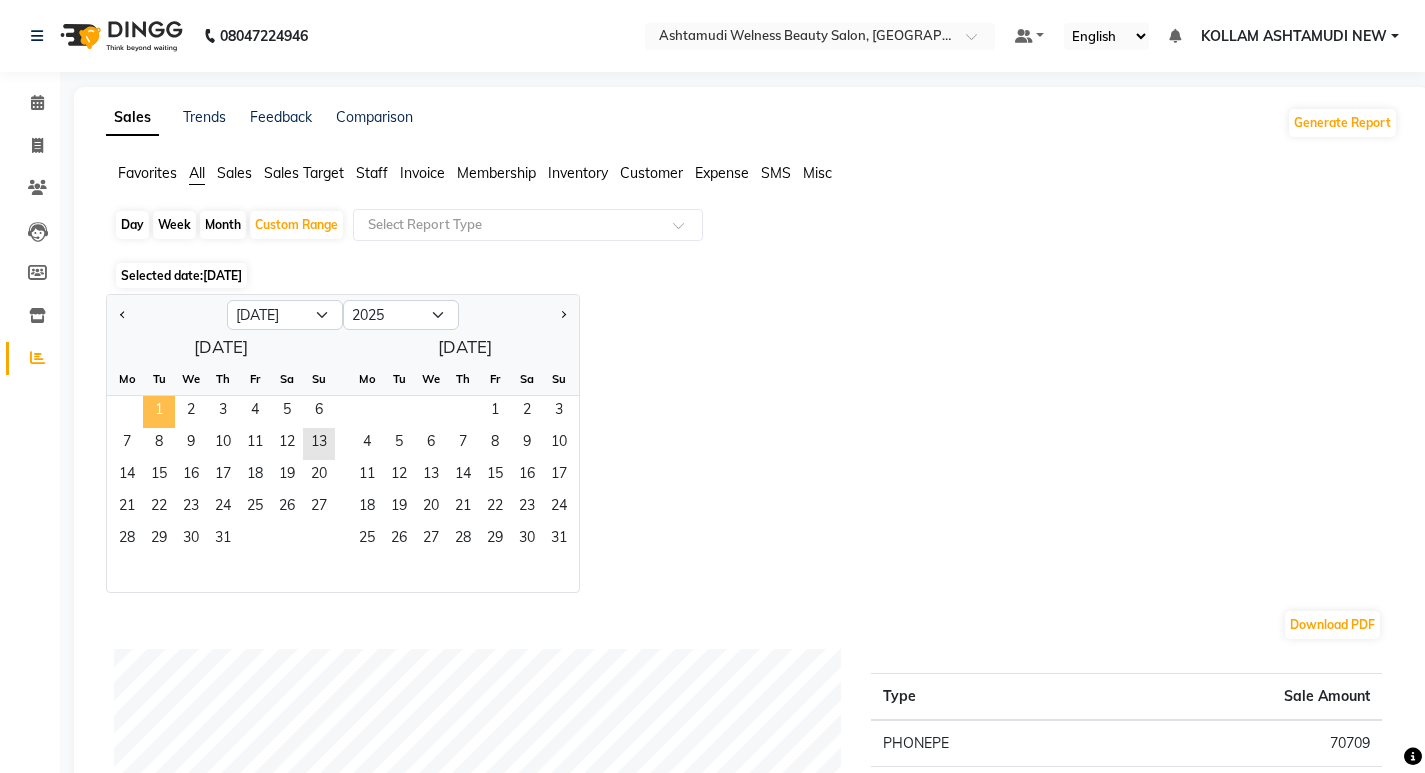 click on "1" 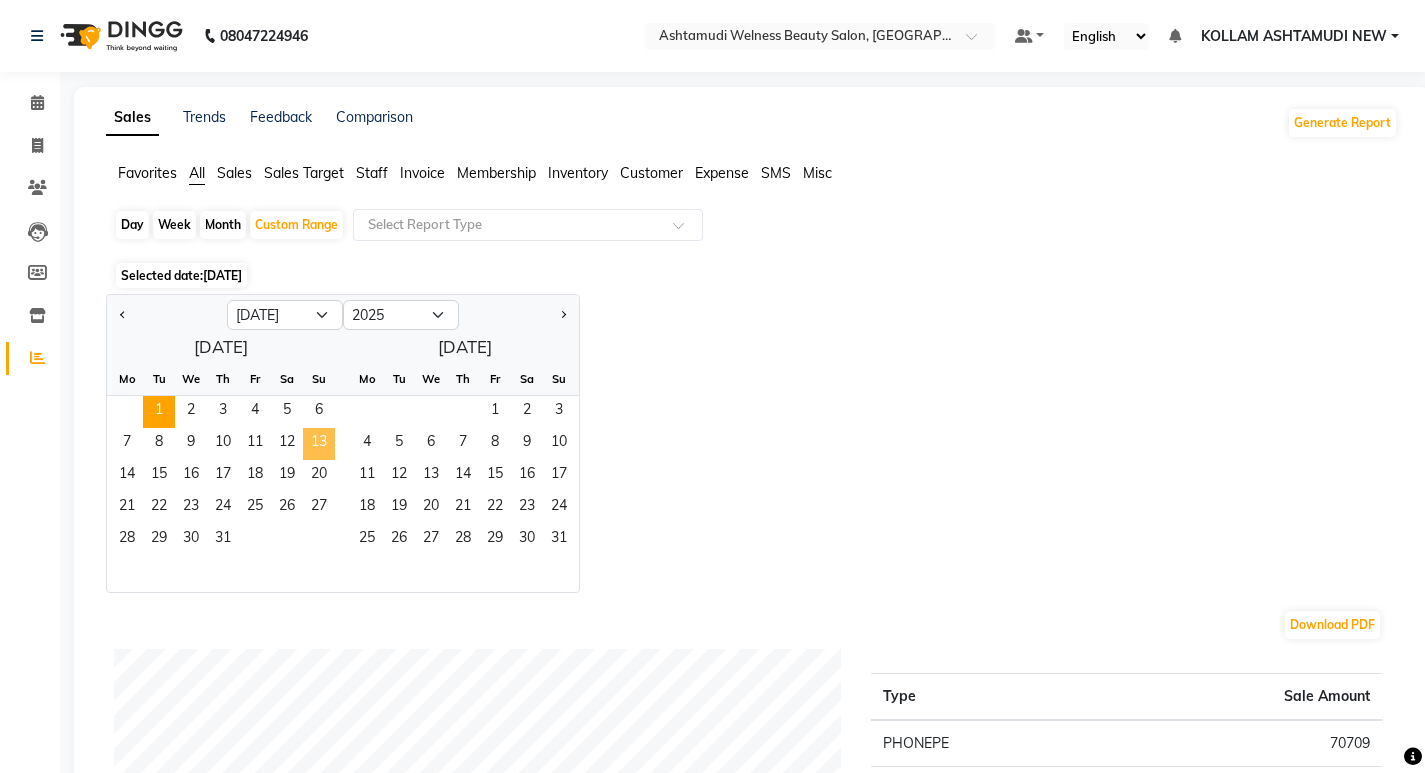 click on "13" 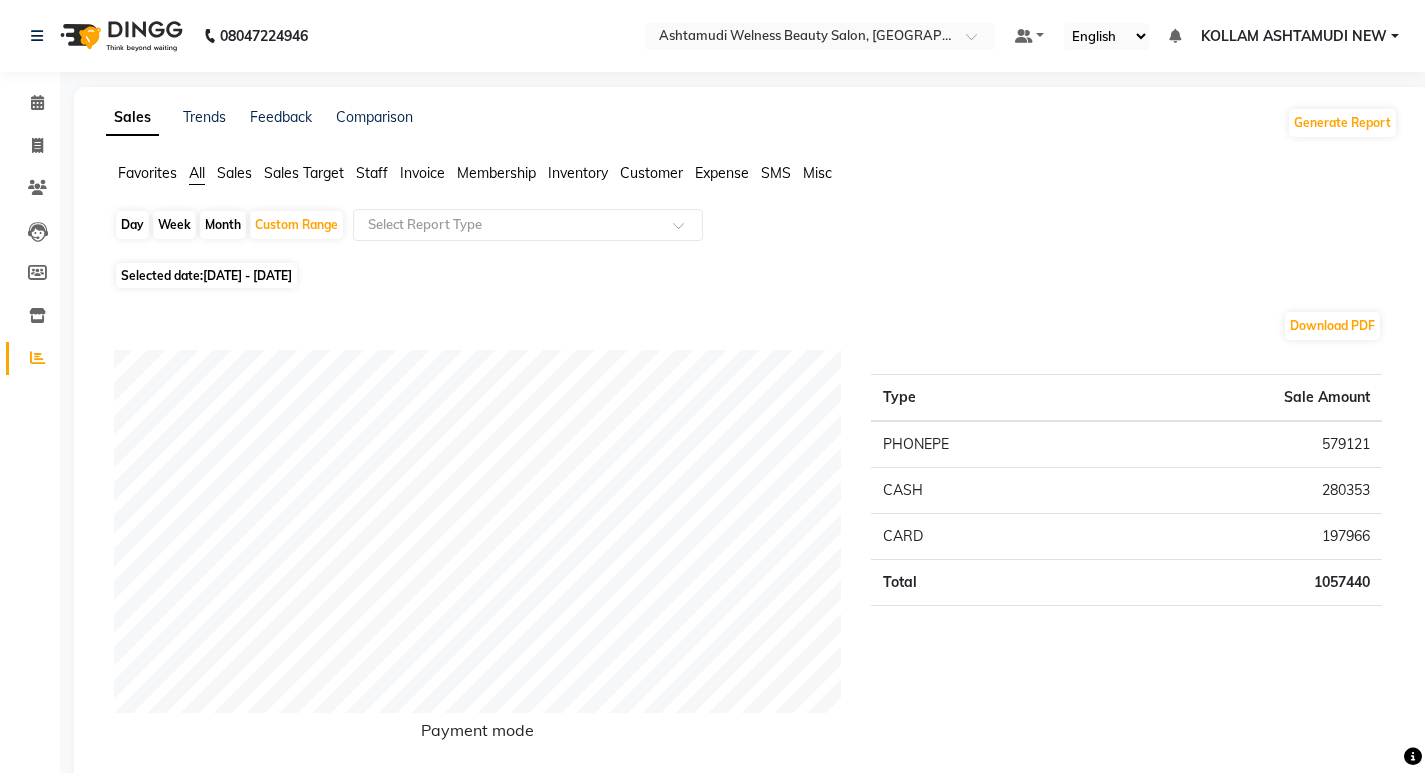 drag, startPoint x: 372, startPoint y: 178, endPoint x: 382, endPoint y: 196, distance: 20.59126 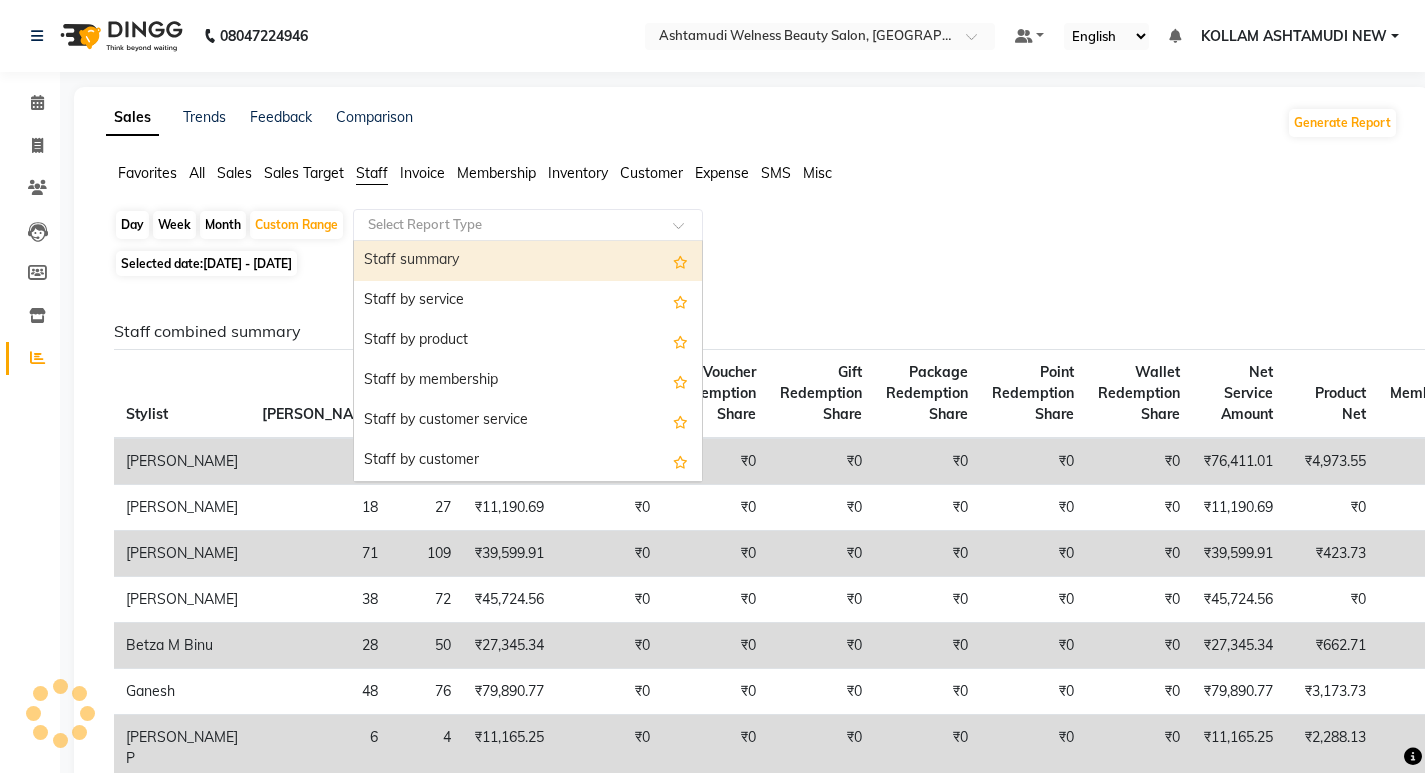 click 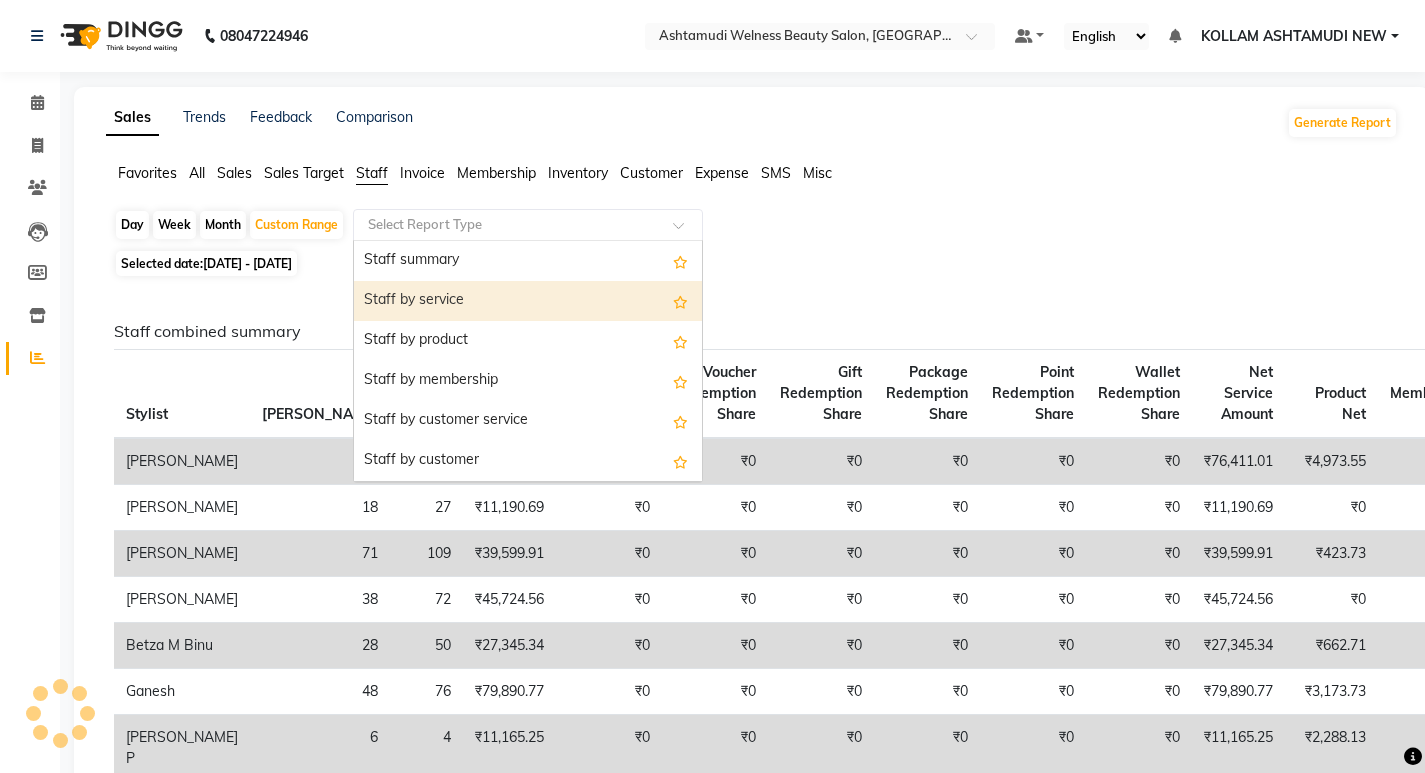 click on "Staff by service" at bounding box center (528, 301) 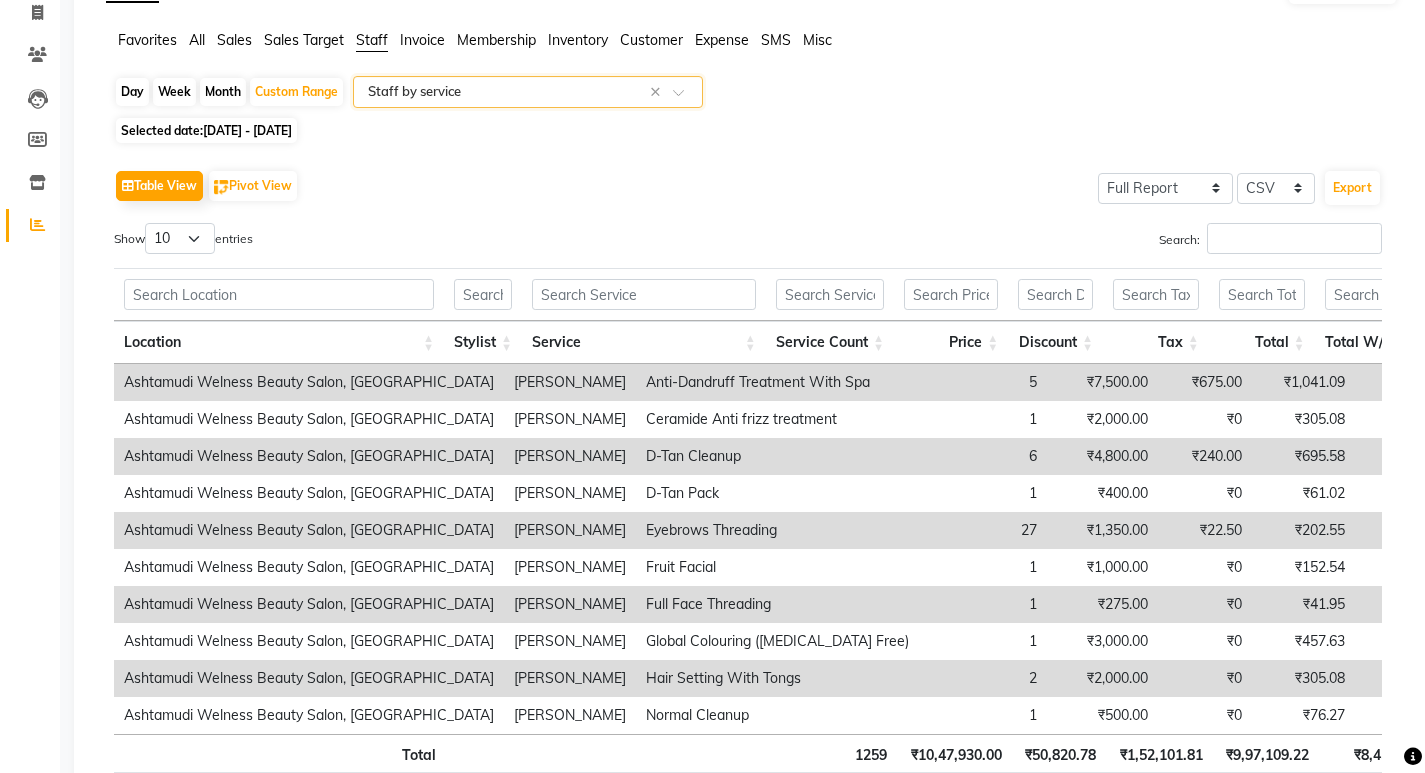 scroll, scrollTop: 275, scrollLeft: 0, axis: vertical 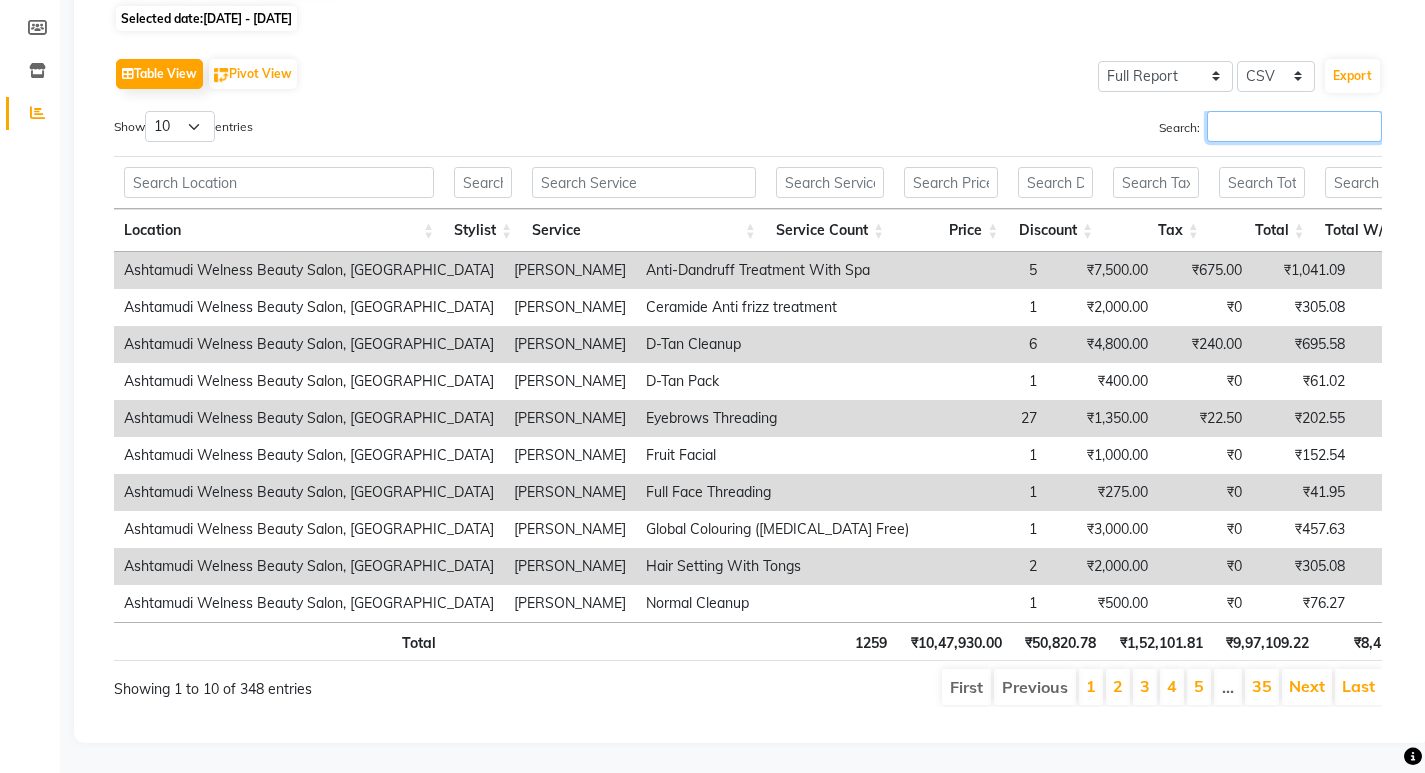 click on "Search:" at bounding box center [1294, 126] 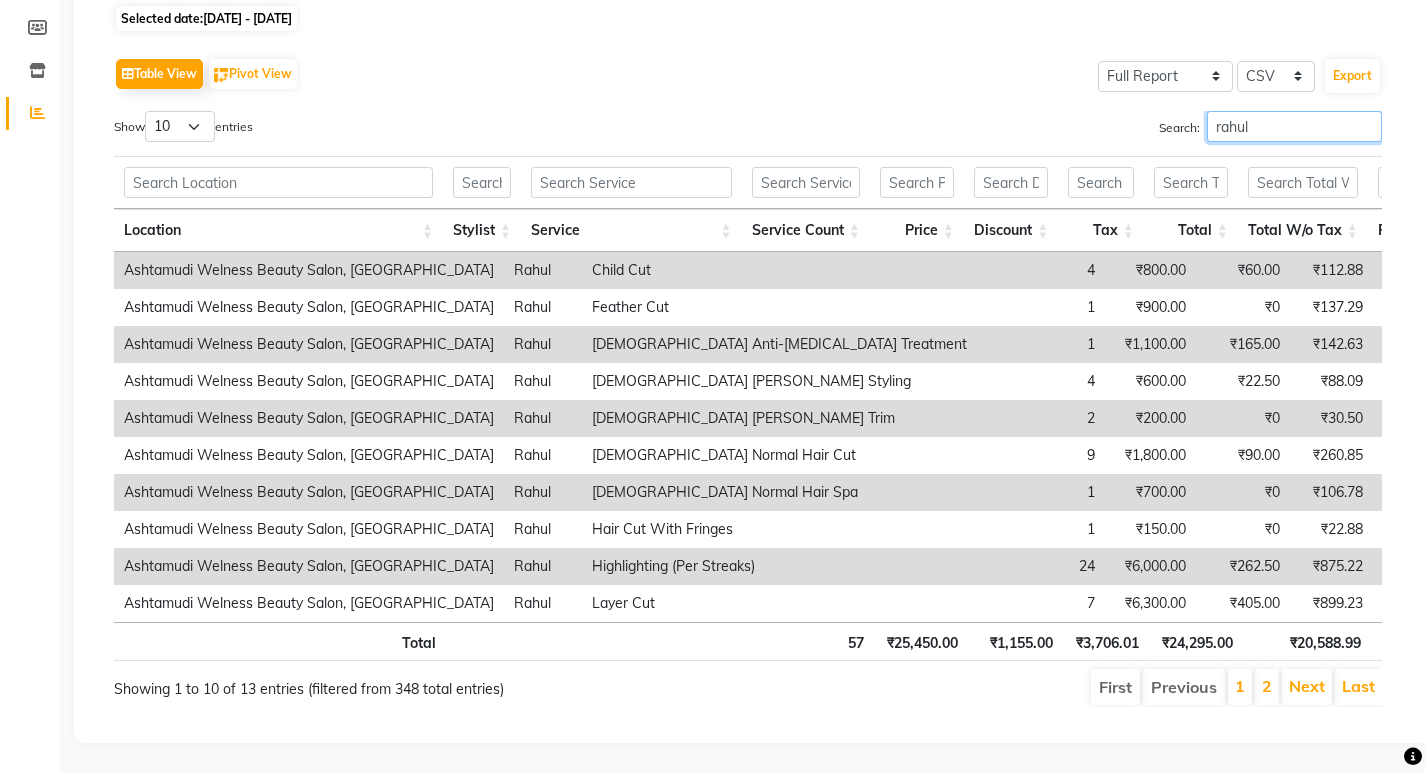 scroll, scrollTop: 0, scrollLeft: 483, axis: horizontal 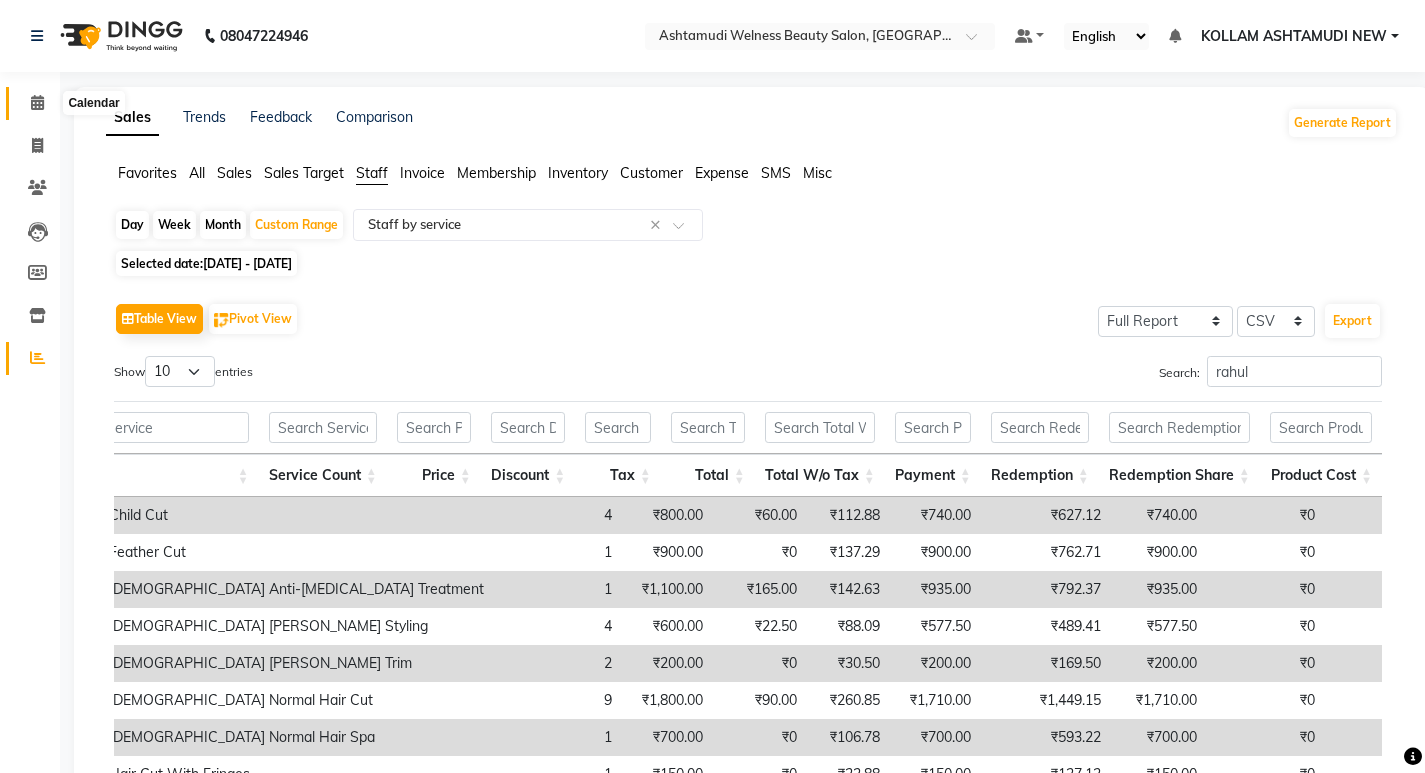 click 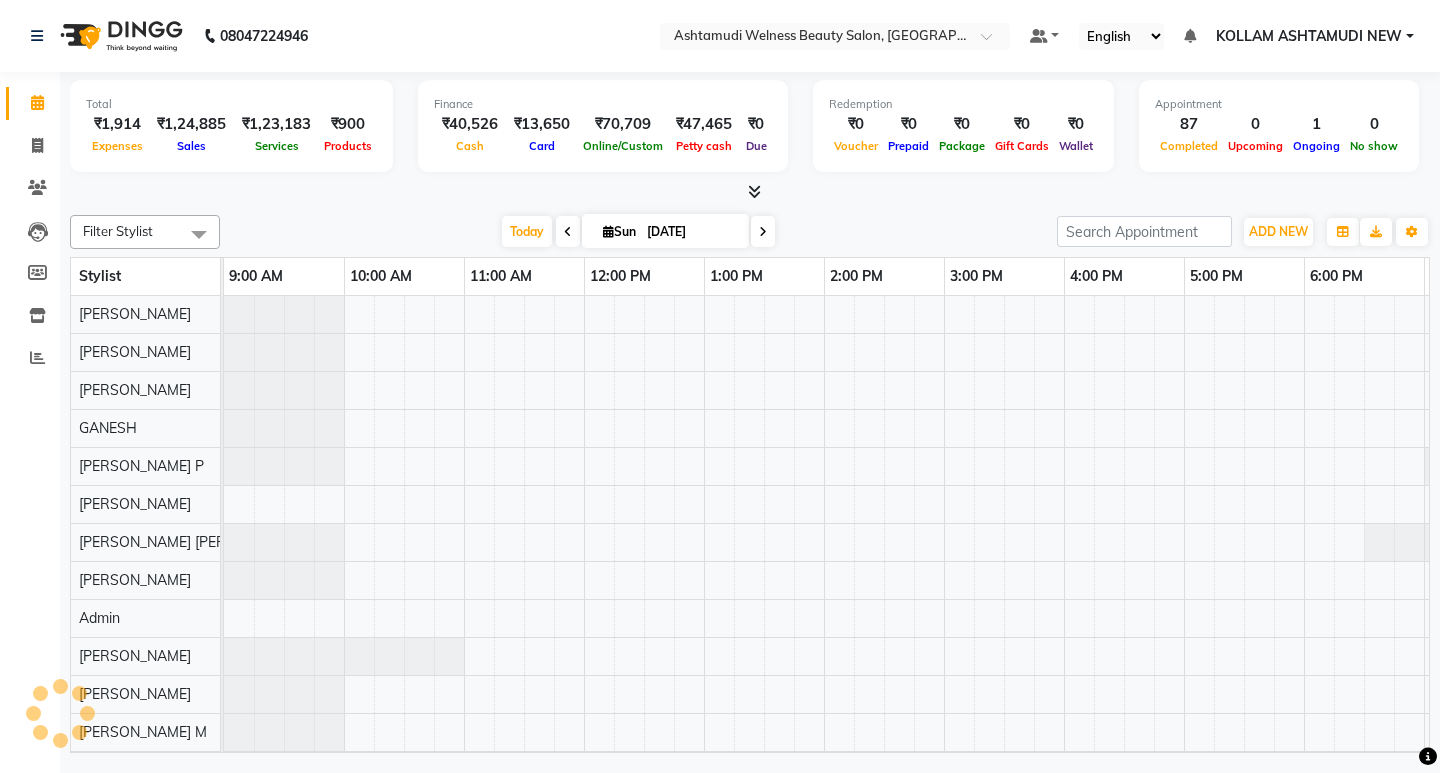 scroll, scrollTop: 0, scrollLeft: 235, axis: horizontal 